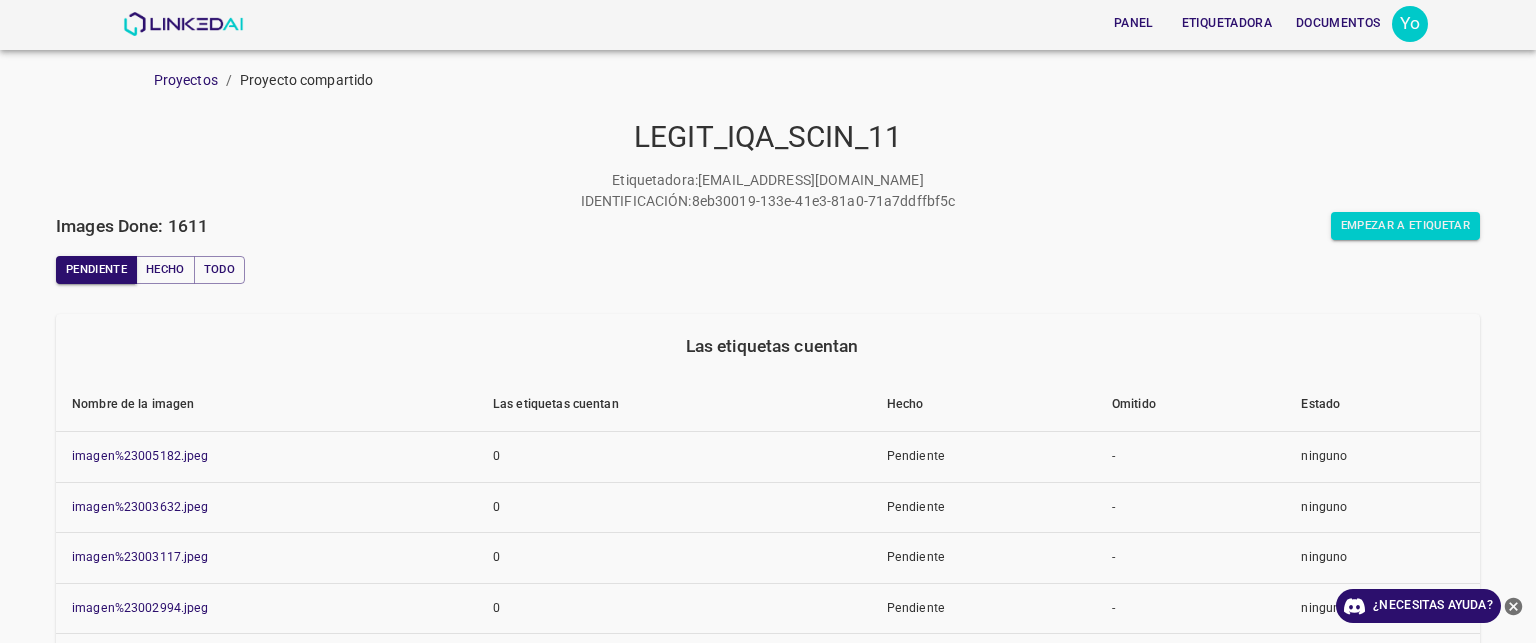 scroll, scrollTop: 0, scrollLeft: 0, axis: both 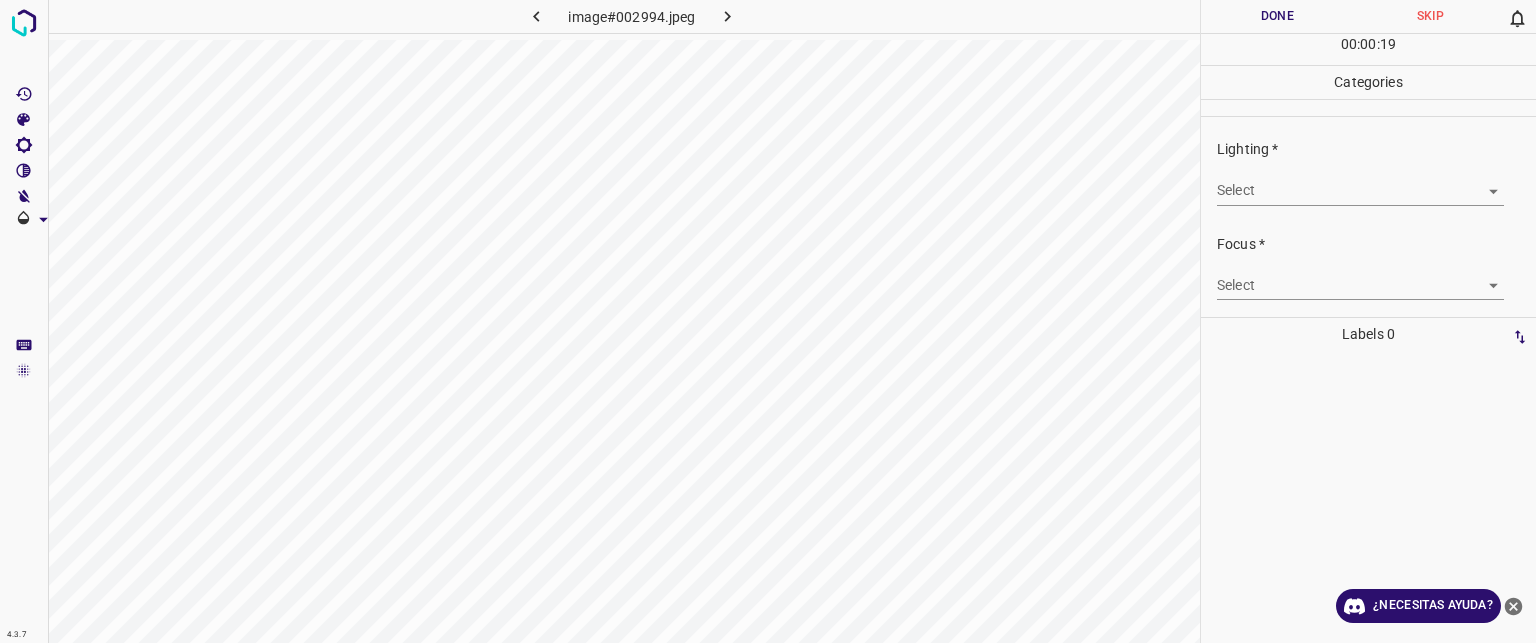 click on "Texto original Valora esta traducción Tu opinión servirá para ayudar a mejorar el Traductor de Google 4.3.7 image#002994.jpeg Done Skip 0 00   : 00   : 19   Categories Lighting *  Select ​ Focus *  Select ​ Overall *  Select ​ Labels   0 Categories 1 Lighting 2 Focus 3 Overall Tools Space Change between modes (Draw & Edit) I Auto labeling R Restore zoom M Zoom in N Zoom out Delete Delete selecte label Filters Z Restore filters X Saturation filter C Brightness filter V Contrast filter B Gray scale filter General O Download ¿Necesitas ayuda? - Texto - Esconder - Borrar" at bounding box center (768, 321) 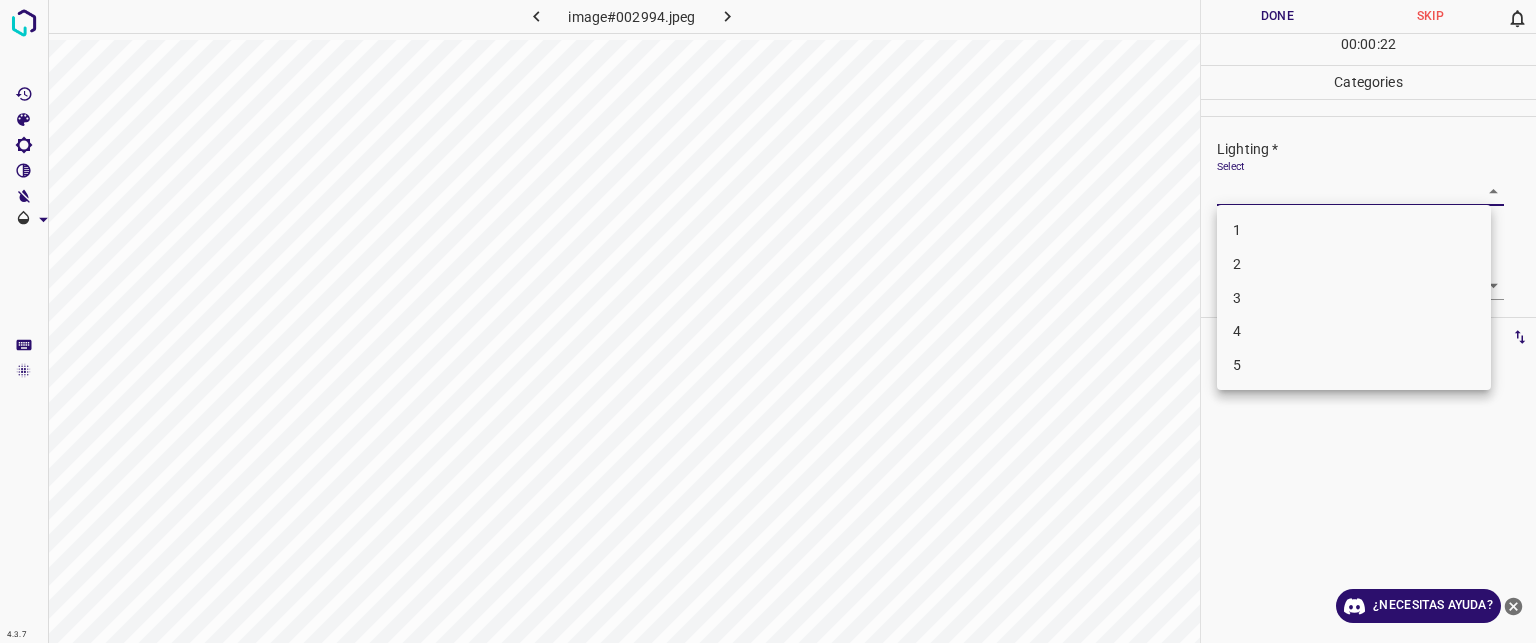 click on "3" at bounding box center (1237, 297) 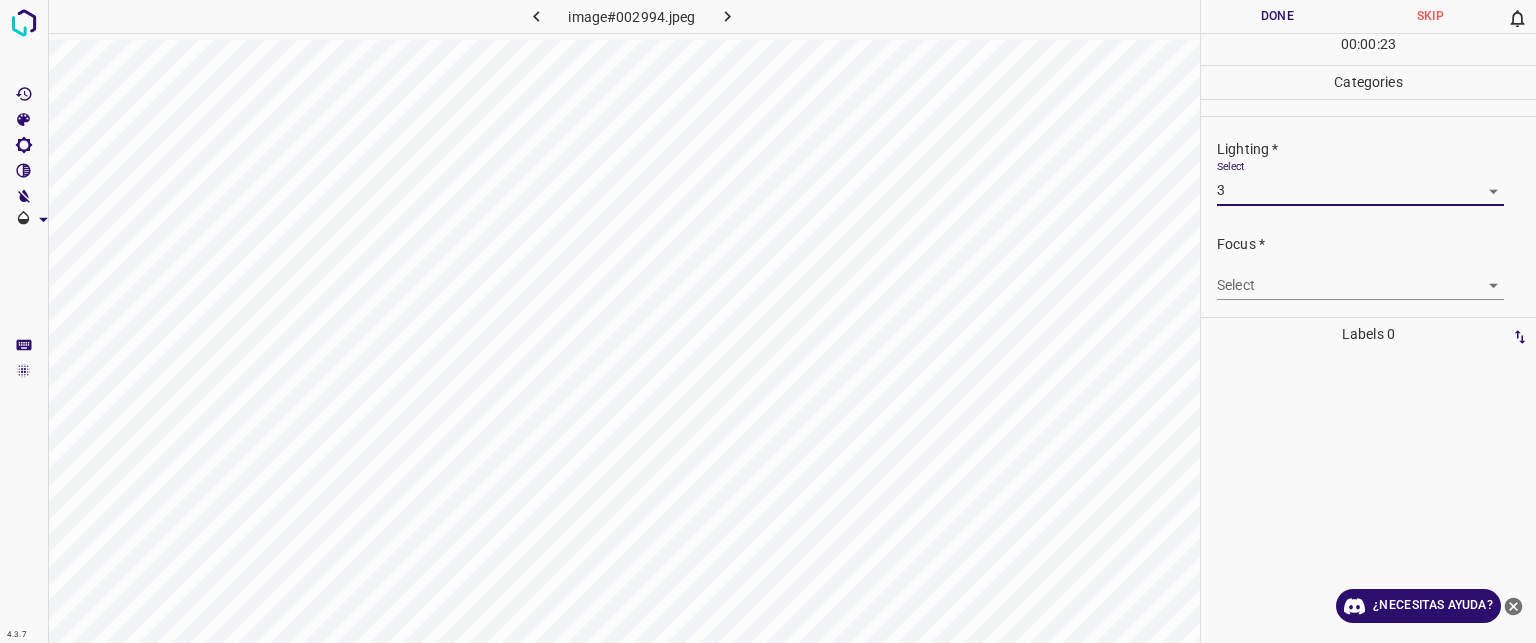 click on "Texto original Valora esta traducción Tu opinión servirá para ayudar a mejorar el Traductor de Google 4.3.7 image#002994.jpeg Done Skip 0 00   : 00   : 23   Categories Lighting *  Select 3 Focus *  Select ​ Overall *  Select ​ Labels   0 Categories 1 Lighting 2 Focus 3 Overall Tools Space Change between modes (Draw & Edit) I Auto labeling R Restore zoom M Zoom in N Zoom out Delete Delete selecte label Filters Z Restore filters X Saturation filter C Brightness filter V Contrast filter B Gray scale filter General O Download ¿Necesitas ayuda? - Texto - Esconder - Borrar" at bounding box center [768, 321] 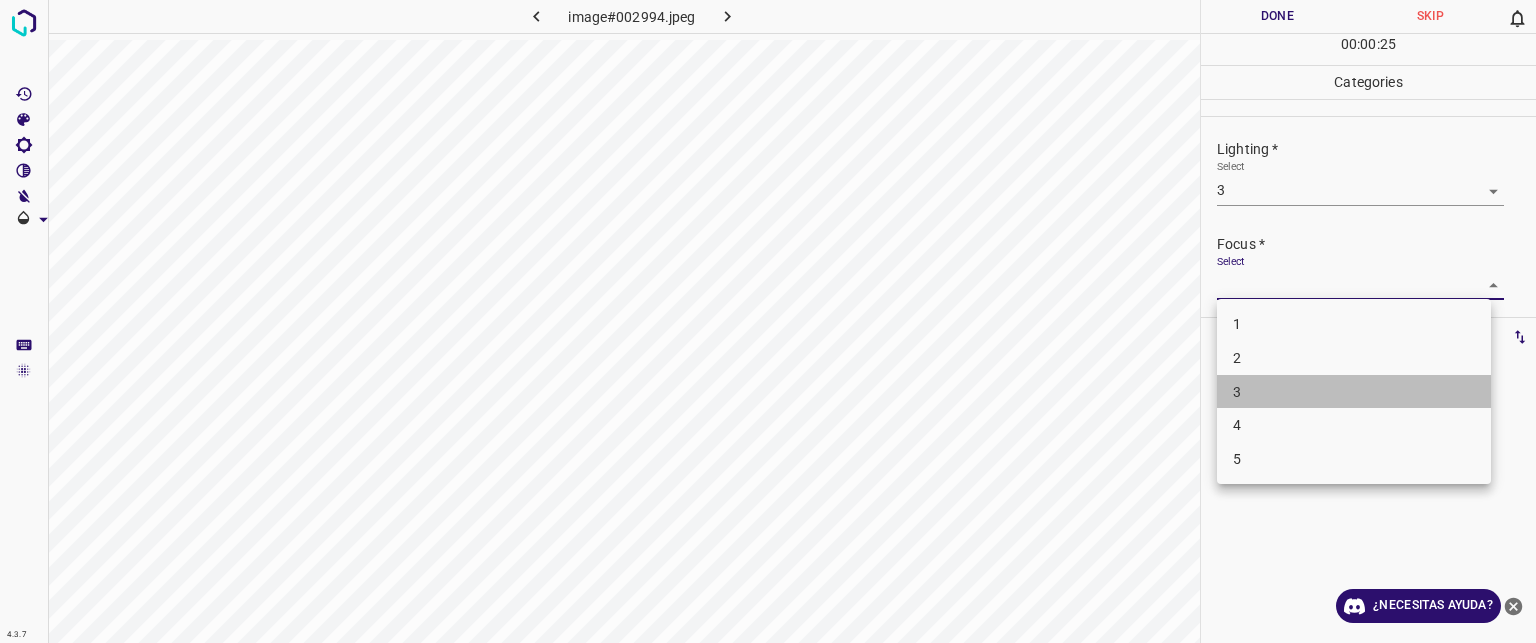 click on "3" at bounding box center (1354, 392) 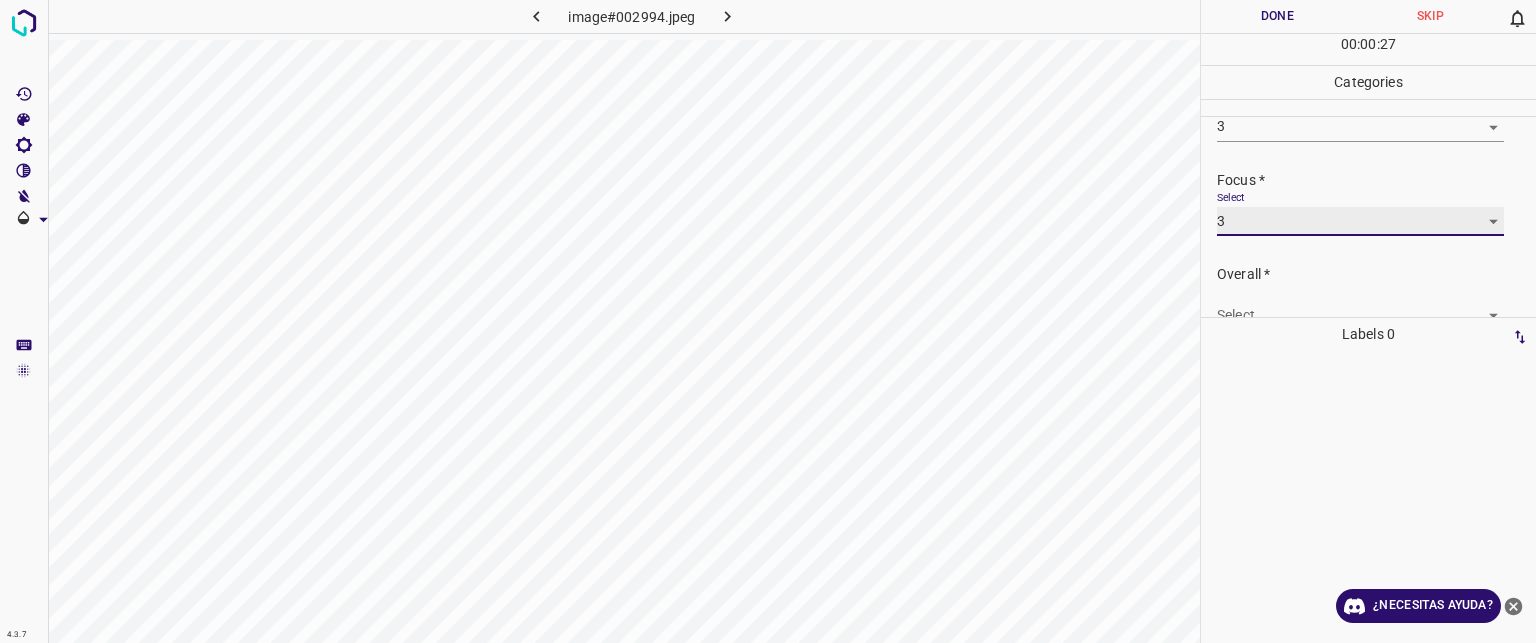 scroll, scrollTop: 98, scrollLeft: 0, axis: vertical 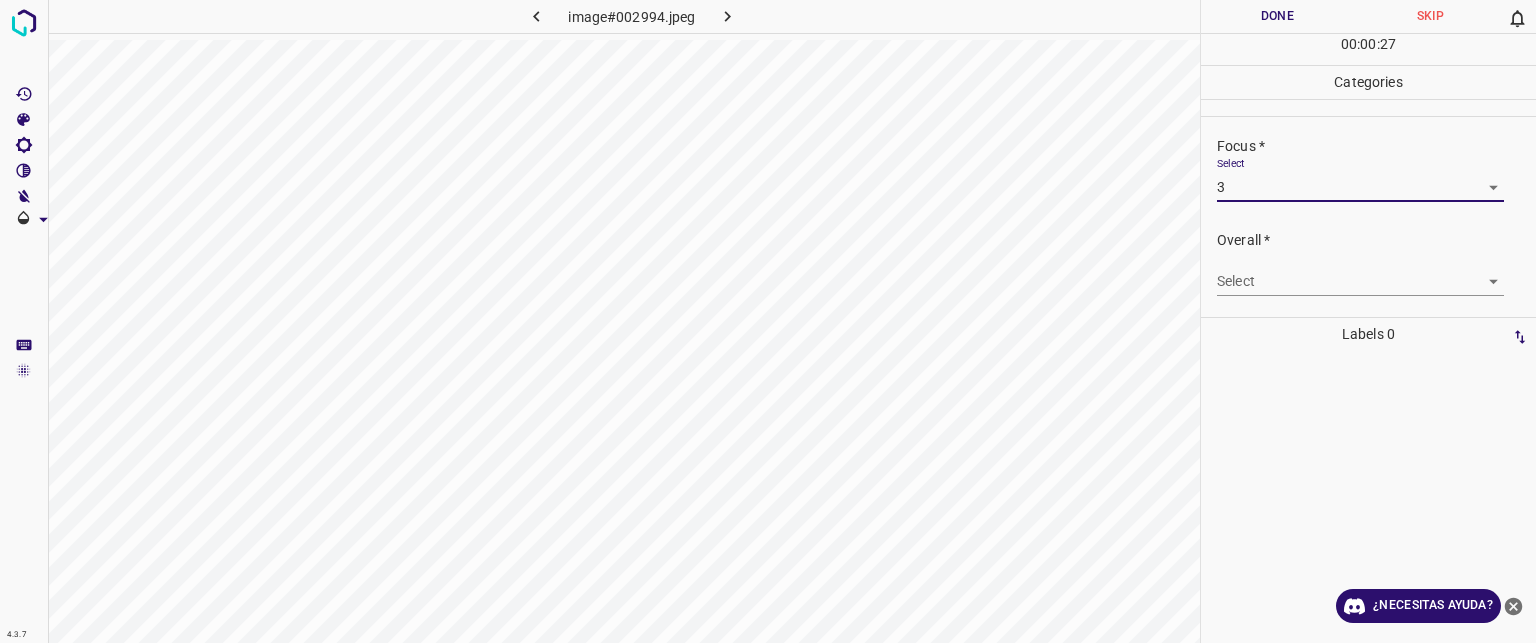 click on "Texto original Valora esta traducción Tu opinión servirá para ayudar a mejorar el Traductor de Google 4.3.7 image#002994.jpeg Done Skip 0 00   : 00   : 27   Categories Lighting *  Select 3 Focus *  Select 3 Overall *  Select ​ Labels   0 Categories 1 Lighting 2 Focus 3 Overall Tools Space Change between modes (Draw & Edit) I Auto labeling R Restore zoom M Zoom in N Zoom out Delete Delete selecte label Filters Z Restore filters X Saturation filter C Brightness filter V Contrast filter B Gray scale filter General O Download ¿Necesitas ayuda? - Texto - Esconder - Borrar" at bounding box center (768, 321) 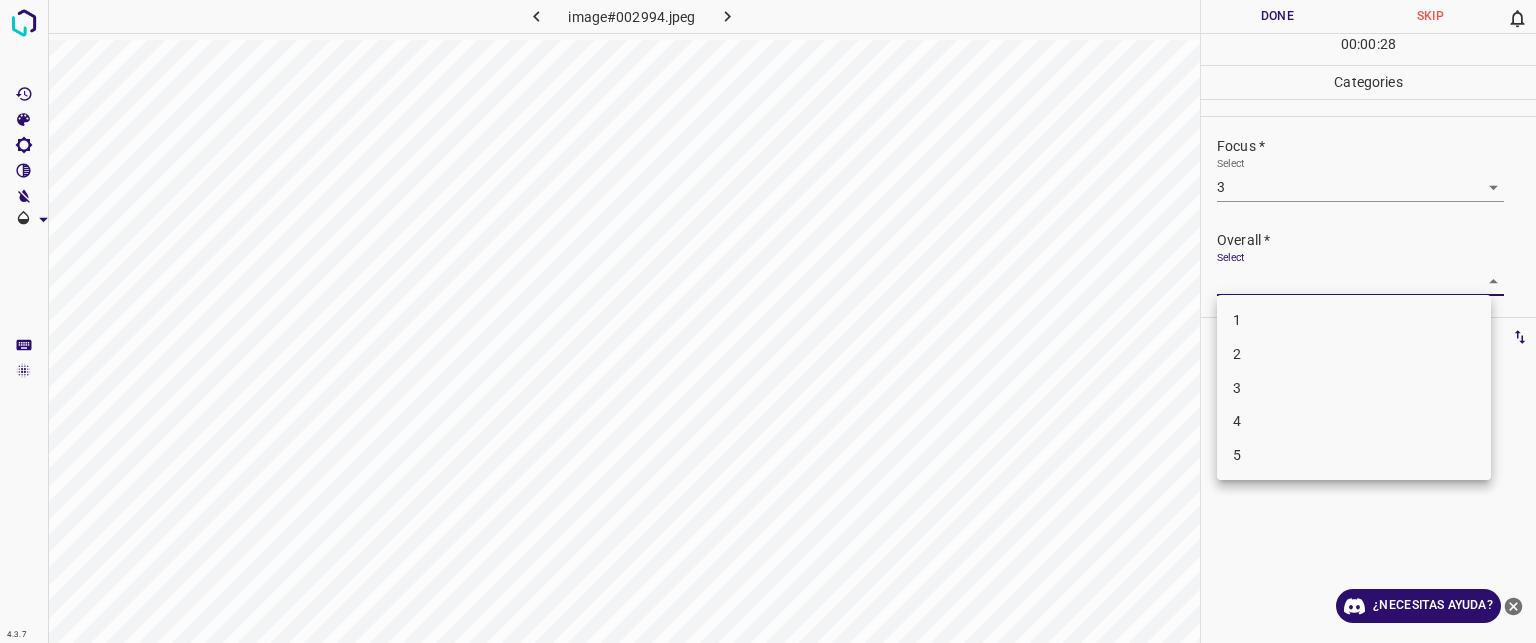 click on "3" at bounding box center [1354, 388] 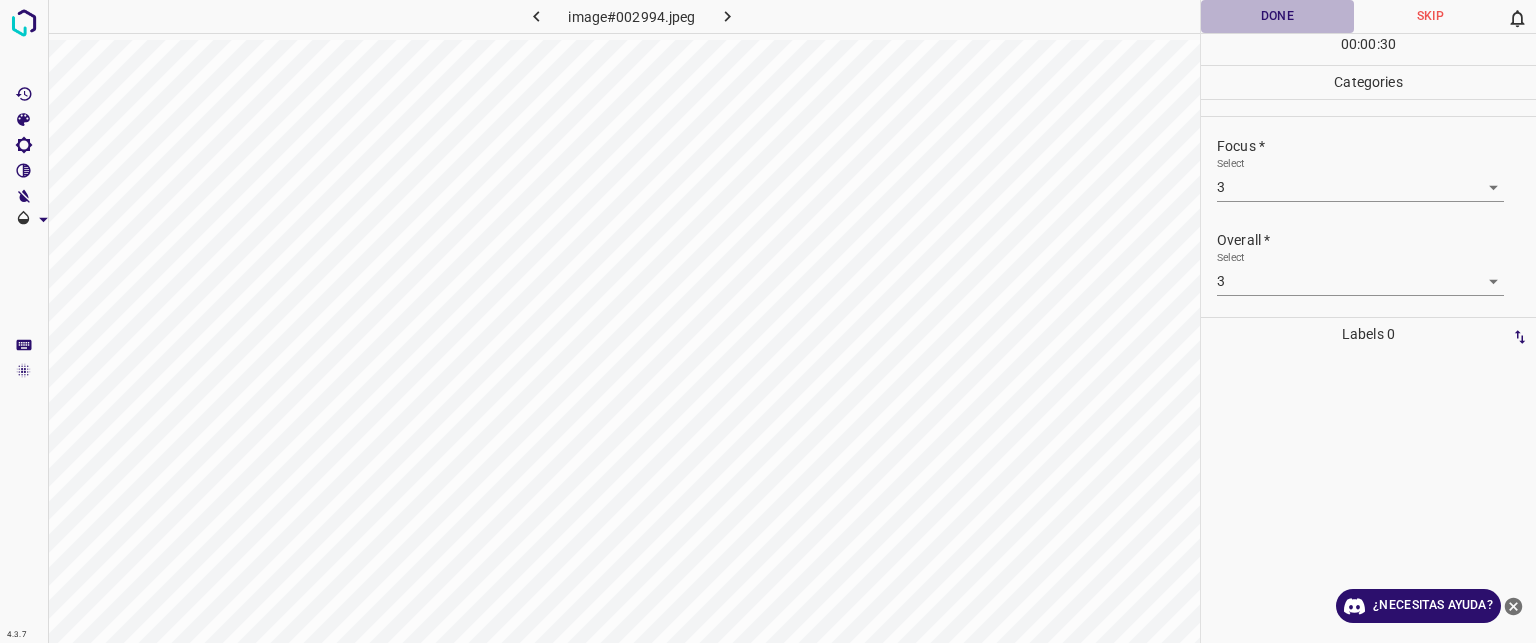 click on "Done" at bounding box center (1277, 16) 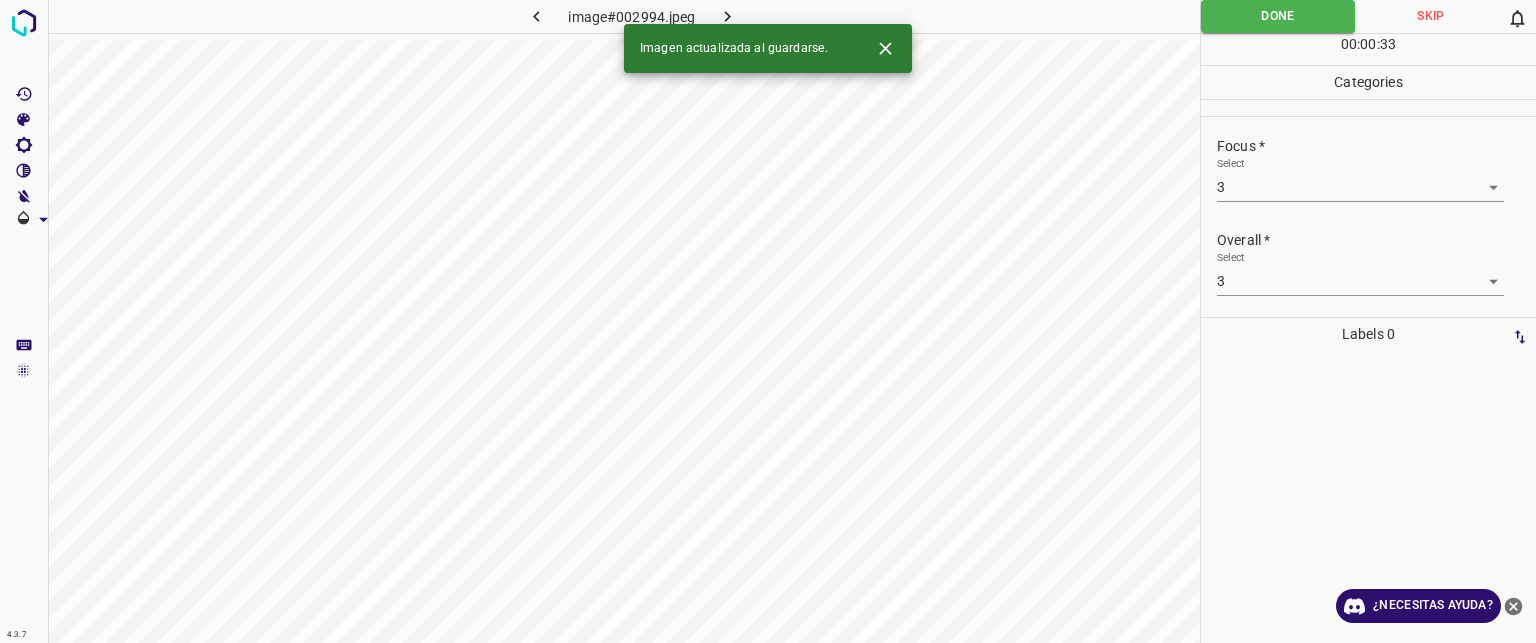 click on "Imagen actualizada al guardarse." at bounding box center (768, 48) 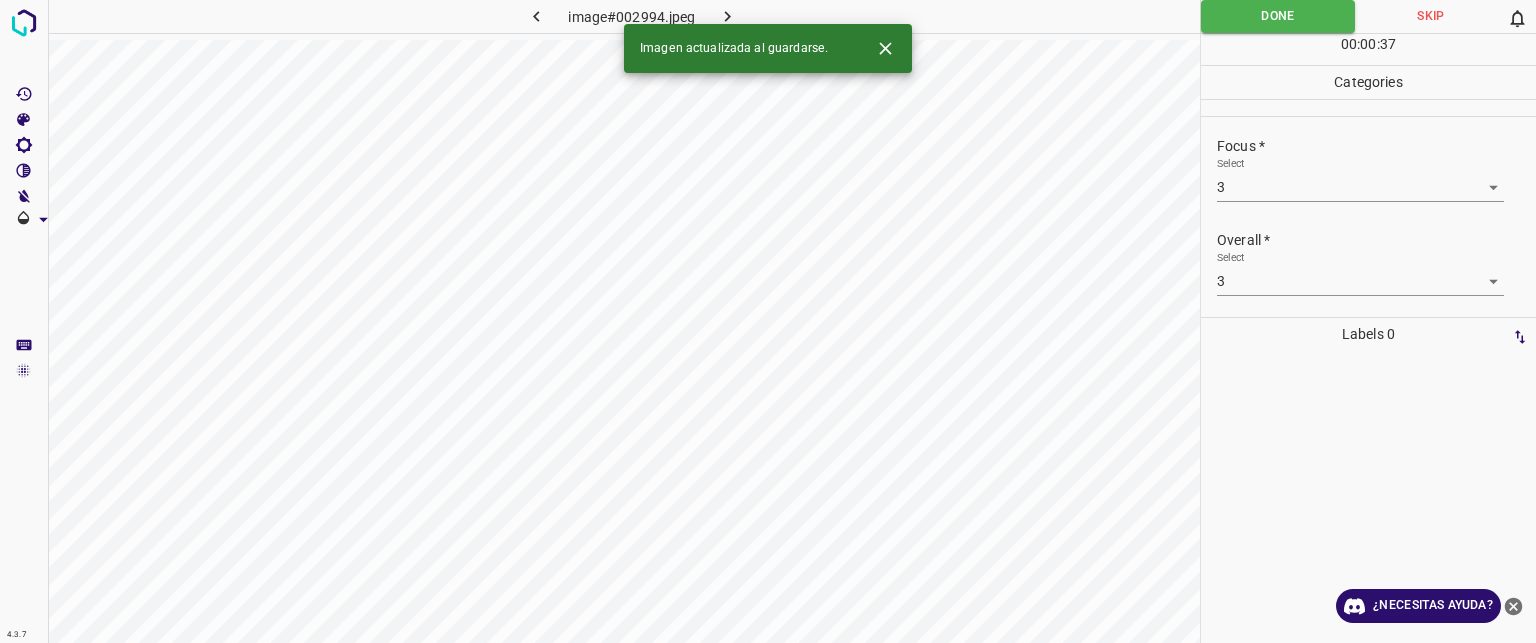 click 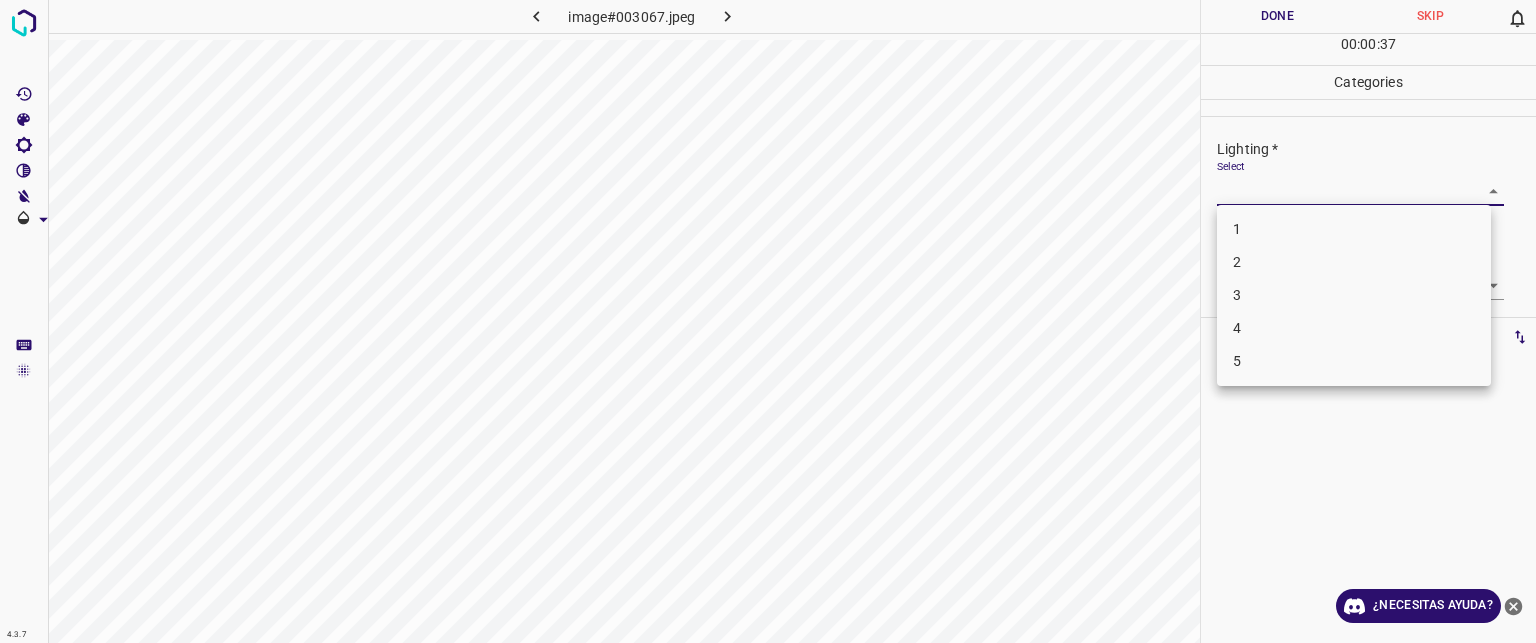 click on "Texto original Valora esta traducción Tu opinión servirá para ayudar a mejorar el Traductor de Google 4.3.7 image#003067.jpeg Done Skip 0 00   : 00   : 37   Categories Lighting *  Select ​ Focus *  Select ​ Overall *  Select ​ Labels   0 Categories 1 Lighting 2 Focus 3 Overall Tools Space Change between modes (Draw & Edit) I Auto labeling R Restore zoom M Zoom in N Zoom out Delete Delete selecte label Filters Z Restore filters X Saturation filter C Brightness filter V Contrast filter B Gray scale filter General O Download ¿Necesitas ayuda? - Texto - Esconder - Borrar 1 2 3 4 5" at bounding box center [768, 321] 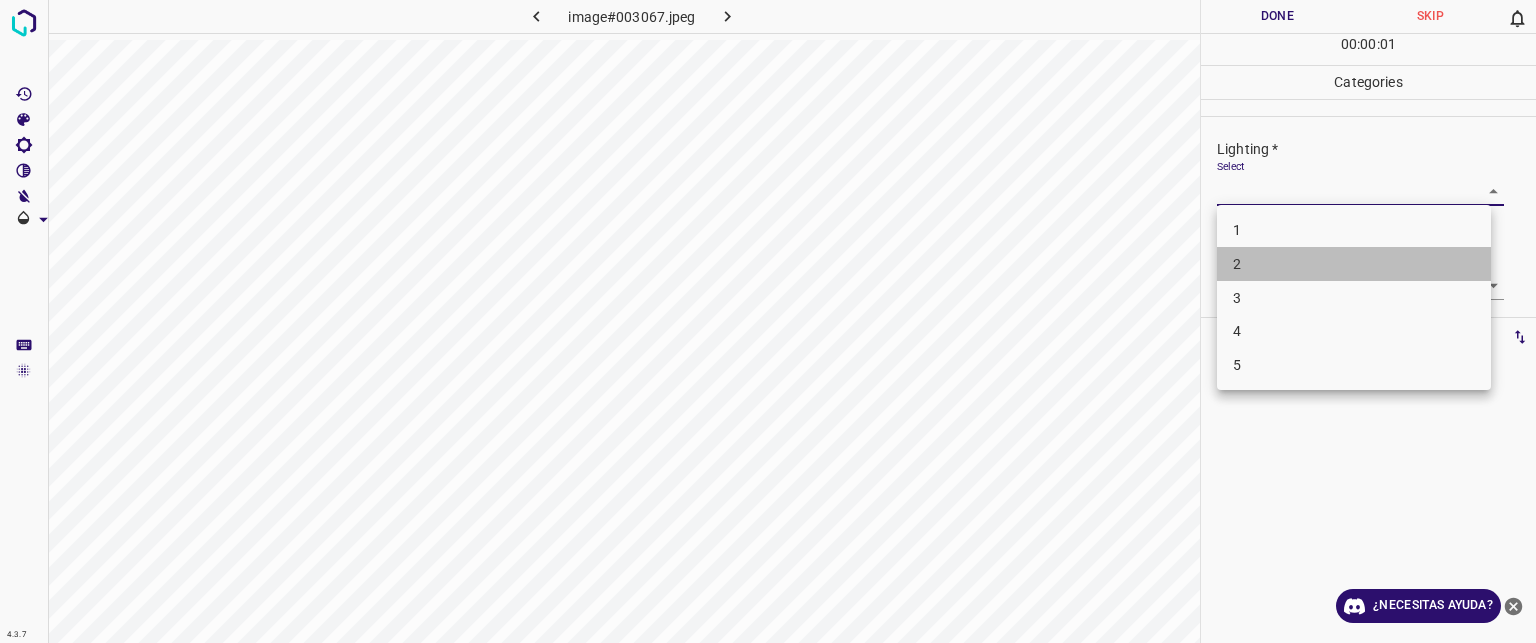 click on "2" at bounding box center (1354, 264) 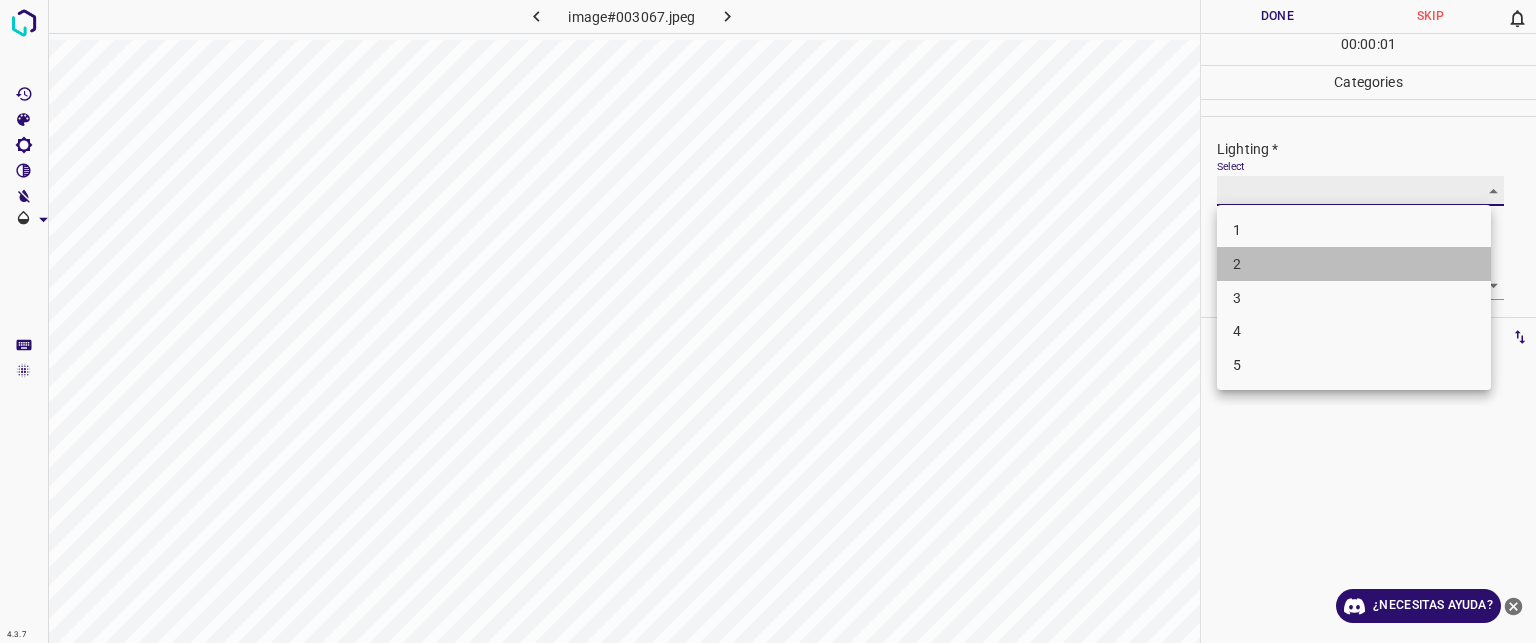 type on "2" 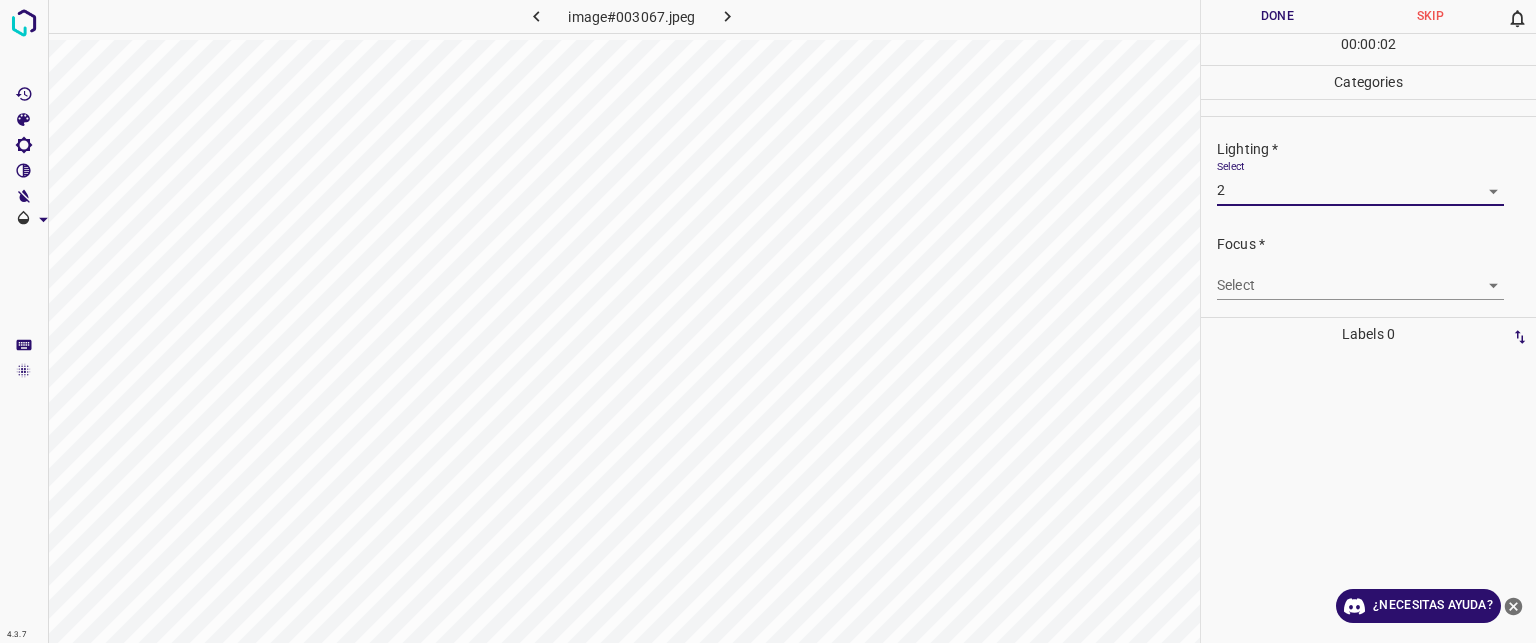 click on "Texto original Valora esta traducción Tu opinión servirá para ayudar a mejorar el Traductor de Google 4.3.7 image#003067.jpeg Done Skip 0 00   : 00   : 02   Categories Lighting *  Select 2 2 Focus *  Select ​ Overall *  Select ​ Labels   0 Categories 1 Lighting 2 Focus 3 Overall Tools Space Change between modes (Draw & Edit) I Auto labeling R Restore zoom M Zoom in N Zoom out Delete Delete selecte label Filters Z Restore filters X Saturation filter C Brightness filter V Contrast filter B Gray scale filter General O Download ¿Necesitas ayuda? - Texto - Esconder - Borrar" at bounding box center (768, 321) 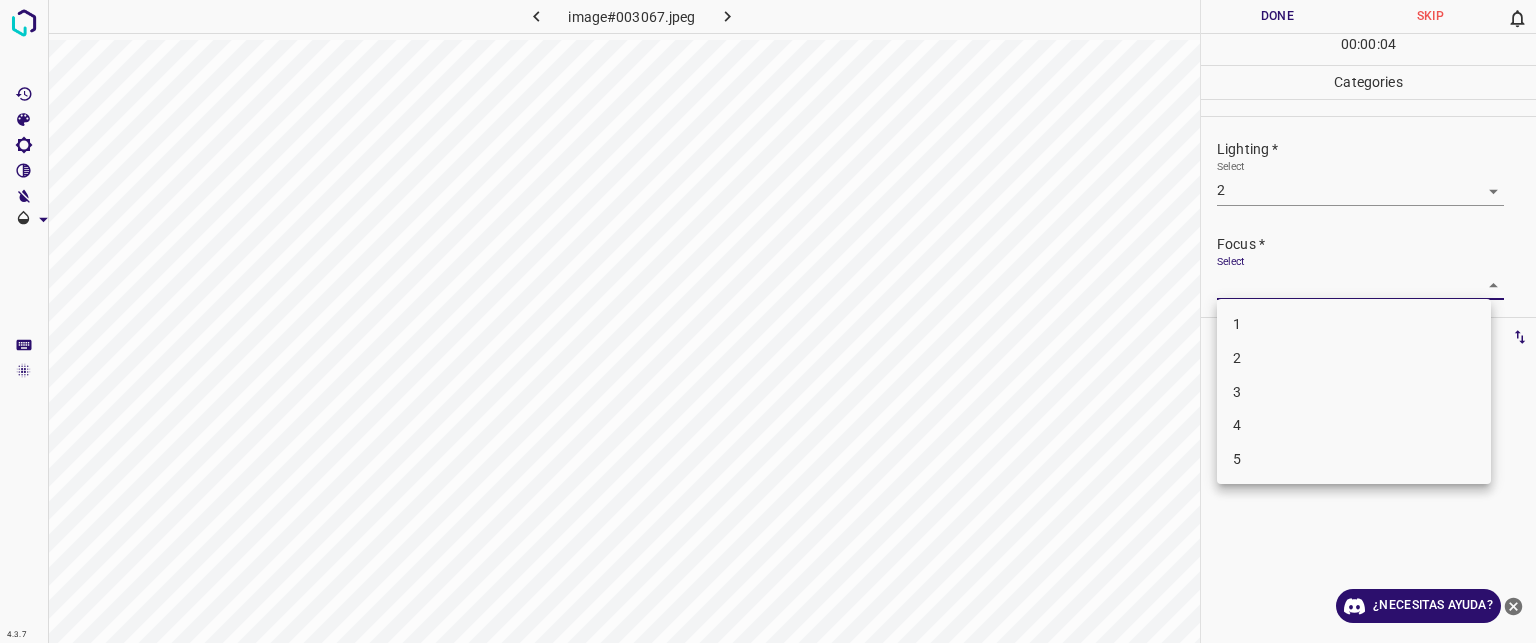 click on "2" at bounding box center [1354, 358] 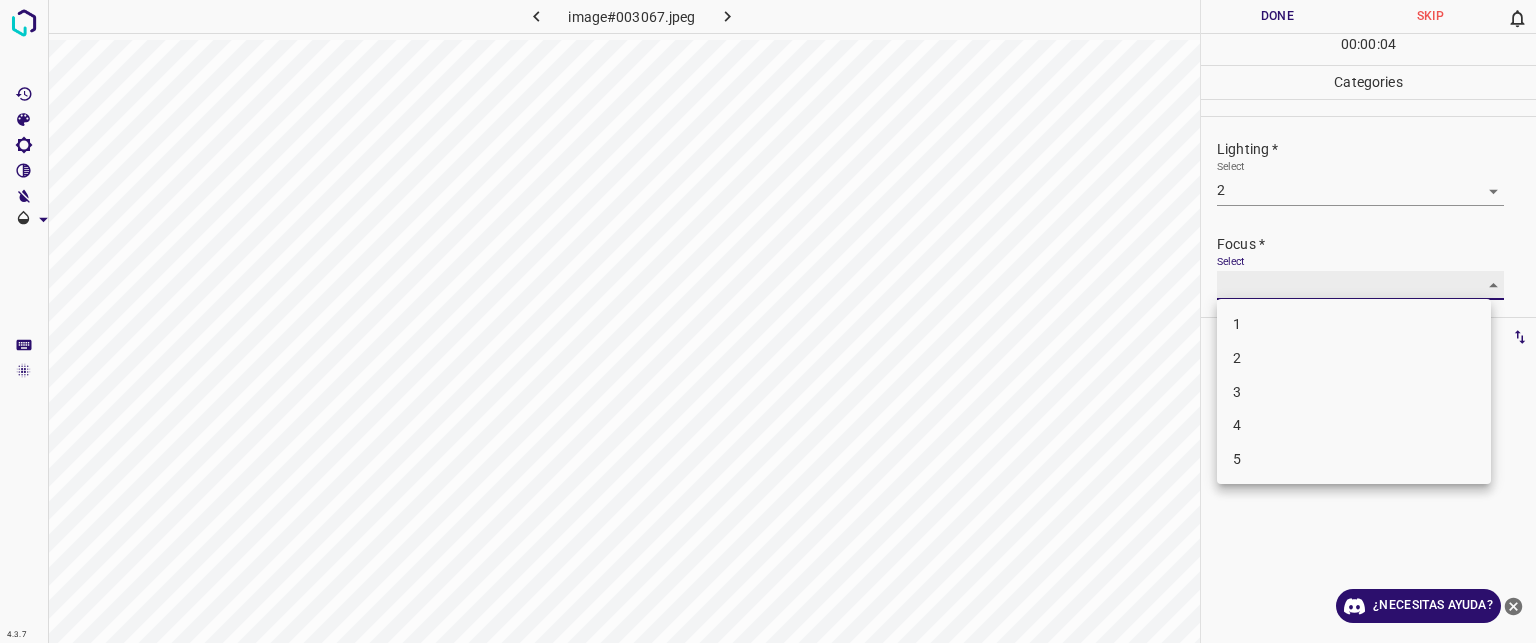 type on "2" 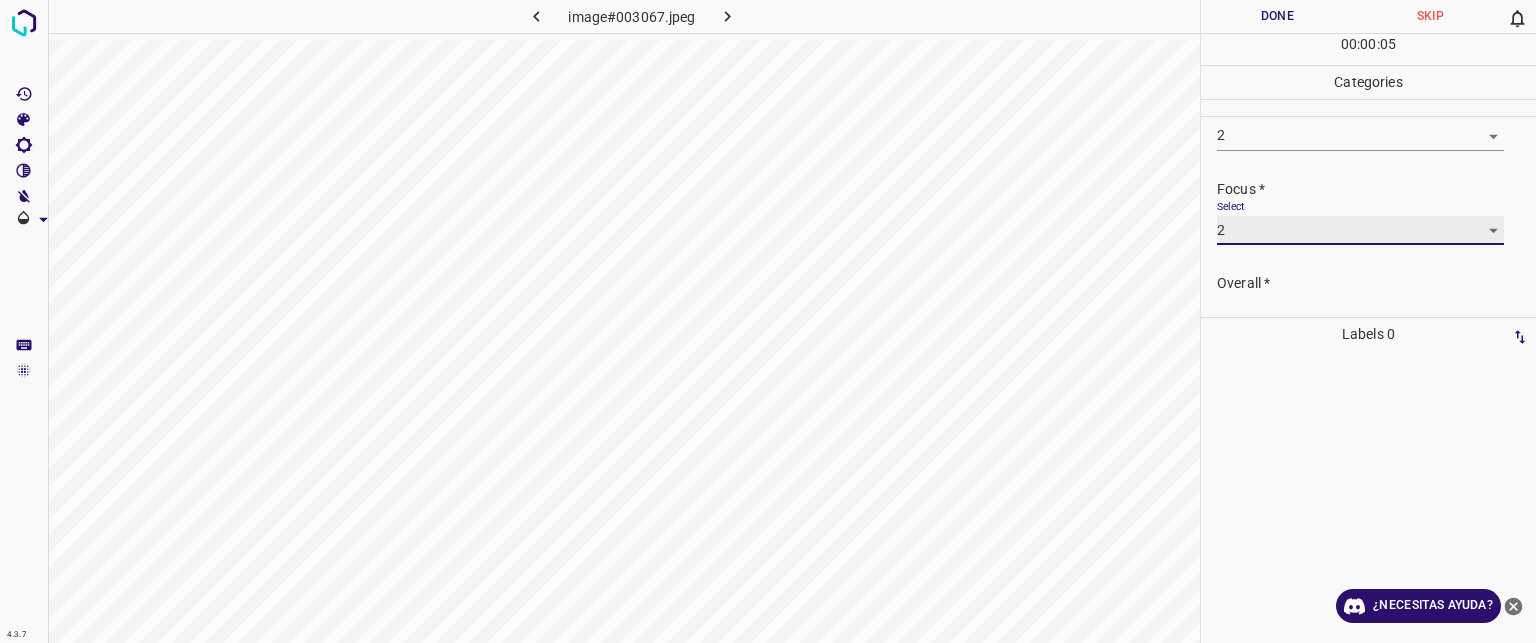 scroll, scrollTop: 98, scrollLeft: 0, axis: vertical 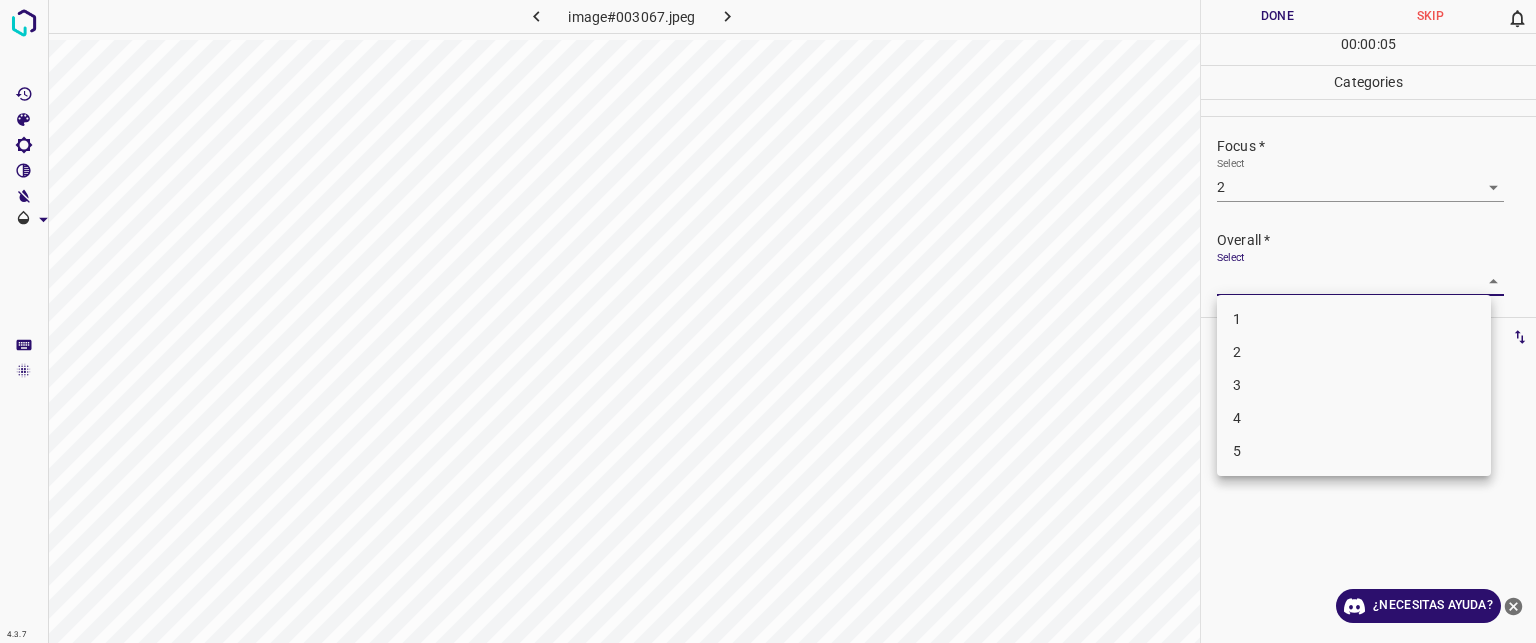 click on "Texto original Valora esta traducción Tu opinión servirá para ayudar a mejorar el Traductor de Google 4.3.7 image#003067.jpeg Done Skip 0 00   : 00   : 05   Categories Lighting *  Select 2 2 Focus *  Select 2 2 Overall *  Select ​ Labels   0 Categories 1 Lighting 2 Focus 3 Overall Tools Space Change between modes (Draw & Edit) I Auto labeling R Restore zoom M Zoom in N Zoom out Delete Delete selecte label Filters Z Restore filters X Saturation filter C Brightness filter V Contrast filter B Gray scale filter General O Download ¿Necesitas ayuda? - Texto - Esconder - Borrar 1 2 3 4 5" at bounding box center [768, 321] 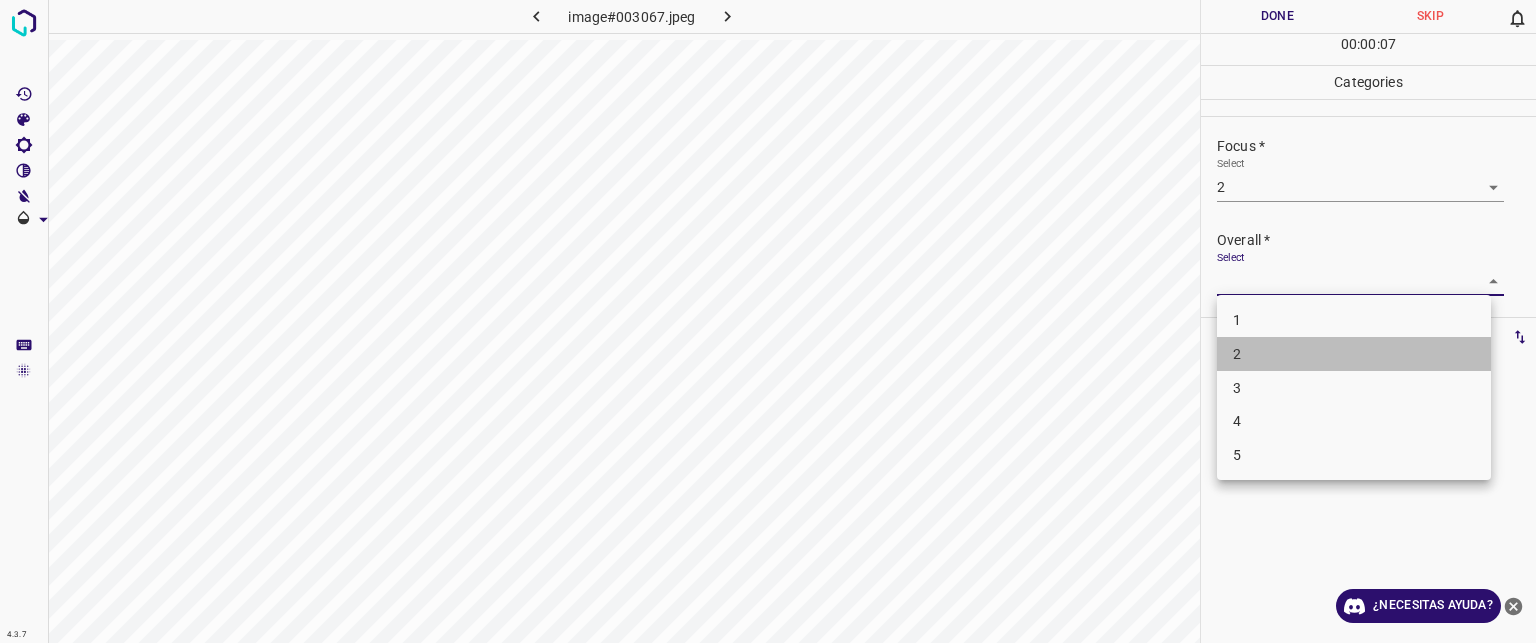 click on "2" at bounding box center [1237, 354] 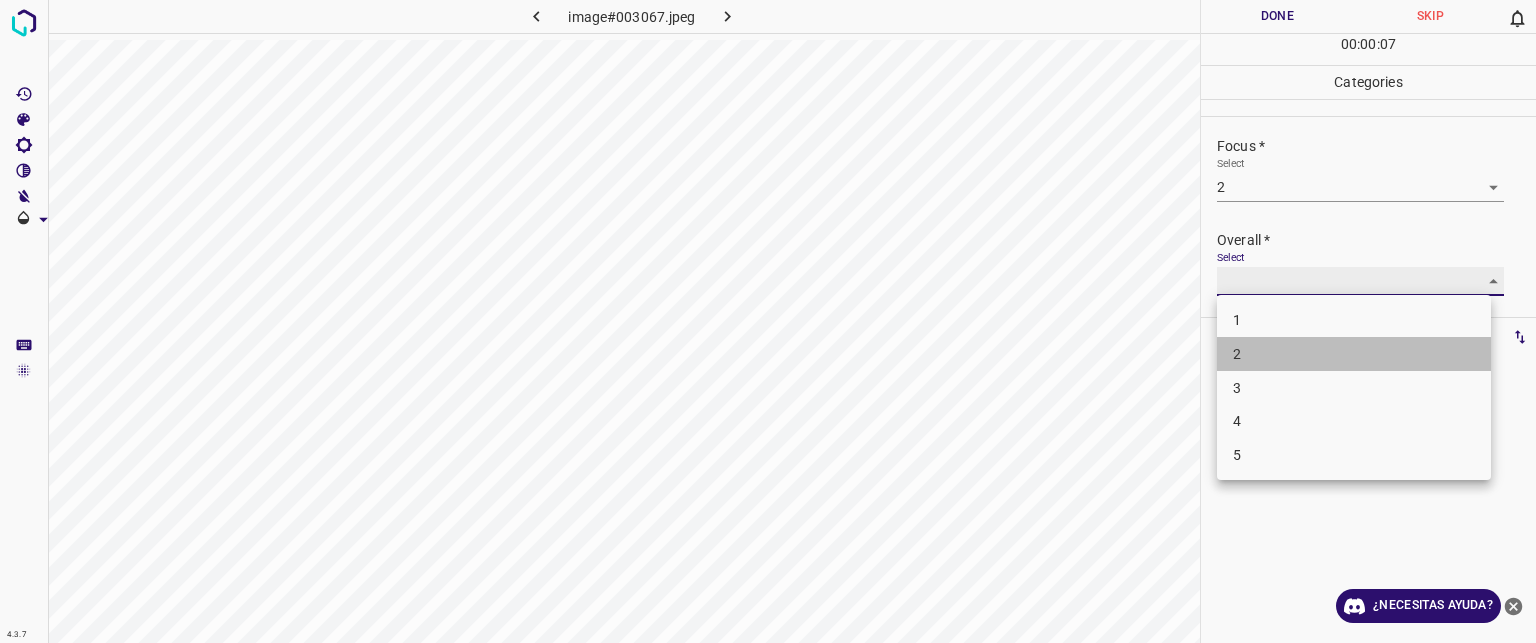 type on "2" 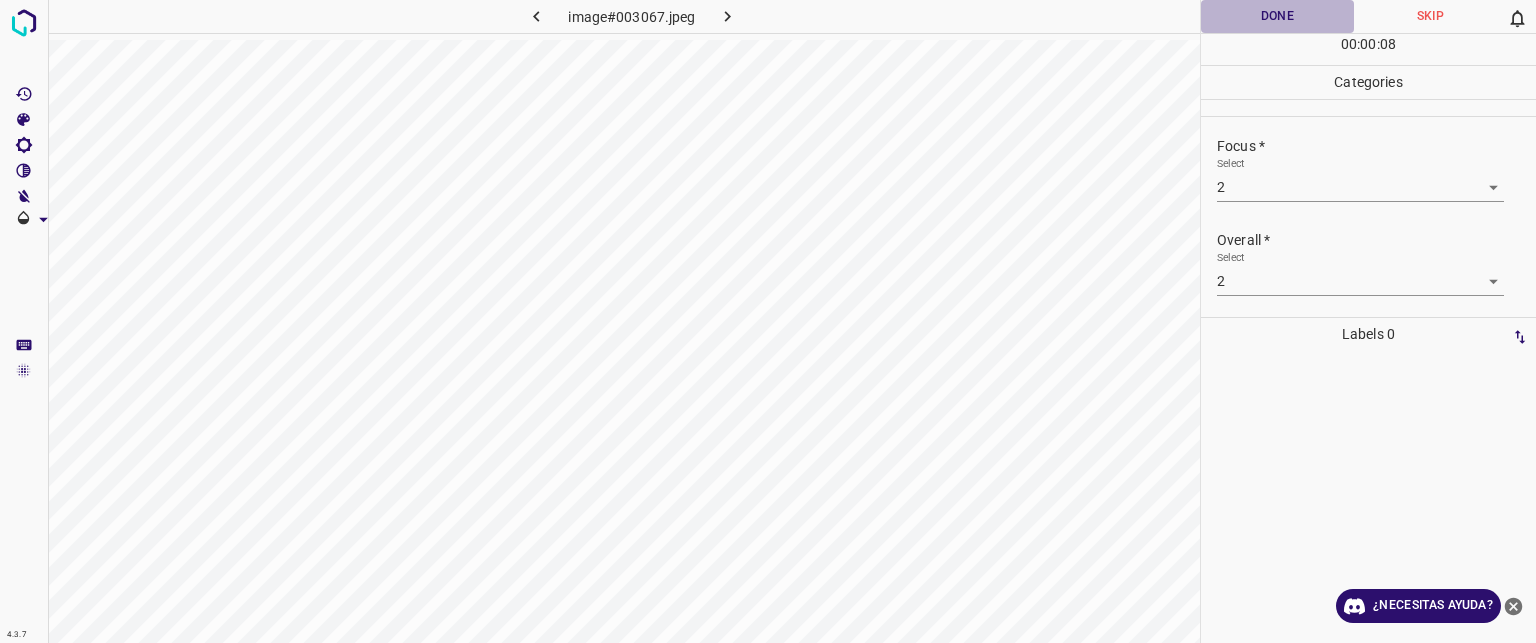 click on "Done" at bounding box center (1277, 16) 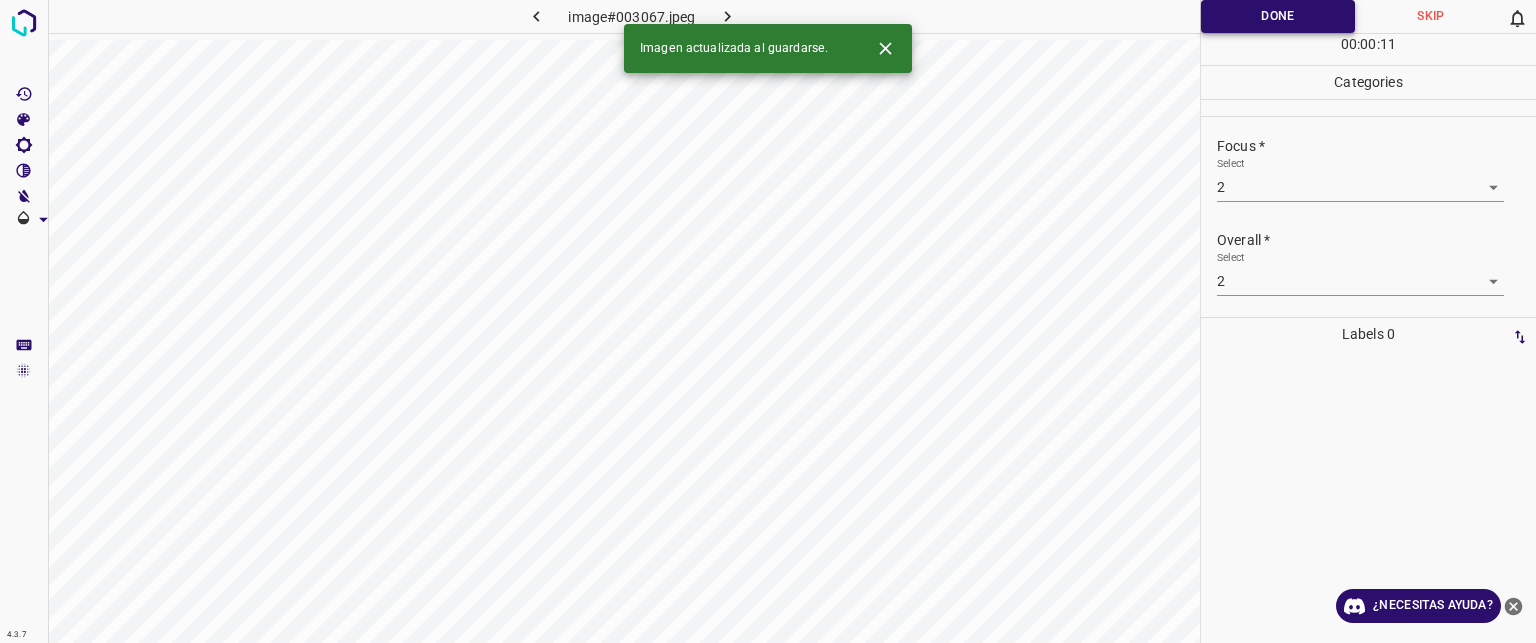 click on "Done" at bounding box center (1278, 16) 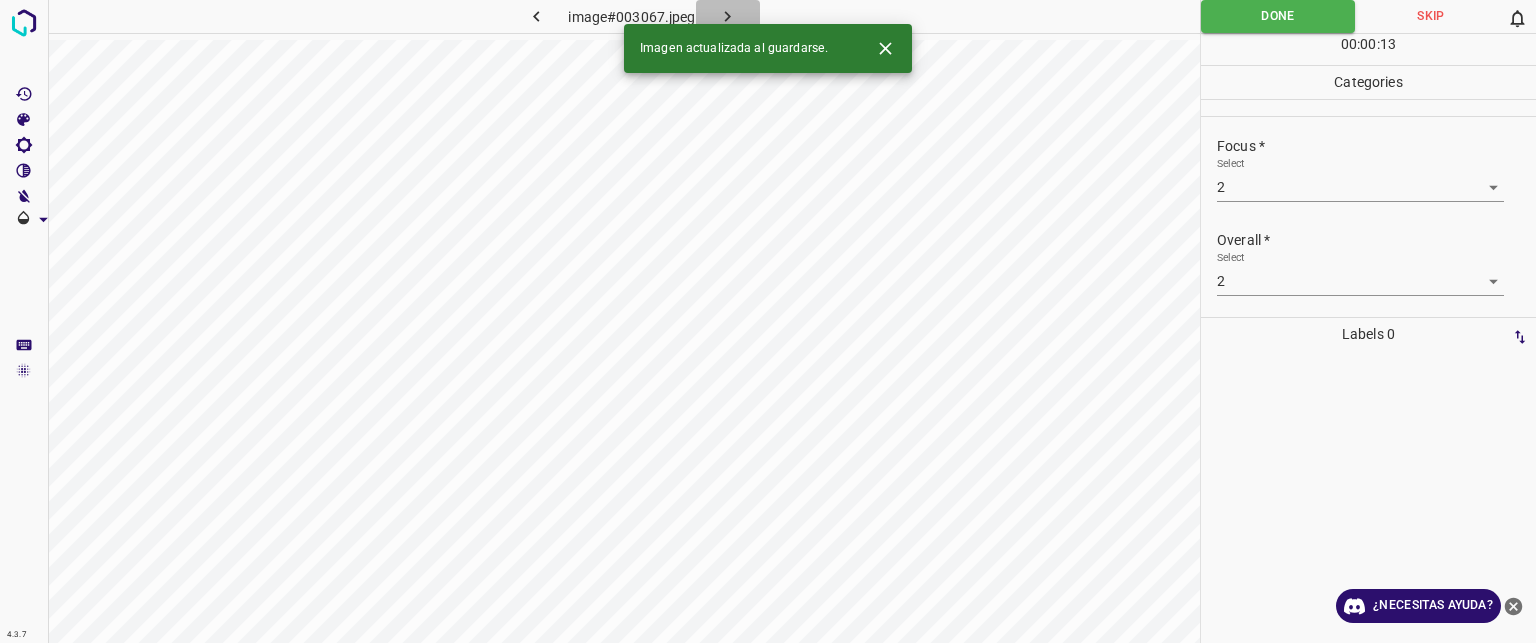 click 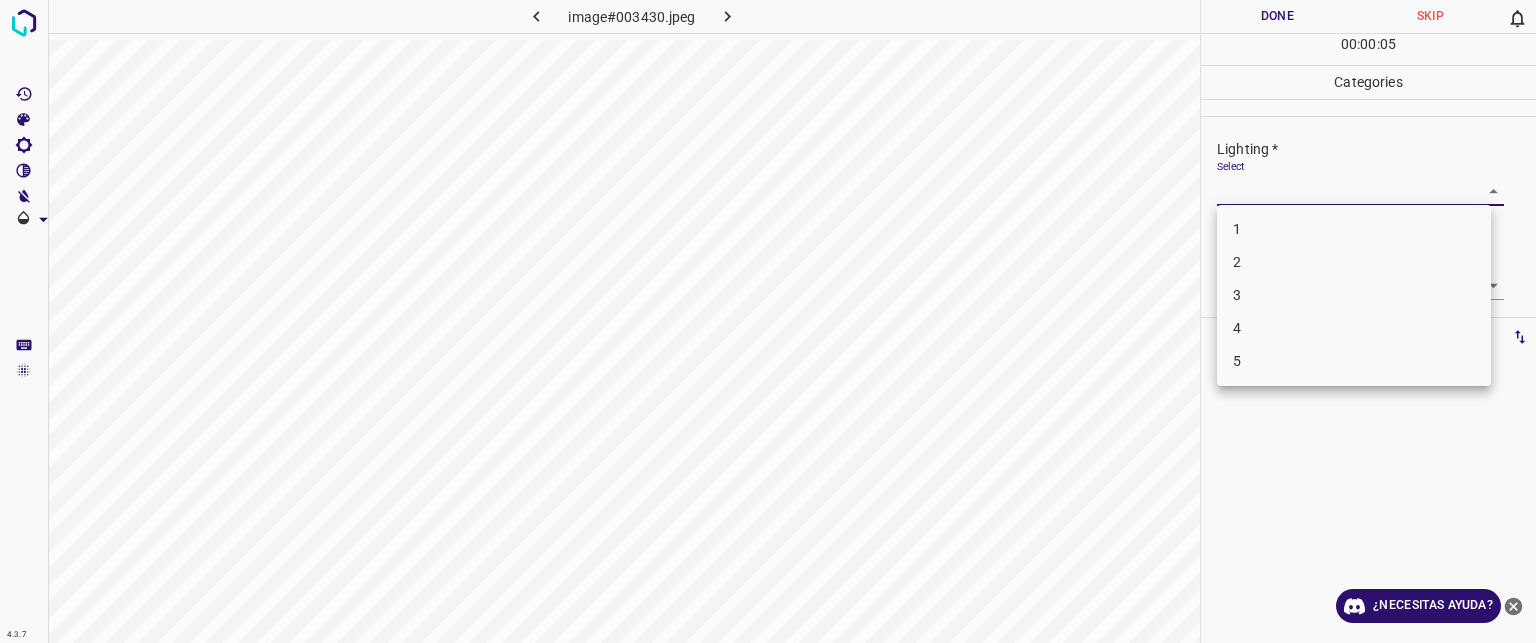 click on "Texto original Valora esta traducción Tu opinión servirá para ayudar a mejorar el Traductor de Google 4.3.7 image#003430.jpeg Done Skip 0 00   : 00   : 05   Categories Lighting *  Select ​ Focus *  Select ​ Overall *  Select ​ Labels   0 Categories 1 Lighting 2 Focus 3 Overall Tools Space Change between modes (Draw & Edit) I Auto labeling R Restore zoom M Zoom in N Zoom out Delete Delete selecte label Filters Z Restore filters X Saturation filter C Brightness filter V Contrast filter B Gray scale filter General O Download ¿Necesitas ayuda? - Texto - Esconder - Borrar 1 2 3 4 5" at bounding box center (768, 321) 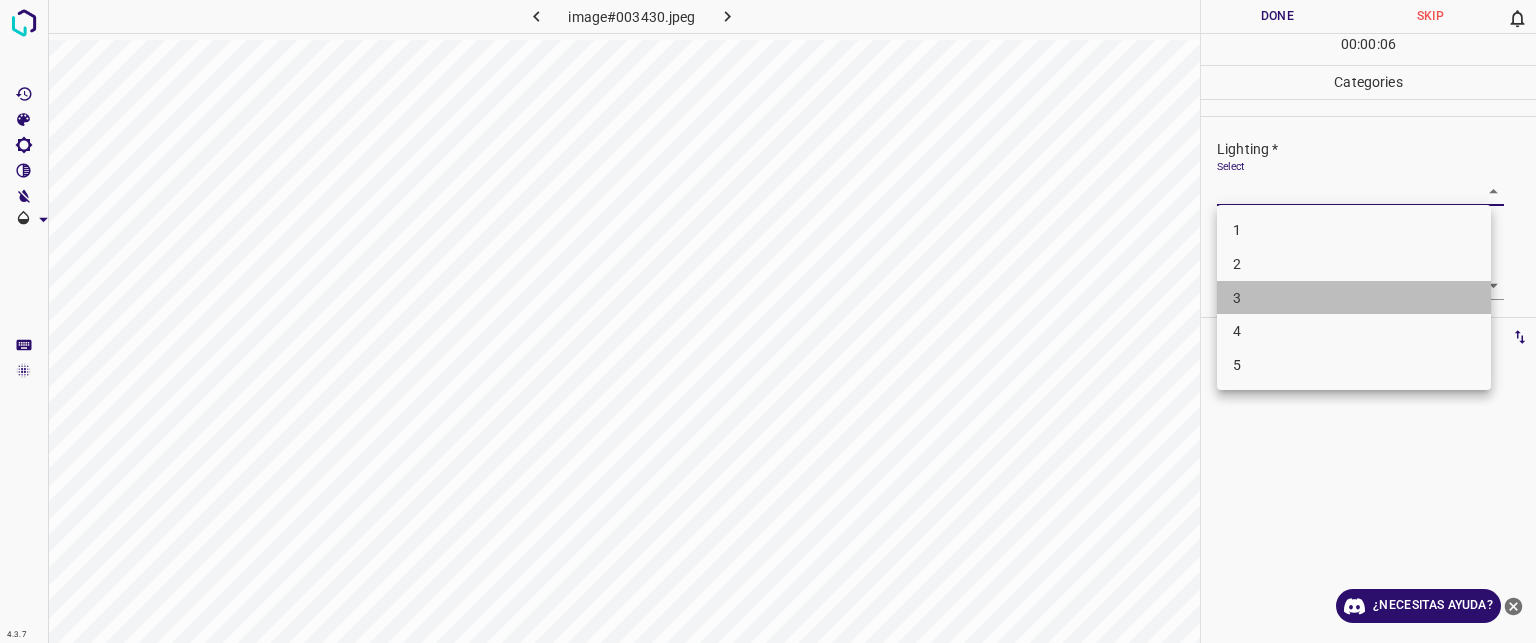 click on "3" at bounding box center [1354, 298] 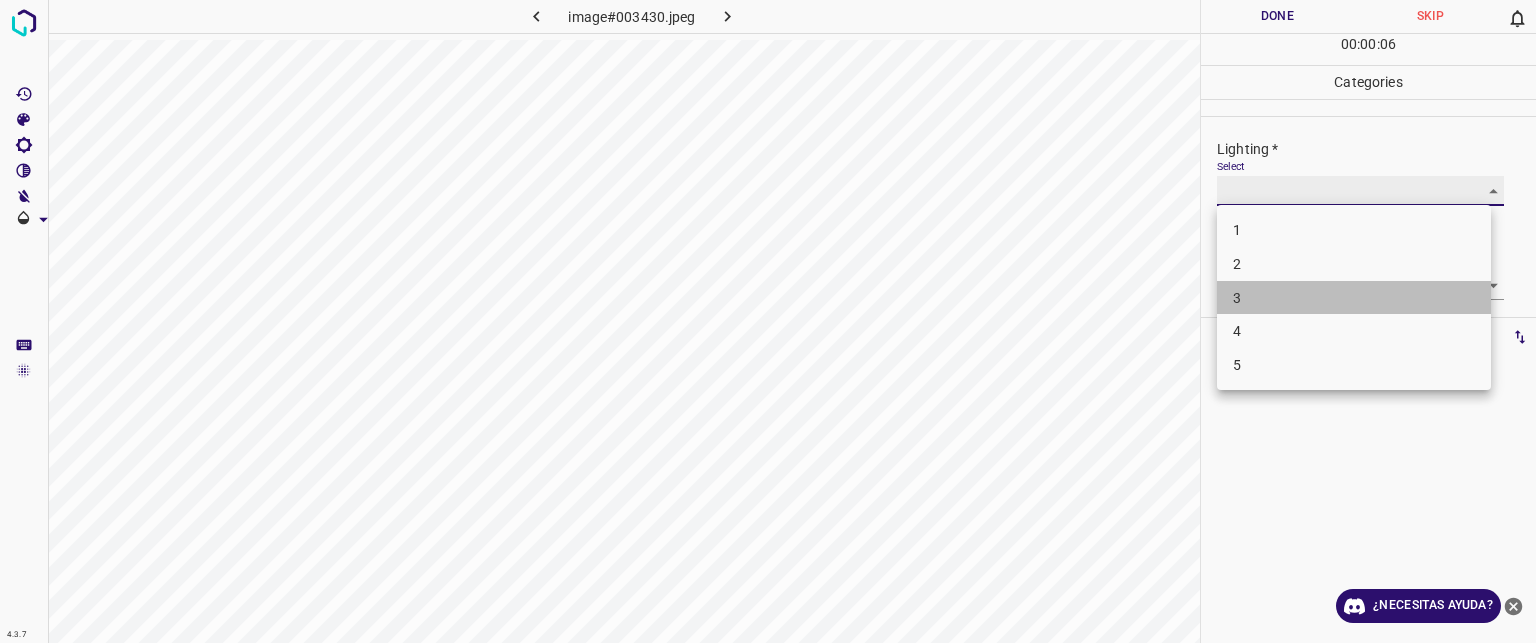 type on "3" 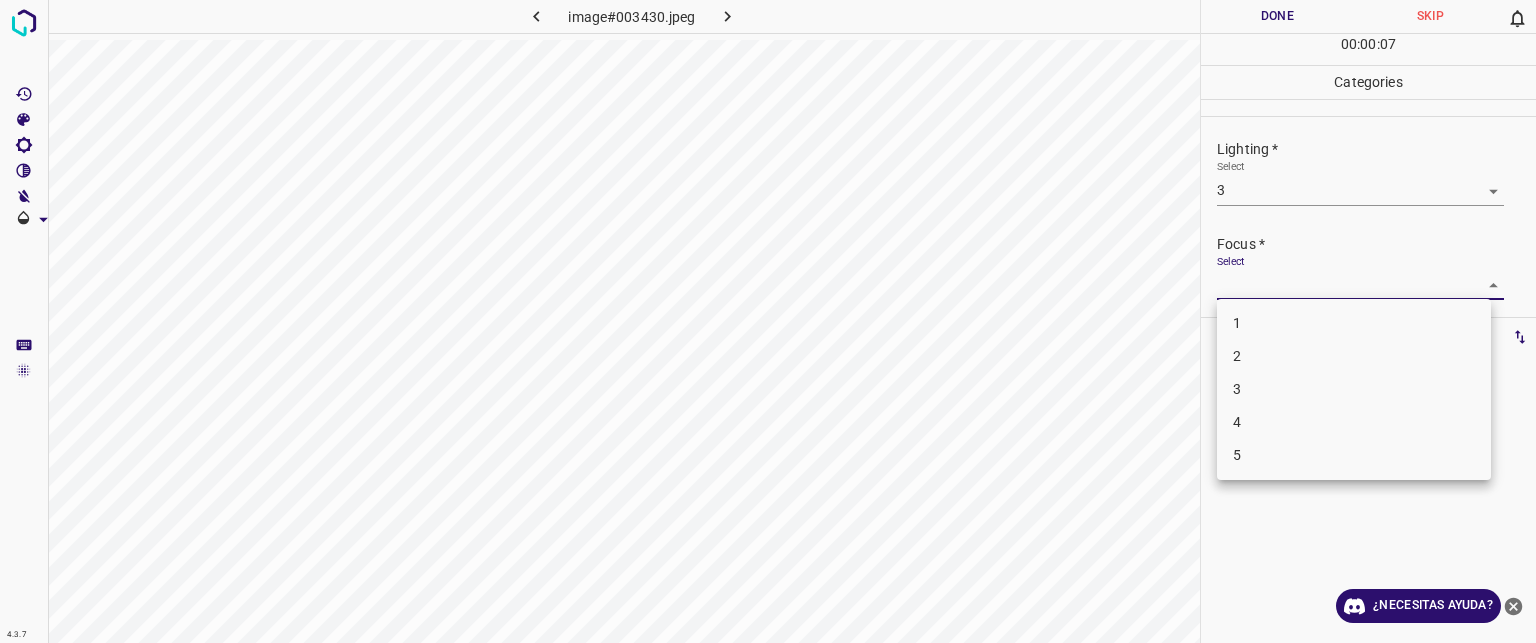 click on "Texto original Valora esta traducción Tu opinión servirá para ayudar a mejorar el Traductor de Google 4.3.7 image#003430.jpeg Done Skip 0 00   : 00   : 07   Categories Lighting *  Select 3 3 Focus *  Select ​ Overall *  Select ​ Labels   0 Categories 1 Lighting 2 Focus 3 Overall Tools Space Change between modes (Draw & Edit) I Auto labeling R Restore zoom M Zoom in N Zoom out Delete Delete selecte label Filters Z Restore filters X Saturation filter C Brightness filter V Contrast filter B Gray scale filter General O Download ¿Necesitas ayuda? - Texto - Esconder - Borrar 1 2 3 4 5" at bounding box center (768, 321) 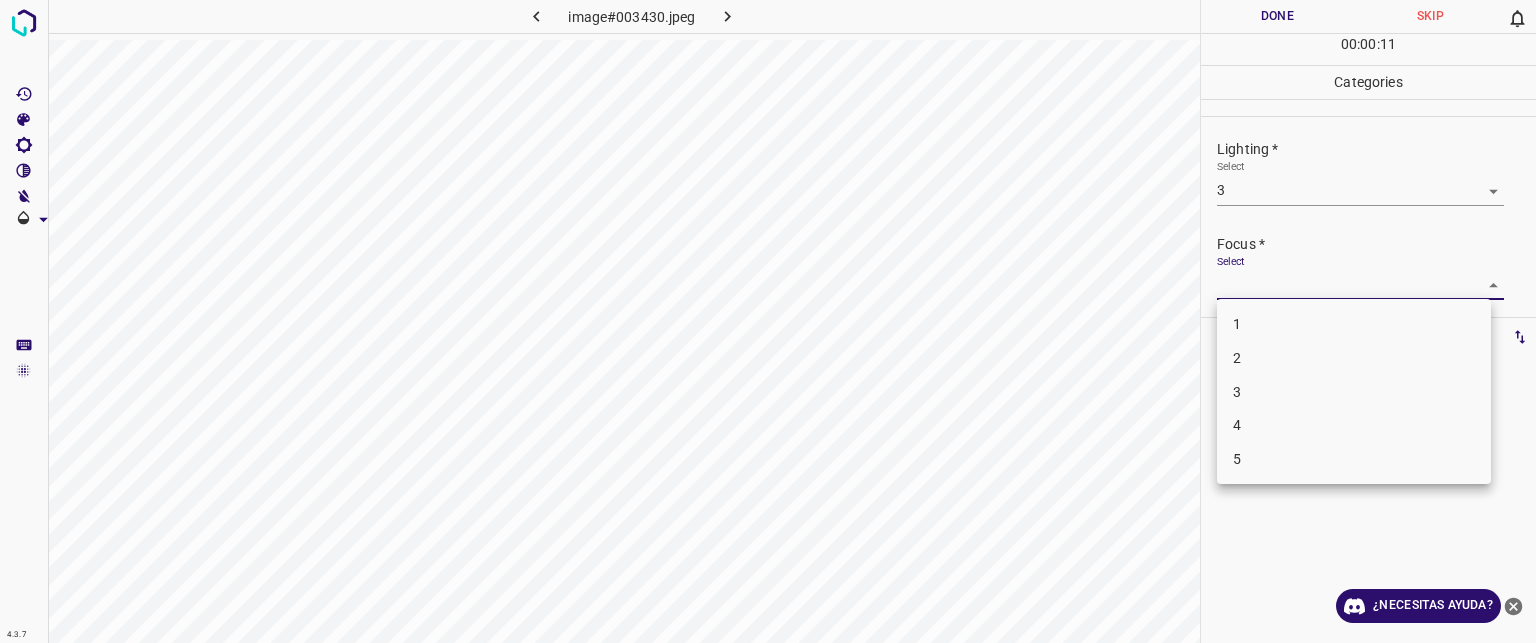 click on "3" at bounding box center (1354, 392) 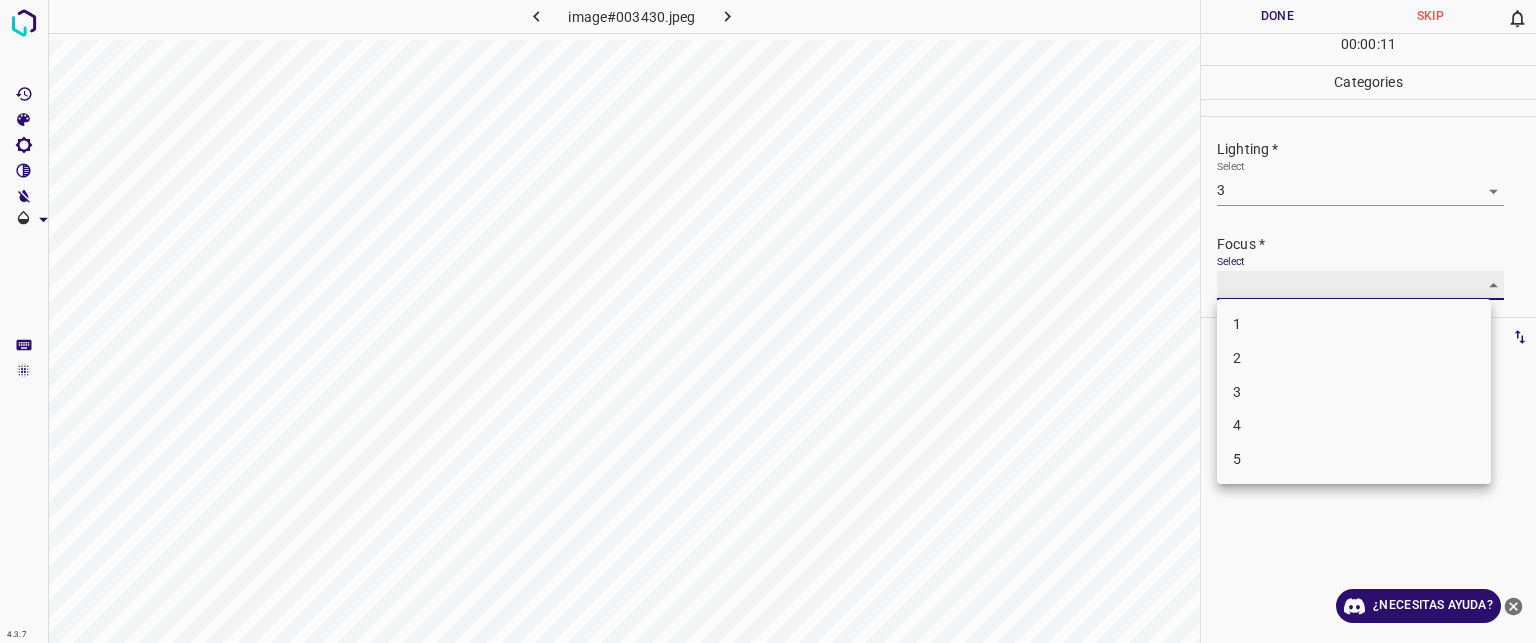 type on "3" 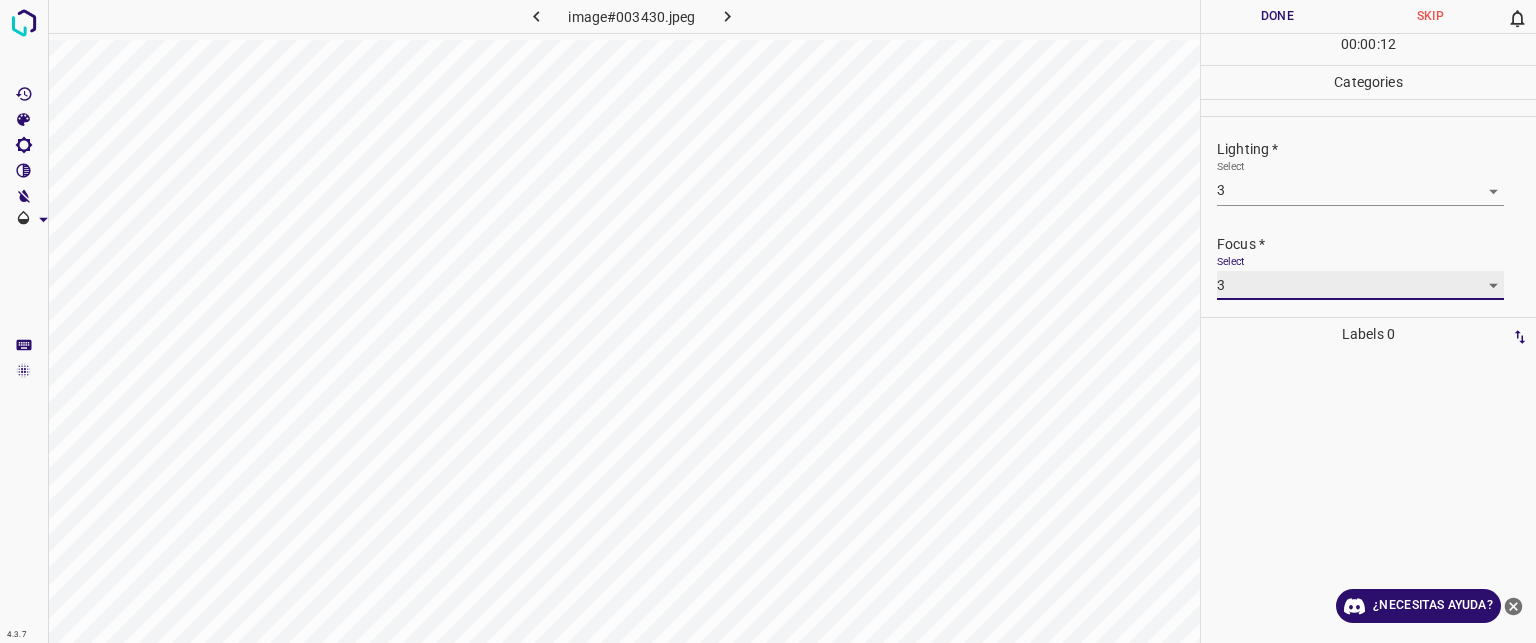 scroll, scrollTop: 98, scrollLeft: 0, axis: vertical 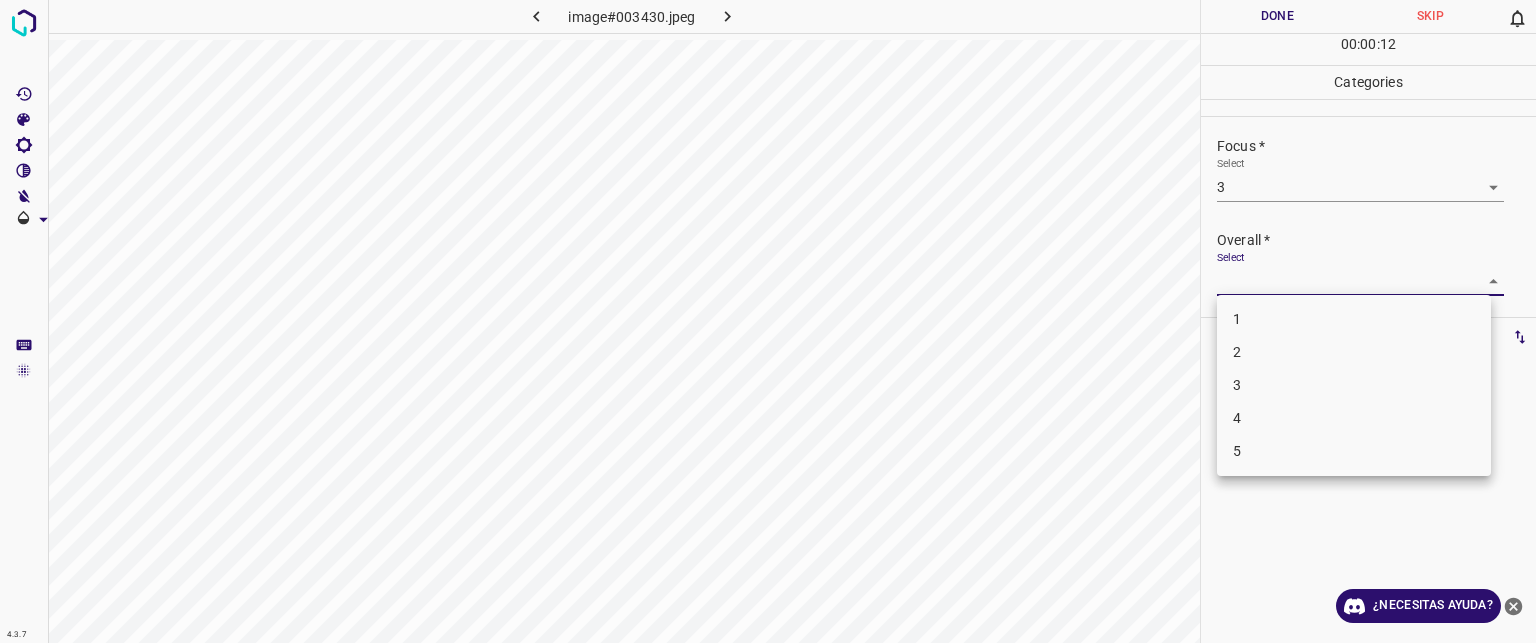 click on "Texto original Valora esta traducción Tu opinión servirá para ayudar a mejorar el Traductor de Google 4.3.7 image#003430.jpeg Done Skip 0 00   : 00   : 12   Categories Lighting *  Select 3 3 Focus *  Select 3 3 Overall *  Select ​ Labels   0 Categories 1 Lighting 2 Focus 3 Overall Tools Space Change between modes (Draw & Edit) I Auto labeling R Restore zoom M Zoom in N Zoom out Delete Delete selecte label Filters Z Restore filters X Saturation filter C Brightness filter V Contrast filter B Gray scale filter General O Download ¿Necesitas ayuda? - Texto - Esconder - Borrar 1 2 3 4 5" at bounding box center (768, 321) 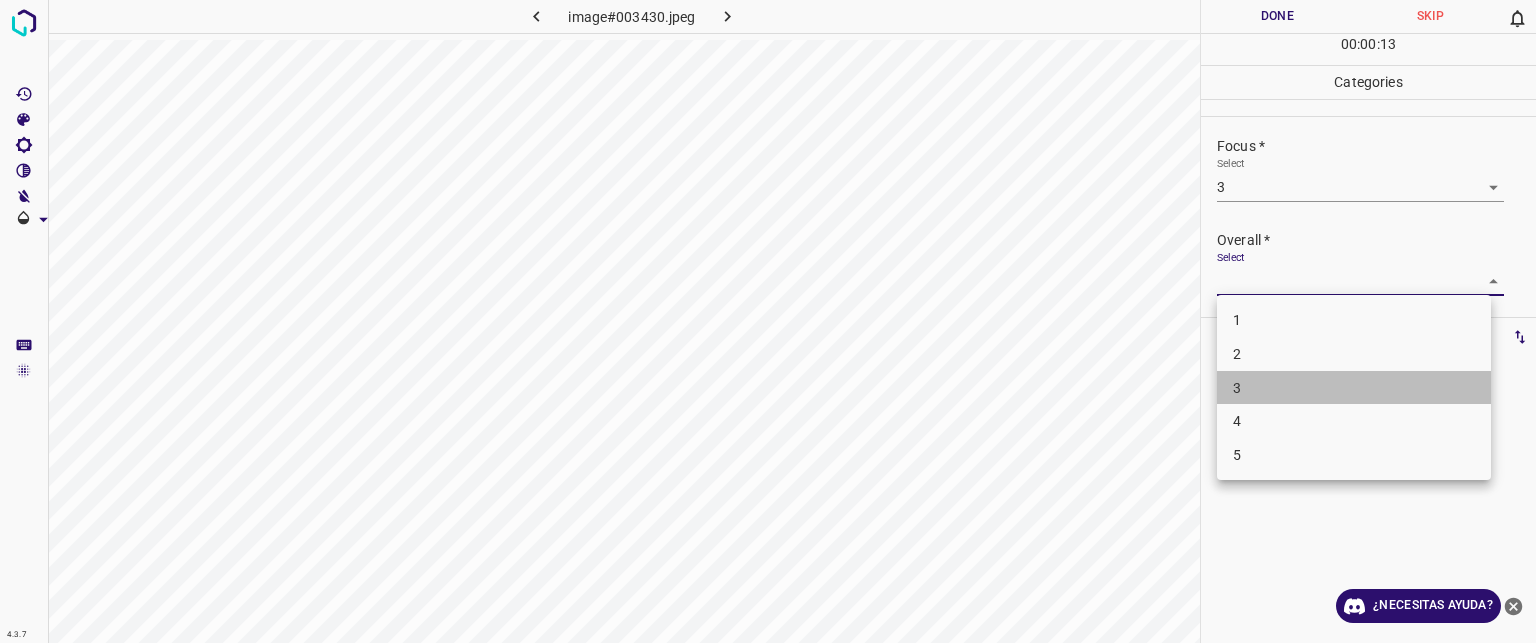 drag, startPoint x: 1260, startPoint y: 384, endPoint x: 1260, endPoint y: 334, distance: 50 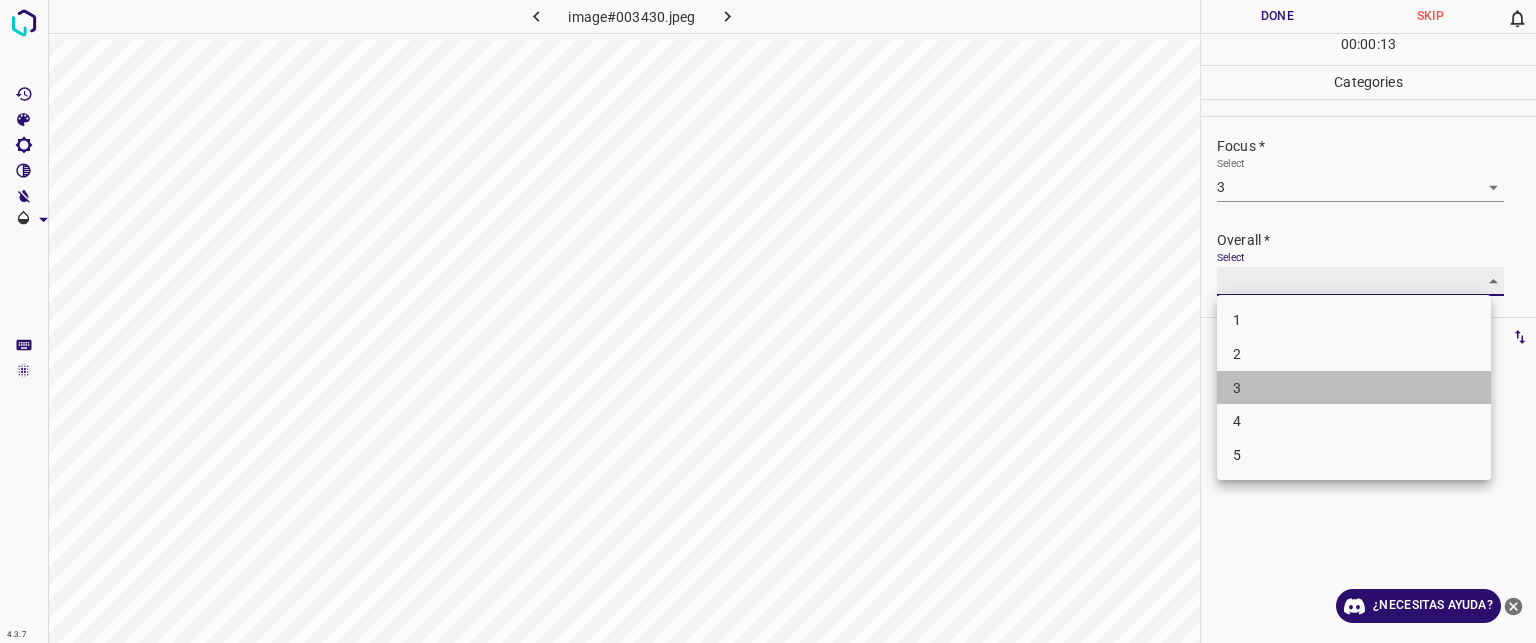 type on "3" 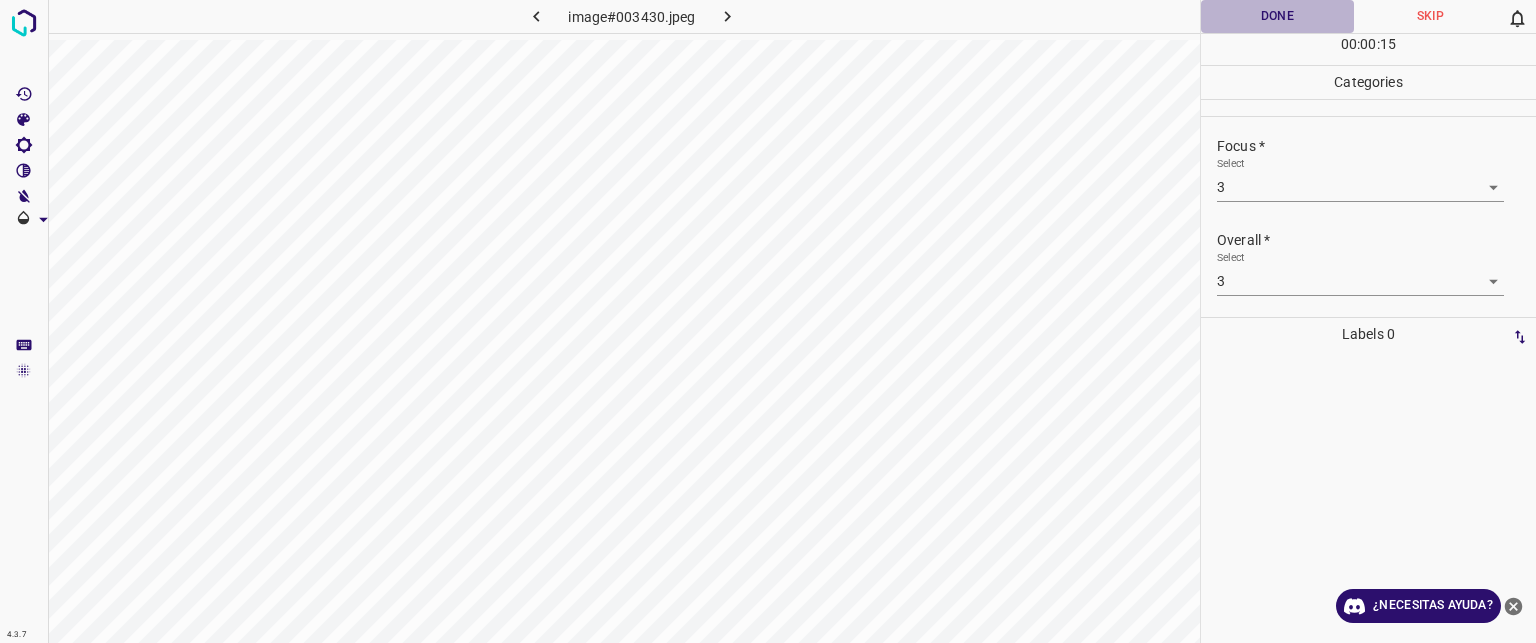 click on "Done" at bounding box center [1277, 16] 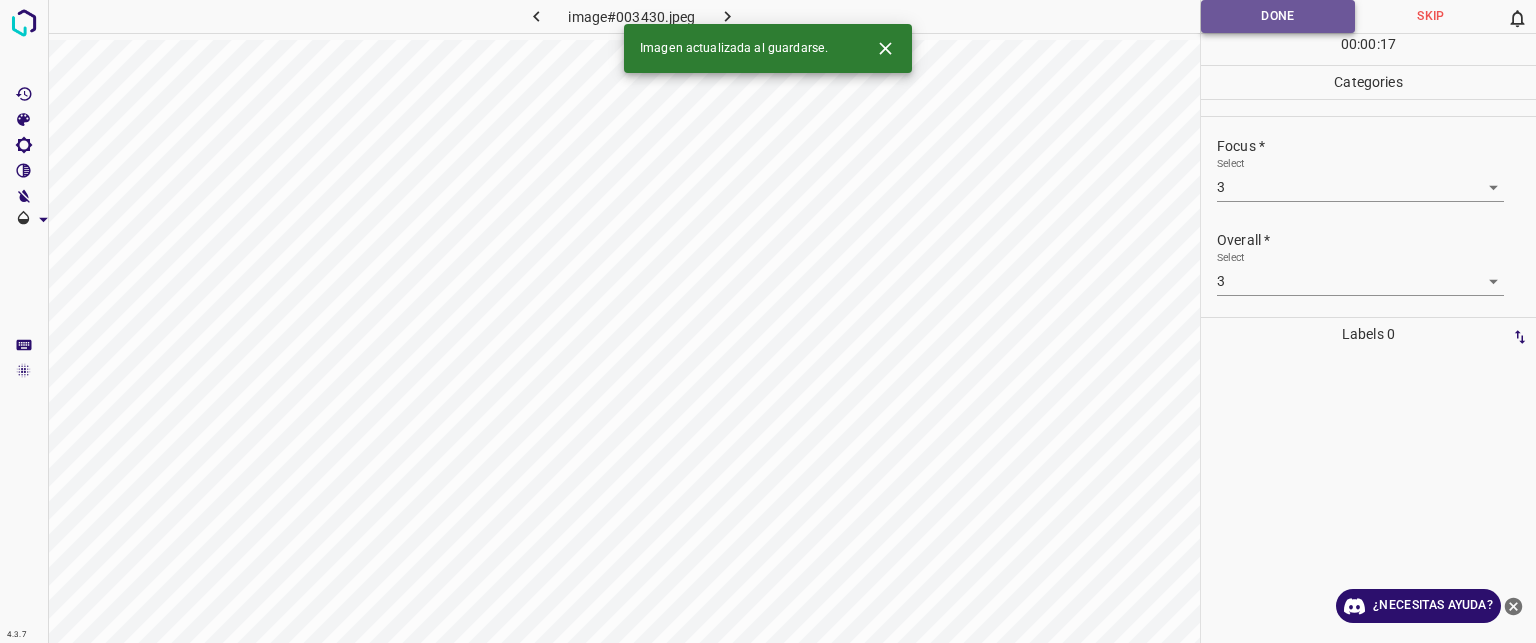 click on "Done" at bounding box center [1278, 16] 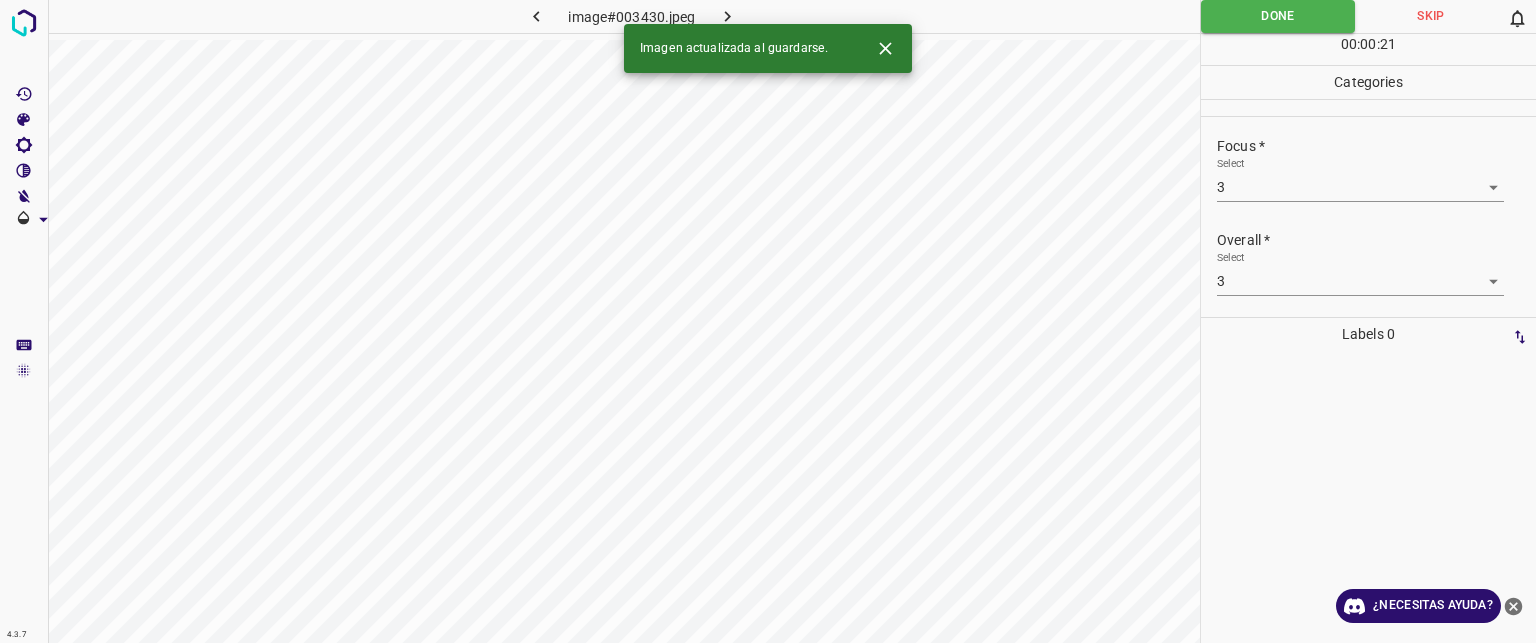 click on "Imagen actualizada al guardarse." at bounding box center (768, 48) 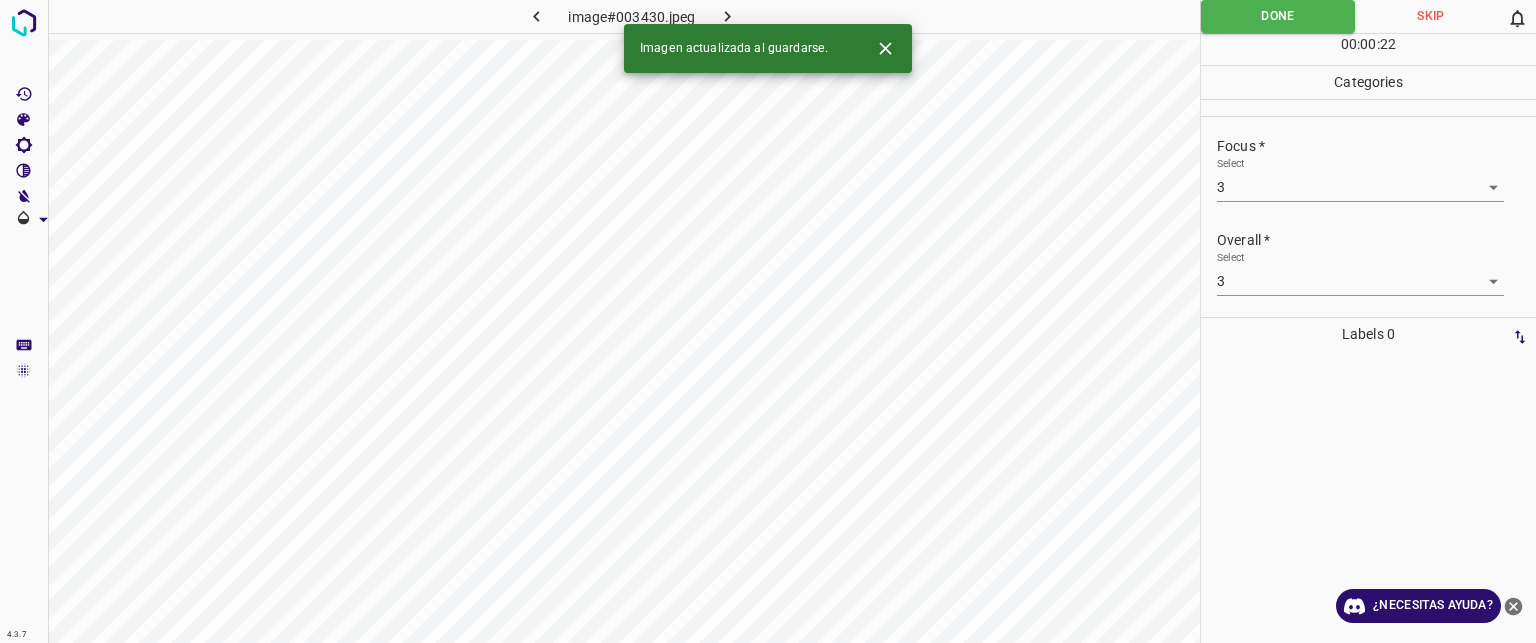 click 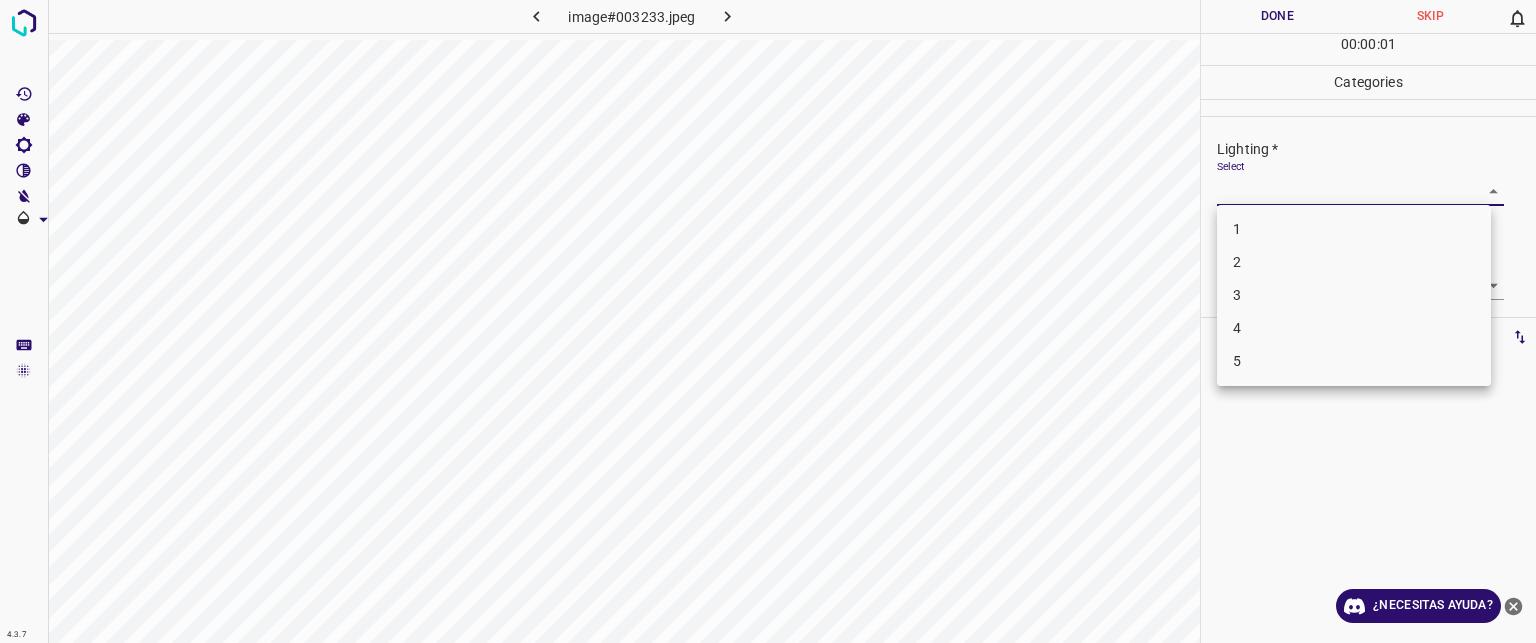 click on "Texto original Valora esta traducción Tu opinión servirá para ayudar a mejorar el Traductor de Google 4.3.7 image#003233.jpeg Done Skip 0 00   : 00   : 01   Categories Lighting *  Select ​ Focus *  Select ​ Overall *  Select ​ Labels   0 Categories 1 Lighting 2 Focus 3 Overall Tools Space Change between modes (Draw & Edit) I Auto labeling R Restore zoom M Zoom in N Zoom out Delete Delete selecte label Filters Z Restore filters X Saturation filter C Brightness filter V Contrast filter B Gray scale filter General O Download ¿Necesitas ayuda? - Texto - Esconder - Borrar 1 2 3 4 5" at bounding box center (768, 321) 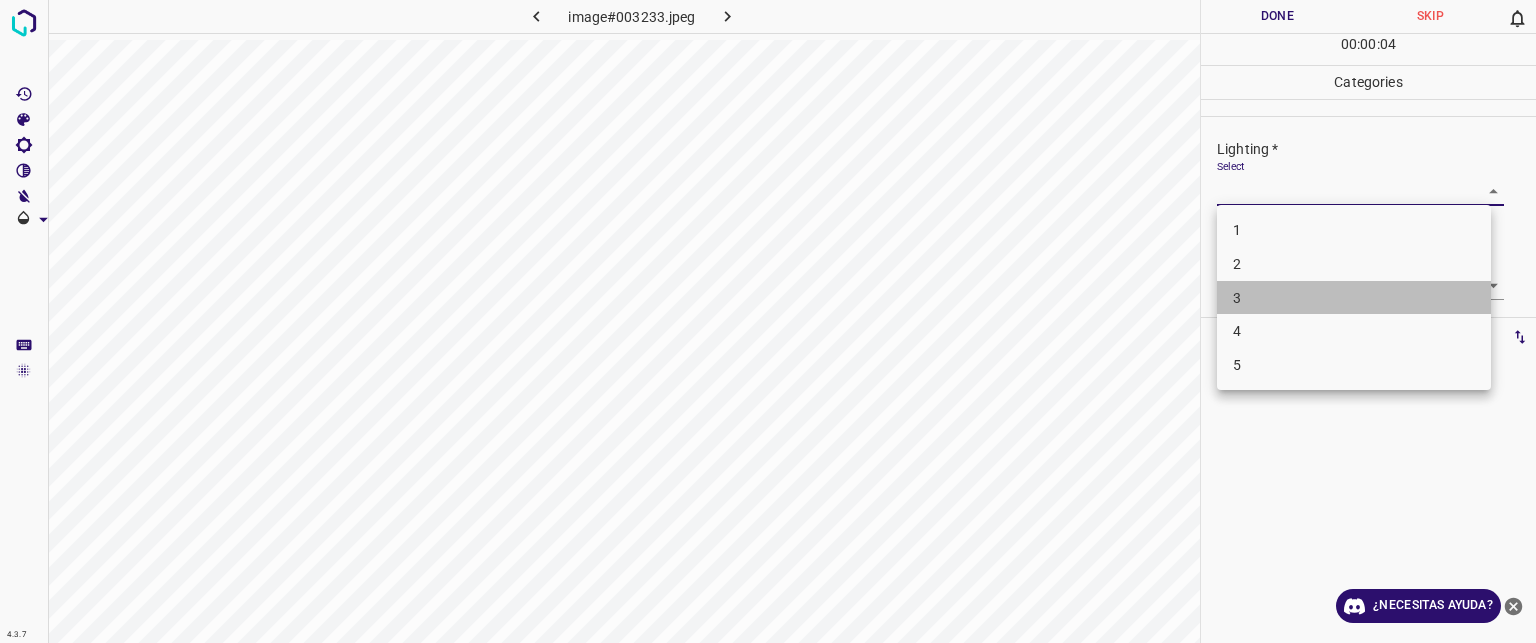 click on "3" at bounding box center (1354, 298) 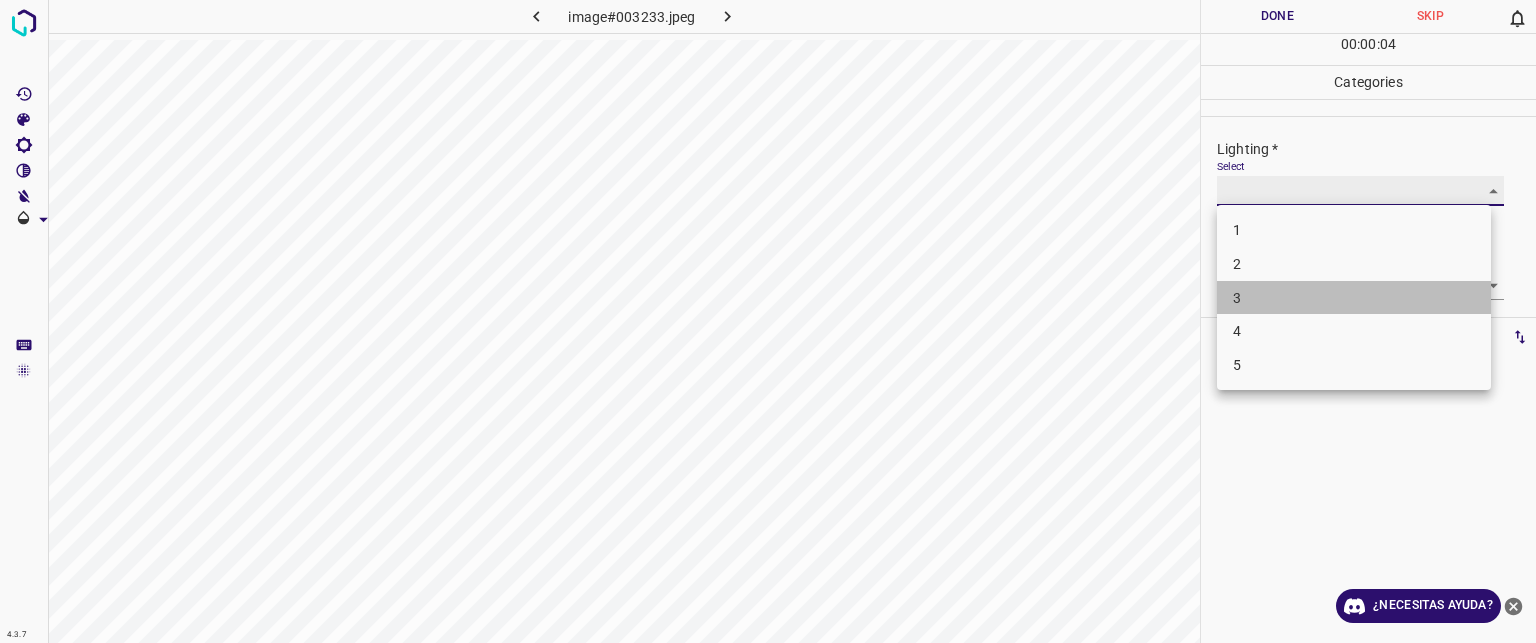 type on "3" 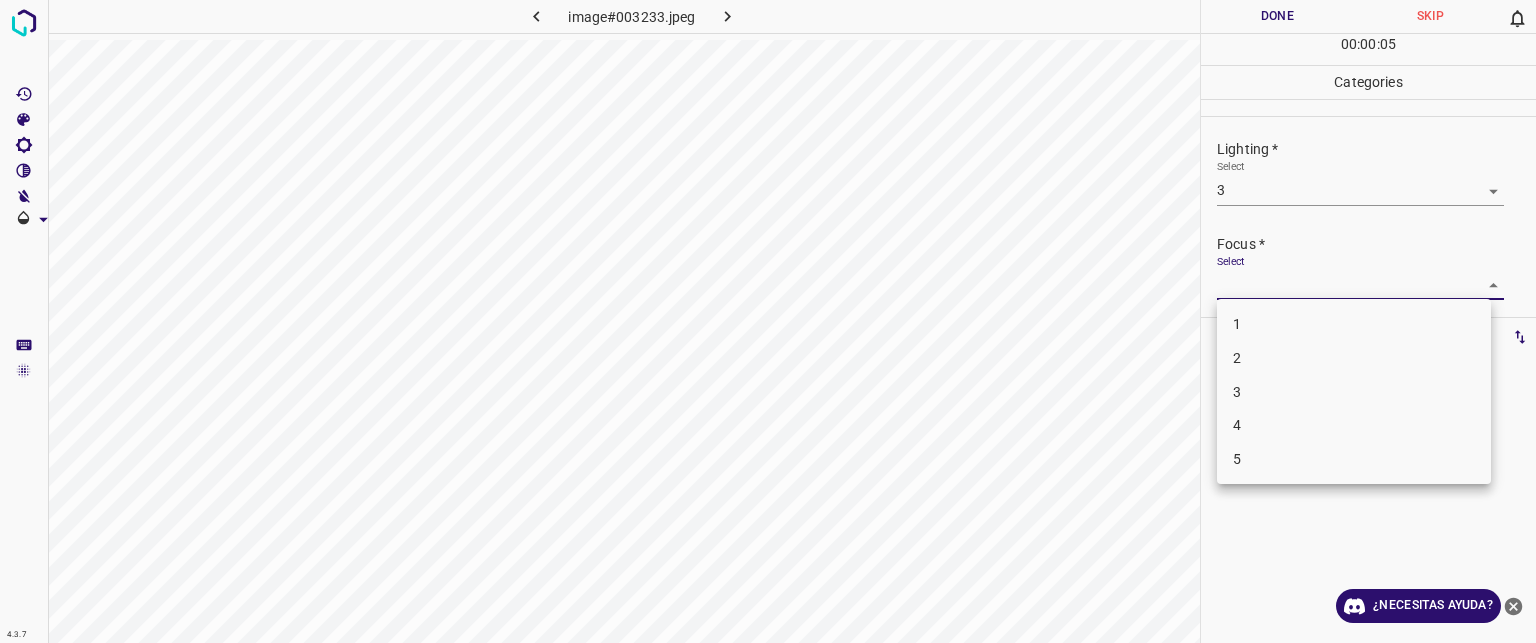 drag, startPoint x: 1256, startPoint y: 288, endPoint x: 1248, endPoint y: 371, distance: 83.38465 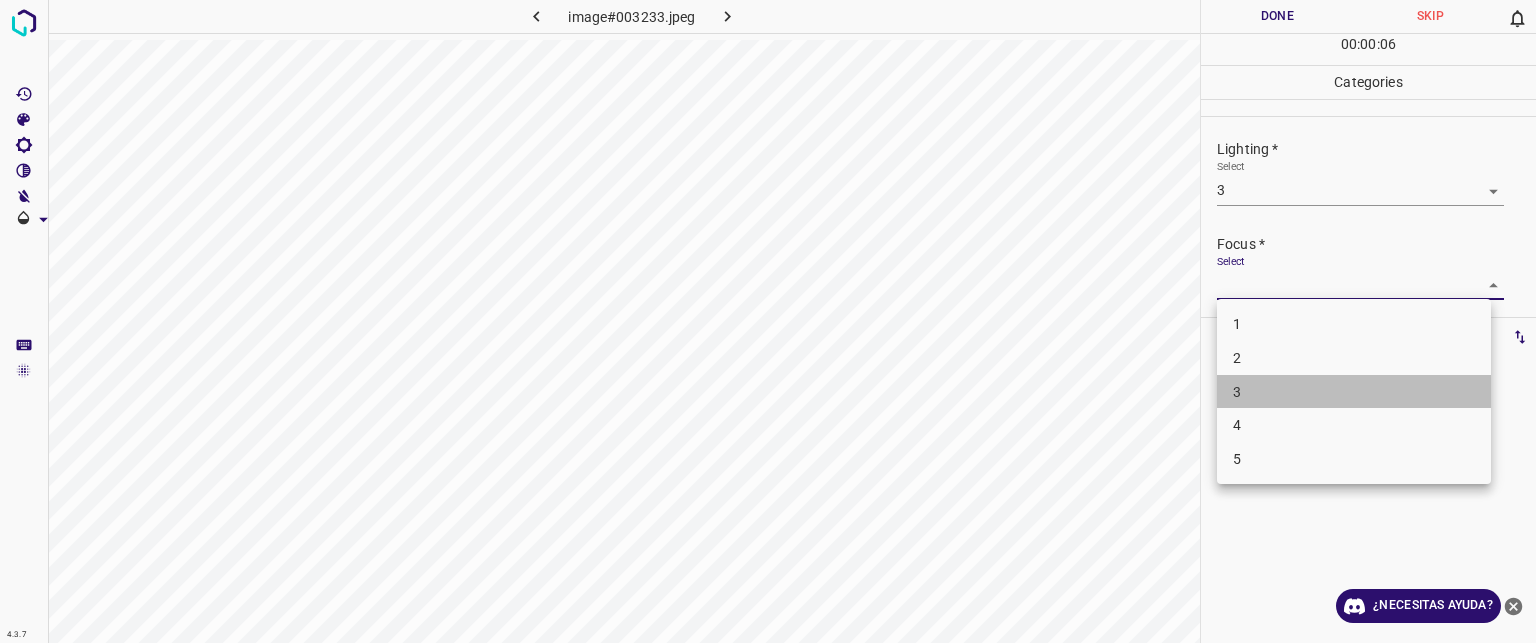 click on "3" at bounding box center (1354, 392) 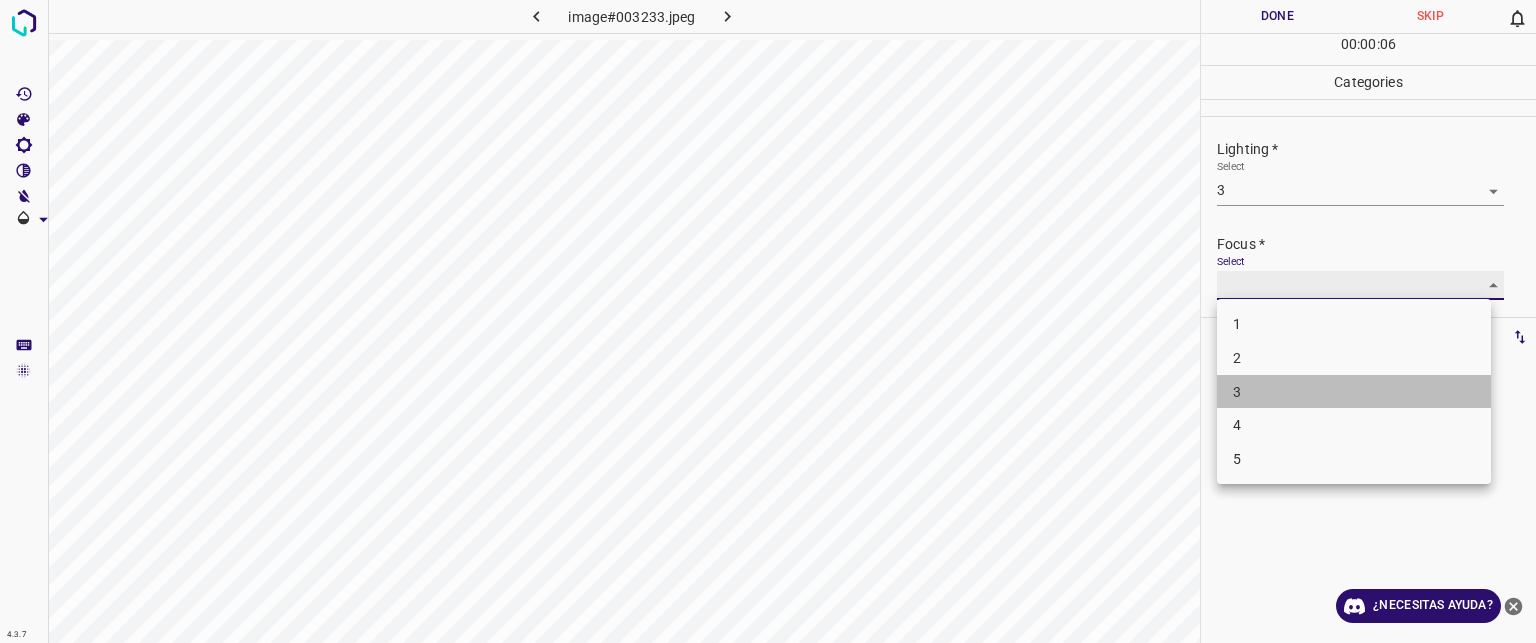 type on "3" 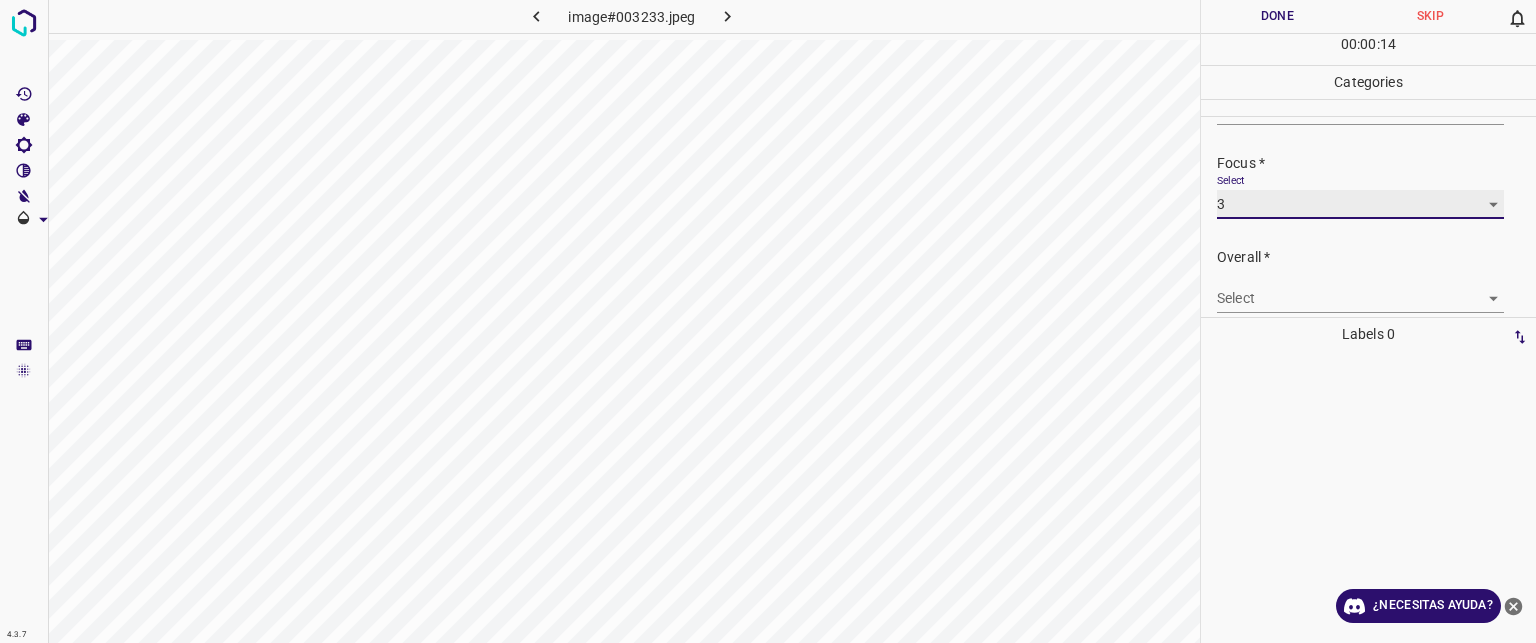 scroll, scrollTop: 98, scrollLeft: 0, axis: vertical 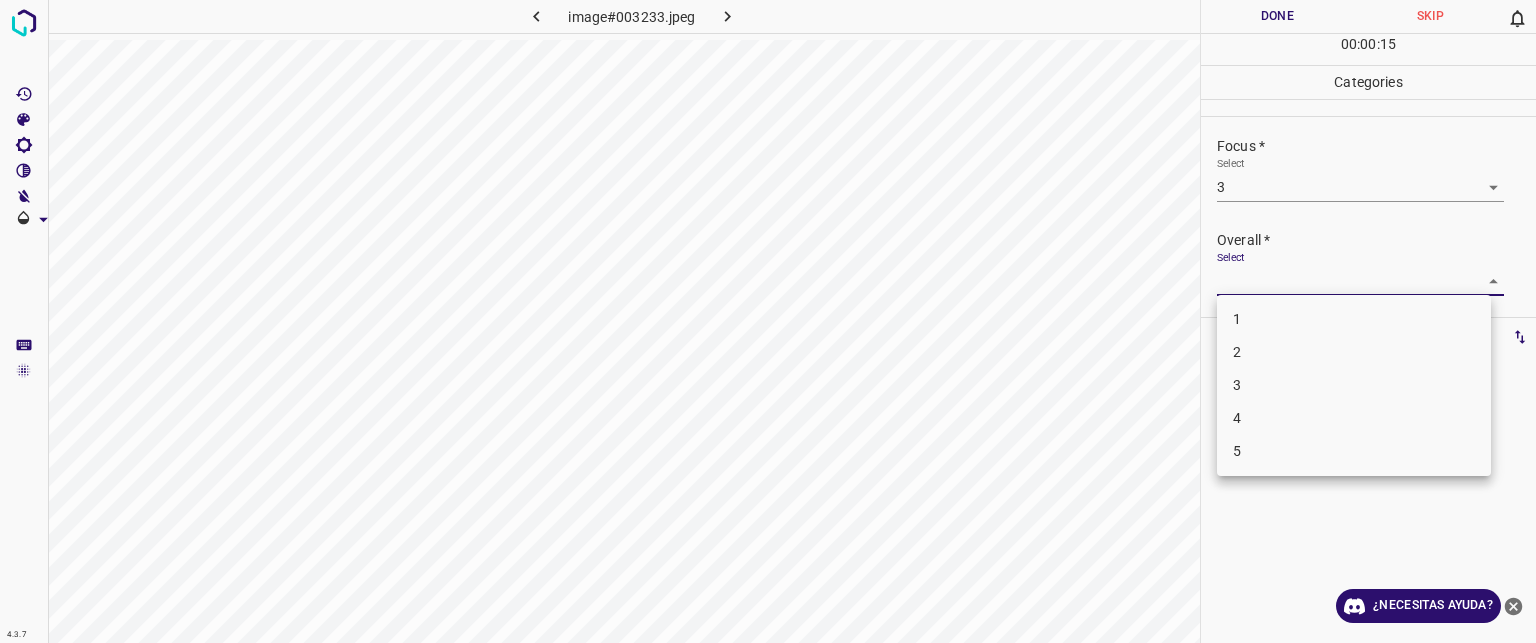click on "Texto original Valora esta traducción Tu opinión servirá para ayudar a mejorar el Traductor de Google 4.3.7 image#003233.jpeg Done Skip 0 00   : 00   : 15   Categories Lighting *  Select 3 3 Focus *  Select 3 3 Overall *  Select ​ Labels   0 Categories 1 Lighting 2 Focus 3 Overall Tools Space Change between modes (Draw & Edit) I Auto labeling R Restore zoom M Zoom in N Zoom out Delete Delete selecte label Filters Z Restore filters X Saturation filter C Brightness filter V Contrast filter B Gray scale filter General O Download ¿Necesitas ayuda? - Texto - Esconder - Borrar 1 2 3 4 5" at bounding box center [768, 321] 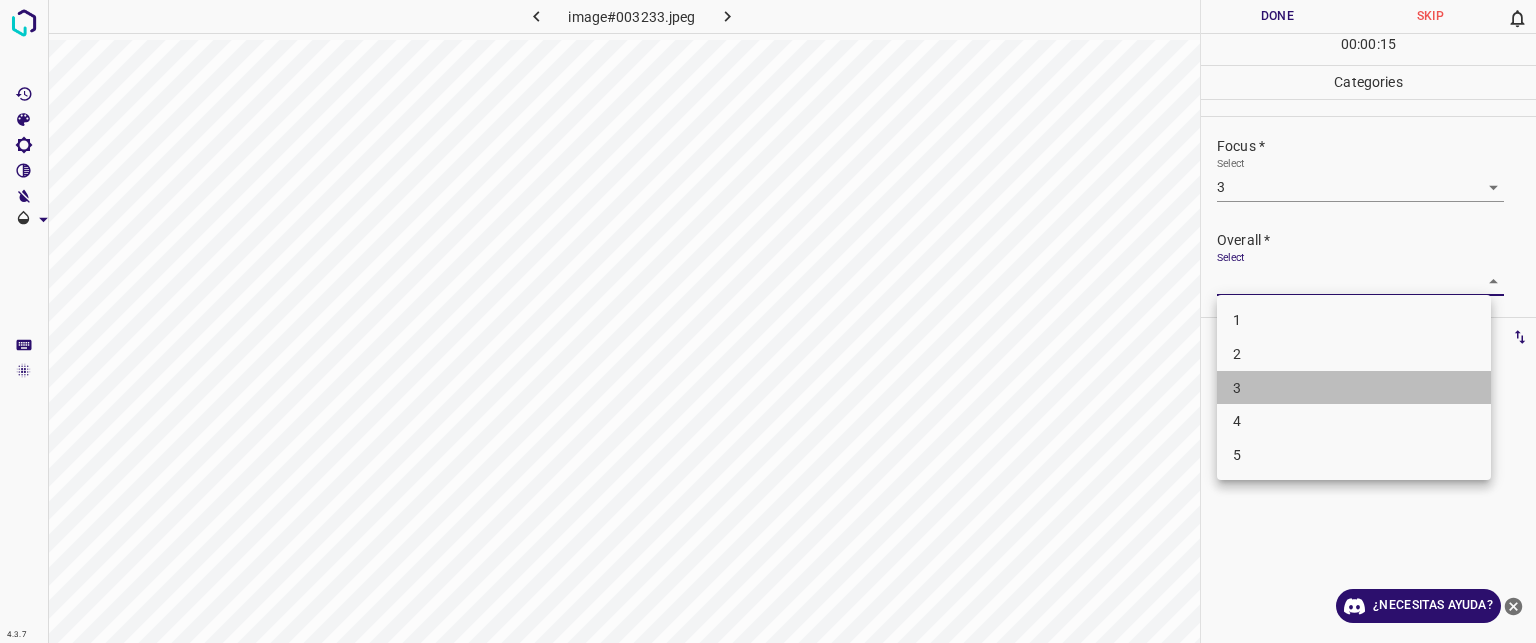 click on "3" at bounding box center (1237, 388) 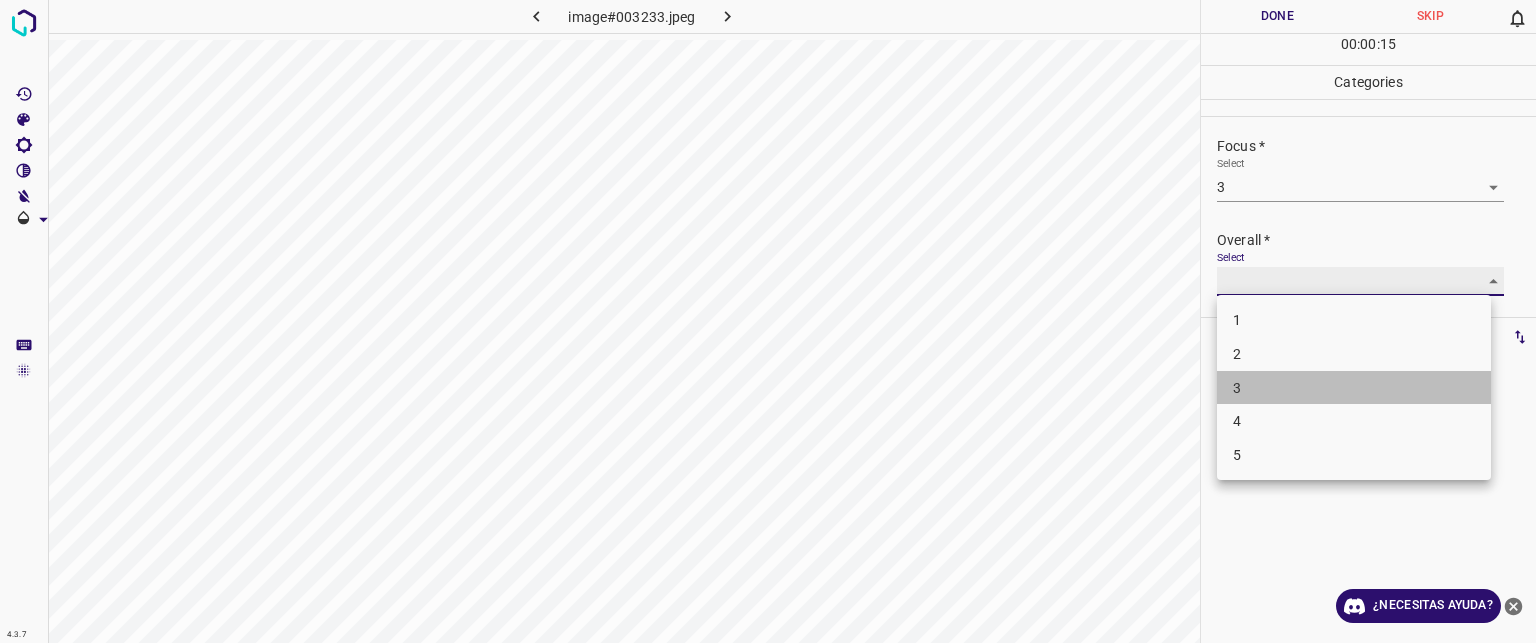 type on "3" 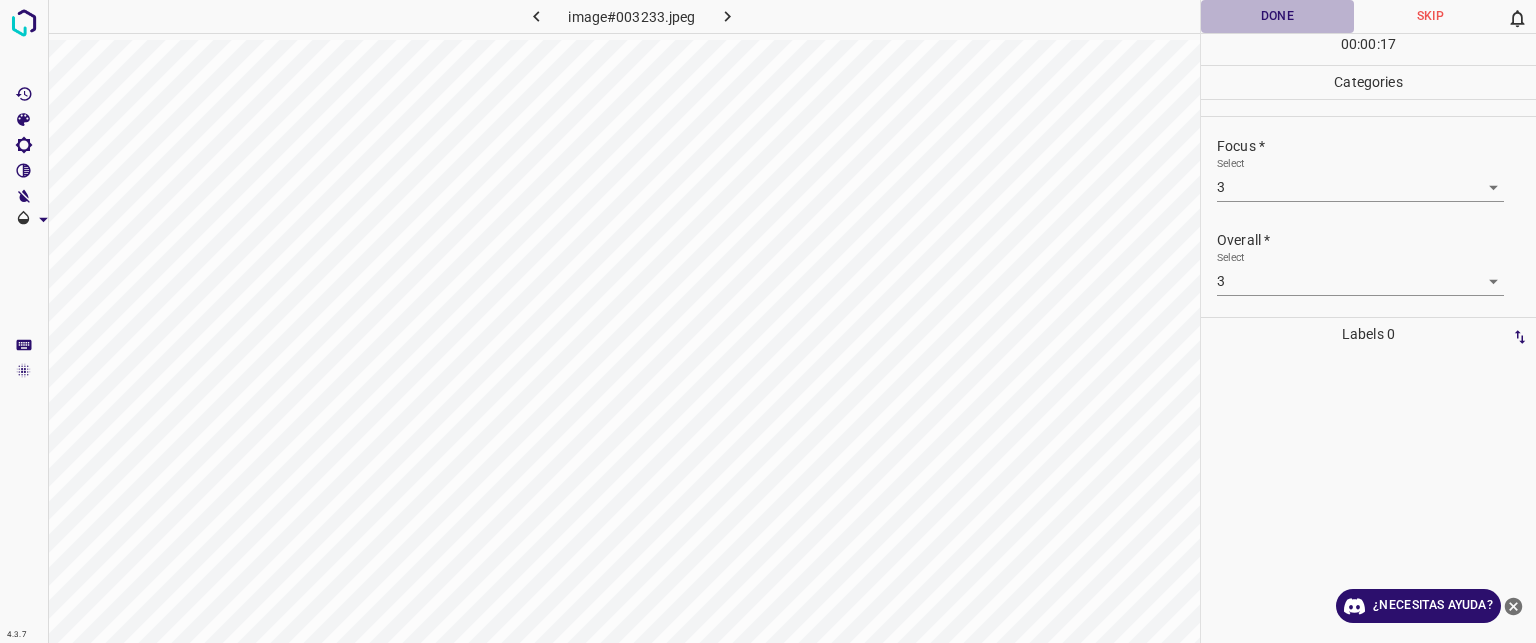 click on "Done" at bounding box center (1277, 16) 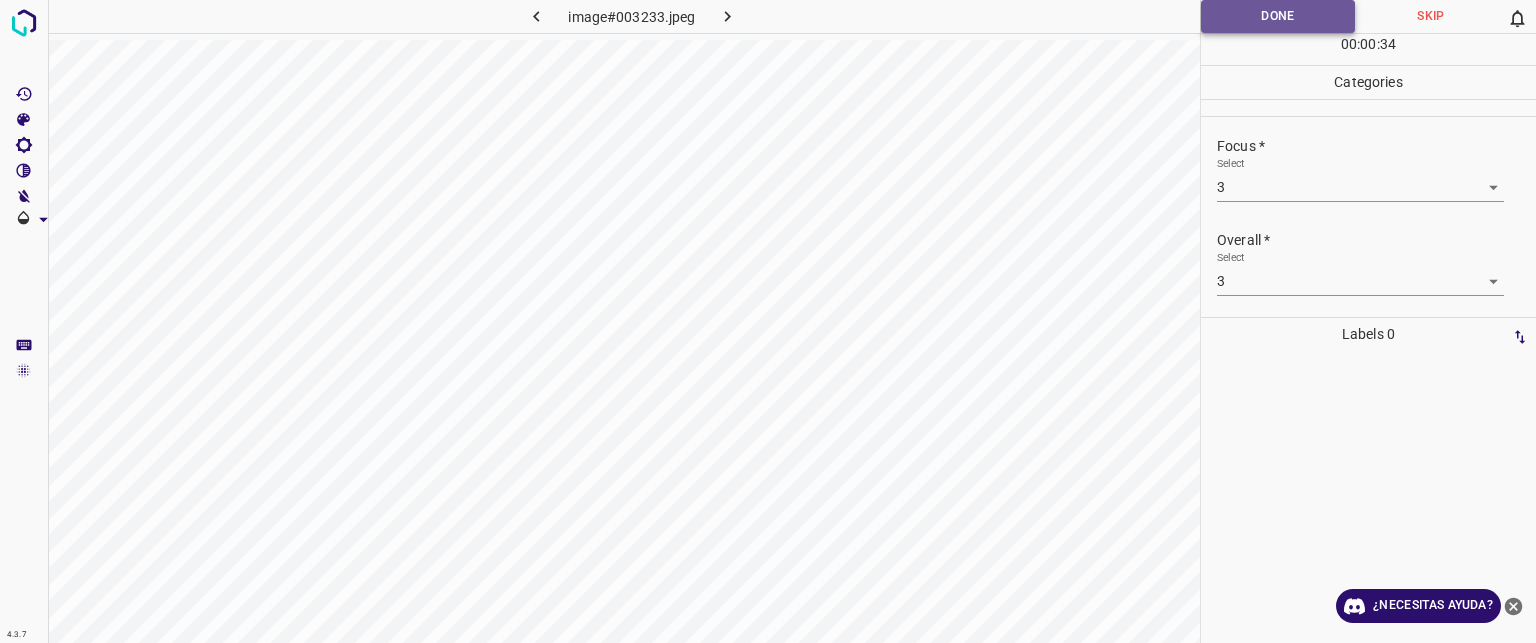 click on "Done" at bounding box center [1278, 16] 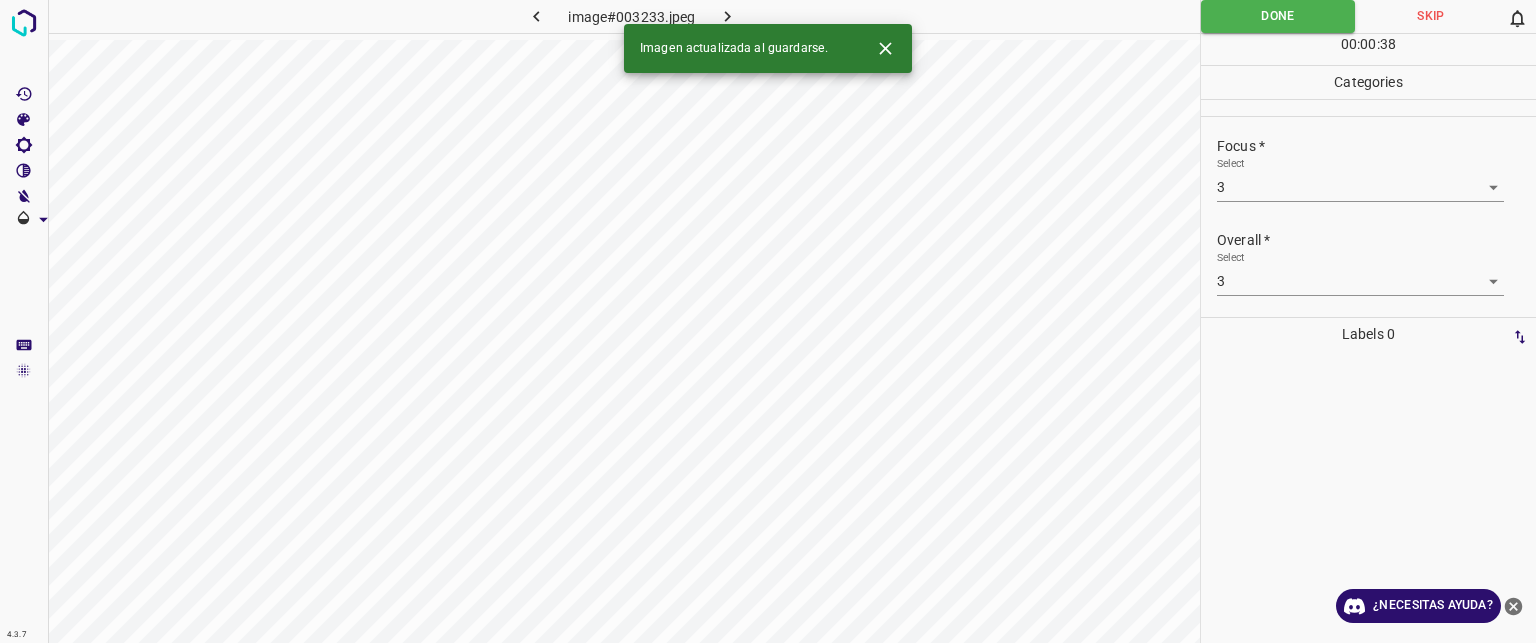 click 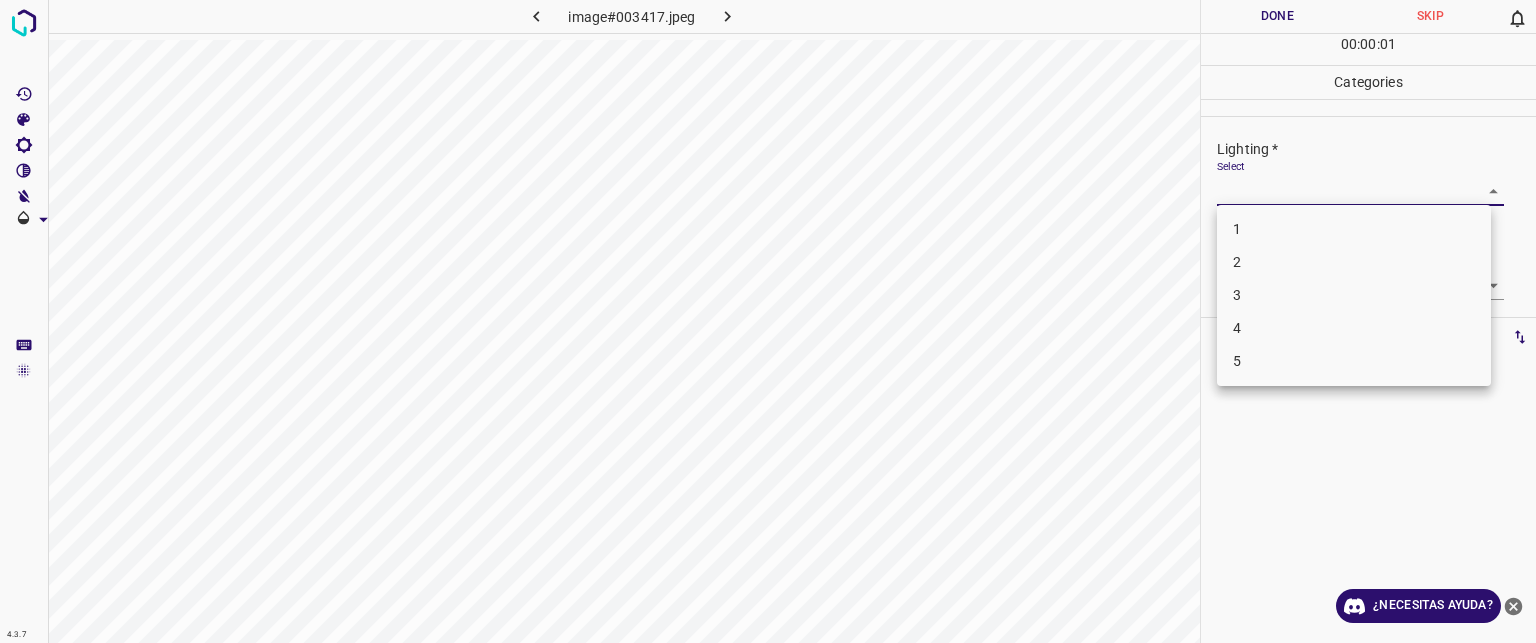 click on "Texto original Valora esta traducción Tu opinión servirá para ayudar a mejorar el Traductor de Google 4.3.7 image#003417.jpeg Done Skip 0 00   : 00   : 01   Categories Lighting *  Select ​ Focus *  Select ​ Overall *  Select ​ Labels   0 Categories 1 Lighting 2 Focus 3 Overall Tools Space Change between modes (Draw & Edit) I Auto labeling R Restore zoom M Zoom in N Zoom out Delete Delete selecte label Filters Z Restore filters X Saturation filter C Brightness filter V Contrast filter B Gray scale filter General O Download ¿Necesitas ayuda? - Texto - Esconder - Borrar 1 2 3 4 5" at bounding box center (768, 321) 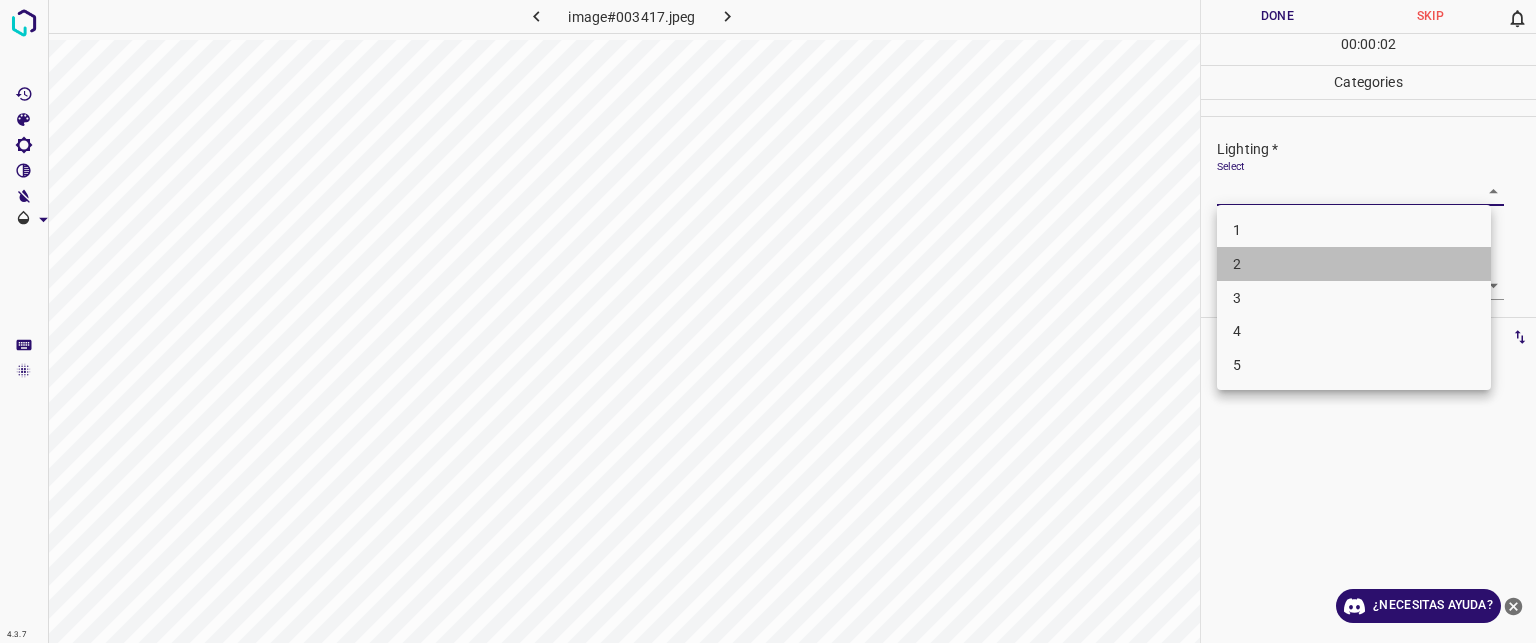 click on "2" at bounding box center (1354, 264) 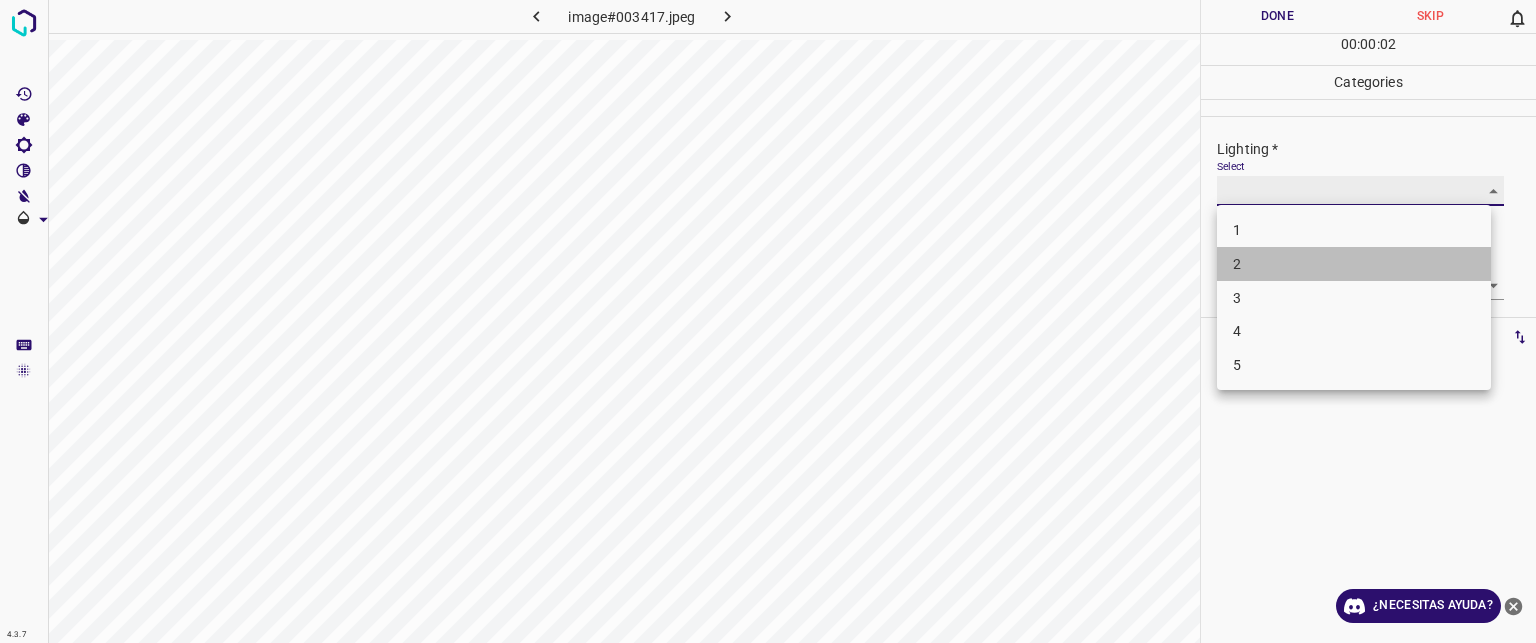 type on "2" 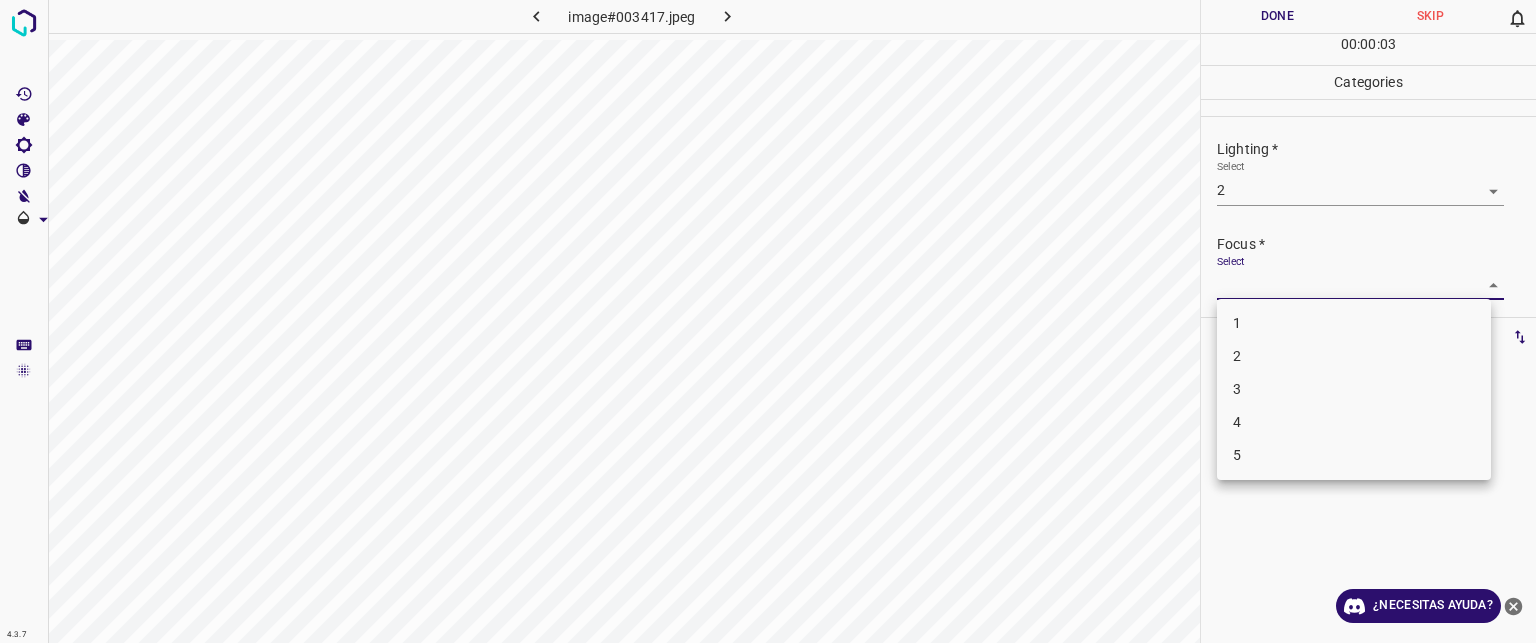 click on "Texto original Valora esta traducción Tu opinión servirá para ayudar a mejorar el Traductor de Google 4.3.7 image#003417.jpeg Done Skip 0 00   : 00   : 03   Categories Lighting *  Select 2 2 Focus *  Select ​ Overall *  Select ​ Labels   0 Categories 1 Lighting 2 Focus 3 Overall Tools Space Change between modes (Draw & Edit) I Auto labeling R Restore zoom M Zoom in N Zoom out Delete Delete selecte label Filters Z Restore filters X Saturation filter C Brightness filter V Contrast filter B Gray scale filter General O Download ¿Necesitas ayuda? - Texto - Esconder - Borrar 1 2 3 4 5" at bounding box center [768, 321] 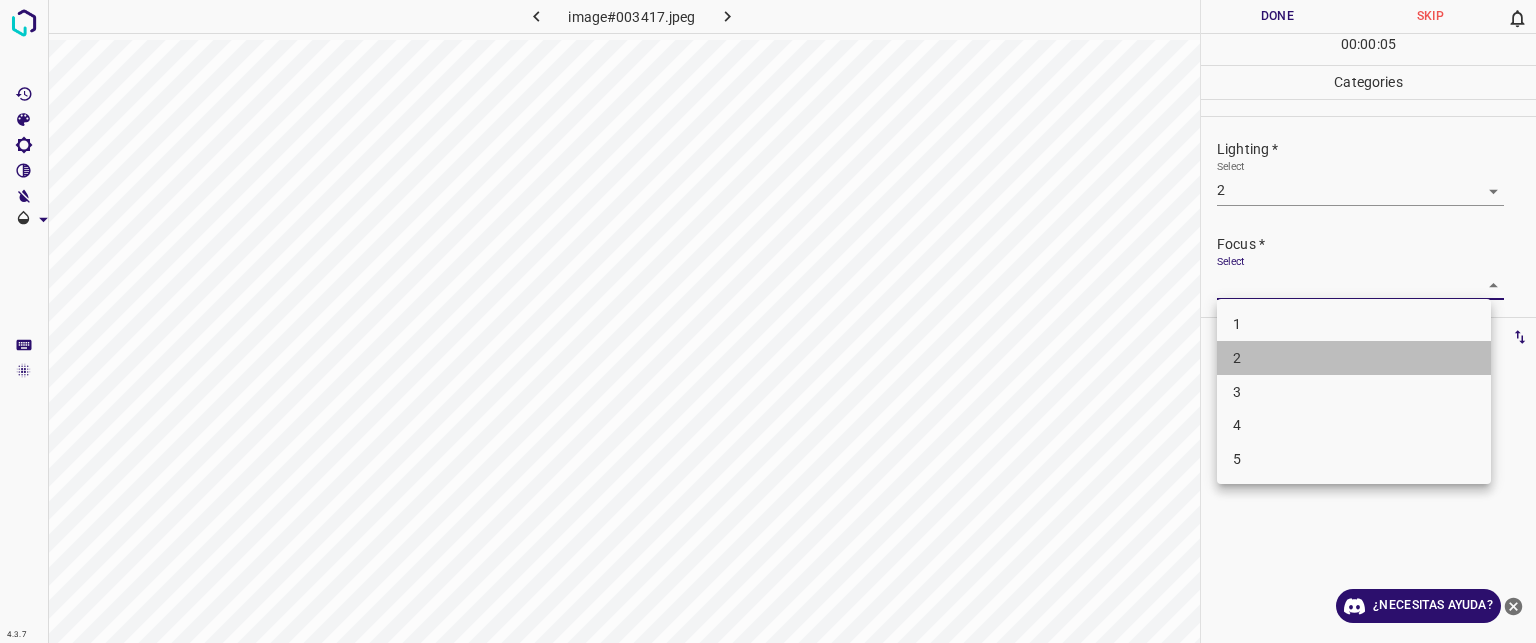 click on "2" at bounding box center [1354, 358] 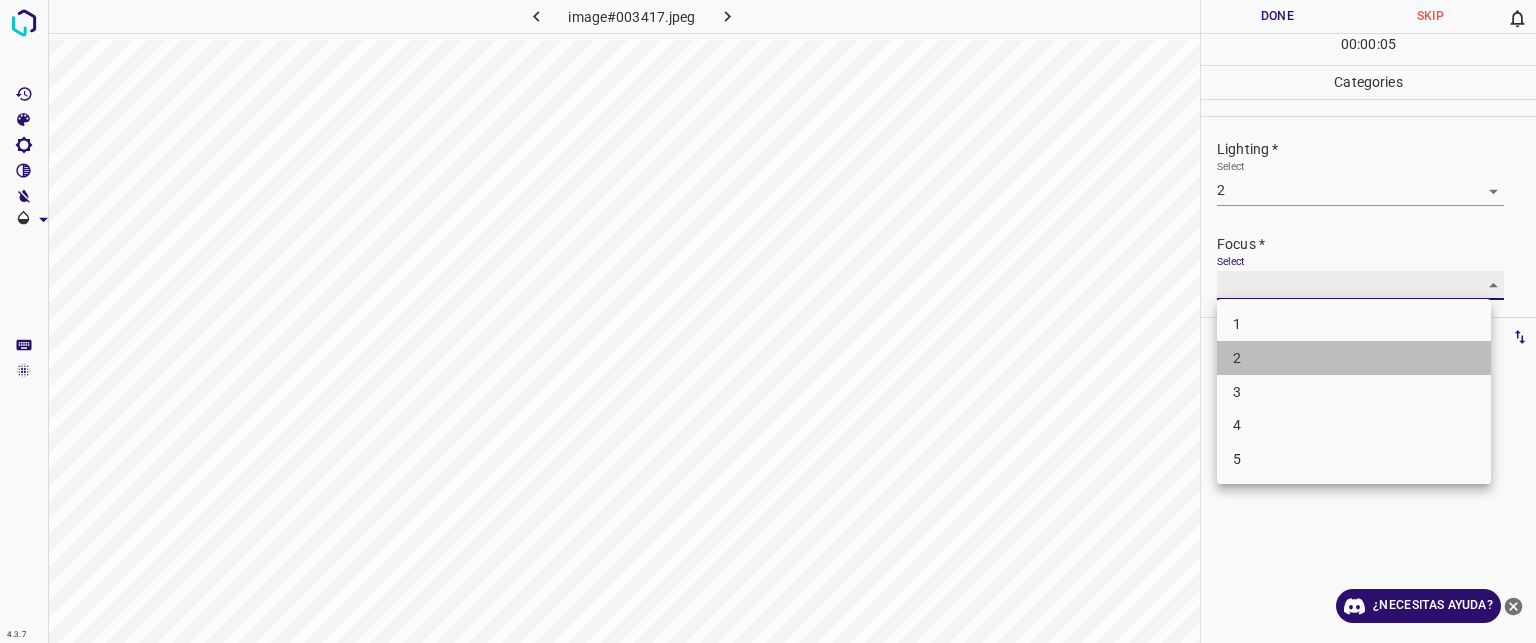 type on "2" 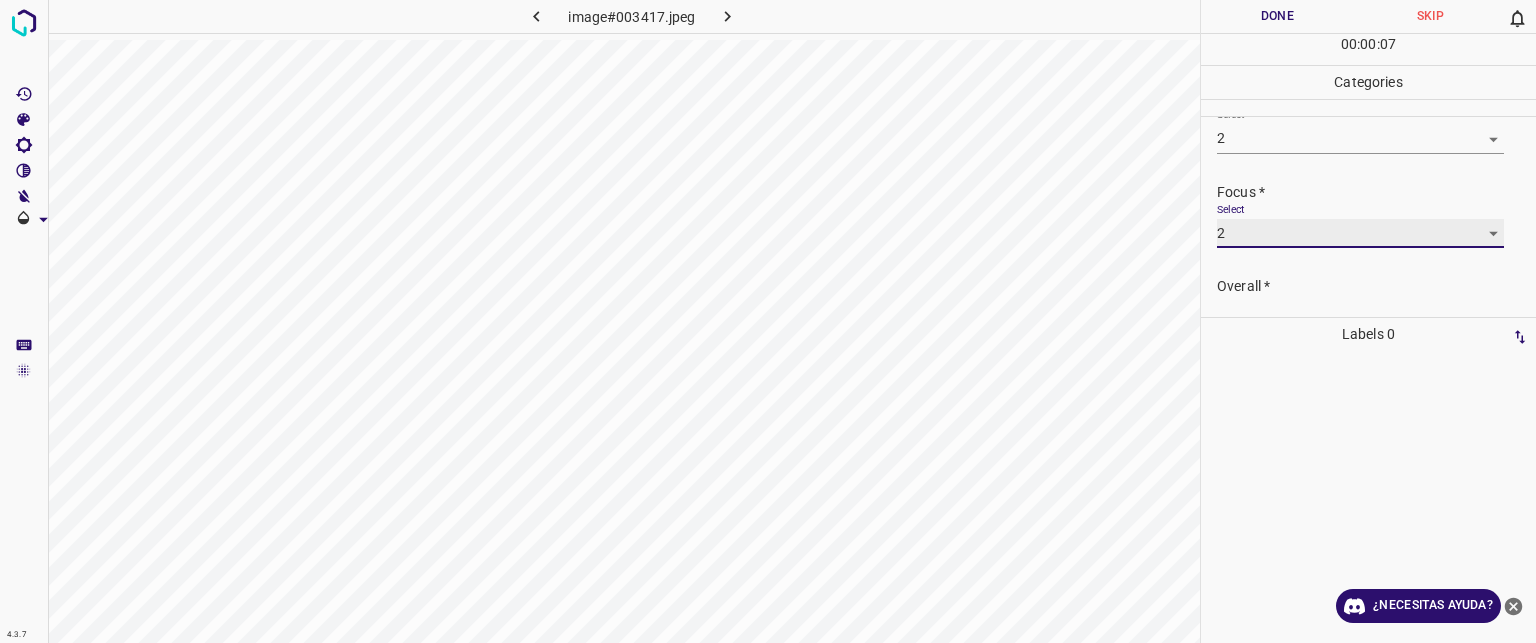 scroll, scrollTop: 98, scrollLeft: 0, axis: vertical 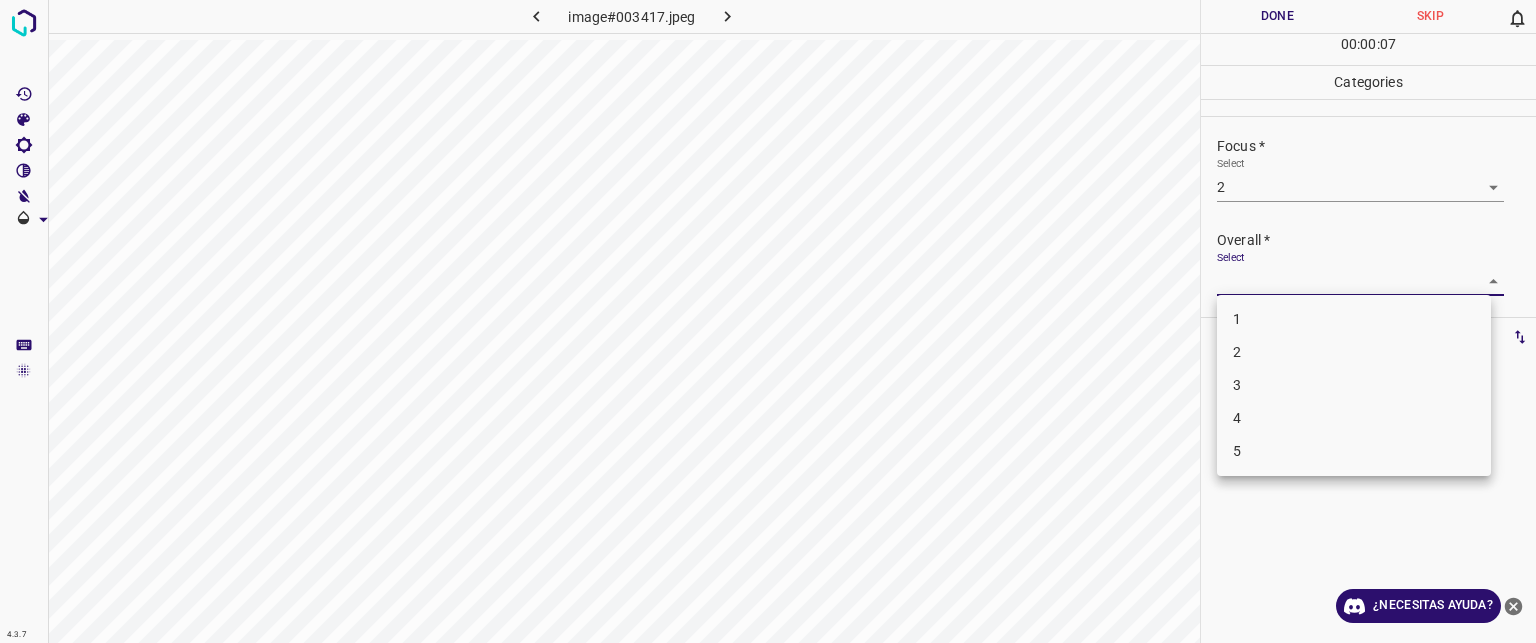 click on "Texto original Valora esta traducción Tu opinión servirá para ayudar a mejorar el Traductor de Google 4.3.7 image#003417.jpeg Done Skip 0 00   : 00   : 07   Categories Lighting *  Select 2 2 Focus *  Select 2 2 Overall *  Select ​ Labels   0 Categories 1 Lighting 2 Focus 3 Overall Tools Space Change between modes (Draw & Edit) I Auto labeling R Restore zoom M Zoom in N Zoom out Delete Delete selecte label Filters Z Restore filters X Saturation filter C Brightness filter V Contrast filter B Gray scale filter General O Download ¿Necesitas ayuda? - Texto - Esconder - Borrar 1 2 3 4 5" at bounding box center (768, 321) 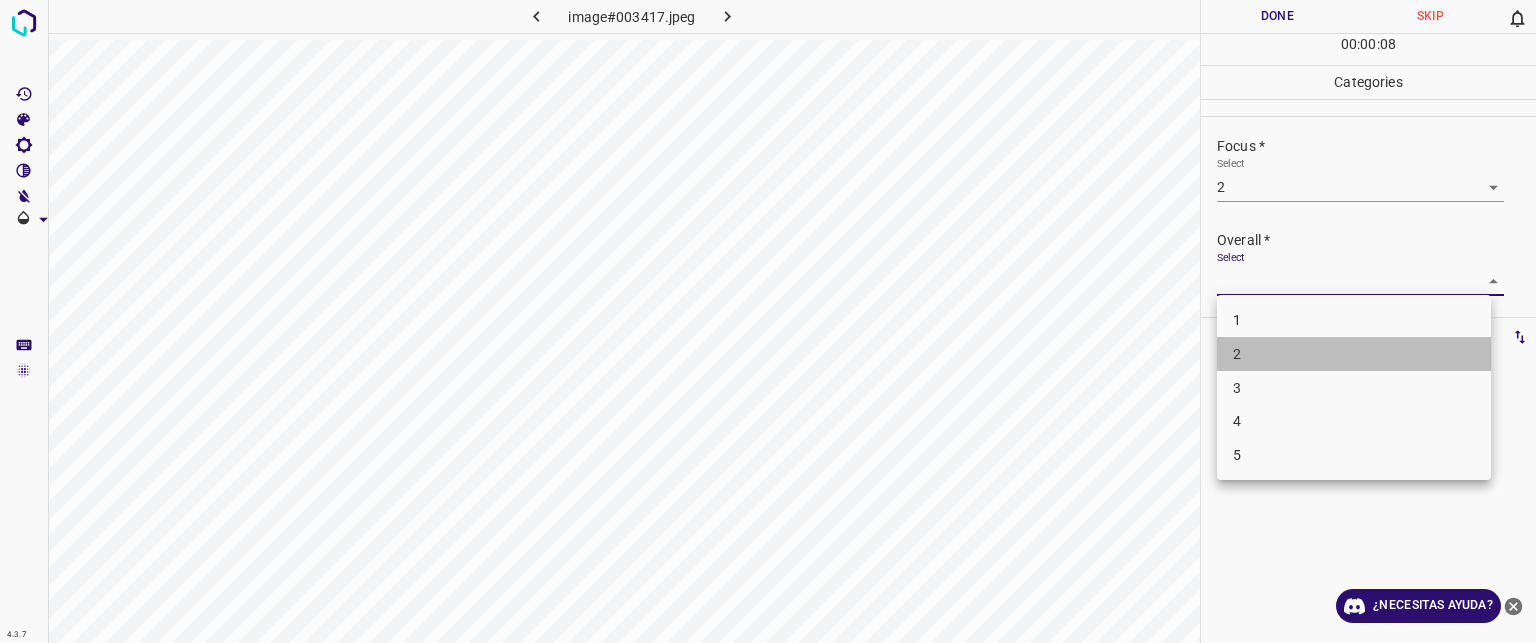click on "2" at bounding box center (1354, 354) 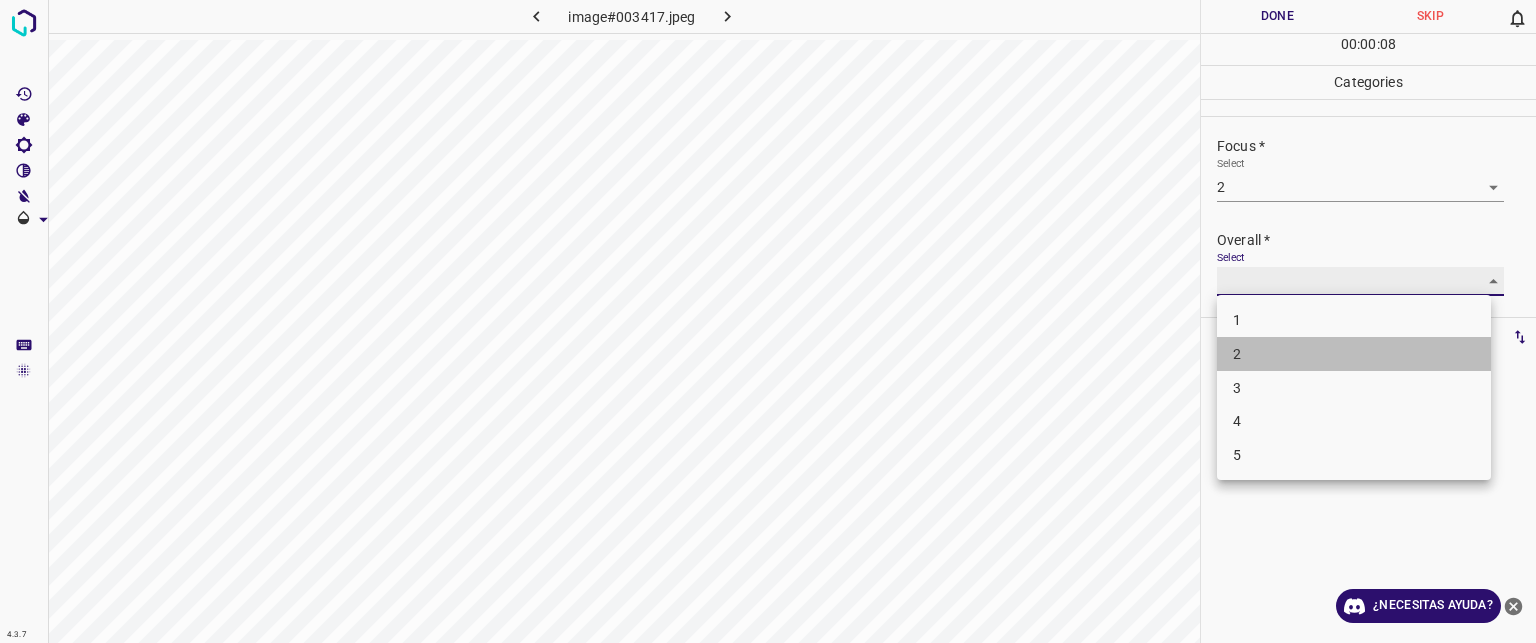 type on "2" 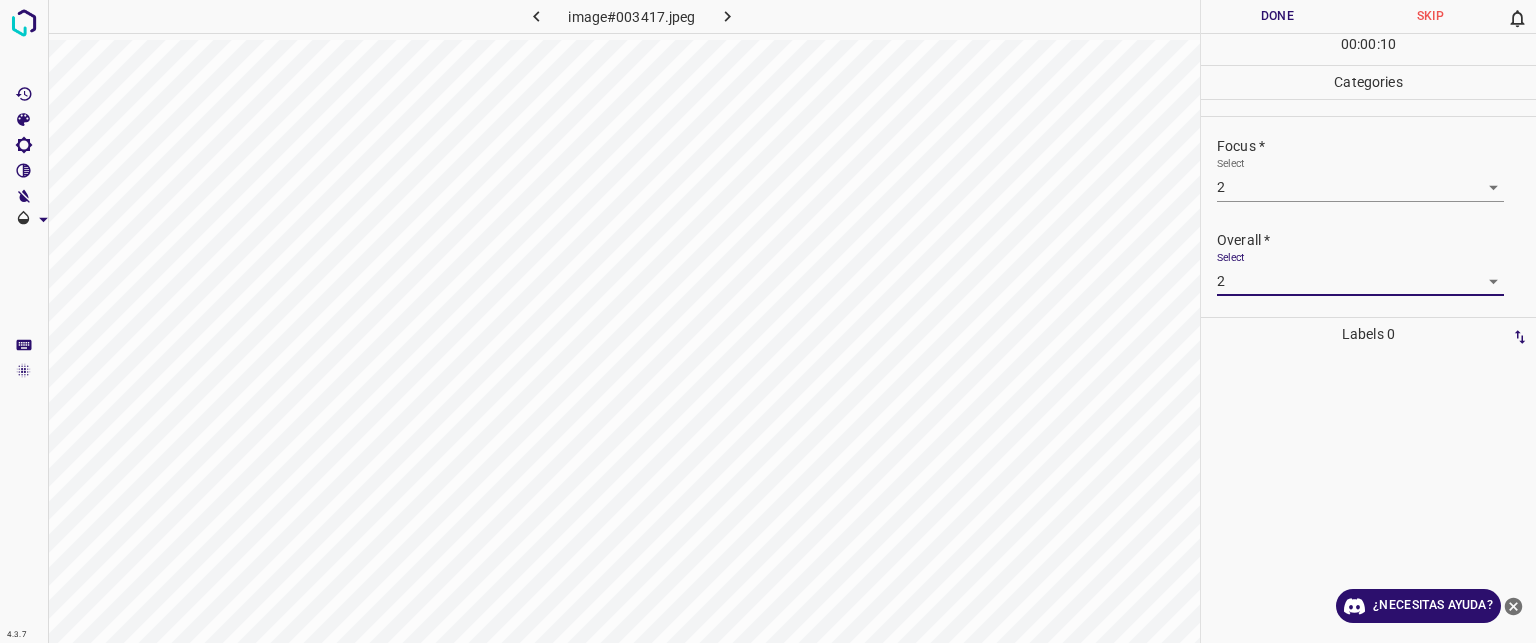 click on "Done" at bounding box center (1277, 16) 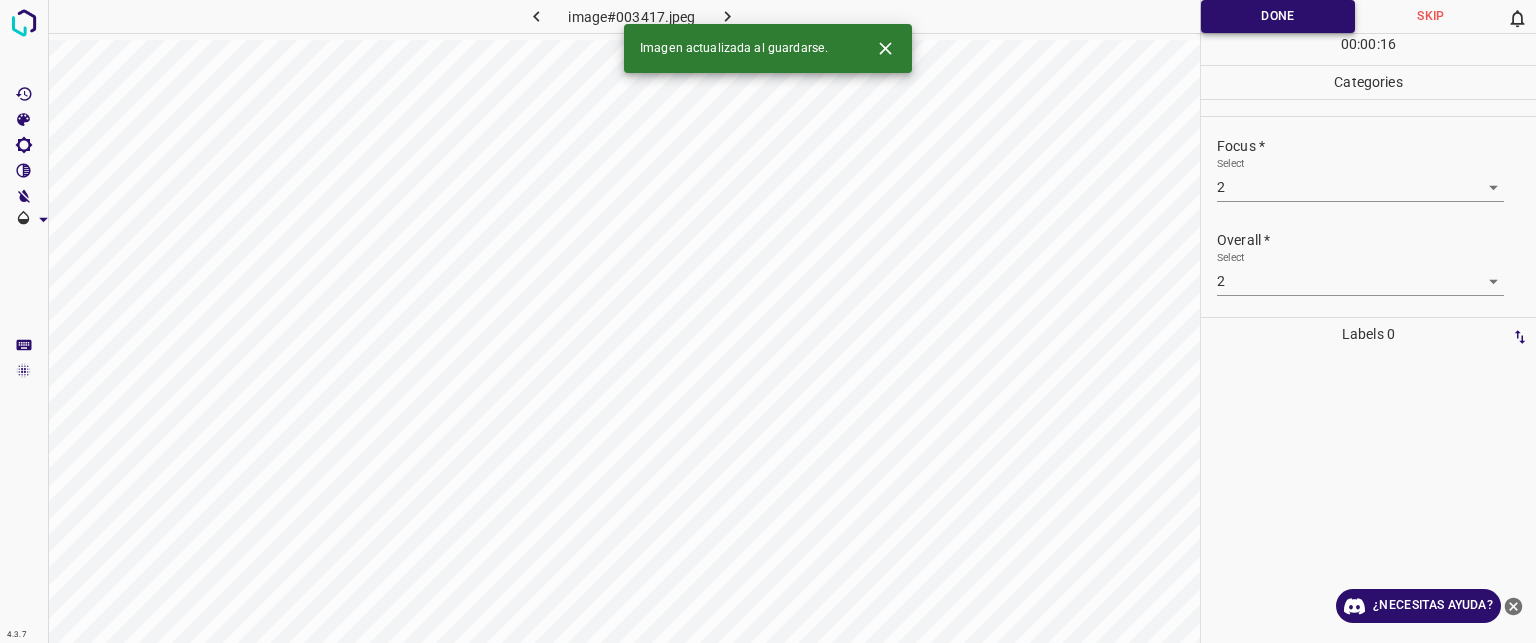 click on "Done" at bounding box center [1278, 16] 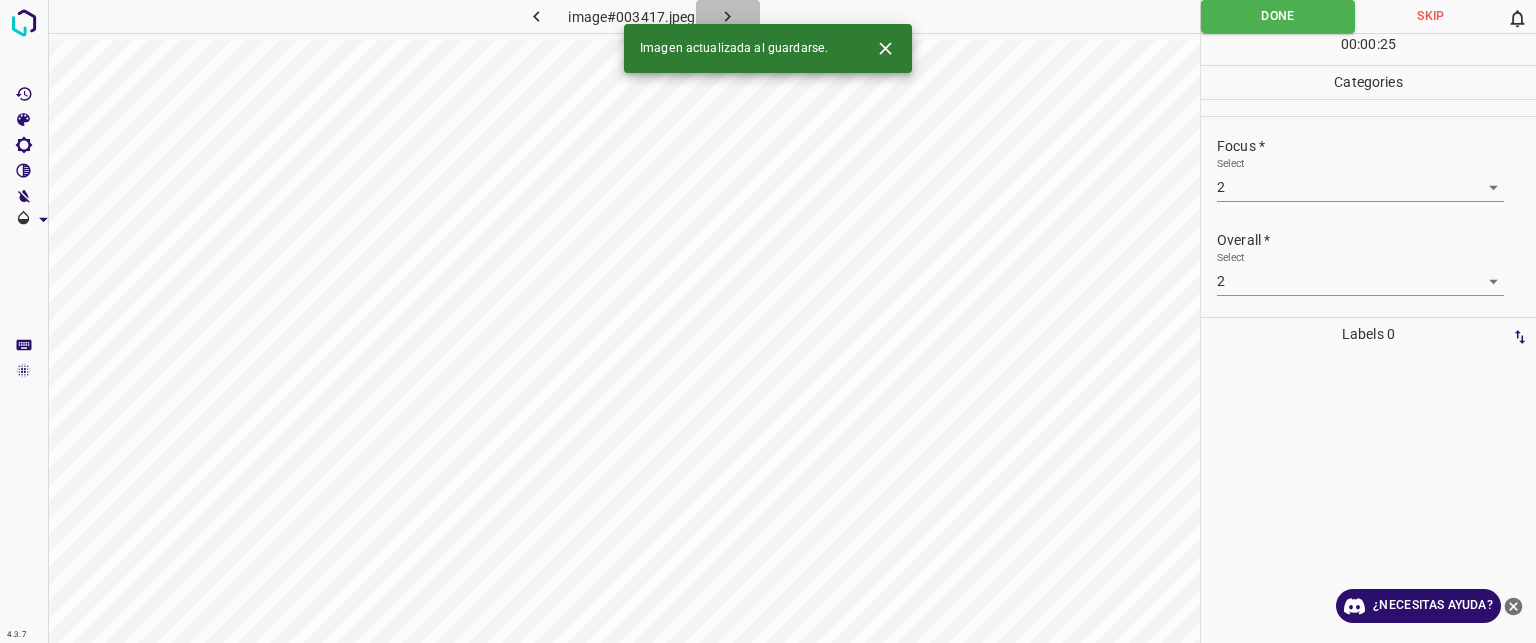 click 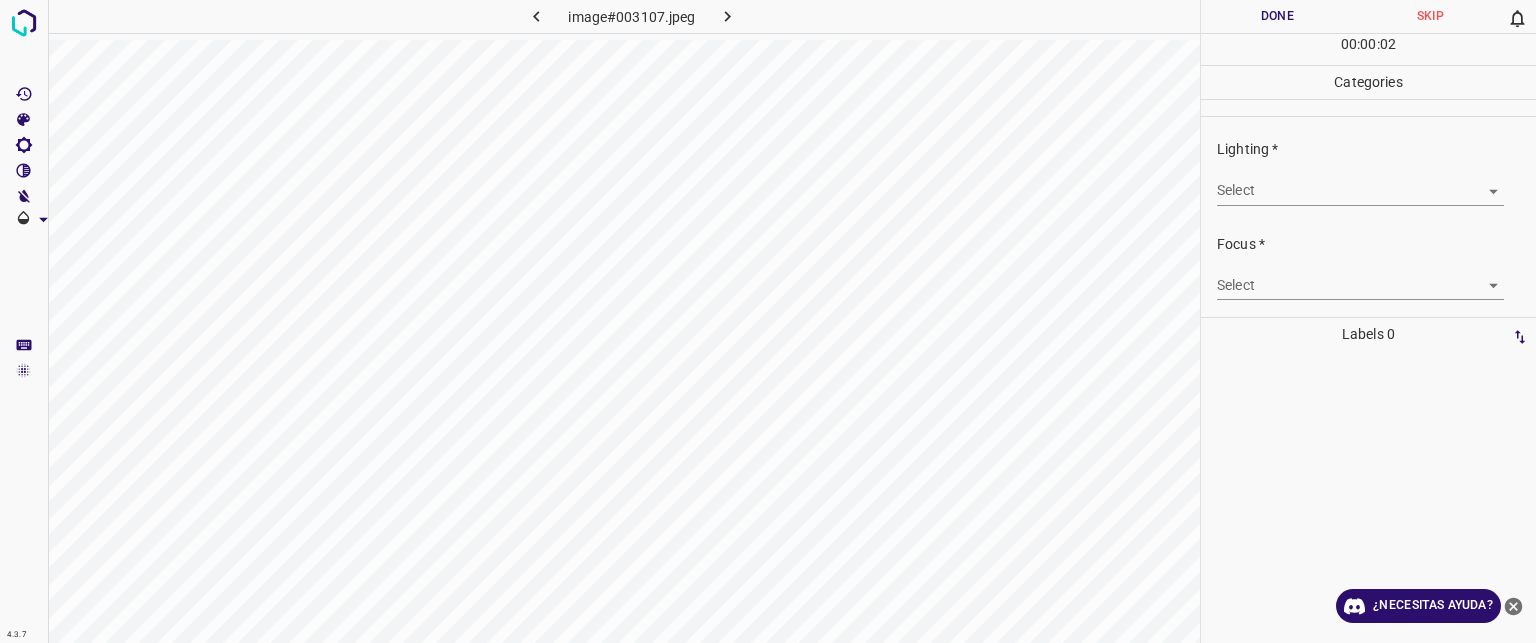 click on "Texto original Valora esta traducción Tu opinión servirá para ayudar a mejorar el Traductor de Google 4.3.7 image#003107.jpeg Done Skip 0 00   : 00   : 02   Categories Lighting *  Select ​ Focus *  Select ​ Overall *  Select ​ Labels   0 Categories 1 Lighting 2 Focus 3 Overall Tools Space Change between modes (Draw & Edit) I Auto labeling R Restore zoom M Zoom in N Zoom out Delete Delete selecte label Filters Z Restore filters X Saturation filter C Brightness filter V Contrast filter B Gray scale filter General O Download ¿Necesitas ayuda? - Texto - Esconder - Borrar" at bounding box center (768, 321) 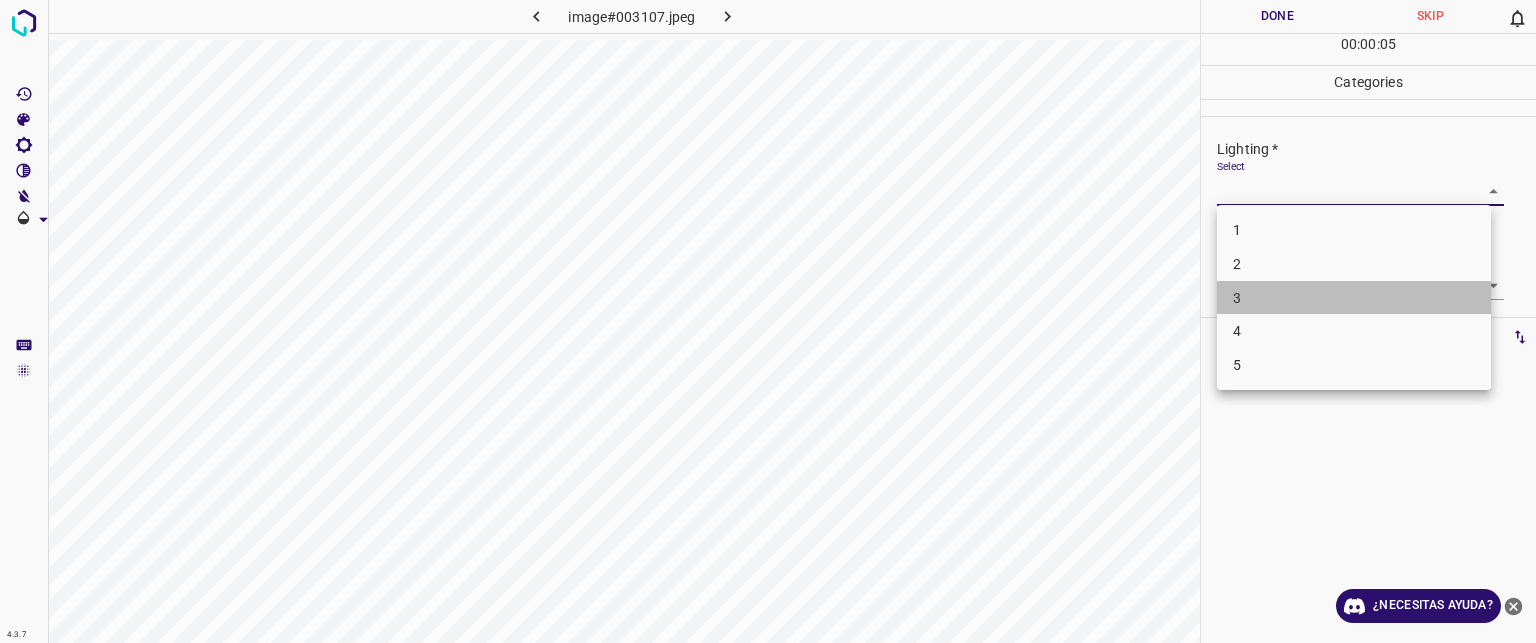 click on "3" at bounding box center (1354, 298) 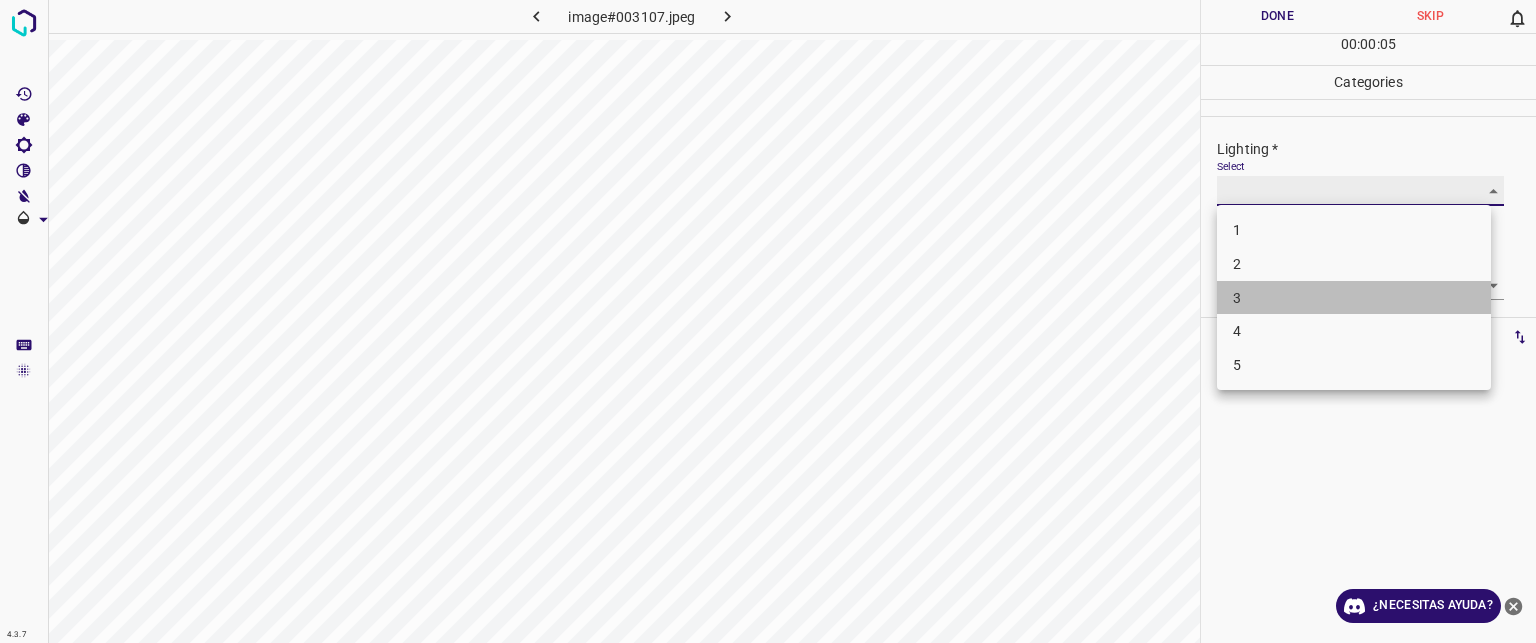 type on "3" 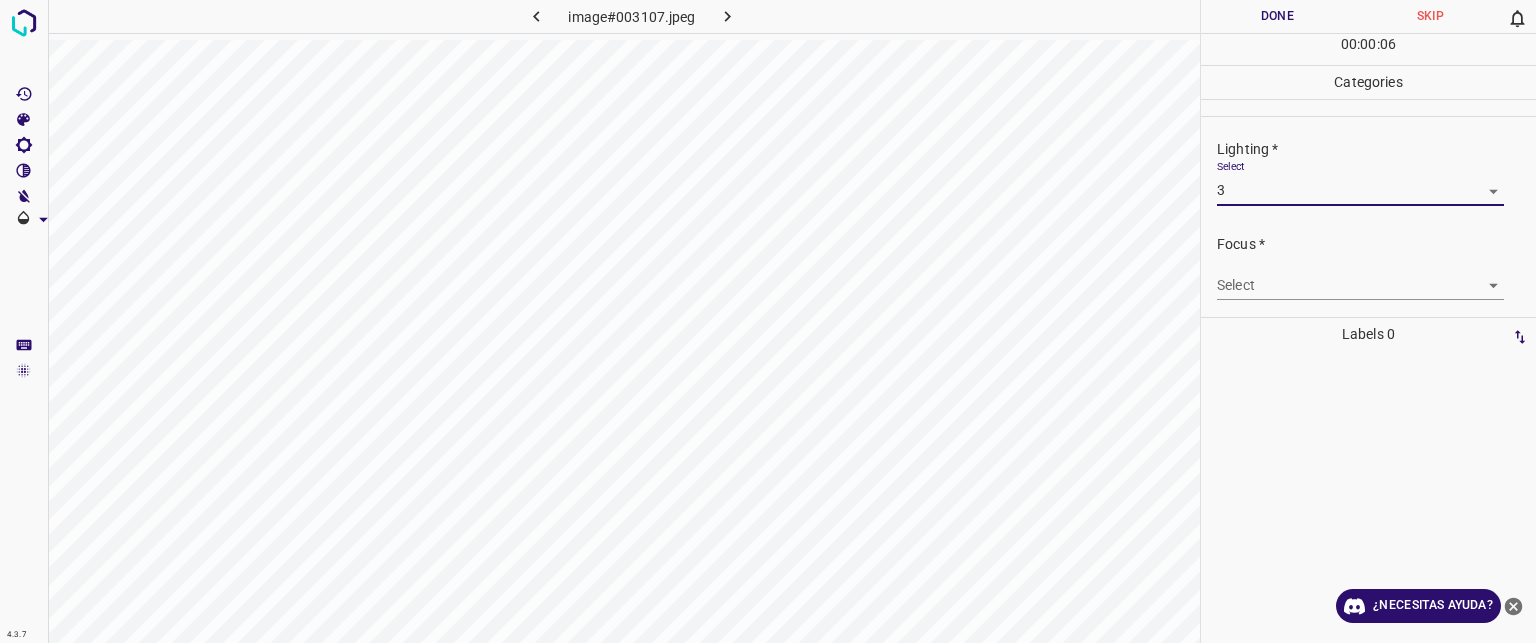 click on "Texto original Valora esta traducción Tu opinión servirá para ayudar a mejorar el Traductor de Google 4.3.7 image#003107.jpeg Done Skip 0 00   : 00   : 06   Categories Lighting *  Select 3 3 Focus *  Select ​ Overall *  Select ​ Labels   0 Categories 1 Lighting 2 Focus 3 Overall Tools Space Change between modes (Draw & Edit) I Auto labeling R Restore zoom M Zoom in N Zoom out Delete Delete selecte label Filters Z Restore filters X Saturation filter C Brightness filter V Contrast filter B Gray scale filter General O Download ¿Necesitas ayuda? - Texto - Esconder - Borrar" at bounding box center [768, 321] 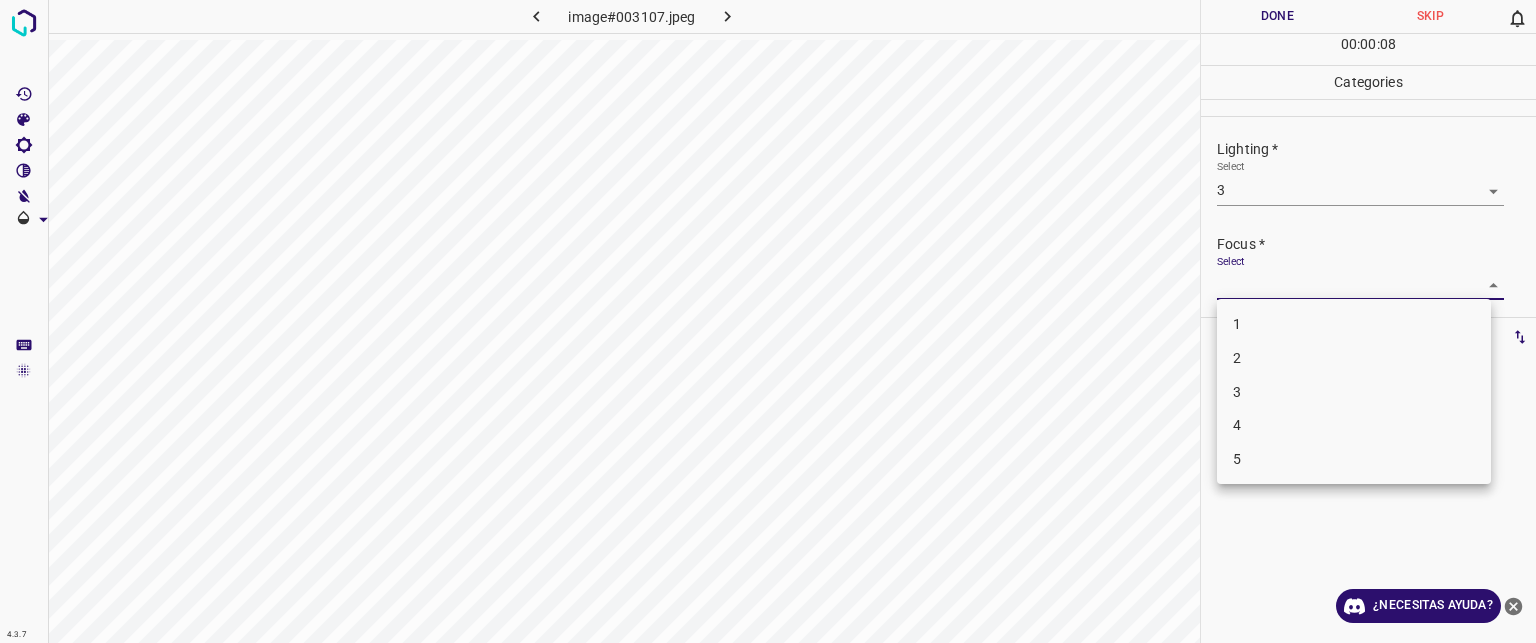 click on "3" at bounding box center (1237, 391) 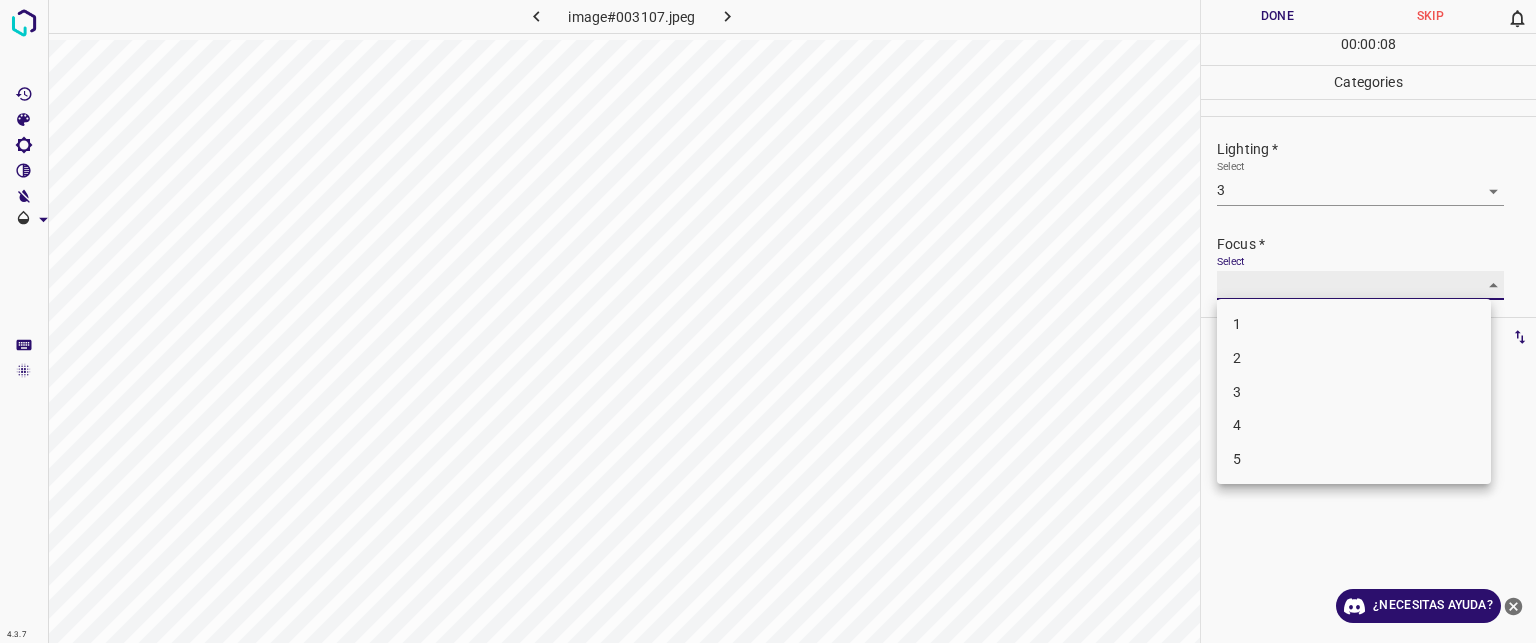 type on "3" 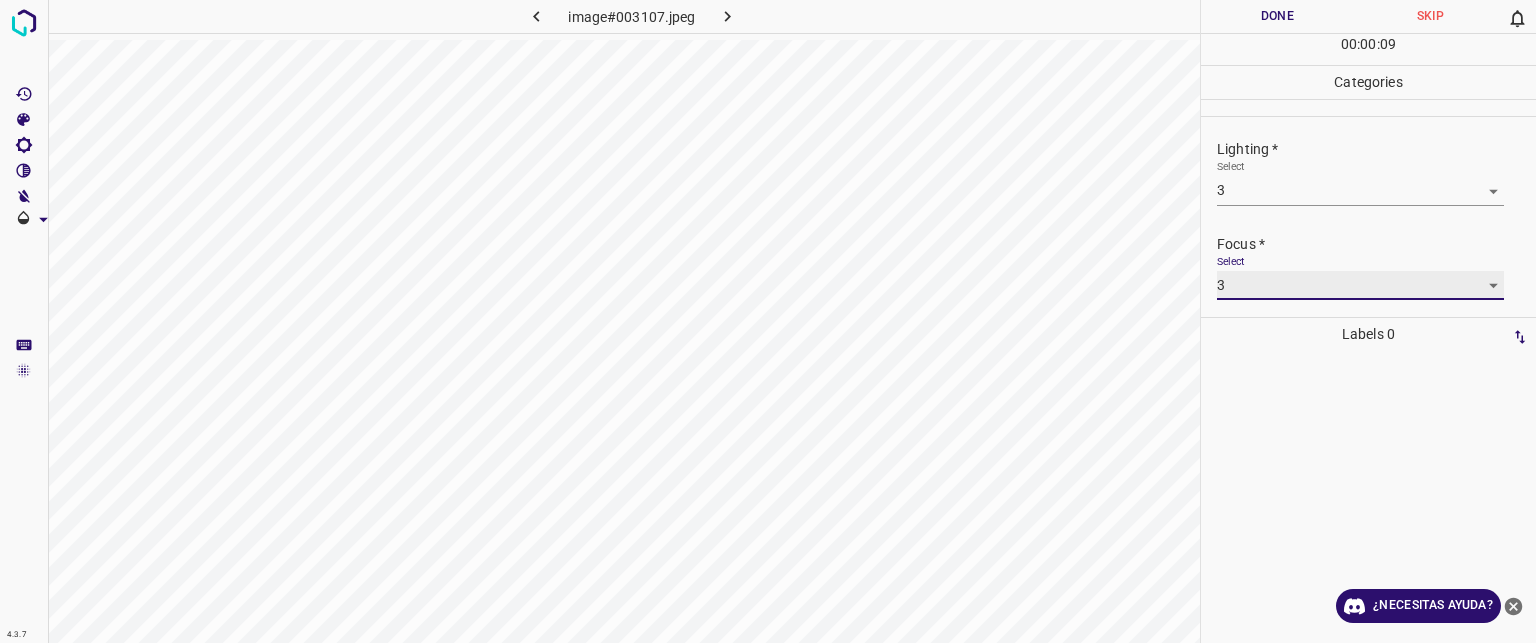 scroll, scrollTop: 98, scrollLeft: 0, axis: vertical 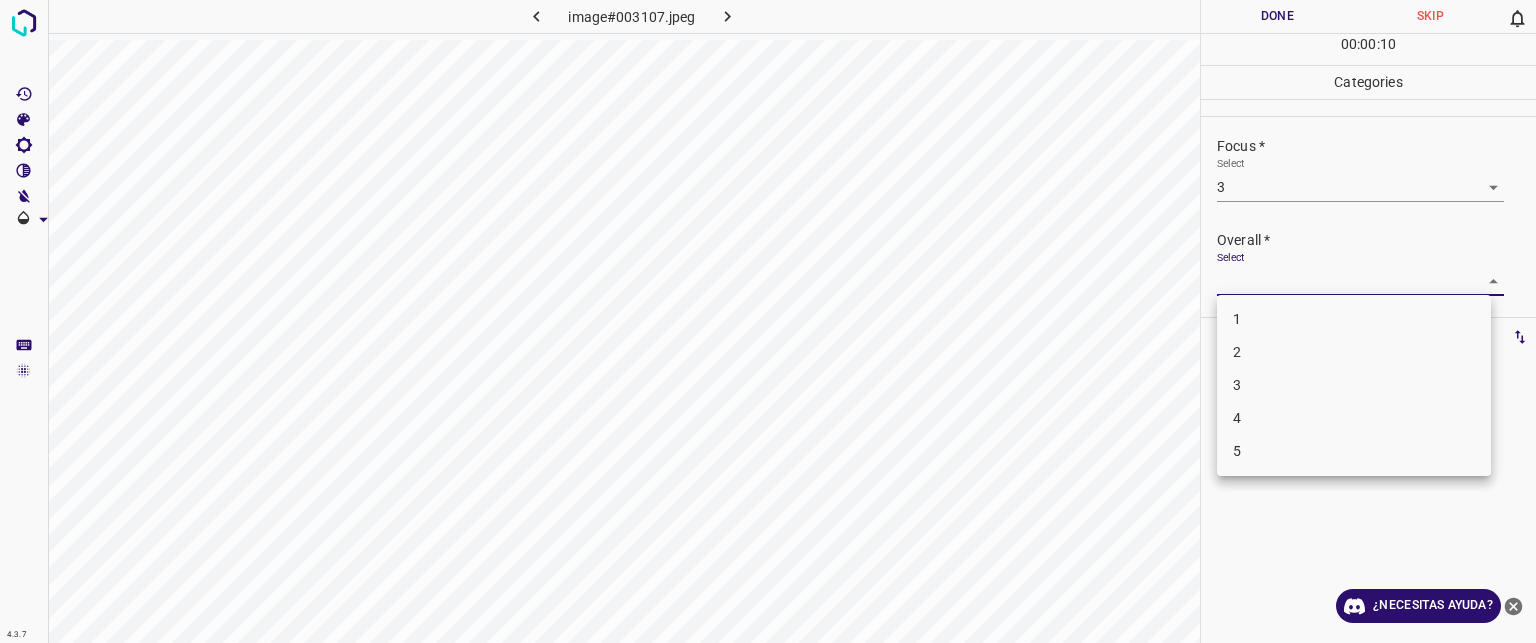 click on "Texto original Valora esta traducción Tu opinión servirá para ayudar a mejorar el Traductor de Google 4.3.7 image#003107.jpeg Done Skip 0 00   : 00   : 10   Categories Lighting *  Select 3 3 Focus *  Select 3 3 Overall *  Select ​ Labels   0 Categories 1 Lighting 2 Focus 3 Overall Tools Space Change between modes (Draw & Edit) I Auto labeling R Restore zoom M Zoom in N Zoom out Delete Delete selecte label Filters Z Restore filters X Saturation filter C Brightness filter V Contrast filter B Gray scale filter General O Download ¿Necesitas ayuda? - Texto - Esconder - Borrar 1 2 3 4 5" at bounding box center [768, 321] 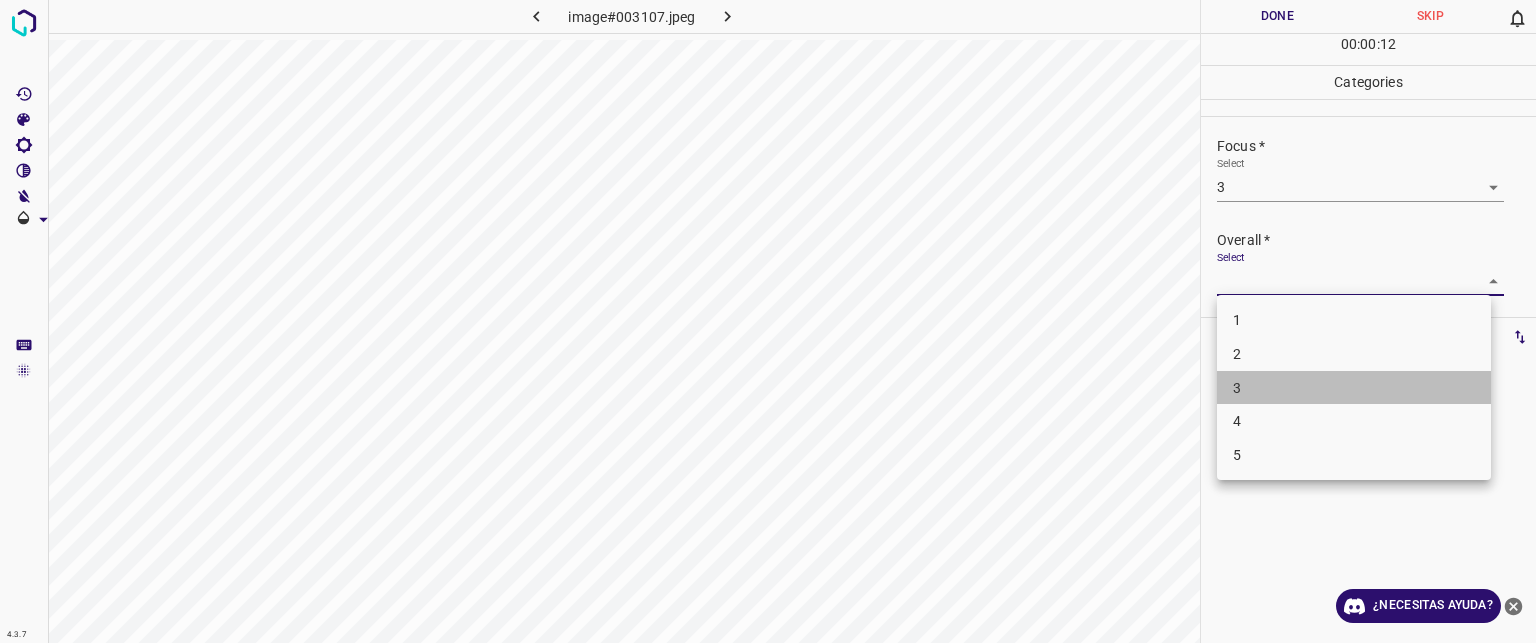 click on "3" at bounding box center (1237, 387) 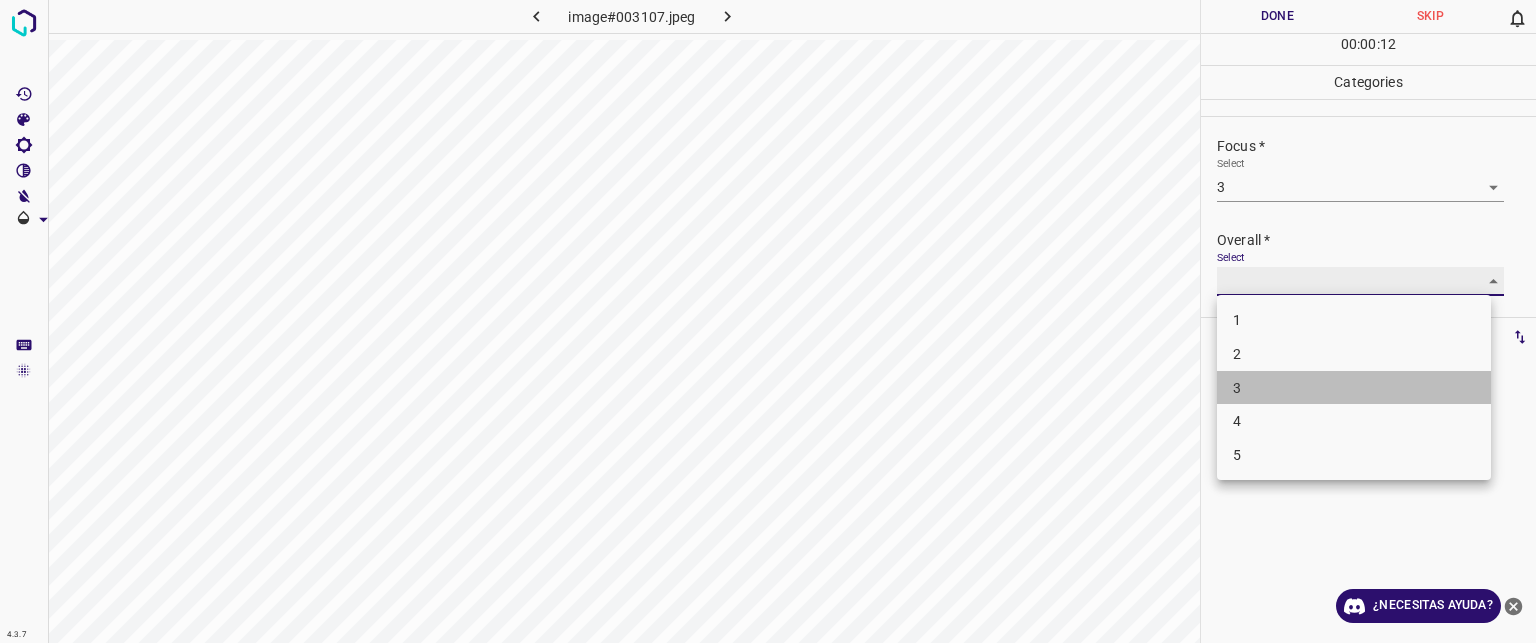 type on "3" 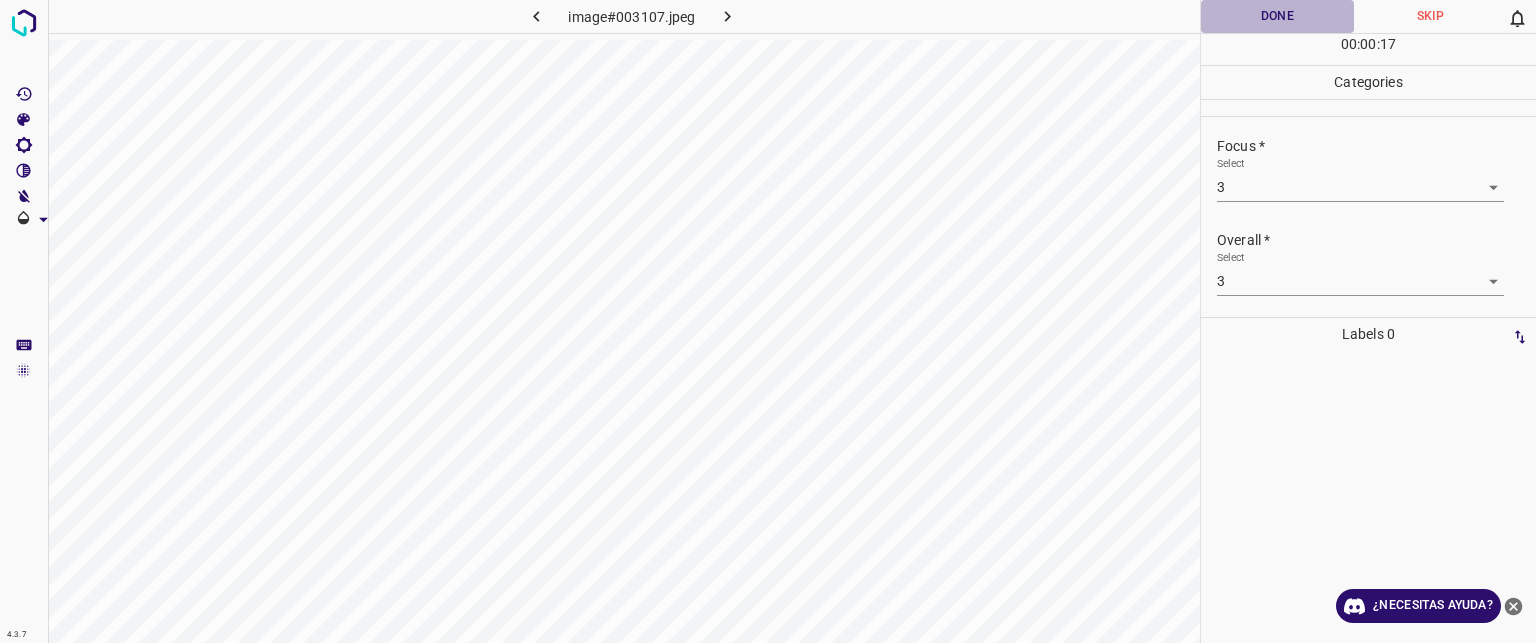 click on "Done" at bounding box center (1277, 16) 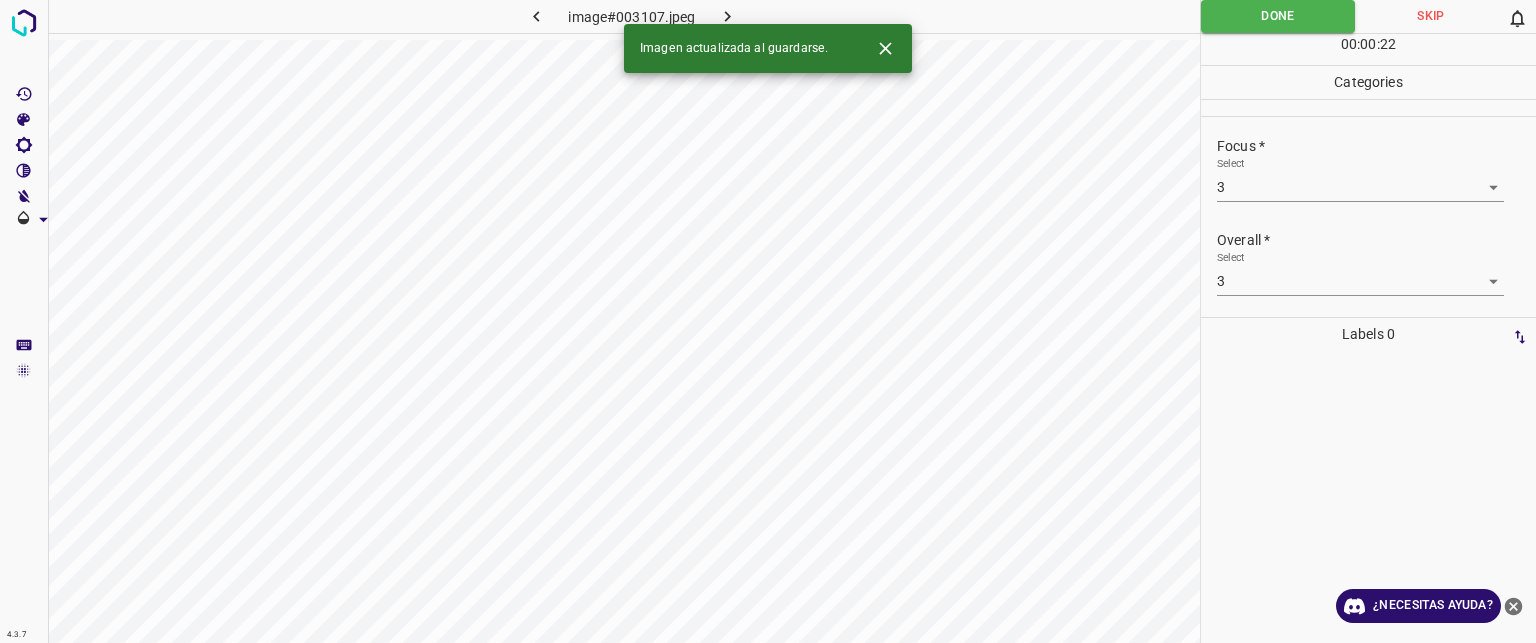 click 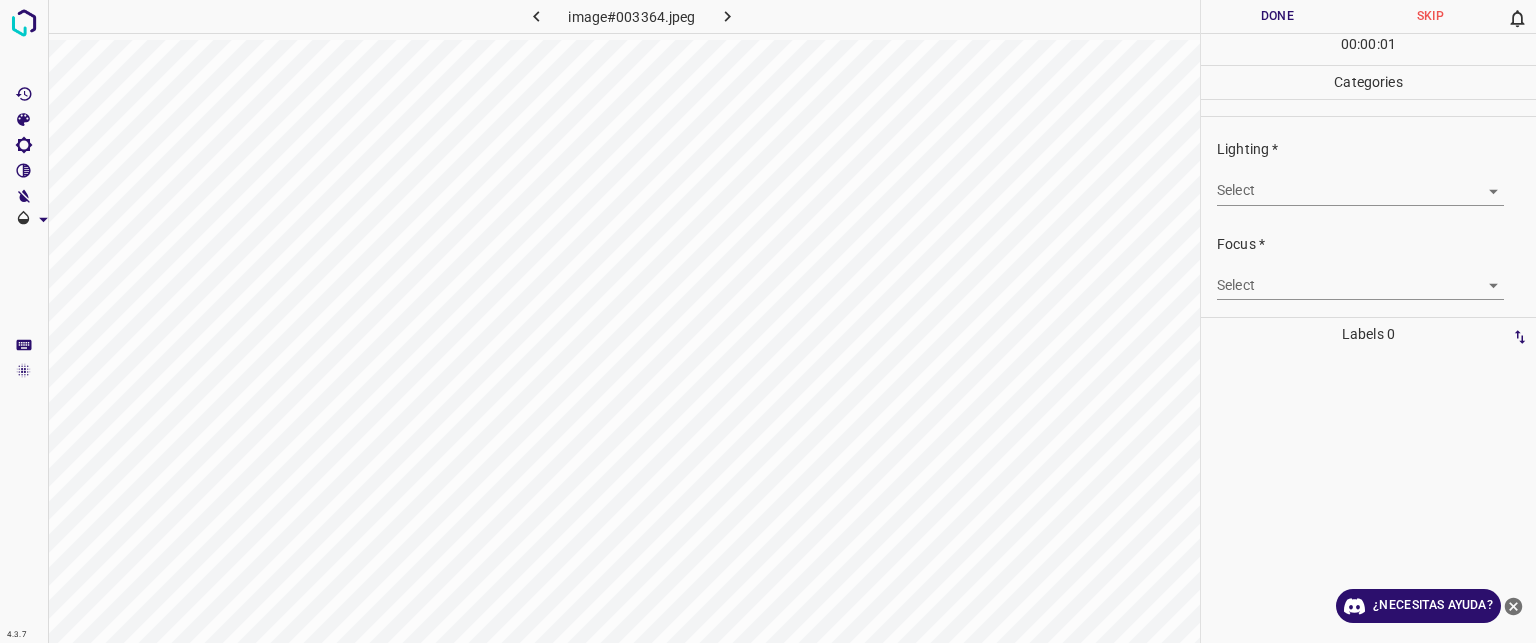 click on "Texto original Valora esta traducción Tu opinión servirá para ayudar a mejorar el Traductor de Google 4.3.7 image#003364.jpeg Done Skip 0 00   : 00   : 01   Categories Lighting *  Select ​ Focus *  Select ​ Overall *  Select ​ Labels   0 Categories 1 Lighting 2 Focus 3 Overall Tools Space Change between modes (Draw & Edit) I Auto labeling R Restore zoom M Zoom in N Zoom out Delete Delete selecte label Filters Z Restore filters X Saturation filter C Brightness filter V Contrast filter B Gray scale filter General O Download ¿Necesitas ayuda? - Texto - Esconder - Borrar" at bounding box center (768, 321) 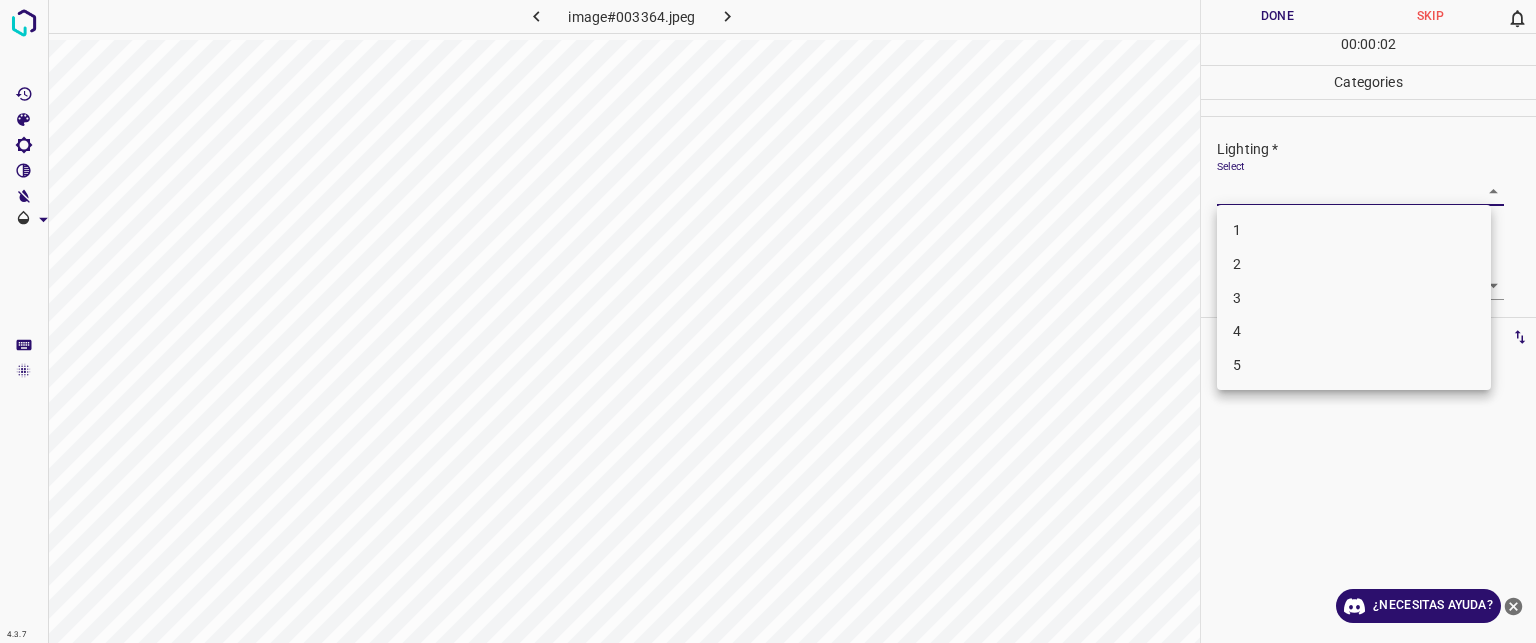 click on "3" at bounding box center (1354, 298) 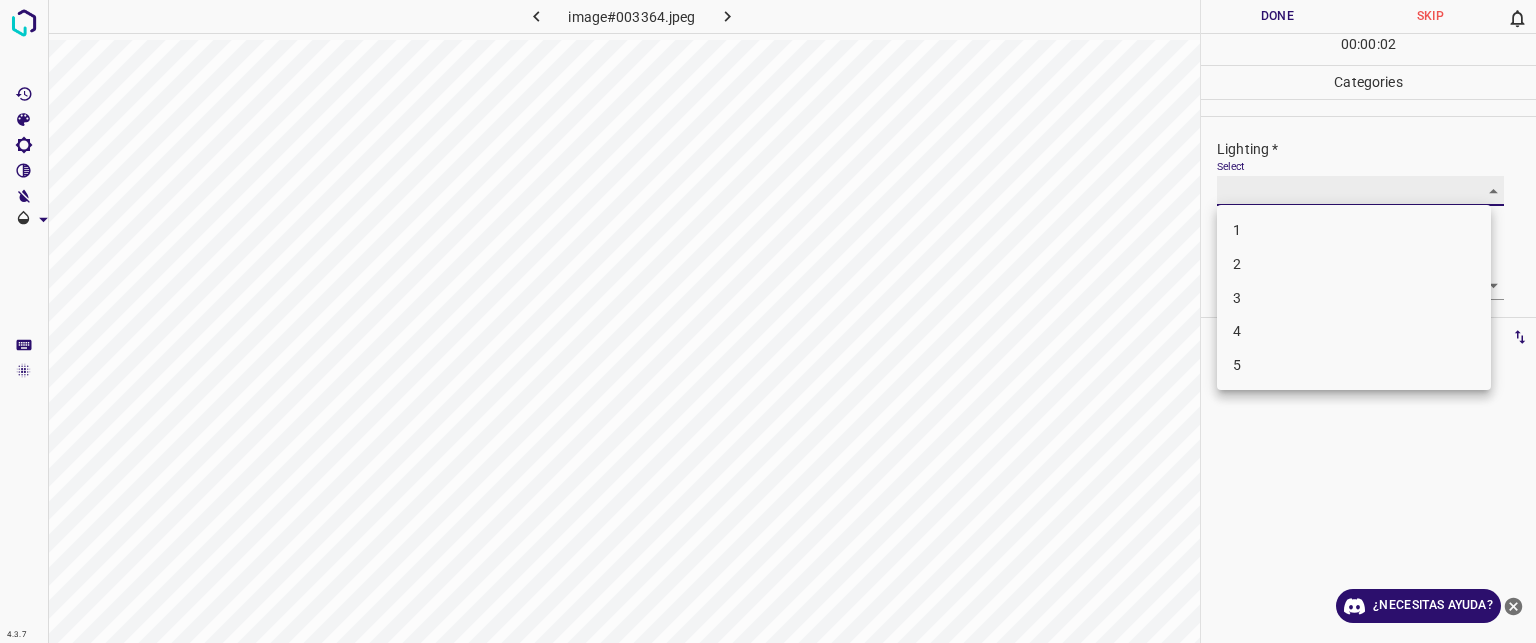 type on "3" 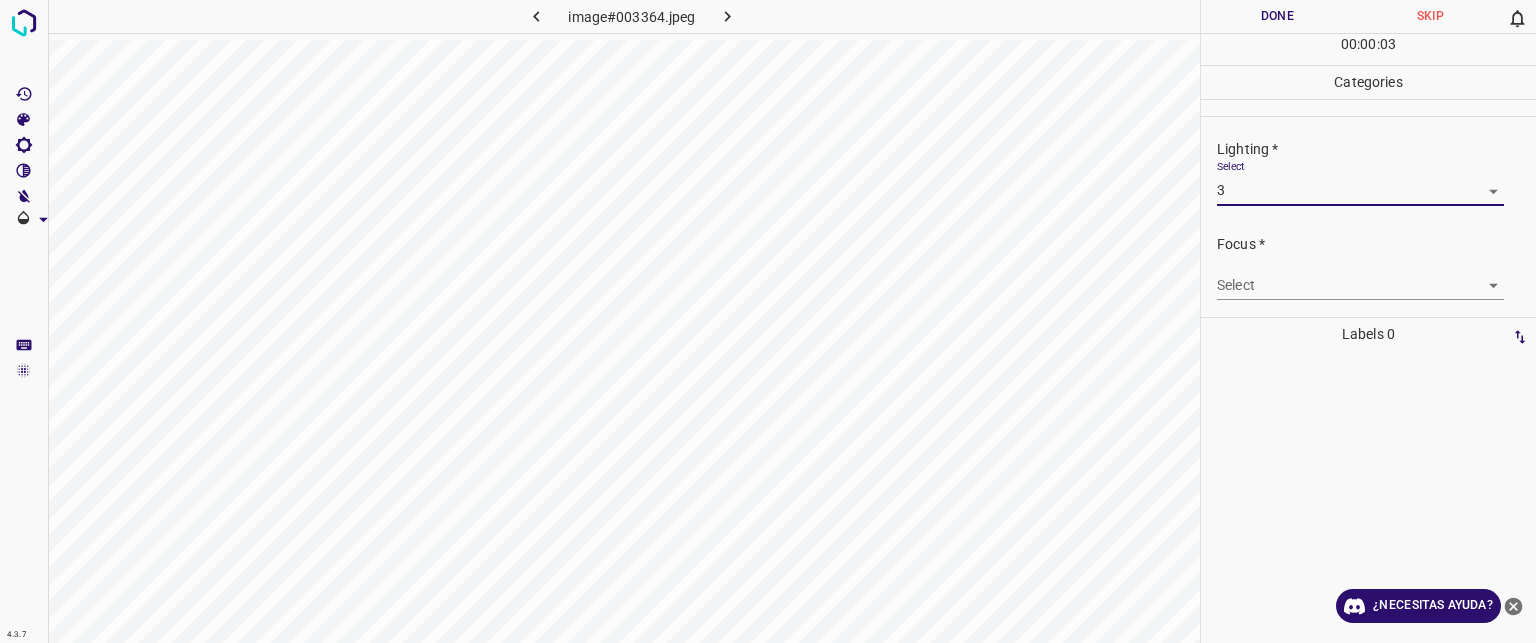 click on "Texto original Valora esta traducción Tu opinión servirá para ayudar a mejorar el Traductor de Google 4.3.7 image#003364.jpeg Done Skip 0 00   : 00   : 03   Categories Lighting *  Select 3 3 Focus *  Select ​ Overall *  Select ​ Labels   0 Categories 1 Lighting 2 Focus 3 Overall Tools Space Change between modes (Draw & Edit) I Auto labeling R Restore zoom M Zoom in N Zoom out Delete Delete selecte label Filters Z Restore filters X Saturation filter C Brightness filter V Contrast filter B Gray scale filter General O Download ¿Necesitas ayuda? - Texto - Esconder - Borrar" at bounding box center (768, 321) 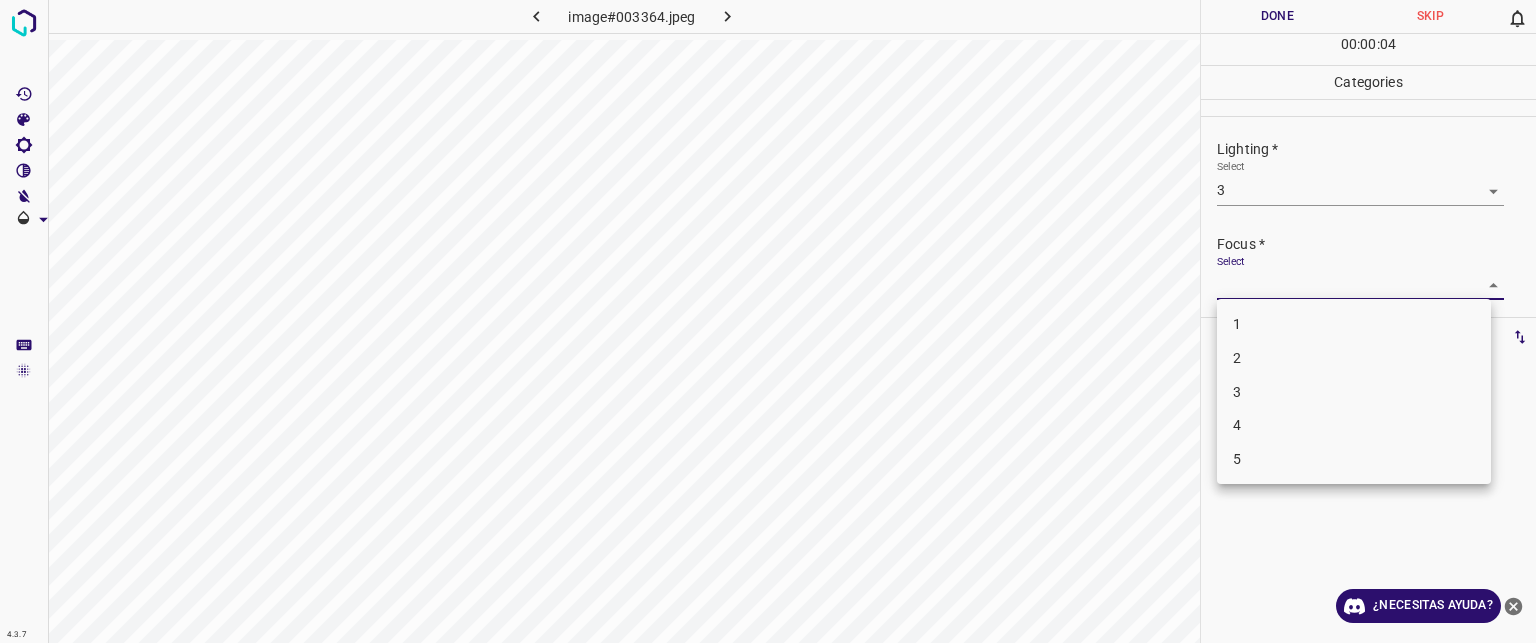 click on "3" at bounding box center (1354, 392) 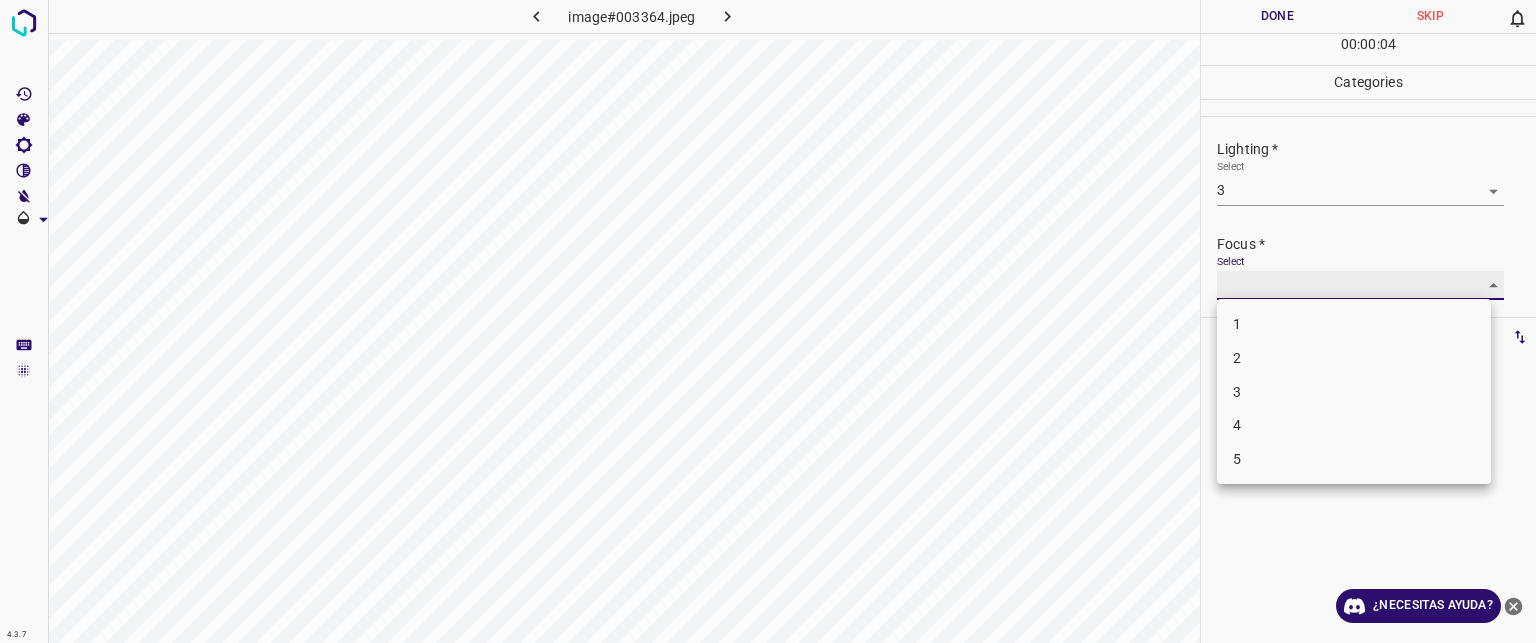 type on "3" 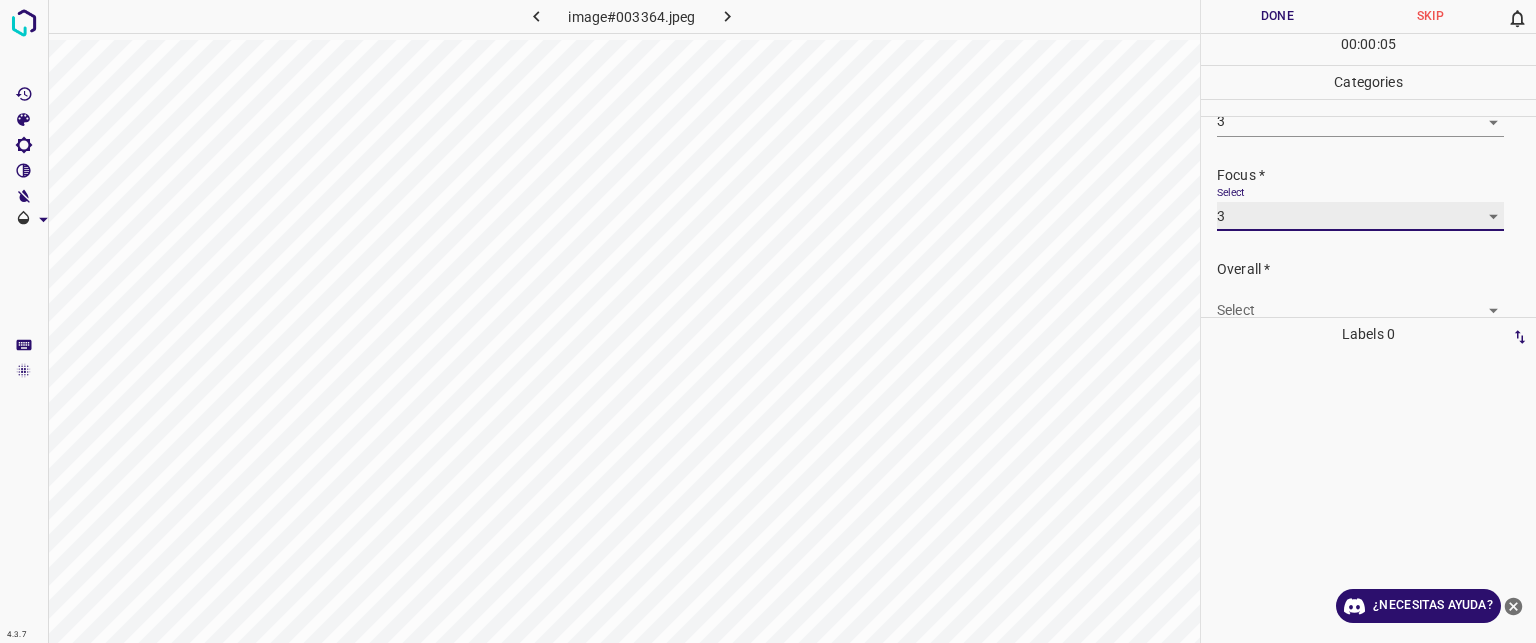 scroll, scrollTop: 98, scrollLeft: 0, axis: vertical 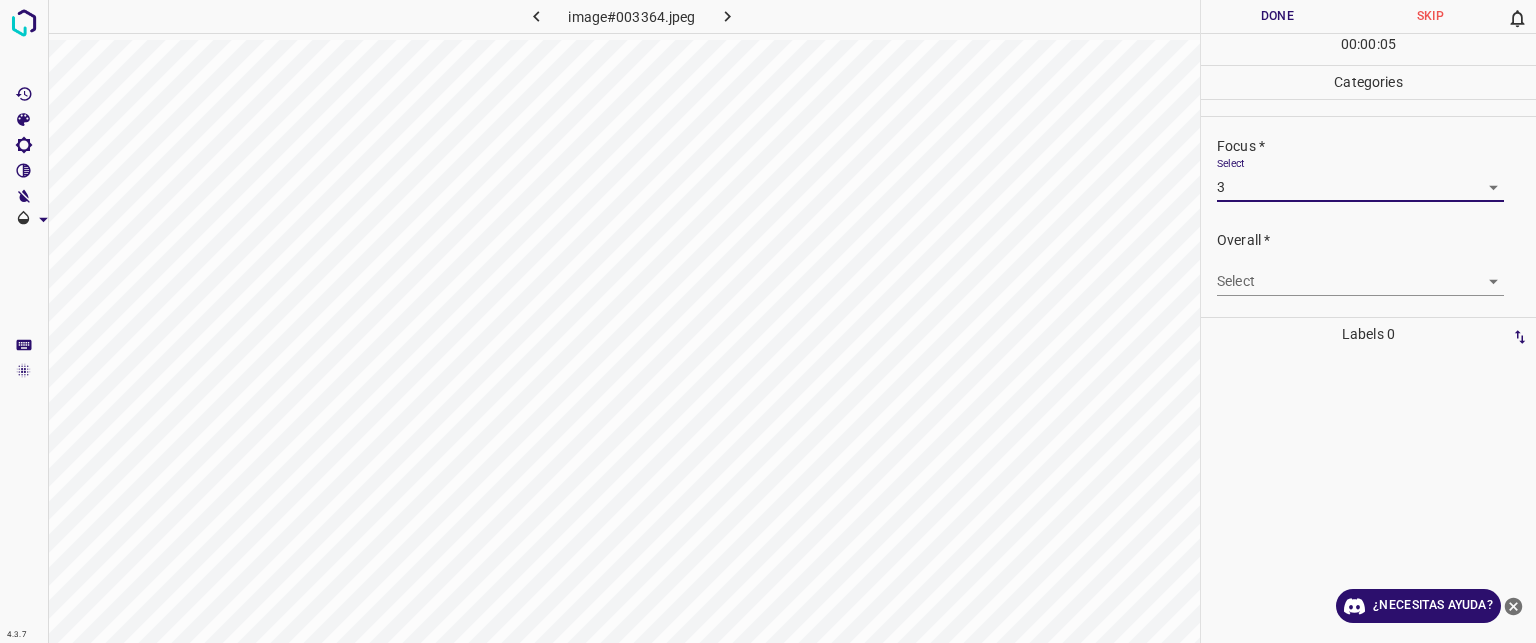 click on "Texto original Valora esta traducción Tu opinión servirá para ayudar a mejorar el Traductor de Google 4.3.7 image#003364.jpeg Done Skip 0 00   : 00   : 05   Categories Lighting *  Select 3 3 Focus *  Select 3 3 Overall *  Select ​ Labels   0 Categories 1 Lighting 2 Focus 3 Overall Tools Space Change between modes (Draw & Edit) I Auto labeling R Restore zoom M Zoom in N Zoom out Delete Delete selecte label Filters Z Restore filters X Saturation filter C Brightness filter V Contrast filter B Gray scale filter General O Download ¿Necesitas ayuda? - Texto - Esconder - Borrar" at bounding box center (768, 321) 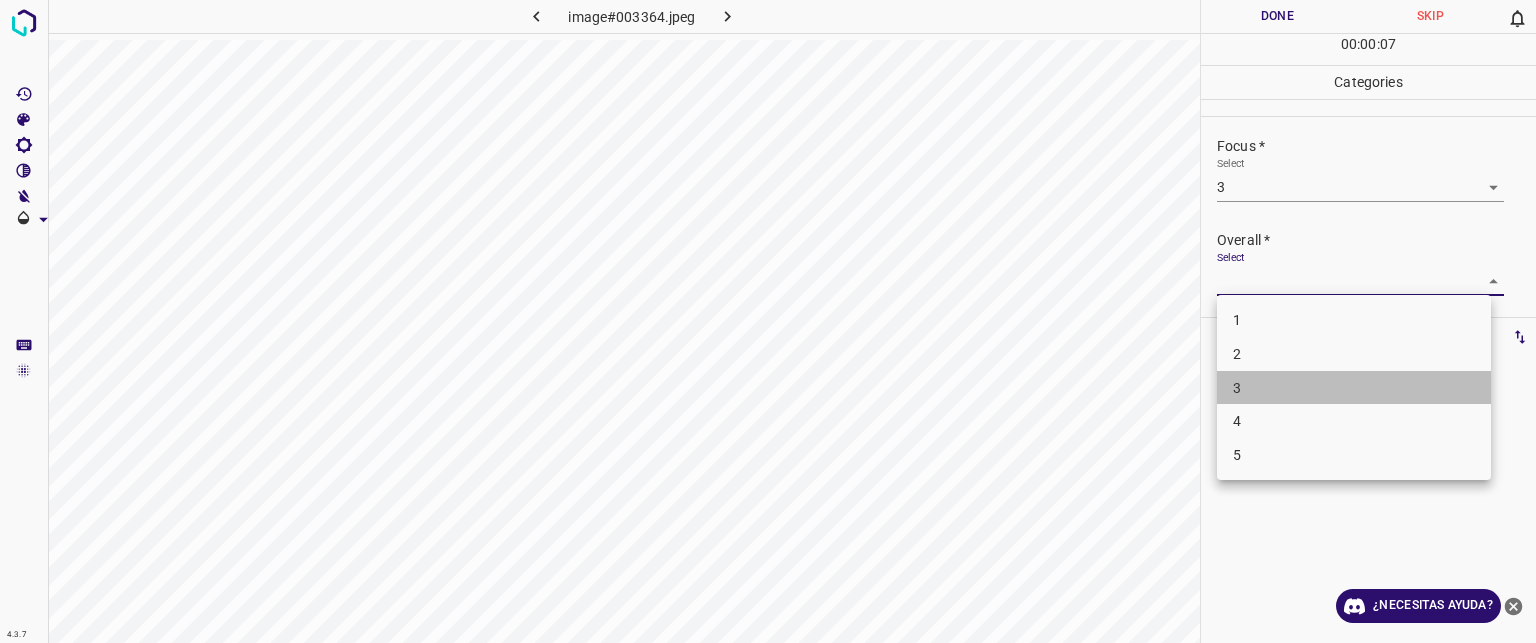 click on "3" at bounding box center (1354, 388) 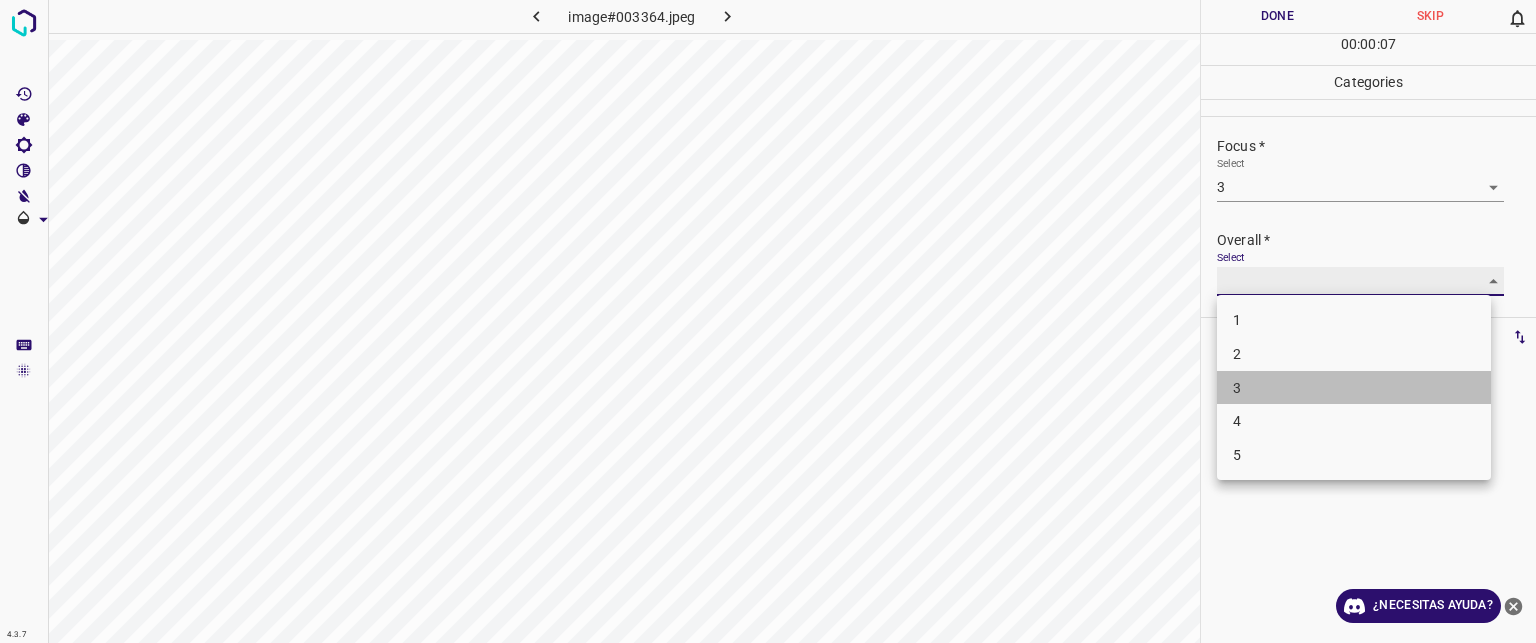 type on "3" 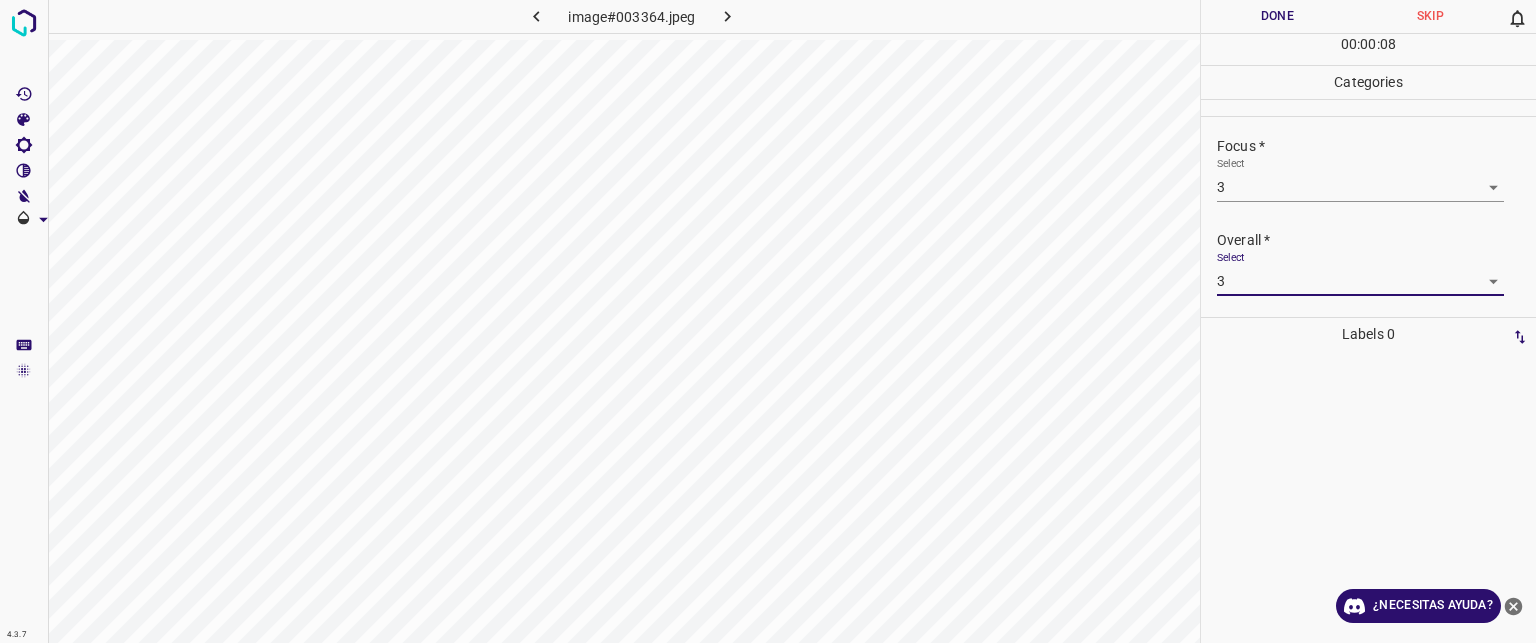 click on "Done" at bounding box center (1277, 16) 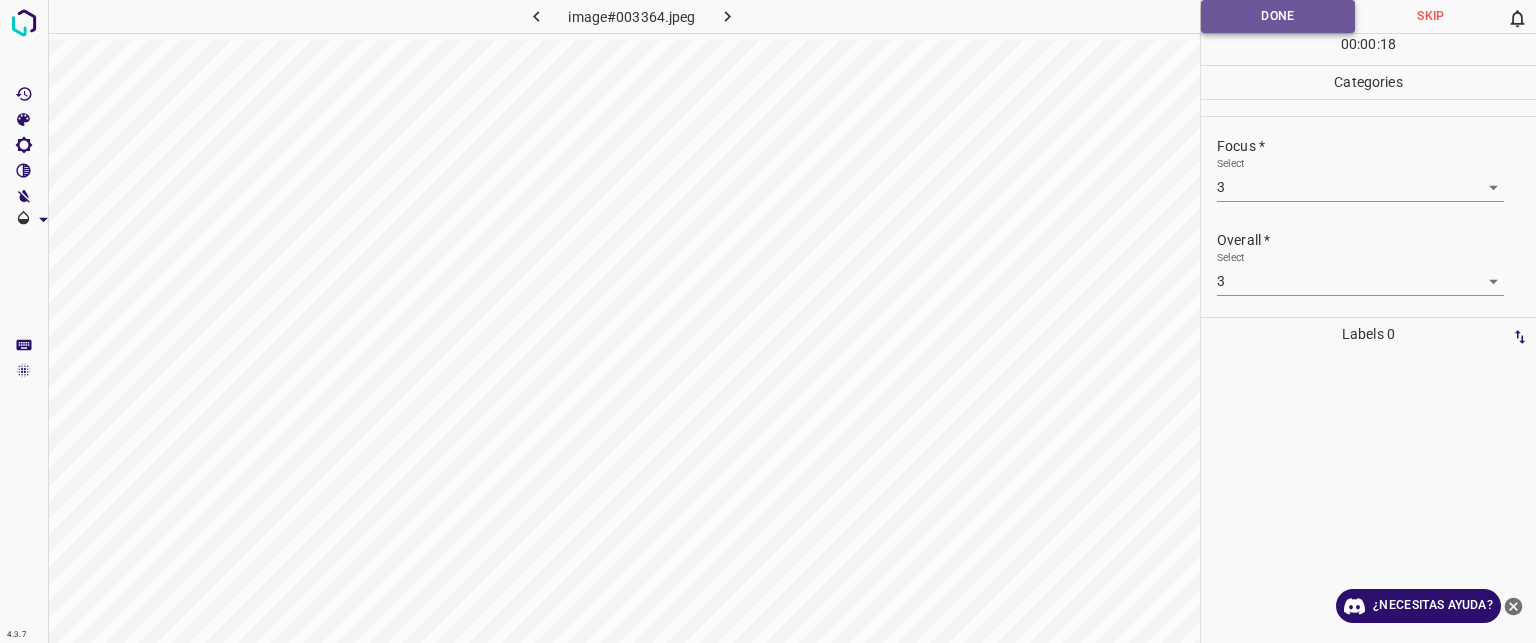 click on "Done" at bounding box center [1278, 16] 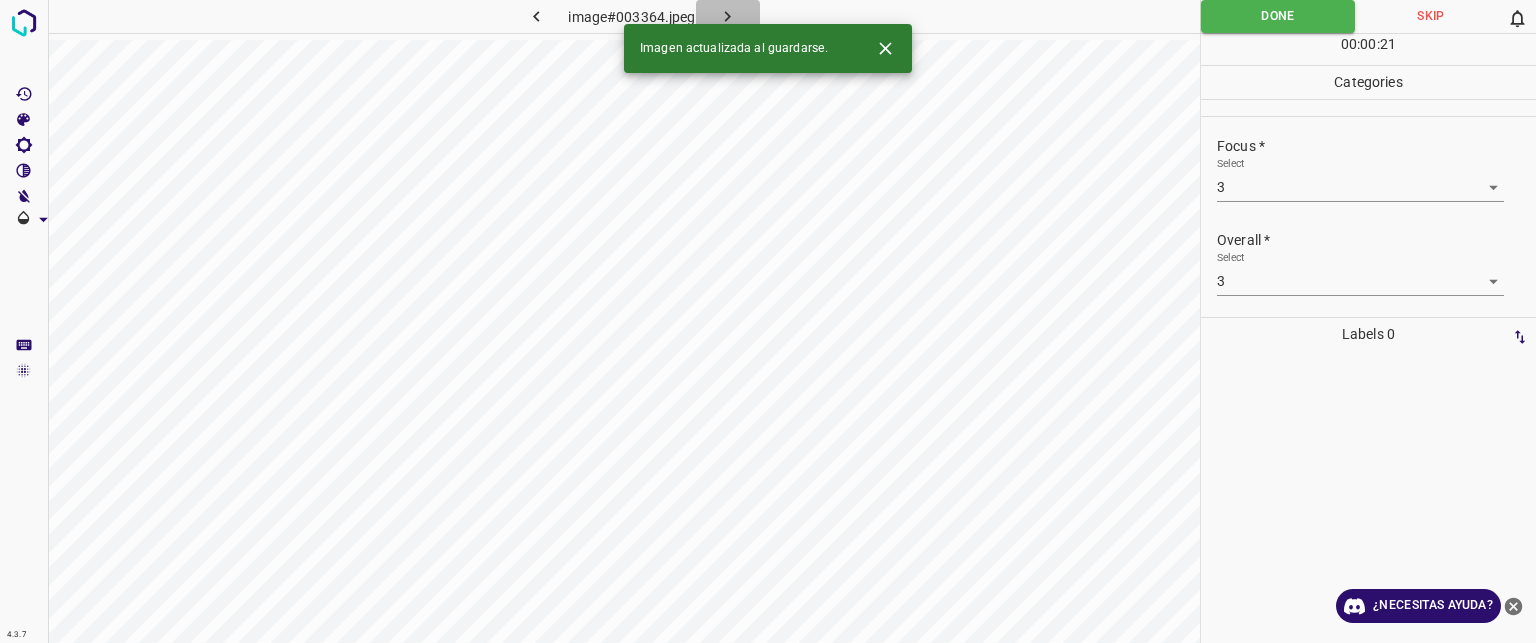 click at bounding box center (728, 16) 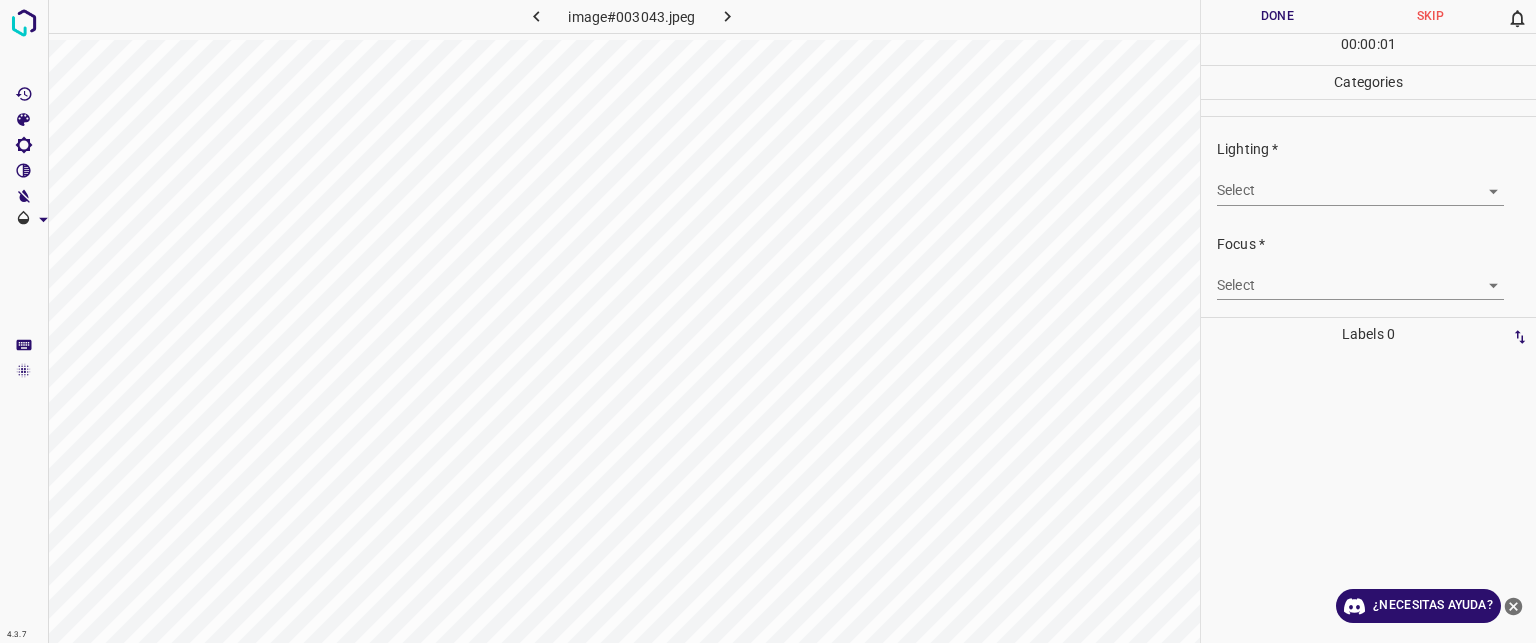click on "Texto original Valora esta traducción Tu opinión servirá para ayudar a mejorar el Traductor de Google 4.3.7 image#003043.jpeg Done Skip 0 00   : 00   : 01   Categories Lighting *  Select ​ Focus *  Select ​ Overall *  Select ​ Labels   0 Categories 1 Lighting 2 Focus 3 Overall Tools Space Change between modes (Draw & Edit) I Auto labeling R Restore zoom M Zoom in N Zoom out Delete Delete selecte label Filters Z Restore filters X Saturation filter C Brightness filter V Contrast filter B Gray scale filter General O Download ¿Necesitas ayuda? - Texto - Esconder - Borrar" at bounding box center (768, 321) 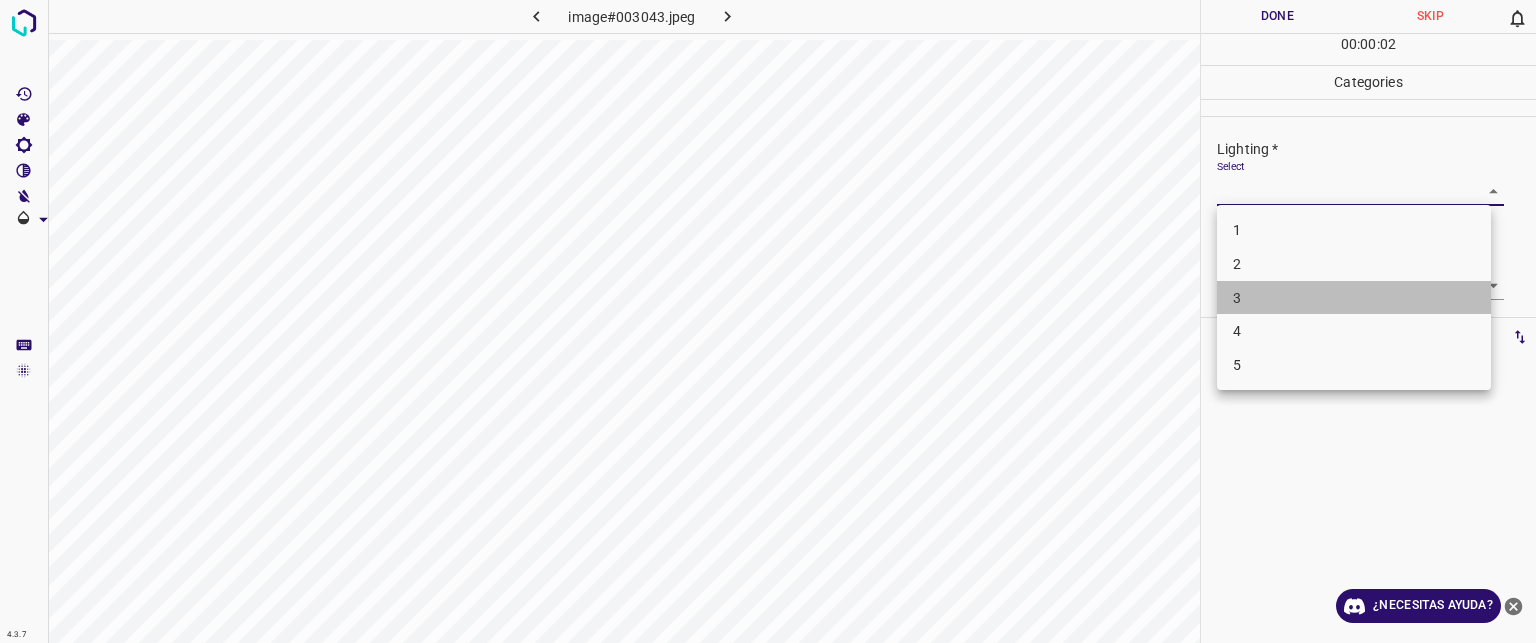 click on "3" at bounding box center [1237, 297] 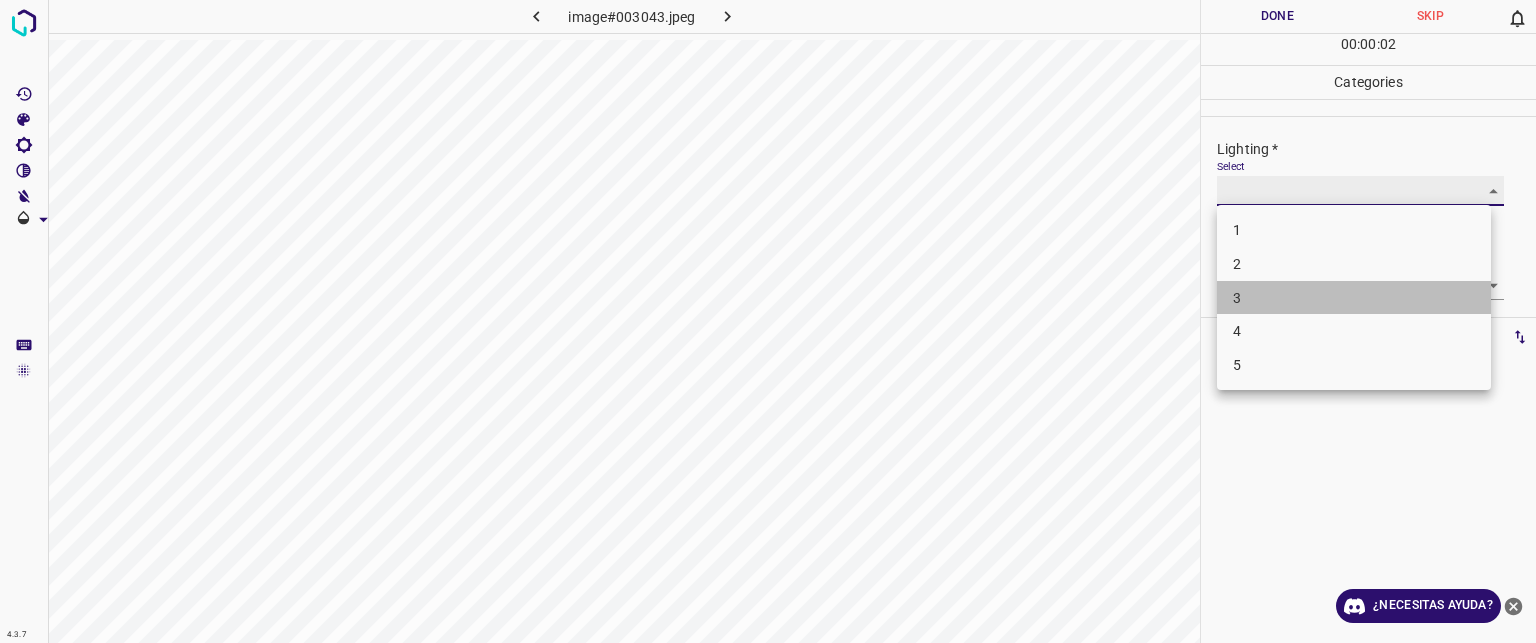 type on "3" 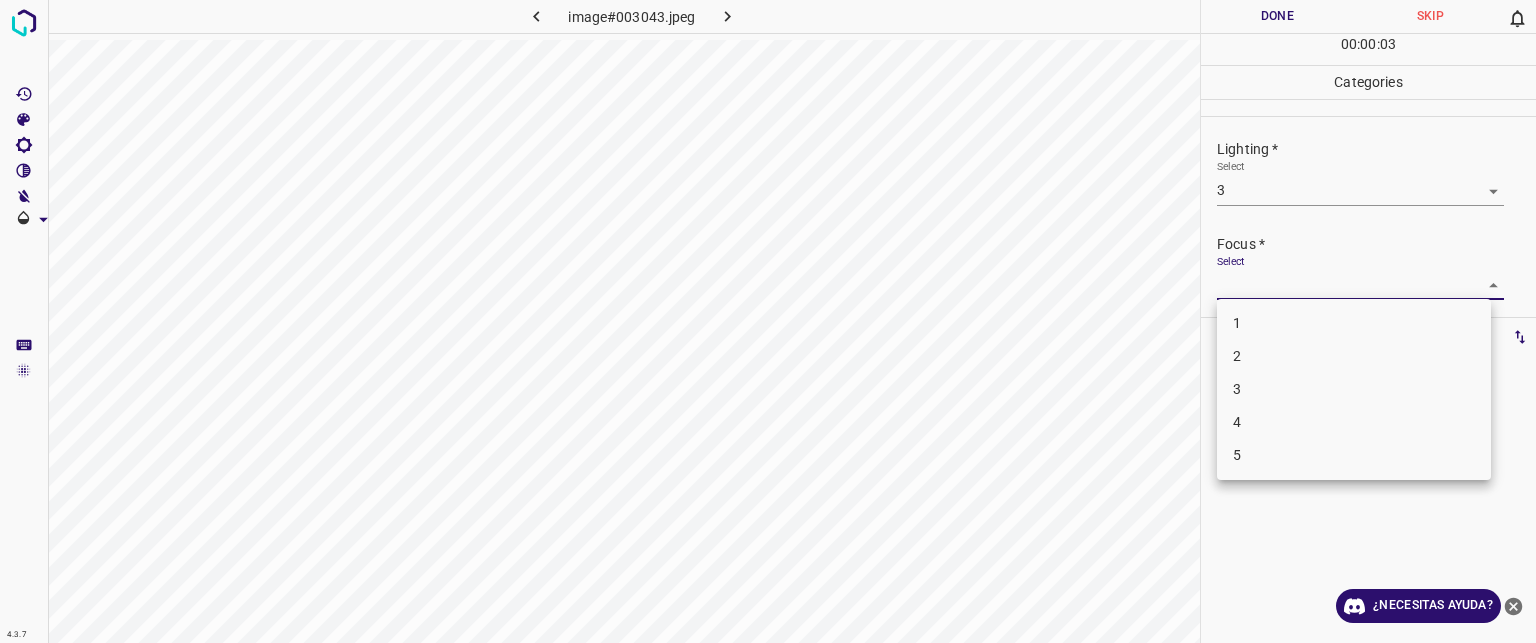 click on "Texto original Valora esta traducción Tu opinión servirá para ayudar a mejorar el Traductor de Google 4.3.7 image#003043.jpeg Done Skip 0 00   : 00   : 03   Categories Lighting *  Select 3 3 Focus *  Select ​ Overall *  Select ​ Labels   0 Categories 1 Lighting 2 Focus 3 Overall Tools Space Change between modes (Draw & Edit) I Auto labeling R Restore zoom M Zoom in N Zoom out Delete Delete selecte label Filters Z Restore filters X Saturation filter C Brightness filter V Contrast filter B Gray scale filter General O Download ¿Necesitas ayuda? - Texto - Esconder - Borrar 1 2 3 4 5" at bounding box center [768, 321] 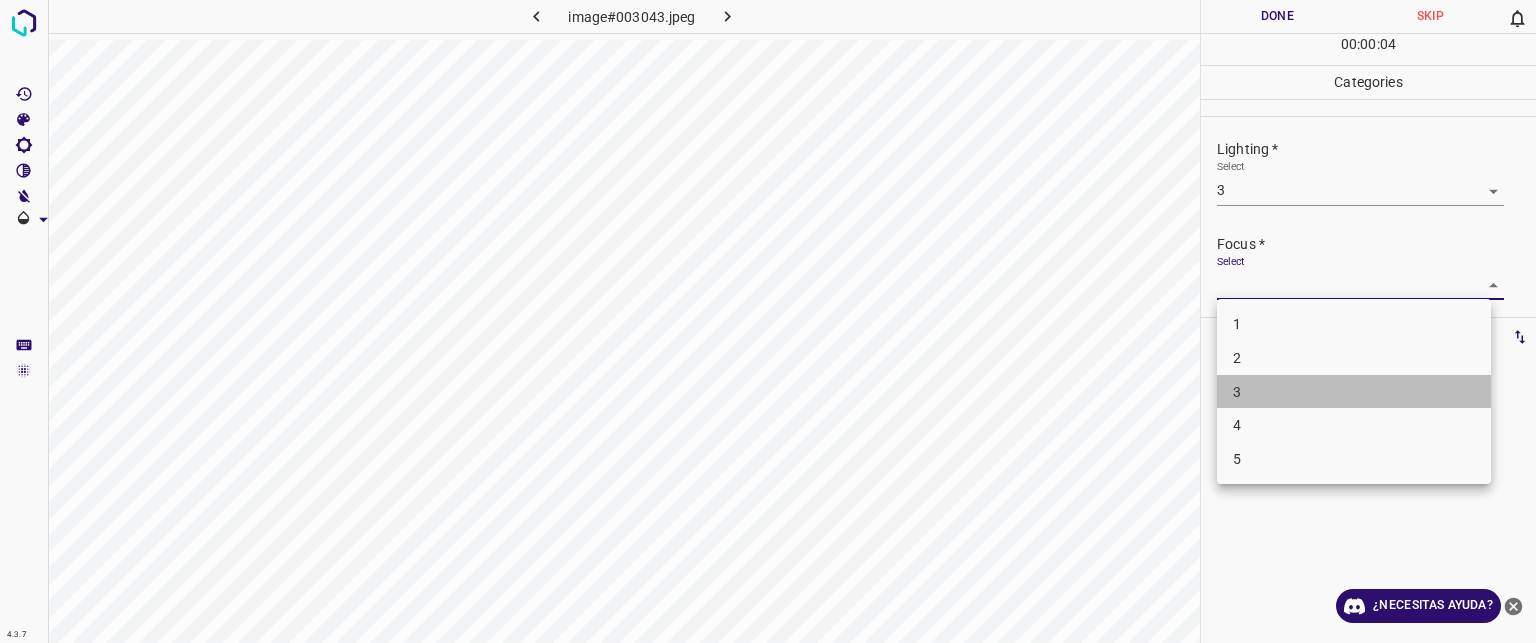 click on "3" at bounding box center (1237, 391) 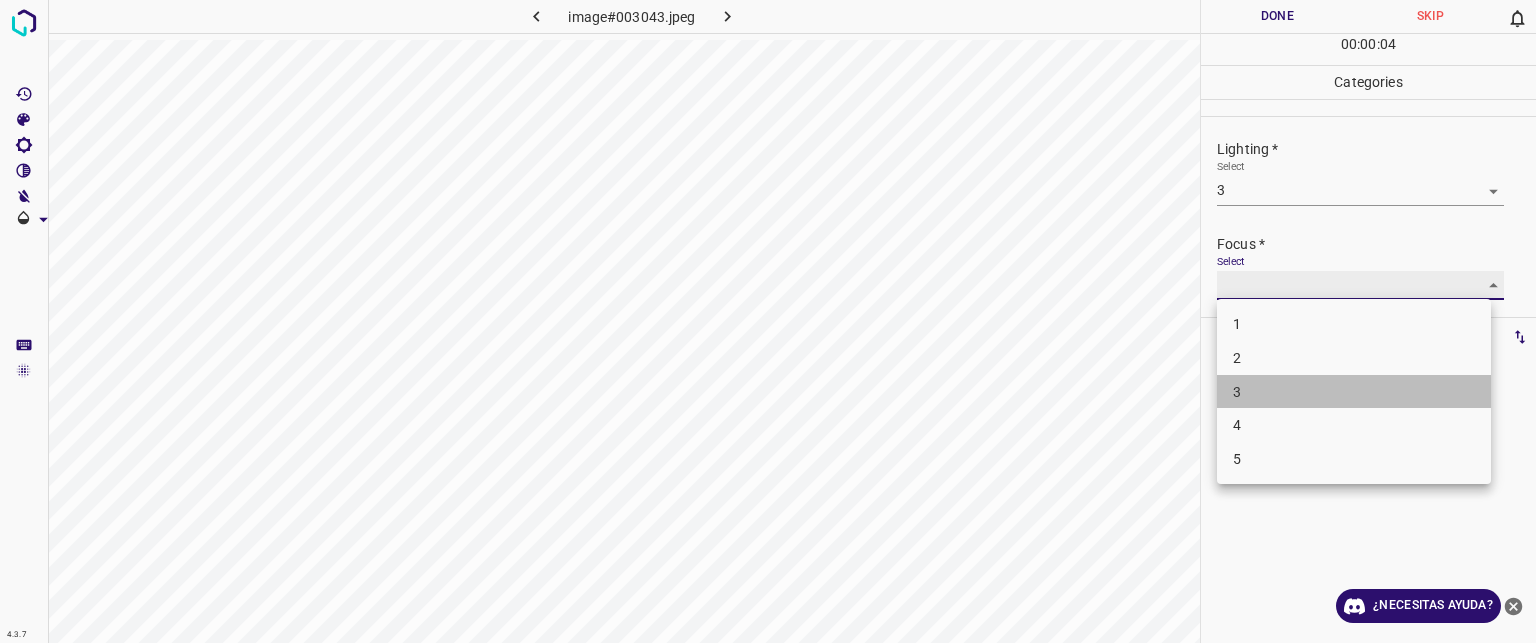 type on "3" 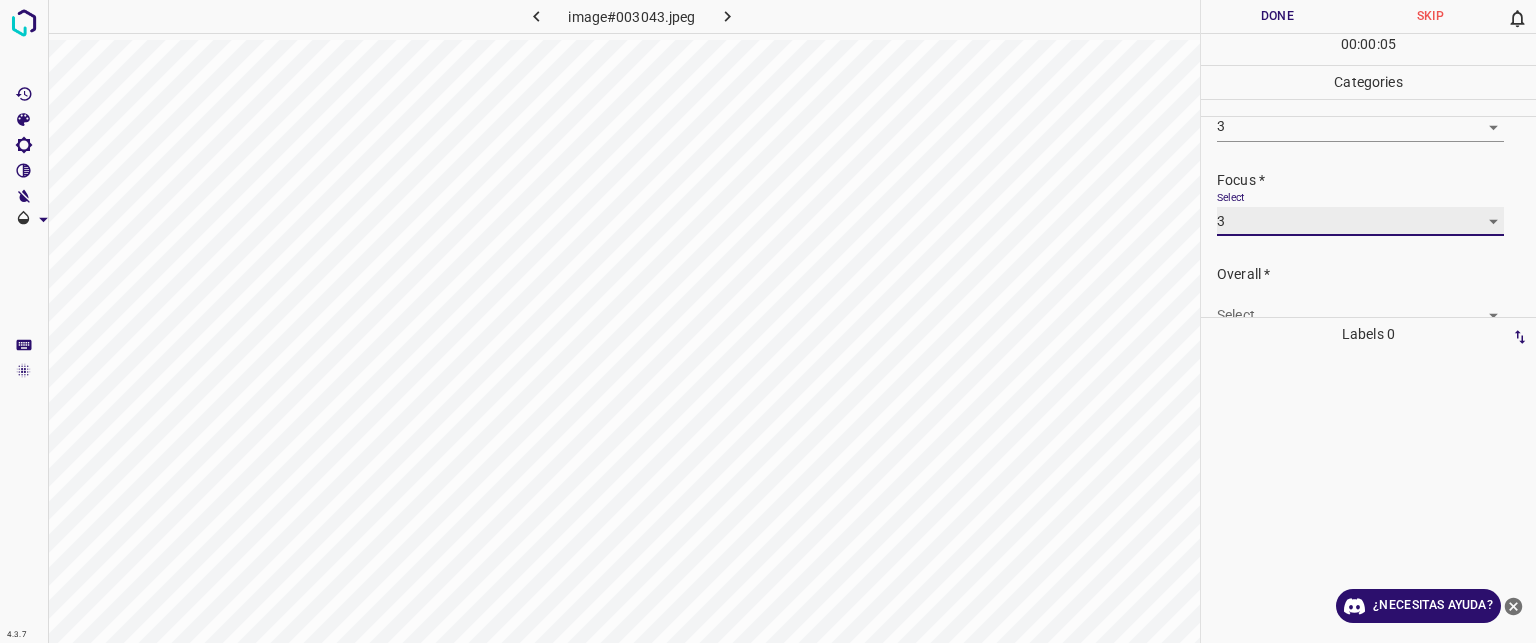 scroll, scrollTop: 98, scrollLeft: 0, axis: vertical 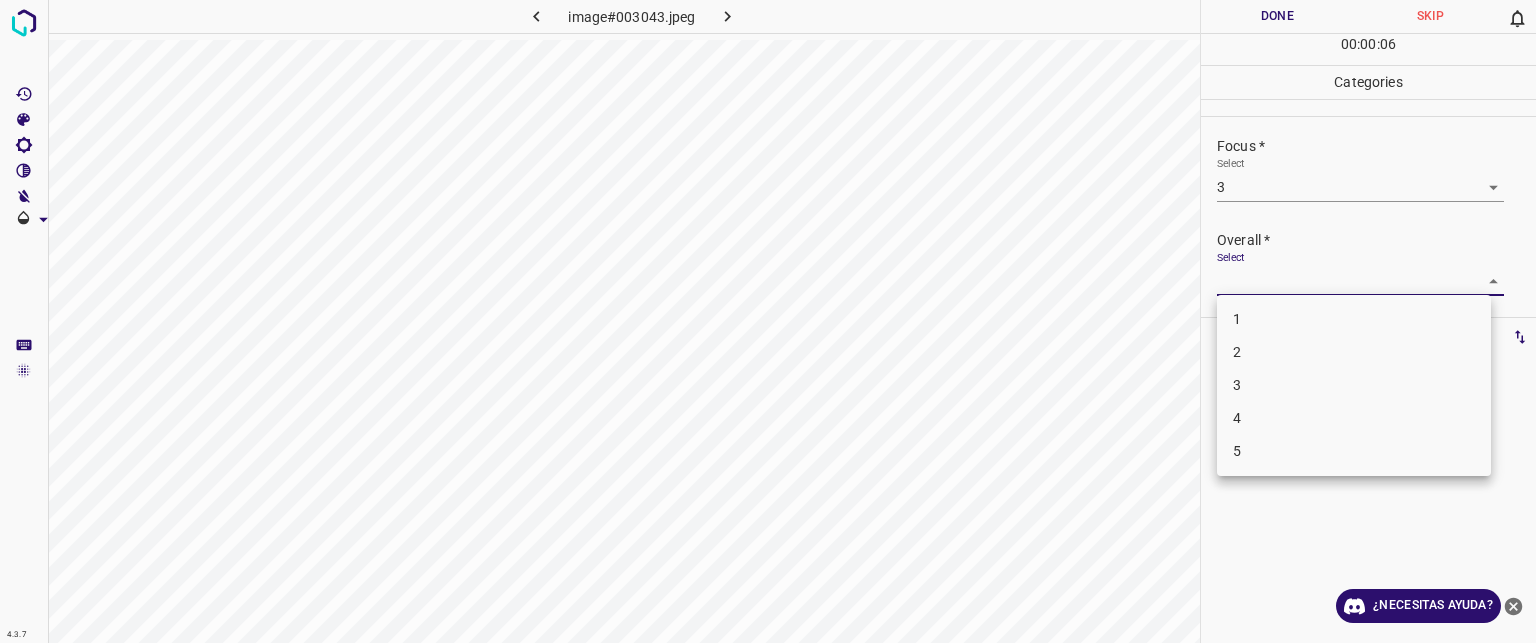 click on "Texto original Valora esta traducción Tu opinión servirá para ayudar a mejorar el Traductor de Google 4.3.7 image#003043.jpeg Done Skip 0 00   : 00   : 06   Categories Lighting *  Select 3 3 Focus *  Select 3 3 Overall *  Select ​ Labels   0 Categories 1 Lighting 2 Focus 3 Overall Tools Space Change between modes (Draw & Edit) I Auto labeling R Restore zoom M Zoom in N Zoom out Delete Delete selecte label Filters Z Restore filters X Saturation filter C Brightness filter V Contrast filter B Gray scale filter General O Download ¿Necesitas ayuda? - Texto - Esconder - Borrar 1 2 3 4 5" at bounding box center [768, 321] 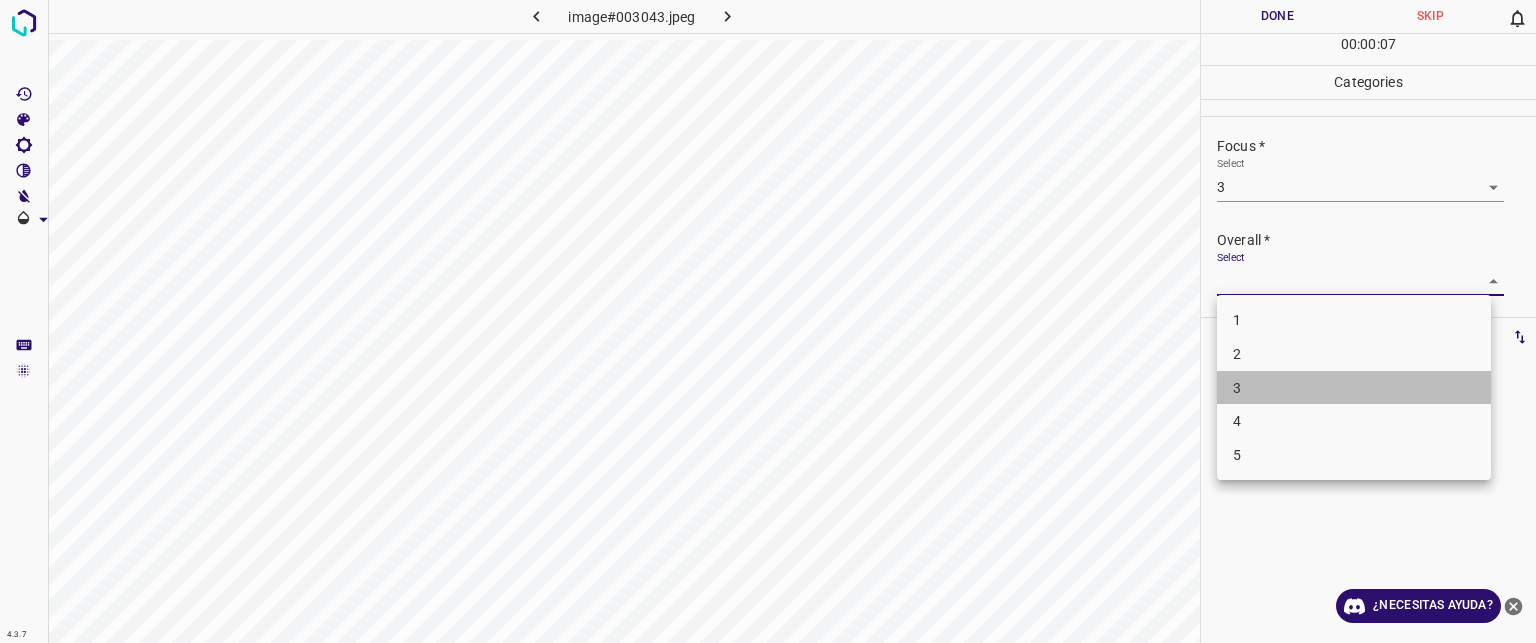click on "3" at bounding box center (1354, 388) 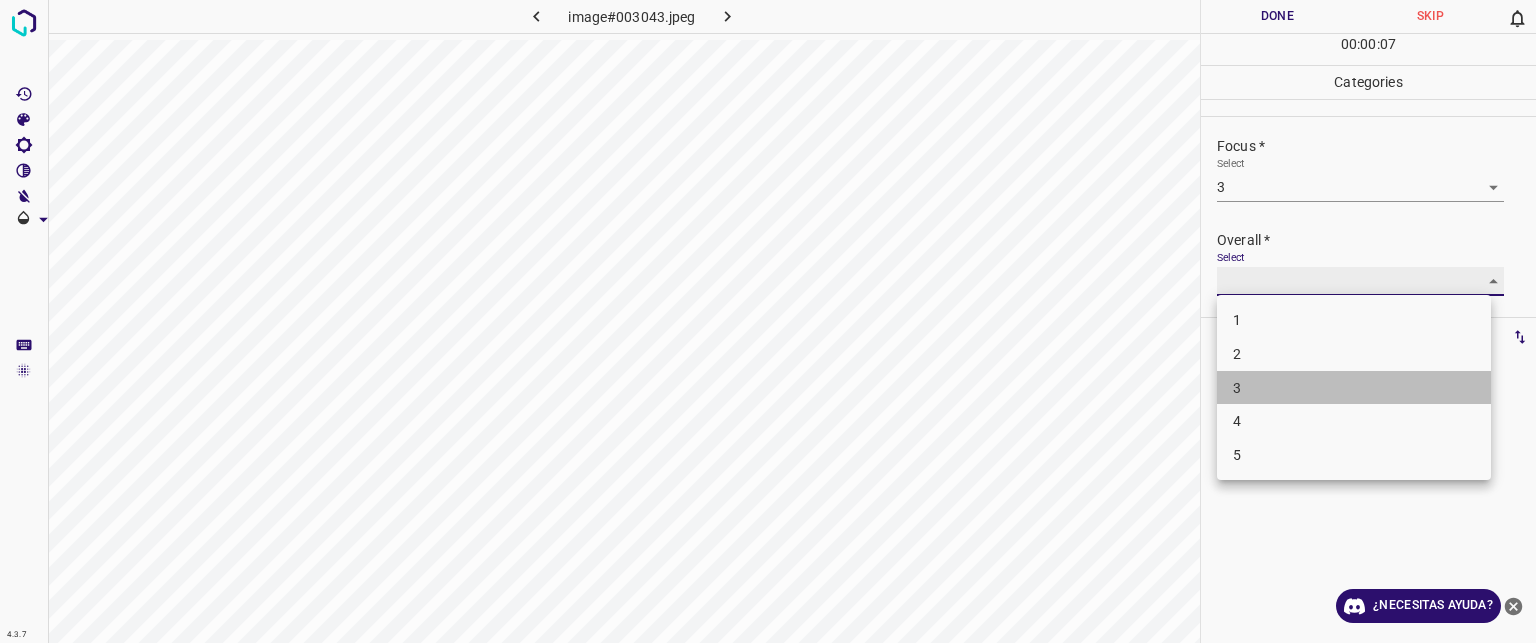type on "3" 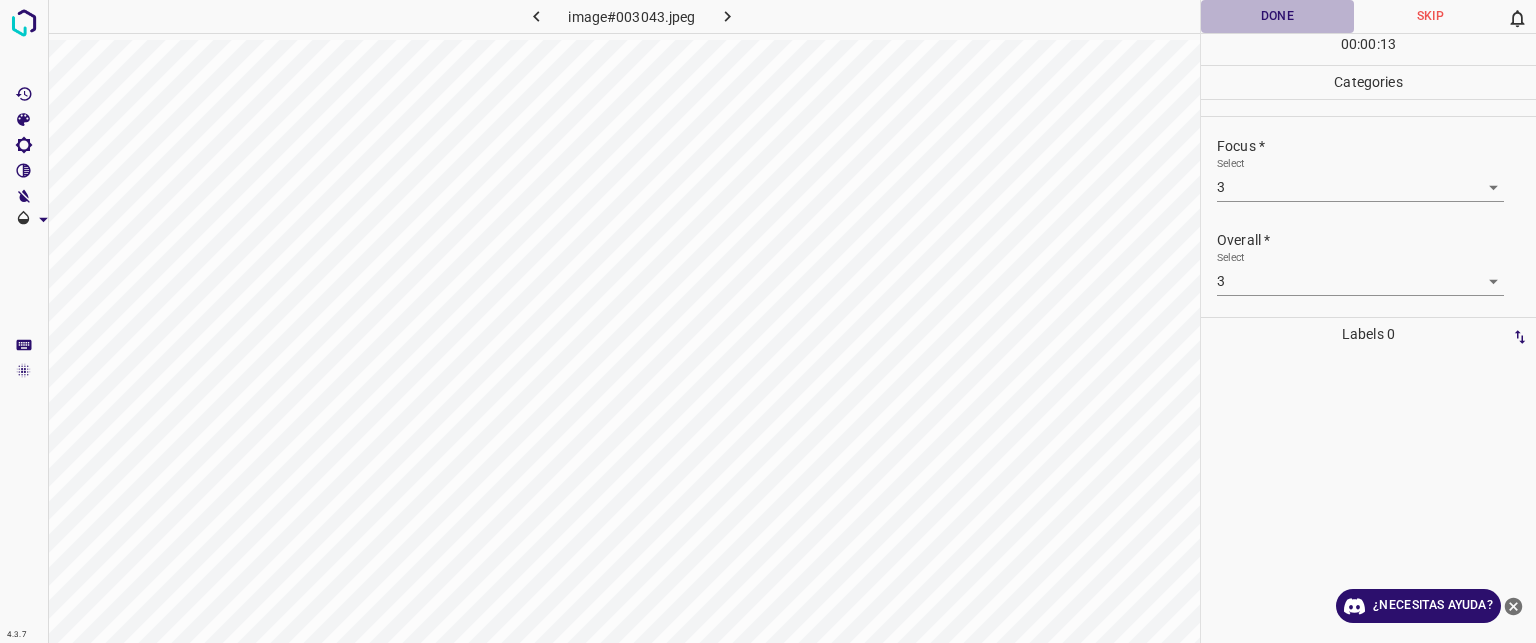 click on "Done" at bounding box center (1277, 16) 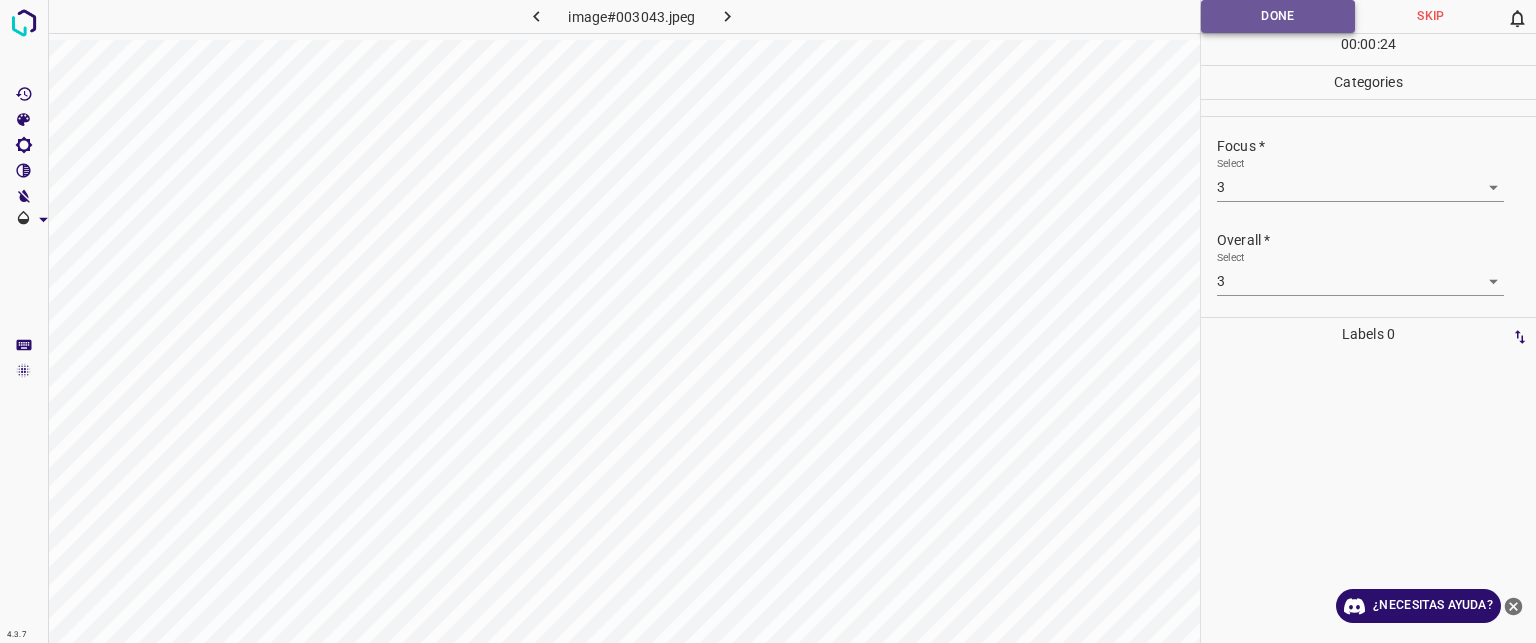 click on "Done" at bounding box center [1278, 16] 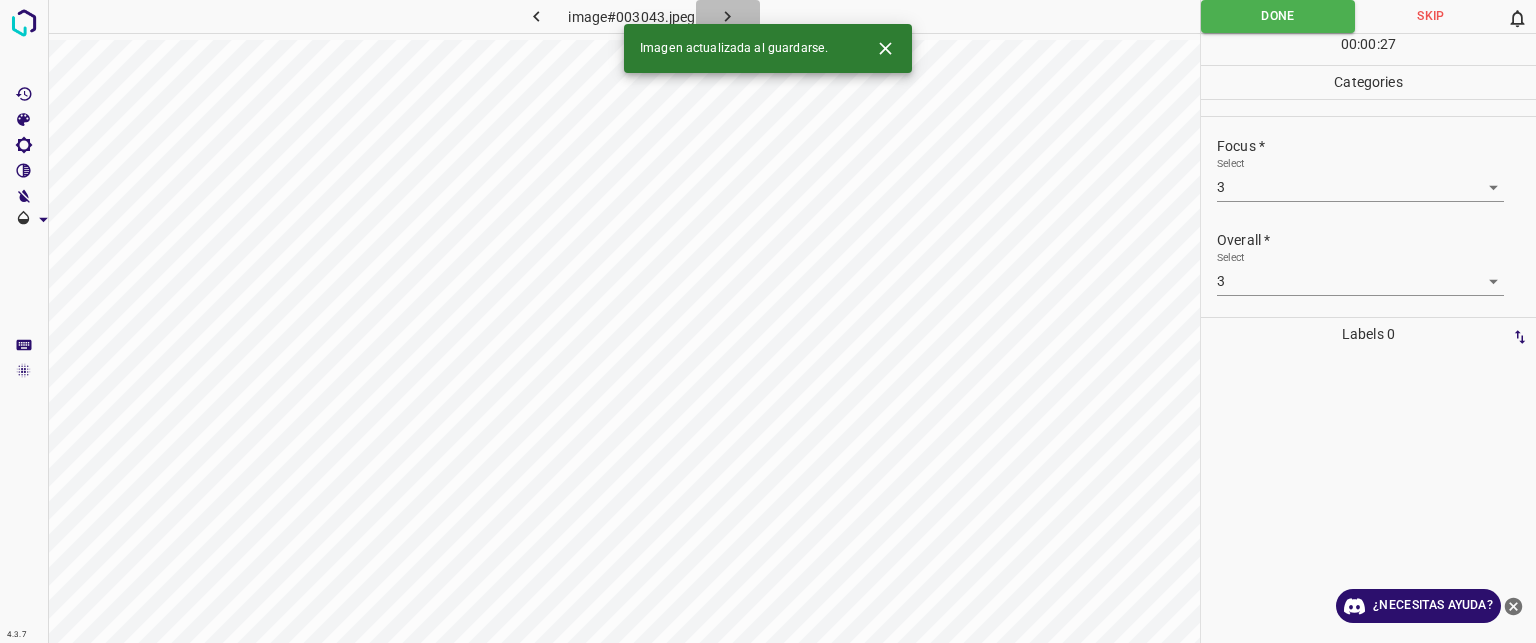 click 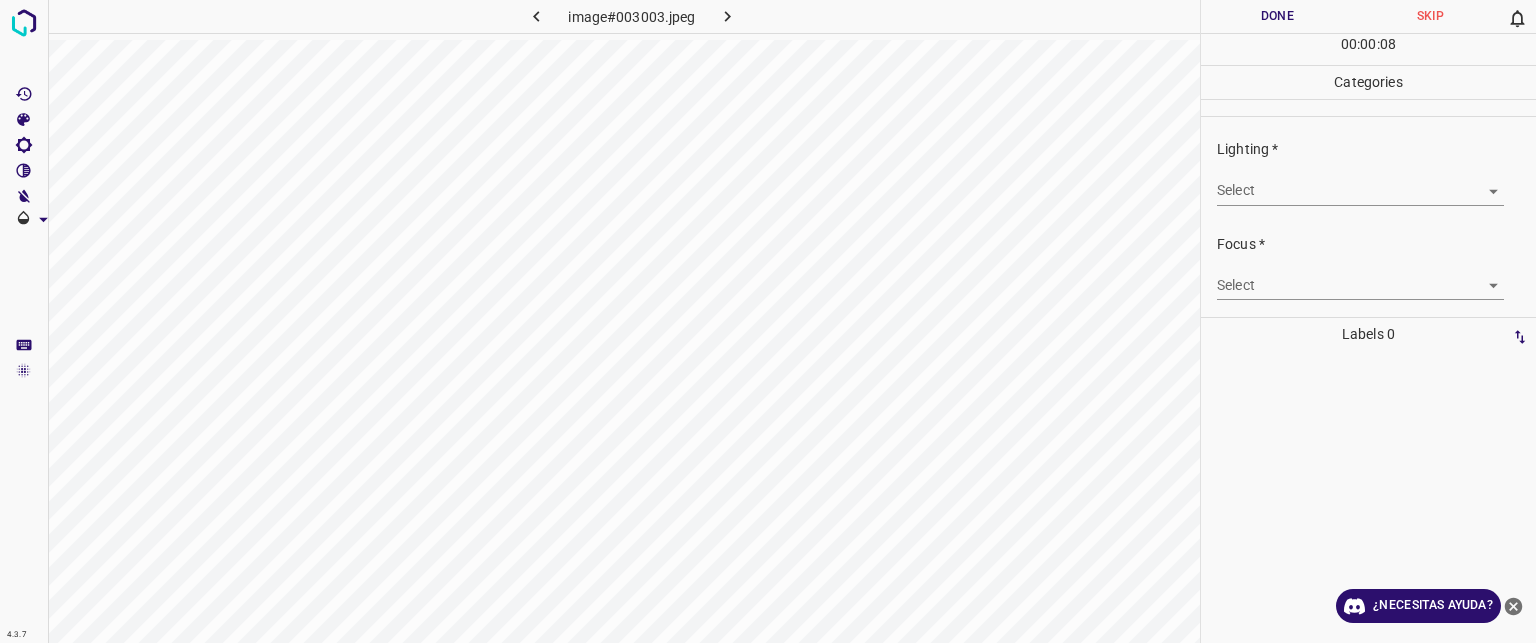 click on "Texto original Valora esta traducción Tu opinión servirá para ayudar a mejorar el Traductor de Google 4.3.7 image#003003.jpeg Done Skip 0 00   : 00   : 08   Categories Lighting *  Select ​ Focus *  Select ​ Overall *  Select ​ Labels   0 Categories 1 Lighting 2 Focus 3 Overall Tools Space Change between modes (Draw & Edit) I Auto labeling R Restore zoom M Zoom in N Zoom out Delete Delete selecte label Filters Z Restore filters X Saturation filter C Brightness filter V Contrast filter B Gray scale filter General O Download ¿Necesitas ayuda? - Texto - Esconder - Borrar" at bounding box center (768, 321) 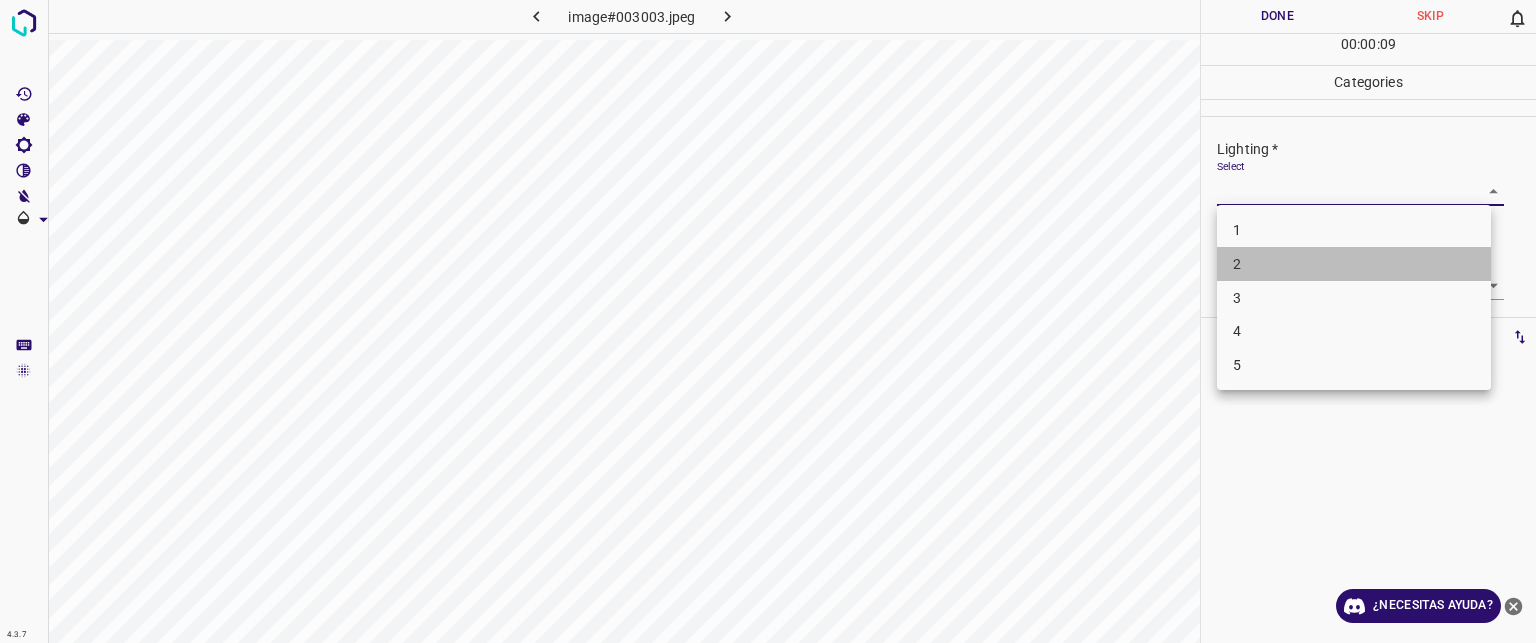 click on "2" at bounding box center (1354, 264) 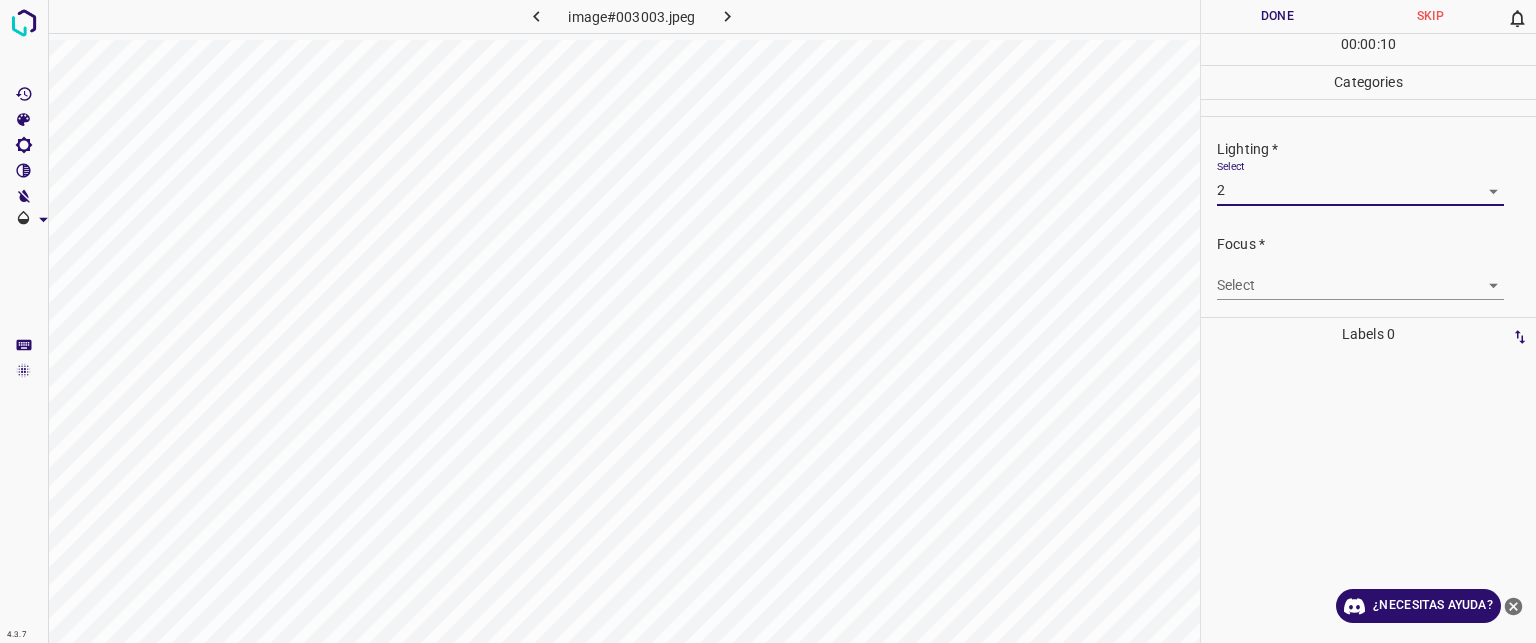 click on "Texto original Valora esta traducción Tu opinión servirá para ayudar a mejorar el Traductor de Google 4.3.7 image#003003.jpeg Done Skip 0 00   : 00   : 10   Categories Lighting *  Select 2 2 Focus *  Select ​ Overall *  Select ​ Labels   0 Categories 1 Lighting 2 Focus 3 Overall Tools Space Change between modes (Draw & Edit) I Auto labeling R Restore zoom M Zoom in N Zoom out Delete Delete selecte label Filters Z Restore filters X Saturation filter C Brightness filter V Contrast filter B Gray scale filter General O Download ¿Necesitas ayuda? - Texto - Esconder - Borrar" at bounding box center [768, 321] 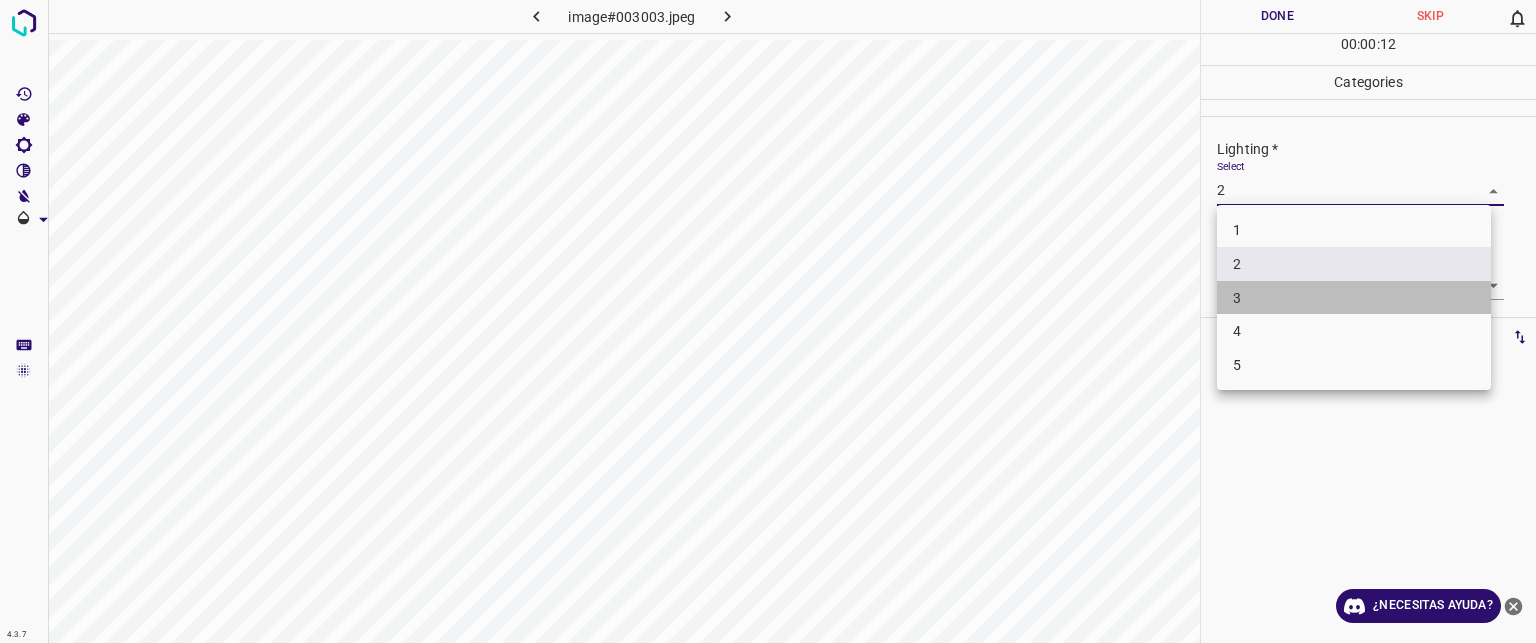 click on "3" at bounding box center [1354, 298] 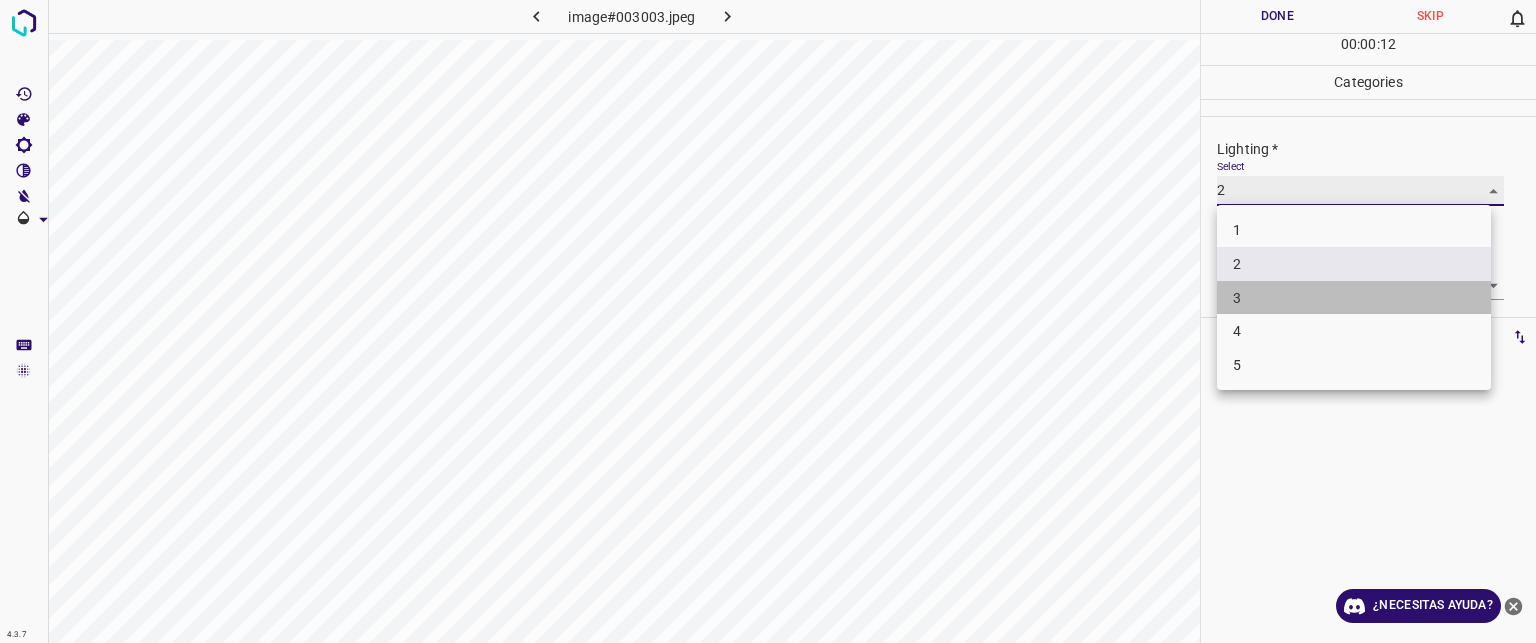 type on "3" 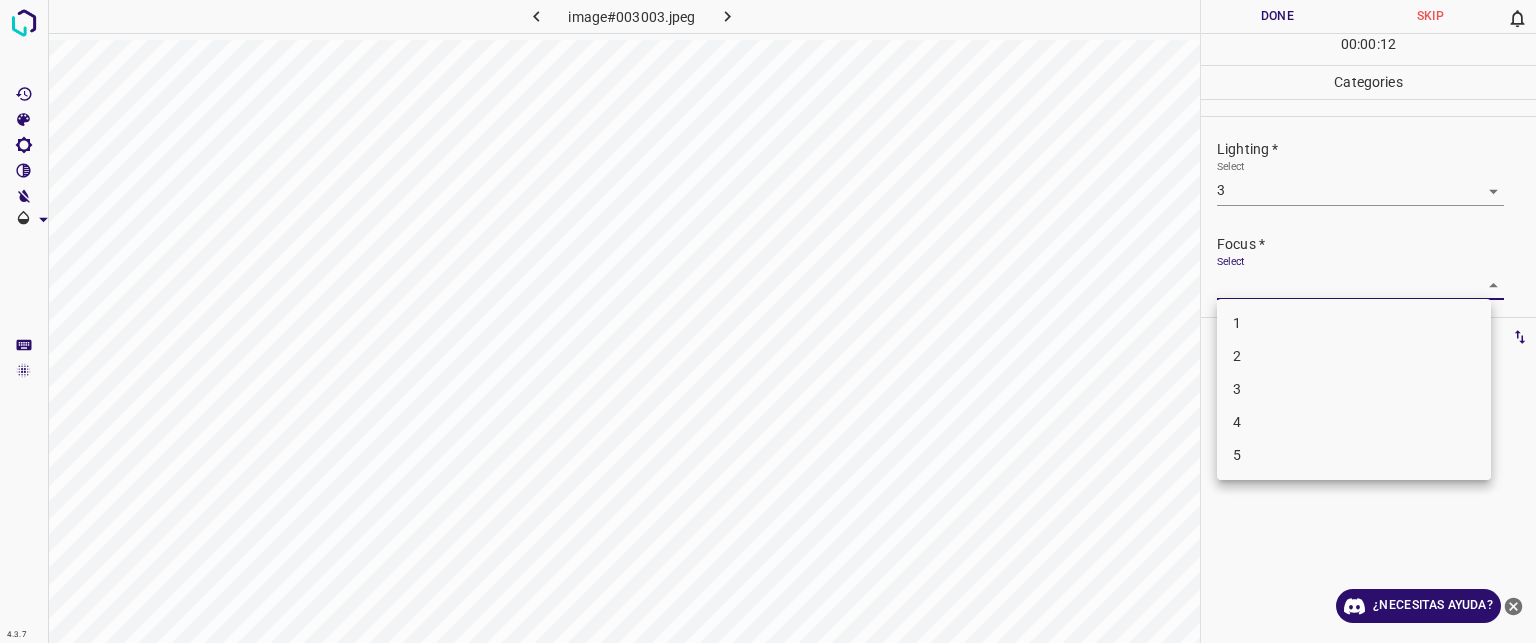 click on "Texto original Valora esta traducción Tu opinión servirá para ayudar a mejorar el Traductor de Google 4.3.7 image#003003.jpeg Done Skip 0 00   : 00   : 12   Categories Lighting *  Select 3 3 Focus *  Select ​ Overall *  Select ​ Labels   0 Categories 1 Lighting 2 Focus 3 Overall Tools Space Change between modes (Draw & Edit) I Auto labeling R Restore zoom M Zoom in N Zoom out Delete Delete selecte label Filters Z Restore filters X Saturation filter C Brightness filter V Contrast filter B Gray scale filter General O Download ¿Necesitas ayuda? - Texto - Esconder - Borrar 1 2 3 4 5" at bounding box center (768, 321) 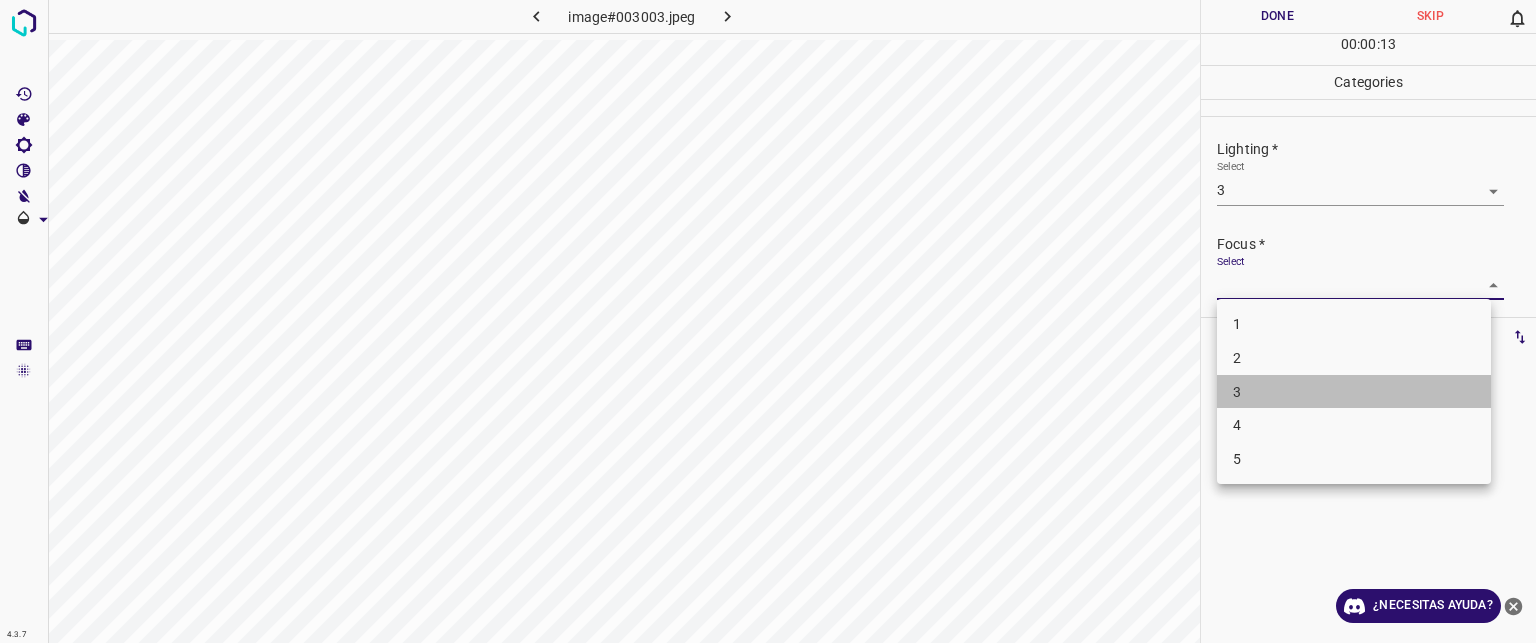 click on "3" at bounding box center [1354, 392] 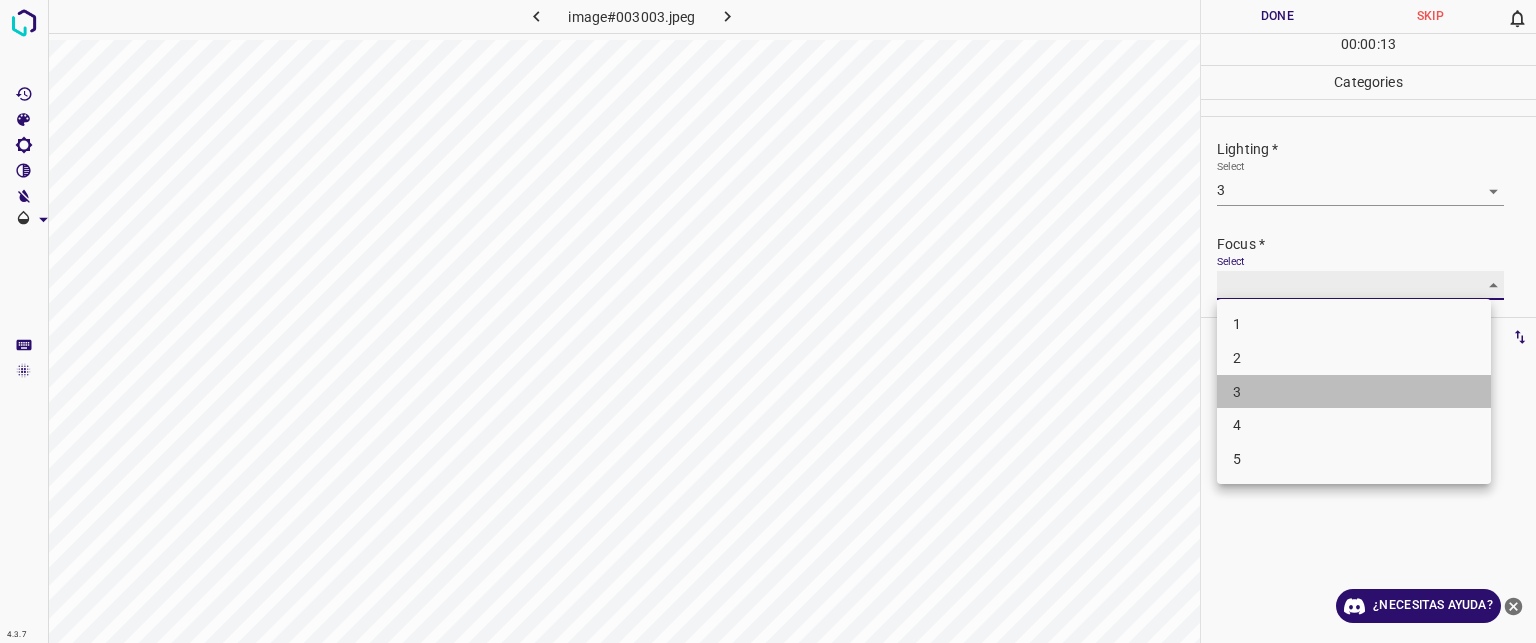 type on "3" 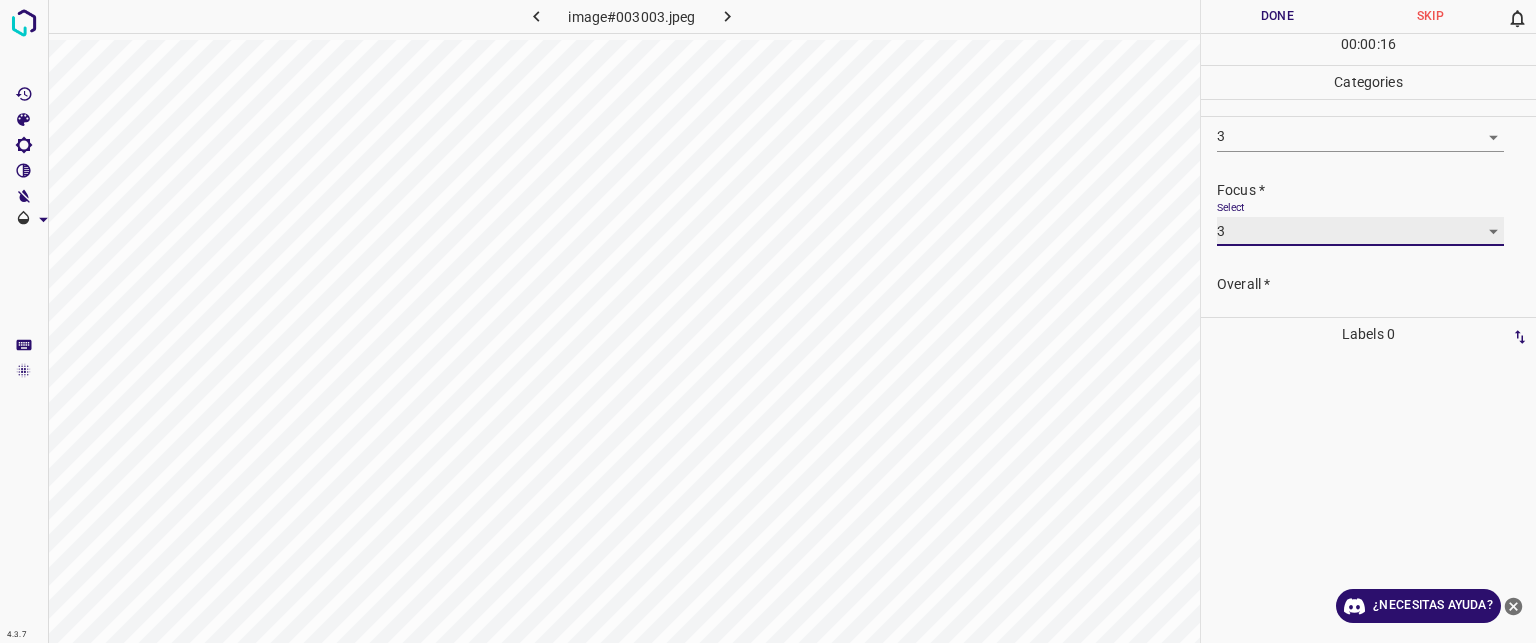 scroll, scrollTop: 98, scrollLeft: 0, axis: vertical 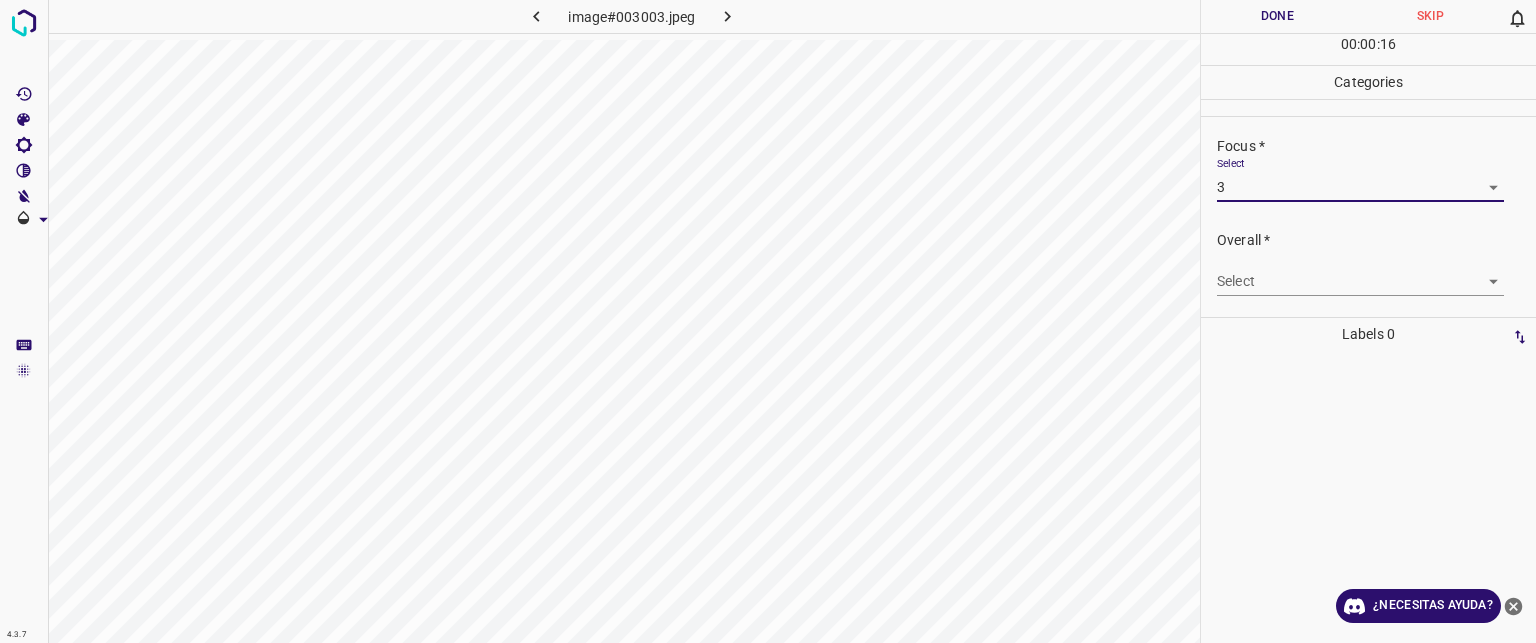 click on "Texto original Valora esta traducción Tu opinión servirá para ayudar a mejorar el Traductor de Google 4.3.7 image#003003.jpeg Done Skip 0 00   : 00   : 16   Categories Lighting *  Select 3 3 Focus *  Select 3 3 Overall *  Select ​ Labels   0 Categories 1 Lighting 2 Focus 3 Overall Tools Space Change between modes (Draw & Edit) I Auto labeling R Restore zoom M Zoom in N Zoom out Delete Delete selecte label Filters Z Restore filters X Saturation filter C Brightness filter V Contrast filter B Gray scale filter General O Download ¿Necesitas ayuda? - Texto - Esconder - Borrar" at bounding box center [768, 321] 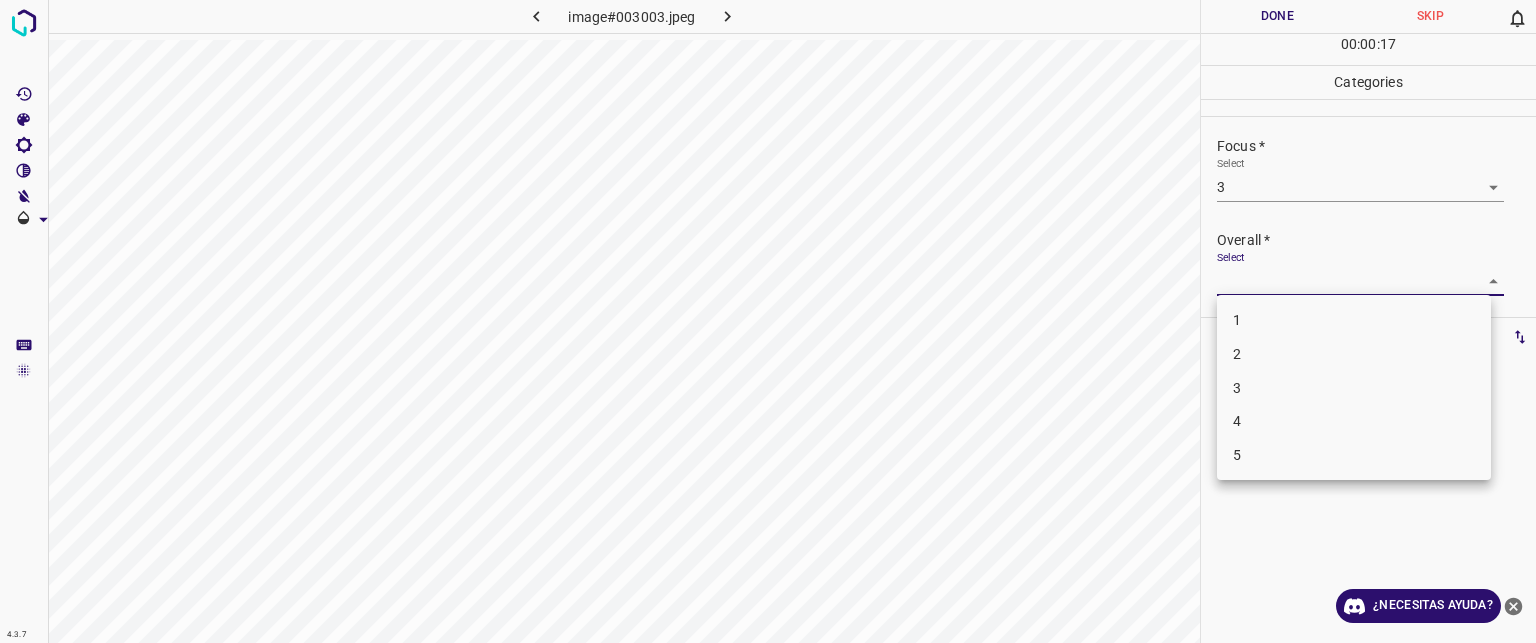 click on "3" at bounding box center (1354, 388) 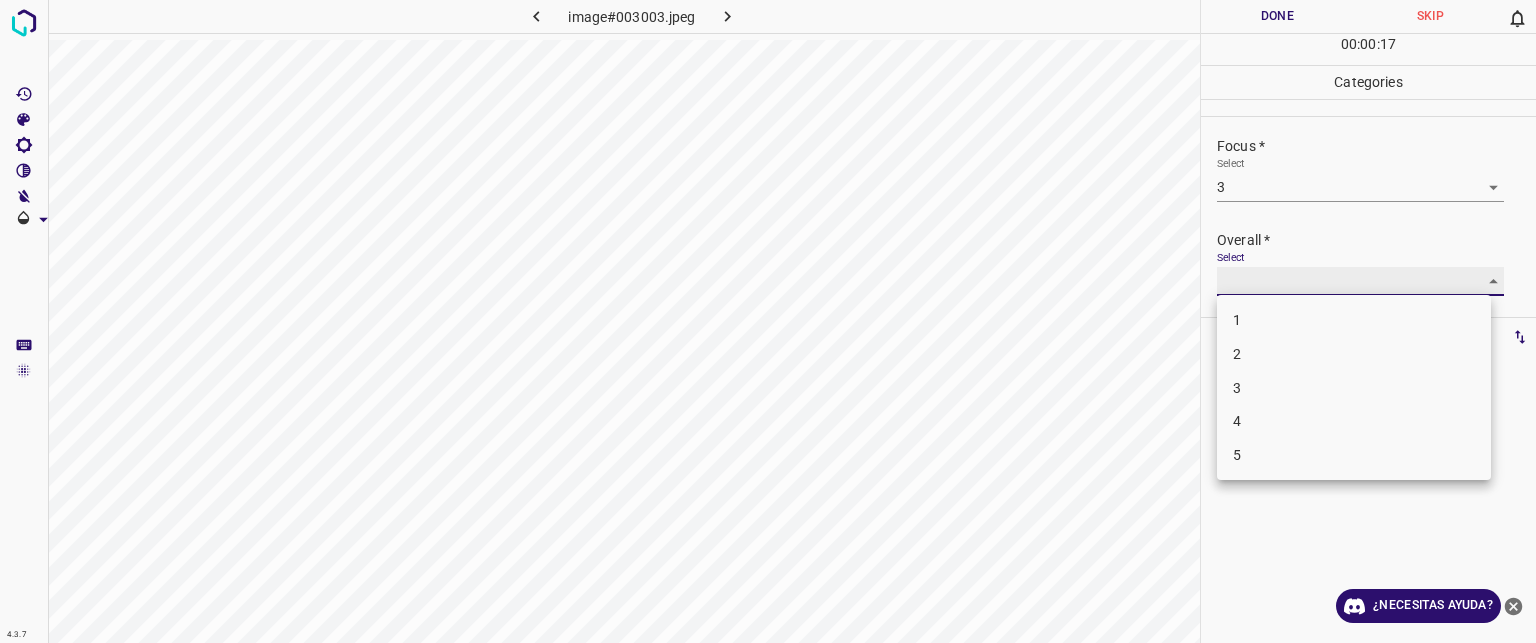 type on "3" 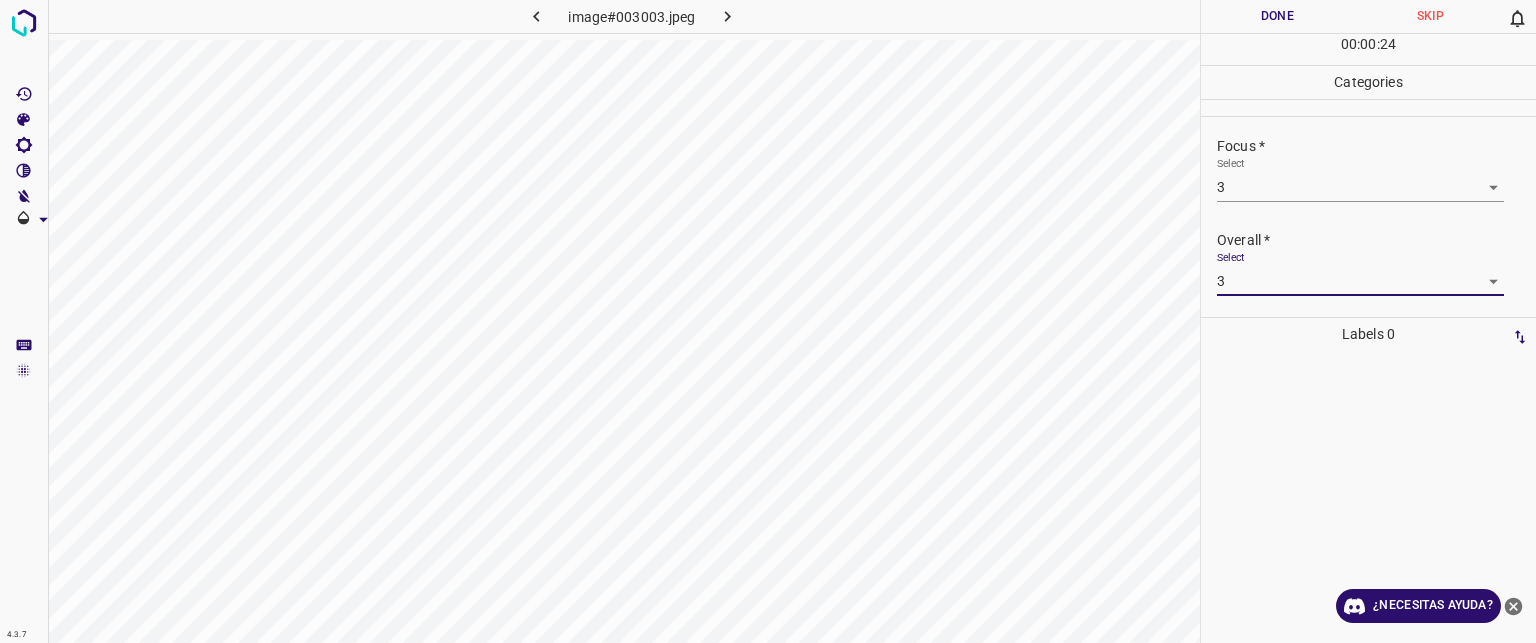 click on "Done" at bounding box center [1277, 16] 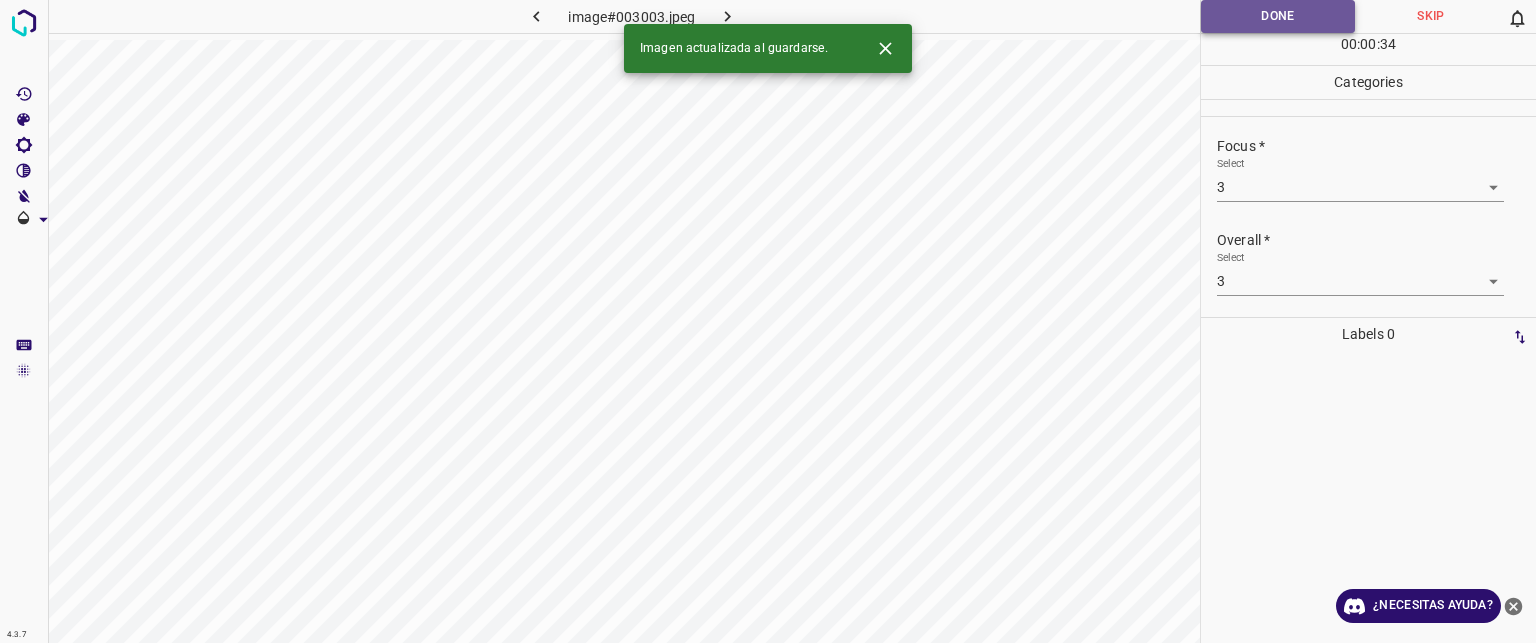 click on "Done" at bounding box center (1278, 16) 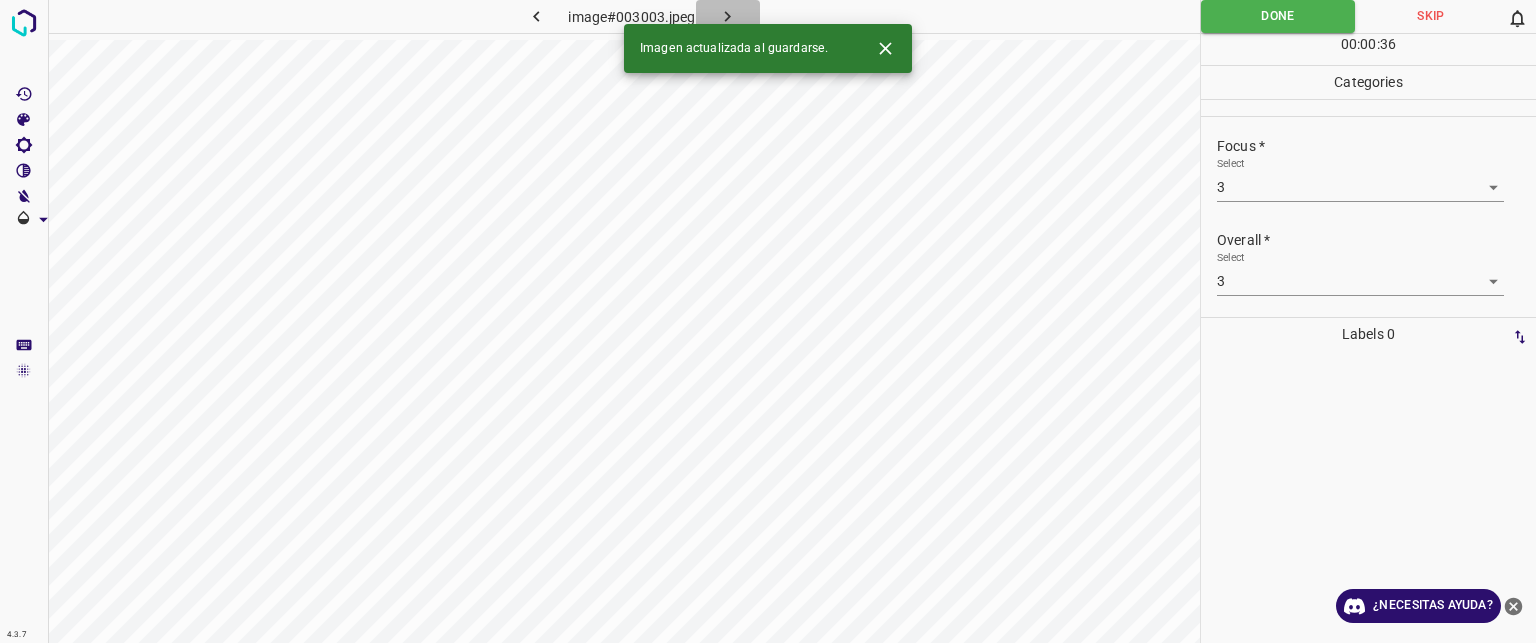 click 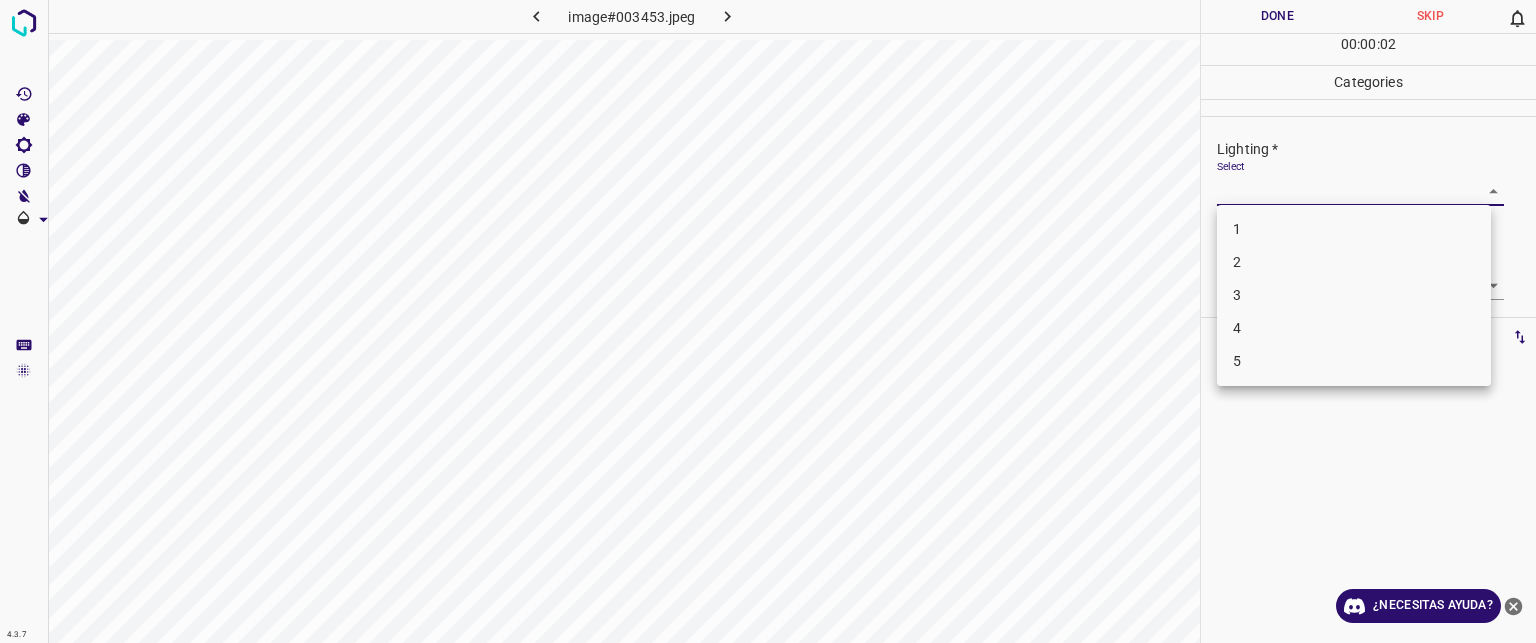 click on "Texto original Valora esta traducción Tu opinión servirá para ayudar a mejorar el Traductor de Google 4.3.7 image#003453.jpeg Done Skip 0 00   : 00   : 02   Categories Lighting *  Select ​ Focus *  Select ​ Overall *  Select ​ Labels   0 Categories 1 Lighting 2 Focus 3 Overall Tools Space Change between modes (Draw & Edit) I Auto labeling R Restore zoom M Zoom in N Zoom out Delete Delete selecte label Filters Z Restore filters X Saturation filter C Brightness filter V Contrast filter B Gray scale filter General O Download ¿Necesitas ayuda? - Texto - Esconder - Borrar 1 2 3 4 5" at bounding box center [768, 321] 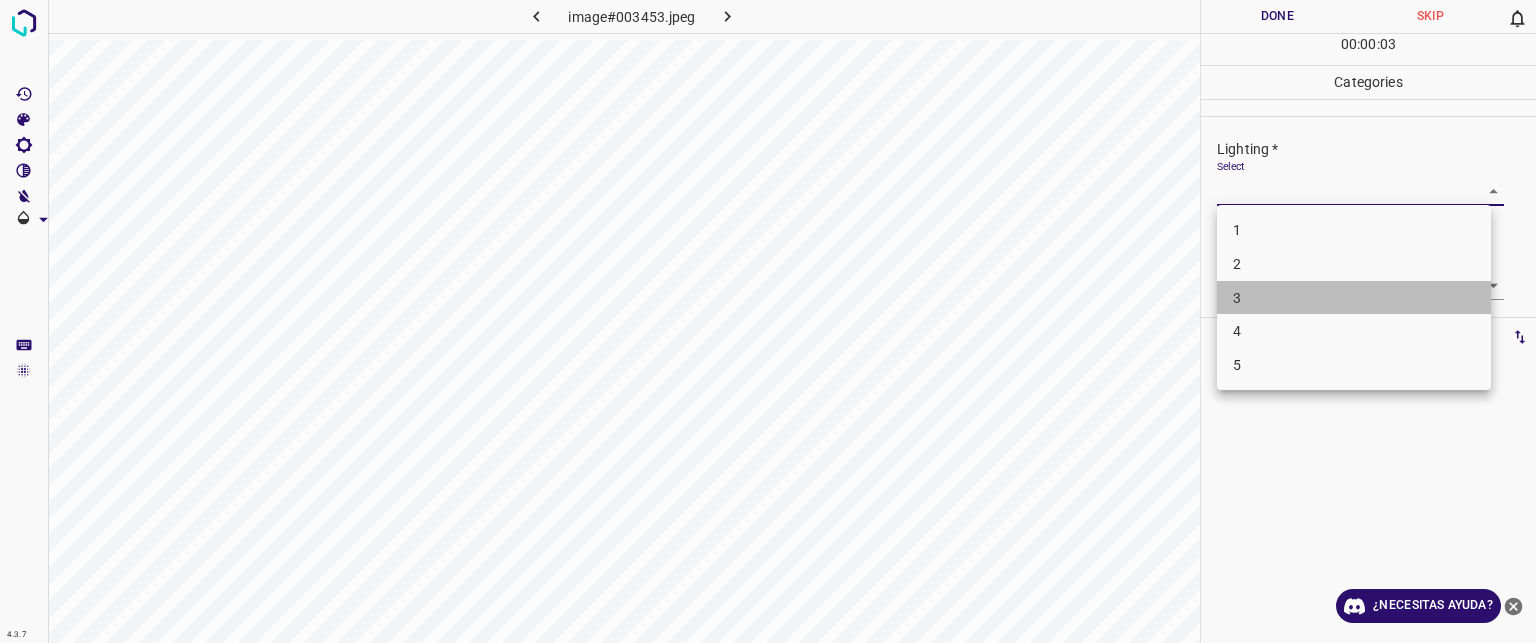 click on "3" at bounding box center [1237, 297] 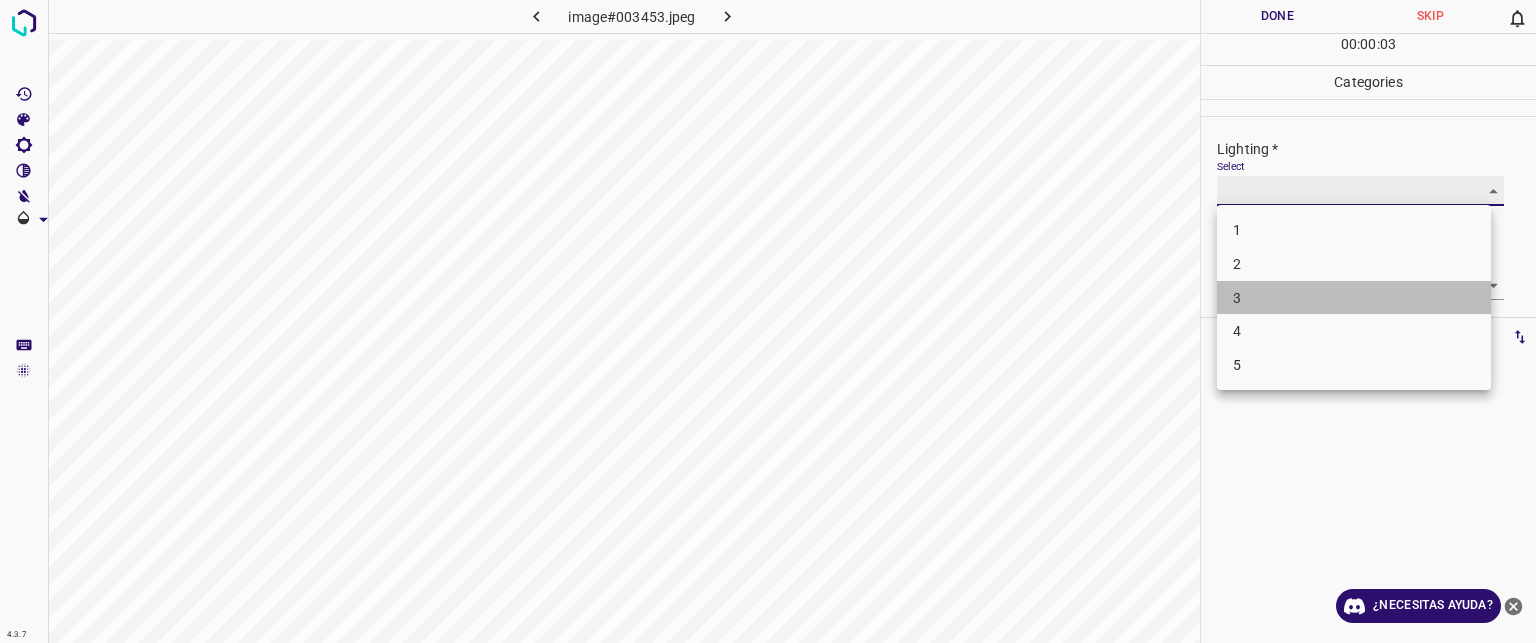 type on "3" 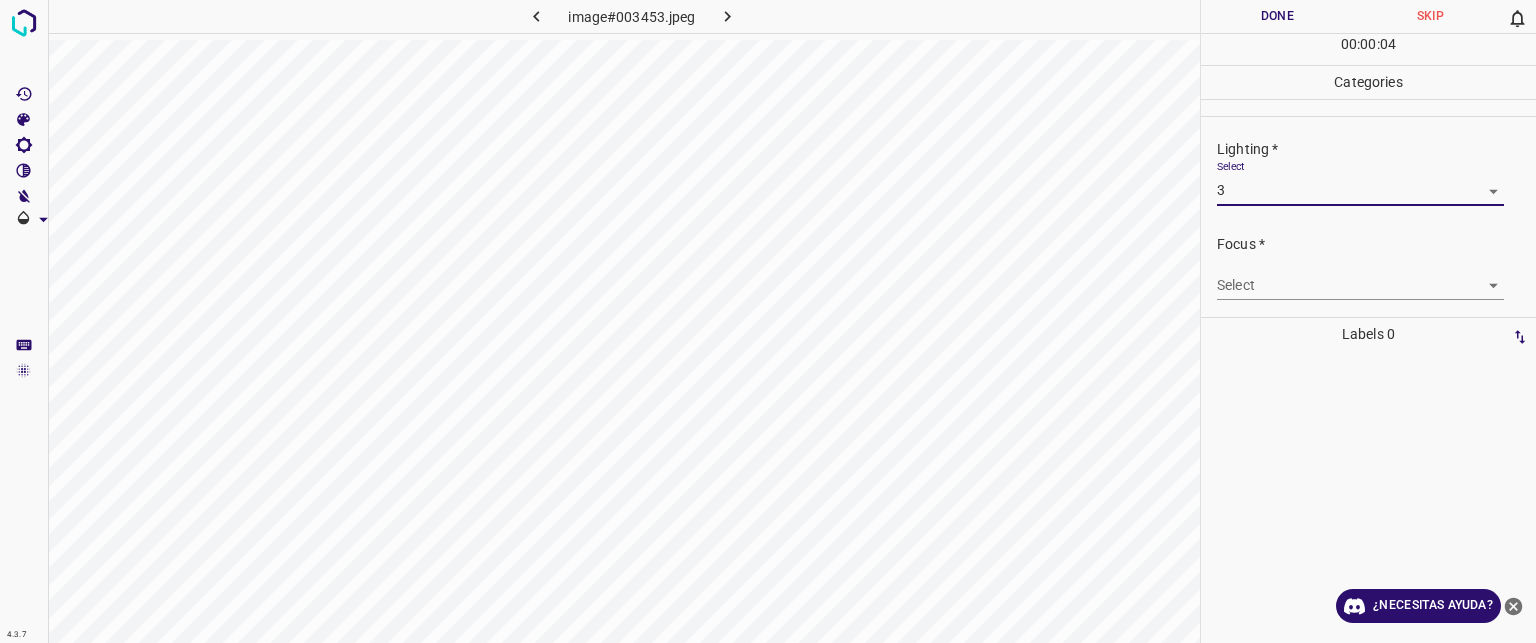 click on "Texto original Valora esta traducción Tu opinión servirá para ayudar a mejorar el Traductor de Google 4.3.7 image#003453.jpeg Done Skip 0 00   : 00   : 04   Categories Lighting *  Select 3 3 Focus *  Select ​ Overall *  Select ​ Labels   0 Categories 1 Lighting 2 Focus 3 Overall Tools Space Change between modes (Draw & Edit) I Auto labeling R Restore zoom M Zoom in N Zoom out Delete Delete selecte label Filters Z Restore filters X Saturation filter C Brightness filter V Contrast filter B Gray scale filter General O Download ¿Necesitas ayuda? - Texto - Esconder - Borrar" at bounding box center (768, 321) 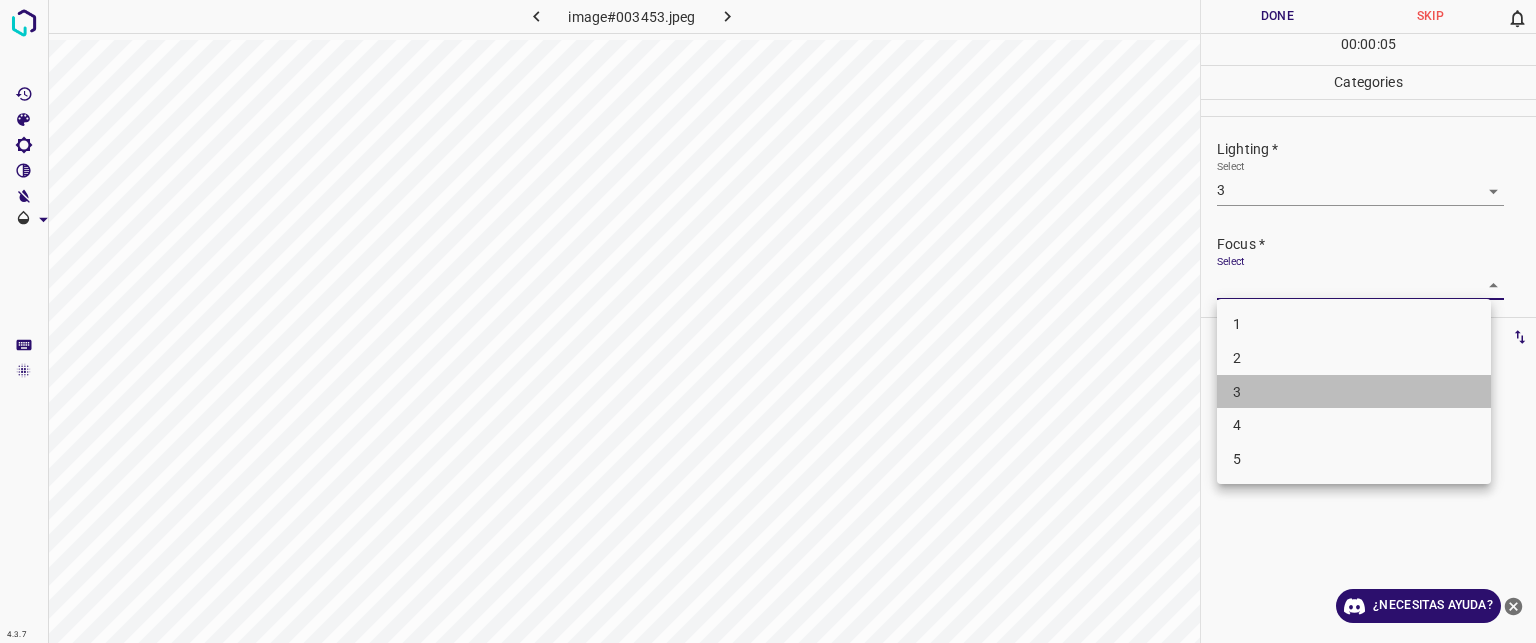 click on "3" at bounding box center (1354, 392) 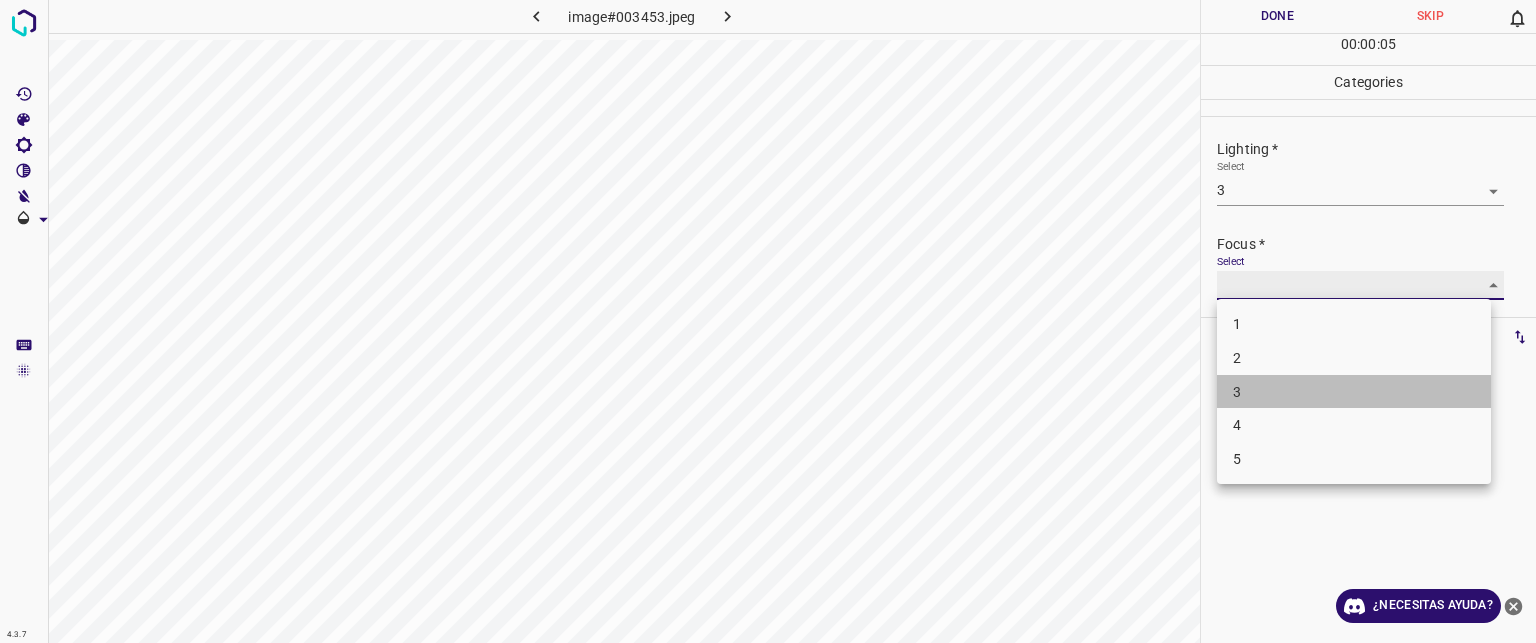 type on "3" 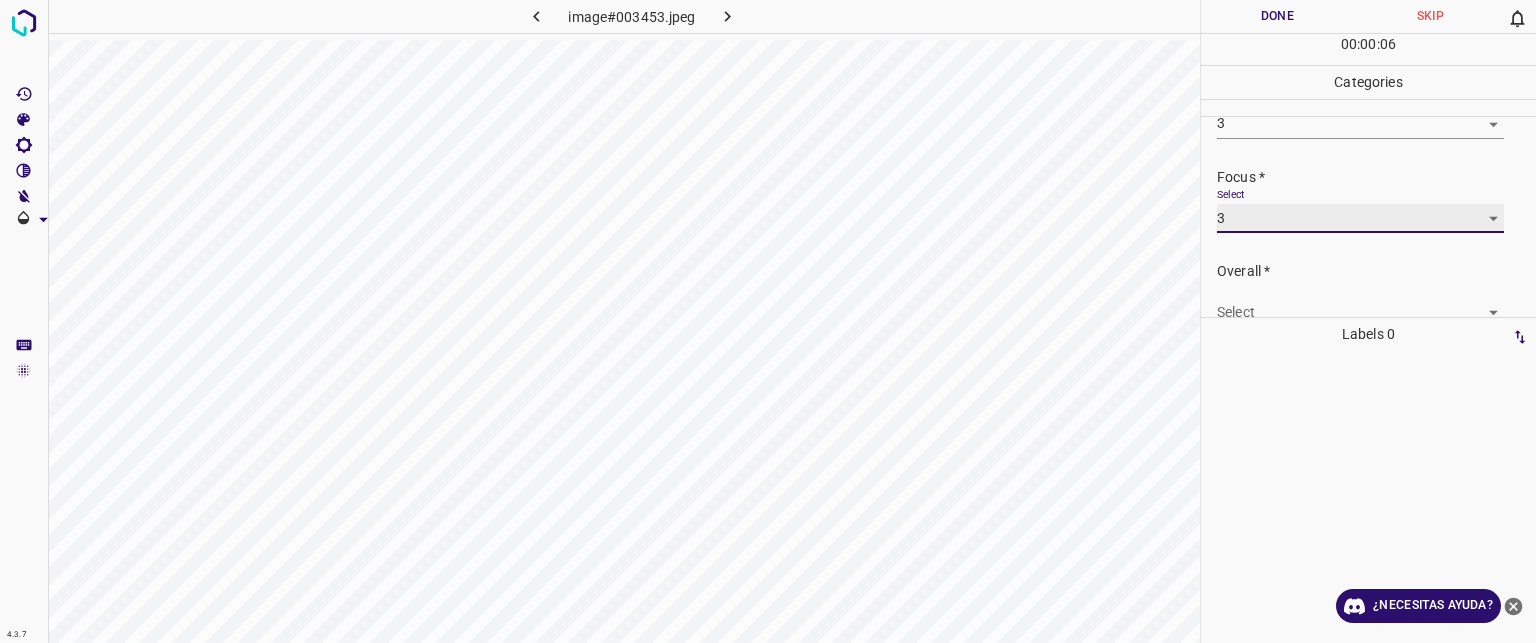 scroll, scrollTop: 98, scrollLeft: 0, axis: vertical 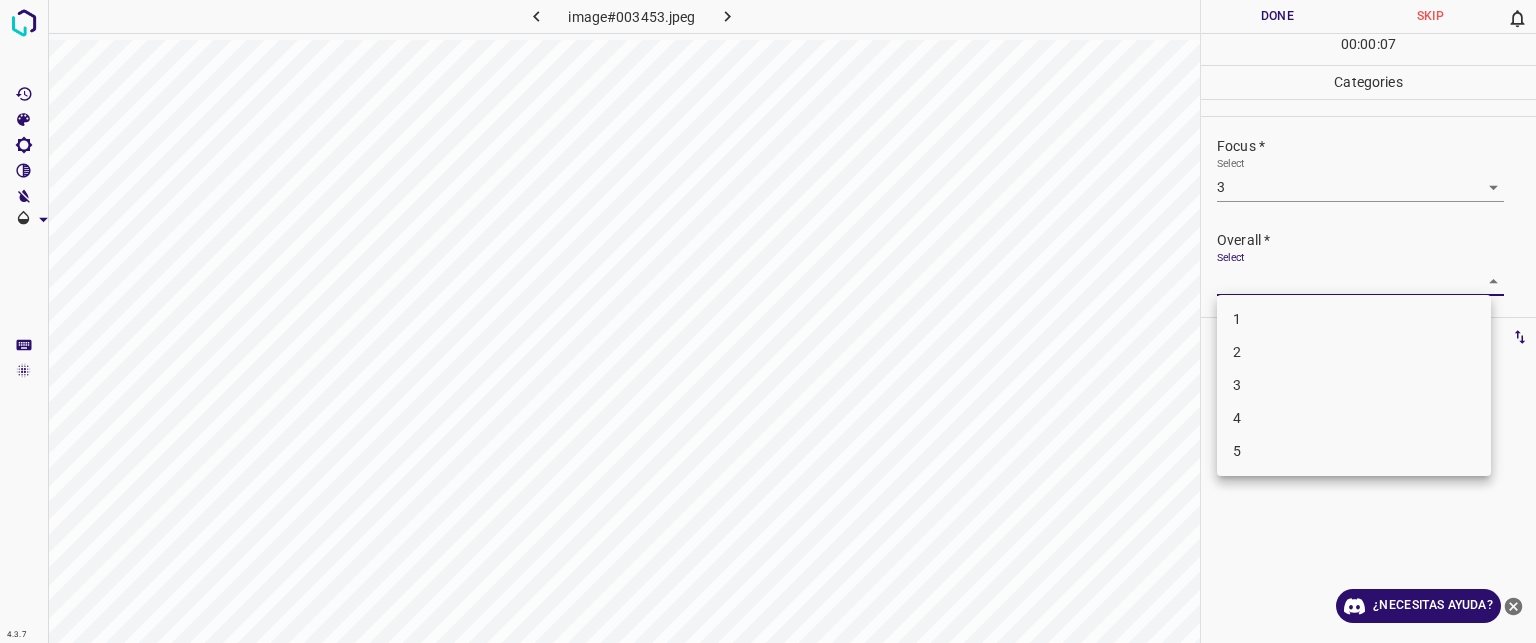 click on "Texto original Valora esta traducción Tu opinión servirá para ayudar a mejorar el Traductor de Google 4.3.7 image#003453.jpeg Done Skip 0 00   : 00   : 07   Categories Lighting *  Select 3 3 Focus *  Select 3 3 Overall *  Select ​ Labels   0 Categories 1 Lighting 2 Focus 3 Overall Tools Space Change between modes (Draw & Edit) I Auto labeling R Restore zoom M Zoom in N Zoom out Delete Delete selecte label Filters Z Restore filters X Saturation filter C Brightness filter V Contrast filter B Gray scale filter General O Download ¿Necesitas ayuda? - Texto - Esconder - Borrar 1 2 3 4 5" at bounding box center [768, 321] 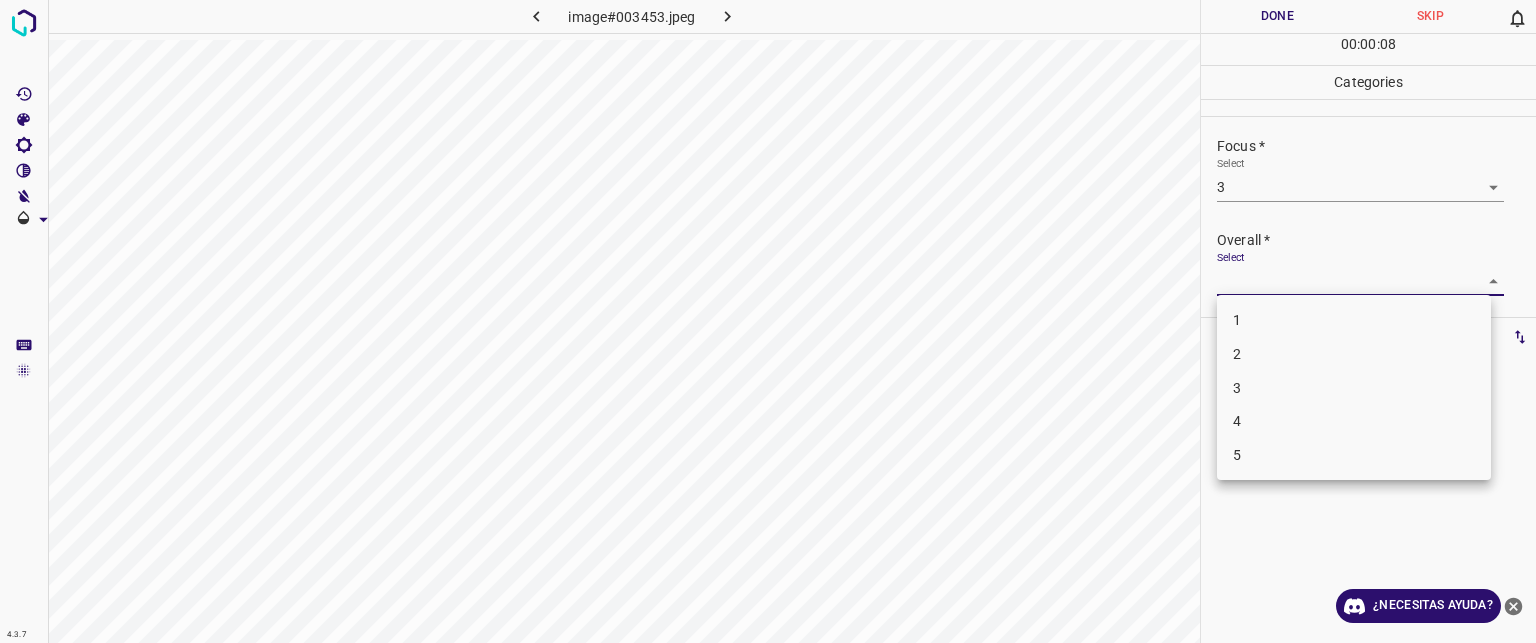 click on "3" at bounding box center [1354, 388] 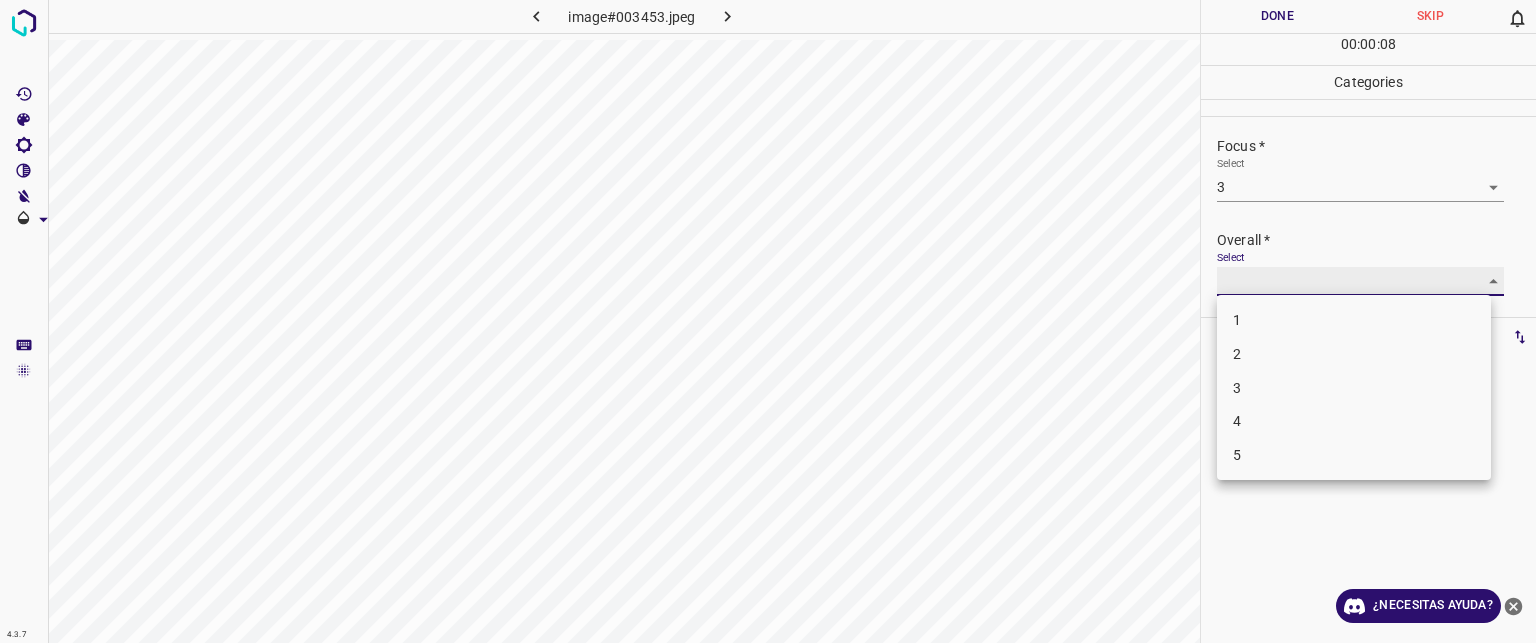 type on "3" 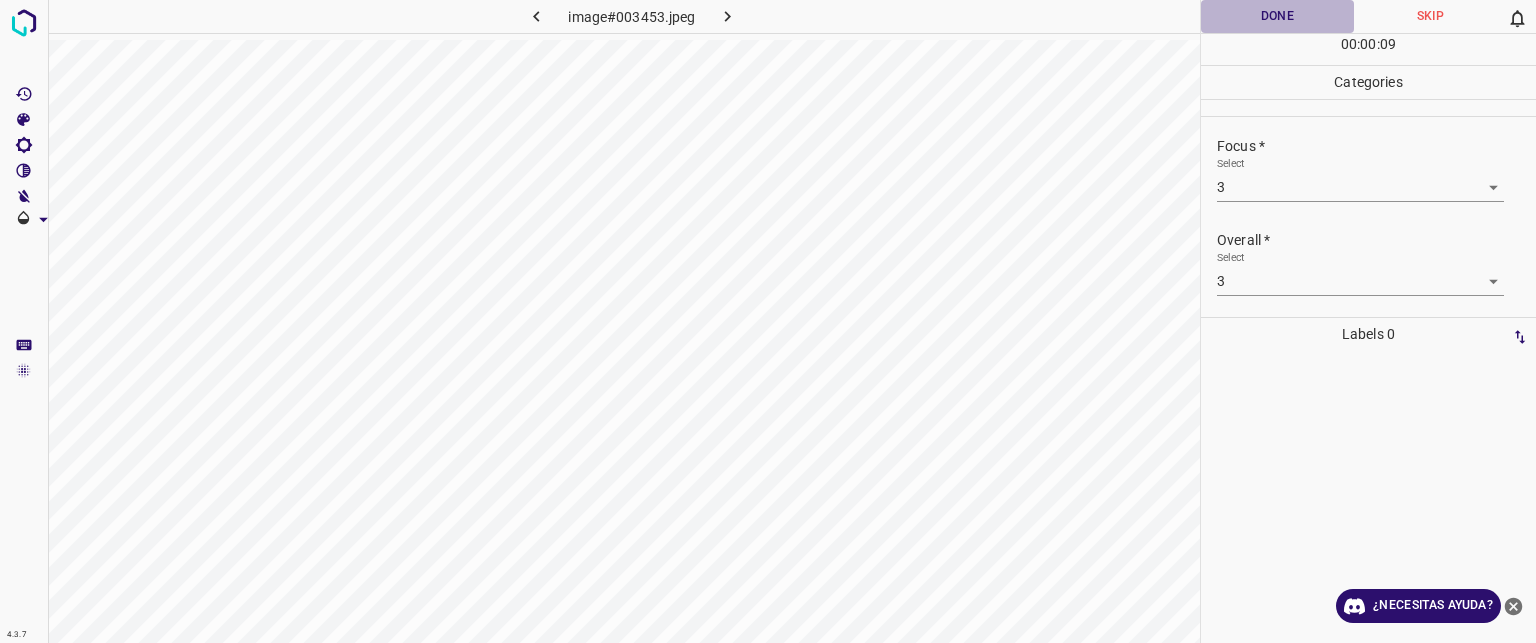 click on "Done" at bounding box center [1277, 16] 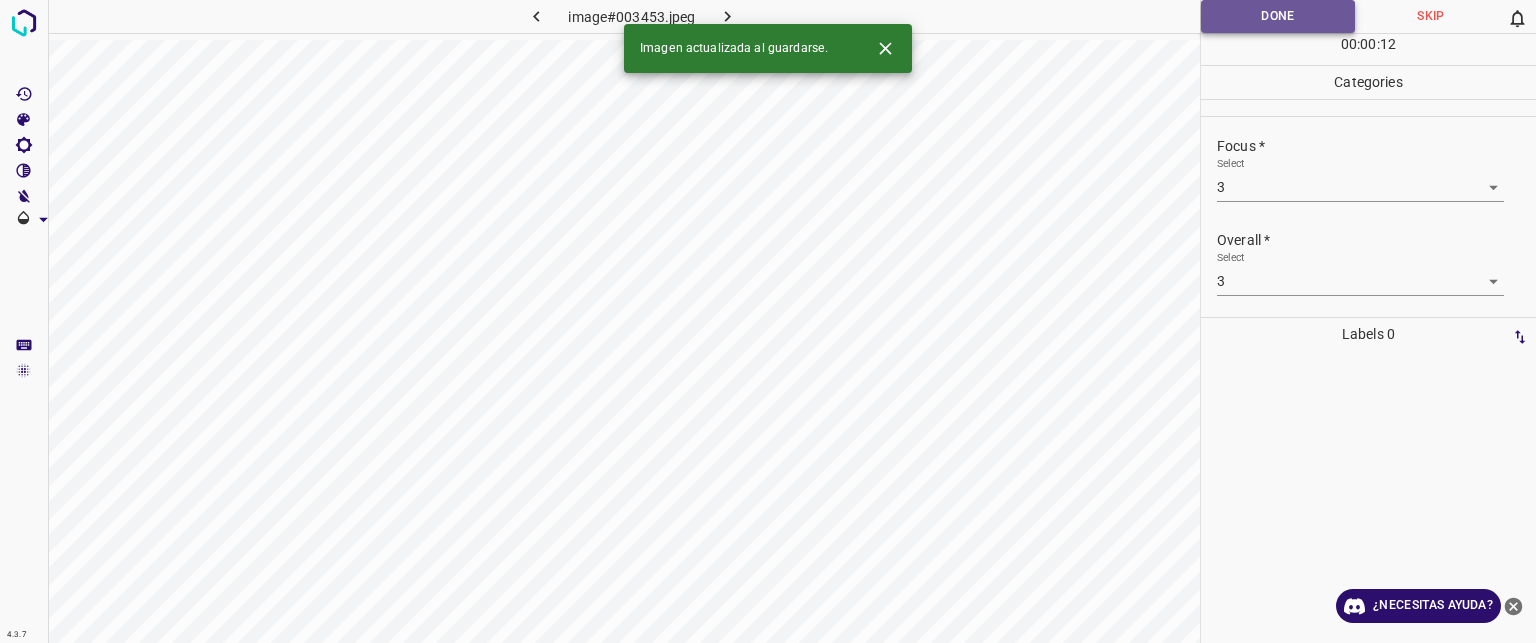click on "Done" at bounding box center (1278, 16) 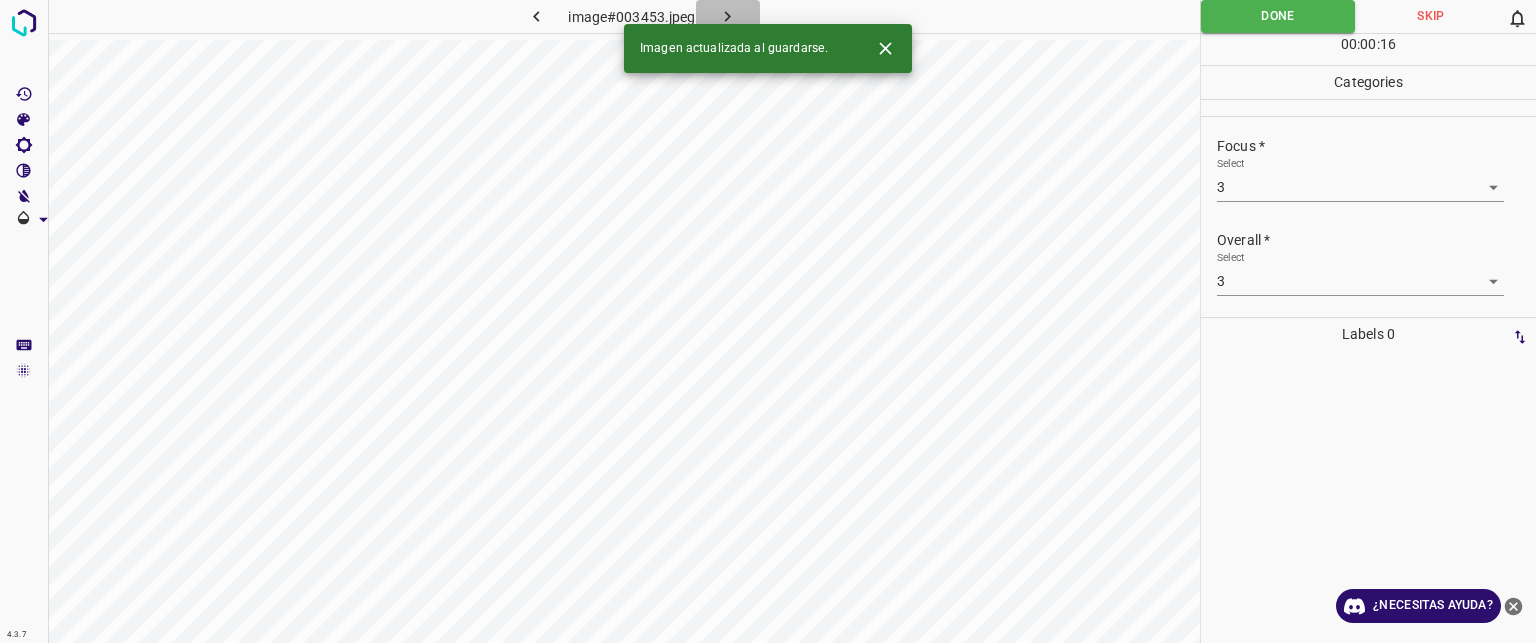 click 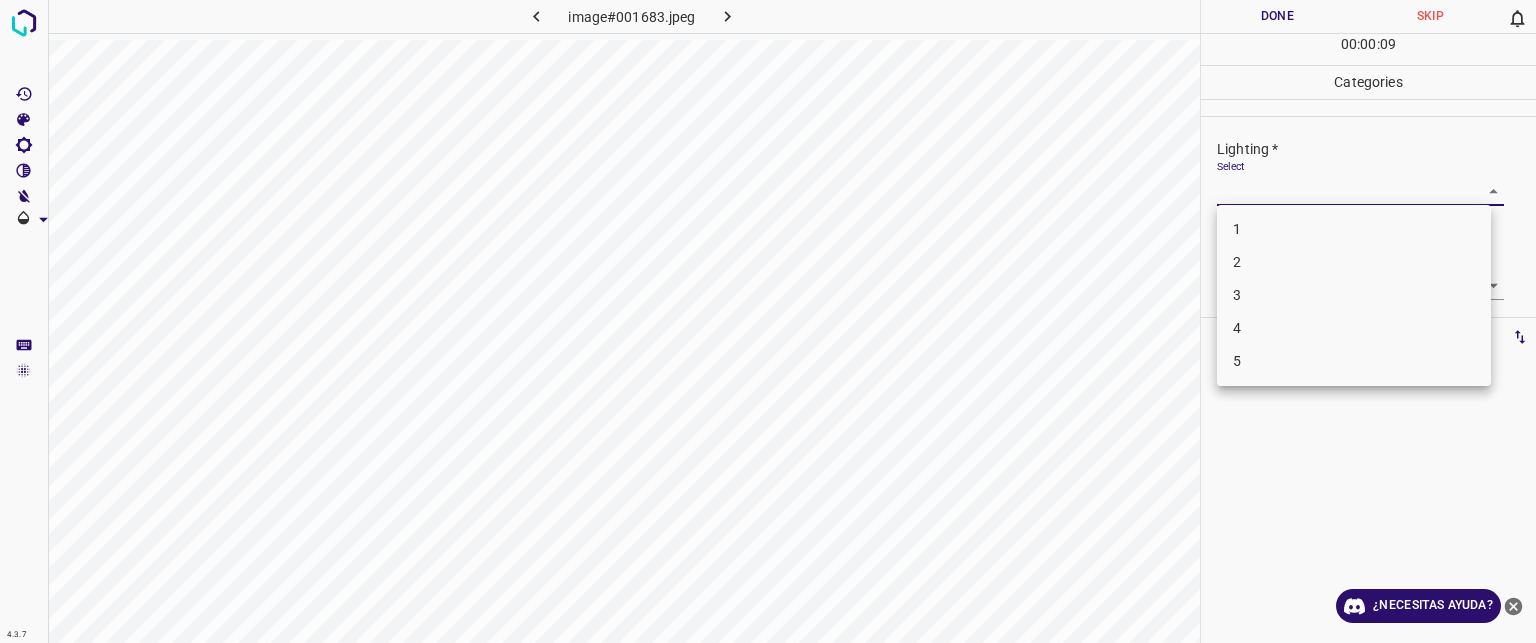 click on "Texto original Valora esta traducción Tu opinión servirá para ayudar a mejorar el Traductor de Google 4.3.7 image#001683.jpeg Done Skip 0 00   : 00   : 09   Categories Lighting *  Select ​ Focus *  Select ​ Overall *  Select ​ Labels   0 Categories 1 Lighting 2 Focus 3 Overall Tools Space Change between modes (Draw & Edit) I Auto labeling R Restore zoom M Zoom in N Zoom out Delete Delete selecte label Filters Z Restore filters X Saturation filter C Brightness filter V Contrast filter B Gray scale filter General O Download ¿Necesitas ayuda? - Texto - Esconder - Borrar 1 2 3 4 5" at bounding box center [768, 321] 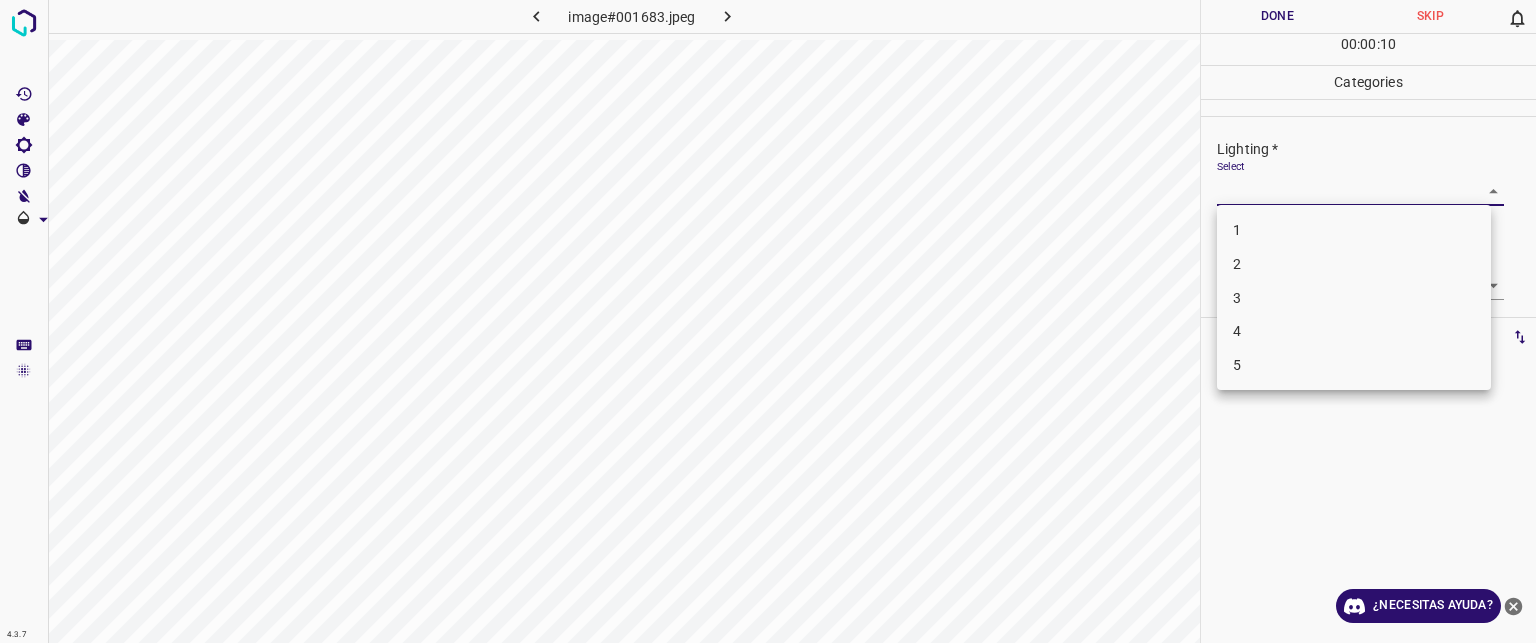 click on "3" at bounding box center [1237, 297] 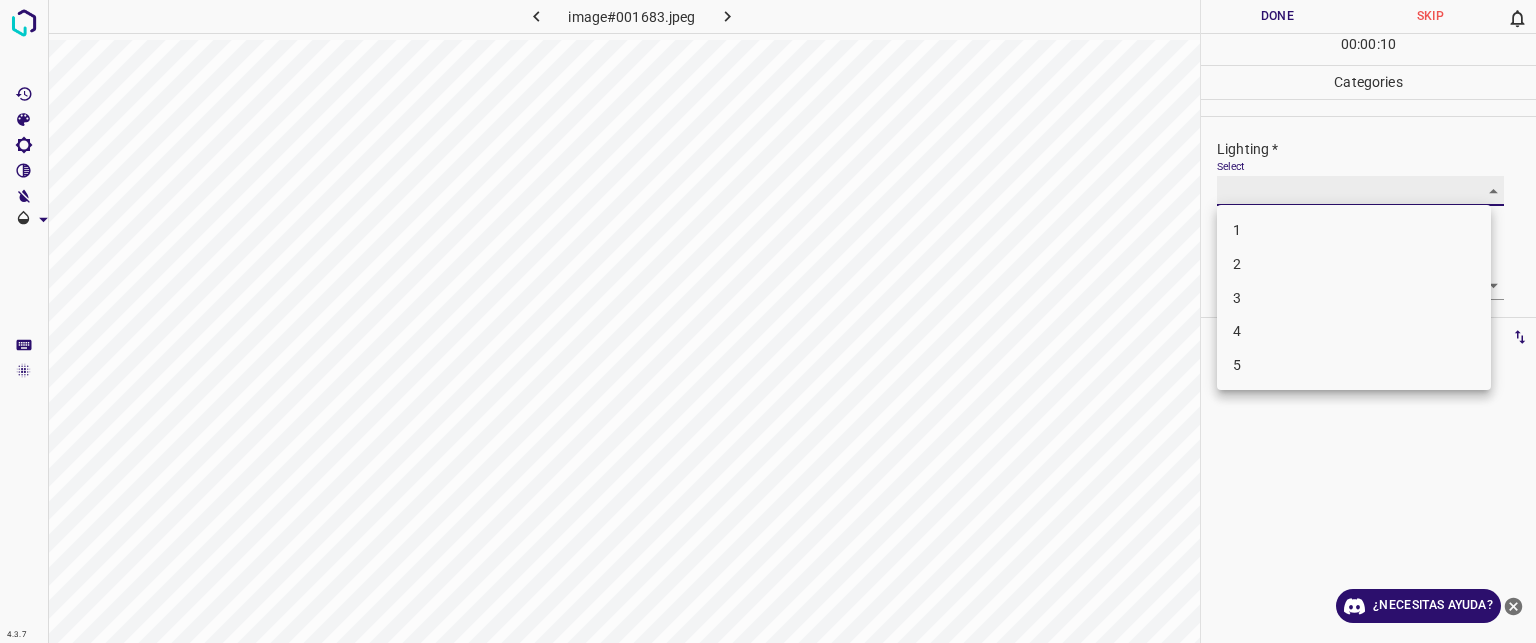type on "3" 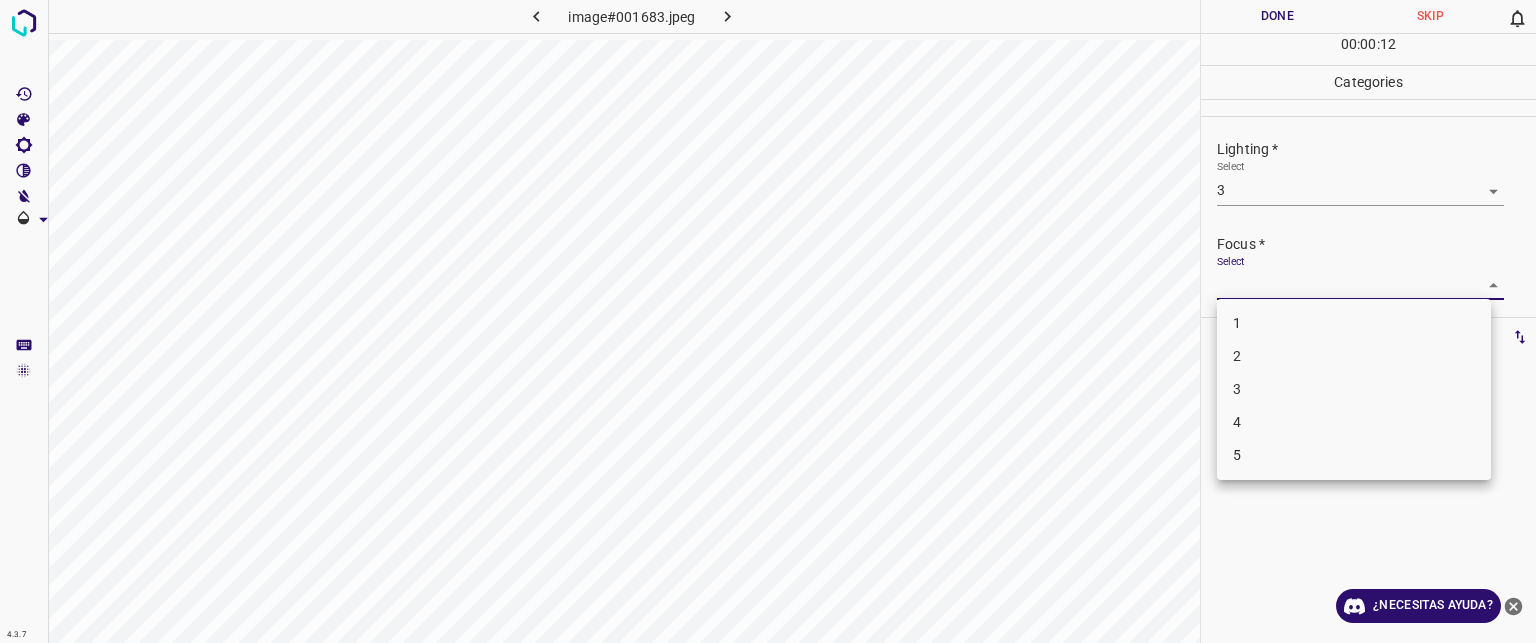 click on "Texto original Valora esta traducción Tu opinión servirá para ayudar a mejorar el Traductor de Google 4.3.7 image#001683.jpeg Done Skip 0 00   : 00   : 12   Categories Lighting *  Select 3 3 Focus *  Select ​ Overall *  Select ​ Labels   0 Categories 1 Lighting 2 Focus 3 Overall Tools Space Change between modes (Draw & Edit) I Auto labeling R Restore zoom M Zoom in N Zoom out Delete Delete selecte label Filters Z Restore filters X Saturation filter C Brightness filter V Contrast filter B Gray scale filter General O Download ¿Necesitas ayuda? - Texto - Esconder - Borrar 1 2 3 4 5" at bounding box center [768, 321] 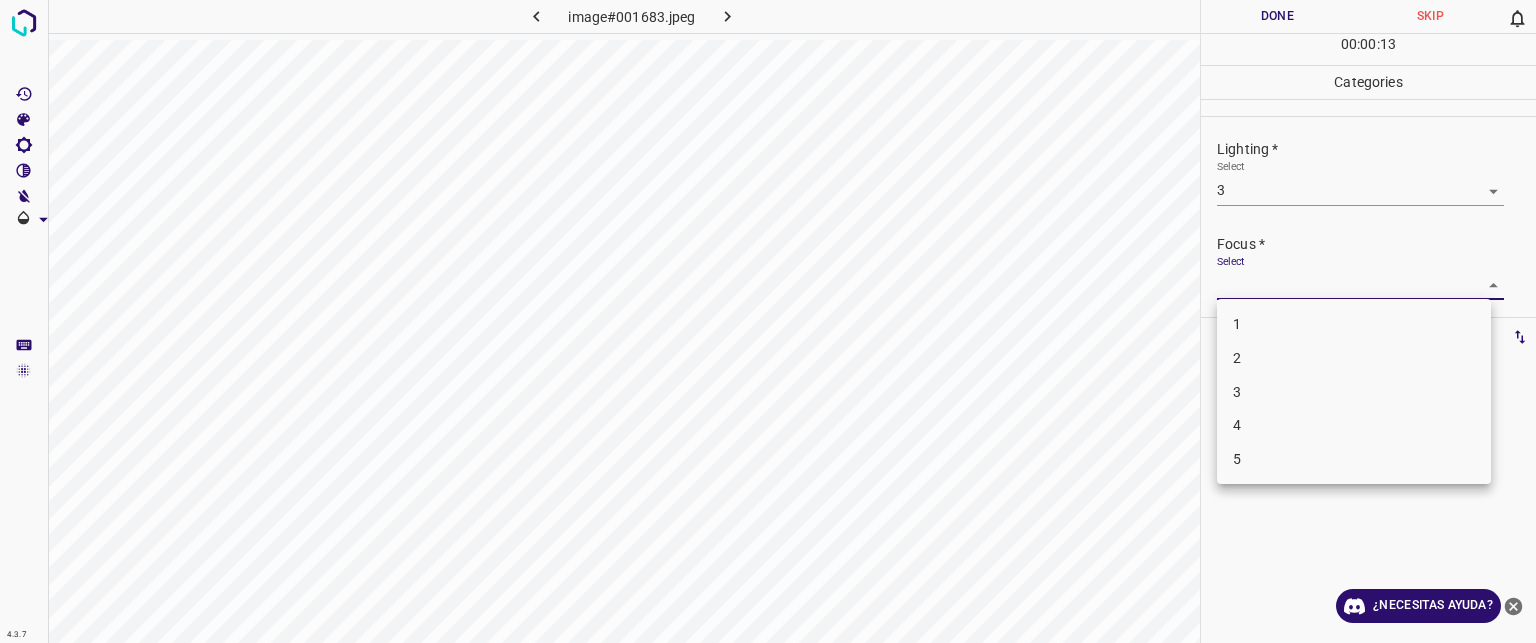 click on "3" at bounding box center (1354, 392) 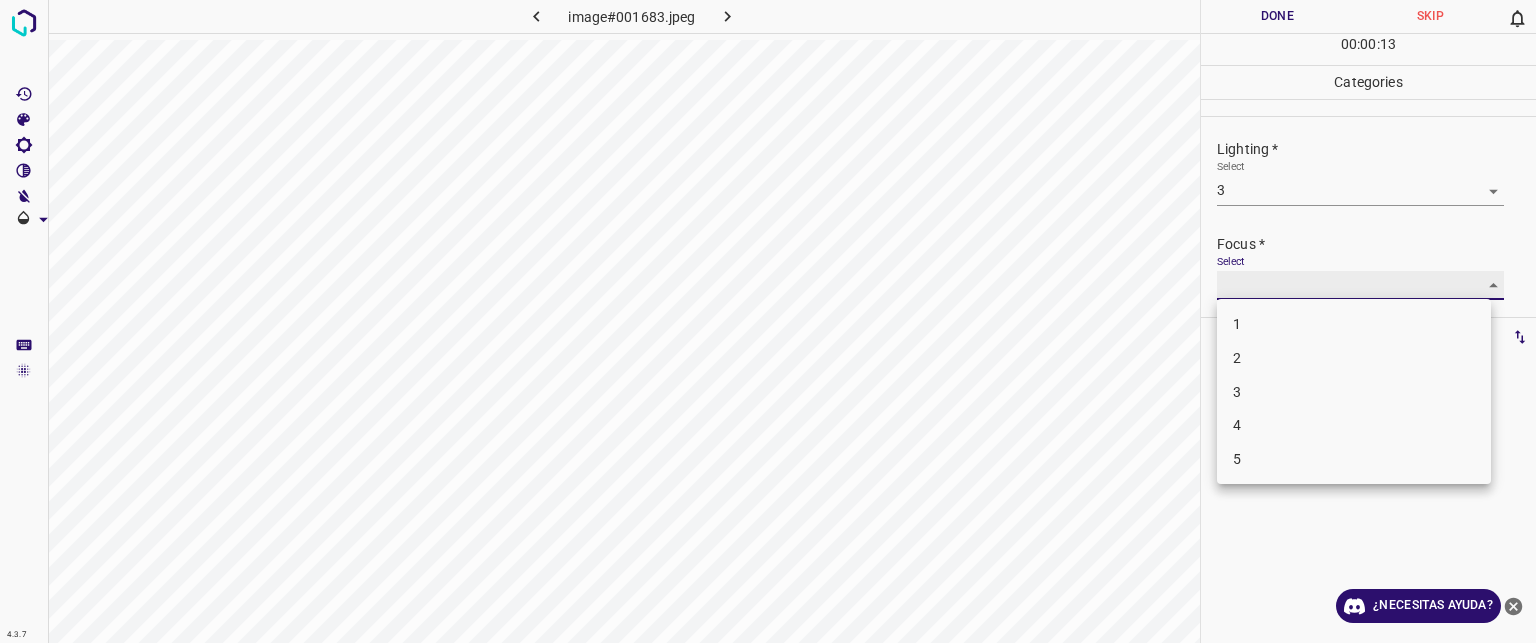 type on "3" 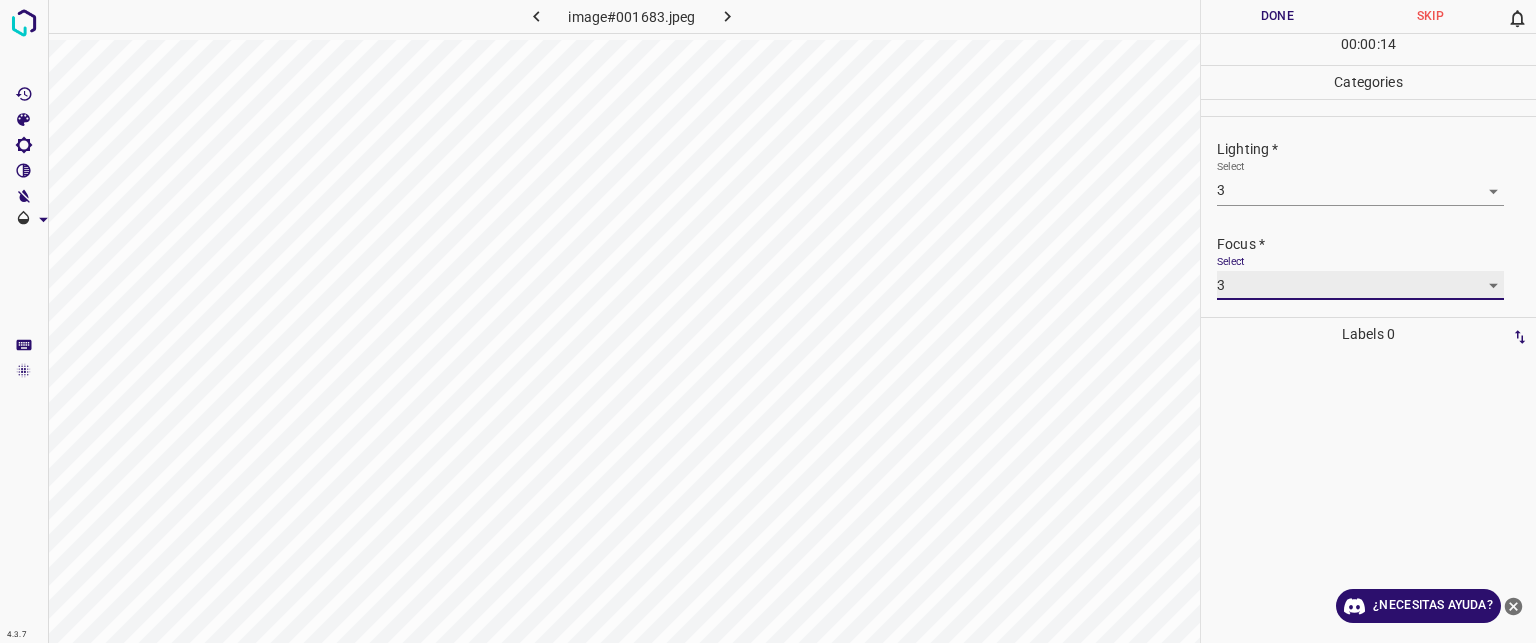 scroll, scrollTop: 98, scrollLeft: 0, axis: vertical 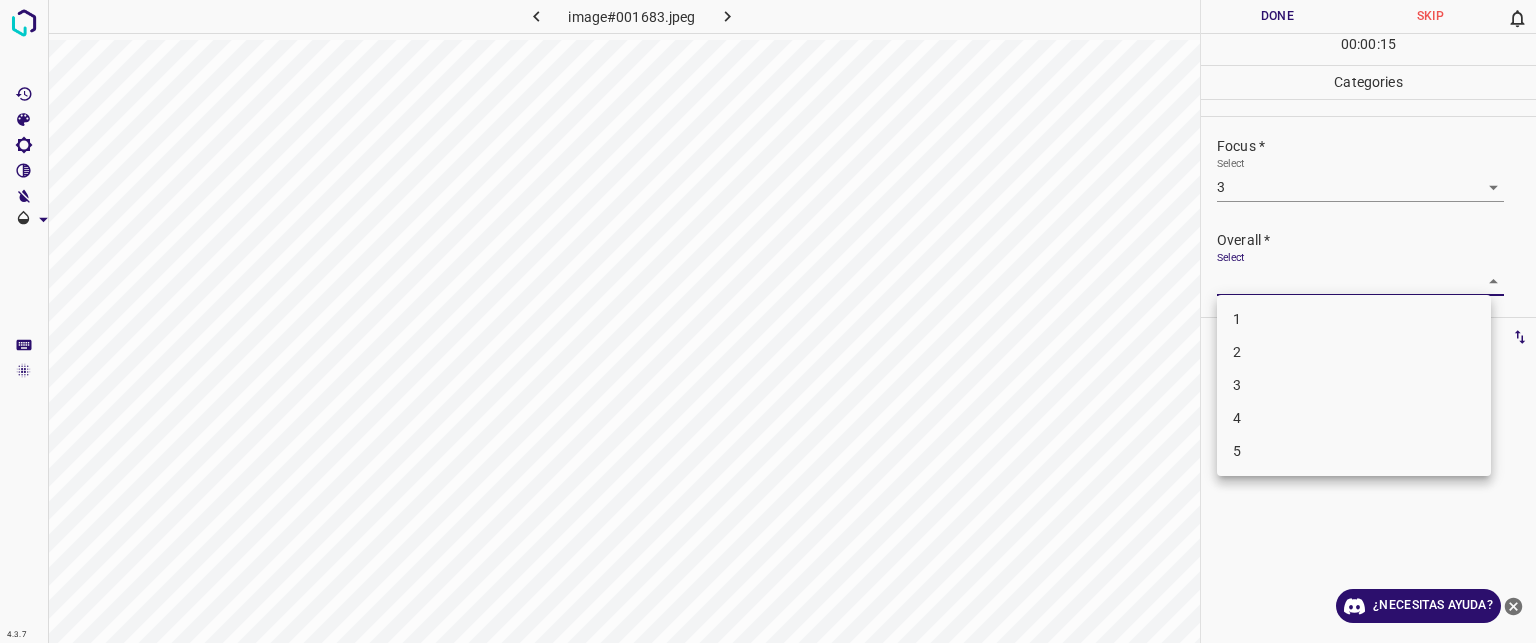 click on "Texto original Valora esta traducción Tu opinión servirá para ayudar a mejorar el Traductor de Google 4.3.7 image#001683.jpeg Done Skip 0 00   : 00   : 15   Categories Lighting *  Select 3 3 Focus *  Select 3 3 Overall *  Select ​ Labels   0 Categories 1 Lighting 2 Focus 3 Overall Tools Space Change between modes (Draw & Edit) I Auto labeling R Restore zoom M Zoom in N Zoom out Delete Delete selecte label Filters Z Restore filters X Saturation filter C Brightness filter V Contrast filter B Gray scale filter General O Download ¿Necesitas ayuda? - Texto - Esconder - Borrar 1 2 3 4 5" at bounding box center (768, 321) 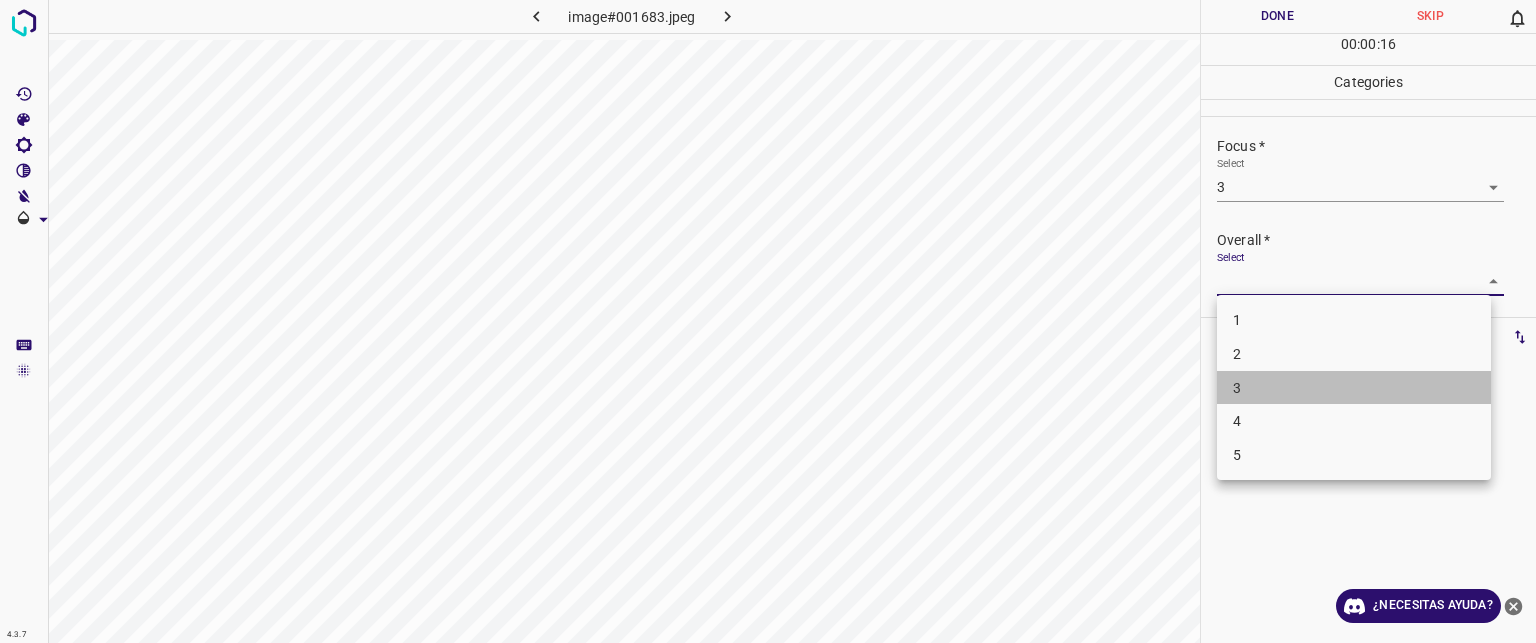 click on "3" at bounding box center [1237, 387] 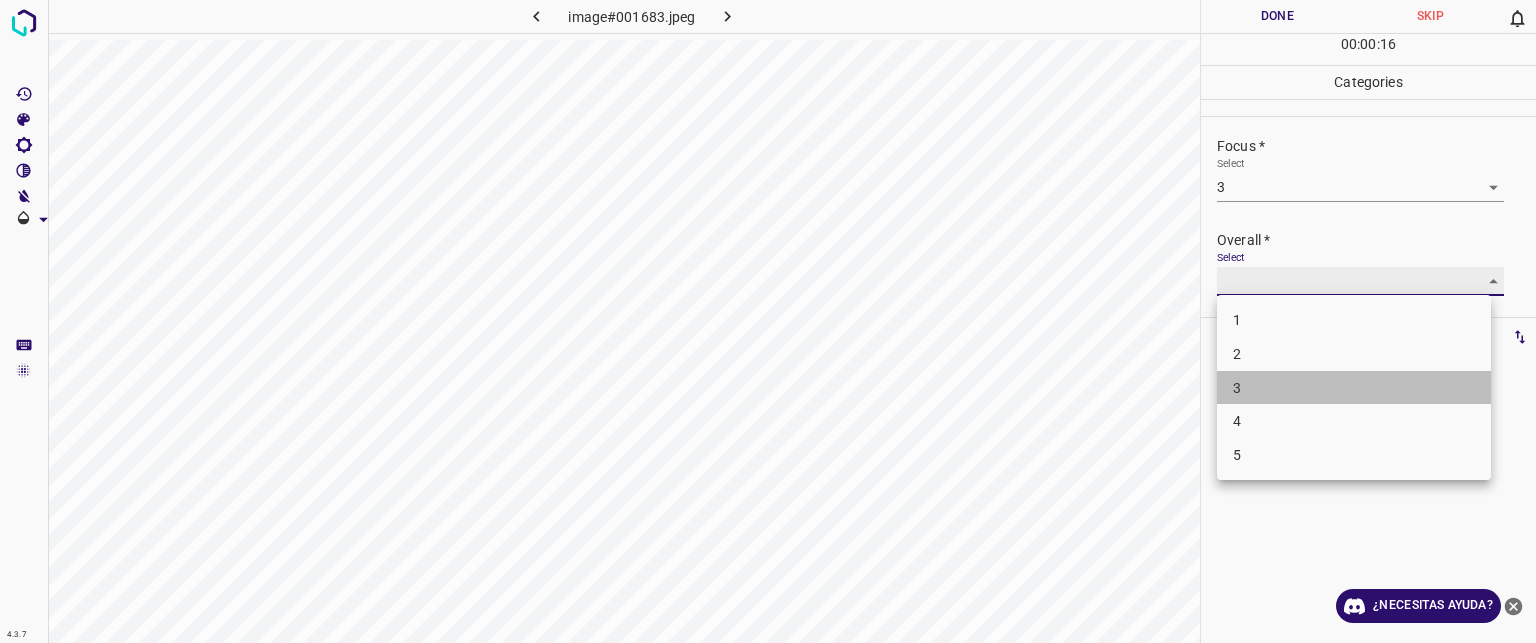 type on "3" 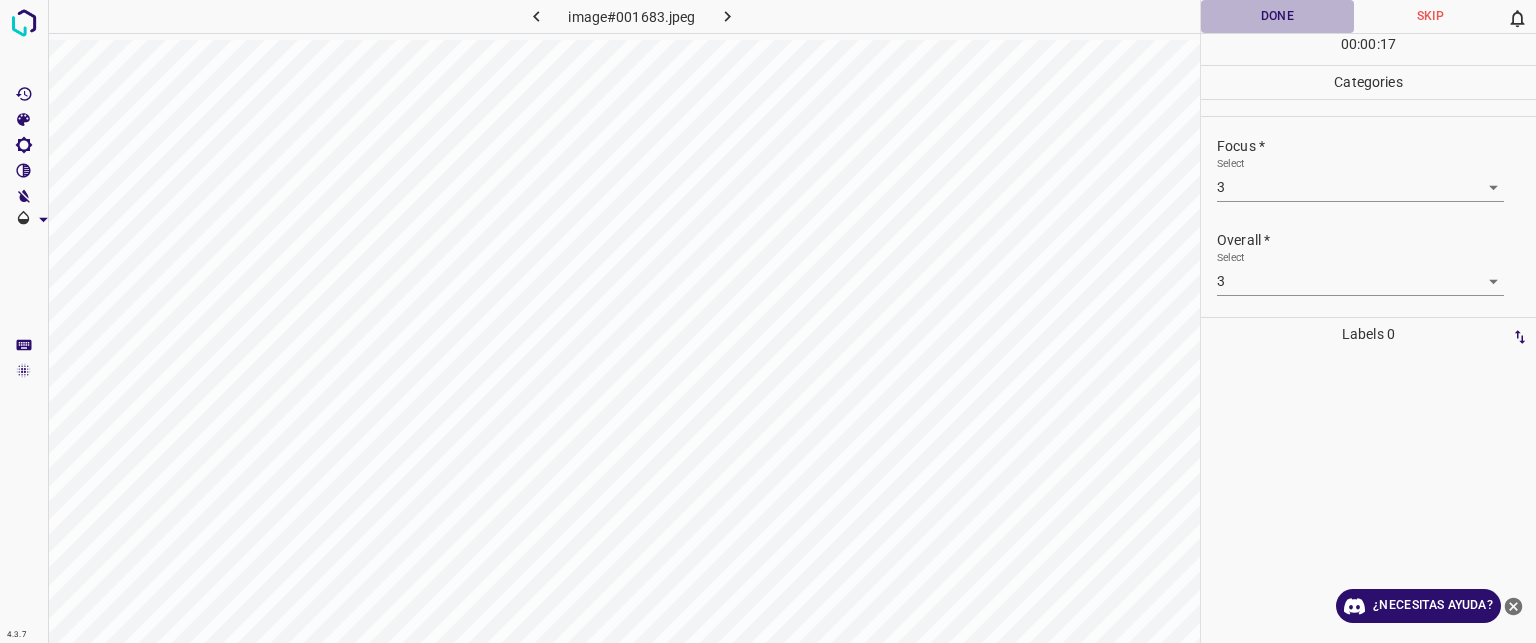 click on "Done" at bounding box center [1277, 16] 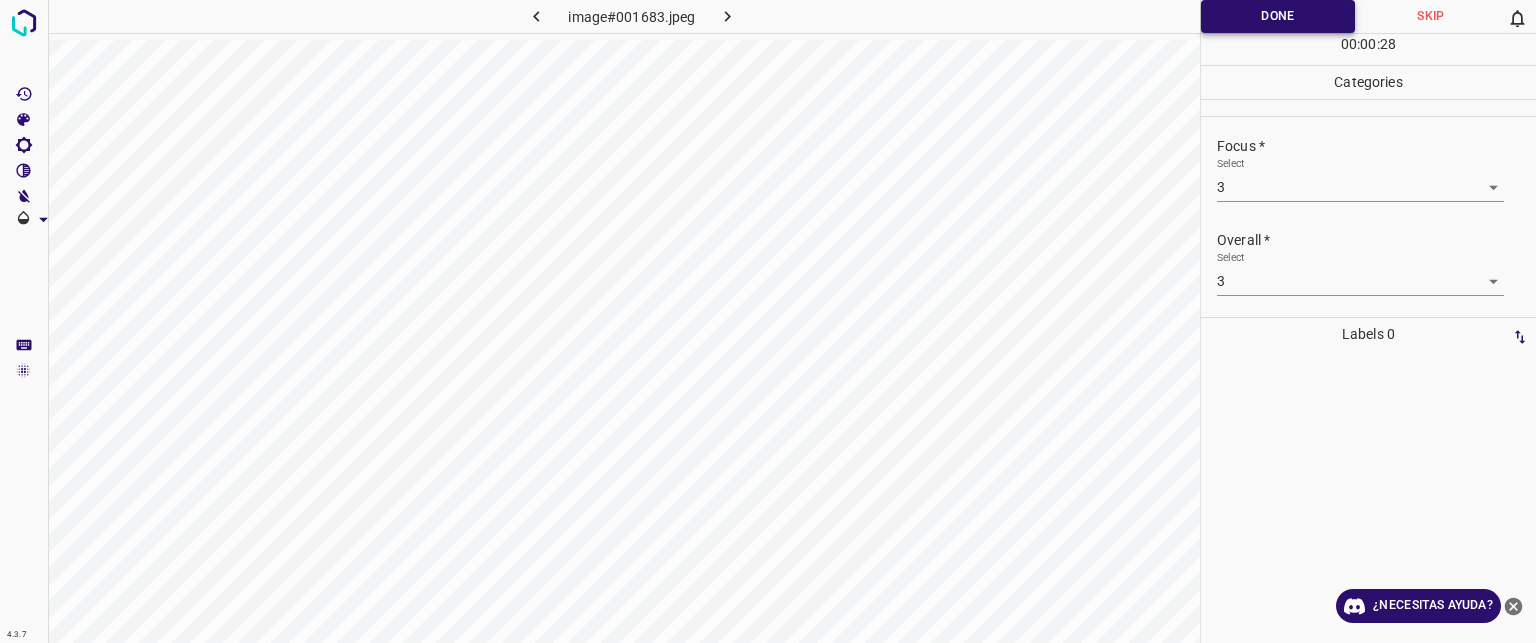 click on "Done" at bounding box center (1278, 16) 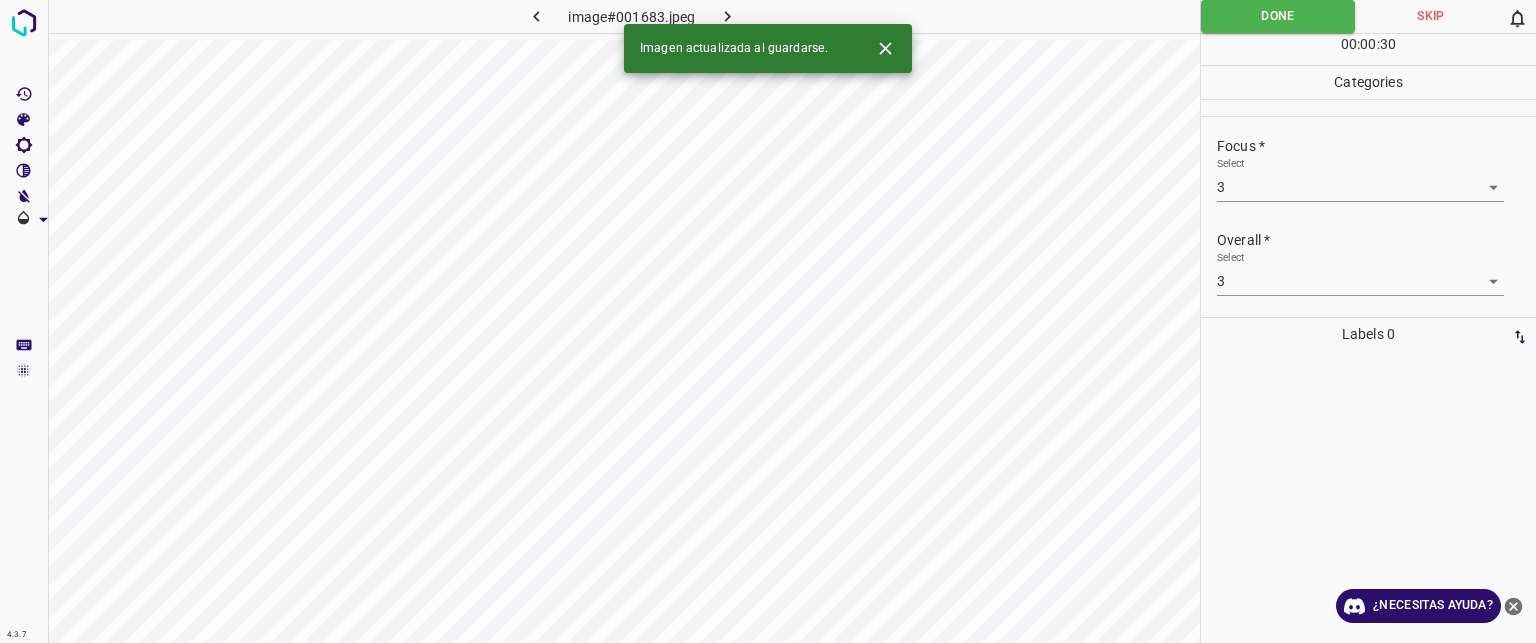 click 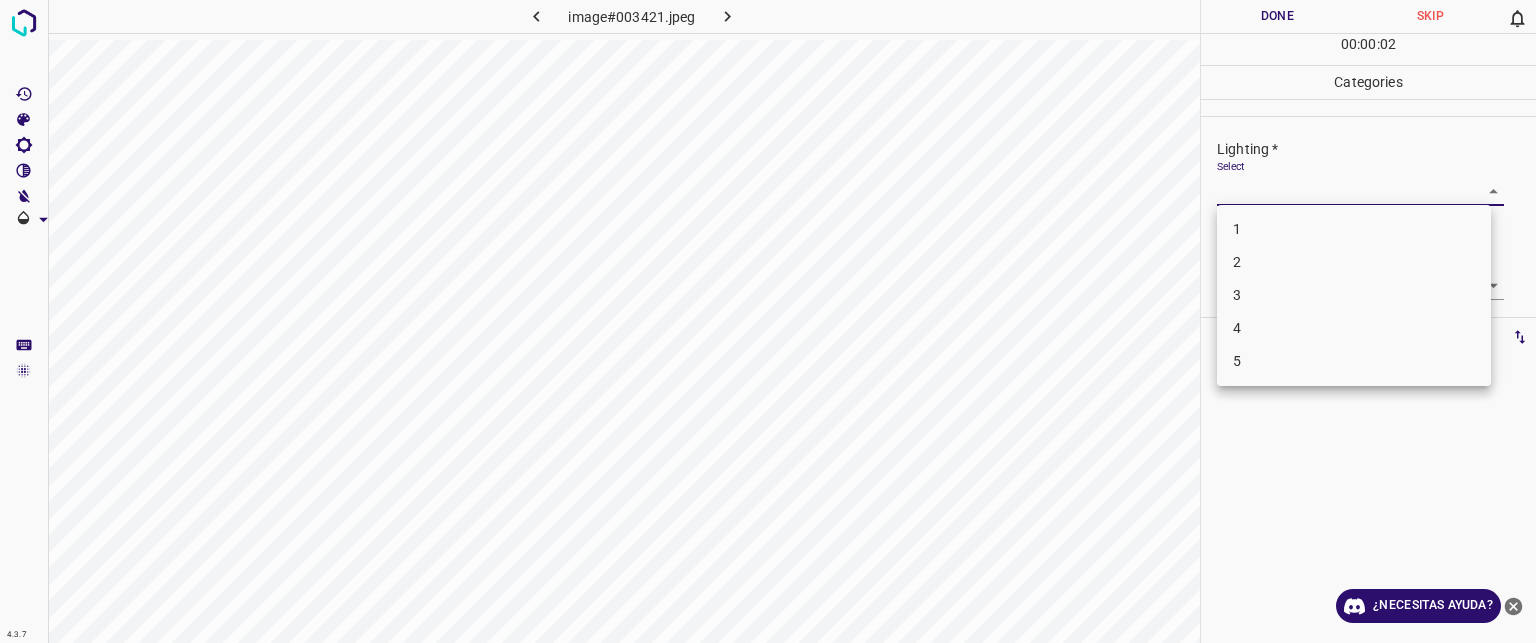 click on "Texto original Valora esta traducción Tu opinión servirá para ayudar a mejorar el Traductor de Google 4.3.7 image#003421.jpeg Done Skip 0 00   : 00   : 02   Categories Lighting *  Select ​ Focus *  Select ​ Overall *  Select ​ Labels   0 Categories 1 Lighting 2 Focus 3 Overall Tools Space Change between modes (Draw & Edit) I Auto labeling R Restore zoom M Zoom in N Zoom out Delete Delete selecte label Filters Z Restore filters X Saturation filter C Brightness filter V Contrast filter B Gray scale filter General O Download ¿Necesitas ayuda? - Texto - Esconder - Borrar 1 2 3 4 5" at bounding box center (768, 321) 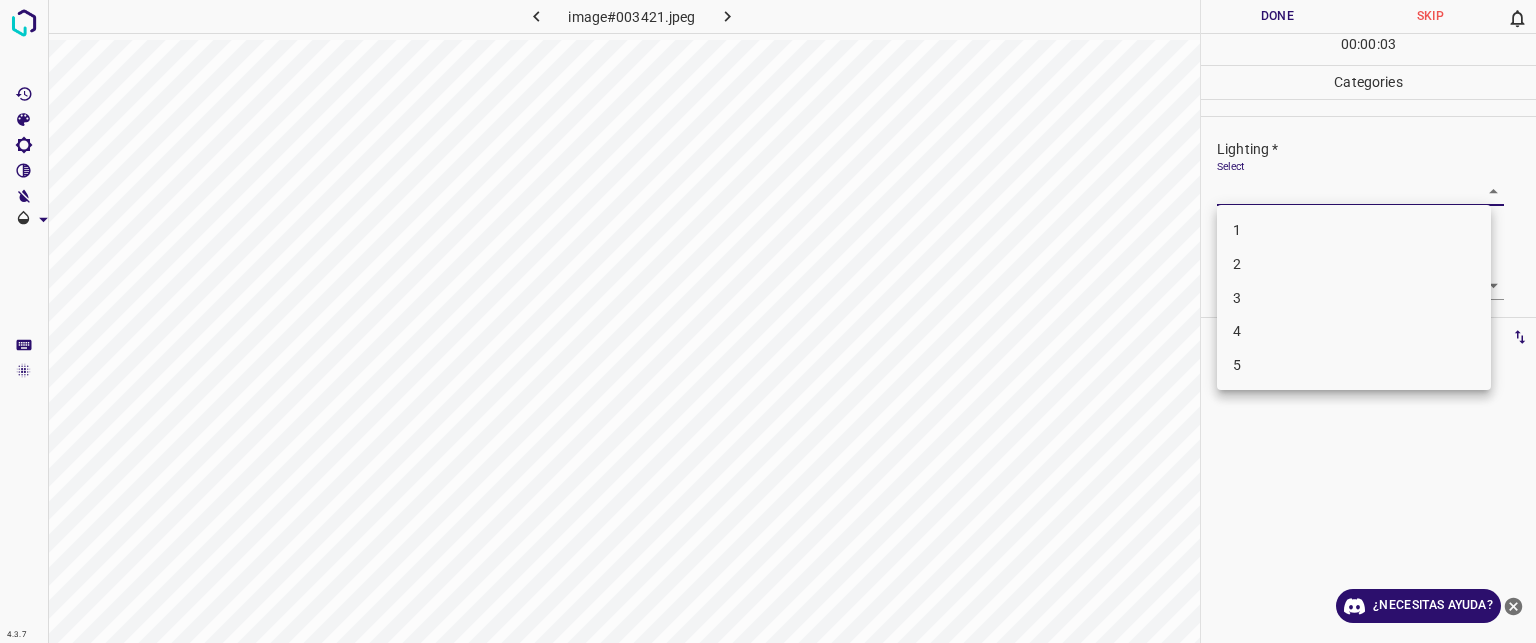 click on "2" at bounding box center (1237, 264) 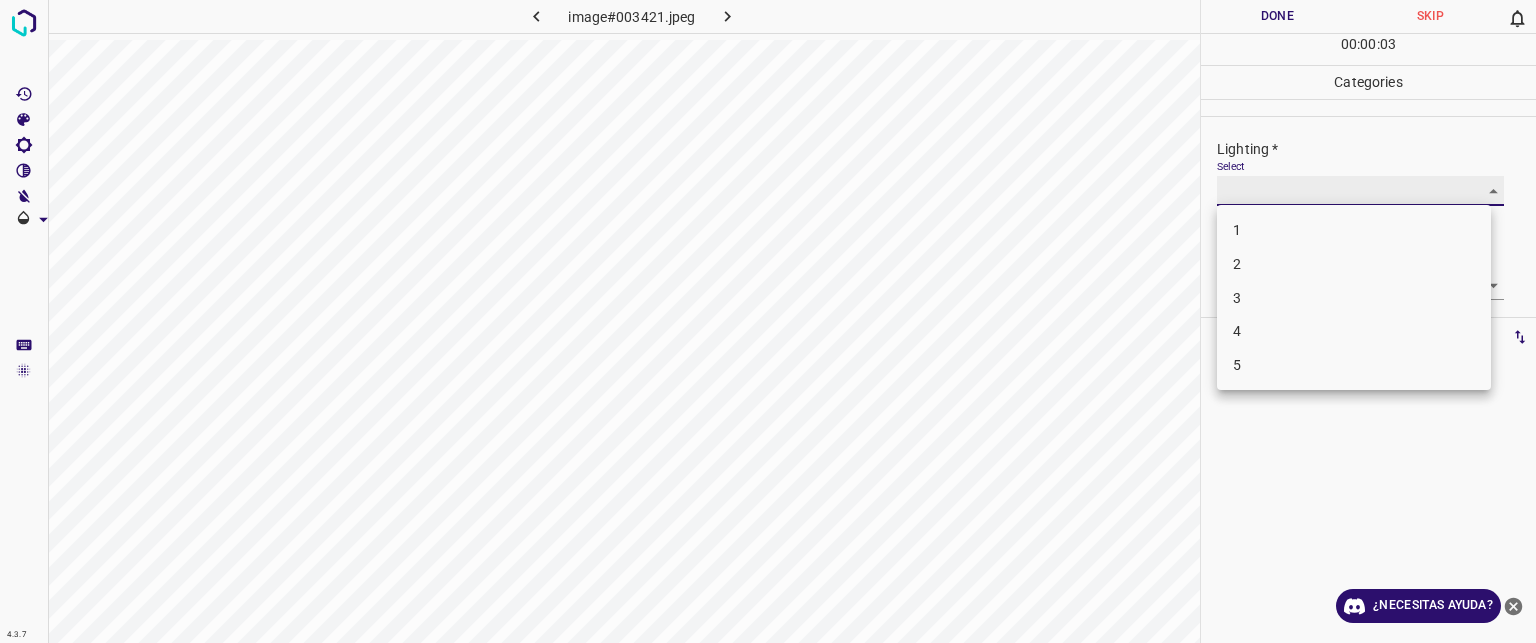type on "2" 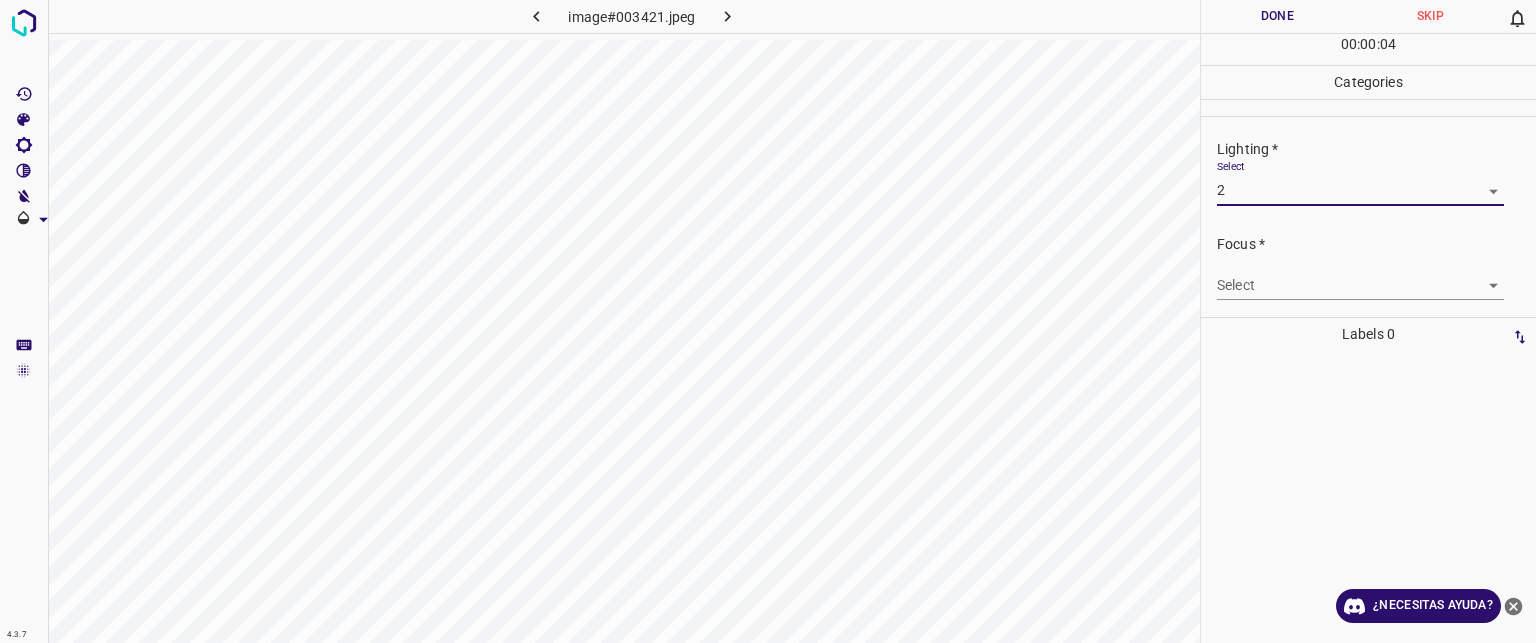 click on "Texto original Valora esta traducción Tu opinión servirá para ayudar a mejorar el Traductor de Google 4.3.7 image#003421.jpeg Done Skip 0 00   : 00   : 04   Categories Lighting *  Select 2 2 Focus *  Select ​ Overall *  Select ​ Labels   0 Categories 1 Lighting 2 Focus 3 Overall Tools Space Change between modes (Draw & Edit) I Auto labeling R Restore zoom M Zoom in N Zoom out Delete Delete selecte label Filters Z Restore filters X Saturation filter C Brightness filter V Contrast filter B Gray scale filter General O Download ¿Necesitas ayuda? - Texto - Esconder - Borrar" at bounding box center [768, 321] 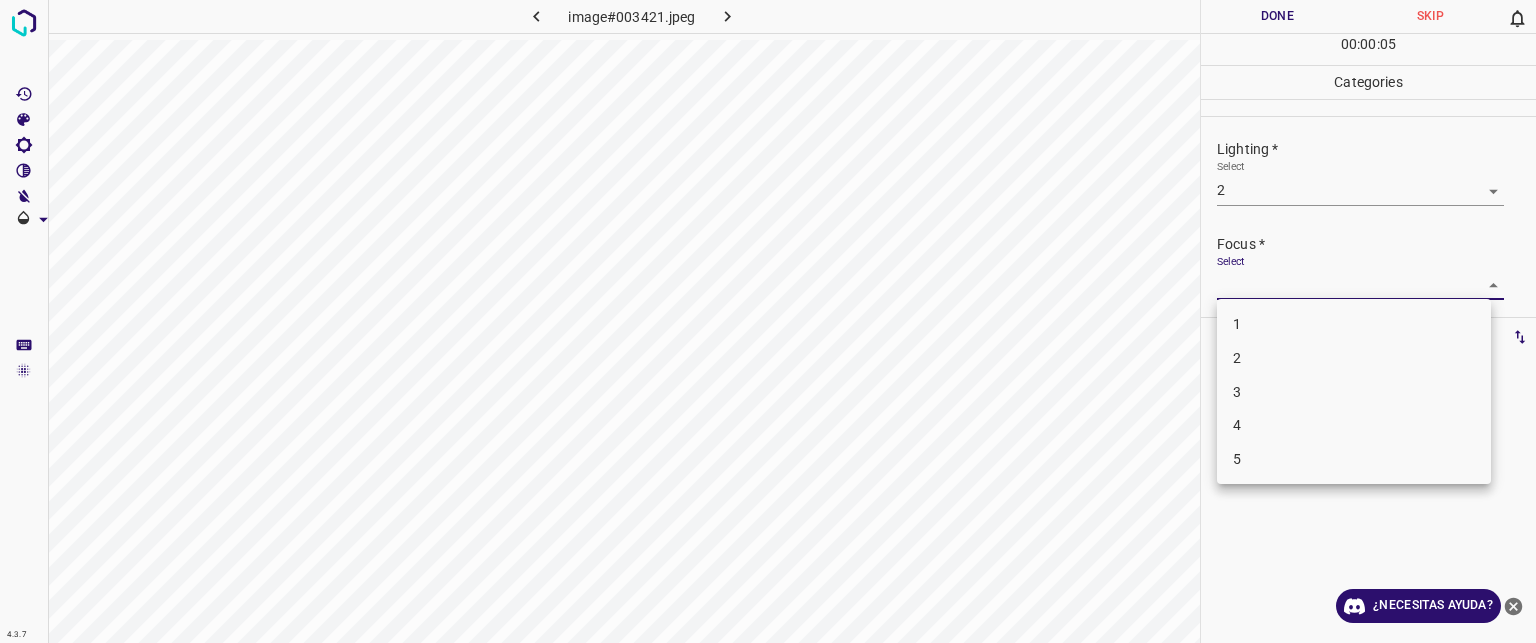 click on "2" at bounding box center [1354, 358] 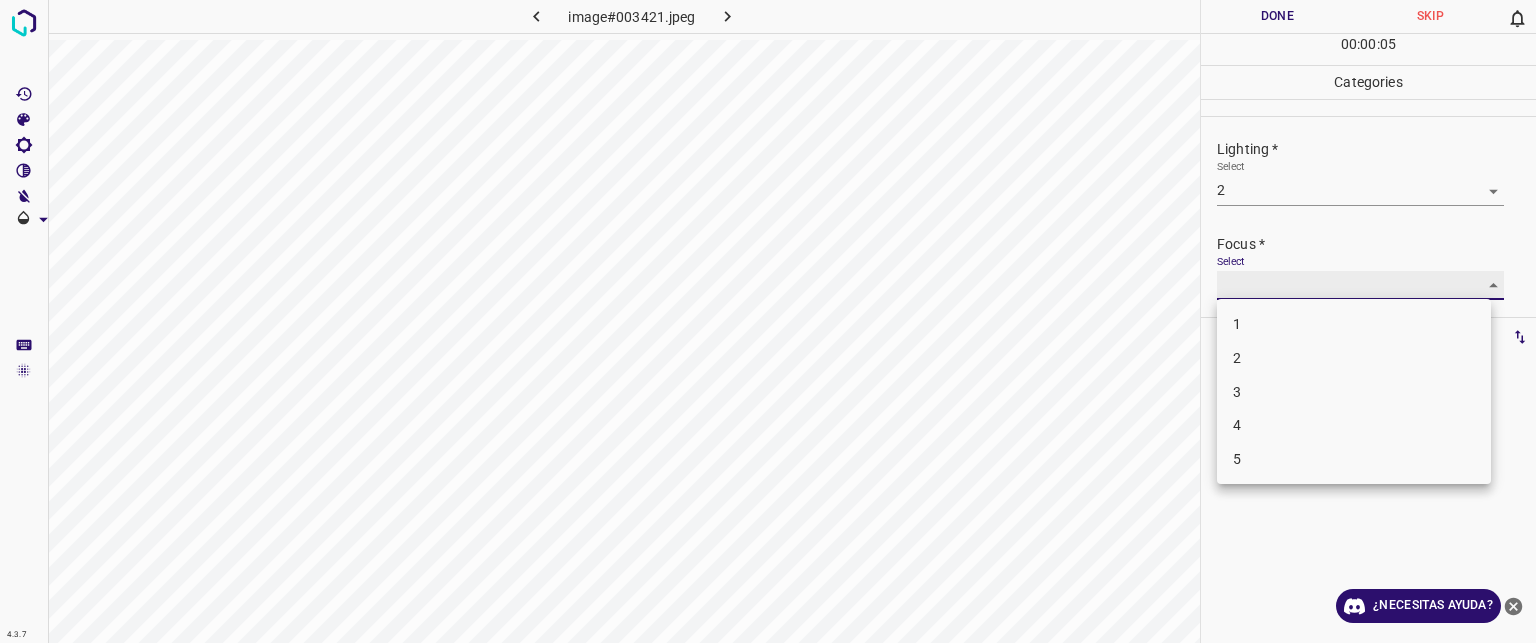 type on "2" 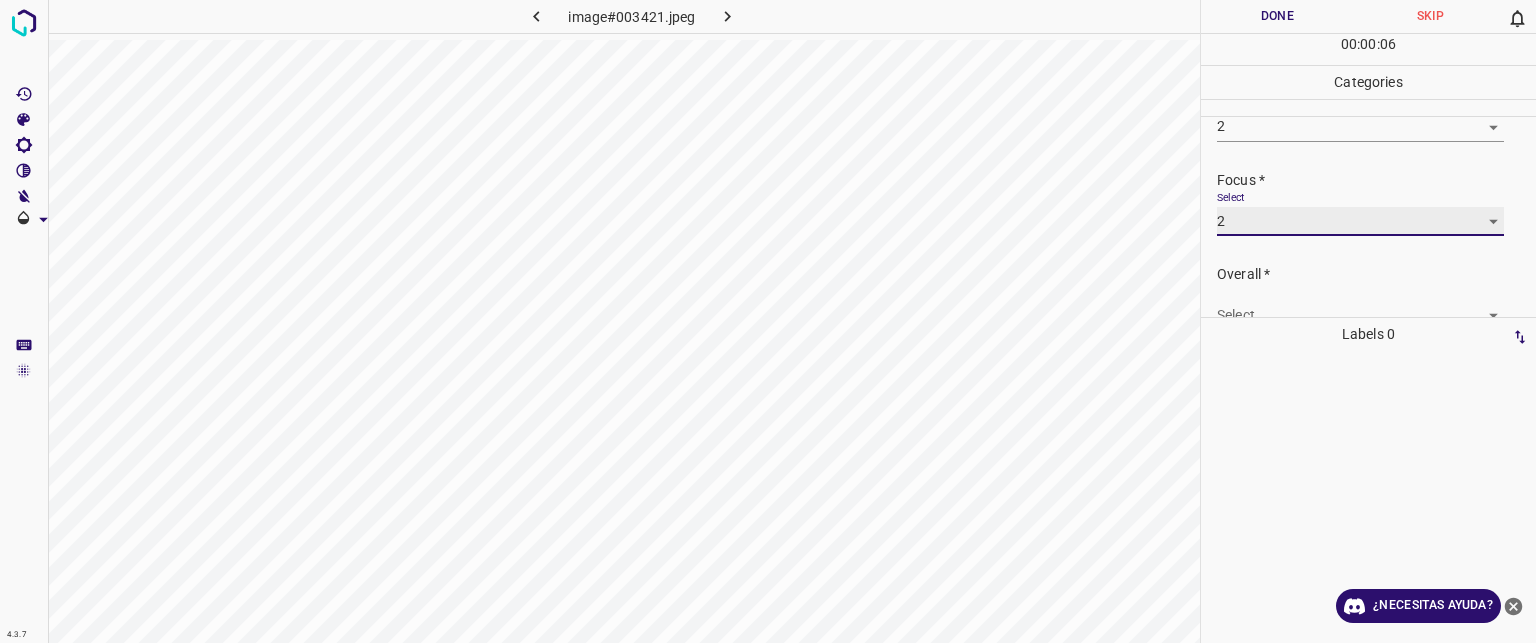 scroll, scrollTop: 98, scrollLeft: 0, axis: vertical 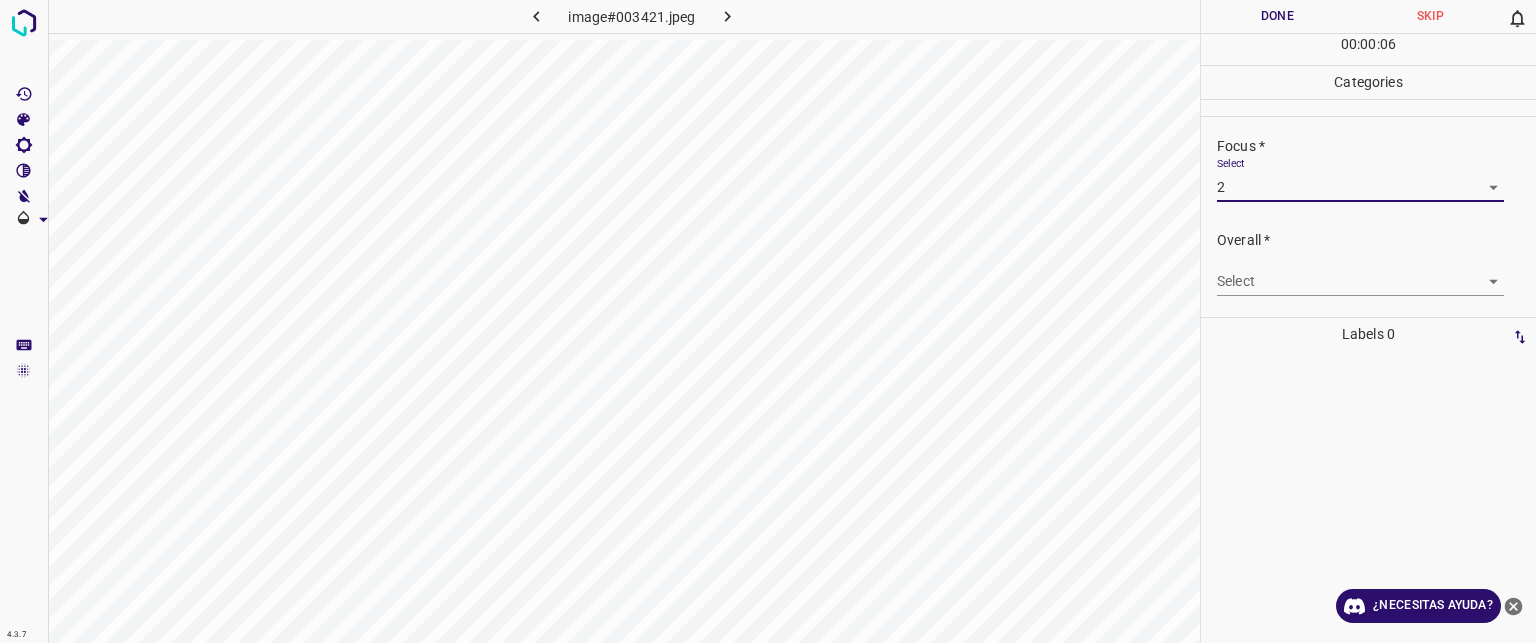 click on "Texto original Valora esta traducción Tu opinión servirá para ayudar a mejorar el Traductor de Google 4.3.7 image#003421.jpeg Done Skip 0 00   : 00   : 06   Categories Lighting *  Select 2 2 Focus *  Select 2 2 Overall *  Select ​ Labels   0 Categories 1 Lighting 2 Focus 3 Overall Tools Space Change between modes (Draw & Edit) I Auto labeling R Restore zoom M Zoom in N Zoom out Delete Delete selecte label Filters Z Restore filters X Saturation filter C Brightness filter V Contrast filter B Gray scale filter General O Download ¿Necesitas ayuda? - Texto - Esconder - Borrar" at bounding box center (768, 321) 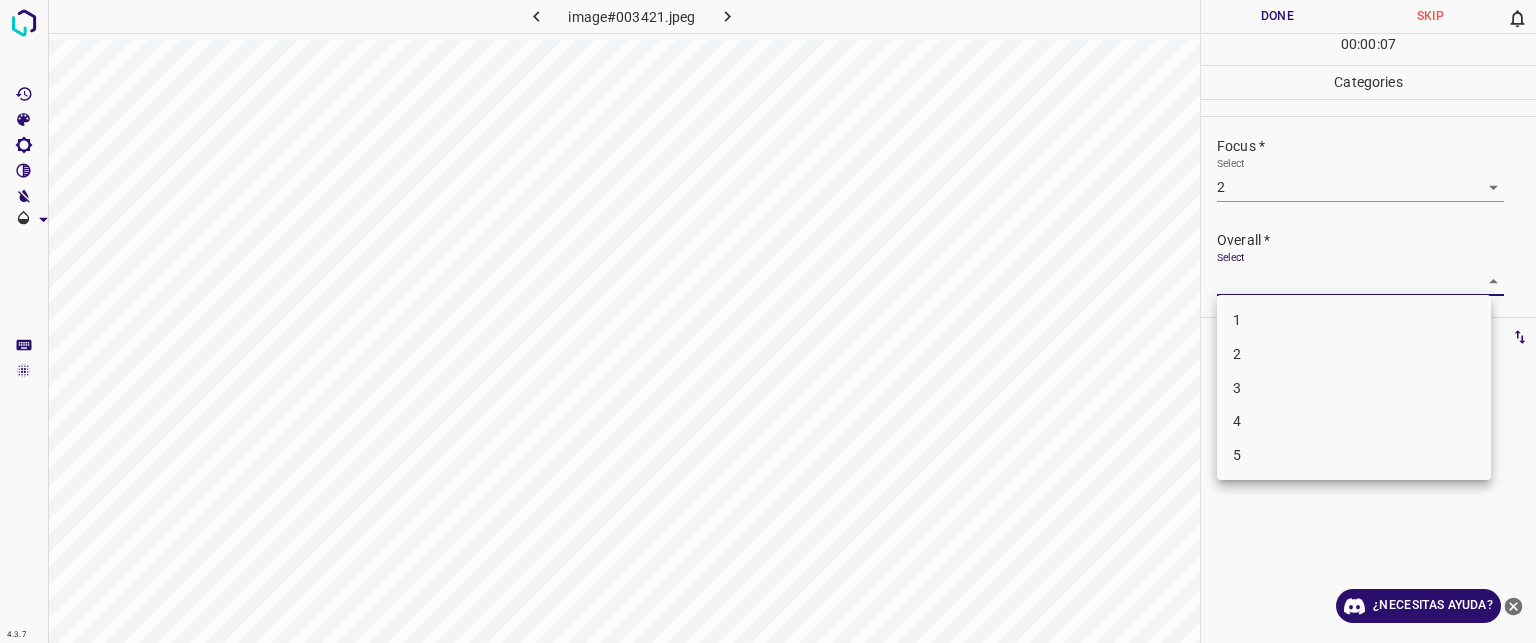 click on "2" at bounding box center (1354, 354) 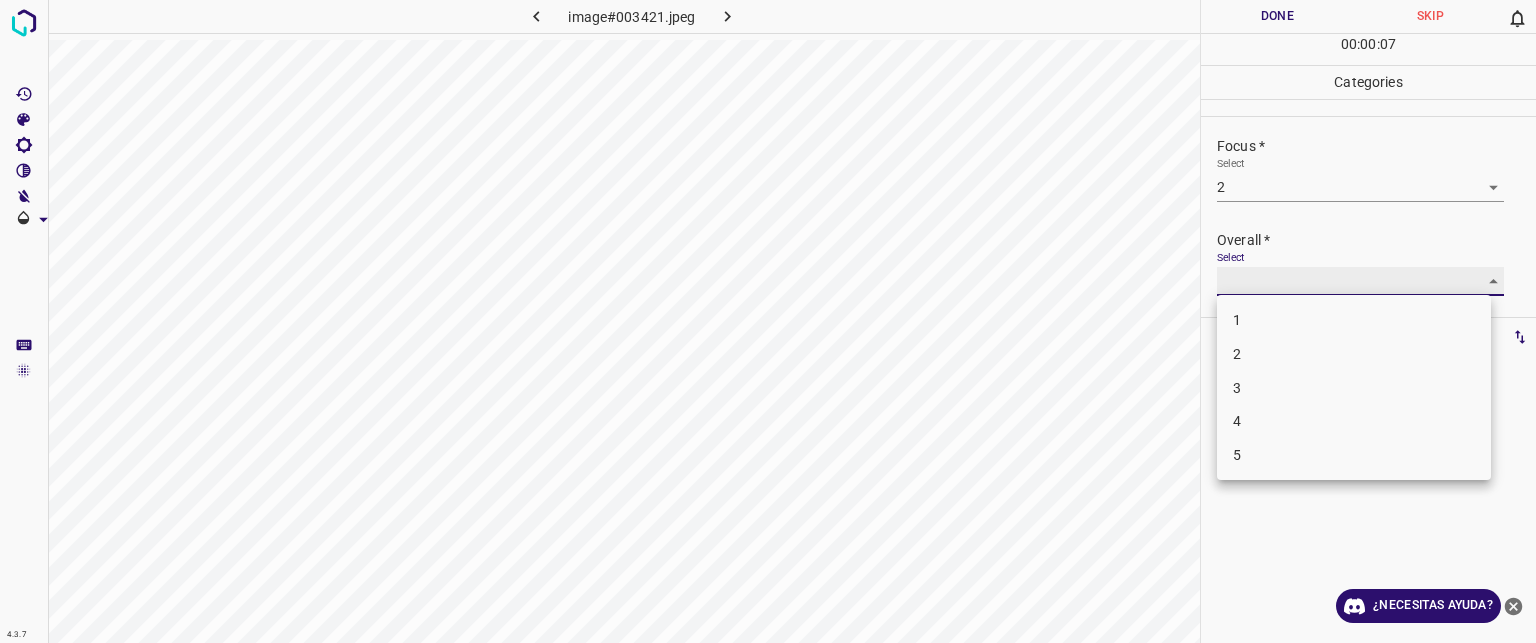 type on "2" 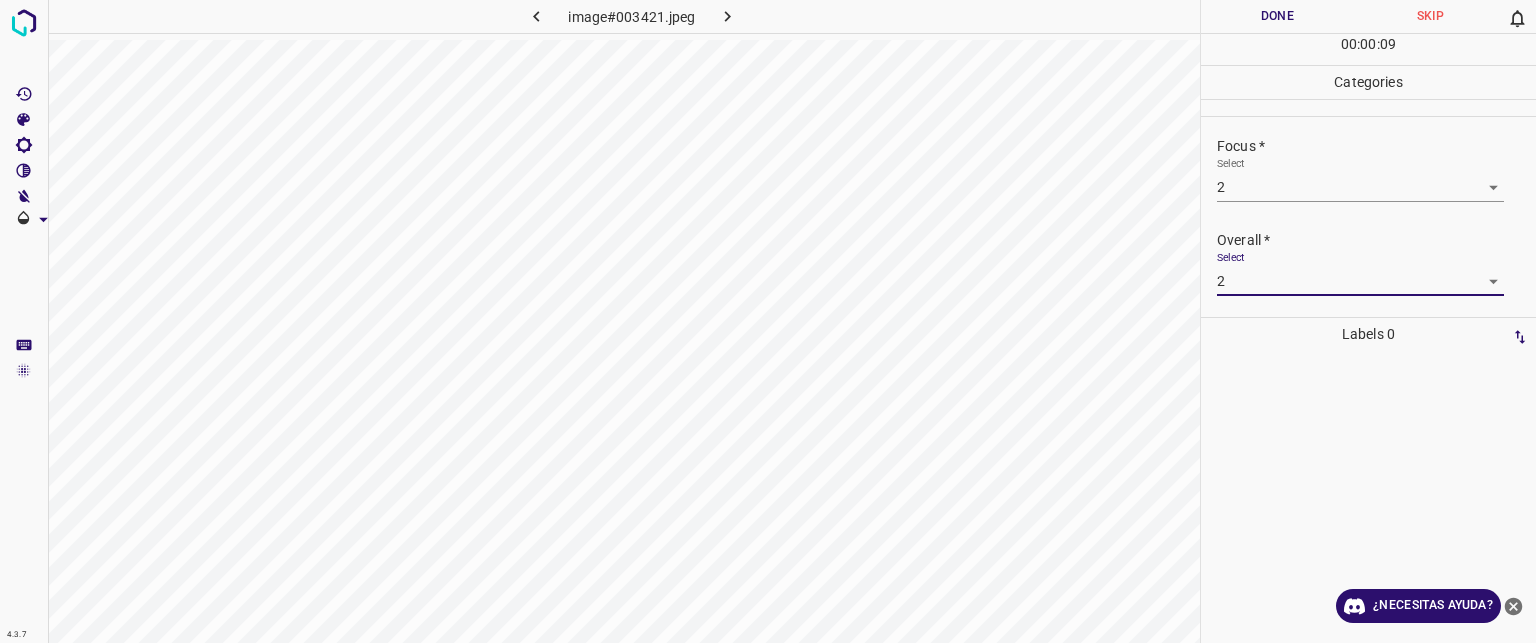 click on "Done" at bounding box center [1277, 16] 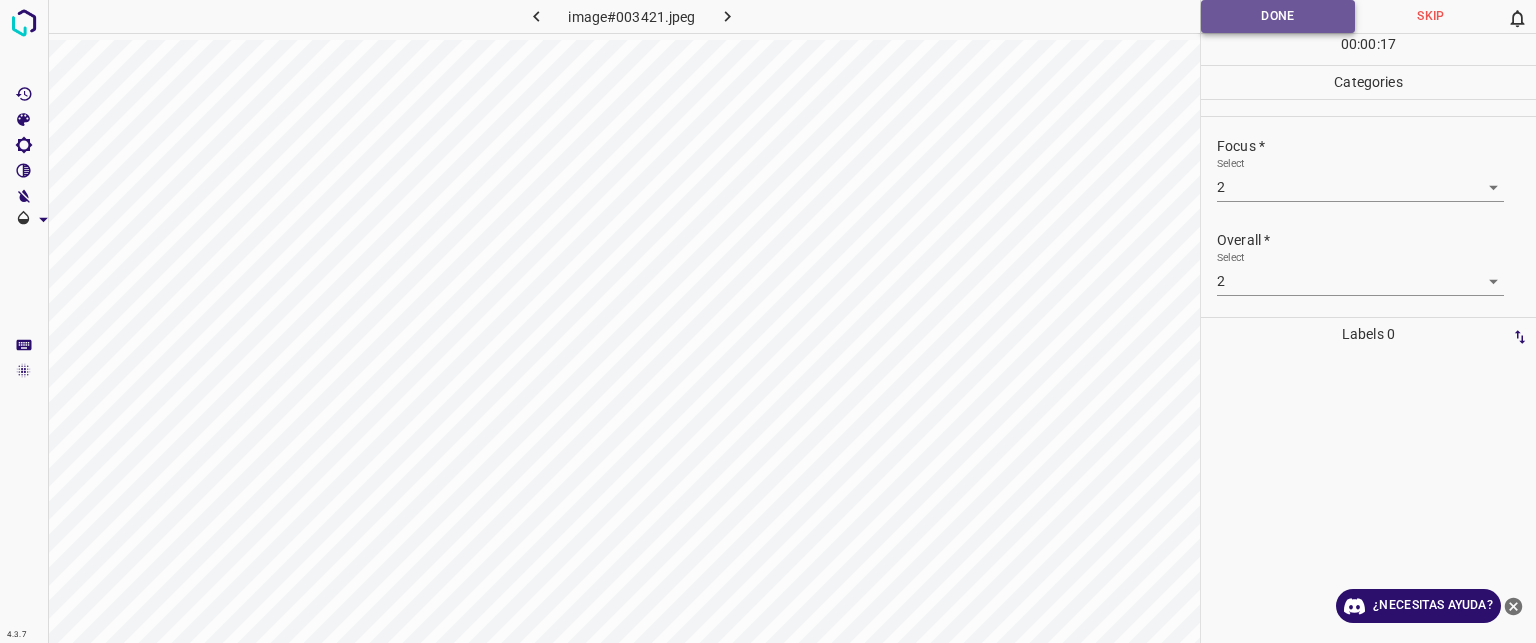 click on "Done" at bounding box center [1278, 16] 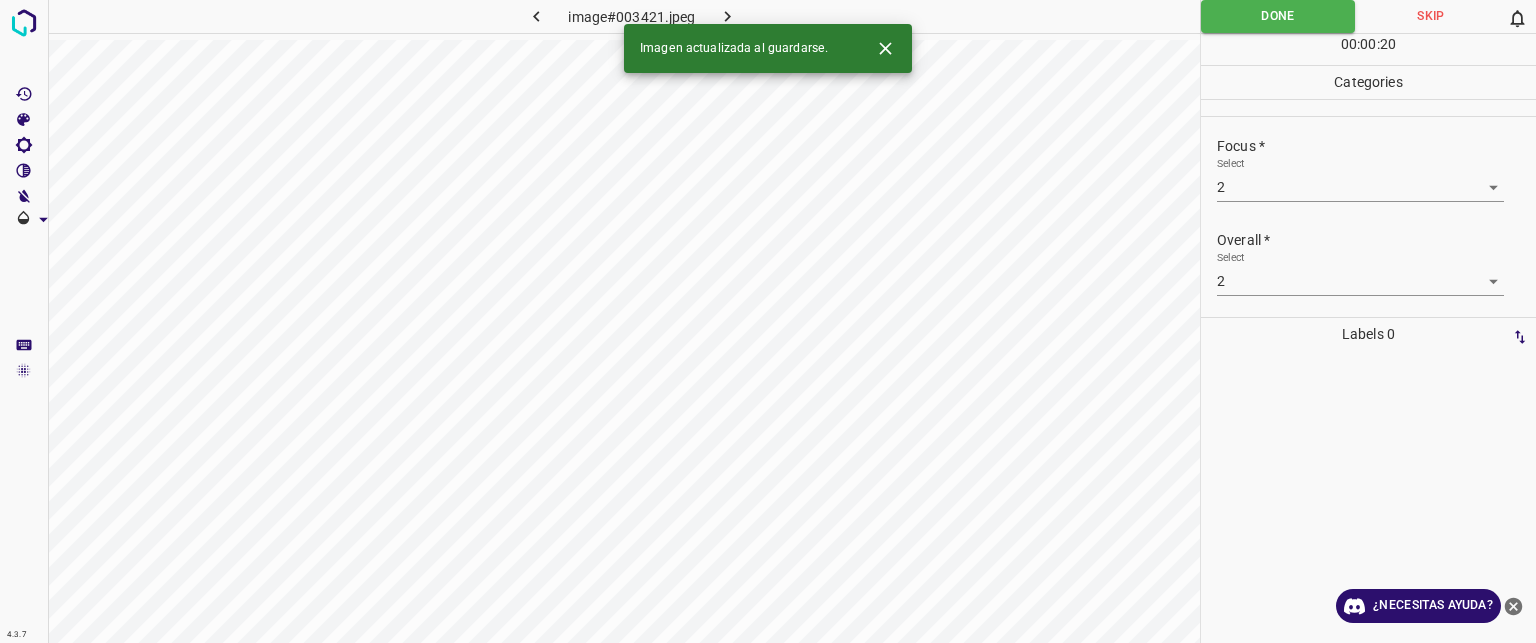 click 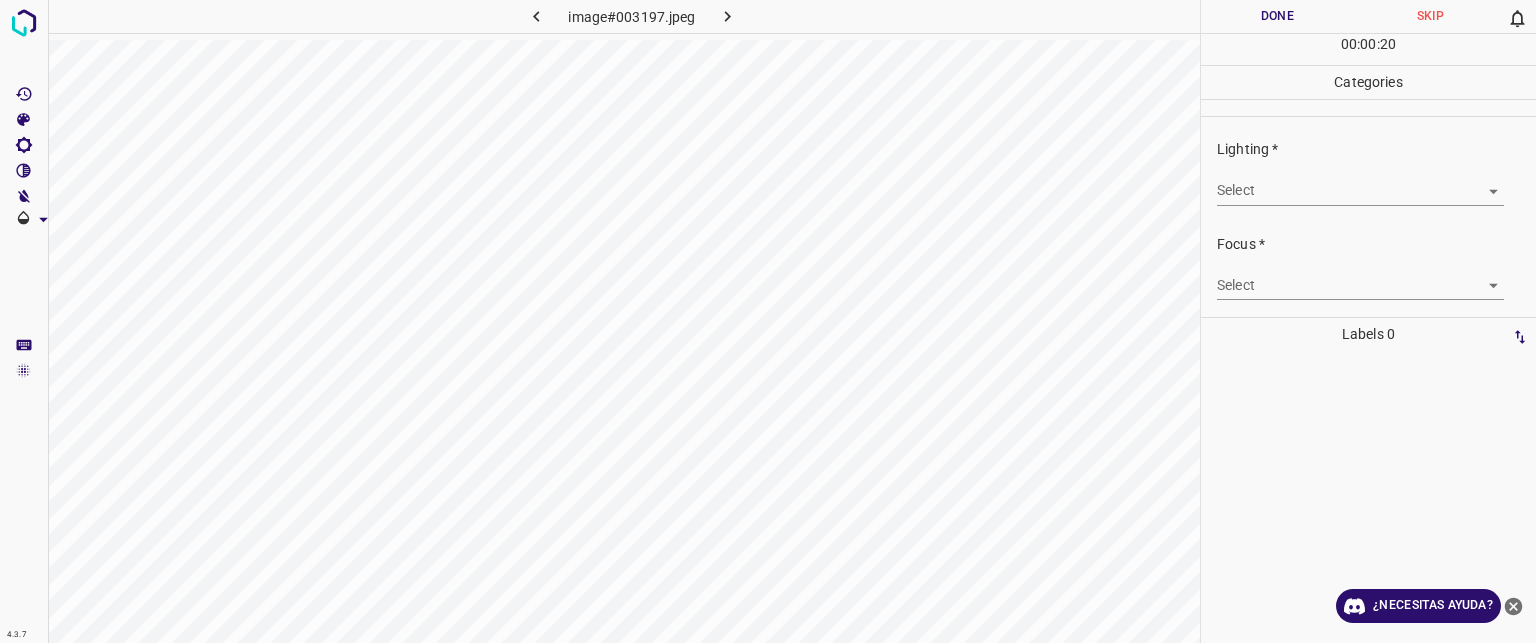 click on "Texto original Valora esta traducción Tu opinión servirá para ayudar a mejorar el Traductor de Google 4.3.7 image#003197.jpeg Done Skip 0 00   : 00   : 20   Categories Lighting *  Select ​ Focus *  Select ​ Overall *  Select ​ Labels   0 Categories 1 Lighting 2 Focus 3 Overall Tools Space Change between modes (Draw & Edit) I Auto labeling R Restore zoom M Zoom in N Zoom out Delete Delete selecte label Filters Z Restore filters X Saturation filter C Brightness filter V Contrast filter B Gray scale filter General O Download ¿Necesitas ayuda? - Texto - Esconder - Borrar" at bounding box center [768, 321] 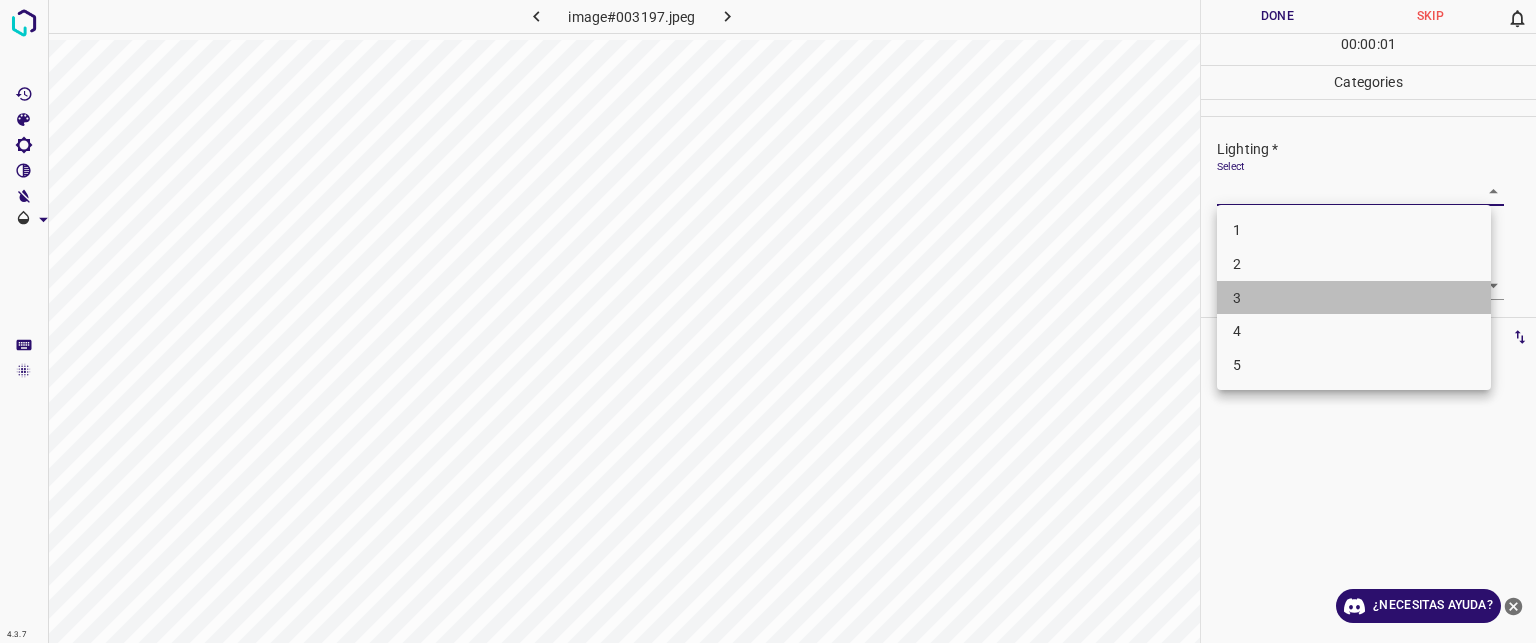 click on "3" at bounding box center (1354, 298) 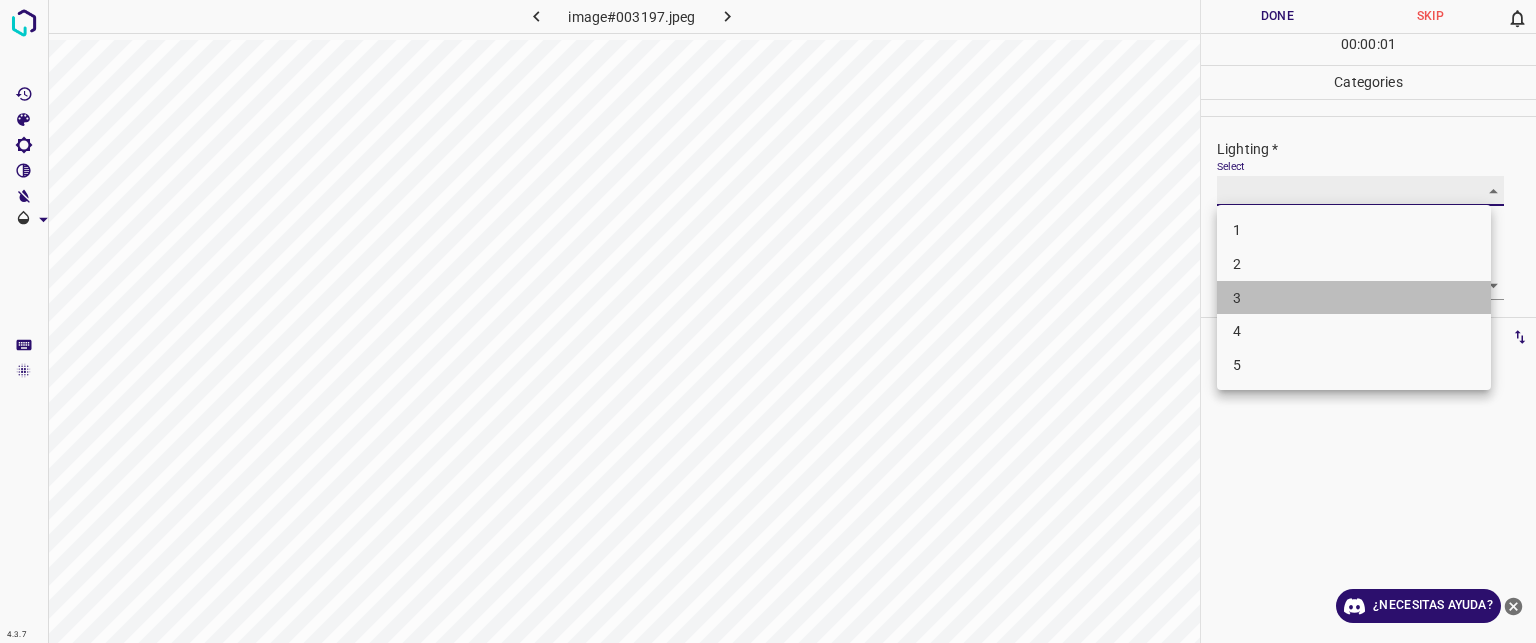 type on "3" 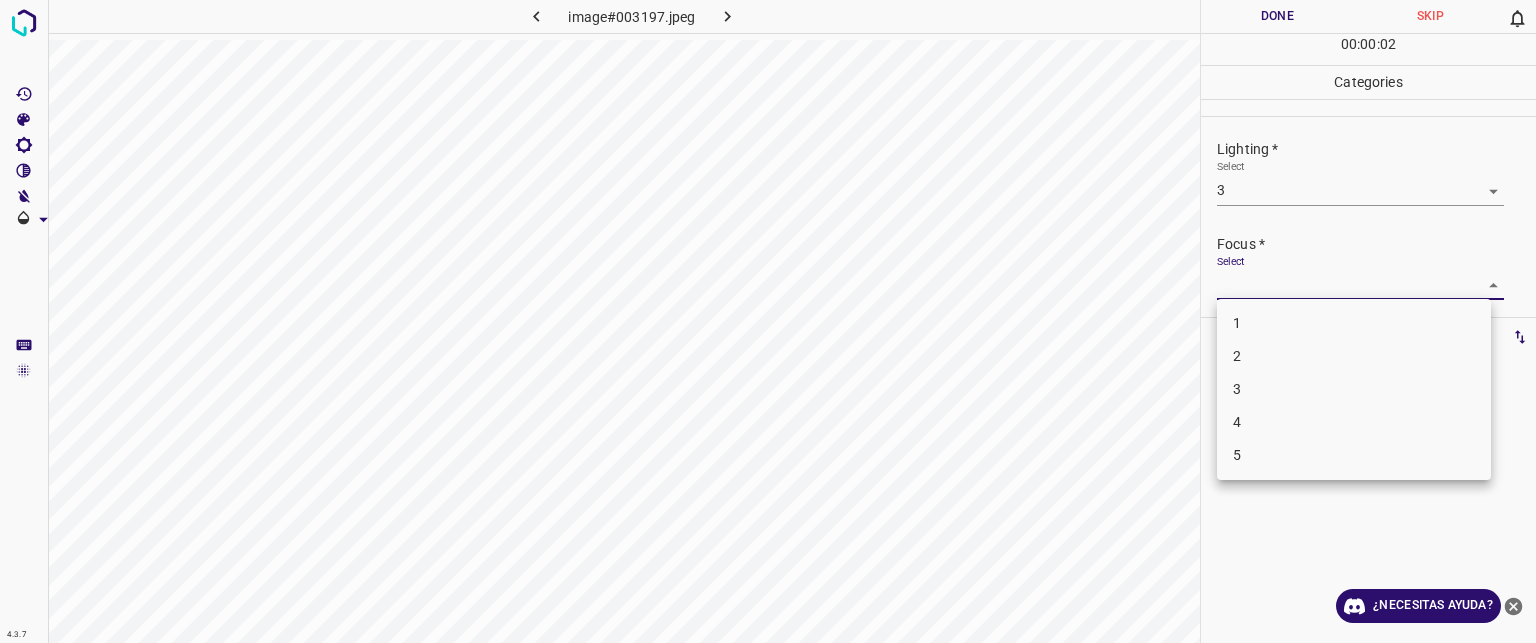 click on "Texto original Valora esta traducción Tu opinión servirá para ayudar a mejorar el Traductor de Google 4.3.7 image#003197.jpeg Done Skip 0 00   : 00   : 02   Categories Lighting *  Select 3 3 Focus *  Select ​ Overall *  Select ​ Labels   0 Categories 1 Lighting 2 Focus 3 Overall Tools Space Change between modes (Draw & Edit) I Auto labeling R Restore zoom M Zoom in N Zoom out Delete Delete selecte label Filters Z Restore filters X Saturation filter C Brightness filter V Contrast filter B Gray scale filter General O Download ¿Necesitas ayuda? - Texto - Esconder - Borrar 1 2 3 4 5" at bounding box center (768, 321) 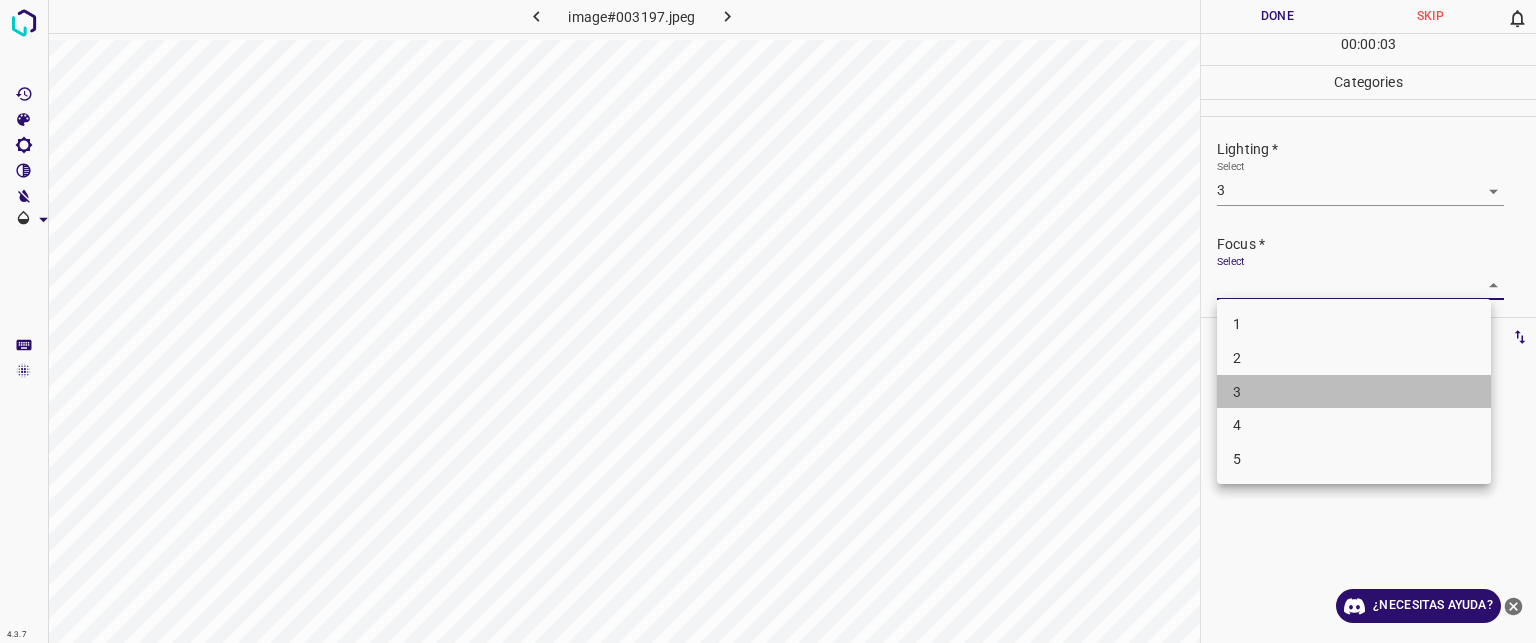 click on "3" at bounding box center (1237, 391) 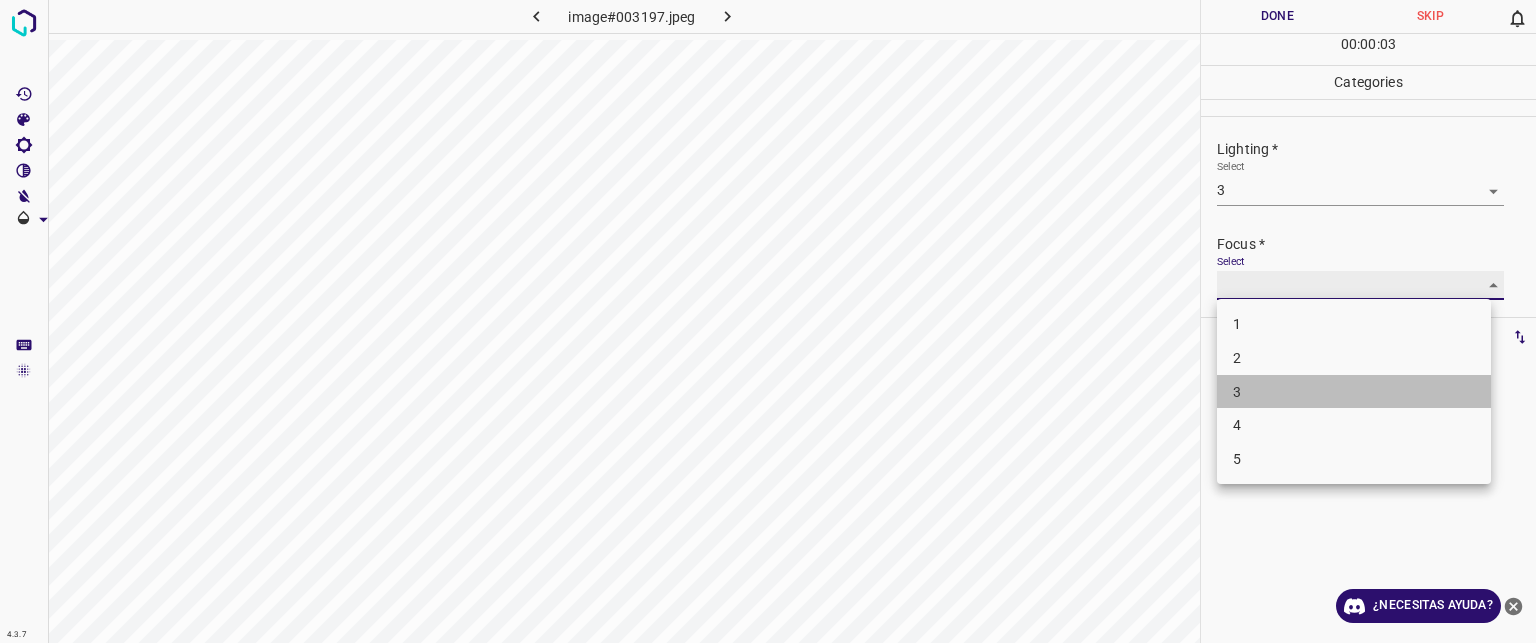 type on "3" 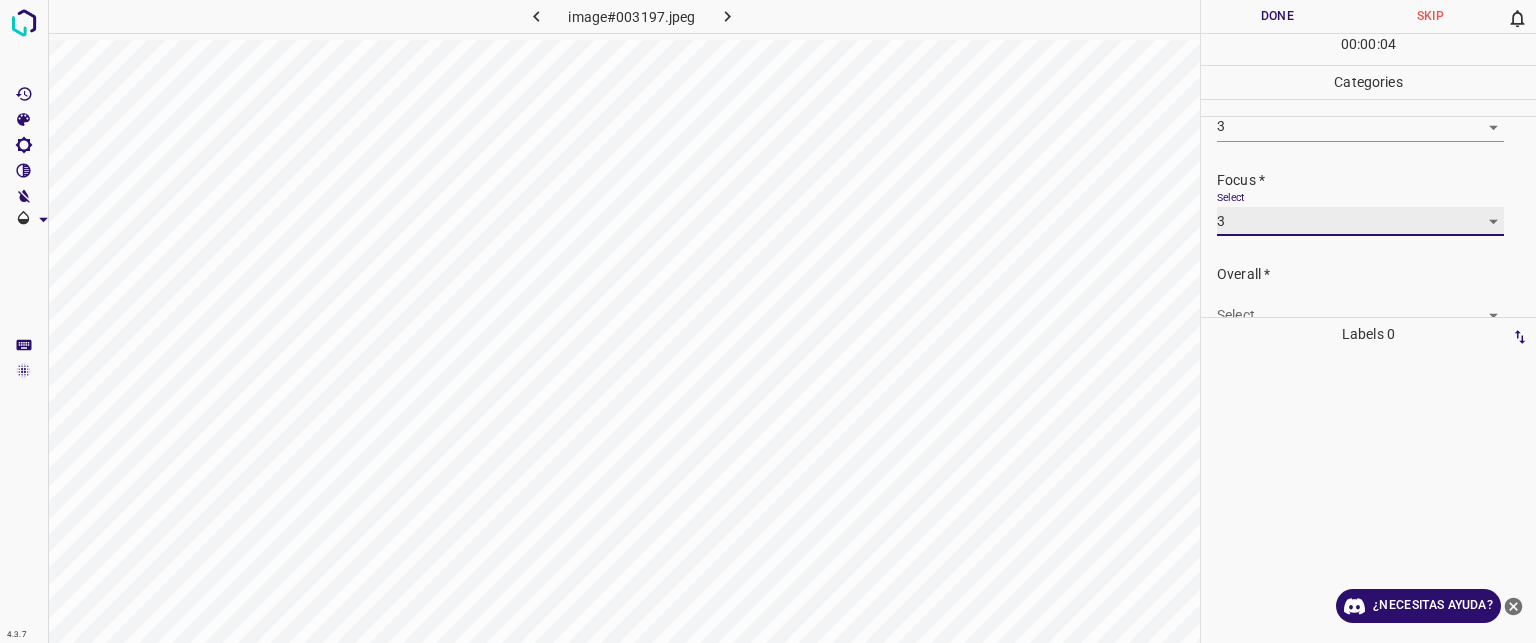 scroll, scrollTop: 98, scrollLeft: 0, axis: vertical 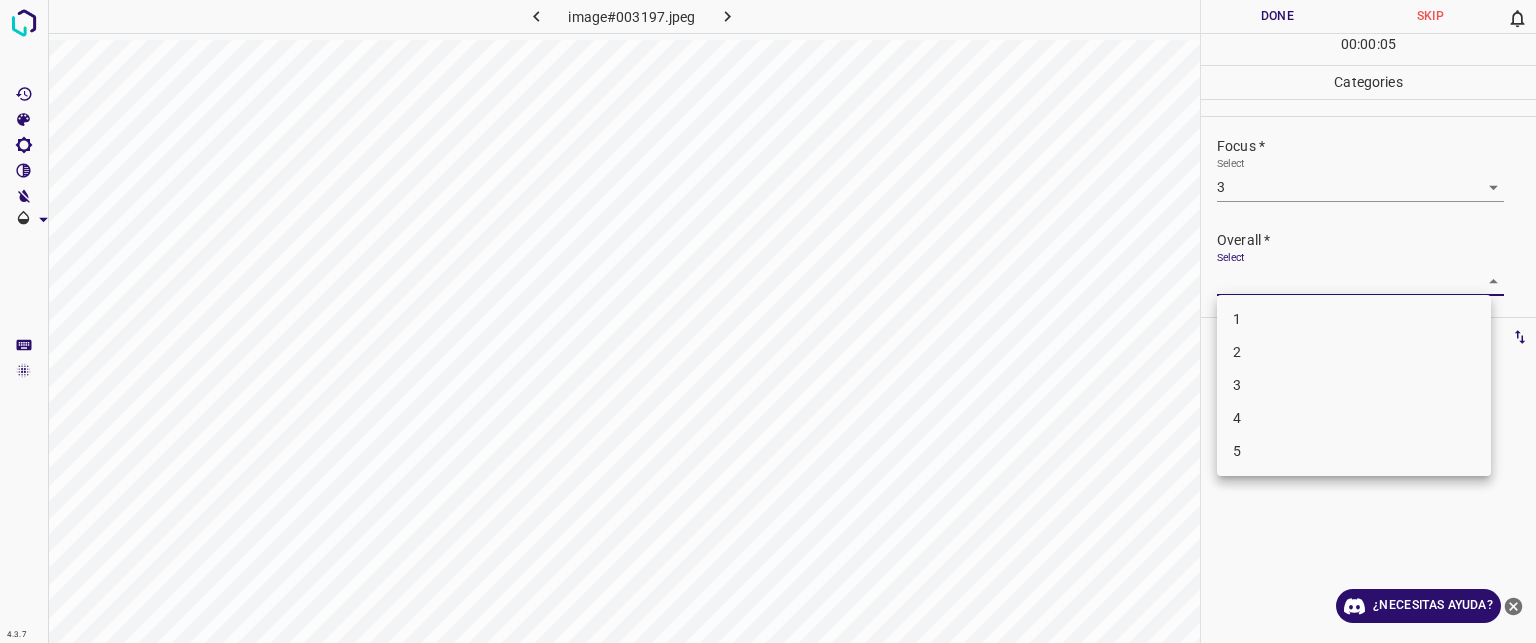 click on "Texto original Valora esta traducción Tu opinión servirá para ayudar a mejorar el Traductor de Google 4.3.7 image#003197.jpeg Done Skip 0 00   : 00   : 05   Categories Lighting *  Select 3 3 Focus *  Select 3 3 Overall *  Select ​ Labels   0 Categories 1 Lighting 2 Focus 3 Overall Tools Space Change between modes (Draw & Edit) I Auto labeling R Restore zoom M Zoom in N Zoom out Delete Delete selecte label Filters Z Restore filters X Saturation filter C Brightness filter V Contrast filter B Gray scale filter General O Download ¿Necesitas ayuda? - Texto - Esconder - Borrar 1 2 3 4 5" at bounding box center (768, 321) 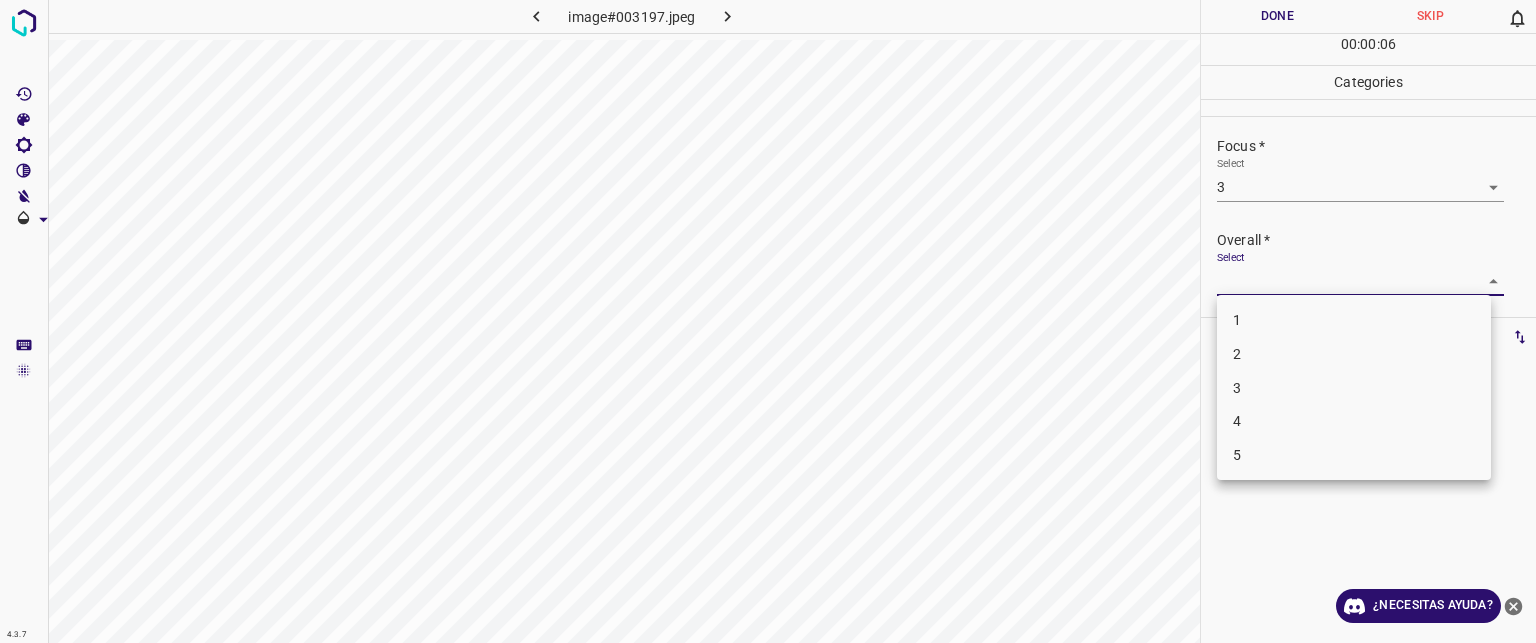 click on "3" at bounding box center [1237, 387] 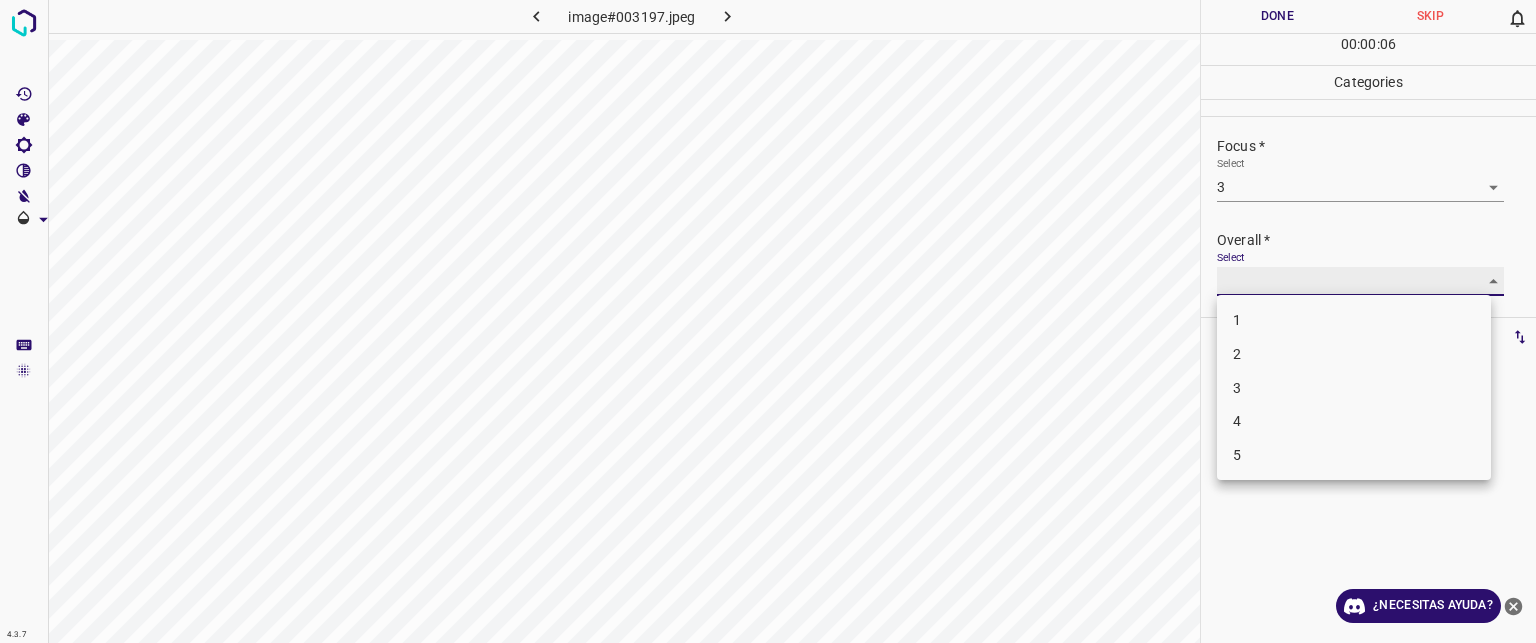 type on "3" 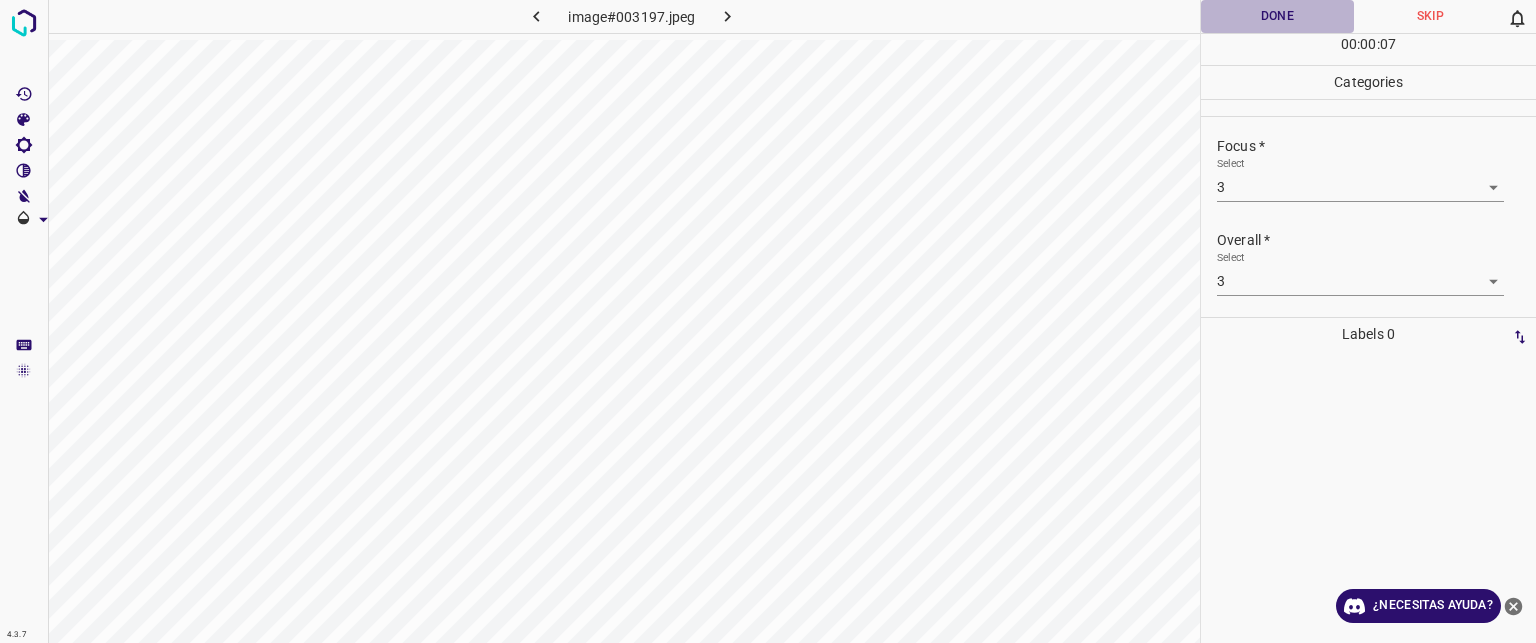 click on "Done" at bounding box center (1277, 16) 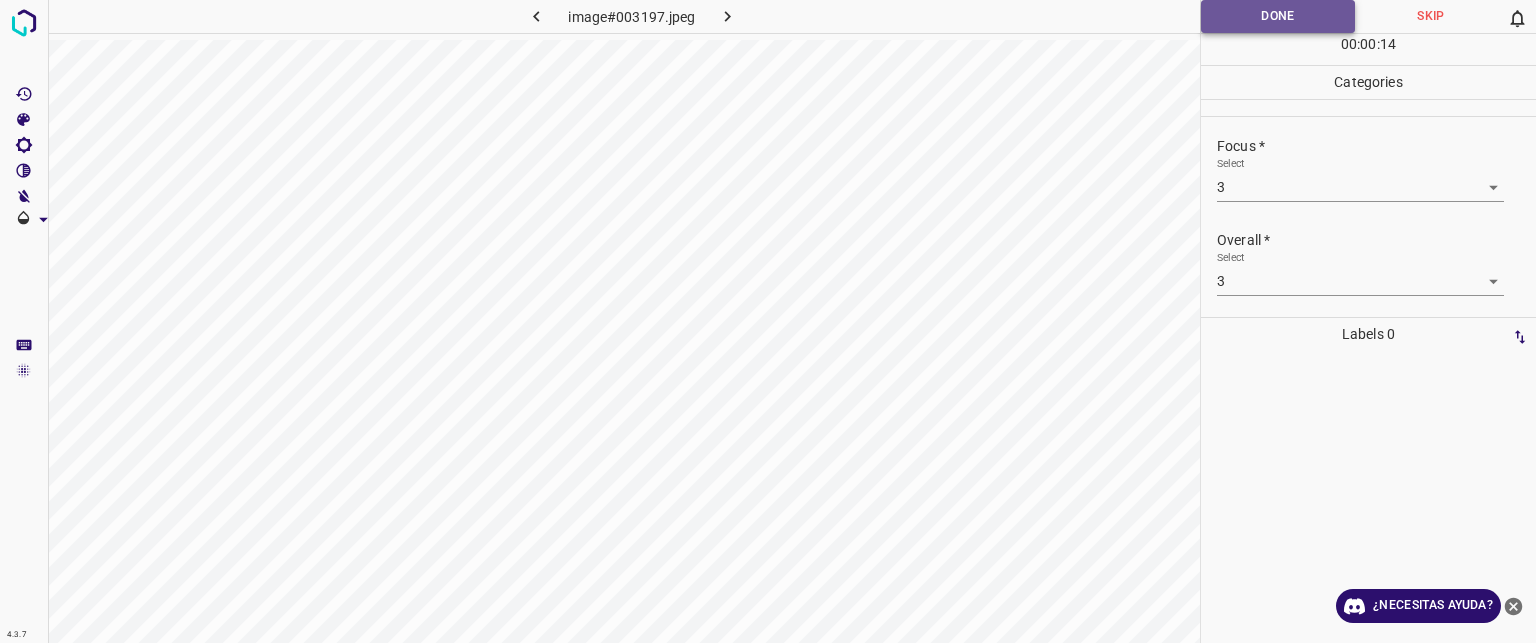 click on "Done" at bounding box center (1278, 16) 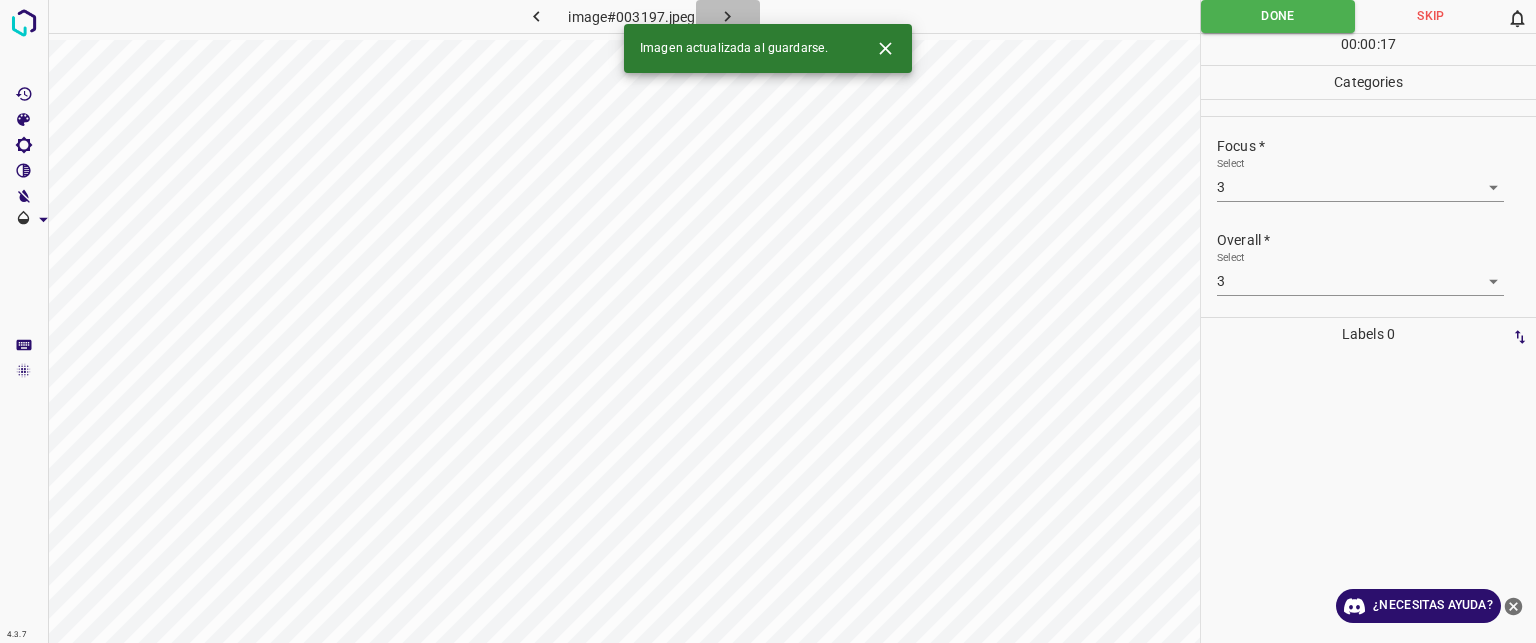 click 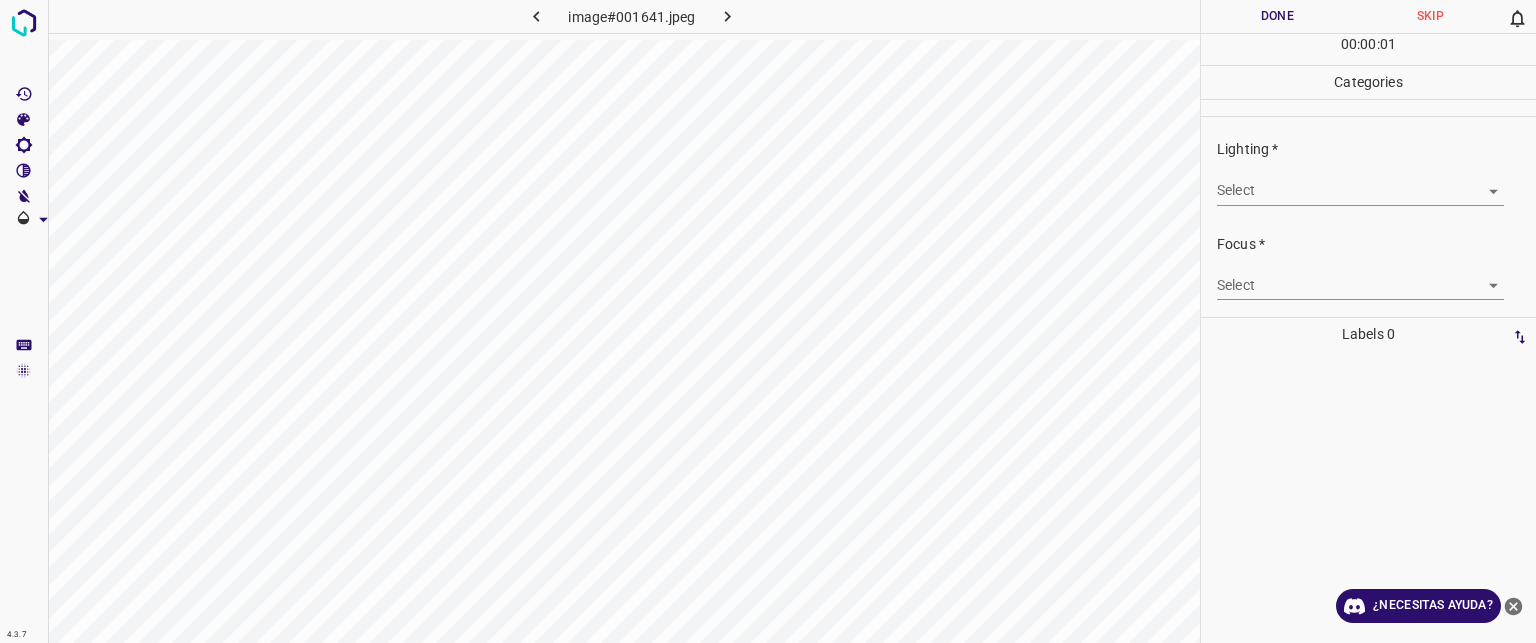 click on "Texto original Valora esta traducción Tu opinión servirá para ayudar a mejorar el Traductor de Google 4.3.7 image#001641.jpeg Done Skip 0 00   : 00   : 01   Categories Lighting *  Select ​ Focus *  Select ​ Overall *  Select ​ Labels   0 Categories 1 Lighting 2 Focus 3 Overall Tools Space Change between modes (Draw & Edit) I Auto labeling R Restore zoom M Zoom in N Zoom out Delete Delete selecte label Filters Z Restore filters X Saturation filter C Brightness filter V Contrast filter B Gray scale filter General O Download ¿Necesitas ayuda? - Texto - Esconder - Borrar" at bounding box center [768, 321] 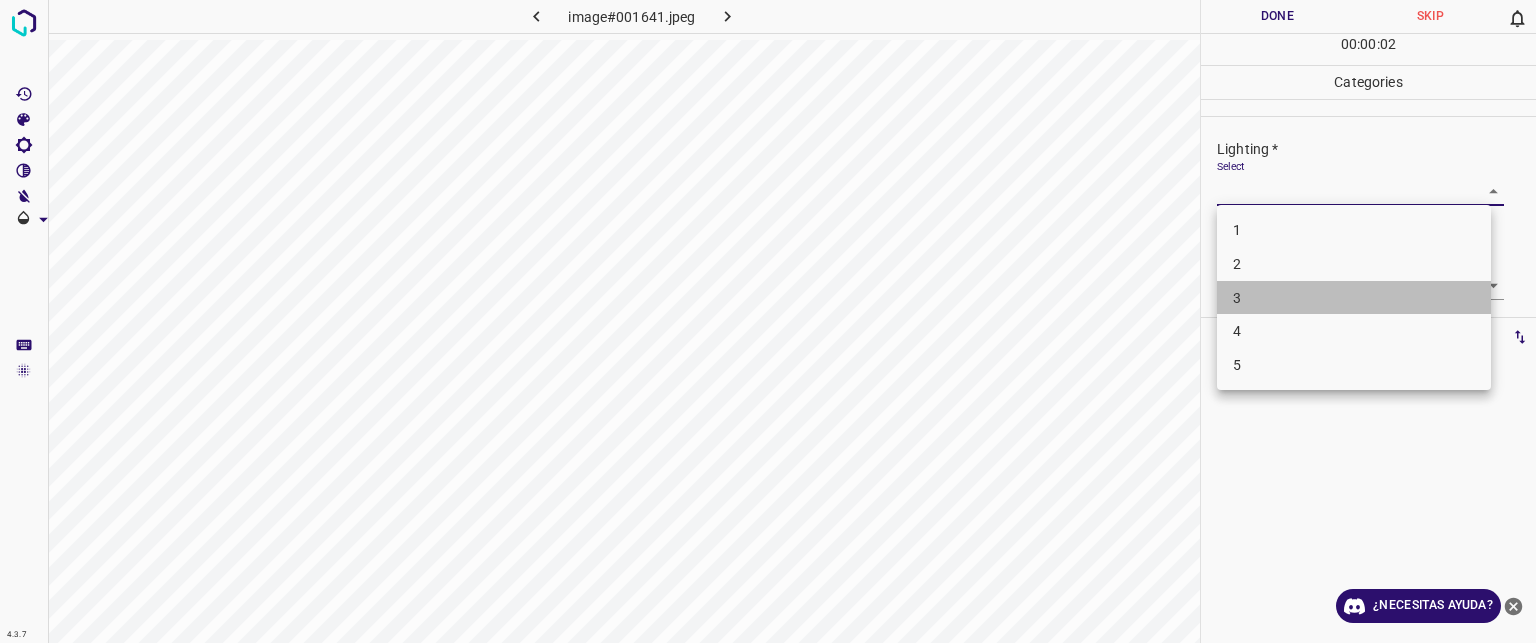 click on "3" at bounding box center [1354, 298] 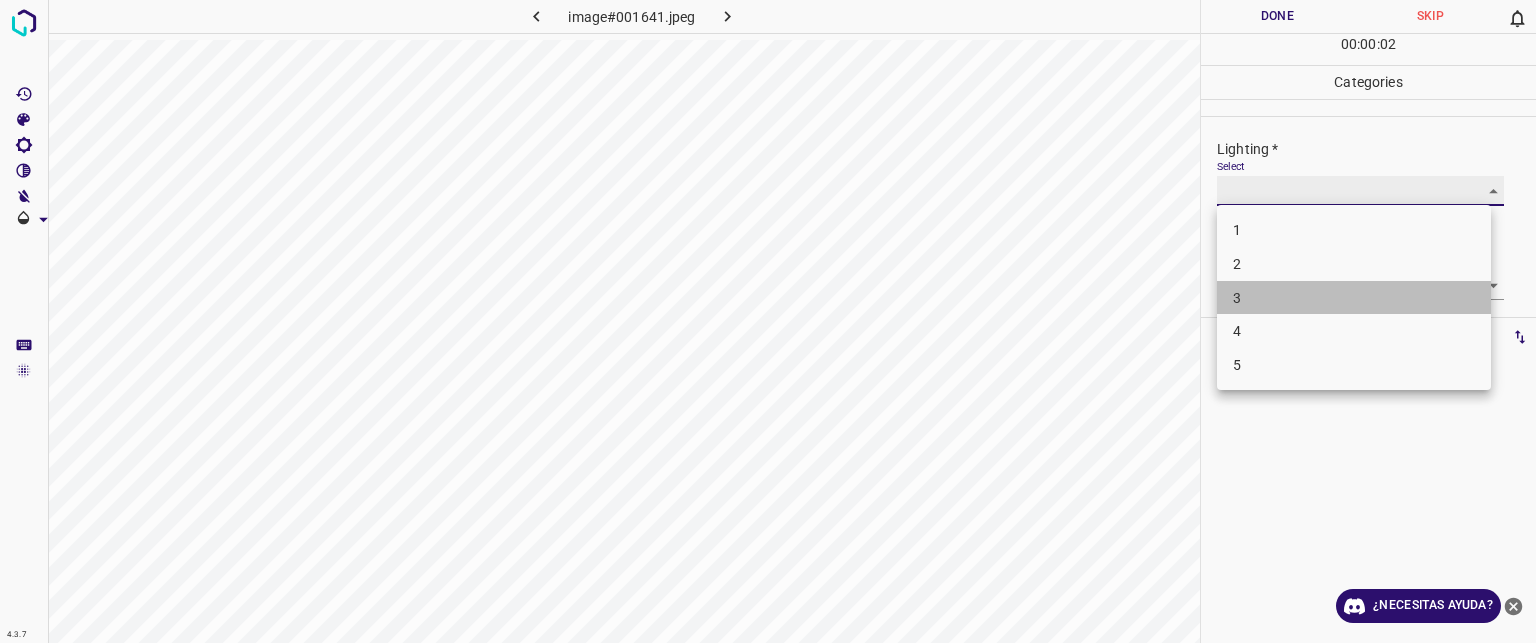 type on "3" 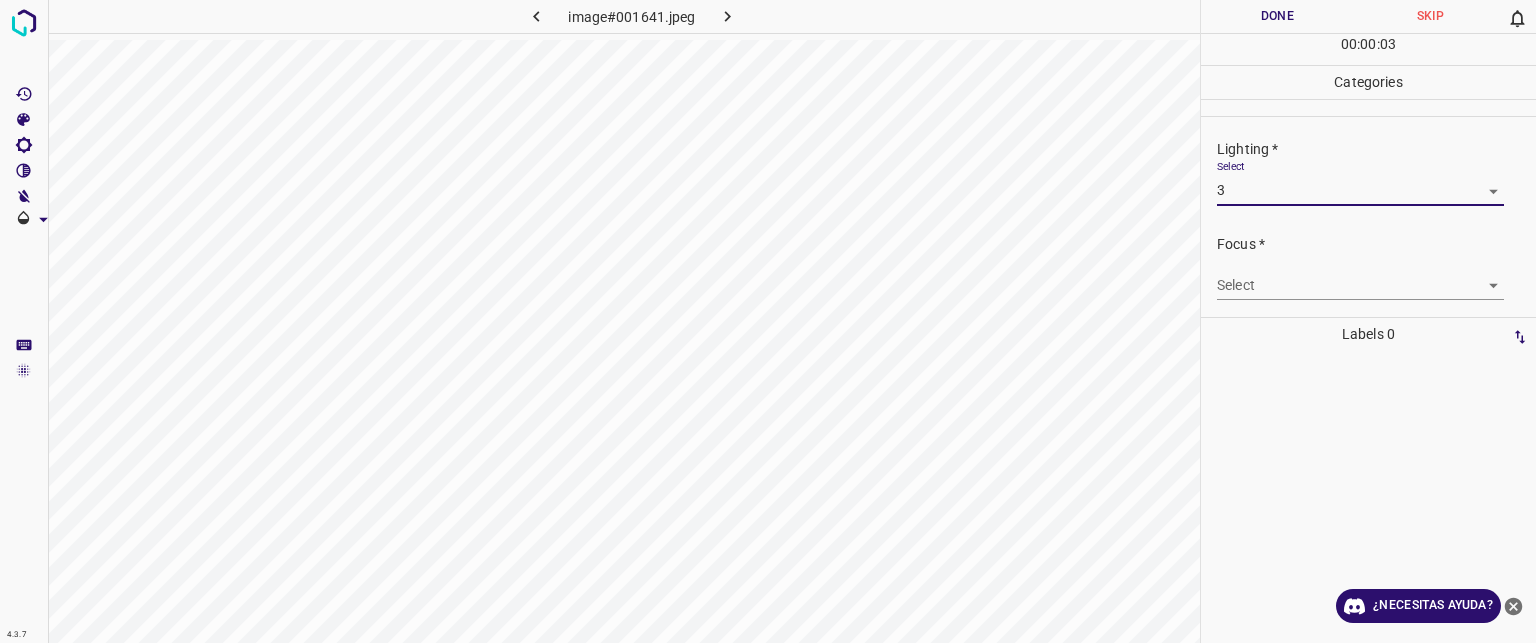 click on "Texto original Valora esta traducción Tu opinión servirá para ayudar a mejorar el Traductor de Google 4.3.7 image#001641.jpeg Done Skip 0 00   : 00   : 03   Categories Lighting *  Select 3 3 Focus *  Select ​ Overall *  Select ​ Labels   0 Categories 1 Lighting 2 Focus 3 Overall Tools Space Change between modes (Draw & Edit) I Auto labeling R Restore zoom M Zoom in N Zoom out Delete Delete selecte label Filters Z Restore filters X Saturation filter C Brightness filter V Contrast filter B Gray scale filter General O Download ¿Necesitas ayuda? - Texto - Esconder - Borrar" at bounding box center (768, 321) 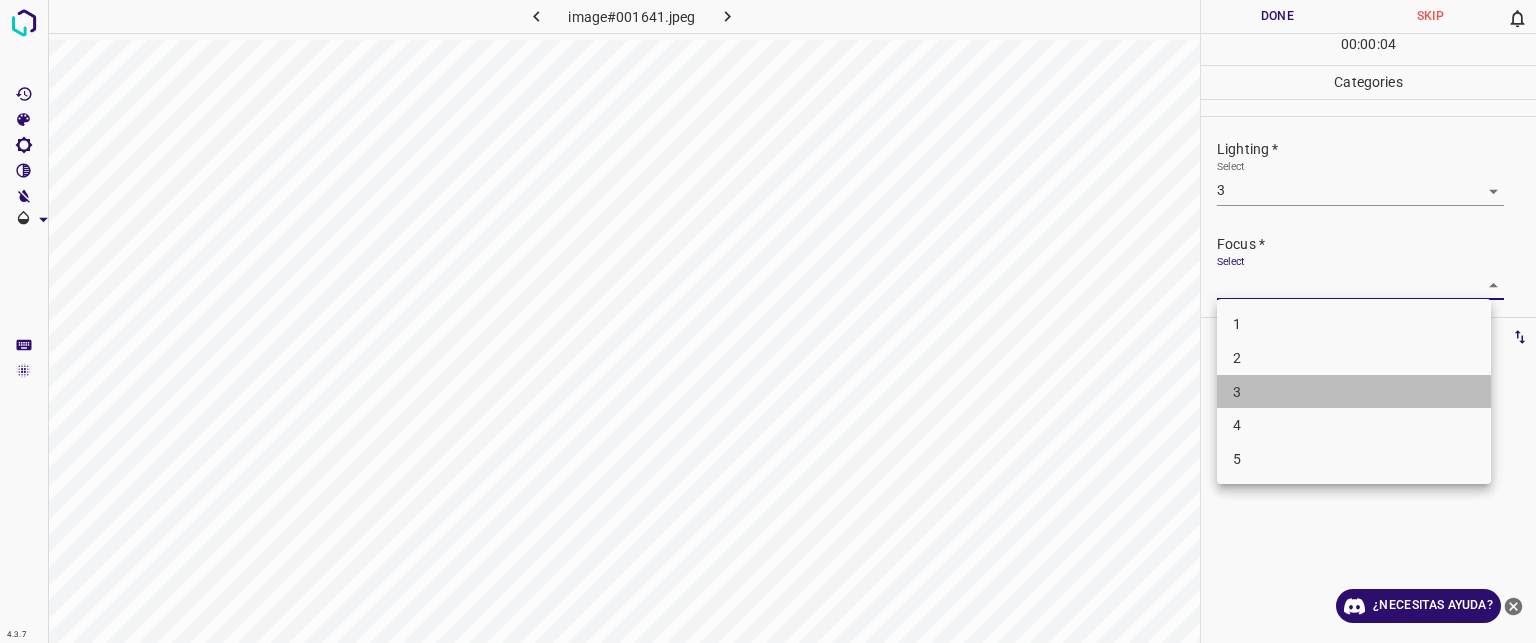 click on "3" at bounding box center [1354, 392] 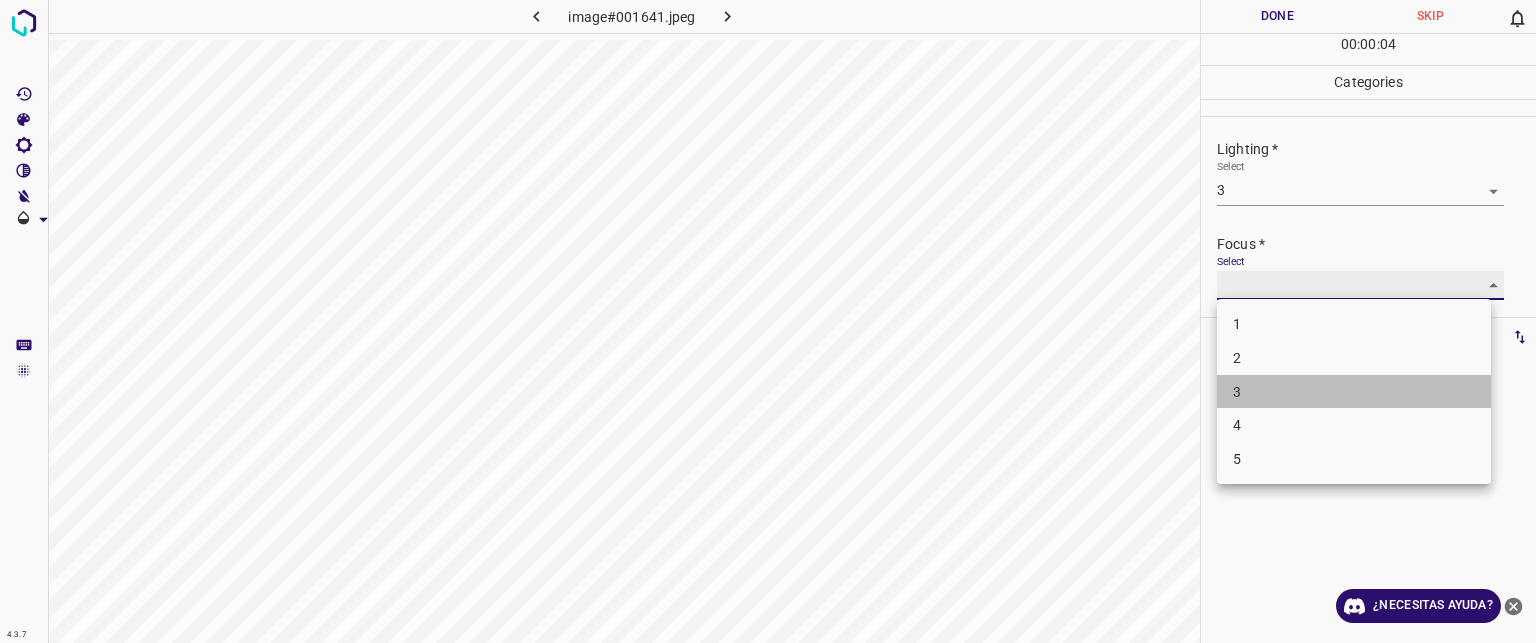 type on "3" 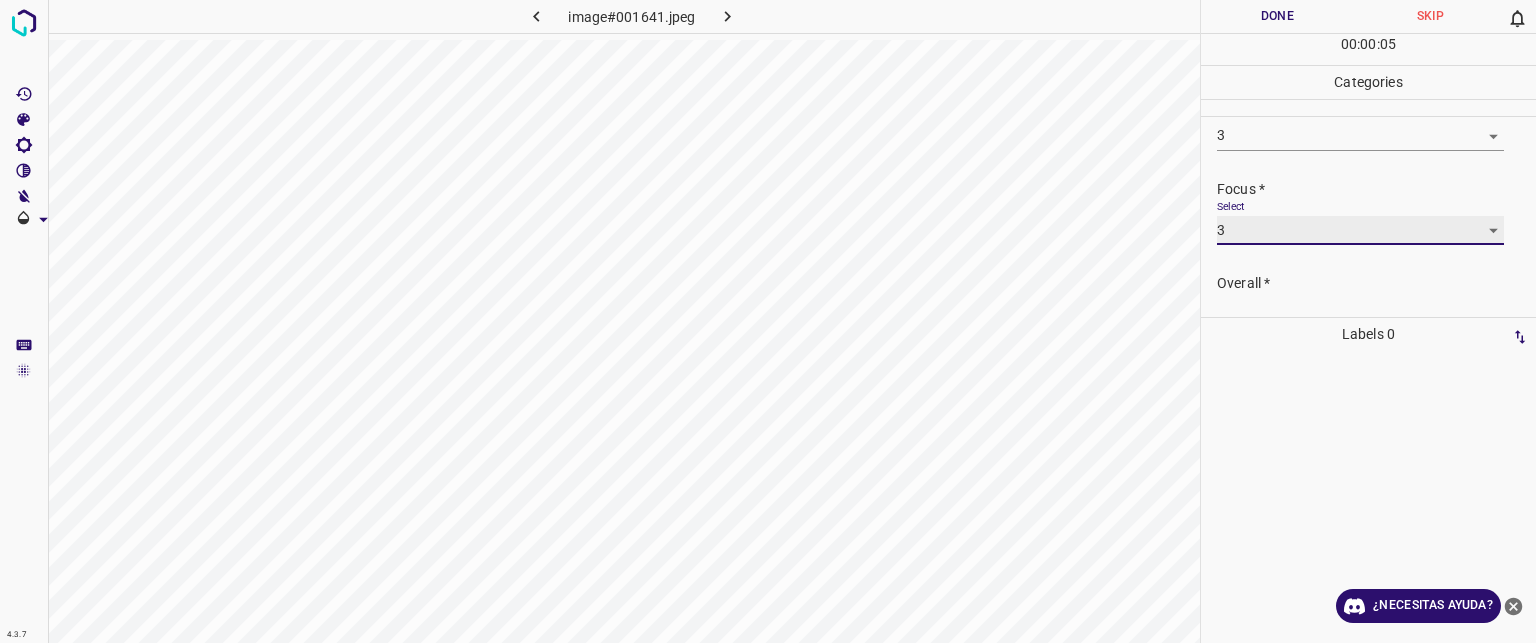 scroll, scrollTop: 98, scrollLeft: 0, axis: vertical 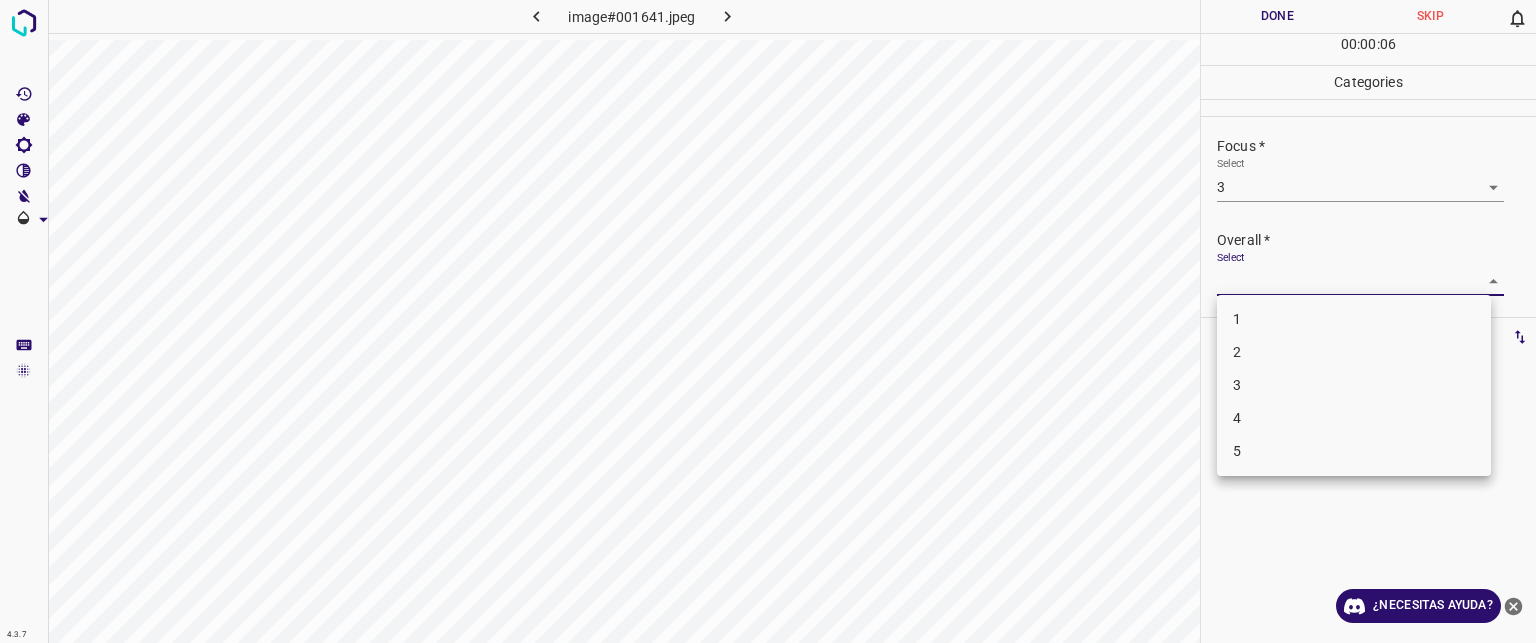 click on "Texto original Valora esta traducción Tu opinión servirá para ayudar a mejorar el Traductor de Google 4.3.7 image#001641.jpeg Done Skip 0 00   : 00   : 06   Categories Lighting *  Select 3 3 Focus *  Select 3 3 Overall *  Select ​ Labels   0 Categories 1 Lighting 2 Focus 3 Overall Tools Space Change between modes (Draw & Edit) I Auto labeling R Restore zoom M Zoom in N Zoom out Delete Delete selecte label Filters Z Restore filters X Saturation filter C Brightness filter V Contrast filter B Gray scale filter General O Download ¿Necesitas ayuda? - Texto - Esconder - Borrar 1 2 3 4 5" at bounding box center [768, 321] 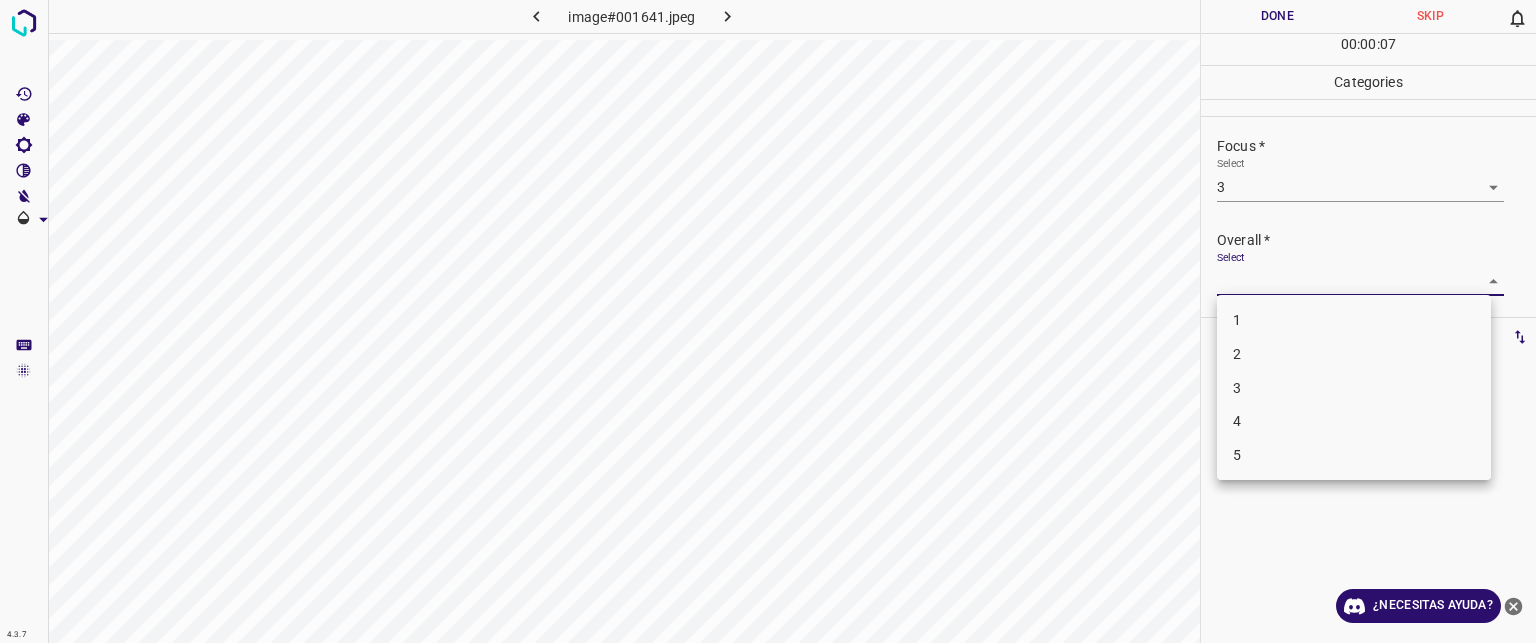 click on "3" at bounding box center [1237, 387] 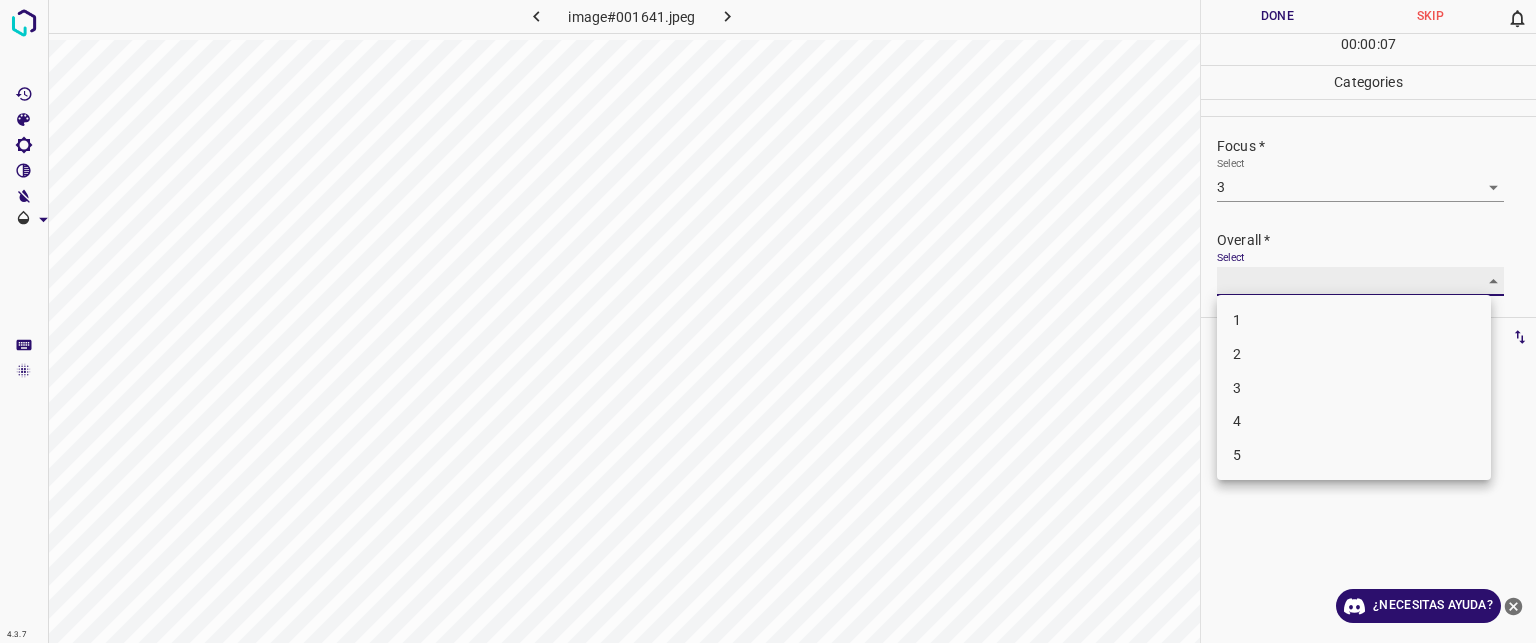 type on "3" 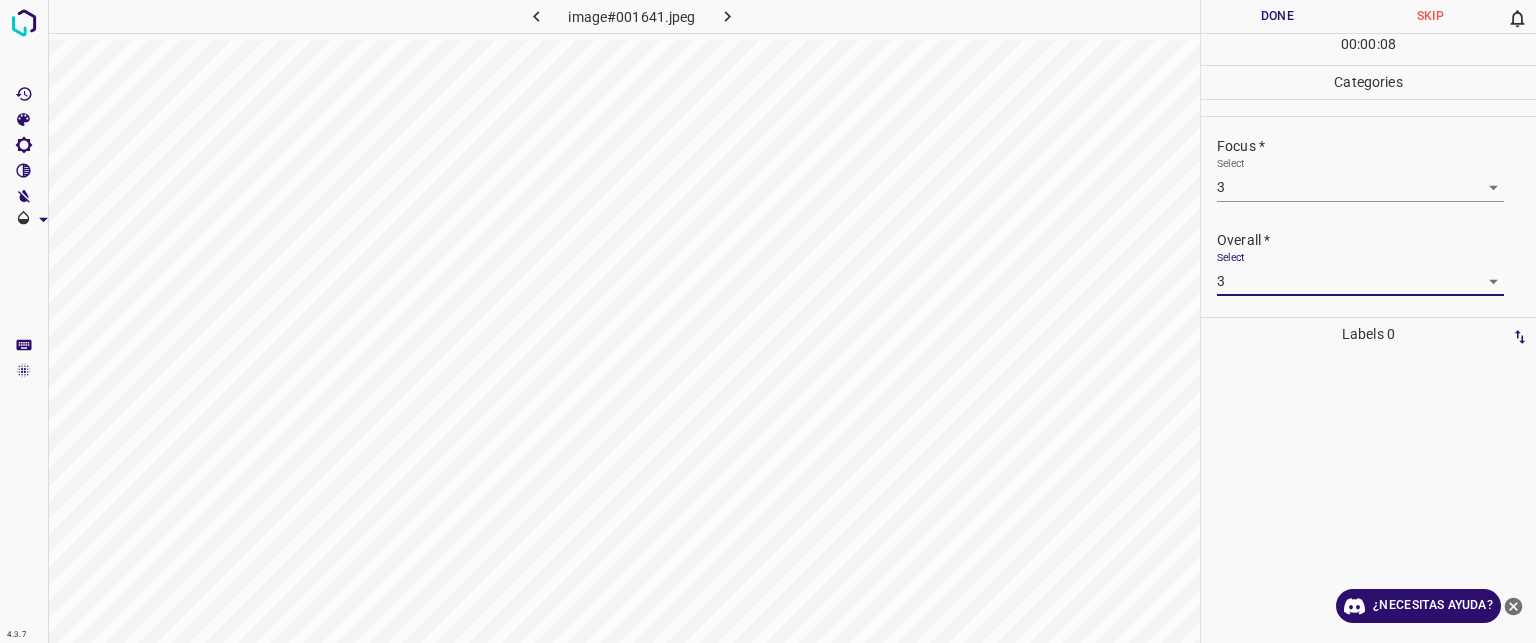click on "Done" at bounding box center [1277, 16] 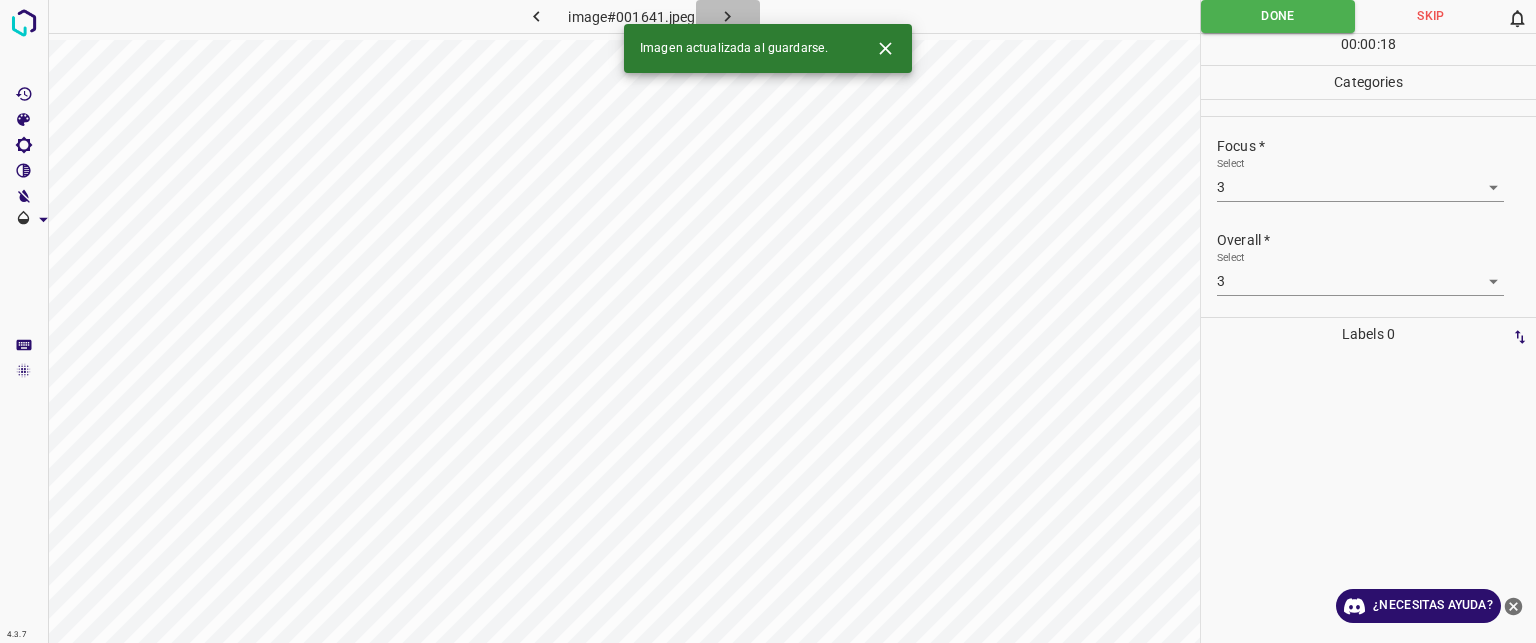 click 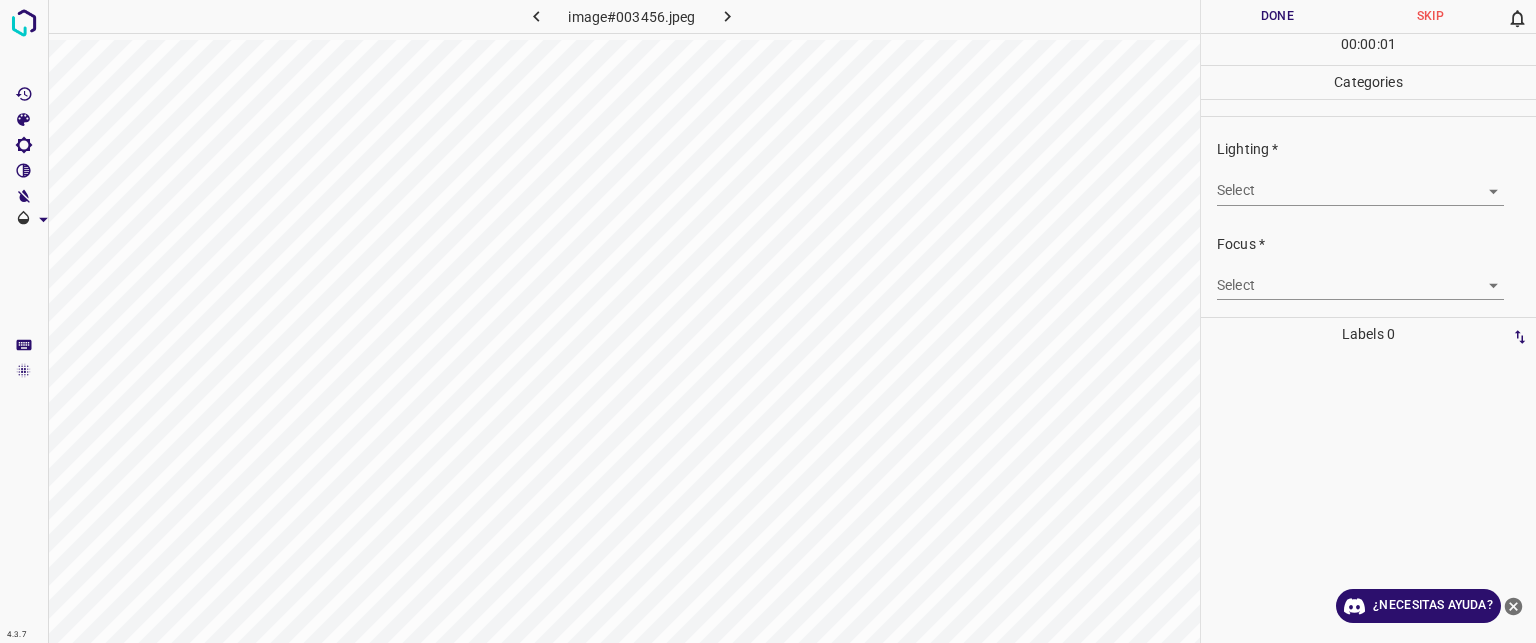 click on "Texto original Valora esta traducción Tu opinión servirá para ayudar a mejorar el Traductor de Google 4.3.7 image#003456.jpeg Done Skip 0 00   : 00   : 01   Categories Lighting *  Select ​ Focus *  Select ​ Overall *  Select ​ Labels   0 Categories 1 Lighting 2 Focus 3 Overall Tools Space Change between modes (Draw & Edit) I Auto labeling R Restore zoom M Zoom in N Zoom out Delete Delete selecte label Filters Z Restore filters X Saturation filter C Brightness filter V Contrast filter B Gray scale filter General O Download ¿Necesitas ayuda? - Texto - Esconder - Borrar" at bounding box center [768, 321] 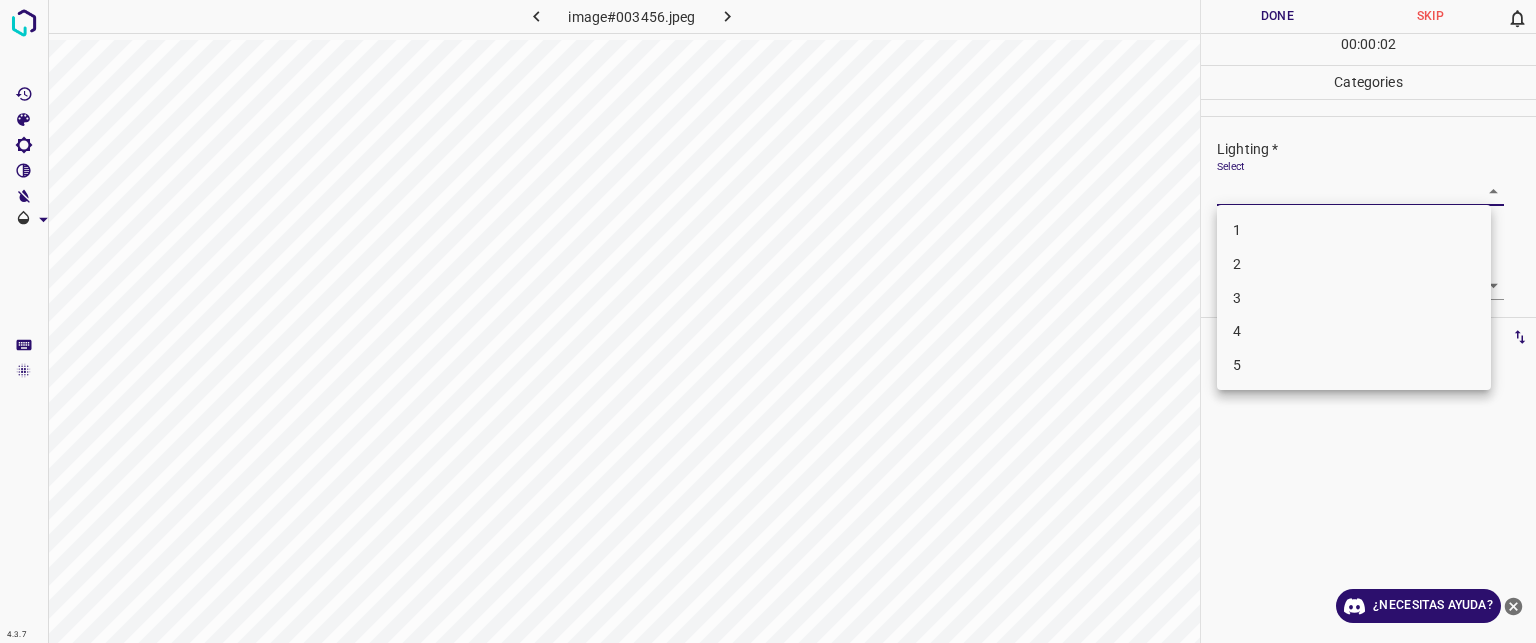 click on "3" at bounding box center (1354, 298) 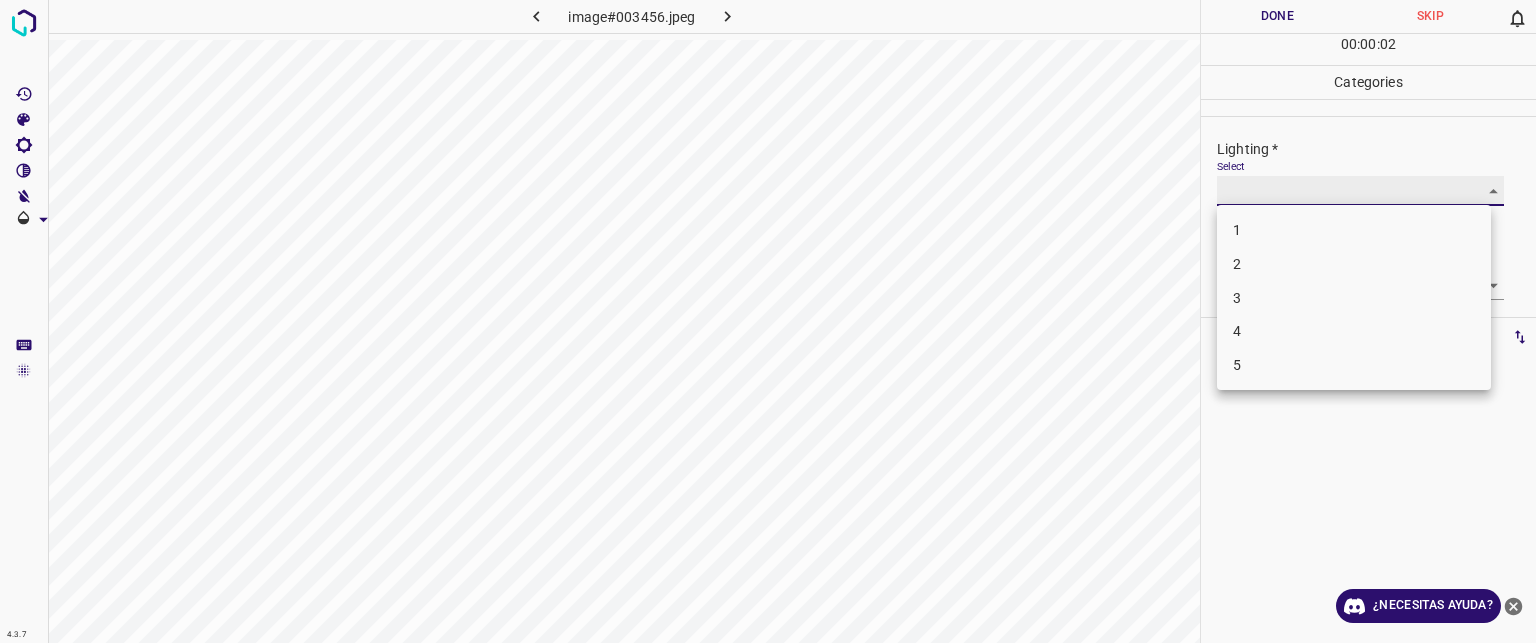 type on "3" 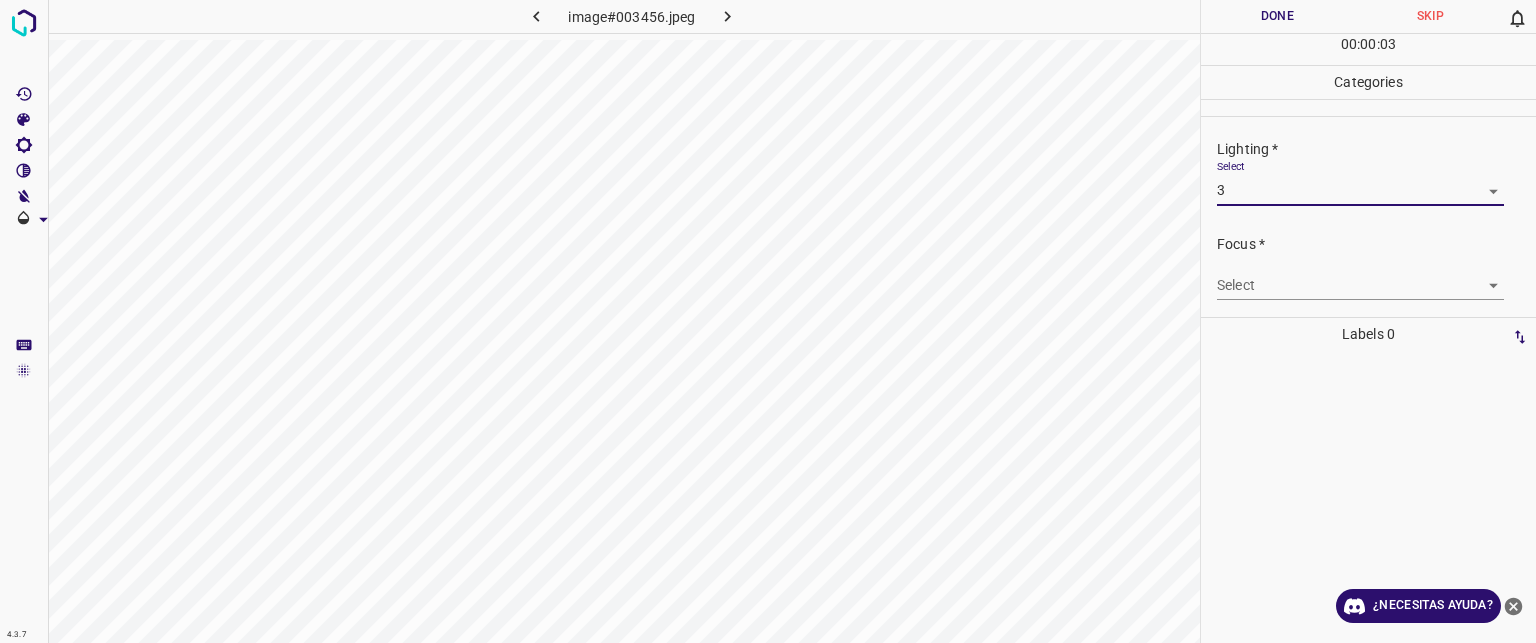 click on "Texto original Valora esta traducción Tu opinión servirá para ayudar a mejorar el Traductor de Google 4.3.7 image#003456.jpeg Done Skip 0 00   : 00   : 03   Categories Lighting *  Select 3 3 Focus *  Select ​ Overall *  Select ​ Labels   0 Categories 1 Lighting 2 Focus 3 Overall Tools Space Change between modes (Draw & Edit) I Auto labeling R Restore zoom M Zoom in N Zoom out Delete Delete selecte label Filters Z Restore filters X Saturation filter C Brightness filter V Contrast filter B Gray scale filter General O Download ¿Necesitas ayuda? - Texto - Esconder - Borrar" at bounding box center [768, 321] 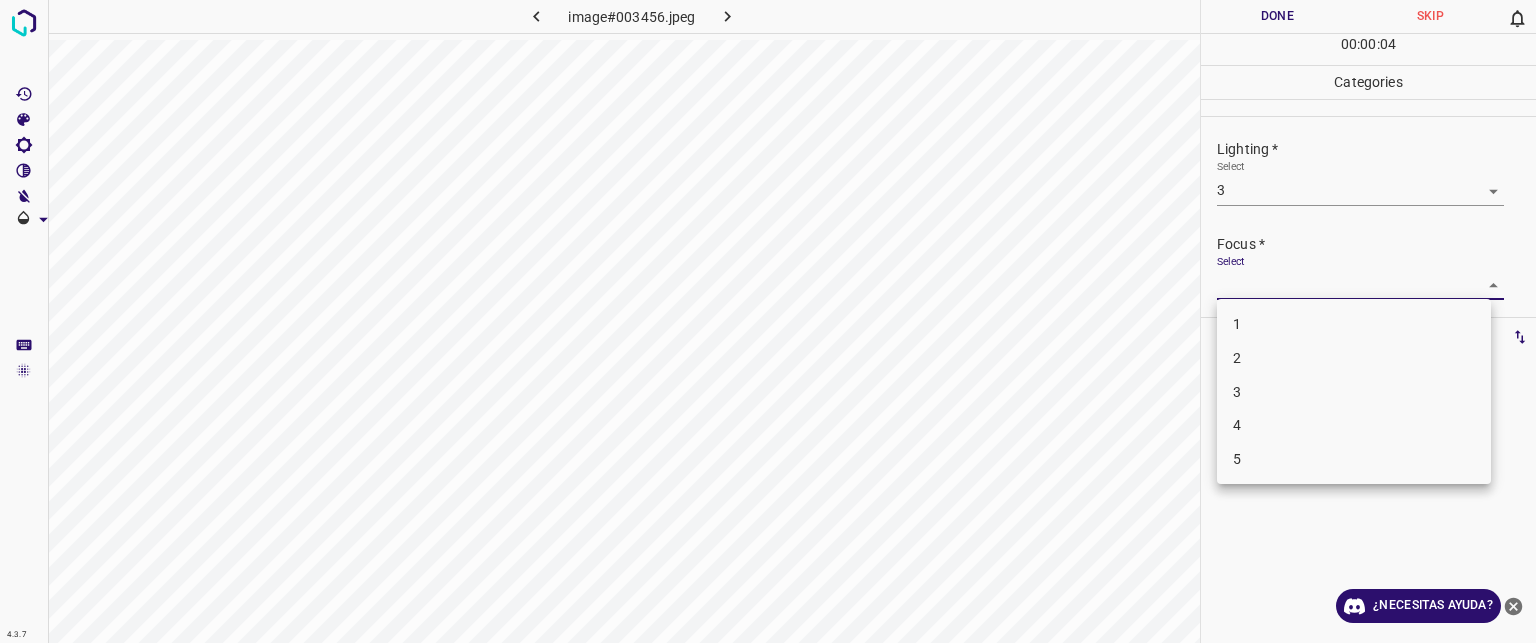 click on "3" at bounding box center (1354, 392) 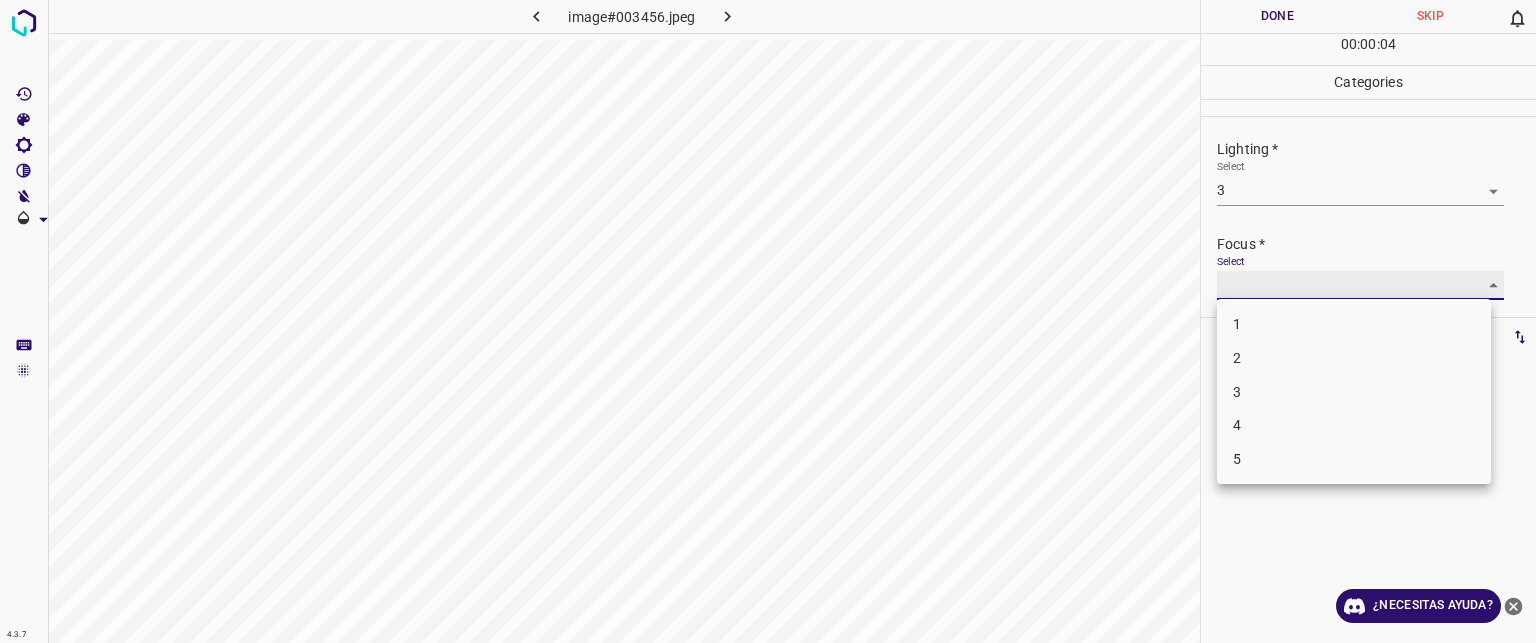 type on "3" 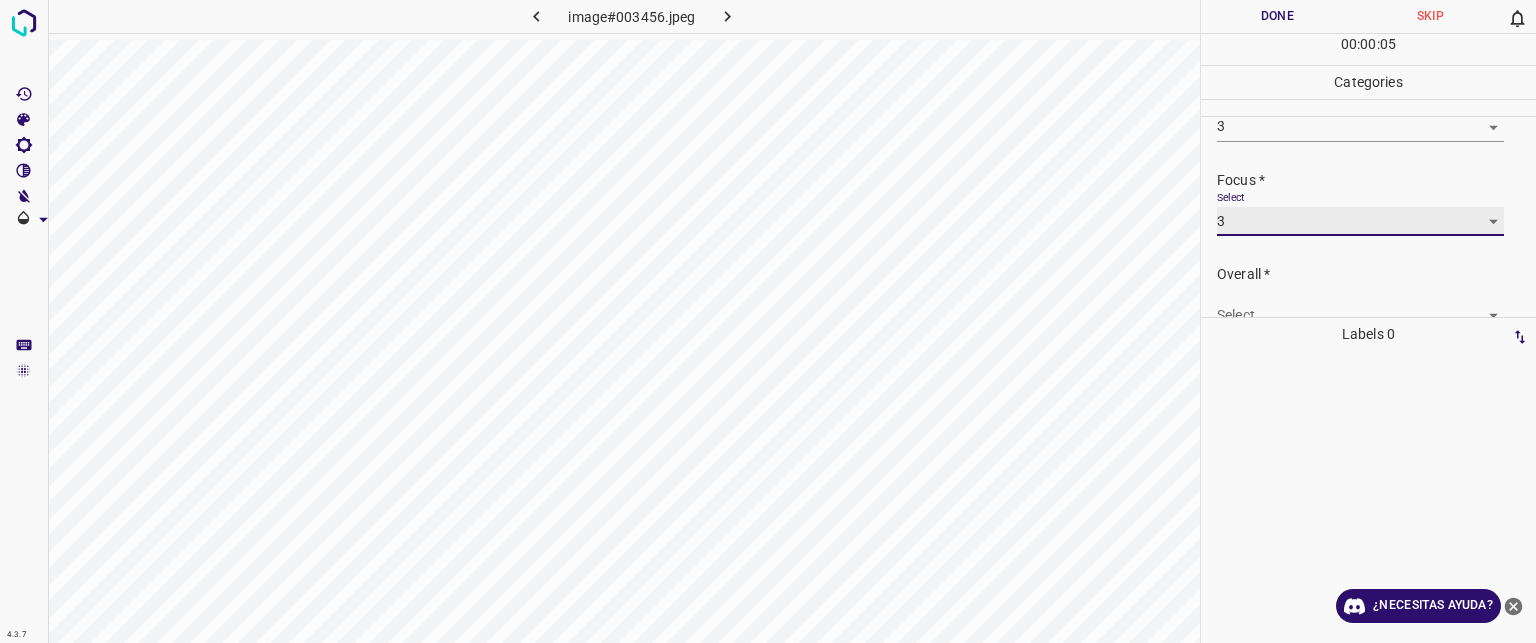 scroll, scrollTop: 98, scrollLeft: 0, axis: vertical 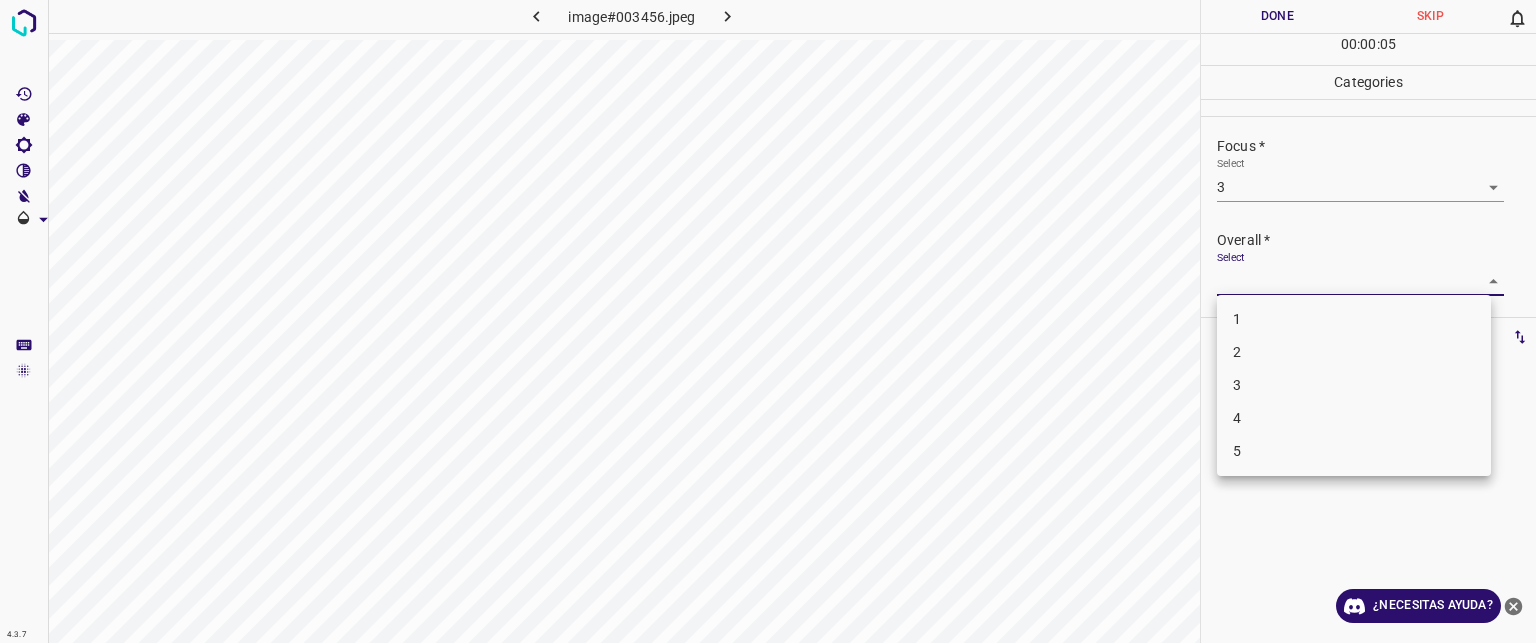 click on "Texto original Valora esta traducción Tu opinión servirá para ayudar a mejorar el Traductor de Google 4.3.7 image#003456.jpeg Done Skip 0 00   : 00   : 05   Categories Lighting *  Select 3 3 Focus *  Select 3 3 Overall *  Select ​ Labels   0 Categories 1 Lighting 2 Focus 3 Overall Tools Space Change between modes (Draw & Edit) I Auto labeling R Restore zoom M Zoom in N Zoom out Delete Delete selecte label Filters Z Restore filters X Saturation filter C Brightness filter V Contrast filter B Gray scale filter General O Download ¿Necesitas ayuda? - Texto - Esconder - Borrar 1 2 3 4 5" at bounding box center (768, 321) 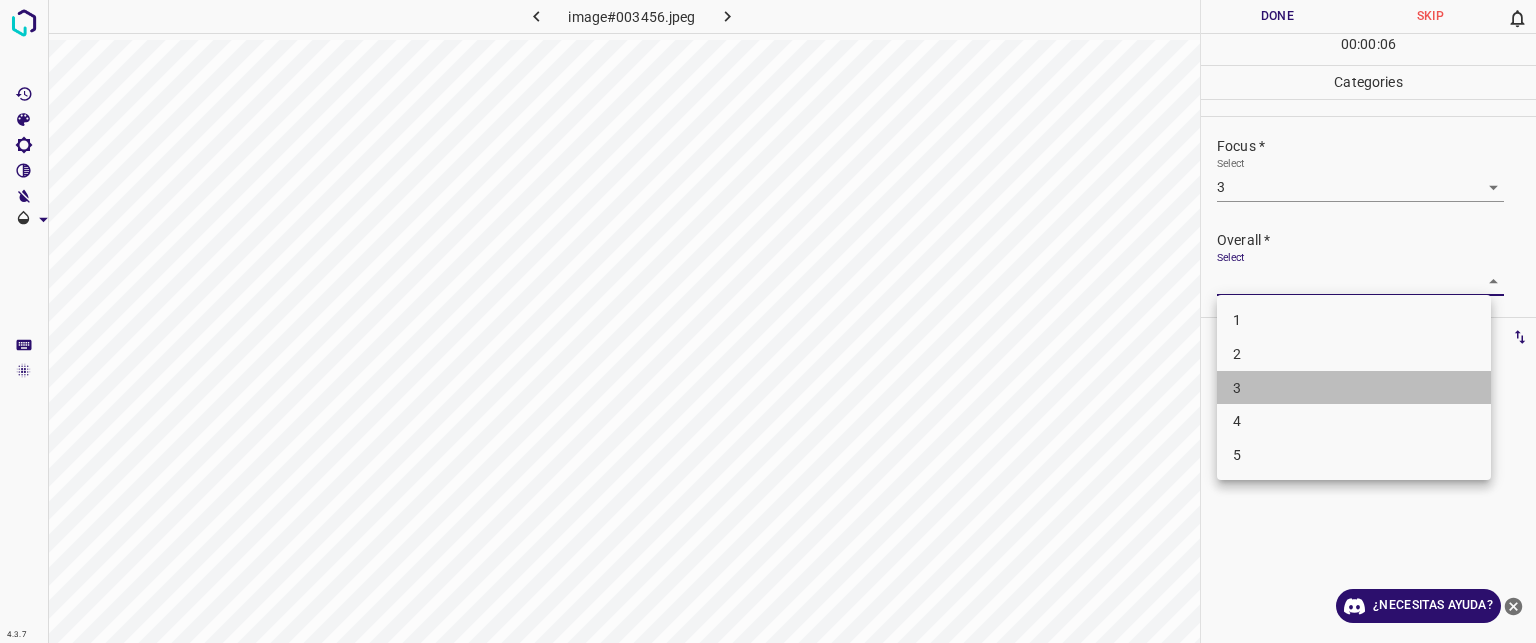 click on "3" at bounding box center [1354, 388] 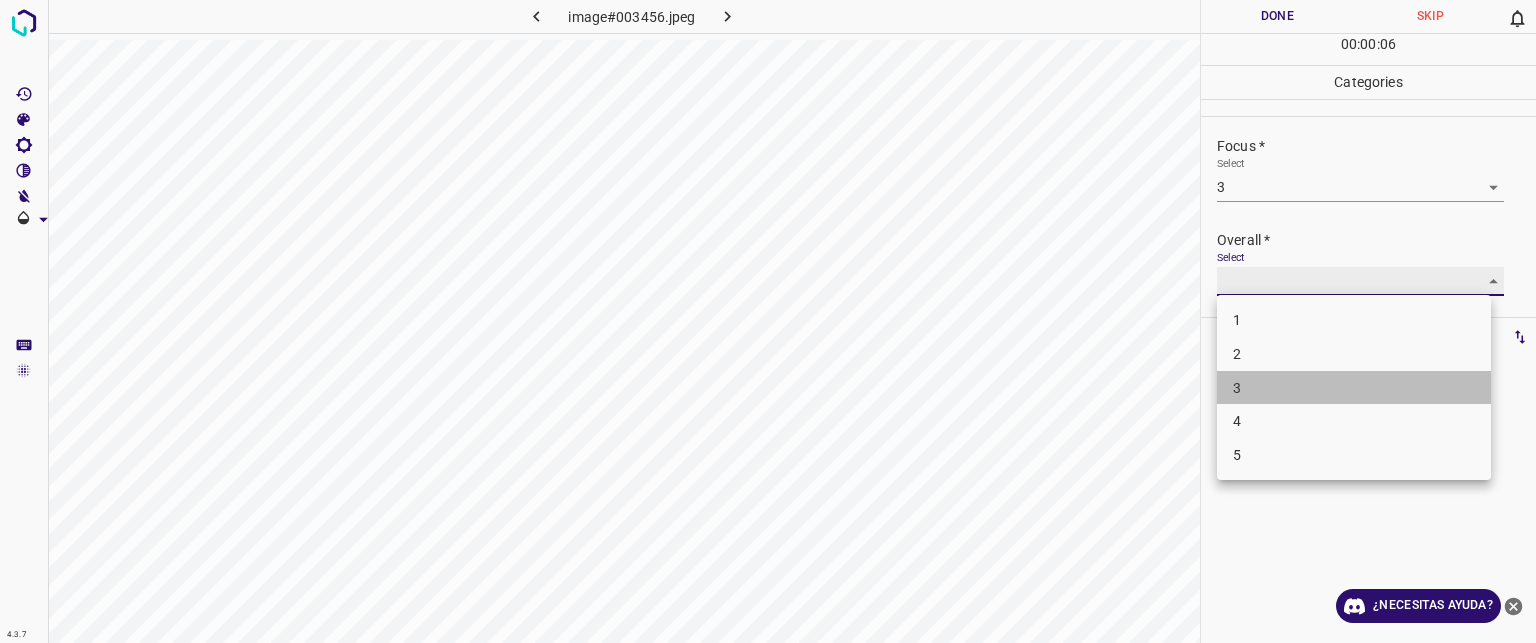 type on "3" 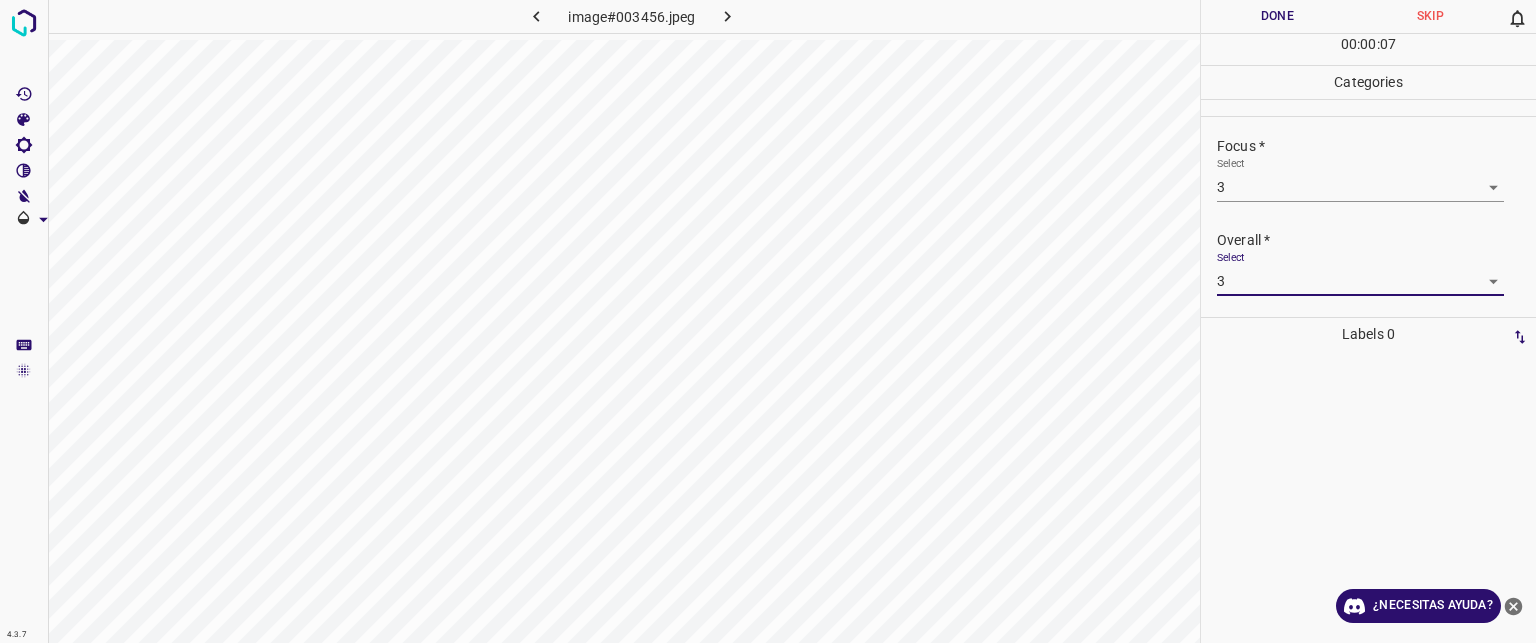 click on "Done" at bounding box center [1277, 16] 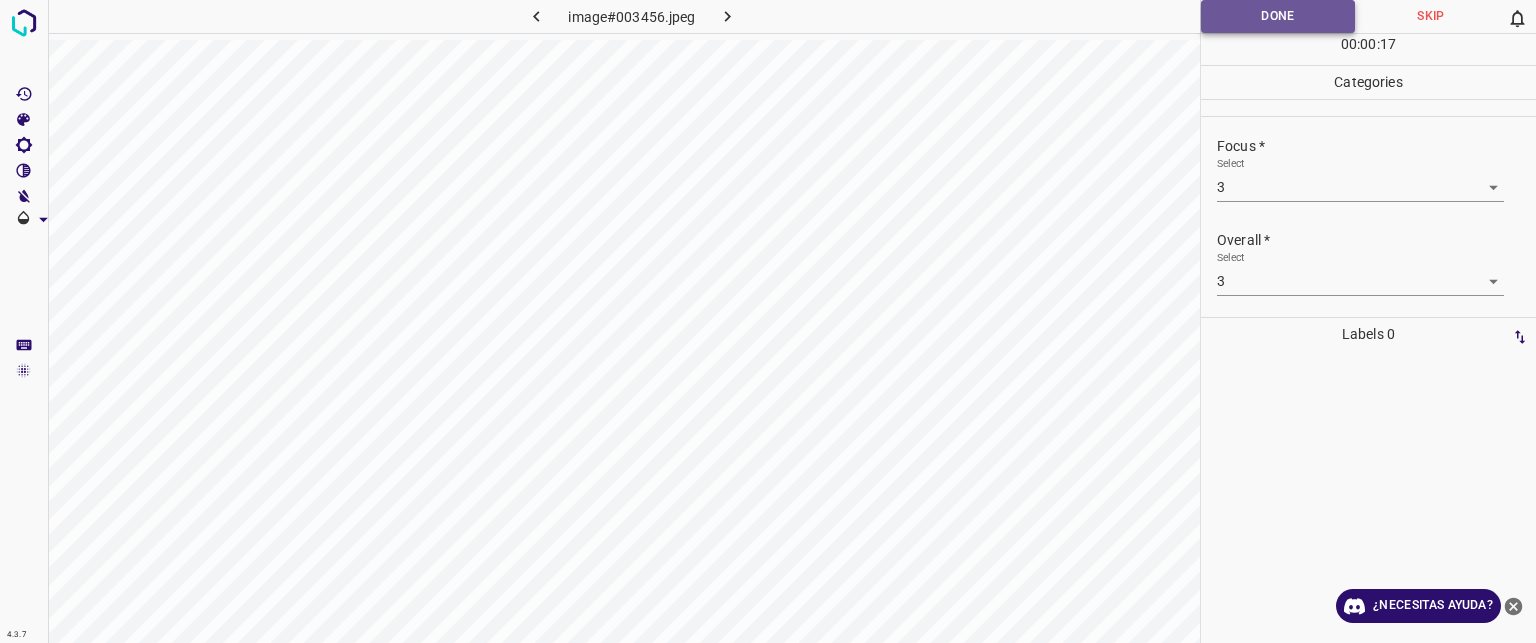 click on "Done" at bounding box center (1278, 16) 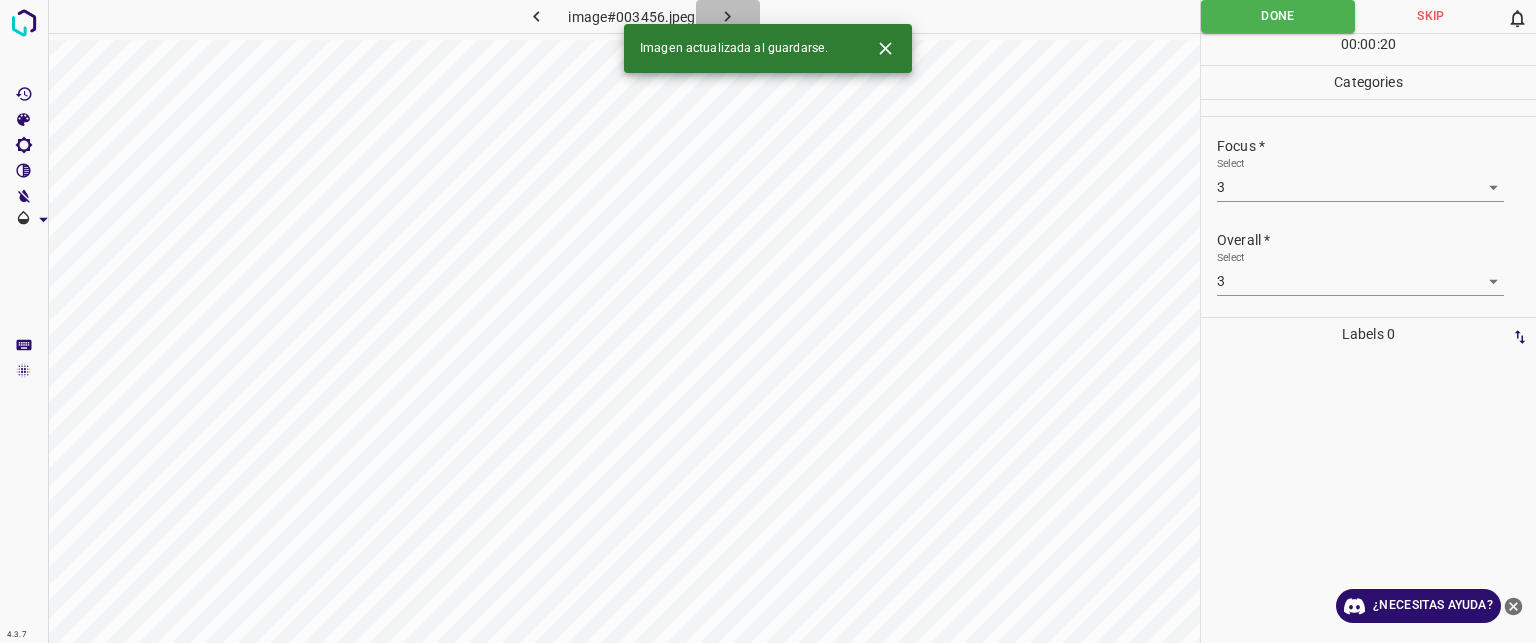click at bounding box center [728, 16] 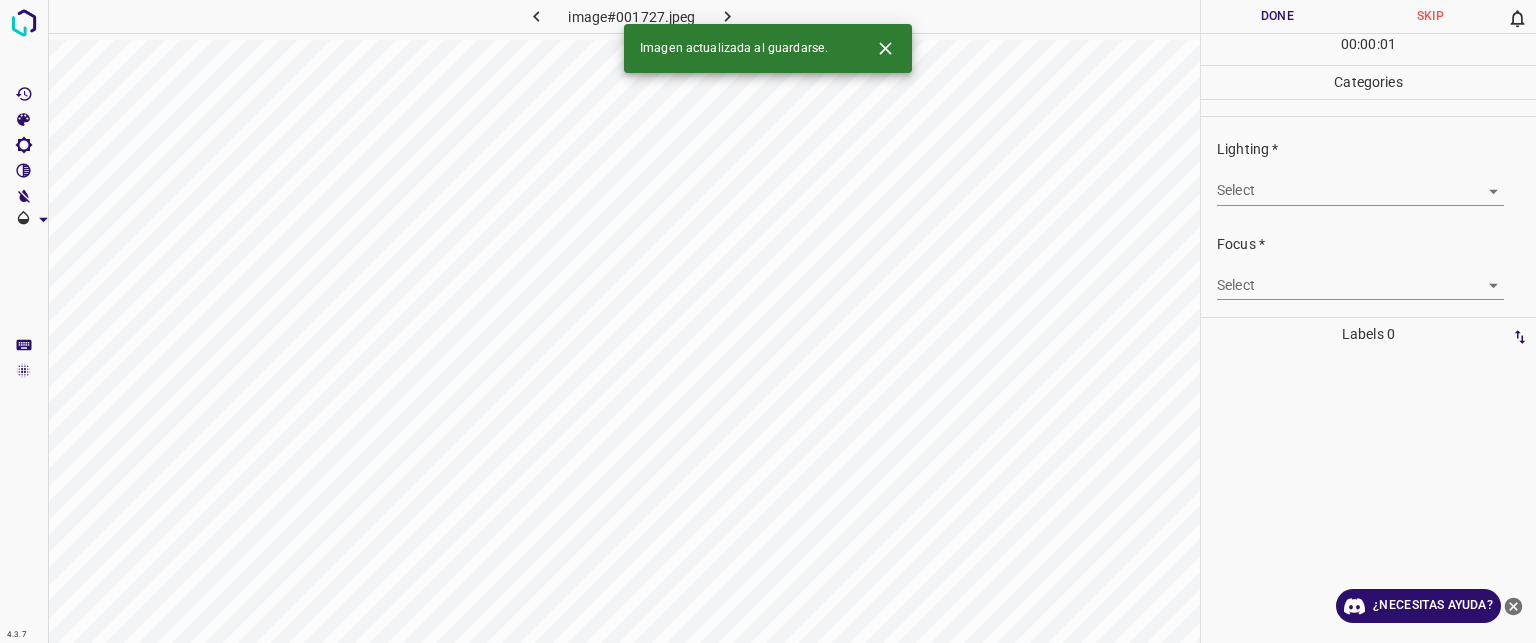 click on "Texto original Valora esta traducción Tu opinión servirá para ayudar a mejorar el Traductor de Google 4.3.7 image#001727.jpeg Done Skip 0 00   : 00   : 01   Categories Lighting *  Select ​ Focus *  Select ​ Overall *  Select ​ Labels   0 Categories 1 Lighting 2 Focus 3 Overall Tools Space Change between modes (Draw & Edit) I Auto labeling R Restore zoom M Zoom in N Zoom out Delete Delete selecte label Filters Z Restore filters X Saturation filter C Brightness filter V Contrast filter B Gray scale filter General O Download Imagen actualizada al guardarse. ¿Necesitas ayuda? - Texto - Esconder - Borrar" at bounding box center (768, 321) 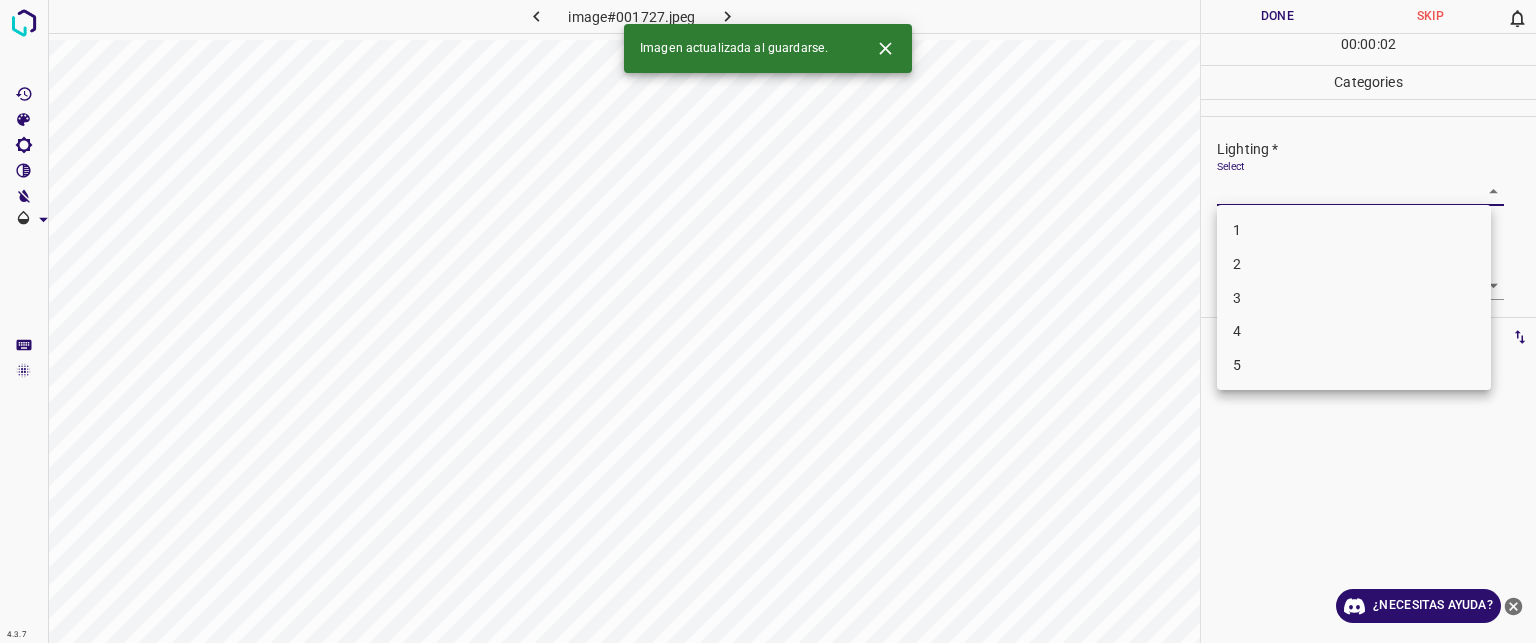 click on "3" at bounding box center [1354, 298] 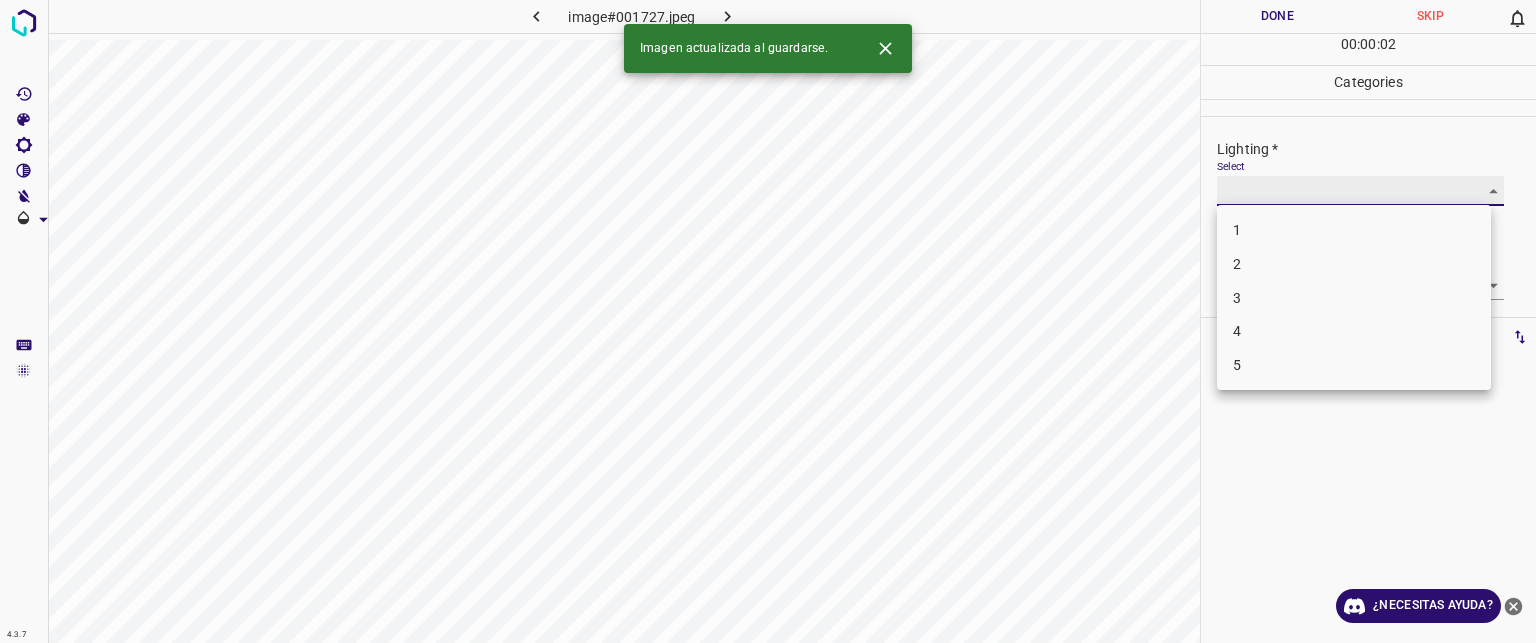 type on "3" 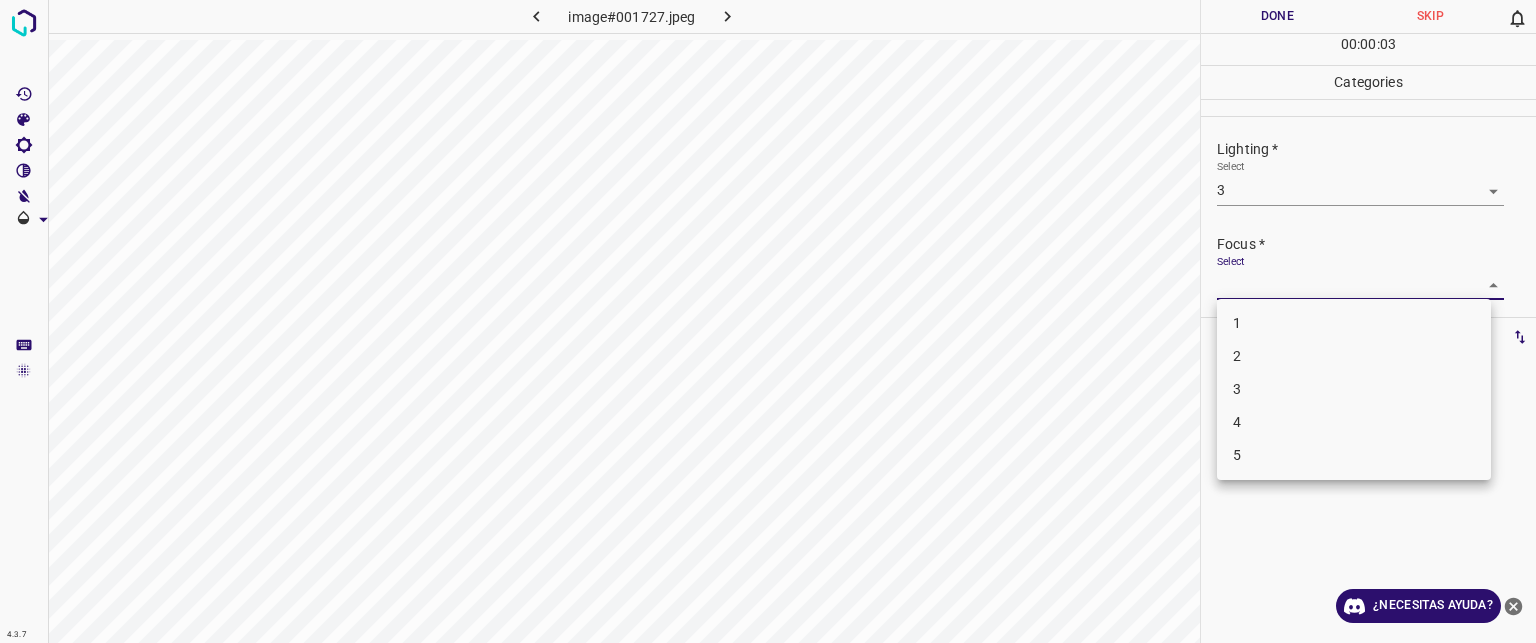 click on "Texto original Valora esta traducción Tu opinión servirá para ayudar a mejorar el Traductor de Google 4.3.7 image#001727.jpeg Done Skip 0 00   : 00   : 03   Categories Lighting *  Select 3 3 Focus *  Select ​ Overall *  Select ​ Labels   0 Categories 1 Lighting 2 Focus 3 Overall Tools Space Change between modes (Draw & Edit) I Auto labeling R Restore zoom M Zoom in N Zoom out Delete Delete selecte label Filters Z Restore filters X Saturation filter C Brightness filter V Contrast filter B Gray scale filter General O Download ¿Necesitas ayuda? - Texto - Esconder - Borrar 1 2 3 4 5" at bounding box center (768, 321) 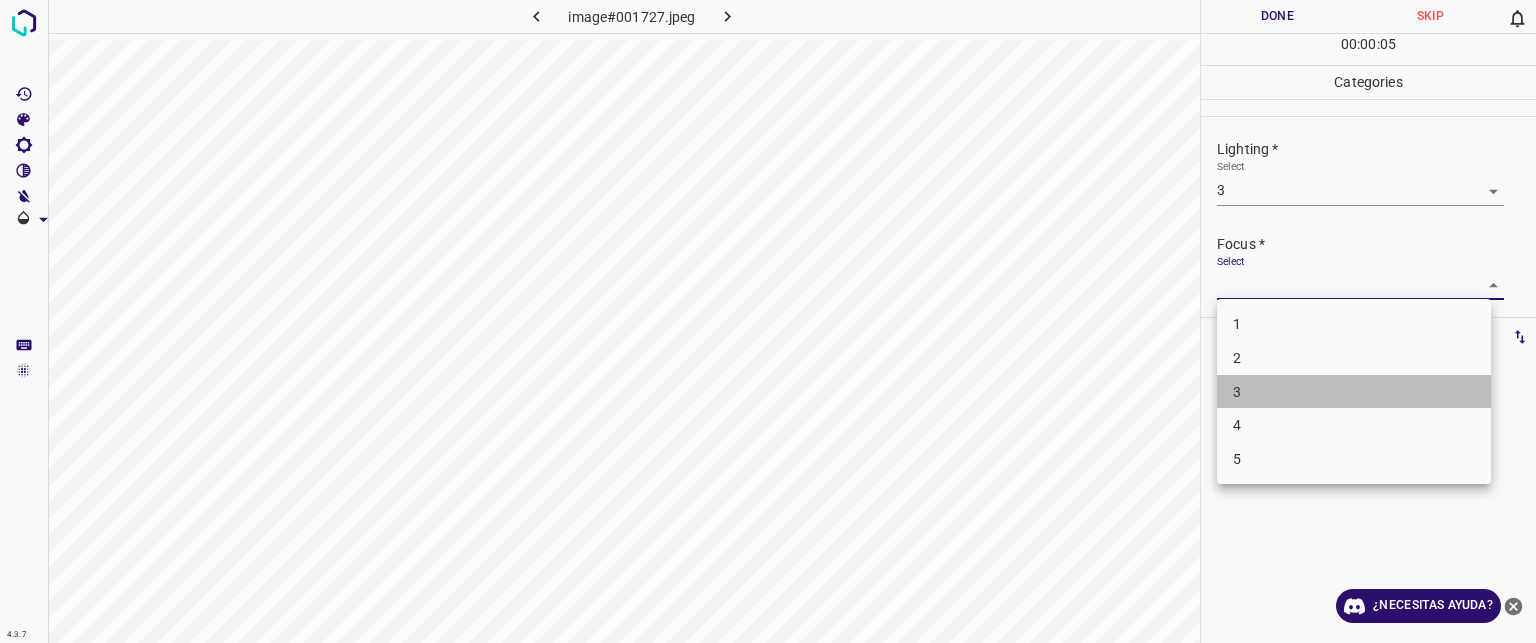 click on "3" at bounding box center [1354, 392] 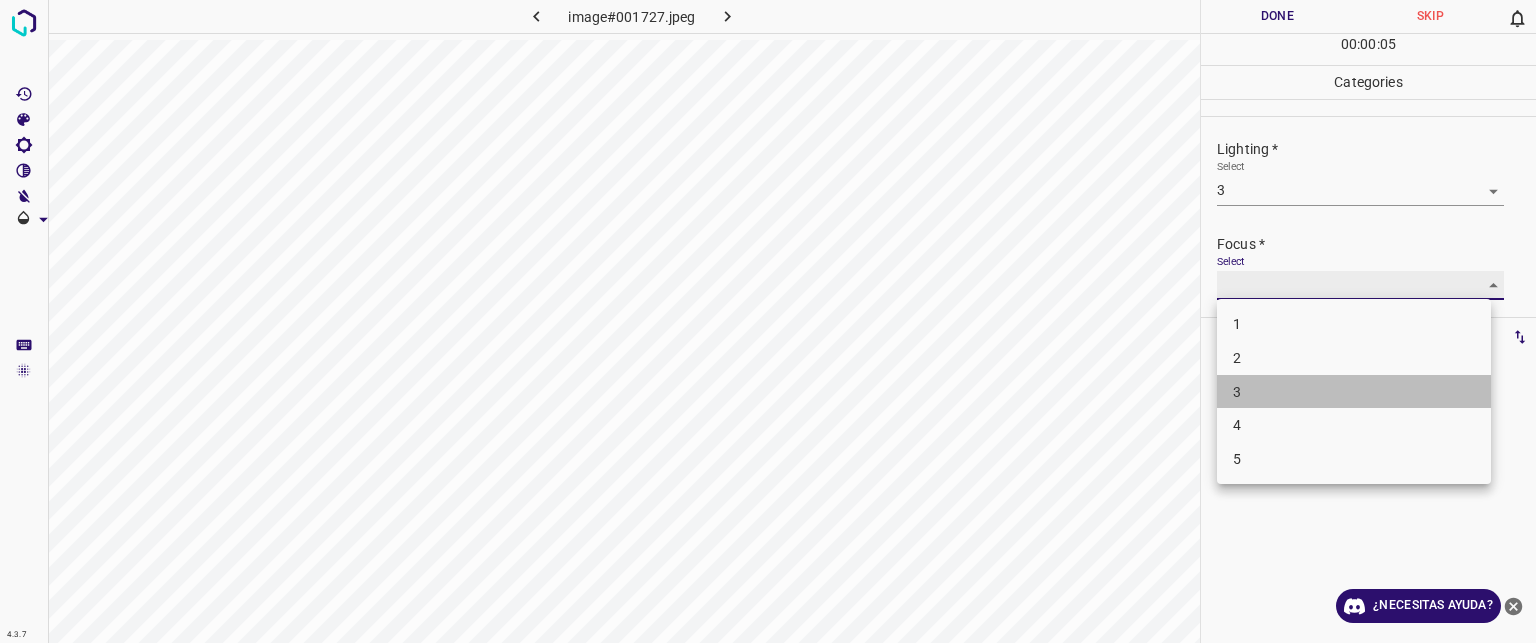 type on "3" 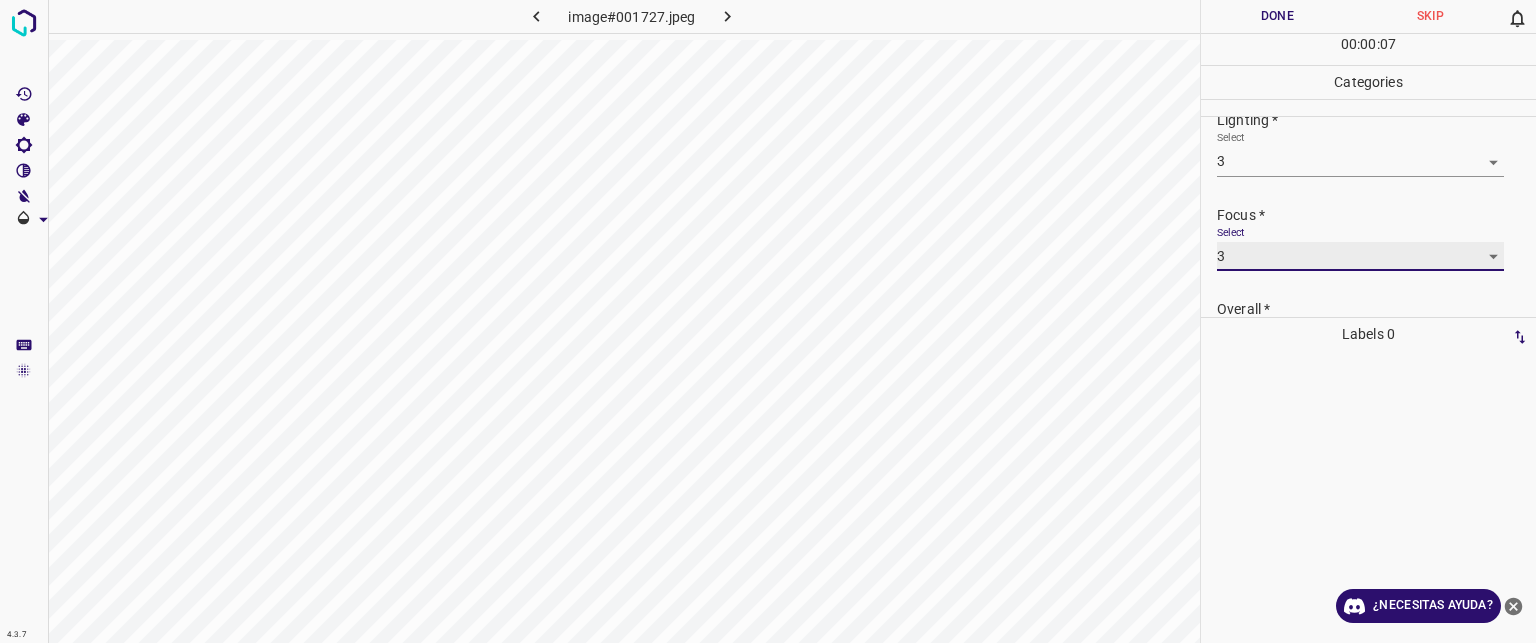 scroll, scrollTop: 0, scrollLeft: 0, axis: both 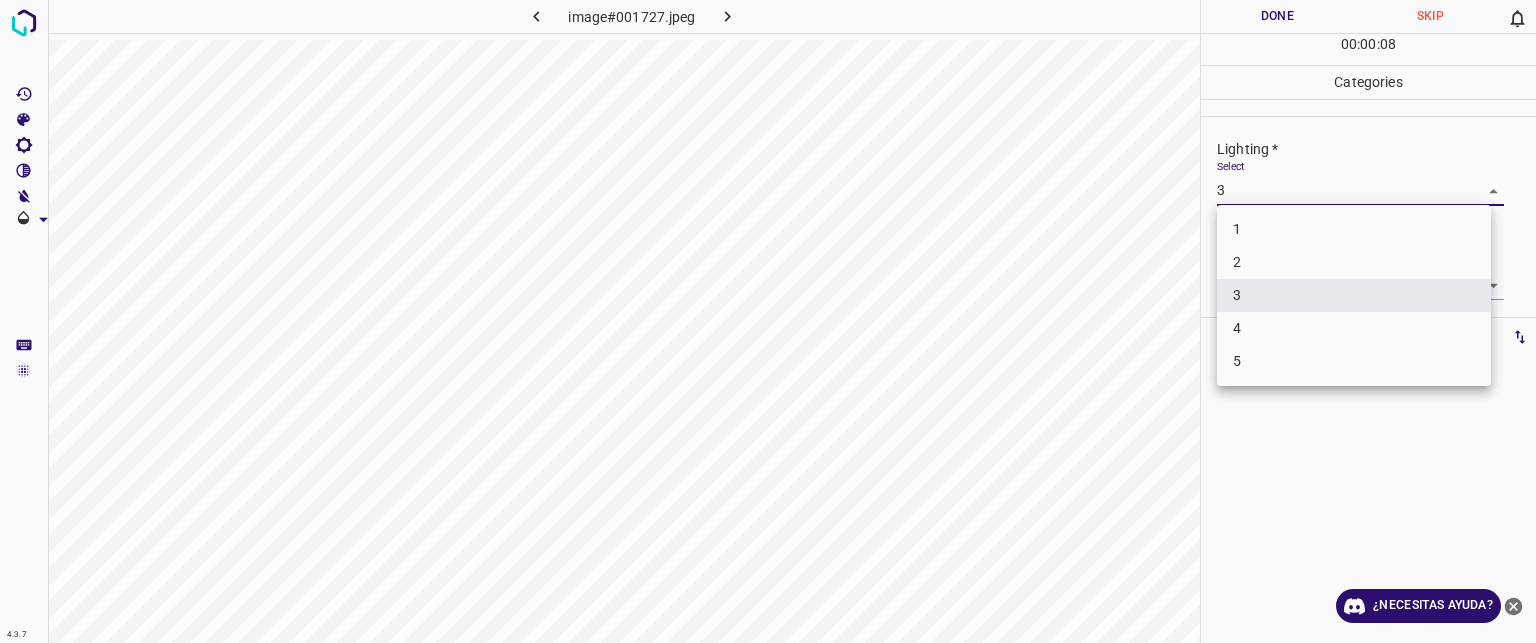 click on "Texto original Valora esta traducción Tu opinión servirá para ayudar a mejorar el Traductor de Google 4.3.7 image#001727.jpeg Done Skip 0 00   : 00   : 08   Categories Lighting *  Select 3 3 Focus *  Select 3 3 Overall *  Select ​ Labels   0 Categories 1 Lighting 2 Focus 3 Overall Tools Space Change between modes (Draw & Edit) I Auto labeling R Restore zoom M Zoom in N Zoom out Delete Delete selecte label Filters Z Restore filters X Saturation filter C Brightness filter V Contrast filter B Gray scale filter General O Download ¿Necesitas ayuda? - Texto - Esconder - Borrar 1 2 3 4 5" at bounding box center [768, 321] 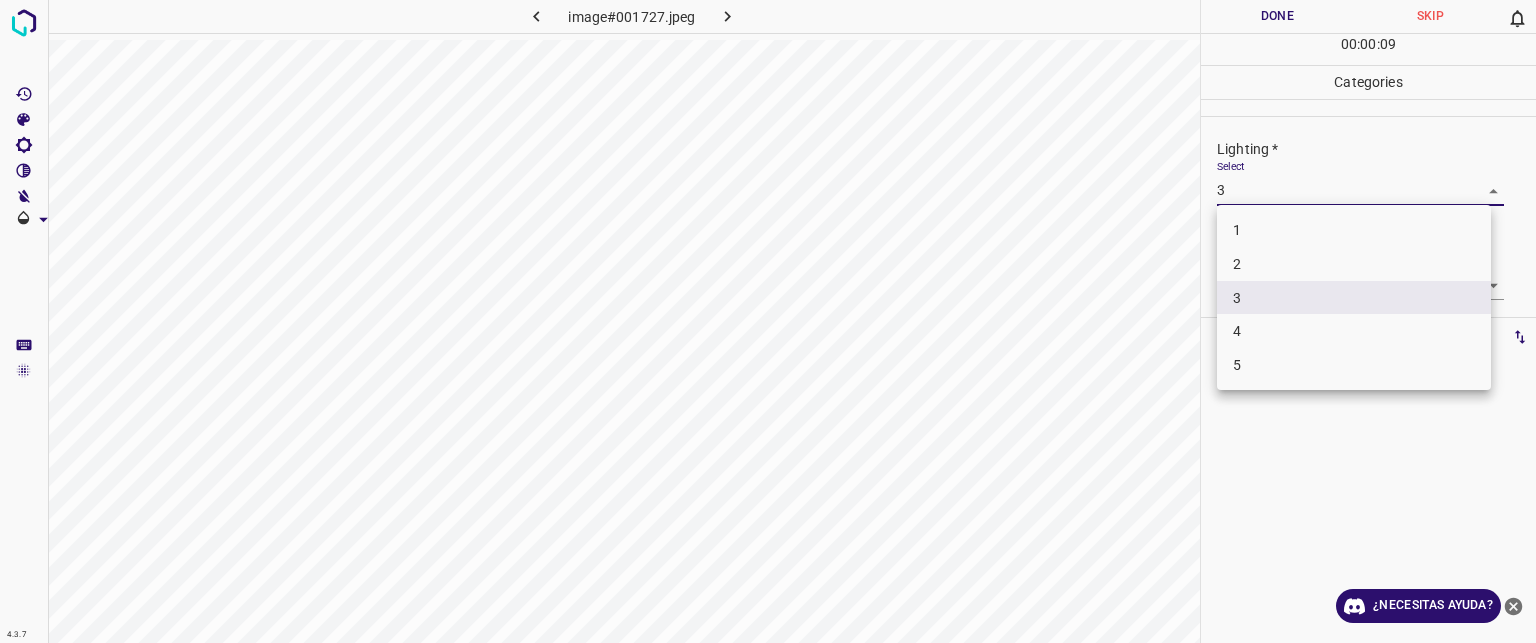 click on "2" at bounding box center (1237, 264) 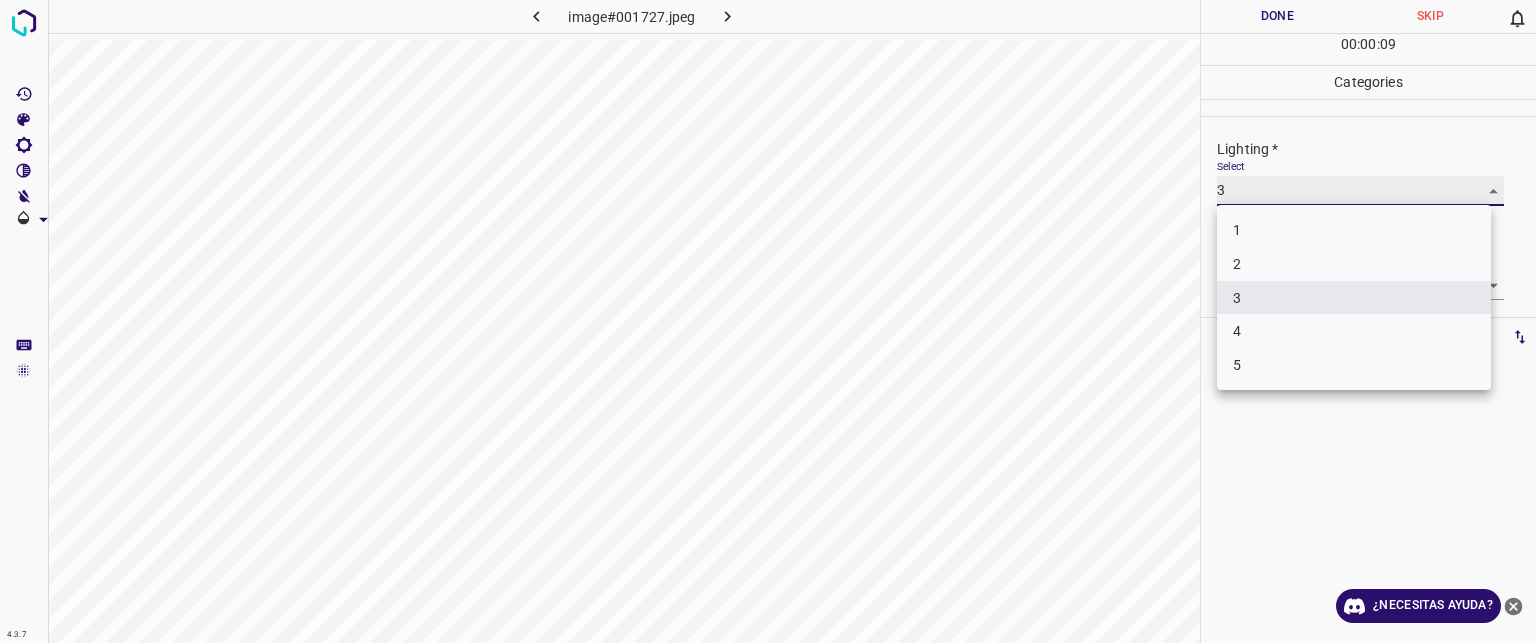 type on "2" 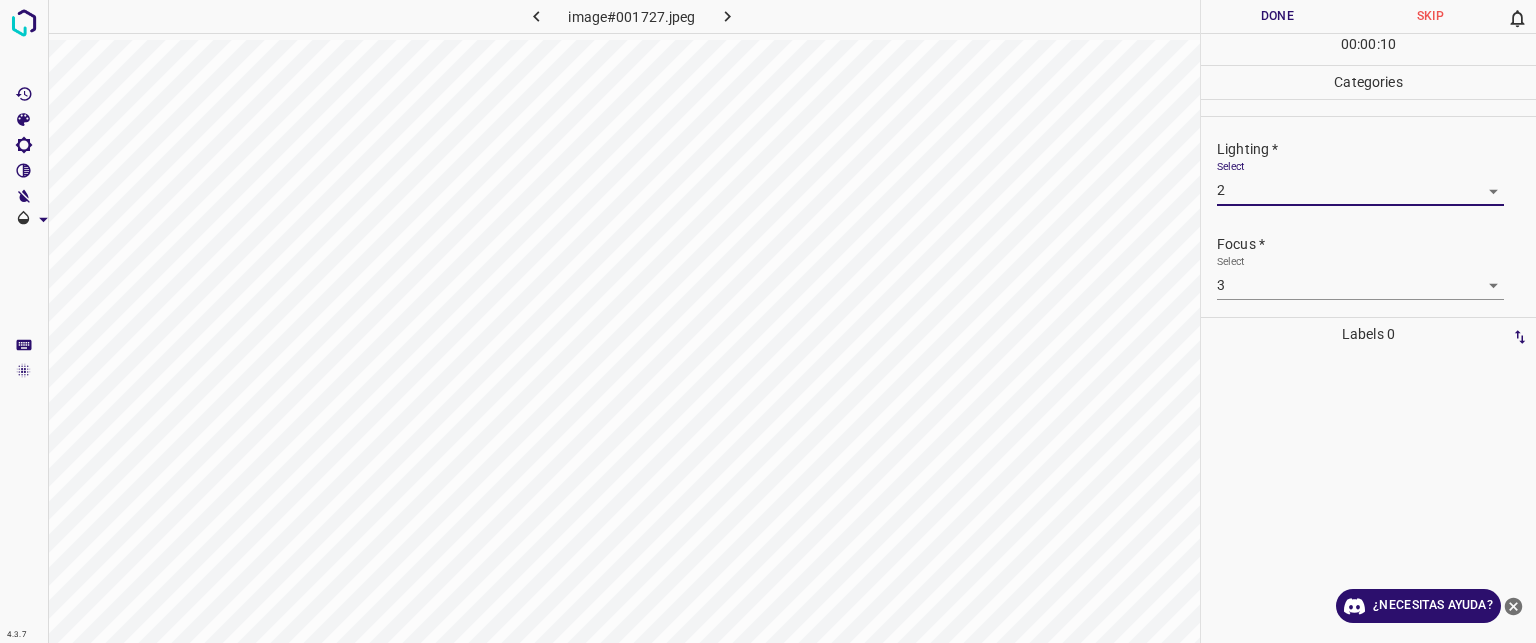 click on "Texto original Valora esta traducción Tu opinión servirá para ayudar a mejorar el Traductor de Google 4.3.7 image#001727.jpeg Done Skip 0 00   : 00   : 10   Categories Lighting *  Select 2 2 Focus *  Select 3 3 Overall *  Select ​ Labels   0 Categories 1 Lighting 2 Focus 3 Overall Tools Space Change between modes (Draw & Edit) I Auto labeling R Restore zoom M Zoom in N Zoom out Delete Delete selecte label Filters Z Restore filters X Saturation filter C Brightness filter V Contrast filter B Gray scale filter General O Download ¿Necesitas ayuda? - Texto - Esconder - Borrar" at bounding box center [768, 321] 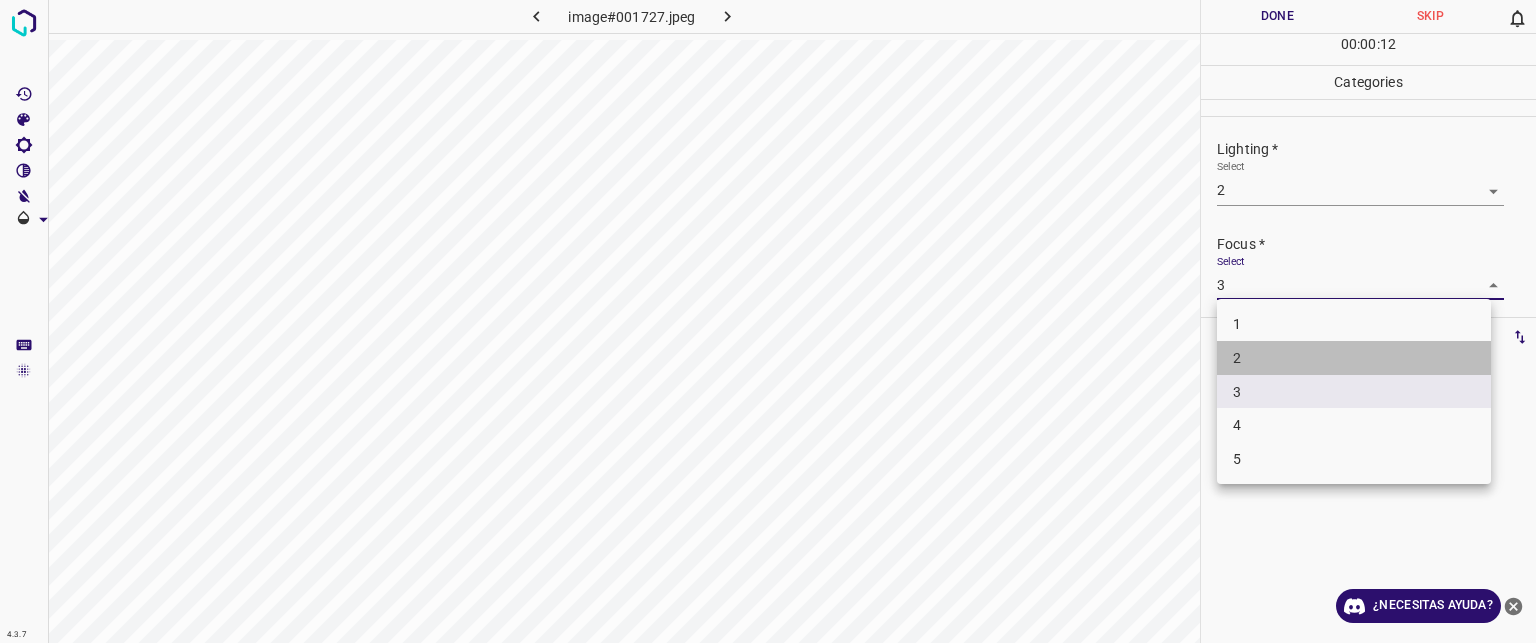 click on "2" at bounding box center [1354, 358] 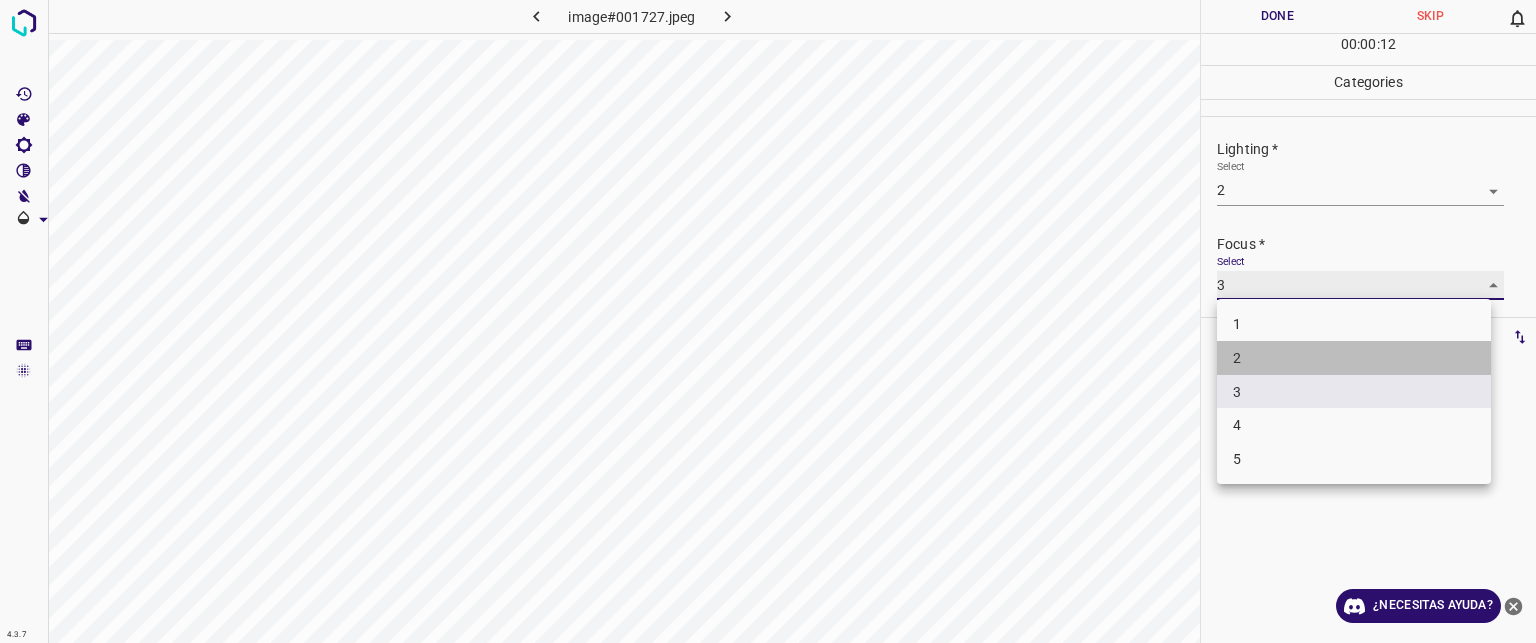 type on "2" 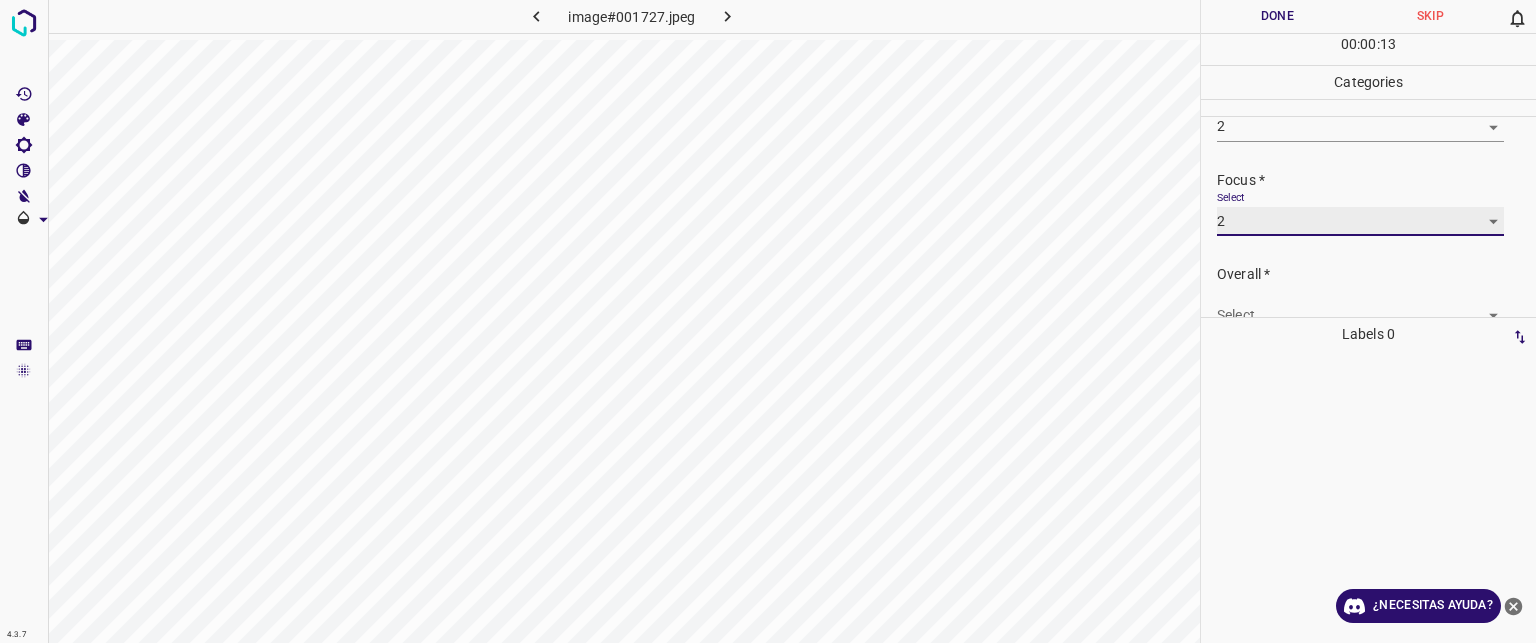scroll, scrollTop: 98, scrollLeft: 0, axis: vertical 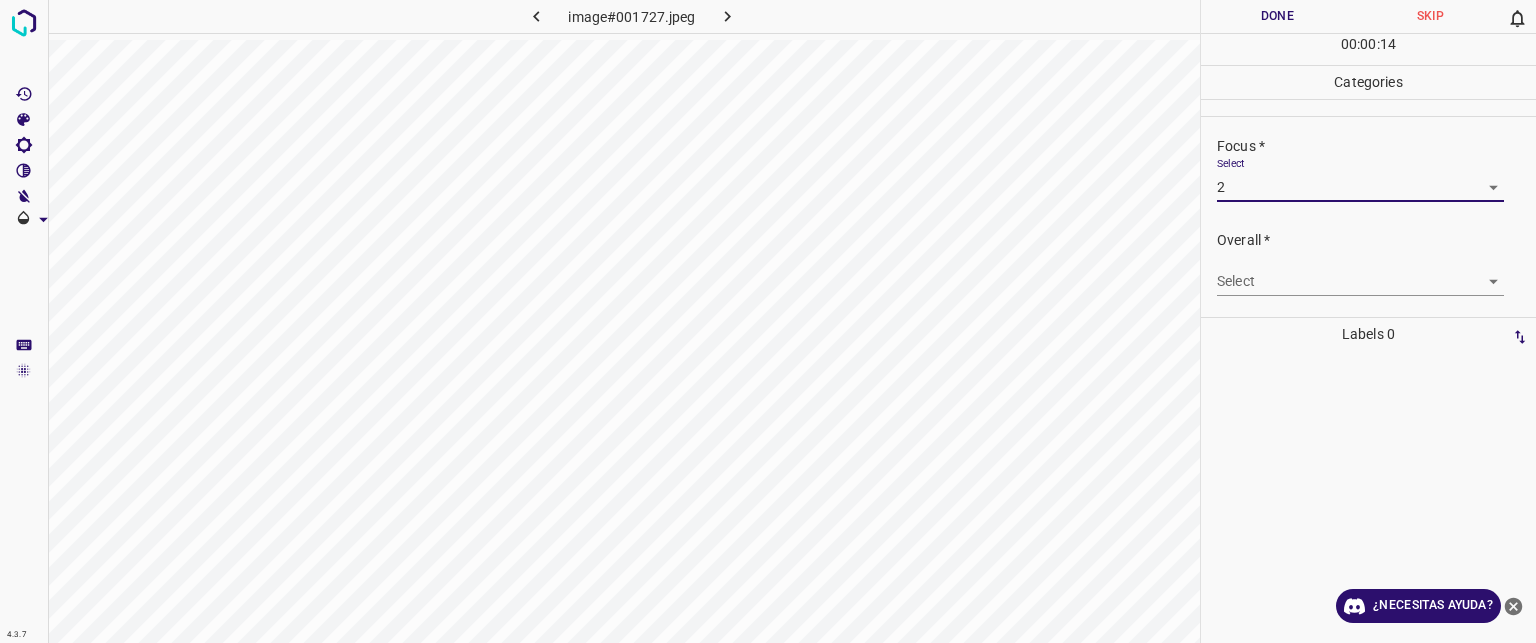 click on "Texto original Valora esta traducción Tu opinión servirá para ayudar a mejorar el Traductor de Google 4.3.7 image#001727.jpeg Done Skip 0 00   : 00   : 14   Categories Lighting *  Select 2 2 Focus *  Select 2 2 Overall *  Select ​ Labels   0 Categories 1 Lighting 2 Focus 3 Overall Tools Space Change between modes (Draw & Edit) I Auto labeling R Restore zoom M Zoom in N Zoom out Delete Delete selecte label Filters Z Restore filters X Saturation filter C Brightness filter V Contrast filter B Gray scale filter General O Download ¿Necesitas ayuda? - Texto - Esconder - Borrar" at bounding box center [768, 321] 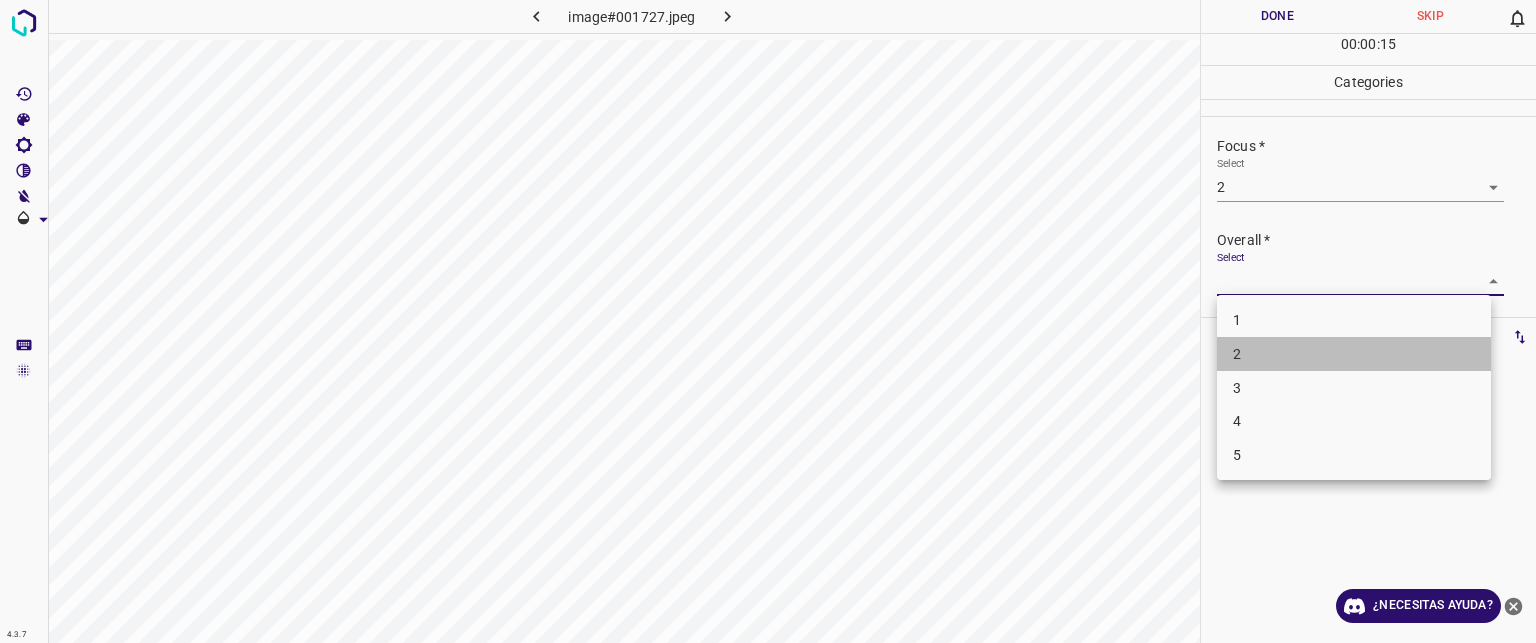 click on "2" at bounding box center [1354, 354] 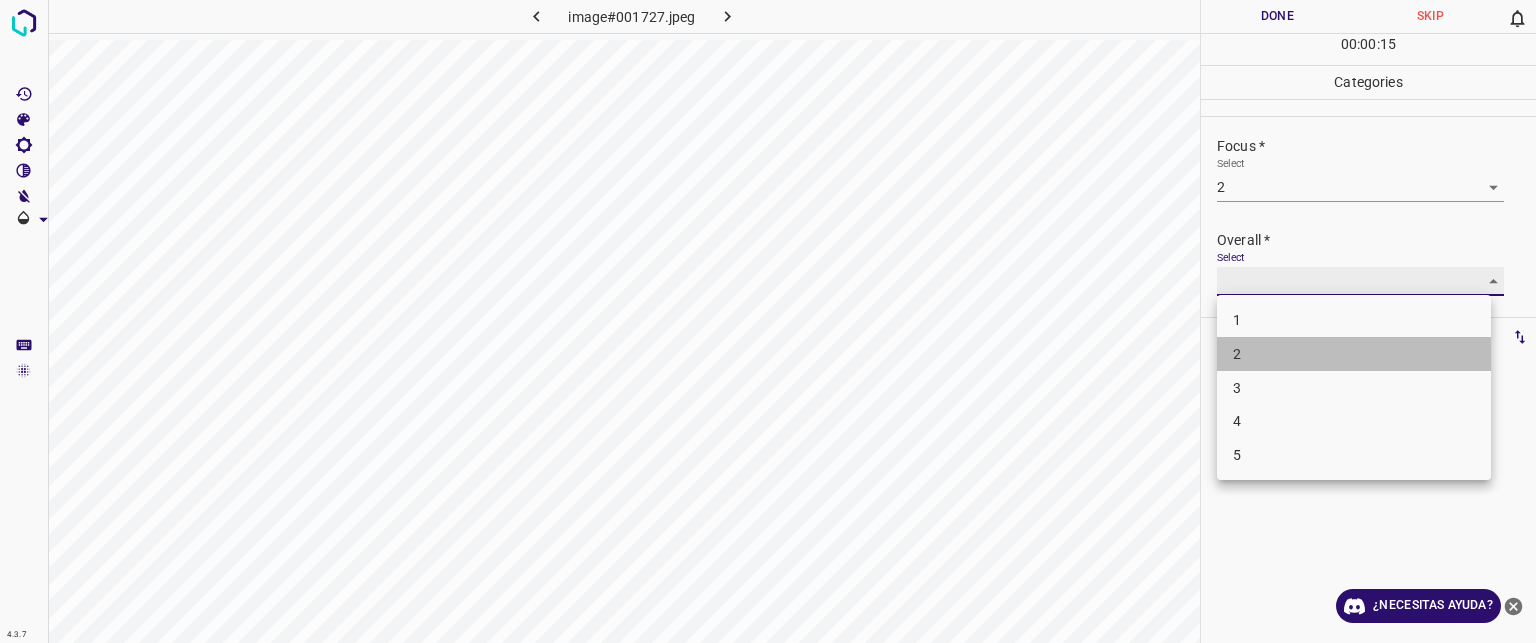 type on "2" 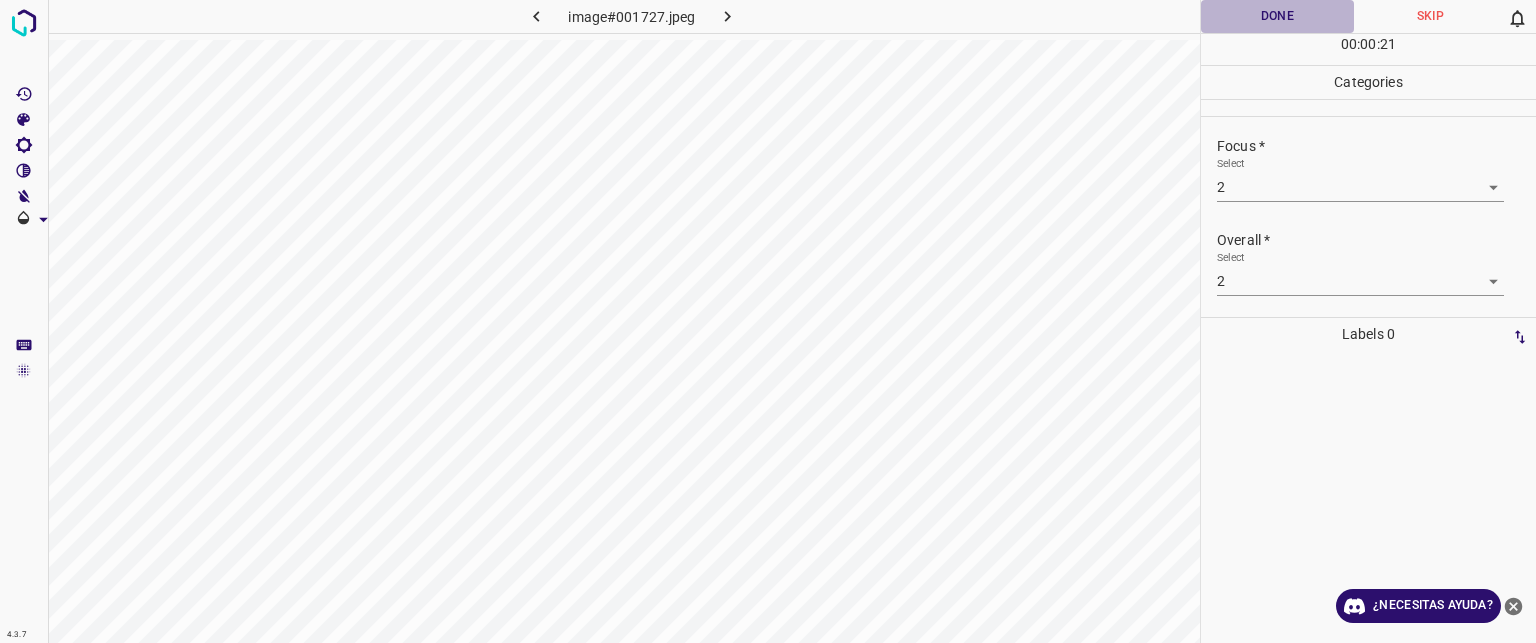 click on "Done" at bounding box center [1277, 16] 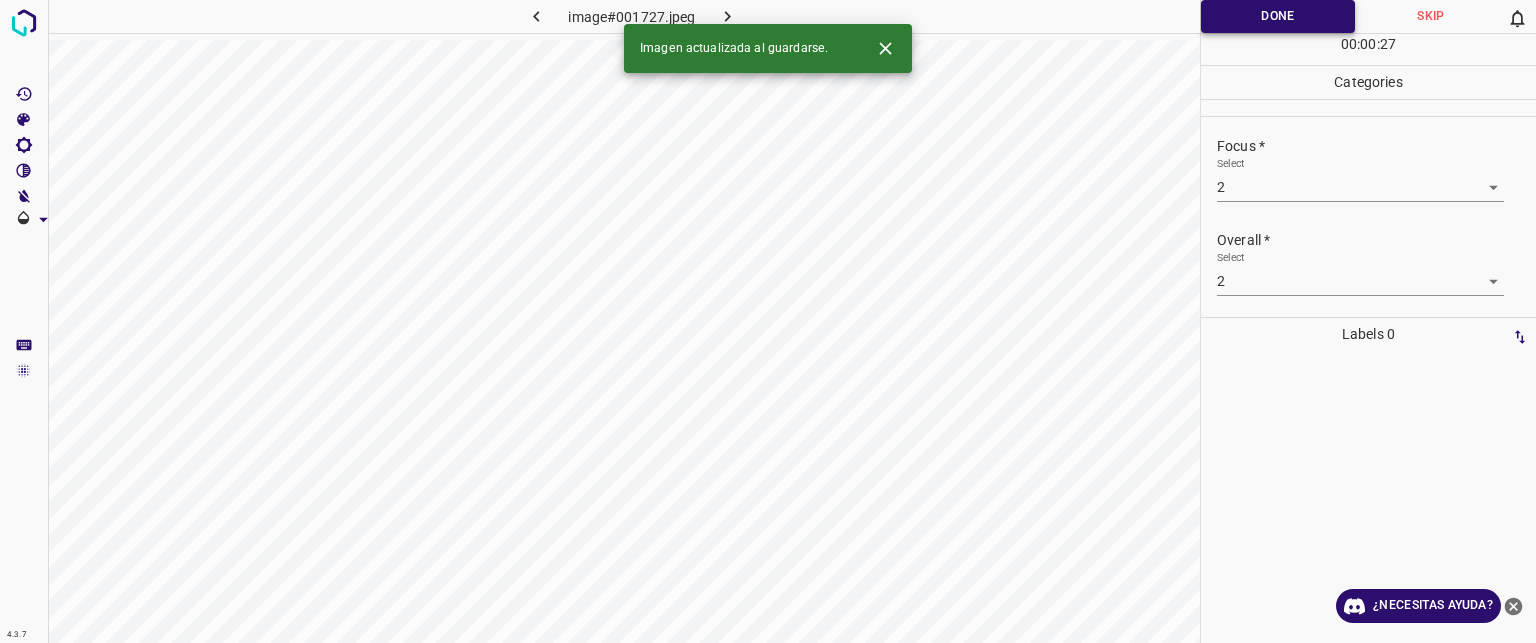 click on "Done" at bounding box center (1278, 16) 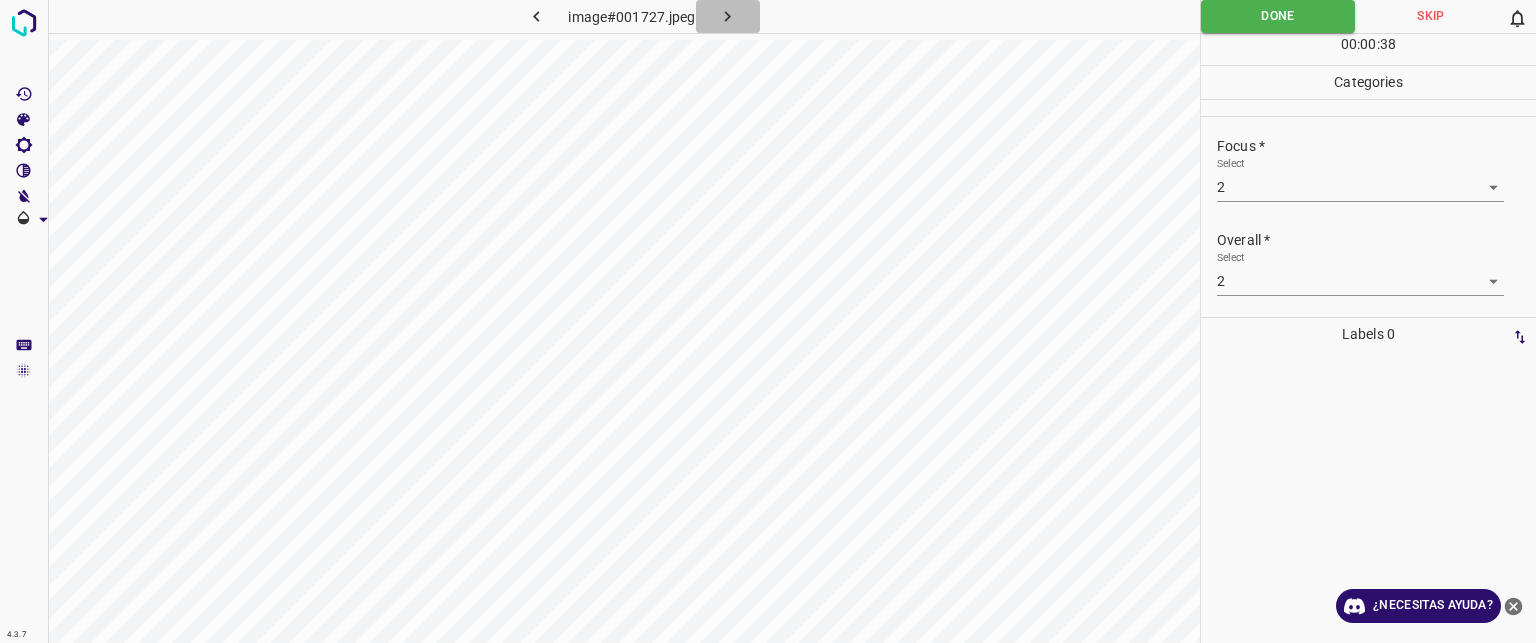 click 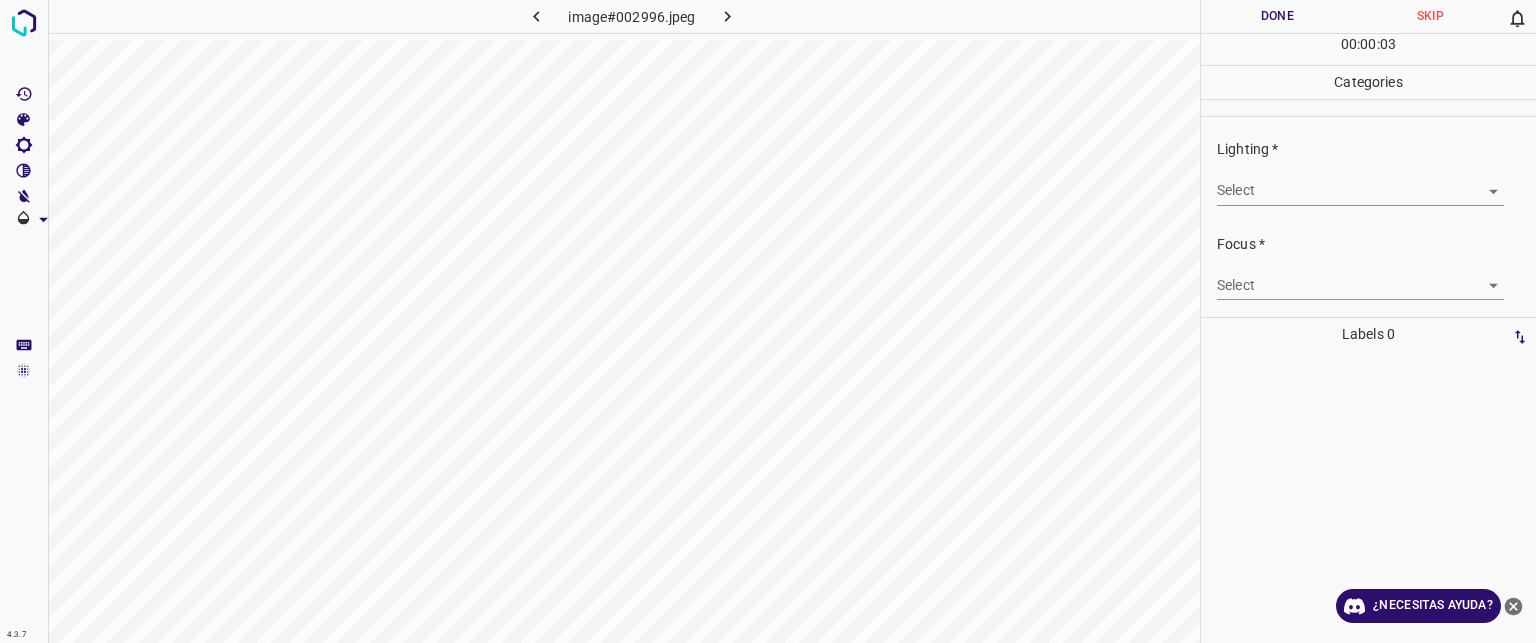 click on "Texto original Valora esta traducción Tu opinión servirá para ayudar a mejorar el Traductor de Google 4.3.7 image#002996.jpeg Done Skip 0 00   : 00   : 03   Categories Lighting *  Select ​ Focus *  Select ​ Overall *  Select ​ Labels   0 Categories 1 Lighting 2 Focus 3 Overall Tools Space Change between modes (Draw & Edit) I Auto labeling R Restore zoom M Zoom in N Zoom out Delete Delete selecte label Filters Z Restore filters X Saturation filter C Brightness filter V Contrast filter B Gray scale filter General O Download ¿Necesitas ayuda? - Texto - Esconder - Borrar" at bounding box center [768, 321] 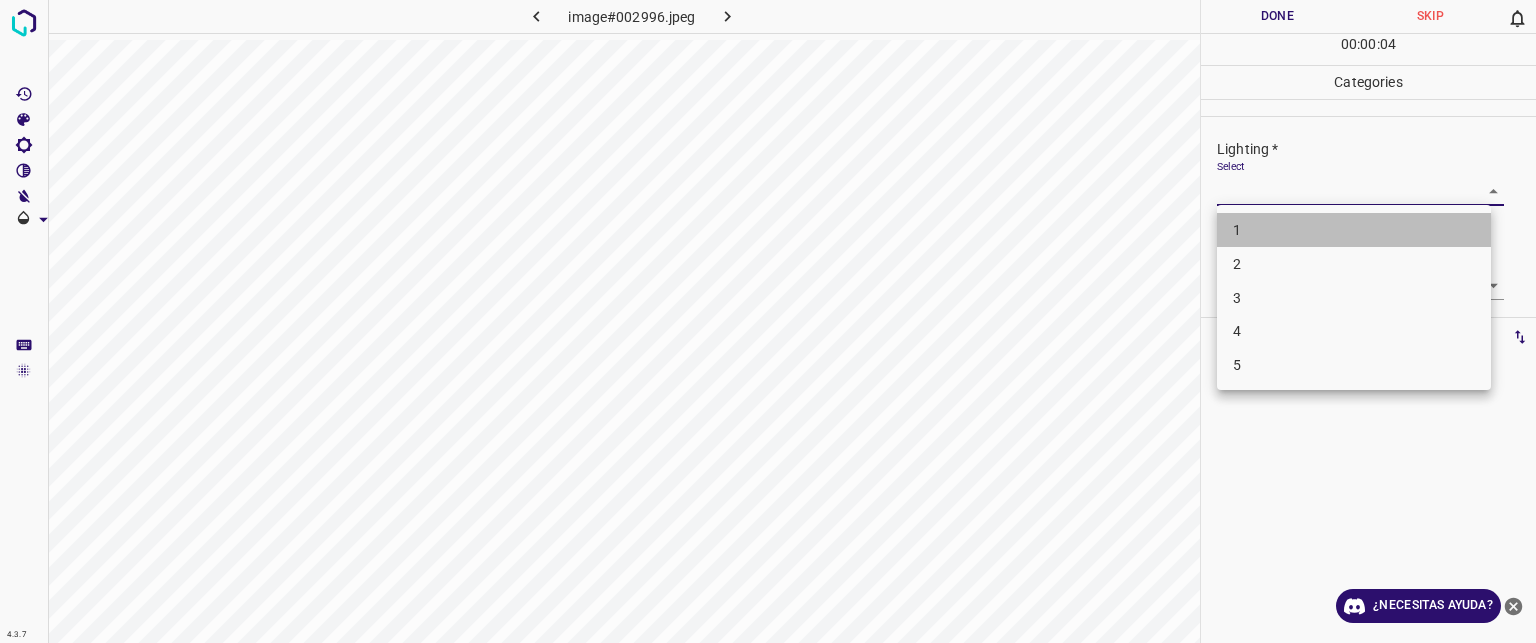 click on "1" at bounding box center (1237, 230) 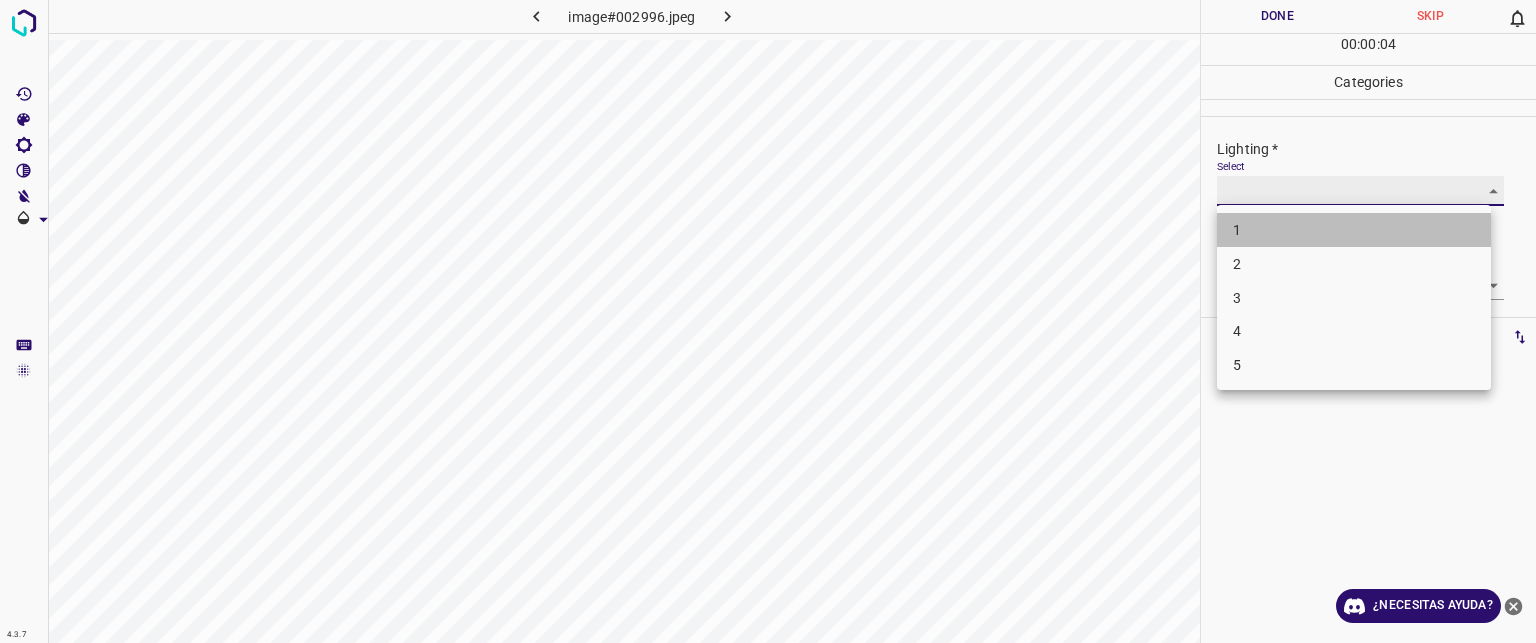 type on "1" 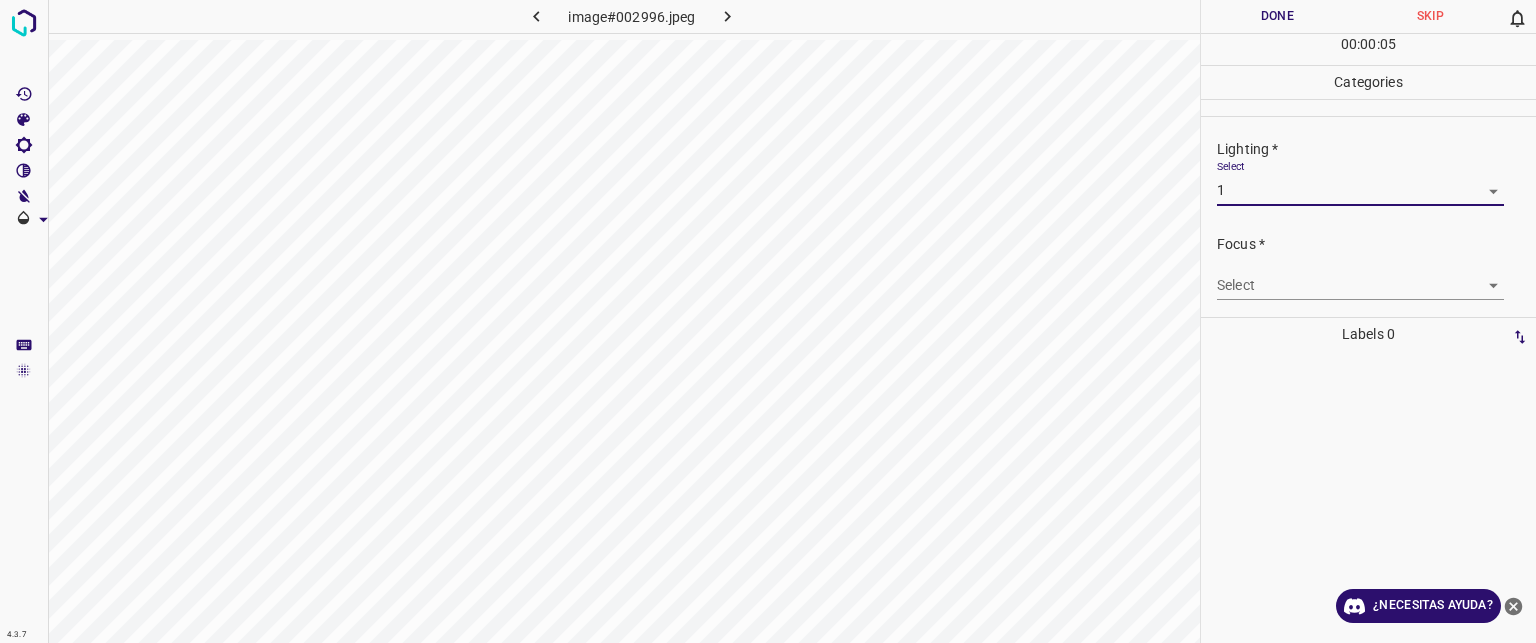 click on "Texto original Valora esta traducción Tu opinión servirá para ayudar a mejorar el Traductor de Google 4.3.7 image#002996.jpeg Done Skip 0 00   : 00   : 05   Categories Lighting *  Select 1 1 Focus *  Select ​ Overall *  Select ​ Labels   0 Categories 1 Lighting 2 Focus 3 Overall Tools Space Change between modes (Draw & Edit) I Auto labeling R Restore zoom M Zoom in N Zoom out Delete Delete selecte label Filters Z Restore filters X Saturation filter C Brightness filter V Contrast filter B Gray scale filter General O Download ¿Necesitas ayuda? - Texto - Esconder - Borrar" at bounding box center [768, 321] 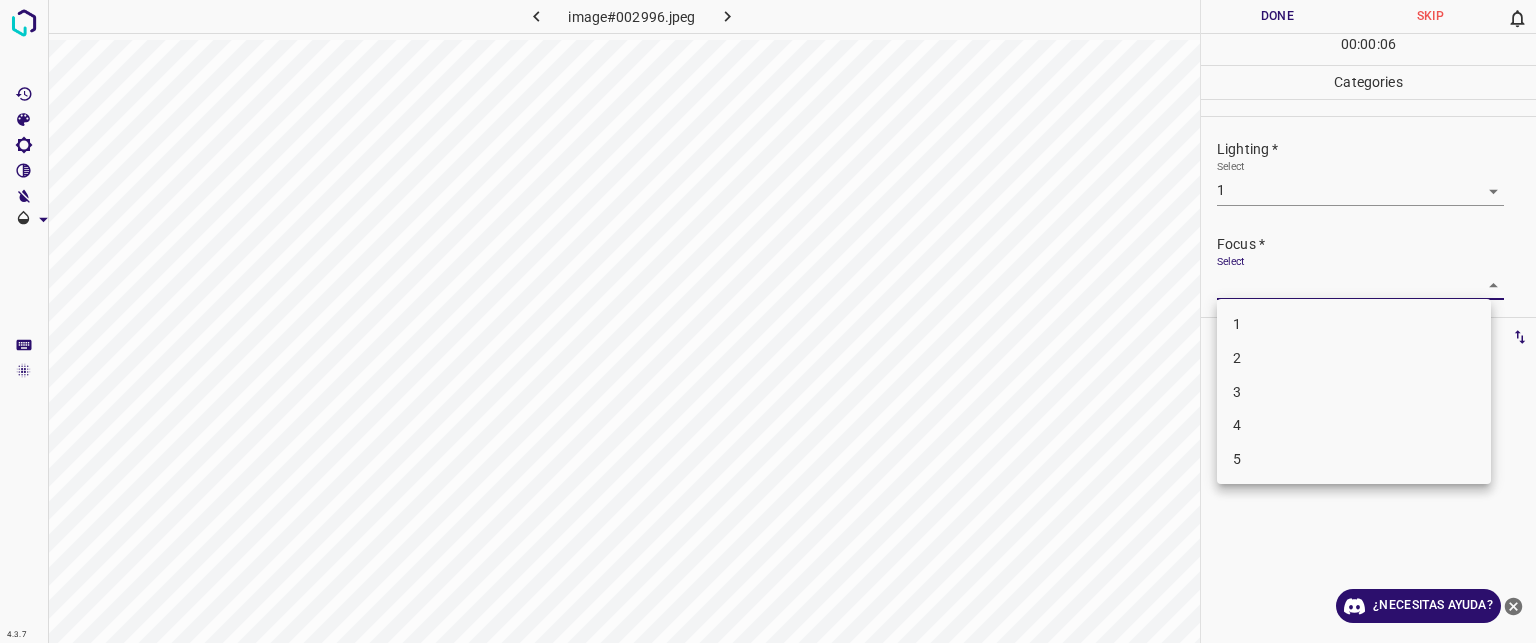 click on "1" at bounding box center [1237, 324] 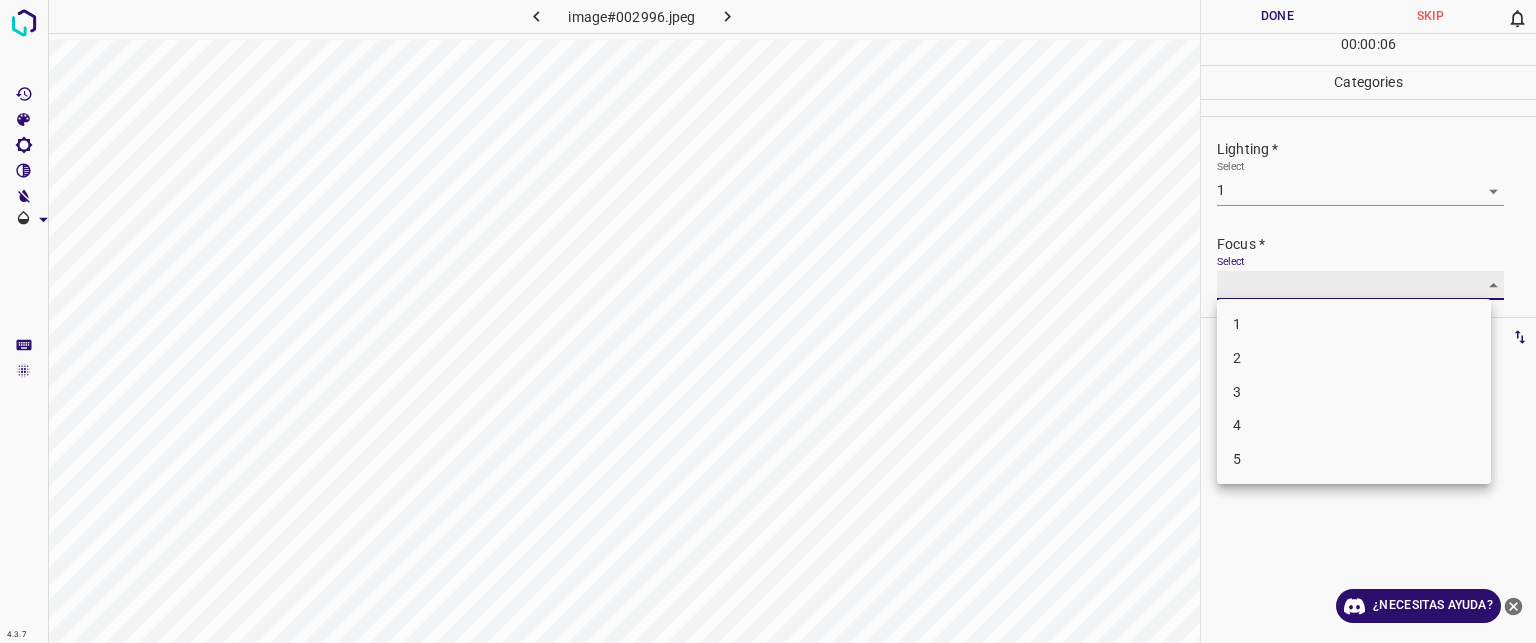 type on "1" 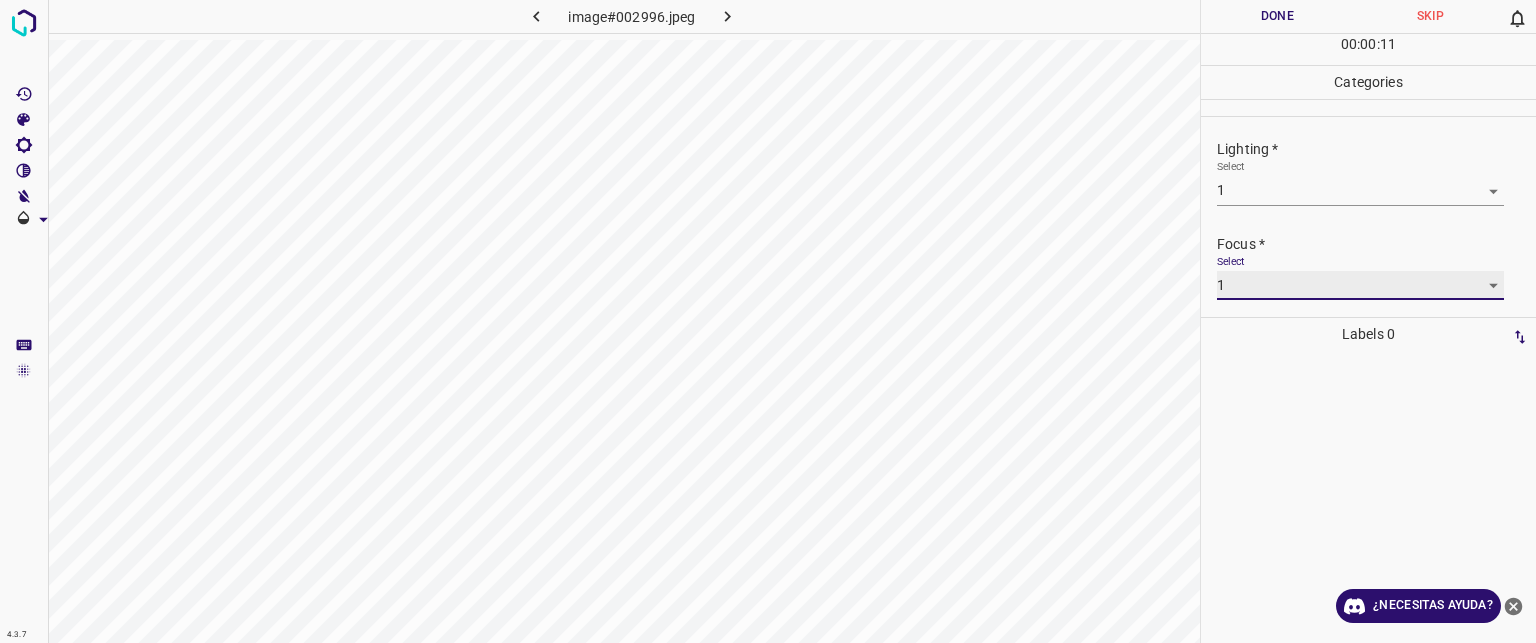 scroll, scrollTop: 98, scrollLeft: 0, axis: vertical 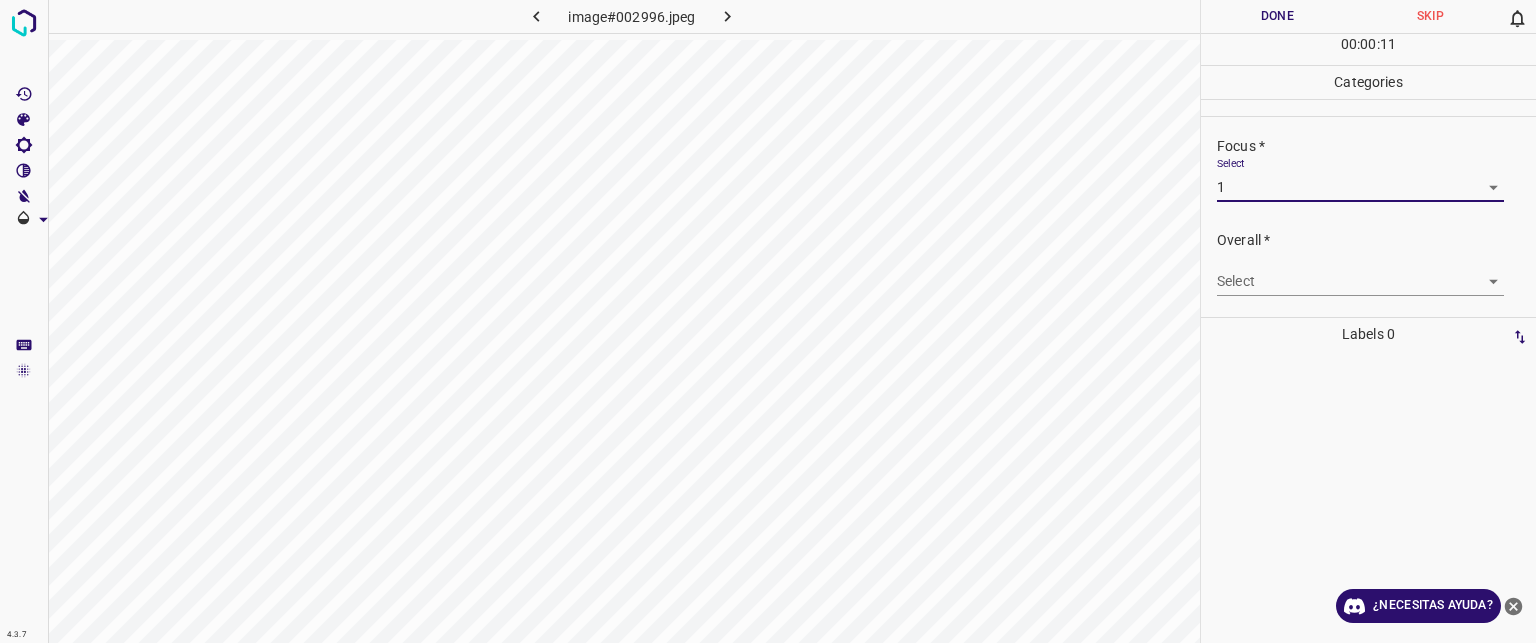 click on "Texto original Valora esta traducción Tu opinión servirá para ayudar a mejorar el Traductor de Google 4.3.7 image#002996.jpeg Done Skip 0 00   : 00   : 11   Categories Lighting *  Select 1 1 Focus *  Select 1 1 Overall *  Select ​ Labels   0 Categories 1 Lighting 2 Focus 3 Overall Tools Space Change between modes (Draw & Edit) I Auto labeling R Restore zoom M Zoom in N Zoom out Delete Delete selecte label Filters Z Restore filters X Saturation filter C Brightness filter V Contrast filter B Gray scale filter General O Download ¿Necesitas ayuda? - Texto - Esconder - Borrar" at bounding box center [768, 321] 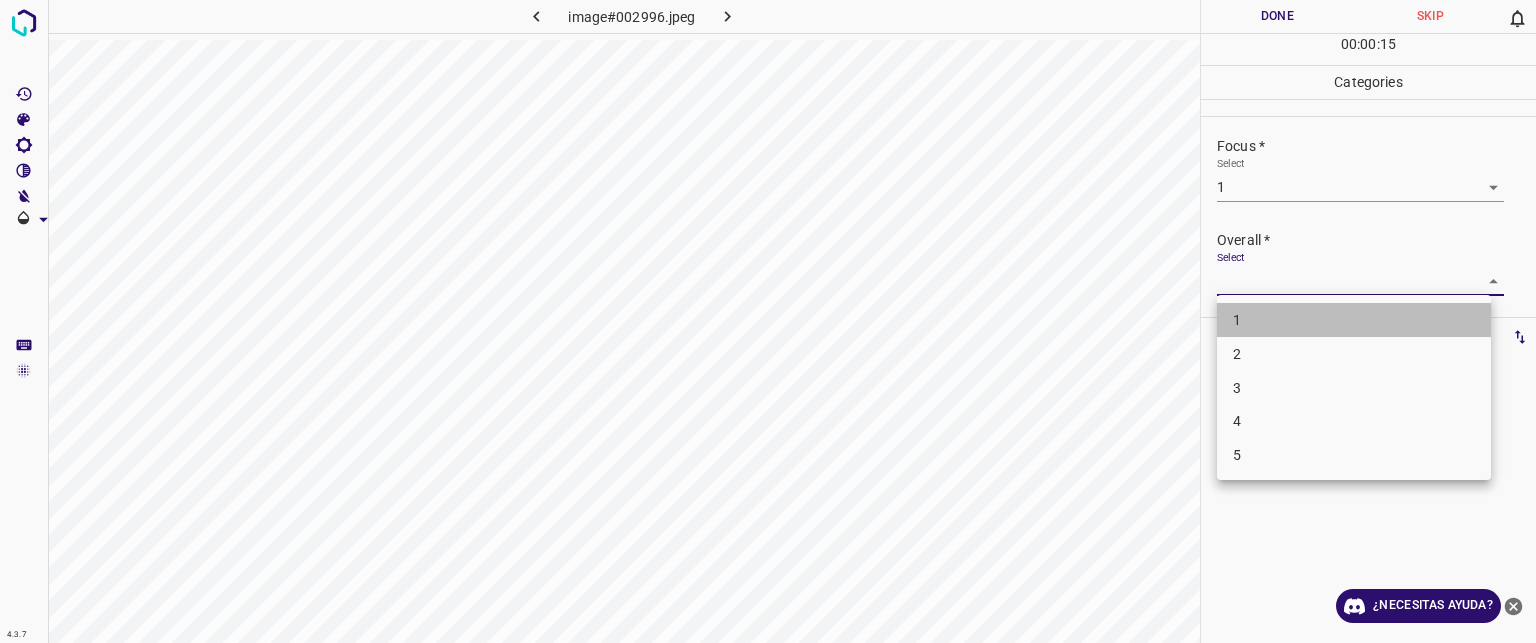 click on "1" at bounding box center [1354, 320] 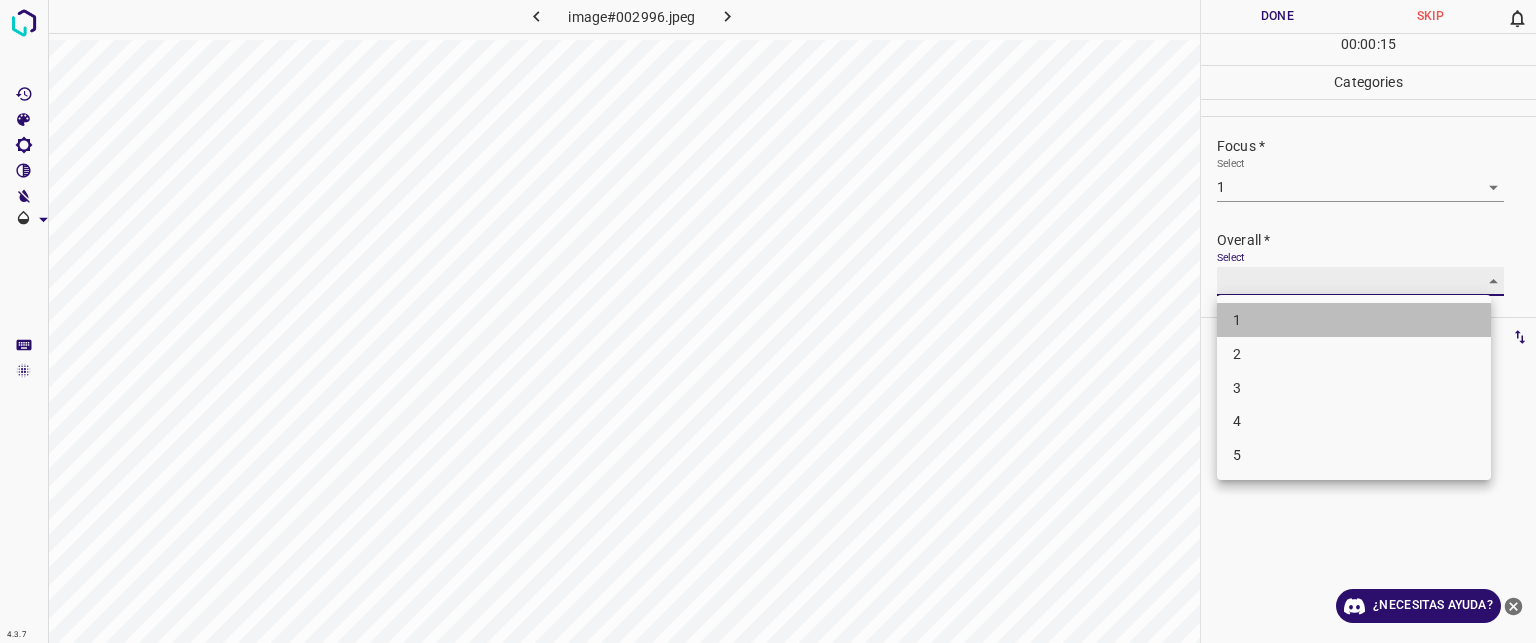 type on "1" 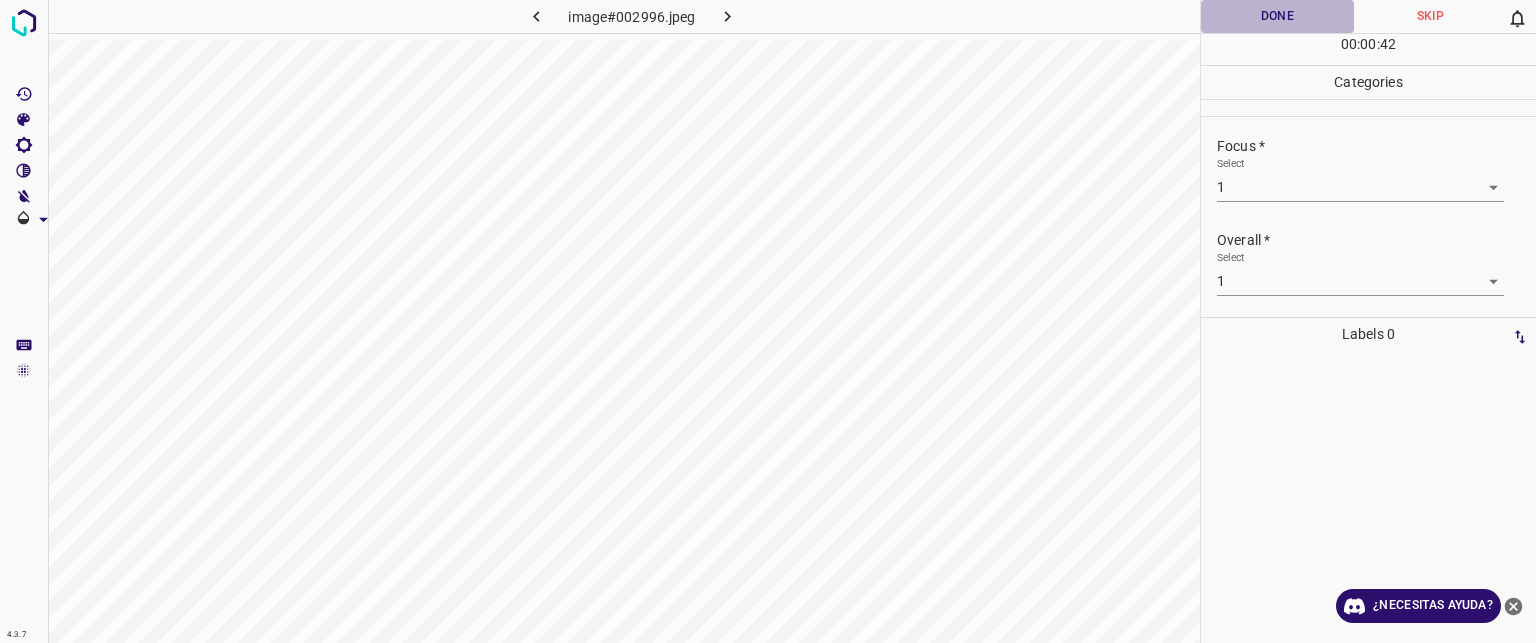 click on "Done" at bounding box center (1277, 16) 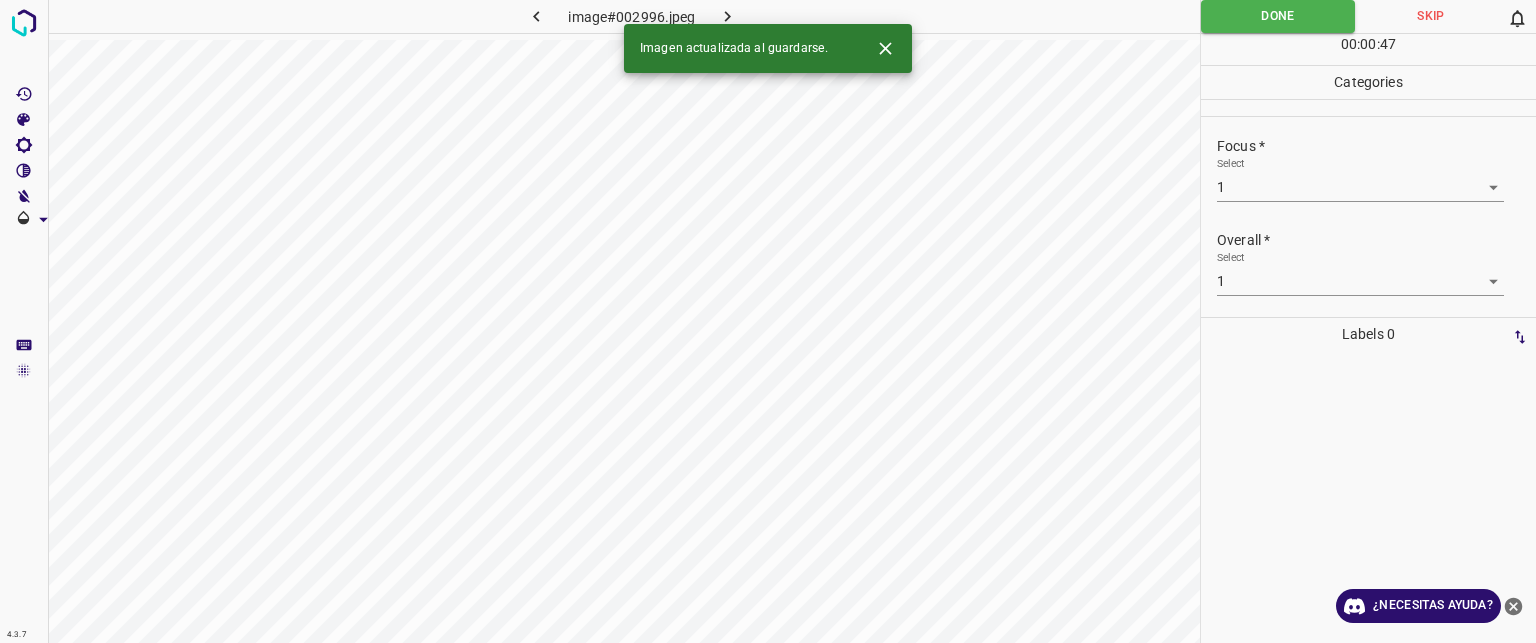 click at bounding box center (728, 16) 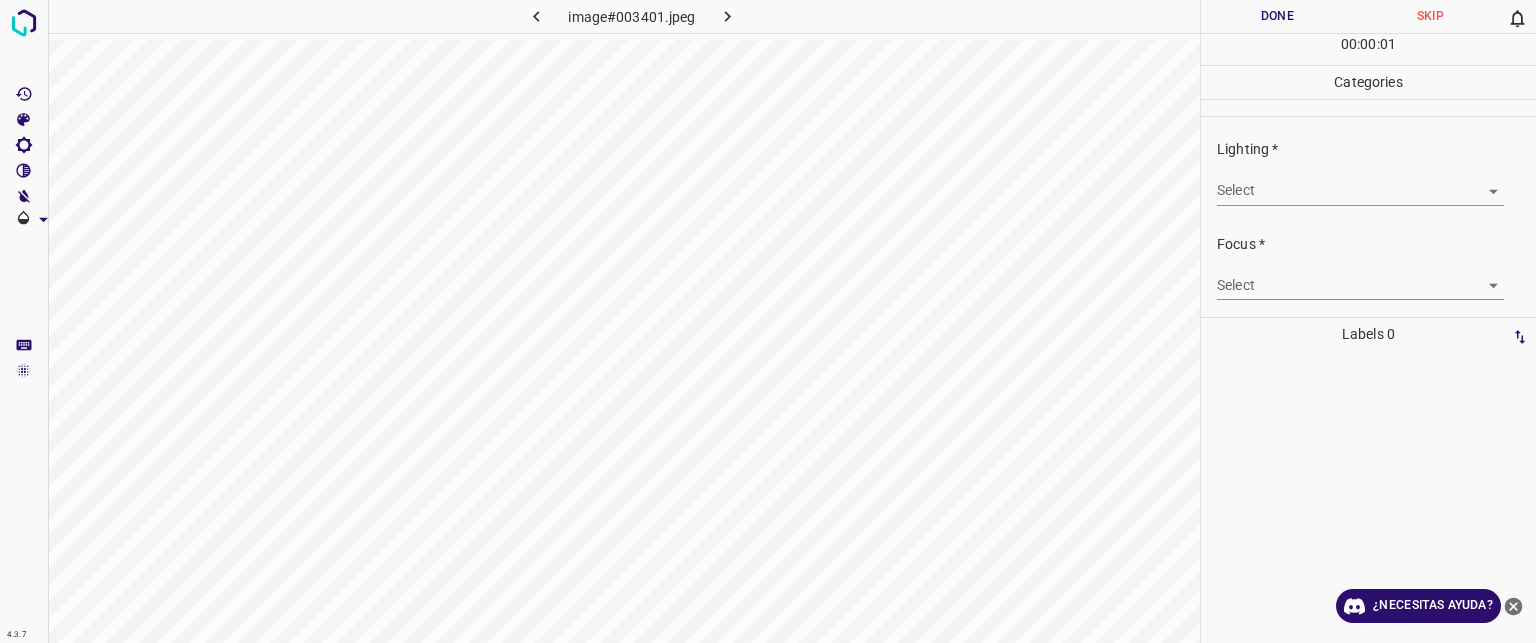 click on "Texto original Valora esta traducción Tu opinión servirá para ayudar a mejorar el Traductor de Google 4.3.7 image#003401.jpeg Done Skip 0 00   : 00   : 01   Categories Lighting *  Select ​ Focus *  Select ​ Overall *  Select ​ Labels   0 Categories 1 Lighting 2 Focus 3 Overall Tools Space Change between modes (Draw & Edit) I Auto labeling R Restore zoom M Zoom in N Zoom out Delete Delete selecte label Filters Z Restore filters X Saturation filter C Brightness filter V Contrast filter B Gray scale filter General O Download ¿Necesitas ayuda? - Texto - Esconder - Borrar" at bounding box center [768, 321] 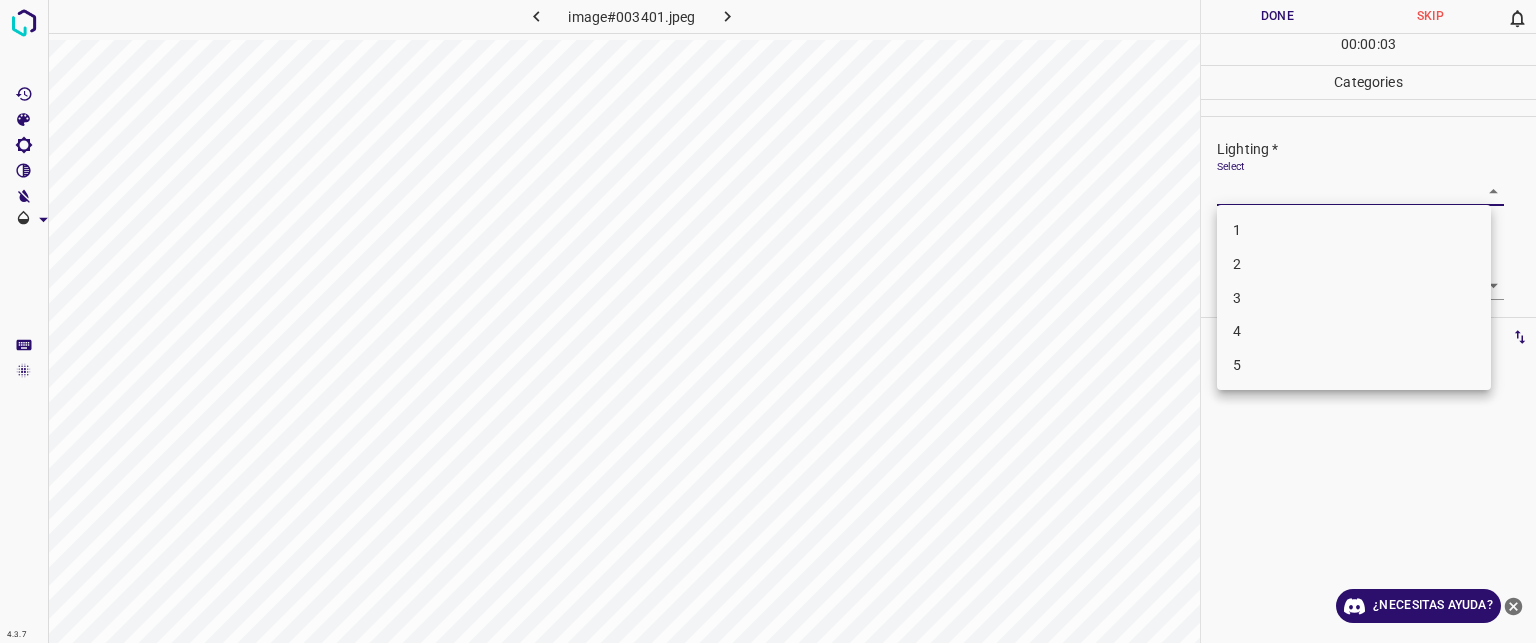 click on "3" at bounding box center (1237, 297) 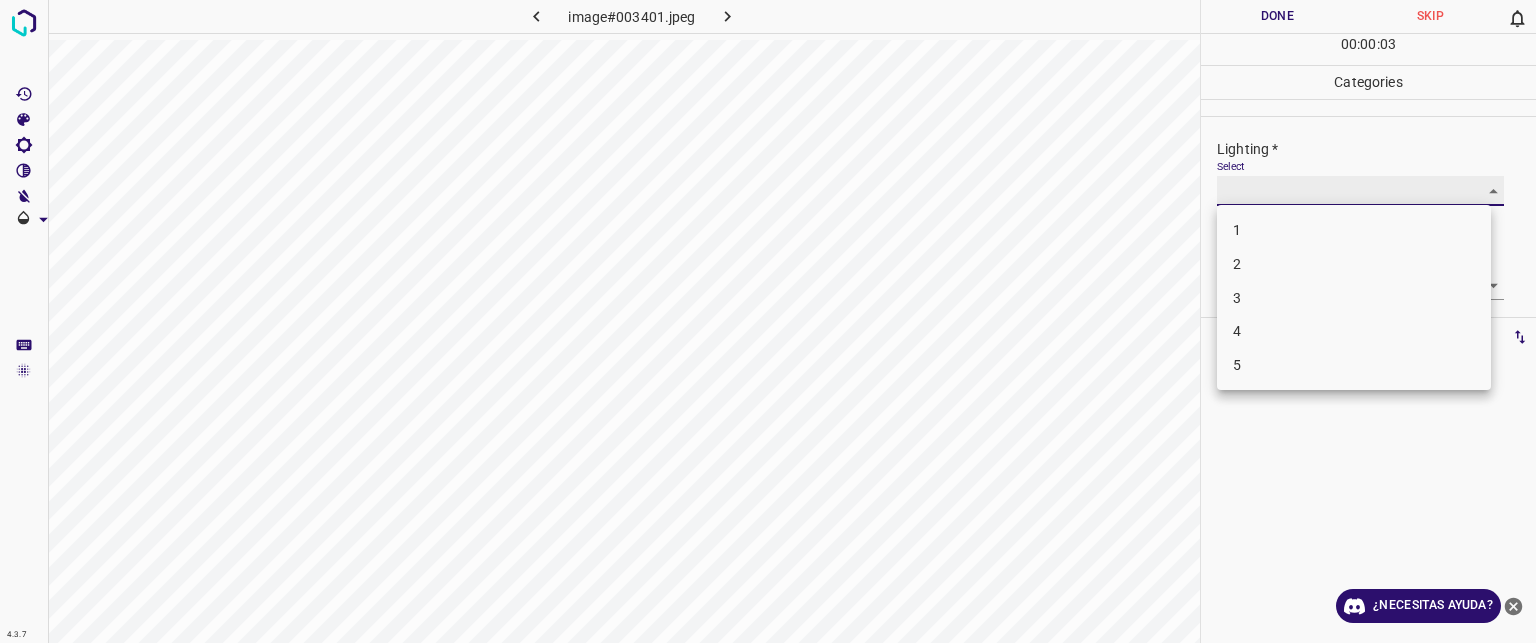 type on "3" 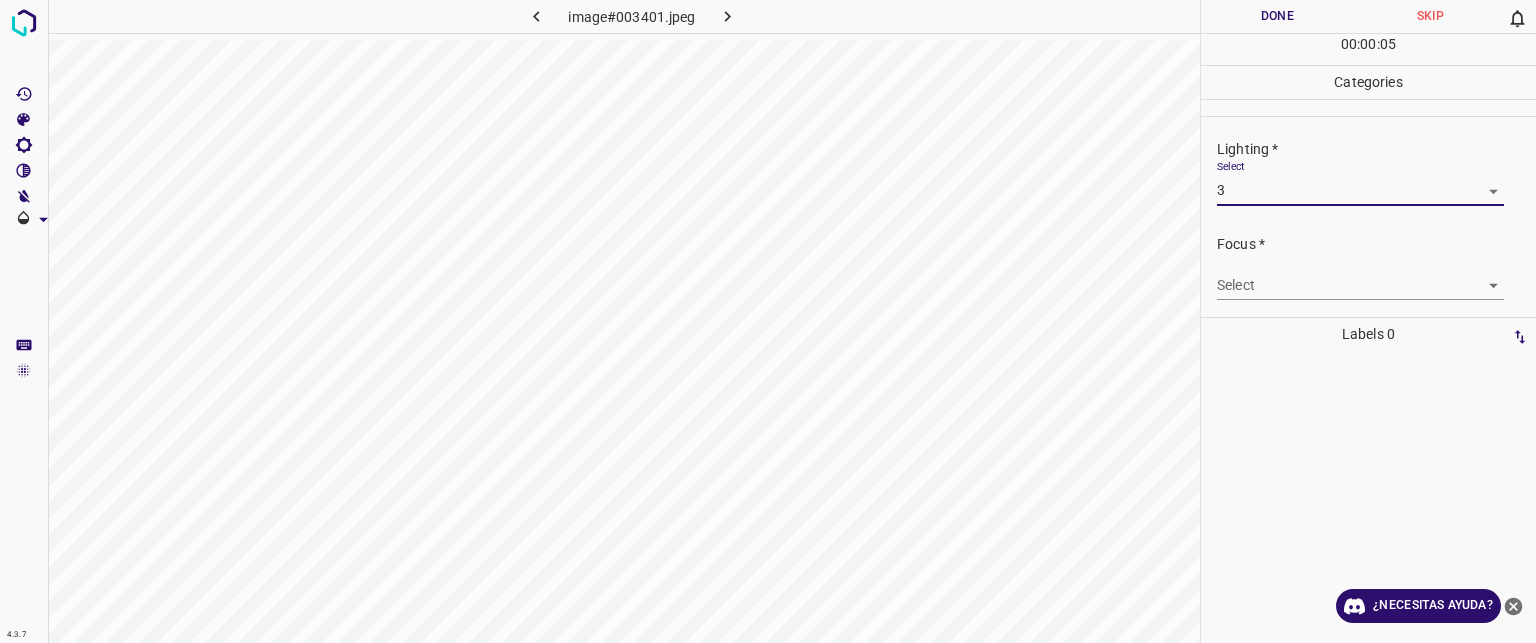 click on "Texto original Valora esta traducción Tu opinión servirá para ayudar a mejorar el Traductor de Google 4.3.7 image#003401.jpeg Done Skip 0 00   : 00   : 05   Categories Lighting *  Select 3 3 Focus *  Select ​ Overall *  Select ​ Labels   0 Categories 1 Lighting 2 Focus 3 Overall Tools Space Change between modes (Draw & Edit) I Auto labeling R Restore zoom M Zoom in N Zoom out Delete Delete selecte label Filters Z Restore filters X Saturation filter C Brightness filter V Contrast filter B Gray scale filter General O Download ¿Necesitas ayuda? - Texto - Esconder - Borrar" at bounding box center (768, 321) 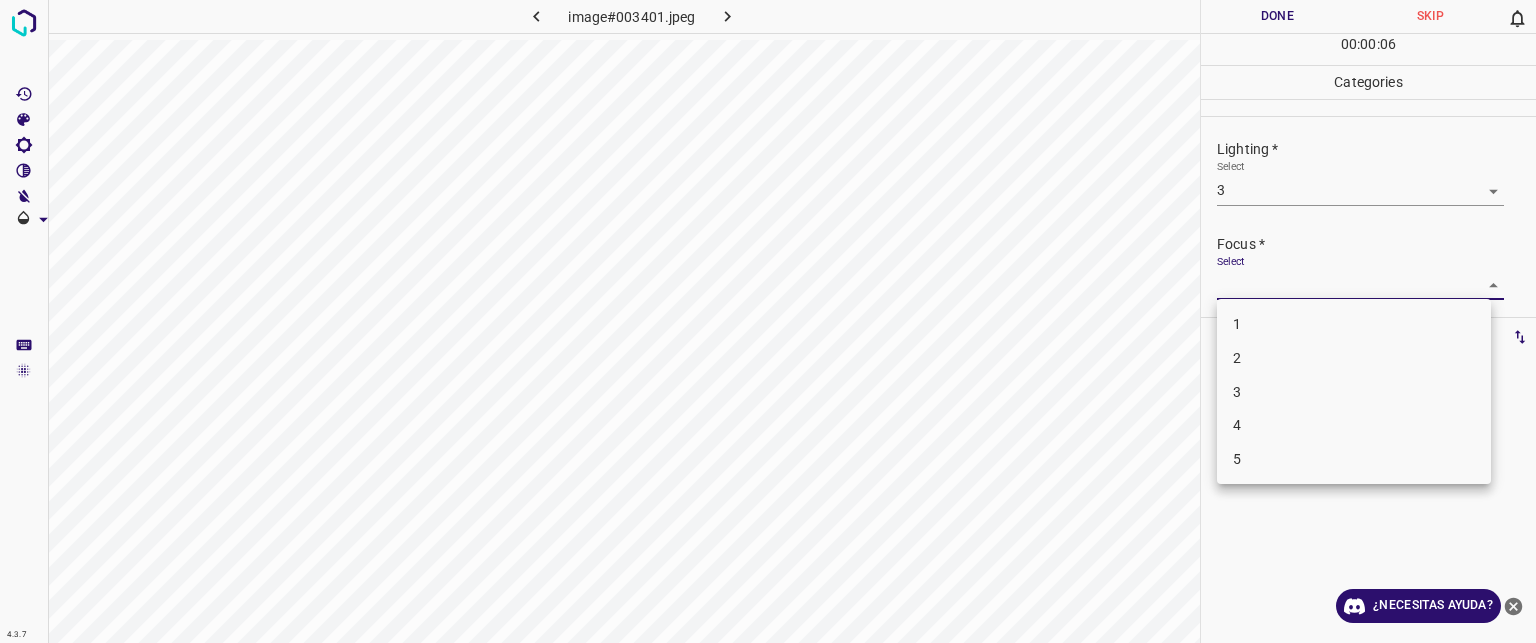 click on "3" at bounding box center (1354, 392) 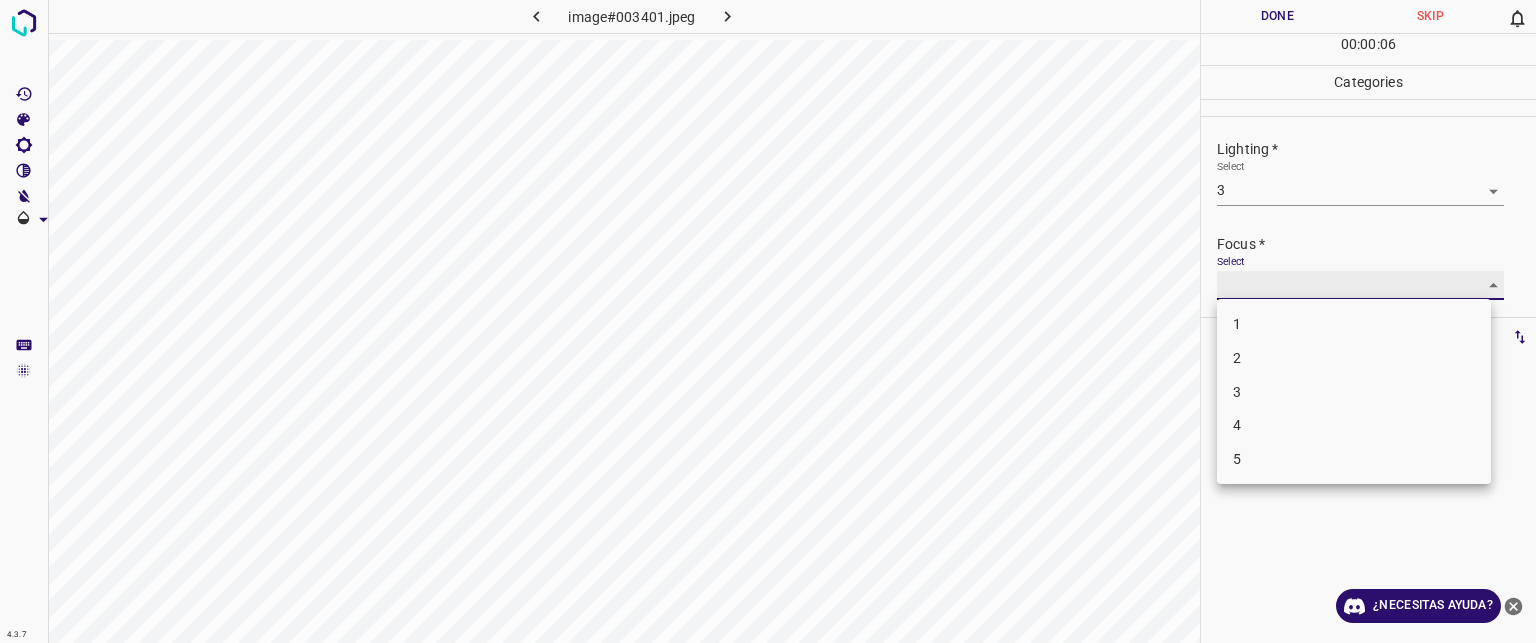 type on "3" 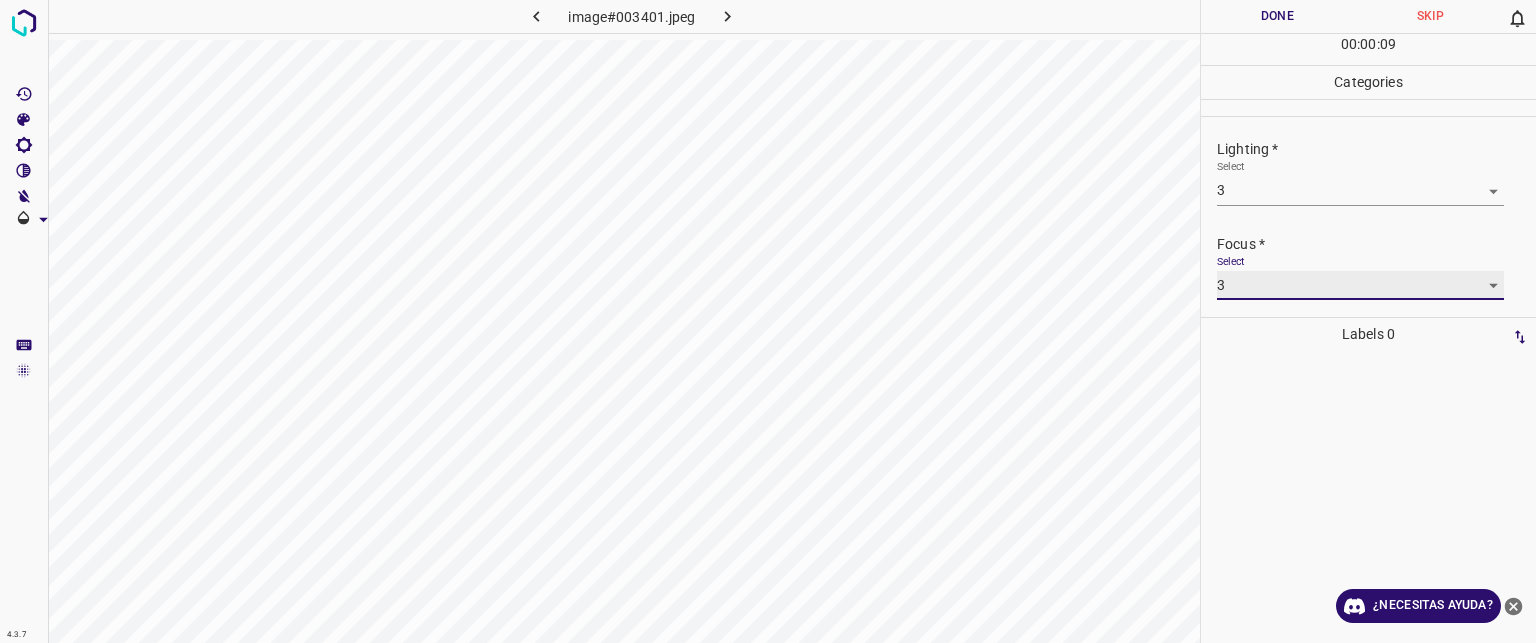 scroll, scrollTop: 98, scrollLeft: 0, axis: vertical 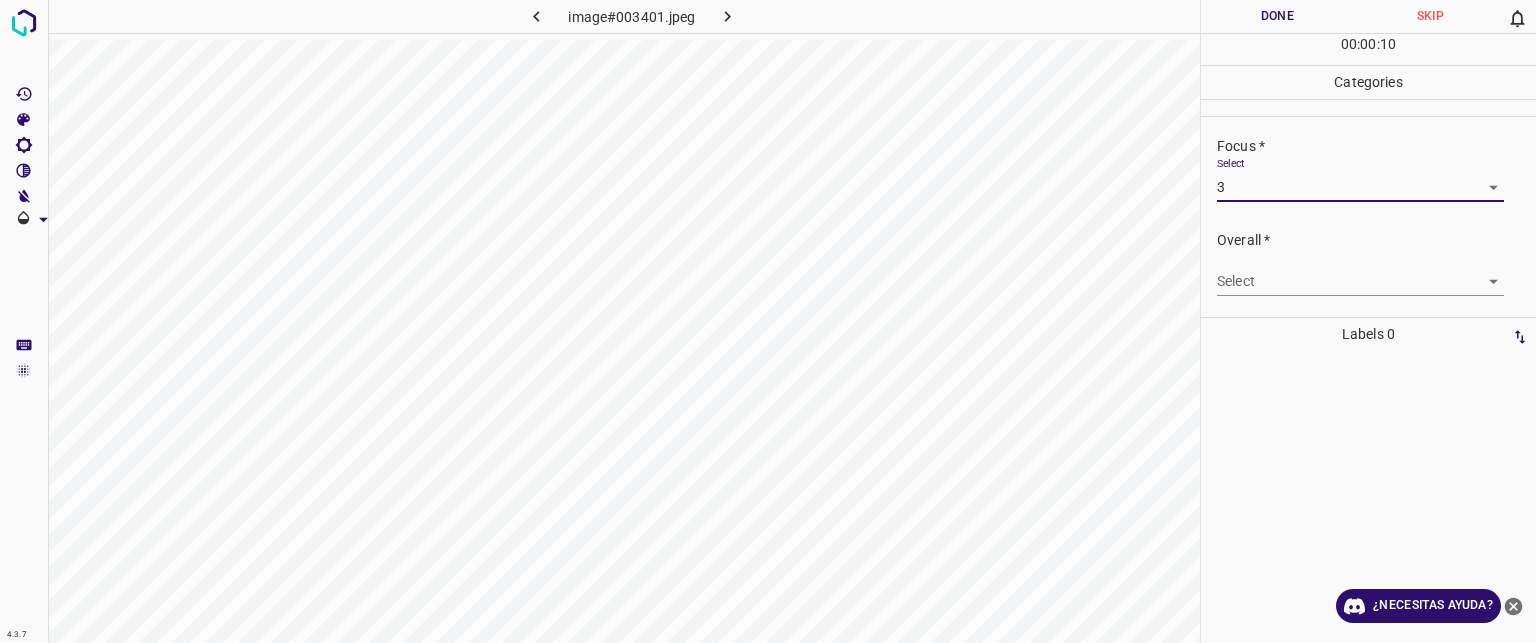 click on "Texto original Valora esta traducción Tu opinión servirá para ayudar a mejorar el Traductor de Google 4.3.7 image#003401.jpeg Done Skip 0 00   : 00   : 10   Categories Lighting *  Select 3 3 Focus *  Select 3 3 Overall *  Select ​ Labels   0 Categories 1 Lighting 2 Focus 3 Overall Tools Space Change between modes (Draw & Edit) I Auto labeling R Restore zoom M Zoom in N Zoom out Delete Delete selecte label Filters Z Restore filters X Saturation filter C Brightness filter V Contrast filter B Gray scale filter General O Download ¿Necesitas ayuda? - Texto - Esconder - Borrar" at bounding box center (768, 321) 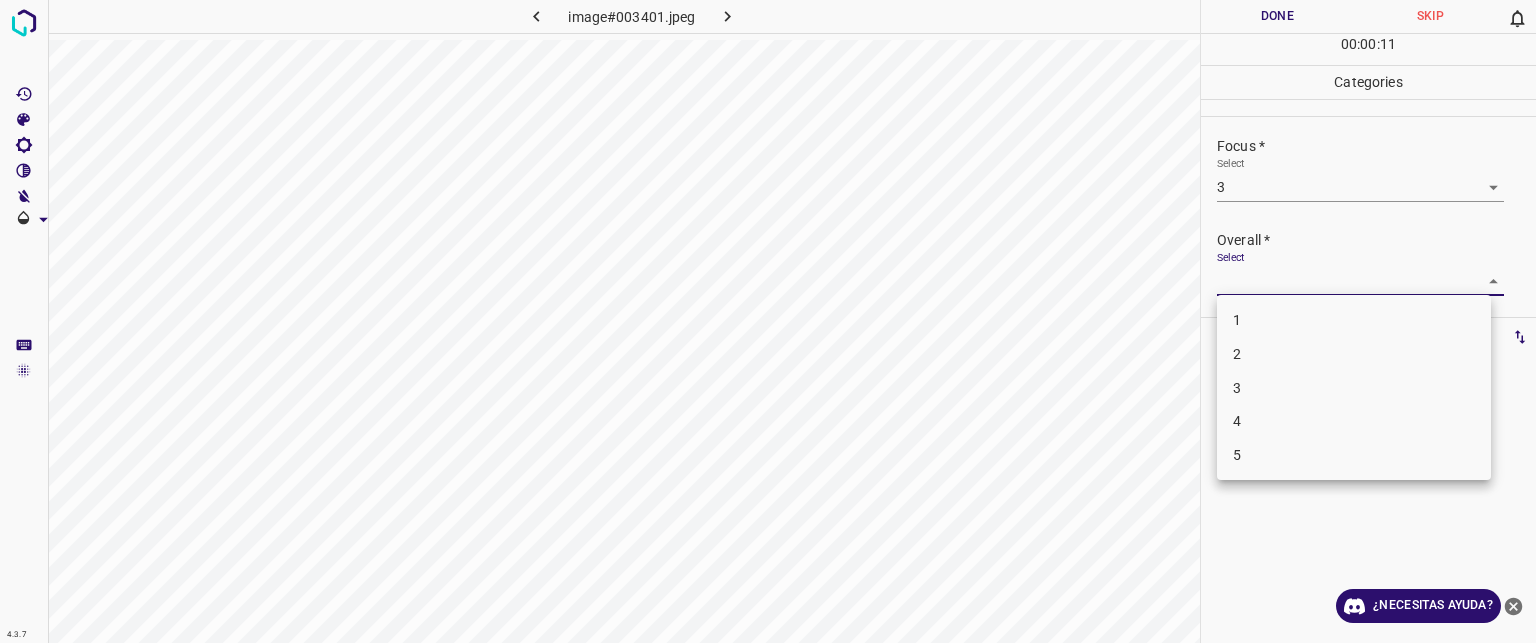 click on "3" at bounding box center (1354, 388) 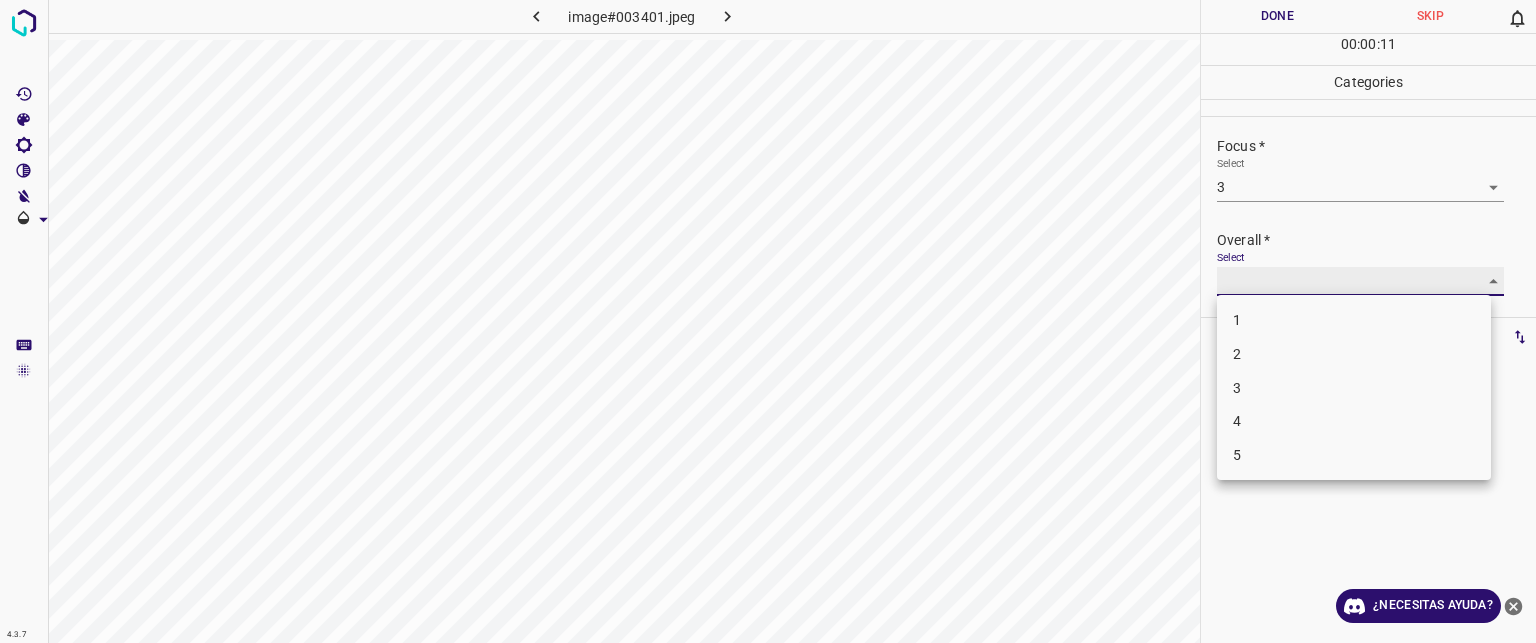 type on "3" 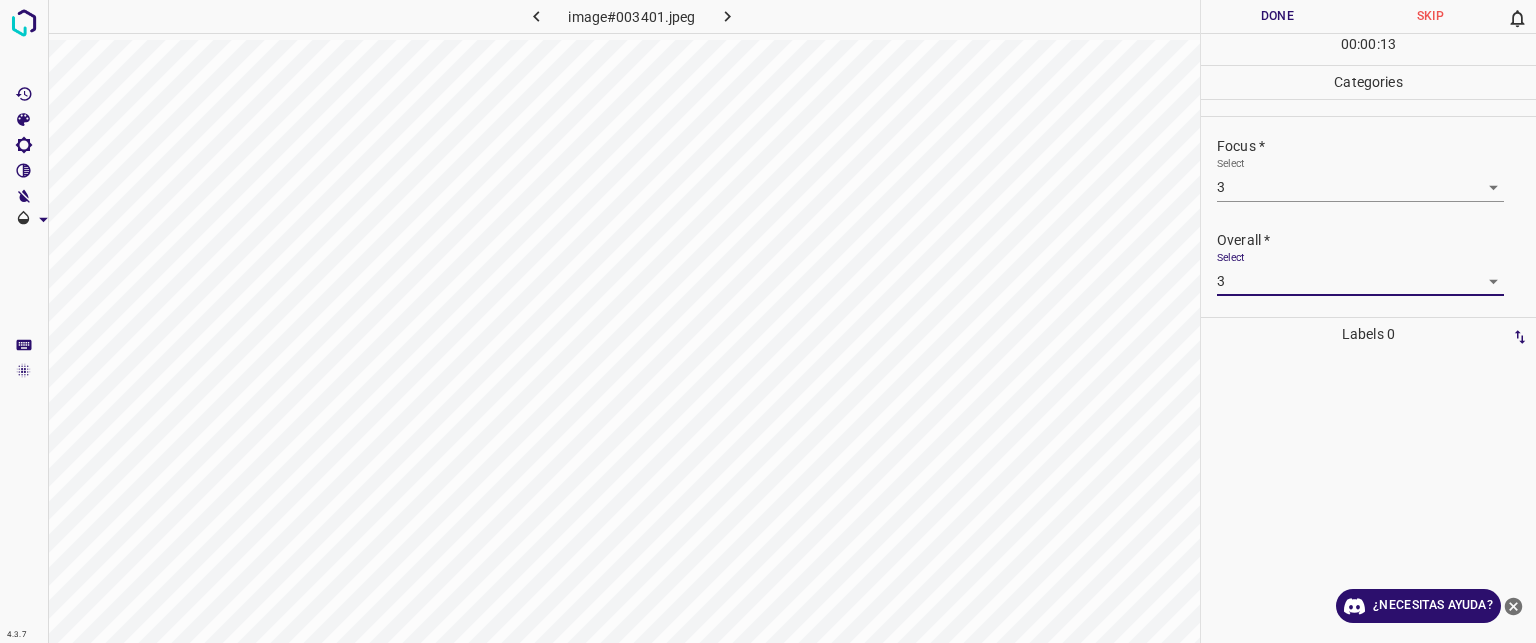 click on "Done" at bounding box center (1277, 16) 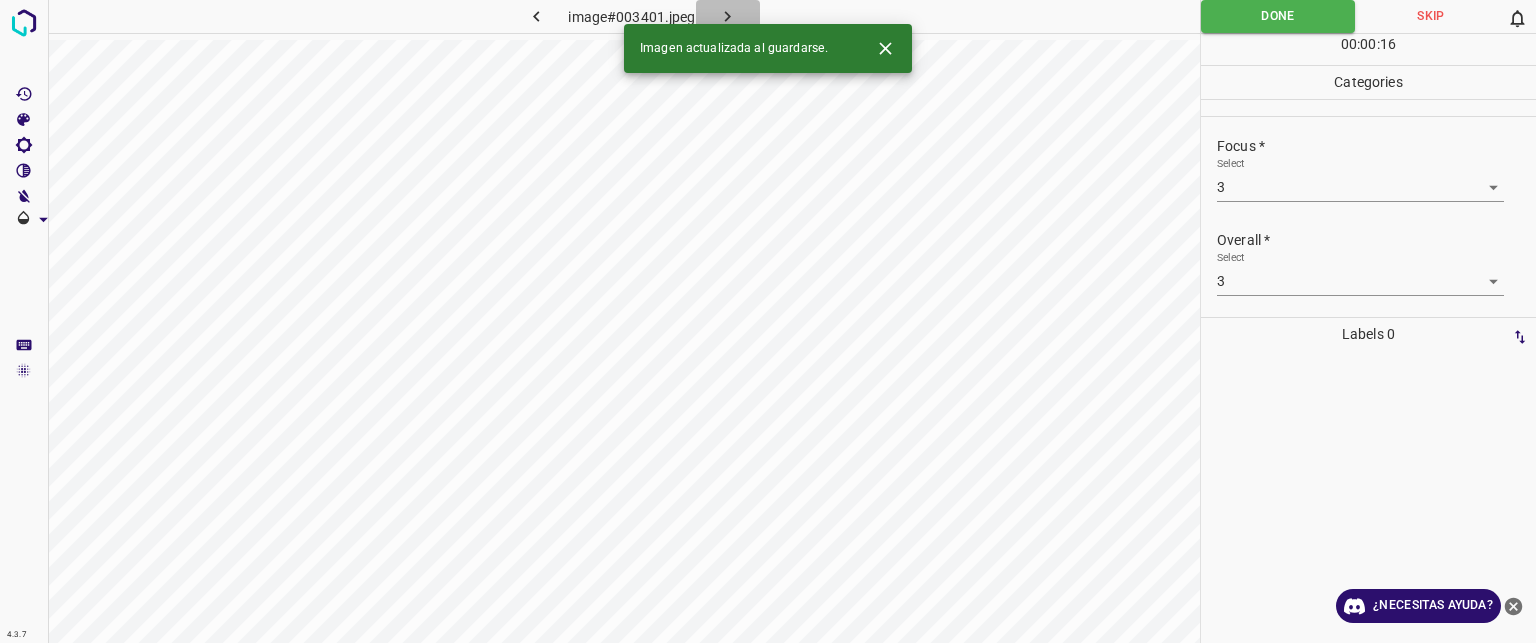 click 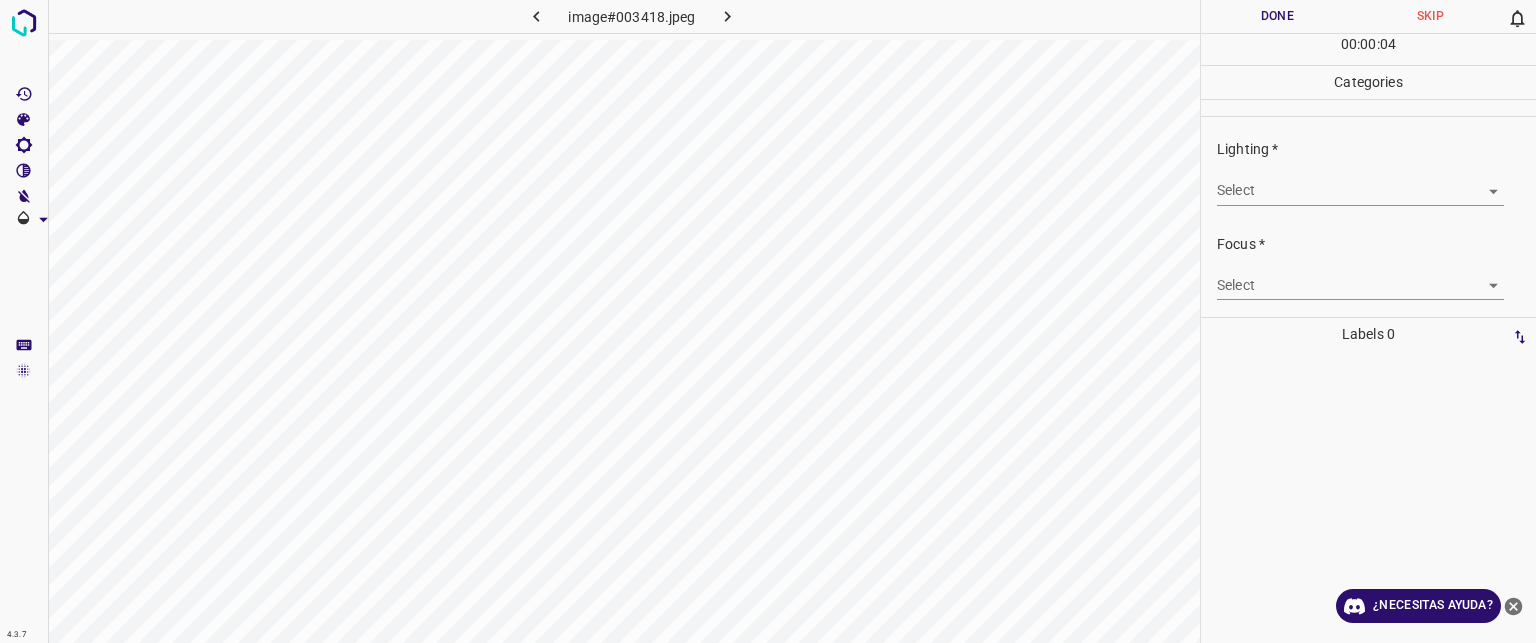 click on "Texto original Valora esta traducción Tu opinión servirá para ayudar a mejorar el Traductor de Google 4.3.7 image#003418.jpeg Done Skip 0 00   : 00   : 04   Categories Lighting *  Select ​ Focus *  Select ​ Overall *  Select ​ Labels   0 Categories 1 Lighting 2 Focus 3 Overall Tools Space Change between modes (Draw & Edit) I Auto labeling R Restore zoom M Zoom in N Zoom out Delete Delete selecte label Filters Z Restore filters X Saturation filter C Brightness filter V Contrast filter B Gray scale filter General O Download ¿Necesitas ayuda? - Texto - Esconder - Borrar" at bounding box center (768, 321) 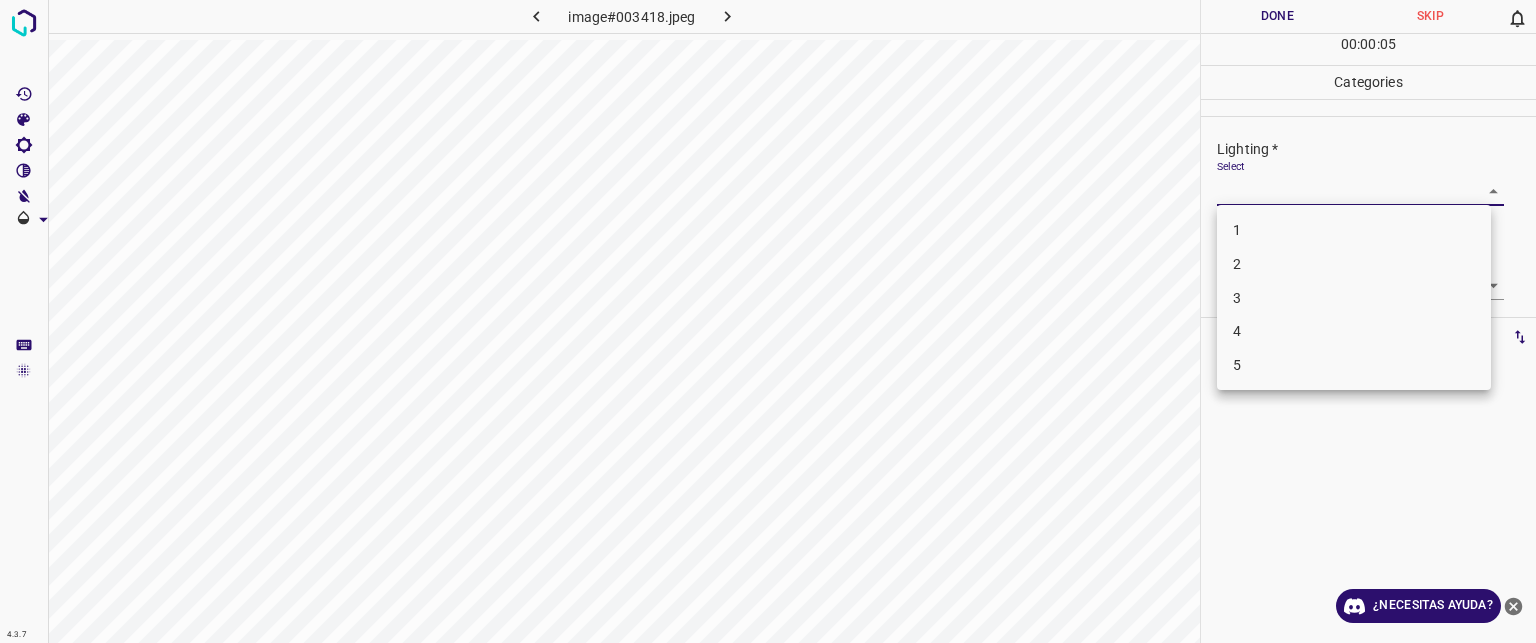 click on "2" at bounding box center (1354, 264) 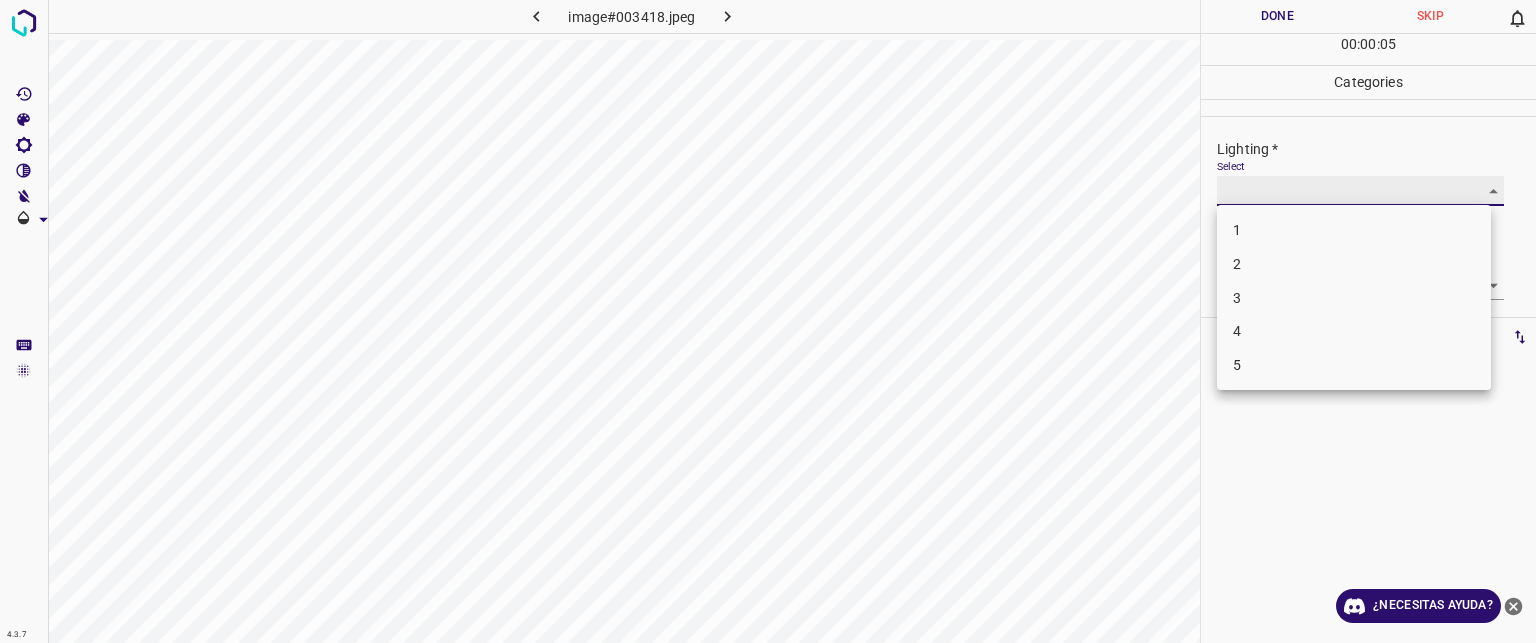 type on "2" 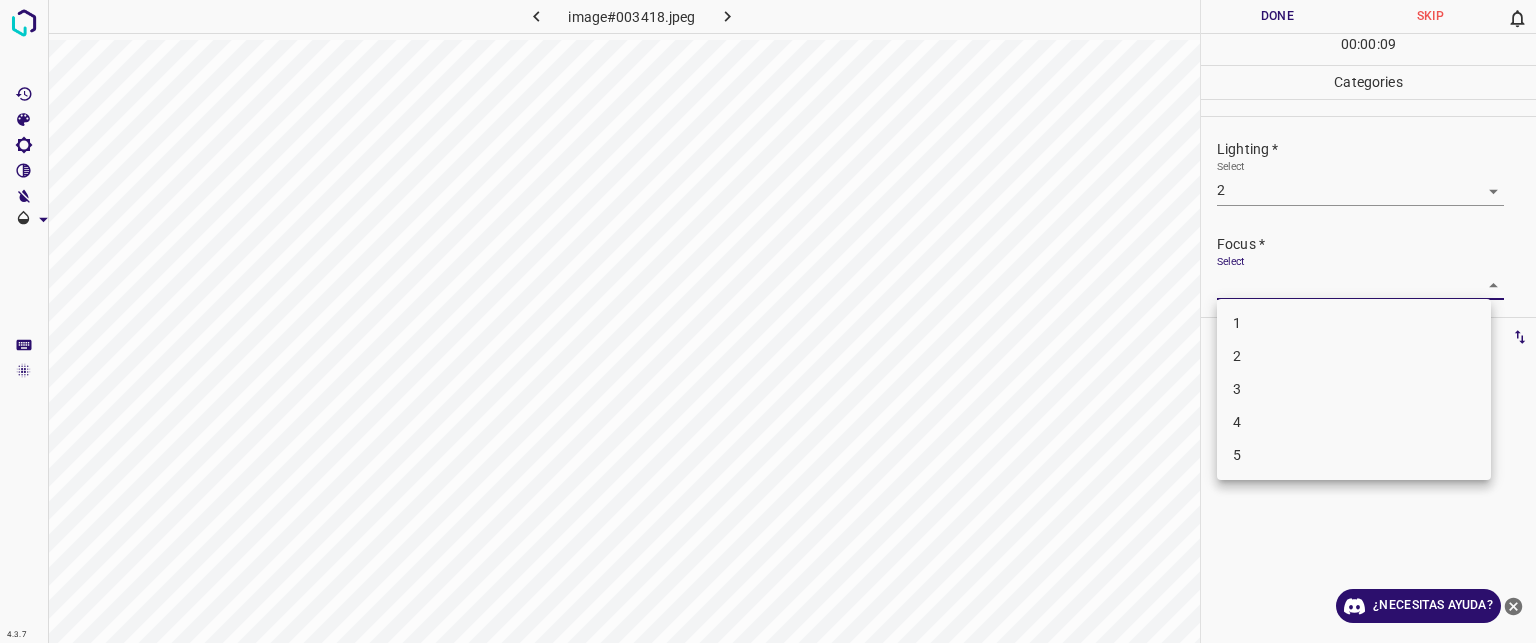 click on "Texto original Valora esta traducción Tu opinión servirá para ayudar a mejorar el Traductor de Google 4.3.7 image#003418.jpeg Done Skip 0 00   : 00   : 09   Categories Lighting *  Select 2 2 Focus *  Select ​ Overall *  Select ​ Labels   0 Categories 1 Lighting 2 Focus 3 Overall Tools Space Change between modes (Draw & Edit) I Auto labeling R Restore zoom M Zoom in N Zoom out Delete Delete selecte label Filters Z Restore filters X Saturation filter C Brightness filter V Contrast filter B Gray scale filter General O Download ¿Necesitas ayuda? - Texto - Esconder - Borrar 1 2 3 4 5" at bounding box center [768, 321] 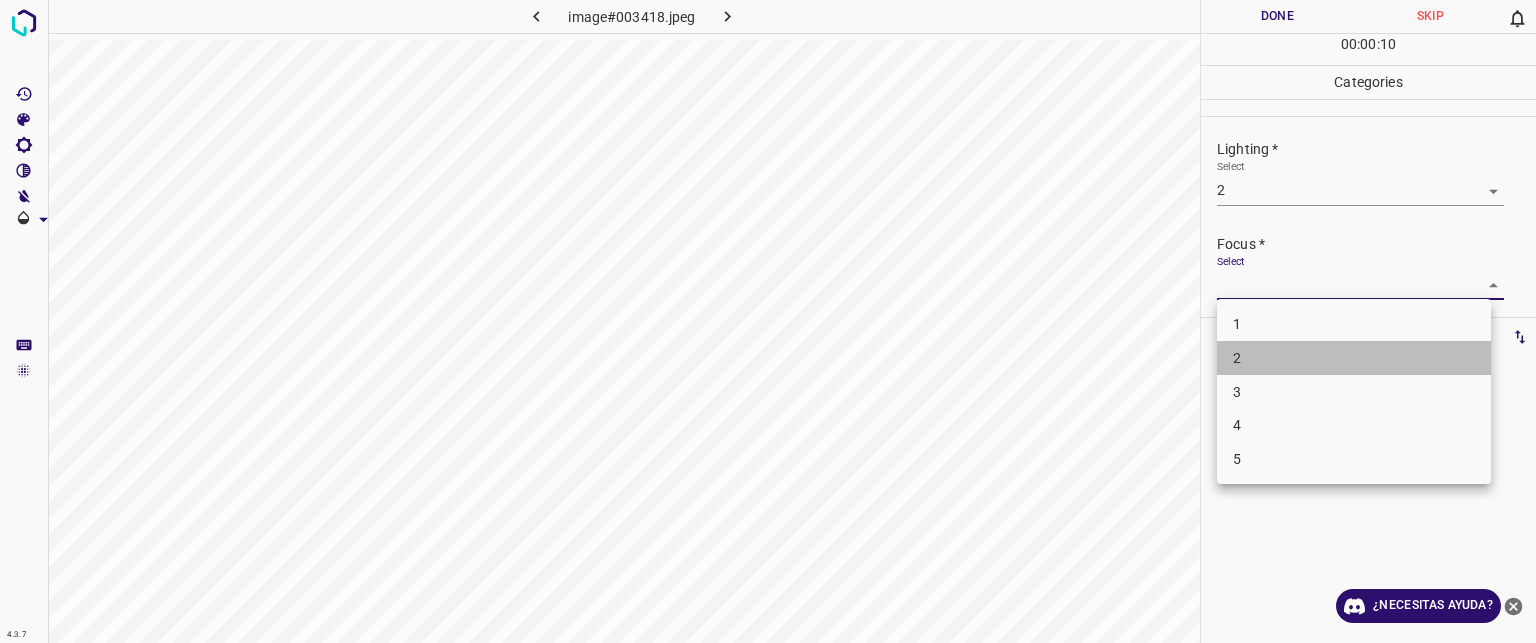 click on "2" at bounding box center [1354, 358] 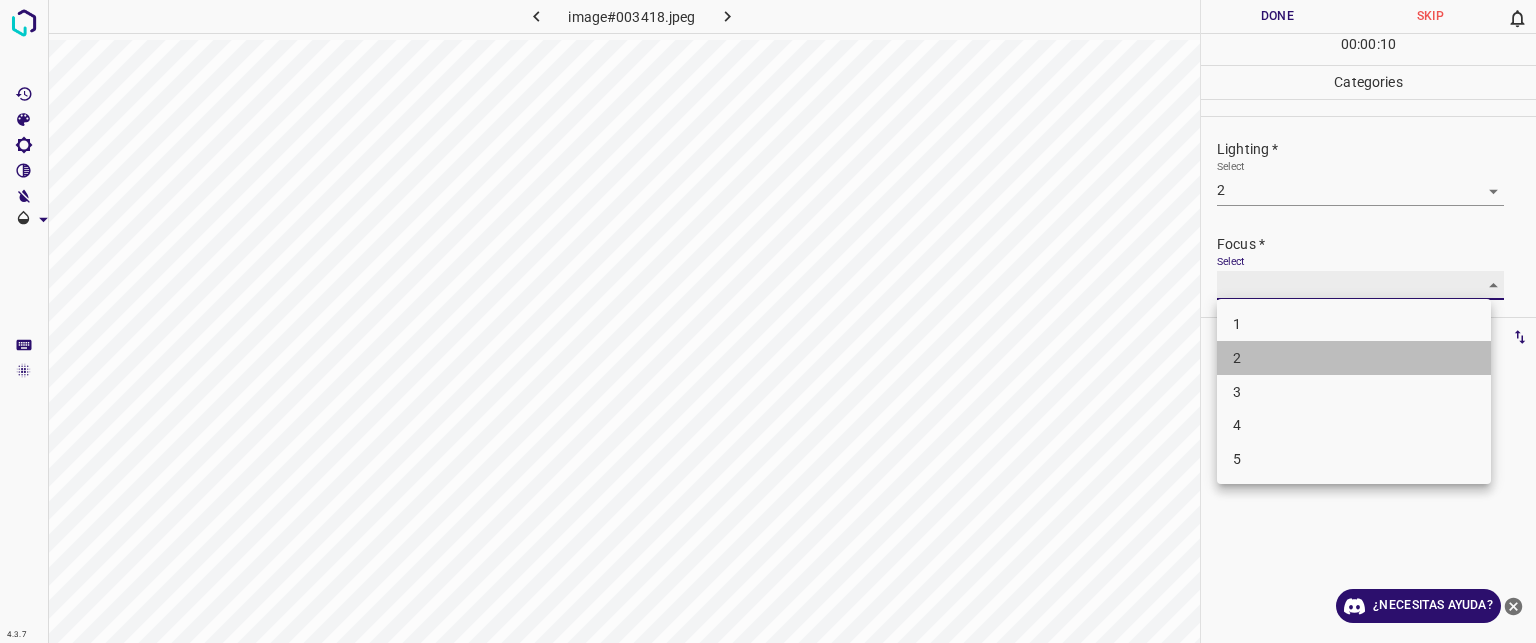 type on "2" 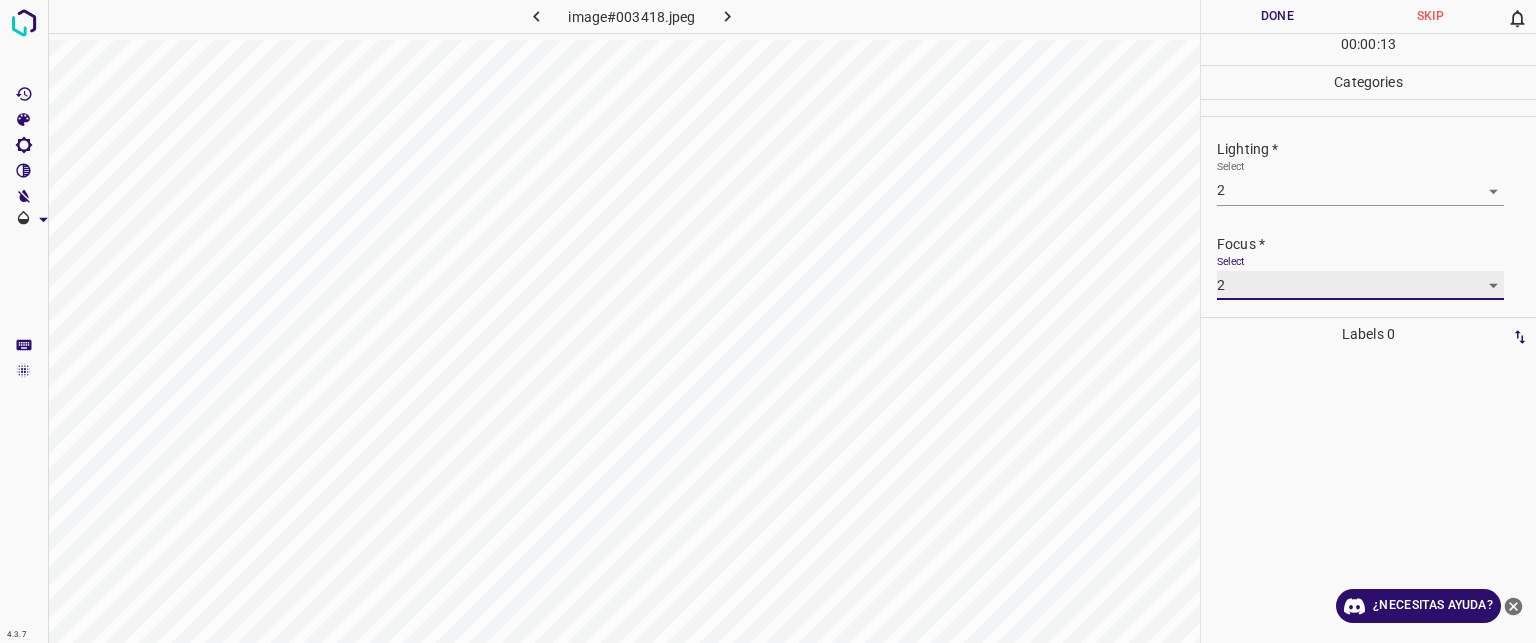 scroll, scrollTop: 98, scrollLeft: 0, axis: vertical 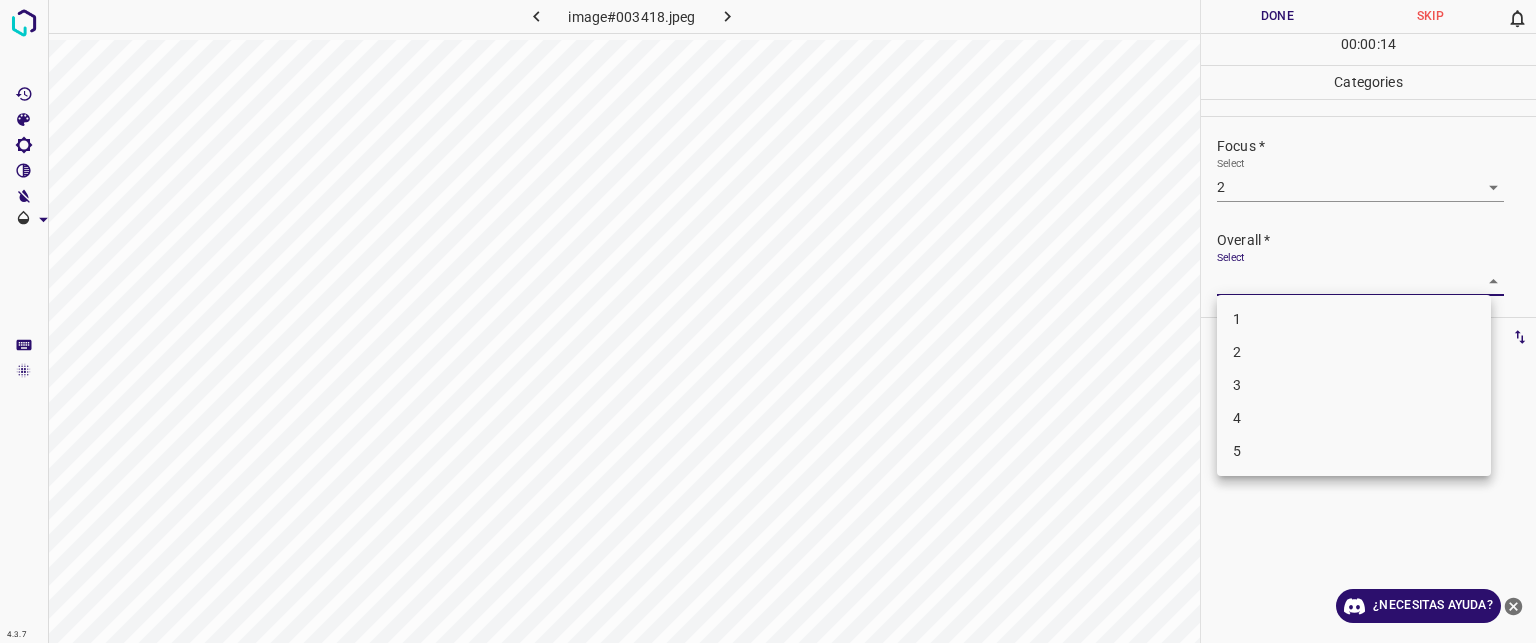 click on "Texto original Valora esta traducción Tu opinión servirá para ayudar a mejorar el Traductor de Google 4.3.7 image#003418.jpeg Done Skip 0 00   : 00   : 14   Categories Lighting *  Select 2 2 Focus *  Select 2 2 Overall *  Select ​ Labels   0 Categories 1 Lighting 2 Focus 3 Overall Tools Space Change between modes (Draw & Edit) I Auto labeling R Restore zoom M Zoom in N Zoom out Delete Delete selecte label Filters Z Restore filters X Saturation filter C Brightness filter V Contrast filter B Gray scale filter General O Download ¿Necesitas ayuda? - Texto - Esconder - Borrar 1 2 3 4 5" at bounding box center [768, 321] 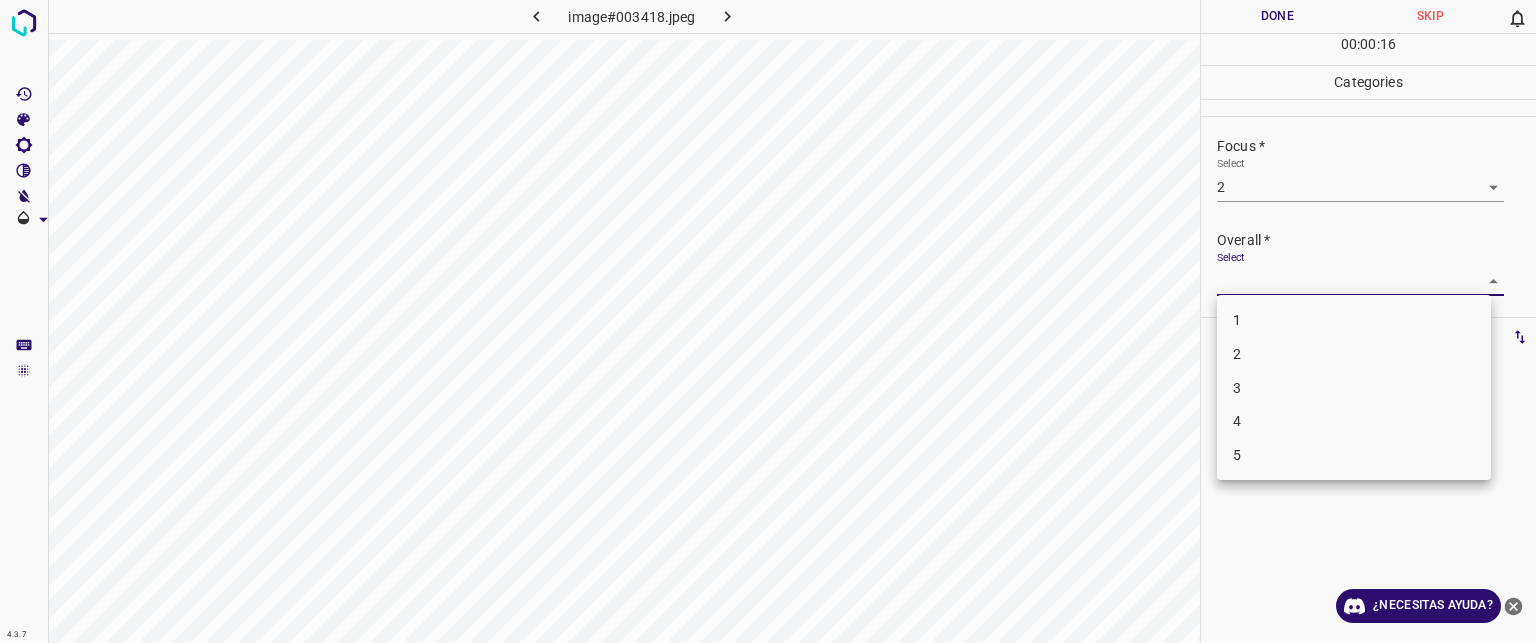 click on "2" at bounding box center [1354, 354] 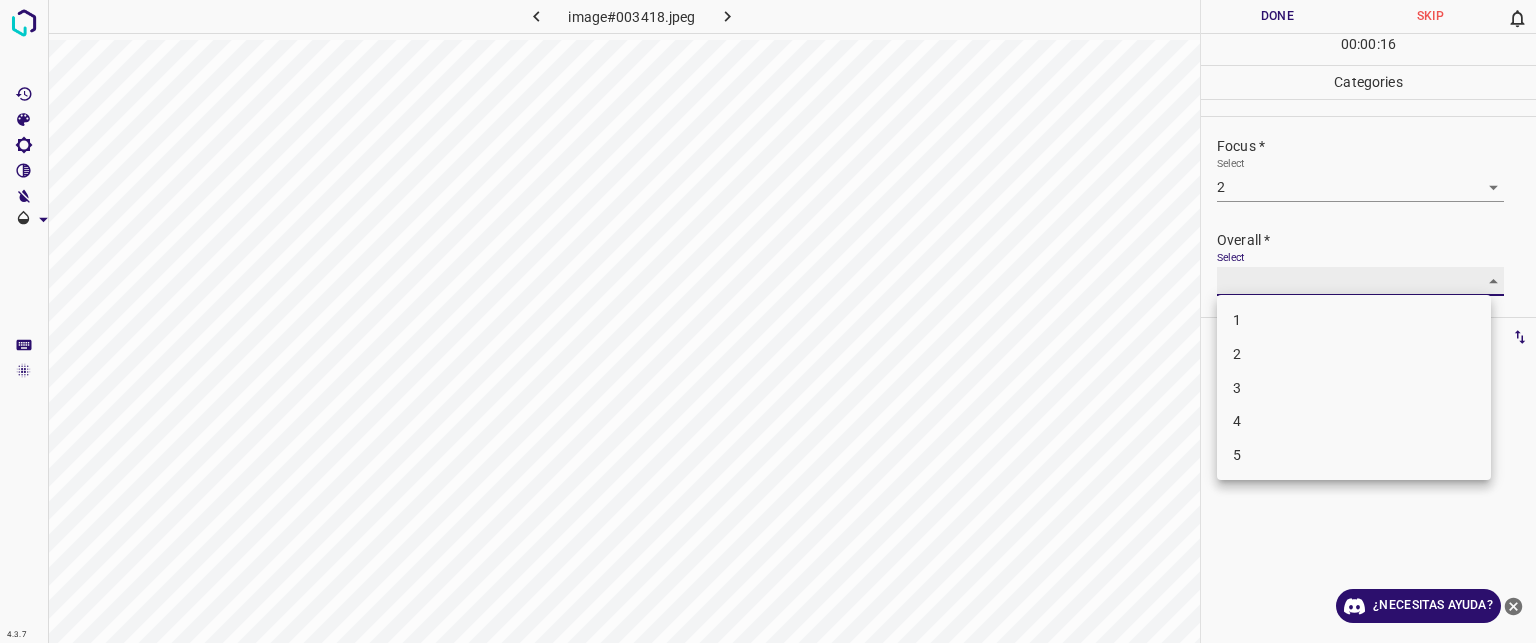 type on "2" 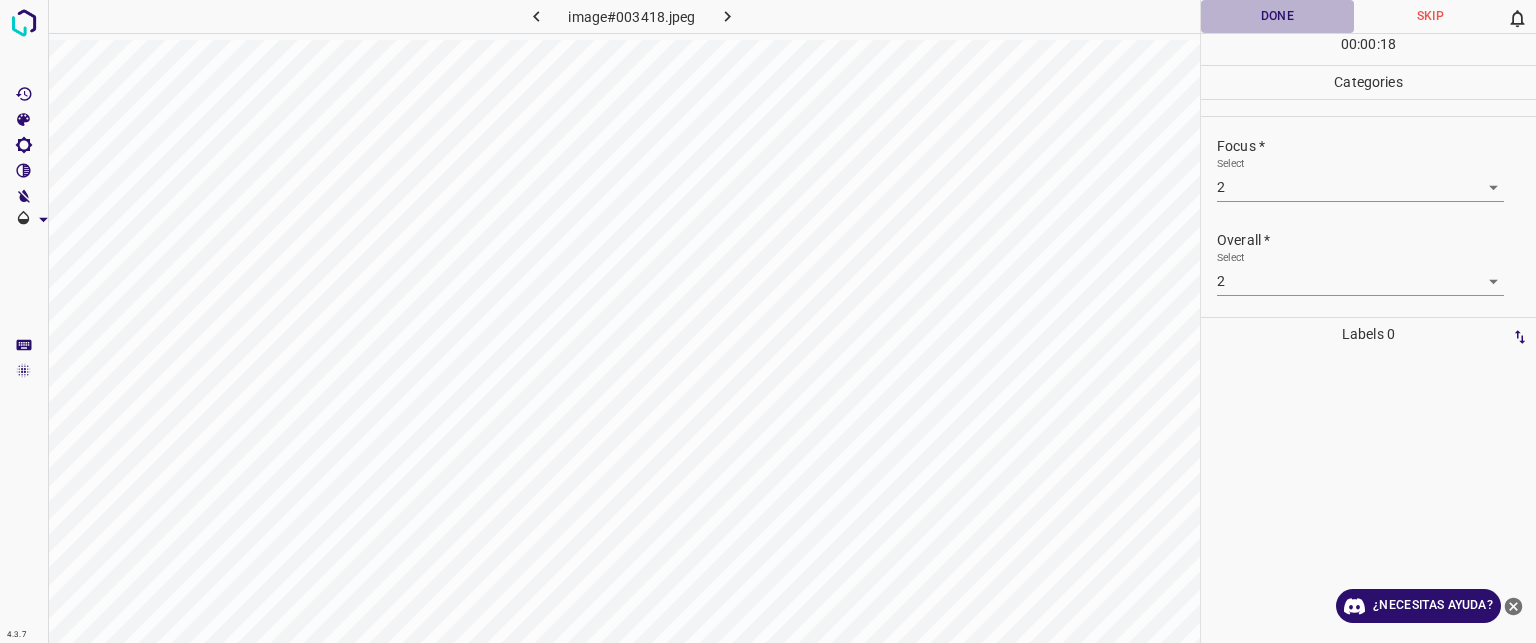 click on "Done" at bounding box center [1277, 16] 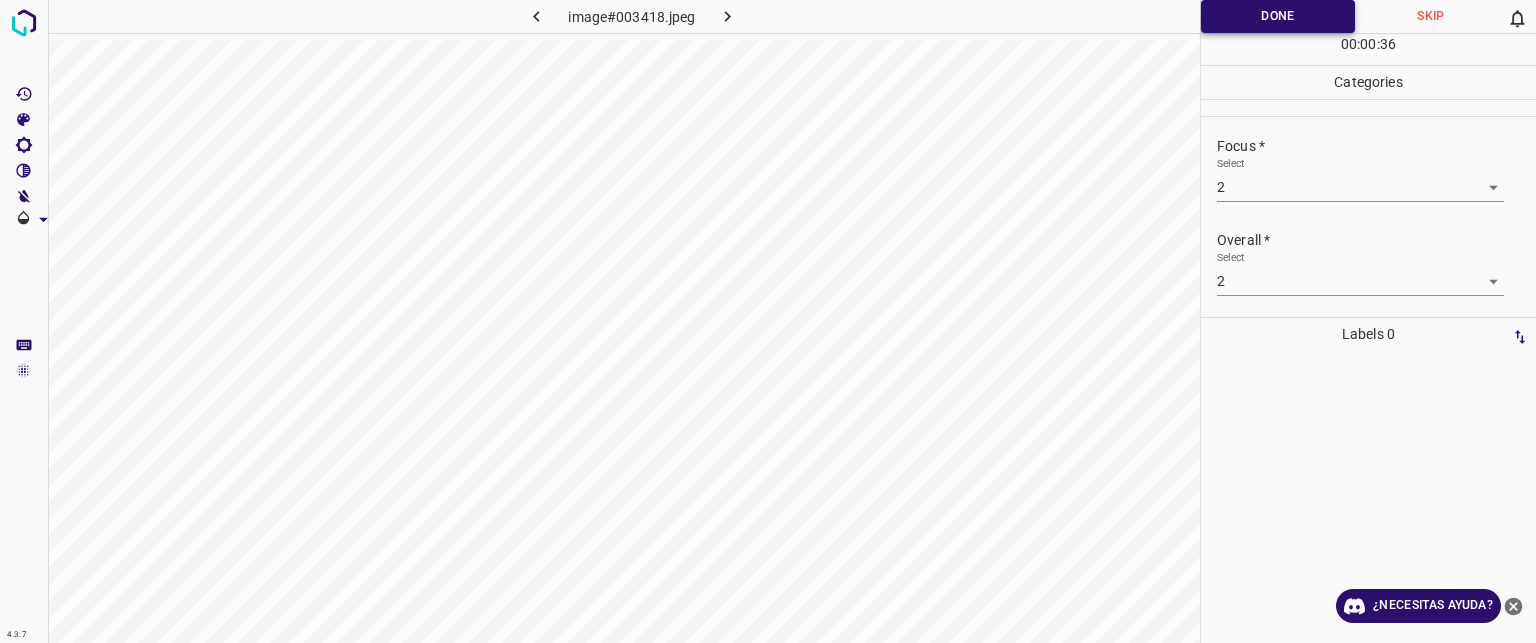 click on "Done" at bounding box center [1278, 16] 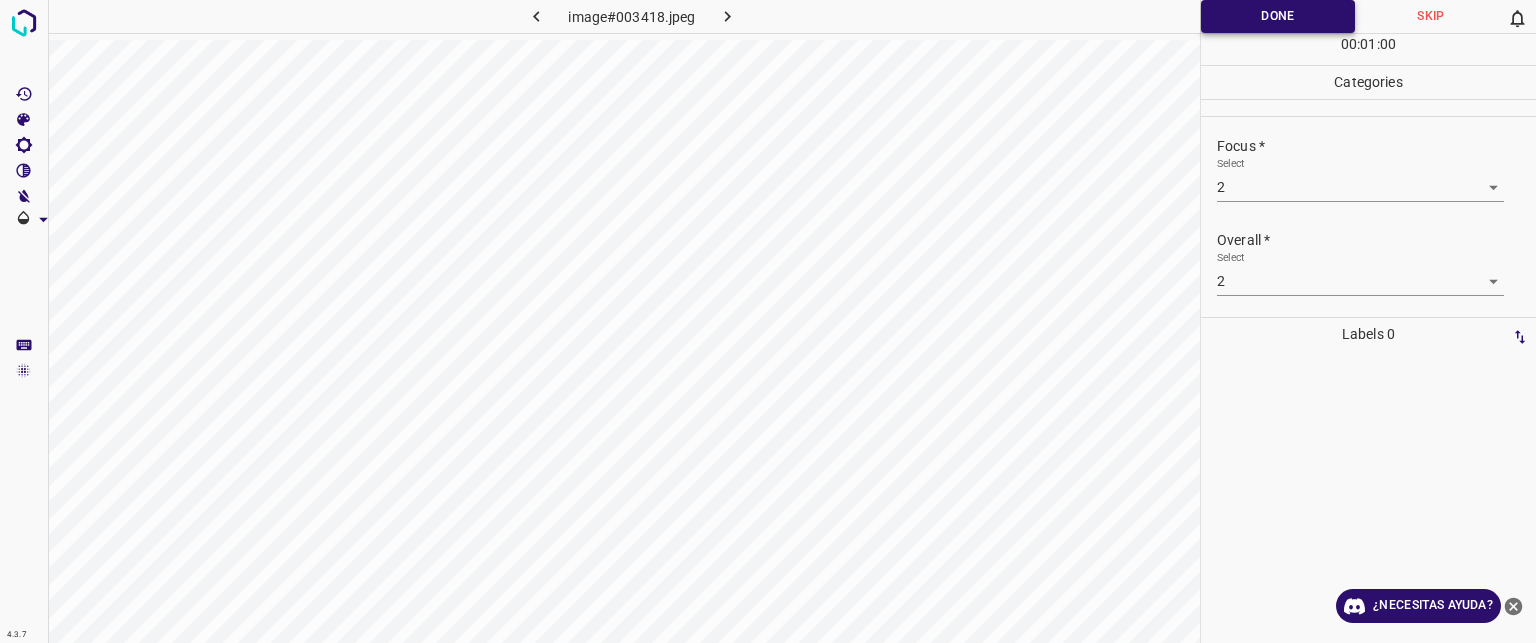 click on "Done" at bounding box center [1278, 16] 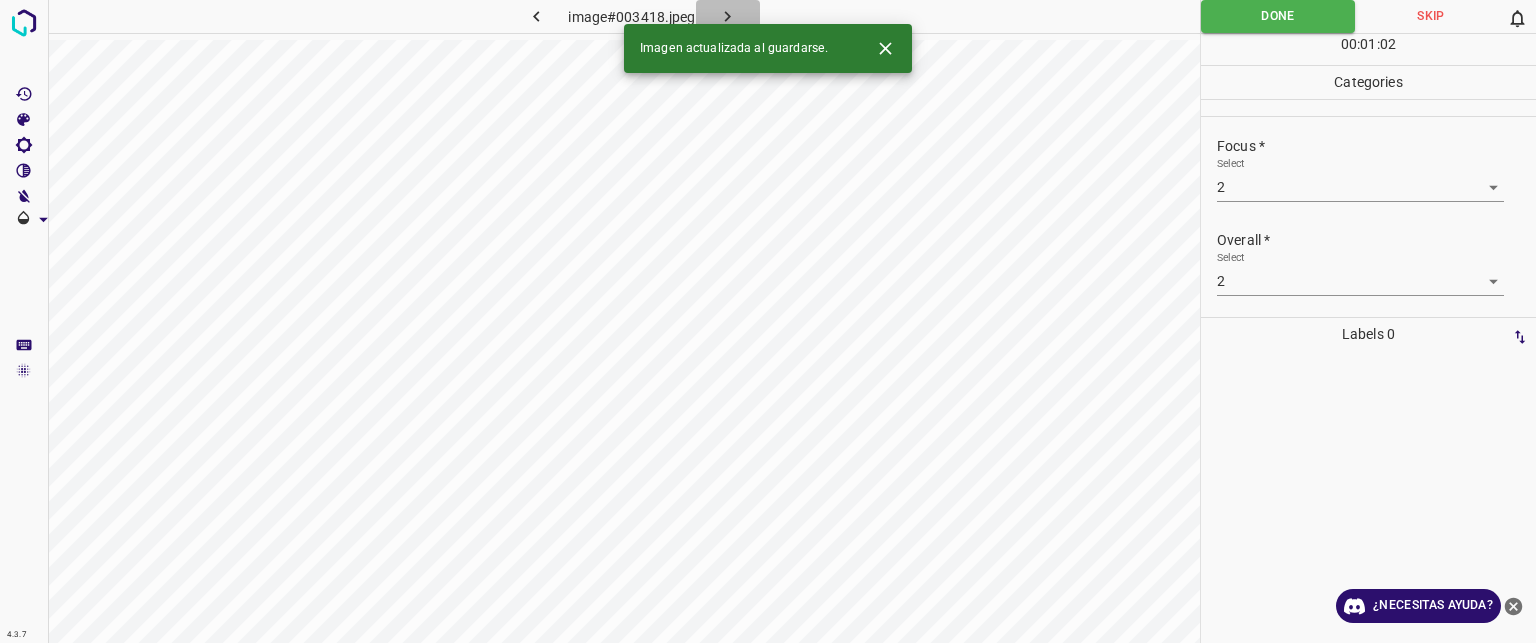click 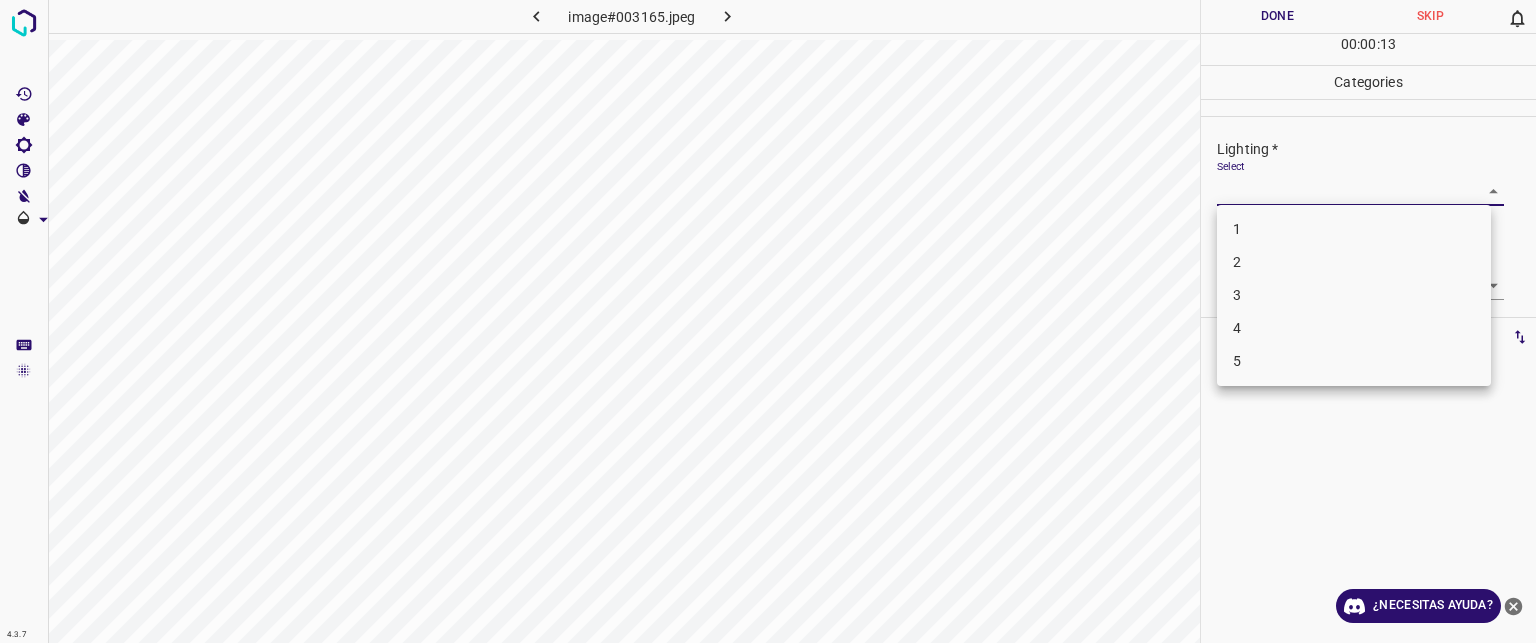 click on "Texto original Valora esta traducción Tu opinión servirá para ayudar a mejorar el Traductor de Google 4.3.7 image#003165.jpeg Done Skip 0 00   : 00   : 13   Categories Lighting *  Select ​ Focus *  Select ​ Overall *  Select ​ Labels   0 Categories 1 Lighting 2 Focus 3 Overall Tools Space Change between modes (Draw & Edit) I Auto labeling R Restore zoom M Zoom in N Zoom out Delete Delete selecte label Filters Z Restore filters X Saturation filter C Brightness filter V Contrast filter B Gray scale filter General O Download ¿Necesitas ayuda? - Texto - Esconder - Borrar 1 2 3 4 5" at bounding box center (768, 321) 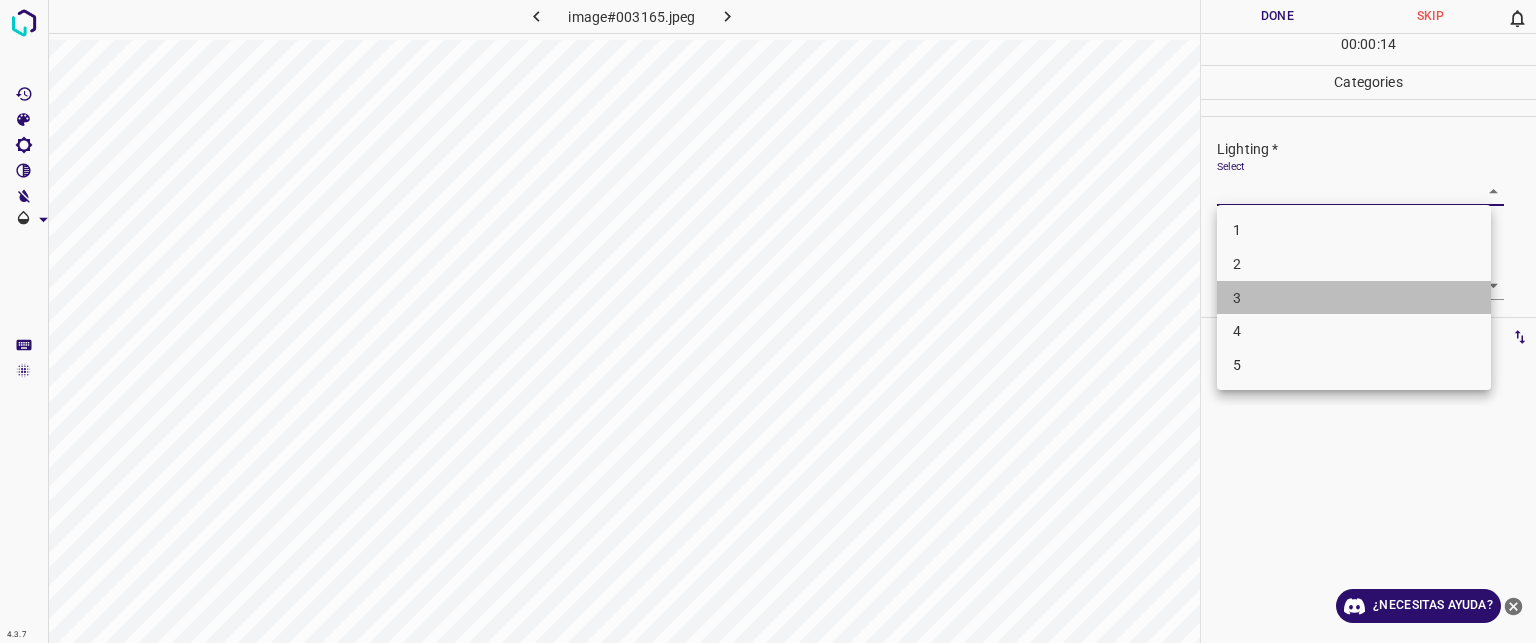 click on "3" at bounding box center (1354, 298) 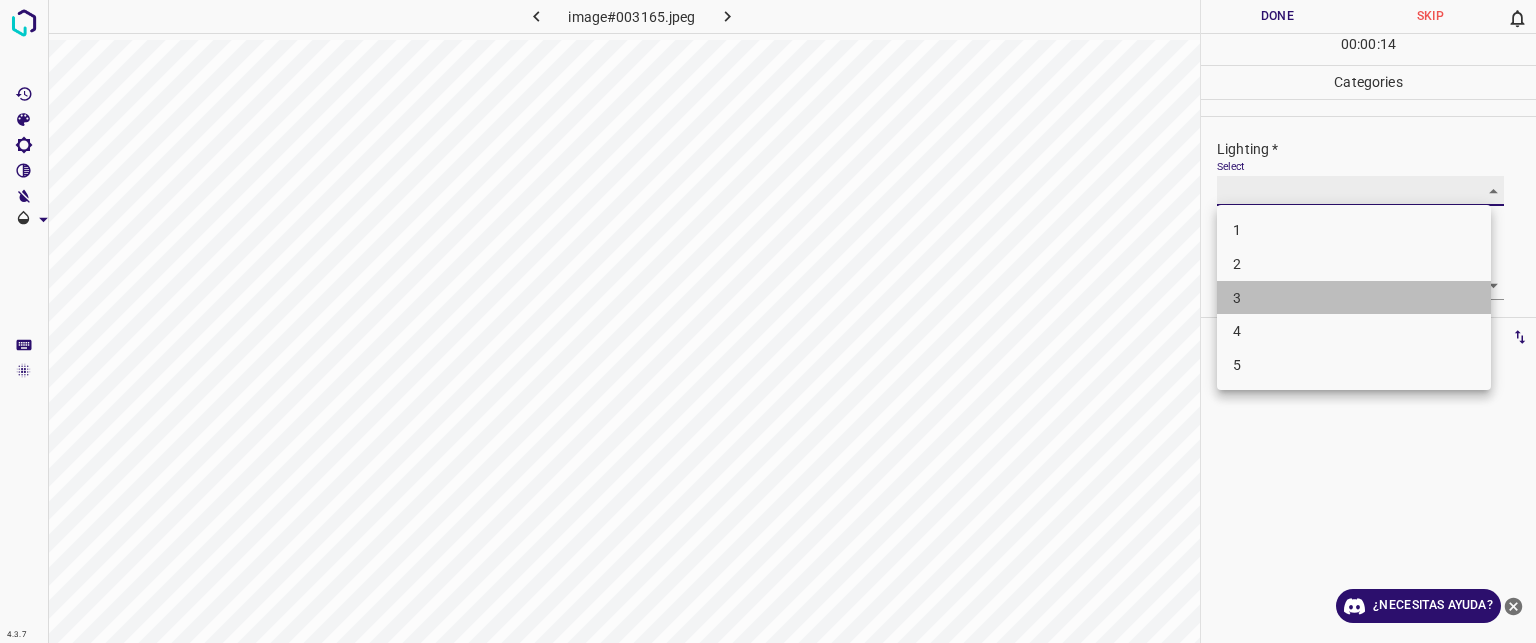 type on "3" 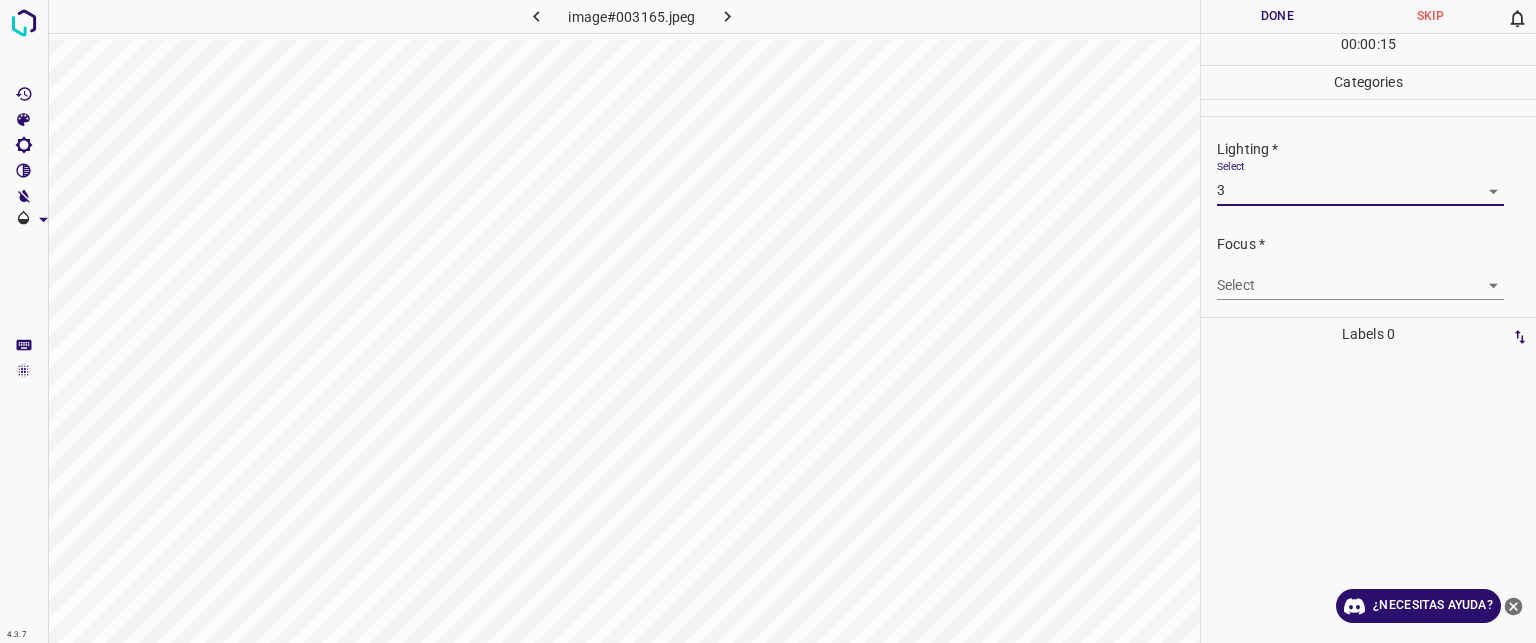 click on "Texto original Valora esta traducción Tu opinión servirá para ayudar a mejorar el Traductor de Google 4.3.7 image#003165.jpeg Done Skip 0 00   : 00   : 15   Categories Lighting *  Select 3 3 Focus *  Select ​ Overall *  Select ​ Labels   0 Categories 1 Lighting 2 Focus 3 Overall Tools Space Change between modes (Draw & Edit) I Auto labeling R Restore zoom M Zoom in N Zoom out Delete Delete selecte label Filters Z Restore filters X Saturation filter C Brightness filter V Contrast filter B Gray scale filter General O Download ¿Necesitas ayuda? - Texto - Esconder - Borrar" at bounding box center (768, 321) 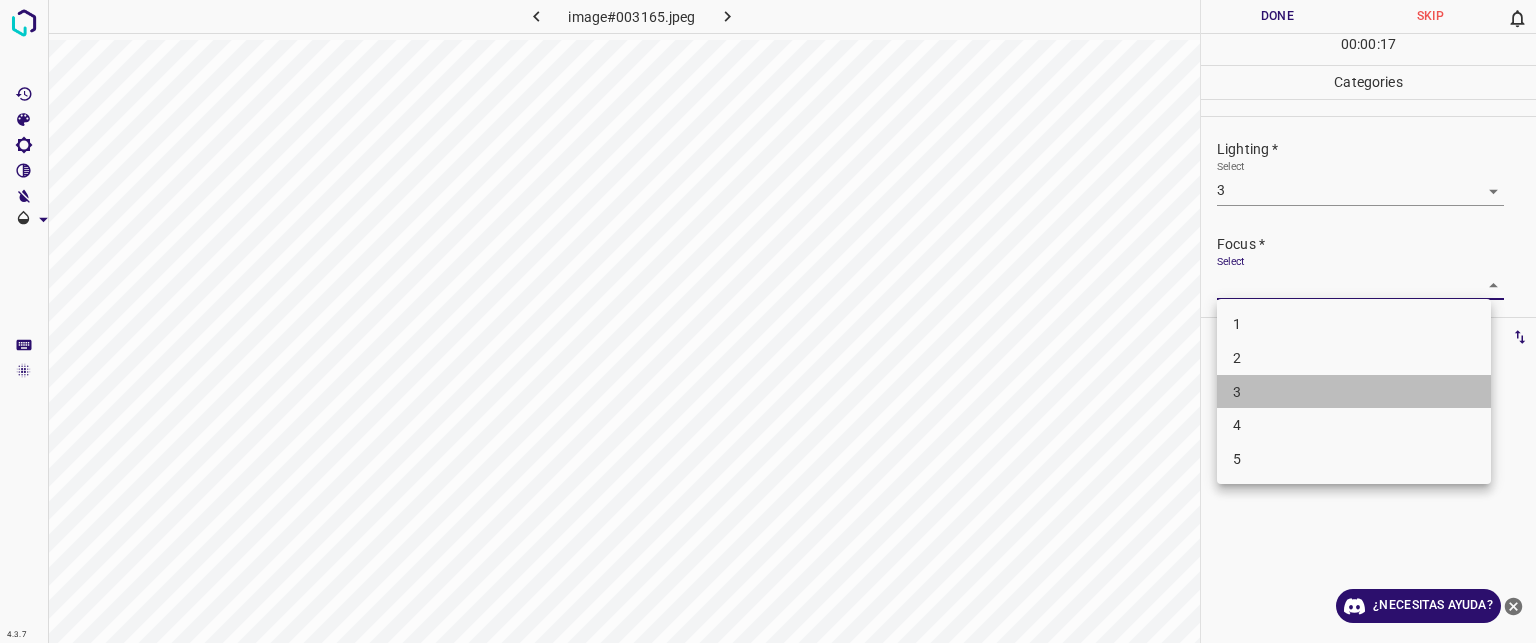 click on "3" at bounding box center (1354, 392) 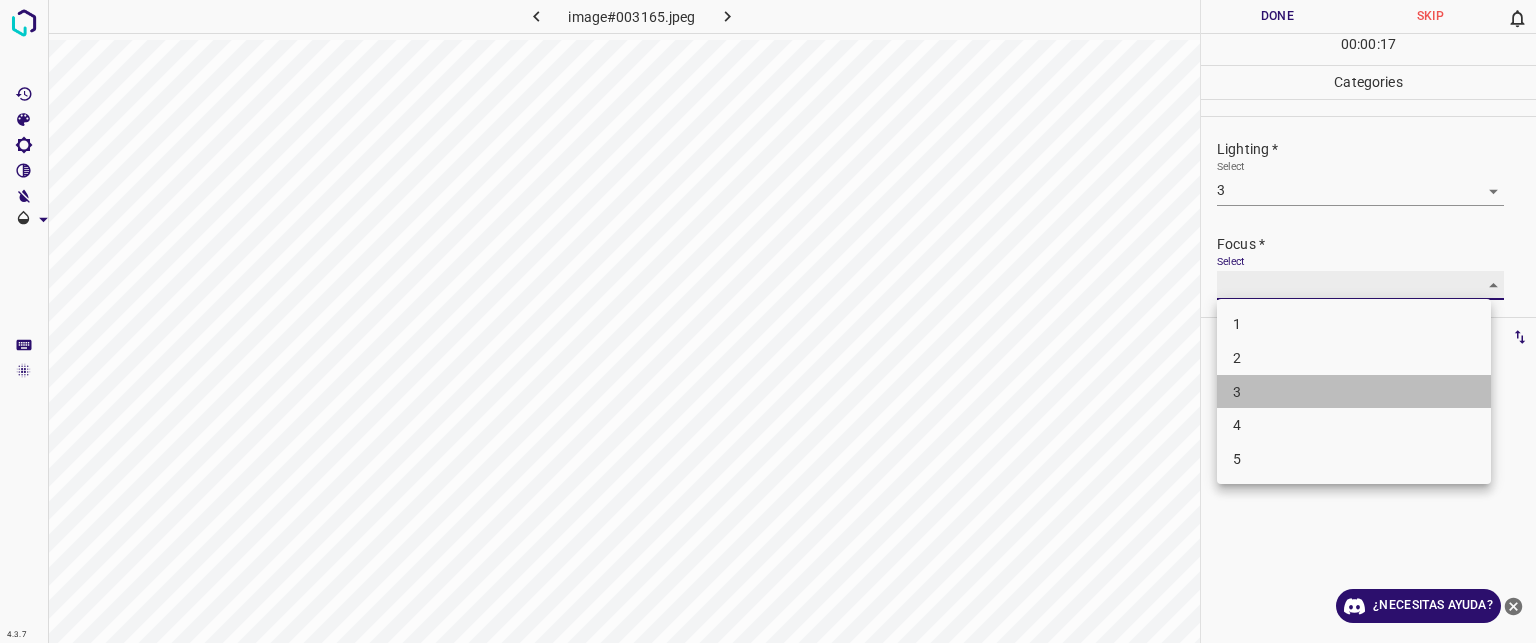 type on "3" 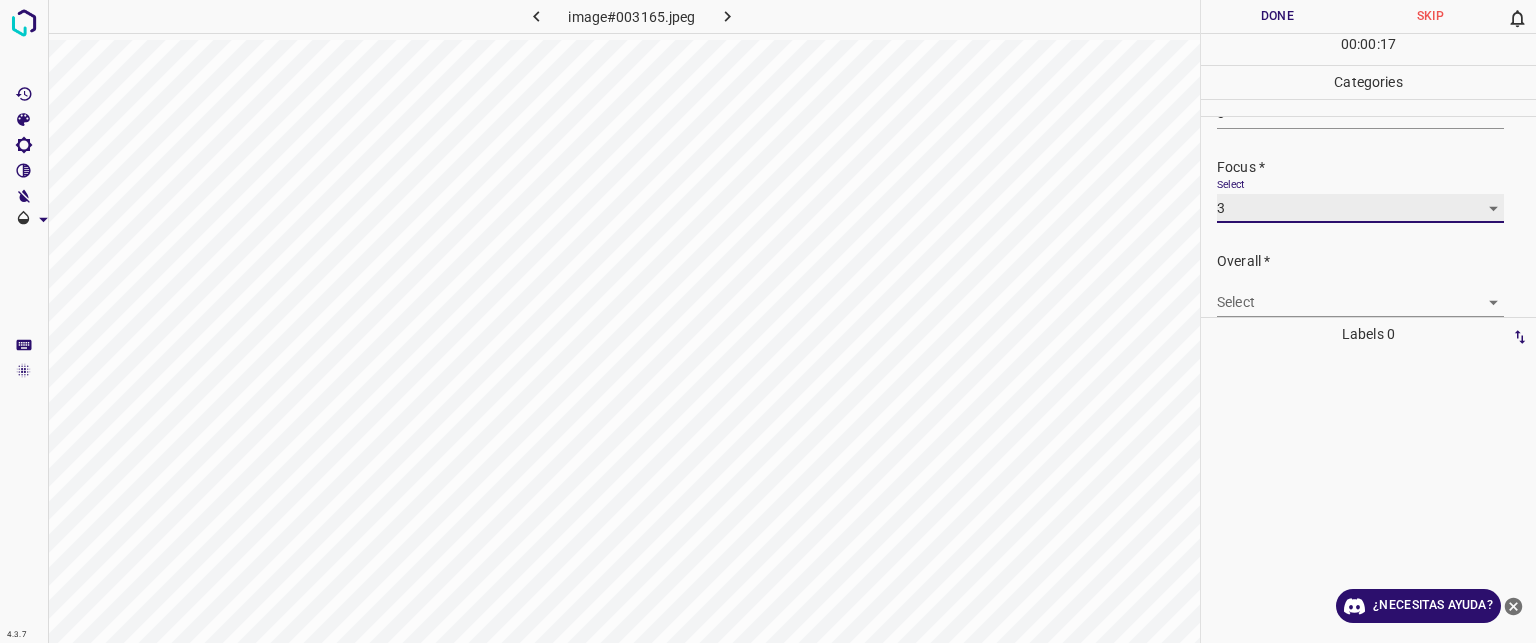 scroll, scrollTop: 98, scrollLeft: 0, axis: vertical 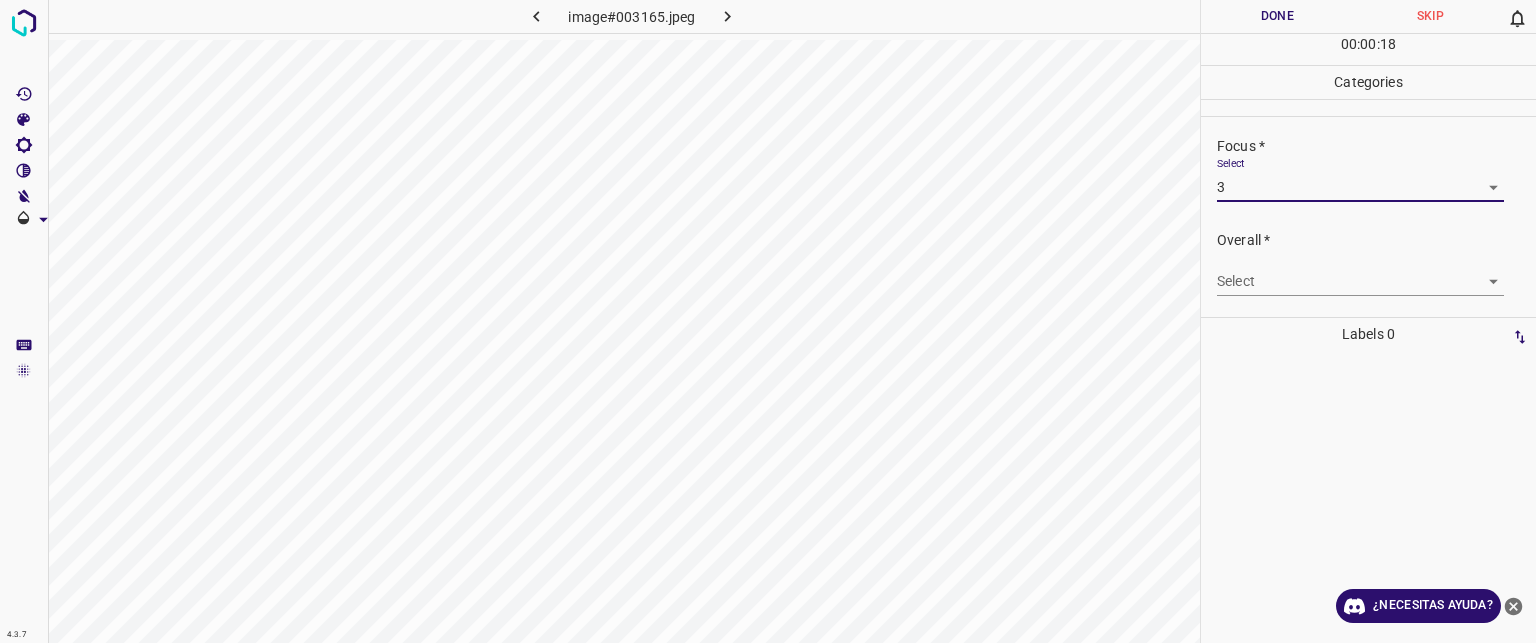 click on "Texto original Valora esta traducción Tu opinión servirá para ayudar a mejorar el Traductor de Google 4.3.7 image#003165.jpeg Done Skip 0 00   : 00   : 18   Categories Lighting *  Select 3 3 Focus *  Select 3 3 Overall *  Select ​ Labels   0 Categories 1 Lighting 2 Focus 3 Overall Tools Space Change between modes (Draw & Edit) I Auto labeling R Restore zoom M Zoom in N Zoom out Delete Delete selecte label Filters Z Restore filters X Saturation filter C Brightness filter V Contrast filter B Gray scale filter General O Download ¿Necesitas ayuda? - Texto - Esconder - Borrar" at bounding box center (768, 321) 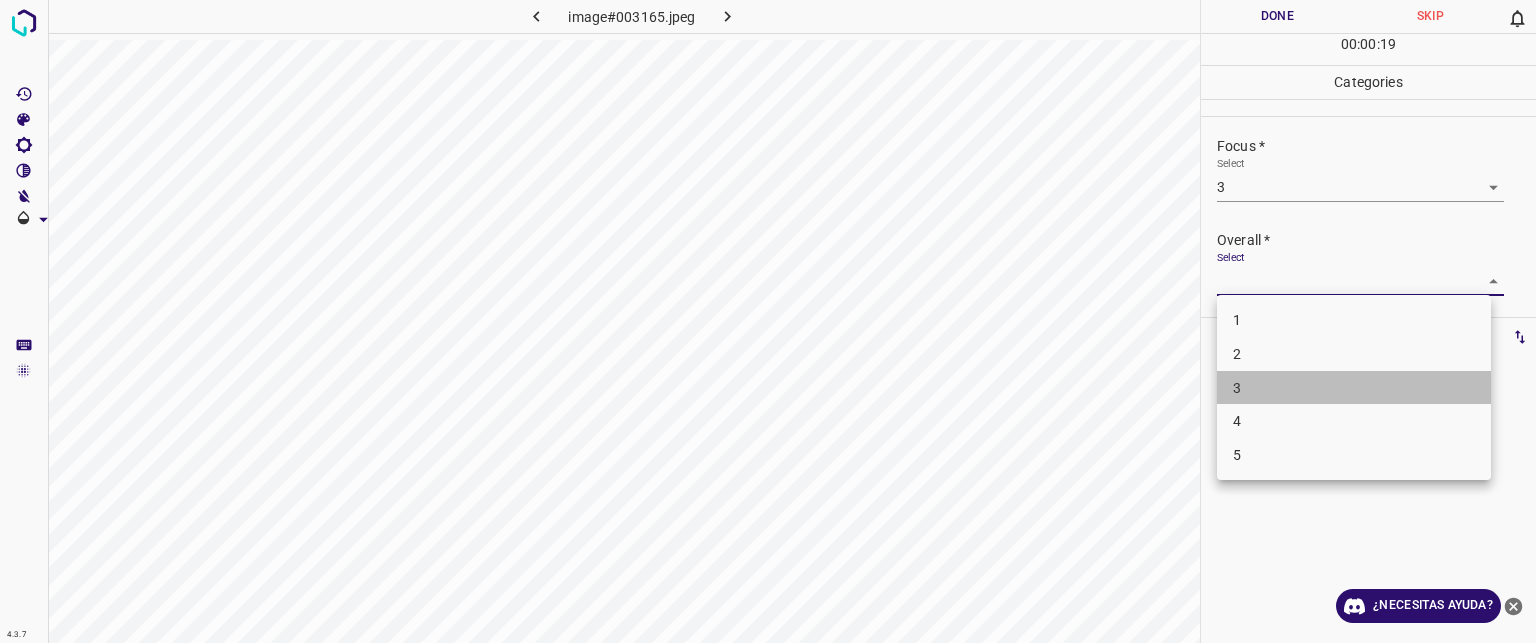 click on "3" at bounding box center [1354, 388] 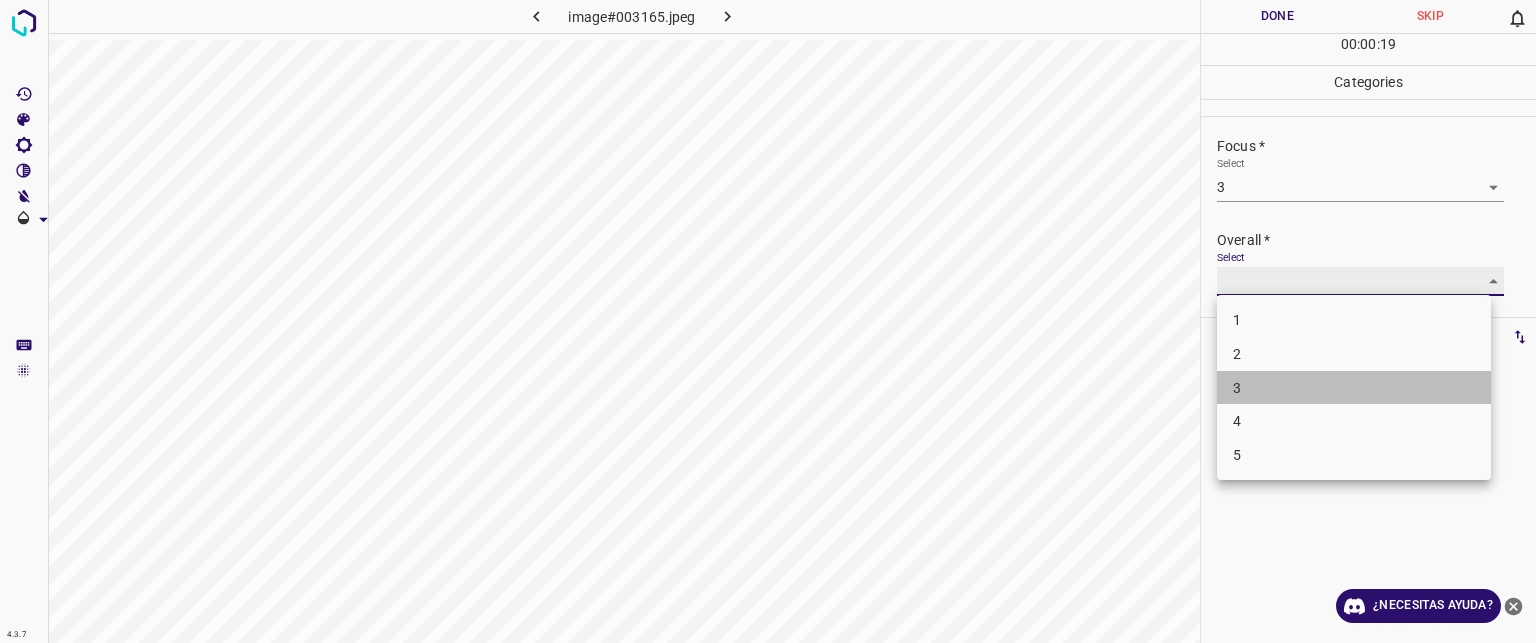 type on "3" 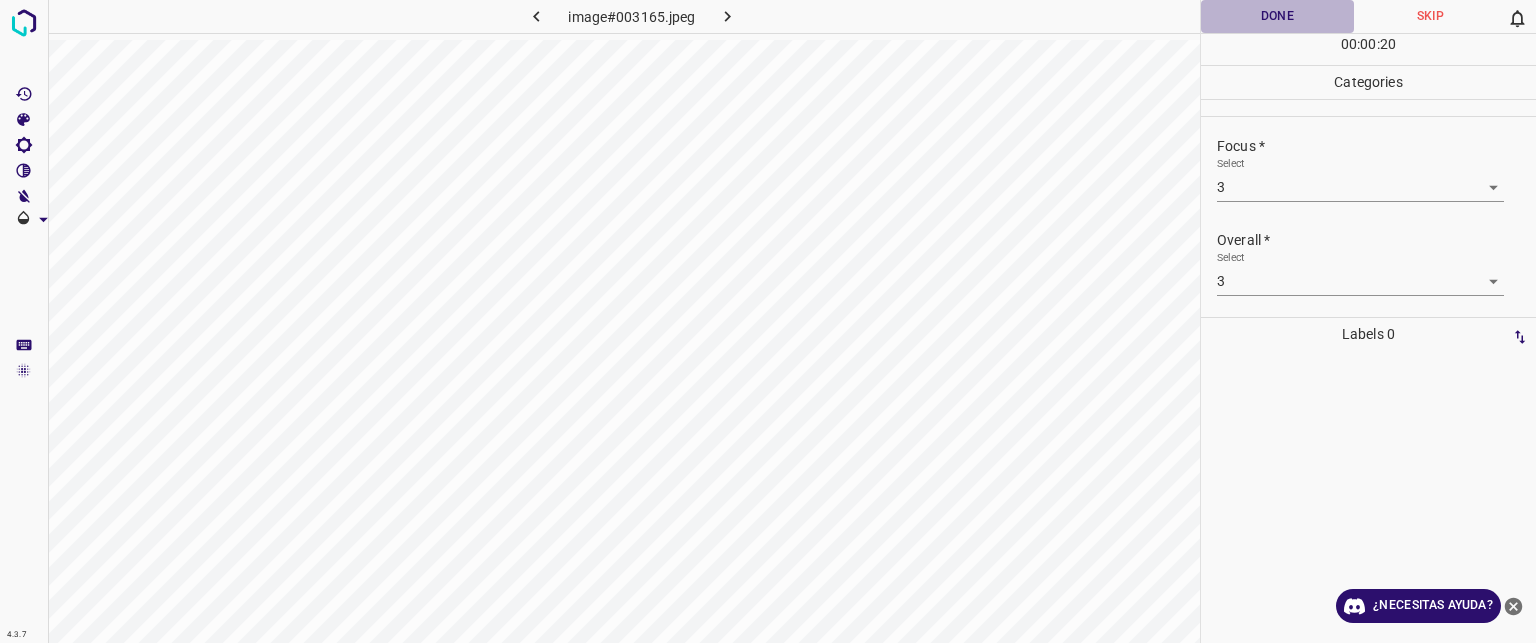 click on "Done" at bounding box center [1277, 16] 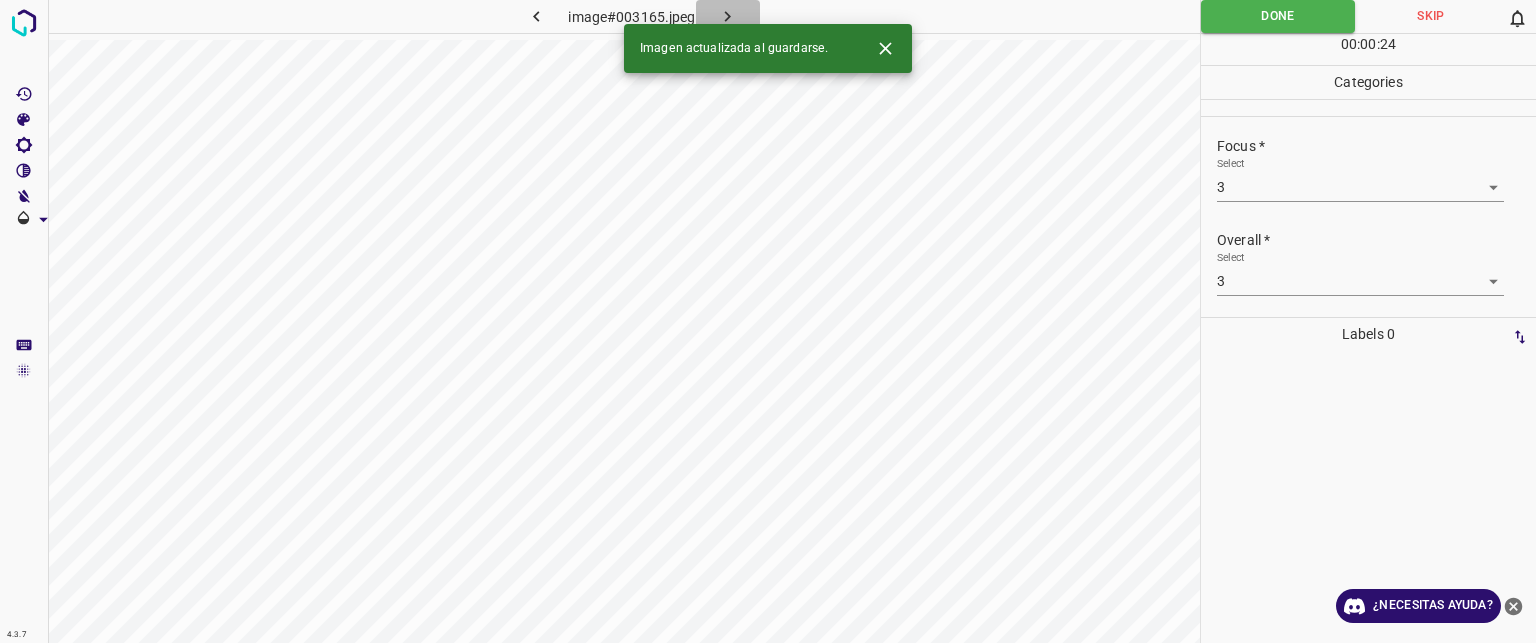 click 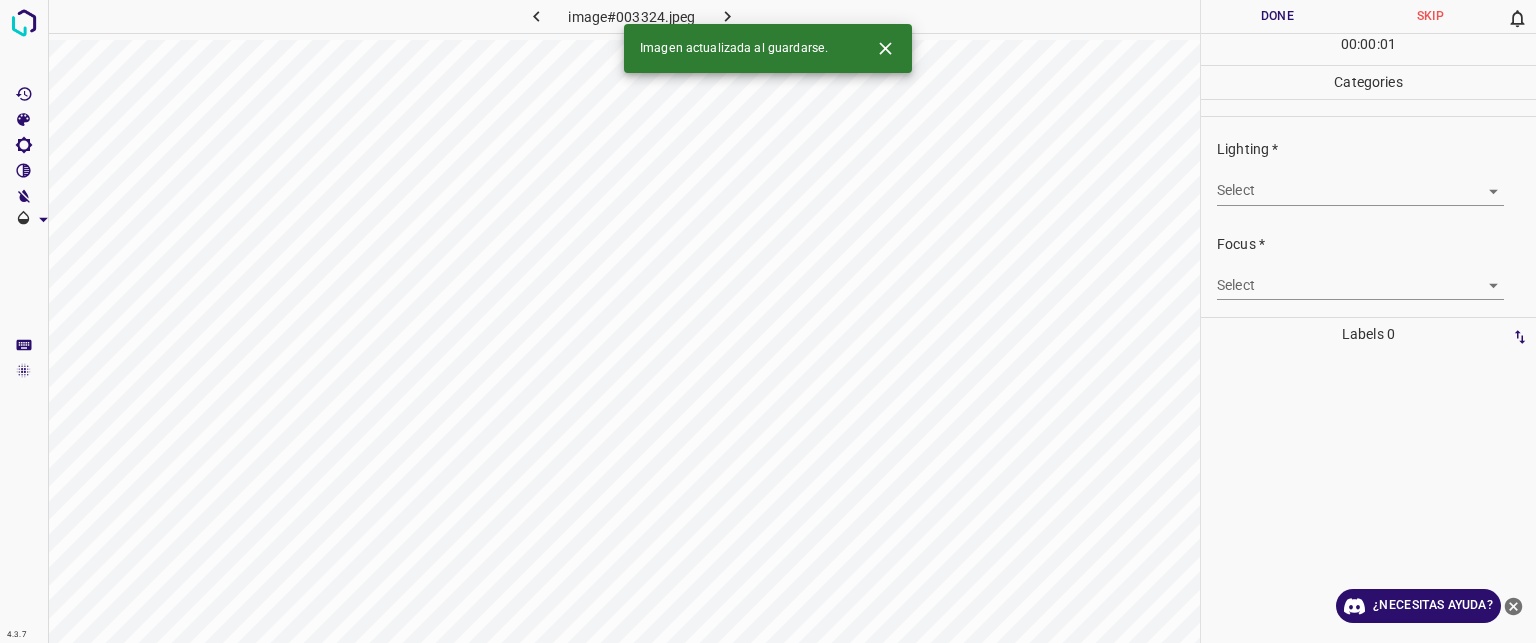 click on "Texto original Valora esta traducción Tu opinión servirá para ayudar a mejorar el Traductor de Google 4.3.7 image#003324.jpeg Done Skip 0 00   : 00   : 01   Categories Lighting *  Select ​ Focus *  Select ​ Overall *  Select ​ Labels   0 Categories 1 Lighting 2 Focus 3 Overall Tools Space Change between modes (Draw & Edit) I Auto labeling R Restore zoom M Zoom in N Zoom out Delete Delete selecte label Filters Z Restore filters X Saturation filter C Brightness filter V Contrast filter B Gray scale filter General O Download Imagen actualizada al guardarse. ¿Necesitas ayuda? - Texto - Esconder - Borrar" at bounding box center [768, 321] 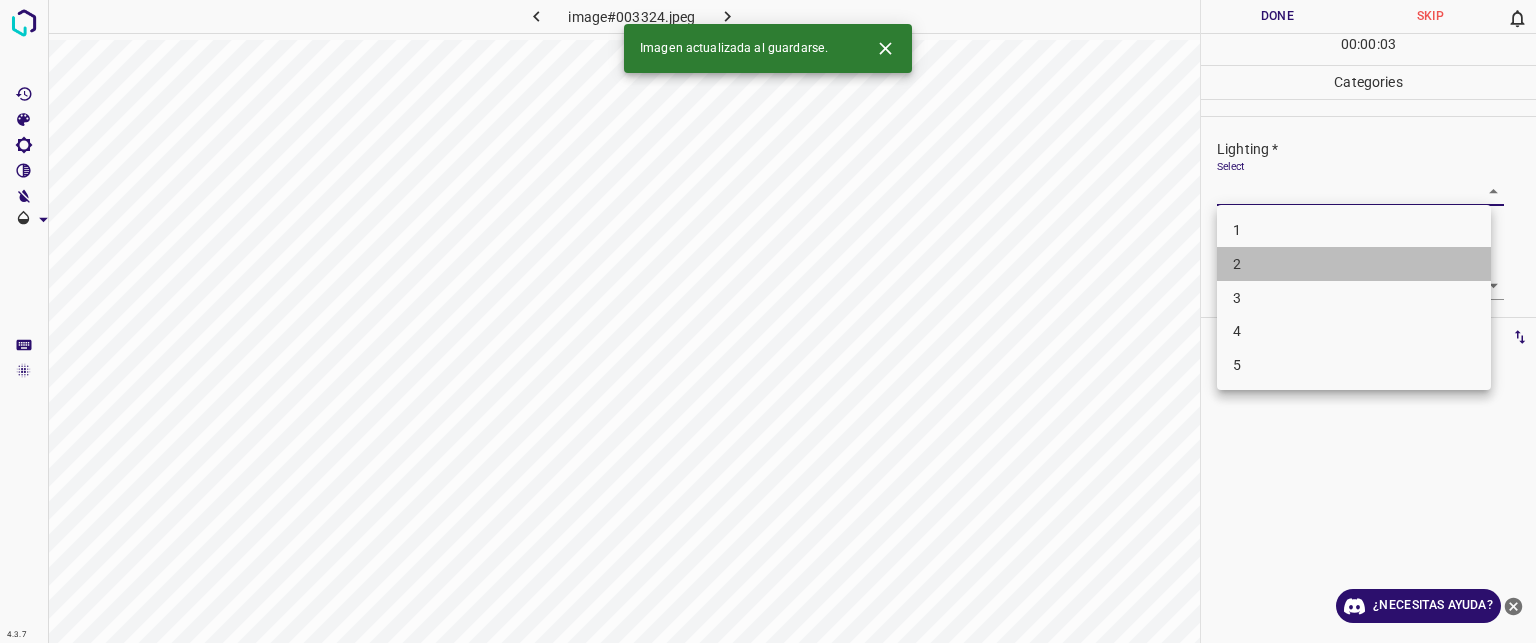 click on "2" at bounding box center (1237, 264) 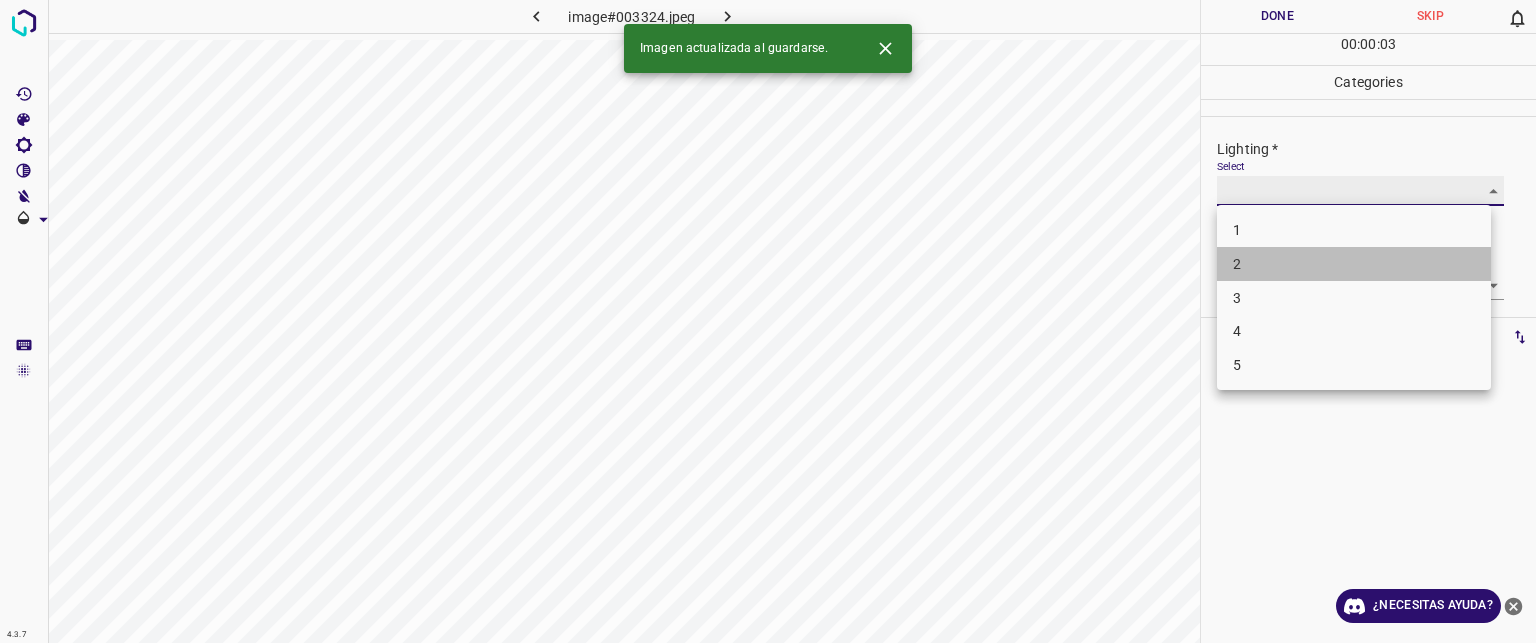 type on "2" 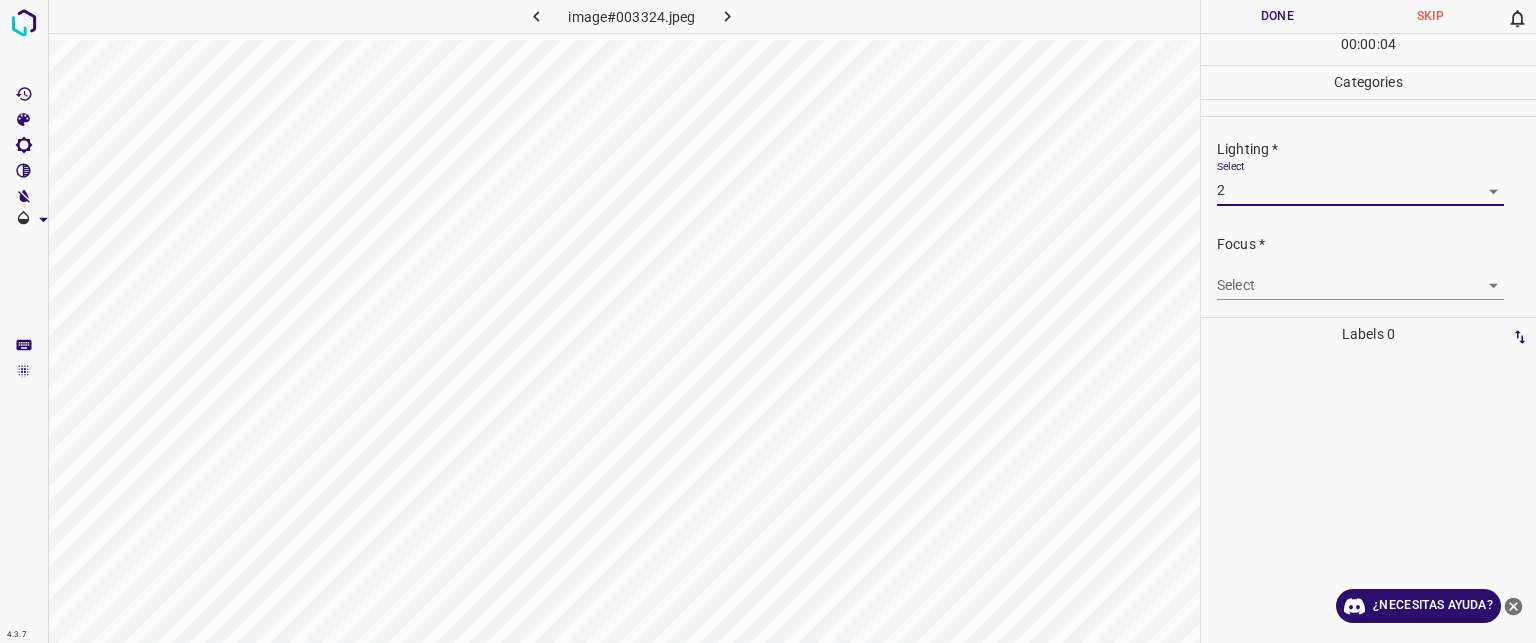 click on "Texto original Valora esta traducción Tu opinión servirá para ayudar a mejorar el Traductor de Google 4.3.7 image#003324.jpeg Done Skip 0 00   : 00   : 04   Categories Lighting *  Select 2 2 Focus *  Select ​ Overall *  Select ​ Labels   0 Categories 1 Lighting 2 Focus 3 Overall Tools Space Change between modes (Draw & Edit) I Auto labeling R Restore zoom M Zoom in N Zoom out Delete Delete selecte label Filters Z Restore filters X Saturation filter C Brightness filter V Contrast filter B Gray scale filter General O Download ¿Necesitas ayuda? - Texto - Esconder - Borrar" at bounding box center [768, 321] 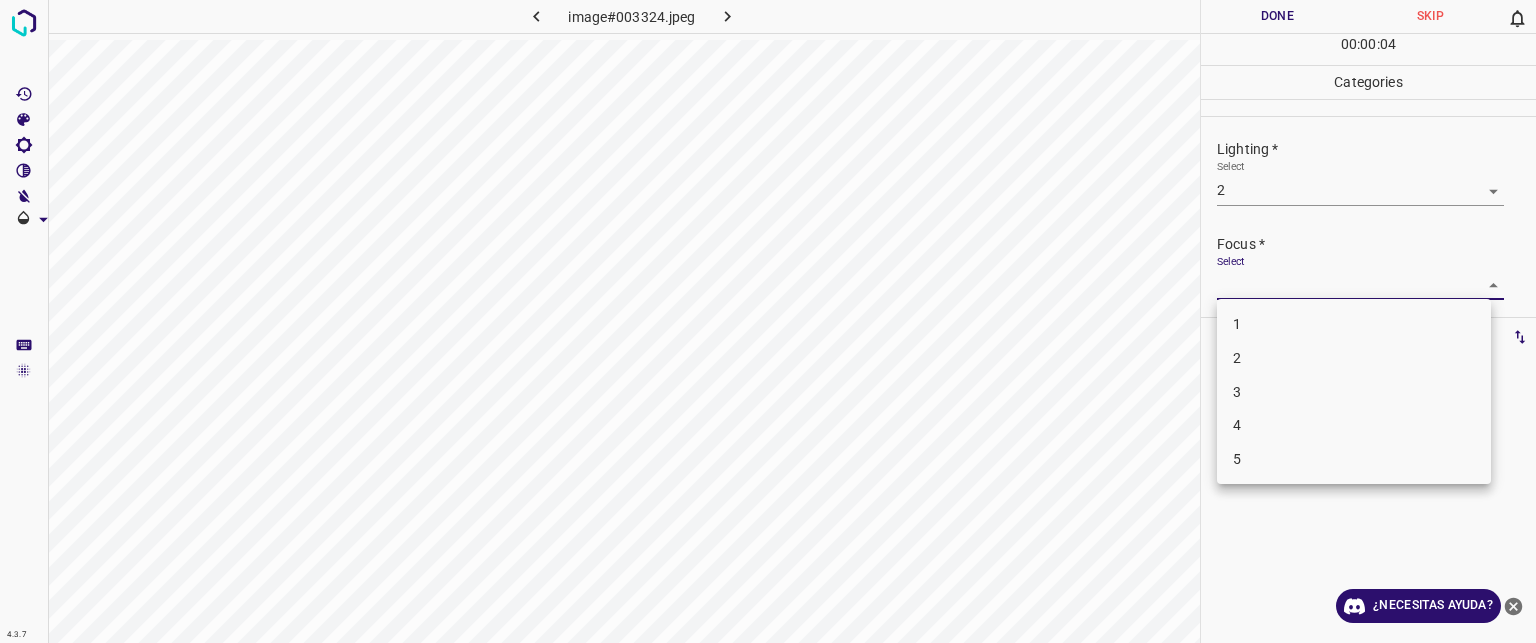click on "2" at bounding box center [1354, 358] 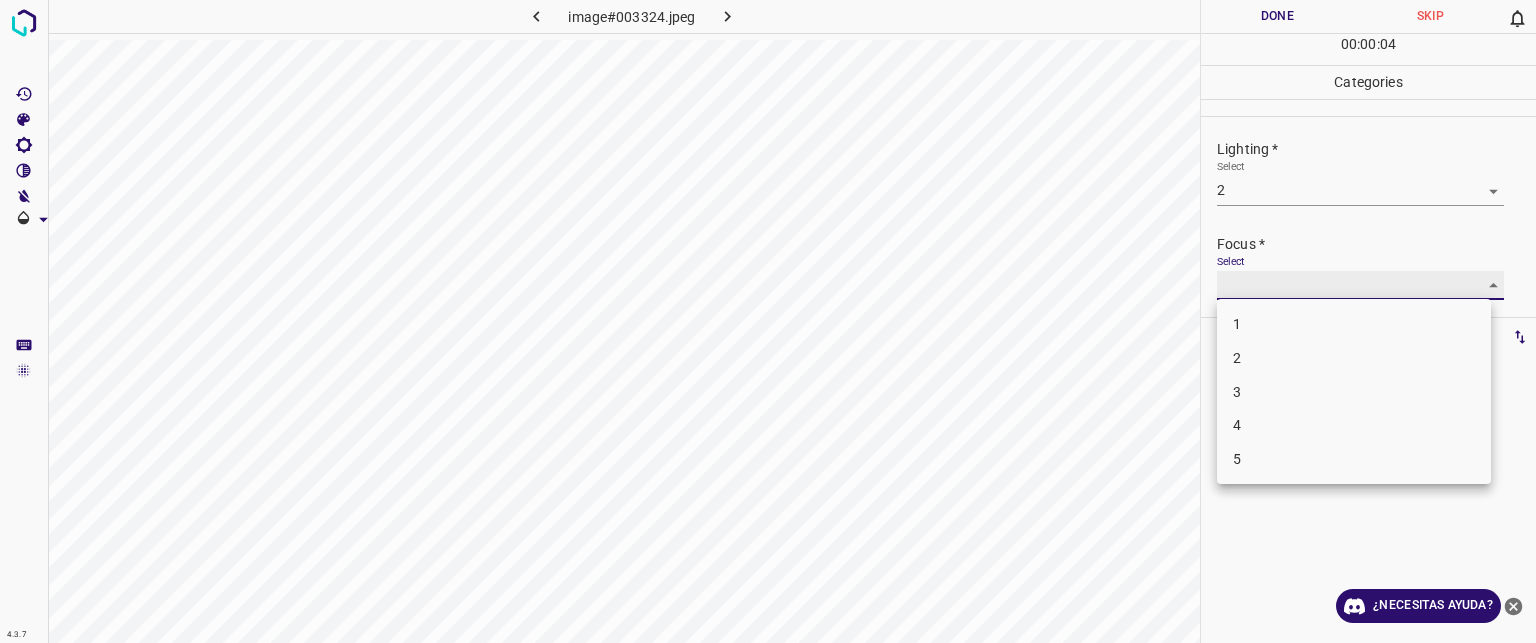 type on "2" 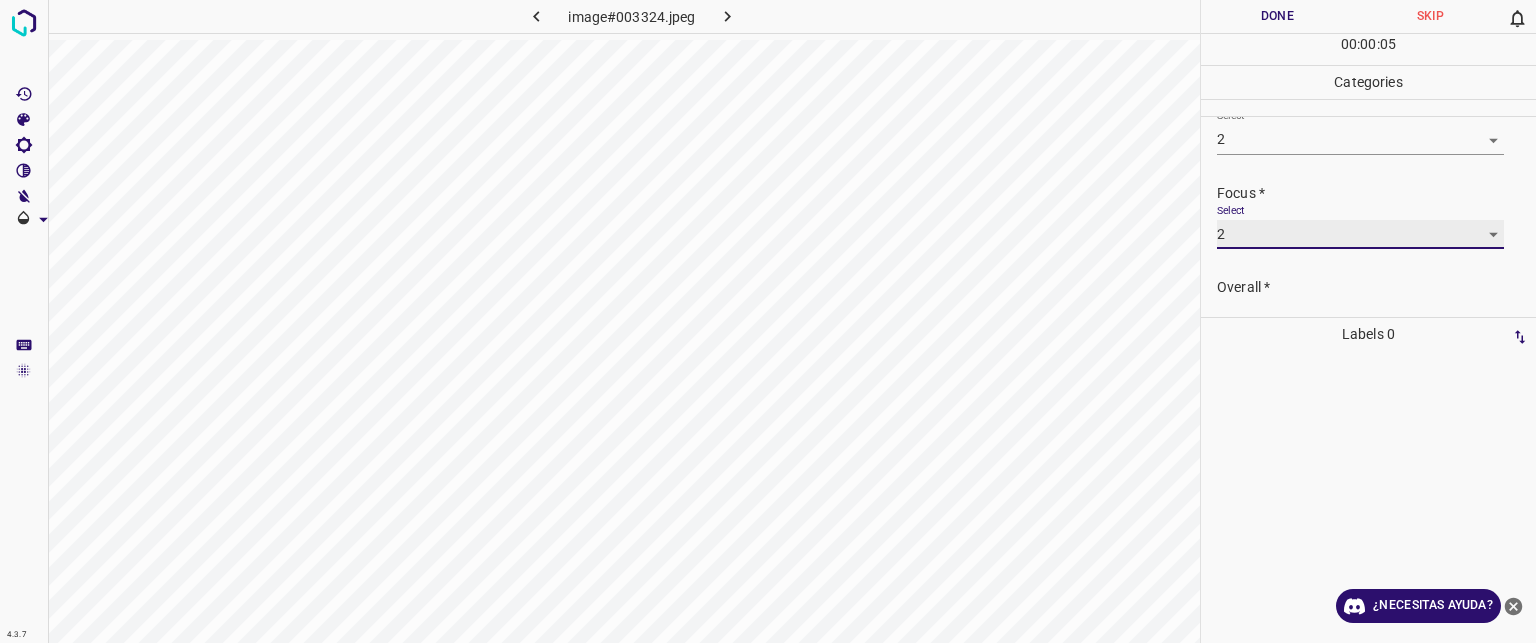 scroll, scrollTop: 98, scrollLeft: 0, axis: vertical 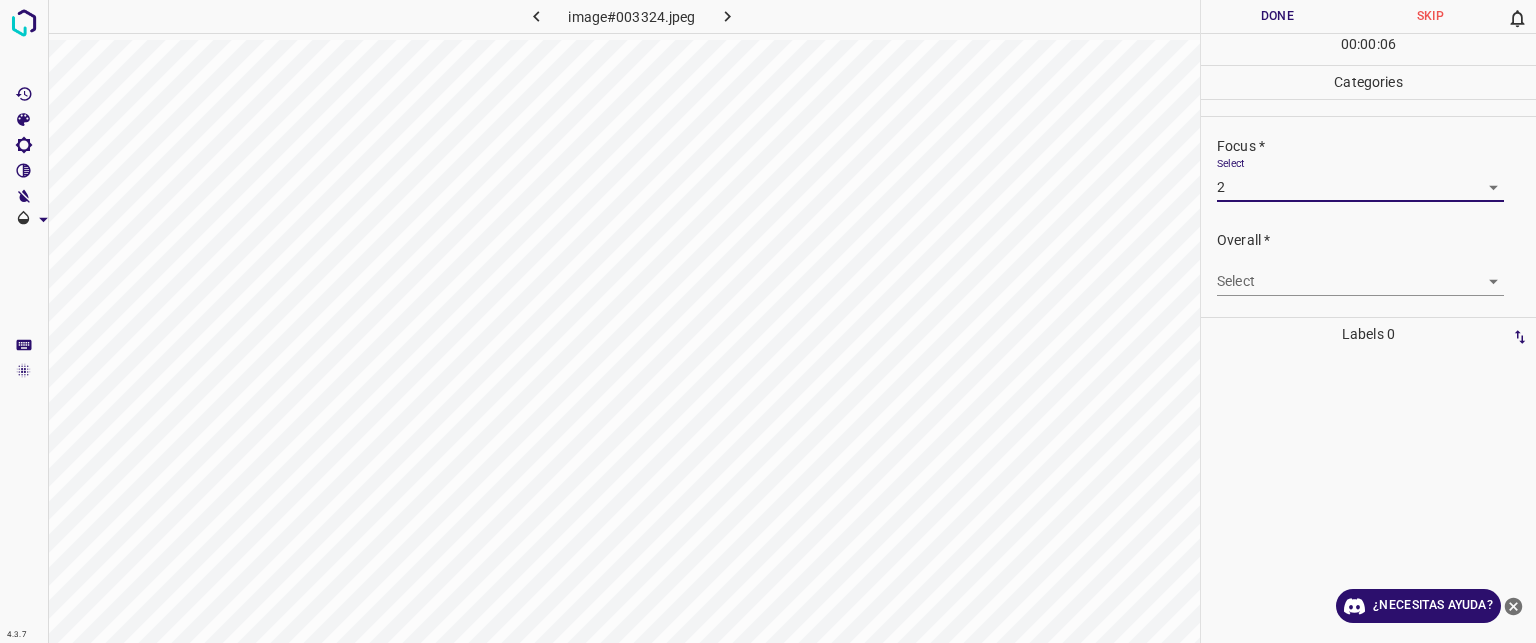 click on "Texto original Valora esta traducción Tu opinión servirá para ayudar a mejorar el Traductor de Google 4.3.7 image#003324.jpeg Done Skip 0 00   : 00   : 06   Categories Lighting *  Select 2 2 Focus *  Select 2 2 Overall *  Select ​ Labels   0 Categories 1 Lighting 2 Focus 3 Overall Tools Space Change between modes (Draw & Edit) I Auto labeling R Restore zoom M Zoom in N Zoom out Delete Delete selecte label Filters Z Restore filters X Saturation filter C Brightness filter V Contrast filter B Gray scale filter General O Download ¿Necesitas ayuda? - Texto - Esconder - Borrar" at bounding box center [768, 321] 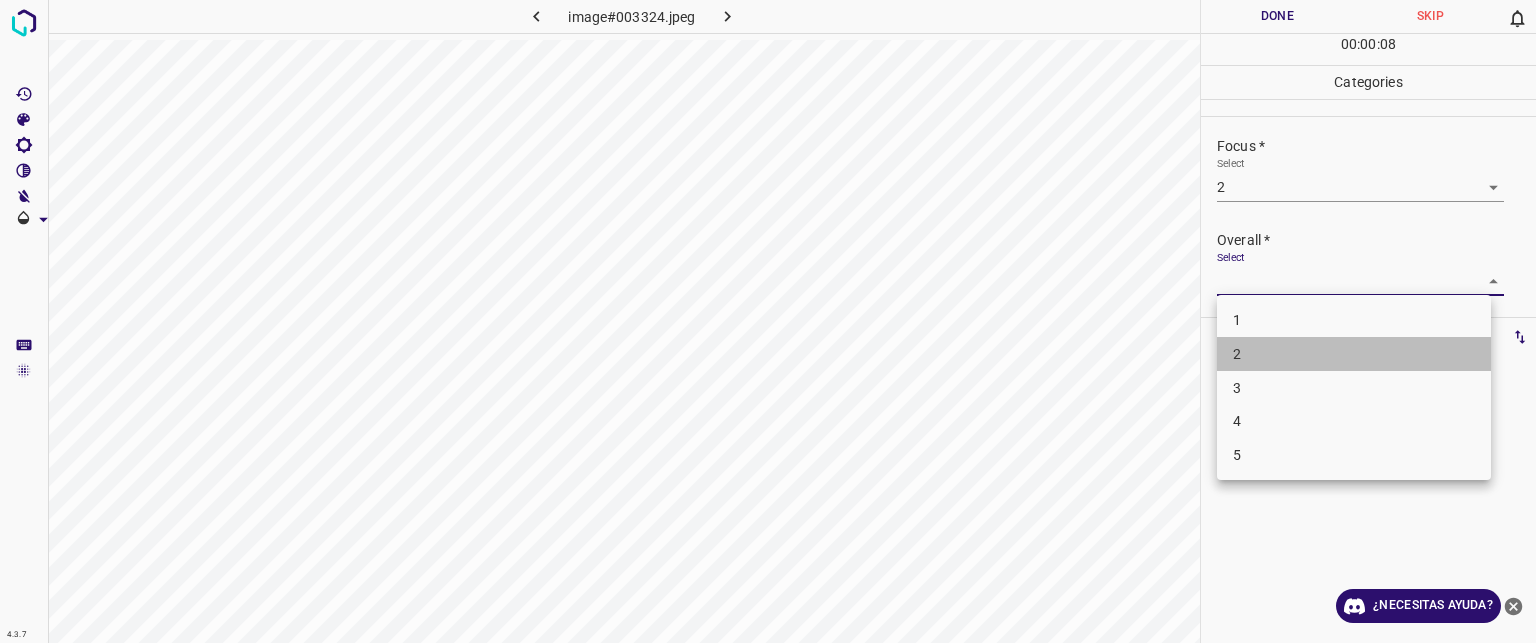 click on "2" at bounding box center [1237, 354] 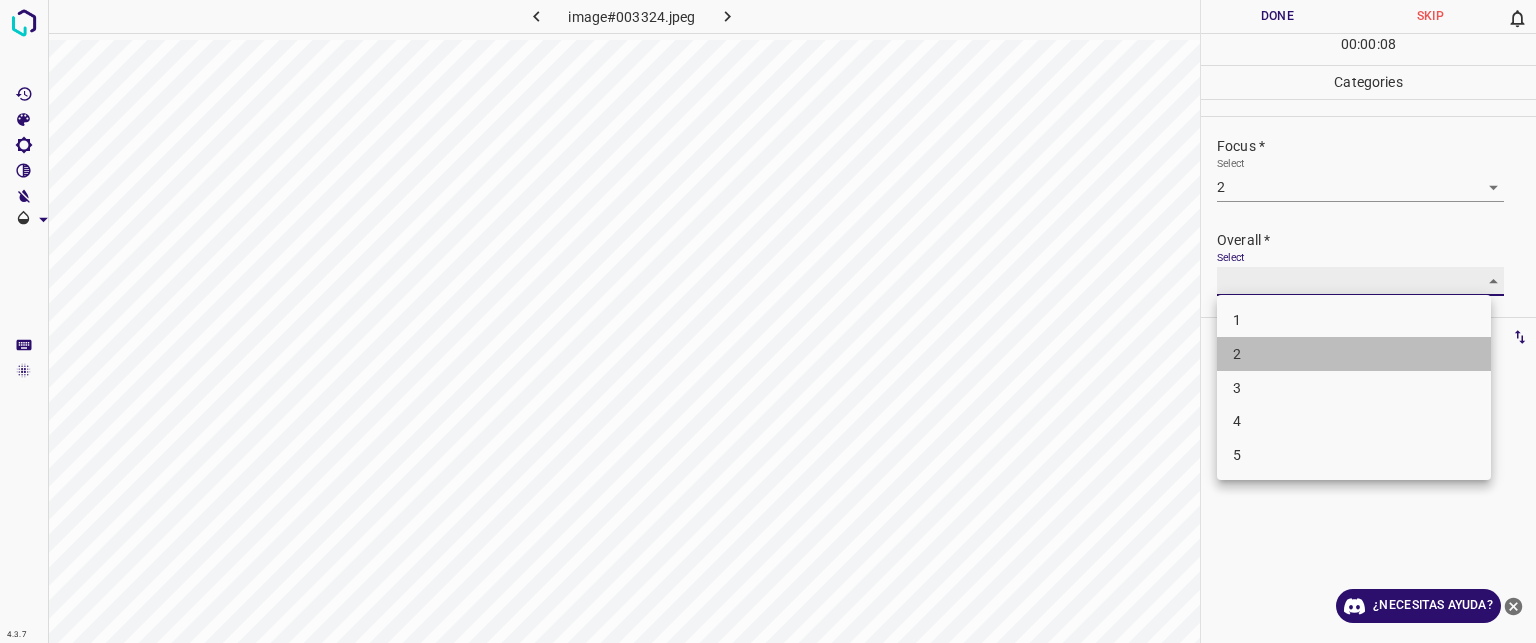 type on "2" 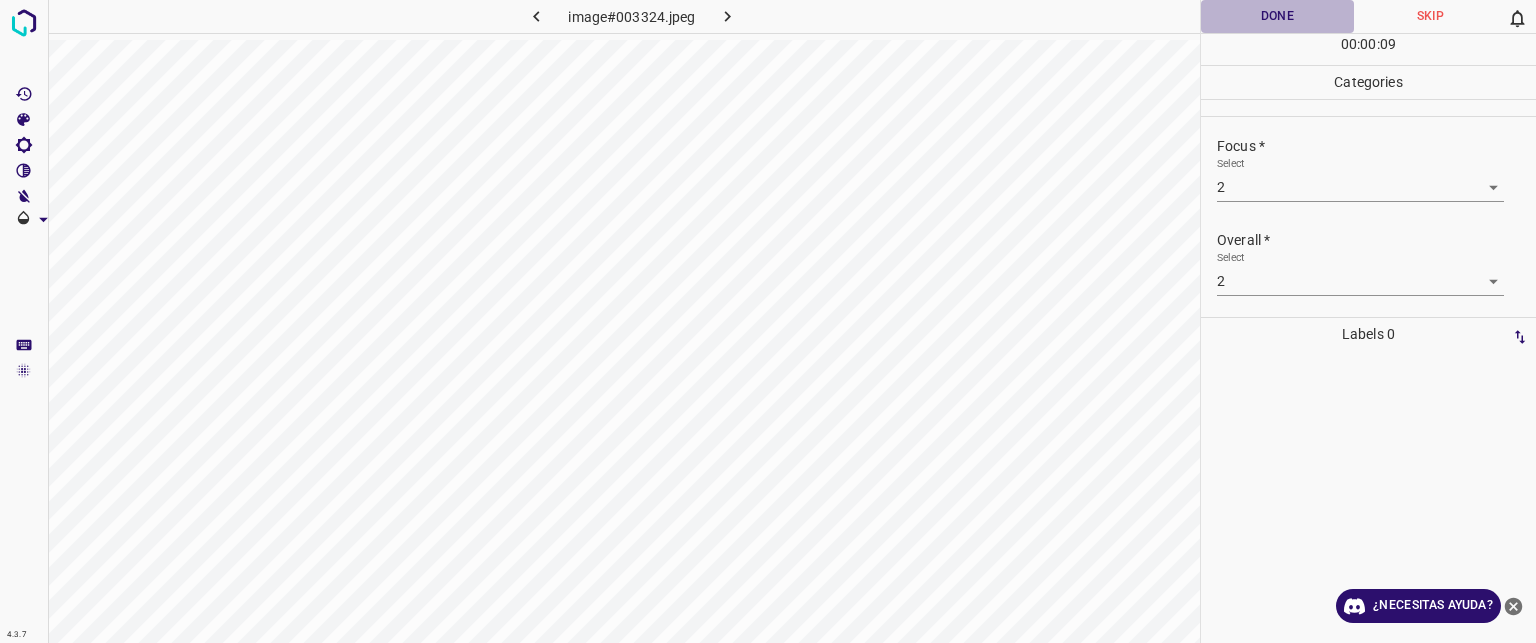 click on "Done" at bounding box center [1277, 16] 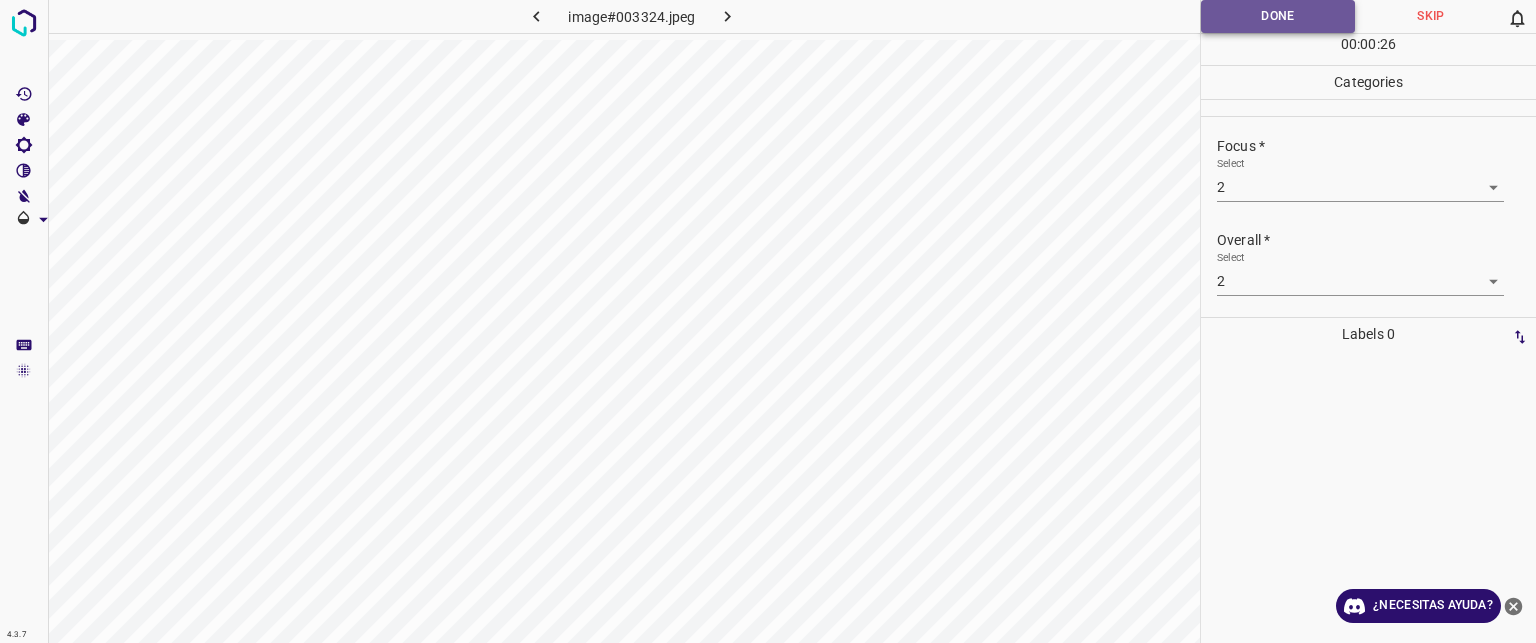 click on "Done" at bounding box center [1278, 16] 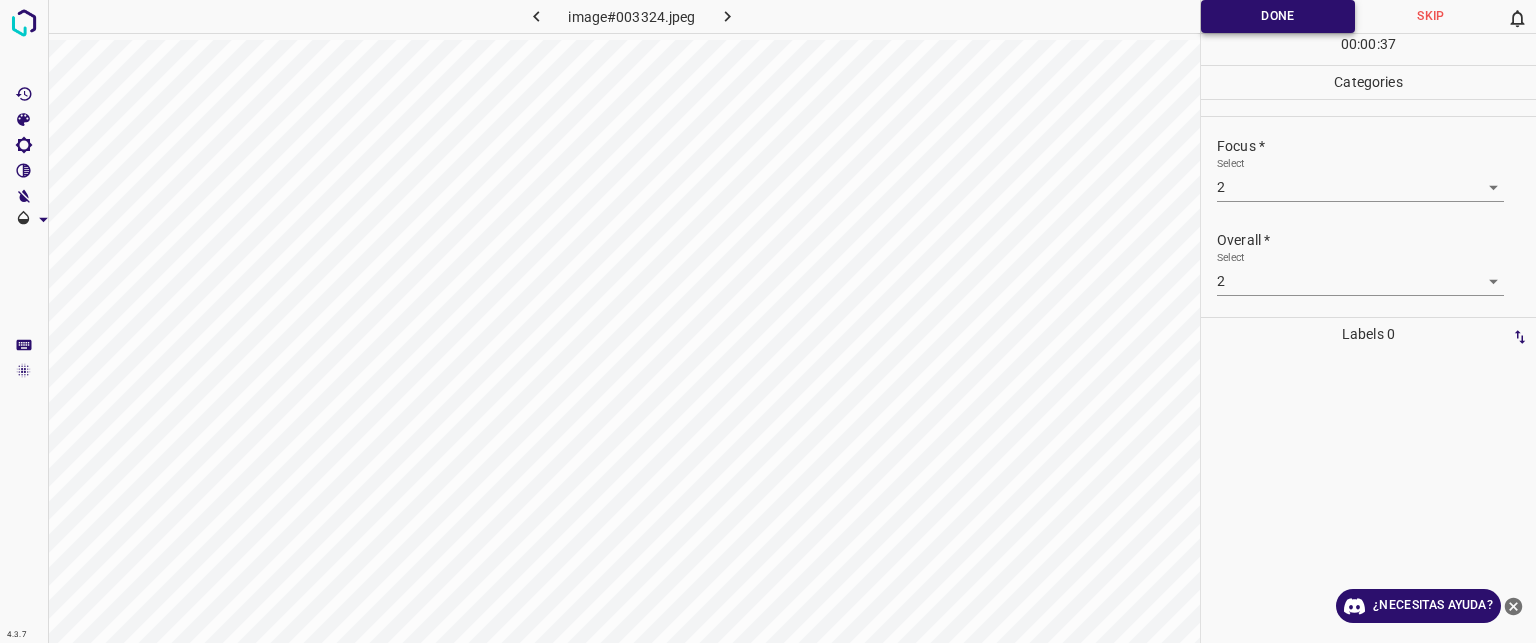 click on "Done" at bounding box center [1278, 16] 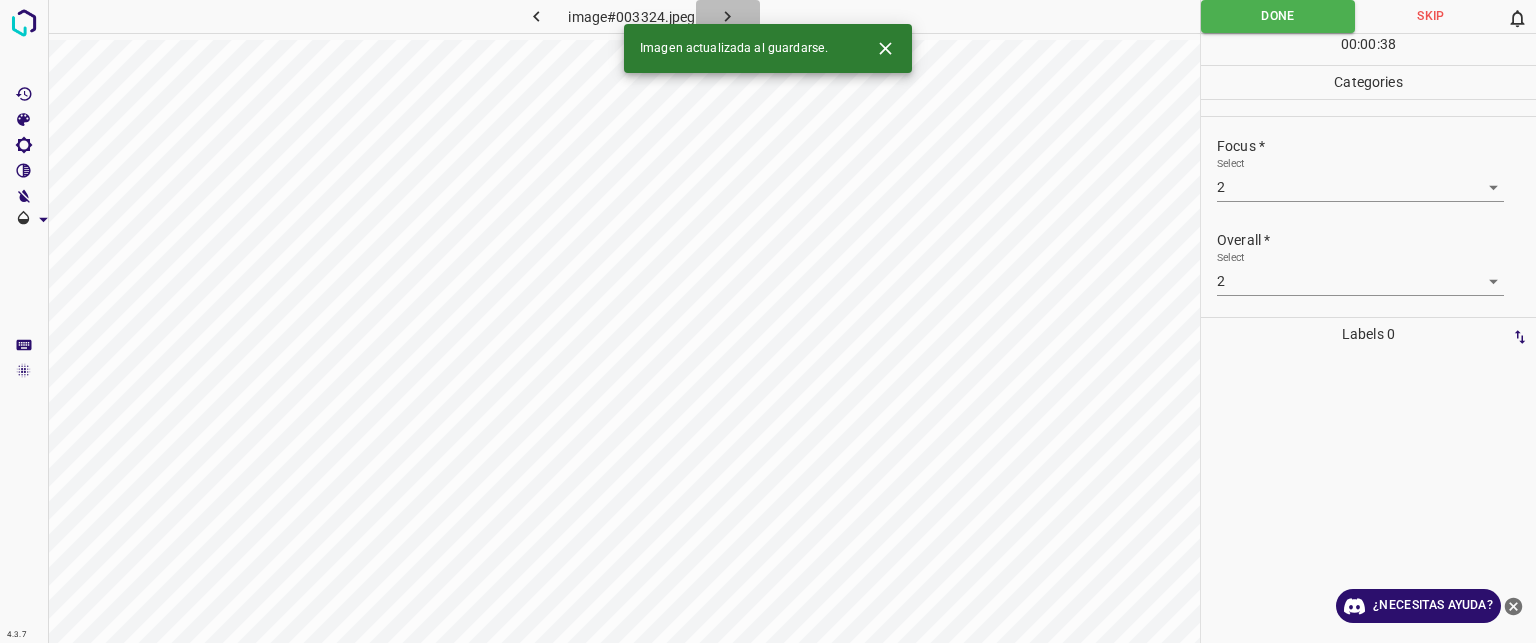 click 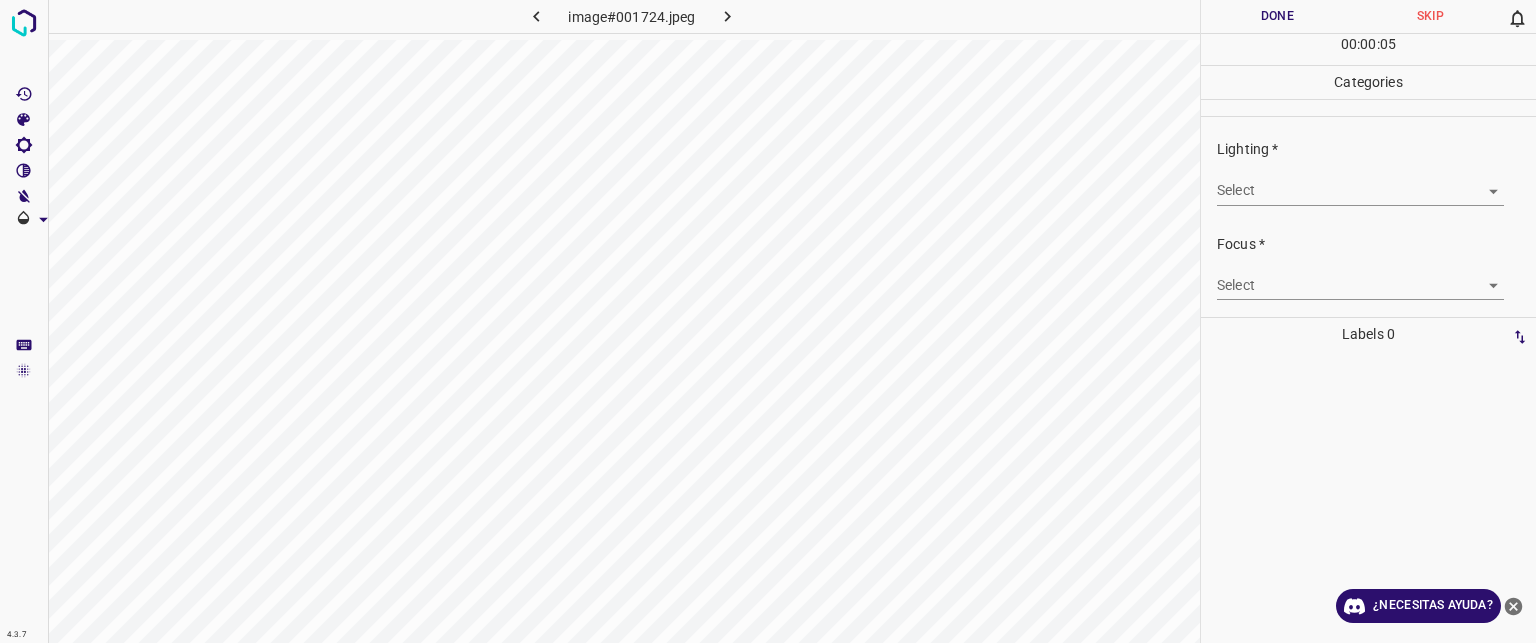 click on "Texto original Valora esta traducción Tu opinión servirá para ayudar a mejorar el Traductor de Google 4.3.7 image#001724.jpeg Done Skip 0 00   : 00   : 05   Categories Lighting *  Select ​ Focus *  Select ​ Overall *  Select ​ Labels   0 Categories 1 Lighting 2 Focus 3 Overall Tools Space Change between modes (Draw & Edit) I Auto labeling R Restore zoom M Zoom in N Zoom out Delete Delete selecte label Filters Z Restore filters X Saturation filter C Brightness filter V Contrast filter B Gray scale filter General O Download ¿Necesitas ayuda? - Texto - Esconder - Borrar" at bounding box center [768, 321] 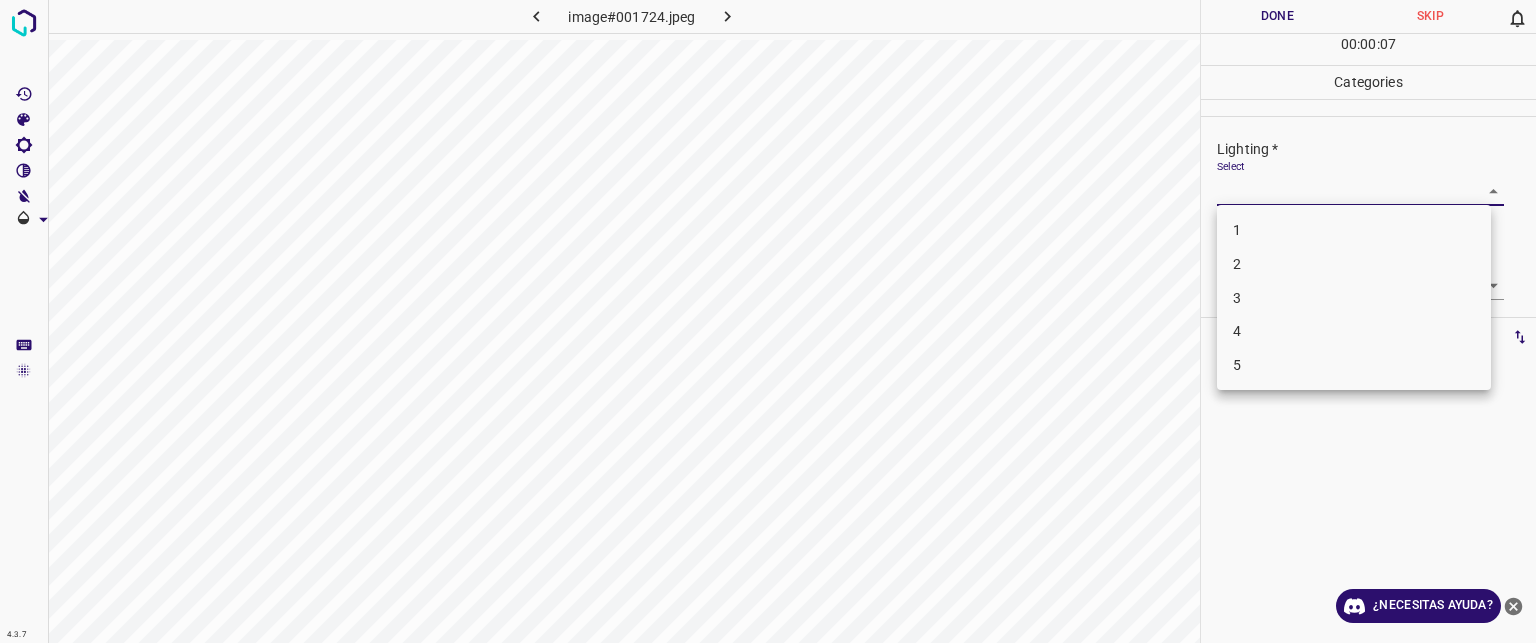 click on "3" at bounding box center (1354, 298) 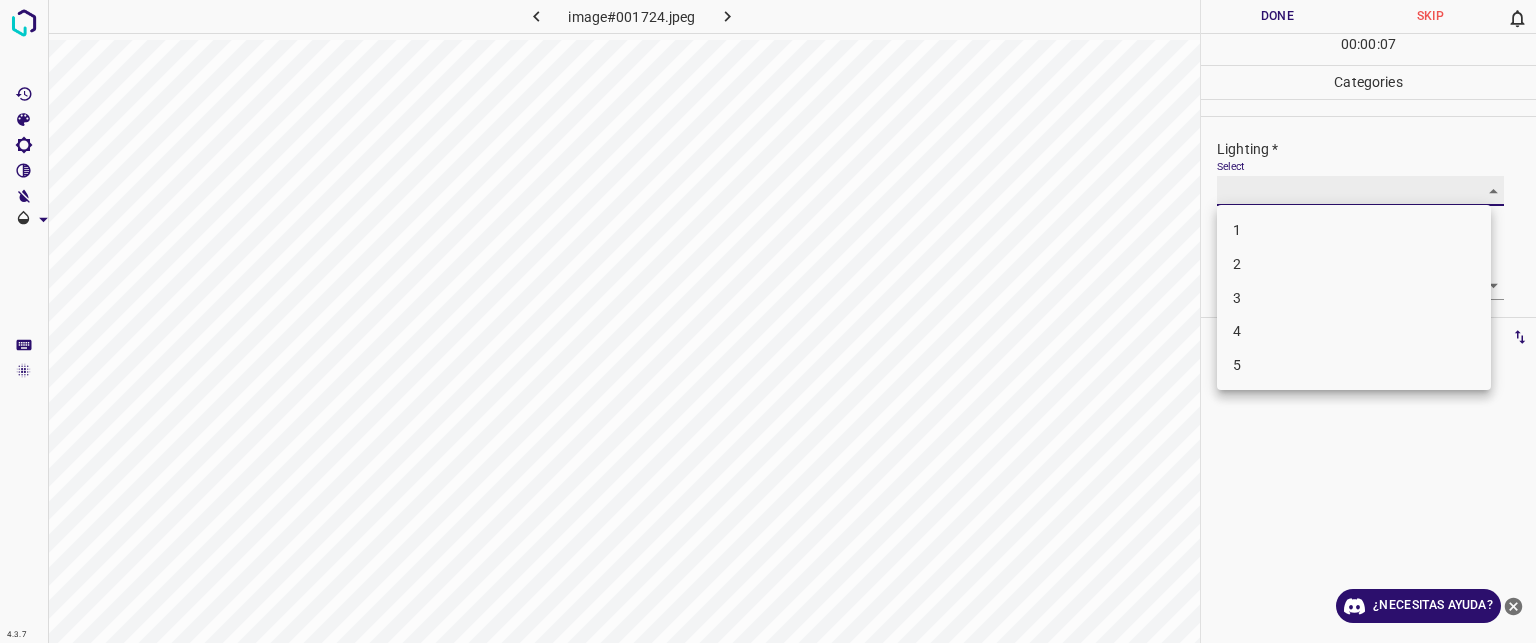 type on "3" 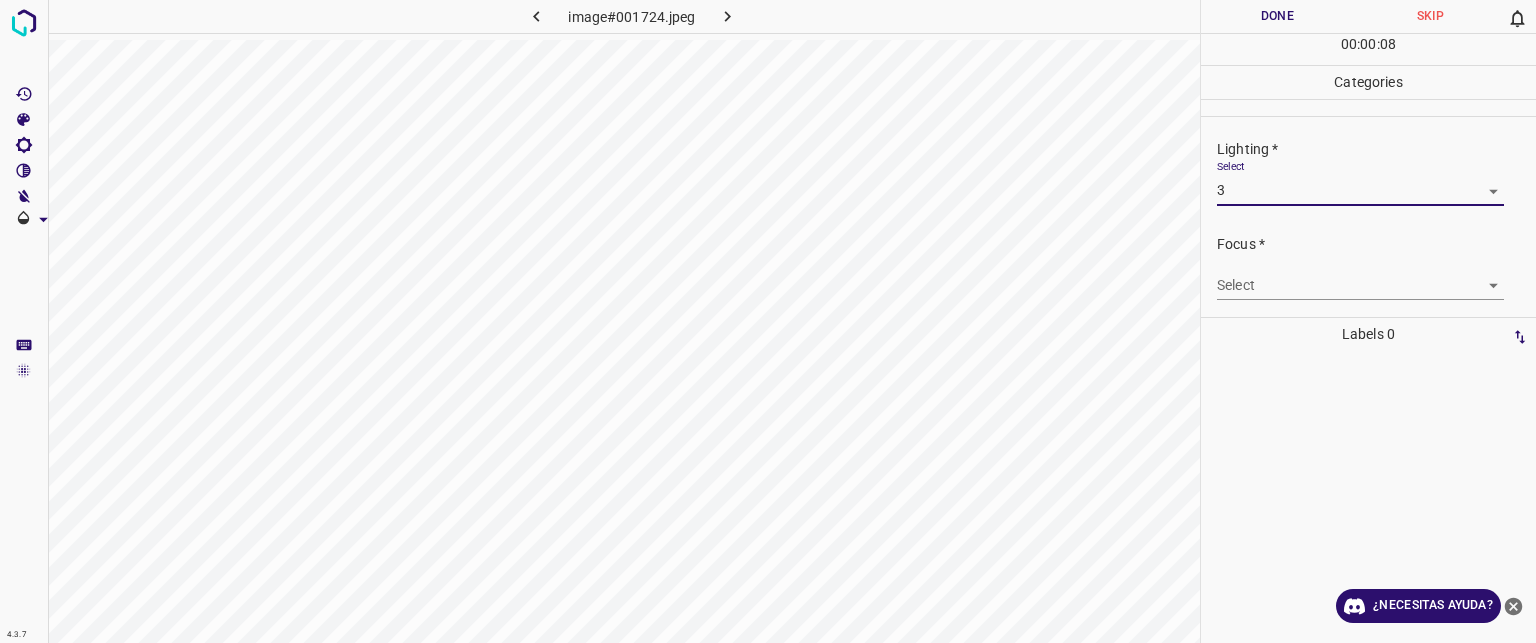 click on "Texto original Valora esta traducción Tu opinión servirá para ayudar a mejorar el Traductor de Google 4.3.7 image#001724.jpeg Done Skip 0 00   : 00   : 08   Categories Lighting *  Select 3 3 Focus *  Select ​ Overall *  Select ​ Labels   0 Categories 1 Lighting 2 Focus 3 Overall Tools Space Change between modes (Draw & Edit) I Auto labeling R Restore zoom M Zoom in N Zoom out Delete Delete selecte label Filters Z Restore filters X Saturation filter C Brightness filter V Contrast filter B Gray scale filter General O Download ¿Necesitas ayuda? - Texto - Esconder - Borrar" at bounding box center (768, 321) 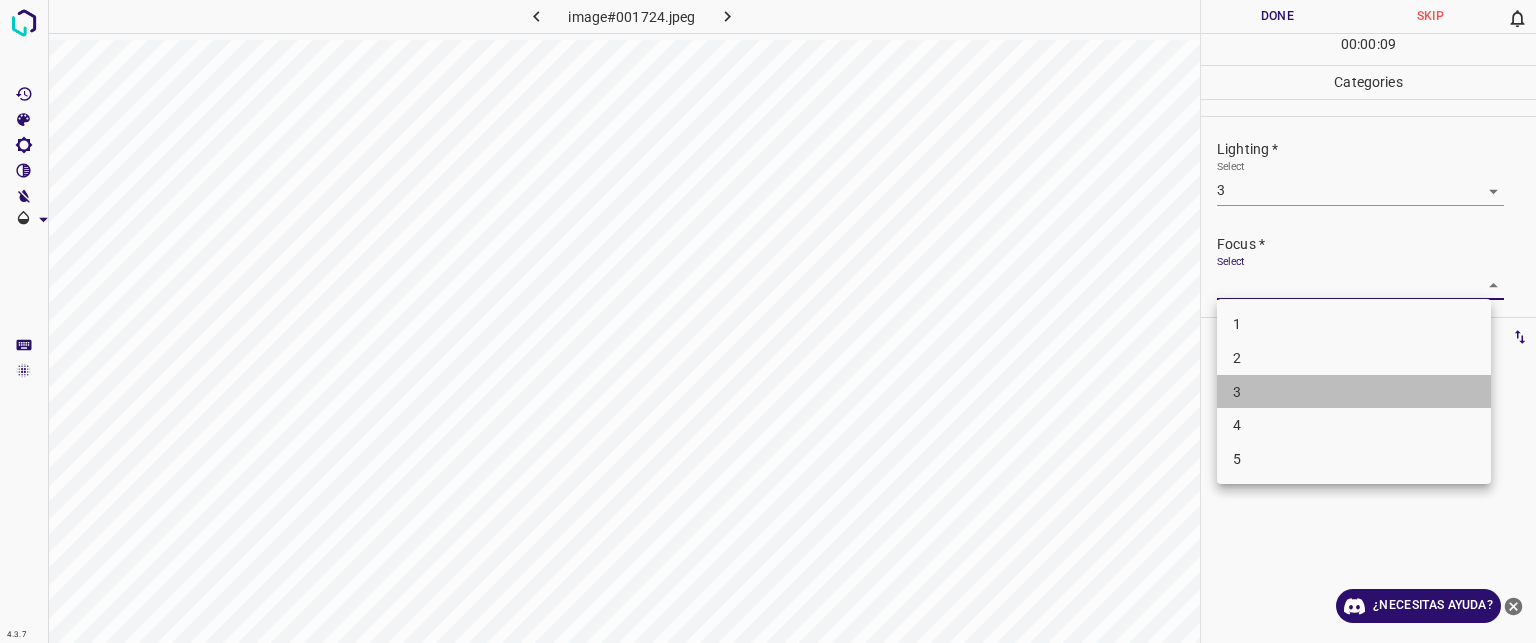 click on "3" at bounding box center (1354, 392) 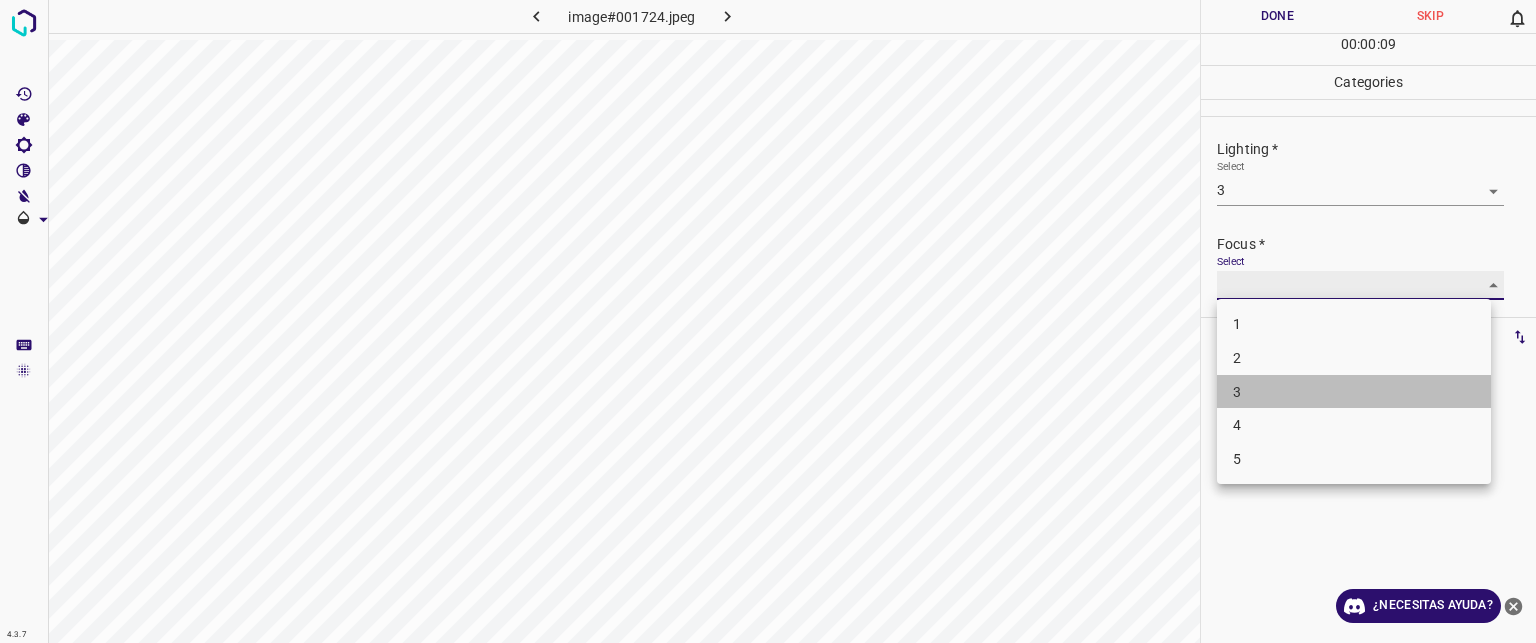 type on "3" 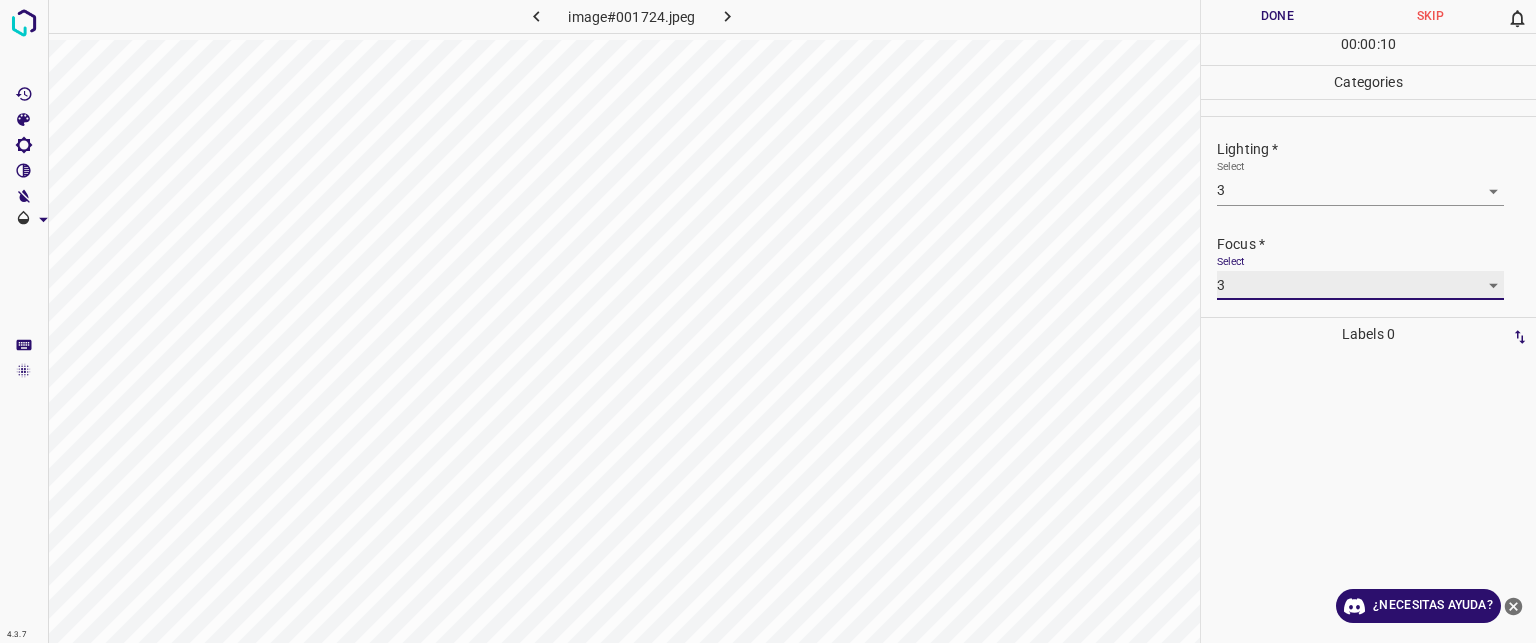 scroll, scrollTop: 98, scrollLeft: 0, axis: vertical 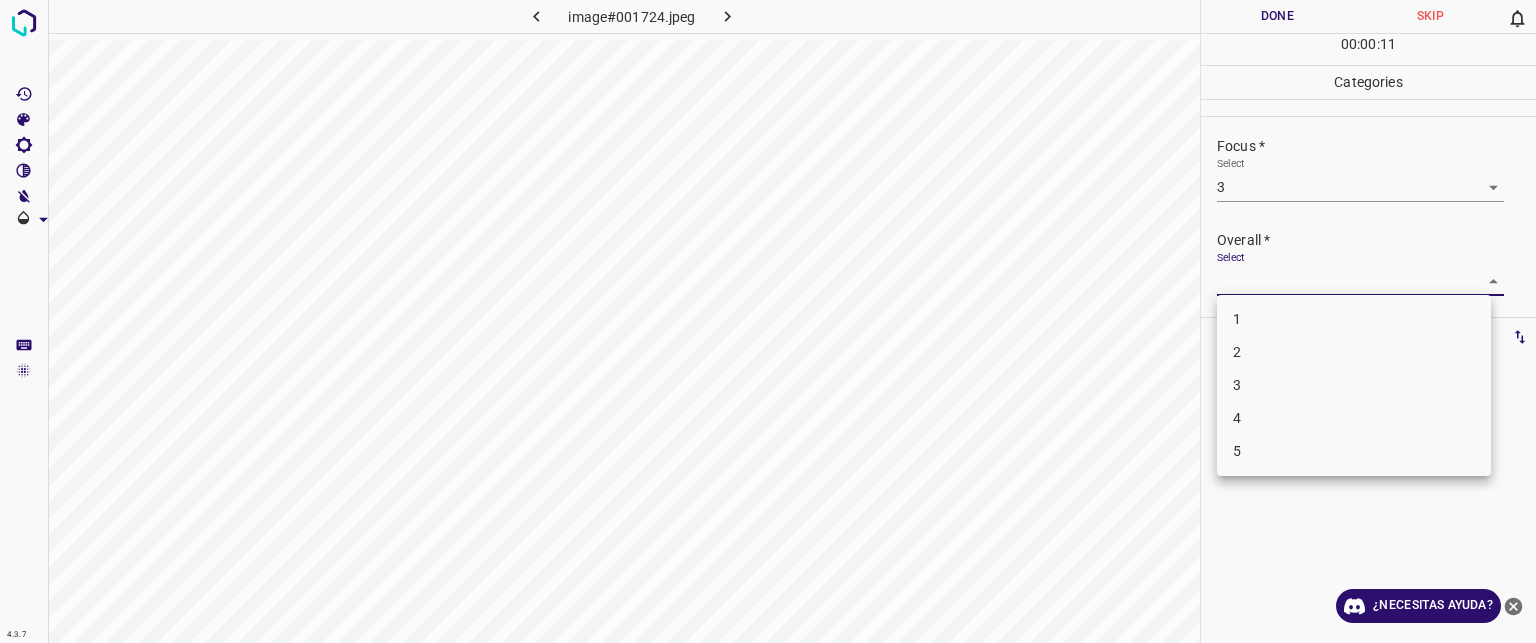 click on "Texto original Valora esta traducción Tu opinión servirá para ayudar a mejorar el Traductor de Google 4.3.7 image#001724.jpeg Done Skip 0 00   : 00   : 11   Categories Lighting *  Select 3 3 Focus *  Select 3 3 Overall *  Select ​ Labels   0 Categories 1 Lighting 2 Focus 3 Overall Tools Space Change between modes (Draw & Edit) I Auto labeling R Restore zoom M Zoom in N Zoom out Delete Delete selecte label Filters Z Restore filters X Saturation filter C Brightness filter V Contrast filter B Gray scale filter General O Download ¿Necesitas ayuda? - Texto - Esconder - Borrar 1 2 3 4 5" at bounding box center (768, 321) 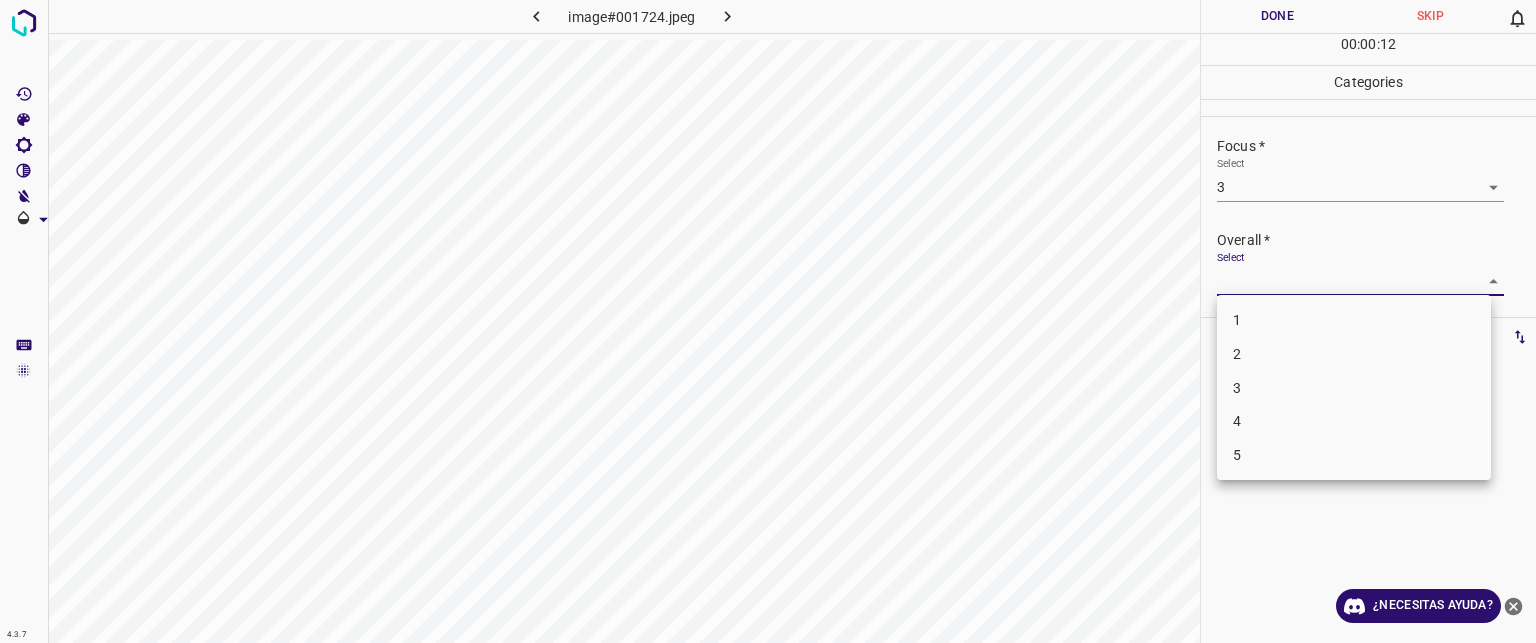 click on "3" at bounding box center [1237, 388] 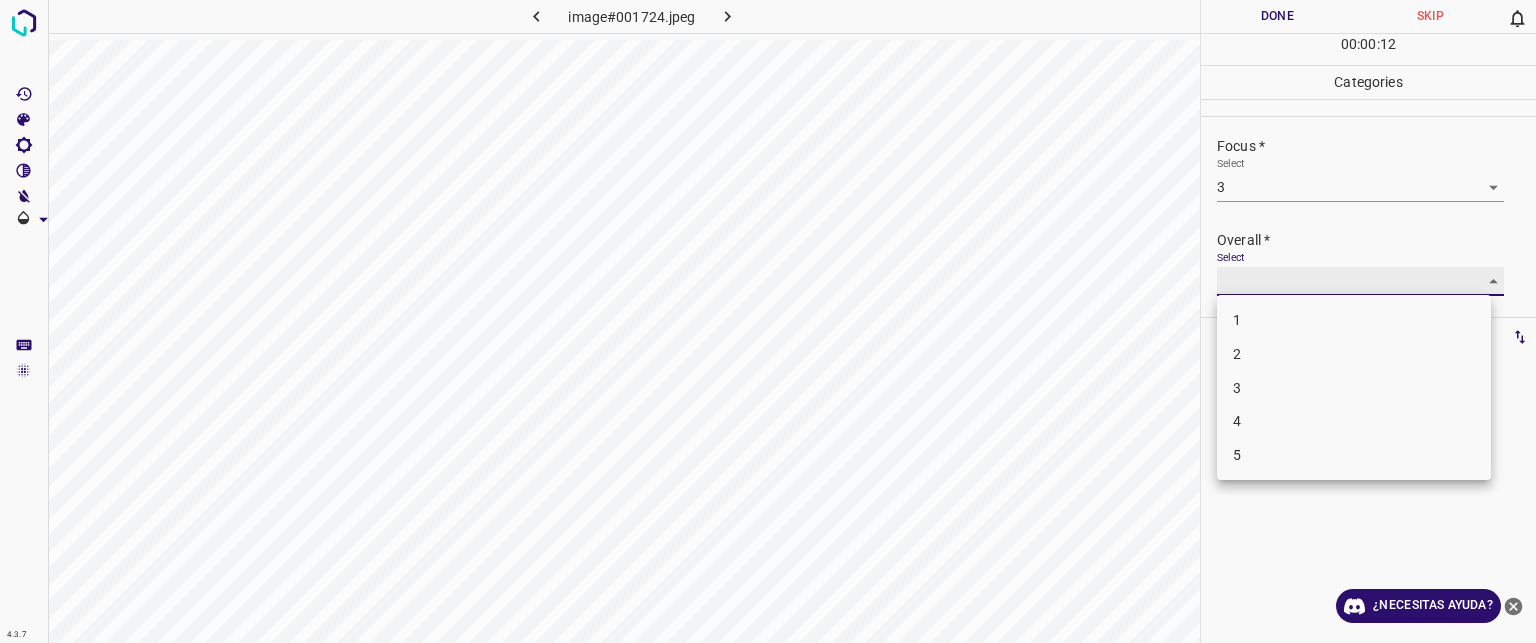 type on "3" 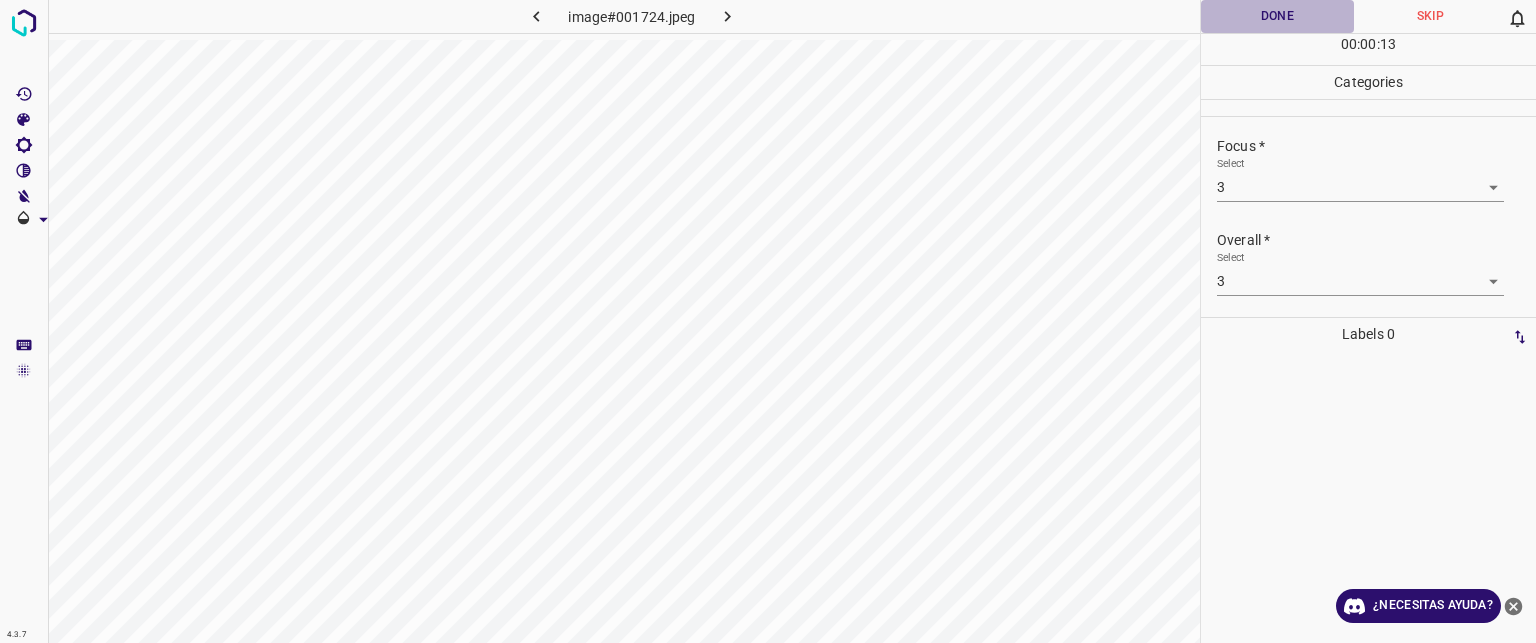 click on "Done" at bounding box center [1277, 16] 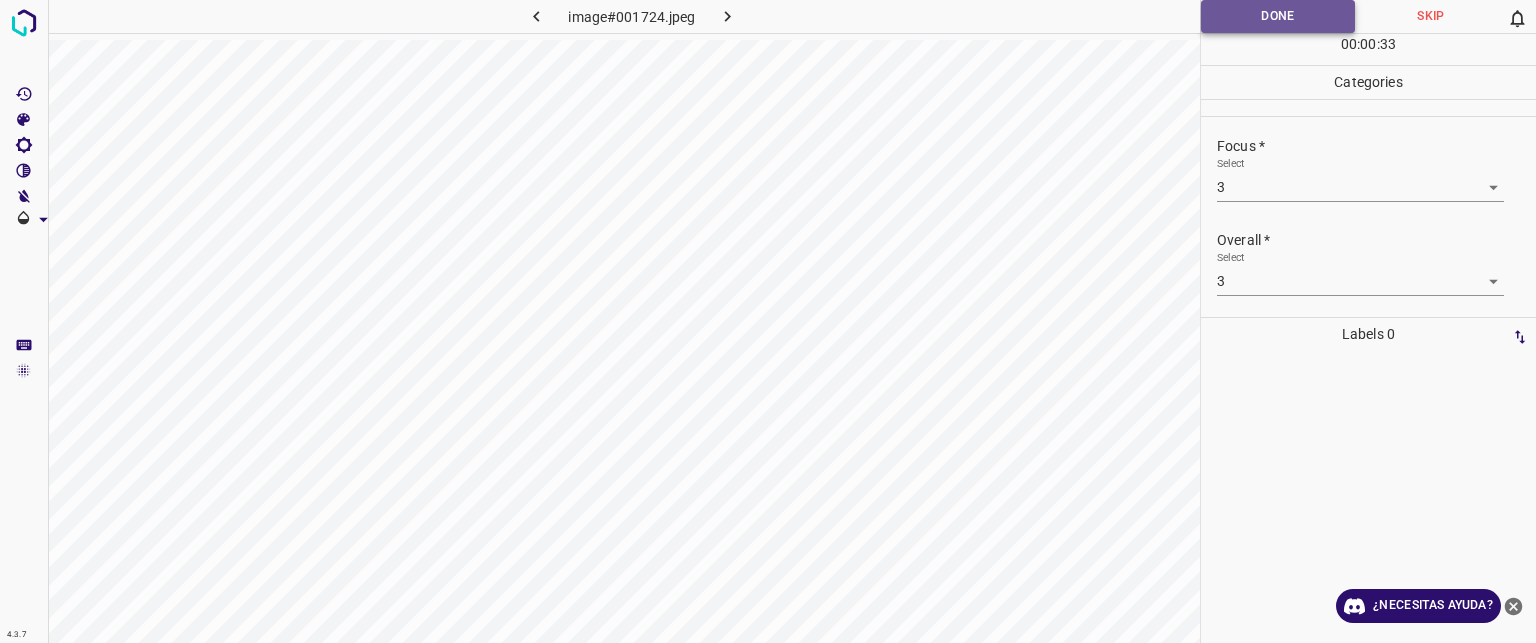 click on "Done" at bounding box center [1278, 16] 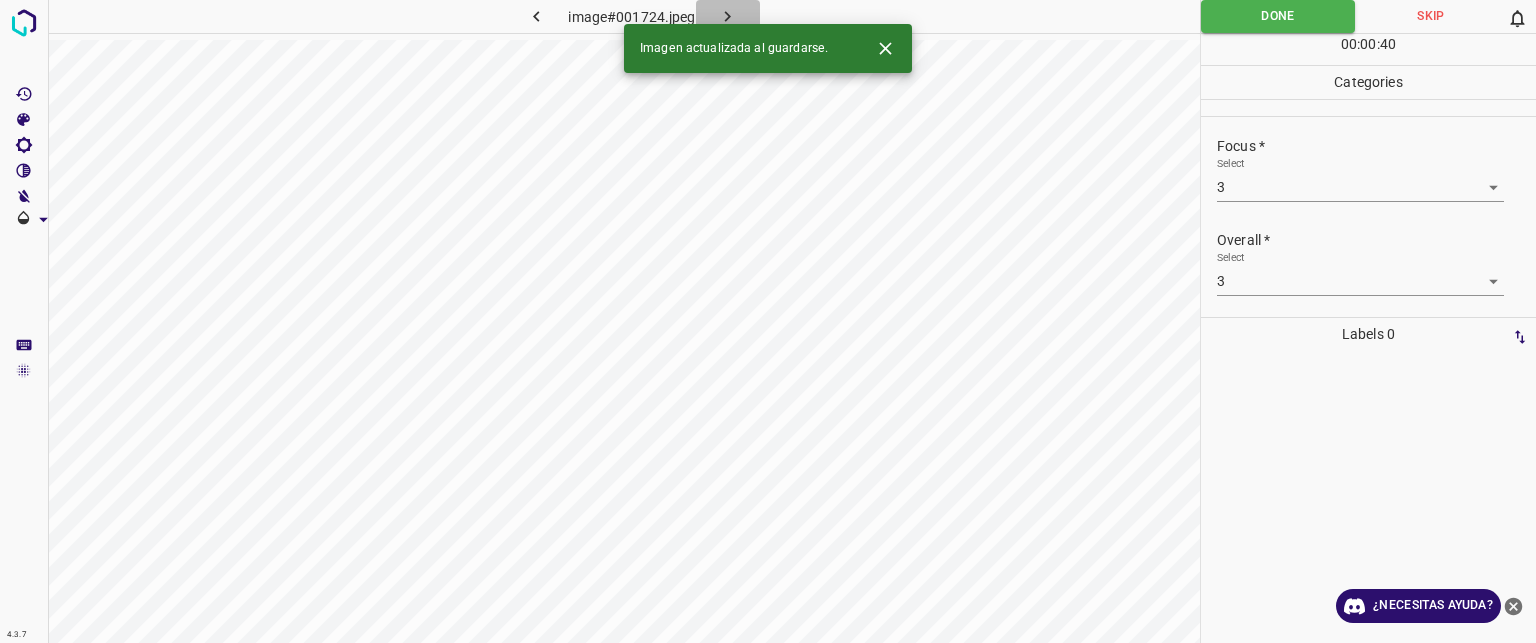 click 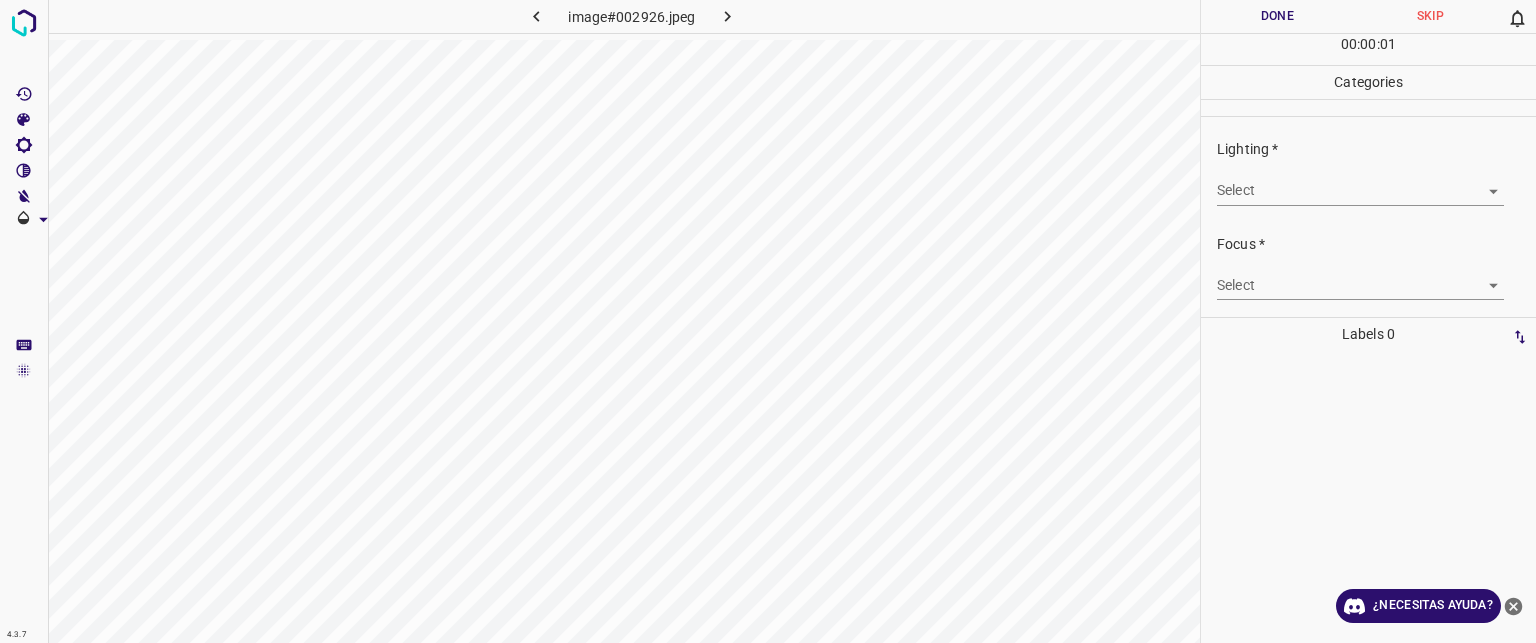 click on "Texto original Valora esta traducción Tu opinión servirá para ayudar a mejorar el Traductor de Google 4.3.7 image#002926.jpeg Done Skip 0 00   : 00   : 01   Categories Lighting *  Select ​ Focus *  Select ​ Overall *  Select ​ Labels   0 Categories 1 Lighting 2 Focus 3 Overall Tools Space Change between modes (Draw & Edit) I Auto labeling R Restore zoom M Zoom in N Zoom out Delete Delete selecte label Filters Z Restore filters X Saturation filter C Brightness filter V Contrast filter B Gray scale filter General O Download ¿Necesitas ayuda? - Texto - Esconder - Borrar" at bounding box center (768, 321) 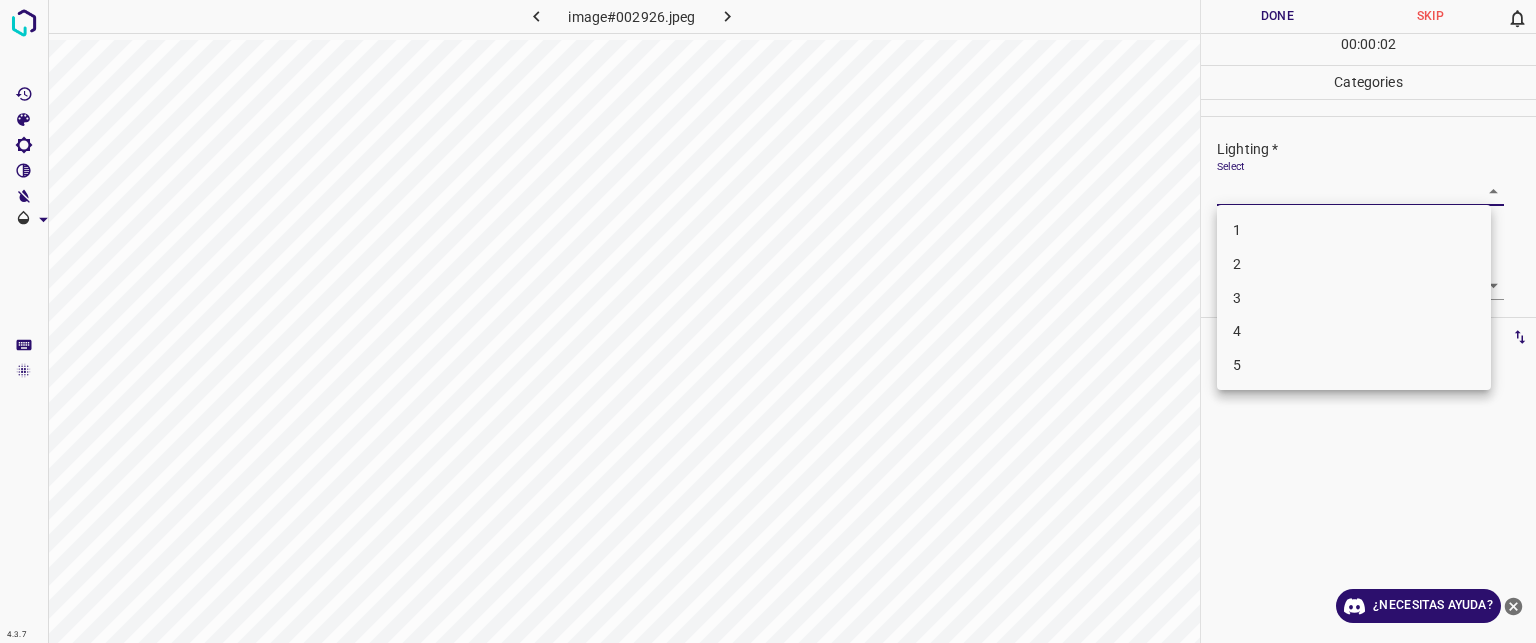 click on "3" at bounding box center (1237, 297) 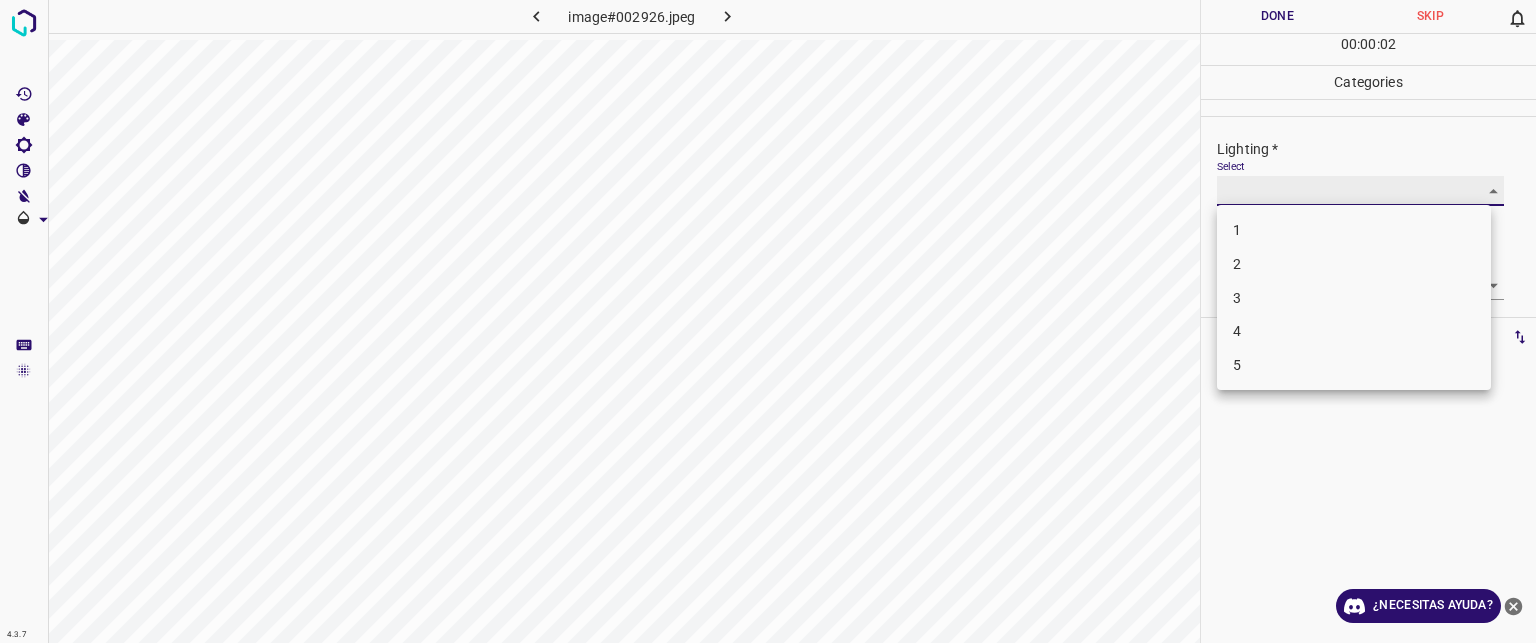 type on "3" 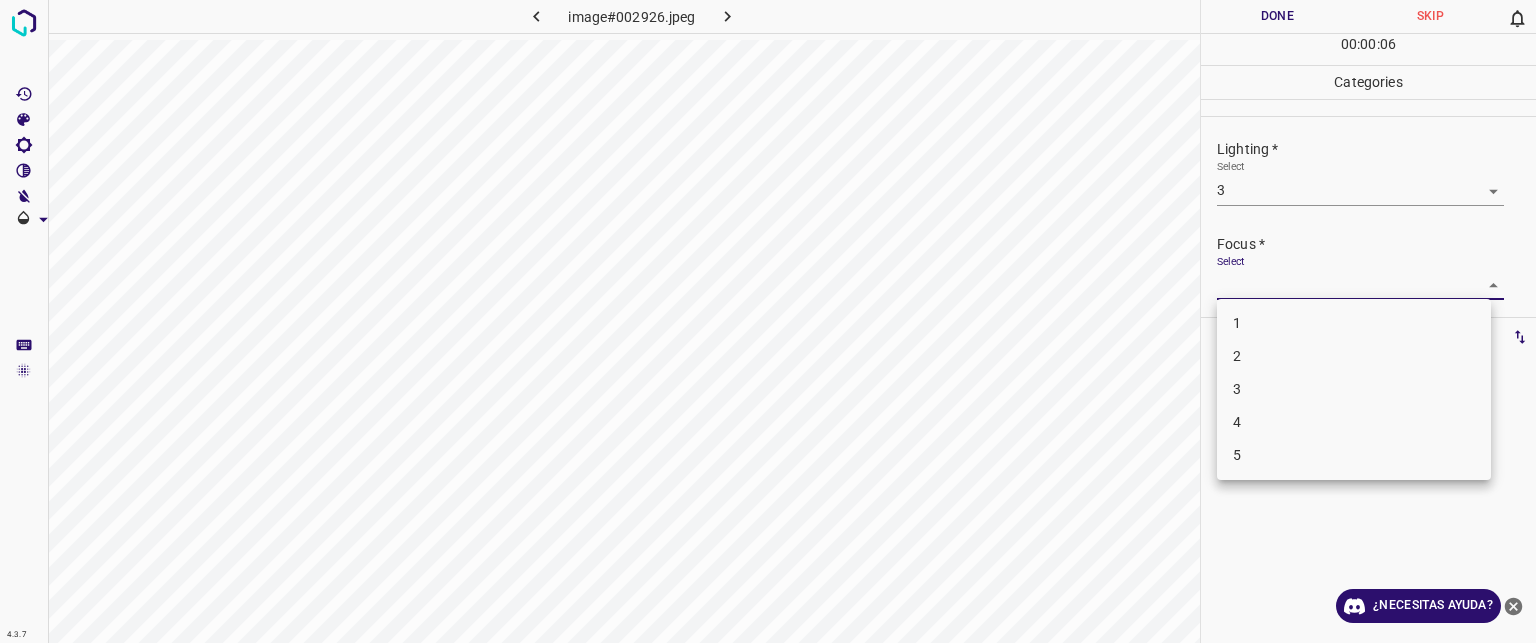 click on "Texto original Valora esta traducción Tu opinión servirá para ayudar a mejorar el Traductor de Google 4.3.7 image#002926.jpeg Done Skip 0 00   : 00   : 06   Categories Lighting *  Select 3 3 Focus *  Select ​ Overall *  Select ​ Labels   0 Categories 1 Lighting 2 Focus 3 Overall Tools Space Change between modes (Draw & Edit) I Auto labeling R Restore zoom M Zoom in N Zoom out Delete Delete selecte label Filters Z Restore filters X Saturation filter C Brightness filter V Contrast filter B Gray scale filter General O Download ¿Necesitas ayuda? - Texto - Esconder - Borrar 1 2 3 4 5" at bounding box center [768, 321] 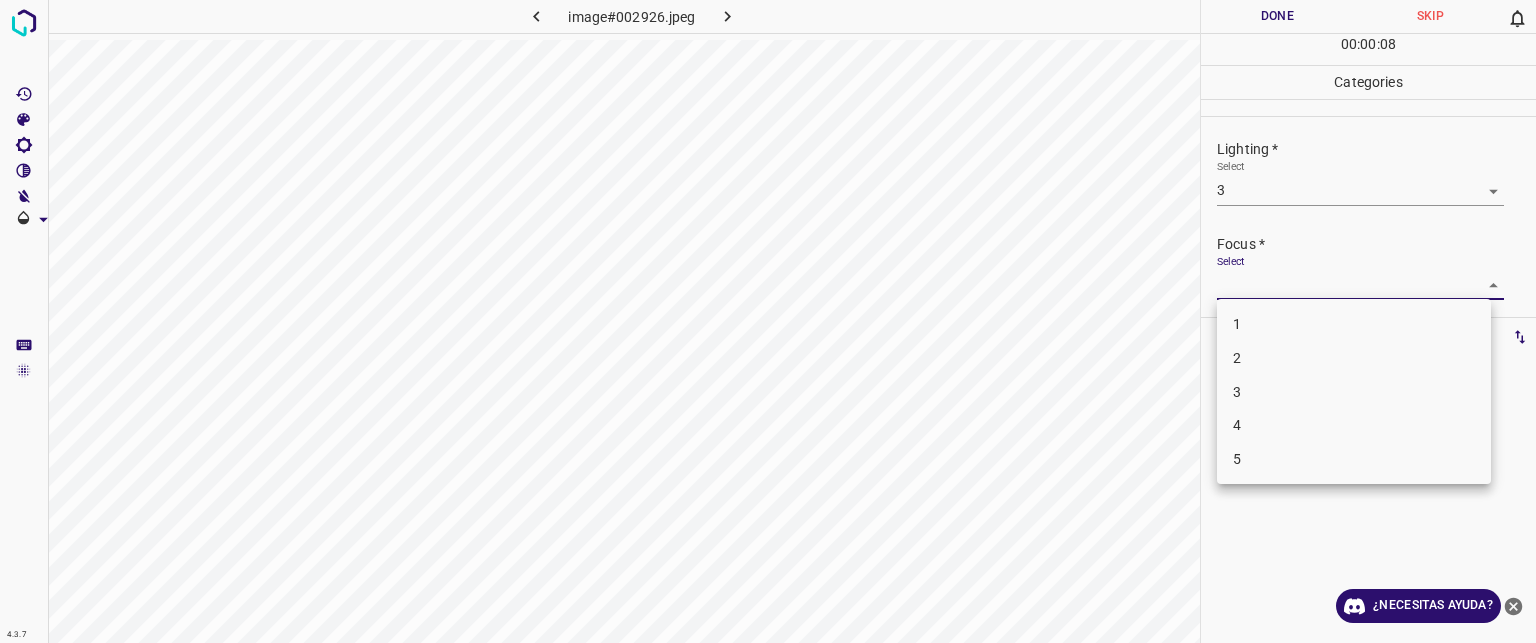 click on "3" at bounding box center (1237, 391) 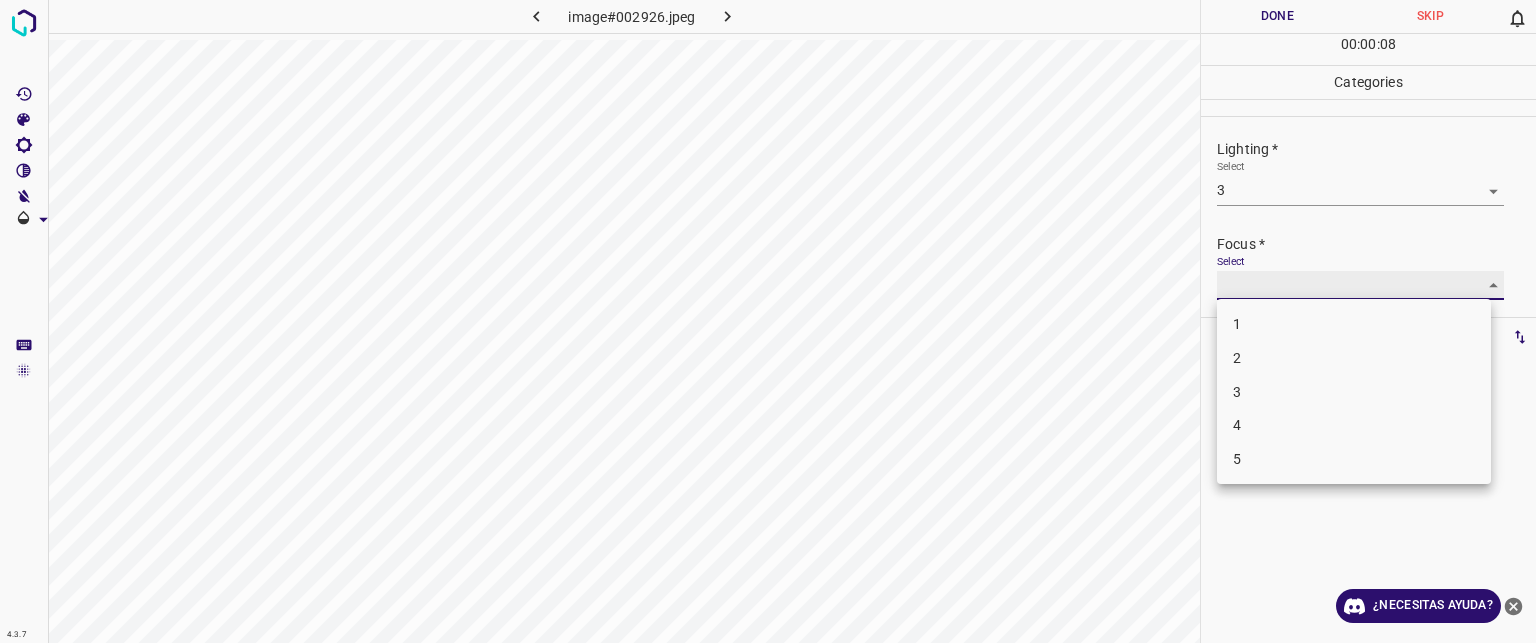 type on "3" 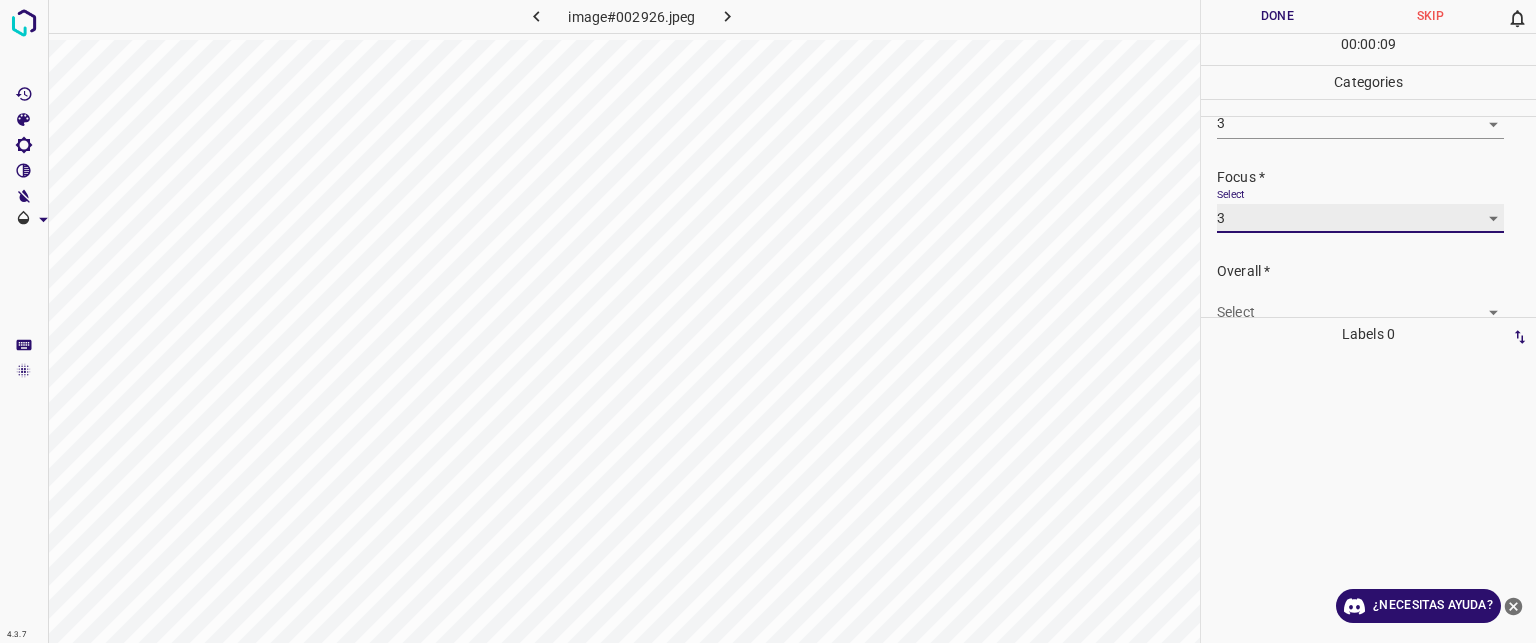 scroll, scrollTop: 98, scrollLeft: 0, axis: vertical 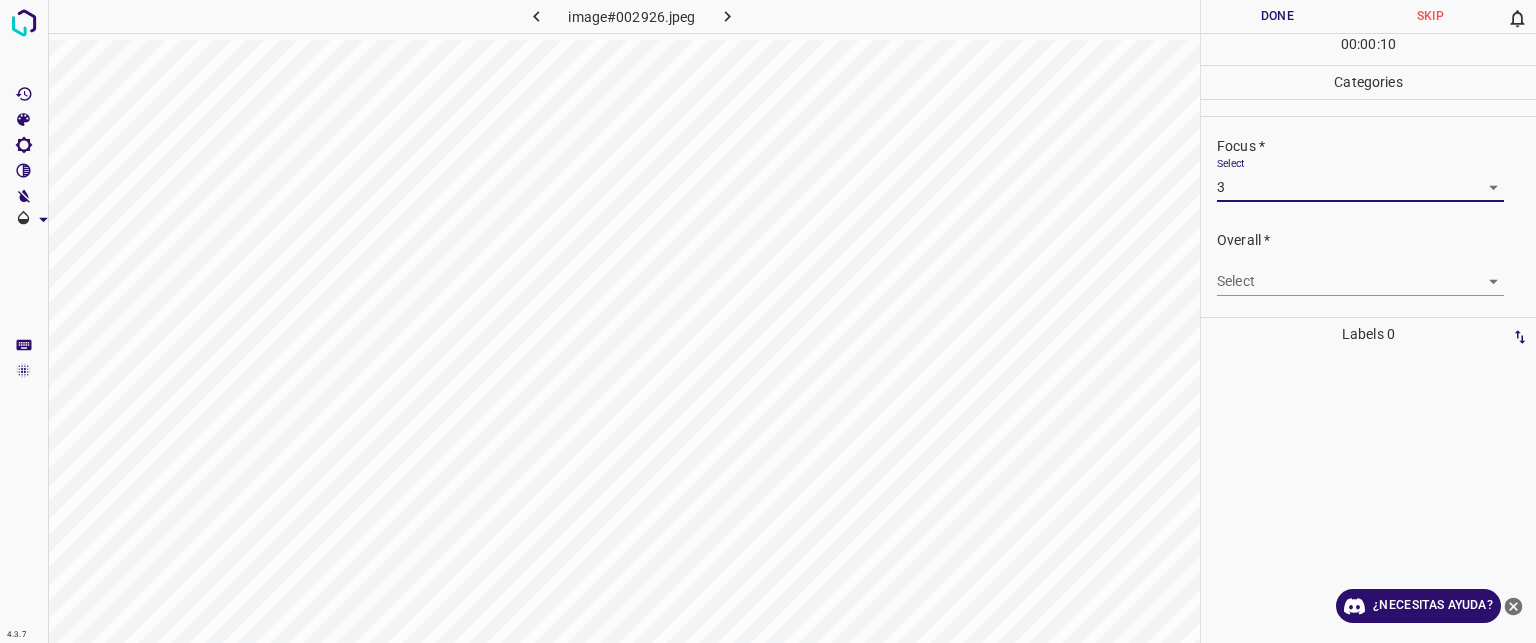 click on "Texto original Valora esta traducción Tu opinión servirá para ayudar a mejorar el Traductor de Google 4.3.7 image#002926.jpeg Done Skip 0 00   : 00   : 10   Categories Lighting *  Select 3 3 Focus *  Select 3 3 Overall *  Select ​ Labels   0 Categories 1 Lighting 2 Focus 3 Overall Tools Space Change between modes (Draw & Edit) I Auto labeling R Restore zoom M Zoom in N Zoom out Delete Delete selecte label Filters Z Restore filters X Saturation filter C Brightness filter V Contrast filter B Gray scale filter General O Download ¿Necesitas ayuda? - Texto - Esconder - Borrar" at bounding box center [768, 321] 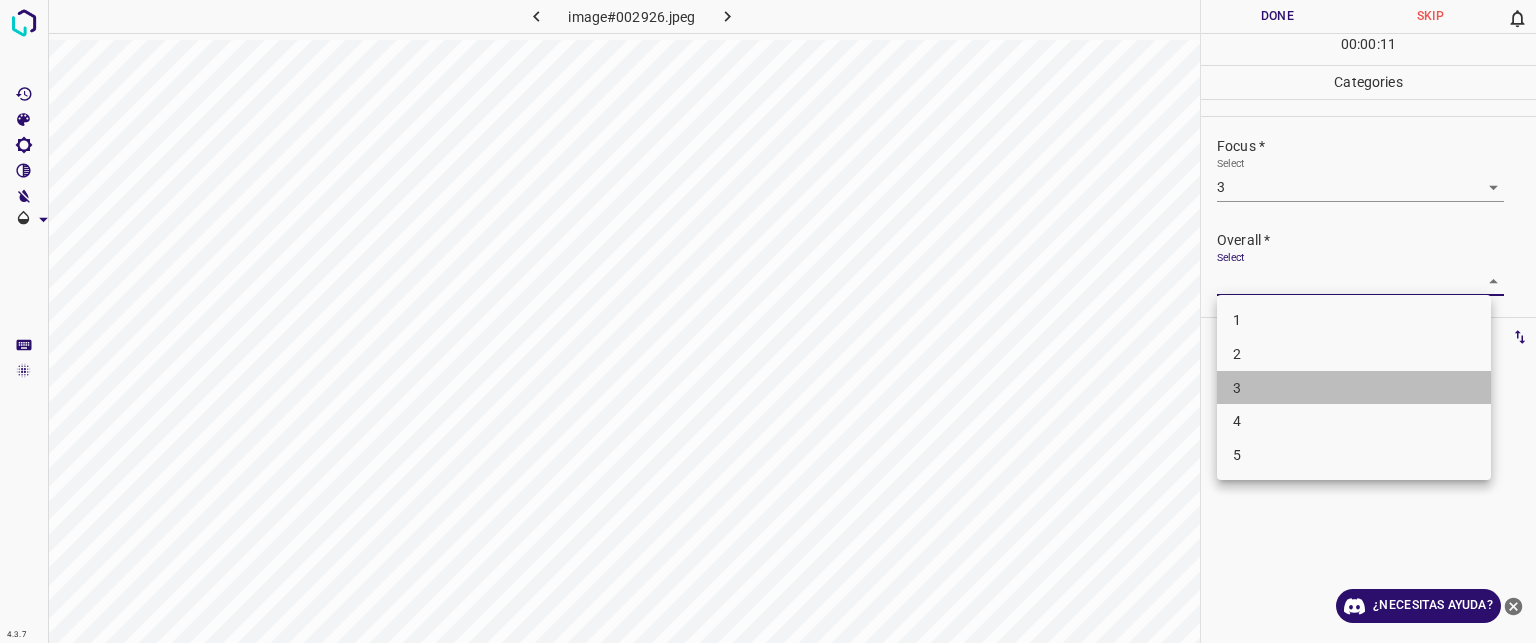 click on "3" at bounding box center [1237, 387] 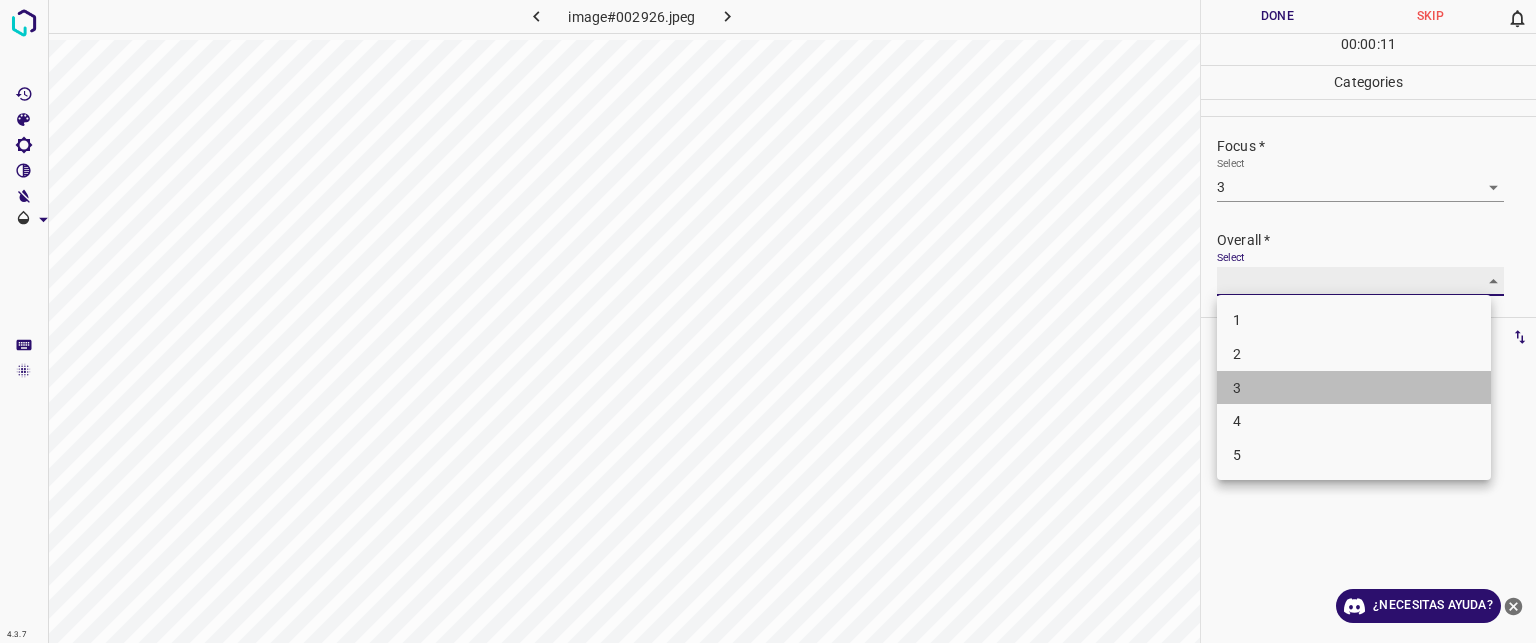 type on "3" 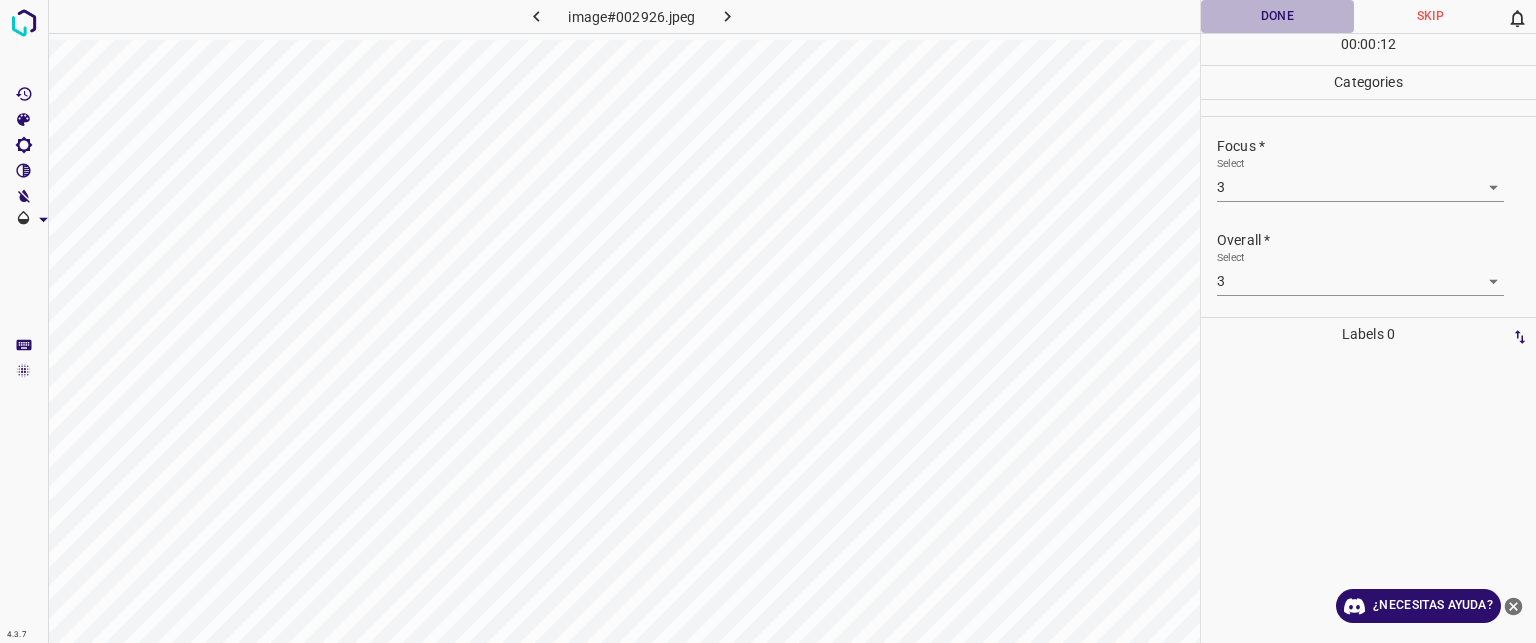 click on "Done" at bounding box center (1277, 16) 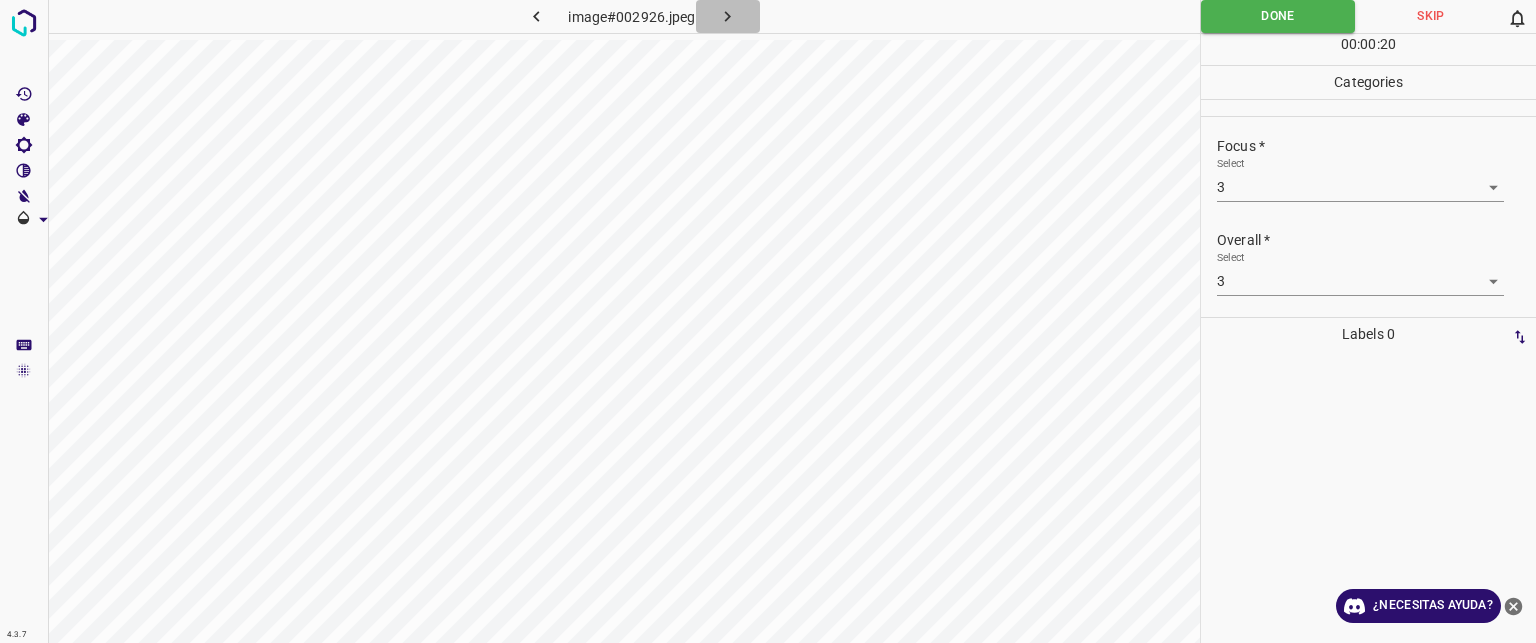 click 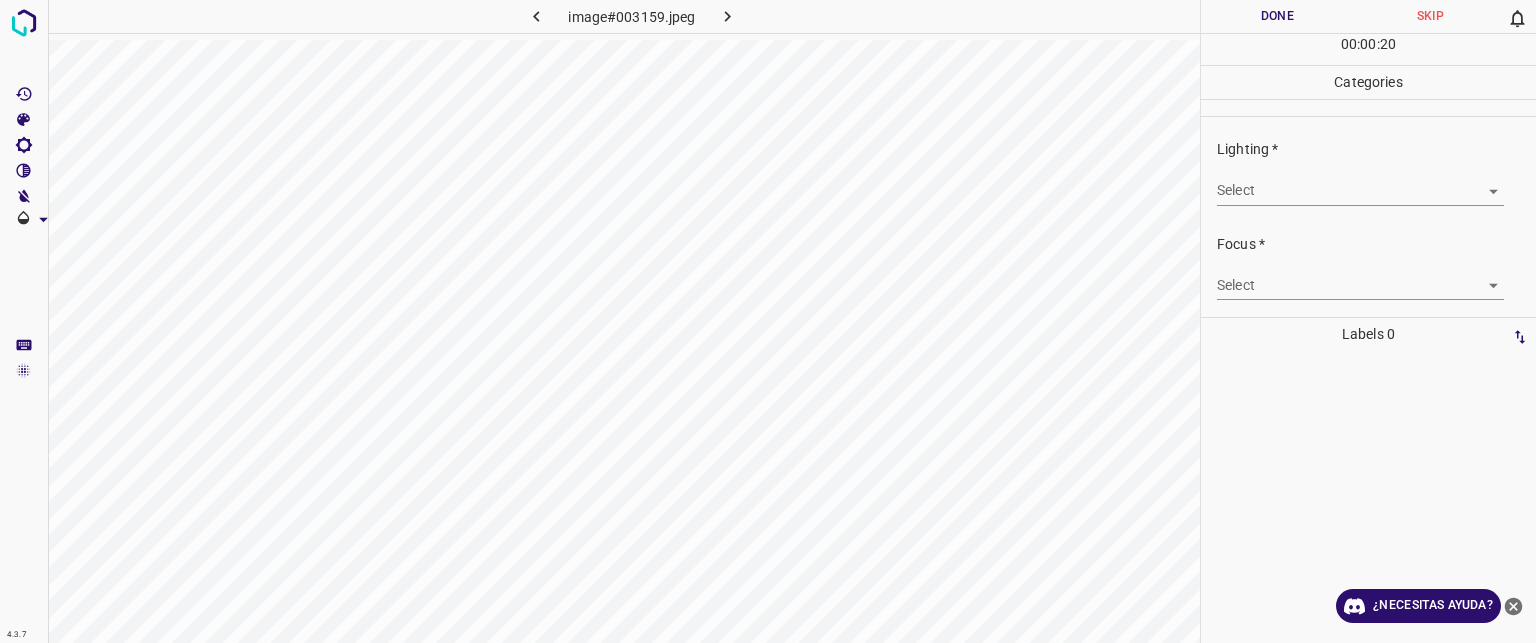 click on "Texto original Valora esta traducción Tu opinión servirá para ayudar a mejorar el Traductor de Google 4.3.7 image#003159.jpeg Done Skip 0 00   : 00   : 20   Categories Lighting *  Select ​ Focus *  Select ​ Overall *  Select ​ Labels   0 Categories 1 Lighting 2 Focus 3 Overall Tools Space Change between modes (Draw & Edit) I Auto labeling R Restore zoom M Zoom in N Zoom out Delete Delete selecte label Filters Z Restore filters X Saturation filter C Brightness filter V Contrast filter B Gray scale filter General O Download ¿Necesitas ayuda? - Texto - Esconder - Borrar" at bounding box center [768, 321] 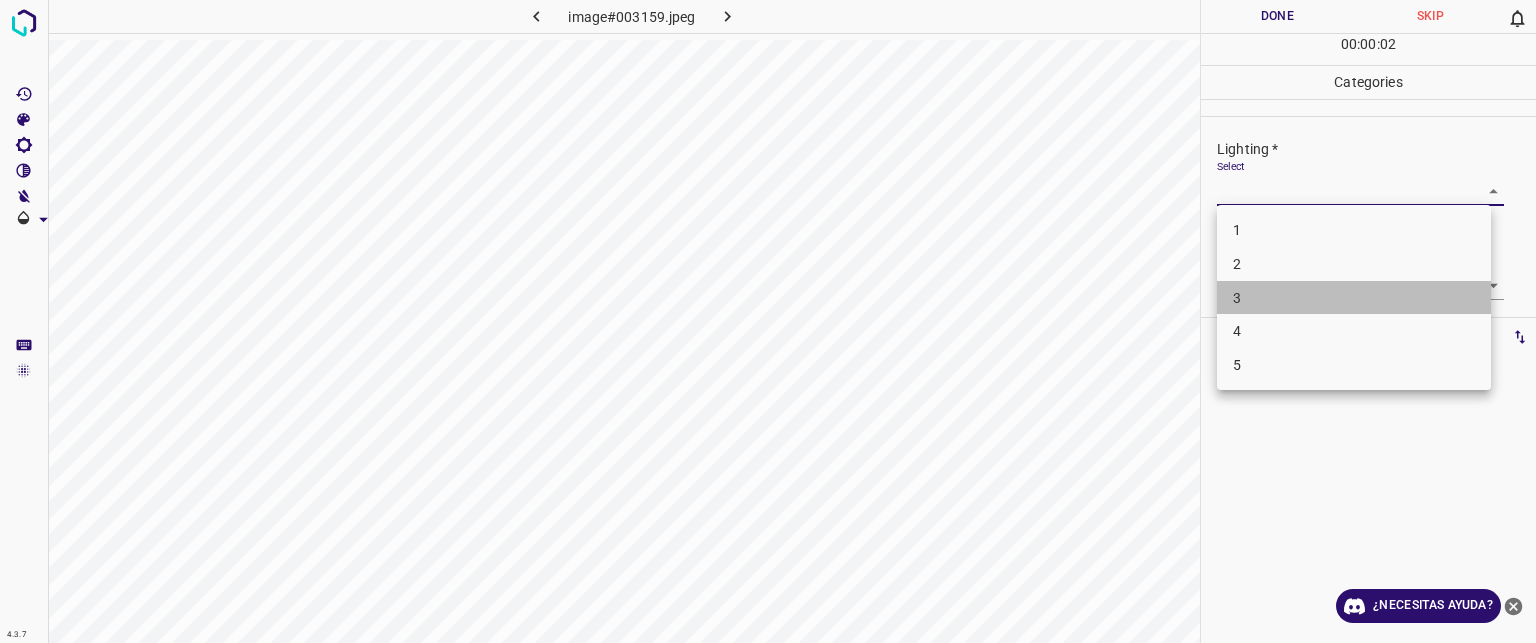 click on "3" at bounding box center [1237, 297] 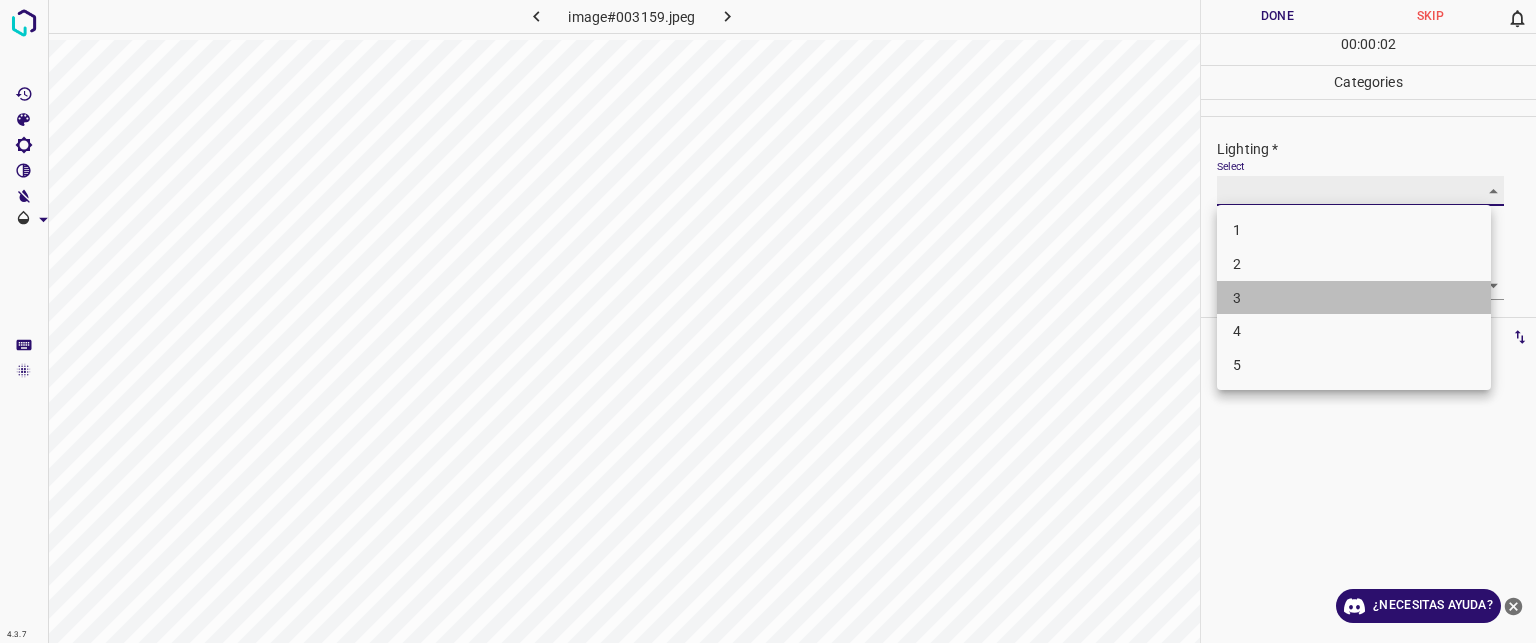 type on "3" 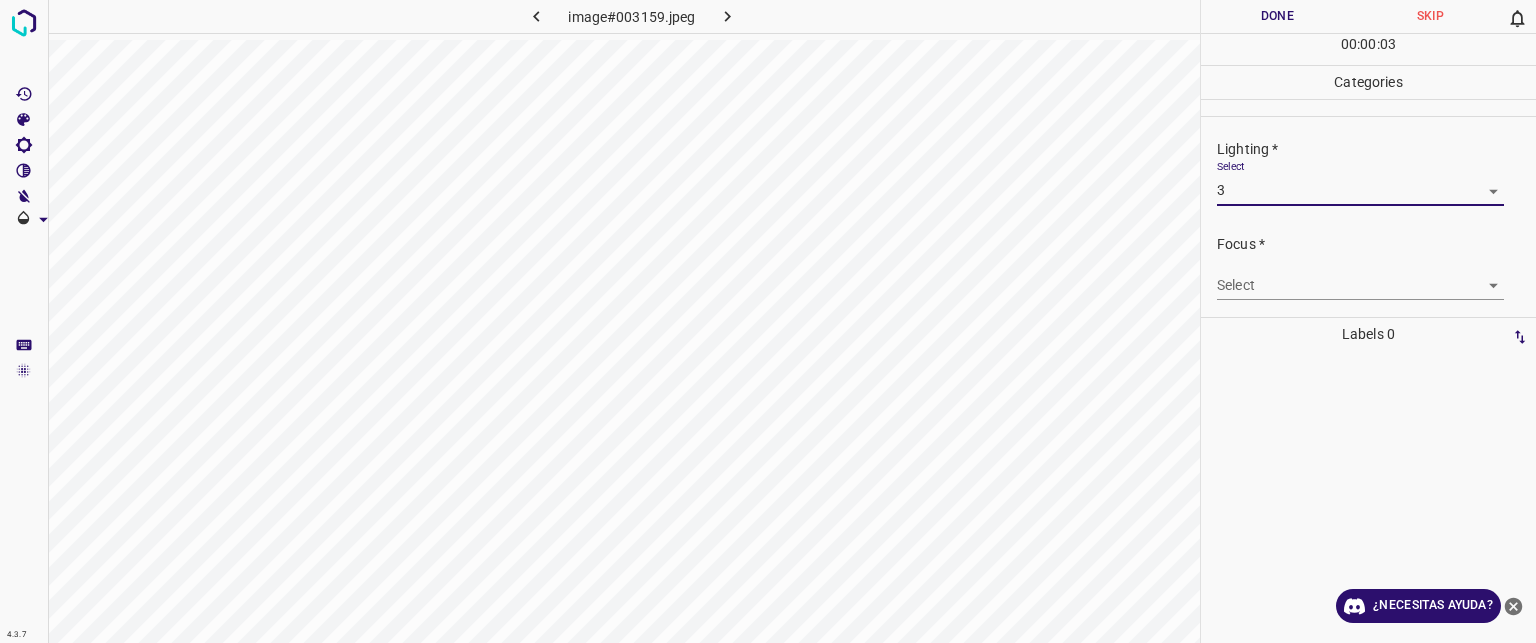 click on "Texto original Valora esta traducción Tu opinión servirá para ayudar a mejorar el Traductor de Google 4.3.7 image#003159.jpeg Done Skip 0 00   : 00   : 03   Categories Lighting *  Select 3 3 Focus *  Select ​ Overall *  Select ​ Labels   0 Categories 1 Lighting 2 Focus 3 Overall Tools Space Change between modes (Draw & Edit) I Auto labeling R Restore zoom M Zoom in N Zoom out Delete Delete selecte label Filters Z Restore filters X Saturation filter C Brightness filter V Contrast filter B Gray scale filter General O Download ¿Necesitas ayuda? - Texto - Esconder - Borrar" at bounding box center [768, 321] 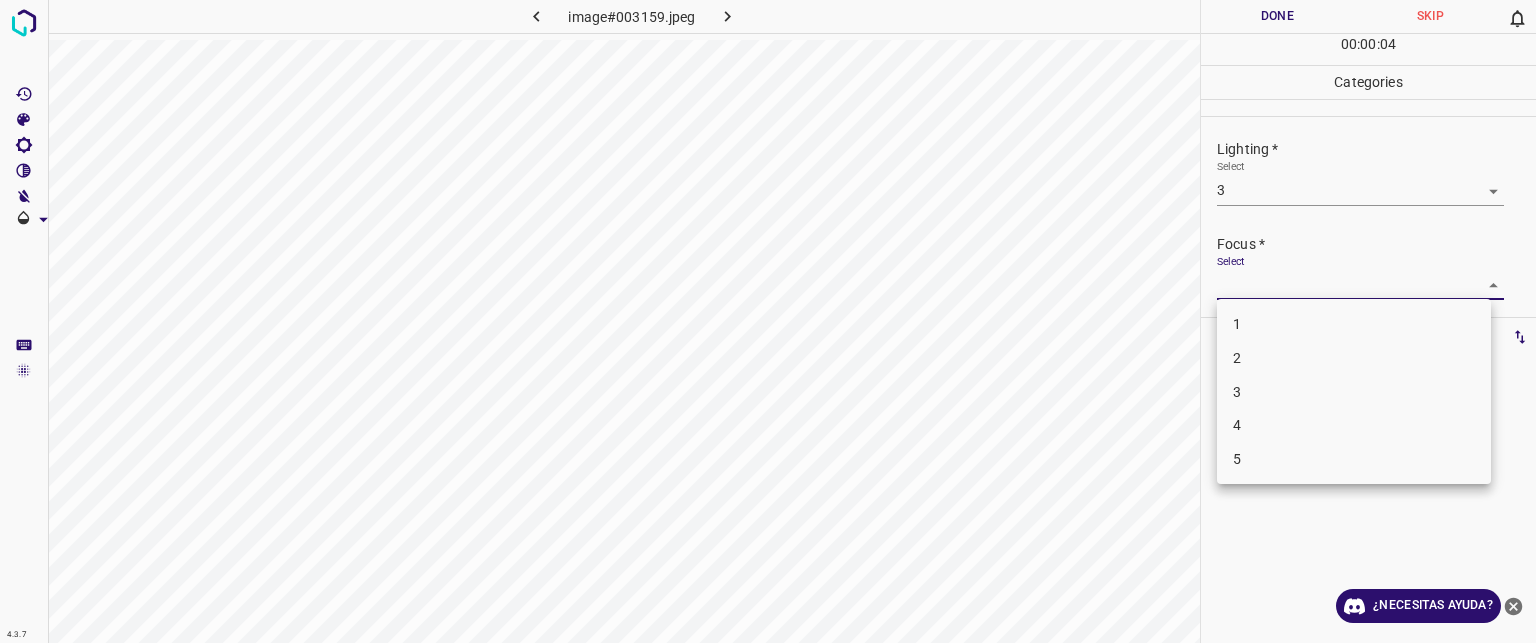 click on "3" at bounding box center (1354, 392) 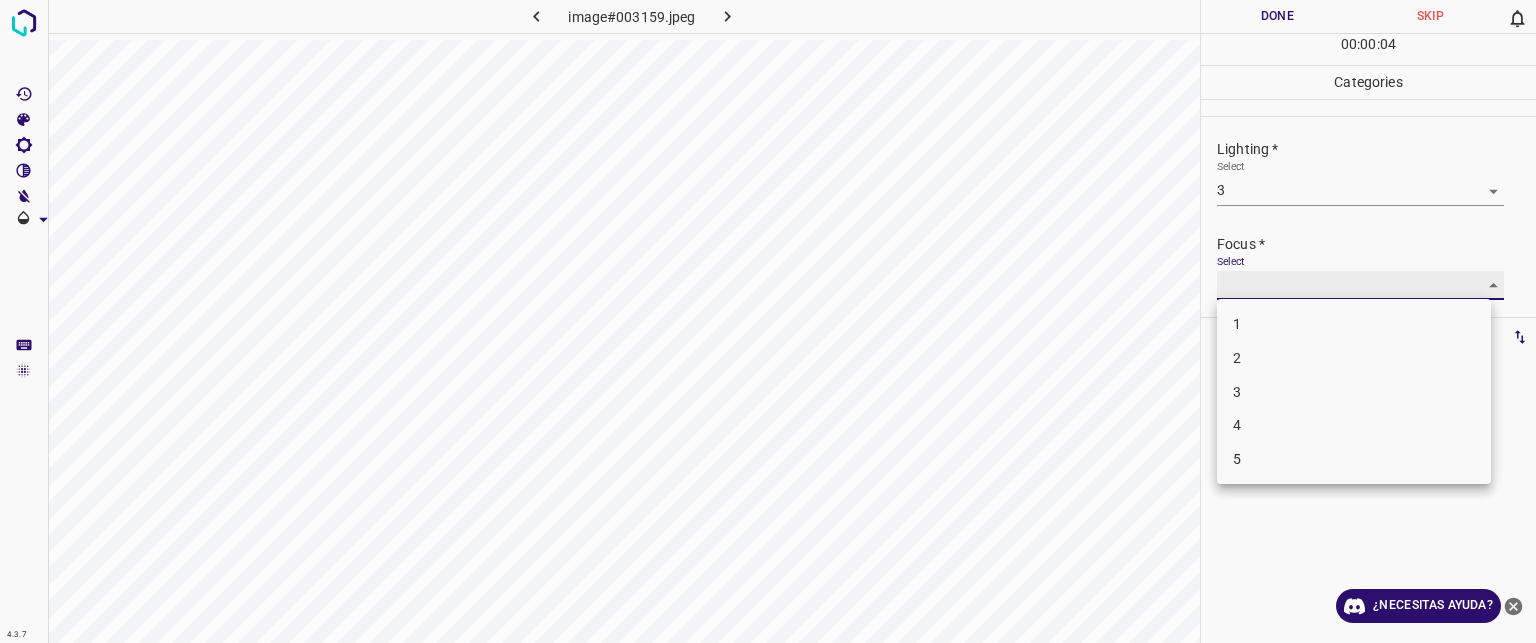 type on "3" 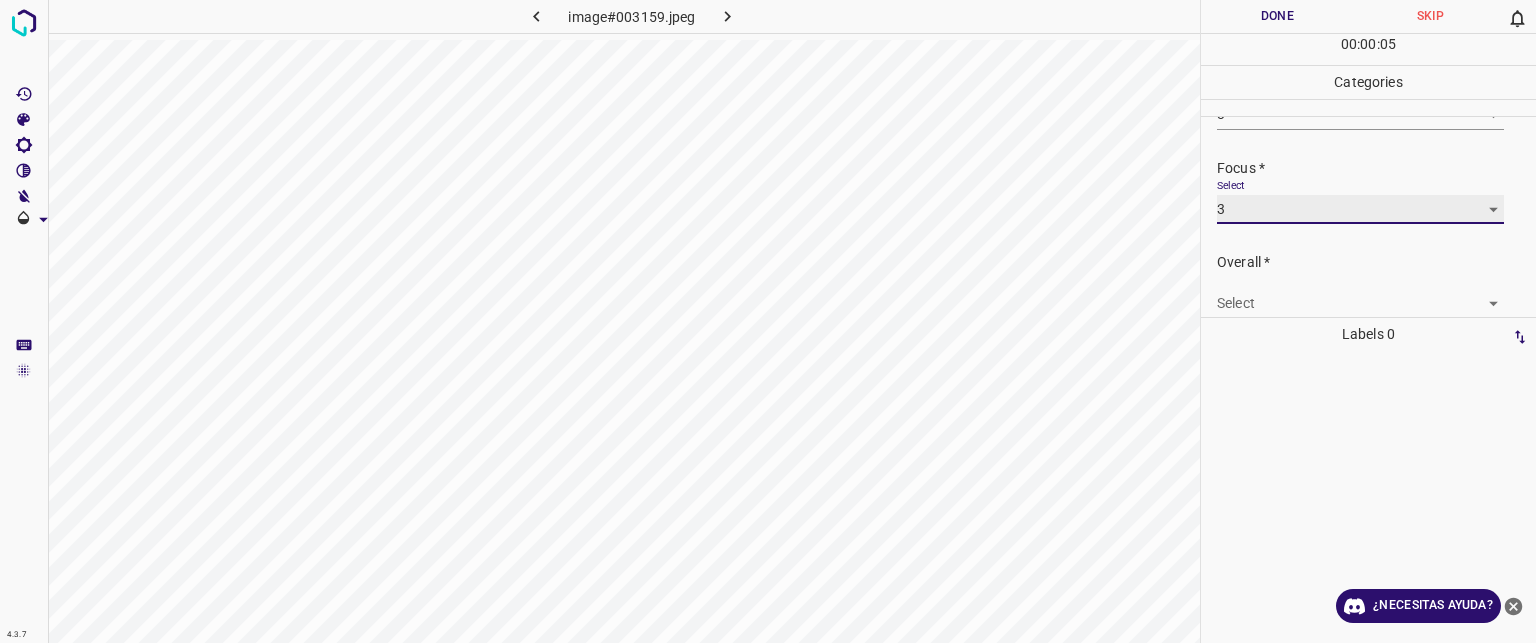 scroll, scrollTop: 98, scrollLeft: 0, axis: vertical 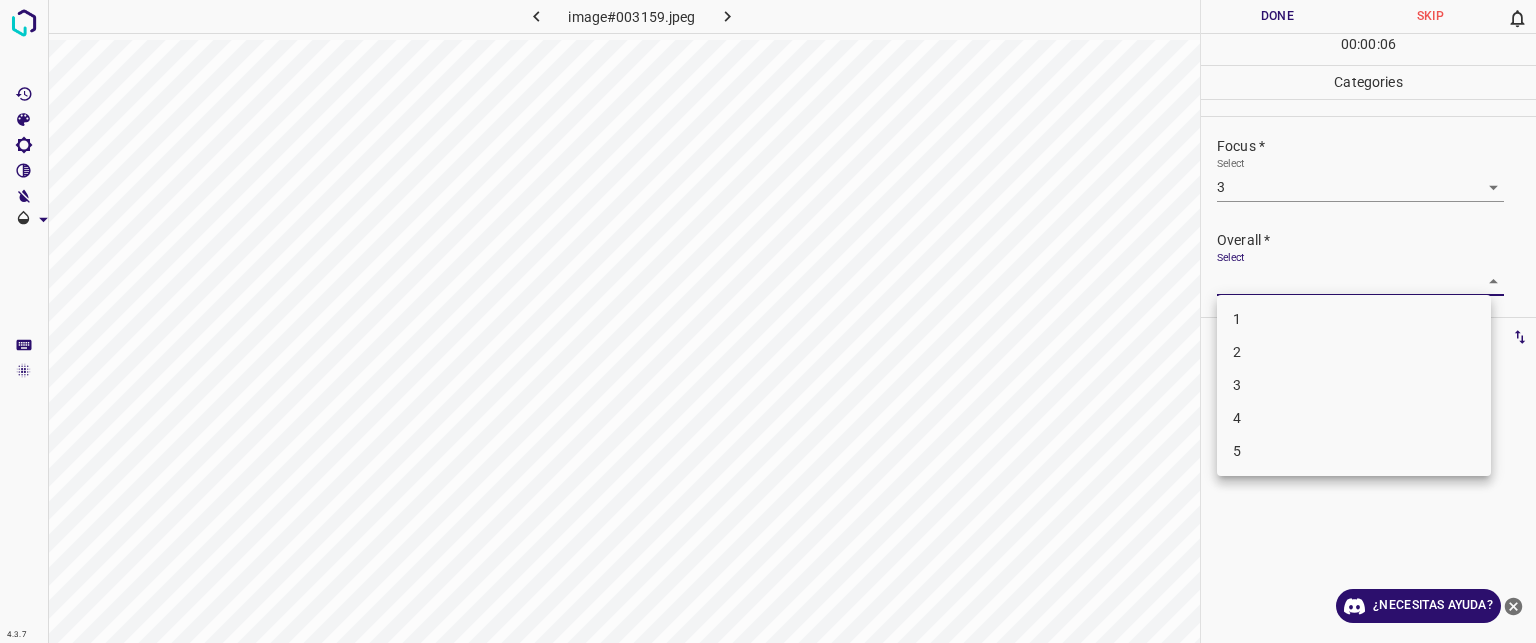 click on "Texto original Valora esta traducción Tu opinión servirá para ayudar a mejorar el Traductor de Google 4.3.7 image#003159.jpeg Done Skip 0 00   : 00   : 06   Categories Lighting *  Select 3 3 Focus *  Select 3 3 Overall *  Select ​ Labels   0 Categories 1 Lighting 2 Focus 3 Overall Tools Space Change between modes (Draw & Edit) I Auto labeling R Restore zoom M Zoom in N Zoom out Delete Delete selecte label Filters Z Restore filters X Saturation filter C Brightness filter V Contrast filter B Gray scale filter General O Download ¿Necesitas ayuda? - Texto - Esconder - Borrar 1 2 3 4 5" at bounding box center (768, 321) 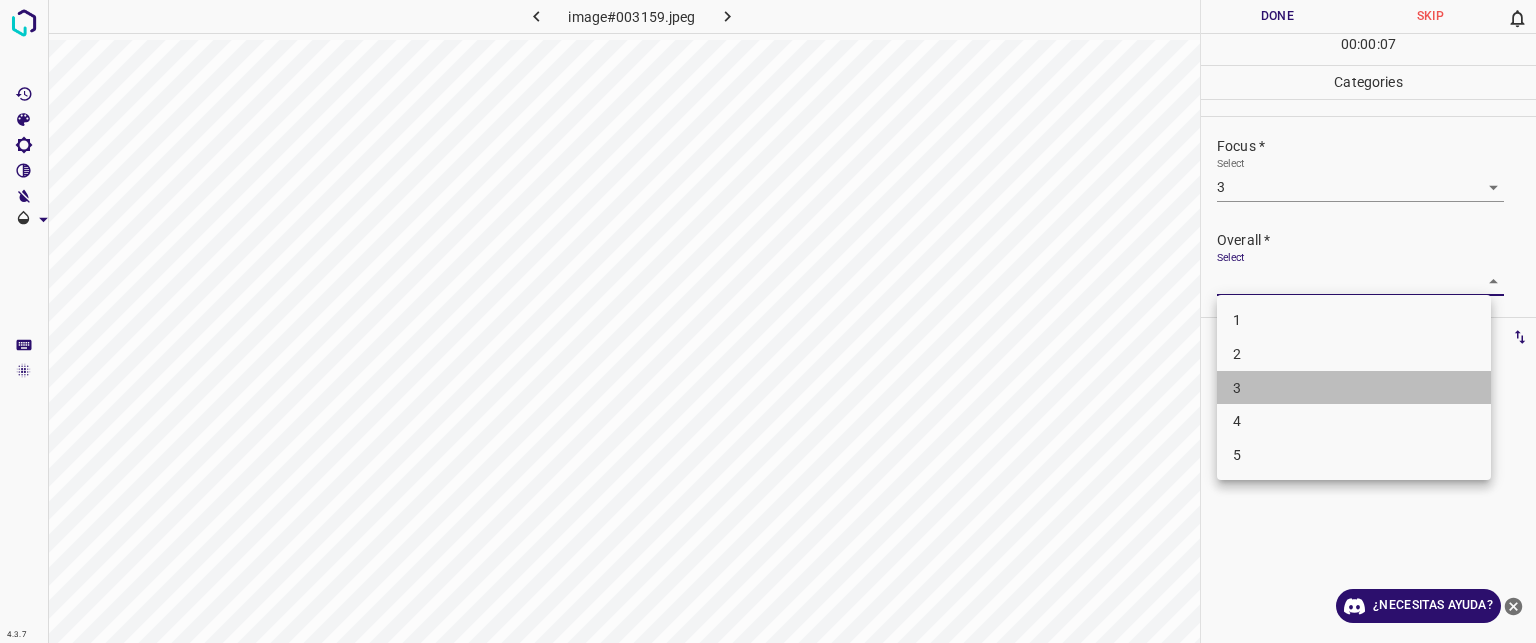 click on "3" at bounding box center (1237, 387) 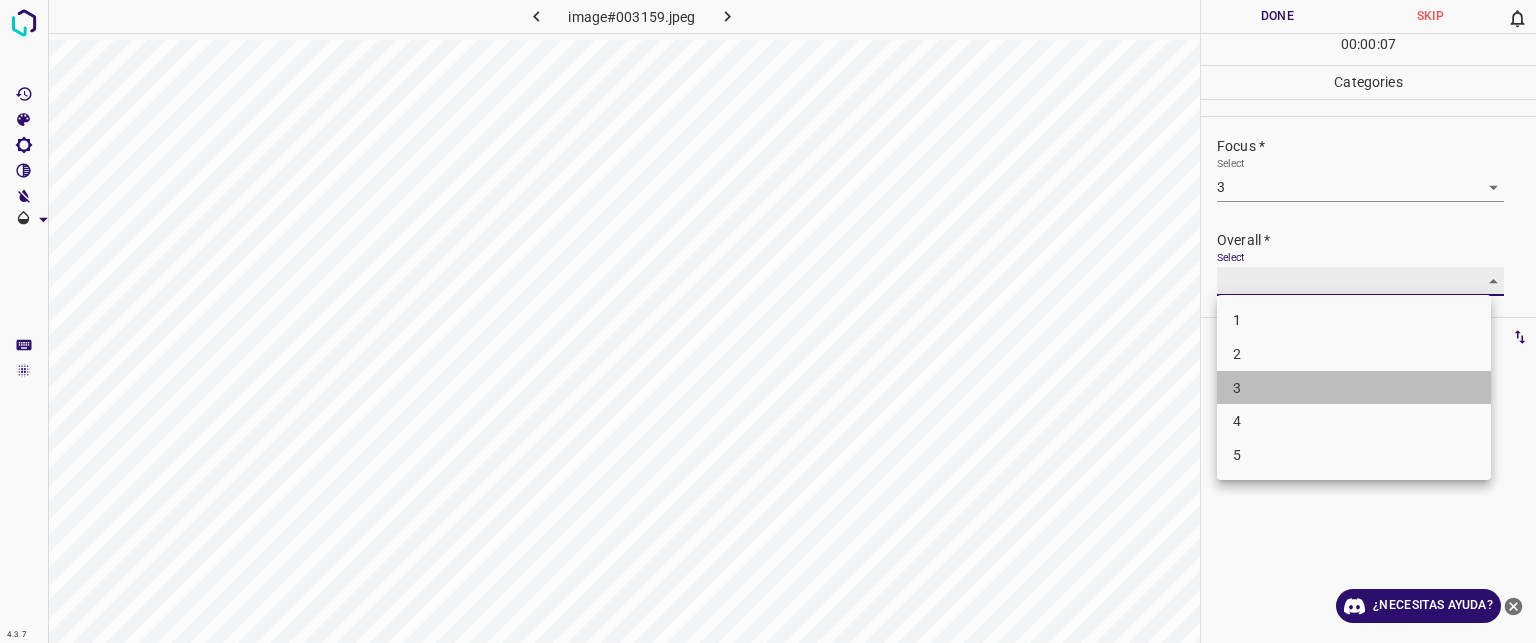 type on "3" 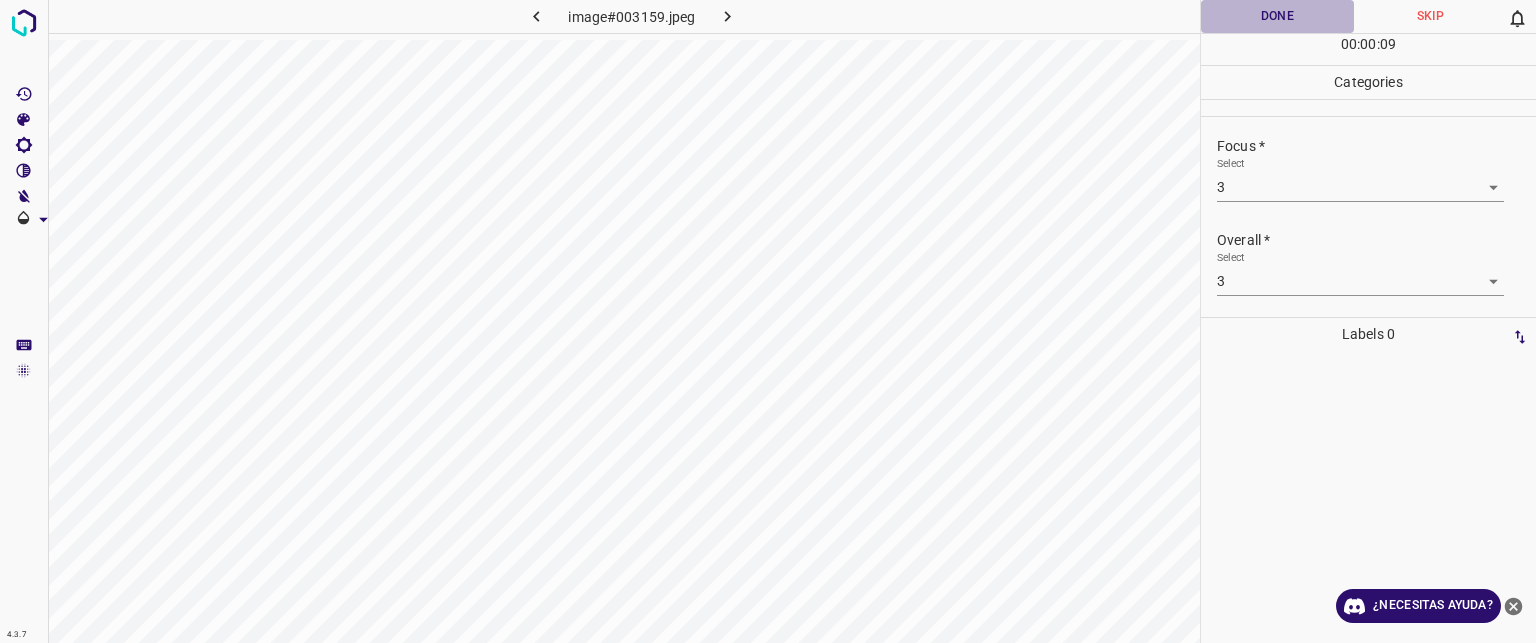 click on "Done" at bounding box center (1277, 16) 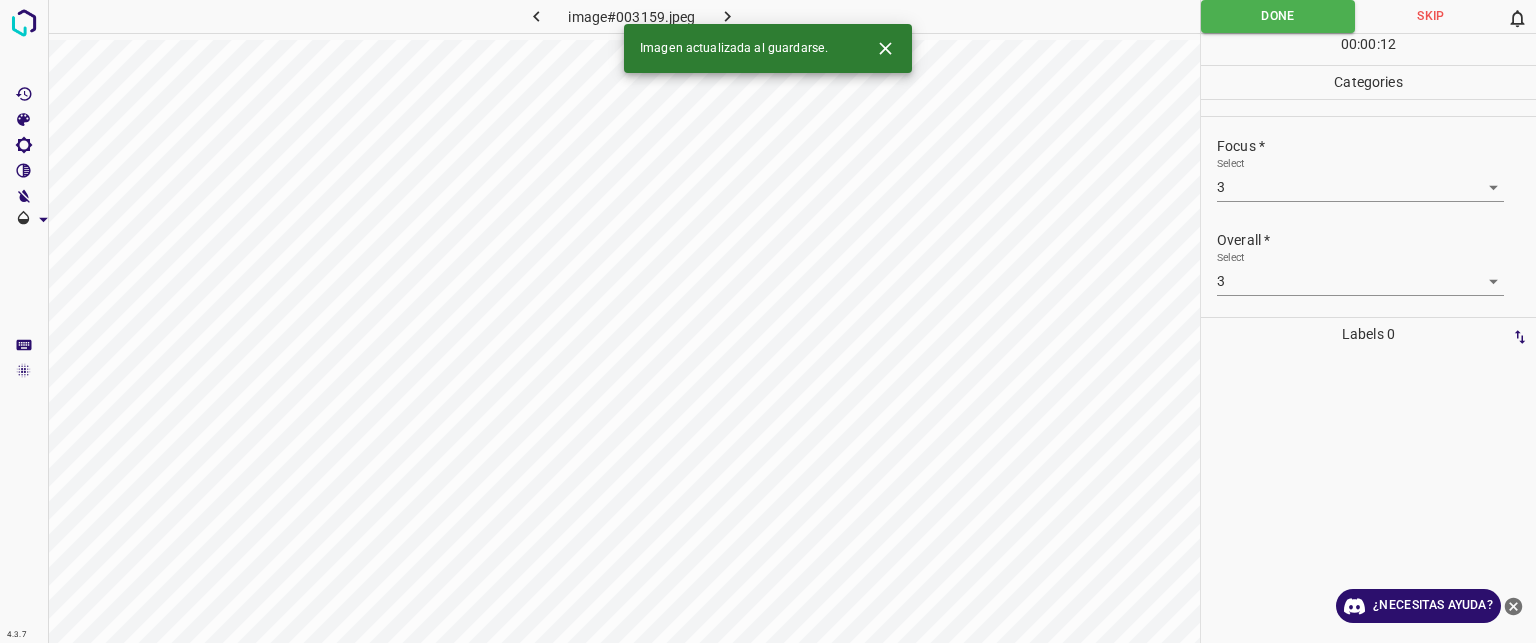 click at bounding box center [728, 16] 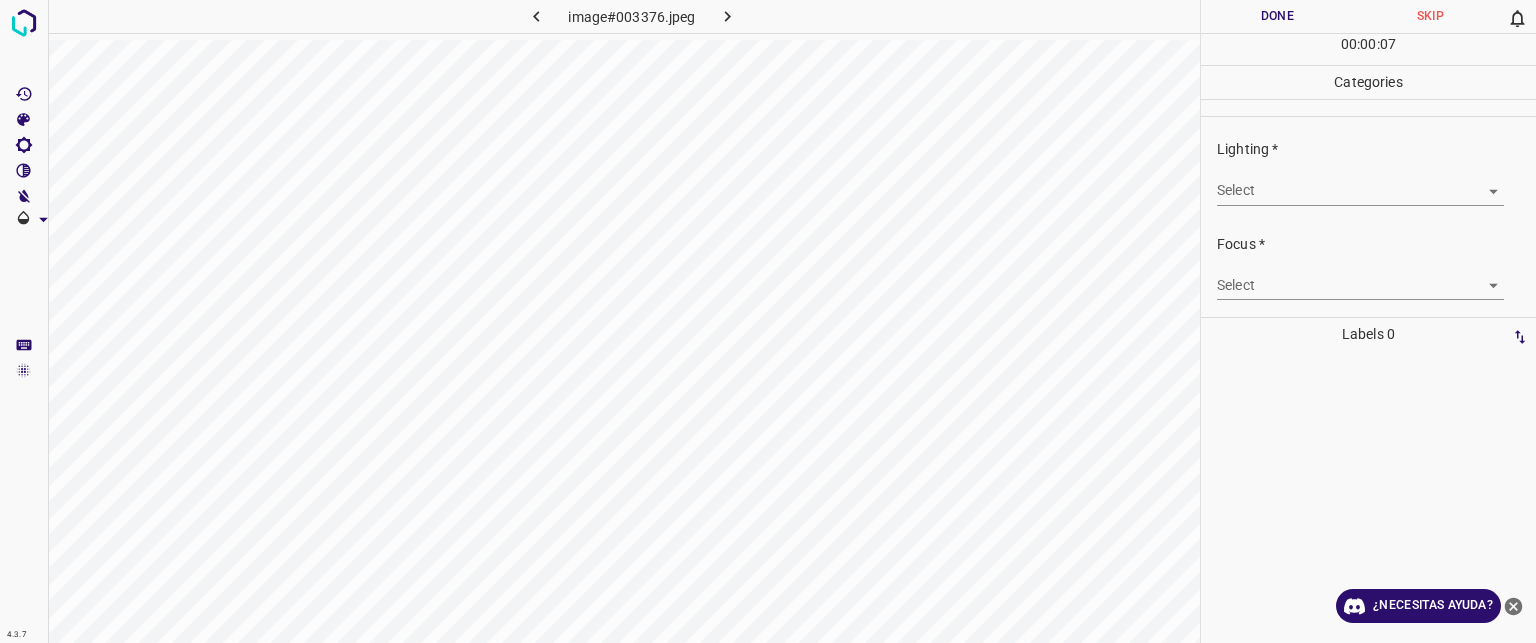 click on "Texto original Valora esta traducción Tu opinión servirá para ayudar a mejorar el Traductor de Google 4.3.7 image#003376.jpeg Done Skip 0 00   : 00   : 07   Categories Lighting *  Select ​ Focus *  Select ​ Overall *  Select ​ Labels   0 Categories 1 Lighting 2 Focus 3 Overall Tools Space Change between modes (Draw & Edit) I Auto labeling R Restore zoom M Zoom in N Zoom out Delete Delete selecte label Filters Z Restore filters X Saturation filter C Brightness filter V Contrast filter B Gray scale filter General O Download ¿Necesitas ayuda? - Texto - Esconder - Borrar" at bounding box center [768, 321] 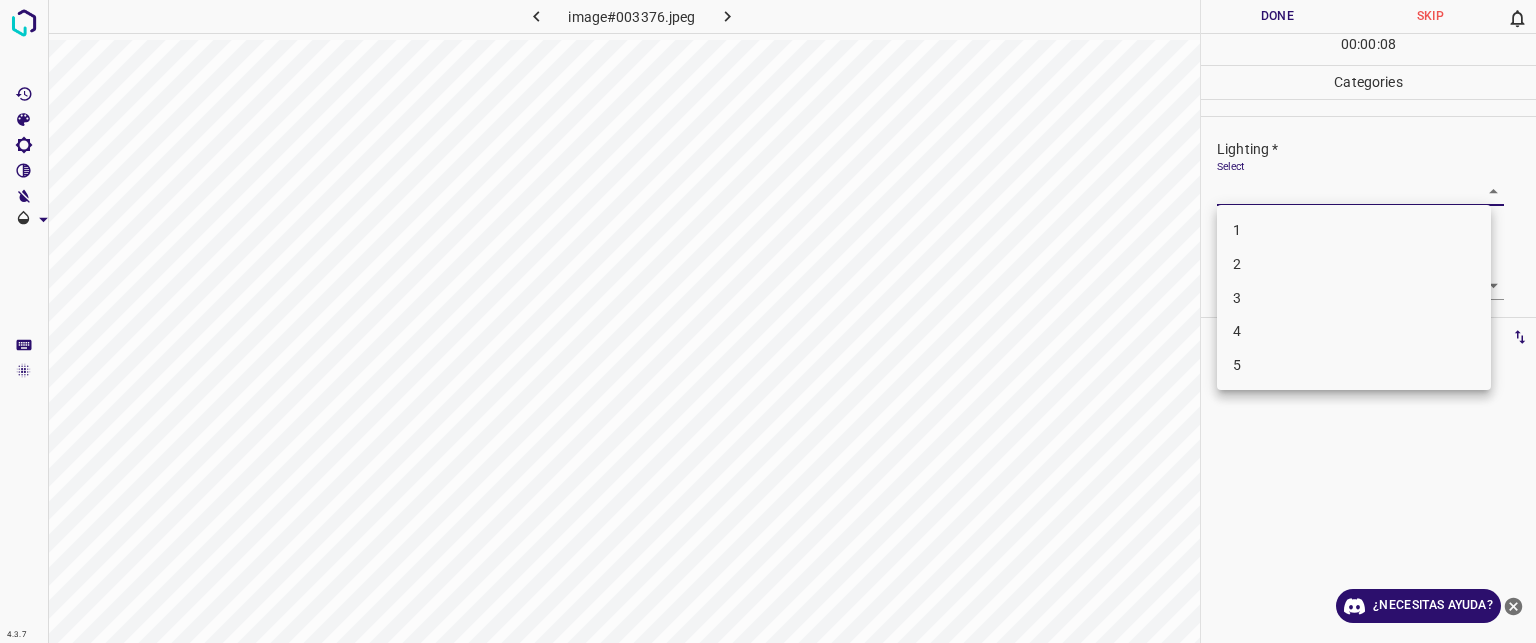click on "3" at bounding box center (1354, 298) 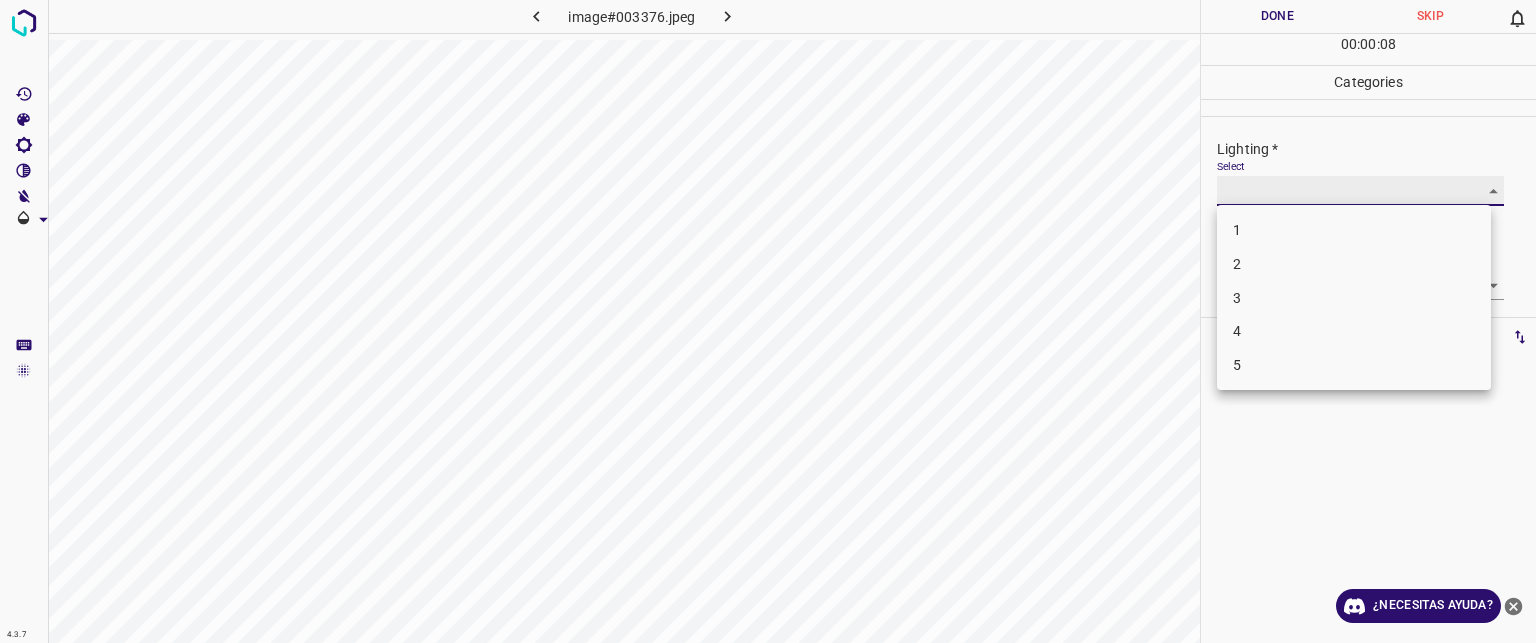 type on "3" 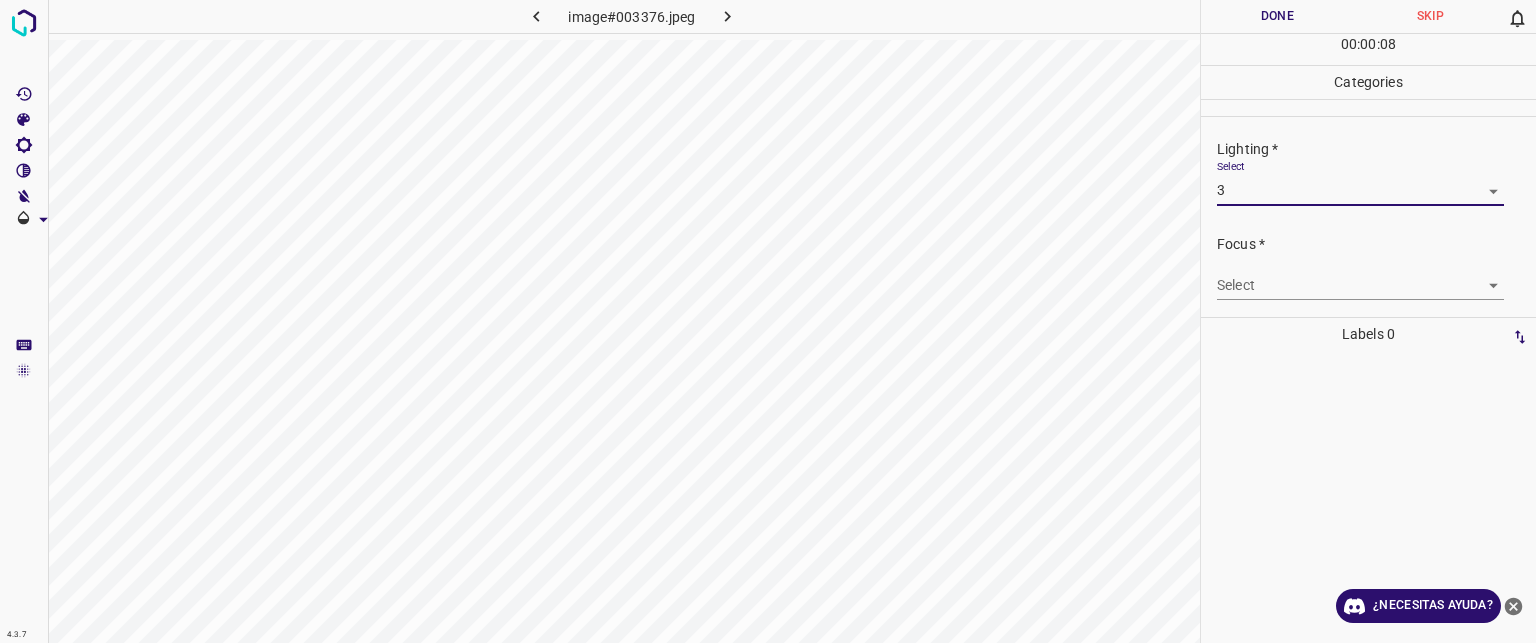 click on "Texto original Valora esta traducción Tu opinión servirá para ayudar a mejorar el Traductor de Google 4.3.7 image#003376.jpeg Done Skip 0 00   : 00   : 08   Categories Lighting *  Select 3 3 Focus *  Select ​ Overall *  Select ​ Labels   0 Categories 1 Lighting 2 Focus 3 Overall Tools Space Change between modes (Draw & Edit) I Auto labeling R Restore zoom M Zoom in N Zoom out Delete Delete selecte label Filters Z Restore filters X Saturation filter C Brightness filter V Contrast filter B Gray scale filter General O Download ¿Necesitas ayuda? - Texto - Esconder - Borrar" at bounding box center [768, 321] 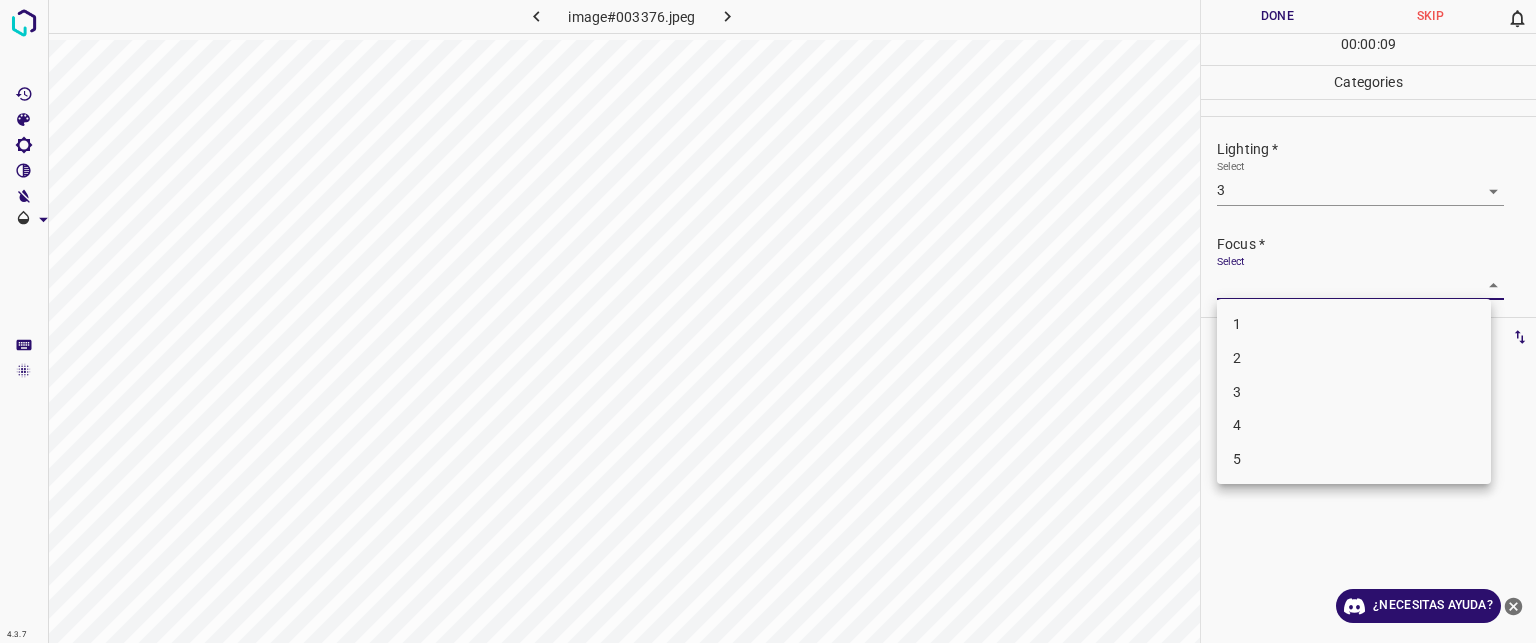 click on "3" at bounding box center (1354, 392) 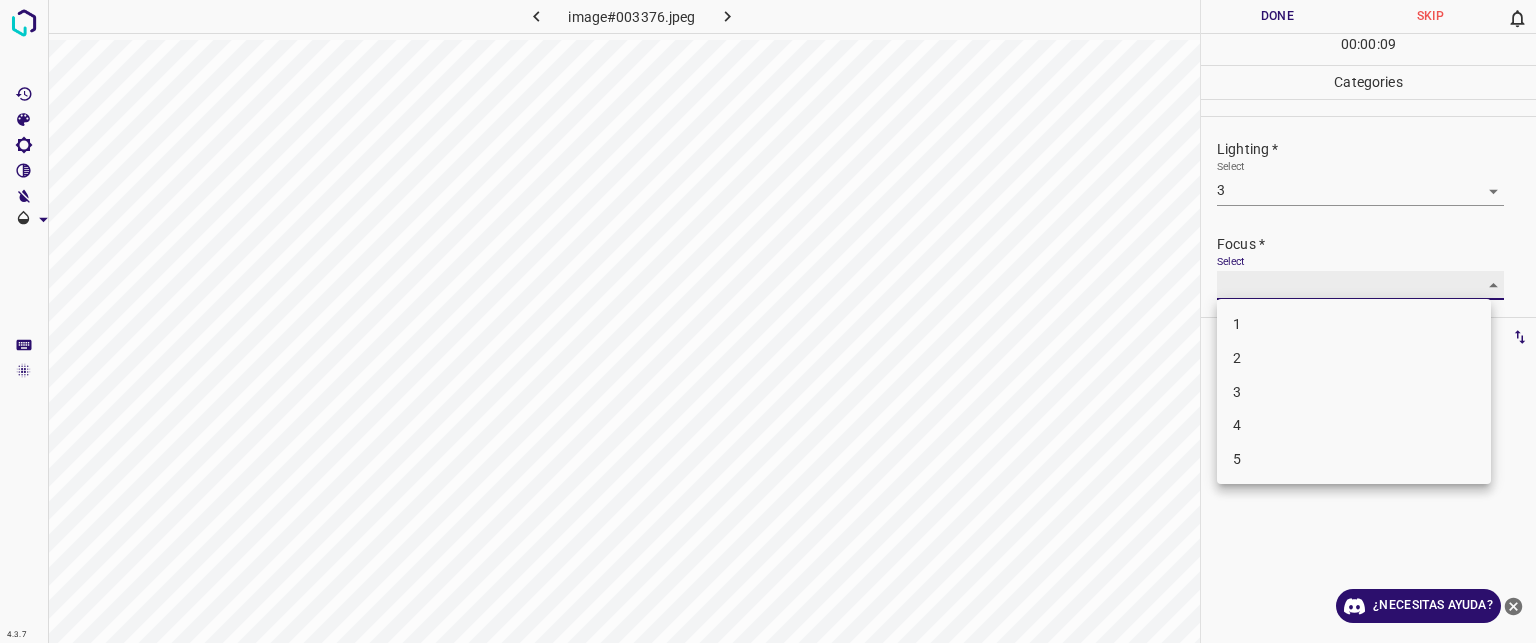 type on "3" 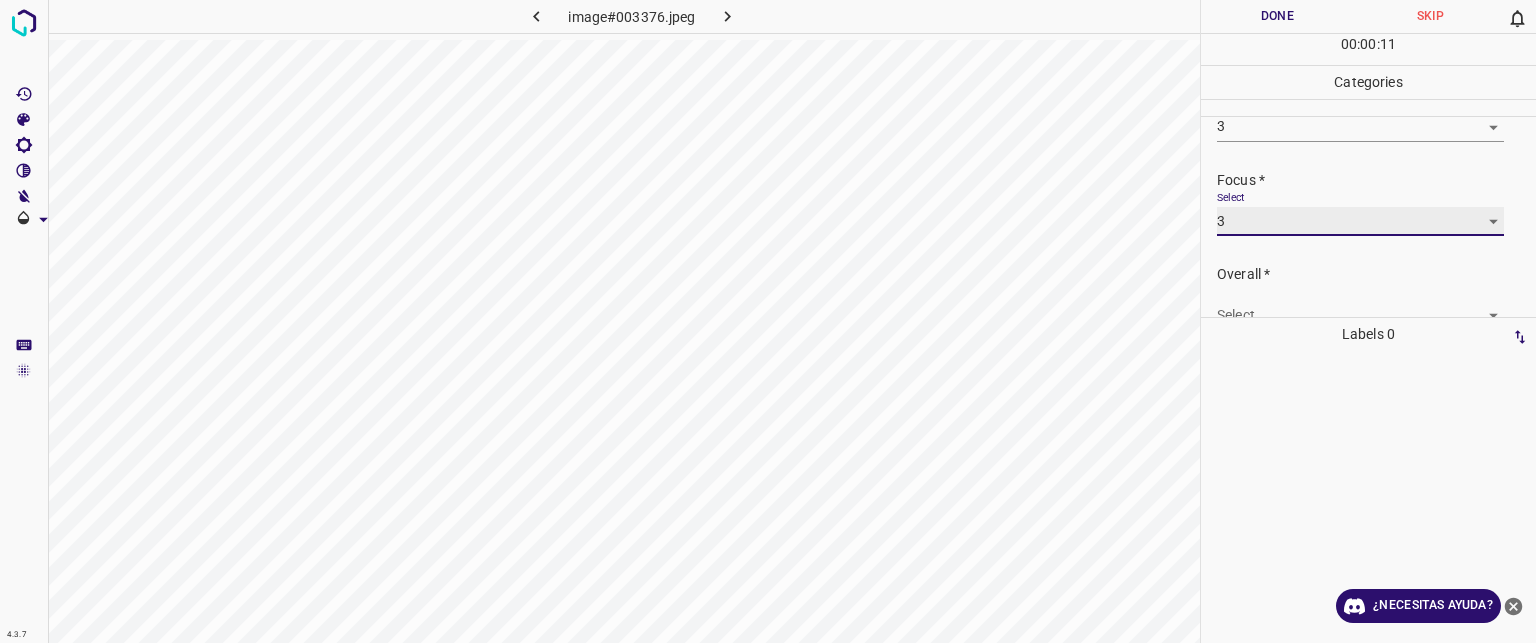 scroll, scrollTop: 98, scrollLeft: 0, axis: vertical 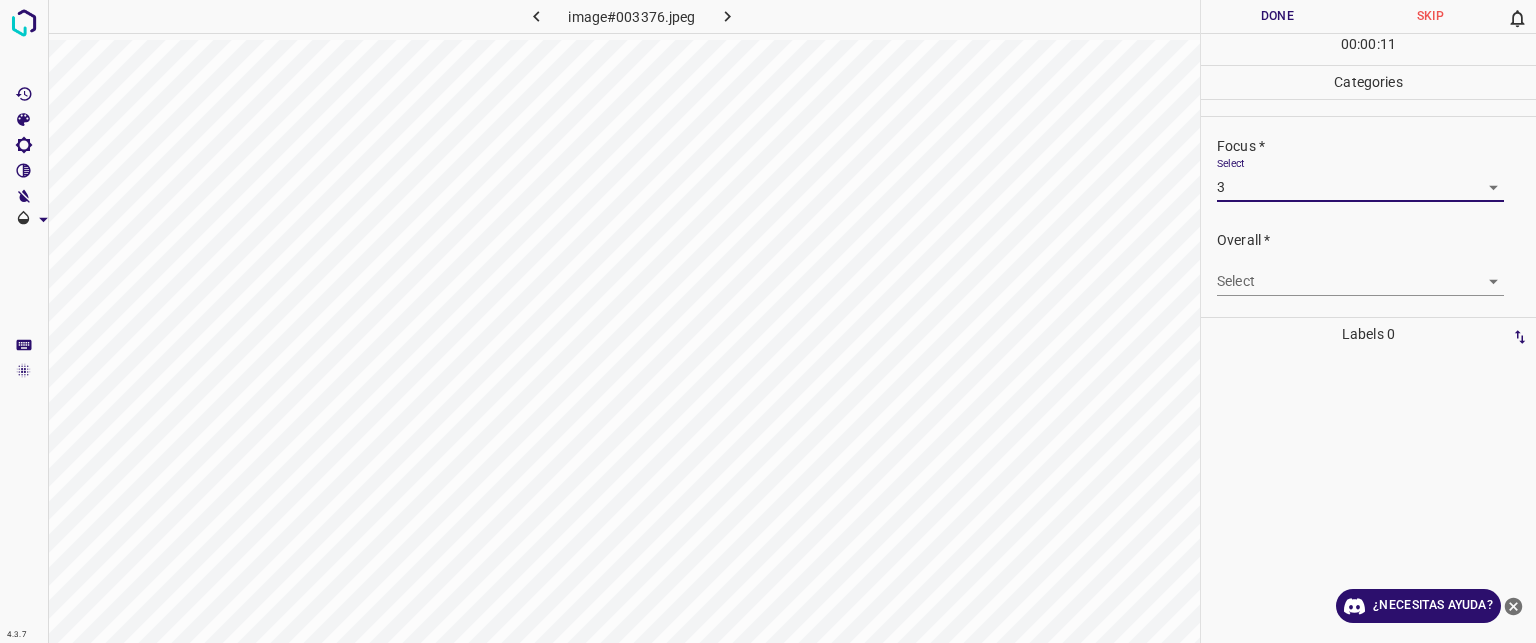 click on "Texto original Valora esta traducción Tu opinión servirá para ayudar a mejorar el Traductor de Google 4.3.7 image#003376.jpeg Done Skip 0 00   : 00   : 11   Categories Lighting *  Select 3 3 Focus *  Select 3 3 Overall *  Select ​ Labels   0 Categories 1 Lighting 2 Focus 3 Overall Tools Space Change between modes (Draw & Edit) I Auto labeling R Restore zoom M Zoom in N Zoom out Delete Delete selecte label Filters Z Restore filters X Saturation filter C Brightness filter V Contrast filter B Gray scale filter General O Download ¿Necesitas ayuda? - Texto - Esconder - Borrar" at bounding box center [768, 321] 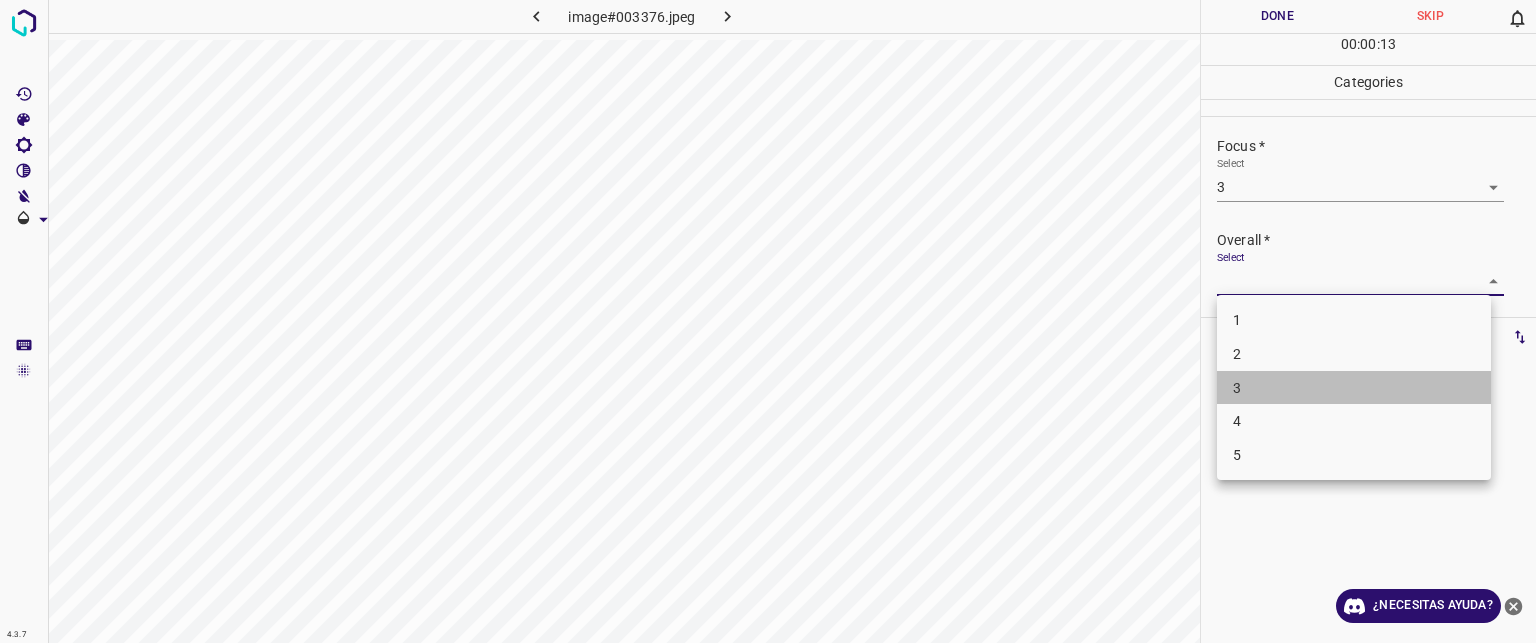 click on "3" at bounding box center [1237, 388] 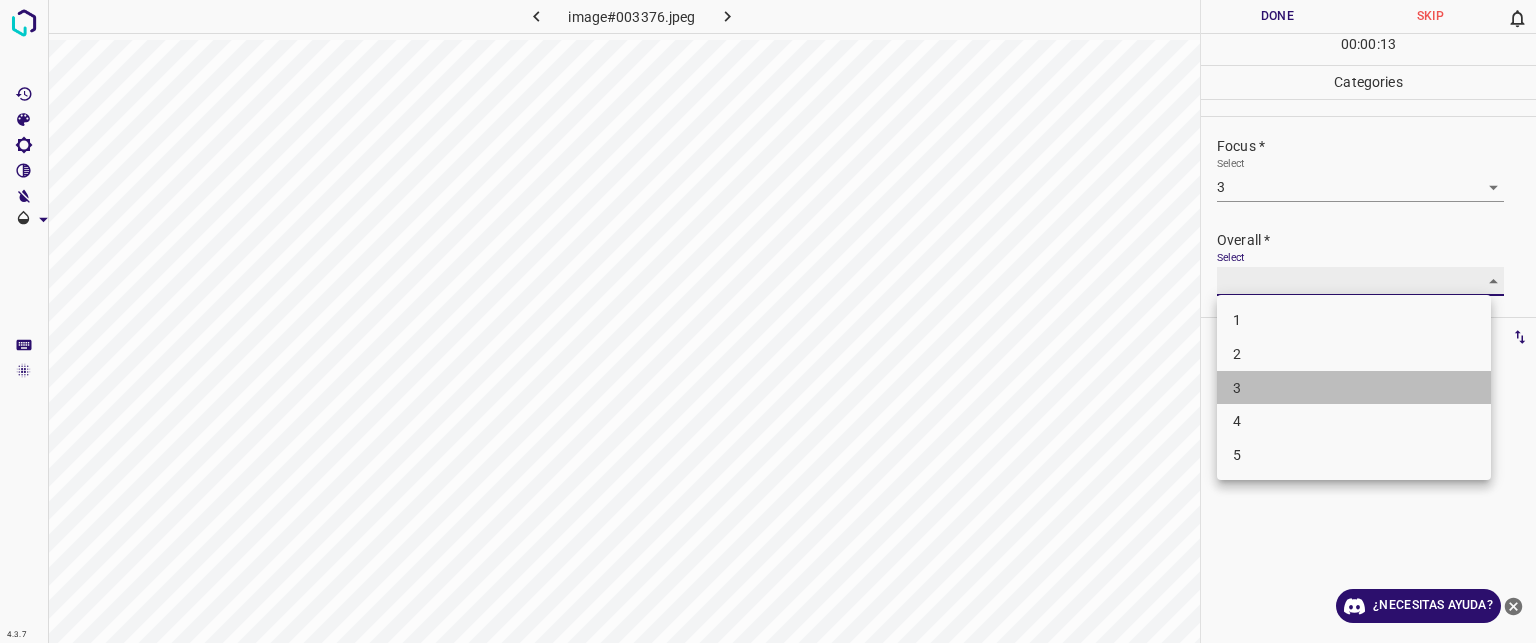 type on "3" 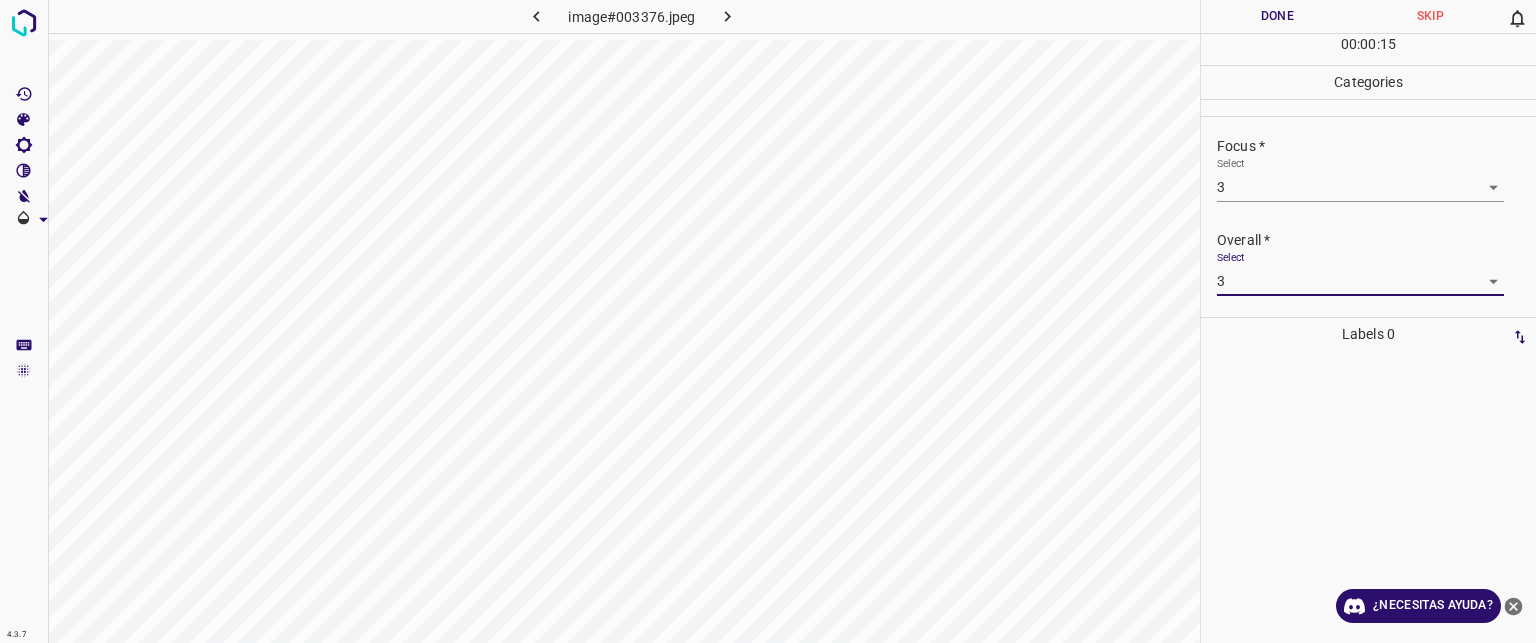 click on "Done" at bounding box center [1277, 16] 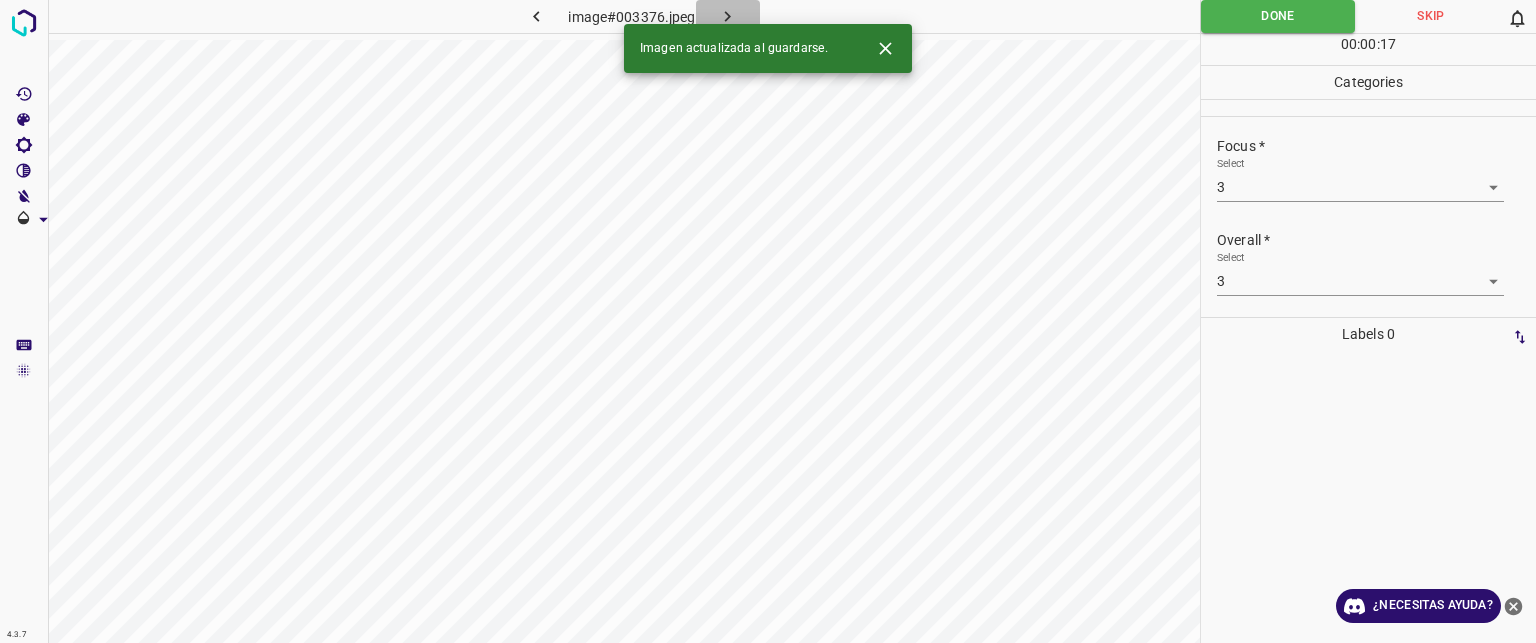 click 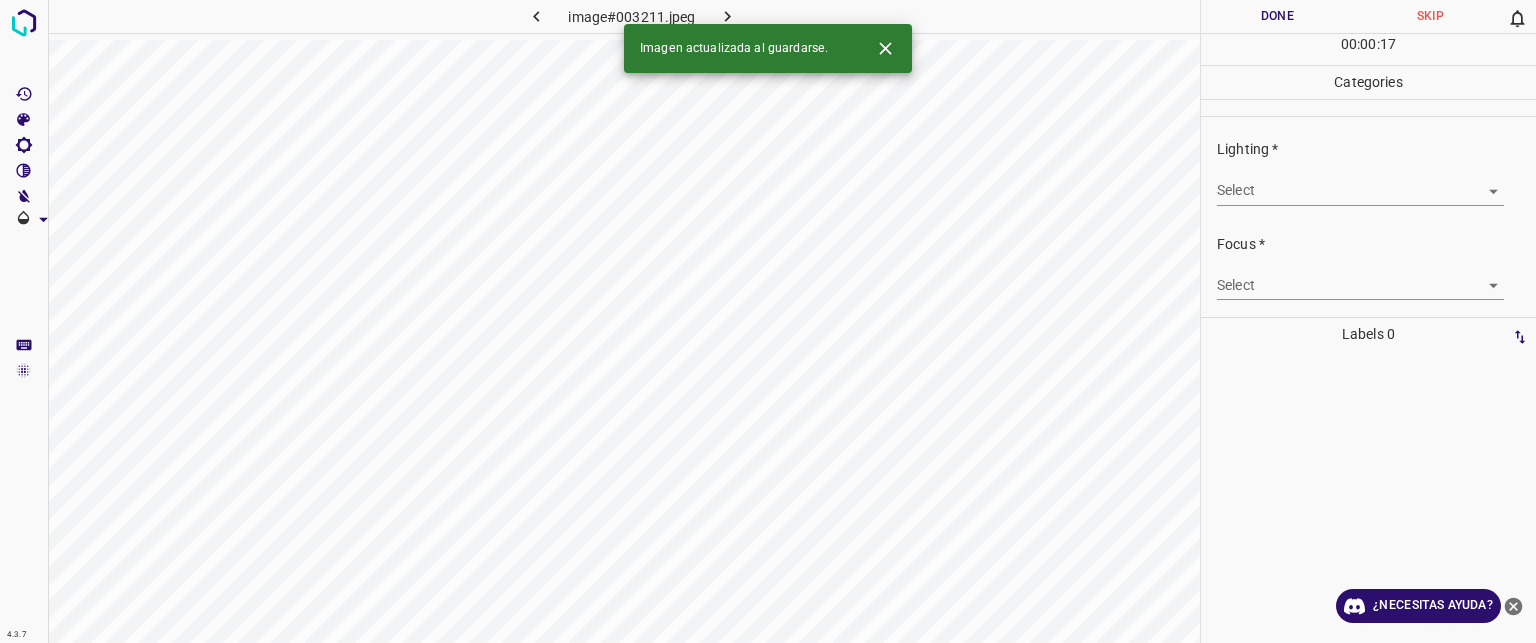 click on "Texto original Valora esta traducción Tu opinión servirá para ayudar a mejorar el Traductor de Google 4.3.7 image#003211.jpeg Done Skip 0 00   : 00   : 17   Categories Lighting *  Select ​ Focus *  Select ​ Overall *  Select ​ Labels   0 Categories 1 Lighting 2 Focus 3 Overall Tools Space Change between modes (Draw & Edit) I Auto labeling R Restore zoom M Zoom in N Zoom out Delete Delete selecte label Filters Z Restore filters X Saturation filter C Brightness filter V Contrast filter B Gray scale filter General O Download Imagen actualizada al guardarse. ¿Necesitas ayuda? - Texto - Esconder - Borrar" at bounding box center [768, 321] 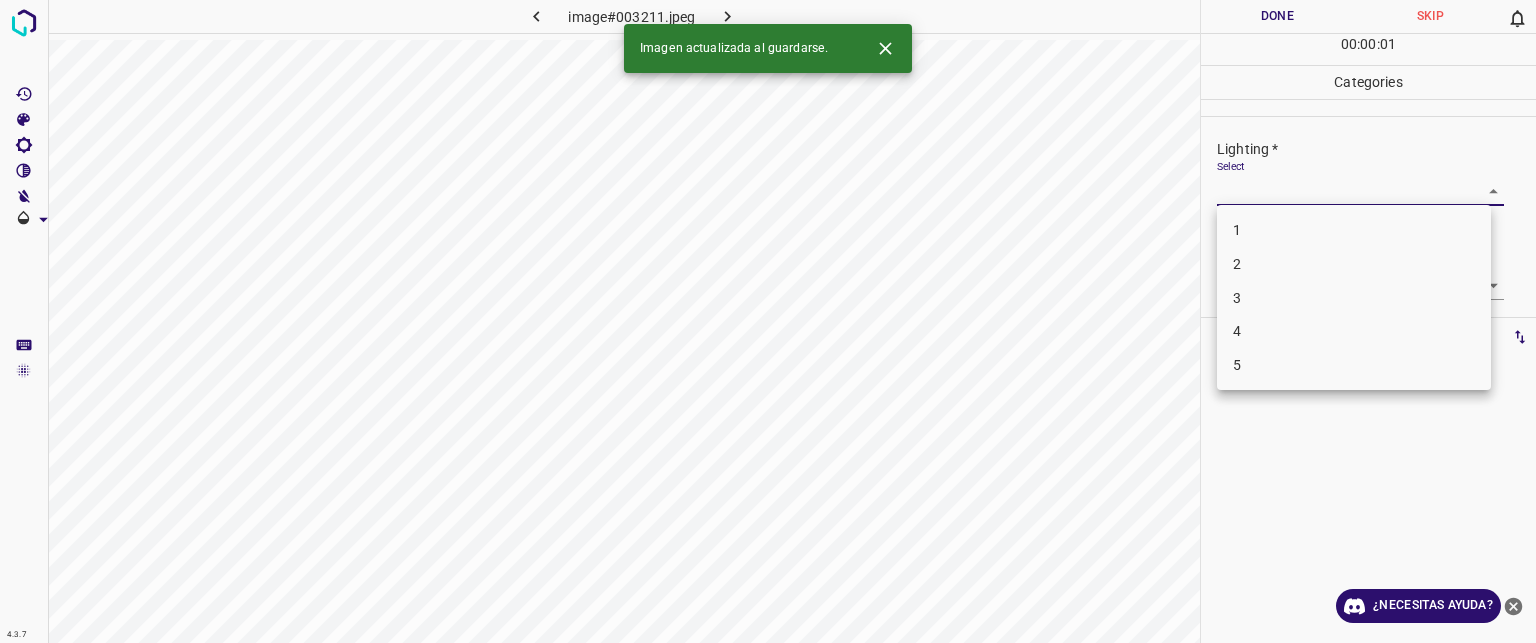 click on "3" at bounding box center [1354, 298] 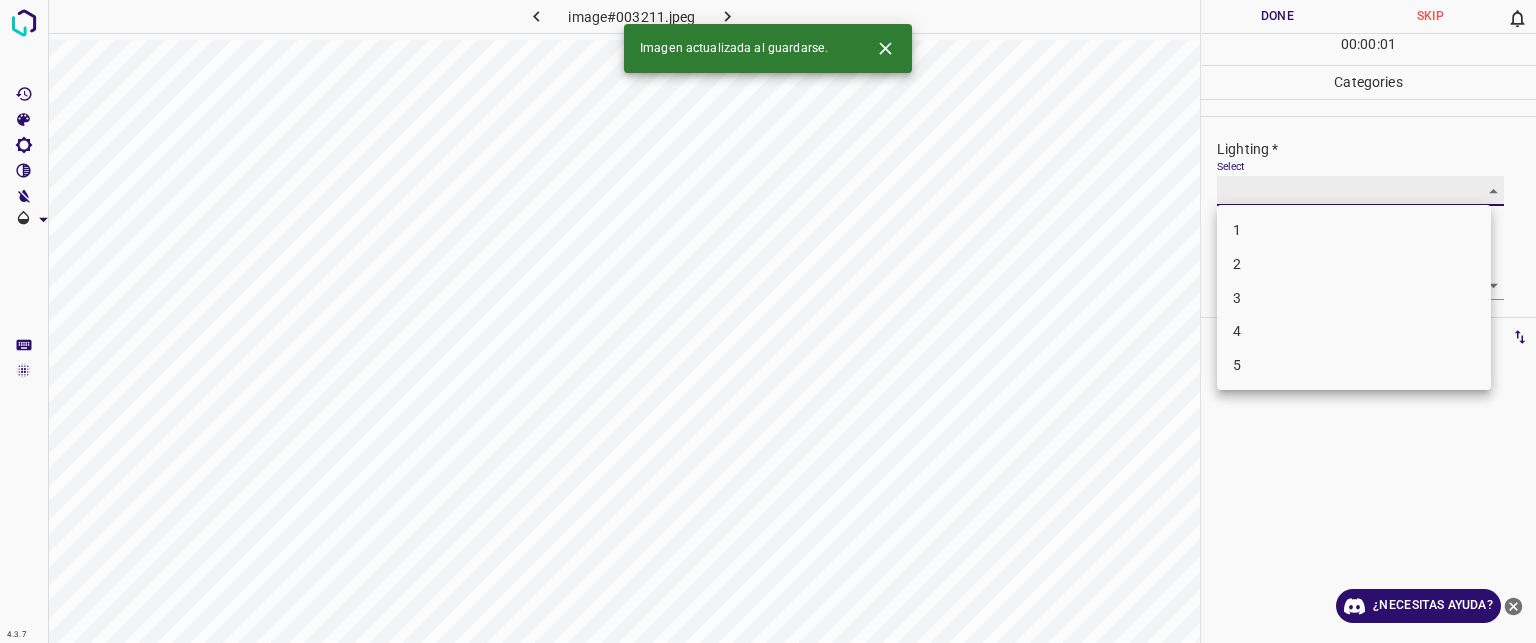 type on "3" 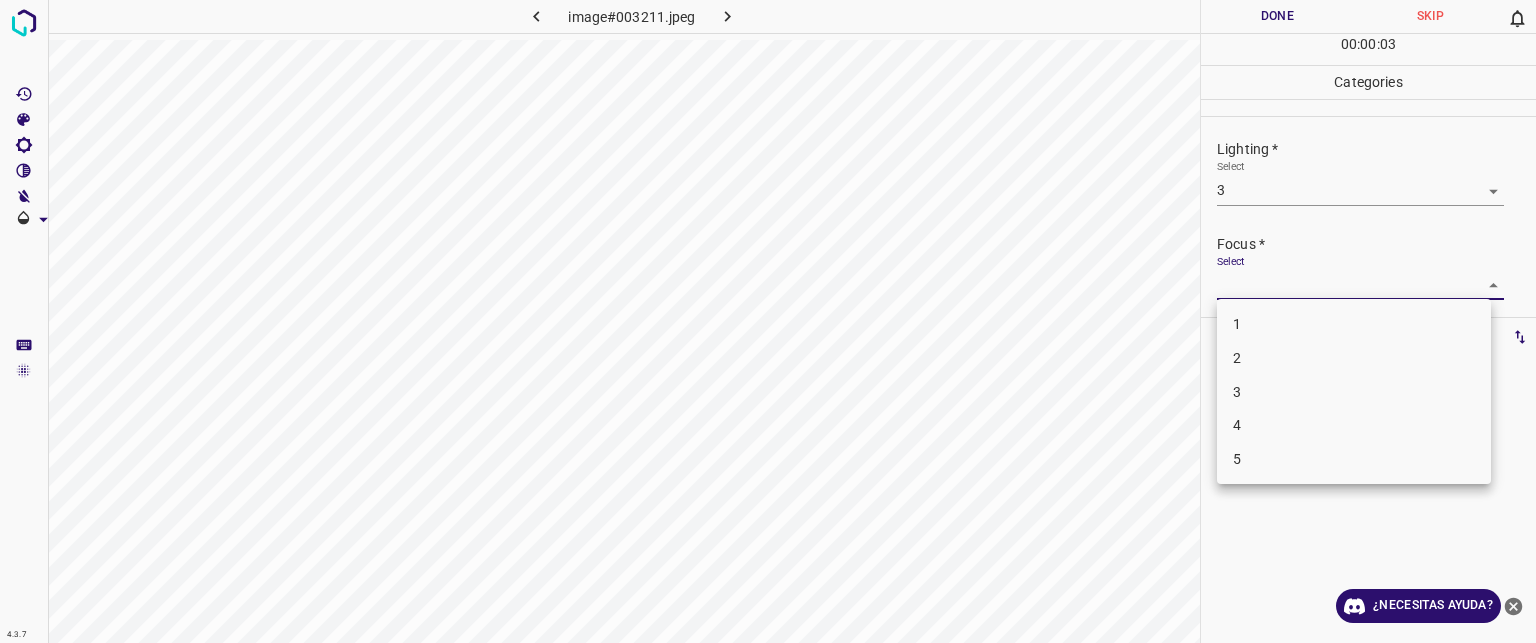 click on "Texto original Valora esta traducción Tu opinión servirá para ayudar a mejorar el Traductor de Google 4.3.7 image#003211.jpeg Done Skip 0 00   : 00   : 03   Categories Lighting *  Select 3 3 Focus *  Select ​ Overall *  Select ​ Labels   0 Categories 1 Lighting 2 Focus 3 Overall Tools Space Change between modes (Draw & Edit) I Auto labeling R Restore zoom M Zoom in N Zoom out Delete Delete selecte label Filters Z Restore filters X Saturation filter C Brightness filter V Contrast filter B Gray scale filter General O Download ¿Necesitas ayuda? - Texto - Esconder - Borrar 1 2 3 4 5" at bounding box center (768, 321) 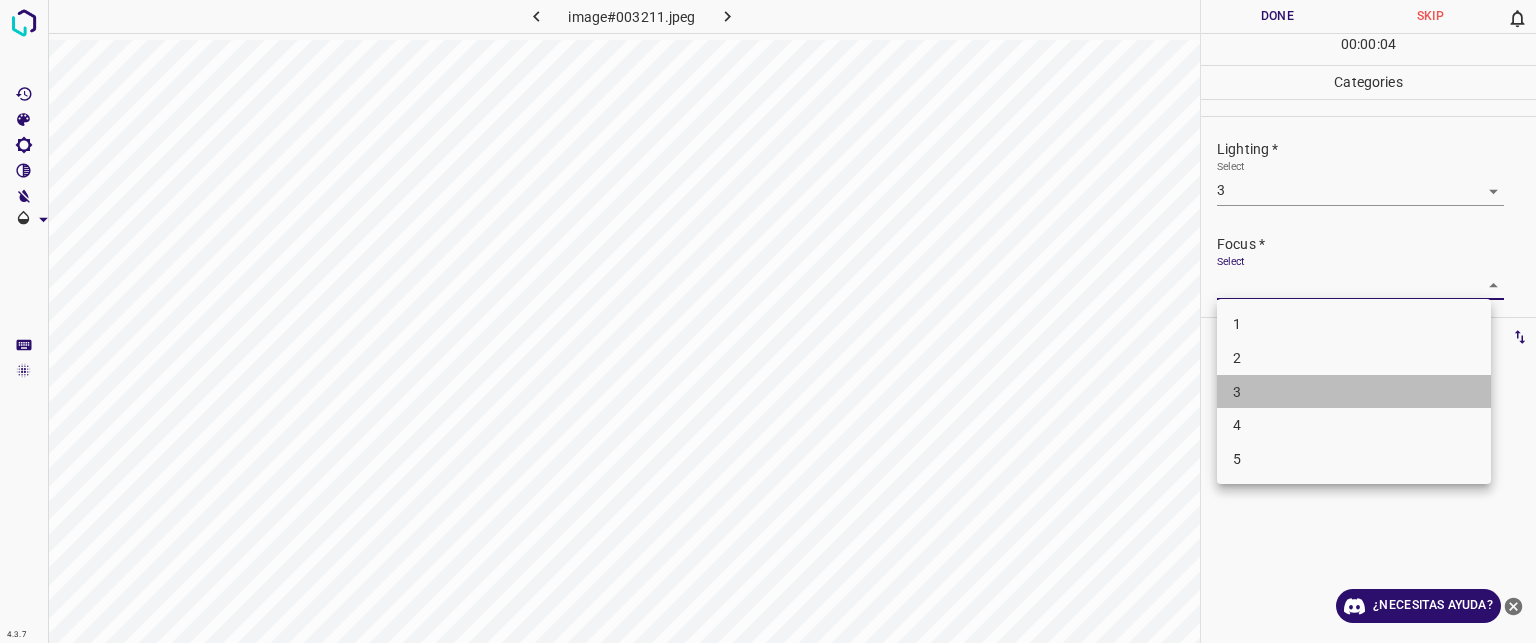 click on "3" at bounding box center (1354, 392) 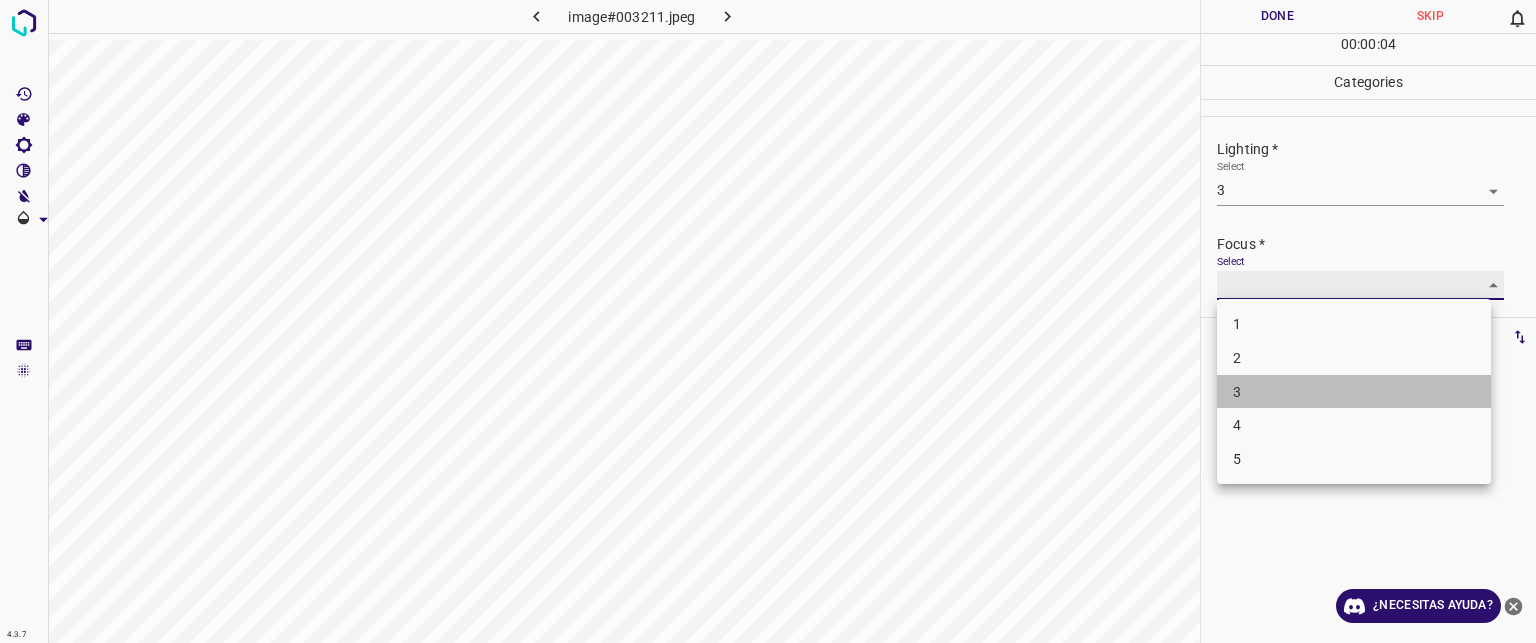 type on "3" 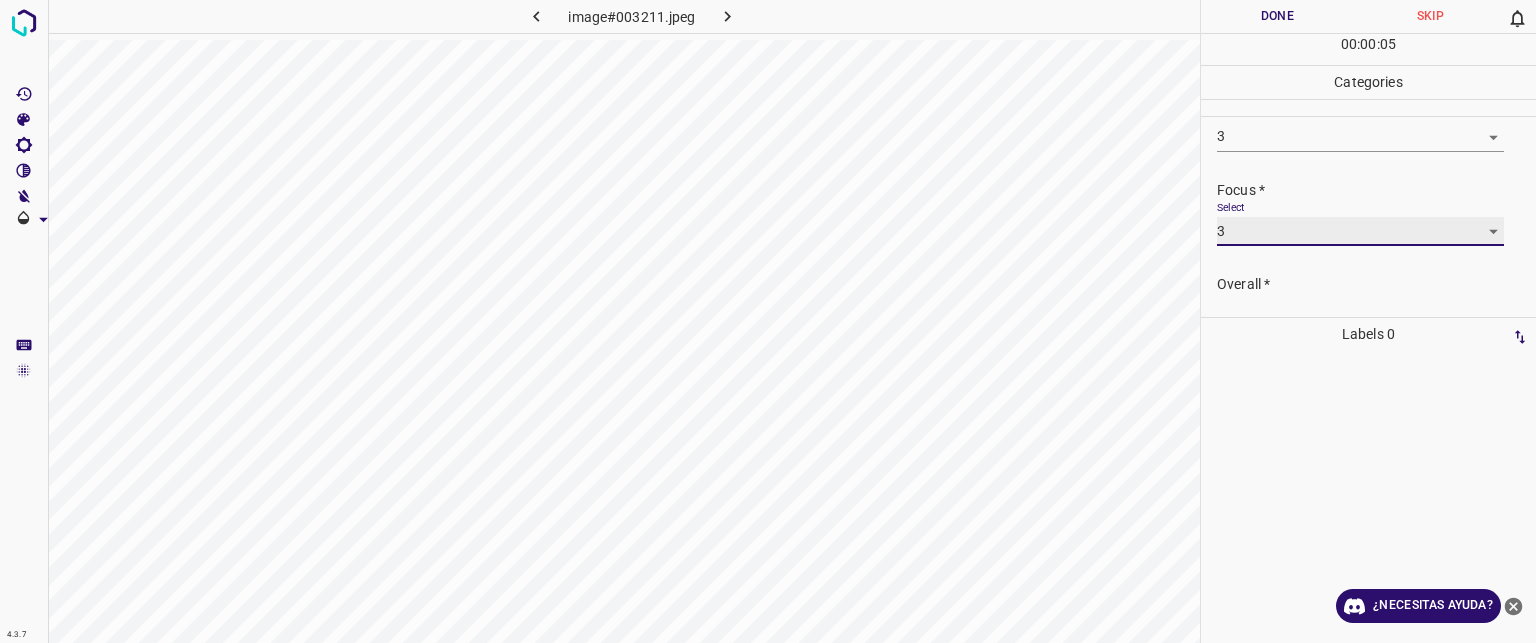 scroll, scrollTop: 98, scrollLeft: 0, axis: vertical 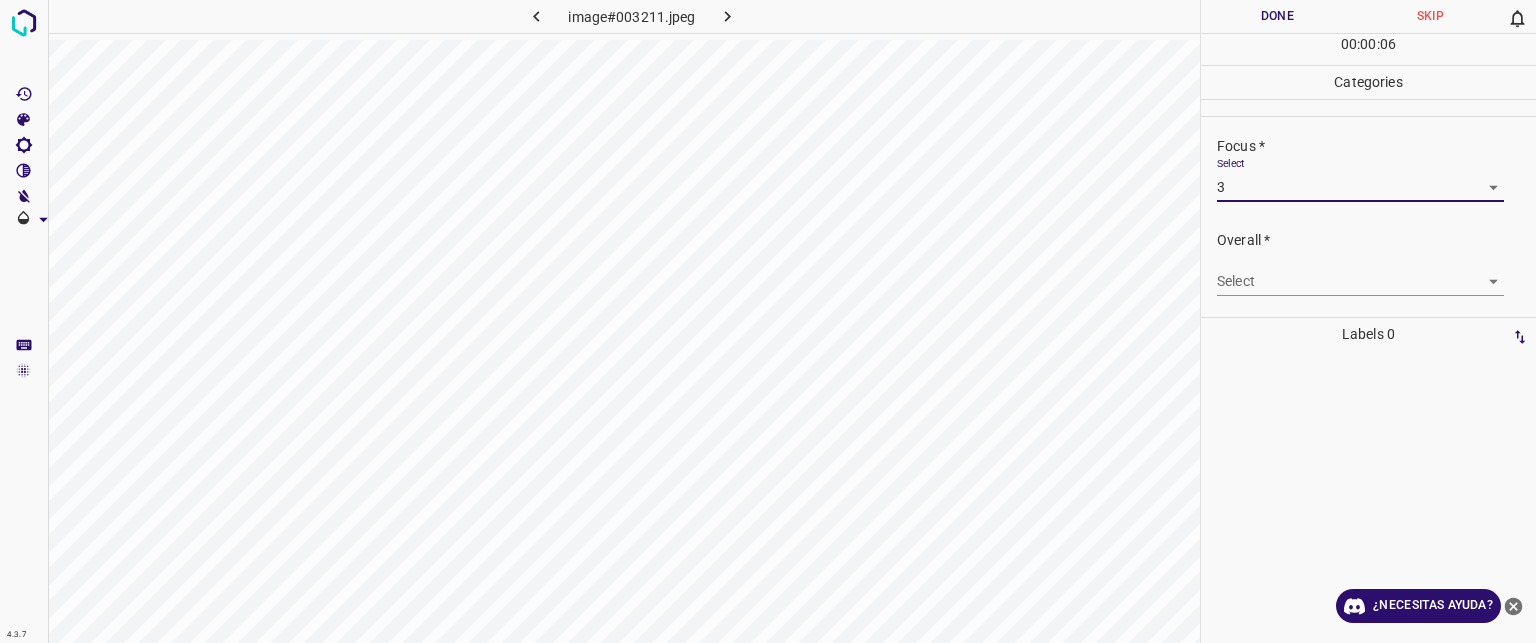 click on "Texto original Valora esta traducción Tu opinión servirá para ayudar a mejorar el Traductor de Google 4.3.7 image#003211.jpeg Done Skip 0 00   : 00   : 06   Categories Lighting *  Select 3 3 Focus *  Select 3 3 Overall *  Select ​ Labels   0 Categories 1 Lighting 2 Focus 3 Overall Tools Space Change between modes (Draw & Edit) I Auto labeling R Restore zoom M Zoom in N Zoom out Delete Delete selecte label Filters Z Restore filters X Saturation filter C Brightness filter V Contrast filter B Gray scale filter General O Download ¿Necesitas ayuda? - Texto - Esconder - Borrar" at bounding box center (768, 321) 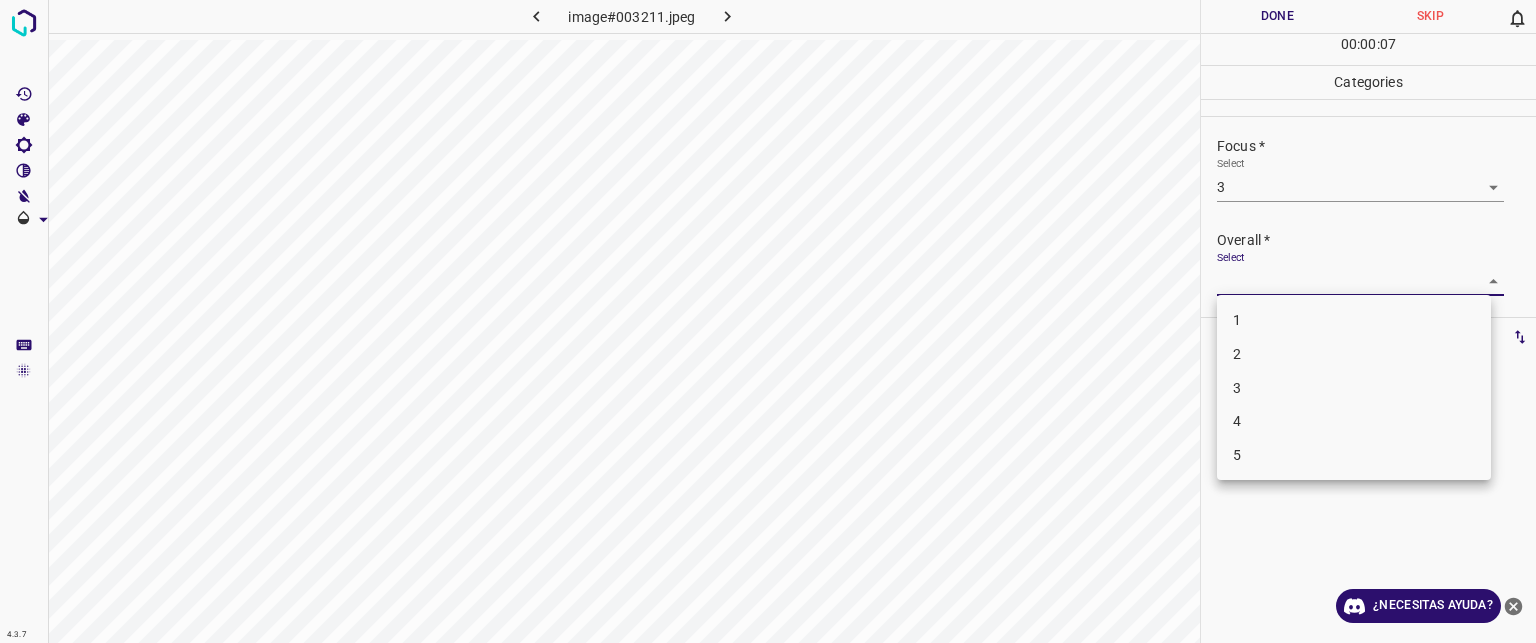 click on "3" at bounding box center (1354, 388) 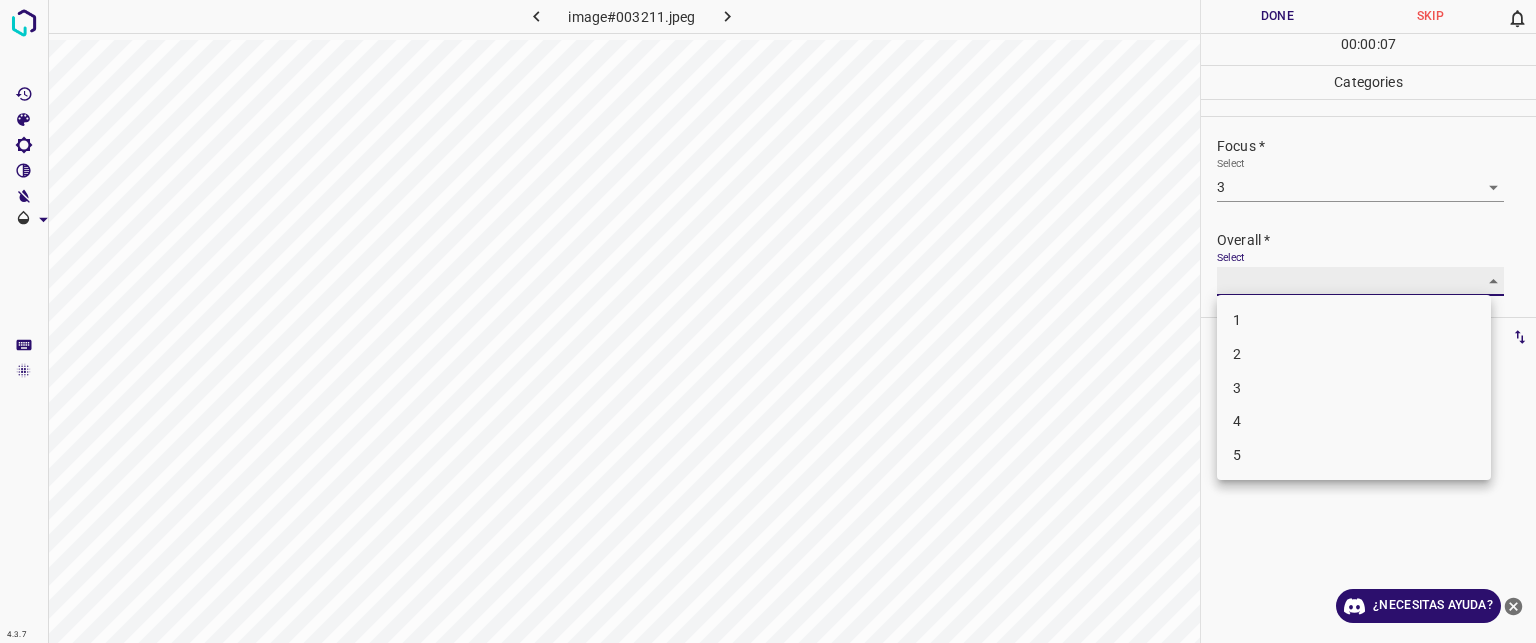 type on "3" 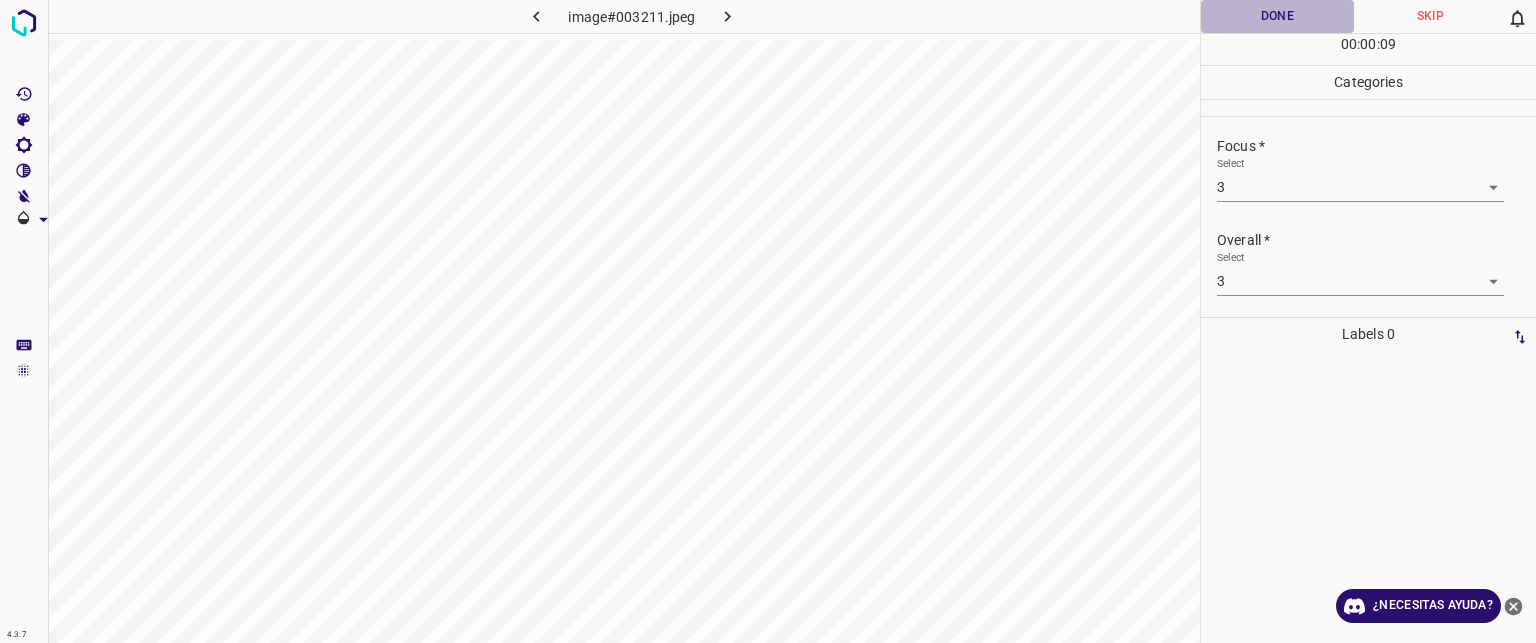 click on "Done" at bounding box center (1277, 16) 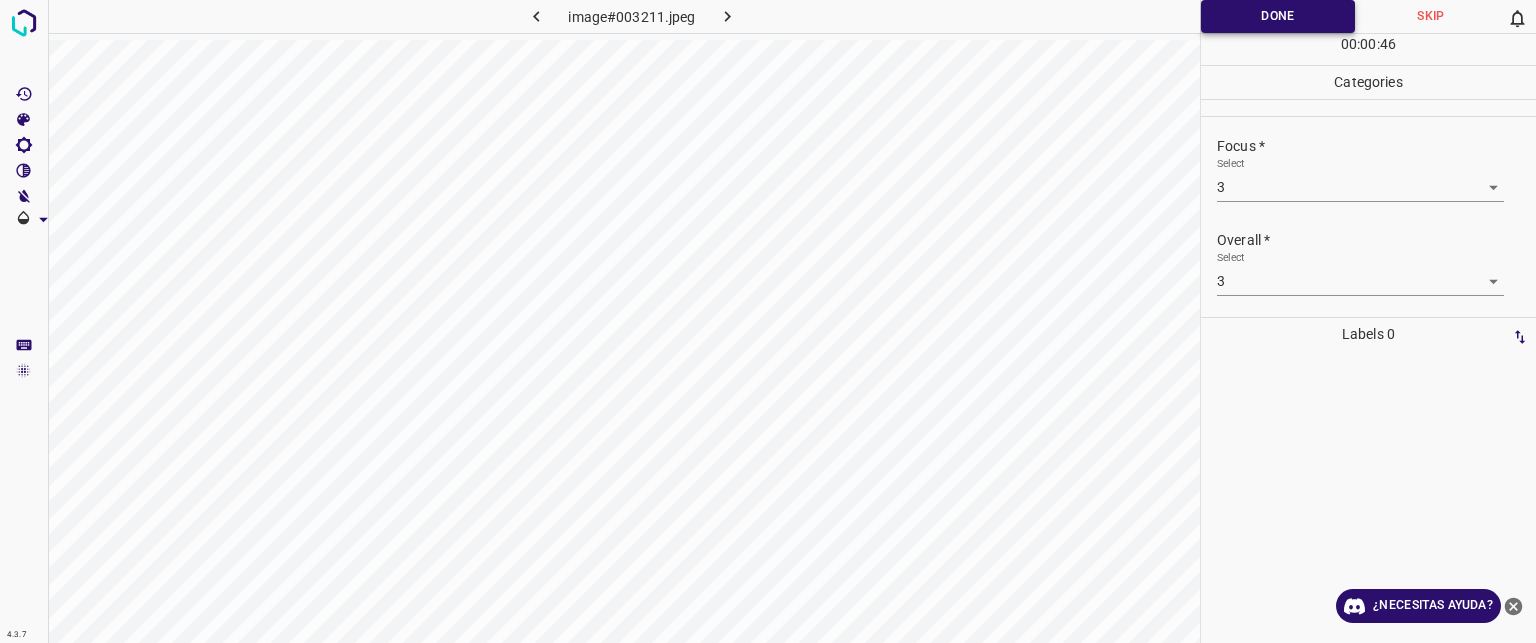 click on "Done" at bounding box center (1278, 16) 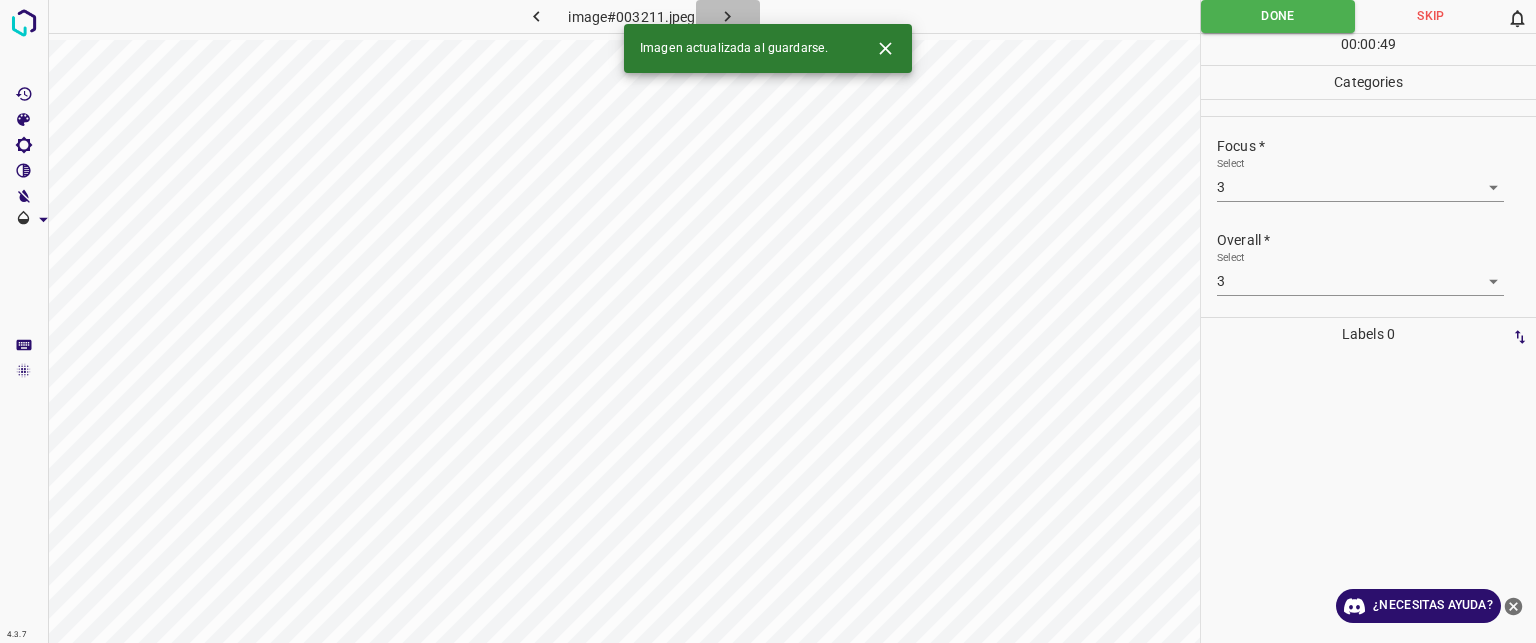 click 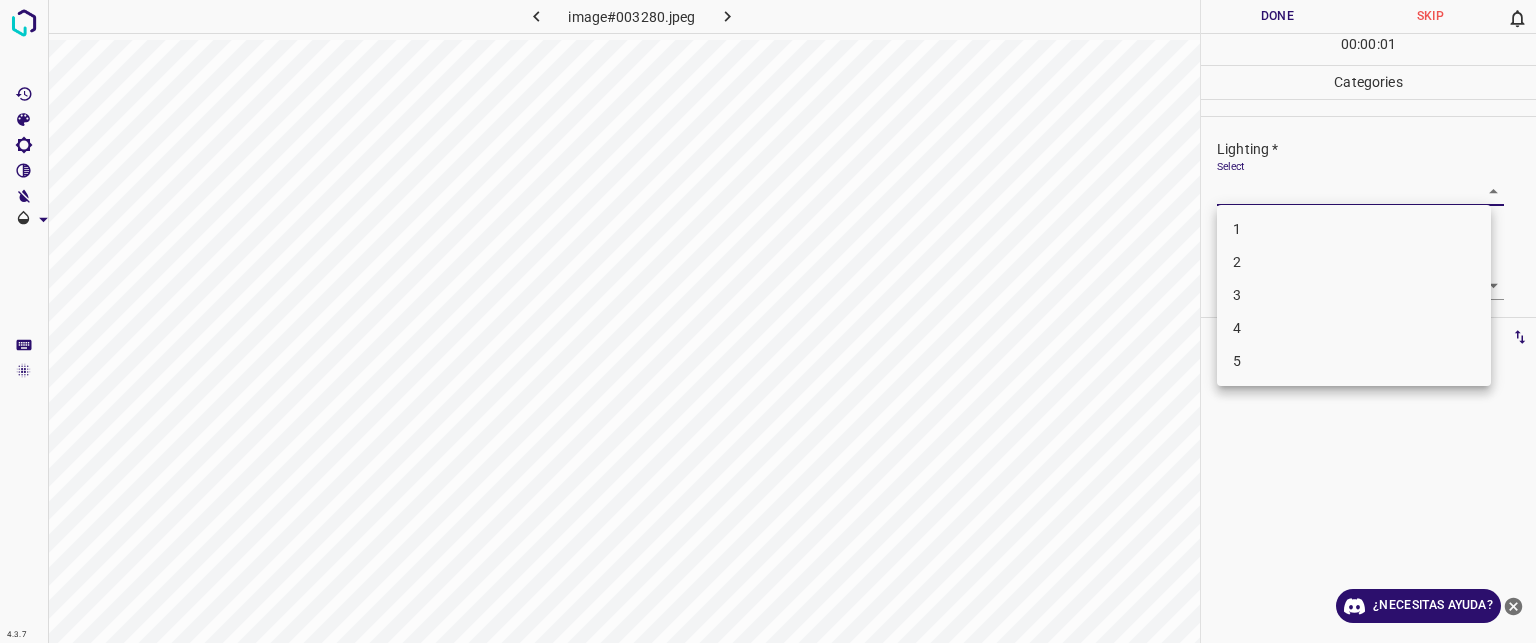 click on "Texto original Valora esta traducción Tu opinión servirá para ayudar a mejorar el Traductor de Google 4.3.7 image#003280.jpeg Done Skip 0 00   : 00   : 01   Categories Lighting *  Select ​ Focus *  Select ​ Overall *  Select ​ Labels   0 Categories 1 Lighting 2 Focus 3 Overall Tools Space Change between modes (Draw & Edit) I Auto labeling R Restore zoom M Zoom in N Zoom out Delete Delete selecte label Filters Z Restore filters X Saturation filter C Brightness filter V Contrast filter B Gray scale filter General O Download ¿Necesitas ayuda? - Texto - Esconder - Borrar 1 2 3 4 5" at bounding box center (768, 321) 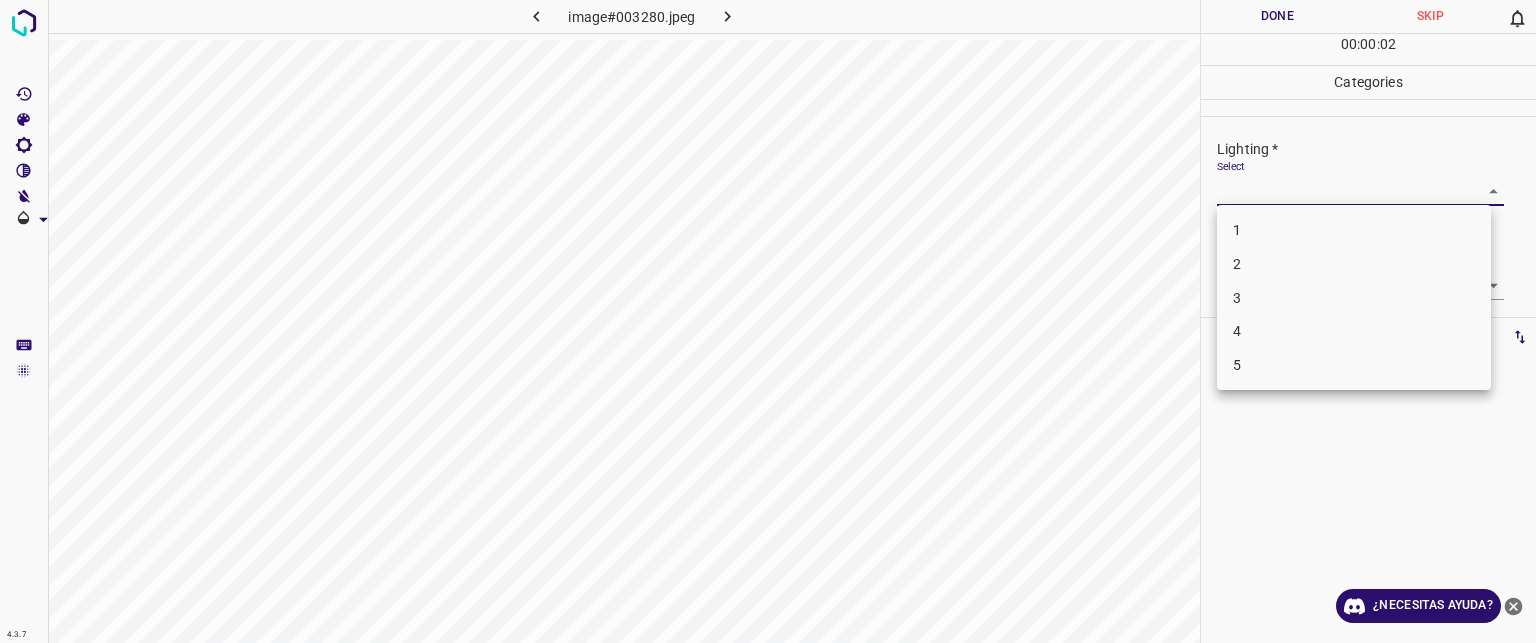click on "3" at bounding box center (1354, 298) 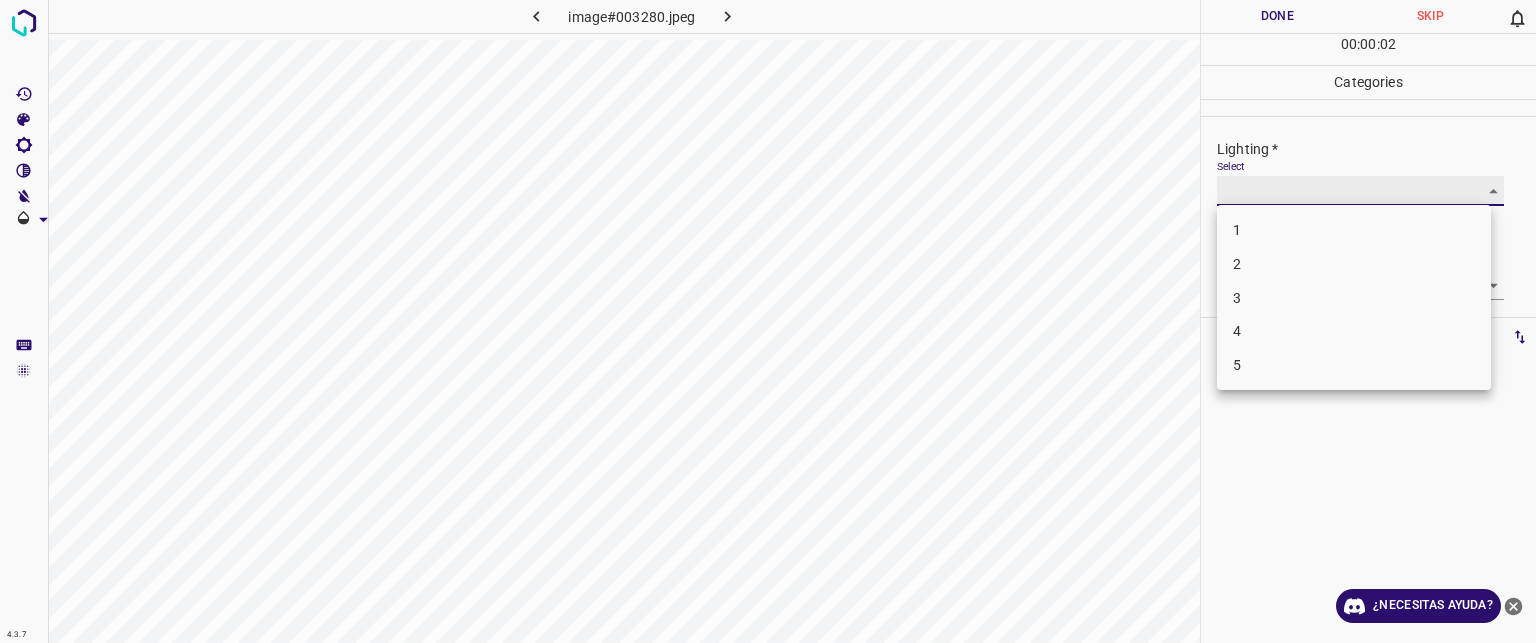 type on "3" 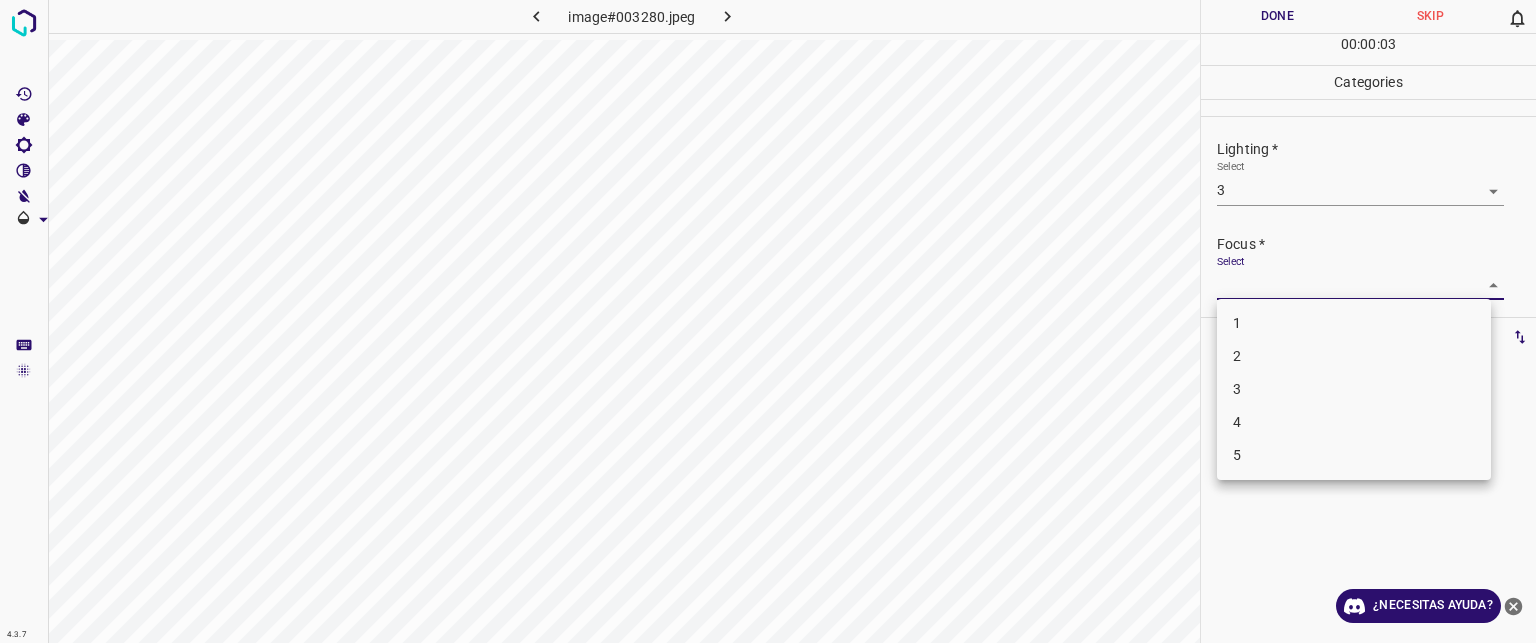 click on "Texto original Valora esta traducción Tu opinión servirá para ayudar a mejorar el Traductor de Google 4.3.7 image#003280.jpeg Done Skip 0 00   : 00   : 03   Categories Lighting *  Select 3 3 Focus *  Select ​ Overall *  Select ​ Labels   0 Categories 1 Lighting 2 Focus 3 Overall Tools Space Change between modes (Draw & Edit) I Auto labeling R Restore zoom M Zoom in N Zoom out Delete Delete selecte label Filters Z Restore filters X Saturation filter C Brightness filter V Contrast filter B Gray scale filter General O Download ¿Necesitas ayuda? - Texto - Esconder - Borrar 1 2 3 4 5" at bounding box center (768, 321) 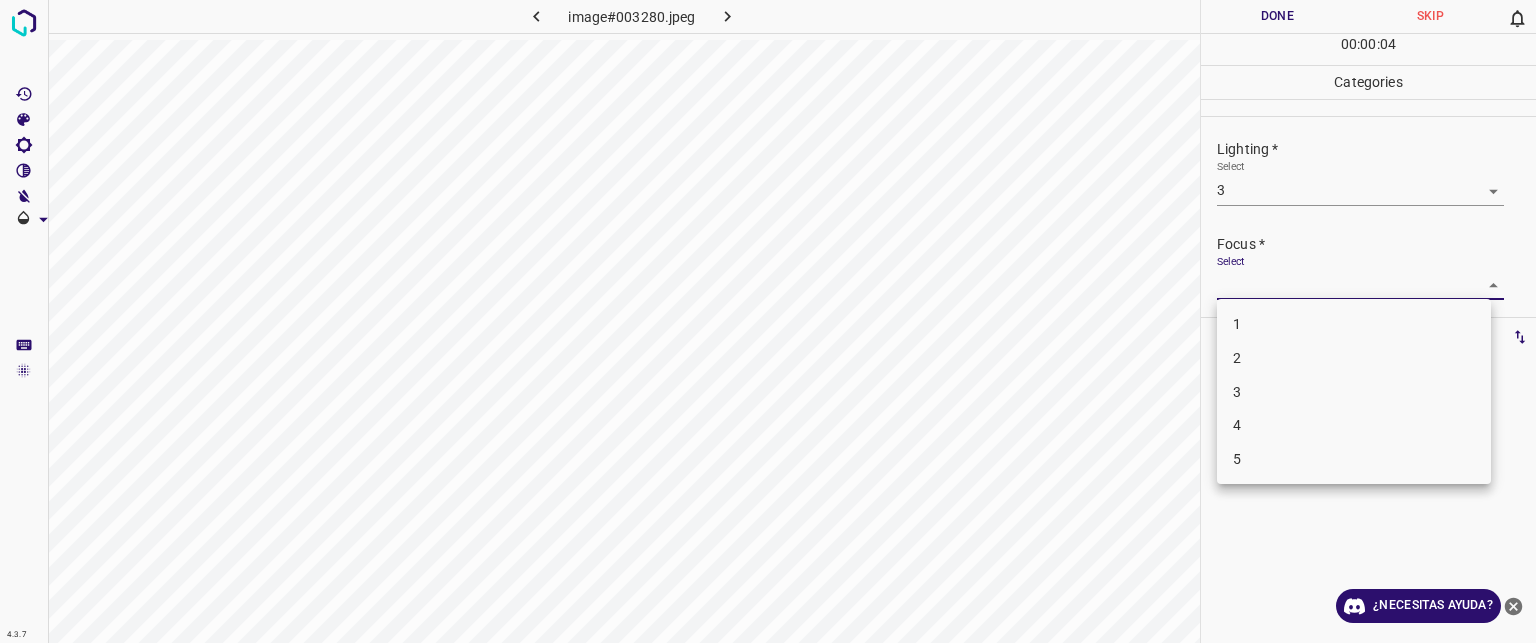 click on "3" at bounding box center (1354, 392) 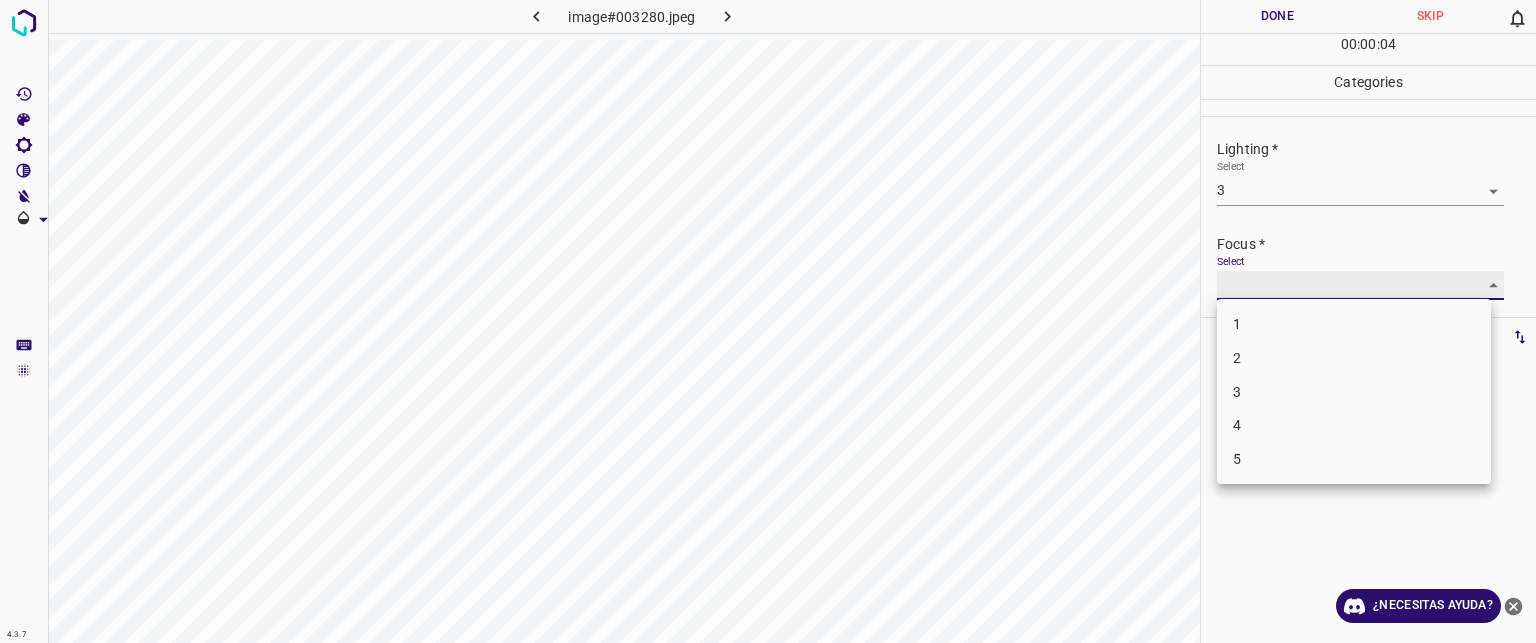 type on "3" 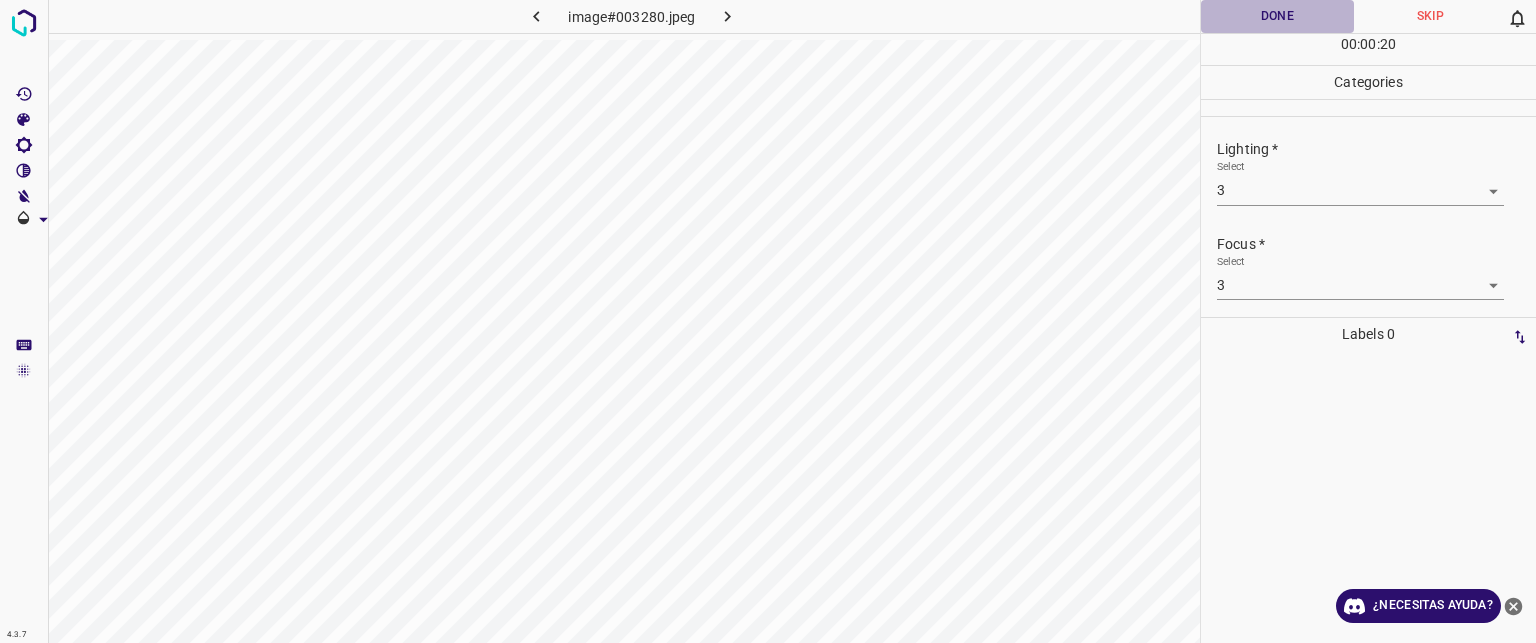 click on "Done" at bounding box center [1277, 16] 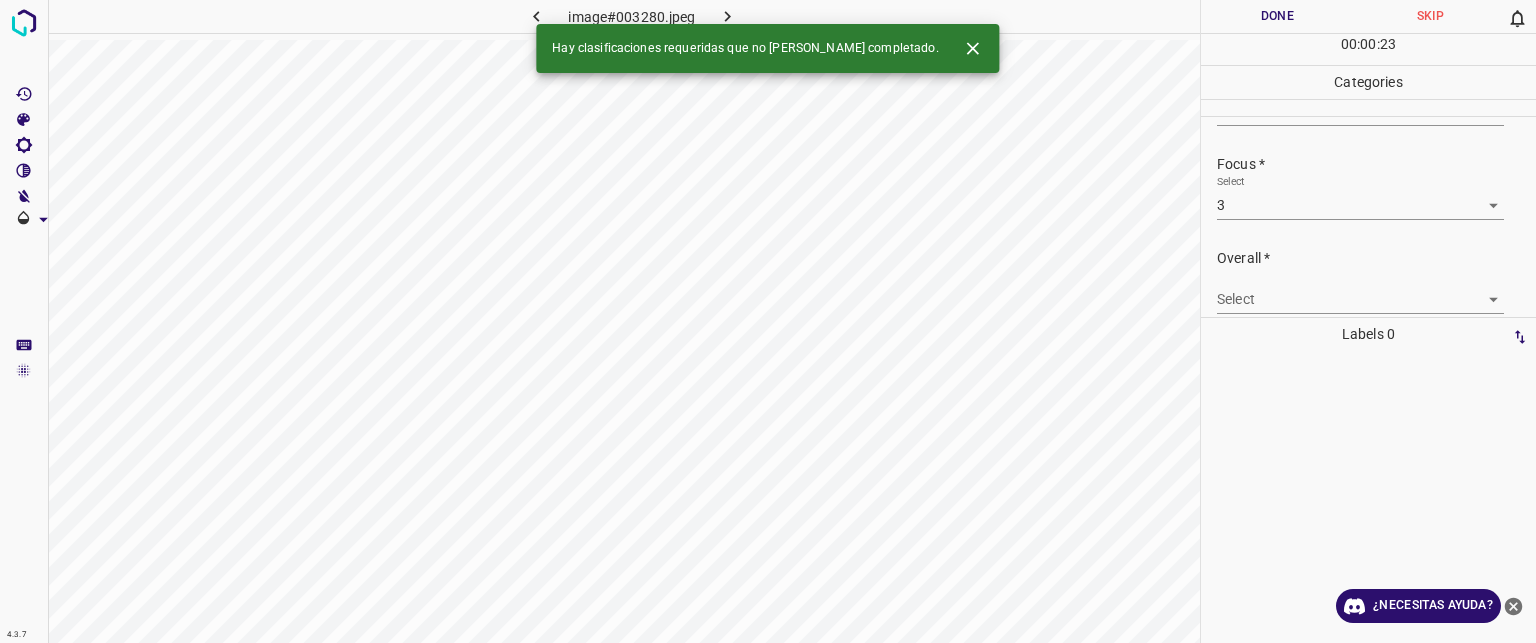 scroll, scrollTop: 98, scrollLeft: 0, axis: vertical 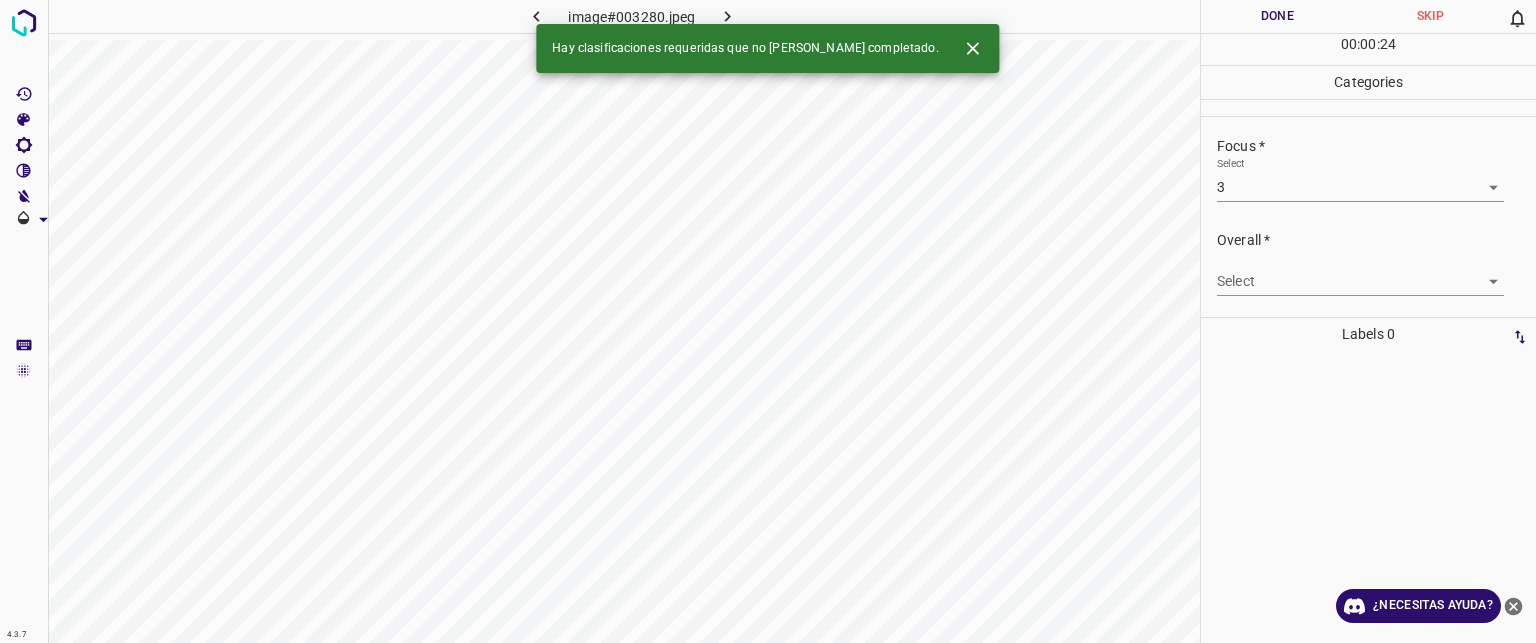 click on "Select ​" at bounding box center (1360, 273) 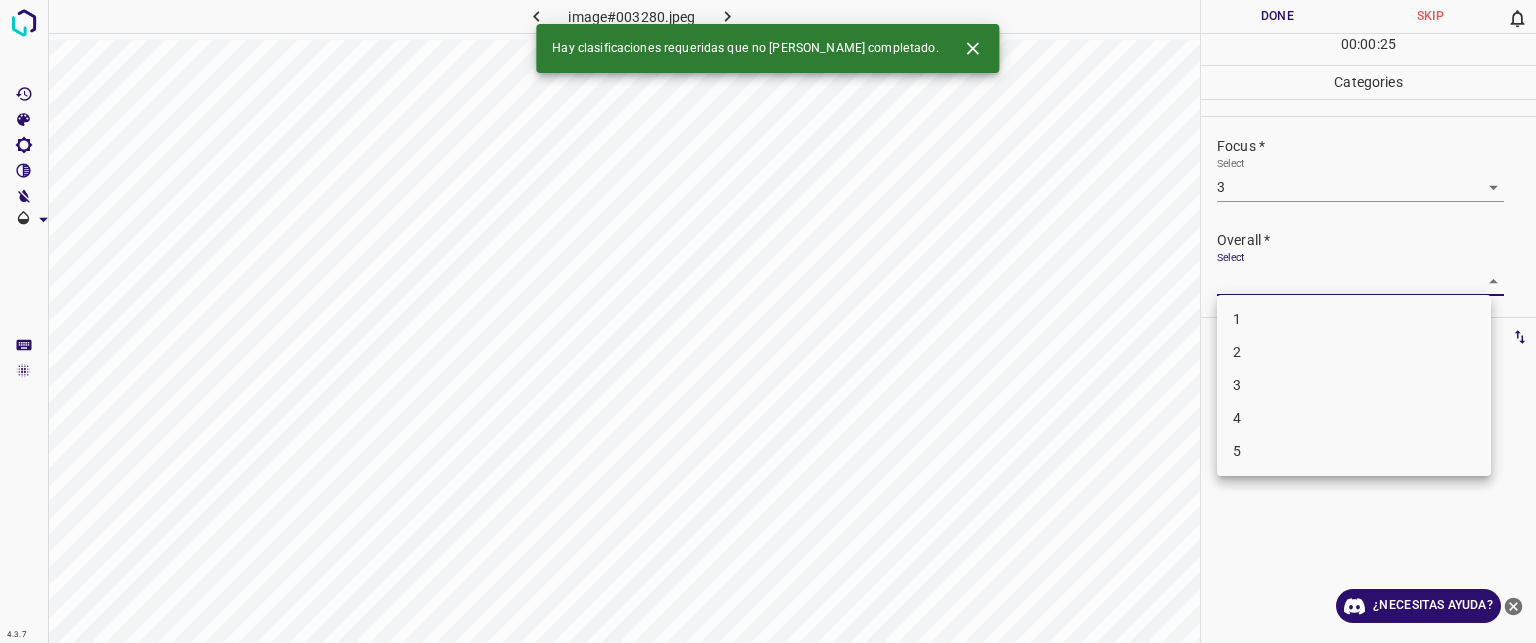 click on "Texto original Valora esta traducción Tu opinión servirá para ayudar a mejorar el Traductor de Google 4.3.7 image#003280.jpeg Done Skip 0 00   : 00   : 25   Categories Lighting *  Select 3 3 Focus *  Select 3 3 Overall *  Select ​ Labels   0 Categories 1 Lighting 2 Focus 3 Overall Tools Space Change between modes (Draw & Edit) I Auto labeling R Restore zoom M Zoom in N Zoom out Delete Delete selecte label Filters Z Restore filters X Saturation filter C Brightness filter V Contrast filter B Gray scale filter General O Download Hay clasificaciones requeridas que no [PERSON_NAME] completado. ¿Necesitas ayuda? - Texto - Esconder - Borrar 1 2 3 4 5" at bounding box center [768, 321] 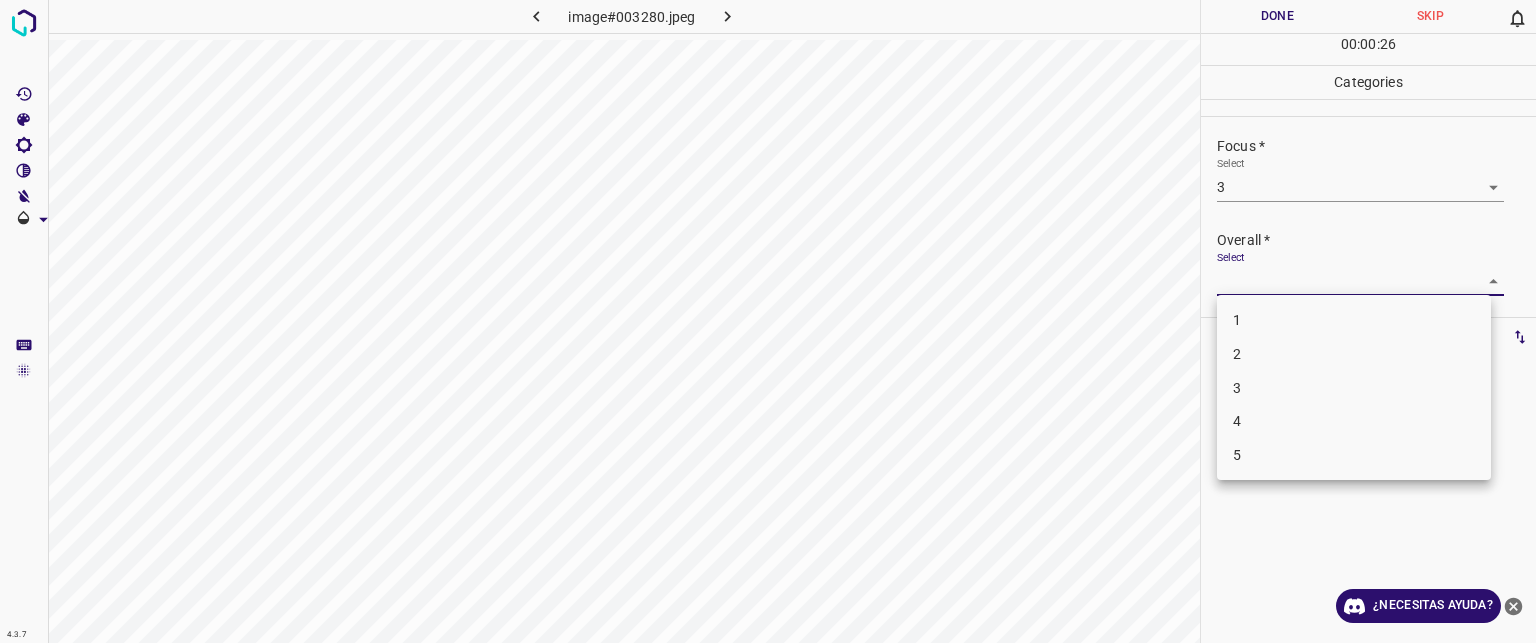 click on "3" at bounding box center (1354, 388) 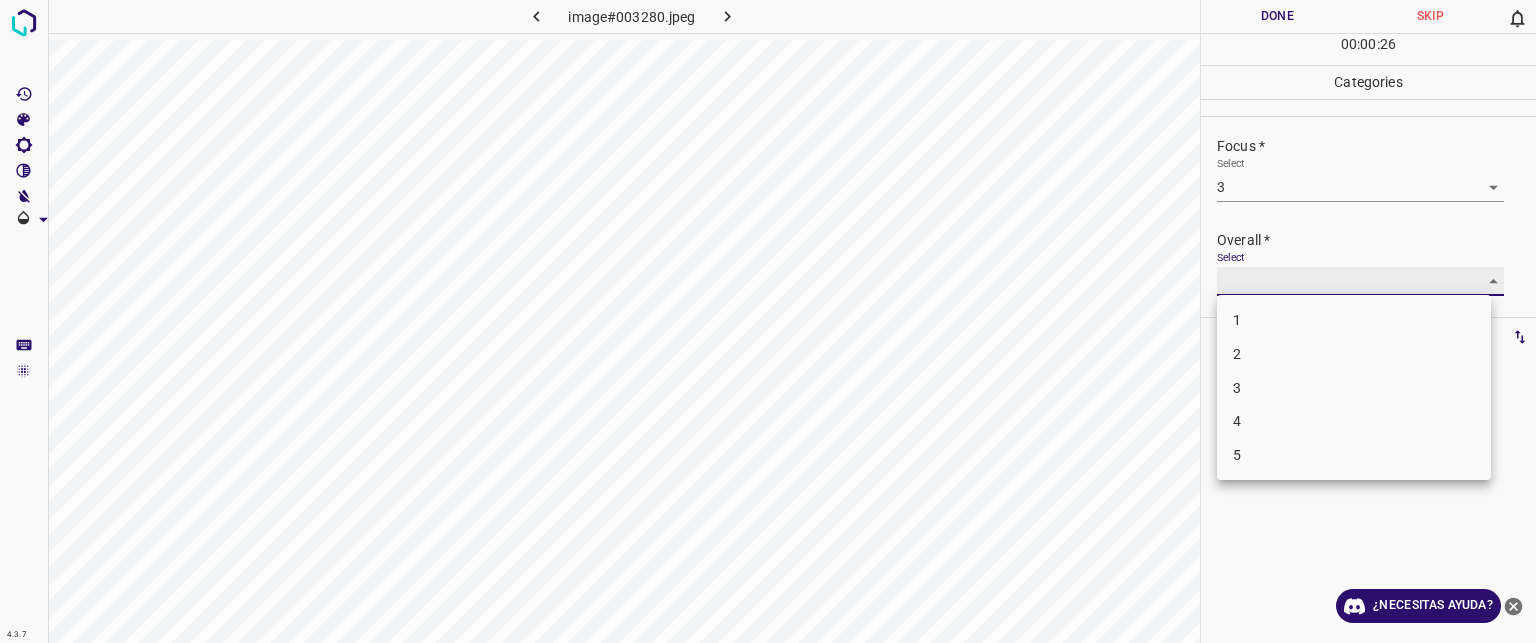type on "3" 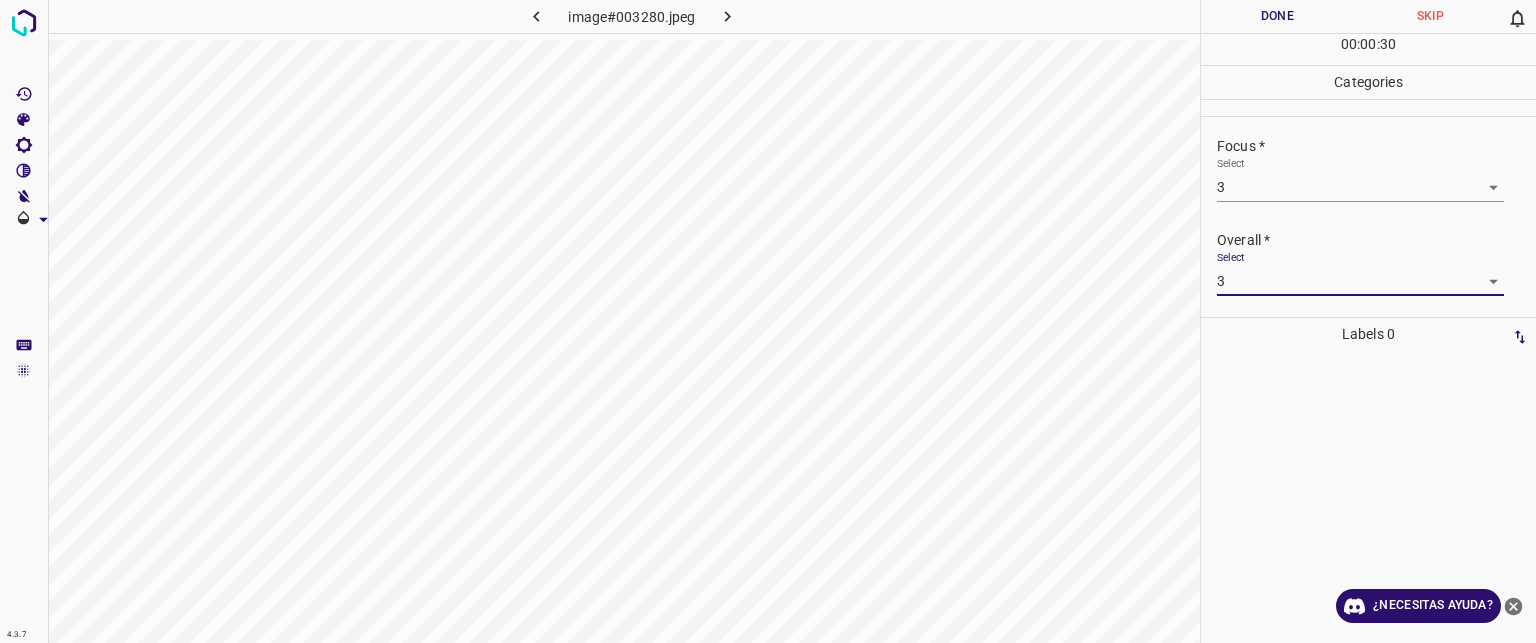 click on "Done" at bounding box center [1277, 16] 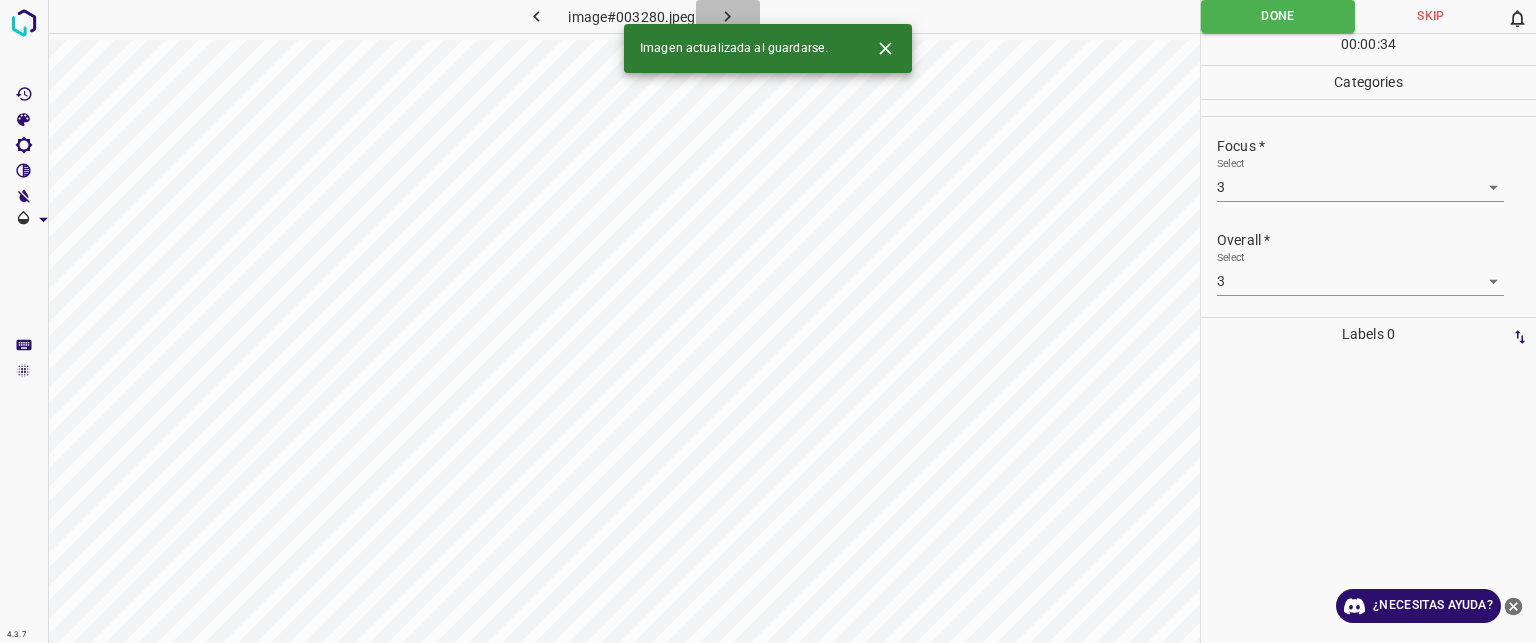 click at bounding box center (728, 16) 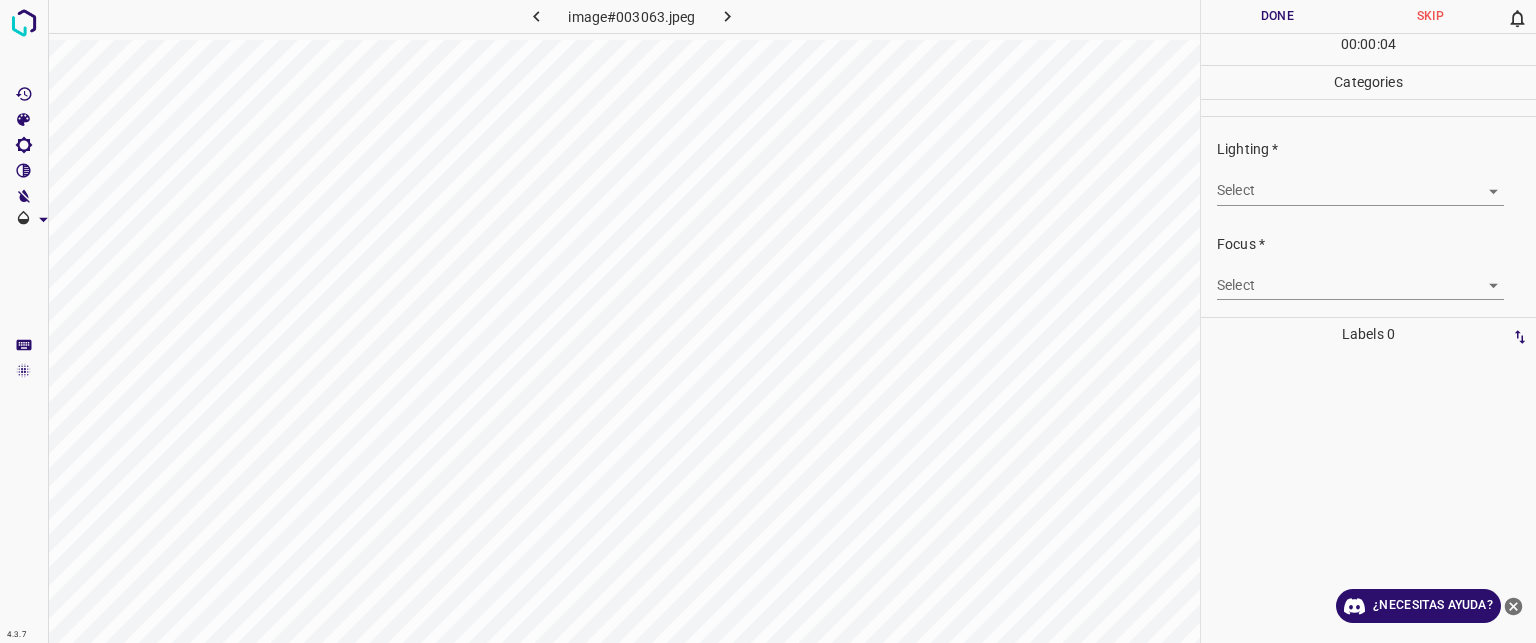 click on "Texto original Valora esta traducción Tu opinión servirá para ayudar a mejorar el Traductor de Google 4.3.7 image#003063.jpeg Done Skip 0 00   : 00   : 04   Categories Lighting *  Select ​ Focus *  Select ​ Overall *  Select ​ Labels   0 Categories 1 Lighting 2 Focus 3 Overall Tools Space Change between modes (Draw & Edit) I Auto labeling R Restore zoom M Zoom in N Zoom out Delete Delete selecte label Filters Z Restore filters X Saturation filter C Brightness filter V Contrast filter B Gray scale filter General O Download ¿Necesitas ayuda? - Texto - Esconder - Borrar" at bounding box center (768, 321) 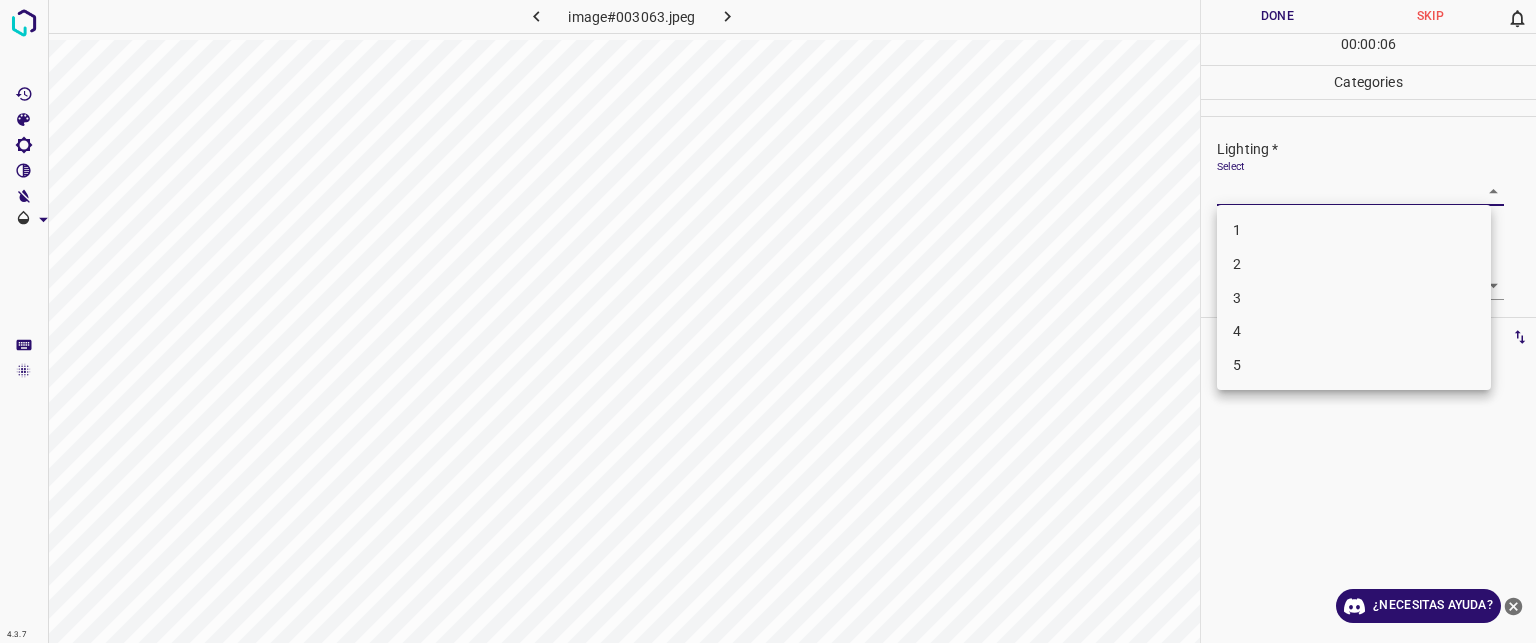 click on "3" at bounding box center (1354, 298) 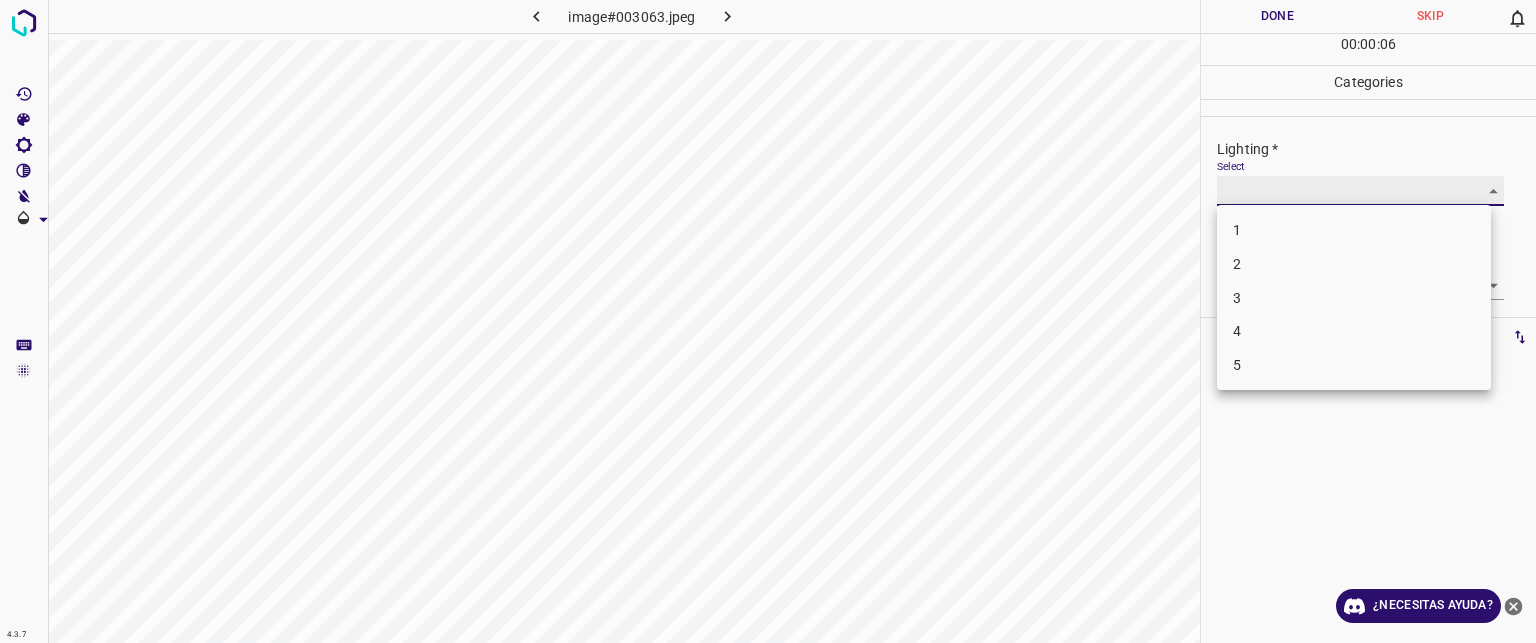 type on "3" 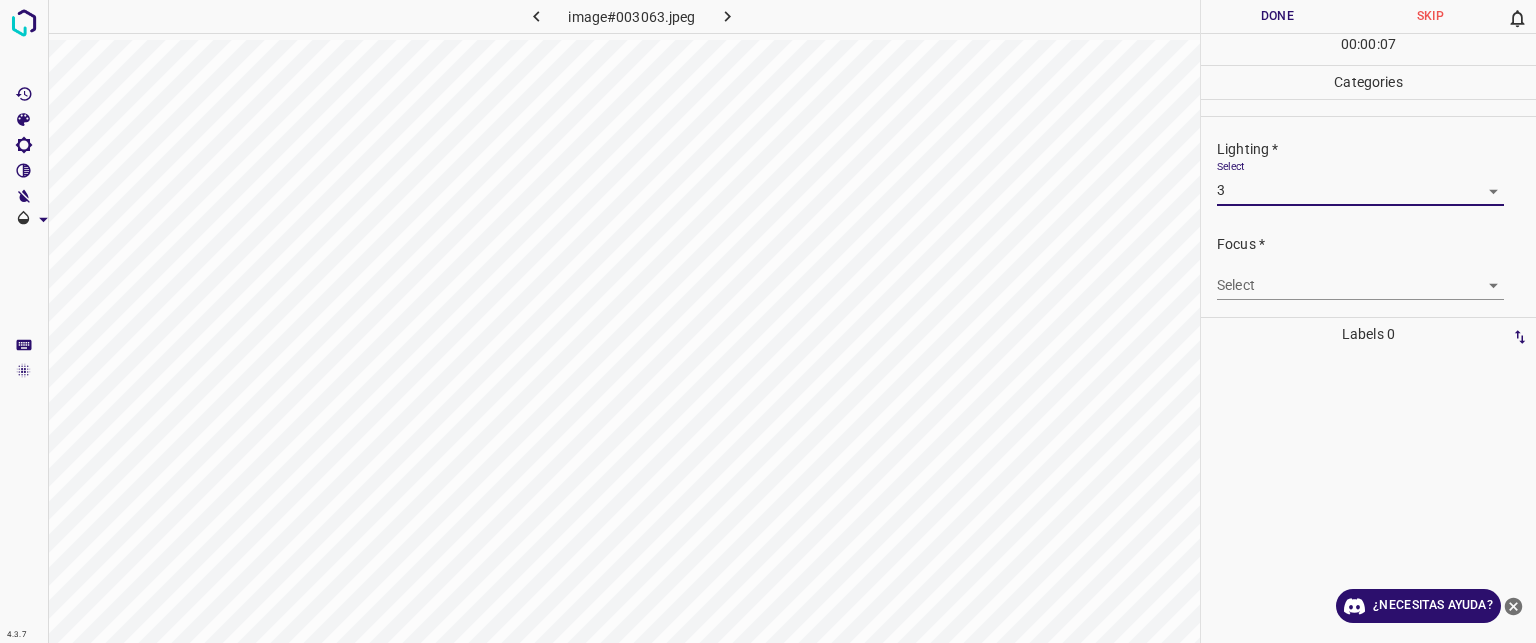 click on "Texto original Valora esta traducción Tu opinión servirá para ayudar a mejorar el Traductor de Google 4.3.7 image#003063.jpeg Done Skip 0 00   : 00   : 07   Categories Lighting *  Select 3 3 Focus *  Select ​ Overall *  Select ​ Labels   0 Categories 1 Lighting 2 Focus 3 Overall Tools Space Change between modes (Draw & Edit) I Auto labeling R Restore zoom M Zoom in N Zoom out Delete Delete selecte label Filters Z Restore filters X Saturation filter C Brightness filter V Contrast filter B Gray scale filter General O Download ¿Necesitas ayuda? - Texto - Esconder - Borrar" at bounding box center (768, 321) 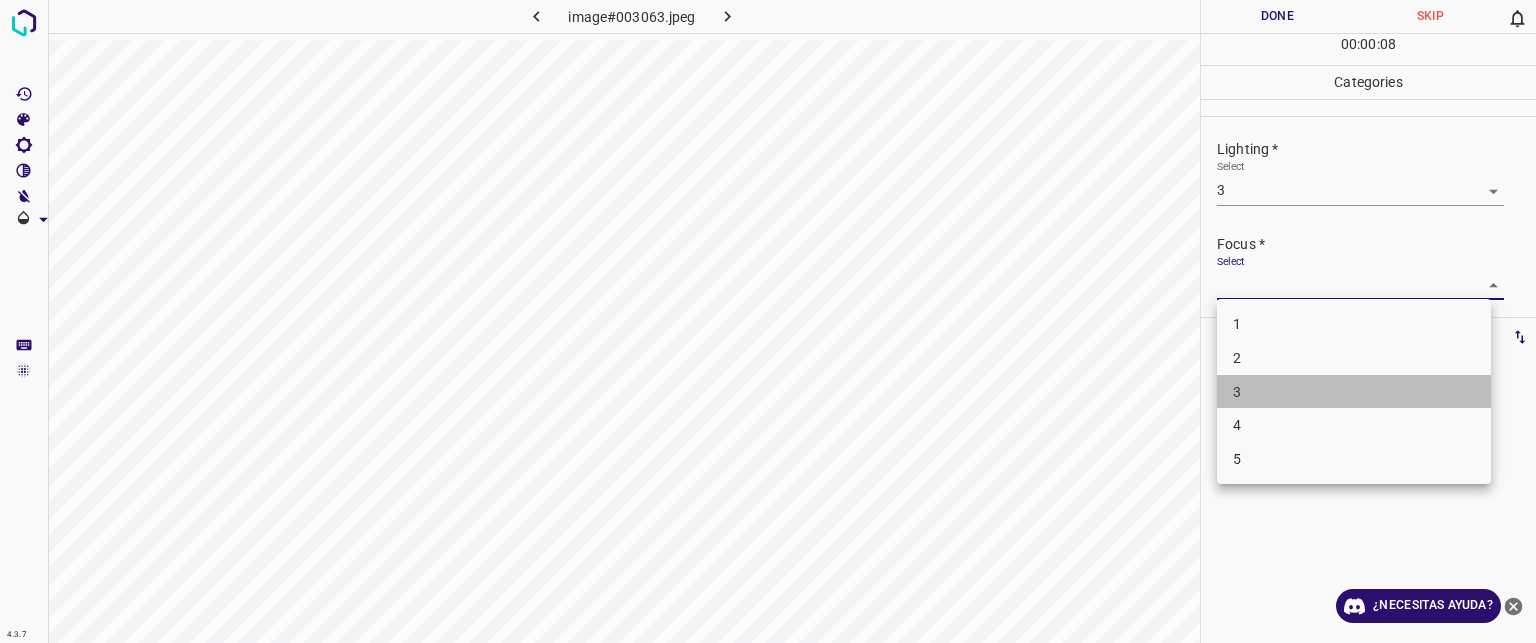 click on "3" at bounding box center [1354, 392] 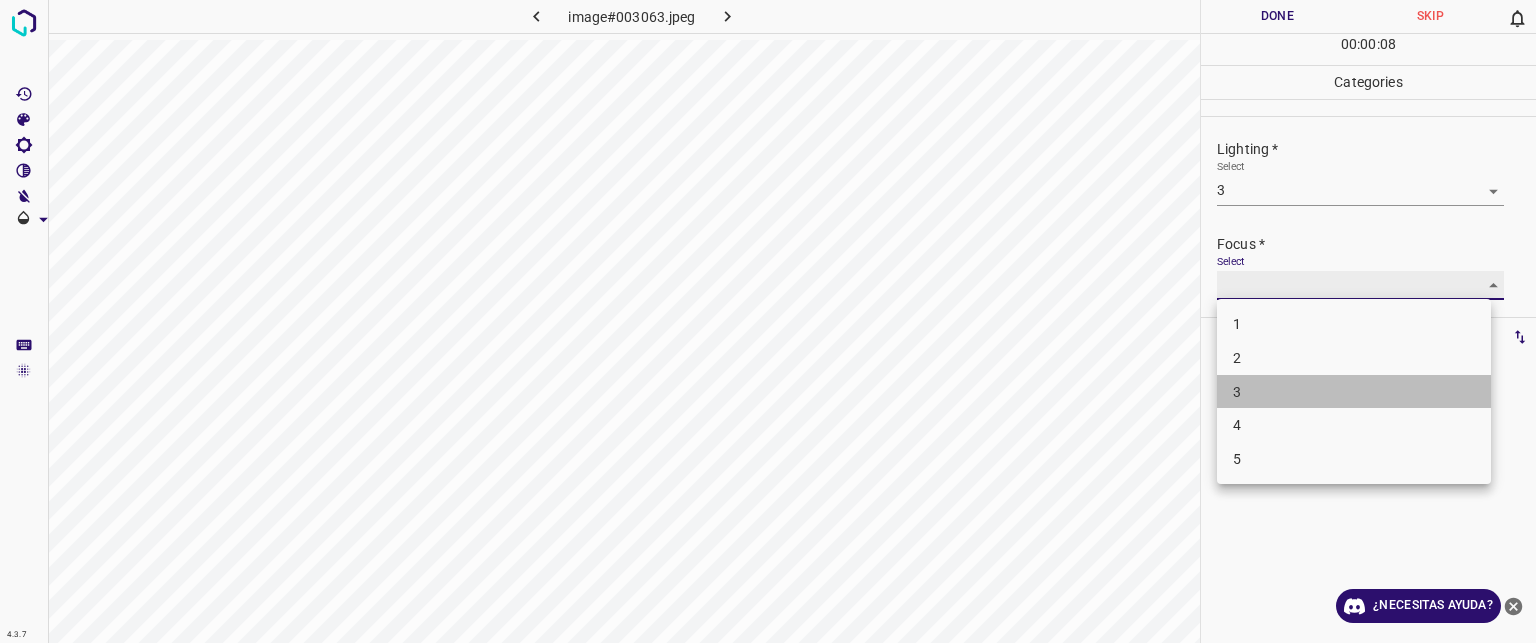 type on "3" 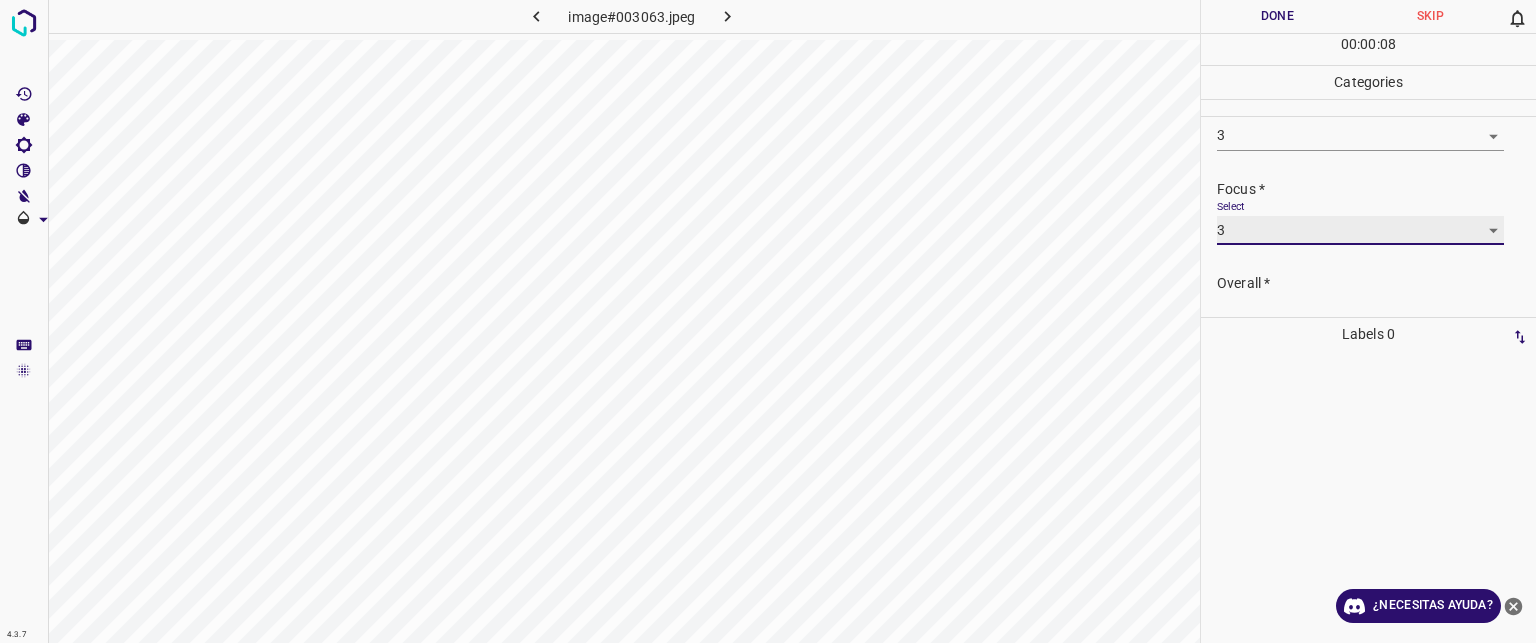 scroll, scrollTop: 98, scrollLeft: 0, axis: vertical 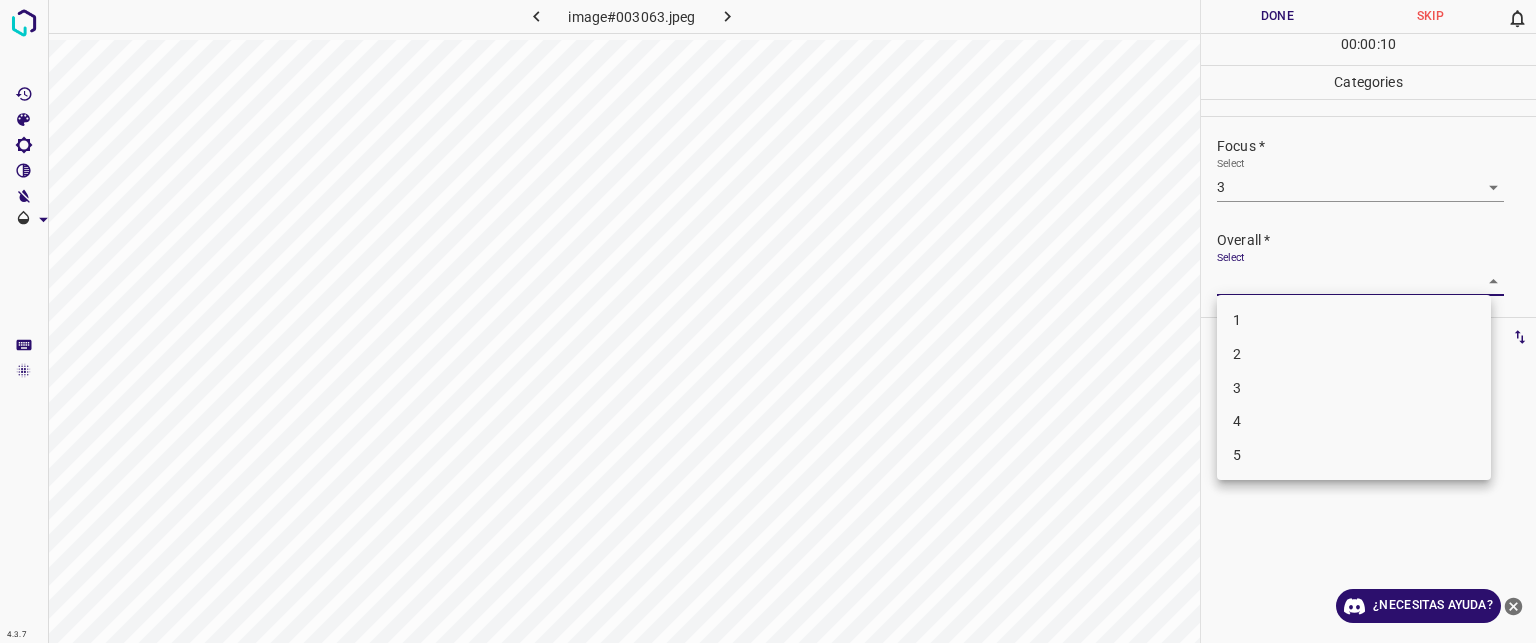 click on "3" at bounding box center [1237, 387] 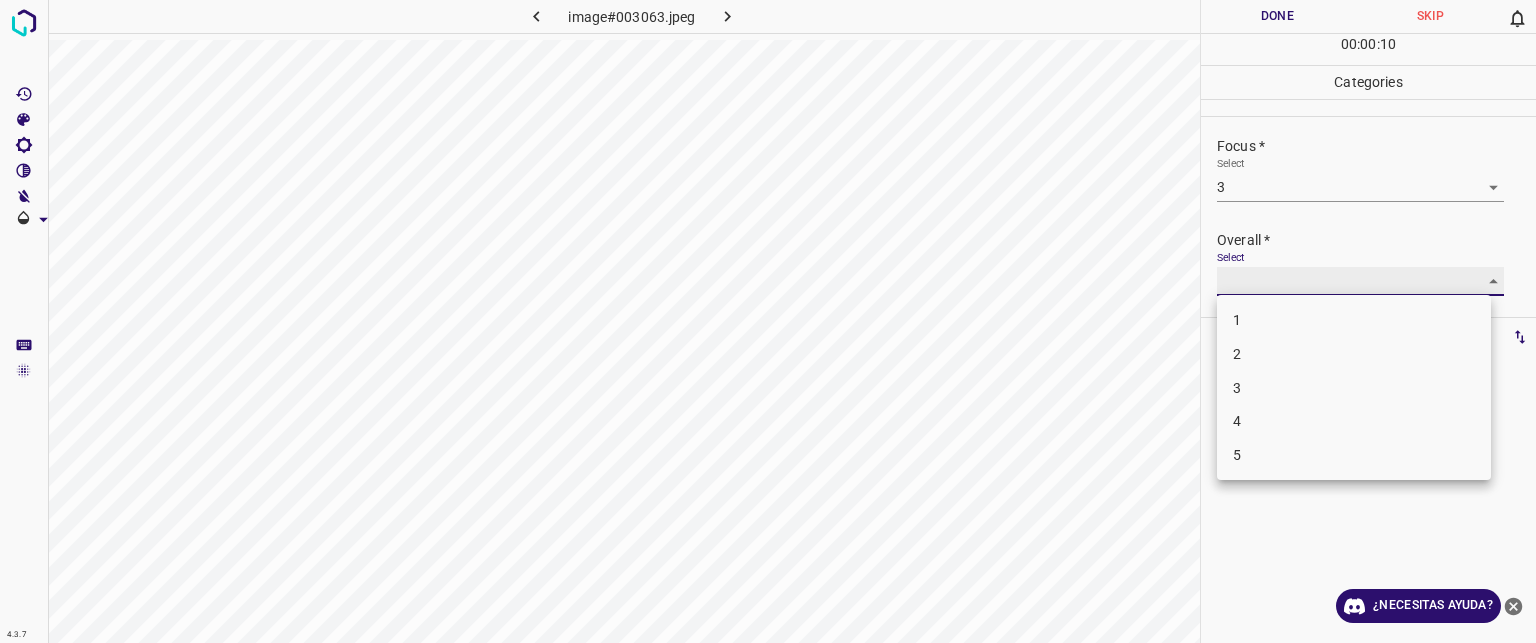 type on "3" 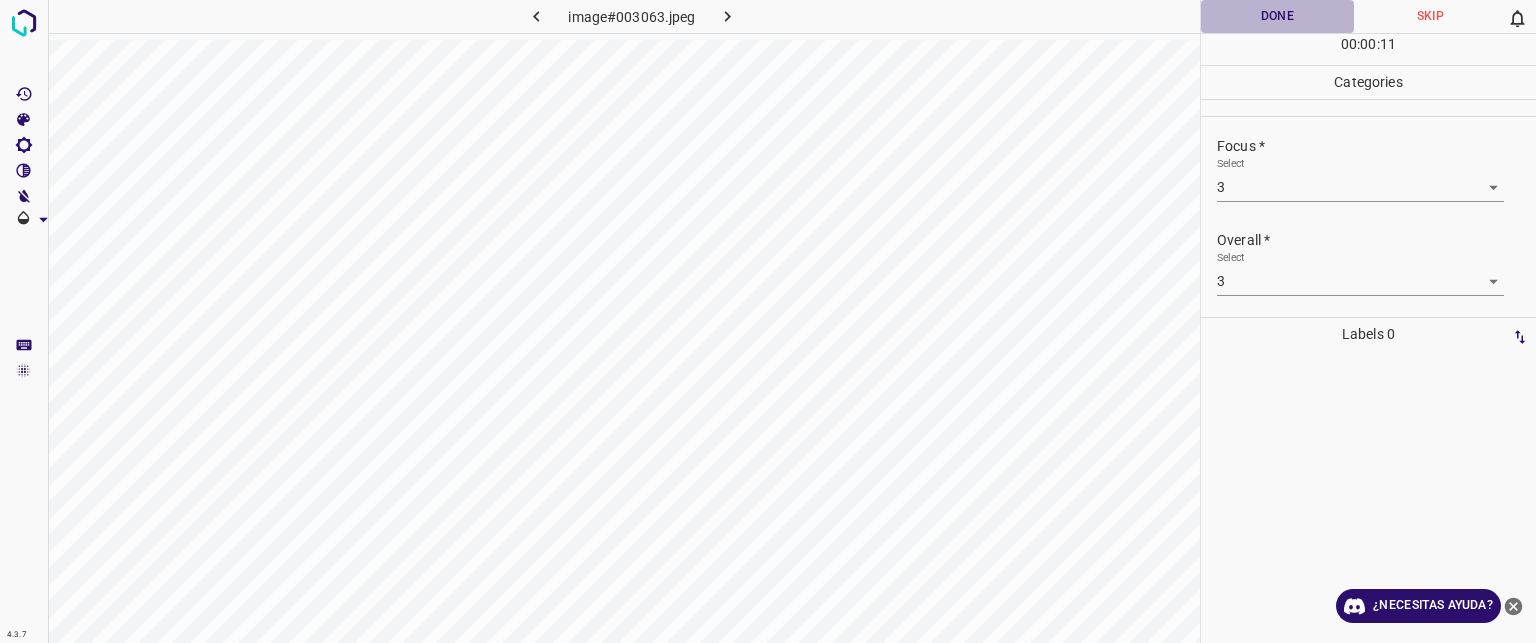 click on "Done" at bounding box center [1277, 16] 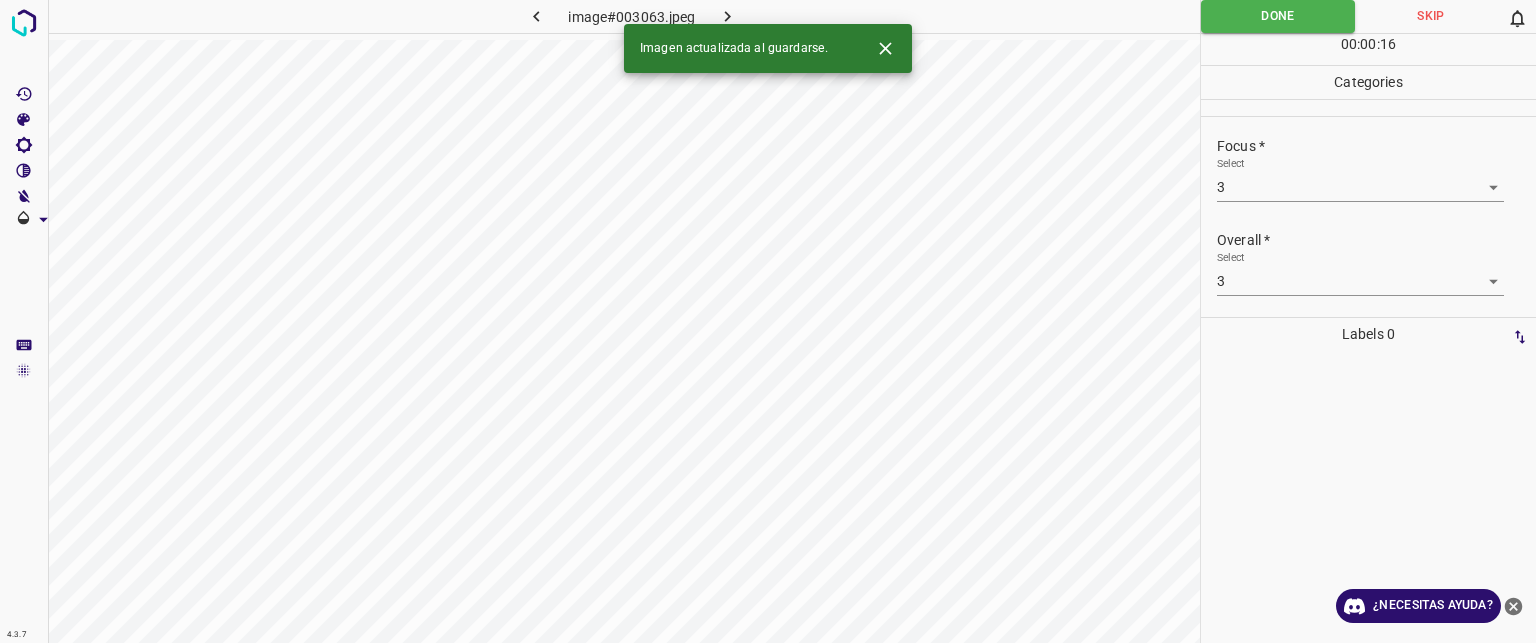 click 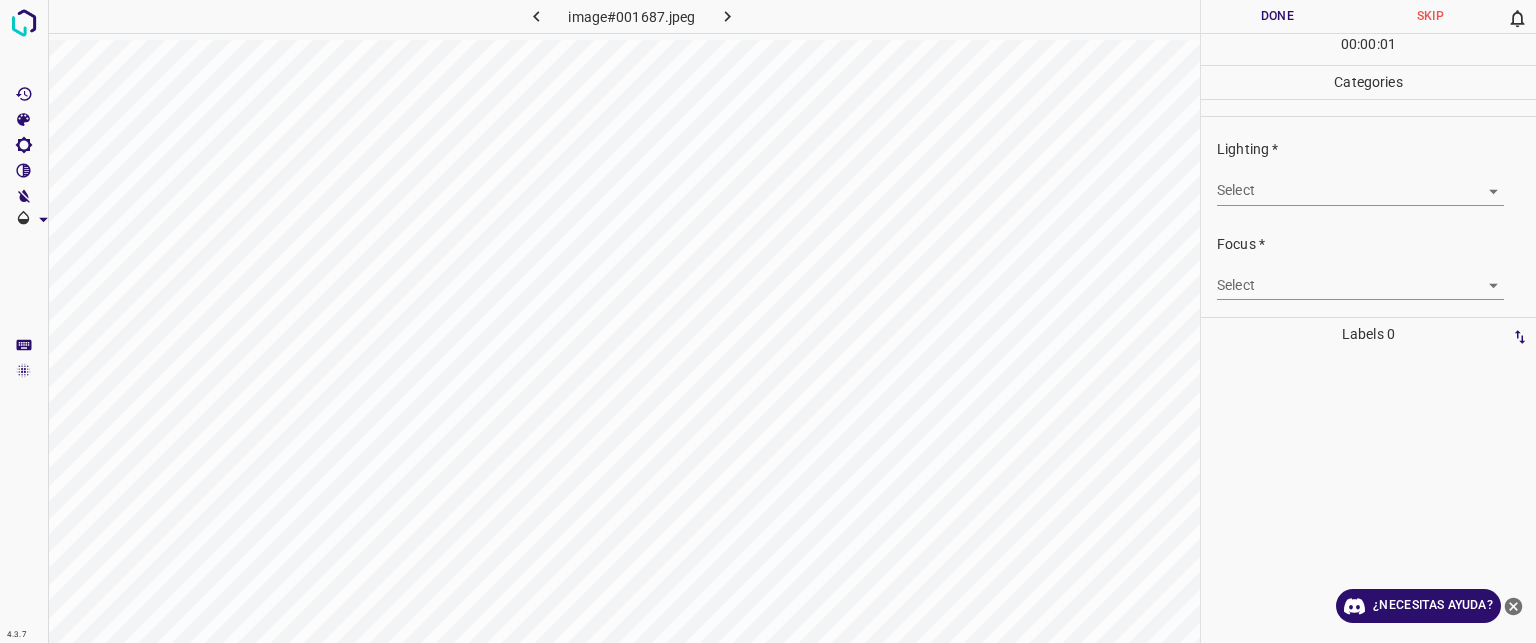 click on "Texto original Valora esta traducción Tu opinión servirá para ayudar a mejorar el Traductor de Google 4.3.7 image#001687.jpeg Done Skip 0 00   : 00   : 01   Categories Lighting *  Select ​ Focus *  Select ​ Overall *  Select ​ Labels   0 Categories 1 Lighting 2 Focus 3 Overall Tools Space Change between modes (Draw & Edit) I Auto labeling R Restore zoom M Zoom in N Zoom out Delete Delete selecte label Filters Z Restore filters X Saturation filter C Brightness filter V Contrast filter B Gray scale filter General O Download ¿Necesitas ayuda? - Texto - Esconder - Borrar" at bounding box center [768, 321] 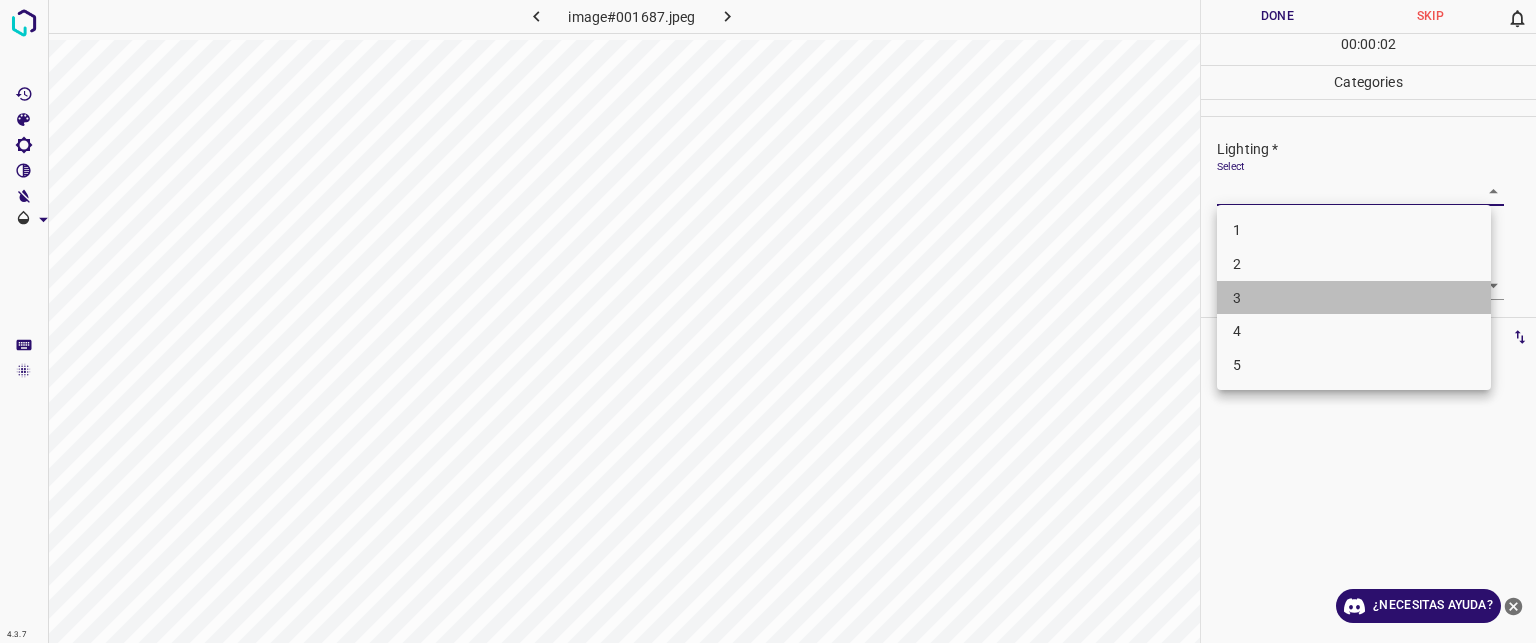 click on "3" at bounding box center (1237, 297) 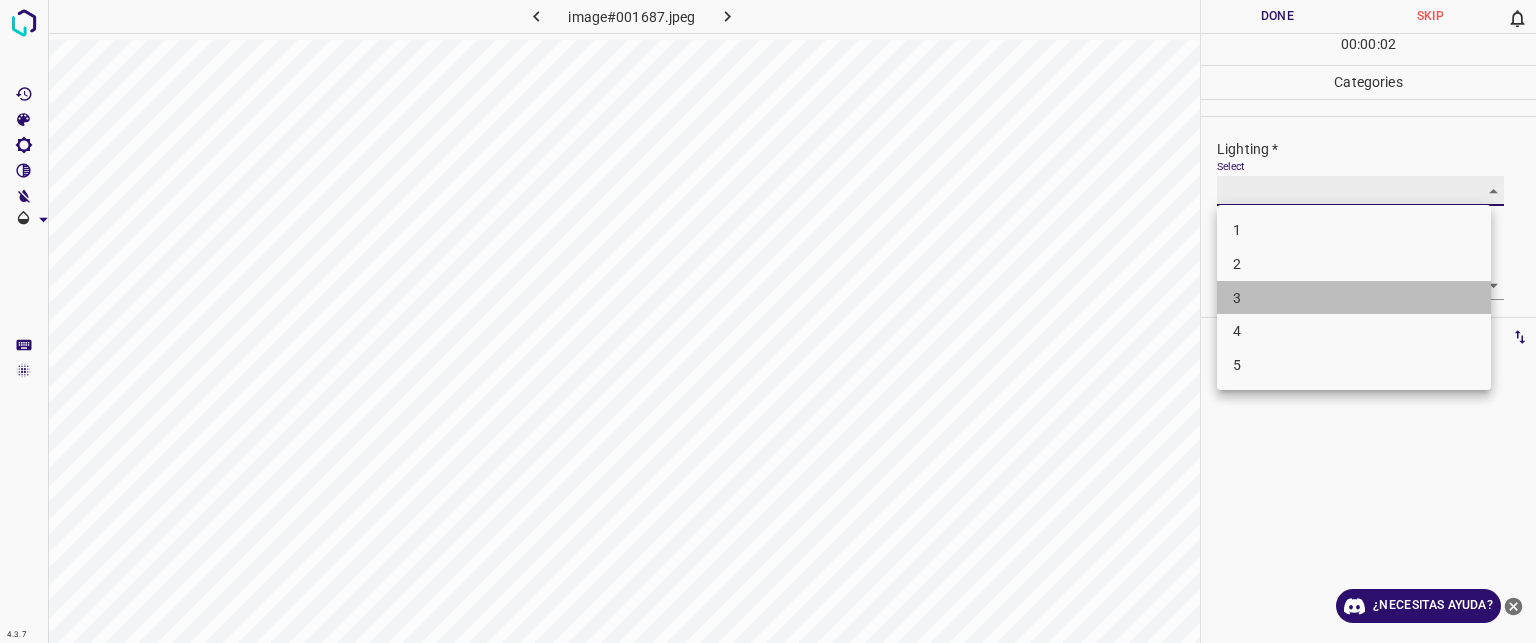 type on "3" 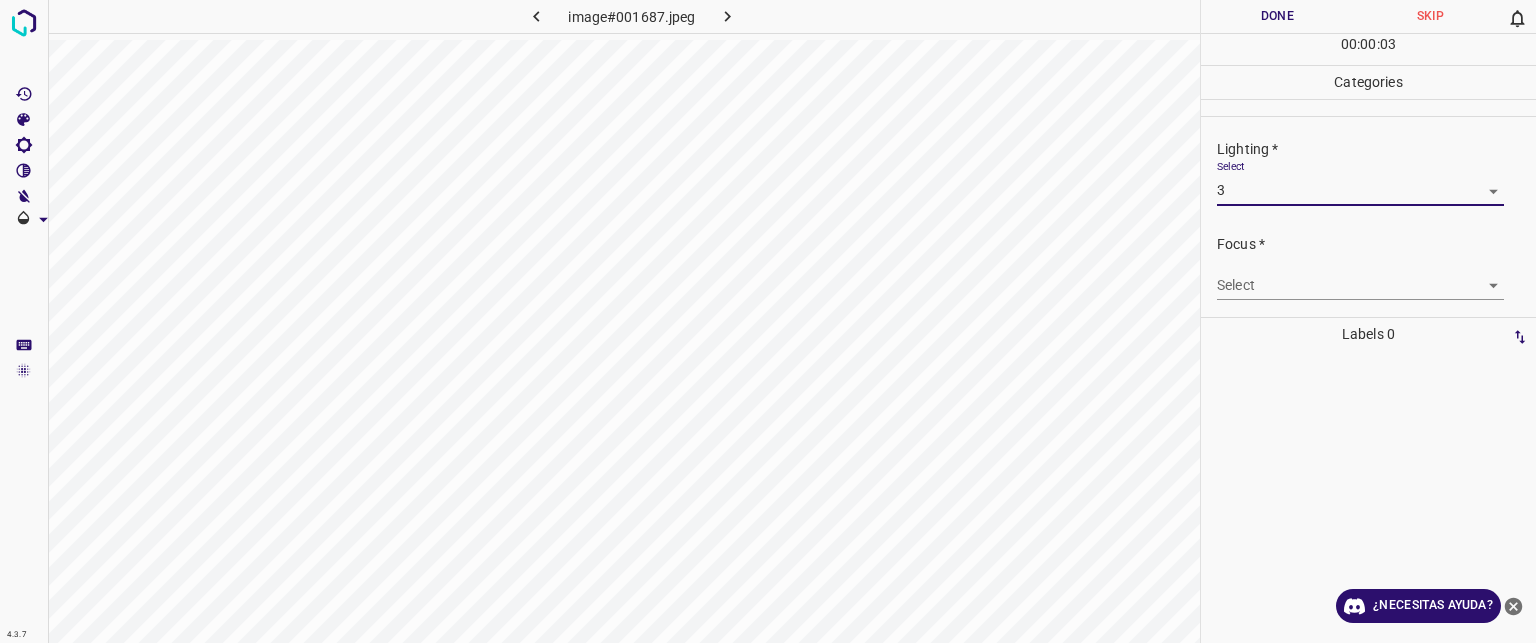 click on "Focus *  Select ​" at bounding box center [1368, 267] 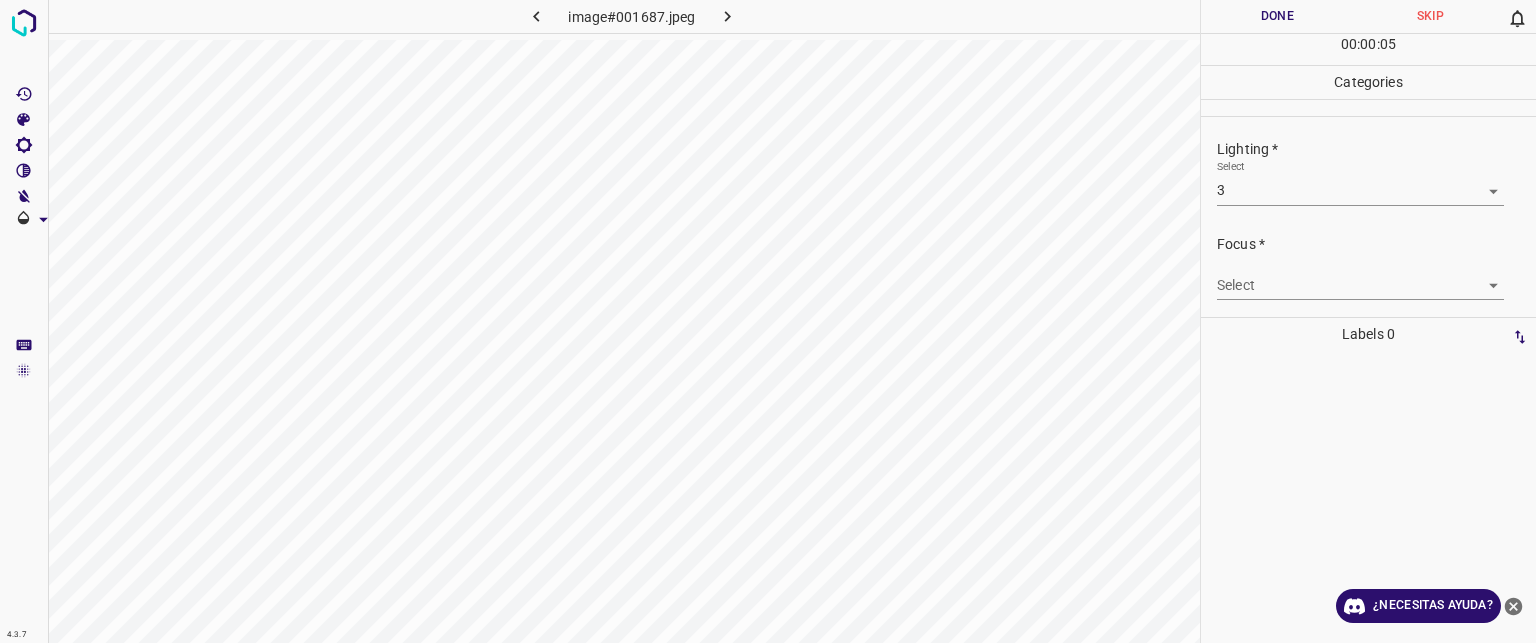 click on "Texto original Valora esta traducción Tu opinión servirá para ayudar a mejorar el Traductor de Google 4.3.7 image#001687.jpeg Done Skip 0 00   : 00   : 05   Categories Lighting *  Select 3 3 Focus *  Select ​ Overall *  Select ​ Labels   0 Categories 1 Lighting 2 Focus 3 Overall Tools Space Change between modes (Draw & Edit) I Auto labeling R Restore zoom M Zoom in N Zoom out Delete Delete selecte label Filters Z Restore filters X Saturation filter C Brightness filter V Contrast filter B Gray scale filter General O Download ¿Necesitas ayuda? - Texto - Esconder - Borrar" at bounding box center (768, 321) 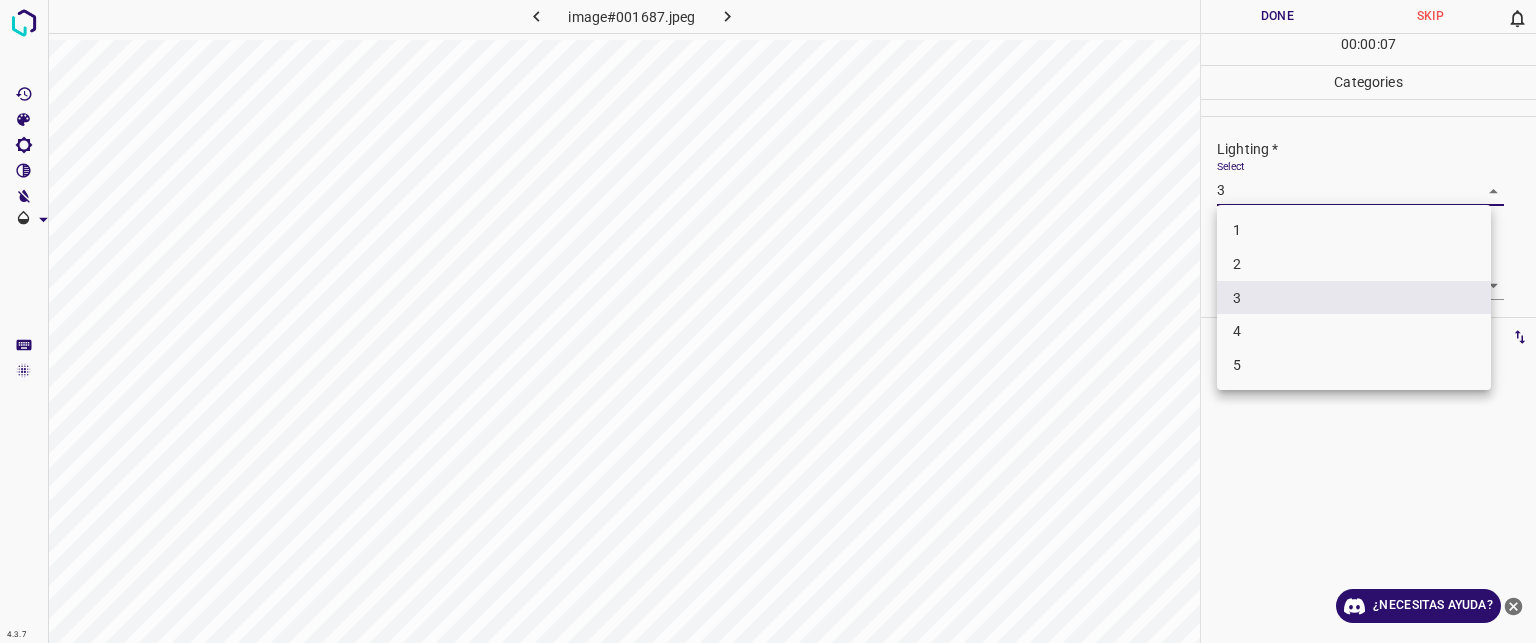 click at bounding box center (768, 321) 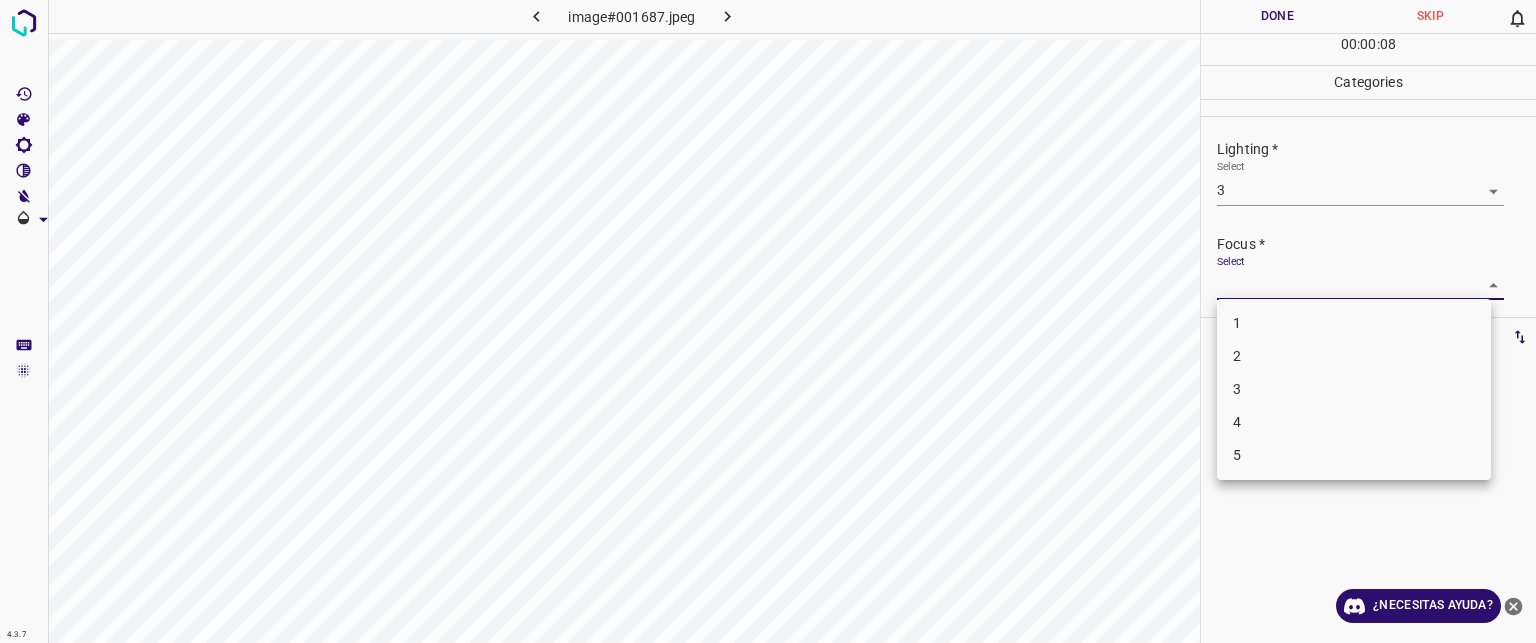 click on "Texto original Valora esta traducción Tu opinión servirá para ayudar a mejorar el Traductor de Google 4.3.7 image#001687.jpeg Done Skip 0 00   : 00   : 08   Categories Lighting *  Select 3 3 Focus *  Select ​ Overall *  Select ​ Labels   0 Categories 1 Lighting 2 Focus 3 Overall Tools Space Change between modes (Draw & Edit) I Auto labeling R Restore zoom M Zoom in N Zoom out Delete Delete selecte label Filters Z Restore filters X Saturation filter C Brightness filter V Contrast filter B Gray scale filter General O Download ¿Necesitas ayuda? - Texto - Esconder - Borrar 1 2 3 4 5" at bounding box center (768, 321) 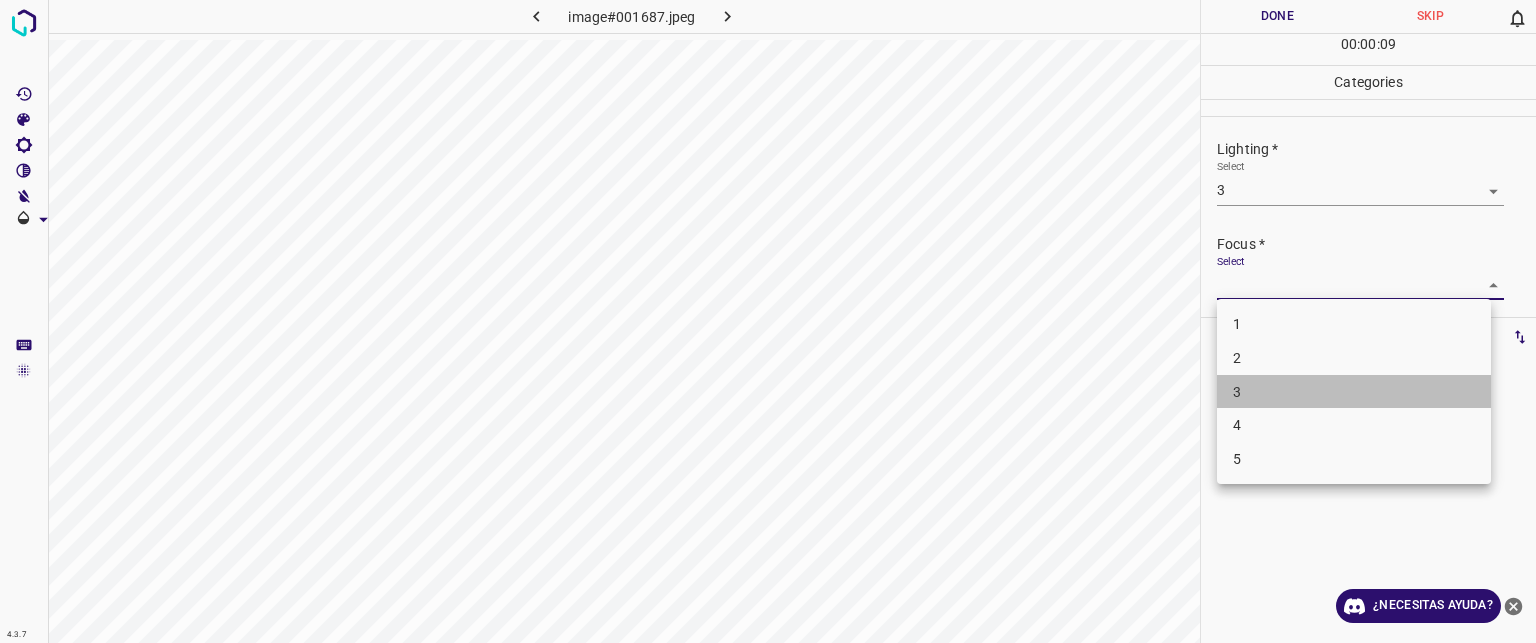 click on "3" at bounding box center [1237, 391] 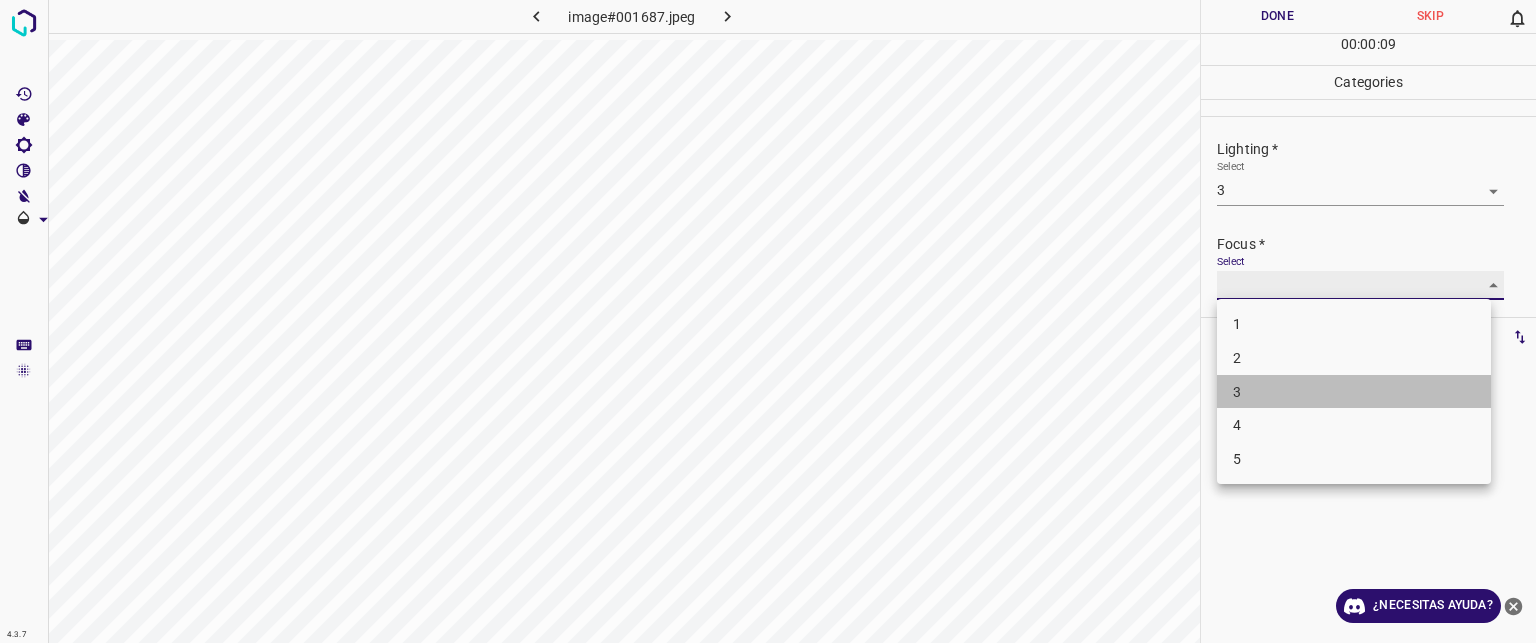 type on "3" 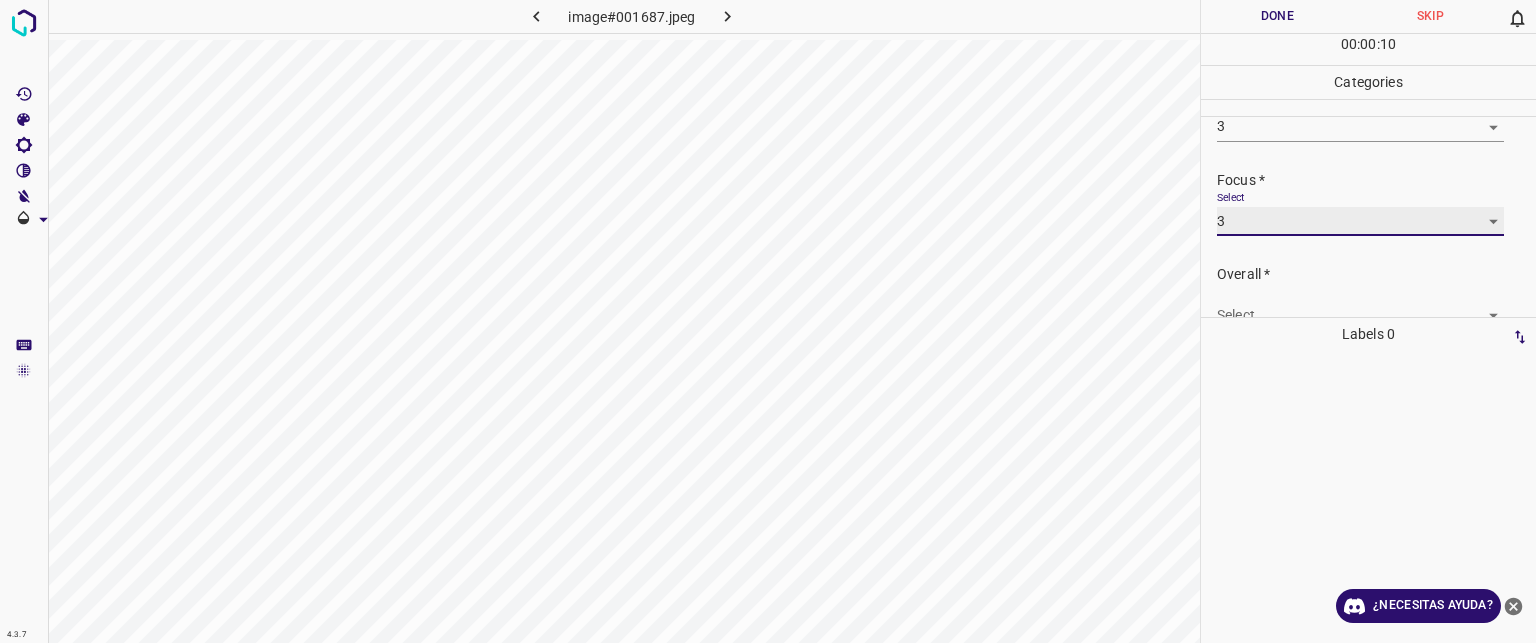 scroll, scrollTop: 98, scrollLeft: 0, axis: vertical 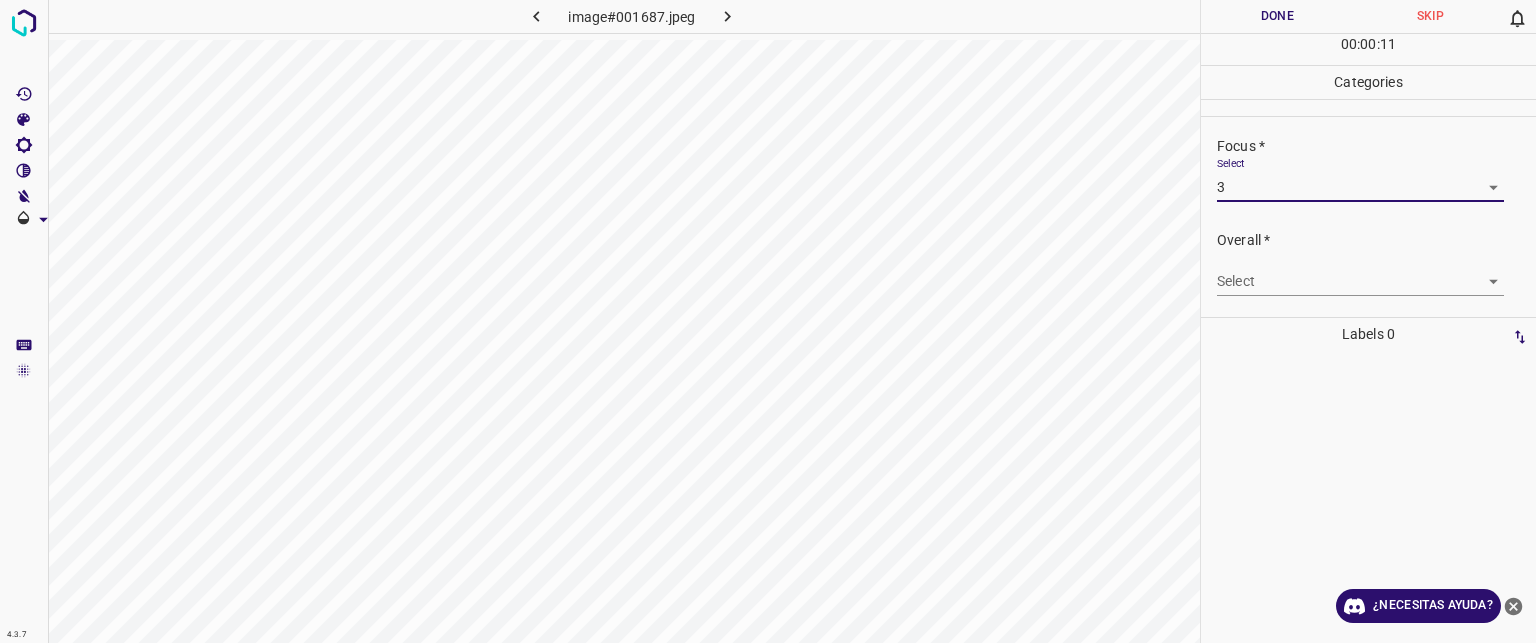 click on "Texto original Valora esta traducción Tu opinión servirá para ayudar a mejorar el Traductor de Google 4.3.7 image#001687.jpeg Done Skip 0 00   : 00   : 11   Categories Lighting *  Select 3 3 Focus *  Select 3 3 Overall *  Select ​ Labels   0 Categories 1 Lighting 2 Focus 3 Overall Tools Space Change between modes (Draw & Edit) I Auto labeling R Restore zoom M Zoom in N Zoom out Delete Delete selecte label Filters Z Restore filters X Saturation filter C Brightness filter V Contrast filter B Gray scale filter General O Download ¿Necesitas ayuda? - Texto - Esconder - Borrar" at bounding box center [768, 321] 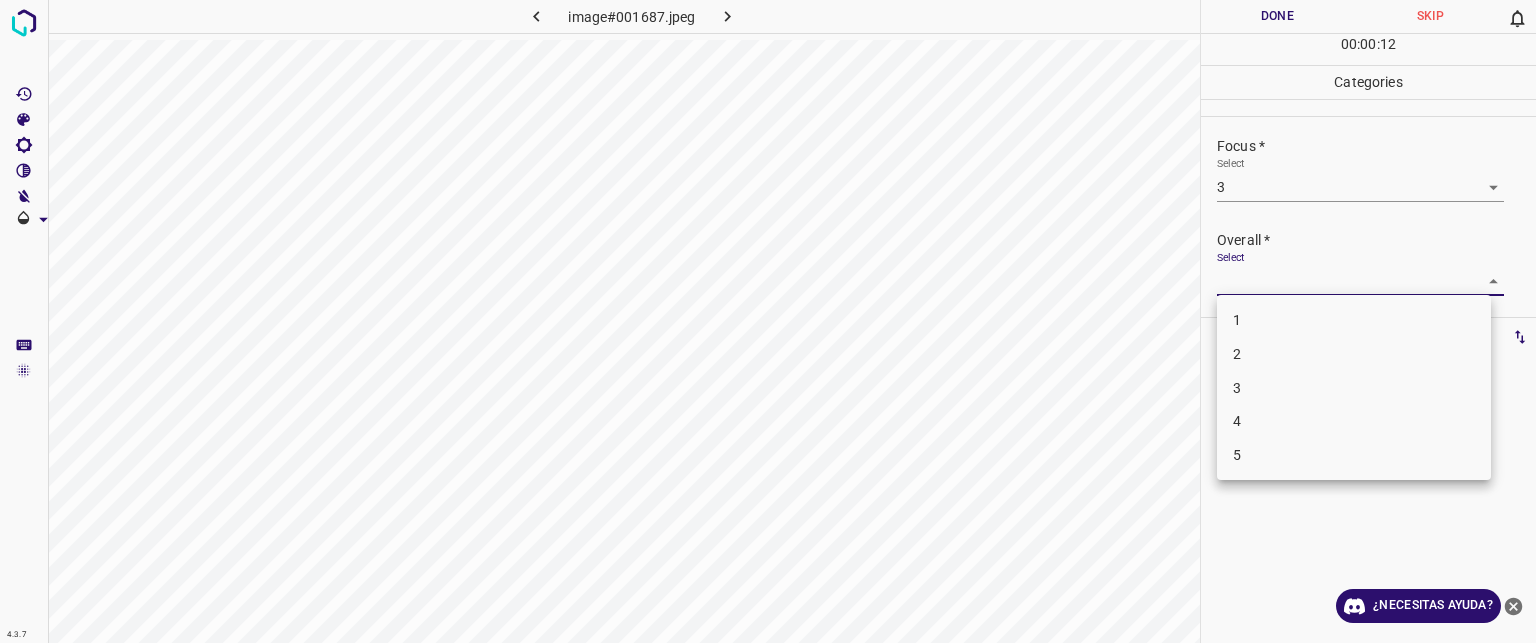 click on "3" at bounding box center [1237, 387] 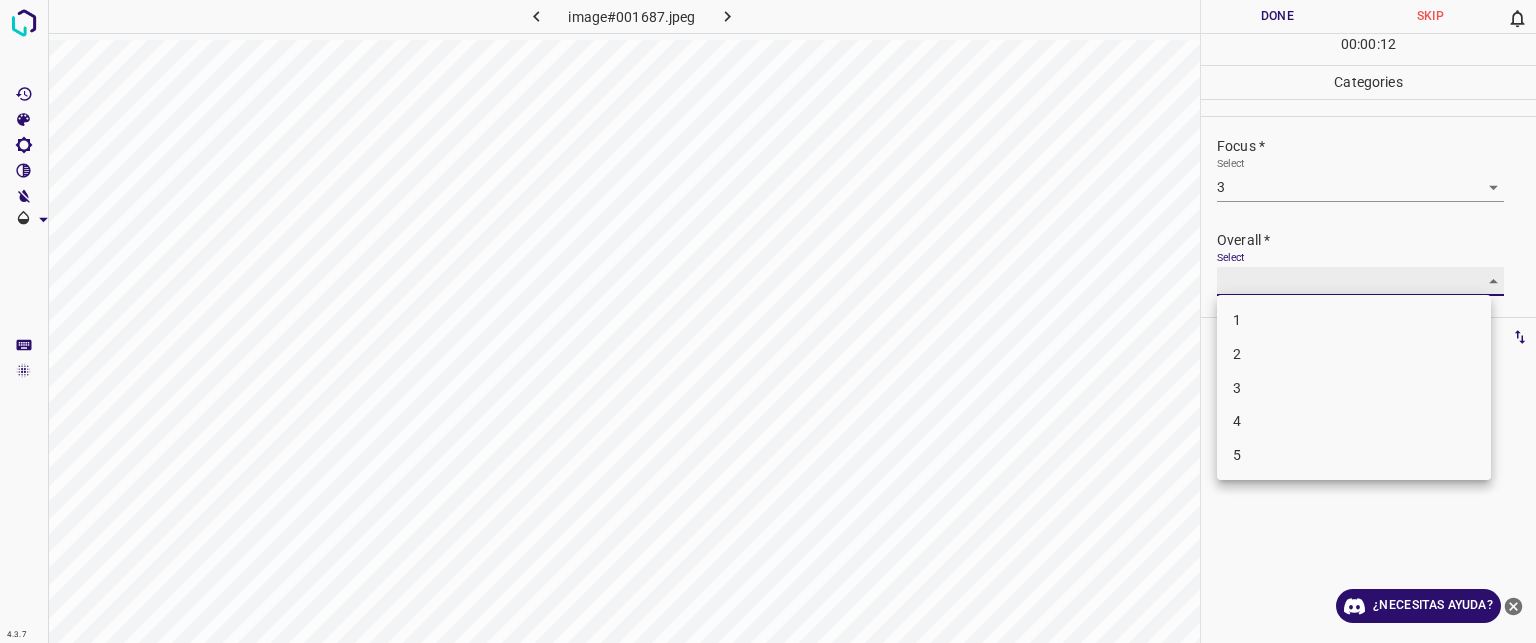 type on "3" 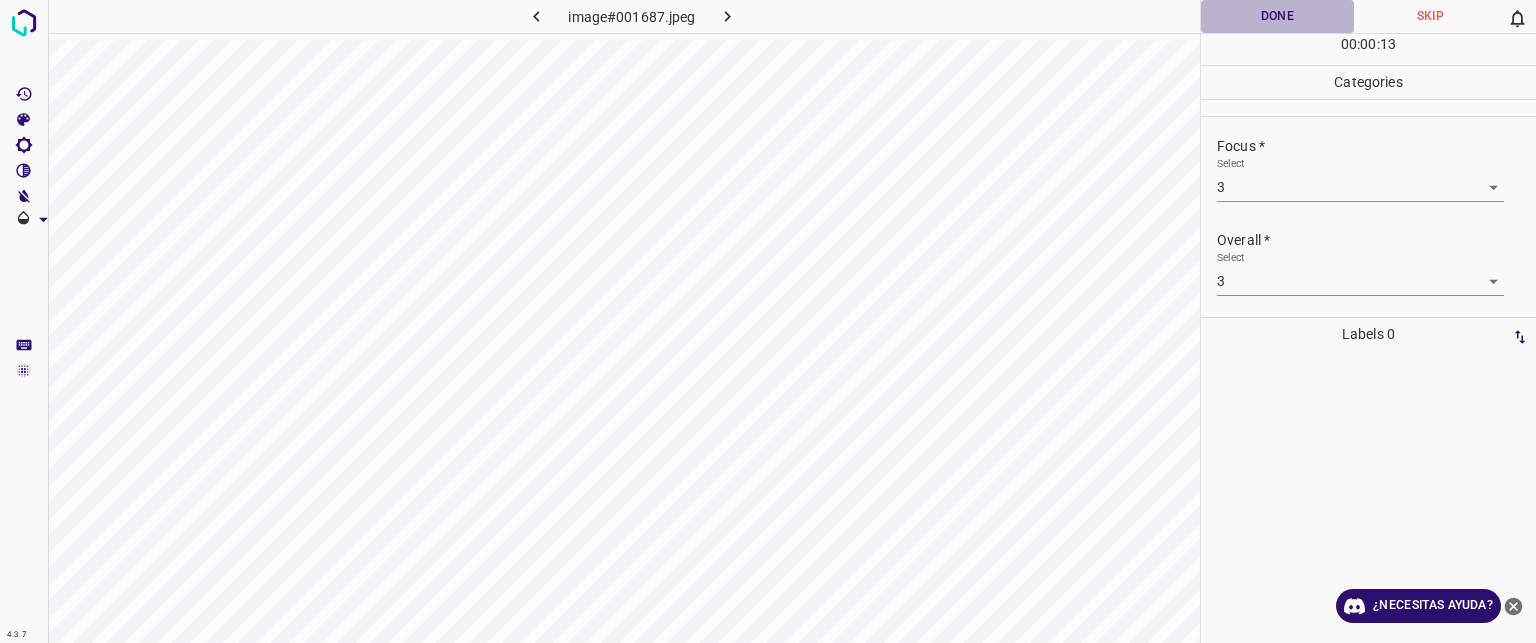 click on "Done" at bounding box center [1277, 16] 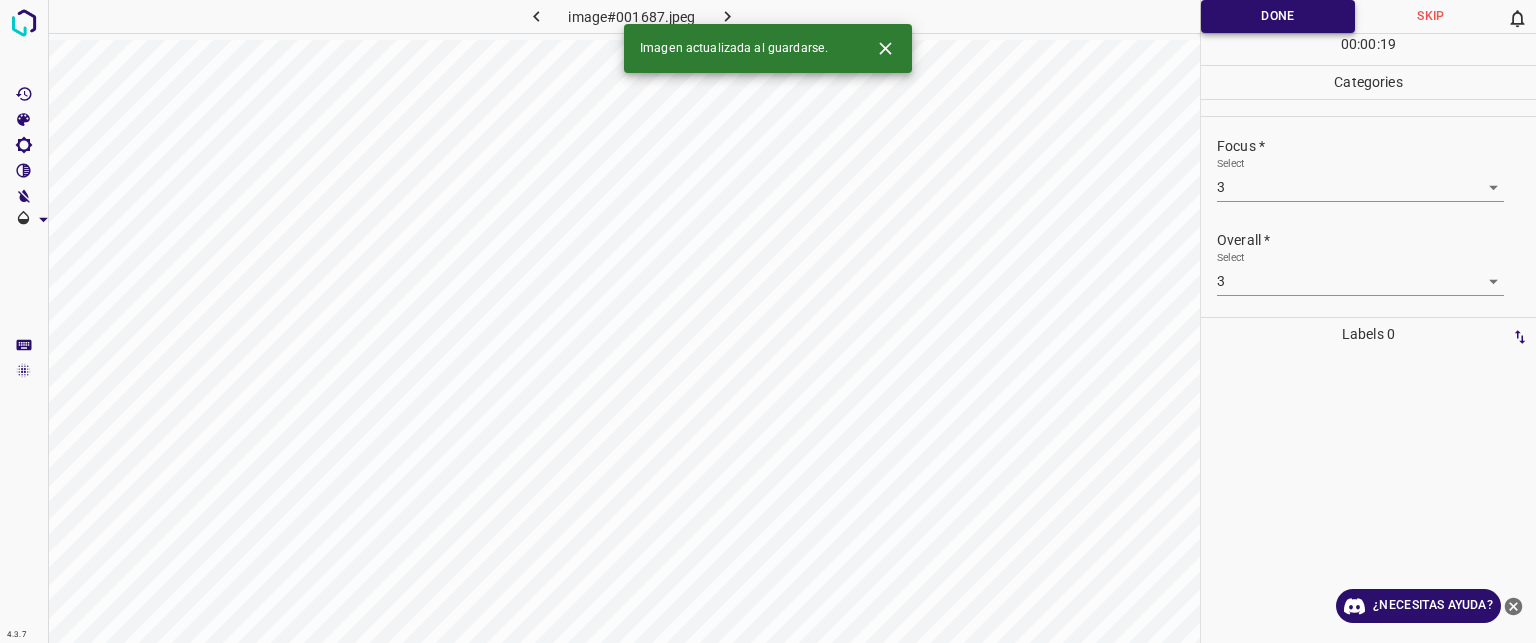 click on "Done" at bounding box center (1278, 16) 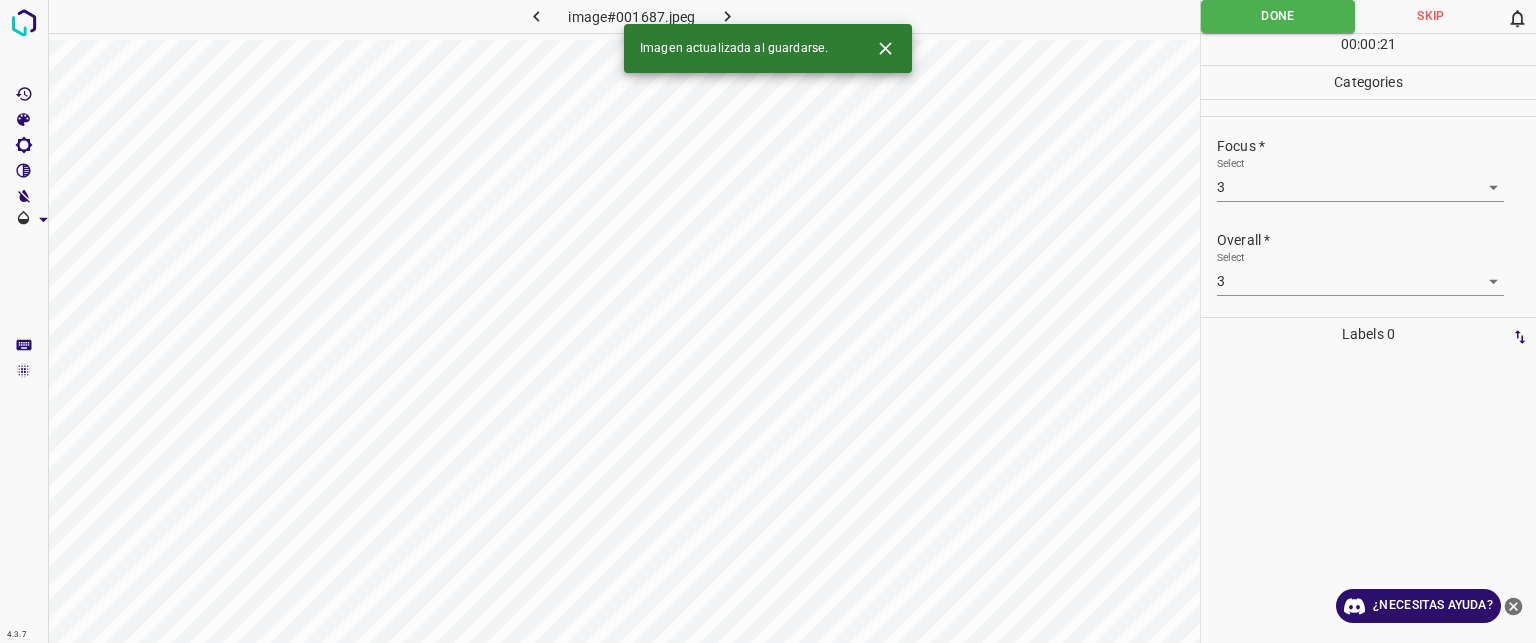 click 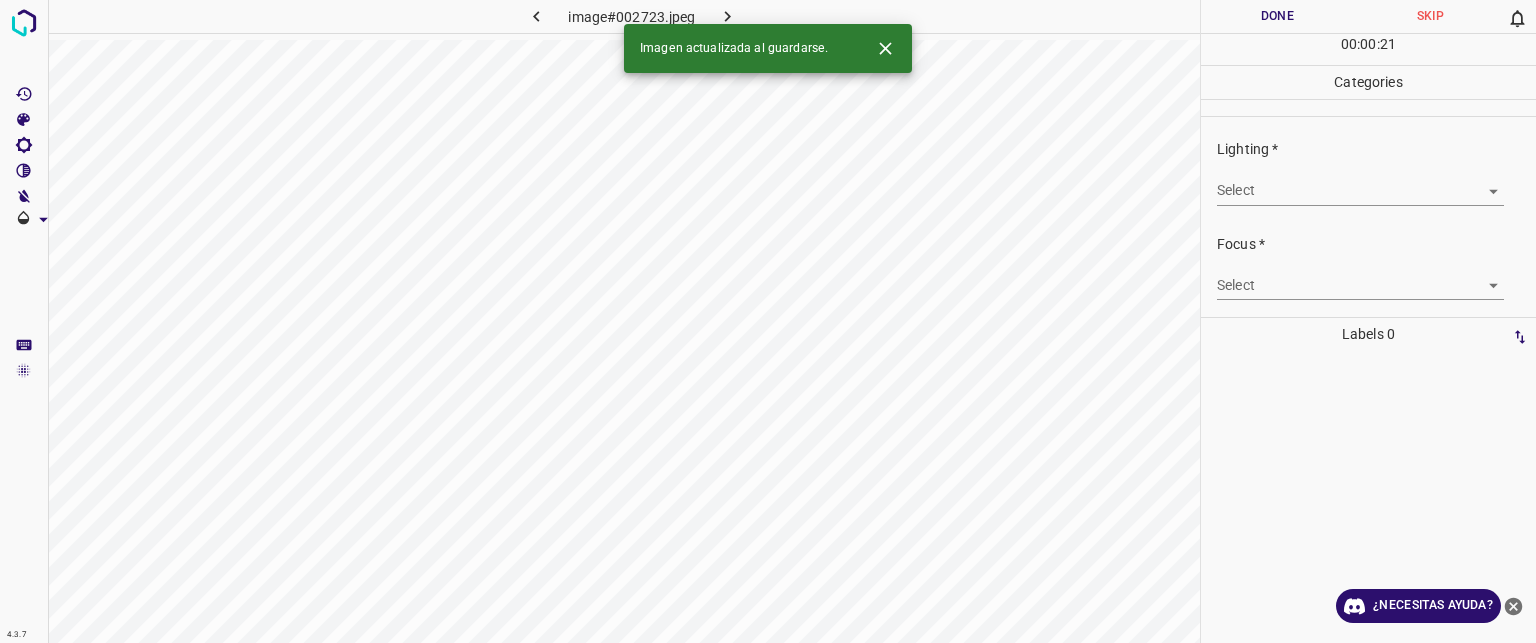 click on "Texto original Valora esta traducción Tu opinión servirá para ayudar a mejorar el Traductor de Google 4.3.7 image#002723.jpeg Done Skip 0 00   : 00   : 21   Categories Lighting *  Select ​ Focus *  Select ​ Overall *  Select ​ Labels   0 Categories 1 Lighting 2 Focus 3 Overall Tools Space Change between modes (Draw & Edit) I Auto labeling R Restore zoom M Zoom in N Zoom out Delete Delete selecte label Filters Z Restore filters X Saturation filter C Brightness filter V Contrast filter B Gray scale filter General O Download Imagen actualizada al guardarse. ¿Necesitas ayuda? - Texto - Esconder - Borrar" at bounding box center (768, 321) 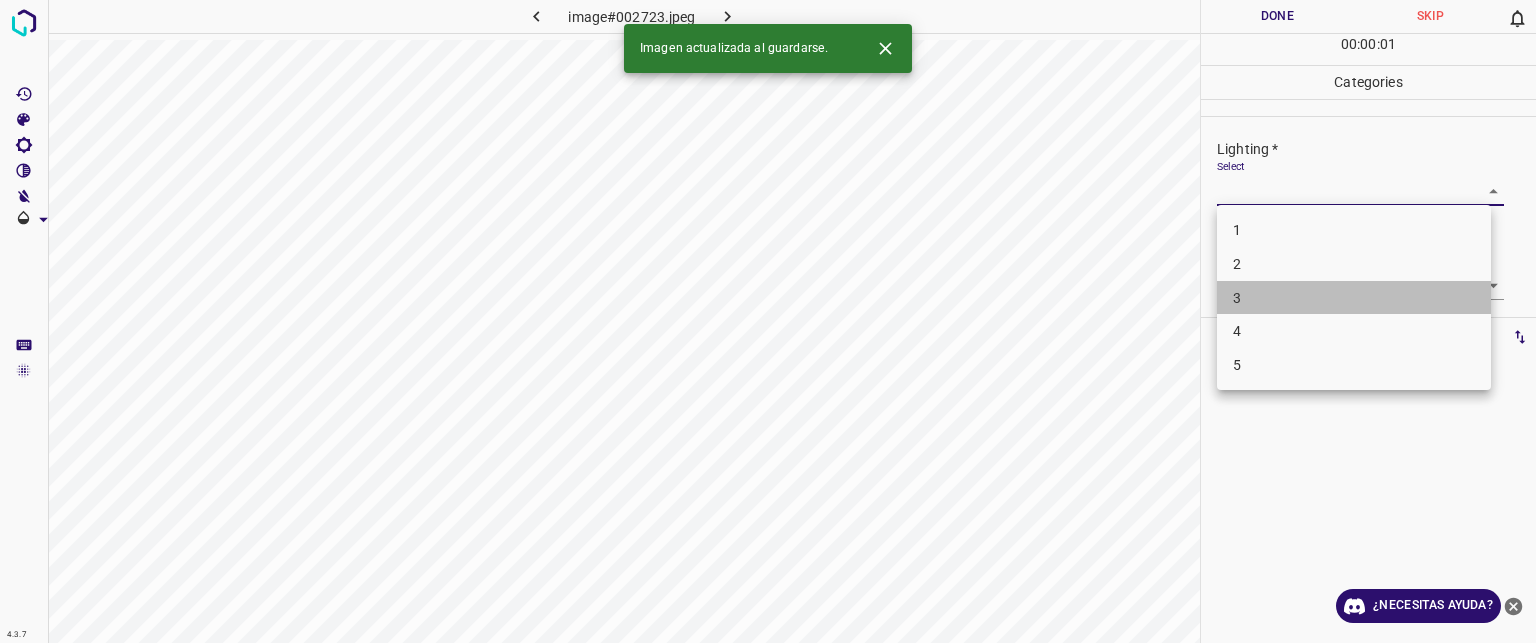 click on "3" at bounding box center (1354, 298) 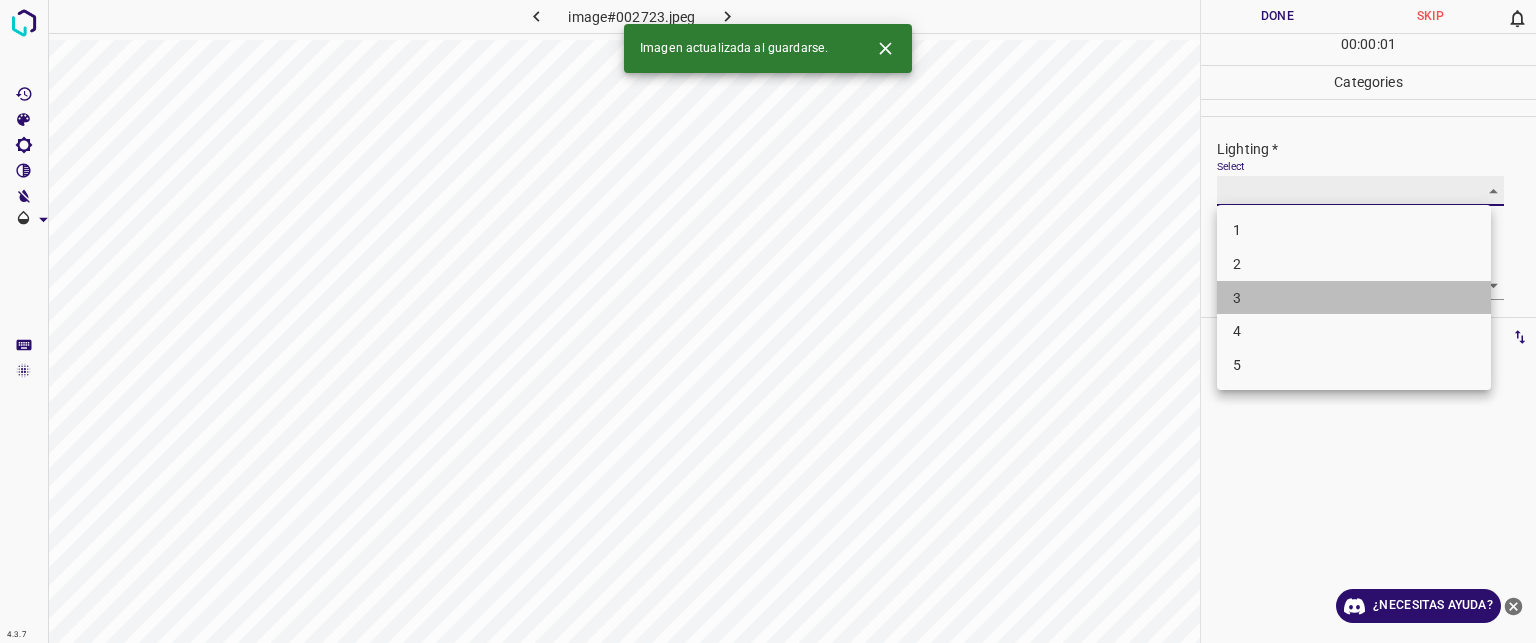 type on "3" 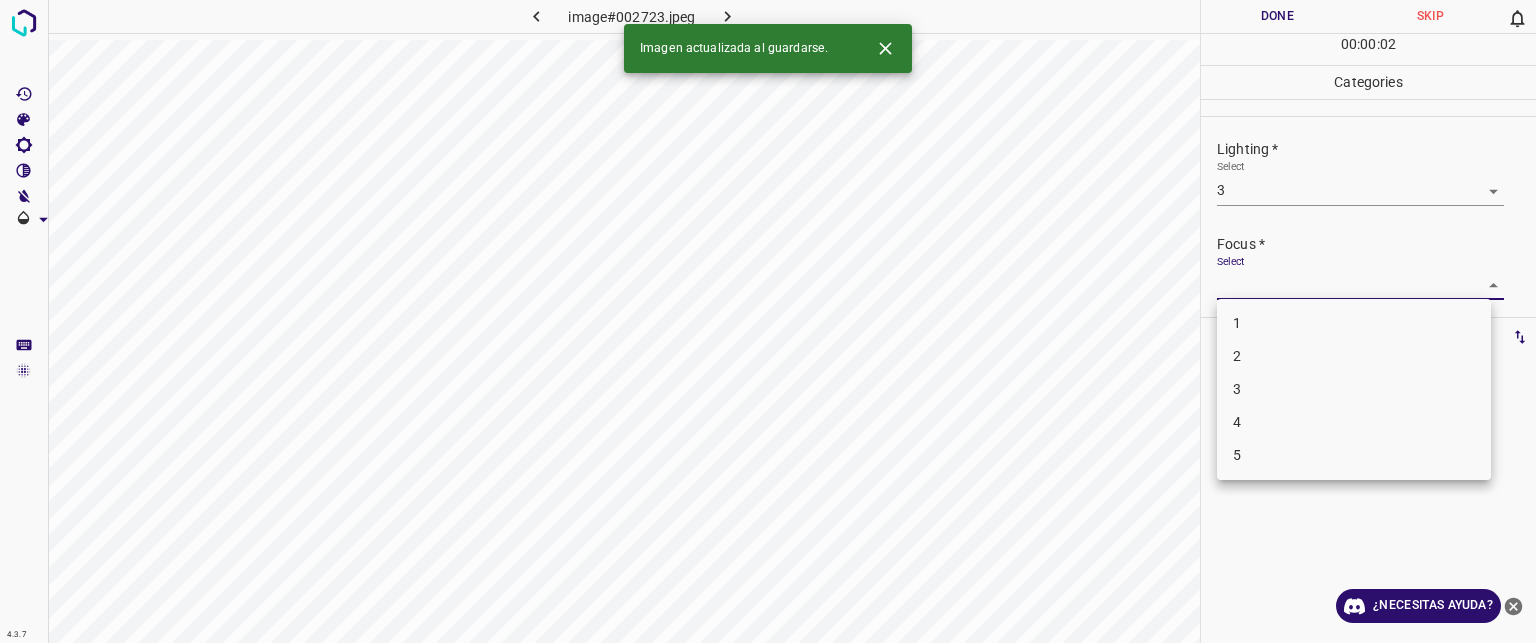 click on "Texto original Valora esta traducción Tu opinión servirá para ayudar a mejorar el Traductor de Google 4.3.7 image#002723.jpeg Done Skip 0 00   : 00   : 02   Categories Lighting *  Select 3 3 Focus *  Select ​ Overall *  Select ​ Labels   0 Categories 1 Lighting 2 Focus 3 Overall Tools Space Change between modes (Draw & Edit) I Auto labeling R Restore zoom M Zoom in N Zoom out Delete Delete selecte label Filters Z Restore filters X Saturation filter C Brightness filter V Contrast filter B Gray scale filter General O Download Imagen actualizada al guardarse. ¿Necesitas ayuda? - Texto - Esconder - Borrar 1 2 3 4 5" at bounding box center [768, 321] 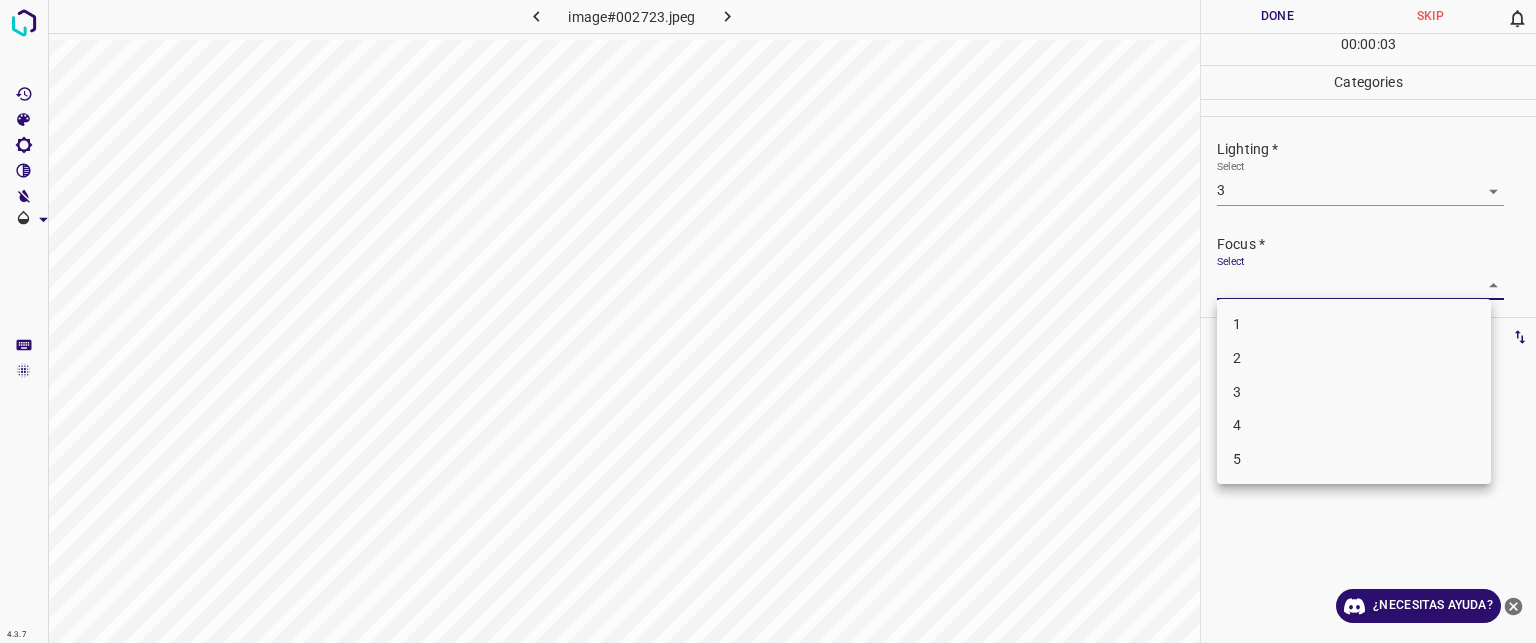 click on "3" at bounding box center [1354, 392] 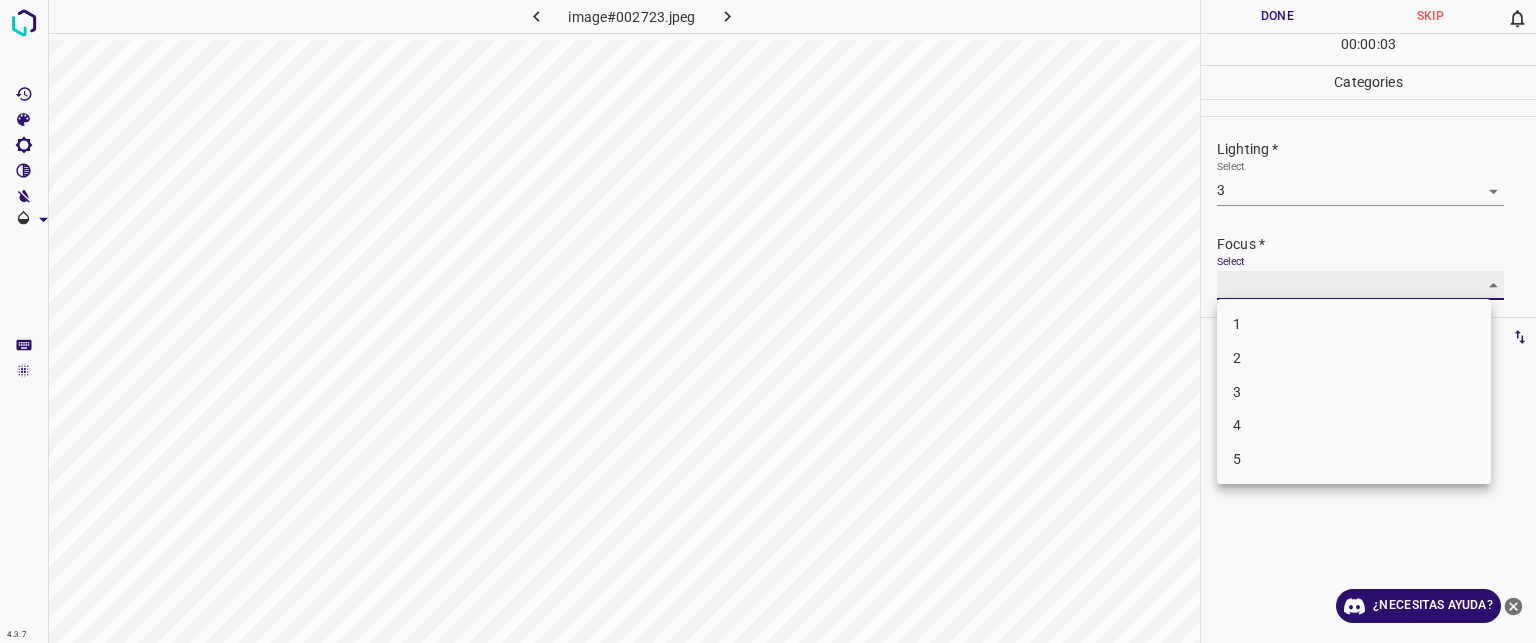 type on "3" 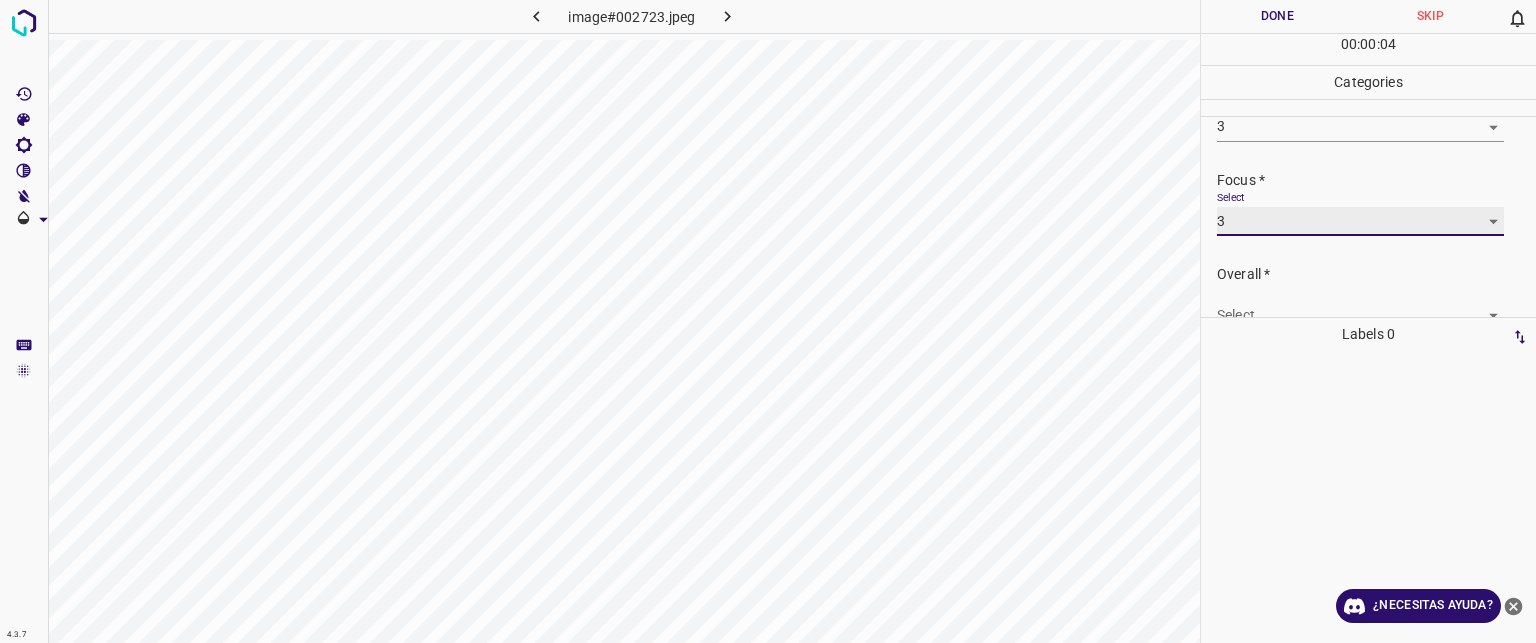 scroll, scrollTop: 98, scrollLeft: 0, axis: vertical 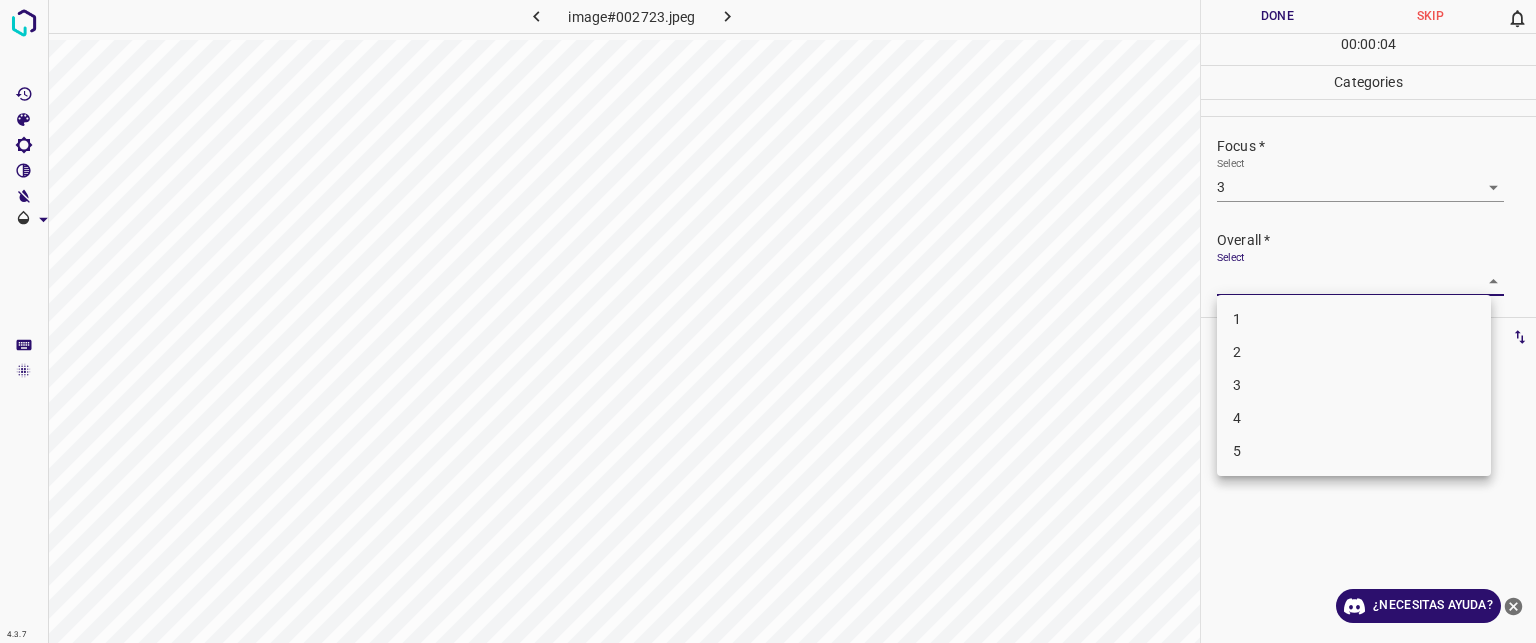click on "Texto original Valora esta traducción Tu opinión servirá para ayudar a mejorar el Traductor de Google 4.3.7 image#002723.jpeg Done Skip 0 00   : 00   : 04   Categories Lighting *  Select 3 3 Focus *  Select 3 3 Overall *  Select ​ Labels   0 Categories 1 Lighting 2 Focus 3 Overall Tools Space Change between modes (Draw & Edit) I Auto labeling R Restore zoom M Zoom in N Zoom out Delete Delete selecte label Filters Z Restore filters X Saturation filter C Brightness filter V Contrast filter B Gray scale filter General O Download ¿Necesitas ayuda? - Texto - Esconder - Borrar 1 2 3 4 5" at bounding box center [768, 321] 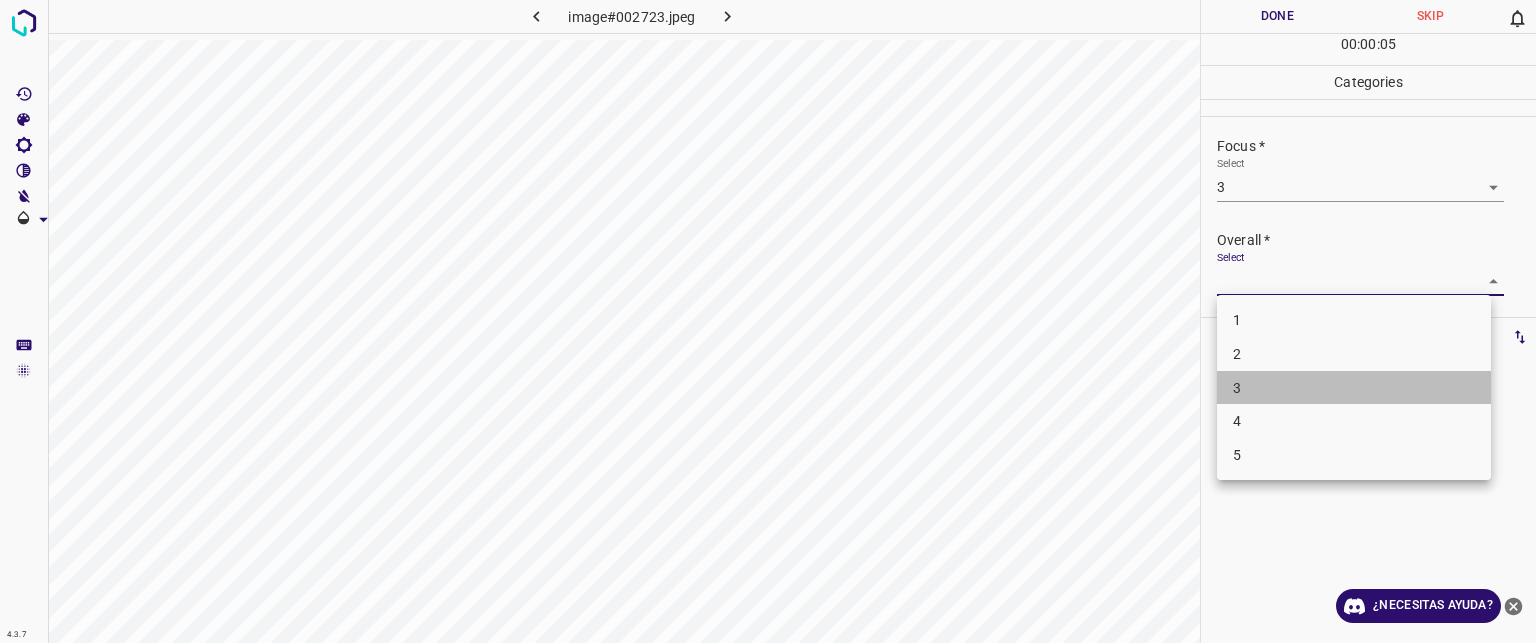 click on "3" at bounding box center (1354, 388) 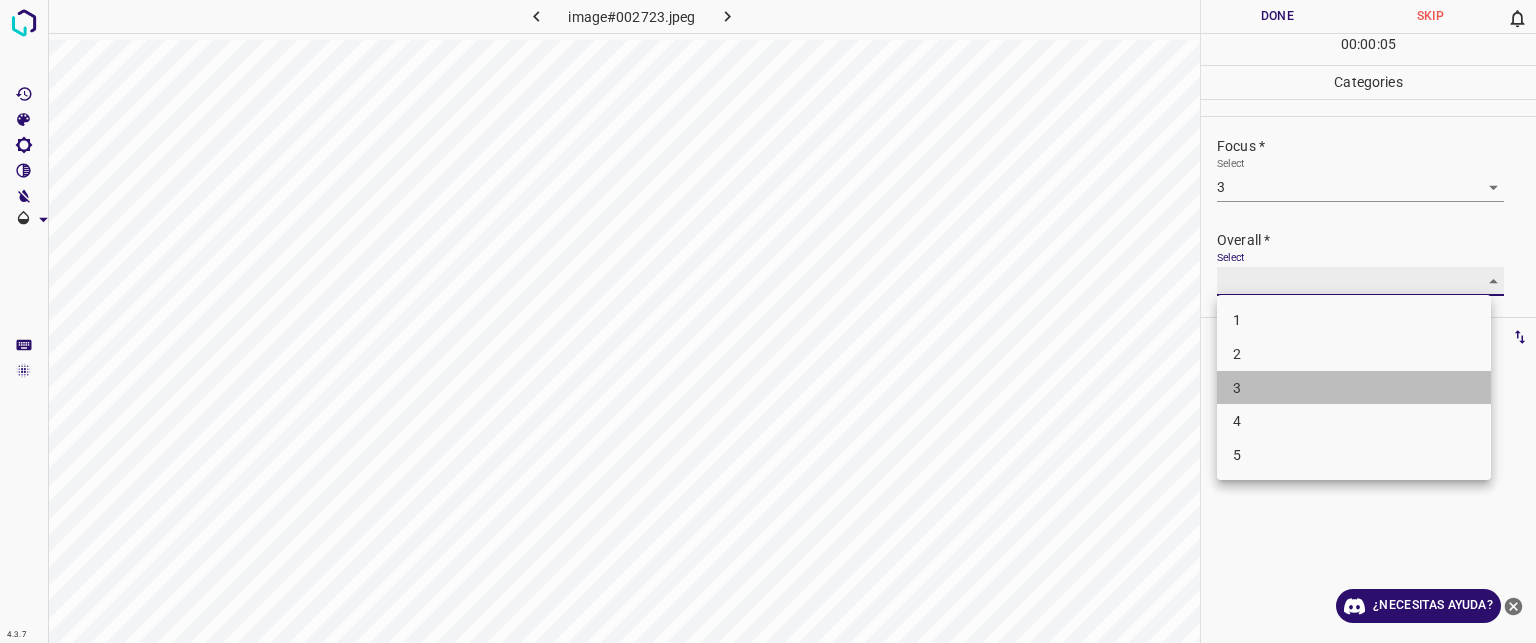 type on "3" 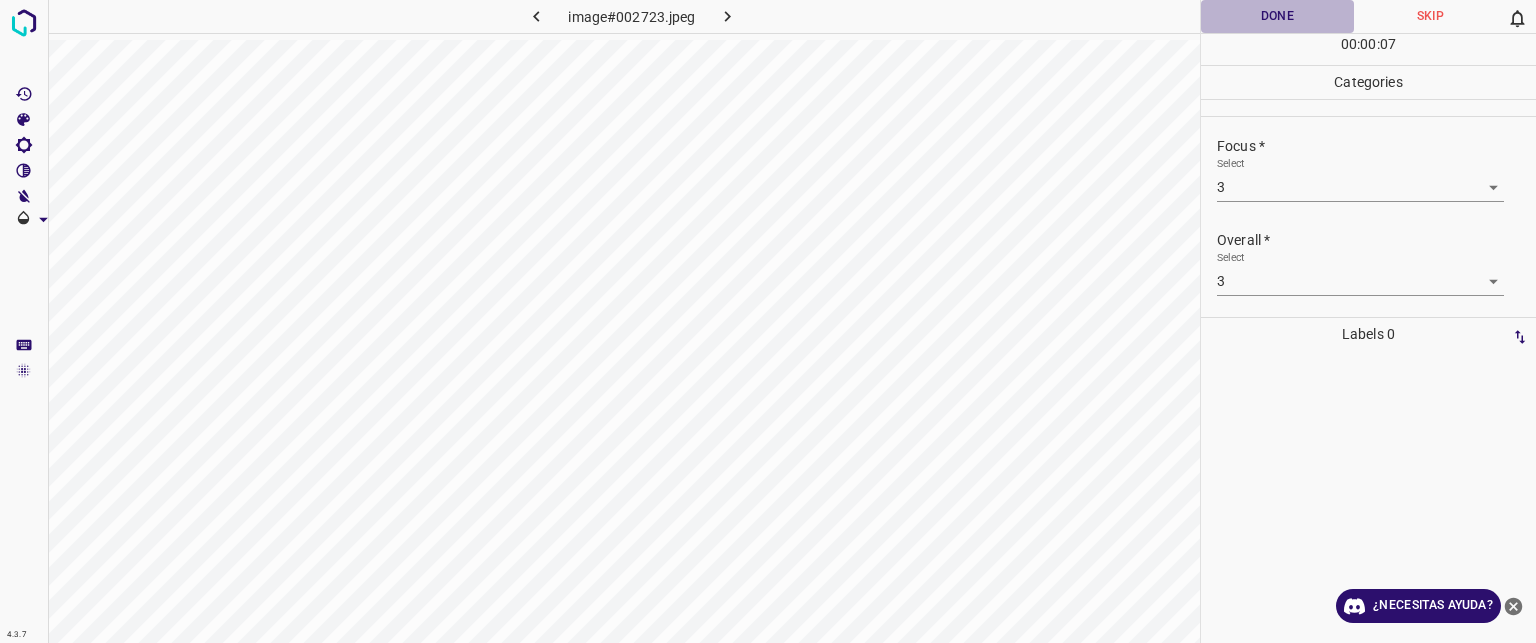 click on "Done" at bounding box center (1277, 16) 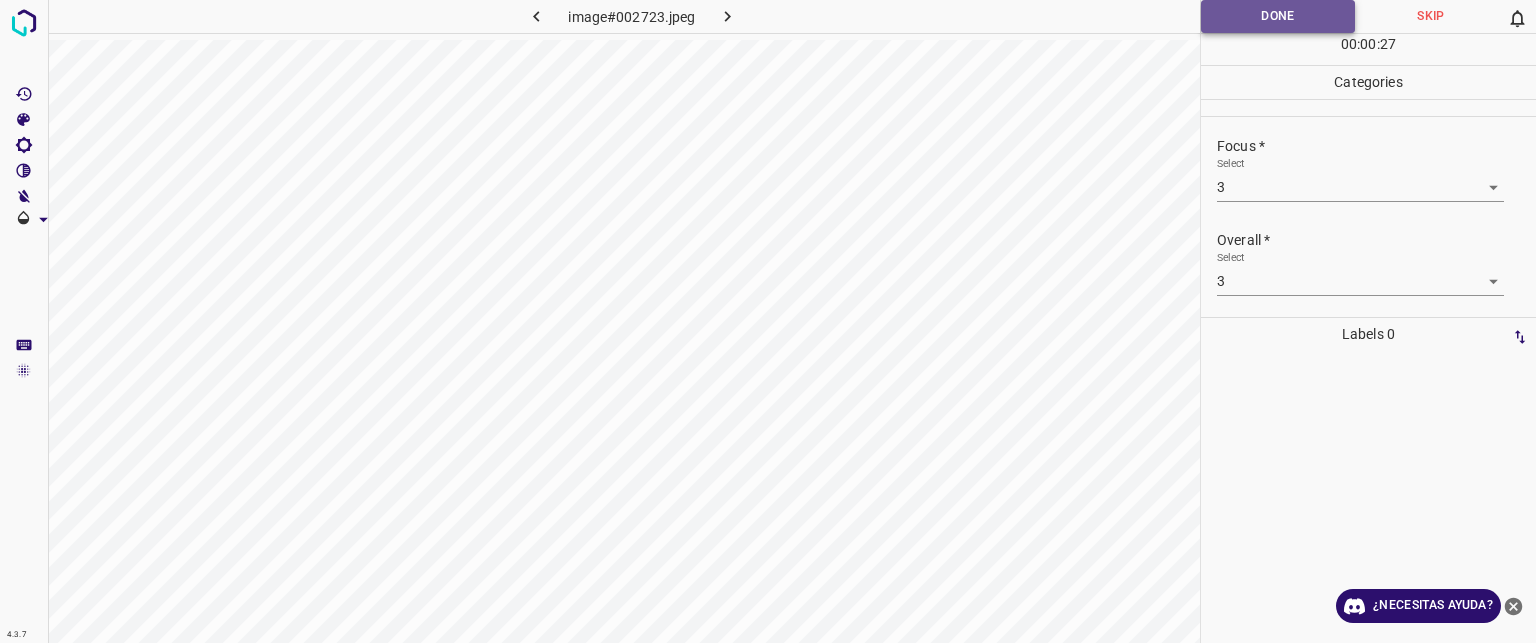 click on "Done" at bounding box center [1278, 16] 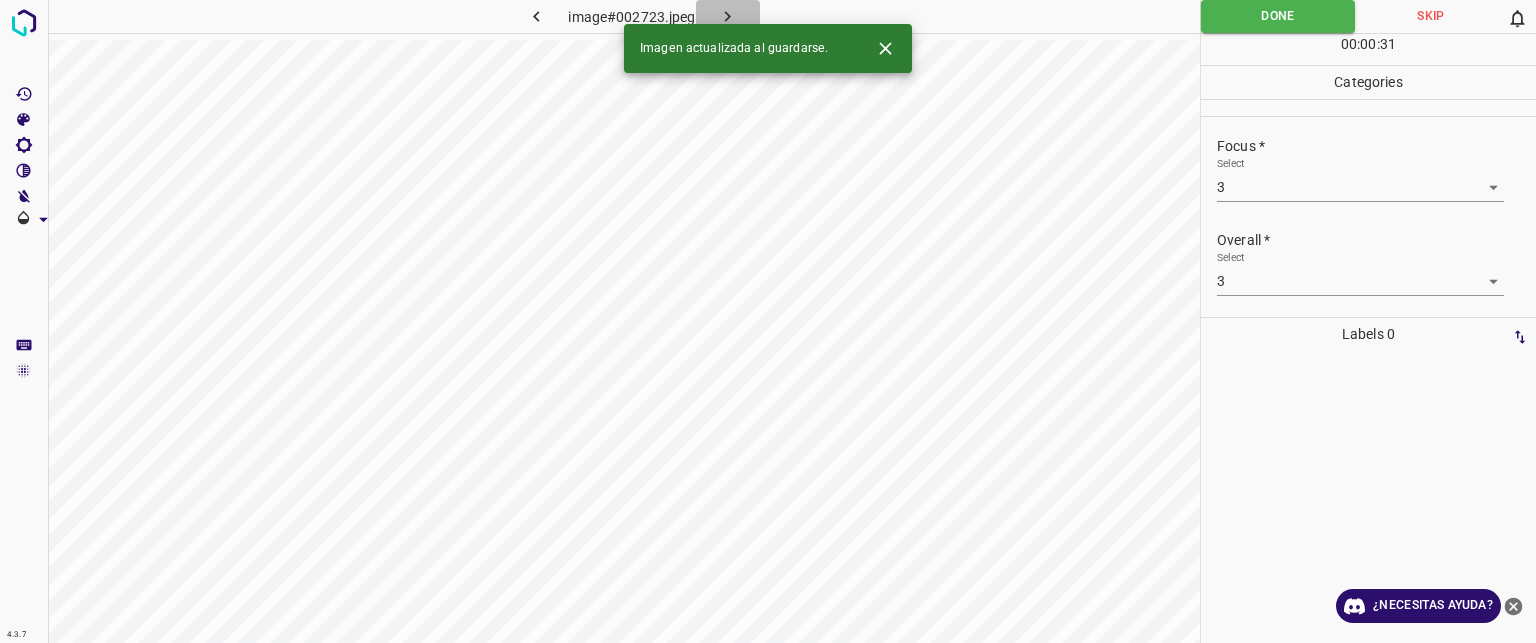 click 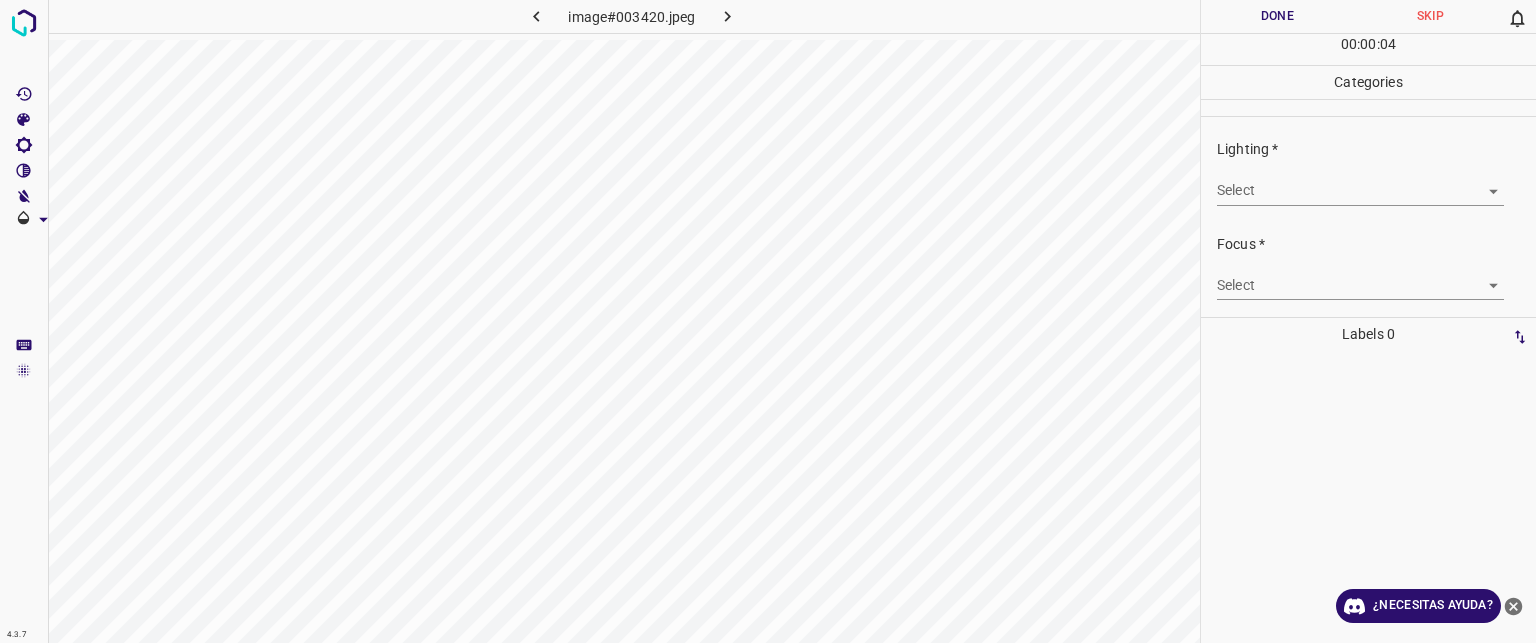 click on "Texto original Valora esta traducción Tu opinión servirá para ayudar a mejorar el Traductor de Google 4.3.7 image#003420.jpeg Done Skip 0 00   : 00   : 04   Categories Lighting *  Select ​ Focus *  Select ​ Overall *  Select ​ Labels   0 Categories 1 Lighting 2 Focus 3 Overall Tools Space Change between modes (Draw & Edit) I Auto labeling R Restore zoom M Zoom in N Zoom out Delete Delete selecte label Filters Z Restore filters X Saturation filter C Brightness filter V Contrast filter B Gray scale filter General O Download ¿Necesitas ayuda? - Texto - Esconder - Borrar" at bounding box center (768, 321) 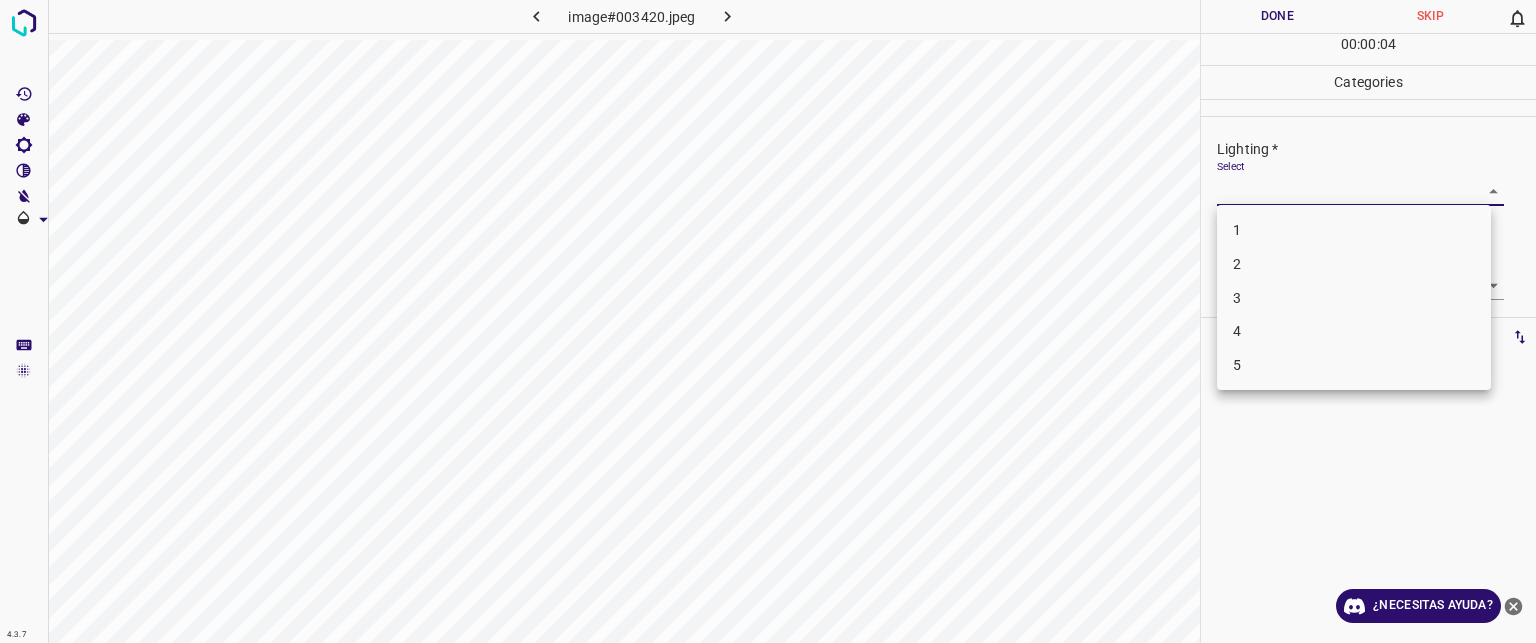 click on "3" at bounding box center (1354, 298) 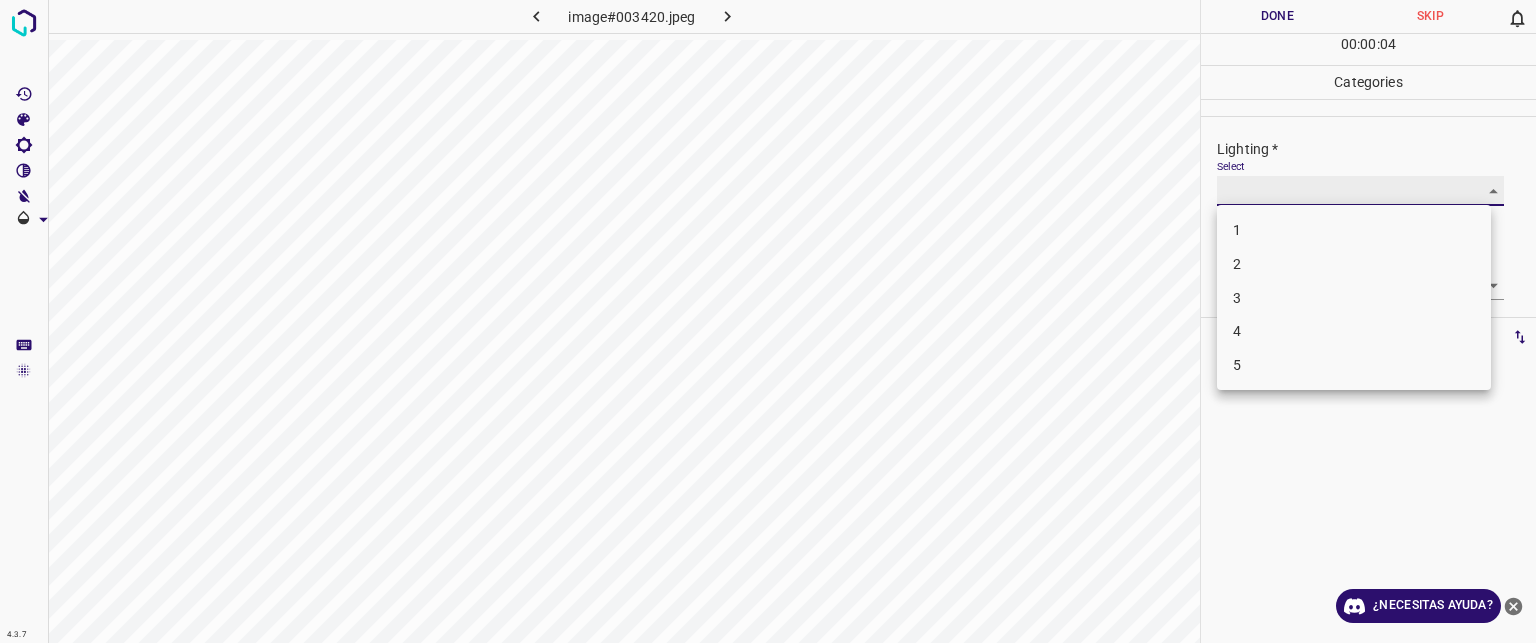 type on "3" 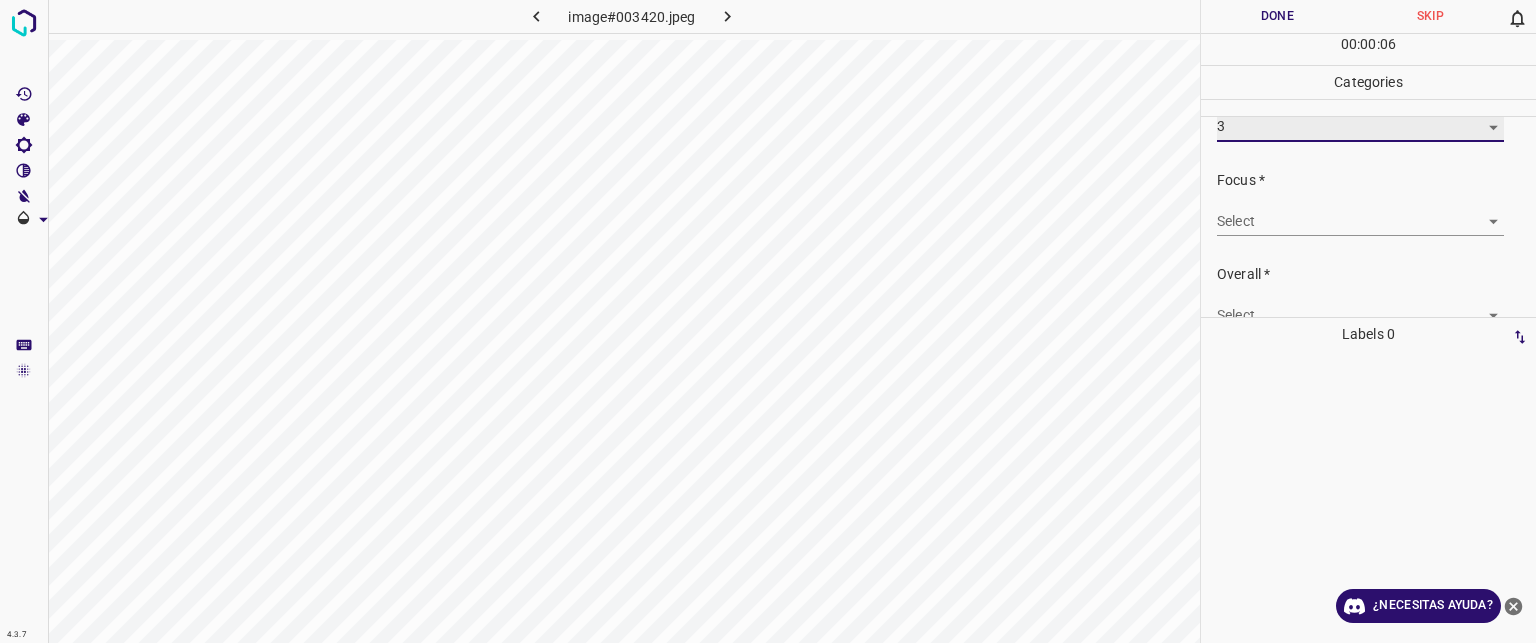 scroll, scrollTop: 98, scrollLeft: 0, axis: vertical 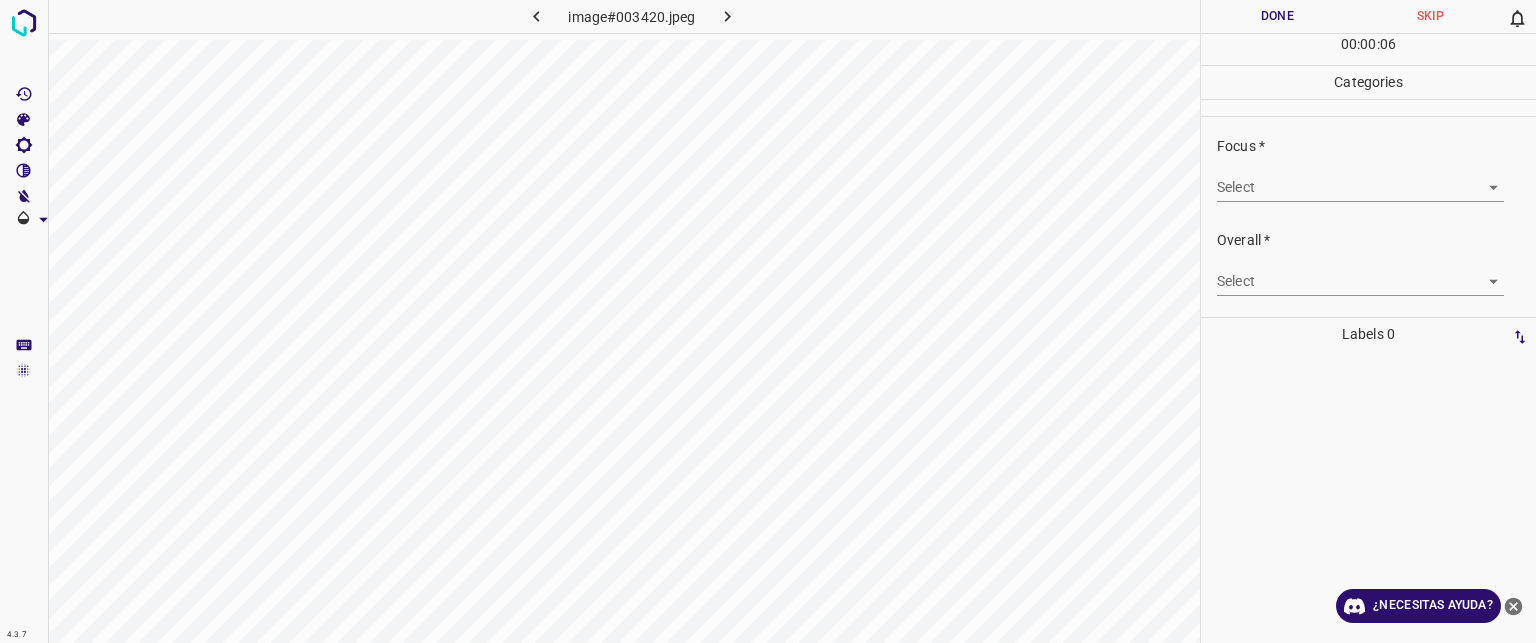 click on "Texto original Valora esta traducción Tu opinión servirá para ayudar a mejorar el Traductor de Google 4.3.7 image#003420.jpeg Done Skip 0 00   : 00   : 06   Categories Lighting *  Select 3 3 Focus *  Select ​ Overall *  Select ​ Labels   0 Categories 1 Lighting 2 Focus 3 Overall Tools Space Change between modes (Draw & Edit) I Auto labeling R Restore zoom M Zoom in N Zoom out Delete Delete selecte label Filters Z Restore filters X Saturation filter C Brightness filter V Contrast filter B Gray scale filter General O Download ¿Necesitas ayuda? - Texto - Esconder - Borrar" at bounding box center [768, 321] 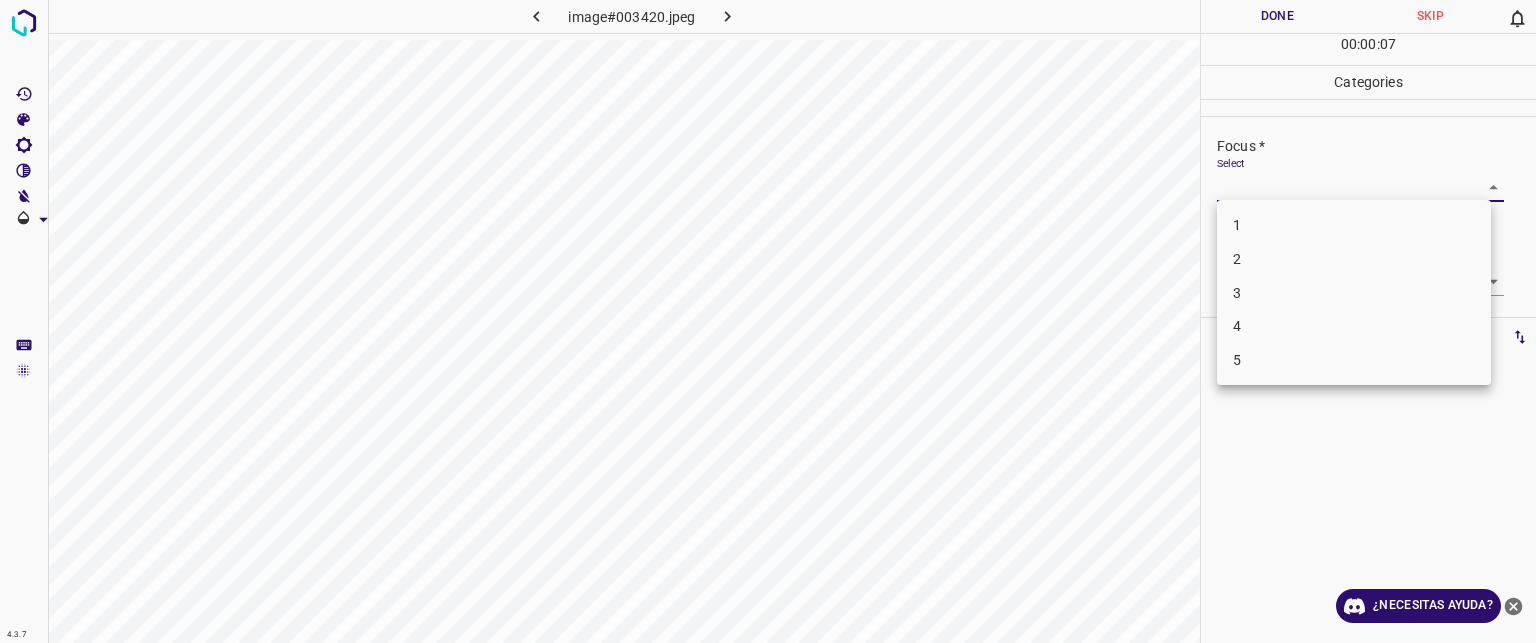 click on "3" at bounding box center [1354, 293] 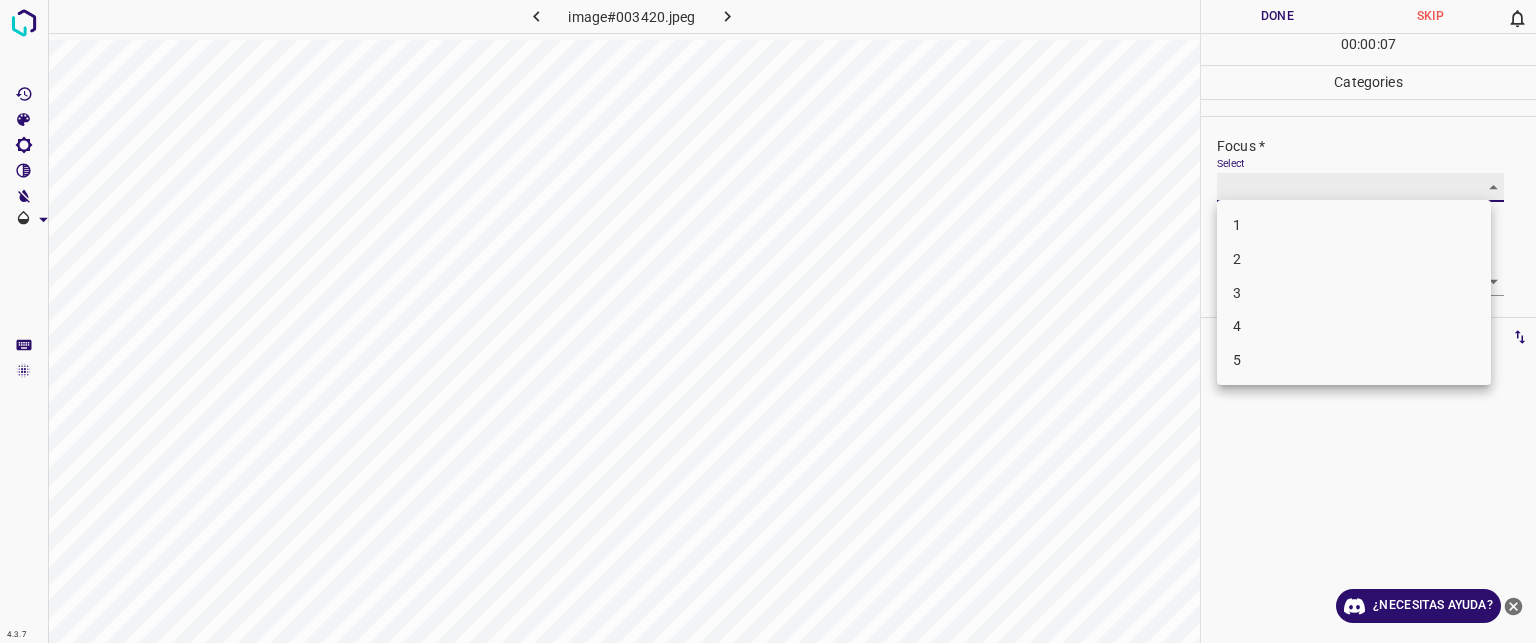type on "3" 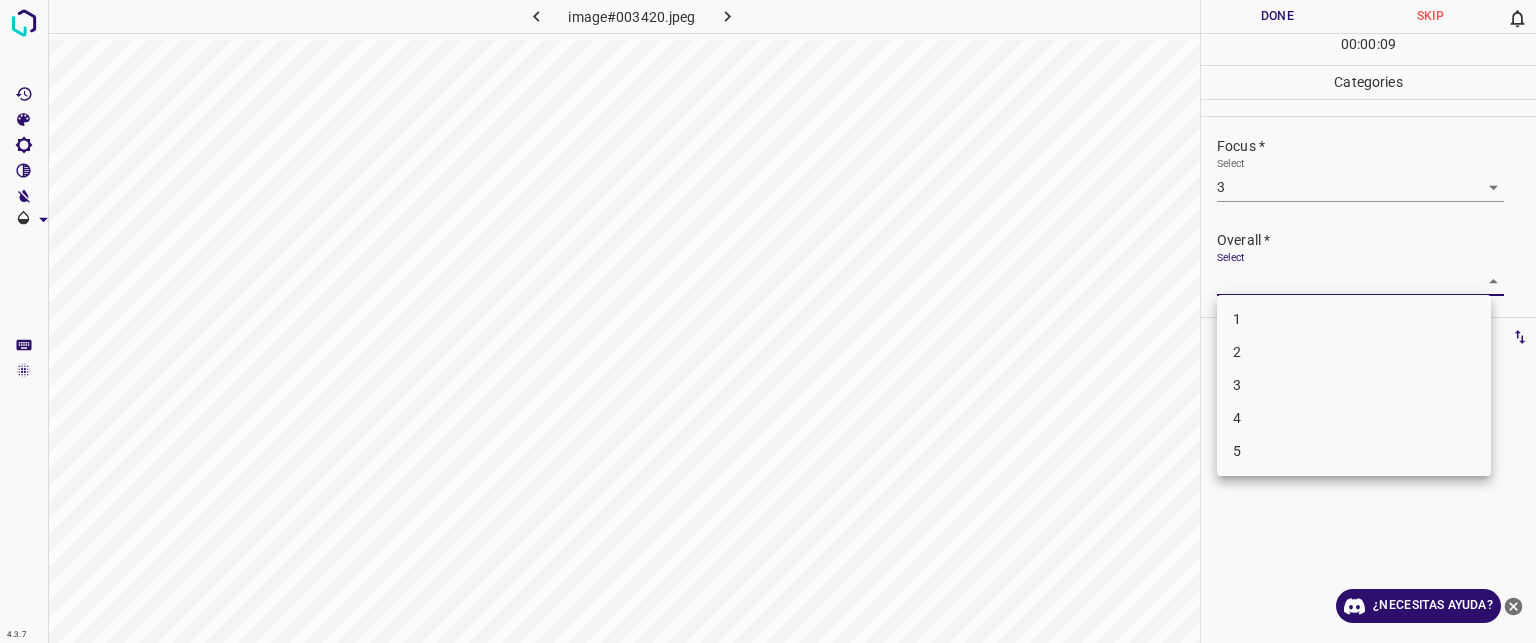 click on "Texto original Valora esta traducción Tu opinión servirá para ayudar a mejorar el Traductor de Google 4.3.7 image#003420.jpeg Done Skip 0 00   : 00   : 09   Categories Lighting *  Select 3 3 Focus *  Select 3 3 Overall *  Select ​ Labels   0 Categories 1 Lighting 2 Focus 3 Overall Tools Space Change between modes (Draw & Edit) I Auto labeling R Restore zoom M Zoom in N Zoom out Delete Delete selecte label Filters Z Restore filters X Saturation filter C Brightness filter V Contrast filter B Gray scale filter General O Download ¿Necesitas ayuda? - Texto - Esconder - Borrar 1 2 3 4 5" at bounding box center (768, 321) 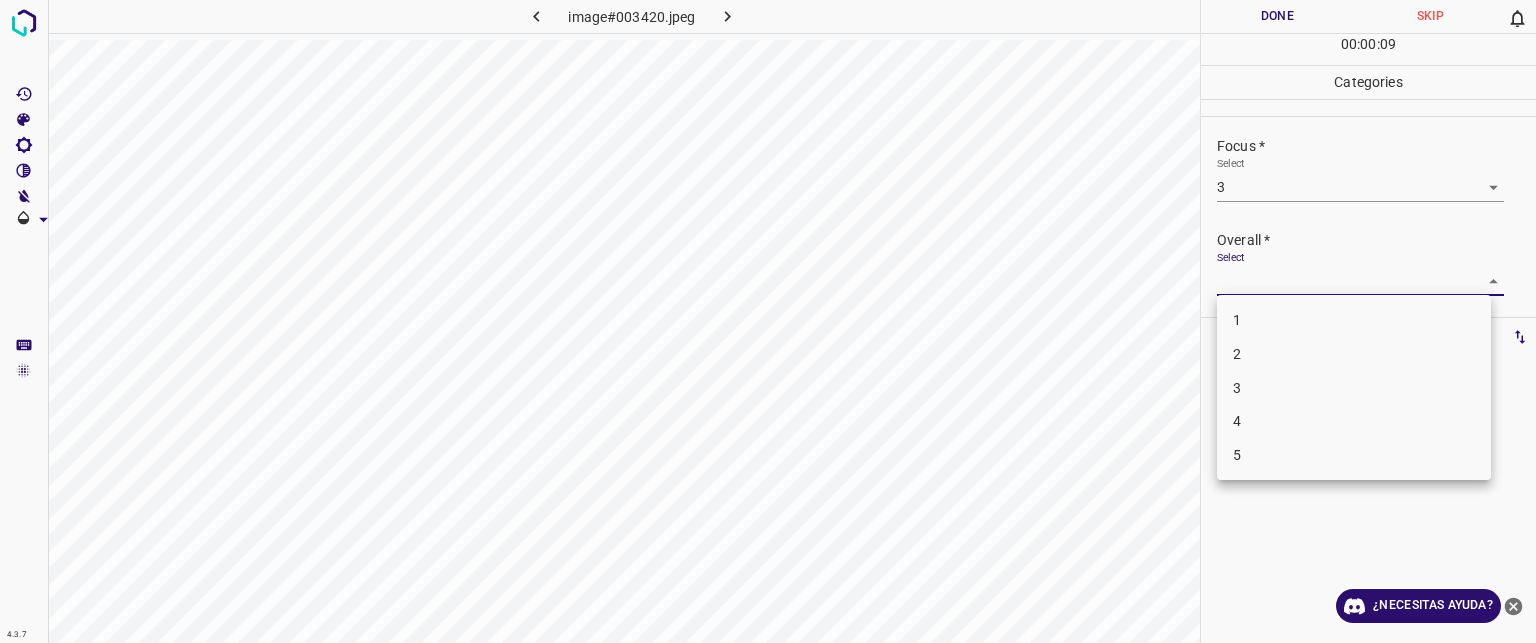 drag, startPoint x: 1249, startPoint y: 359, endPoint x: 1253, endPoint y: 381, distance: 22.36068 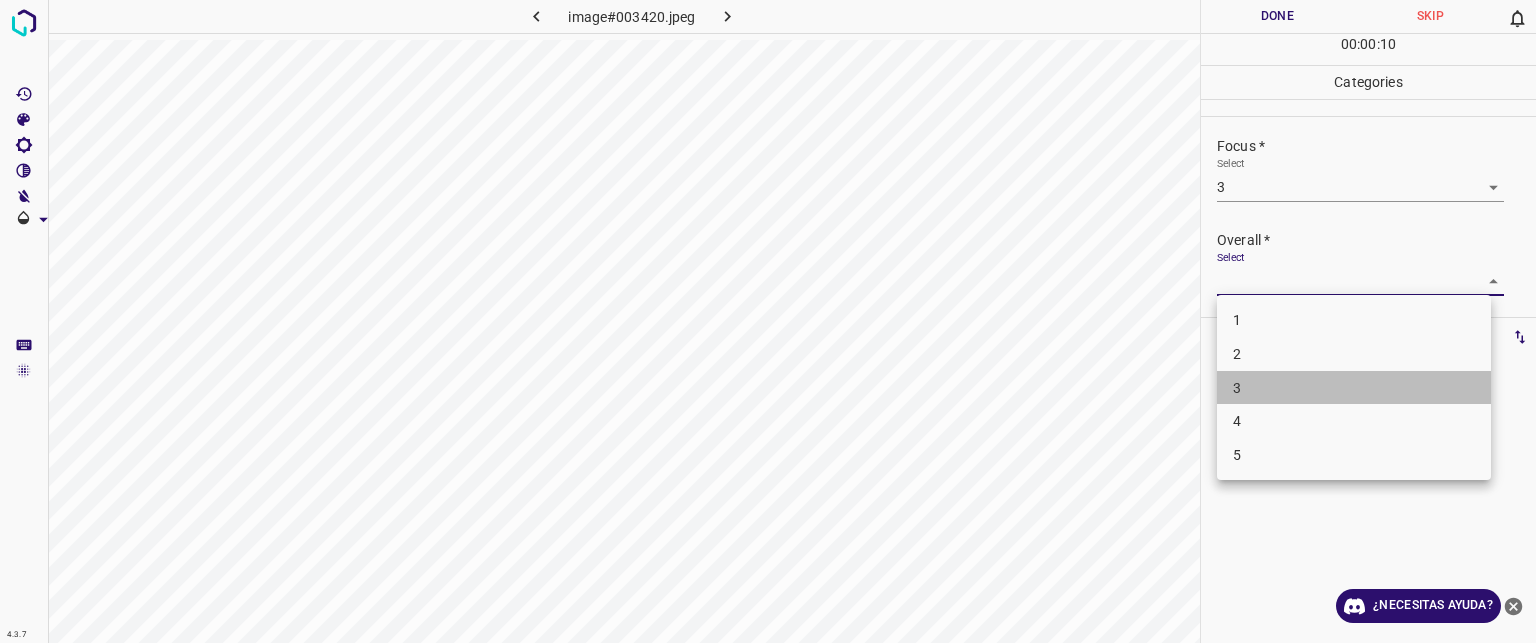 click on "3" at bounding box center [1354, 388] 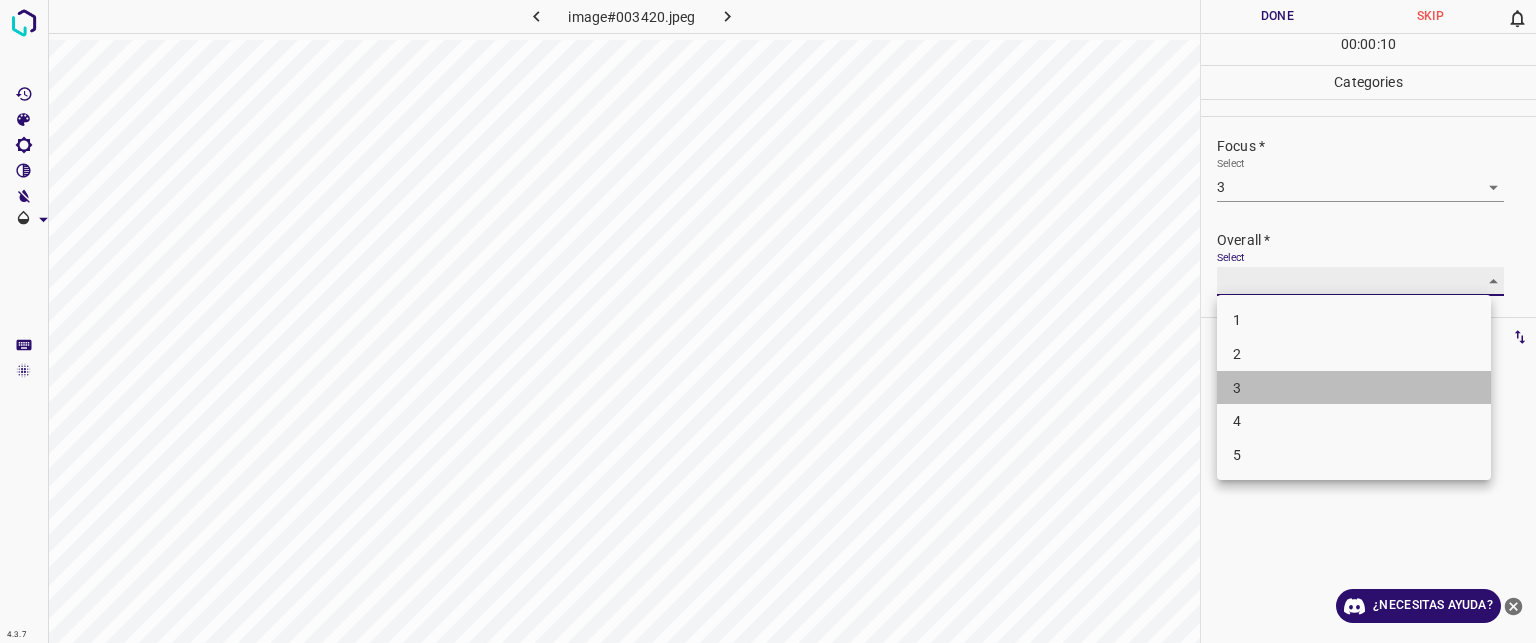type on "3" 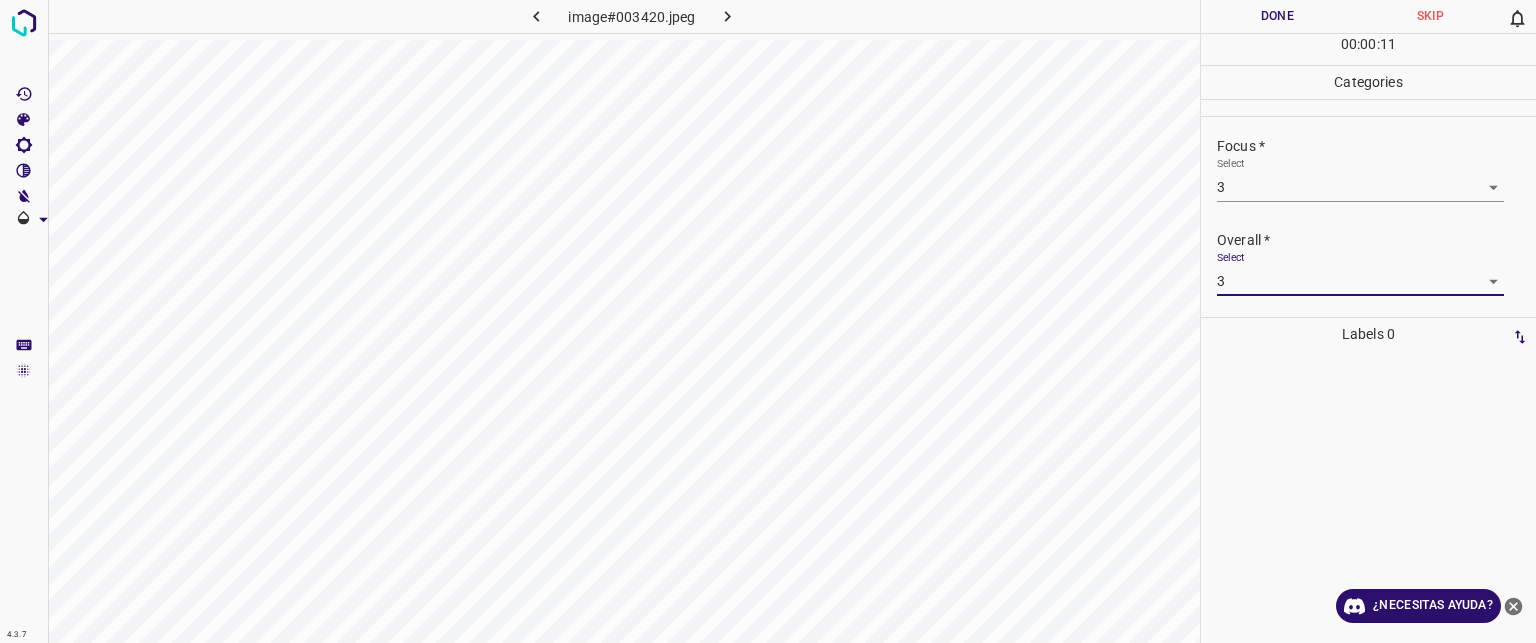 click on "Done" at bounding box center (1277, 16) 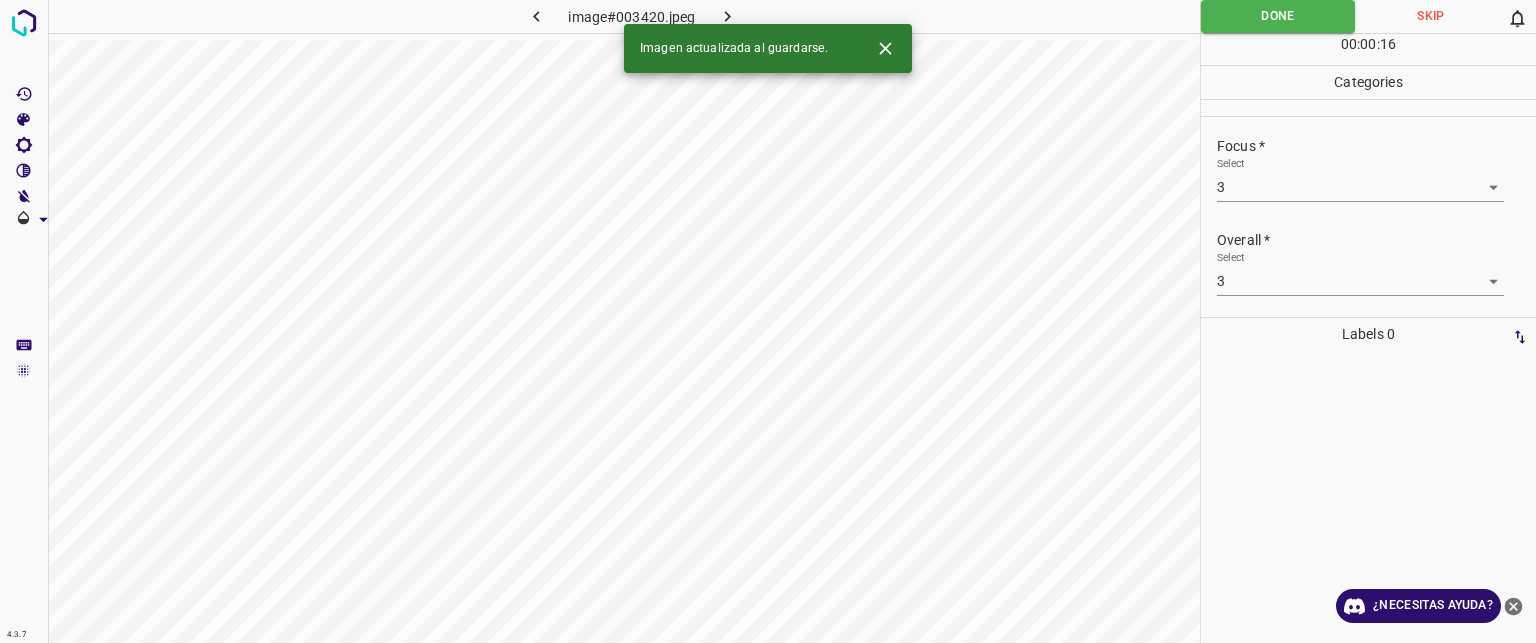click 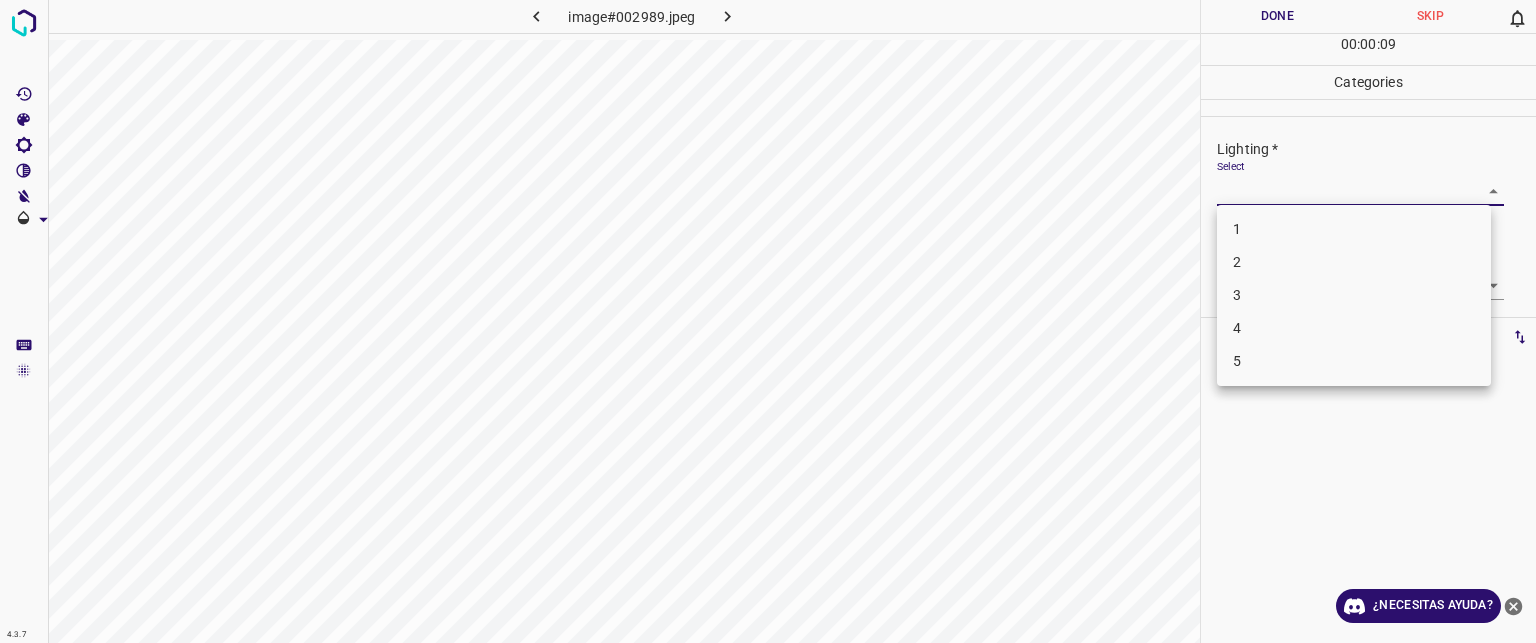 click on "Texto original Valora esta traducción Tu opinión servirá para ayudar a mejorar el Traductor de Google 4.3.7 image#002989.jpeg Done Skip 0 00   : 00   : 09   Categories Lighting *  Select ​ Focus *  Select ​ Overall *  Select ​ Labels   0 Categories 1 Lighting 2 Focus 3 Overall Tools Space Change between modes (Draw & Edit) I Auto labeling R Restore zoom M Zoom in N Zoom out Delete Delete selecte label Filters Z Restore filters X Saturation filter C Brightness filter V Contrast filter B Gray scale filter General O Download ¿Necesitas ayuda? - Texto - Esconder - Borrar 1 2 3 4 5" at bounding box center (768, 321) 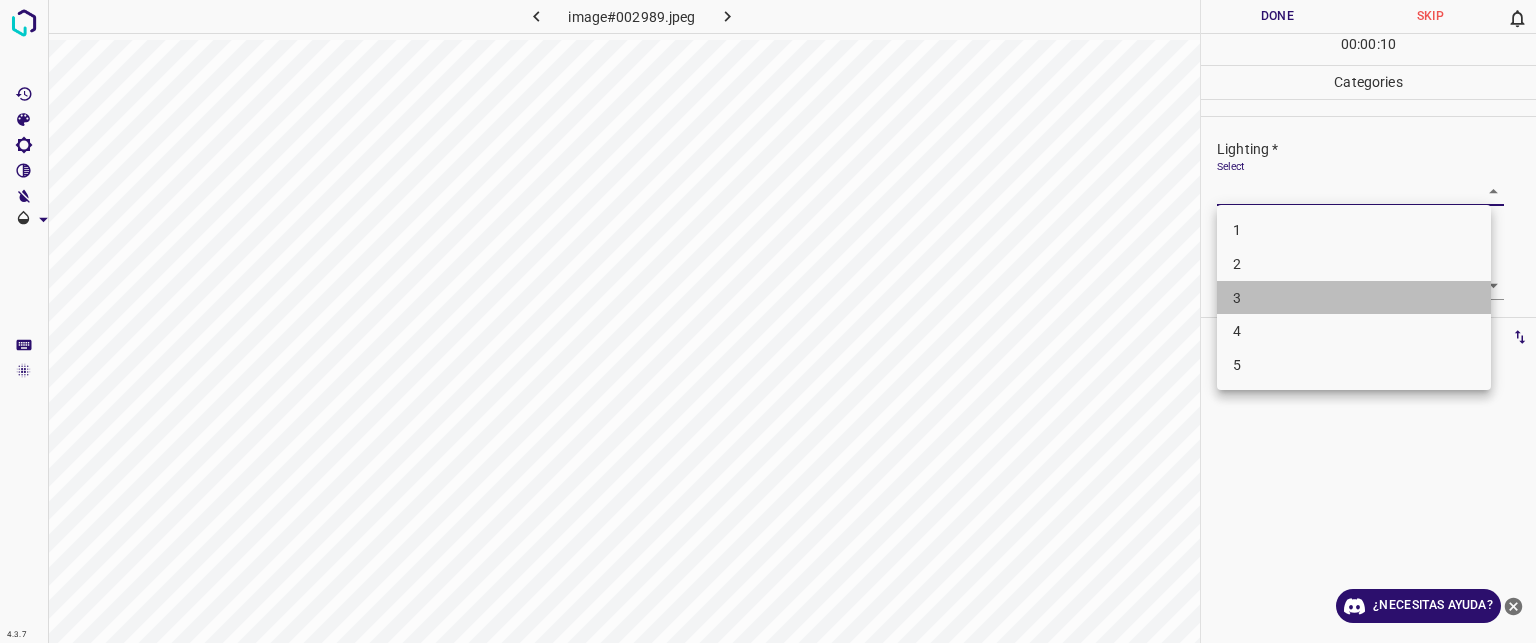click on "3" at bounding box center (1354, 298) 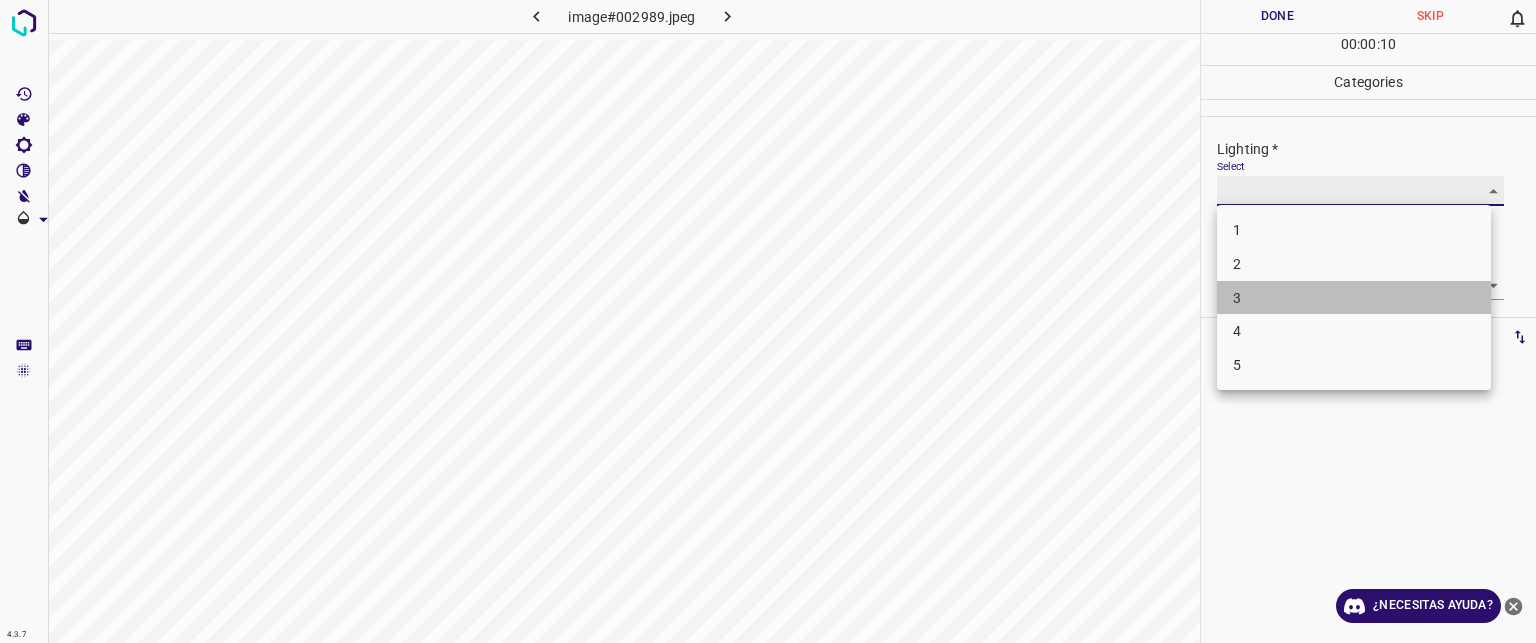type on "3" 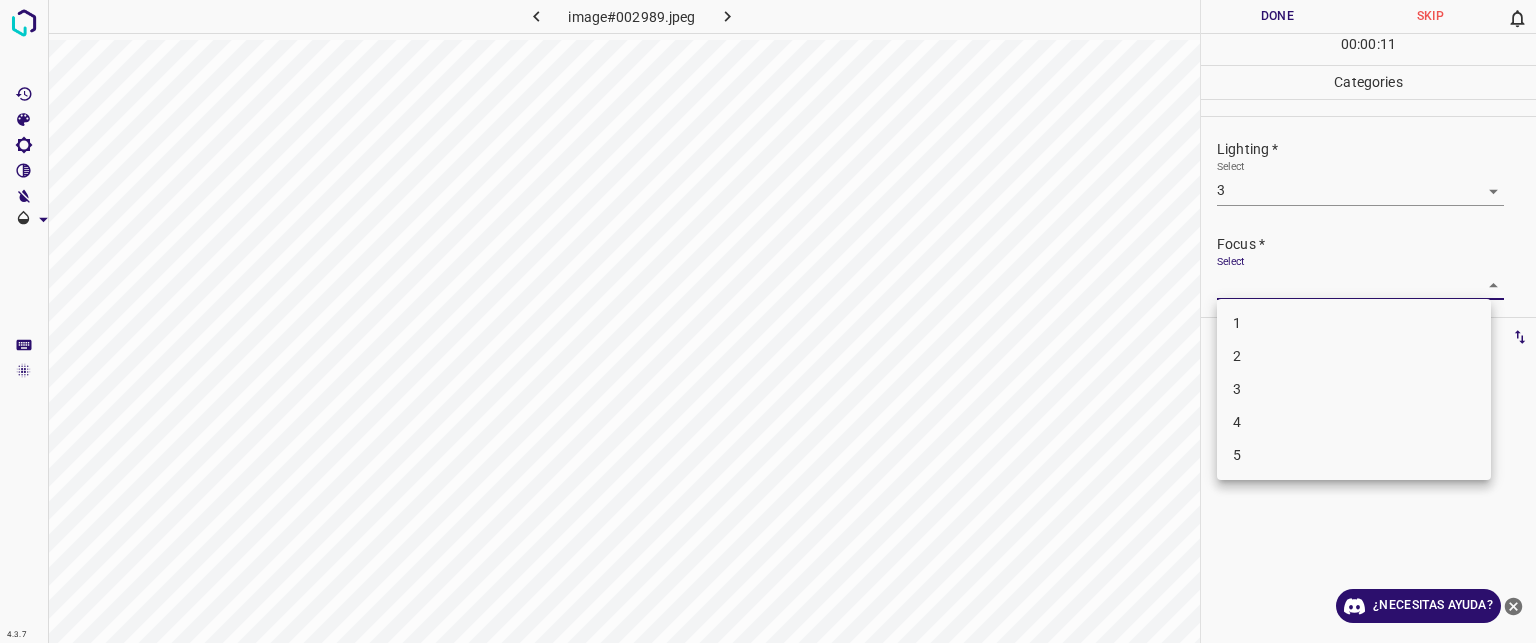 click on "Texto original Valora esta traducción Tu opinión servirá para ayudar a mejorar el Traductor de Google 4.3.7 image#002989.jpeg Done Skip 0 00   : 00   : 11   Categories Lighting *  Select 3 3 Focus *  Select ​ Overall *  Select ​ Labels   0 Categories 1 Lighting 2 Focus 3 Overall Tools Space Change between modes (Draw & Edit) I Auto labeling R Restore zoom M Zoom in N Zoom out Delete Delete selecte label Filters Z Restore filters X Saturation filter C Brightness filter V Contrast filter B Gray scale filter General O Download ¿Necesitas ayuda? - Texto - Esconder - Borrar 1 2 3 4 5" at bounding box center (768, 321) 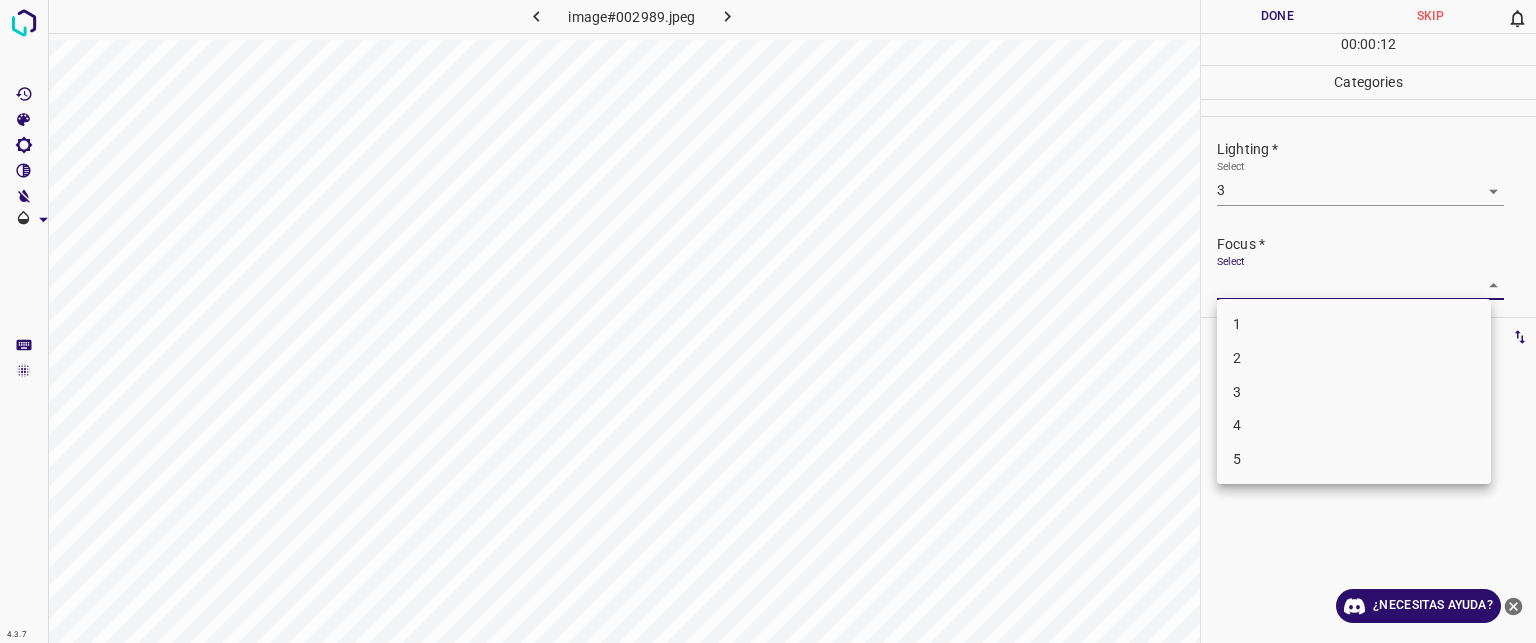 click on "3" at bounding box center [1354, 392] 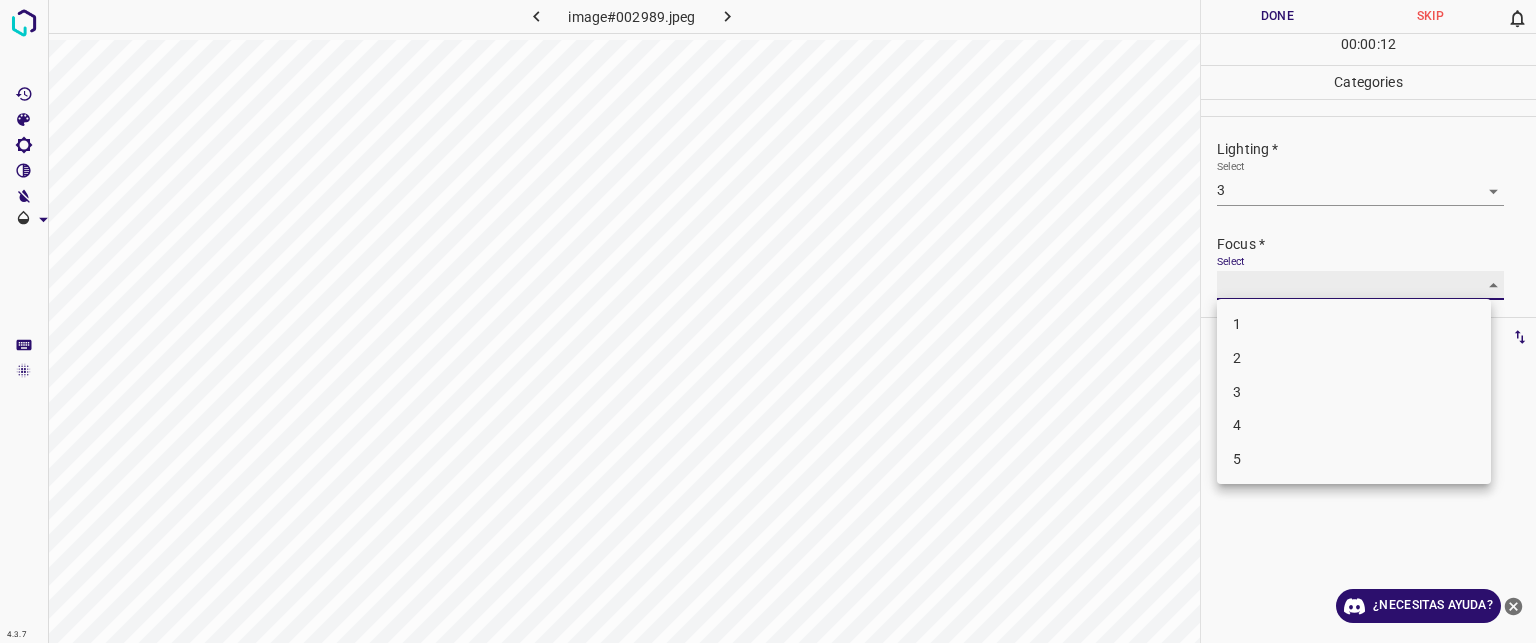 type on "3" 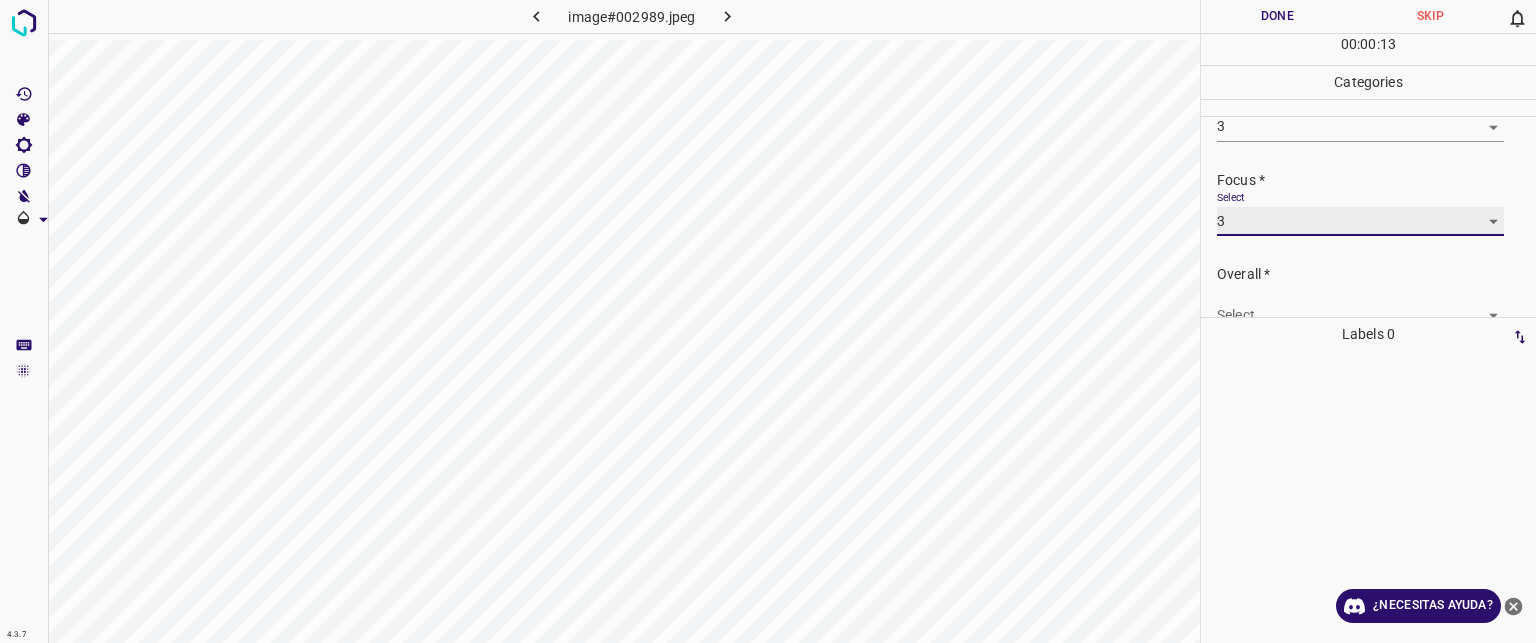 scroll, scrollTop: 98, scrollLeft: 0, axis: vertical 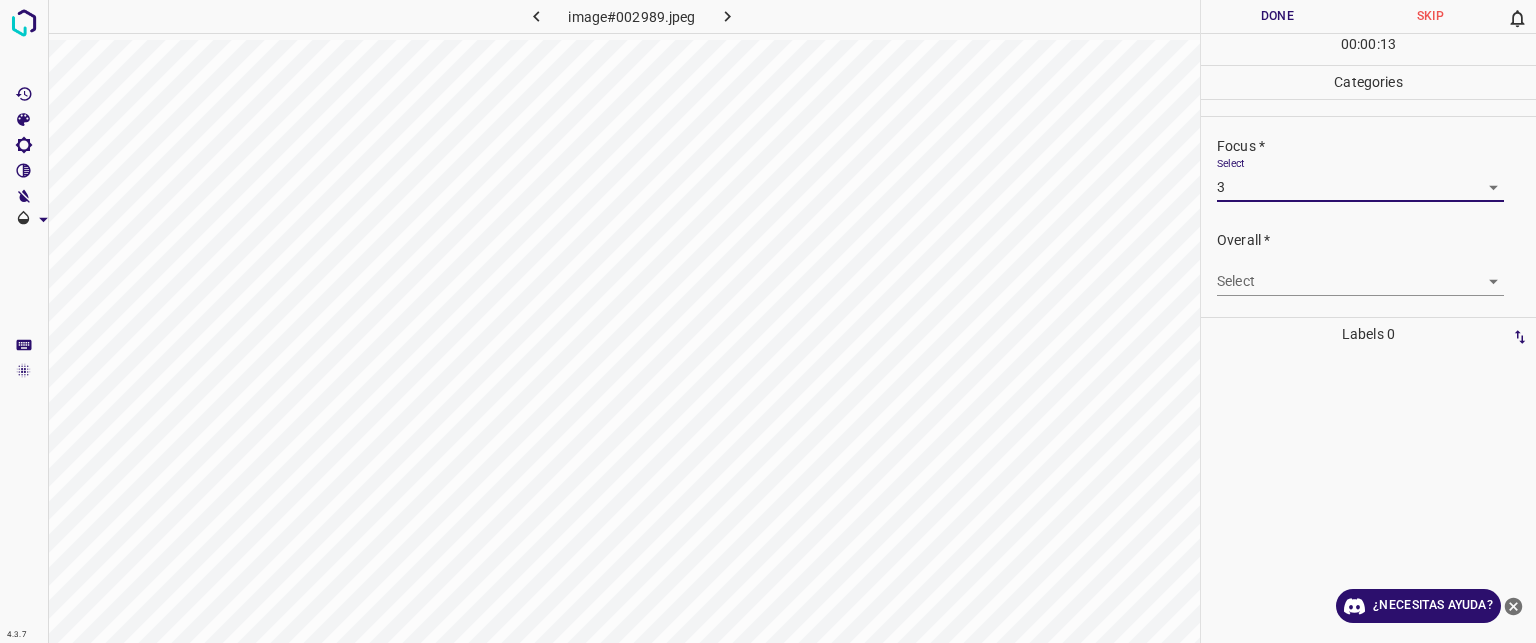 click on "Texto original Valora esta traducción Tu opinión servirá para ayudar a mejorar el Traductor de Google 4.3.7 image#002989.jpeg Done Skip 0 00   : 00   : 13   Categories Lighting *  Select 3 3 Focus *  Select 3 3 Overall *  Select ​ Labels   0 Categories 1 Lighting 2 Focus 3 Overall Tools Space Change between modes (Draw & Edit) I Auto labeling R Restore zoom M Zoom in N Zoom out Delete Delete selecte label Filters Z Restore filters X Saturation filter C Brightness filter V Contrast filter B Gray scale filter General O Download ¿Necesitas ayuda? - Texto - Esconder - Borrar" at bounding box center [768, 321] 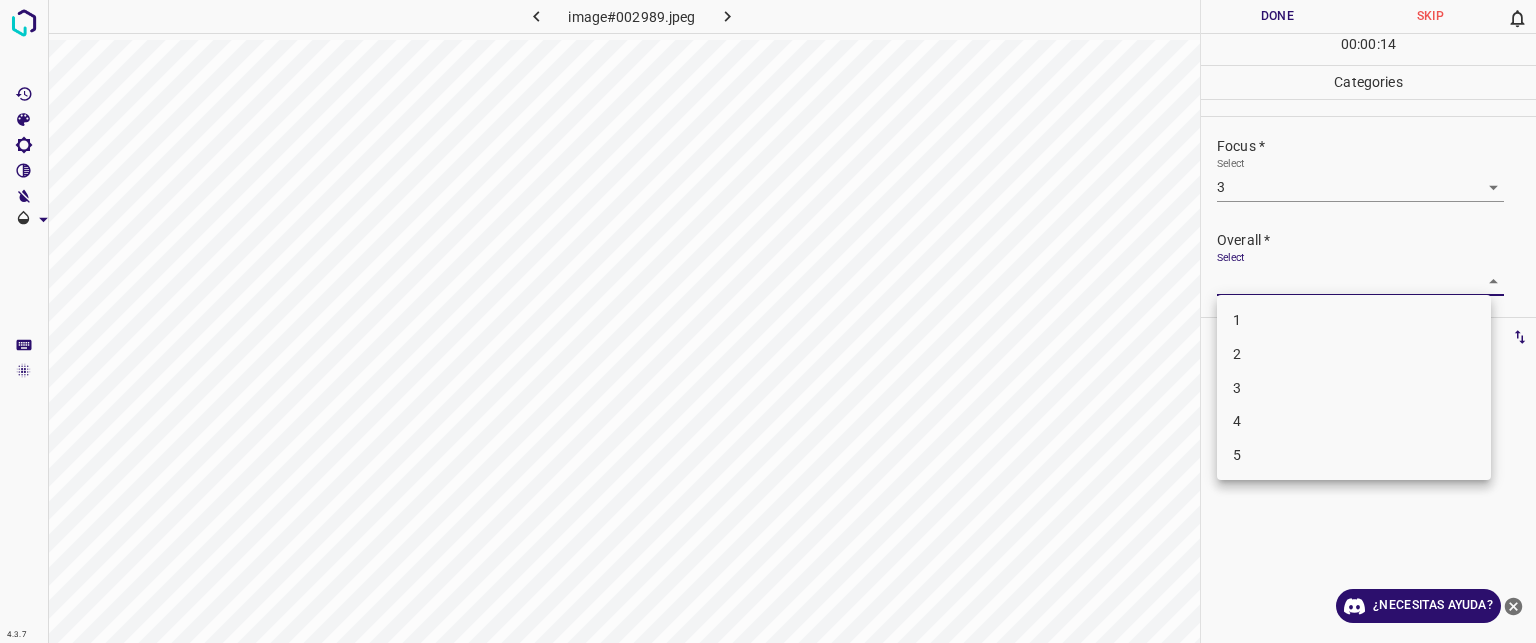 click on "3" at bounding box center [1354, 388] 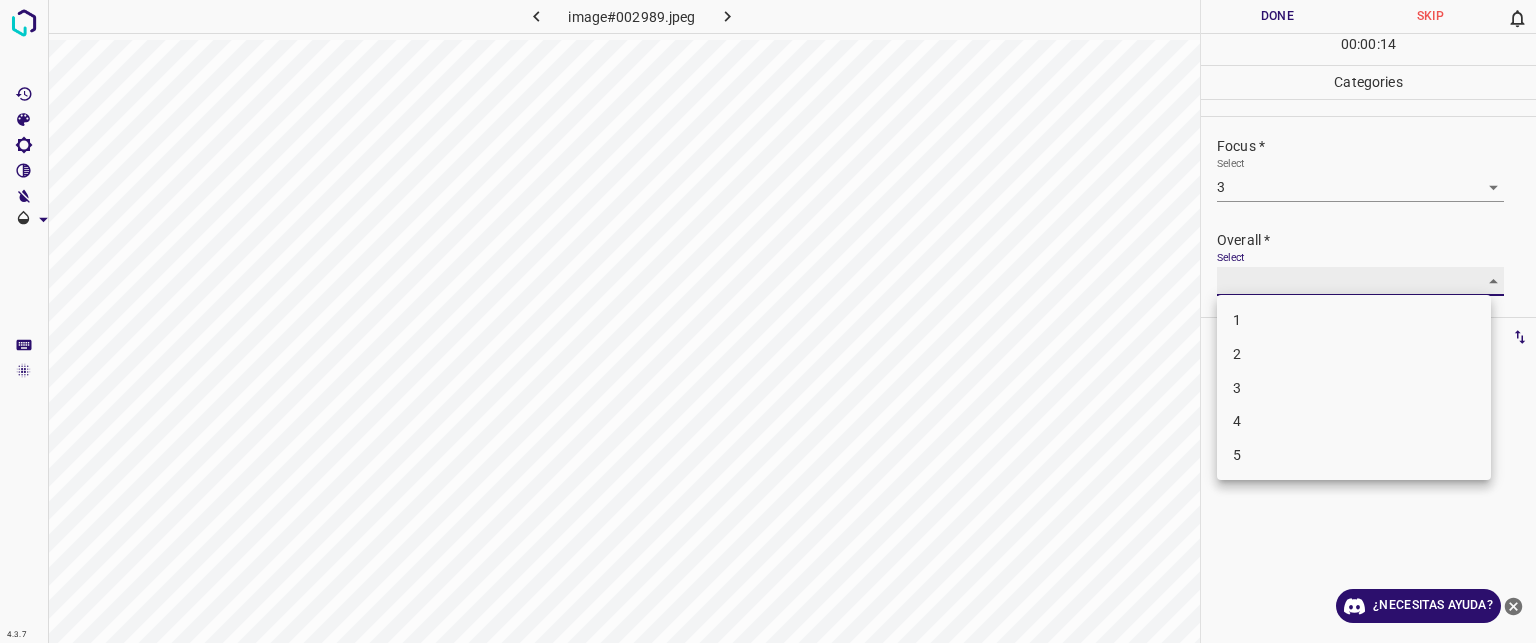 type on "3" 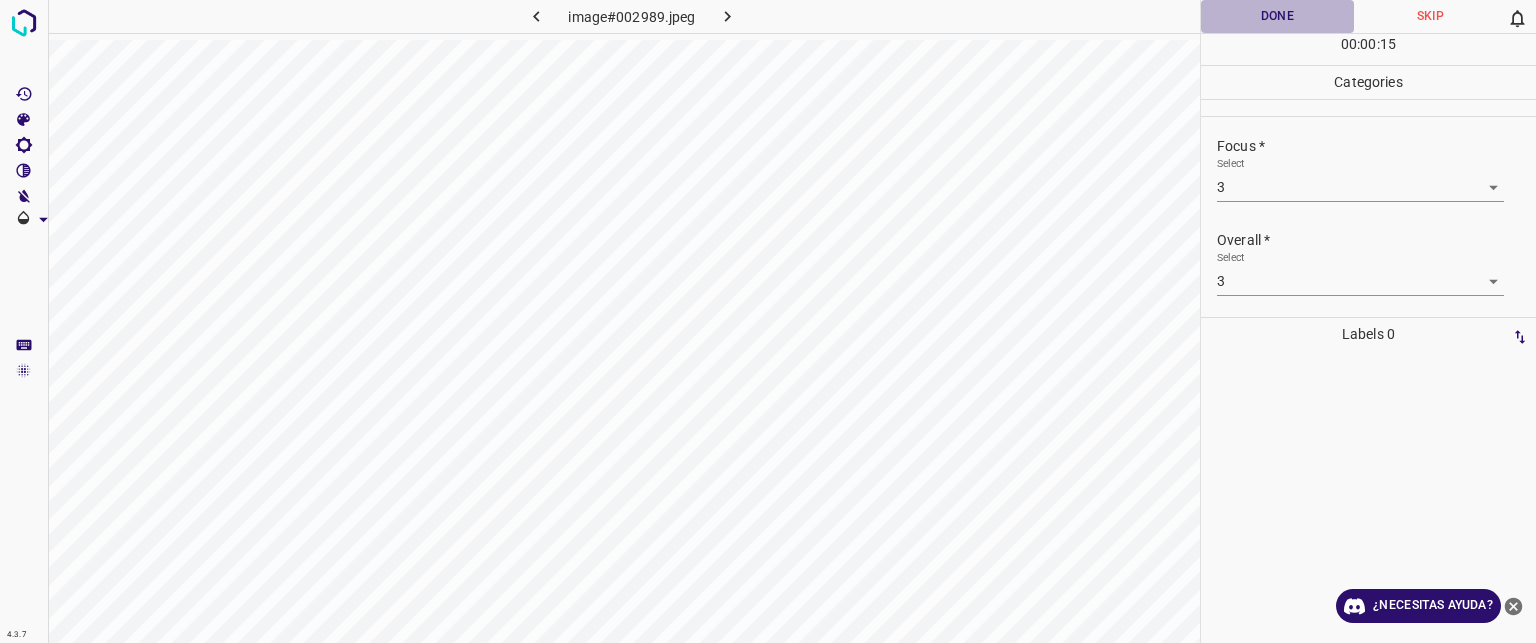 click on "Done" at bounding box center [1277, 16] 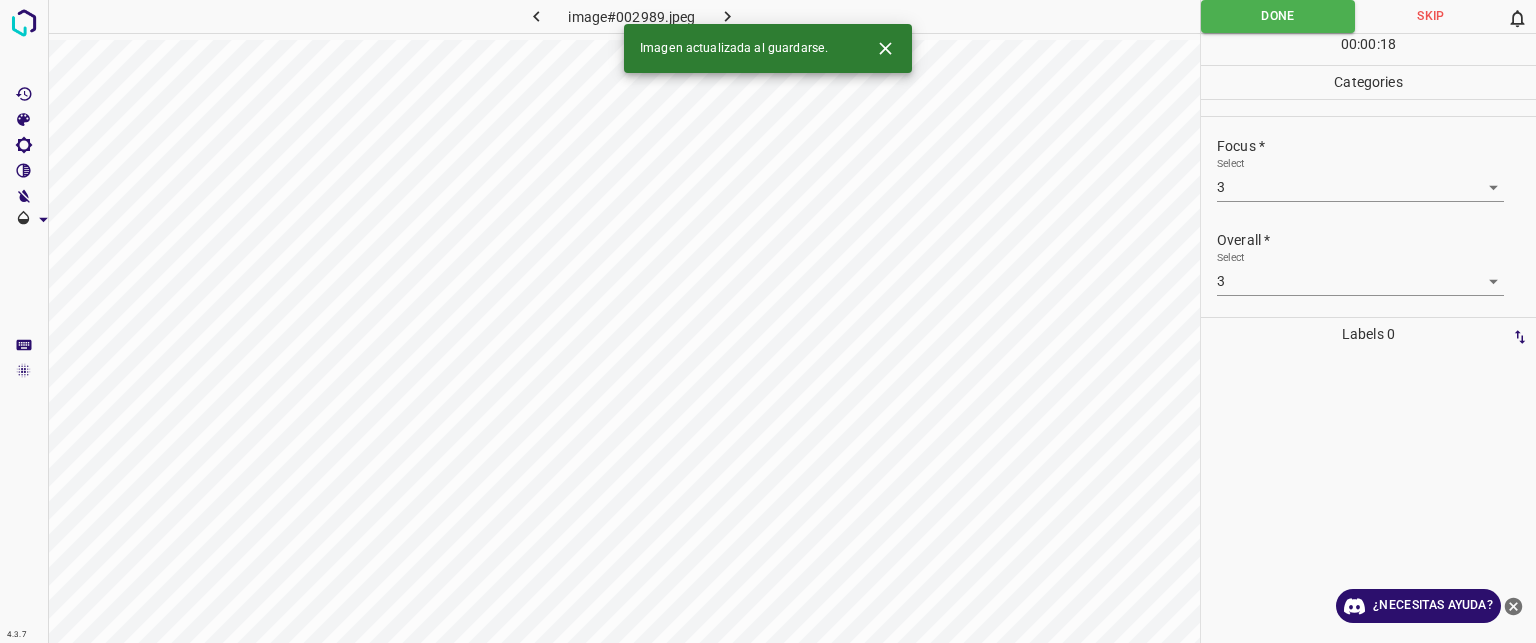 click 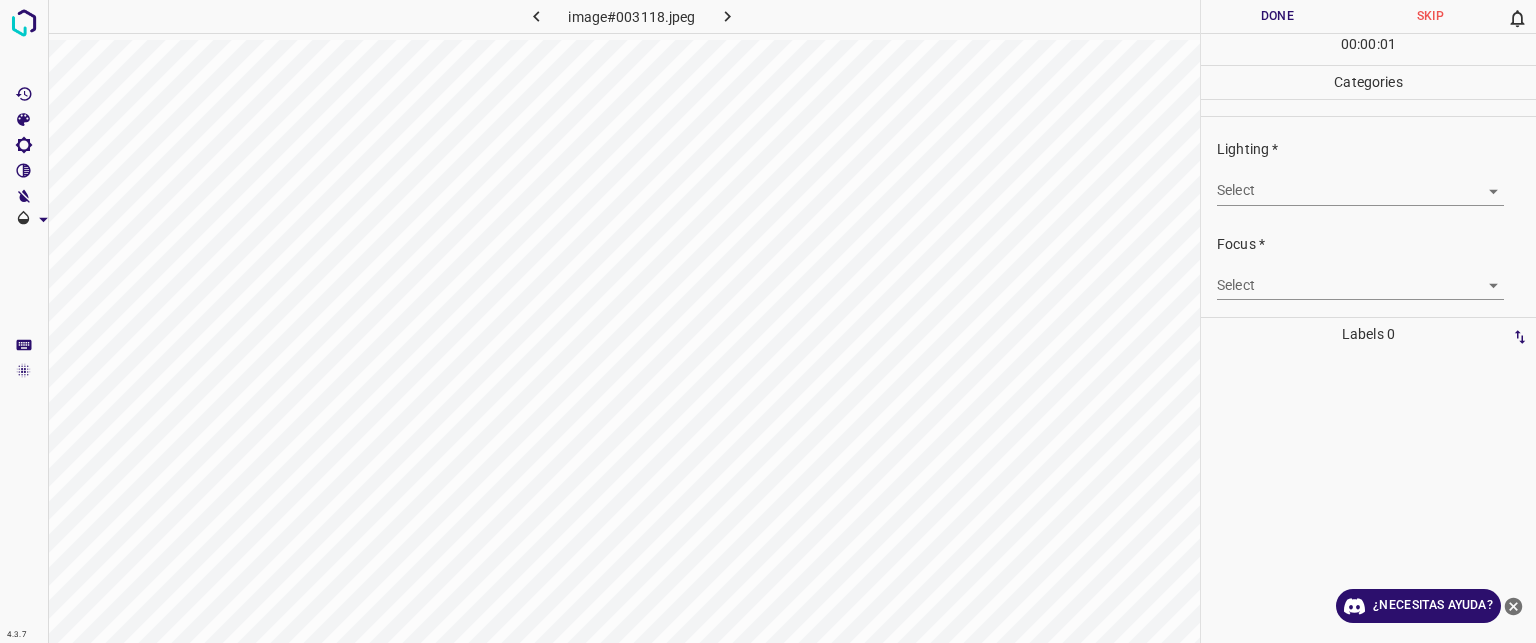 click on "Texto original Valora esta traducción Tu opinión servirá para ayudar a mejorar el Traductor de Google 4.3.7 image#003118.jpeg Done Skip 0 00   : 00   : 01   Categories Lighting *  Select ​ Focus *  Select ​ Overall *  Select ​ Labels   0 Categories 1 Lighting 2 Focus 3 Overall Tools Space Change between modes (Draw & Edit) I Auto labeling R Restore zoom M Zoom in N Zoom out Delete Delete selecte label Filters Z Restore filters X Saturation filter C Brightness filter V Contrast filter B Gray scale filter General O Download ¿Necesitas ayuda? - Texto - Esconder - Borrar" at bounding box center (768, 321) 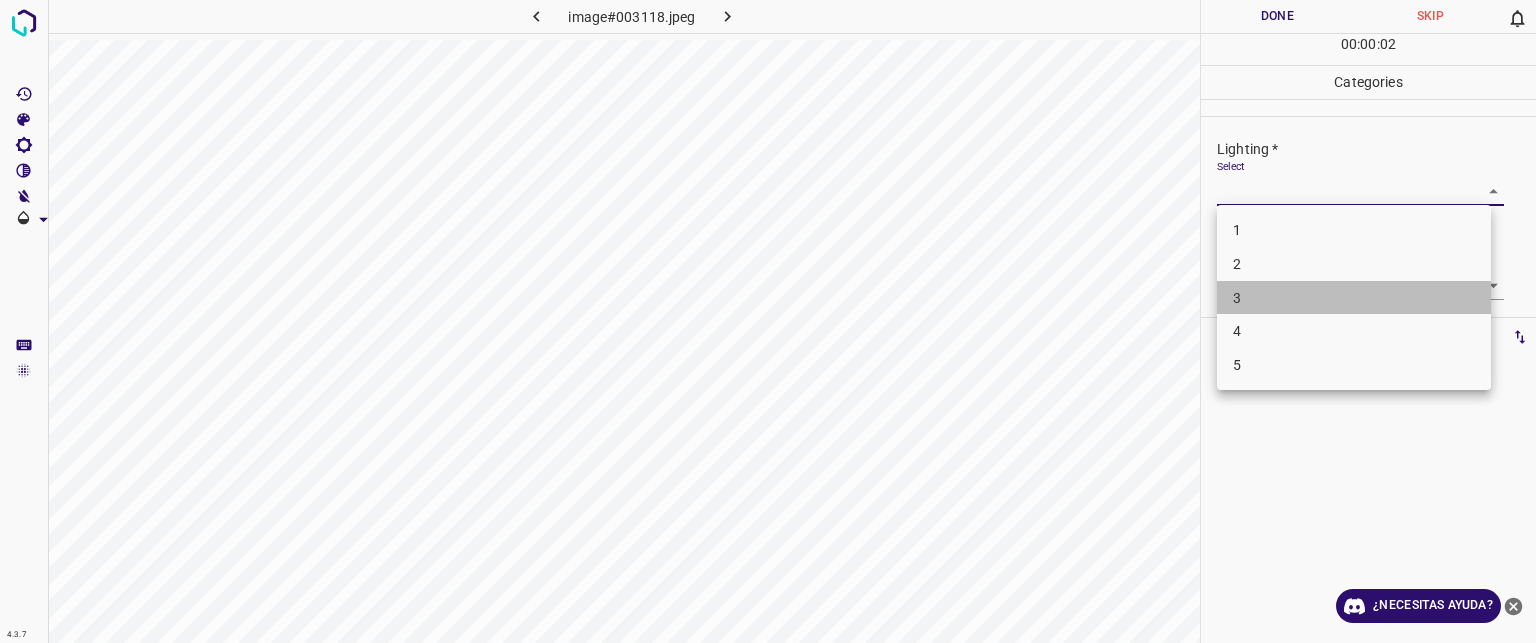 click on "3" at bounding box center (1354, 298) 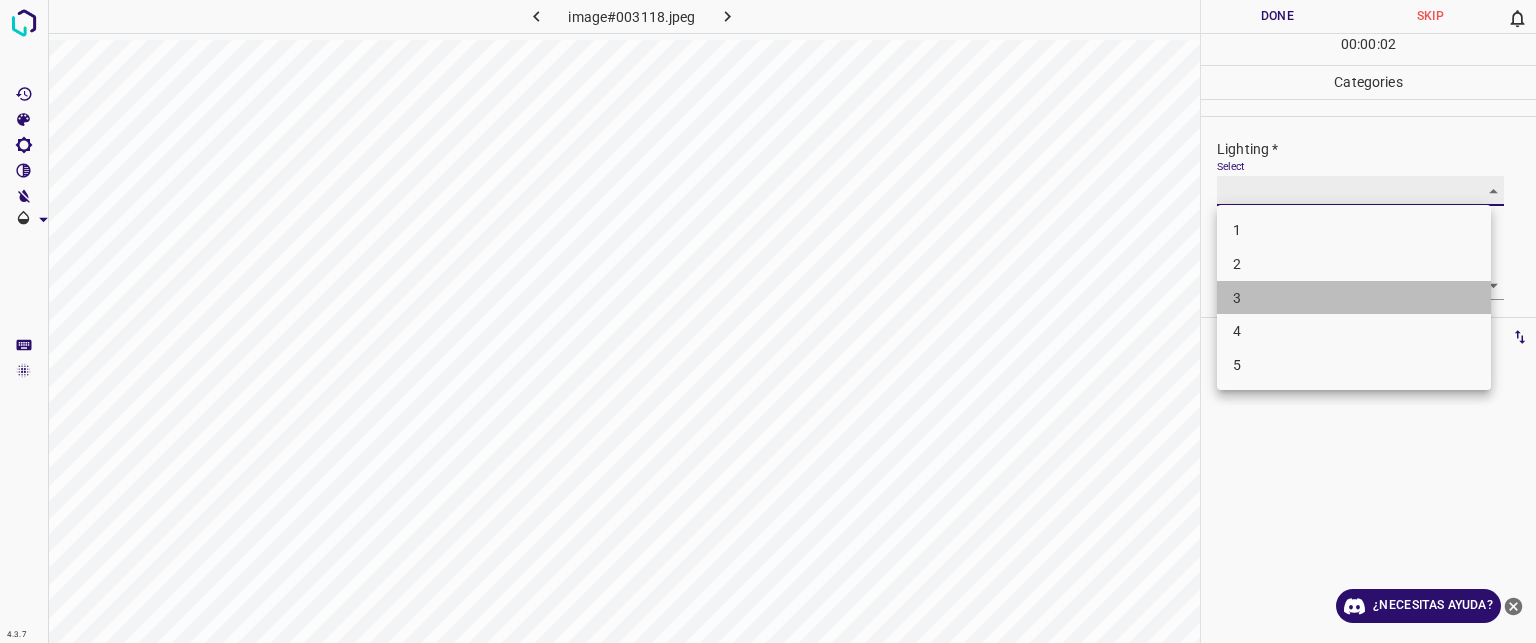 type on "3" 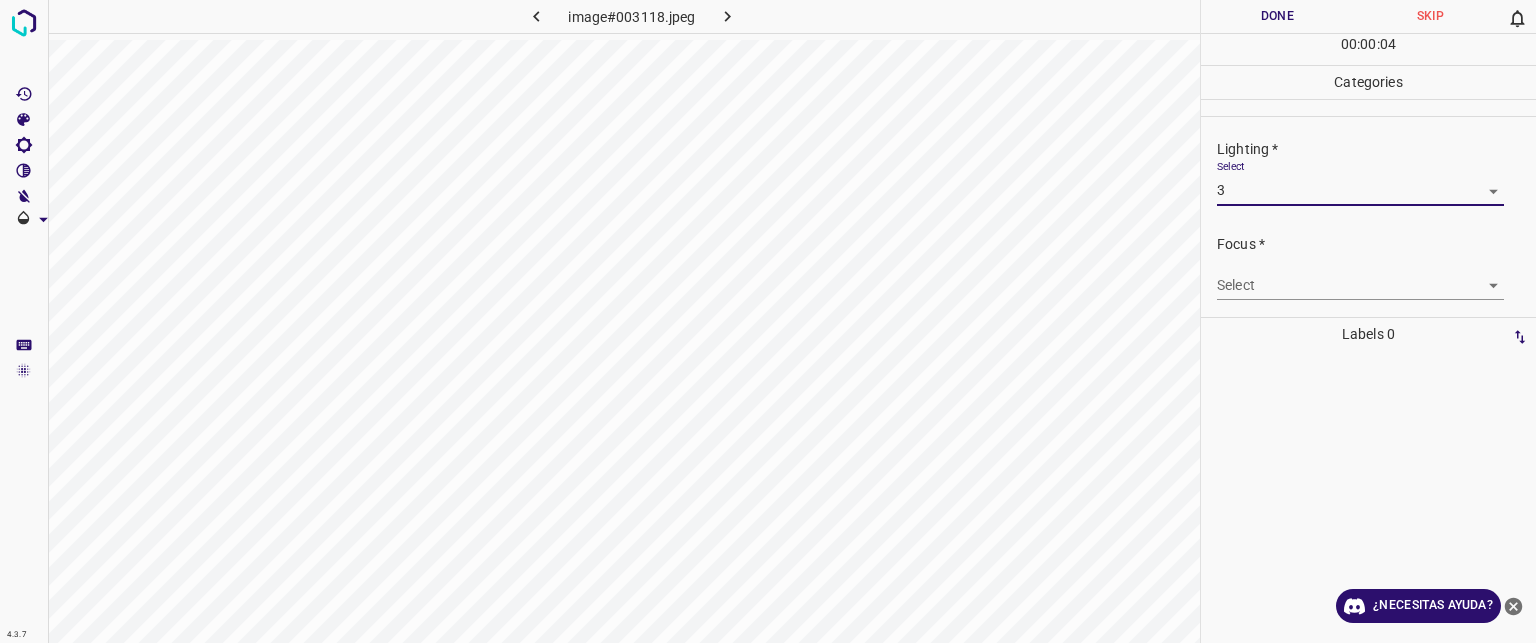 click on "Texto original Valora esta traducción Tu opinión servirá para ayudar a mejorar el Traductor de Google 4.3.7 image#003118.jpeg Done Skip 0 00   : 00   : 04   Categories Lighting *  Select 3 3 Focus *  Select ​ Overall *  Select ​ Labels   0 Categories 1 Lighting 2 Focus 3 Overall Tools Space Change between modes (Draw & Edit) I Auto labeling R Restore zoom M Zoom in N Zoom out Delete Delete selecte label Filters Z Restore filters X Saturation filter C Brightness filter V Contrast filter B Gray scale filter General O Download ¿Necesitas ayuda? - Texto - Esconder - Borrar" at bounding box center (768, 321) 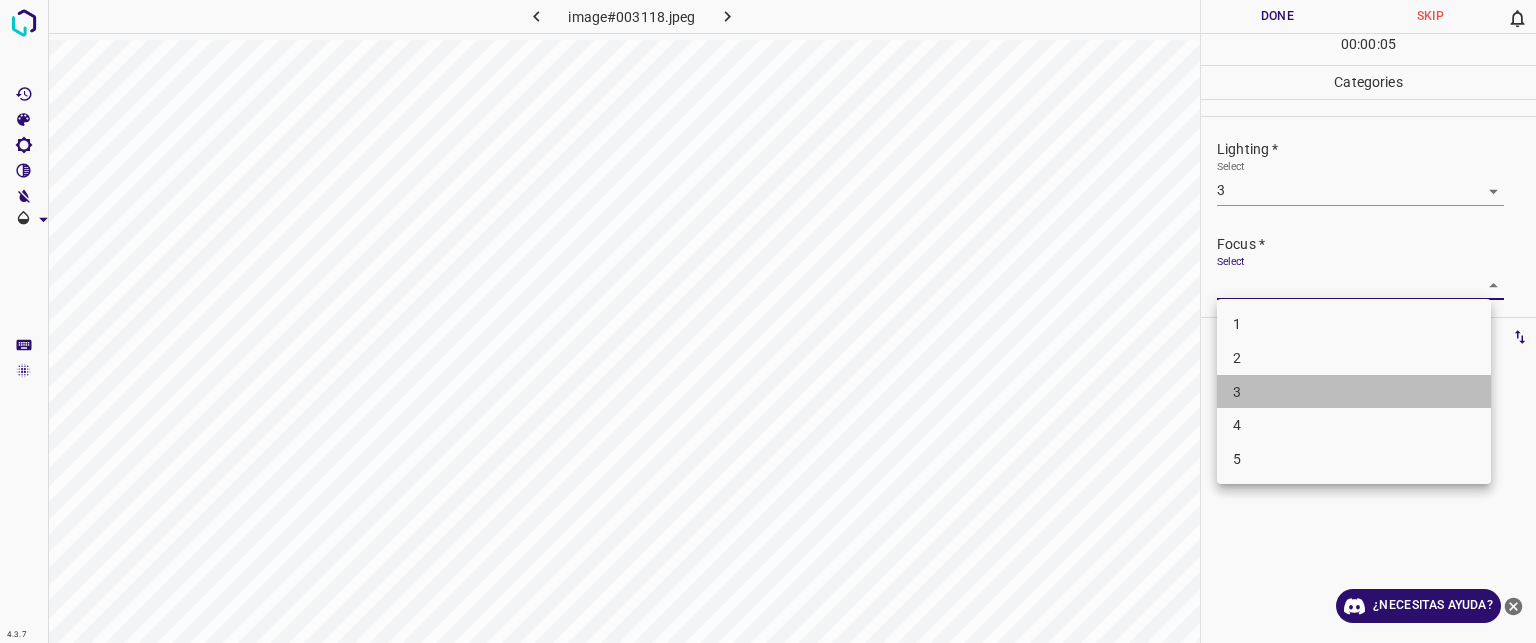 click on "3" at bounding box center [1354, 392] 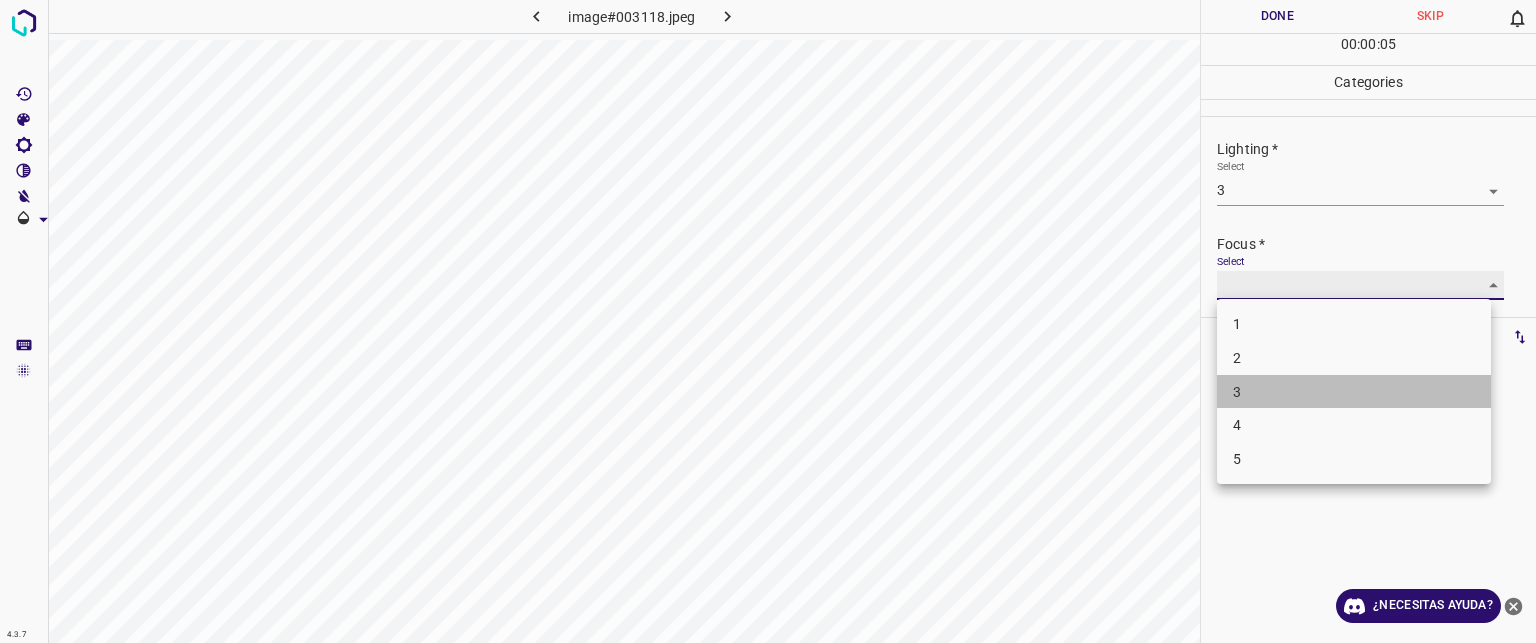 type on "3" 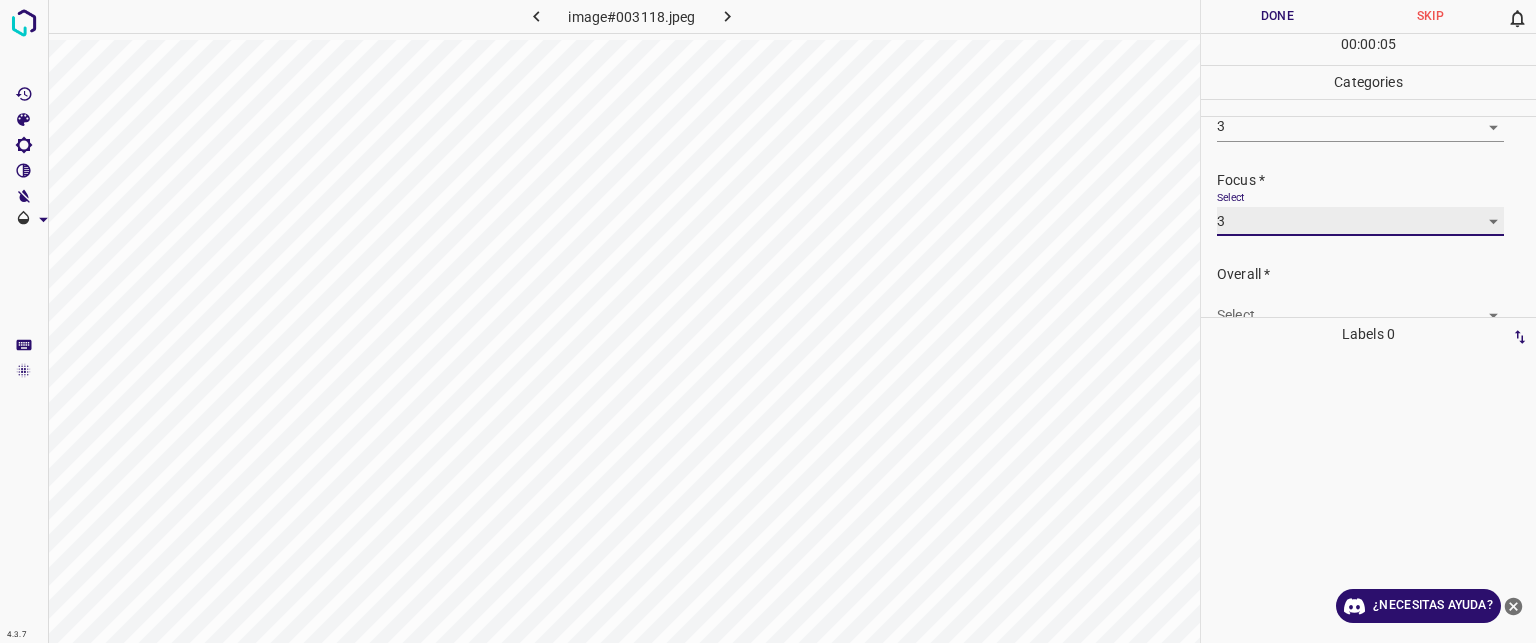 scroll, scrollTop: 98, scrollLeft: 0, axis: vertical 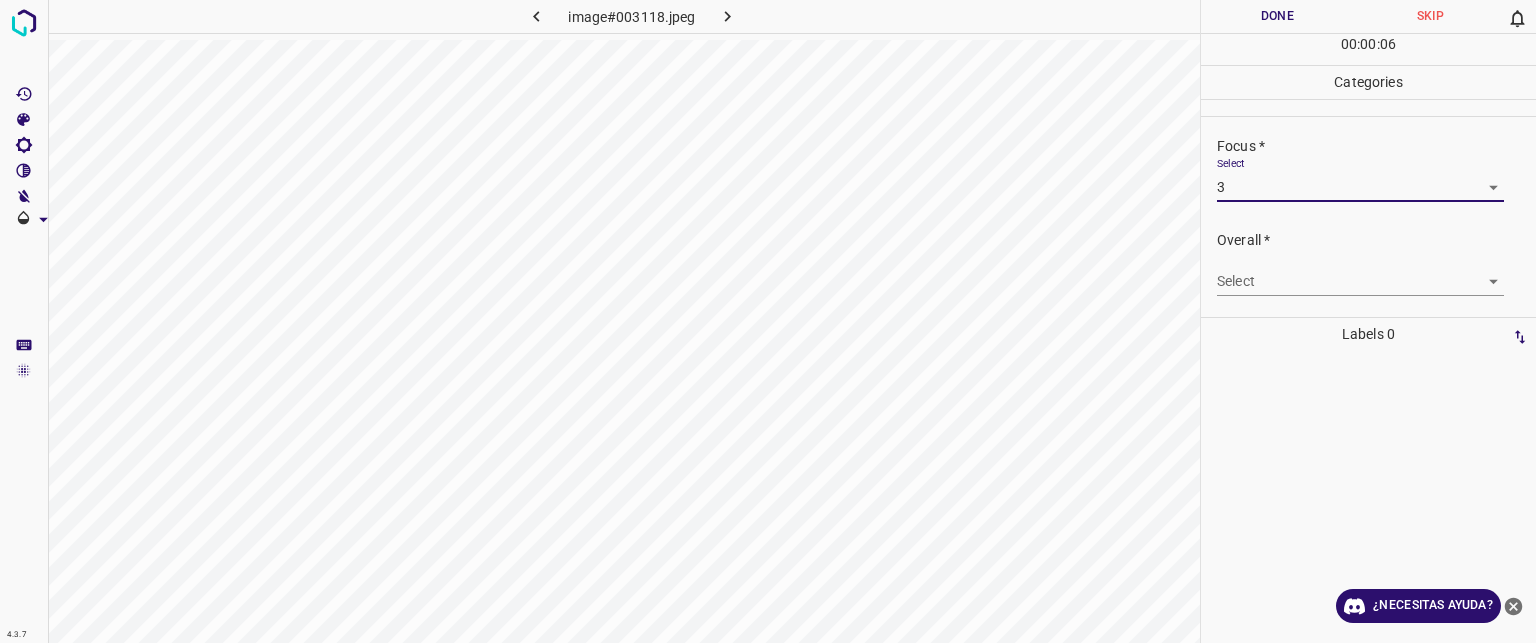 click on "Texto original Valora esta traducción Tu opinión servirá para ayudar a mejorar el Traductor de Google 4.3.7 image#003118.jpeg Done Skip 0 00   : 00   : 06   Categories Lighting *  Select 3 3 Focus *  Select 3 3 Overall *  Select ​ Labels   0 Categories 1 Lighting 2 Focus 3 Overall Tools Space Change between modes (Draw & Edit) I Auto labeling R Restore zoom M Zoom in N Zoom out Delete Delete selecte label Filters Z Restore filters X Saturation filter C Brightness filter V Contrast filter B Gray scale filter General O Download ¿Necesitas ayuda? - Texto - Esconder - Borrar" at bounding box center [768, 321] 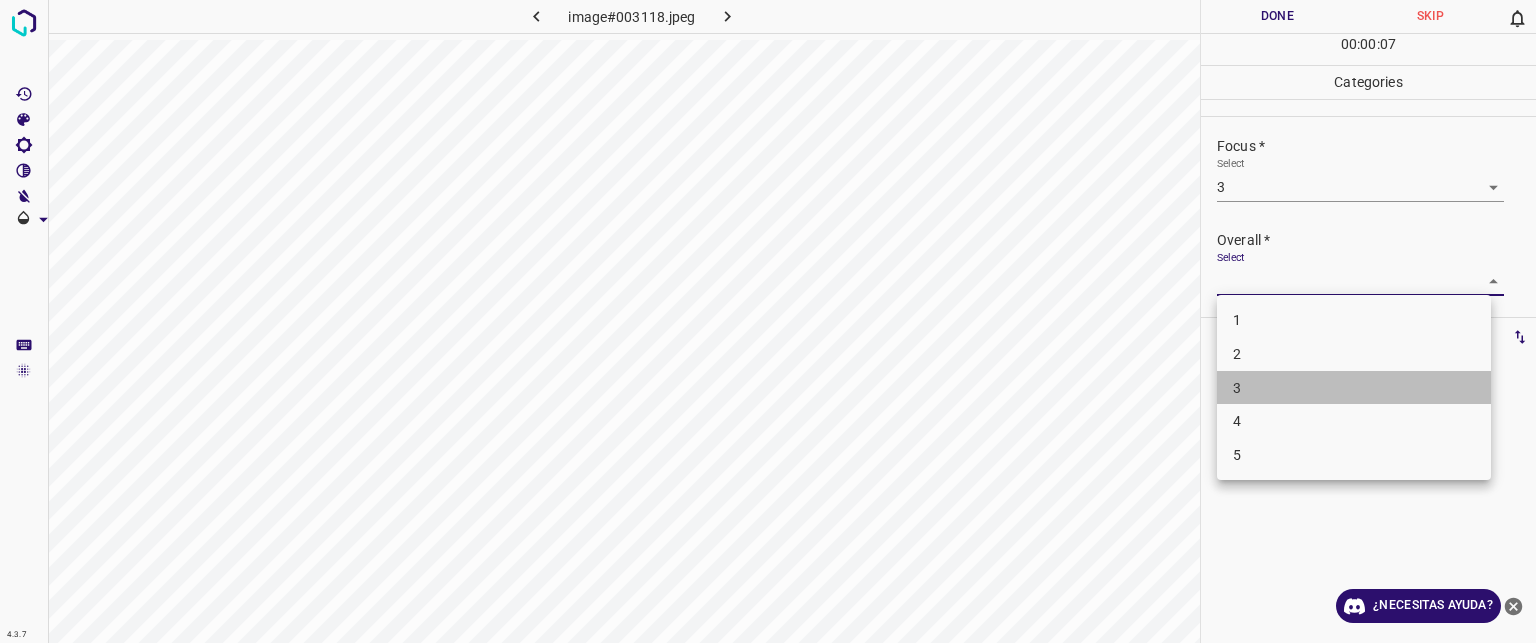 click on "3" at bounding box center [1354, 388] 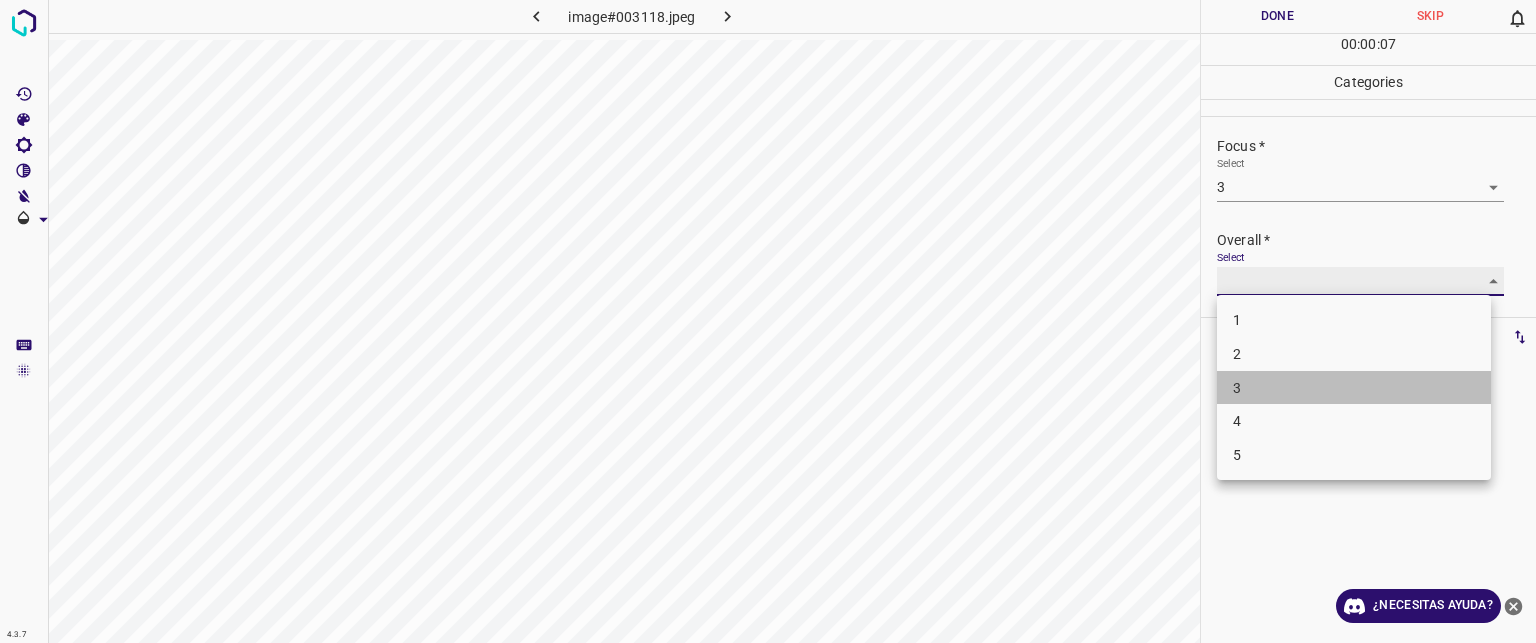 type on "3" 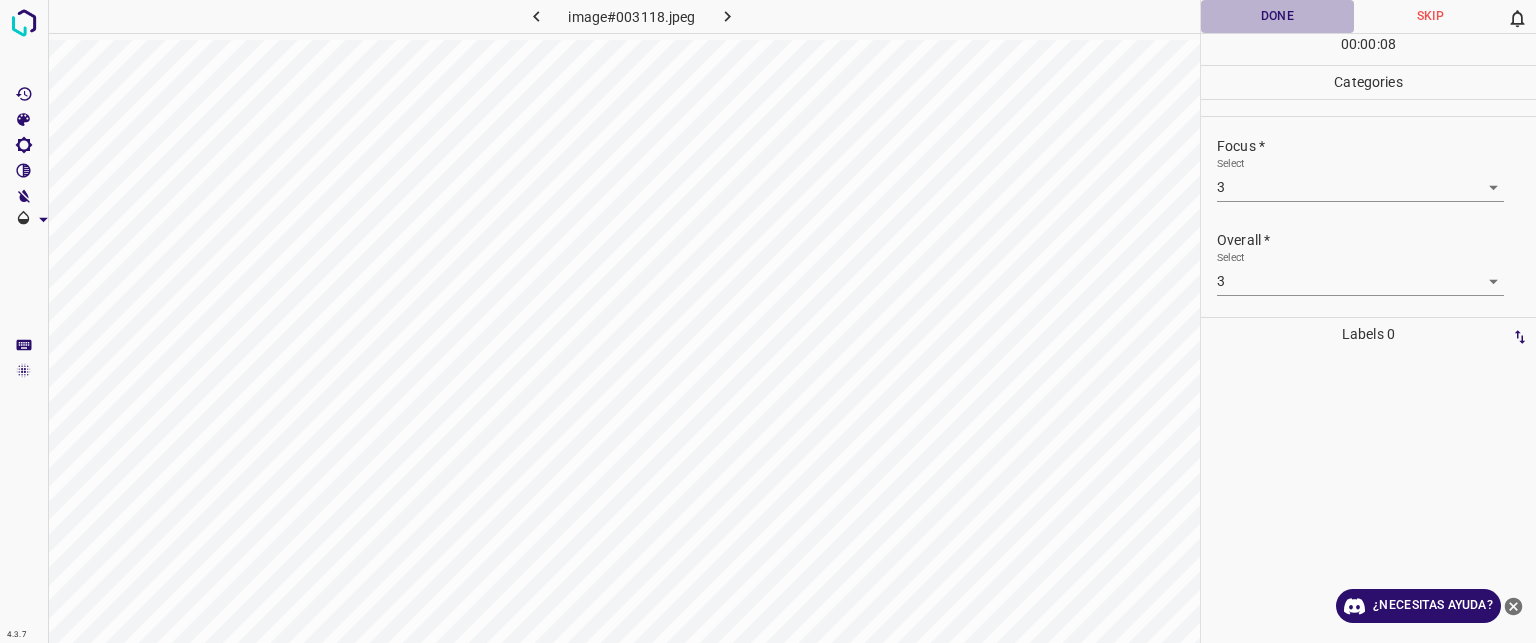 click on "Done" at bounding box center [1277, 16] 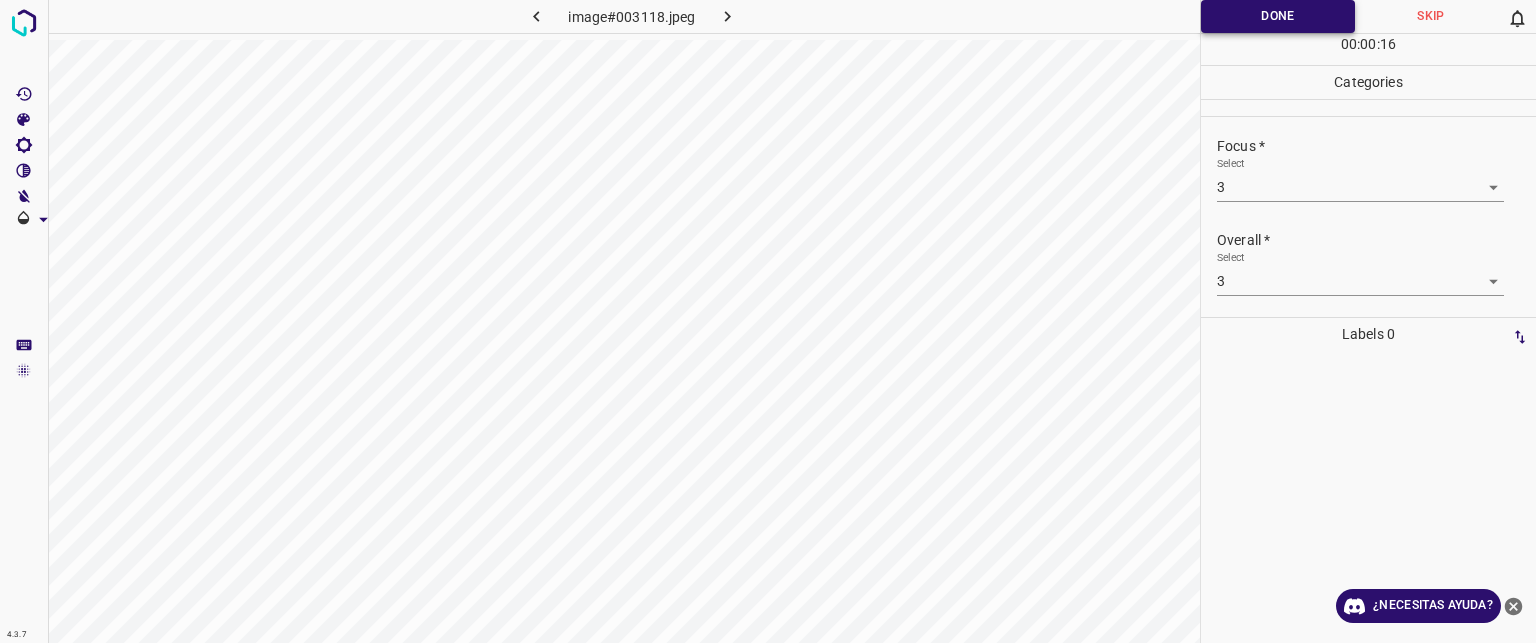 click on "Done" at bounding box center [1278, 16] 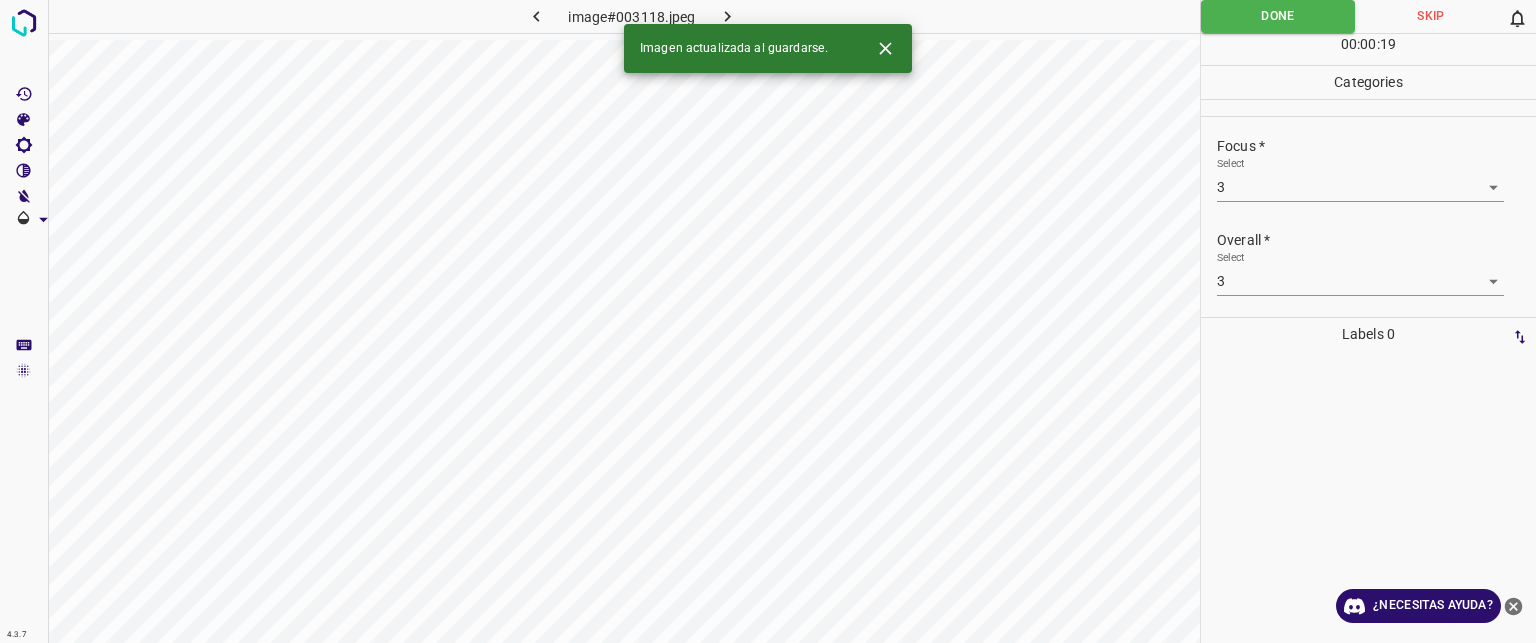 click 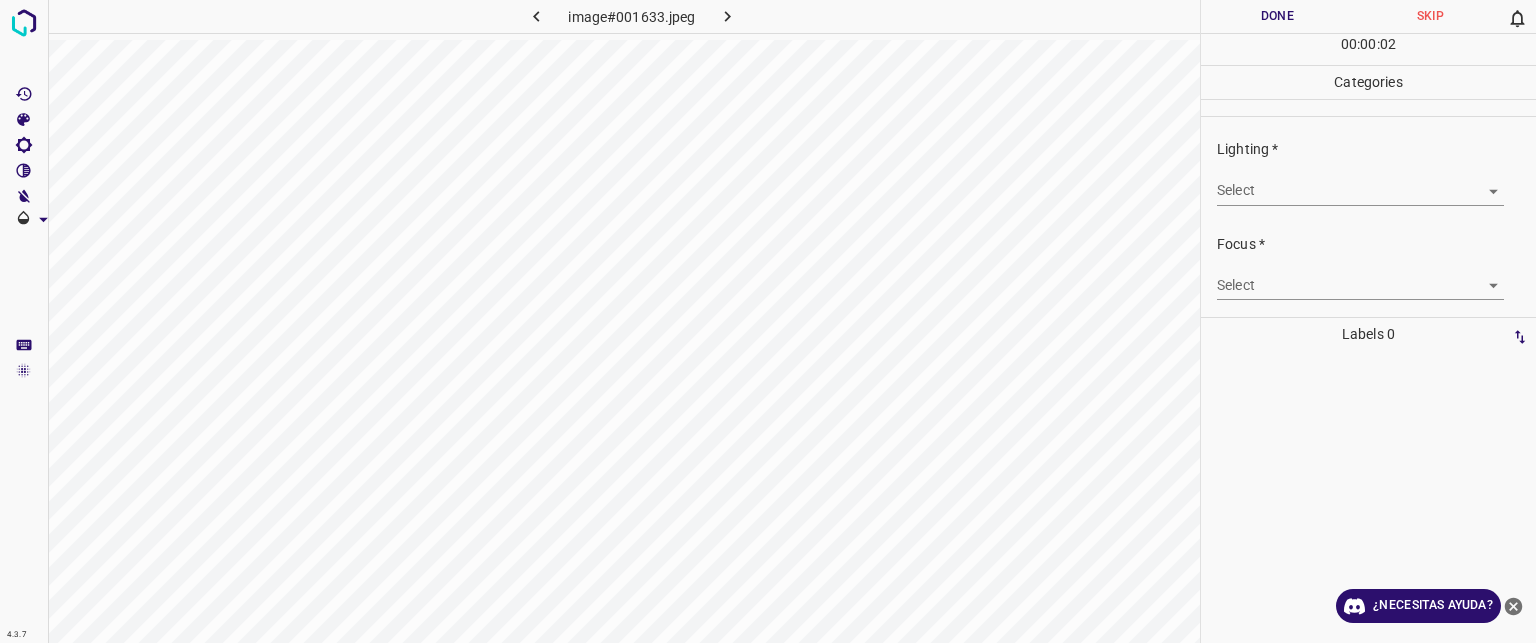 click on "Texto original Valora esta traducción Tu opinión servirá para ayudar a mejorar el Traductor de Google 4.3.7 image#001633.jpeg Done Skip 0 00   : 00   : 02   Categories Lighting *  Select ​ Focus *  Select ​ Overall *  Select ​ Labels   0 Categories 1 Lighting 2 Focus 3 Overall Tools Space Change between modes (Draw & Edit) I Auto labeling R Restore zoom M Zoom in N Zoom out Delete Delete selecte label Filters Z Restore filters X Saturation filter C Brightness filter V Contrast filter B Gray scale filter General O Download ¿Necesitas ayuda? - Texto - Esconder - Borrar" at bounding box center [768, 321] 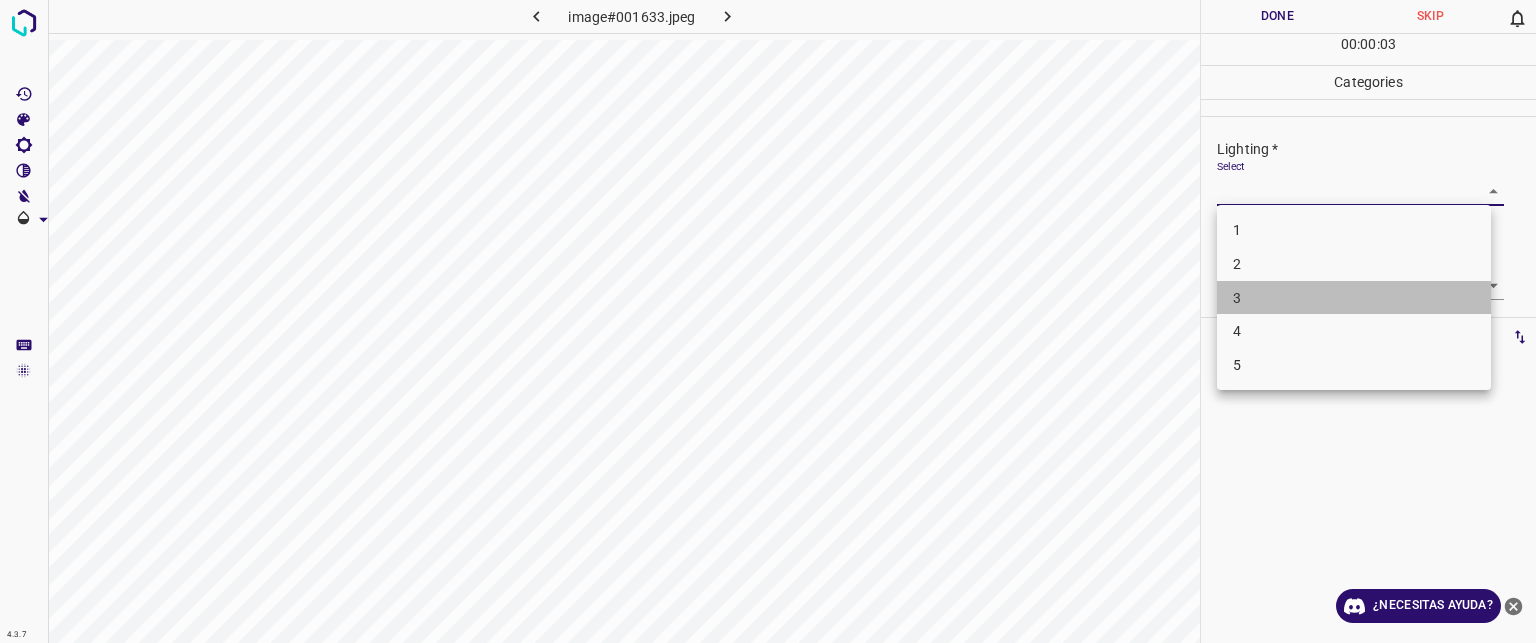 click on "3" at bounding box center [1354, 298] 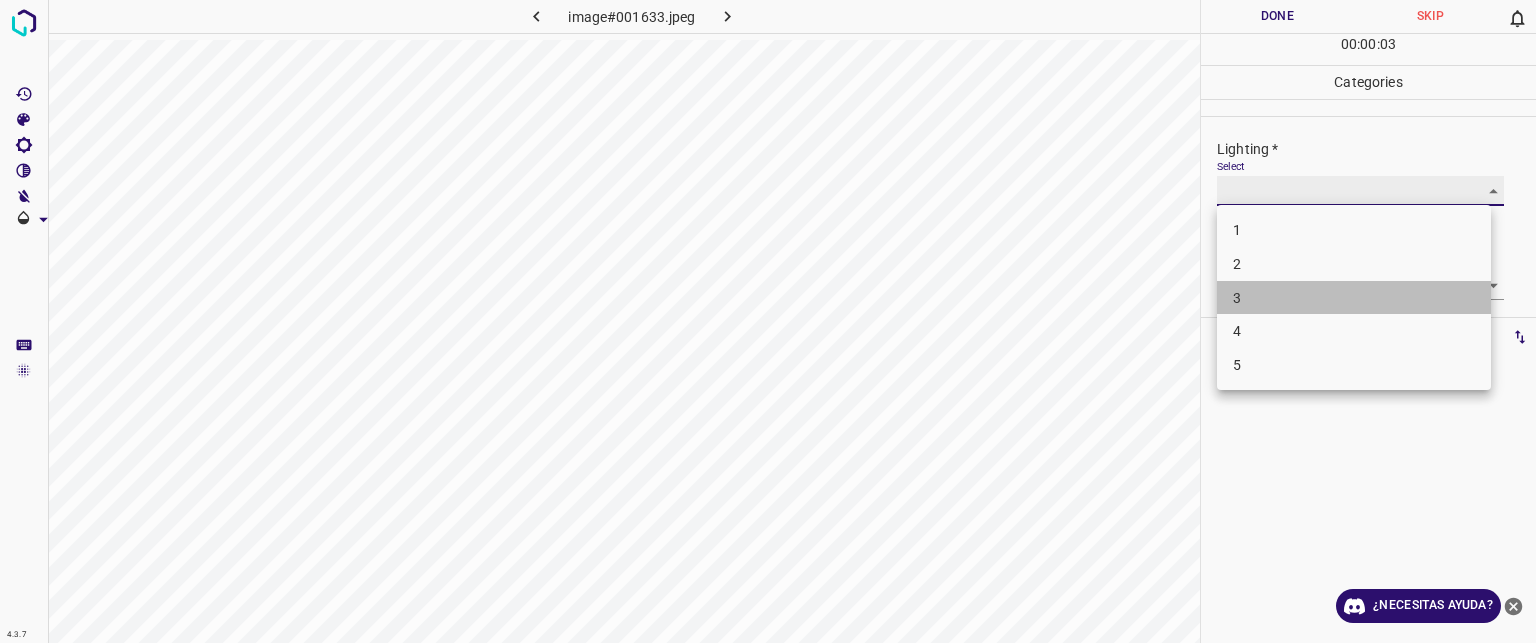 type on "3" 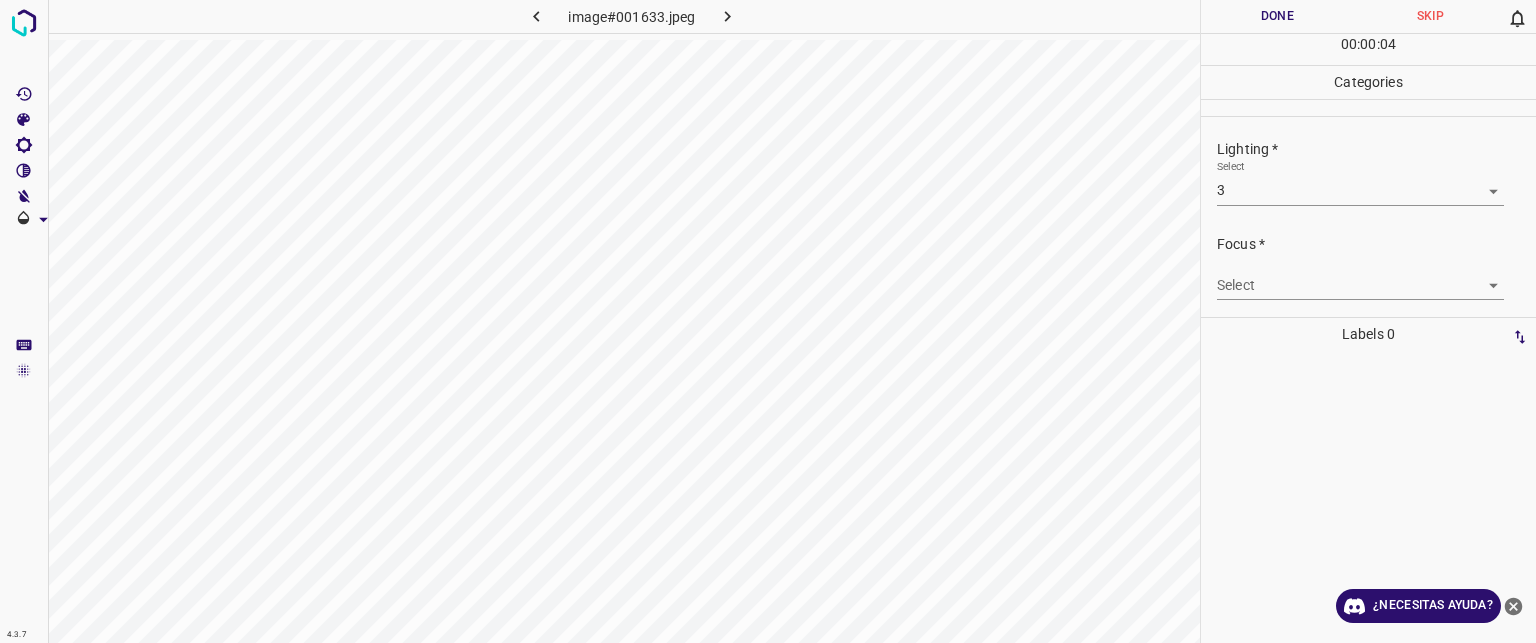 click on "Focus *  Select ​" at bounding box center (1368, 267) 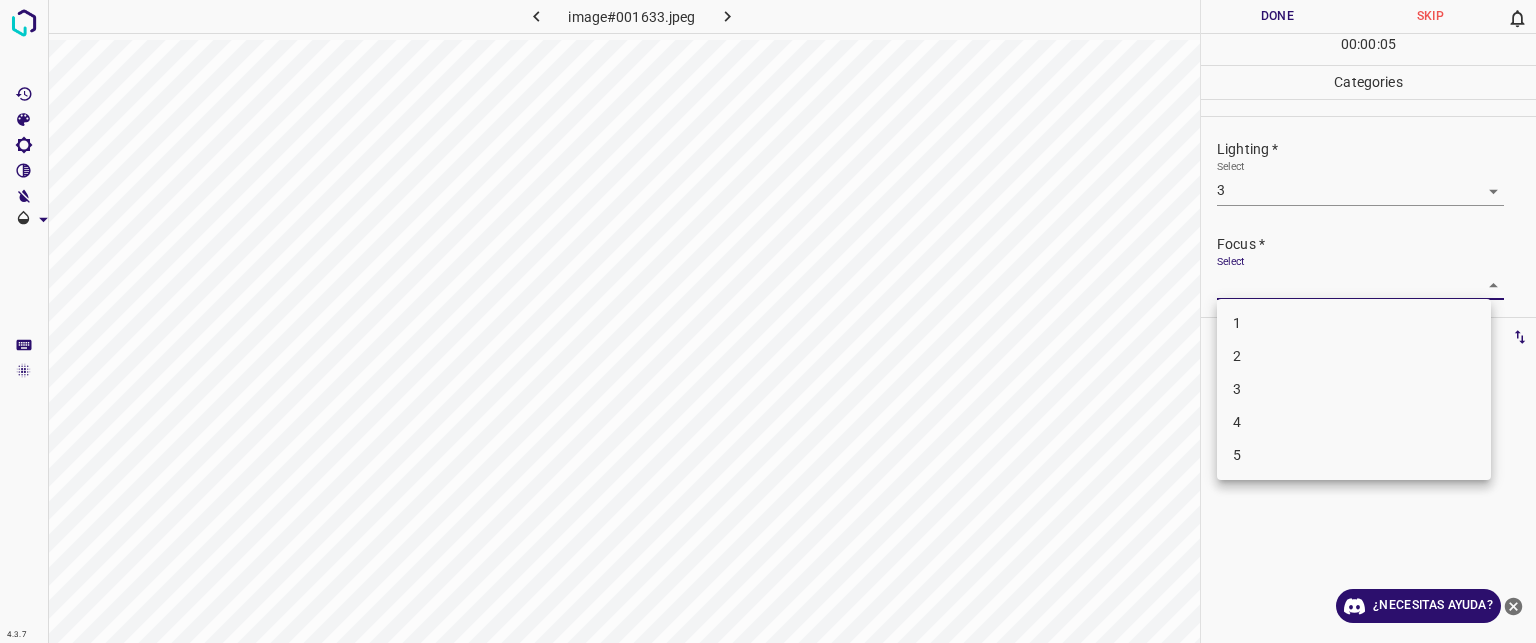 click on "Texto original Valora esta traducción Tu opinión servirá para ayudar a mejorar el Traductor de Google 4.3.7 image#001633.jpeg Done Skip 0 00   : 00   : 05   Categories Lighting *  Select 3 3 Focus *  Select ​ Overall *  Select ​ Labels   0 Categories 1 Lighting 2 Focus 3 Overall Tools Space Change between modes (Draw & Edit) I Auto labeling R Restore zoom M Zoom in N Zoom out Delete Delete selecte label Filters Z Restore filters X Saturation filter C Brightness filter V Contrast filter B Gray scale filter General O Download ¿Necesitas ayuda? - Texto - Esconder - Borrar 1 2 3 4 5" at bounding box center [768, 321] 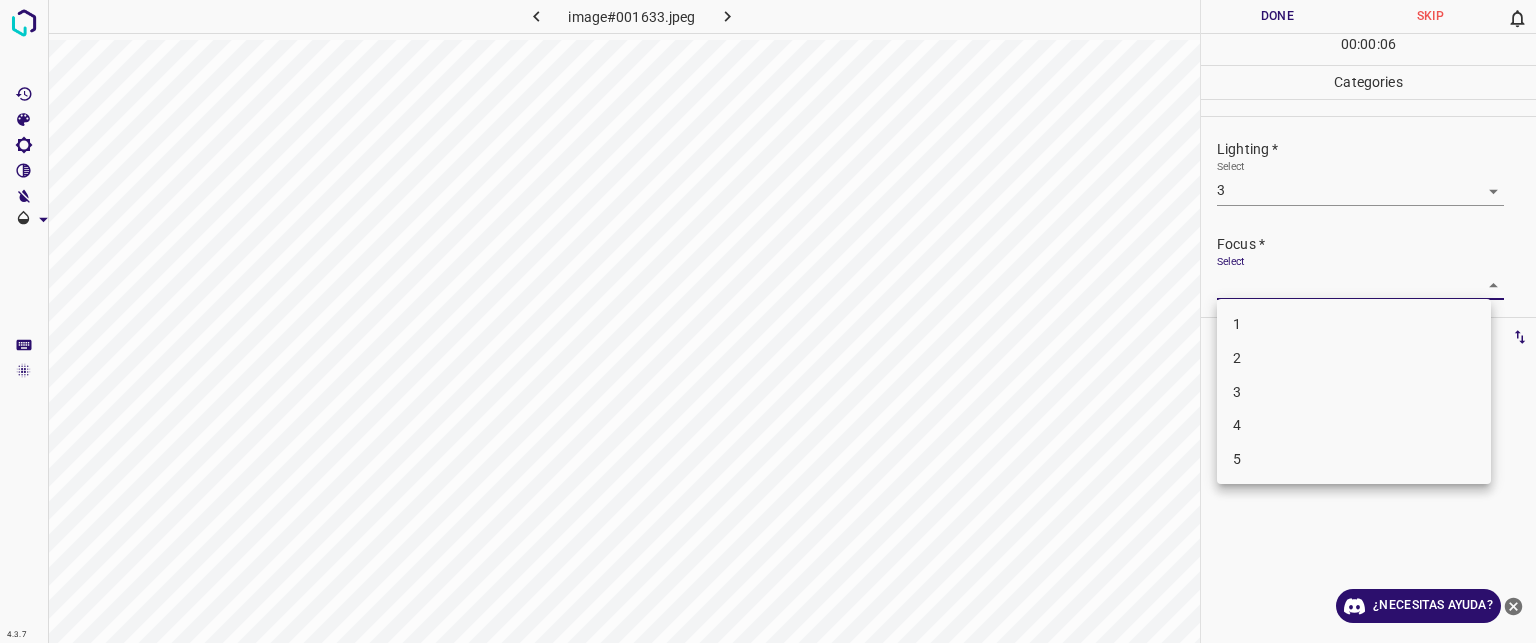 click on "3" at bounding box center (1354, 392) 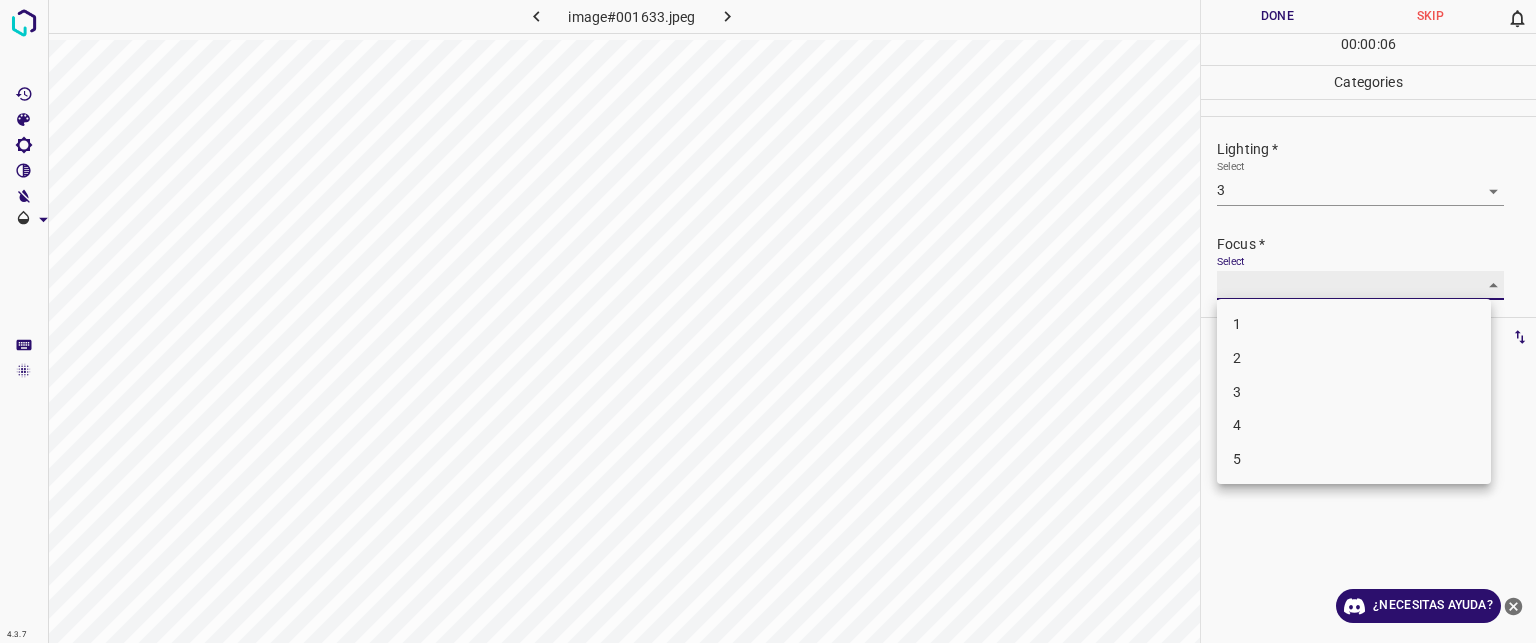 type on "3" 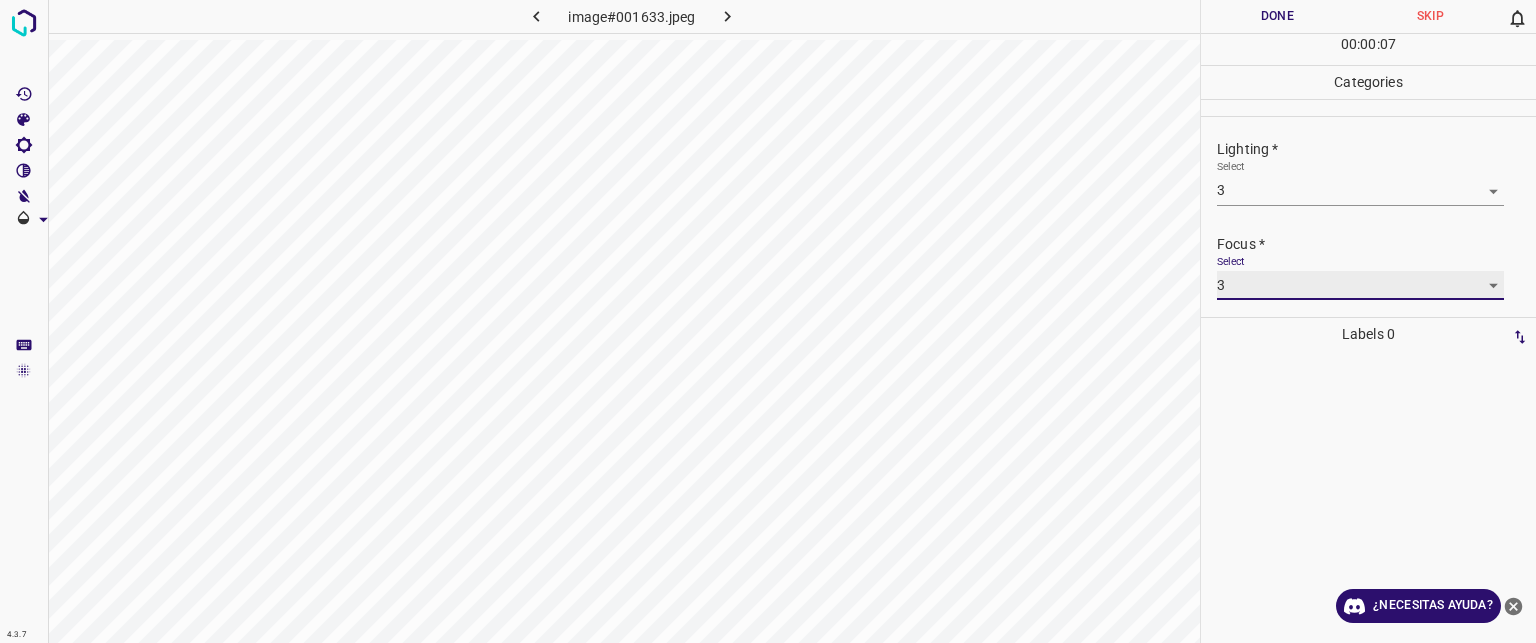 scroll, scrollTop: 98, scrollLeft: 0, axis: vertical 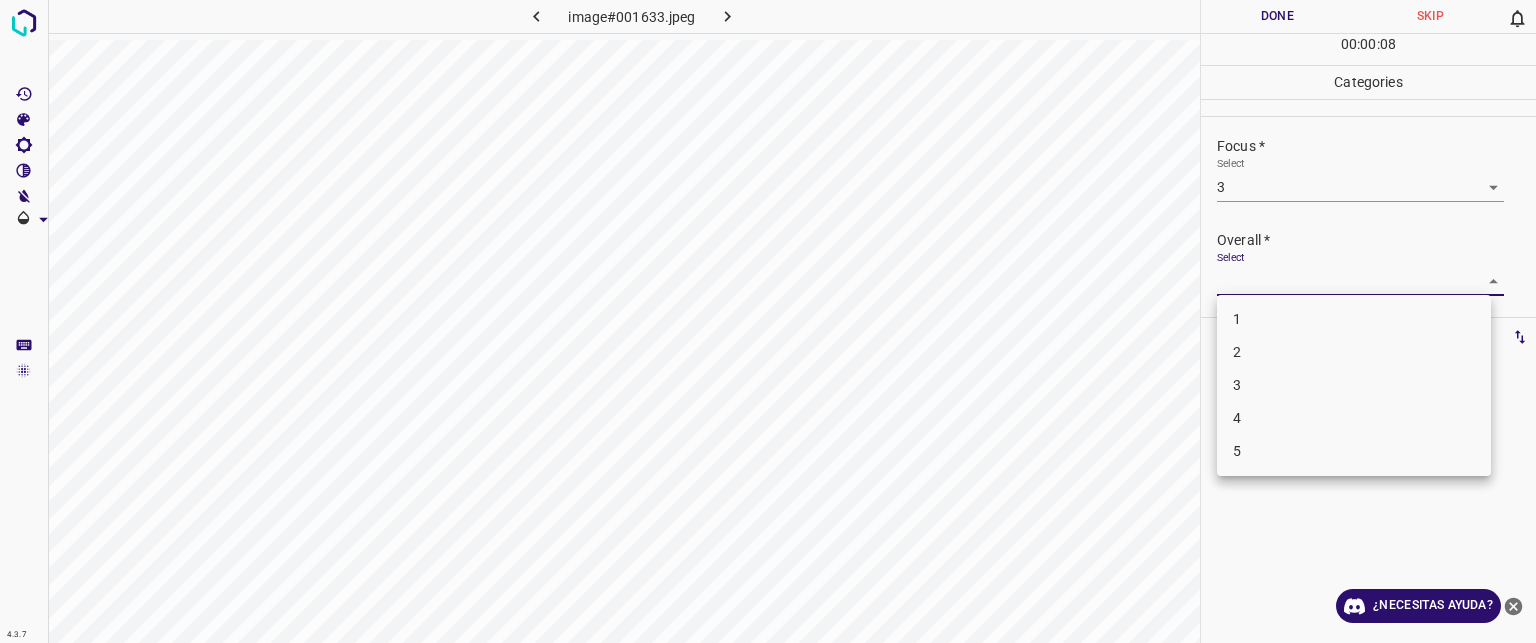 click on "Texto original Valora esta traducción Tu opinión servirá para ayudar a mejorar el Traductor de Google 4.3.7 image#001633.jpeg Done Skip 0 00   : 00   : 08   Categories Lighting *  Select 3 3 Focus *  Select 3 3 Overall *  Select ​ Labels   0 Categories 1 Lighting 2 Focus 3 Overall Tools Space Change between modes (Draw & Edit) I Auto labeling R Restore zoom M Zoom in N Zoom out Delete Delete selecte label Filters Z Restore filters X Saturation filter C Brightness filter V Contrast filter B Gray scale filter General O Download ¿Necesitas ayuda? - Texto - Esconder - Borrar 1 2 3 4 5" at bounding box center [768, 321] 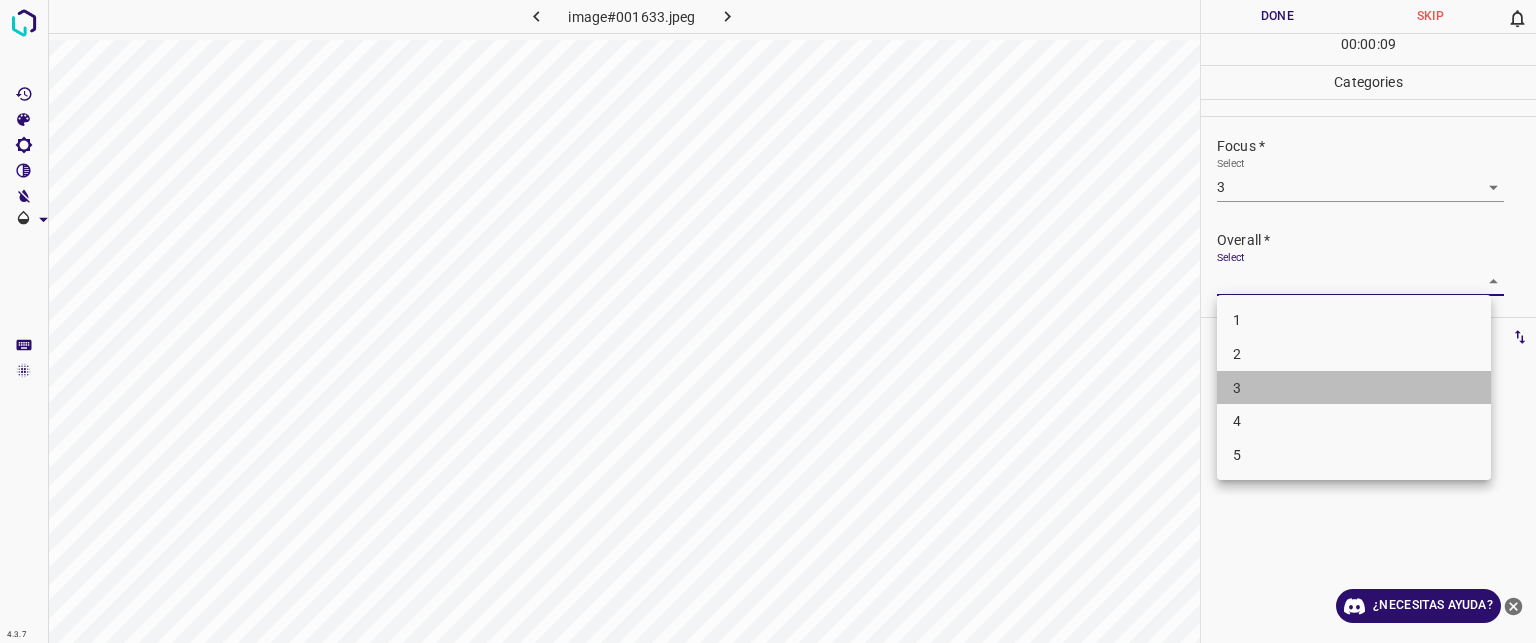 click on "3" at bounding box center (1354, 388) 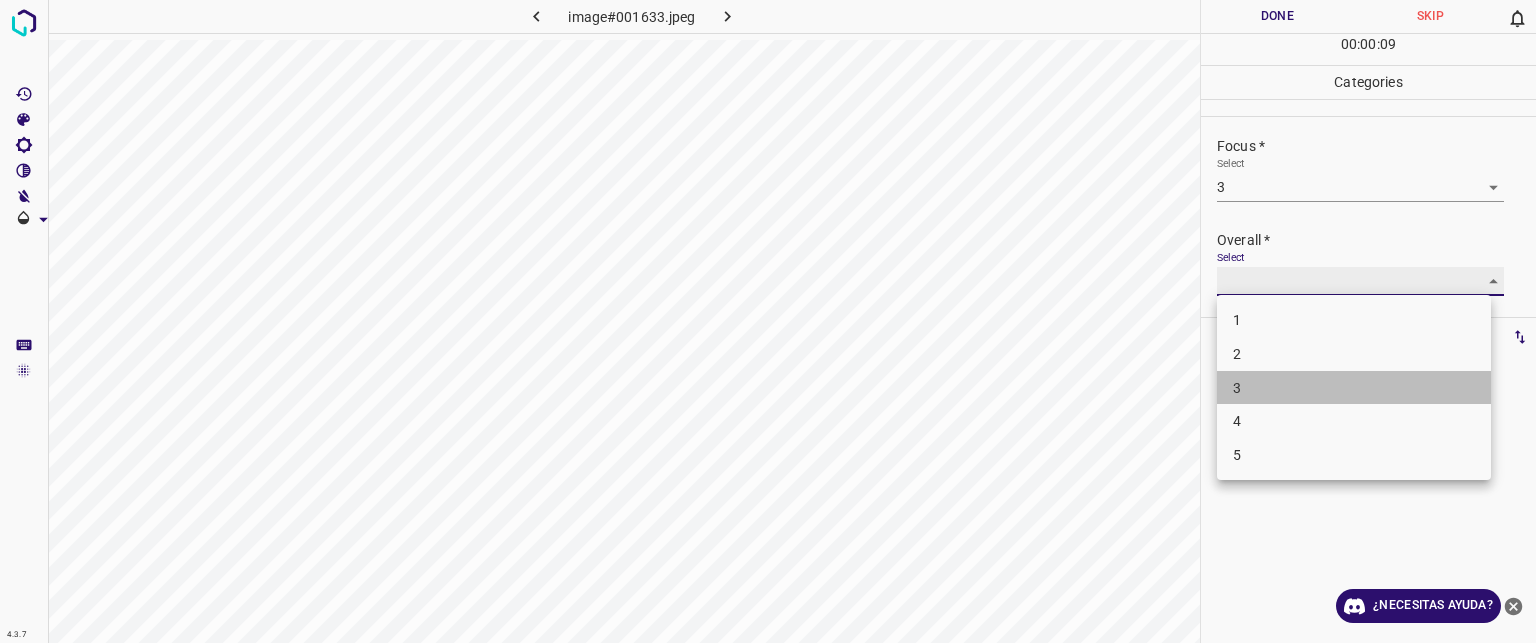 type on "3" 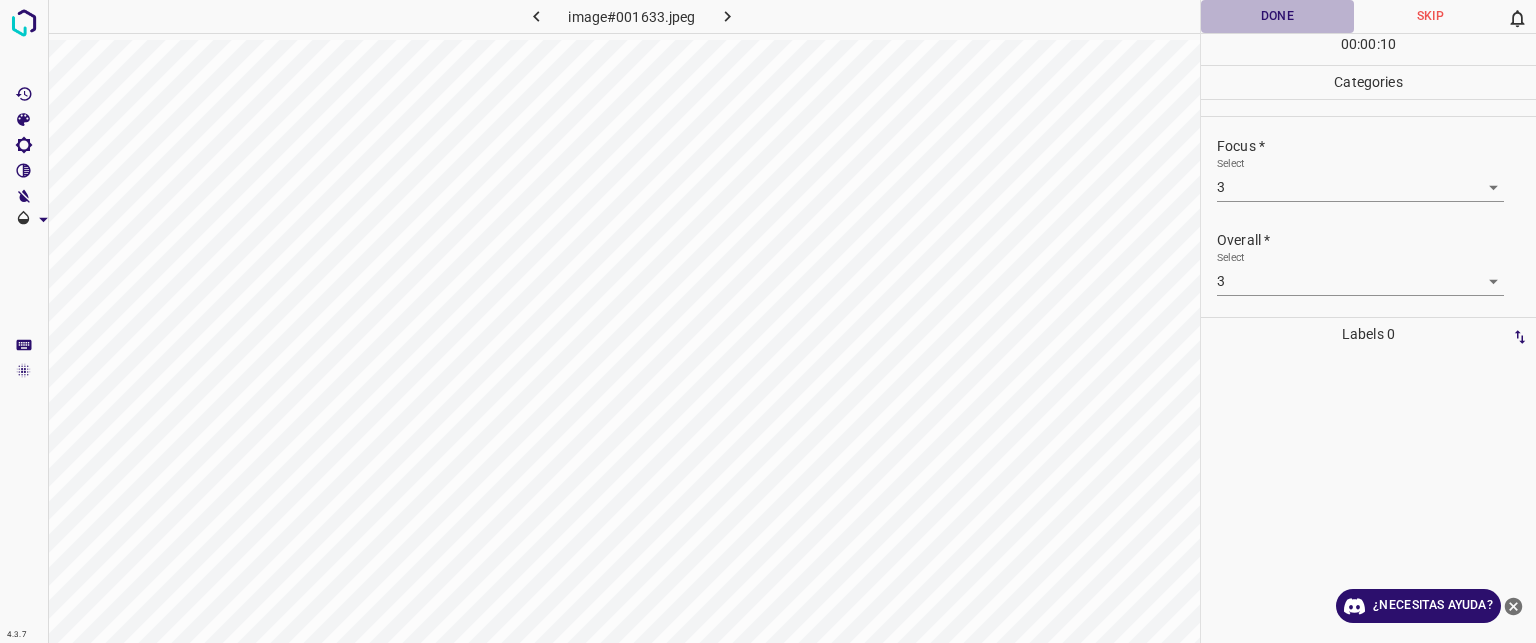 click on "Done" at bounding box center [1277, 16] 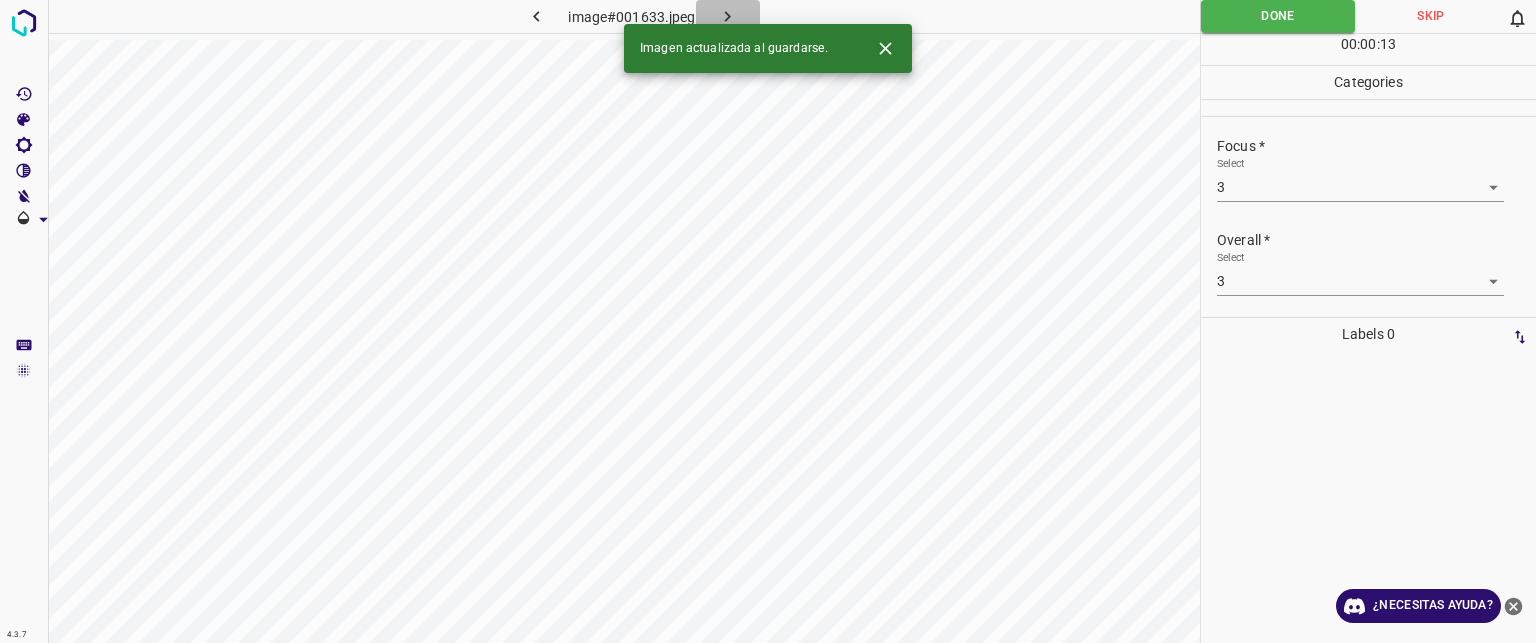 click 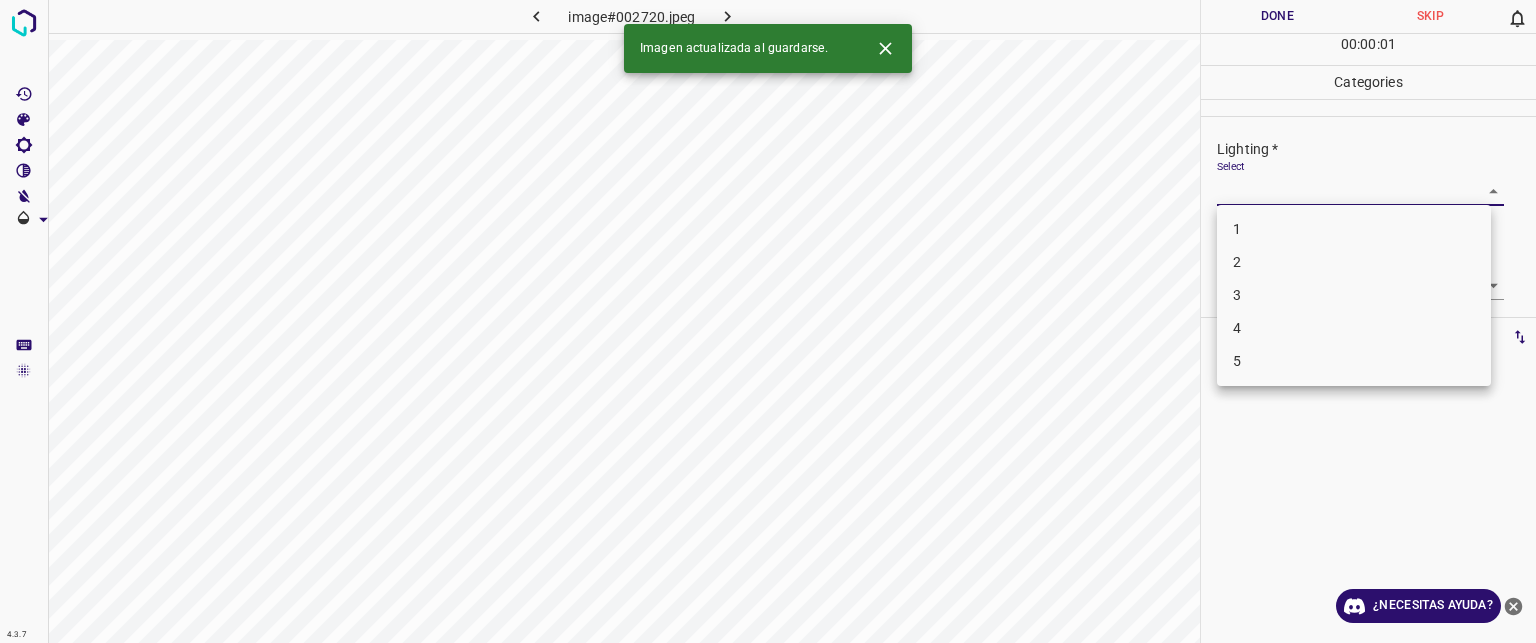 click on "Texto original Valora esta traducción Tu opinión servirá para ayudar a mejorar el Traductor de Google 4.3.7 image#002720.jpeg Done Skip 0 00   : 00   : 01   Categories Lighting *  Select ​ Focus *  Select ​ Overall *  Select ​ Labels   0 Categories 1 Lighting 2 Focus 3 Overall Tools Space Change between modes (Draw & Edit) I Auto labeling R Restore zoom M Zoom in N Zoom out Delete Delete selecte label Filters Z Restore filters X Saturation filter C Brightness filter V Contrast filter B Gray scale filter General O Download Imagen actualizada al guardarse. ¿Necesitas ayuda? - Texto - Esconder - Borrar 1 2 3 4 5" at bounding box center (768, 321) 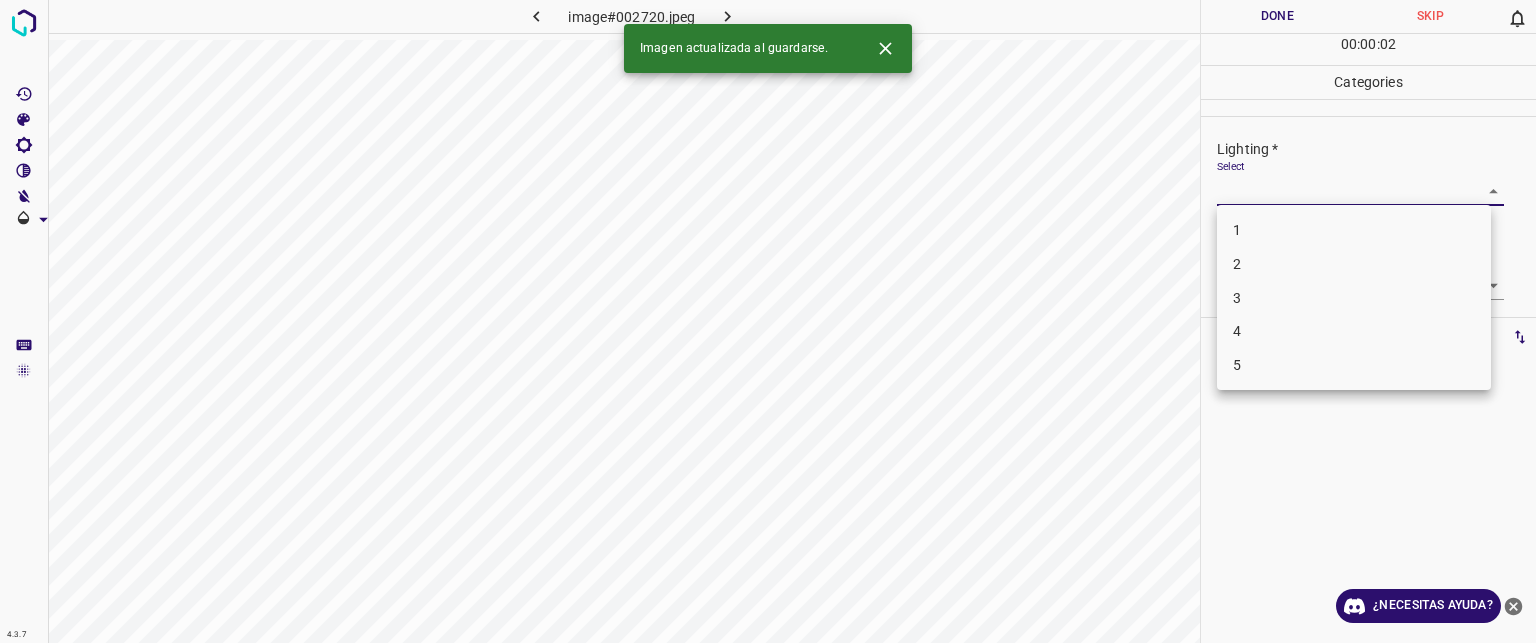 click on "2" at bounding box center (1354, 264) 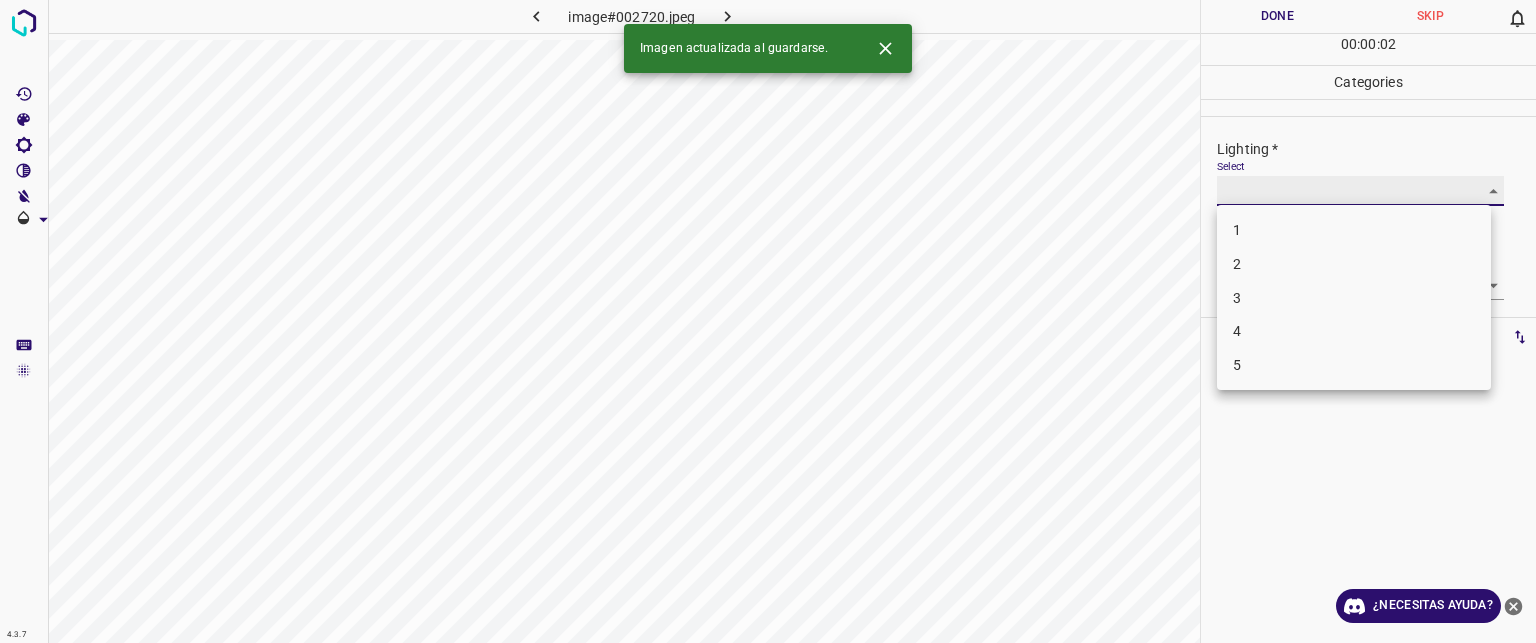 type on "2" 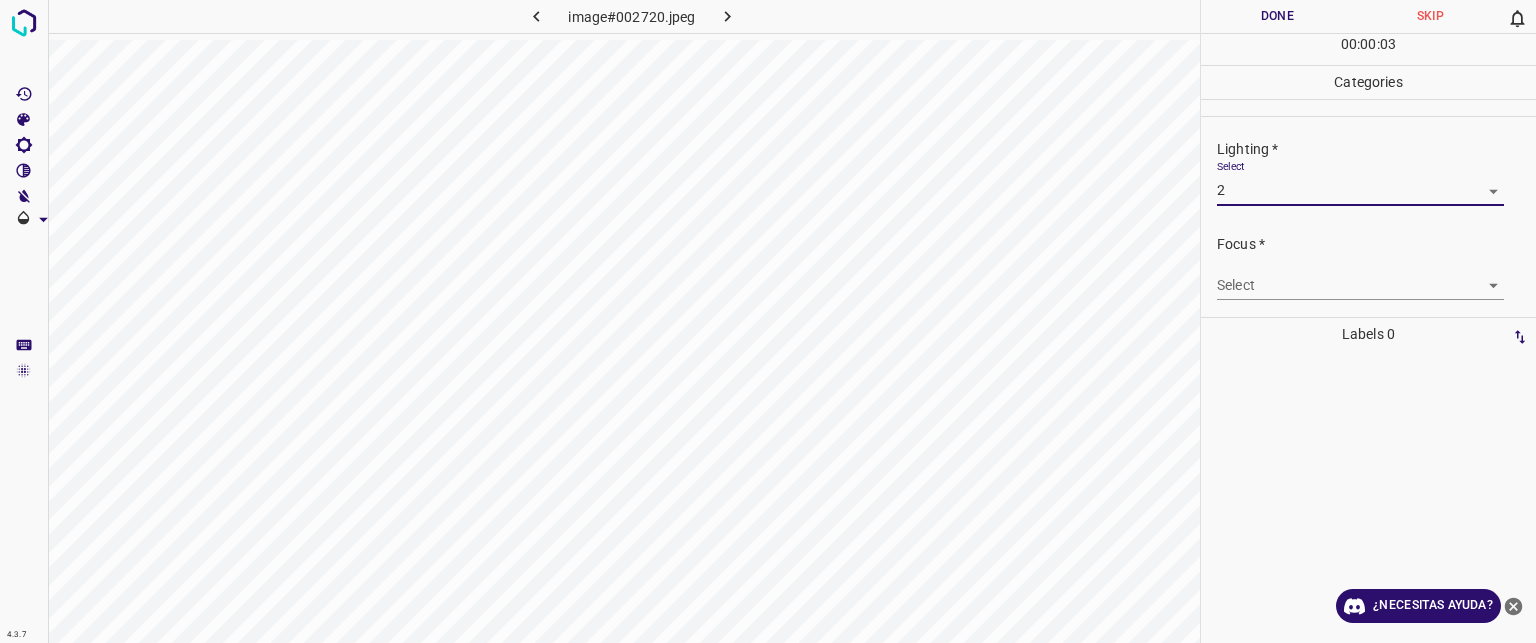 click on "Texto original Valora esta traducción Tu opinión servirá para ayudar a mejorar el Traductor de Google 4.3.7 image#002720.jpeg Done Skip 0 00   : 00   : 03   Categories Lighting *  Select 2 2 Focus *  Select ​ Overall *  Select ​ Labels   0 Categories 1 Lighting 2 Focus 3 Overall Tools Space Change between modes (Draw & Edit) I Auto labeling R Restore zoom M Zoom in N Zoom out Delete Delete selecte label Filters Z Restore filters X Saturation filter C Brightness filter V Contrast filter B Gray scale filter General O Download ¿Necesitas ayuda? - Texto - Esconder - Borrar" at bounding box center [768, 321] 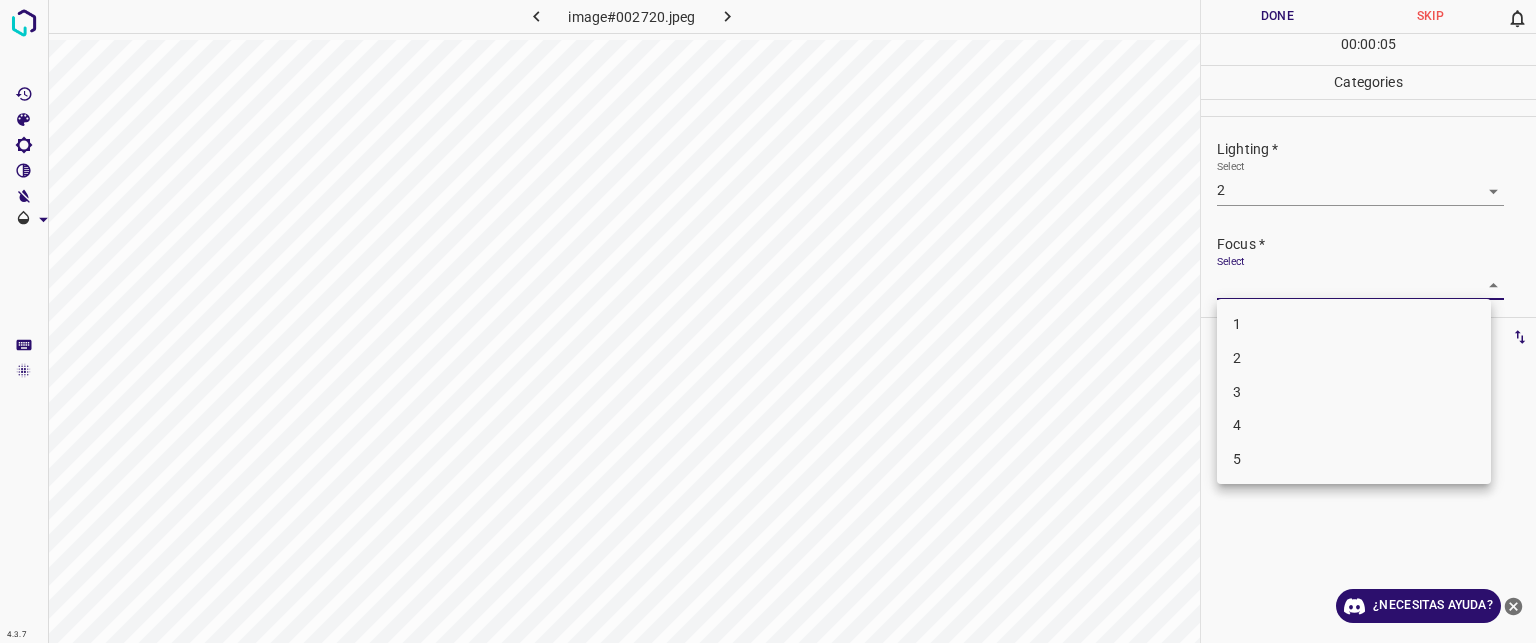 click on "2" at bounding box center (1354, 358) 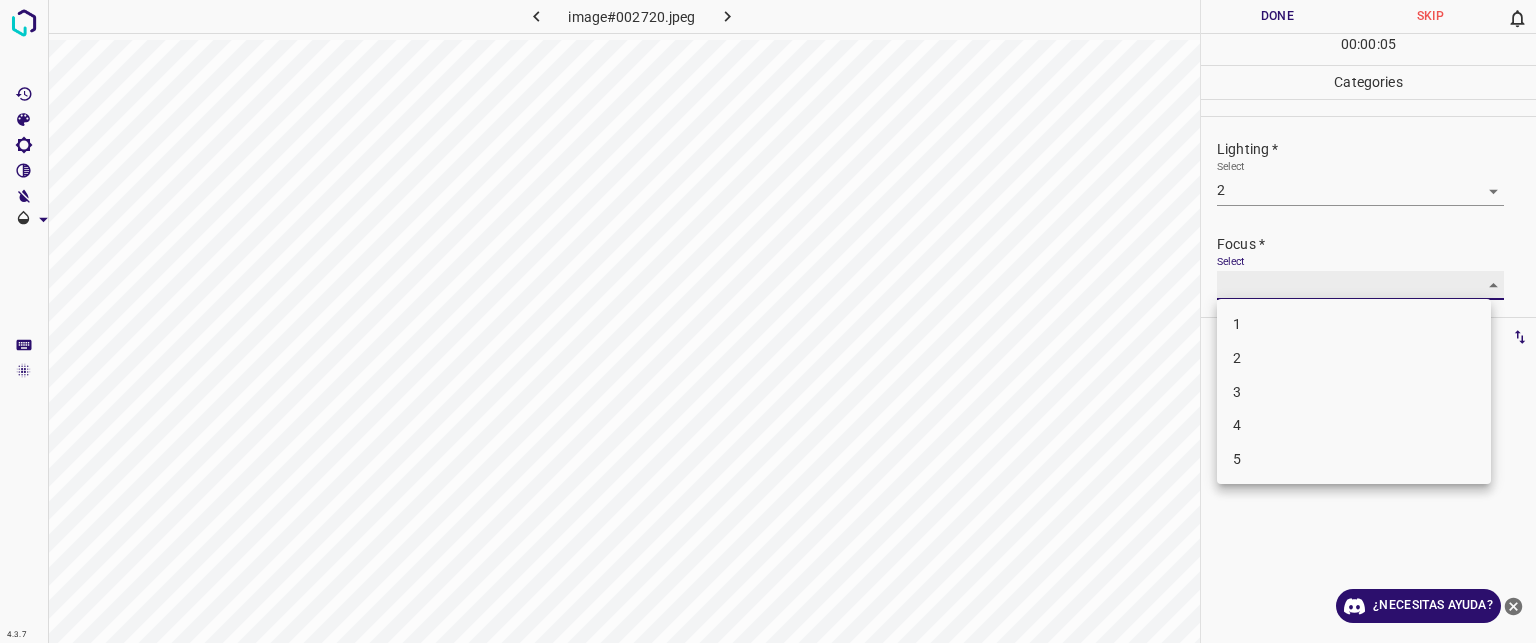type on "2" 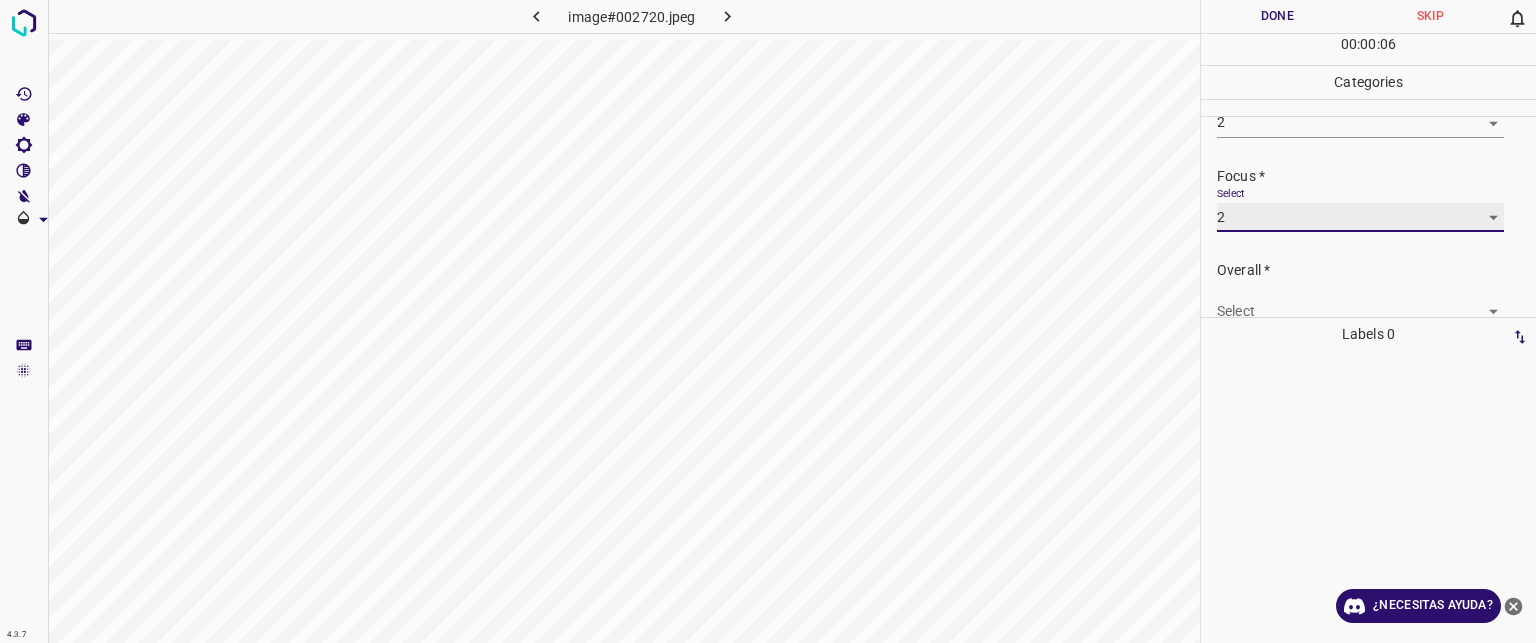 scroll, scrollTop: 98, scrollLeft: 0, axis: vertical 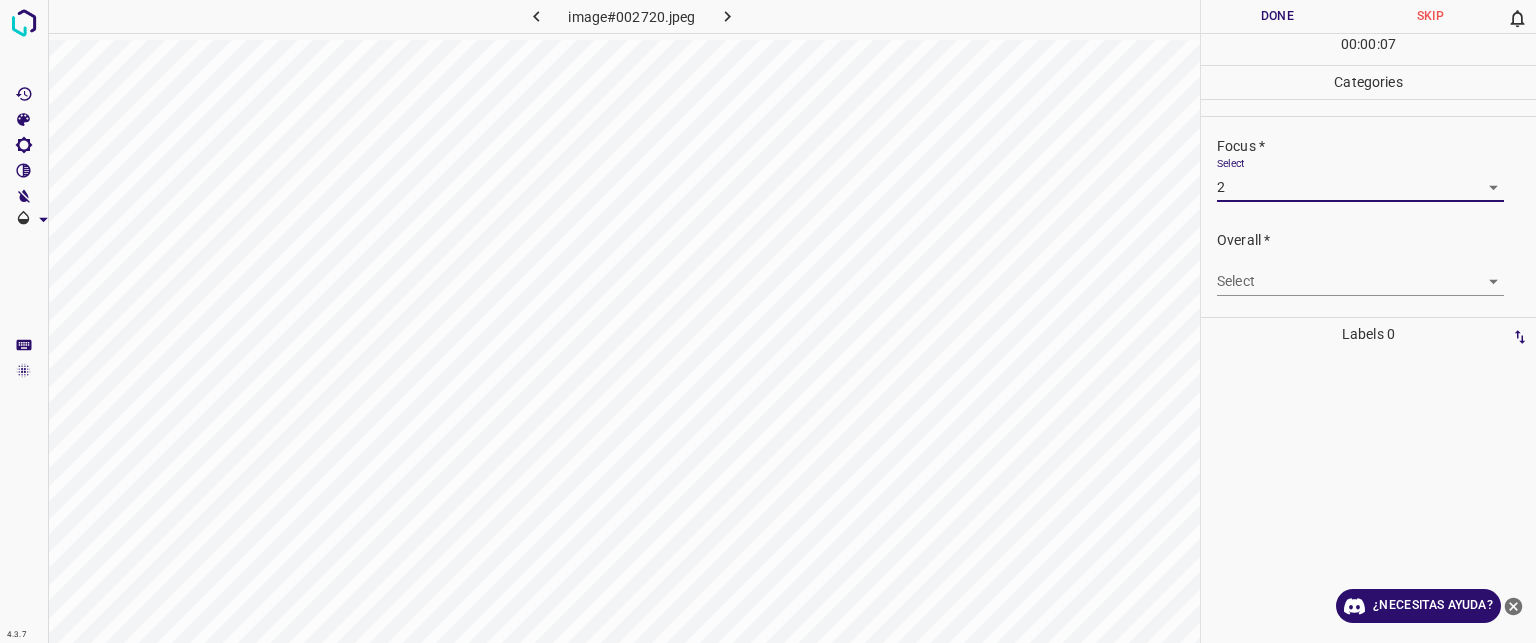 click on "Texto original Valora esta traducción Tu opinión servirá para ayudar a mejorar el Traductor de Google 4.3.7 image#002720.jpeg Done Skip 0 00   : 00   : 07   Categories Lighting *  Select 2 2 Focus *  Select 2 2 Overall *  Select ​ Labels   0 Categories 1 Lighting 2 Focus 3 Overall Tools Space Change between modes (Draw & Edit) I Auto labeling R Restore zoom M Zoom in N Zoom out Delete Delete selecte label Filters Z Restore filters X Saturation filter C Brightness filter V Contrast filter B Gray scale filter General O Download ¿Necesitas ayuda? - Texto - Esconder - Borrar" at bounding box center (768, 321) 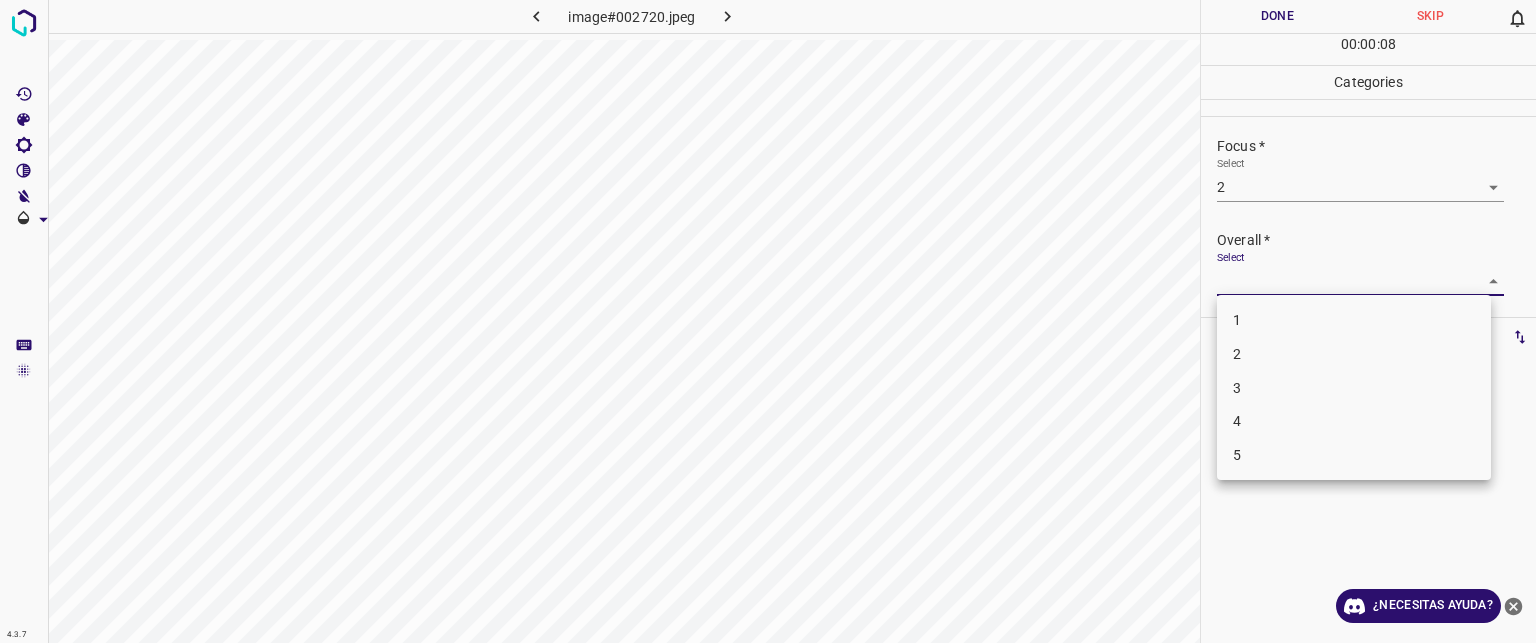 click on "2" at bounding box center [1237, 354] 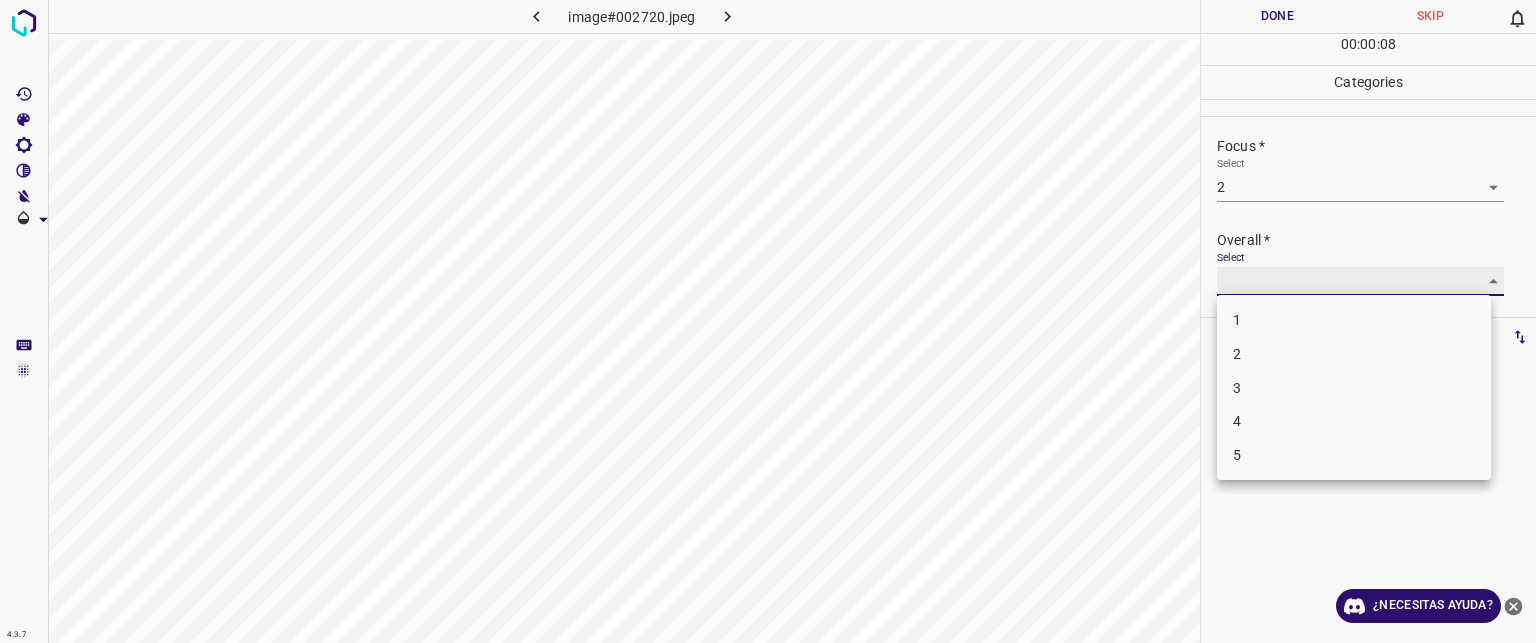 type on "2" 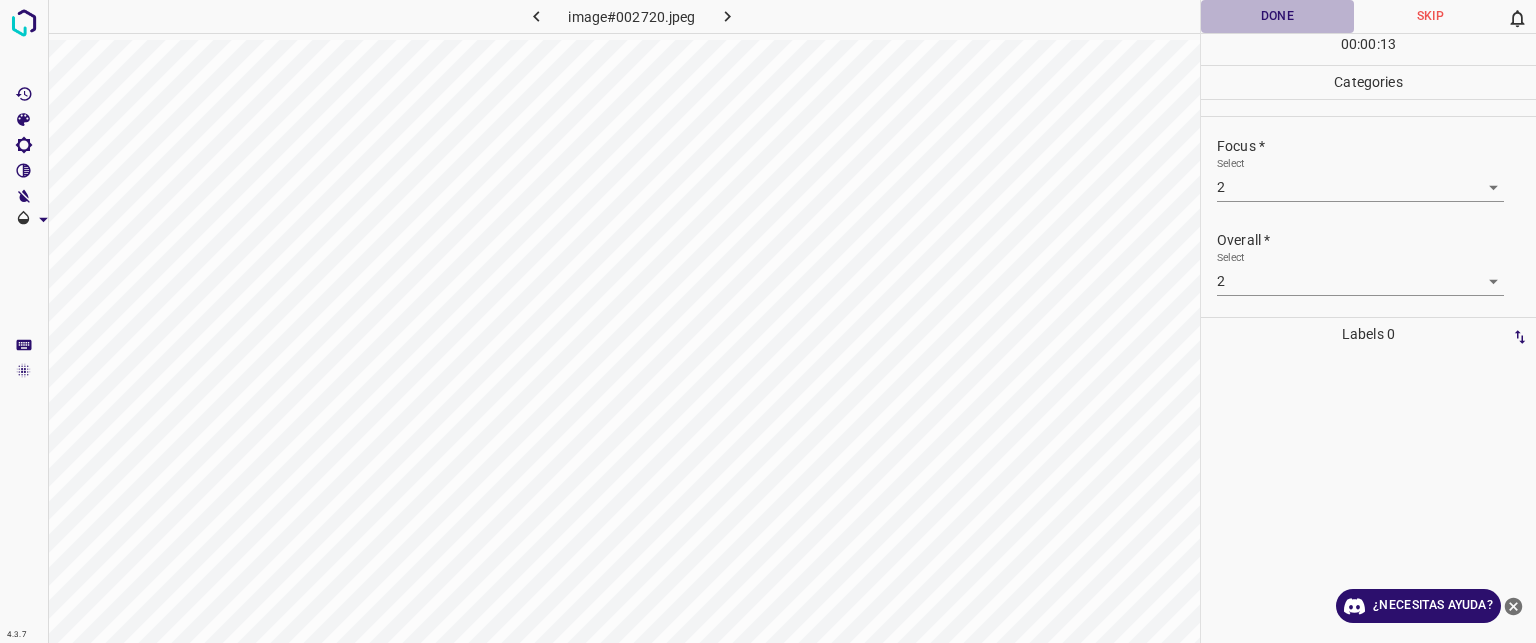 click on "Done" at bounding box center (1277, 16) 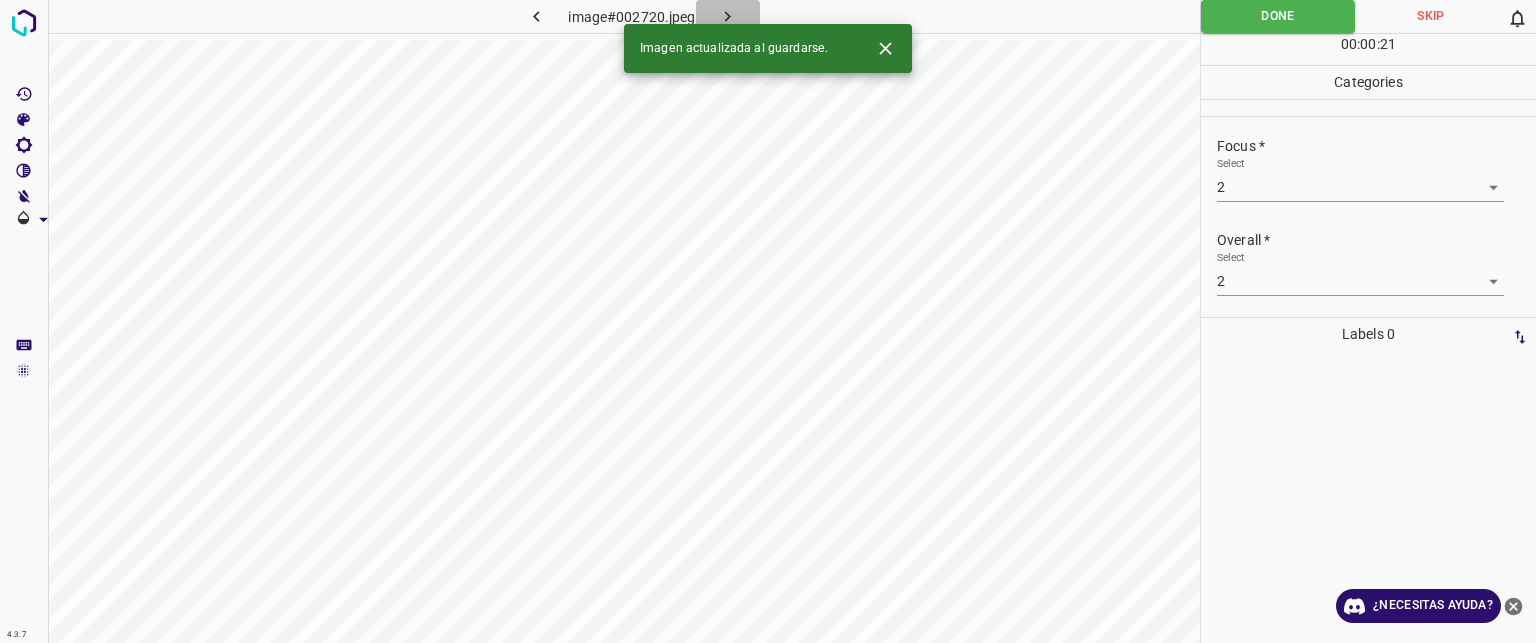 click 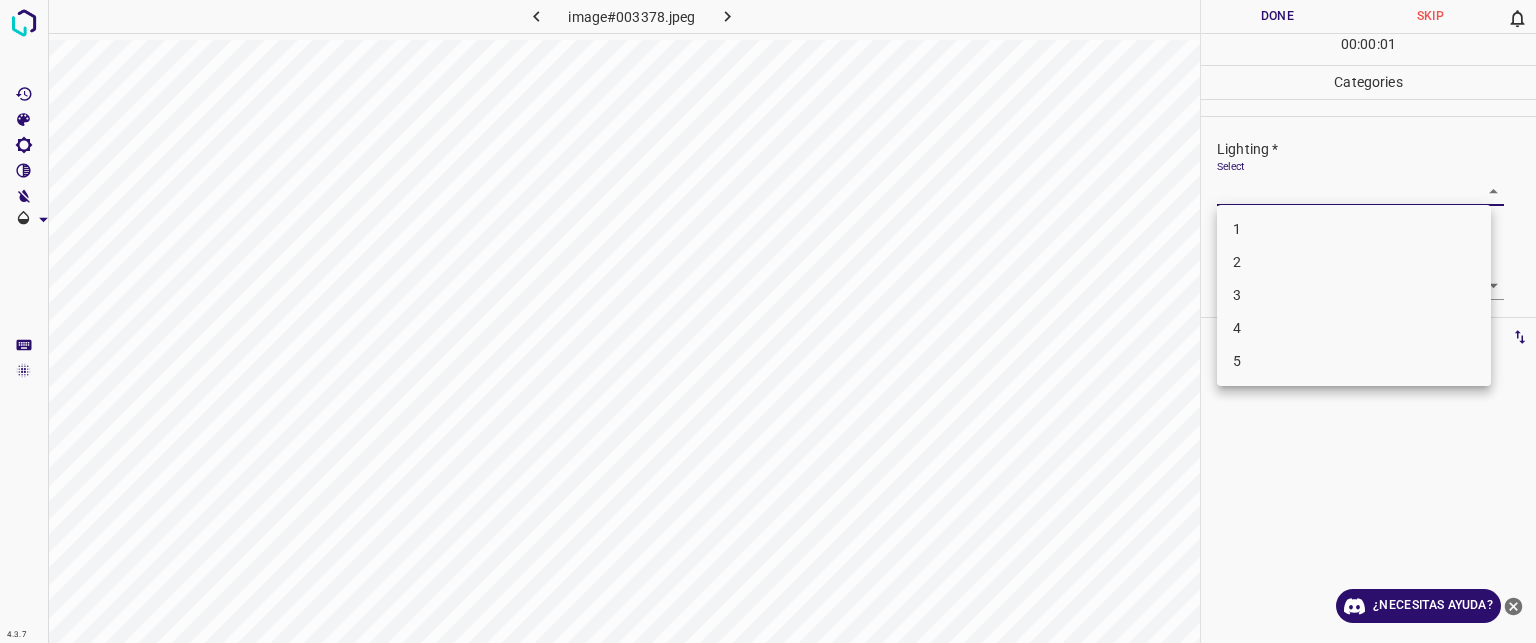 click on "Texto original Valora esta traducción Tu opinión servirá para ayudar a mejorar el Traductor de Google 4.3.7 image#003378.jpeg Done Skip 0 00   : 00   : 01   Categories Lighting *  Select ​ Focus *  Select ​ Overall *  Select ​ Labels   0 Categories 1 Lighting 2 Focus 3 Overall Tools Space Change between modes (Draw & Edit) I Auto labeling R Restore zoom M Zoom in N Zoom out Delete Delete selecte label Filters Z Restore filters X Saturation filter C Brightness filter V Contrast filter B Gray scale filter General O Download ¿Necesitas ayuda? - Texto - Esconder - Borrar 1 2 3 4 5" at bounding box center (768, 321) 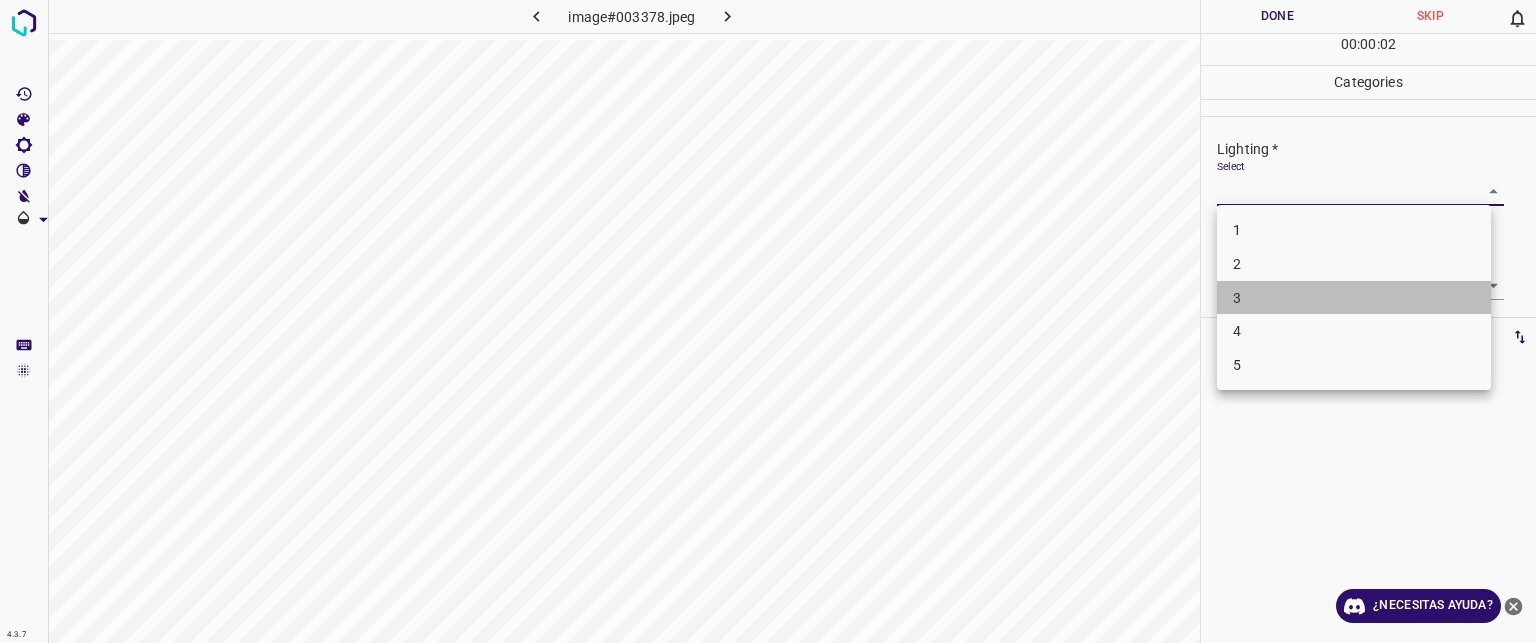 click on "3" at bounding box center (1354, 298) 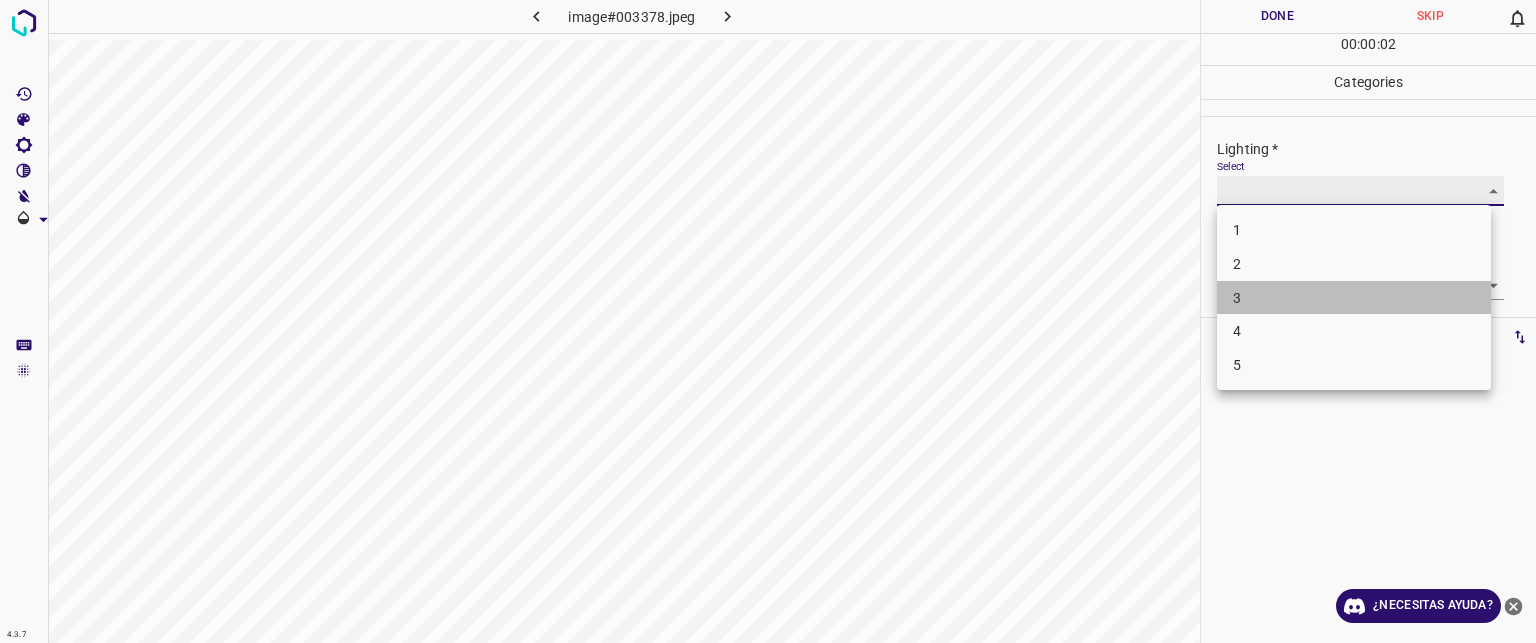 type on "3" 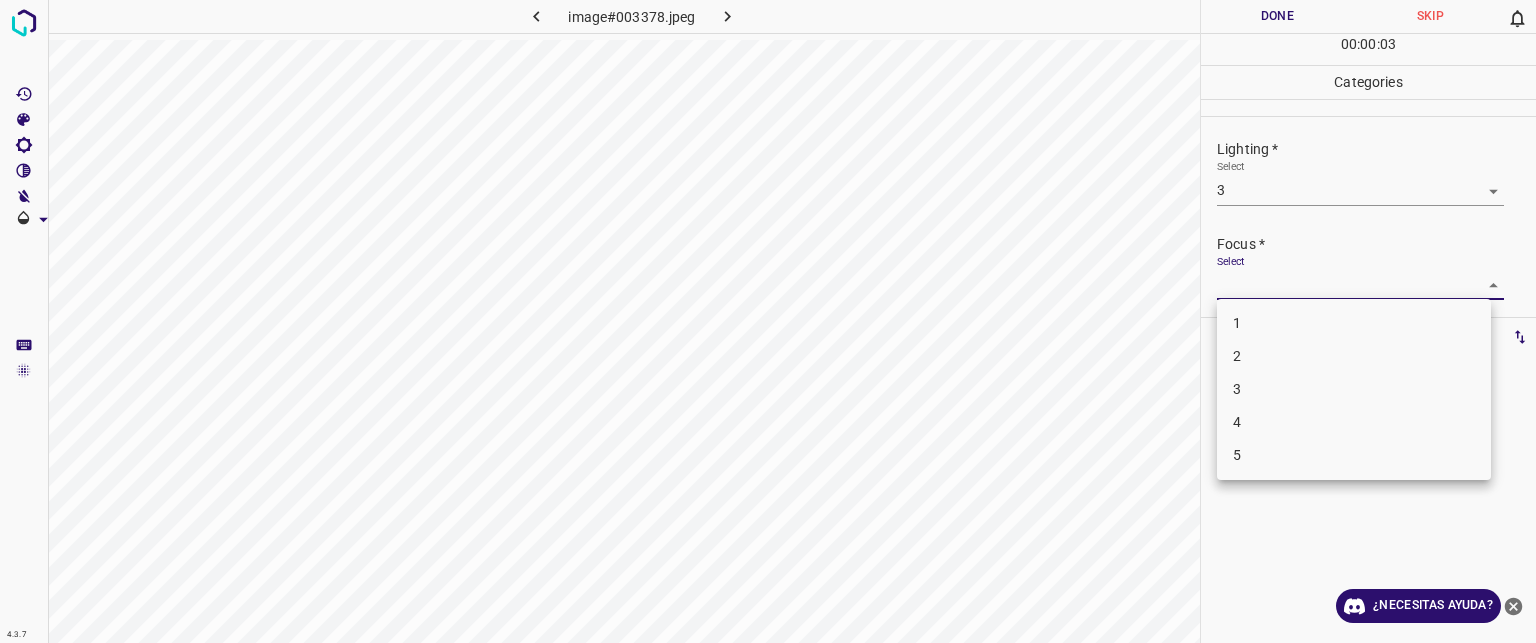 click on "Texto original Valora esta traducción Tu opinión servirá para ayudar a mejorar el Traductor de Google 4.3.7 image#003378.jpeg Done Skip 0 00   : 00   : 03   Categories Lighting *  Select 3 3 Focus *  Select ​ Overall *  Select ​ Labels   0 Categories 1 Lighting 2 Focus 3 Overall Tools Space Change between modes (Draw & Edit) I Auto labeling R Restore zoom M Zoom in N Zoom out Delete Delete selecte label Filters Z Restore filters X Saturation filter C Brightness filter V Contrast filter B Gray scale filter General O Download ¿Necesitas ayuda? - Texto - Esconder - Borrar 1 2 3 4 5" at bounding box center [768, 321] 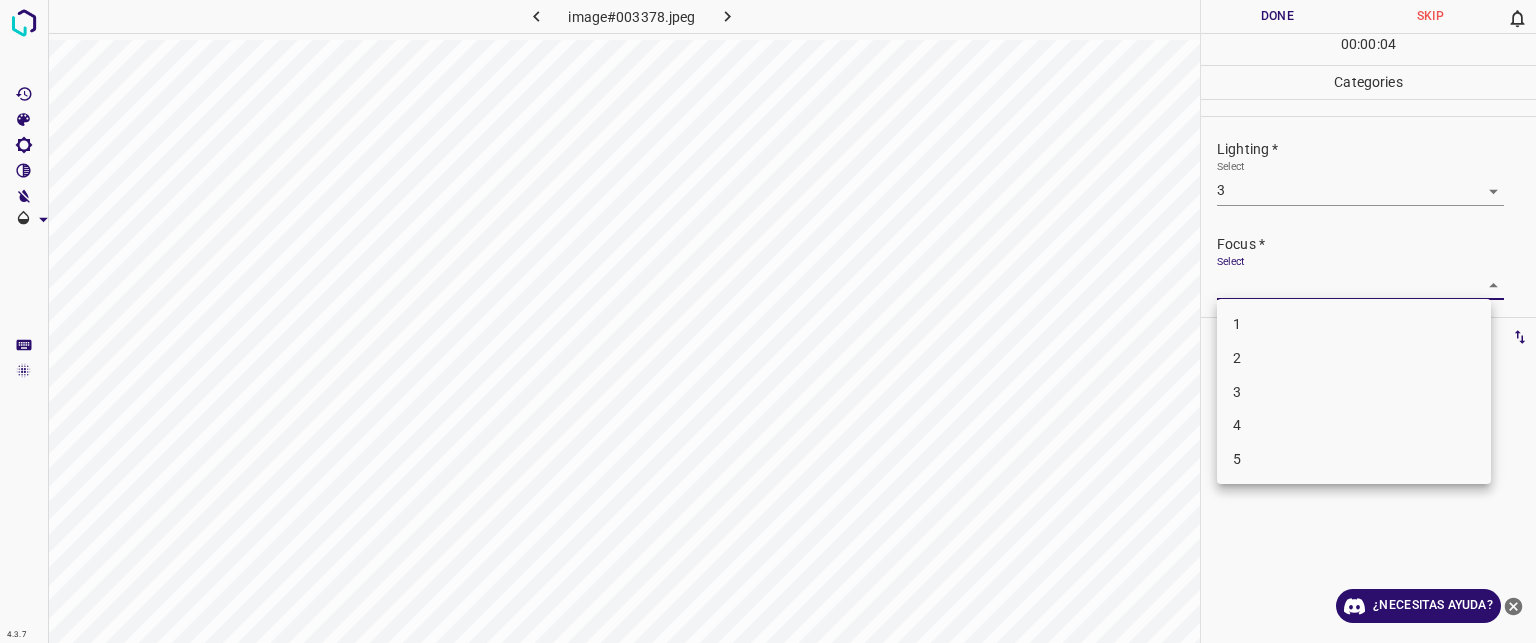 click on "3" at bounding box center [1354, 392] 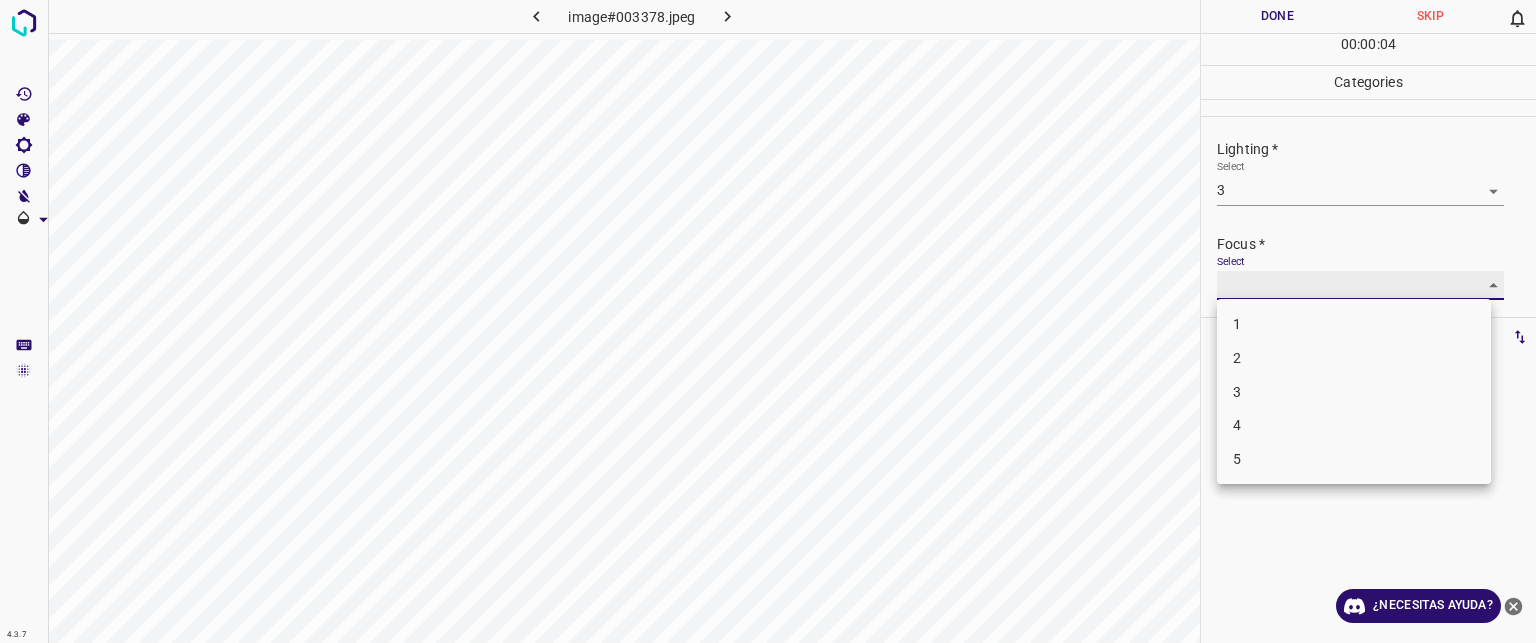 type on "3" 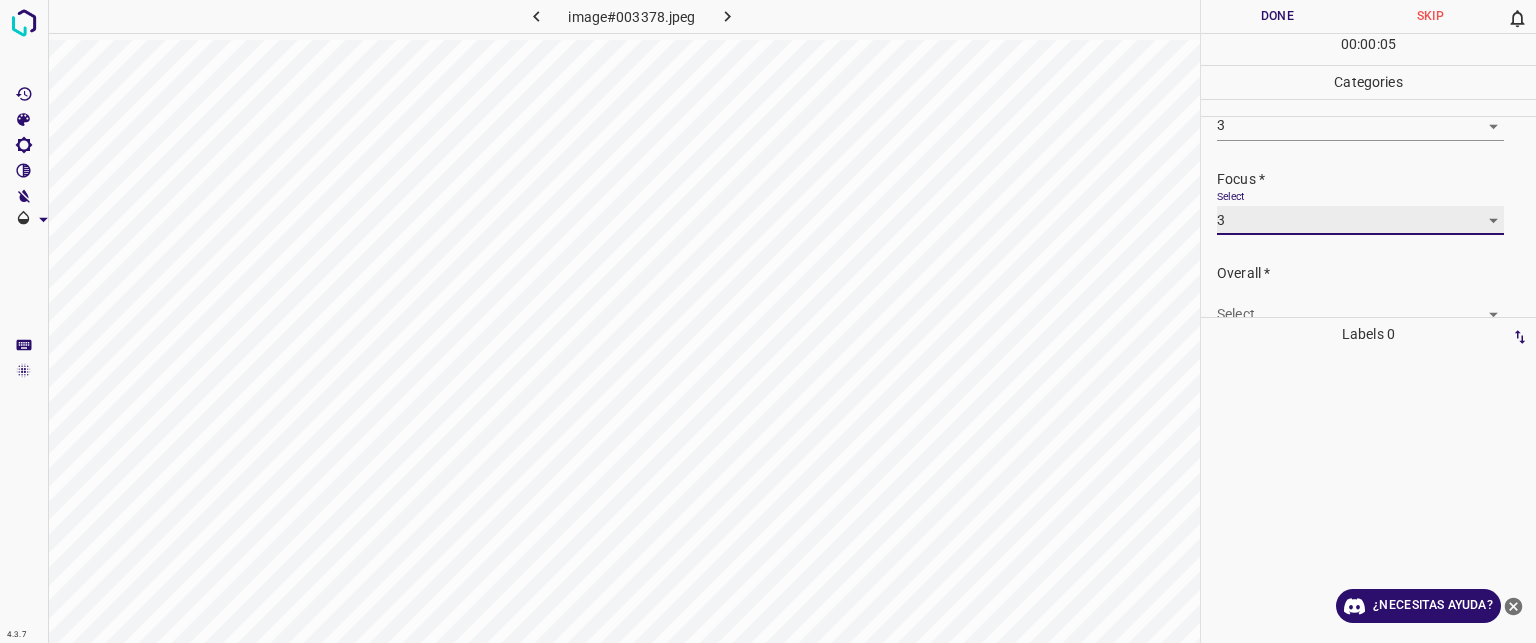 scroll, scrollTop: 98, scrollLeft: 0, axis: vertical 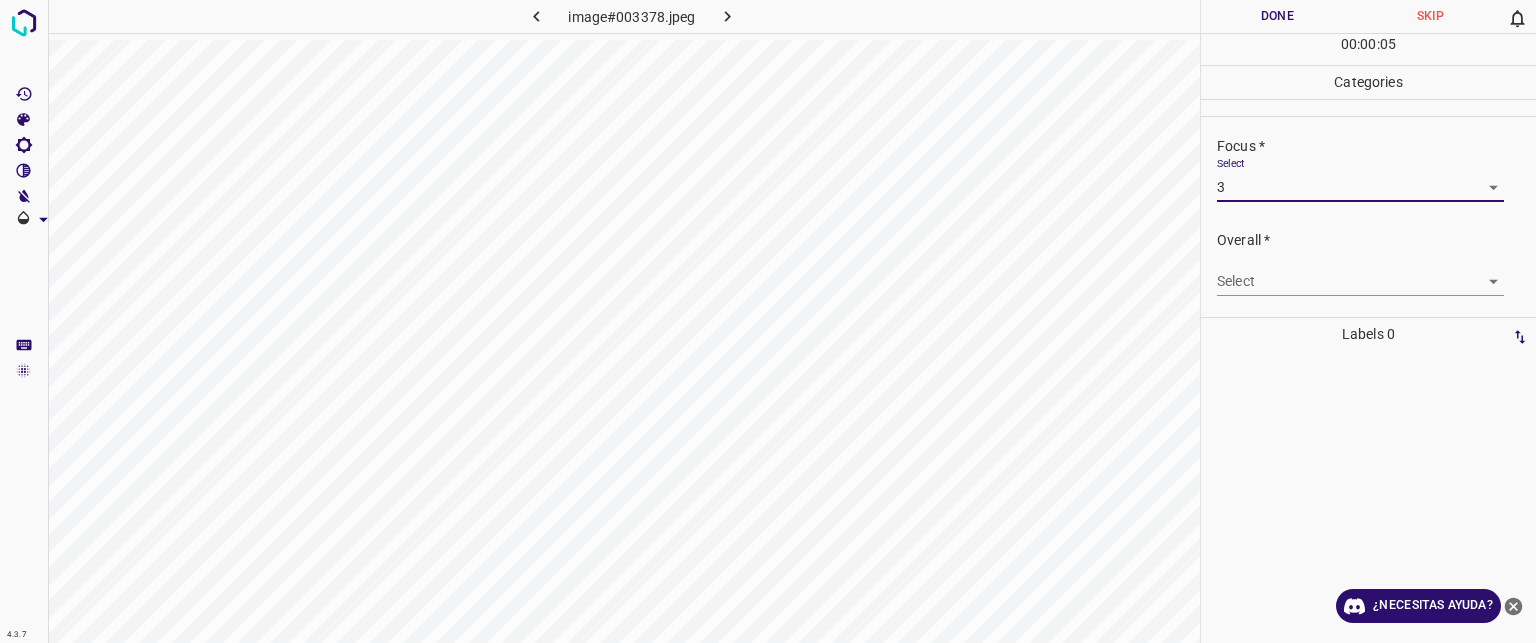 click on "Texto original Valora esta traducción Tu opinión servirá para ayudar a mejorar el Traductor de Google 4.3.7 image#003378.jpeg Done Skip 0 00   : 00   : 05   Categories Lighting *  Select 3 3 Focus *  Select 3 3 Overall *  Select ​ Labels   0 Categories 1 Lighting 2 Focus 3 Overall Tools Space Change between modes (Draw & Edit) I Auto labeling R Restore zoom M Zoom in N Zoom out Delete Delete selecte label Filters Z Restore filters X Saturation filter C Brightness filter V Contrast filter B Gray scale filter General O Download ¿Necesitas ayuda? - Texto - Esconder - Borrar" at bounding box center (768, 321) 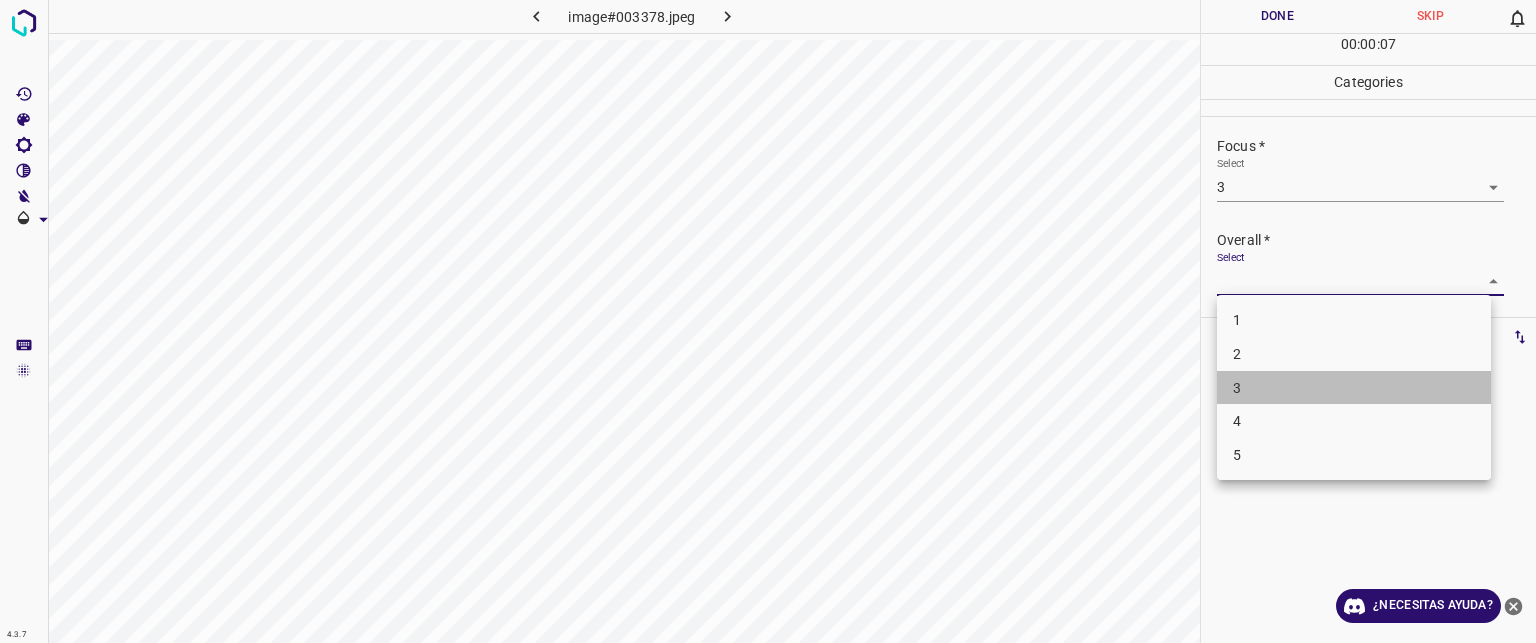 click on "3" at bounding box center (1354, 388) 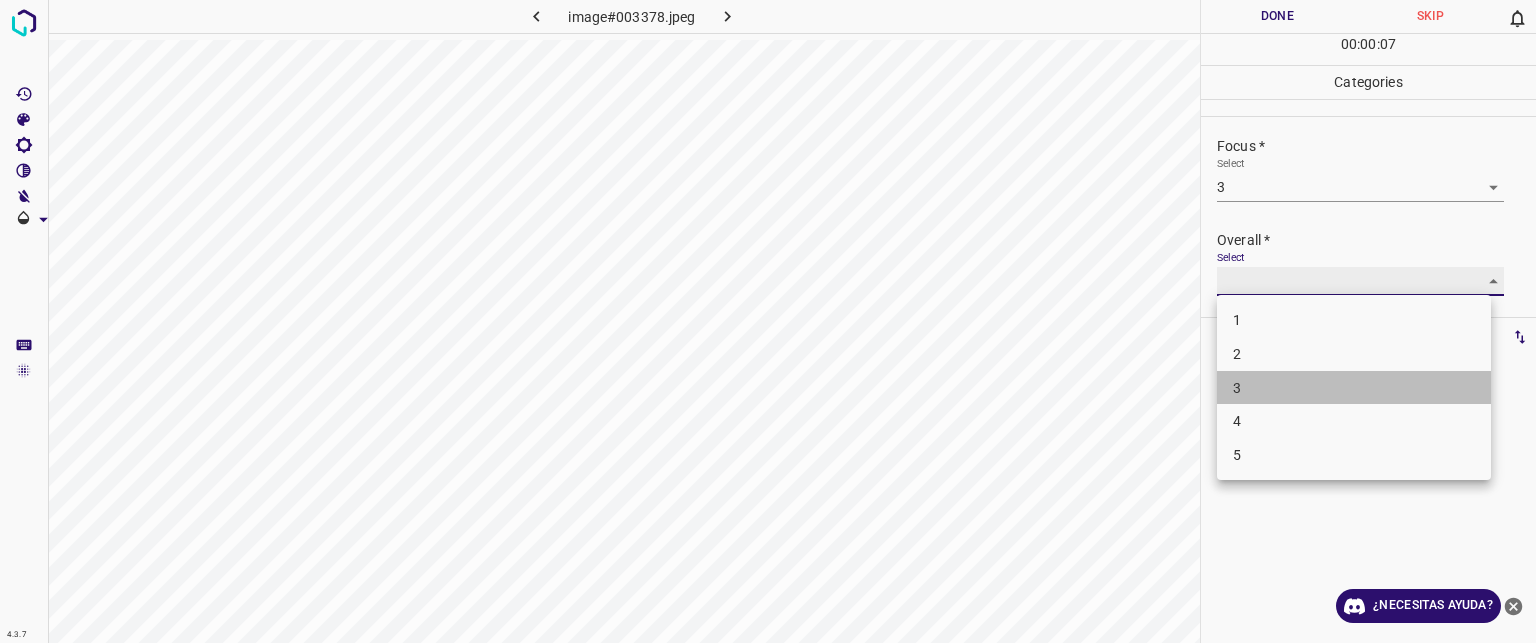 type on "3" 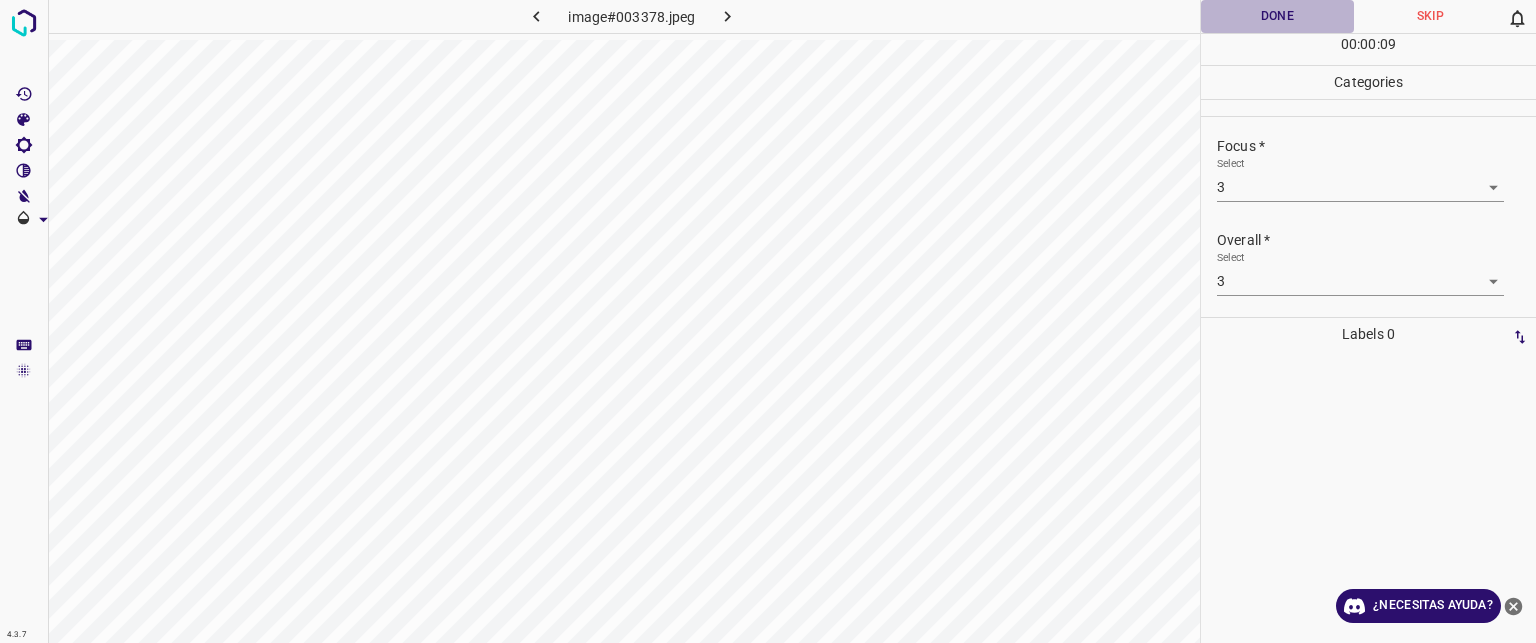 click on "Done" at bounding box center (1277, 16) 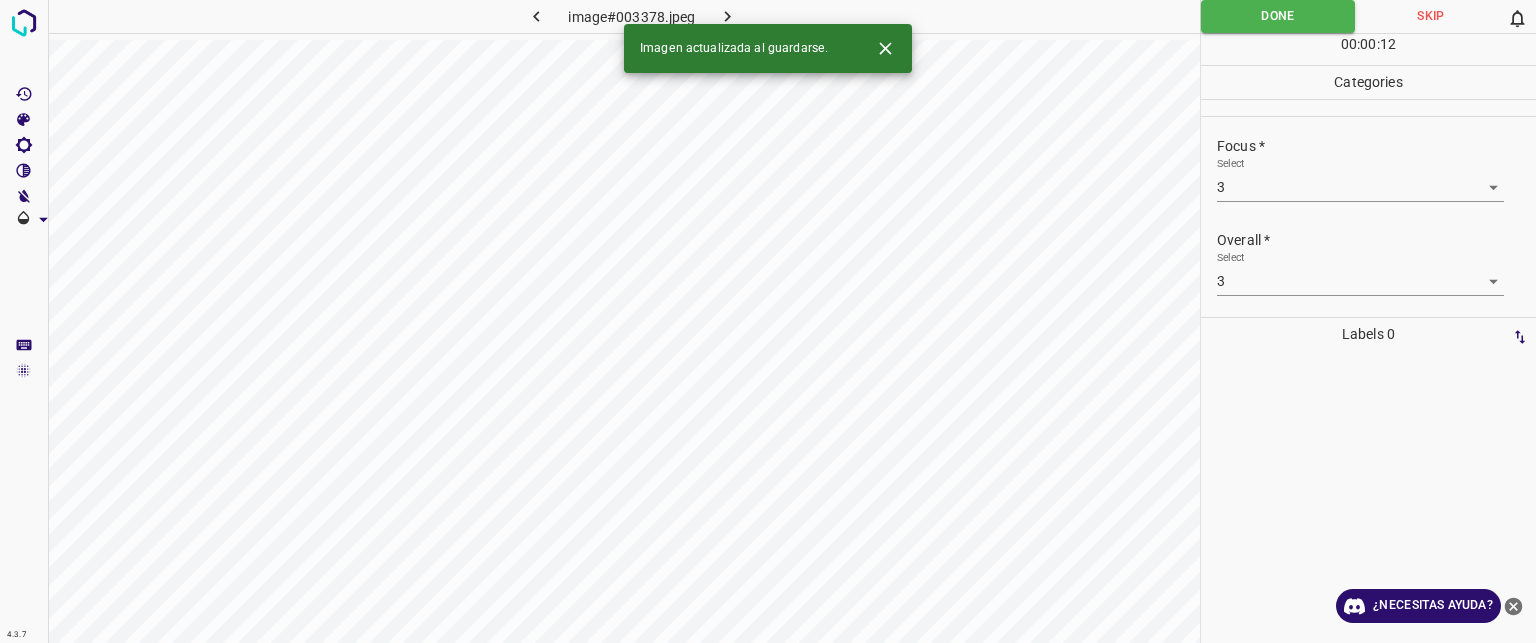 click 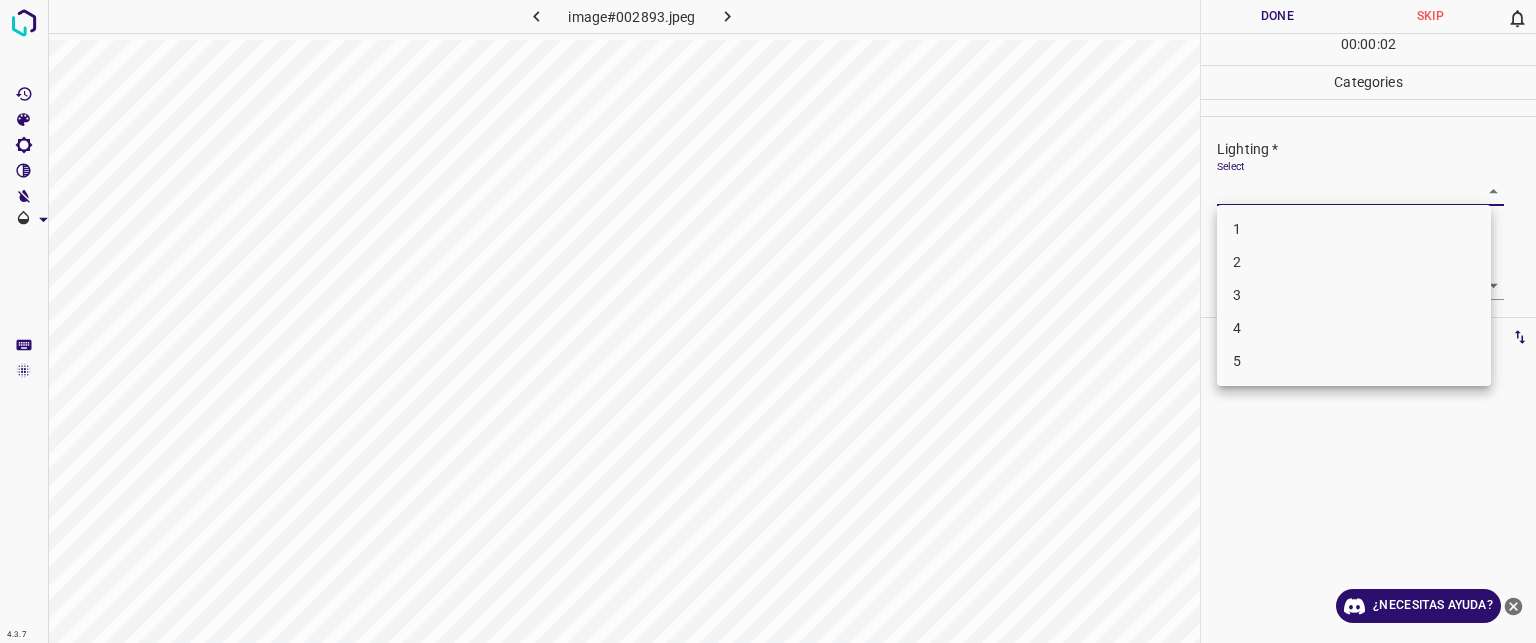 click on "Texto original Valora esta traducción Tu opinión servirá para ayudar a mejorar el Traductor de Google 4.3.7 image#002893.jpeg Done Skip 0 00   : 00   : 02   Categories Lighting *  Select ​ Focus *  Select ​ Overall *  Select ​ Labels   0 Categories 1 Lighting 2 Focus 3 Overall Tools Space Change between modes (Draw & Edit) I Auto labeling R Restore zoom M Zoom in N Zoom out Delete Delete selecte label Filters Z Restore filters X Saturation filter C Brightness filter V Contrast filter B Gray scale filter General O Download ¿Necesitas ayuda? - Texto - Esconder - Borrar 1 2 3 4 5" at bounding box center [768, 321] 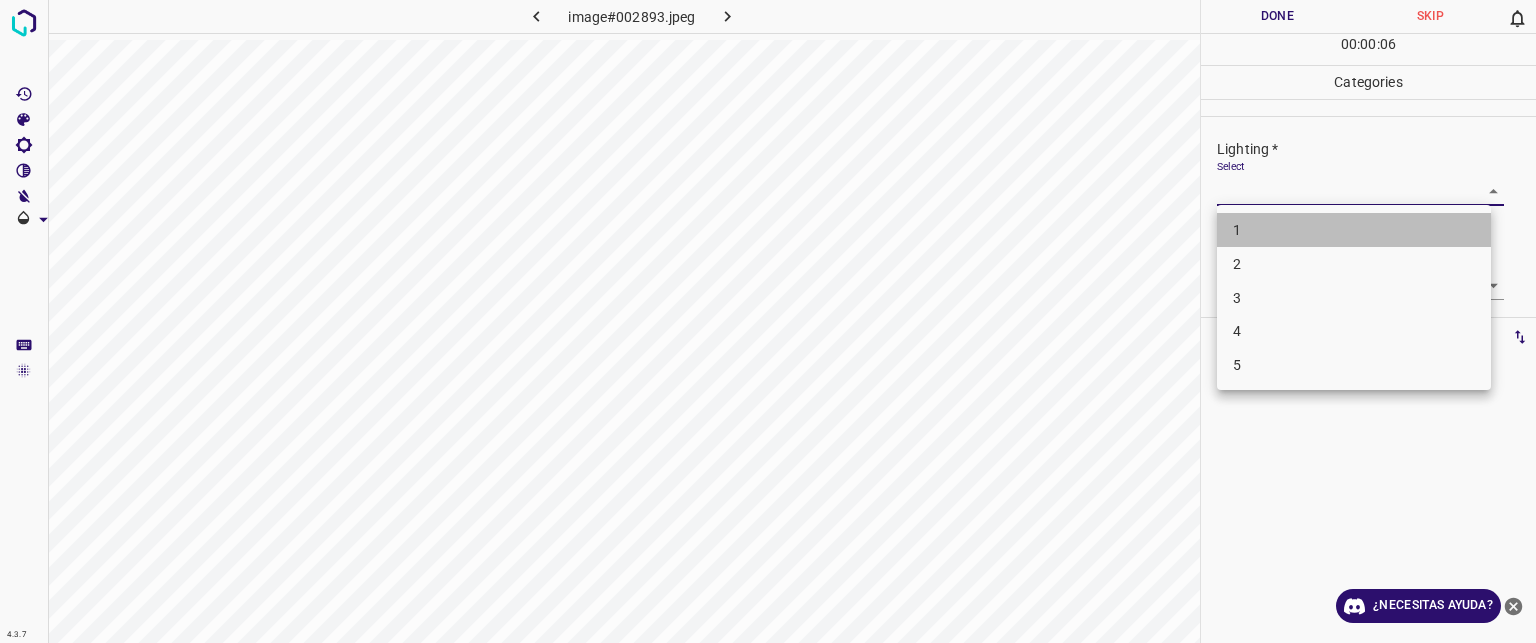 click on "1" at bounding box center (1354, 230) 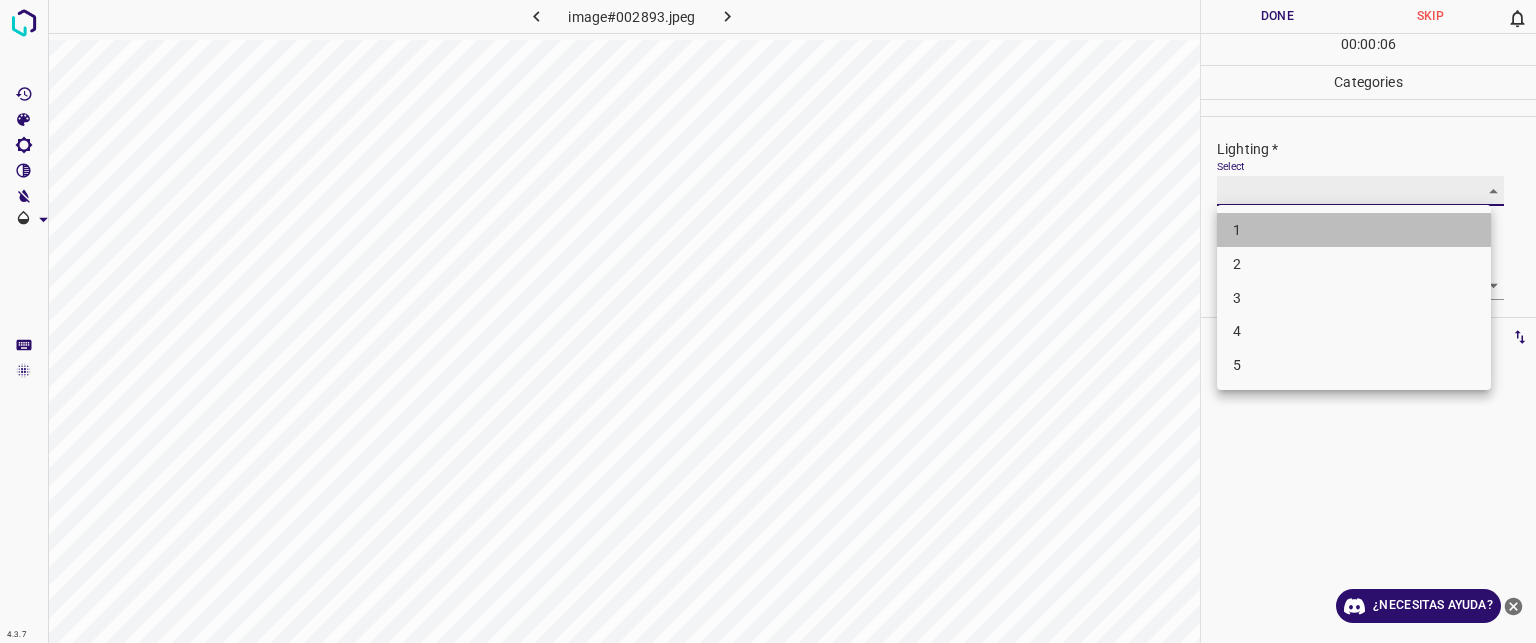type on "1" 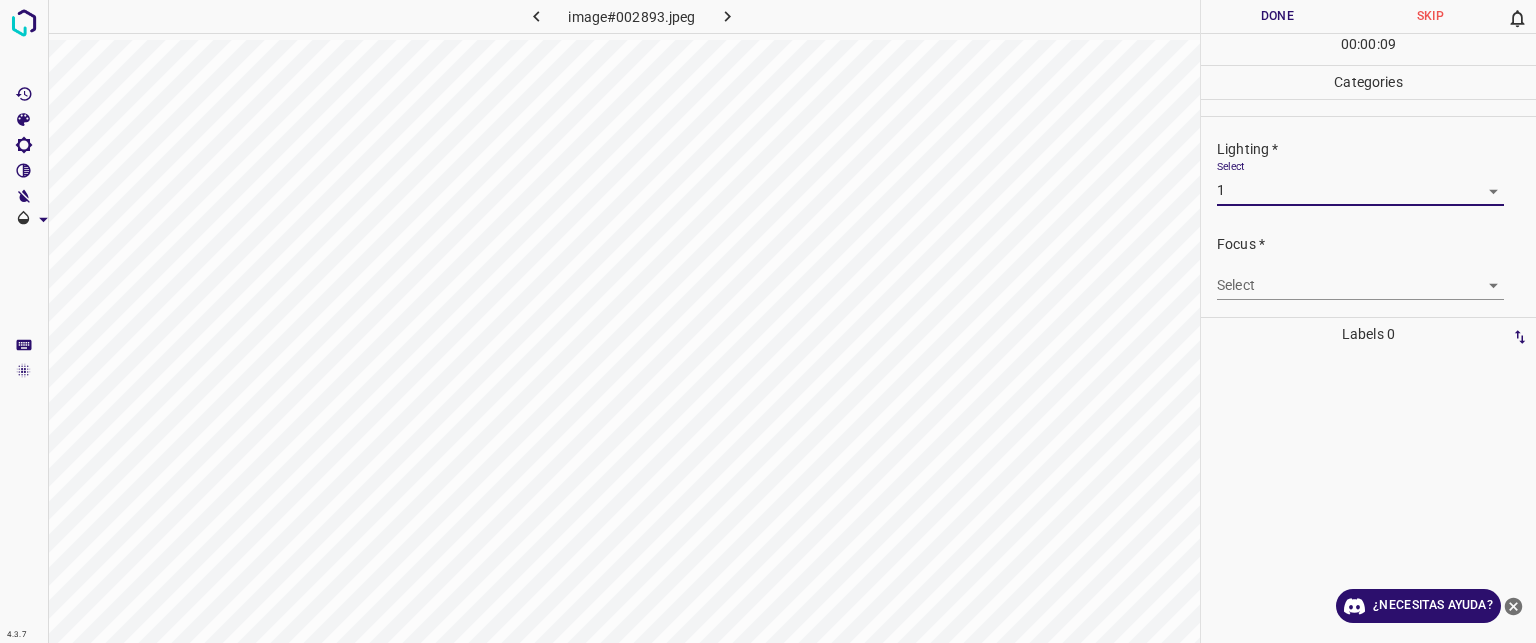 click on "Texto original Valora esta traducción Tu opinión servirá para ayudar a mejorar el Traductor de Google 4.3.7 image#002893.jpeg Done Skip 0 00   : 00   : 09   Categories Lighting *  Select 1 1 Focus *  Select ​ Overall *  Select ​ Labels   0 Categories 1 Lighting 2 Focus 3 Overall Tools Space Change between modes (Draw & Edit) I Auto labeling R Restore zoom M Zoom in N Zoom out Delete Delete selecte label Filters Z Restore filters X Saturation filter C Brightness filter V Contrast filter B Gray scale filter General O Download ¿Necesitas ayuda? - Texto - Esconder - Borrar" at bounding box center (768, 321) 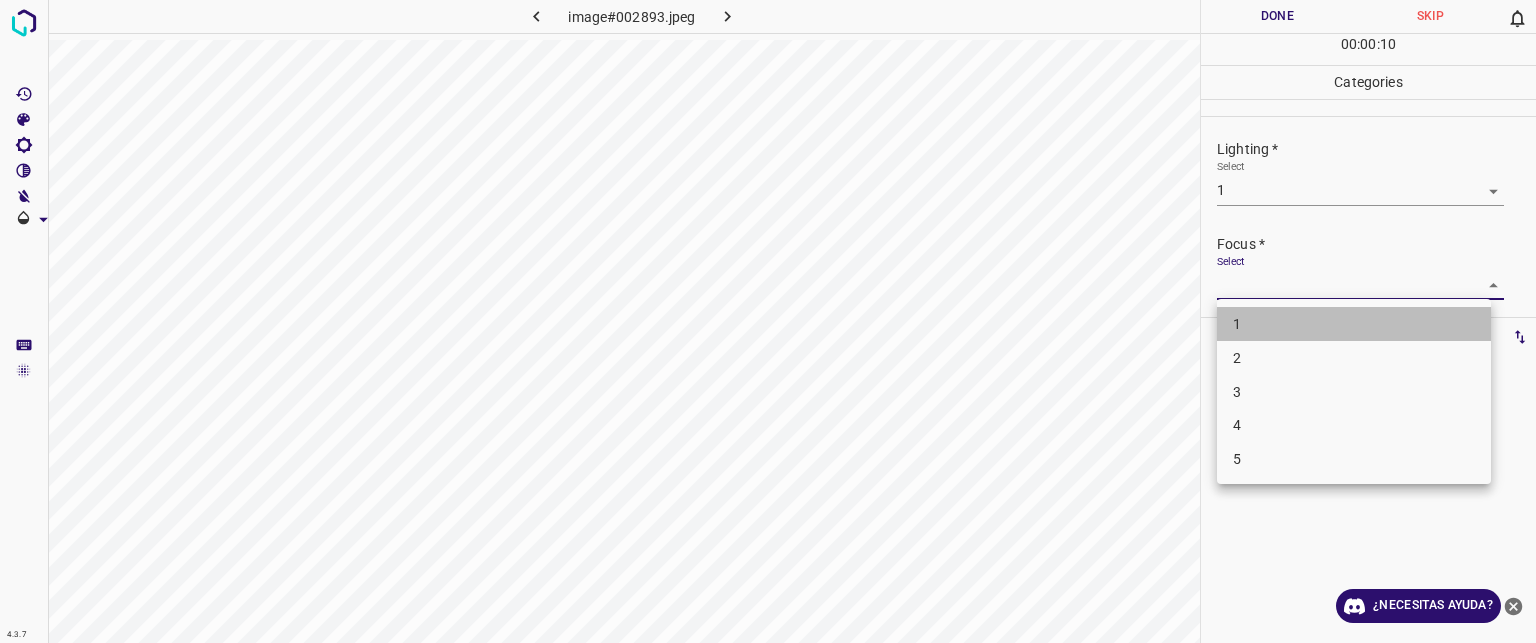 click on "1" at bounding box center (1354, 324) 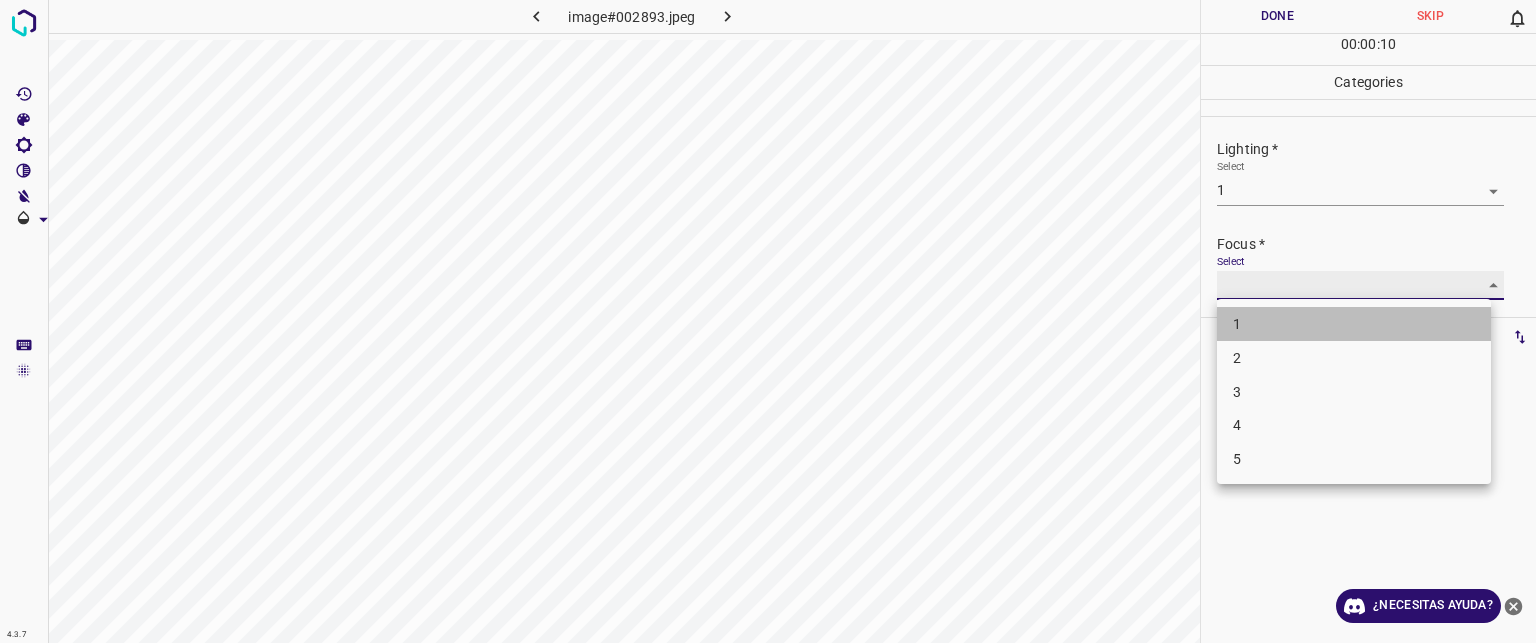 type on "1" 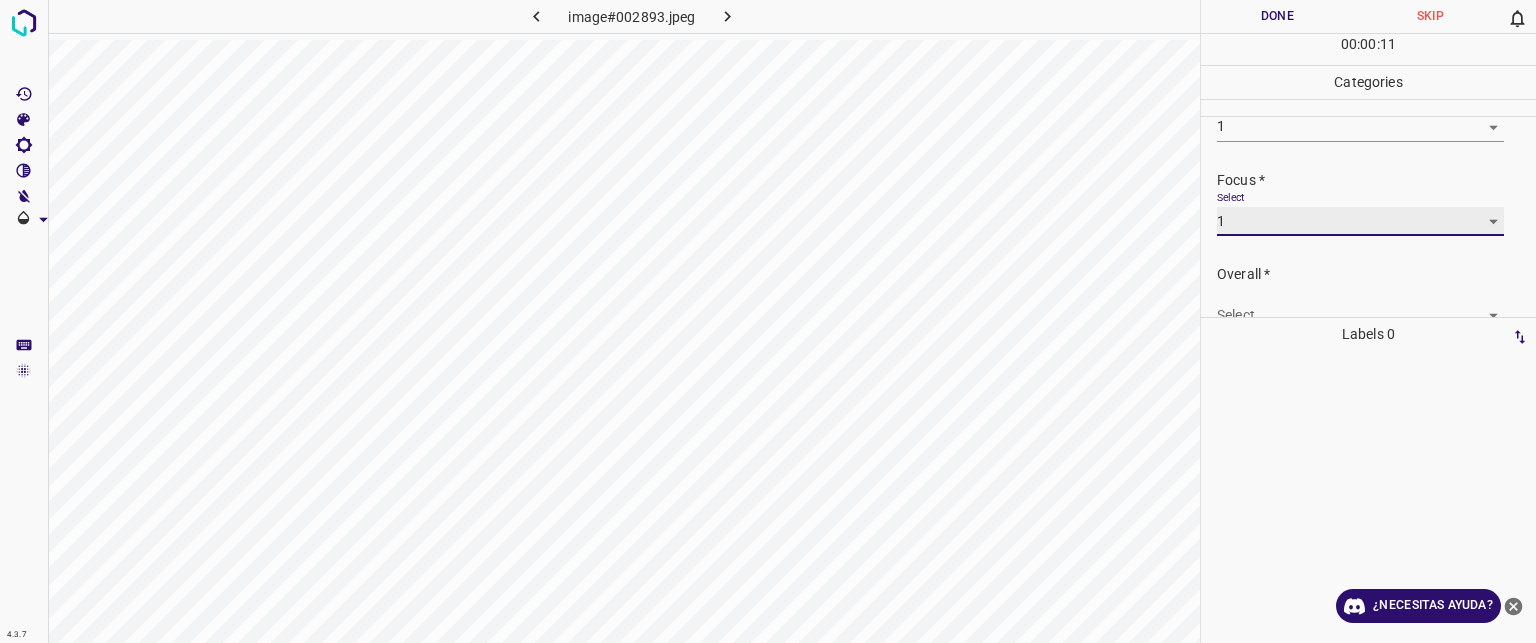 scroll, scrollTop: 98, scrollLeft: 0, axis: vertical 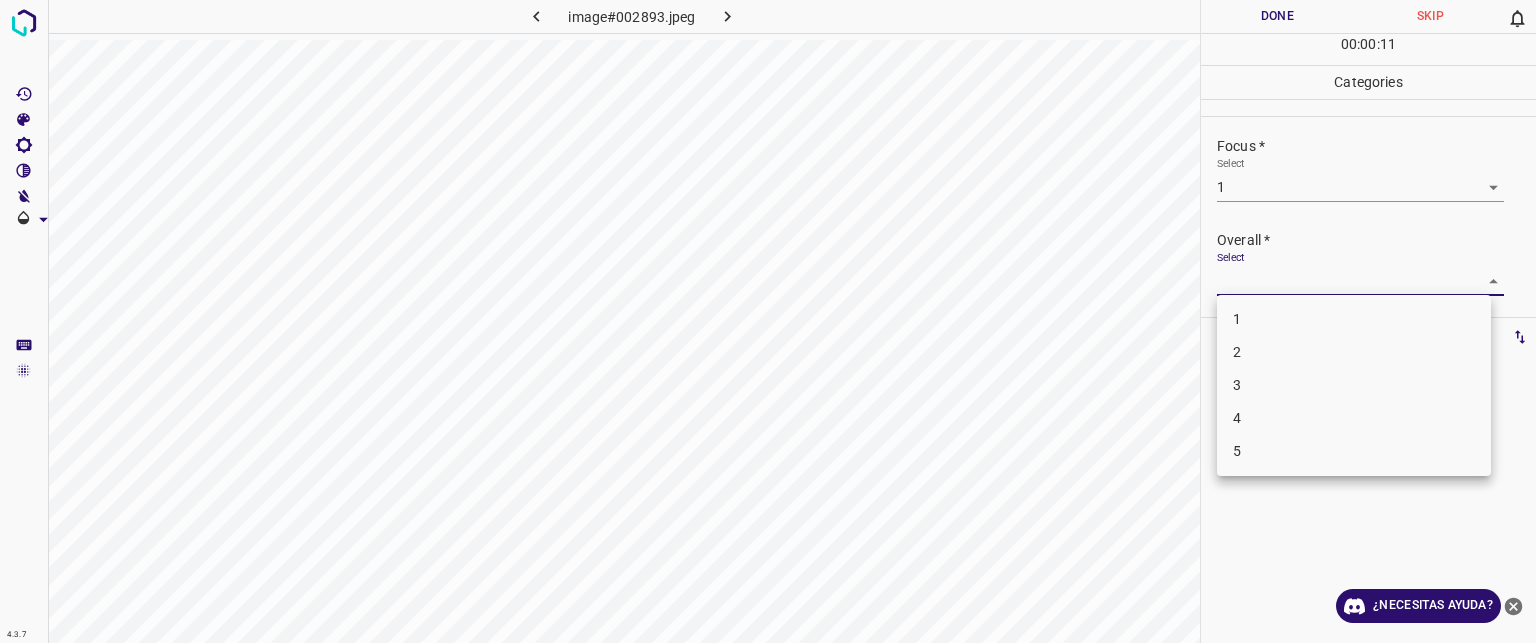 click on "Texto original Valora esta traducción Tu opinión servirá para ayudar a mejorar el Traductor de Google 4.3.7 image#002893.jpeg Done Skip 0 00   : 00   : 11   Categories Lighting *  Select 1 1 Focus *  Select 1 1 Overall *  Select ​ Labels   0 Categories 1 Lighting 2 Focus 3 Overall Tools Space Change between modes (Draw & Edit) I Auto labeling R Restore zoom M Zoom in N Zoom out Delete Delete selecte label Filters Z Restore filters X Saturation filter C Brightness filter V Contrast filter B Gray scale filter General O Download ¿Necesitas ayuda? - Texto - Esconder - Borrar 1 2 3 4 5" at bounding box center (768, 321) 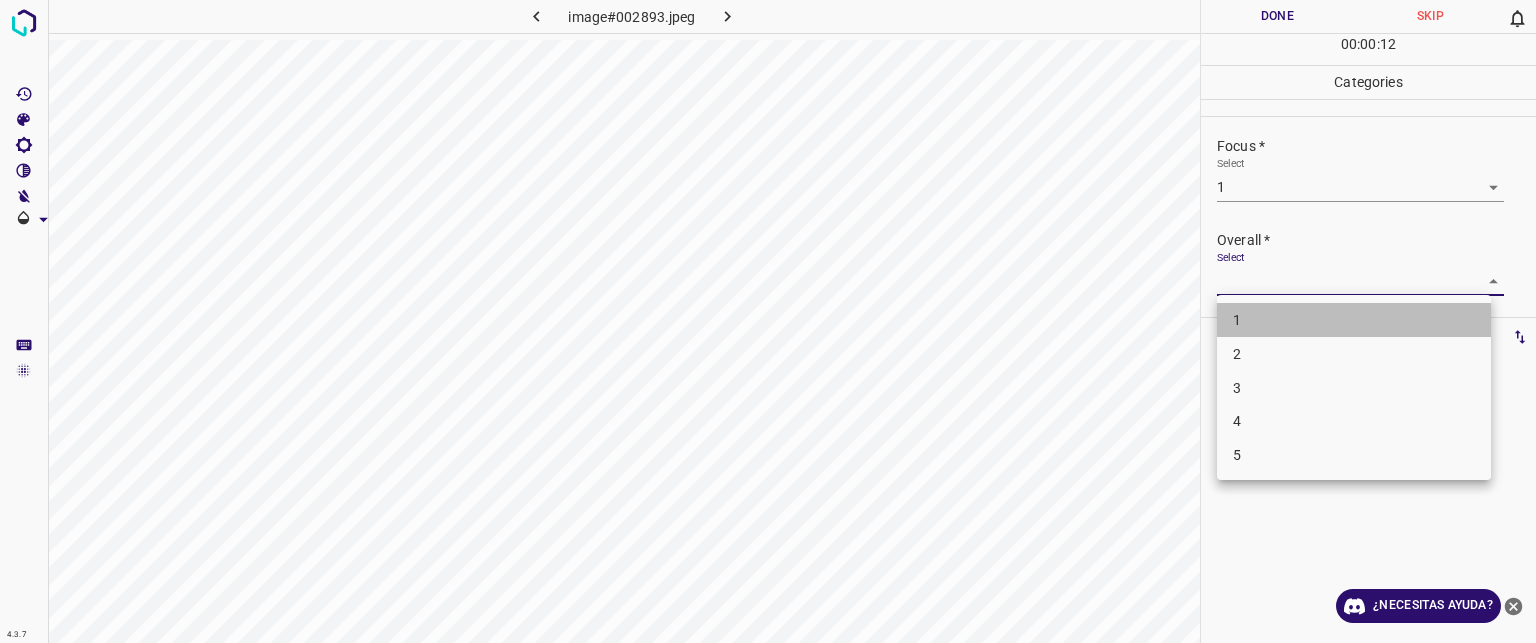 click on "1" at bounding box center (1354, 320) 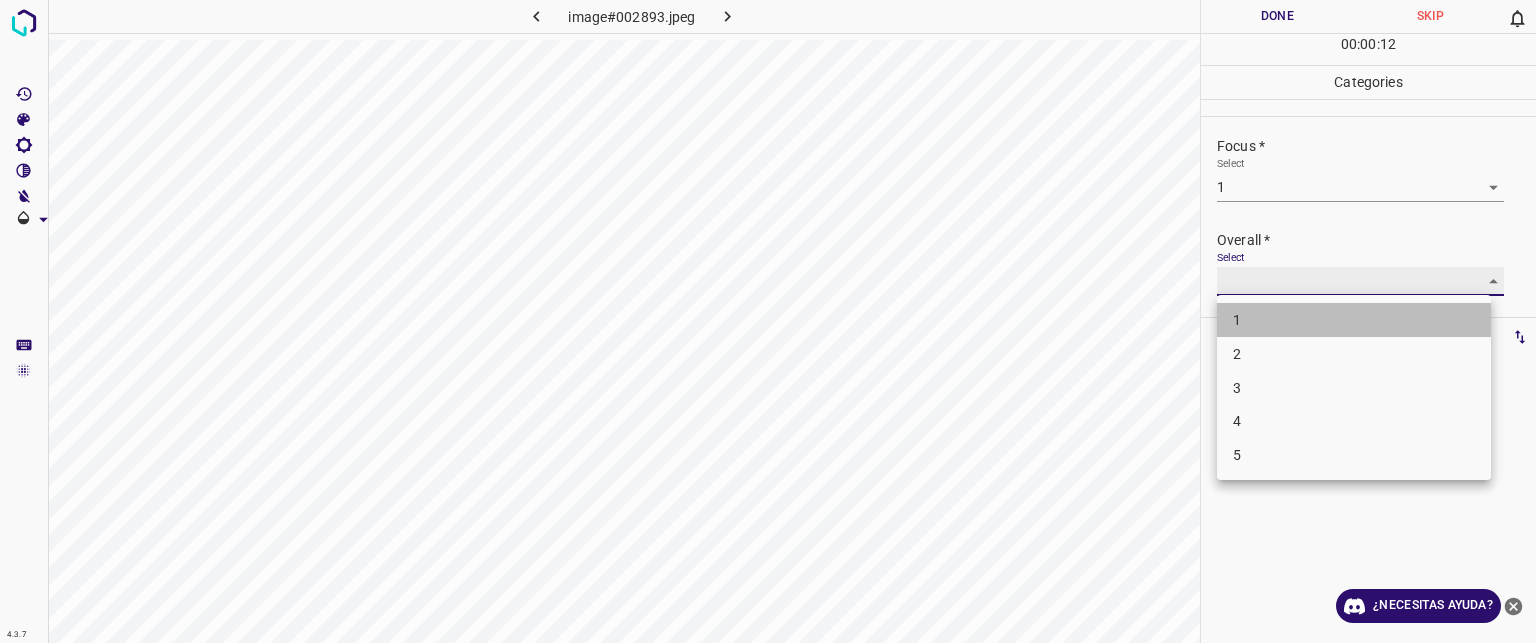 type on "1" 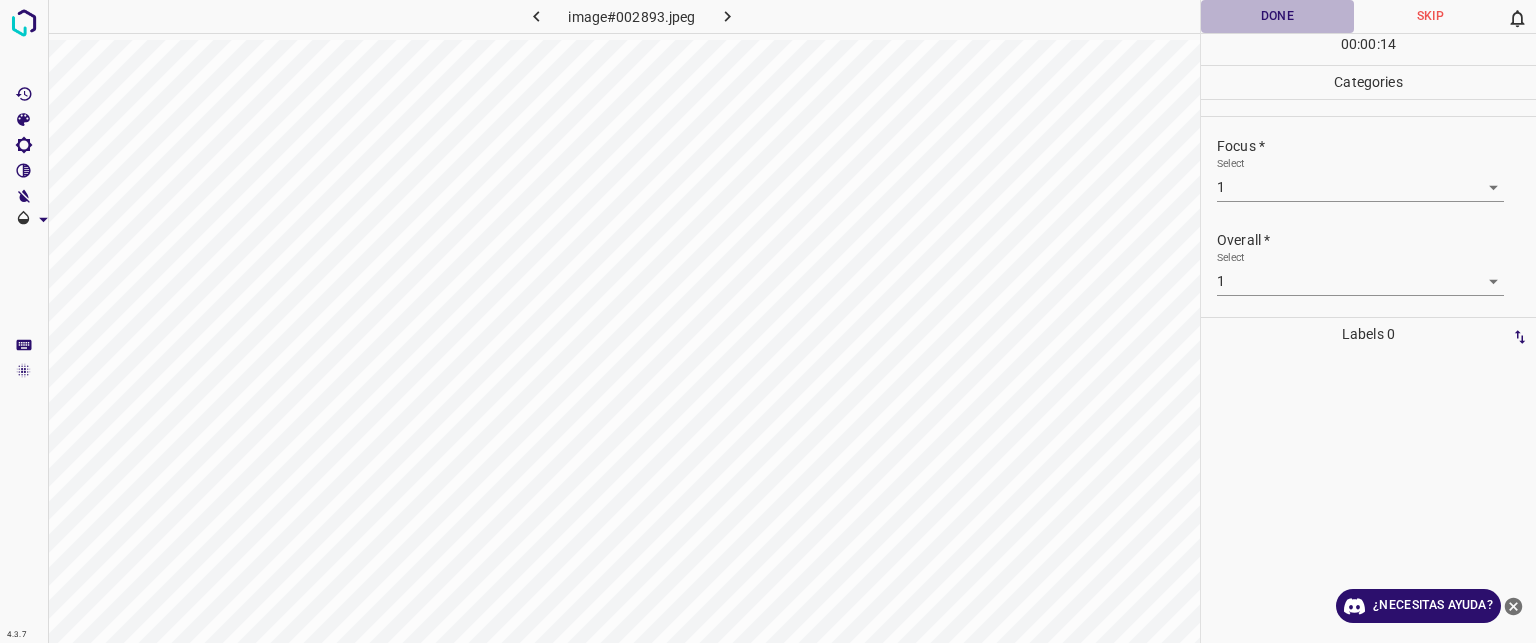 click on "Done" at bounding box center [1277, 16] 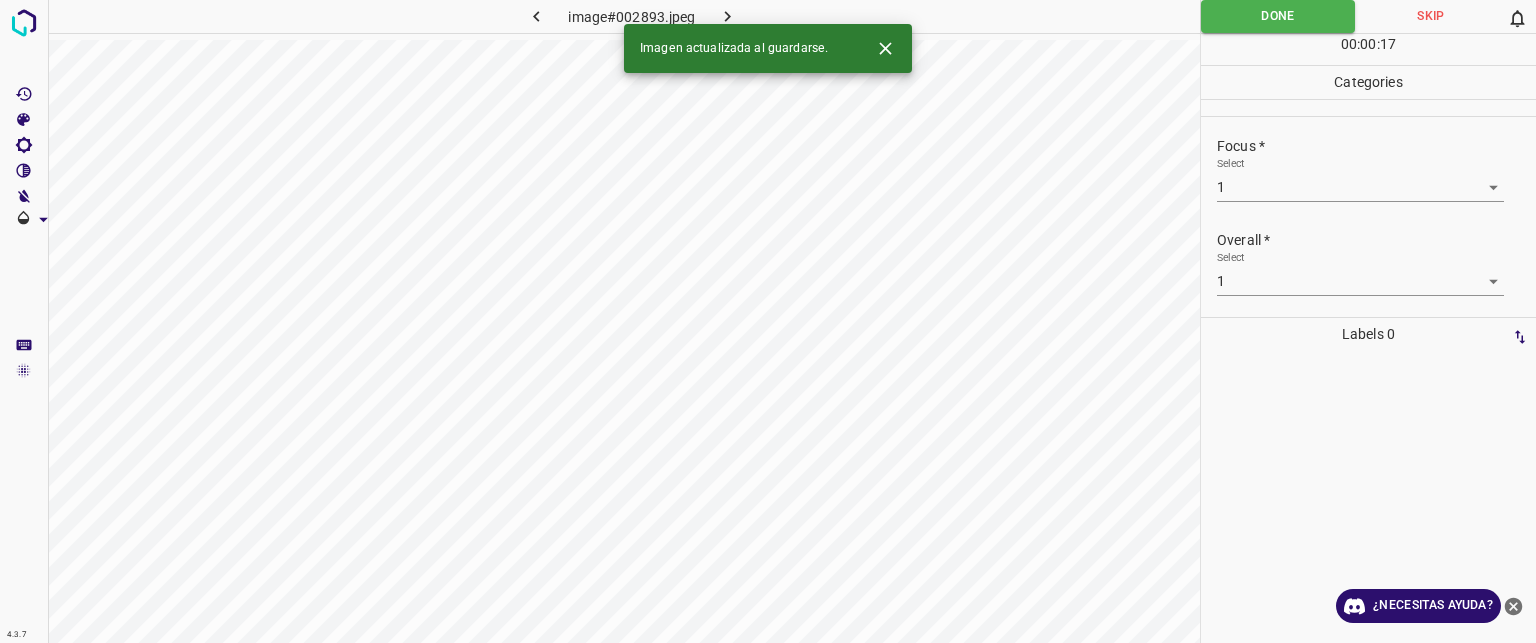 click 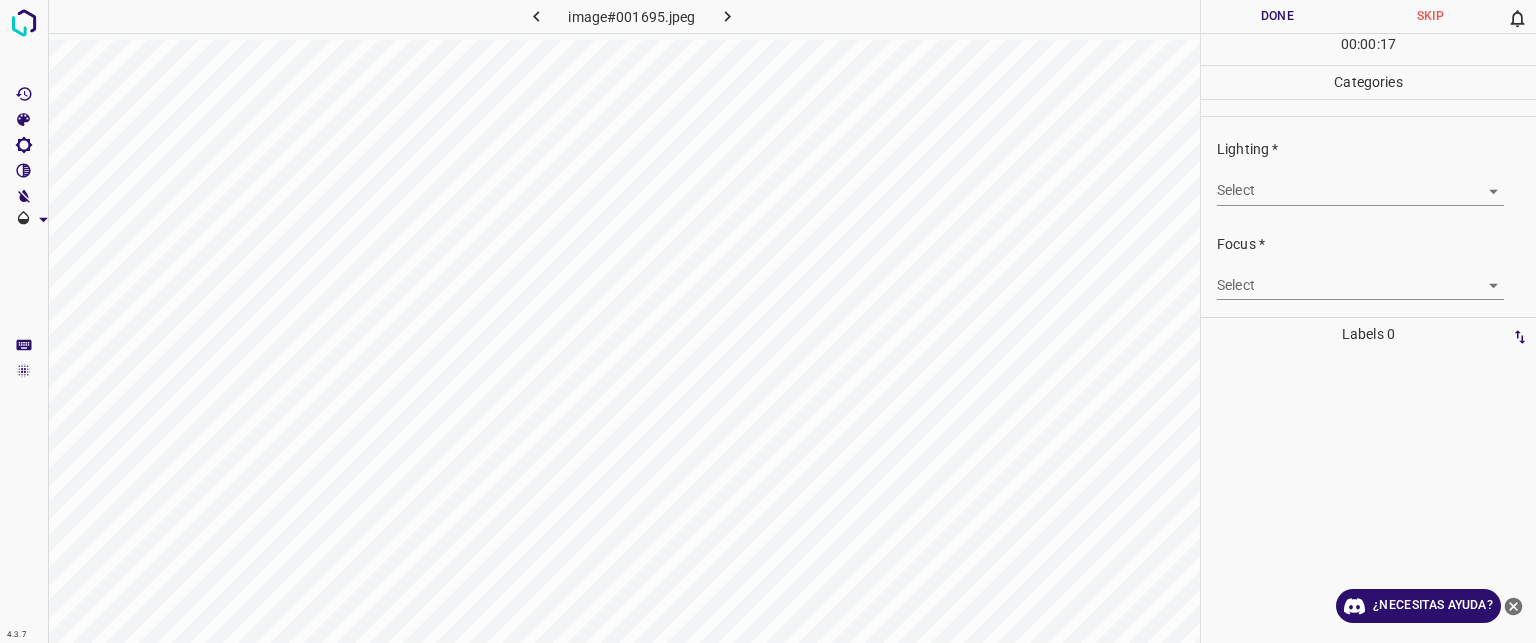 click on "Texto original Valora esta traducción Tu opinión servirá para ayudar a mejorar el Traductor de Google 4.3.7 image#001695.jpeg Done Skip 0 00   : 00   : 17   Categories Lighting *  Select ​ Focus *  Select ​ Overall *  Select ​ Labels   0 Categories 1 Lighting 2 Focus 3 Overall Tools Space Change between modes (Draw & Edit) I Auto labeling R Restore zoom M Zoom in N Zoom out Delete Delete selecte label Filters Z Restore filters X Saturation filter C Brightness filter V Contrast filter B Gray scale filter General O Download ¿Necesitas ayuda? - Texto - Esconder - Borrar" at bounding box center [768, 321] 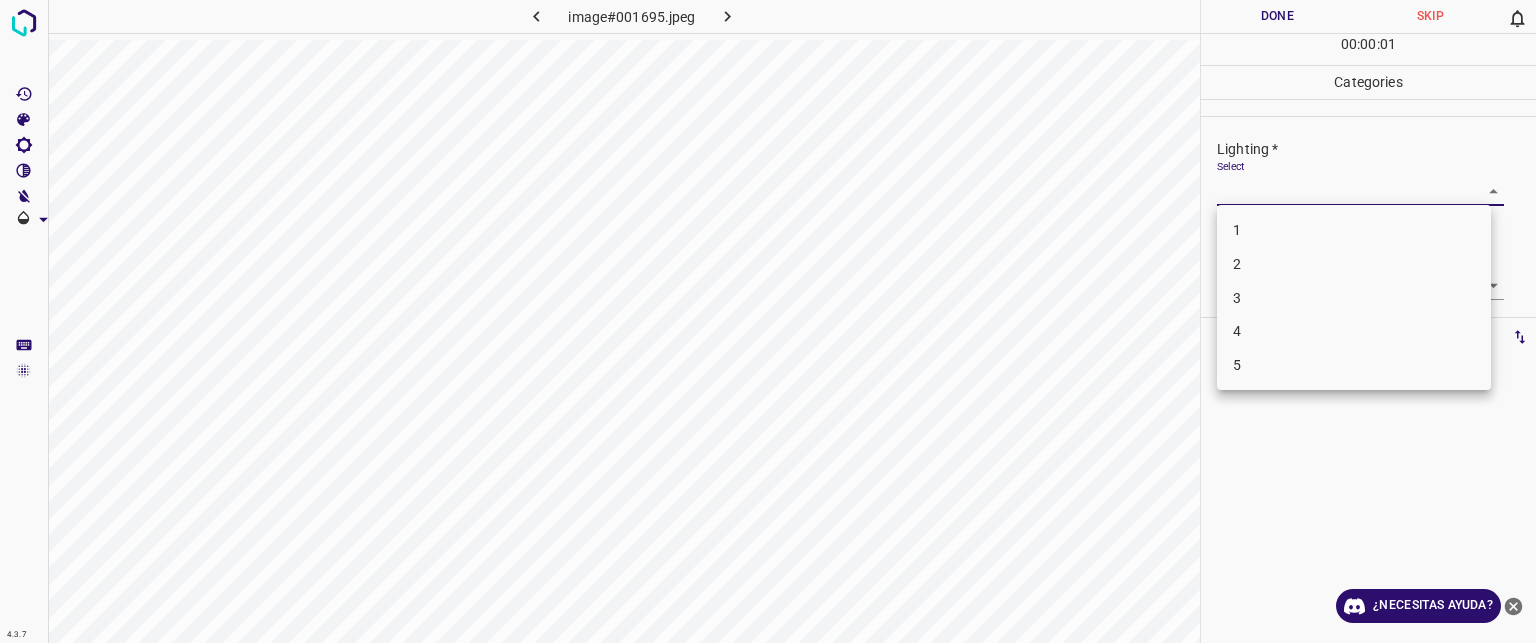 click on "3" at bounding box center [1237, 297] 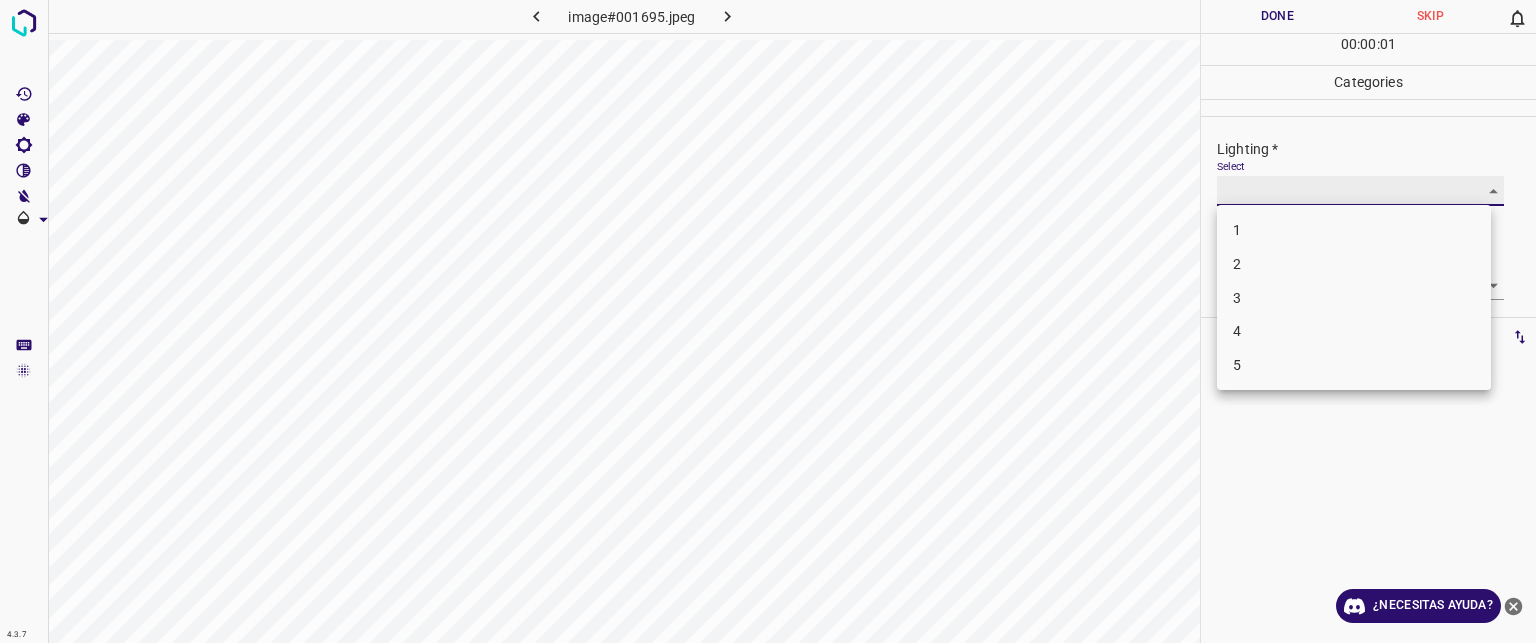 type on "3" 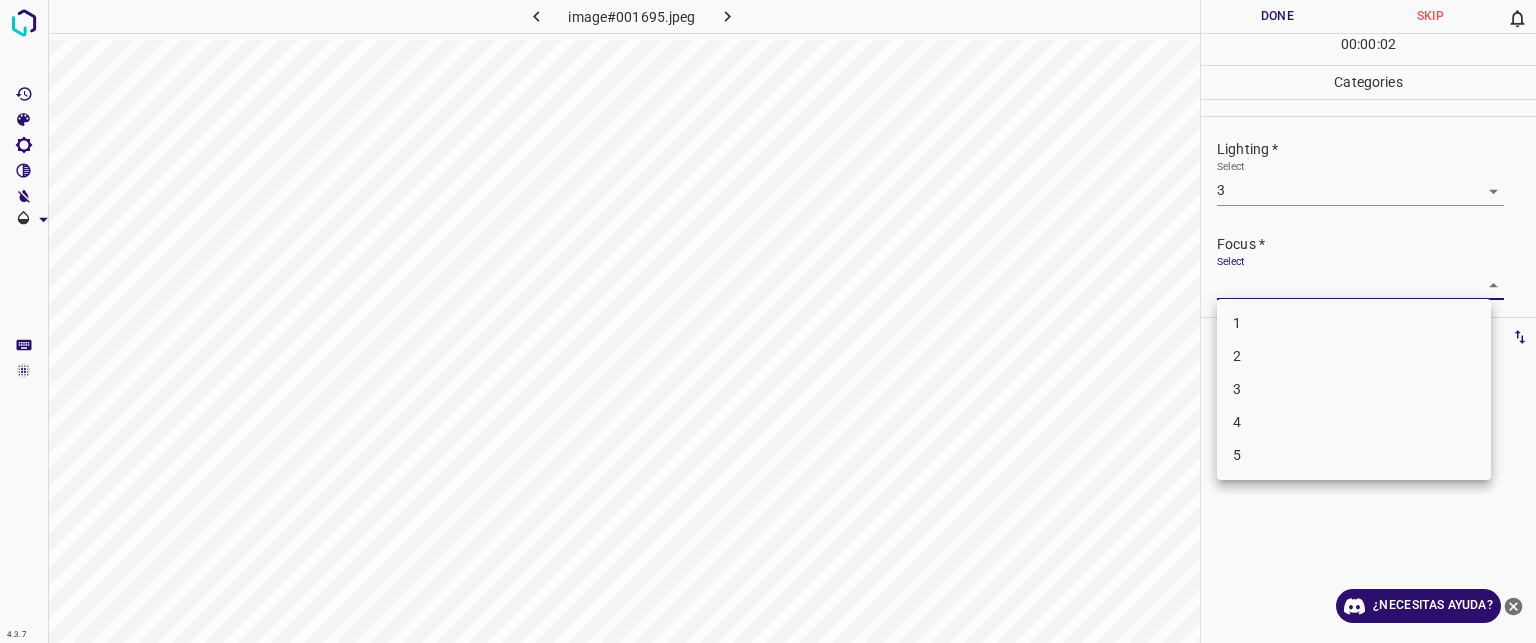 click on "Texto original Valora esta traducción Tu opinión servirá para ayudar a mejorar el Traductor de Google 4.3.7 image#001695.jpeg Done Skip 0 00   : 00   : 02   Categories Lighting *  Select 3 3 Focus *  Select ​ Overall *  Select ​ Labels   0 Categories 1 Lighting 2 Focus 3 Overall Tools Space Change between modes (Draw & Edit) I Auto labeling R Restore zoom M Zoom in N Zoom out Delete Delete selecte label Filters Z Restore filters X Saturation filter C Brightness filter V Contrast filter B Gray scale filter General O Download ¿Necesitas ayuda? - Texto - Esconder - Borrar 1 2 3 4 5" at bounding box center [768, 321] 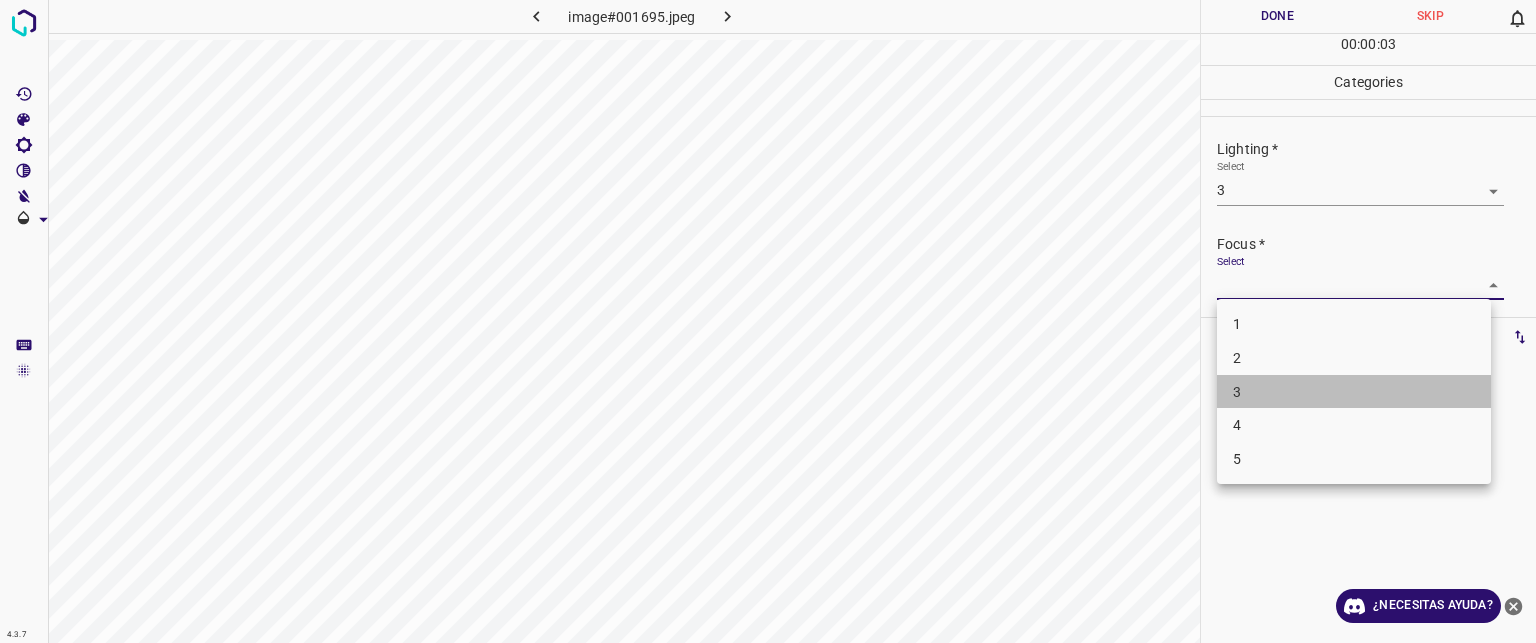 click on "3" at bounding box center (1354, 392) 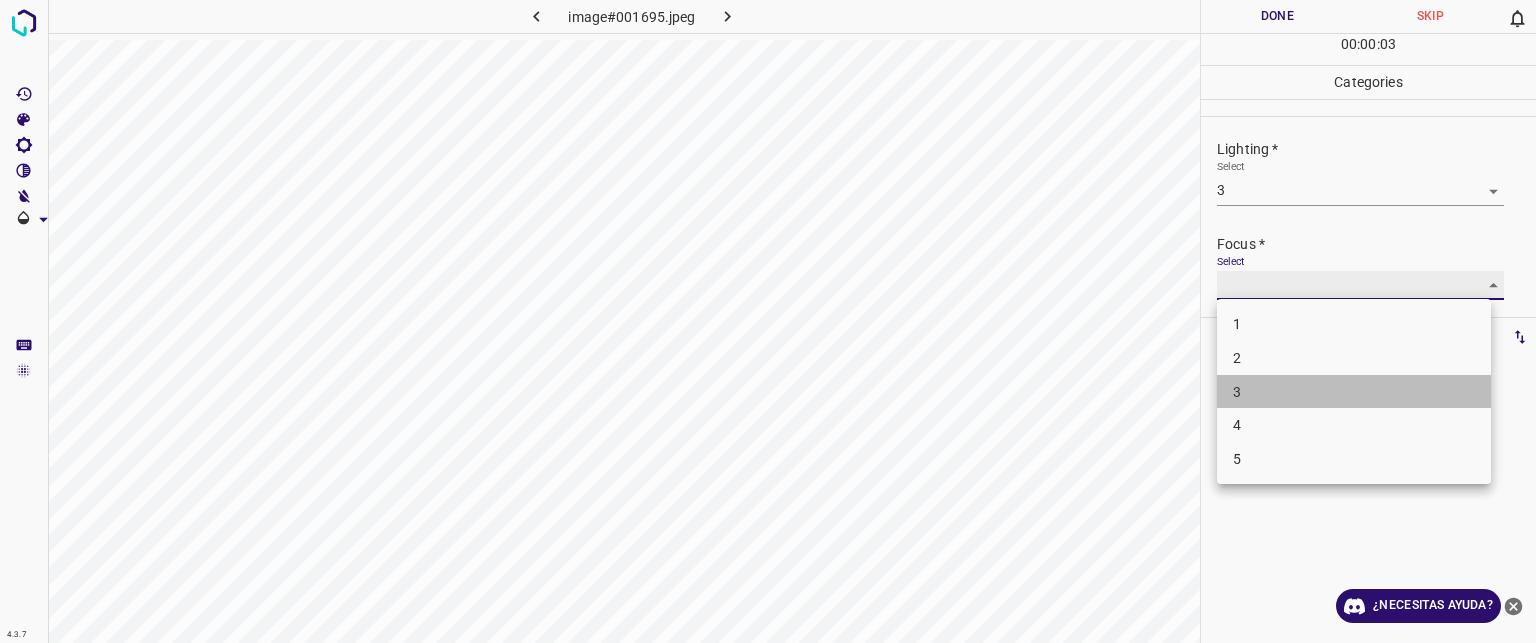 type on "3" 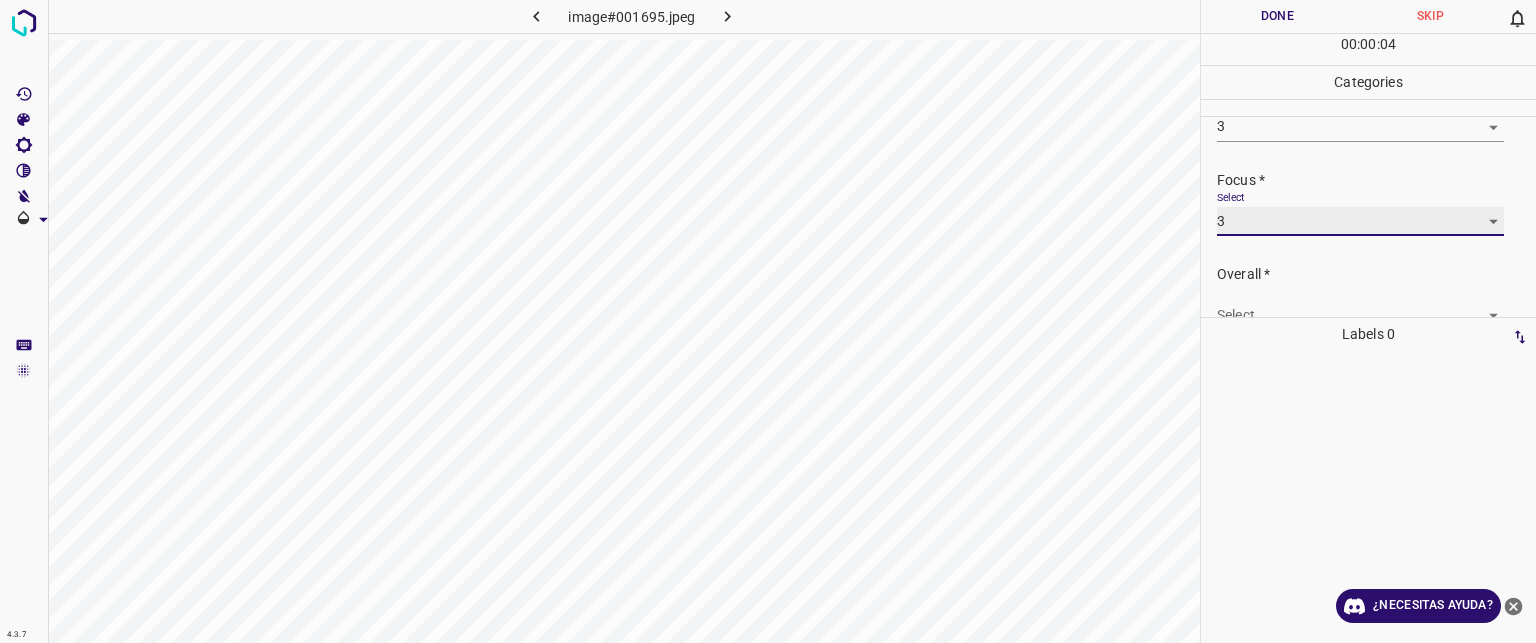 scroll, scrollTop: 98, scrollLeft: 0, axis: vertical 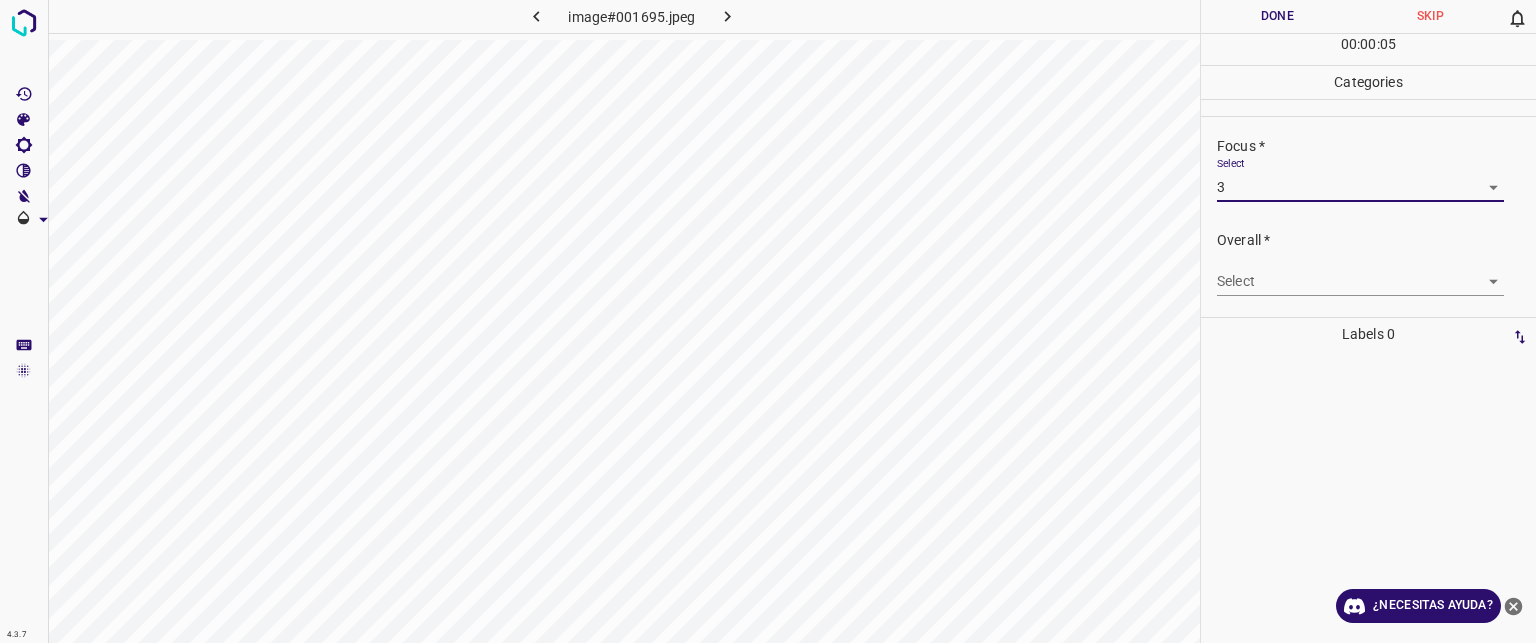 click on "Texto original Valora esta traducción Tu opinión servirá para ayudar a mejorar el Traductor de Google 4.3.7 image#001695.jpeg Done Skip 0 00   : 00   : 05   Categories Lighting *  Select 3 3 Focus *  Select 3 3 Overall *  Select ​ Labels   0 Categories 1 Lighting 2 Focus 3 Overall Tools Space Change between modes (Draw & Edit) I Auto labeling R Restore zoom M Zoom in N Zoom out Delete Delete selecte label Filters Z Restore filters X Saturation filter C Brightness filter V Contrast filter B Gray scale filter General O Download ¿Necesitas ayuda? - Texto - Esconder - Borrar" at bounding box center (768, 321) 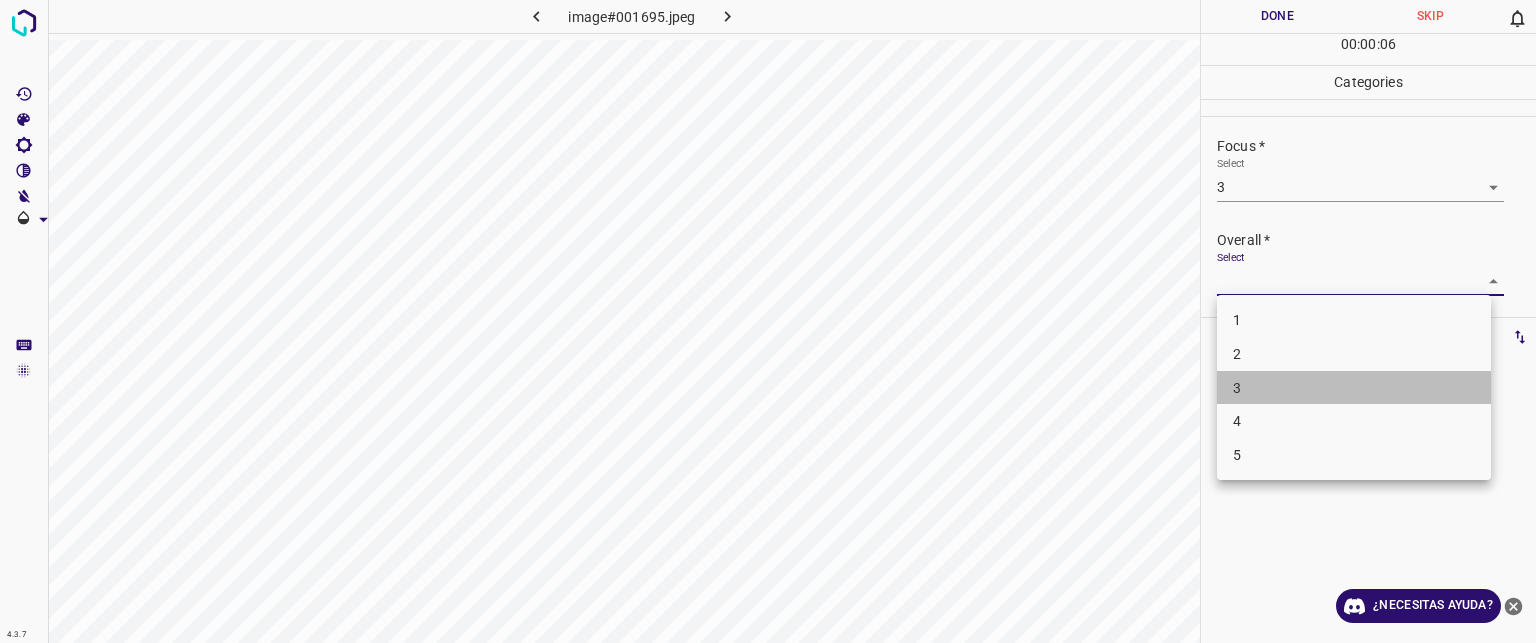 click on "3" at bounding box center [1354, 388] 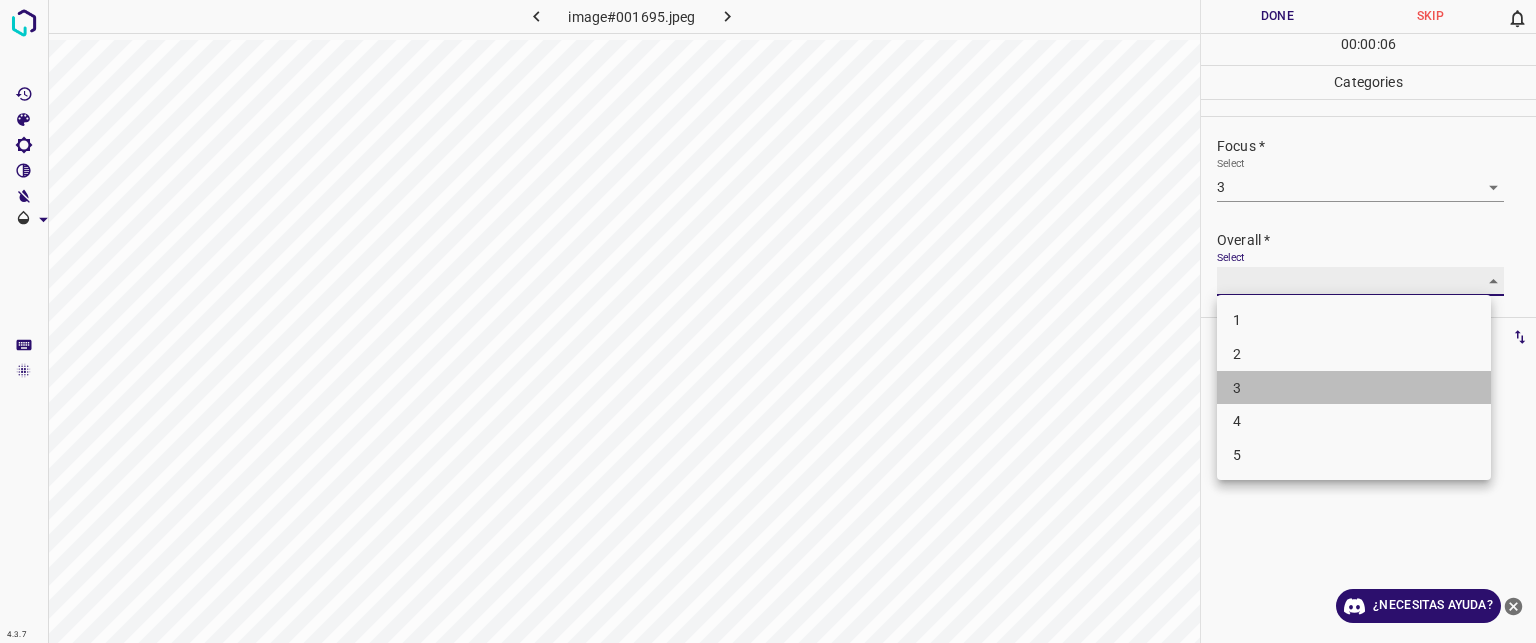 type on "3" 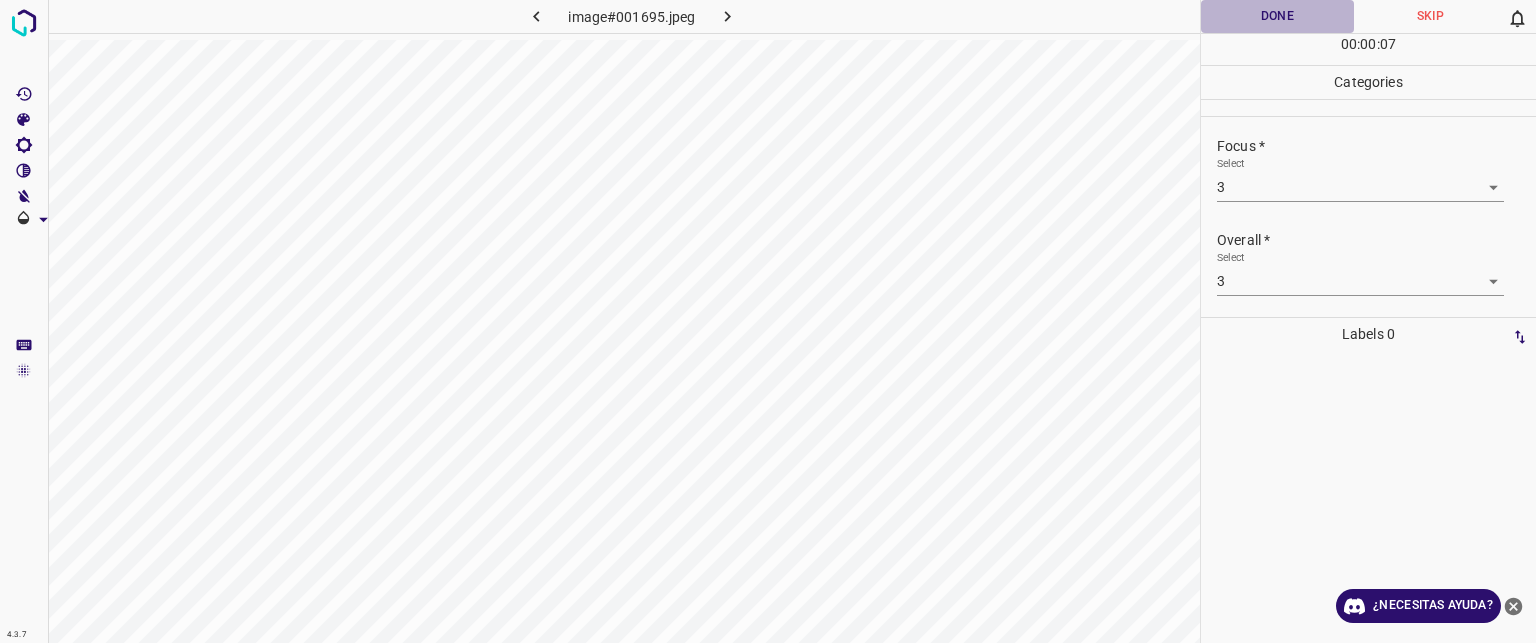 click on "Done" at bounding box center (1277, 16) 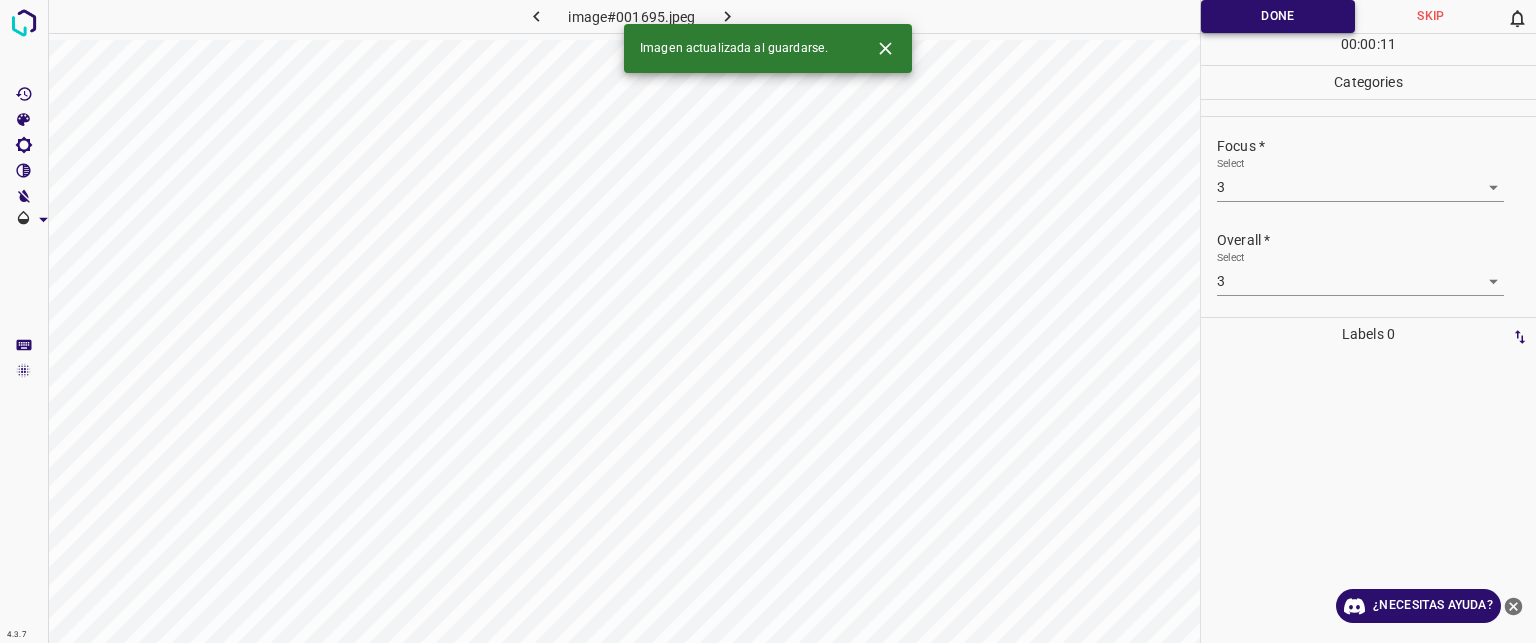 click on "Done" at bounding box center (1278, 16) 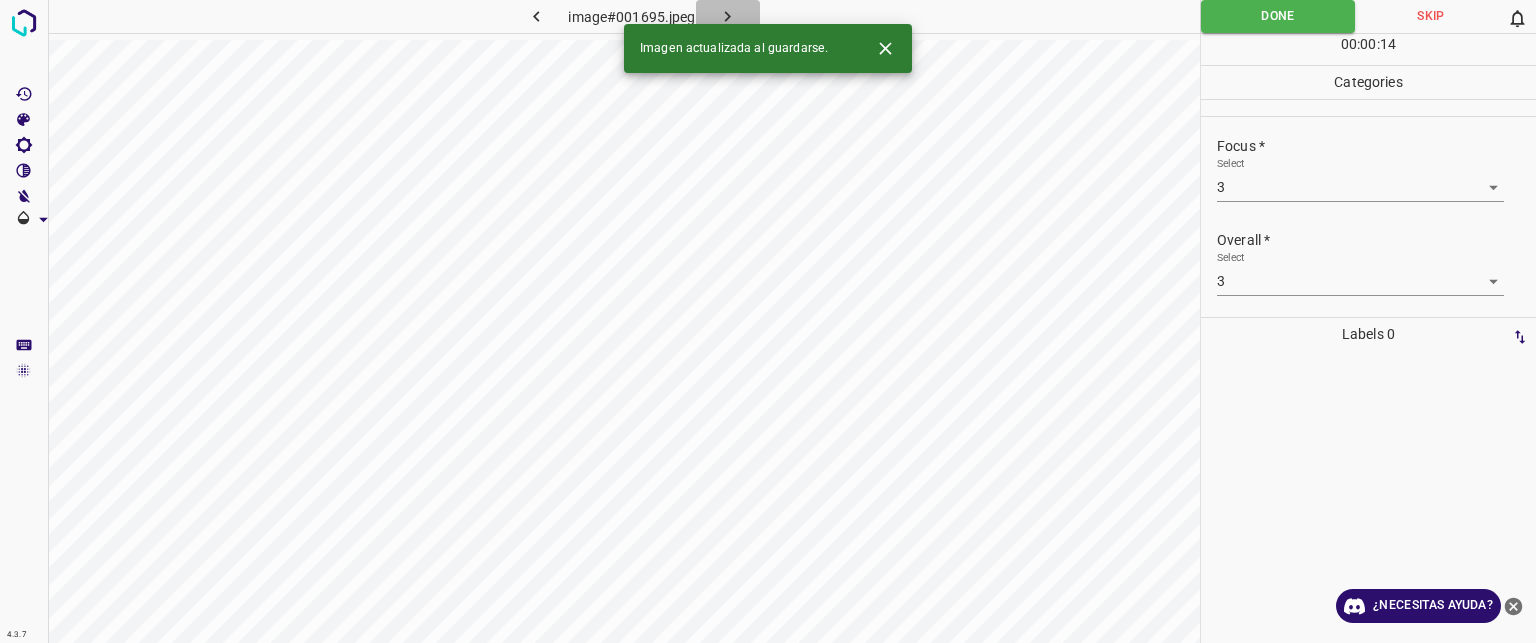 click 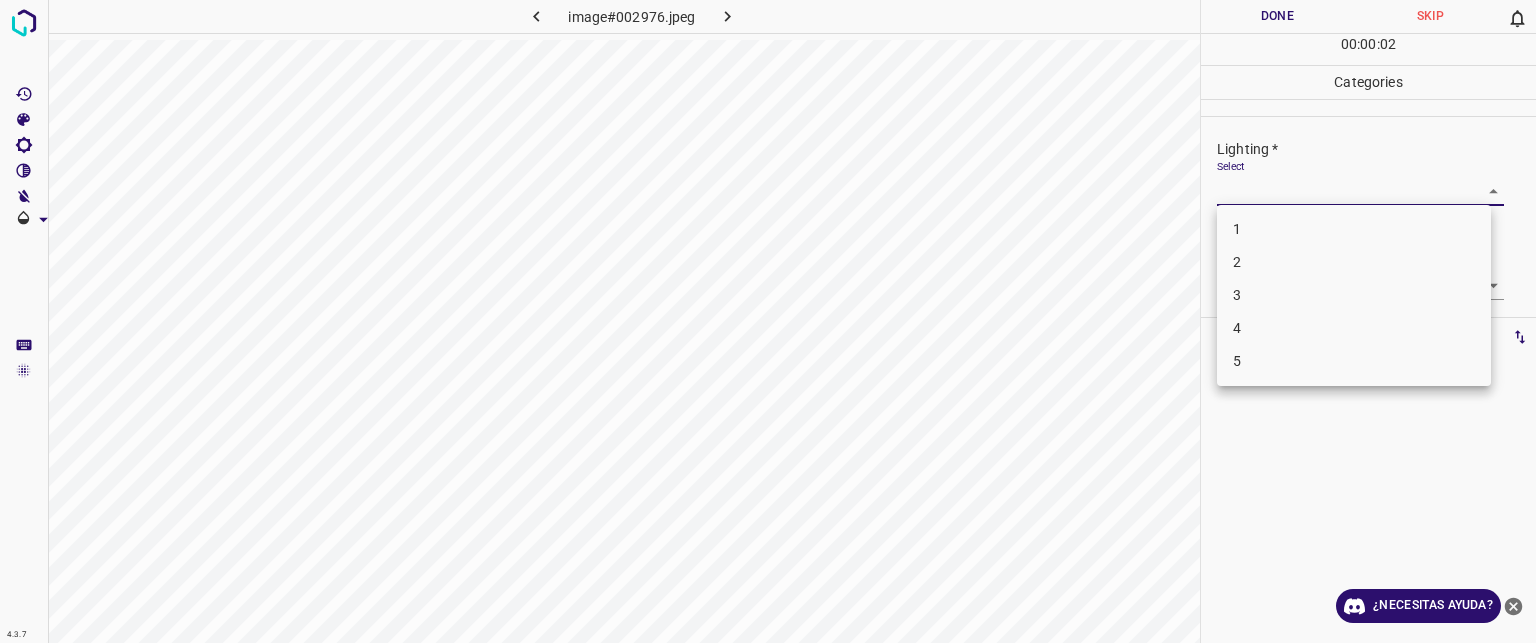 click on "Texto original Valora esta traducción Tu opinión servirá para ayudar a mejorar el Traductor de Google 4.3.7 image#002976.jpeg Done Skip 0 00   : 00   : 02   Categories Lighting *  Select ​ Focus *  Select ​ Overall *  Select ​ Labels   0 Categories 1 Lighting 2 Focus 3 Overall Tools Space Change between modes (Draw & Edit) I Auto labeling R Restore zoom M Zoom in N Zoom out Delete Delete selecte label Filters Z Restore filters X Saturation filter C Brightness filter V Contrast filter B Gray scale filter General O Download ¿Necesitas ayuda? - Texto - Esconder - Borrar 1 2 3 4 5" at bounding box center [768, 321] 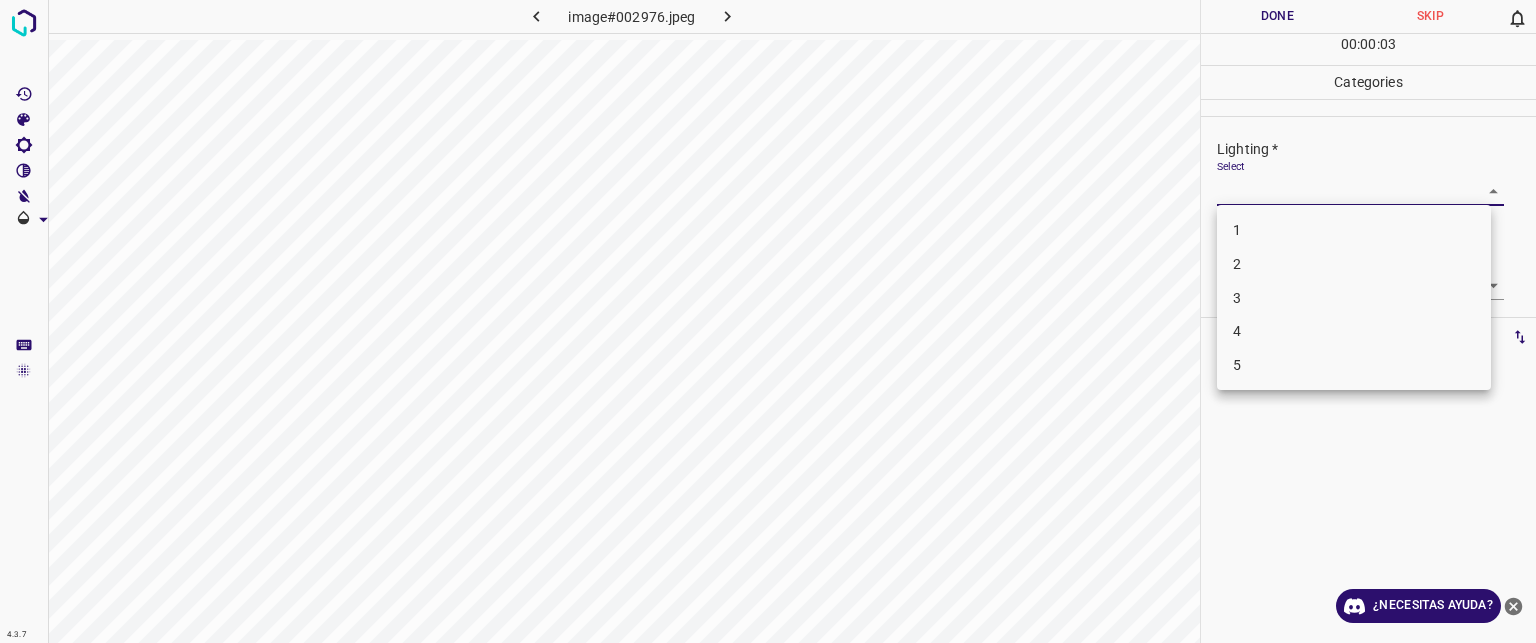 click on "3" at bounding box center [1354, 298] 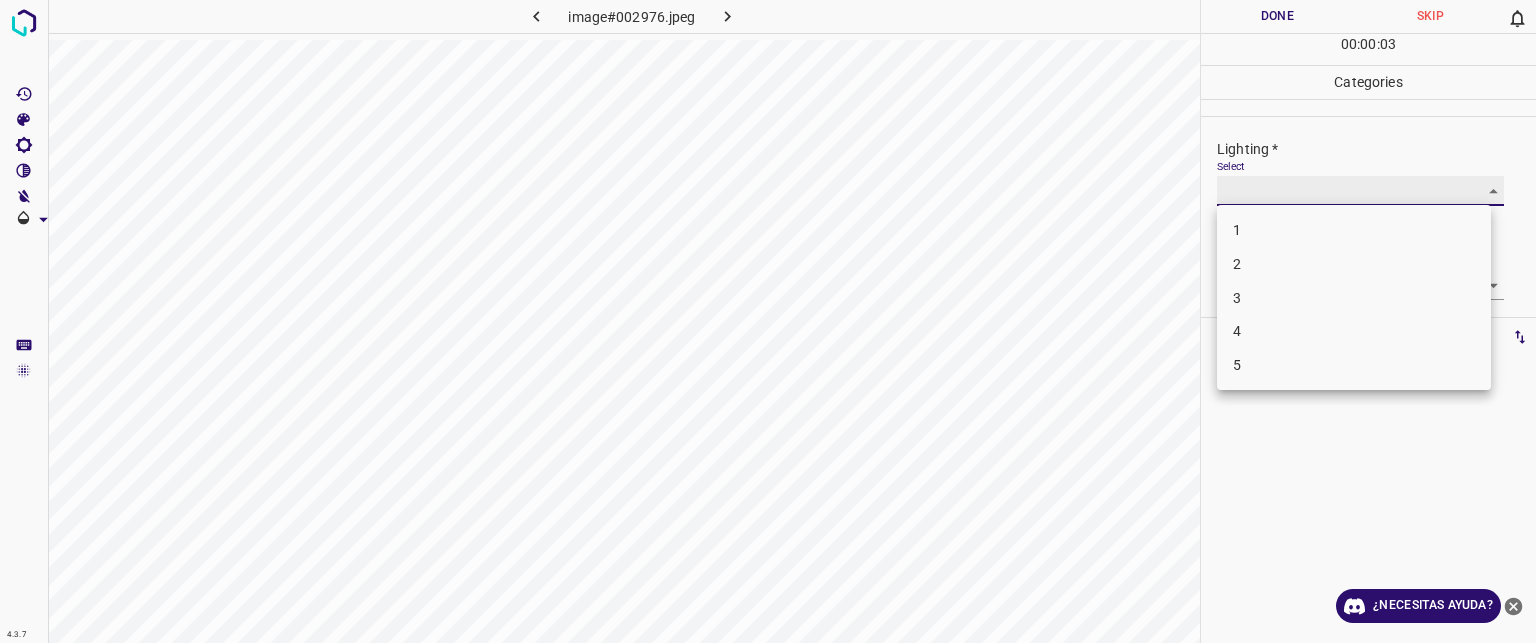 type on "3" 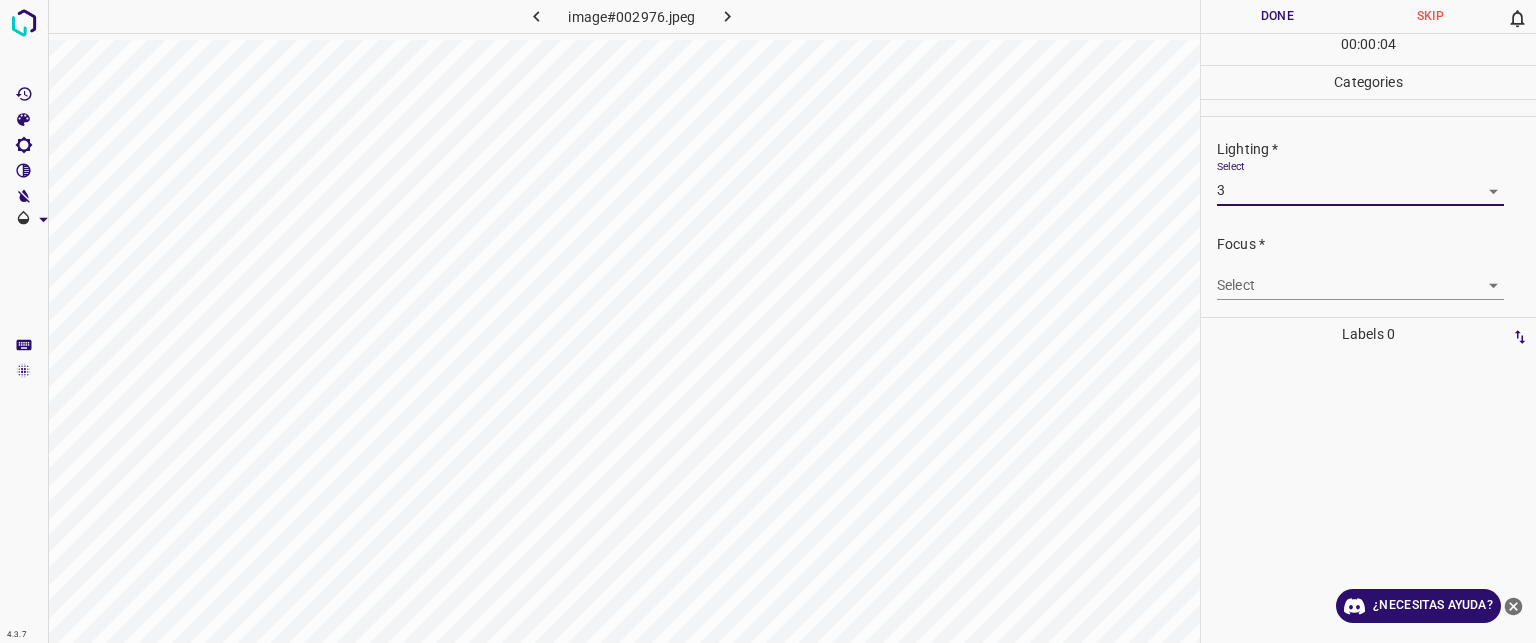 click on "Texto original Valora esta traducción Tu opinión servirá para ayudar a mejorar el Traductor de Google 4.3.7 image#002976.jpeg Done Skip 0 00   : 00   : 04   Categories Lighting *  Select 3 3 Focus *  Select ​ Overall *  Select ​ Labels   0 Categories 1 Lighting 2 Focus 3 Overall Tools Space Change between modes (Draw & Edit) I Auto labeling R Restore zoom M Zoom in N Zoom out Delete Delete selecte label Filters Z Restore filters X Saturation filter C Brightness filter V Contrast filter B Gray scale filter General O Download ¿Necesitas ayuda? - Texto - Esconder - Borrar" at bounding box center (768, 321) 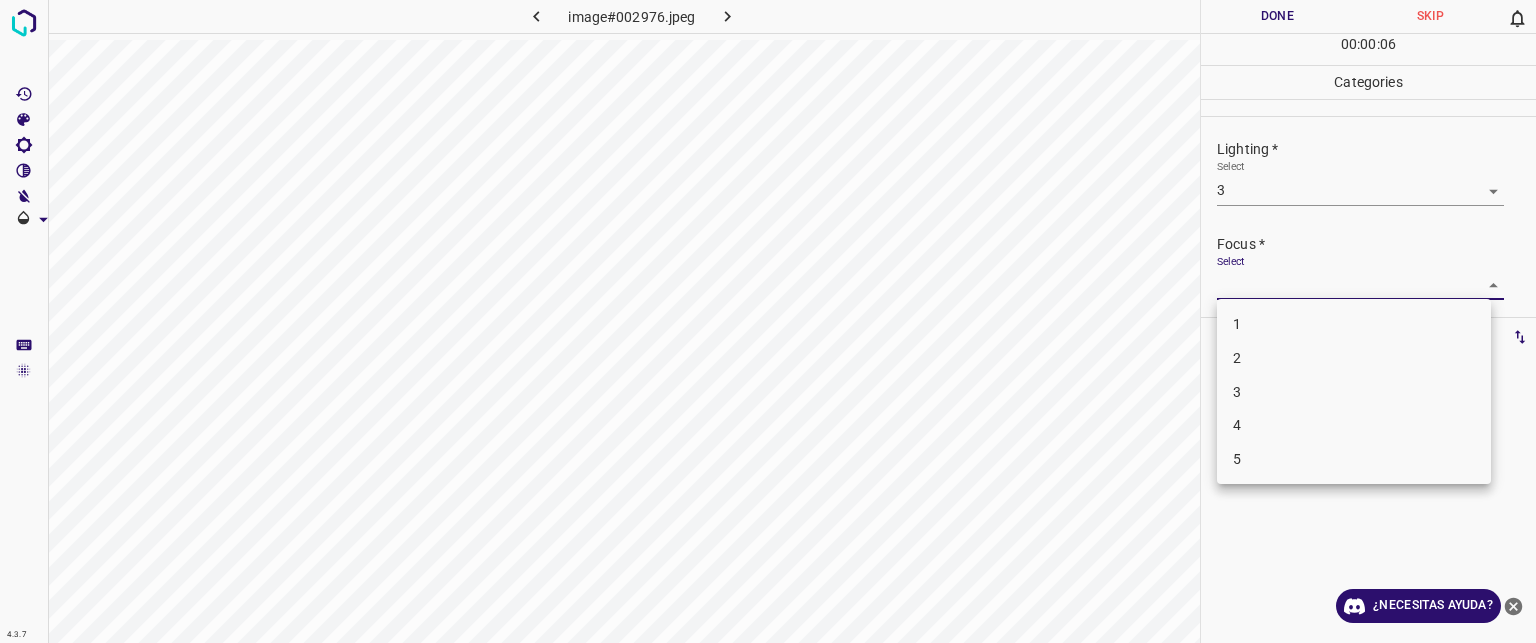 click on "3" at bounding box center (1354, 392) 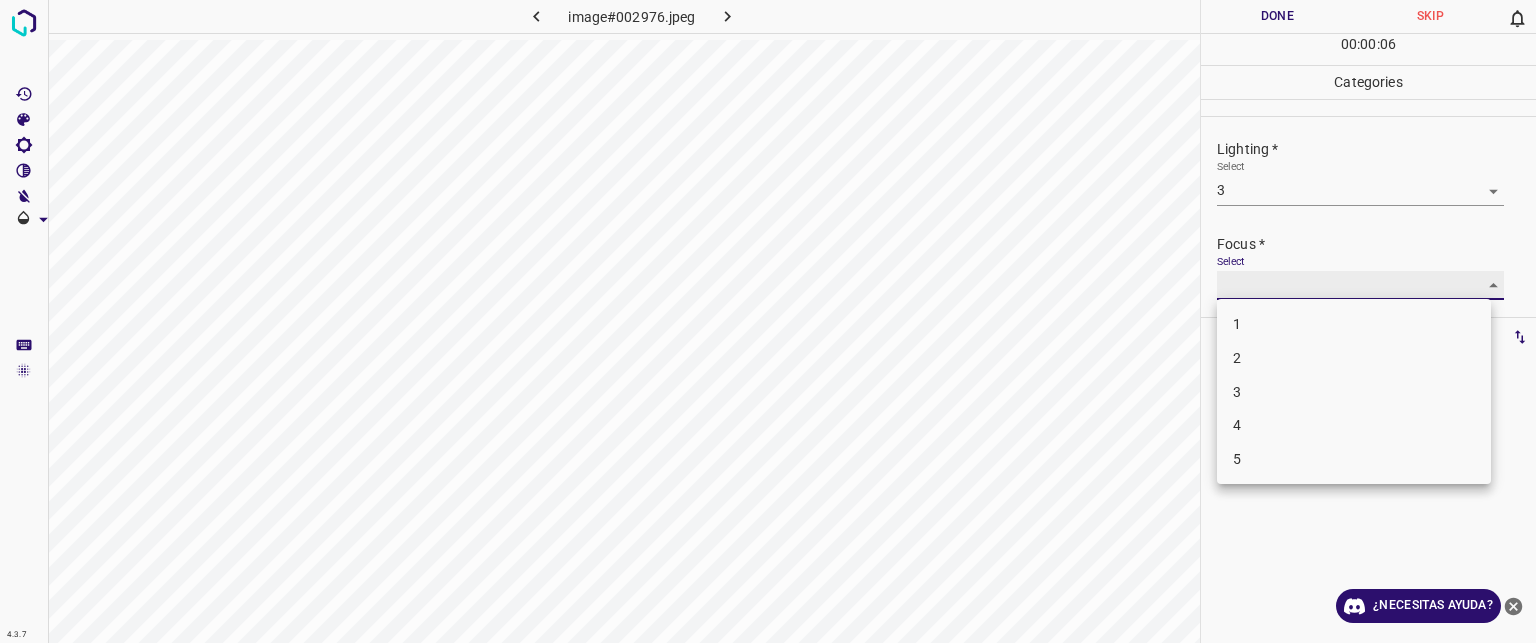 type on "3" 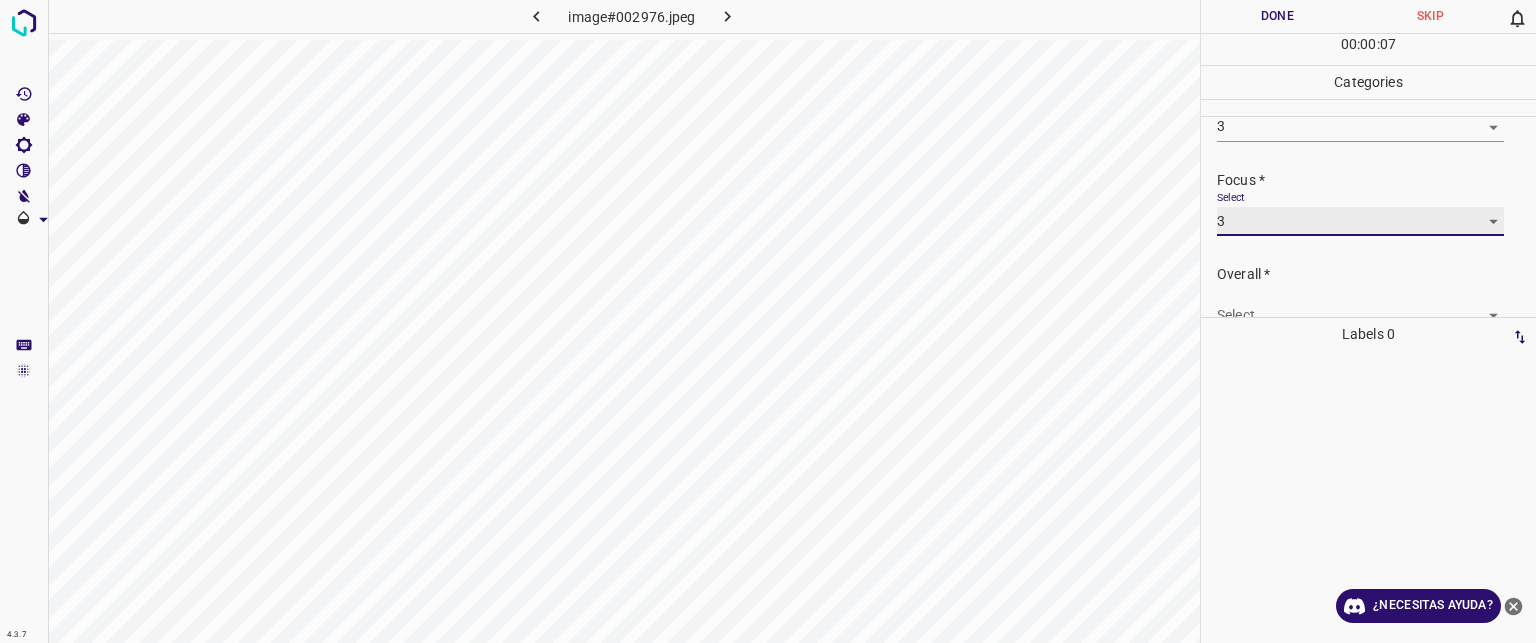 scroll, scrollTop: 98, scrollLeft: 0, axis: vertical 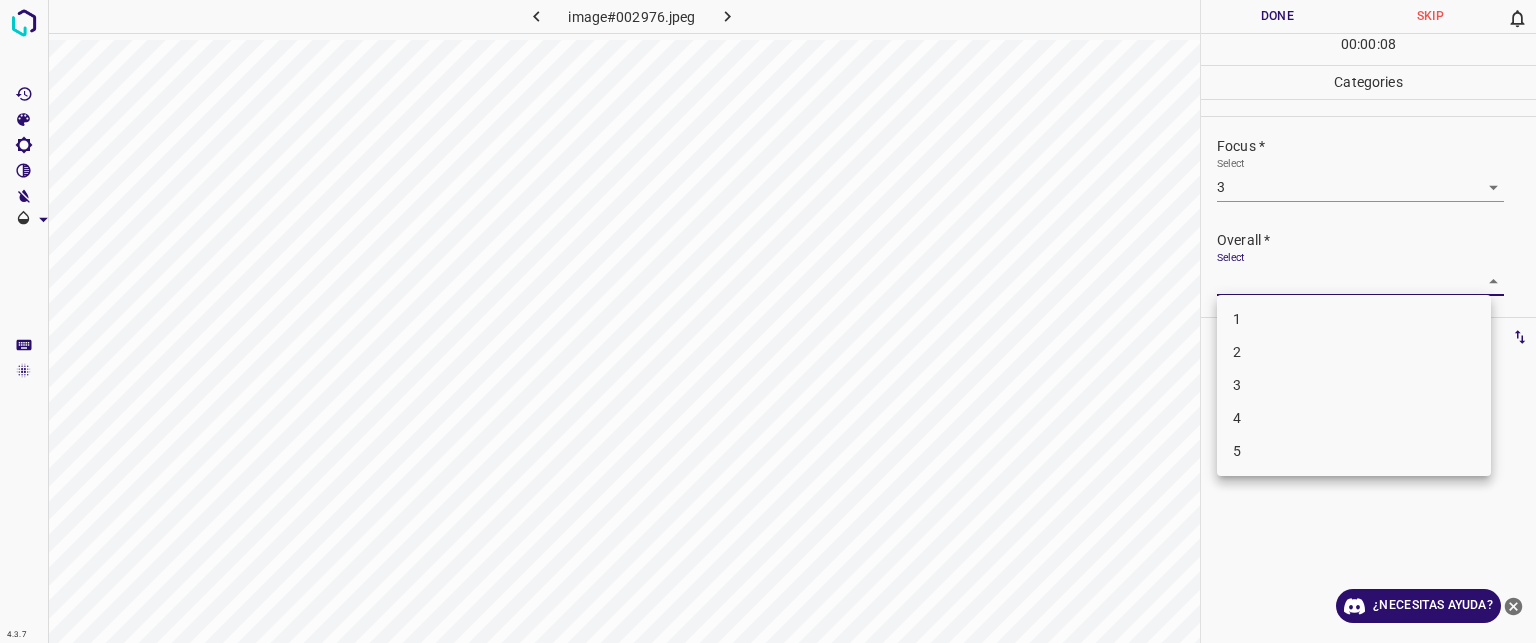 click on "Texto original Valora esta traducción Tu opinión servirá para ayudar a mejorar el Traductor de Google 4.3.7 image#002976.jpeg Done Skip 0 00   : 00   : 08   Categories Lighting *  Select 3 3 Focus *  Select 3 3 Overall *  Select ​ Labels   0 Categories 1 Lighting 2 Focus 3 Overall Tools Space Change between modes (Draw & Edit) I Auto labeling R Restore zoom M Zoom in N Zoom out Delete Delete selecte label Filters Z Restore filters X Saturation filter C Brightness filter V Contrast filter B Gray scale filter General O Download ¿Necesitas ayuda? - Texto - Esconder - Borrar 1 2 3 4 5" at bounding box center [768, 321] 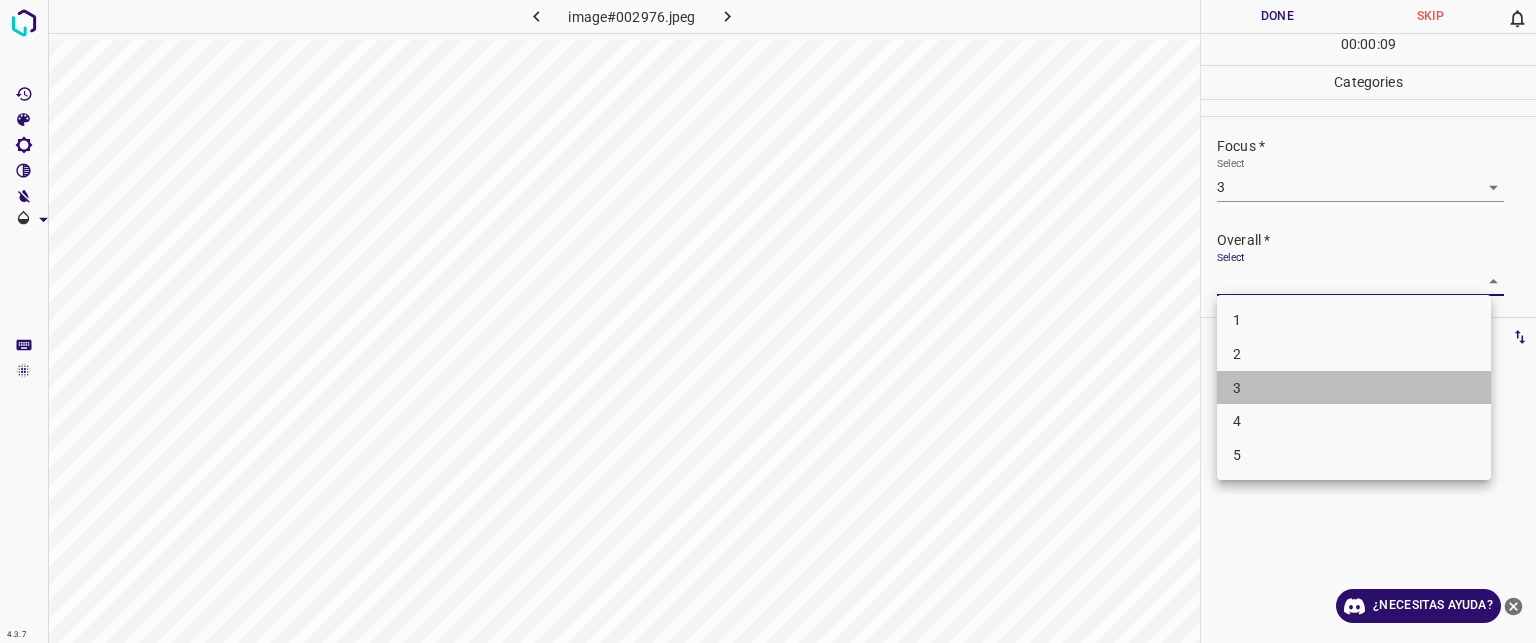 click on "3" at bounding box center [1237, 388] 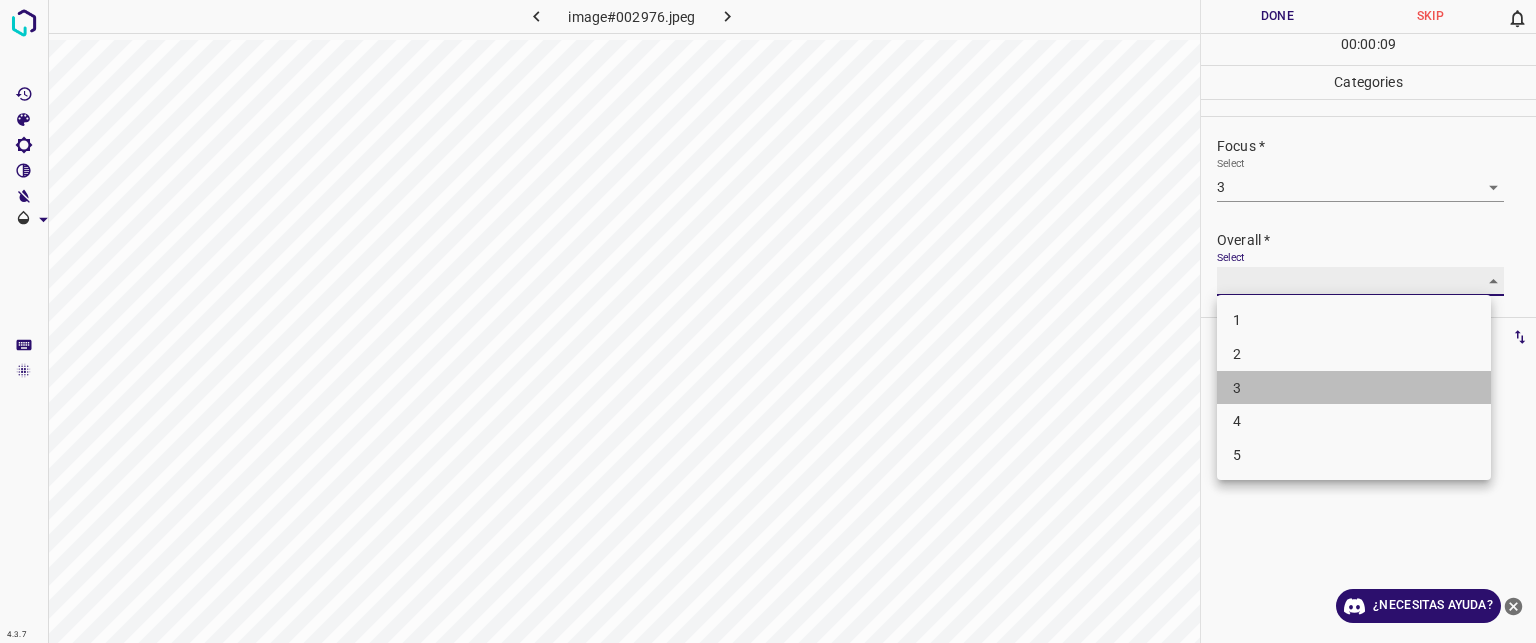 type on "3" 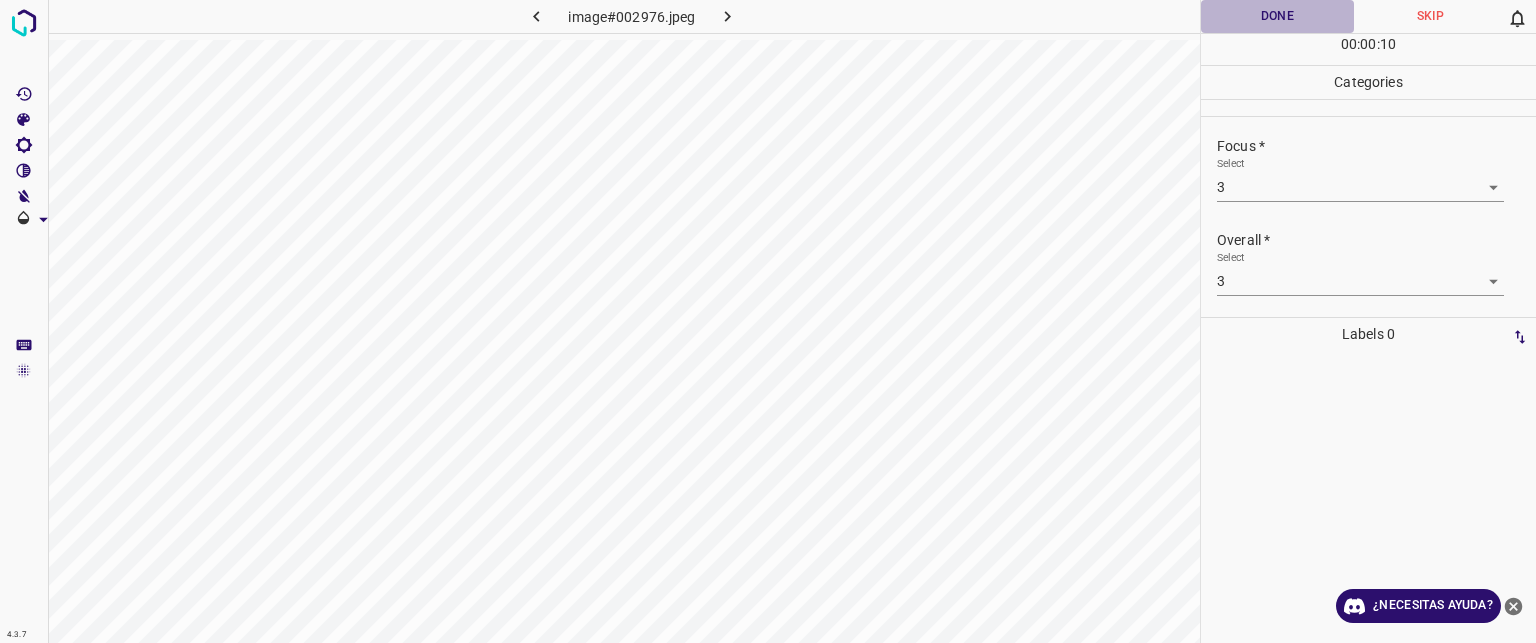 click on "Done" at bounding box center [1277, 16] 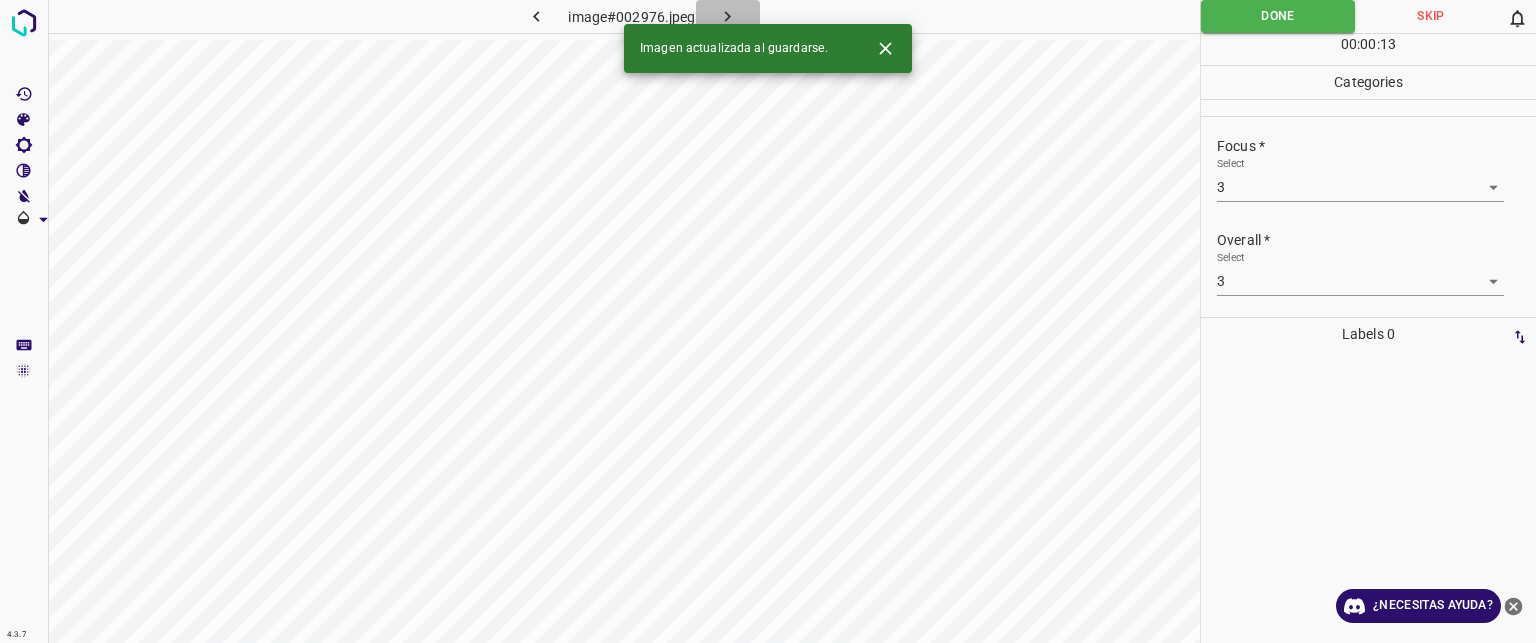 click 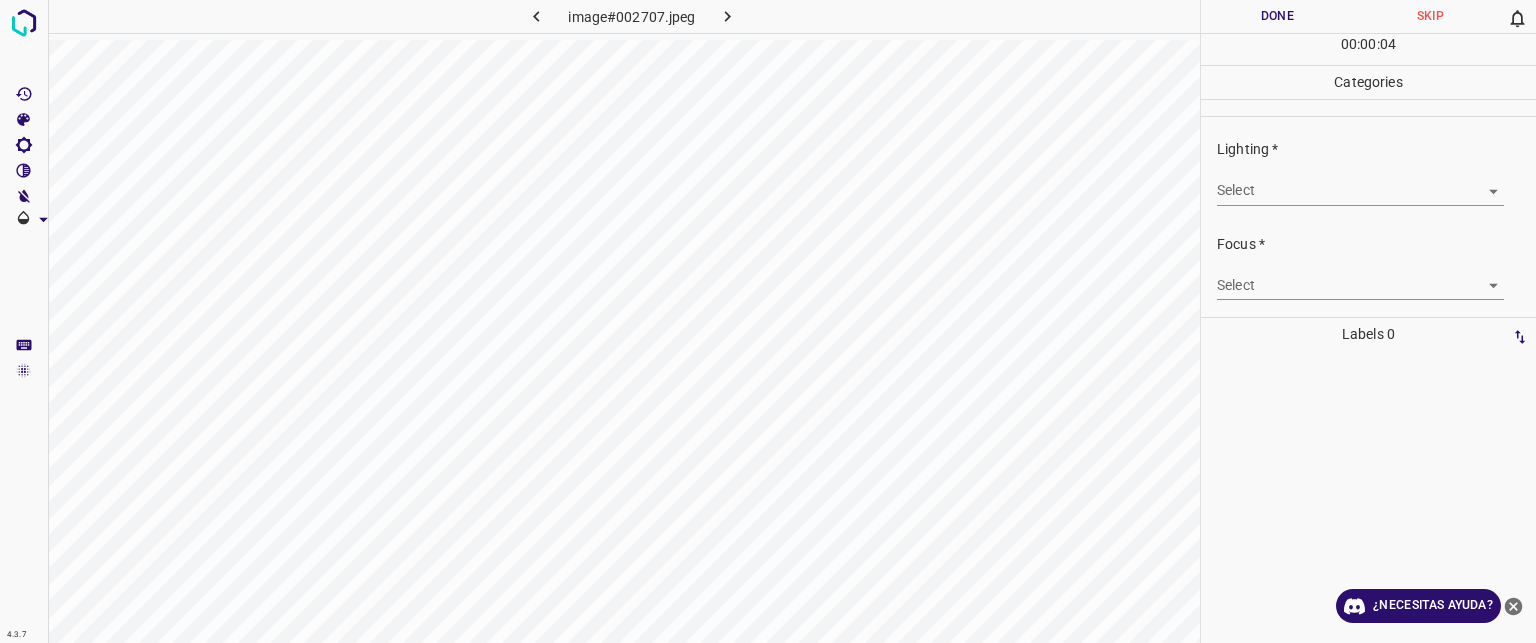 click on "Texto original Valora esta traducción Tu opinión servirá para ayudar a mejorar el Traductor de Google 4.3.7 image#002707.jpeg Done Skip 0 00   : 00   : 04   Categories Lighting *  Select ​ Focus *  Select ​ Overall *  Select ​ Labels   0 Categories 1 Lighting 2 Focus 3 Overall Tools Space Change between modes (Draw & Edit) I Auto labeling R Restore zoom M Zoom in N Zoom out Delete Delete selecte label Filters Z Restore filters X Saturation filter C Brightness filter V Contrast filter B Gray scale filter General O Download ¿Necesitas ayuda? - Texto - Esconder - Borrar" at bounding box center (768, 321) 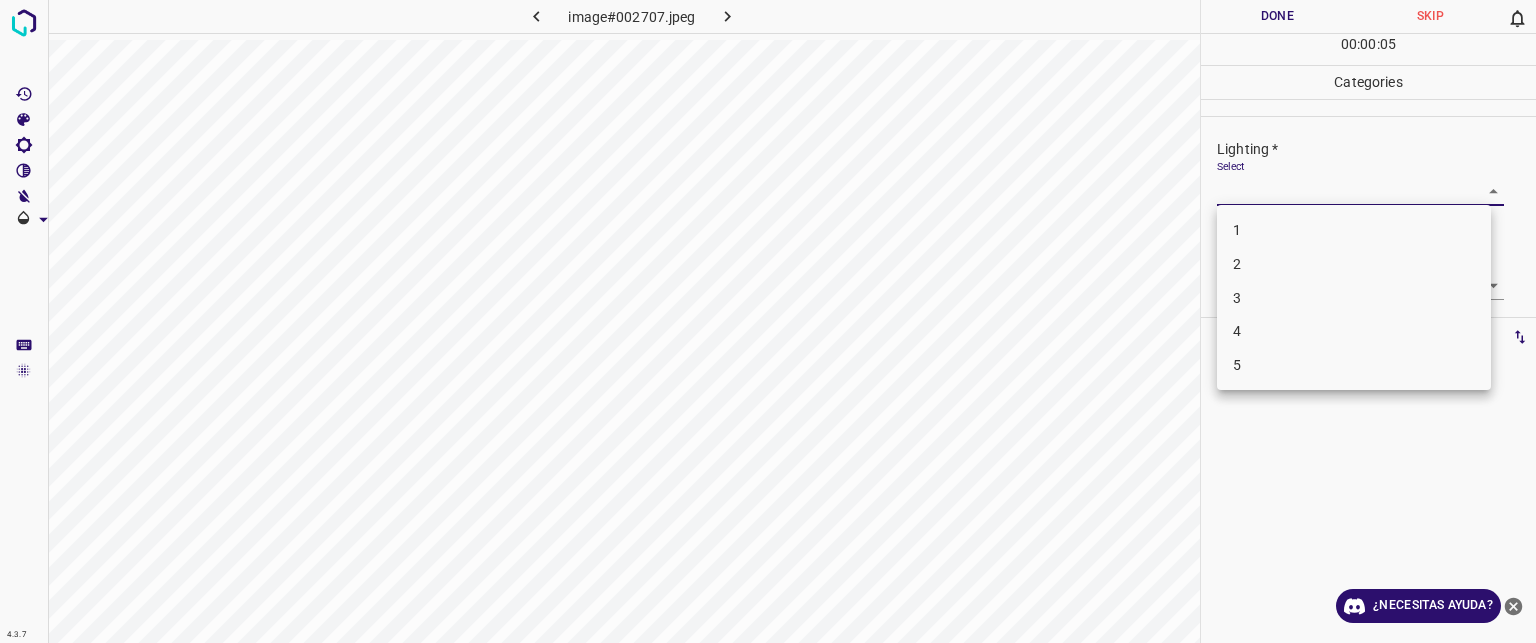 click on "3" at bounding box center (1354, 298) 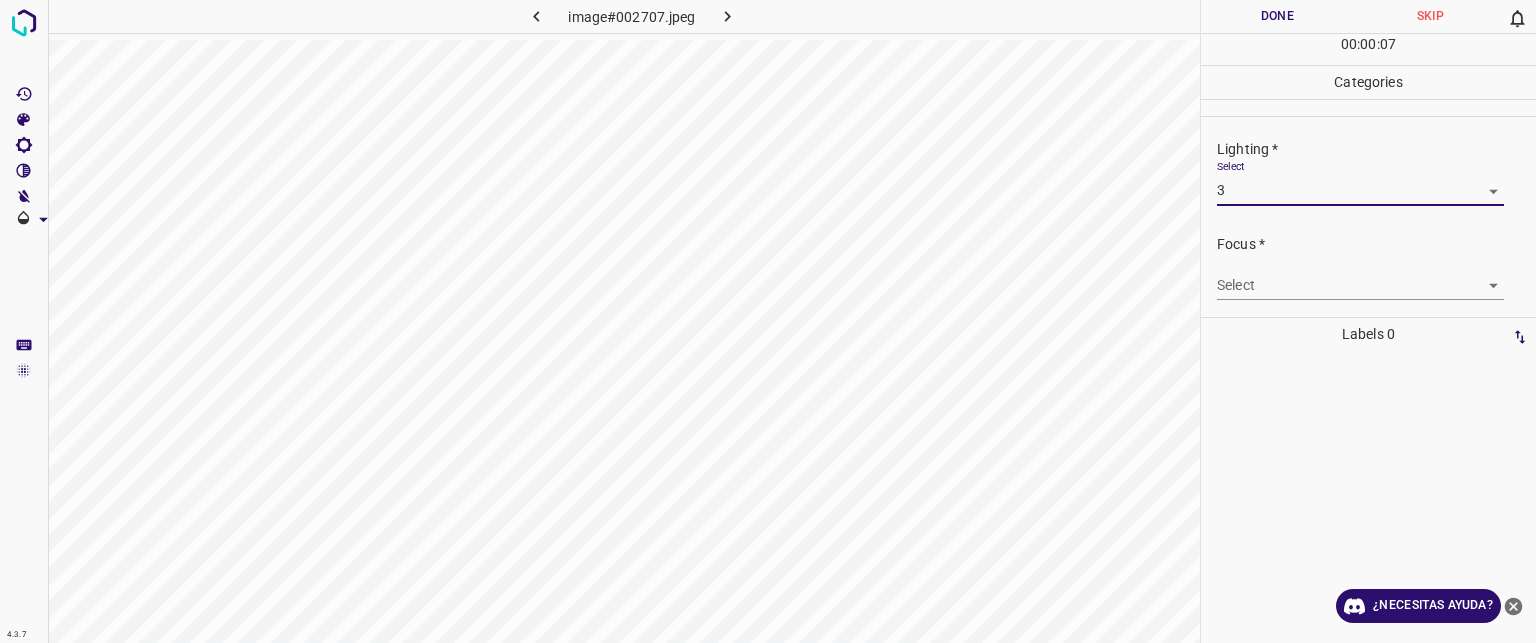 click on "Texto original Valora esta traducción Tu opinión servirá para ayudar a mejorar el Traductor de Google 4.3.7 image#002707.jpeg Done Skip 0 00   : 00   : 07   Categories Lighting *  Select 3 3 Focus *  Select ​ Overall *  Select ​ Labels   0 Categories 1 Lighting 2 Focus 3 Overall Tools Space Change between modes (Draw & Edit) I Auto labeling R Restore zoom M Zoom in N Zoom out Delete Delete selecte label Filters Z Restore filters X Saturation filter C Brightness filter V Contrast filter B Gray scale filter General O Download ¿Necesitas ayuda? - Texto - Esconder - Borrar" at bounding box center [768, 321] 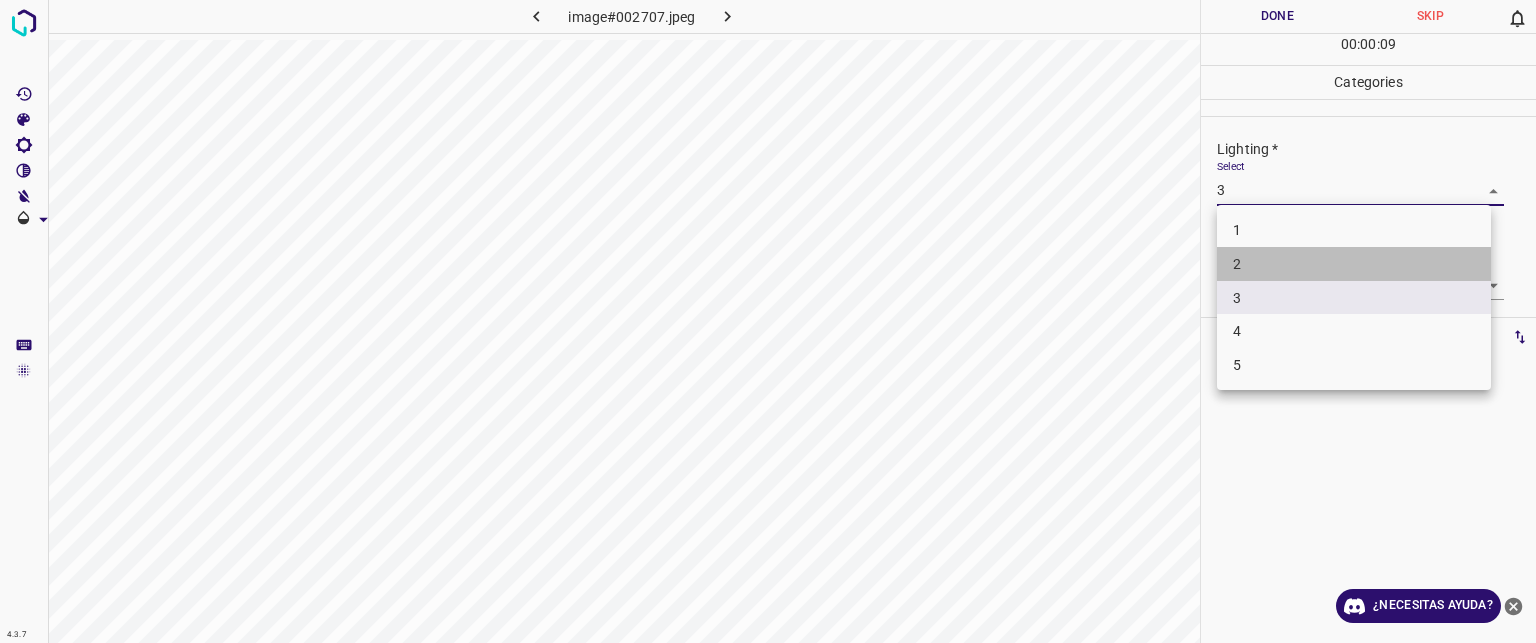 click on "2" at bounding box center (1354, 264) 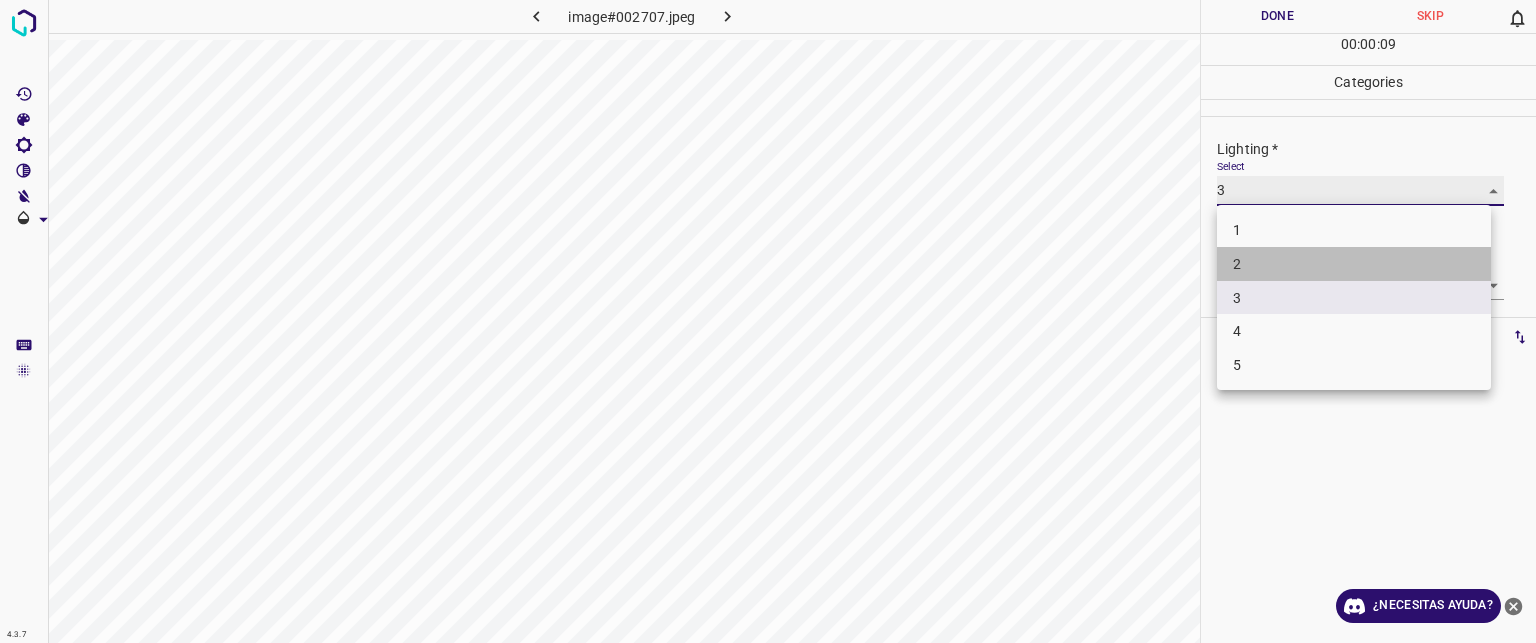 type on "2" 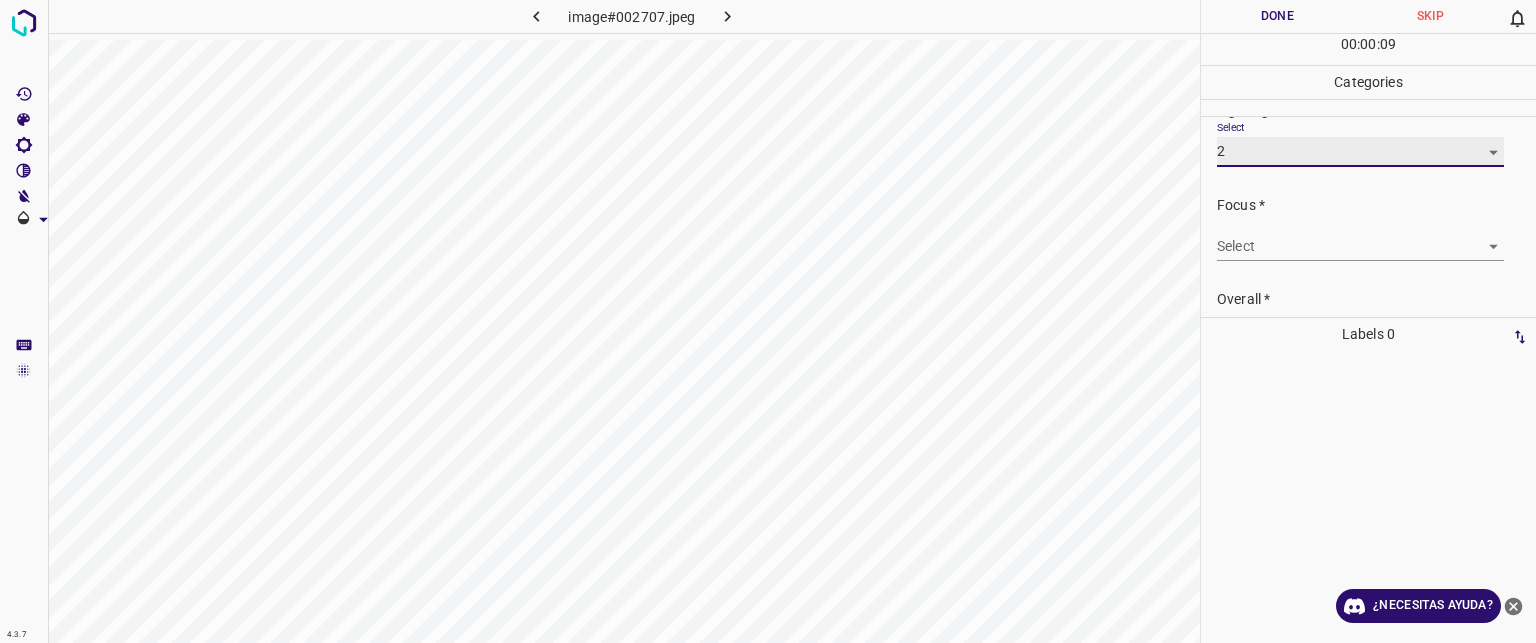scroll, scrollTop: 98, scrollLeft: 0, axis: vertical 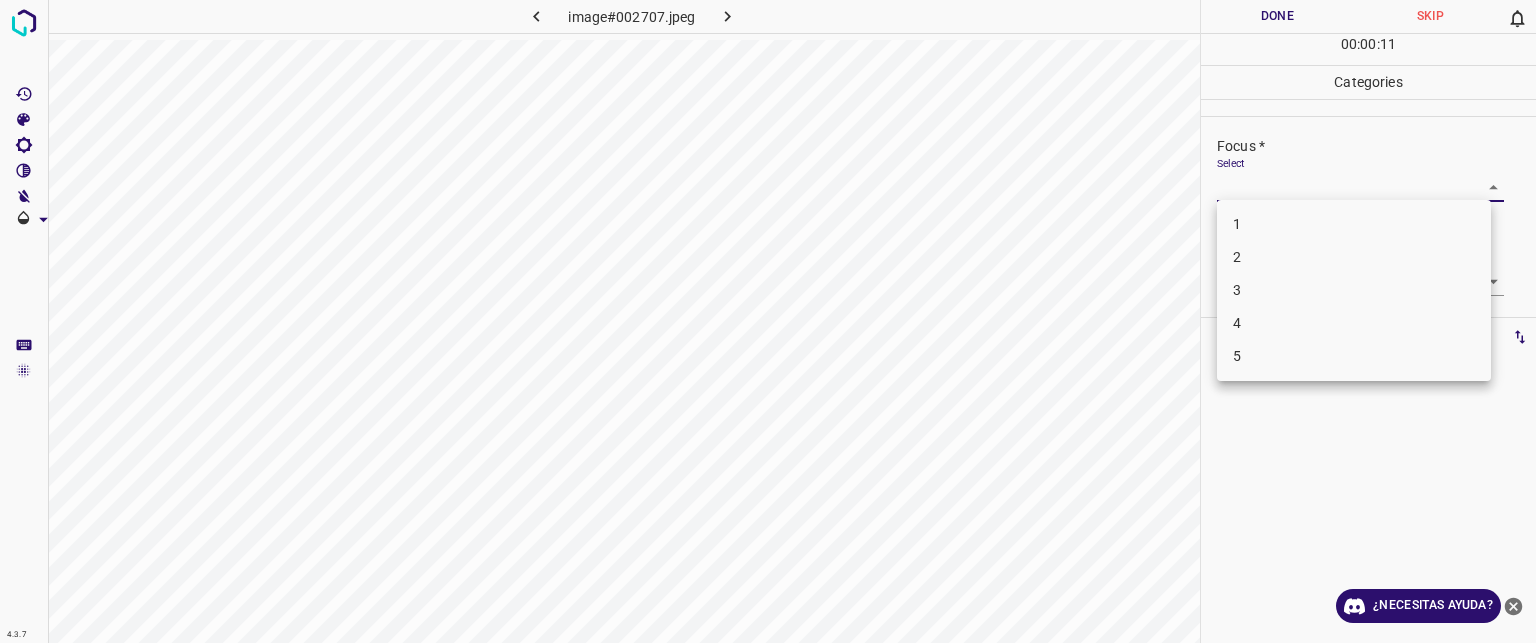click on "Texto original Valora esta traducción Tu opinión servirá para ayudar a mejorar el Traductor de Google 4.3.7 image#002707.jpeg Done Skip 0 00   : 00   : 11   Categories Lighting *  Select 2 2 Focus *  Select ​ Overall *  Select ​ Labels   0 Categories 1 Lighting 2 Focus 3 Overall Tools Space Change between modes (Draw & Edit) I Auto labeling R Restore zoom M Zoom in N Zoom out Delete Delete selecte label Filters Z Restore filters X Saturation filter C Brightness filter V Contrast filter B Gray scale filter General O Download ¿Necesitas ayuda? - Texto - Esconder - Borrar 1 2 3 4 5" at bounding box center [768, 321] 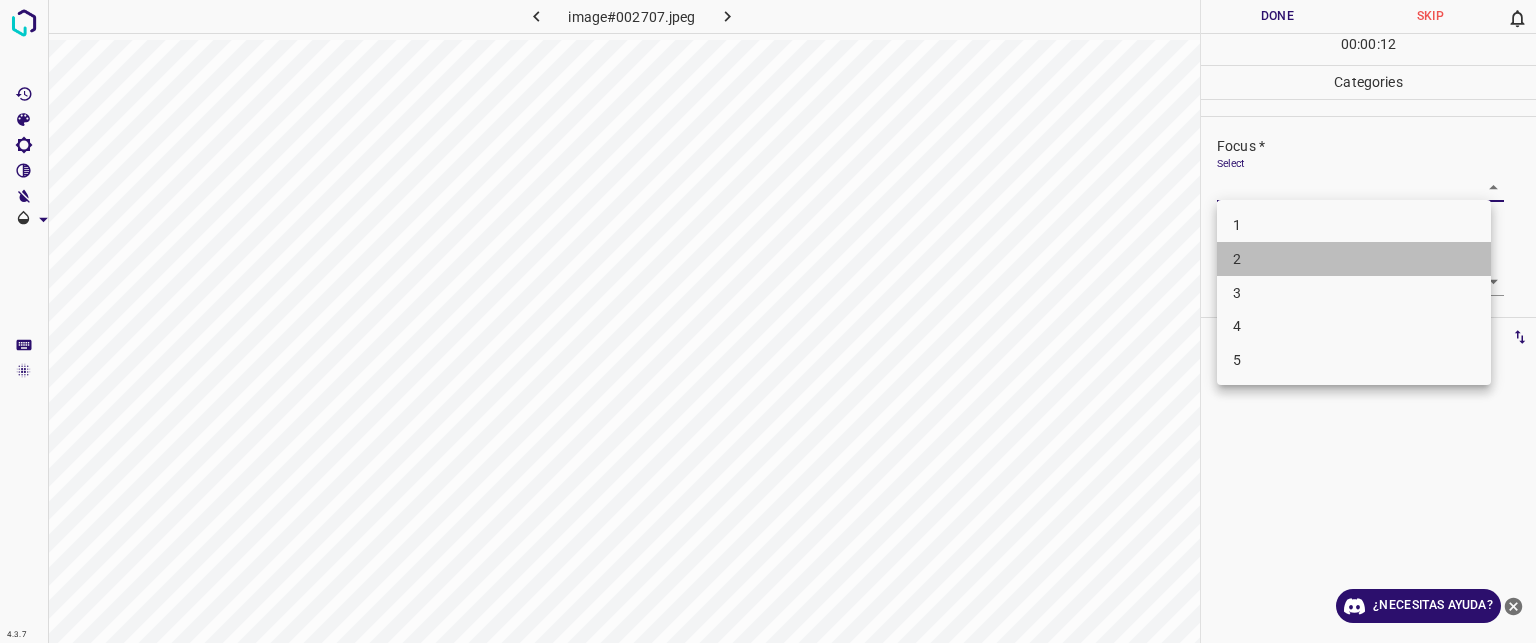 click on "2" at bounding box center (1237, 259) 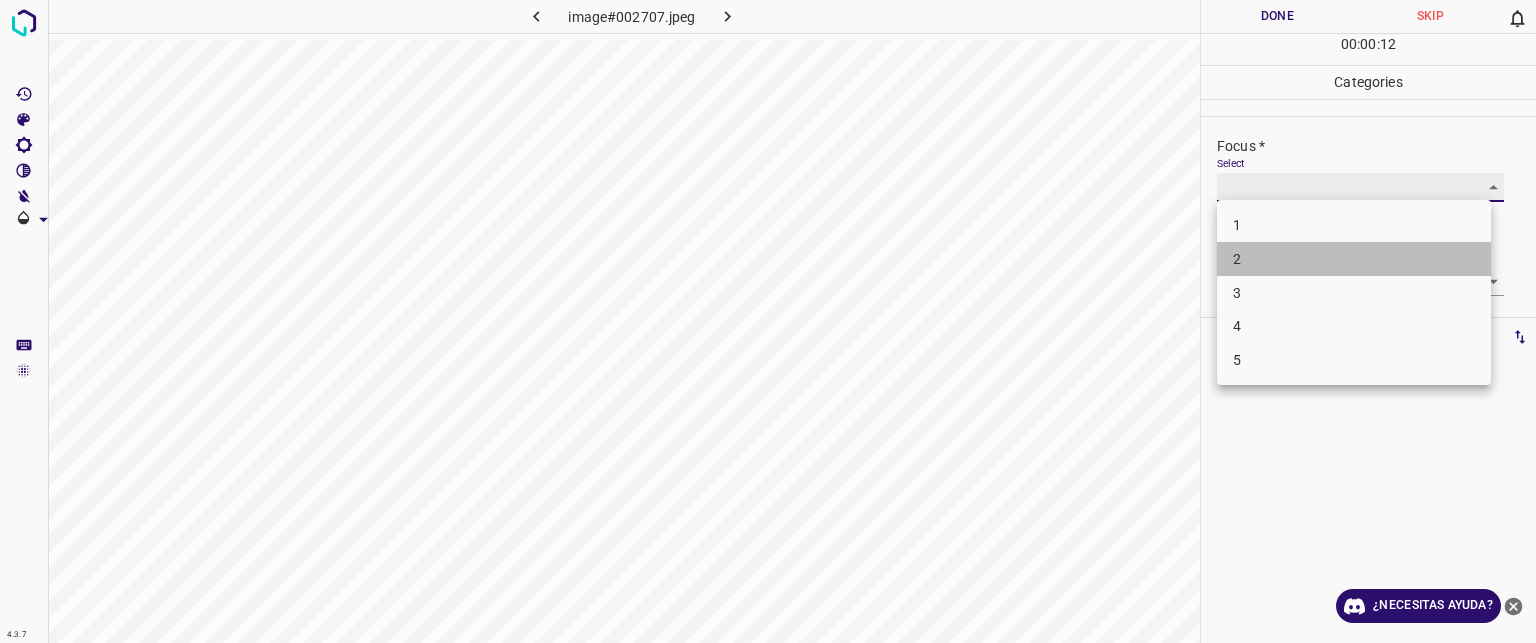 type on "2" 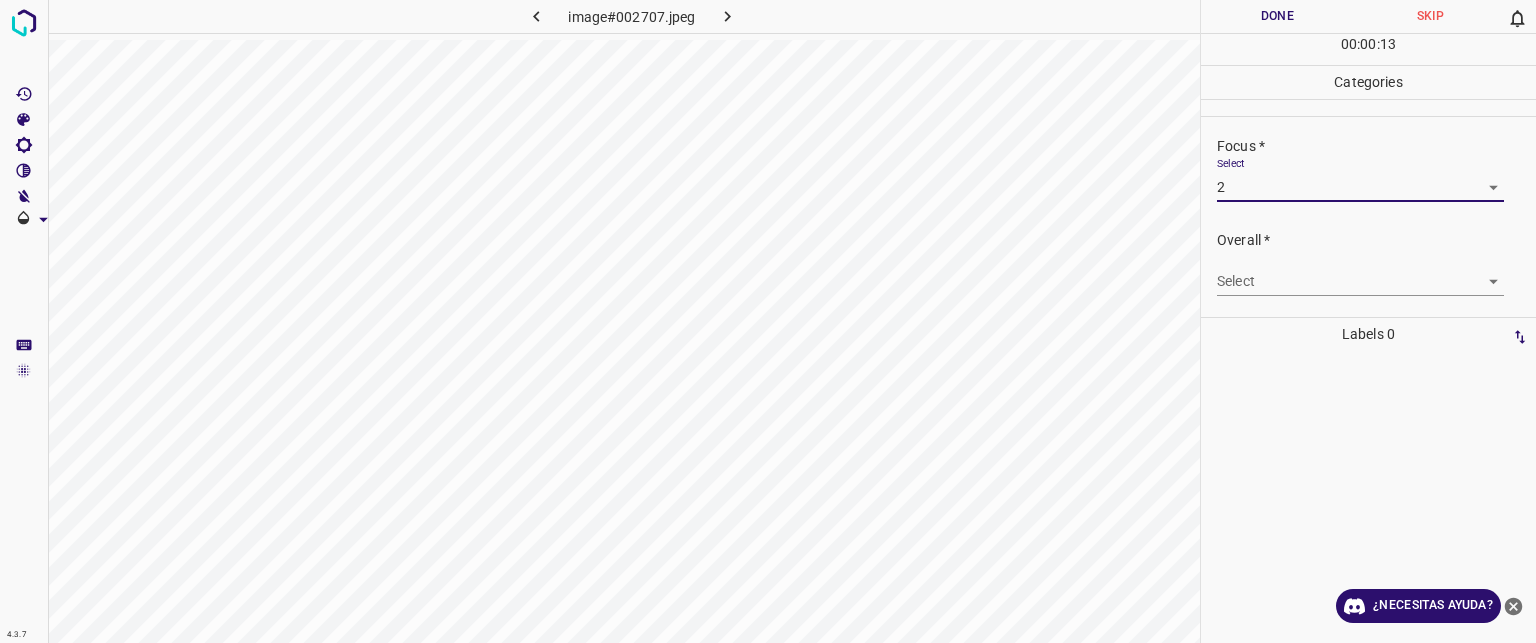 click on "Texto original Valora esta traducción Tu opinión servirá para ayudar a mejorar el Traductor de Google 4.3.7 image#002707.jpeg Done Skip 0 00   : 00   : 13   Categories Lighting *  Select 2 2 Focus *  Select 2 2 Overall *  Select ​ Labels   0 Categories 1 Lighting 2 Focus 3 Overall Tools Space Change between modes (Draw & Edit) I Auto labeling R Restore zoom M Zoom in N Zoom out Delete Delete selecte label Filters Z Restore filters X Saturation filter C Brightness filter V Contrast filter B Gray scale filter General O Download ¿Necesitas ayuda? - Texto - Esconder - Borrar" at bounding box center (768, 321) 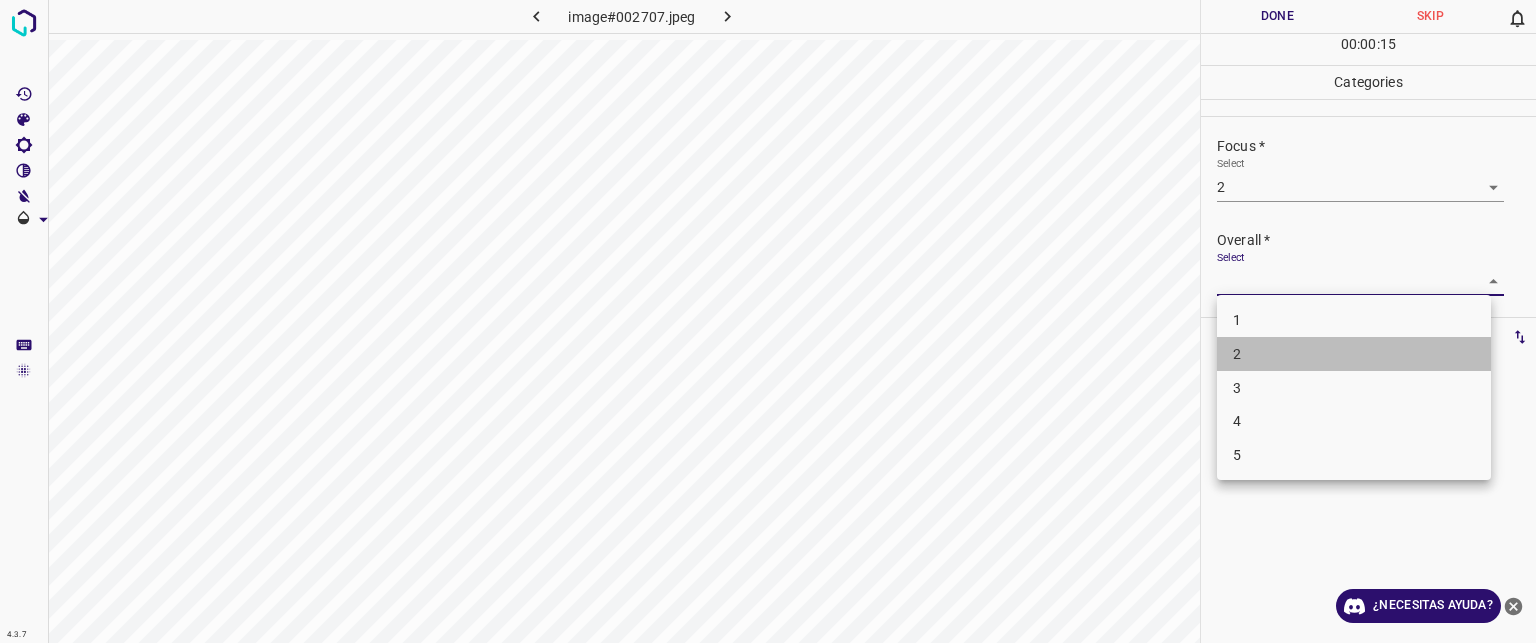 click on "2" at bounding box center [1354, 354] 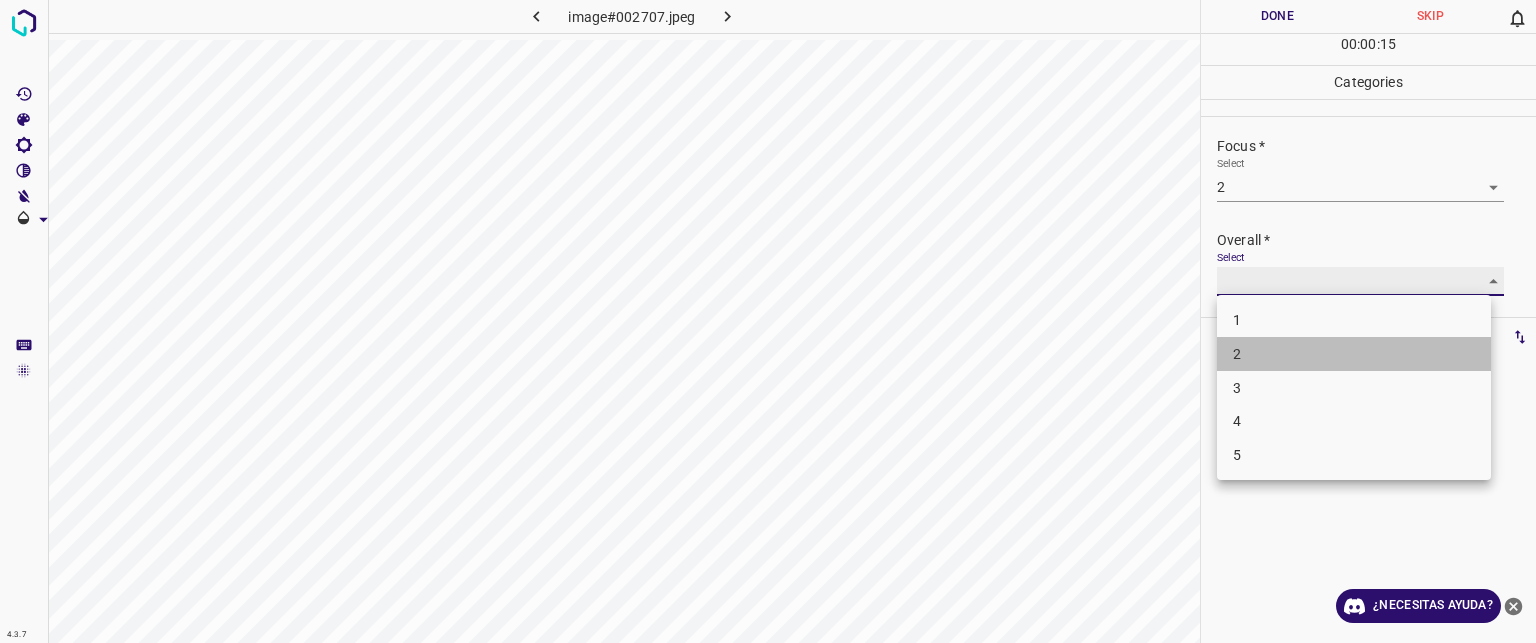 type on "2" 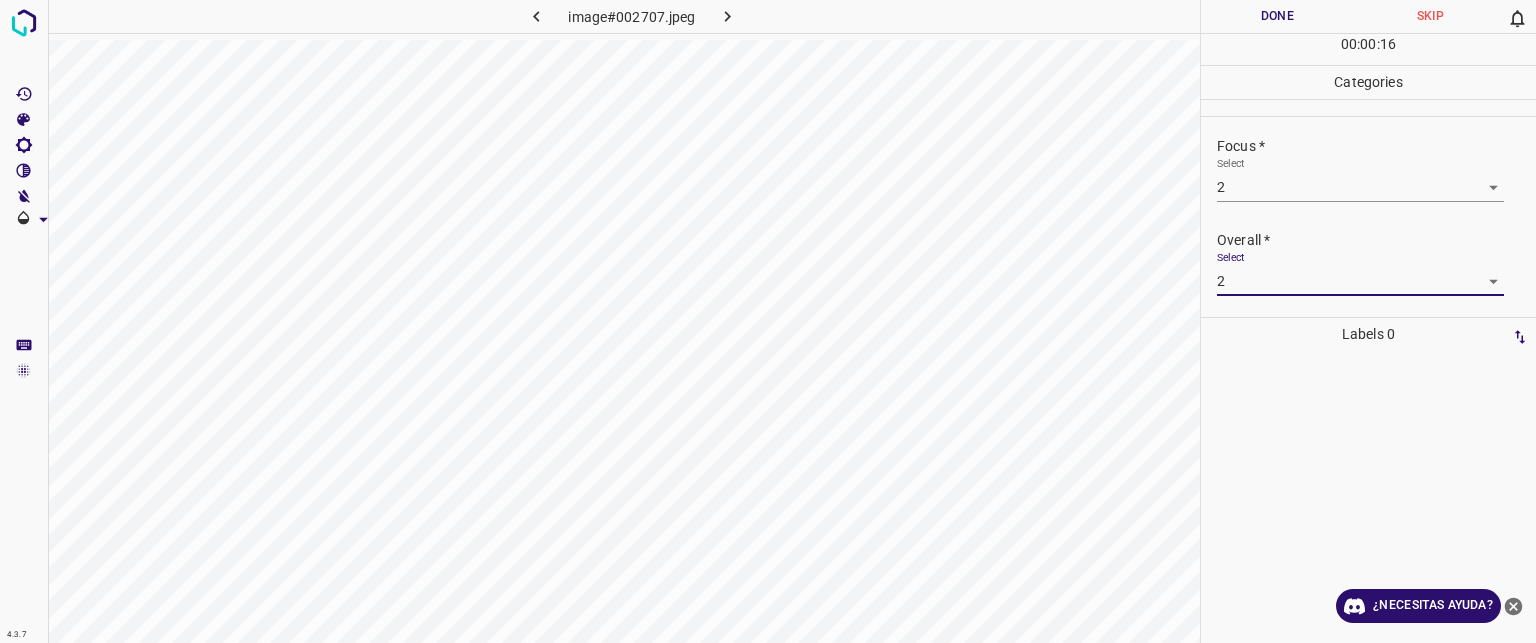 click on "Done" at bounding box center [1277, 16] 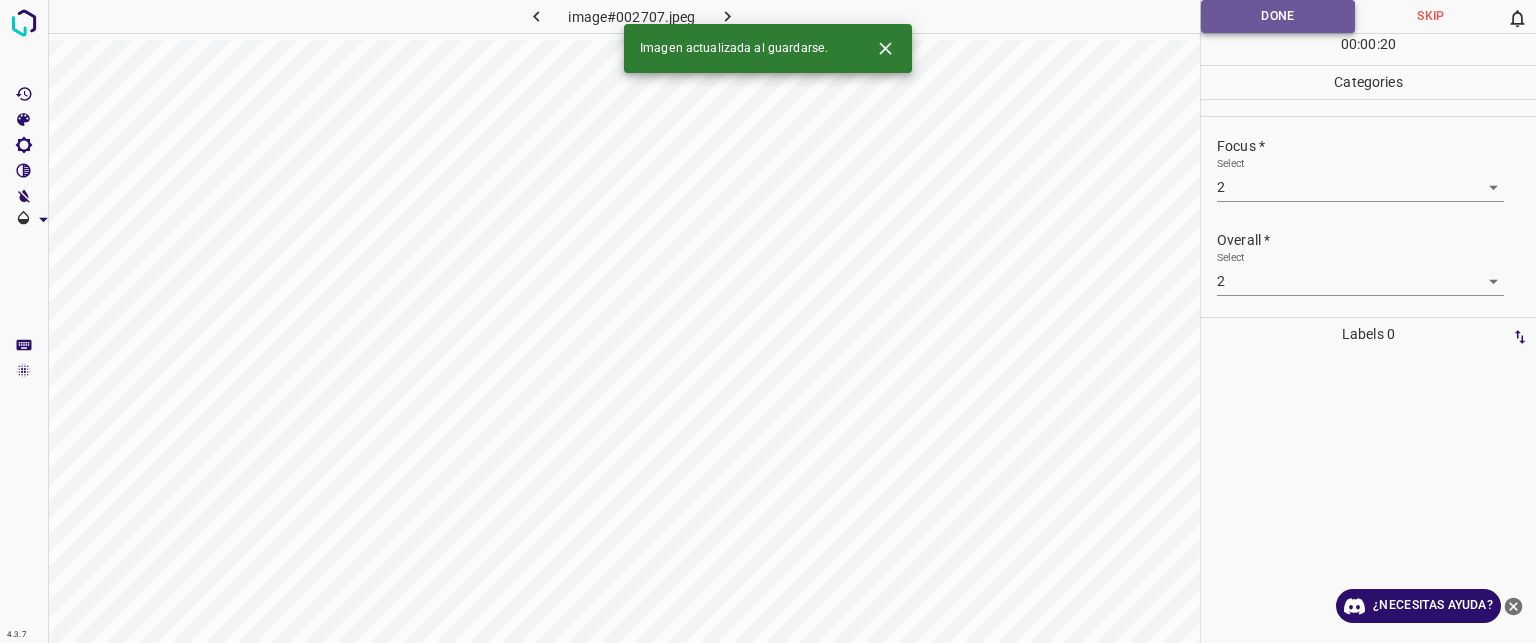 click on "Done" at bounding box center (1278, 16) 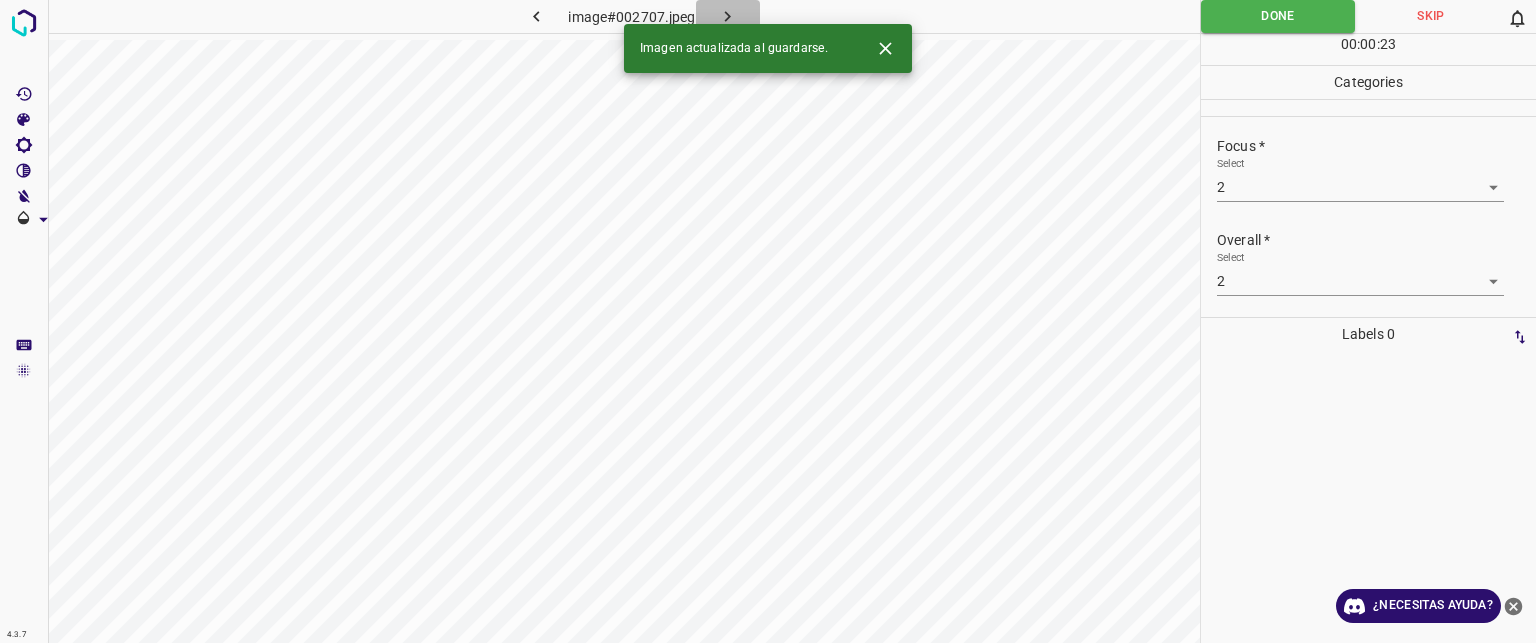 click 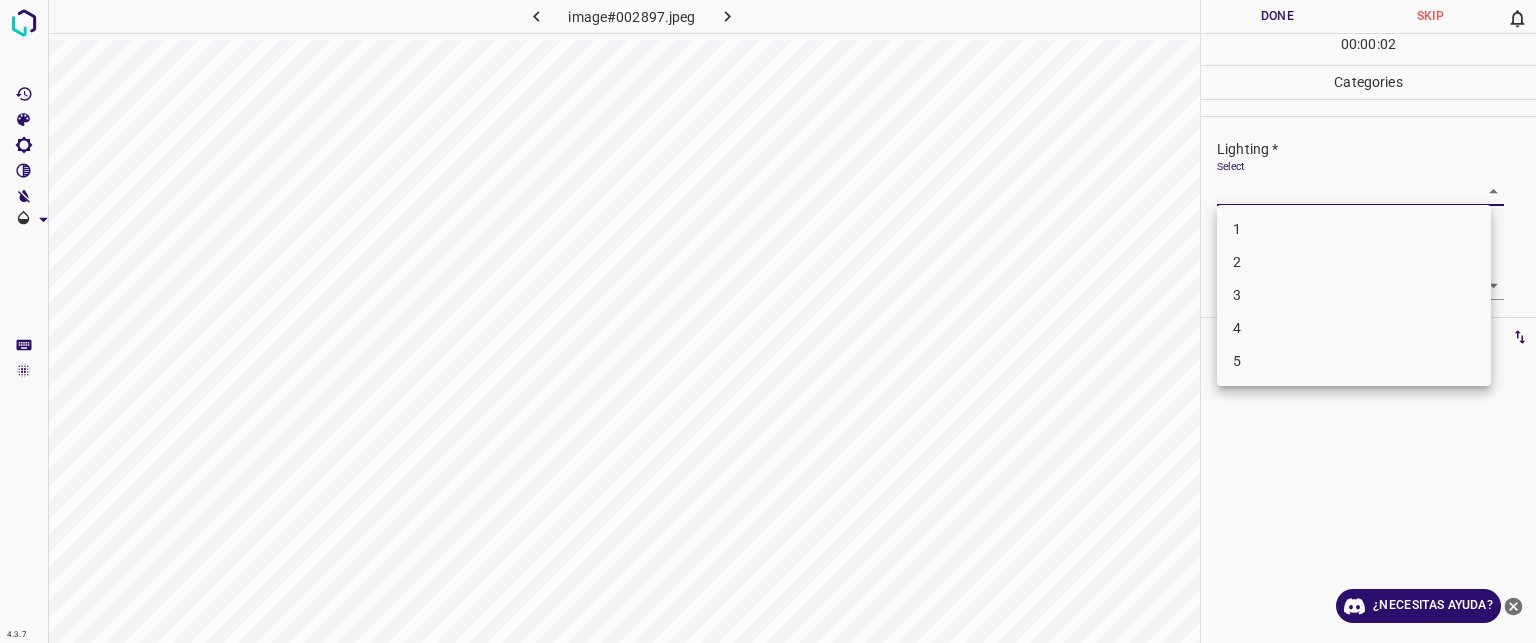 click on "Texto original Valora esta traducción Tu opinión servirá para ayudar a mejorar el Traductor de Google 4.3.7 image#002897.jpeg Done Skip 0 00   : 00   : 02   Categories Lighting *  Select ​ Focus *  Select ​ Overall *  Select ​ Labels   0 Categories 1 Lighting 2 Focus 3 Overall Tools Space Change between modes (Draw & Edit) I Auto labeling R Restore zoom M Zoom in N Zoom out Delete Delete selecte label Filters Z Restore filters X Saturation filter C Brightness filter V Contrast filter B Gray scale filter General O Download ¿Necesitas ayuda? - Texto - Esconder - Borrar 1 2 3 4 5" at bounding box center [768, 321] 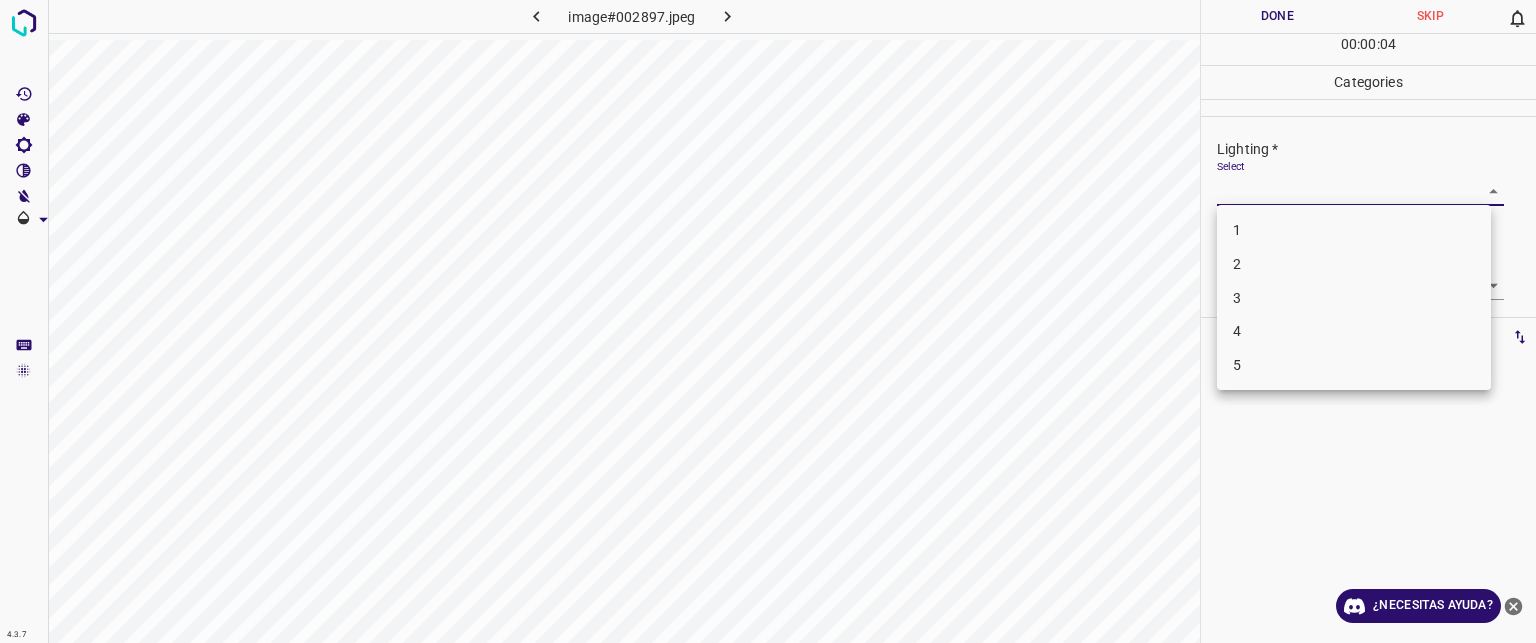click on "3" at bounding box center (1354, 298) 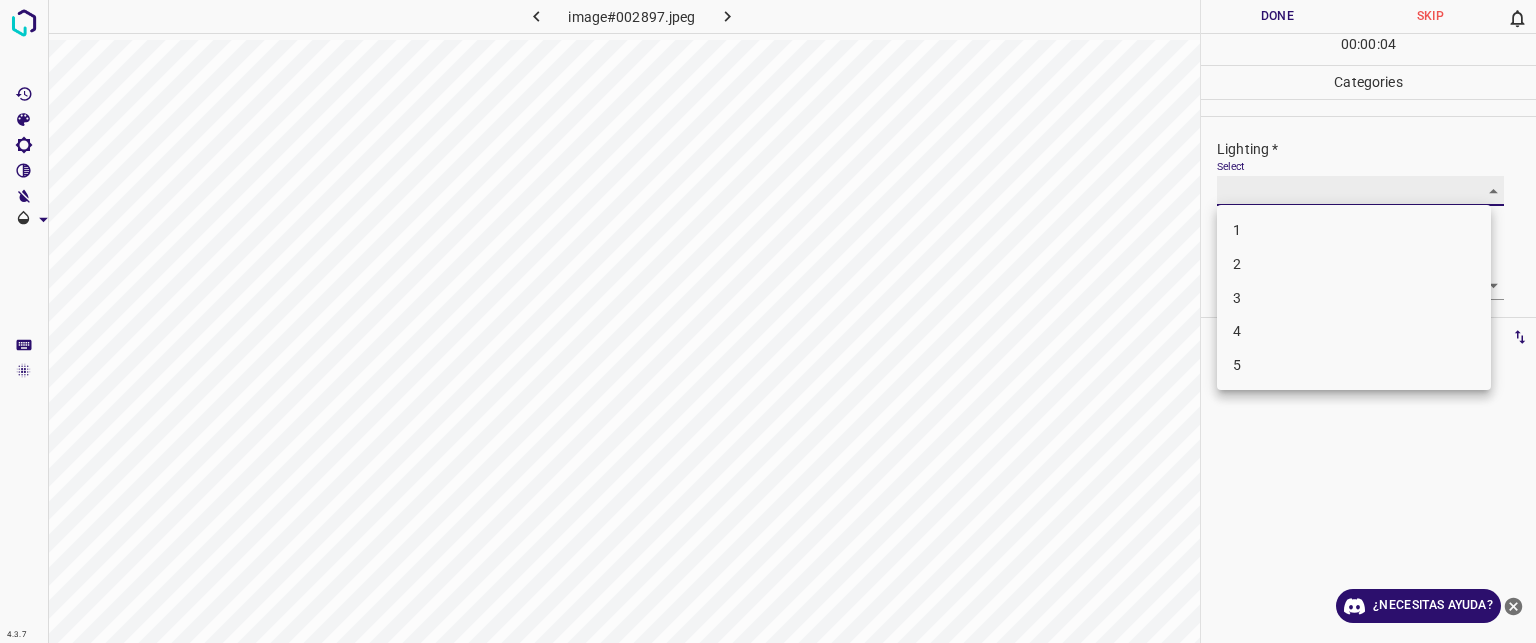 type on "3" 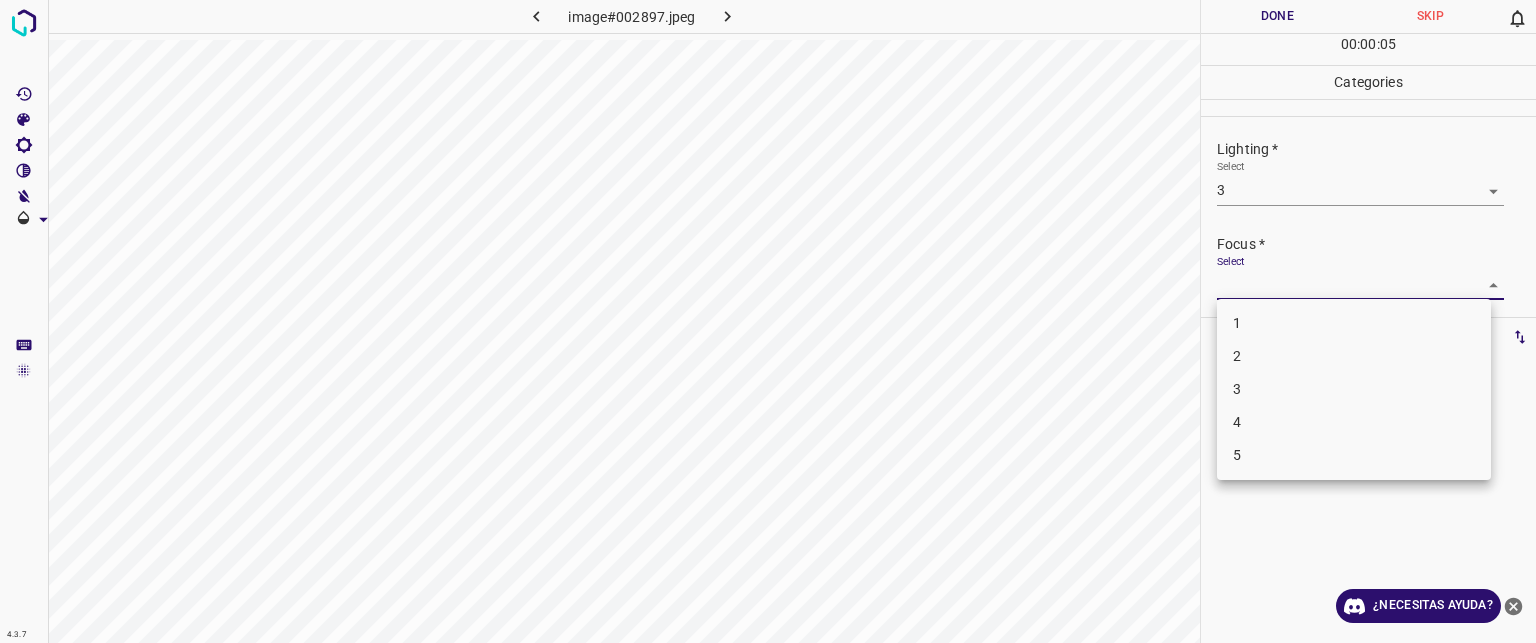 click on "Texto original Valora esta traducción Tu opinión servirá para ayudar a mejorar el Traductor de Google 4.3.7 image#002897.jpeg Done Skip 0 00   : 00   : 05   Categories Lighting *  Select 3 3 Focus *  Select ​ Overall *  Select ​ Labels   0 Categories 1 Lighting 2 Focus 3 Overall Tools Space Change between modes (Draw & Edit) I Auto labeling R Restore zoom M Zoom in N Zoom out Delete Delete selecte label Filters Z Restore filters X Saturation filter C Brightness filter V Contrast filter B Gray scale filter General O Download ¿Necesitas ayuda? - Texto - Esconder - Borrar 1 2 3 4 5" at bounding box center [768, 321] 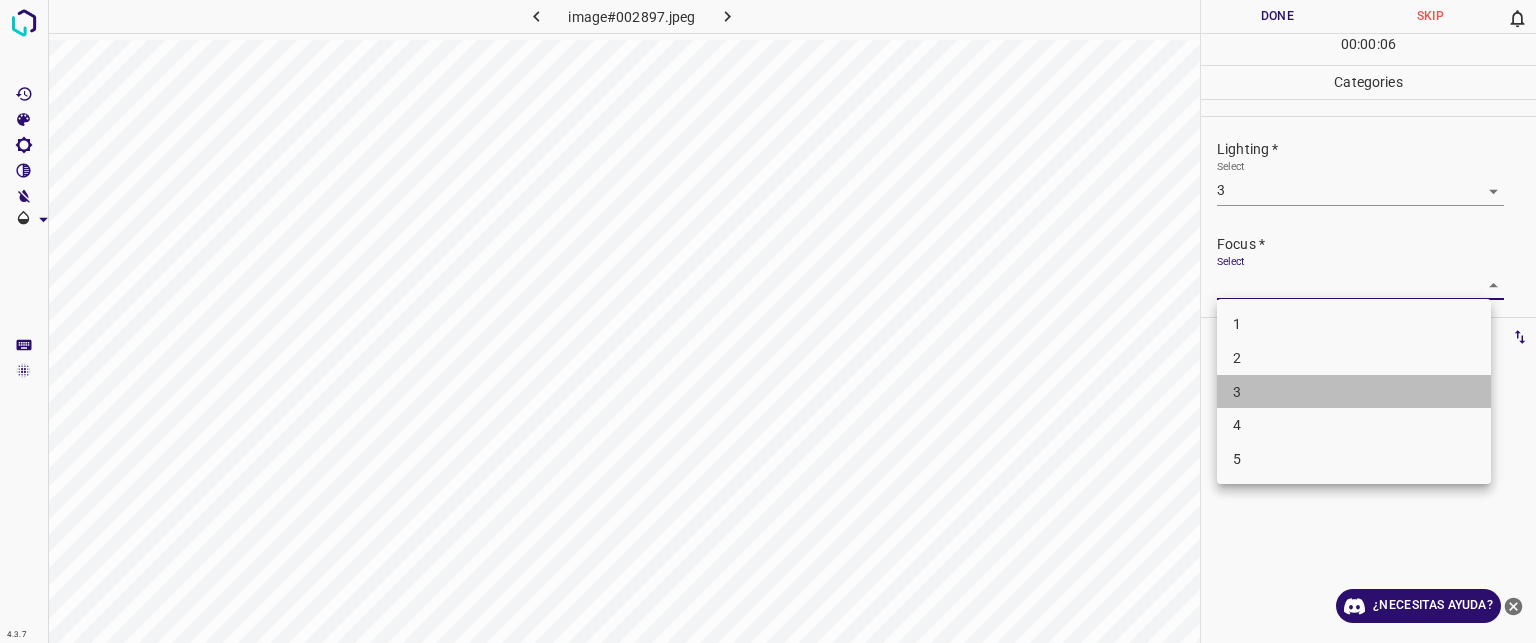 click on "3" at bounding box center [1354, 392] 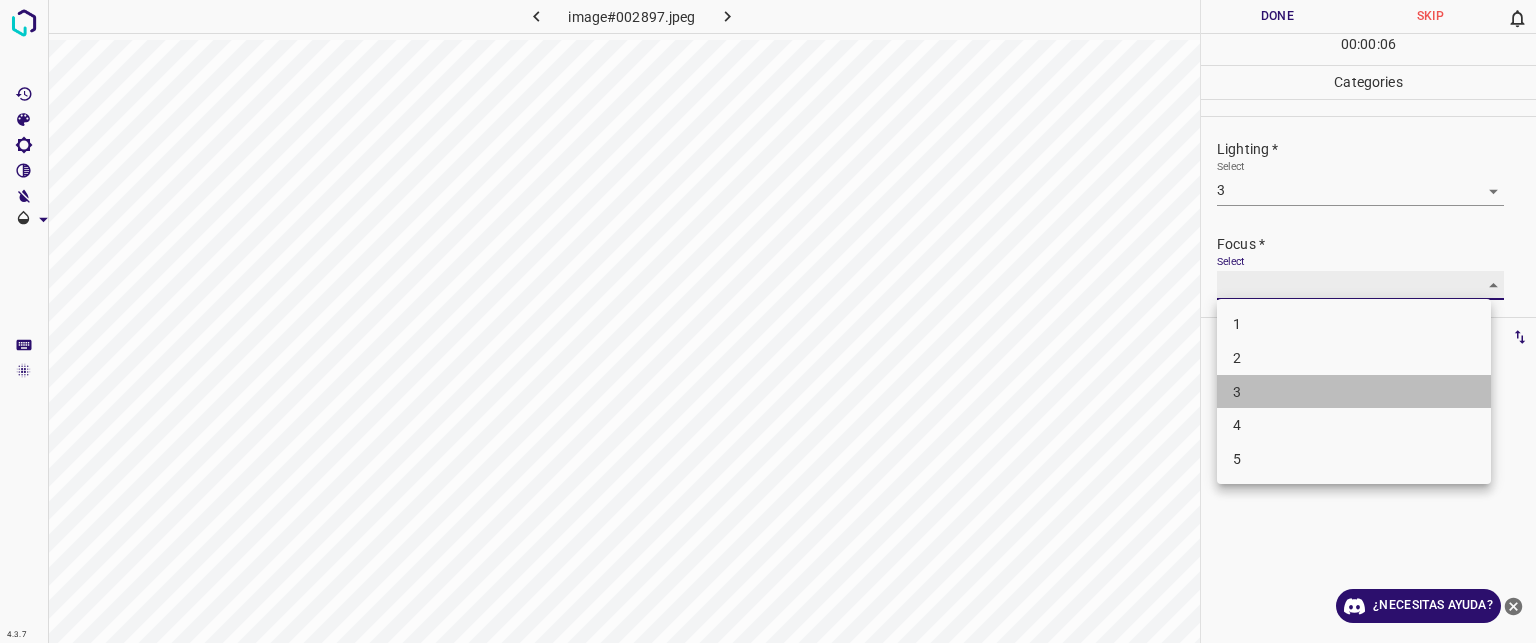 type on "3" 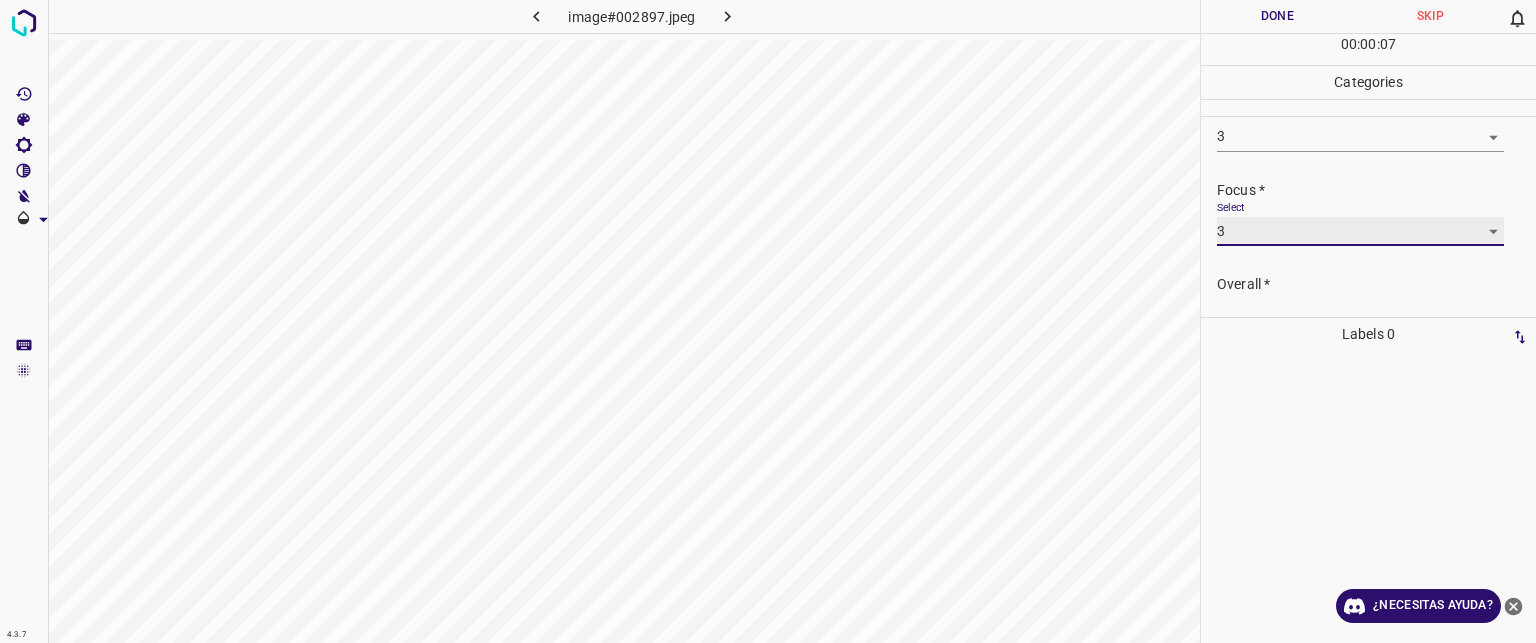 scroll, scrollTop: 98, scrollLeft: 0, axis: vertical 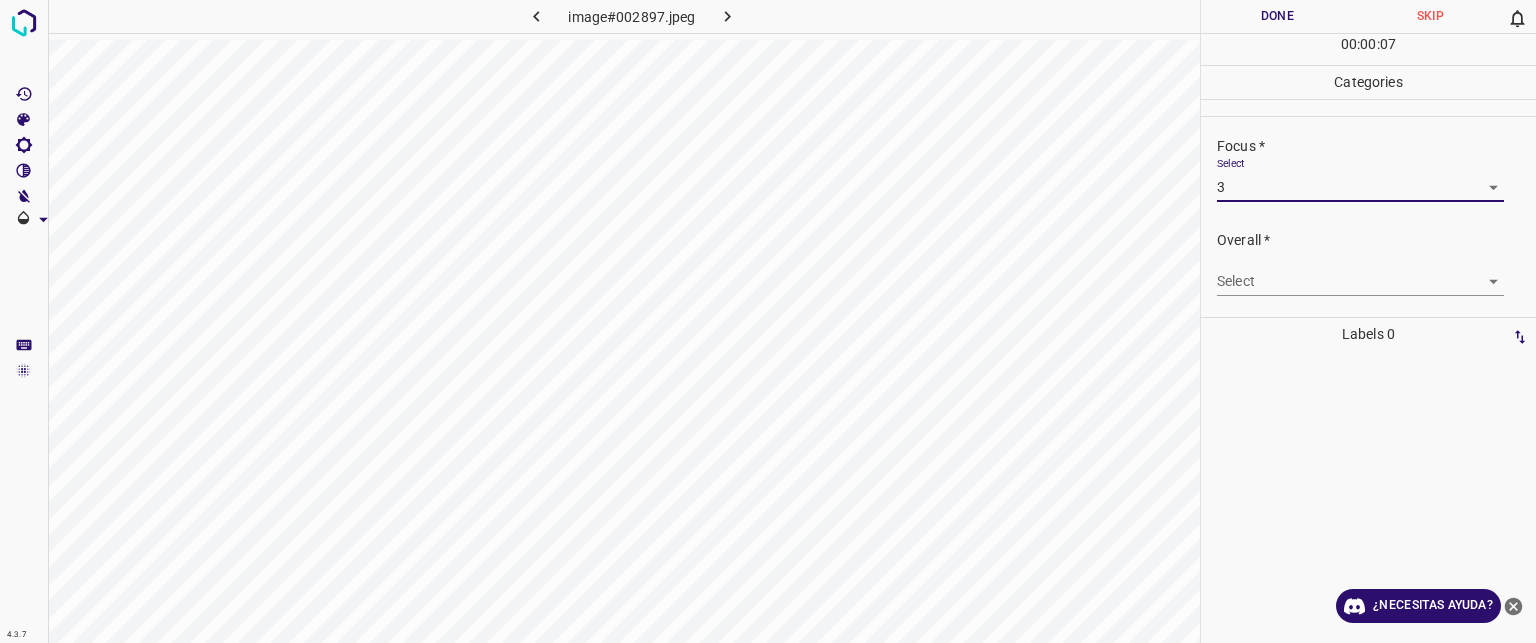 click on "Texto original Valora esta traducción Tu opinión servirá para ayudar a mejorar el Traductor de Google 4.3.7 image#002897.jpeg Done Skip 0 00   : 00   : 07   Categories Lighting *  Select 3 3 Focus *  Select 3 3 Overall *  Select ​ Labels   0 Categories 1 Lighting 2 Focus 3 Overall Tools Space Change between modes (Draw & Edit) I Auto labeling R Restore zoom M Zoom in N Zoom out Delete Delete selecte label Filters Z Restore filters X Saturation filter C Brightness filter V Contrast filter B Gray scale filter General O Download ¿Necesitas ayuda? - Texto - Esconder - Borrar" at bounding box center (768, 321) 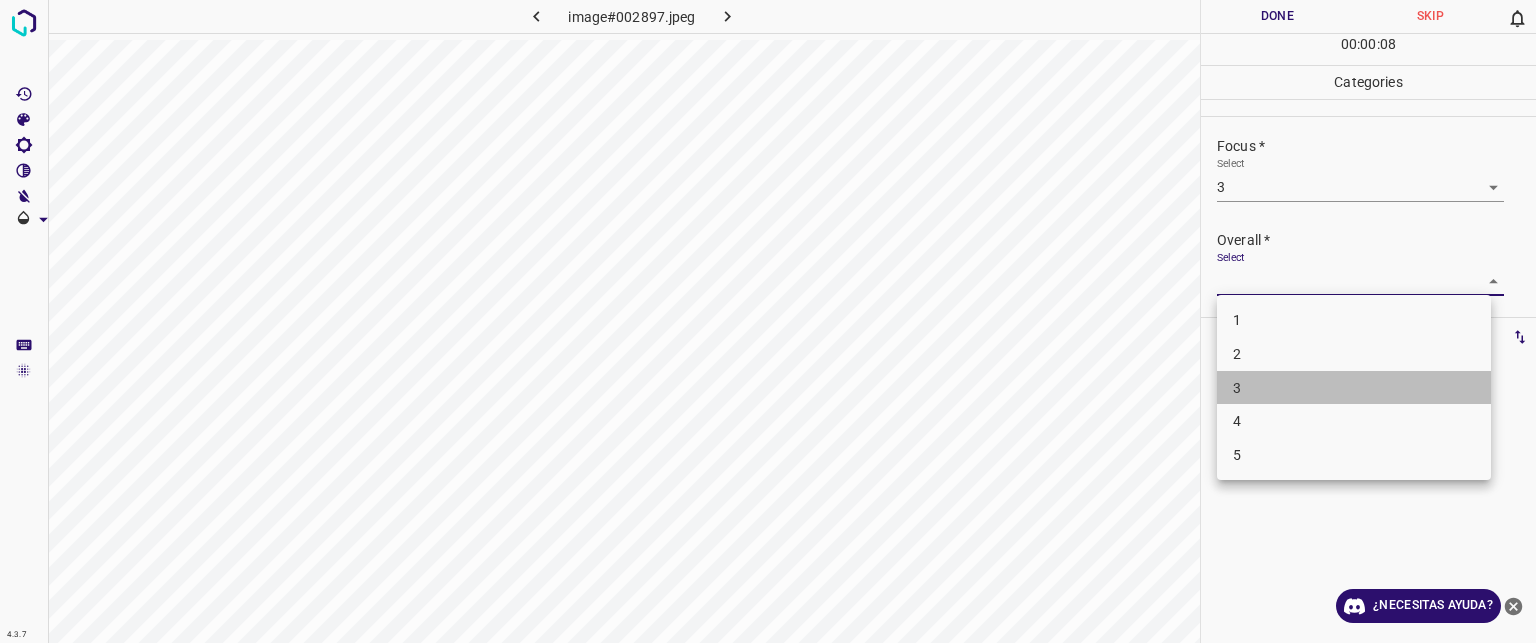 click on "3" at bounding box center [1354, 388] 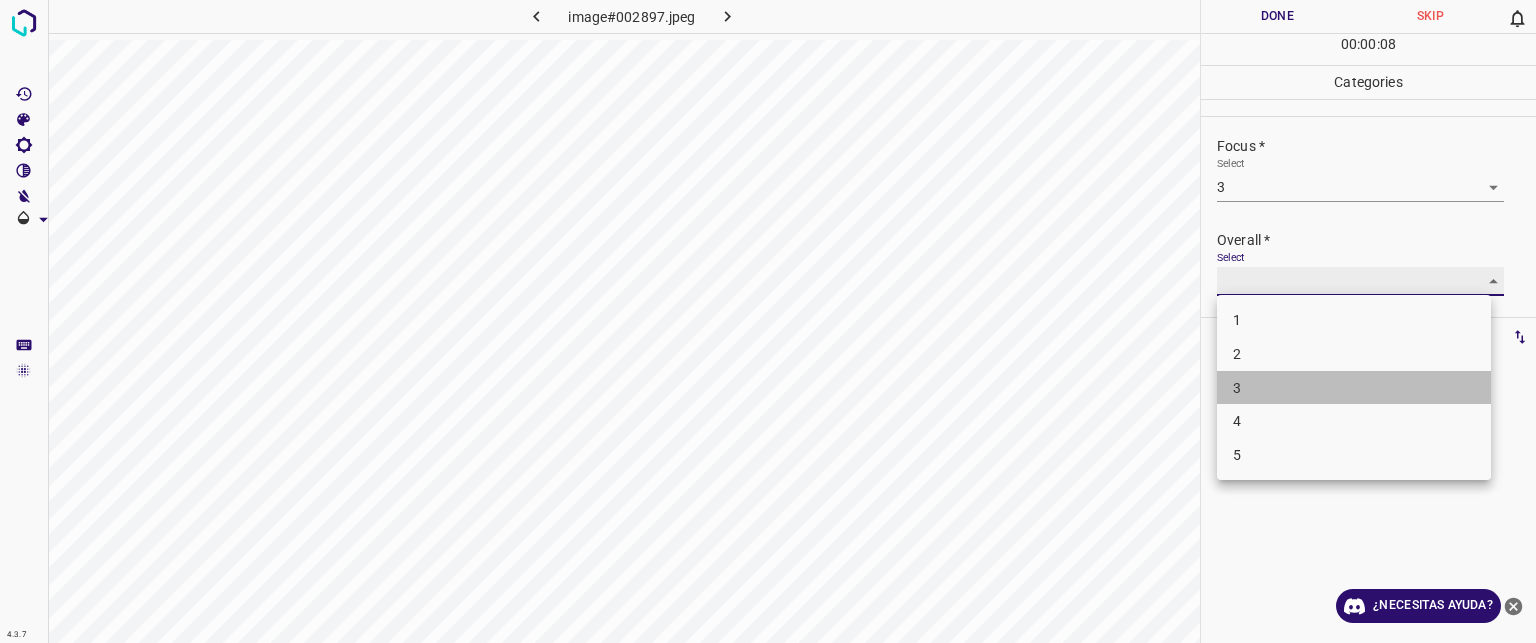 type on "3" 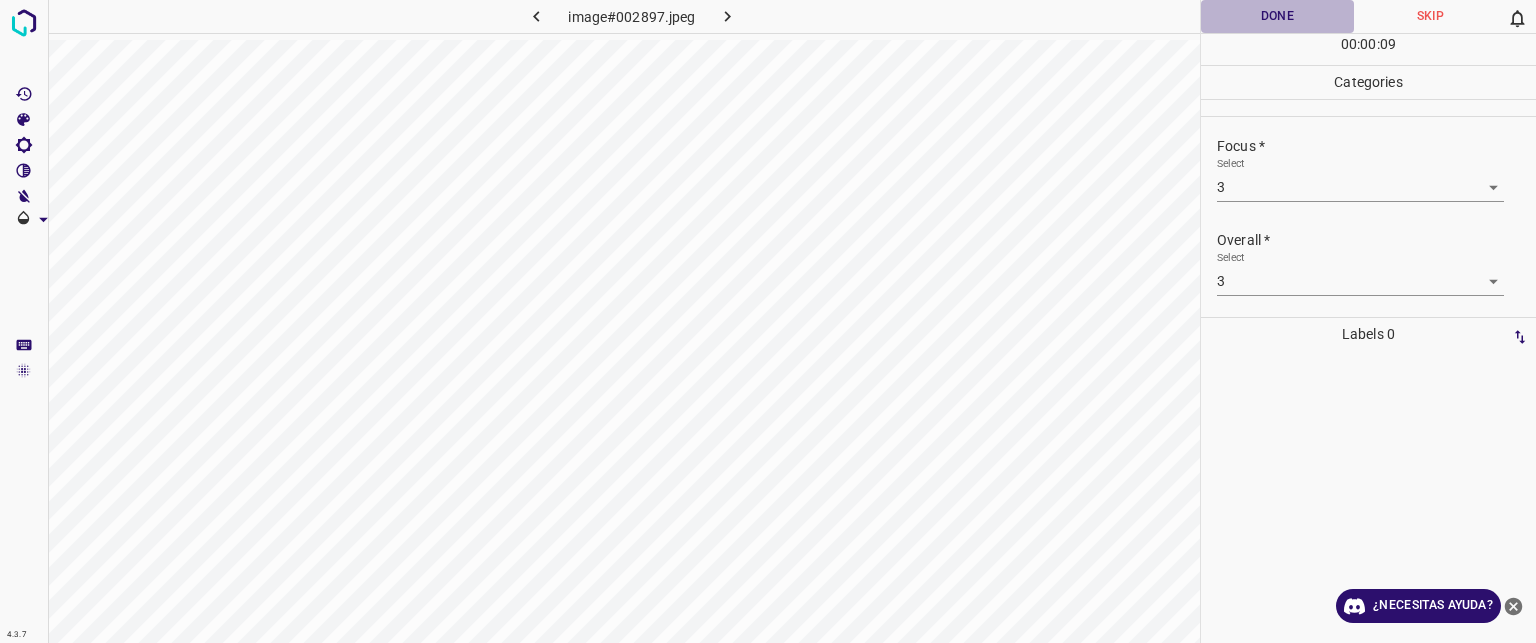 click on "Done" at bounding box center [1277, 16] 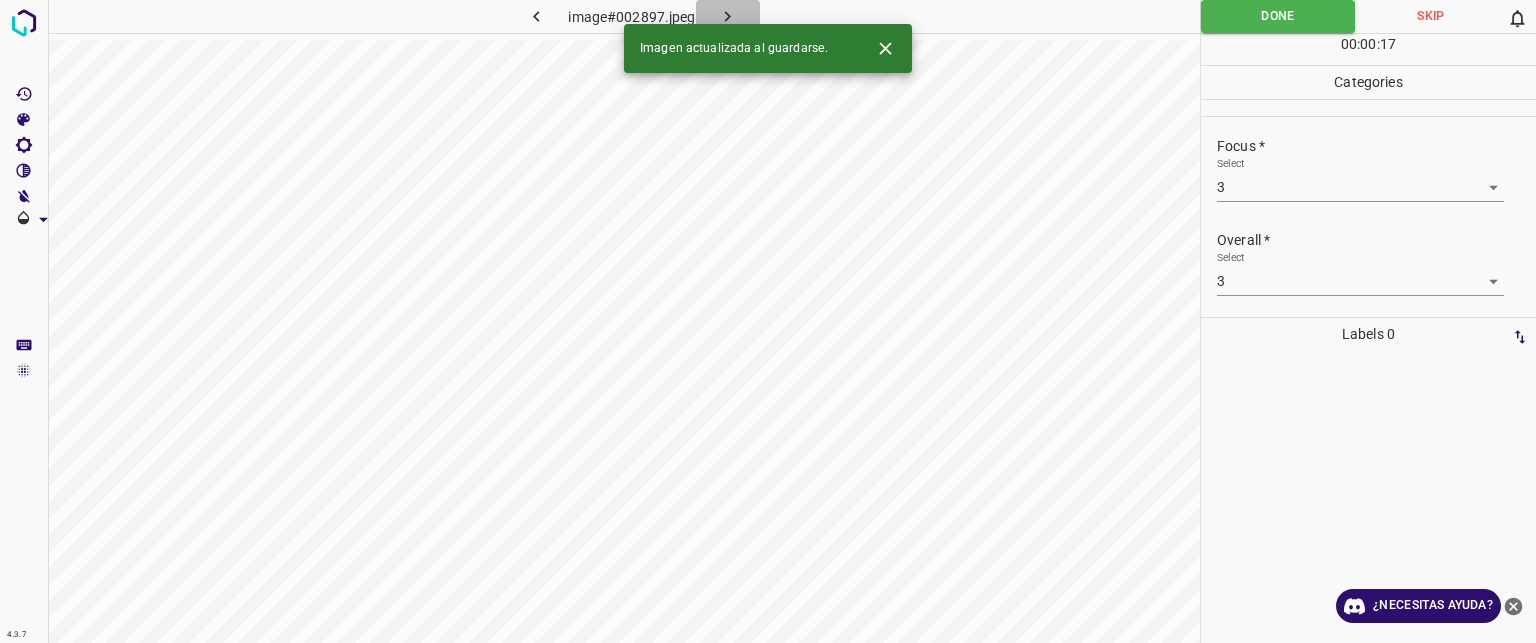 click 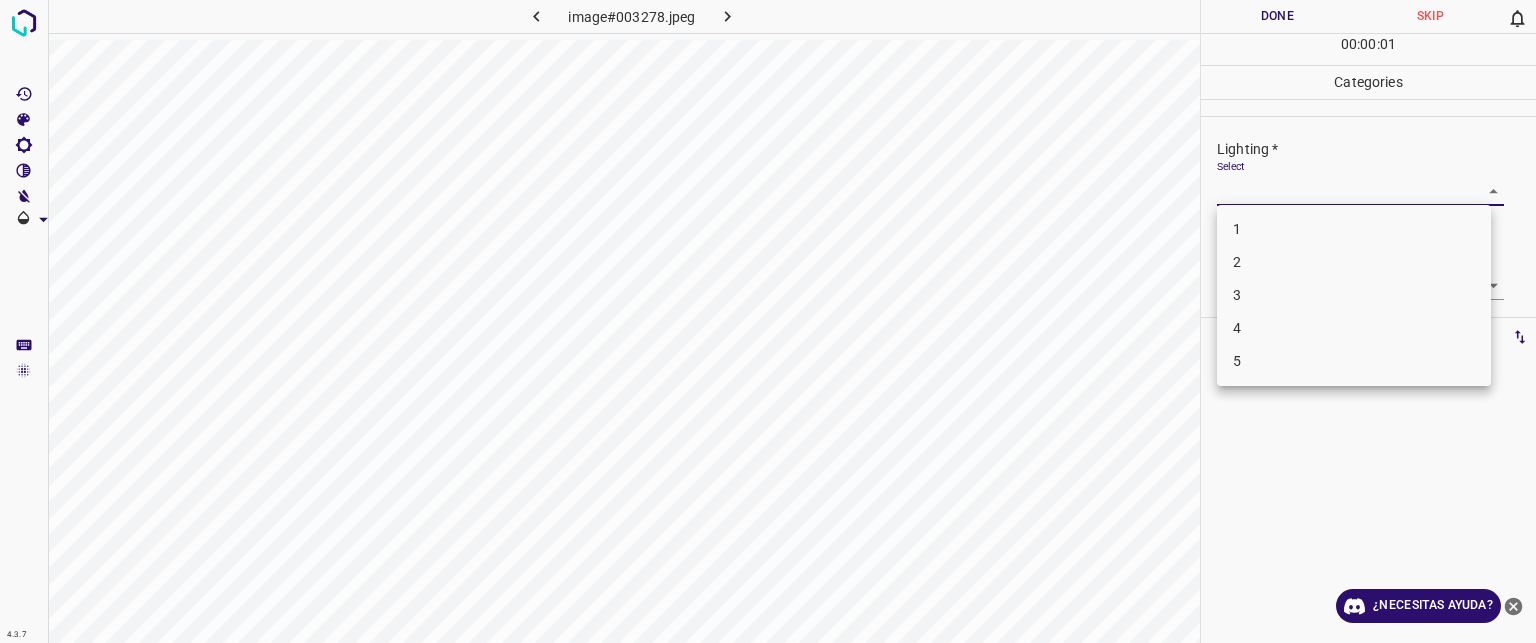 click on "Texto original Valora esta traducción Tu opinión servirá para ayudar a mejorar el Traductor de Google 4.3.7 image#003278.jpeg Done Skip 0 00   : 00   : 01   Categories Lighting *  Select ​ Focus *  Select ​ Overall *  Select ​ Labels   0 Categories 1 Lighting 2 Focus 3 Overall Tools Space Change between modes (Draw & Edit) I Auto labeling R Restore zoom M Zoom in N Zoom out Delete Delete selecte label Filters Z Restore filters X Saturation filter C Brightness filter V Contrast filter B Gray scale filter General O Download ¿Necesitas ayuda? - Texto - Esconder - Borrar 1 2 3 4 5" at bounding box center [768, 321] 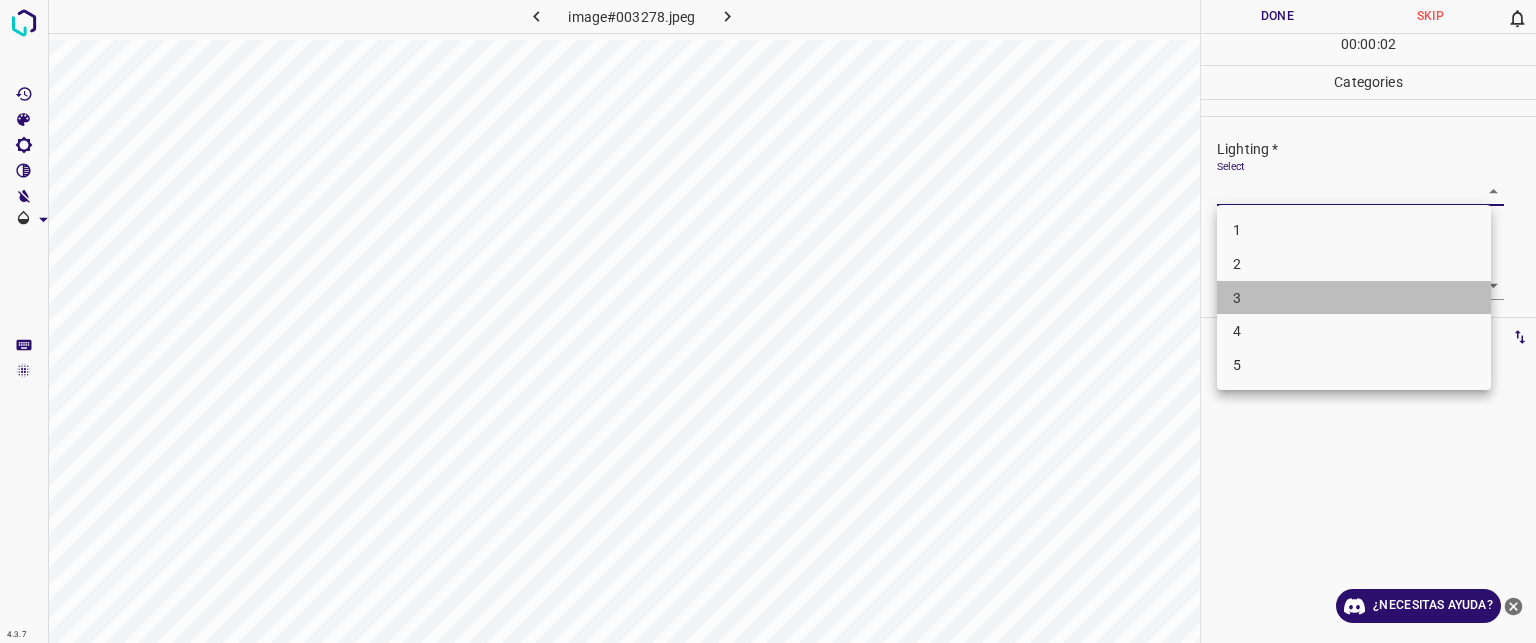click on "3" at bounding box center (1237, 297) 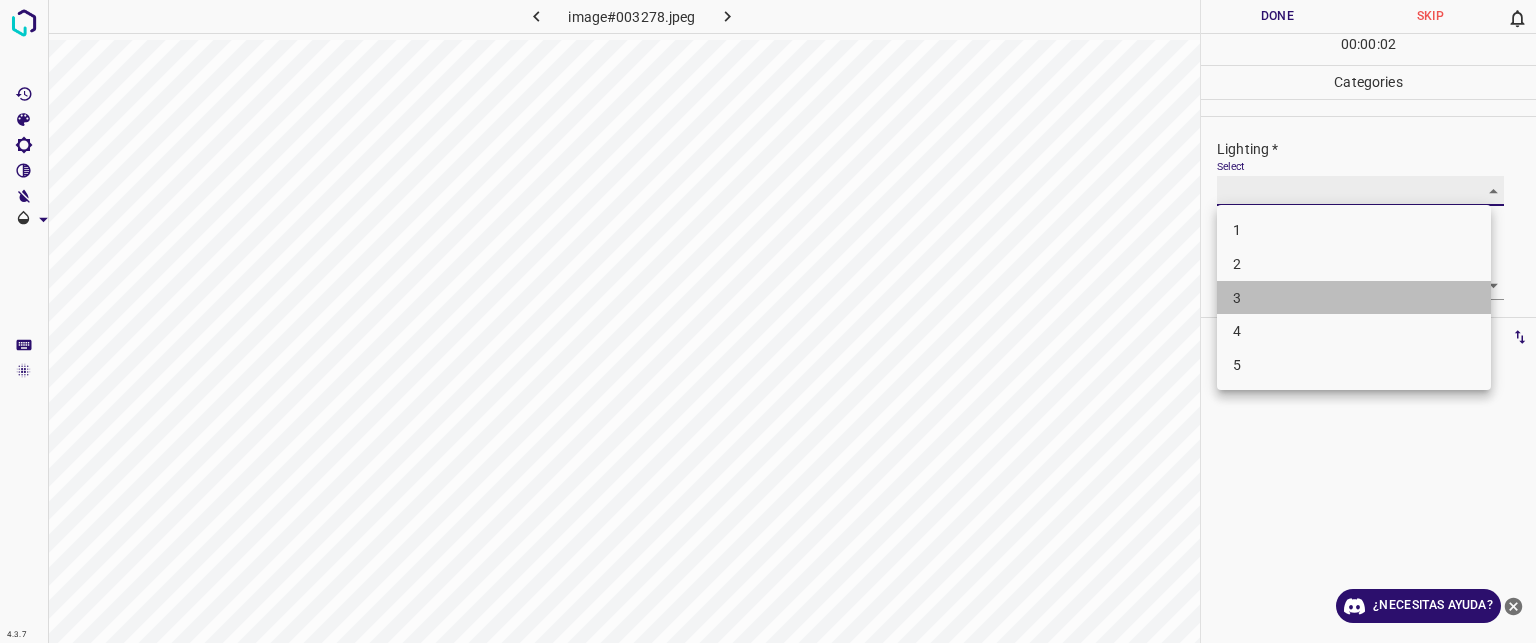 type on "3" 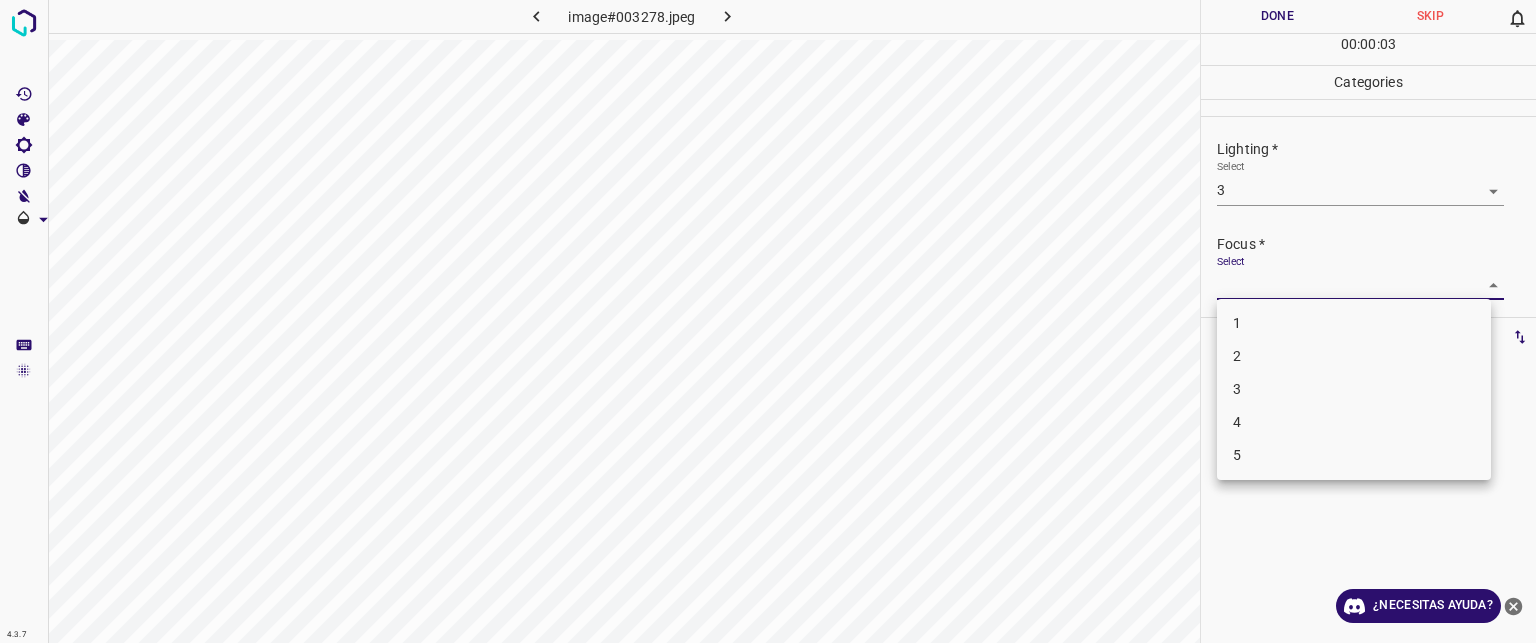 click on "Texto original Valora esta traducción Tu opinión servirá para ayudar a mejorar el Traductor de Google 4.3.7 image#003278.jpeg Done Skip 0 00   : 00   : 03   Categories Lighting *  Select 3 3 Focus *  Select ​ Overall *  Select ​ Labels   0 Categories 1 Lighting 2 Focus 3 Overall Tools Space Change between modes (Draw & Edit) I Auto labeling R Restore zoom M Zoom in N Zoom out Delete Delete selecte label Filters Z Restore filters X Saturation filter C Brightness filter V Contrast filter B Gray scale filter General O Download ¿Necesitas ayuda? - Texto - Esconder - Borrar 1 2 3 4 5" at bounding box center [768, 321] 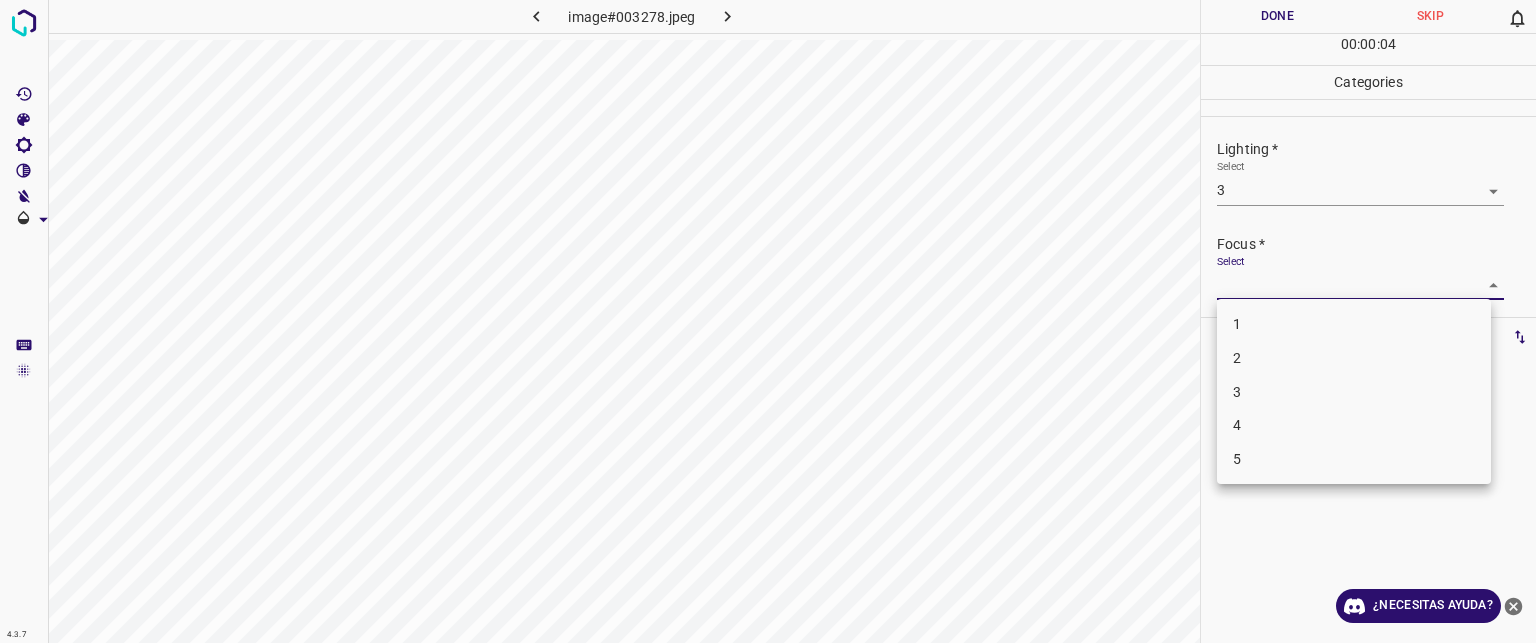 click on "3" at bounding box center [1354, 392] 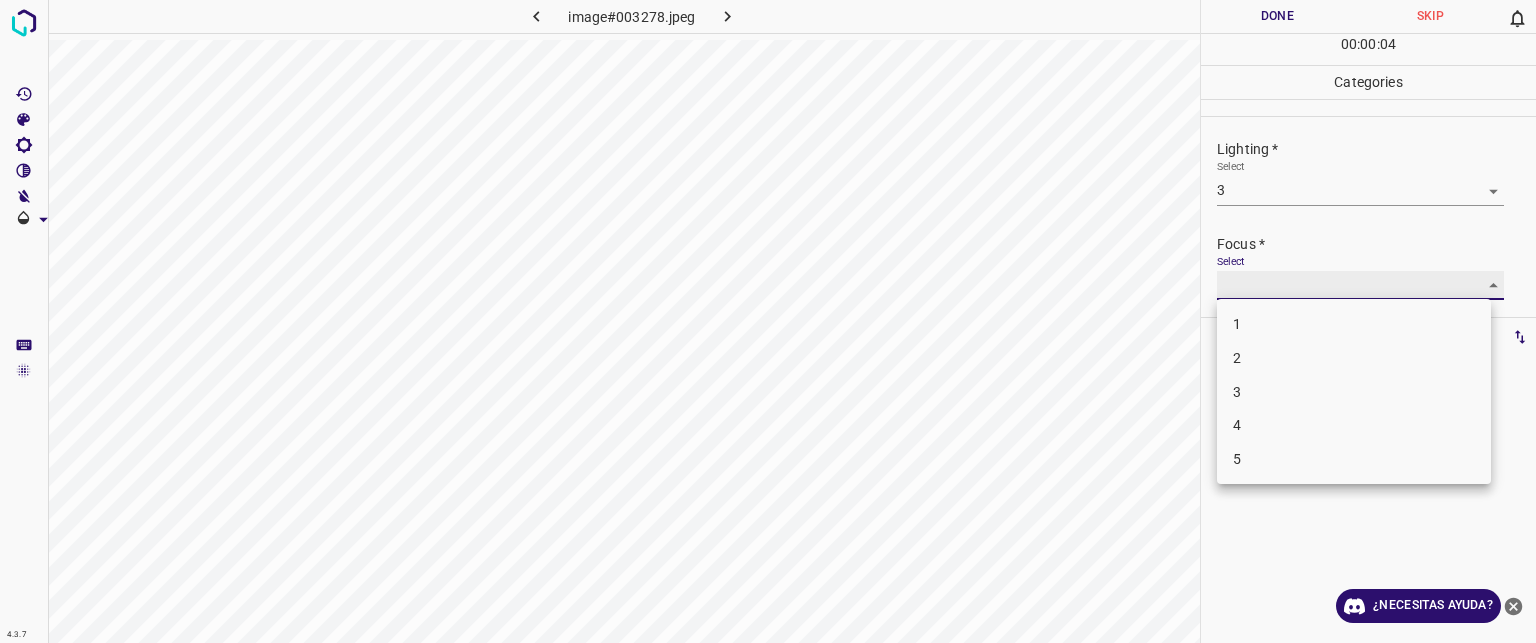 type on "3" 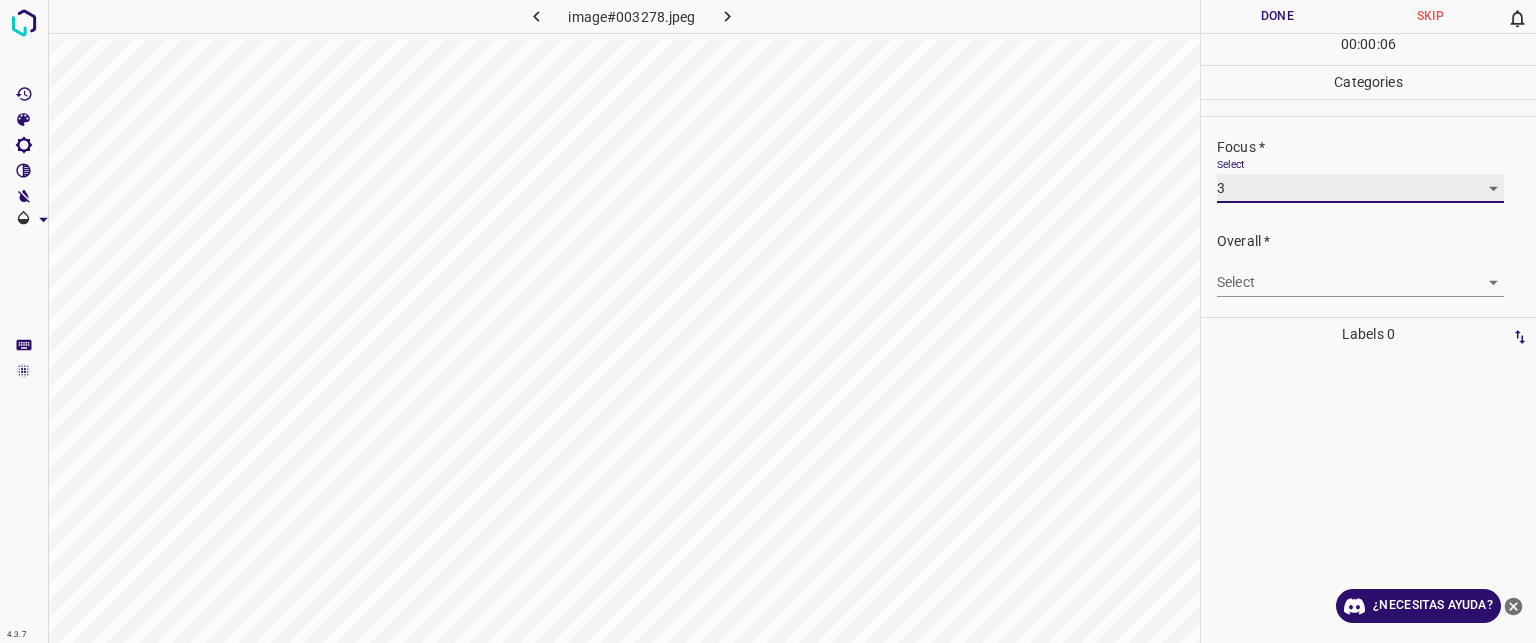 scroll, scrollTop: 98, scrollLeft: 0, axis: vertical 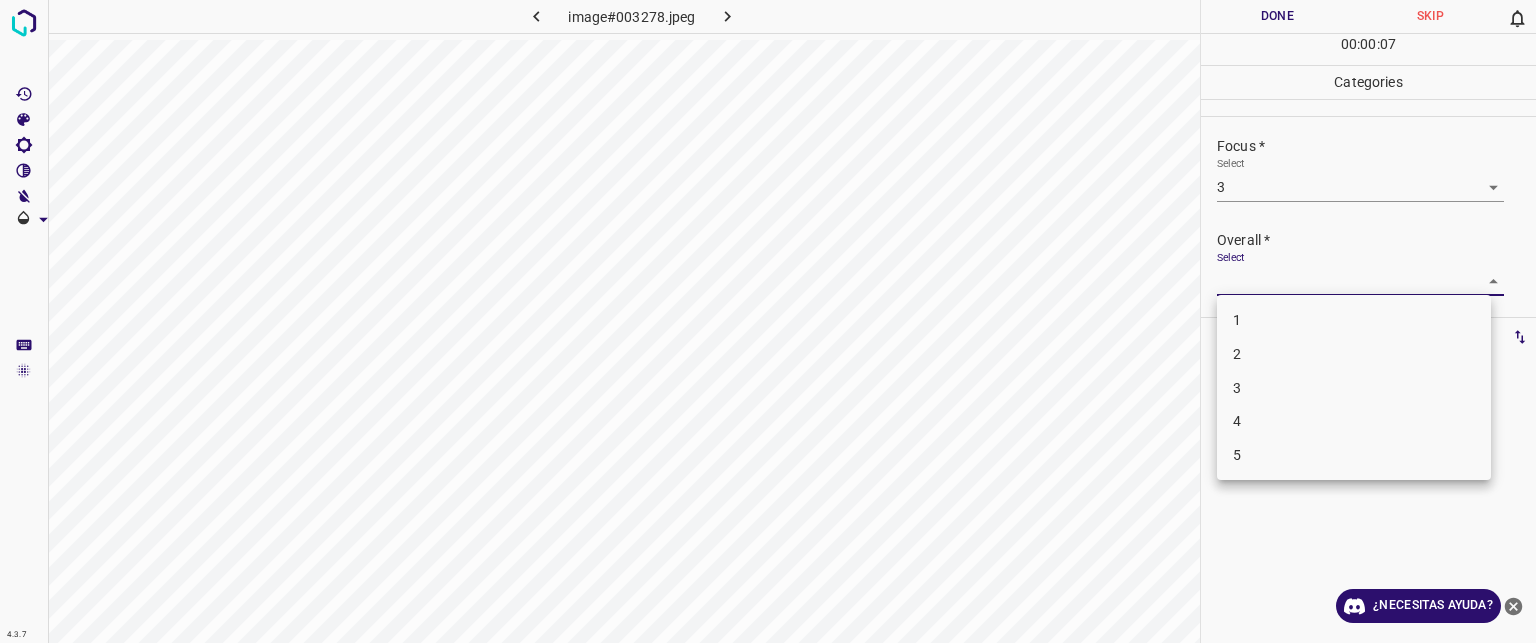 click on "Texto original Valora esta traducción Tu opinión servirá para ayudar a mejorar el Traductor de Google 4.3.7 image#003278.jpeg Done Skip 0 00   : 00   : 07   Categories Lighting *  Select 3 3 Focus *  Select 3 3 Overall *  Select ​ Labels   0 Categories 1 Lighting 2 Focus 3 Overall Tools Space Change between modes (Draw & Edit) I Auto labeling R Restore zoom M Zoom in N Zoom out Delete Delete selecte label Filters Z Restore filters X Saturation filter C Brightness filter V Contrast filter B Gray scale filter General O Download ¿Necesitas ayuda? - Texto - Esconder - Borrar 1 2 3 4 5" at bounding box center (768, 321) 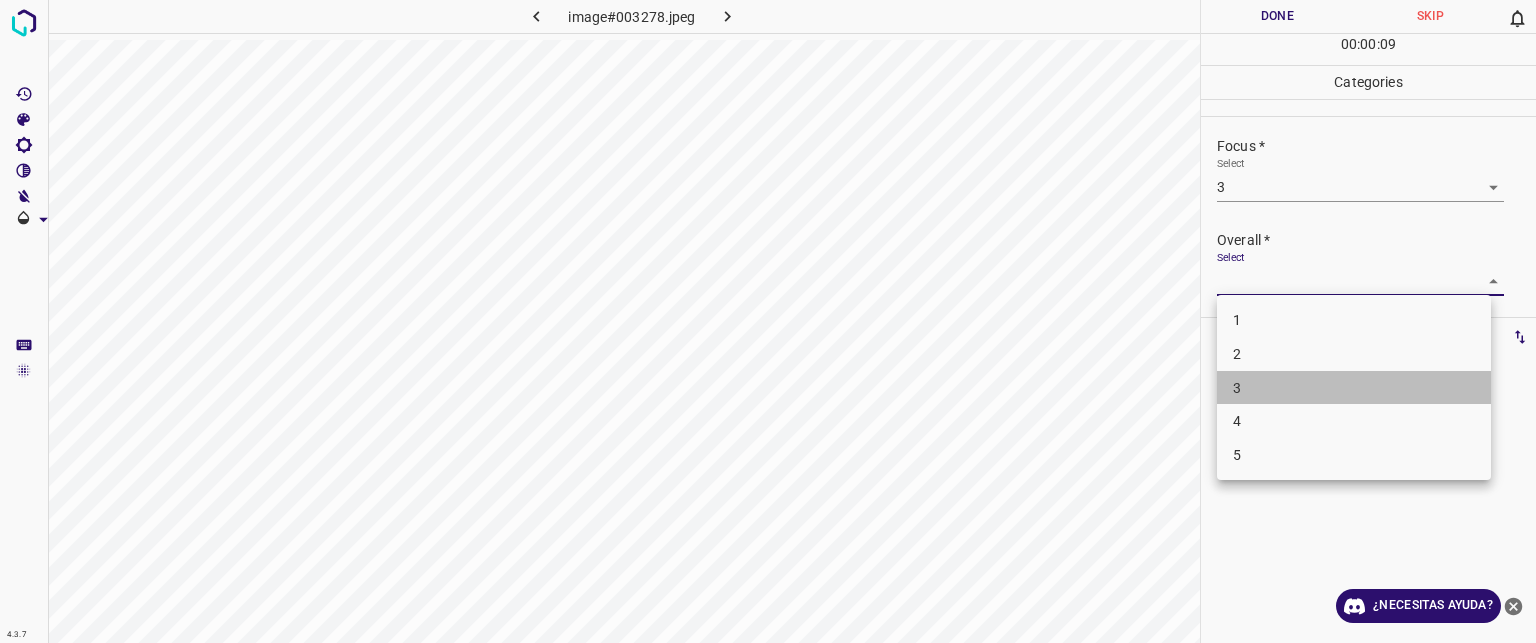 click on "3" at bounding box center [1237, 388] 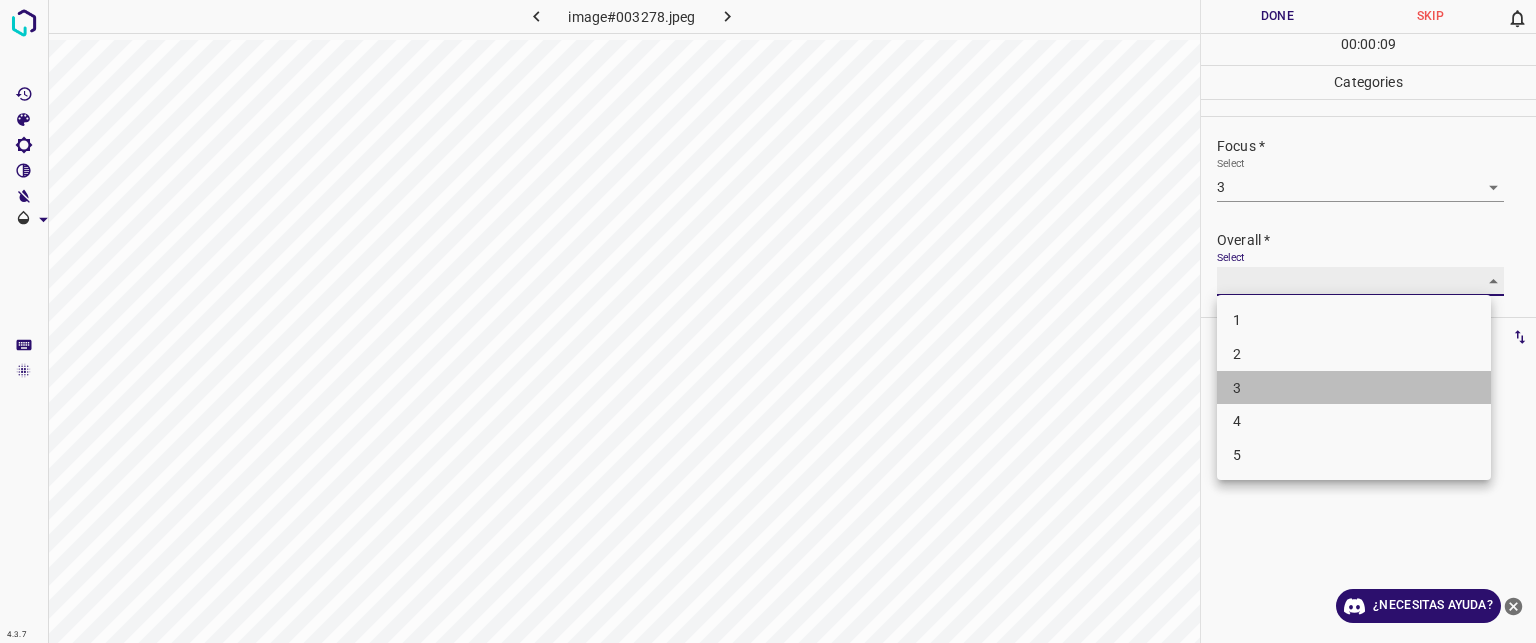 type on "3" 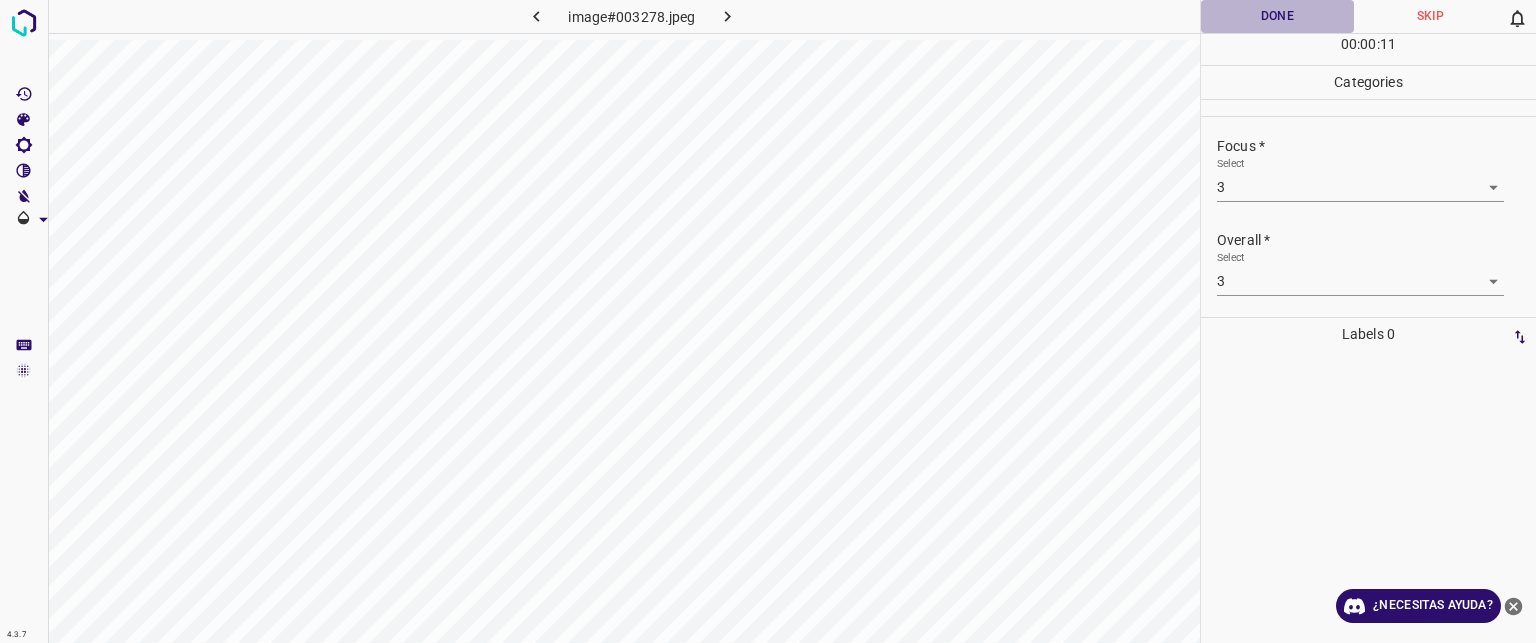 click on "Done" at bounding box center (1277, 16) 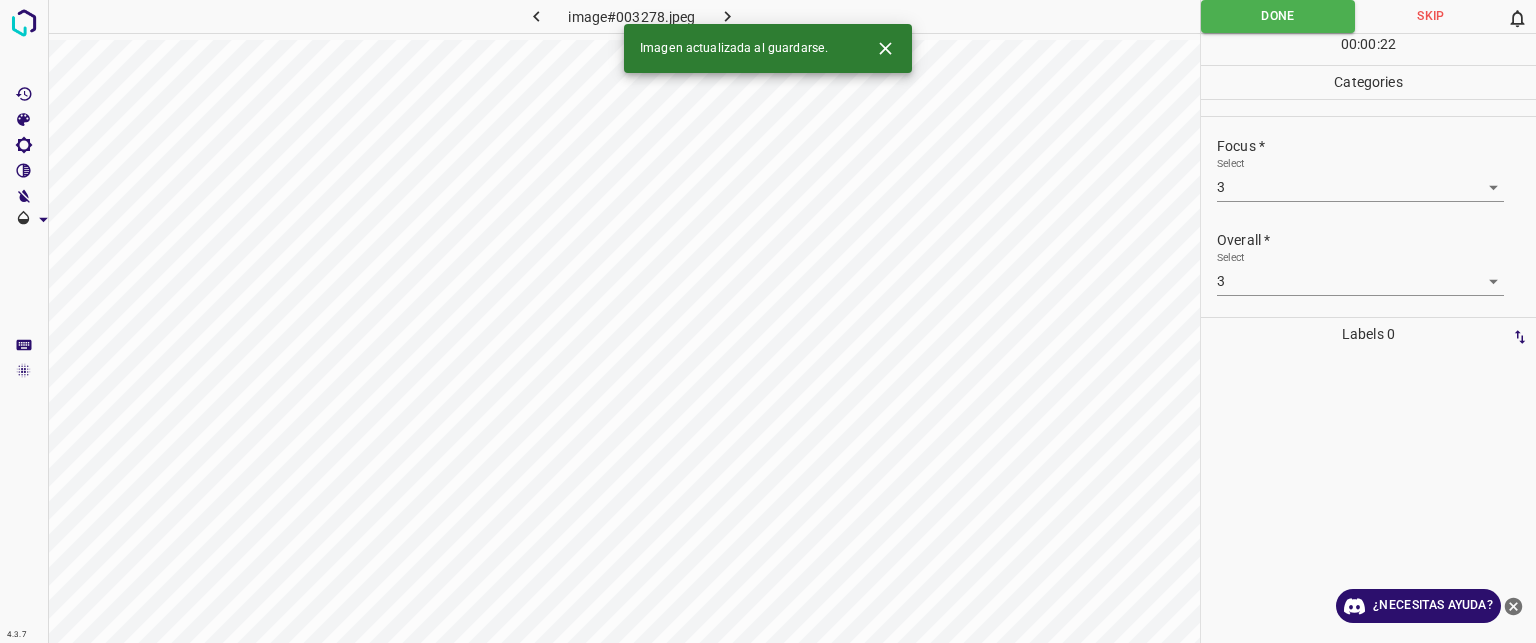 click on "Imagen actualizada al guardarse." at bounding box center (768, 48) 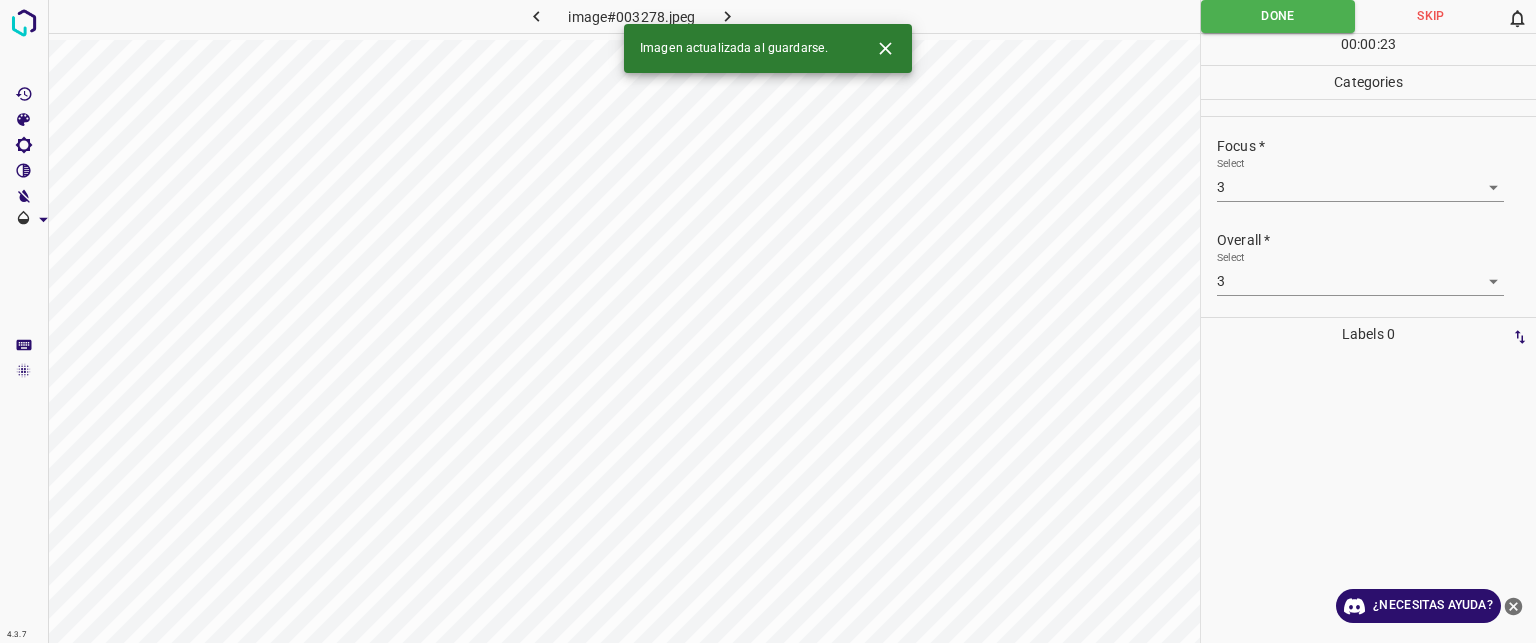 click 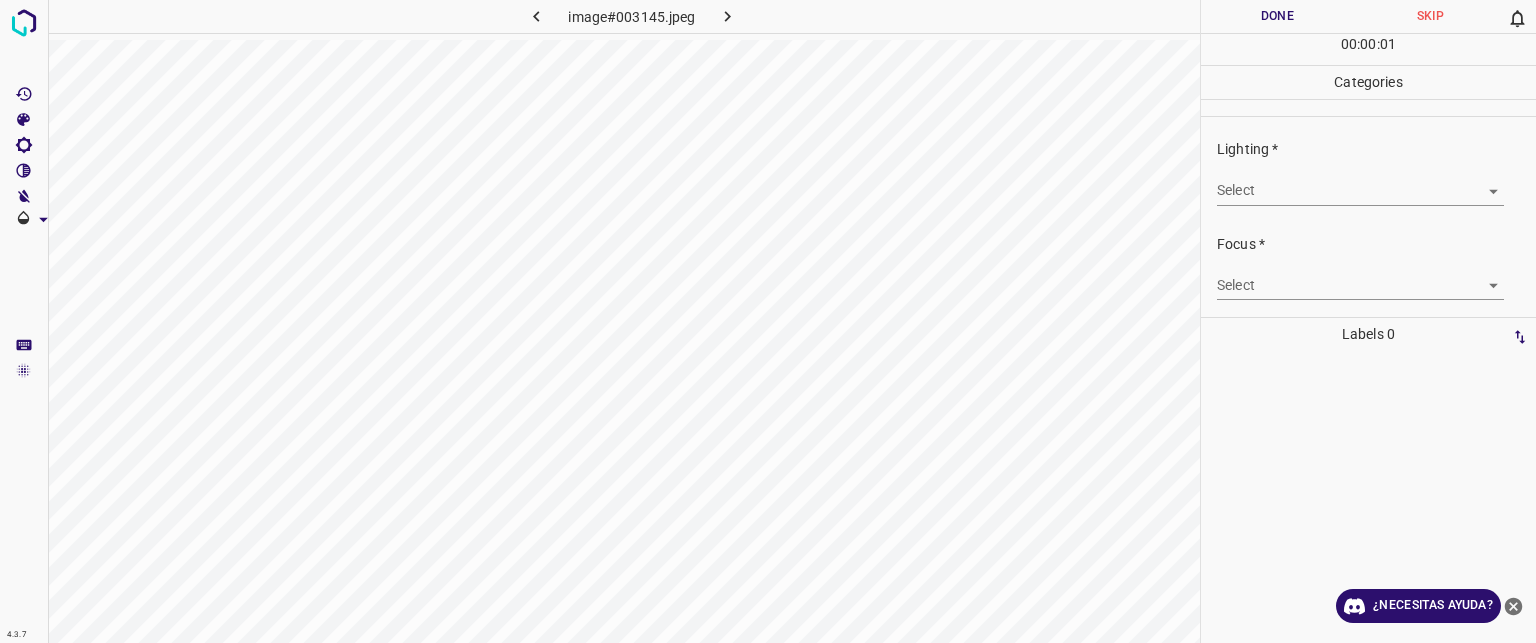 click on "Texto original Valora esta traducción Tu opinión servirá para ayudar a mejorar el Traductor de Google 4.3.7 image#003145.jpeg Done Skip 0 00   : 00   : 01   Categories Lighting *  Select ​ Focus *  Select ​ Overall *  Select ​ Labels   0 Categories 1 Lighting 2 Focus 3 Overall Tools Space Change between modes (Draw & Edit) I Auto labeling R Restore zoom M Zoom in N Zoom out Delete Delete selecte label Filters Z Restore filters X Saturation filter C Brightness filter V Contrast filter B Gray scale filter General O Download ¿Necesitas ayuda? - Texto - Esconder - Borrar" at bounding box center (768, 321) 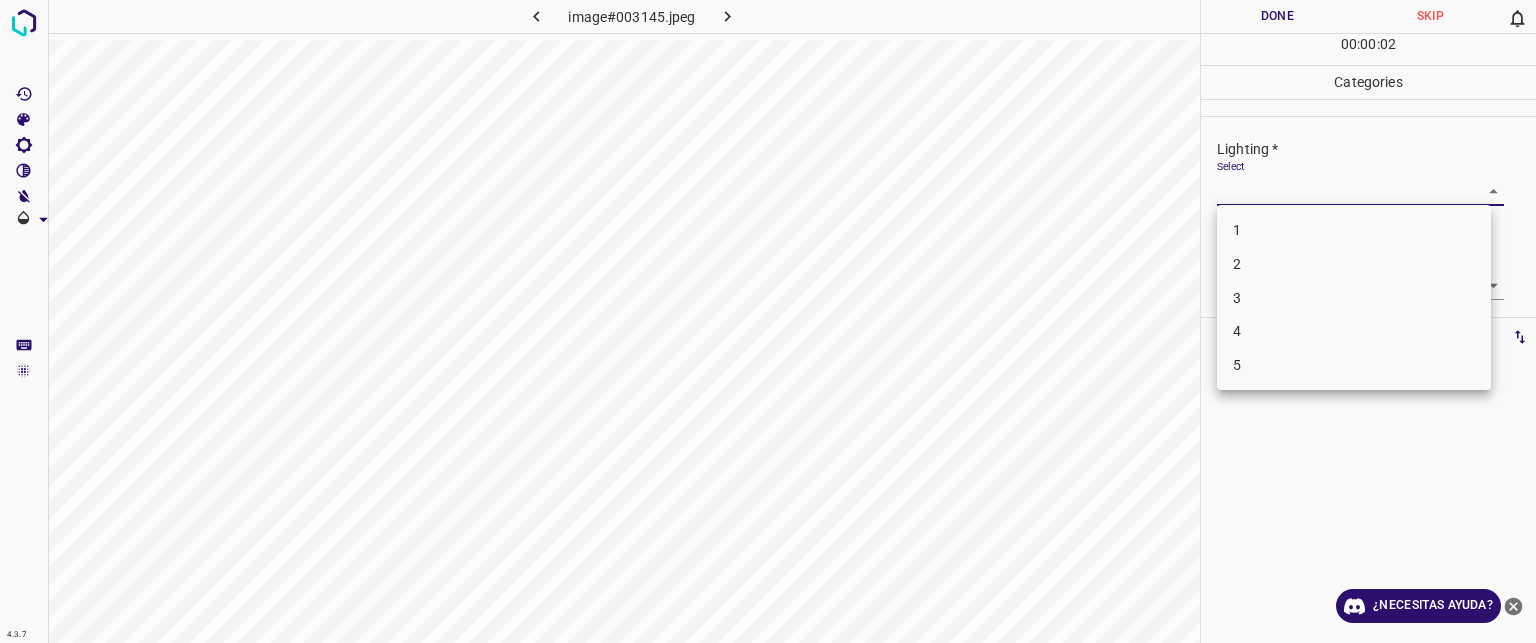 click on "3" at bounding box center (1354, 298) 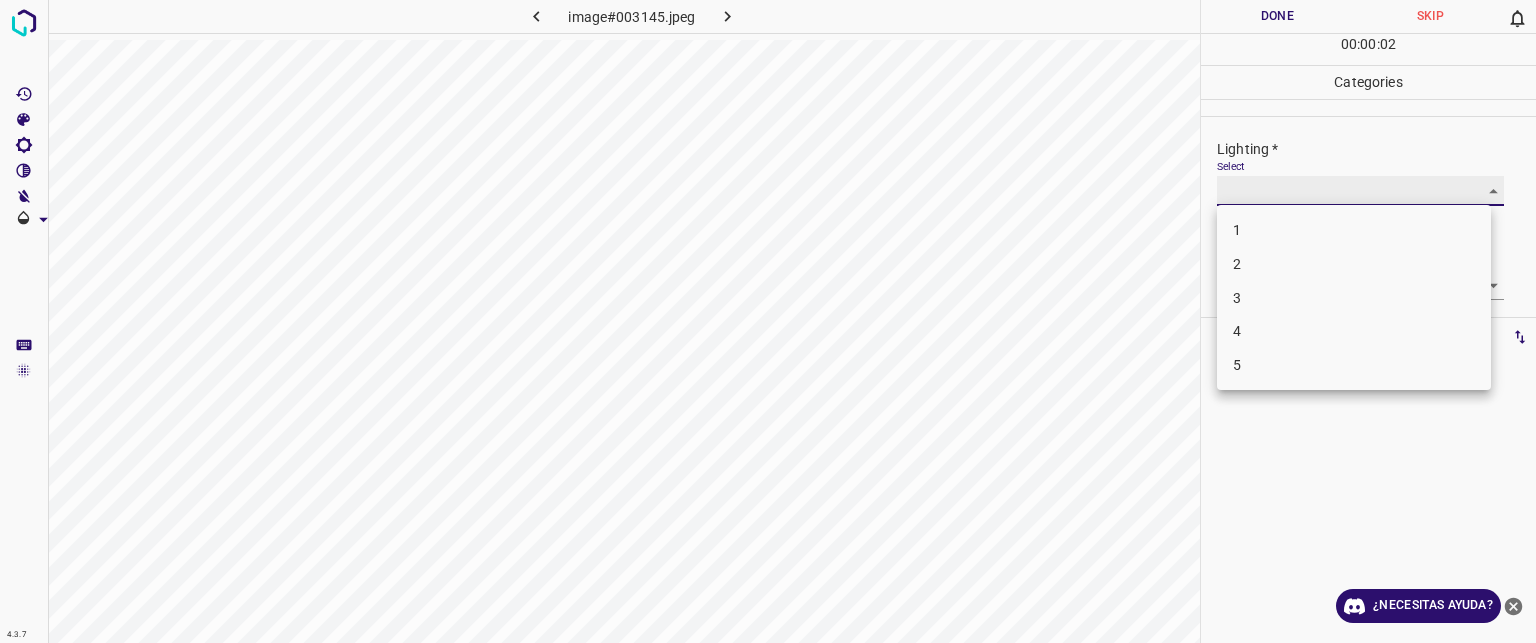 type on "3" 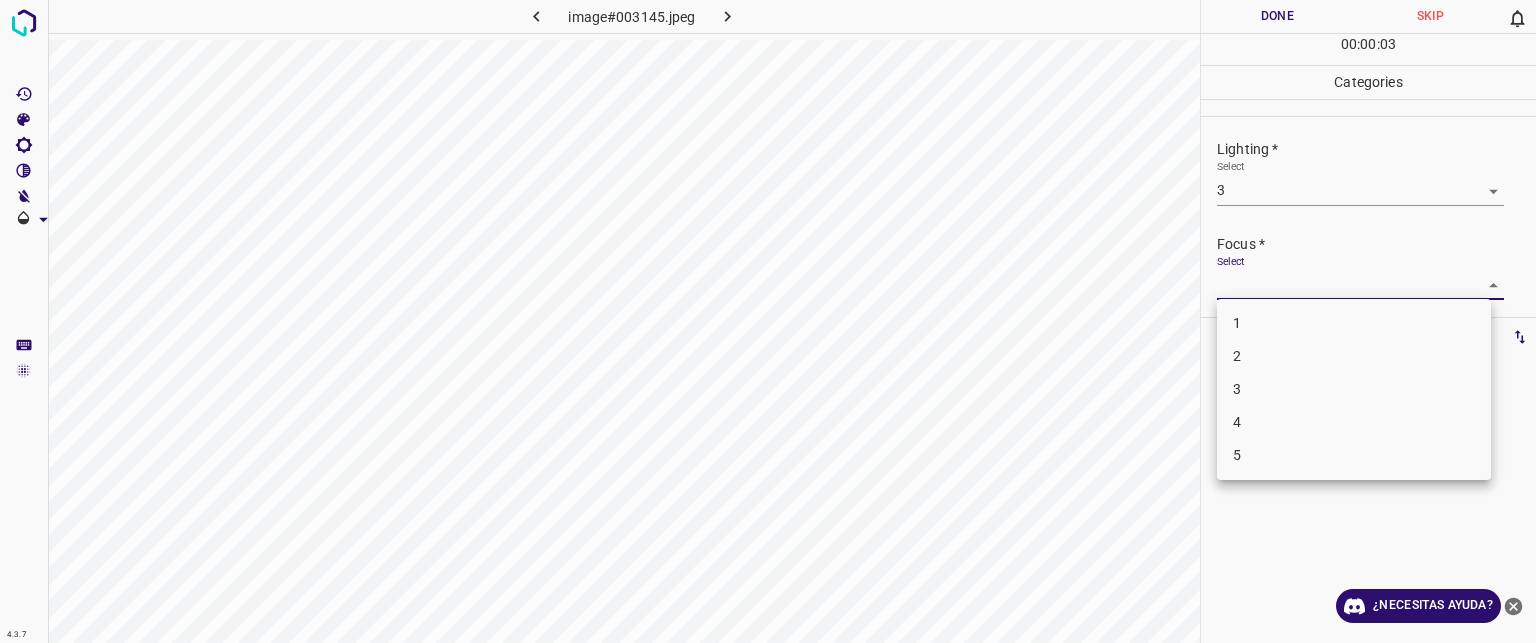 click on "Texto original Valora esta traducción Tu opinión servirá para ayudar a mejorar el Traductor de Google 4.3.7 image#003145.jpeg Done Skip 0 00   : 00   : 03   Categories Lighting *  Select 3 3 Focus *  Select ​ Overall *  Select ​ Labels   0 Categories 1 Lighting 2 Focus 3 Overall Tools Space Change between modes (Draw & Edit) I Auto labeling R Restore zoom M Zoom in N Zoom out Delete Delete selecte label Filters Z Restore filters X Saturation filter C Brightness filter V Contrast filter B Gray scale filter General O Download ¿Necesitas ayuda? - Texto - Esconder - Borrar 1 2 3 4 5" at bounding box center [768, 321] 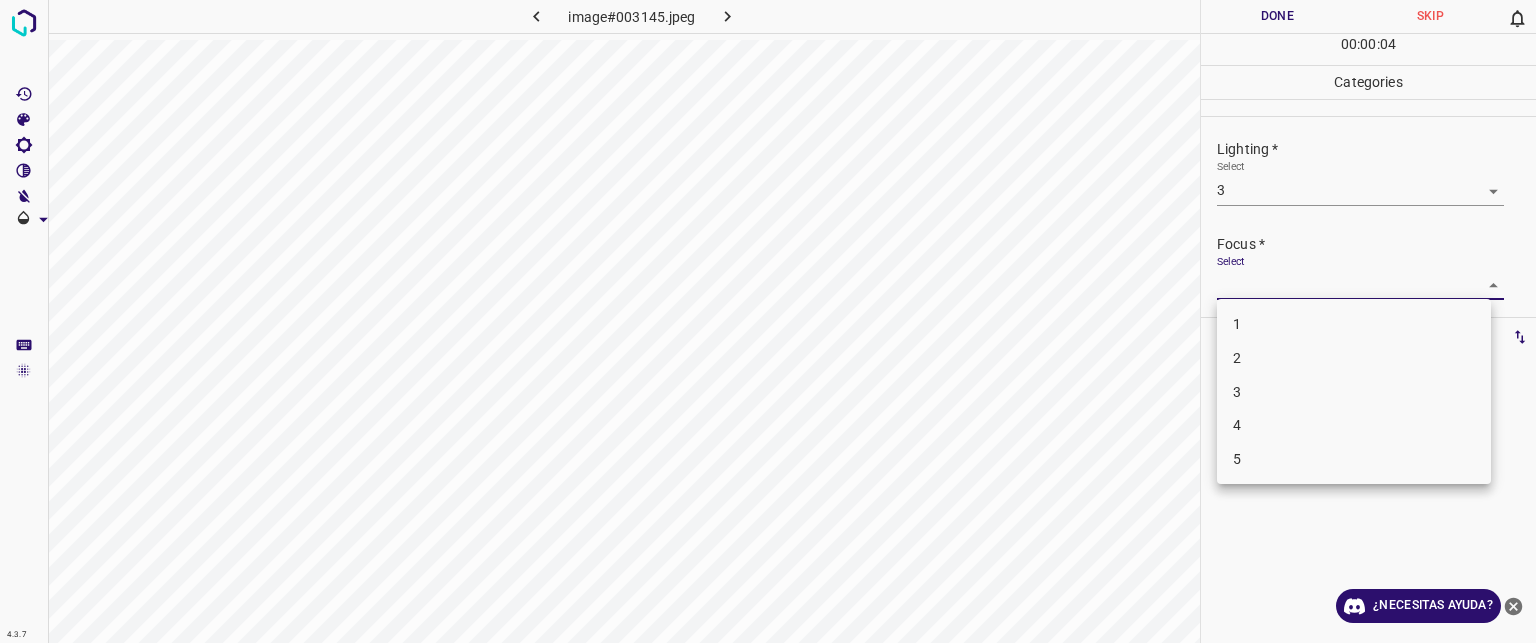 click on "3" at bounding box center [1237, 391] 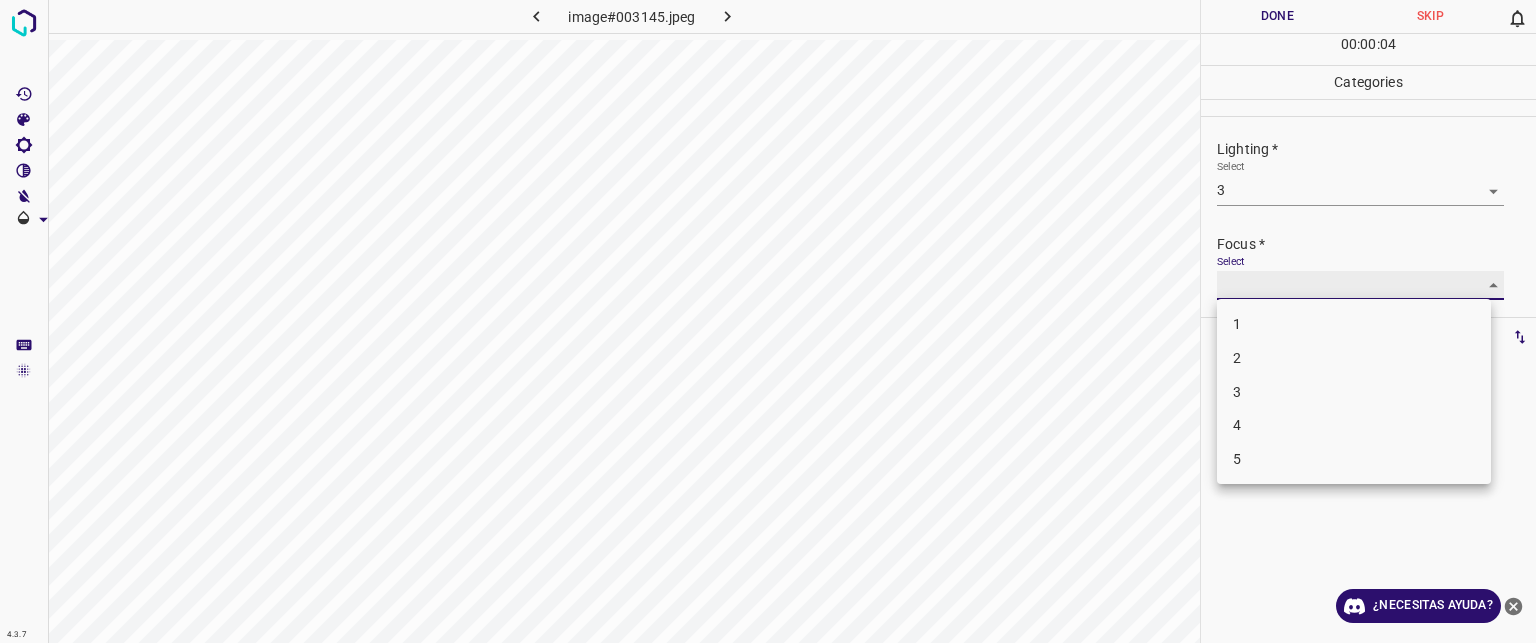 type on "3" 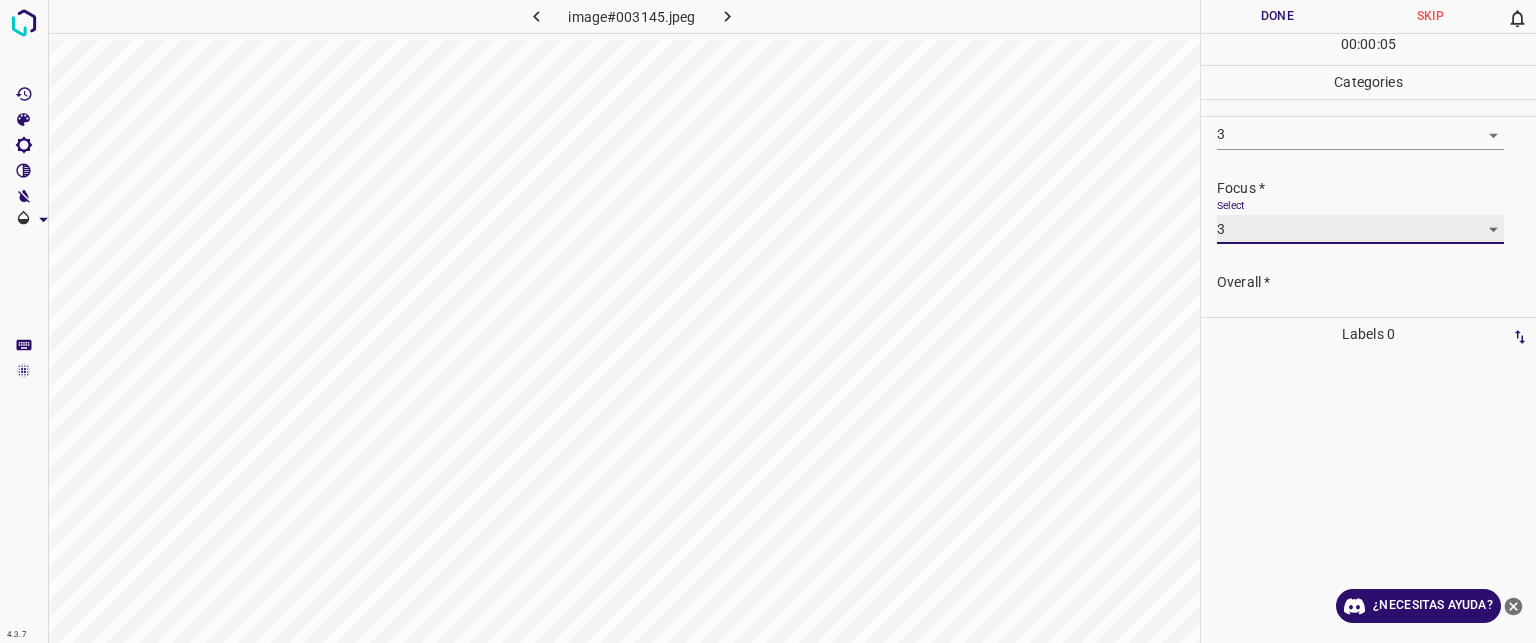 scroll, scrollTop: 98, scrollLeft: 0, axis: vertical 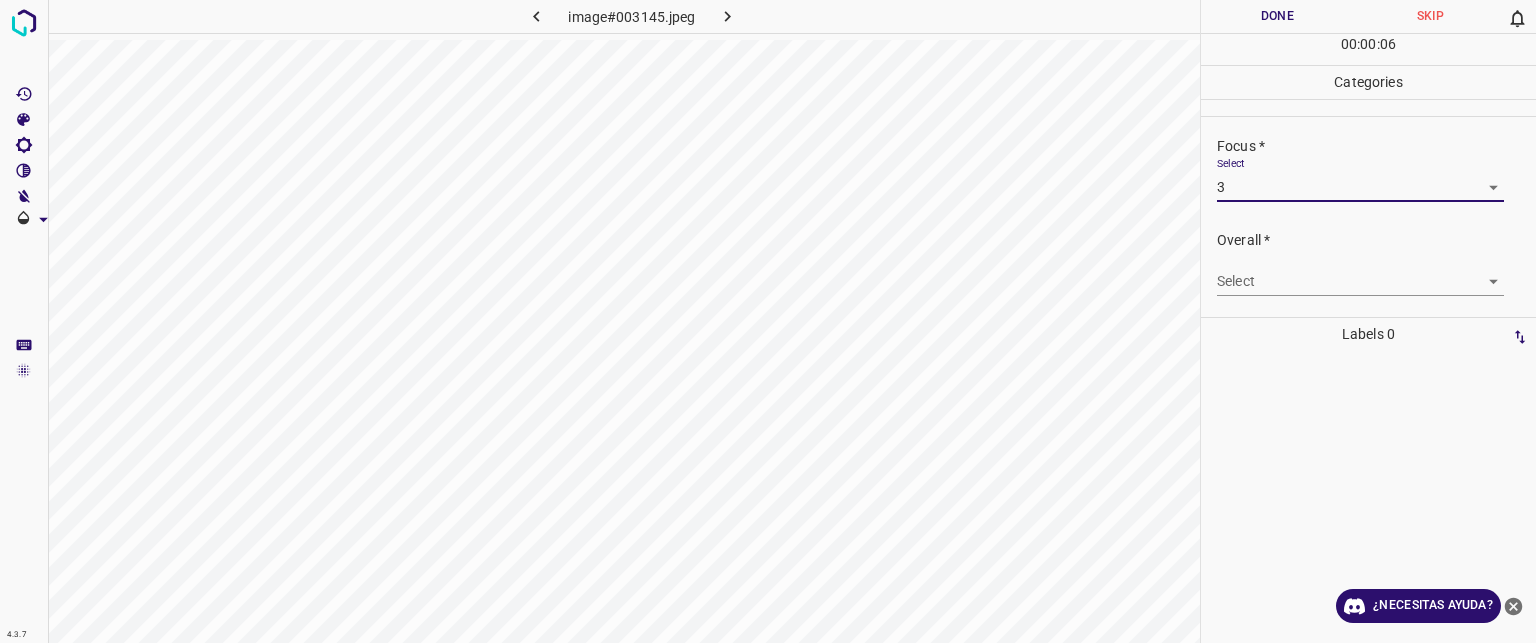 click on "Texto original Valora esta traducción Tu opinión servirá para ayudar a mejorar el Traductor de Google 4.3.7 image#003145.jpeg Done Skip 0 00   : 00   : 06   Categories Lighting *  Select 3 3 Focus *  Select 3 3 Overall *  Select ​ Labels   0 Categories 1 Lighting 2 Focus 3 Overall Tools Space Change between modes (Draw & Edit) I Auto labeling R Restore zoom M Zoom in N Zoom out Delete Delete selecte label Filters Z Restore filters X Saturation filter C Brightness filter V Contrast filter B Gray scale filter General O Download ¿Necesitas ayuda? - Texto - Esconder - Borrar" at bounding box center (768, 321) 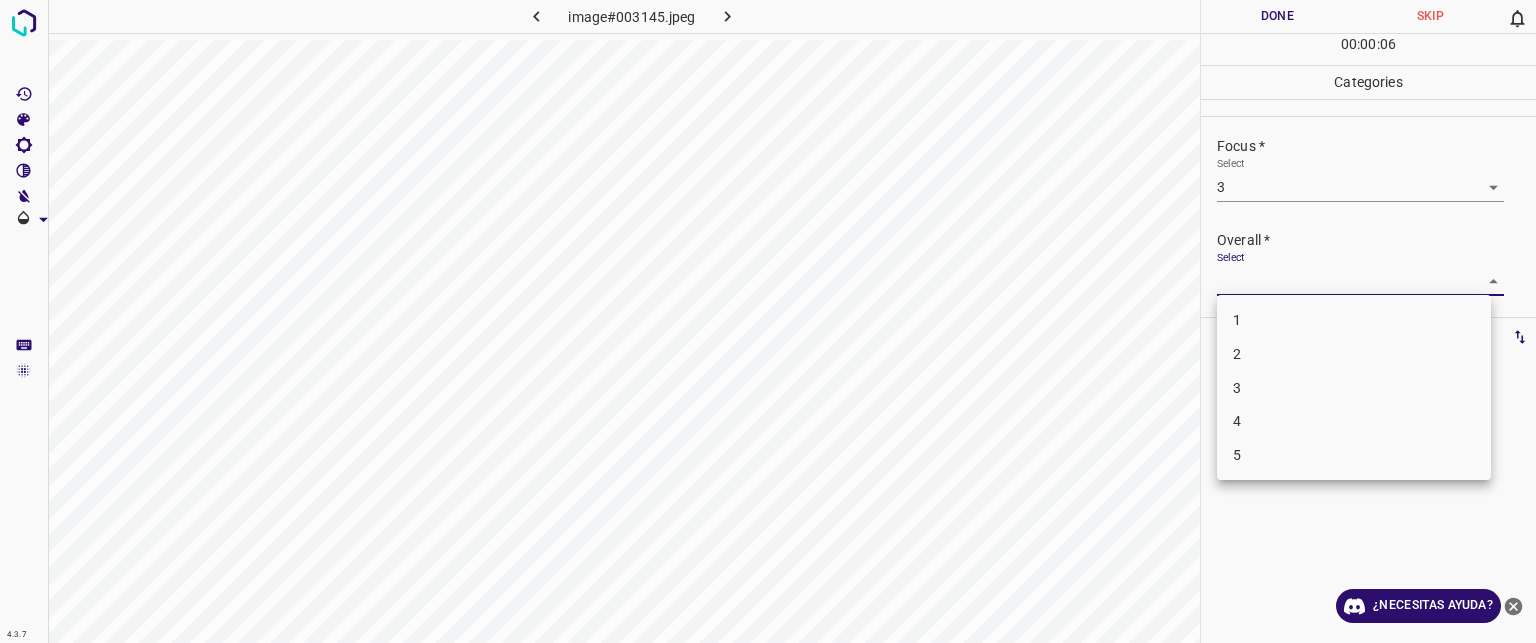 click on "3" at bounding box center [1354, 388] 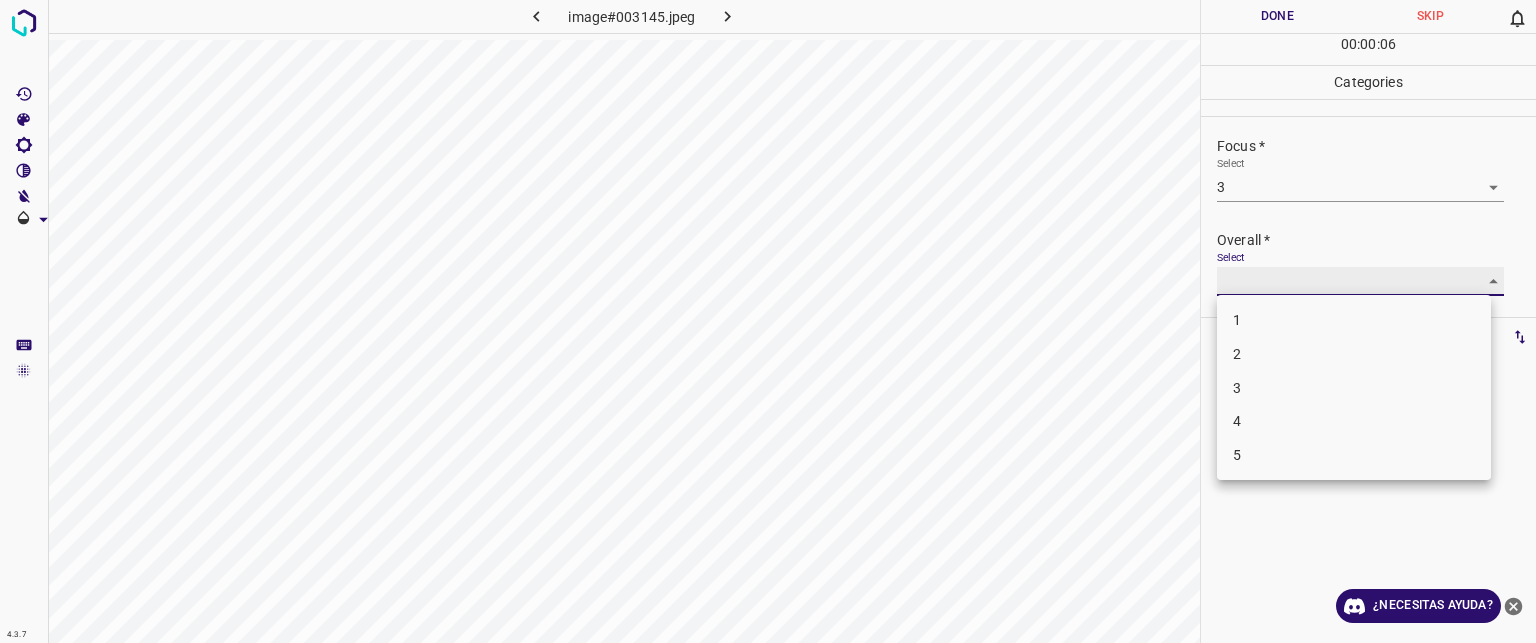 type on "3" 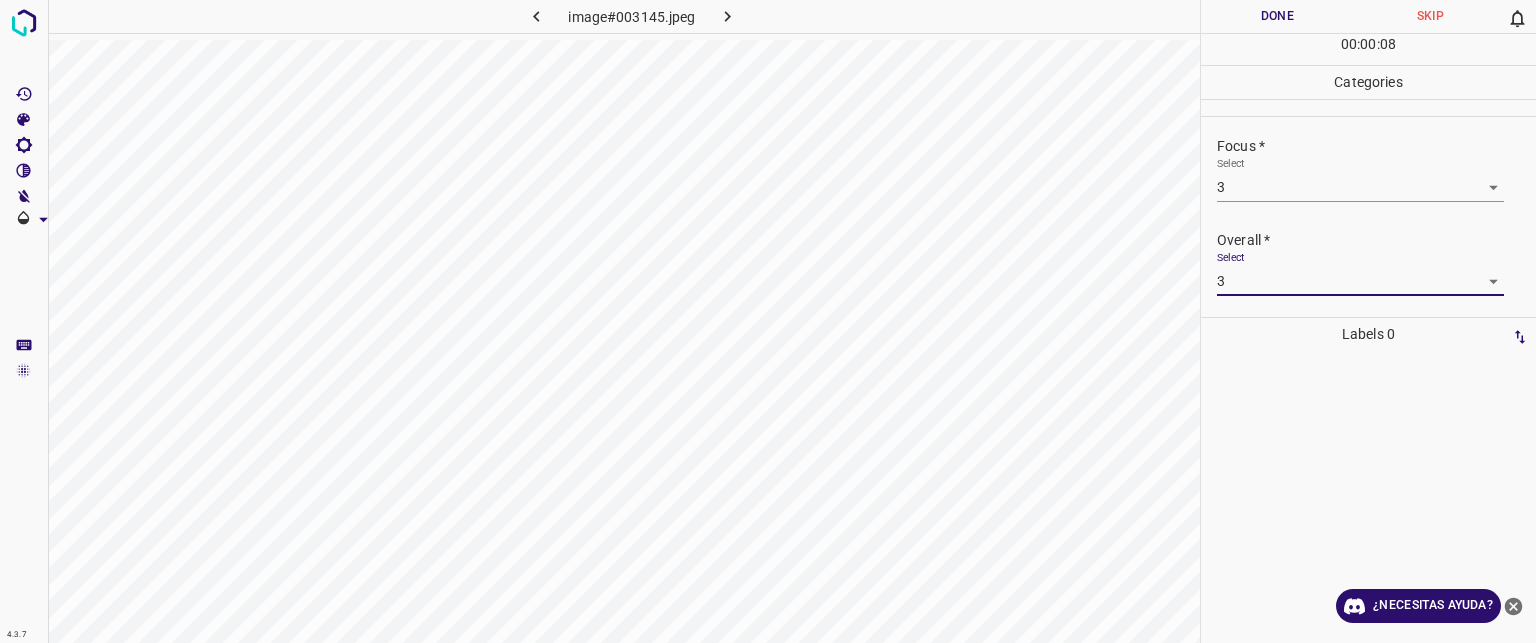 click on "Done" at bounding box center [1277, 16] 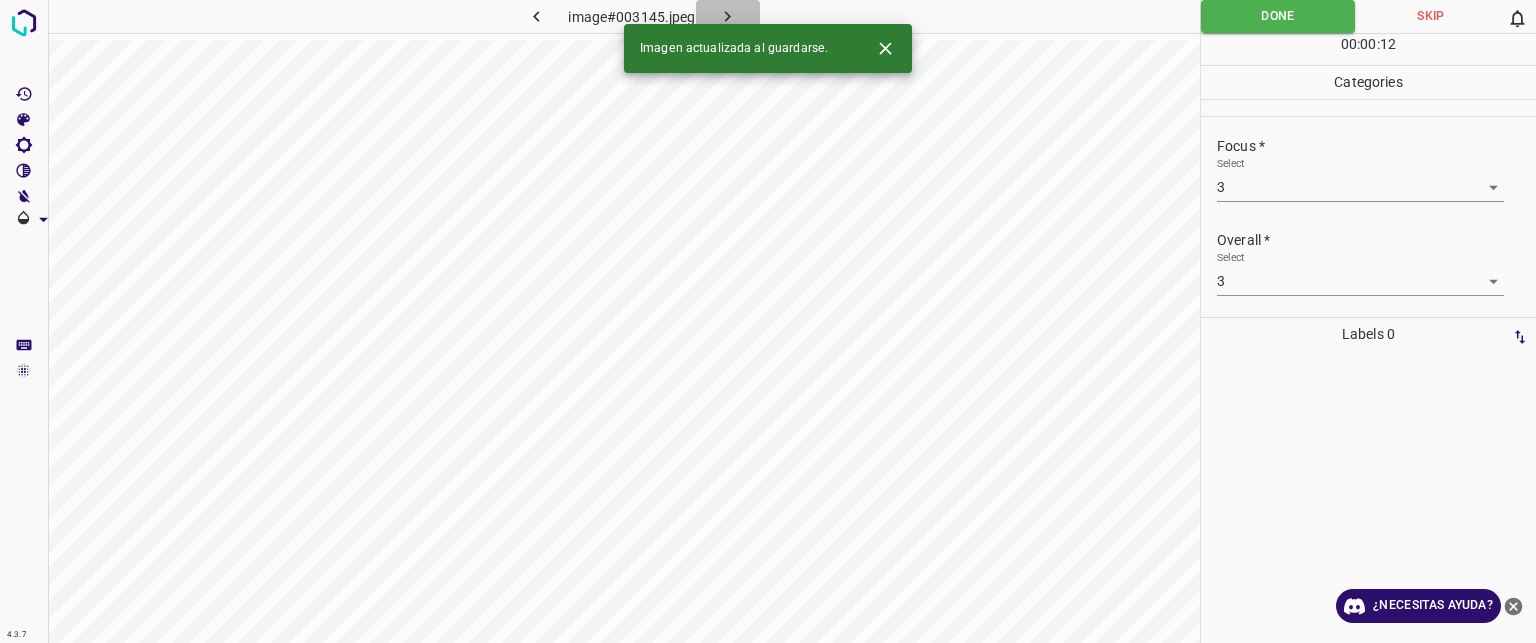 click 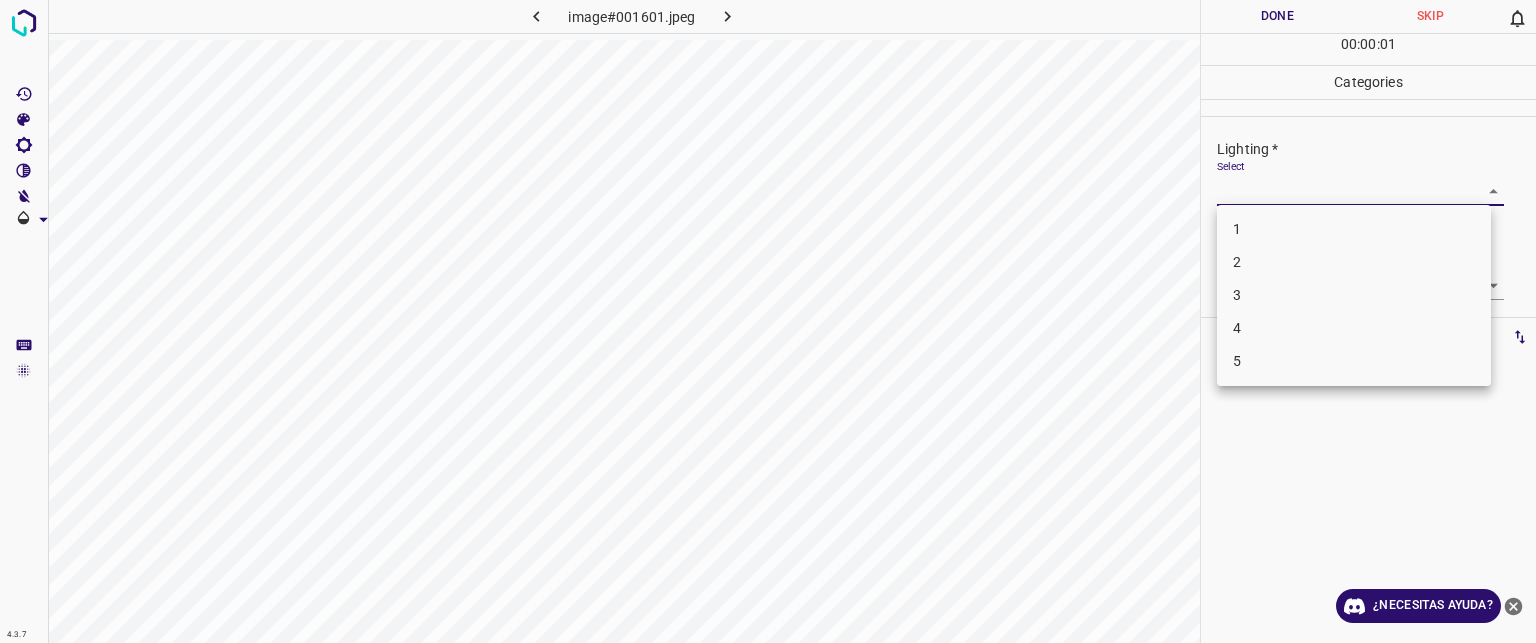 click on "Texto original Valora esta traducción Tu opinión servirá para ayudar a mejorar el Traductor de Google 4.3.7 image#001601.jpeg Done Skip 0 00   : 00   : 01   Categories Lighting *  Select ​ Focus *  Select ​ Overall *  Select ​ Labels   0 Categories 1 Lighting 2 Focus 3 Overall Tools Space Change between modes (Draw & Edit) I Auto labeling R Restore zoom M Zoom in N Zoom out Delete Delete selecte label Filters Z Restore filters X Saturation filter C Brightness filter V Contrast filter B Gray scale filter General O Download ¿Necesitas ayuda? - Texto - Esconder - Borrar 1 2 3 4 5" at bounding box center (768, 321) 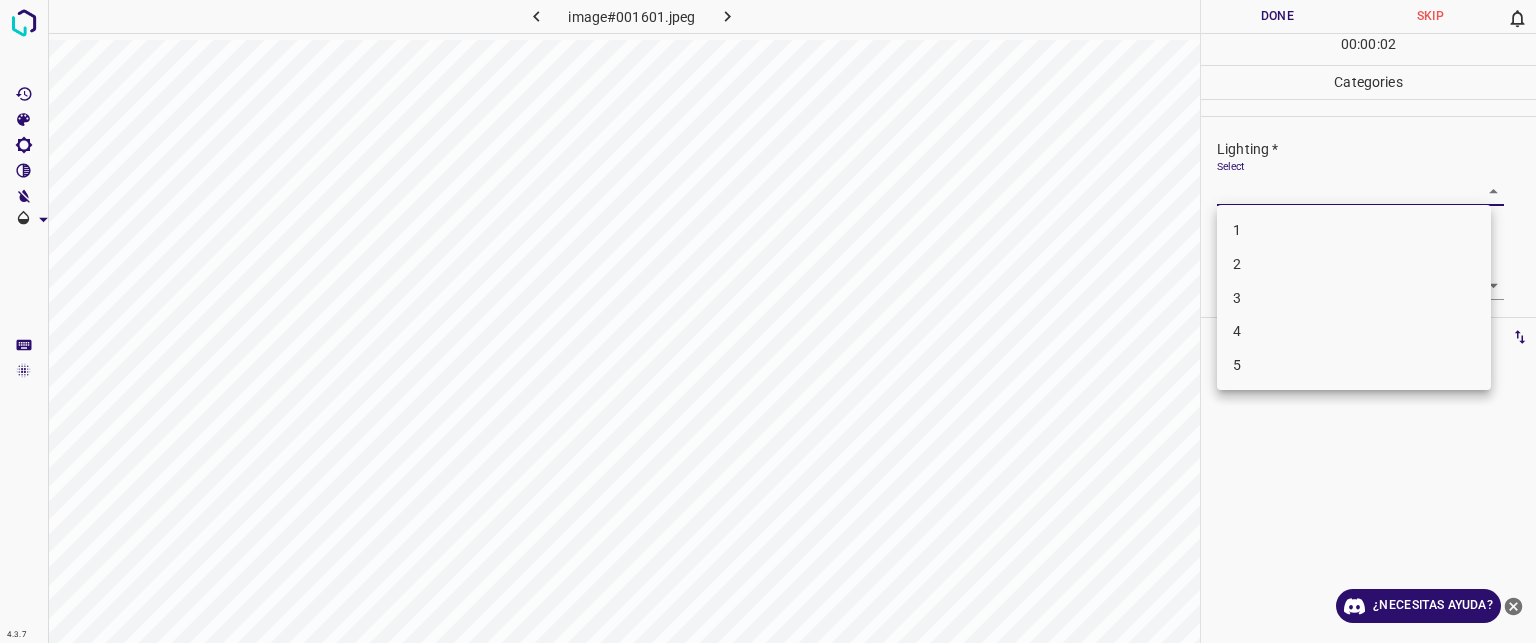 click on "3" at bounding box center [1237, 297] 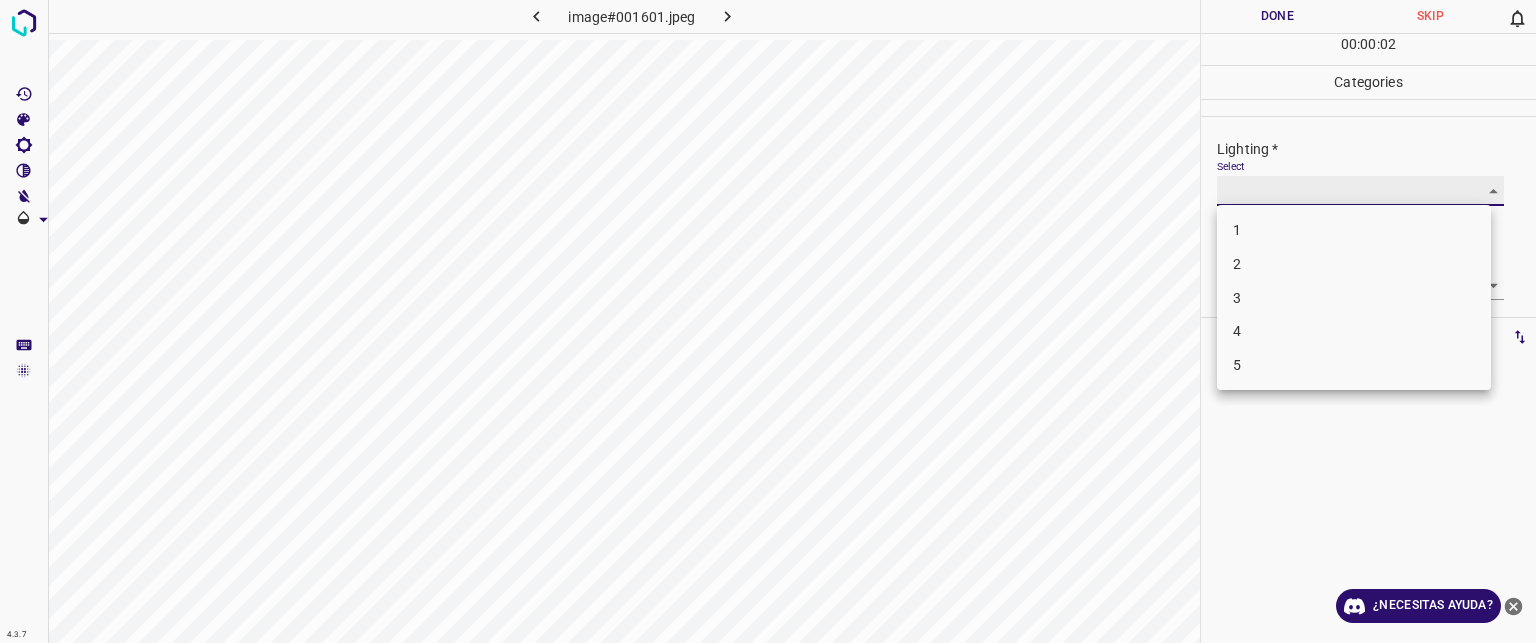 type on "3" 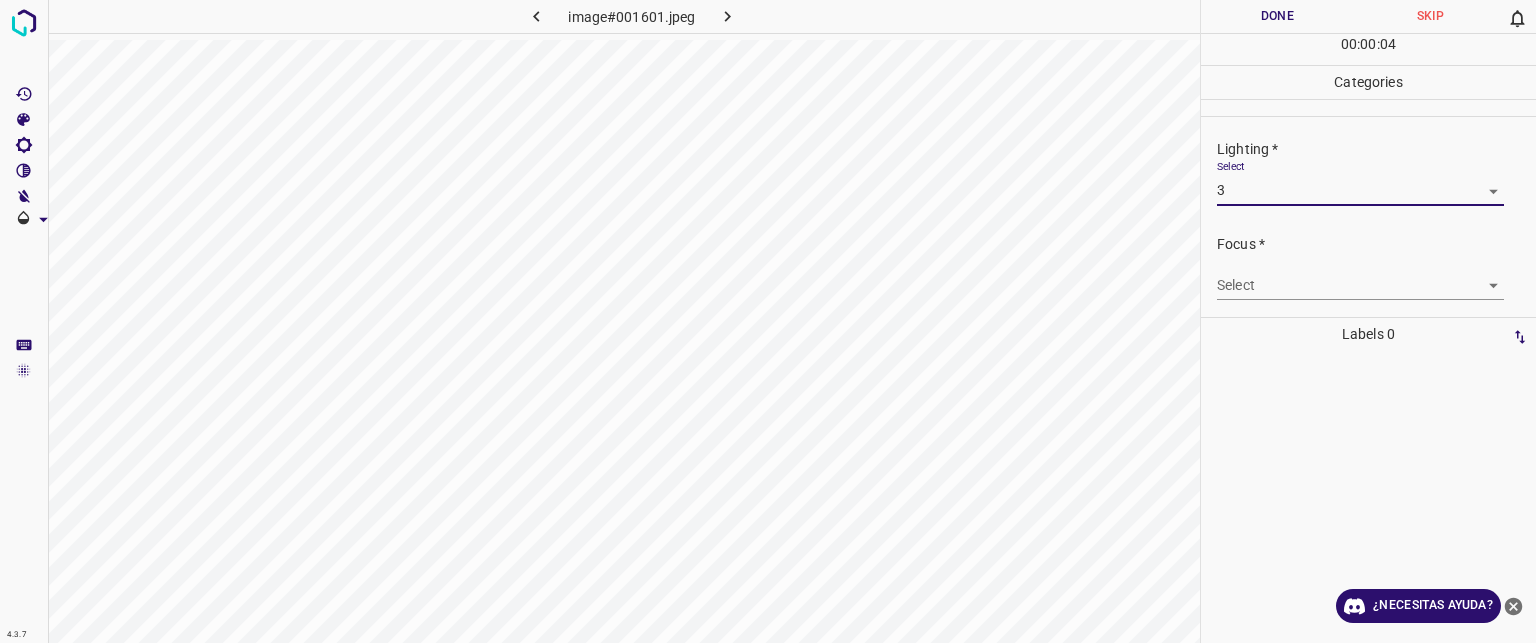 click on "Texto original Valora esta traducción Tu opinión servirá para ayudar a mejorar el Traductor de Google 4.3.7 image#001601.jpeg Done Skip 0 00   : 00   : 04   Categories Lighting *  Select 3 3 Focus *  Select ​ Overall *  Select ​ Labels   0 Categories 1 Lighting 2 Focus 3 Overall Tools Space Change between modes (Draw & Edit) I Auto labeling R Restore zoom M Zoom in N Zoom out Delete Delete selecte label Filters Z Restore filters X Saturation filter C Brightness filter V Contrast filter B Gray scale filter General O Download ¿Necesitas ayuda? - Texto - Esconder - Borrar" at bounding box center [768, 321] 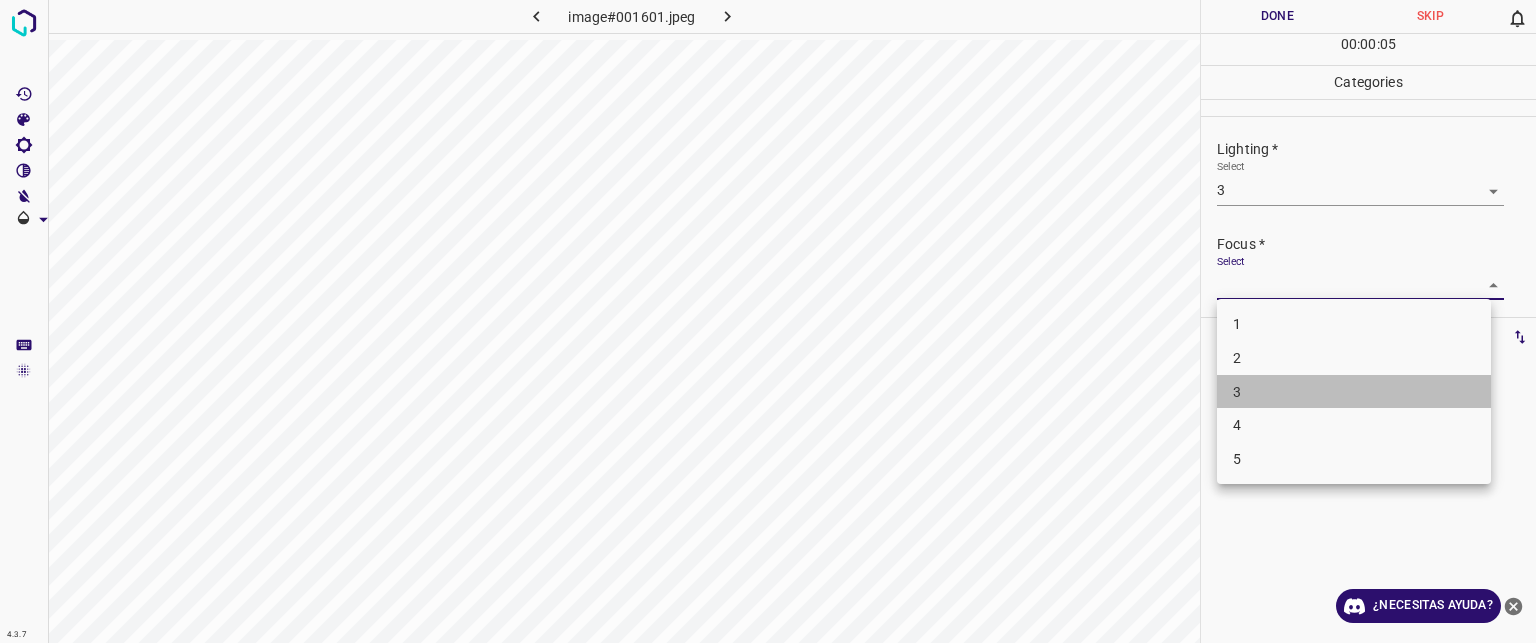 click on "3" at bounding box center (1237, 391) 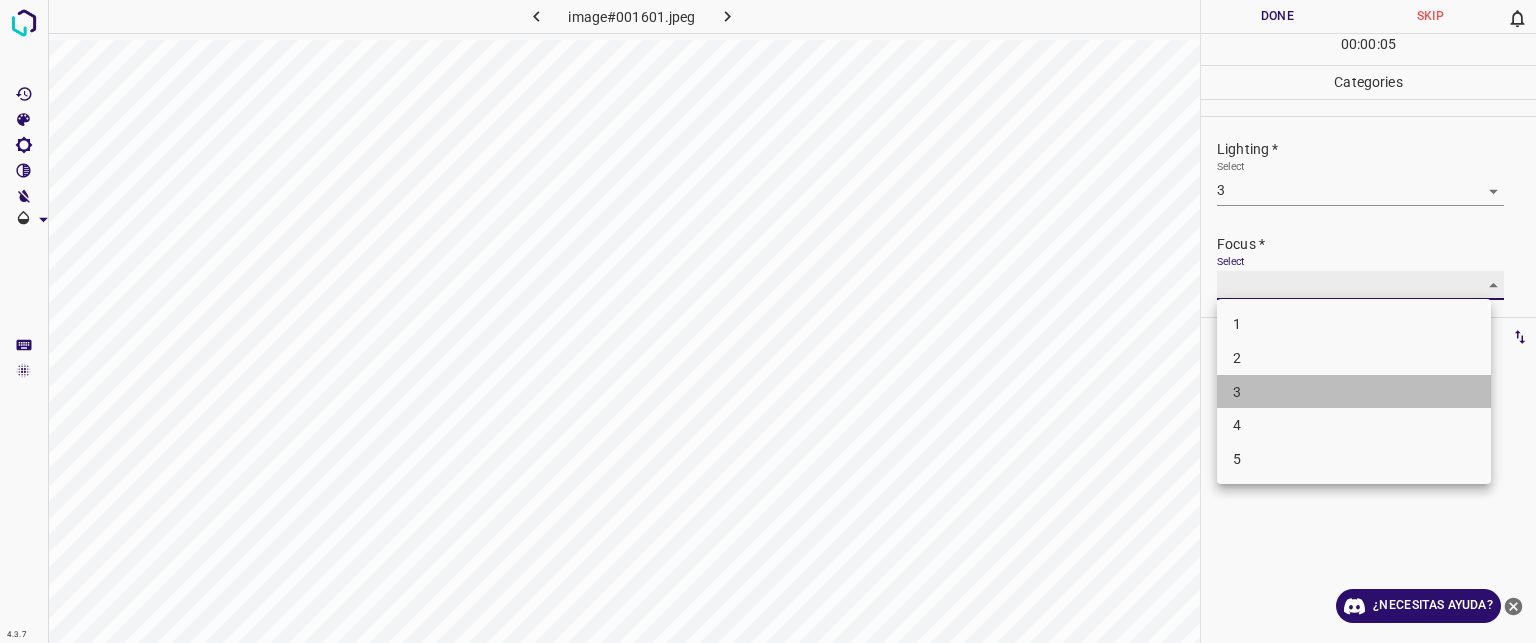 type on "3" 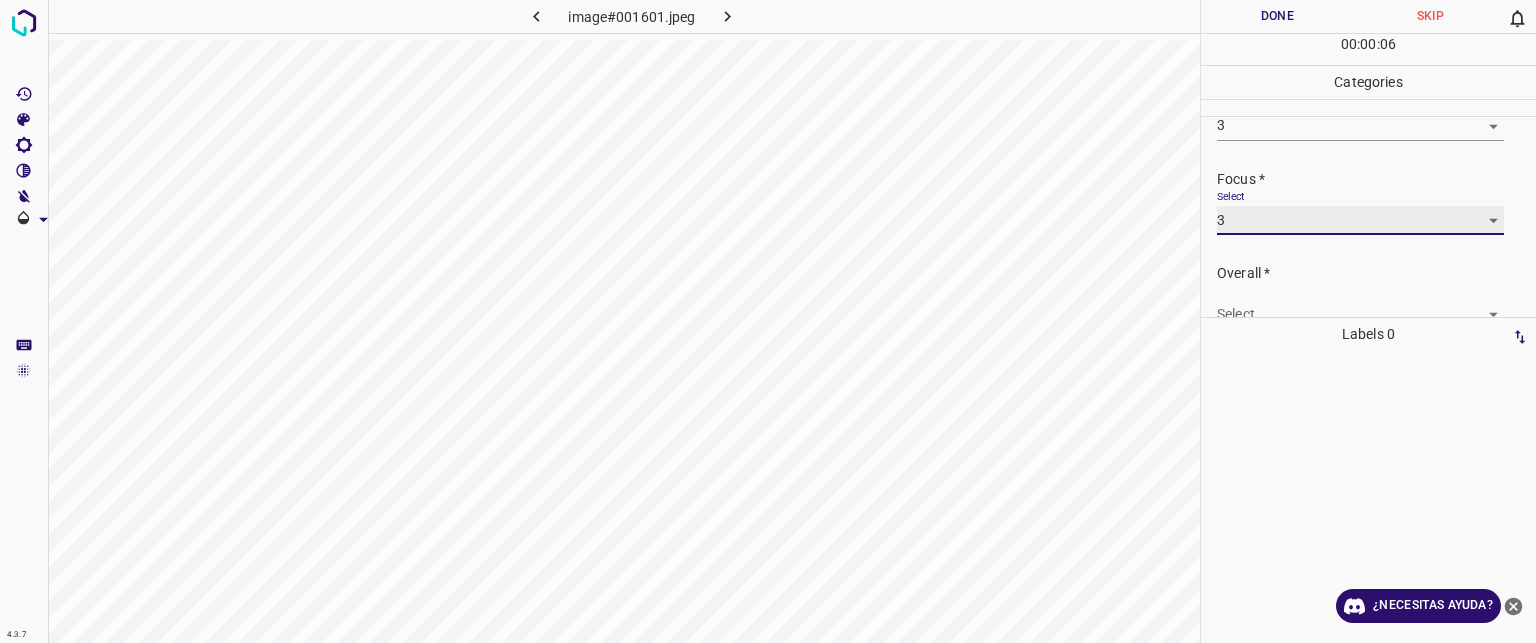 scroll, scrollTop: 98, scrollLeft: 0, axis: vertical 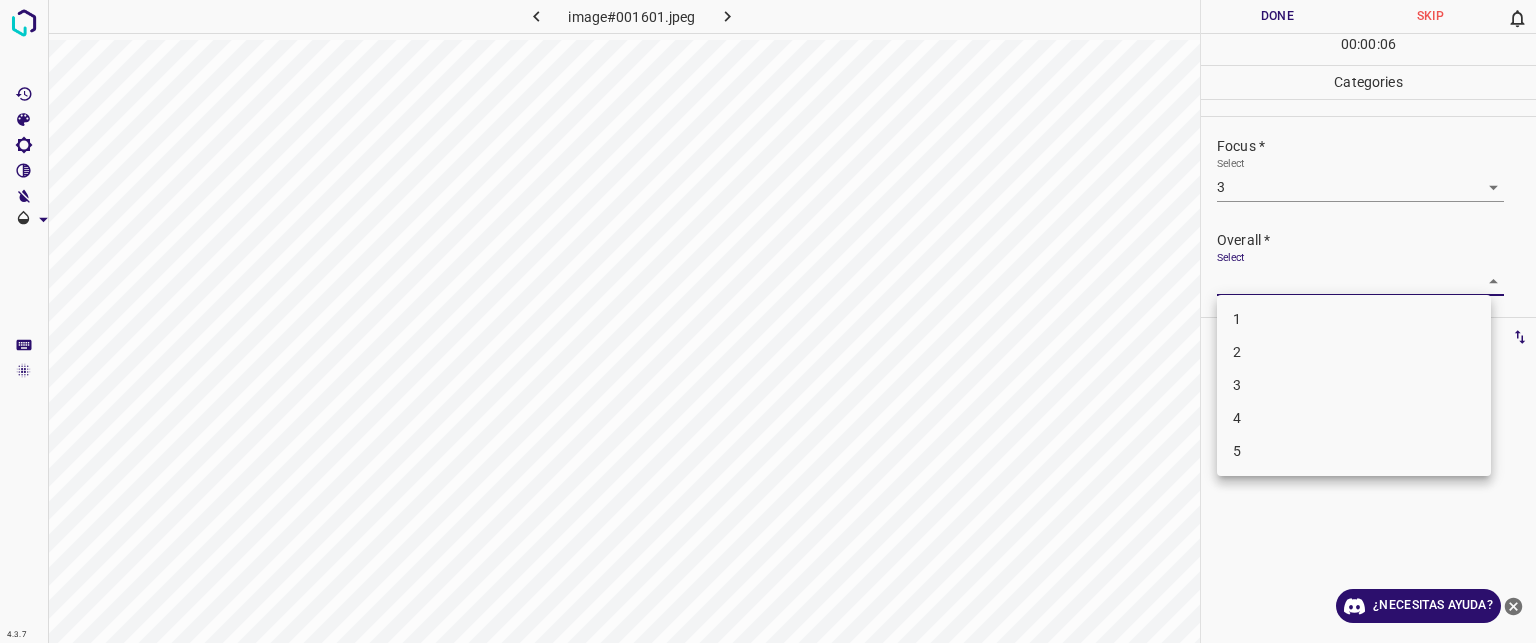 click on "Texto original Valora esta traducción Tu opinión servirá para ayudar a mejorar el Traductor de Google 4.3.7 image#001601.jpeg Done Skip 0 00   : 00   : 06   Categories Lighting *  Select 3 3 Focus *  Select 3 3 Overall *  Select ​ Labels   0 Categories 1 Lighting 2 Focus 3 Overall Tools Space Change between modes (Draw & Edit) I Auto labeling R Restore zoom M Zoom in N Zoom out Delete Delete selecte label Filters Z Restore filters X Saturation filter C Brightness filter V Contrast filter B Gray scale filter General O Download ¿Necesitas ayuda? - Texto - Esconder - Borrar 1 2 3 4 5" at bounding box center [768, 321] 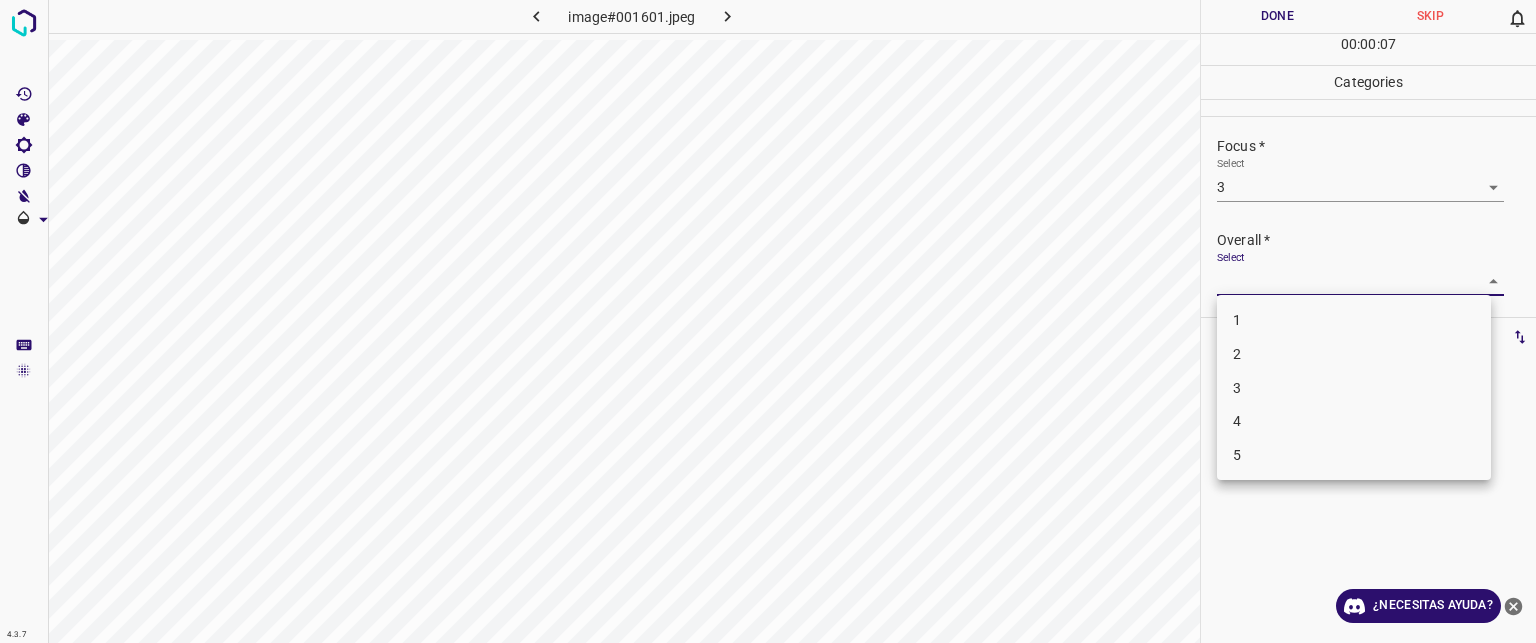 click on "3" at bounding box center (1237, 387) 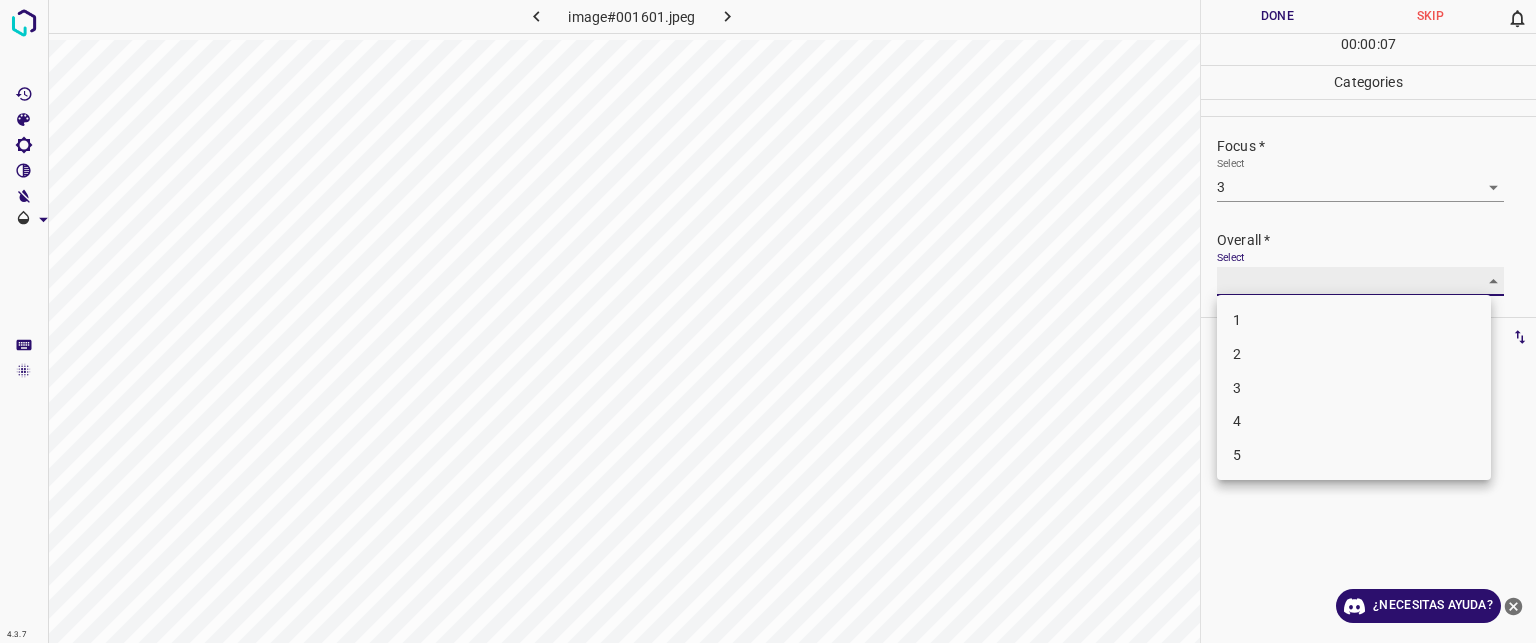type on "3" 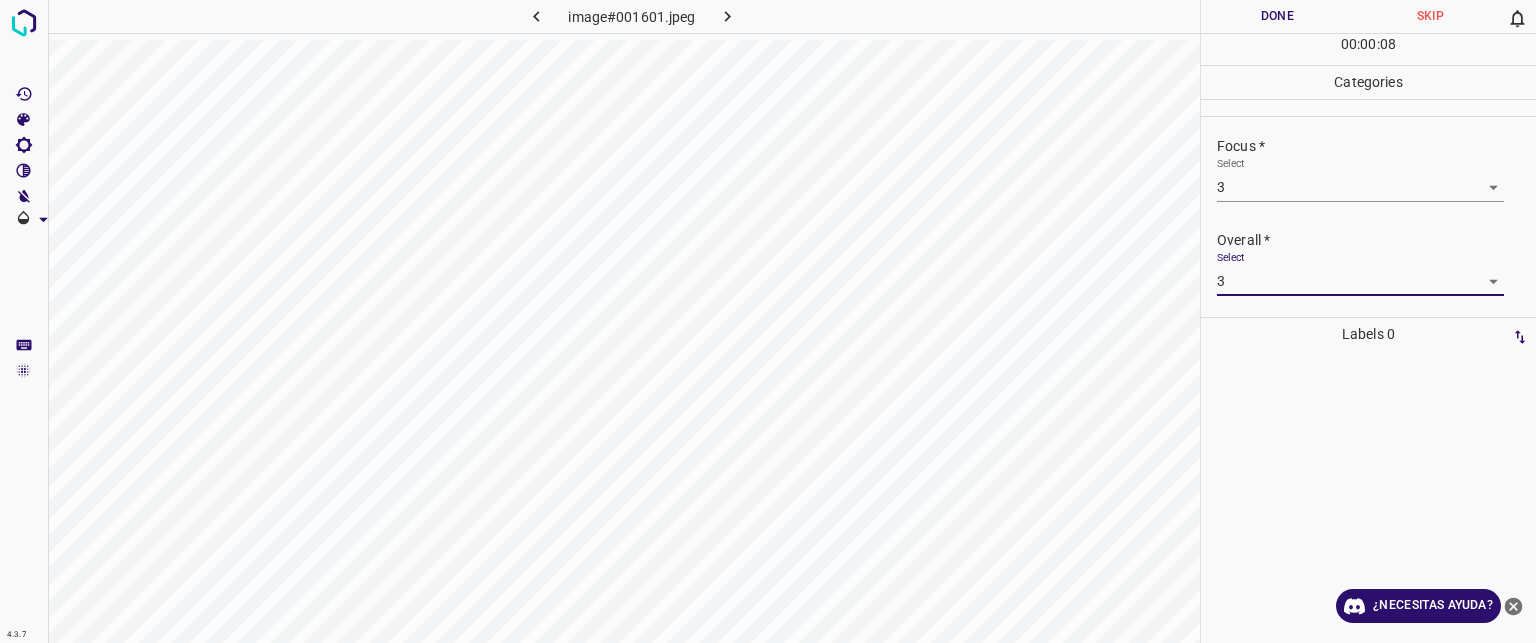 click on "Done" at bounding box center [1277, 16] 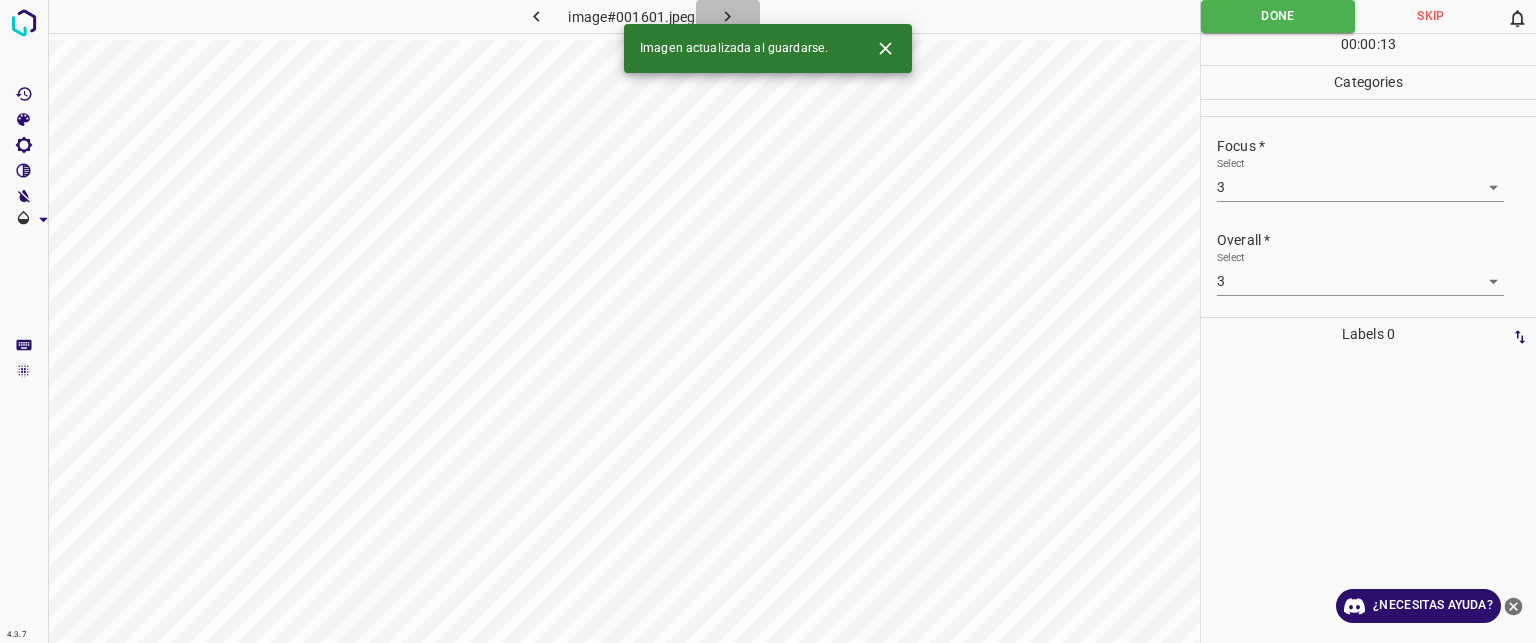 click 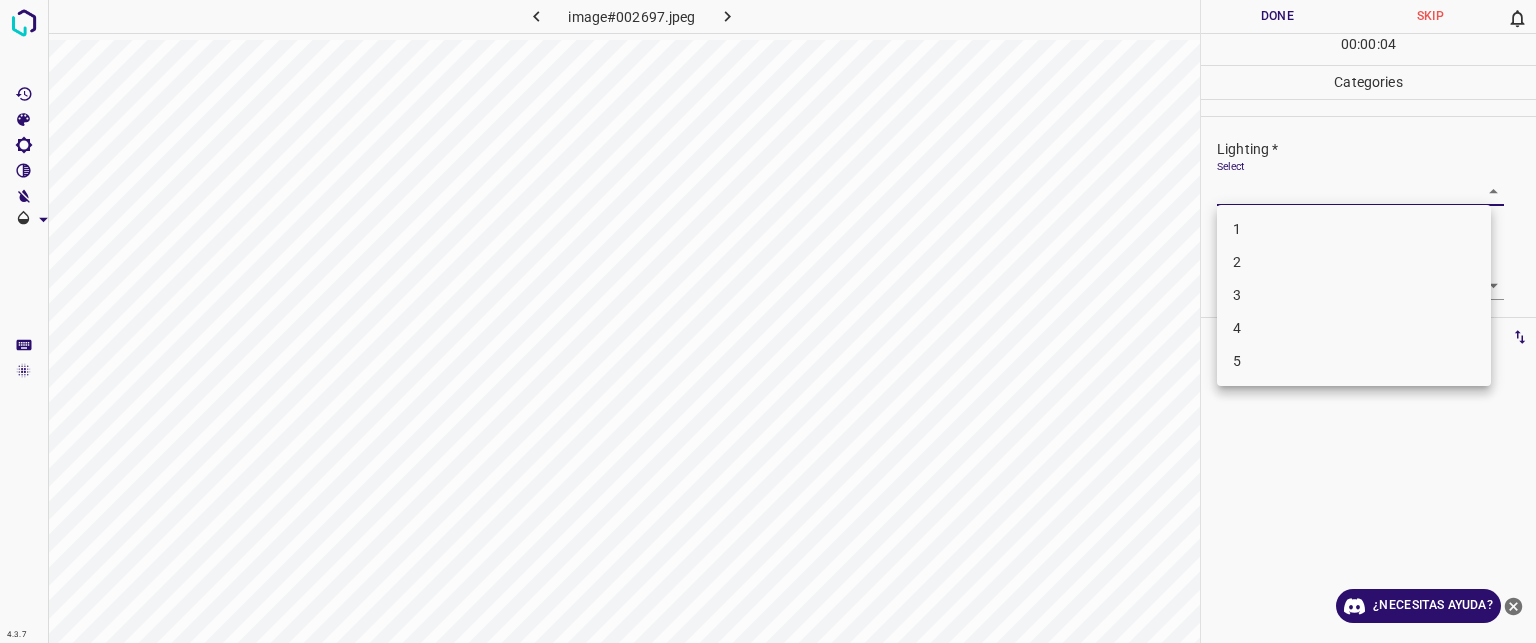 click on "Texto original Valora esta traducción Tu opinión servirá para ayudar a mejorar el Traductor de Google 4.3.7 image#002697.jpeg Done Skip 0 00   : 00   : 04   Categories Lighting *  Select ​ Focus *  Select ​ Overall *  Select ​ Labels   0 Categories 1 Lighting 2 Focus 3 Overall Tools Space Change between modes (Draw & Edit) I Auto labeling R Restore zoom M Zoom in N Zoom out Delete Delete selecte label Filters Z Restore filters X Saturation filter C Brightness filter V Contrast filter B Gray scale filter General O Download ¿Necesitas ayuda? - Texto - Esconder - Borrar 1 2 3 4 5" at bounding box center (768, 321) 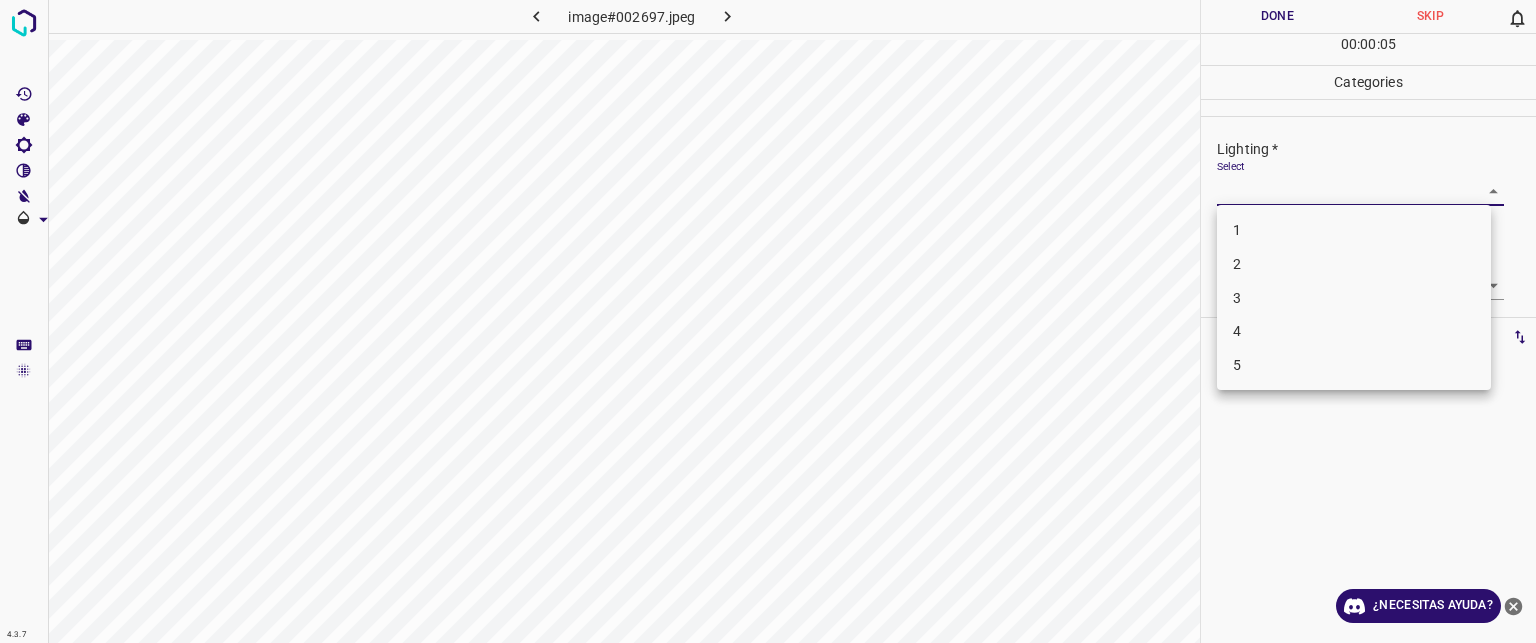 click on "3" at bounding box center (1354, 298) 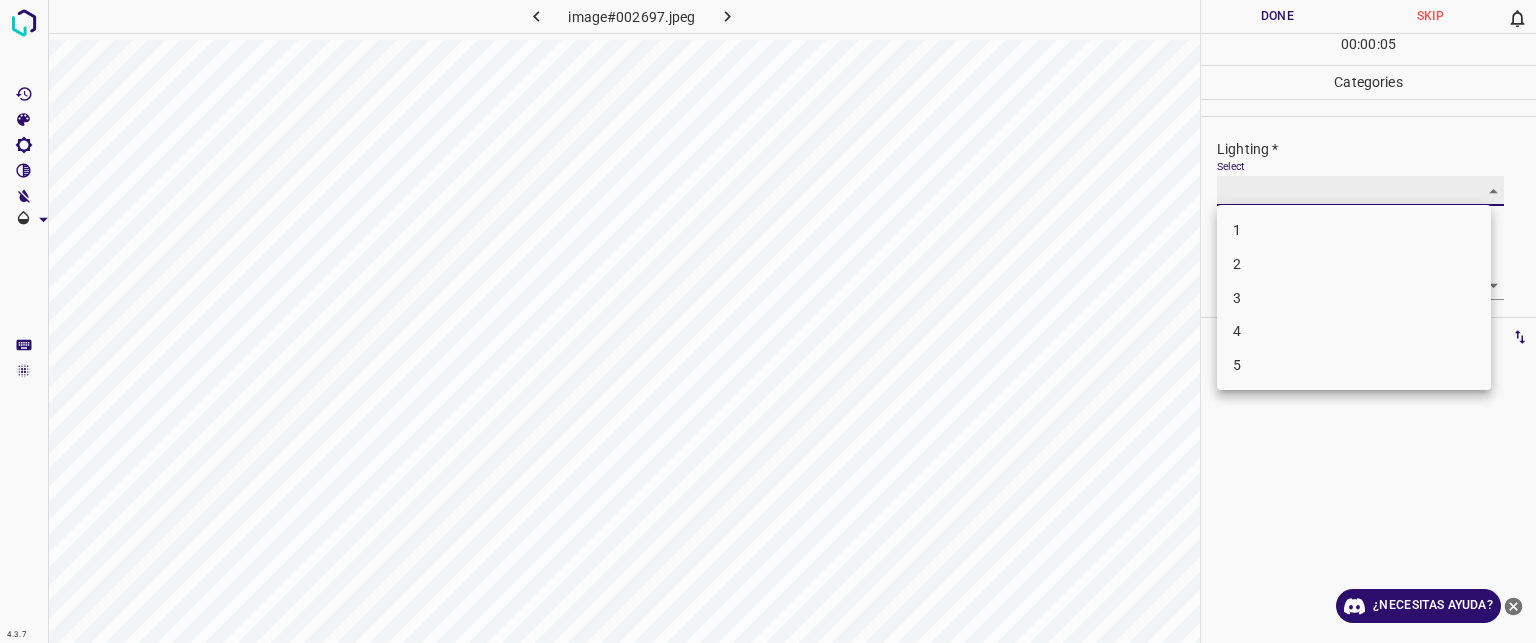 type on "3" 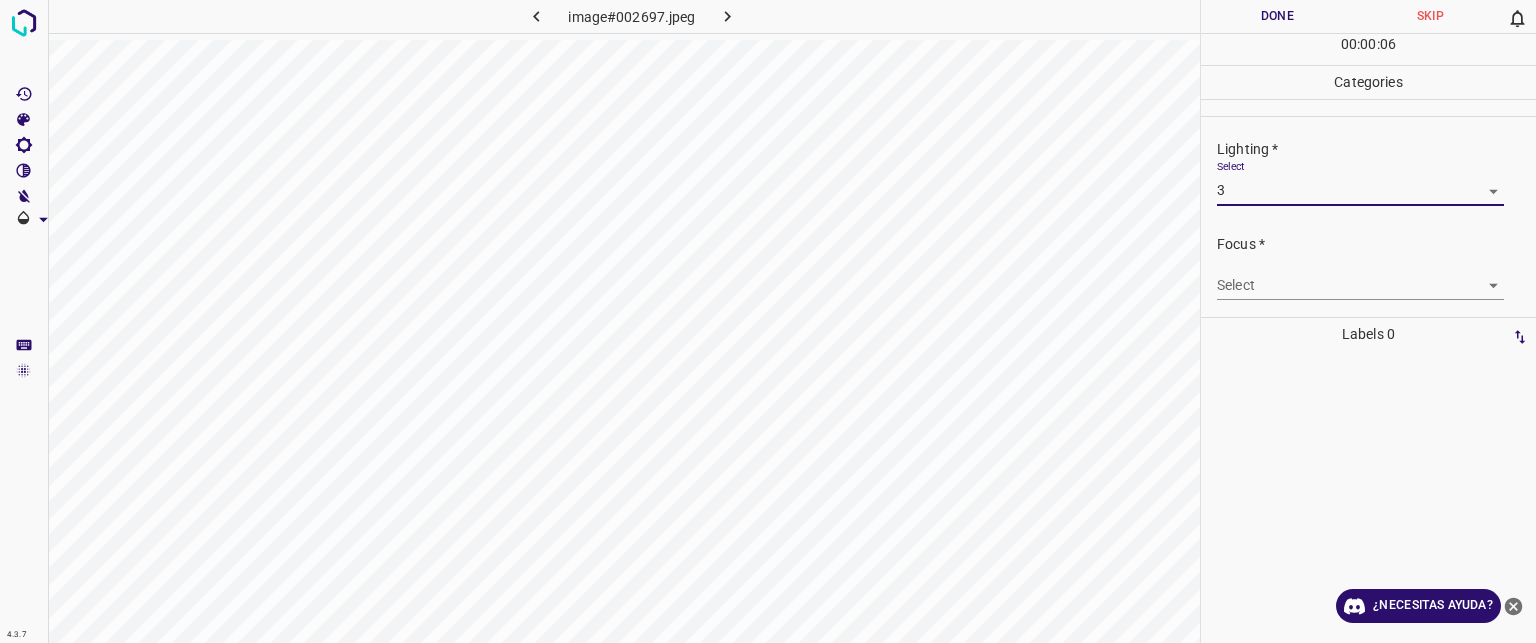 click on "Texto original Valora esta traducción Tu opinión servirá para ayudar a mejorar el Traductor de Google 4.3.7 image#002697.jpeg Done Skip 0 00   : 00   : 06   Categories Lighting *  Select 3 3 Focus *  Select ​ Overall *  Select ​ Labels   0 Categories 1 Lighting 2 Focus 3 Overall Tools Space Change between modes (Draw & Edit) I Auto labeling R Restore zoom M Zoom in N Zoom out Delete Delete selecte label Filters Z Restore filters X Saturation filter C Brightness filter V Contrast filter B Gray scale filter General O Download ¿Necesitas ayuda? - Texto - Esconder - Borrar" at bounding box center [768, 321] 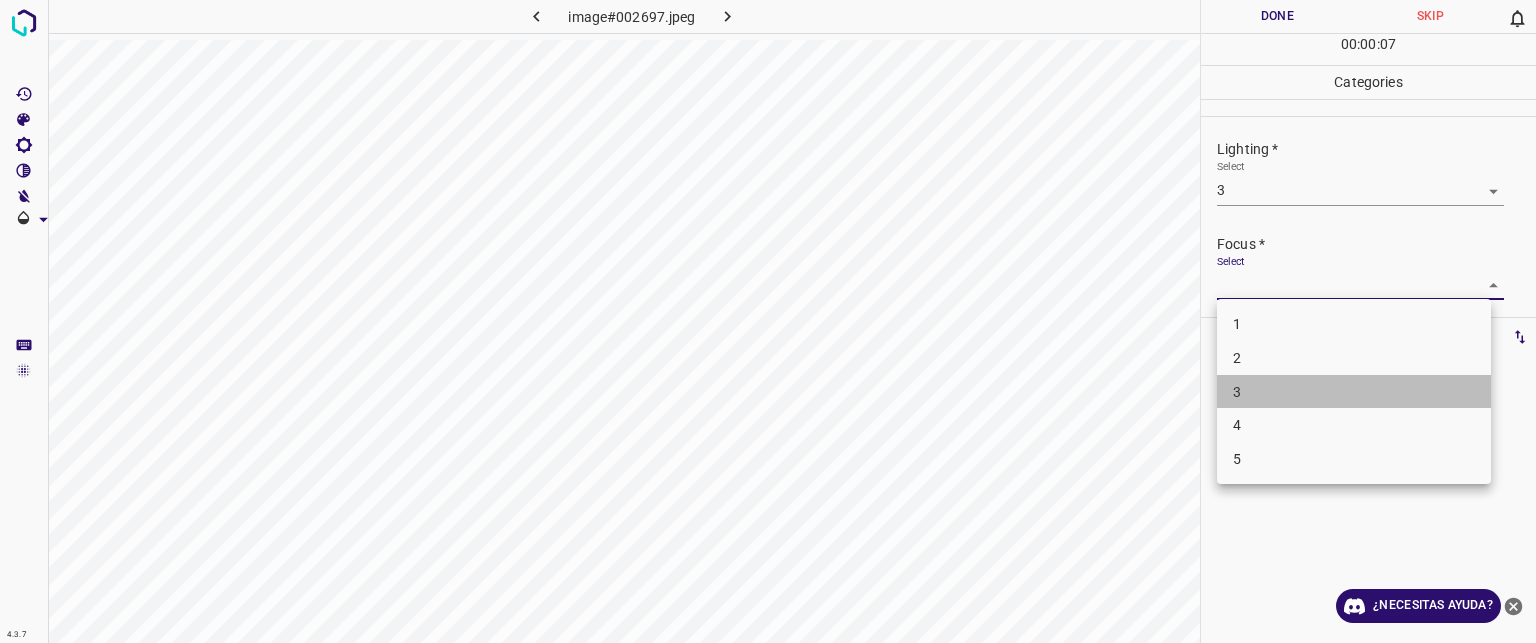 click on "3" at bounding box center (1354, 392) 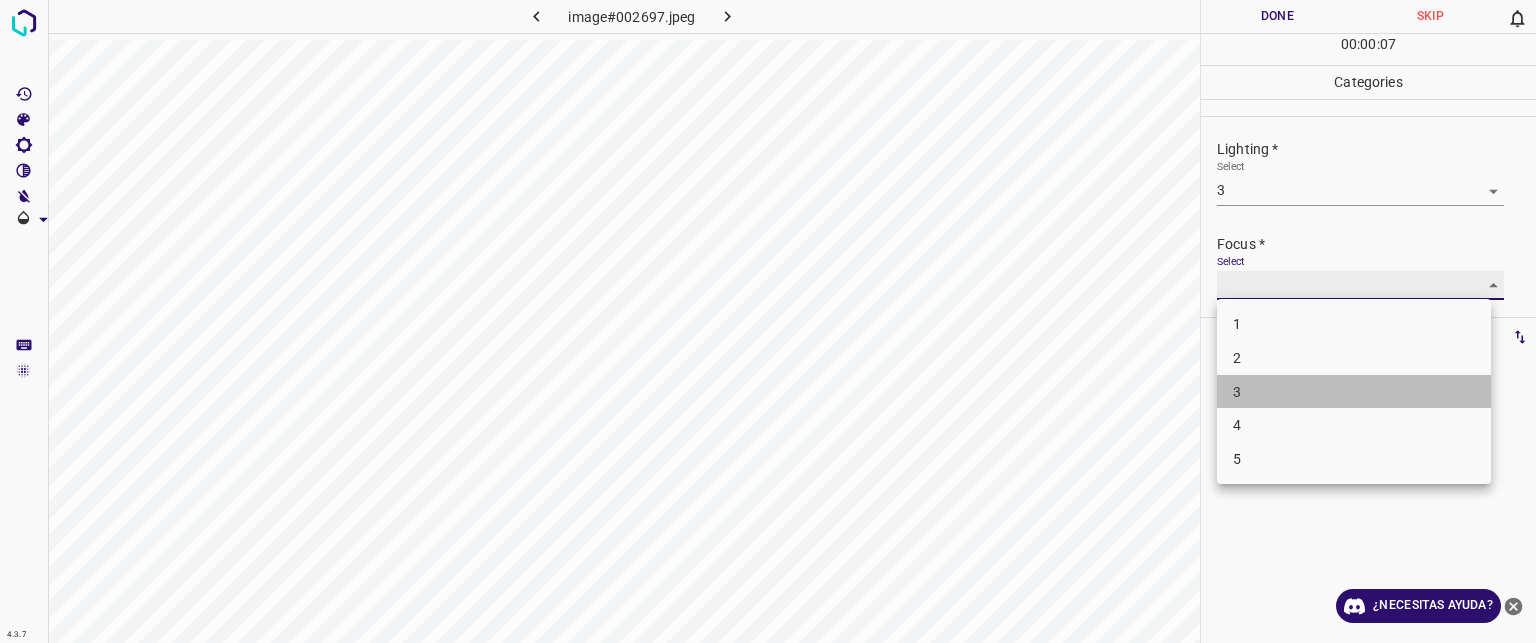 type on "3" 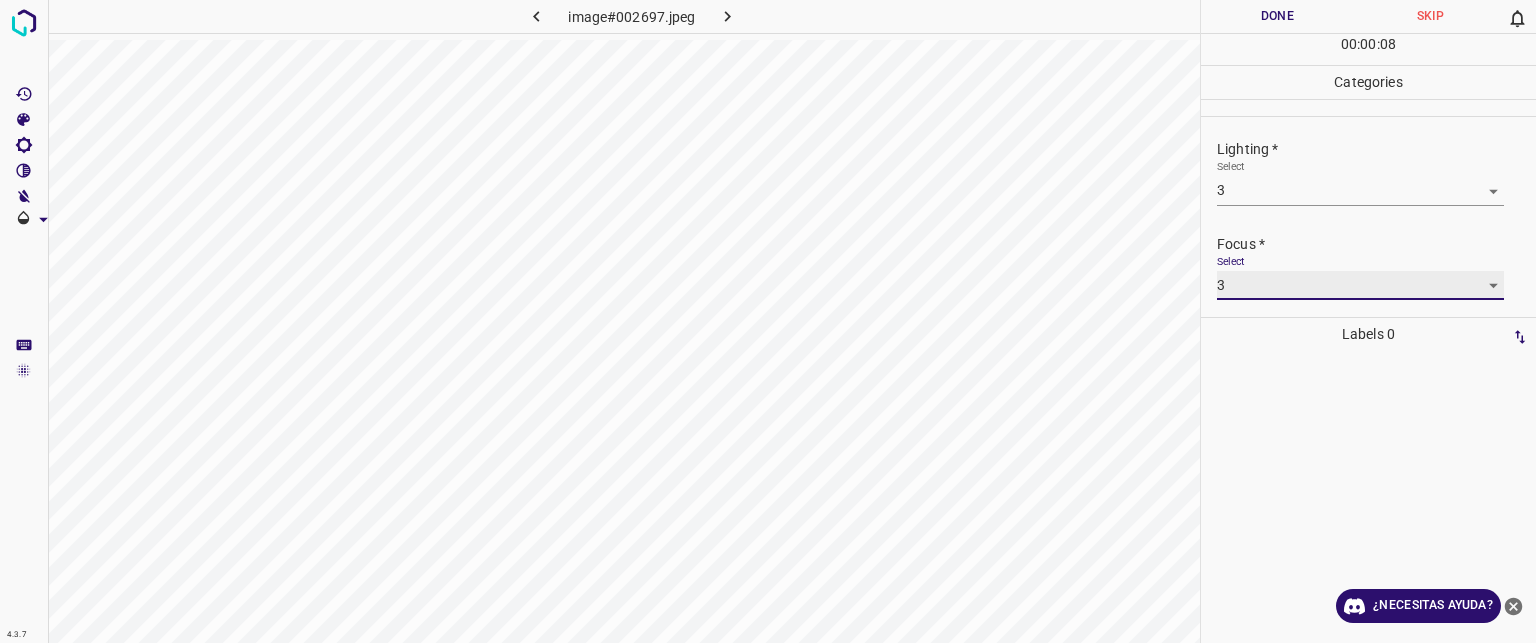 scroll, scrollTop: 98, scrollLeft: 0, axis: vertical 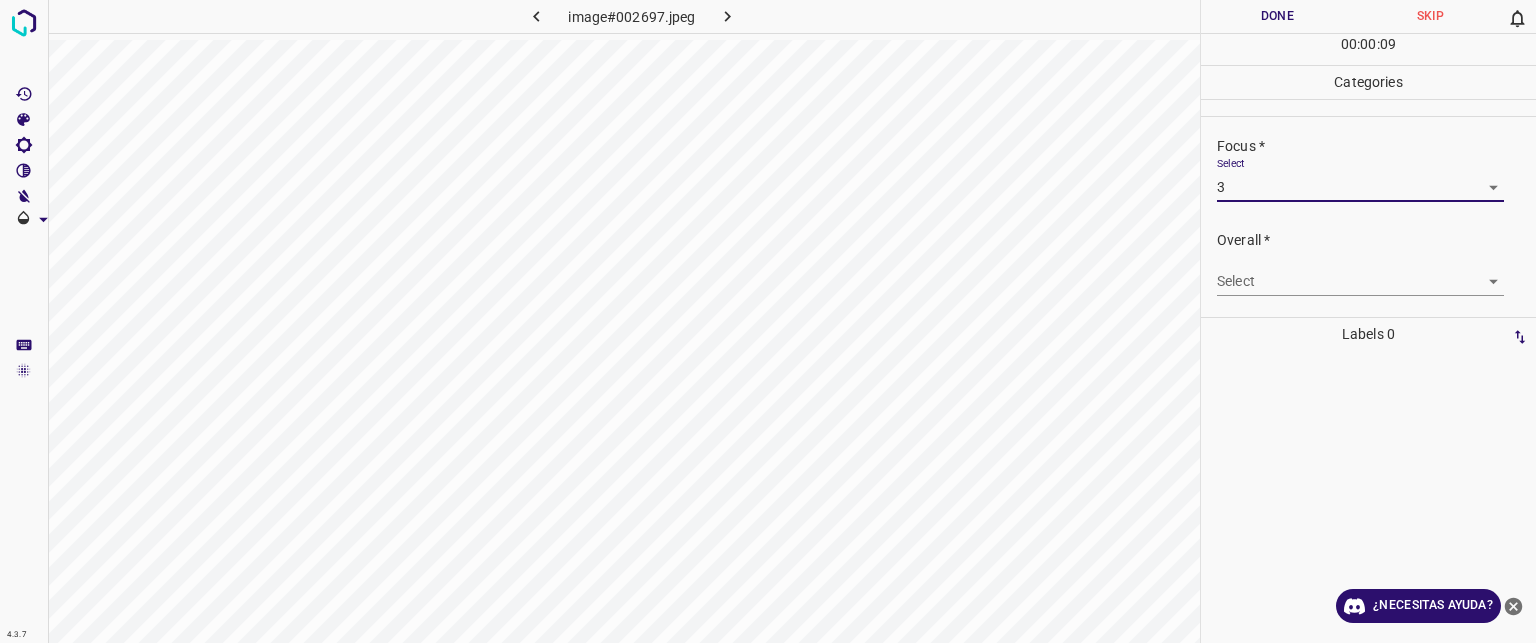 click on "Texto original Valora esta traducción Tu opinión servirá para ayudar a mejorar el Traductor de Google 4.3.7 image#002697.jpeg Done Skip 0 00   : 00   : 09   Categories Lighting *  Select 3 3 Focus *  Select 3 3 Overall *  Select ​ Labels   0 Categories 1 Lighting 2 Focus 3 Overall Tools Space Change between modes (Draw & Edit) I Auto labeling R Restore zoom M Zoom in N Zoom out Delete Delete selecte label Filters Z Restore filters X Saturation filter C Brightness filter V Contrast filter B Gray scale filter General O Download ¿Necesitas ayuda? - Texto - Esconder - Borrar" at bounding box center (768, 321) 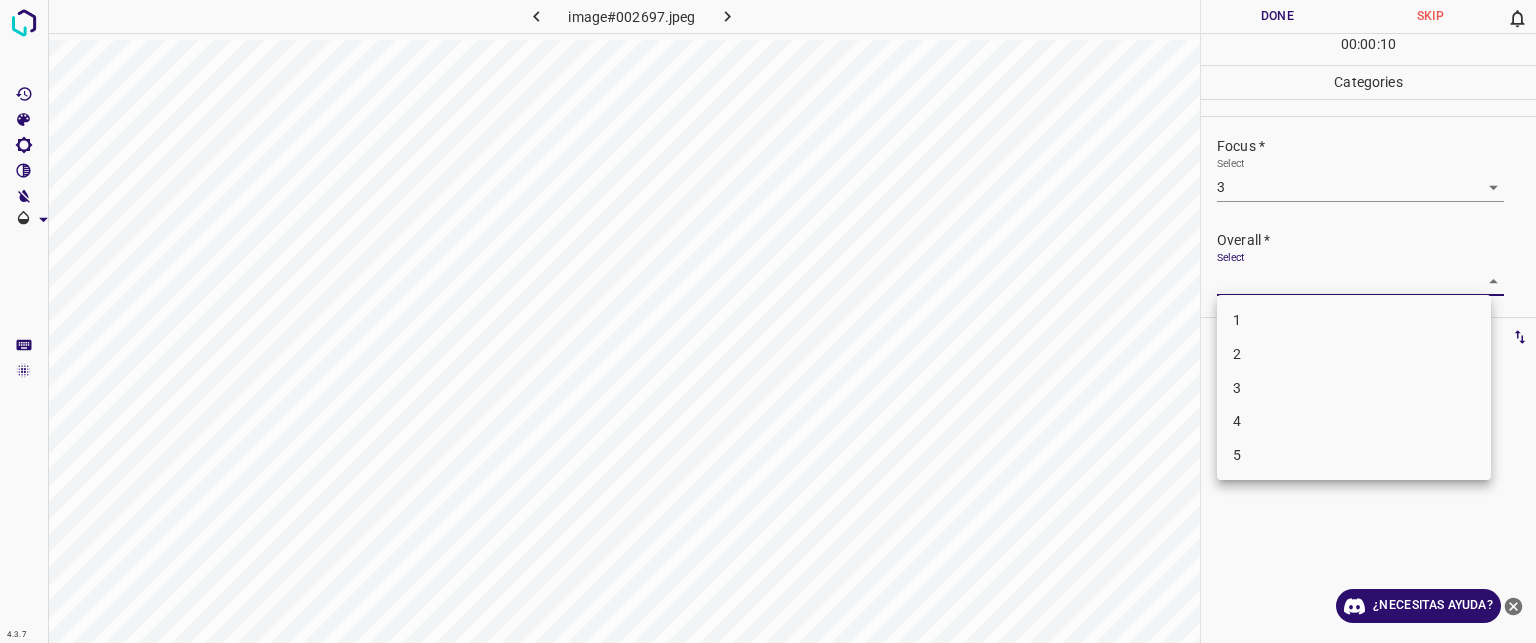 click on "3" at bounding box center (1354, 388) 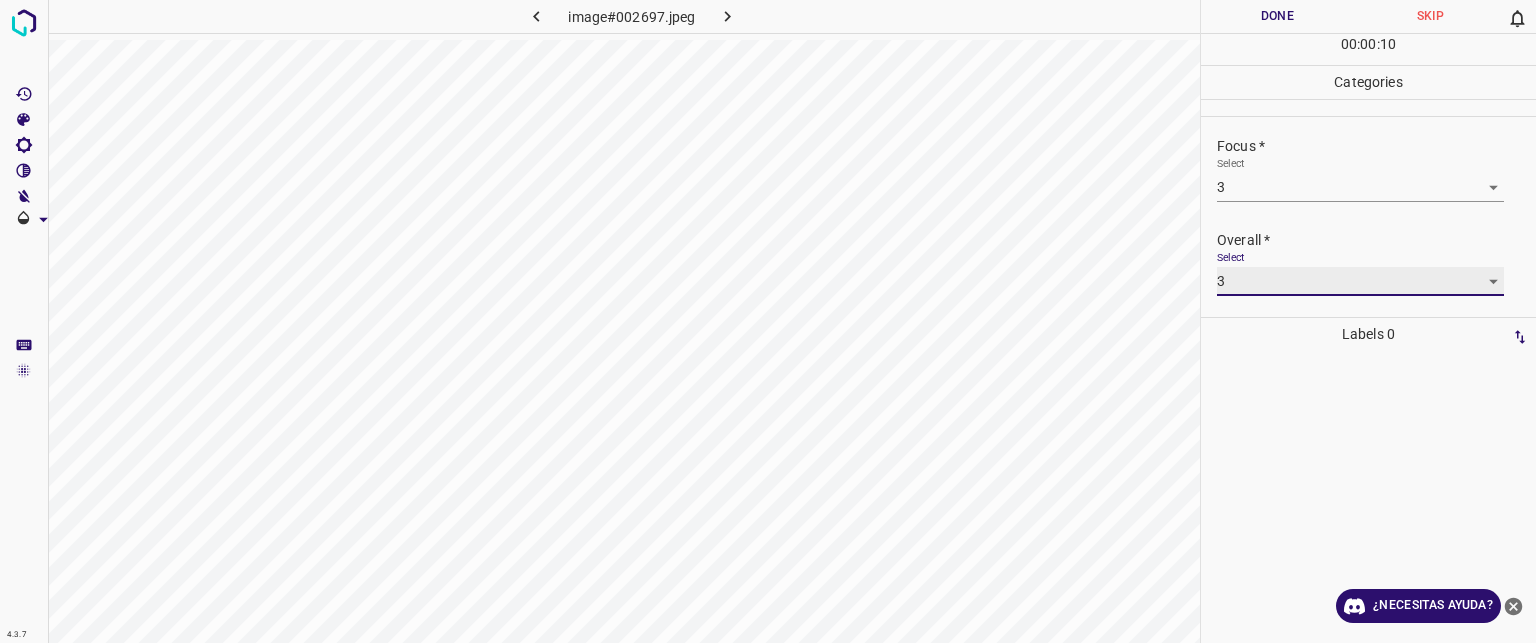 type on "3" 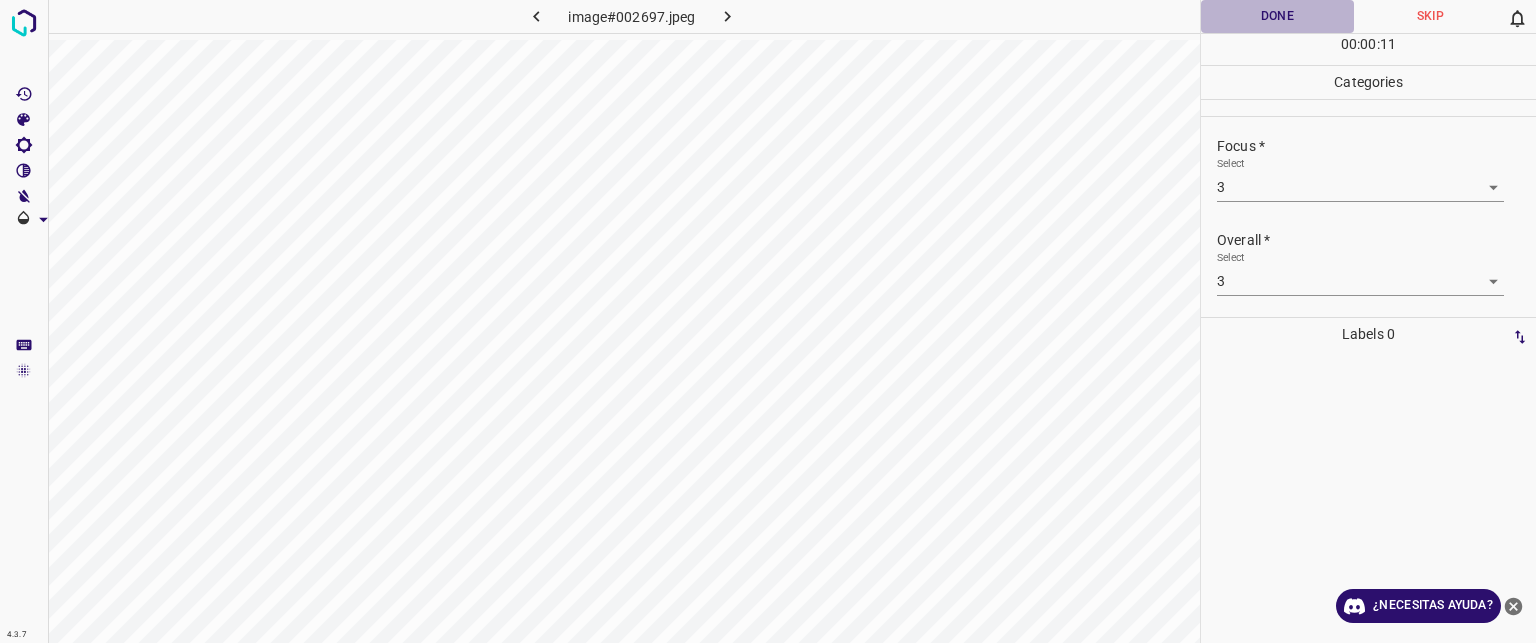 click on "Done" at bounding box center (1277, 16) 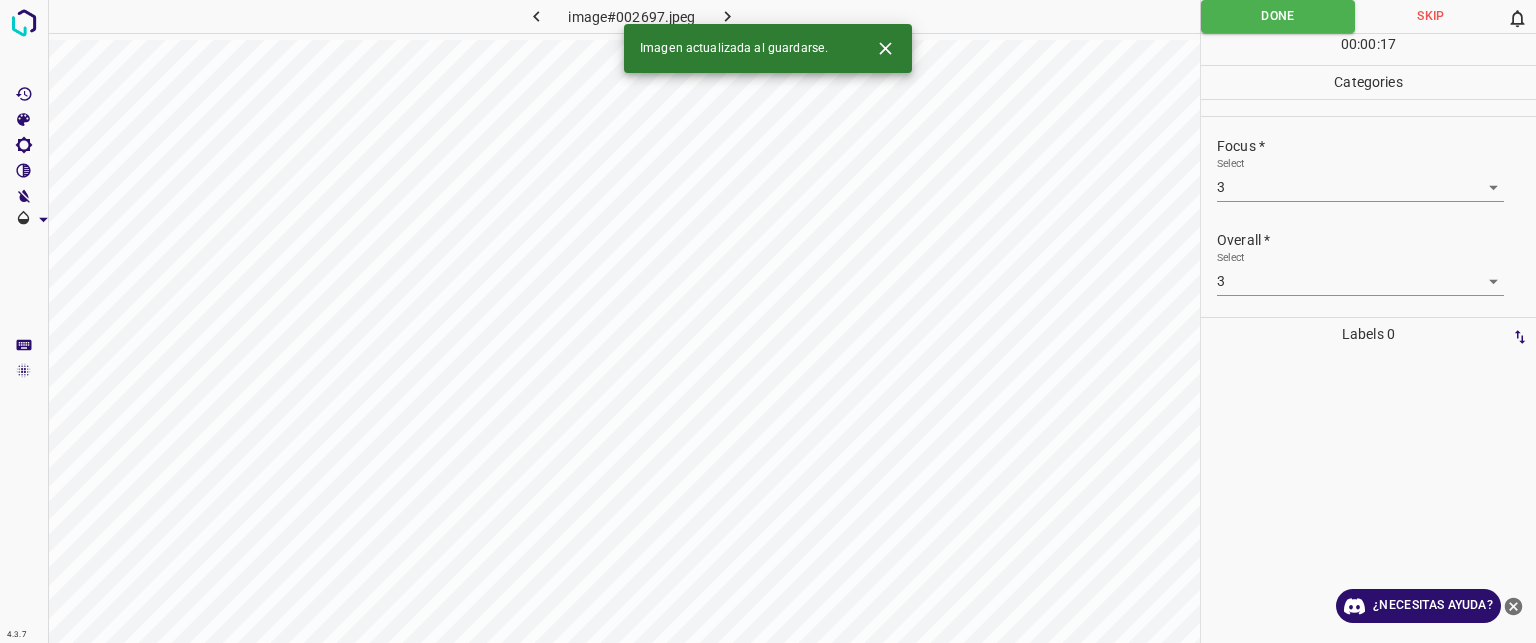 click 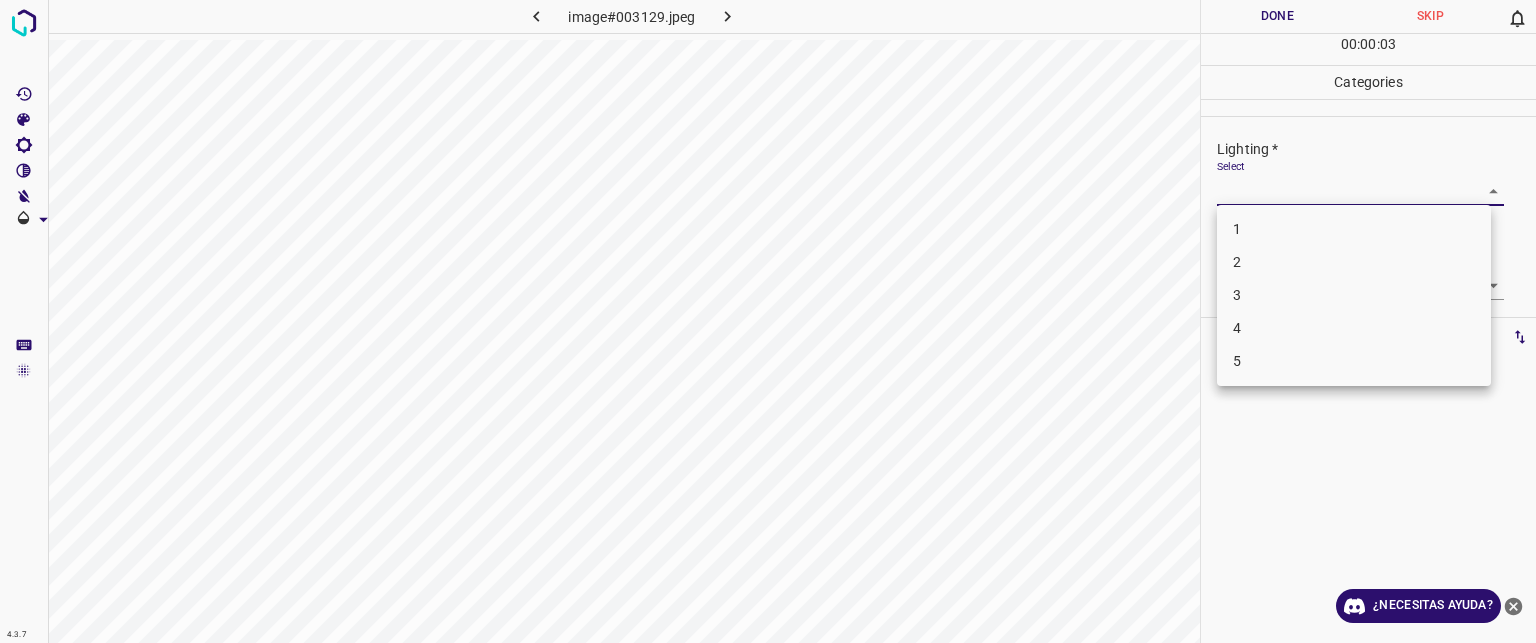 click on "Texto original Valora esta traducción Tu opinión servirá para ayudar a mejorar el Traductor de Google 4.3.7 image#003129.jpeg Done Skip 0 00   : 00   : 03   Categories Lighting *  Select ​ Focus *  Select ​ Overall *  Select ​ Labels   0 Categories 1 Lighting 2 Focus 3 Overall Tools Space Change between modes (Draw & Edit) I Auto labeling R Restore zoom M Zoom in N Zoom out Delete Delete selecte label Filters Z Restore filters X Saturation filter C Brightness filter V Contrast filter B Gray scale filter General O Download ¿Necesitas ayuda? - Texto - Esconder - Borrar 1 2 3 4 5" at bounding box center (768, 321) 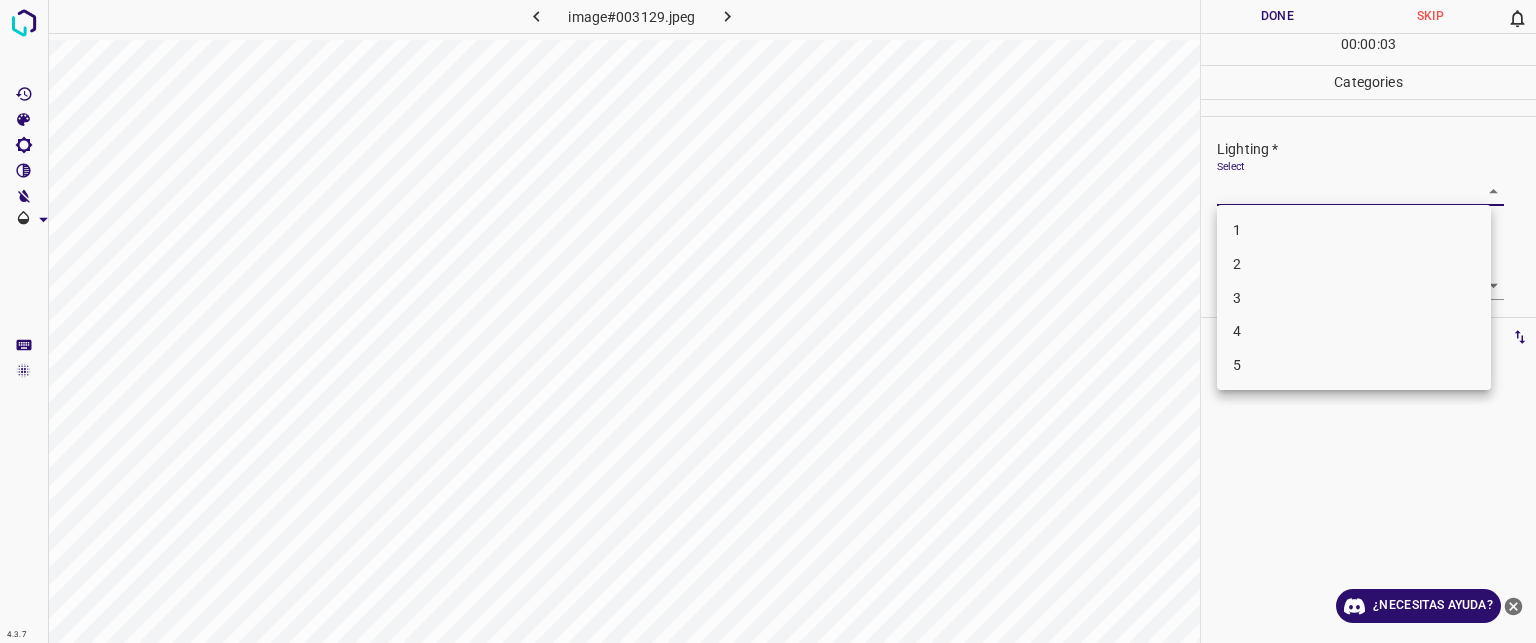 click on "3" at bounding box center (1354, 298) 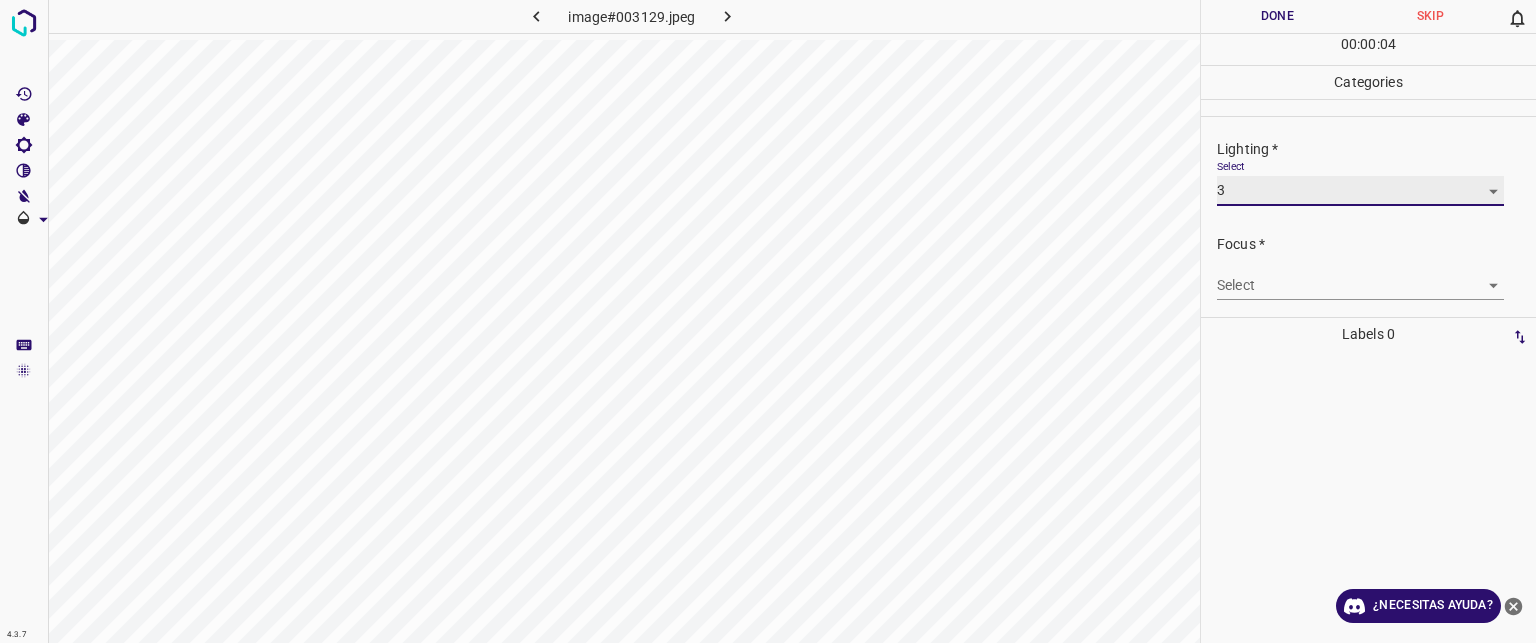 type on "3" 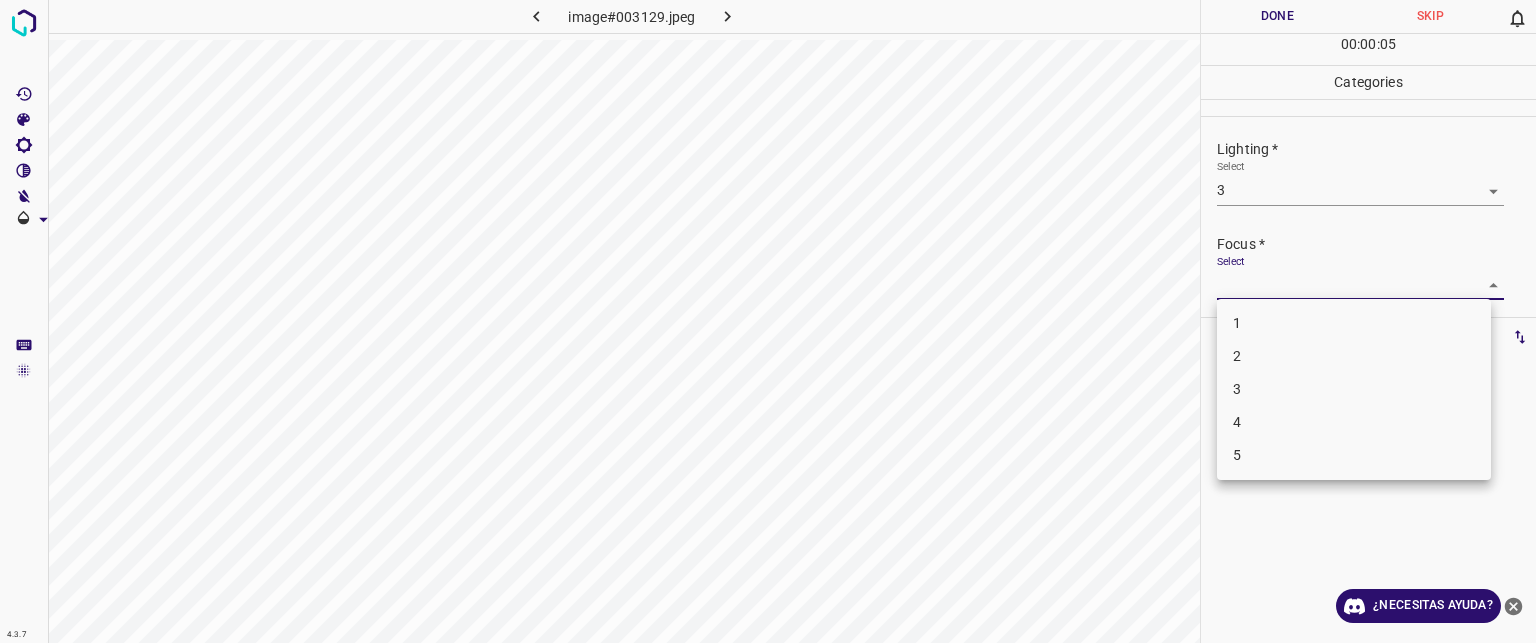 click on "Texto original Valora esta traducción Tu opinión servirá para ayudar a mejorar el Traductor de Google 4.3.7 image#003129.jpeg Done Skip 0 00   : 00   : 05   Categories Lighting *  Select 3 3 Focus *  Select ​ Overall *  Select ​ Labels   0 Categories 1 Lighting 2 Focus 3 Overall Tools Space Change between modes (Draw & Edit) I Auto labeling R Restore zoom M Zoom in N Zoom out Delete Delete selecte label Filters Z Restore filters X Saturation filter C Brightness filter V Contrast filter B Gray scale filter General O Download ¿Necesitas ayuda? - Texto - Esconder - Borrar 1 2 3 4 5" at bounding box center (768, 321) 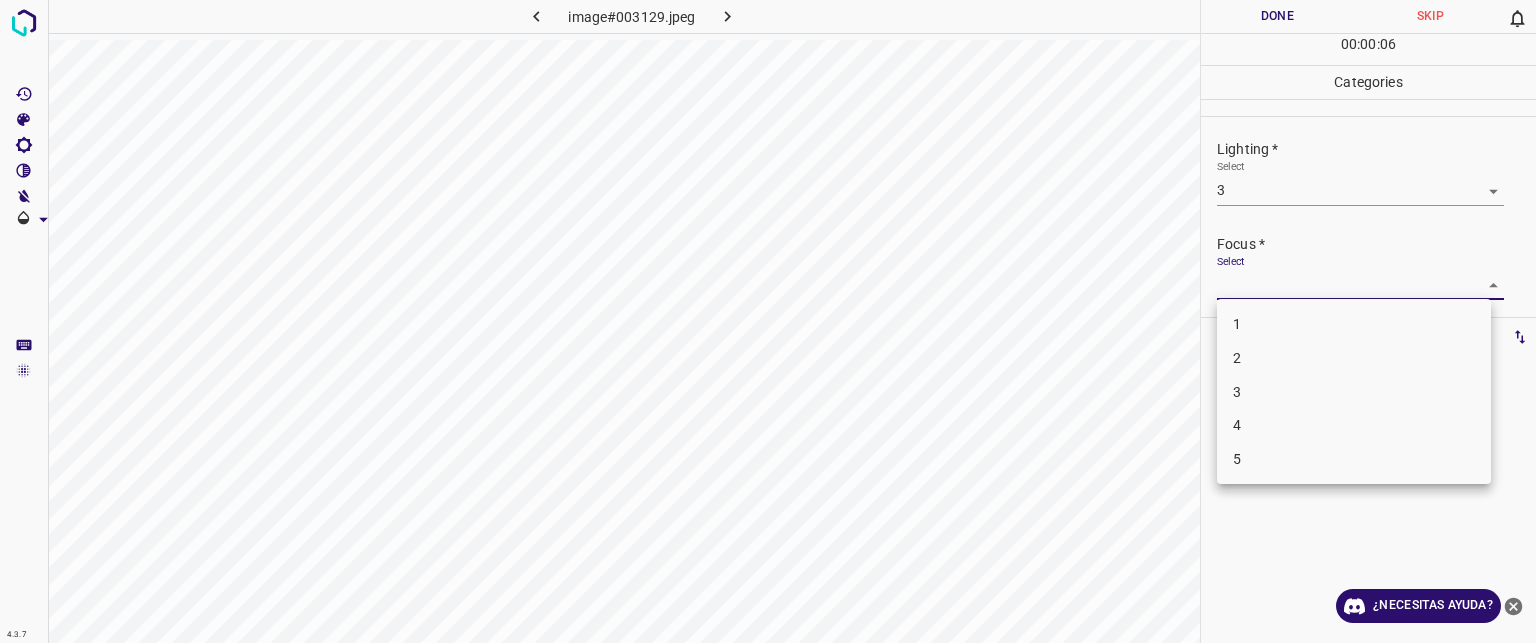 click on "3" at bounding box center [1354, 392] 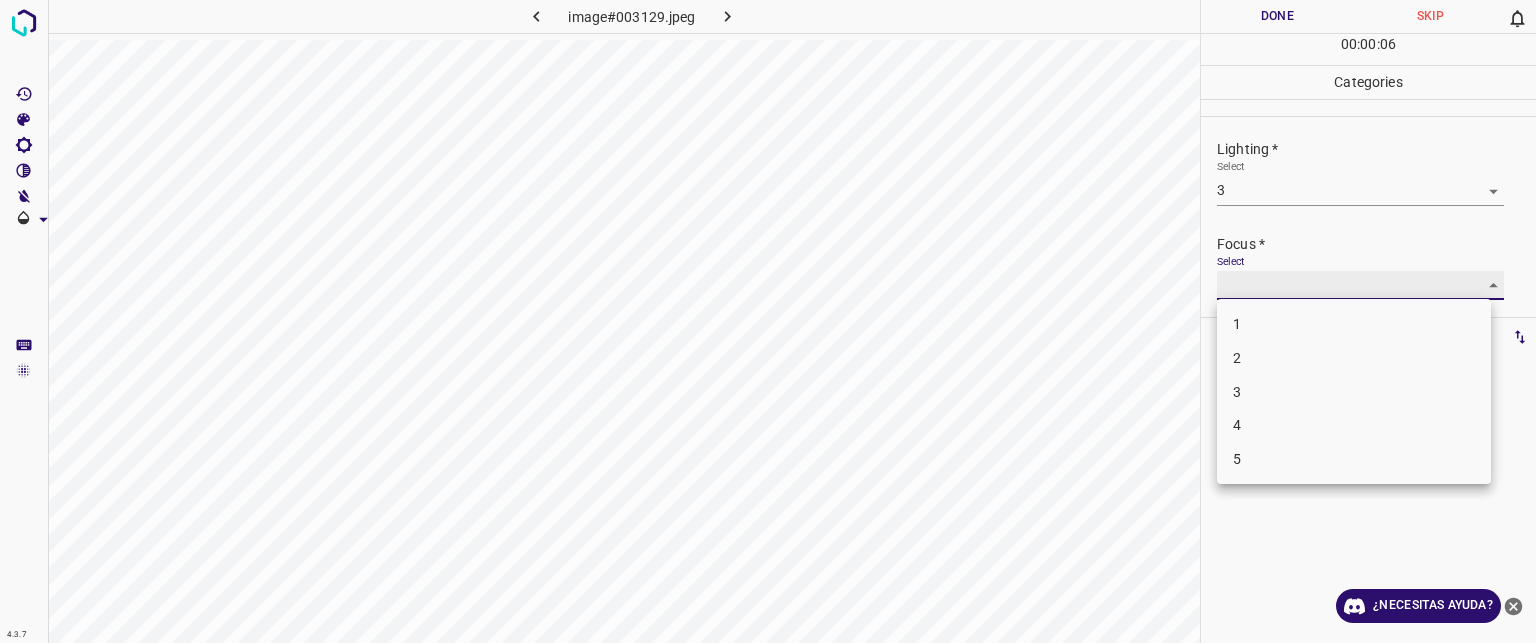 type on "3" 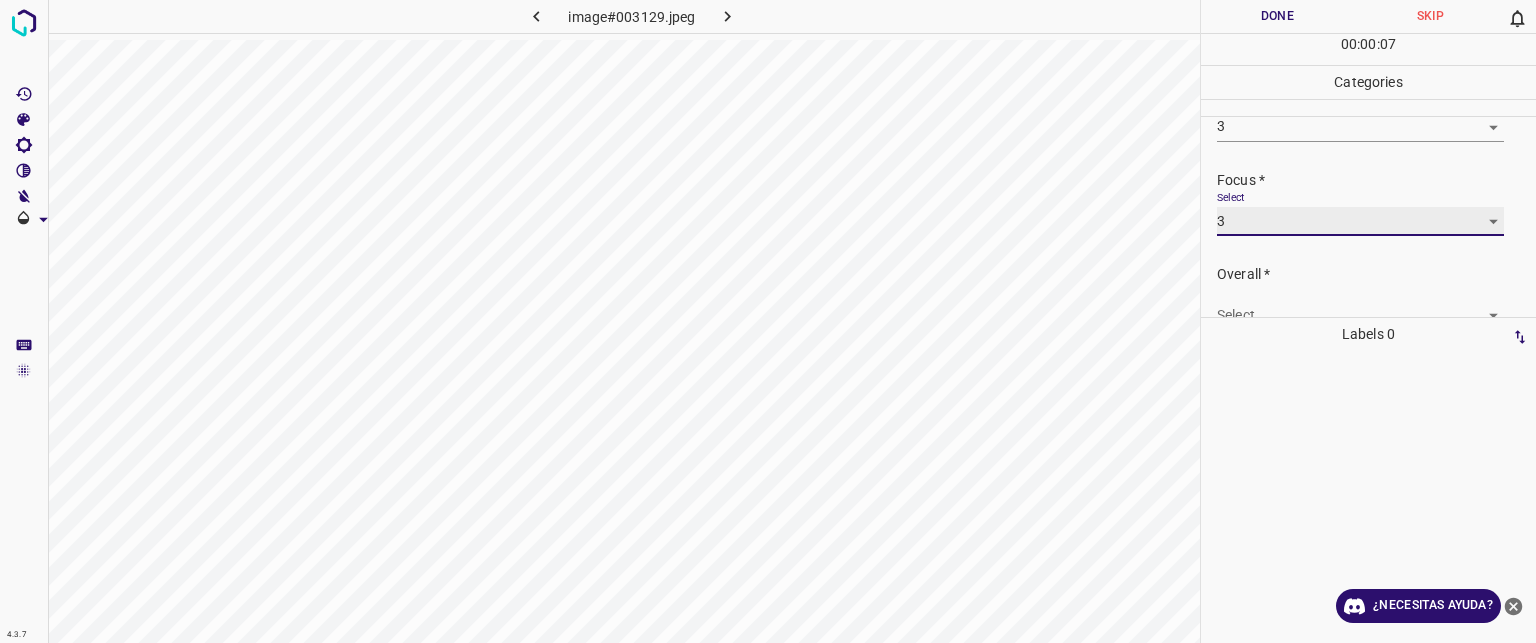 scroll, scrollTop: 98, scrollLeft: 0, axis: vertical 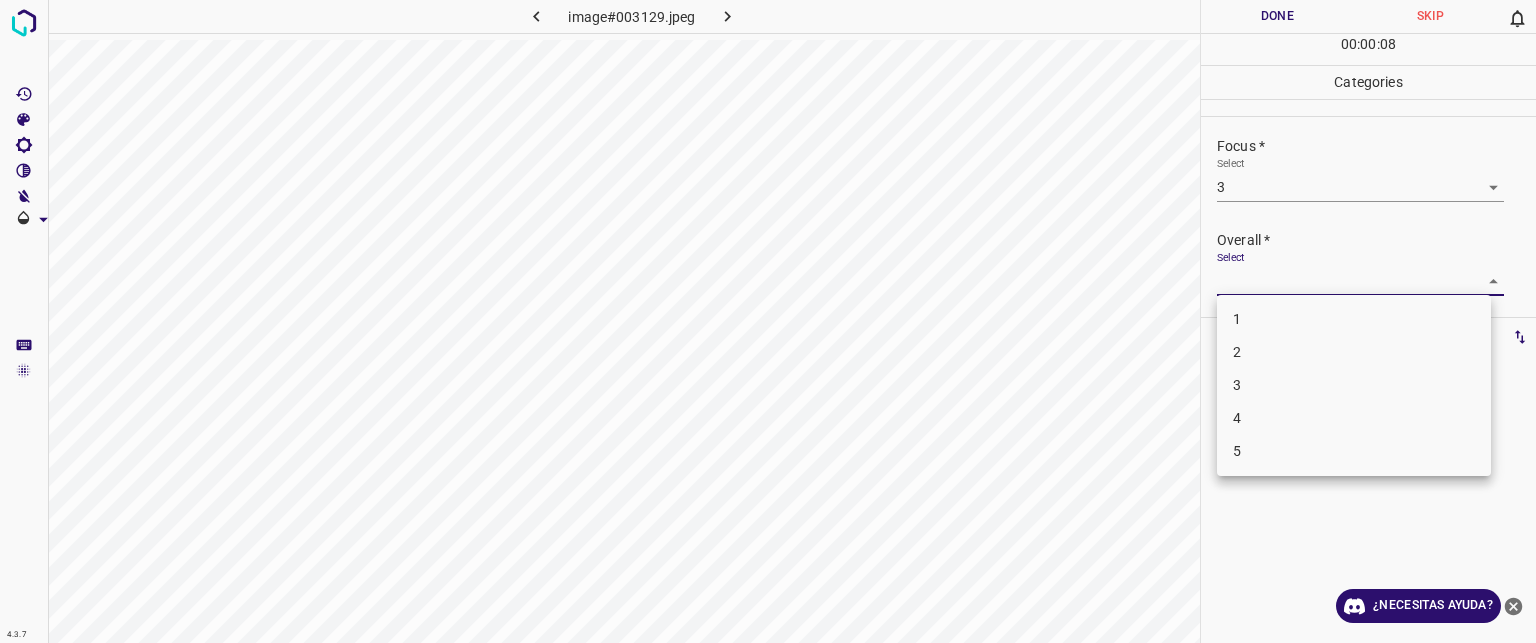 click on "Texto original Valora esta traducción Tu opinión servirá para ayudar a mejorar el Traductor de Google 4.3.7 image#003129.jpeg Done Skip 0 00   : 00   : 08   Categories Lighting *  Select 3 3 Focus *  Select 3 3 Overall *  Select ​ Labels   0 Categories 1 Lighting 2 Focus 3 Overall Tools Space Change between modes (Draw & Edit) I Auto labeling R Restore zoom M Zoom in N Zoom out Delete Delete selecte label Filters Z Restore filters X Saturation filter C Brightness filter V Contrast filter B Gray scale filter General O Download ¿Necesitas ayuda? - Texto - Esconder - Borrar 1 2 3 4 5" at bounding box center [768, 321] 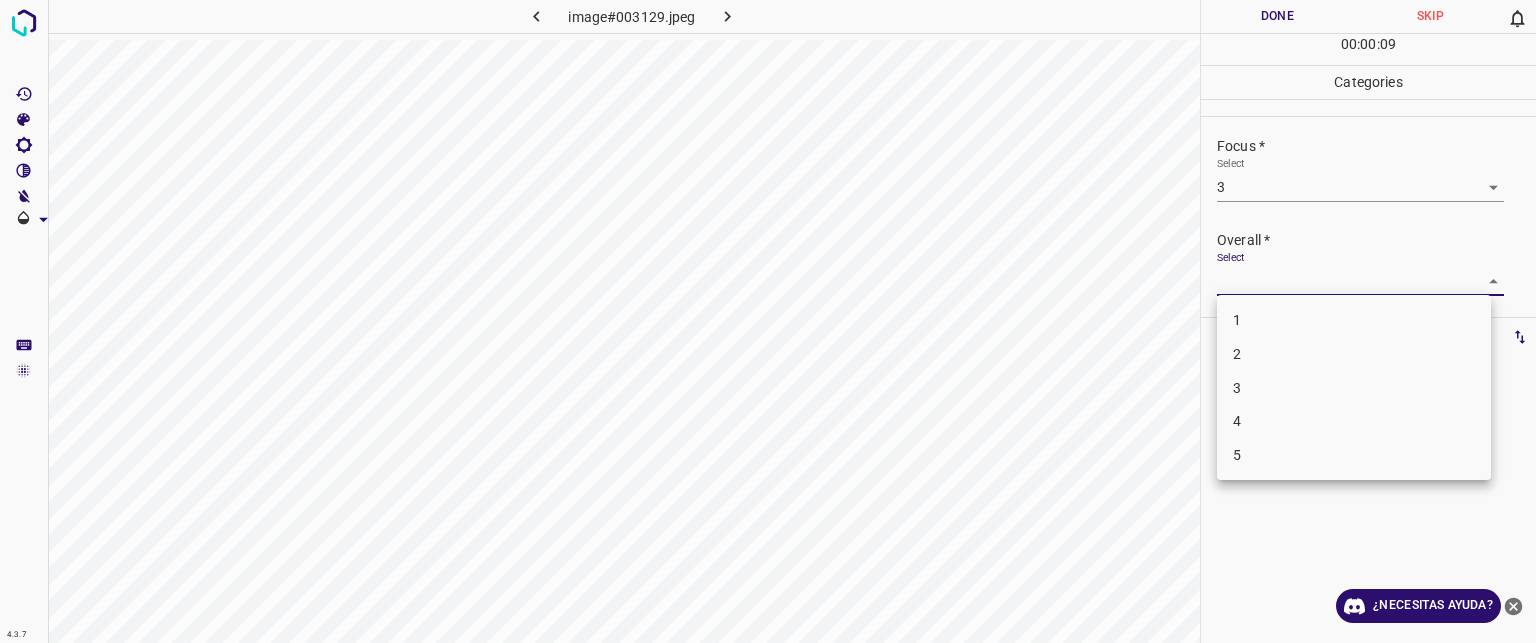 click on "3" at bounding box center (1237, 387) 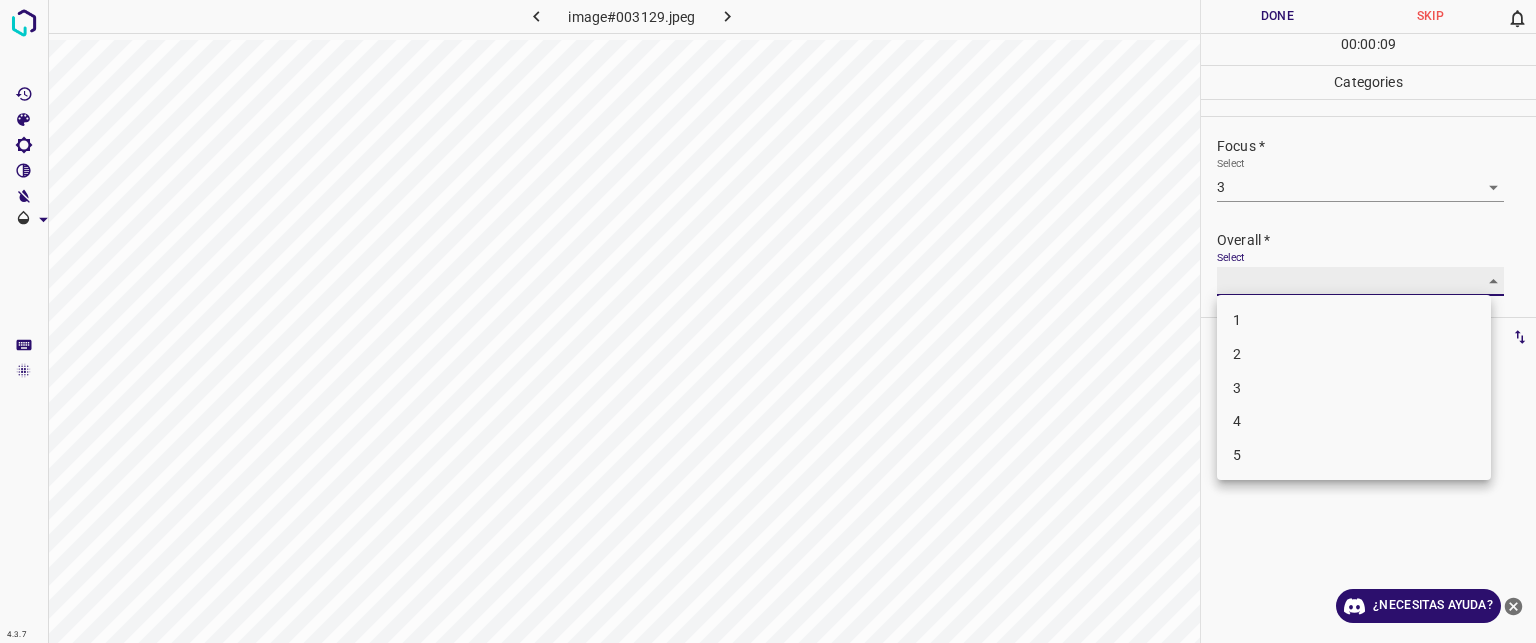 type on "3" 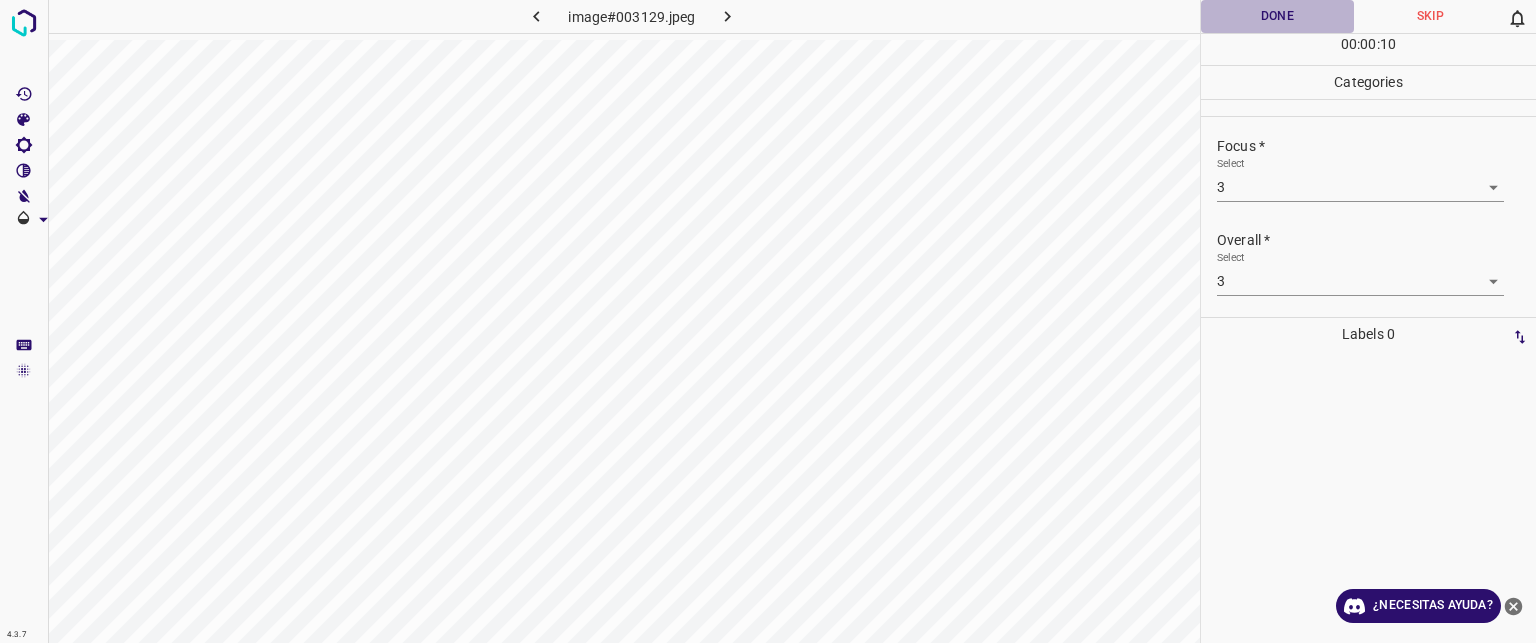 click on "Done" at bounding box center [1277, 16] 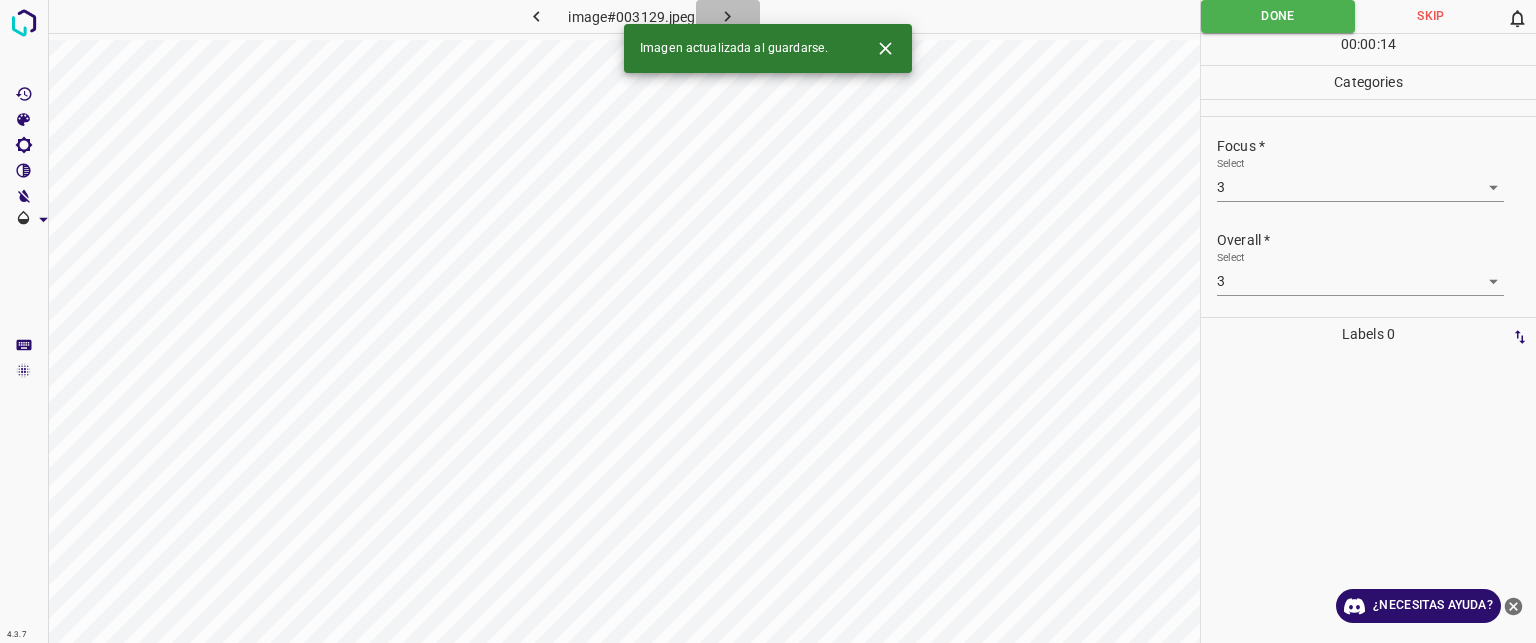 click 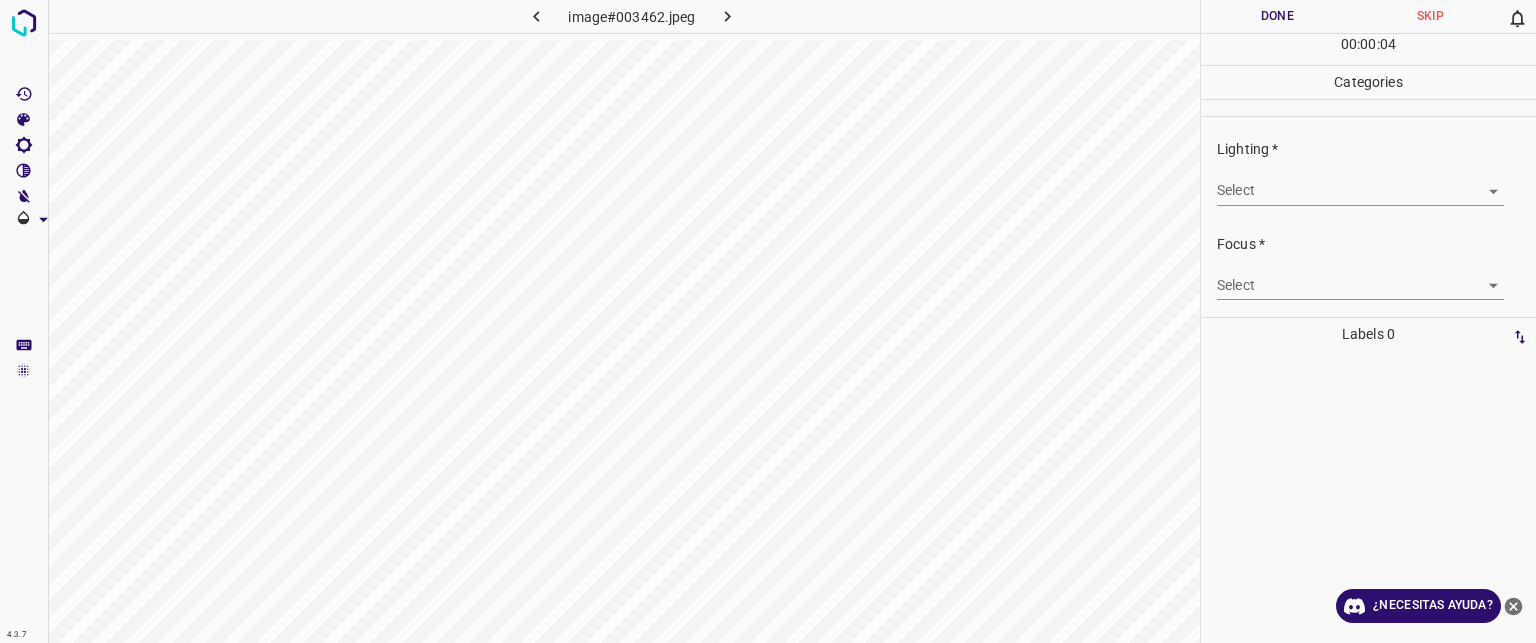 click on "Select ​" at bounding box center (1360, 182) 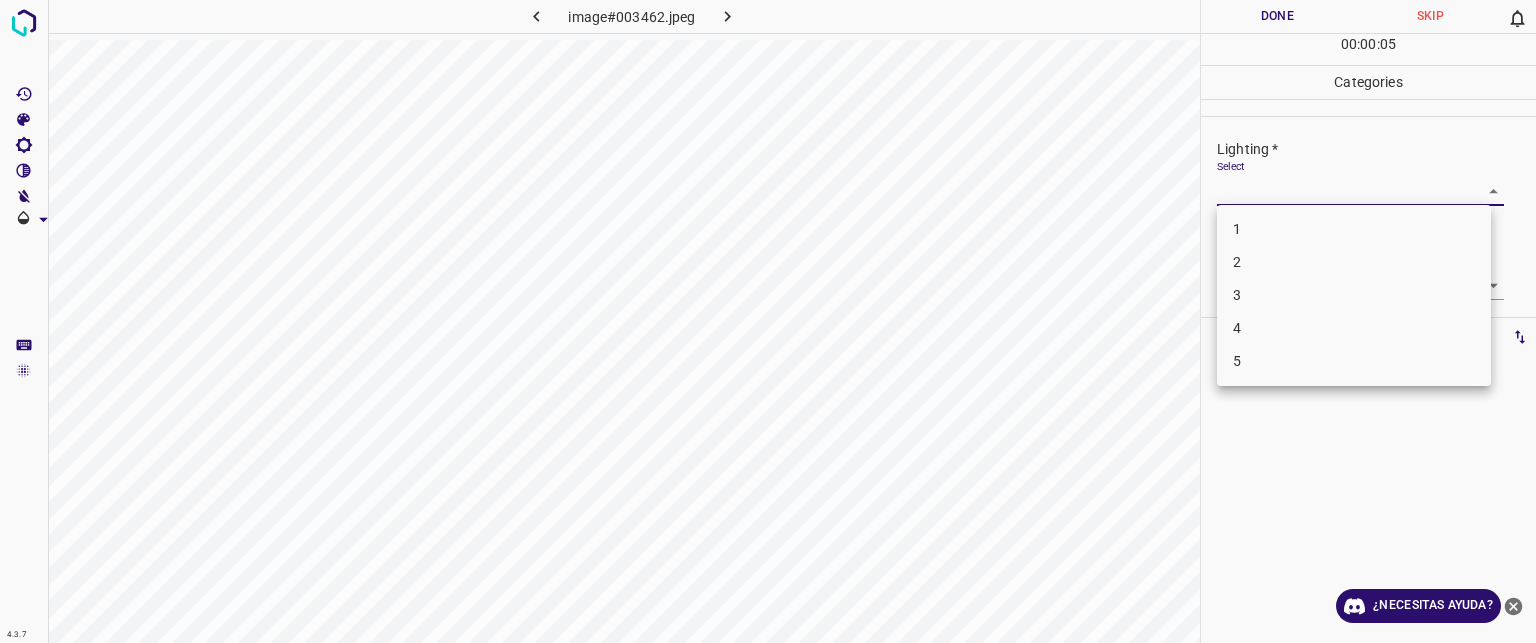 click on "Texto original Valora esta traducción Tu opinión servirá para ayudar a mejorar el Traductor de Google 4.3.7 image#003462.jpeg Done Skip 0 00   : 00   : 05   Categories Lighting *  Select ​ Focus *  Select ​ Overall *  Select ​ Labels   0 Categories 1 Lighting 2 Focus 3 Overall Tools Space Change between modes (Draw & Edit) I Auto labeling R Restore zoom M Zoom in N Zoom out Delete Delete selecte label Filters Z Restore filters X Saturation filter C Brightness filter V Contrast filter B Gray scale filter General O Download ¿Necesitas ayuda? - Texto - Esconder - Borrar 1 2 3 4 5" at bounding box center (768, 321) 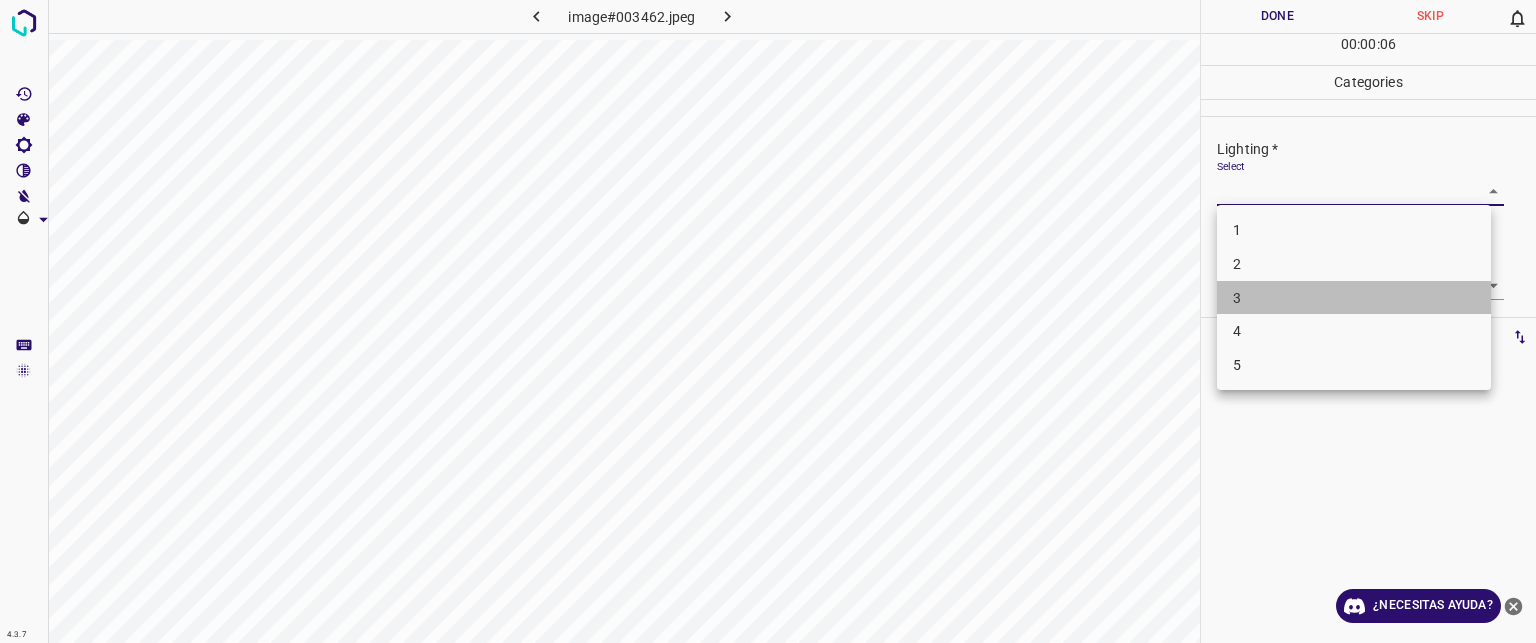 click on "3" at bounding box center (1354, 298) 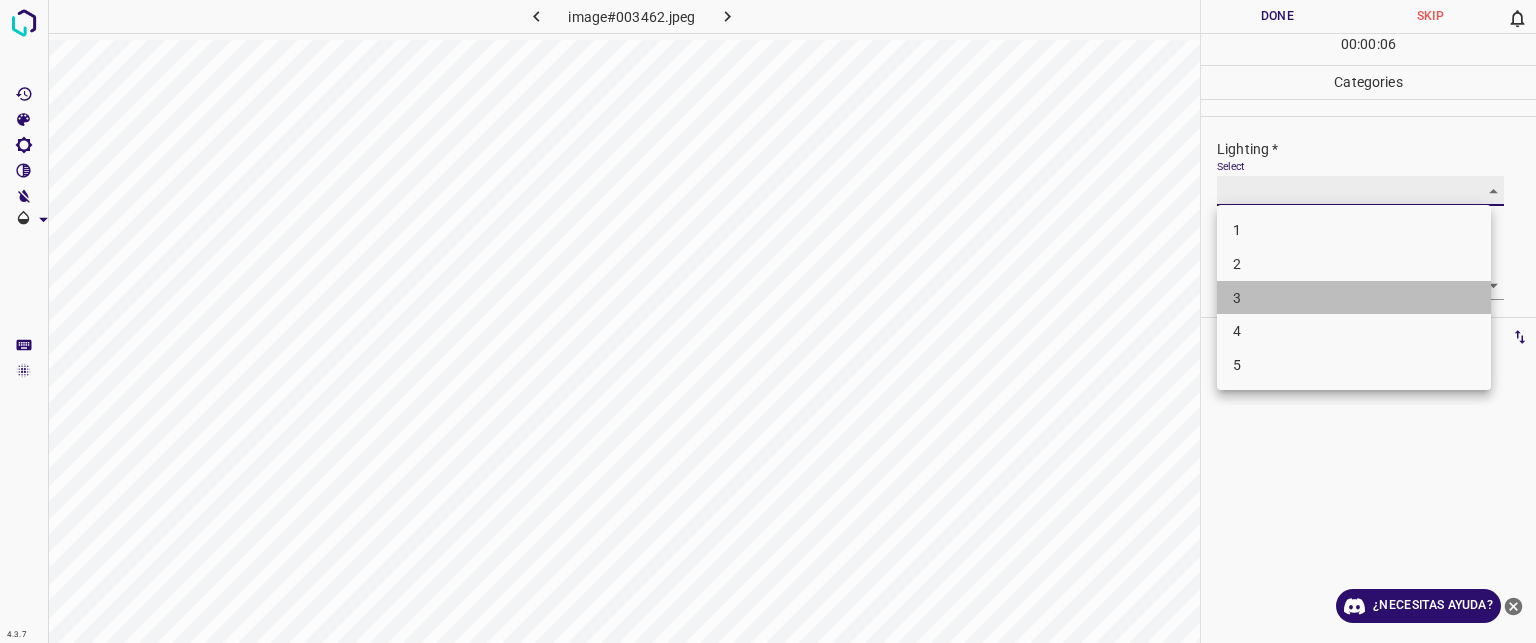 type on "3" 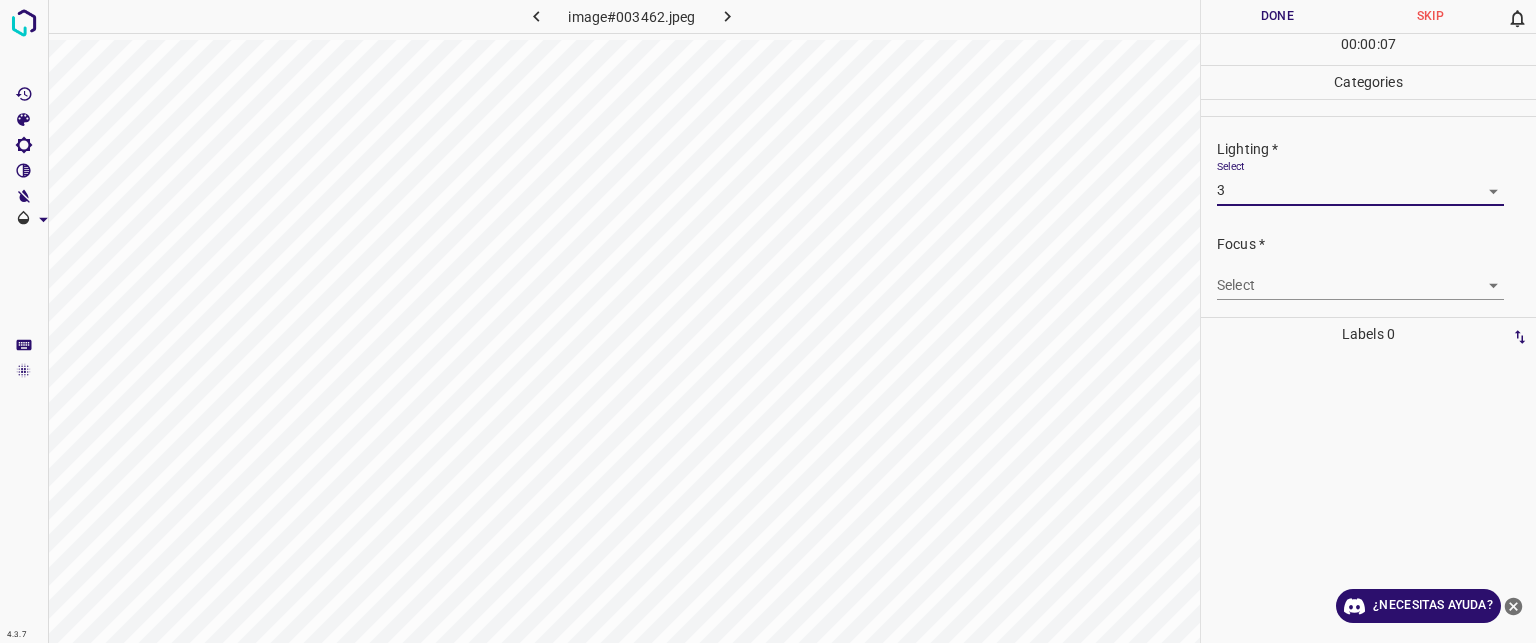 click on "Texto original Valora esta traducción Tu opinión servirá para ayudar a mejorar el Traductor de Google 4.3.7 image#003462.jpeg Done Skip 0 00   : 00   : 07   Categories Lighting *  Select 3 3 Focus *  Select ​ Overall *  Select ​ Labels   0 Categories 1 Lighting 2 Focus 3 Overall Tools Space Change between modes (Draw & Edit) I Auto labeling R Restore zoom M Zoom in N Zoom out Delete Delete selecte label Filters Z Restore filters X Saturation filter C Brightness filter V Contrast filter B Gray scale filter General O Download ¿Necesitas ayuda? - Texto - Esconder - Borrar" at bounding box center [768, 321] 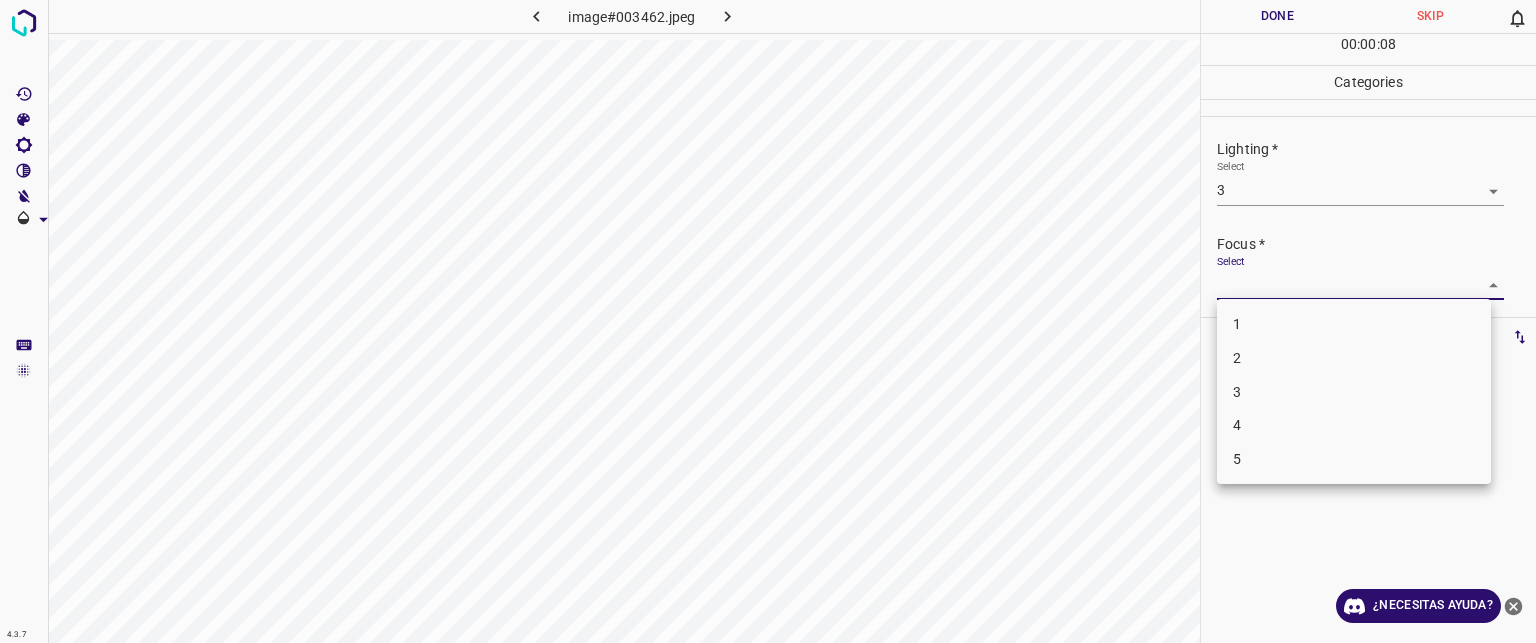 click on "3" at bounding box center [1354, 392] 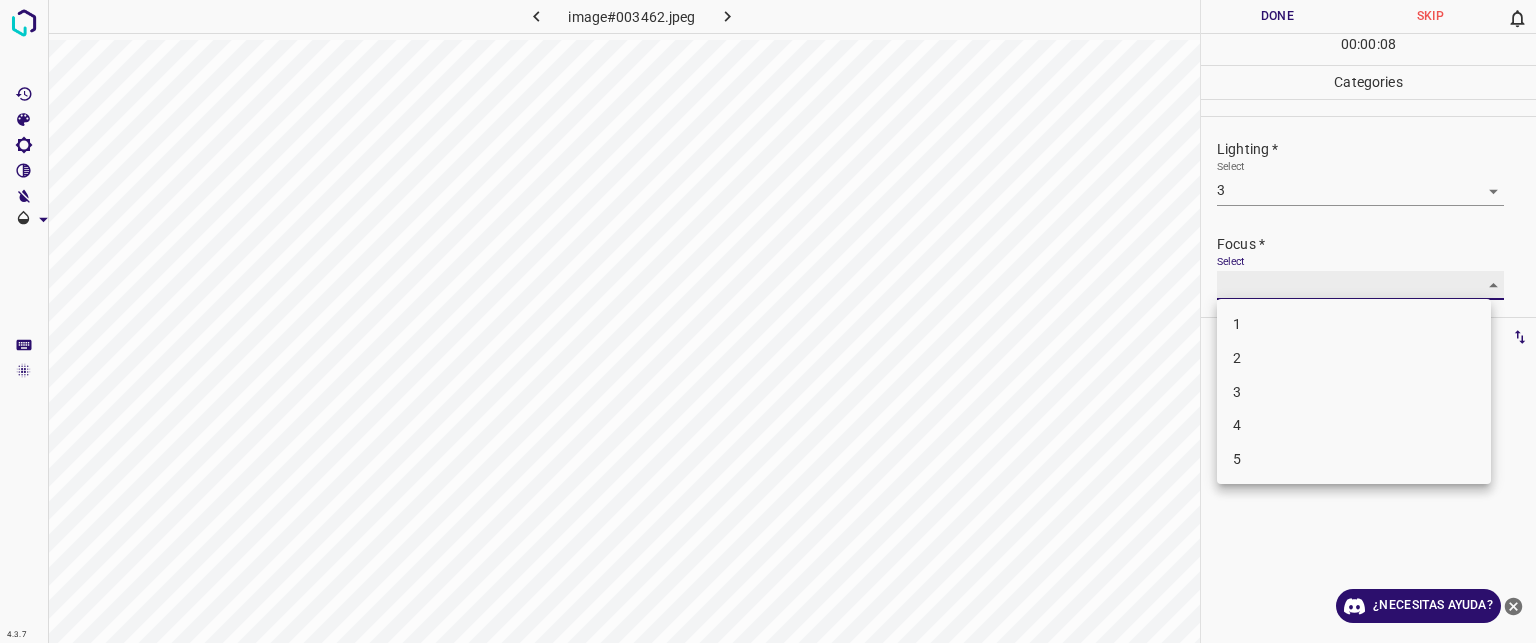 type on "3" 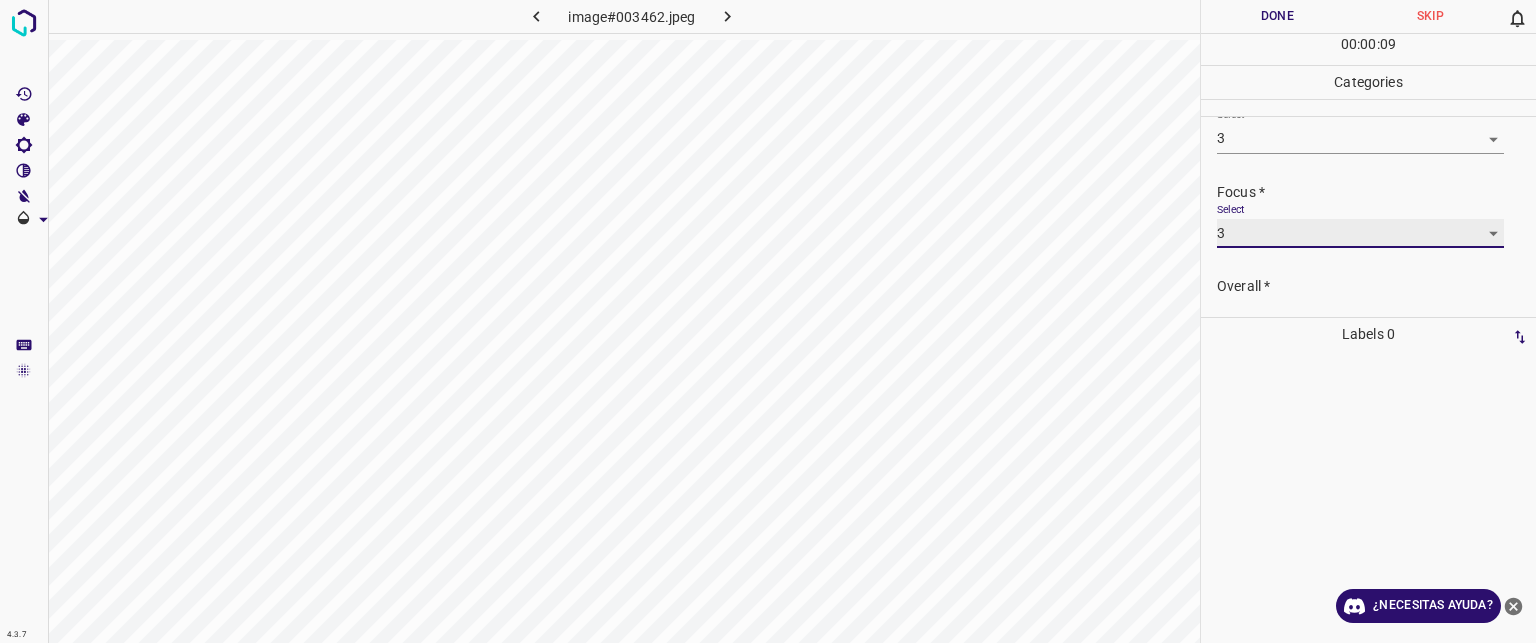 scroll, scrollTop: 98, scrollLeft: 0, axis: vertical 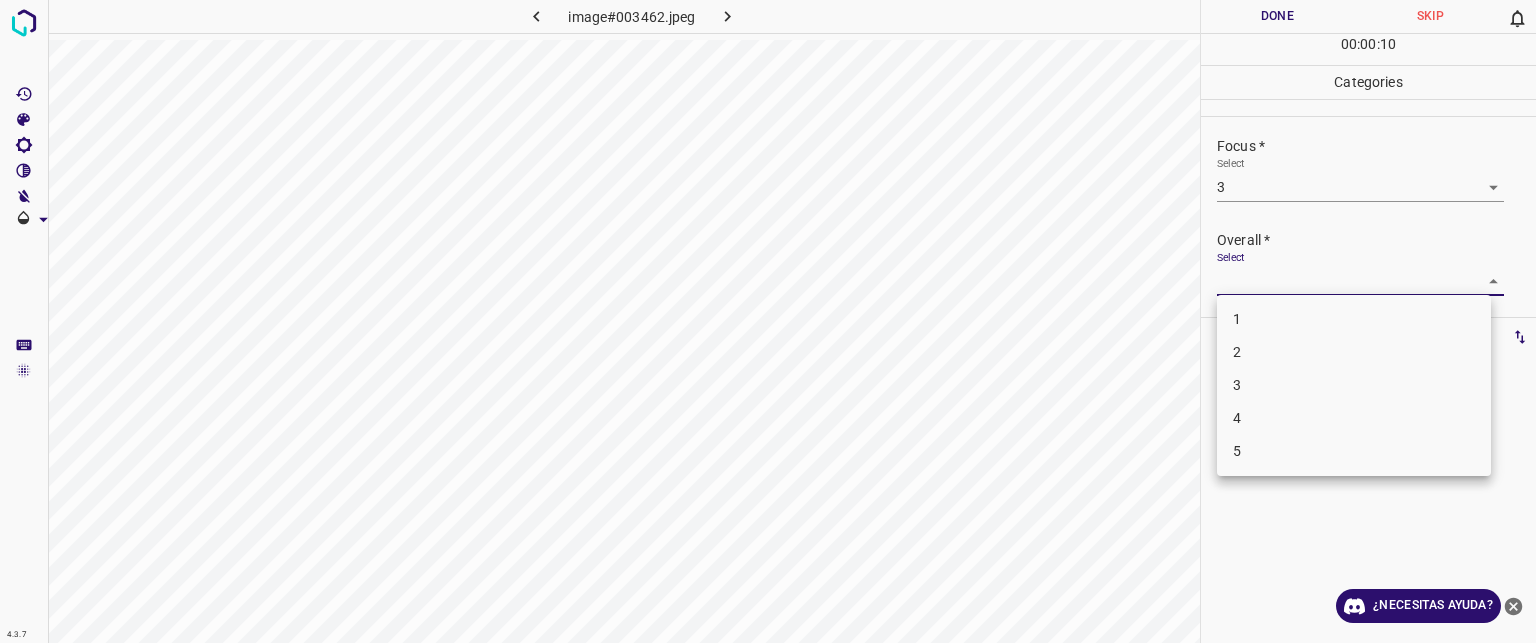 click on "Texto original Valora esta traducción Tu opinión servirá para ayudar a mejorar el Traductor de Google 4.3.7 image#003462.jpeg Done Skip 0 00   : 00   : 10   Categories Lighting *  Select 3 3 Focus *  Select 3 3 Overall *  Select ​ Labels   0 Categories 1 Lighting 2 Focus 3 Overall Tools Space Change between modes (Draw & Edit) I Auto labeling R Restore zoom M Zoom in N Zoom out Delete Delete selecte label Filters Z Restore filters X Saturation filter C Brightness filter V Contrast filter B Gray scale filter General O Download ¿Necesitas ayuda? - Texto - Esconder - Borrar 1 2 3 4 5" at bounding box center [768, 321] 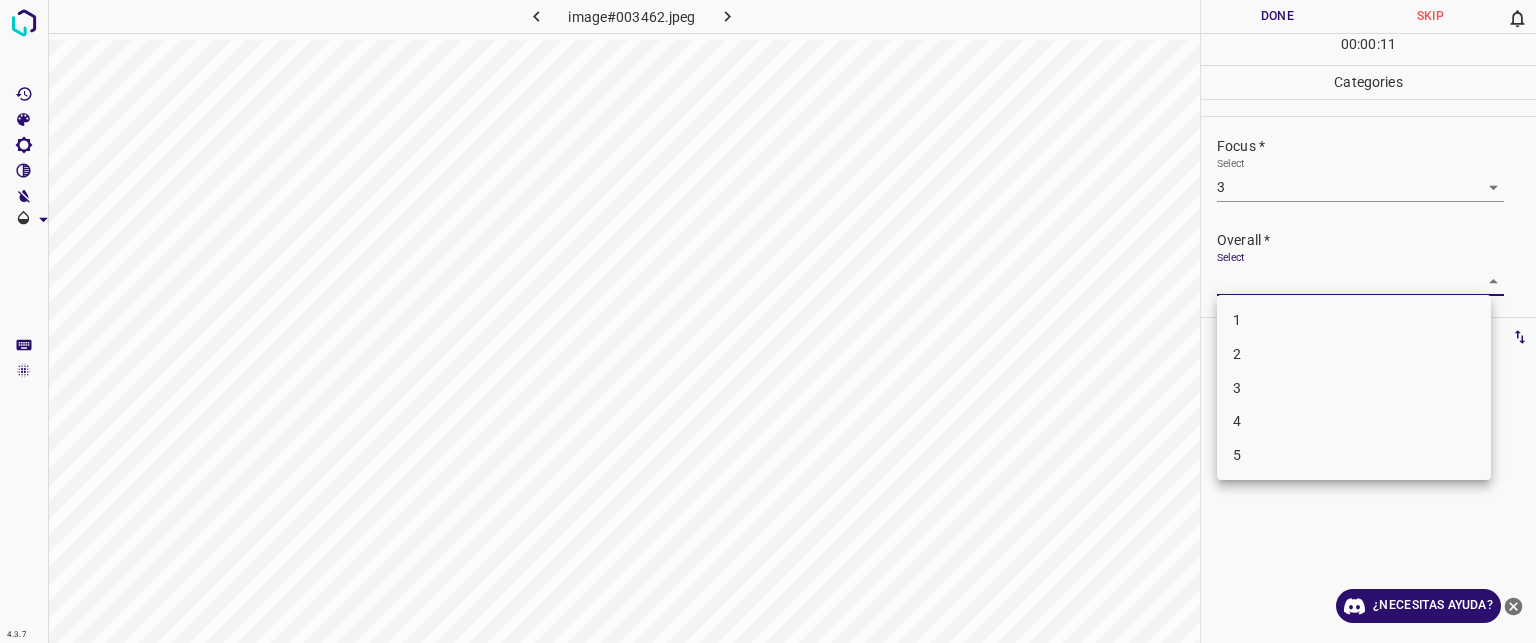 click on "3" at bounding box center [1237, 388] 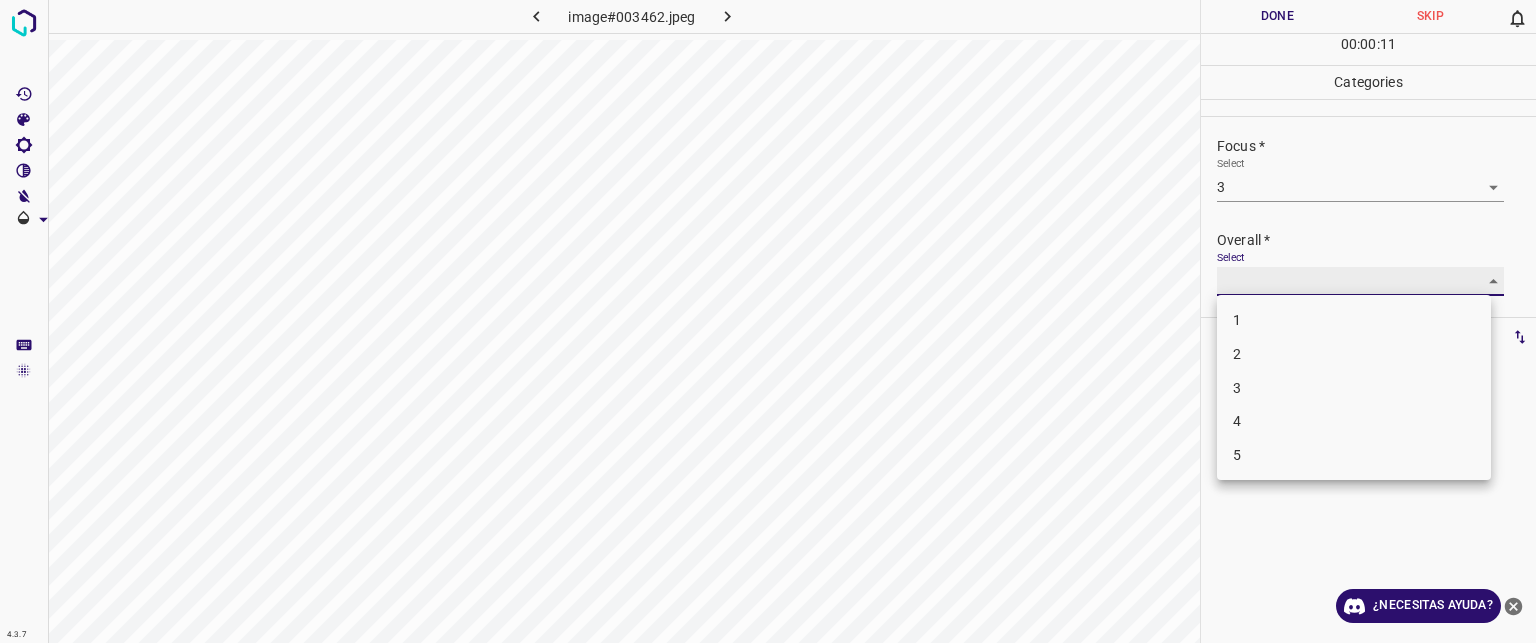 type on "3" 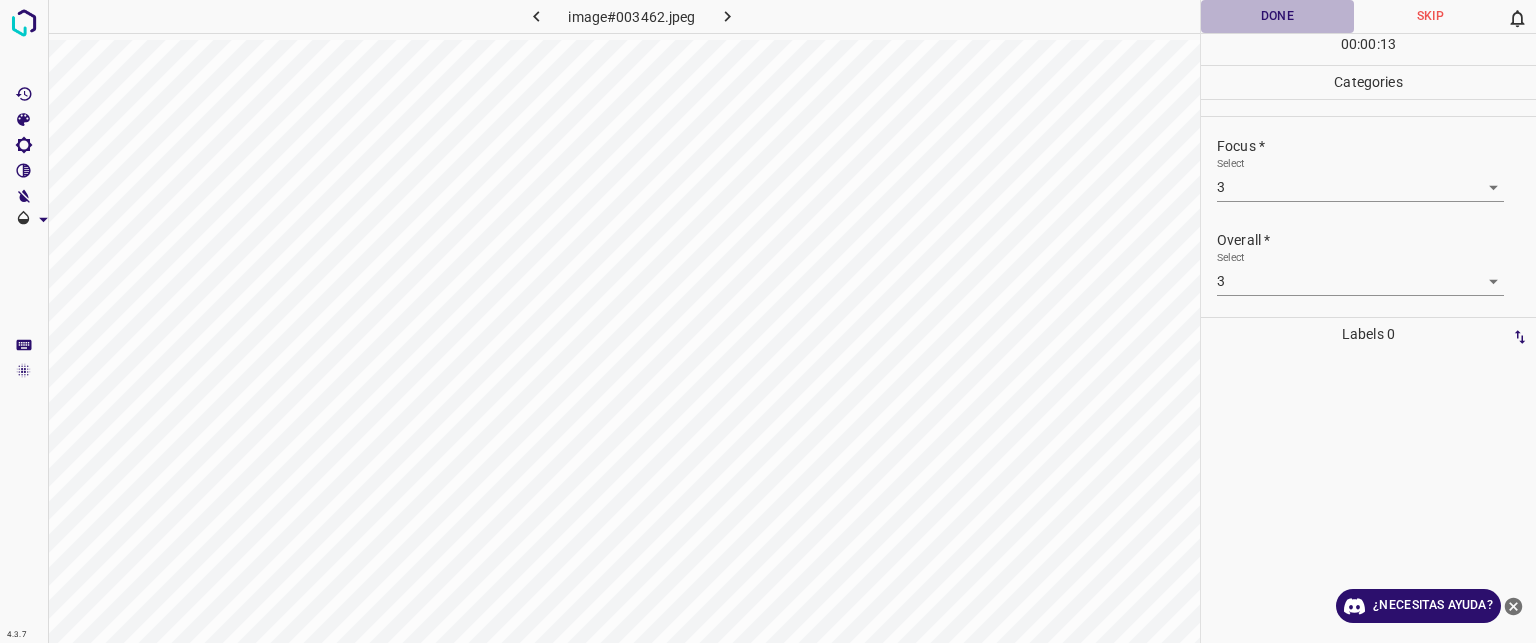 click on "Done" at bounding box center [1277, 16] 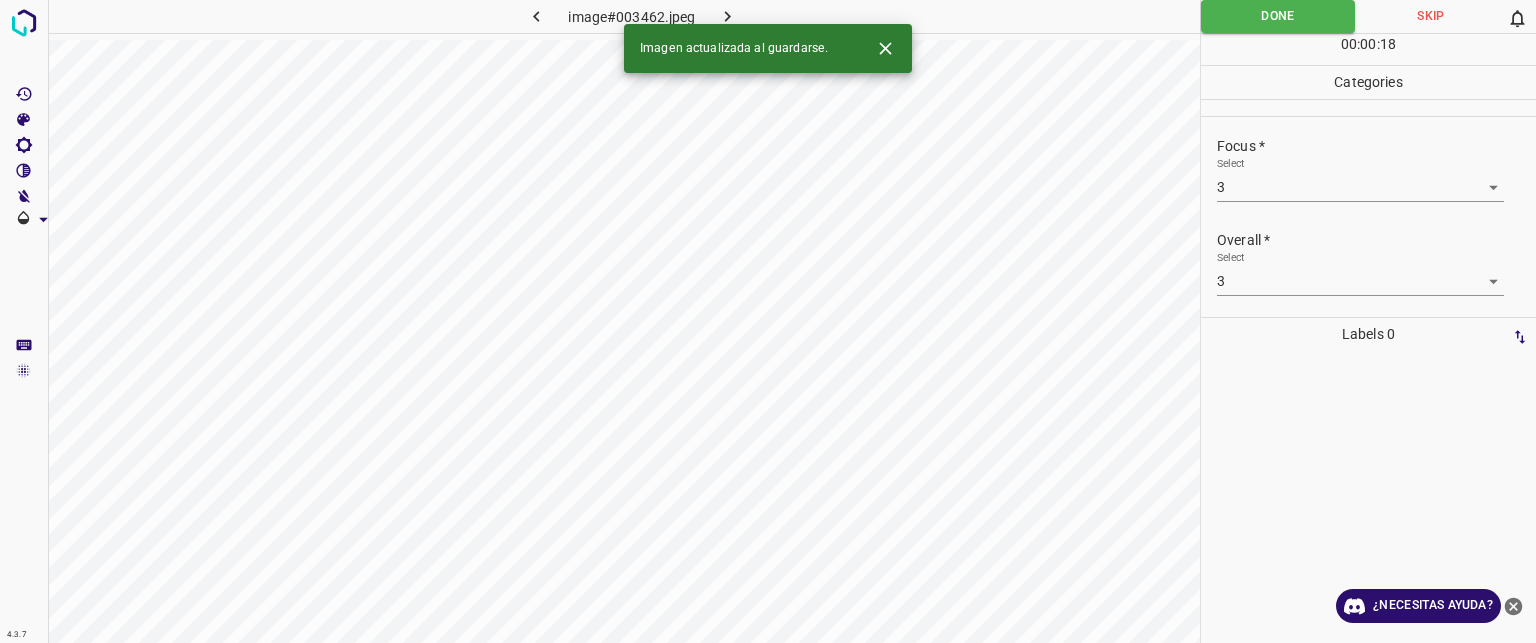 click 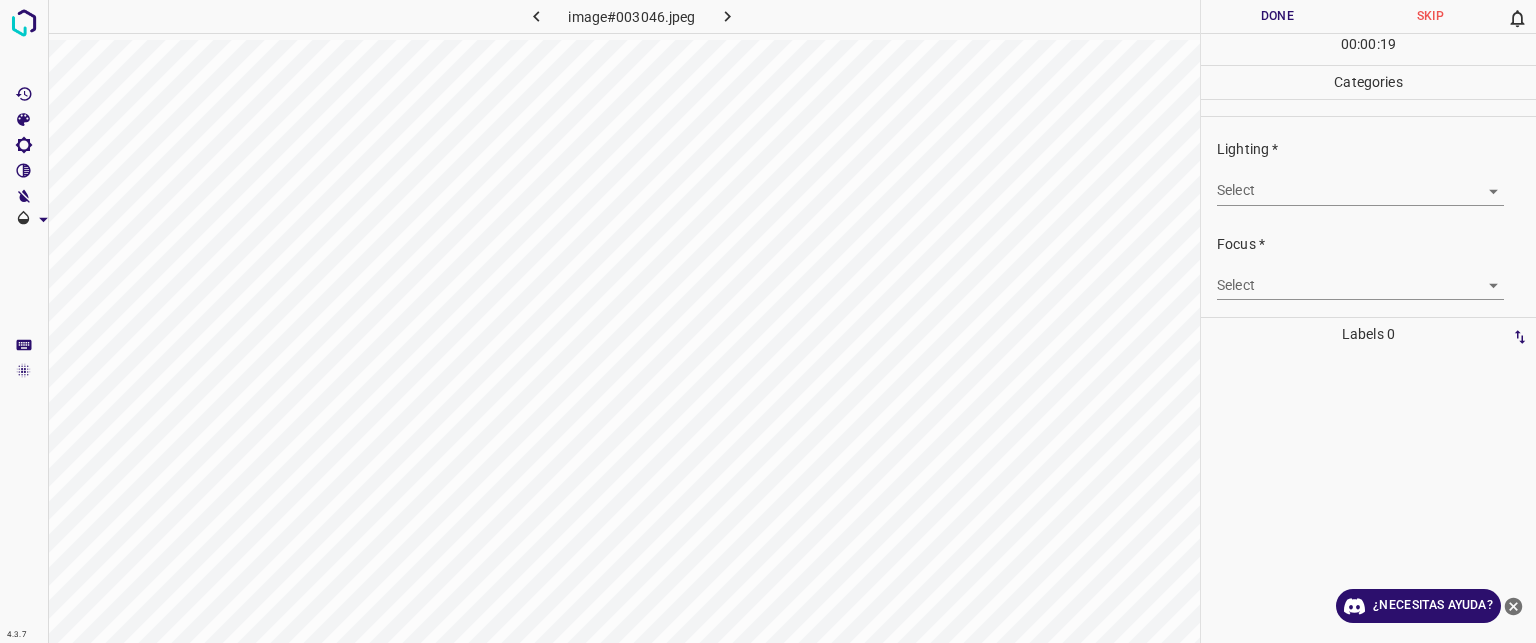click on "Texto original Valora esta traducción Tu opinión servirá para ayudar a mejorar el Traductor de Google 4.3.7 image#003046.jpeg Done Skip 0 00   : 00   : 19   Categories Lighting *  Select ​ Focus *  Select ​ Overall *  Select ​ Labels   0 Categories 1 Lighting 2 Focus 3 Overall Tools Space Change between modes (Draw & Edit) I Auto labeling R Restore zoom M Zoom in N Zoom out Delete Delete selecte label Filters Z Restore filters X Saturation filter C Brightness filter V Contrast filter B Gray scale filter General O Download ¿Necesitas ayuda? - Texto - Esconder - Borrar" at bounding box center [768, 321] 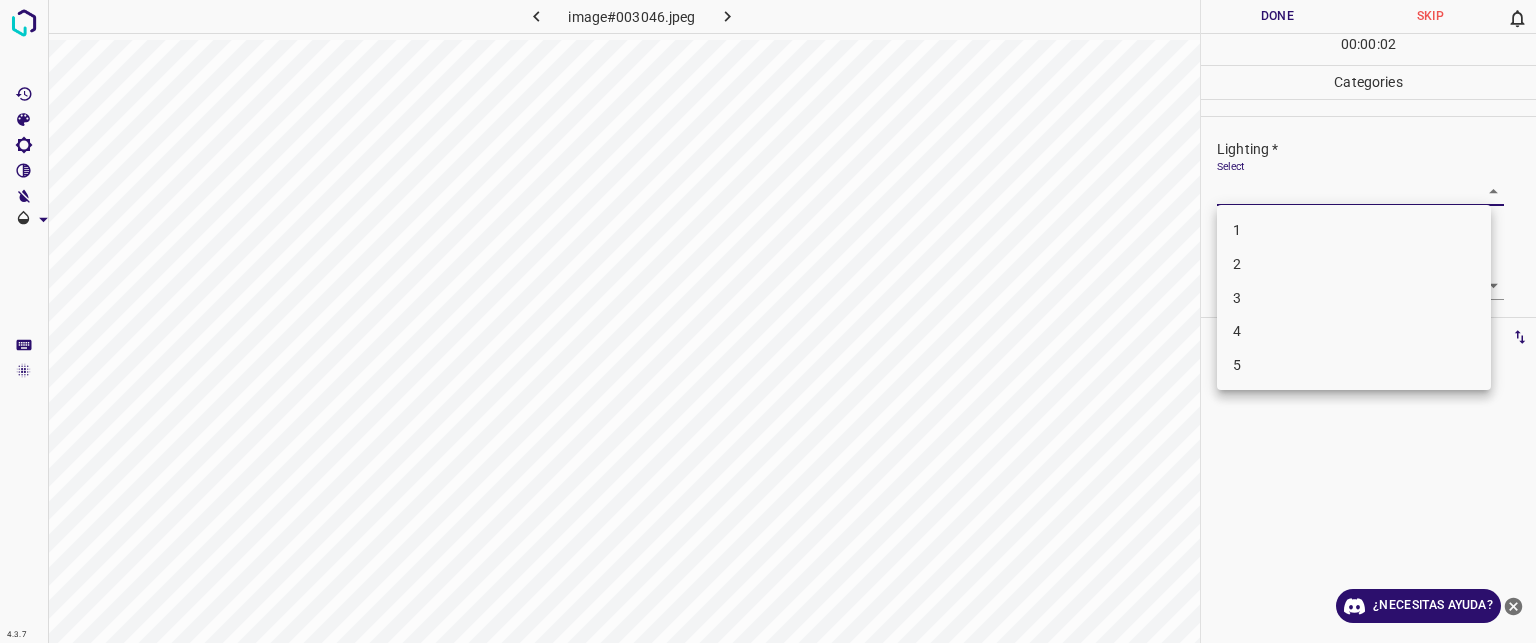 click on "3" at bounding box center (1354, 298) 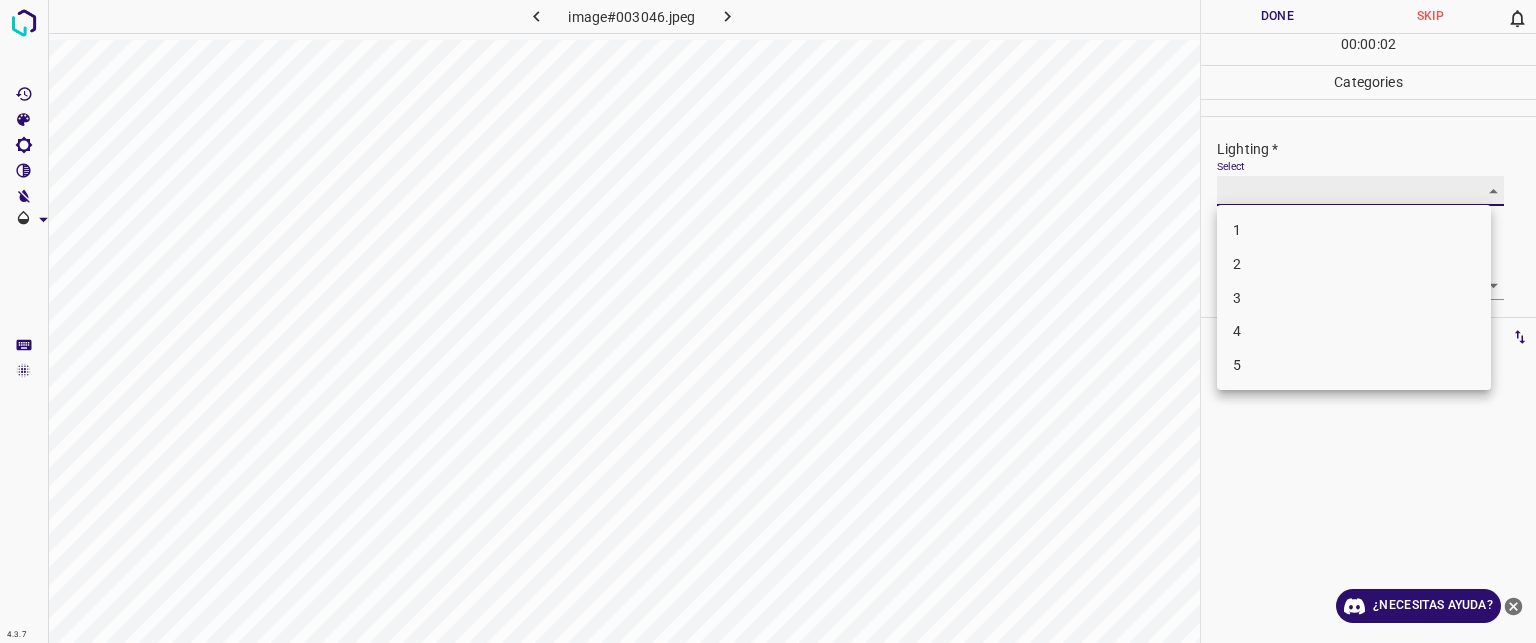 type on "3" 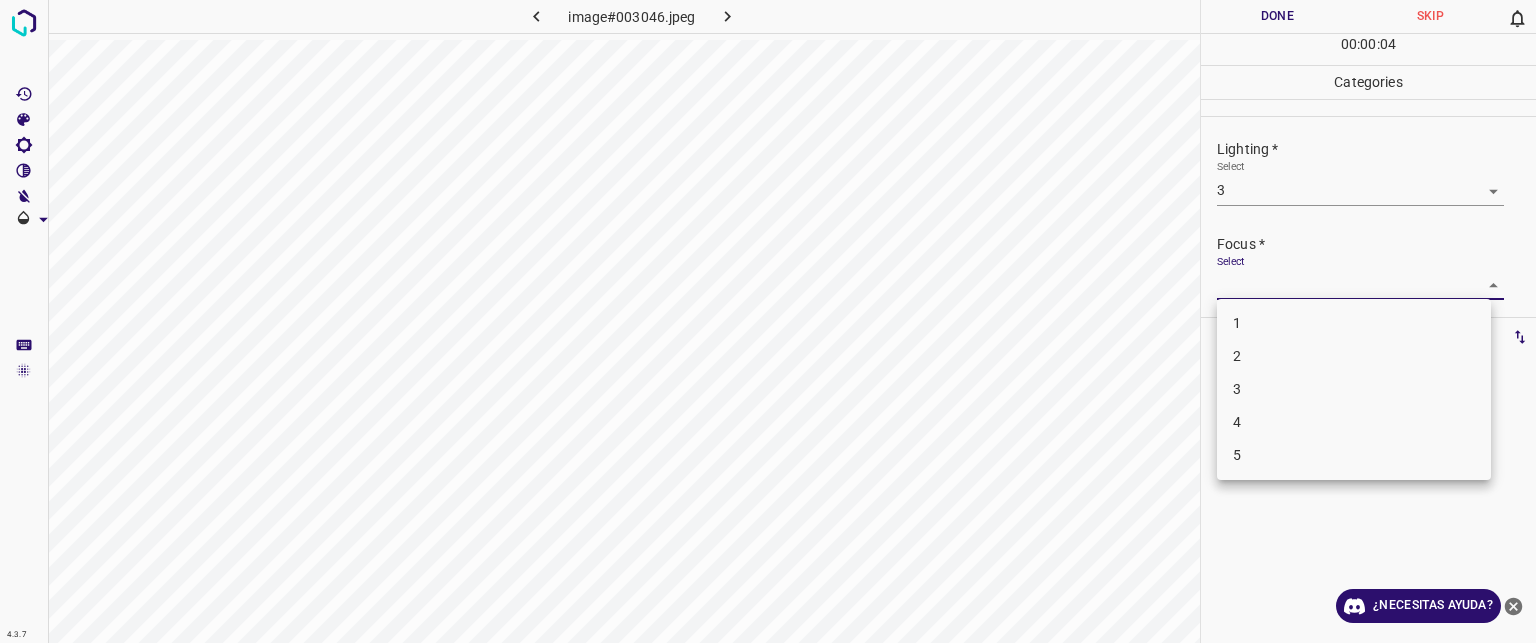 click on "Texto original Valora esta traducción Tu opinión servirá para ayudar a mejorar el Traductor de Google 4.3.7 image#003046.jpeg Done Skip 0 00   : 00   : 04   Categories Lighting *  Select 3 3 Focus *  Select ​ Overall *  Select ​ Labels   0 Categories 1 Lighting 2 Focus 3 Overall Tools Space Change between modes (Draw & Edit) I Auto labeling R Restore zoom M Zoom in N Zoom out Delete Delete selecte label Filters Z Restore filters X Saturation filter C Brightness filter V Contrast filter B Gray scale filter General O Download ¿Necesitas ayuda? - Texto - Esconder - Borrar 1 2 3 4 5" at bounding box center [768, 321] 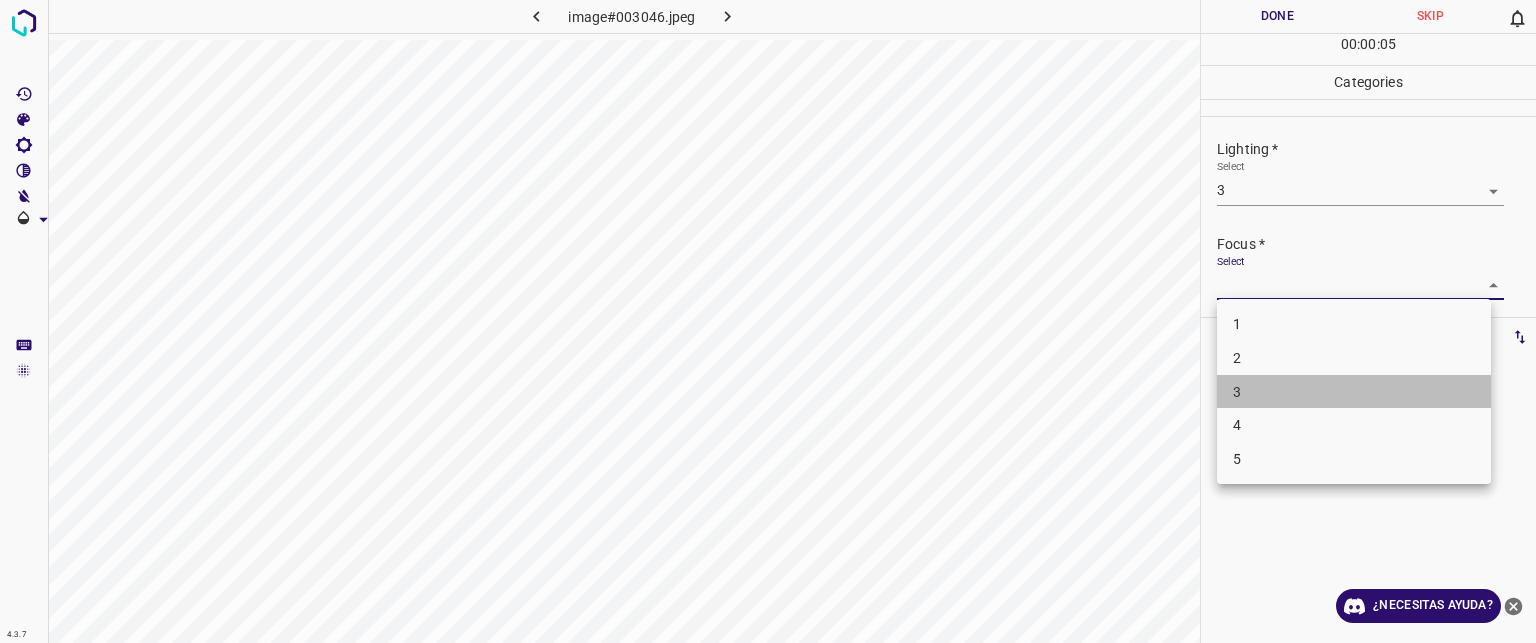 click on "3" at bounding box center [1237, 391] 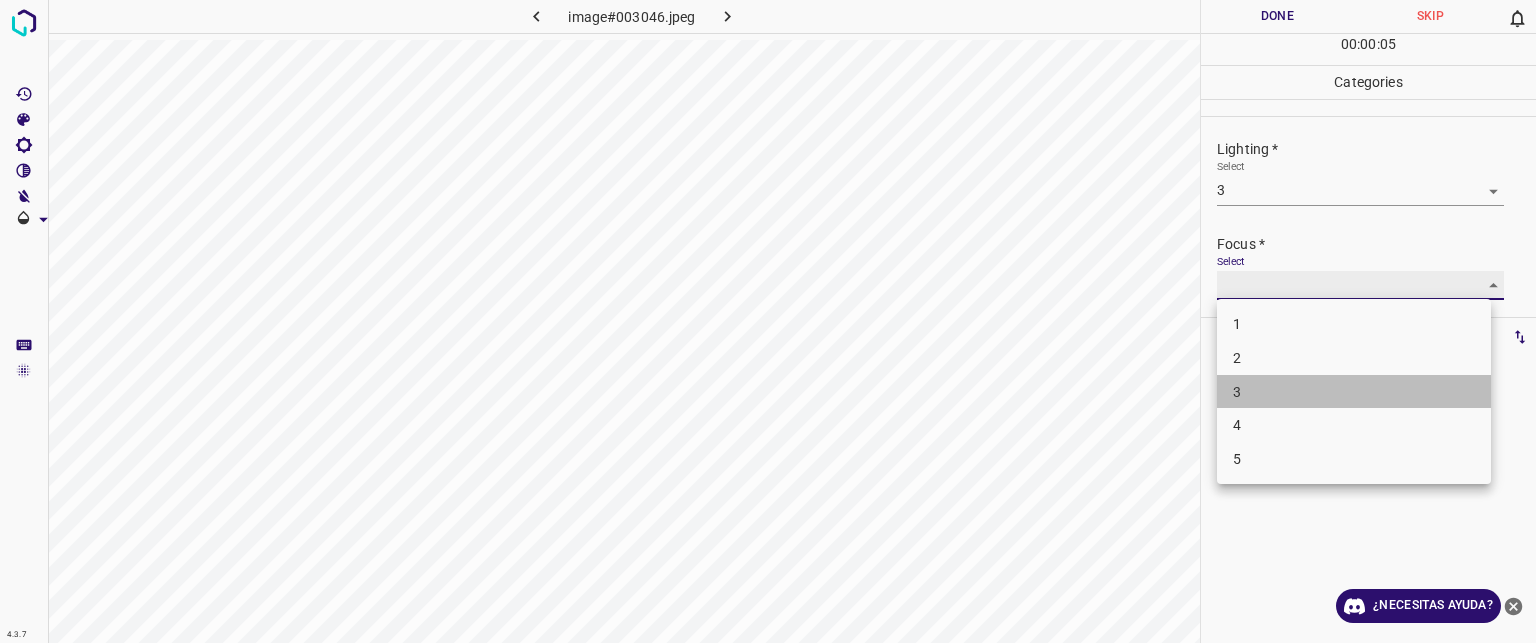 type on "3" 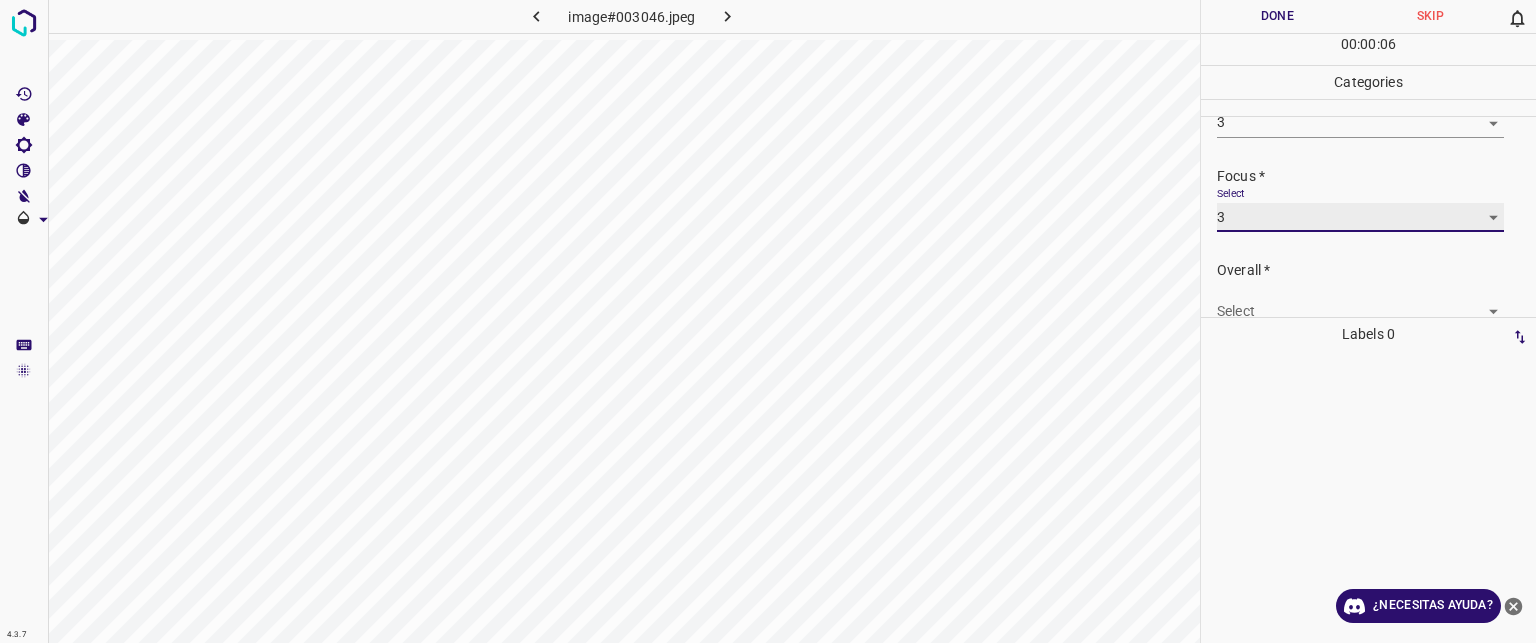 scroll, scrollTop: 98, scrollLeft: 0, axis: vertical 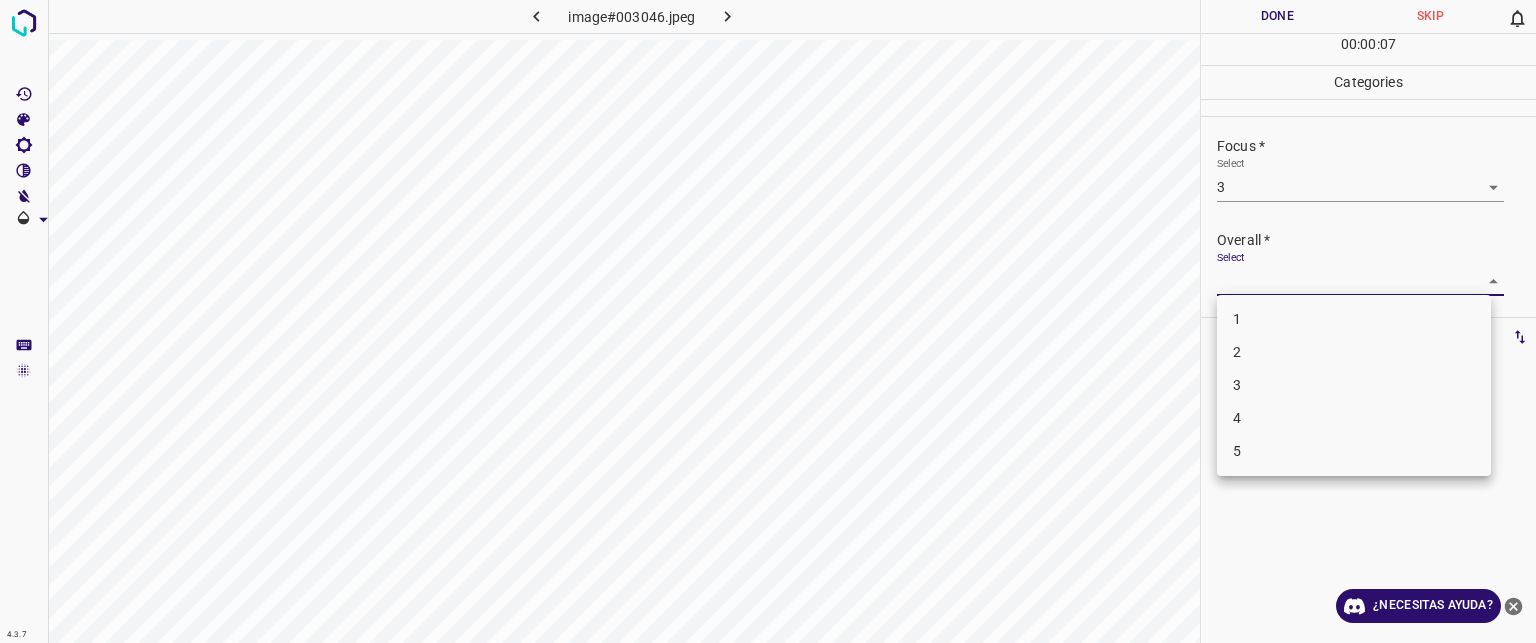 click on "Texto original Valora esta traducción Tu opinión servirá para ayudar a mejorar el Traductor de Google 4.3.7 image#003046.jpeg Done Skip 0 00   : 00   : 07   Categories Lighting *  Select 3 3 Focus *  Select 3 3 Overall *  Select ​ Labels   0 Categories 1 Lighting 2 Focus 3 Overall Tools Space Change between modes (Draw & Edit) I Auto labeling R Restore zoom M Zoom in N Zoom out Delete Delete selecte label Filters Z Restore filters X Saturation filter C Brightness filter V Contrast filter B Gray scale filter General O Download ¿Necesitas ayuda? - Texto - Esconder - Borrar 1 2 3 4 5" at bounding box center [768, 321] 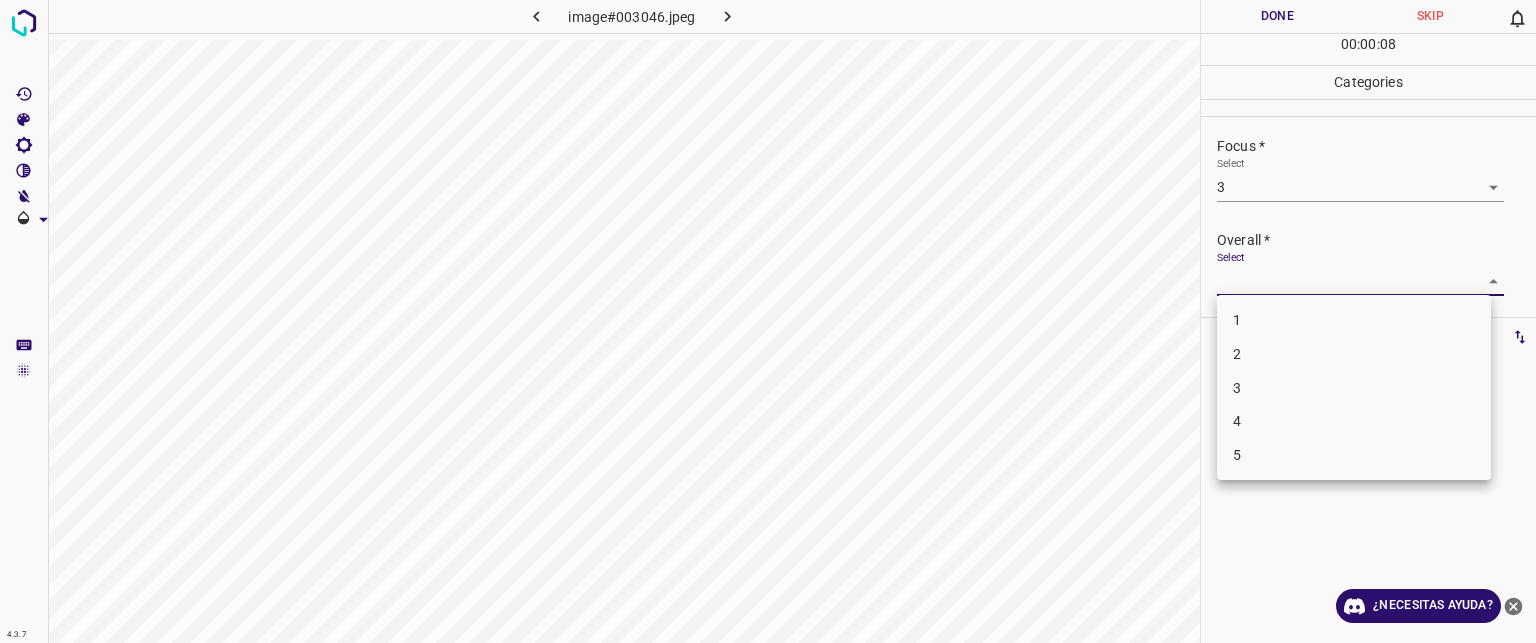 click on "3" at bounding box center (1354, 388) 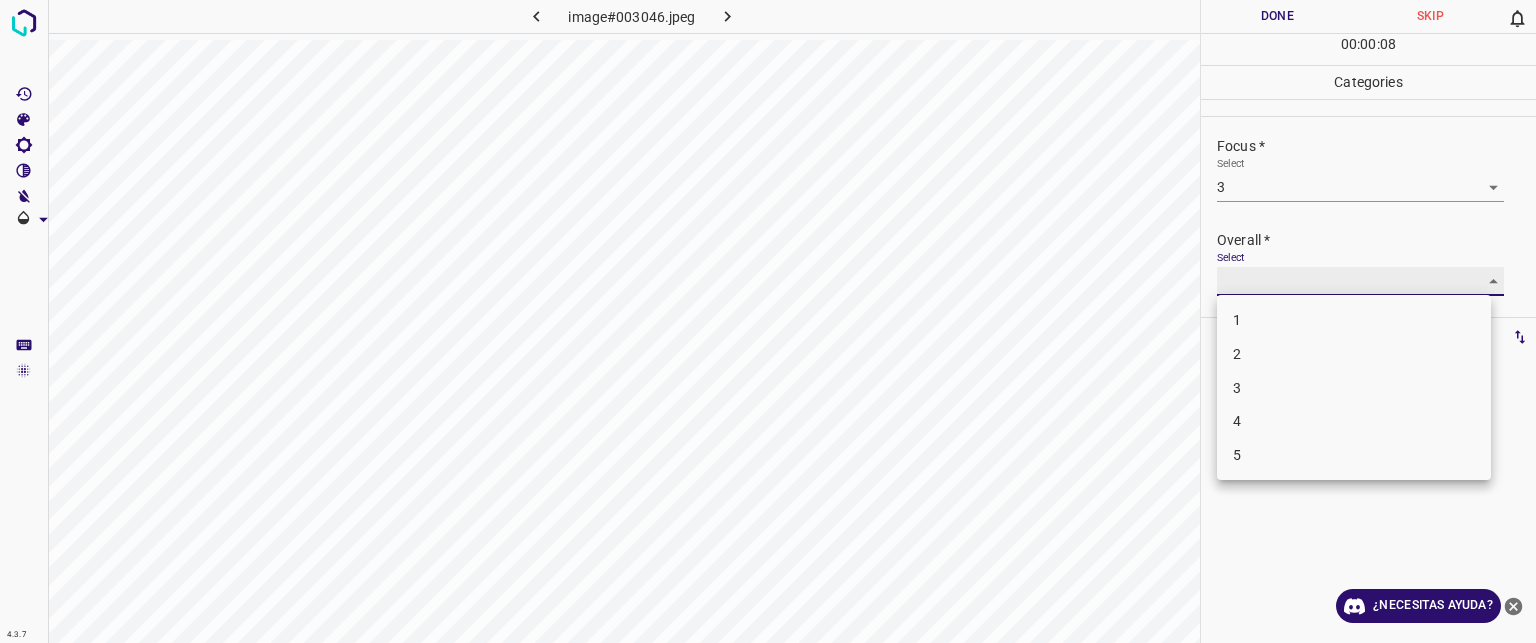 type on "3" 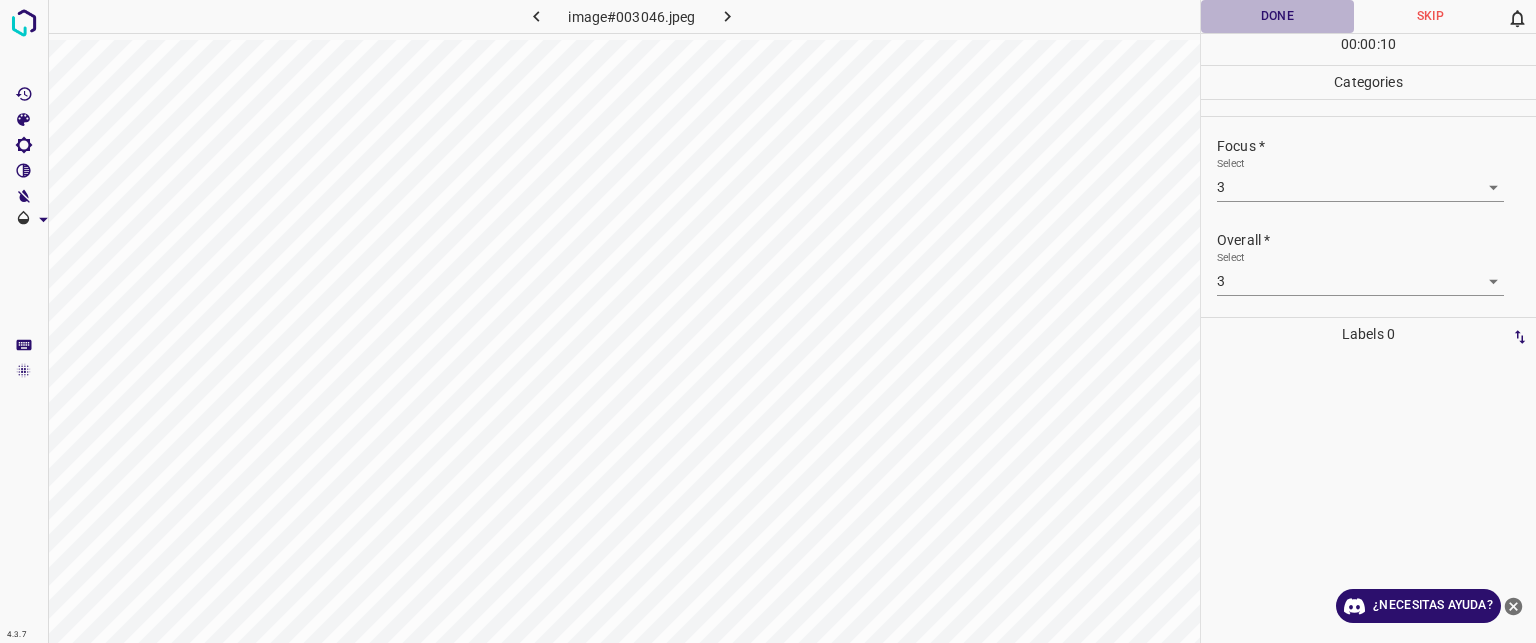 click on "Done" at bounding box center [1277, 16] 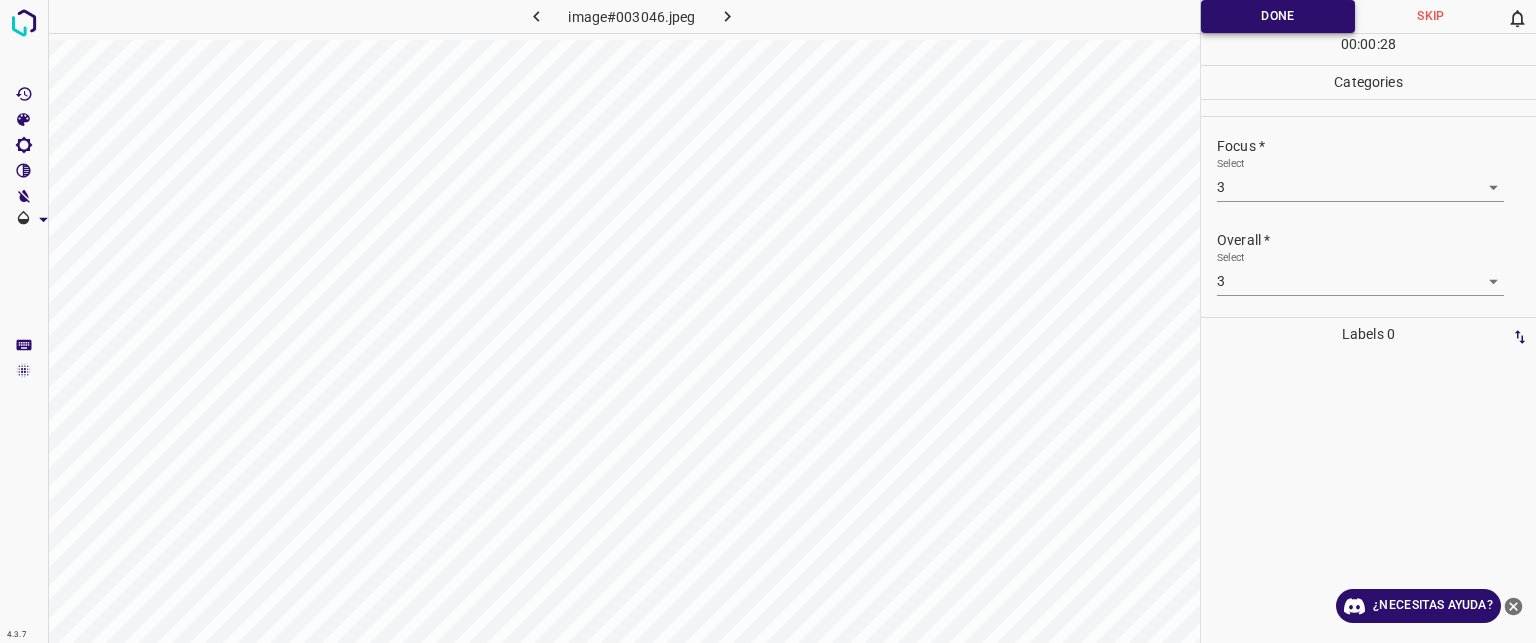click on "Done" at bounding box center (1278, 16) 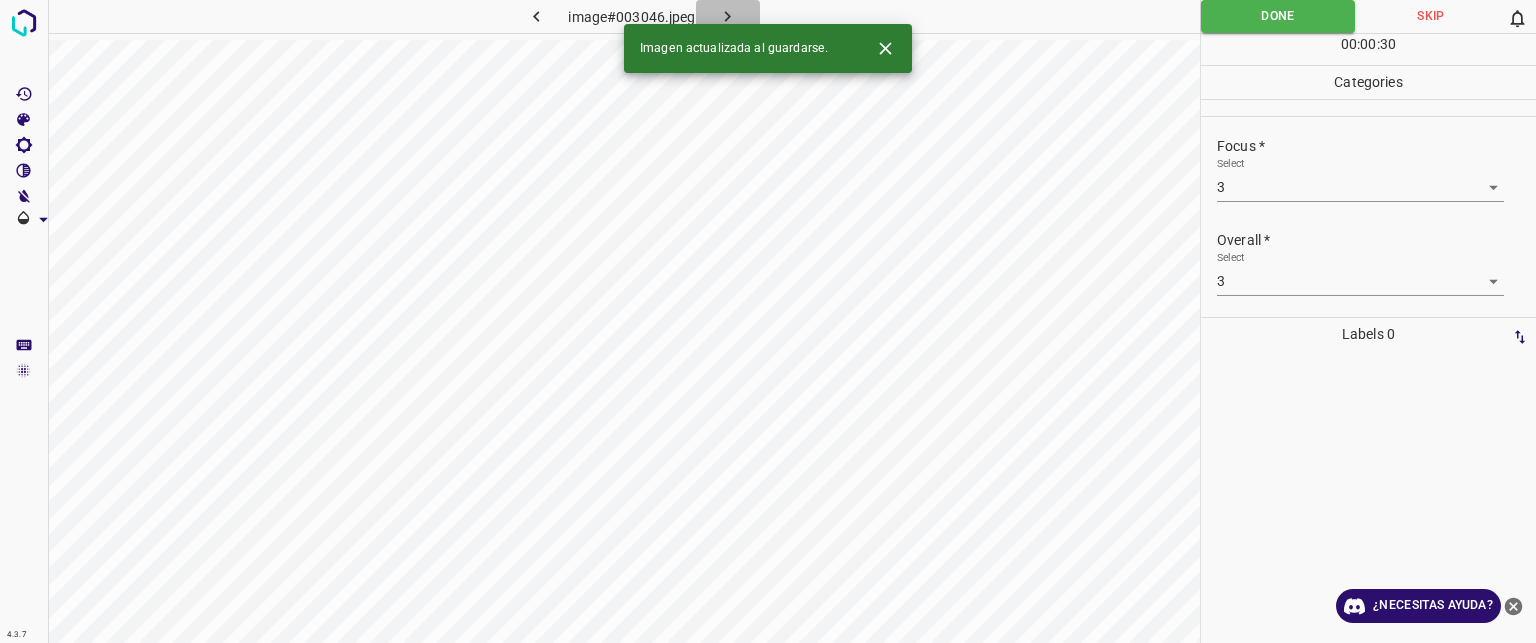 click 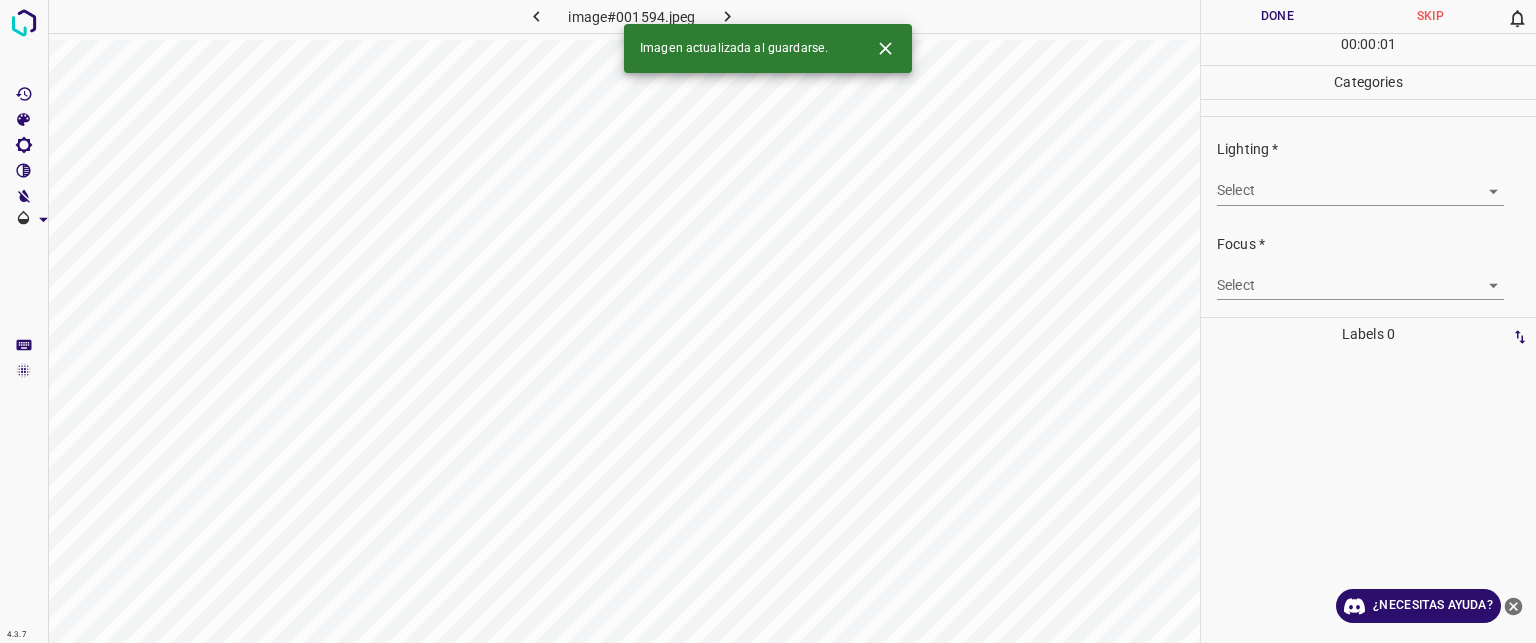 click on "Texto original Valora esta traducción Tu opinión servirá para ayudar a mejorar el Traductor de Google 4.3.7 image#001594.jpeg Done Skip 0 00   : 00   : 01   Categories Lighting *  Select ​ Focus *  Select ​ Overall *  Select ​ Labels   0 Categories 1 Lighting 2 Focus 3 Overall Tools Space Change between modes (Draw & Edit) I Auto labeling R Restore zoom M Zoom in N Zoom out Delete Delete selecte label Filters Z Restore filters X Saturation filter C Brightness filter V Contrast filter B Gray scale filter General O Download Imagen actualizada al guardarse. ¿Necesitas ayuda? - Texto - Esconder - Borrar" at bounding box center (768, 321) 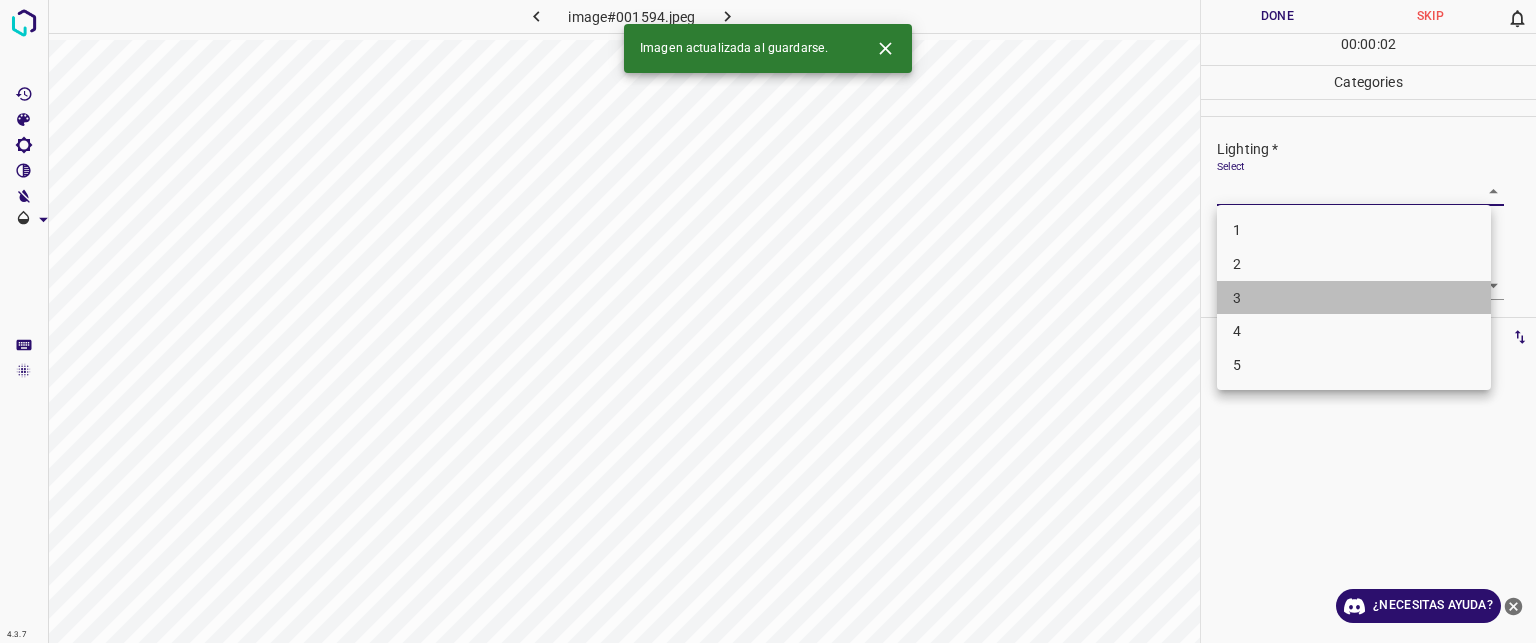click on "3" at bounding box center (1237, 298) 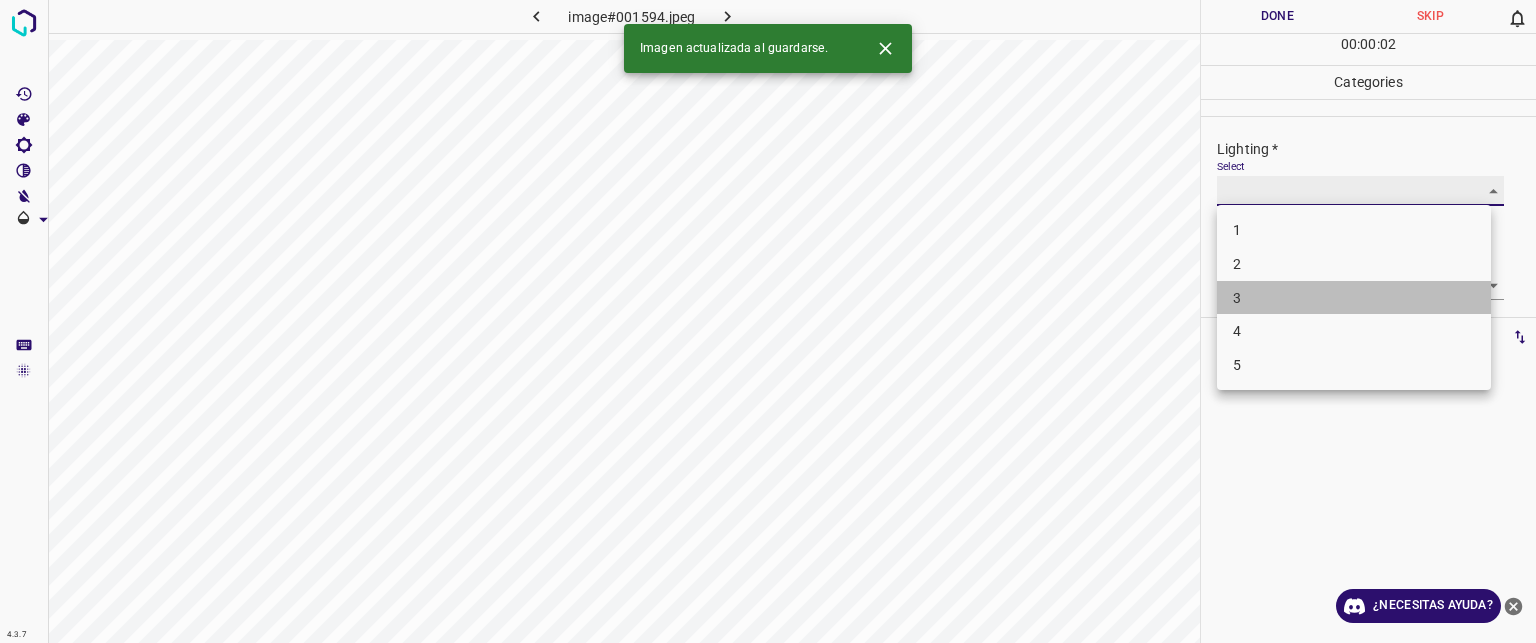 type on "3" 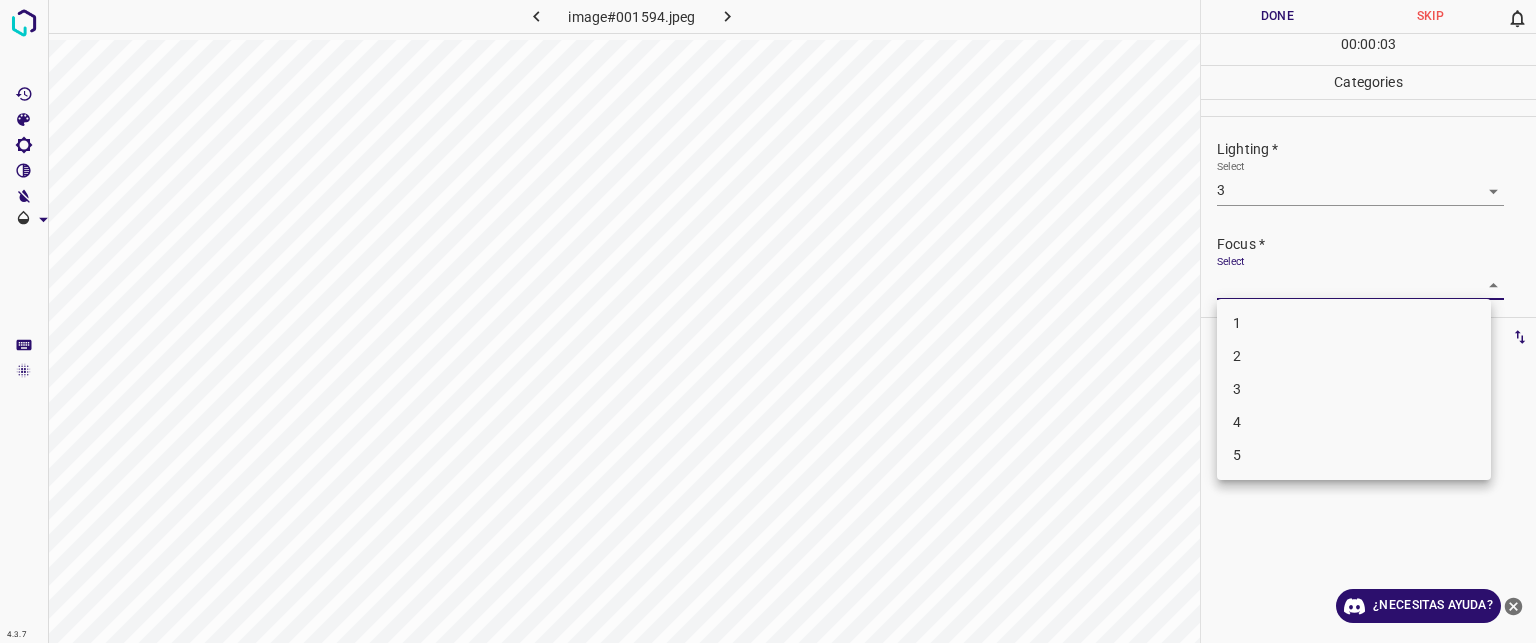 click on "Texto original Valora esta traducción Tu opinión servirá para ayudar a mejorar el Traductor de Google 4.3.7 image#001594.jpeg Done Skip 0 00   : 00   : 03   Categories Lighting *  Select 3 3 Focus *  Select ​ Overall *  Select ​ Labels   0 Categories 1 Lighting 2 Focus 3 Overall Tools Space Change between modes (Draw & Edit) I Auto labeling R Restore zoom M Zoom in N Zoom out Delete Delete selecte label Filters Z Restore filters X Saturation filter C Brightness filter V Contrast filter B Gray scale filter General O Download ¿Necesitas ayuda? - Texto - Esconder - Borrar 1 2 3 4 5" at bounding box center [768, 321] 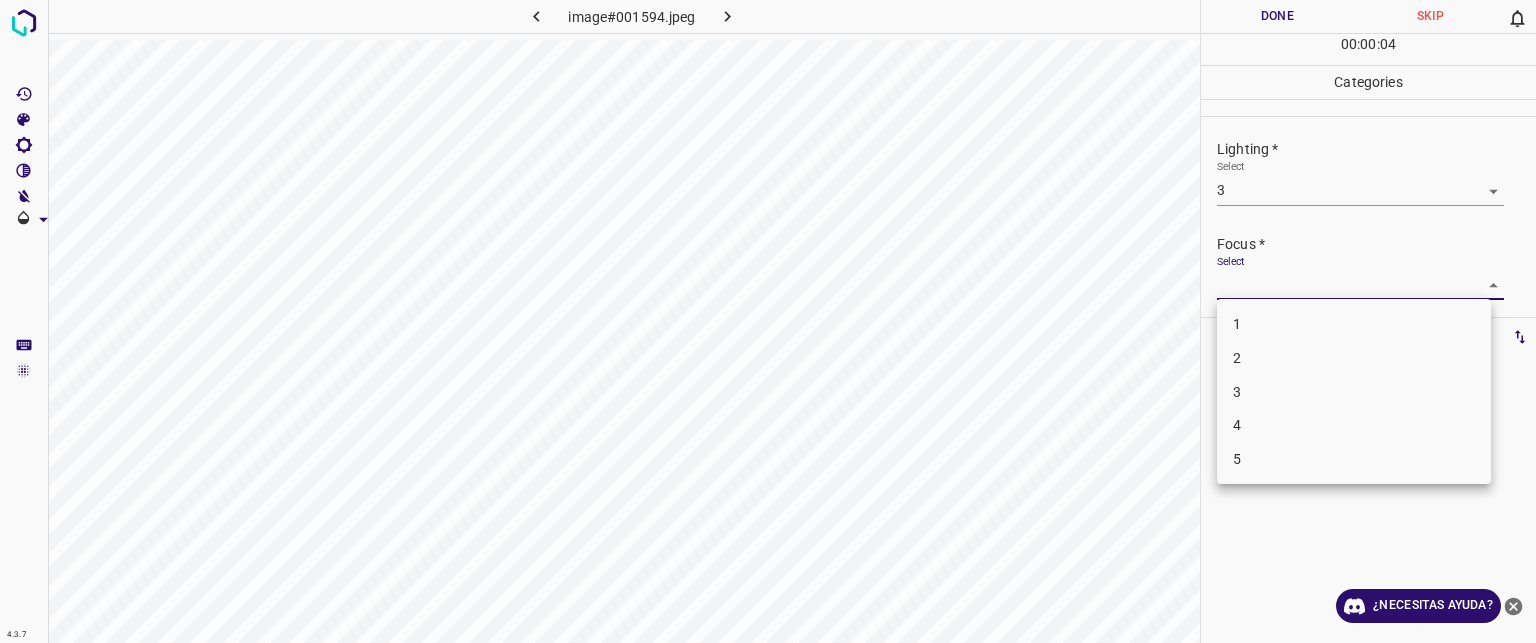 click on "3" at bounding box center (1354, 392) 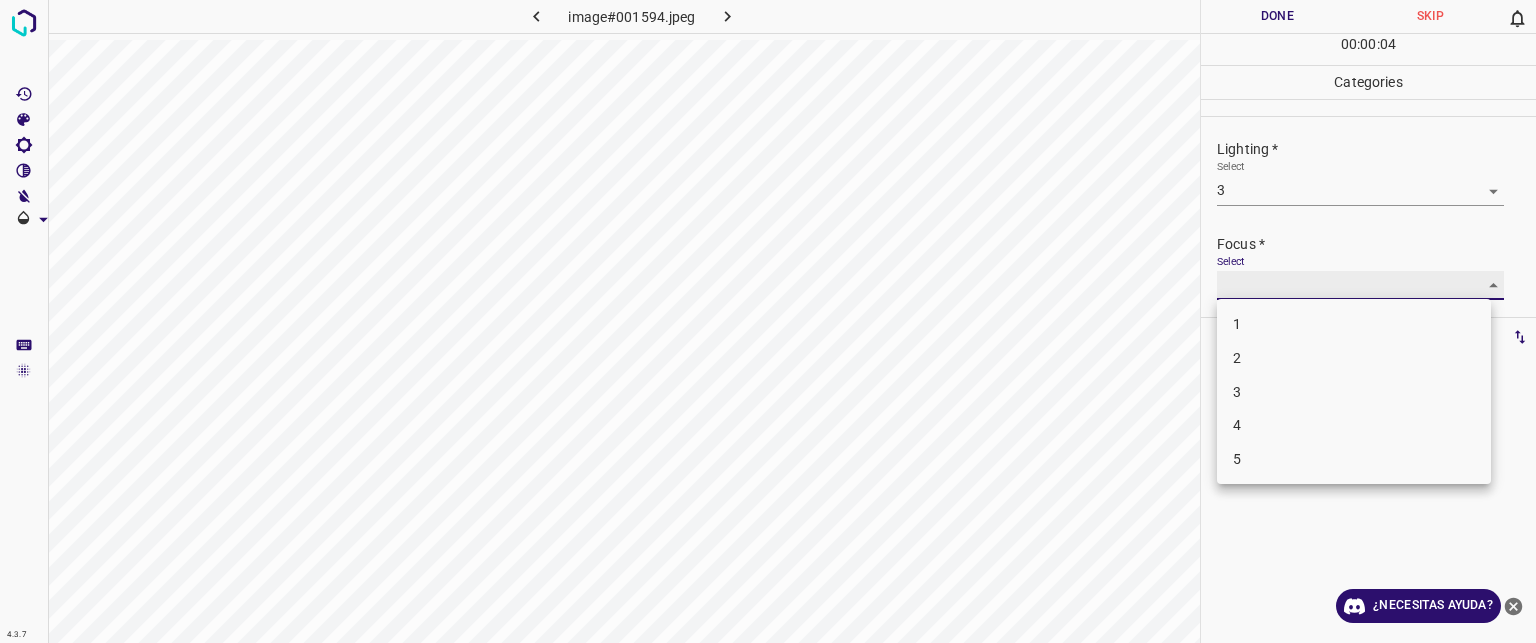 type on "3" 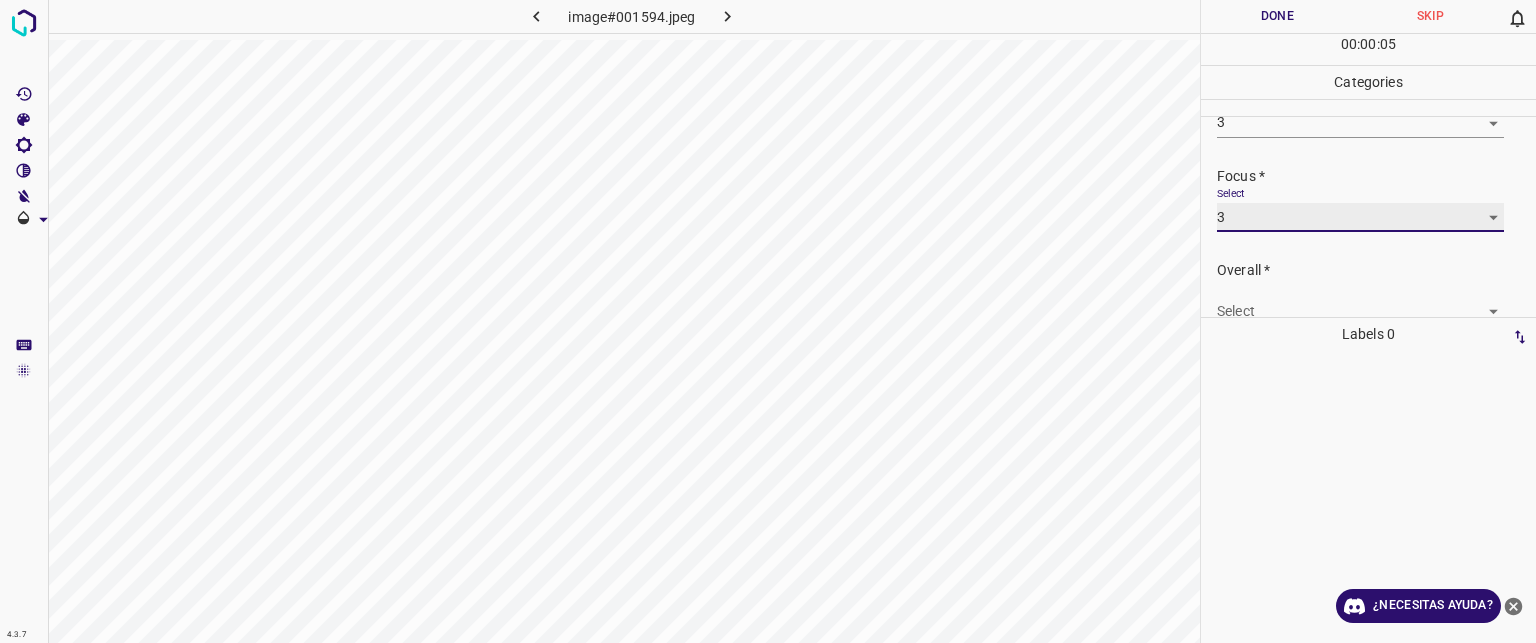 scroll, scrollTop: 98, scrollLeft: 0, axis: vertical 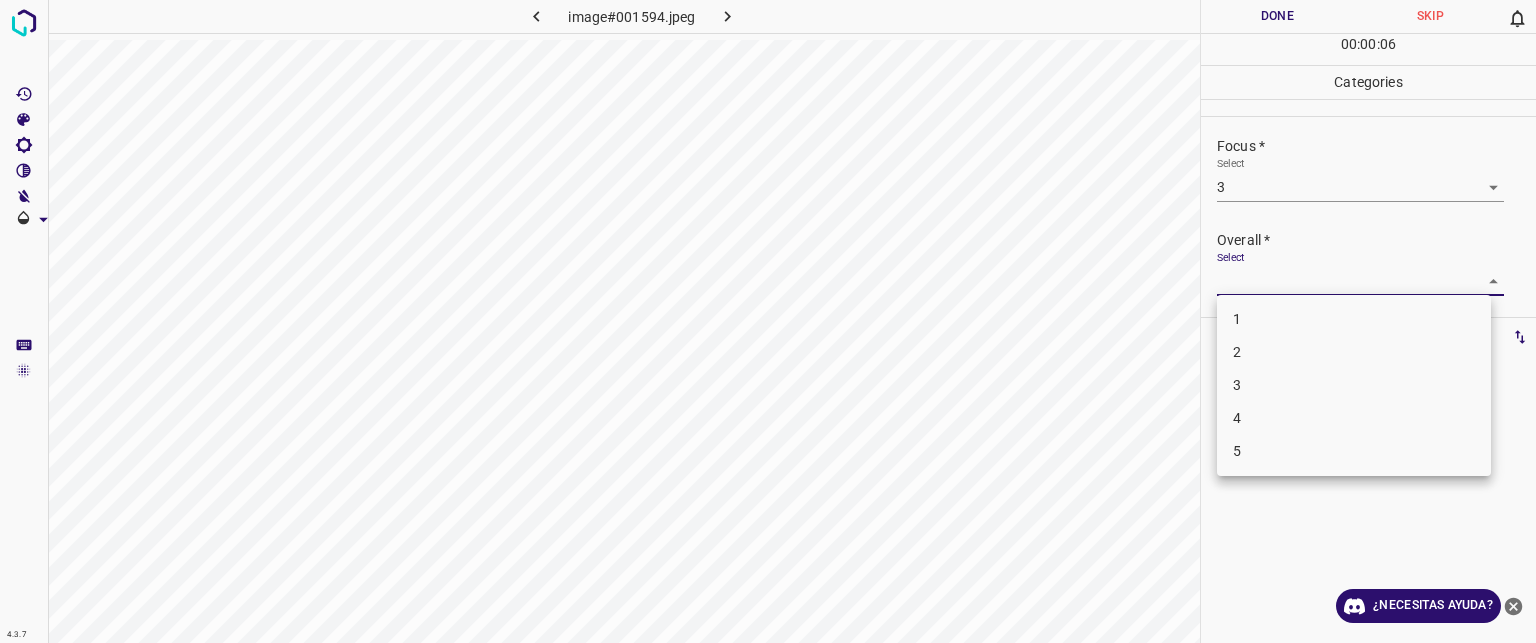 click on "Texto original Valora esta traducción Tu opinión servirá para ayudar a mejorar el Traductor de Google 4.3.7 image#001594.jpeg Done Skip 0 00   : 00   : 06   Categories Lighting *  Select 3 3 Focus *  Select 3 3 Overall *  Select ​ Labels   0 Categories 1 Lighting 2 Focus 3 Overall Tools Space Change between modes (Draw & Edit) I Auto labeling R Restore zoom M Zoom in N Zoom out Delete Delete selecte label Filters Z Restore filters X Saturation filter C Brightness filter V Contrast filter B Gray scale filter General O Download ¿Necesitas ayuda? - Texto - Esconder - Borrar 1 2 3 4 5" at bounding box center [768, 321] 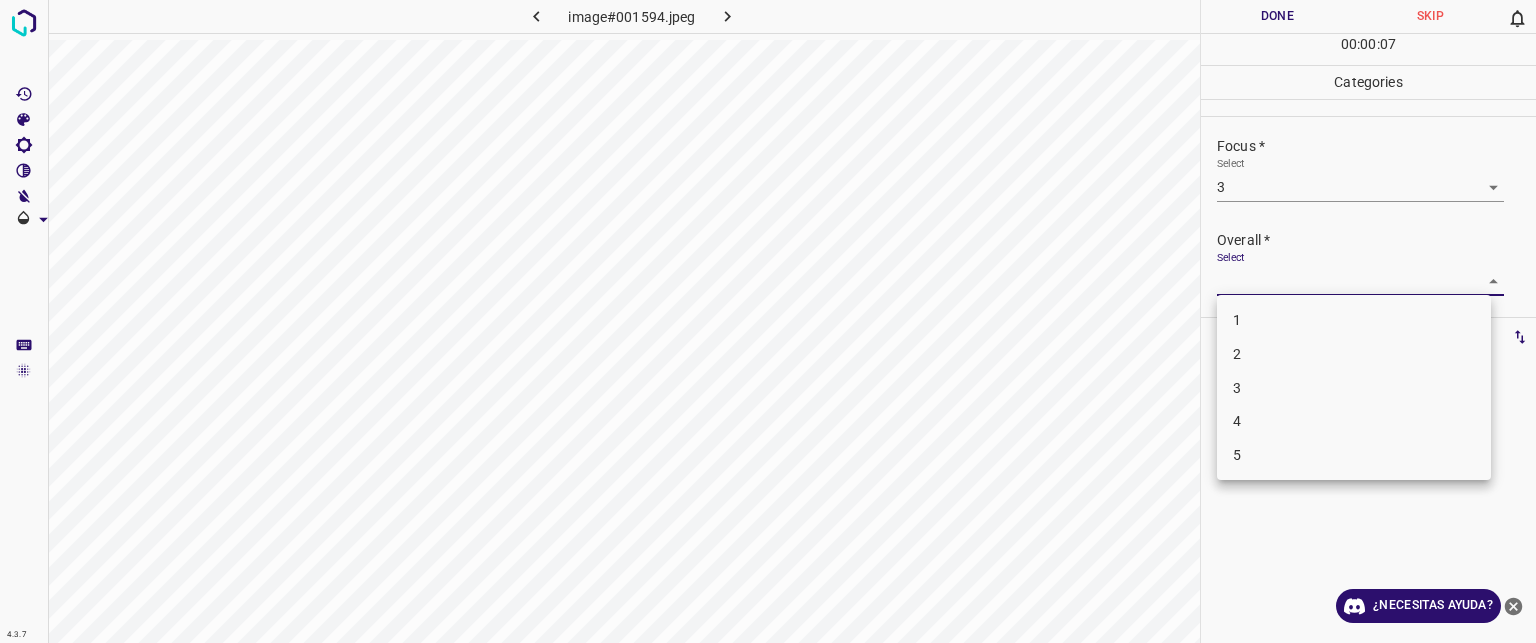 click on "3" at bounding box center (1354, 388) 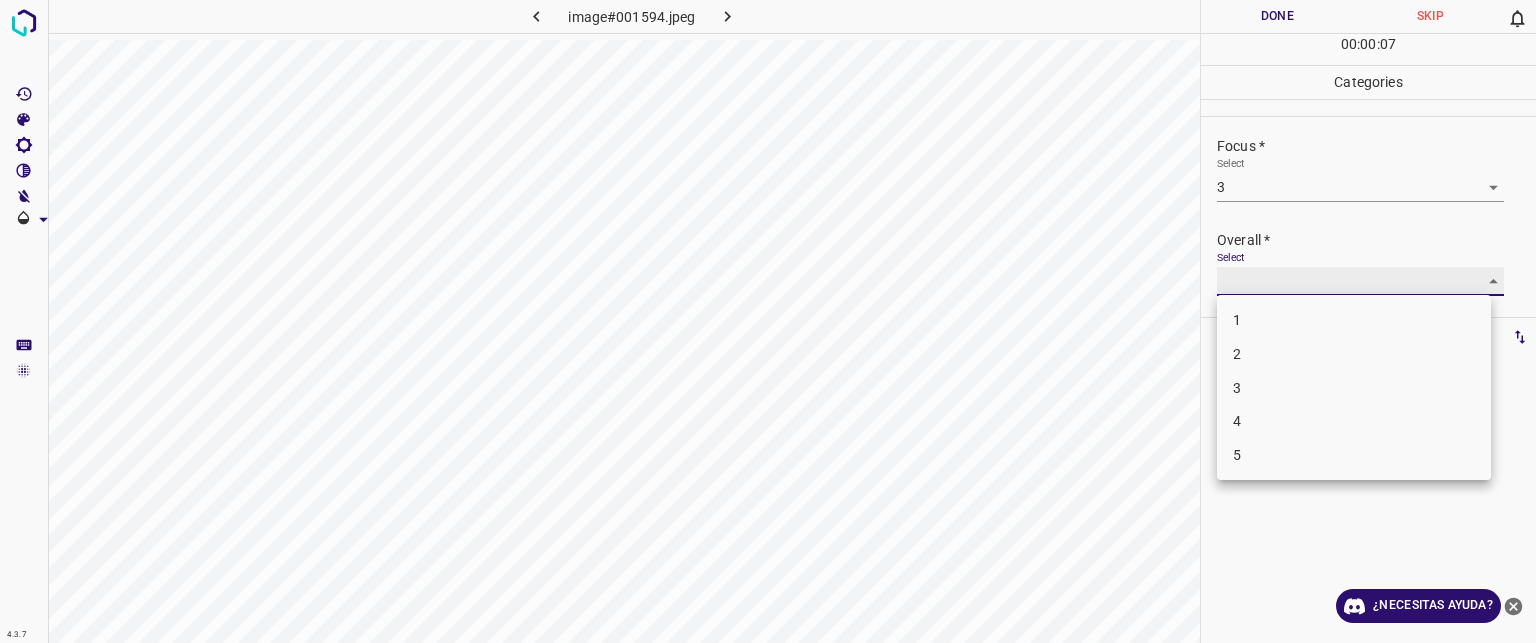 type on "3" 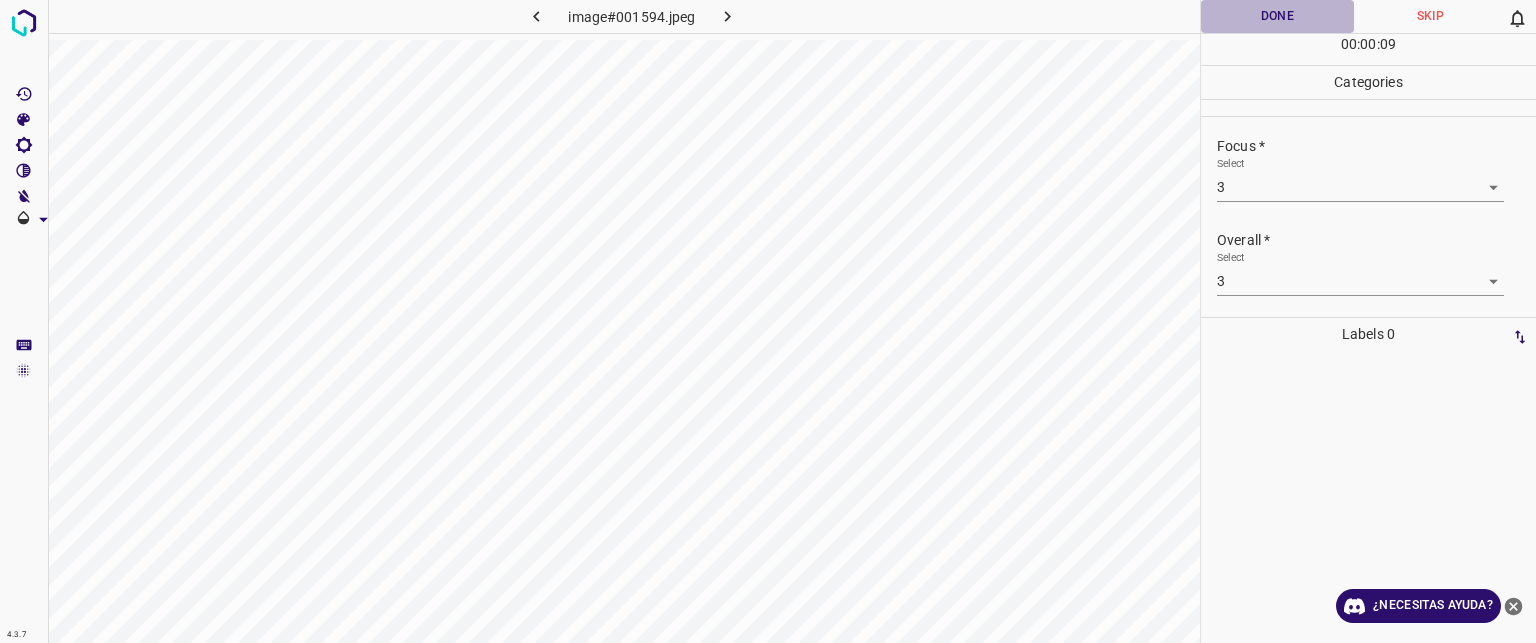 click on "Done" at bounding box center (1277, 16) 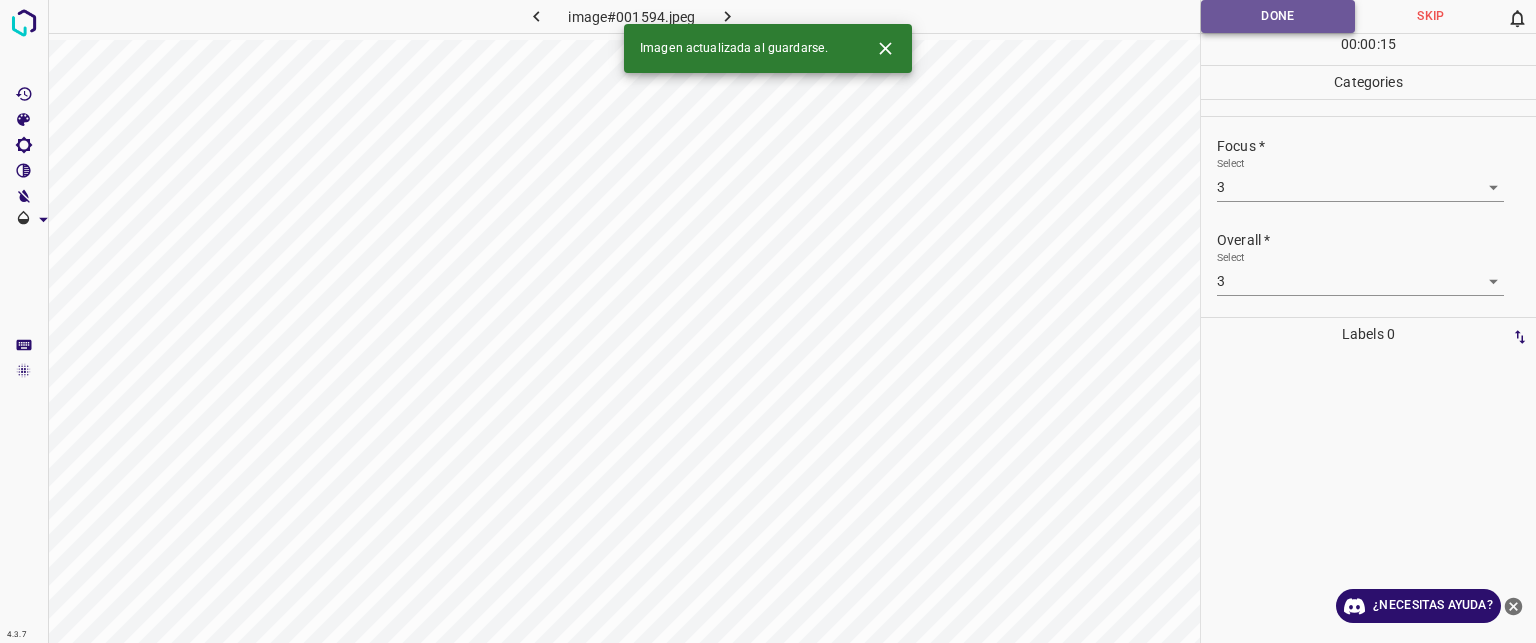 click on "Done" at bounding box center (1278, 16) 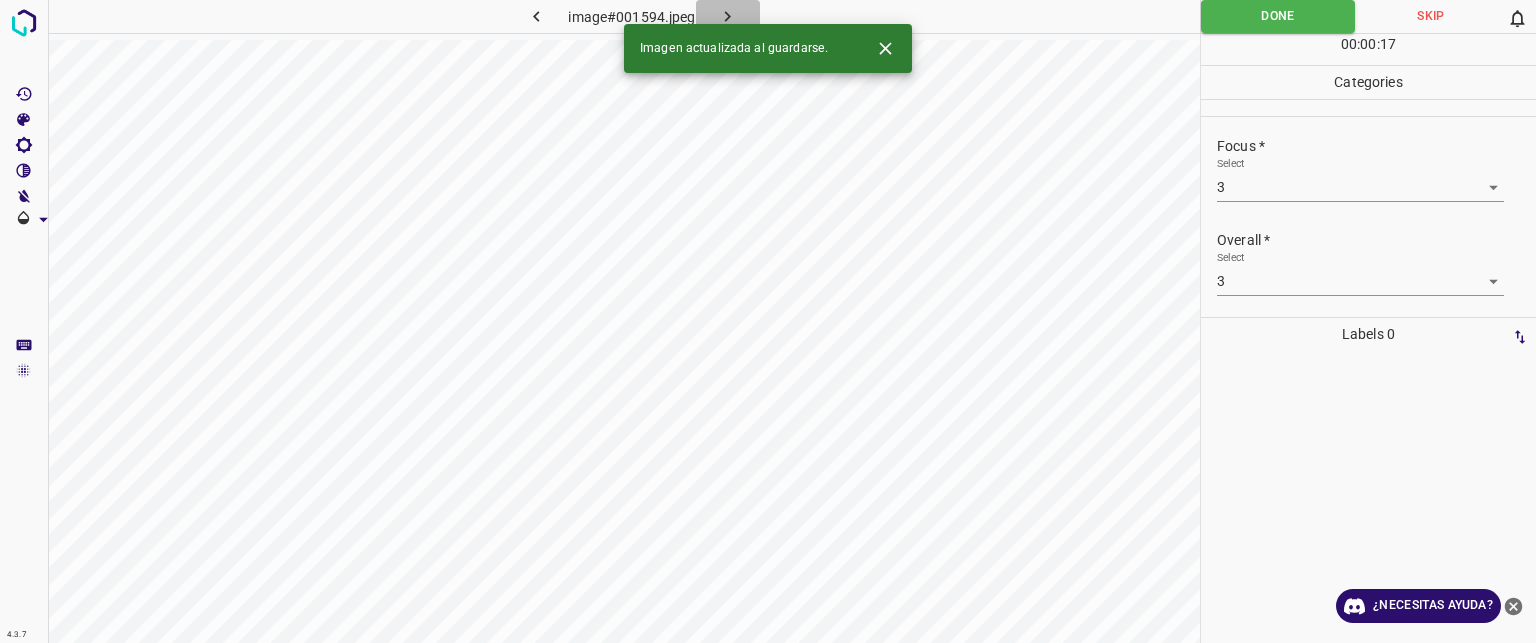 click at bounding box center (728, 16) 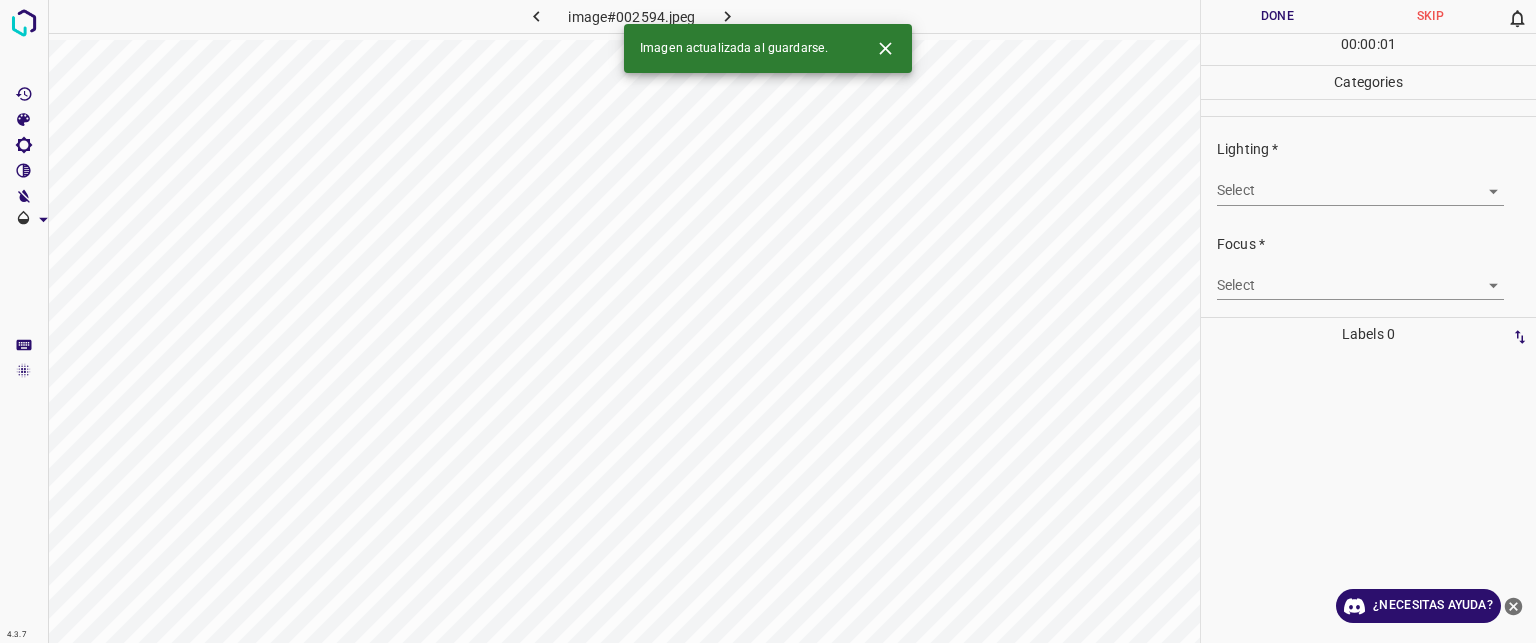 click on "Texto original Valora esta traducción Tu opinión servirá para ayudar a mejorar el Traductor de Google 4.3.7 image#002594.jpeg Done Skip 0 00   : 00   : 01   Categories Lighting *  Select ​ Focus *  Select ​ Overall *  Select ​ Labels   0 Categories 1 Lighting 2 Focus 3 Overall Tools Space Change between modes (Draw & Edit) I Auto labeling R Restore zoom M Zoom in N Zoom out Delete Delete selecte label Filters Z Restore filters X Saturation filter C Brightness filter V Contrast filter B Gray scale filter General O Download Imagen actualizada al guardarse. ¿Necesitas ayuda? - Texto - Esconder - Borrar" at bounding box center (768, 321) 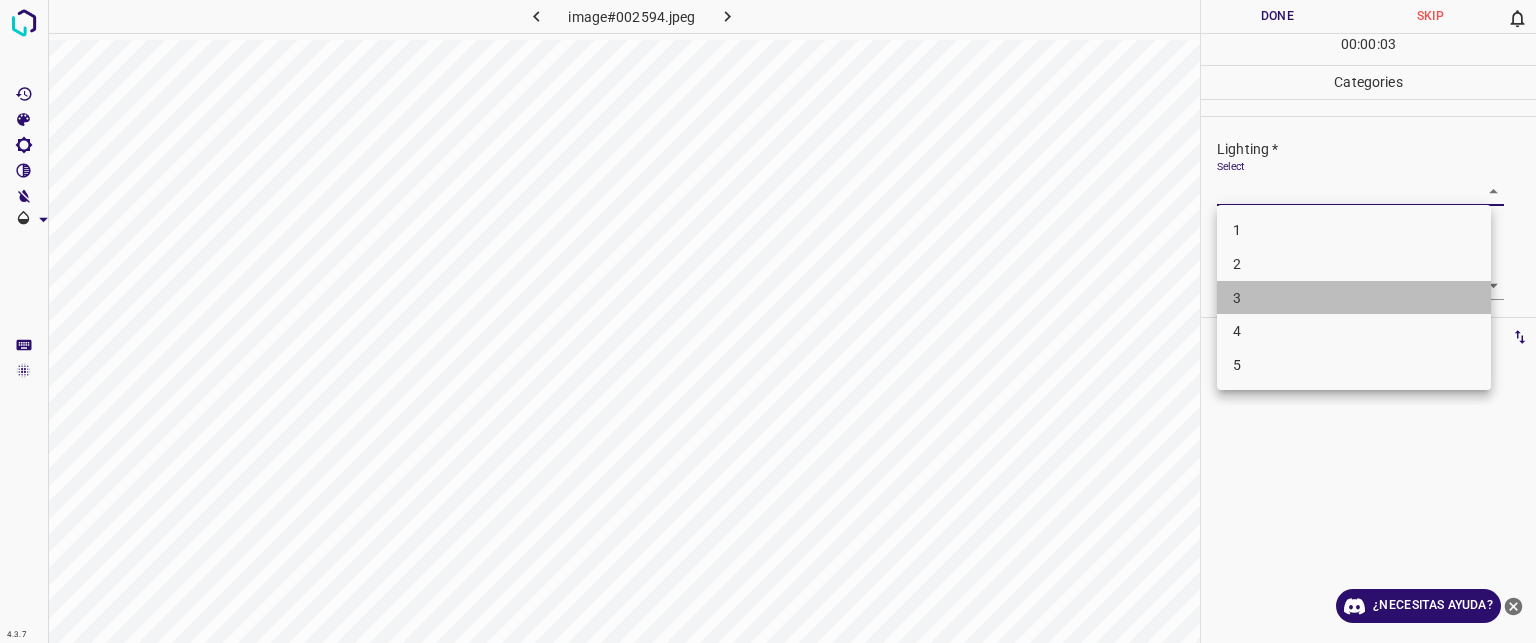click on "3" at bounding box center (1354, 298) 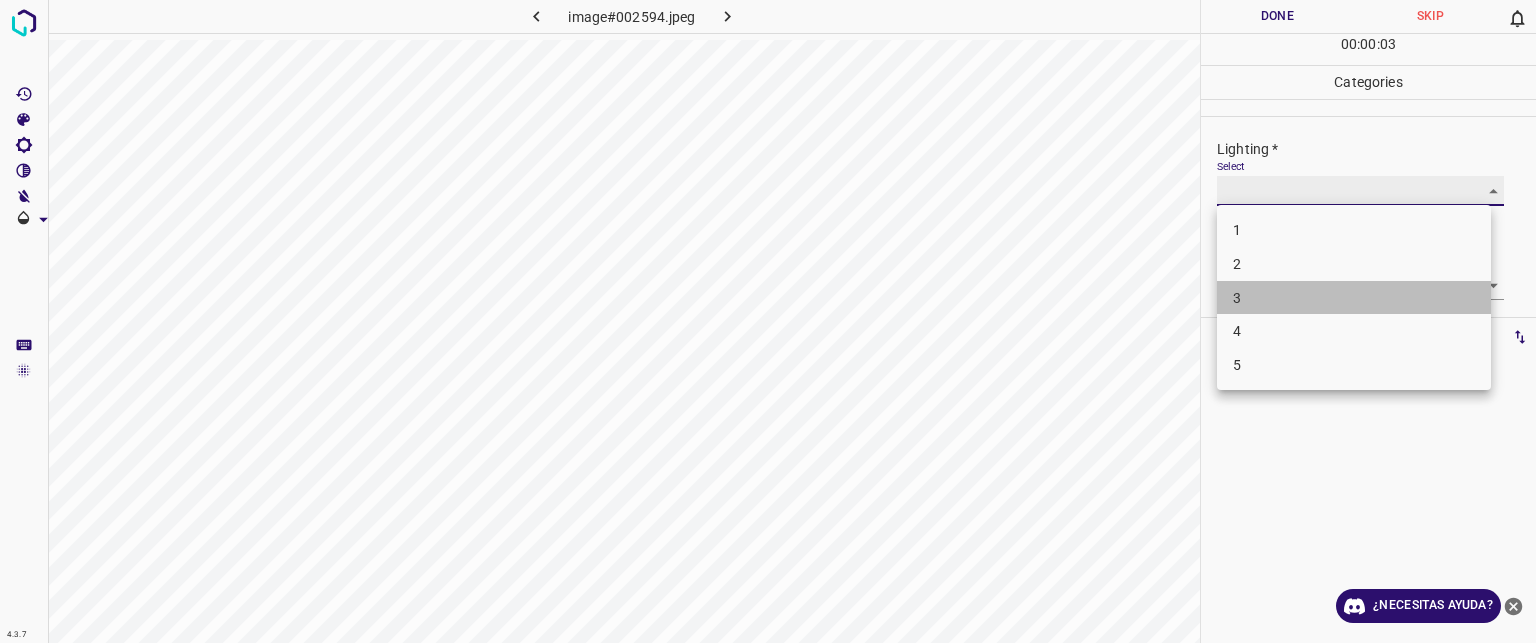 type on "3" 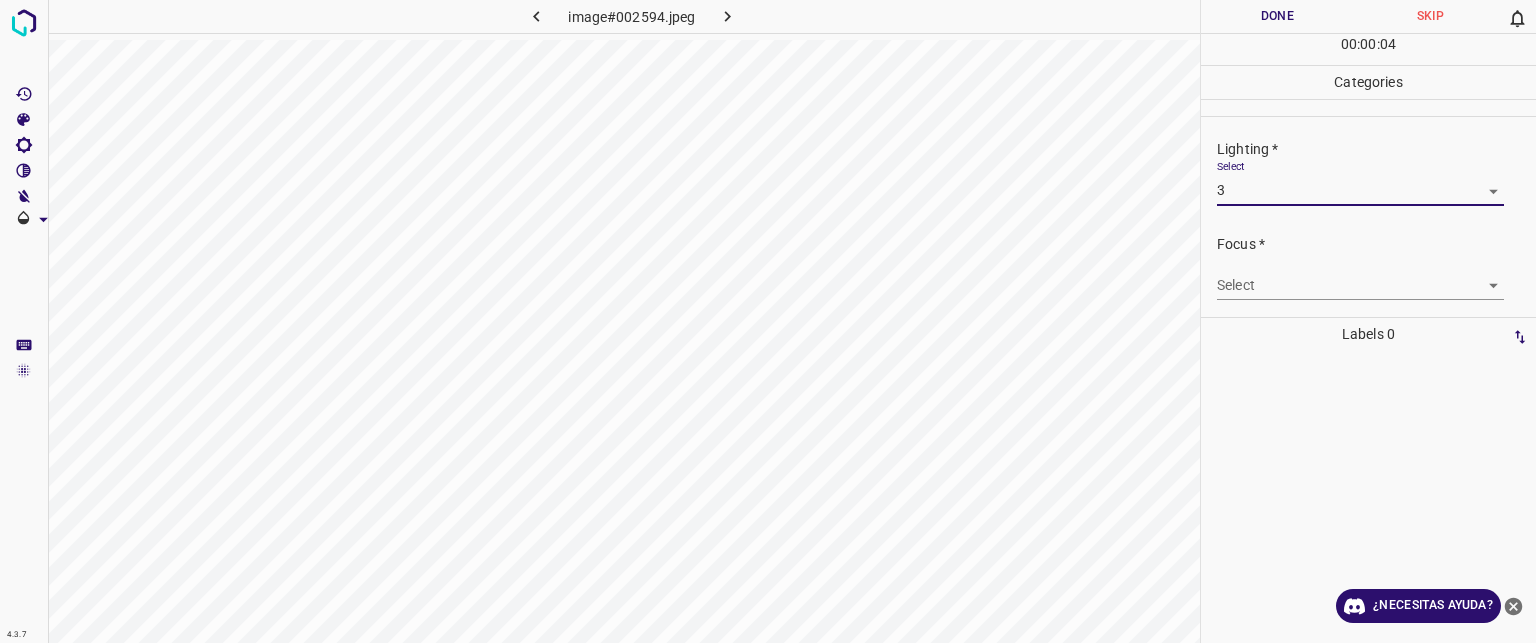 click on "Texto original Valora esta traducción Tu opinión servirá para ayudar a mejorar el Traductor de Google 4.3.7 image#002594.jpeg Done Skip 0 00   : 00   : 04   Categories Lighting *  Select 3 3 Focus *  Select ​ Overall *  Select ​ Labels   0 Categories 1 Lighting 2 Focus 3 Overall Tools Space Change between modes (Draw & Edit) I Auto labeling R Restore zoom M Zoom in N Zoom out Delete Delete selecte label Filters Z Restore filters X Saturation filter C Brightness filter V Contrast filter B Gray scale filter General O Download ¿Necesitas ayuda? - Texto - Esconder - Borrar" at bounding box center (768, 321) 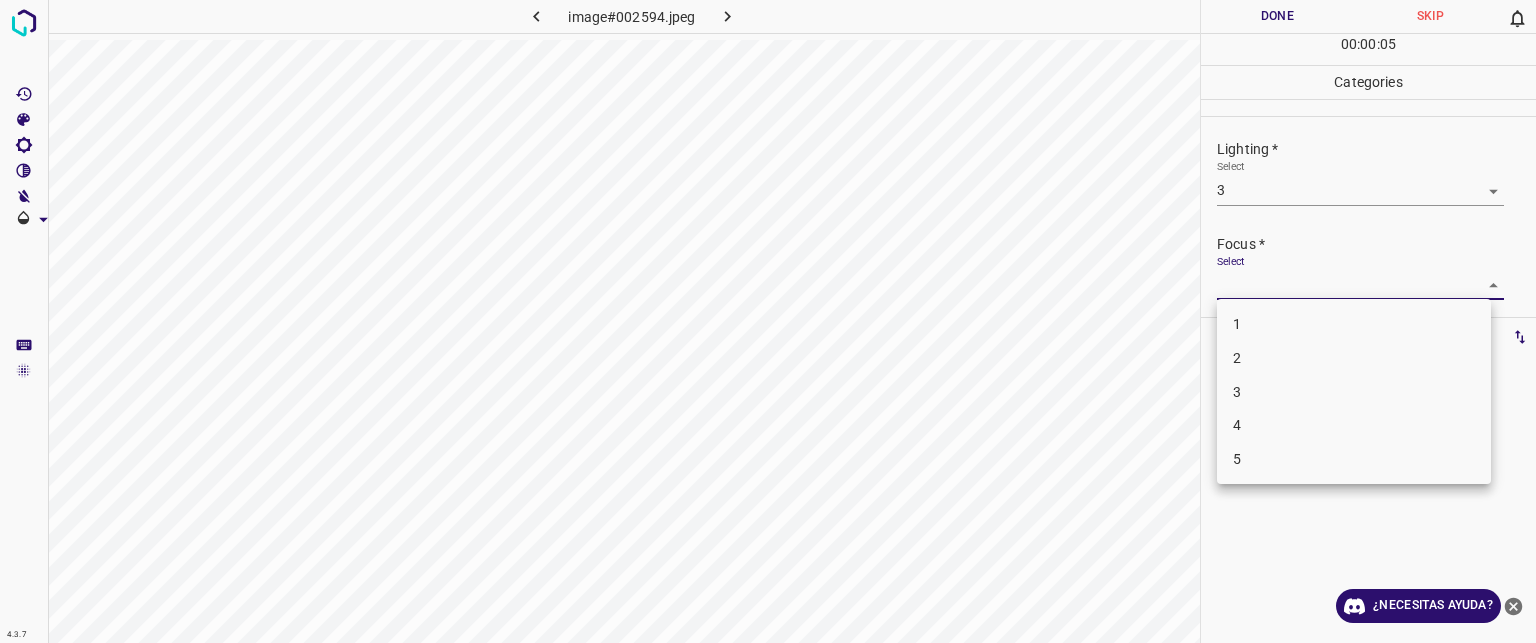 click on "3" at bounding box center [1237, 391] 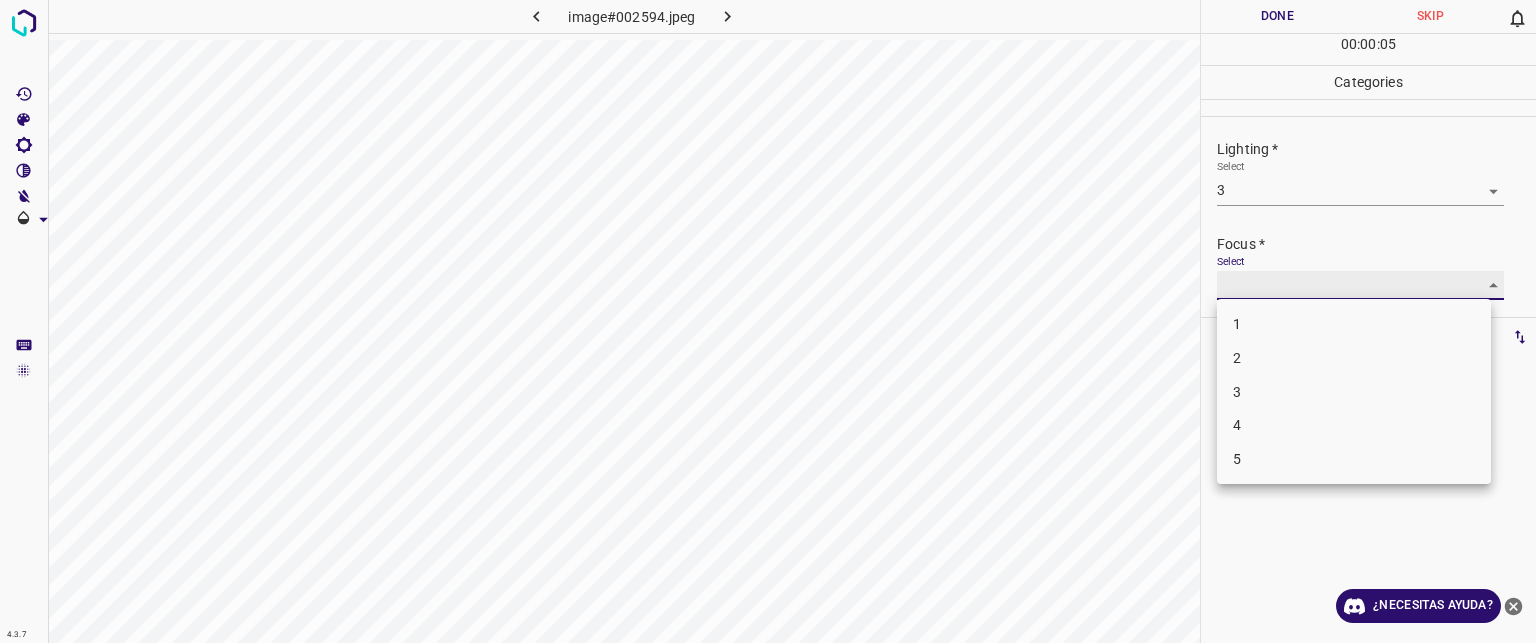 type on "3" 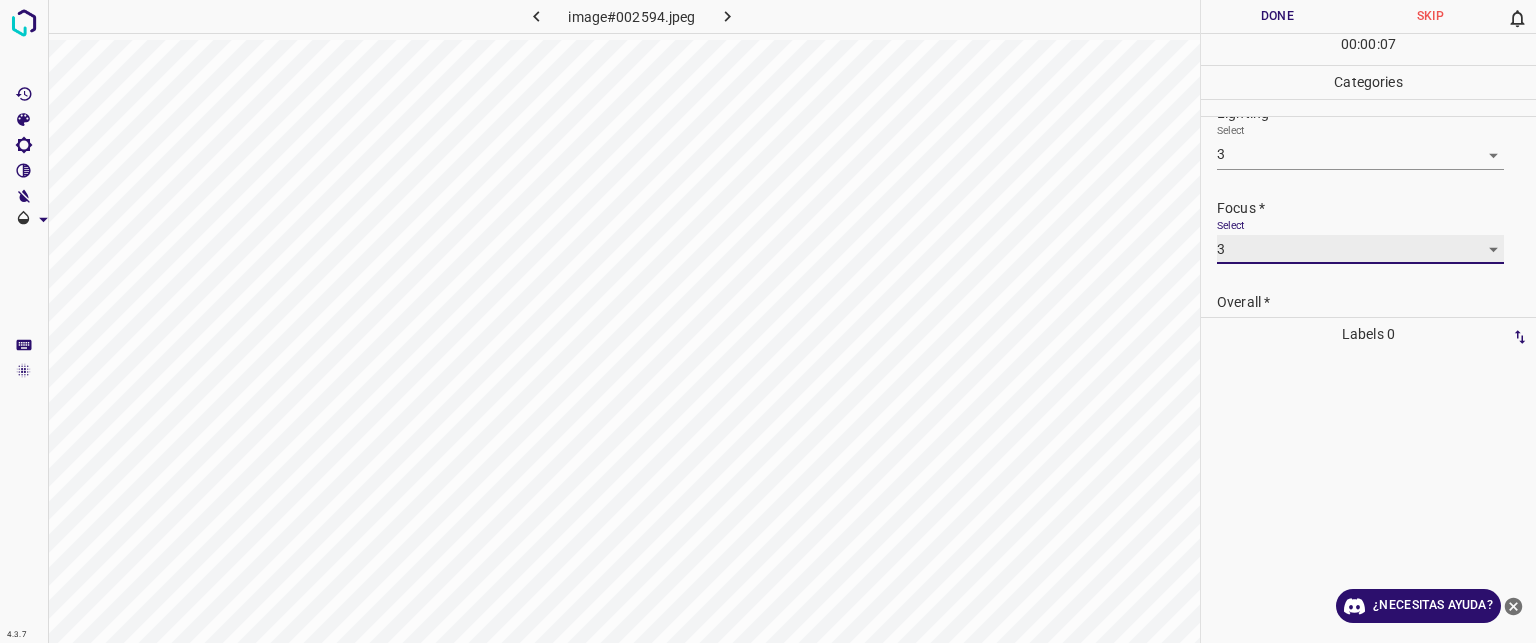 scroll, scrollTop: 98, scrollLeft: 0, axis: vertical 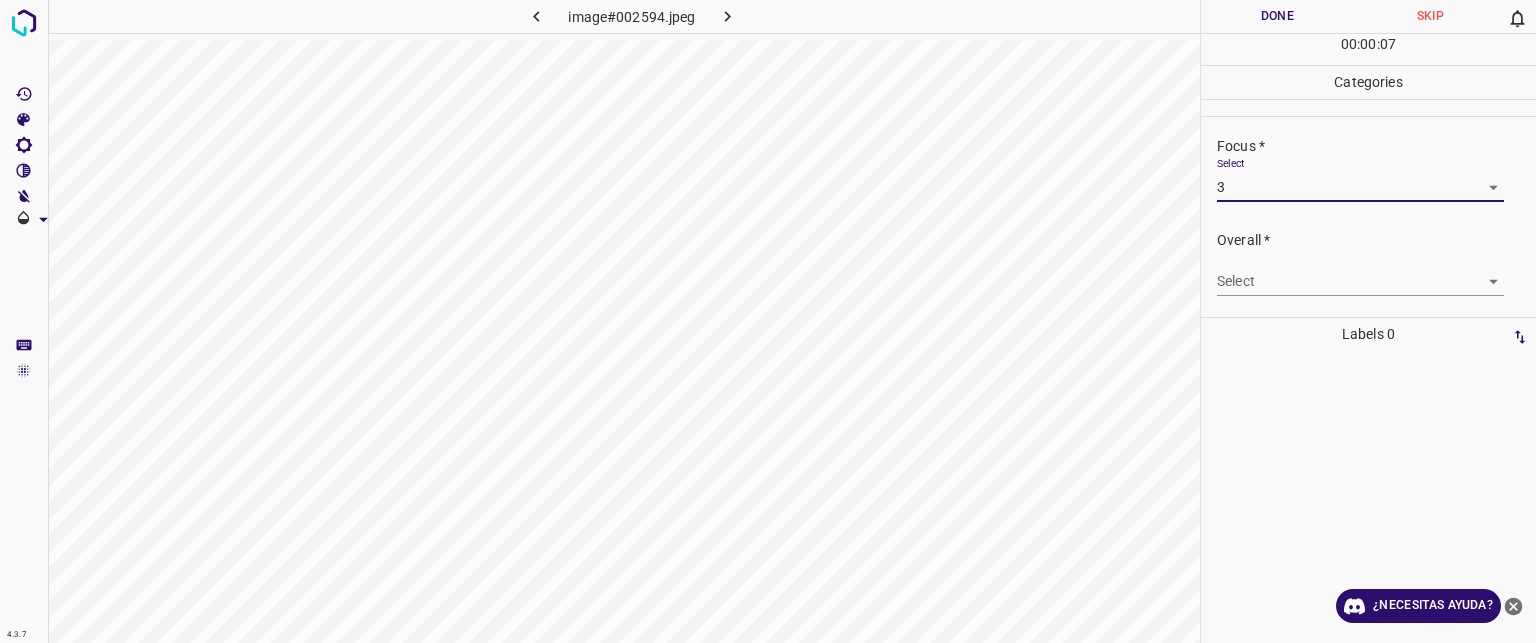 click on "Texto original Valora esta traducción Tu opinión servirá para ayudar a mejorar el Traductor de Google 4.3.7 image#002594.jpeg Done Skip 0 00   : 00   : 07   Categories Lighting *  Select 3 3 Focus *  Select 3 3 Overall *  Select ​ Labels   0 Categories 1 Lighting 2 Focus 3 Overall Tools Space Change between modes (Draw & Edit) I Auto labeling R Restore zoom M Zoom in N Zoom out Delete Delete selecte label Filters Z Restore filters X Saturation filter C Brightness filter V Contrast filter B Gray scale filter General O Download ¿Necesitas ayuda? - Texto - Esconder - Borrar" at bounding box center (768, 321) 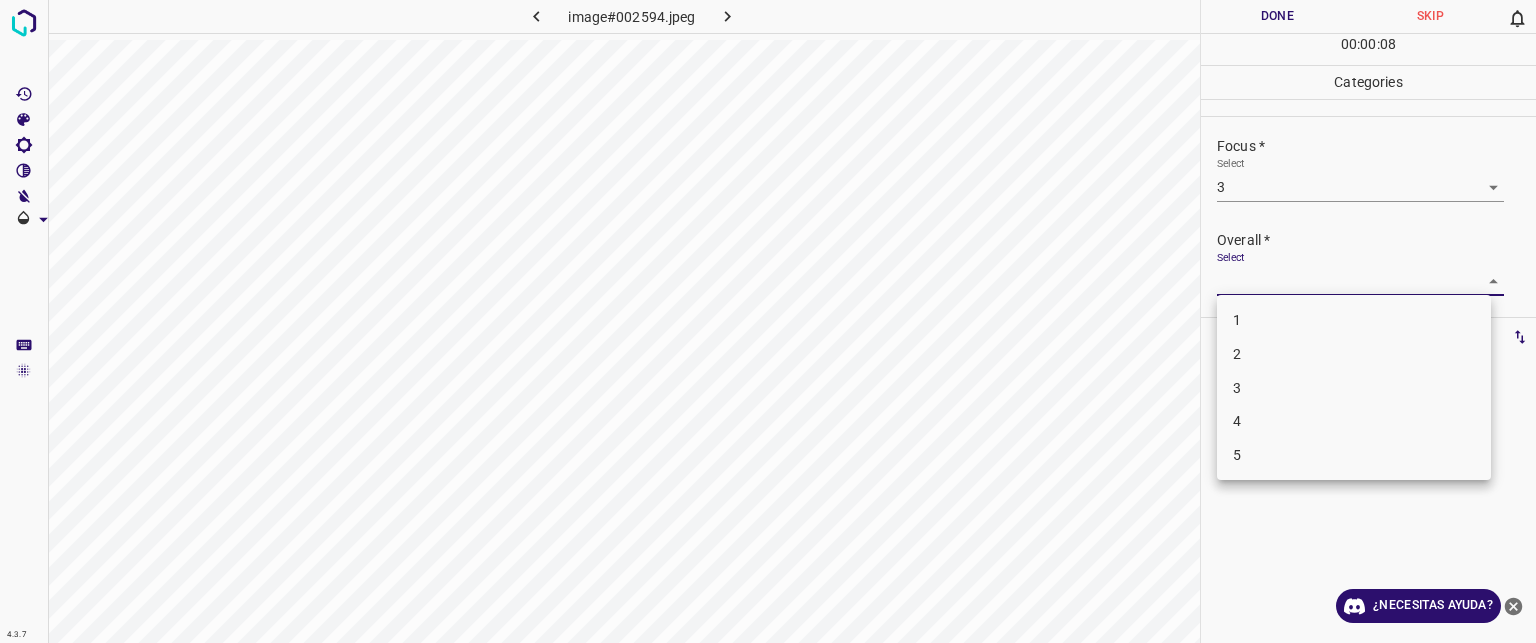 click on "3" at bounding box center (1237, 387) 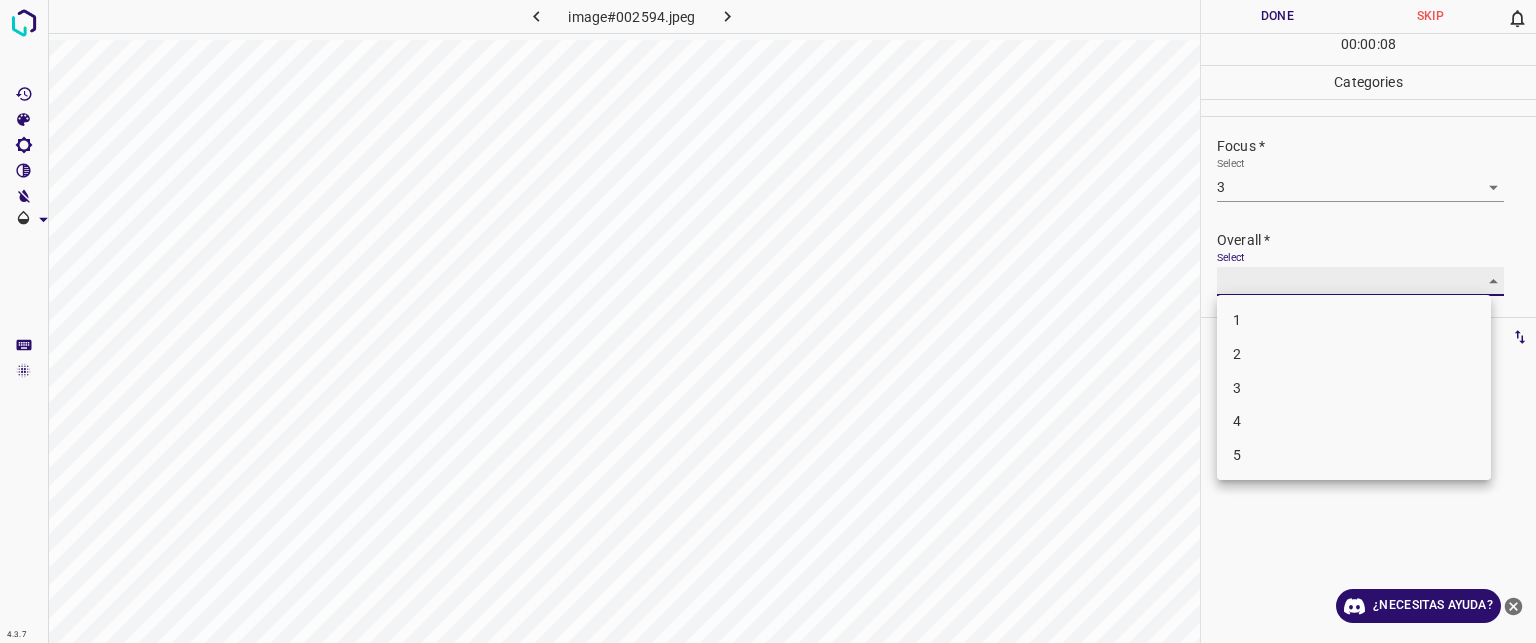 type on "3" 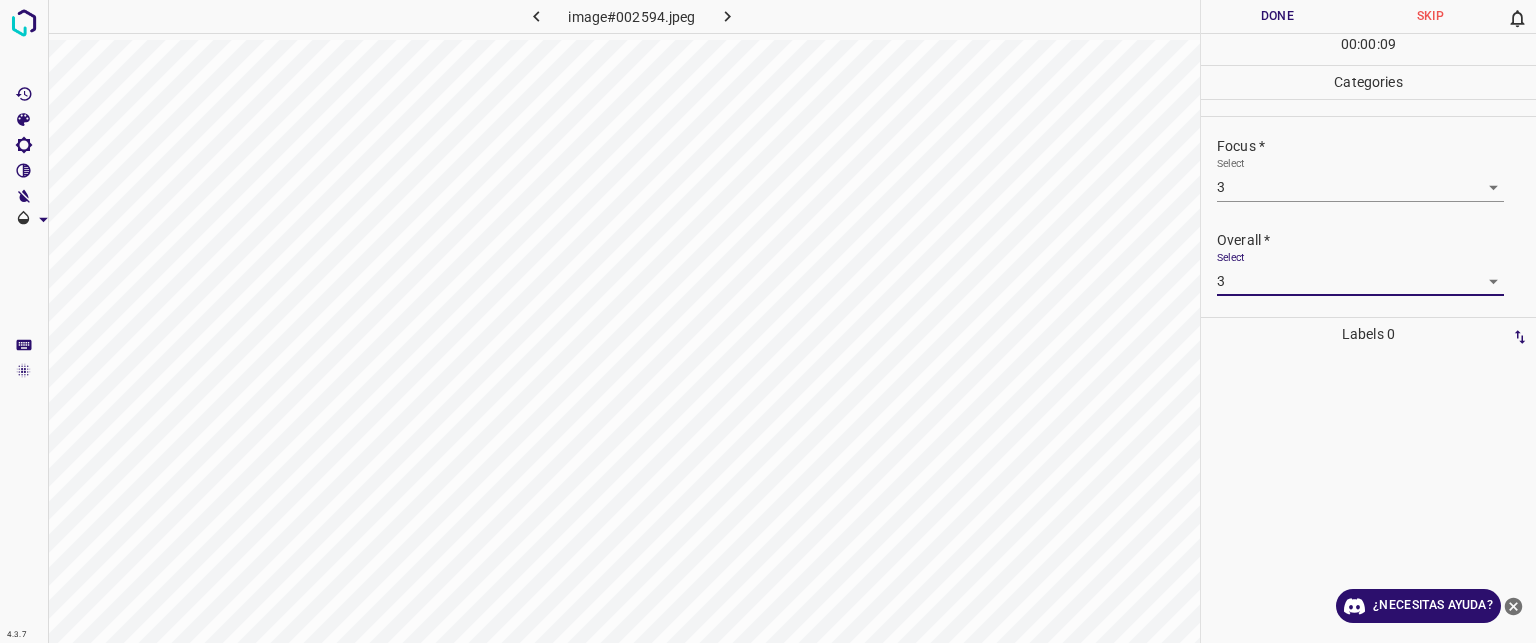click on "Done" at bounding box center (1277, 16) 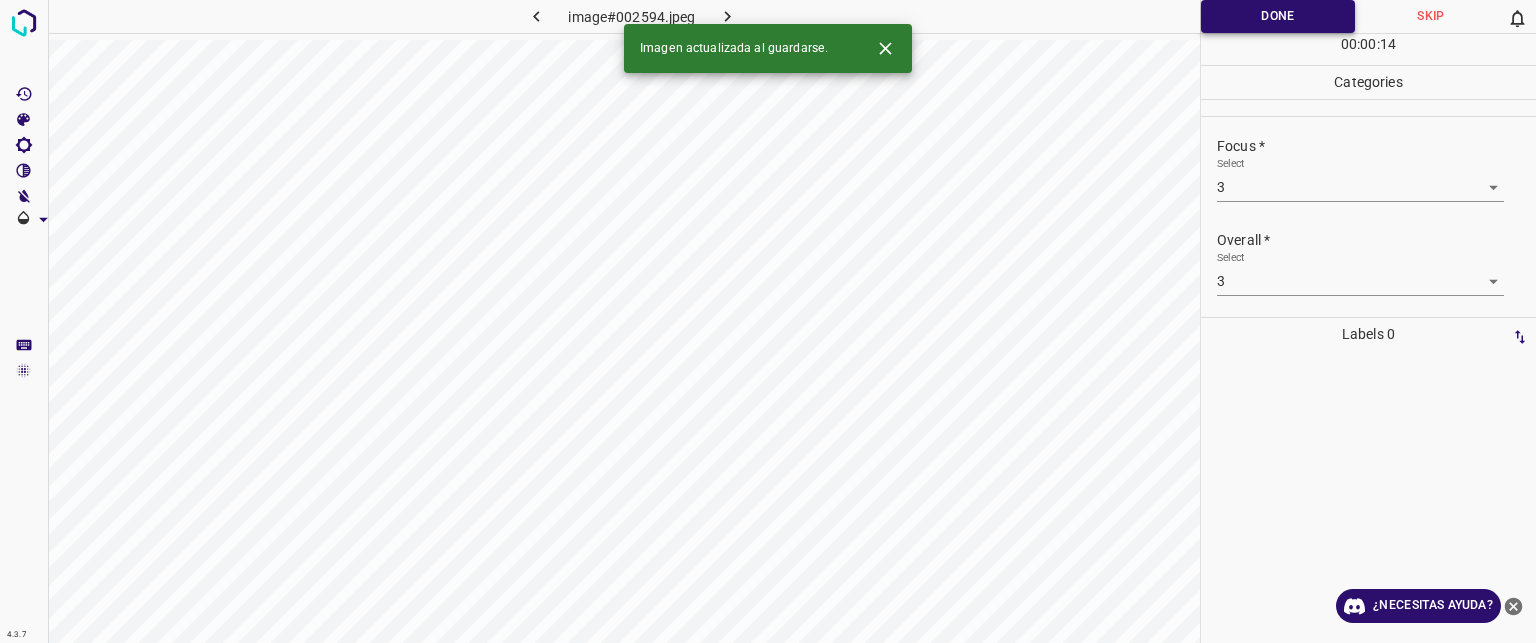 click on "Done" at bounding box center [1278, 16] 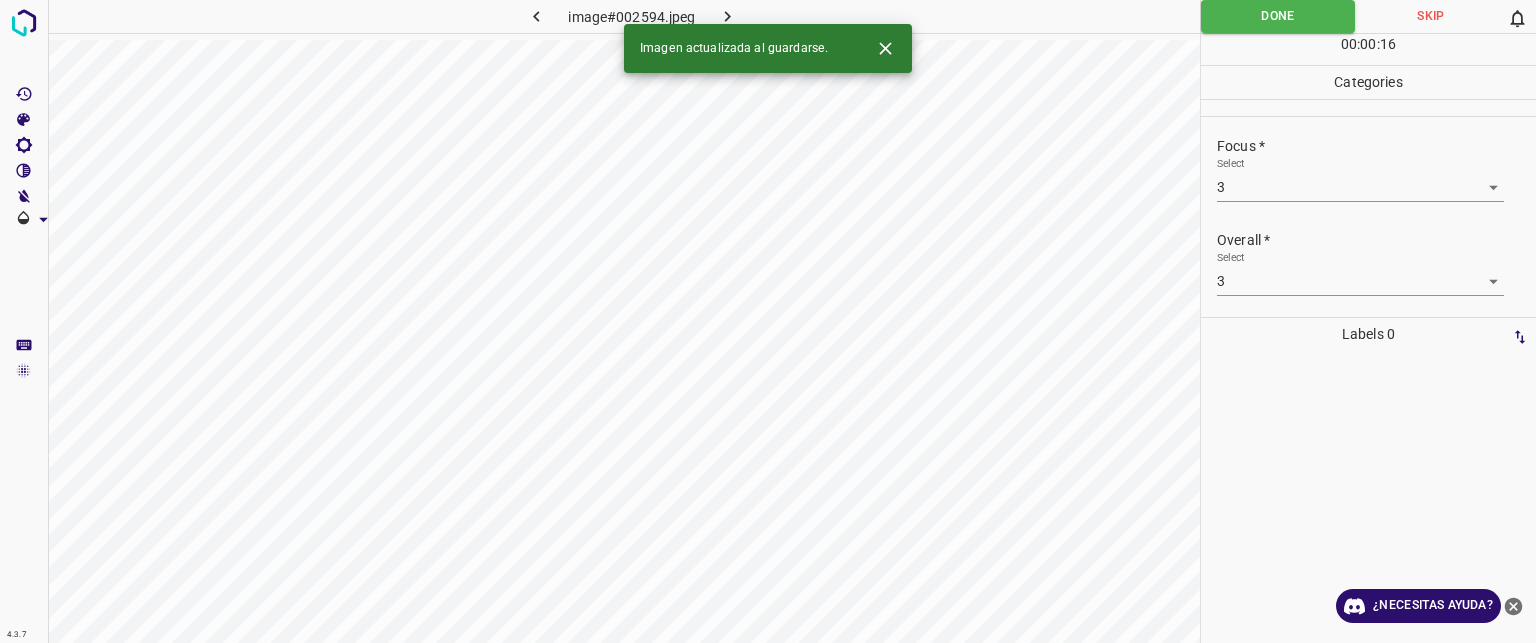 click 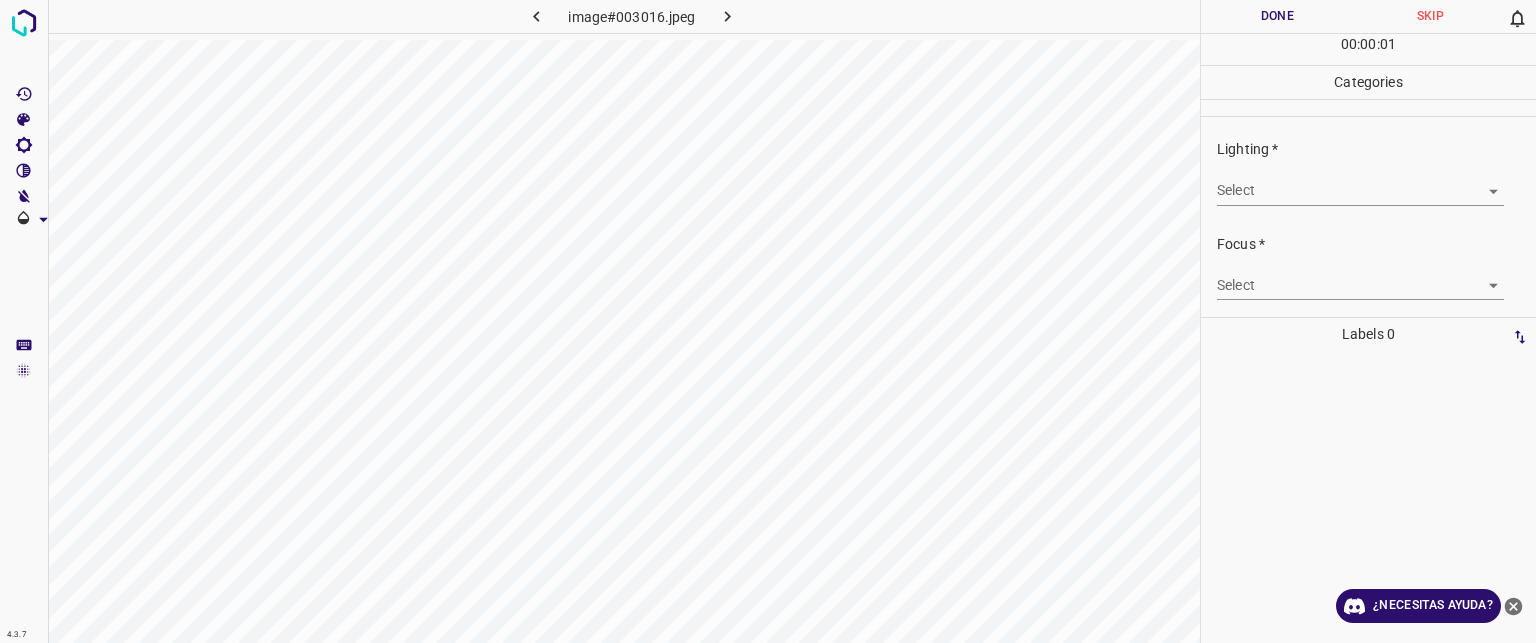 click on "Texto original Valora esta traducción Tu opinión servirá para ayudar a mejorar el Traductor de Google 4.3.7 image#003016.jpeg Done Skip 0 00   : 00   : 01   Categories Lighting *  Select ​ Focus *  Select ​ Overall *  Select ​ Labels   0 Categories 1 Lighting 2 Focus 3 Overall Tools Space Change between modes (Draw & Edit) I Auto labeling R Restore zoom M Zoom in N Zoom out Delete Delete selecte label Filters Z Restore filters X Saturation filter C Brightness filter V Contrast filter B Gray scale filter General O Download ¿Necesitas ayuda? - Texto - Esconder - Borrar" at bounding box center [768, 321] 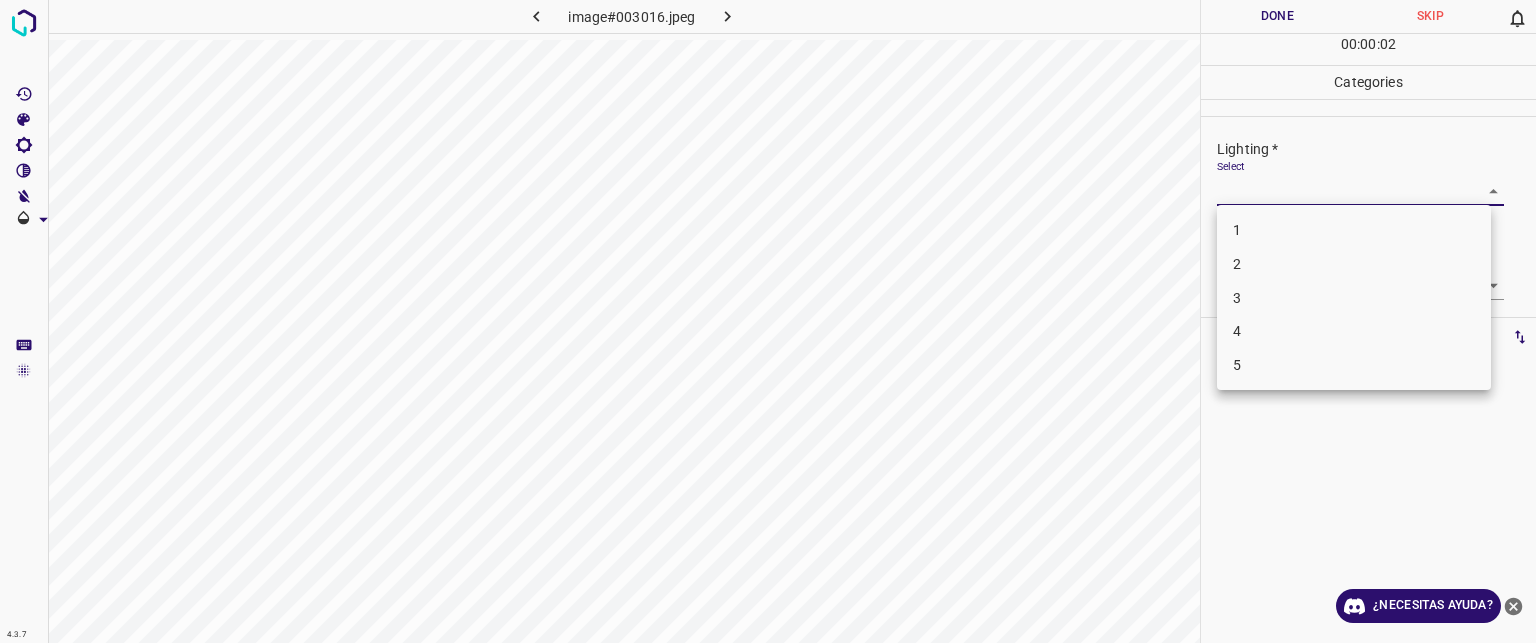 click on "3" at bounding box center (1354, 298) 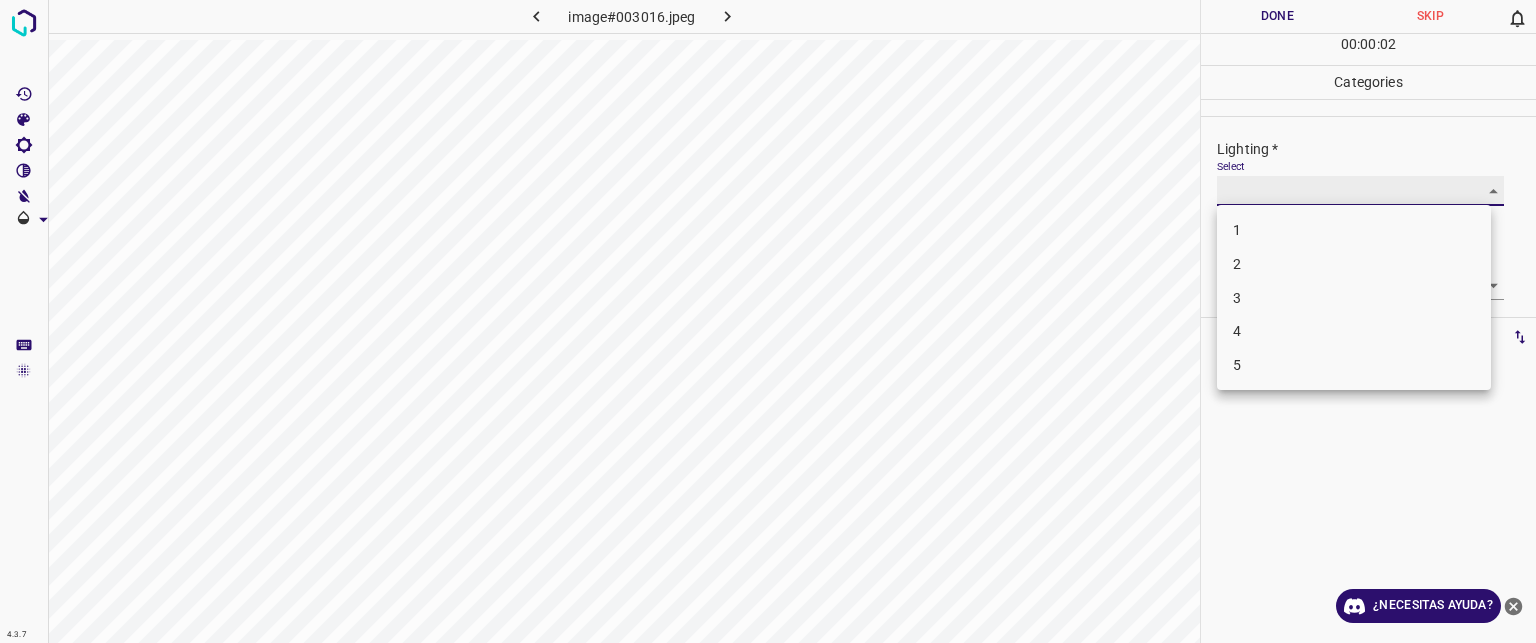 type on "3" 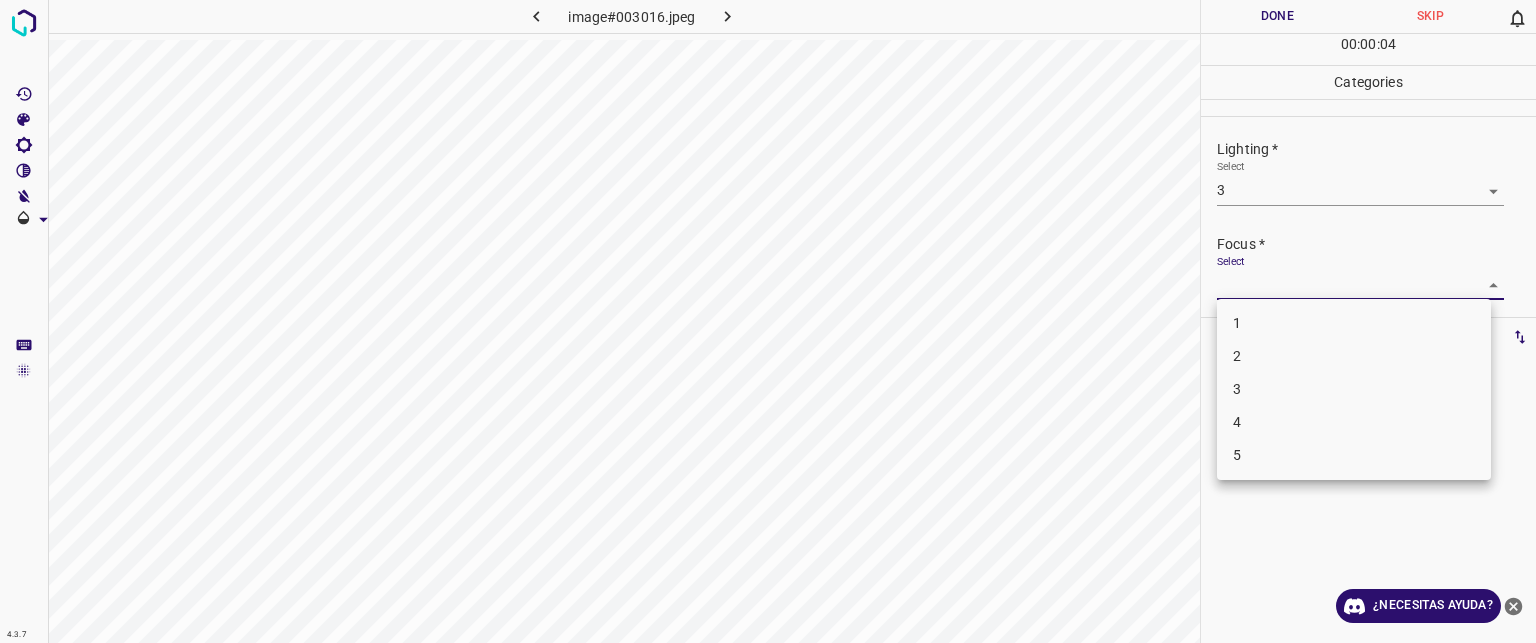 click on "Texto original Valora esta traducción Tu opinión servirá para ayudar a mejorar el Traductor de Google 4.3.7 image#003016.jpeg Done Skip 0 00   : 00   : 04   Categories Lighting *  Select 3 3 Focus *  Select ​ Overall *  Select ​ Labels   0 Categories 1 Lighting 2 Focus 3 Overall Tools Space Change between modes (Draw & Edit) I Auto labeling R Restore zoom M Zoom in N Zoom out Delete Delete selecte label Filters Z Restore filters X Saturation filter C Brightness filter V Contrast filter B Gray scale filter General O Download ¿Necesitas ayuda? - Texto - Esconder - Borrar 1 2 3 4 5" at bounding box center [768, 321] 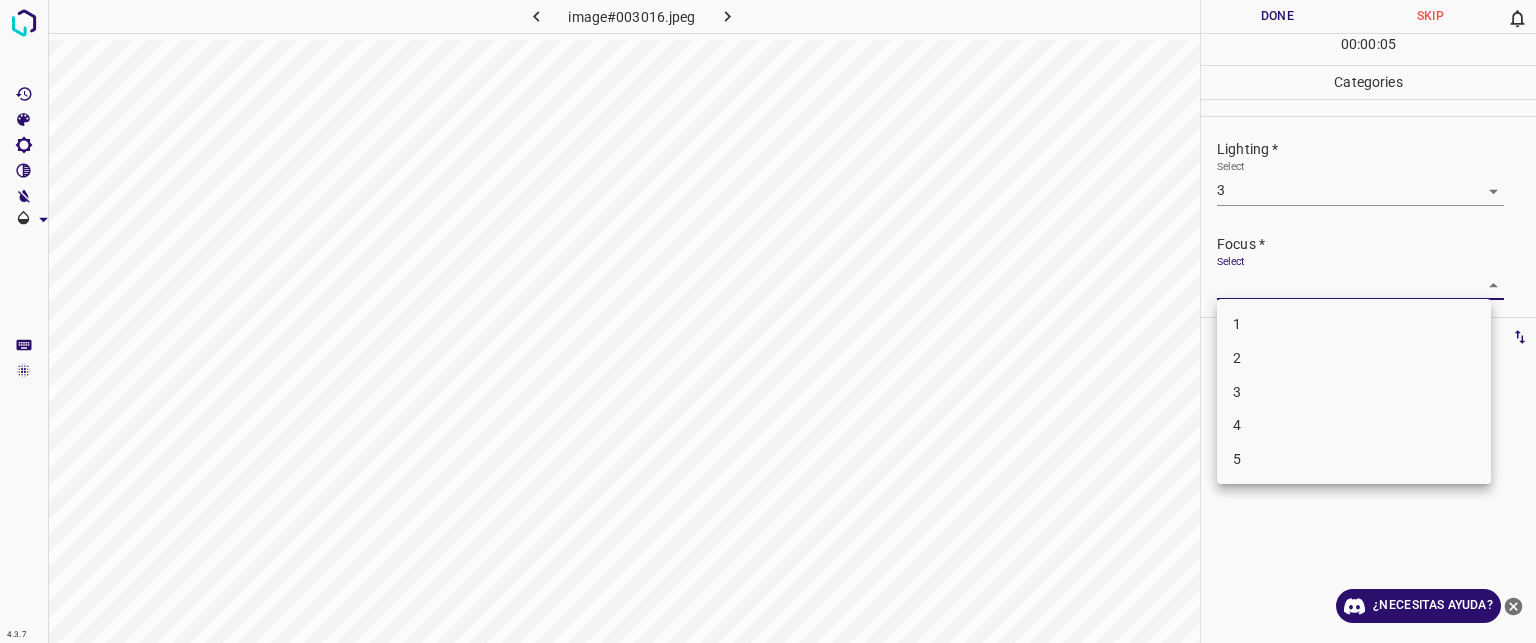 click on "2" at bounding box center (1237, 358) 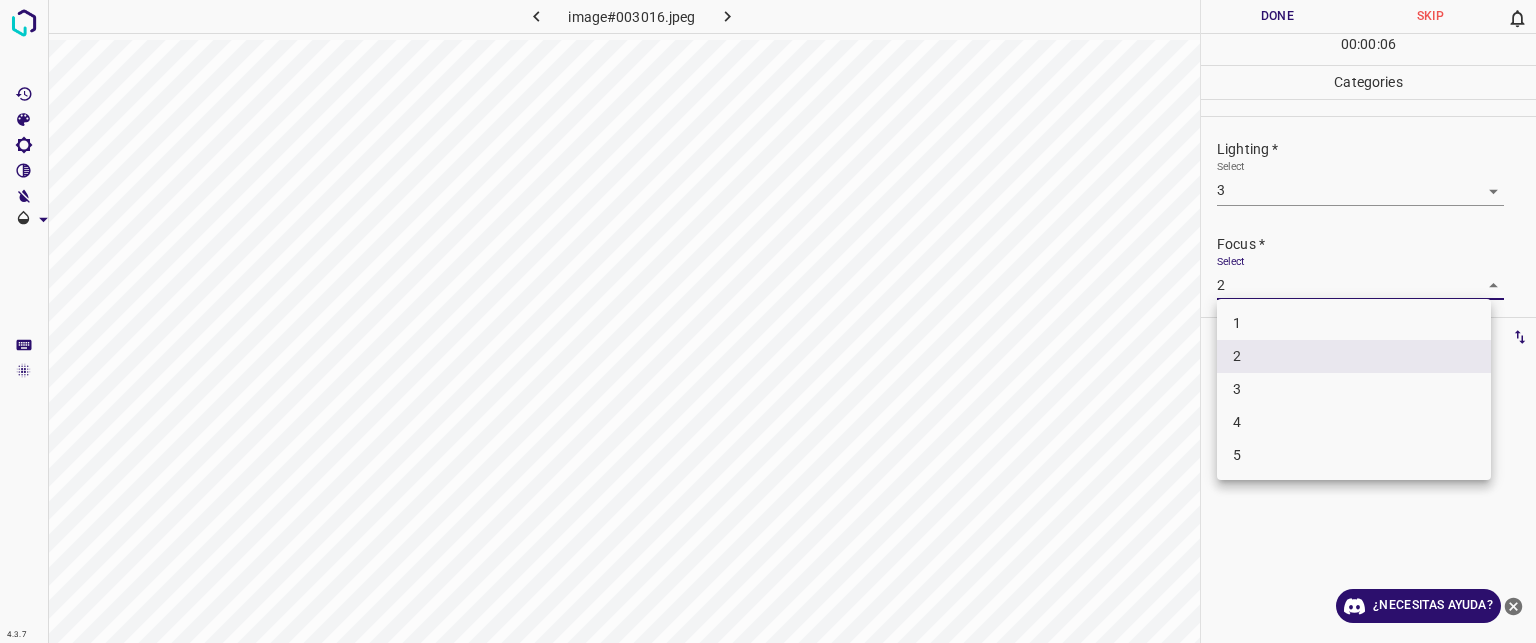 click on "Texto original Valora esta traducción Tu opinión servirá para ayudar a mejorar el Traductor de Google 4.3.7 image#003016.jpeg Done Skip 0 00   : 00   : 06   Categories Lighting *  Select 3 3 Focus *  Select 2 2 Overall *  Select ​ Labels   0 Categories 1 Lighting 2 Focus 3 Overall Tools Space Change between modes (Draw & Edit) I Auto labeling R Restore zoom M Zoom in N Zoom out Delete Delete selecte label Filters Z Restore filters X Saturation filter C Brightness filter V Contrast filter B Gray scale filter General O Download ¿Necesitas ayuda? - Texto - Esconder - Borrar 1 2 3 4 5" at bounding box center [768, 321] 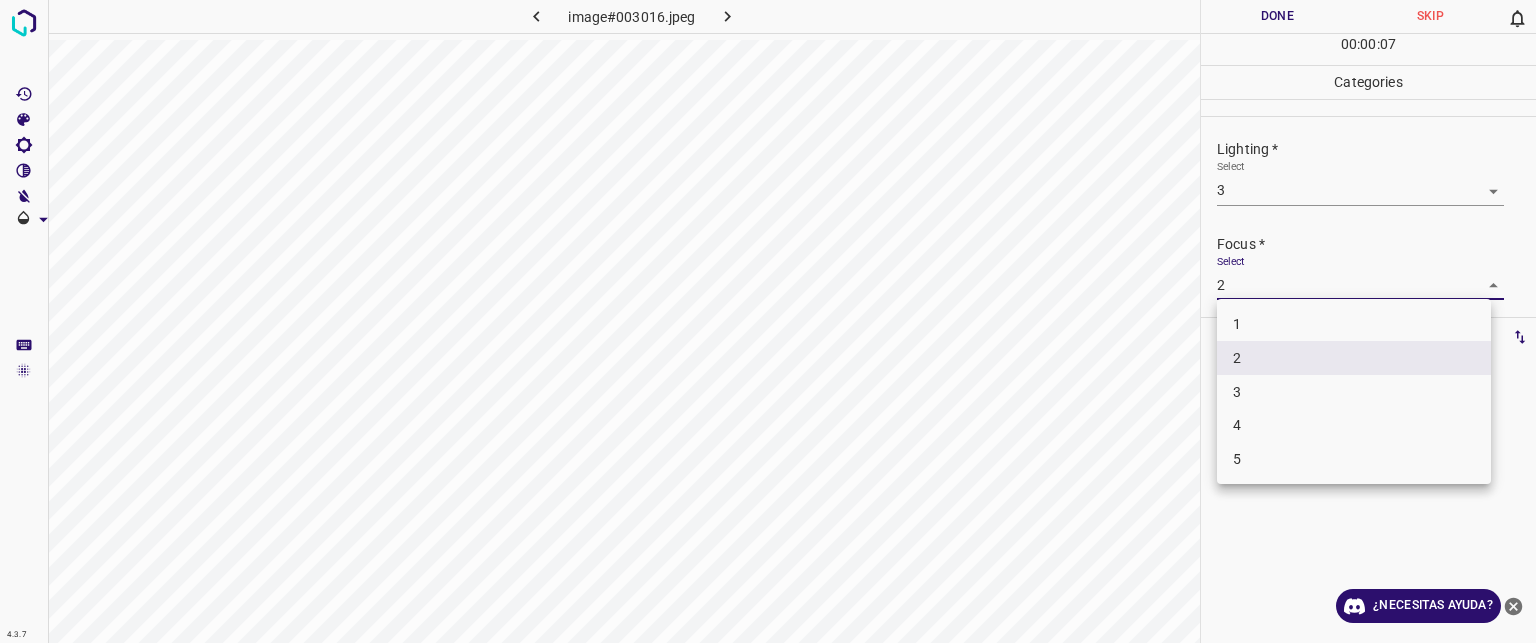 click on "3" at bounding box center (1354, 392) 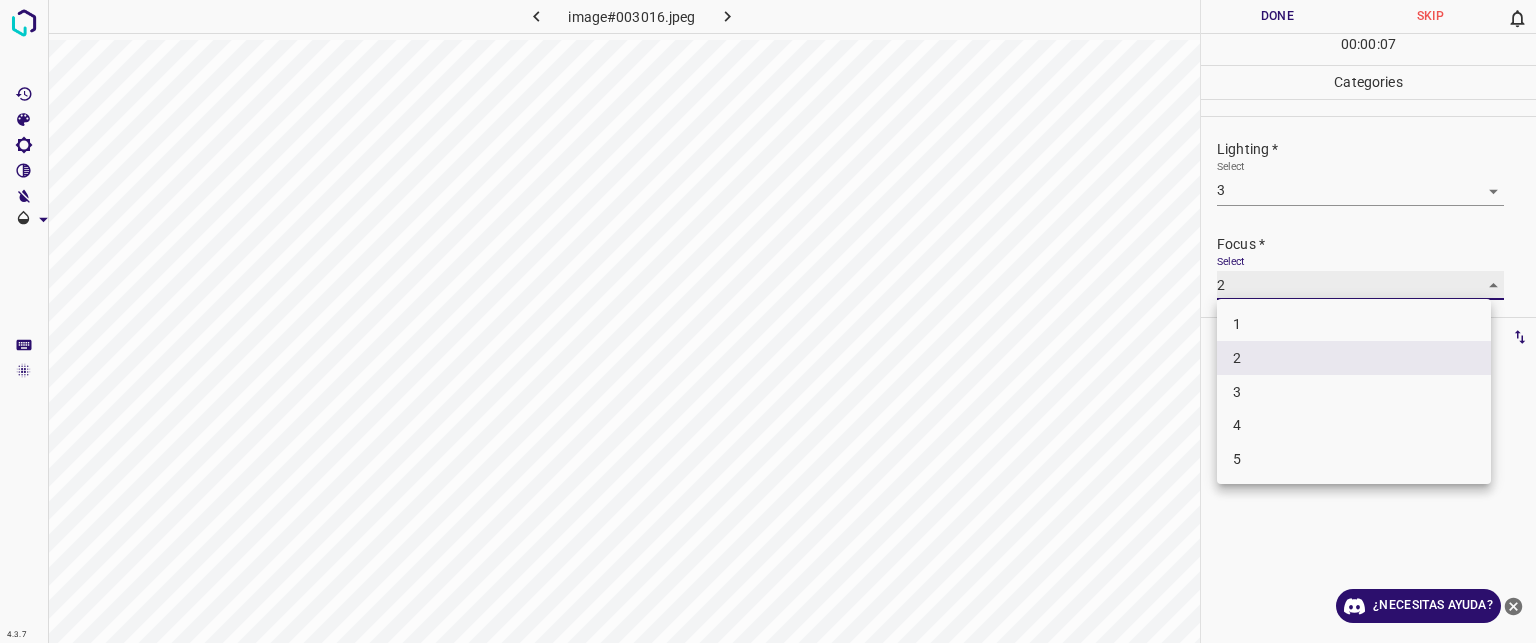 type on "3" 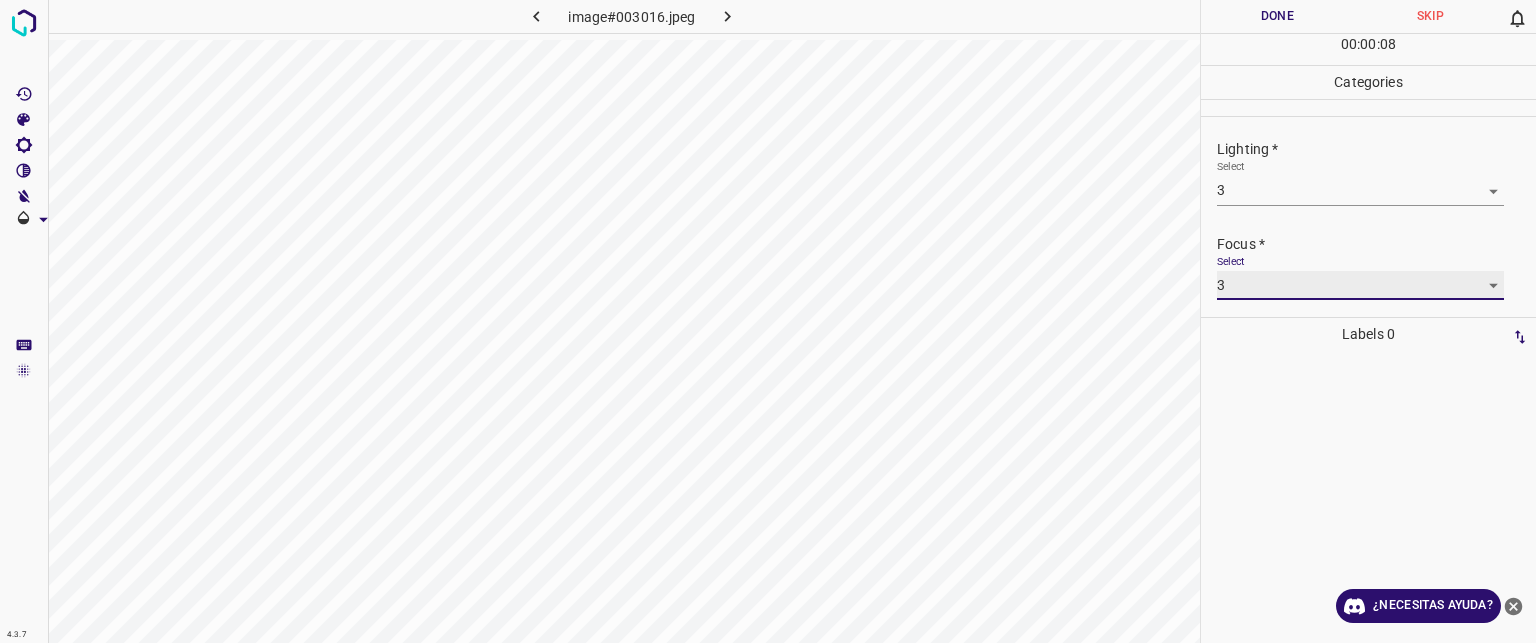 scroll, scrollTop: 98, scrollLeft: 0, axis: vertical 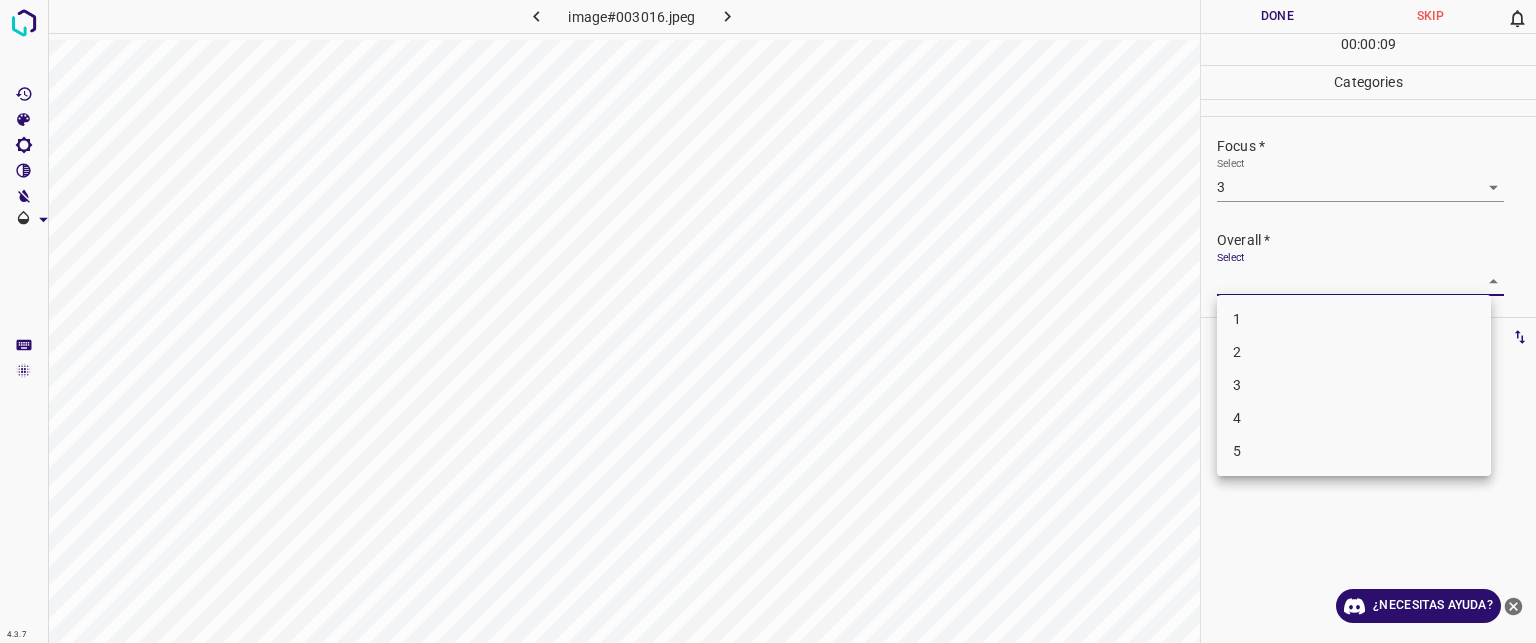 click on "Texto original Valora esta traducción Tu opinión servirá para ayudar a mejorar el Traductor de Google 4.3.7 image#003016.jpeg Done Skip 0 00   : 00   : 09   Categories Lighting *  Select 3 3 Focus *  Select 3 3 Overall *  Select ​ Labels   0 Categories 1 Lighting 2 Focus 3 Overall Tools Space Change between modes (Draw & Edit) I Auto labeling R Restore zoom M Zoom in N Zoom out Delete Delete selecte label Filters Z Restore filters X Saturation filter C Brightness filter V Contrast filter B Gray scale filter General O Download ¿Necesitas ayuda? - Texto - Esconder - Borrar 1 2 3 4 5" at bounding box center [768, 321] 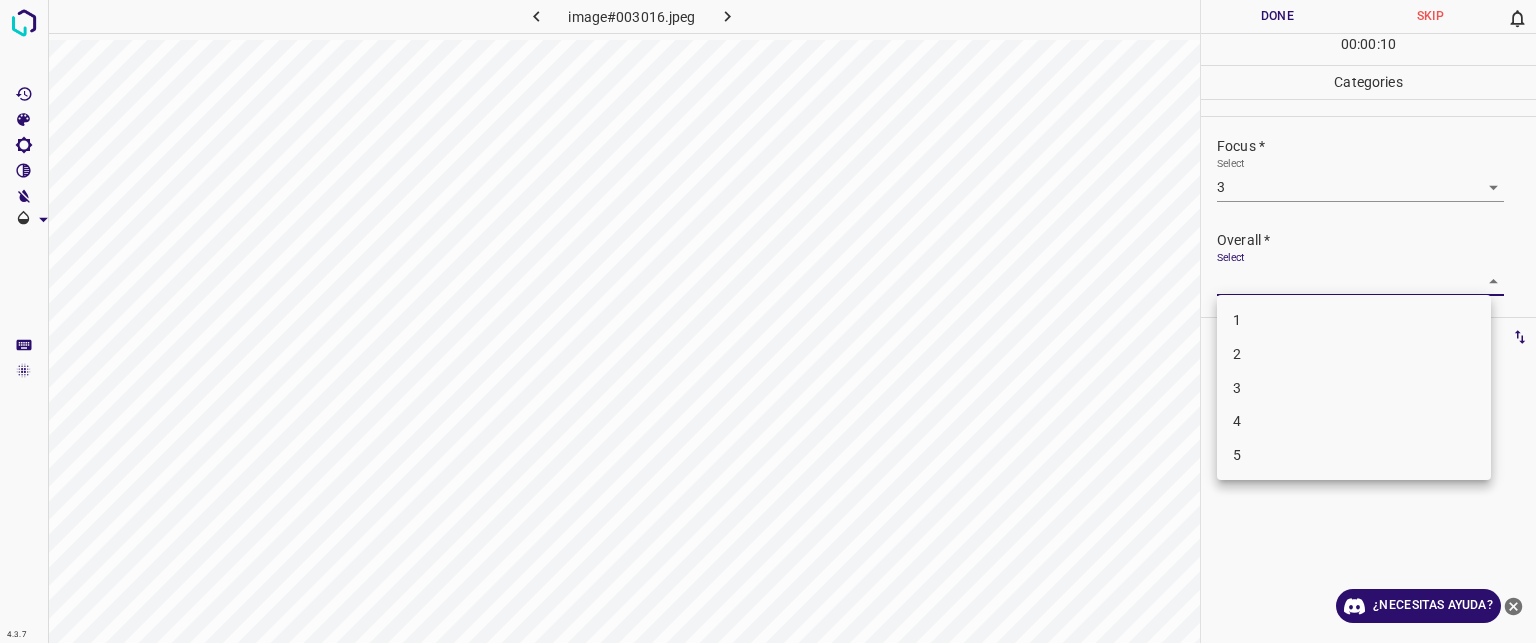 click on "3" at bounding box center (1354, 388) 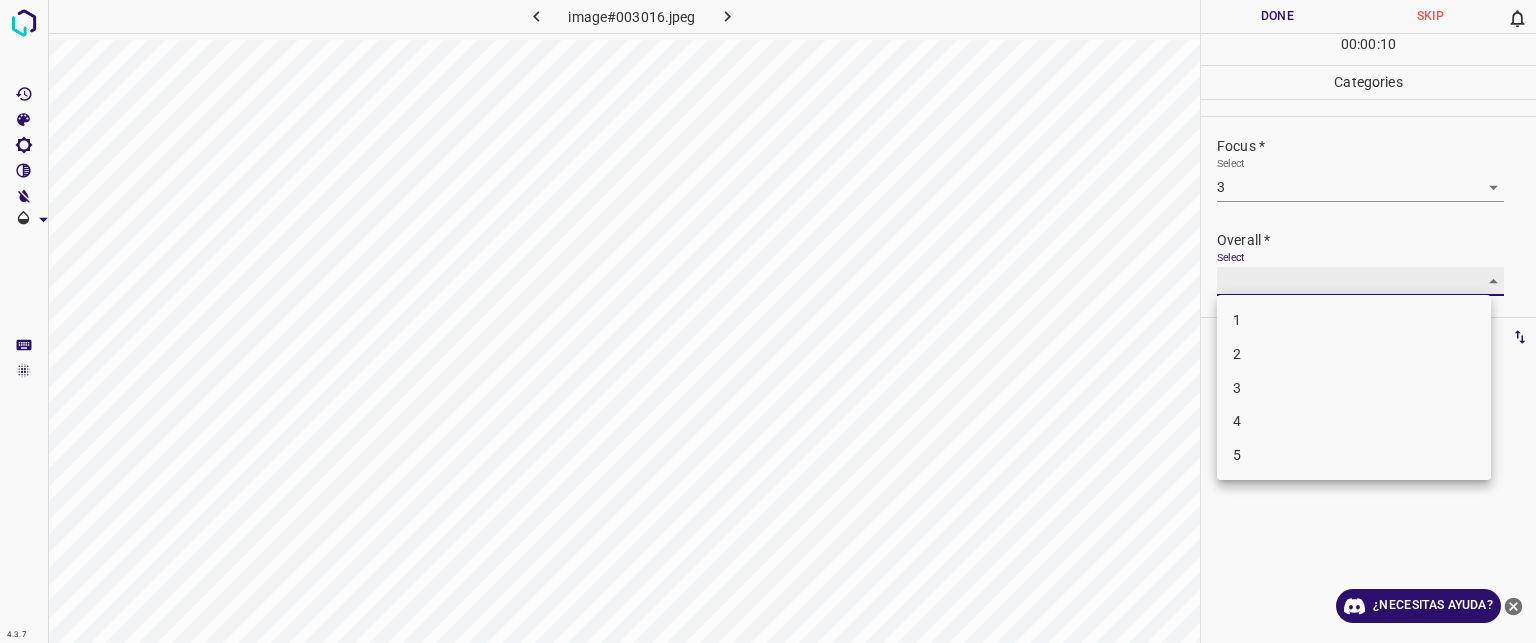 type on "3" 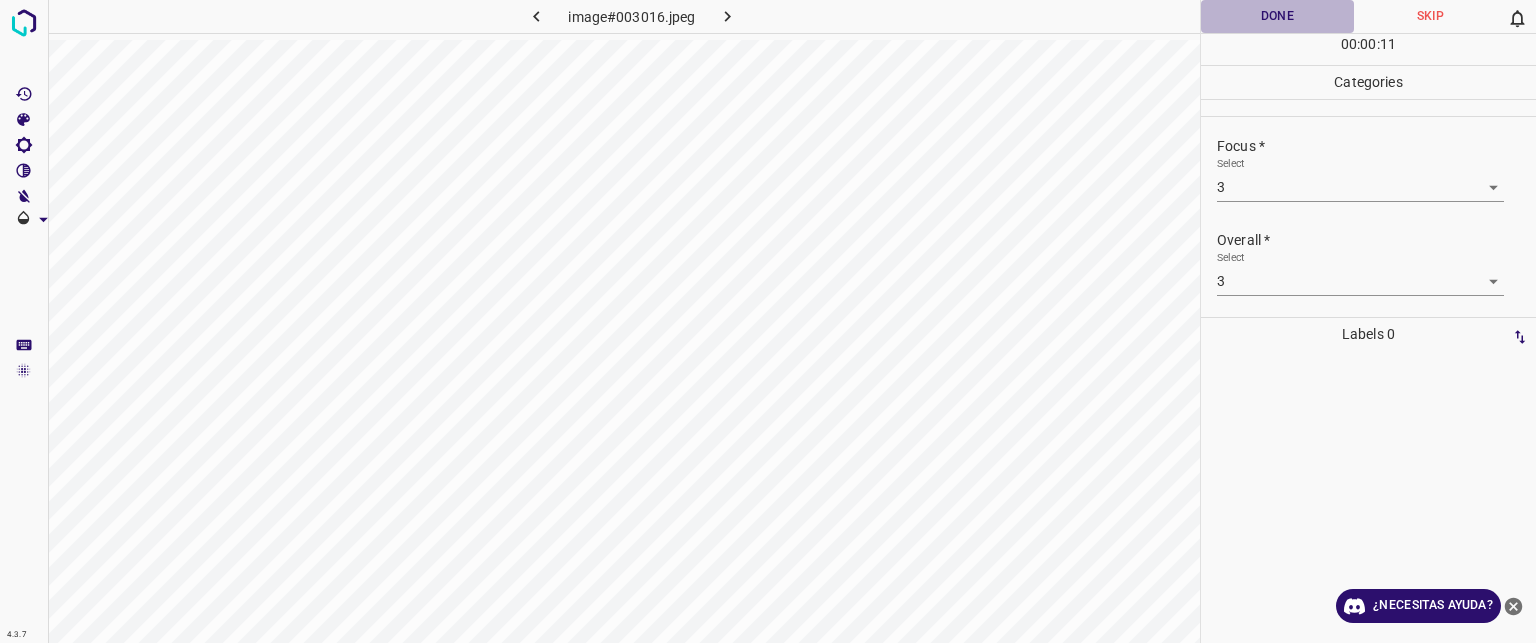 click on "Done" at bounding box center (1277, 16) 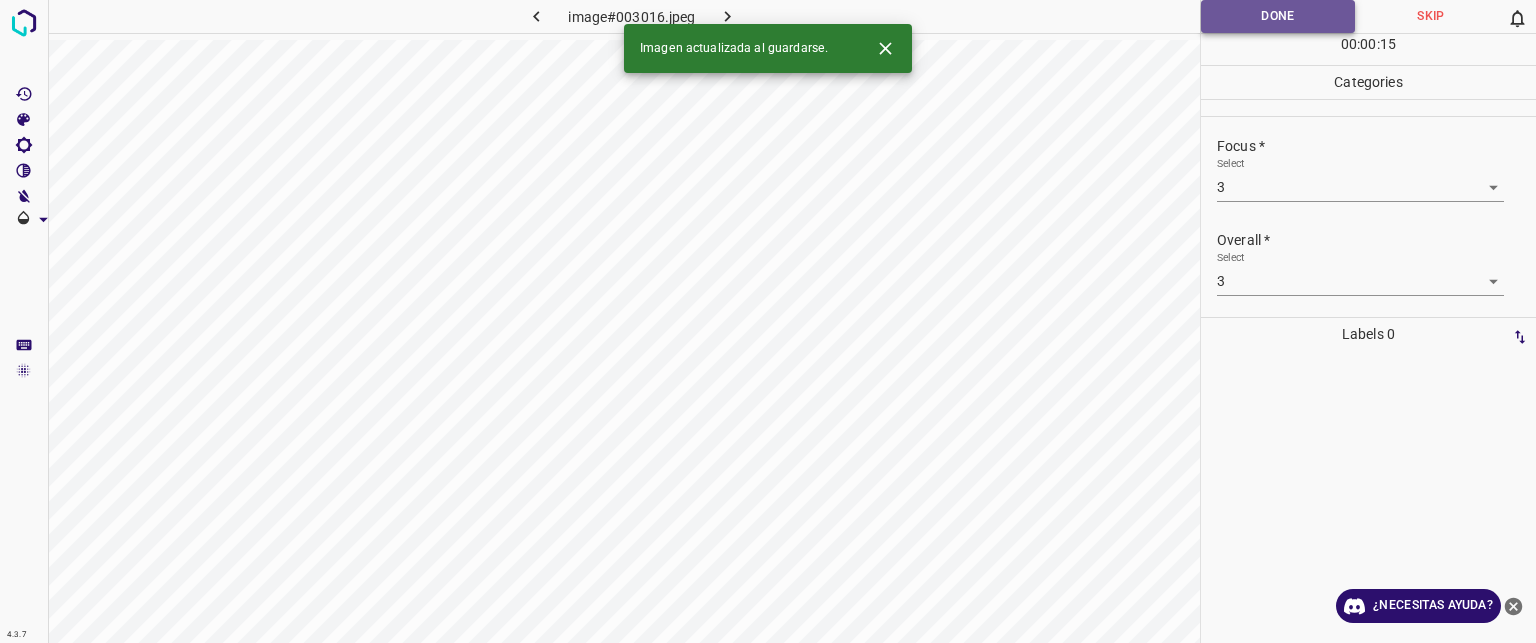 click on "Done" at bounding box center (1278, 16) 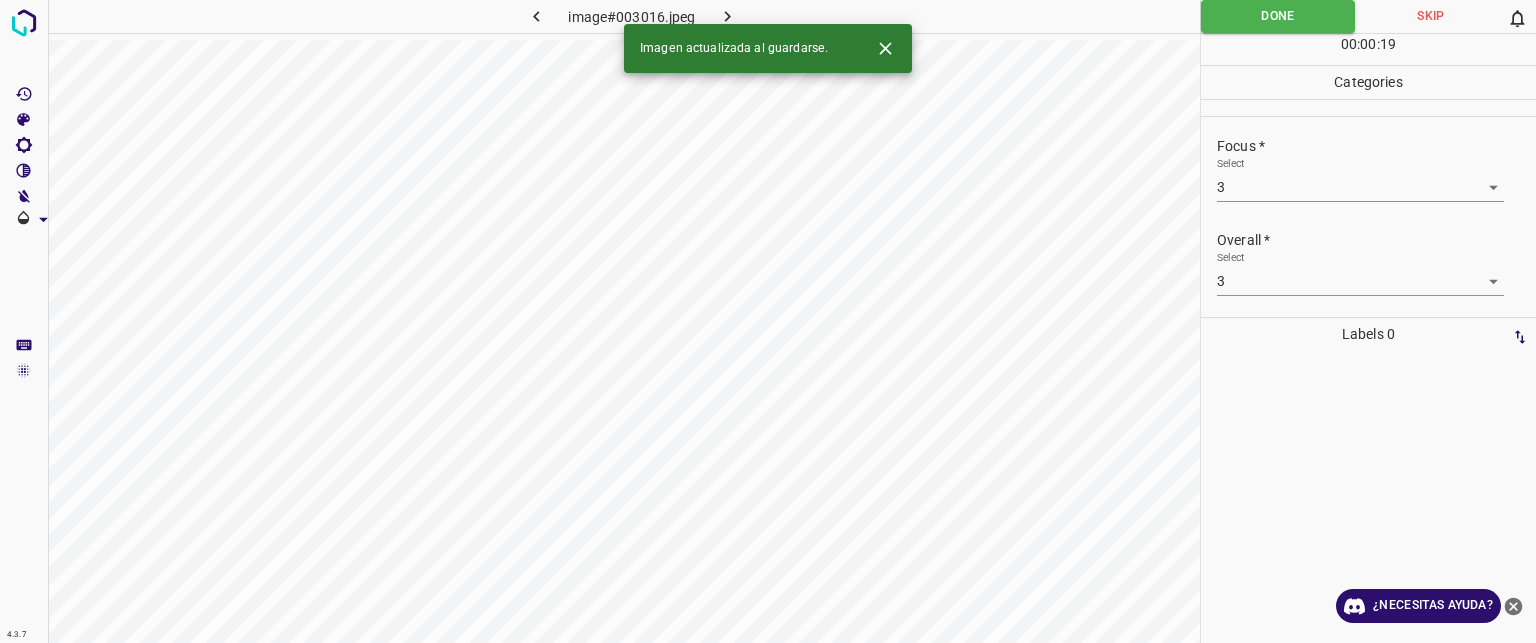 click 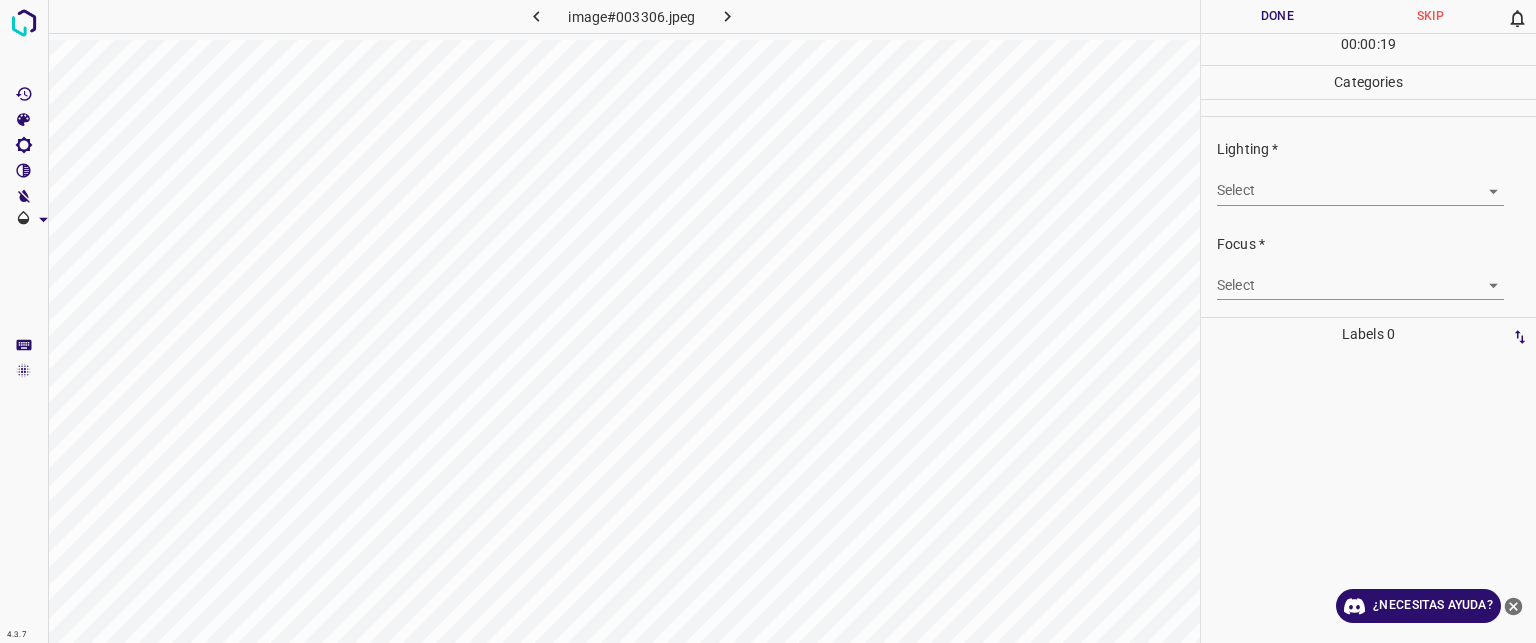 click on "Texto original Valora esta traducción Tu opinión servirá para ayudar a mejorar el Traductor de Google 4.3.7 image#003306.jpeg Done Skip 0 00   : 00   : 19   Categories Lighting *  Select ​ Focus *  Select ​ Overall *  Select ​ Labels   0 Categories 1 Lighting 2 Focus 3 Overall Tools Space Change between modes (Draw & Edit) I Auto labeling R Restore zoom M Zoom in N Zoom out Delete Delete selecte label Filters Z Restore filters X Saturation filter C Brightness filter V Contrast filter B Gray scale filter General O Download ¿Necesitas ayuda? - Texto - Esconder - Borrar" at bounding box center [768, 321] 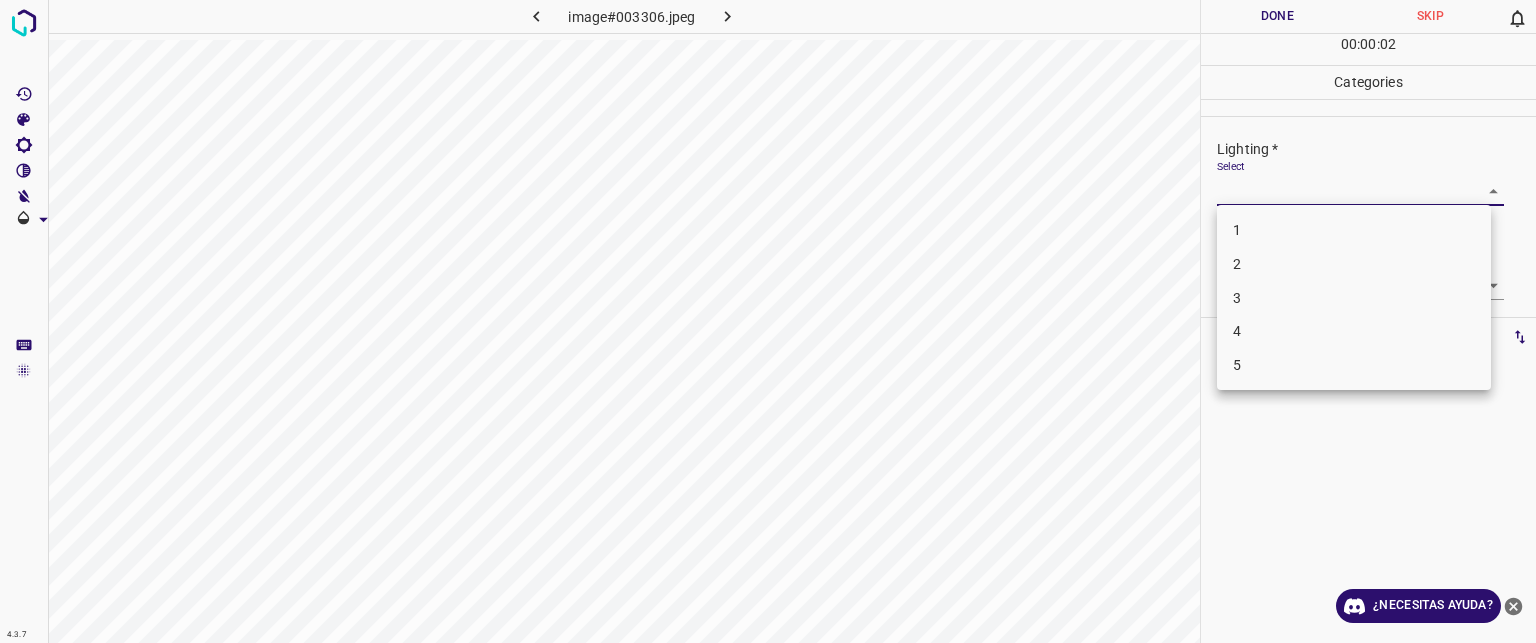 click on "3" at bounding box center [1354, 298] 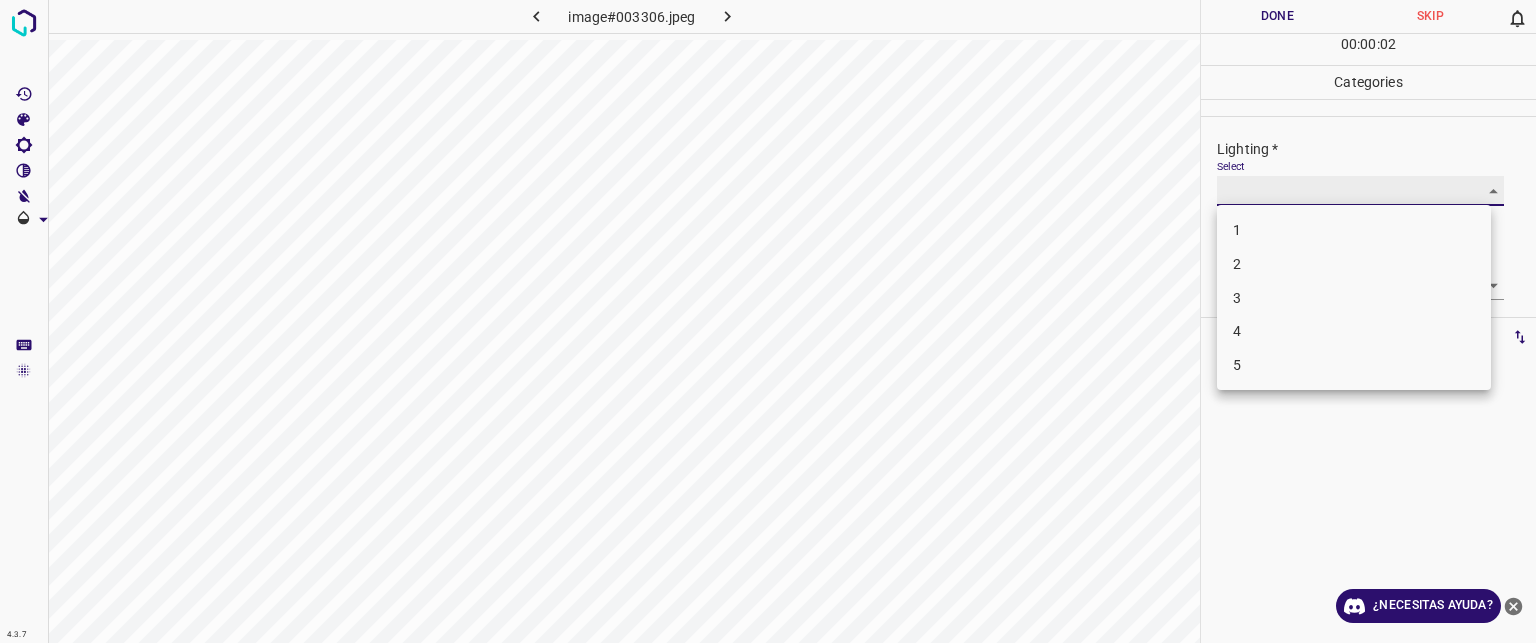 type on "3" 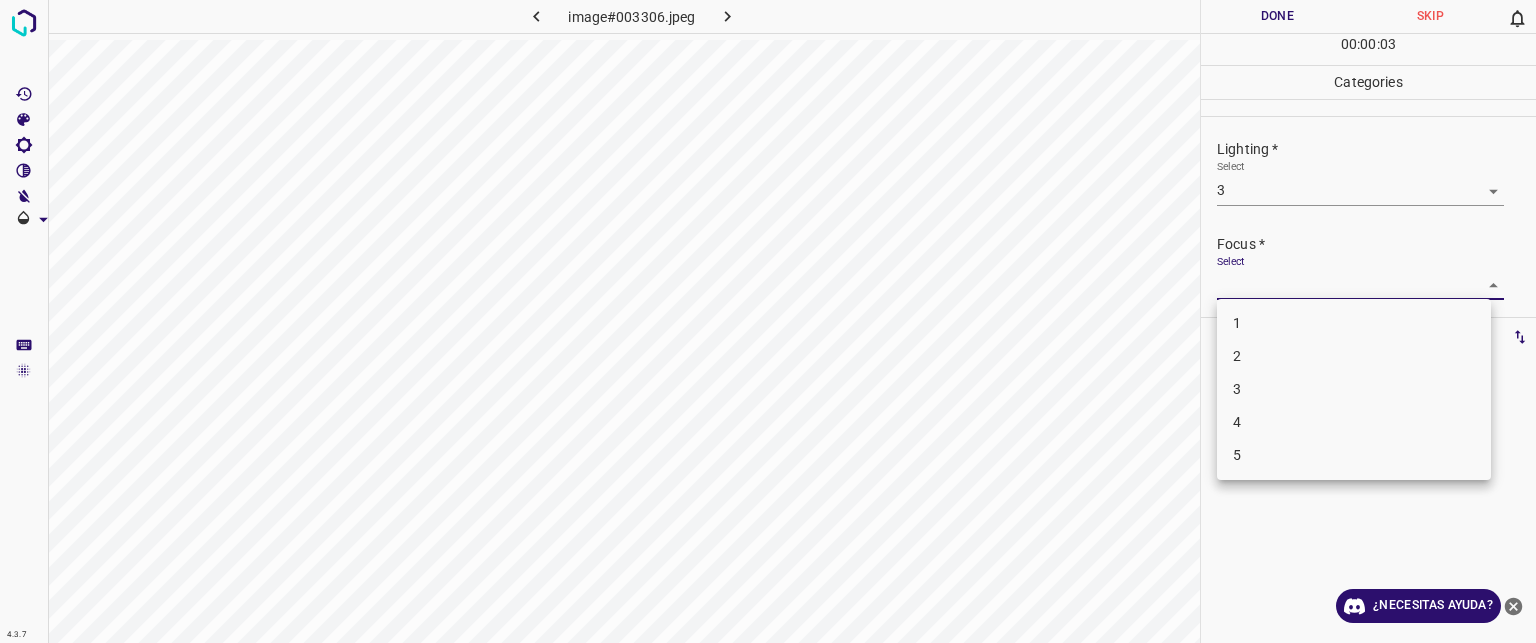 click on "Texto original Valora esta traducción Tu opinión servirá para ayudar a mejorar el Traductor de Google 4.3.7 image#003306.jpeg Done Skip 0 00   : 00   : 03   Categories Lighting *  Select 3 3 Focus *  Select ​ Overall *  Select ​ Labels   0 Categories 1 Lighting 2 Focus 3 Overall Tools Space Change between modes (Draw & Edit) I Auto labeling R Restore zoom M Zoom in N Zoom out Delete Delete selecte label Filters Z Restore filters X Saturation filter C Brightness filter V Contrast filter B Gray scale filter General O Download ¿Necesitas ayuda? - Texto - Esconder - Borrar 1 2 3 4 5" at bounding box center [768, 321] 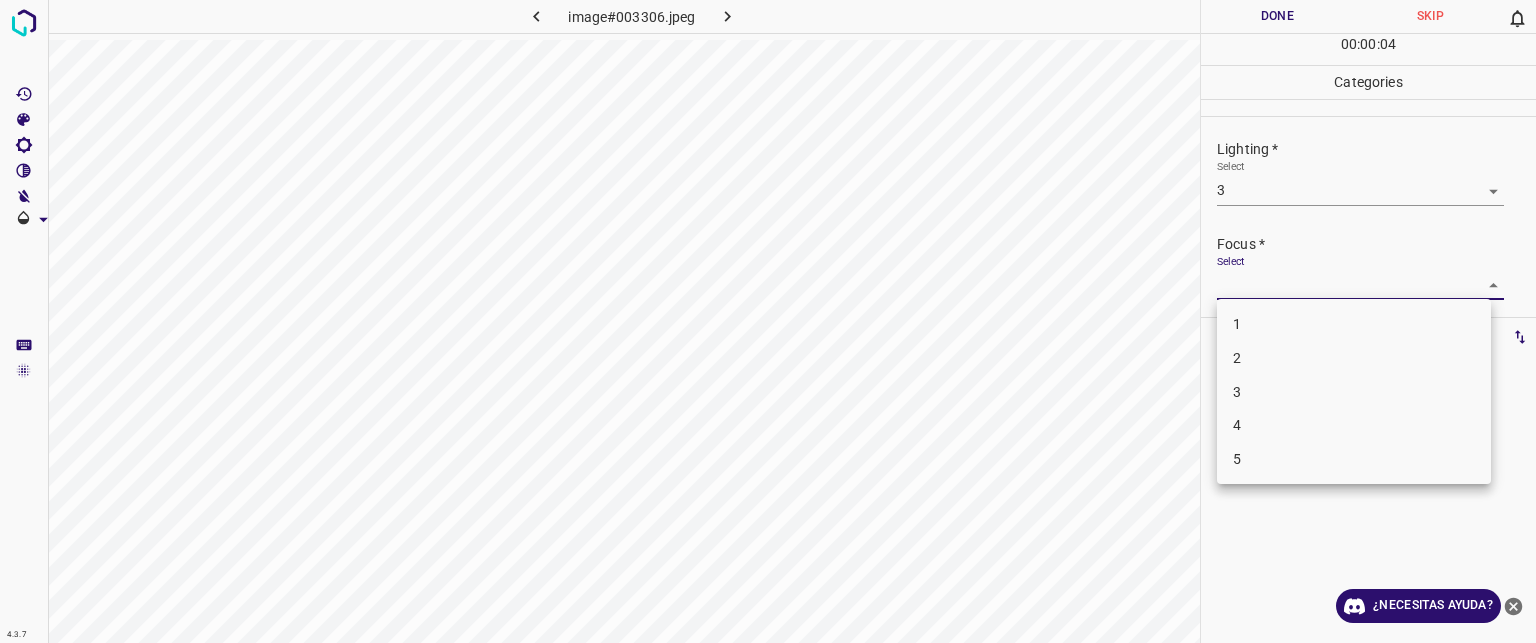click on "3" at bounding box center (1354, 392) 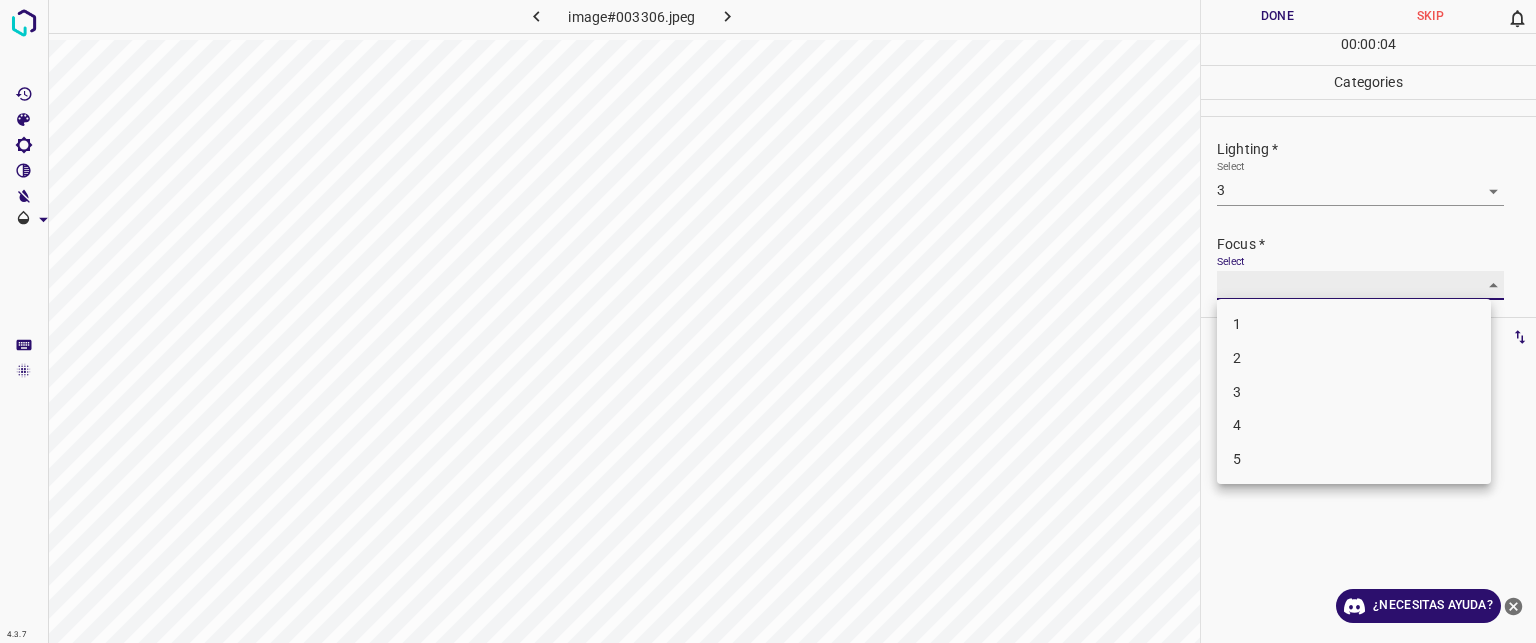 type on "3" 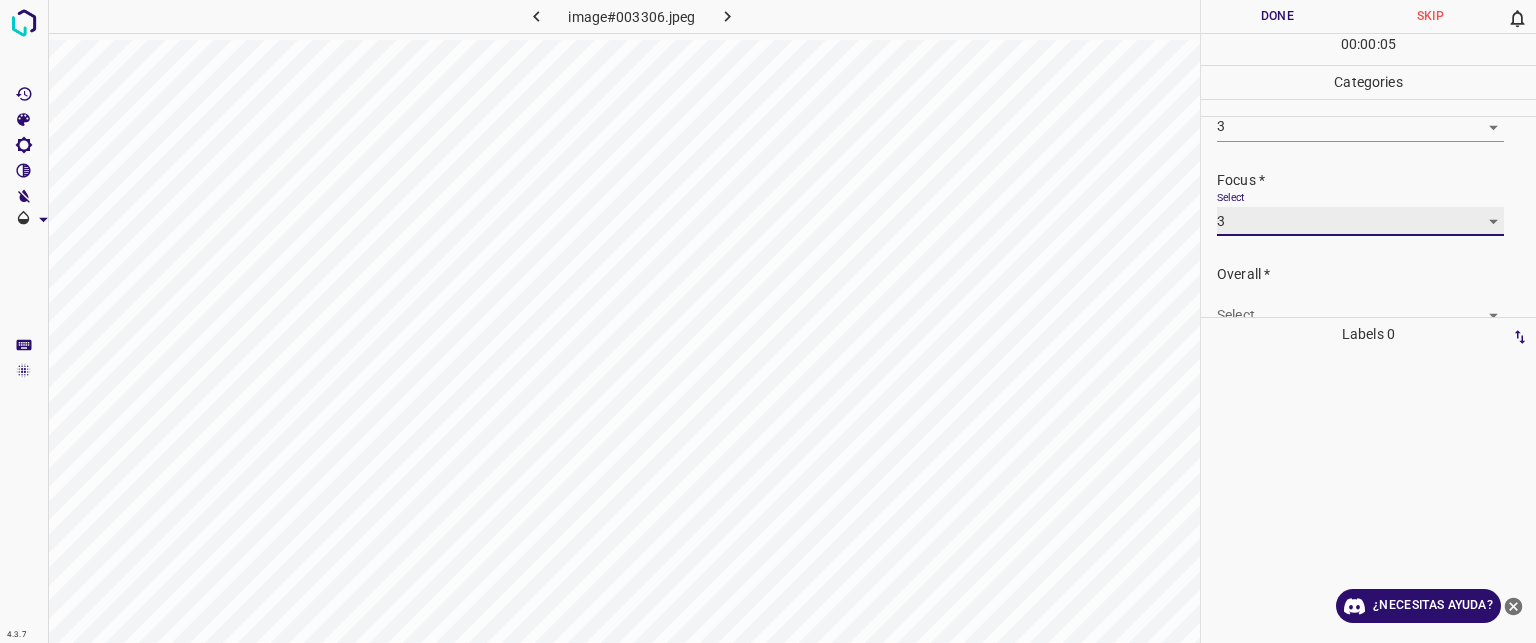 scroll, scrollTop: 98, scrollLeft: 0, axis: vertical 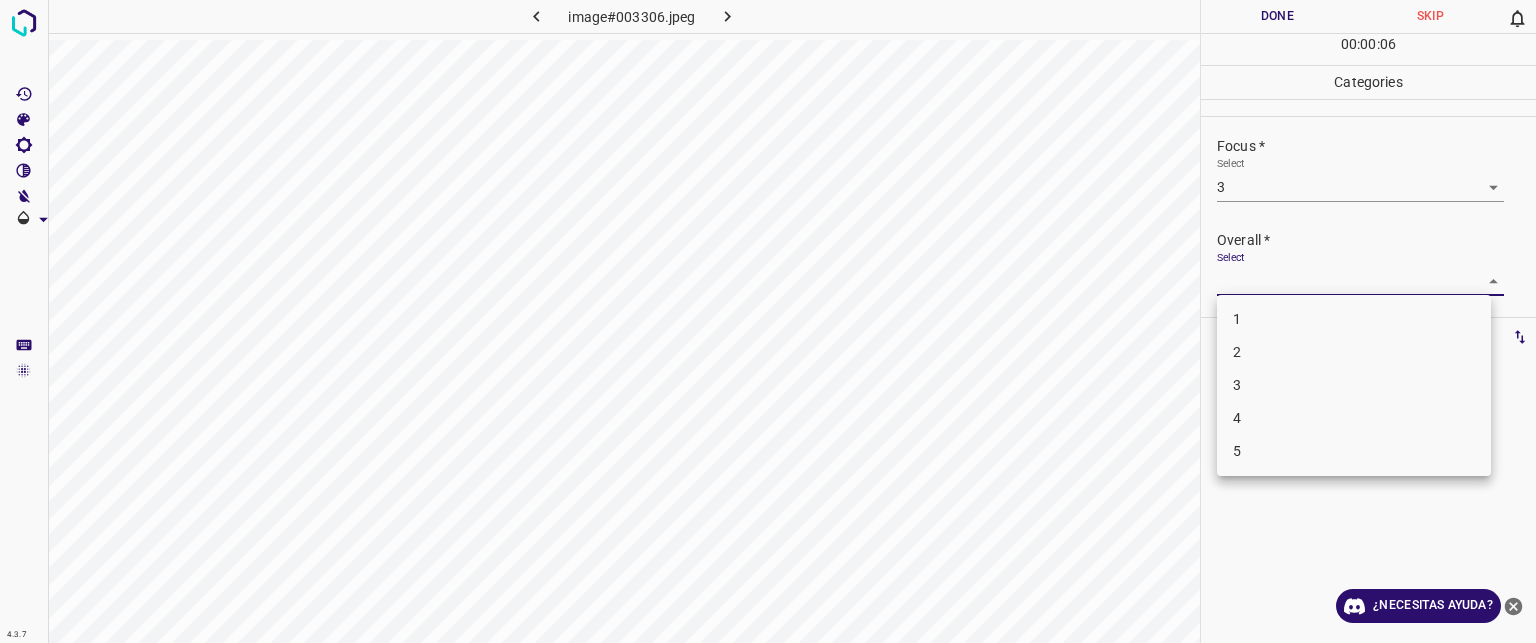 click on "Texto original Valora esta traducción Tu opinión servirá para ayudar a mejorar el Traductor de Google 4.3.7 image#003306.jpeg Done Skip 0 00   : 00   : 06   Categories Lighting *  Select 3 3 Focus *  Select 3 3 Overall *  Select ​ Labels   0 Categories 1 Lighting 2 Focus 3 Overall Tools Space Change between modes (Draw & Edit) I Auto labeling R Restore zoom M Zoom in N Zoom out Delete Delete selecte label Filters Z Restore filters X Saturation filter C Brightness filter V Contrast filter B Gray scale filter General O Download ¿Necesitas ayuda? - Texto - Esconder - Borrar 1 2 3 4 5" at bounding box center (768, 321) 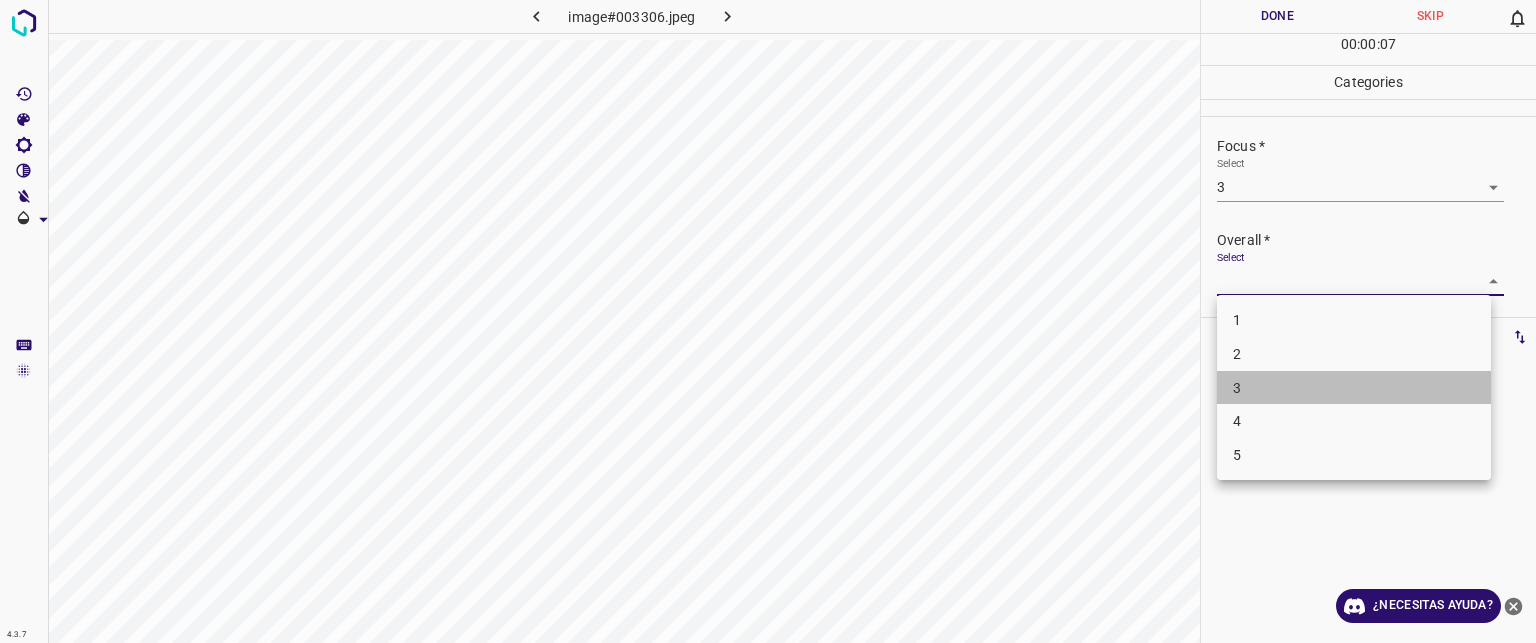 click on "3" at bounding box center [1354, 388] 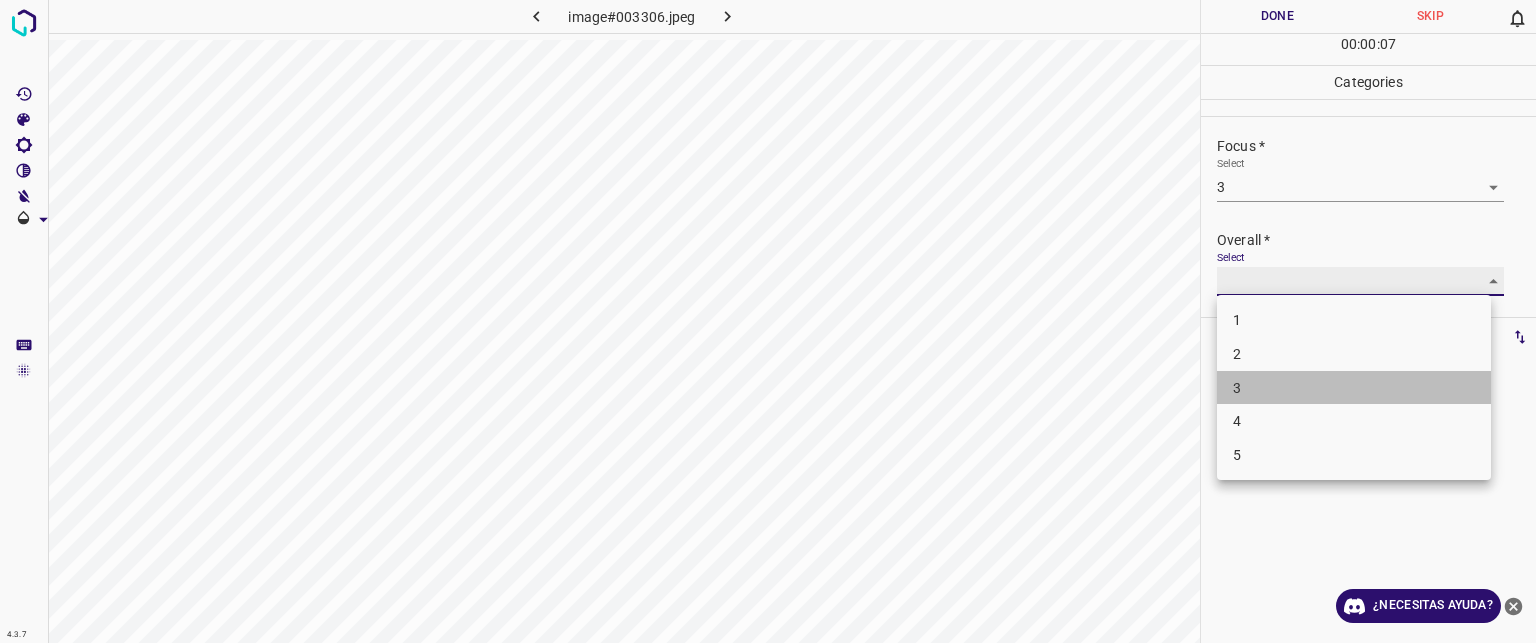 type on "3" 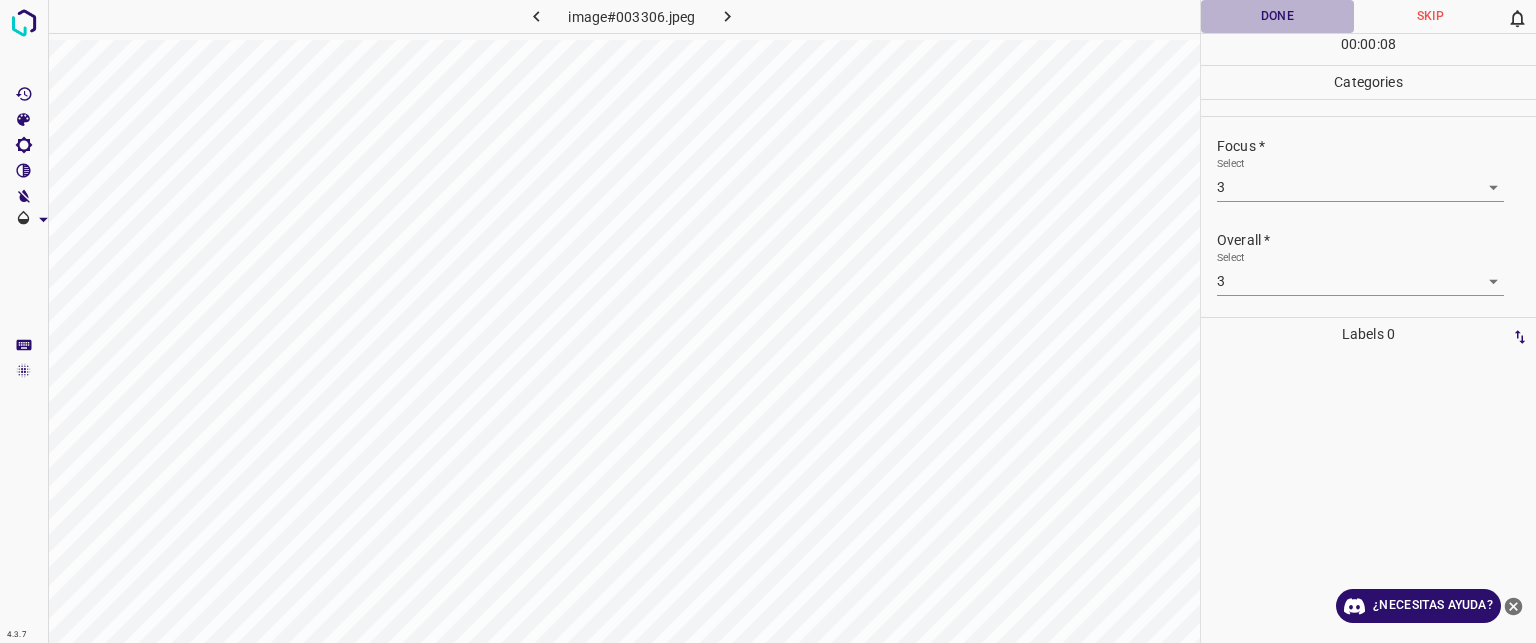 click on "Done" at bounding box center (1277, 16) 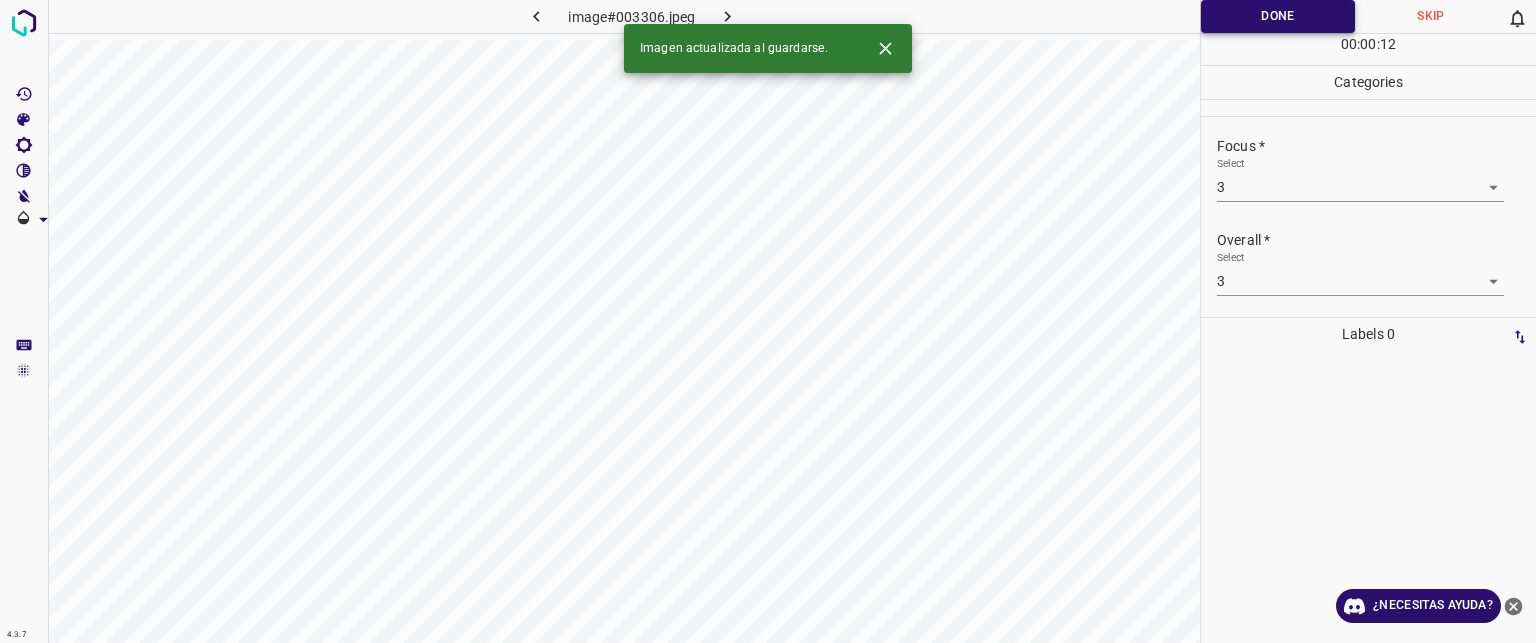 click on "Done" at bounding box center (1278, 16) 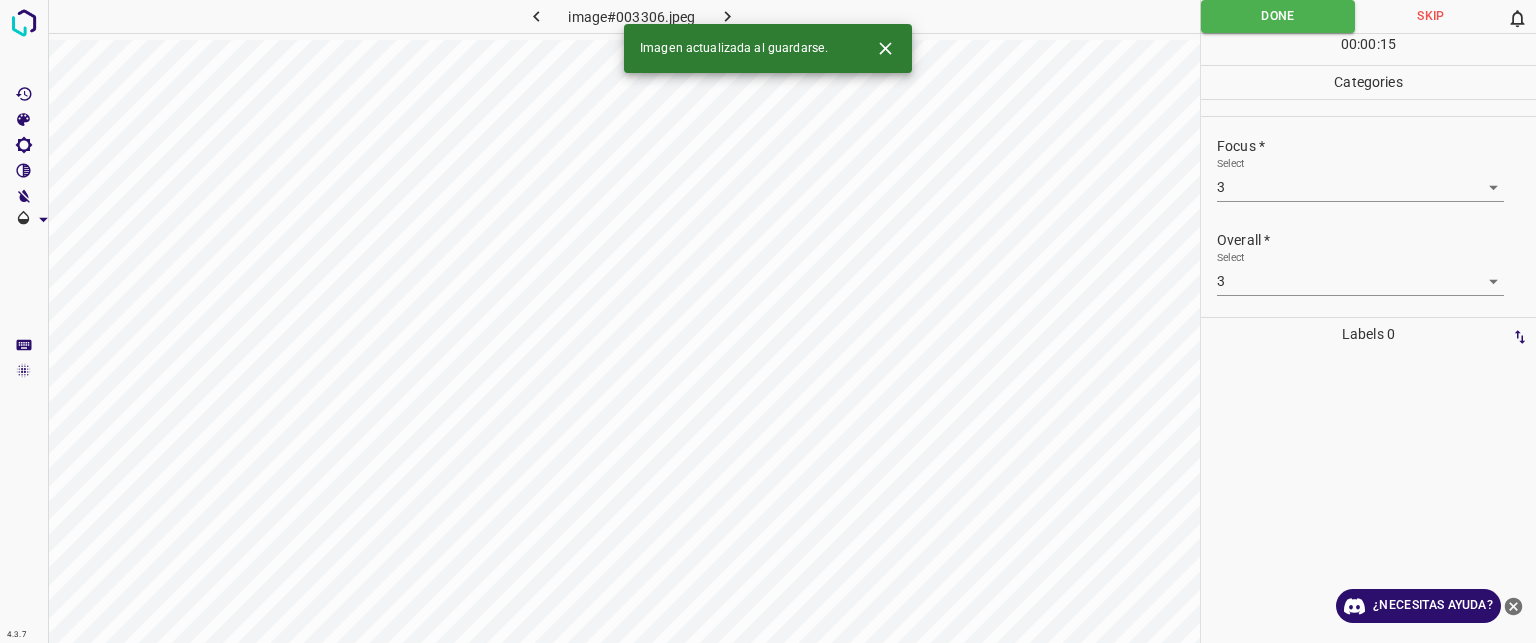 click at bounding box center (728, 16) 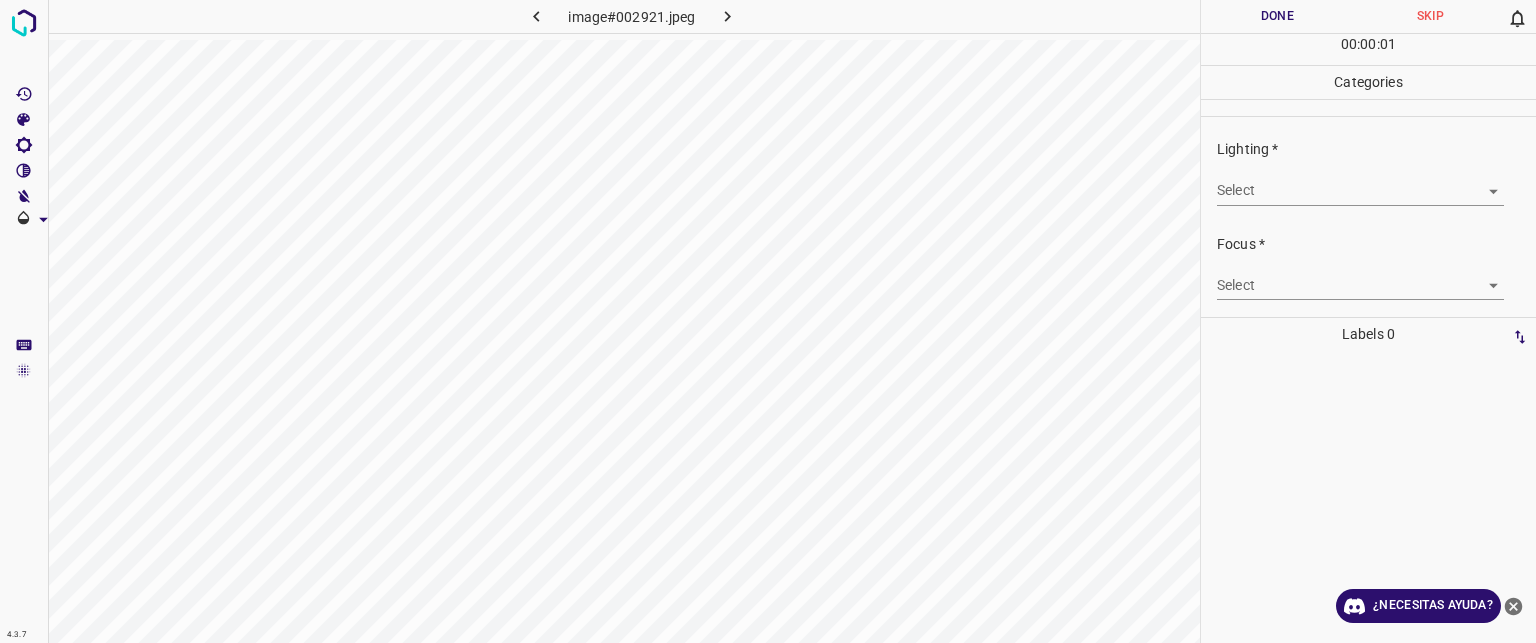 click on "Texto original Valora esta traducción Tu opinión servirá para ayudar a mejorar el Traductor de Google 4.3.7 image#002921.jpeg Done Skip 0 00   : 00   : 01   Categories Lighting *  Select ​ Focus *  Select ​ Overall *  Select ​ Labels   0 Categories 1 Lighting 2 Focus 3 Overall Tools Space Change between modes (Draw & Edit) I Auto labeling R Restore zoom M Zoom in N Zoom out Delete Delete selecte label Filters Z Restore filters X Saturation filter C Brightness filter V Contrast filter B Gray scale filter General O Download ¿Necesitas ayuda? - Texto - Esconder - Borrar" at bounding box center (768, 321) 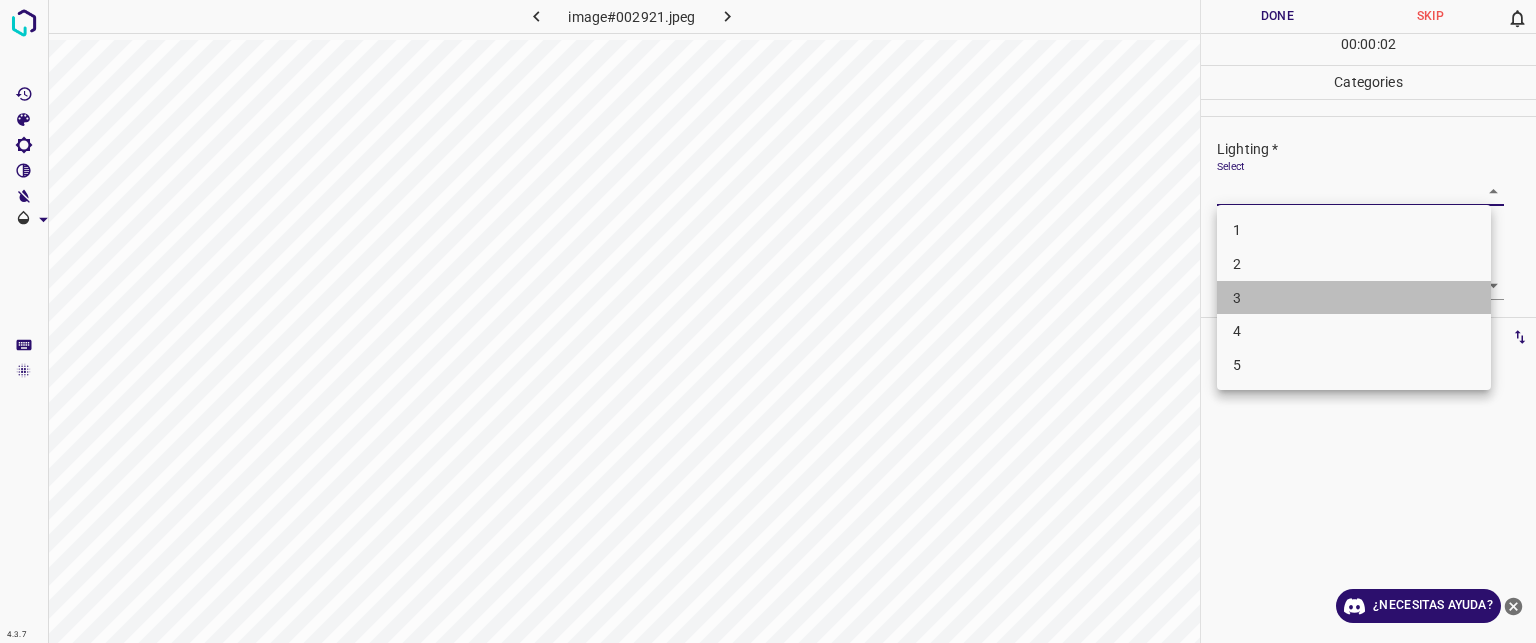 click on "3" at bounding box center (1354, 298) 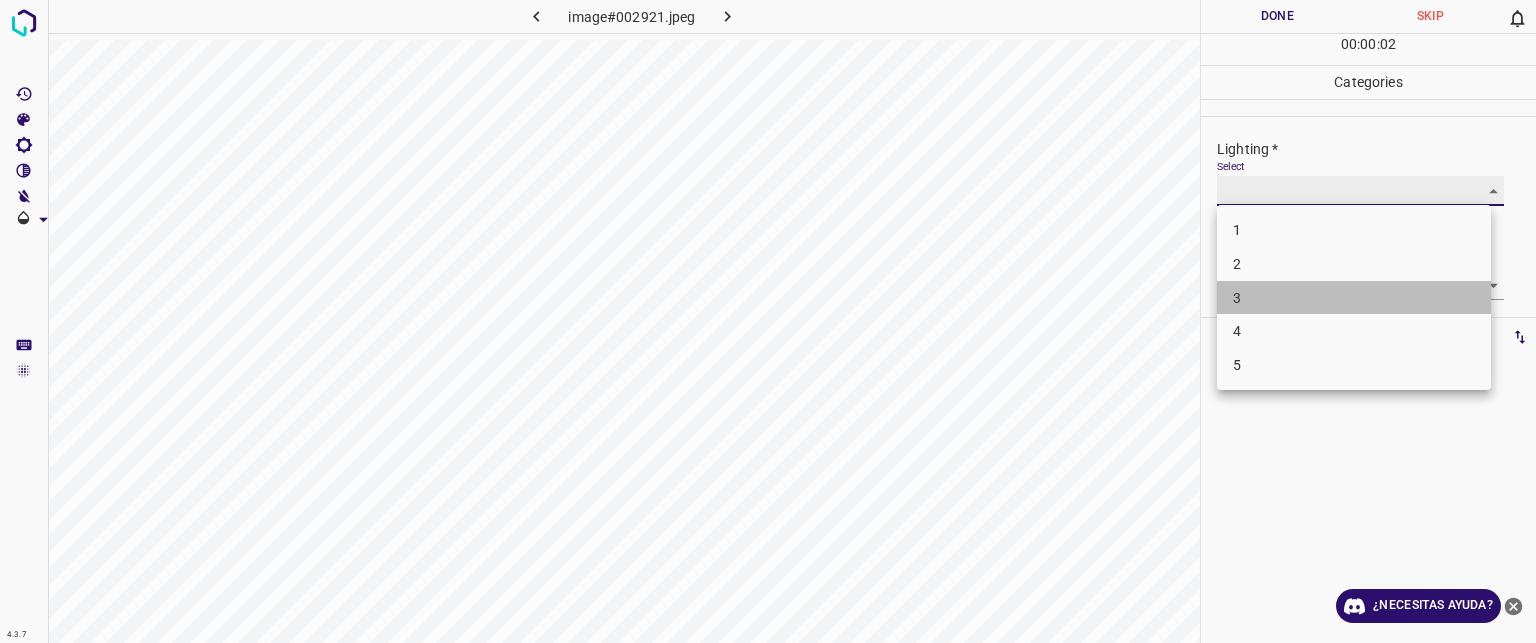 type on "3" 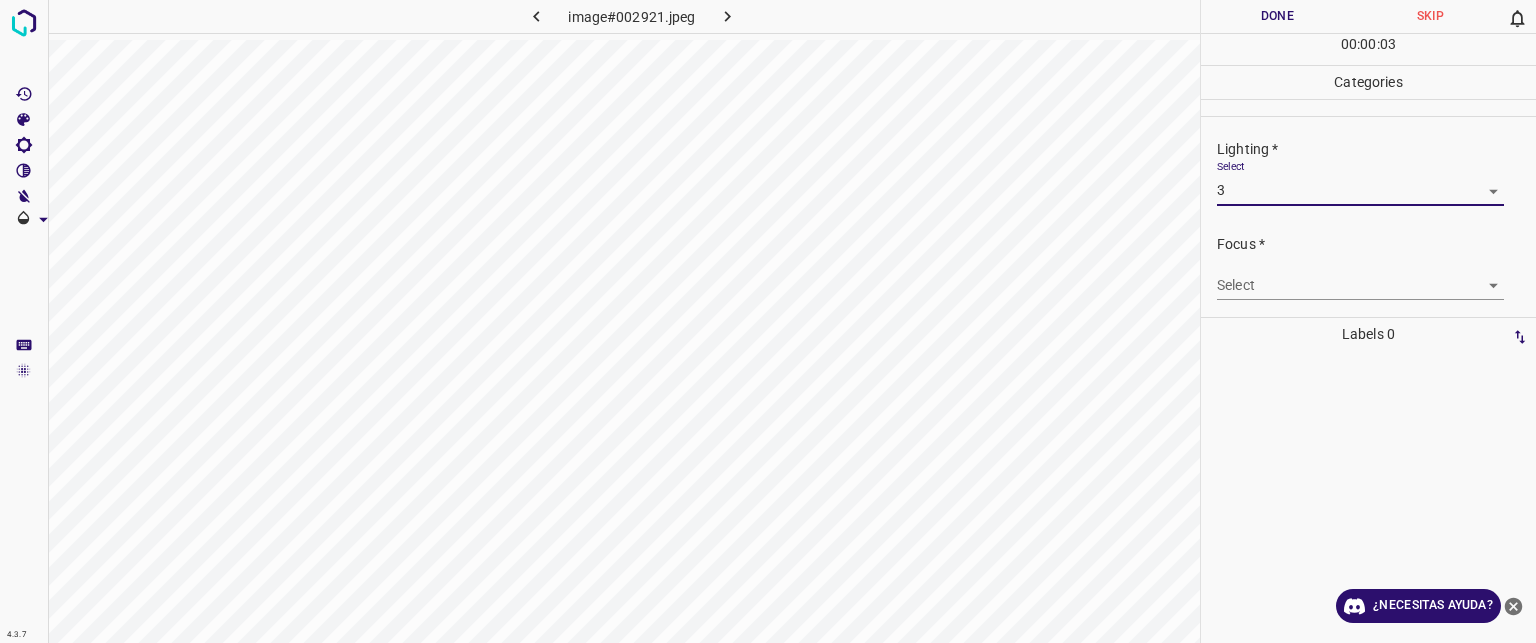 click on "Texto original Valora esta traducción Tu opinión servirá para ayudar a mejorar el Traductor de Google 4.3.7 image#002921.jpeg Done Skip 0 00   : 00   : 03   Categories Lighting *  Select 3 3 Focus *  Select ​ Overall *  Select ​ Labels   0 Categories 1 Lighting 2 Focus 3 Overall Tools Space Change between modes (Draw & Edit) I Auto labeling R Restore zoom M Zoom in N Zoom out Delete Delete selecte label Filters Z Restore filters X Saturation filter C Brightness filter V Contrast filter B Gray scale filter General O Download ¿Necesitas ayuda? - Texto - Esconder - Borrar" at bounding box center [768, 321] 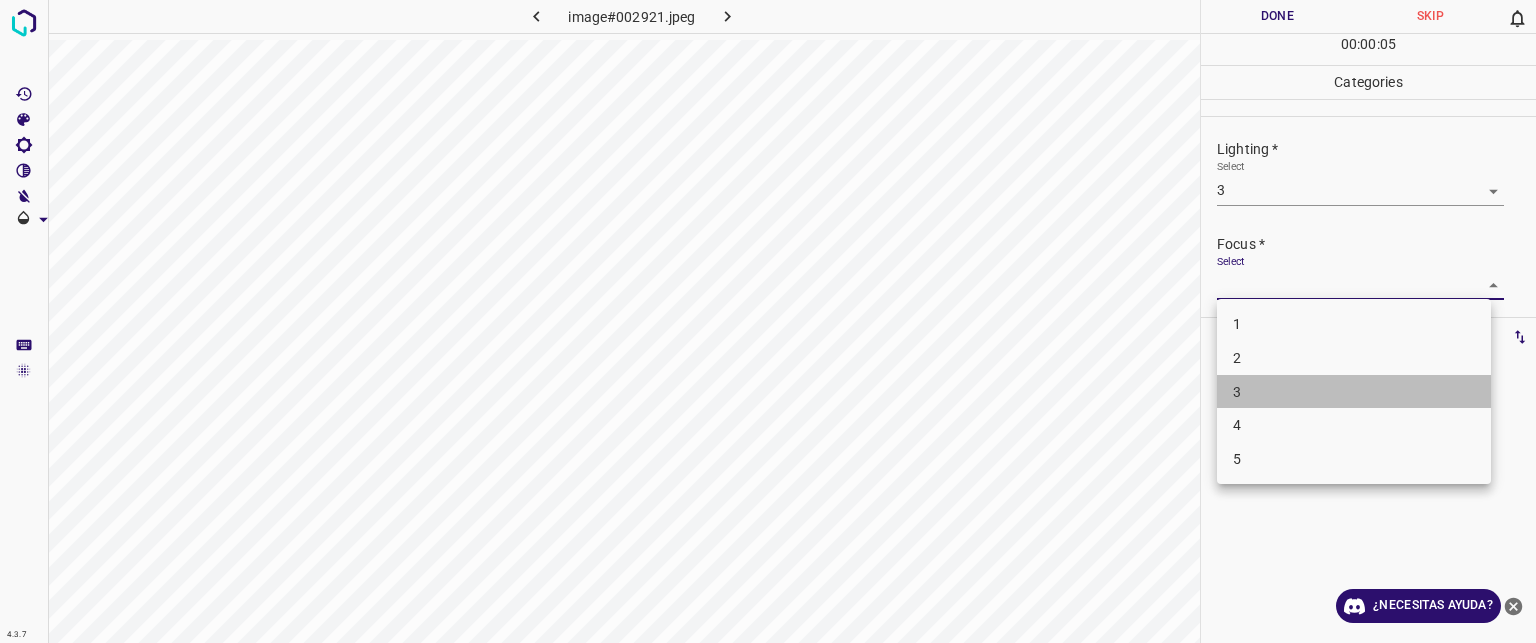 click on "3" at bounding box center (1354, 392) 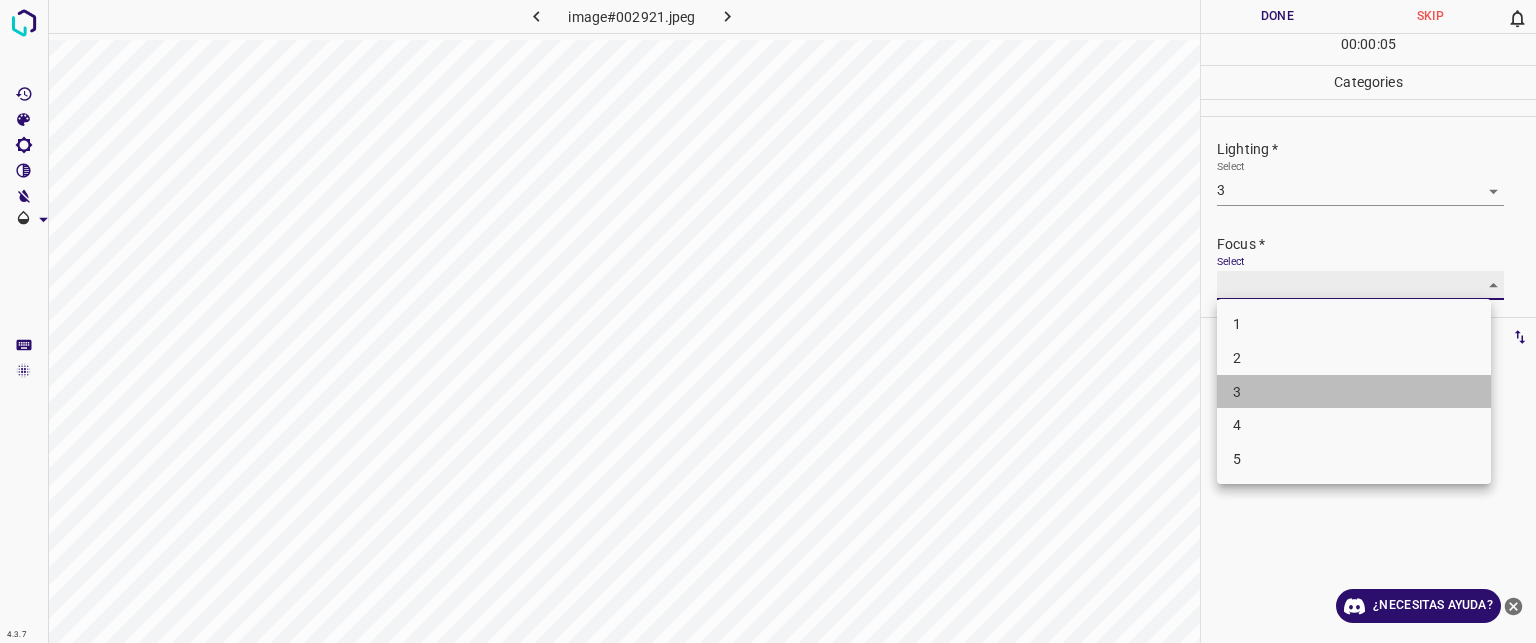 type on "3" 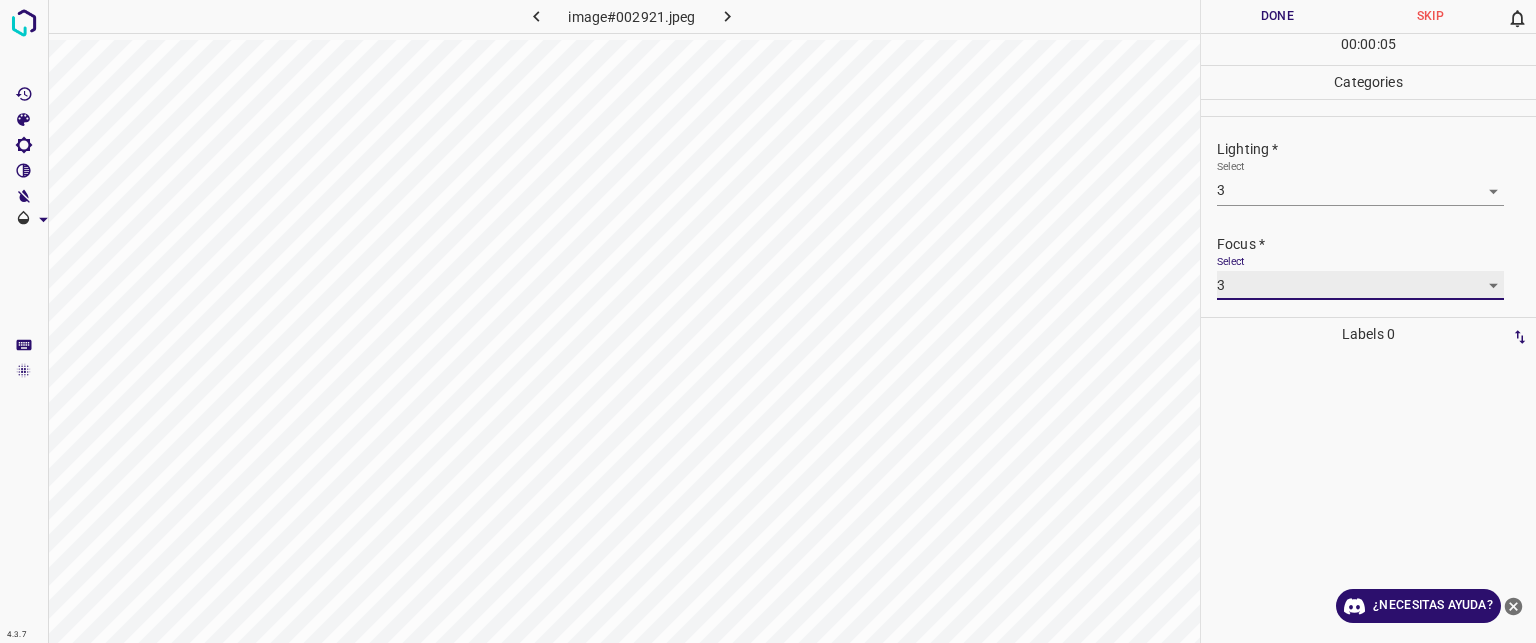 scroll, scrollTop: 98, scrollLeft: 0, axis: vertical 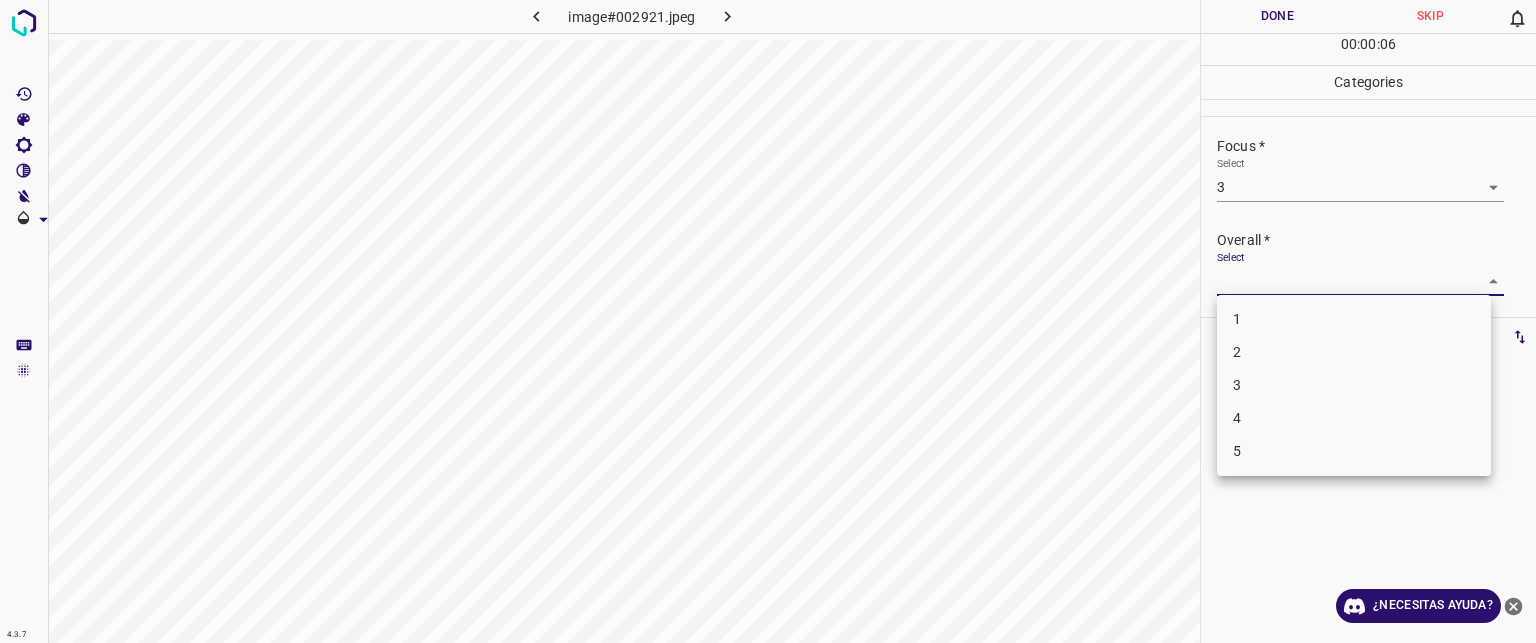 click on "Texto original Valora esta traducción Tu opinión servirá para ayudar a mejorar el Traductor de Google 4.3.7 image#002921.jpeg Done Skip 0 00   : 00   : 06   Categories Lighting *  Select 3 3 Focus *  Select 3 3 Overall *  Select ​ Labels   0 Categories 1 Lighting 2 Focus 3 Overall Tools Space Change between modes (Draw & Edit) I Auto labeling R Restore zoom M Zoom in N Zoom out Delete Delete selecte label Filters Z Restore filters X Saturation filter C Brightness filter V Contrast filter B Gray scale filter General O Download ¿Necesitas ayuda? - Texto - Esconder - Borrar 1 2 3 4 5" at bounding box center [768, 321] 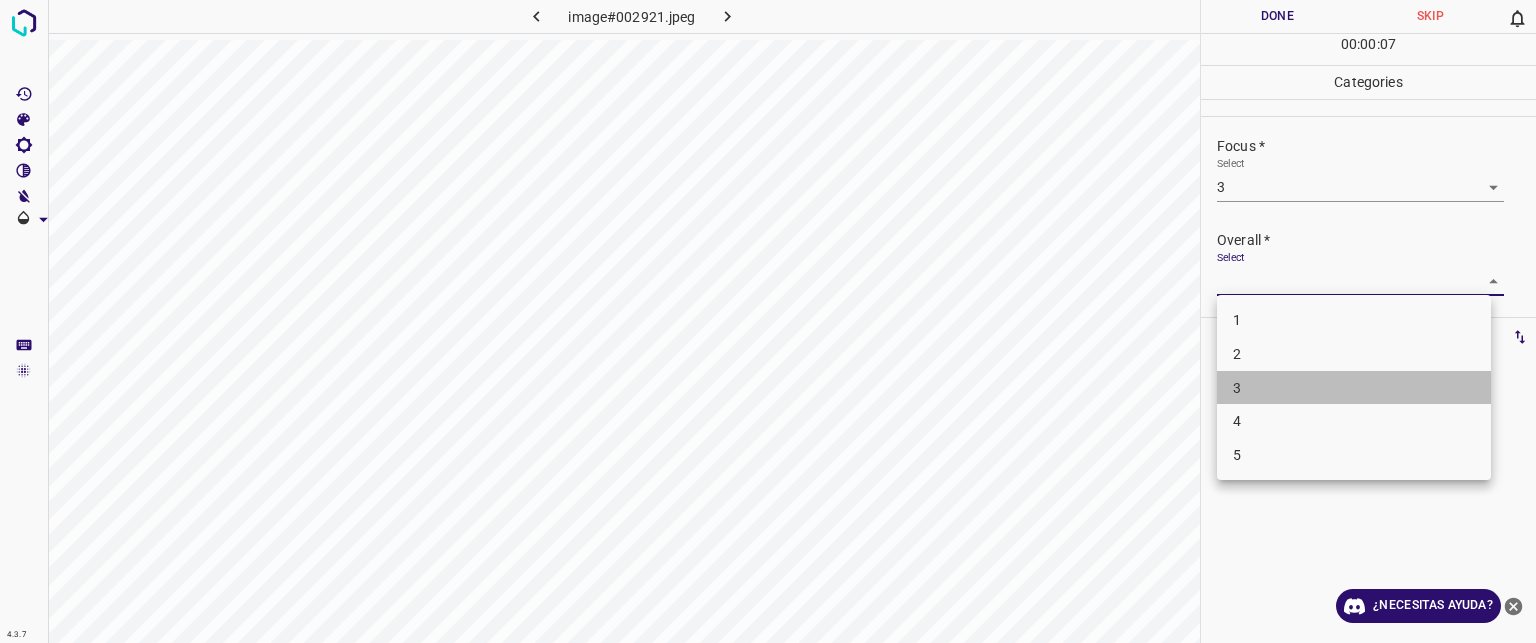 click on "3" at bounding box center (1354, 388) 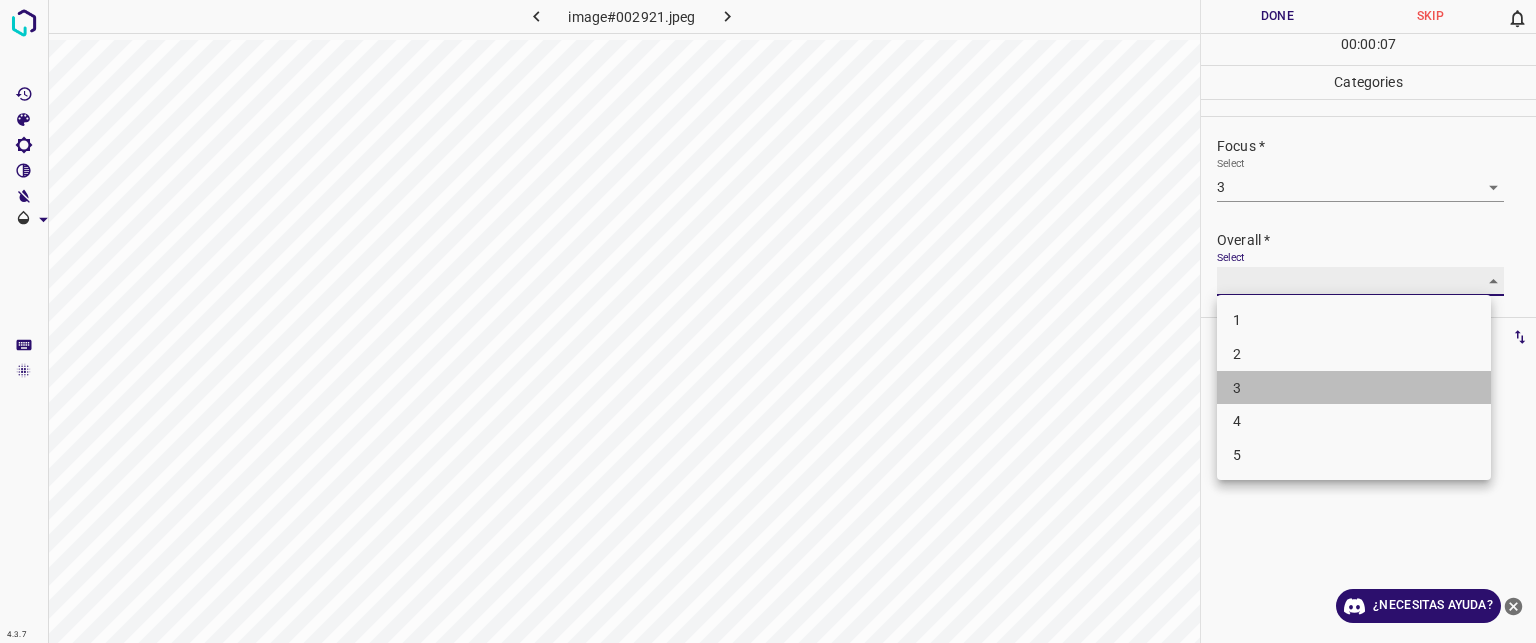 type on "3" 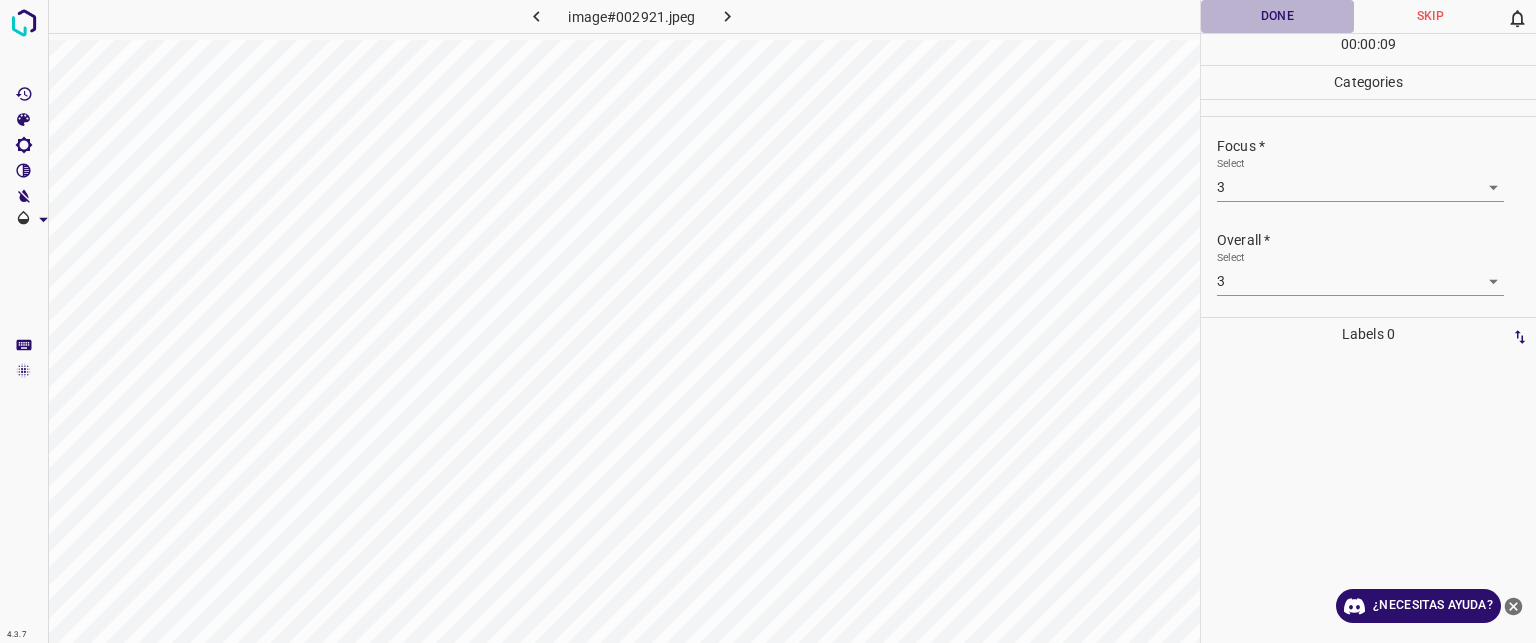 click on "Done" at bounding box center (1277, 16) 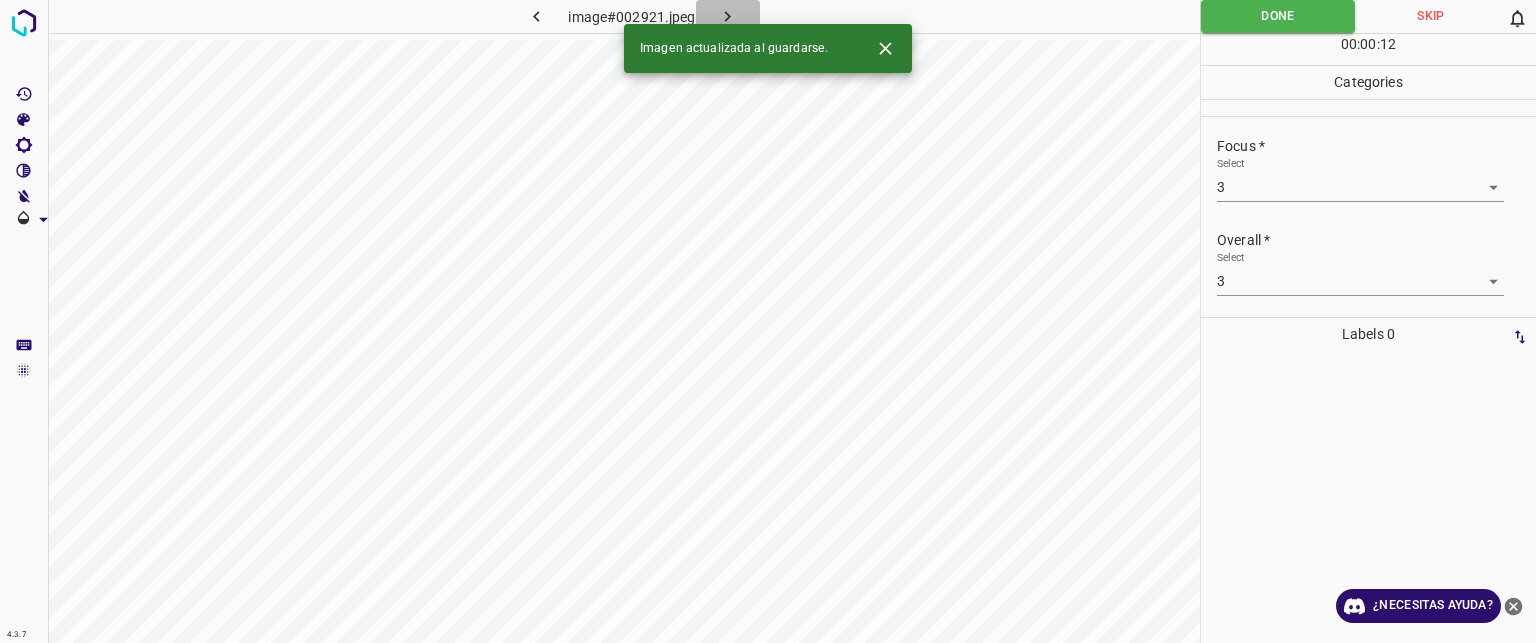 click 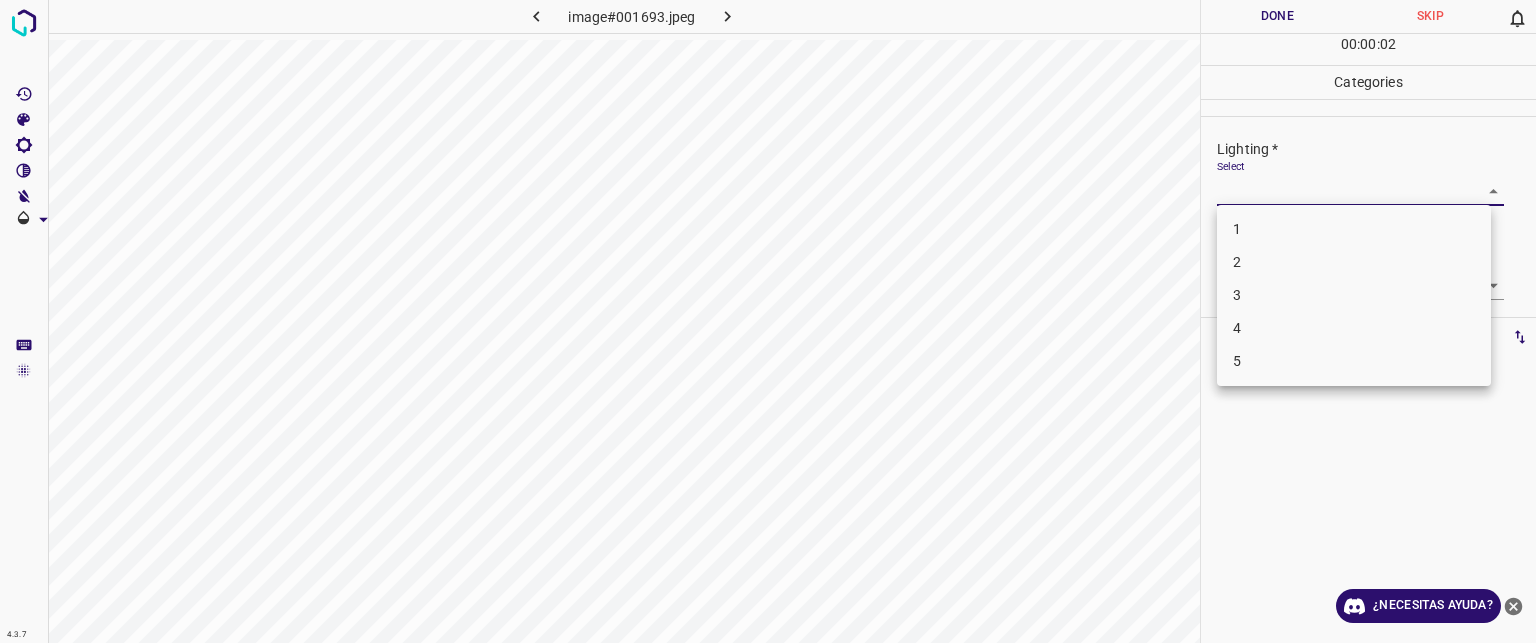 click on "Texto original Valora esta traducción Tu opinión servirá para ayudar a mejorar el Traductor de Google 4.3.7 image#001693.jpeg Done Skip 0 00   : 00   : 02   Categories Lighting *  Select ​ Focus *  Select ​ Overall *  Select ​ Labels   0 Categories 1 Lighting 2 Focus 3 Overall Tools Space Change between modes (Draw & Edit) I Auto labeling R Restore zoom M Zoom in N Zoom out Delete Delete selecte label Filters Z Restore filters X Saturation filter C Brightness filter V Contrast filter B Gray scale filter General O Download ¿Necesitas ayuda? - Texto - Esconder - Borrar 1 2 3 4 5" at bounding box center [768, 321] 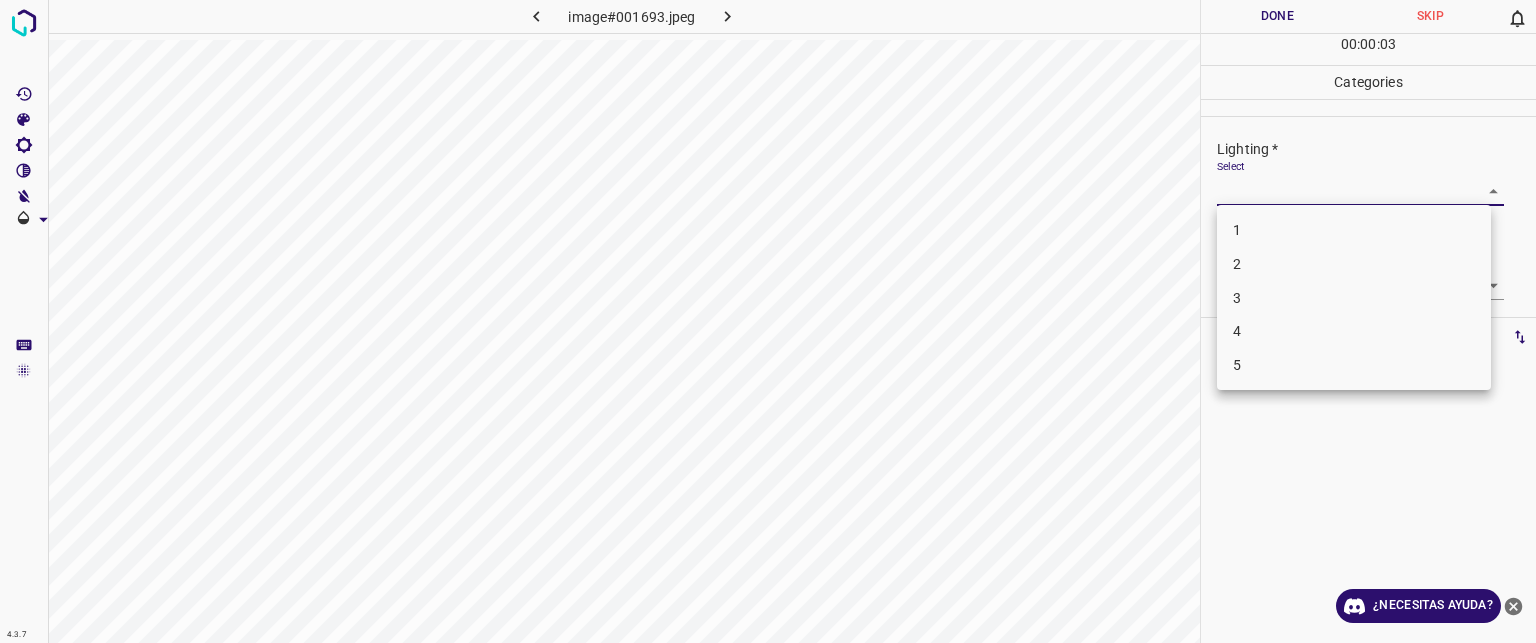 click on "2" at bounding box center (1237, 264) 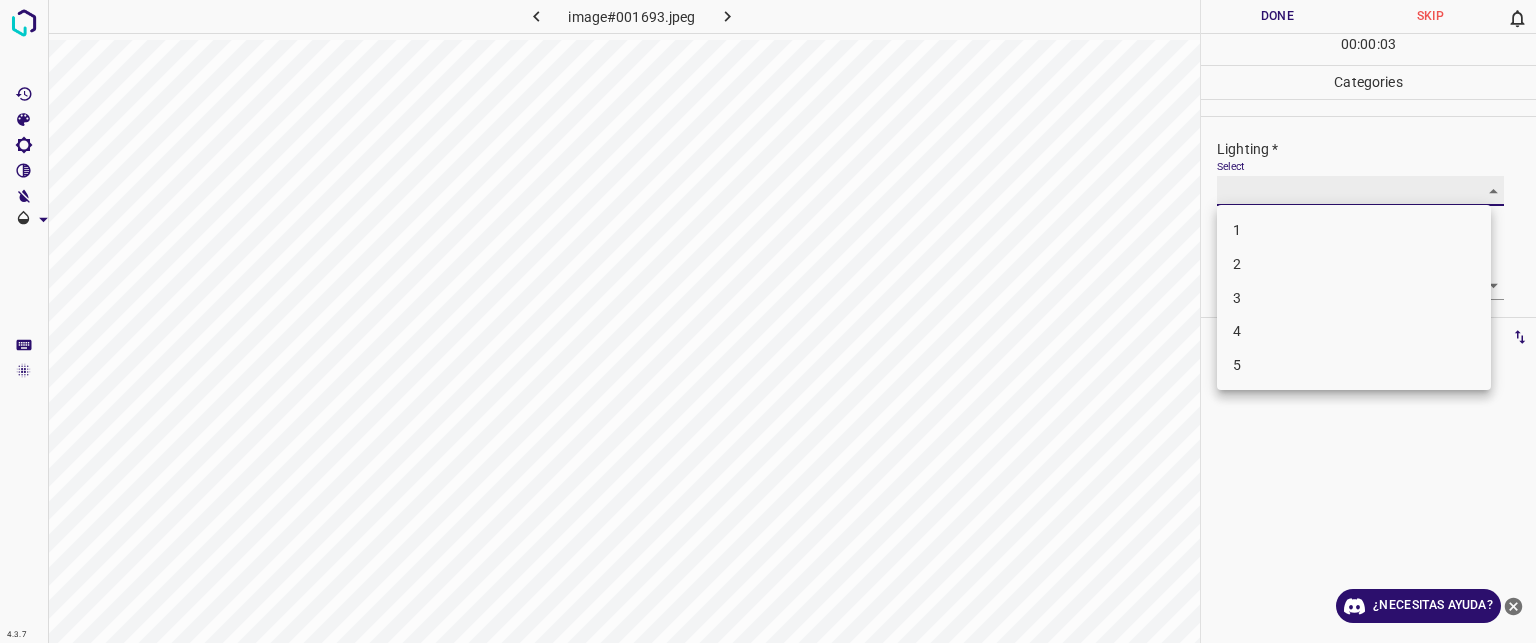 type on "2" 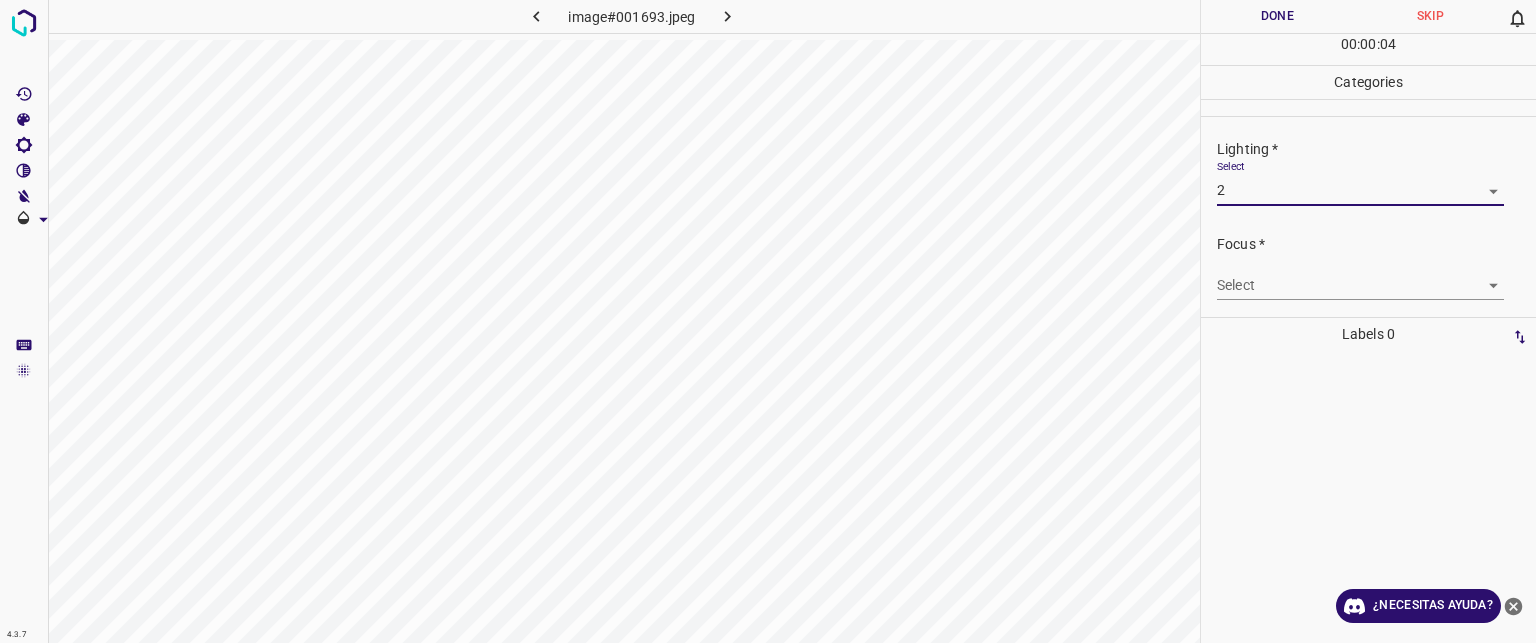 click on "Texto original Valora esta traducción Tu opinión servirá para ayudar a mejorar el Traductor de Google 4.3.7 image#001693.jpeg Done Skip 0 00   : 00   : 04   Categories Lighting *  Select 2 2 Focus *  Select ​ Overall *  Select ​ Labels   0 Categories 1 Lighting 2 Focus 3 Overall Tools Space Change between modes (Draw & Edit) I Auto labeling R Restore zoom M Zoom in N Zoom out Delete Delete selecte label Filters Z Restore filters X Saturation filter C Brightness filter V Contrast filter B Gray scale filter General O Download ¿Necesitas ayuda? - Texto - Esconder - Borrar" at bounding box center [768, 321] 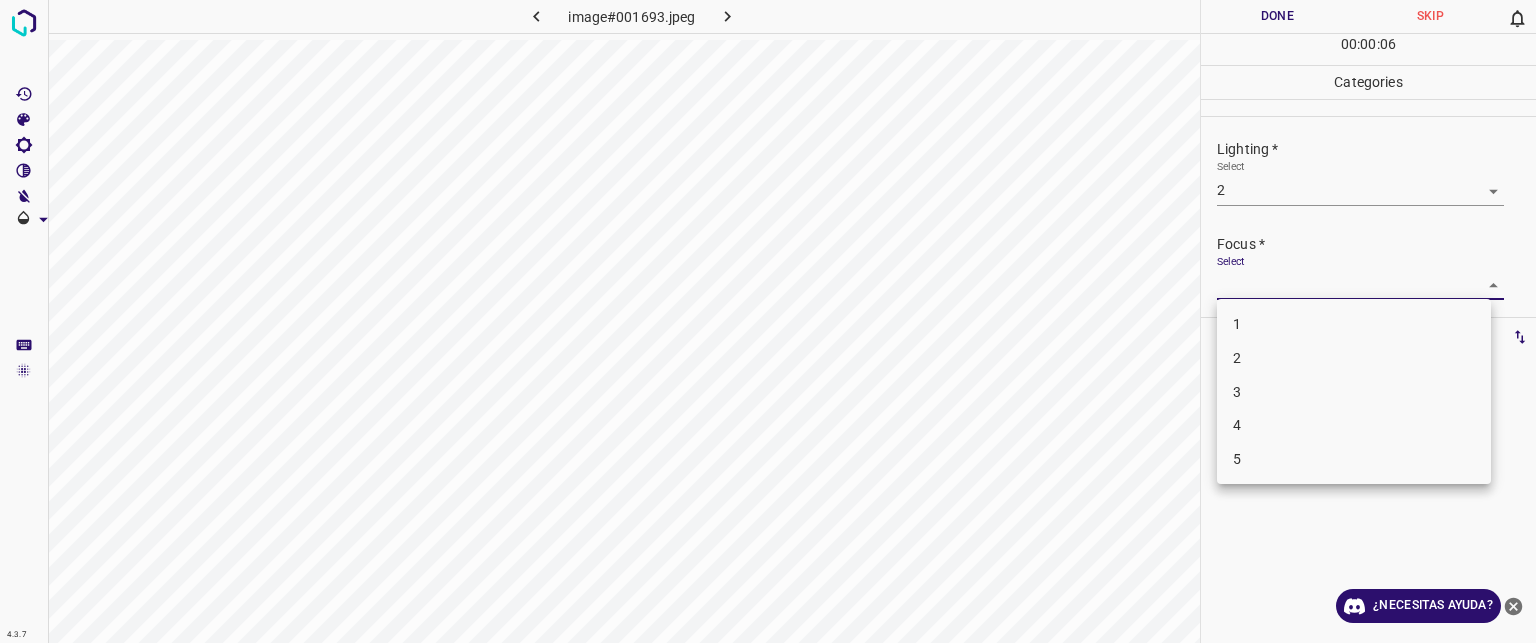 click on "2" at bounding box center [1354, 358] 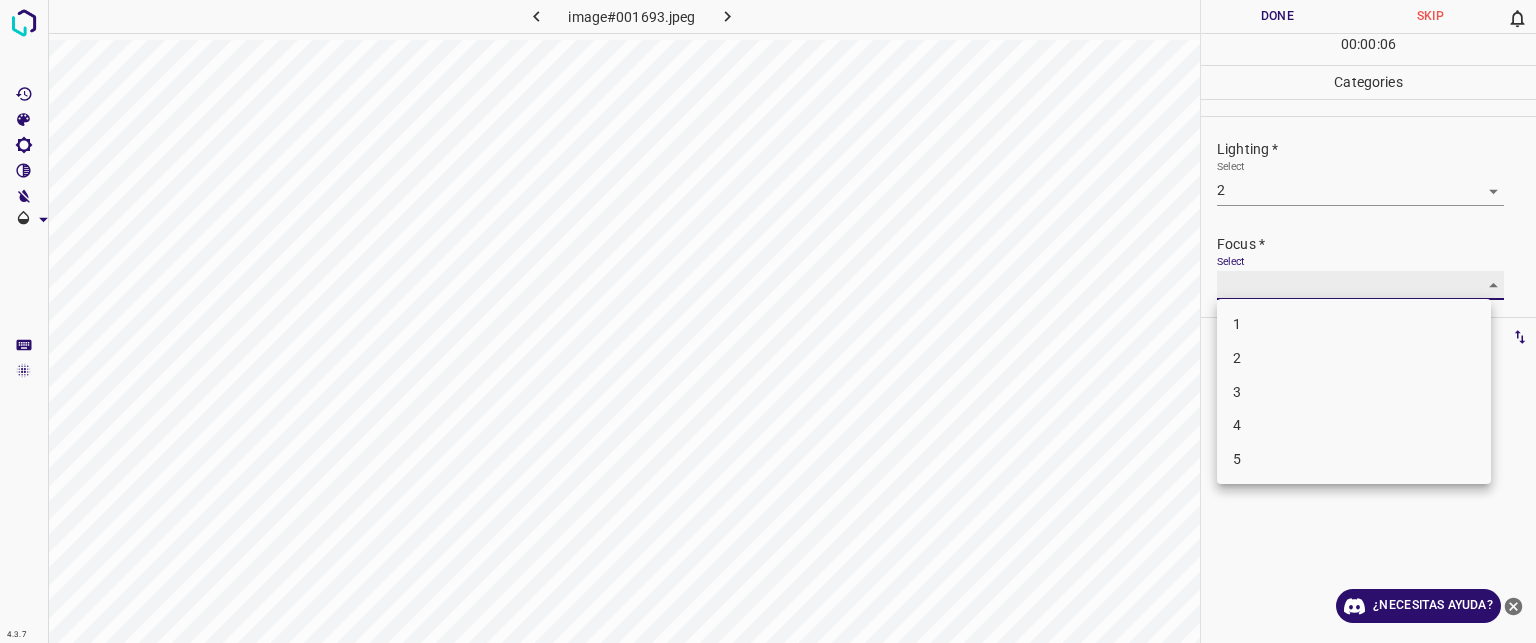 type on "2" 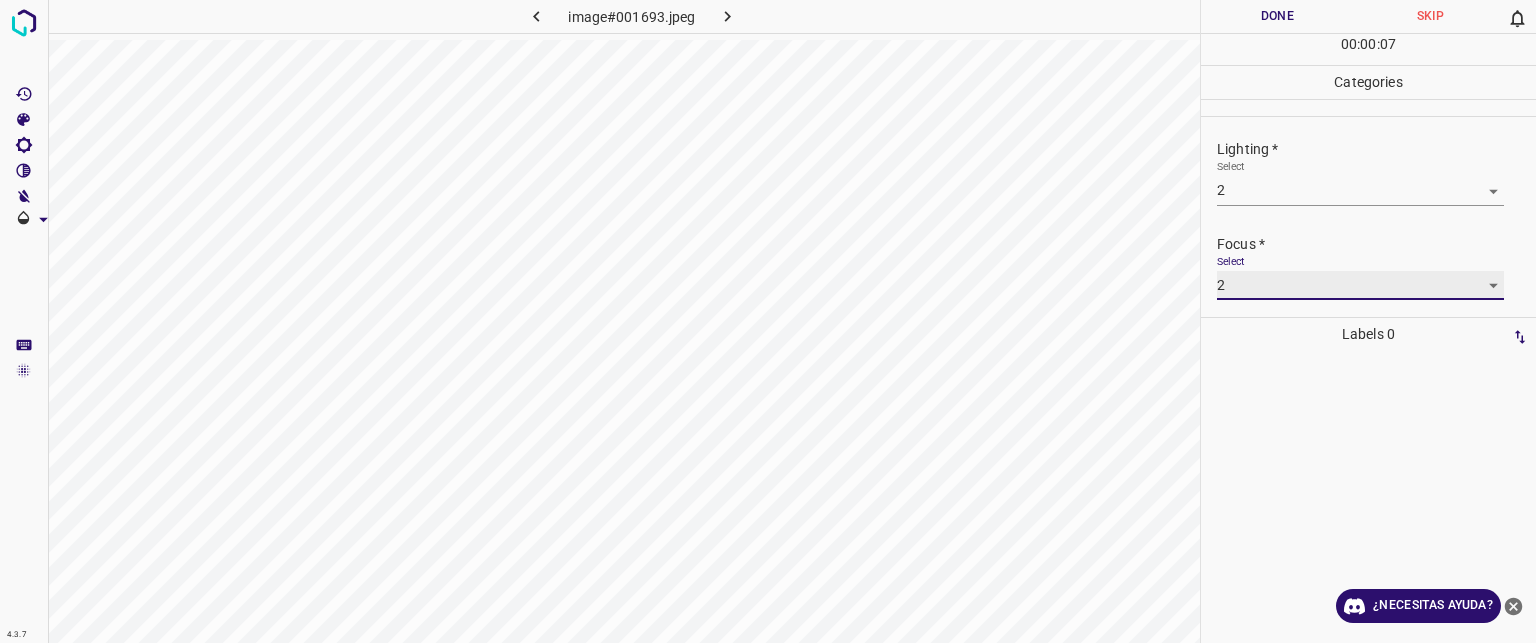 scroll, scrollTop: 98, scrollLeft: 0, axis: vertical 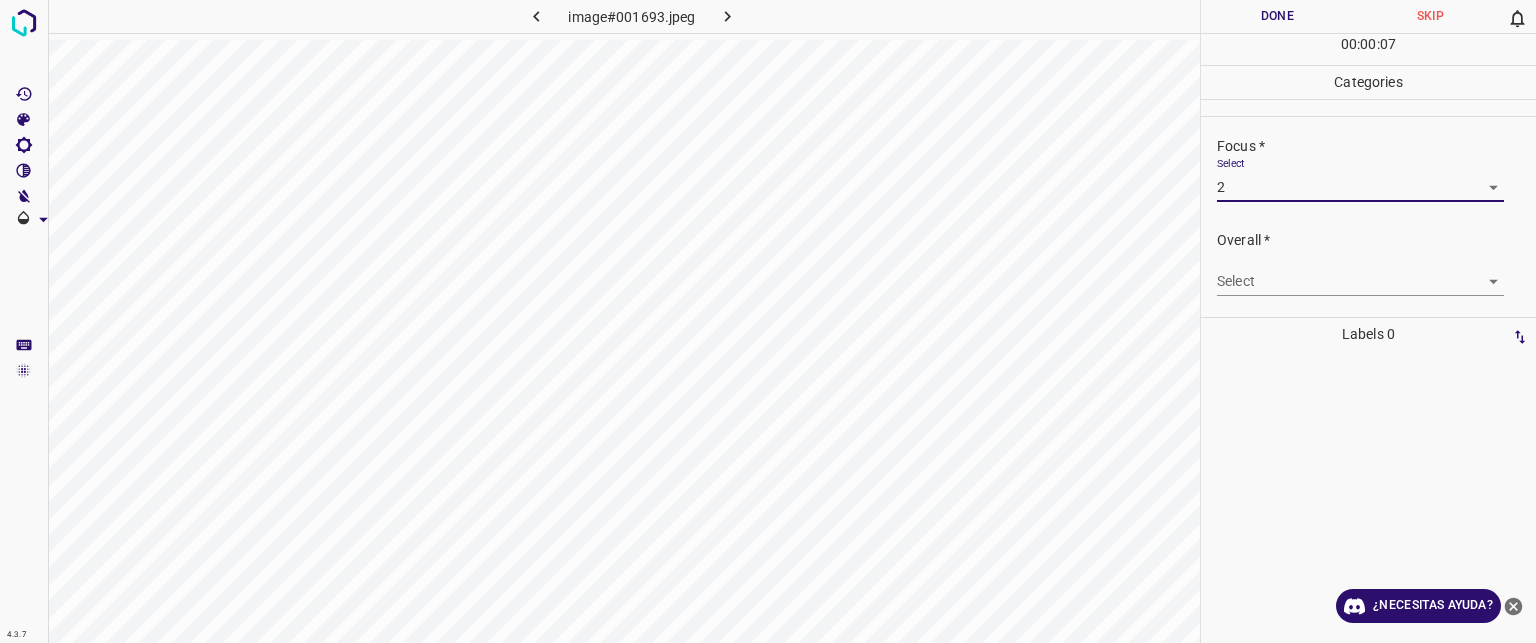 click on "Texto original Valora esta traducción Tu opinión servirá para ayudar a mejorar el Traductor de Google 4.3.7 image#001693.jpeg Done Skip 0 00   : 00   : 07   Categories Lighting *  Select 2 2 Focus *  Select 2 2 Overall *  Select ​ Labels   0 Categories 1 Lighting 2 Focus 3 Overall Tools Space Change between modes (Draw & Edit) I Auto labeling R Restore zoom M Zoom in N Zoom out Delete Delete selecte label Filters Z Restore filters X Saturation filter C Brightness filter V Contrast filter B Gray scale filter General O Download ¿Necesitas ayuda? - Texto - Esconder - Borrar" at bounding box center (768, 321) 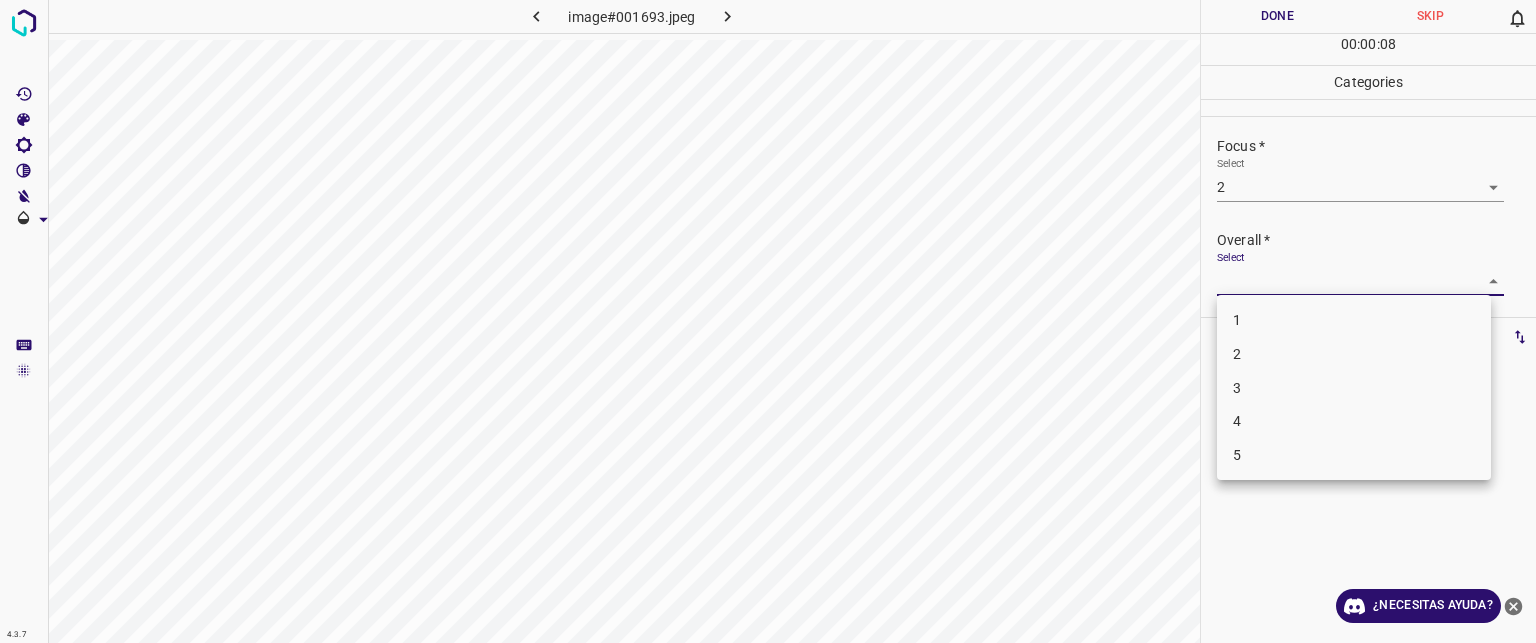 click on "2" at bounding box center [1354, 354] 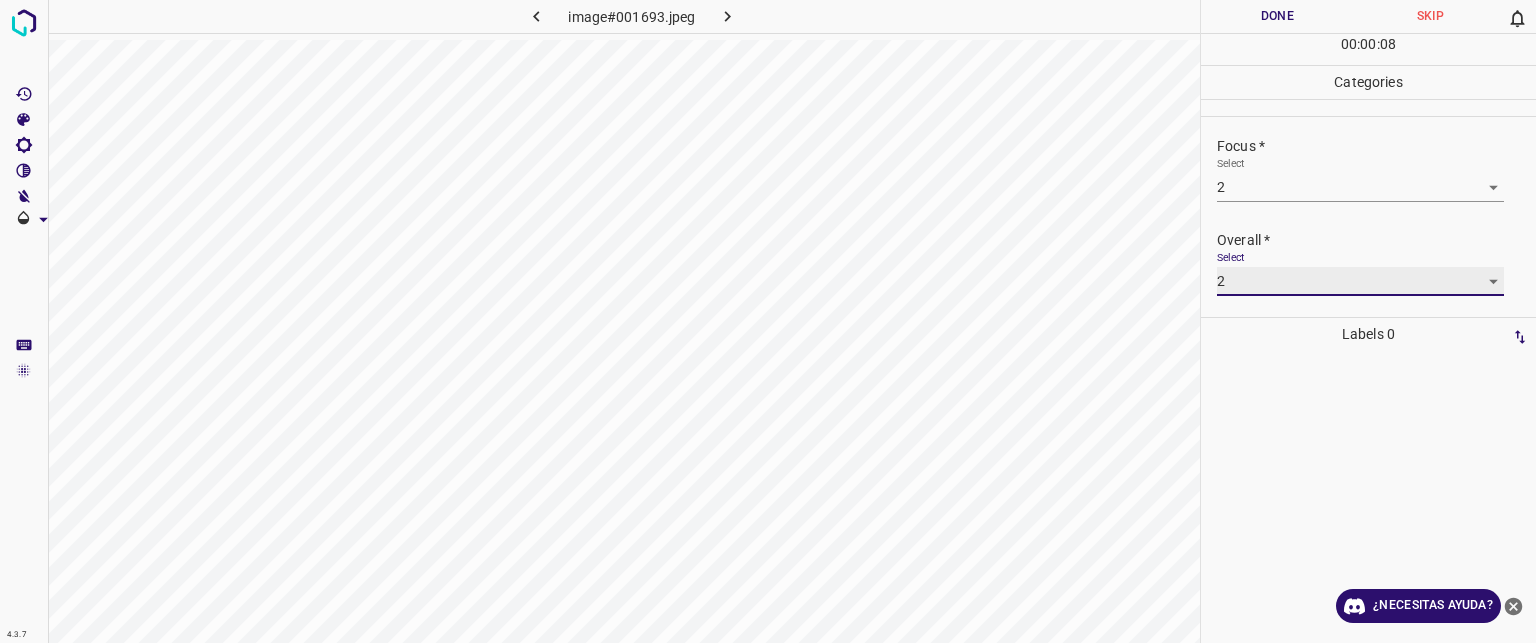 type on "2" 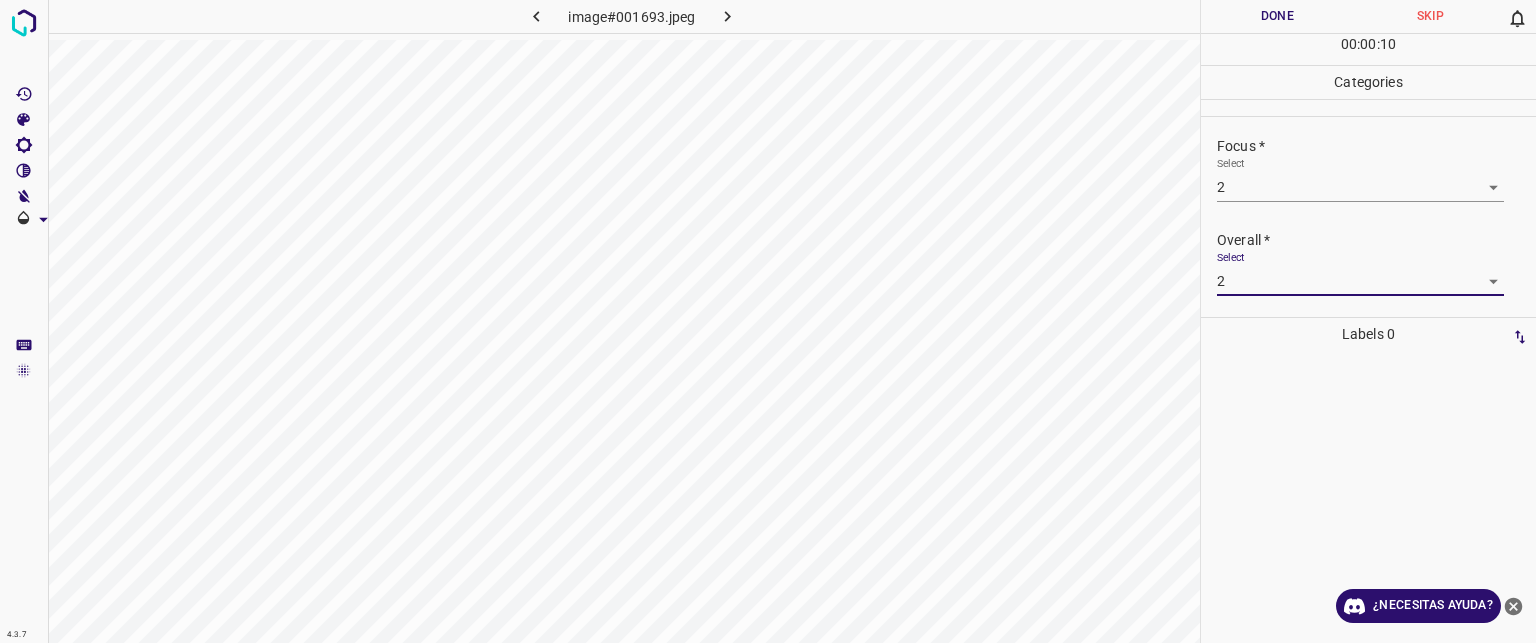 click on "Done" at bounding box center [1277, 16] 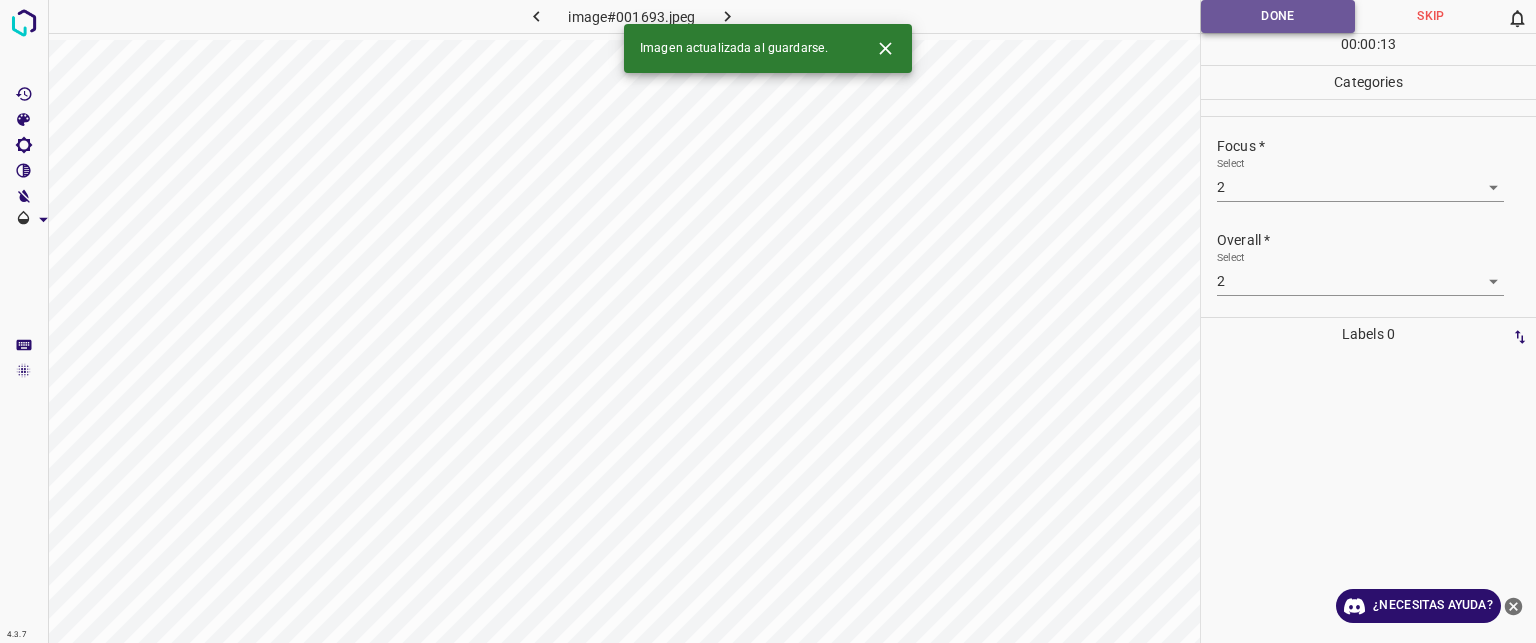 click on "Done" at bounding box center (1278, 16) 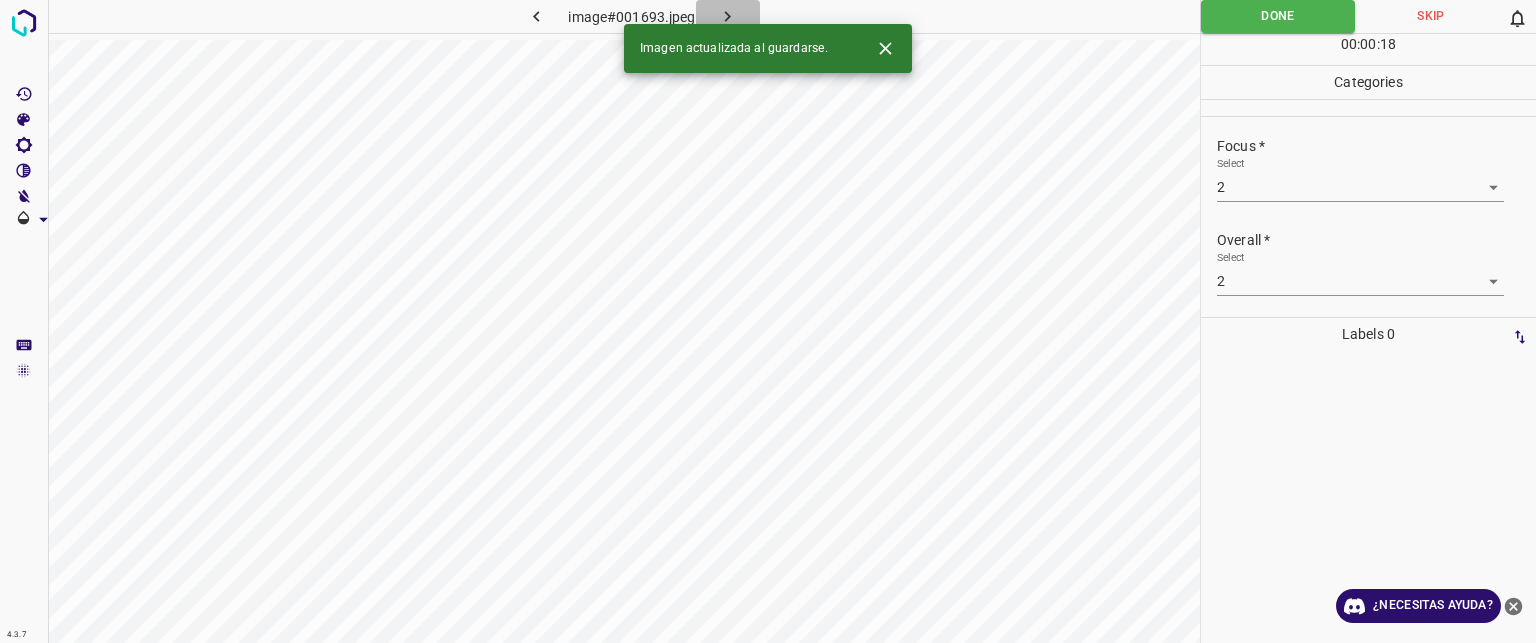 click 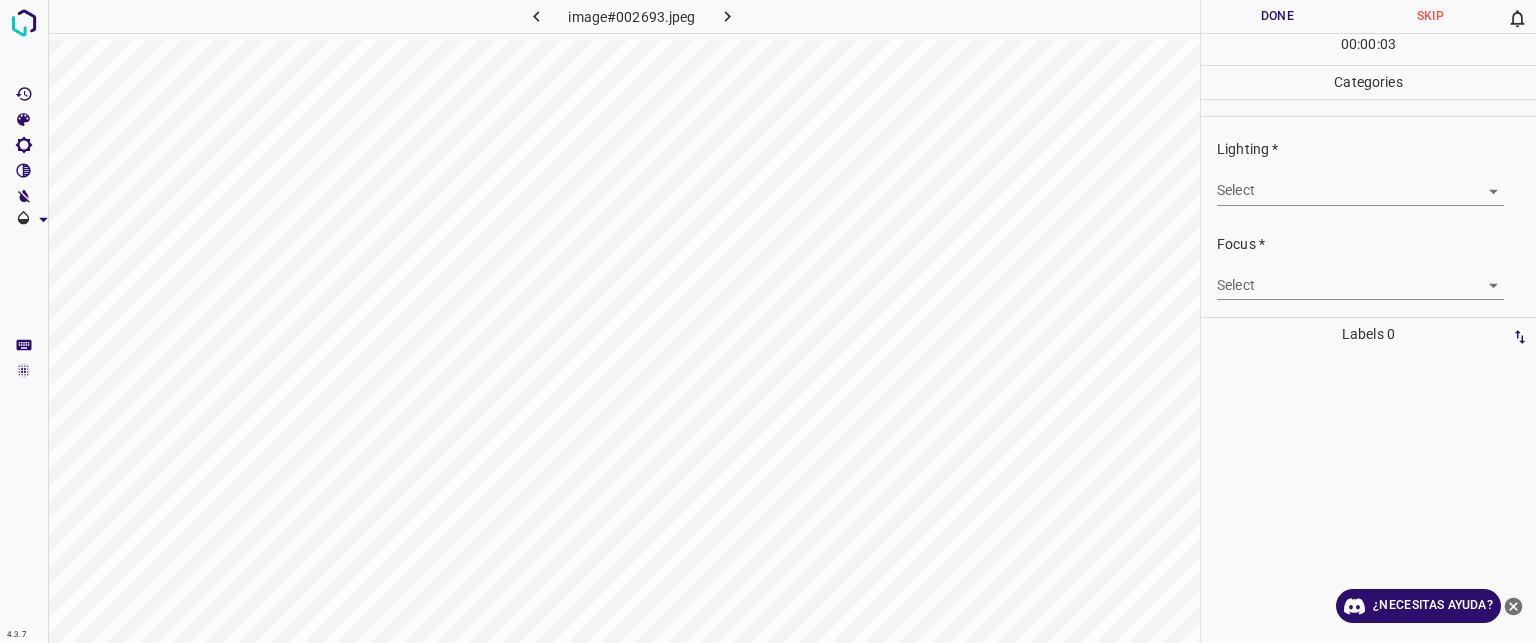 click on "Texto original Valora esta traducción Tu opinión servirá para ayudar a mejorar el Traductor de Google 4.3.7 image#002693.jpeg Done Skip 0 00   : 00   : 03   Categories Lighting *  Select ​ Focus *  Select ​ Overall *  Select ​ Labels   0 Categories 1 Lighting 2 Focus 3 Overall Tools Space Change between modes (Draw & Edit) I Auto labeling R Restore zoom M Zoom in N Zoom out Delete Delete selecte label Filters Z Restore filters X Saturation filter C Brightness filter V Contrast filter B Gray scale filter General O Download ¿Necesitas ayuda? - Texto - Esconder - Borrar" at bounding box center (768, 321) 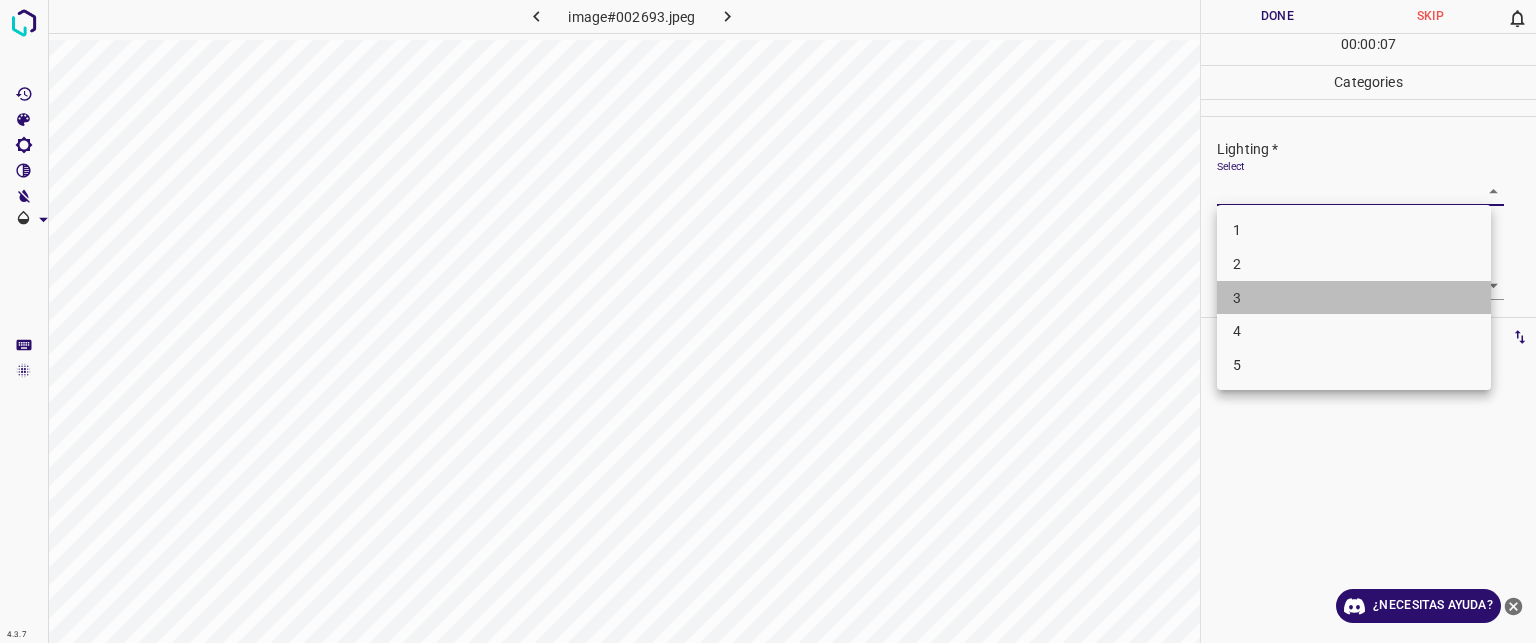 click on "3" at bounding box center (1354, 298) 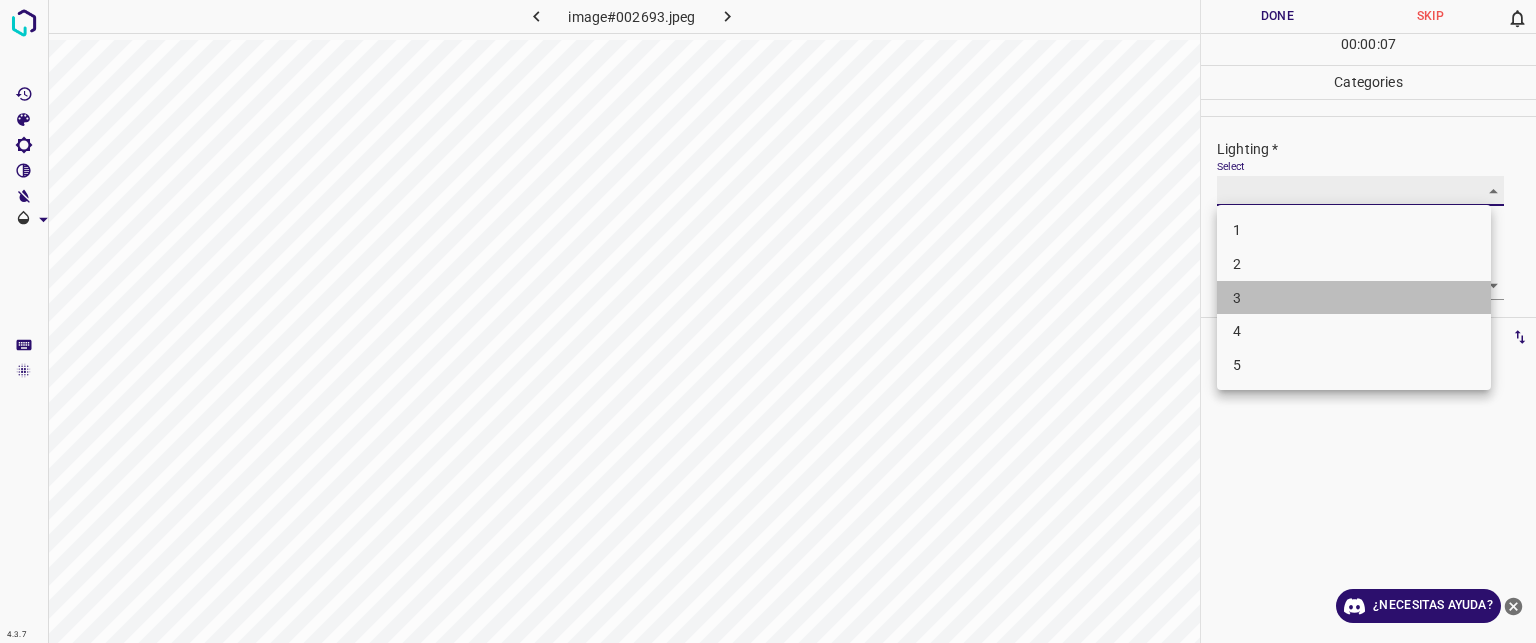 type on "3" 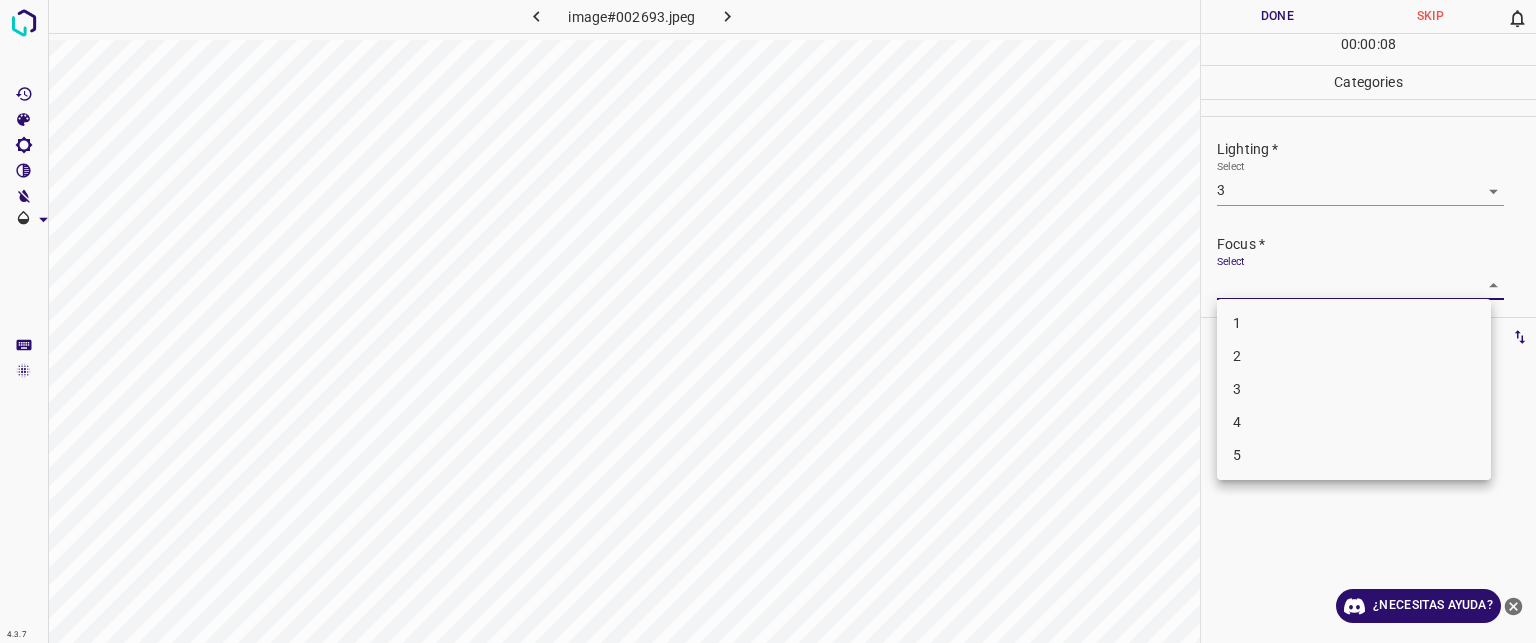 click on "Texto original Valora esta traducción Tu opinión servirá para ayudar a mejorar el Traductor de Google 4.3.7 image#002693.jpeg Done Skip 0 00   : 00   : 08   Categories Lighting *  Select 3 3 Focus *  Select ​ Overall *  Select ​ Labels   0 Categories 1 Lighting 2 Focus 3 Overall Tools Space Change between modes (Draw & Edit) I Auto labeling R Restore zoom M Zoom in N Zoom out Delete Delete selecte label Filters Z Restore filters X Saturation filter C Brightness filter V Contrast filter B Gray scale filter General O Download ¿Necesitas ayuda? - Texto - Esconder - Borrar 1 2 3 4 5" at bounding box center (768, 321) 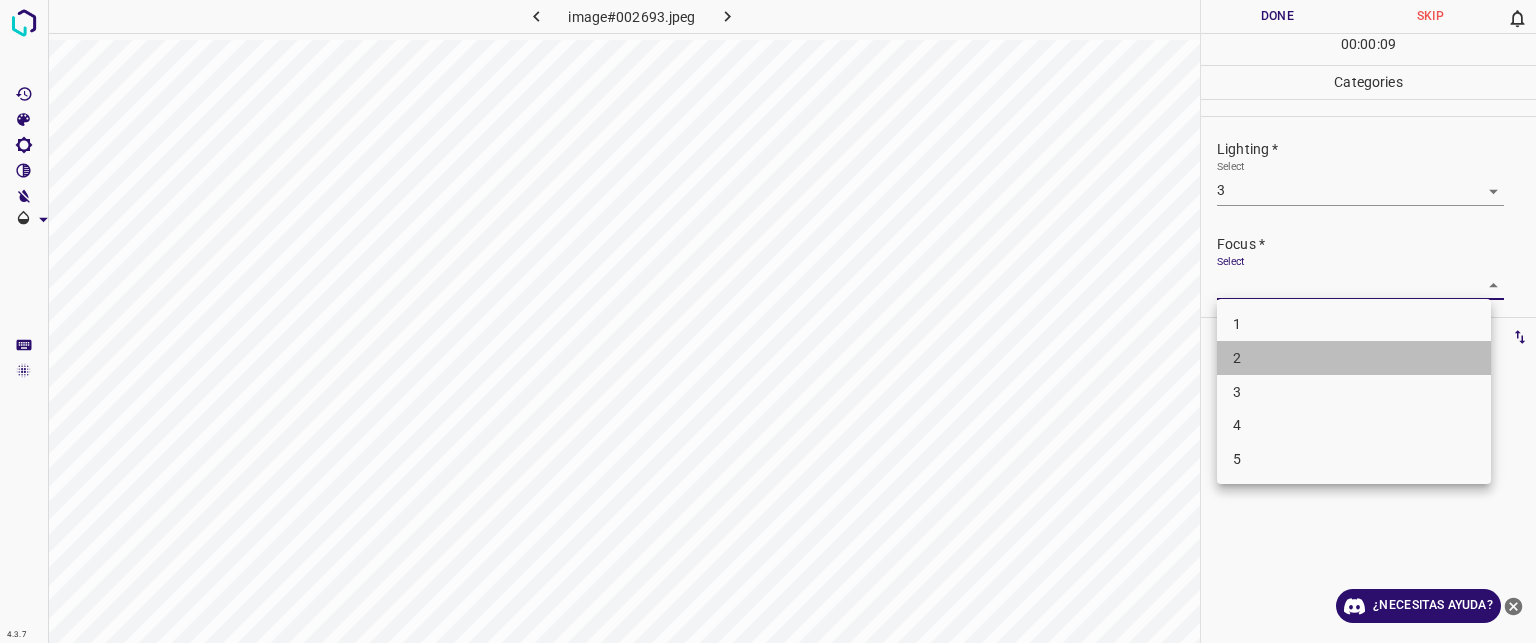 click on "2" at bounding box center [1354, 358] 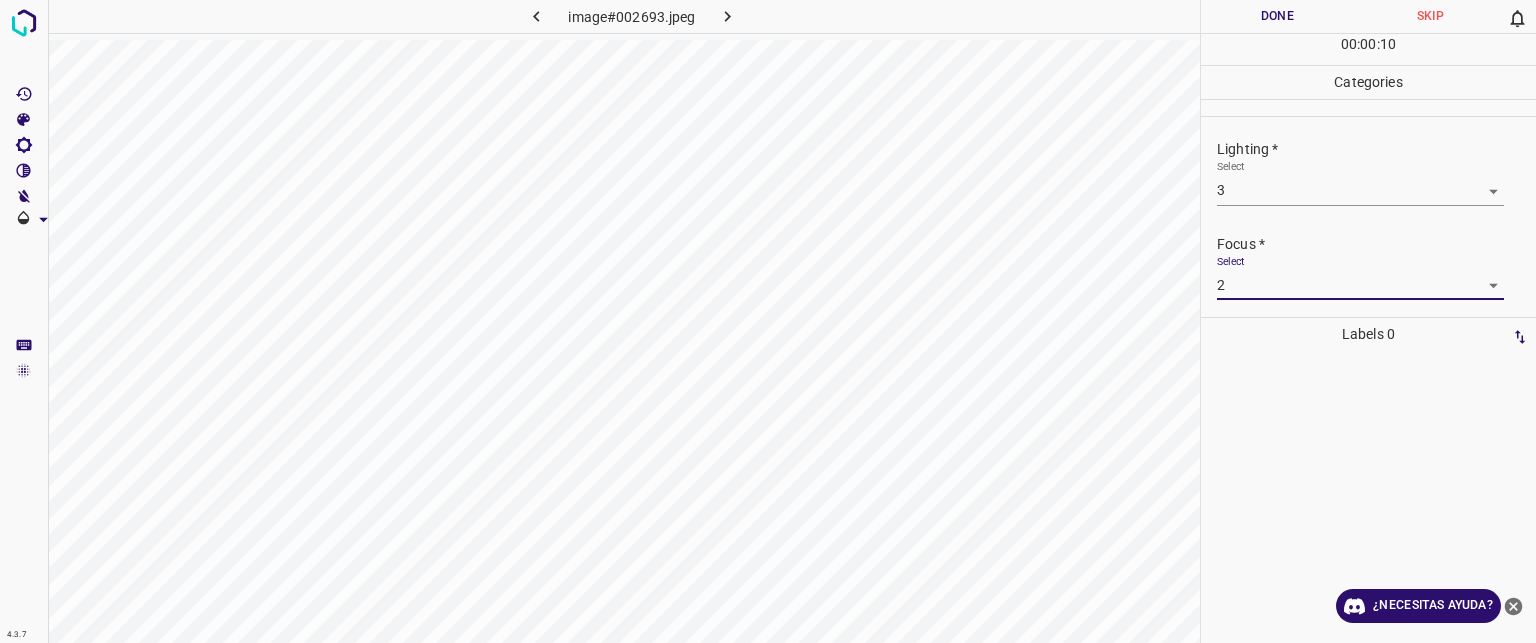 click on "Texto original Valora esta traducción Tu opinión servirá para ayudar a mejorar el Traductor de Google 4.3.7 image#002693.jpeg Done Skip 0 00   : 00   : 10   Categories Lighting *  Select 3 3 Focus *  Select 2 2 Overall *  Select ​ Labels   0 Categories 1 Lighting 2 Focus 3 Overall Tools Space Change between modes (Draw & Edit) I Auto labeling R Restore zoom M Zoom in N Zoom out Delete Delete selecte label Filters Z Restore filters X Saturation filter C Brightness filter V Contrast filter B Gray scale filter General O Download ¿Necesitas ayuda? - Texto - Esconder - Borrar" at bounding box center [768, 321] 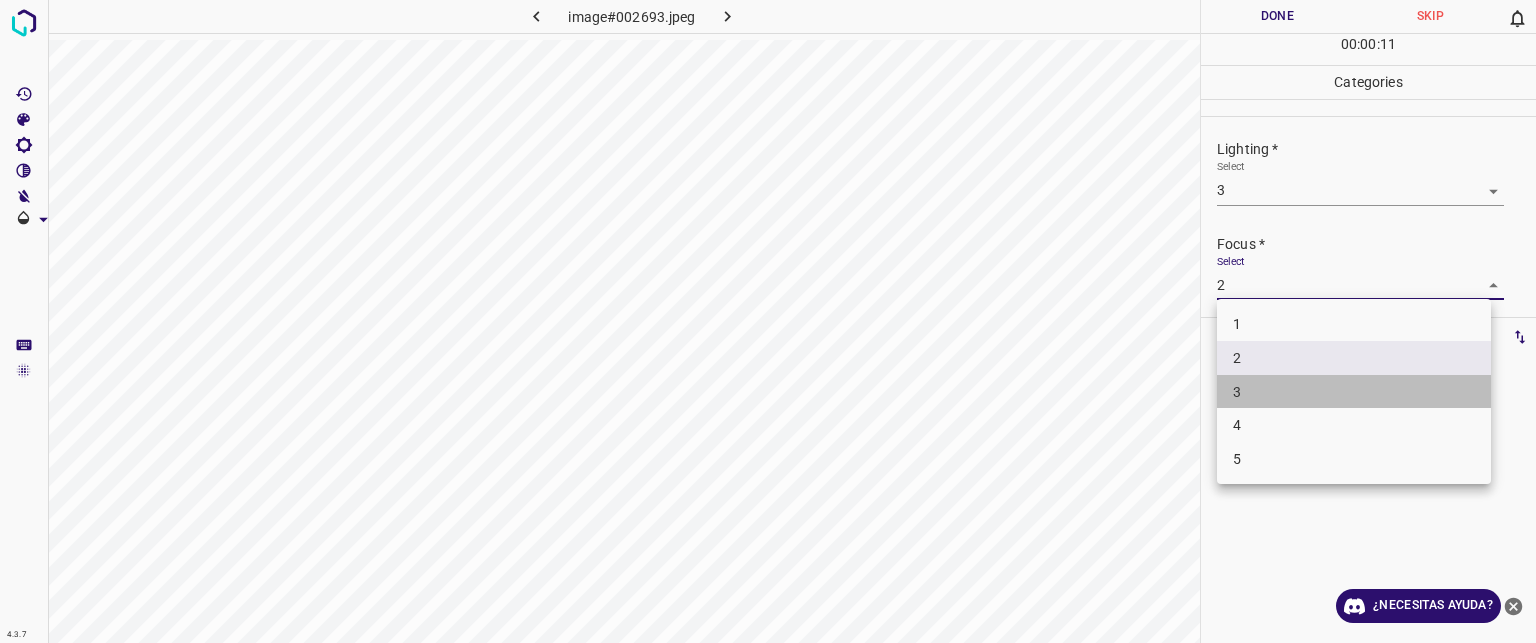 click on "3" at bounding box center (1354, 392) 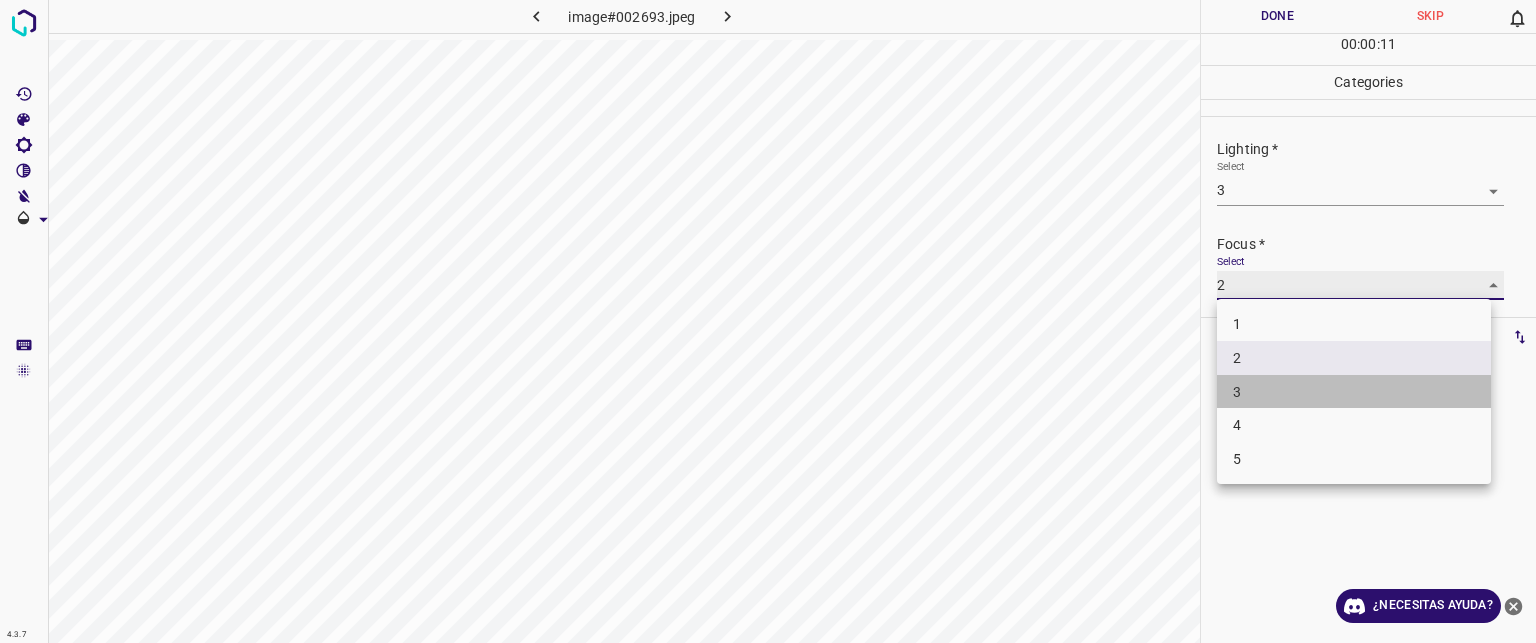 type on "3" 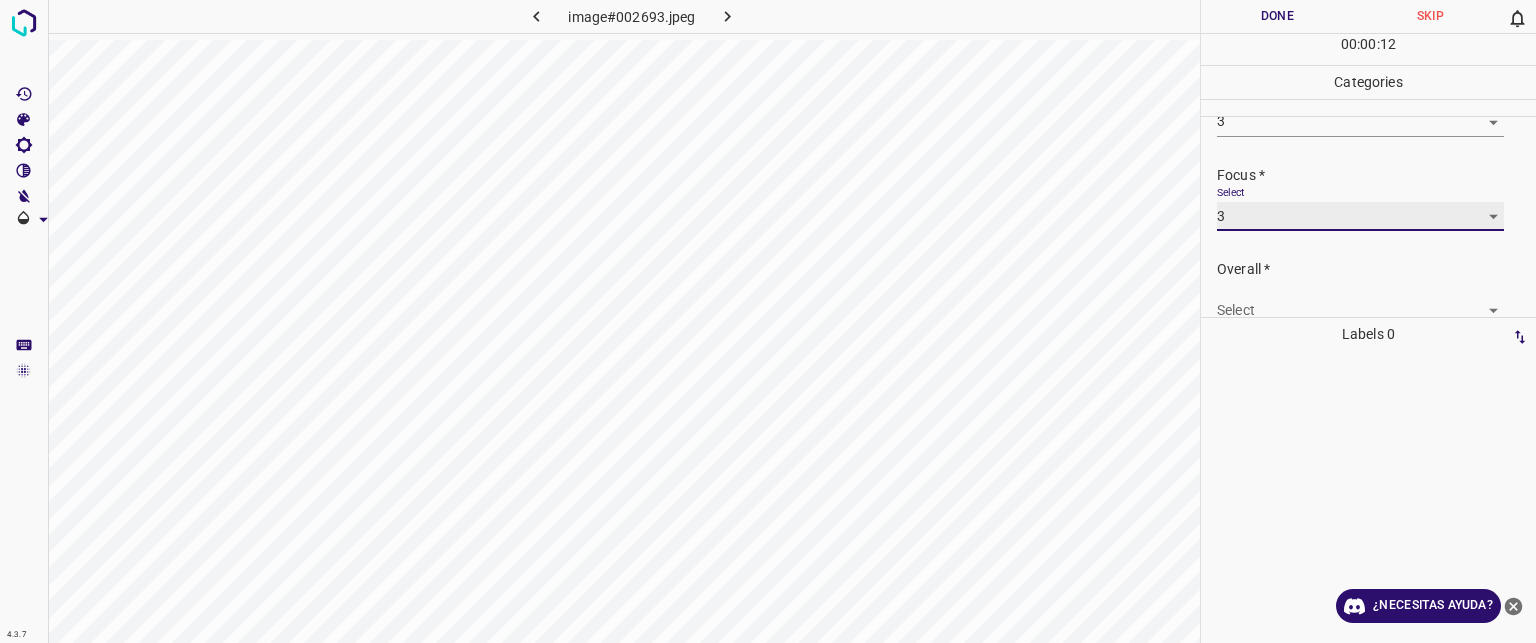scroll, scrollTop: 98, scrollLeft: 0, axis: vertical 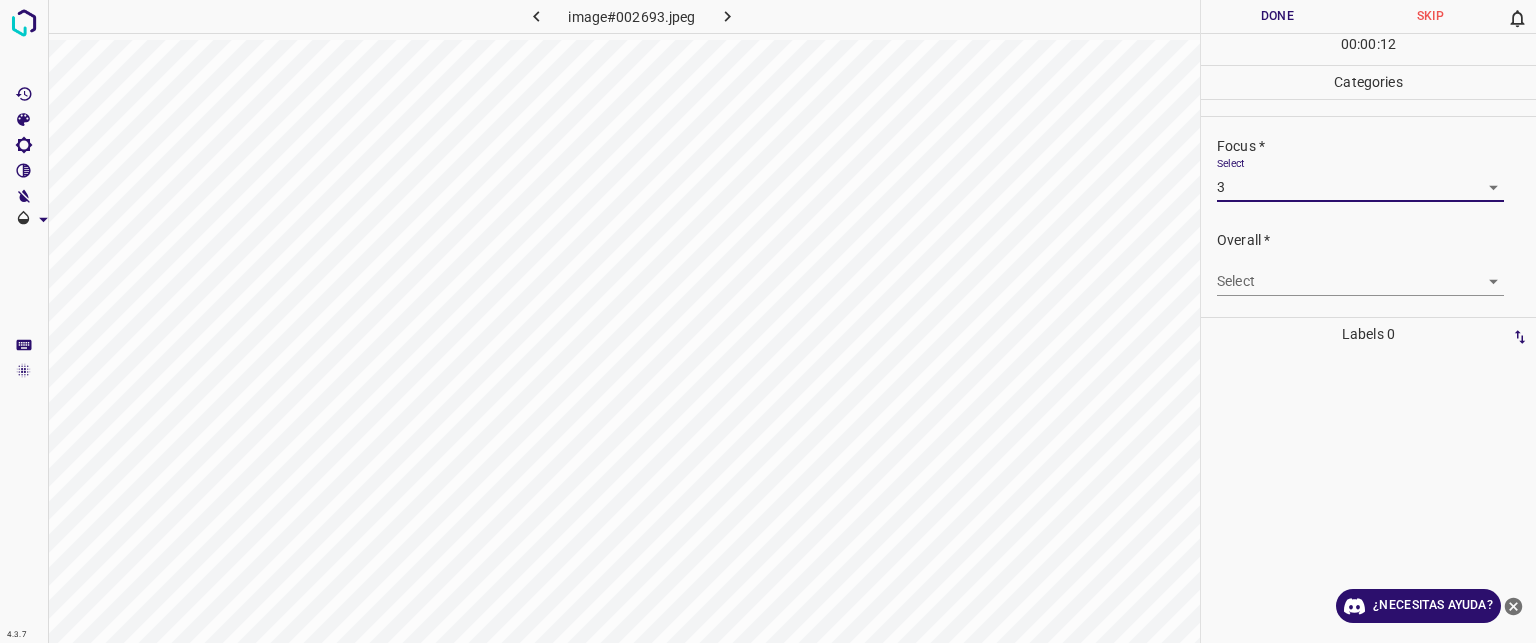 click on "Texto original Valora esta traducción Tu opinión servirá para ayudar a mejorar el Traductor de Google 4.3.7 image#002693.jpeg Done Skip 0 00   : 00   : 12   Categories Lighting *  Select 3 3 Focus *  Select 3 3 Overall *  Select ​ Labels   0 Categories 1 Lighting 2 Focus 3 Overall Tools Space Change between modes (Draw & Edit) I Auto labeling R Restore zoom M Zoom in N Zoom out Delete Delete selecte label Filters Z Restore filters X Saturation filter C Brightness filter V Contrast filter B Gray scale filter General O Download ¿Necesitas ayuda? - Texto - Esconder - Borrar" at bounding box center (768, 321) 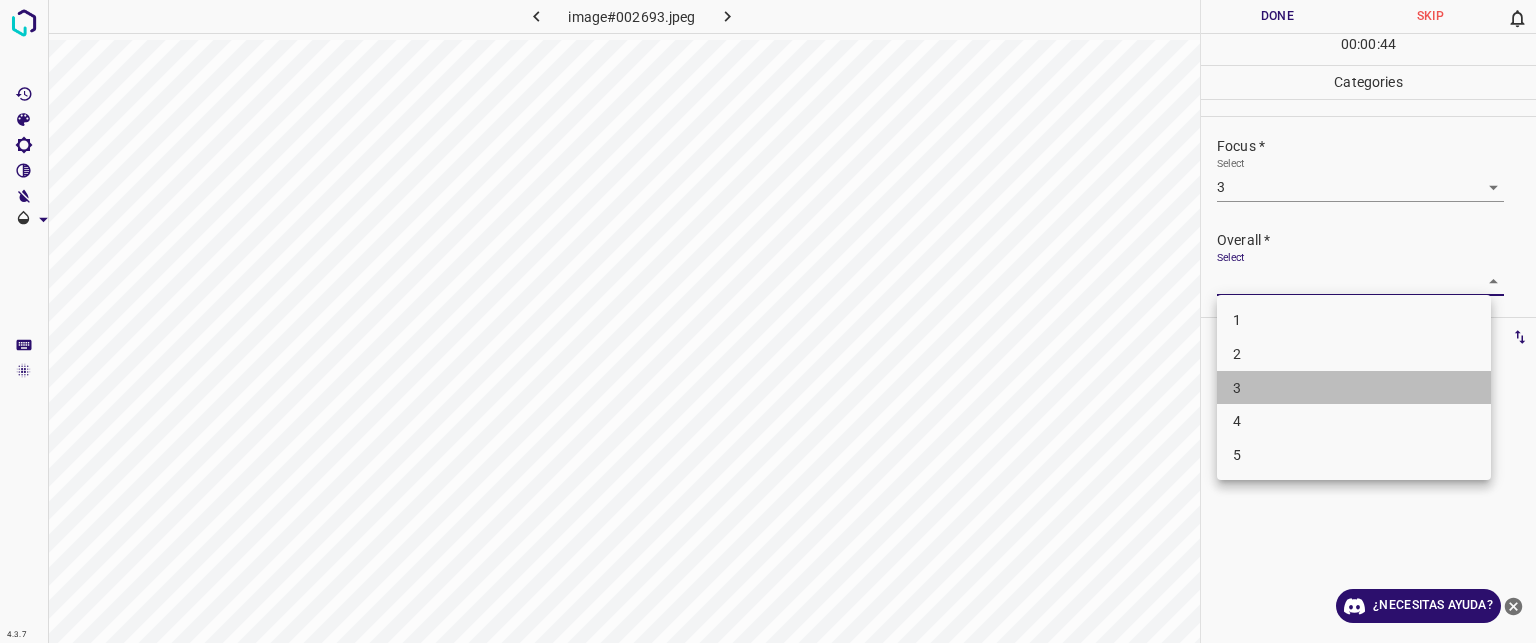 click on "3" at bounding box center [1354, 388] 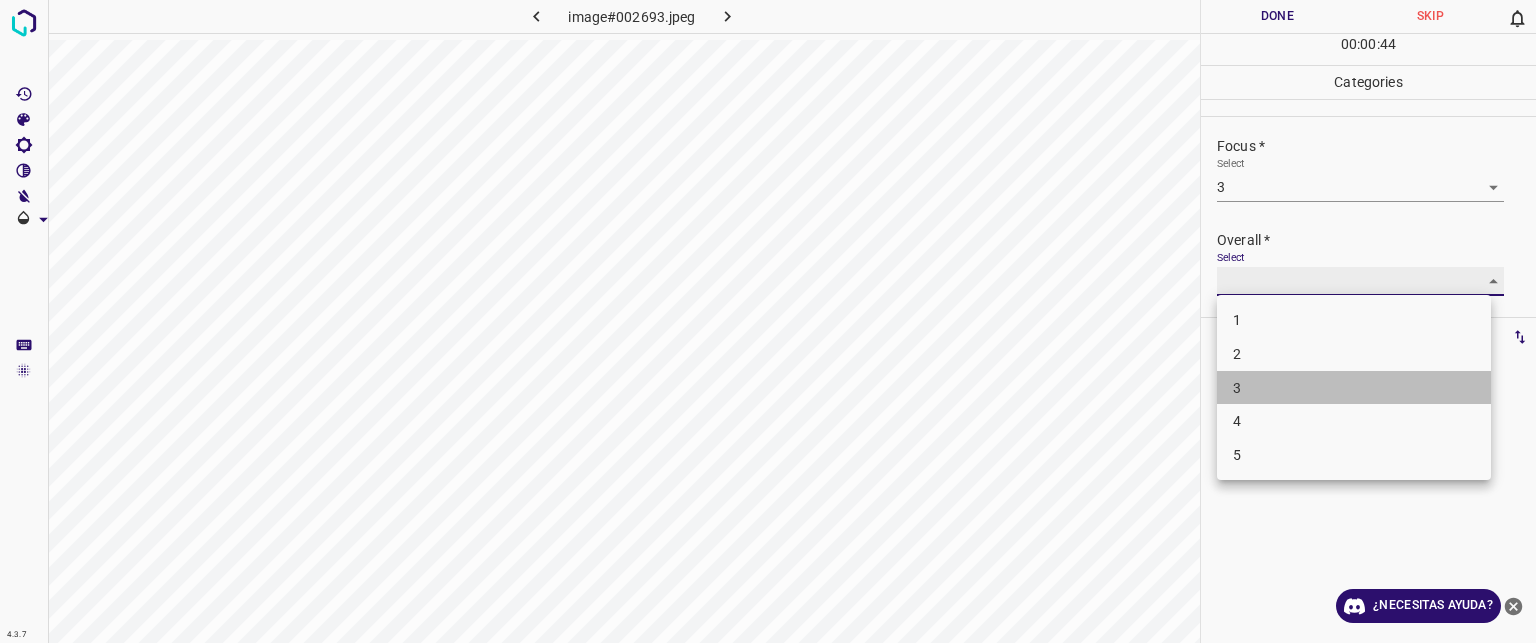 type on "3" 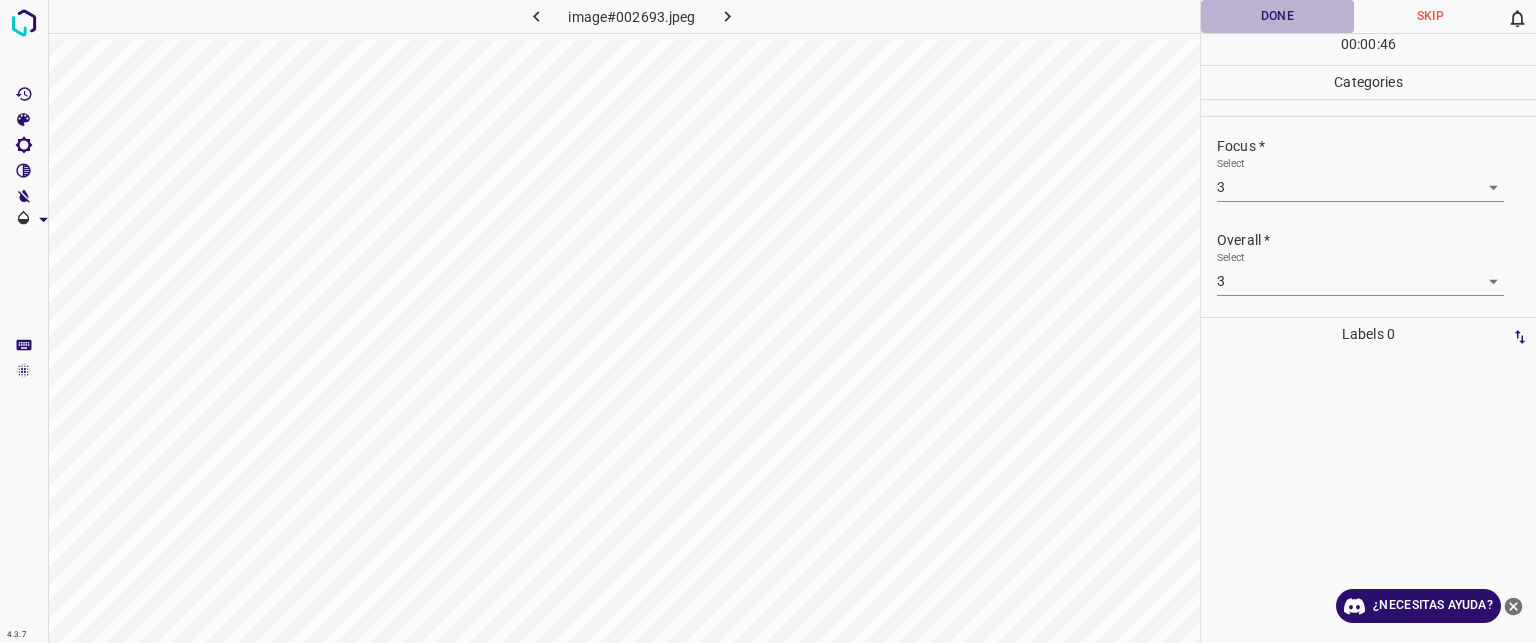 click on "Done" at bounding box center (1277, 16) 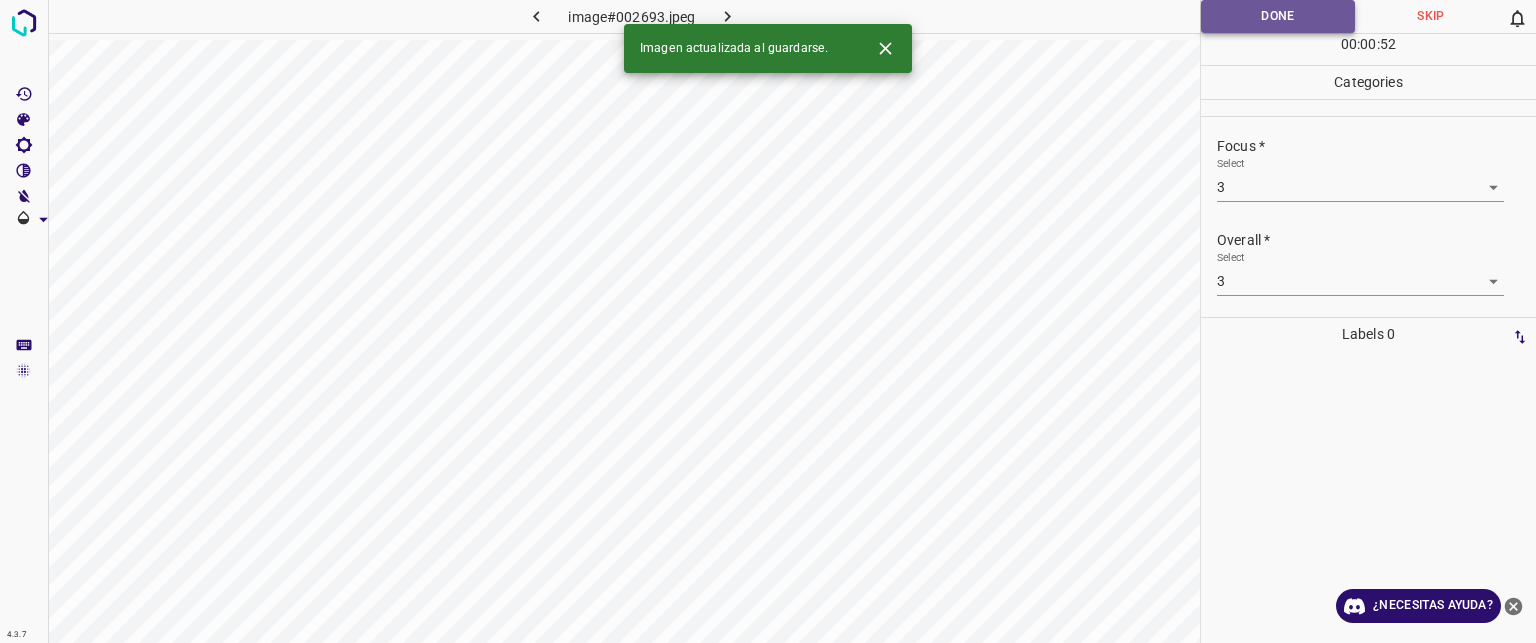 click on "Done" at bounding box center [1278, 16] 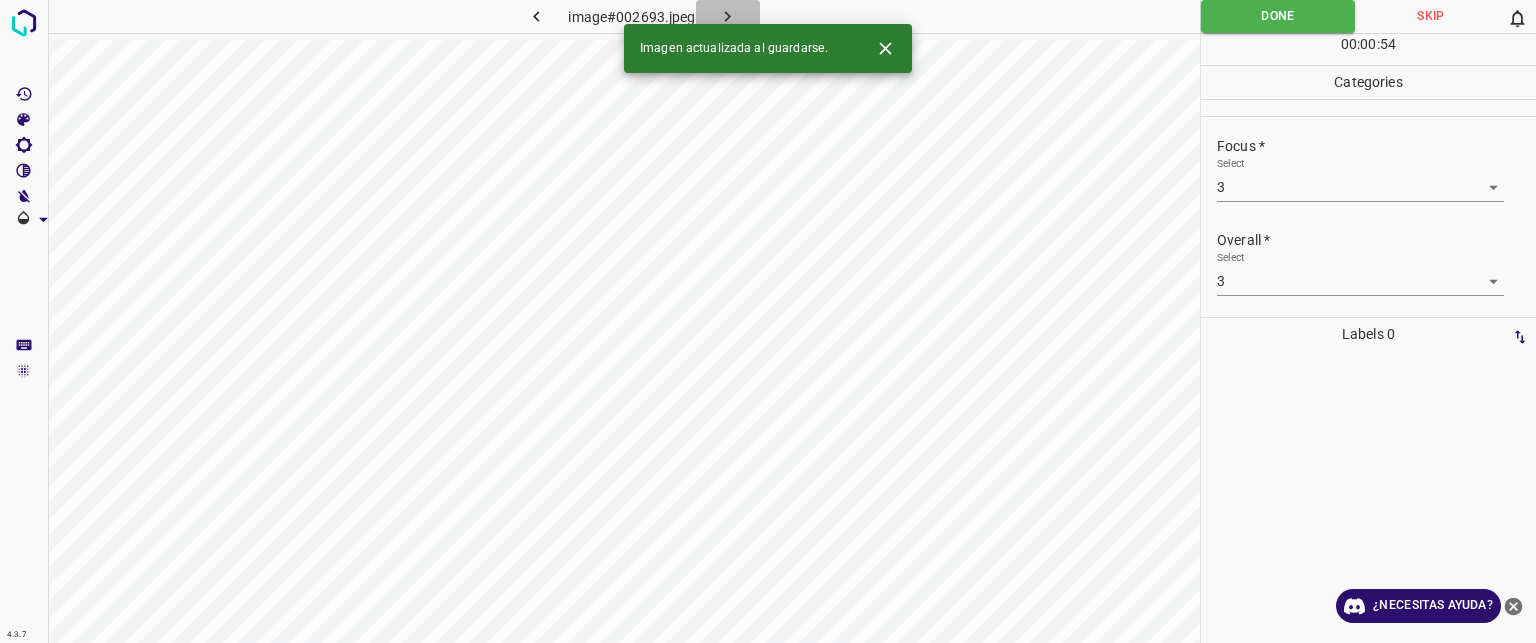 click 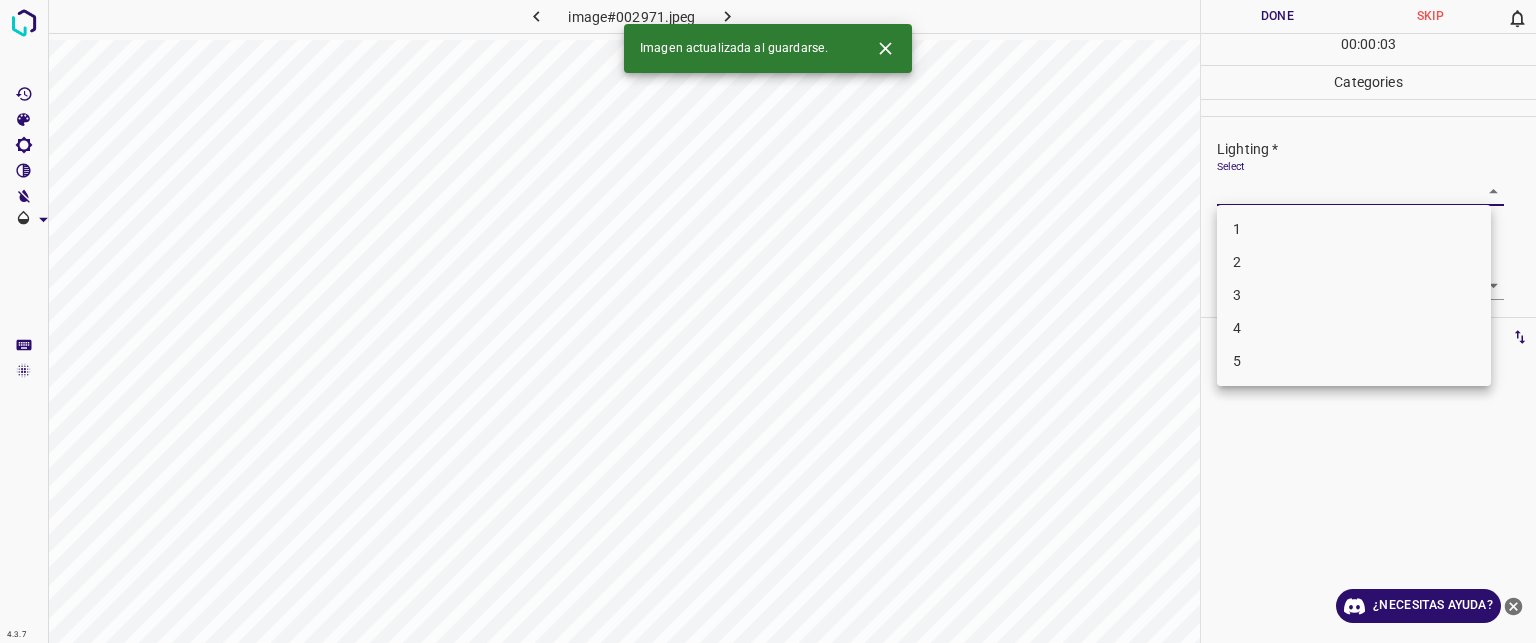 click on "Texto original Valora esta traducción Tu opinión servirá para ayudar a mejorar el Traductor de Google 4.3.7 image#002971.jpeg Done Skip 0 00   : 00   : 03   Categories Lighting *  Select ​ Focus *  Select ​ Overall *  Select ​ Labels   0 Categories 1 Lighting 2 Focus 3 Overall Tools Space Change between modes (Draw & Edit) I Auto labeling R Restore zoom M Zoom in N Zoom out Delete Delete selecte label Filters Z Restore filters X Saturation filter C Brightness filter V Contrast filter B Gray scale filter General O Download Imagen actualizada al guardarse. ¿Necesitas ayuda? - Texto - Esconder - Borrar 1 2 3 4 5" at bounding box center [768, 321] 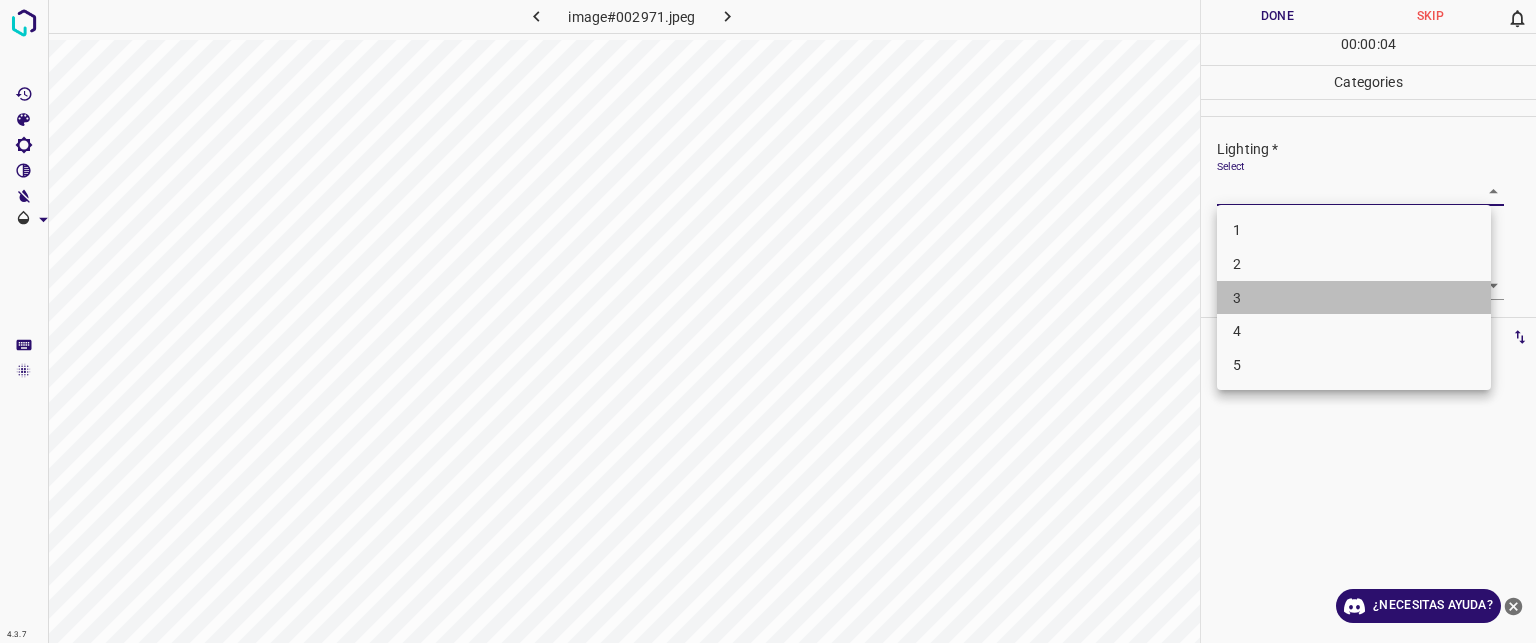 click on "3" at bounding box center [1354, 298] 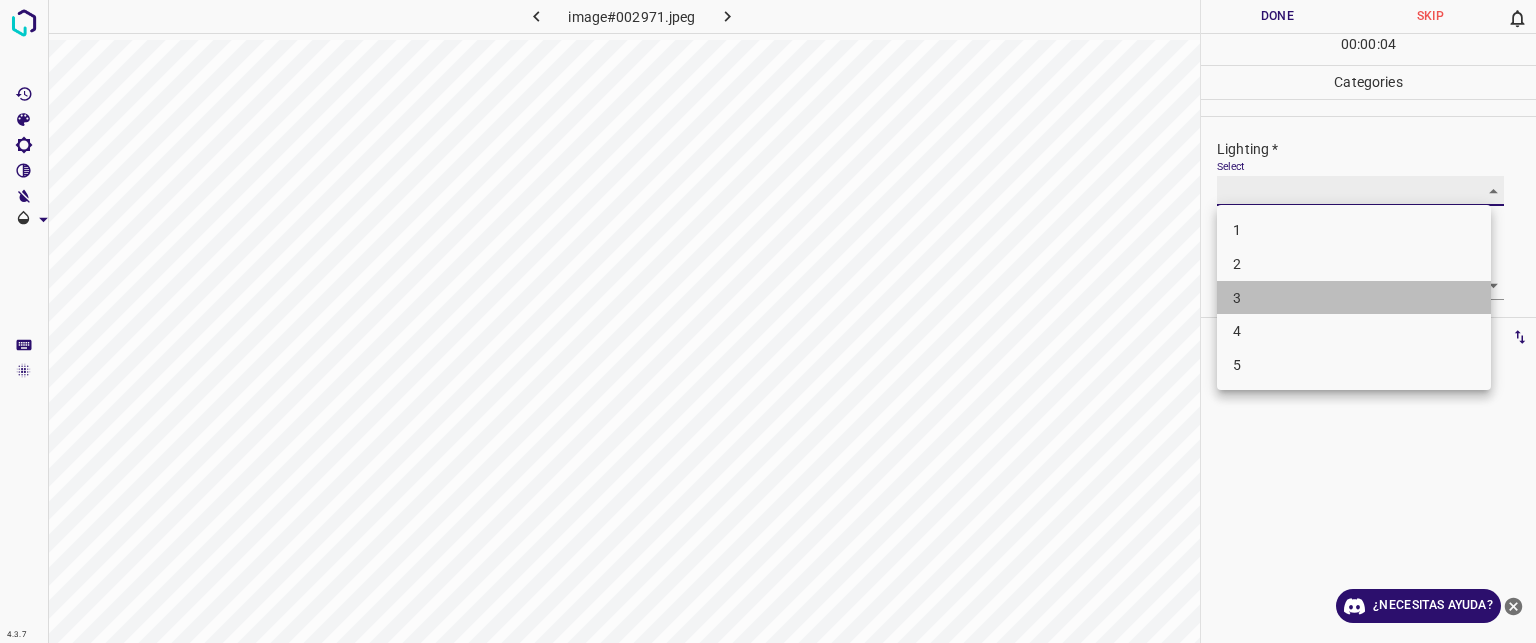 type on "3" 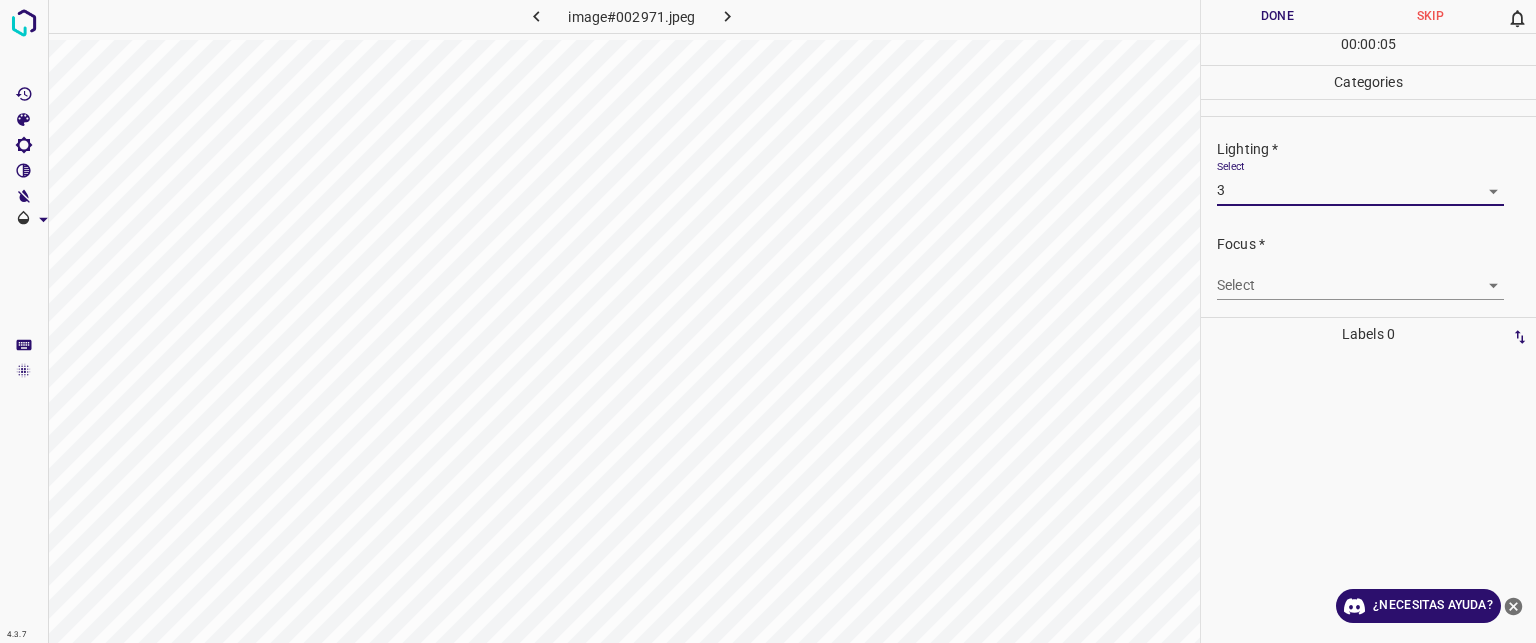click on "Texto original Valora esta traducción Tu opinión servirá para ayudar a mejorar el Traductor de Google 4.3.7 image#002971.jpeg Done Skip 0 00   : 00   : 05   Categories Lighting *  Select 3 3 Focus *  Select ​ Overall *  Select ​ Labels   0 Categories 1 Lighting 2 Focus 3 Overall Tools Space Change between modes (Draw & Edit) I Auto labeling R Restore zoom M Zoom in N Zoom out Delete Delete selecte label Filters Z Restore filters X Saturation filter C Brightness filter V Contrast filter B Gray scale filter General O Download ¿Necesitas ayuda? - Texto - Esconder - Borrar" at bounding box center [768, 321] 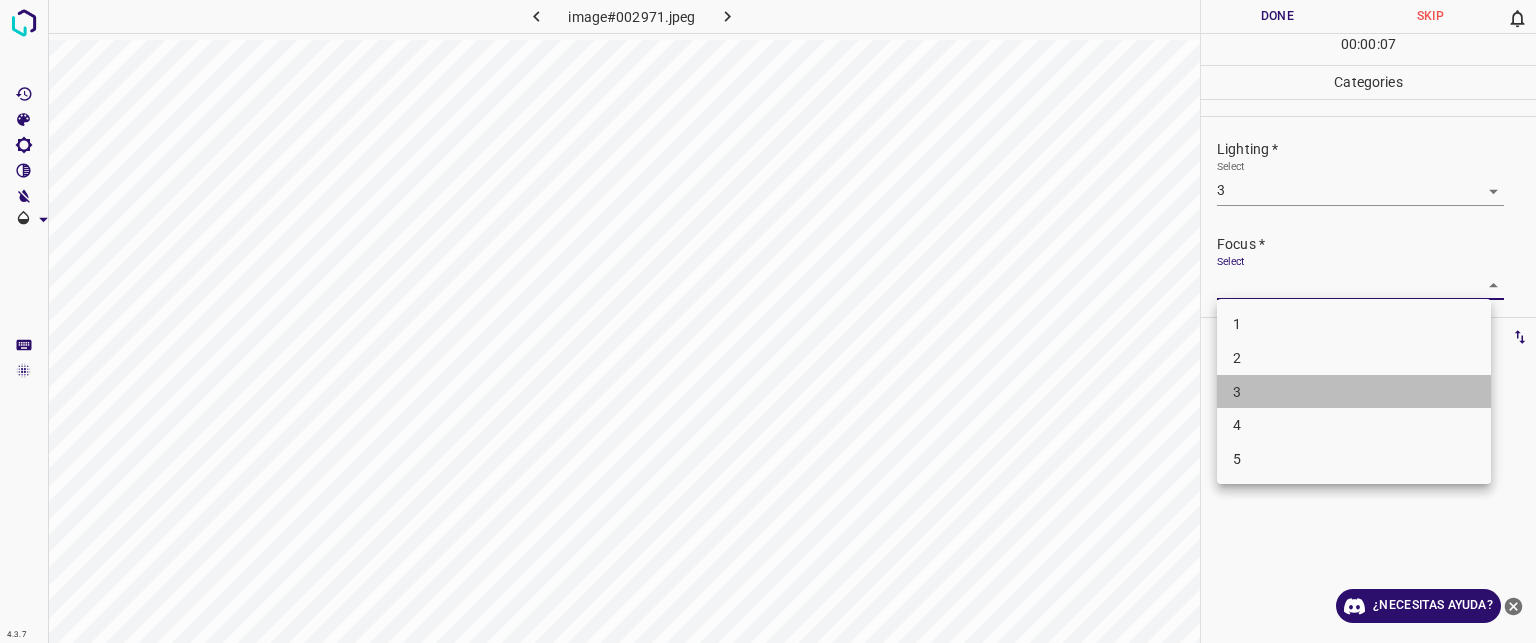 click on "3" at bounding box center [1354, 392] 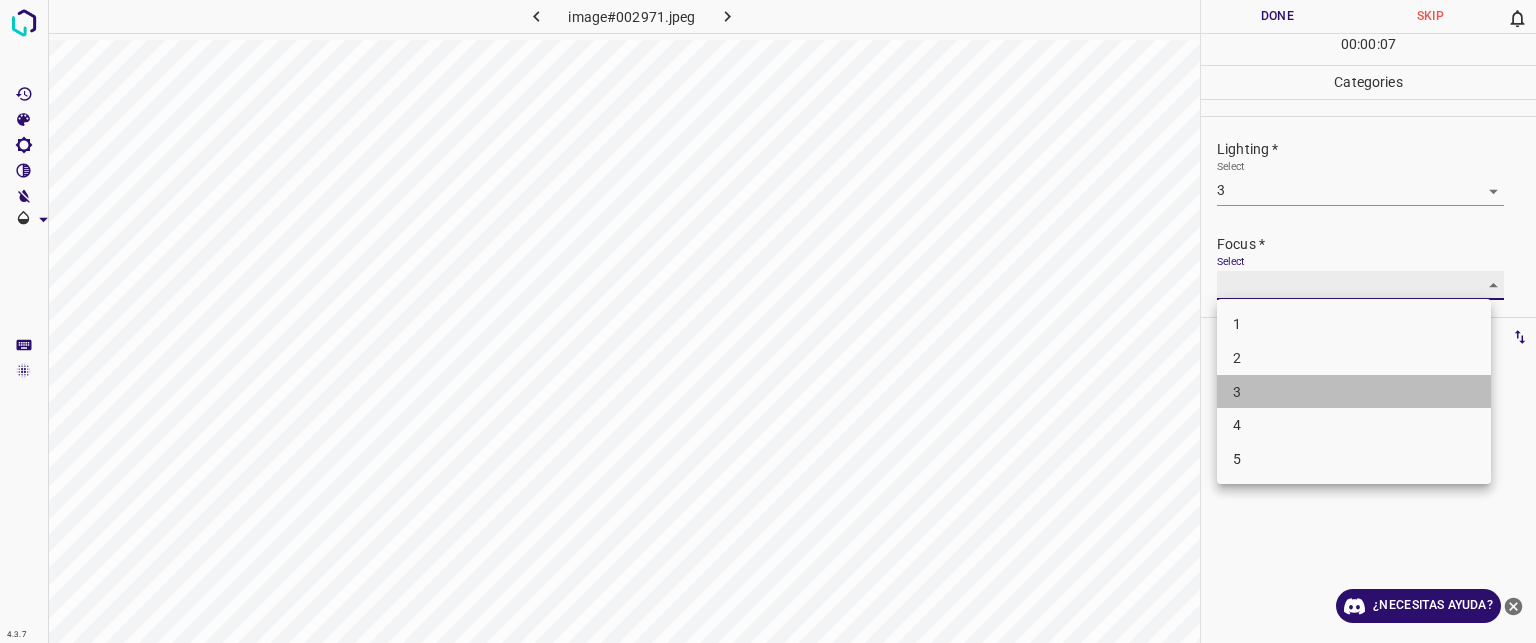 type on "3" 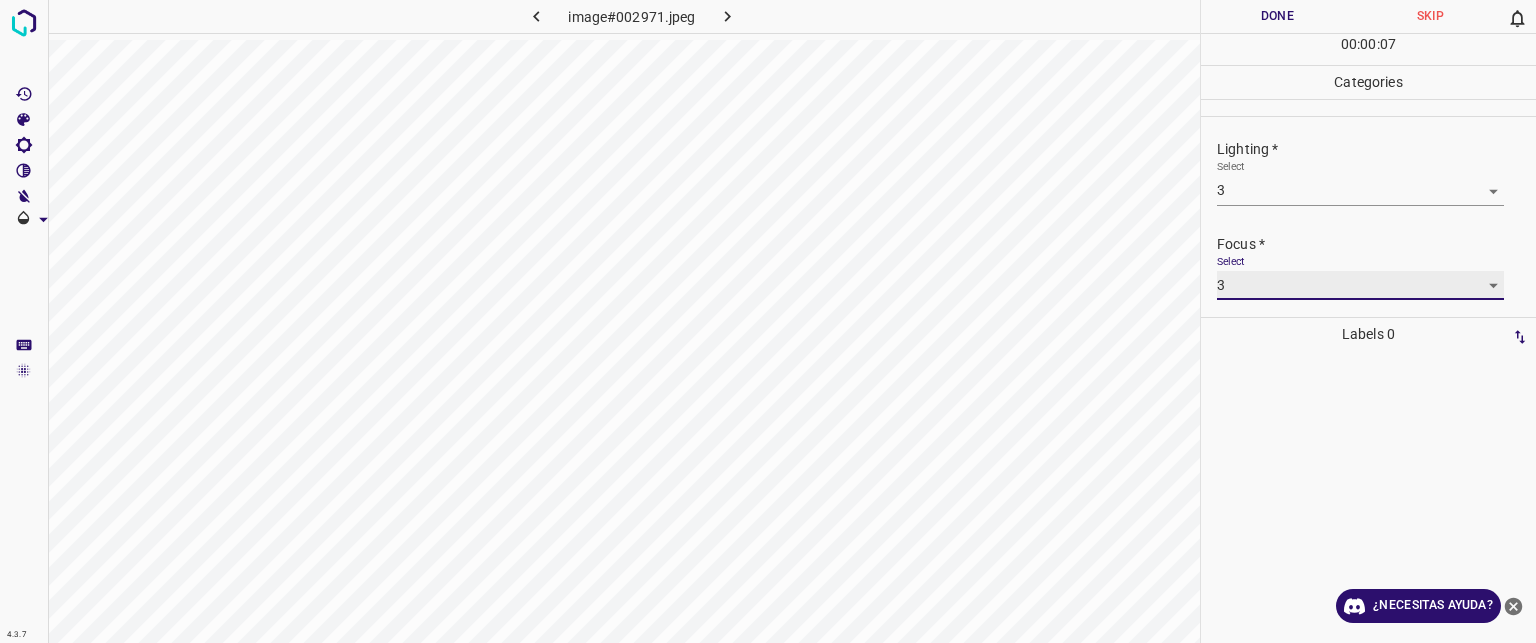 scroll, scrollTop: 98, scrollLeft: 0, axis: vertical 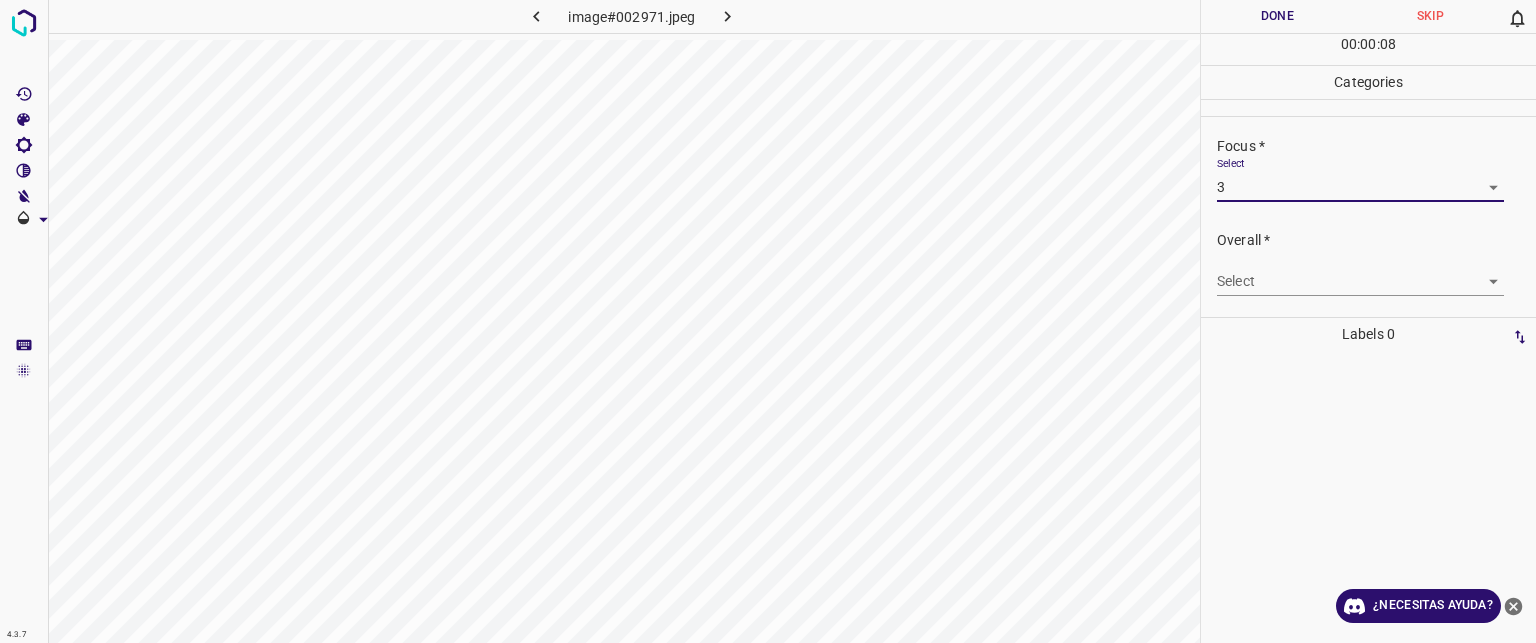 click on "Texto original Valora esta traducción Tu opinión servirá para ayudar a mejorar el Traductor de Google 4.3.7 image#002971.jpeg Done Skip 0 00   : 00   : 08   Categories Lighting *  Select 3 3 Focus *  Select 3 3 Overall *  Select ​ Labels   0 Categories 1 Lighting 2 Focus 3 Overall Tools Space Change between modes (Draw & Edit) I Auto labeling R Restore zoom M Zoom in N Zoom out Delete Delete selecte label Filters Z Restore filters X Saturation filter C Brightness filter V Contrast filter B Gray scale filter General O Download ¿Necesitas ayuda? - Texto - Esconder - Borrar" at bounding box center [768, 321] 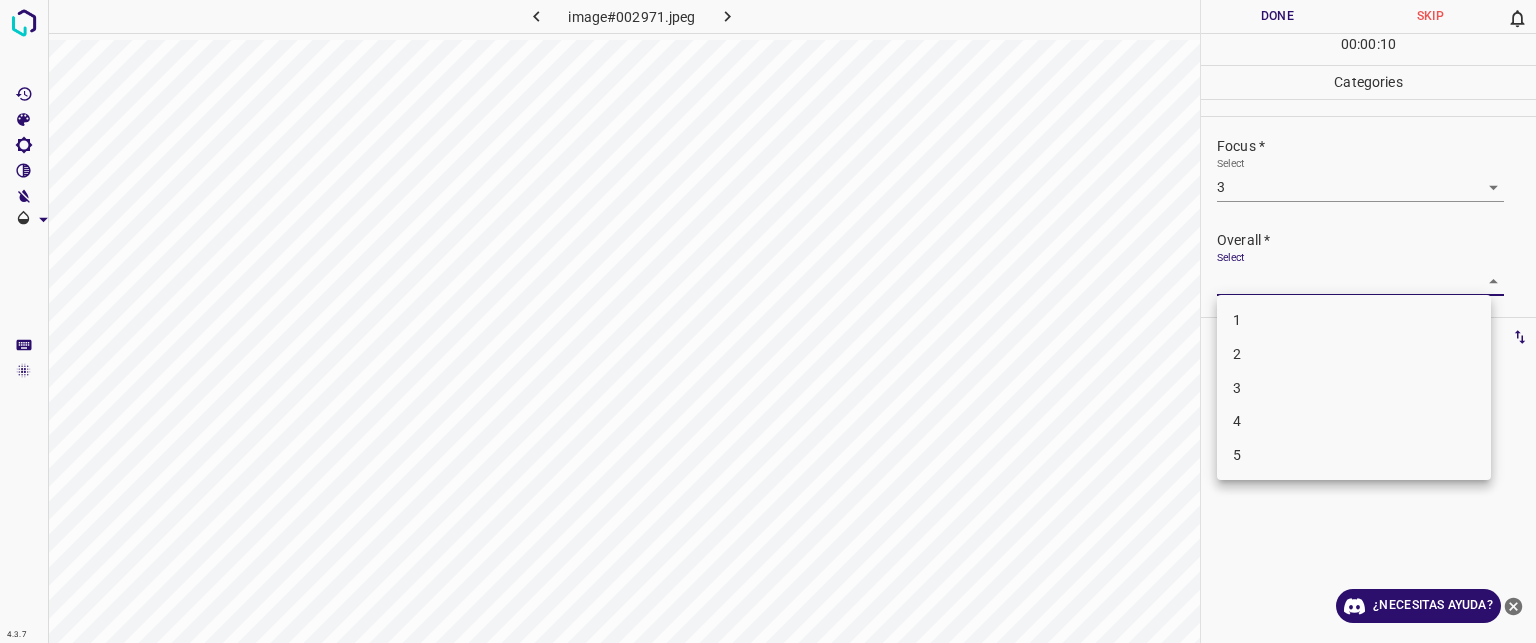click on "3" at bounding box center [1354, 388] 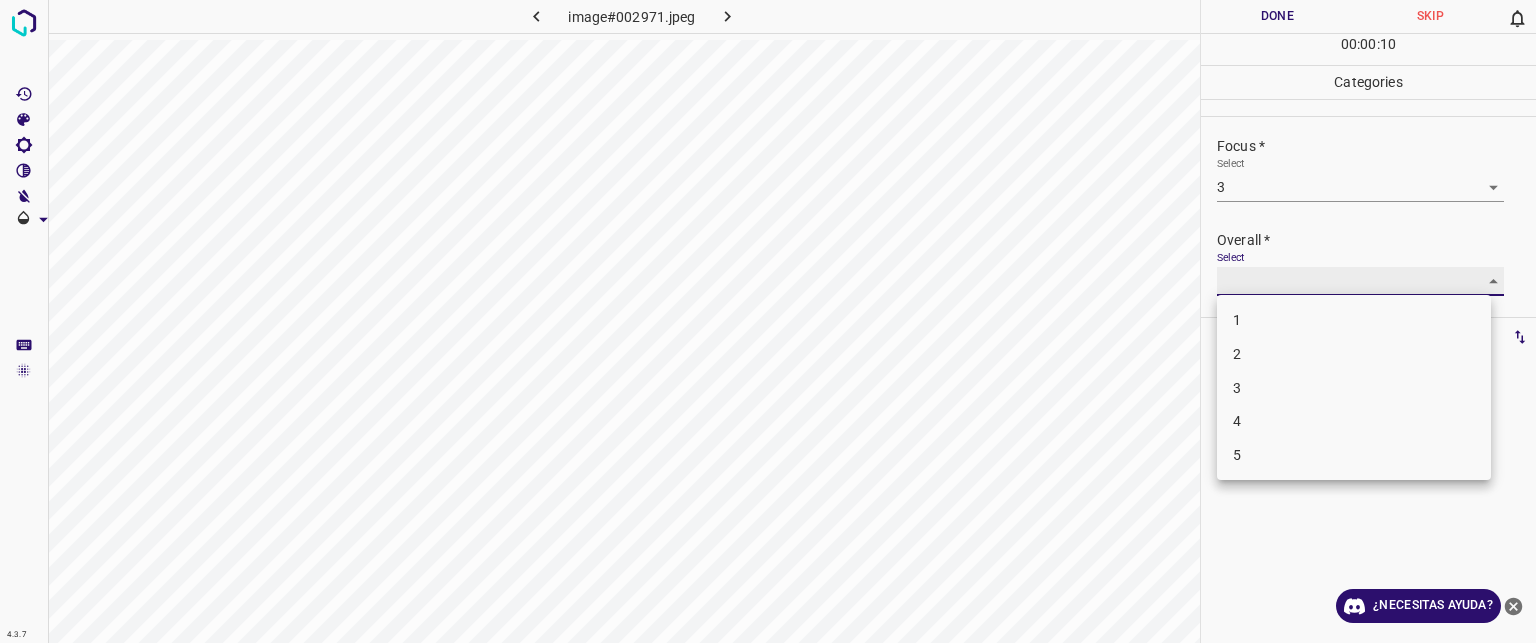 type on "3" 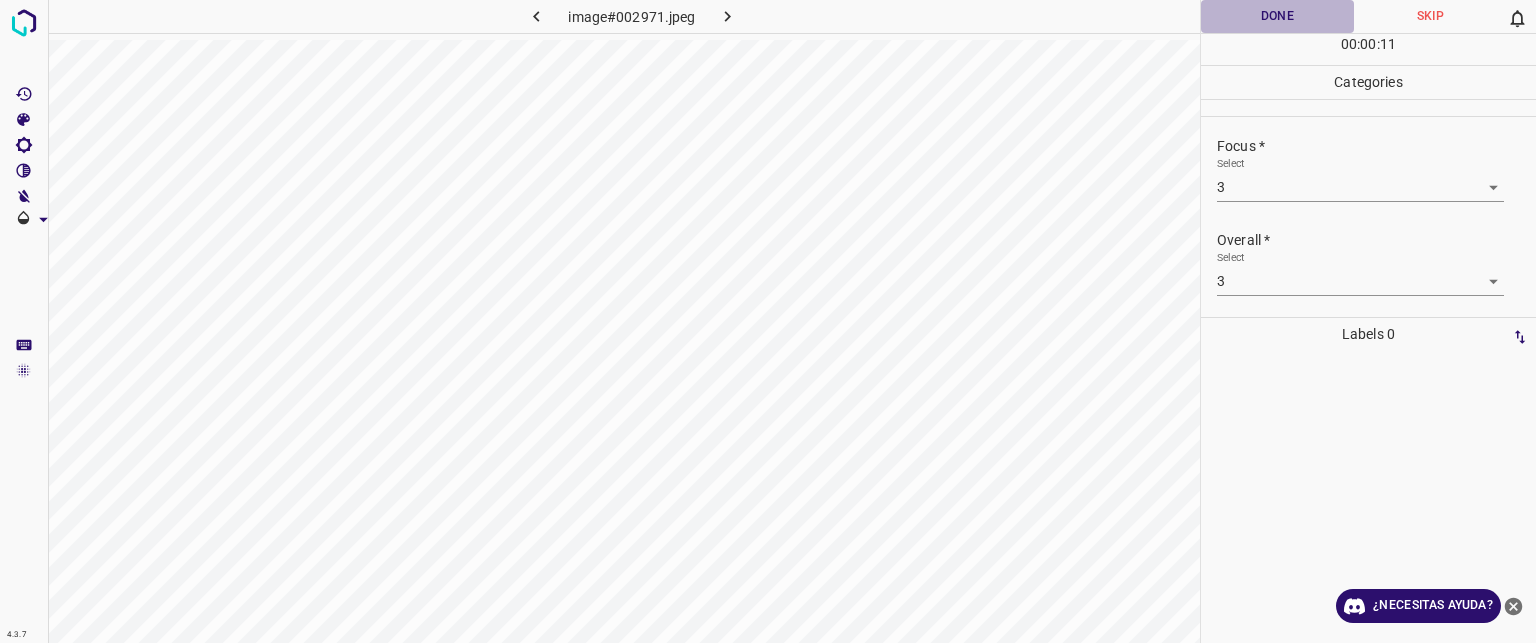 click on "Done" at bounding box center (1277, 16) 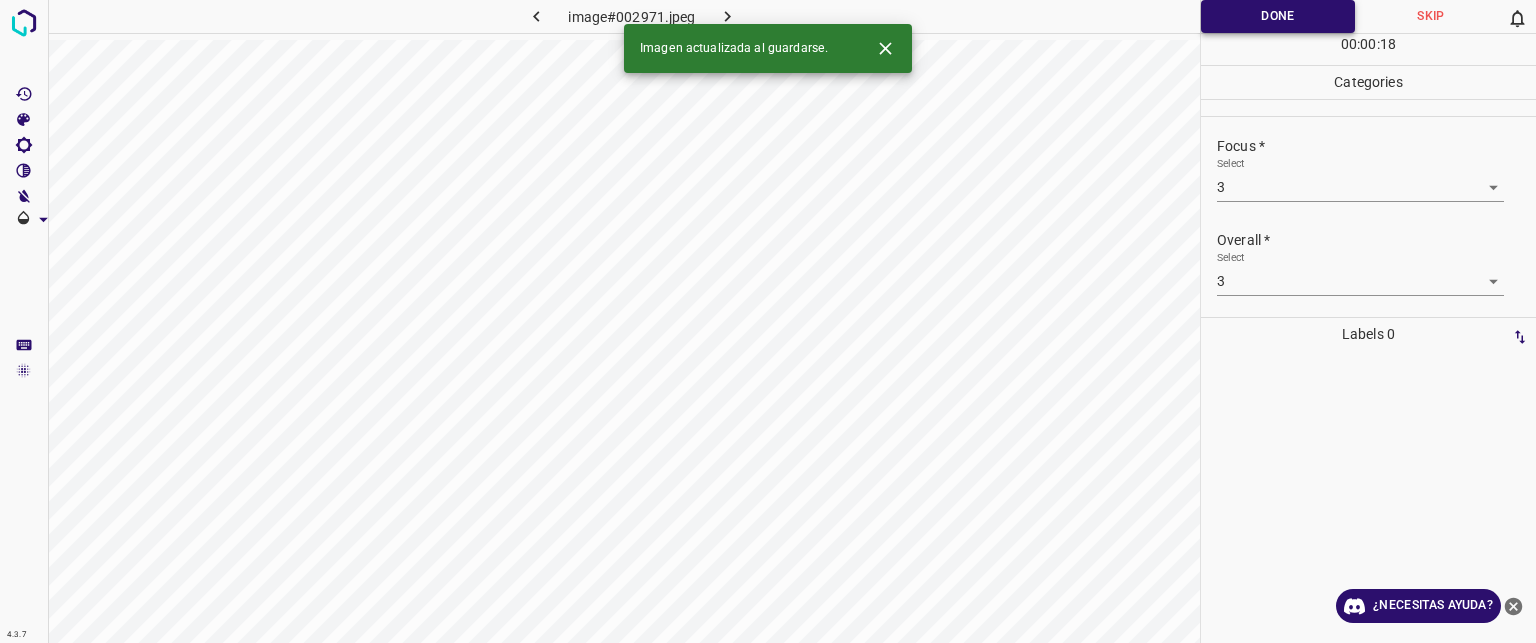 click on "Done" at bounding box center (1278, 16) 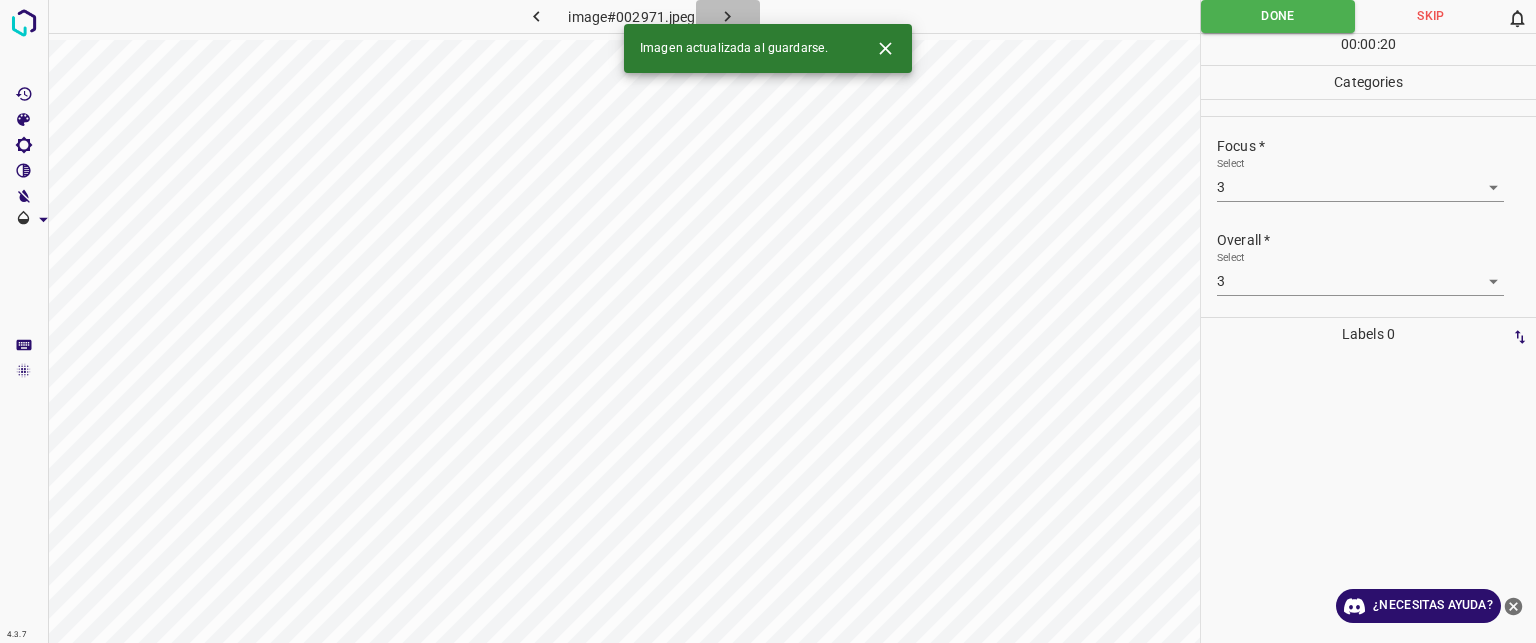 click 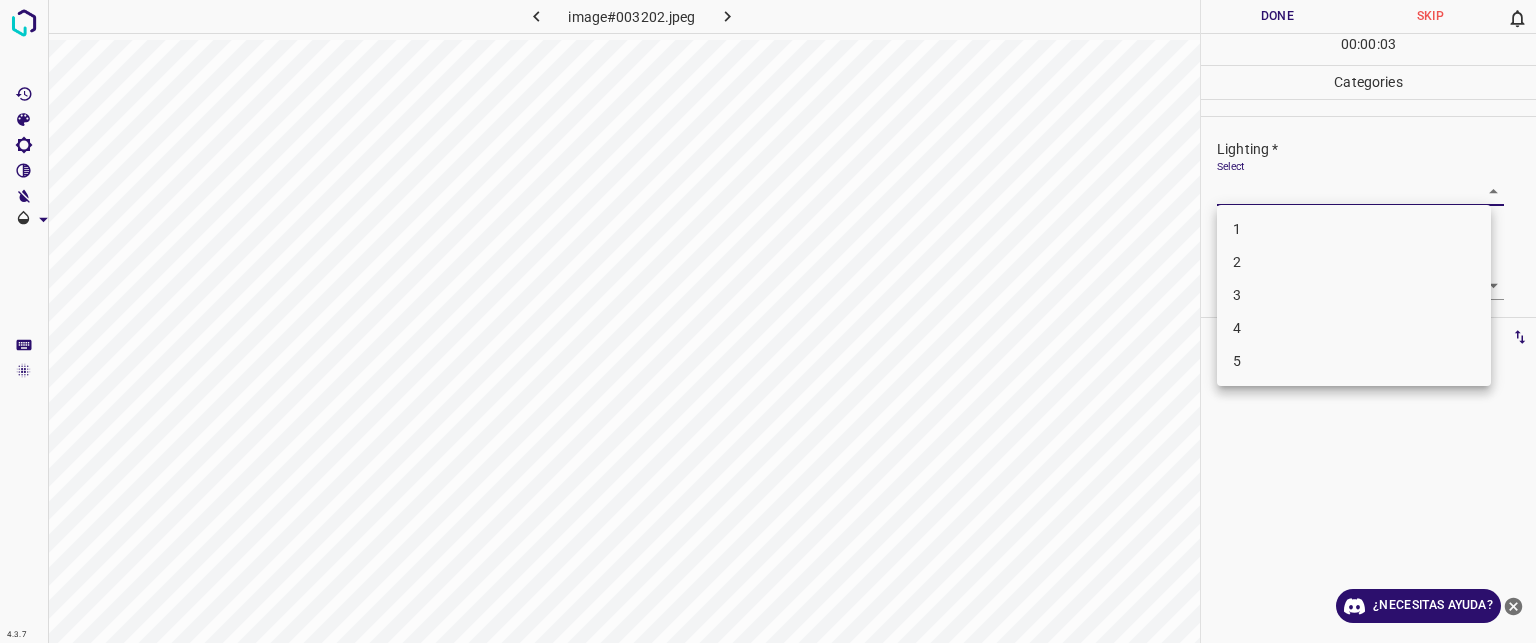 click on "Texto original Valora esta traducción Tu opinión servirá para ayudar a mejorar el Traductor de Google 4.3.7 image#003202.jpeg Done Skip 0 00   : 00   : 03   Categories Lighting *  Select ​ Focus *  Select ​ Overall *  Select ​ Labels   0 Categories 1 Lighting 2 Focus 3 Overall Tools Space Change between modes (Draw & Edit) I Auto labeling R Restore zoom M Zoom in N Zoom out Delete Delete selecte label Filters Z Restore filters X Saturation filter C Brightness filter V Contrast filter B Gray scale filter General O Download ¿Necesitas ayuda? - Texto - Esconder - Borrar 1 2 3 4 5" at bounding box center [768, 321] 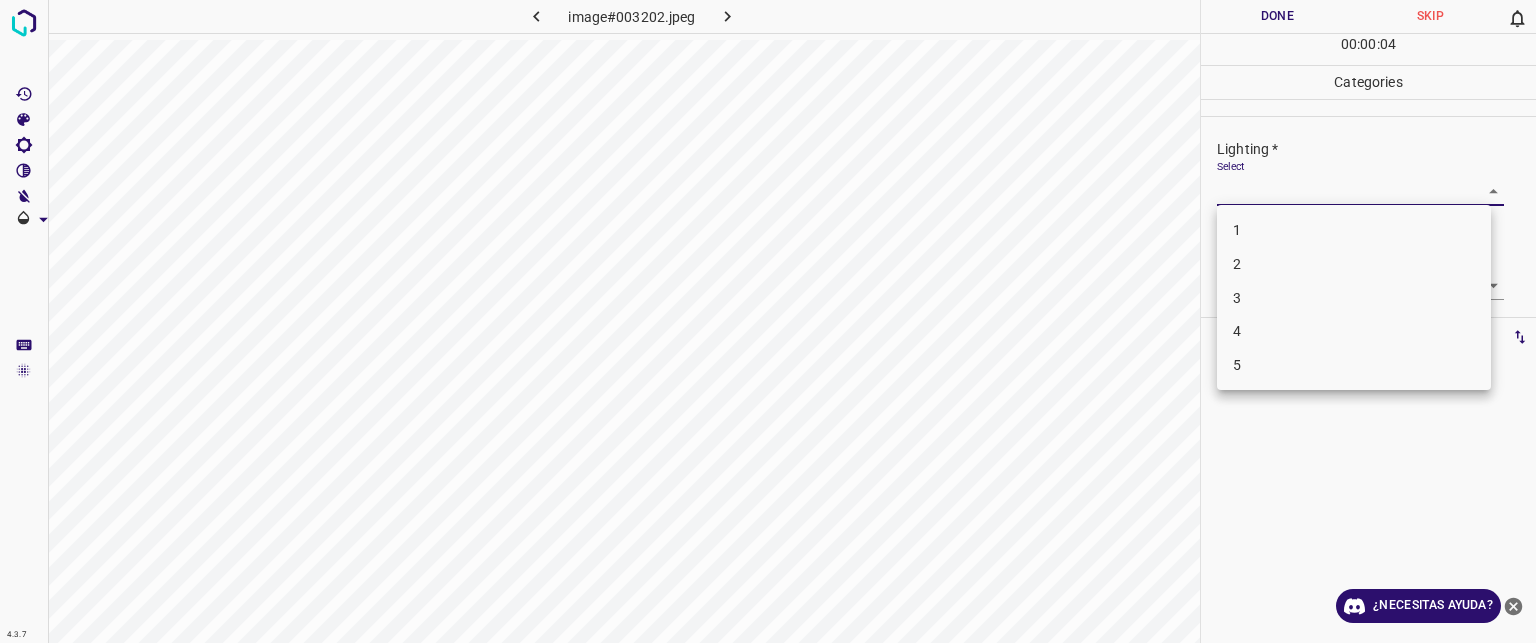 click on "2" at bounding box center [1354, 264] 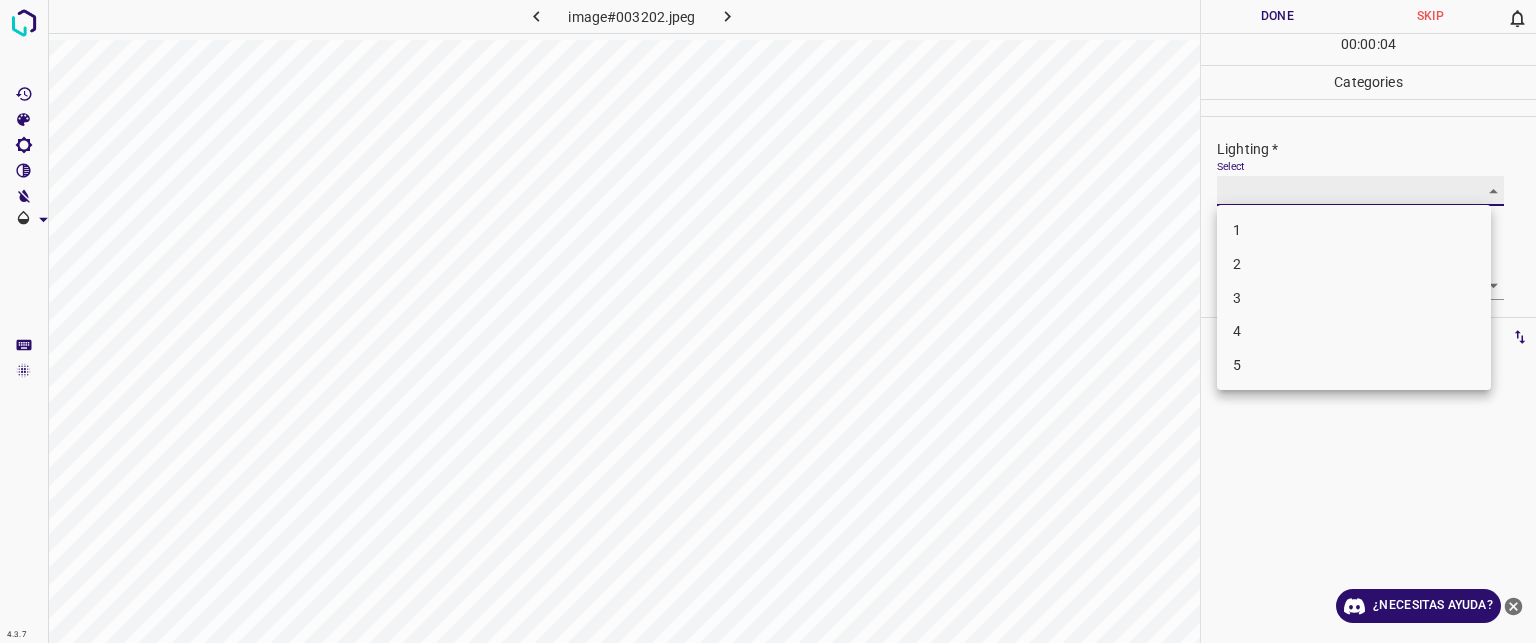 type on "2" 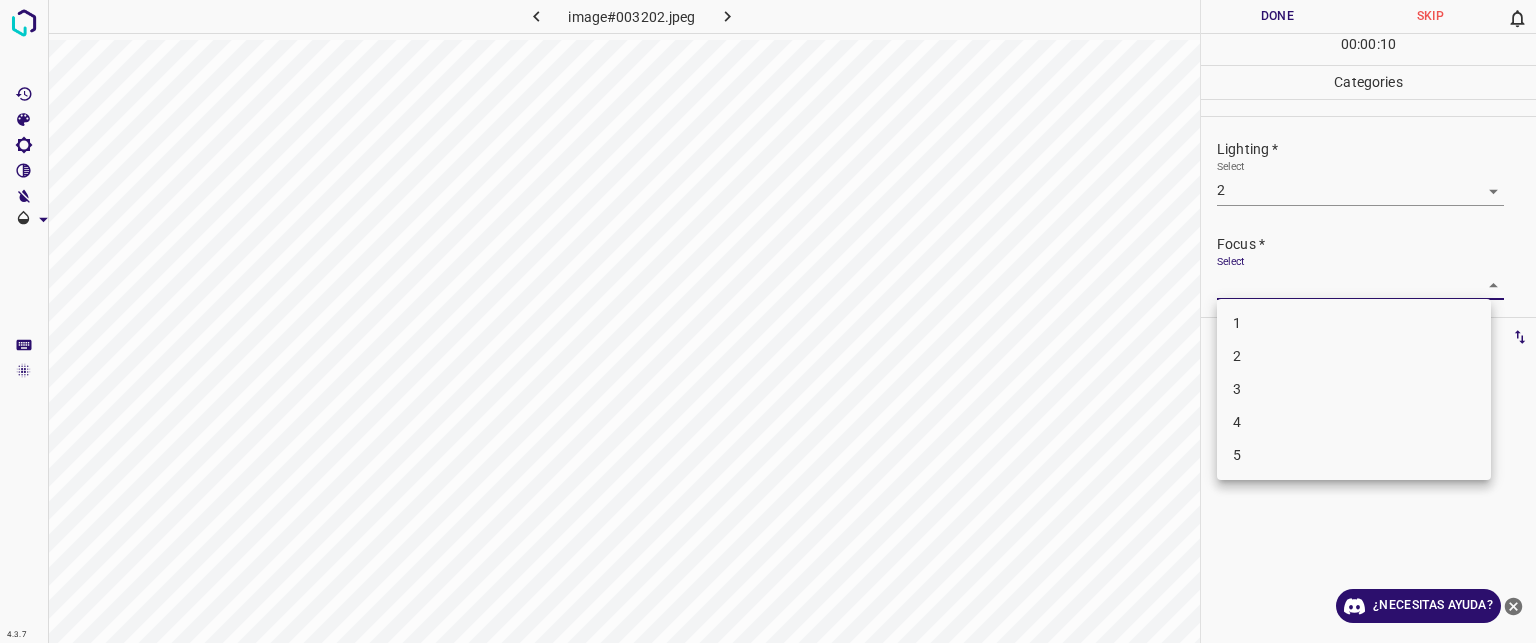 click on "Texto original Valora esta traducción Tu opinión servirá para ayudar a mejorar el Traductor de Google 4.3.7 image#003202.jpeg Done Skip 0 00   : 00   : 10   Categories Lighting *  Select 2 2 Focus *  Select ​ Overall *  Select ​ Labels   0 Categories 1 Lighting 2 Focus 3 Overall Tools Space Change between modes (Draw & Edit) I Auto labeling R Restore zoom M Zoom in N Zoom out Delete Delete selecte label Filters Z Restore filters X Saturation filter C Brightness filter V Contrast filter B Gray scale filter General O Download ¿Necesitas ayuda? - Texto - Esconder - Borrar 1 2 3 4 5" at bounding box center [768, 321] 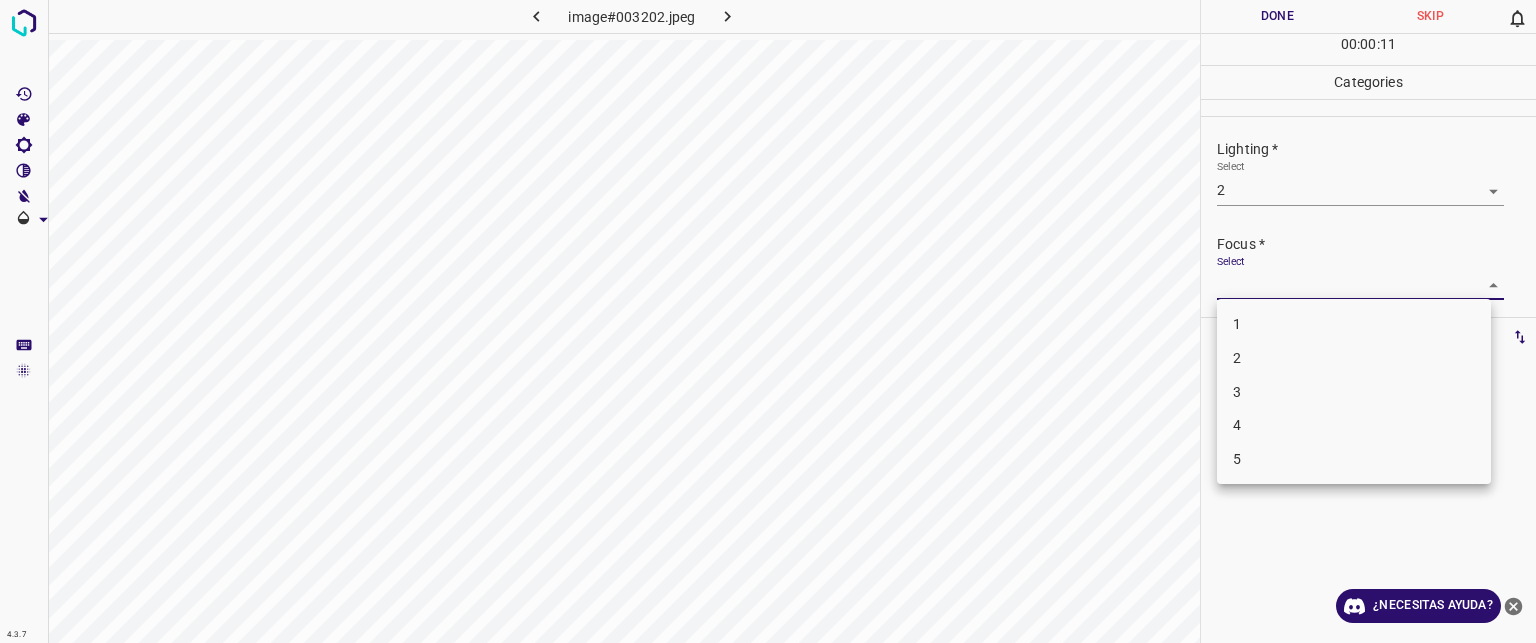 click on "2" at bounding box center (1354, 358) 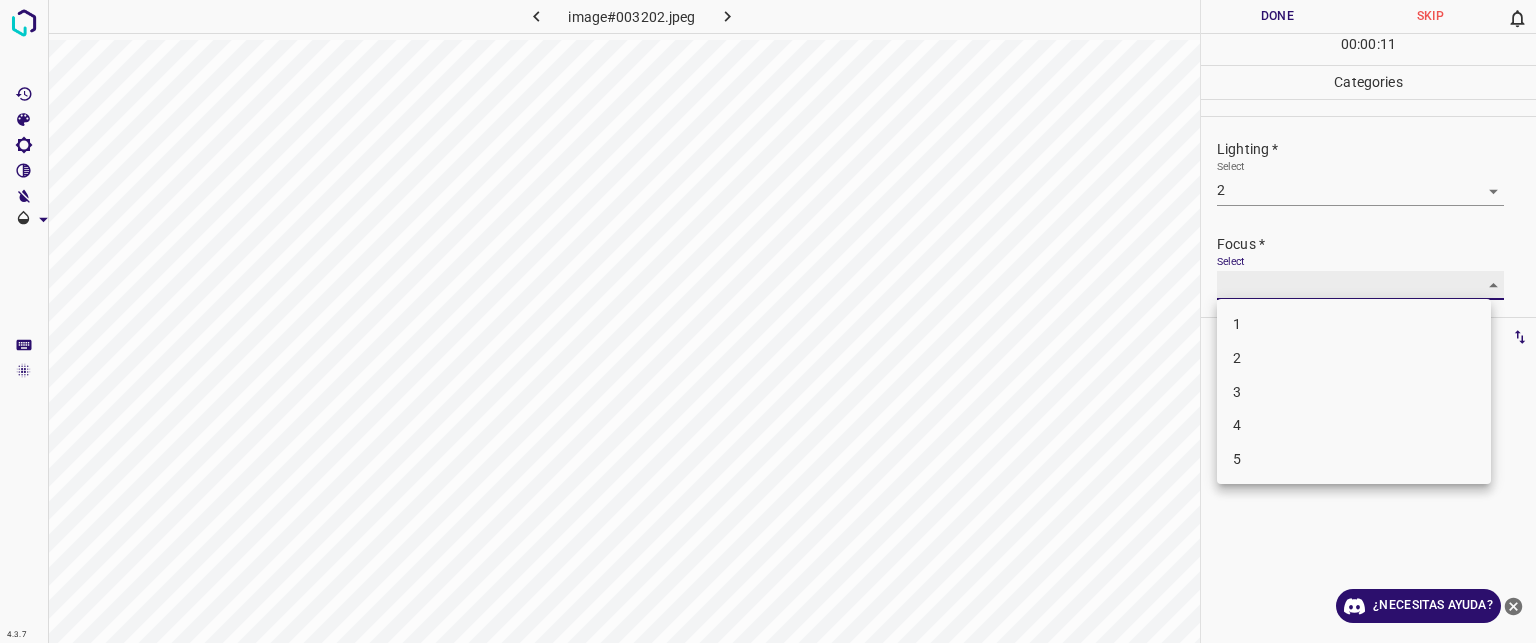 type on "2" 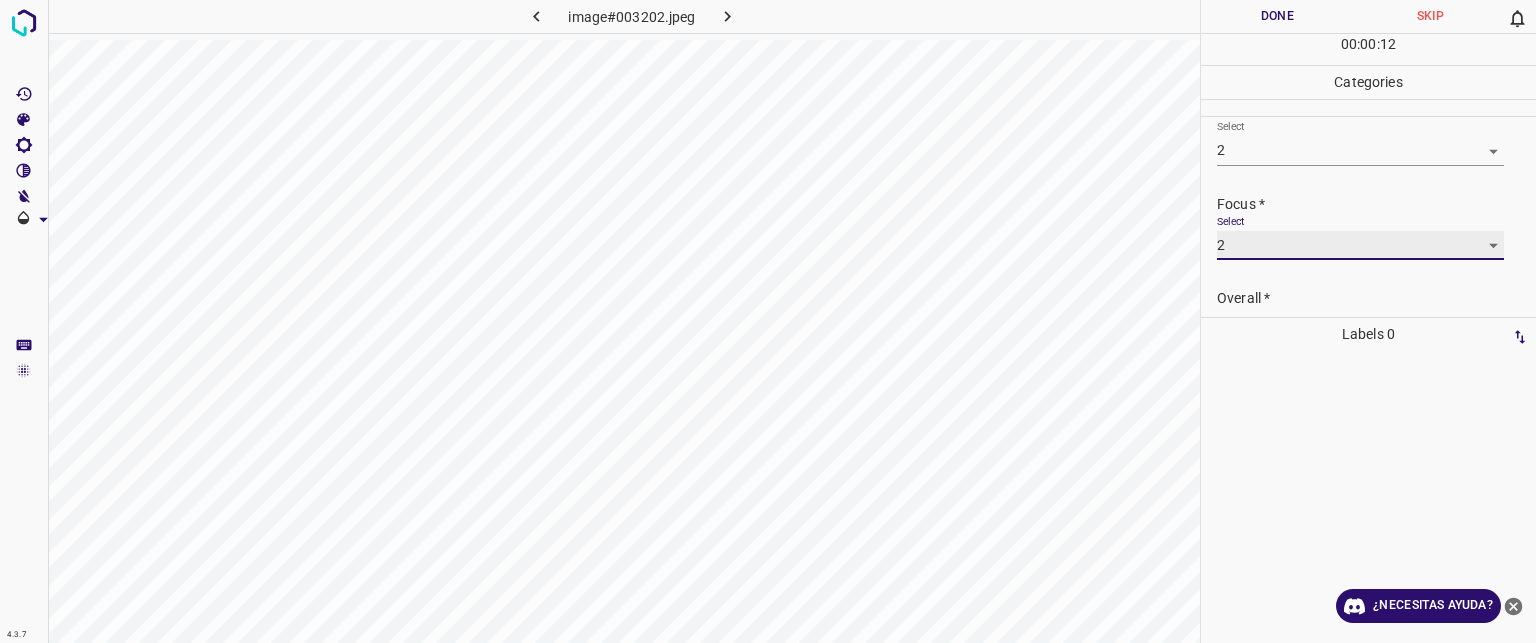 scroll, scrollTop: 98, scrollLeft: 0, axis: vertical 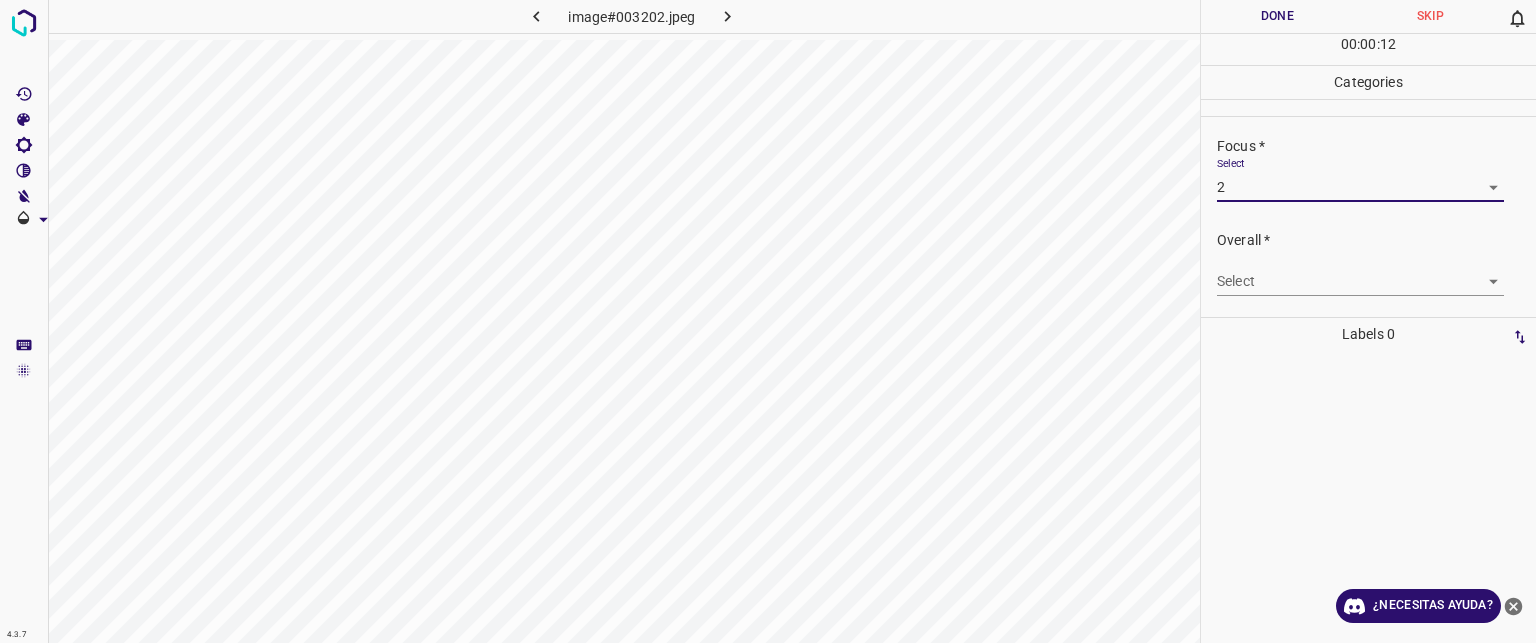 click on "Texto original Valora esta traducción Tu opinión servirá para ayudar a mejorar el Traductor de Google 4.3.7 image#003202.jpeg Done Skip 0 00   : 00   : 12   Categories Lighting *  Select 2 2 Focus *  Select 2 2 Overall *  Select ​ Labels   0 Categories 1 Lighting 2 Focus 3 Overall Tools Space Change between modes (Draw & Edit) I Auto labeling R Restore zoom M Zoom in N Zoom out Delete Delete selecte label Filters Z Restore filters X Saturation filter C Brightness filter V Contrast filter B Gray scale filter General O Download ¿Necesitas ayuda? - Texto - Esconder - Borrar" at bounding box center (768, 321) 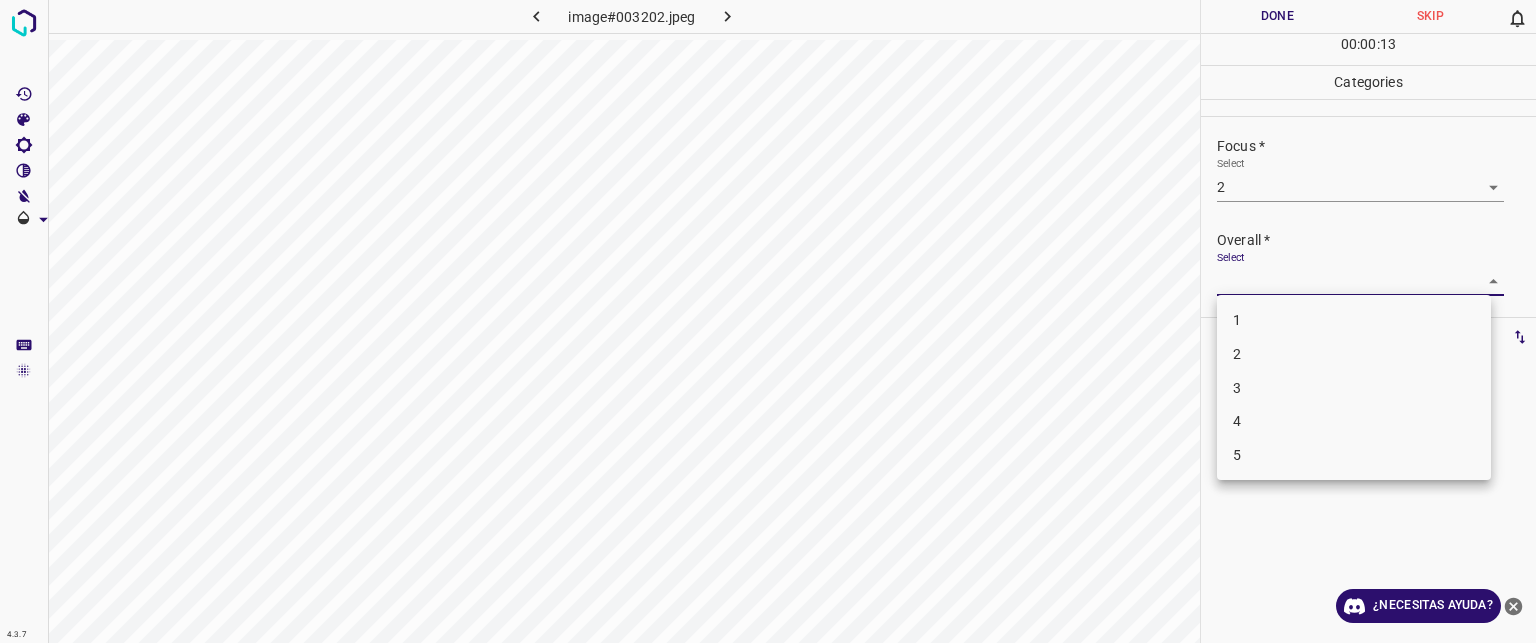 click on "2" at bounding box center [1237, 354] 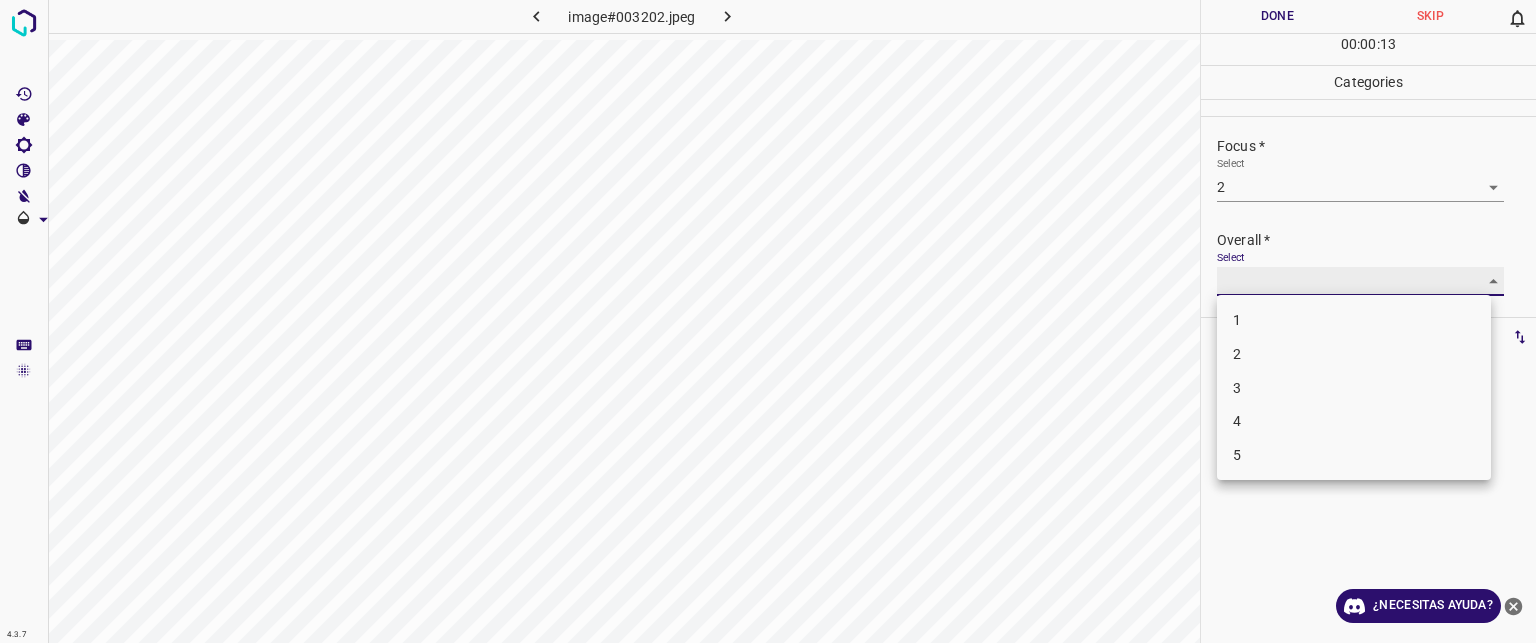 type on "2" 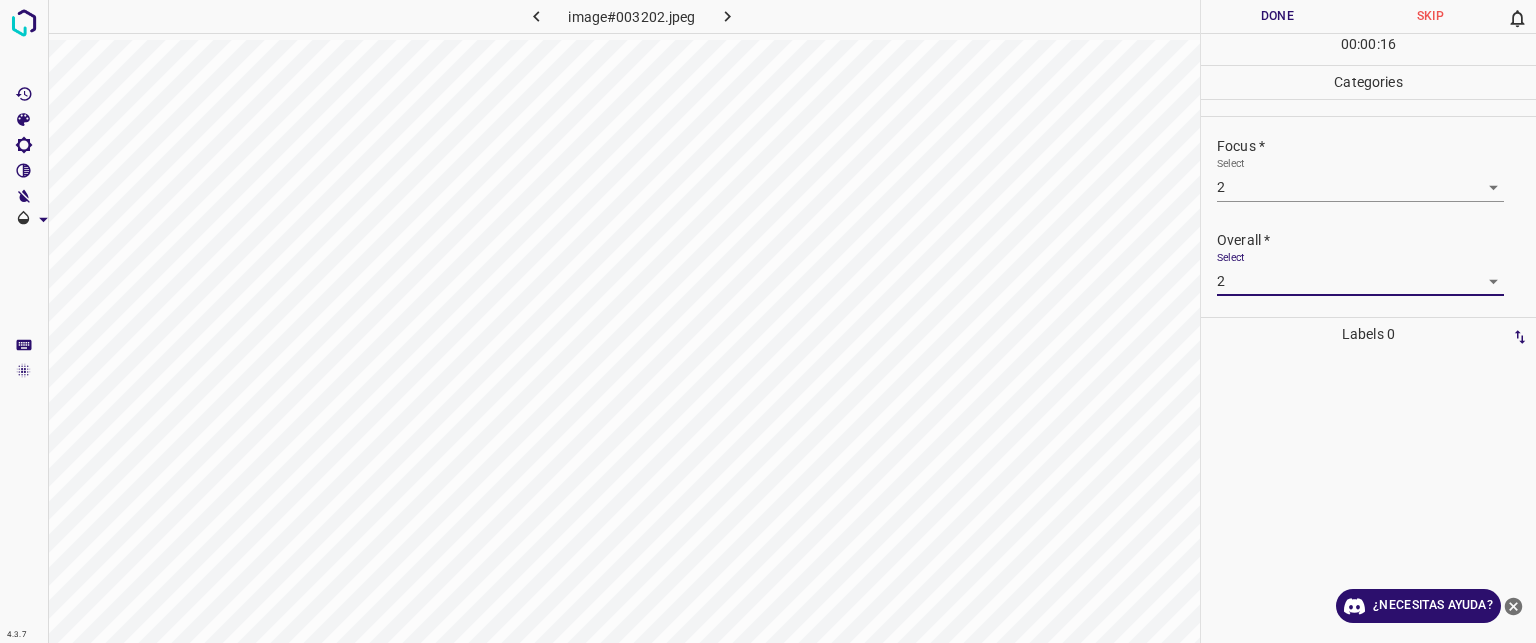 click on "Done" at bounding box center (1277, 16) 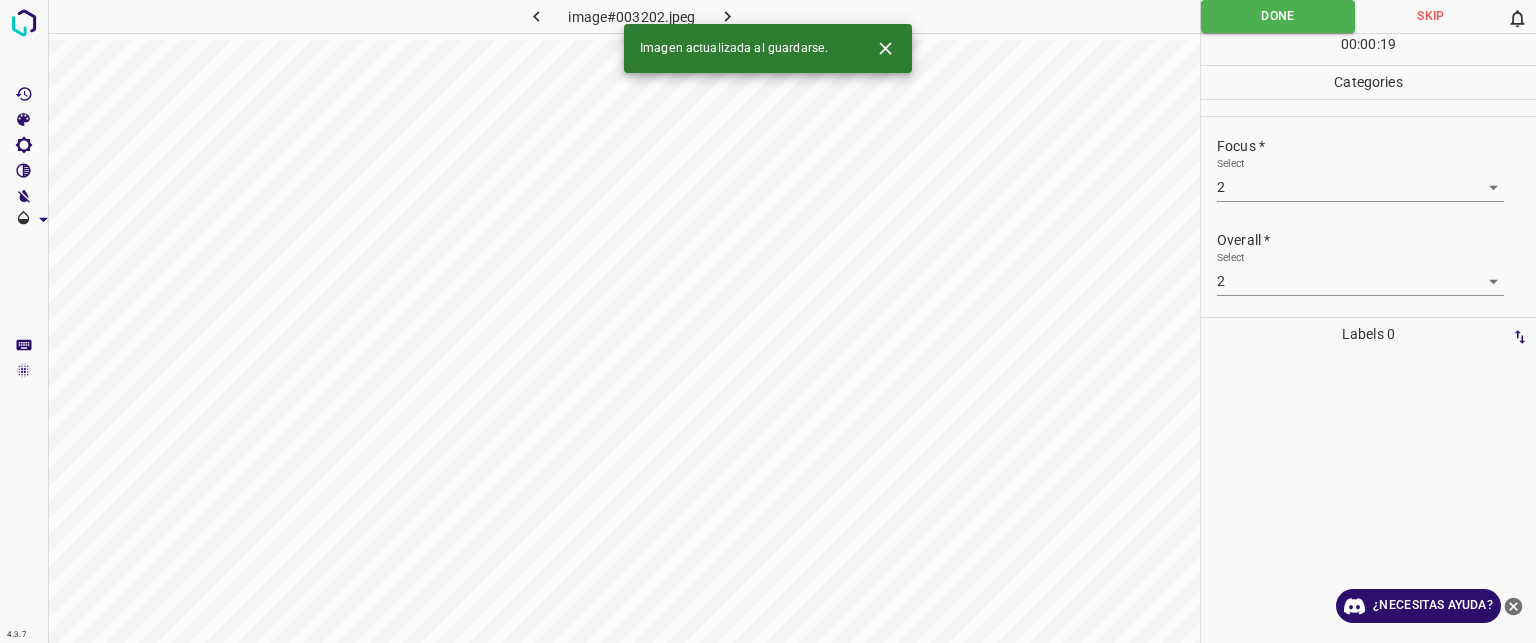 click 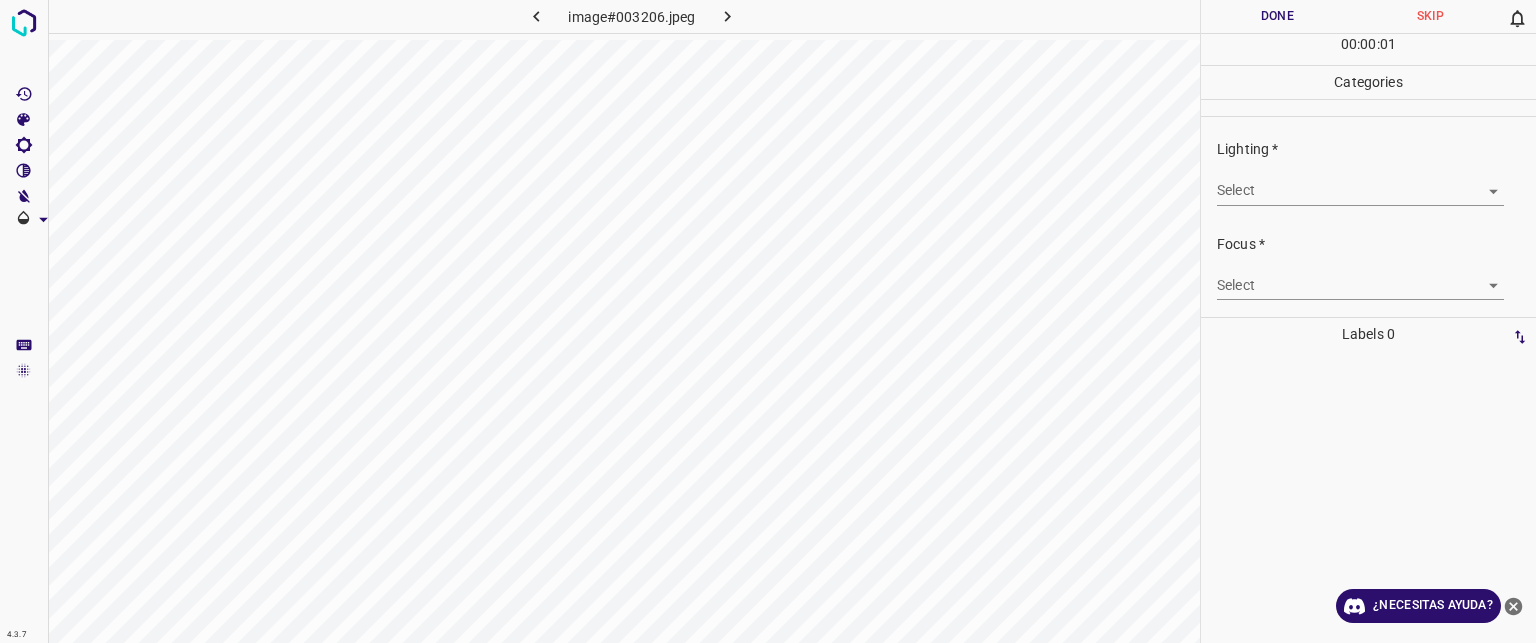 click on "Texto original Valora esta traducción Tu opinión servirá para ayudar a mejorar el Traductor de Google 4.3.7 image#003206.jpeg Done Skip 0 00   : 00   : 01   Categories Lighting *  Select ​ Focus *  Select ​ Overall *  Select ​ Labels   0 Categories 1 Lighting 2 Focus 3 Overall Tools Space Change between modes (Draw & Edit) I Auto labeling R Restore zoom M Zoom in N Zoom out Delete Delete selecte label Filters Z Restore filters X Saturation filter C Brightness filter V Contrast filter B Gray scale filter General O Download ¿Necesitas ayuda? - Texto - Esconder - Borrar" at bounding box center [768, 321] 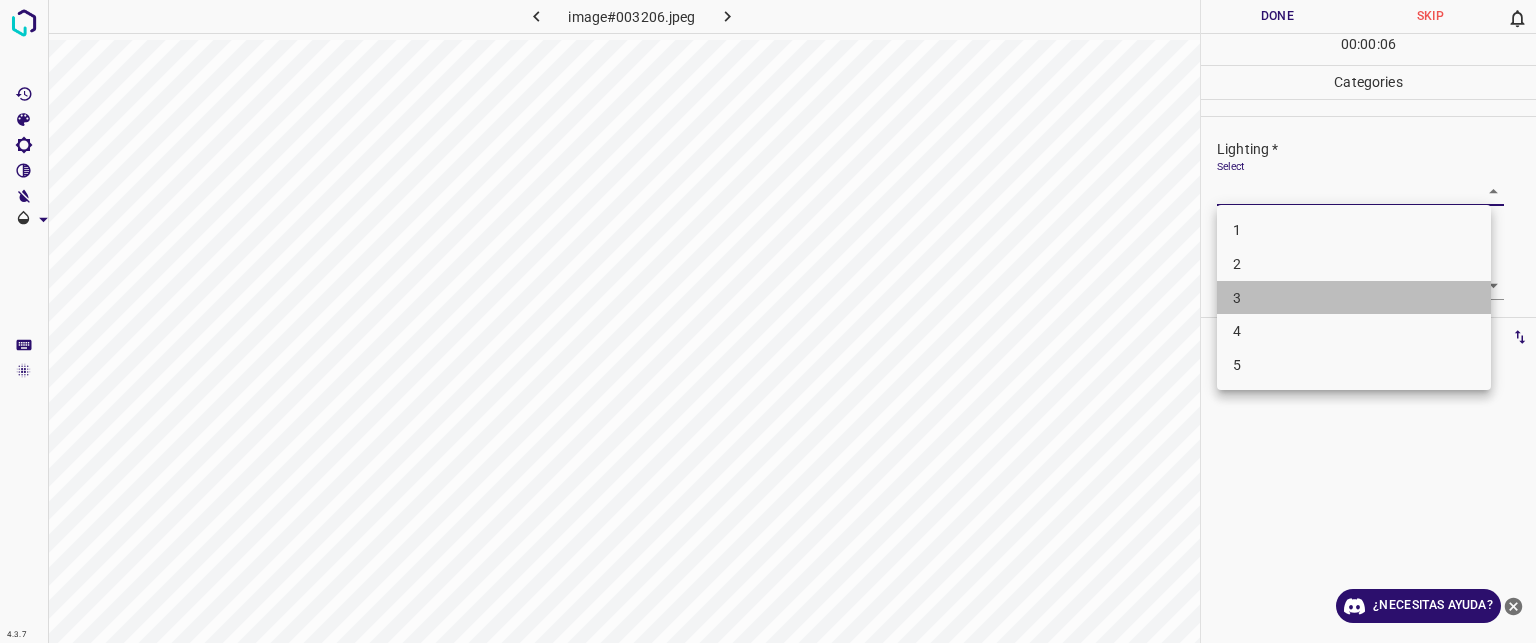 click on "3" at bounding box center [1237, 298] 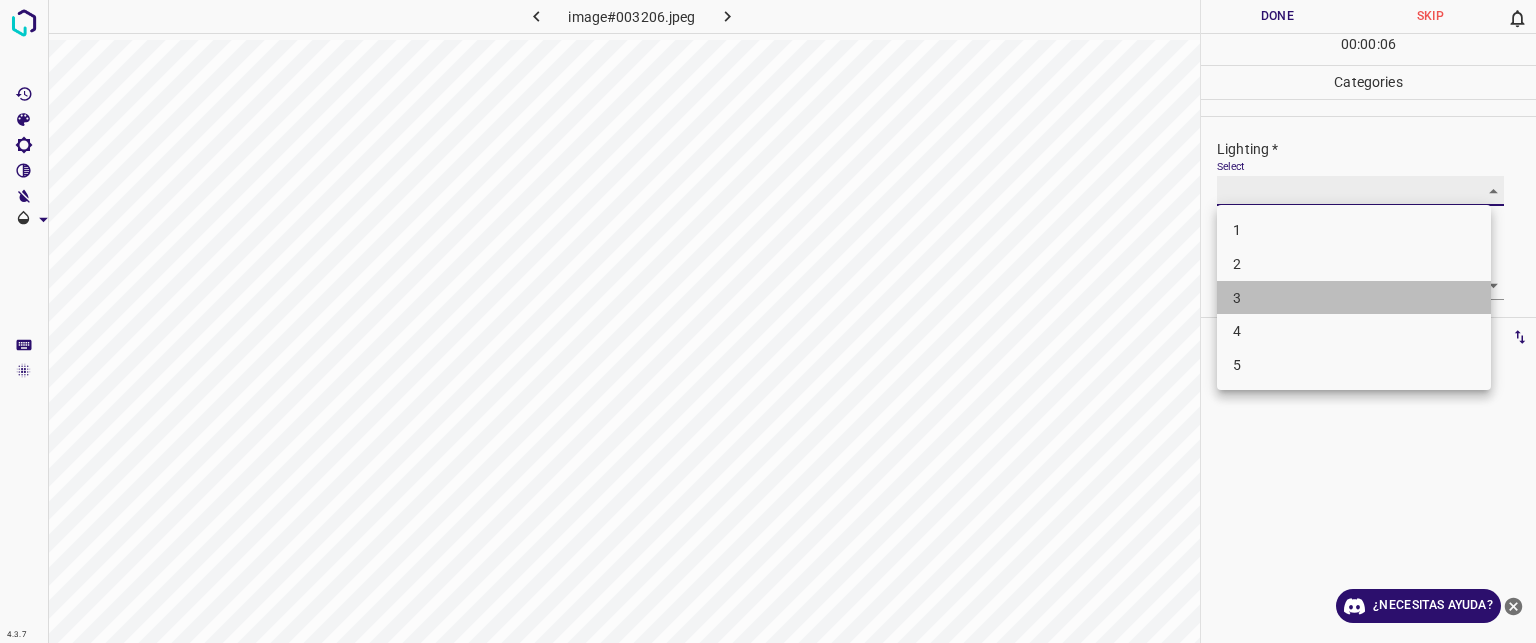 type on "3" 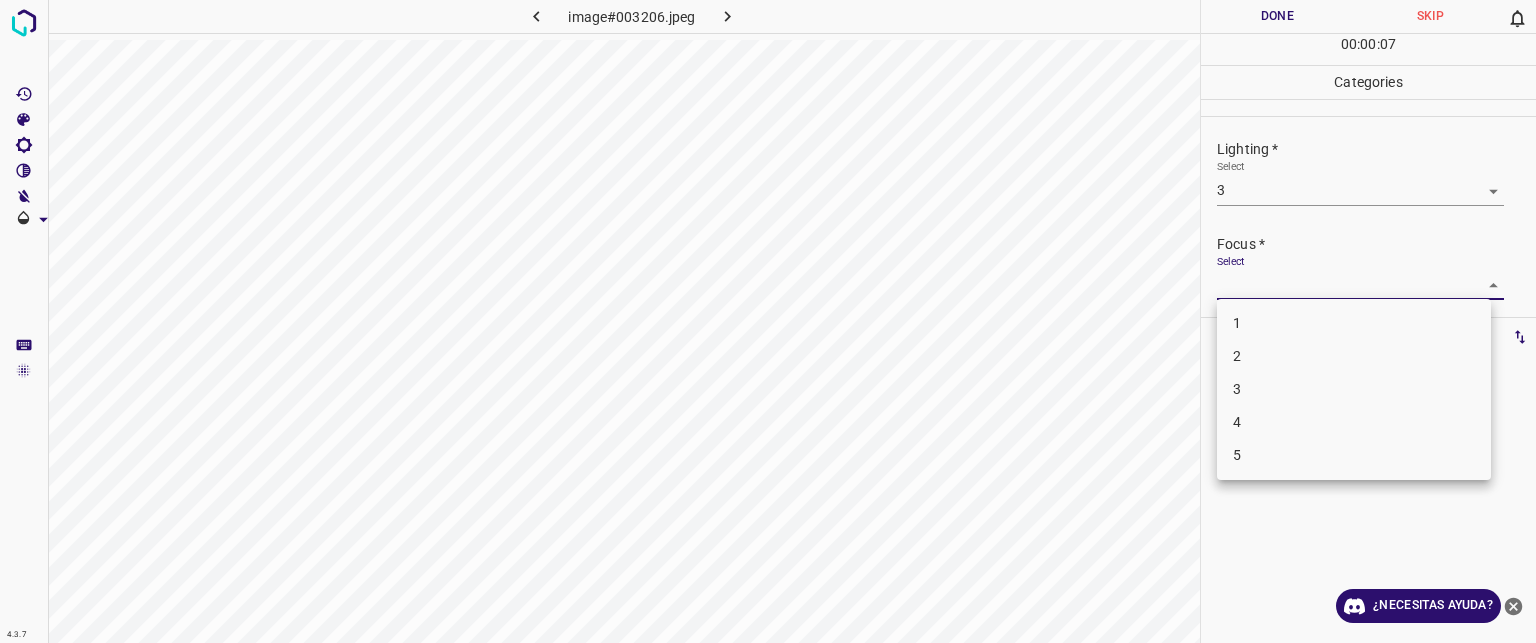 click on "Texto original Valora esta traducción Tu opinión servirá para ayudar a mejorar el Traductor de Google 4.3.7 image#003206.jpeg Done Skip 0 00   : 00   : 07   Categories Lighting *  Select 3 3 Focus *  Select ​ Overall *  Select ​ Labels   0 Categories 1 Lighting 2 Focus 3 Overall Tools Space Change between modes (Draw & Edit) I Auto labeling R Restore zoom M Zoom in N Zoom out Delete Delete selecte label Filters Z Restore filters X Saturation filter C Brightness filter V Contrast filter B Gray scale filter General O Download ¿Necesitas ayuda? - Texto - Esconder - Borrar 1 2 3 4 5" at bounding box center (768, 321) 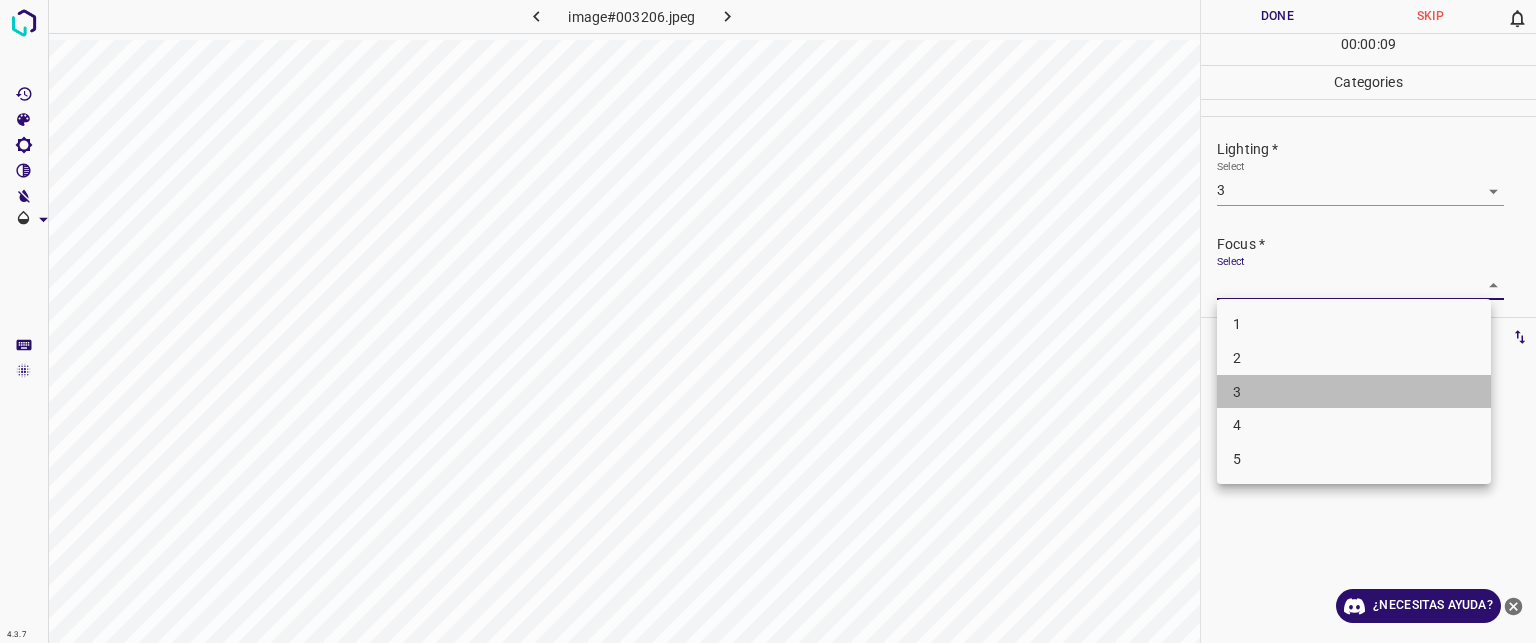 click on "3" at bounding box center [1354, 392] 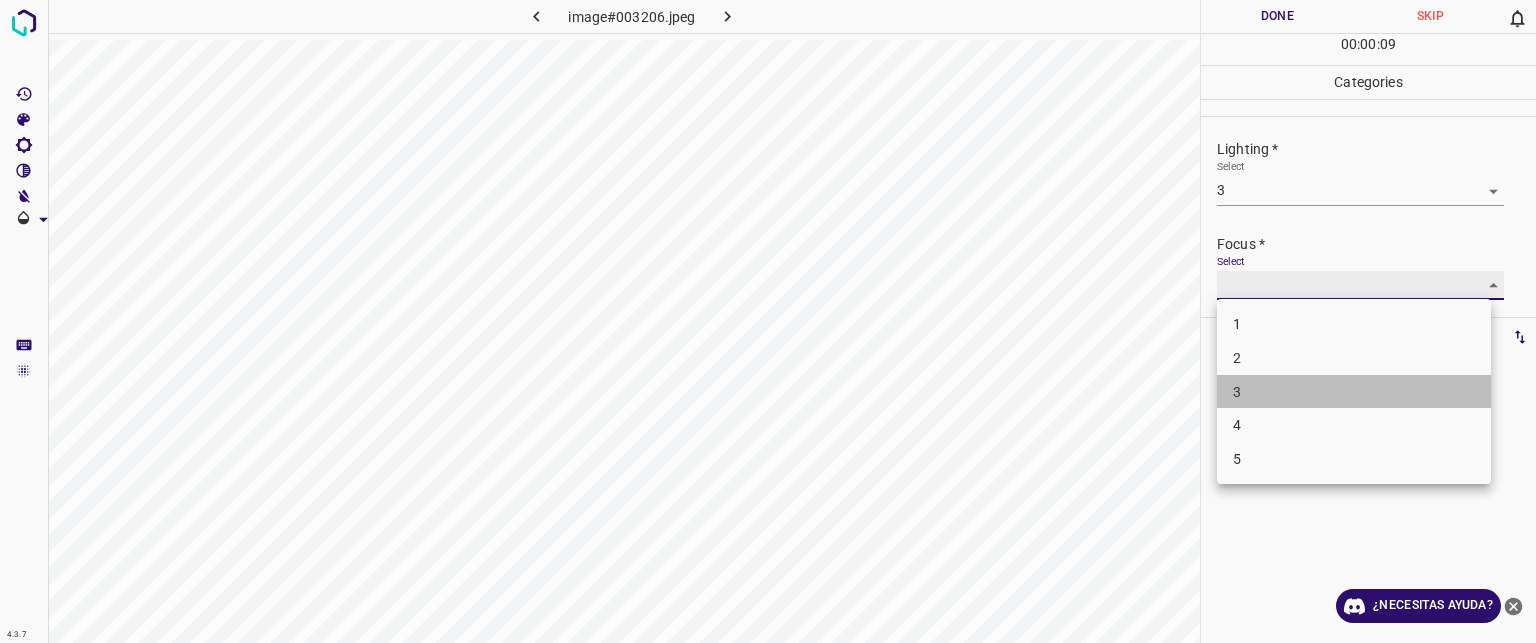 type on "3" 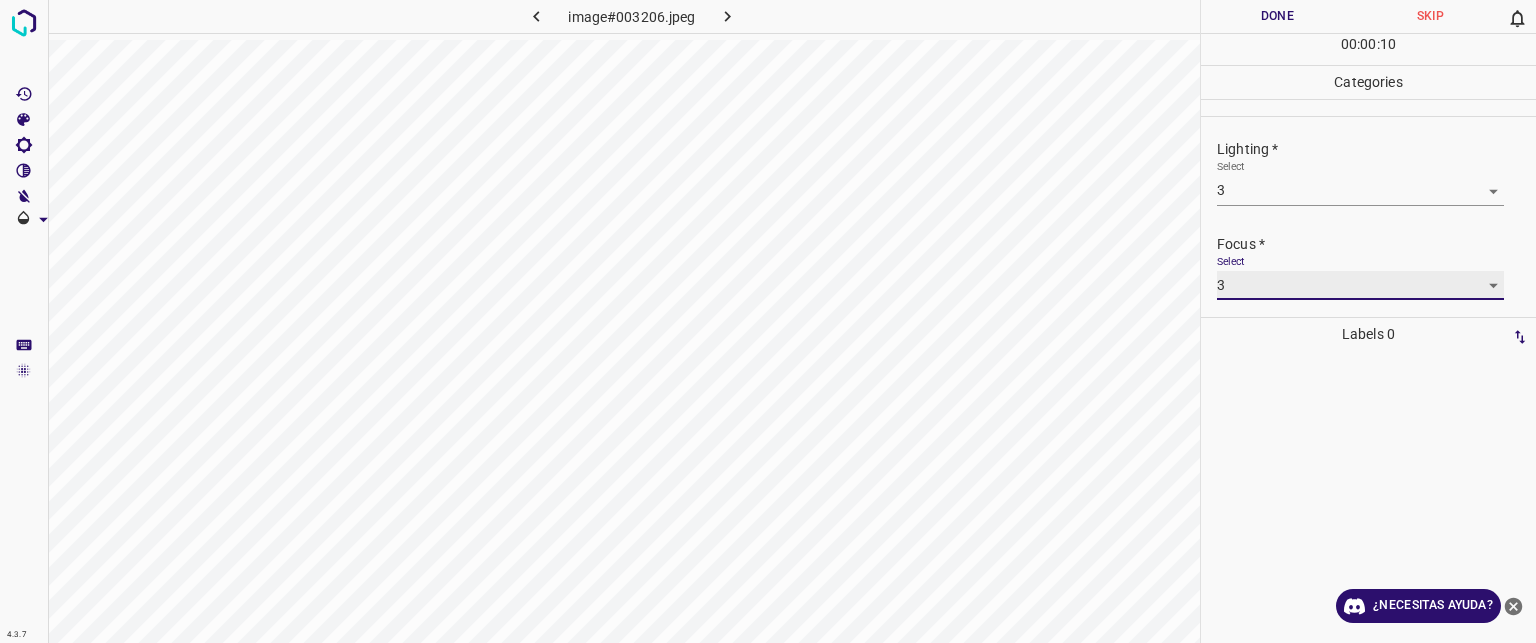 scroll, scrollTop: 98, scrollLeft: 0, axis: vertical 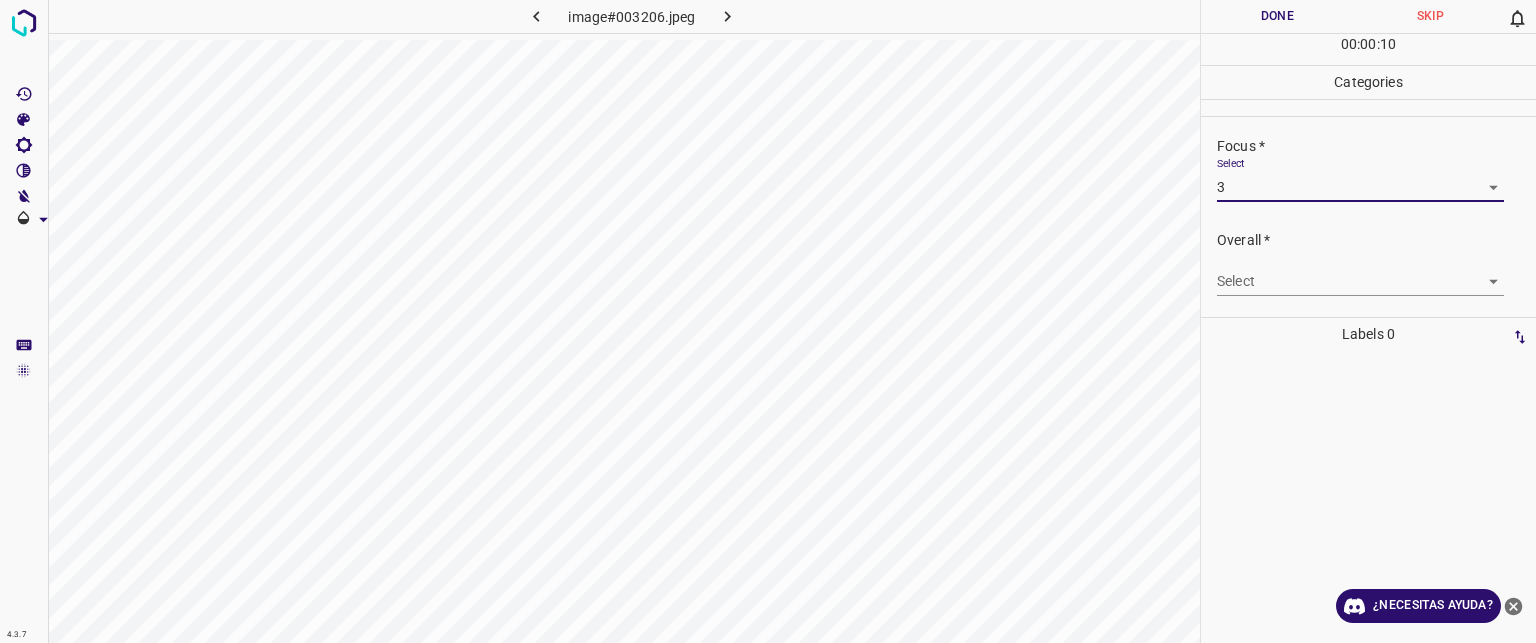 click on "Texto original Valora esta traducción Tu opinión servirá para ayudar a mejorar el Traductor de Google 4.3.7 image#003206.jpeg Done Skip 0 00   : 00   : 10   Categories Lighting *  Select 3 3 Focus *  Select 3 3 Overall *  Select ​ Labels   0 Categories 1 Lighting 2 Focus 3 Overall Tools Space Change between modes (Draw & Edit) I Auto labeling R Restore zoom M Zoom in N Zoom out Delete Delete selecte label Filters Z Restore filters X Saturation filter C Brightness filter V Contrast filter B Gray scale filter General O Download ¿Necesitas ayuda? - Texto - Esconder - Borrar" at bounding box center [768, 321] 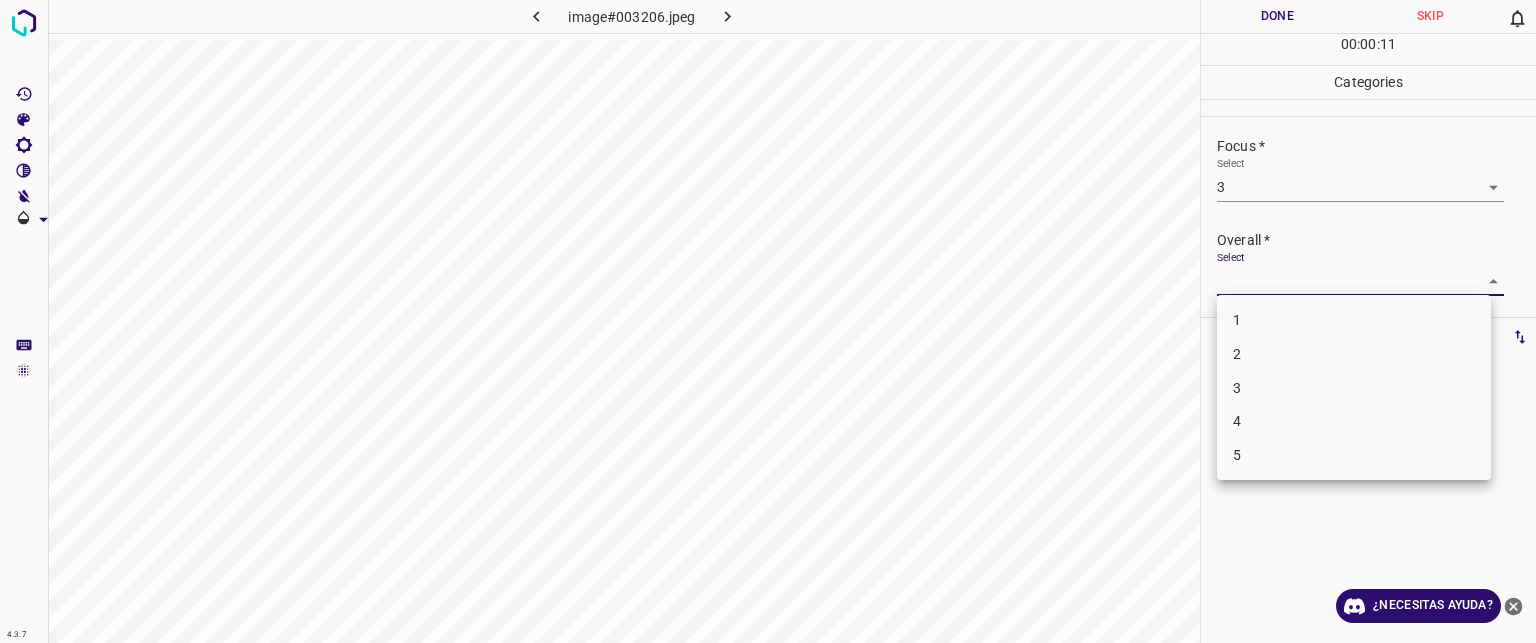 click on "3" at bounding box center (1354, 388) 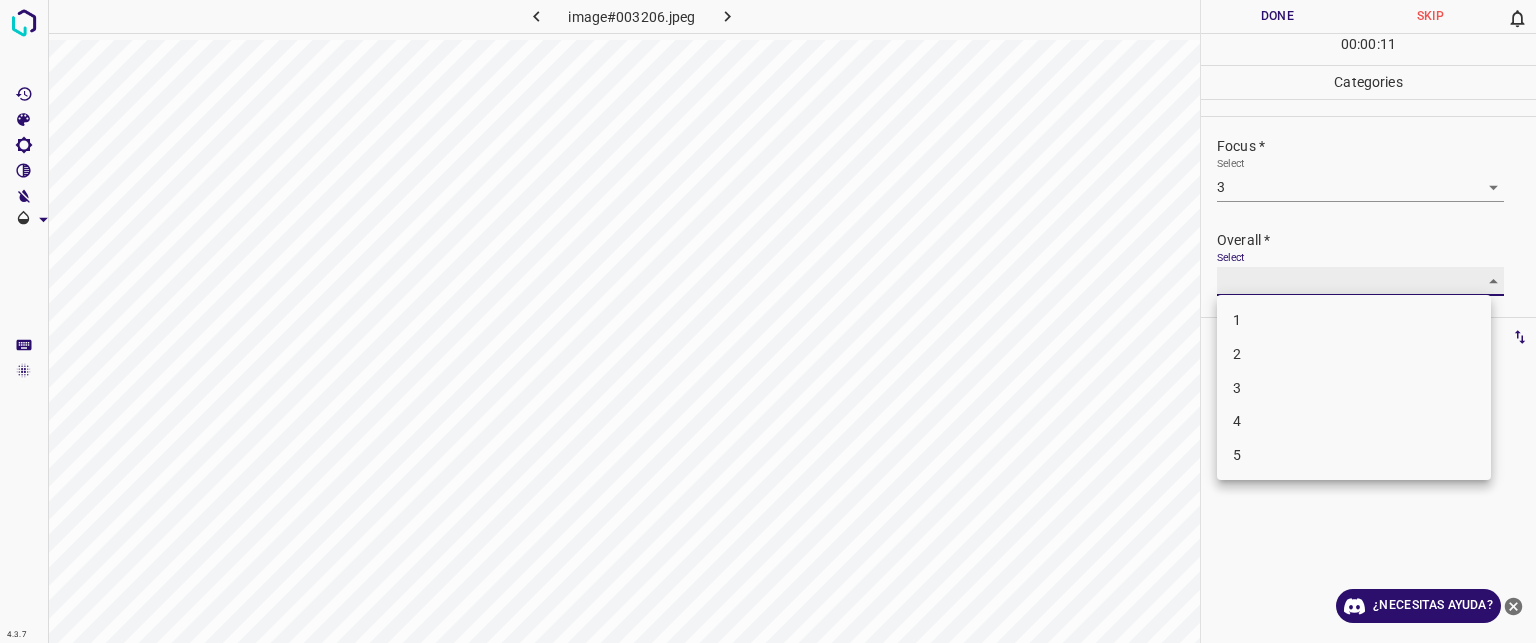 type on "3" 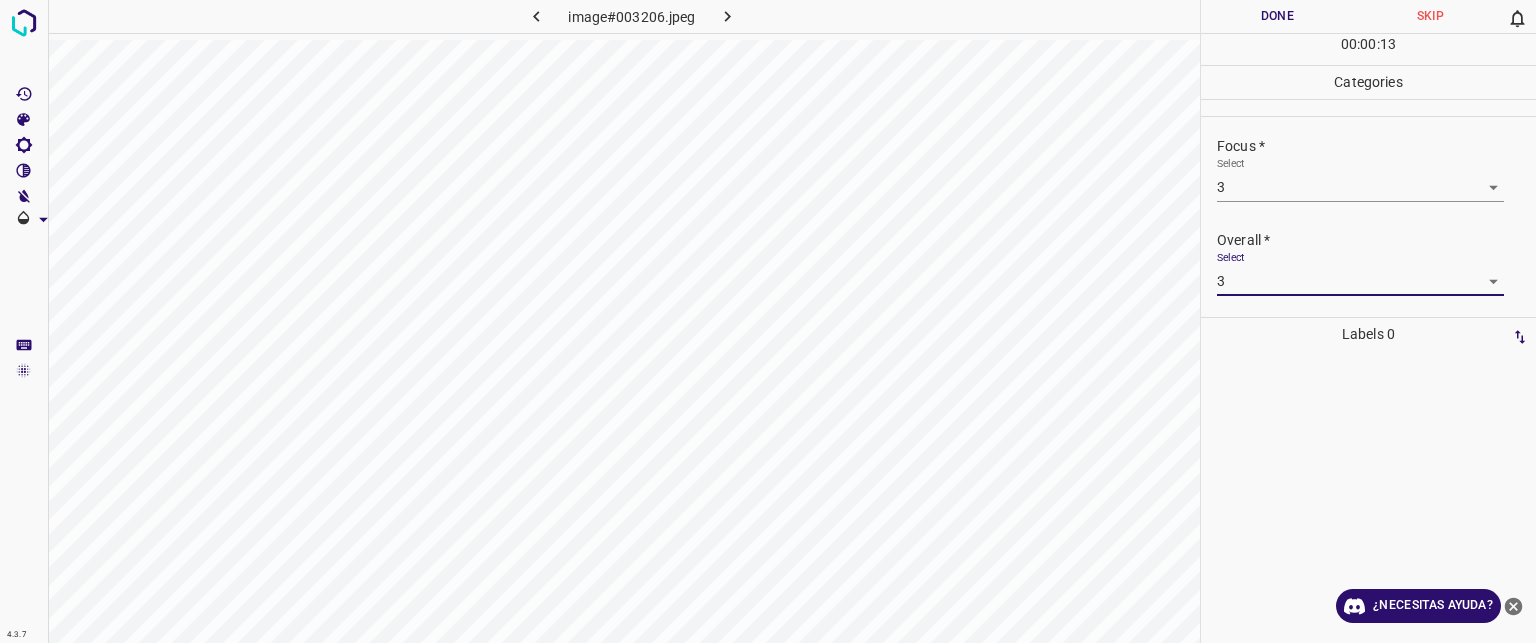 click on "Done" at bounding box center (1277, 16) 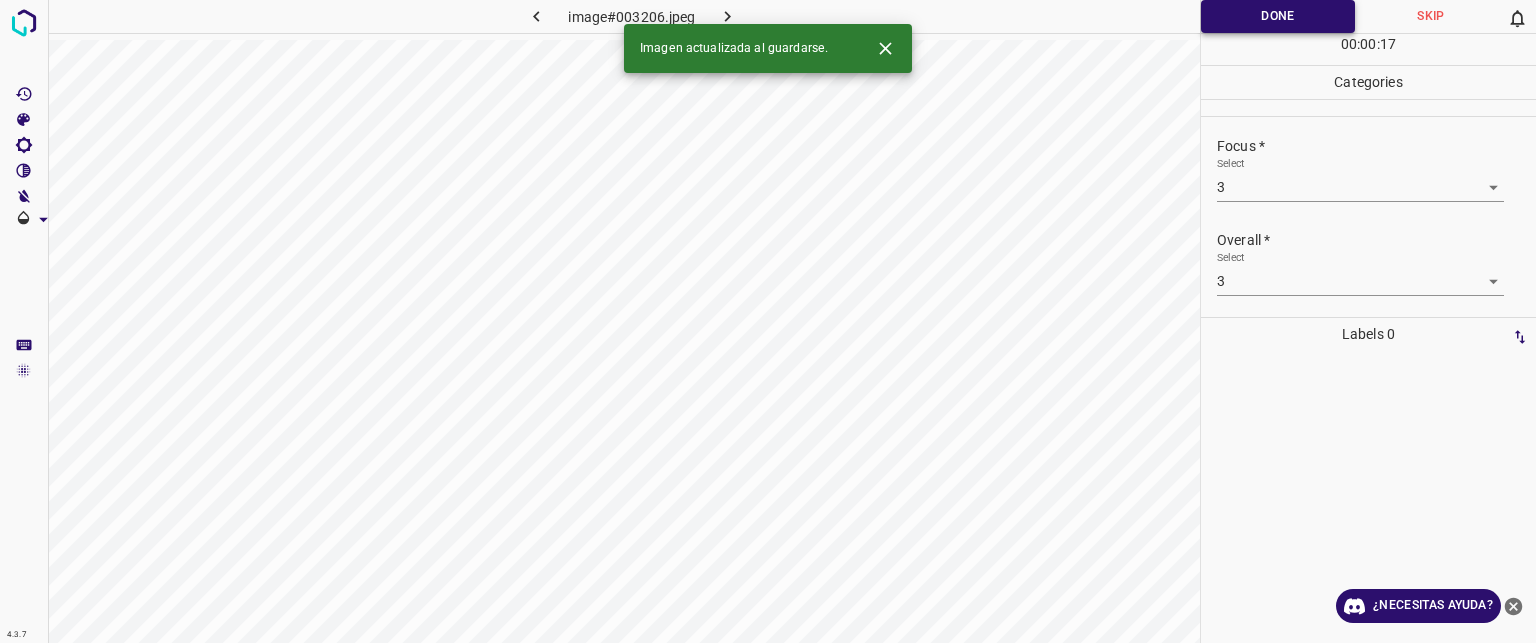 click on "Done" at bounding box center [1278, 16] 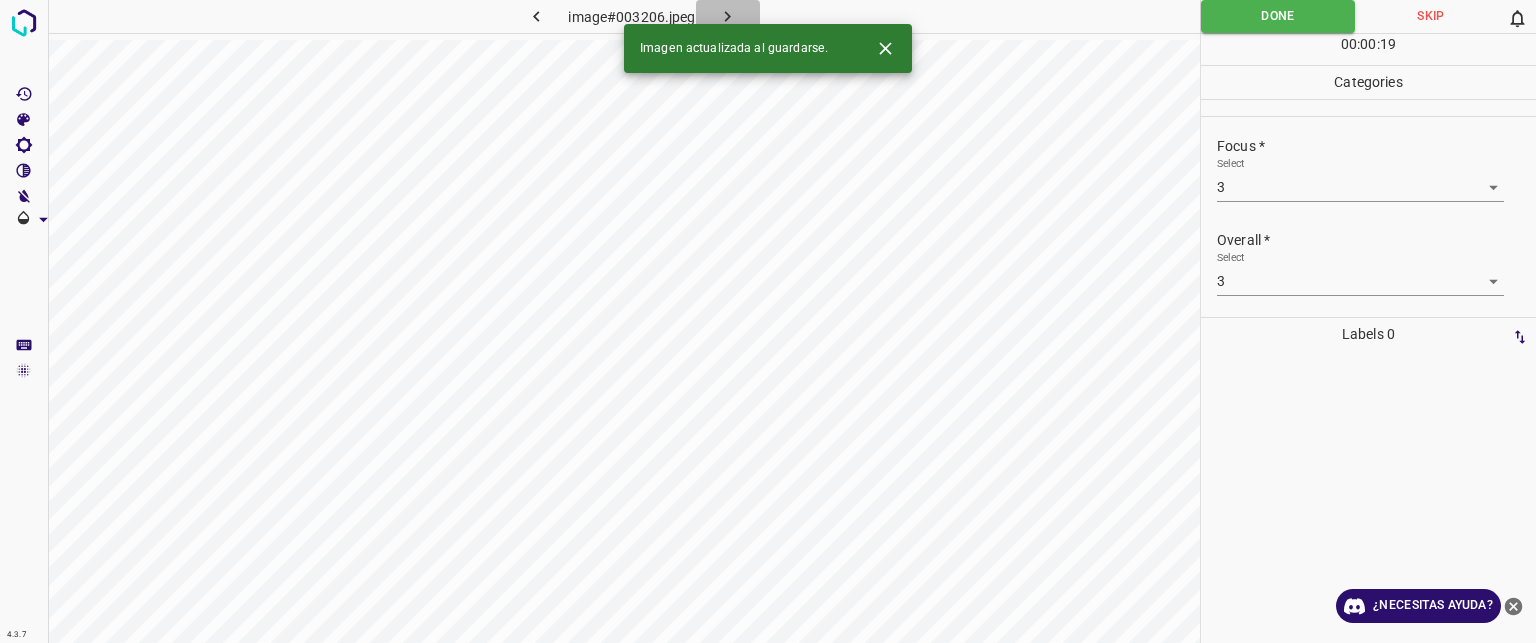 click 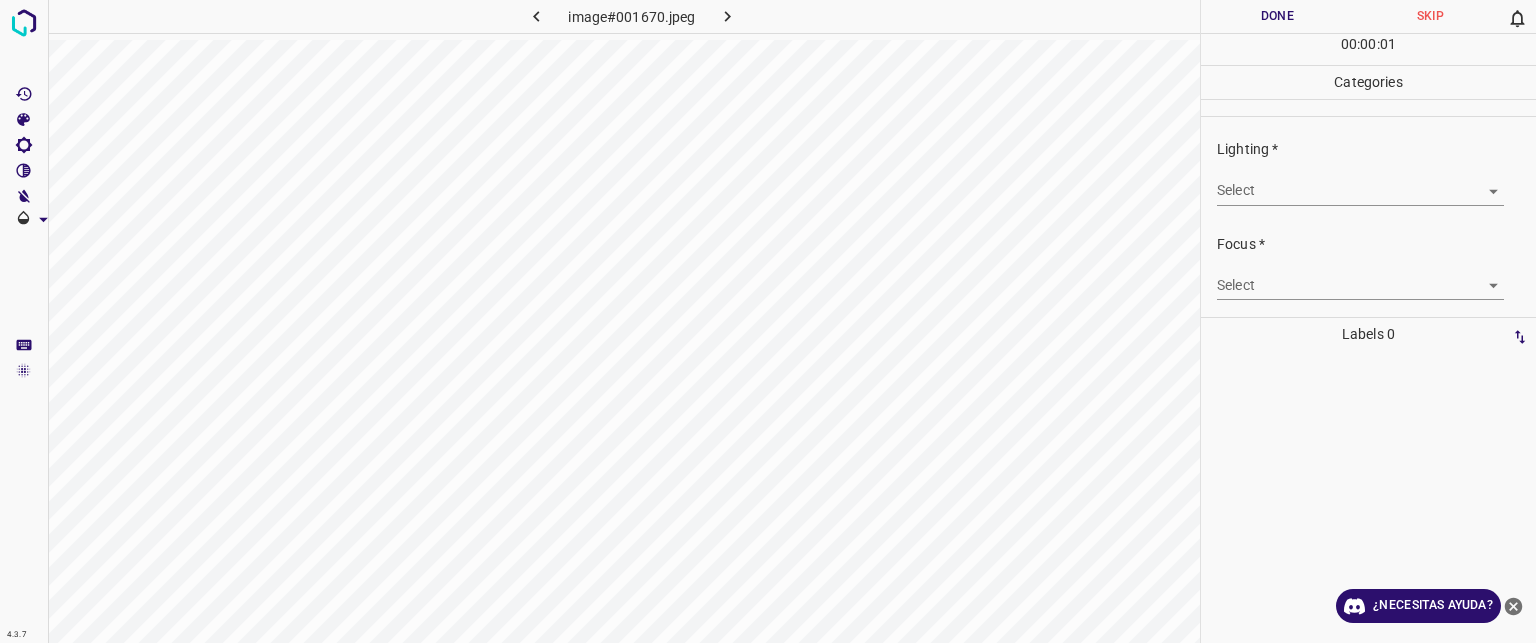 click on "Texto original Valora esta traducción Tu opinión servirá para ayudar a mejorar el Traductor de Google 4.3.7 image#001670.jpeg Done Skip 0 00   : 00   : 01   Categories Lighting *  Select ​ Focus *  Select ​ Overall *  Select ​ Labels   0 Categories 1 Lighting 2 Focus 3 Overall Tools Space Change between modes (Draw & Edit) I Auto labeling R Restore zoom M Zoom in N Zoom out Delete Delete selecte label Filters Z Restore filters X Saturation filter C Brightness filter V Contrast filter B Gray scale filter General O Download ¿Necesitas ayuda? - Texto - Esconder - Borrar" at bounding box center [768, 321] 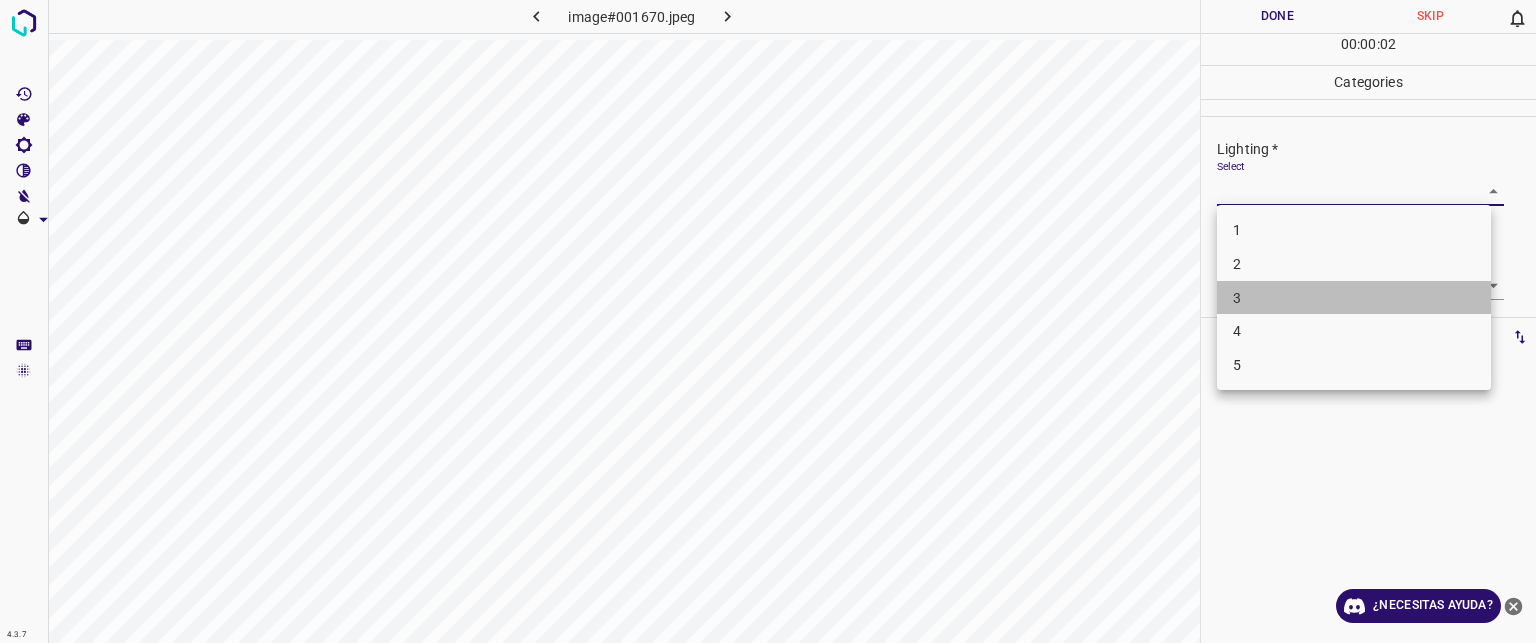 click on "3" at bounding box center (1354, 298) 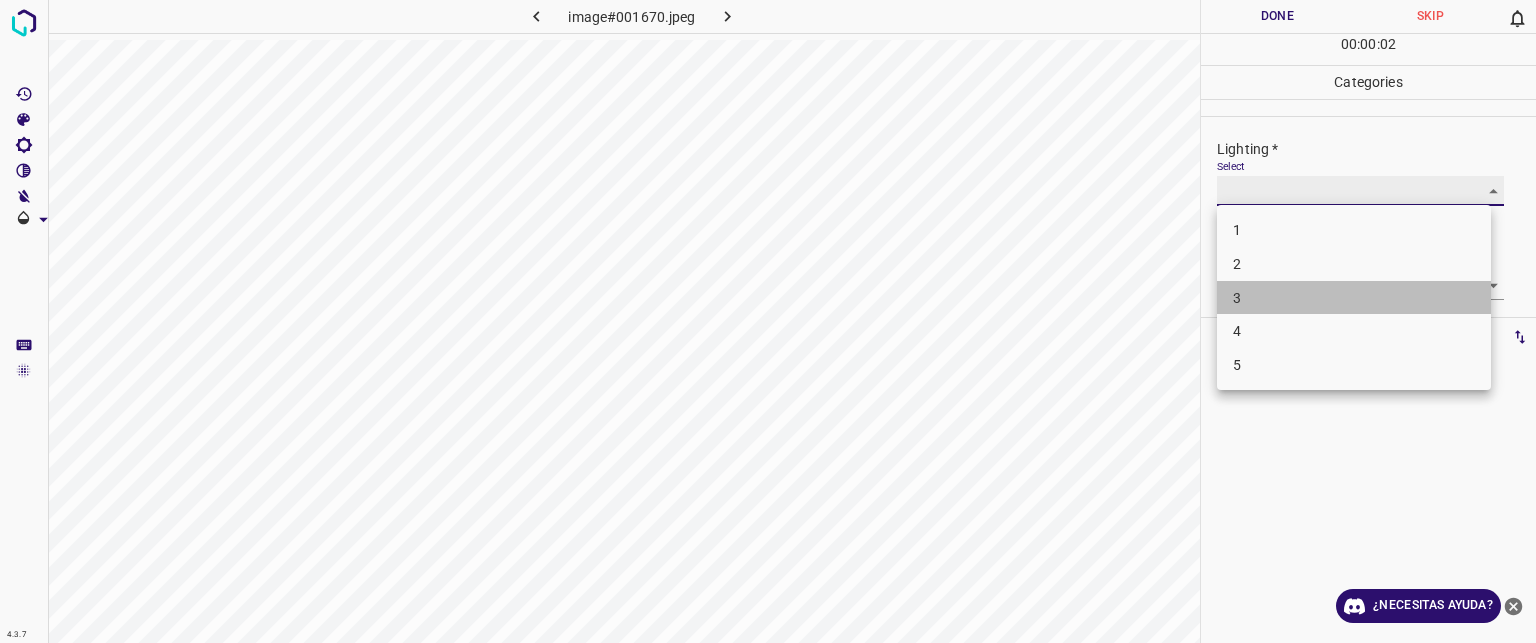 type on "3" 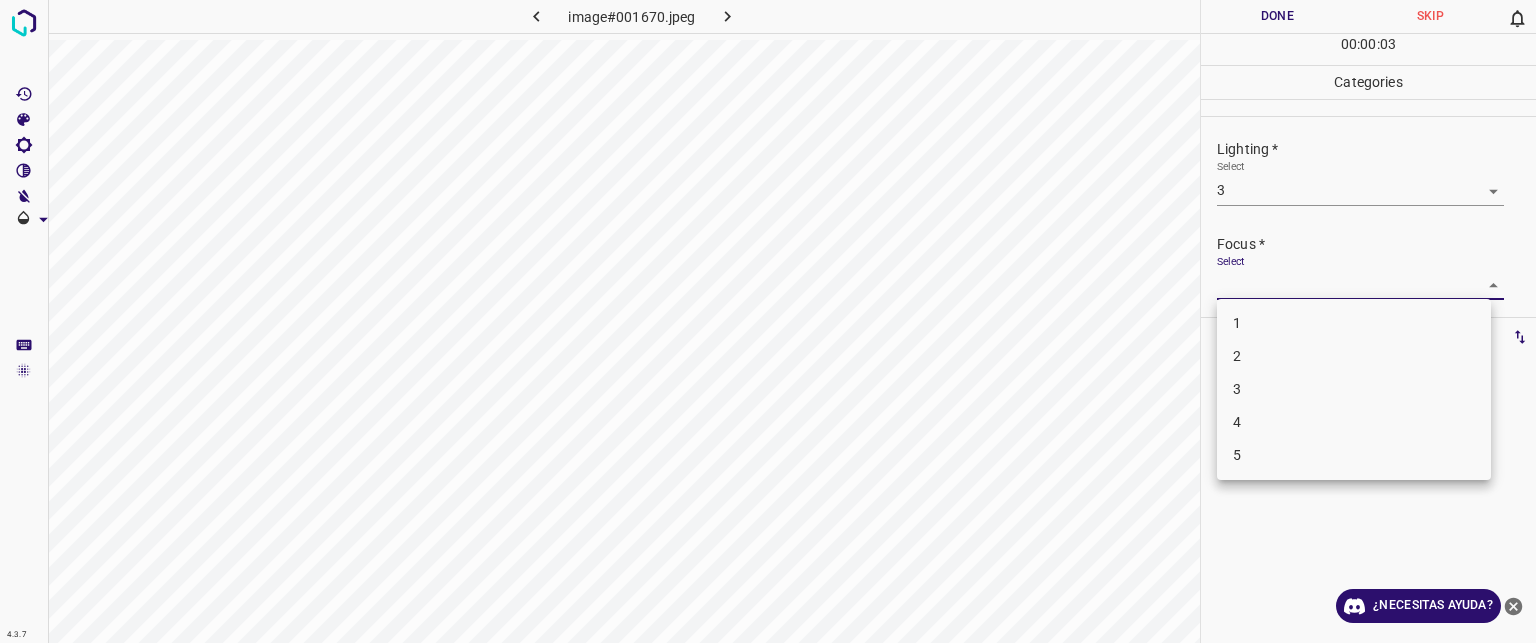 click on "Texto original Valora esta traducción Tu opinión servirá para ayudar a mejorar el Traductor de Google 4.3.7 image#001670.jpeg Done Skip 0 00   : 00   : 03   Categories Lighting *  Select 3 3 Focus *  Select ​ Overall *  Select ​ Labels   0 Categories 1 Lighting 2 Focus 3 Overall Tools Space Change between modes (Draw & Edit) I Auto labeling R Restore zoom M Zoom in N Zoom out Delete Delete selecte label Filters Z Restore filters X Saturation filter C Brightness filter V Contrast filter B Gray scale filter General O Download ¿Necesitas ayuda? - Texto - Esconder - Borrar 1 2 3 4 5" at bounding box center (768, 321) 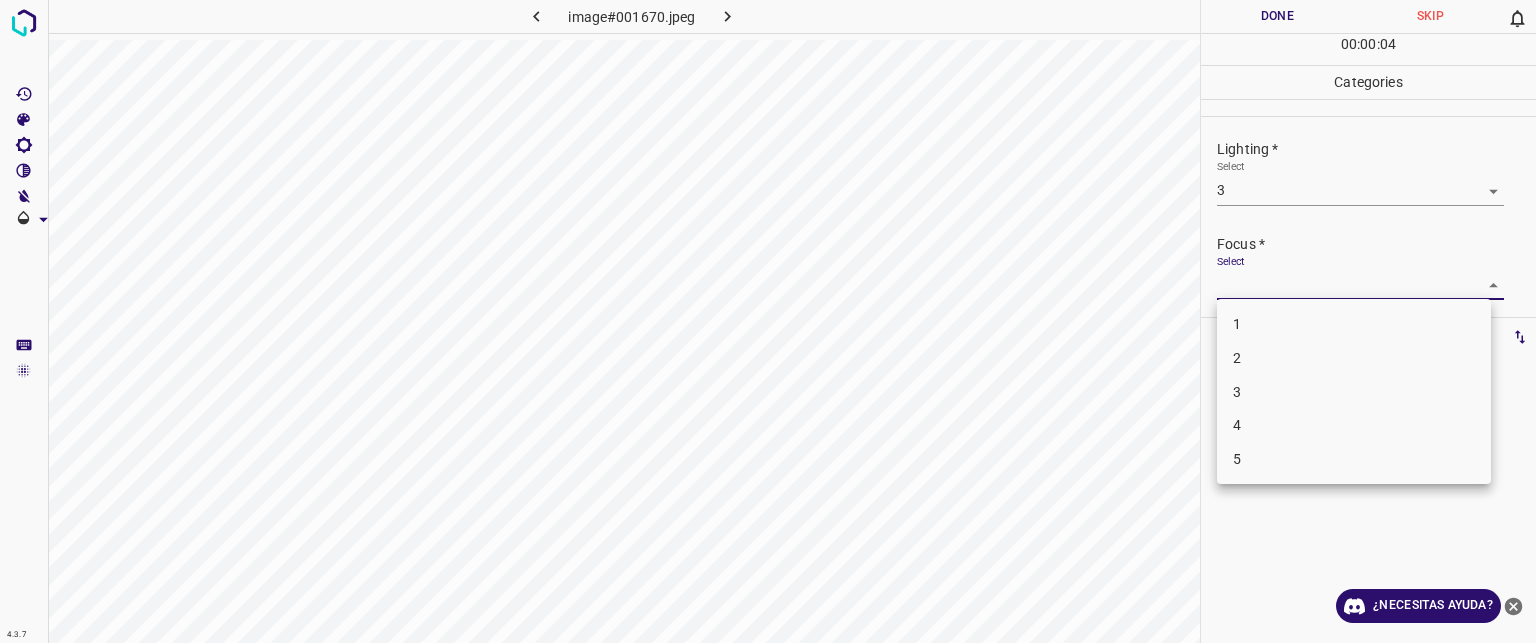 click on "3" at bounding box center [1354, 392] 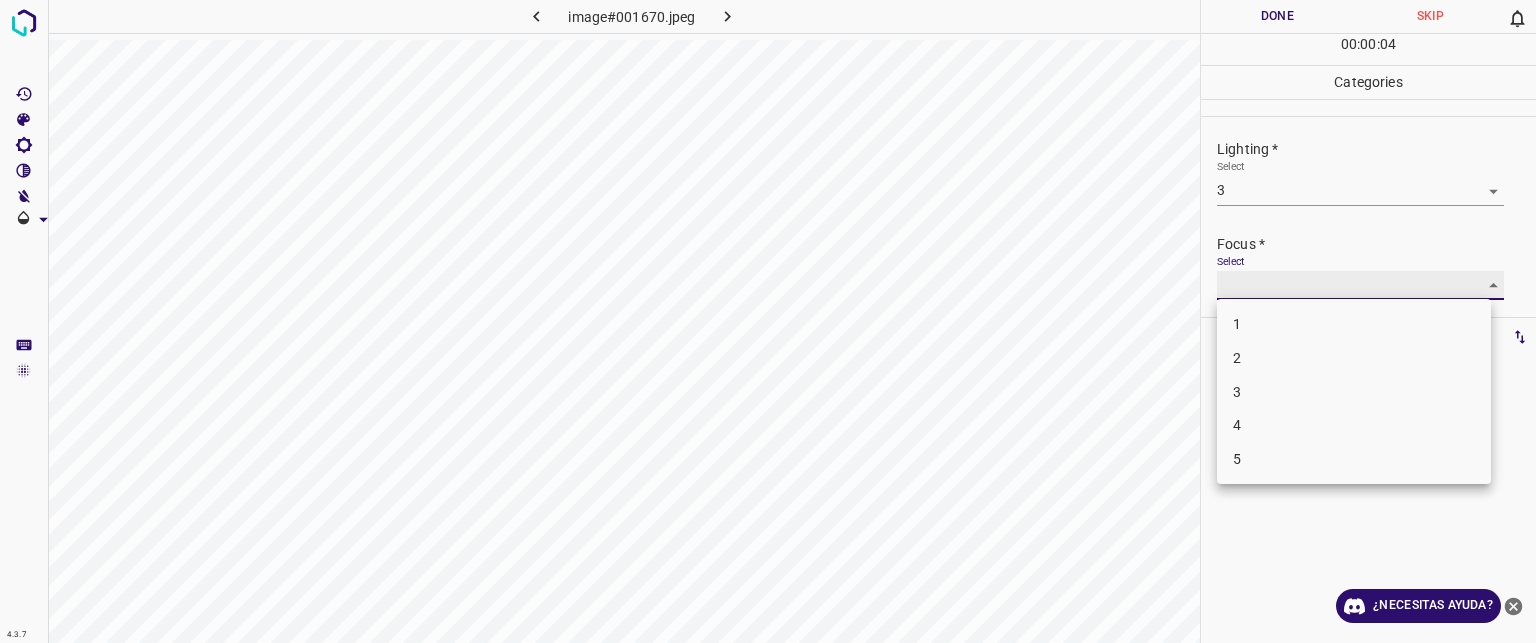 type on "3" 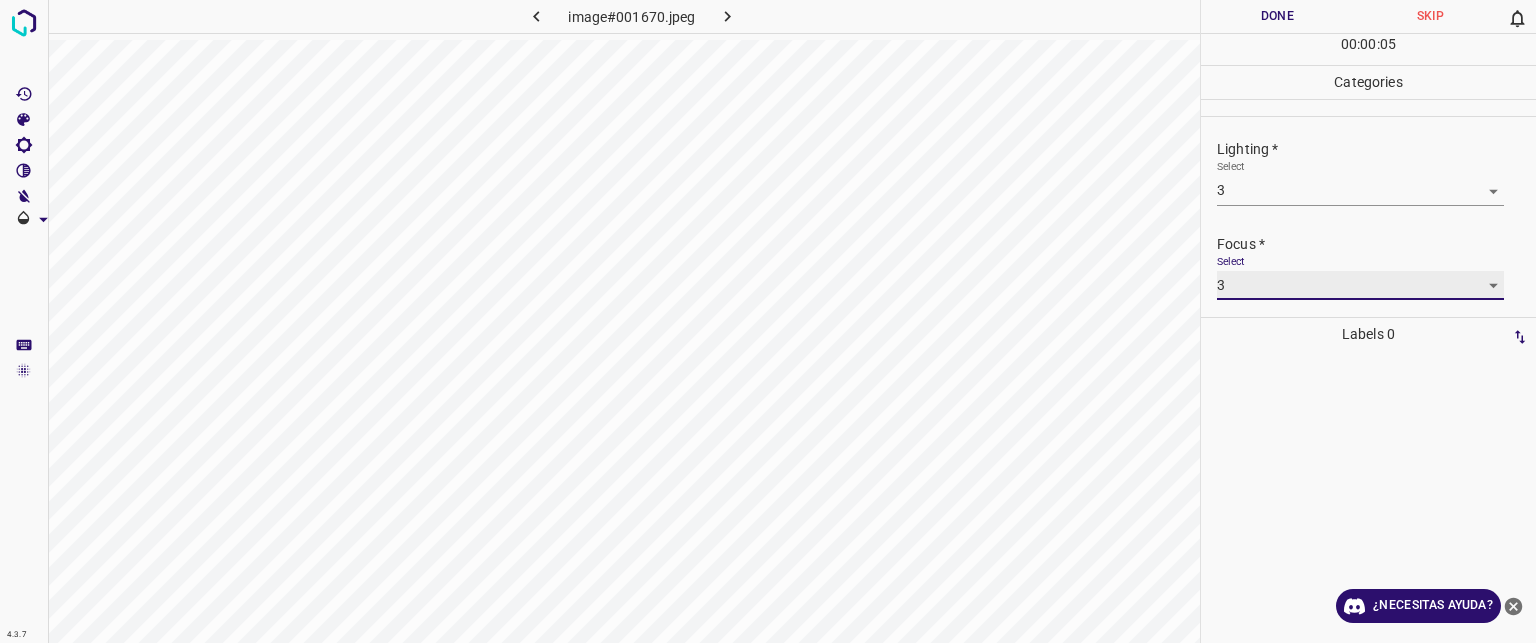 scroll, scrollTop: 98, scrollLeft: 0, axis: vertical 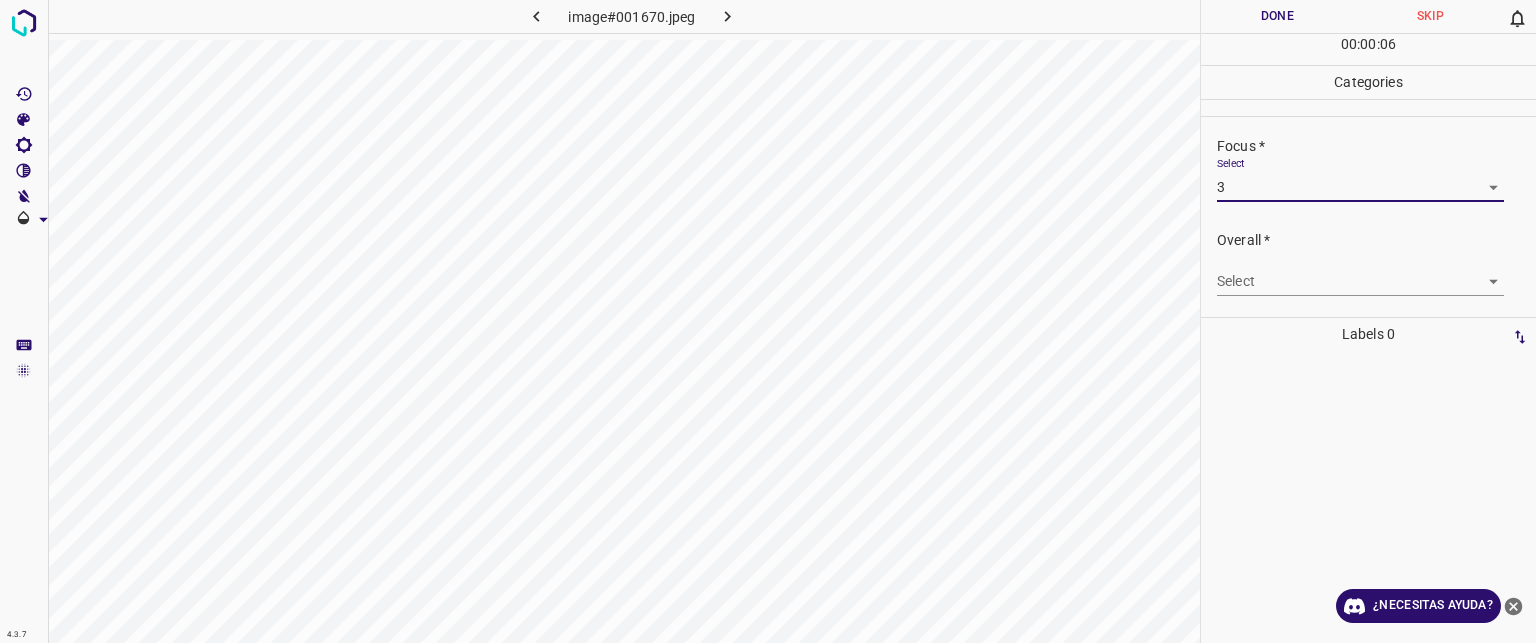 click on "Texto original Valora esta traducción Tu opinión servirá para ayudar a mejorar el Traductor de Google 4.3.7 image#001670.jpeg Done Skip 0 00   : 00   : 06   Categories Lighting *  Select 3 3 Focus *  Select 3 3 Overall *  Select ​ Labels   0 Categories 1 Lighting 2 Focus 3 Overall Tools Space Change between modes (Draw & Edit) I Auto labeling R Restore zoom M Zoom in N Zoom out Delete Delete selecte label Filters Z Restore filters X Saturation filter C Brightness filter V Contrast filter B Gray scale filter General O Download ¿Necesitas ayuda? - Texto - Esconder - Borrar" at bounding box center (768, 321) 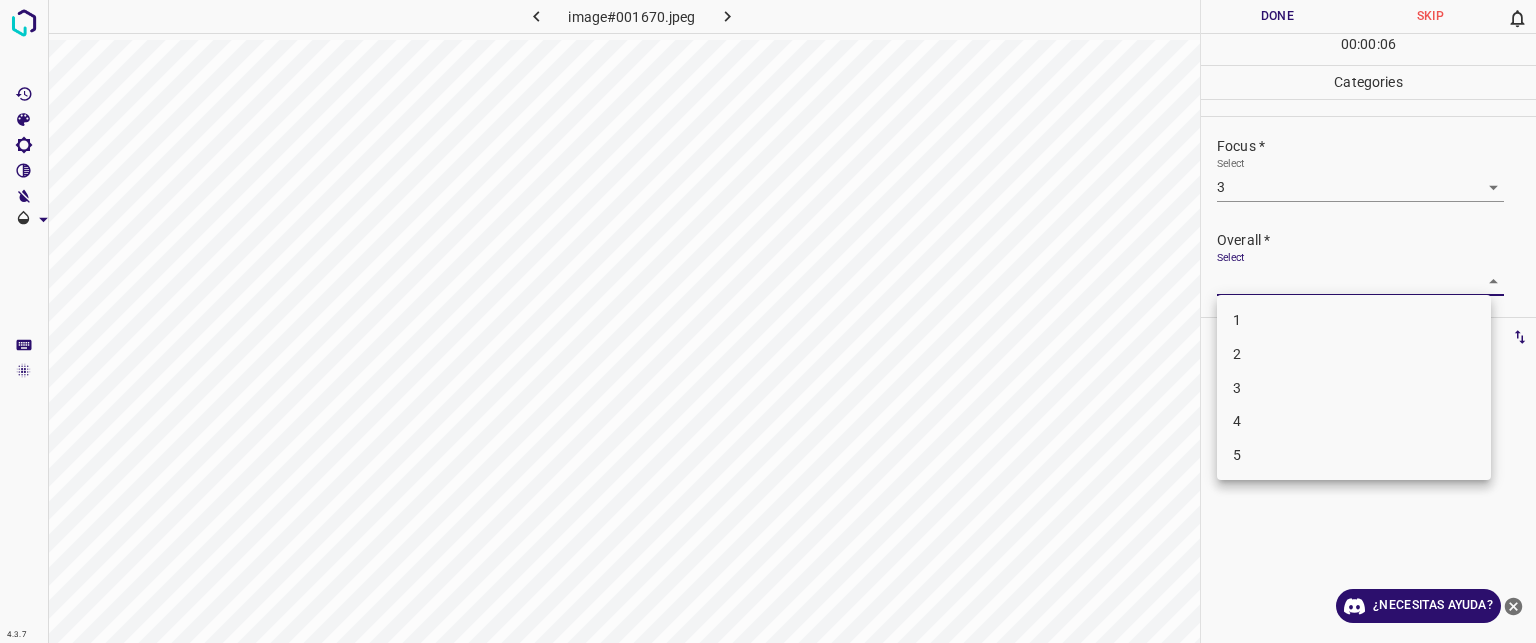 click on "3" at bounding box center (1354, 388) 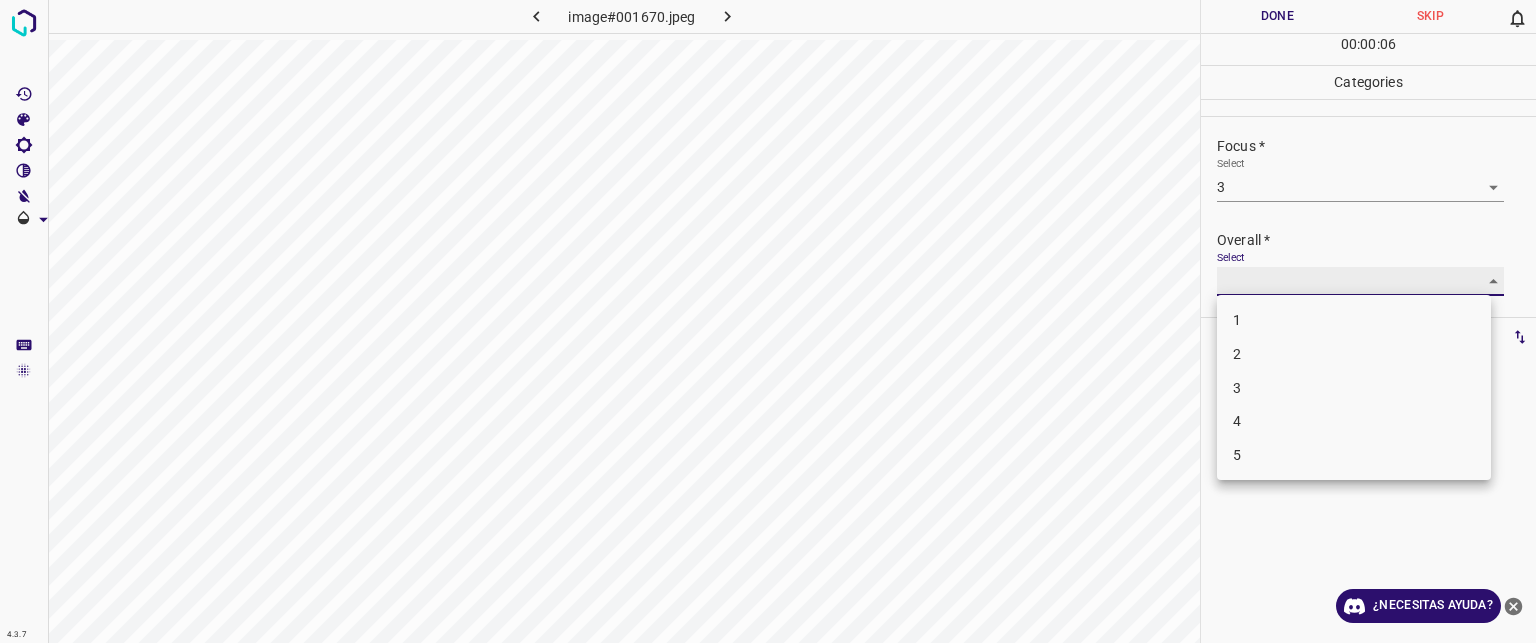 type on "3" 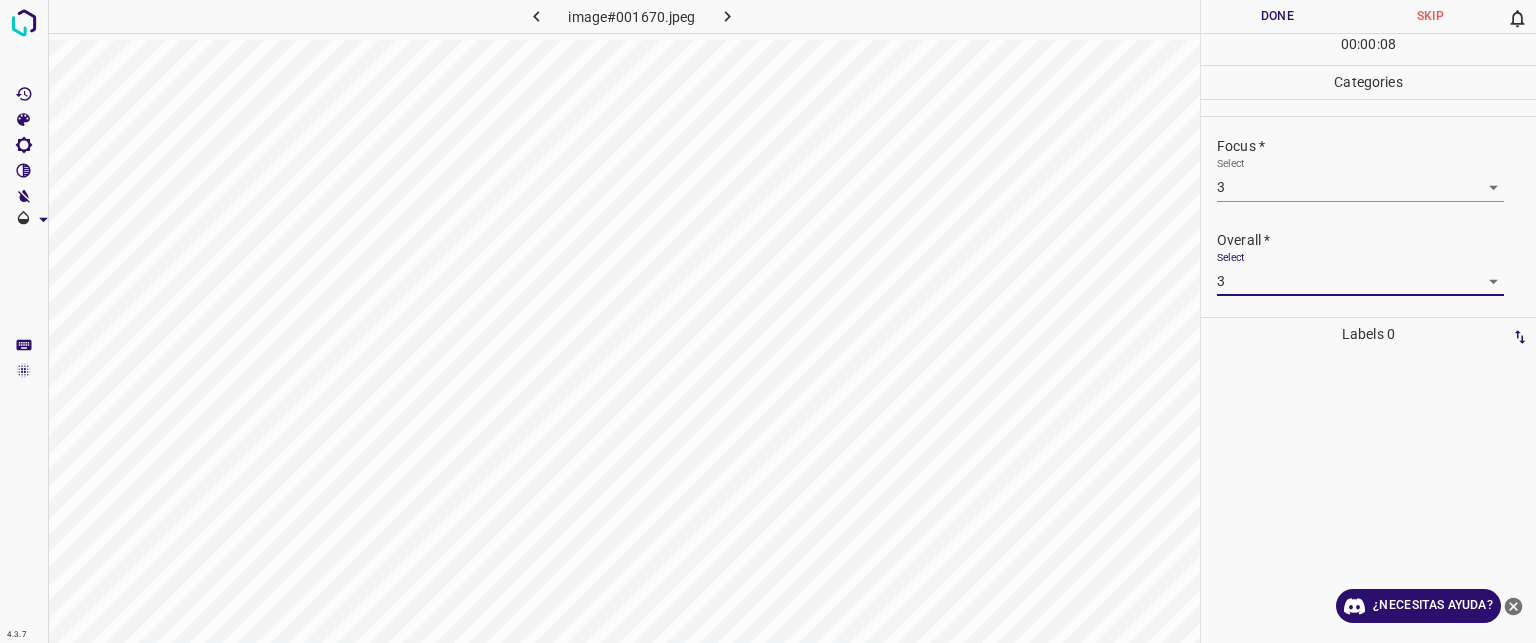 click on "Done" at bounding box center (1277, 16) 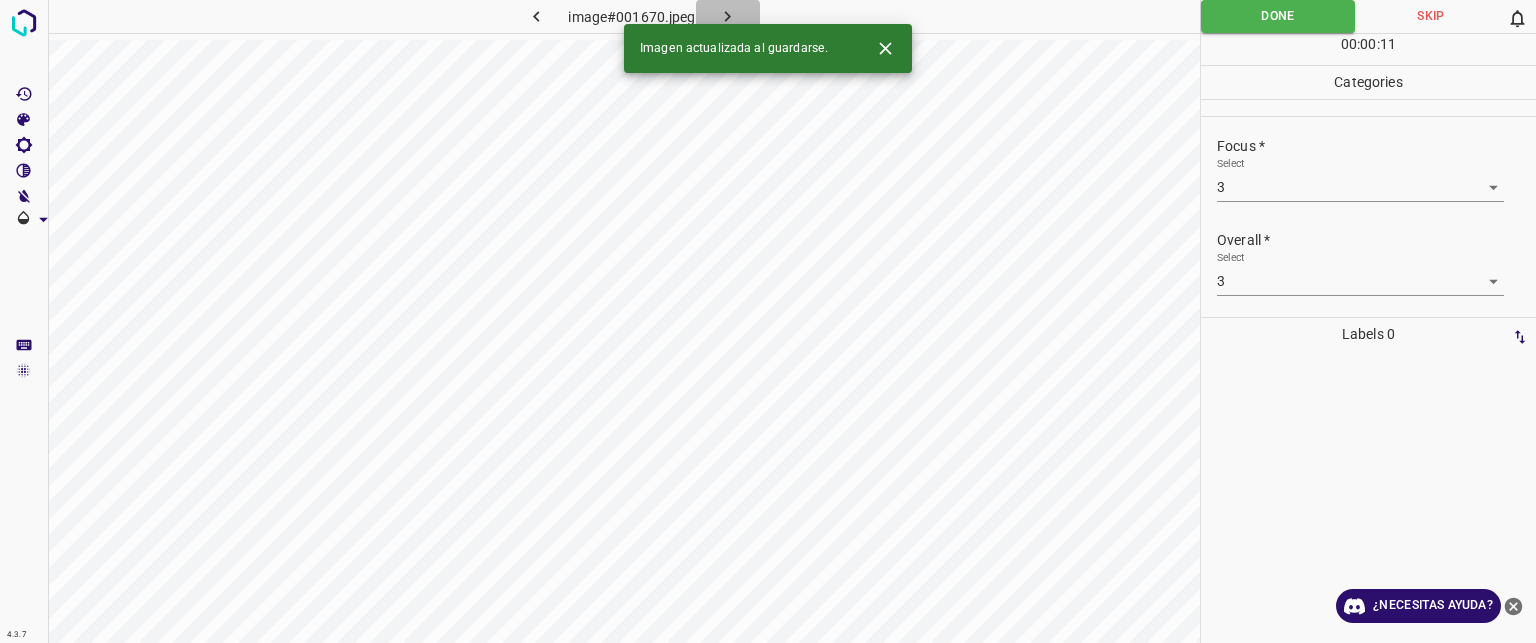 click 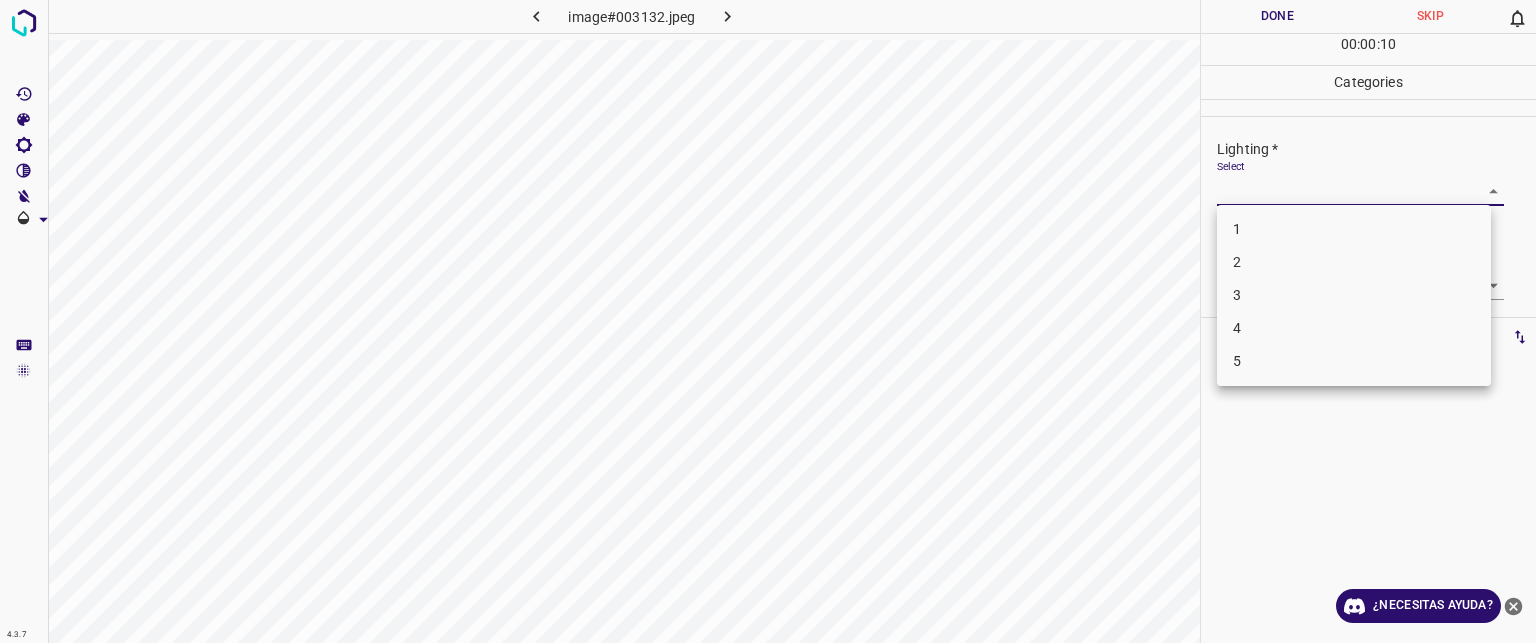 click on "Texto original Valora esta traducción Tu opinión servirá para ayudar a mejorar el Traductor de Google 4.3.7 image#003132.jpeg Done Skip 0 00   : 00   : 10   Categories Lighting *  Select ​ Focus *  Select ​ Overall *  Select ​ Labels   0 Categories 1 Lighting 2 Focus 3 Overall Tools Space Change between modes (Draw & Edit) I Auto labeling R Restore zoom M Zoom in N Zoom out Delete Delete selecte label Filters Z Restore filters X Saturation filter C Brightness filter V Contrast filter B Gray scale filter General O Download ¿Necesitas ayuda? - Texto - Esconder - Borrar 1 2 3 4 5" at bounding box center (768, 321) 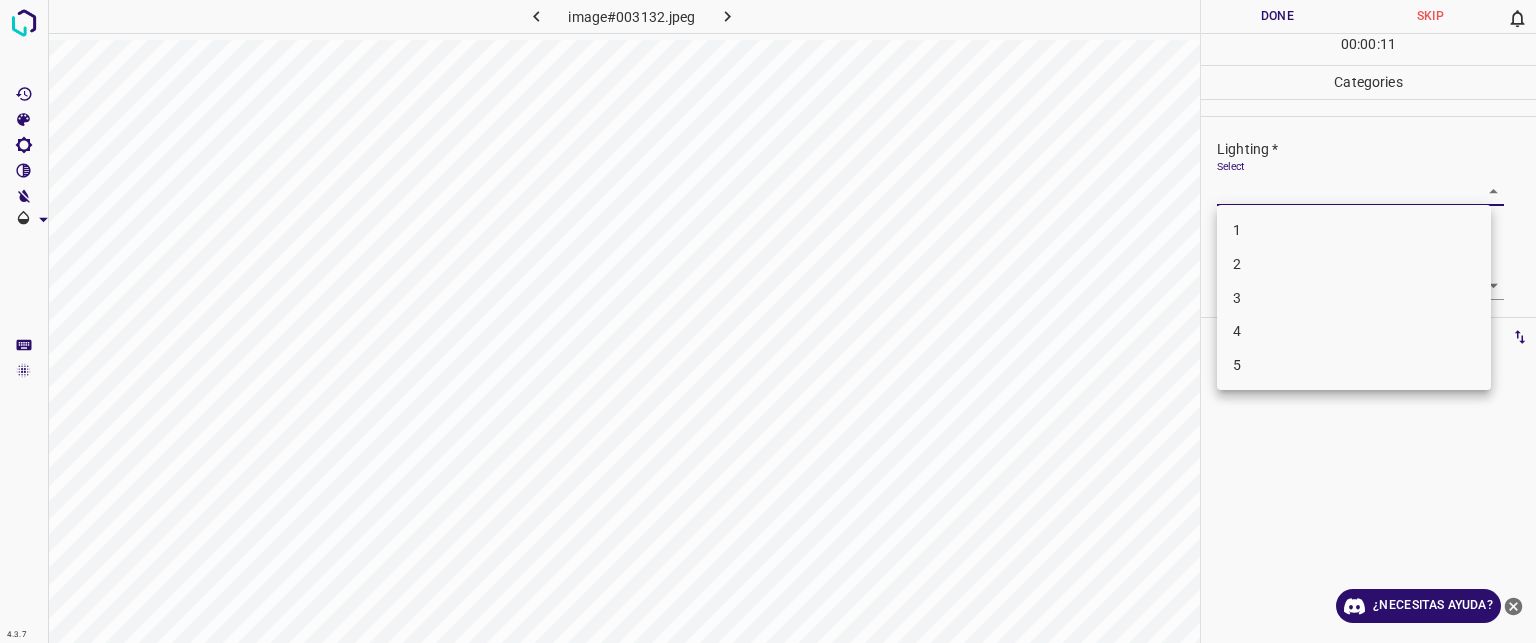 click on "3" at bounding box center (1354, 298) 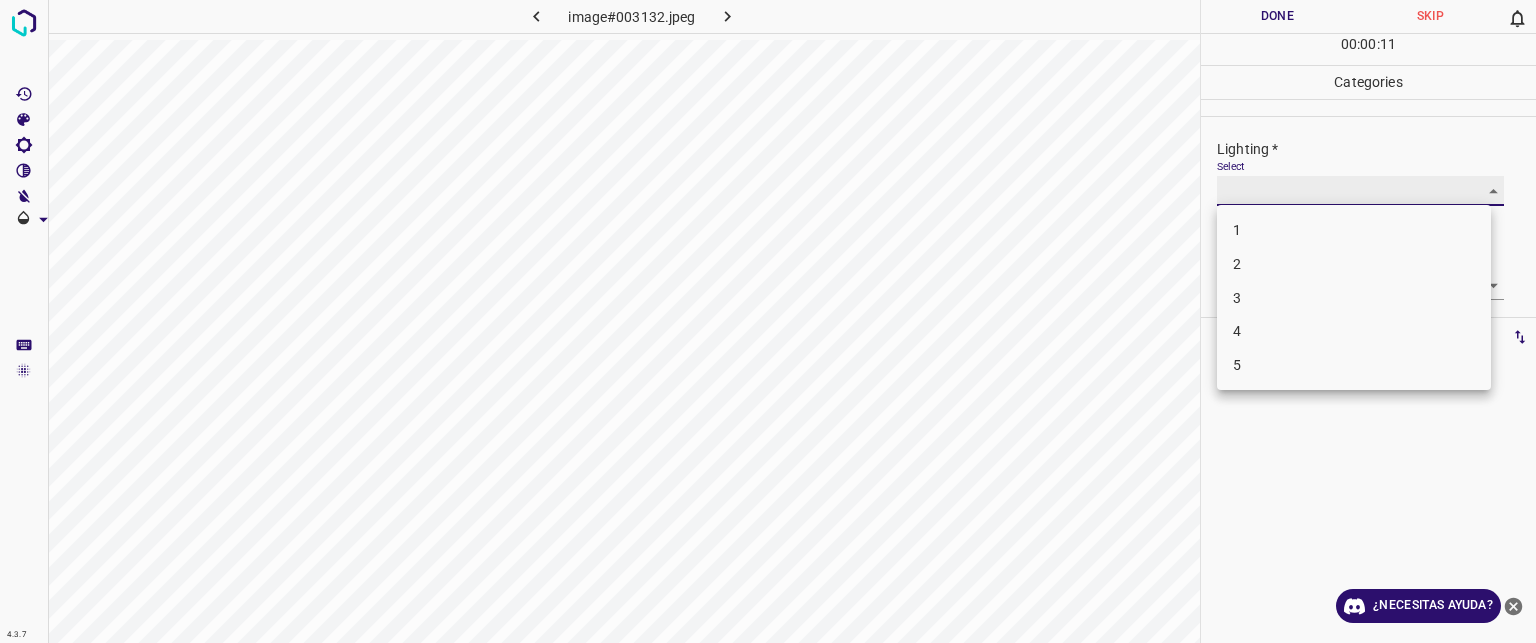 type on "3" 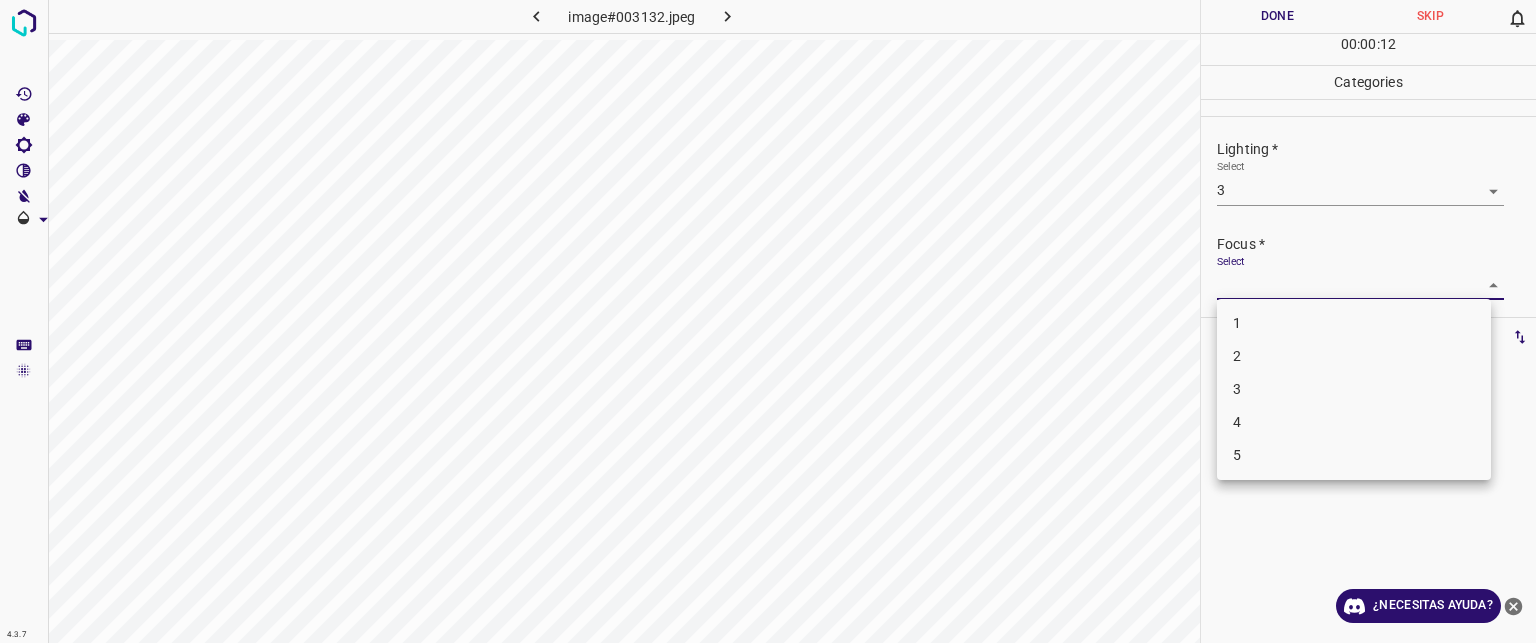 click on "Texto original Valora esta traducción Tu opinión servirá para ayudar a mejorar el Traductor de Google 4.3.7 image#003132.jpeg Done Skip 0 00   : 00   : 12   Categories Lighting *  Select 3 3 Focus *  Select ​ Overall *  Select ​ Labels   0 Categories 1 Lighting 2 Focus 3 Overall Tools Space Change between modes (Draw & Edit) I Auto labeling R Restore zoom M Zoom in N Zoom out Delete Delete selecte label Filters Z Restore filters X Saturation filter C Brightness filter V Contrast filter B Gray scale filter General O Download ¿Necesitas ayuda? - Texto - Esconder - Borrar 1 2 3 4 5" at bounding box center (768, 321) 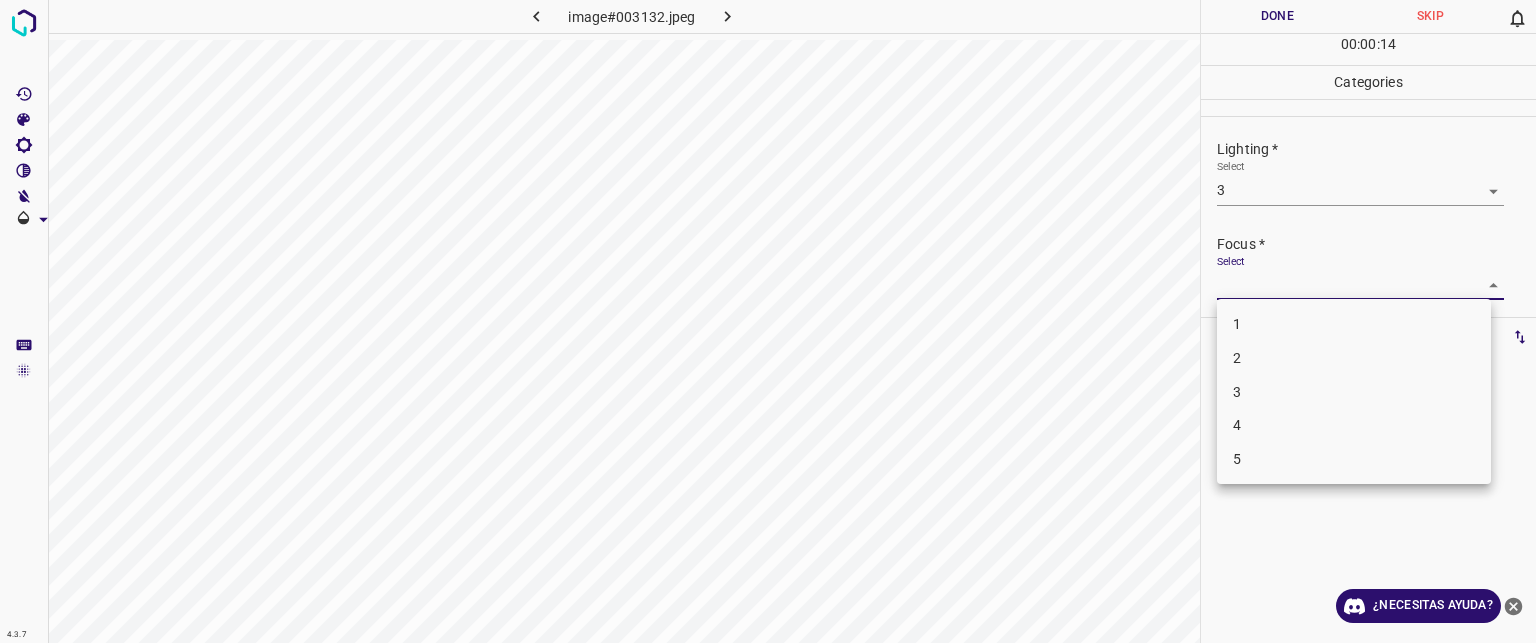 click on "3" at bounding box center (1237, 391) 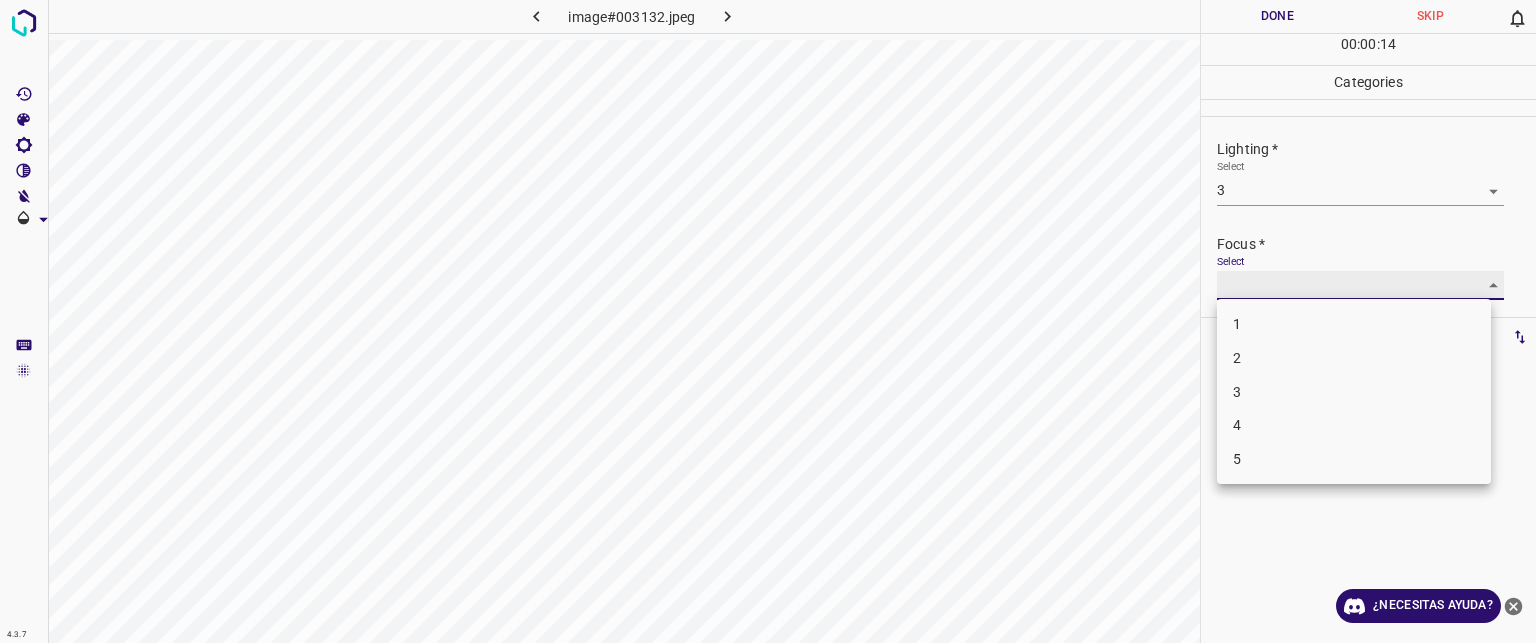type on "3" 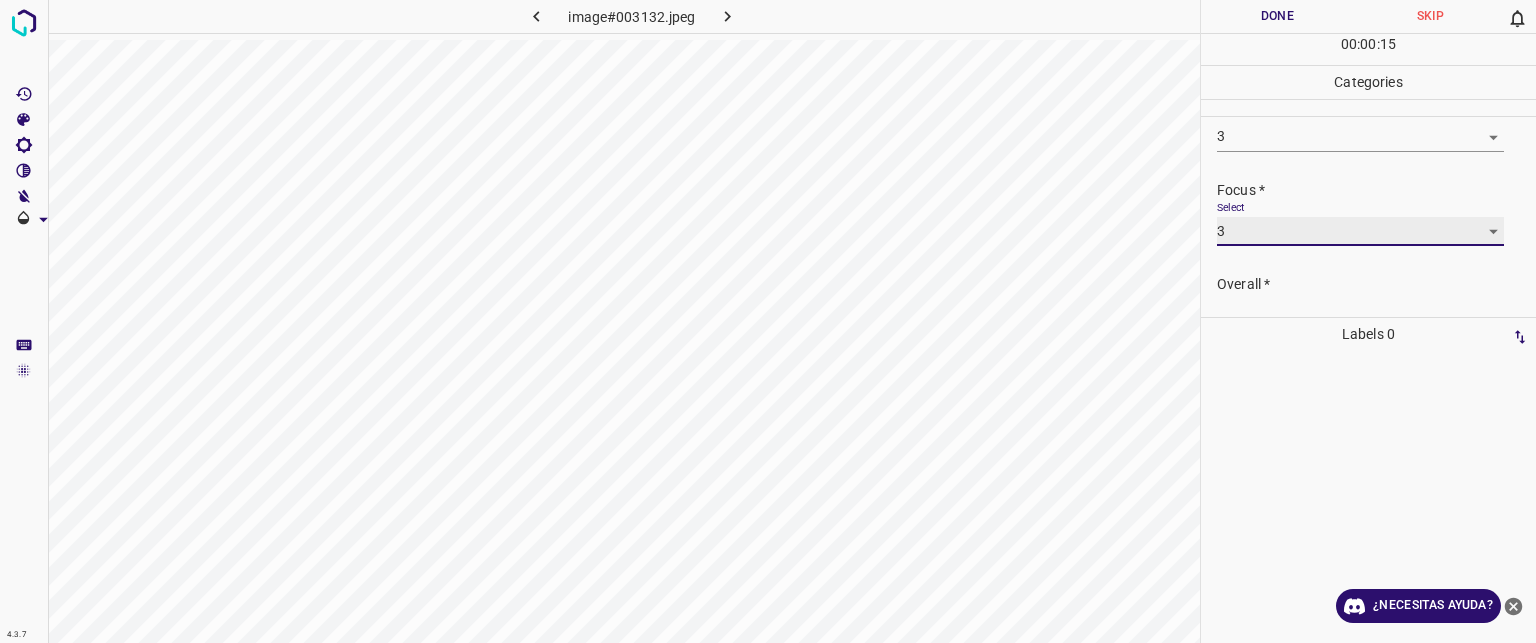 scroll, scrollTop: 98, scrollLeft: 0, axis: vertical 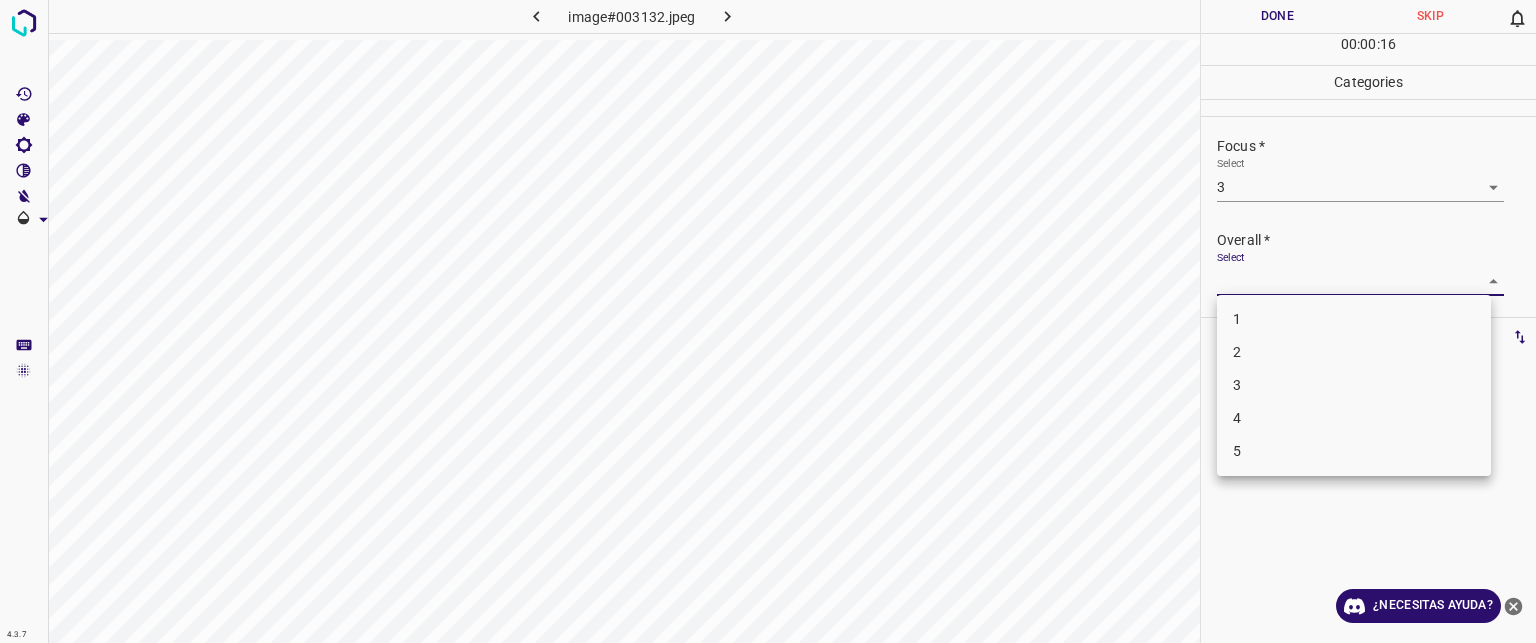 click on "Texto original Valora esta traducción Tu opinión servirá para ayudar a mejorar el Traductor de Google 4.3.7 image#003132.jpeg Done Skip 0 00   : 00   : 16   Categories Lighting *  Select 3 3 Focus *  Select 3 3 Overall *  Select ​ Labels   0 Categories 1 Lighting 2 Focus 3 Overall Tools Space Change between modes (Draw & Edit) I Auto labeling R Restore zoom M Zoom in N Zoom out Delete Delete selecte label Filters Z Restore filters X Saturation filter C Brightness filter V Contrast filter B Gray scale filter General O Download ¿Necesitas ayuda? - Texto - Esconder - Borrar 1 2 3 4 5" at bounding box center [768, 321] 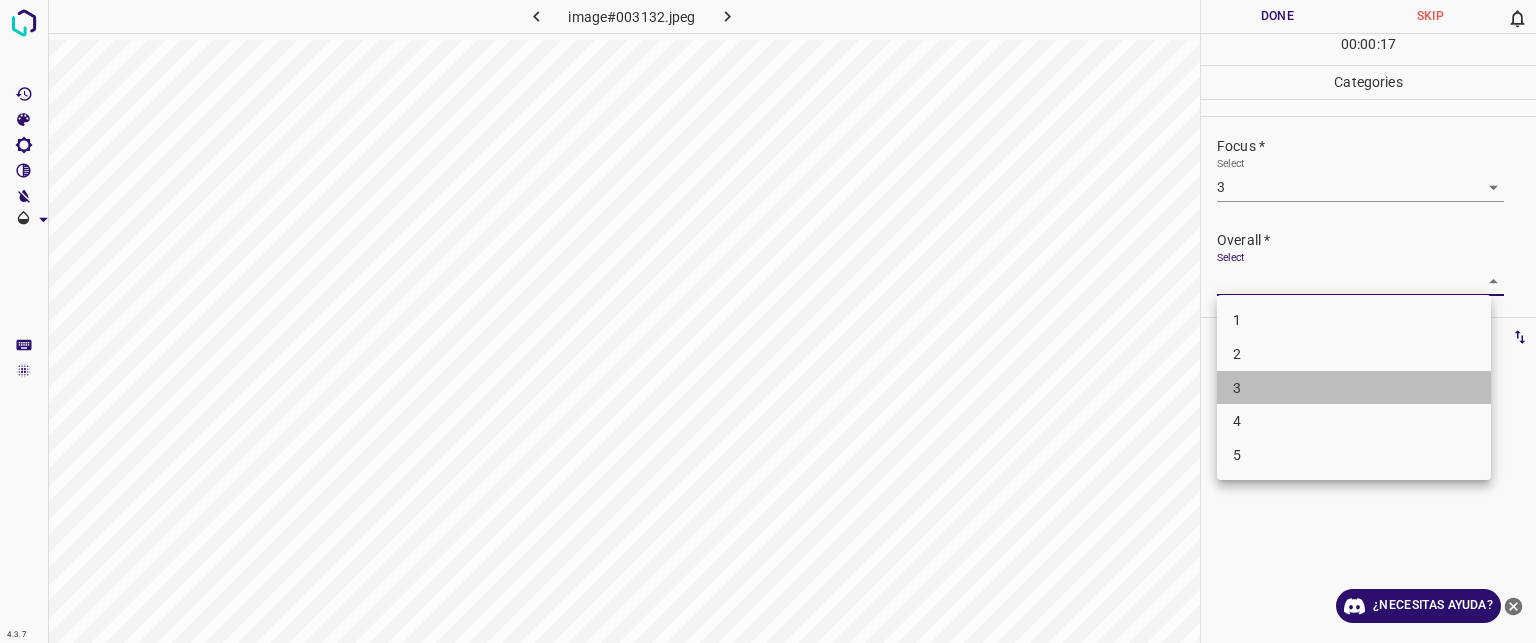 click on "3" at bounding box center (1354, 388) 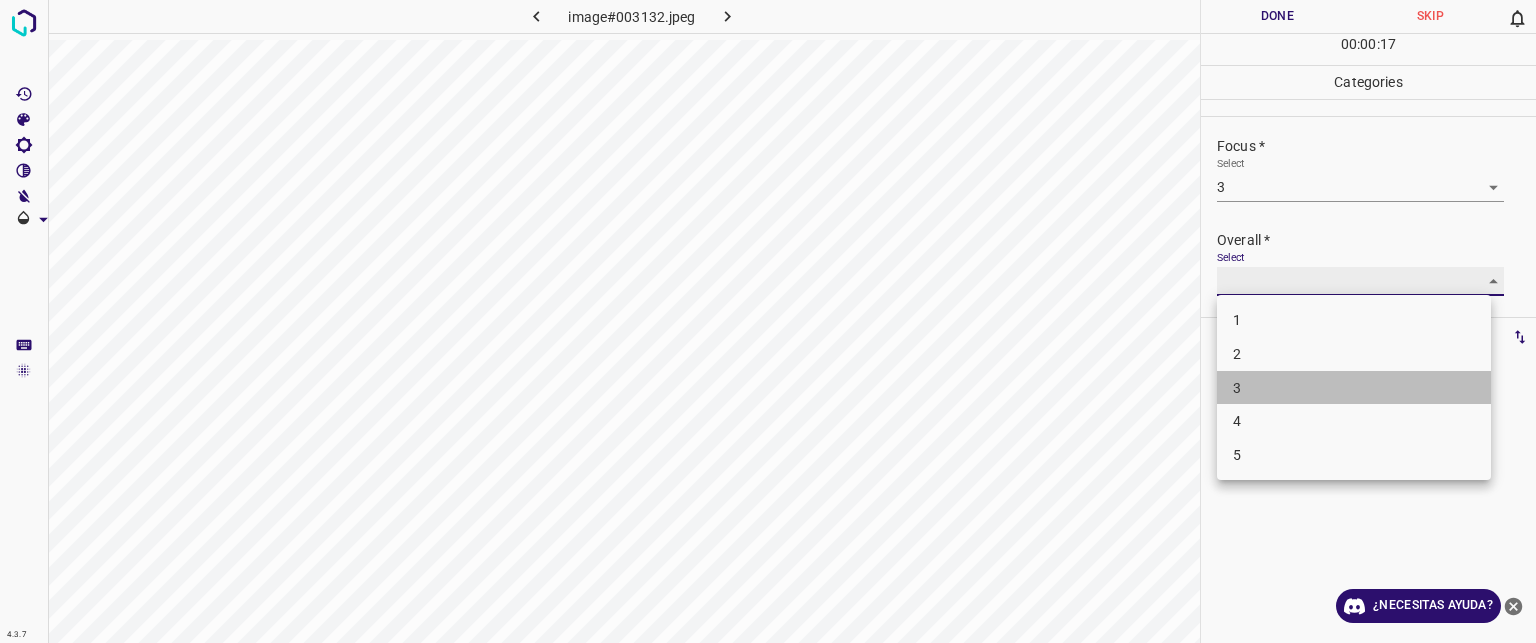 type on "3" 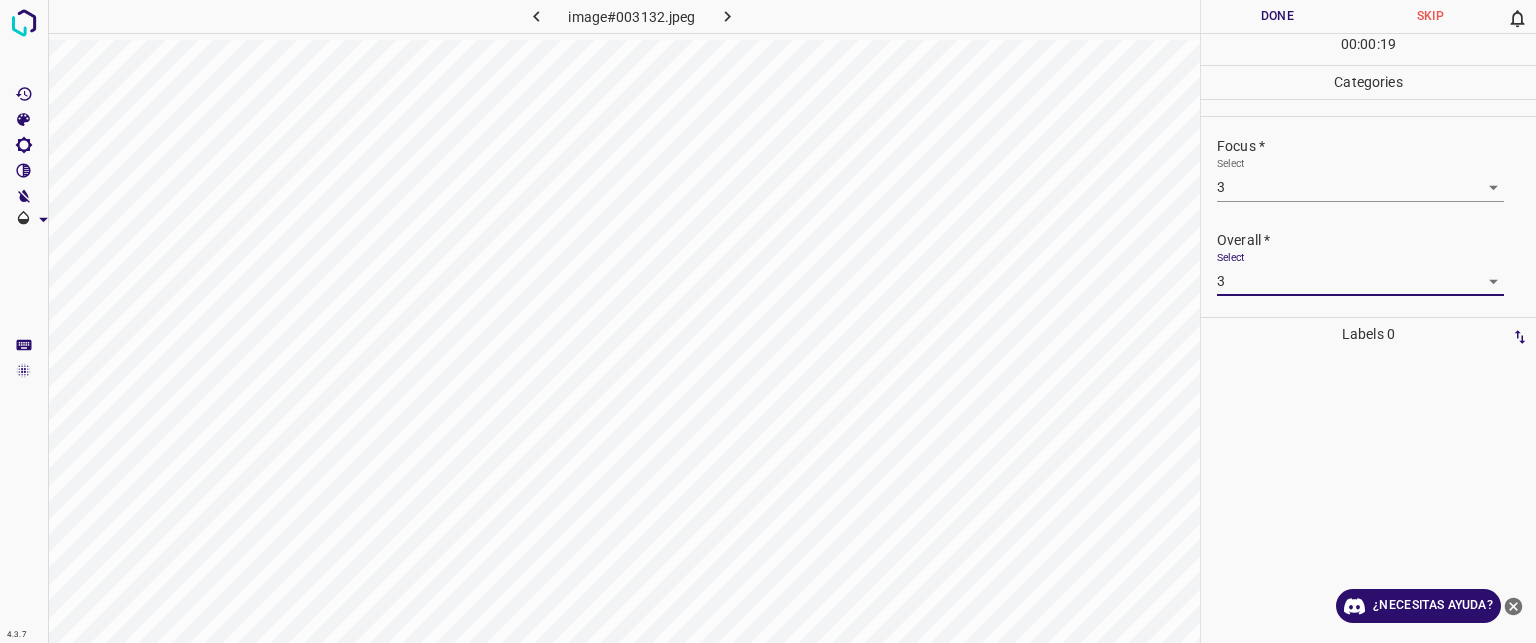 click on "Done" at bounding box center (1277, 16) 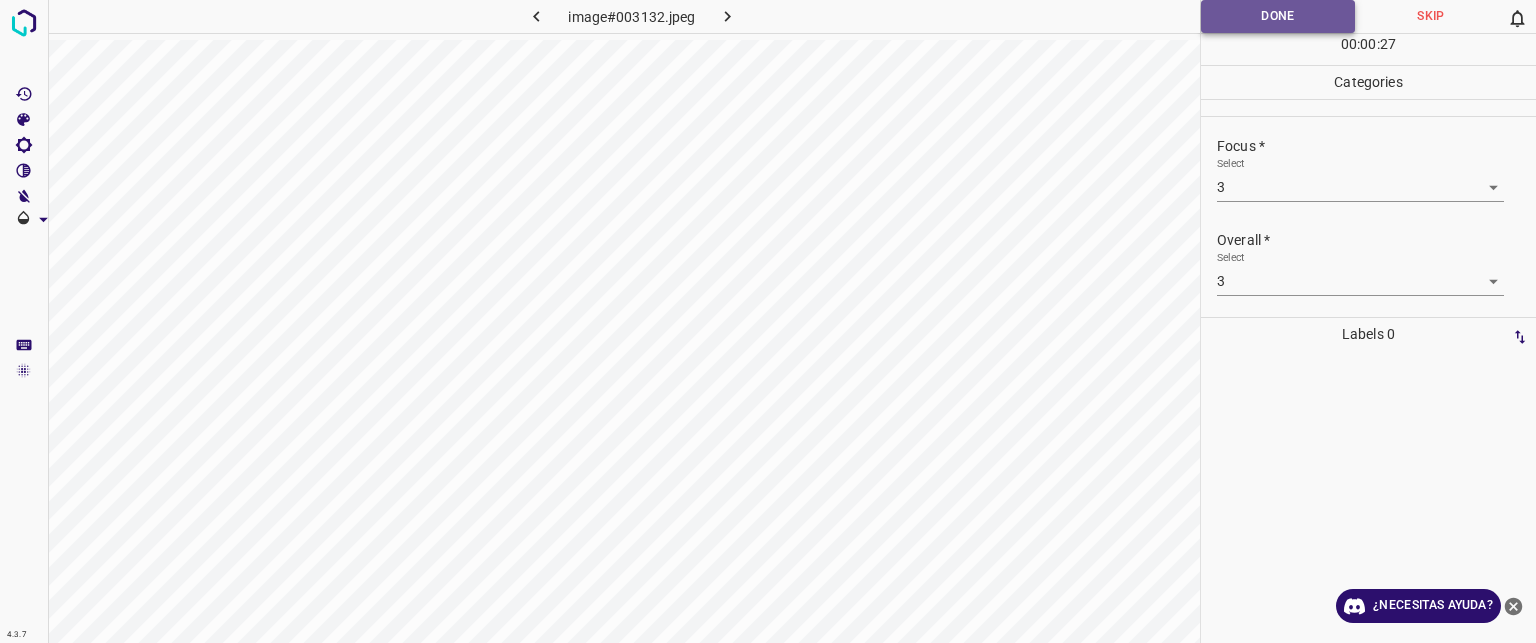 click on "Done" at bounding box center (1278, 16) 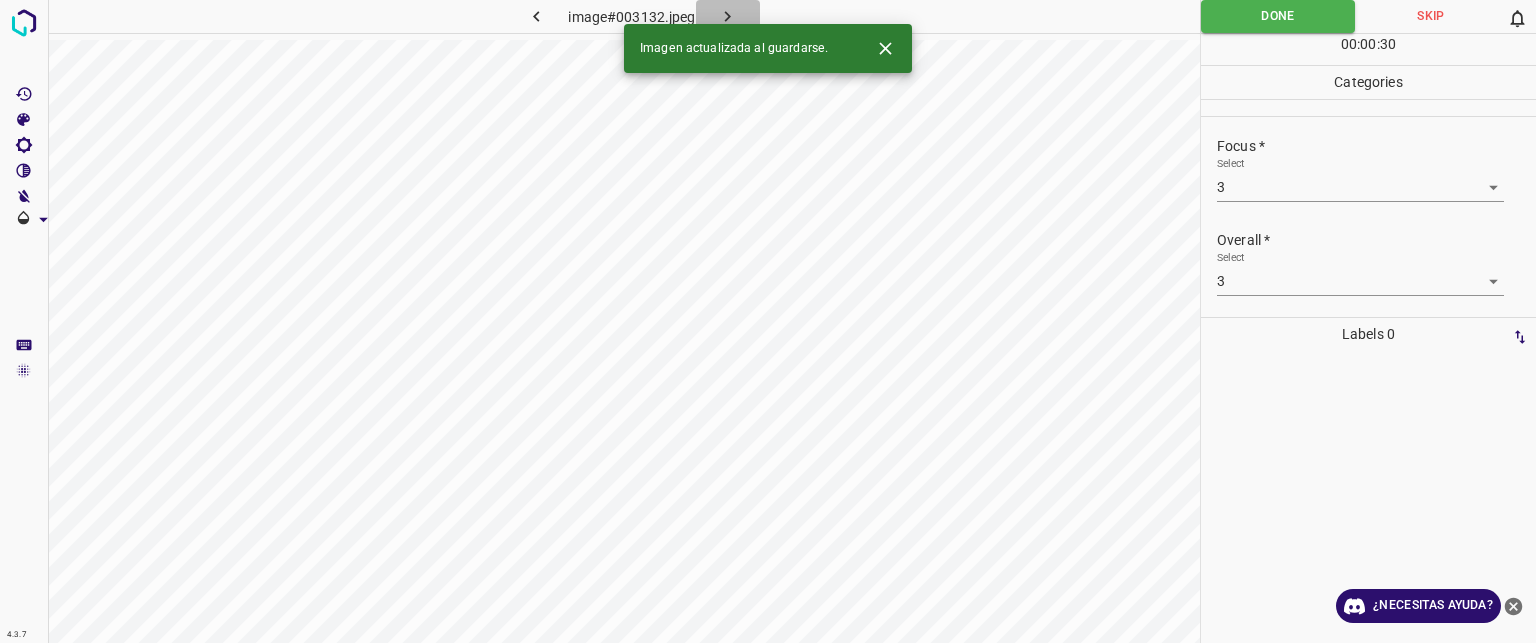 click 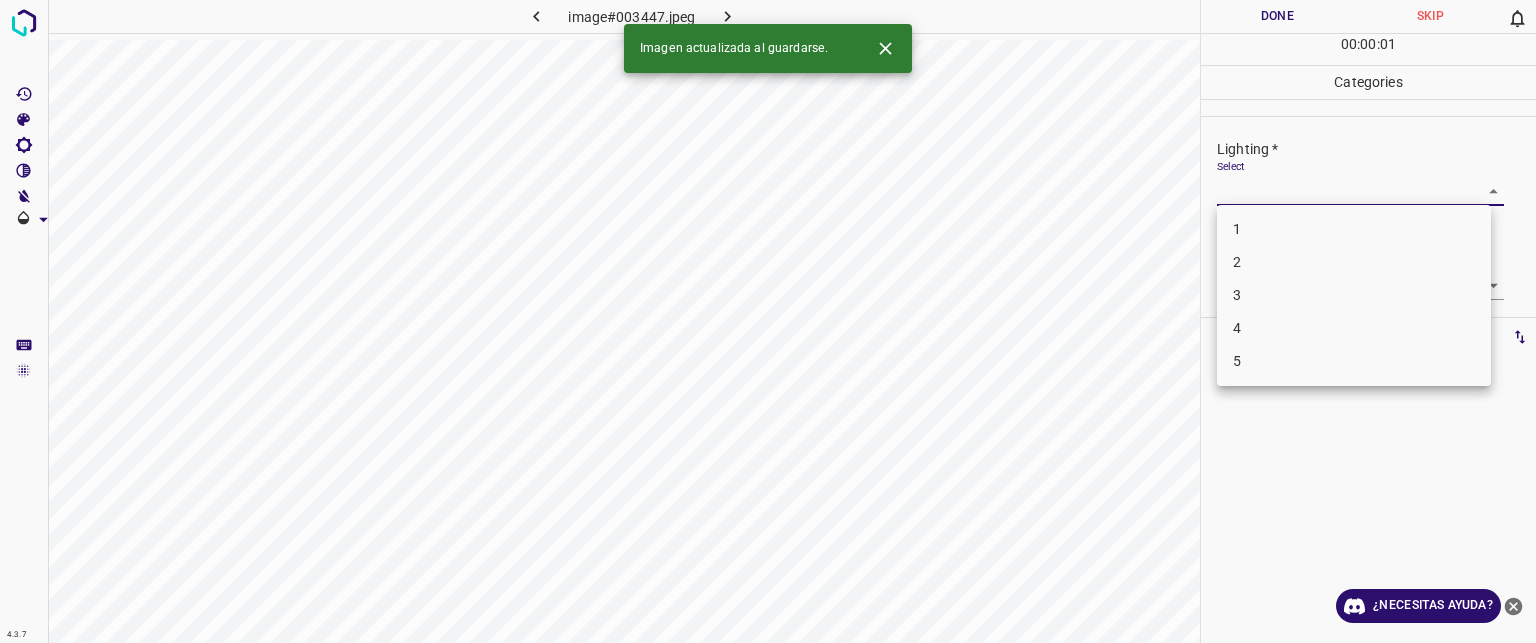 click on "Texto original Valora esta traducción Tu opinión servirá para ayudar a mejorar el Traductor de Google 4.3.7 image#003447.jpeg Done Skip 0 00   : 00   : 01   Categories Lighting *  Select ​ Focus *  Select ​ Overall *  Select ​ Labels   0 Categories 1 Lighting 2 Focus 3 Overall Tools Space Change between modes (Draw & Edit) I Auto labeling R Restore zoom M Zoom in N Zoom out Delete Delete selecte label Filters Z Restore filters X Saturation filter C Brightness filter V Contrast filter B Gray scale filter General O Download Imagen actualizada al guardarse. ¿Necesitas ayuda? - Texto - Esconder - Borrar 1 2 3 4 5" at bounding box center (768, 321) 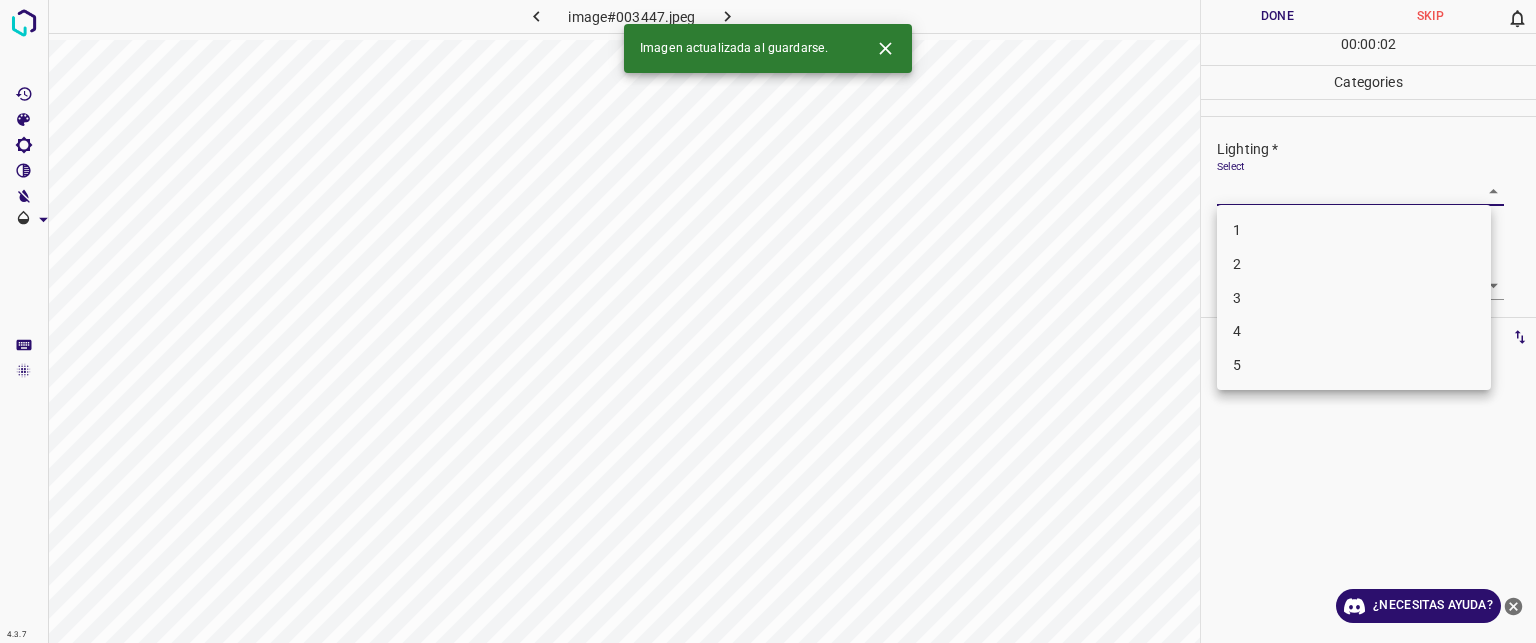 click on "2" at bounding box center (1237, 264) 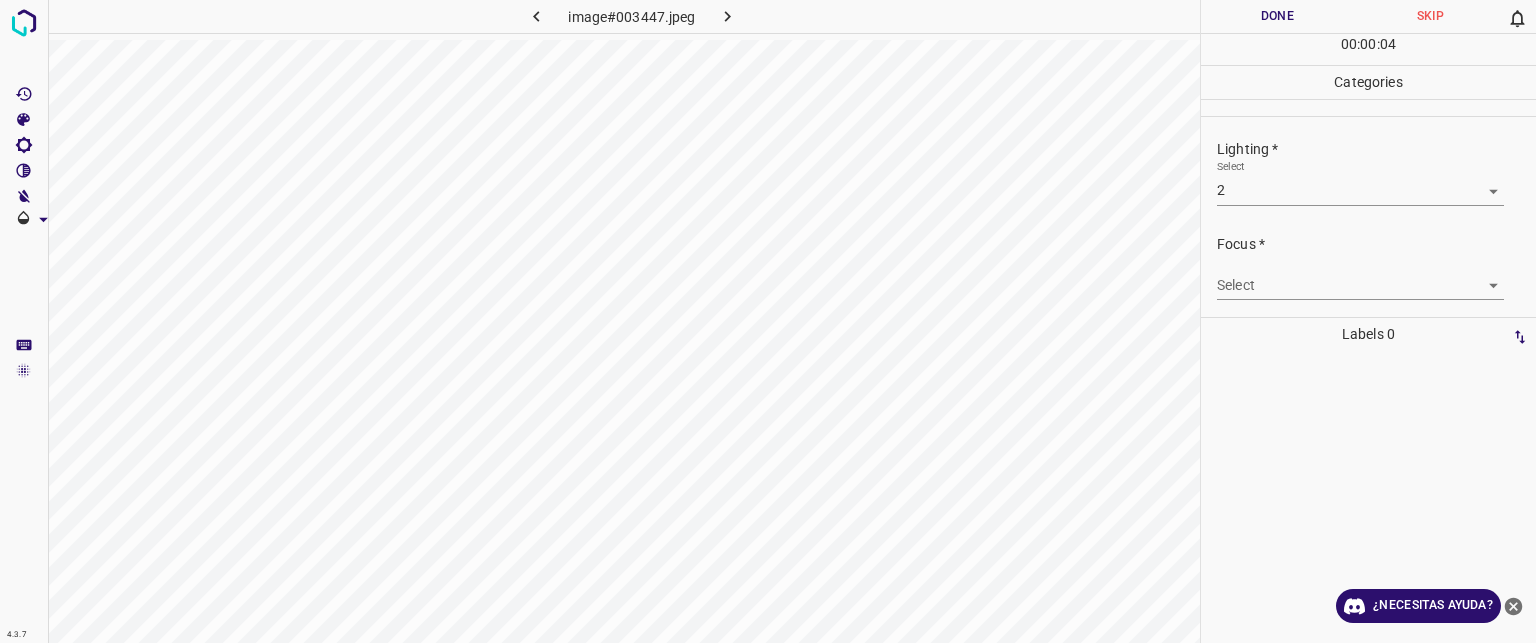 click on "Focus *  Select ​" at bounding box center (1368, 267) 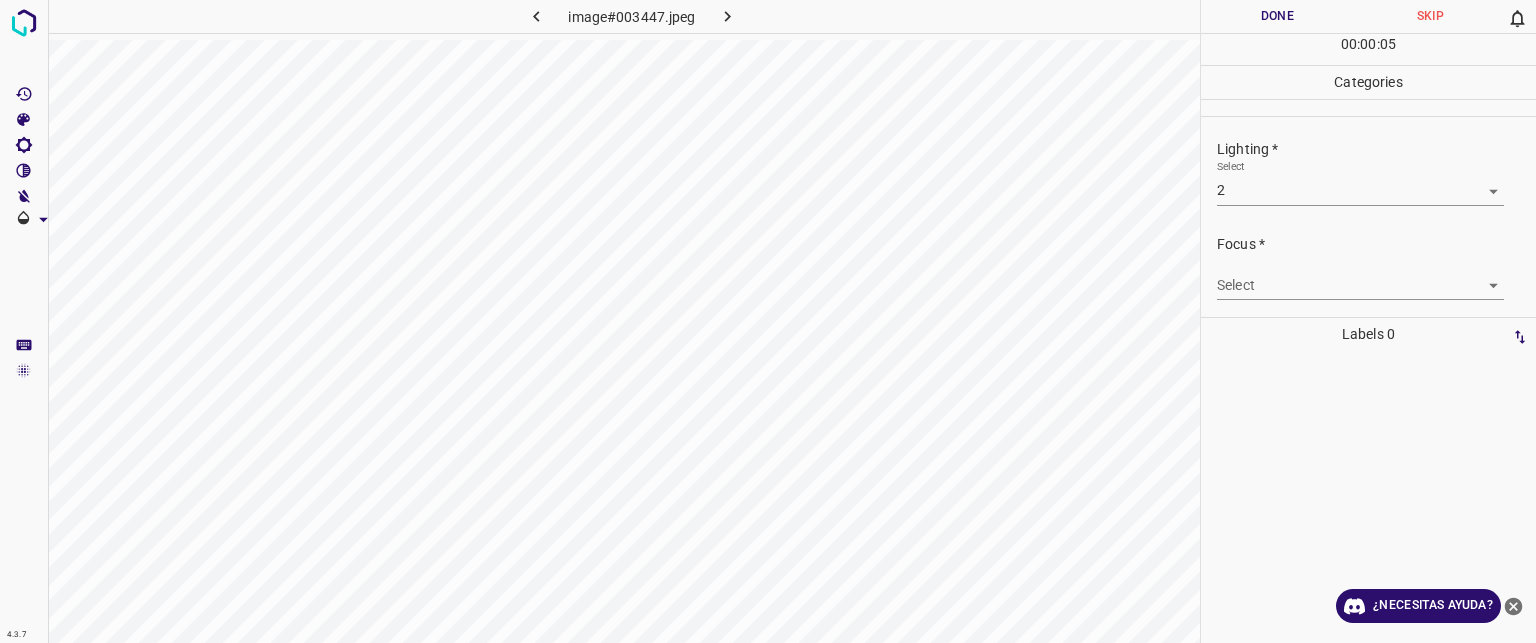 click on "Texto original Valora esta traducción Tu opinión servirá para ayudar a mejorar el Traductor de Google 4.3.7 image#003447.jpeg Done Skip 0 00   : 00   : 05   Categories Lighting *  Select 2 2 Focus *  Select ​ Overall *  Select ​ Labels   0 Categories 1 Lighting 2 Focus 3 Overall Tools Space Change between modes (Draw & Edit) I Auto labeling R Restore zoom M Zoom in N Zoom out Delete Delete selecte label Filters Z Restore filters X Saturation filter C Brightness filter V Contrast filter B Gray scale filter General O Download ¿Necesitas ayuda? - Texto - Esconder - Borrar" at bounding box center [768, 321] 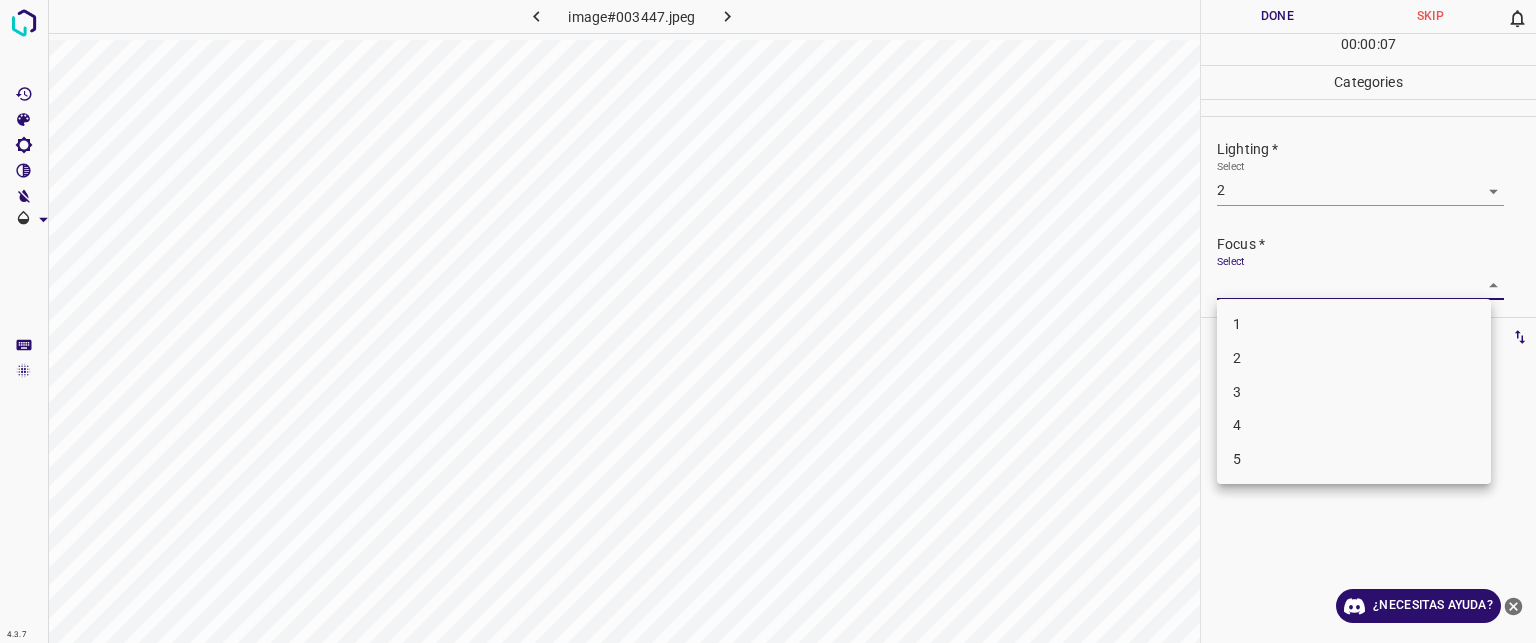 click at bounding box center (768, 321) 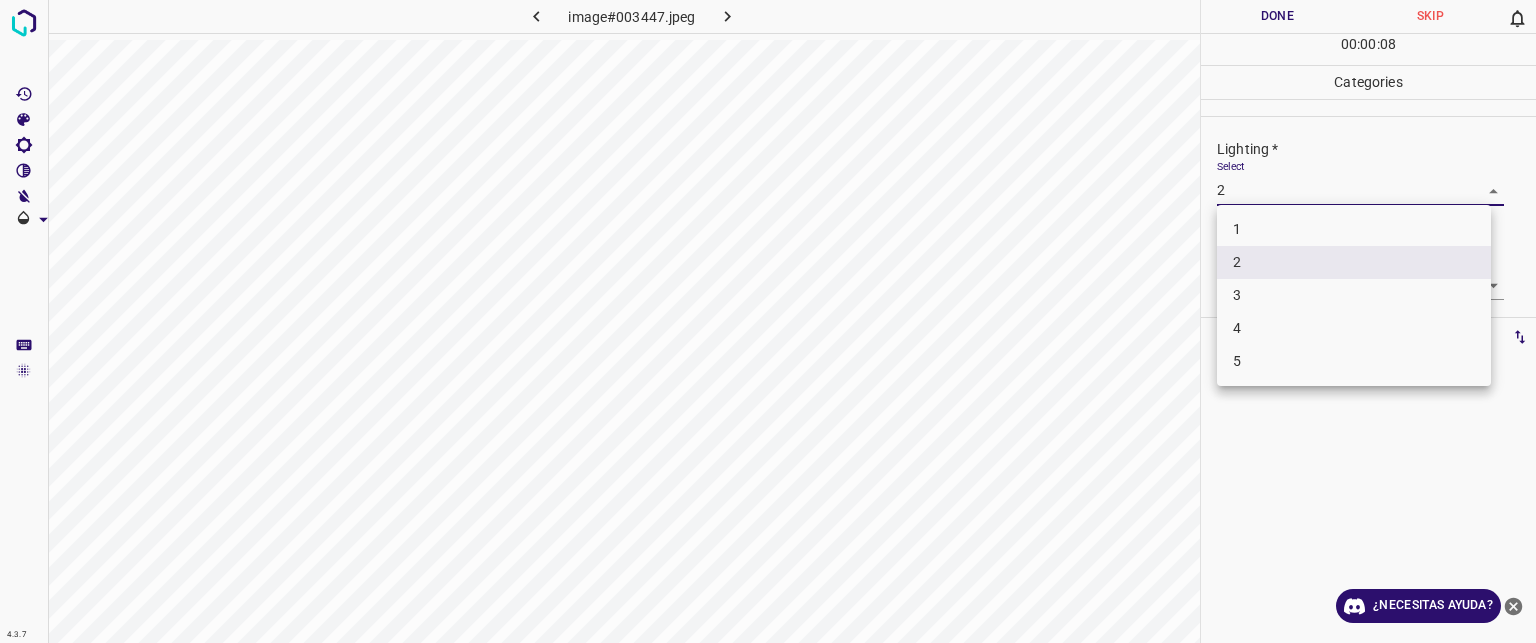 click on "Texto original Valora esta traducción Tu opinión servirá para ayudar a mejorar el Traductor de Google 4.3.7 image#003447.jpeg Done Skip 0 00   : 00   : 08   Categories Lighting *  Select 2 2 Focus *  Select ​ Overall *  Select ​ Labels   0 Categories 1 Lighting 2 Focus 3 Overall Tools Space Change between modes (Draw & Edit) I Auto labeling R Restore zoom M Zoom in N Zoom out Delete Delete selecte label Filters Z Restore filters X Saturation filter C Brightness filter V Contrast filter B Gray scale filter General O Download ¿Necesitas ayuda? - Texto - Esconder - Borrar 1 2 3 4 5" at bounding box center (768, 321) 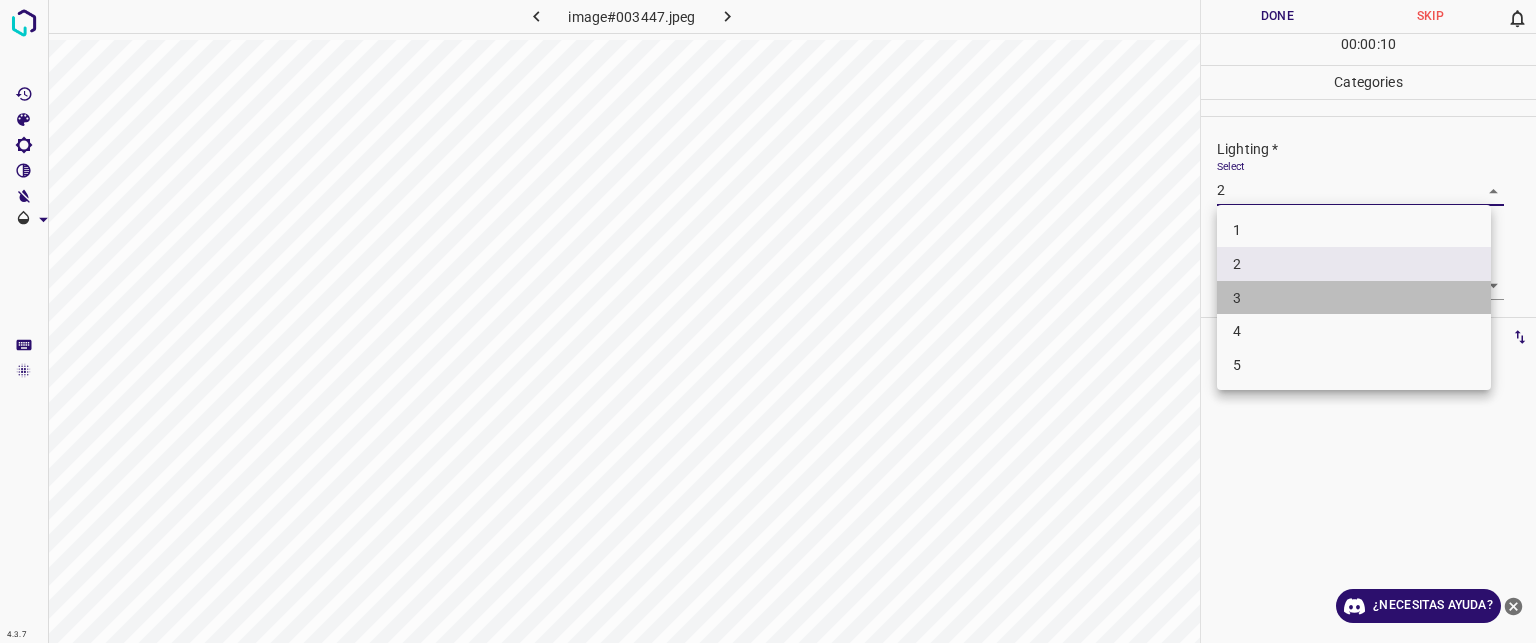 click on "3" at bounding box center [1354, 298] 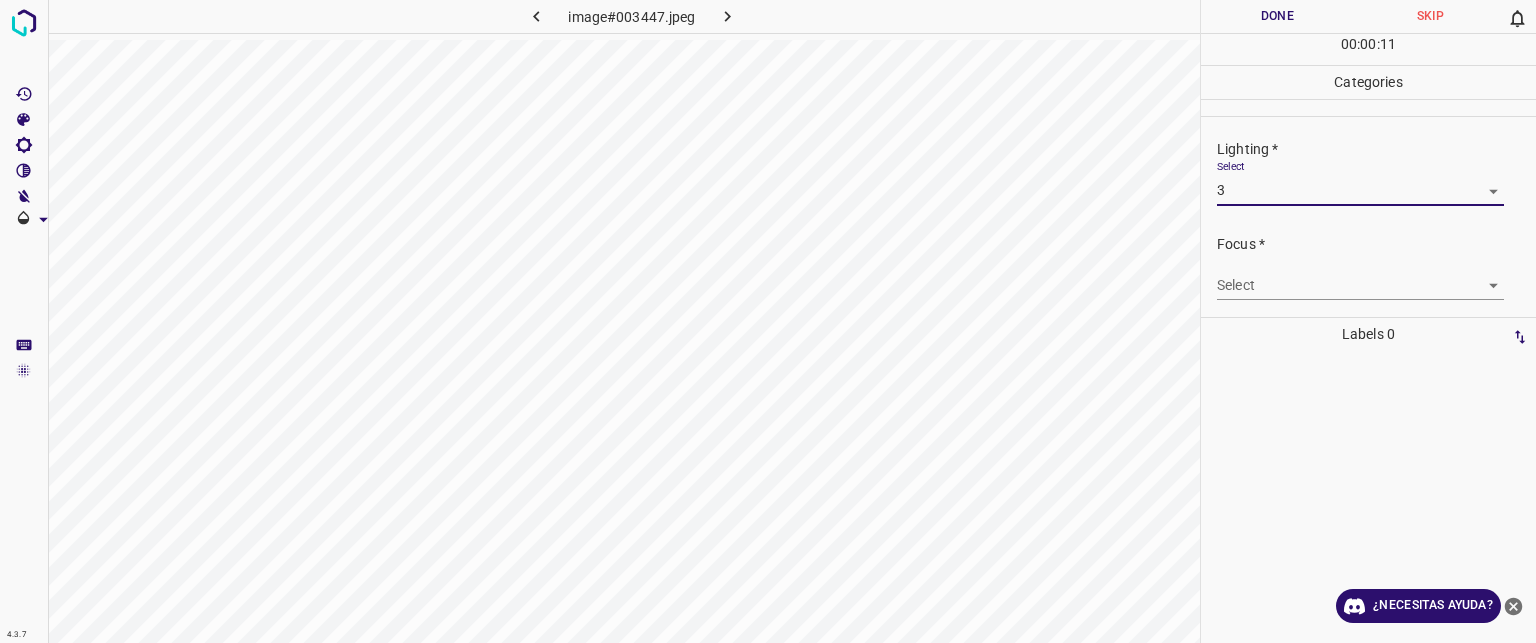 click on "Texto original Valora esta traducción Tu opinión servirá para ayudar a mejorar el Traductor de Google 4.3.7 image#003447.jpeg Done Skip 0 00   : 00   : 11   Categories Lighting *  Select 3 3 Focus *  Select ​ Overall *  Select ​ Labels   0 Categories 1 Lighting 2 Focus 3 Overall Tools Space Change between modes (Draw & Edit) I Auto labeling R Restore zoom M Zoom in N Zoom out Delete Delete selecte label Filters Z Restore filters X Saturation filter C Brightness filter V Contrast filter B Gray scale filter General O Download ¿Necesitas ayuda? - Texto - Esconder - Borrar" at bounding box center [768, 321] 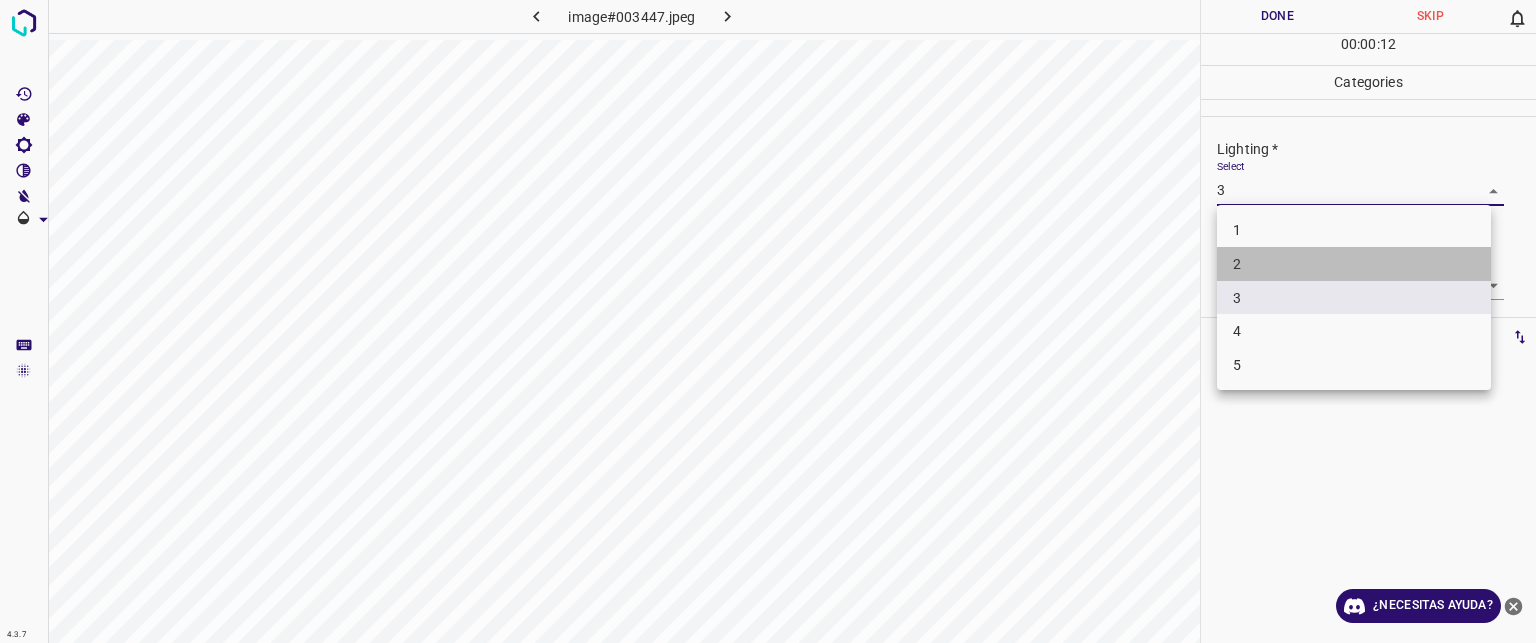 click on "2" at bounding box center [1237, 264] 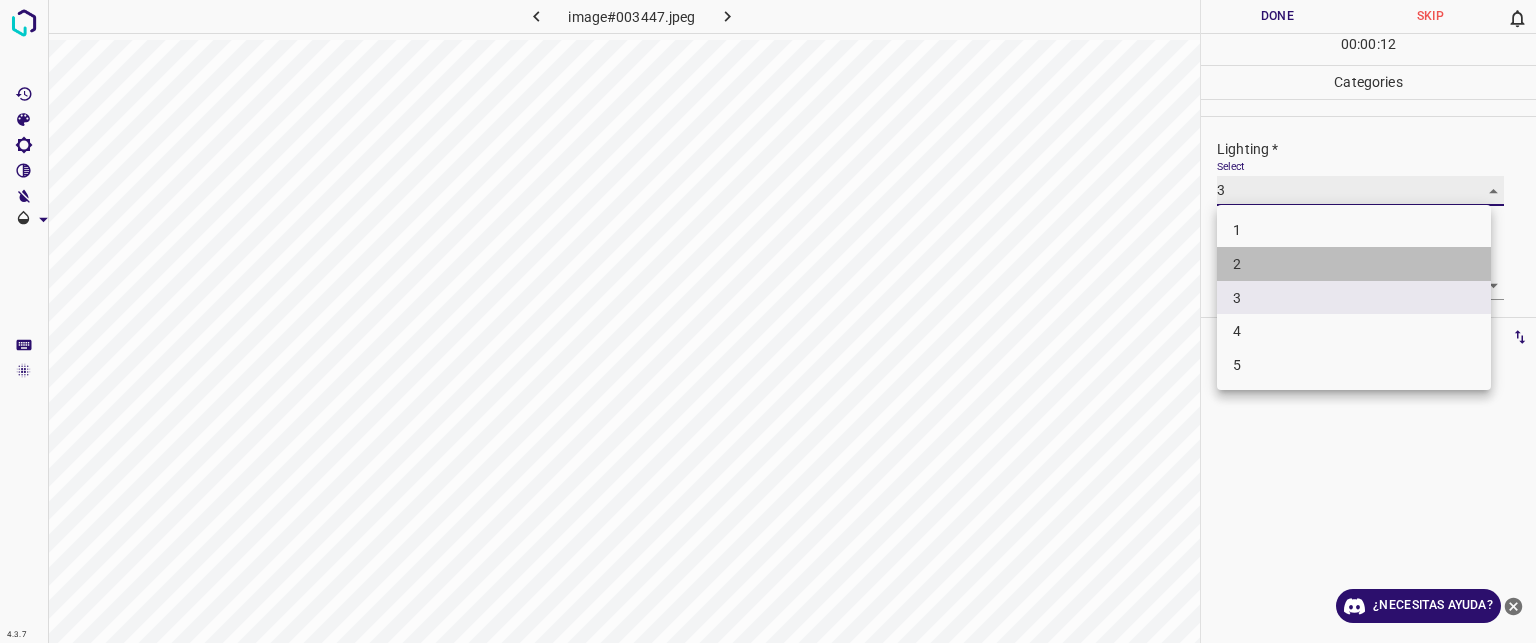 type on "2" 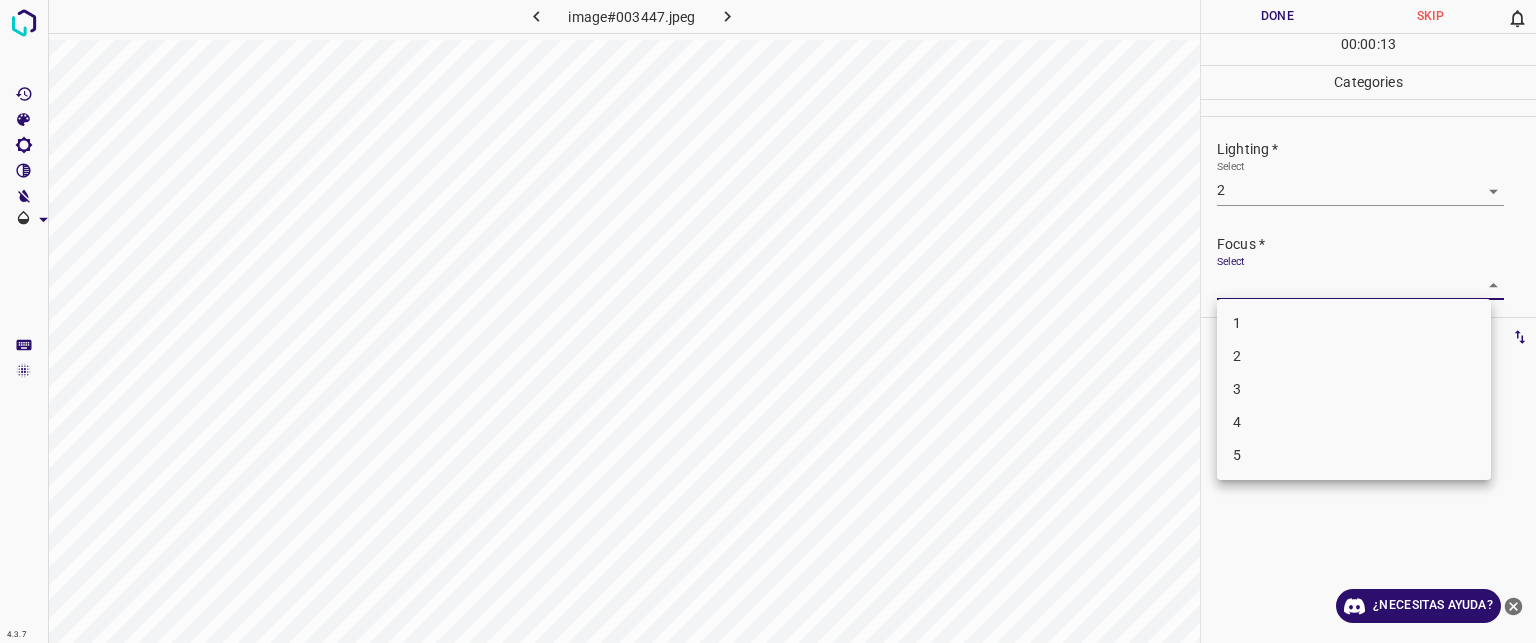 click on "Texto original Valora esta traducción Tu opinión servirá para ayudar a mejorar el Traductor de Google 4.3.7 image#003447.jpeg Done Skip 0 00   : 00   : 13   Categories Lighting *  Select 2 2 Focus *  Select ​ Overall *  Select ​ Labels   0 Categories 1 Lighting 2 Focus 3 Overall Tools Space Change between modes (Draw & Edit) I Auto labeling R Restore zoom M Zoom in N Zoom out Delete Delete selecte label Filters Z Restore filters X Saturation filter C Brightness filter V Contrast filter B Gray scale filter General O Download ¿Necesitas ayuda? - Texto - Esconder - Borrar 1 2 3 4 5" at bounding box center (768, 321) 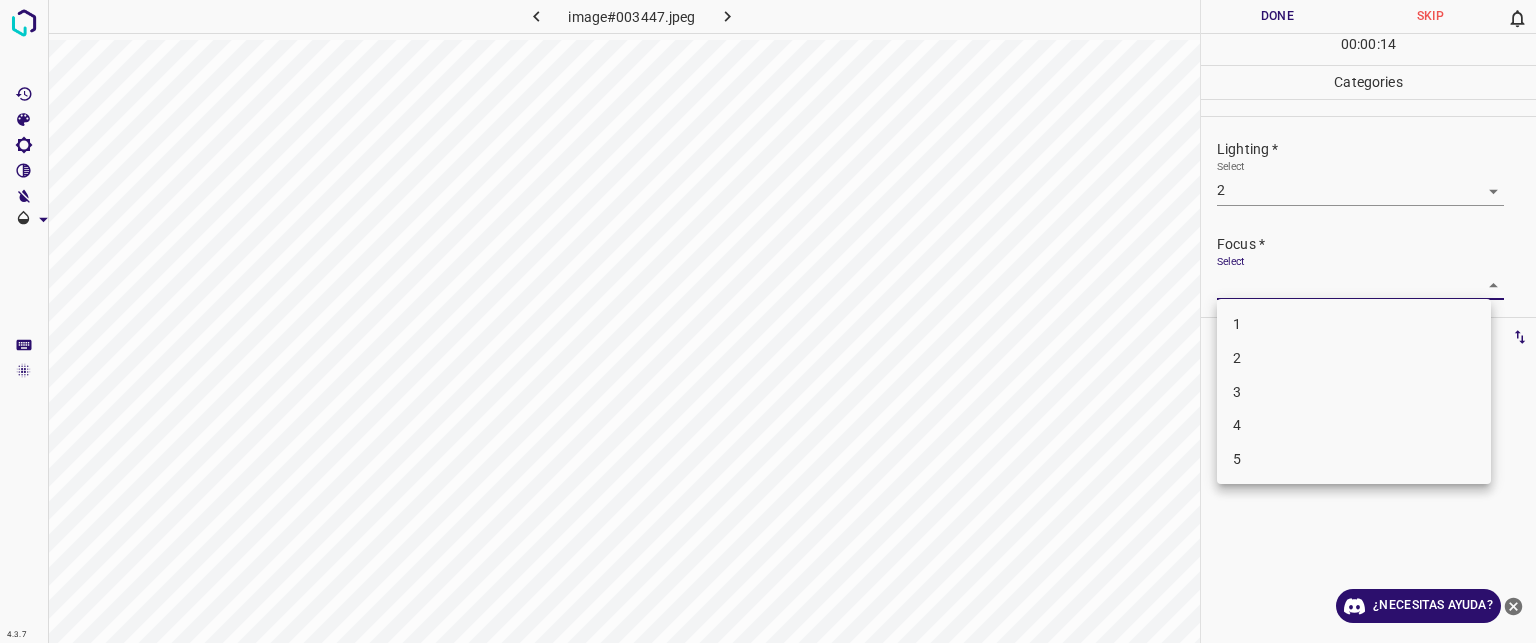 click on "2" at bounding box center [1354, 358] 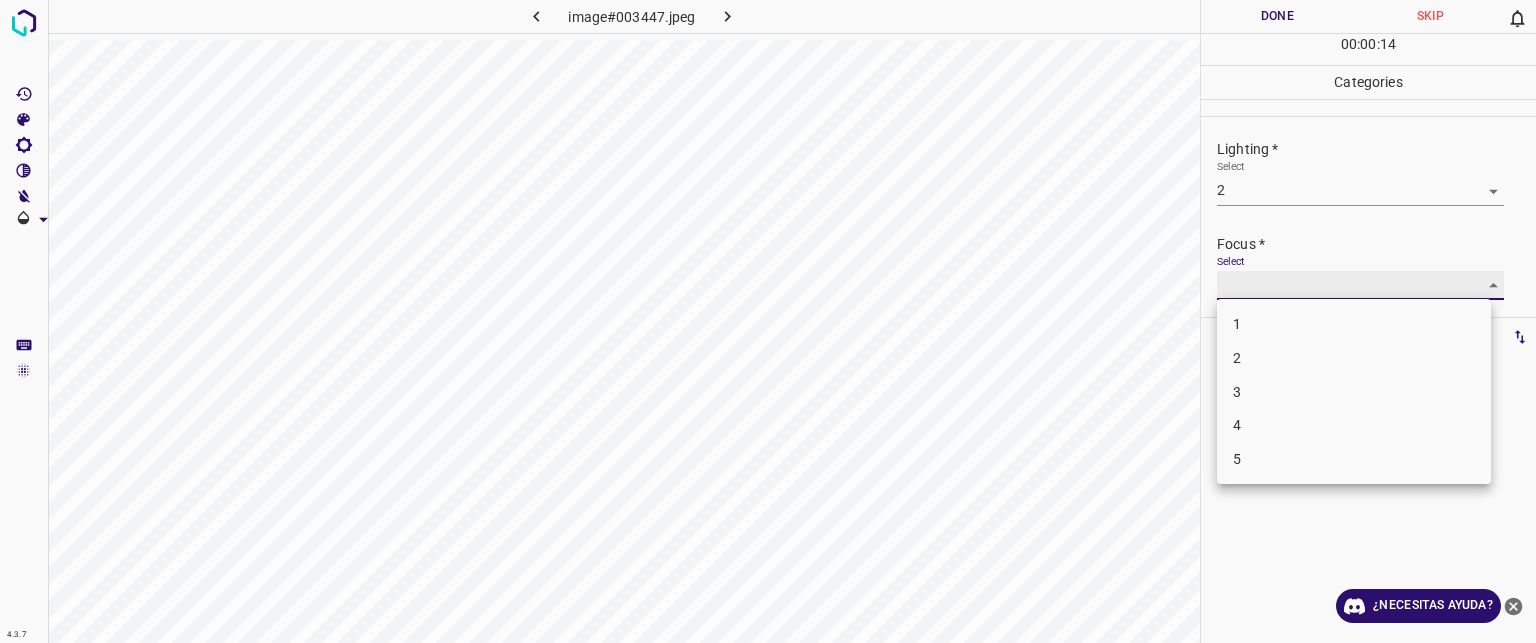type on "2" 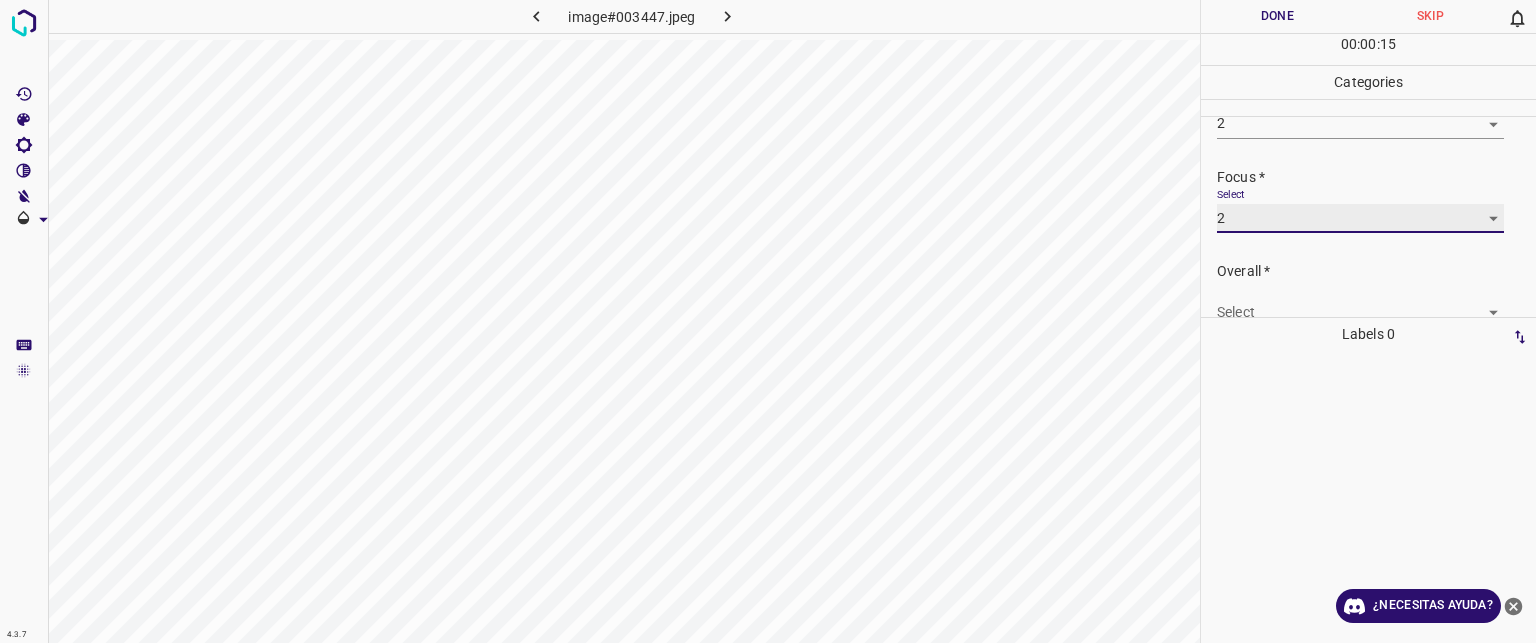scroll, scrollTop: 98, scrollLeft: 0, axis: vertical 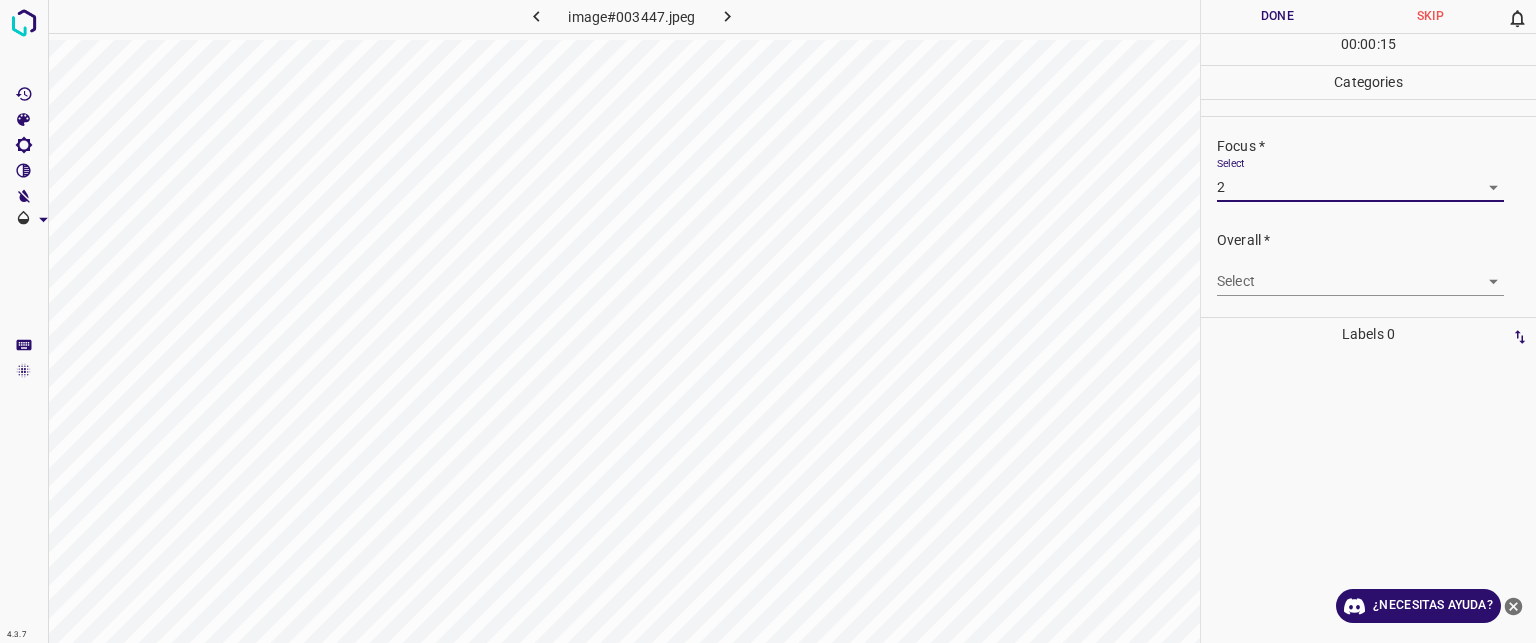 click on "Texto original Valora esta traducción Tu opinión servirá para ayudar a mejorar el Traductor de Google 4.3.7 image#003447.jpeg Done Skip 0 00   : 00   : 15   Categories Lighting *  Select 2 2 Focus *  Select 2 2 Overall *  Select ​ Labels   0 Categories 1 Lighting 2 Focus 3 Overall Tools Space Change between modes (Draw & Edit) I Auto labeling R Restore zoom M Zoom in N Zoom out Delete Delete selecte label Filters Z Restore filters X Saturation filter C Brightness filter V Contrast filter B Gray scale filter General O Download ¿Necesitas ayuda? - Texto - Esconder - Borrar" at bounding box center [768, 321] 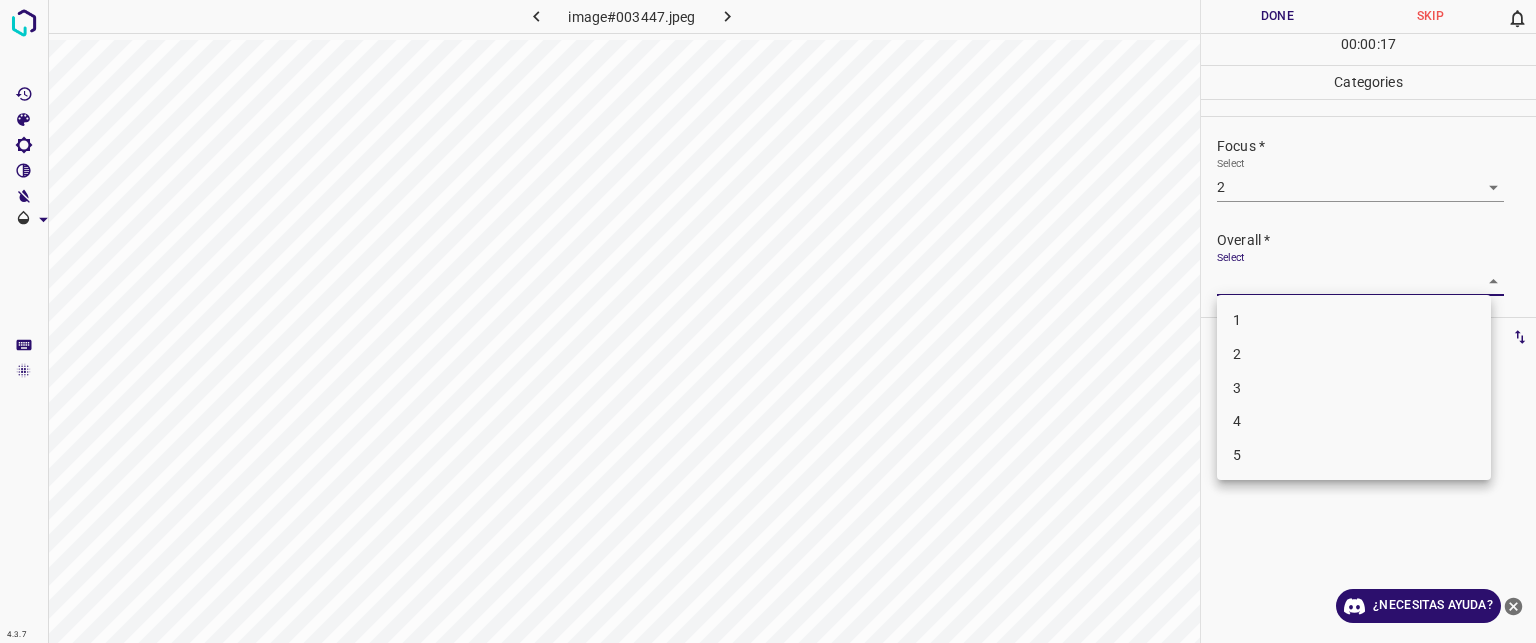 click on "2" at bounding box center (1354, 354) 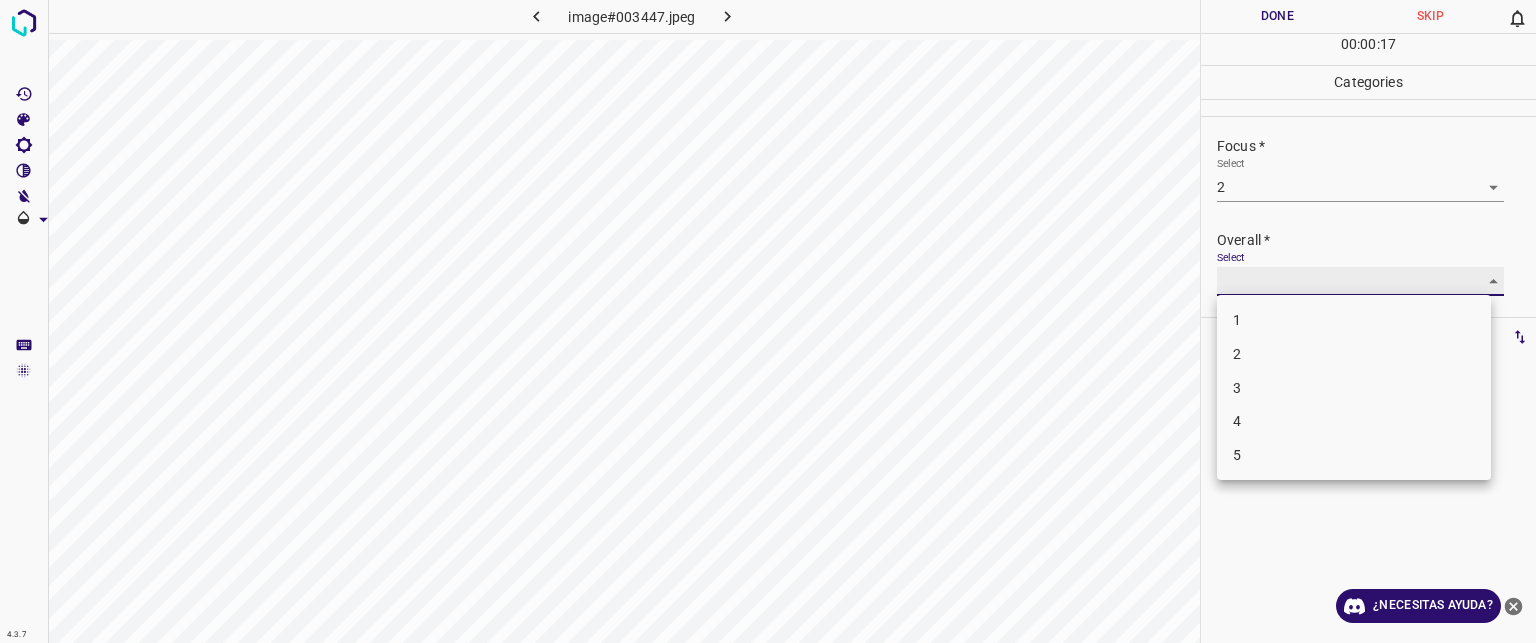 type on "2" 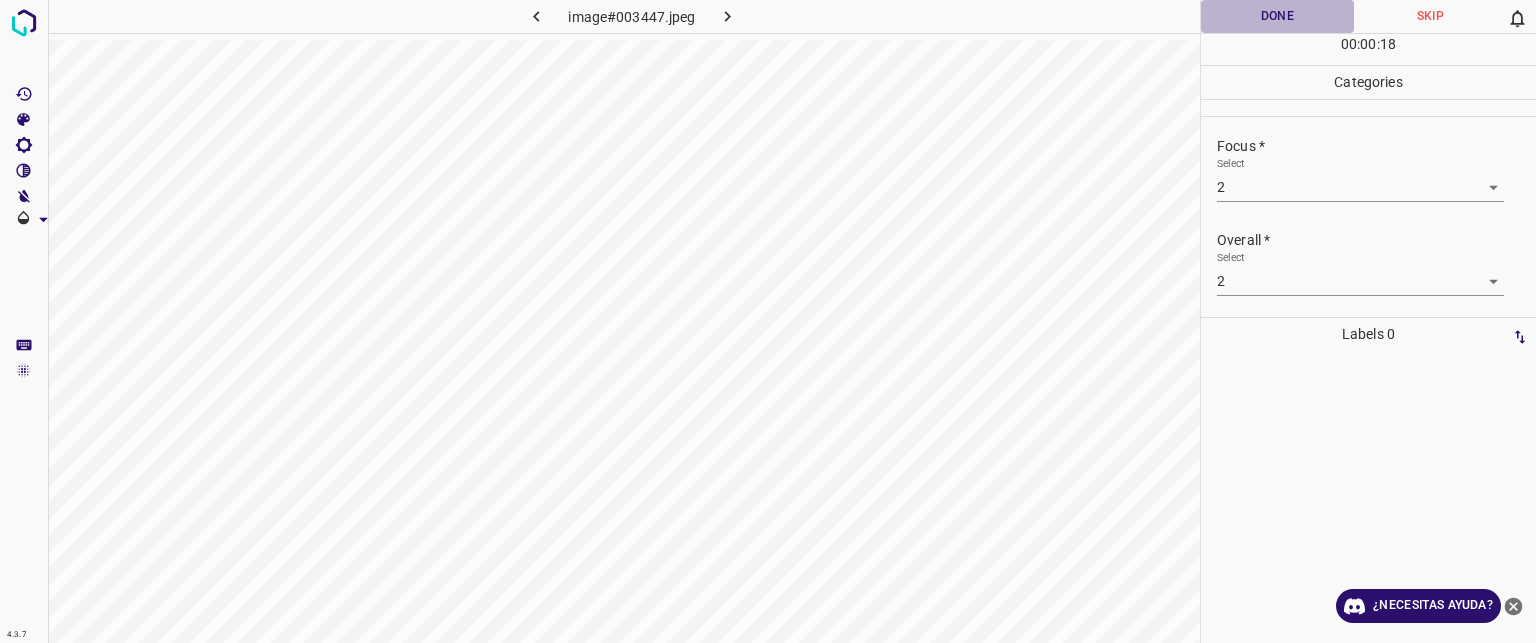 click on "Done" at bounding box center [1277, 16] 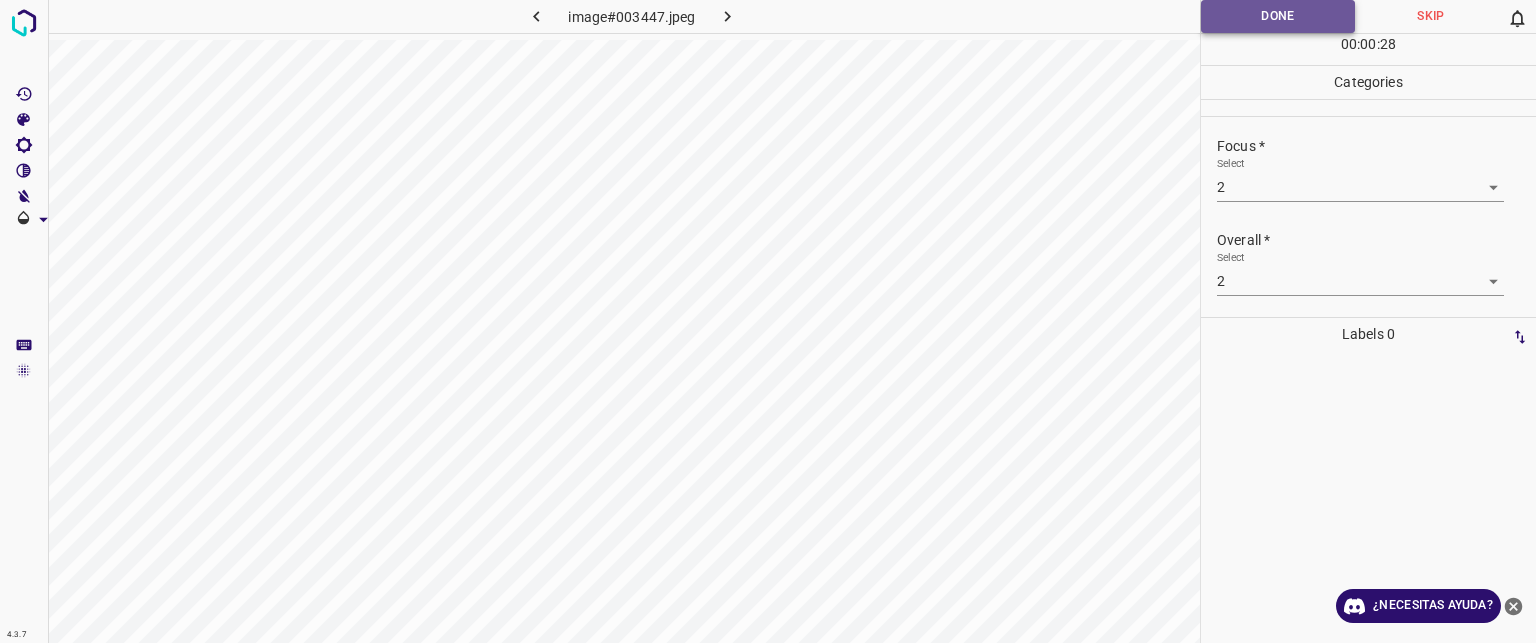 click on "Done" at bounding box center [1278, 16] 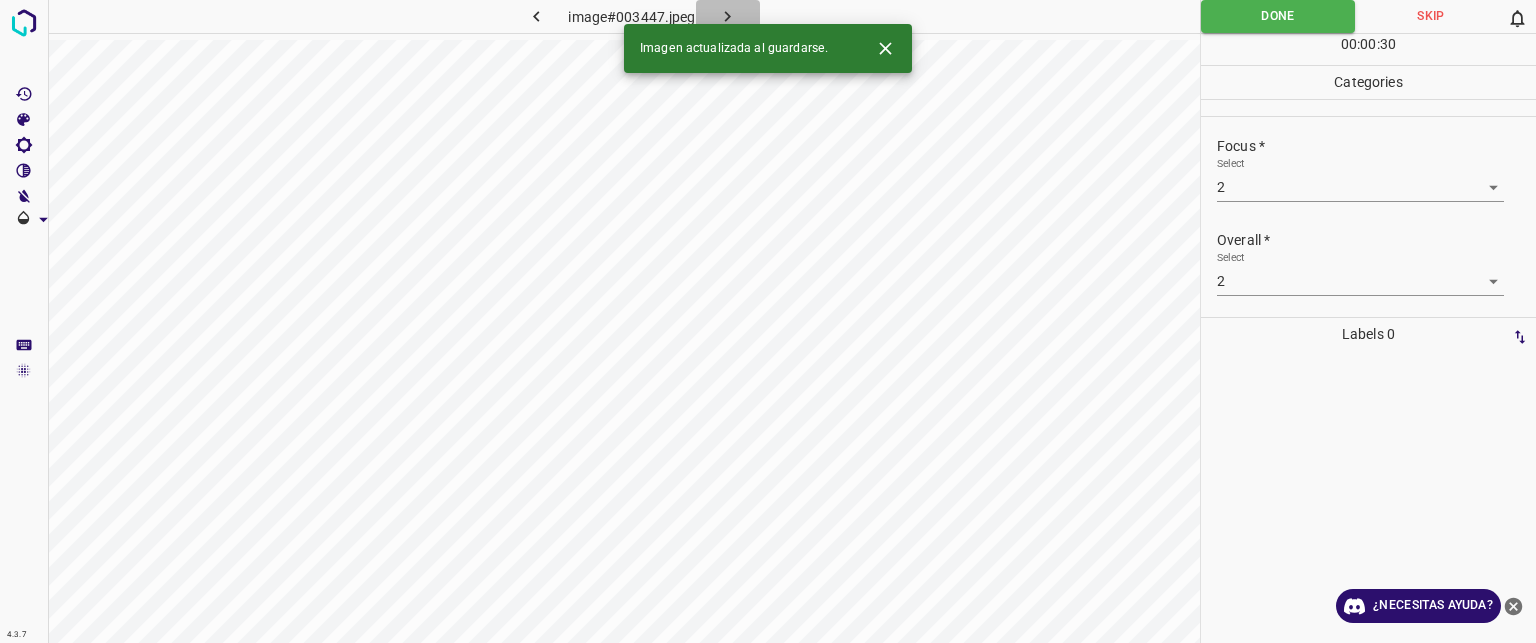 click 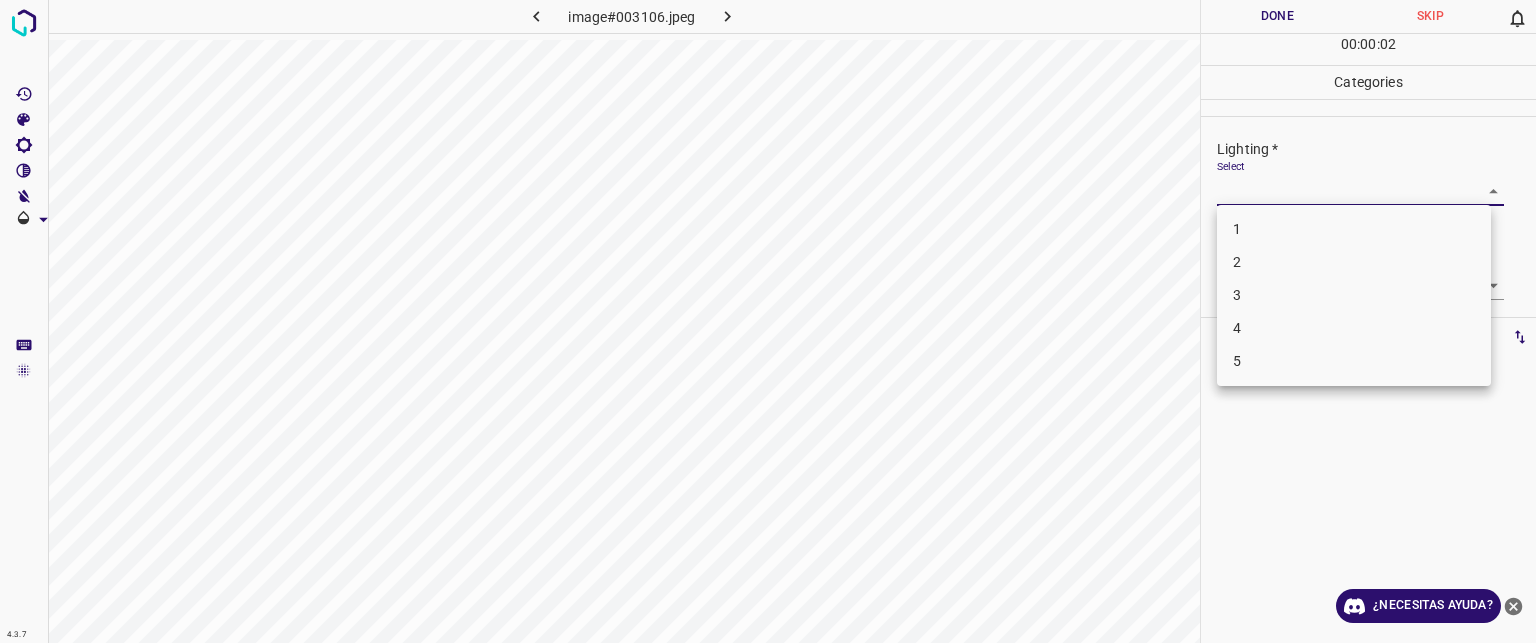 click on "Texto original Valora esta traducción Tu opinión servirá para ayudar a mejorar el Traductor de Google 4.3.7 image#003106.jpeg Done Skip 0 00   : 00   : 02   Categories Lighting *  Select ​ Focus *  Select ​ Overall *  Select ​ Labels   0 Categories 1 Lighting 2 Focus 3 Overall Tools Space Change between modes (Draw & Edit) I Auto labeling R Restore zoom M Zoom in N Zoom out Delete Delete selecte label Filters Z Restore filters X Saturation filter C Brightness filter V Contrast filter B Gray scale filter General O Download ¿Necesitas ayuda? - Texto - Esconder - Borrar 1 2 3 4 5" at bounding box center (768, 321) 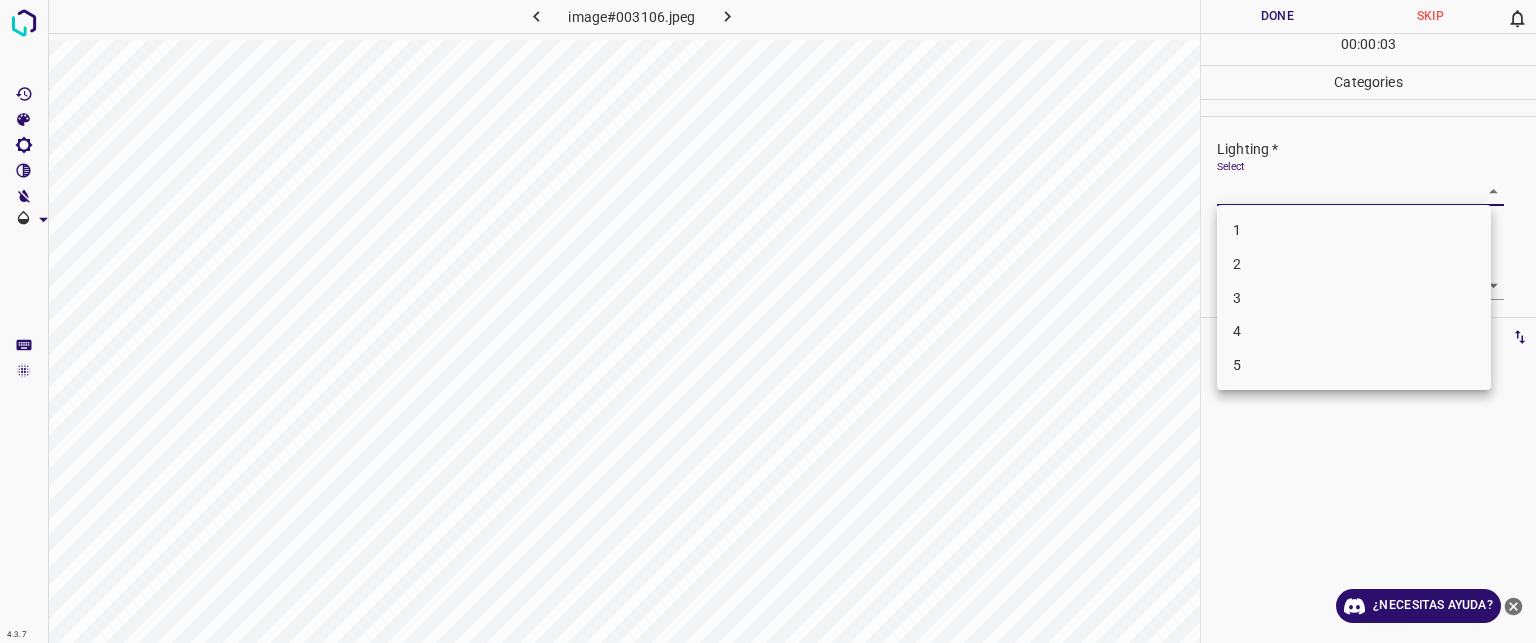 click on "2" at bounding box center [1354, 264] 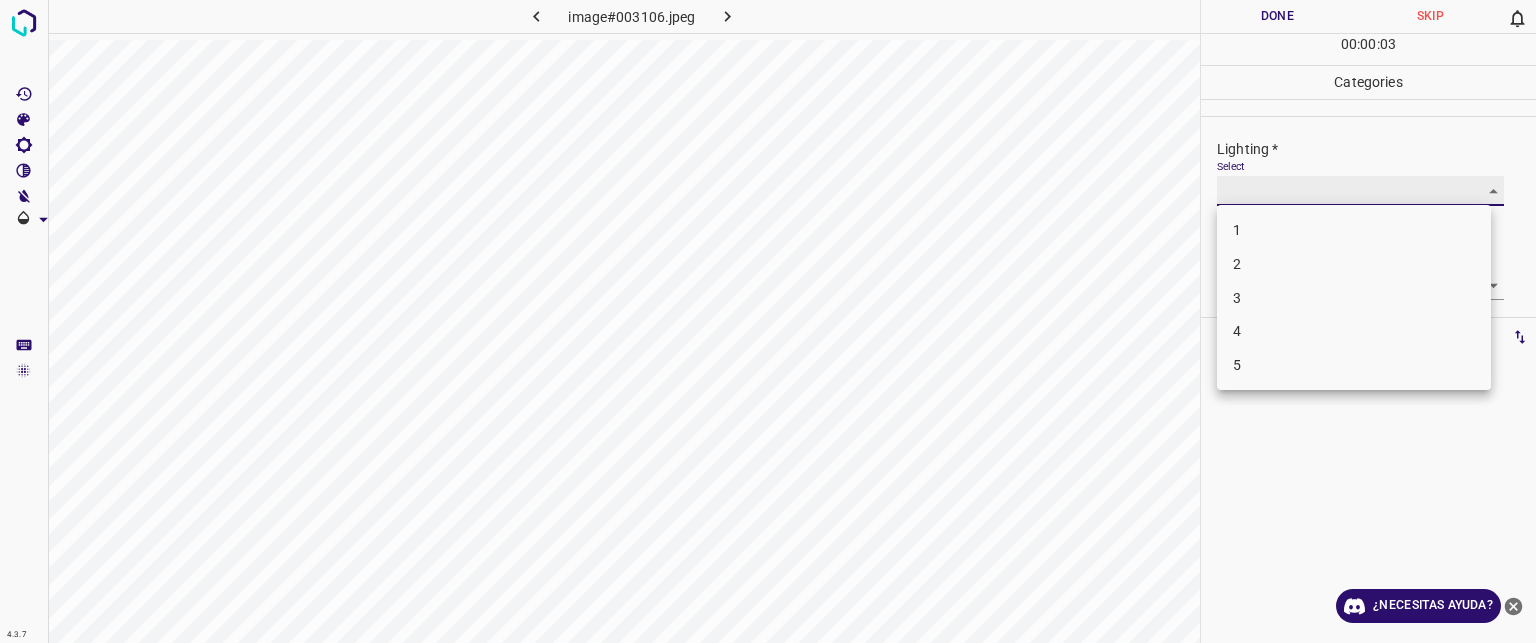type on "2" 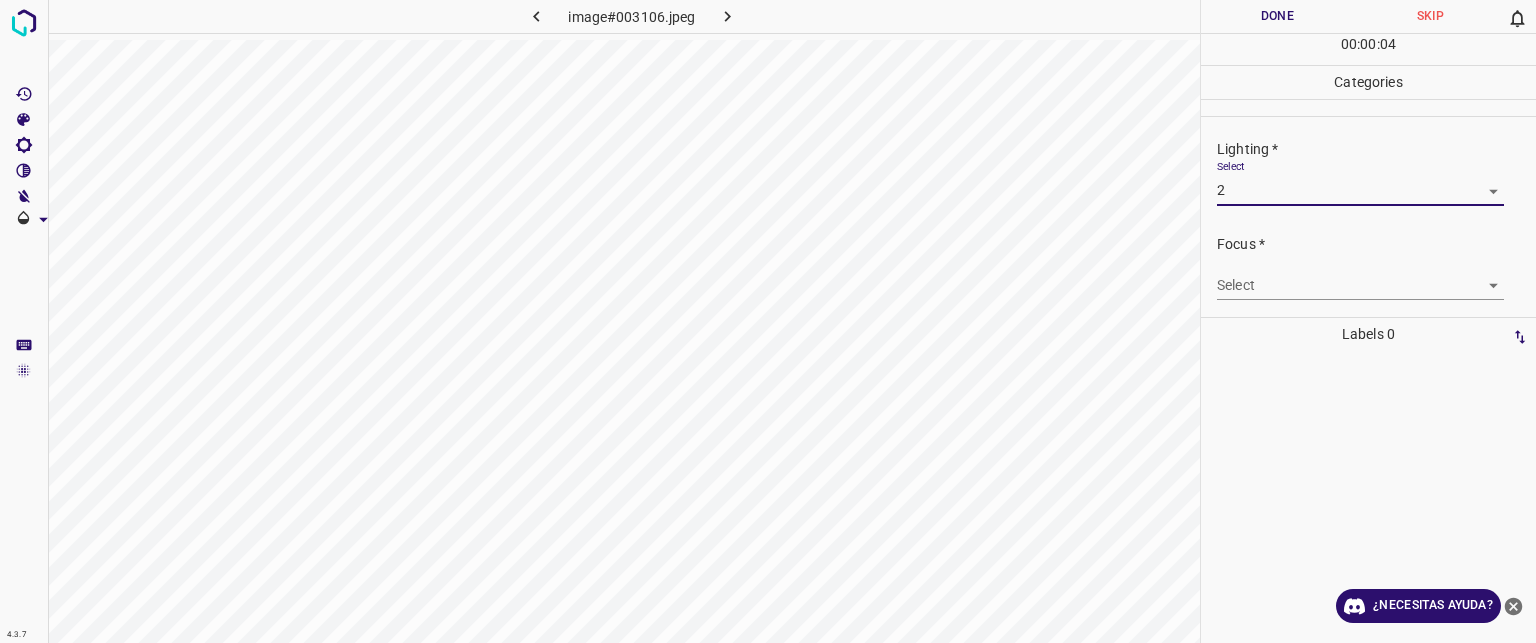 click on "Texto original Valora esta traducción Tu opinión servirá para ayudar a mejorar el Traductor de Google 4.3.7 image#003106.jpeg Done Skip 0 00   : 00   : 04   Categories Lighting *  Select 2 2 Focus *  Select ​ Overall *  Select ​ Labels   0 Categories 1 Lighting 2 Focus 3 Overall Tools Space Change between modes (Draw & Edit) I Auto labeling R Restore zoom M Zoom in N Zoom out Delete Delete selecte label Filters Z Restore filters X Saturation filter C Brightness filter V Contrast filter B Gray scale filter General O Download ¿Necesitas ayuda? - Texto - Esconder - Borrar" at bounding box center [768, 321] 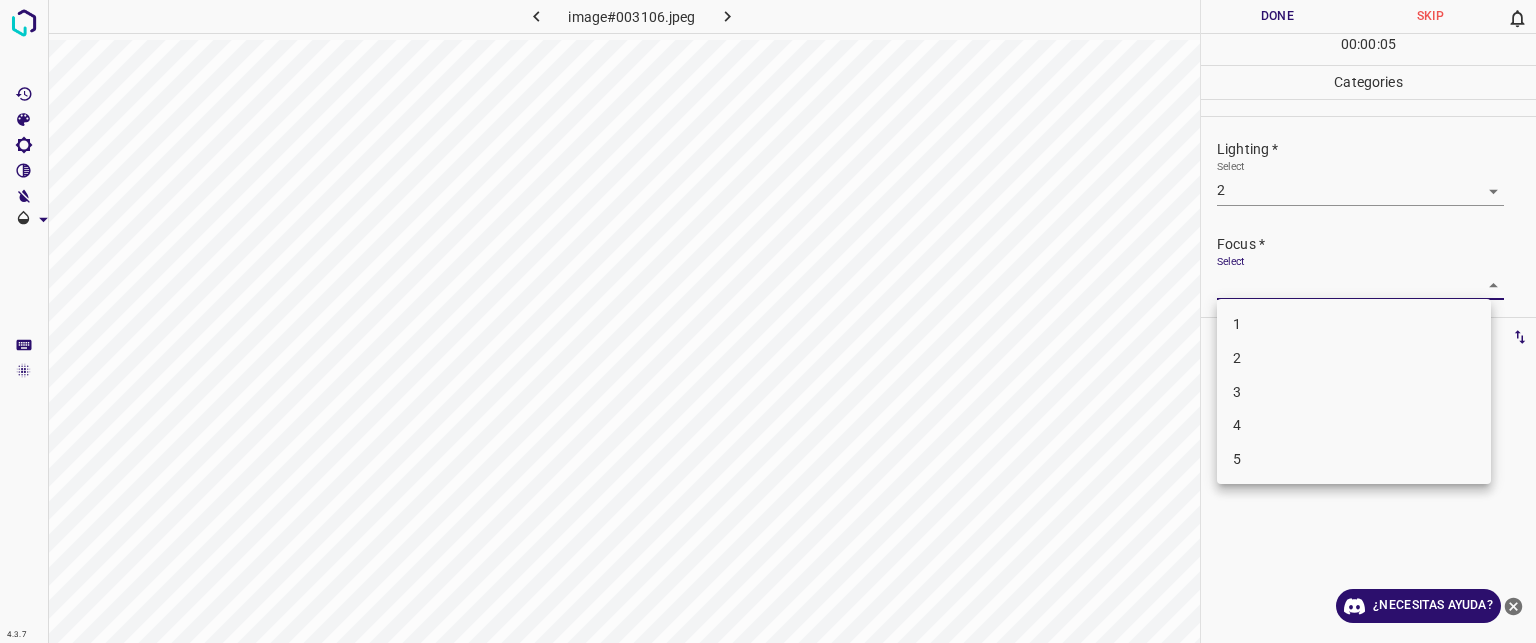 click on "2" at bounding box center (1354, 358) 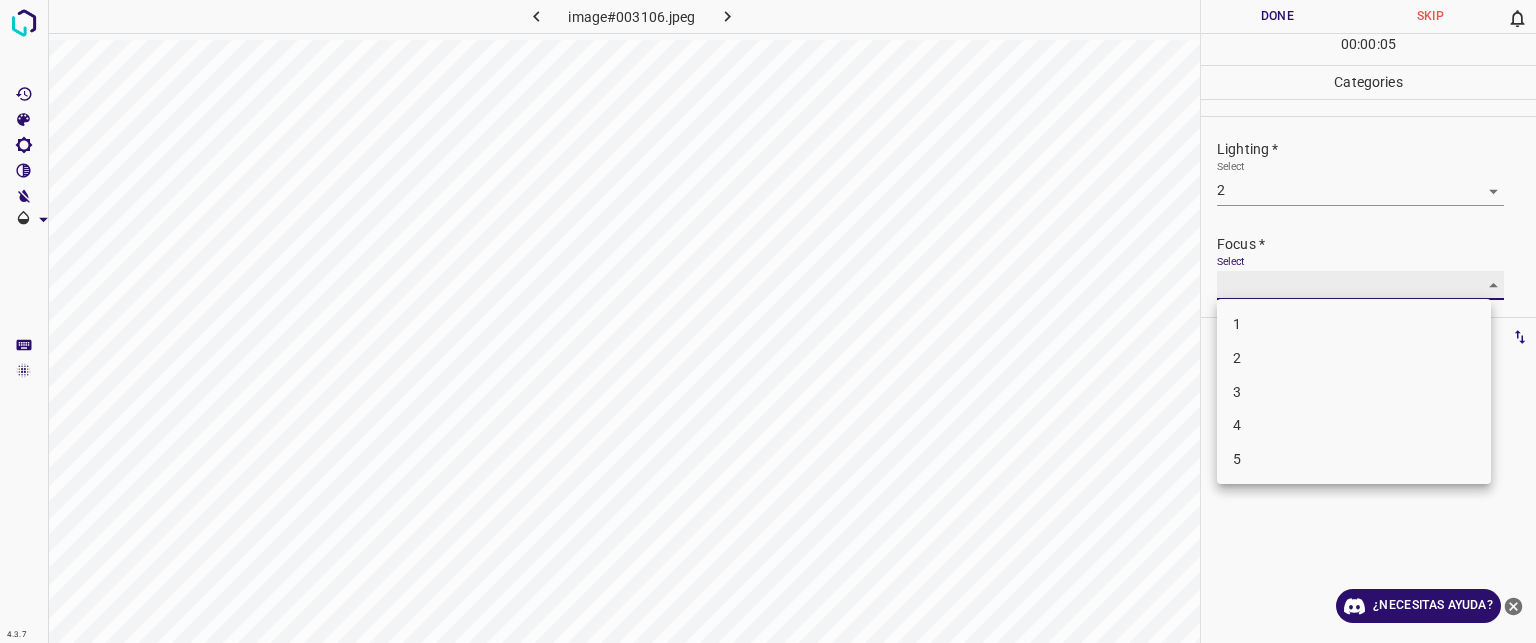 type on "2" 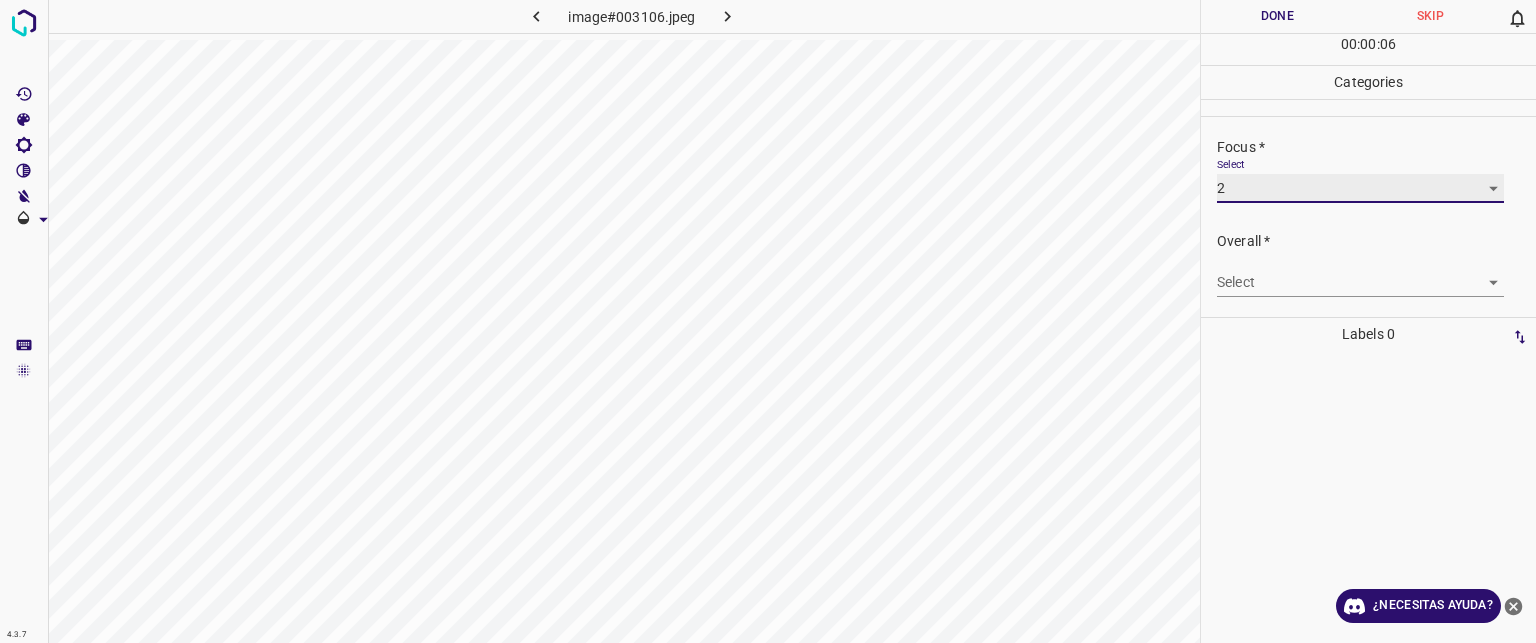 scroll, scrollTop: 98, scrollLeft: 0, axis: vertical 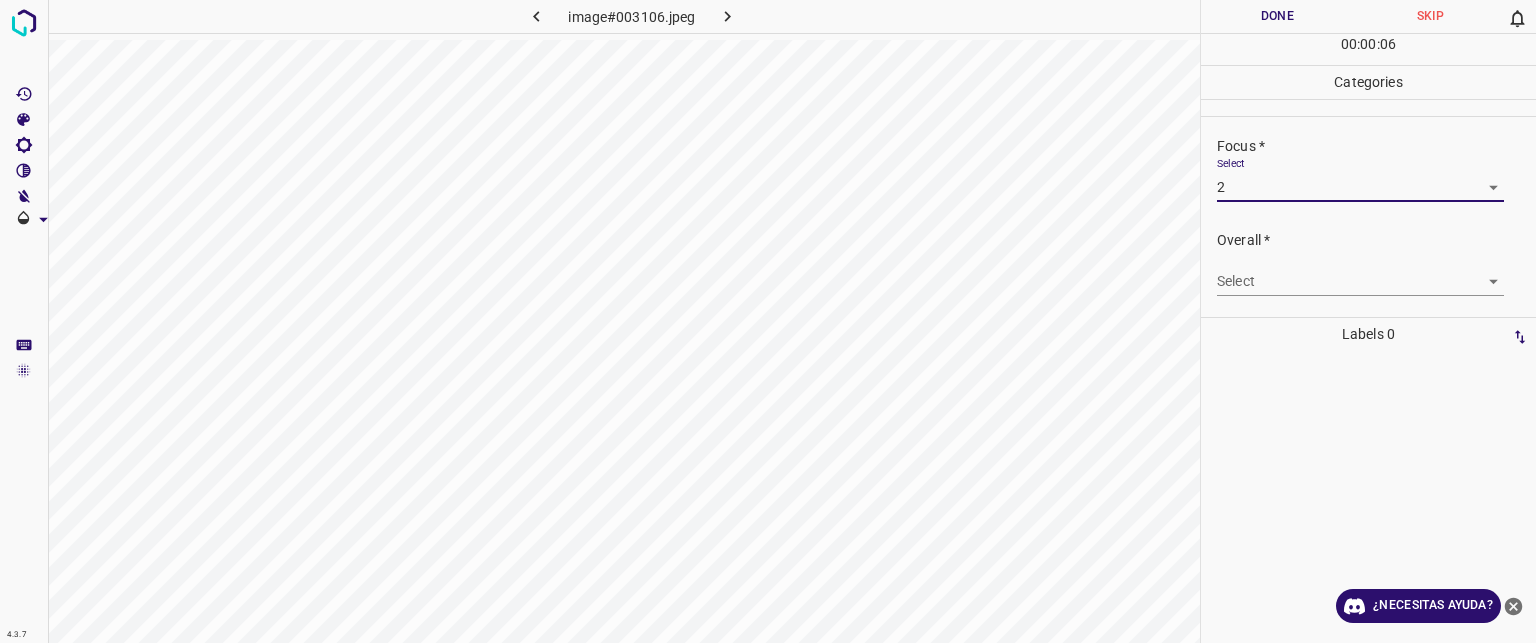 click on "Texto original Valora esta traducción Tu opinión servirá para ayudar a mejorar el Traductor de Google 4.3.7 image#003106.jpeg Done Skip 0 00   : 00   : 06   Categories Lighting *  Select 2 2 Focus *  Select 2 2 Overall *  Select ​ Labels   0 Categories 1 Lighting 2 Focus 3 Overall Tools Space Change between modes (Draw & Edit) I Auto labeling R Restore zoom M Zoom in N Zoom out Delete Delete selecte label Filters Z Restore filters X Saturation filter C Brightness filter V Contrast filter B Gray scale filter General O Download ¿Necesitas ayuda? - Texto - Esconder - Borrar" at bounding box center [768, 321] 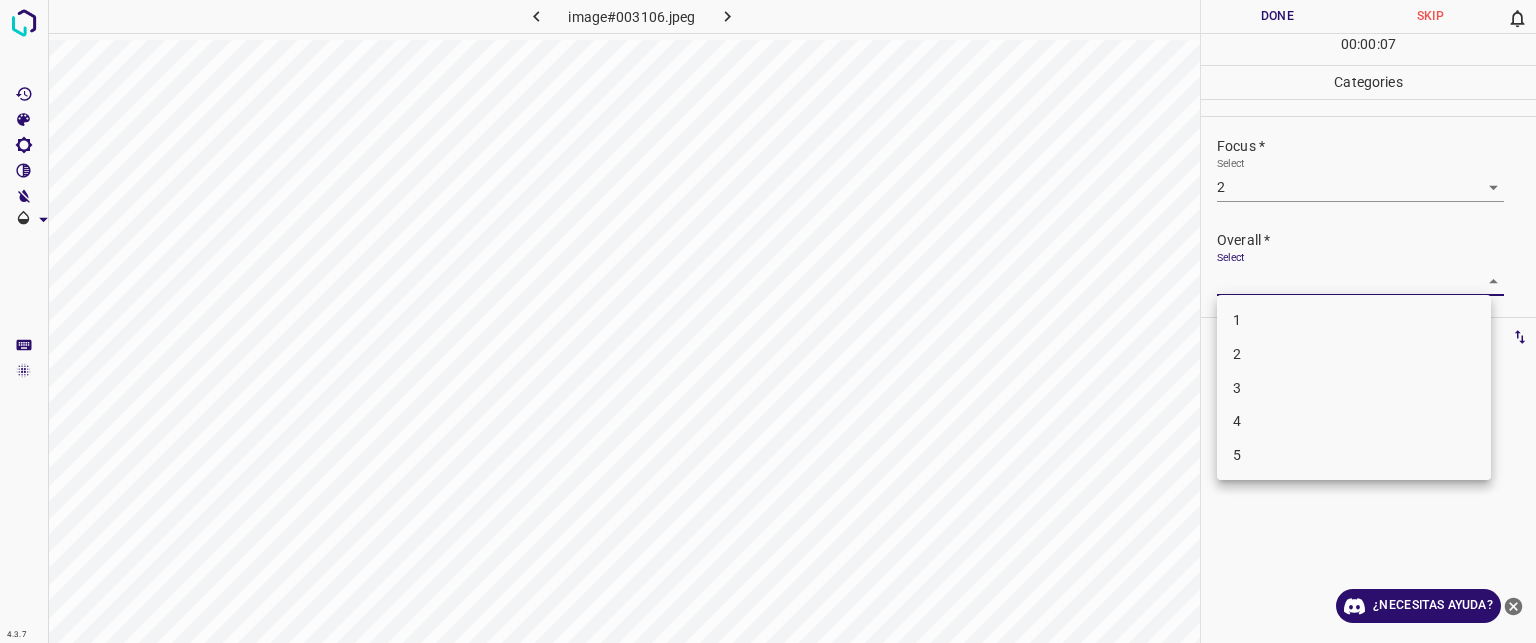 click on "2" at bounding box center [1354, 354] 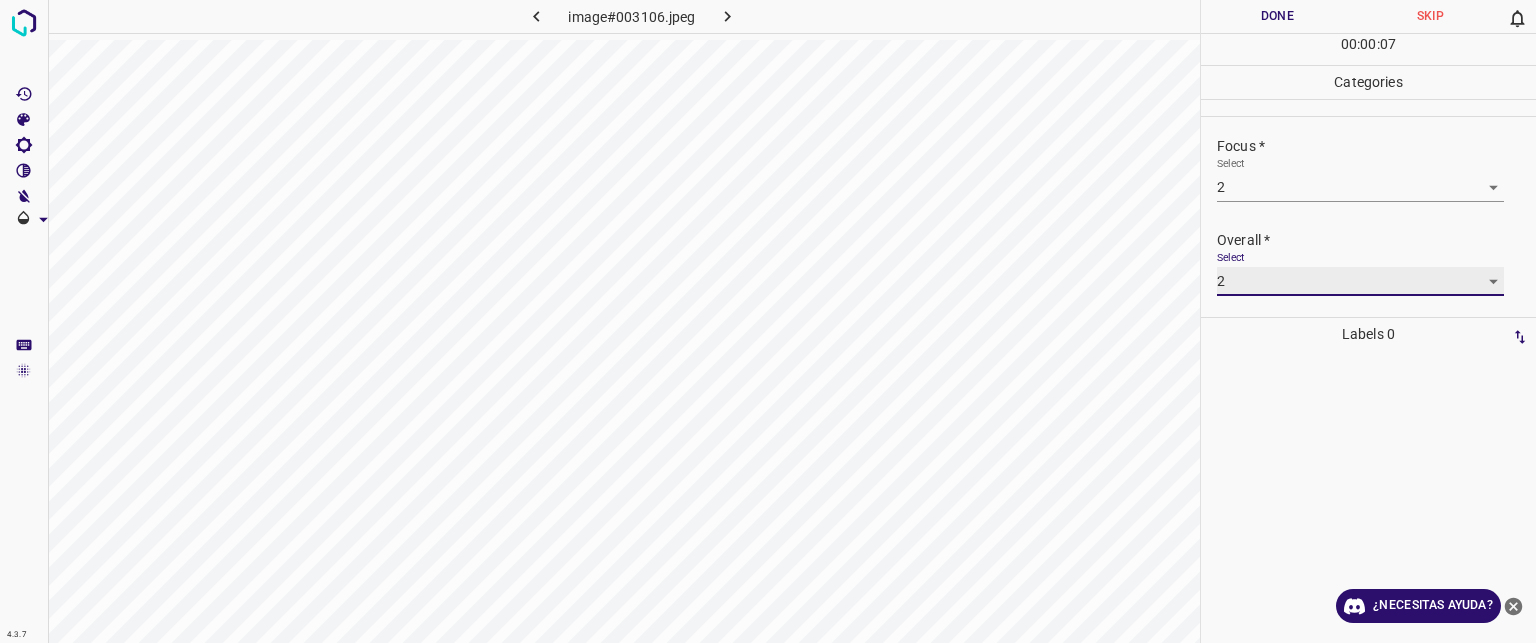 type on "2" 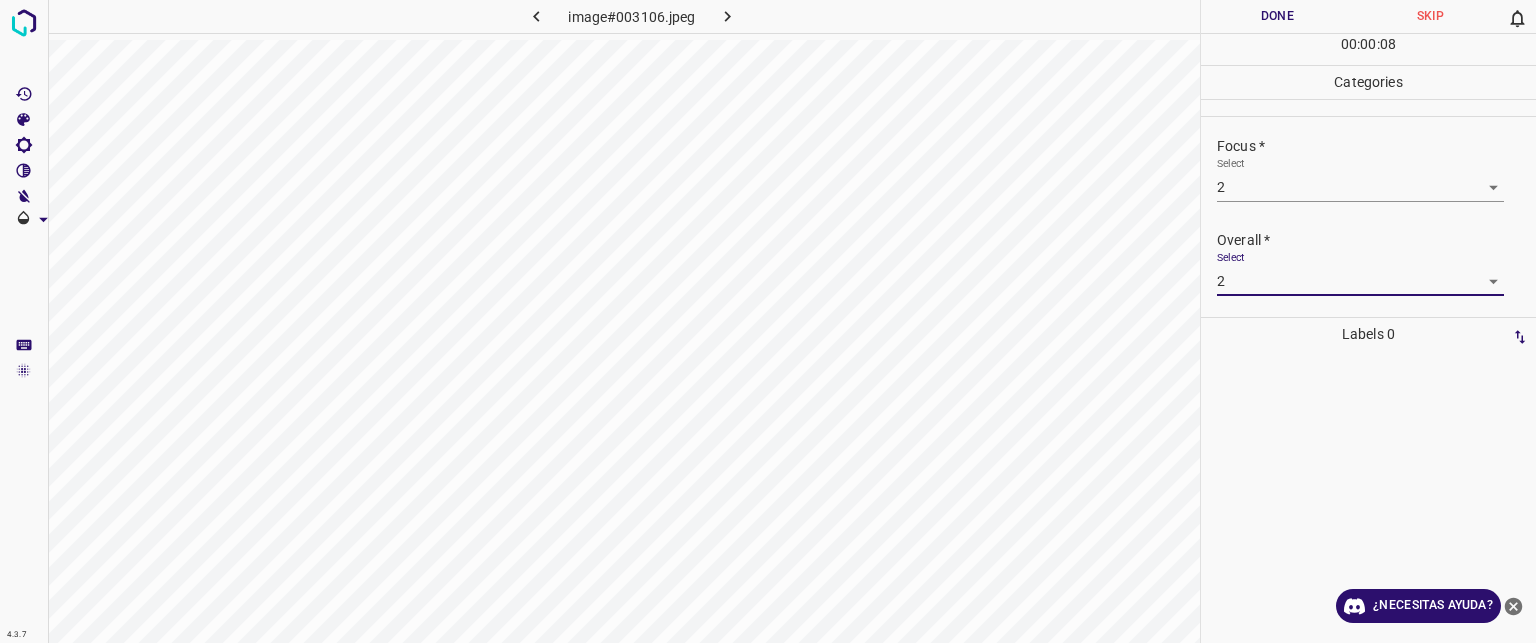 click on "Done" at bounding box center (1277, 16) 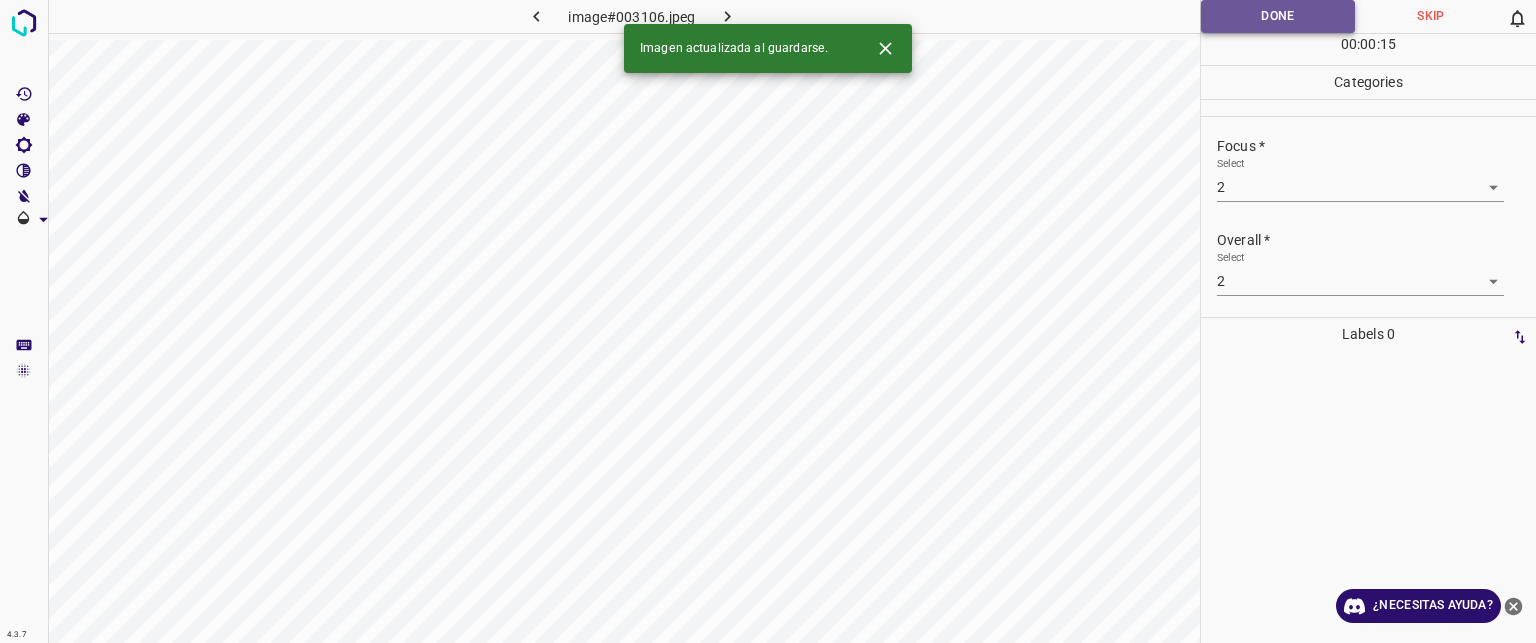 click on "Done" at bounding box center [1278, 16] 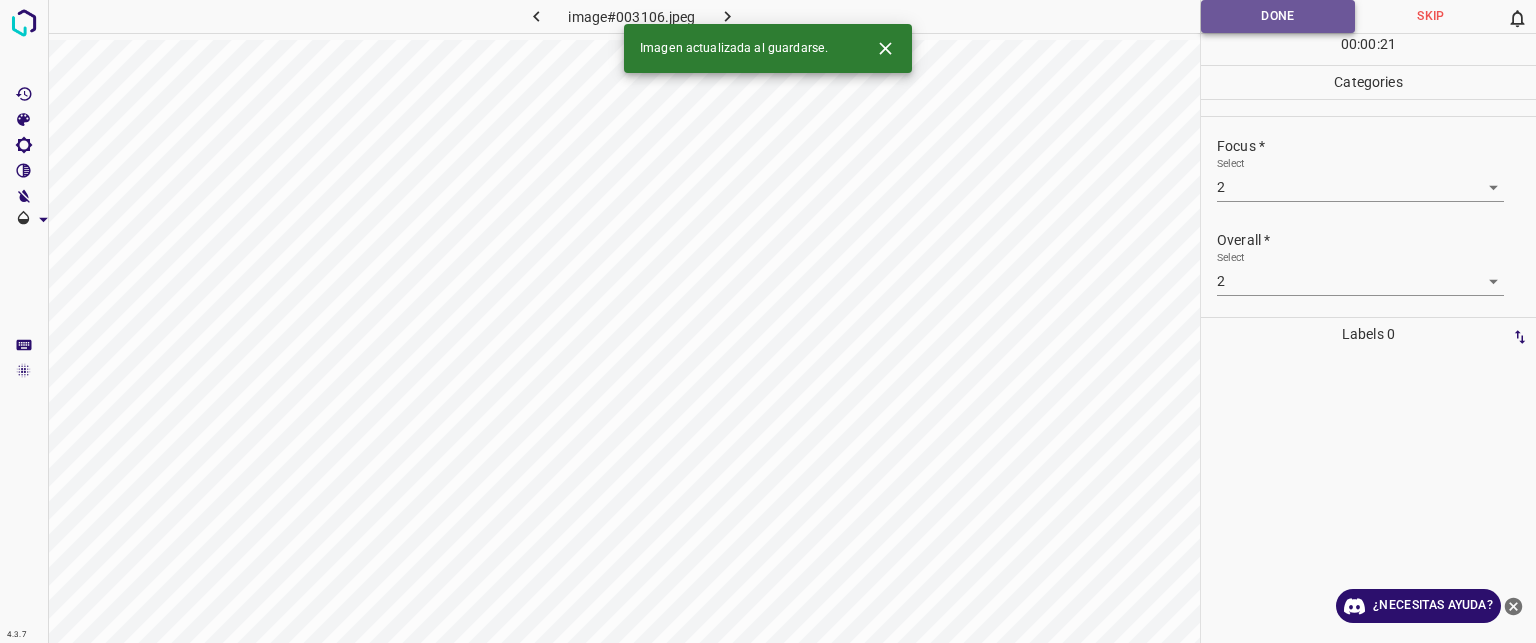 click on "Done" at bounding box center [1278, 16] 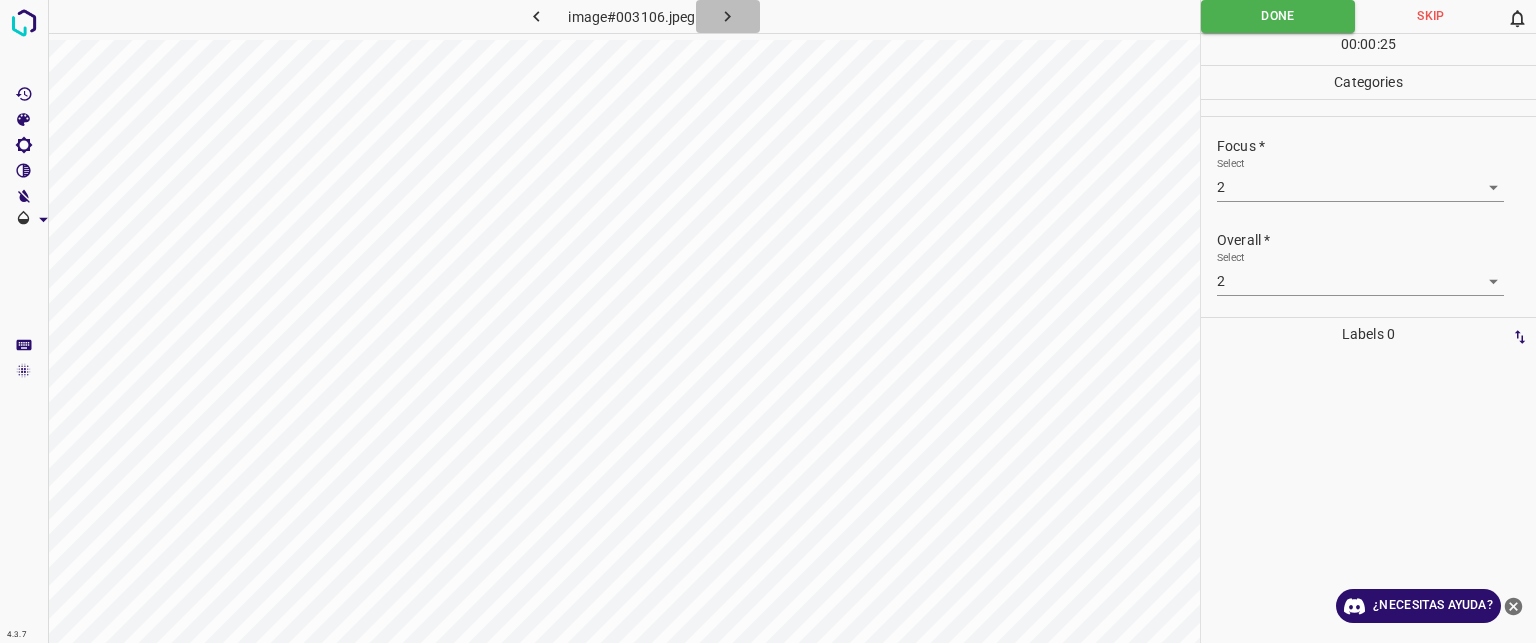 click 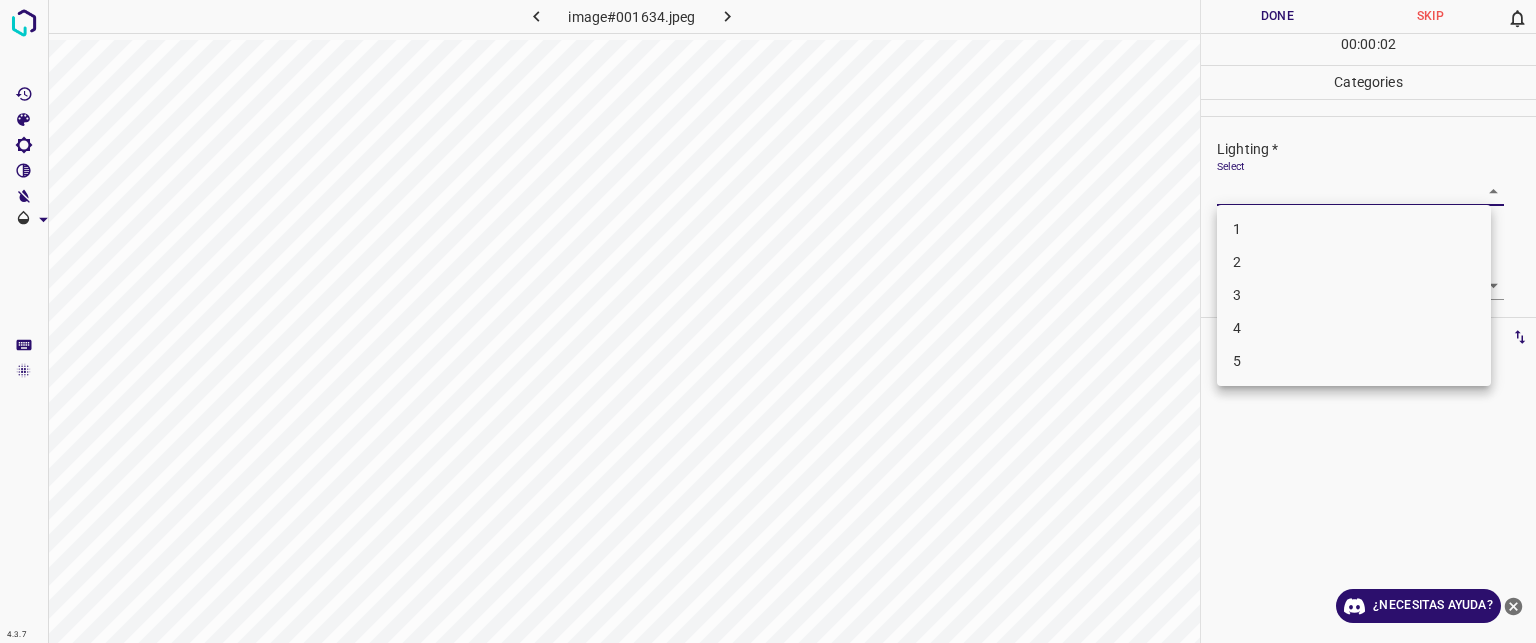 click on "Texto original Valora esta traducción Tu opinión servirá para ayudar a mejorar el Traductor de Google 4.3.7 image#001634.jpeg Done Skip 0 00   : 00   : 02   Categories Lighting *  Select ​ Focus *  Select ​ Overall *  Select ​ Labels   0 Categories 1 Lighting 2 Focus 3 Overall Tools Space Change between modes (Draw & Edit) I Auto labeling R Restore zoom M Zoom in N Zoom out Delete Delete selecte label Filters Z Restore filters X Saturation filter C Brightness filter V Contrast filter B Gray scale filter General O Download ¿Necesitas ayuda? - Texto - Esconder - Borrar 1 2 3 4 5" at bounding box center [768, 321] 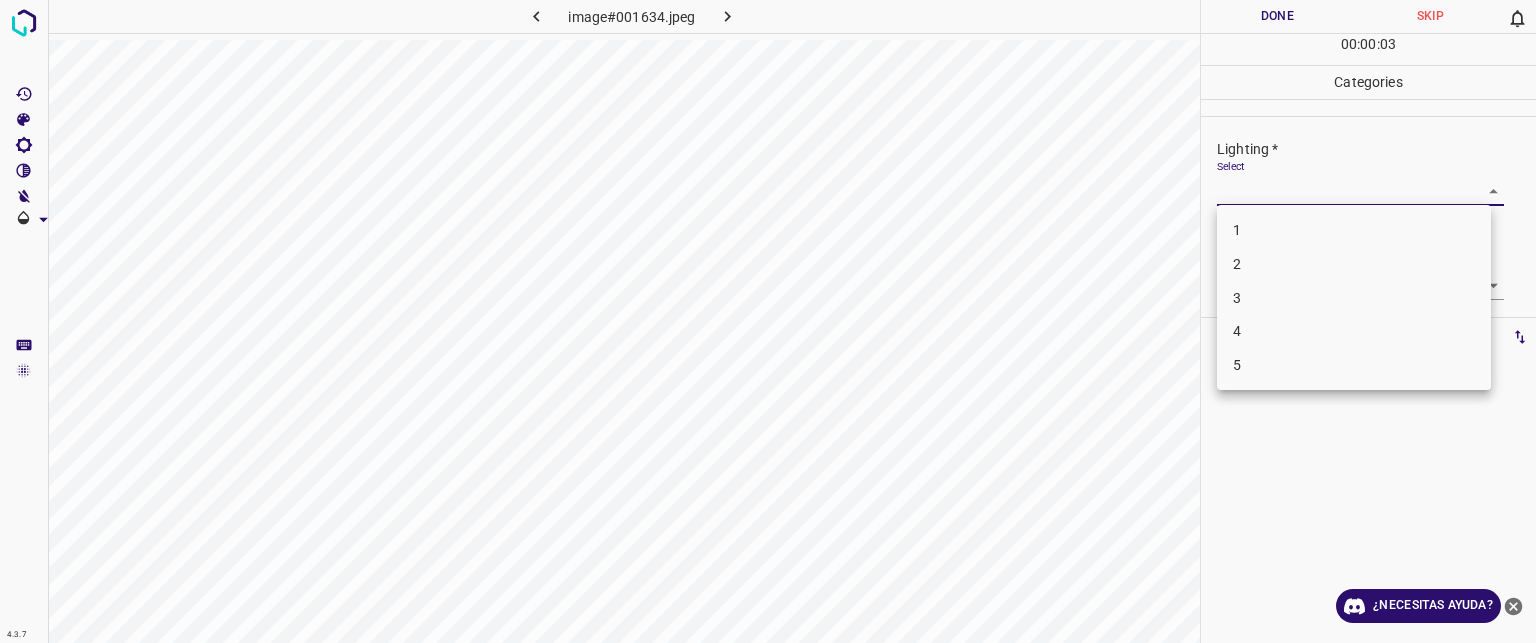 click on "3" at bounding box center (1354, 298) 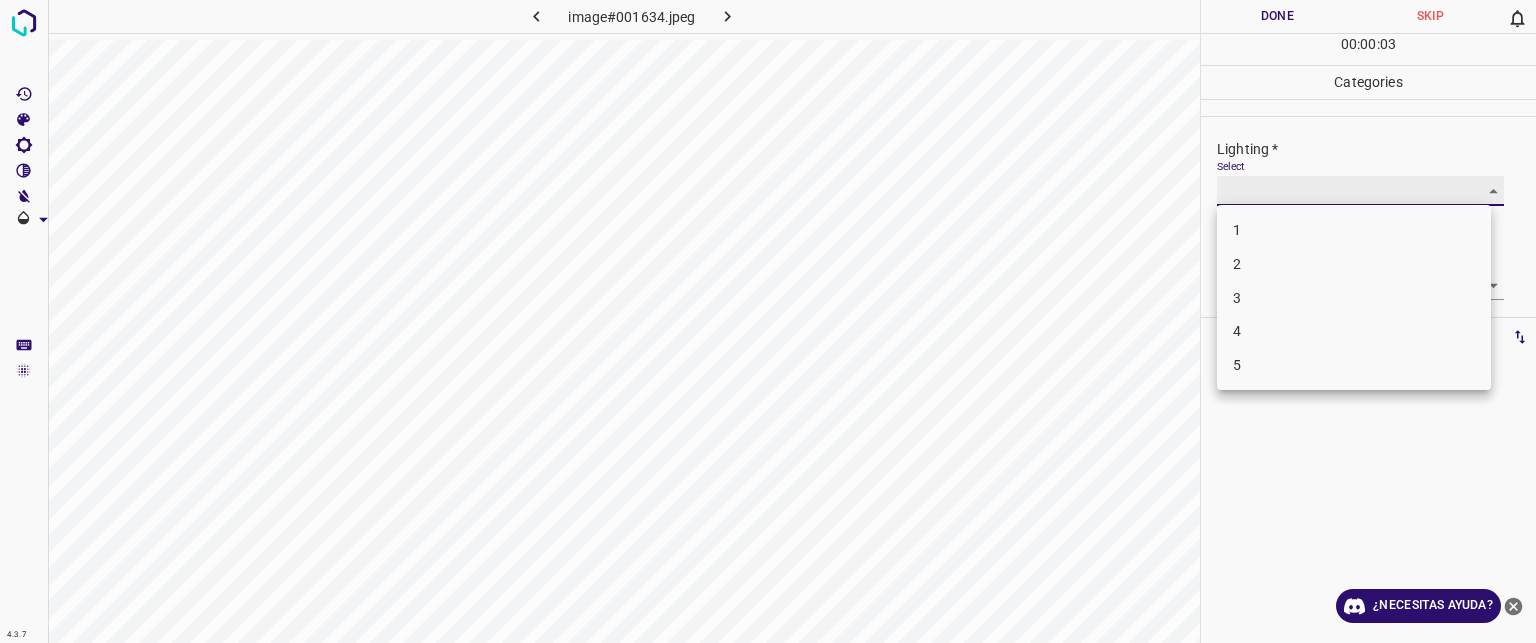 type on "3" 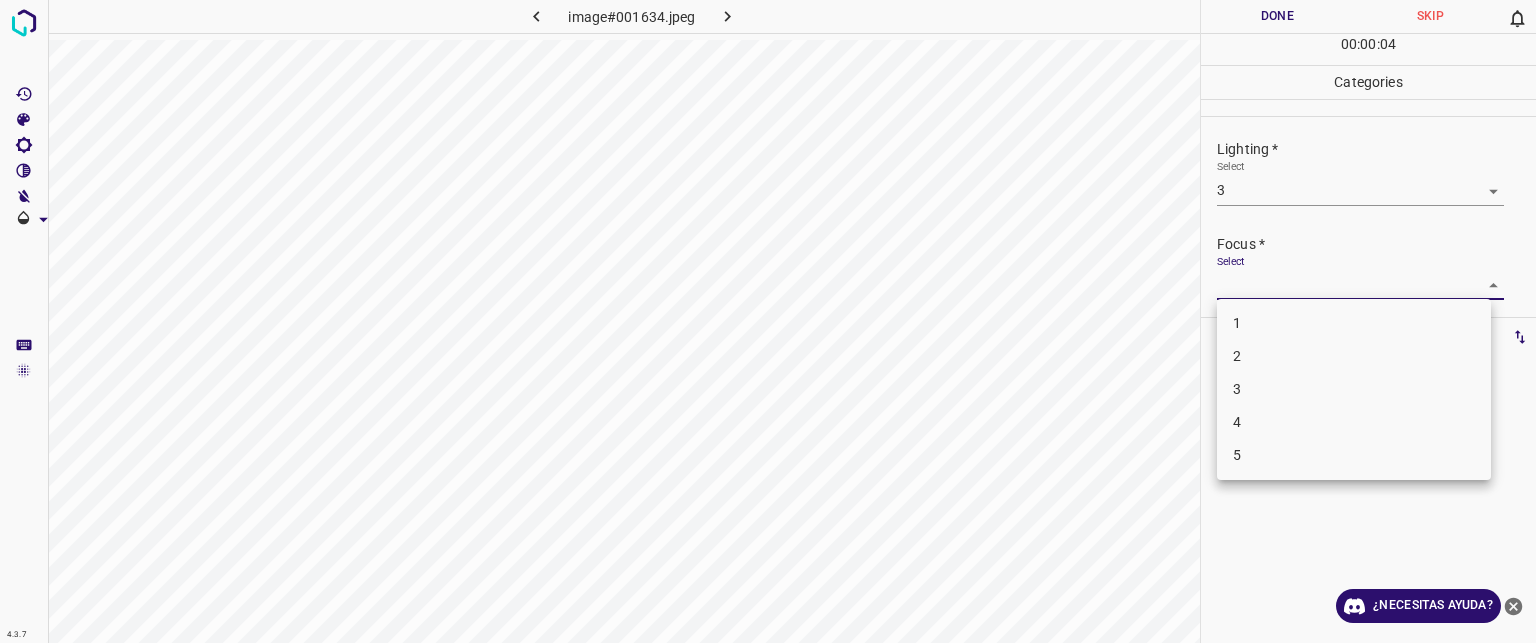 click on "Texto original Valora esta traducción Tu opinión servirá para ayudar a mejorar el Traductor de Google 4.3.7 image#001634.jpeg Done Skip 0 00   : 00   : 04   Categories Lighting *  Select 3 3 Focus *  Select ​ Overall *  Select ​ Labels   0 Categories 1 Lighting 2 Focus 3 Overall Tools Space Change between modes (Draw & Edit) I Auto labeling R Restore zoom M Zoom in N Zoom out Delete Delete selecte label Filters Z Restore filters X Saturation filter C Brightness filter V Contrast filter B Gray scale filter General O Download ¿Necesitas ayuda? - Texto - Esconder - Borrar 1 2 3 4 5" at bounding box center (768, 321) 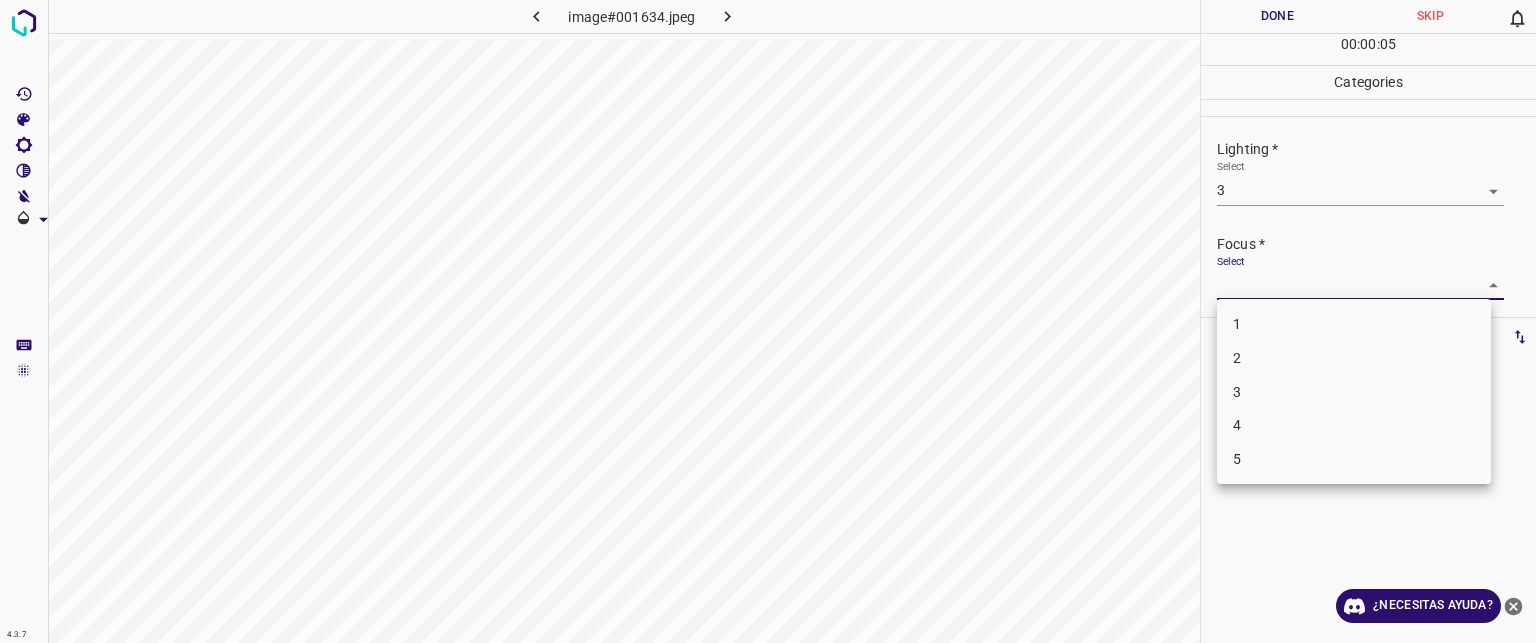 click on "3" at bounding box center (1354, 392) 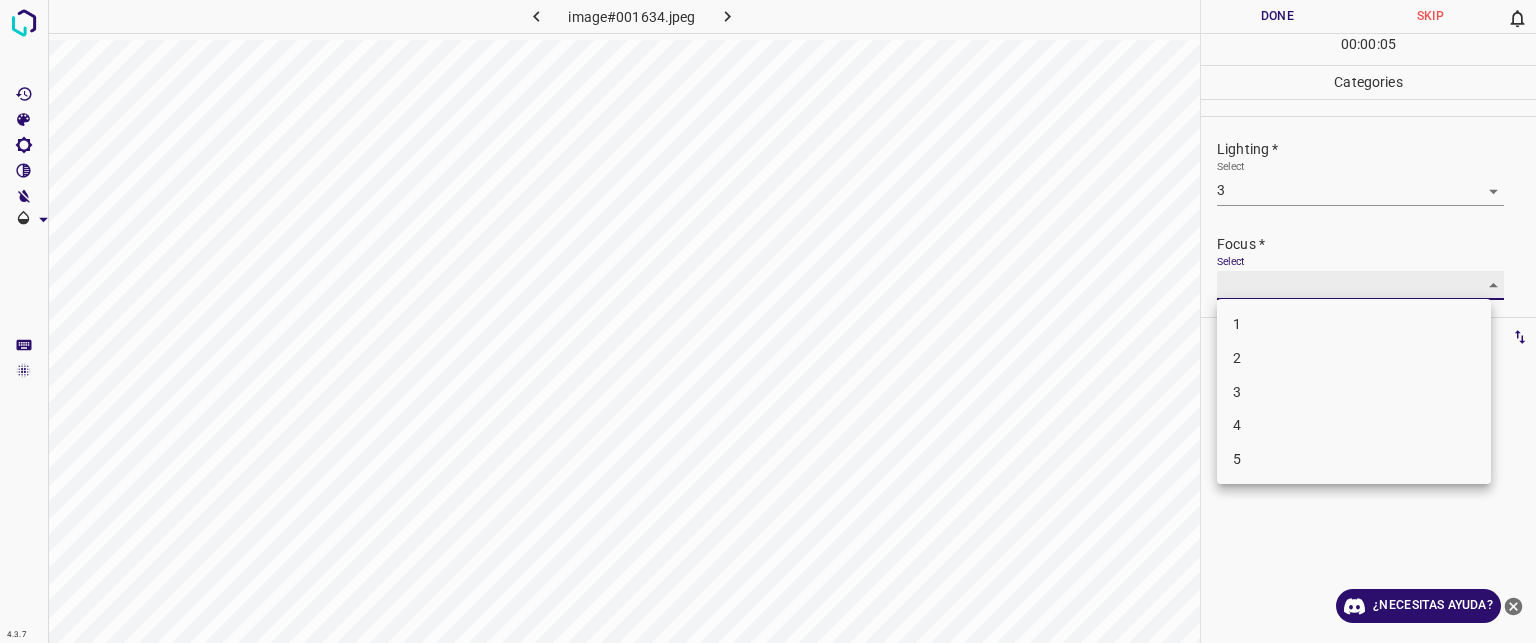 type on "3" 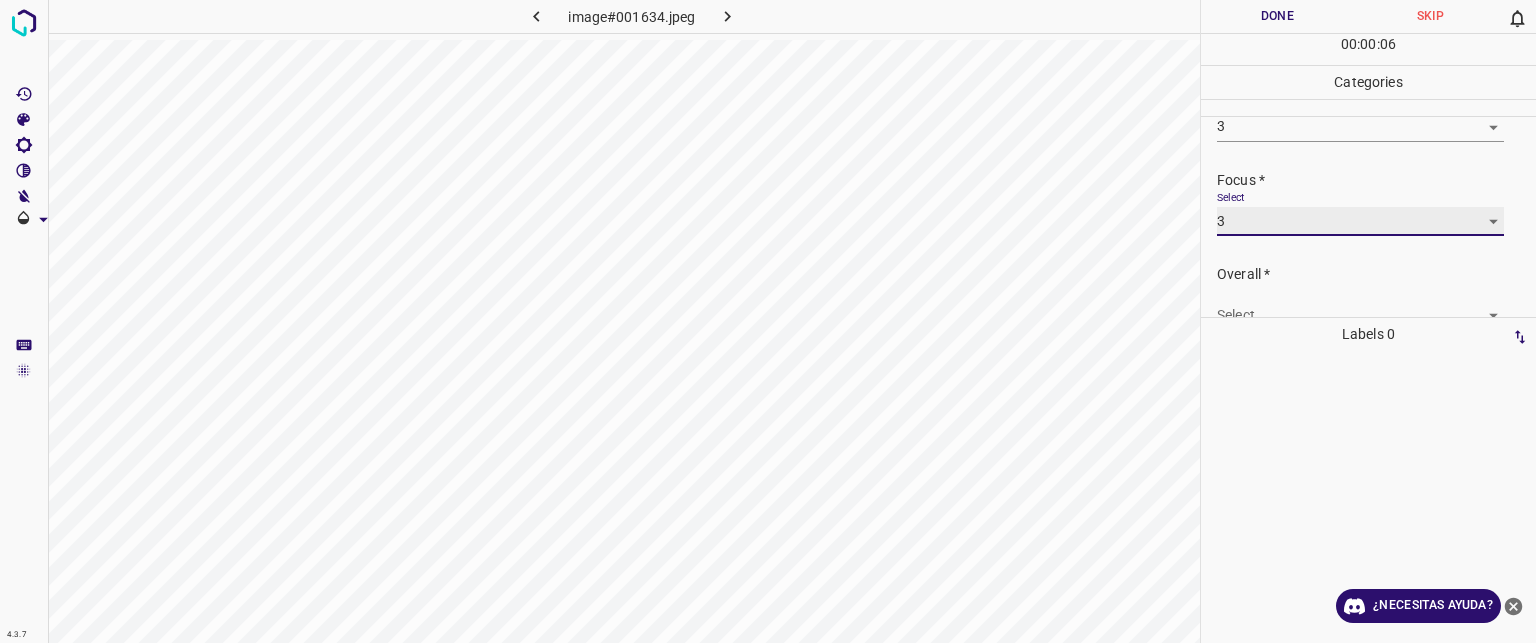 scroll, scrollTop: 98, scrollLeft: 0, axis: vertical 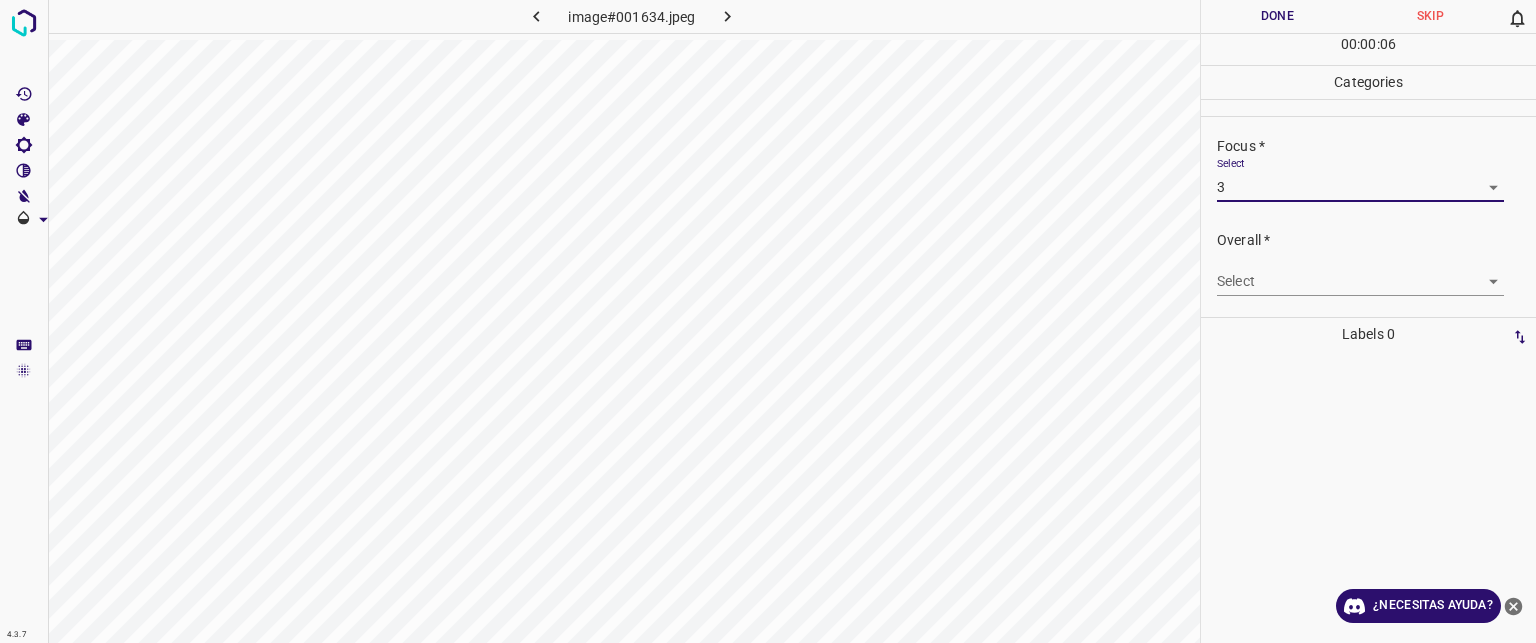 click on "Texto original Valora esta traducción Tu opinión servirá para ayudar a mejorar el Traductor de Google 4.3.7 image#001634.jpeg Done Skip 0 00   : 00   : 06   Categories Lighting *  Select 3 3 Focus *  Select 3 3 Overall *  Select ​ Labels   0 Categories 1 Lighting 2 Focus 3 Overall Tools Space Change between modes (Draw & Edit) I Auto labeling R Restore zoom M Zoom in N Zoom out Delete Delete selecte label Filters Z Restore filters X Saturation filter C Brightness filter V Contrast filter B Gray scale filter General O Download ¿Necesitas ayuda? - Texto - Esconder - Borrar" at bounding box center [768, 321] 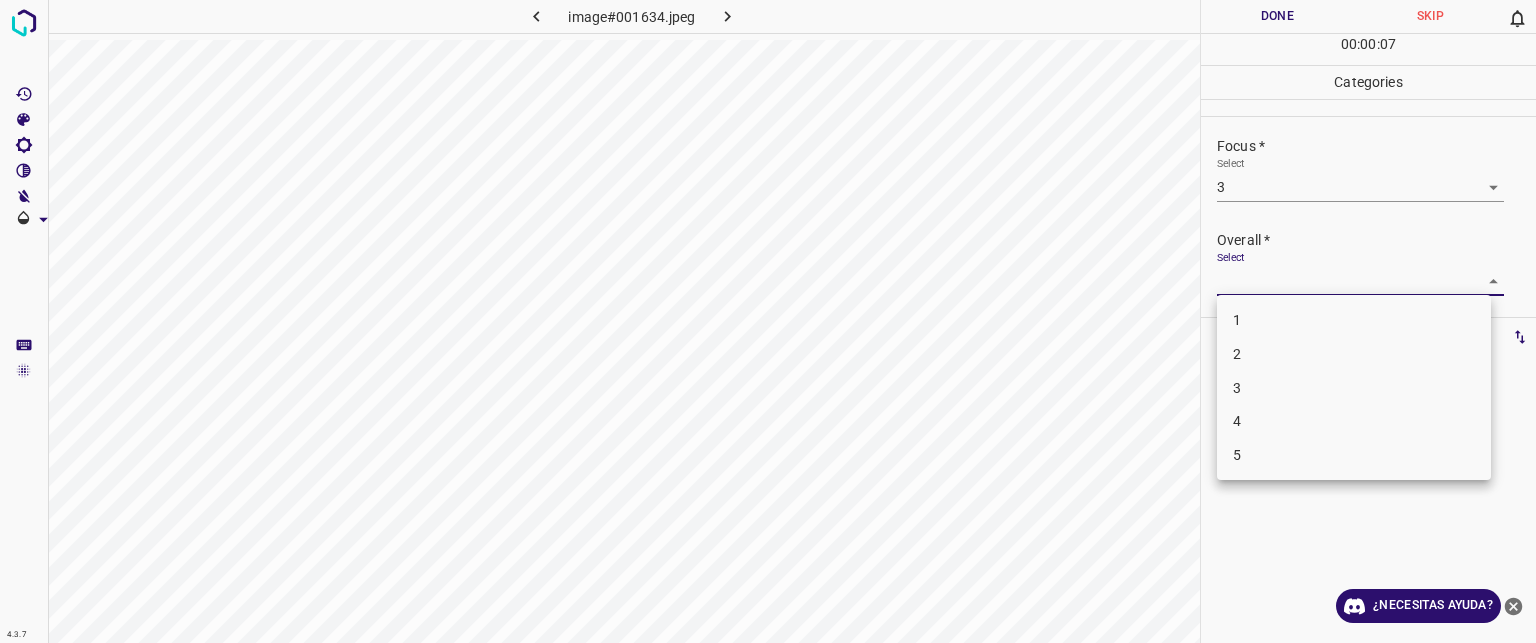 click on "3" at bounding box center [1237, 387] 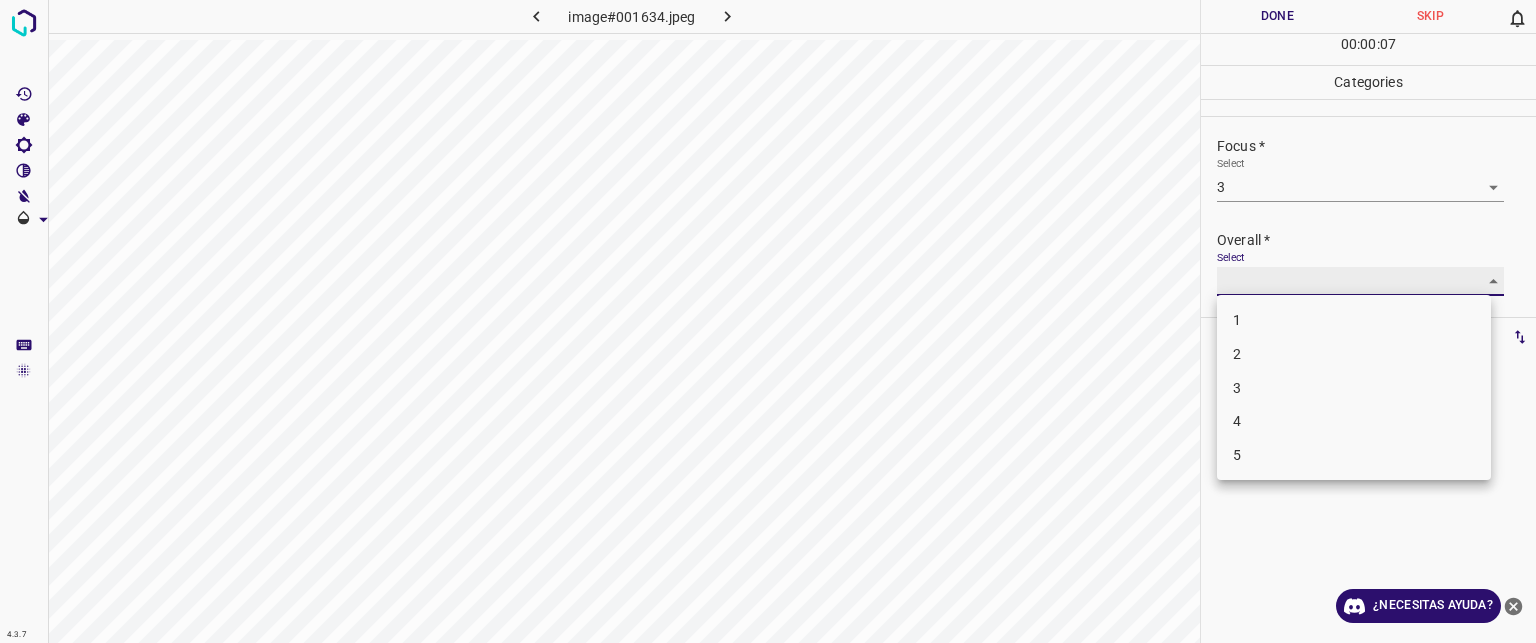 type on "3" 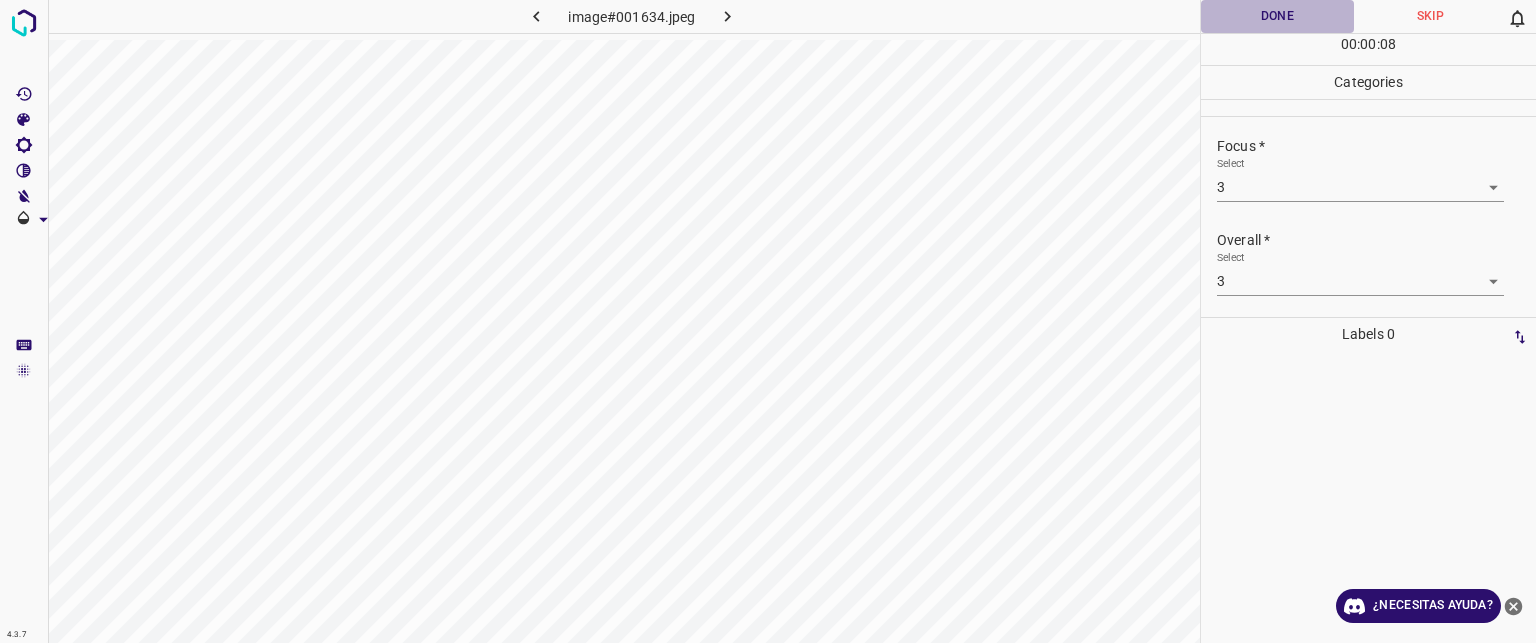 click on "Done" at bounding box center [1277, 16] 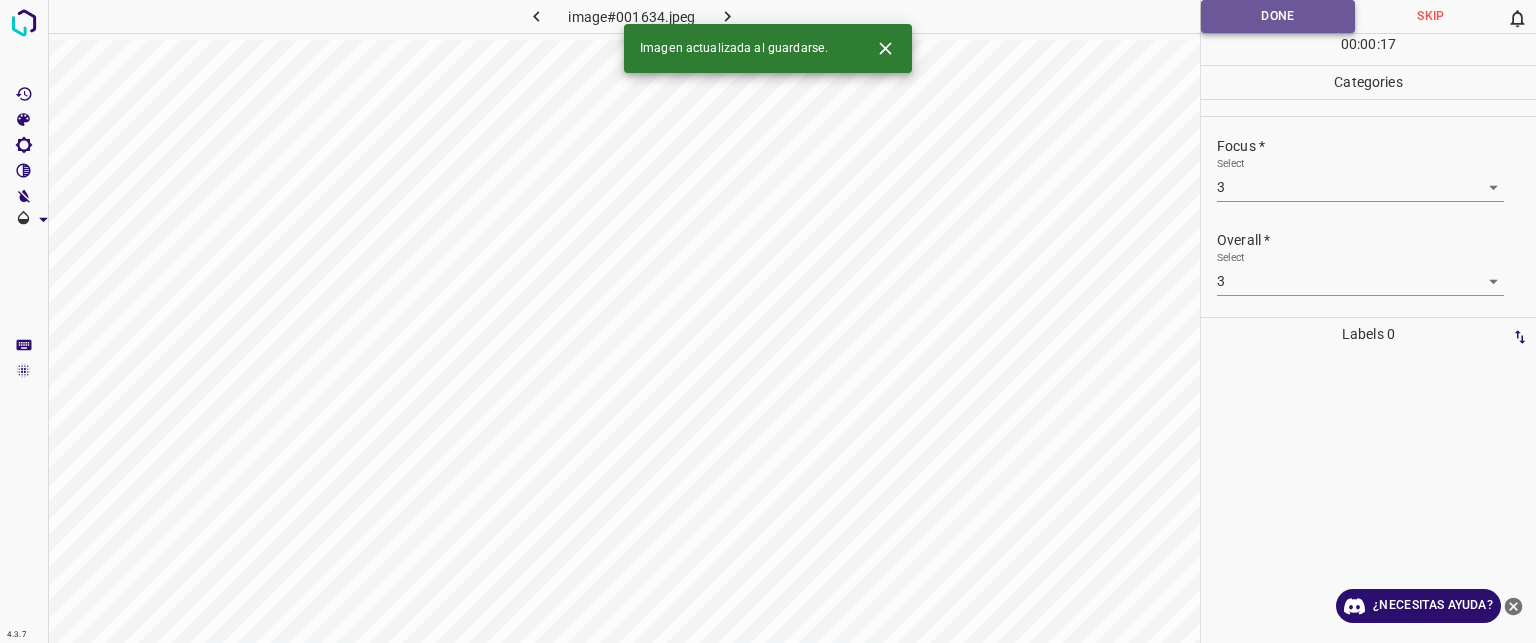 click on "Done" at bounding box center [1278, 16] 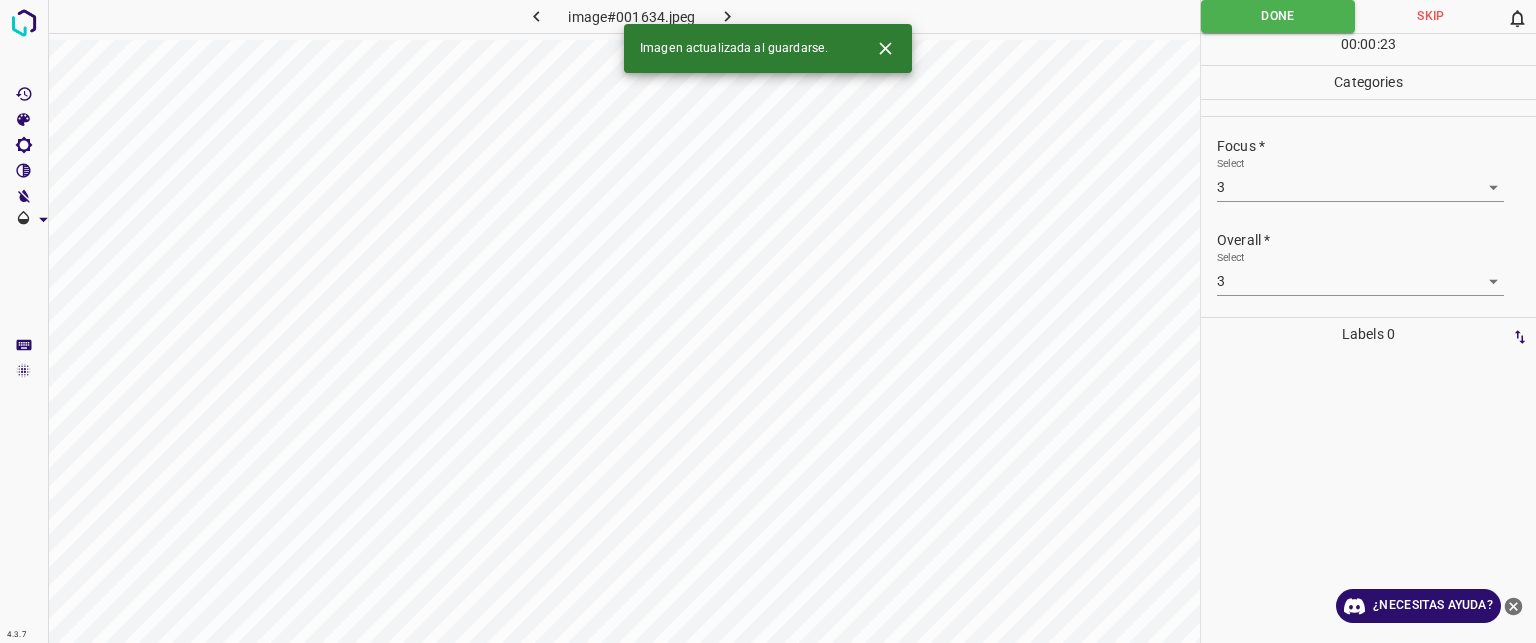 click 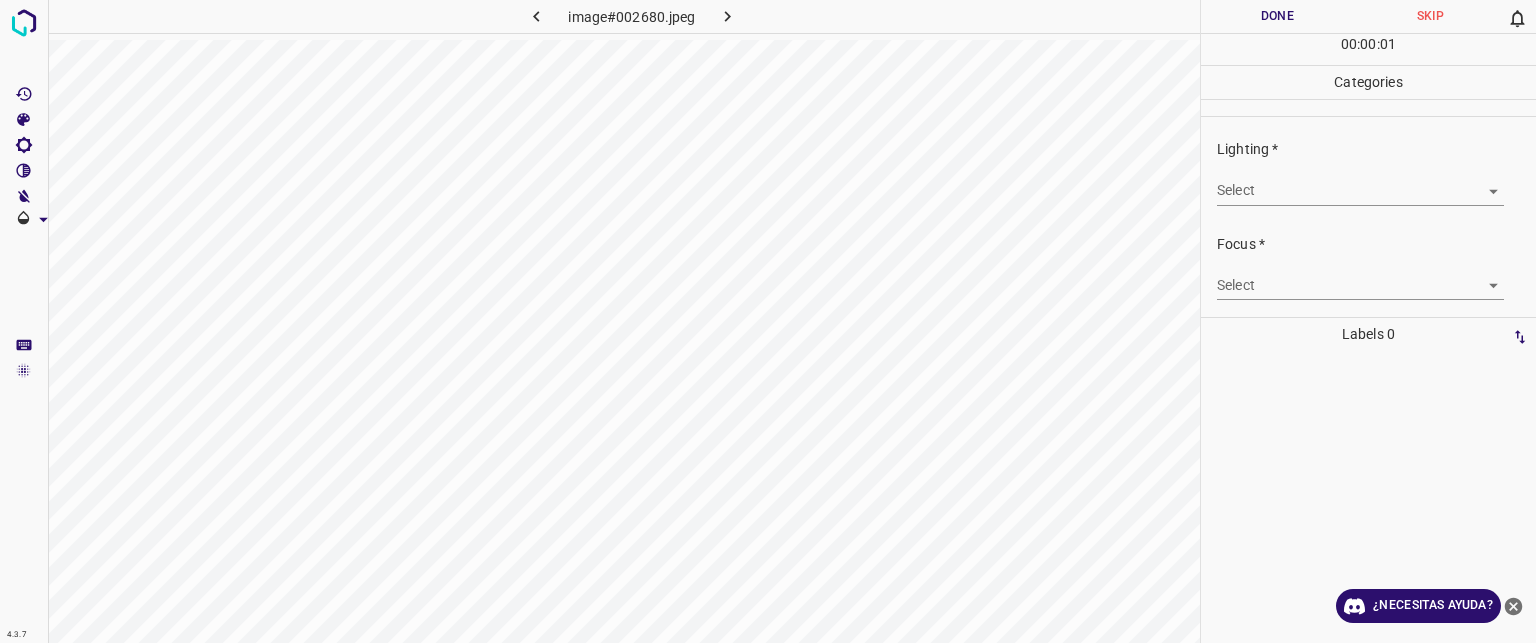 click on "Texto original Valora esta traducción Tu opinión servirá para ayudar a mejorar el Traductor de Google 4.3.7 image#002680.jpeg Done Skip 0 00   : 00   : 01   Categories Lighting *  Select ​ Focus *  Select ​ Overall *  Select ​ Labels   0 Categories 1 Lighting 2 Focus 3 Overall Tools Space Change between modes (Draw & Edit) I Auto labeling R Restore zoom M Zoom in N Zoom out Delete Delete selecte label Filters Z Restore filters X Saturation filter C Brightness filter V Contrast filter B Gray scale filter General O Download ¿Necesitas ayuda? - Texto - Esconder - Borrar" at bounding box center (768, 321) 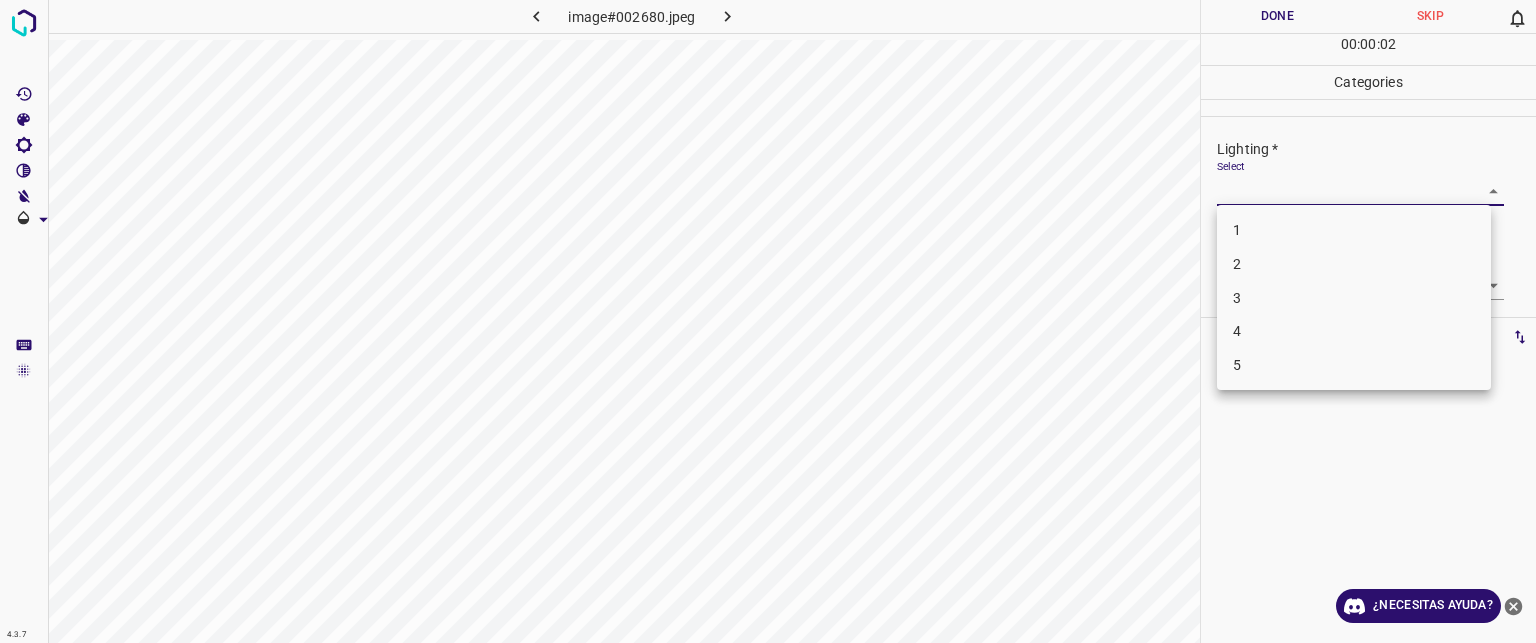 click on "3" at bounding box center [1354, 298] 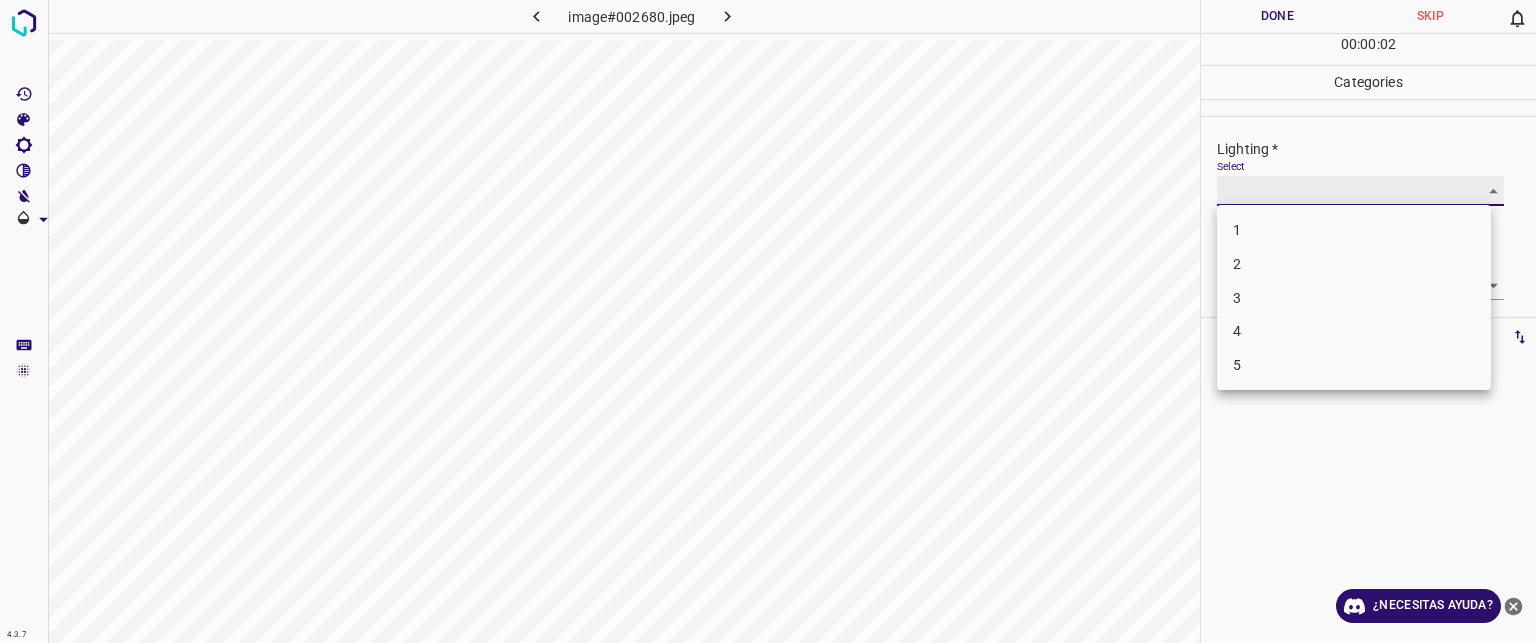 type on "3" 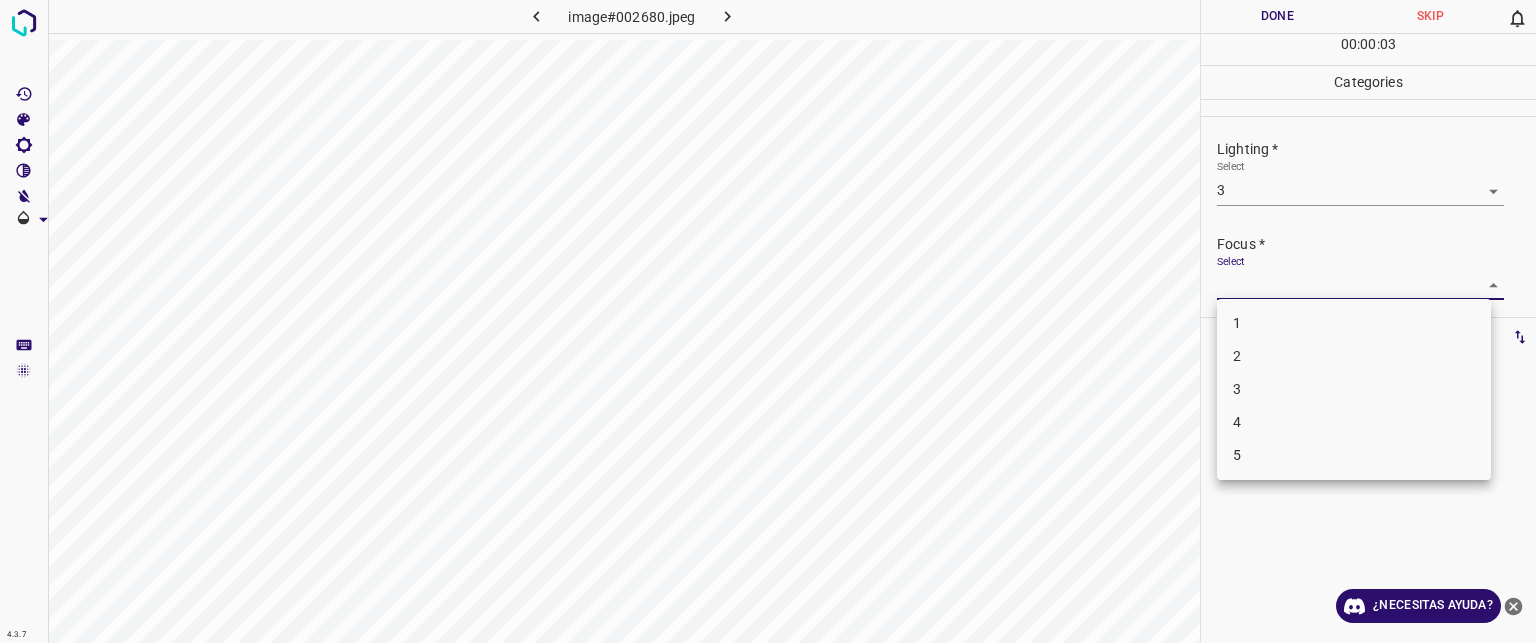 click on "Texto original Valora esta traducción Tu opinión servirá para ayudar a mejorar el Traductor de Google 4.3.7 image#002680.jpeg Done Skip 0 00   : 00   : 03   Categories Lighting *  Select 3 3 Focus *  Select ​ Overall *  Select ​ Labels   0 Categories 1 Lighting 2 Focus 3 Overall Tools Space Change between modes (Draw & Edit) I Auto labeling R Restore zoom M Zoom in N Zoom out Delete Delete selecte label Filters Z Restore filters X Saturation filter C Brightness filter V Contrast filter B Gray scale filter General O Download ¿Necesitas ayuda? - Texto - Esconder - Borrar 1 2 3 4 5" at bounding box center [768, 321] 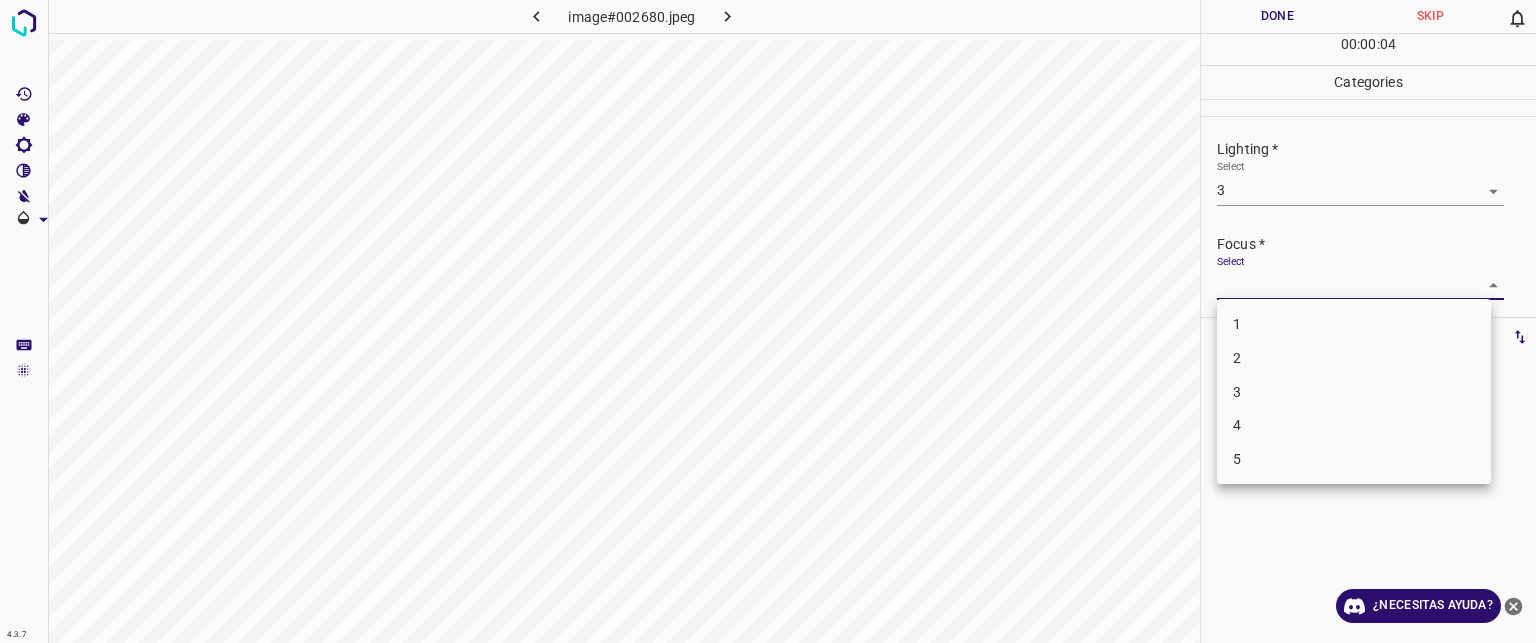 click on "3" at bounding box center (1354, 392) 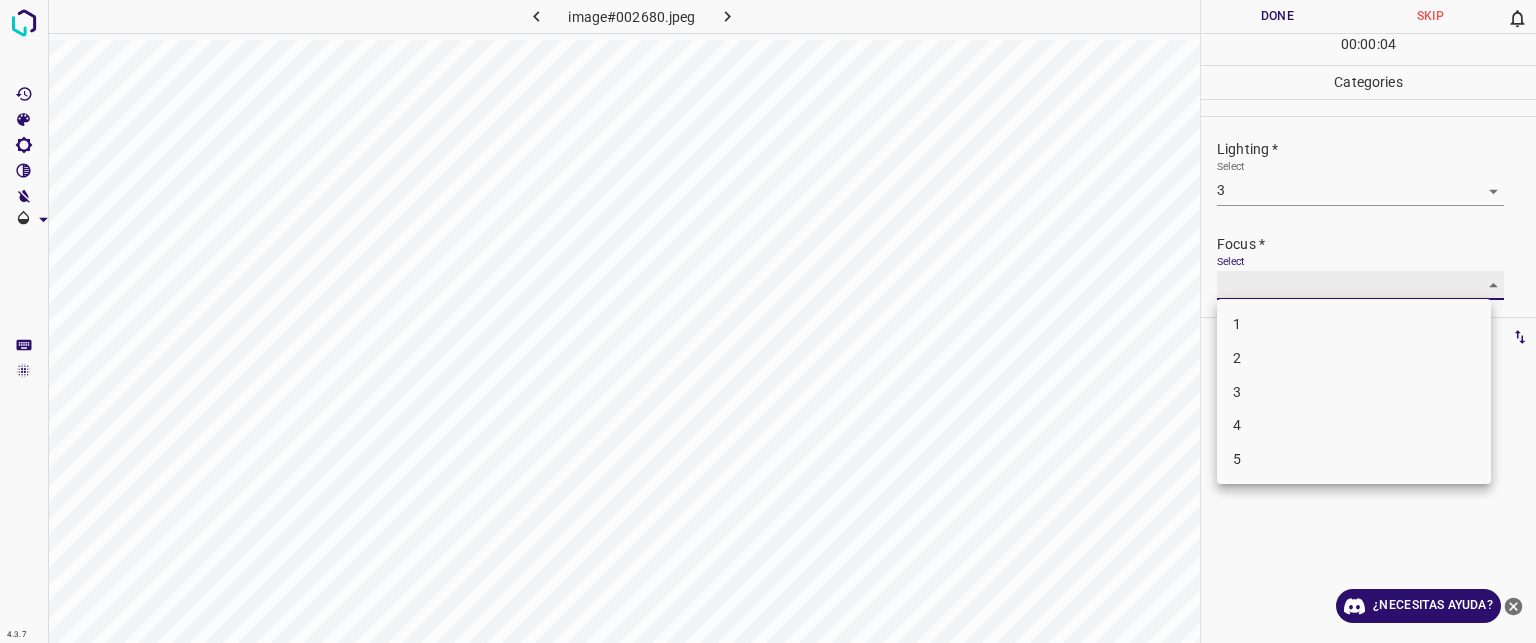 type on "3" 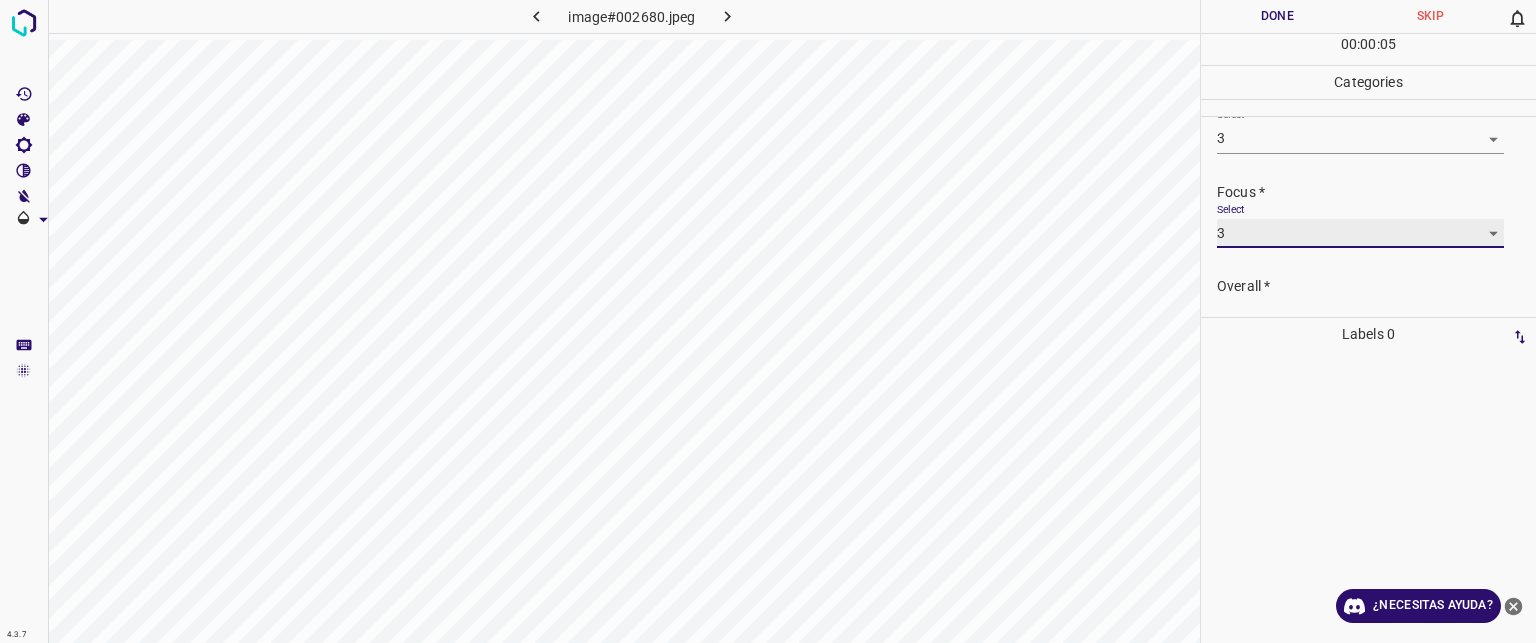 scroll, scrollTop: 98, scrollLeft: 0, axis: vertical 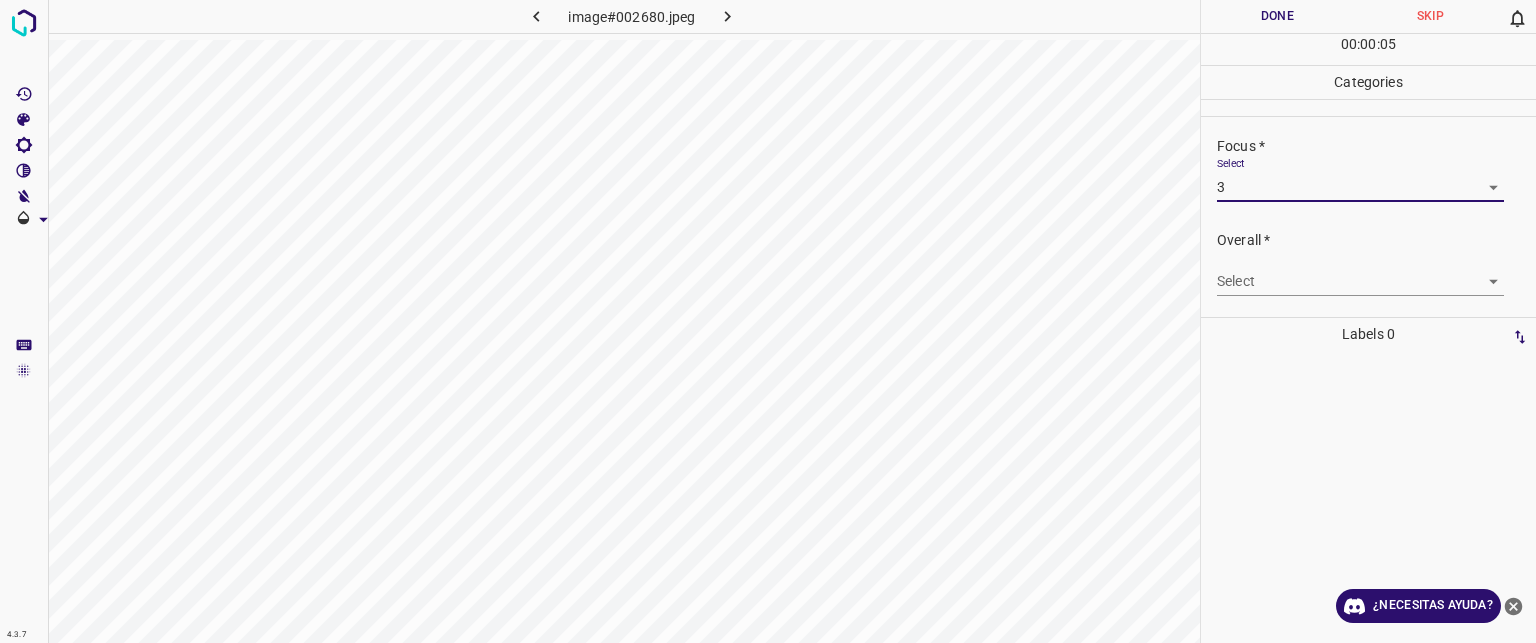click on "Texto original Valora esta traducción Tu opinión servirá para ayudar a mejorar el Traductor de Google 4.3.7 image#002680.jpeg Done Skip 0 00   : 00   : 05   Categories Lighting *  Select 3 3 Focus *  Select 3 3 Overall *  Select ​ Labels   0 Categories 1 Lighting 2 Focus 3 Overall Tools Space Change between modes (Draw & Edit) I Auto labeling R Restore zoom M Zoom in N Zoom out Delete Delete selecte label Filters Z Restore filters X Saturation filter C Brightness filter V Contrast filter B Gray scale filter General O Download ¿Necesitas ayuda? - Texto - Esconder - Borrar" at bounding box center (768, 321) 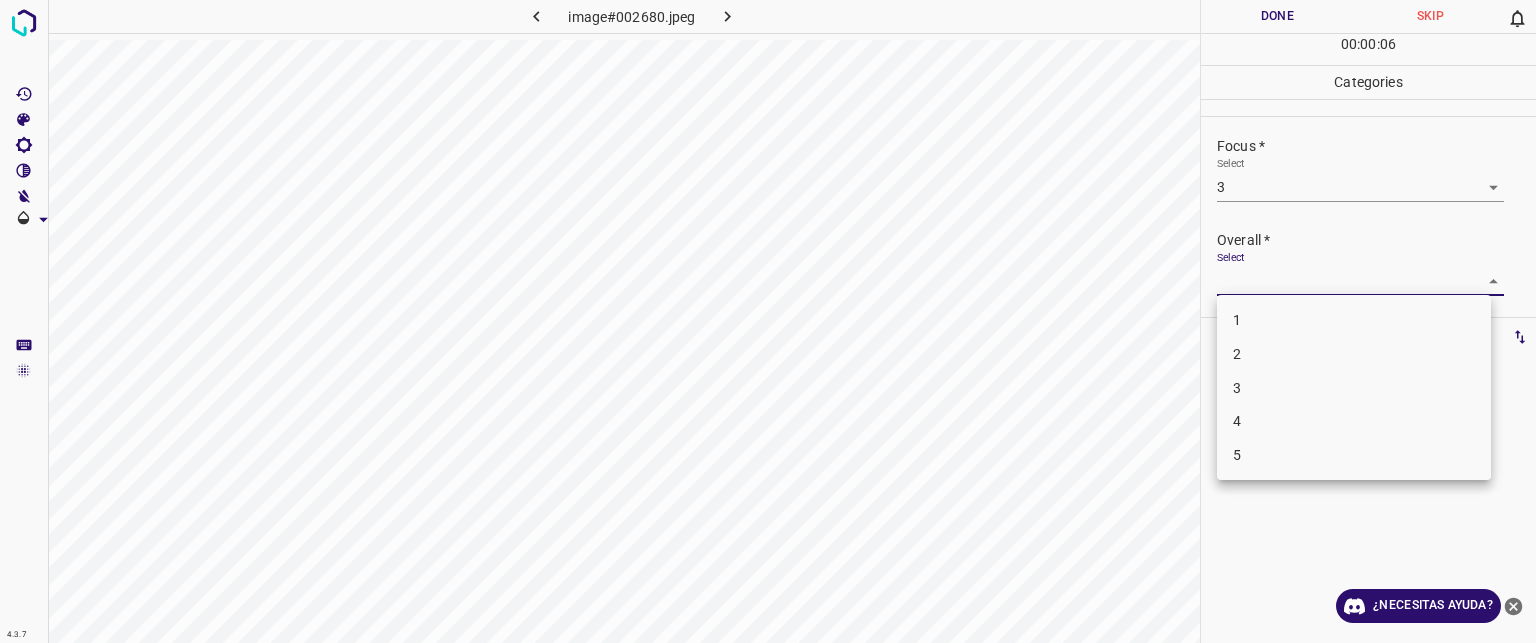 click on "3" at bounding box center (1354, 388) 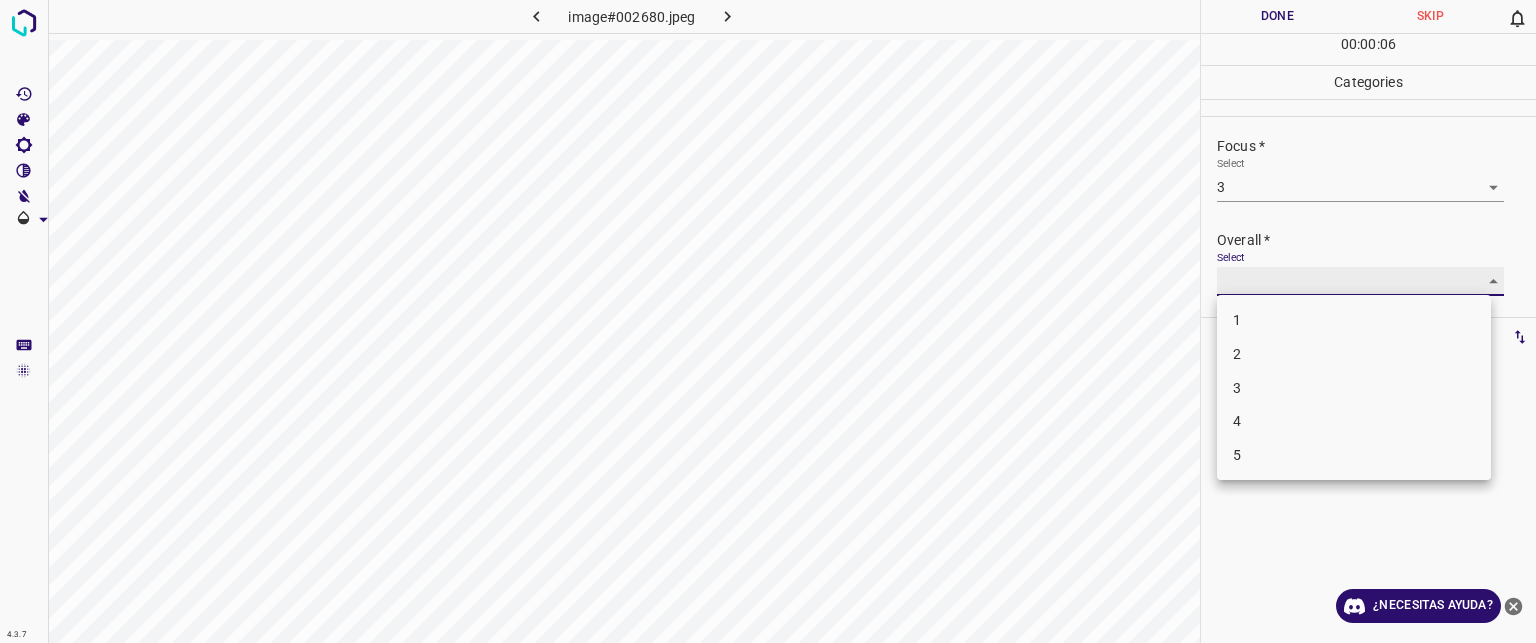 type on "3" 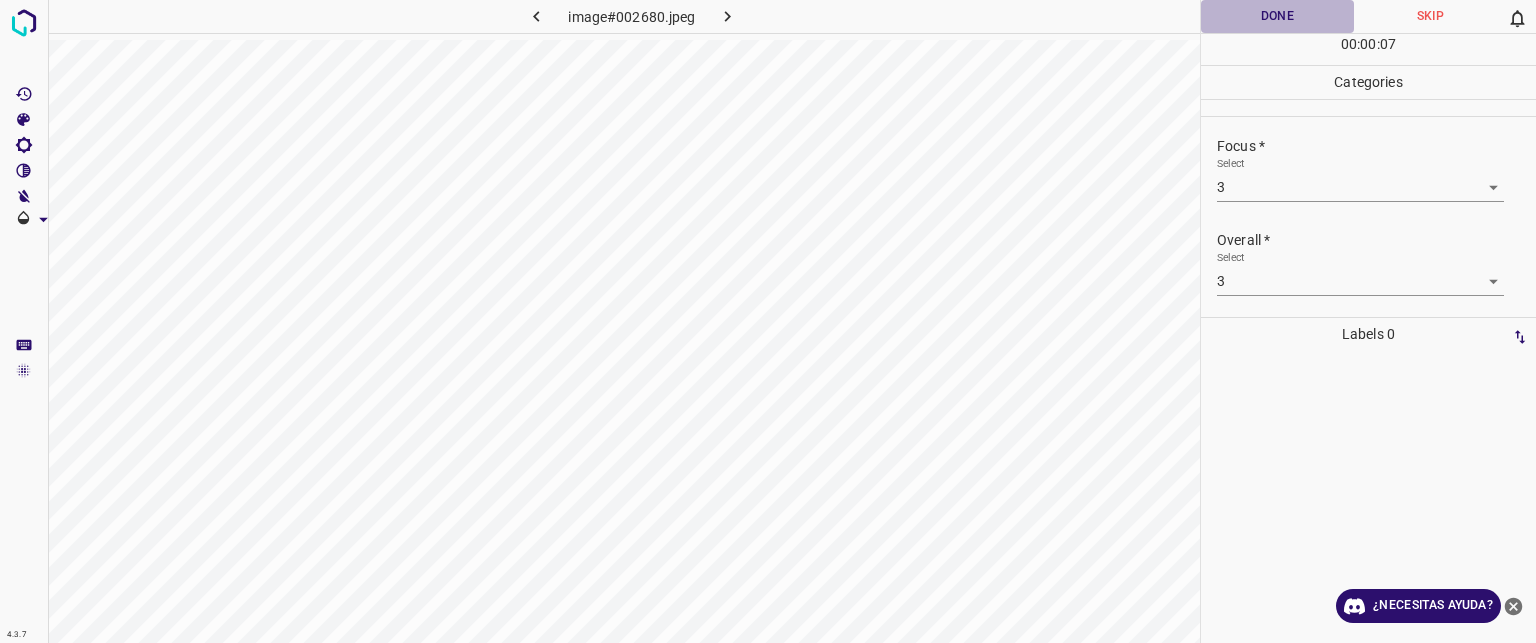 click on "Done" at bounding box center (1277, 16) 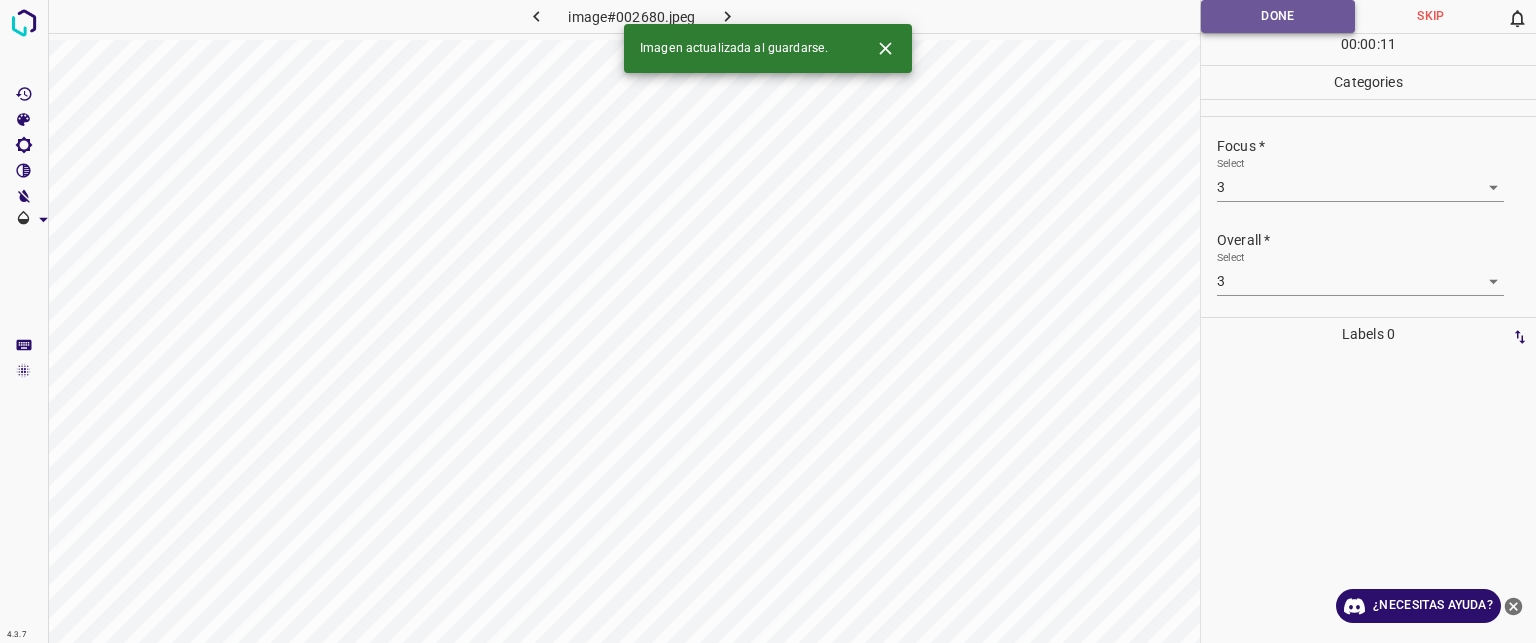 click on "Done" at bounding box center [1278, 16] 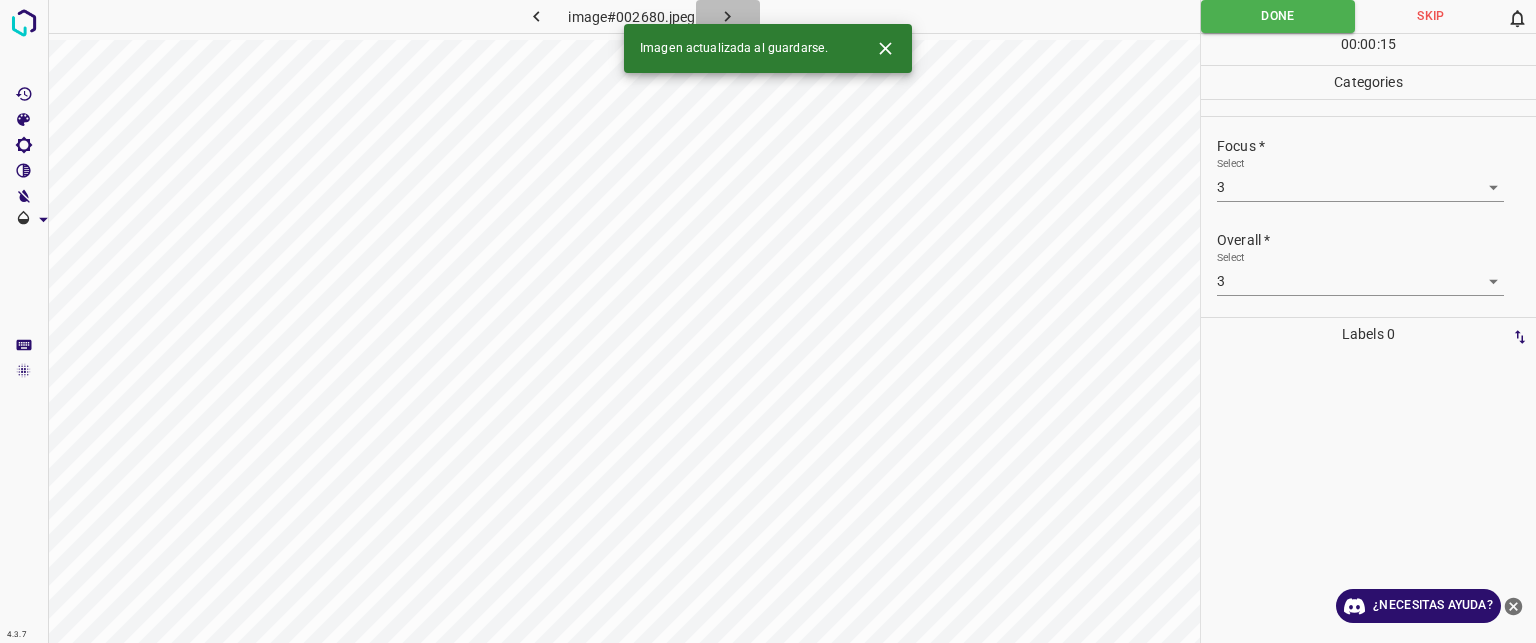 click 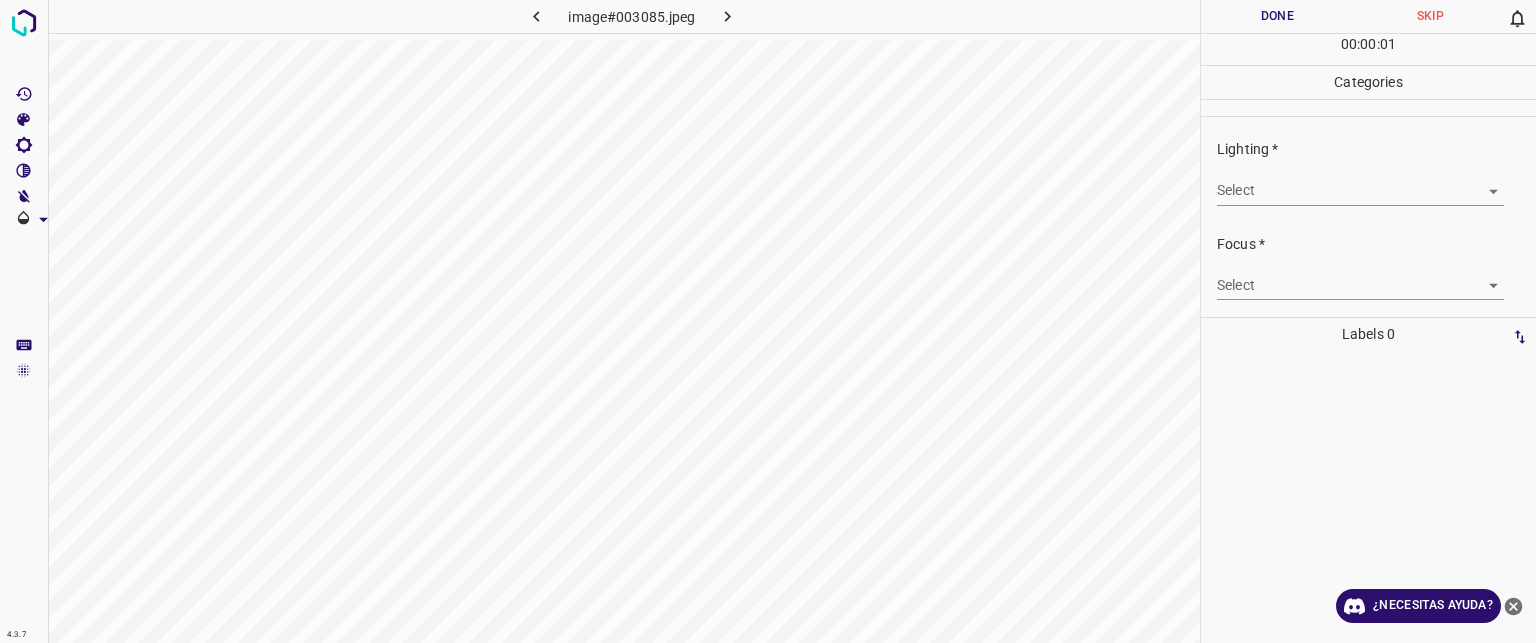 click on "Texto original Valora esta traducción Tu opinión servirá para ayudar a mejorar el Traductor de Google 4.3.7 image#003085.jpeg Done Skip 0 00   : 00   : 01   Categories Lighting *  Select ​ Focus *  Select ​ Overall *  Select ​ Labels   0 Categories 1 Lighting 2 Focus 3 Overall Tools Space Change between modes (Draw & Edit) I Auto labeling R Restore zoom M Zoom in N Zoom out Delete Delete selecte label Filters Z Restore filters X Saturation filter C Brightness filter V Contrast filter B Gray scale filter General O Download ¿Necesitas ayuda? - Texto - Esconder - Borrar" at bounding box center [768, 321] 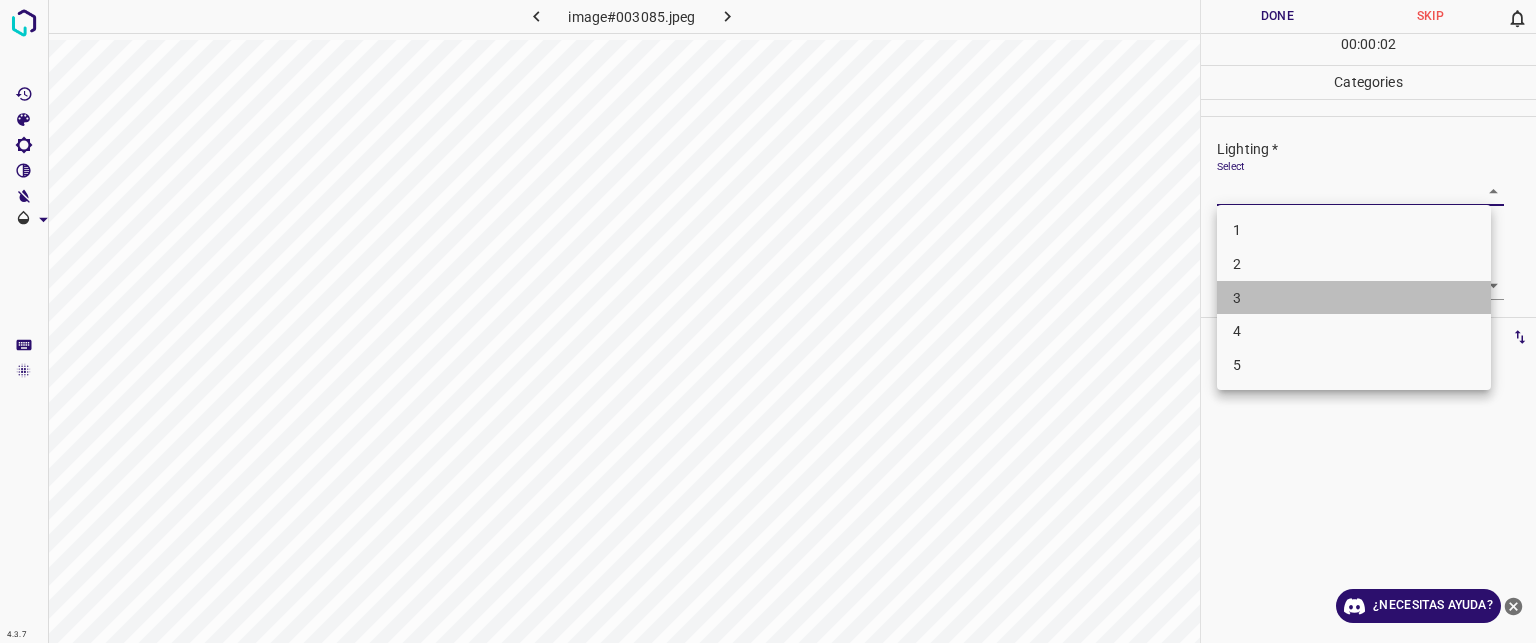 click on "3" at bounding box center (1354, 298) 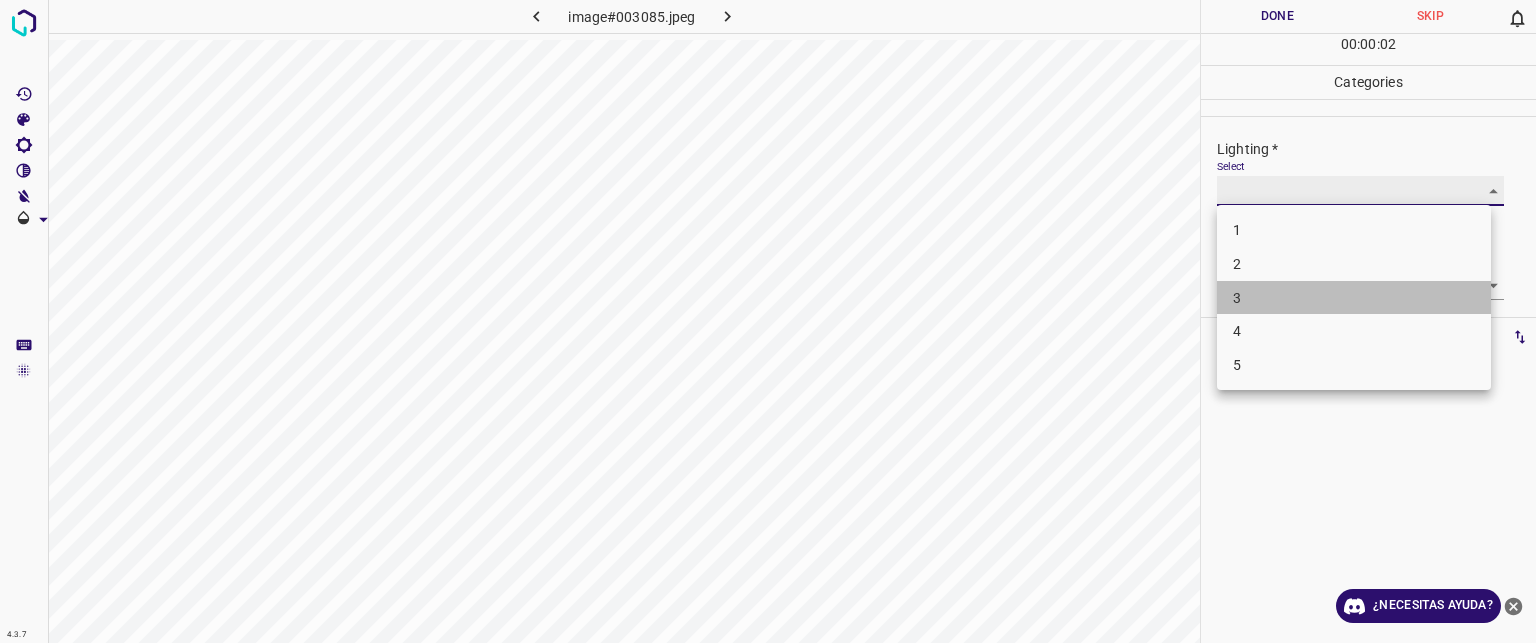 type on "3" 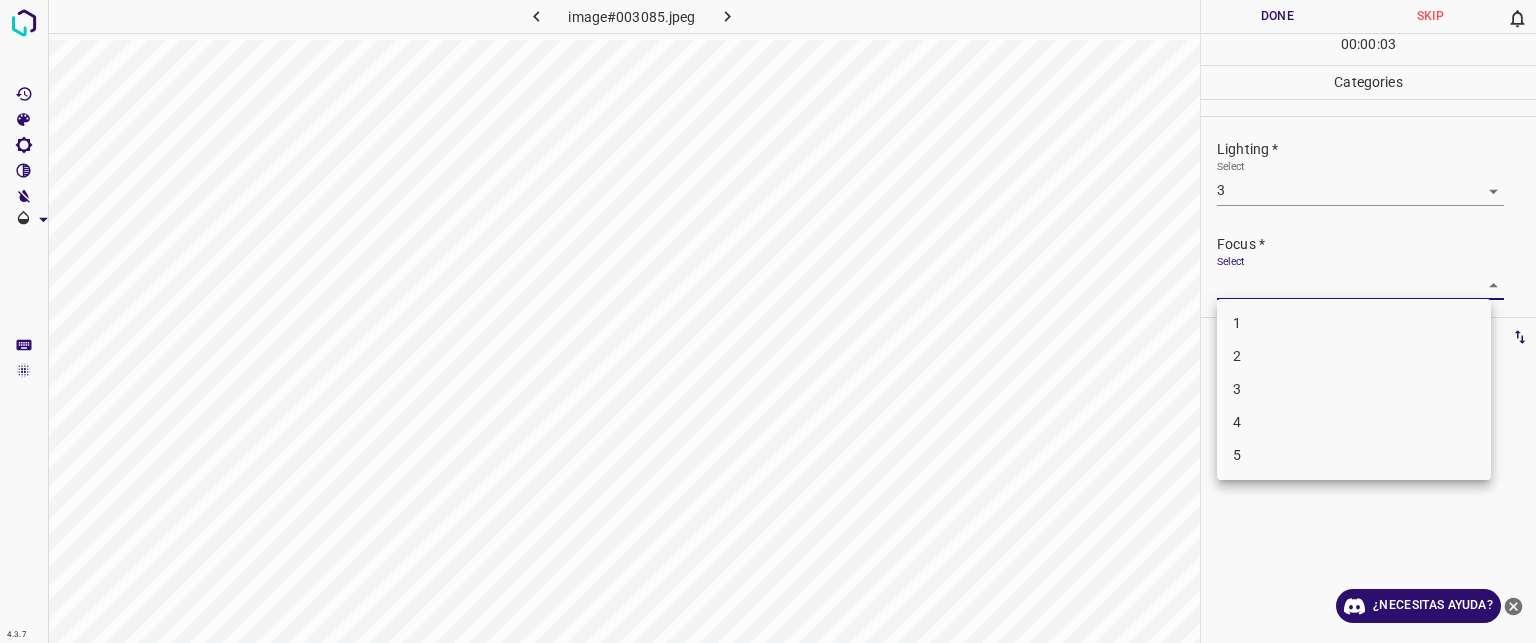 click on "Texto original Valora esta traducción Tu opinión servirá para ayudar a mejorar el Traductor de Google 4.3.7 image#003085.jpeg Done Skip 0 00   : 00   : 03   Categories Lighting *  Select 3 3 Focus *  Select ​ Overall *  Select ​ Labels   0 Categories 1 Lighting 2 Focus 3 Overall Tools Space Change between modes (Draw & Edit) I Auto labeling R Restore zoom M Zoom in N Zoom out Delete Delete selecte label Filters Z Restore filters X Saturation filter C Brightness filter V Contrast filter B Gray scale filter General O Download ¿Necesitas ayuda? - Texto - Esconder - Borrar 1 2 3 4 5" at bounding box center [768, 321] 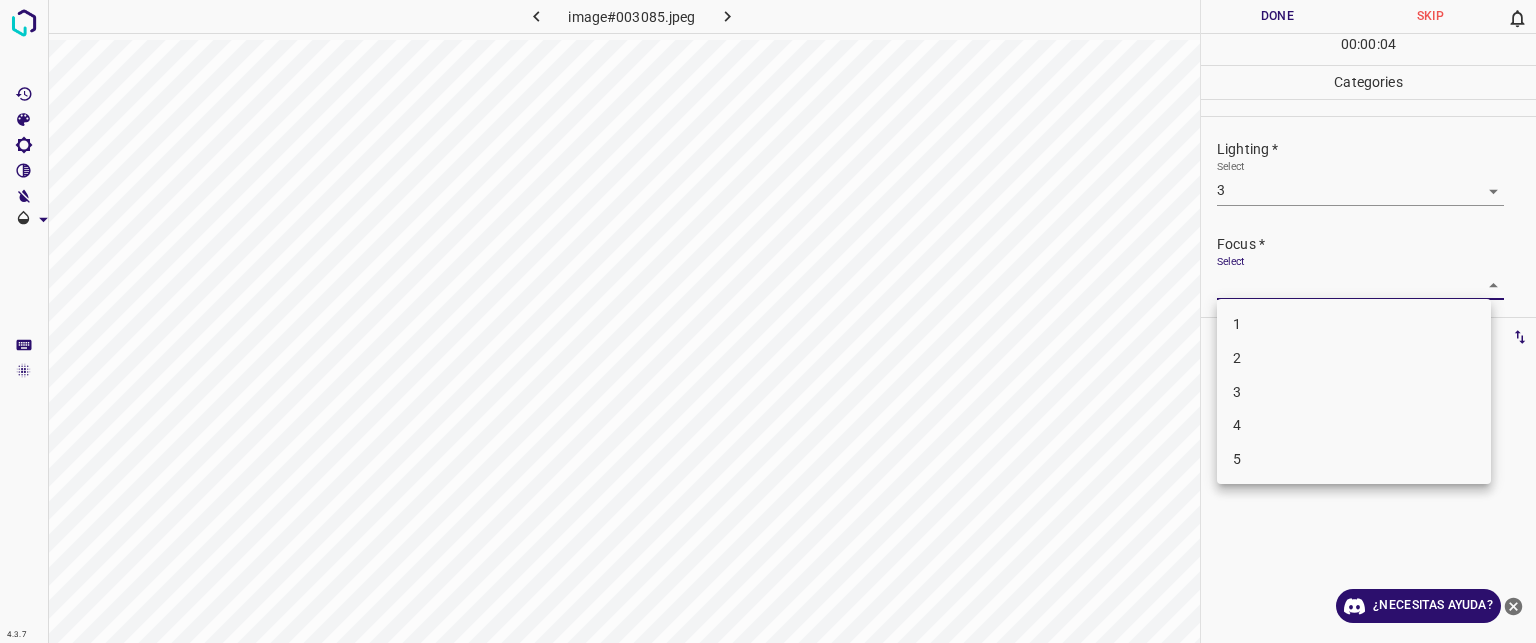 click on "3" at bounding box center [1354, 392] 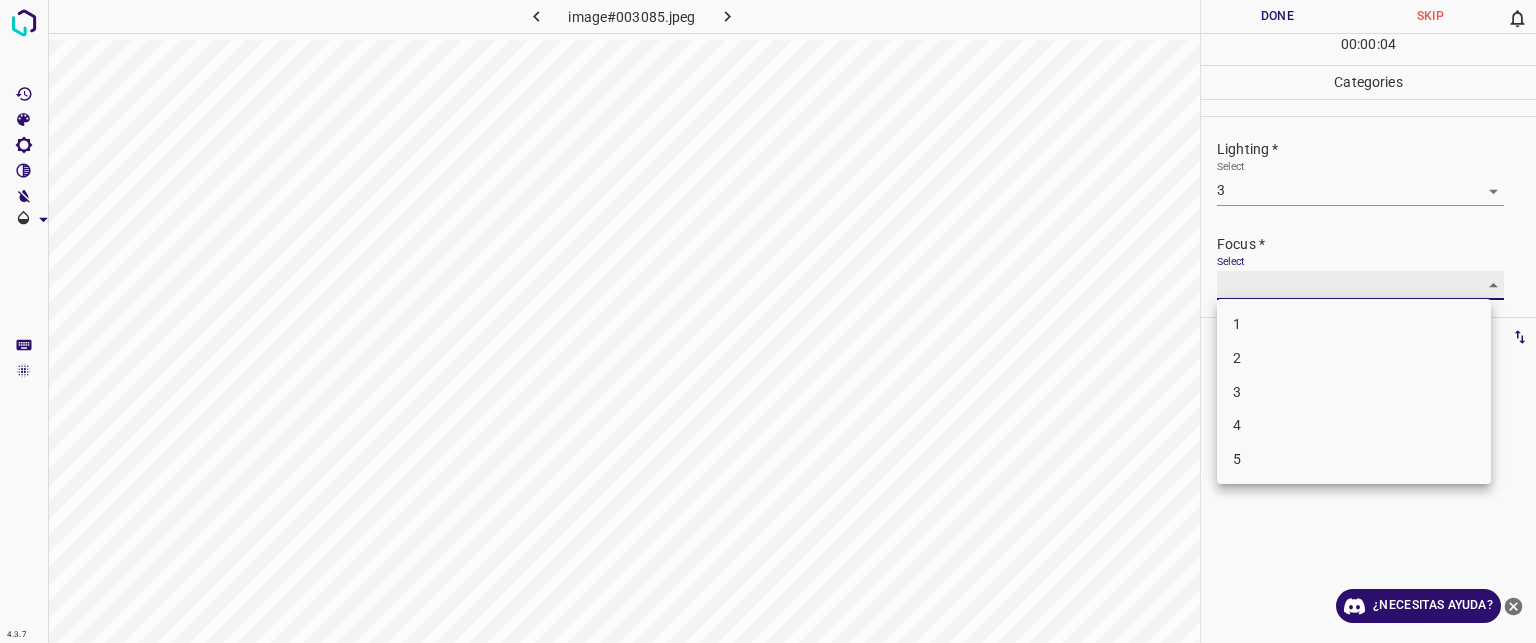type on "3" 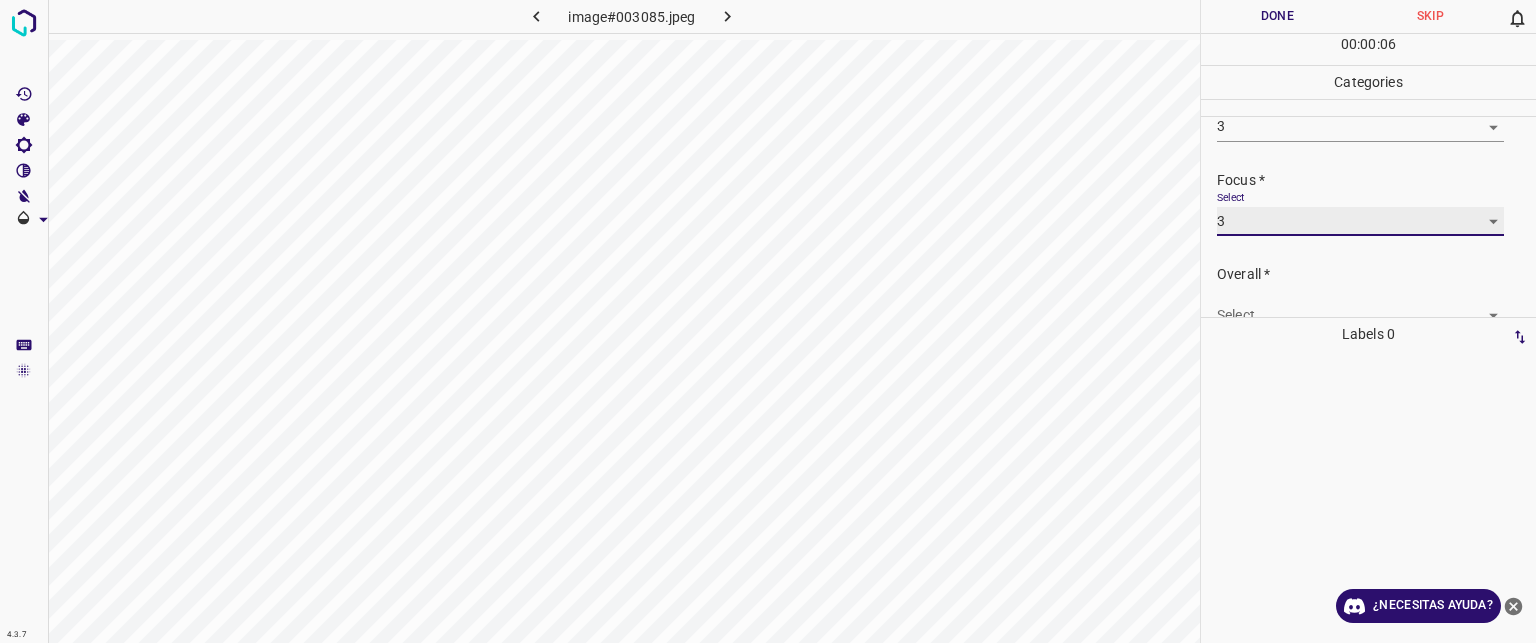 scroll, scrollTop: 98, scrollLeft: 0, axis: vertical 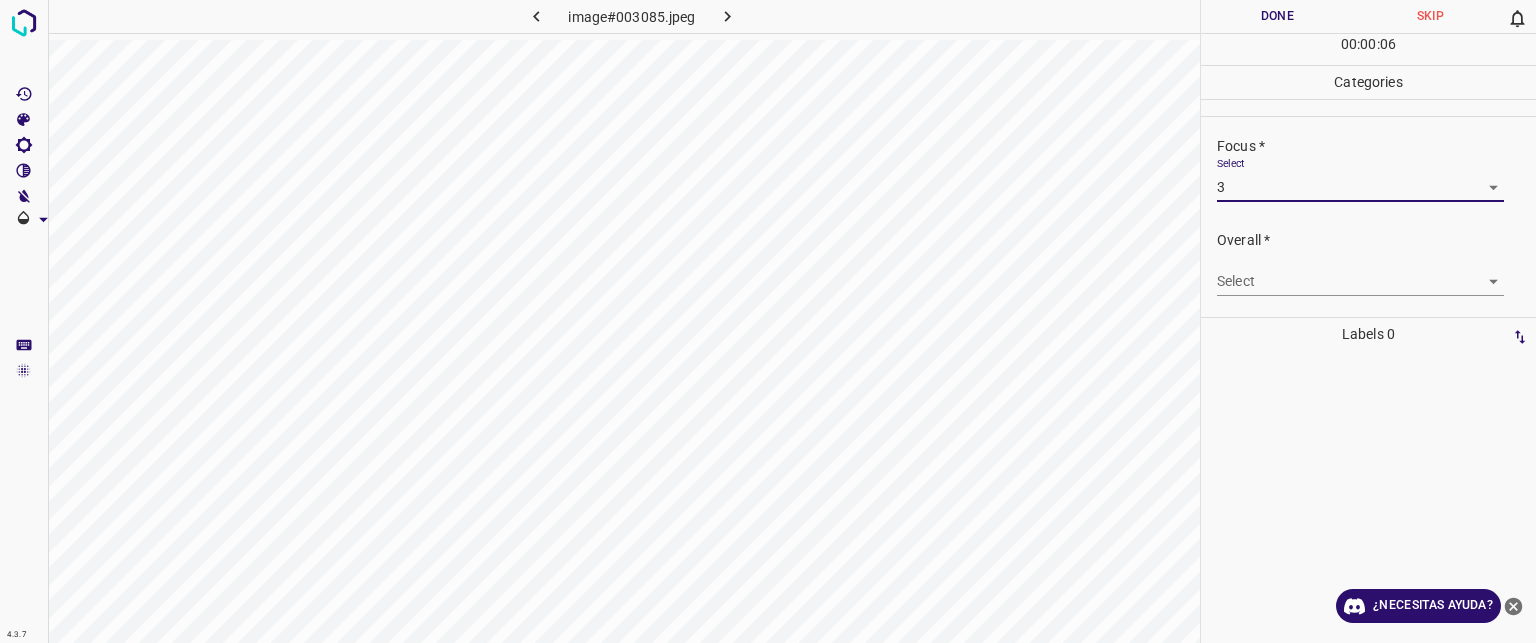 click on "Texto original Valora esta traducción Tu opinión servirá para ayudar a mejorar el Traductor de Google 4.3.7 image#003085.jpeg Done Skip 0 00   : 00   : 06   Categories Lighting *  Select 3 3 Focus *  Select 3 3 Overall *  Select ​ Labels   0 Categories 1 Lighting 2 Focus 3 Overall Tools Space Change between modes (Draw & Edit) I Auto labeling R Restore zoom M Zoom in N Zoom out Delete Delete selecte label Filters Z Restore filters X Saturation filter C Brightness filter V Contrast filter B Gray scale filter General O Download ¿Necesitas ayuda? - Texto - Esconder - Borrar" at bounding box center (768, 321) 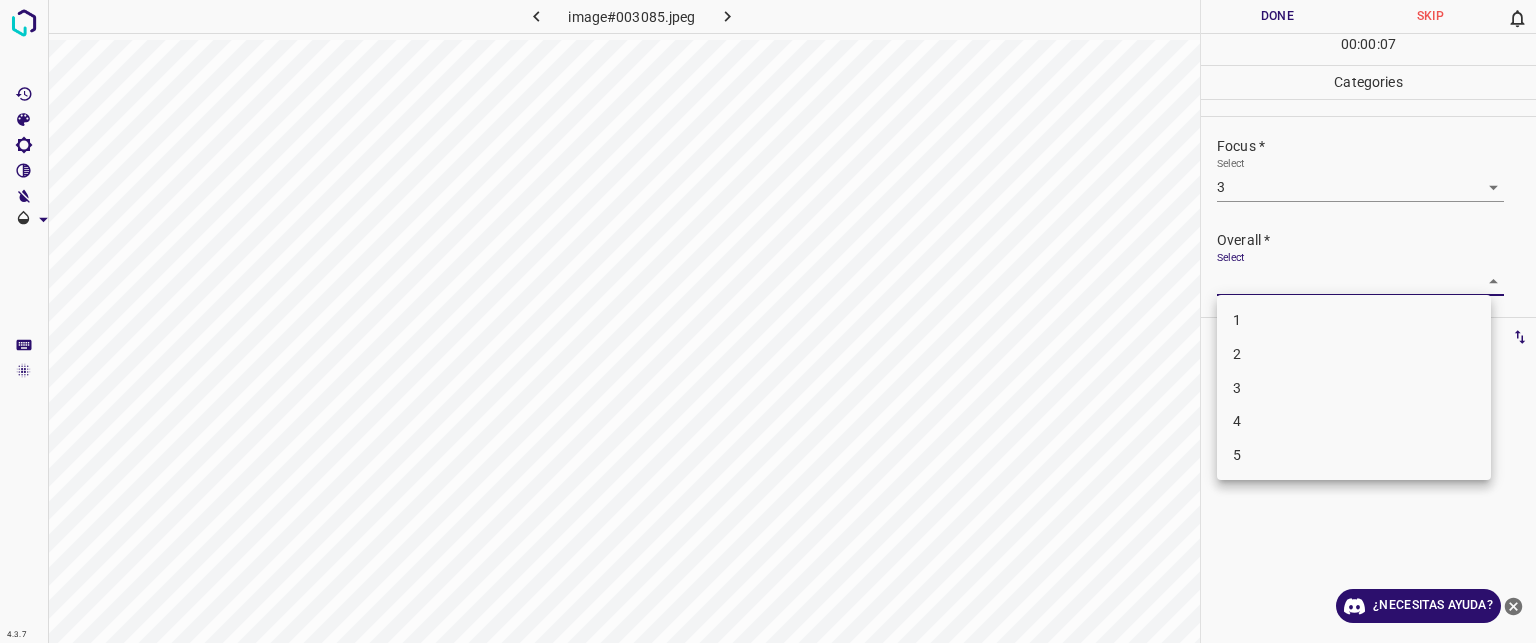 click on "3" at bounding box center (1354, 388) 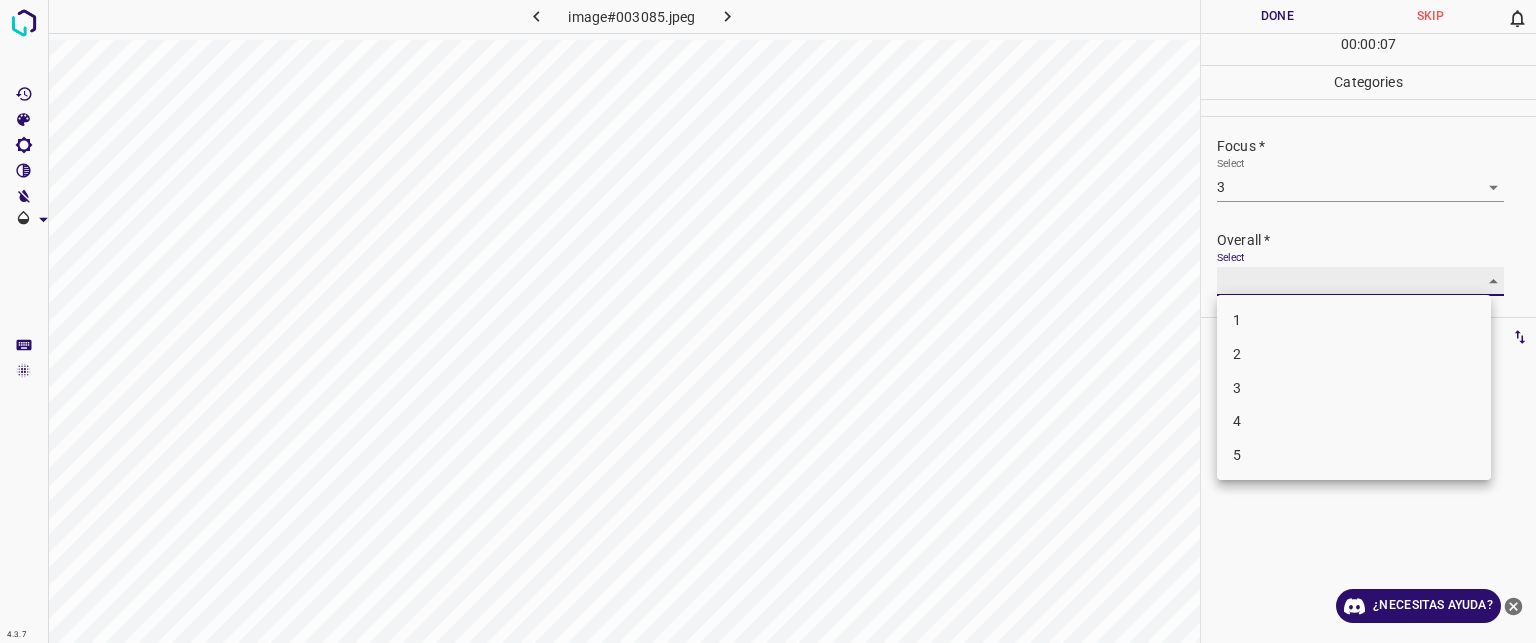 type on "3" 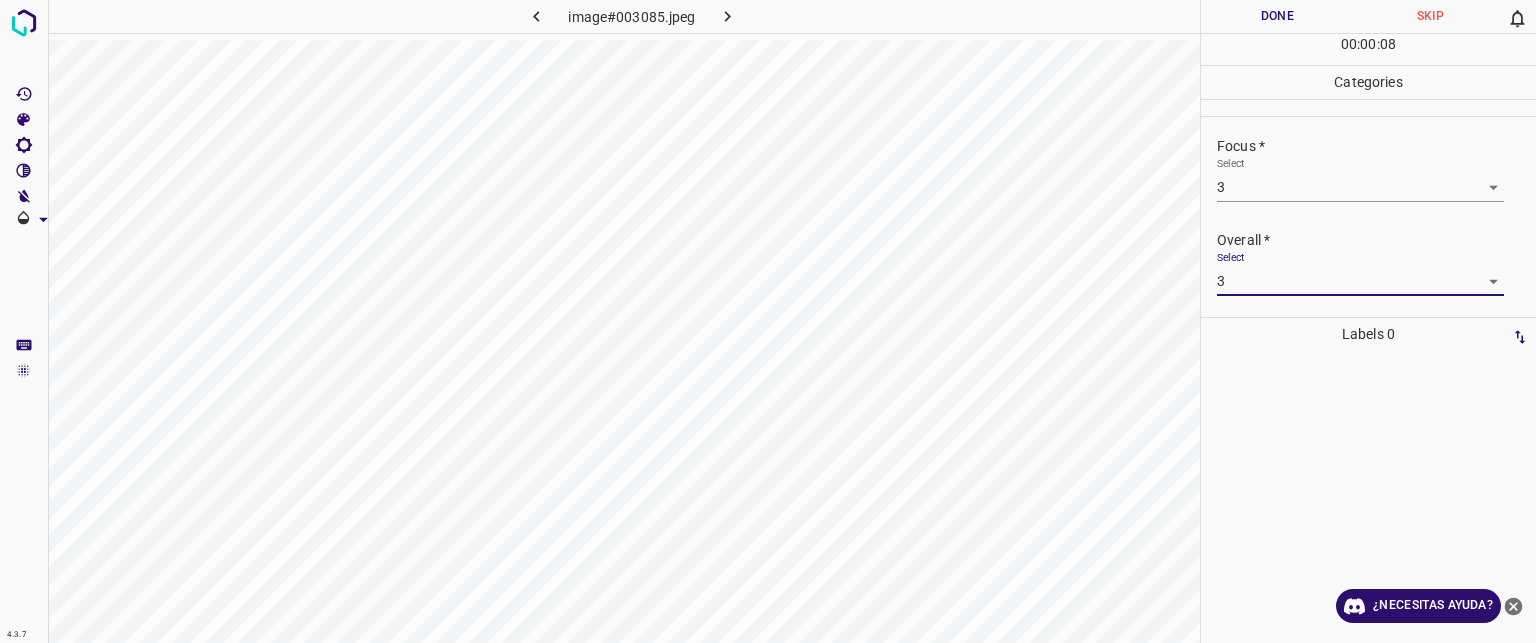 click on "Done" at bounding box center [1277, 16] 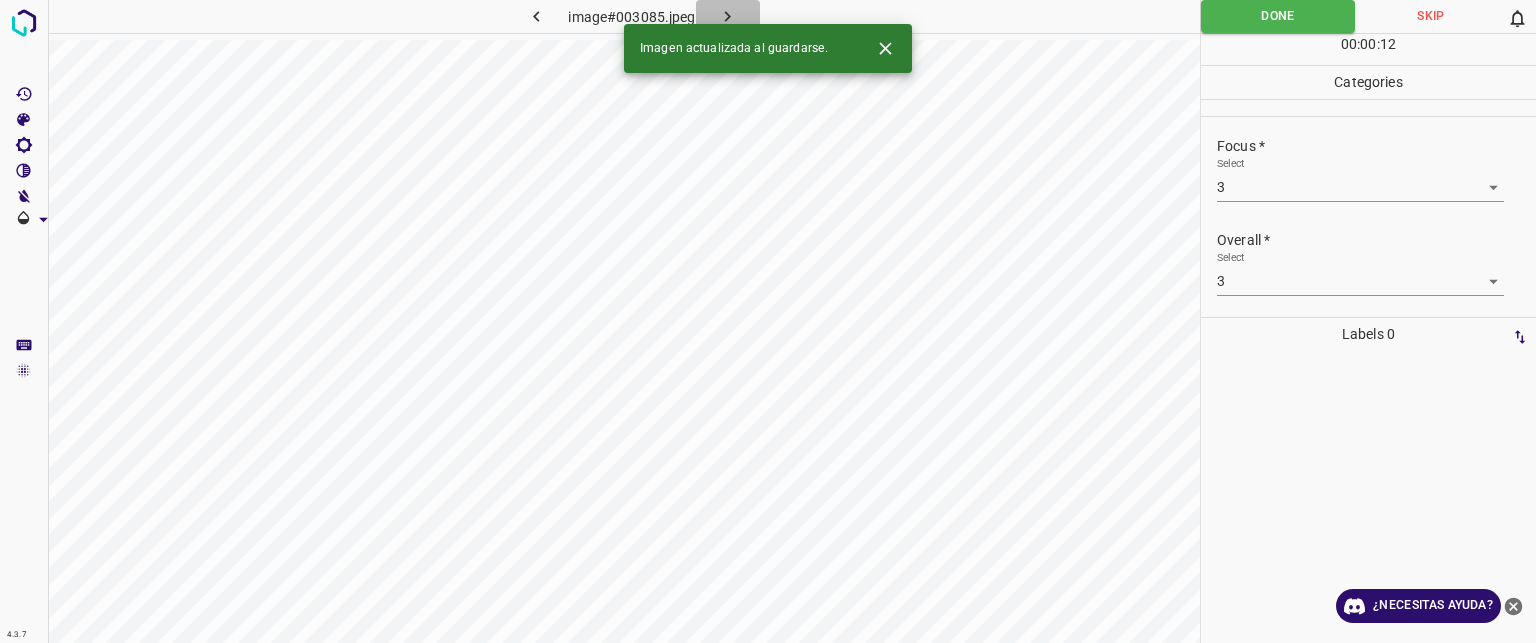 click 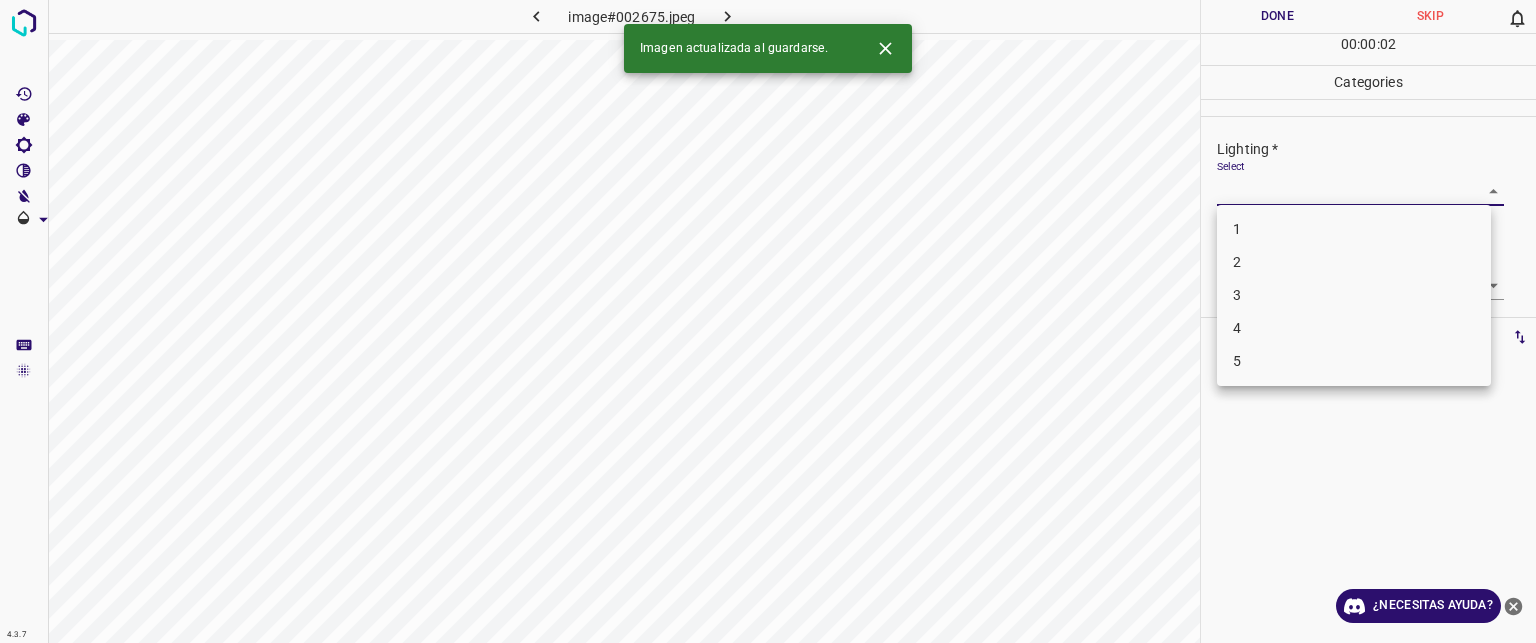 click on "Texto original Valora esta traducción Tu opinión servirá para ayudar a mejorar el Traductor de Google 4.3.7 image#002675.jpeg Done Skip 0 00   : 00   : 02   Categories Lighting *  Select ​ Focus *  Select ​ Overall *  Select ​ Labels   0 Categories 1 Lighting 2 Focus 3 Overall Tools Space Change between modes (Draw & Edit) I Auto labeling R Restore zoom M Zoom in N Zoom out Delete Delete selecte label Filters Z Restore filters X Saturation filter C Brightness filter V Contrast filter B Gray scale filter General O Download Imagen actualizada al guardarse. ¿Necesitas ayuda? - Texto - Esconder - Borrar 1 2 3 4 5" at bounding box center (768, 321) 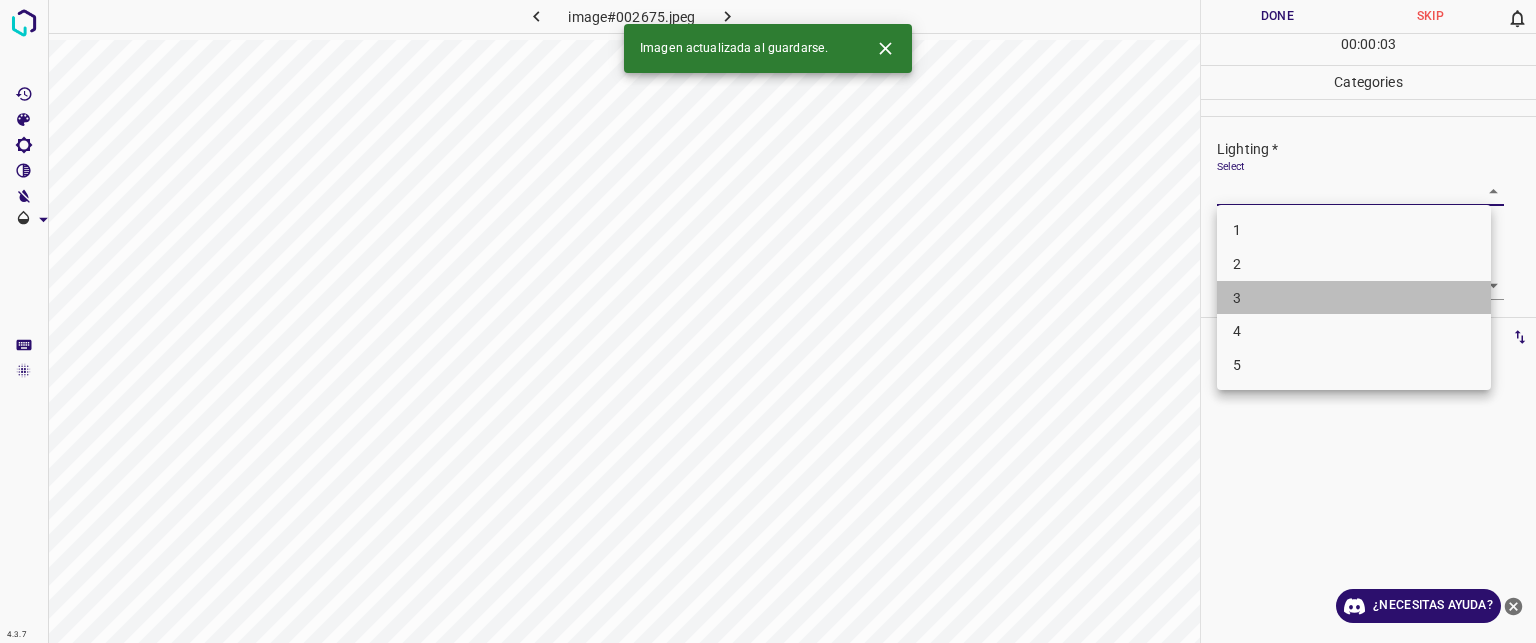 click on "3" at bounding box center [1354, 298] 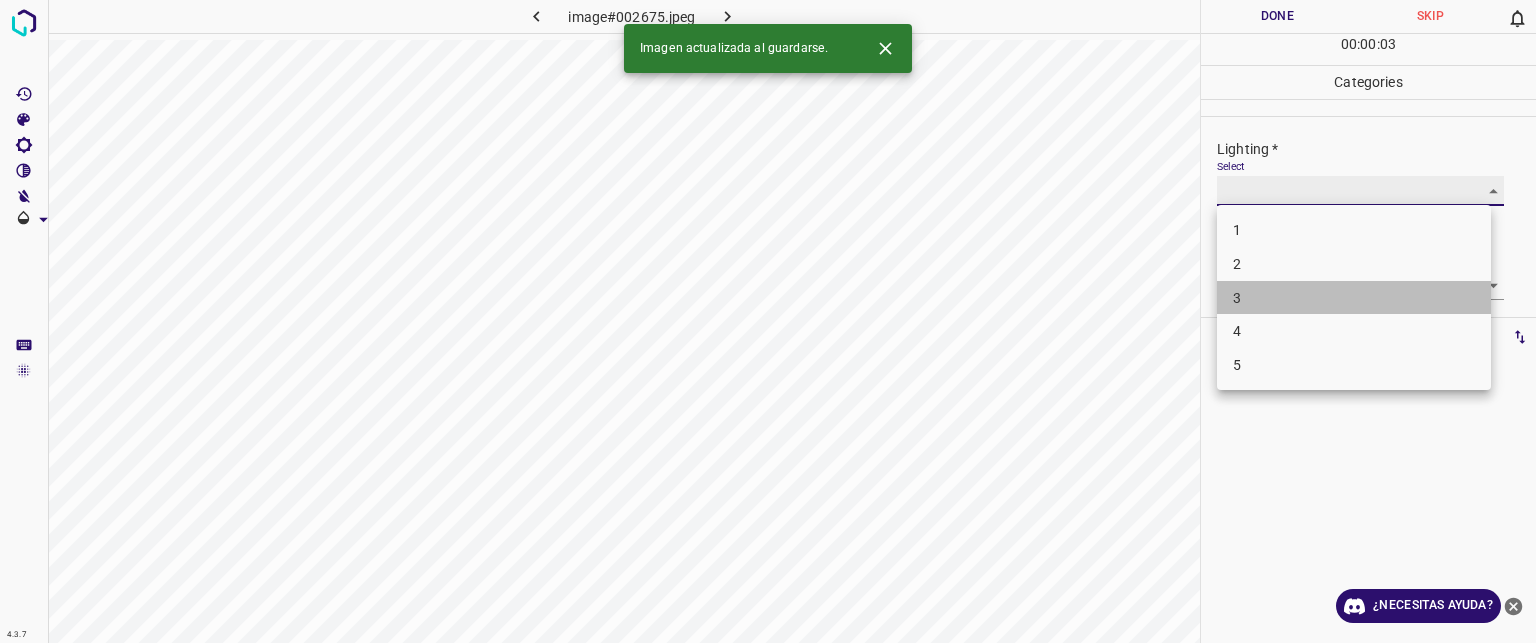 type on "3" 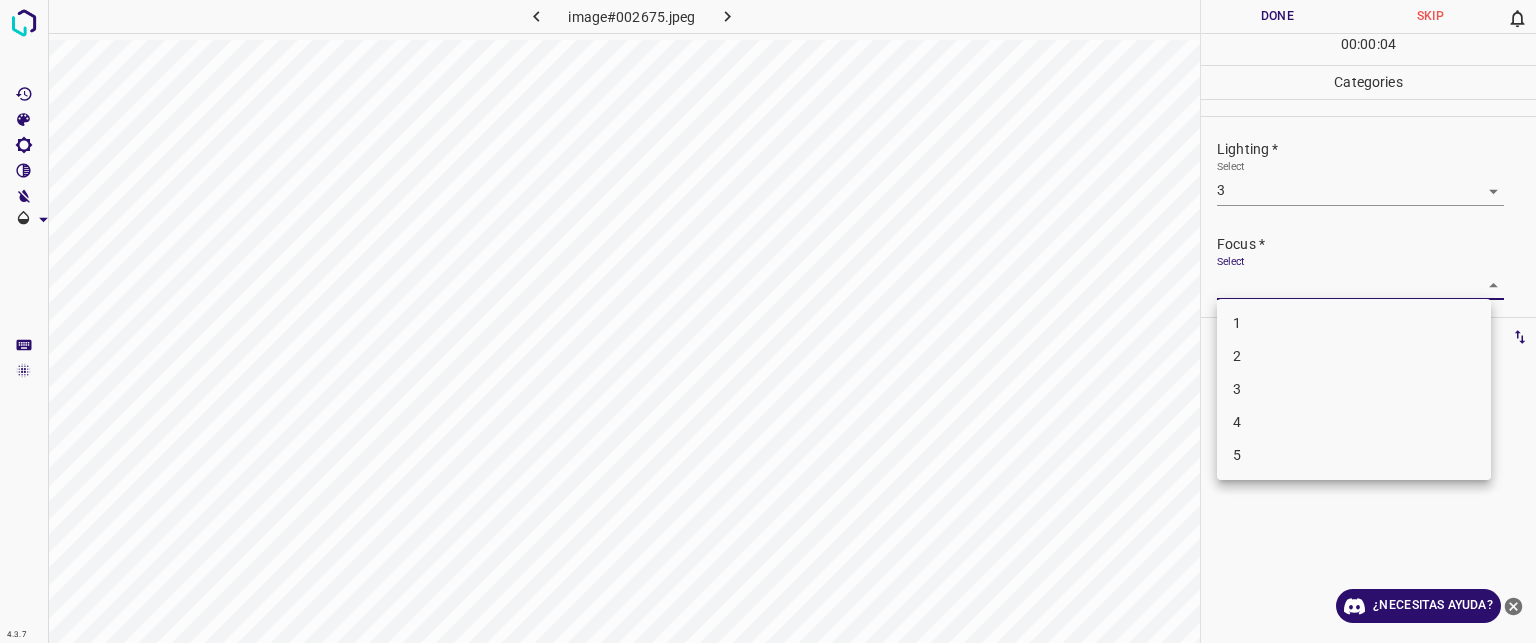 click on "Texto original Valora esta traducción Tu opinión servirá para ayudar a mejorar el Traductor de Google 4.3.7 image#002675.jpeg Done Skip 0 00   : 00   : 04   Categories Lighting *  Select 3 3 Focus *  Select ​ Overall *  Select ​ Labels   0 Categories 1 Lighting 2 Focus 3 Overall Tools Space Change between modes (Draw & Edit) I Auto labeling R Restore zoom M Zoom in N Zoom out Delete Delete selecte label Filters Z Restore filters X Saturation filter C Brightness filter V Contrast filter B Gray scale filter General O Download ¿Necesitas ayuda? - Texto - Esconder - Borrar 1 2 3 4 5" at bounding box center (768, 321) 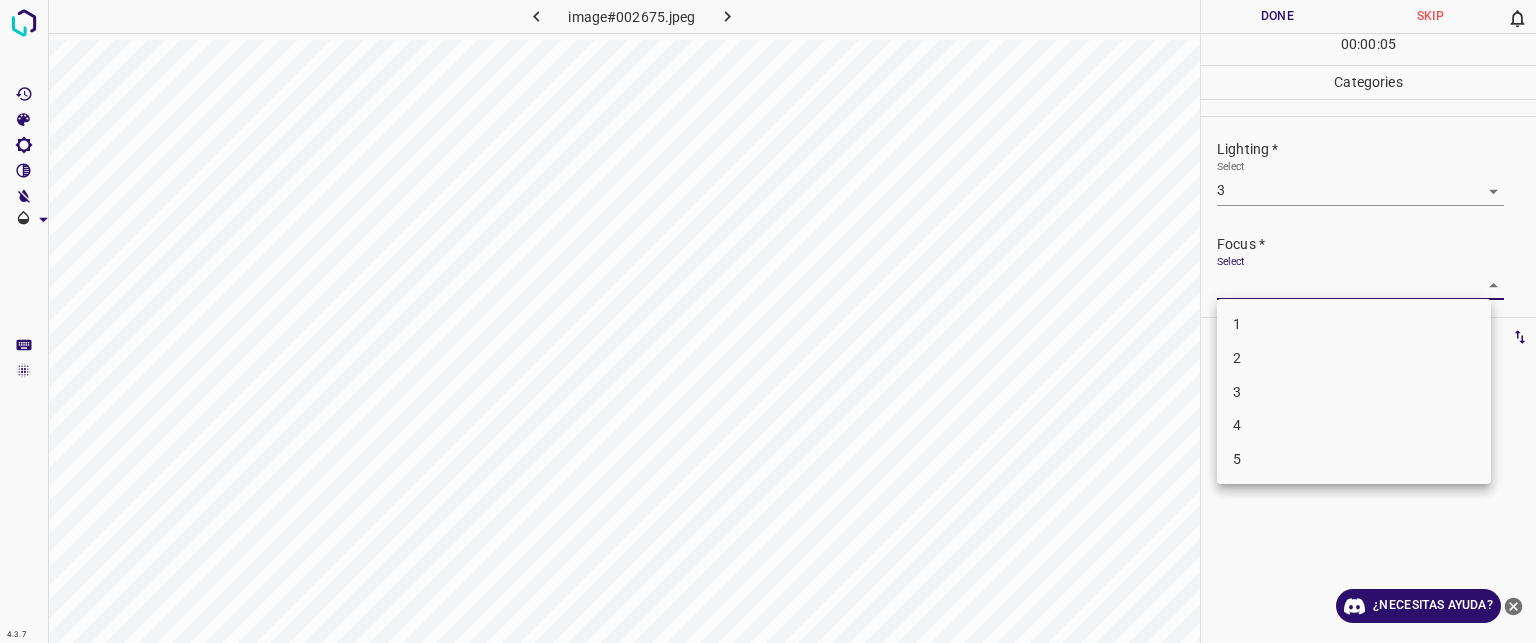 click on "3" at bounding box center [1237, 391] 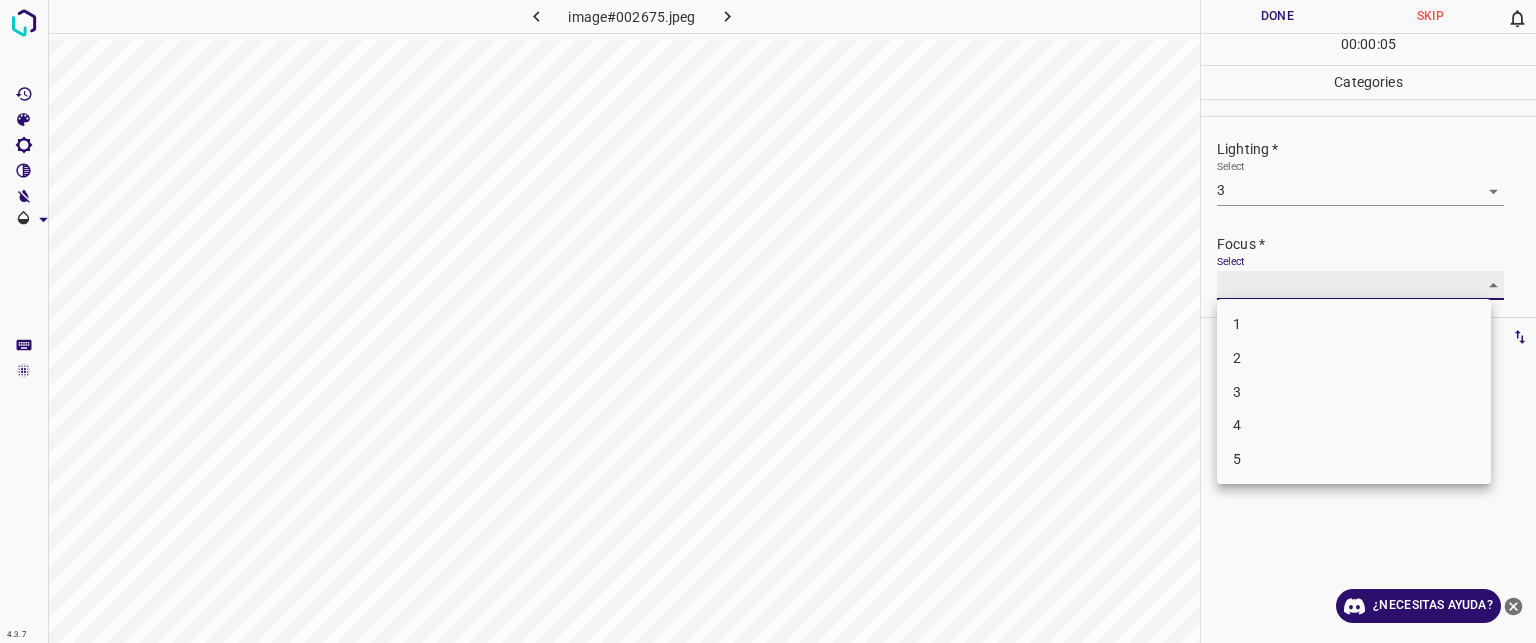 type on "3" 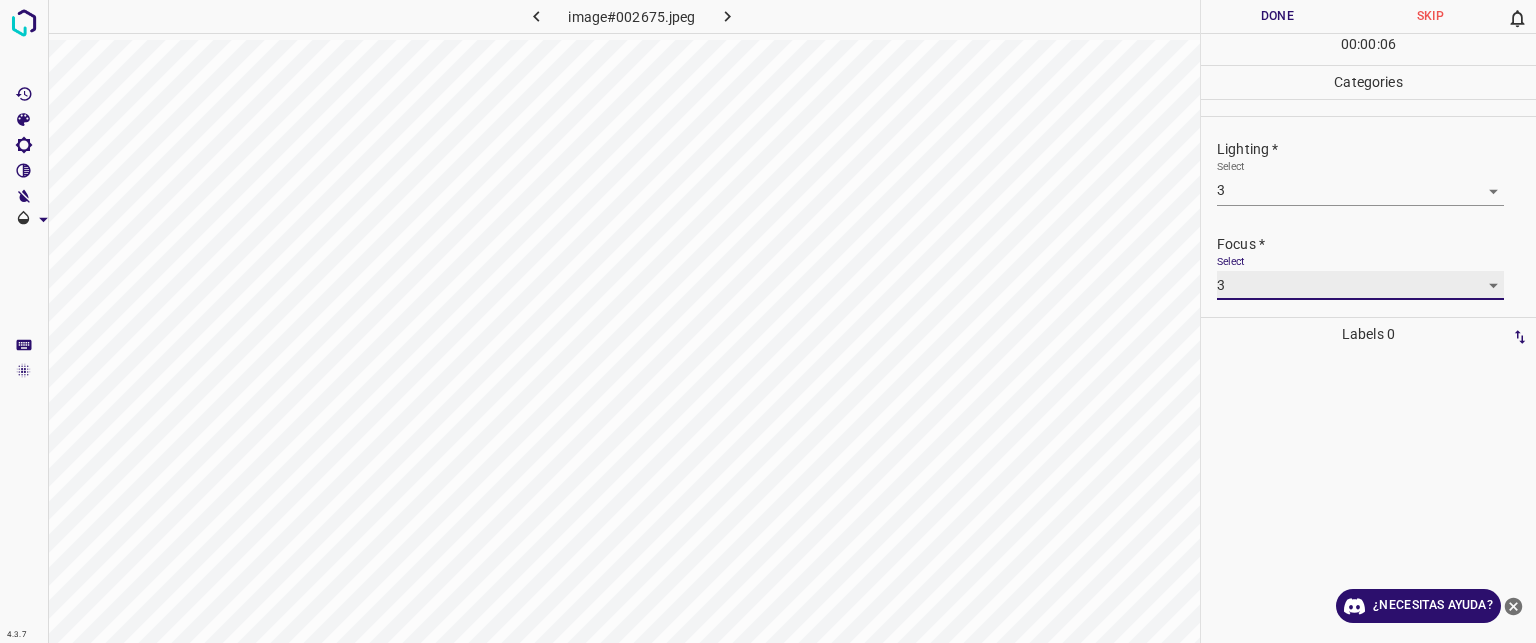scroll, scrollTop: 98, scrollLeft: 0, axis: vertical 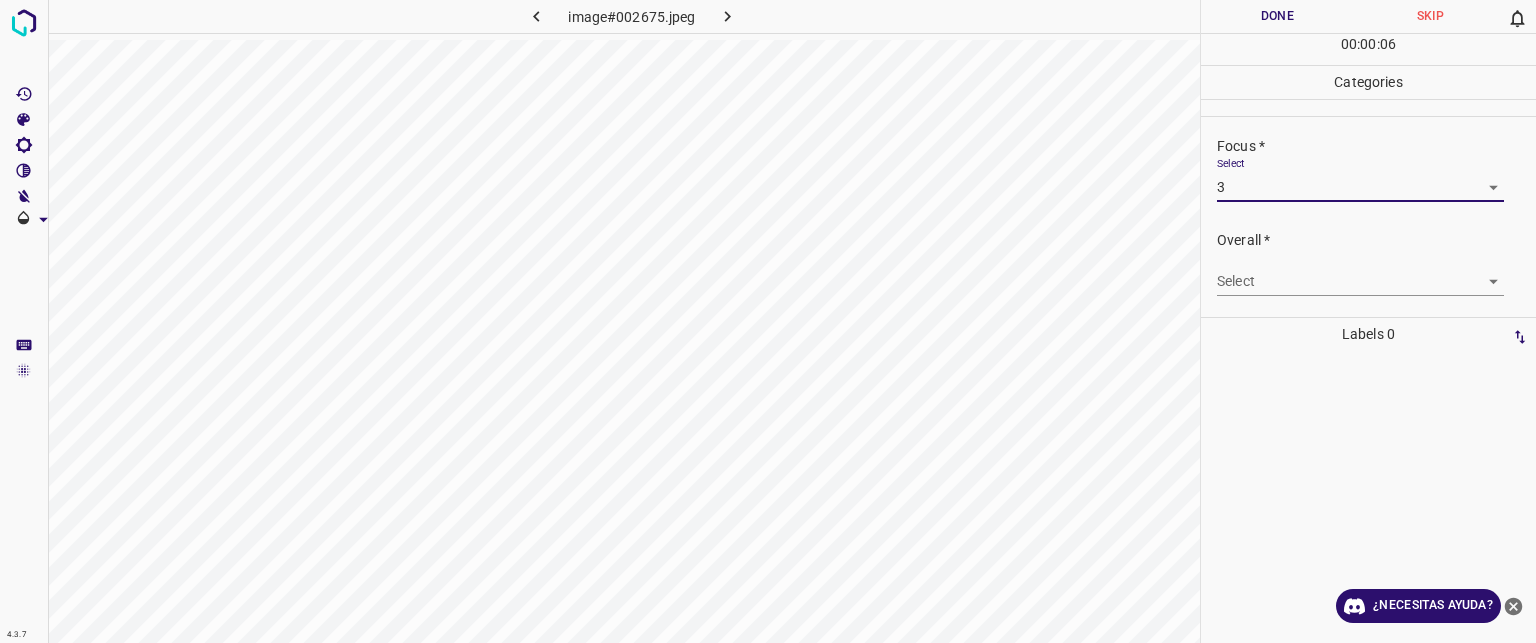 click on "Texto original Valora esta traducción Tu opinión servirá para ayudar a mejorar el Traductor de Google 4.3.7 image#002675.jpeg Done Skip 0 00   : 00   : 06   Categories Lighting *  Select 3 3 Focus *  Select 3 3 Overall *  Select ​ Labels   0 Categories 1 Lighting 2 Focus 3 Overall Tools Space Change between modes (Draw & Edit) I Auto labeling R Restore zoom M Zoom in N Zoom out Delete Delete selecte label Filters Z Restore filters X Saturation filter C Brightness filter V Contrast filter B Gray scale filter General O Download ¿Necesitas ayuda? - Texto - Esconder - Borrar" at bounding box center [768, 321] 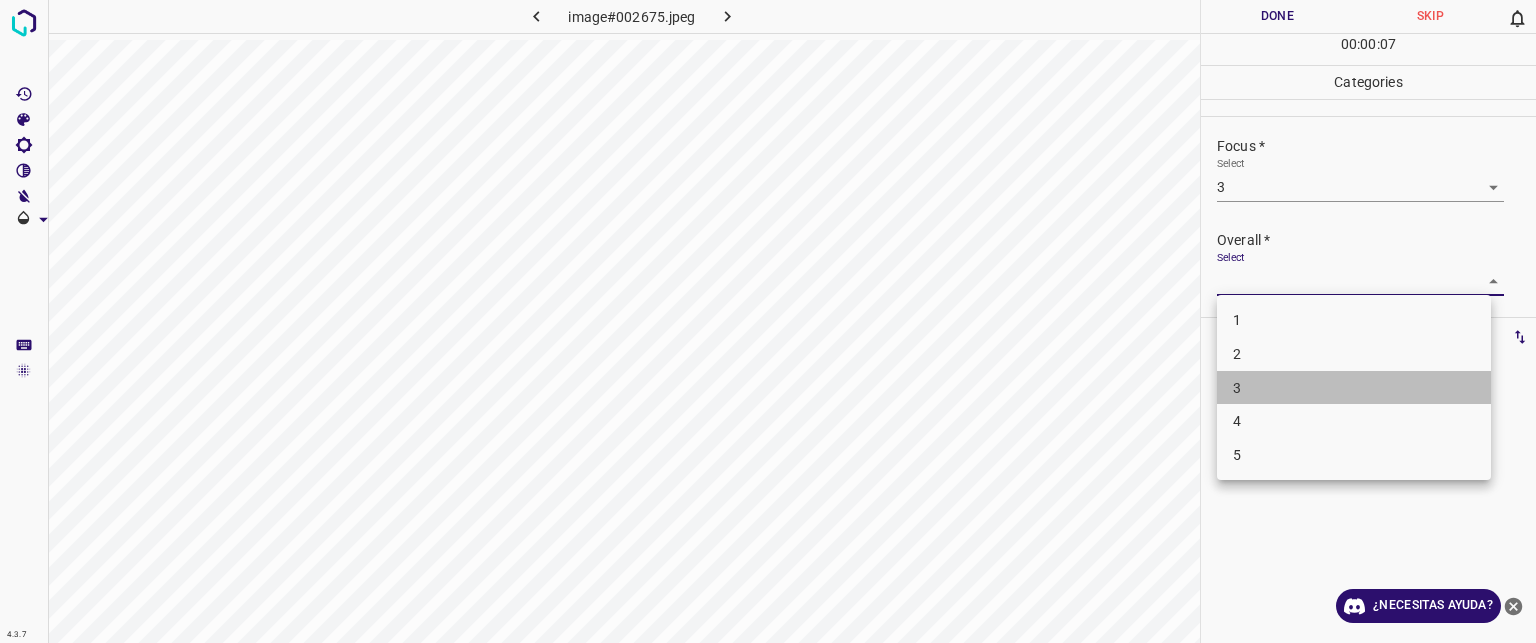 click on "3" at bounding box center (1237, 387) 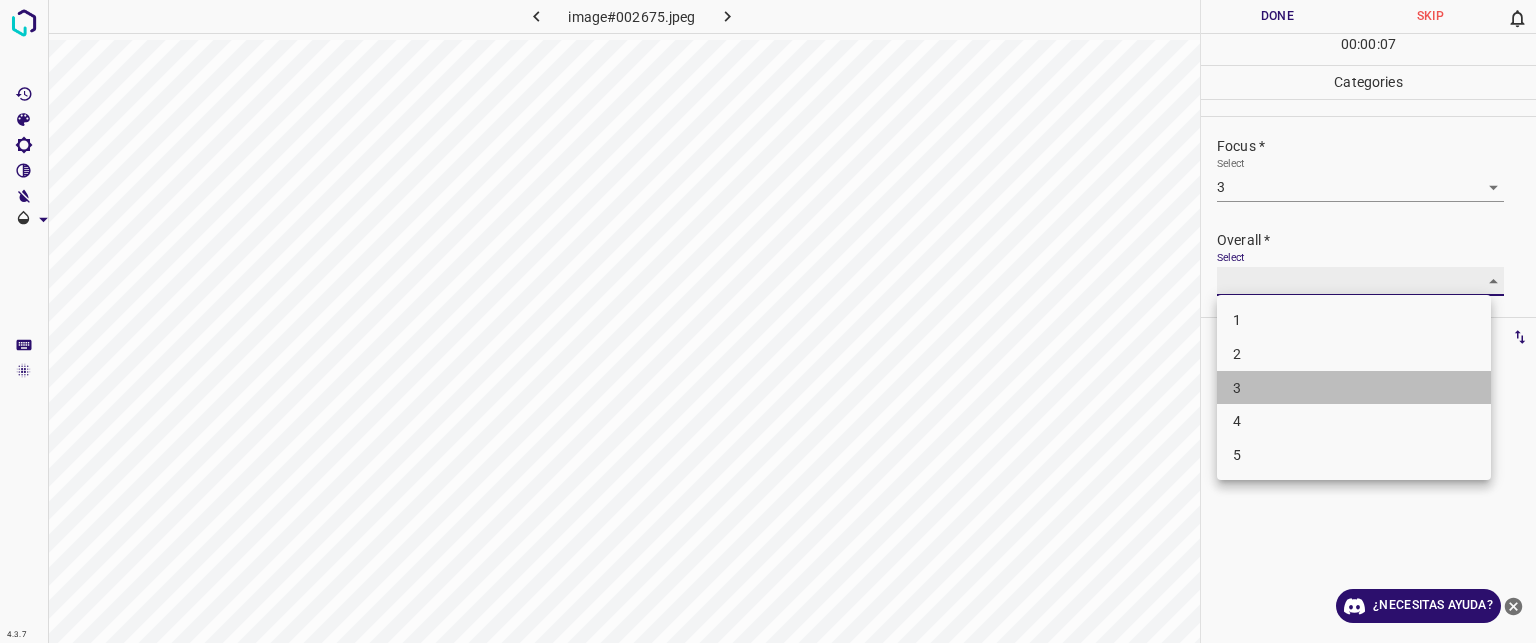 type on "3" 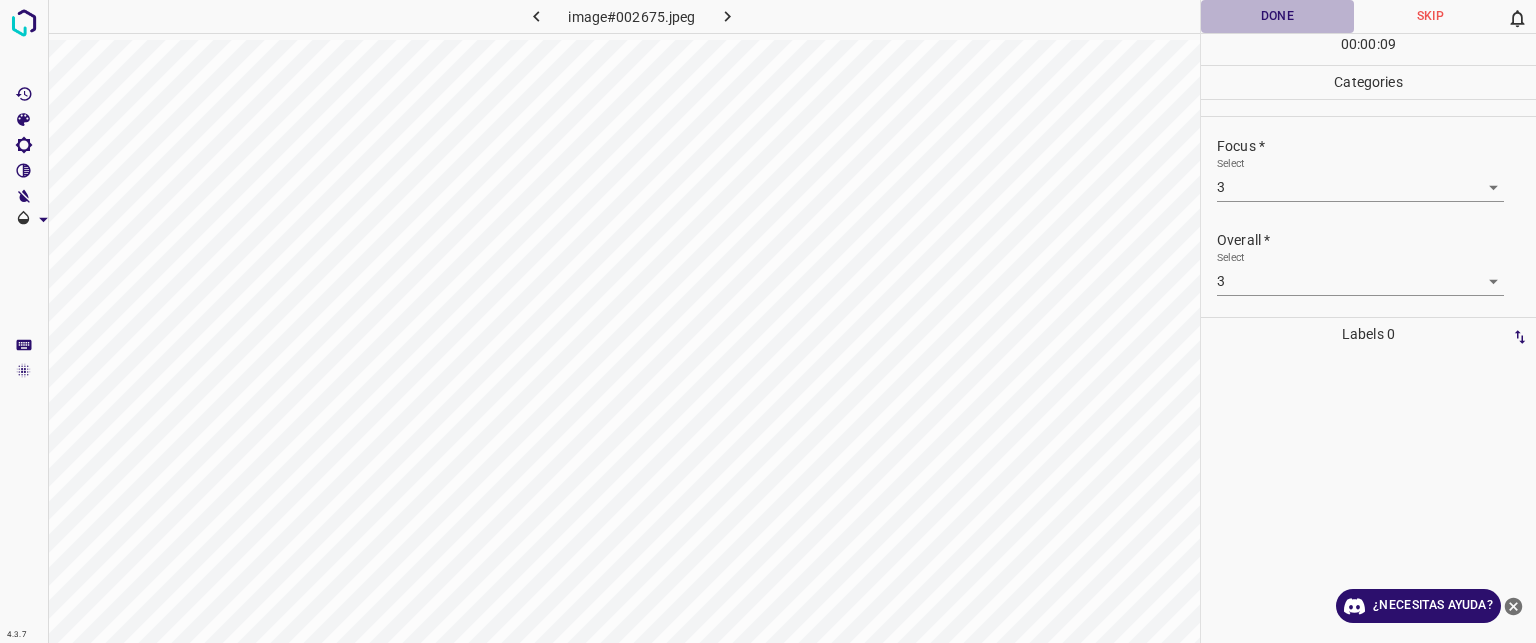 click on "Done" at bounding box center (1277, 16) 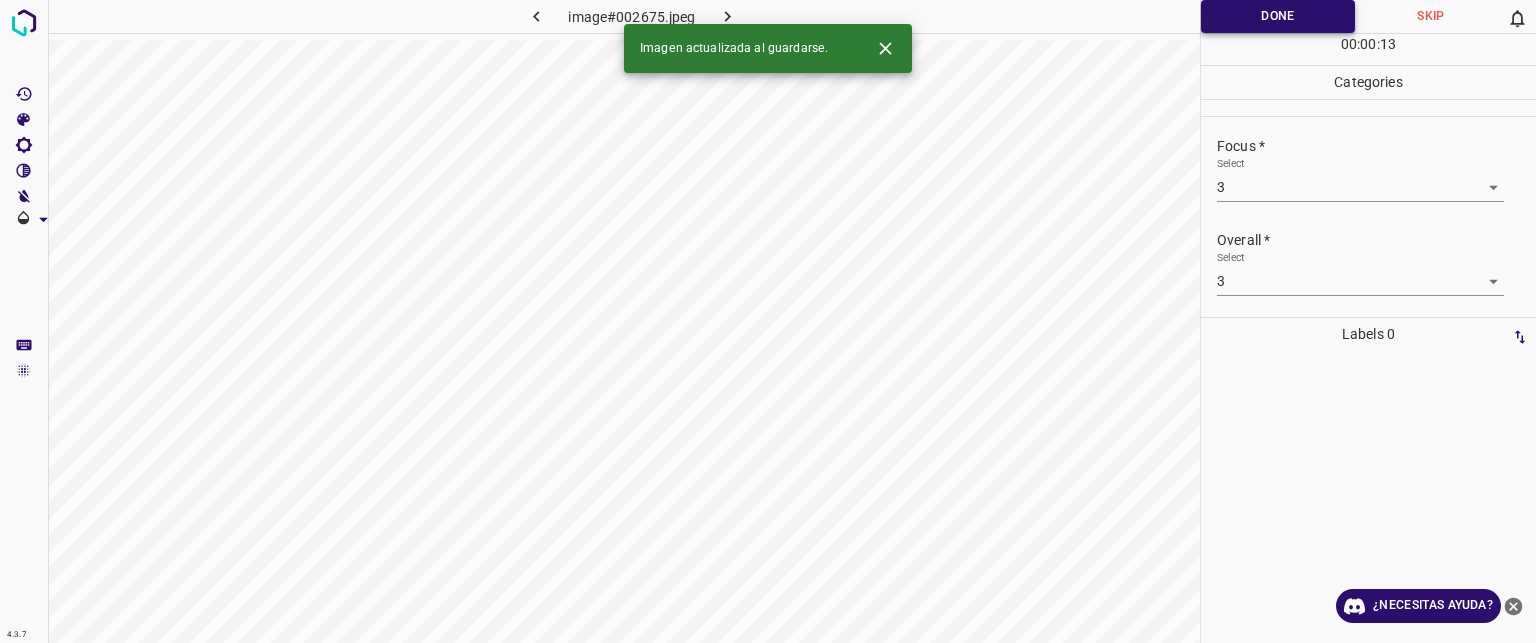 click on "Done" at bounding box center (1278, 16) 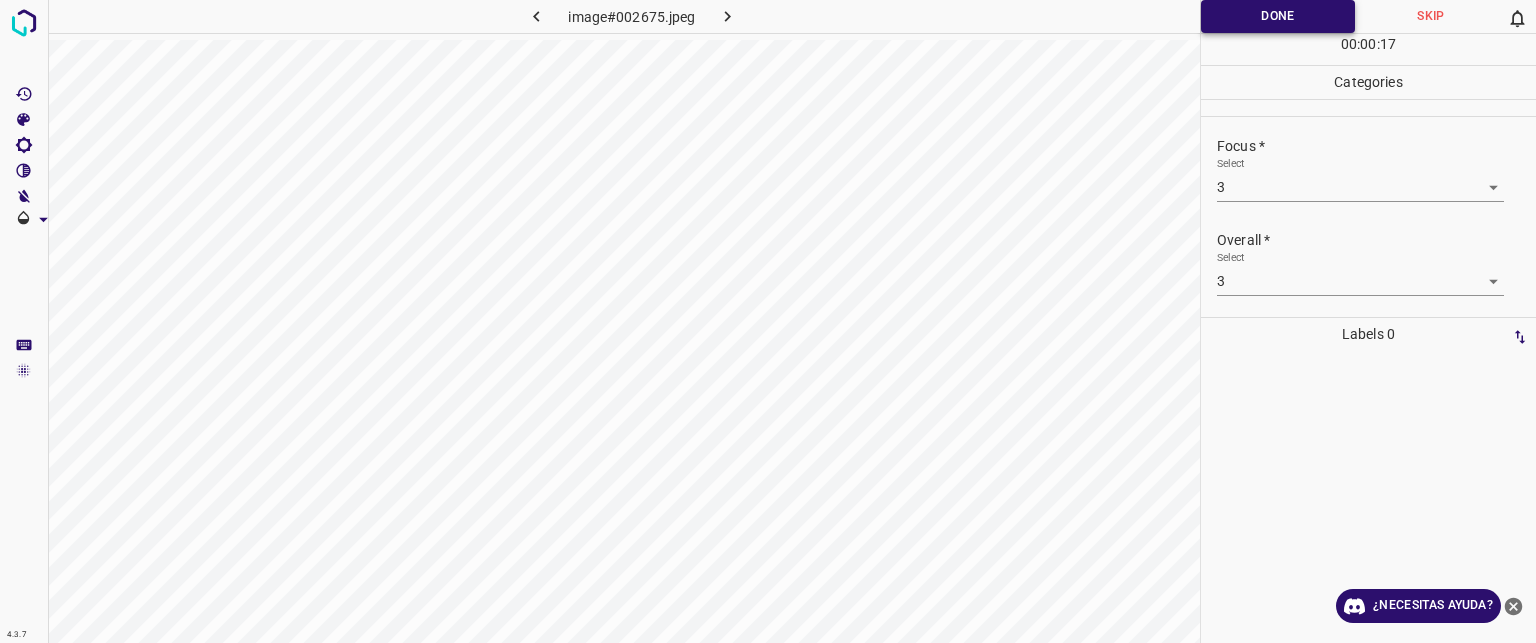 click on "Done" at bounding box center [1278, 16] 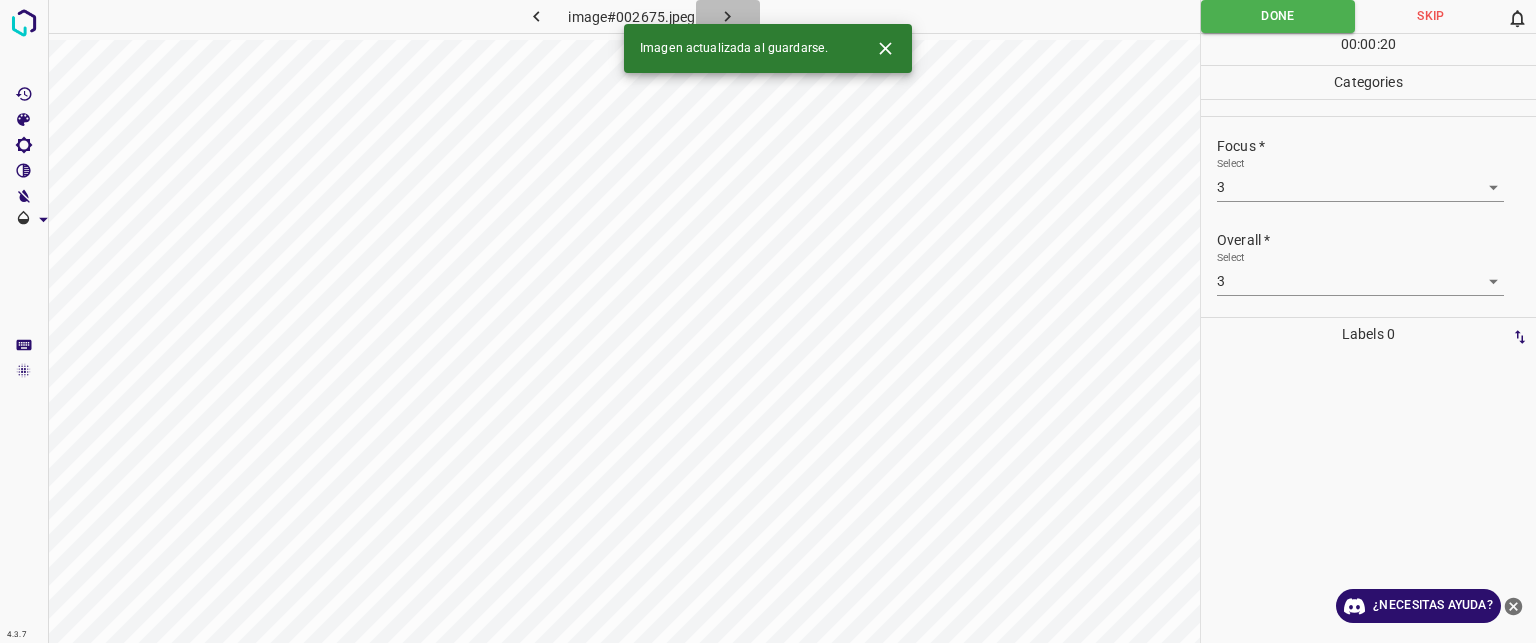 click at bounding box center (728, 16) 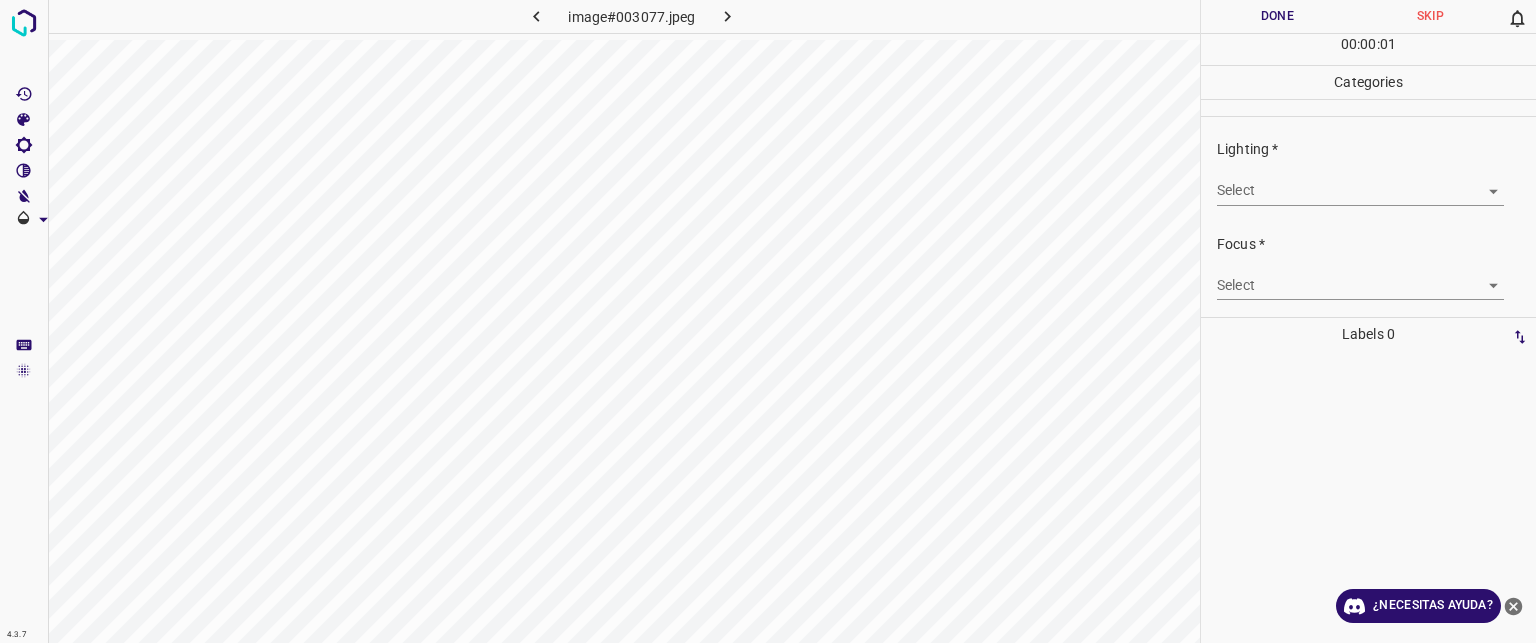 click on "Texto original Valora esta traducción Tu opinión servirá para ayudar a mejorar el Traductor de Google 4.3.7 image#003077.jpeg Done Skip 0 00   : 00   : 01   Categories Lighting *  Select ​ Focus *  Select ​ Overall *  Select ​ Labels   0 Categories 1 Lighting 2 Focus 3 Overall Tools Space Change between modes (Draw & Edit) I Auto labeling R Restore zoom M Zoom in N Zoom out Delete Delete selecte label Filters Z Restore filters X Saturation filter C Brightness filter V Contrast filter B Gray scale filter General O Download ¿Necesitas ayuda? - Texto - Esconder - Borrar" at bounding box center [768, 321] 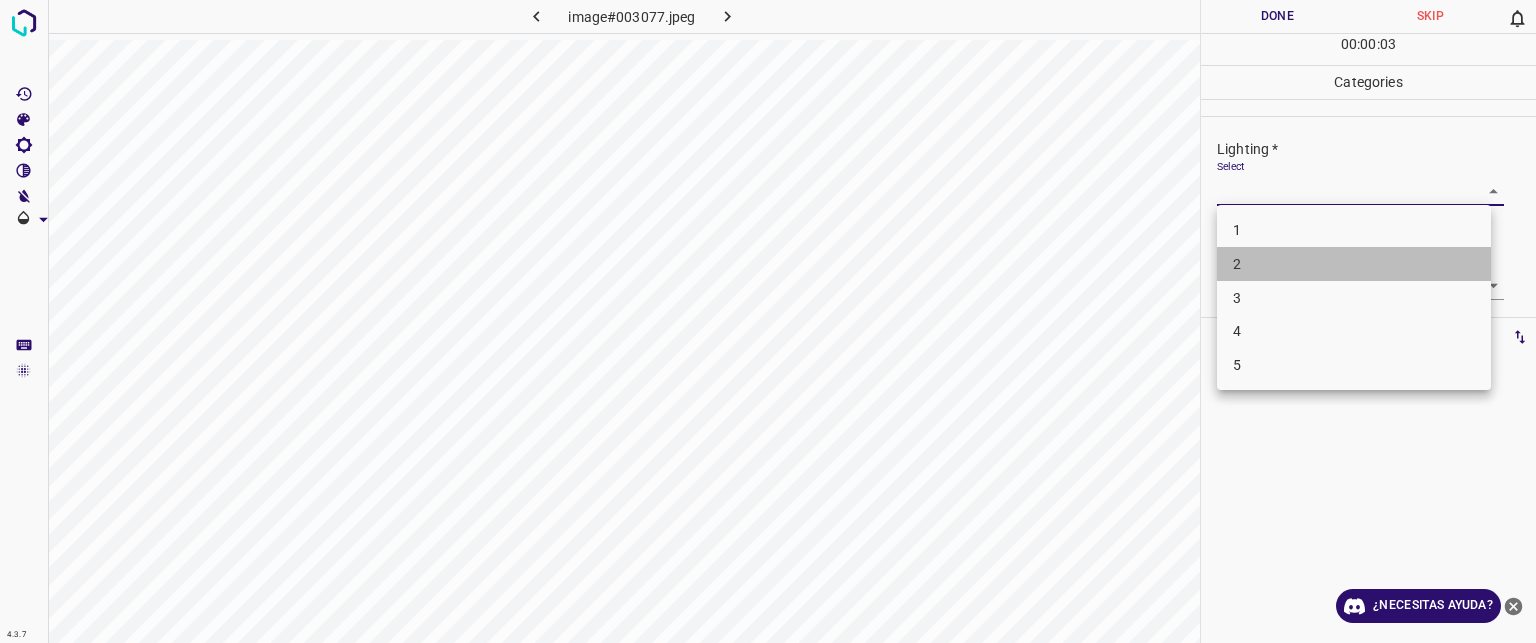 click on "2" at bounding box center [1354, 264] 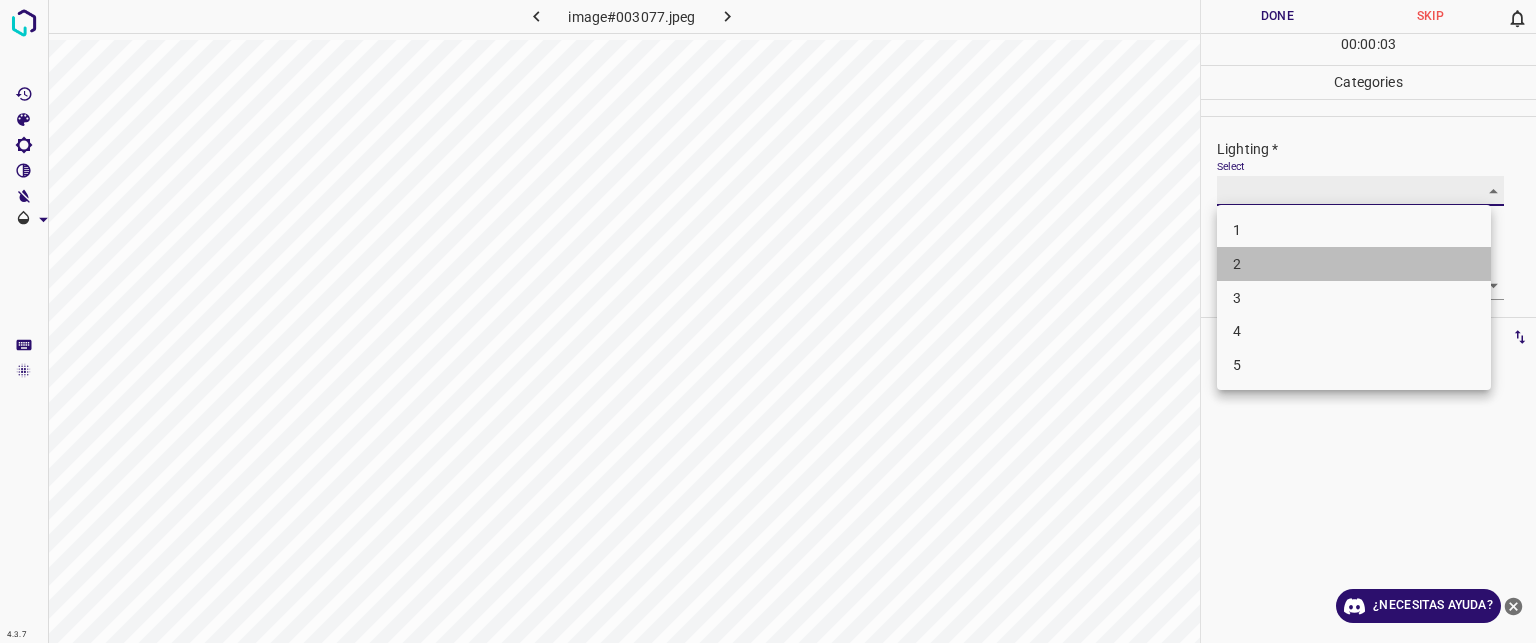 type on "2" 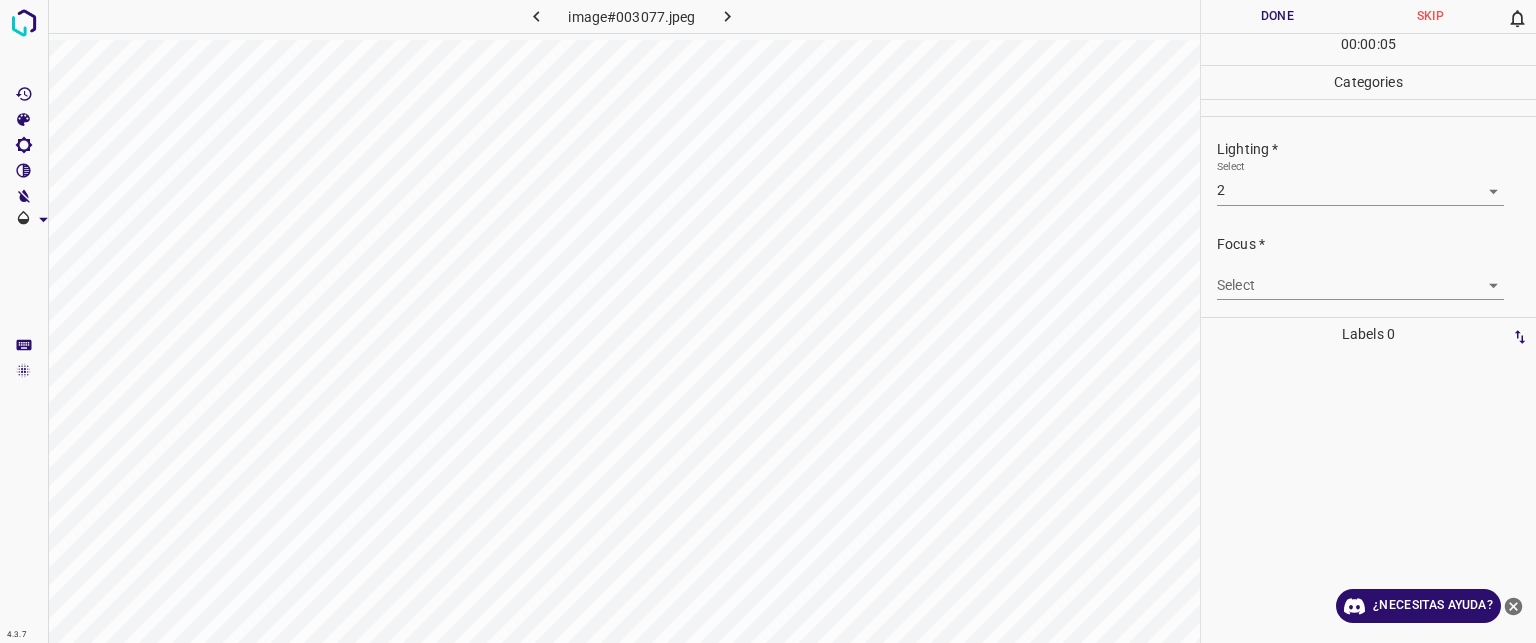 click on "Focus *  Select ​" at bounding box center [1368, 267] 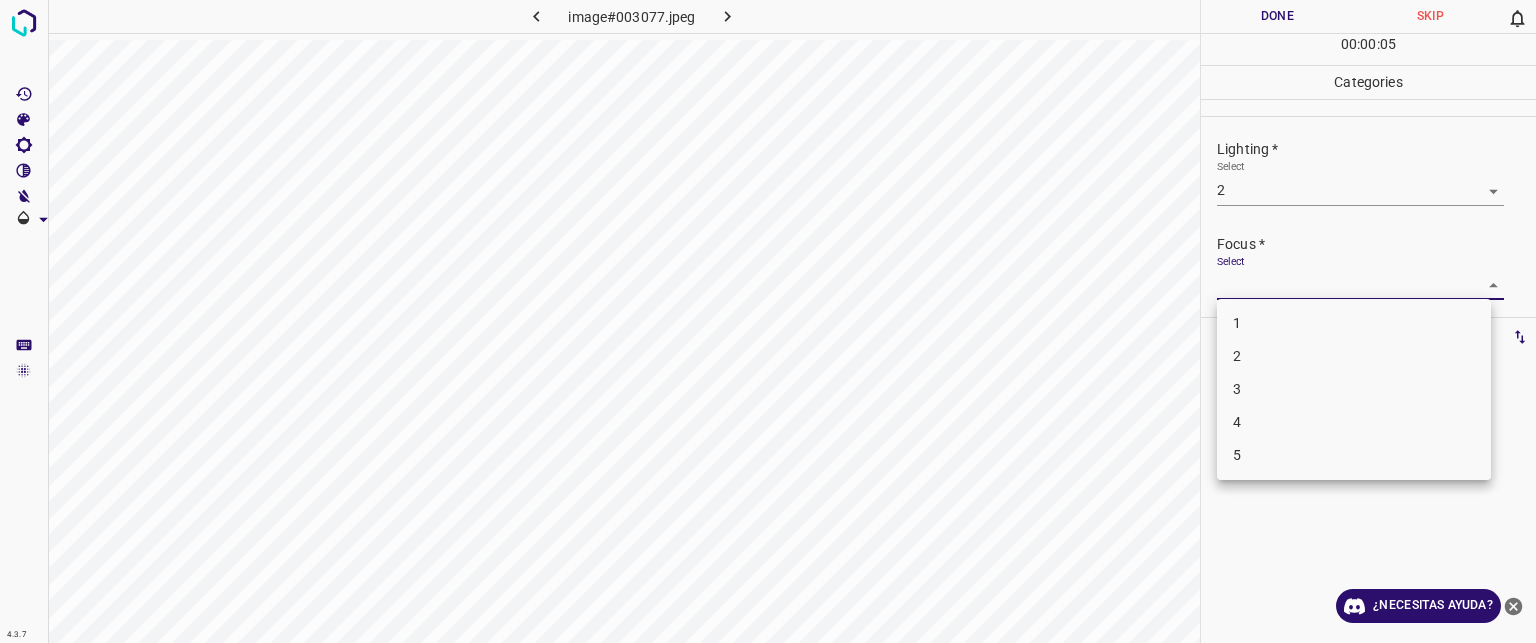 click on "Texto original Valora esta traducción Tu opinión servirá para ayudar a mejorar el Traductor de Google 4.3.7 image#003077.jpeg Done Skip 0 00   : 00   : 05   Categories Lighting *  Select 2 2 Focus *  Select ​ Overall *  Select ​ Labels   0 Categories 1 Lighting 2 Focus 3 Overall Tools Space Change between modes (Draw & Edit) I Auto labeling R Restore zoom M Zoom in N Zoom out Delete Delete selecte label Filters Z Restore filters X Saturation filter C Brightness filter V Contrast filter B Gray scale filter General O Download ¿Necesitas ayuda? - Texto - Esconder - Borrar 1 2 3 4 5" at bounding box center (768, 321) 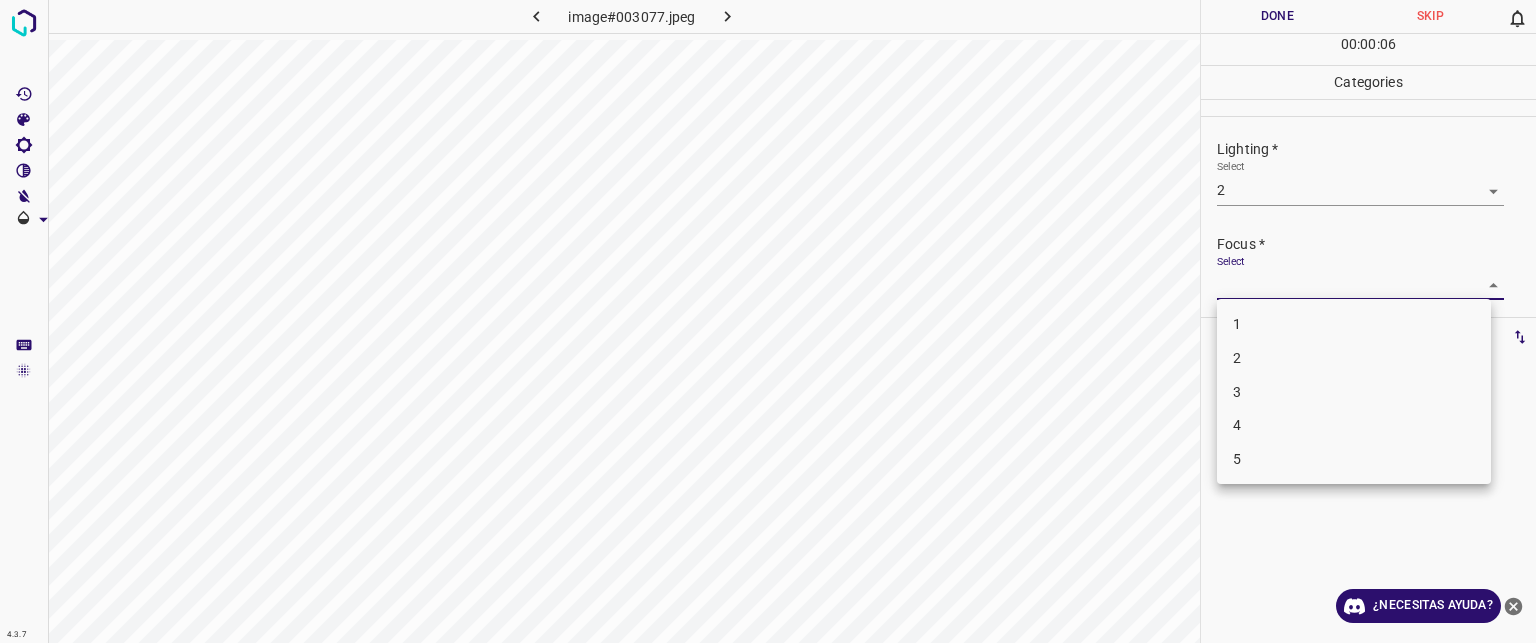 click on "2" at bounding box center [1354, 358] 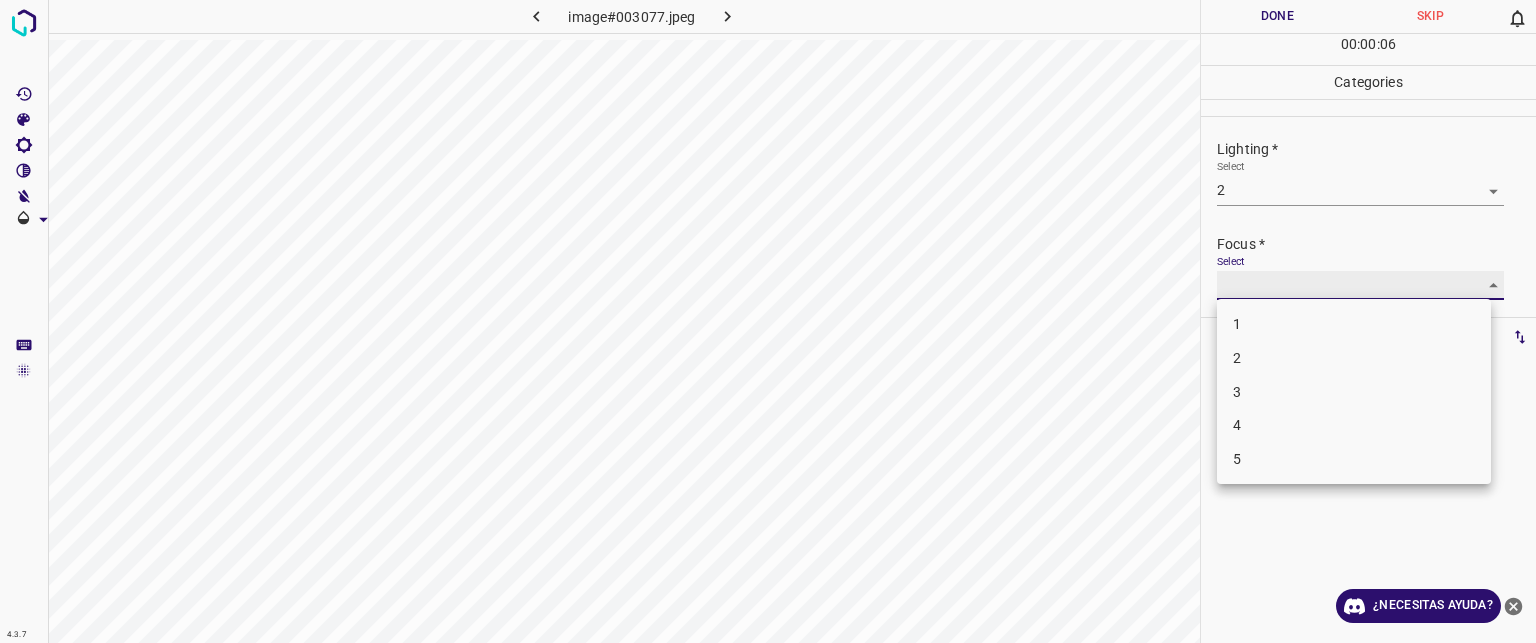 type on "2" 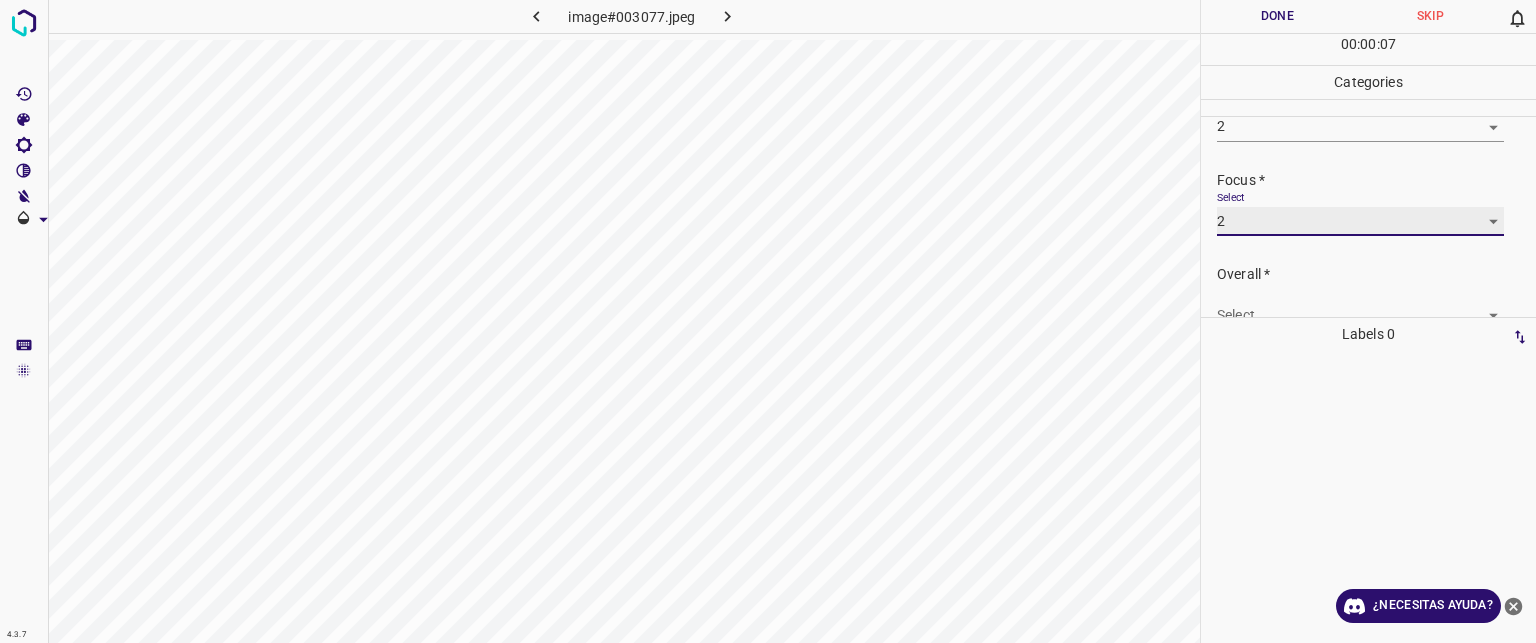 scroll, scrollTop: 98, scrollLeft: 0, axis: vertical 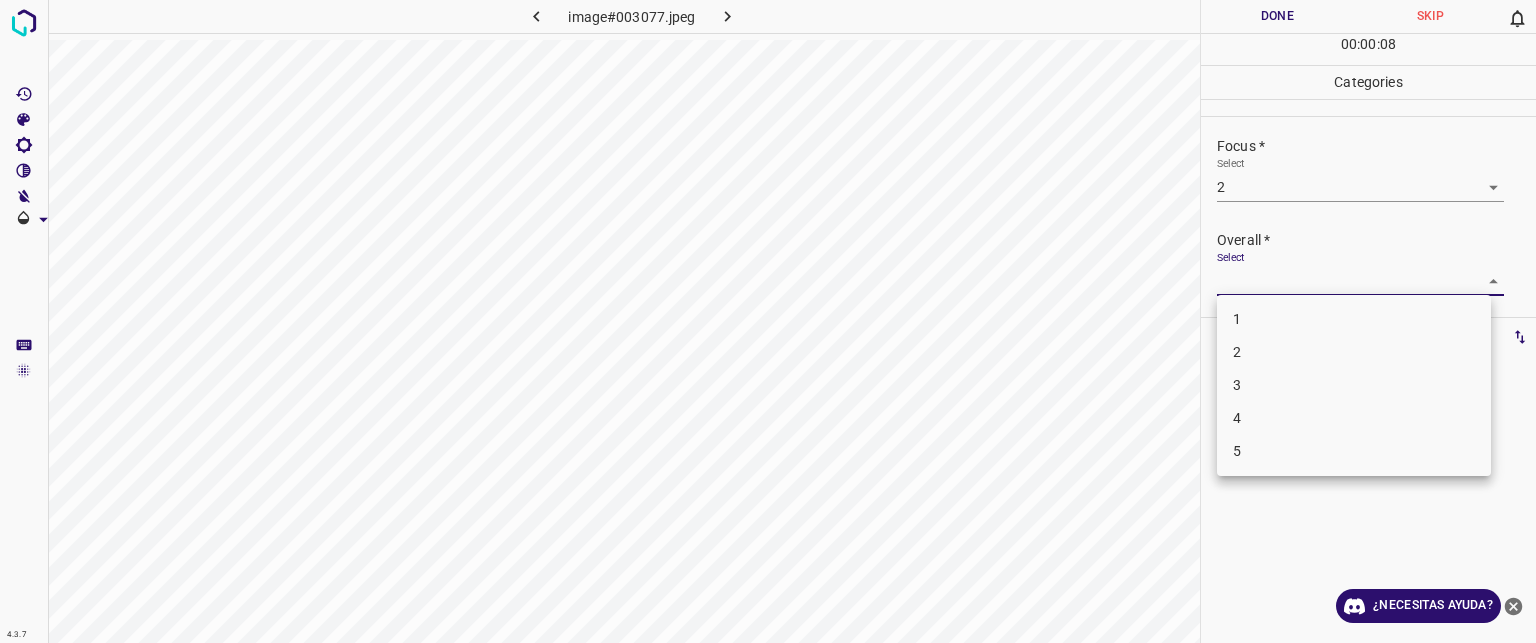 click on "Texto original Valora esta traducción Tu opinión servirá para ayudar a mejorar el Traductor de Google 4.3.7 image#003077.jpeg Done Skip 0 00   : 00   : 08   Categories Lighting *  Select 2 2 Focus *  Select 2 2 Overall *  Select ​ Labels   0 Categories 1 Lighting 2 Focus 3 Overall Tools Space Change between modes (Draw & Edit) I Auto labeling R Restore zoom M Zoom in N Zoom out Delete Delete selecte label Filters Z Restore filters X Saturation filter C Brightness filter V Contrast filter B Gray scale filter General O Download ¿Necesitas ayuda? - Texto - Esconder - Borrar 1 2 3 4 5" at bounding box center [768, 321] 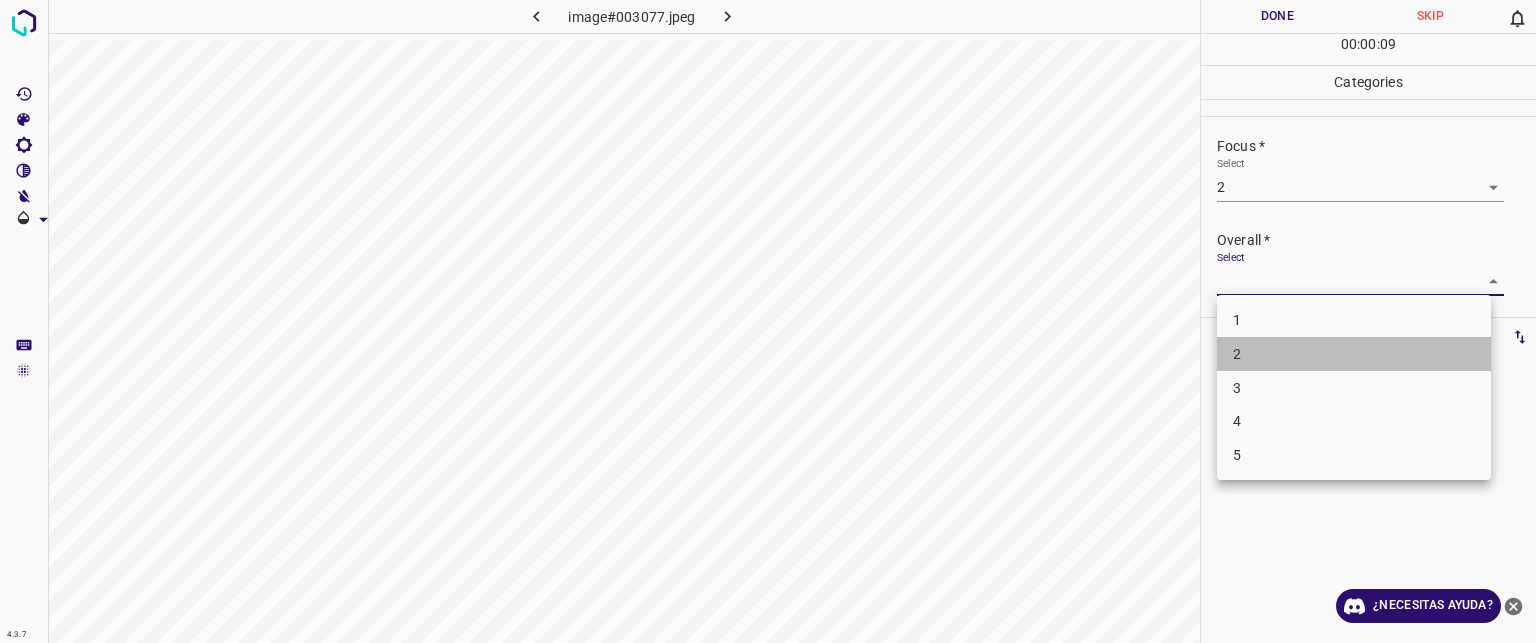 click on "2" at bounding box center [1354, 354] 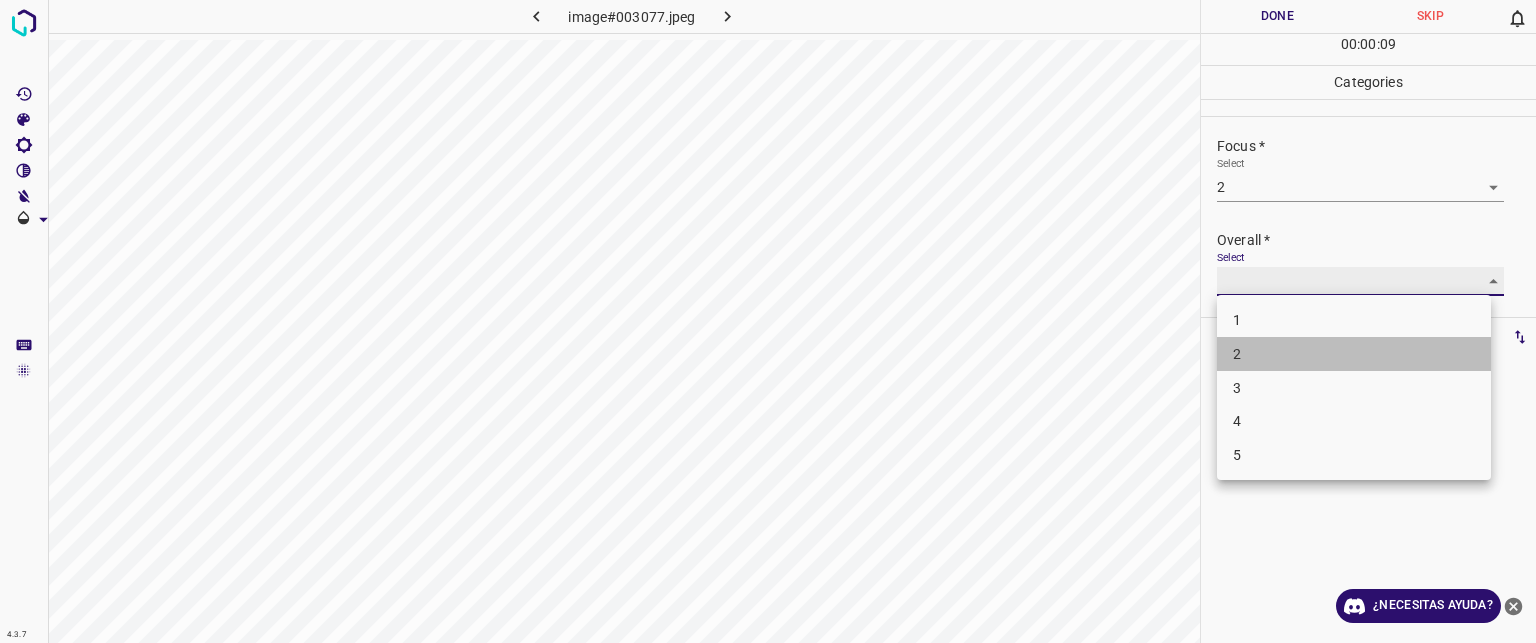 type on "2" 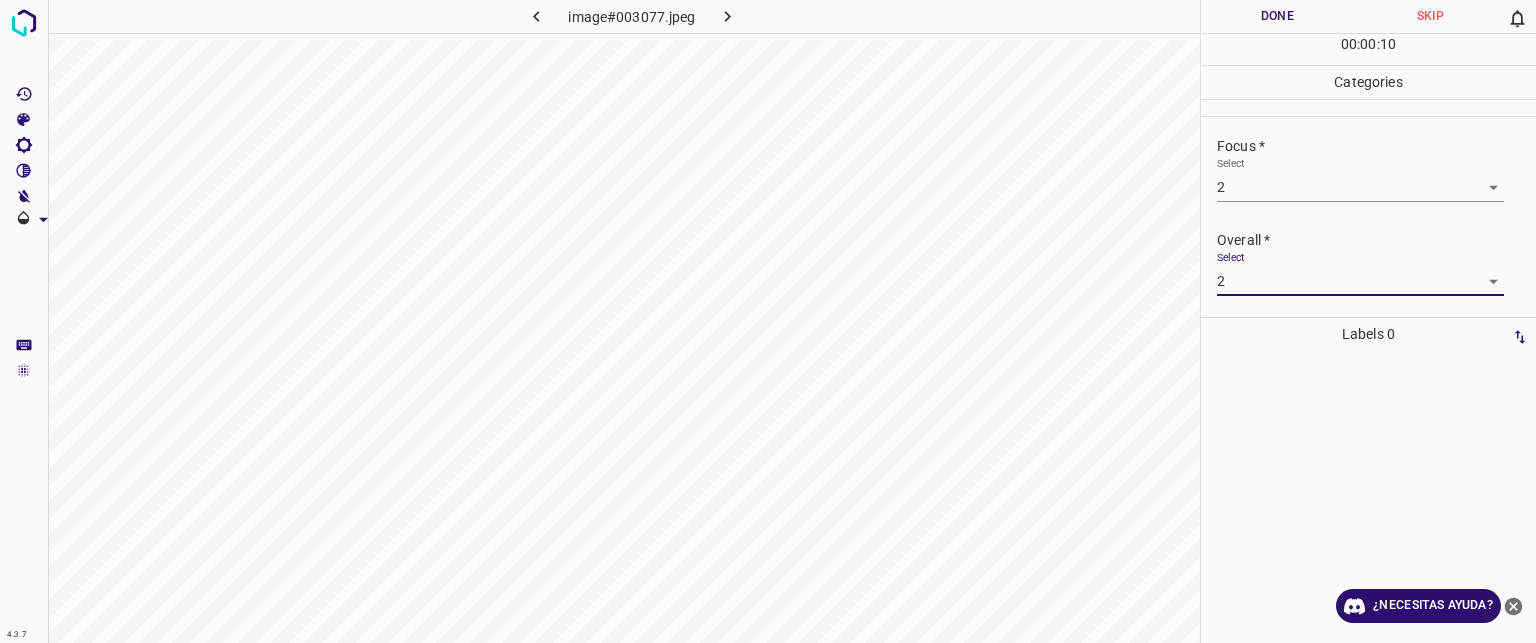 click on "Done" at bounding box center (1277, 16) 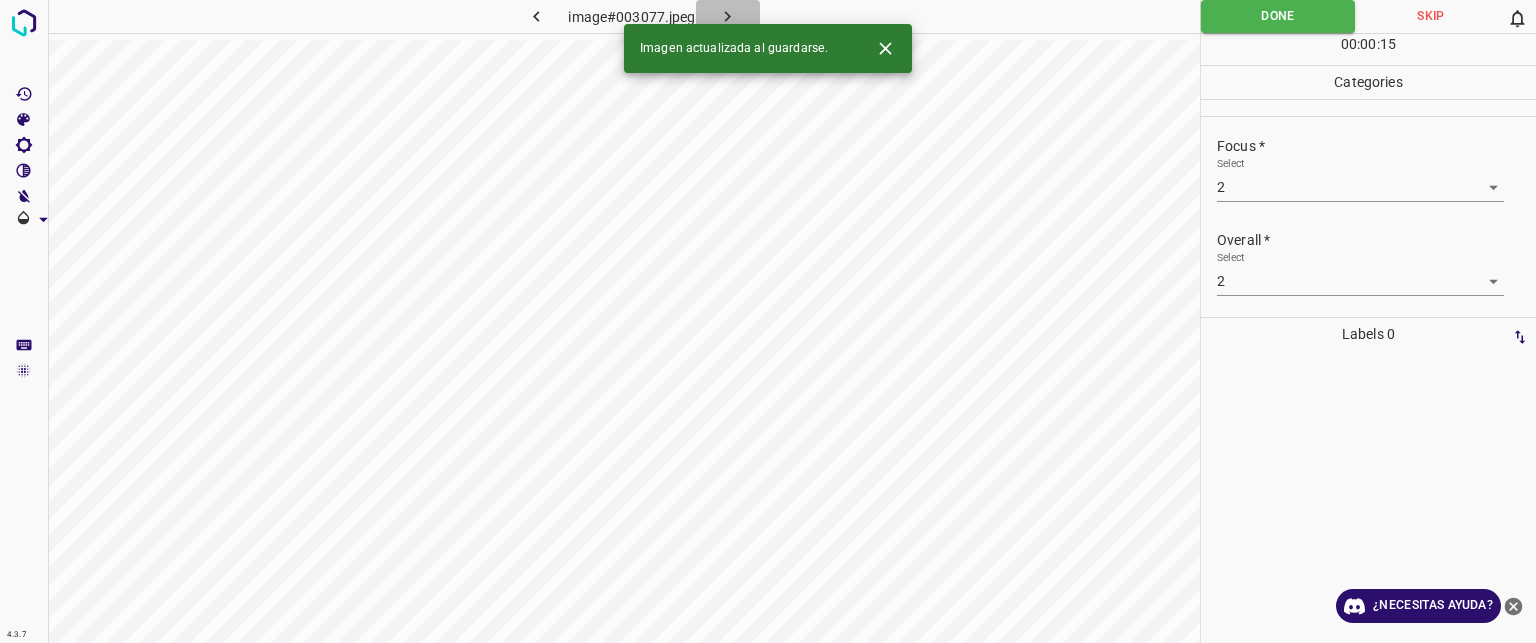 click at bounding box center (728, 16) 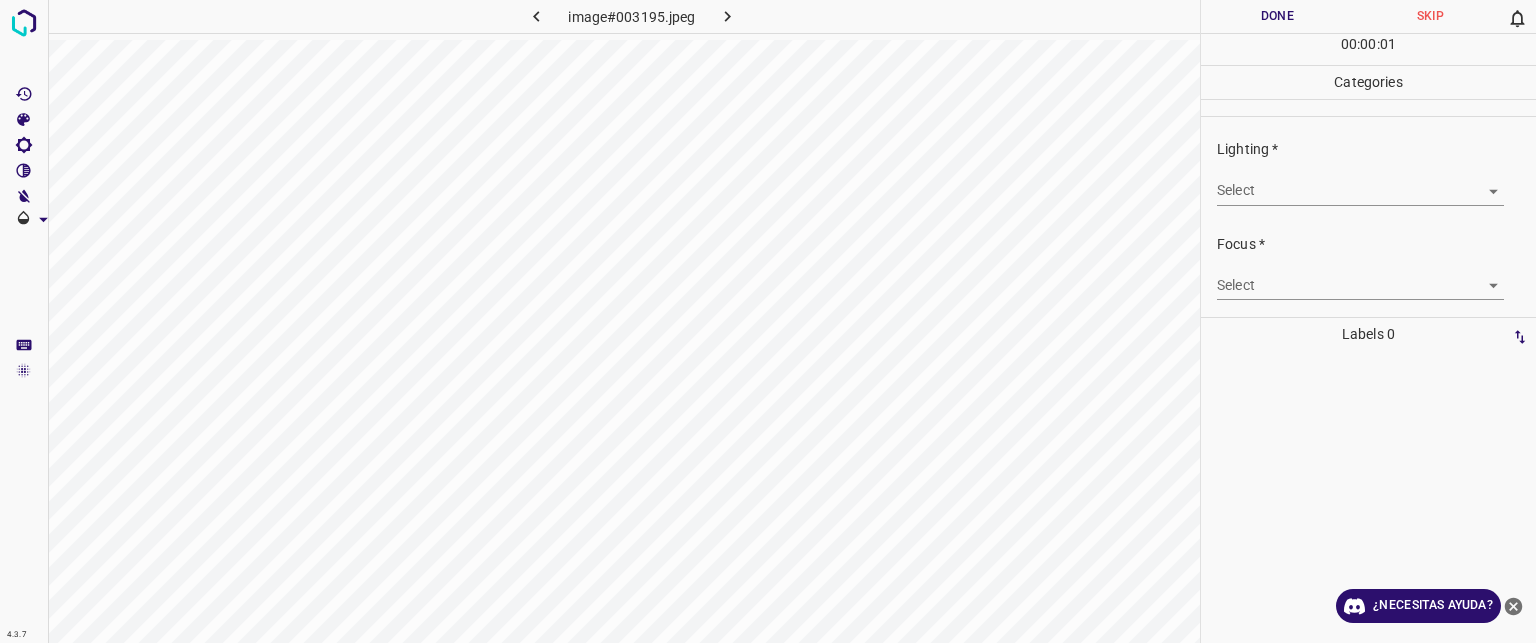 click on "Texto original Valora esta traducción Tu opinión servirá para ayudar a mejorar el Traductor de Google 4.3.7 image#003195.jpeg Done Skip 0 00   : 00   : 01   Categories Lighting *  Select ​ Focus *  Select ​ Overall *  Select ​ Labels   0 Categories 1 Lighting 2 Focus 3 Overall Tools Space Change between modes (Draw & Edit) I Auto labeling R Restore zoom M Zoom in N Zoom out Delete Delete selecte label Filters Z Restore filters X Saturation filter C Brightness filter V Contrast filter B Gray scale filter General O Download ¿Necesitas ayuda? - Texto - Esconder - Borrar" at bounding box center [768, 321] 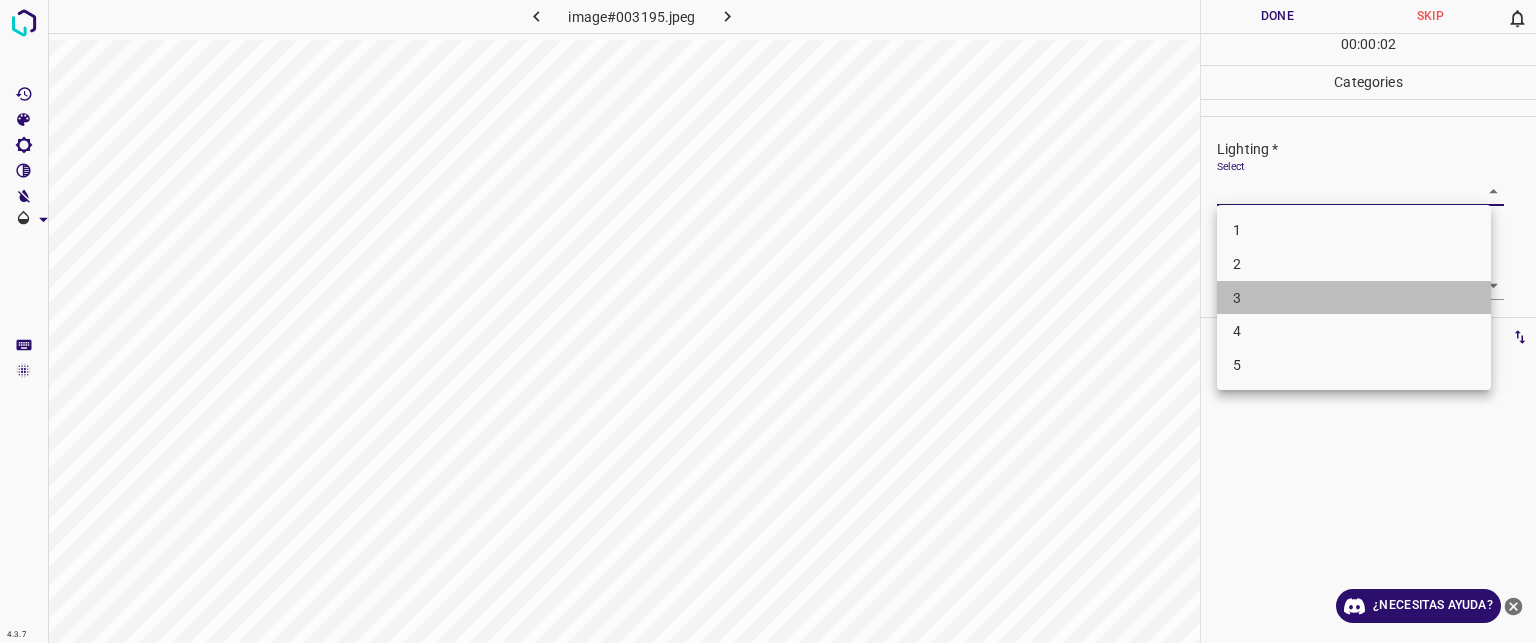 click on "3" at bounding box center (1354, 298) 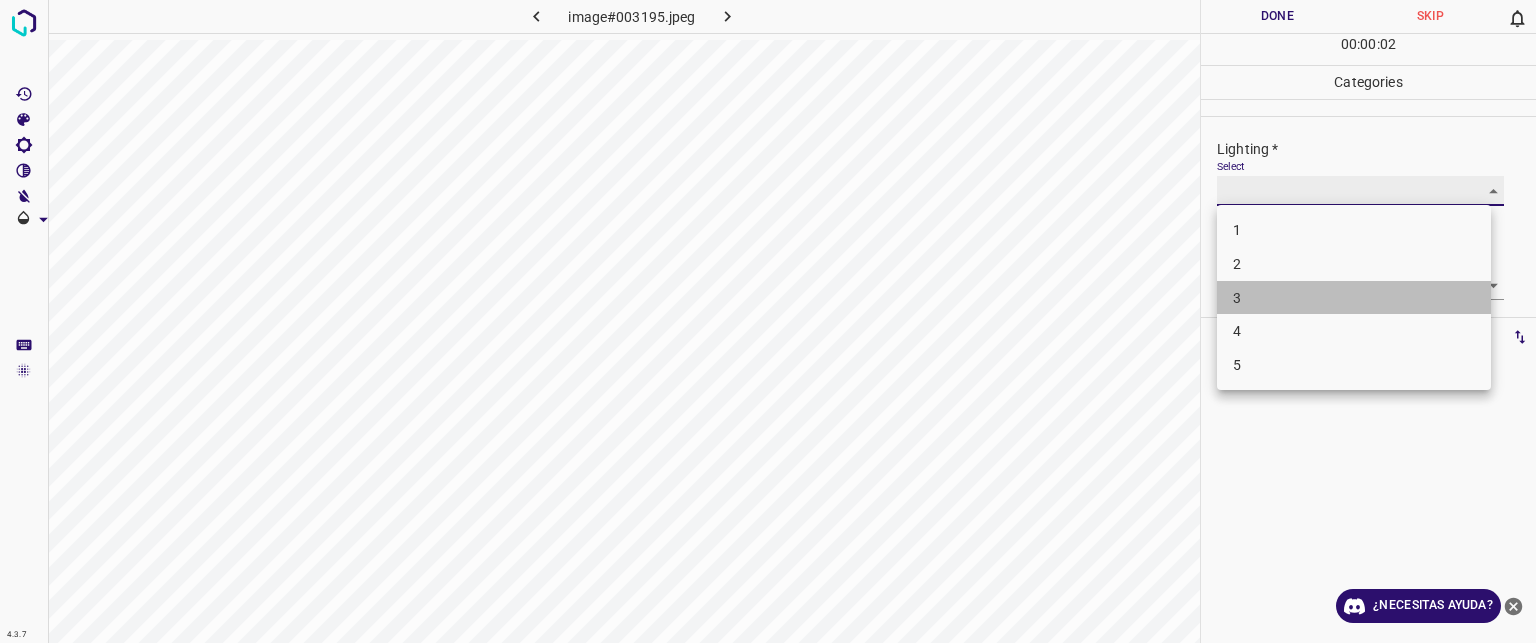 type 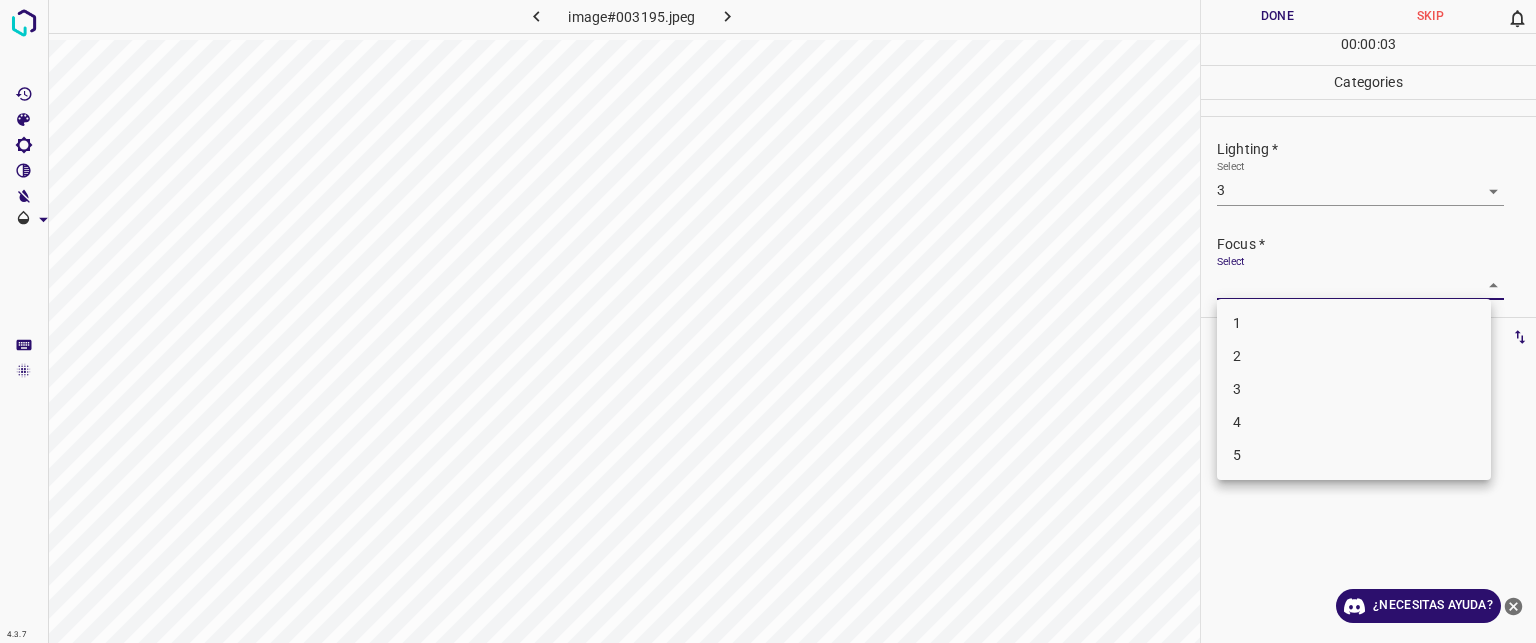 click on "Texto original Valora esta traducción Tu opinión servirá para ayudar a mejorar el Traductor de Google 4.3.7 image#003195.jpeg Done Skip 0 00   : 00   : 03   Categories Lighting *  Select 3 3 Focus *  Select ​ Overall *  Select ​ Labels   0 Categories 1 Lighting 2 Focus 3 Overall Tools Space Change between modes (Draw & Edit) I Auto labeling R Restore zoom M Zoom in N Zoom out Delete Delete selecte label Filters Z Restore filters X Saturation filter C Brightness filter V Contrast filter B Gray scale filter General O Download ¿Necesitas ayuda? - Texto - Esconder - Borrar 1 2 3 4 5" at bounding box center (768, 321) 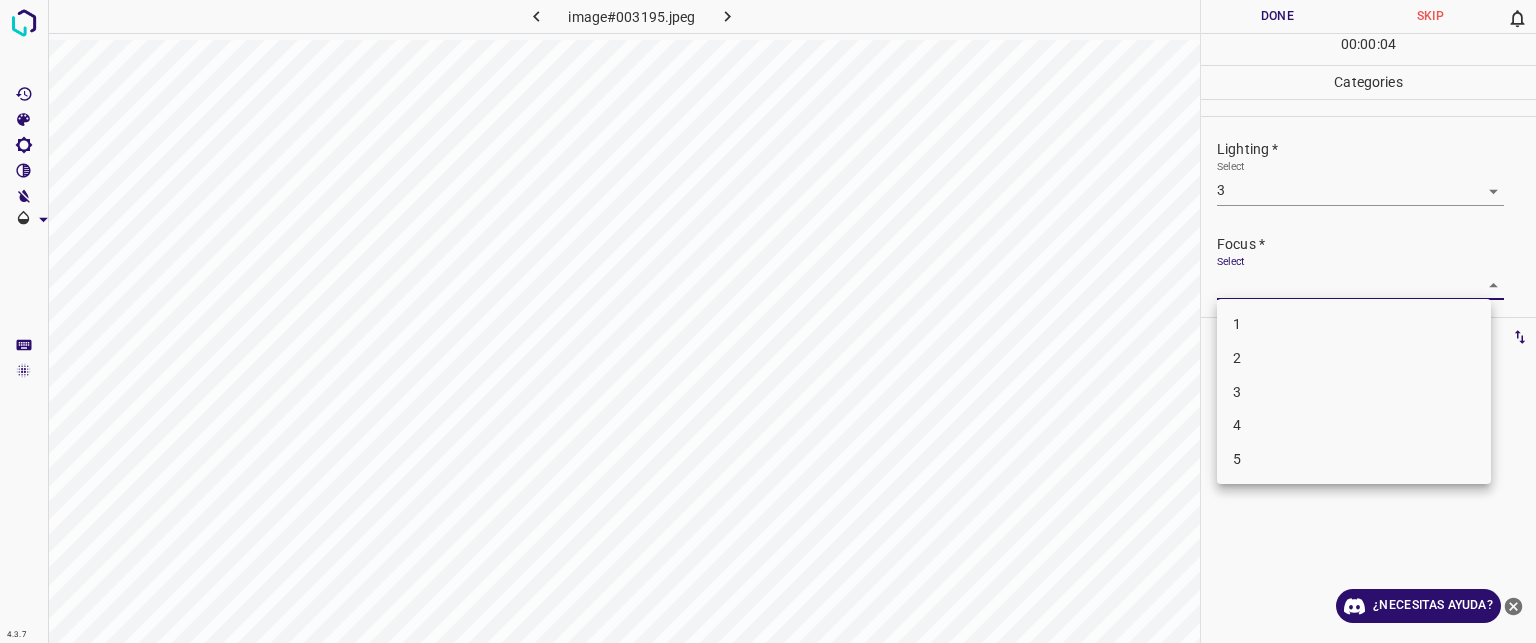 click on "3" at bounding box center (1354, 392) 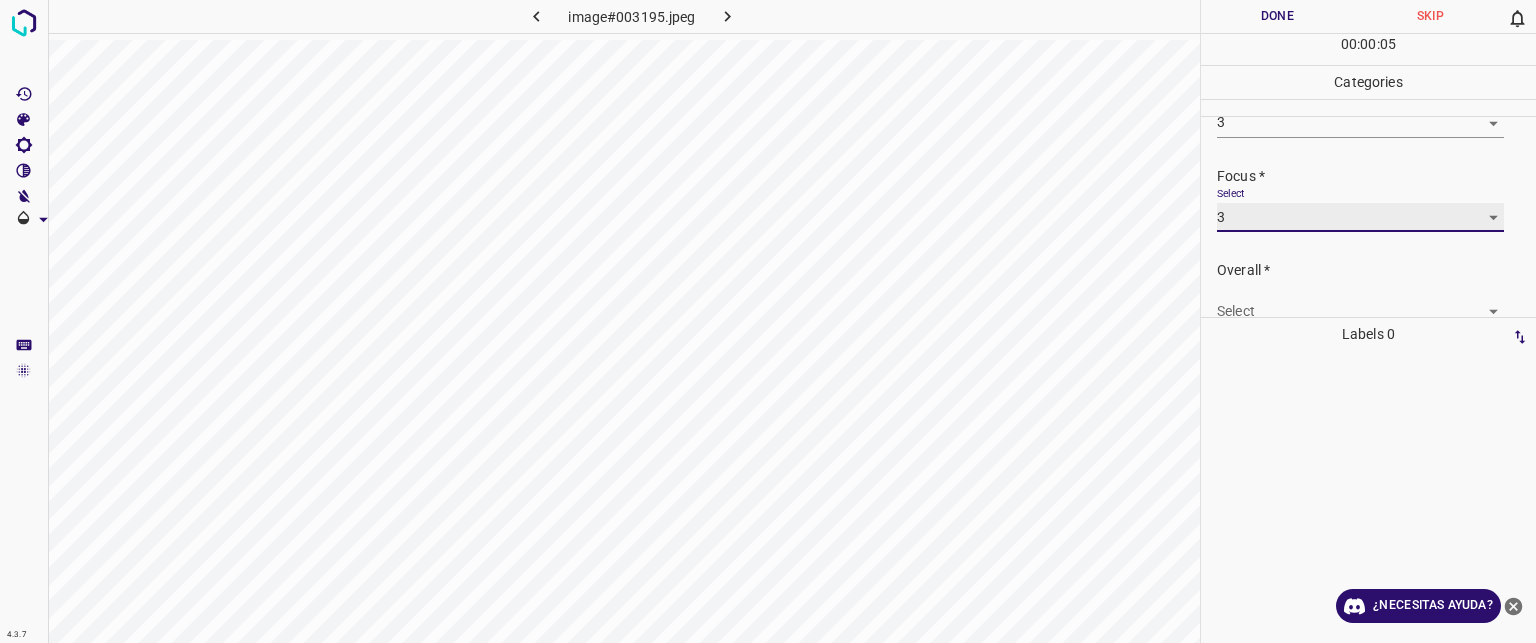 scroll, scrollTop: 98, scrollLeft: 0, axis: vertical 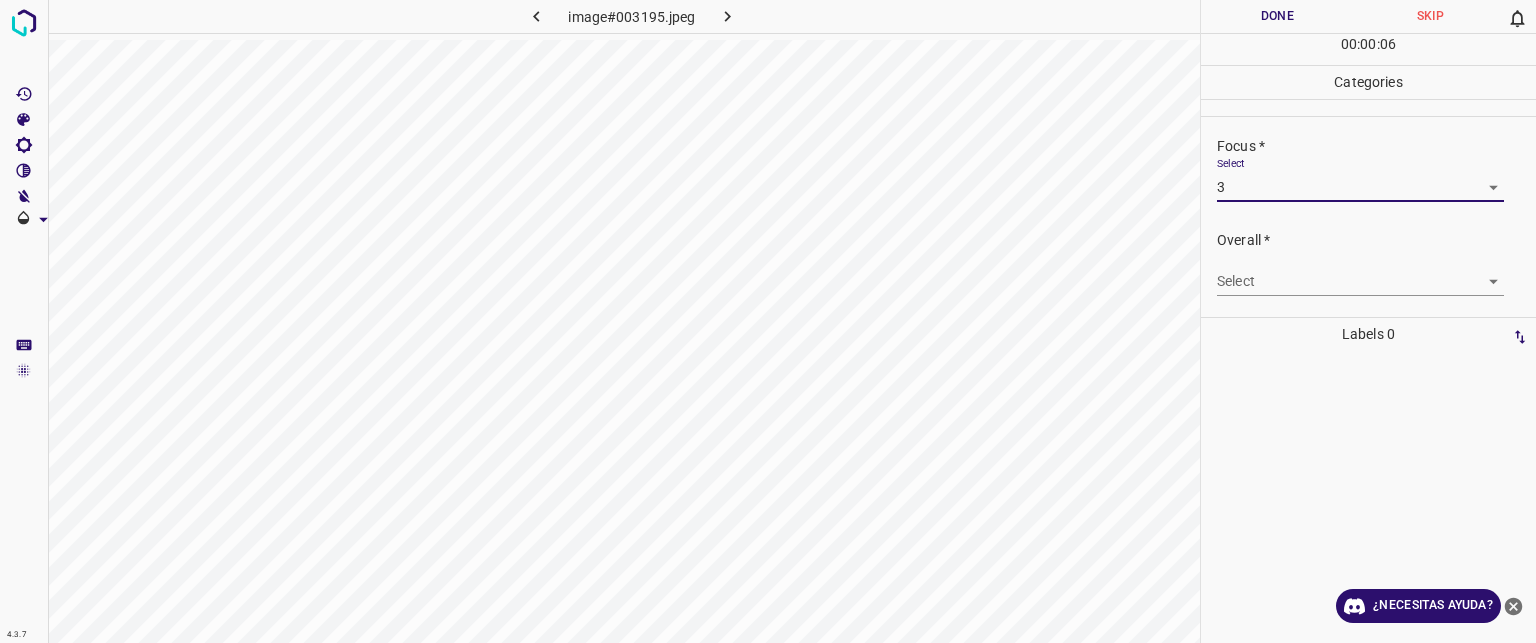 click on "Texto original Valora esta traducción Tu opinión servirá para ayudar a mejorar el Traductor de Google 4.3.7 image#003195.jpeg Done Skip 0 00   : 00   : 06   Categories Lighting *  Select 3 3 Focus *  Select 3 3 Overall *  Select ​ Labels   0 Categories 1 Lighting 2 Focus 3 Overall Tools Space Change between modes (Draw & Edit) I Auto labeling R Restore zoom M Zoom in N Zoom out Delete Delete selecte label Filters Z Restore filters X Saturation filter C Brightness filter V Contrast filter B Gray scale filter General O Download ¿Necesitas ayuda? - Texto - Esconder - Borrar" at bounding box center (768, 321) 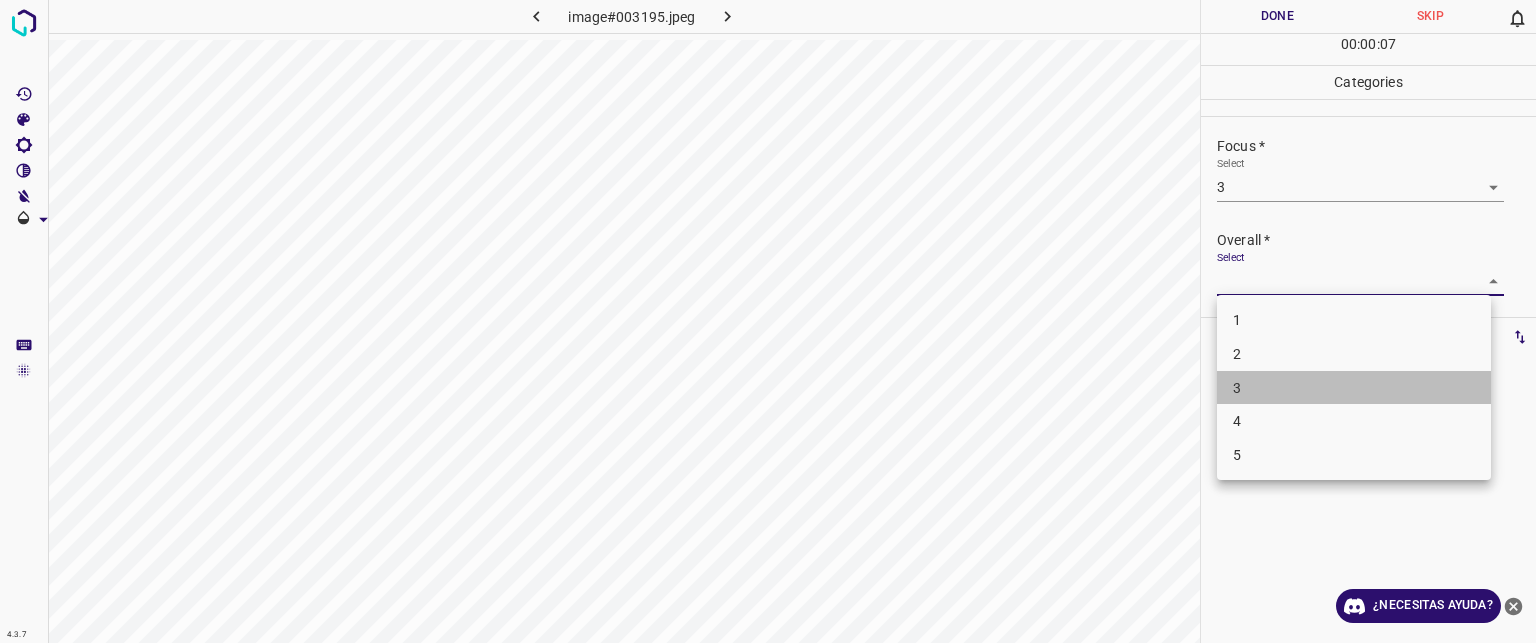 click on "3" at bounding box center (1237, 387) 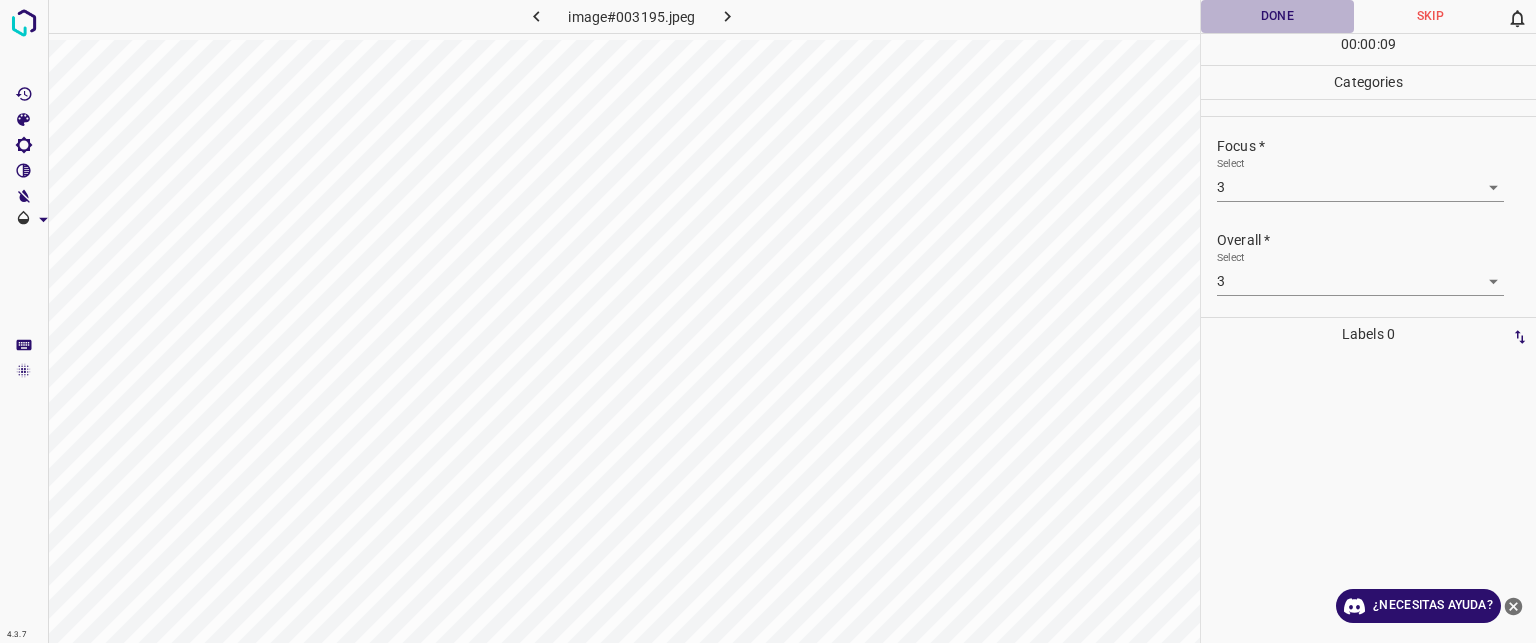 click on "Done" at bounding box center [1277, 16] 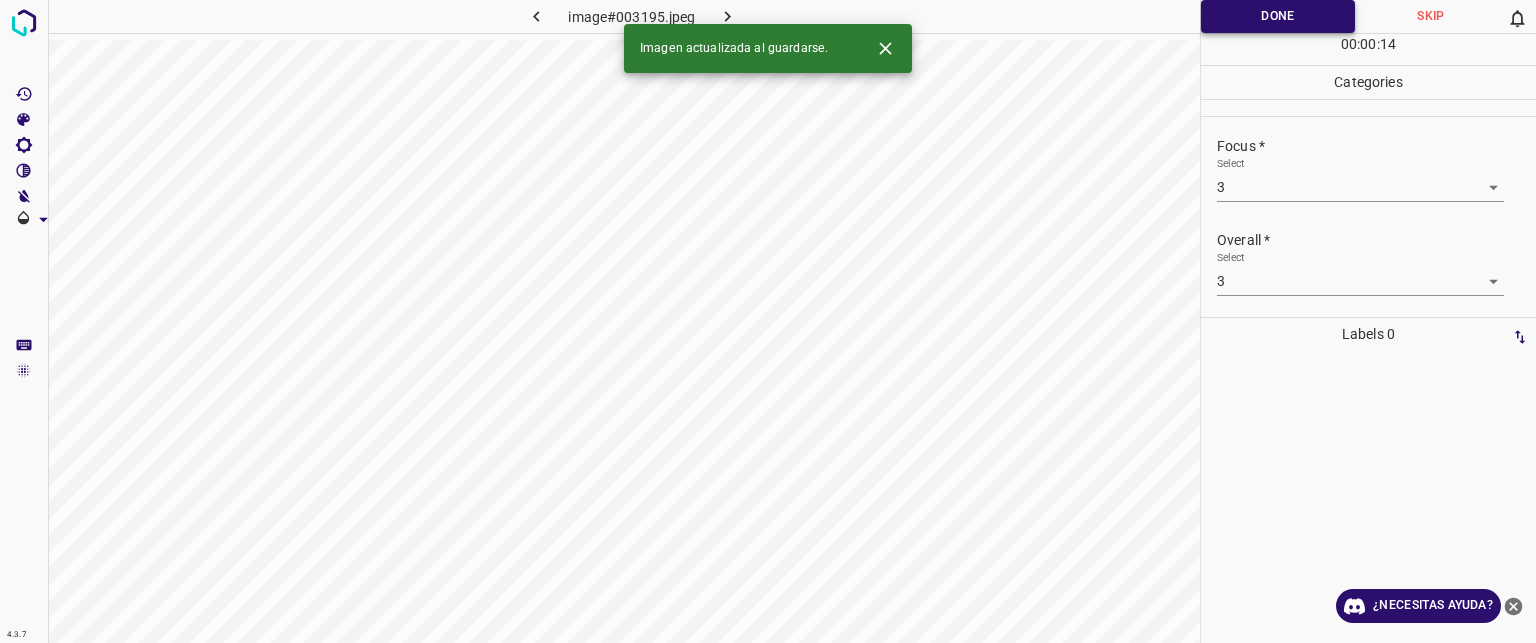 click on "Done" at bounding box center (1278, 16) 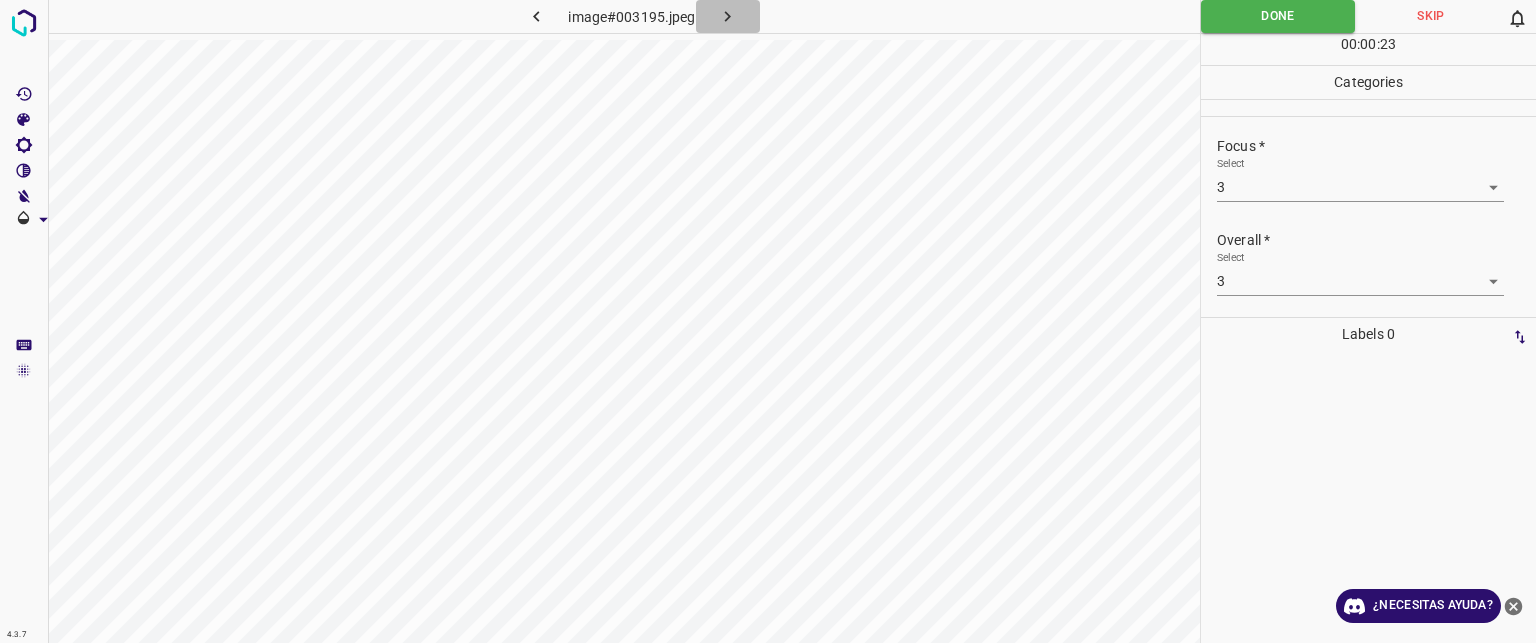 click 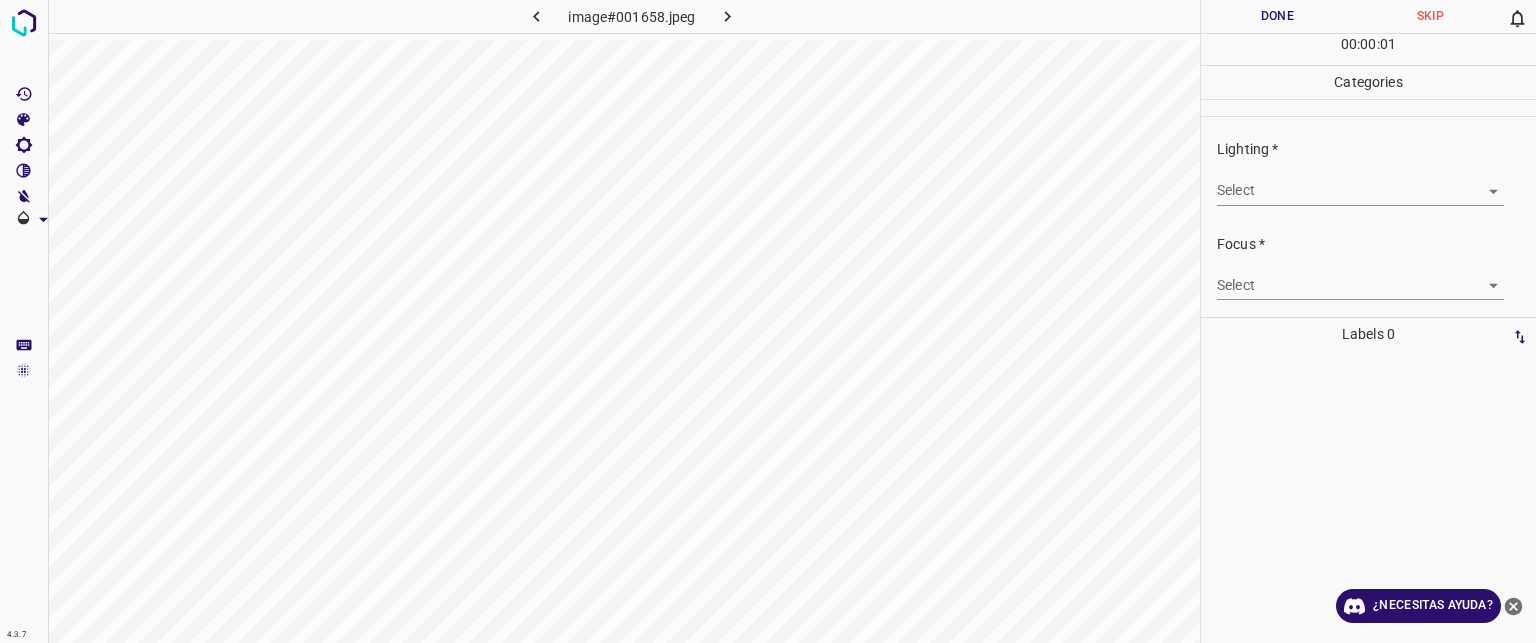 click on "Texto original Valora esta traducción Tu opinión servirá para ayudar a mejorar el Traductor de Google 4.3.7 image#001658.jpeg Done Skip 0 00   : 00   : 01   Categories Lighting *  Select ​ Focus *  Select ​ Overall *  Select ​ Labels   0 Categories 1 Lighting 2 Focus 3 Overall Tools Space Change between modes (Draw & Edit) I Auto labeling R Restore zoom M Zoom in N Zoom out Delete Delete selecte label Filters Z Restore filters X Saturation filter C Brightness filter V Contrast filter B Gray scale filter General O Download ¿Necesitas ayuda? - Texto - Esconder - Borrar" at bounding box center [768, 321] 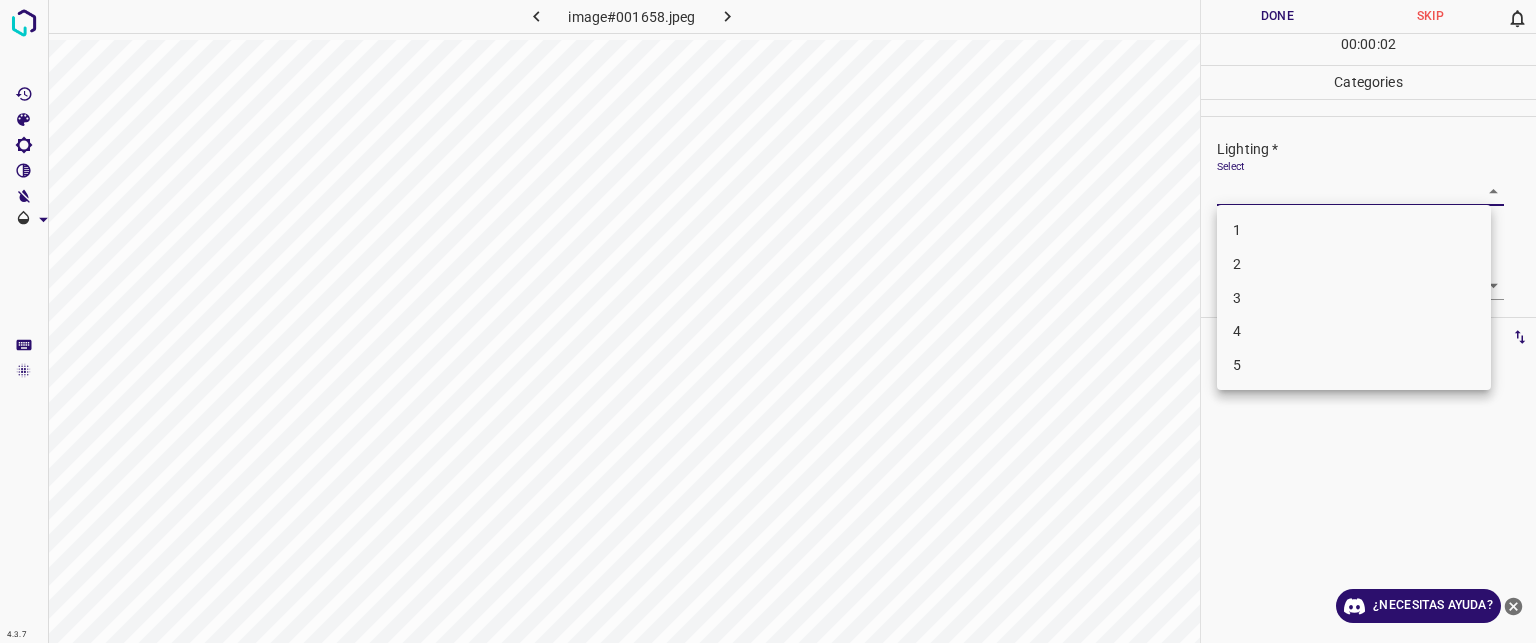 click on "3" at bounding box center [1237, 297] 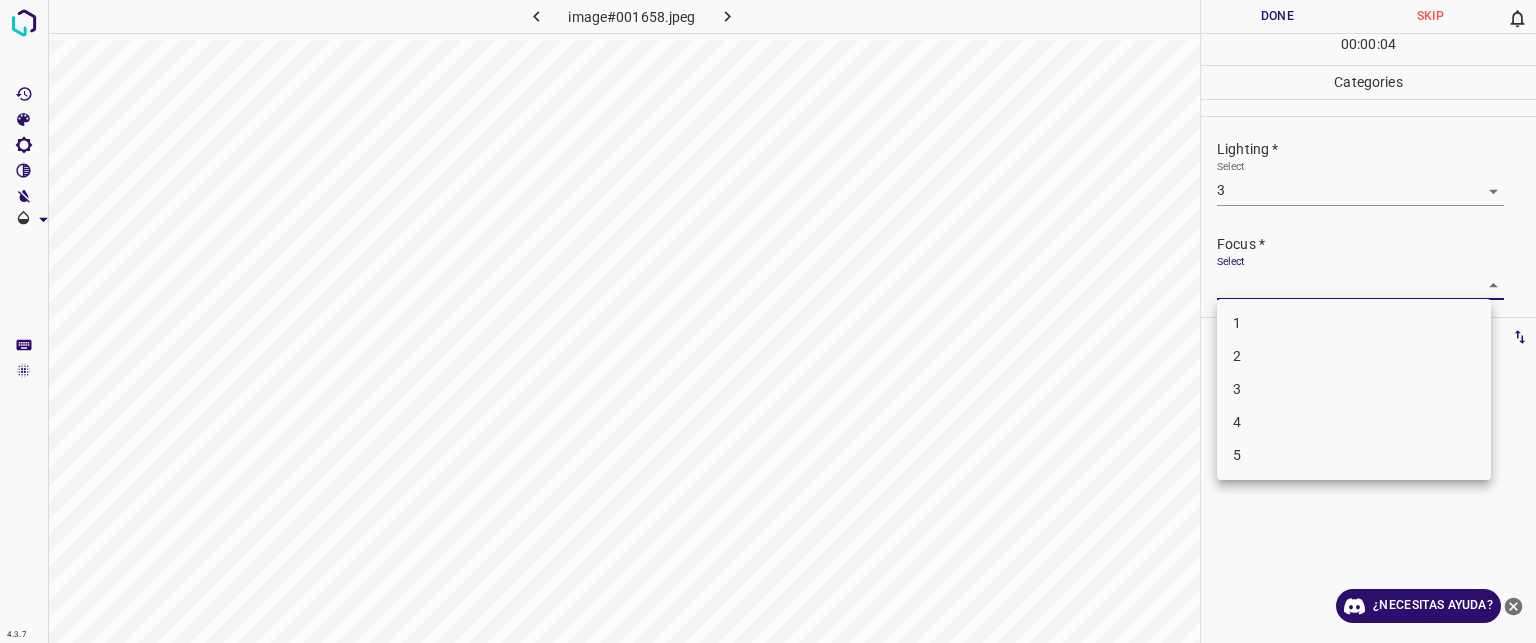 click on "Texto original Valora esta traducción Tu opinión servirá para ayudar a mejorar el Traductor de Google 4.3.7 image#001658.jpeg Done Skip 0 00   : 00   : 04   Categories Lighting *  Select 3 3 Focus *  Select ​ Overall *  Select ​ Labels   0 Categories 1 Lighting 2 Focus 3 Overall Tools Space Change between modes (Draw & Edit) I Auto labeling R Restore zoom M Zoom in N Zoom out Delete Delete selecte label Filters Z Restore filters X Saturation filter C Brightness filter V Contrast filter B Gray scale filter General O Download ¿Necesitas ayuda? - Texto - Esconder - Borrar 1 2 3 4 5" at bounding box center (768, 321) 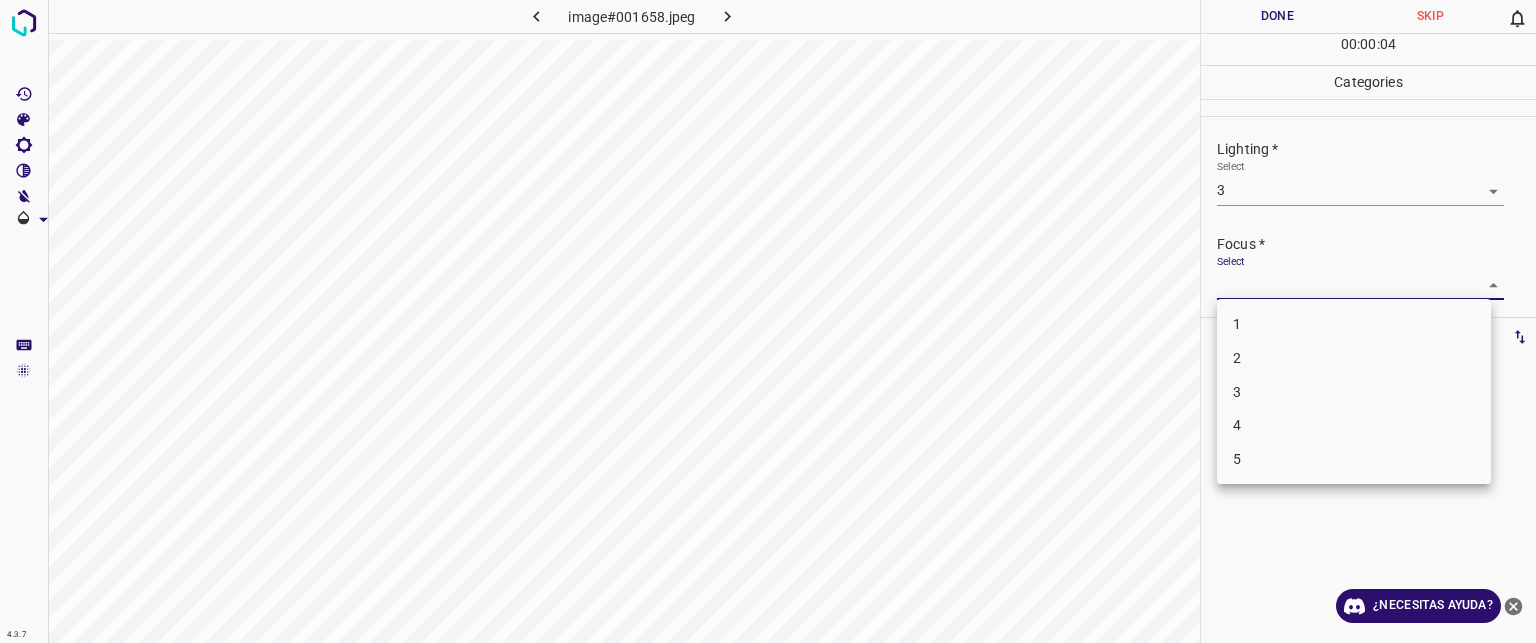 click on "3" at bounding box center [1237, 391] 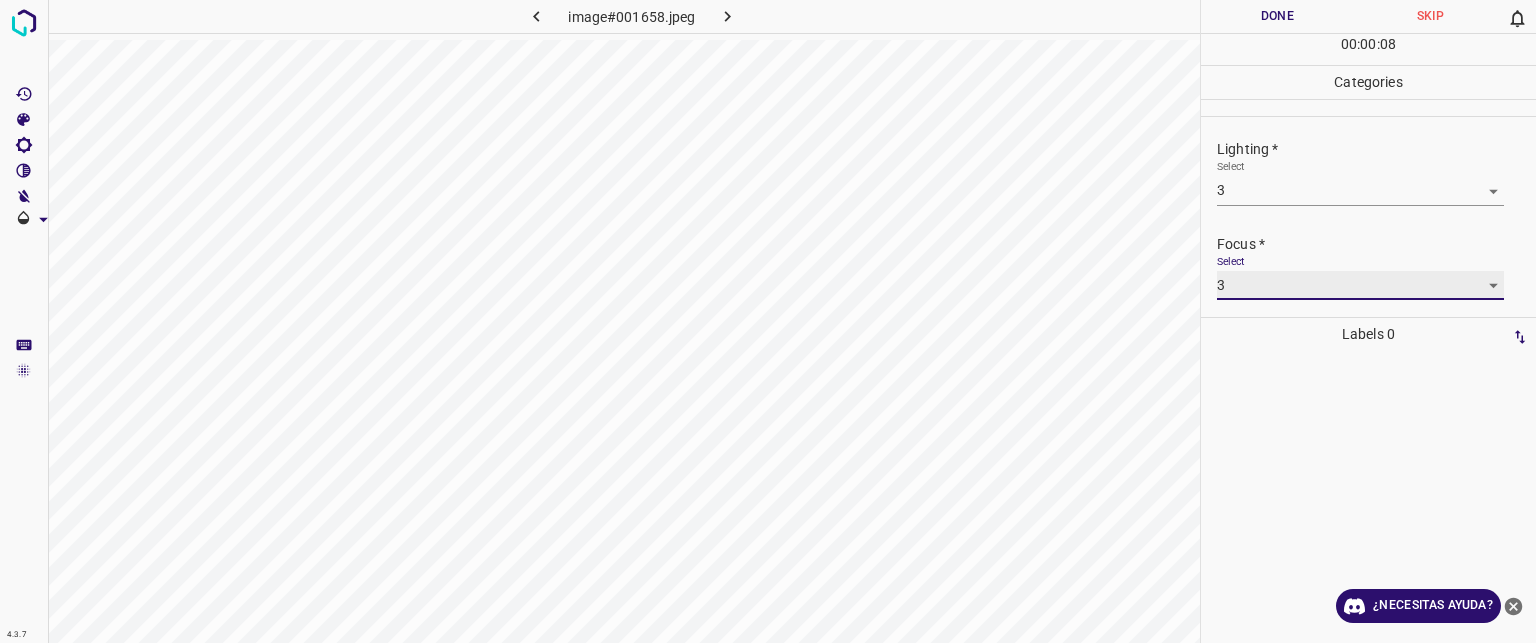 scroll, scrollTop: 98, scrollLeft: 0, axis: vertical 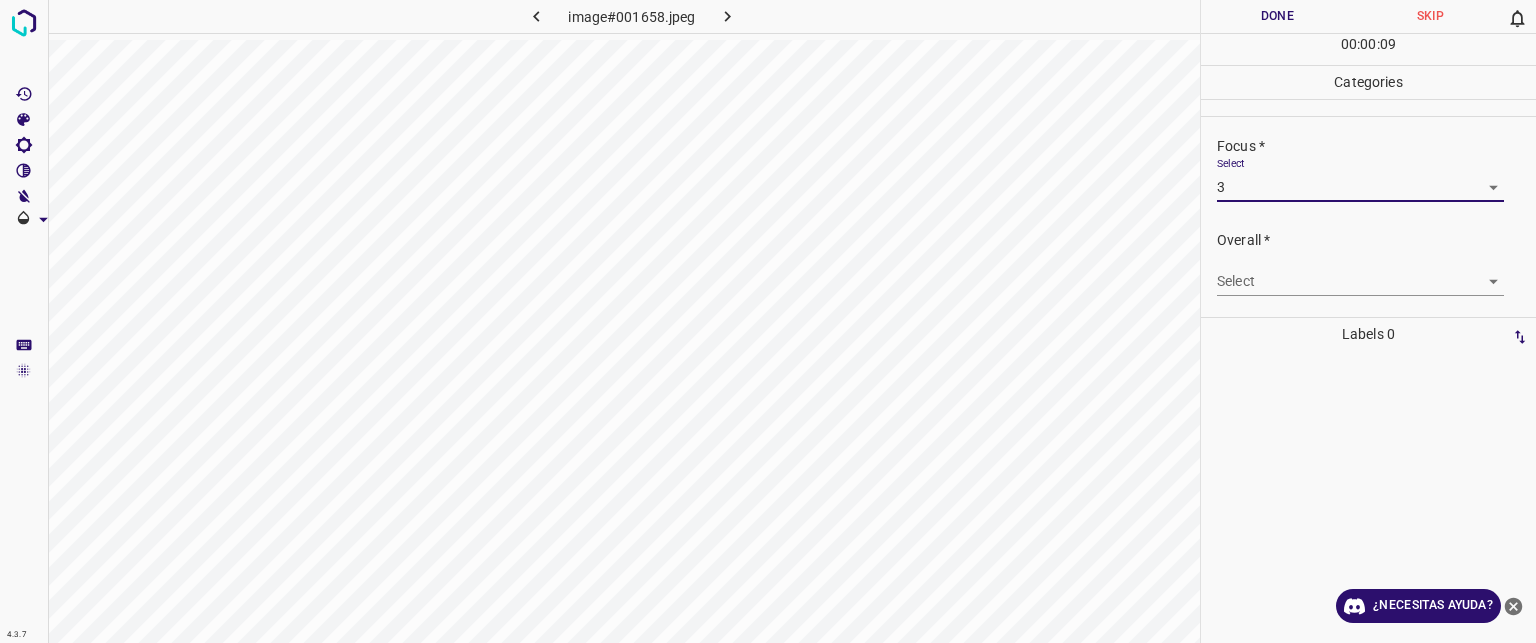 click on "Texto original Valora esta traducción Tu opinión servirá para ayudar a mejorar el Traductor de Google 4.3.7 image#001658.jpeg Done Skip 0 00   : 00   : 09   Categories Lighting *  Select 3 3 Focus *  Select 3 3 Overall *  Select ​ Labels   0 Categories 1 Lighting 2 Focus 3 Overall Tools Space Change between modes (Draw & Edit) I Auto labeling R Restore zoom M Zoom in N Zoom out Delete Delete selecte label Filters Z Restore filters X Saturation filter C Brightness filter V Contrast filter B Gray scale filter General O Download ¿Necesitas ayuda? - Texto - Esconder - Borrar" at bounding box center (768, 321) 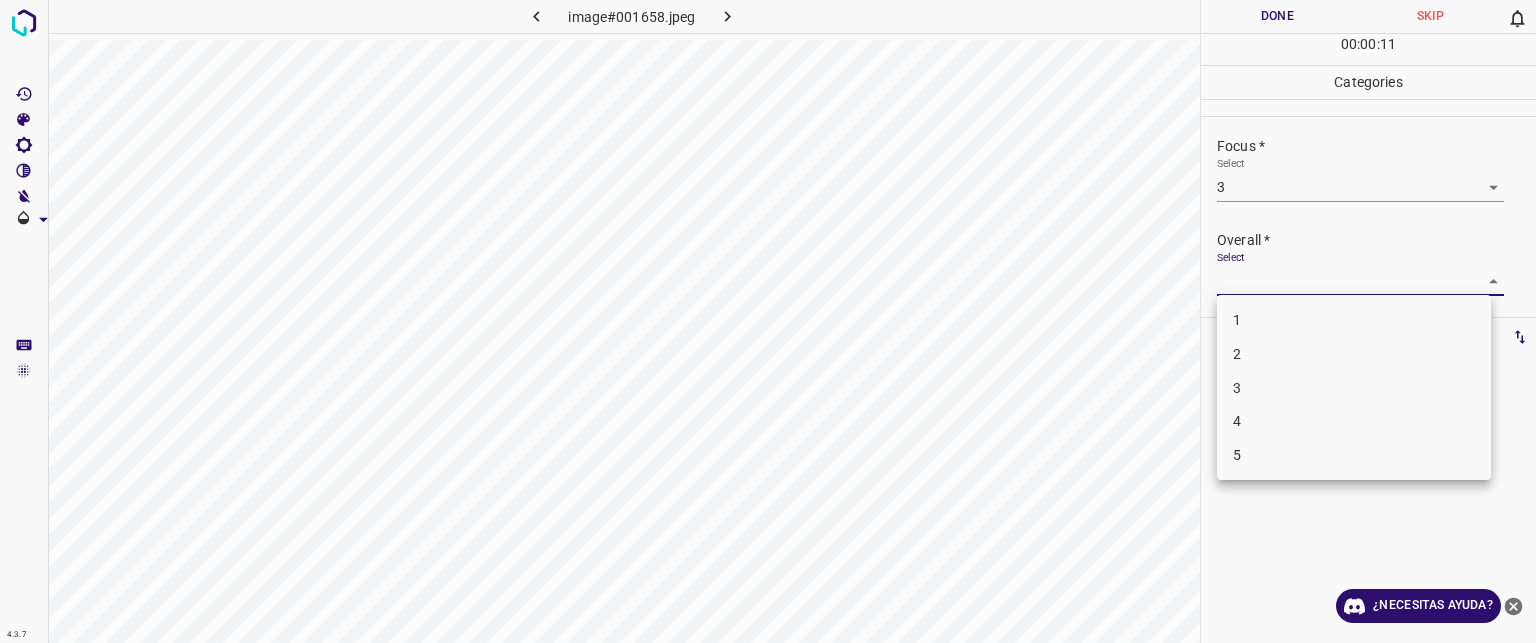 click on "3" at bounding box center (1237, 387) 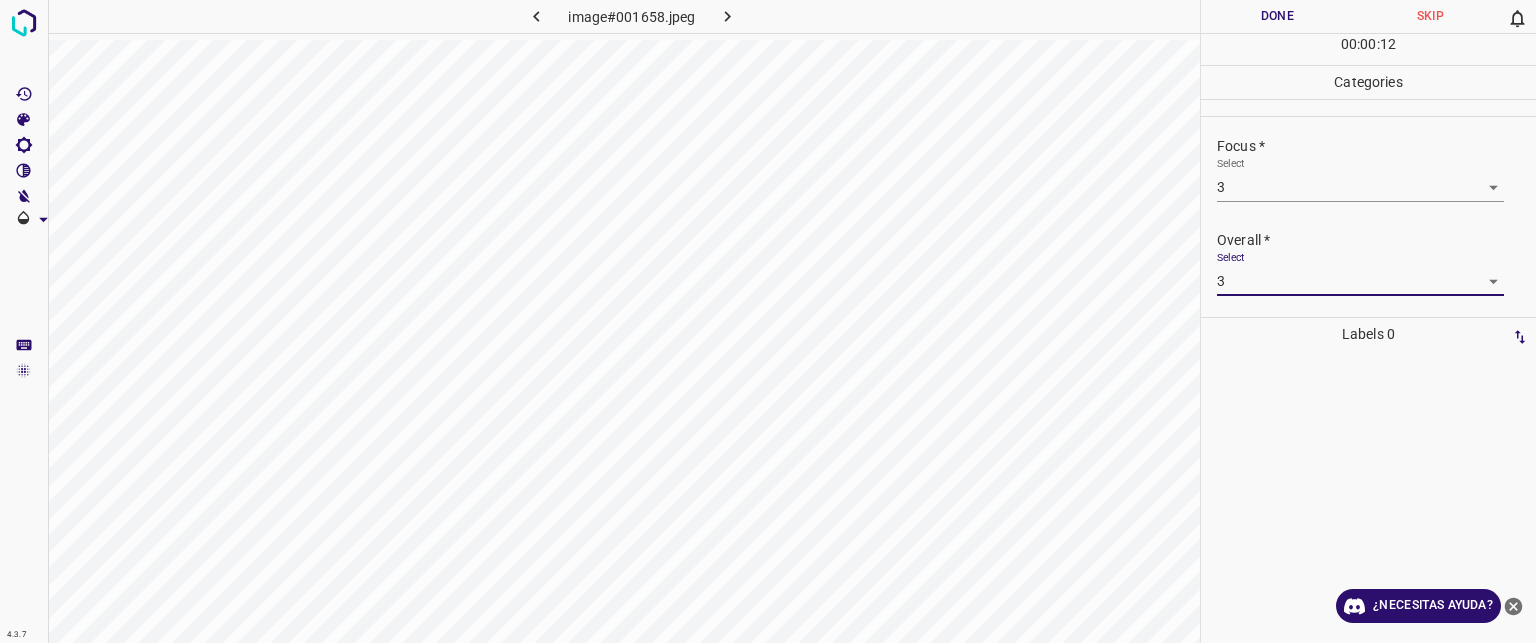 click on "Done" at bounding box center (1277, 16) 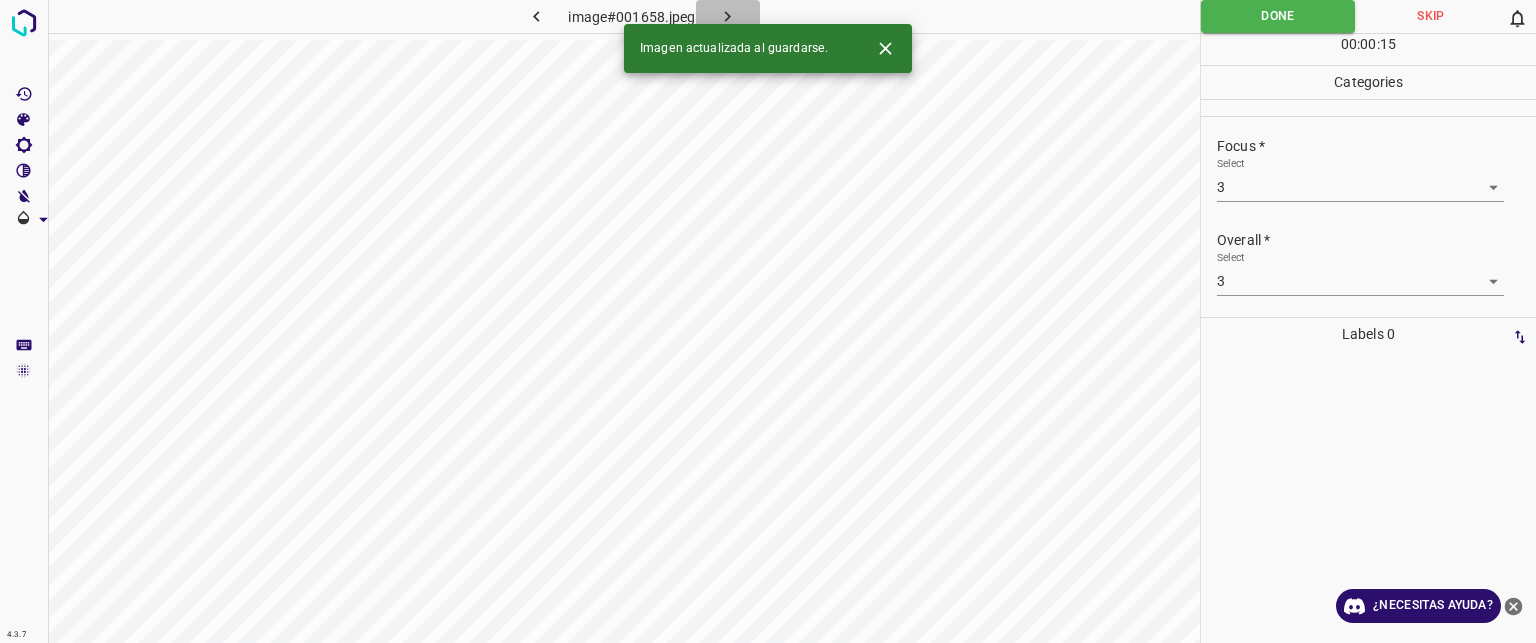 click at bounding box center [728, 16] 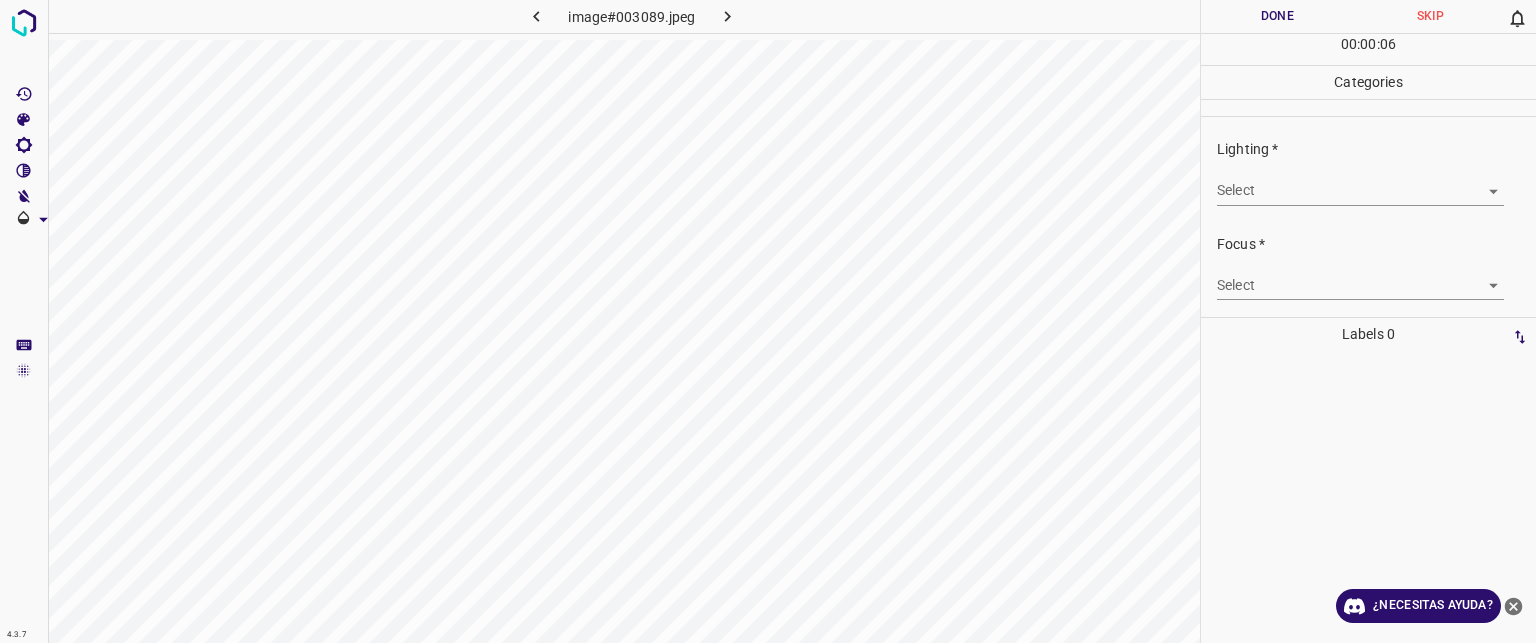 click on "Texto original Valora esta traducción Tu opinión servirá para ayudar a mejorar el Traductor de Google 4.3.7 image#003089.jpeg Done Skip 0 00   : 00   : 06   Categories Lighting *  Select ​ Focus *  Select ​ Overall *  Select ​ Labels   0 Categories 1 Lighting 2 Focus 3 Overall Tools Space Change between modes (Draw & Edit) I Auto labeling R Restore zoom M Zoom in N Zoom out Delete Delete selecte label Filters Z Restore filters X Saturation filter C Brightness filter V Contrast filter B Gray scale filter General O Download ¿Necesitas ayuda? - Texto - Esconder - Borrar" at bounding box center [768, 321] 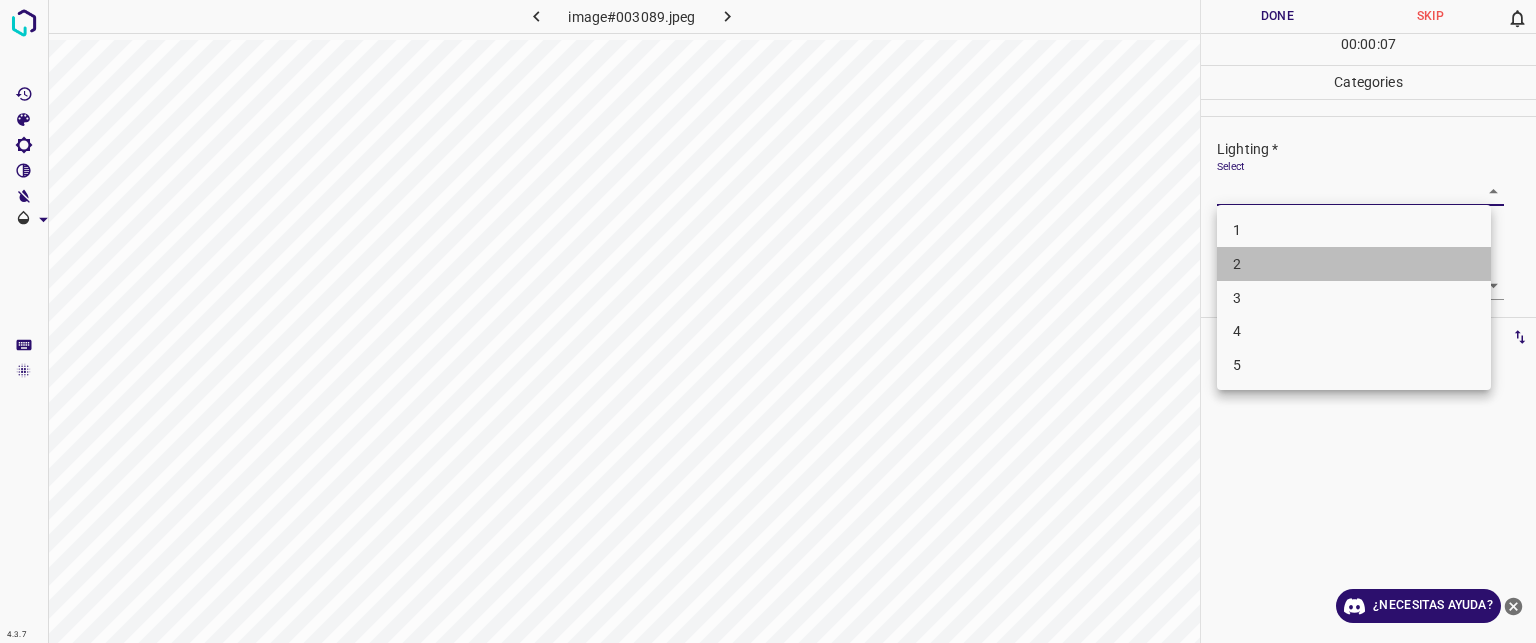 click on "2" at bounding box center [1354, 264] 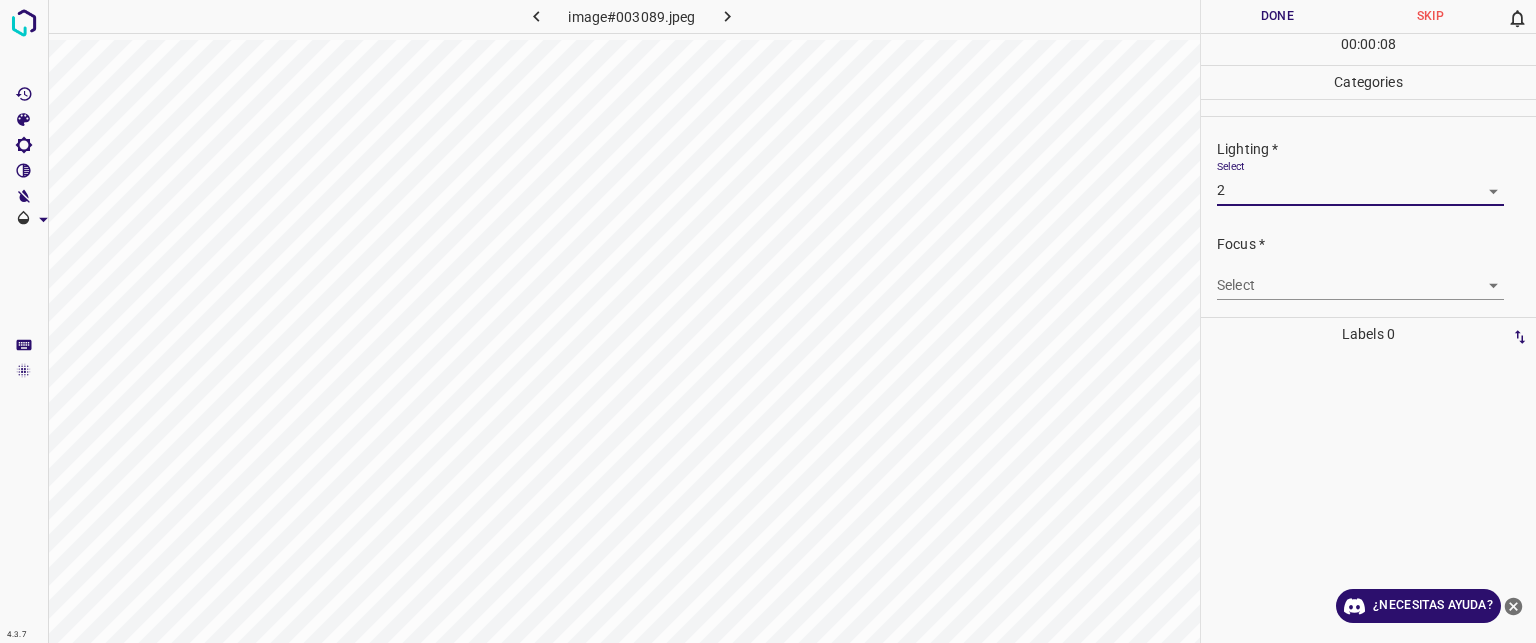 click on "Texto original Valora esta traducción Tu opinión servirá para ayudar a mejorar el Traductor de Google 4.3.7 image#003089.jpeg Done Skip 0 00   : 00   : 08   Categories Lighting *  Select 2 2 Focus *  Select ​ Overall *  Select ​ Labels   0 Categories 1 Lighting 2 Focus 3 Overall Tools Space Change between modes (Draw & Edit) I Auto labeling R Restore zoom M Zoom in N Zoom out Delete Delete selecte label Filters Z Restore filters X Saturation filter C Brightness filter V Contrast filter B Gray scale filter General O Download ¿Necesitas ayuda? - Texto - Esconder - Borrar" at bounding box center [768, 321] 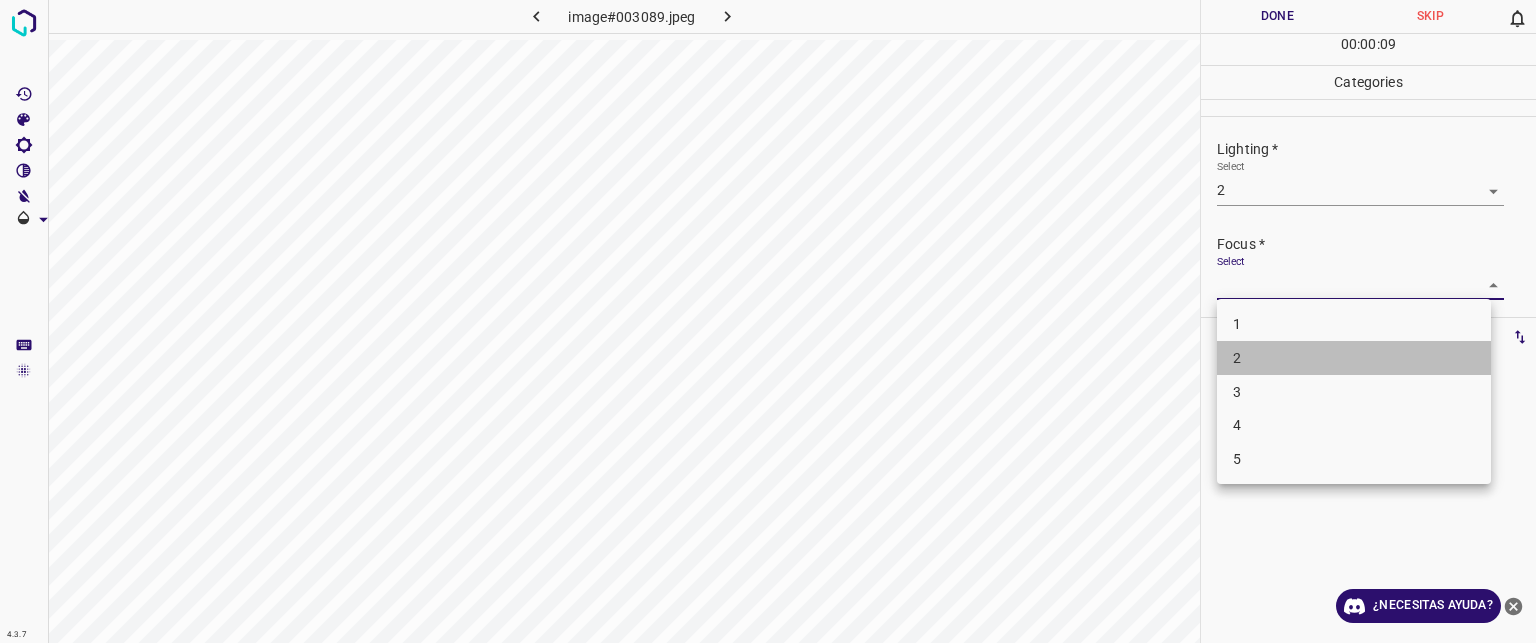 click on "2" at bounding box center (1354, 358) 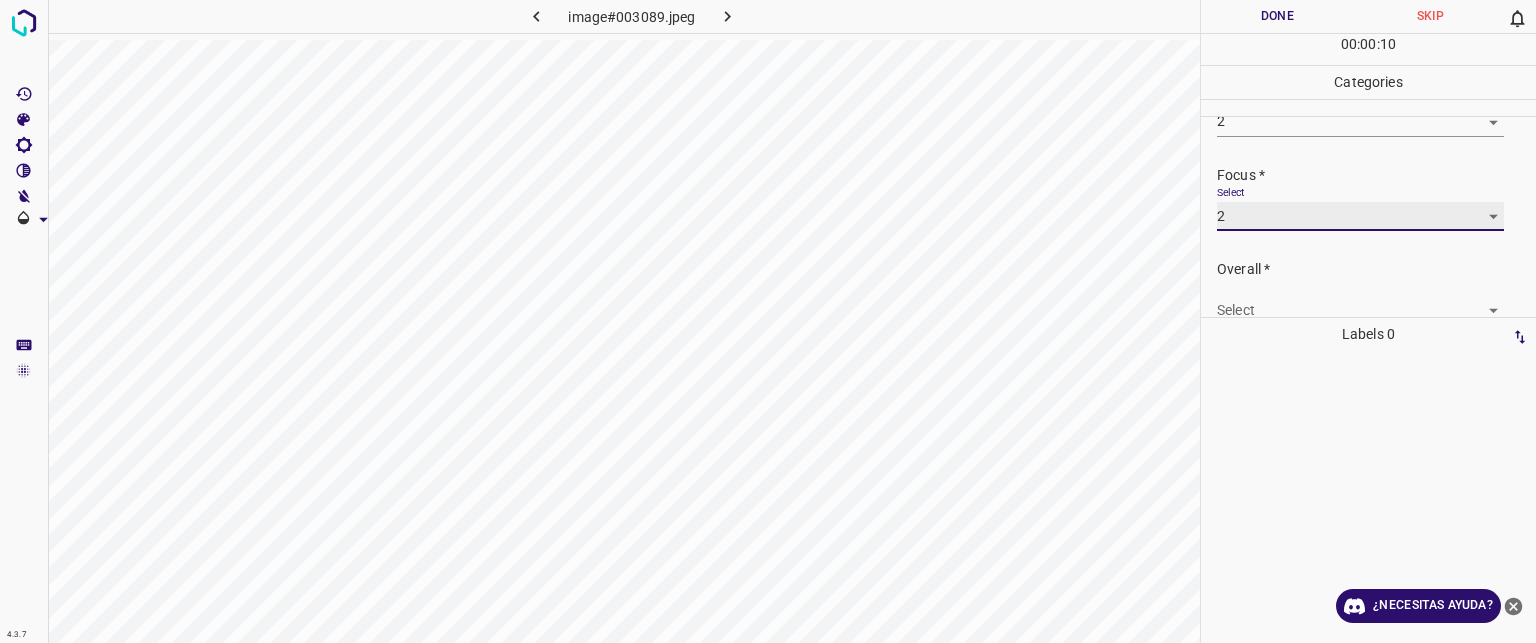 scroll, scrollTop: 98, scrollLeft: 0, axis: vertical 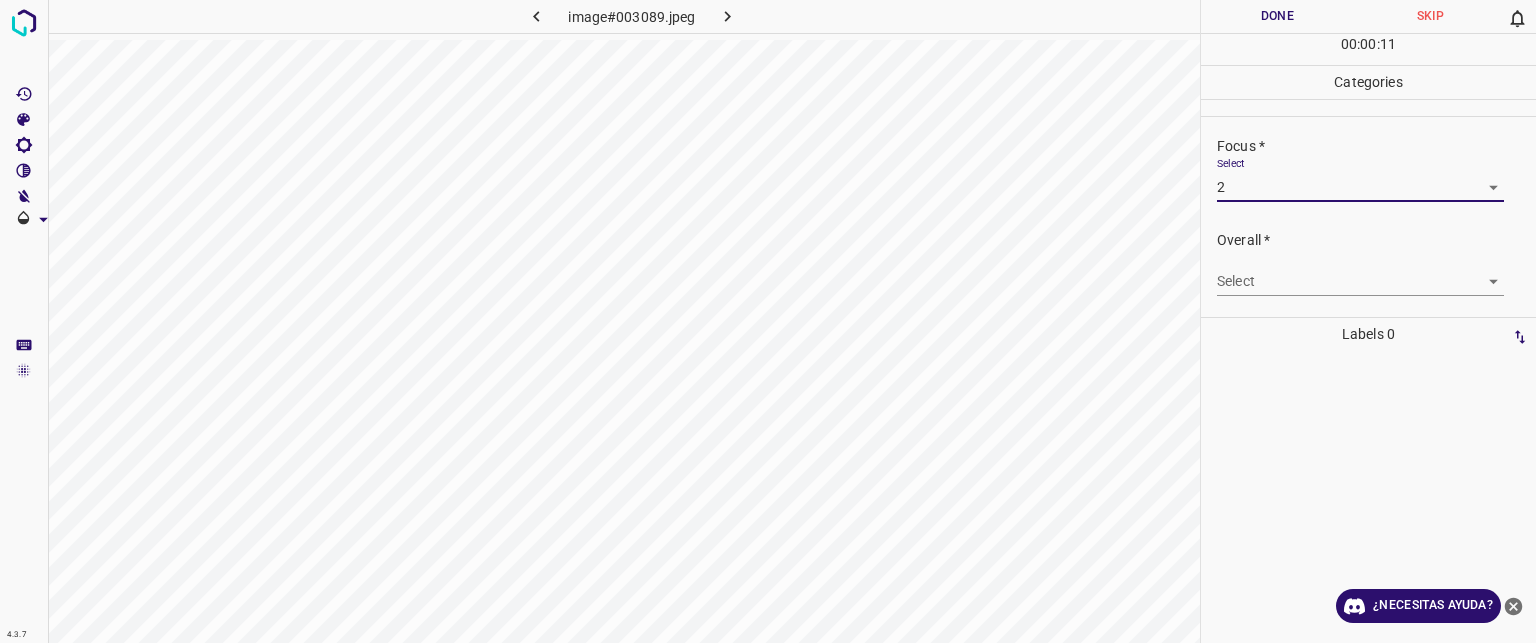 click on "Texto original Valora esta traducción Tu opinión servirá para ayudar a mejorar el Traductor de Google 4.3.7 image#003089.jpeg Done Skip 0 00   : 00   : 11   Categories Lighting *  Select 2 2 Focus *  Select 2 2 Overall *  Select ​ Labels   0 Categories 1 Lighting 2 Focus 3 Overall Tools Space Change between modes (Draw & Edit) I Auto labeling R Restore zoom M Zoom in N Zoom out Delete Delete selecte label Filters Z Restore filters X Saturation filter C Brightness filter V Contrast filter B Gray scale filter General O Download ¿Necesitas ayuda? - Texto - Esconder - Borrar" at bounding box center [768, 321] 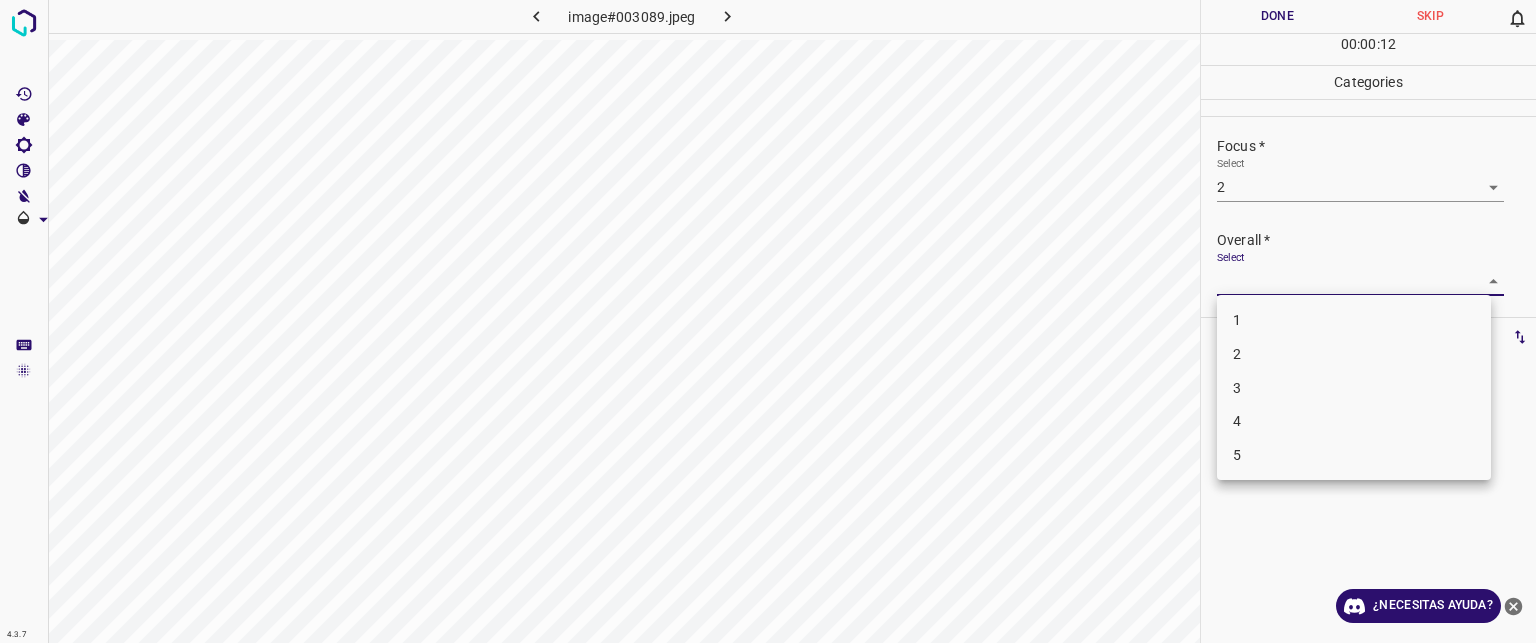click on "2" at bounding box center (1354, 354) 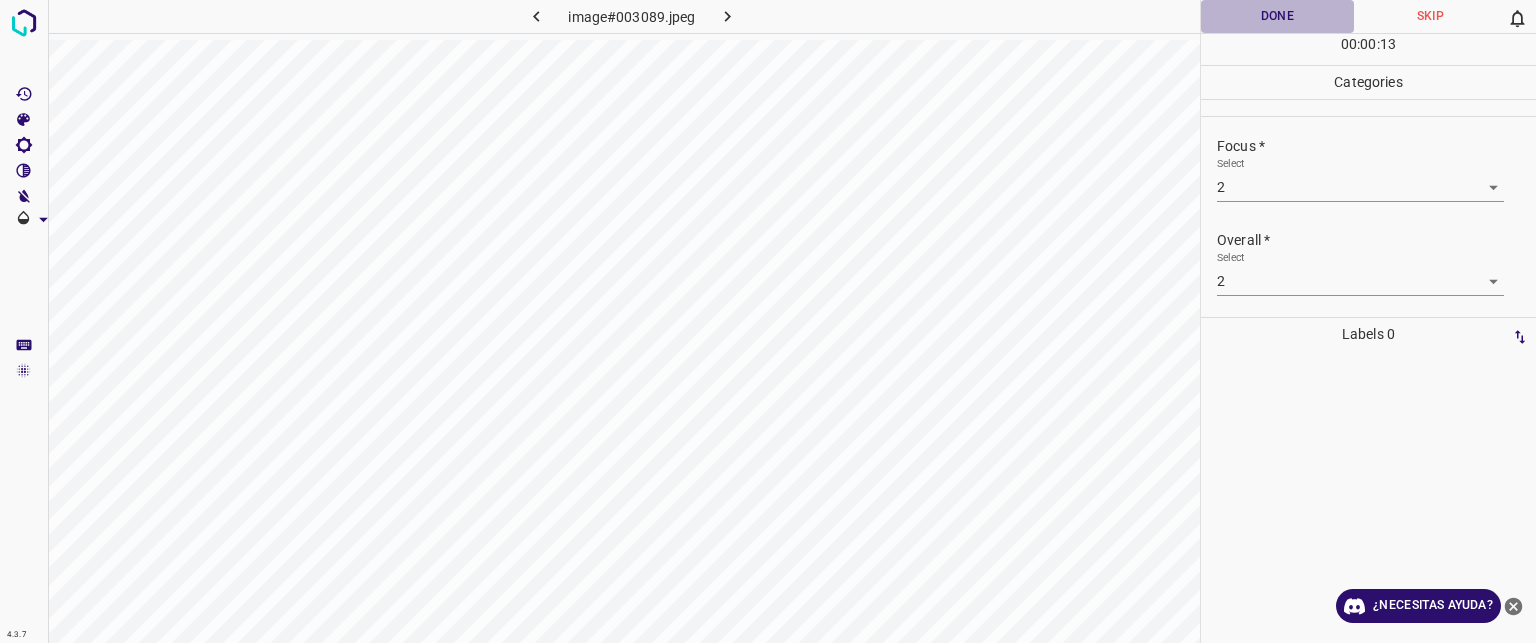 click on "Done" at bounding box center [1277, 16] 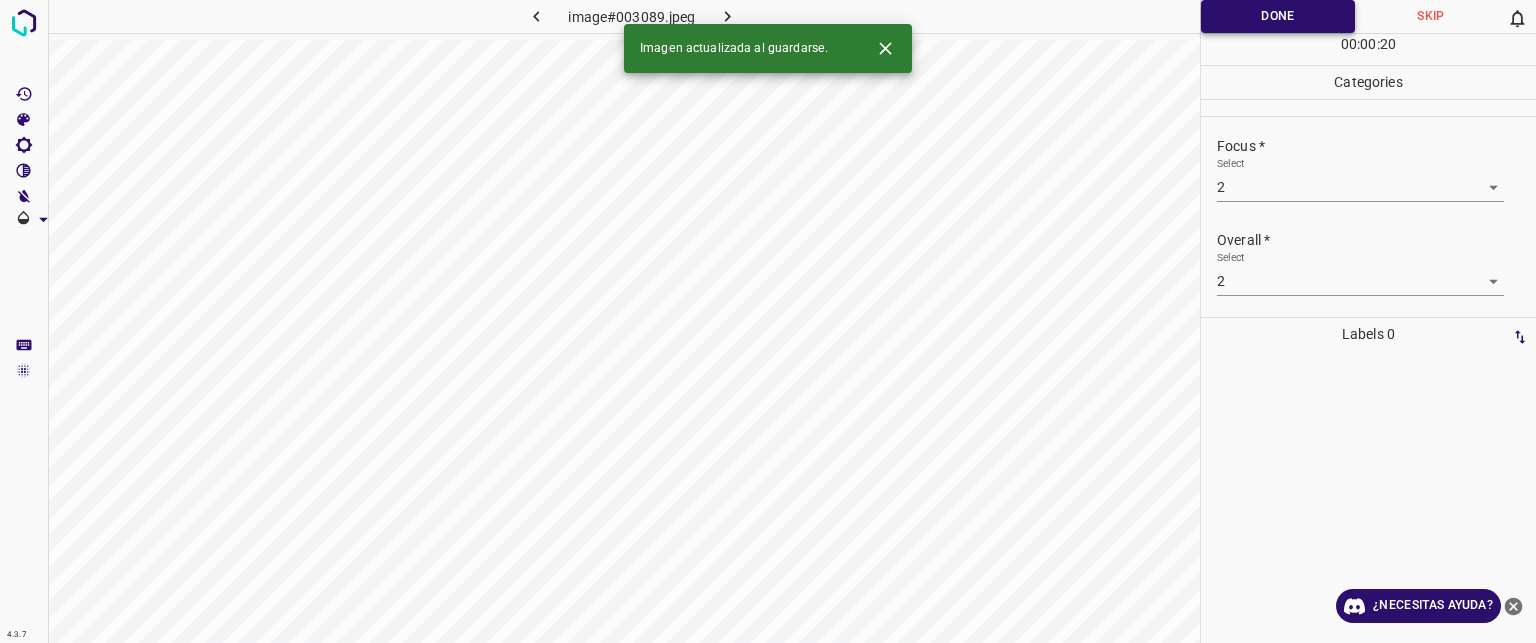 click on "Done" at bounding box center [1278, 16] 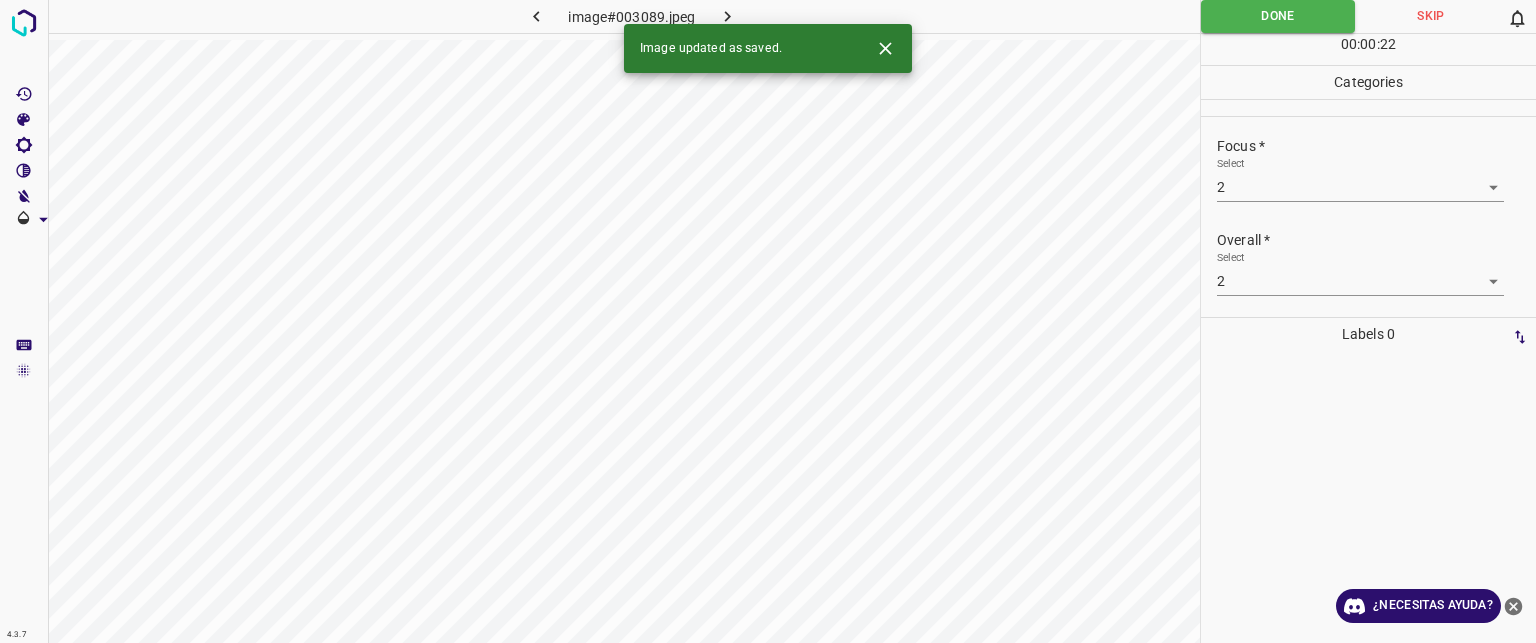 click at bounding box center [728, 16] 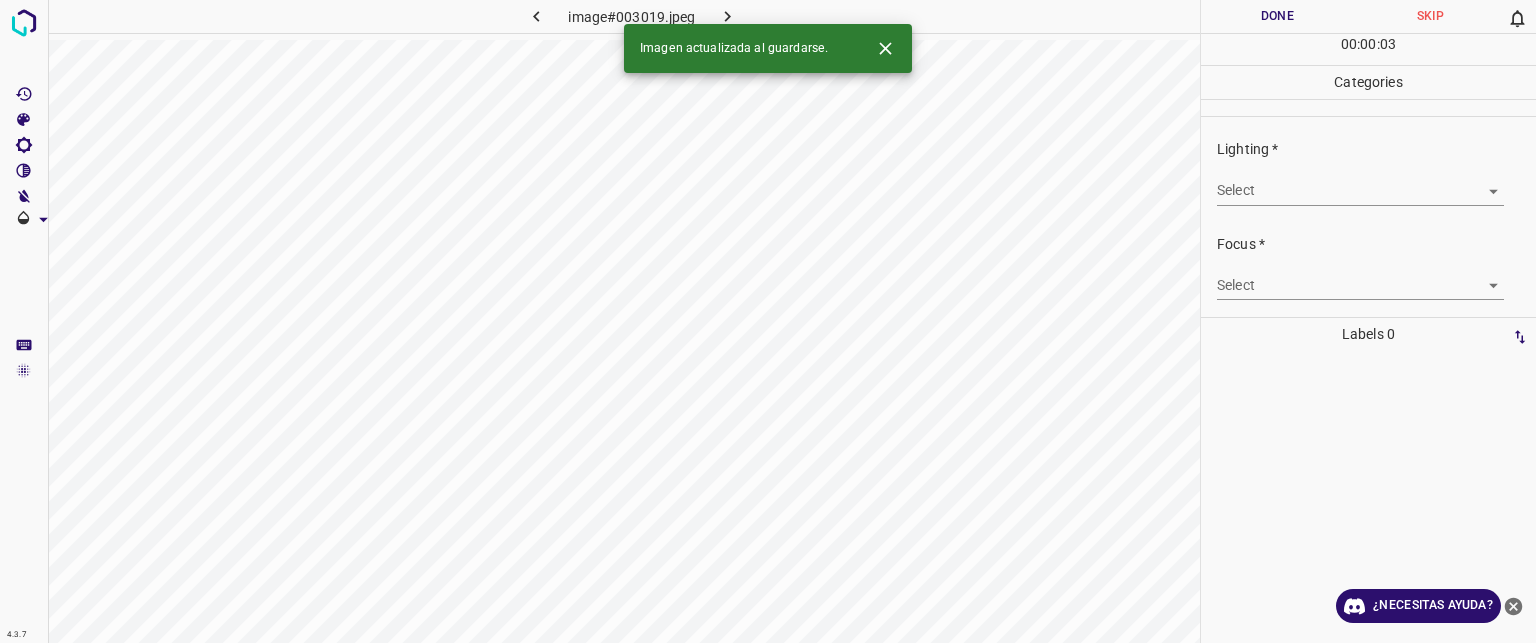 click on "Texto original Valora esta traducción Tu opinión servirá para ayudar a mejorar el Traductor de Google 4.3.7 image#003019.jpeg Done Skip 0 00   : 00   : 03   Categories Lighting *  Select ​ Focus *  Select ​ Overall *  Select ​ Labels   0 Categories 1 Lighting 2 Focus 3 Overall Tools Space Change between modes (Draw & Edit) I Auto labeling R Restore zoom M Zoom in N Zoom out Delete Delete selecte label Filters Z Restore filters X Saturation filter C Brightness filter V Contrast filter B Gray scale filter General O Download Imagen actualizada al guardarse. ¿Necesitas ayuda? - Texto - Esconder - Borrar" at bounding box center [768, 321] 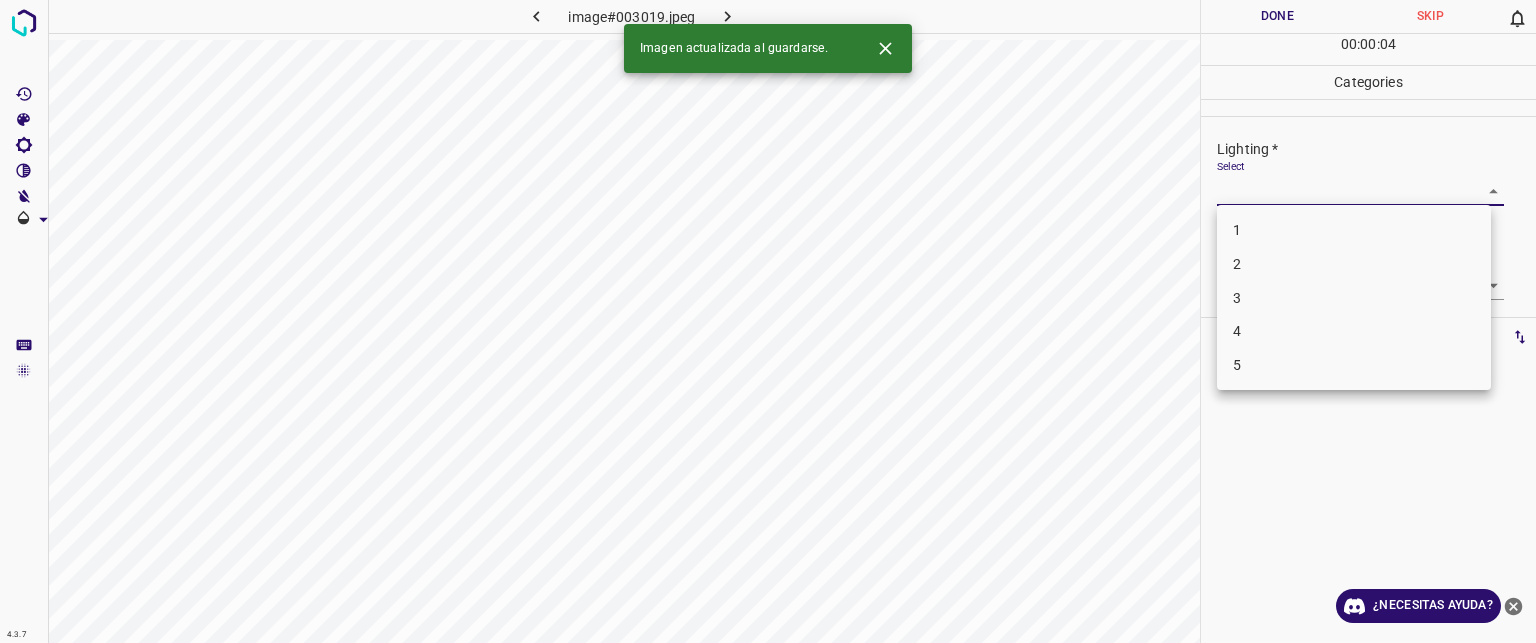 click on "3" at bounding box center (1354, 298) 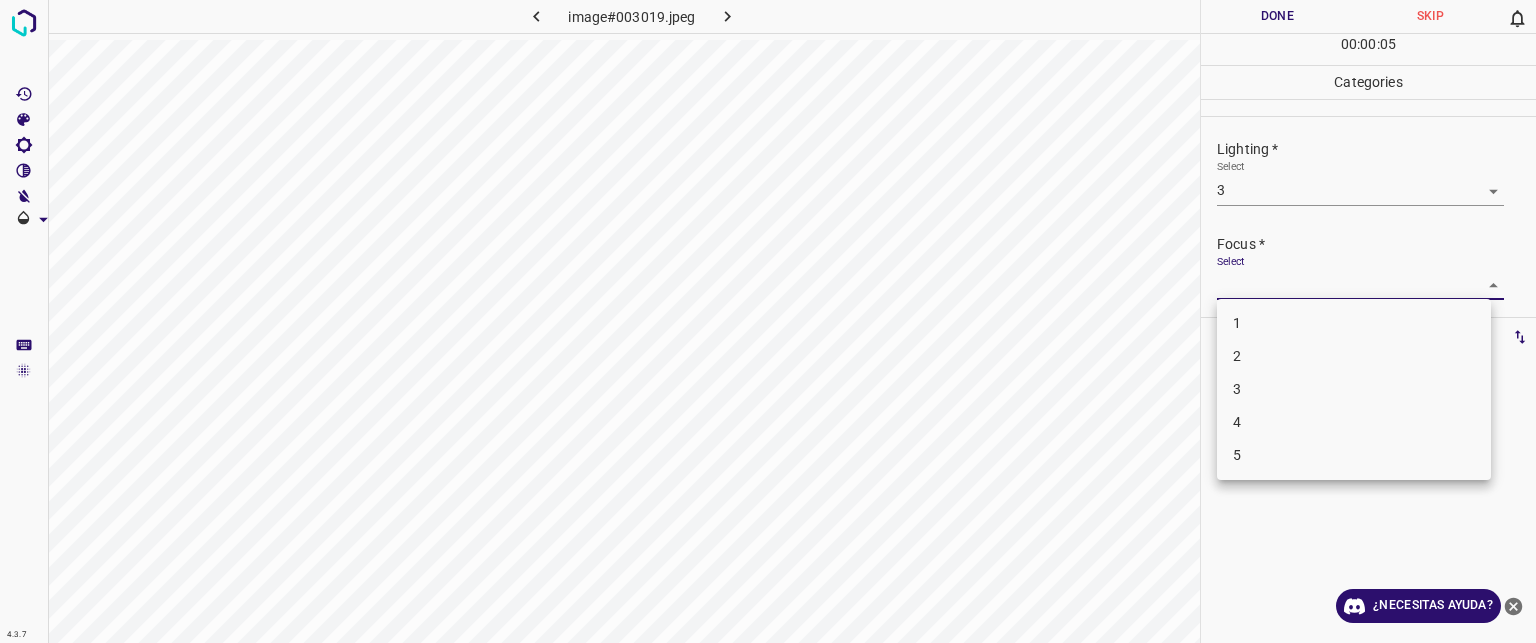 click on "Texto original Valora esta traducción Tu opinión servirá para ayudar a mejorar el Traductor de Google 4.3.7 image#003019.jpeg Done Skip 0 00   : 00   : 05   Categories Lighting *  Select 3 3 Focus *  Select ​ Overall *  Select ​ Labels   0 Categories 1 Lighting 2 Focus 3 Overall Tools Space Change between modes (Draw & Edit) I Auto labeling R Restore zoom M Zoom in N Zoom out Delete Delete selecte label Filters Z Restore filters X Saturation filter C Brightness filter V Contrast filter B Gray scale filter General O Download ¿Necesitas ayuda? - Texto - Esconder - Borrar 1 2 3 4 5" at bounding box center [768, 321] 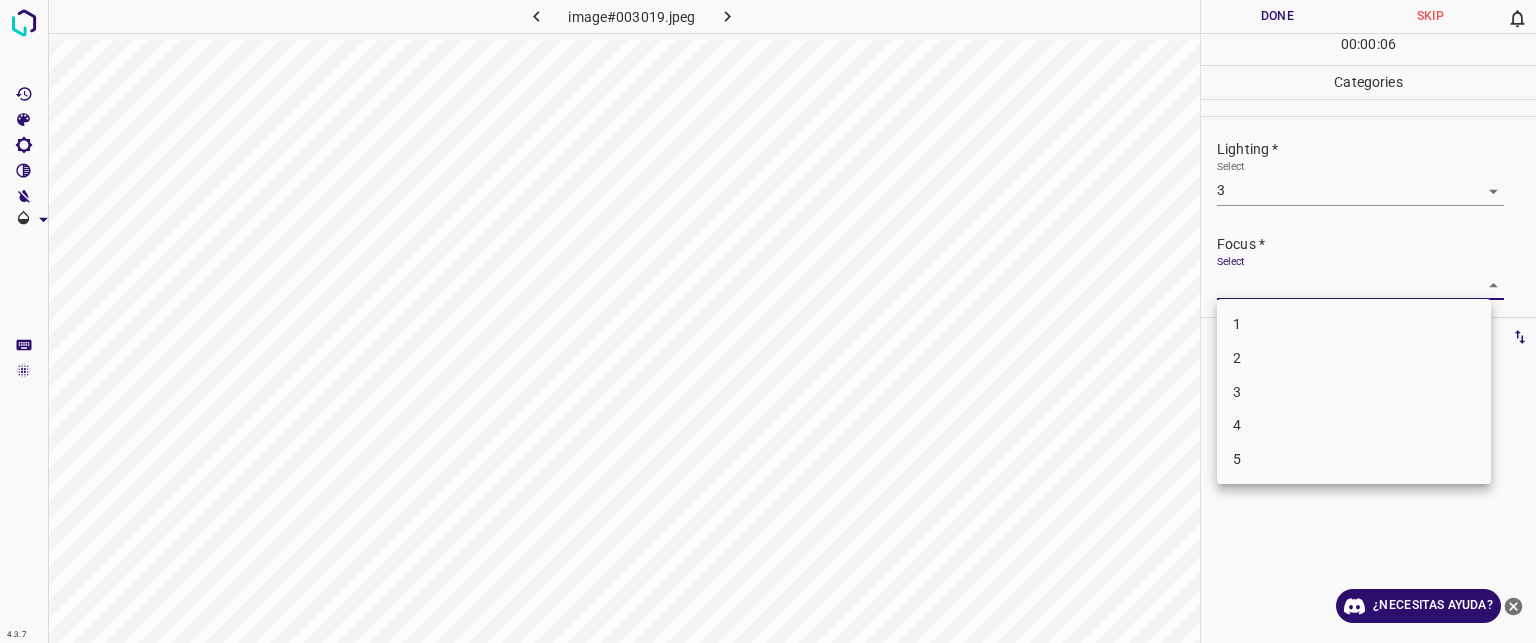 click on "3" at bounding box center (1354, 392) 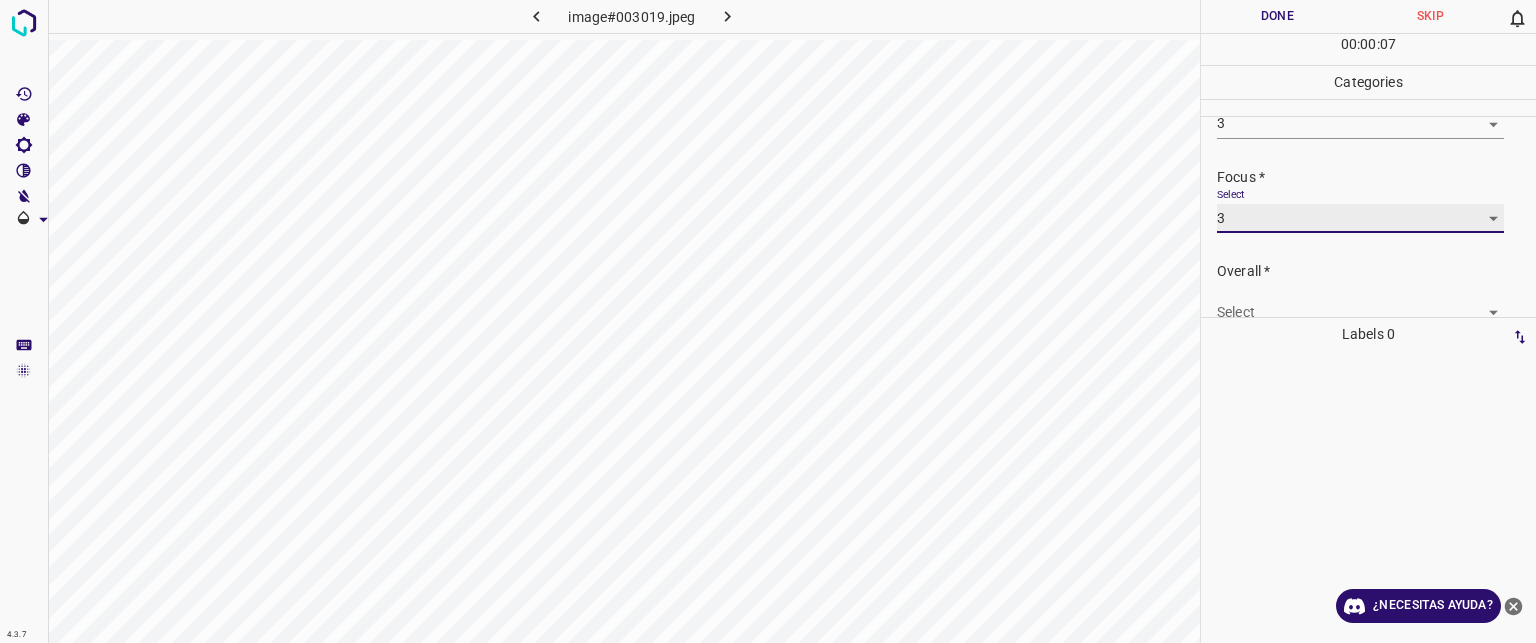 scroll, scrollTop: 98, scrollLeft: 0, axis: vertical 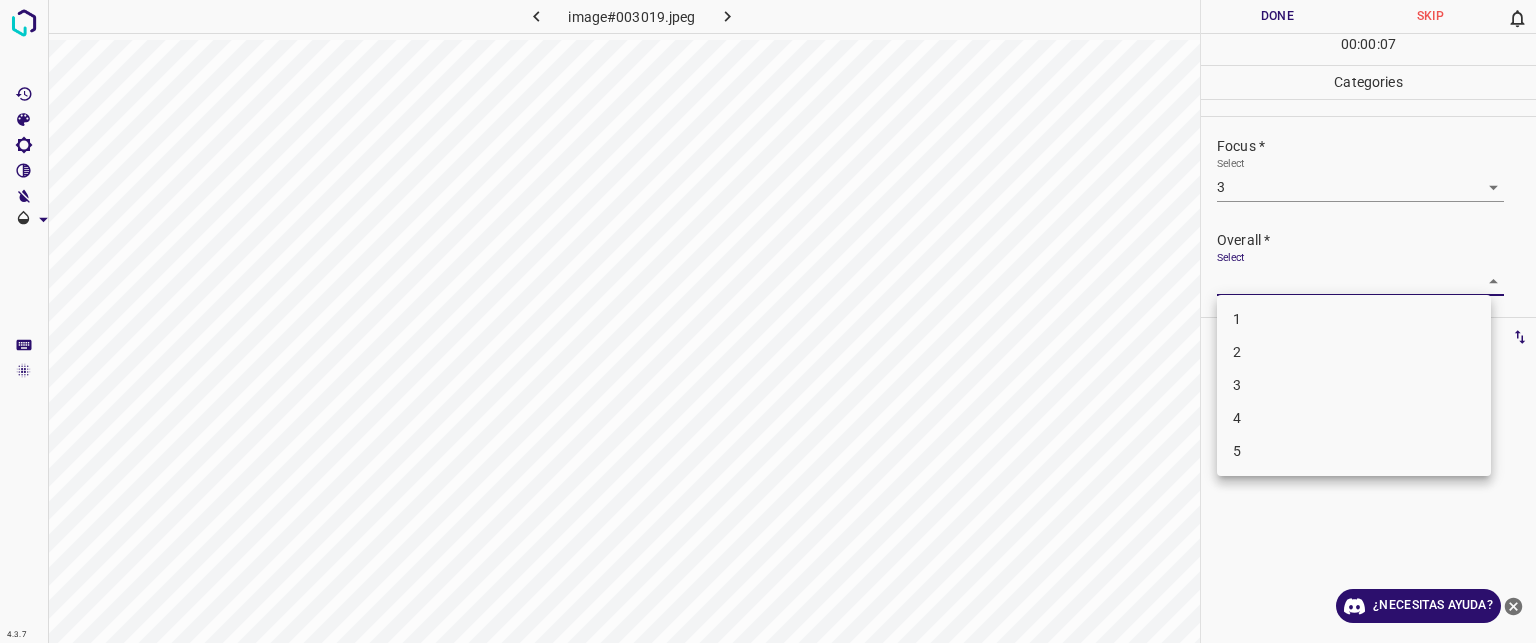 click on "Texto original Valora esta traducción Tu opinión servirá para ayudar a mejorar el Traductor de Google 4.3.7 image#003019.jpeg Done Skip 0 00   : 00   : 07   Categories Lighting *  Select 3 3 Focus *  Select 3 3 Overall *  Select ​ Labels   0 Categories 1 Lighting 2 Focus 3 Overall Tools Space Change between modes (Draw & Edit) I Auto labeling R Restore zoom M Zoom in N Zoom out Delete Delete selecte label Filters Z Restore filters X Saturation filter C Brightness filter V Contrast filter B Gray scale filter General O Download ¿Necesitas ayuda? - Texto - Esconder - Borrar 1 2 3 4 5" at bounding box center (768, 321) 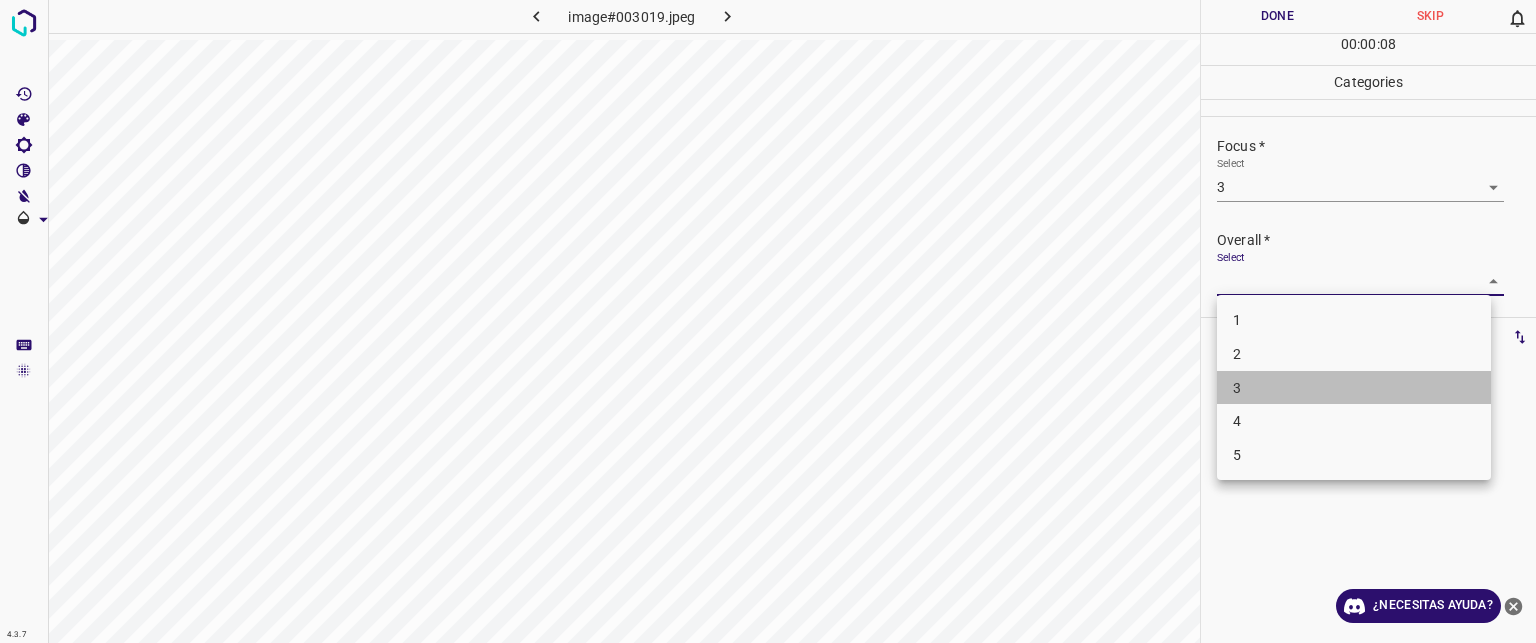 click on "3" at bounding box center (1354, 388) 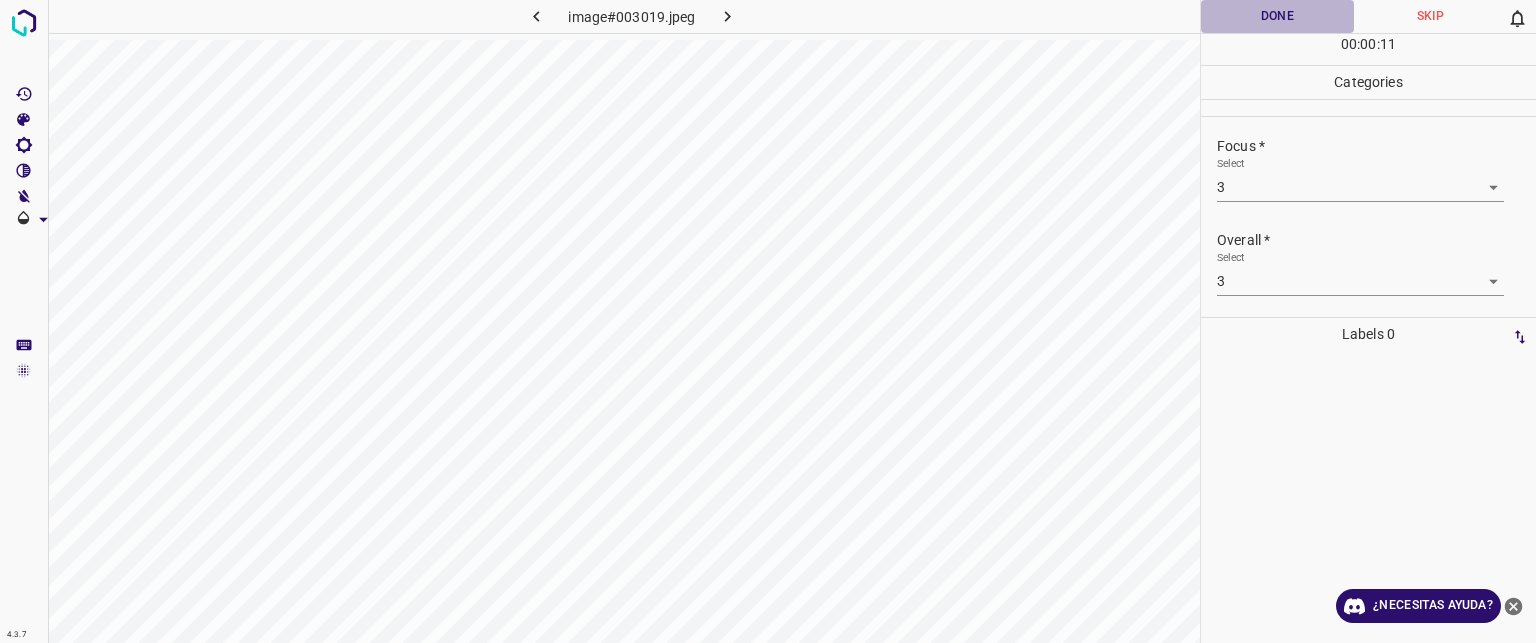 click on "Done" at bounding box center [1277, 16] 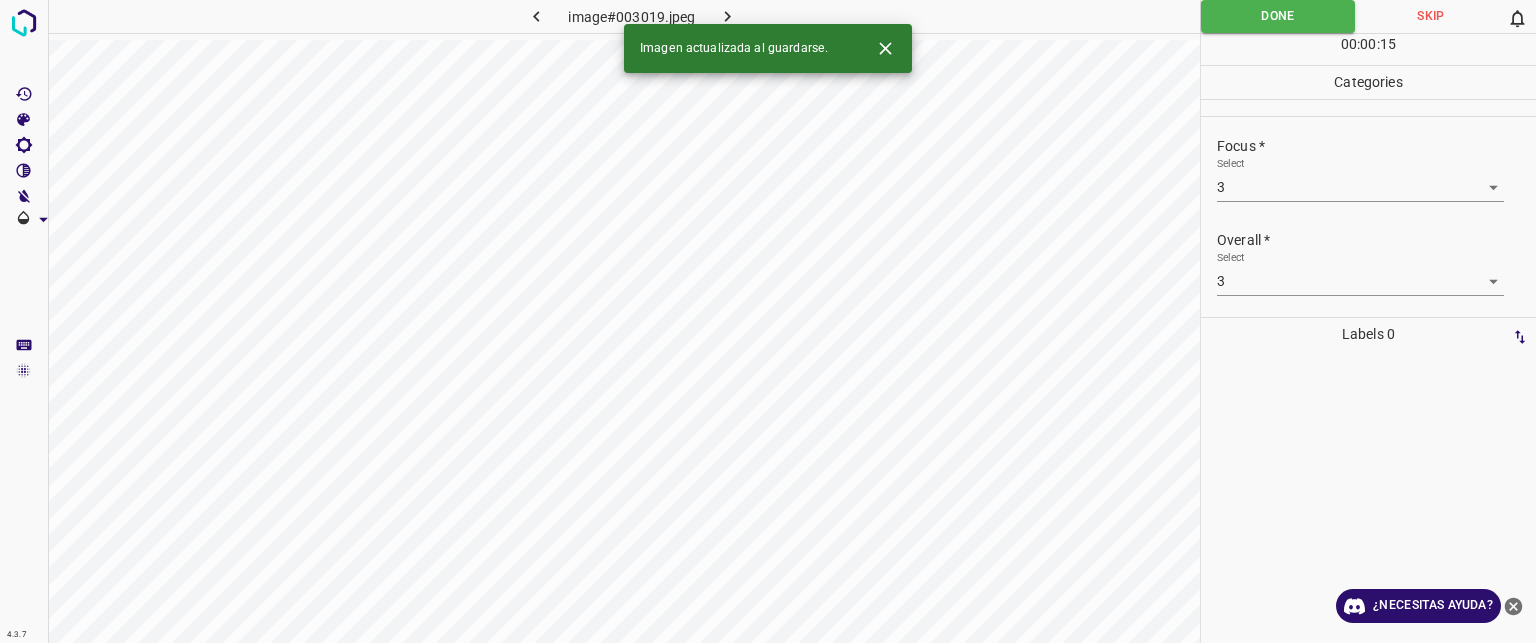 click 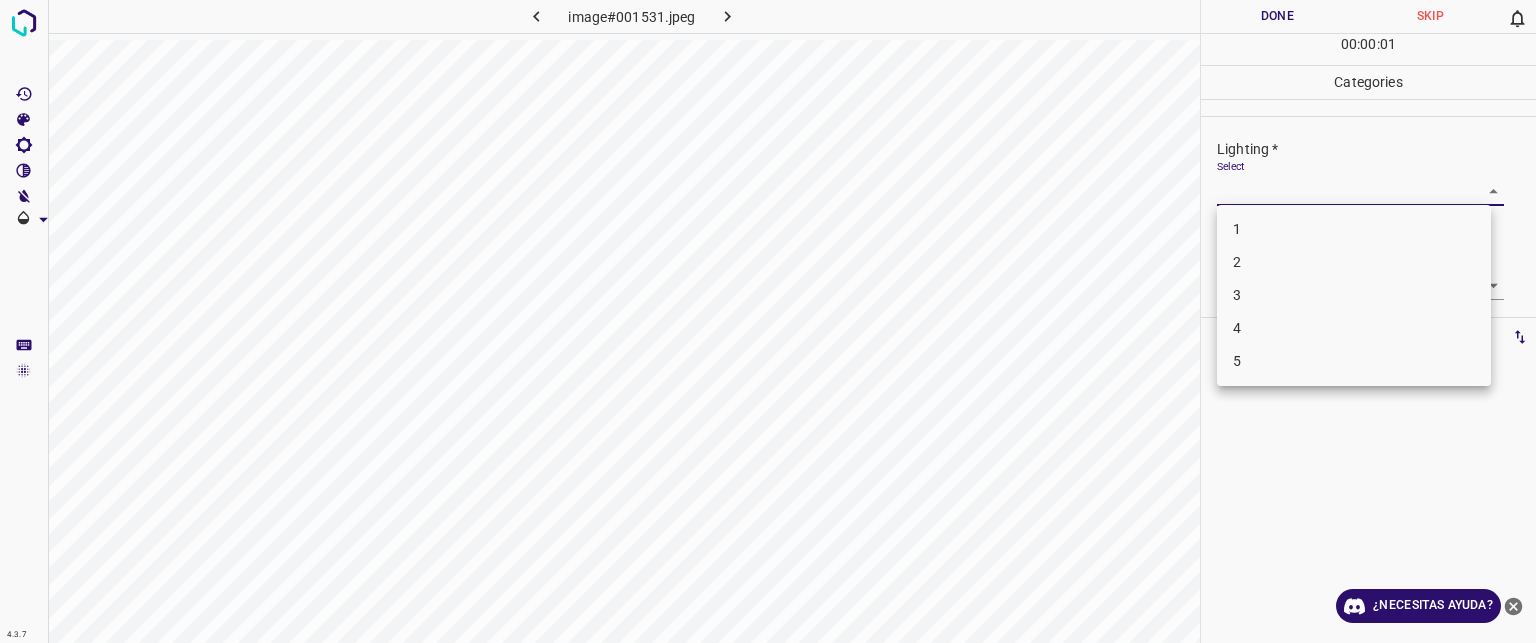 click on "Texto original Valora esta traducción Tu opinión servirá para ayudar a mejorar el Traductor de Google 4.3.7 image#001531.jpeg Done Skip 0 00   : 00   : 01   Categories Lighting *  Select ​ Focus *  Select ​ Overall *  Select ​ Labels   0 Categories 1 Lighting 2 Focus 3 Overall Tools Space Change between modes (Draw & Edit) I Auto labeling R Restore zoom M Zoom in N Zoom out Delete Delete selecte label Filters Z Restore filters X Saturation filter C Brightness filter V Contrast filter B Gray scale filter General O Download ¿Necesitas ayuda? - Texto - Esconder - Borrar 1 2 3 4 5" at bounding box center [768, 321] 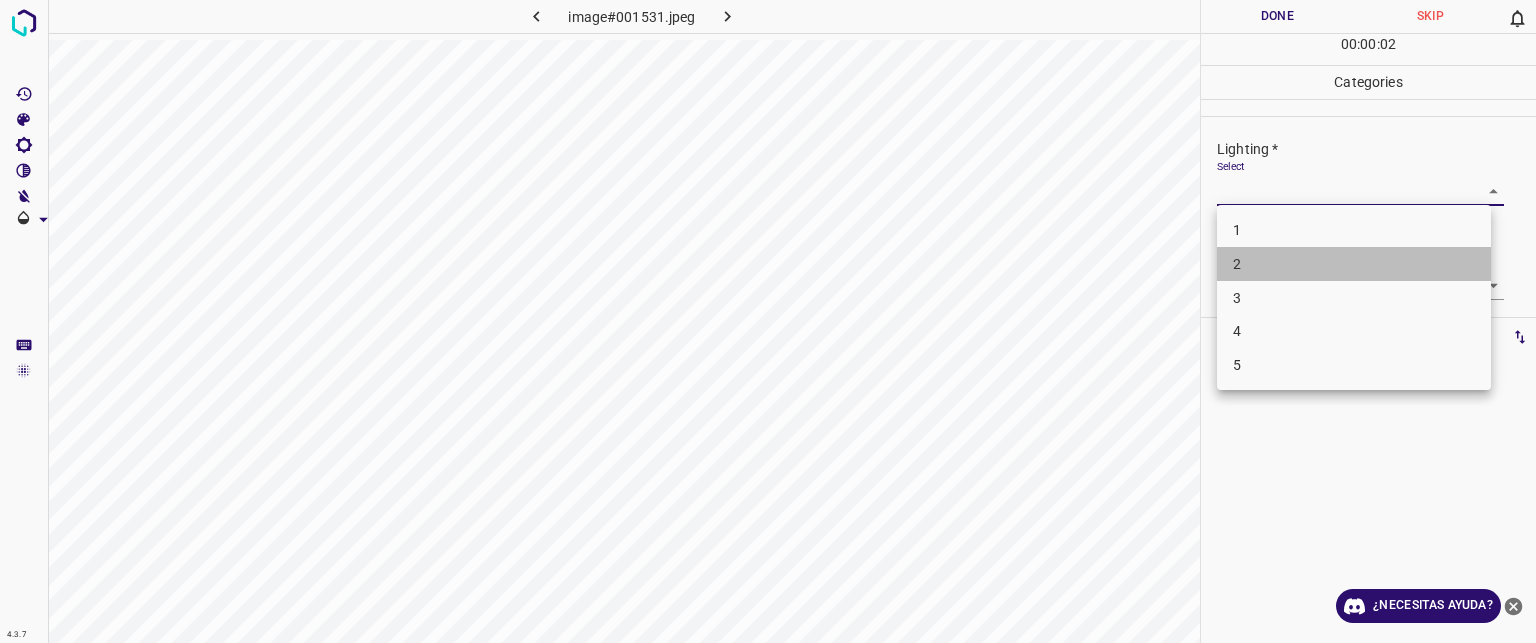 click on "2" at bounding box center (1354, 264) 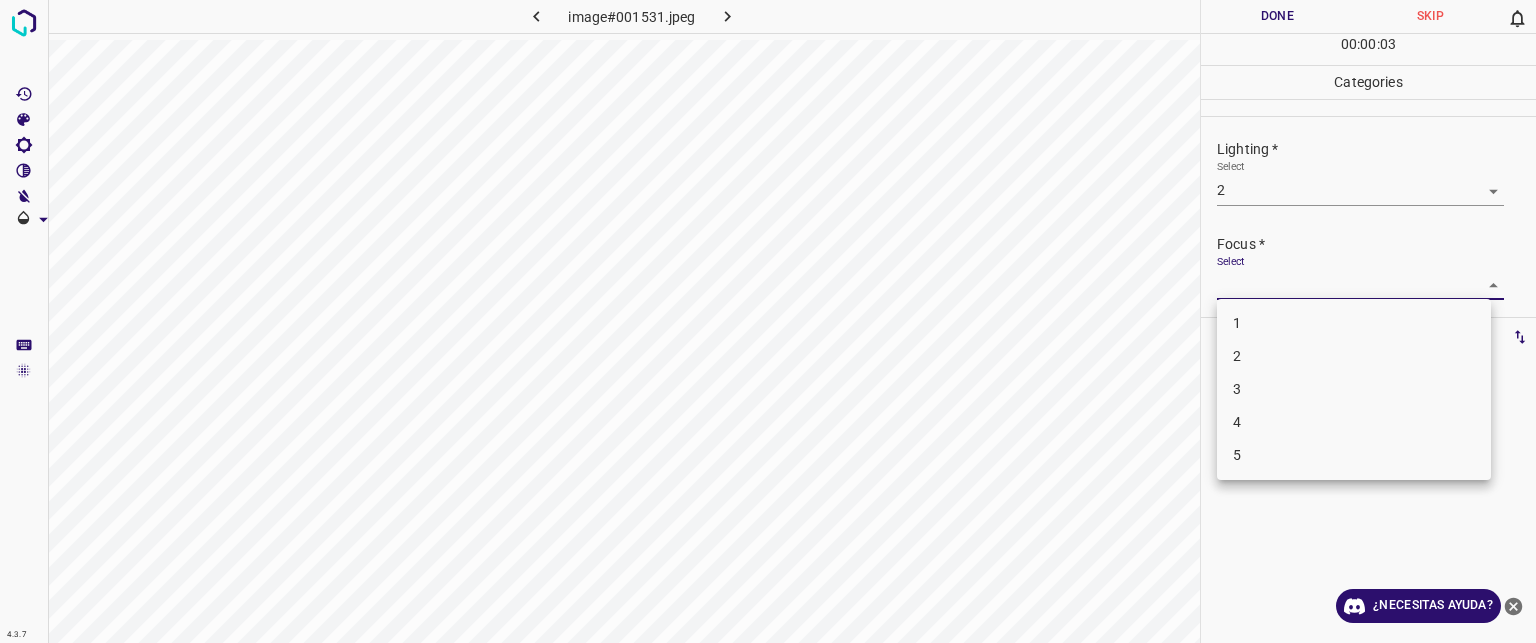 click on "Texto original Valora esta traducción Tu opinión servirá para ayudar a mejorar el Traductor de Google 4.3.7 image#001531.jpeg Done Skip 0 00   : 00   : 03   Categories Lighting *  Select 2 2 Focus *  Select ​ Overall *  Select ​ Labels   0 Categories 1 Lighting 2 Focus 3 Overall Tools Space Change between modes (Draw & Edit) I Auto labeling R Restore zoom M Zoom in N Zoom out Delete Delete selecte label Filters Z Restore filters X Saturation filter C Brightness filter V Contrast filter B Gray scale filter General O Download ¿Necesitas ayuda? - Texto - Esconder - Borrar 1 2 3 4 5" at bounding box center [768, 321] 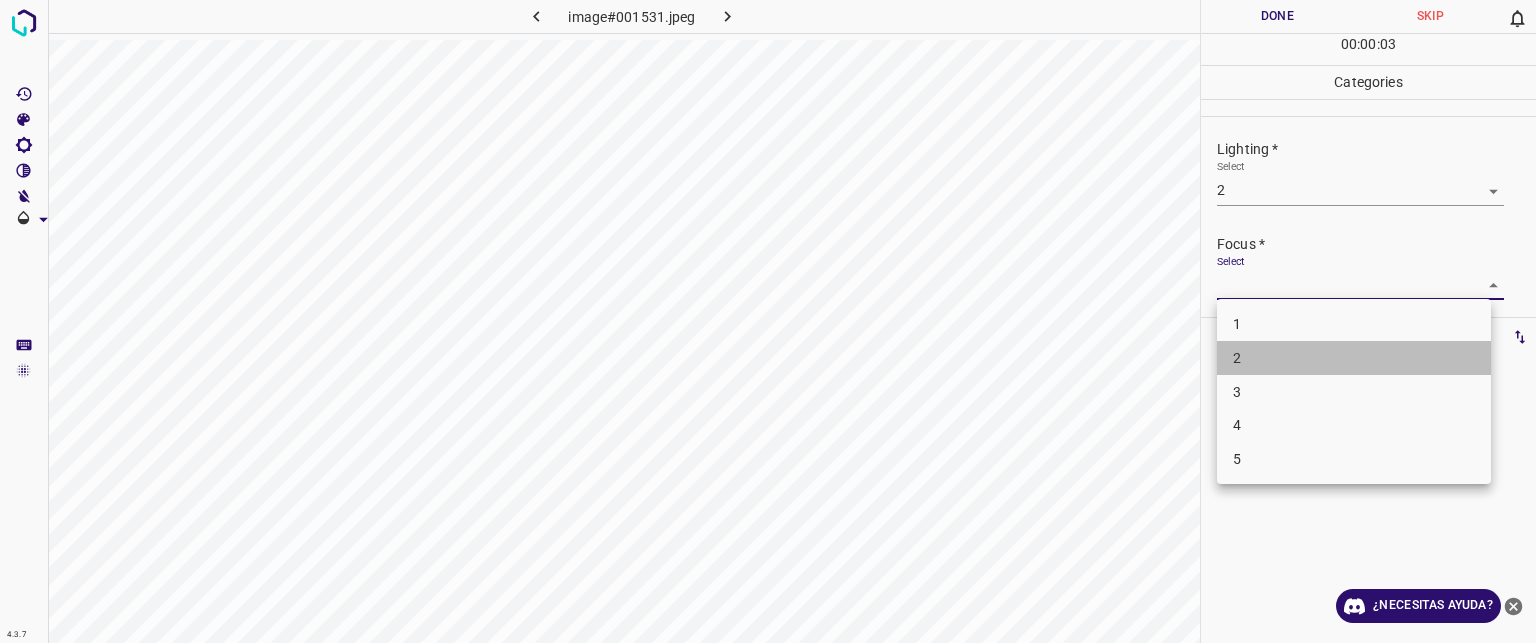 click on "2" at bounding box center [1237, 358] 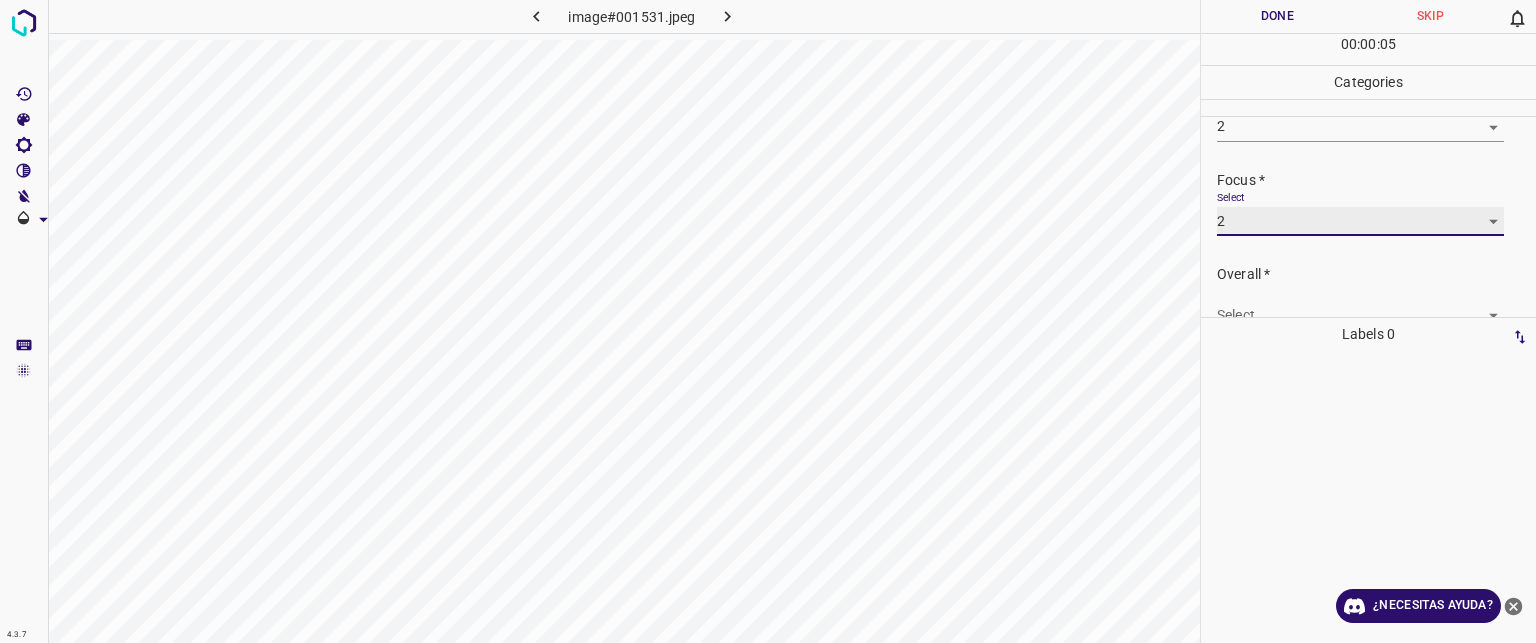 scroll, scrollTop: 98, scrollLeft: 0, axis: vertical 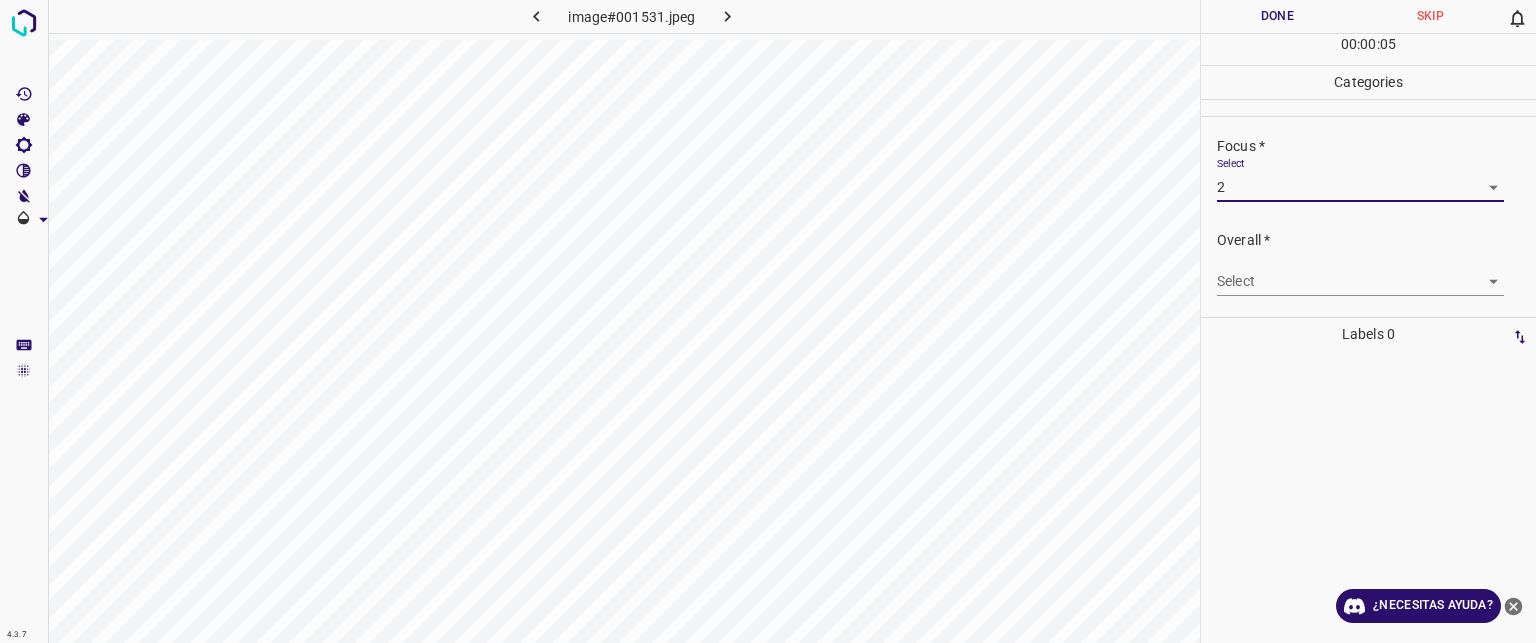 click on "Texto original Valora esta traducción Tu opinión servirá para ayudar a mejorar el Traductor de Google 4.3.7 image#001531.jpeg Done Skip 0 00   : 00   : 05   Categories Lighting *  Select 2 2 Focus *  Select 2 2 Overall *  Select ​ Labels   0 Categories 1 Lighting 2 Focus 3 Overall Tools Space Change between modes (Draw & Edit) I Auto labeling R Restore zoom M Zoom in N Zoom out Delete Delete selecte label Filters Z Restore filters X Saturation filter C Brightness filter V Contrast filter B Gray scale filter General O Download ¿Necesitas ayuda? - Texto - Esconder - Borrar" at bounding box center [768, 321] 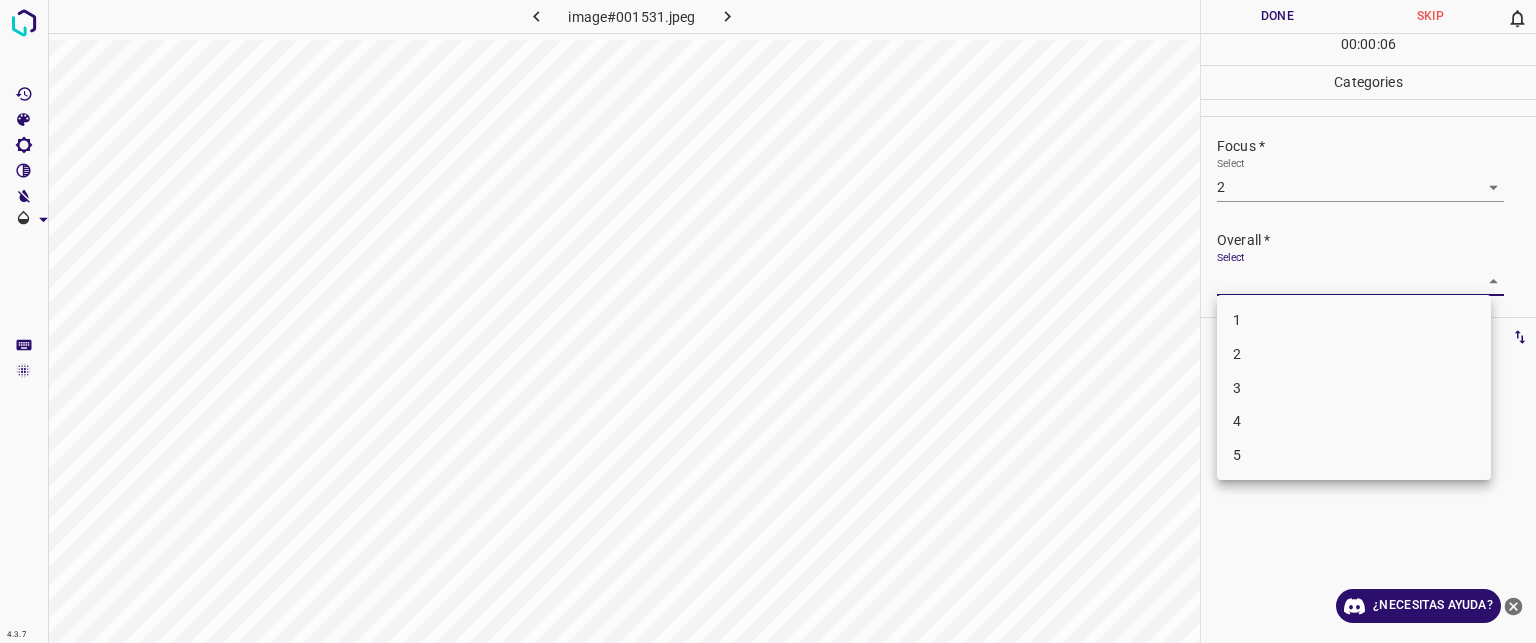 click on "2" at bounding box center [1354, 354] 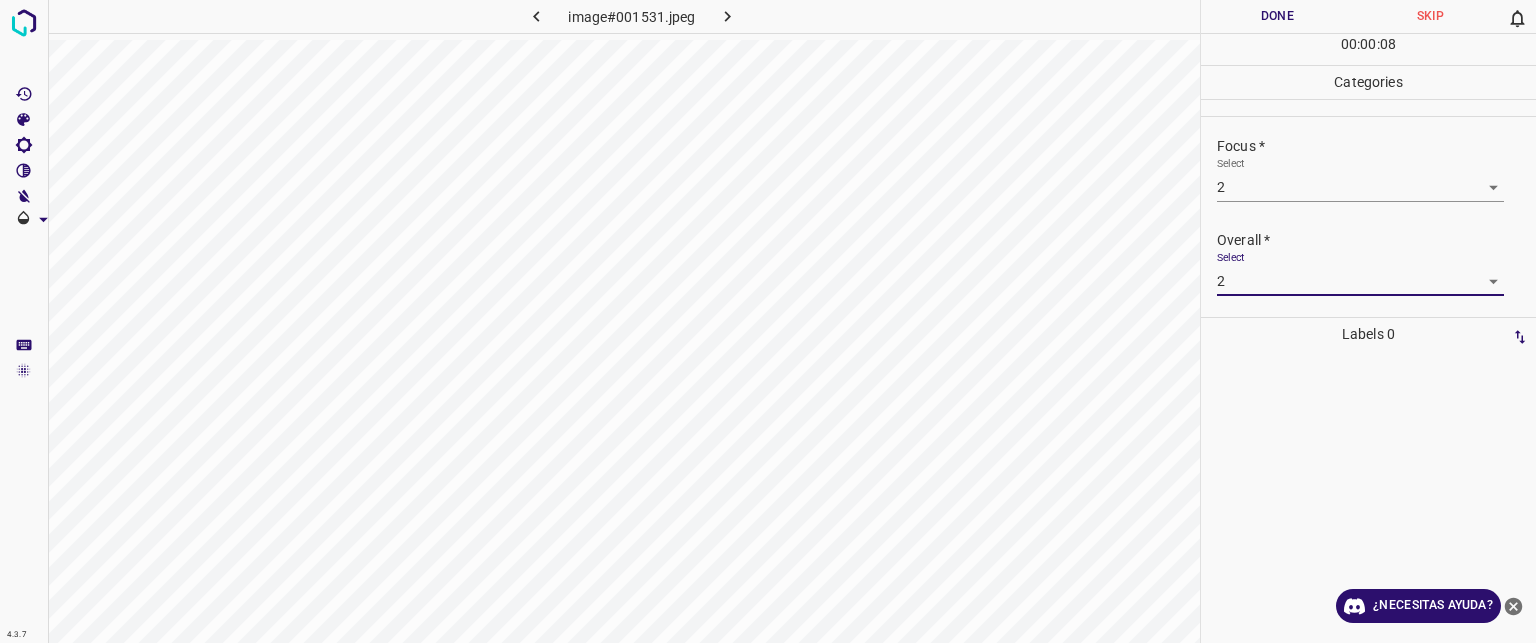 click on "Done" at bounding box center (1277, 16) 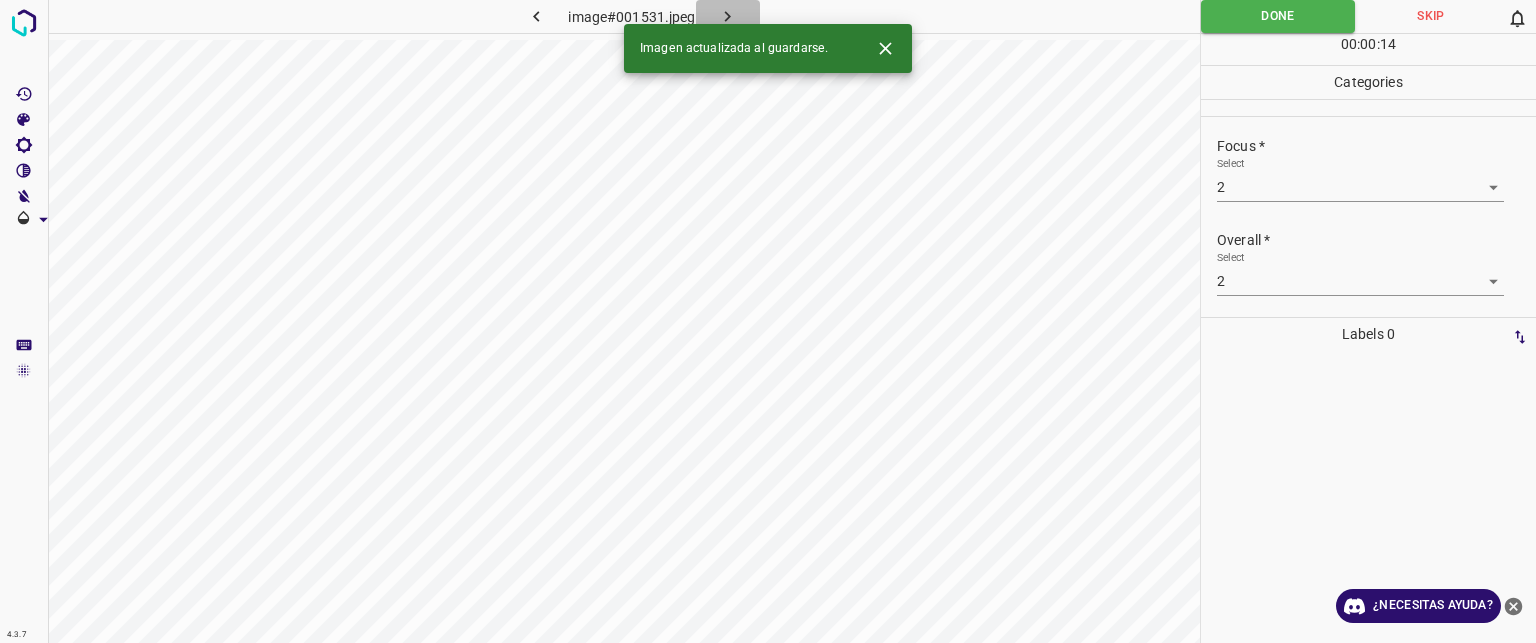 click 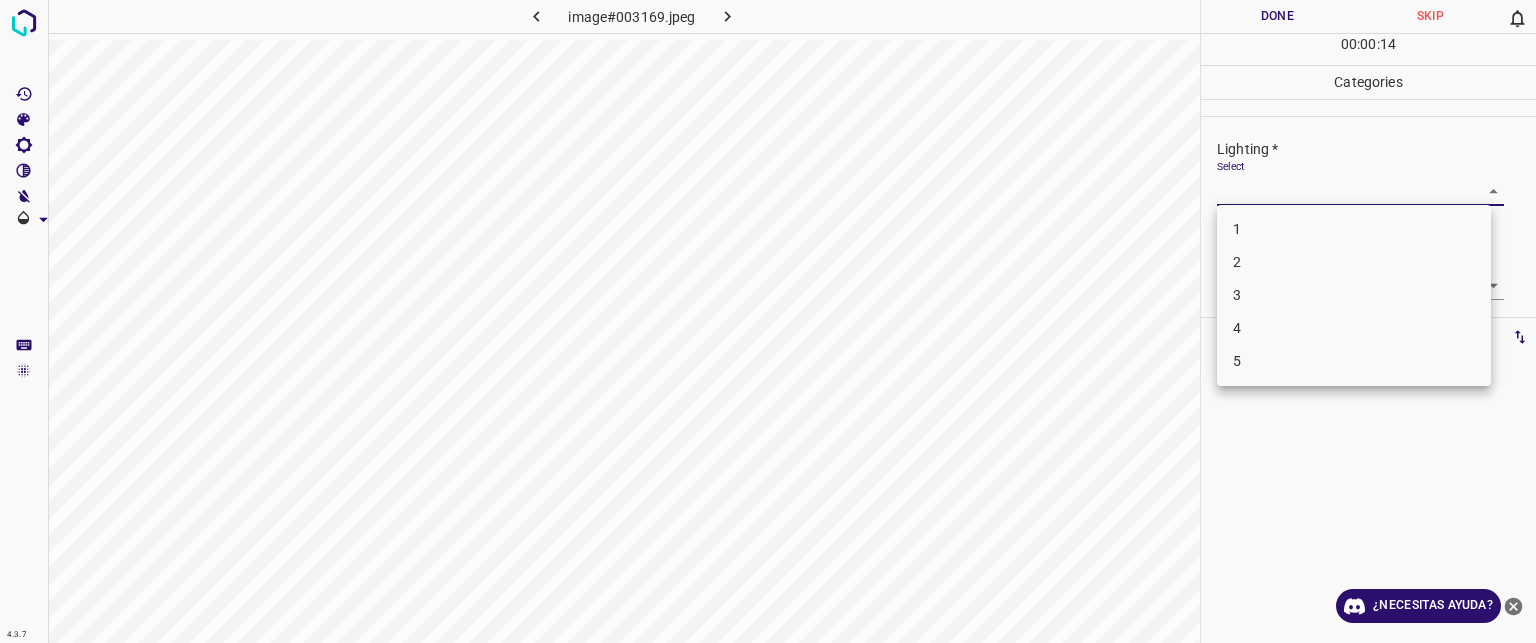 click on "Texto original Valora esta traducción Tu opinión servirá para ayudar a mejorar el Traductor de Google 4.3.7 image#003169.jpeg Done Skip 0 00   : 00   : 14   Categories Lighting *  Select ​ Focus *  Select ​ Overall *  Select ​ Labels   0 Categories 1 Lighting 2 Focus 3 Overall Tools Space Change between modes (Draw & Edit) I Auto labeling R Restore zoom M Zoom in N Zoom out Delete Delete selecte label Filters Z Restore filters X Saturation filter C Brightness filter V Contrast filter B Gray scale filter General O Download ¿Necesitas ayuda? - Texto - Esconder - Borrar 1 2 3 4 5" at bounding box center [768, 321] 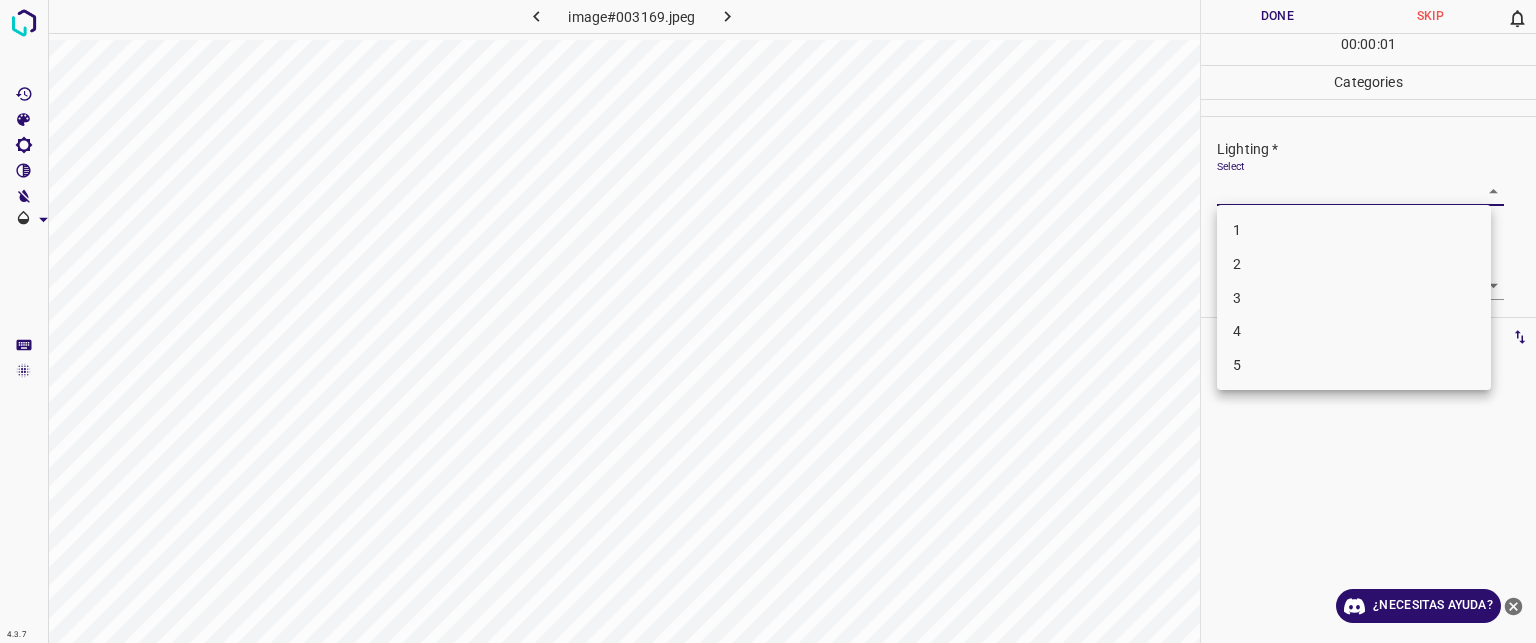 click on "3" at bounding box center [1354, 298] 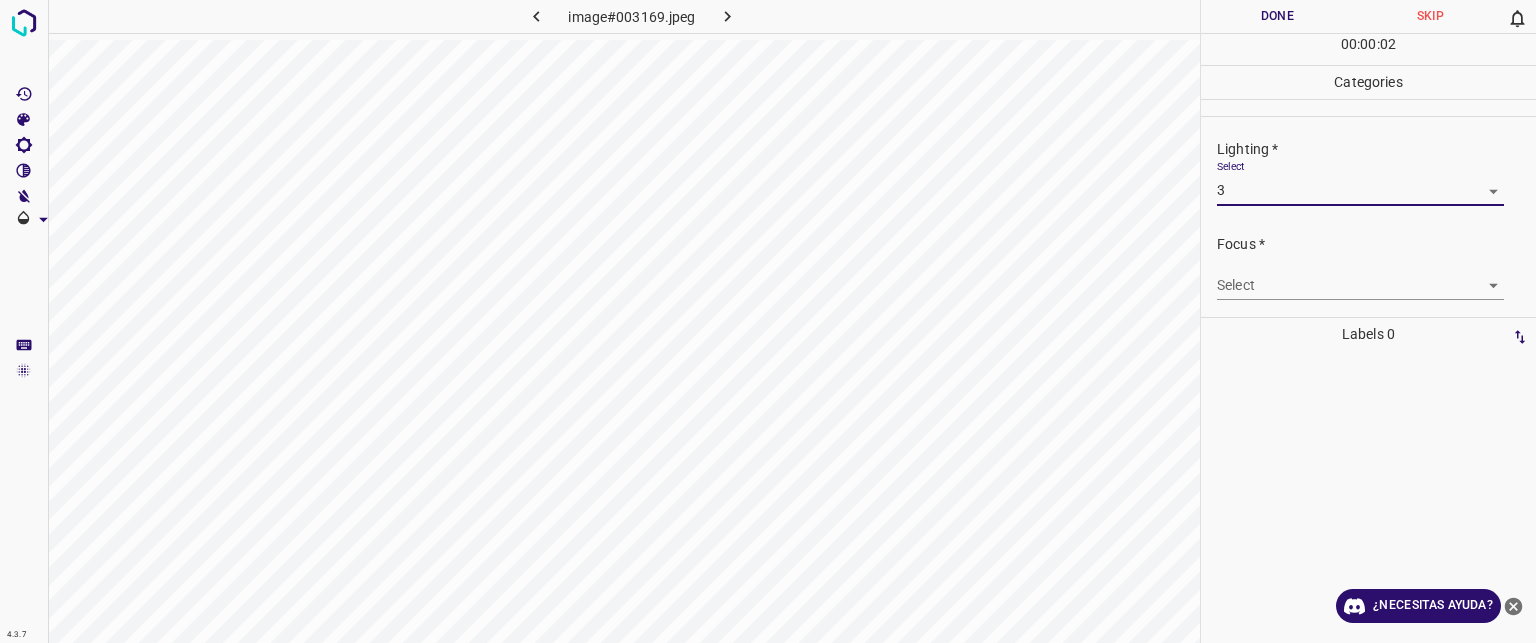 click on "Texto original Valora esta traducción Tu opinión servirá para ayudar a mejorar el Traductor de Google 4.3.7 image#003169.jpeg Done Skip 0 00   : 00   : 02   Categories Lighting *  Select 3 3 Focus *  Select ​ Overall *  Select ​ Labels   0 Categories 1 Lighting 2 Focus 3 Overall Tools Space Change between modes (Draw & Edit) I Auto labeling R Restore zoom M Zoom in N Zoom out Delete Delete selecte label Filters Z Restore filters X Saturation filter C Brightness filter V Contrast filter B Gray scale filter General O Download ¿Necesitas ayuda? - Texto - Esconder - Borrar" at bounding box center [768, 321] 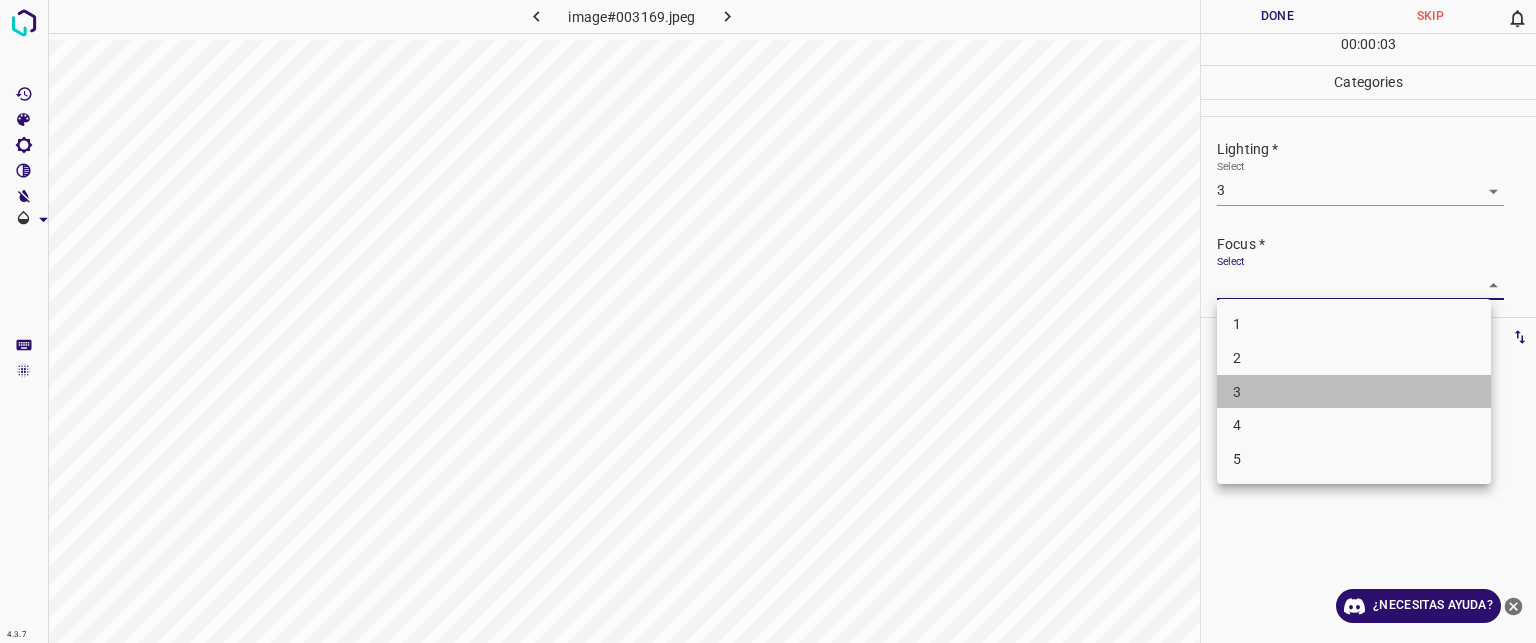 click on "3" at bounding box center (1354, 392) 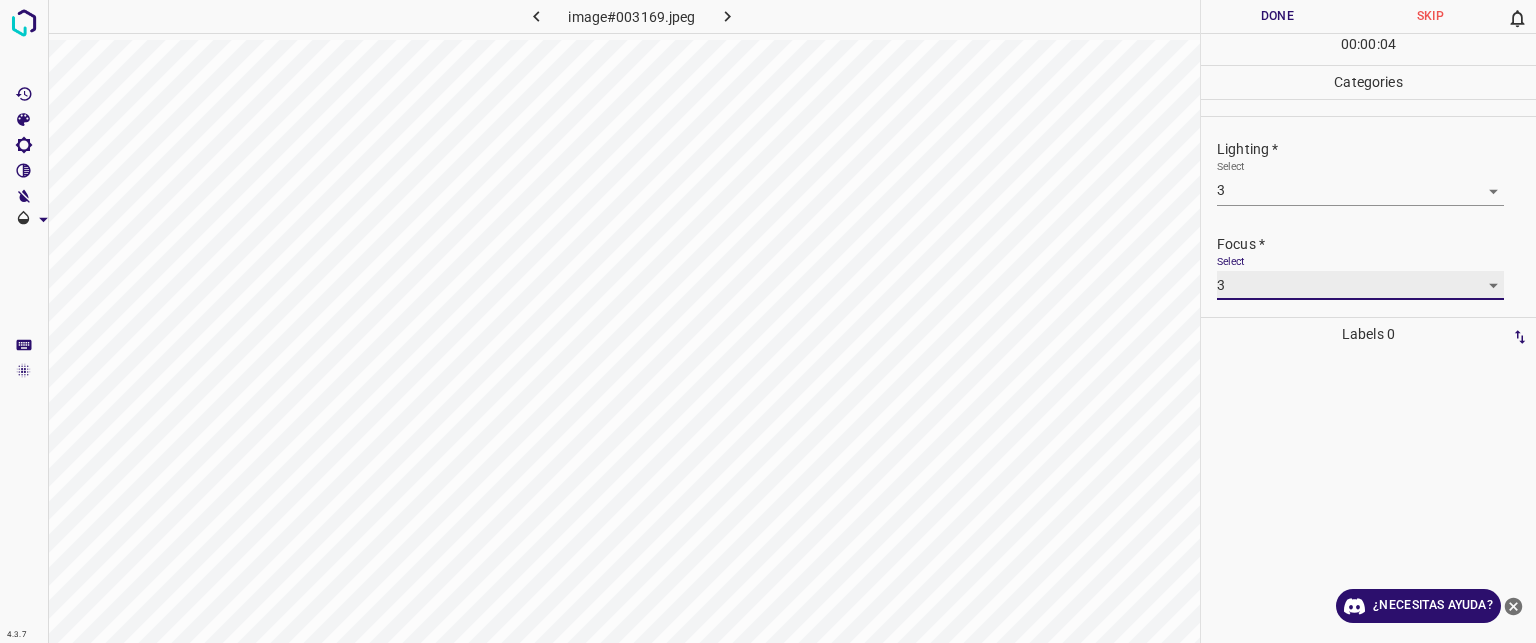 scroll, scrollTop: 98, scrollLeft: 0, axis: vertical 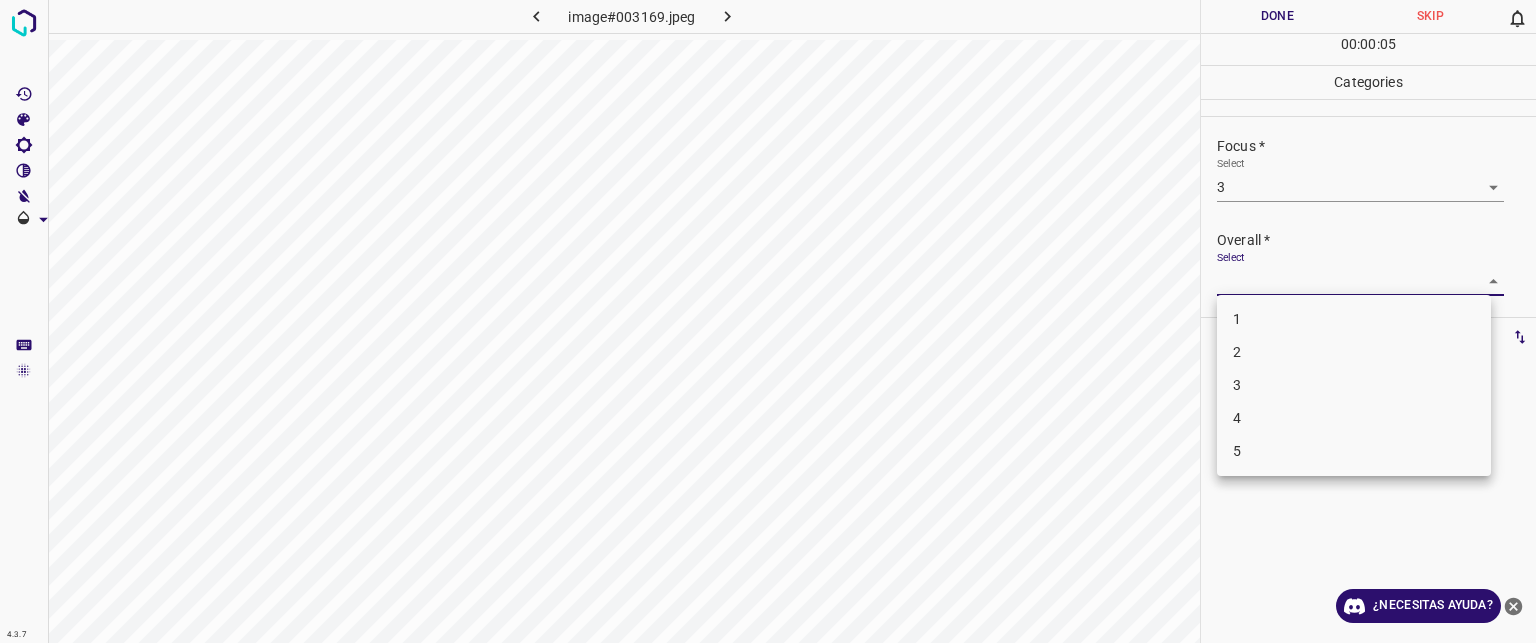 click on "Texto original Valora esta traducción Tu opinión servirá para ayudar a mejorar el Traductor de Google 4.3.7 image#003169.jpeg Done Skip 0 00   : 00   : 05   Categories Lighting *  Select 3 3 Focus *  Select 3 3 Overall *  Select ​ Labels   0 Categories 1 Lighting 2 Focus 3 Overall Tools Space Change between modes (Draw & Edit) I Auto labeling R Restore zoom M Zoom in N Zoom out Delete Delete selecte label Filters Z Restore filters X Saturation filter C Brightness filter V Contrast filter B Gray scale filter General O Download ¿Necesitas ayuda? - Texto - Esconder - Borrar 1 2 3 4 5" at bounding box center (768, 321) 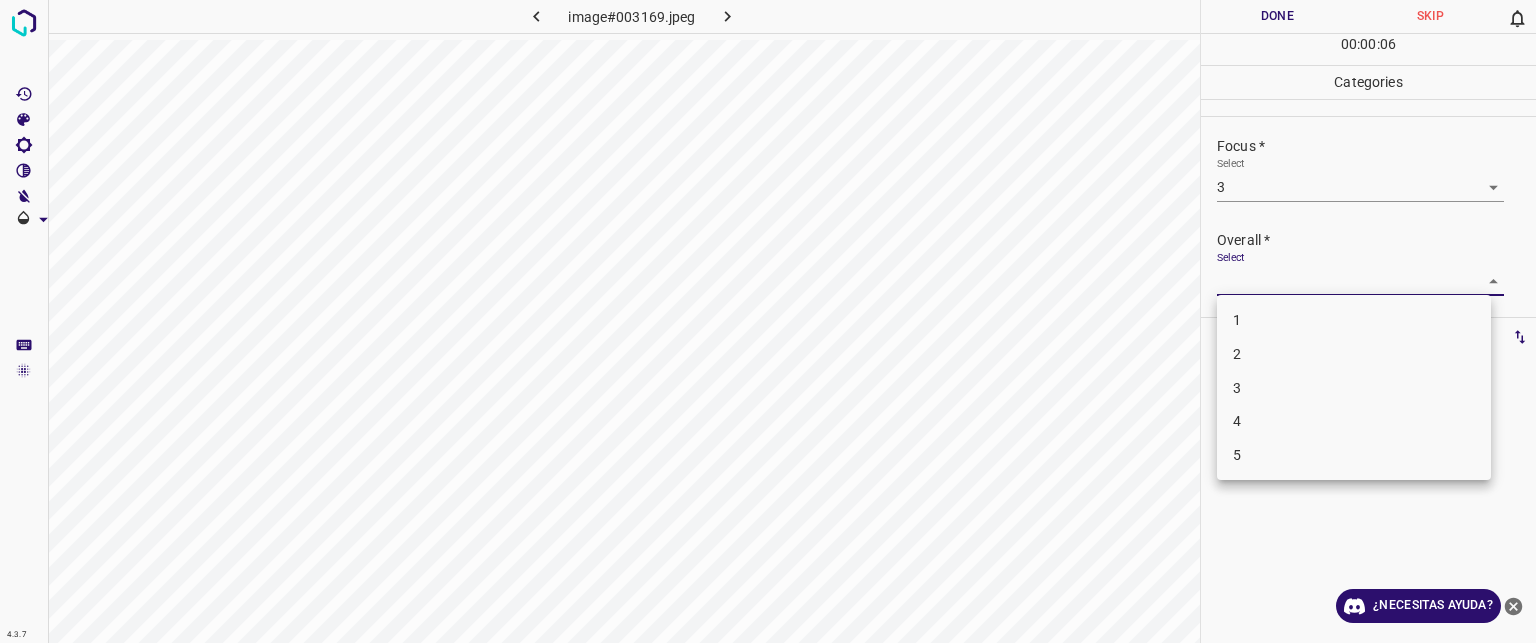 click on "3" at bounding box center [1354, 388] 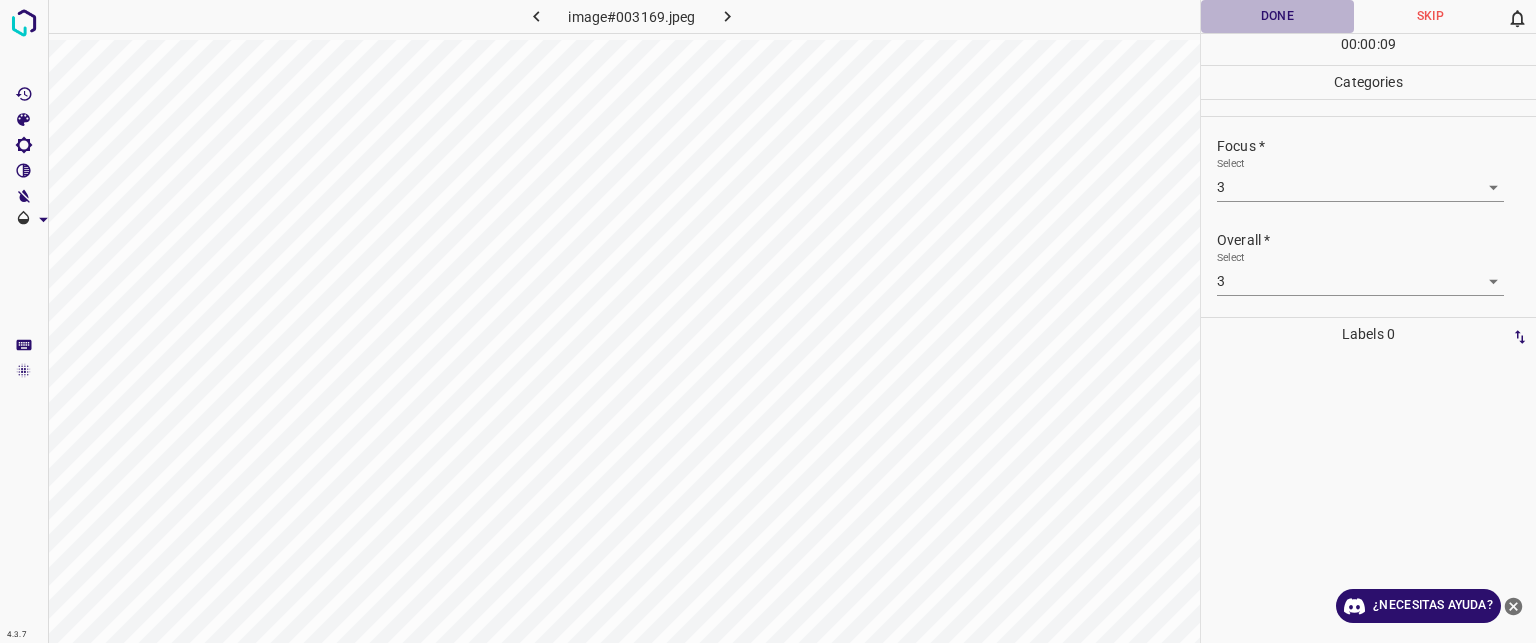 click on "Done" at bounding box center [1277, 16] 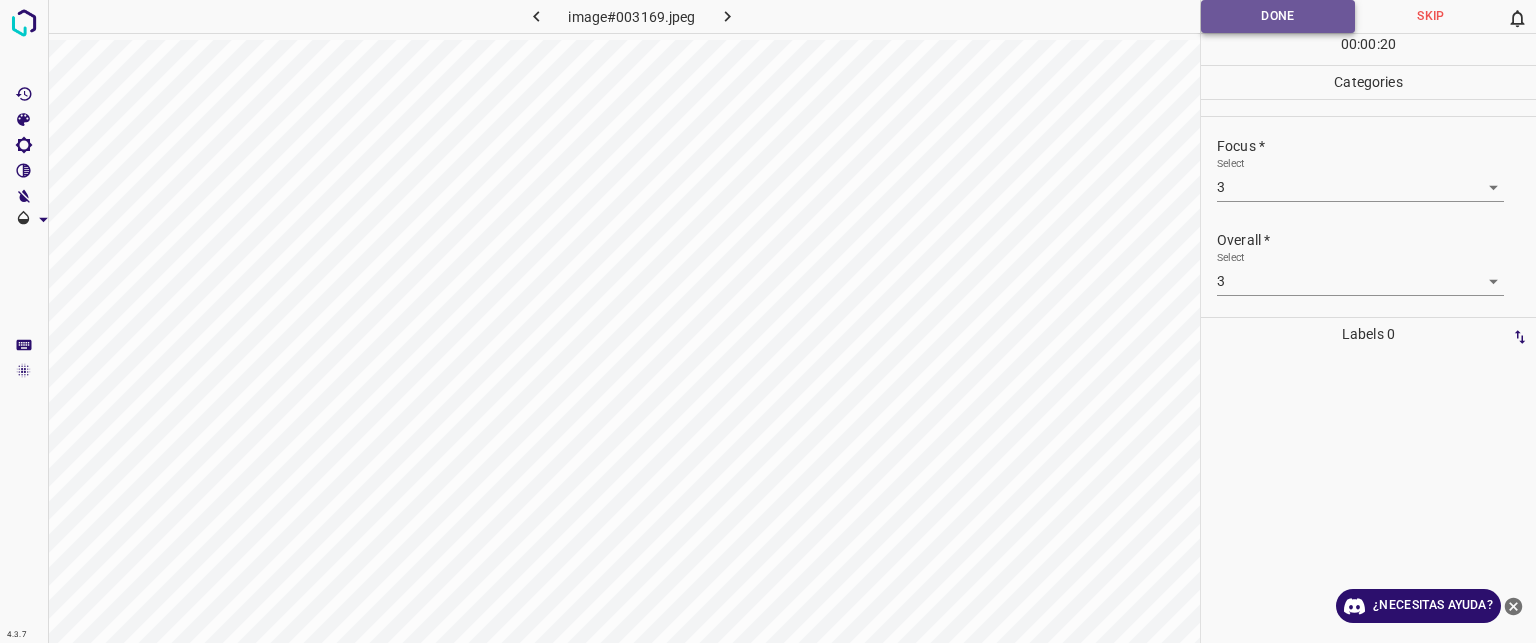 click on "Done" at bounding box center [1278, 16] 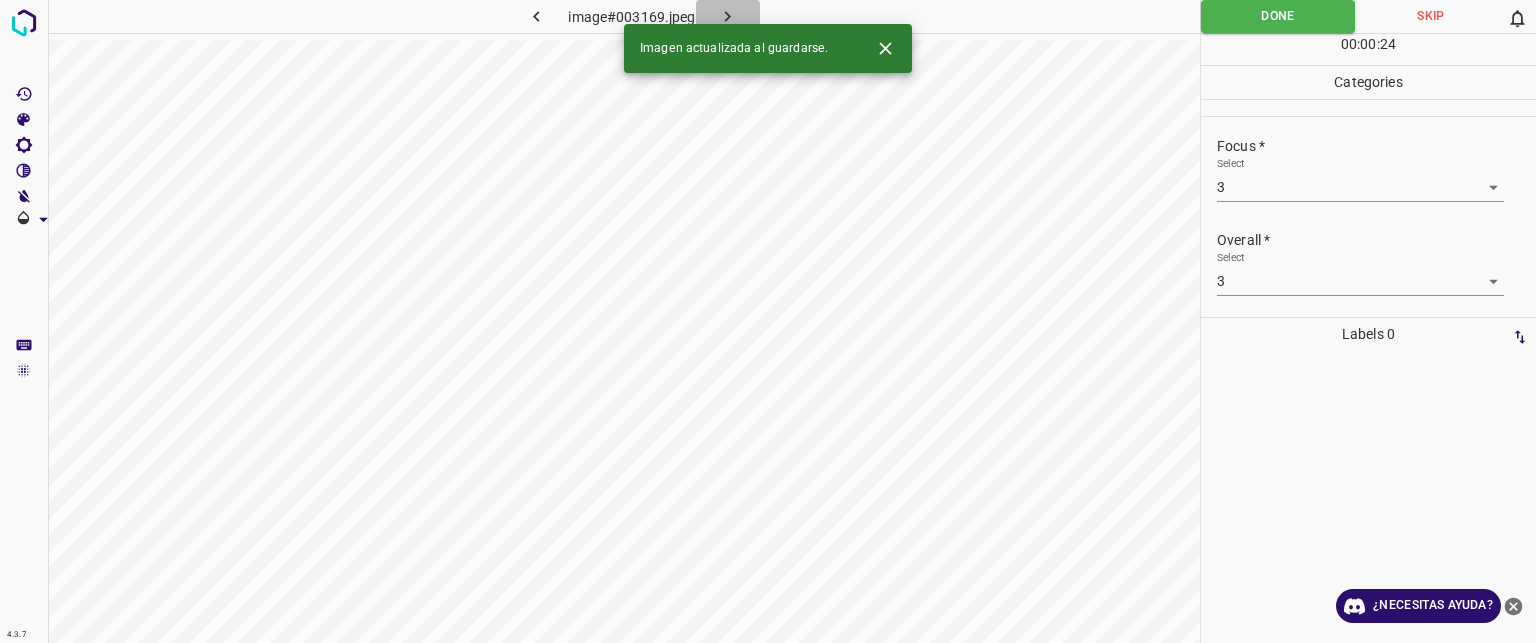 click 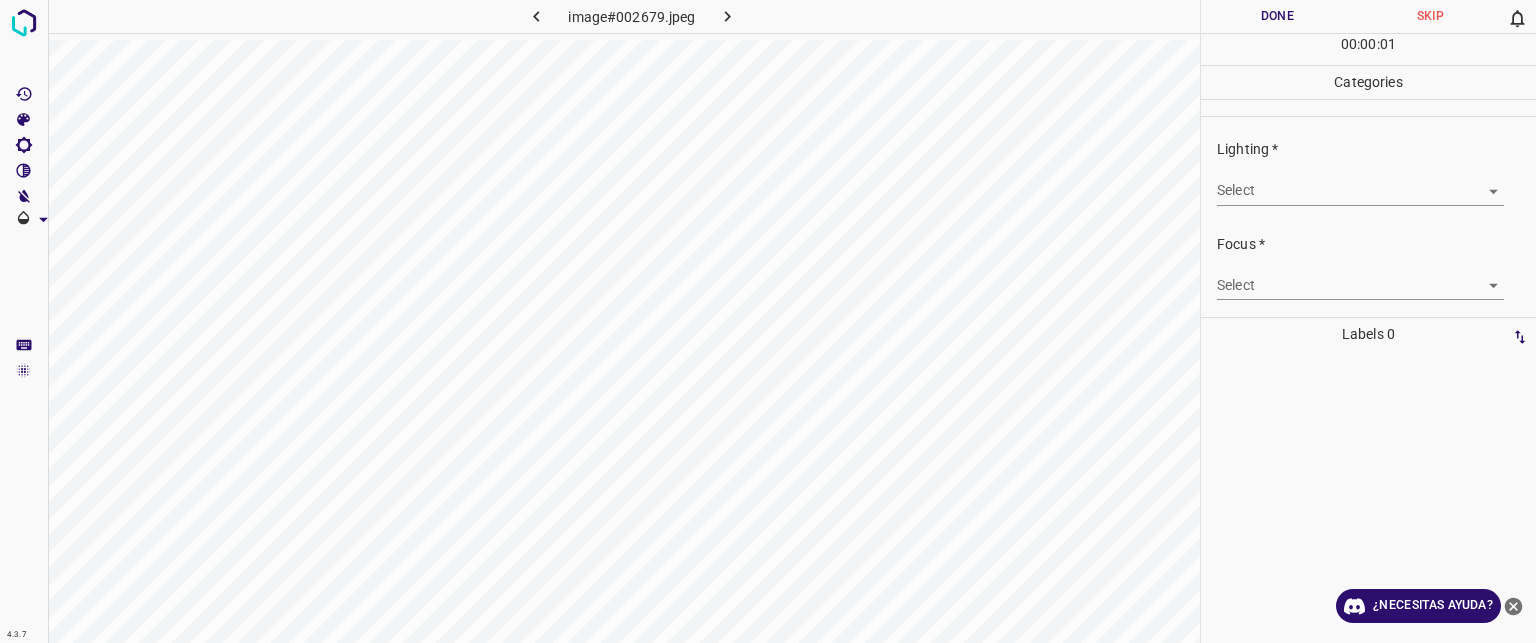 click on "Texto original Valora esta traducción Tu opinión servirá para ayudar a mejorar el Traductor de Google 4.3.7 image#002679.jpeg Done Skip 0 00   : 00   : 01   Categories Lighting *  Select ​ Focus *  Select ​ Overall *  Select ​ Labels   0 Categories 1 Lighting 2 Focus 3 Overall Tools Space Change between modes (Draw & Edit) I Auto labeling R Restore zoom M Zoom in N Zoom out Delete Delete selecte label Filters Z Restore filters X Saturation filter C Brightness filter V Contrast filter B Gray scale filter General O Download ¿Necesitas ayuda? - Texto - Esconder - Borrar" at bounding box center (768, 321) 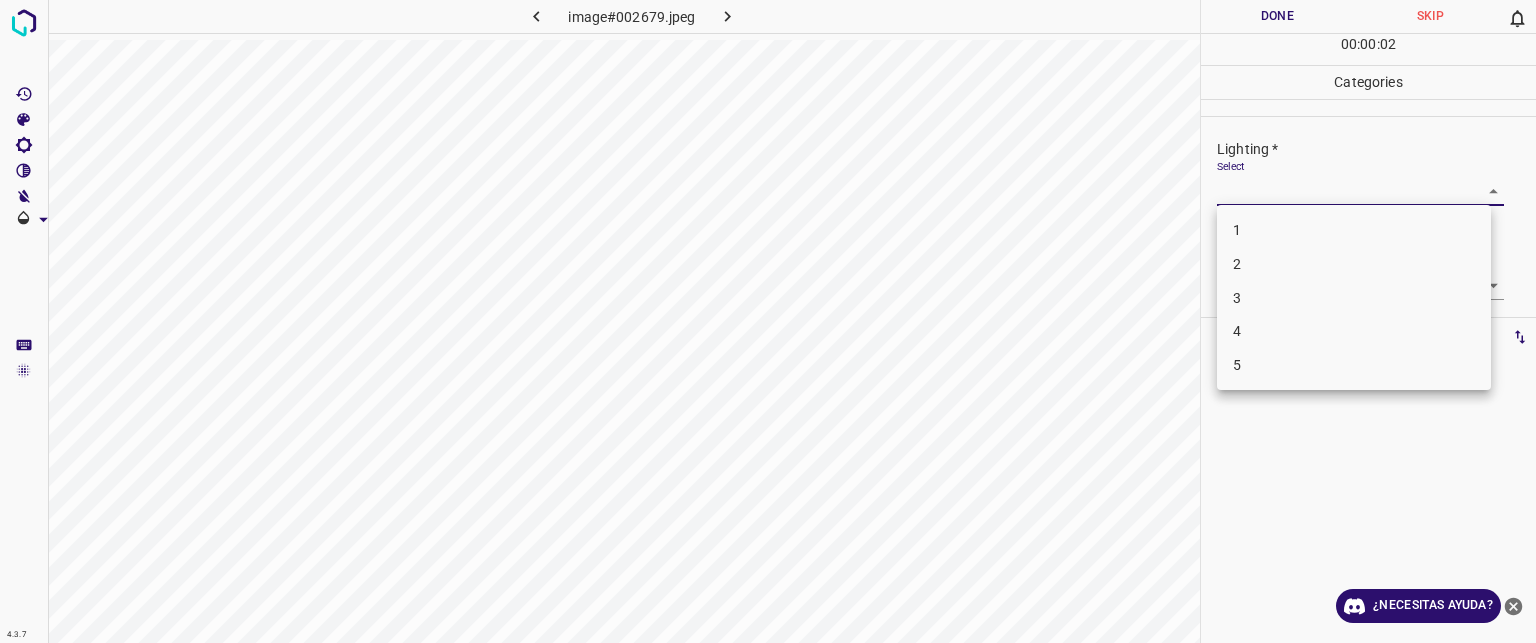 click on "3" at bounding box center (1354, 298) 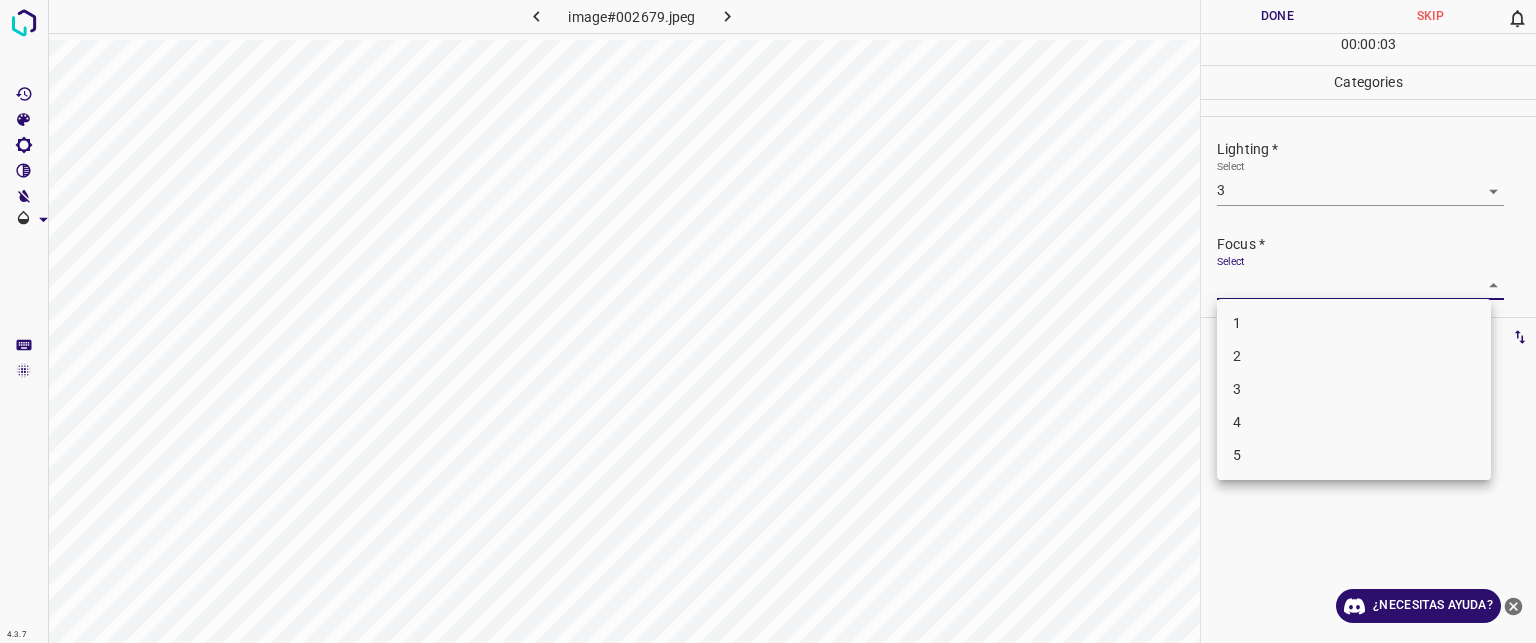 click on "Texto original Valora esta traducción Tu opinión servirá para ayudar a mejorar el Traductor de Google 4.3.7 image#002679.jpeg Done Skip 0 00   : 00   : 03   Categories Lighting *  Select 3 3 Focus *  Select ​ Overall *  Select ​ Labels   0 Categories 1 Lighting 2 Focus 3 Overall Tools Space Change between modes (Draw & Edit) I Auto labeling R Restore zoom M Zoom in N Zoom out Delete Delete selecte label Filters Z Restore filters X Saturation filter C Brightness filter V Contrast filter B Gray scale filter General O Download ¿Necesitas ayuda? - Texto - Esconder - Borrar 1 2 3 4 5" at bounding box center [768, 321] 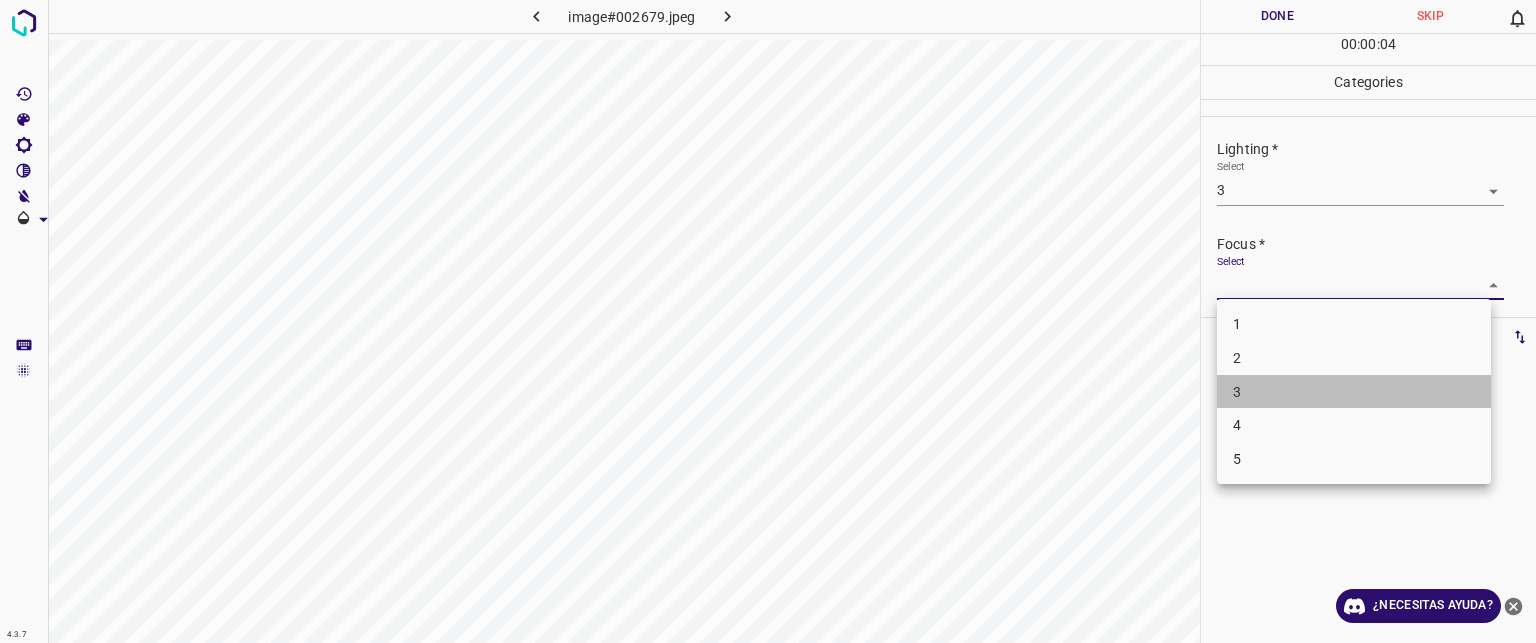 click on "3" at bounding box center [1354, 392] 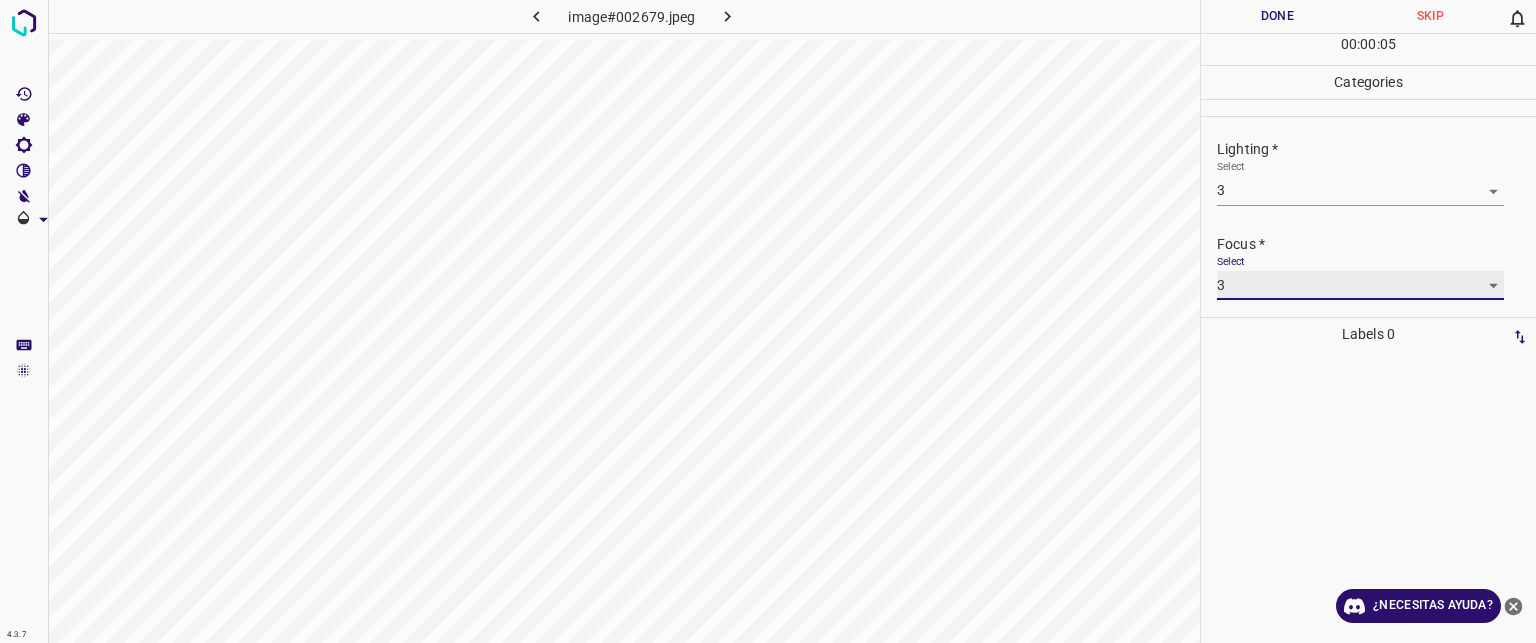 scroll, scrollTop: 98, scrollLeft: 0, axis: vertical 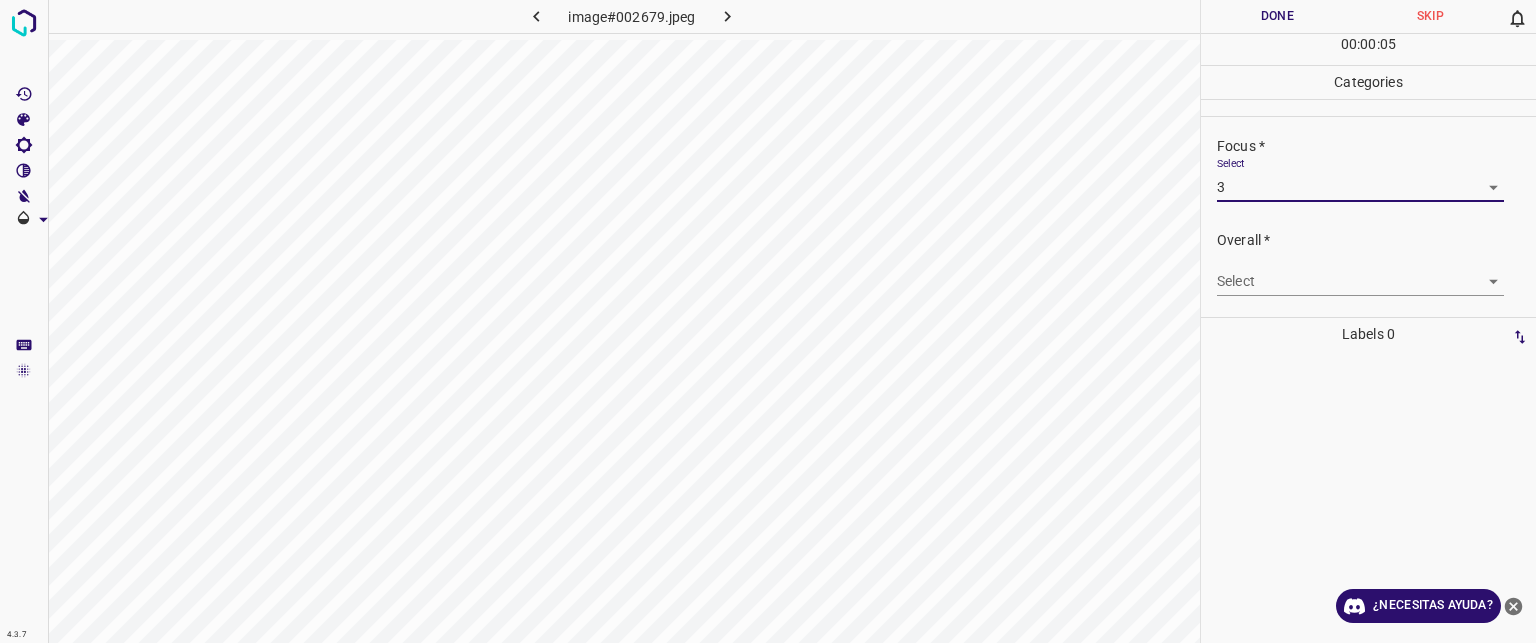 click on "Overall *  Select ​" at bounding box center [1368, 263] 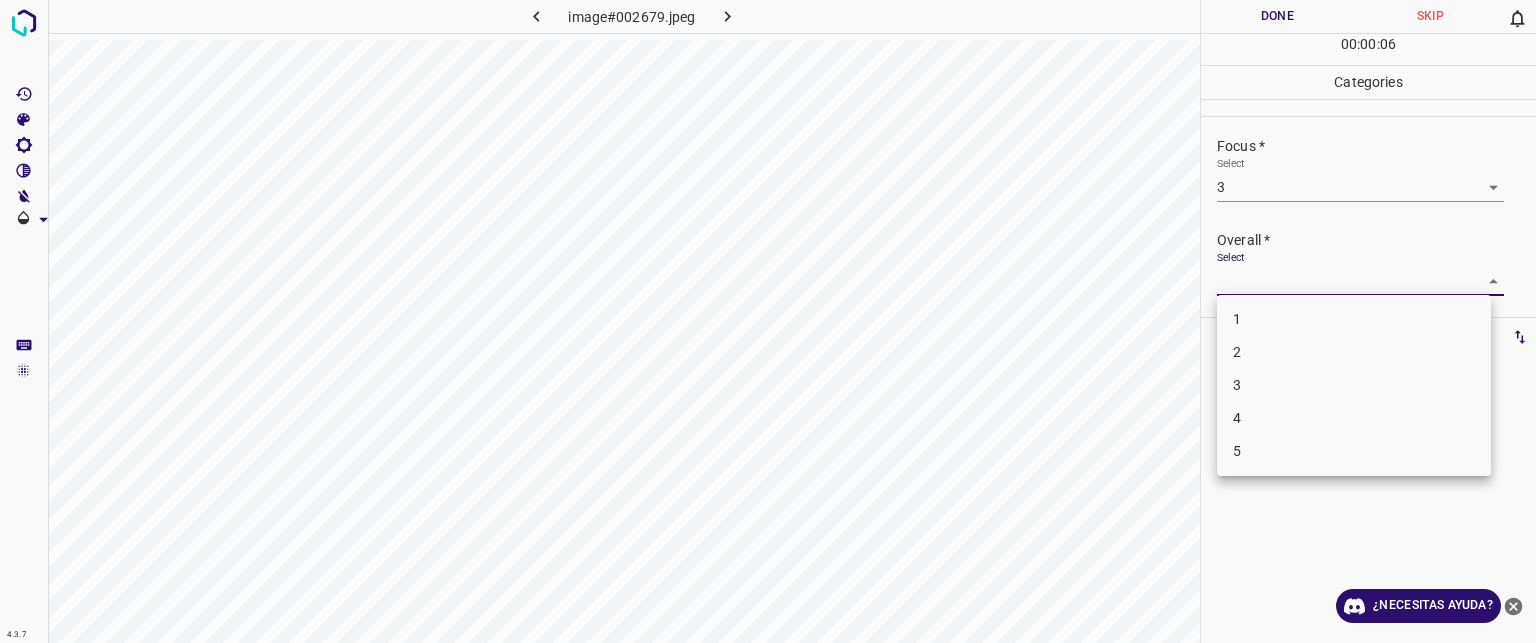 click on "Texto original Valora esta traducción Tu opinión servirá para ayudar a mejorar el Traductor de Google 4.3.7 image#002679.jpeg Done Skip 0 00   : 00   : 06   Categories Lighting *  Select 3 3 Focus *  Select 3 3 Overall *  Select ​ Labels   0 Categories 1 Lighting 2 Focus 3 Overall Tools Space Change between modes (Draw & Edit) I Auto labeling R Restore zoom M Zoom in N Zoom out Delete Delete selecte label Filters Z Restore filters X Saturation filter C Brightness filter V Contrast filter B Gray scale filter General O Download ¿Necesitas ayuda? - Texto - Esconder - Borrar 1 2 3 4 5" at bounding box center (768, 321) 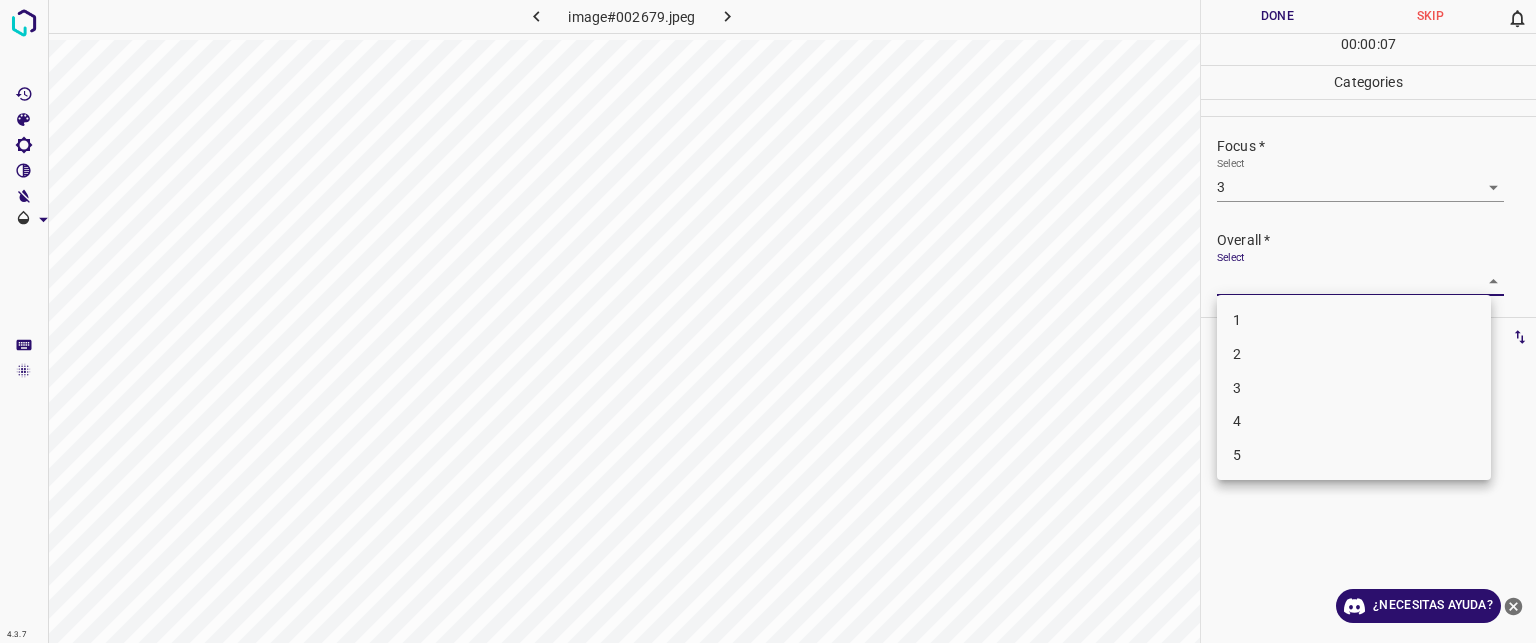 click on "3" at bounding box center (1354, 388) 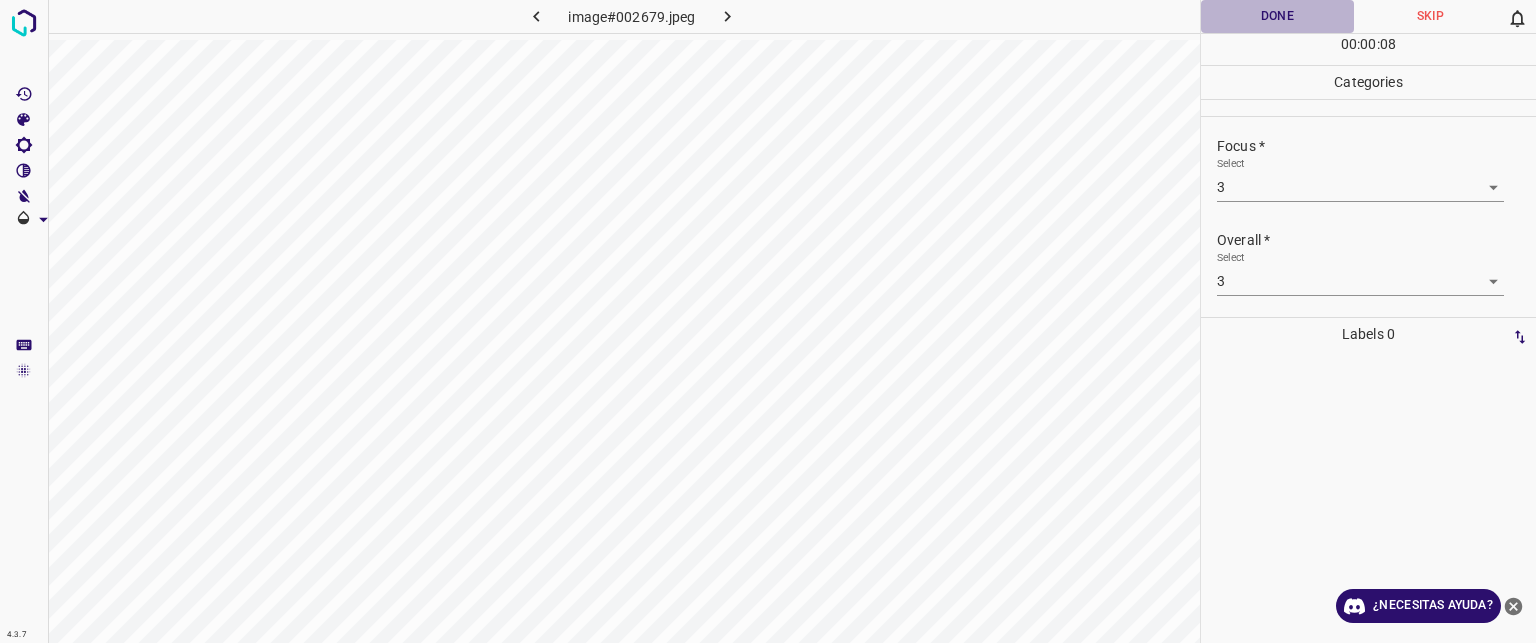 click on "Done" at bounding box center (1277, 16) 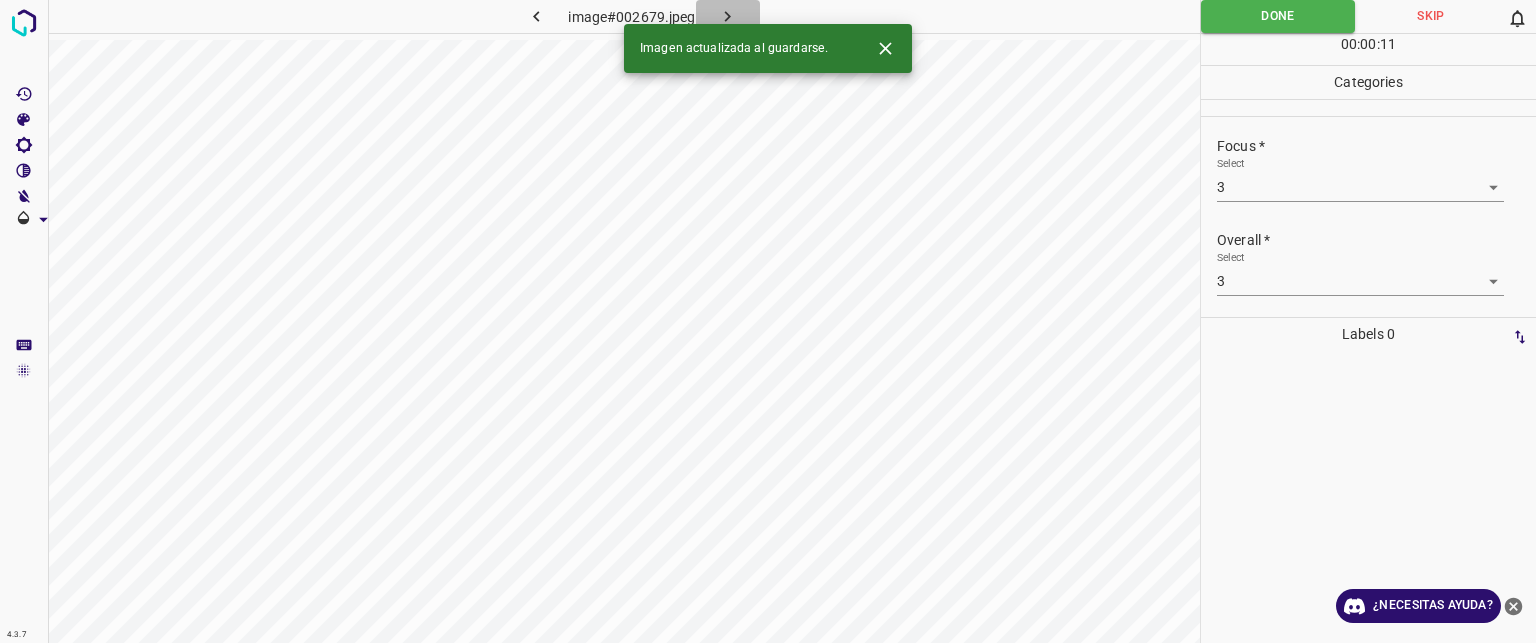 click 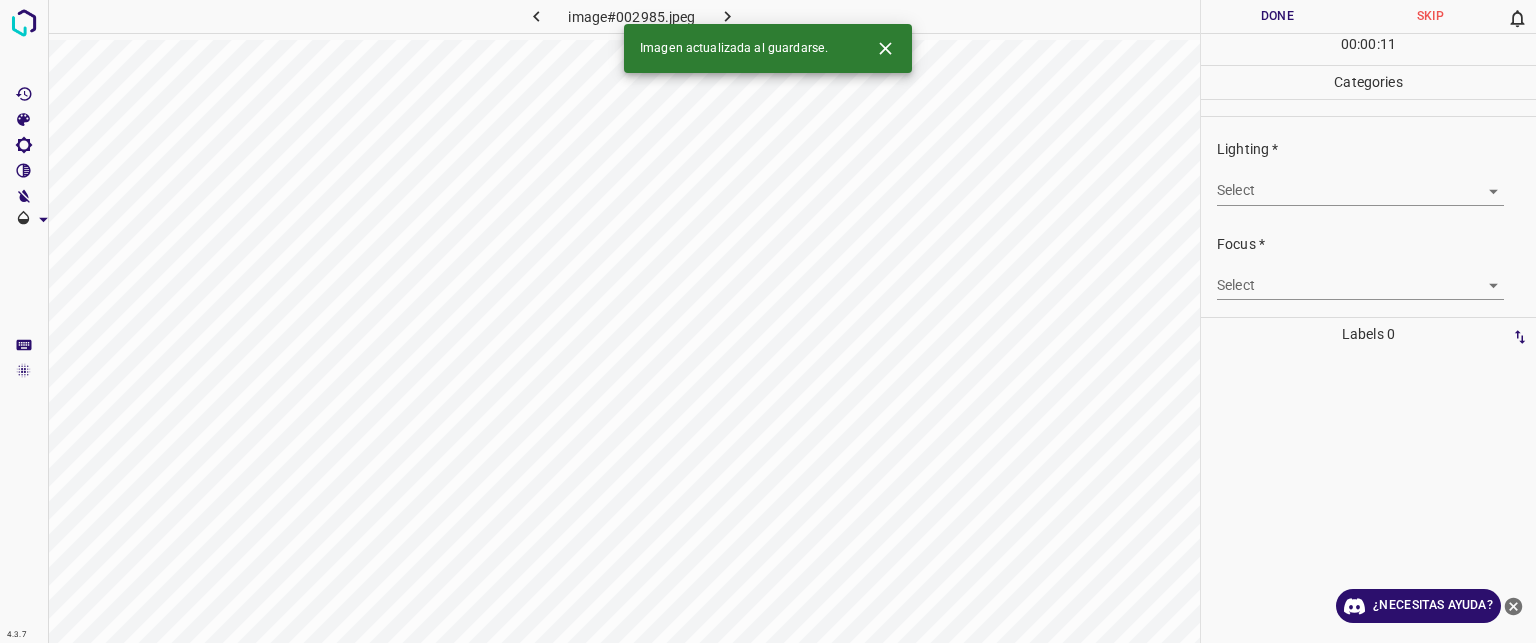 click on "Texto original Valora esta traducción Tu opinión servirá para ayudar a mejorar el Traductor de Google 4.3.7 image#002985.jpeg Done Skip 0 00   : 00   : 11   Categories Lighting *  Select ​ Focus *  Select ​ Overall *  Select ​ Labels   0 Categories 1 Lighting 2 Focus 3 Overall Tools Space Change between modes (Draw & Edit) I Auto labeling R Restore zoom M Zoom in N Zoom out Delete Delete selecte label Filters Z Restore filters X Saturation filter C Brightness filter V Contrast filter B Gray scale filter General O Download Imagen actualizada al guardarse. ¿Necesitas ayuda? - Texto - Esconder - Borrar" at bounding box center (768, 321) 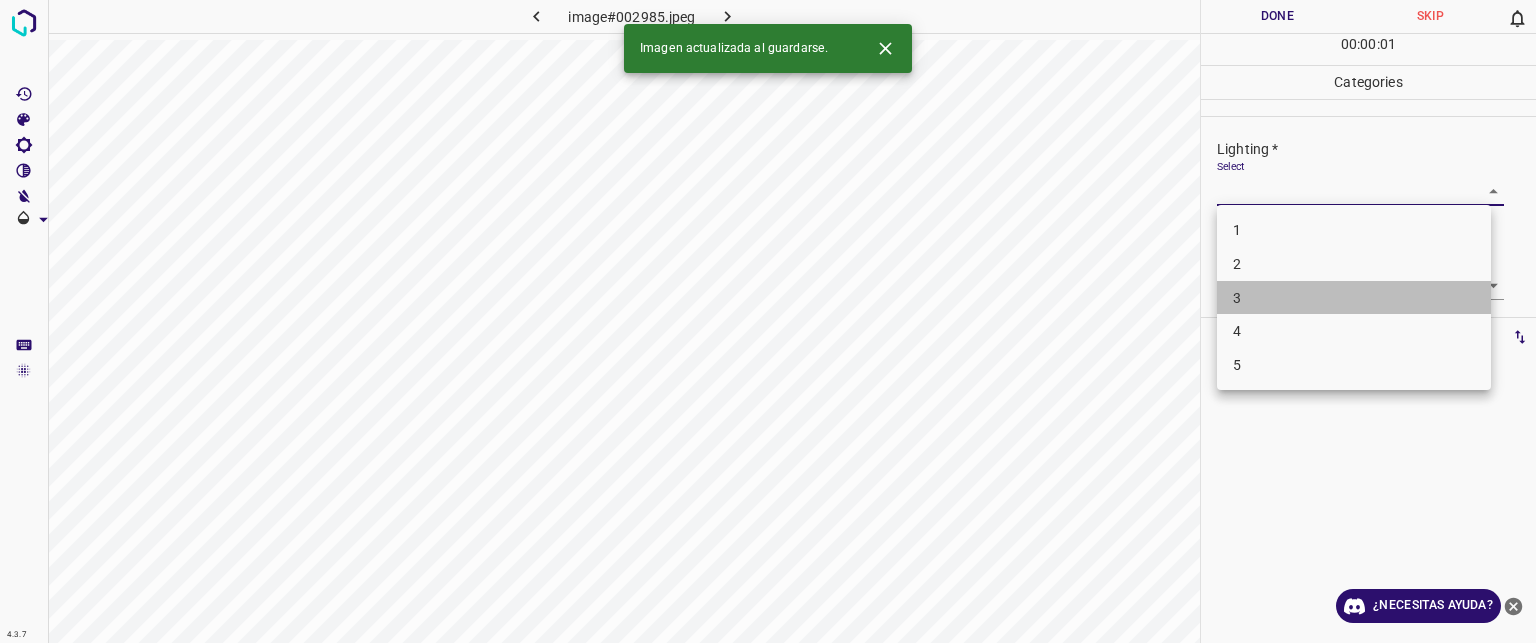 click on "3" at bounding box center (1354, 298) 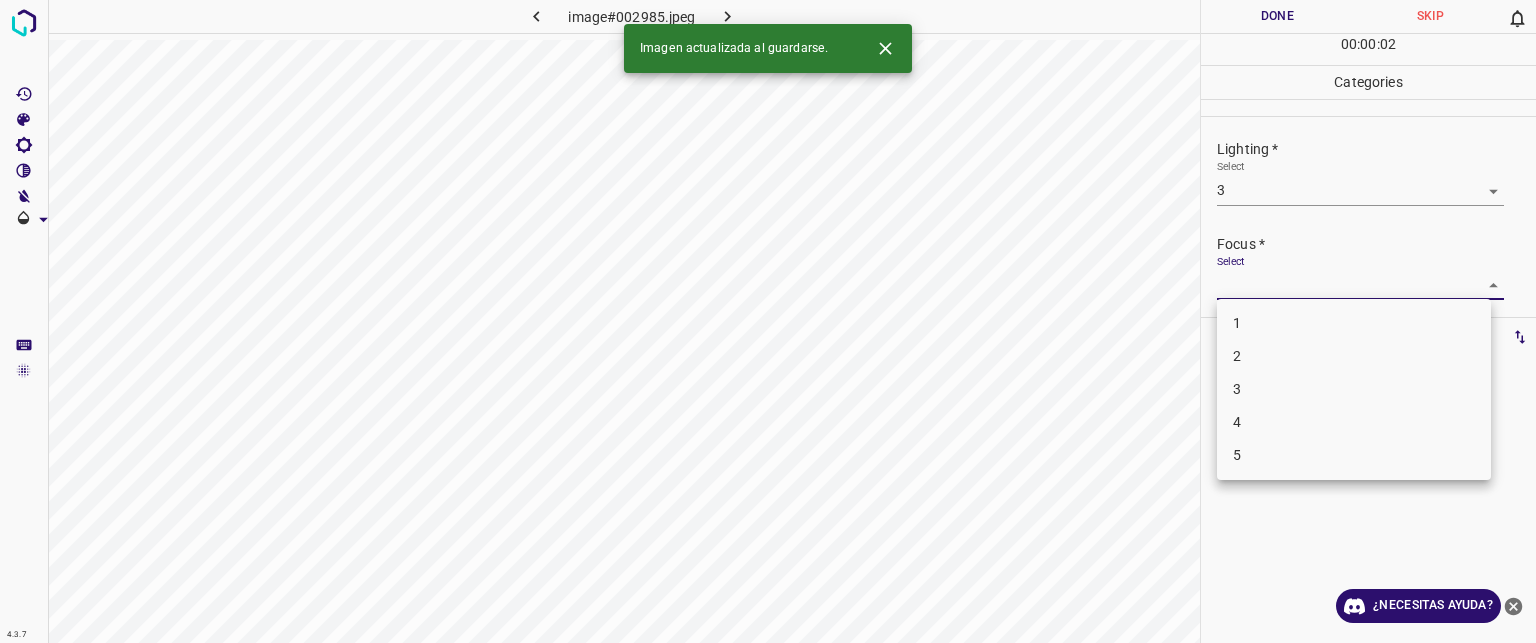 click on "Texto original Valora esta traducción Tu opinión servirá para ayudar a mejorar el Traductor de Google 4.3.7 image#002985.jpeg Done Skip 0 00   : 00   : 02   Categories Lighting *  Select 3 3 Focus *  Select ​ Overall *  Select ​ Labels   0 Categories 1 Lighting 2 Focus 3 Overall Tools Space Change between modes (Draw & Edit) I Auto labeling R Restore zoom M Zoom in N Zoom out Delete Delete selecte label Filters Z Restore filters X Saturation filter C Brightness filter V Contrast filter B Gray scale filter General O Download Imagen actualizada al guardarse. ¿Necesitas ayuda? - Texto - Esconder - Borrar 1 2 3 4 5" at bounding box center (768, 321) 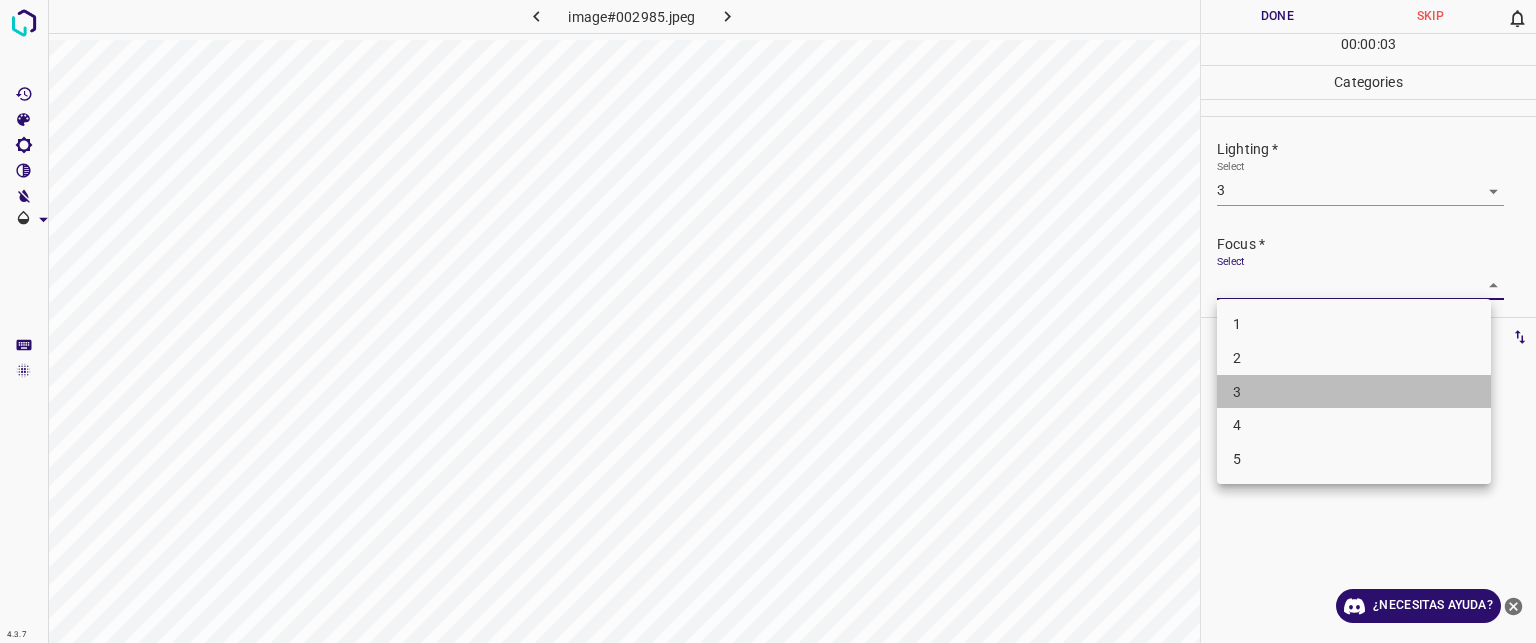 click on "3" at bounding box center [1237, 391] 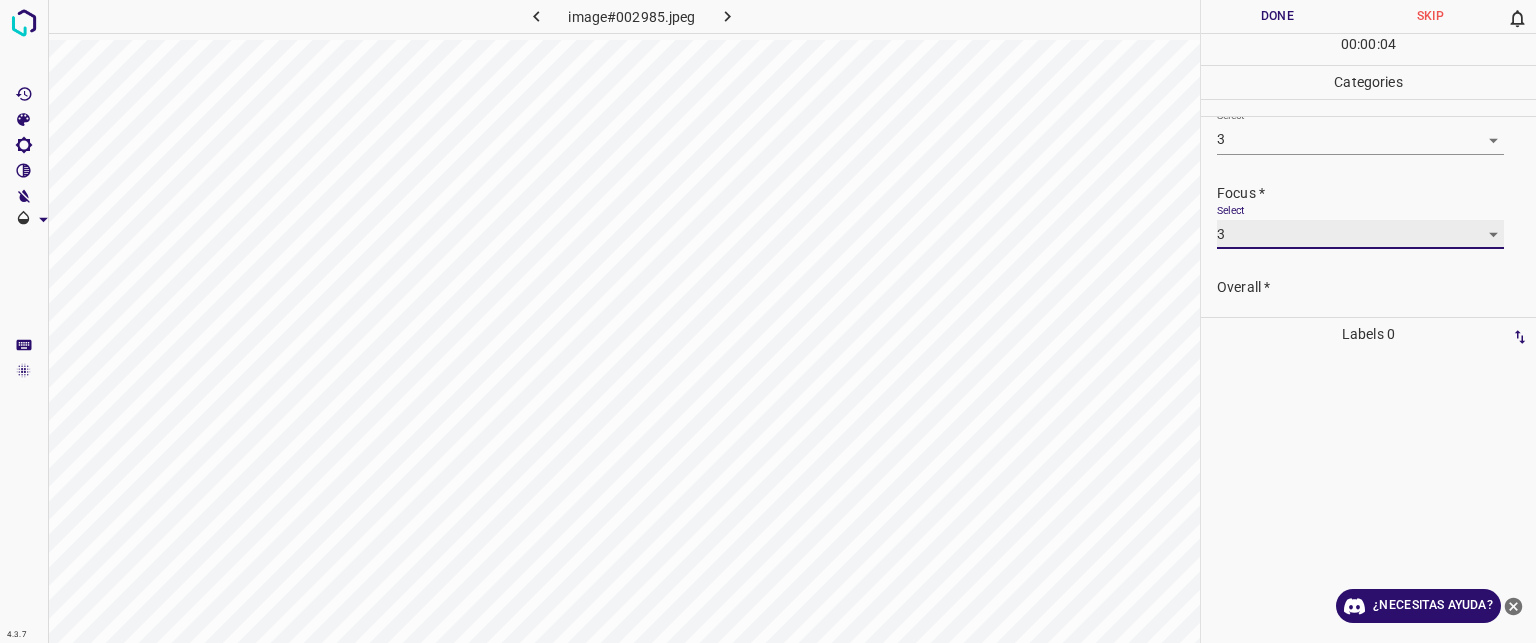 scroll, scrollTop: 98, scrollLeft: 0, axis: vertical 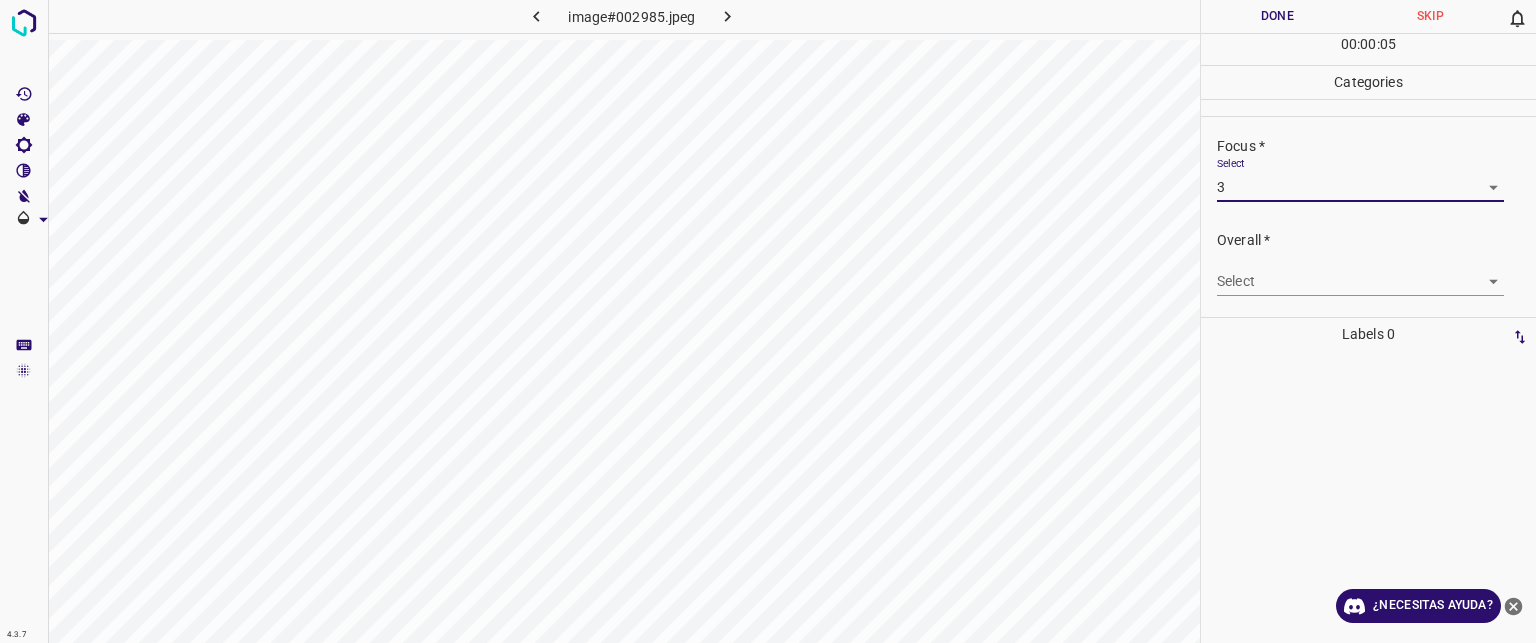 click on "Texto original Valora esta traducción Tu opinión servirá para ayudar a mejorar el Traductor de Google 4.3.7 image#002985.jpeg Done Skip 0 00   : 00   : 05   Categories Lighting *  Select 3 3 Focus *  Select 3 3 Overall *  Select ​ Labels   0 Categories 1 Lighting 2 Focus 3 Overall Tools Space Change between modes (Draw & Edit) I Auto labeling R Restore zoom M Zoom in N Zoom out Delete Delete selecte label Filters Z Restore filters X Saturation filter C Brightness filter V Contrast filter B Gray scale filter General O Download ¿Necesitas ayuda? - Texto - Esconder - Borrar" at bounding box center [768, 321] 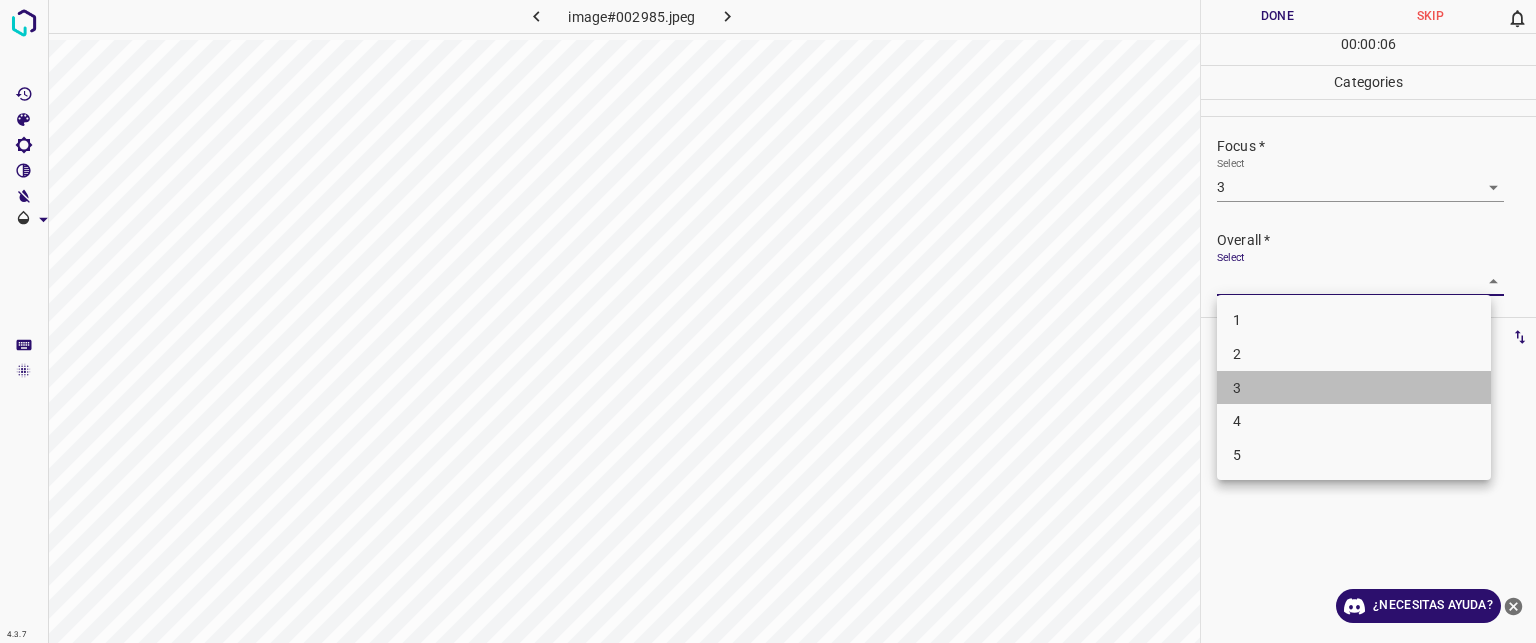 click on "3" at bounding box center (1354, 388) 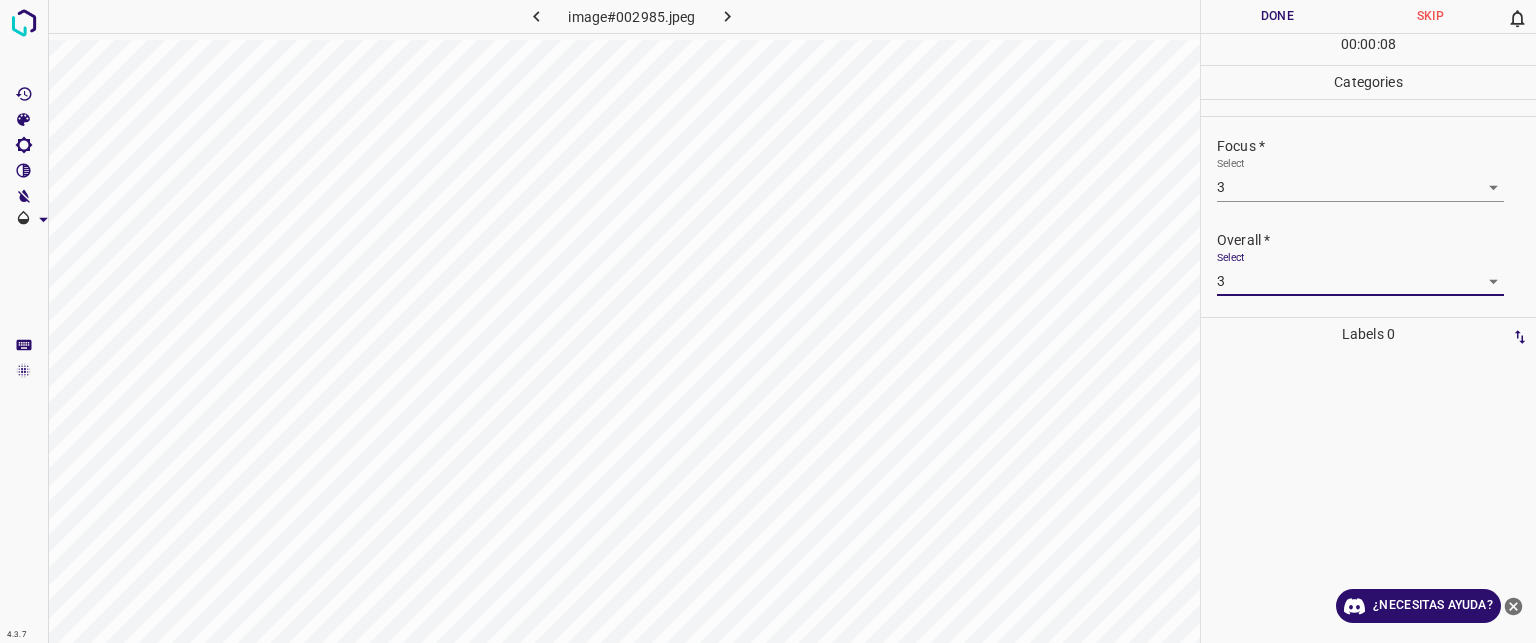 click on "Done" at bounding box center [1277, 16] 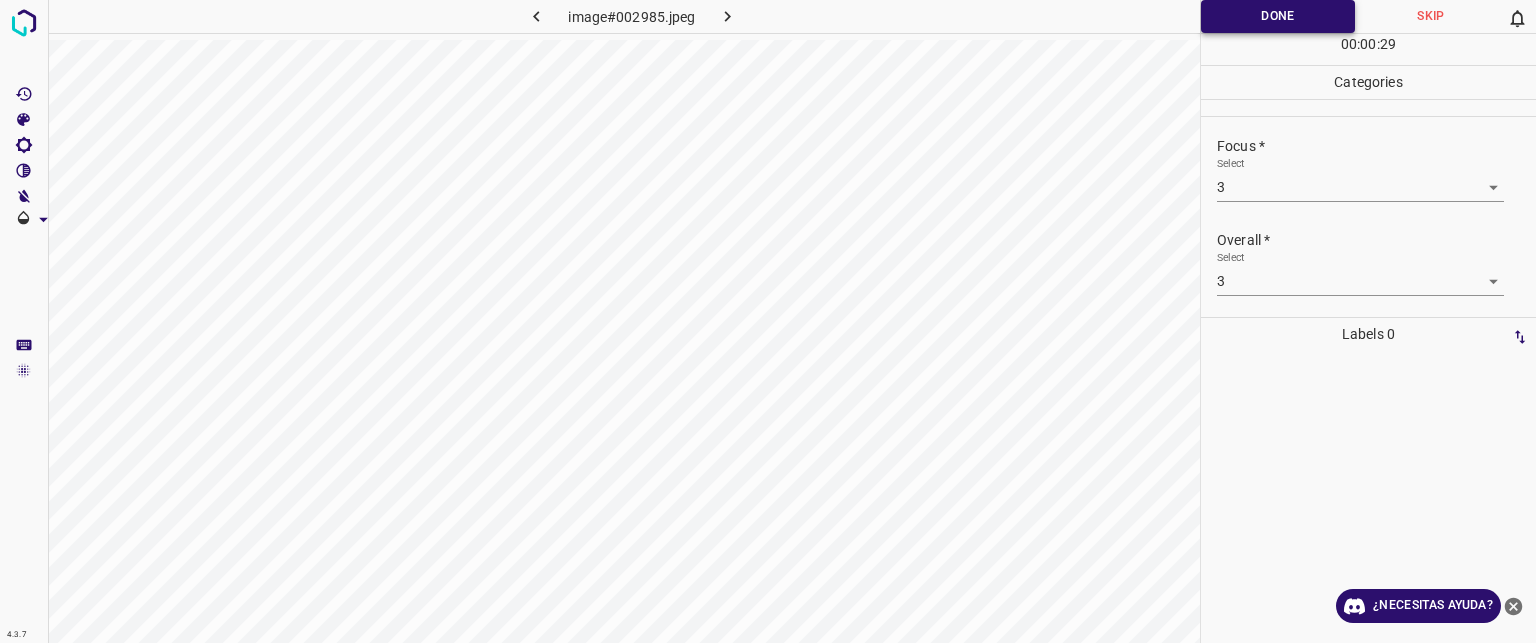 click on "Done" at bounding box center (1278, 16) 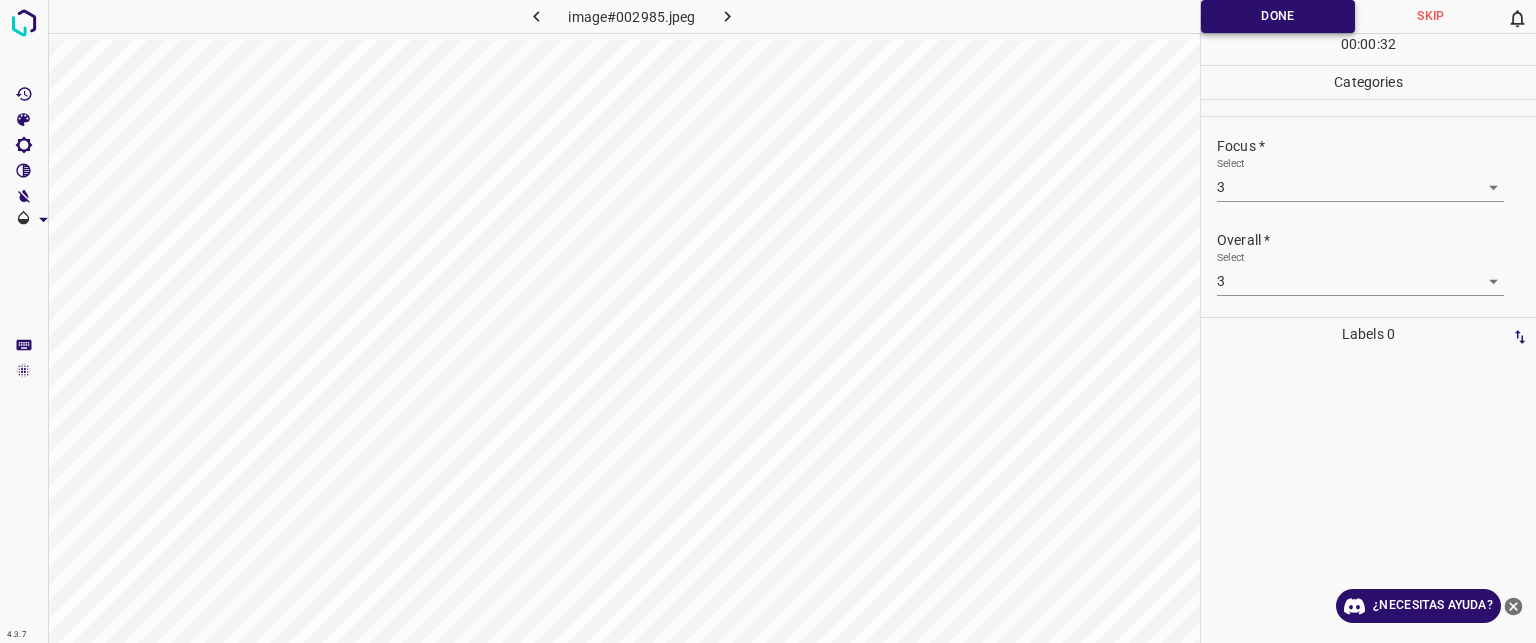 click on "Done" at bounding box center (1278, 16) 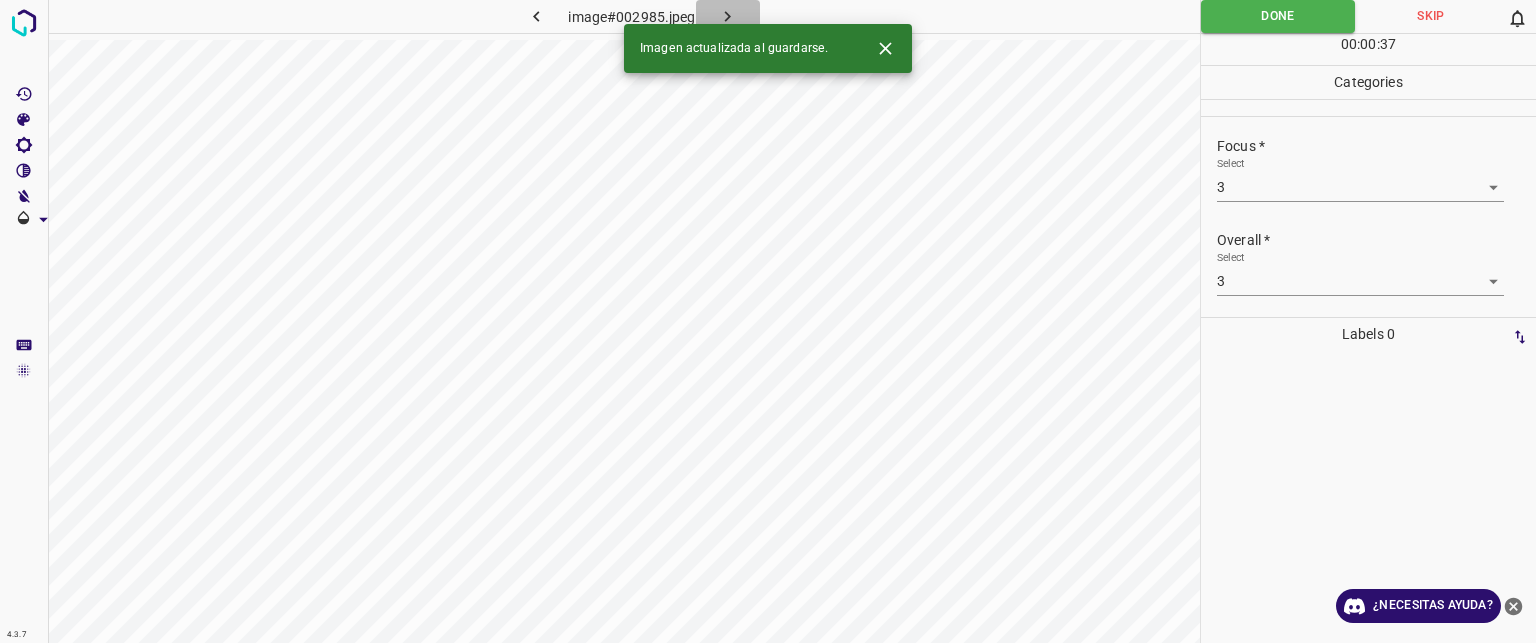 click 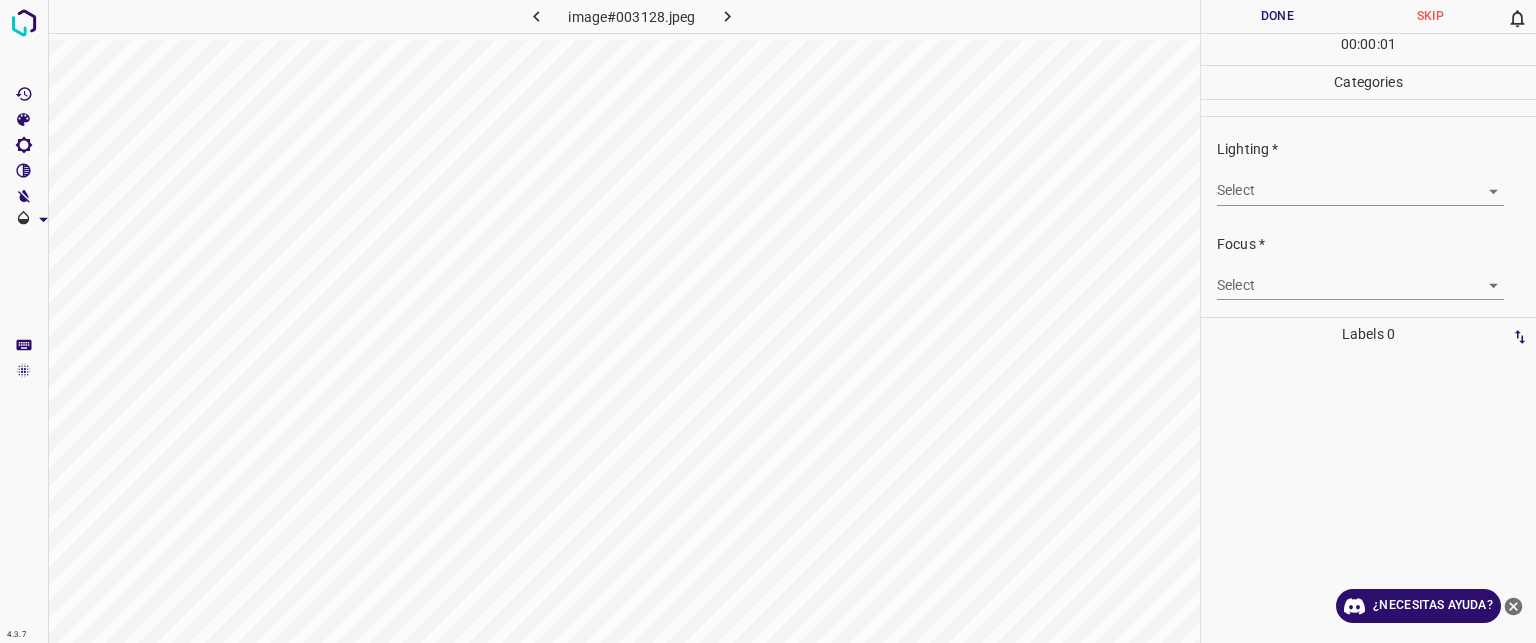 click on "Texto original Valora esta traducción Tu opinión servirá para ayudar a mejorar el Traductor de Google 4.3.7 image#003128.jpeg Done Skip 0 00   : 00   : 01   Categories Lighting *  Select ​ Focus *  Select ​ Overall *  Select ​ Labels   0 Categories 1 Lighting 2 Focus 3 Overall Tools Space Change between modes (Draw & Edit) I Auto labeling R Restore zoom M Zoom in N Zoom out Delete Delete selecte label Filters Z Restore filters X Saturation filter C Brightness filter V Contrast filter B Gray scale filter General O Download ¿Necesitas ayuda? - Texto - Esconder - Borrar" at bounding box center (768, 321) 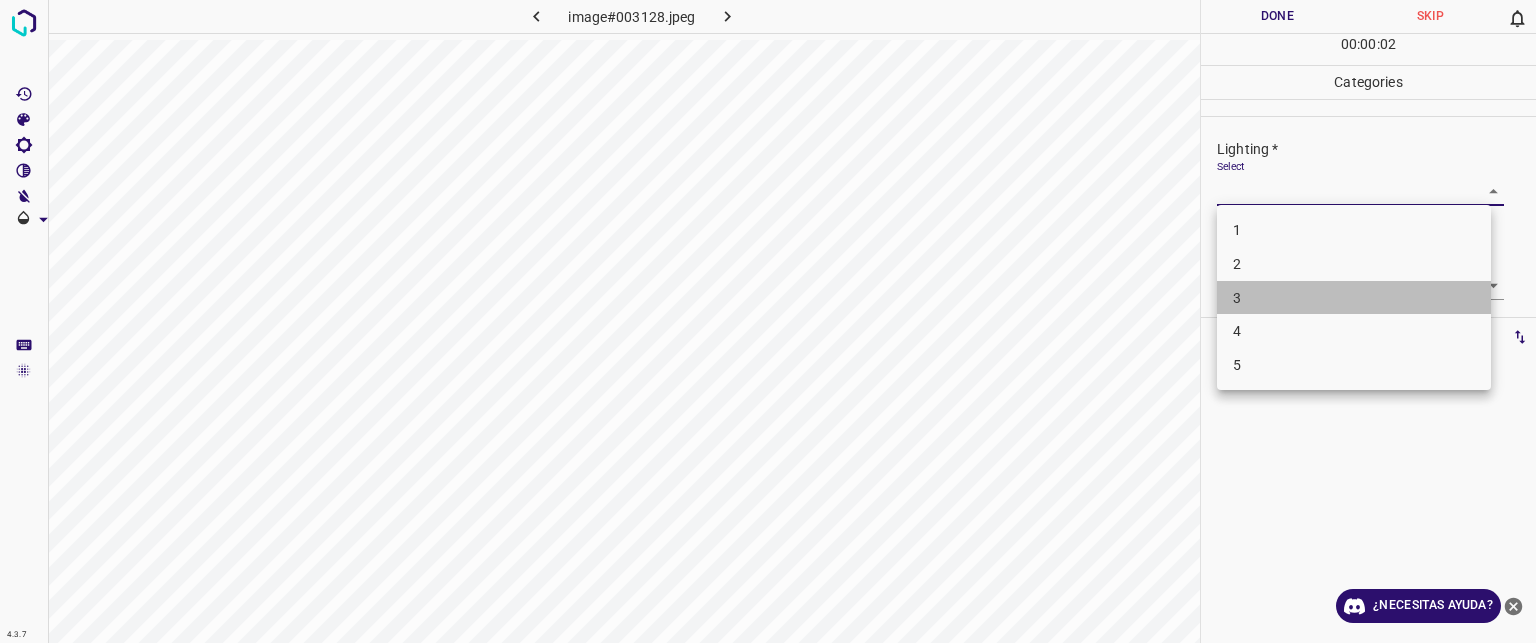 click on "3" at bounding box center [1237, 298] 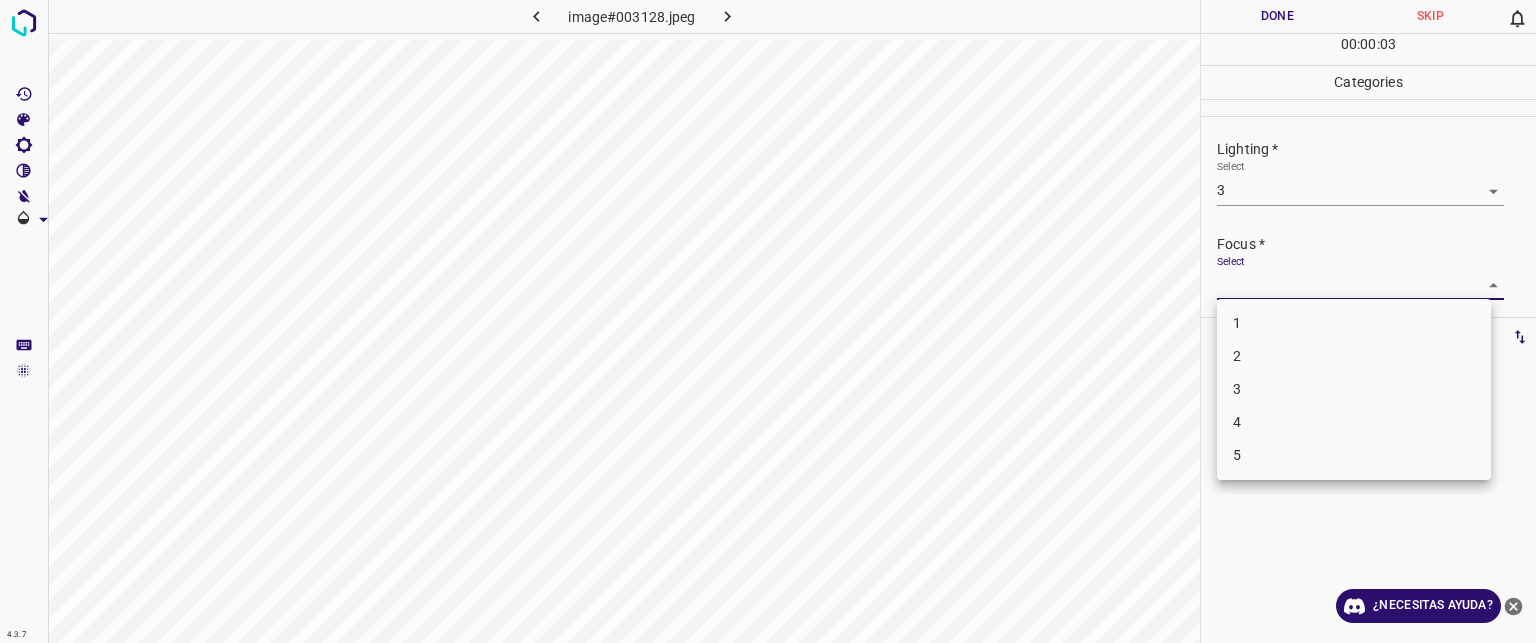 click on "Texto original Valora esta traducción Tu opinión servirá para ayudar a mejorar el Traductor de Google 4.3.7 image#003128.jpeg Done Skip 0 00   : 00   : 03   Categories Lighting *  Select 3 3 Focus *  Select ​ Overall *  Select ​ Labels   0 Categories 1 Lighting 2 Focus 3 Overall Tools Space Change between modes (Draw & Edit) I Auto labeling R Restore zoom M Zoom in N Zoom out Delete Delete selecte label Filters Z Restore filters X Saturation filter C Brightness filter V Contrast filter B Gray scale filter General O Download ¿Necesitas ayuda? - Texto - Esconder - Borrar 1 2 3 4 5" at bounding box center (768, 321) 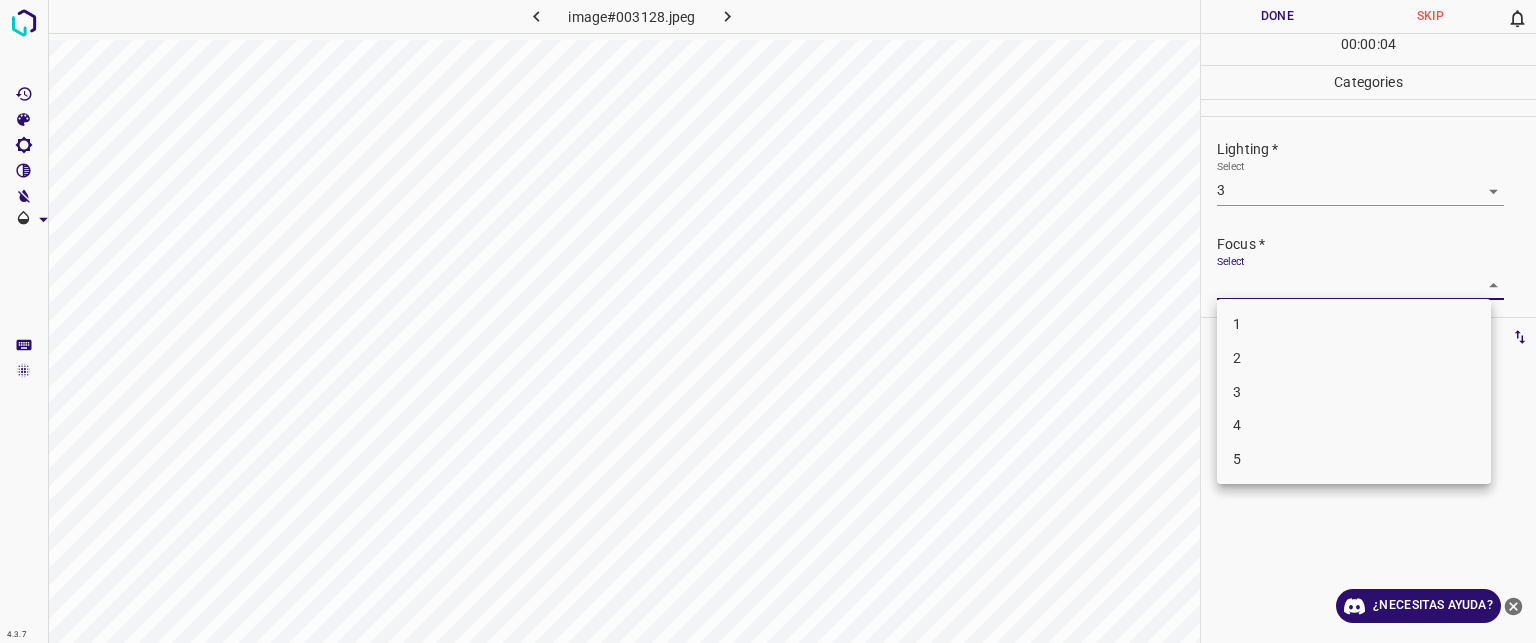 click on "3" at bounding box center [1354, 392] 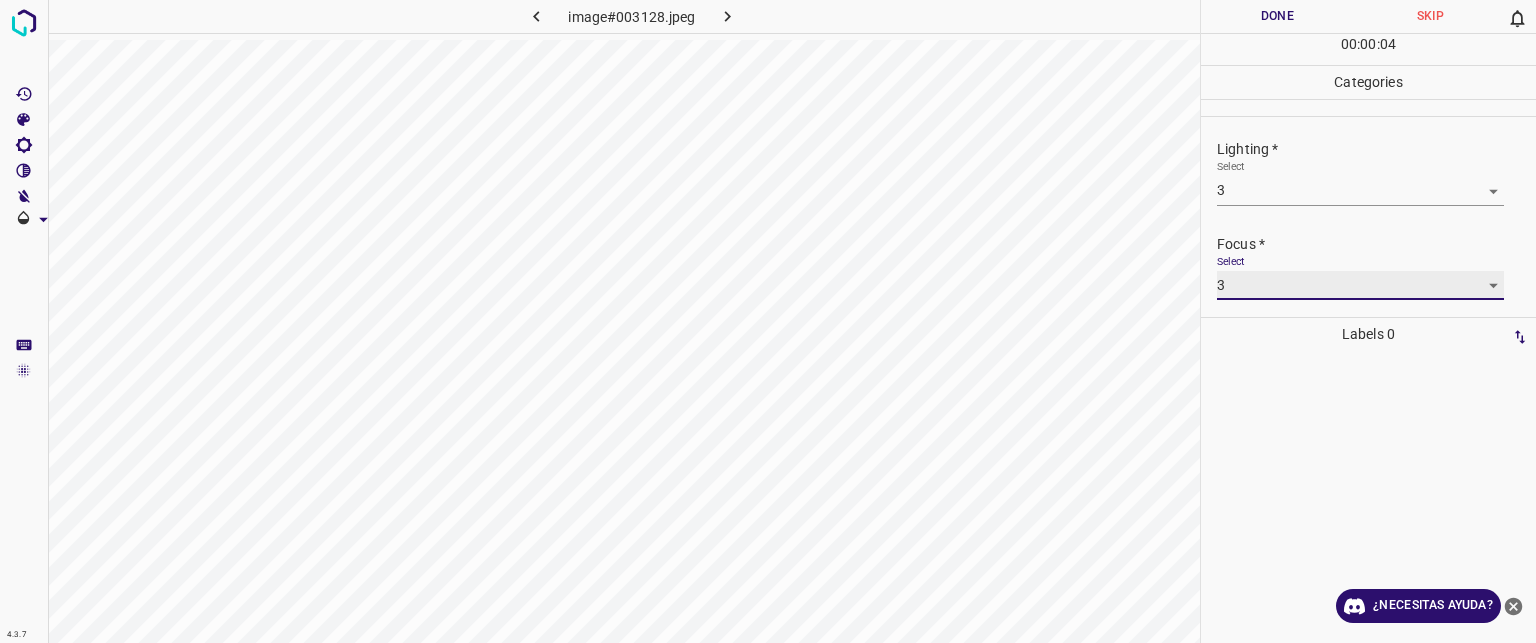 scroll, scrollTop: 98, scrollLeft: 0, axis: vertical 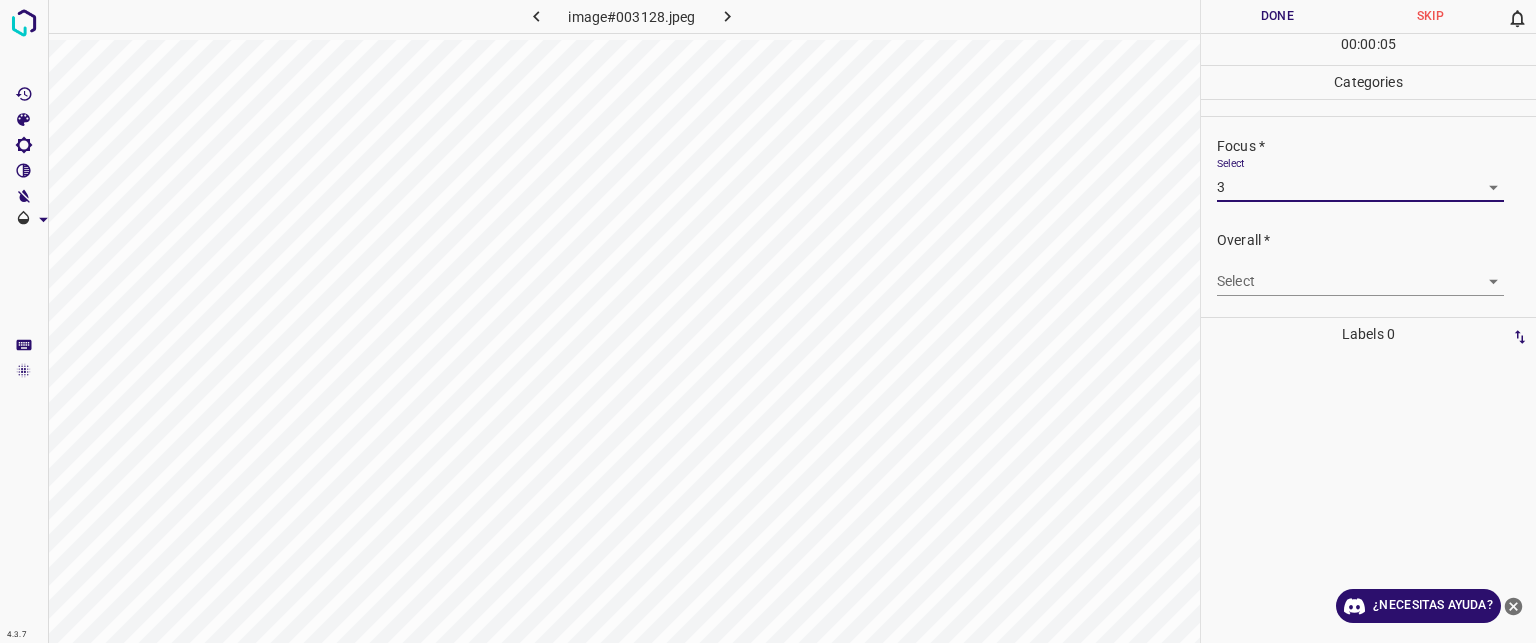 click on "Texto original Valora esta traducción Tu opinión servirá para ayudar a mejorar el Traductor de Google 4.3.7 image#003128.jpeg Done Skip 0 00   : 00   : 05   Categories Lighting *  Select 3 3 Focus *  Select 3 3 Overall *  Select ​ Labels   0 Categories 1 Lighting 2 Focus 3 Overall Tools Space Change between modes (Draw & Edit) I Auto labeling R Restore zoom M Zoom in N Zoom out Delete Delete selecte label Filters Z Restore filters X Saturation filter C Brightness filter V Contrast filter B Gray scale filter General O Download ¿Necesitas ayuda? - Texto - Esconder - Borrar" at bounding box center [768, 321] 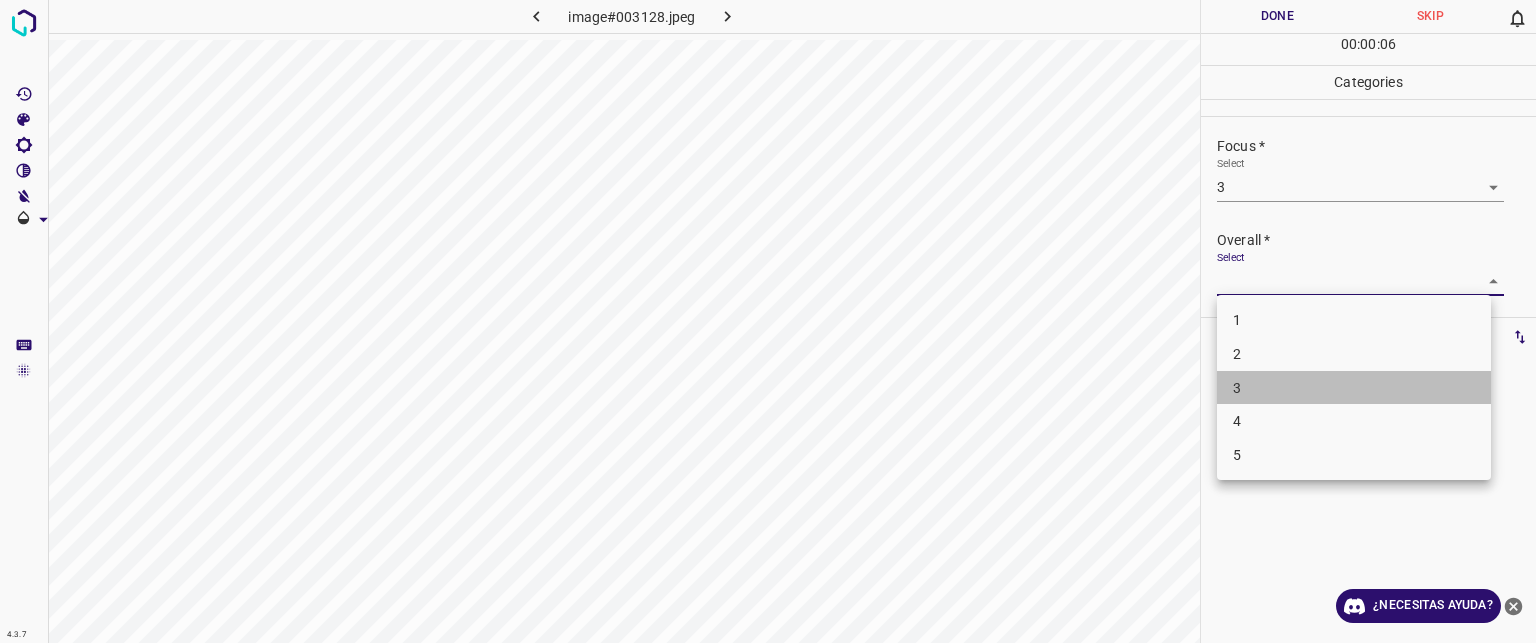 click on "3" at bounding box center (1237, 388) 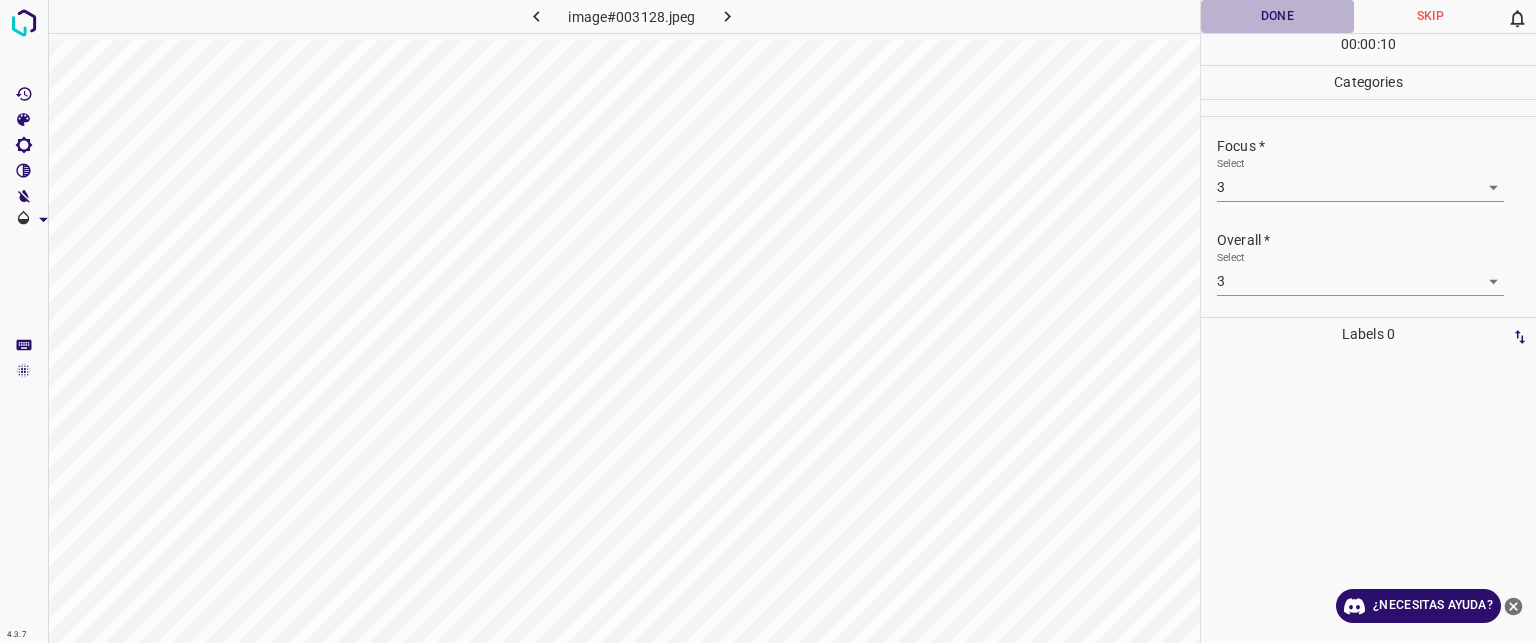 click on "Done" at bounding box center (1277, 16) 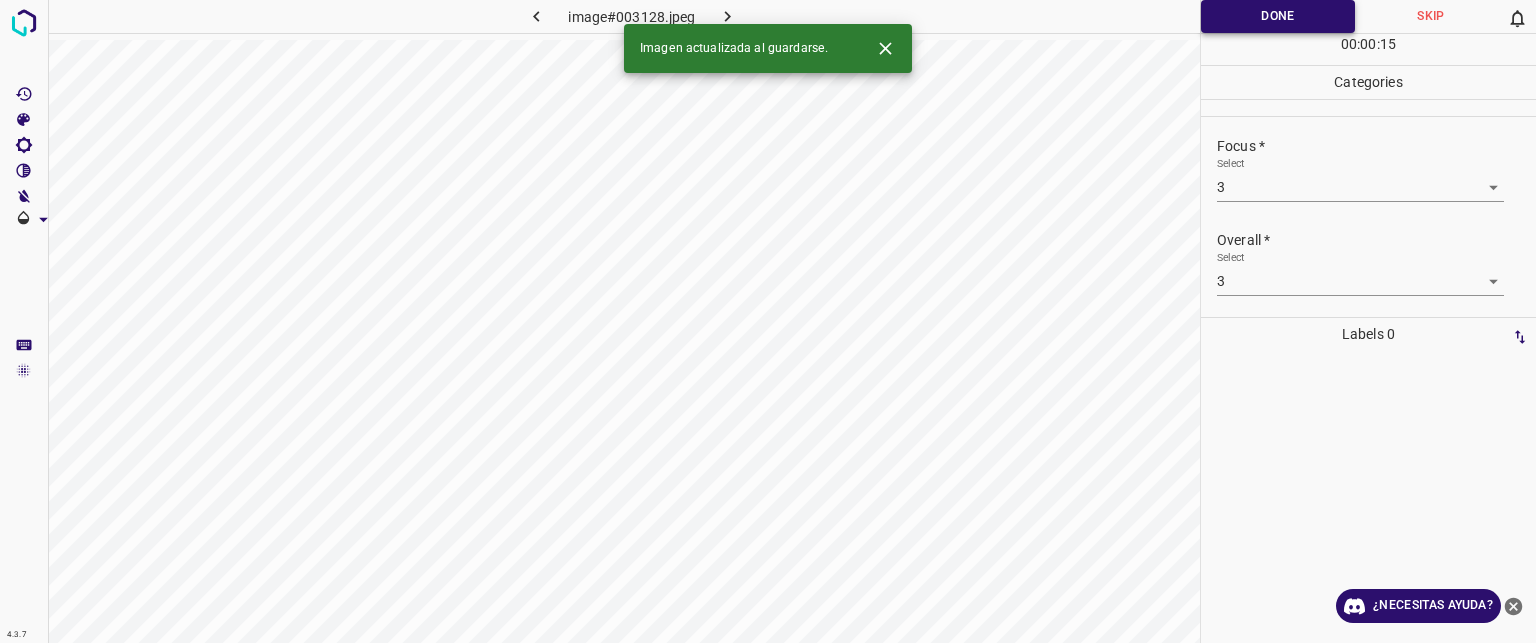 click on "Done" at bounding box center (1278, 16) 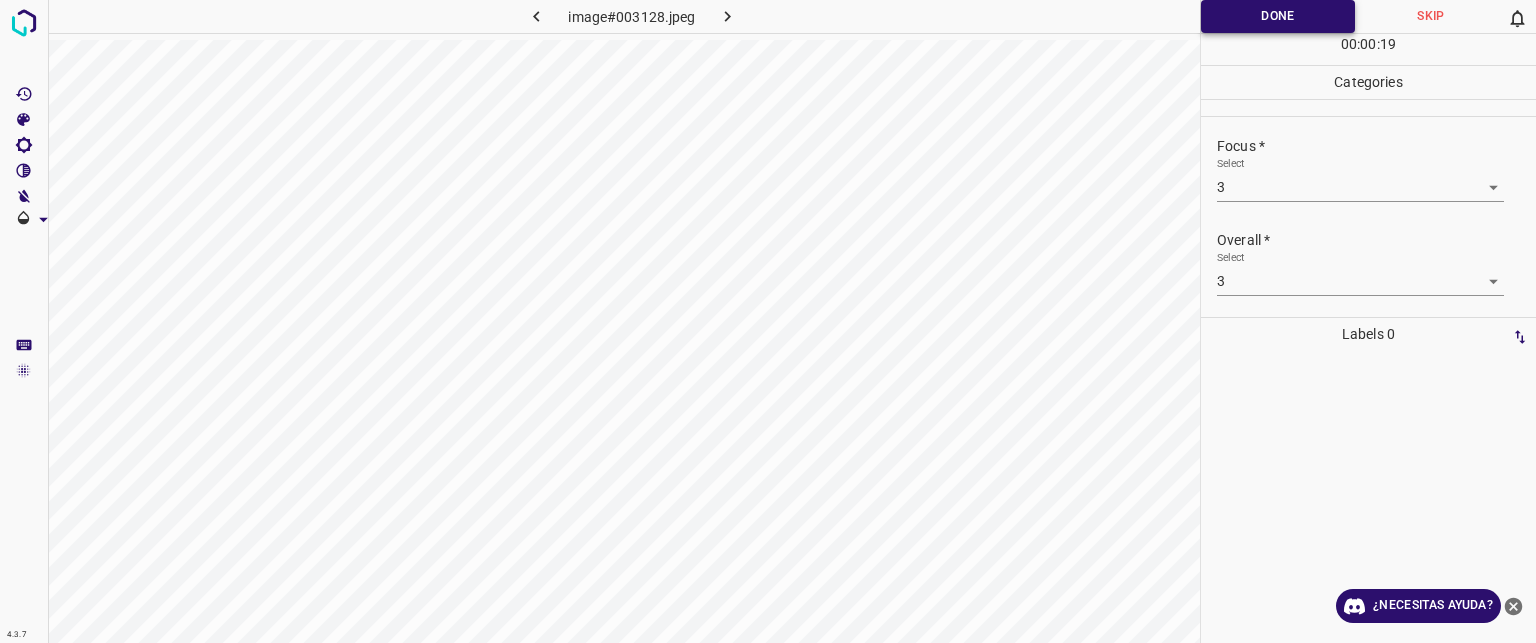 click on "Done" at bounding box center [1278, 16] 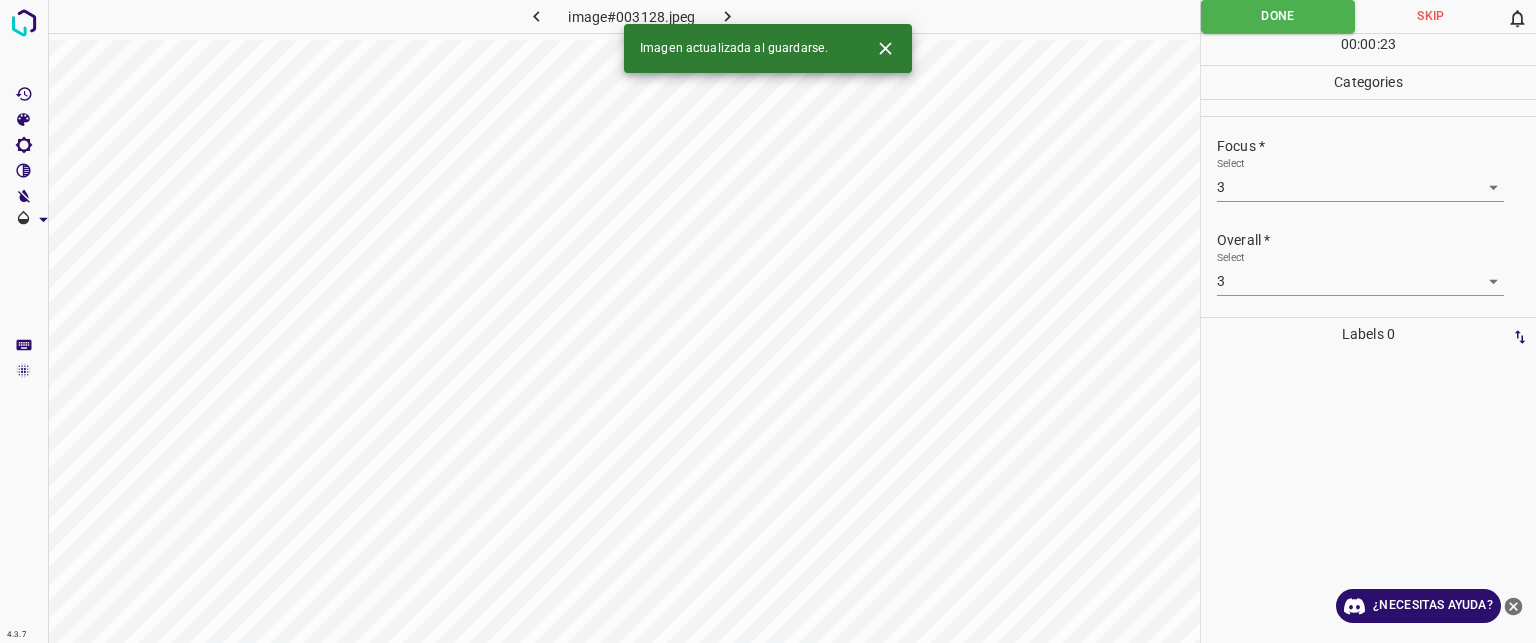 click at bounding box center [728, 16] 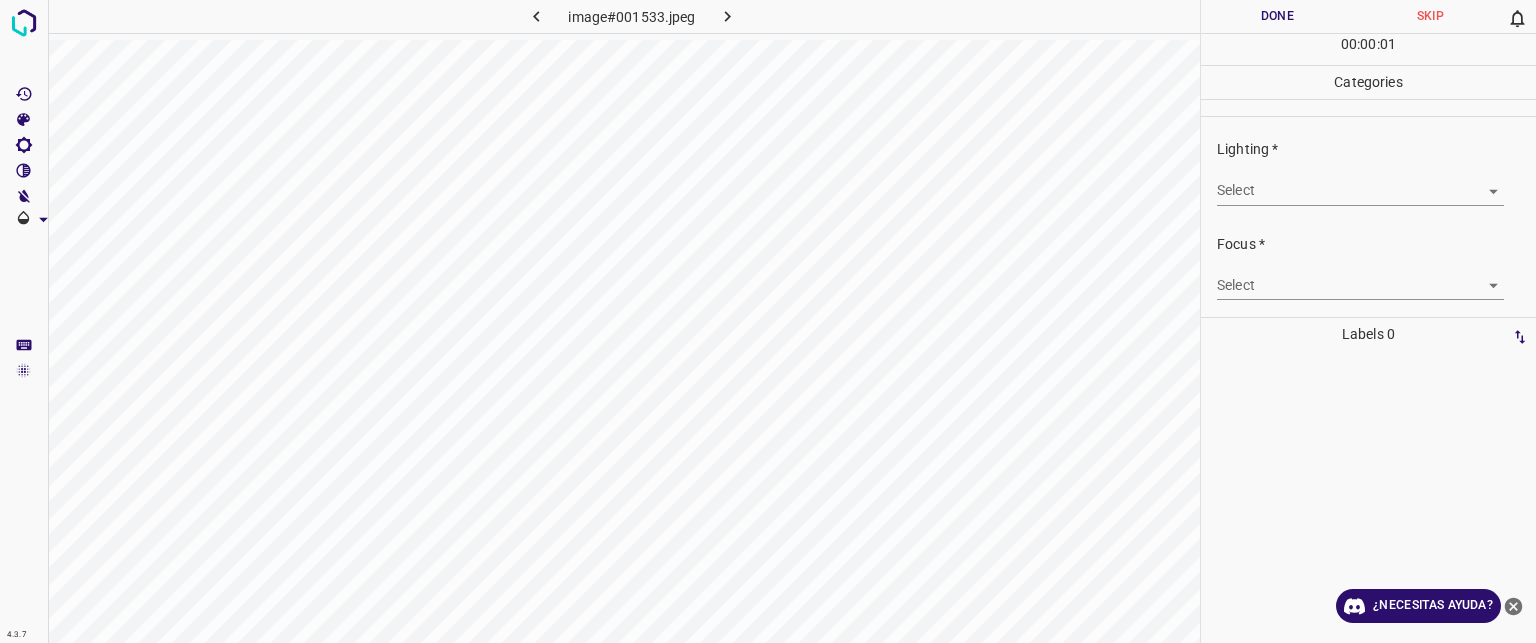 click on "Texto original Valora esta traducción Tu opinión servirá para ayudar a mejorar el Traductor de Google 4.3.7 image#001533.jpeg Done Skip 0 00   : 00   : 01   Categories Lighting *  Select ​ Focus *  Select ​ Overall *  Select ​ Labels   0 Categories 1 Lighting 2 Focus 3 Overall Tools Space Change between modes (Draw & Edit) I Auto labeling R Restore zoom M Zoom in N Zoom out Delete Delete selecte label Filters Z Restore filters X Saturation filter C Brightness filter V Contrast filter B Gray scale filter General O Download ¿Necesitas ayuda? - Texto - Esconder - Borrar" at bounding box center (768, 321) 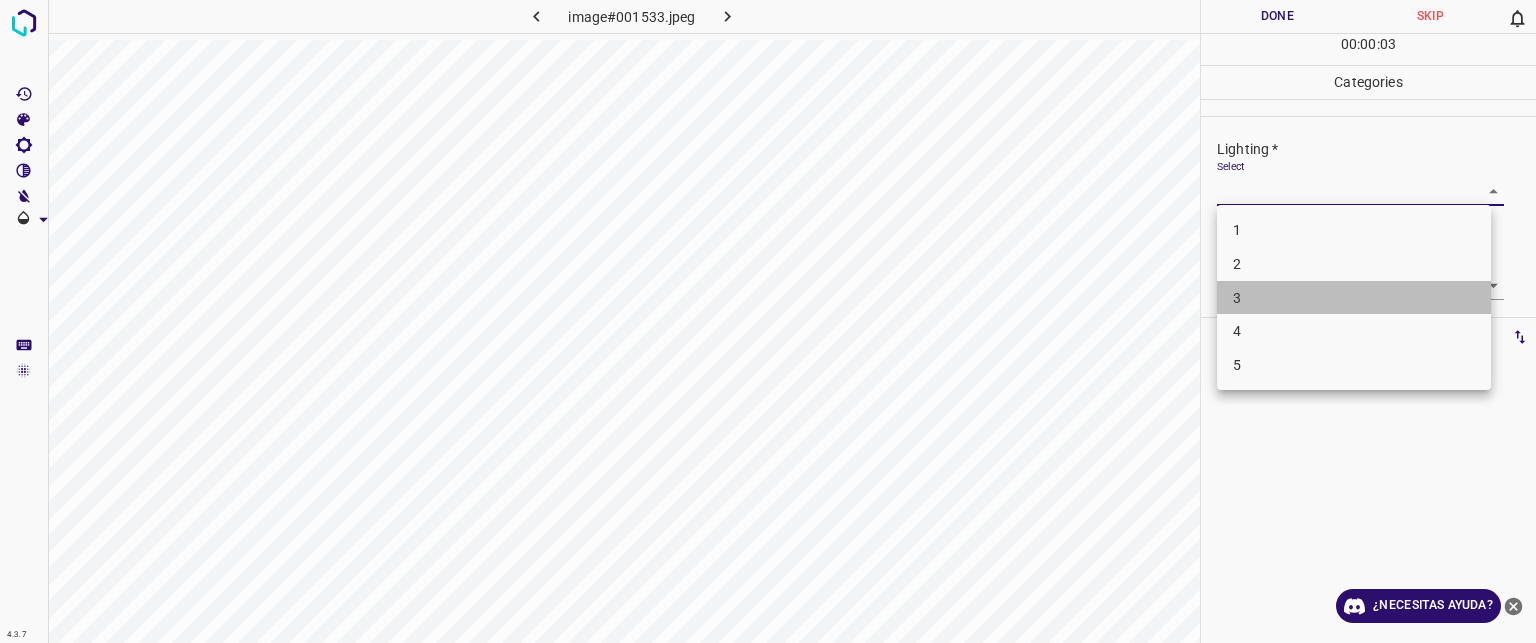 click on "3" at bounding box center [1354, 298] 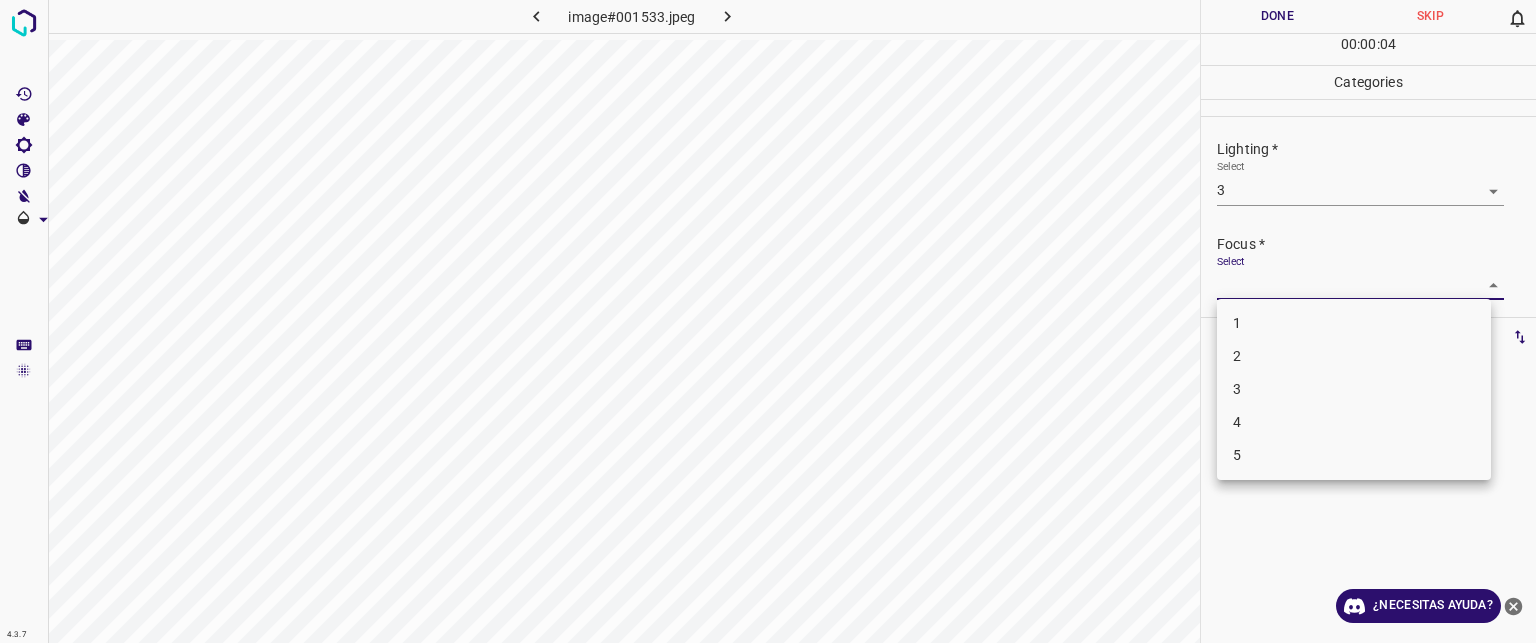click on "Texto original Valora esta traducción Tu opinión servirá para ayudar a mejorar el Traductor de Google 4.3.7 image#001533.jpeg Done Skip 0 00   : 00   : 04   Categories Lighting *  Select 3 3 Focus *  Select ​ Overall *  Select ​ Labels   0 Categories 1 Lighting 2 Focus 3 Overall Tools Space Change between modes (Draw & Edit) I Auto labeling R Restore zoom M Zoom in N Zoom out Delete Delete selecte label Filters Z Restore filters X Saturation filter C Brightness filter V Contrast filter B Gray scale filter General O Download ¿Necesitas ayuda? - Texto - Esconder - Borrar 1 2 3 4 5" at bounding box center (768, 321) 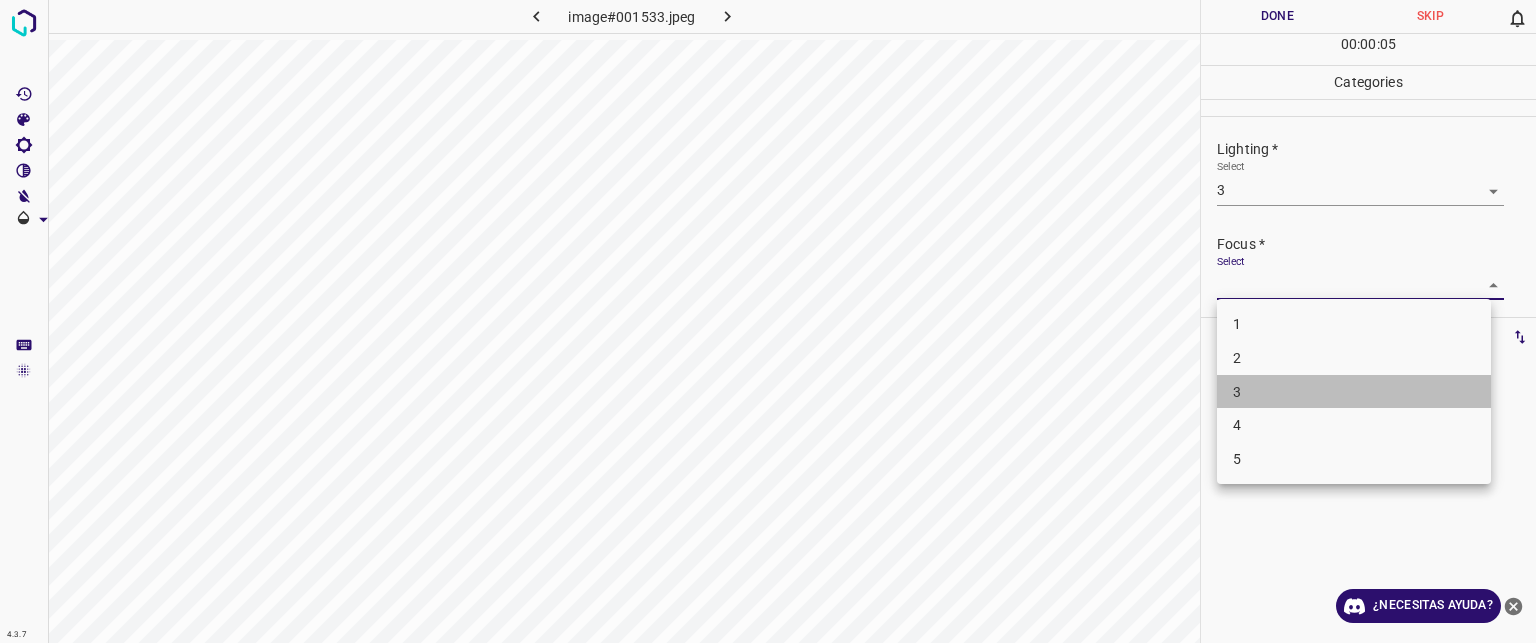 click on "3" at bounding box center (1237, 392) 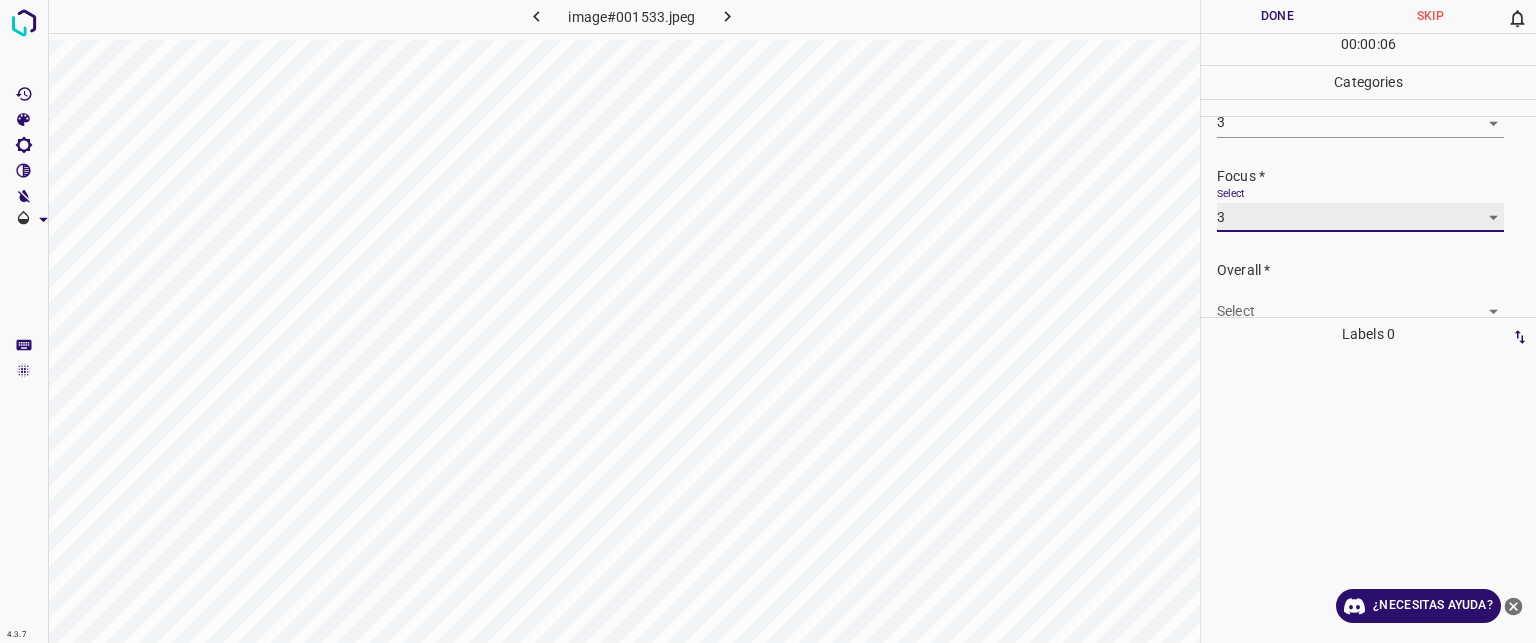 scroll, scrollTop: 98, scrollLeft: 0, axis: vertical 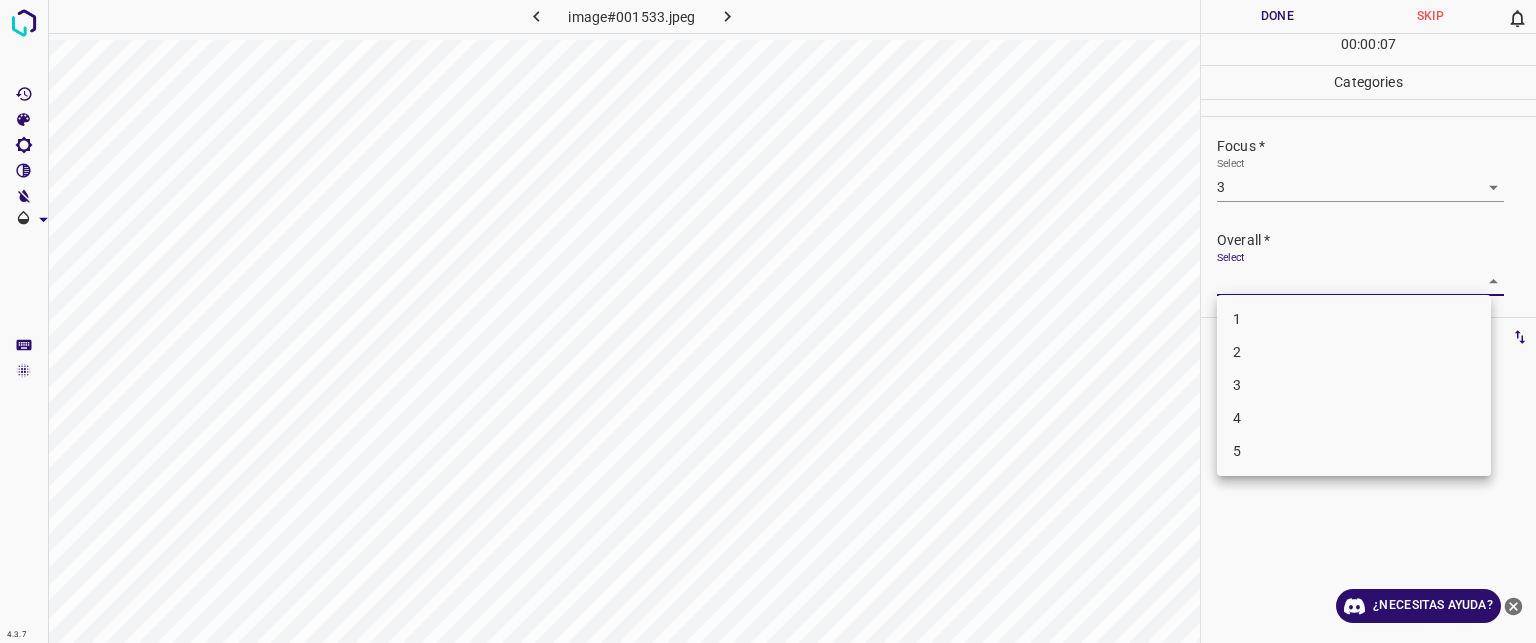 click on "Texto original Valora esta traducción Tu opinión servirá para ayudar a mejorar el Traductor de Google 4.3.7 image#001533.jpeg Done Skip 0 00   : 00   : 07   Categories Lighting *  Select 3 3 Focus *  Select 3 3 Overall *  Select ​ Labels   0 Categories 1 Lighting 2 Focus 3 Overall Tools Space Change between modes (Draw & Edit) I Auto labeling R Restore zoom M Zoom in N Zoom out Delete Delete selecte label Filters Z Restore filters X Saturation filter C Brightness filter V Contrast filter B Gray scale filter General O Download ¿Necesitas ayuda? - Texto - Esconder - Borrar 1 2 3 4 5" at bounding box center (768, 321) 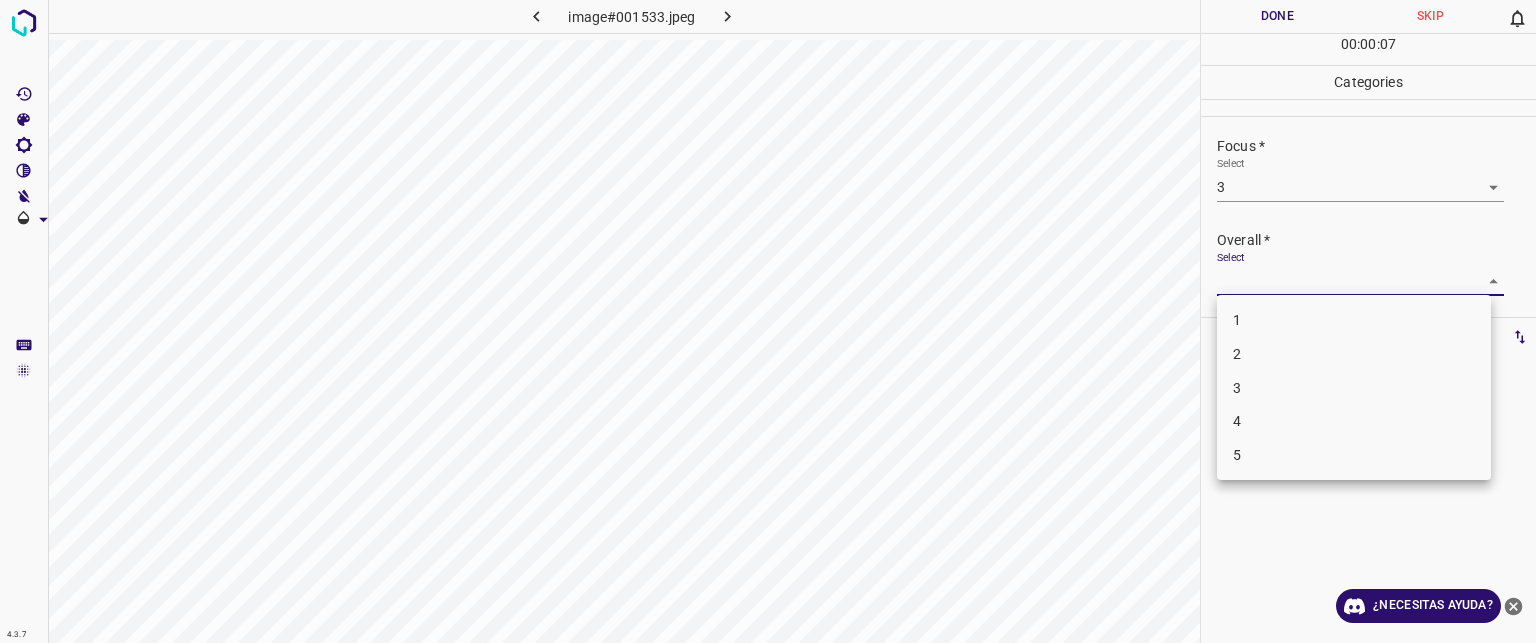 click on "3" at bounding box center (1354, 388) 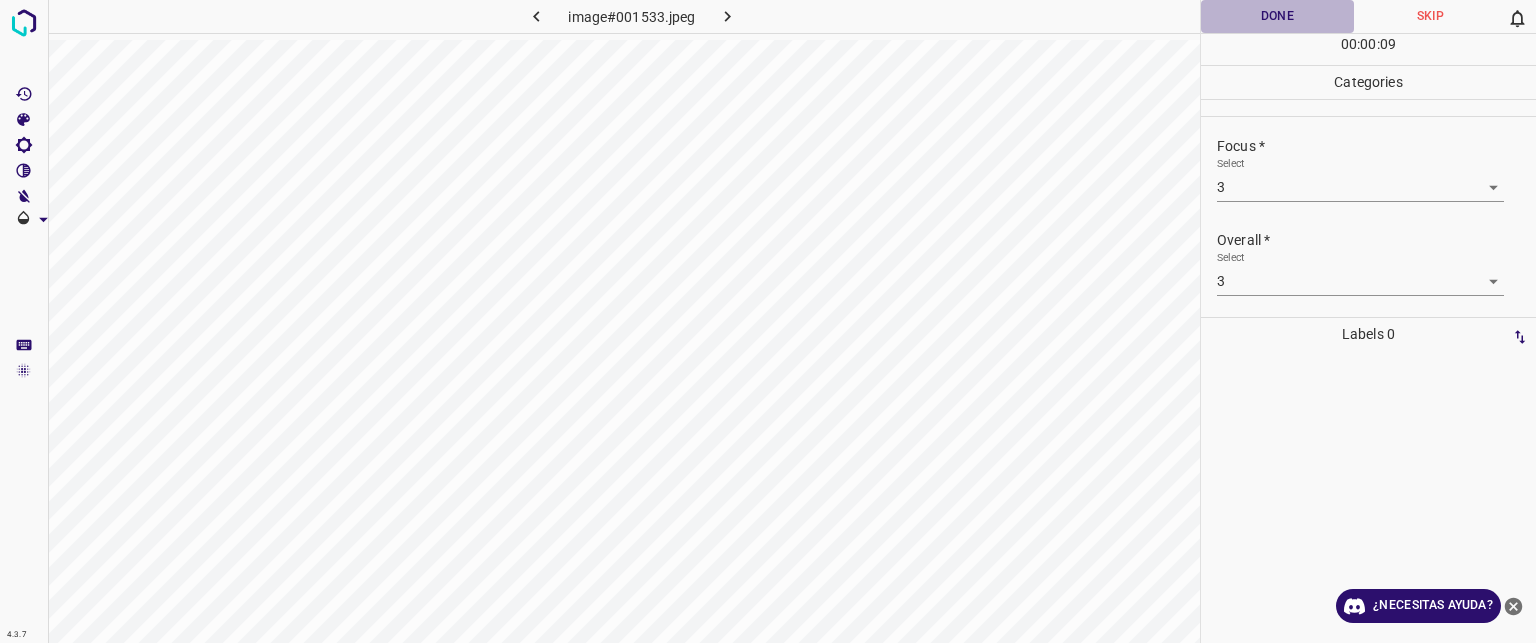 click on "Done" at bounding box center [1277, 16] 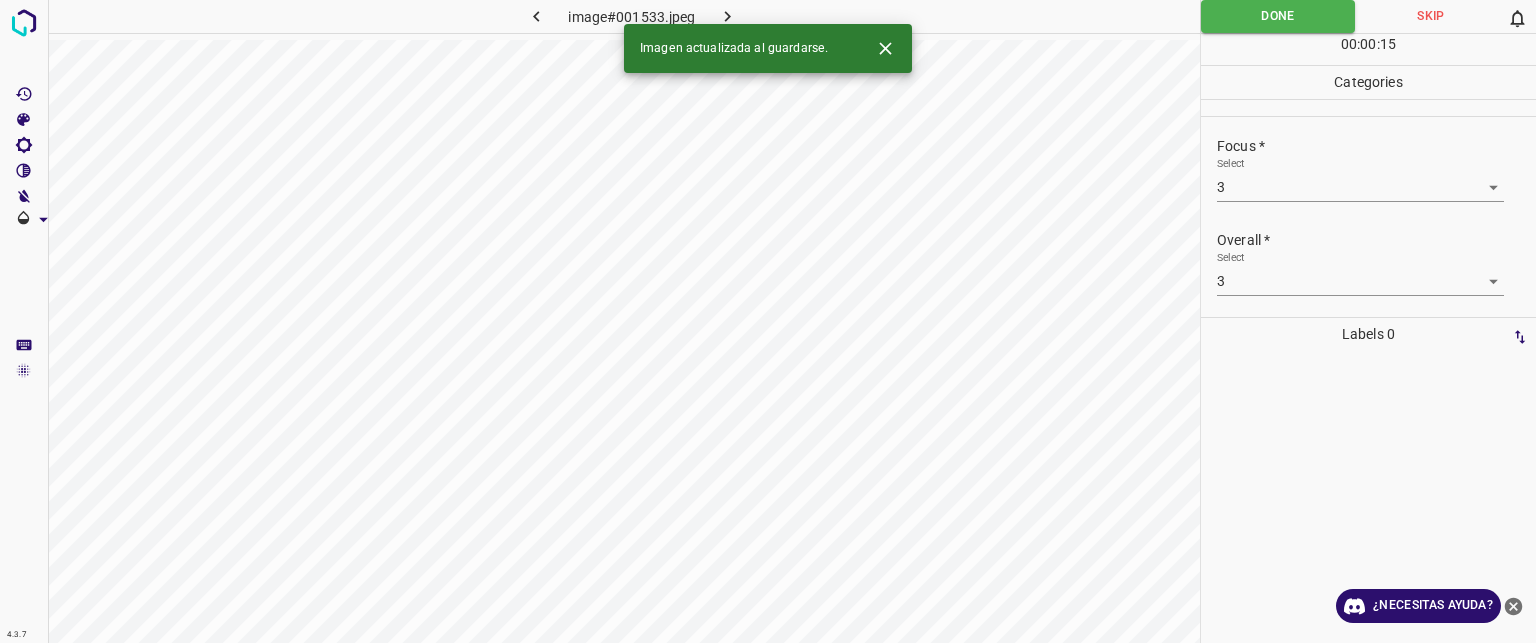 click at bounding box center [728, 16] 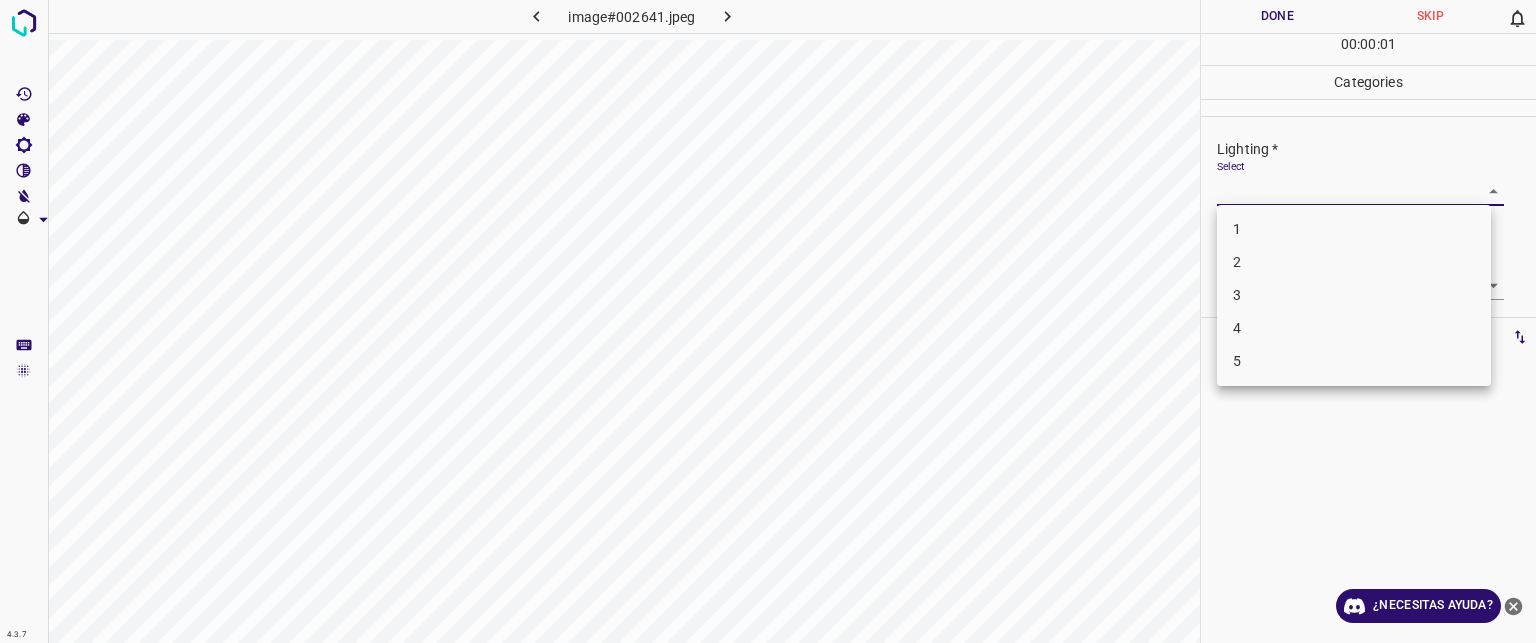 click on "Texto original Valora esta traducción Tu opinión servirá para ayudar a mejorar el Traductor de Google 4.3.7 image#002641.jpeg Done Skip 0 00   : 00   : 01   Categories Lighting *  Select ​ Focus *  Select ​ Overall *  Select ​ Labels   0 Categories 1 Lighting 2 Focus 3 Overall Tools Space Change between modes (Draw & Edit) I Auto labeling R Restore zoom M Zoom in N Zoom out Delete Delete selecte label Filters Z Restore filters X Saturation filter C Brightness filter V Contrast filter B Gray scale filter General O Download ¿Necesitas ayuda? - Texto - Esconder - Borrar 1 2 3 4 5" at bounding box center [768, 321] 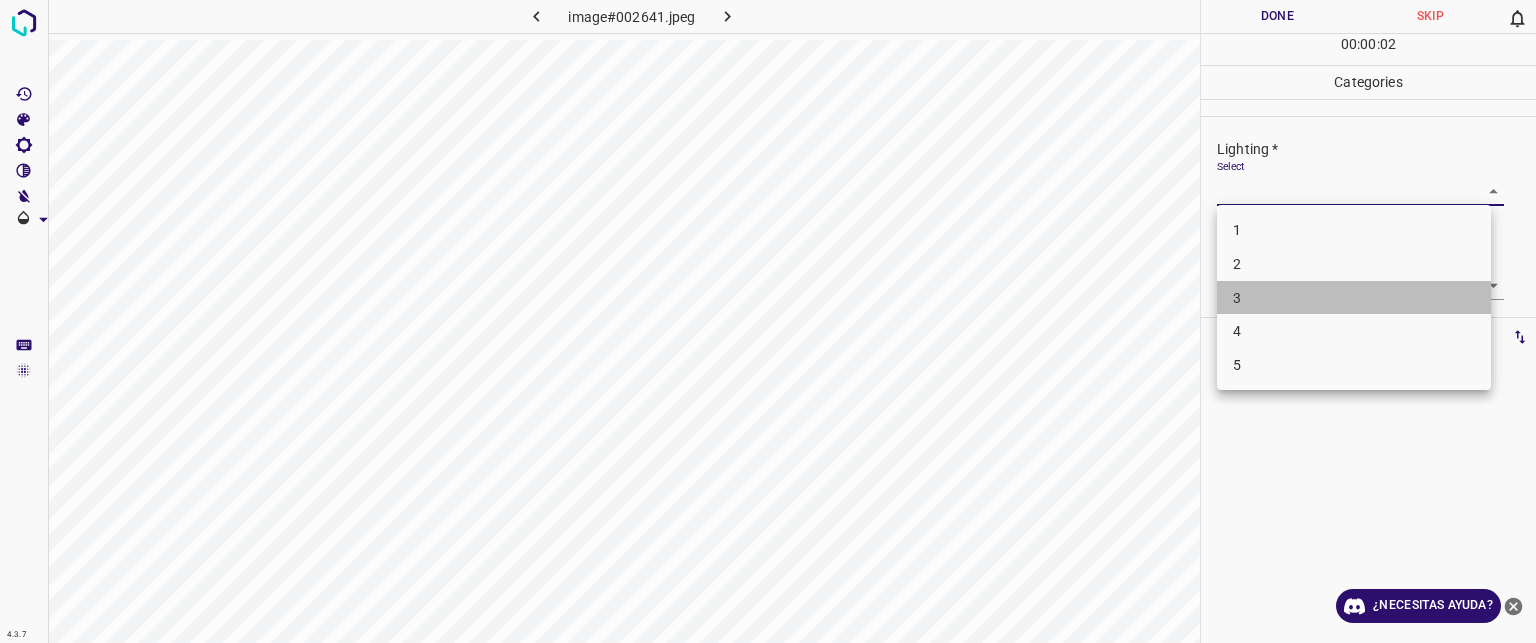 click on "3" at bounding box center (1354, 298) 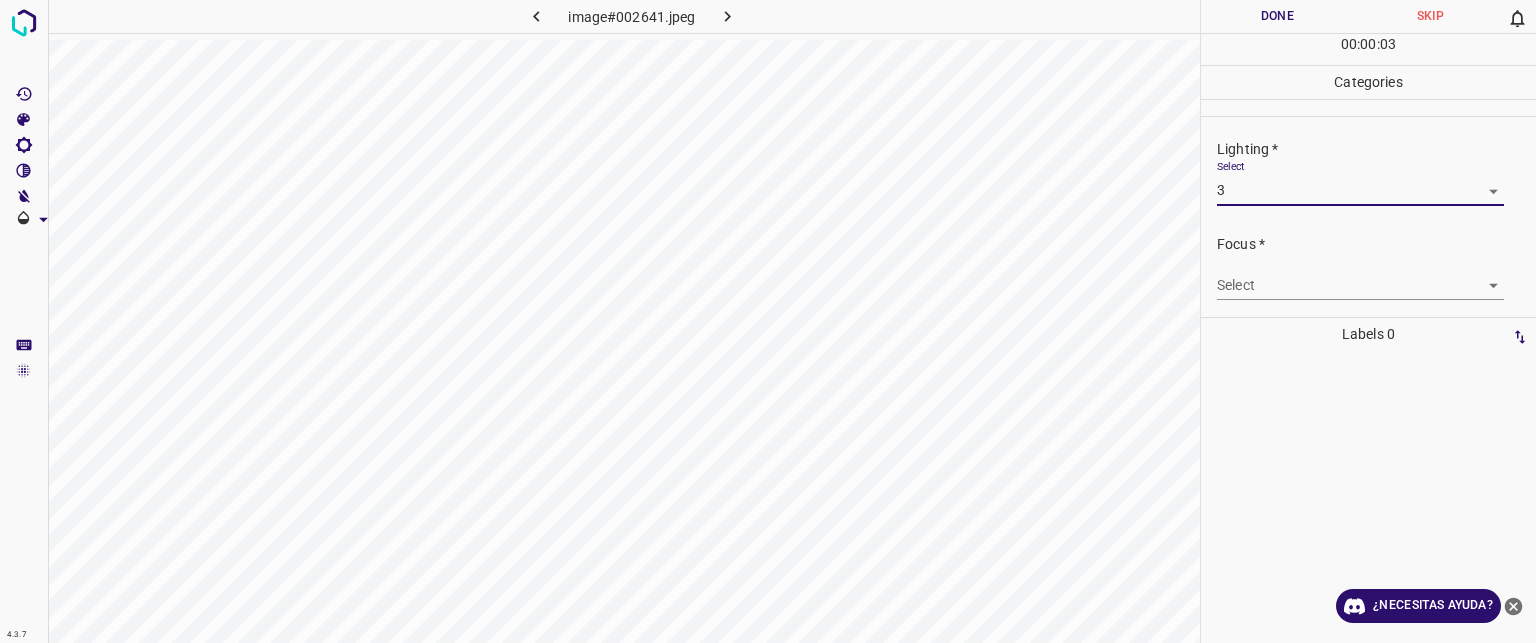 click on "Texto original Valora esta traducción Tu opinión servirá para ayudar a mejorar el Traductor de Google 4.3.7 image#002641.jpeg Done Skip 0 00   : 00   : 03   Categories Lighting *  Select 3 3 Focus *  Select ​ Overall *  Select ​ Labels   0 Categories 1 Lighting 2 Focus 3 Overall Tools Space Change between modes (Draw & Edit) I Auto labeling R Restore zoom M Zoom in N Zoom out Delete Delete selecte label Filters Z Restore filters X Saturation filter C Brightness filter V Contrast filter B Gray scale filter General O Download ¿Necesitas ayuda? - Texto - Esconder - Borrar" at bounding box center [768, 321] 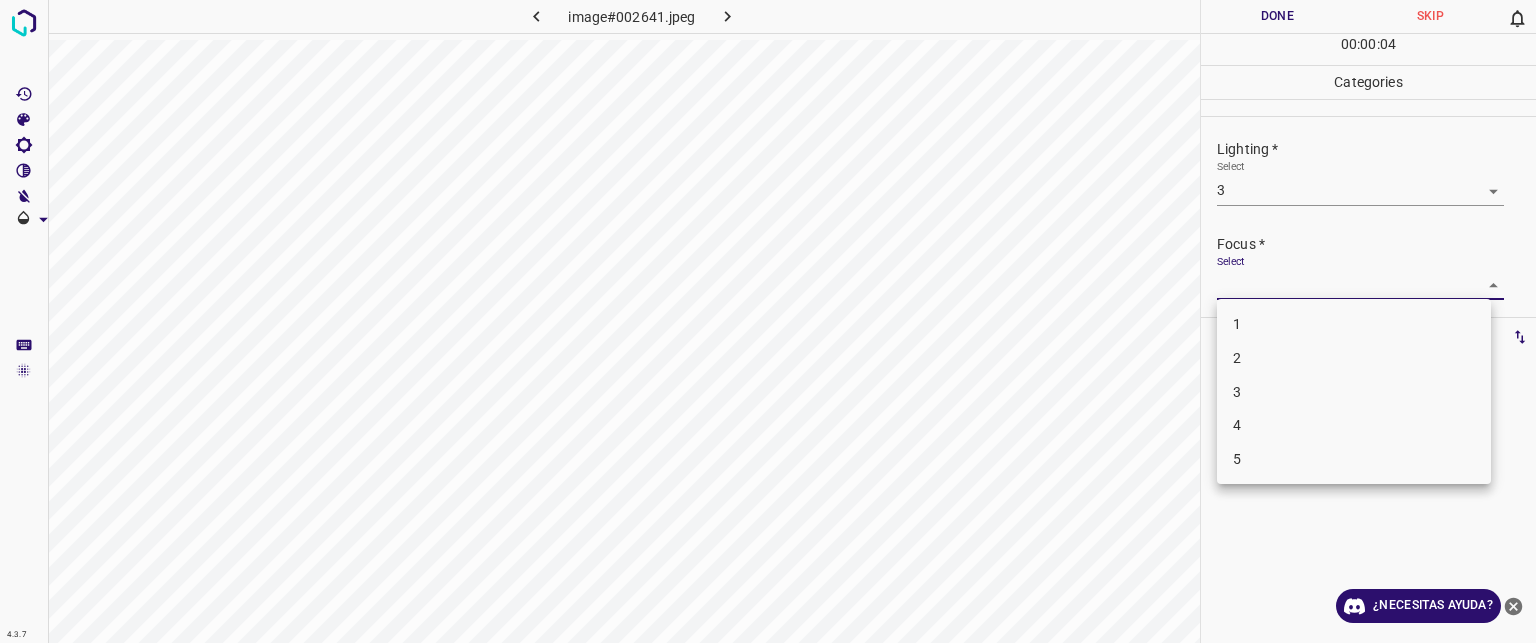 click on "3" at bounding box center (1237, 391) 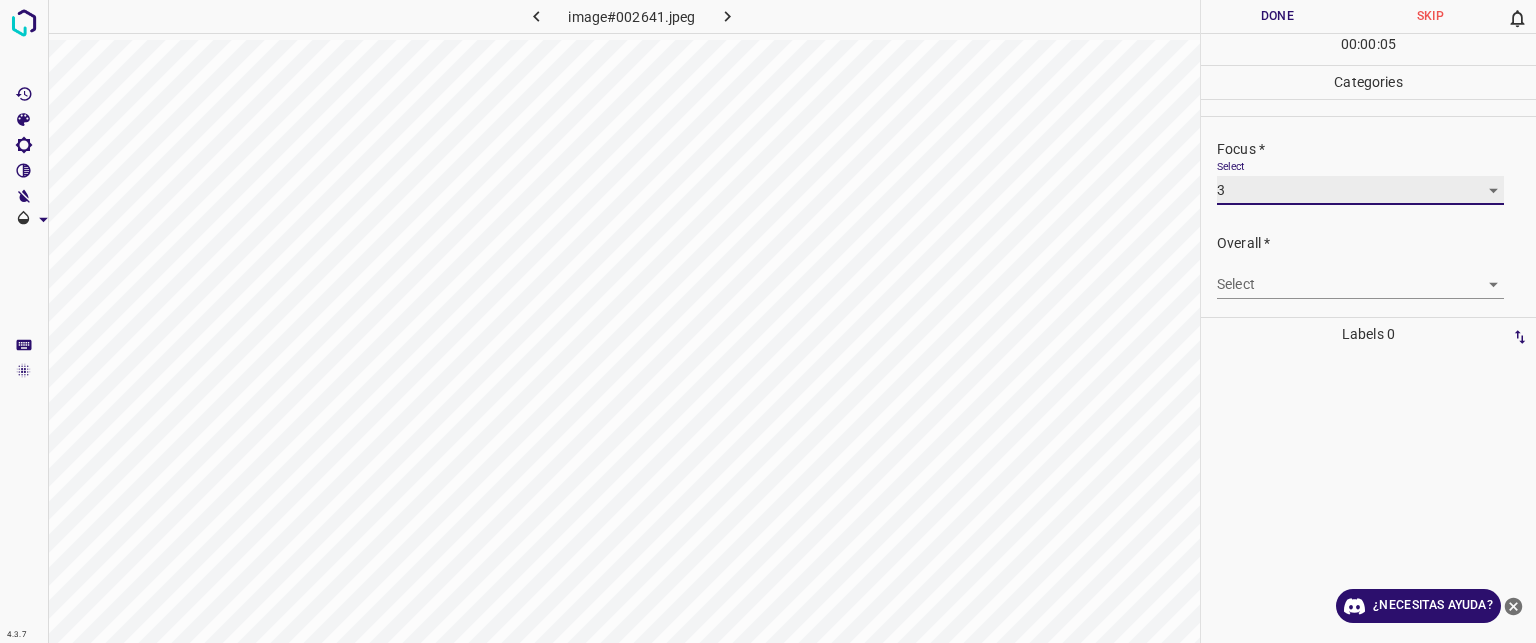 scroll, scrollTop: 98, scrollLeft: 0, axis: vertical 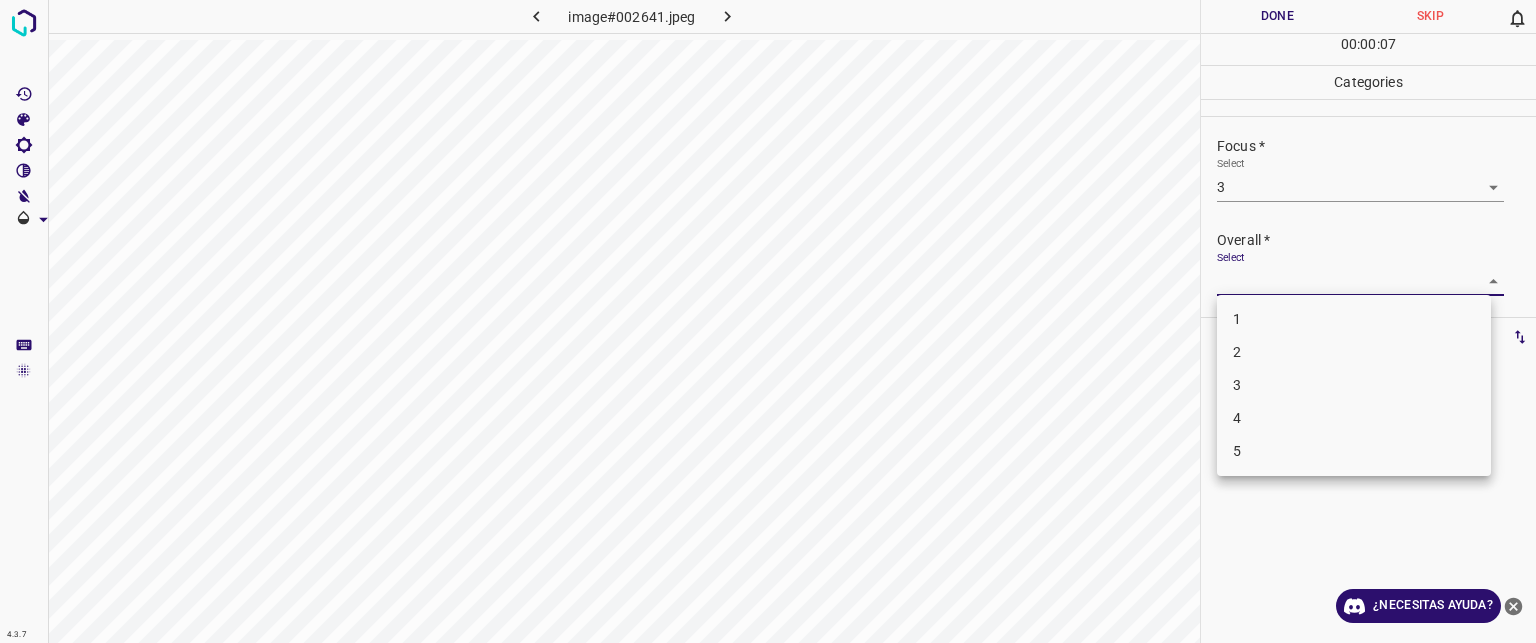 click on "Texto original Valora esta traducción Tu opinión servirá para ayudar a mejorar el Traductor de Google 4.3.7 image#002641.jpeg Done Skip 0 00   : 00   : 07   Categories Lighting *  Select 3 3 Focus *  Select 3 3 Overall *  Select ​ Labels   0 Categories 1 Lighting 2 Focus 3 Overall Tools Space Change between modes (Draw & Edit) I Auto labeling R Restore zoom M Zoom in N Zoom out Delete Delete selecte label Filters Z Restore filters X Saturation filter C Brightness filter V Contrast filter B Gray scale filter General O Download ¿Necesitas ayuda? - Texto - Esconder - Borrar 1 2 3 4 5" at bounding box center (768, 321) 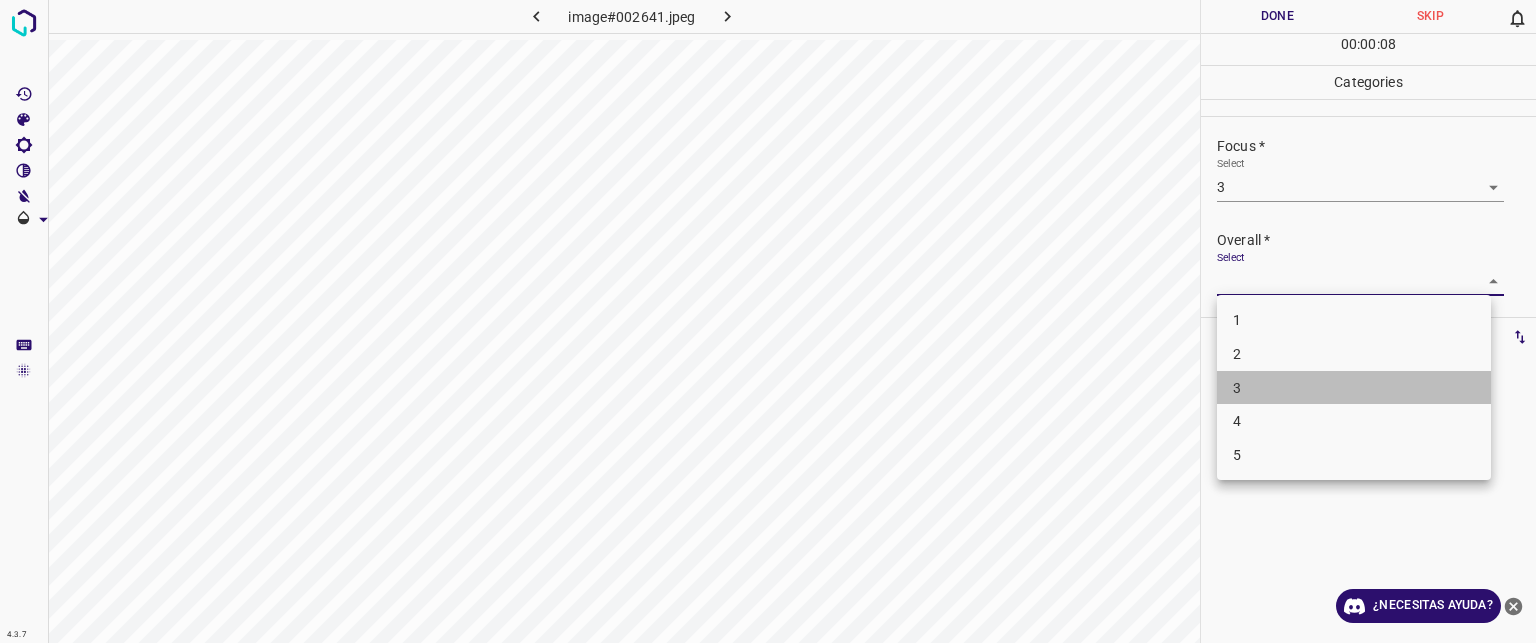 click on "3" at bounding box center (1237, 387) 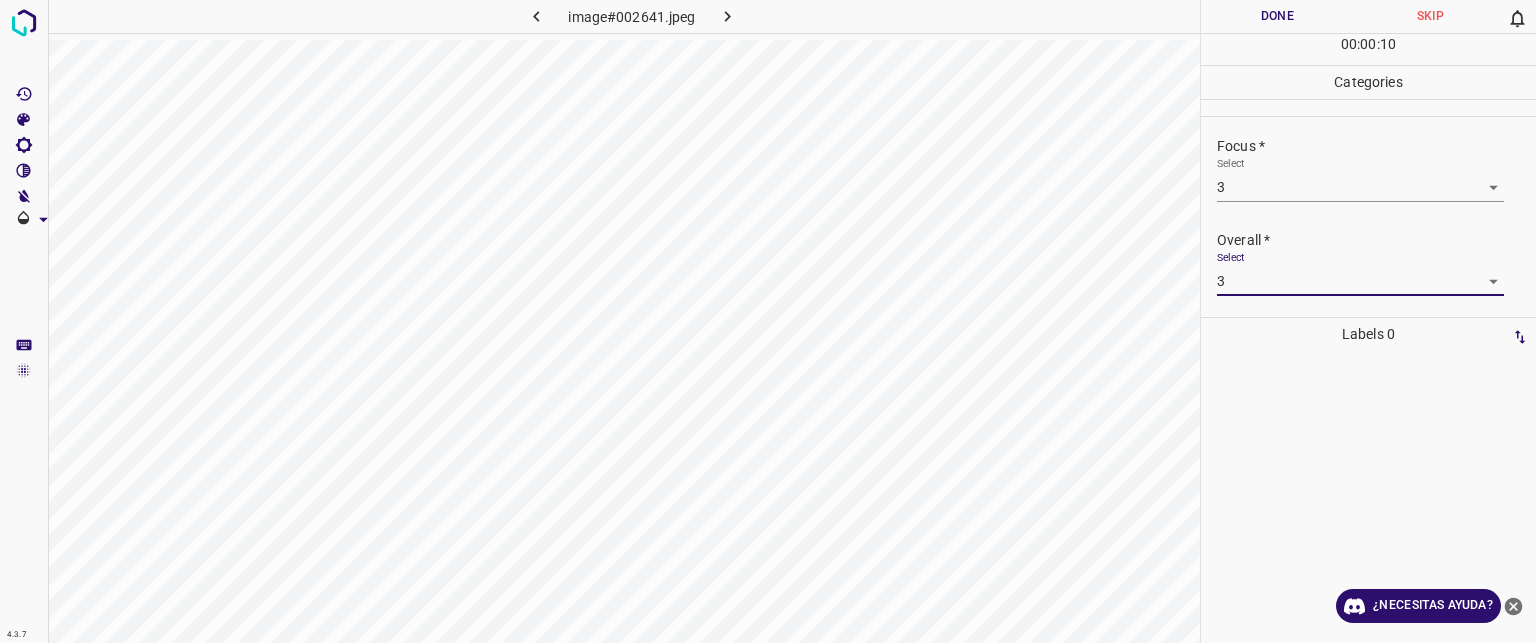 click on "Done" at bounding box center (1277, 16) 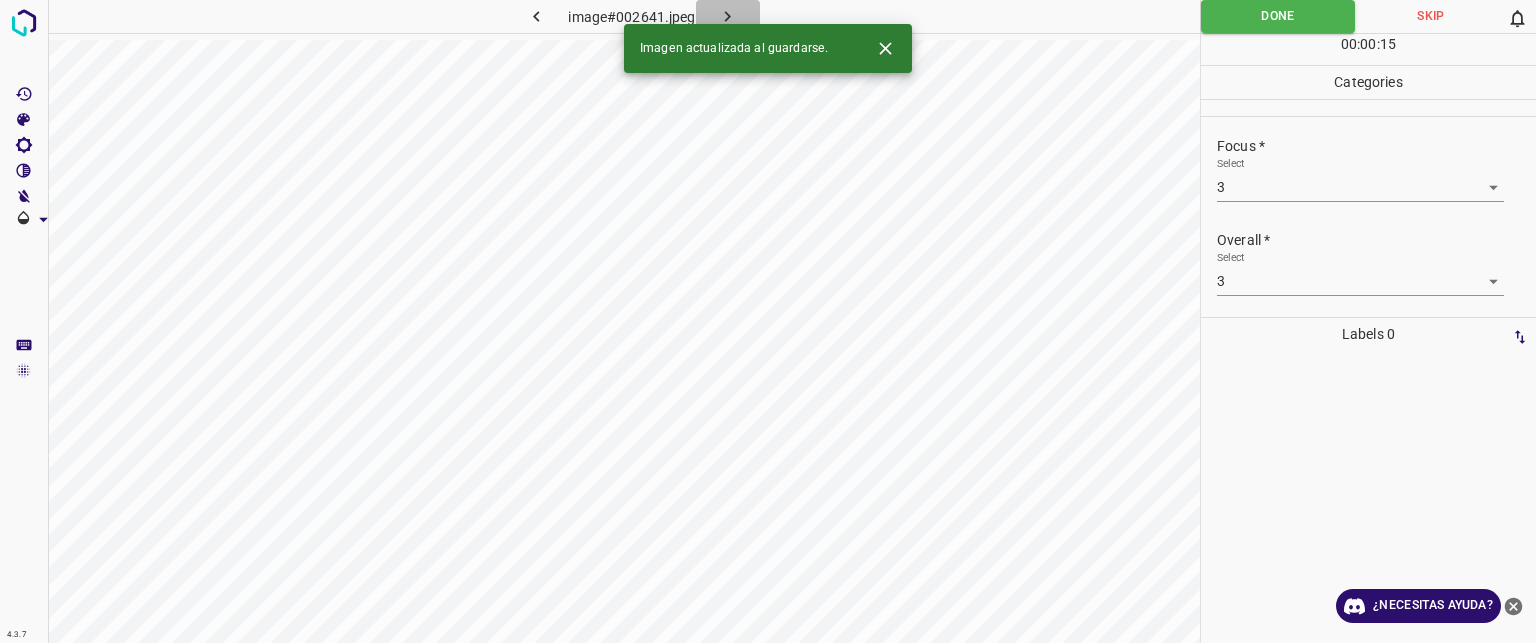click 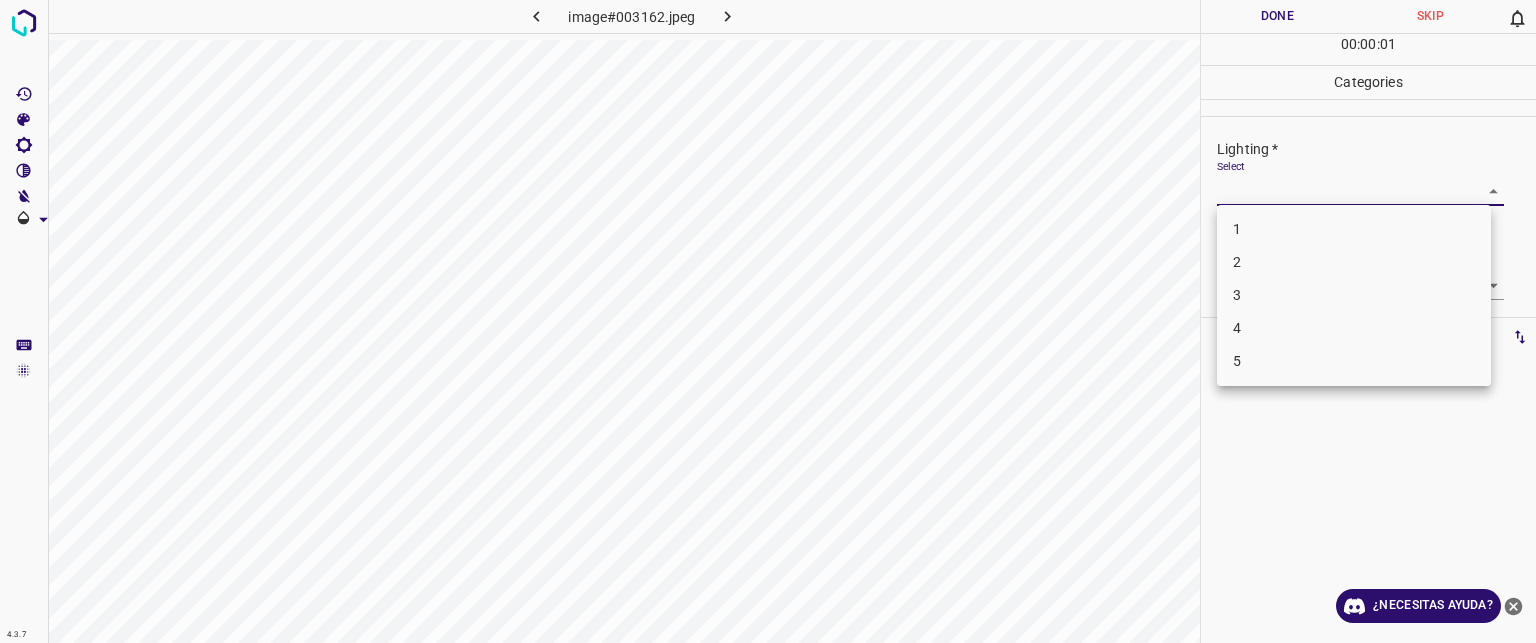 click on "Texto original Valora esta traducción Tu opinión servirá para ayudar a mejorar el Traductor de Google 4.3.7 image#003162.jpeg Done Skip 0 00   : 00   : 01   Categories Lighting *  Select ​ Focus *  Select ​ Overall *  Select ​ Labels   0 Categories 1 Lighting 2 Focus 3 Overall Tools Space Change between modes (Draw & Edit) I Auto labeling R Restore zoom M Zoom in N Zoom out Delete Delete selecte label Filters Z Restore filters X Saturation filter C Brightness filter V Contrast filter B Gray scale filter General O Download ¿Necesitas ayuda? - Texto - Esconder - Borrar 1 2 3 4 5" at bounding box center [768, 321] 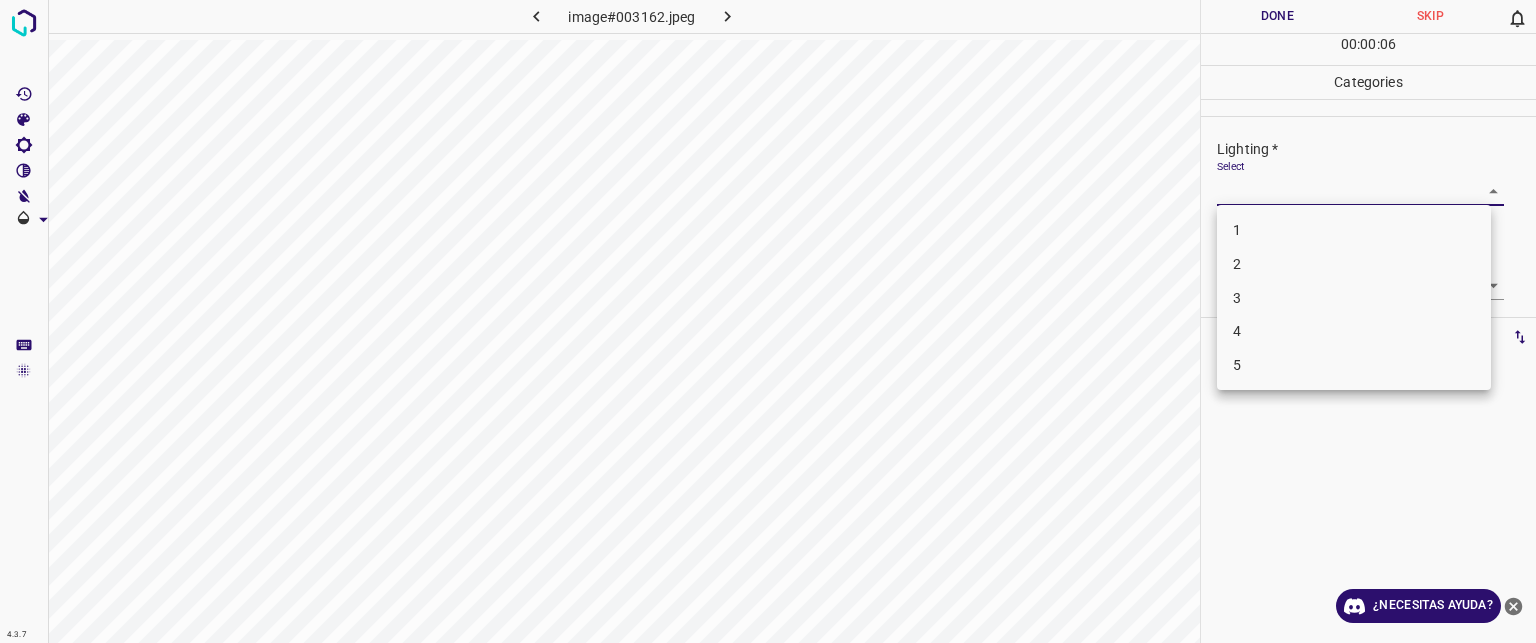 click on "2" at bounding box center [1354, 264] 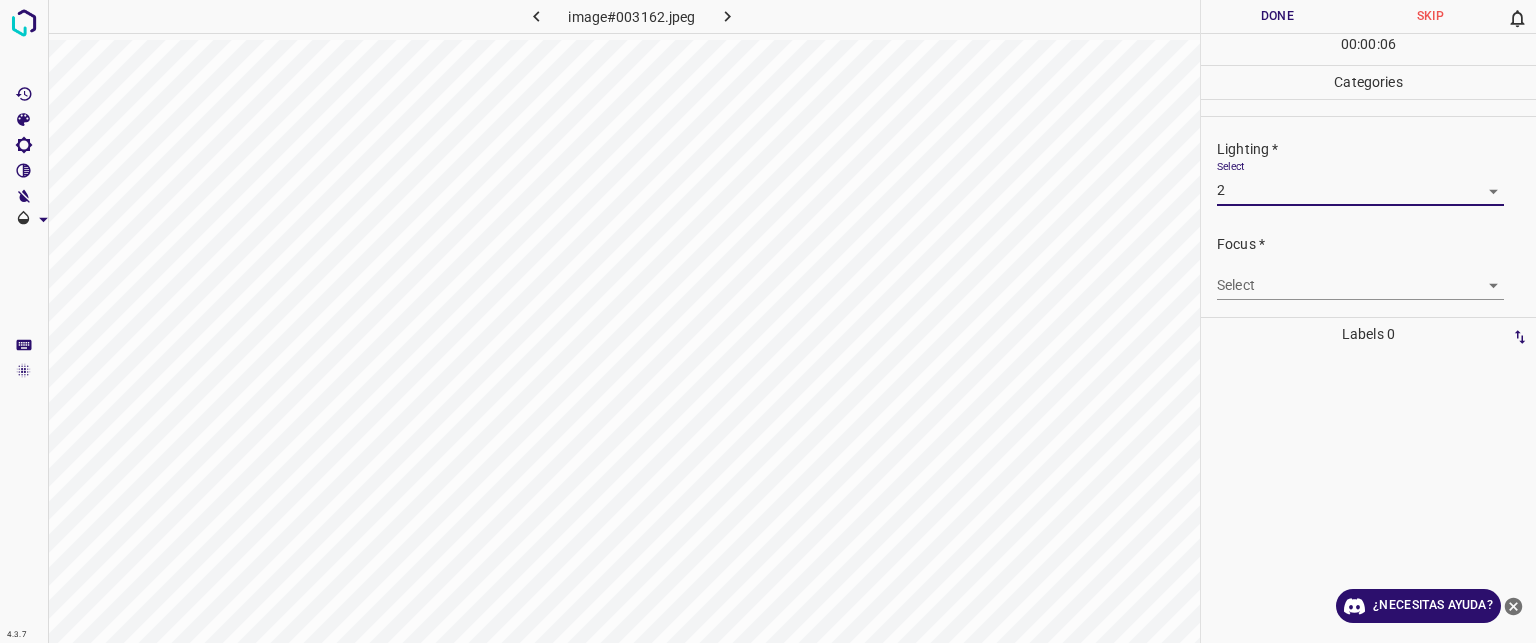 click on "Texto original Valora esta traducción Tu opinión servirá para ayudar a mejorar el Traductor de Google 4.3.7 image#003162.jpeg Done Skip 0 00   : 00   : 06   Categories Lighting *  Select 2 2 Focus *  Select ​ Overall *  Select ​ Labels   0 Categories 1 Lighting 2 Focus 3 Overall Tools Space Change between modes (Draw & Edit) I Auto labeling R Restore zoom M Zoom in N Zoom out Delete Delete selecte label Filters Z Restore filters X Saturation filter C Brightness filter V Contrast filter B Gray scale filter General O Download ¿Necesitas ayuda? - Texto - Esconder - Borrar" at bounding box center (768, 321) 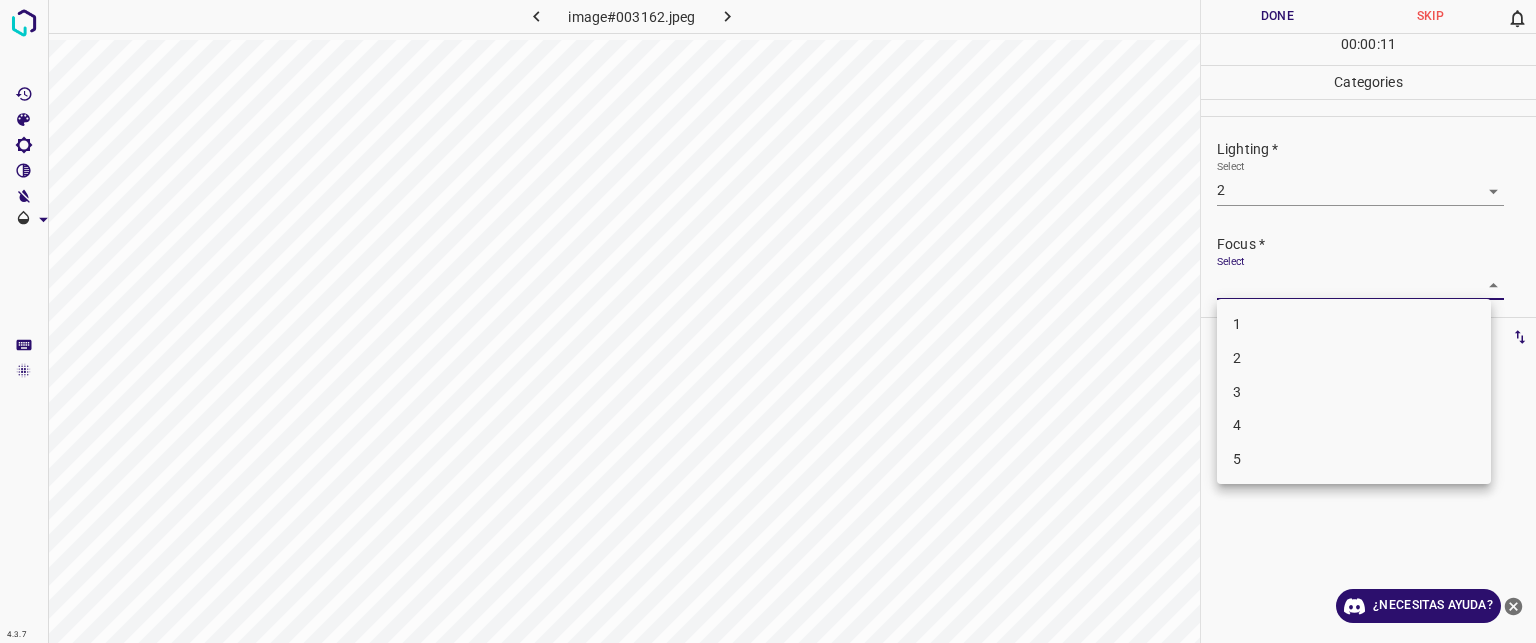 click at bounding box center [768, 321] 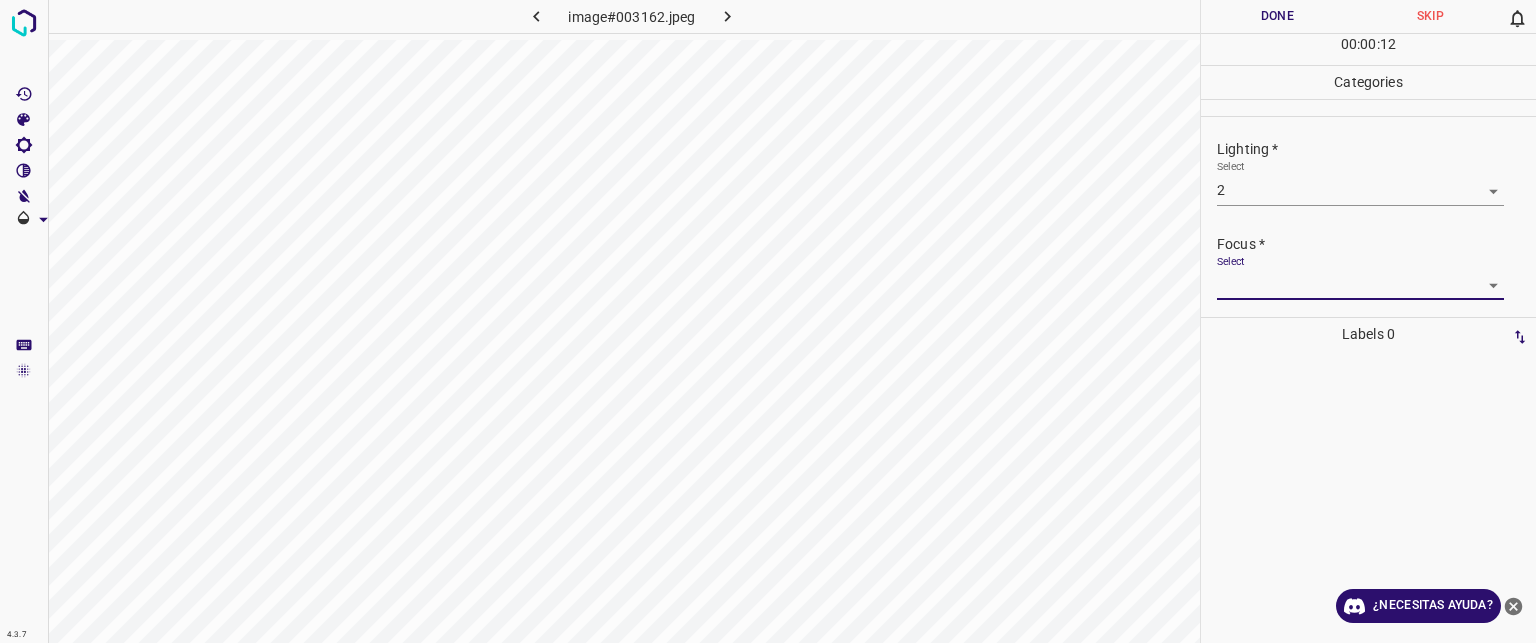 click on "Texto original Valora esta traducción Tu opinión servirá para ayudar a mejorar el Traductor de Google 4.3.7 image#003162.jpeg Done Skip 0 00   : 00   : 12   Categories Lighting *  Select 2 2 Focus *  Select ​ Overall *  Select ​ Labels   0 Categories 1 Lighting 2 Focus 3 Overall Tools Space Change between modes (Draw & Edit) I Auto labeling R Restore zoom M Zoom in N Zoom out Delete Delete selecte label Filters Z Restore filters X Saturation filter C Brightness filter V Contrast filter B Gray scale filter General O Download ¿Necesitas ayuda? - Texto - Esconder - Borrar" at bounding box center [768, 321] 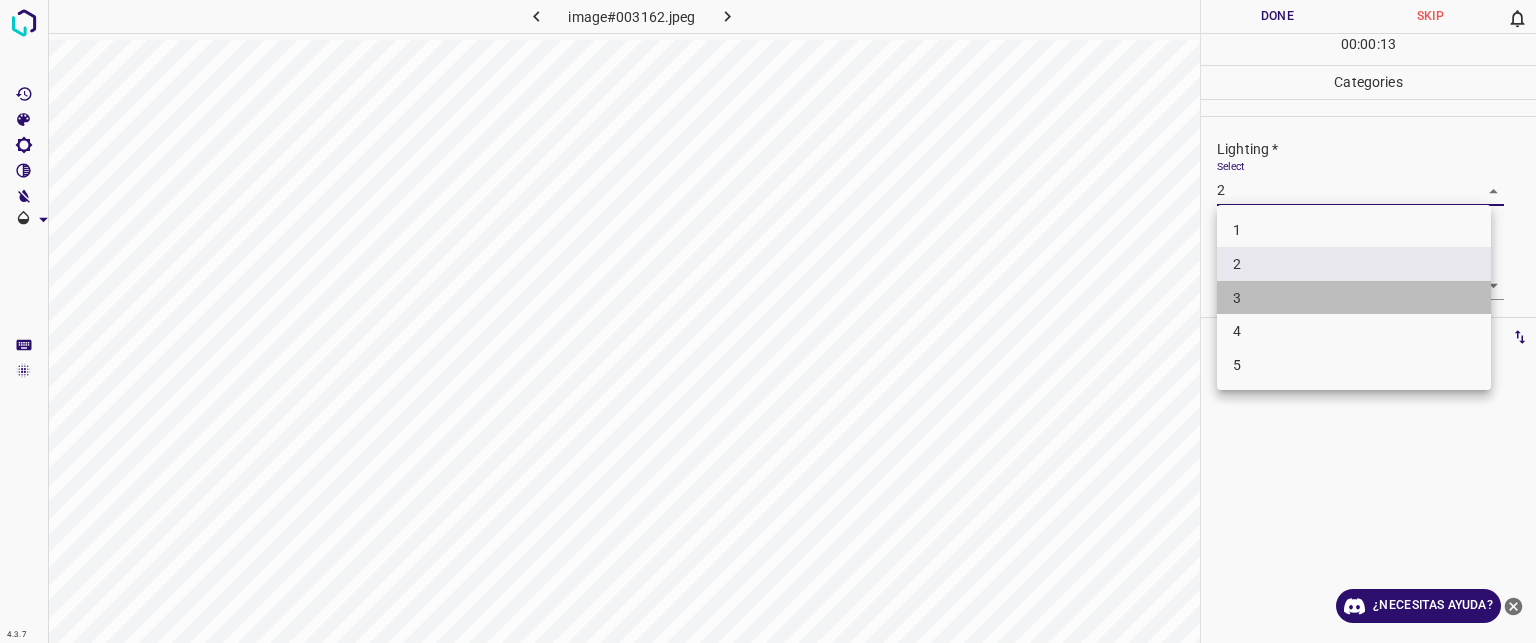 click on "3" at bounding box center [1354, 298] 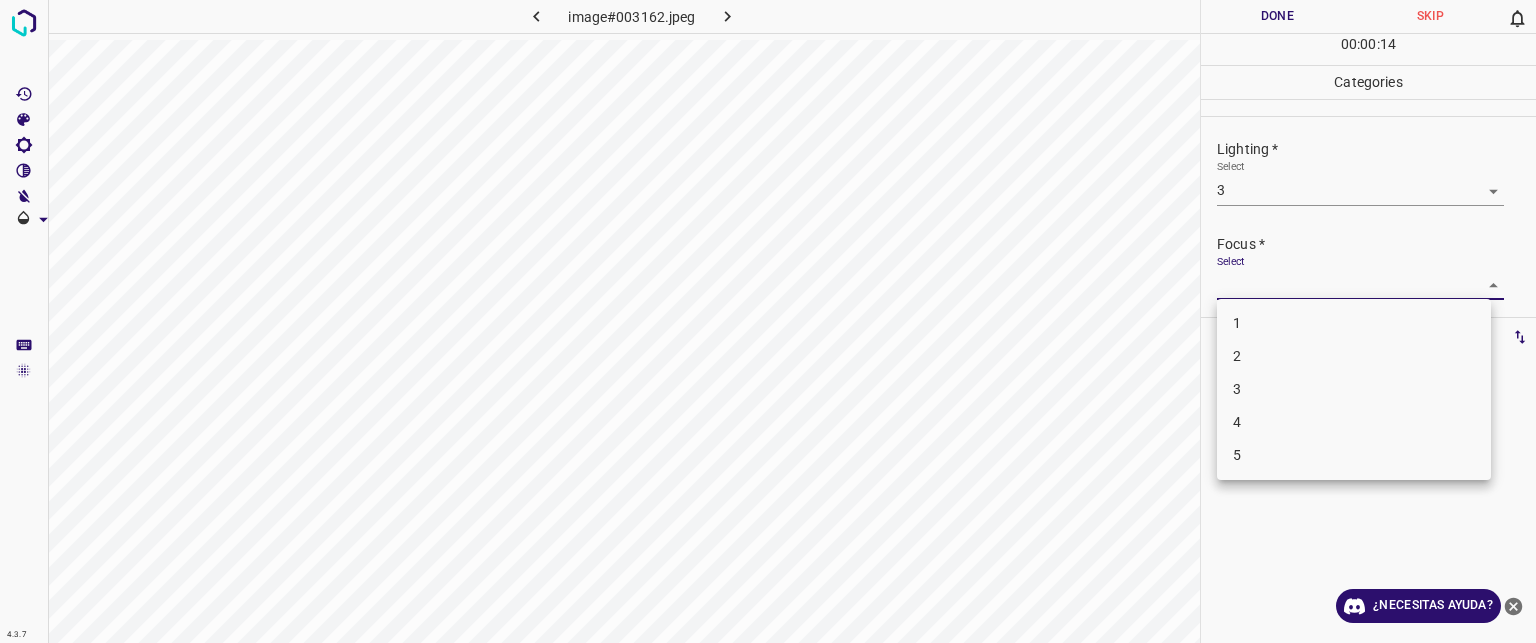 click on "Texto original Valora esta traducción Tu opinión servirá para ayudar a mejorar el Traductor de Google 4.3.7 image#003162.jpeg Done Skip 0 00   : 00   : 14   Categories Lighting *  Select 3 3 Focus *  Select ​ Overall *  Select ​ Labels   0 Categories 1 Lighting 2 Focus 3 Overall Tools Space Change between modes (Draw & Edit) I Auto labeling R Restore zoom M Zoom in N Zoom out Delete Delete selecte label Filters Z Restore filters X Saturation filter C Brightness filter V Contrast filter B Gray scale filter General O Download ¿Necesitas ayuda? - Texto - Esconder - Borrar 1 2 3 4 5" at bounding box center [768, 321] 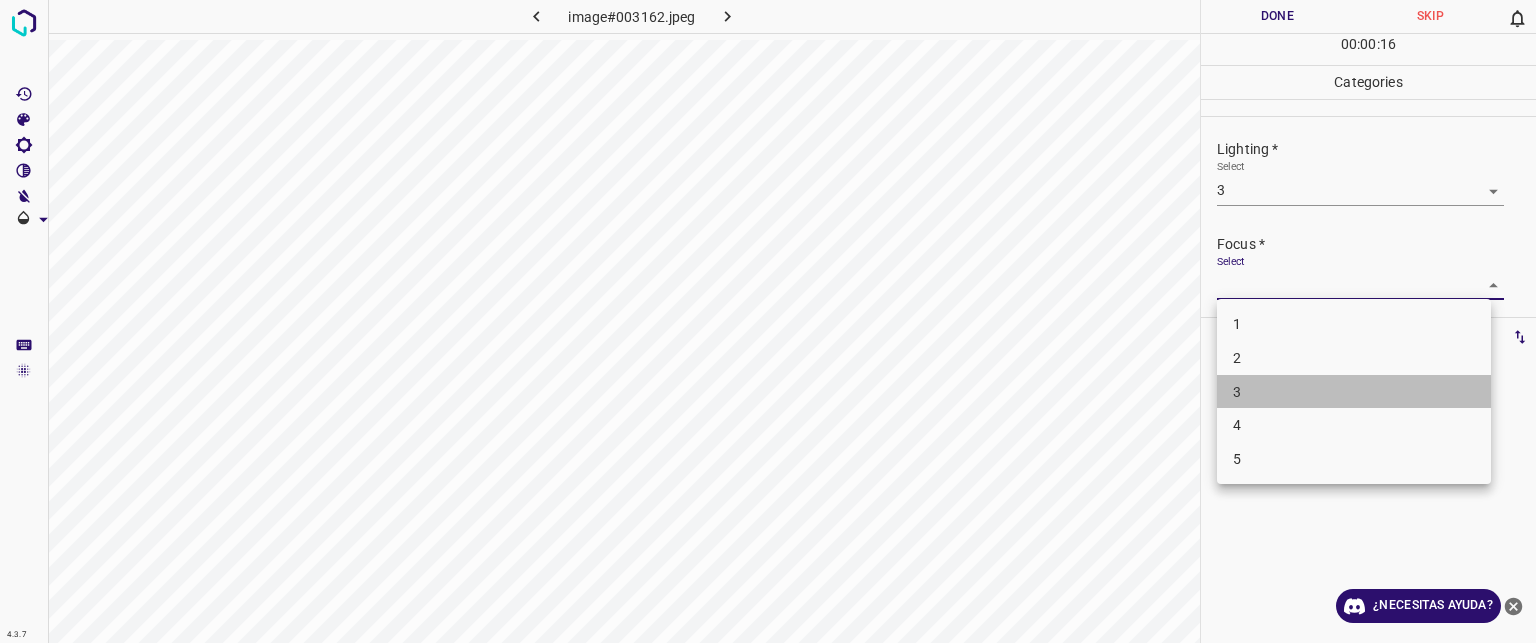 click on "3" at bounding box center (1237, 391) 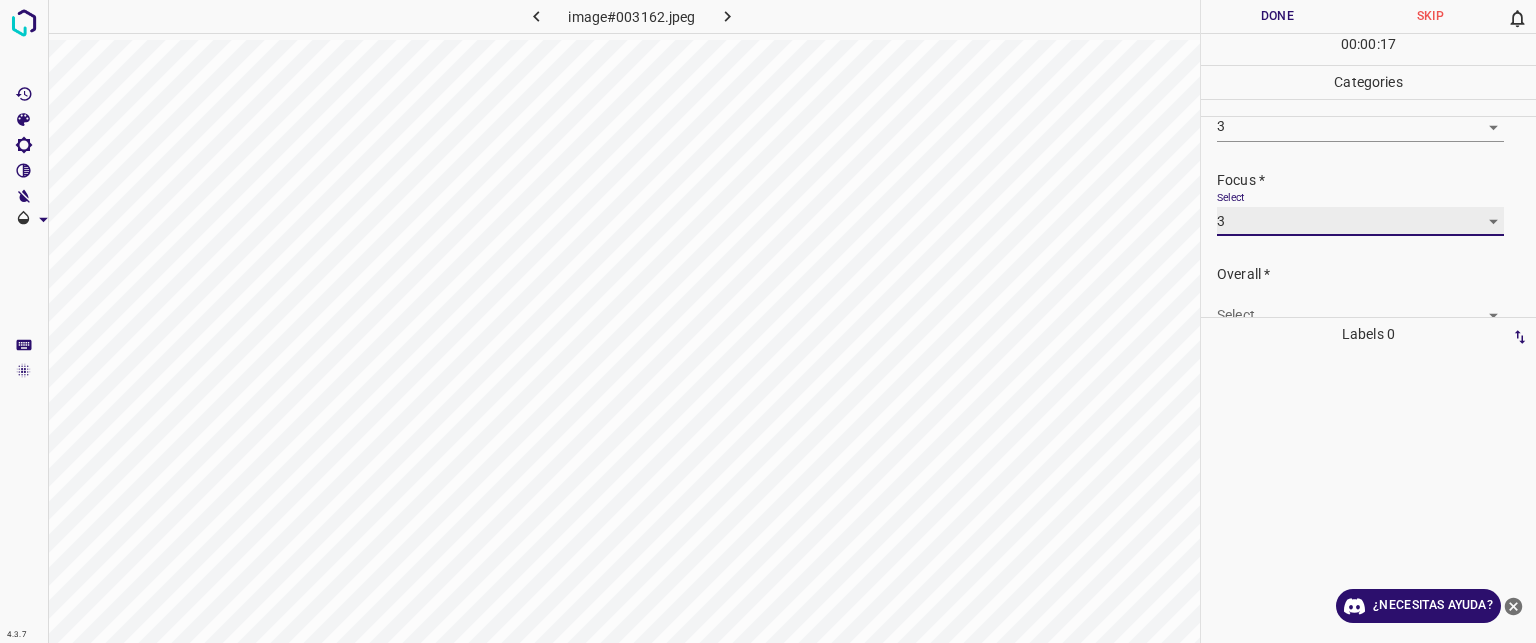 scroll, scrollTop: 98, scrollLeft: 0, axis: vertical 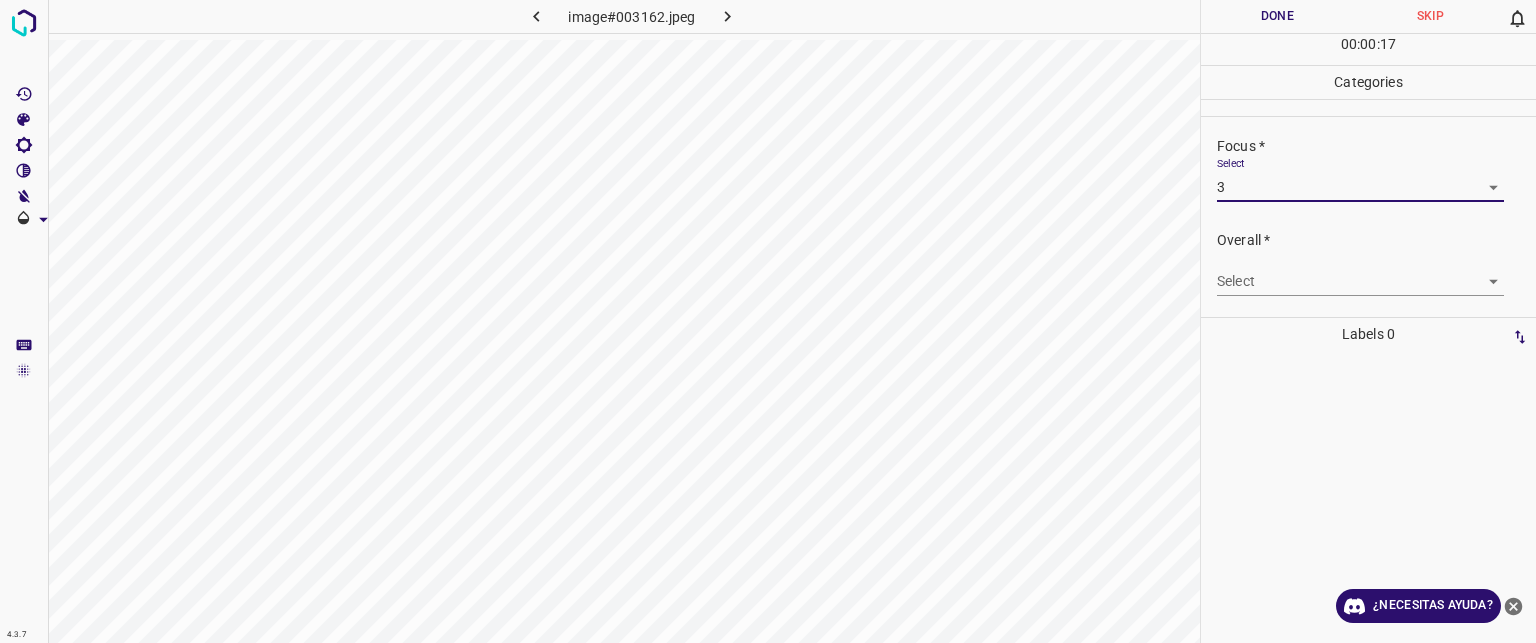 click on "Texto original Valora esta traducción Tu opinión servirá para ayudar a mejorar el Traductor de Google 4.3.7 image#003162.jpeg Done Skip 0 00   : 00   : 17   Categories Lighting *  Select 3 3 Focus *  Select 3 3 Overall *  Select ​ Labels   0 Categories 1 Lighting 2 Focus 3 Overall Tools Space Change between modes (Draw & Edit) I Auto labeling R Restore zoom M Zoom in N Zoom out Delete Delete selecte label Filters Z Restore filters X Saturation filter C Brightness filter V Contrast filter B Gray scale filter General O Download ¿Necesitas ayuda? - Texto - Esconder - Borrar" at bounding box center (768, 321) 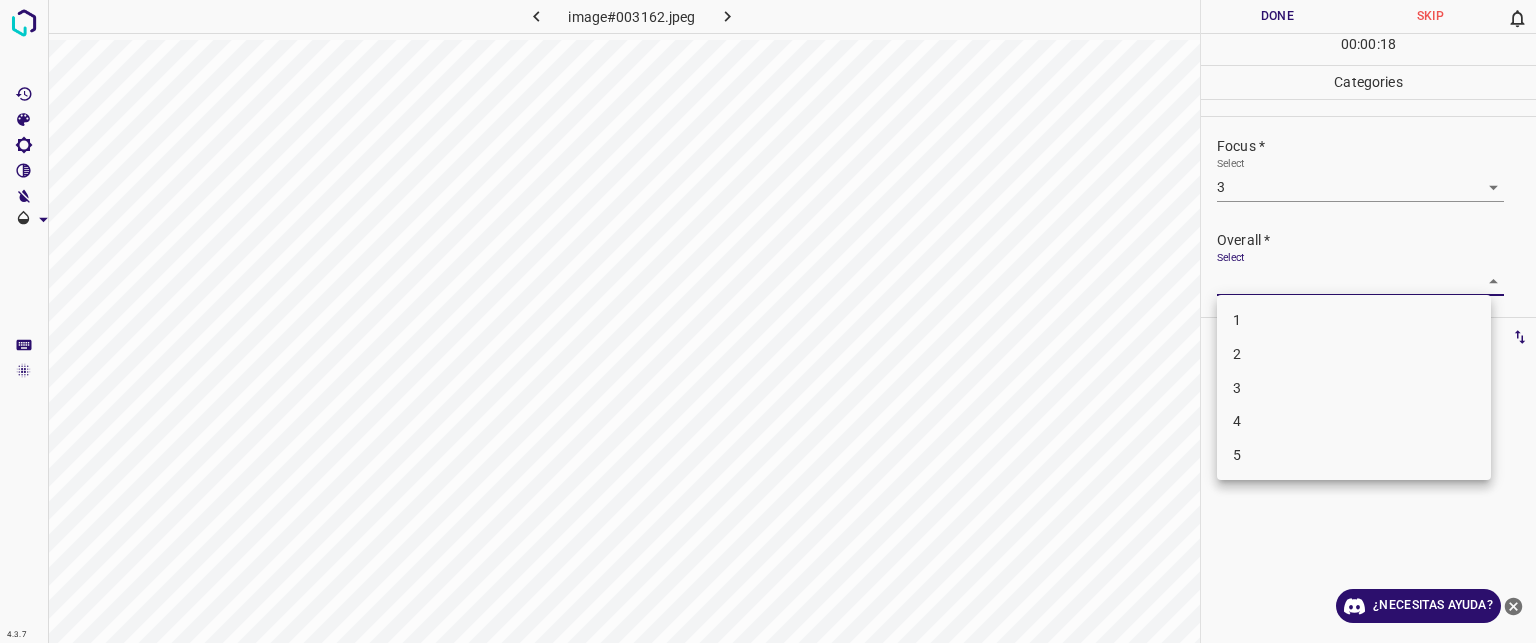 click on "3" at bounding box center [1237, 387] 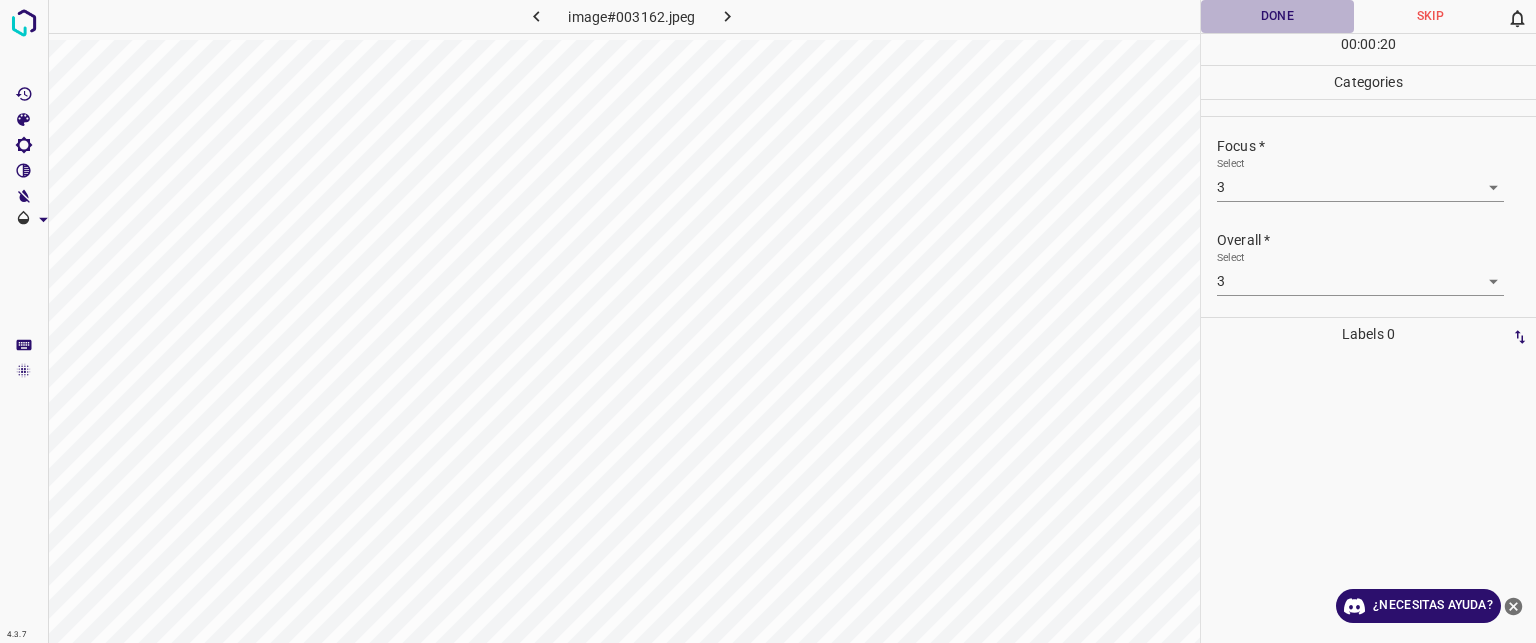 click on "Done" at bounding box center (1277, 16) 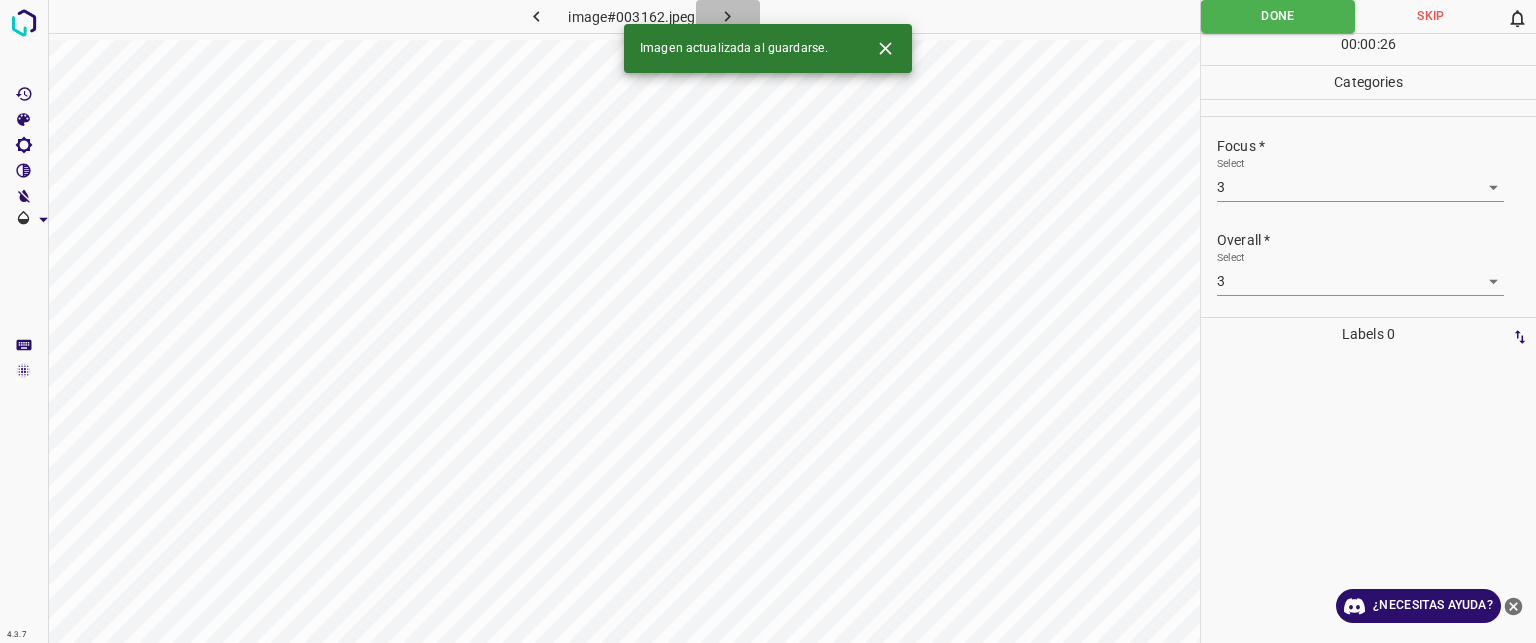 click 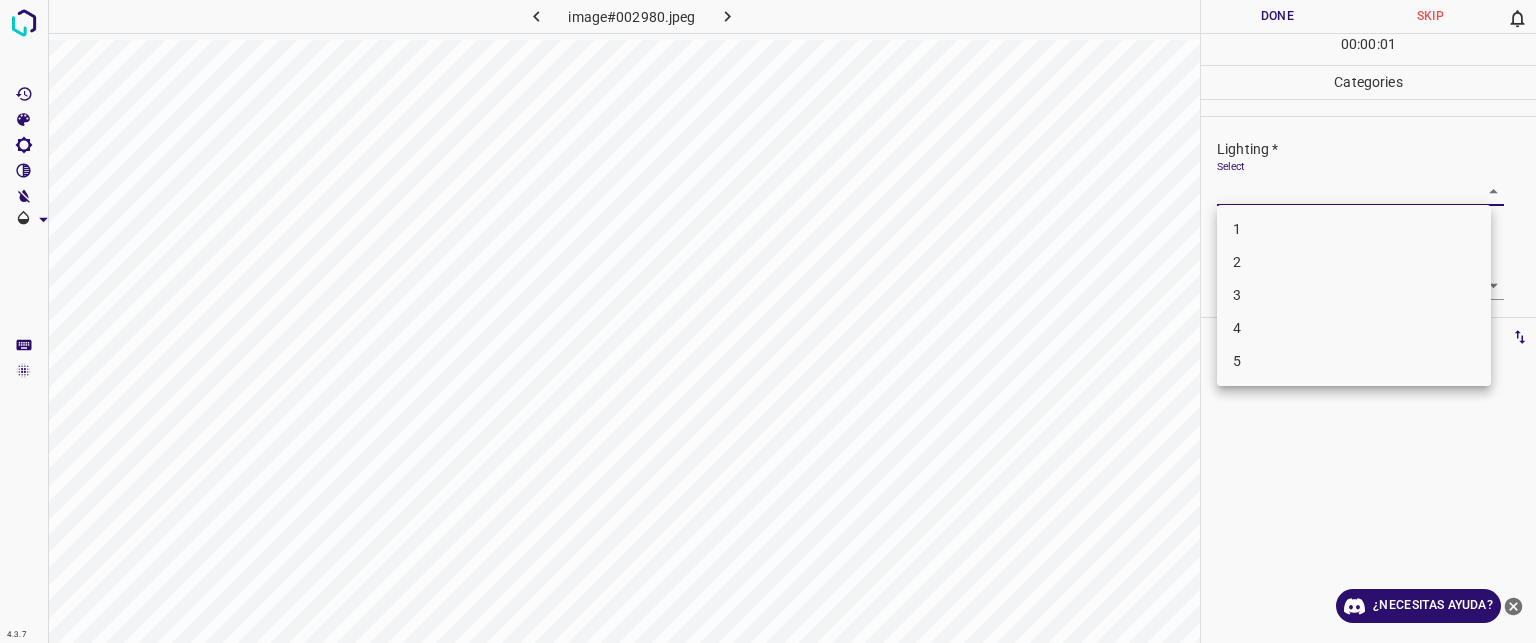 click on "Texto original Valora esta traducción Tu opinión servirá para ayudar a mejorar el Traductor de Google 4.3.7 image#002980.jpeg Done Skip 0 00   : 00   : 01   Categories Lighting *  Select ​ Focus *  Select ​ Overall *  Select ​ Labels   0 Categories 1 Lighting 2 Focus 3 Overall Tools Space Change between modes (Draw & Edit) I Auto labeling R Restore zoom M Zoom in N Zoom out Delete Delete selecte label Filters Z Restore filters X Saturation filter C Brightness filter V Contrast filter B Gray scale filter General O Download ¿Necesitas ayuda? - Texto - Esconder - Borrar 1 2 3 4 5" at bounding box center (768, 321) 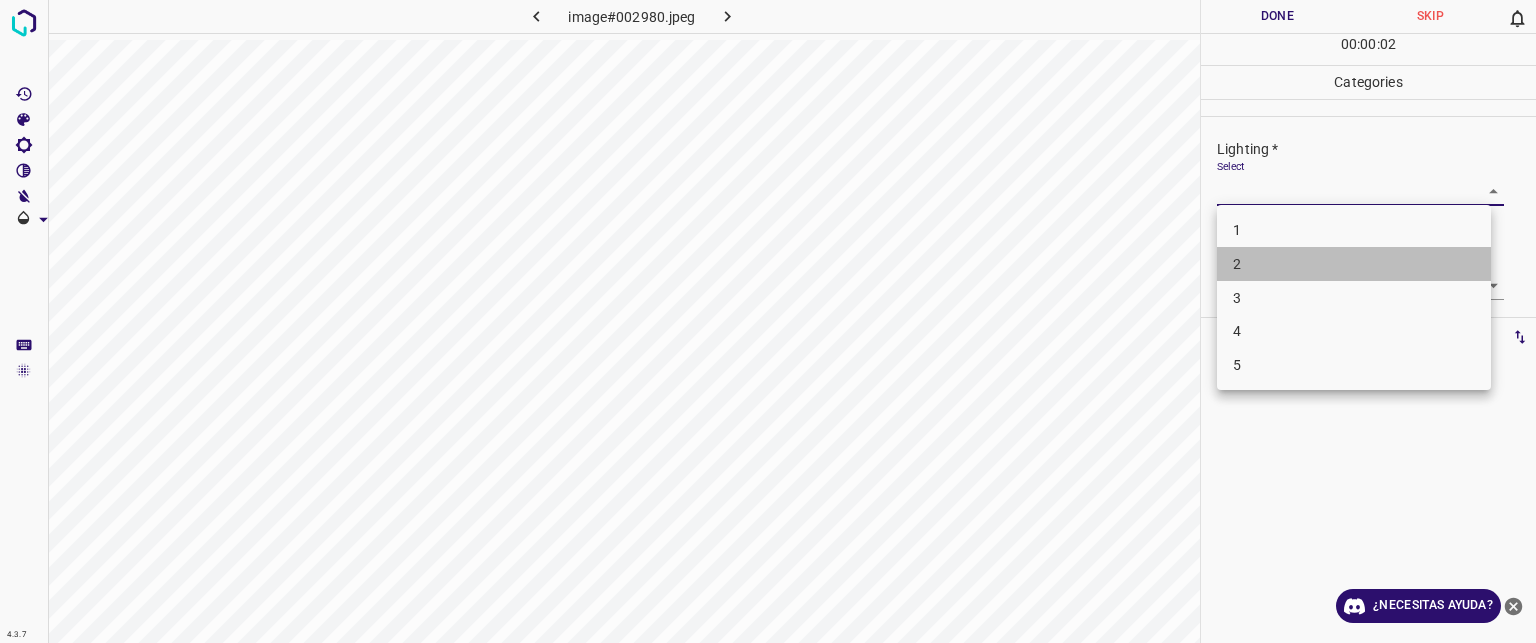 click on "2" at bounding box center [1354, 264] 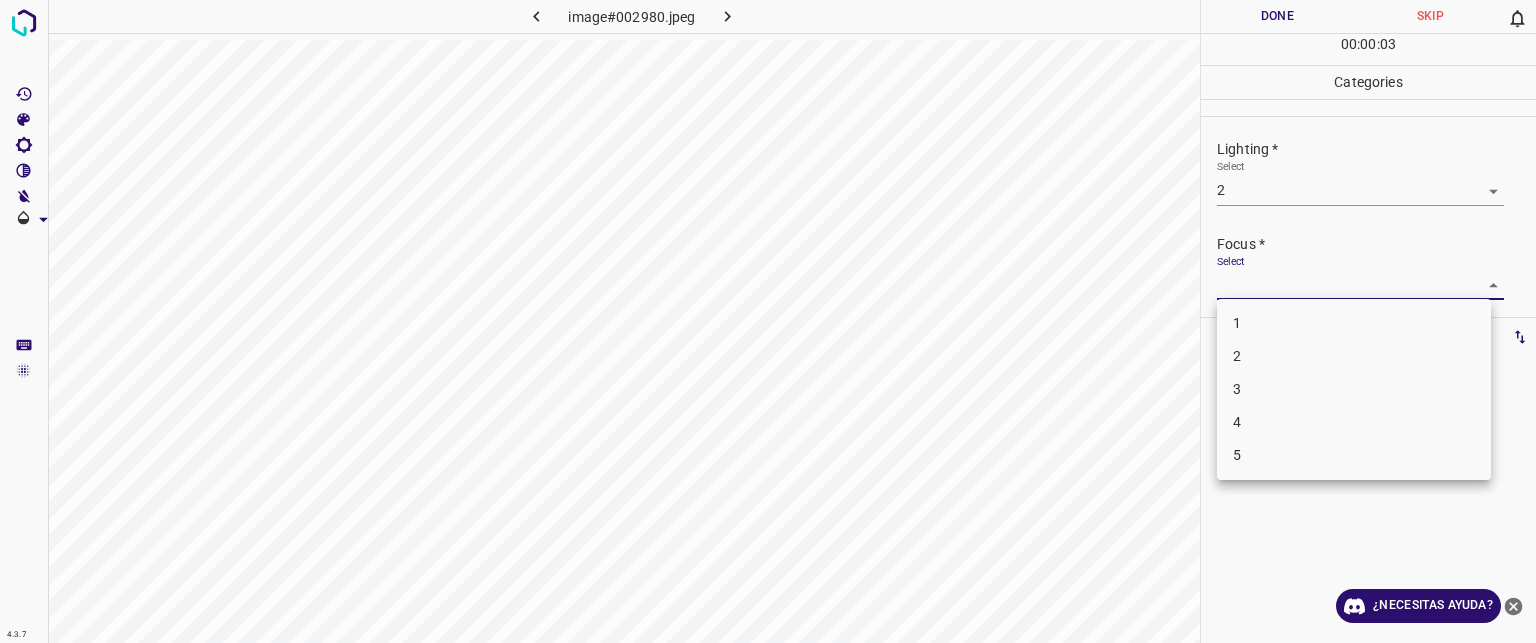 click on "Texto original Valora esta traducción Tu opinión servirá para ayudar a mejorar el Traductor de Google 4.3.7 image#002980.jpeg Done Skip 0 00   : 00   : 03   Categories Lighting *  Select 2 2 Focus *  Select ​ Overall *  Select ​ Labels   0 Categories 1 Lighting 2 Focus 3 Overall Tools Space Change between modes (Draw & Edit) I Auto labeling R Restore zoom M Zoom in N Zoom out Delete Delete selecte label Filters Z Restore filters X Saturation filter C Brightness filter V Contrast filter B Gray scale filter General O Download ¿Necesitas ayuda? - Texto - Esconder - Borrar 1 2 3 4 5" at bounding box center (768, 321) 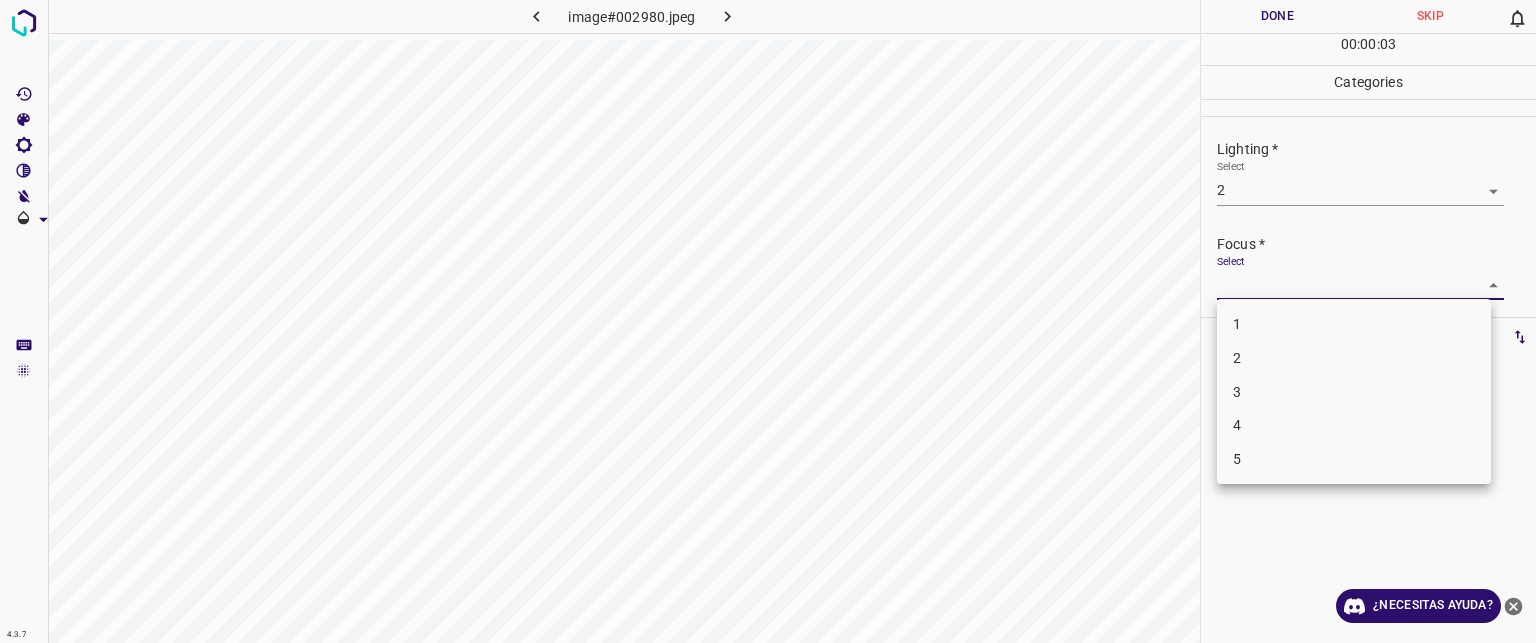 click on "2" at bounding box center (1354, 358) 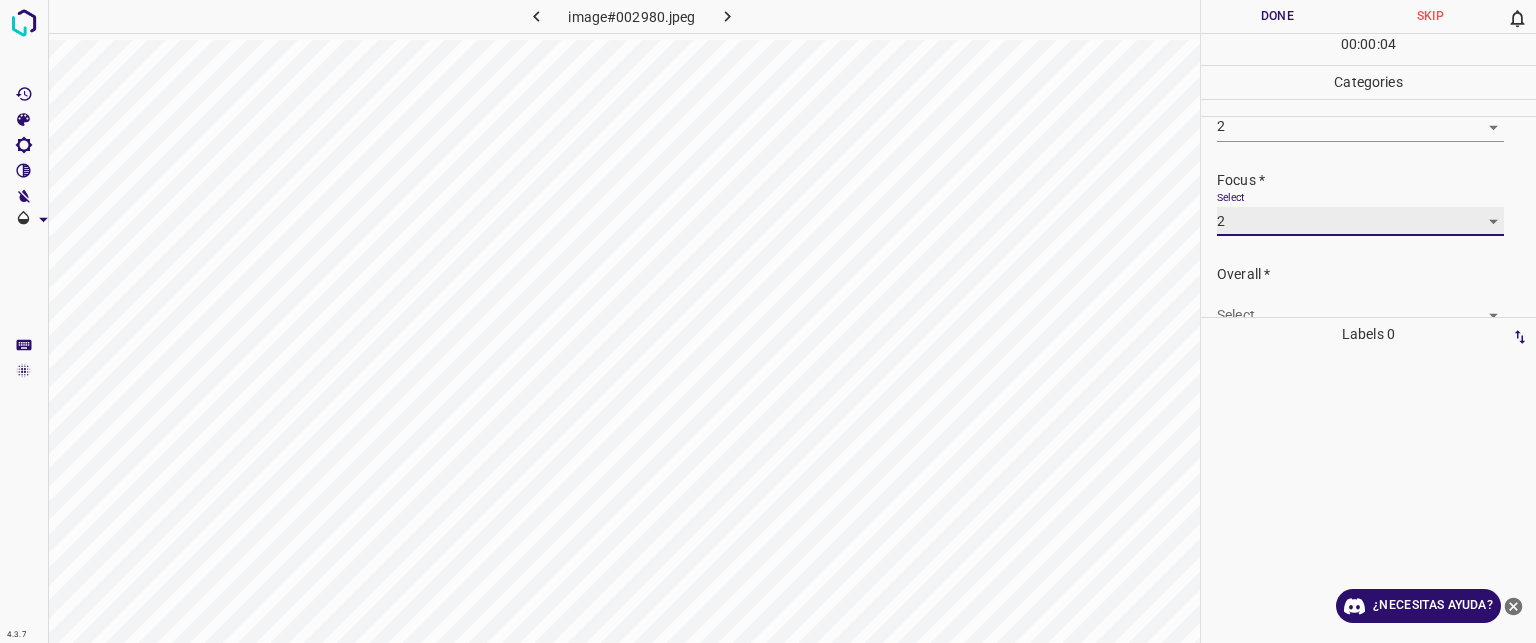 scroll, scrollTop: 98, scrollLeft: 0, axis: vertical 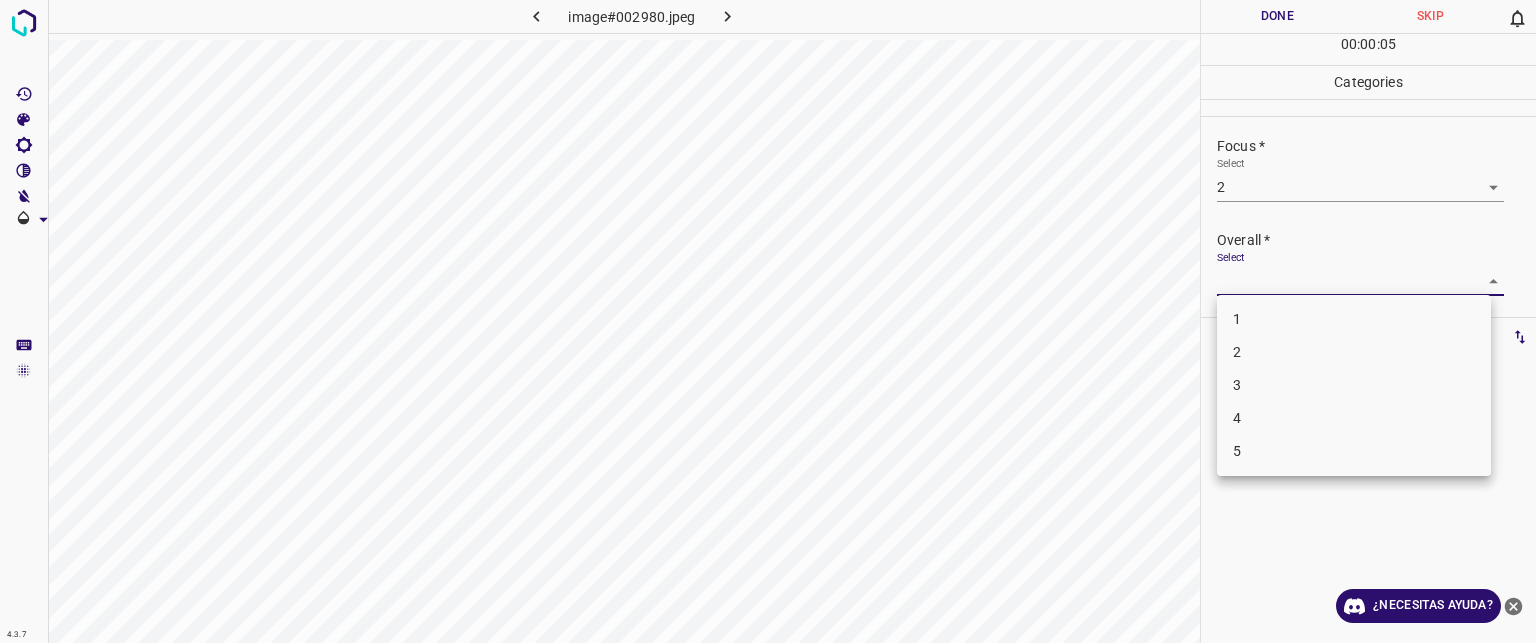 click on "Texto original Valora esta traducción Tu opinión servirá para ayudar a mejorar el Traductor de Google 4.3.7 image#002980.jpeg Done Skip 0 00   : 00   : 05   Categories Lighting *  Select 2 2 Focus *  Select 2 2 Overall *  Select ​ Labels   0 Categories 1 Lighting 2 Focus 3 Overall Tools Space Change between modes (Draw & Edit) I Auto labeling R Restore zoom M Zoom in N Zoom out Delete Delete selecte label Filters Z Restore filters X Saturation filter C Brightness filter V Contrast filter B Gray scale filter General O Download ¿Necesitas ayuda? - Texto - Esconder - Borrar 1 2 3 4 5" at bounding box center (768, 321) 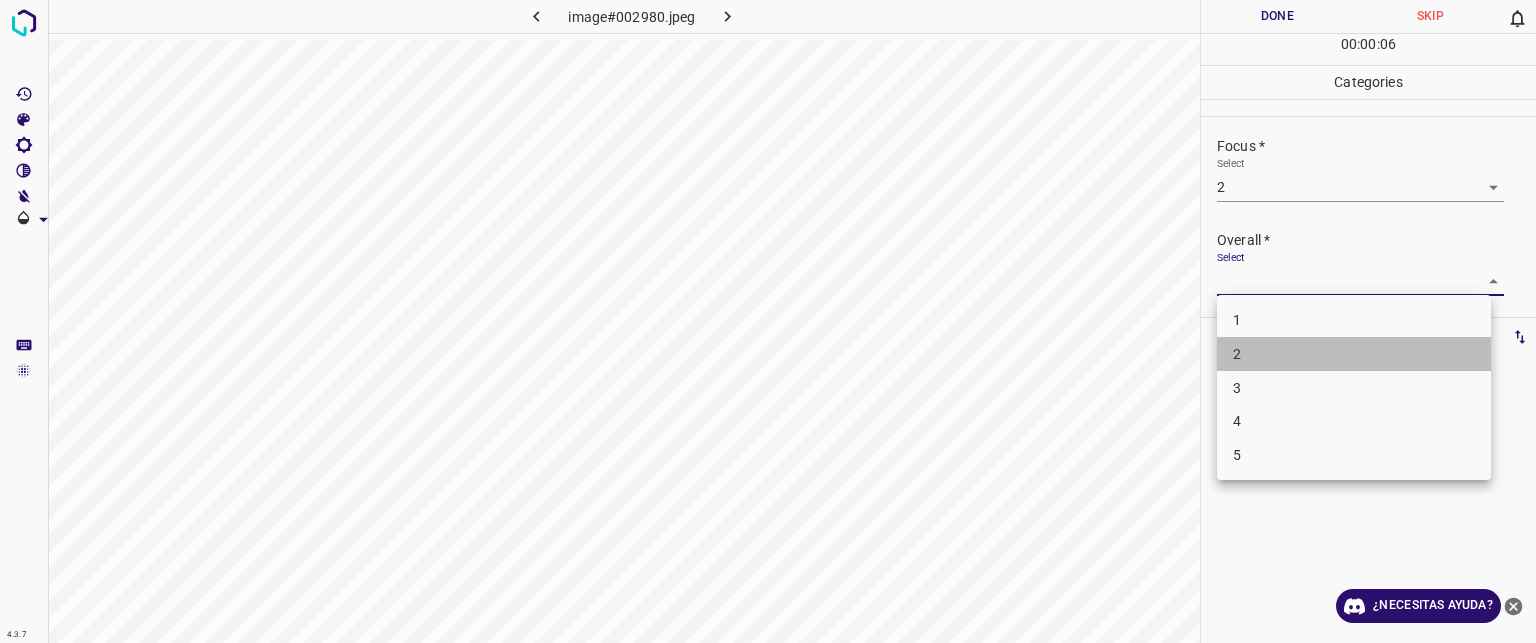 click on "2" at bounding box center (1237, 354) 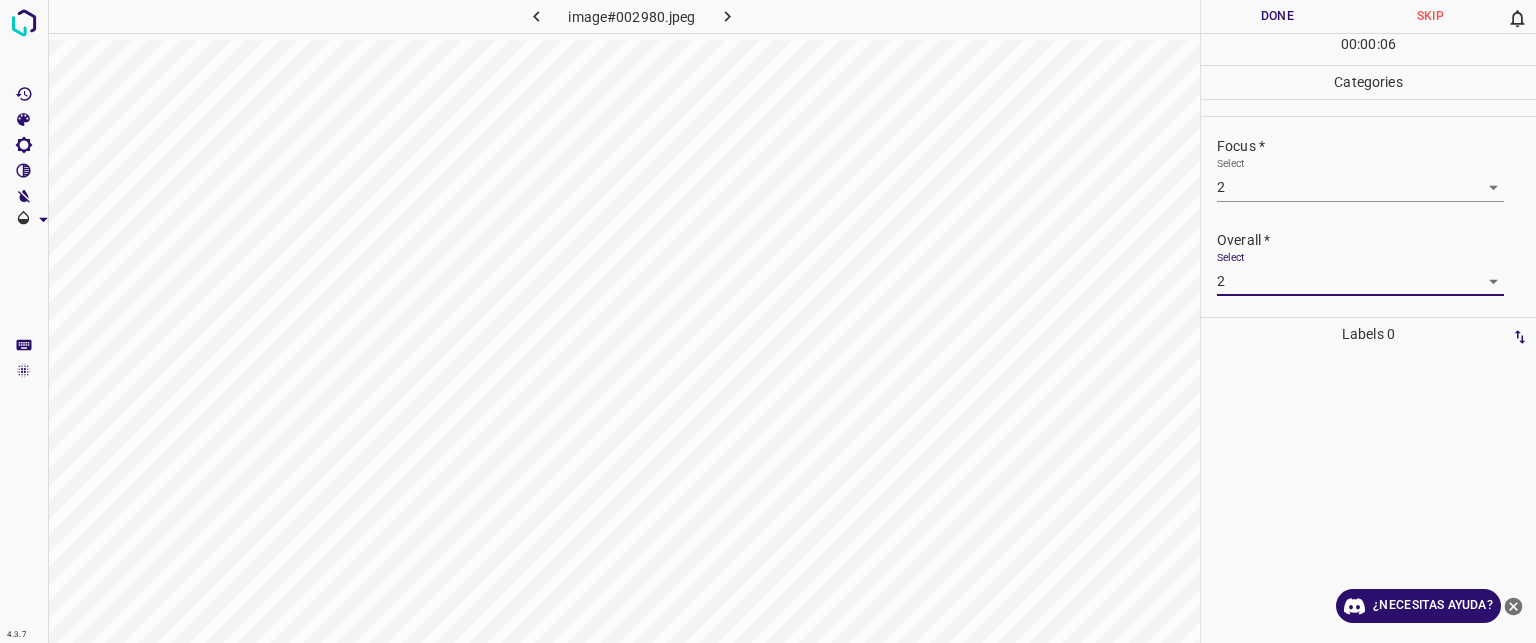 click on "Done" at bounding box center (1277, 16) 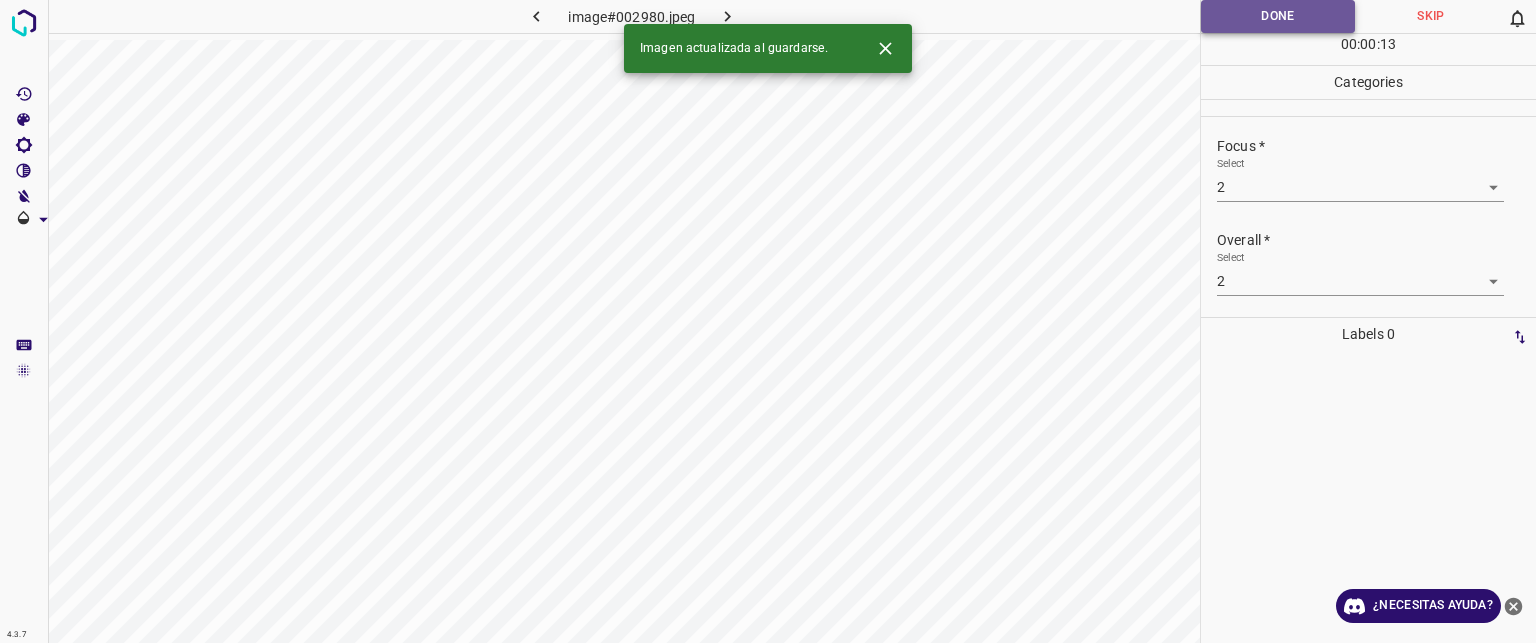 click on "Done" at bounding box center [1278, 16] 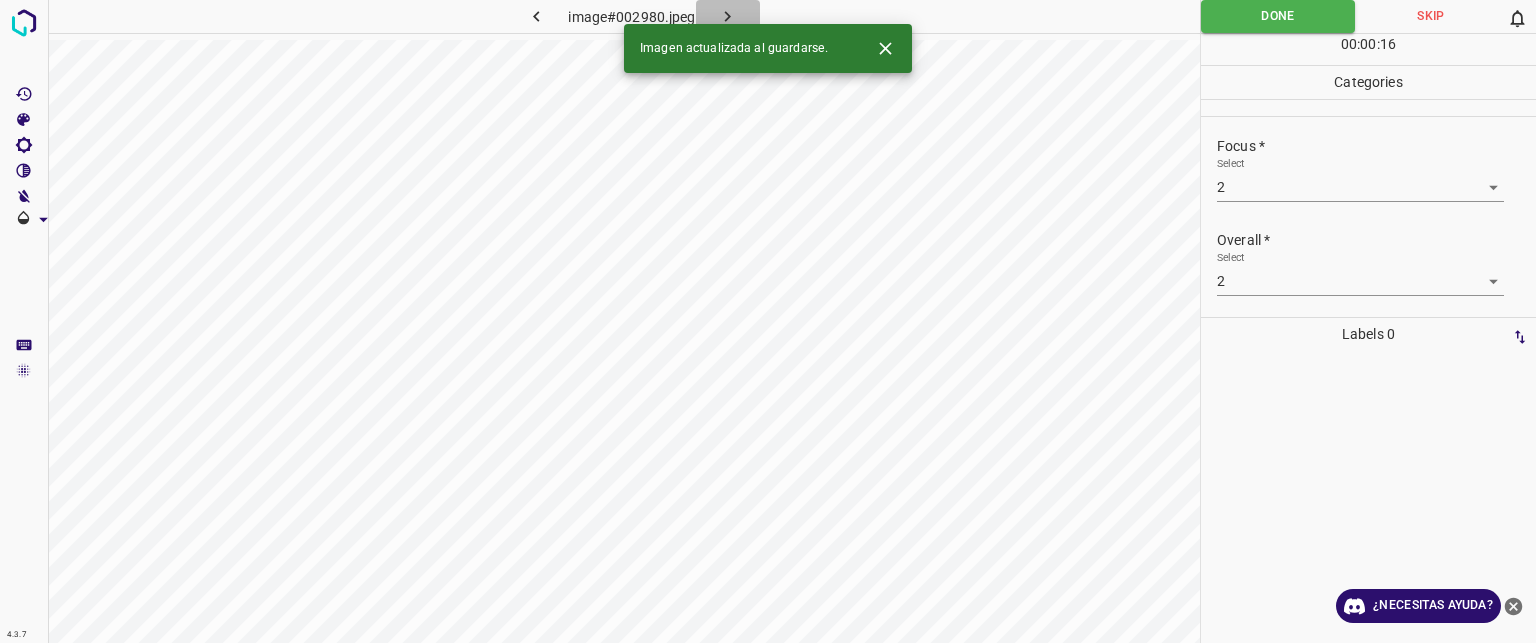 click 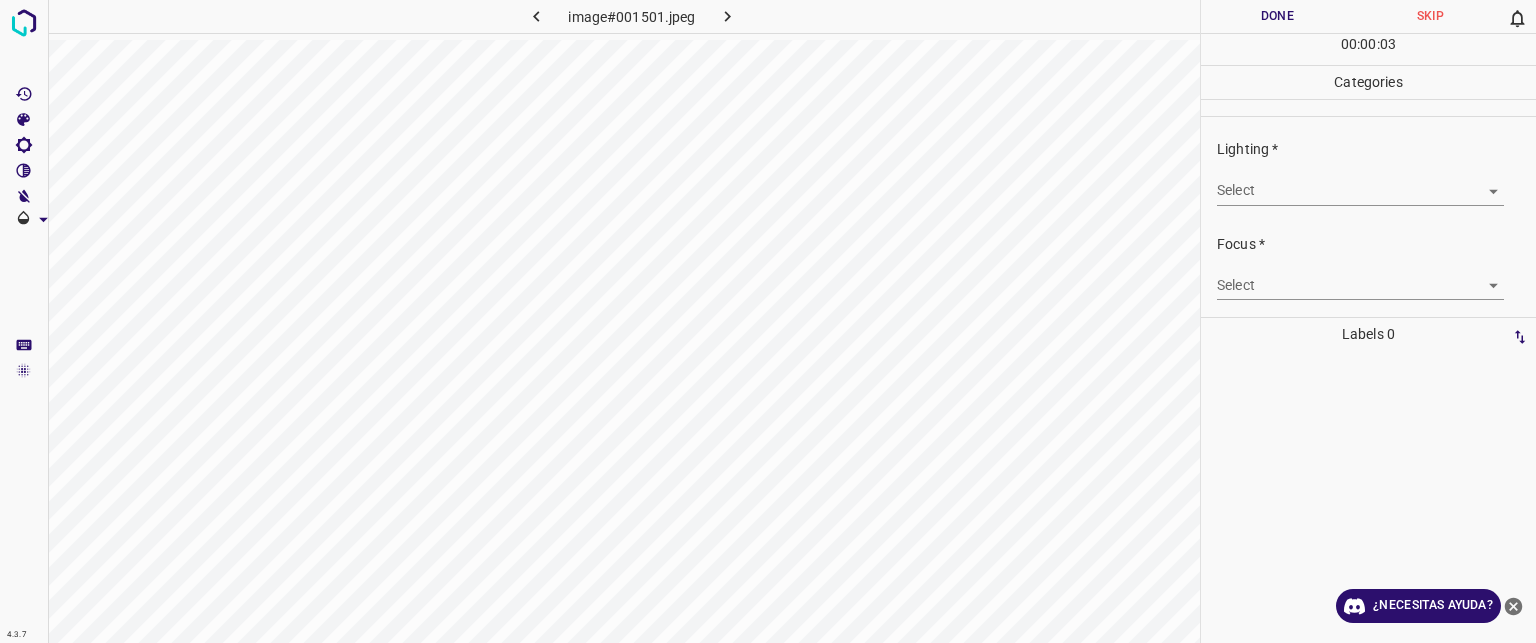 click on "Texto original Valora esta traducción Tu opinión servirá para ayudar a mejorar el Traductor de Google 4.3.7 image#001501.jpeg Done Skip 0 00   : 00   : 03   Categories Lighting *  Select ​ Focus *  Select ​ Overall *  Select ​ Labels   0 Categories 1 Lighting 2 Focus 3 Overall Tools Space Change between modes (Draw & Edit) I Auto labeling R Restore zoom M Zoom in N Zoom out Delete Delete selecte label Filters Z Restore filters X Saturation filter C Brightness filter V Contrast filter B Gray scale filter General O Download ¿Necesitas ayuda? - Texto - Esconder - Borrar" at bounding box center (768, 321) 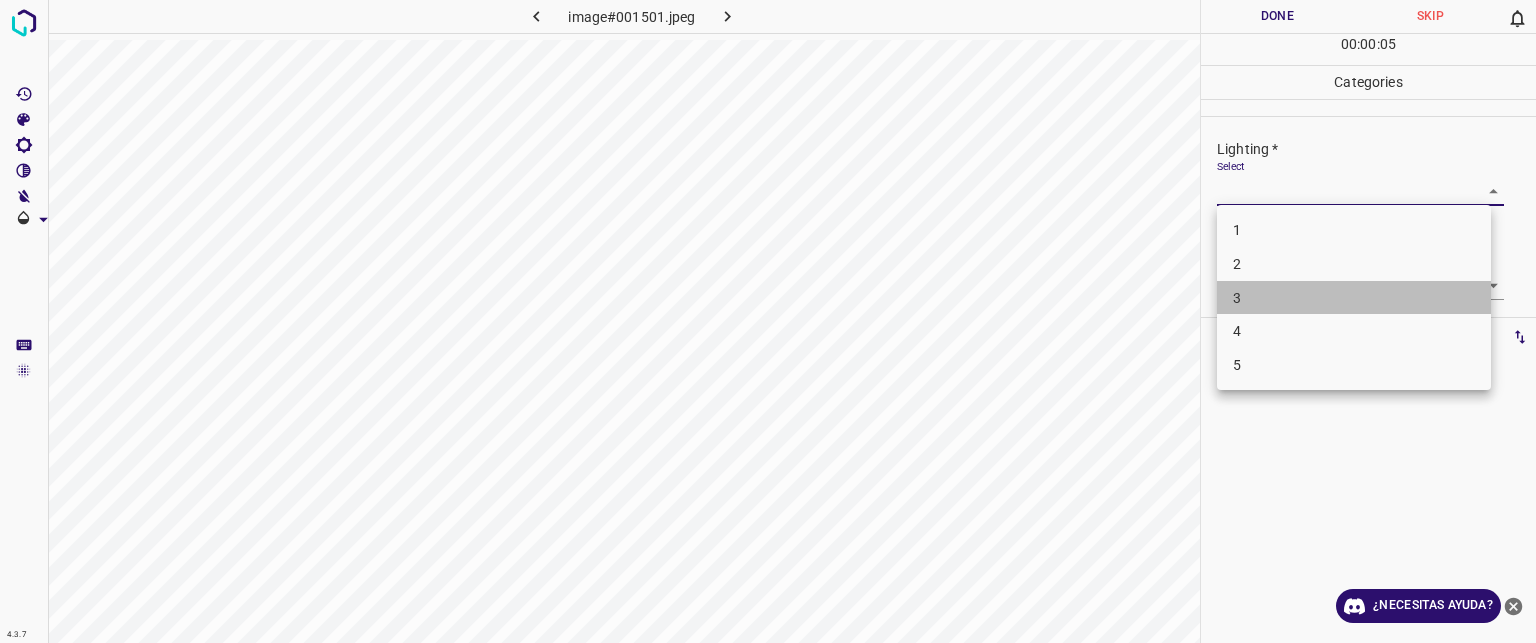 click on "3" at bounding box center [1354, 298] 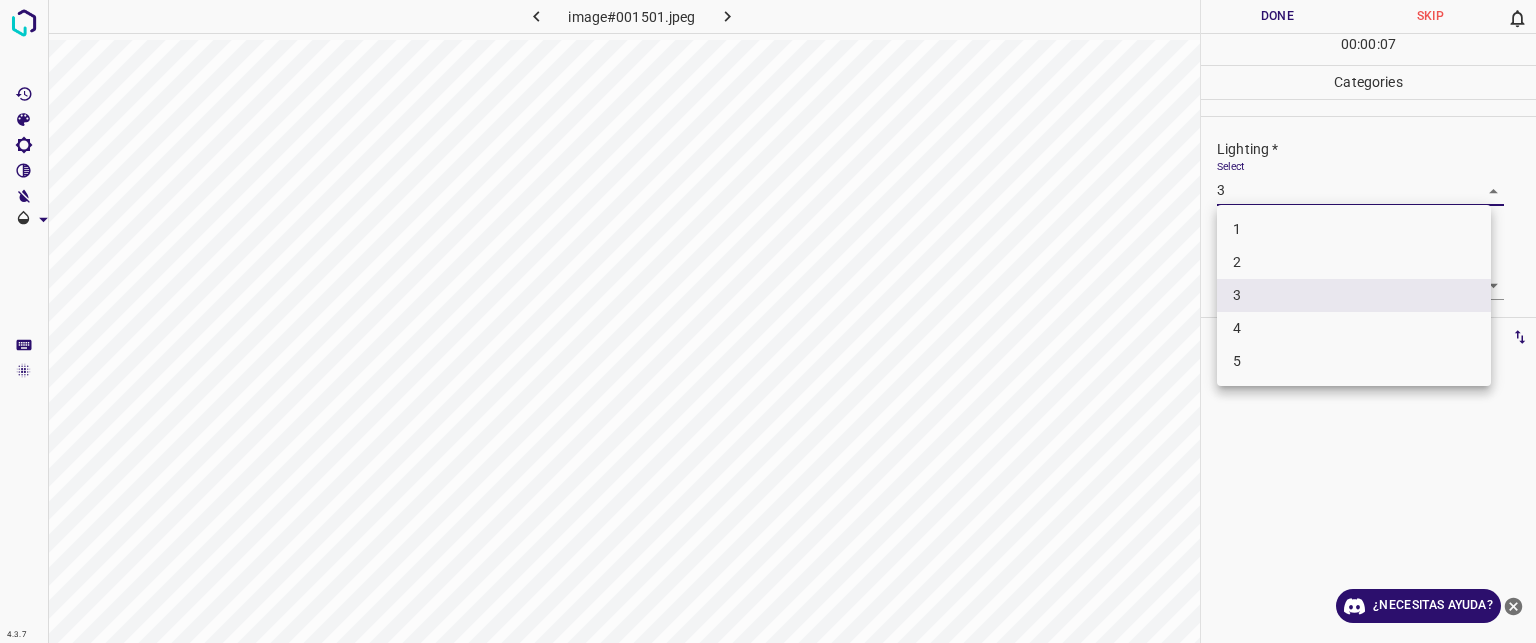 click on "Texto original Valora esta traducción Tu opinión servirá para ayudar a mejorar el Traductor de Google 4.3.7 image#001501.jpeg Done Skip 0 00   : 00   : 07   Categories Lighting *  Select 3 3 Focus *  Select ​ Overall *  Select ​ Labels   0 Categories 1 Lighting 2 Focus 3 Overall Tools Space Change between modes (Draw & Edit) I Auto labeling R Restore zoom M Zoom in N Zoom out Delete Delete selecte label Filters Z Restore filters X Saturation filter C Brightness filter V Contrast filter B Gray scale filter General O Download ¿Necesitas ayuda? - Texto - Esconder - Borrar 1 2 3 4 5" at bounding box center [768, 321] 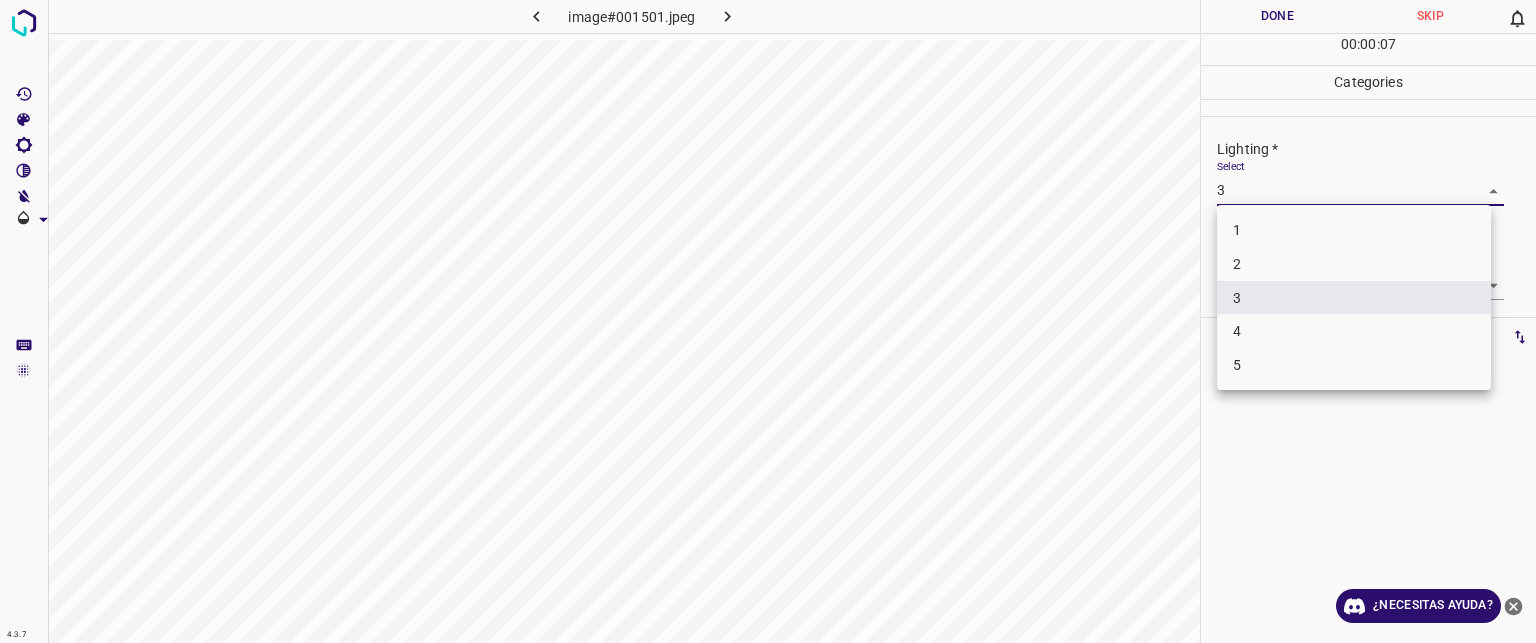 click on "2" at bounding box center [1354, 264] 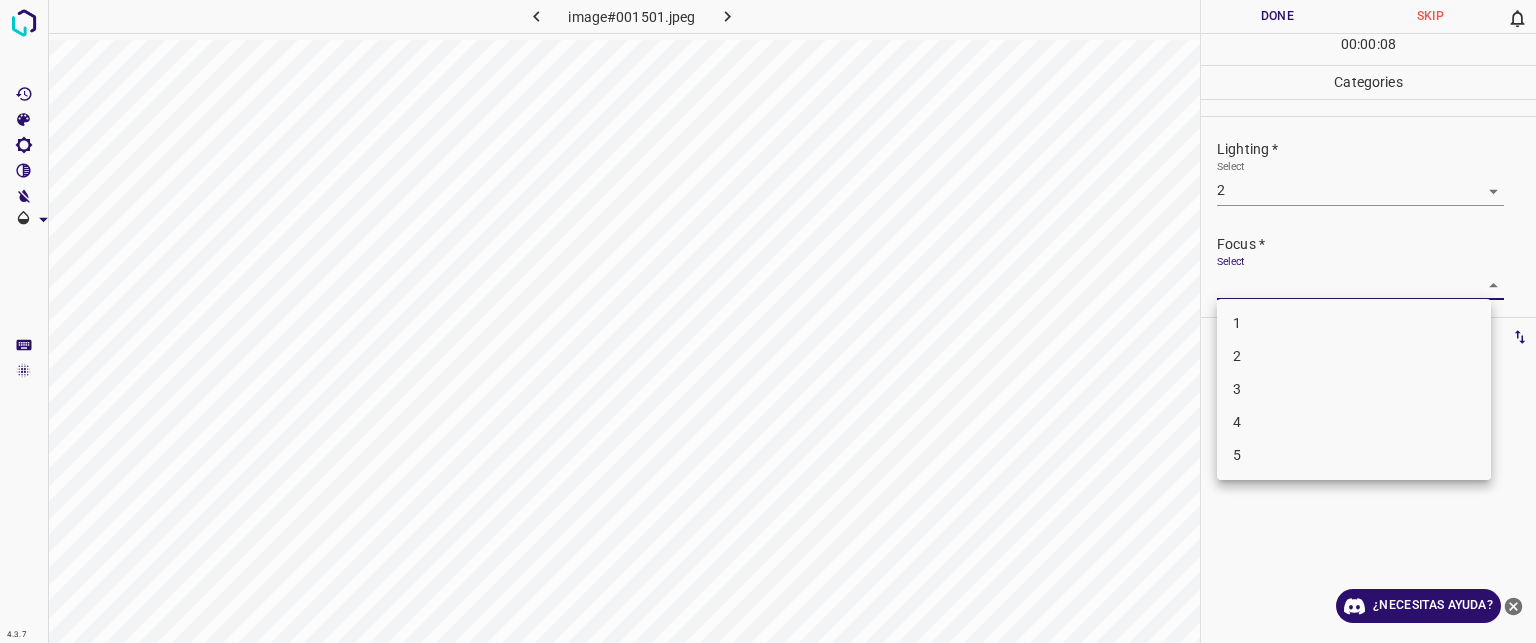 click on "Texto original Valora esta traducción Tu opinión servirá para ayudar a mejorar el Traductor de Google 4.3.7 image#001501.jpeg Done Skip 0 00   : 00   : 08   Categories Lighting *  Select 2 2 Focus *  Select ​ Overall *  Select ​ Labels   0 Categories 1 Lighting 2 Focus 3 Overall Tools Space Change between modes (Draw & Edit) I Auto labeling R Restore zoom M Zoom in N Zoom out Delete Delete selecte label Filters Z Restore filters X Saturation filter C Brightness filter V Contrast filter B Gray scale filter General O Download ¿Necesitas ayuda? - Texto - Esconder - Borrar 1 2 3 4 5" at bounding box center [768, 321] 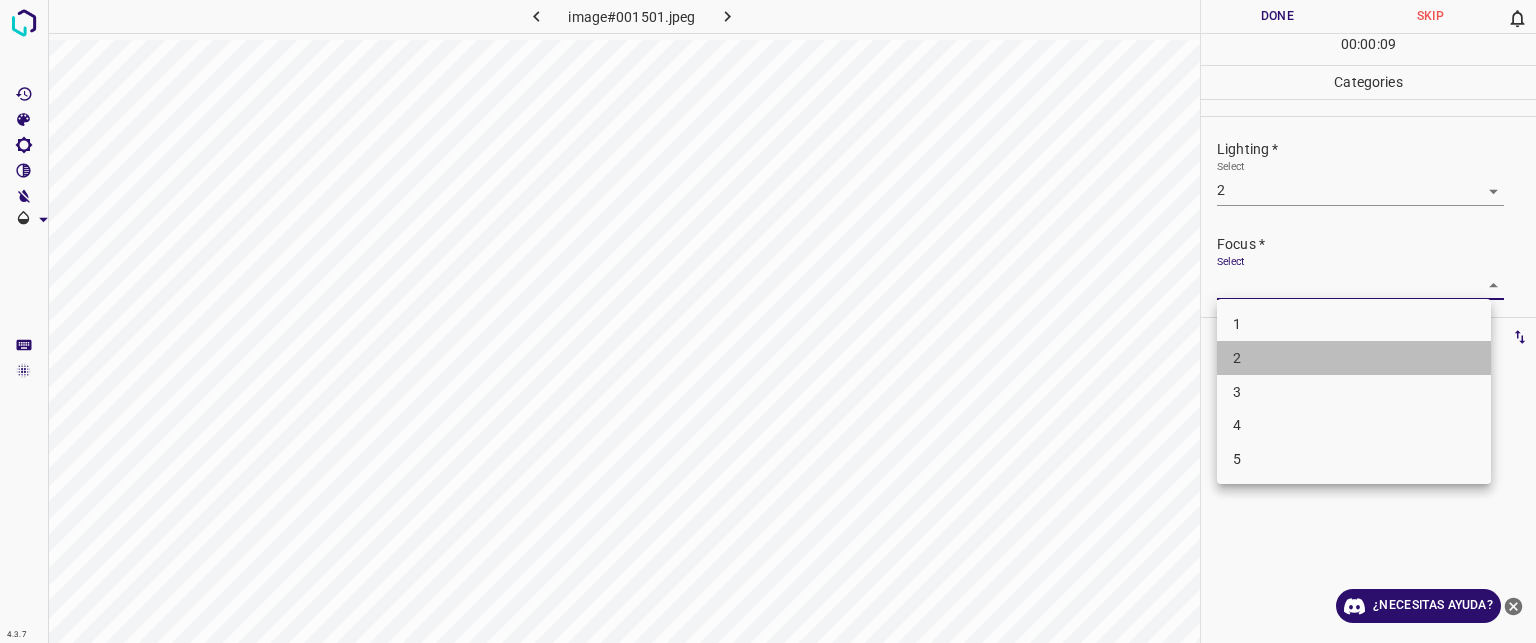 click on "2" at bounding box center [1354, 358] 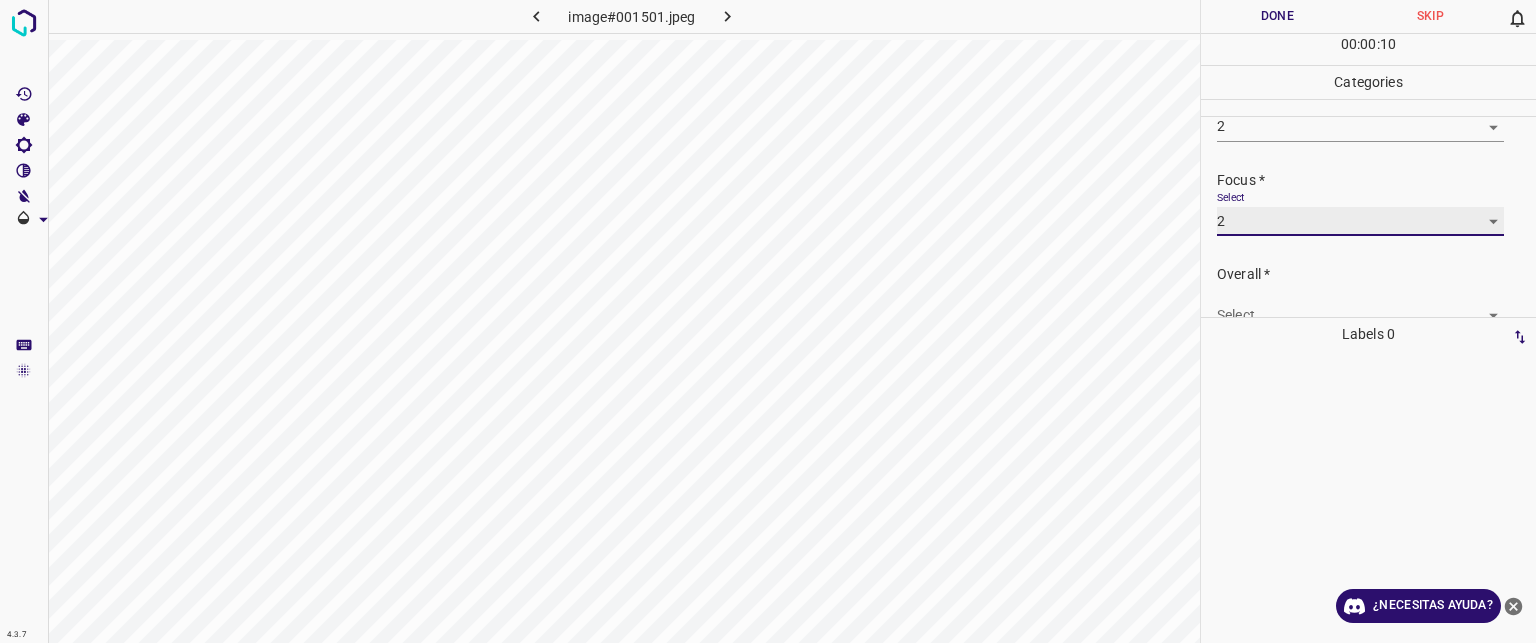scroll, scrollTop: 98, scrollLeft: 0, axis: vertical 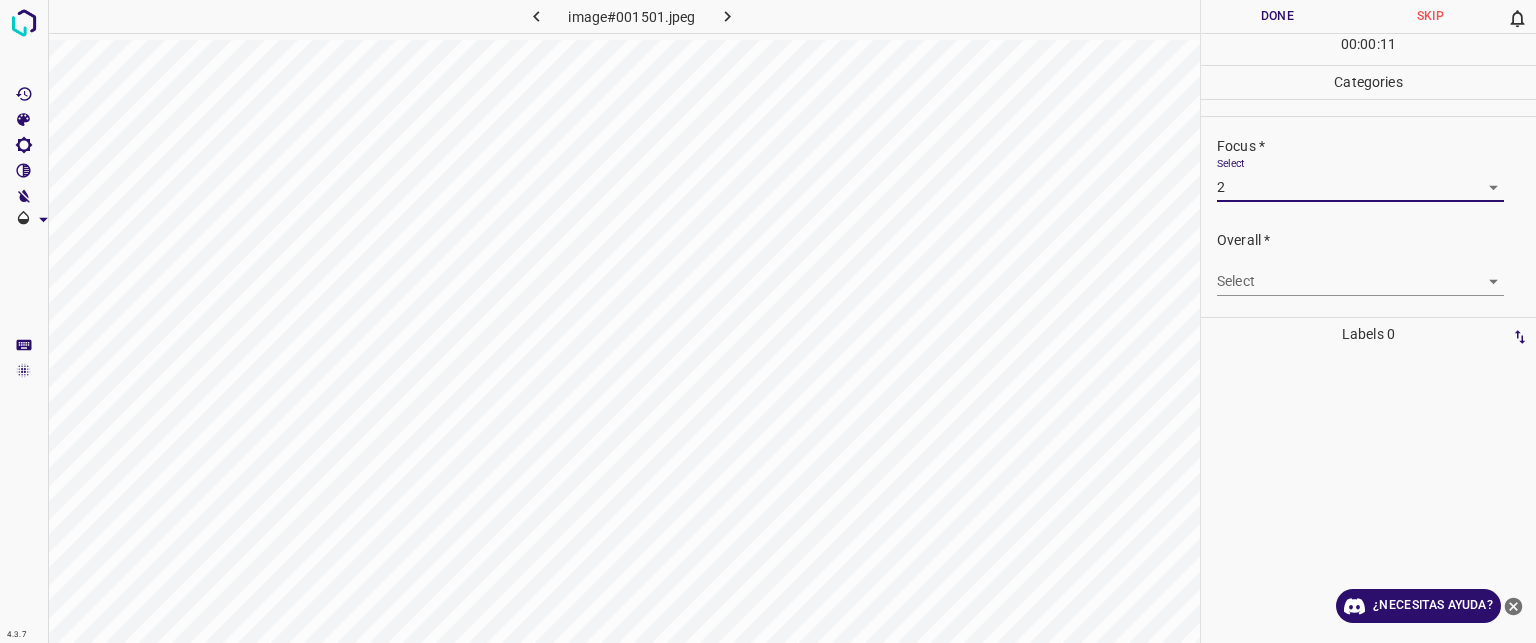 click on "Texto original Valora esta traducción Tu opinión servirá para ayudar a mejorar el Traductor de Google 4.3.7 image#001501.jpeg Done Skip 0 00   : 00   : 11   Categories Lighting *  Select 2 2 Focus *  Select 2 2 Overall *  Select ​ Labels   0 Categories 1 Lighting 2 Focus 3 Overall Tools Space Change between modes (Draw & Edit) I Auto labeling R Restore zoom M Zoom in N Zoom out Delete Delete selecte label Filters Z Restore filters X Saturation filter C Brightness filter V Contrast filter B Gray scale filter General O Download ¿Necesitas ayuda? - Texto - Esconder - Borrar" at bounding box center (768, 321) 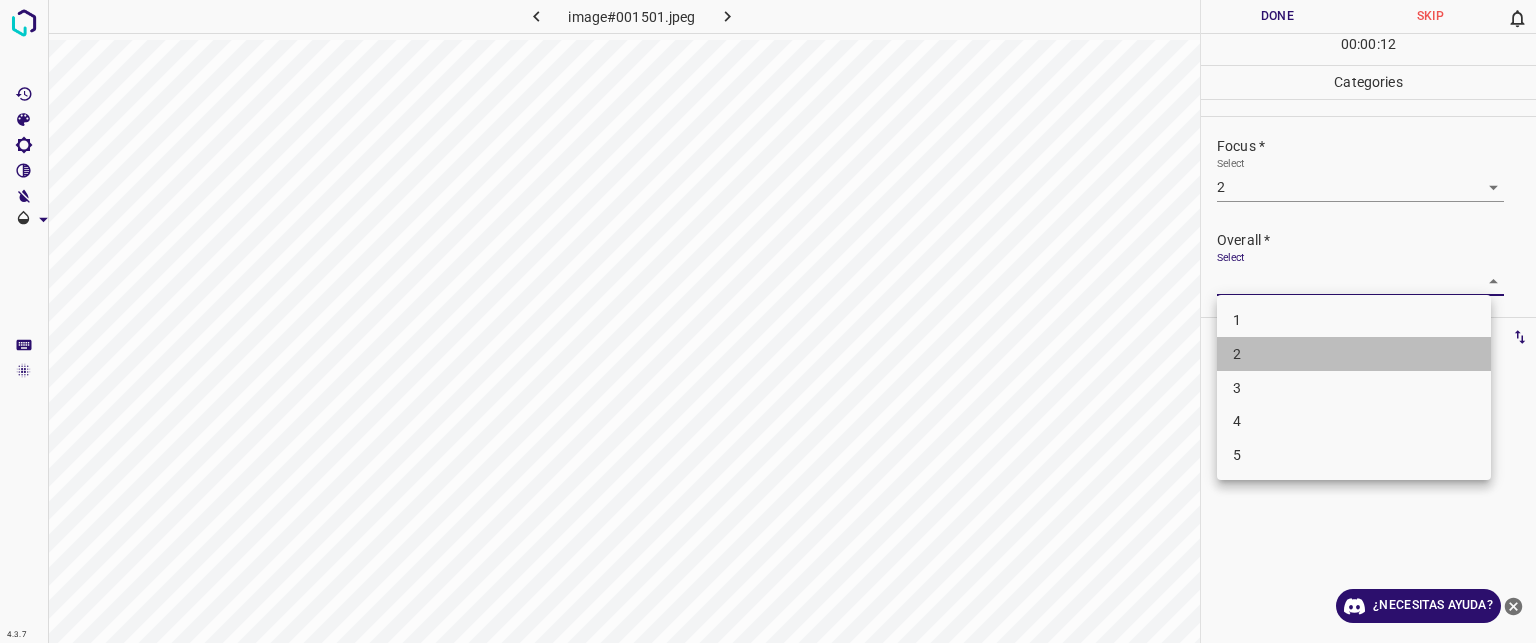 click on "2" at bounding box center [1237, 354] 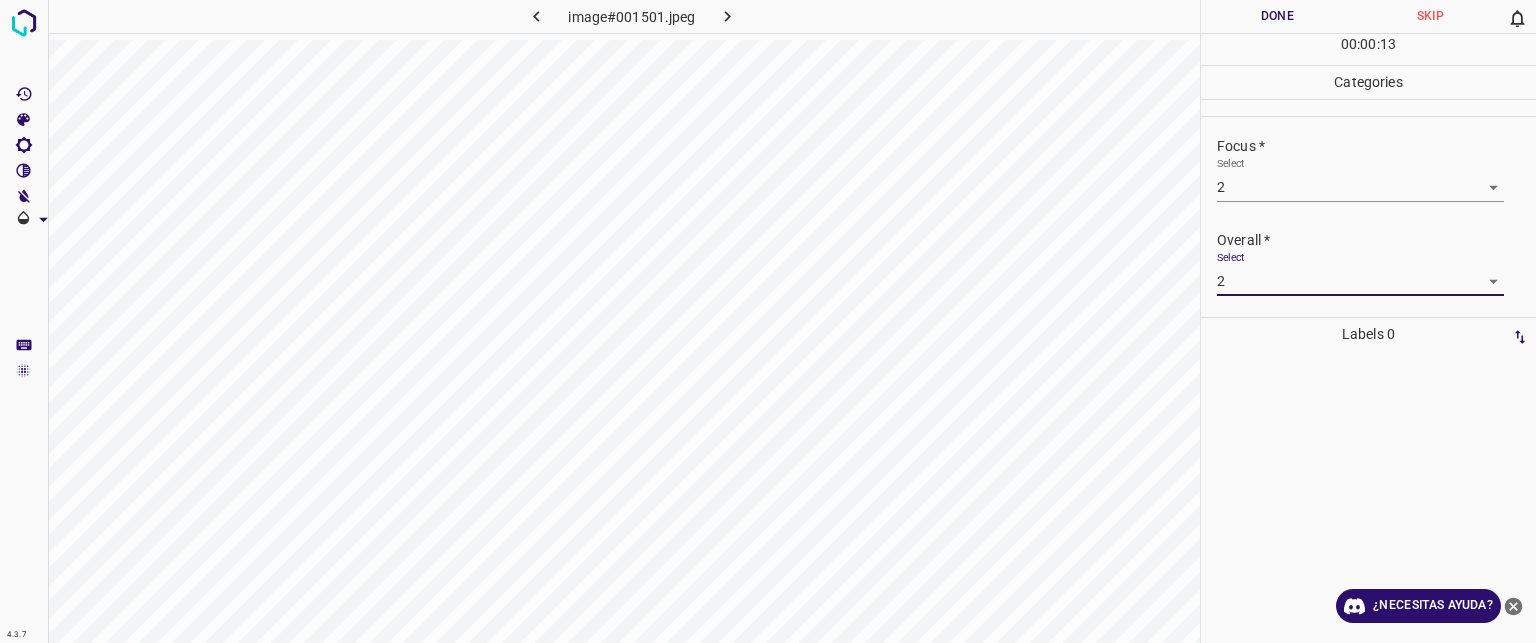 click on "Done" at bounding box center [1277, 16] 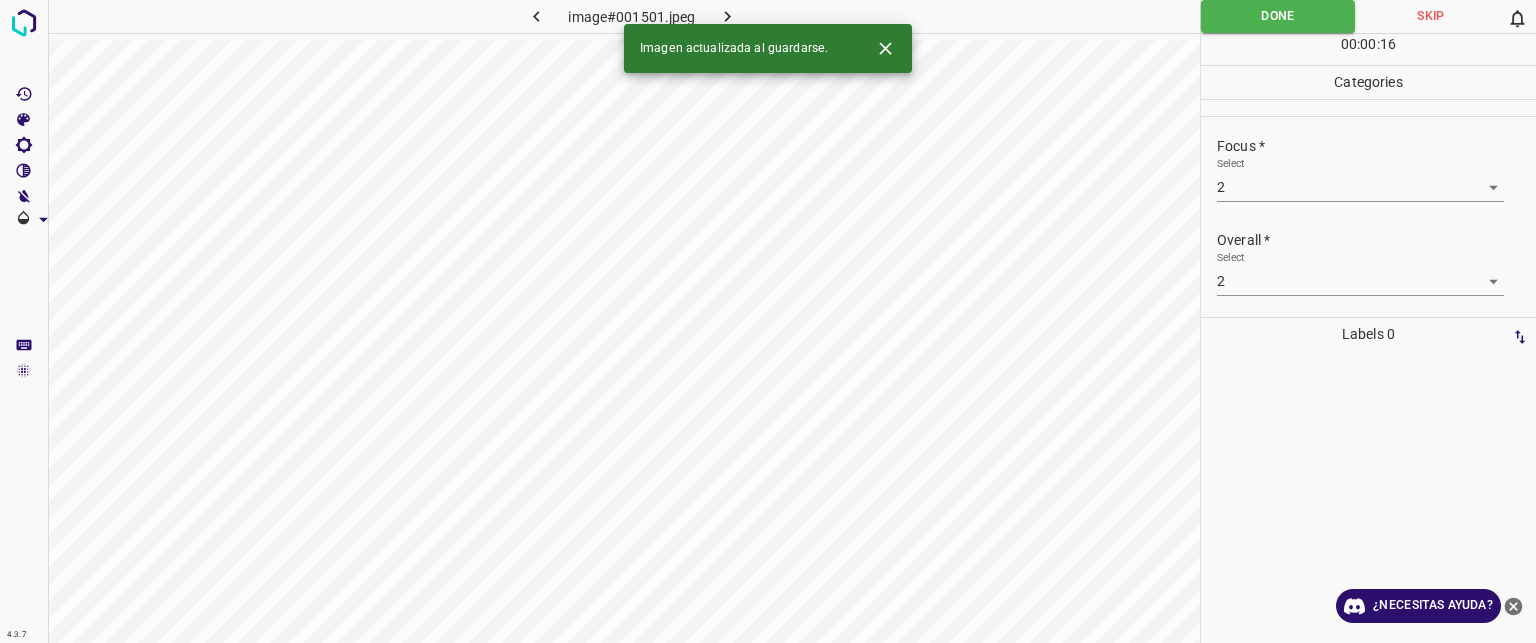 click on "Imagen actualizada al guardarse." at bounding box center (768, 48) 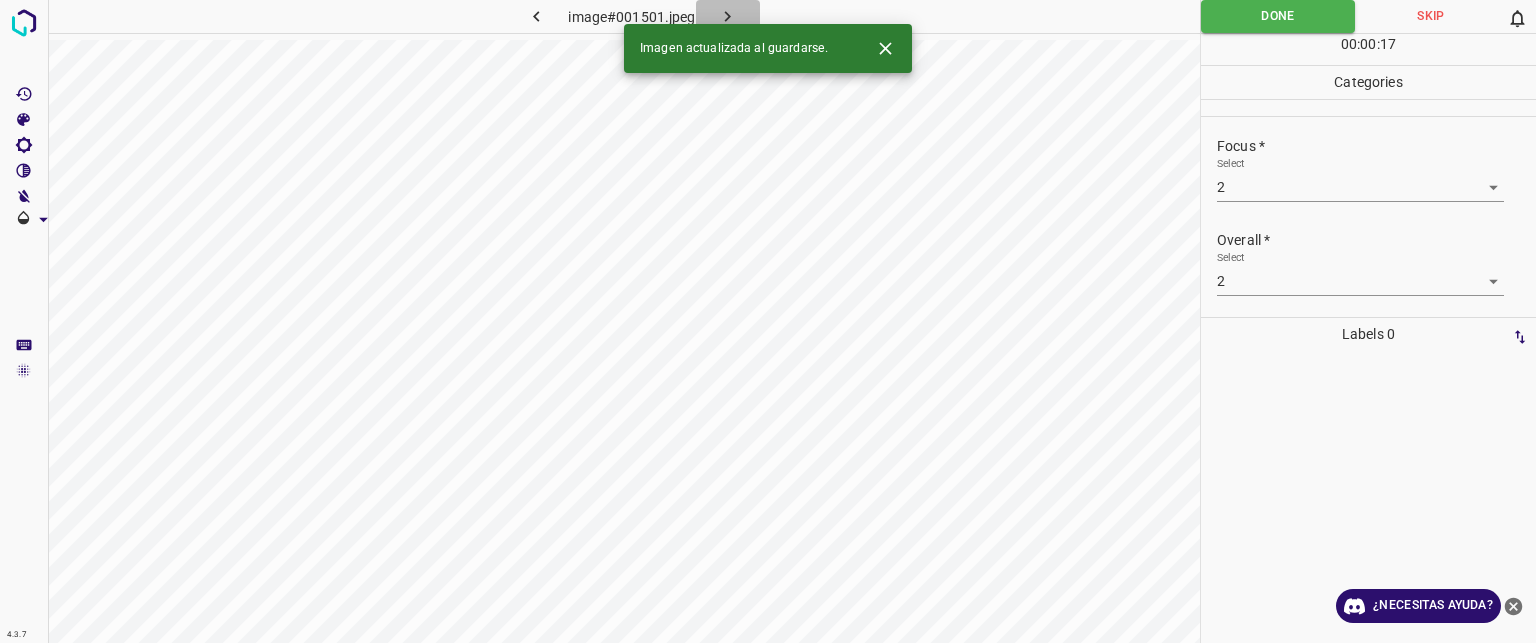 click 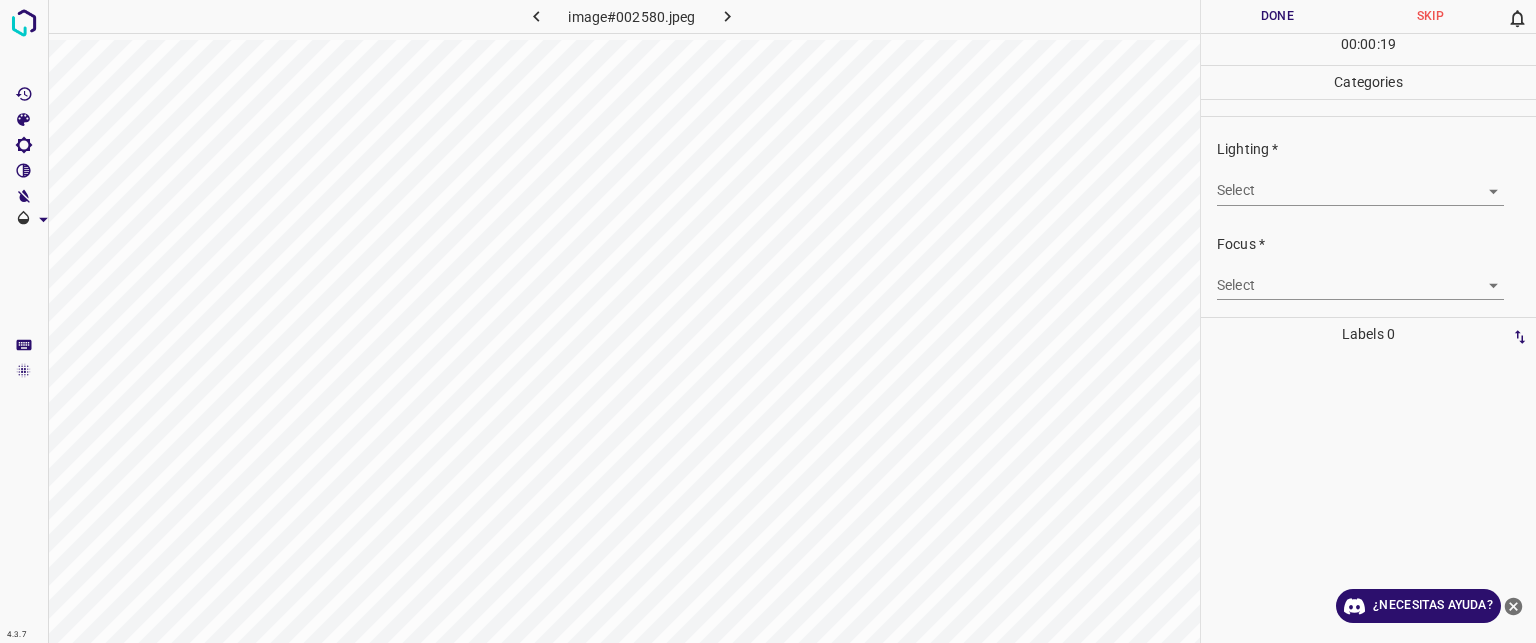 click on "Texto original Valora esta traducción Tu opinión servirá para ayudar a mejorar el Traductor de Google 4.3.7 image#002580.jpeg Done Skip 0 00   : 00   : 19   Categories Lighting *  Select ​ Focus *  Select ​ Overall *  Select ​ Labels   0 Categories 1 Lighting 2 Focus 3 Overall Tools Space Change between modes (Draw & Edit) I Auto labeling R Restore zoom M Zoom in N Zoom out Delete Delete selecte label Filters Z Restore filters X Saturation filter C Brightness filter V Contrast filter B Gray scale filter General O Download ¿Necesitas ayuda? - Texto - Esconder - Borrar" at bounding box center [768, 321] 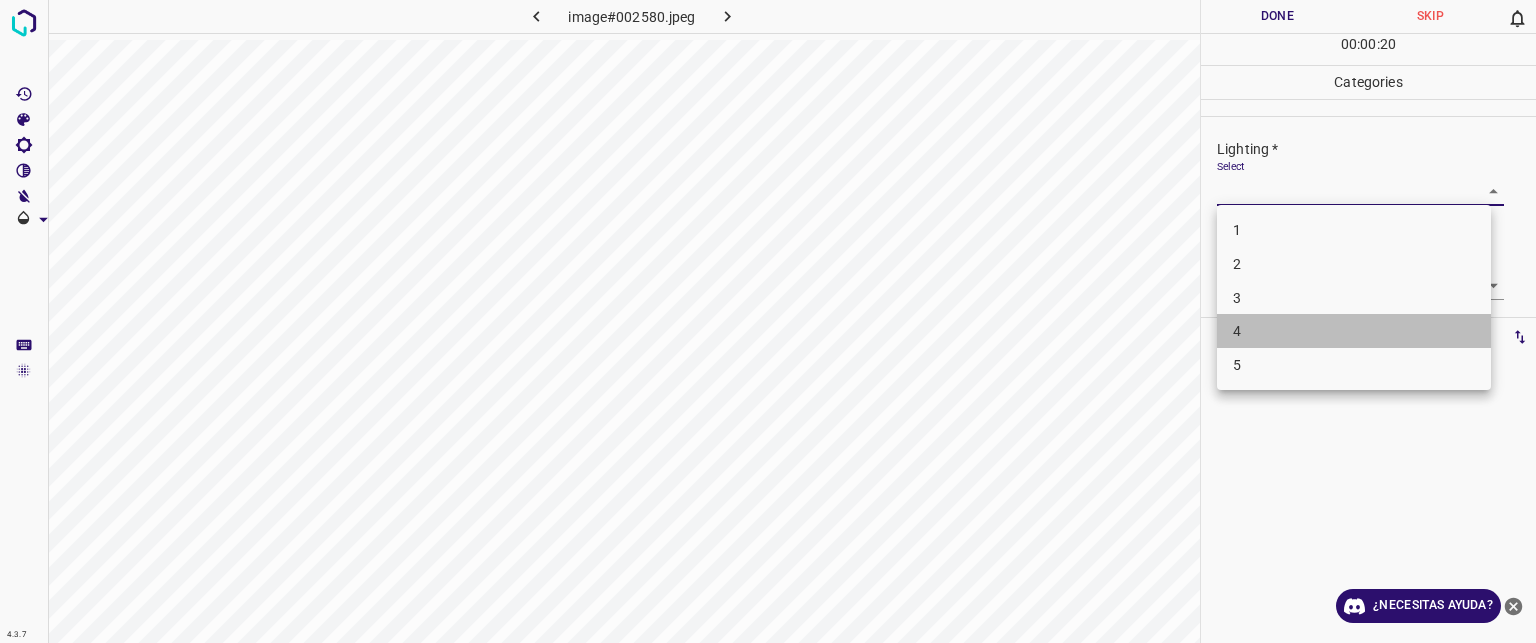 click on "4" at bounding box center (1354, 331) 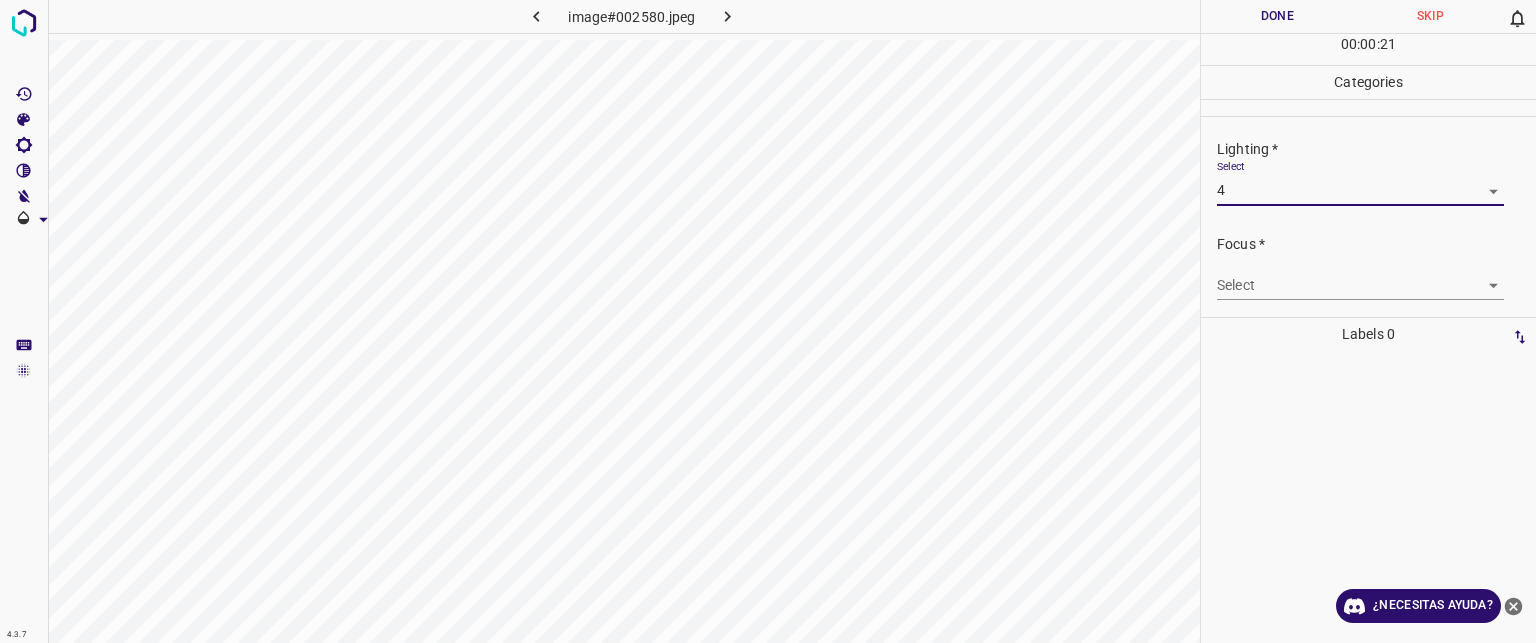 click on "Texto original Valora esta traducción Tu opinión servirá para ayudar a mejorar el Traductor de Google 4.3.7 image#002580.jpeg Done Skip 0 00   : 00   : 21   Categories Lighting *  Select 4 4 Focus *  Select ​ Overall *  Select ​ Labels   0 Categories 1 Lighting 2 Focus 3 Overall Tools Space Change between modes (Draw & Edit) I Auto labeling R Restore zoom M Zoom in N Zoom out Delete Delete selecte label Filters Z Restore filters X Saturation filter C Brightness filter V Contrast filter B Gray scale filter General O Download ¿Necesitas ayuda? - Texto - Esconder - Borrar" at bounding box center (768, 321) 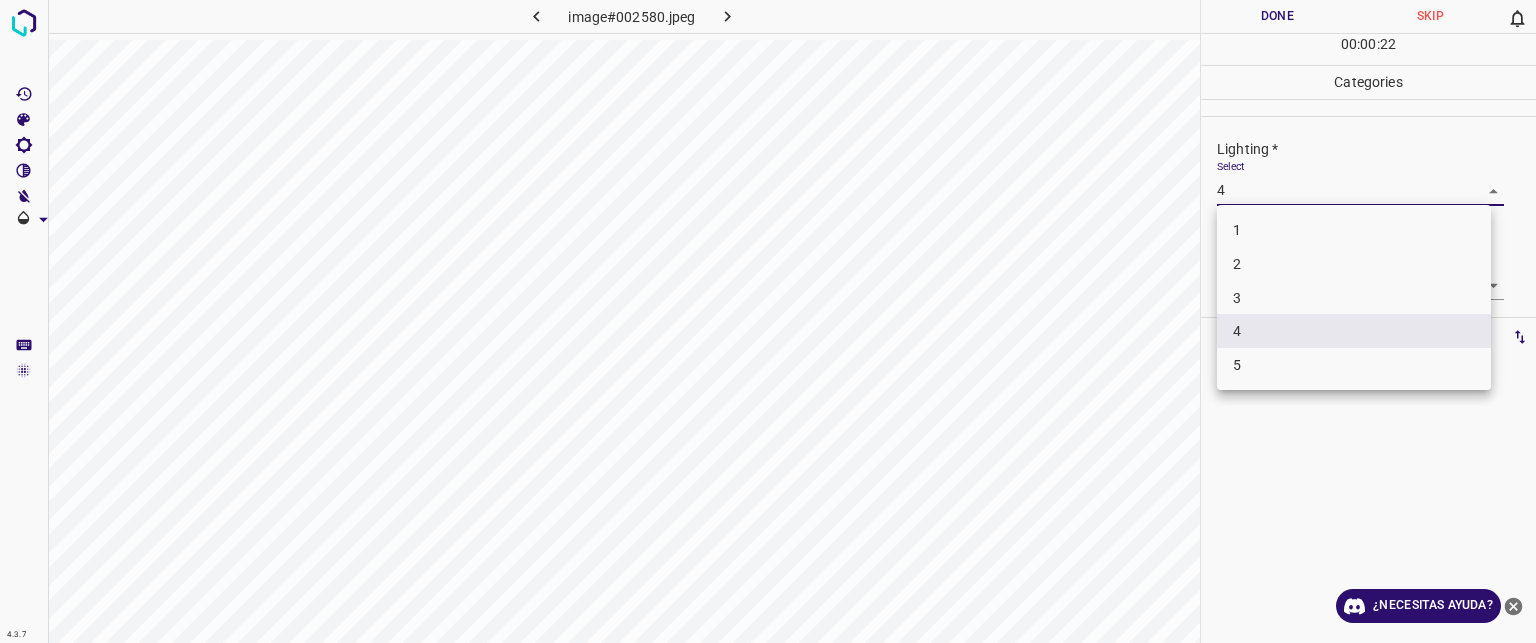 click on "3" at bounding box center (1354, 298) 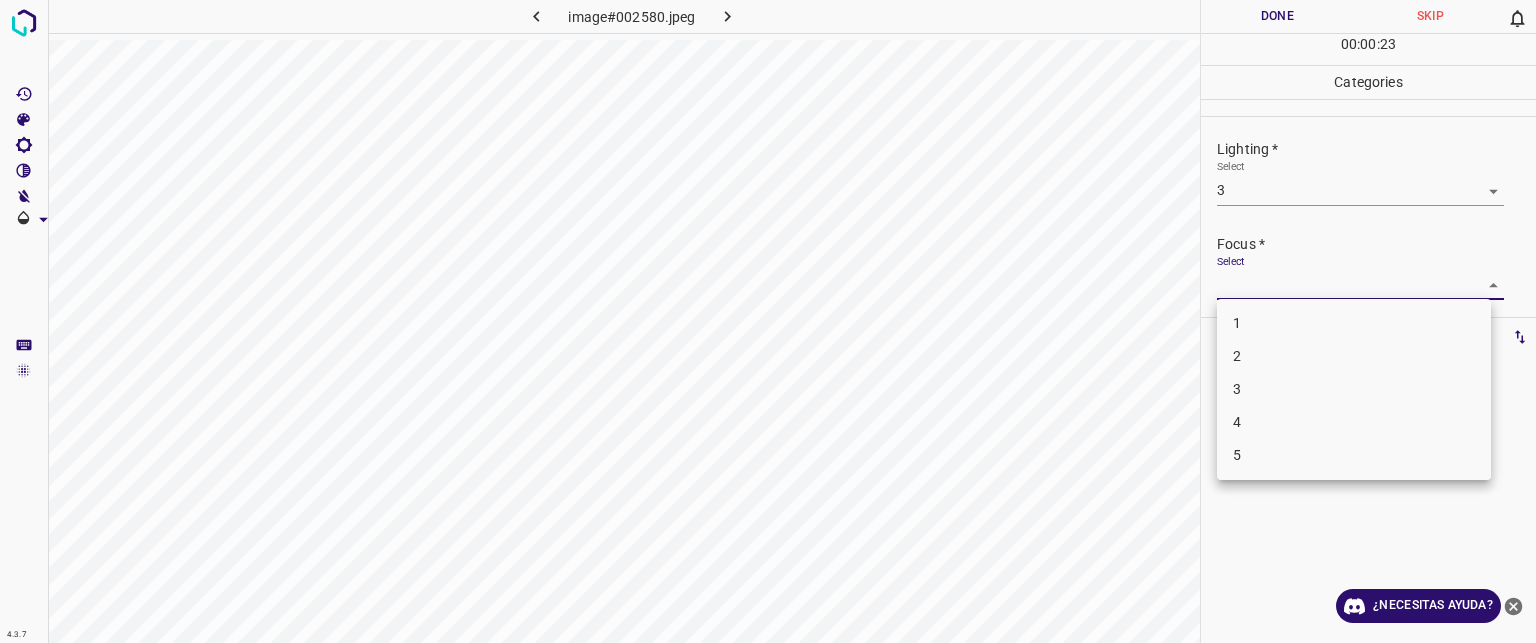 click on "Texto original Valora esta traducción Tu opinión servirá para ayudar a mejorar el Traductor de Google 4.3.7 image#002580.jpeg Done Skip 0 00   : 00   : 23   Categories Lighting *  Select 3 3 Focus *  Select ​ Overall *  Select ​ Labels   0 Categories 1 Lighting 2 Focus 3 Overall Tools Space Change between modes (Draw & Edit) I Auto labeling R Restore zoom M Zoom in N Zoom out Delete Delete selecte label Filters Z Restore filters X Saturation filter C Brightness filter V Contrast filter B Gray scale filter General O Download ¿Necesitas ayuda? - Texto - Esconder - Borrar 1 2 3 4 5" at bounding box center [768, 321] 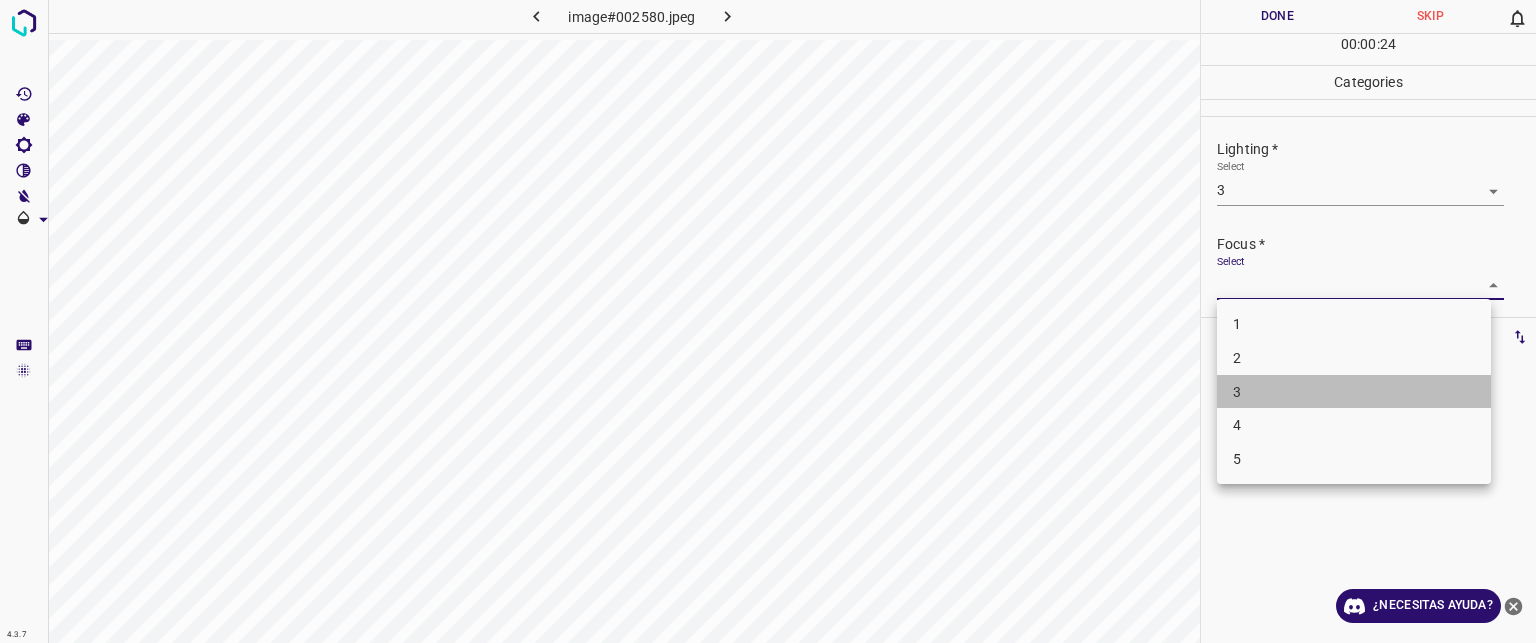 click on "3" at bounding box center (1354, 392) 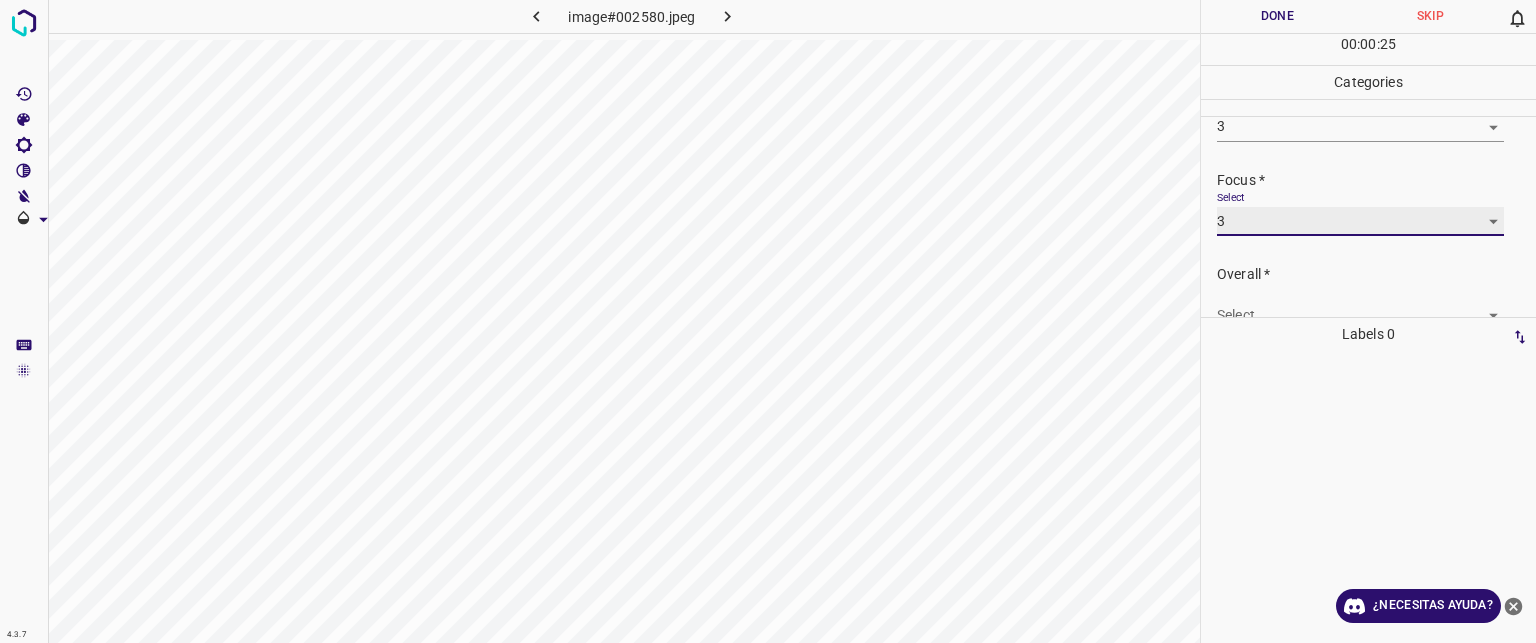 scroll, scrollTop: 98, scrollLeft: 0, axis: vertical 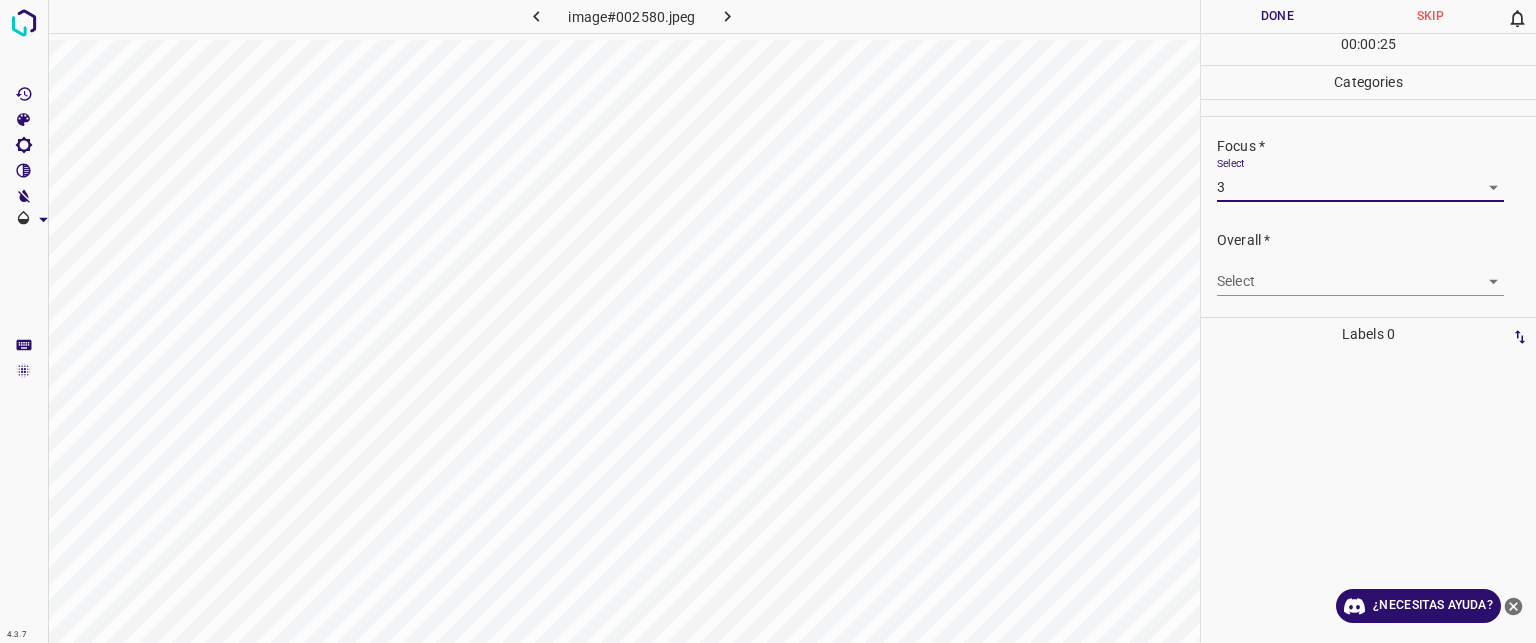 click on "Texto original Valora esta traducción Tu opinión servirá para ayudar a mejorar el Traductor de Google 4.3.7 image#002580.jpeg Done Skip 0 00   : 00   : 25   Categories Lighting *  Select 3 3 Focus *  Select 3 3 Overall *  Select ​ Labels   0 Categories 1 Lighting 2 Focus 3 Overall Tools Space Change between modes (Draw & Edit) I Auto labeling R Restore zoom M Zoom in N Zoom out Delete Delete selecte label Filters Z Restore filters X Saturation filter C Brightness filter V Contrast filter B Gray scale filter General O Download ¿Necesitas ayuda? - Texto - Esconder - Borrar" at bounding box center (768, 321) 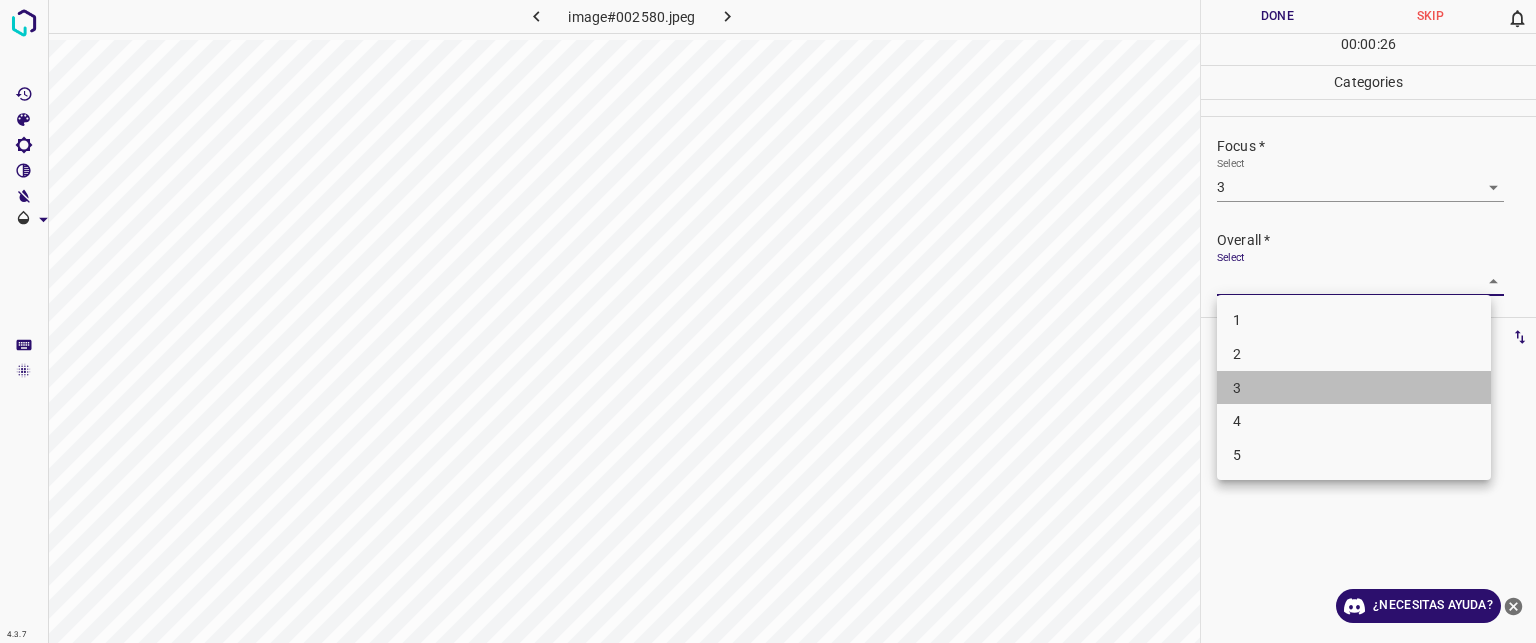 click on "3" at bounding box center [1354, 388] 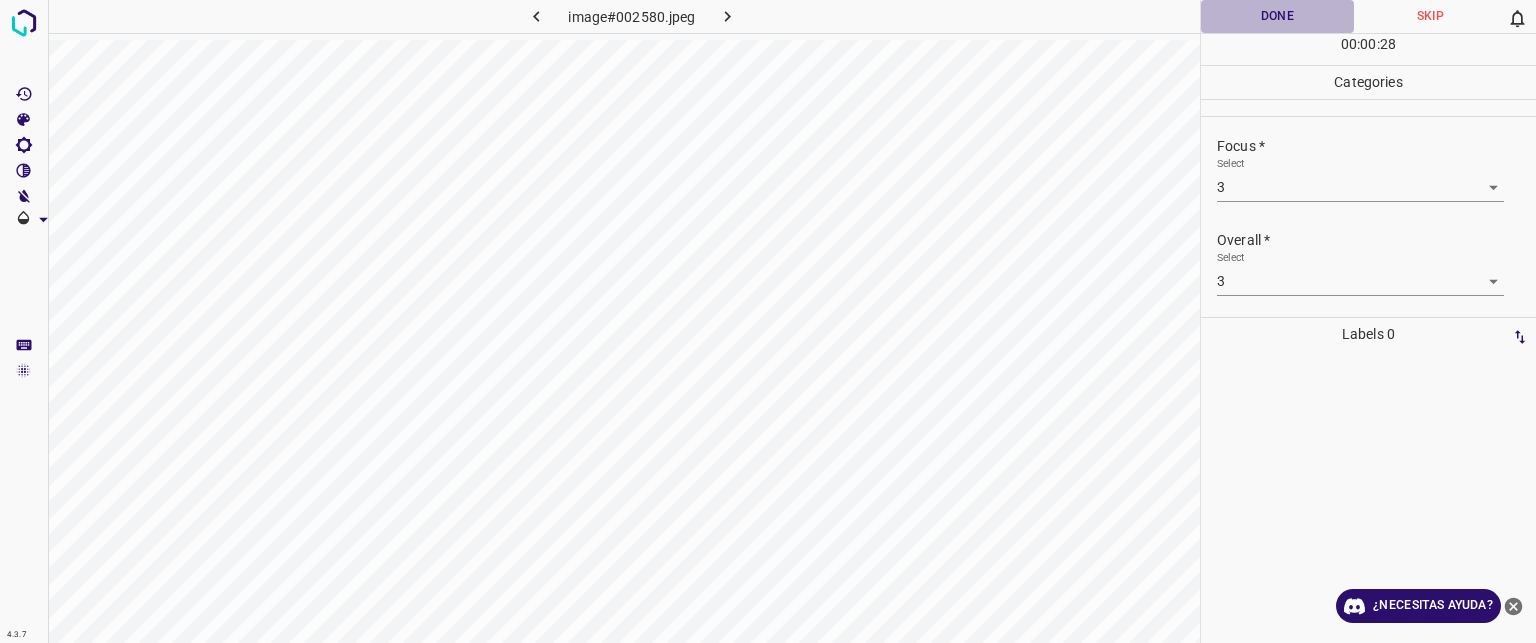 click on "Done" at bounding box center (1277, 16) 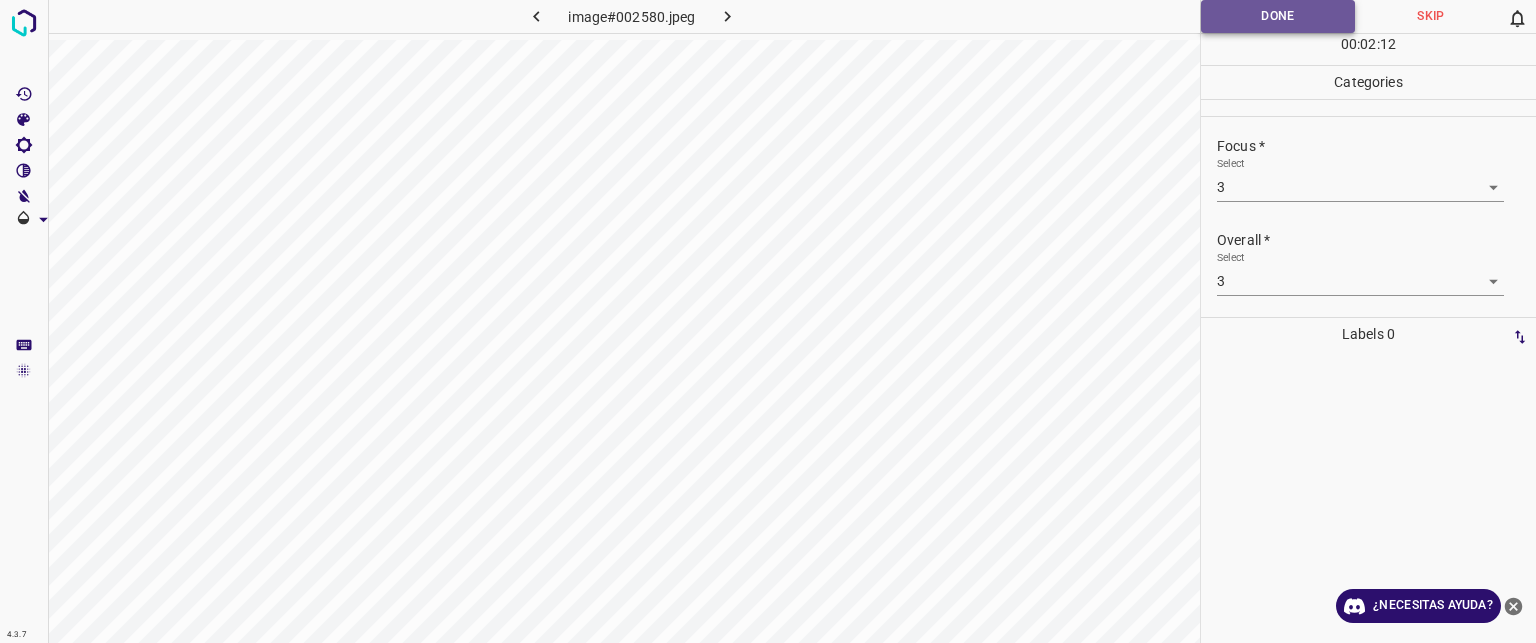 click on "Done" at bounding box center (1278, 16) 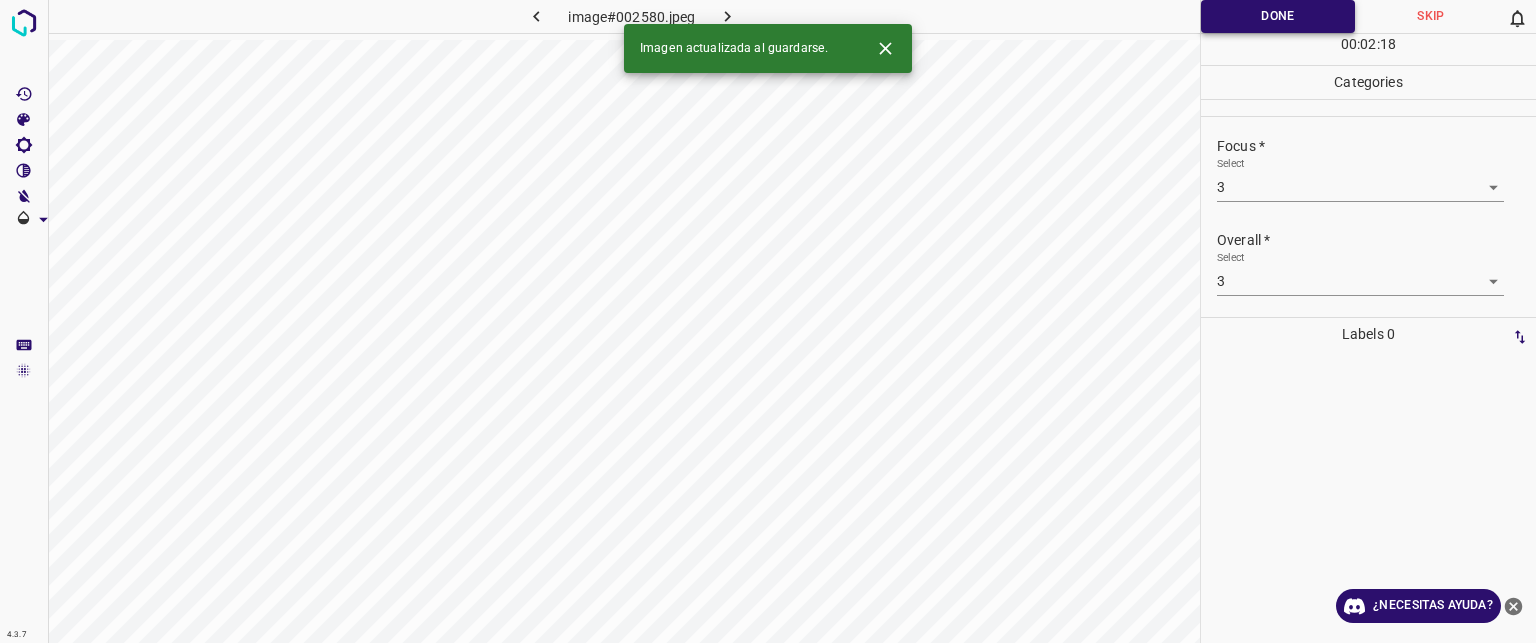 click on "Done" at bounding box center (1278, 16) 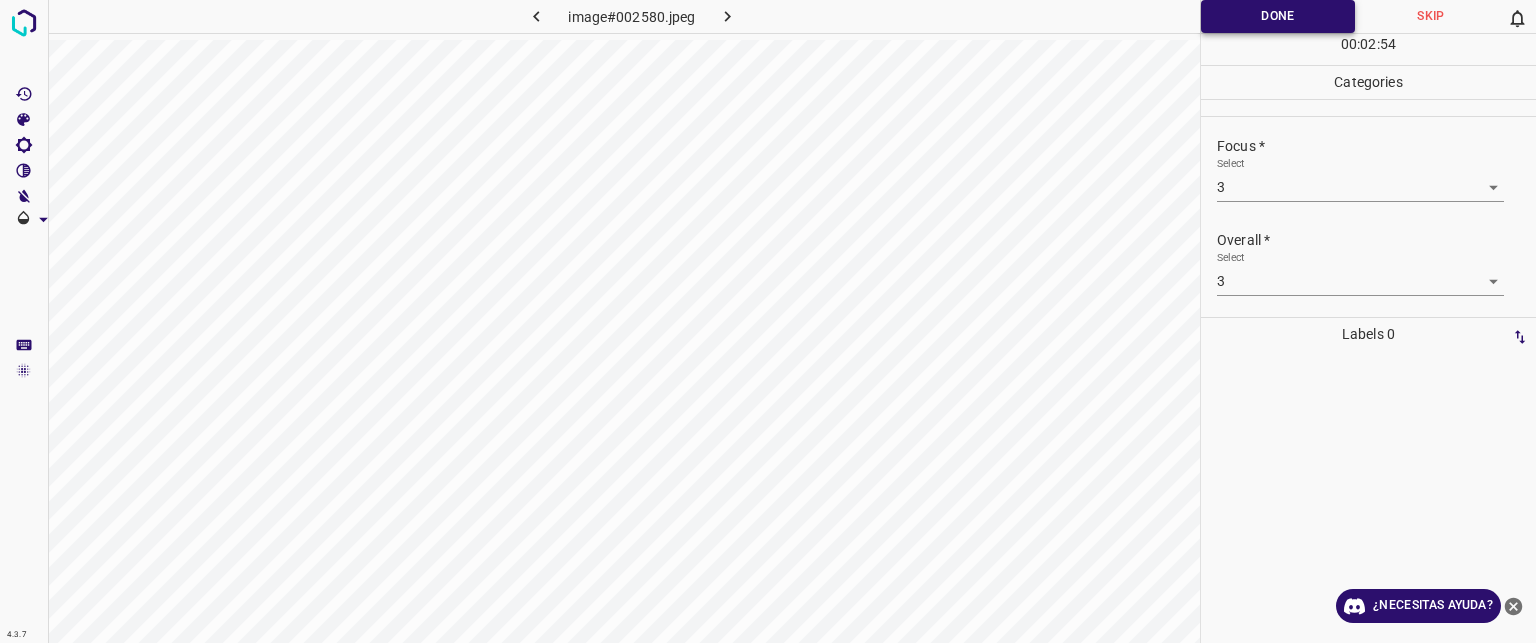 click on "Done" at bounding box center (1278, 16) 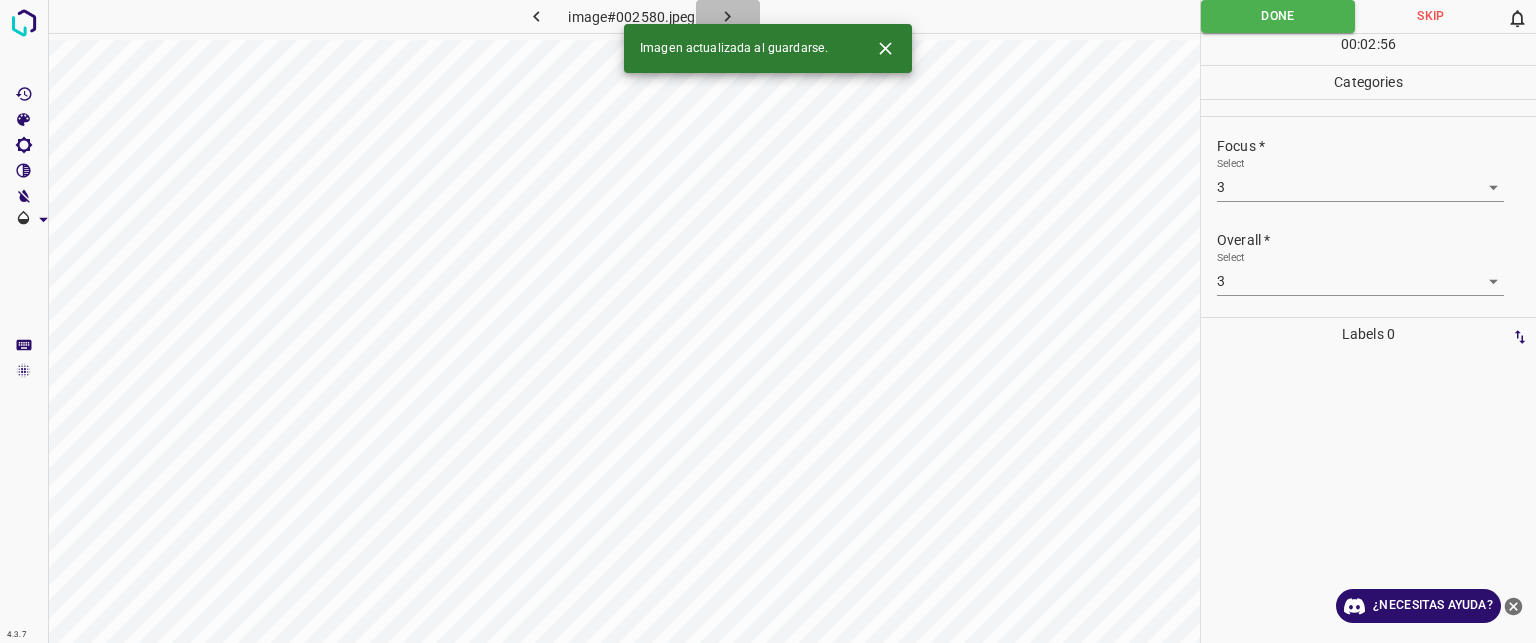 click 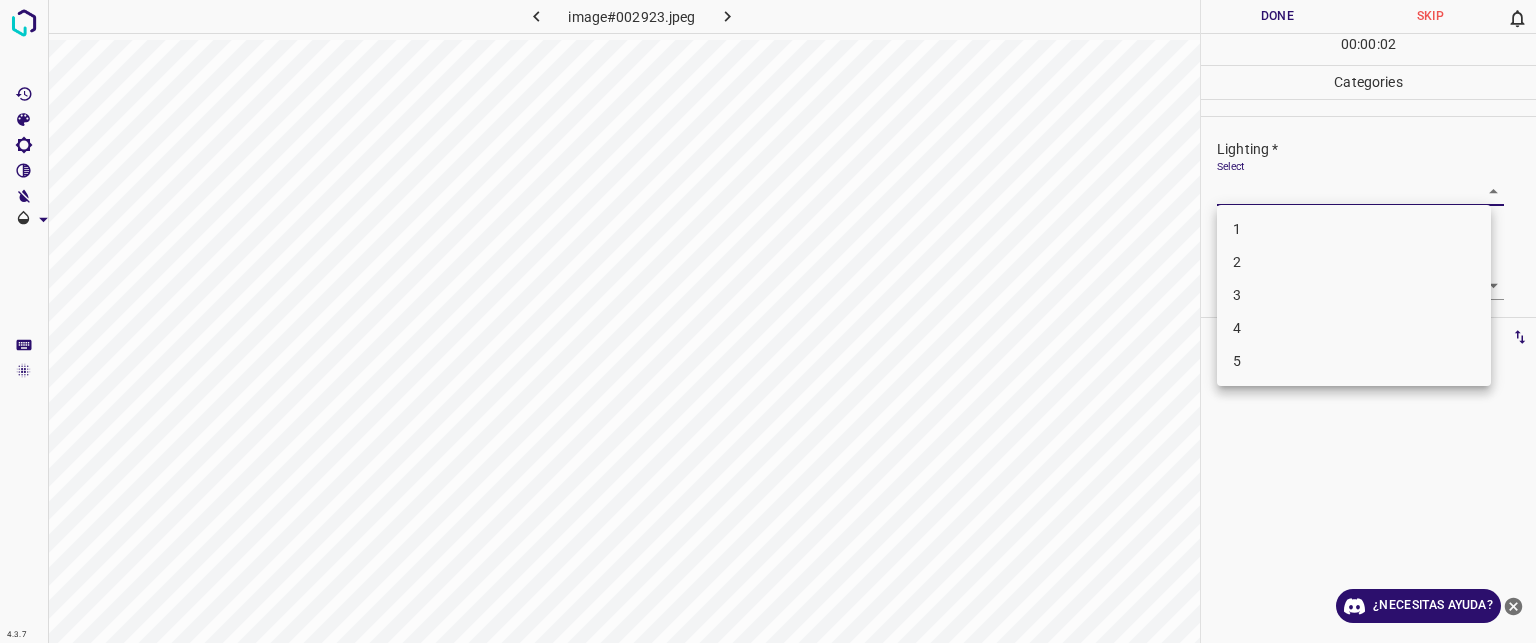 click on "Texto original Valora esta traducción Tu opinión servirá para ayudar a mejorar el Traductor de Google 4.3.7 image#002923.jpeg Done Skip 0 00   : 00   : 02   Categories Lighting *  Select ​ Focus *  Select ​ Overall *  Select ​ Labels   0 Categories 1 Lighting 2 Focus 3 Overall Tools Space Change between modes (Draw & Edit) I Auto labeling R Restore zoom M Zoom in N Zoom out Delete Delete selecte label Filters Z Restore filters X Saturation filter C Brightness filter V Contrast filter B Gray scale filter General O Download ¿Necesitas ayuda? - Texto - Esconder - Borrar 1 2 3 4 5" at bounding box center [768, 321] 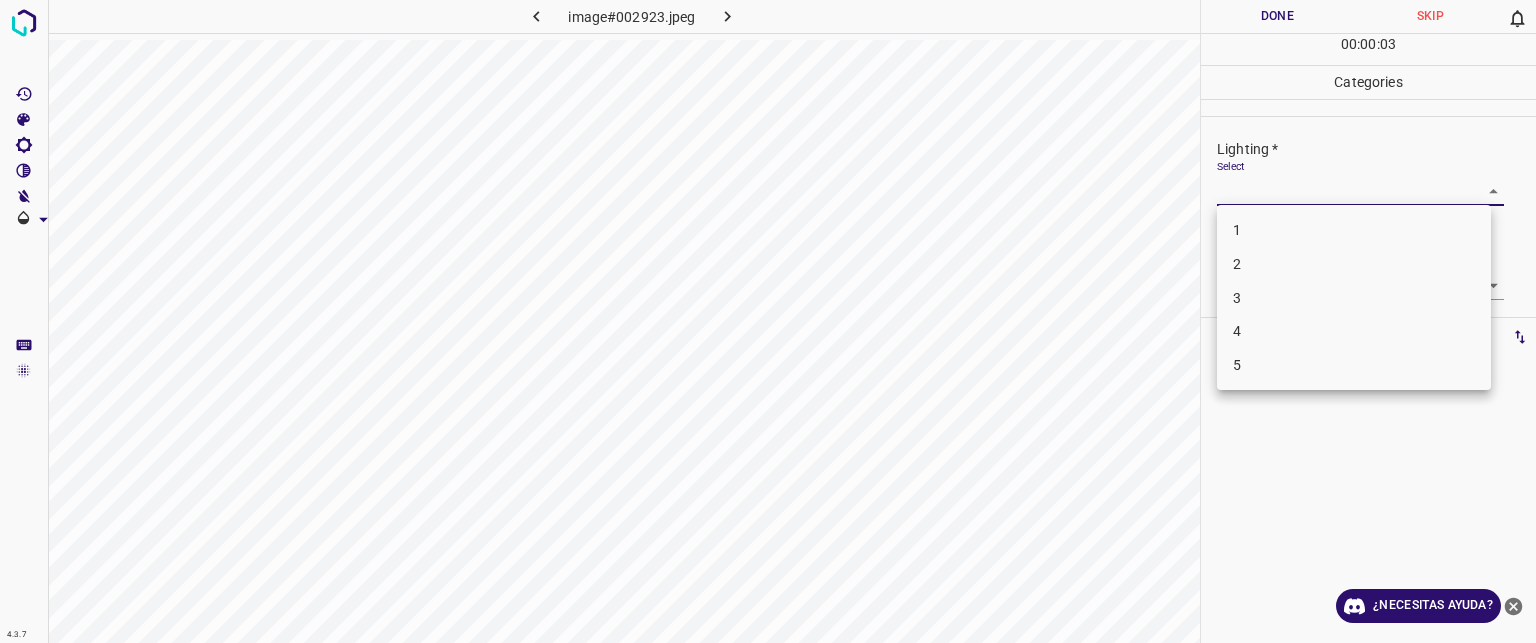 click on "3" at bounding box center (1354, 298) 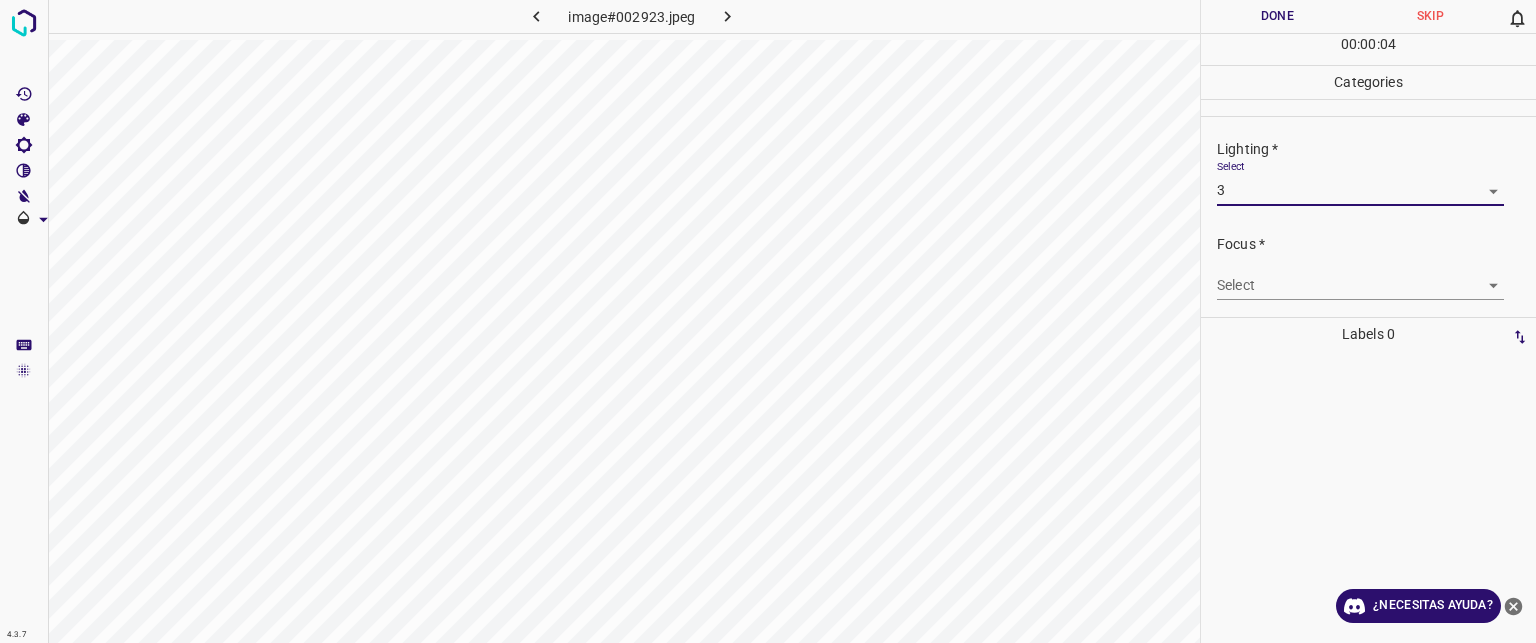 click on "Texto original Valora esta traducción Tu opinión servirá para ayudar a mejorar el Traductor de Google 4.3.7 image#002923.jpeg Done Skip 0 00   : 00   : 04   Categories Lighting *  Select 3 3 Focus *  Select ​ Overall *  Select ​ Labels   0 Categories 1 Lighting 2 Focus 3 Overall Tools Space Change between modes (Draw & Edit) I Auto labeling R Restore zoom M Zoom in N Zoom out Delete Delete selecte label Filters Z Restore filters X Saturation filter C Brightness filter V Contrast filter B Gray scale filter General O Download ¿Necesitas ayuda? - Texto - Esconder - Borrar" at bounding box center [768, 321] 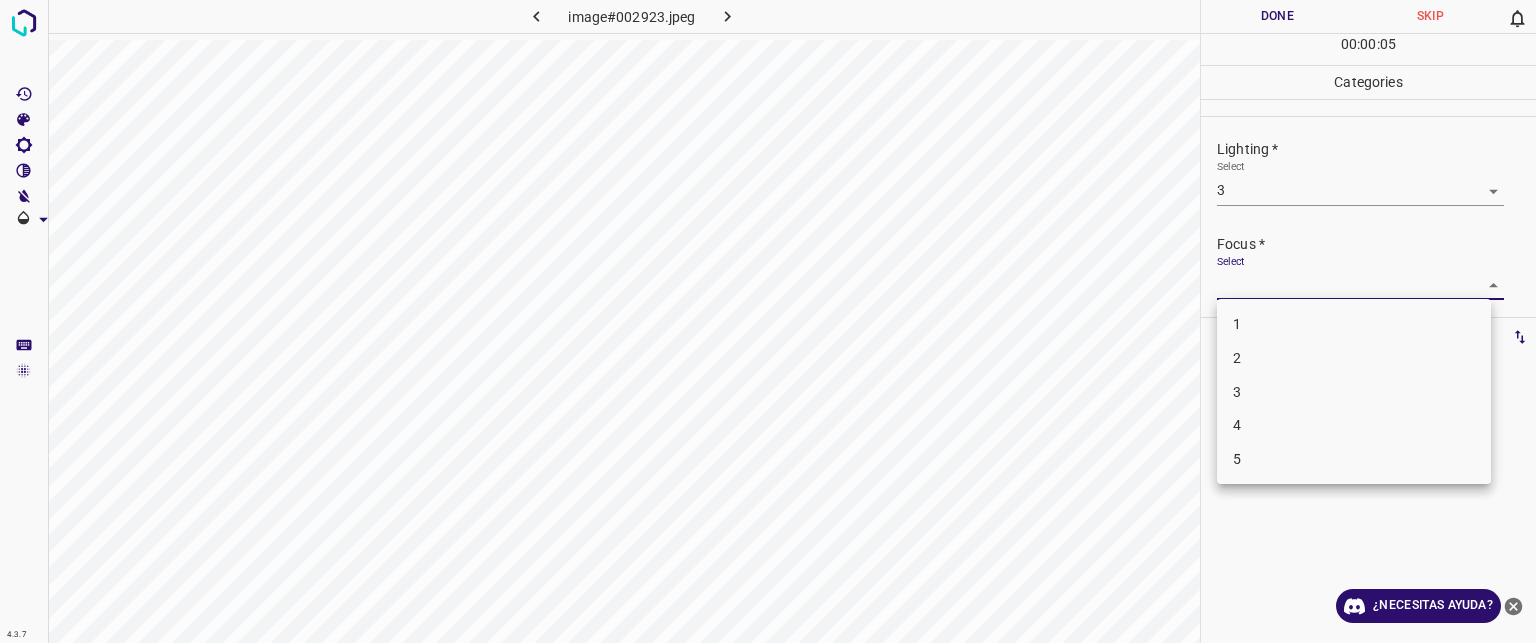 click on "3" at bounding box center (1354, 392) 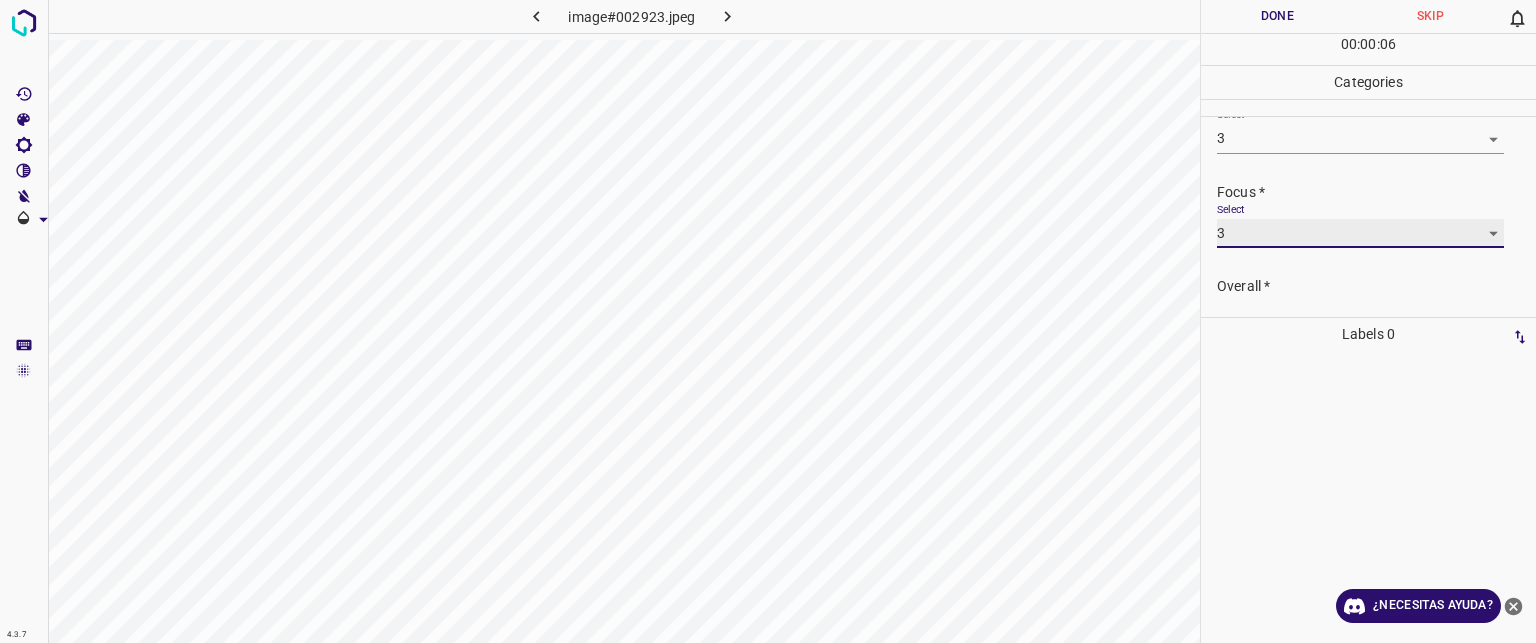 scroll, scrollTop: 98, scrollLeft: 0, axis: vertical 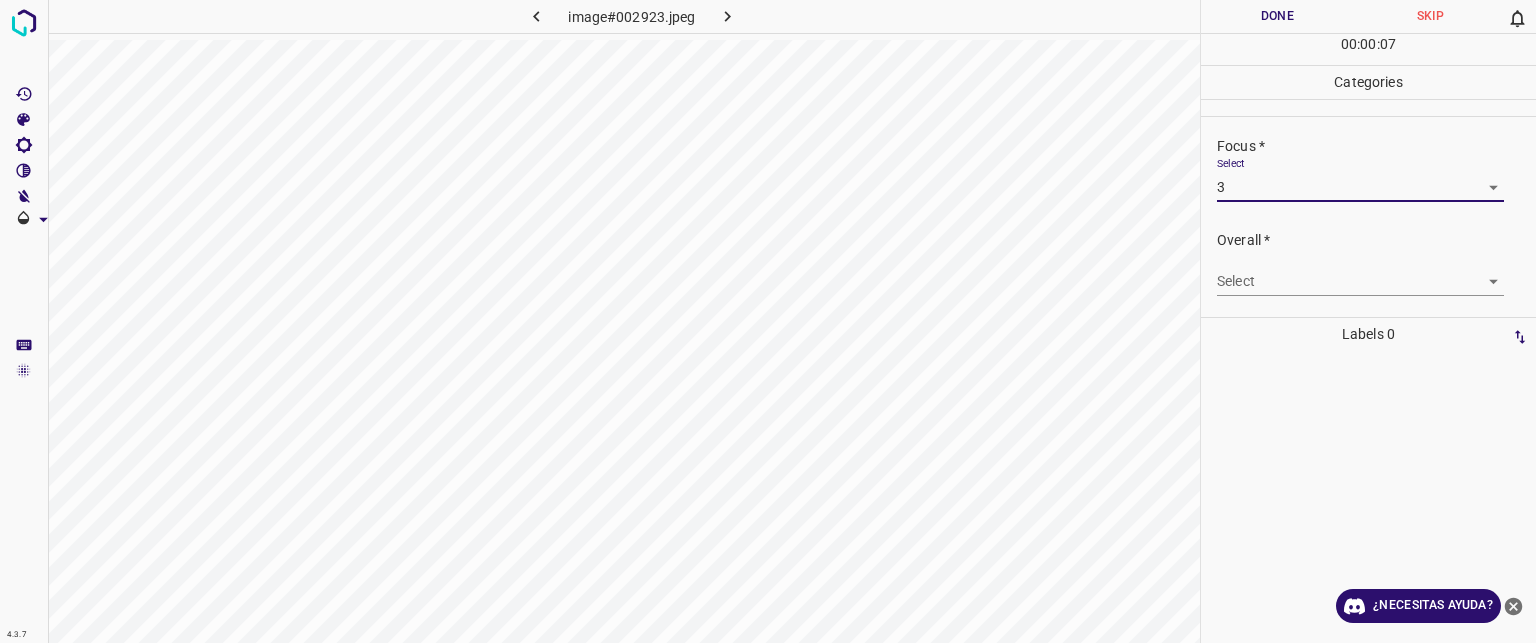 click on "Texto original Valora esta traducción Tu opinión servirá para ayudar a mejorar el Traductor de Google 4.3.7 image#002923.jpeg Done Skip 0 00   : 00   : 07   Categories Lighting *  Select 3 3 Focus *  Select 3 3 Overall *  Select ​ Labels   0 Categories 1 Lighting 2 Focus 3 Overall Tools Space Change between modes (Draw & Edit) I Auto labeling R Restore zoom M Zoom in N Zoom out Delete Delete selecte label Filters Z Restore filters X Saturation filter C Brightness filter V Contrast filter B Gray scale filter General O Download ¿Necesitas ayuda? - Texto - Esconder - Borrar" at bounding box center (768, 321) 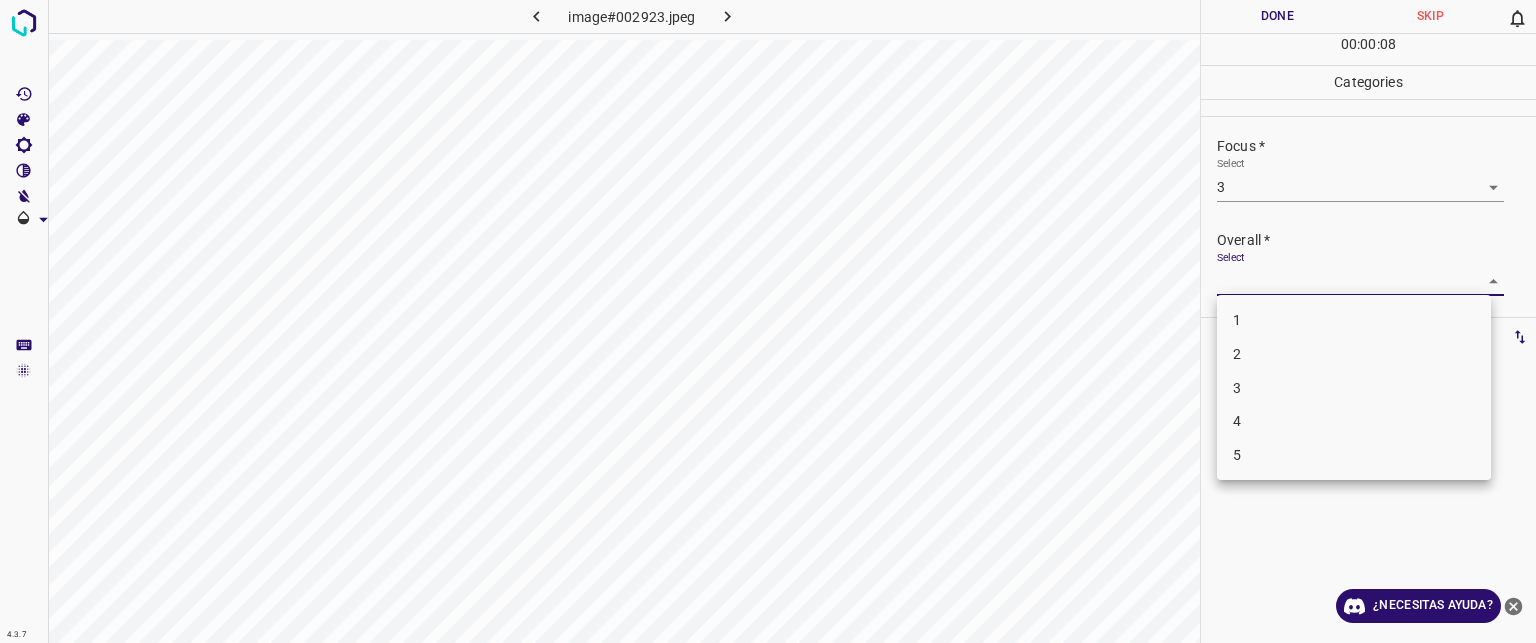 click on "3" at bounding box center (1237, 387) 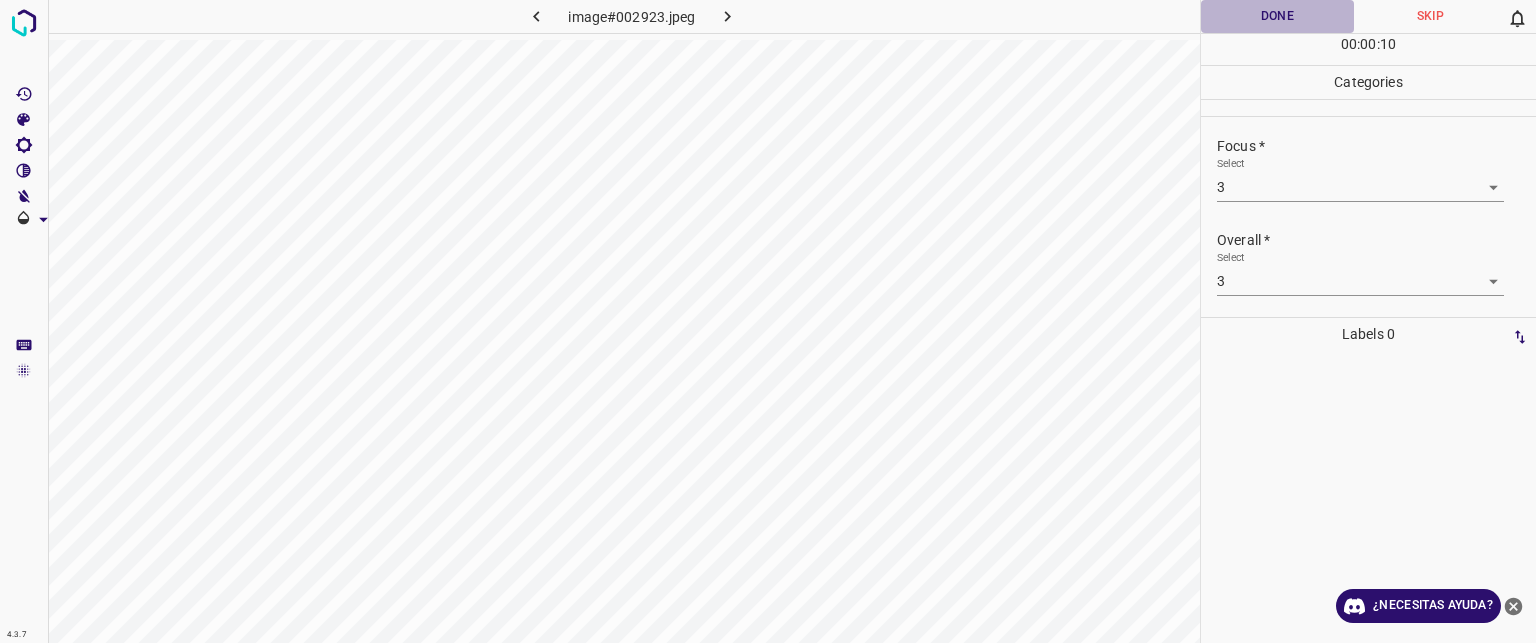 click on "Done" at bounding box center [1277, 16] 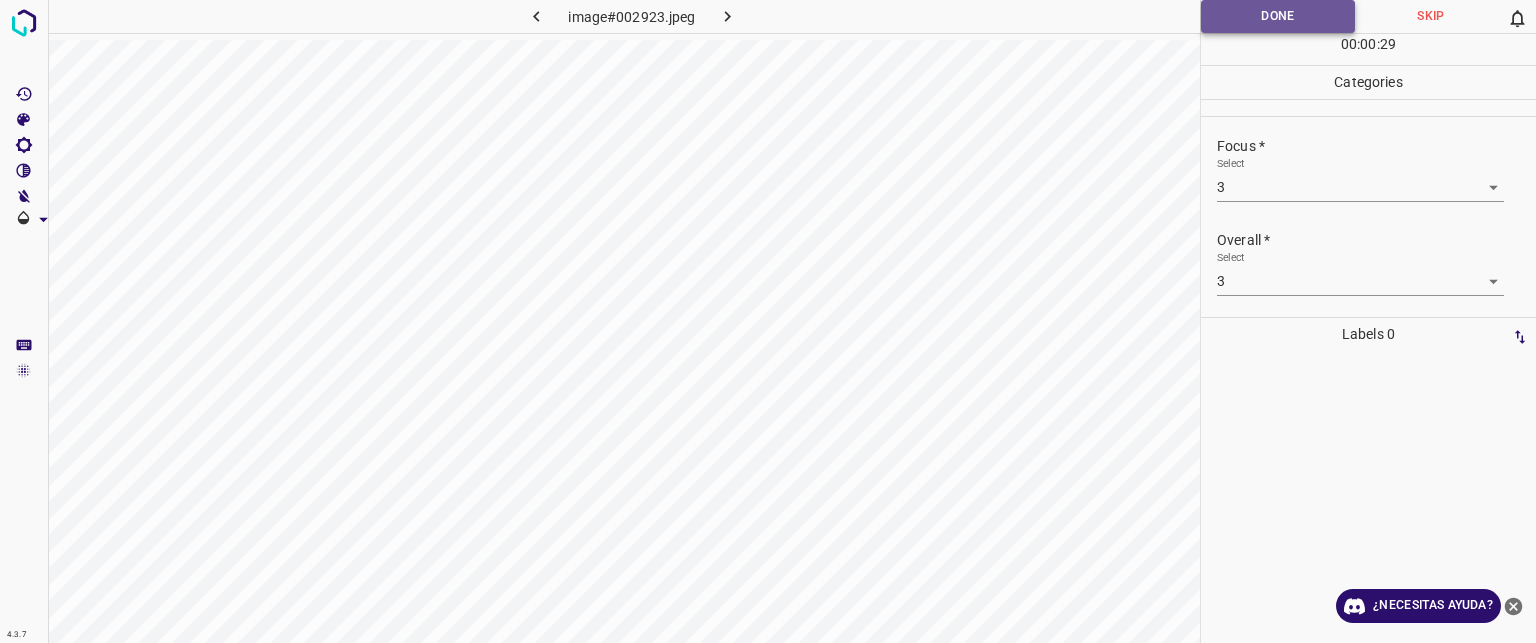 click on "Done" at bounding box center [1278, 16] 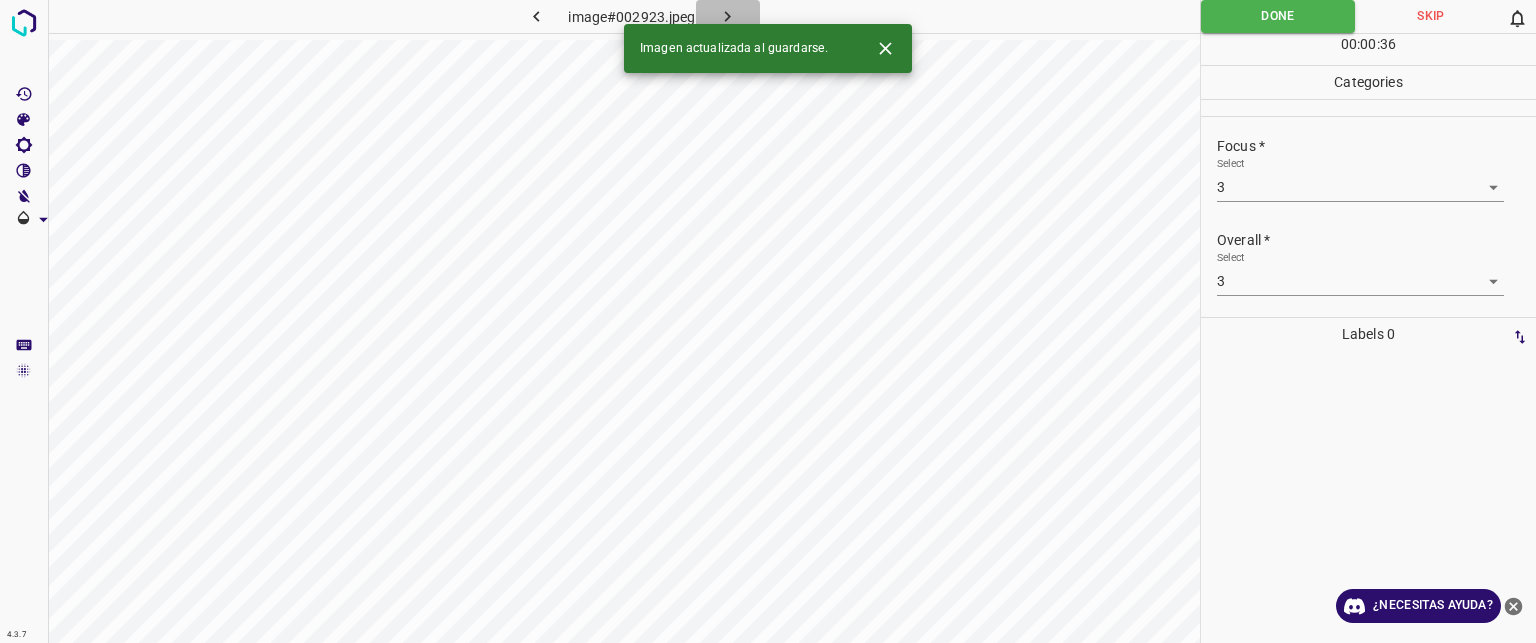 click 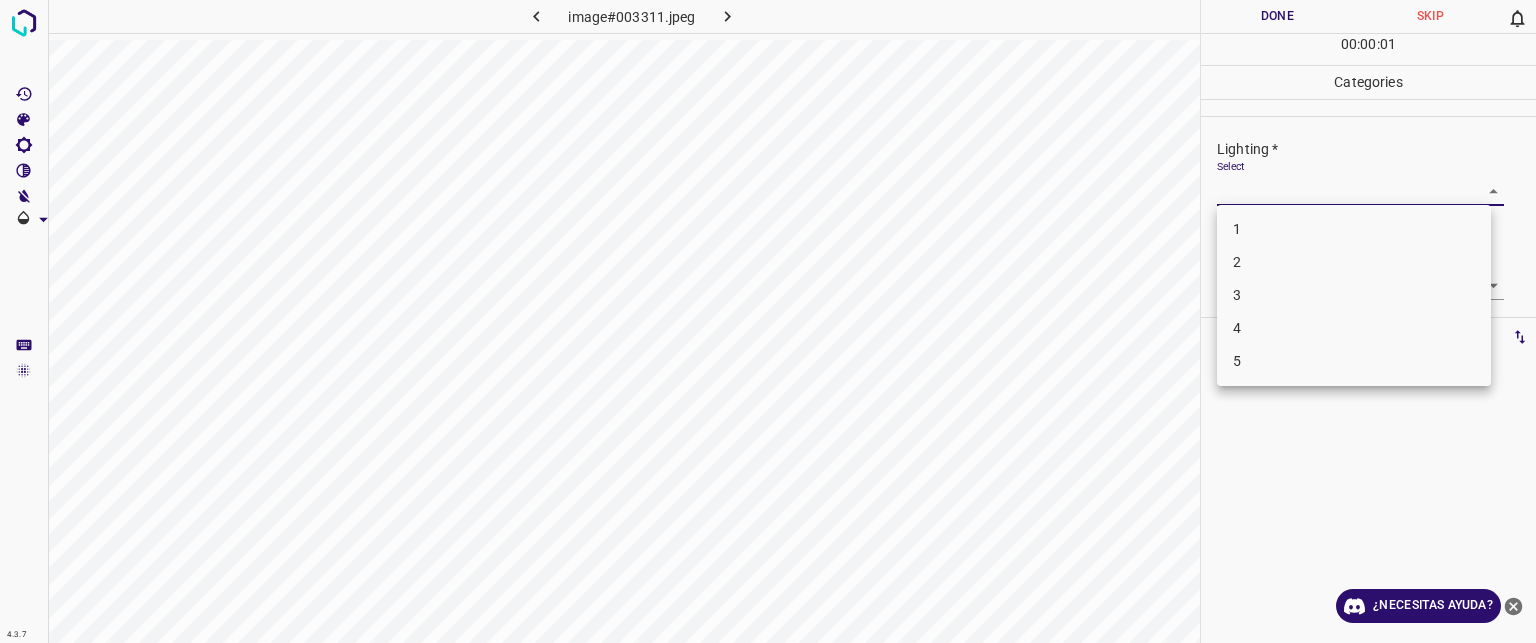 click on "Texto original Valora esta traducción Tu opinión servirá para ayudar a mejorar el Traductor de Google 4.3.7 image#003311.jpeg Done Skip 0 00   : 00   : 01   Categories Lighting *  Select ​ Focus *  Select ​ Overall *  Select ​ Labels   0 Categories 1 Lighting 2 Focus 3 Overall Tools Space Change between modes (Draw & Edit) I Auto labeling R Restore zoom M Zoom in N Zoom out Delete Delete selecte label Filters Z Restore filters X Saturation filter C Brightness filter V Contrast filter B Gray scale filter General O Download ¿Necesitas ayuda? - Texto - Esconder - Borrar 1 2 3 4 5" at bounding box center [768, 321] 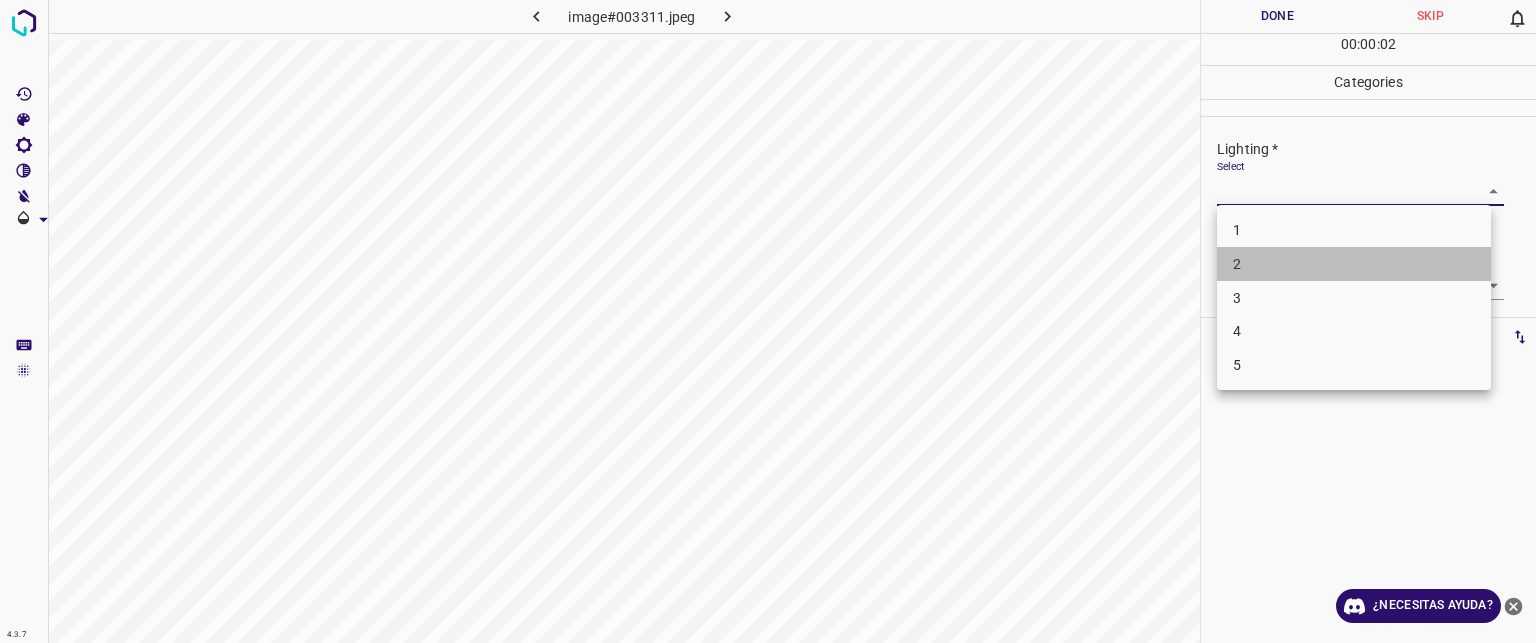 click on "2" at bounding box center (1237, 264) 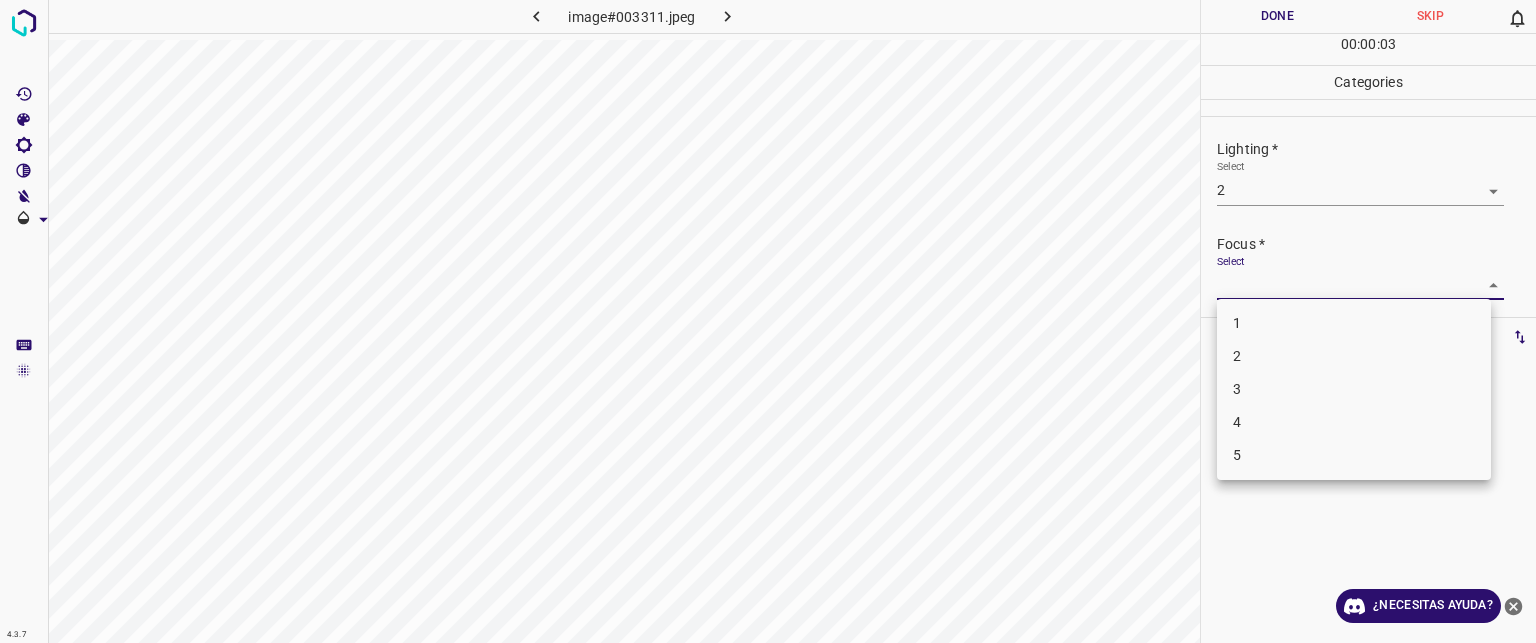 click on "Texto original Valora esta traducción Tu opinión servirá para ayudar a mejorar el Traductor de Google 4.3.7 image#003311.jpeg Done Skip 0 00   : 00   : 03   Categories Lighting *  Select 2 2 Focus *  Select ​ Overall *  Select ​ Labels   0 Categories 1 Lighting 2 Focus 3 Overall Tools Space Change between modes (Draw & Edit) I Auto labeling R Restore zoom M Zoom in N Zoom out Delete Delete selecte label Filters Z Restore filters X Saturation filter C Brightness filter V Contrast filter B Gray scale filter General O Download ¿Necesitas ayuda? - Texto - Esconder - Borrar 1 2 3 4 5" at bounding box center (768, 321) 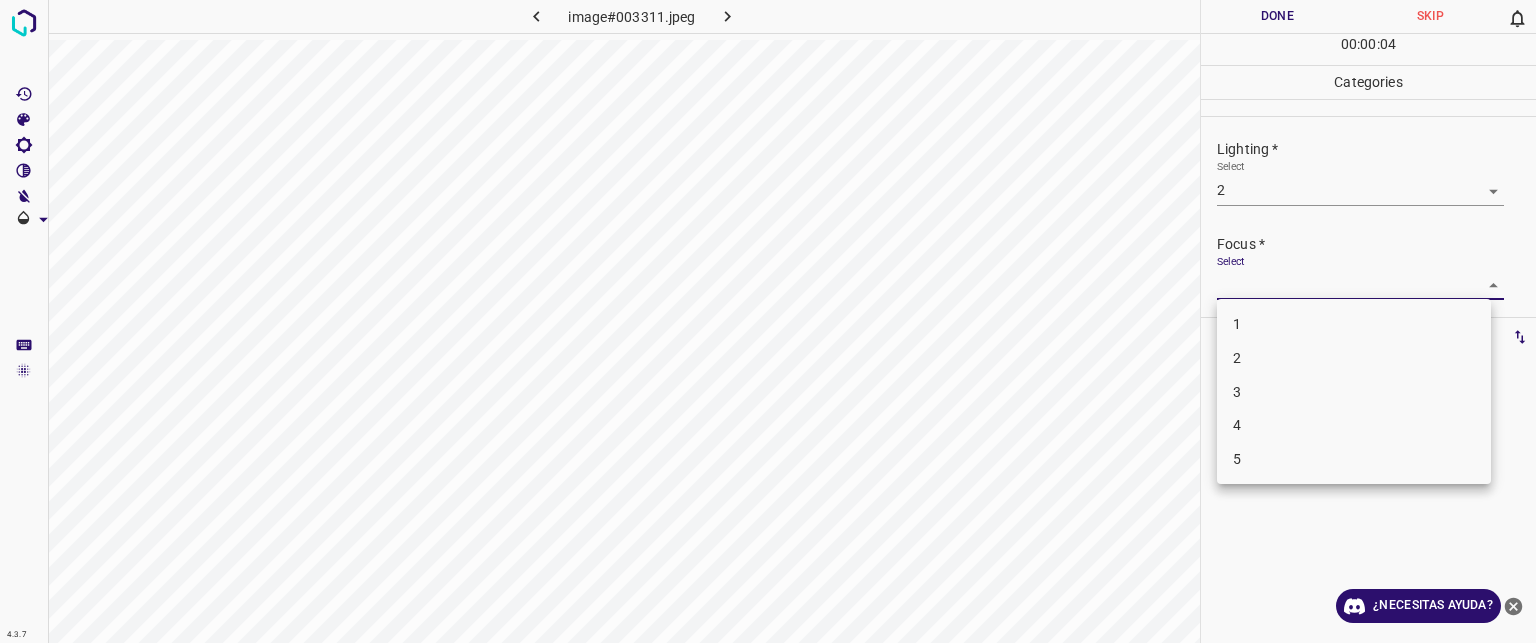 click on "2" at bounding box center (1354, 358) 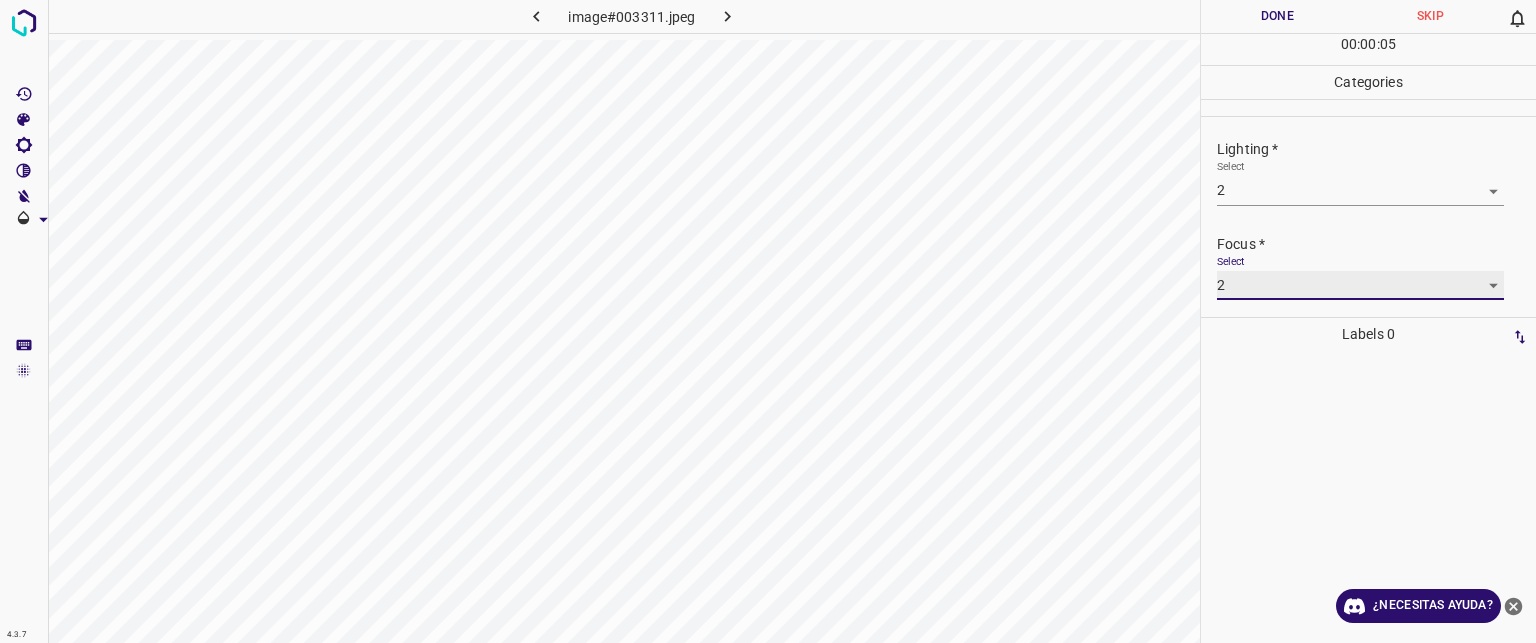 scroll, scrollTop: 98, scrollLeft: 0, axis: vertical 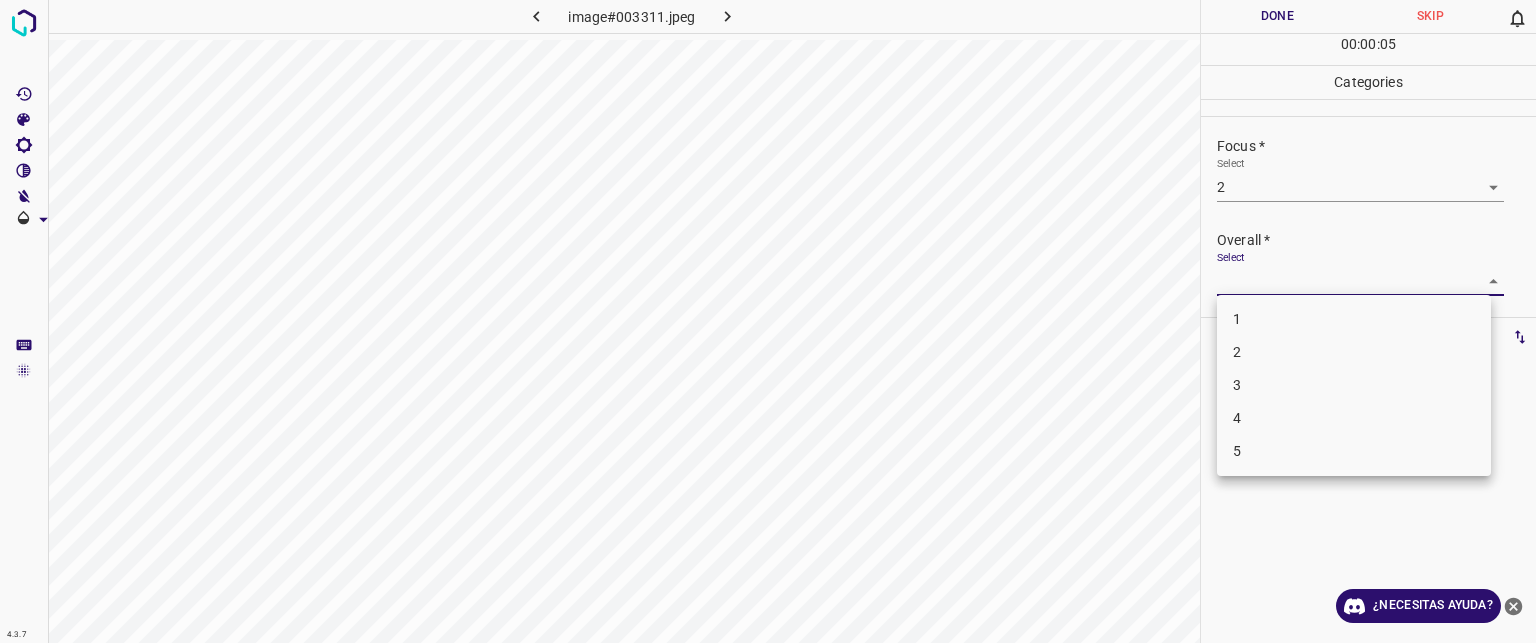click on "Texto original Valora esta traducción Tu opinión servirá para ayudar a mejorar el Traductor de Google 4.3.7 image#003311.jpeg Done Skip 0 00   : 00   : 05   Categories Lighting *  Select 2 2 Focus *  Select 2 2 Overall *  Select ​ Labels   0 Categories 1 Lighting 2 Focus 3 Overall Tools Space Change between modes (Draw & Edit) I Auto labeling R Restore zoom M Zoom in N Zoom out Delete Delete selecte label Filters Z Restore filters X Saturation filter C Brightness filter V Contrast filter B Gray scale filter General O Download ¿Necesitas ayuda? - Texto - Esconder - Borrar 1 2 3 4 5" at bounding box center (768, 321) 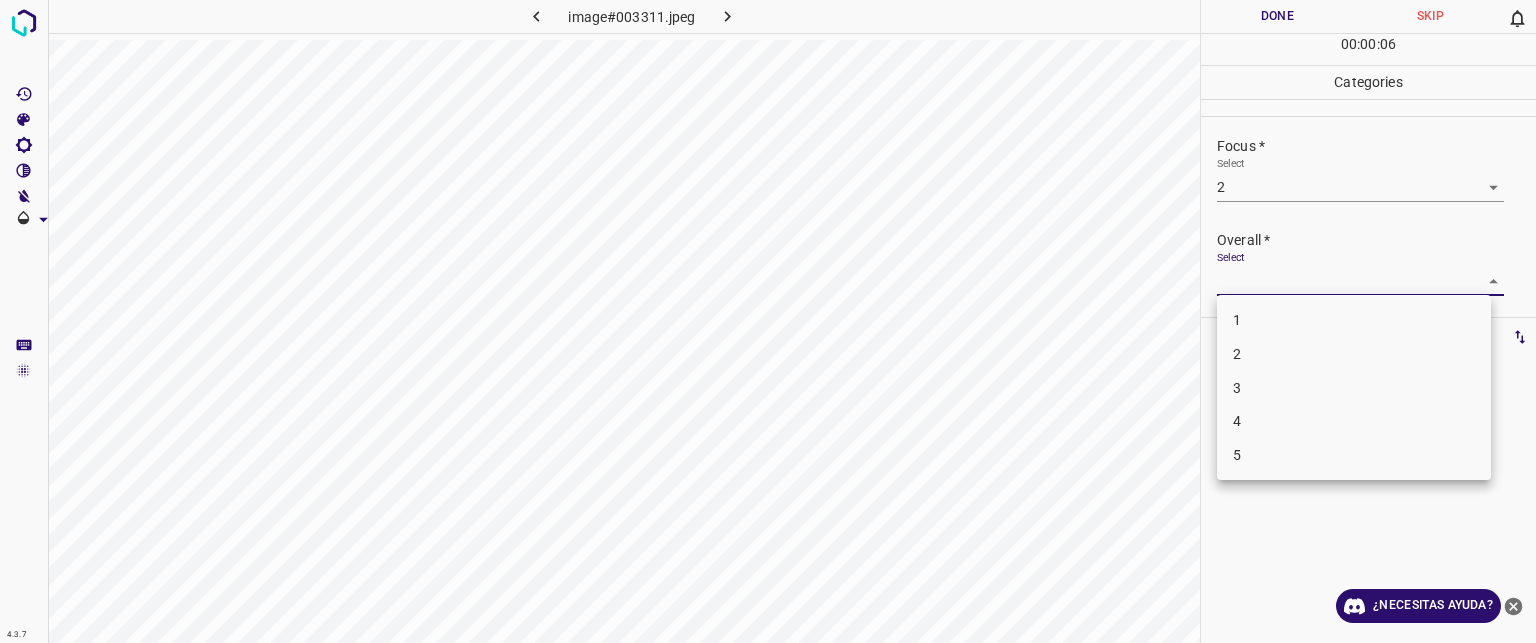 click on "2" at bounding box center [1237, 354] 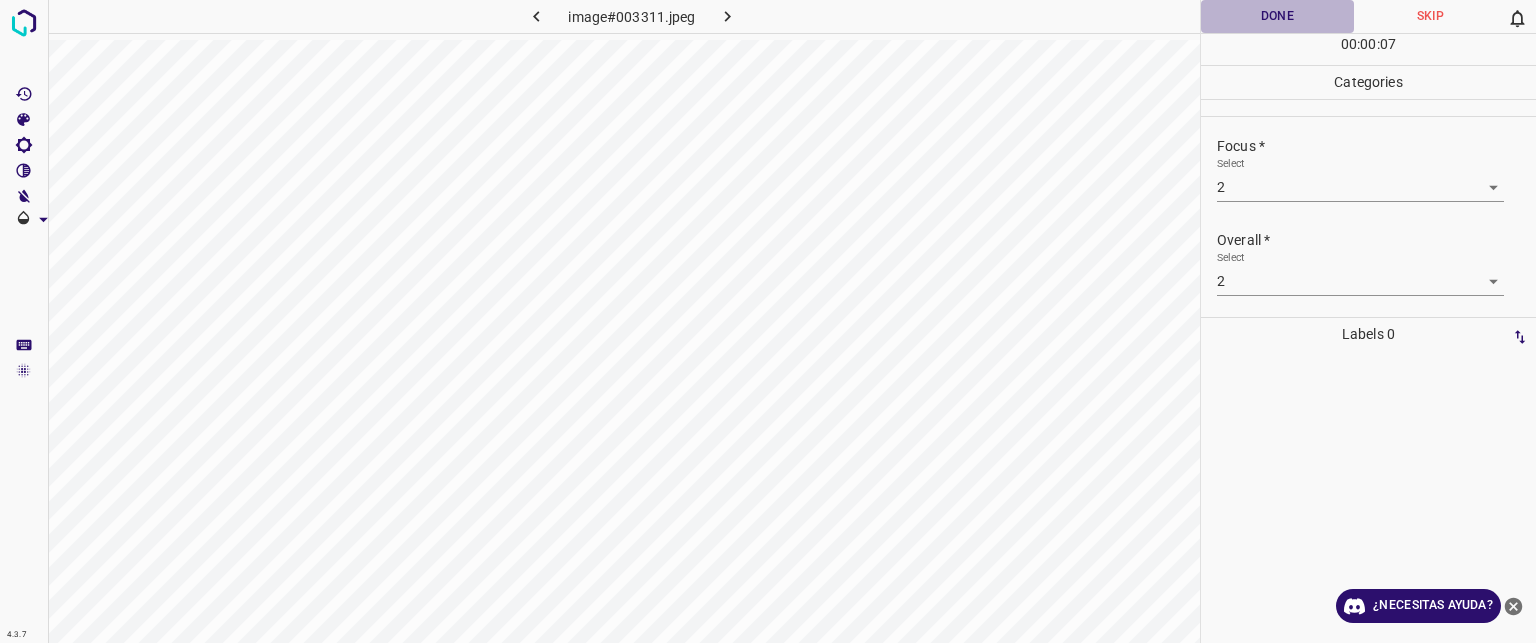 click on "Done" at bounding box center [1277, 16] 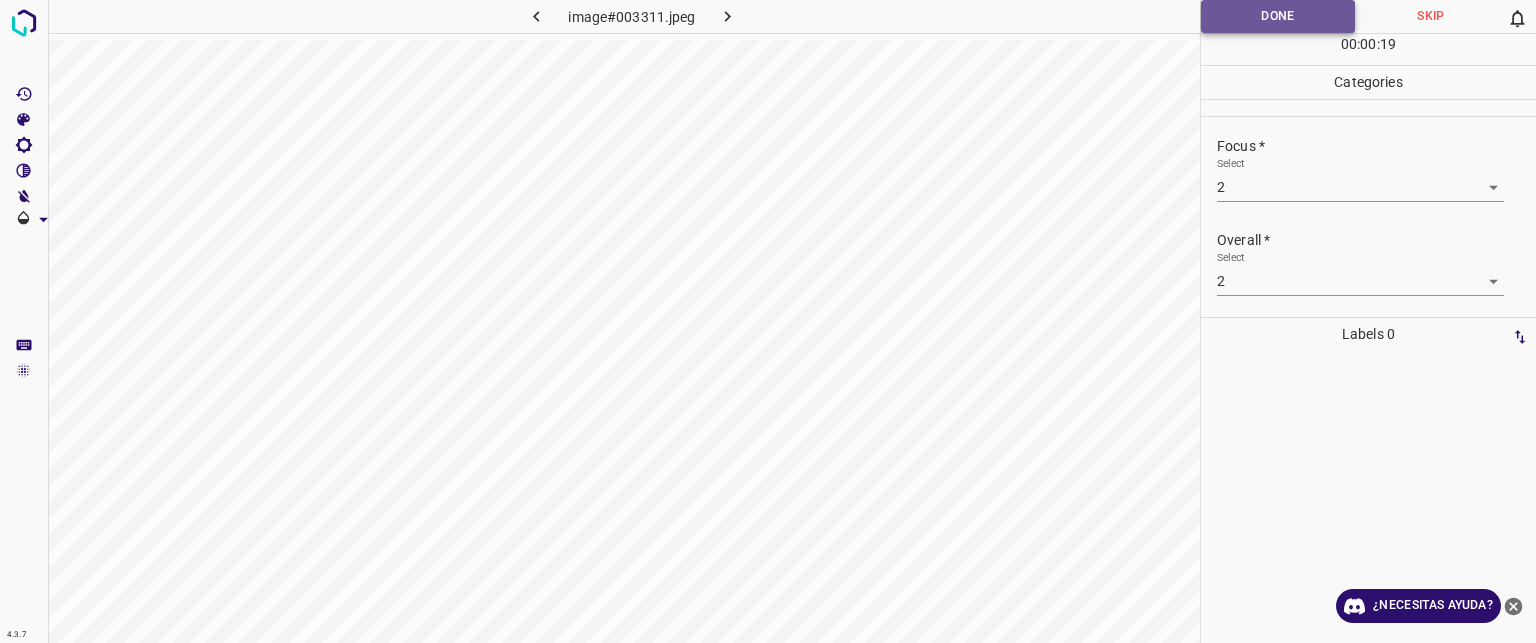 click on "Done" at bounding box center [1278, 16] 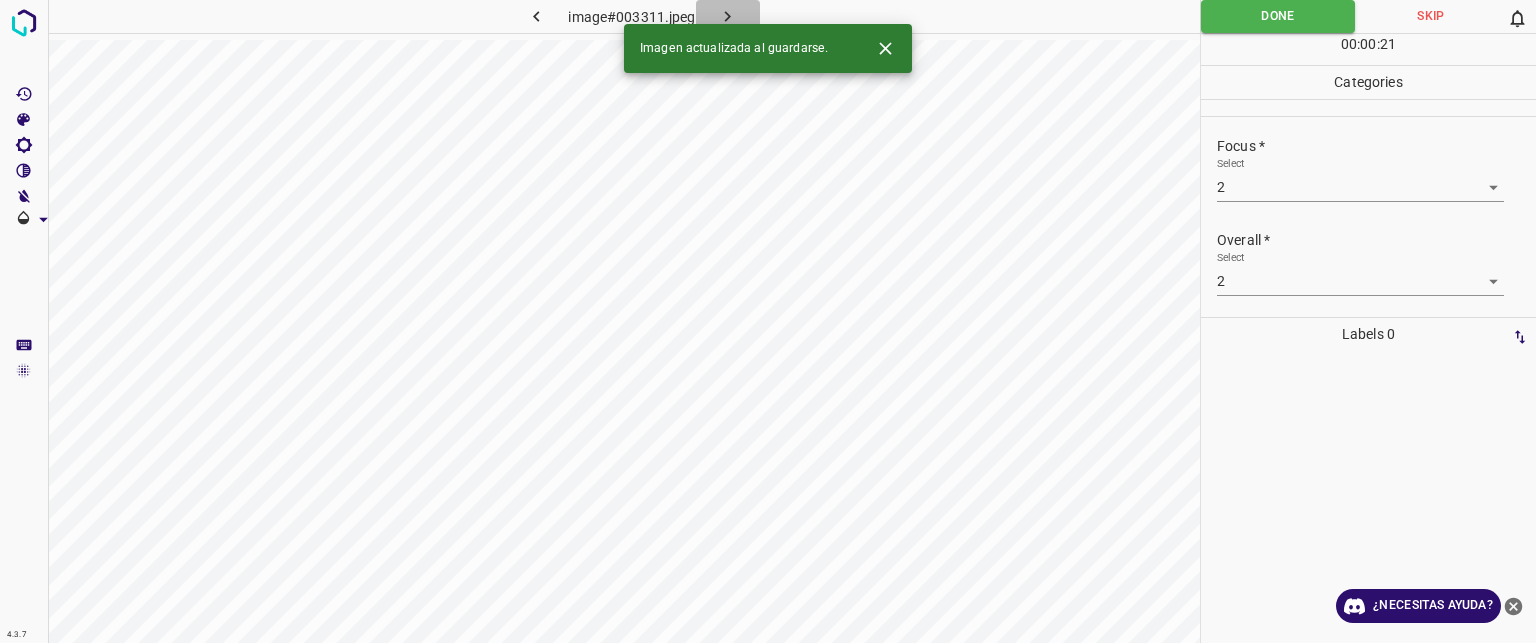click 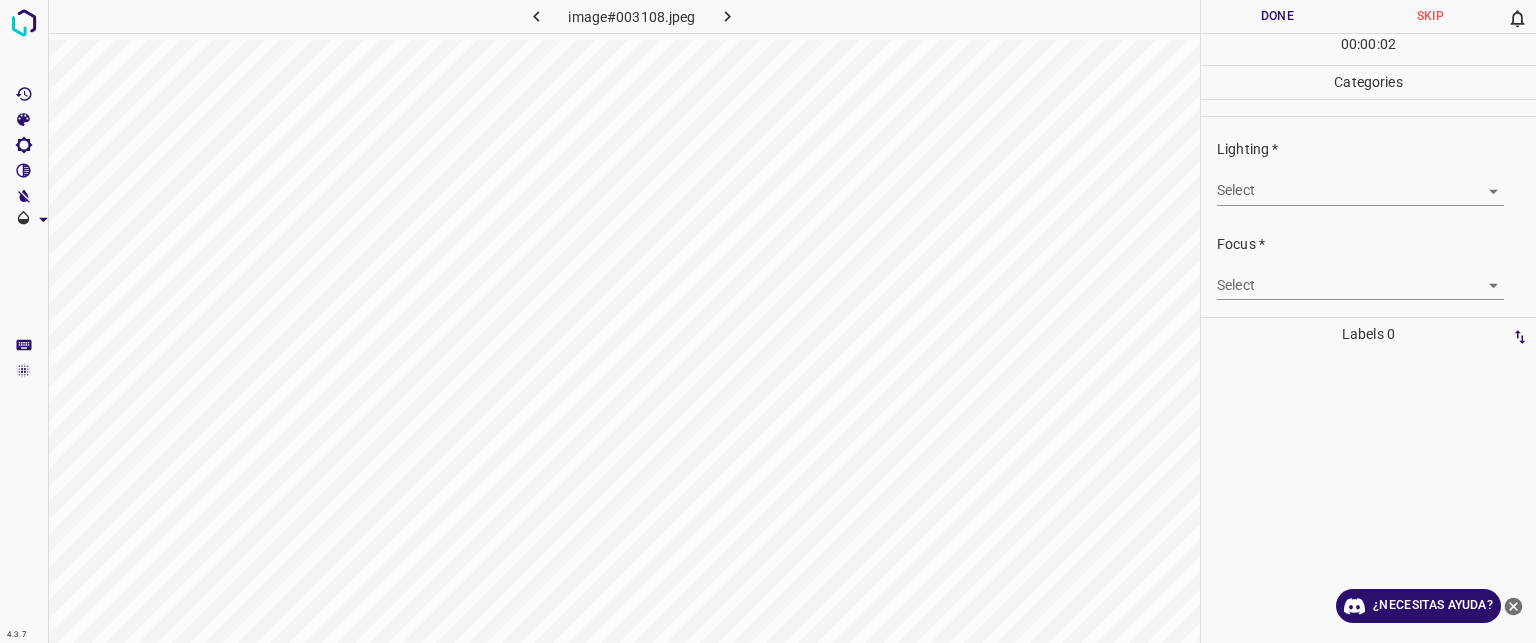 click on "Texto original Valora esta traducción Tu opinión servirá para ayudar a mejorar el Traductor de Google 4.3.7 image#003108.jpeg Done Skip 0 00   : 00   : 02   Categories Lighting *  Select ​ Focus *  Select ​ Overall *  Select ​ Labels   0 Categories 1 Lighting 2 Focus 3 Overall Tools Space Change between modes (Draw & Edit) I Auto labeling R Restore zoom M Zoom in N Zoom out Delete Delete selecte label Filters Z Restore filters X Saturation filter C Brightness filter V Contrast filter B Gray scale filter General O Download ¿Necesitas ayuda? - Texto - Esconder - Borrar" at bounding box center [768, 321] 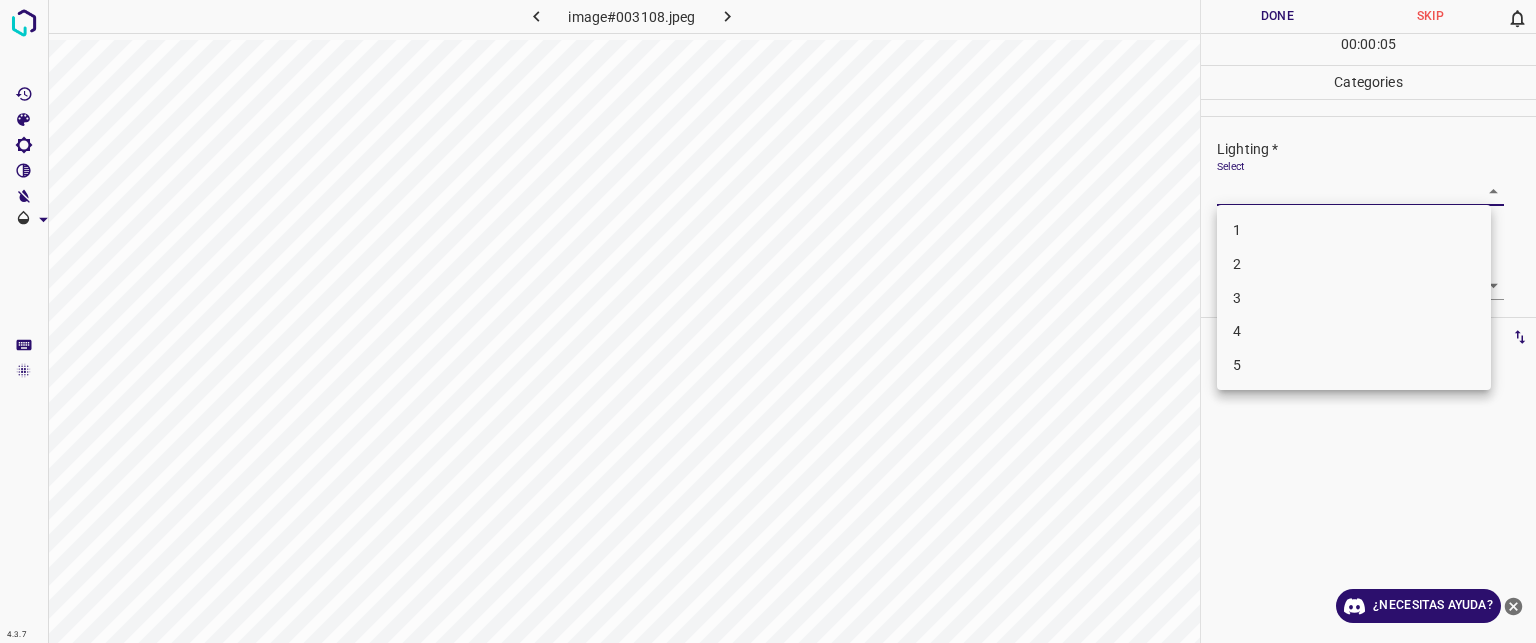 click on "3" at bounding box center (1354, 298) 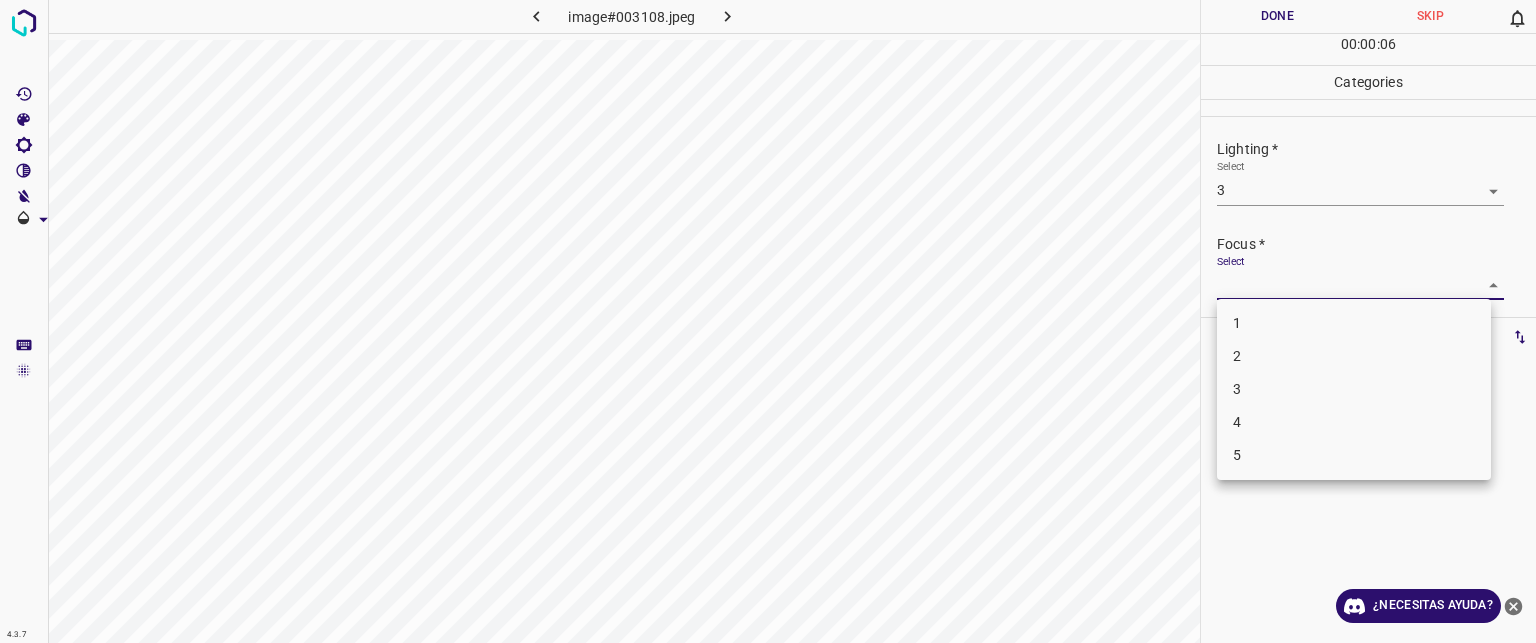 click on "Texto original Valora esta traducción Tu opinión servirá para ayudar a mejorar el Traductor de Google 4.3.7 image#003108.jpeg Done Skip 0 00   : 00   : 06   Categories Lighting *  Select 3 3 Focus *  Select ​ Overall *  Select ​ Labels   0 Categories 1 Lighting 2 Focus 3 Overall Tools Space Change between modes (Draw & Edit) I Auto labeling R Restore zoom M Zoom in N Zoom out Delete Delete selecte label Filters Z Restore filters X Saturation filter C Brightness filter V Contrast filter B Gray scale filter General O Download ¿Necesitas ayuda? - Texto - Esconder - Borrar 1 2 3 4 5" at bounding box center (768, 321) 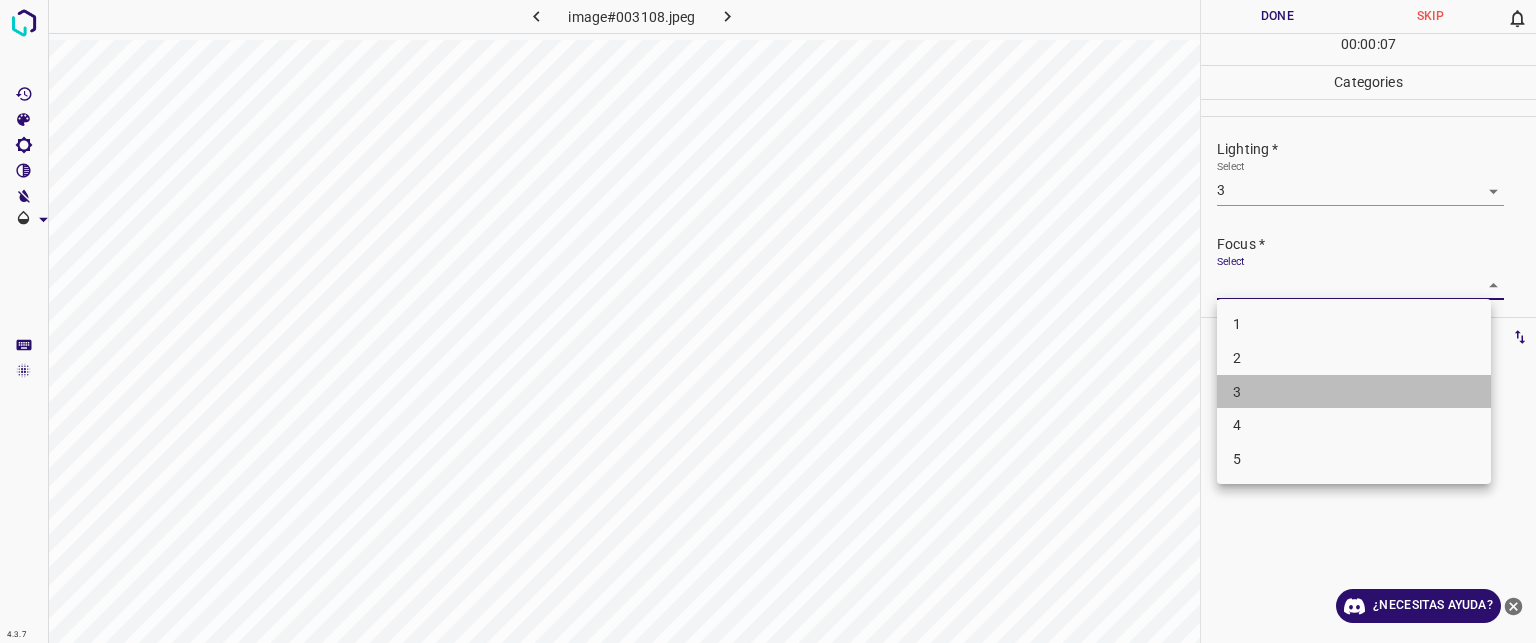 click on "3" at bounding box center (1354, 392) 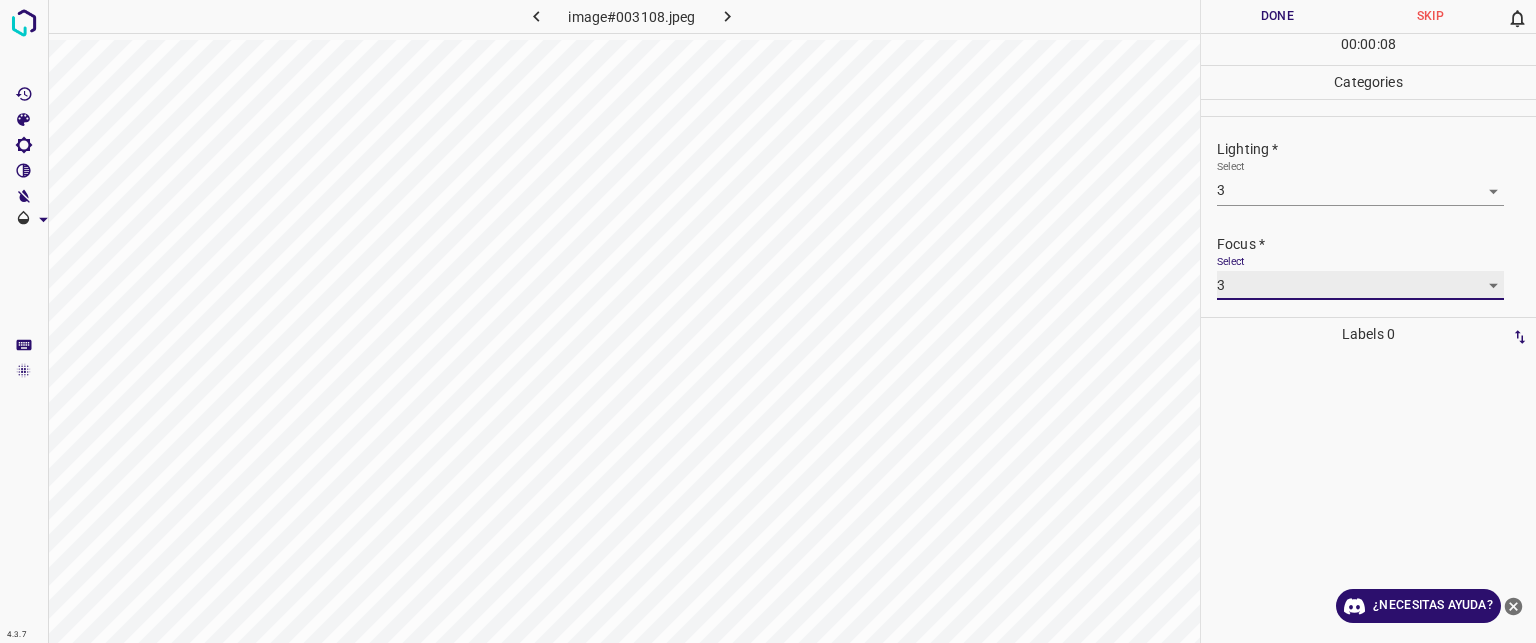 scroll, scrollTop: 98, scrollLeft: 0, axis: vertical 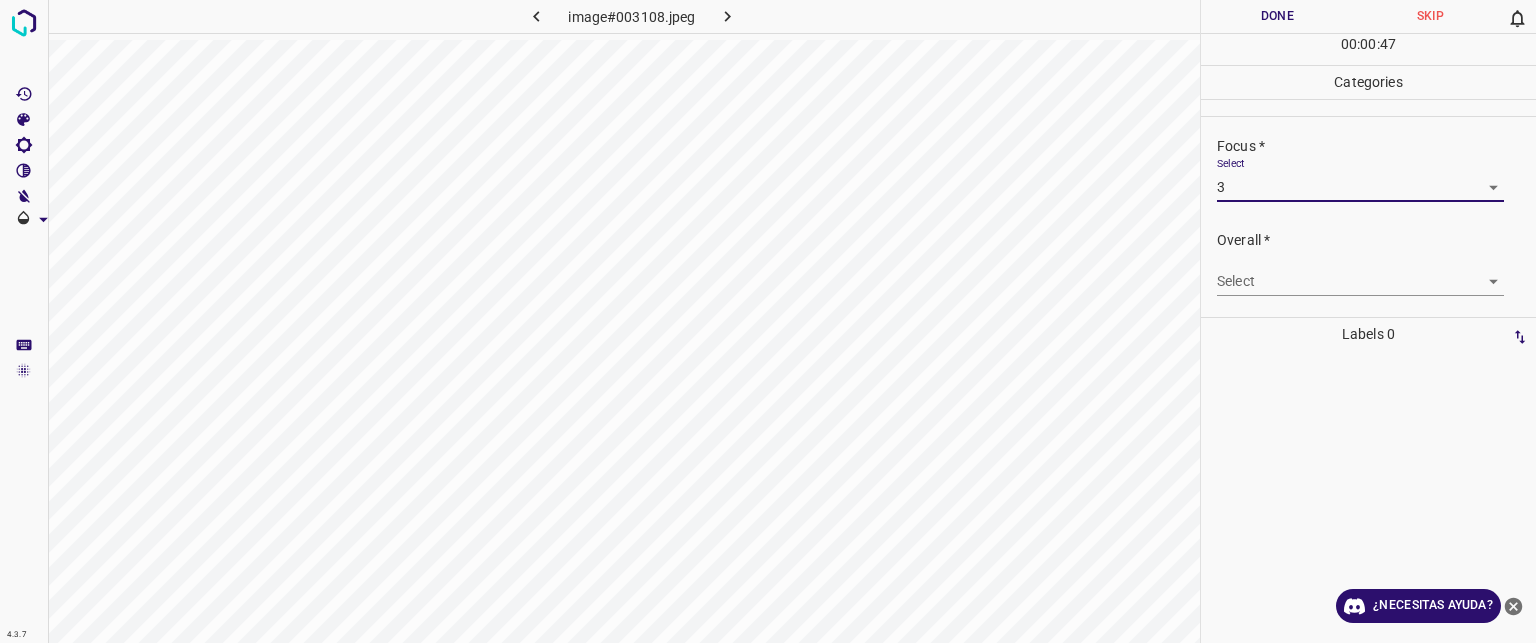 click on "Texto original Valora esta traducción Tu opinión servirá para ayudar a mejorar el Traductor de Google 4.3.7 image#003108.jpeg Done Skip 0 00   : 00   : 47   Categories Lighting *  Select 3 3 Focus *  Select 3 3 Overall *  Select ​ Labels   0 Categories 1 Lighting 2 Focus 3 Overall Tools Space Change between modes (Draw & Edit) I Auto labeling R Restore zoom M Zoom in N Zoom out Delete Delete selecte label Filters Z Restore filters X Saturation filter C Brightness filter V Contrast filter B Gray scale filter General O Download ¿Necesitas ayuda? - Texto - Esconder - Borrar" at bounding box center [768, 321] 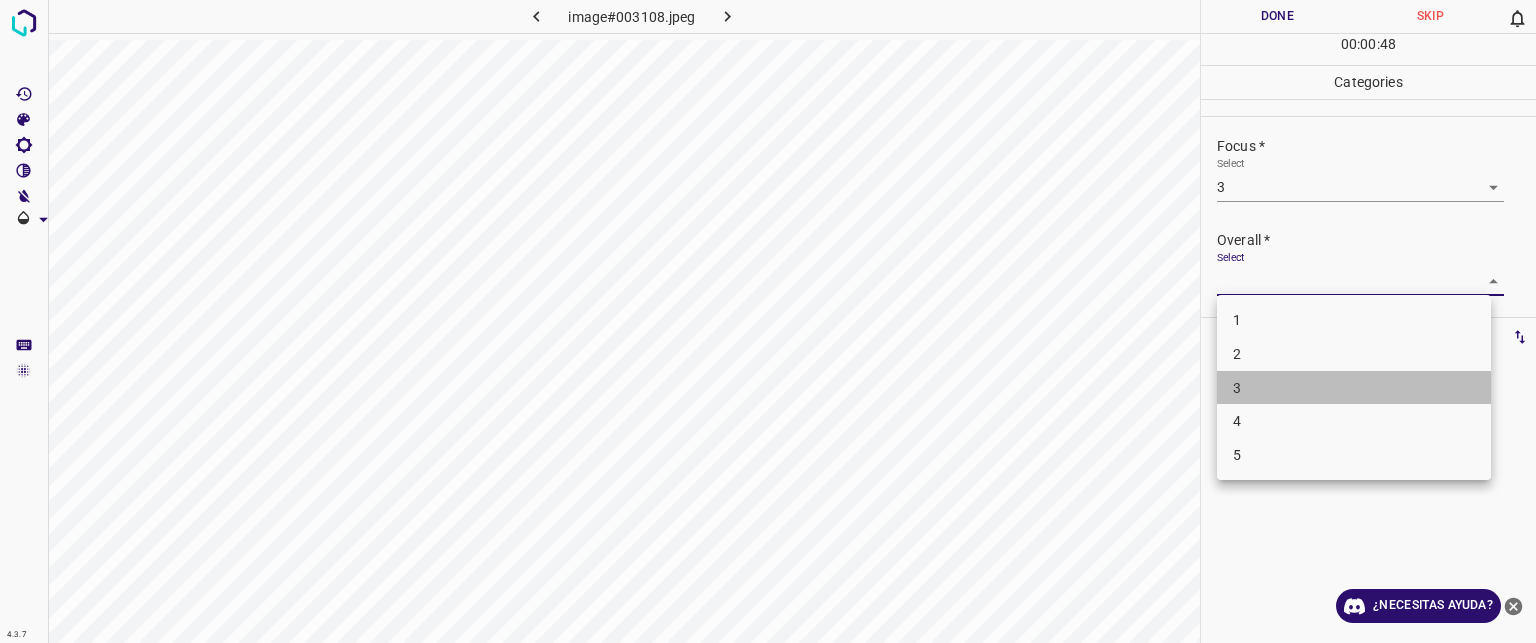 click on "3" at bounding box center [1354, 388] 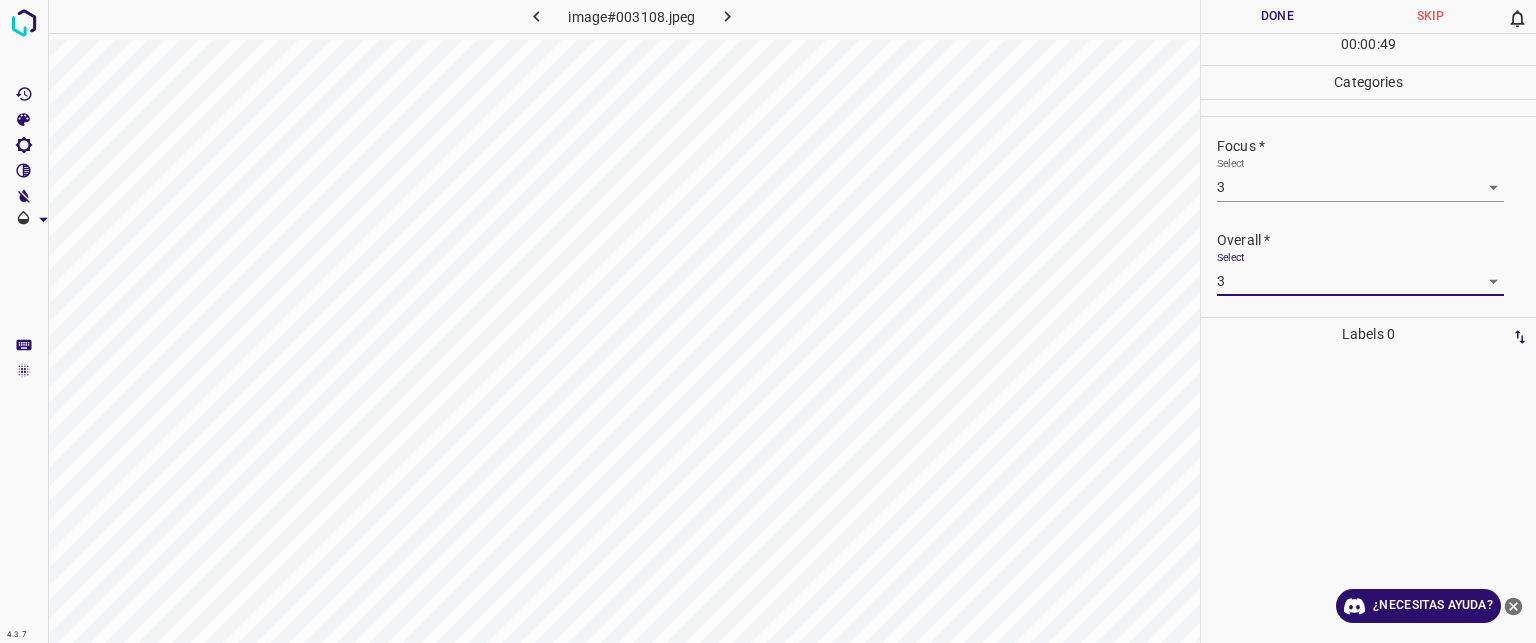 click on "Done" at bounding box center [1277, 16] 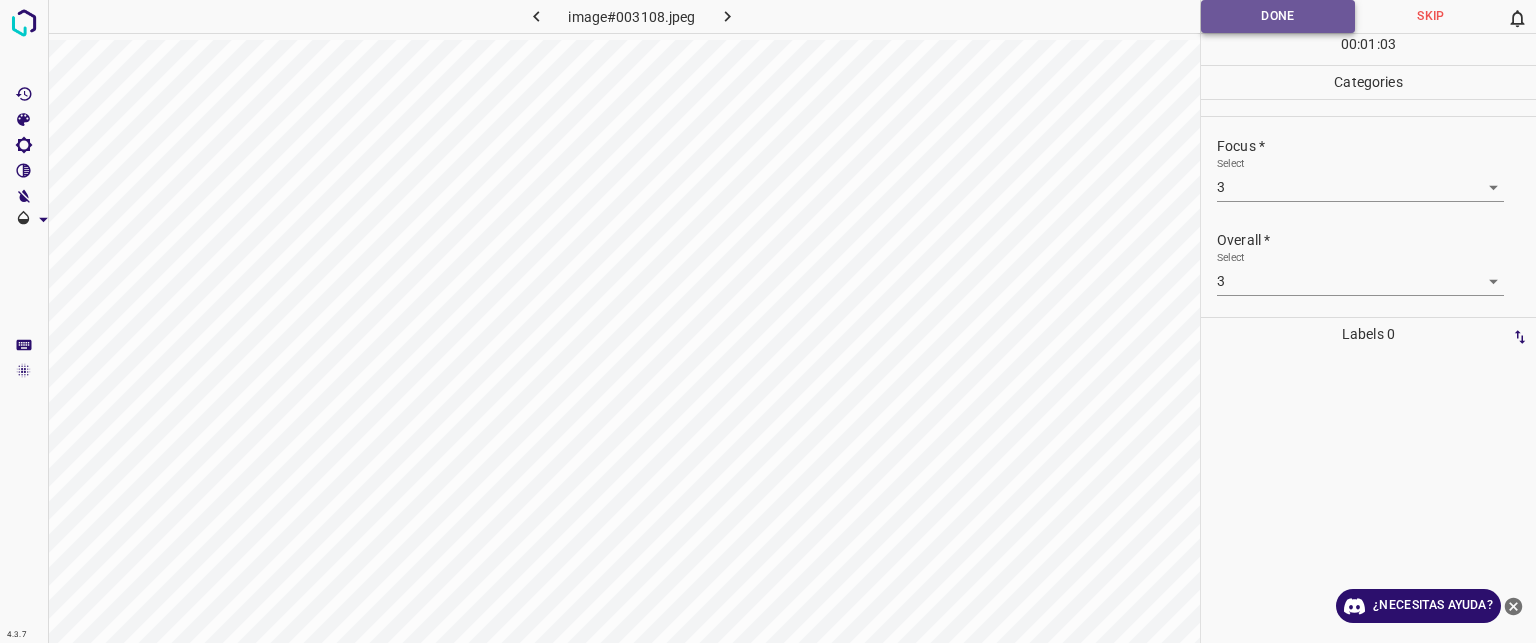 click on "Done" at bounding box center (1278, 16) 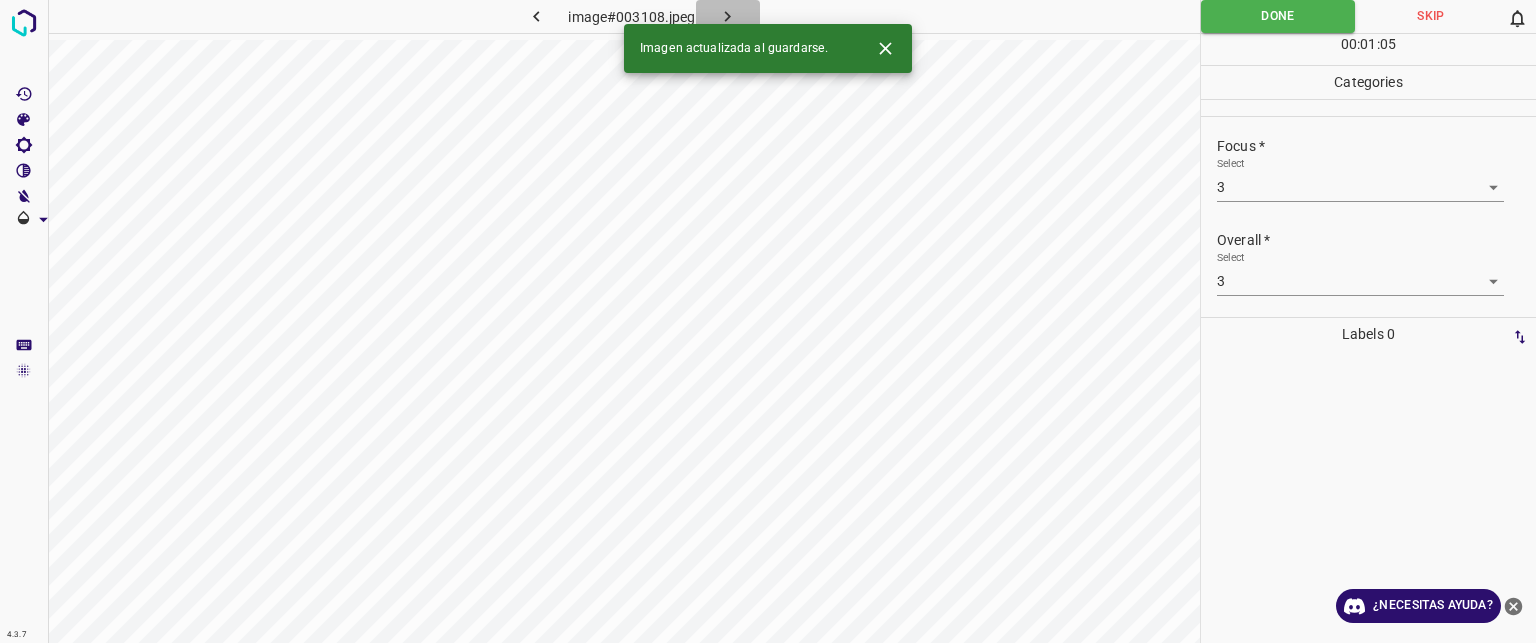 click 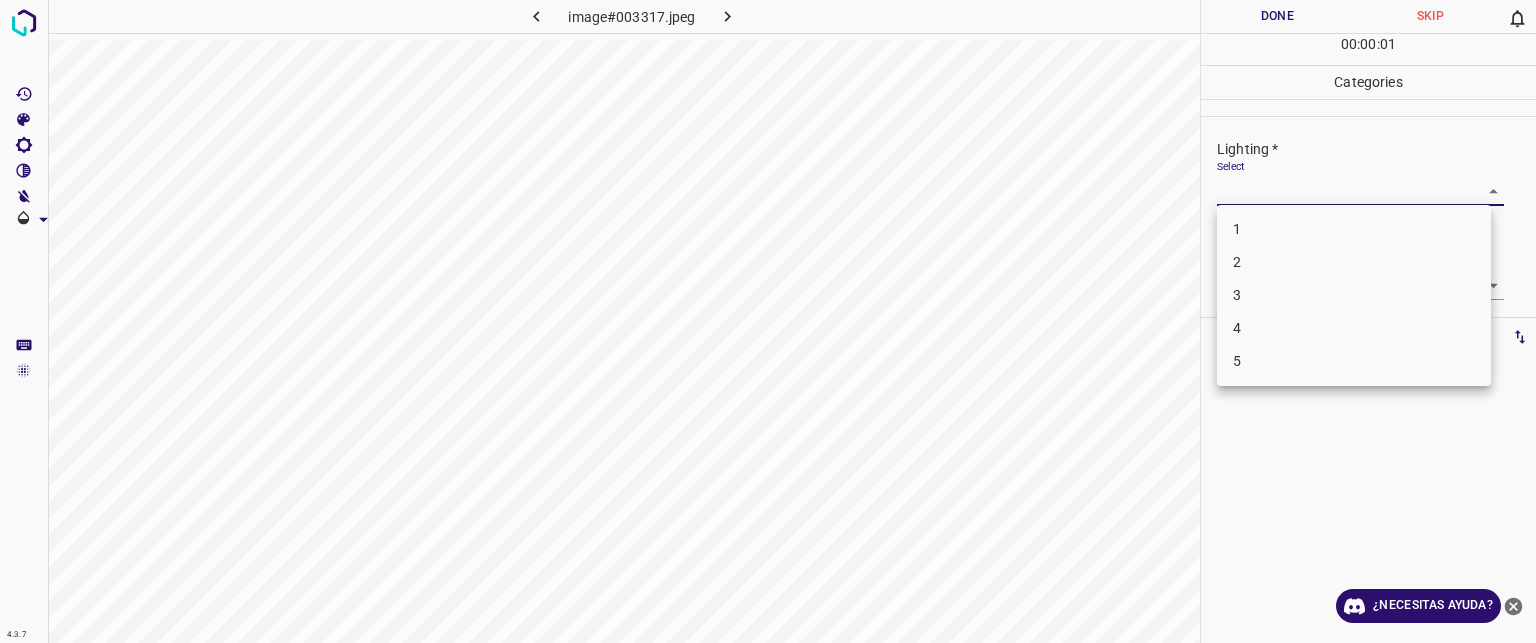 click on "Texto original Valora esta traducción Tu opinión servirá para ayudar a mejorar el Traductor de Google 4.3.7 image#003317.jpeg Done Skip 0 00   : 00   : 01   Categories Lighting *  Select ​ Focus *  Select ​ Overall *  Select ​ Labels   0 Categories 1 Lighting 2 Focus 3 Overall Tools Space Change between modes (Draw & Edit) I Auto labeling R Restore zoom M Zoom in N Zoom out Delete Delete selecte label Filters Z Restore filters X Saturation filter C Brightness filter V Contrast filter B Gray scale filter General O Download ¿Necesitas ayuda? - Texto - Esconder - Borrar 1 2 3 4 5" at bounding box center [768, 321] 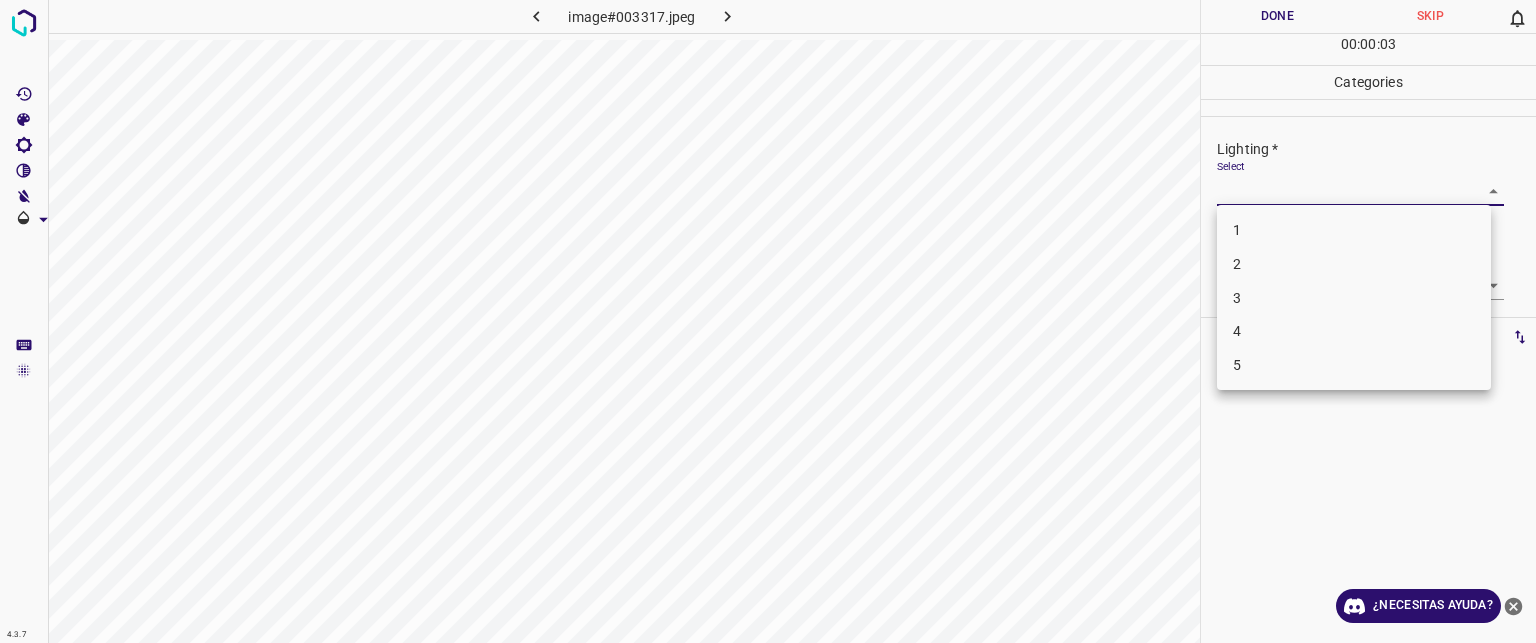 click on "3" at bounding box center [1237, 297] 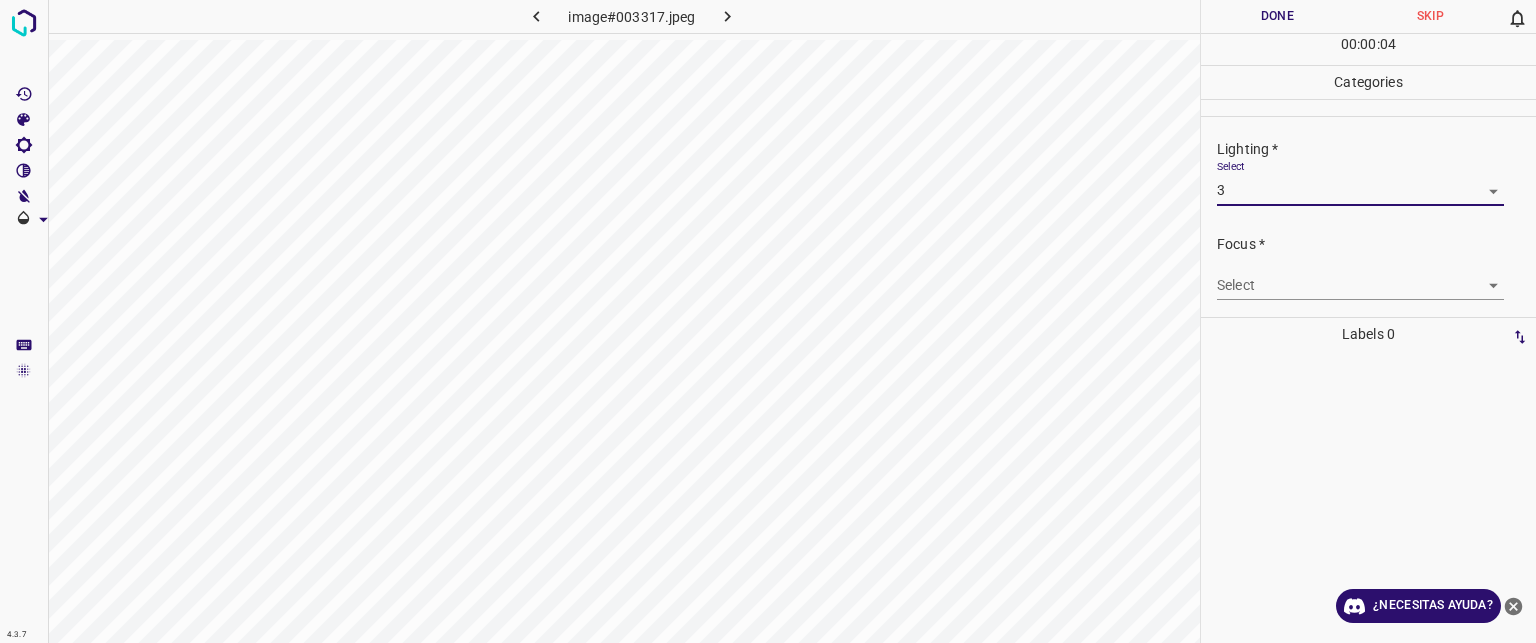 click on "Texto original Valora esta traducción Tu opinión servirá para ayudar a mejorar el Traductor de Google 4.3.7 image#003317.jpeg Done Skip 0 00   : 00   : 04   Categories Lighting *  Select 3 3 Focus *  Select ​ Overall *  Select ​ Labels   0 Categories 1 Lighting 2 Focus 3 Overall Tools Space Change between modes (Draw & Edit) I Auto labeling R Restore zoom M Zoom in N Zoom out Delete Delete selecte label Filters Z Restore filters X Saturation filter C Brightness filter V Contrast filter B Gray scale filter General O Download ¿Necesitas ayuda? - Texto - Esconder - Borrar" at bounding box center [768, 321] 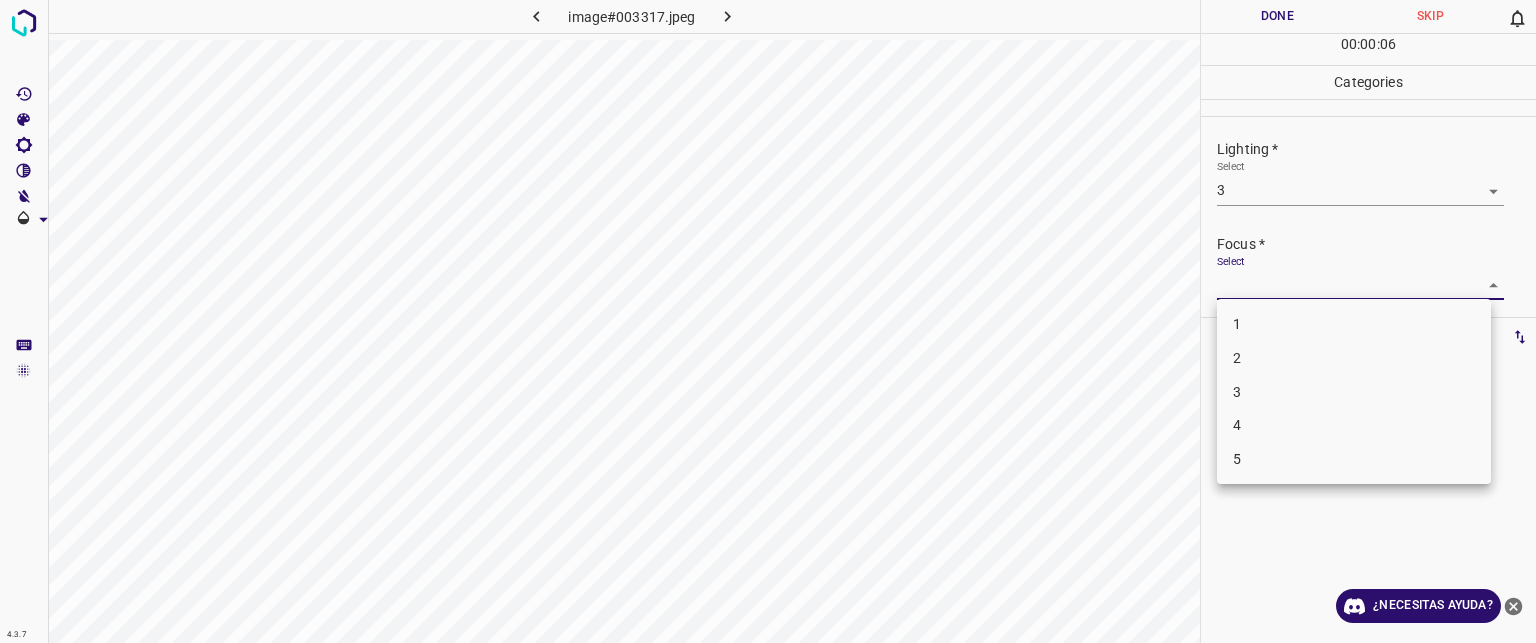 click on "3" at bounding box center (1354, 392) 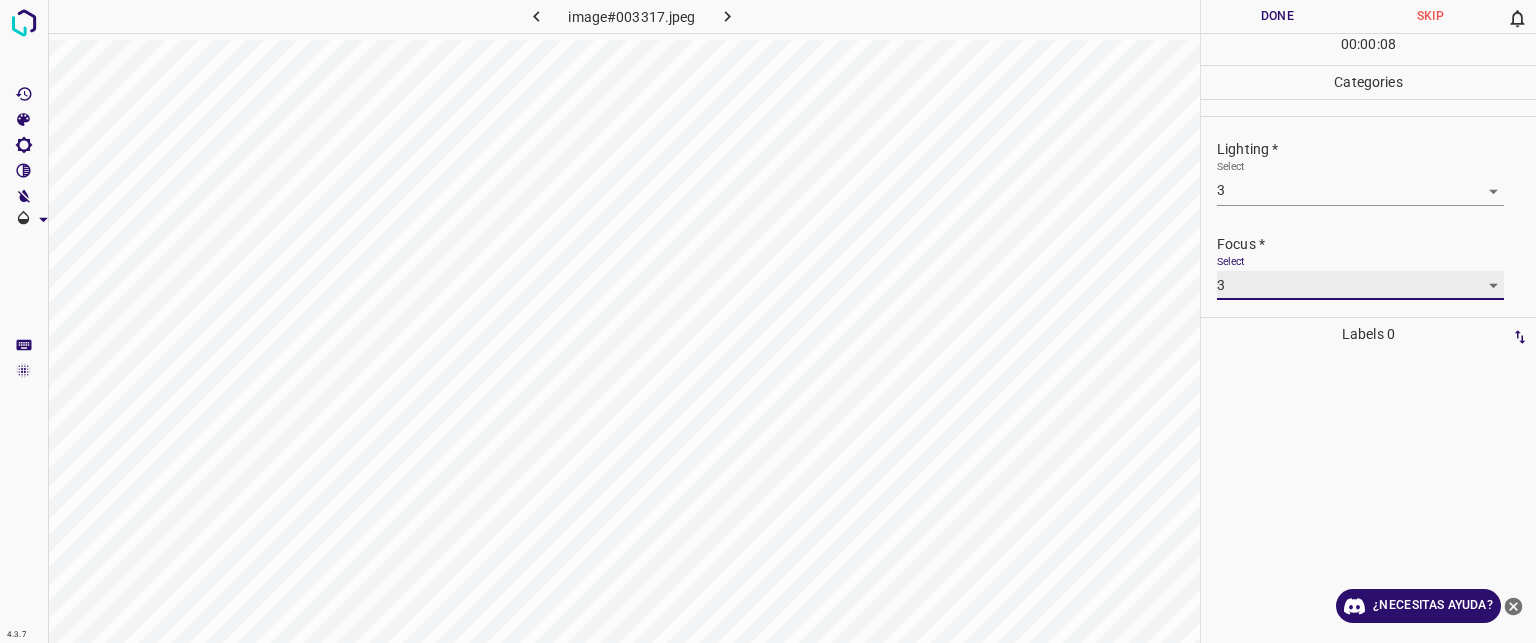 scroll, scrollTop: 98, scrollLeft: 0, axis: vertical 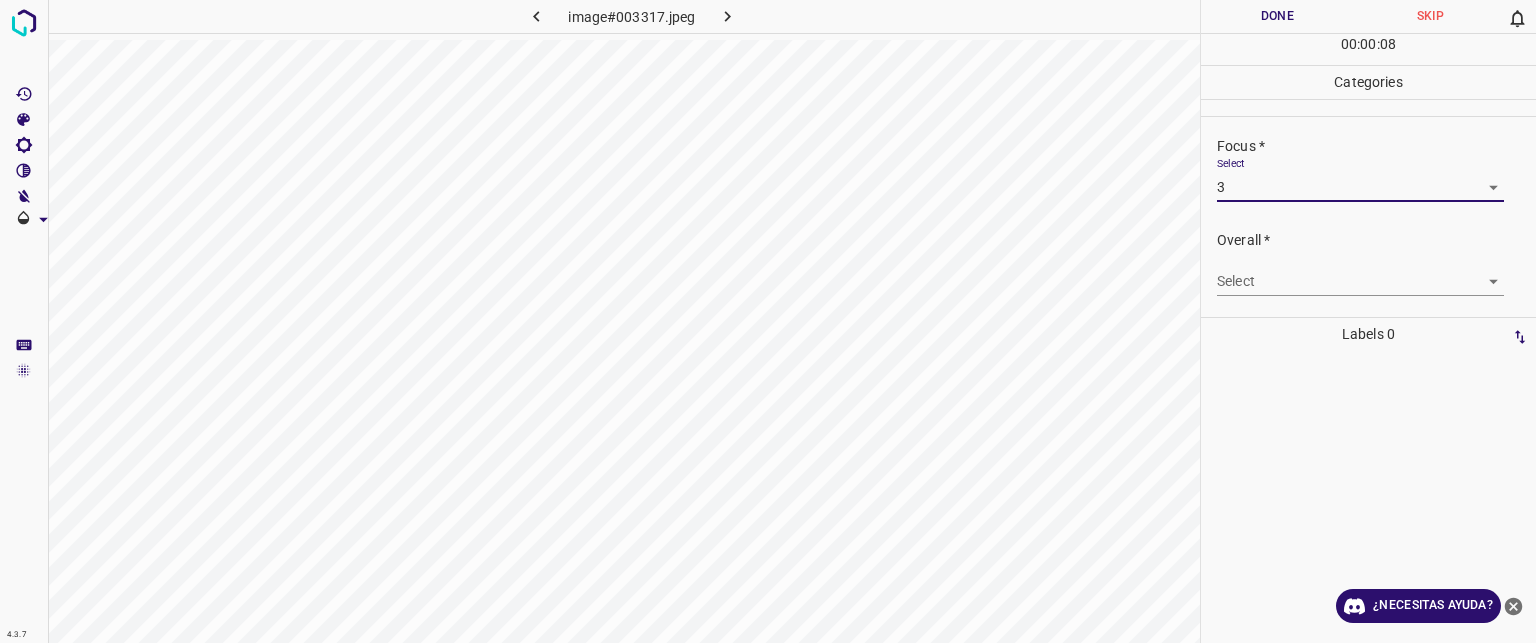 click on "Texto original Valora esta traducción Tu opinión servirá para ayudar a mejorar el Traductor de Google 4.3.7 image#003317.jpeg Done Skip 0 00   : 00   : 08   Categories Lighting *  Select 3 3 Focus *  Select 3 3 Overall *  Select ​ Labels   0 Categories 1 Lighting 2 Focus 3 Overall Tools Space Change between modes (Draw & Edit) I Auto labeling R Restore zoom M Zoom in N Zoom out Delete Delete selecte label Filters Z Restore filters X Saturation filter C Brightness filter V Contrast filter B Gray scale filter General O Download ¿Necesitas ayuda? - Texto - Esconder - Borrar" at bounding box center (768, 321) 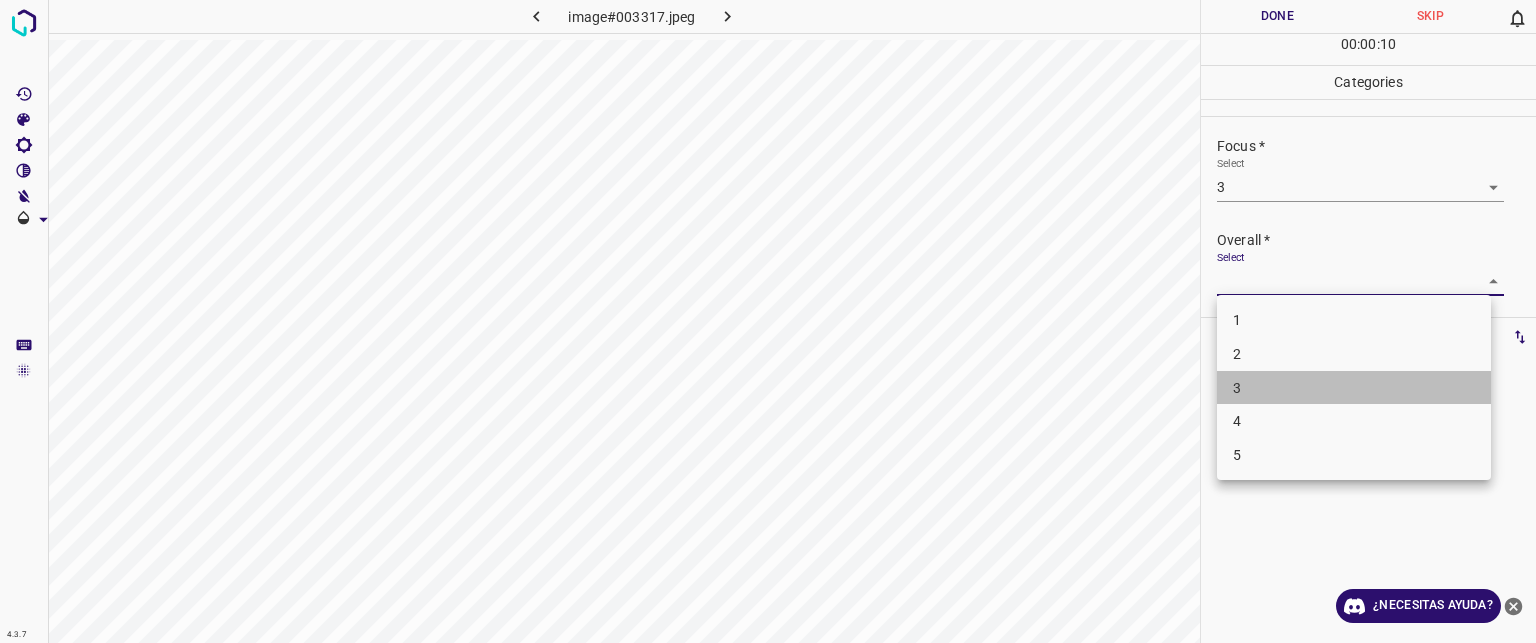 click on "3" at bounding box center (1237, 388) 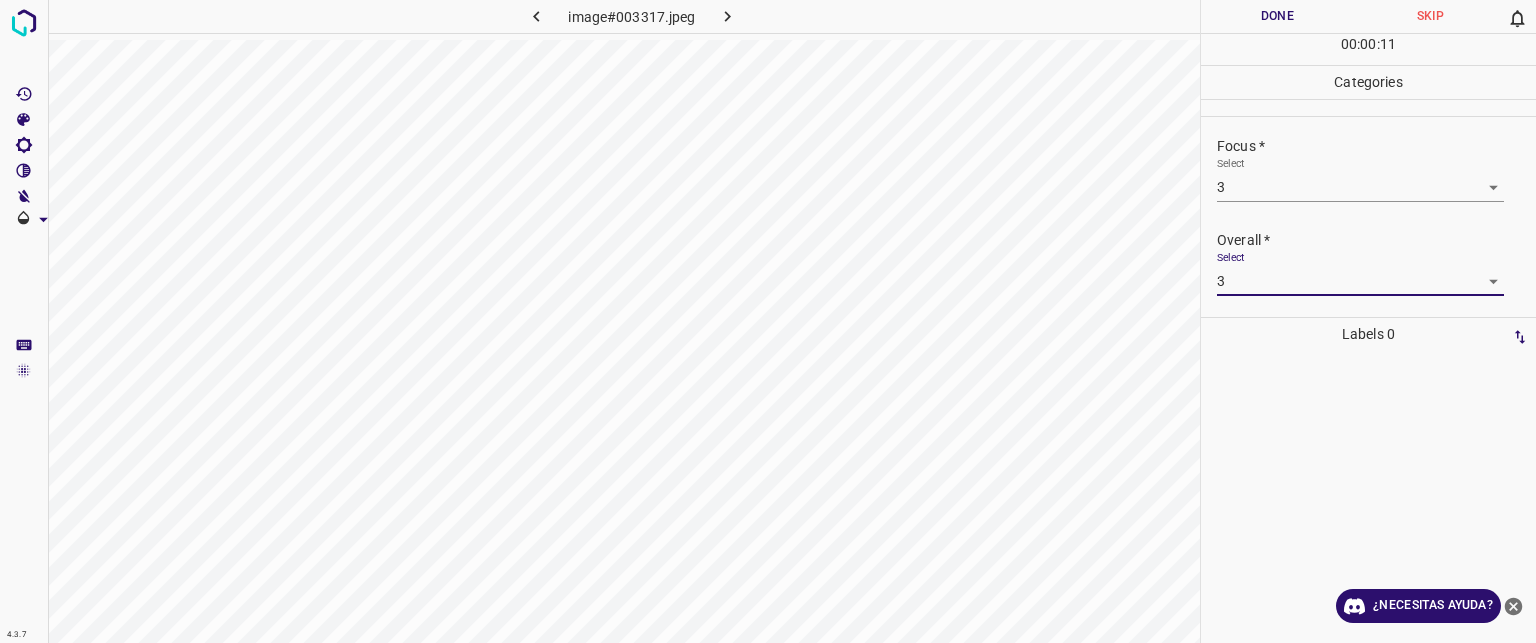 click on "Done" at bounding box center [1277, 16] 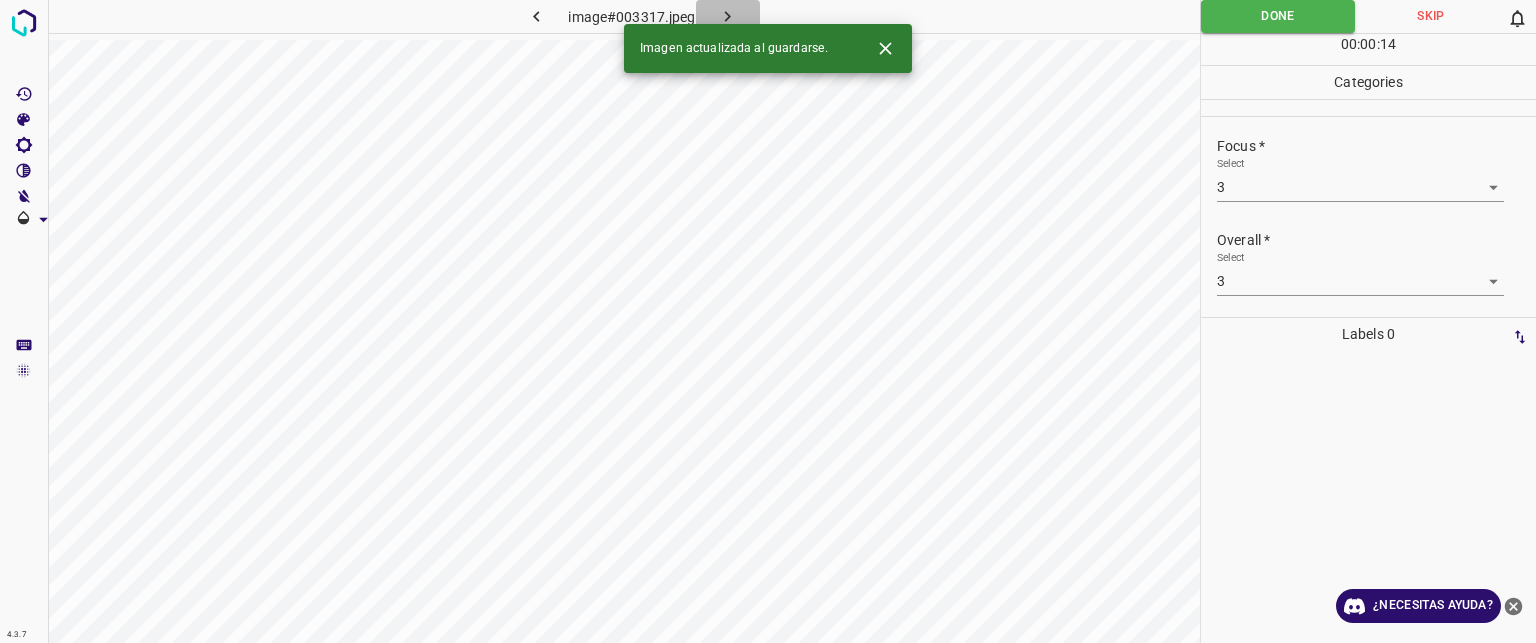 click 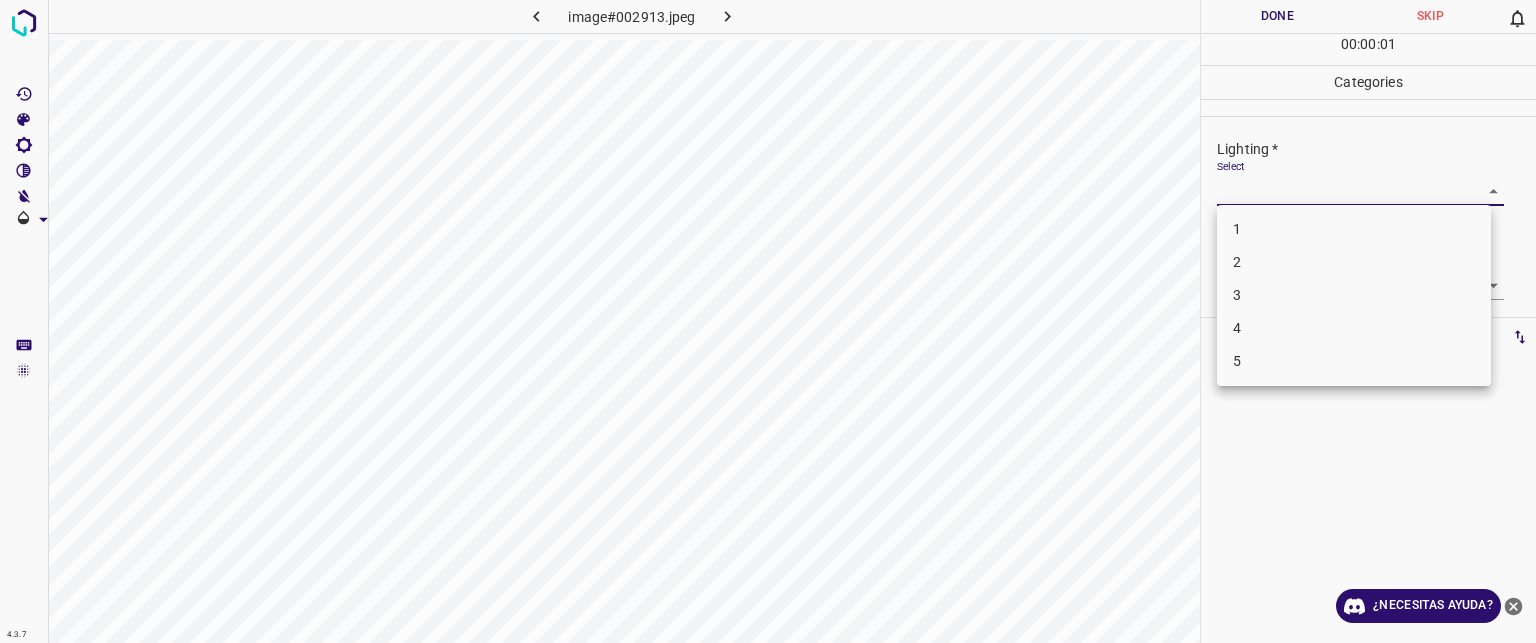click on "Texto original Valora esta traducción Tu opinión servirá para ayudar a mejorar el Traductor de Google 4.3.7 image#002913.jpeg Done Skip 0 00   : 00   : 01   Categories Lighting *  Select ​ Focus *  Select ​ Overall *  Select ​ Labels   0 Categories 1 Lighting 2 Focus 3 Overall Tools Space Change between modes (Draw & Edit) I Auto labeling R Restore zoom M Zoom in N Zoom out Delete Delete selecte label Filters Z Restore filters X Saturation filter C Brightness filter V Contrast filter B Gray scale filter General O Download ¿Necesitas ayuda? - Texto - Esconder - Borrar 1 2 3 4 5" at bounding box center (768, 321) 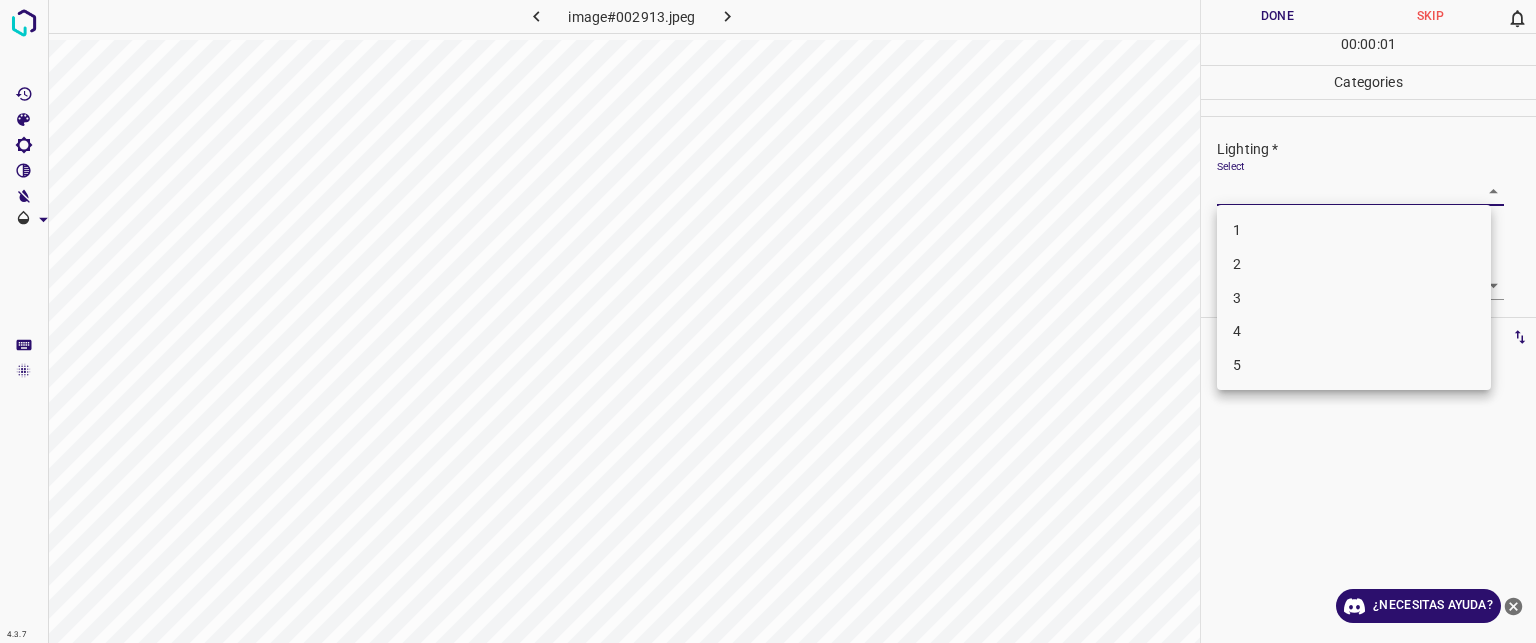 click on "3" at bounding box center (1237, 298) 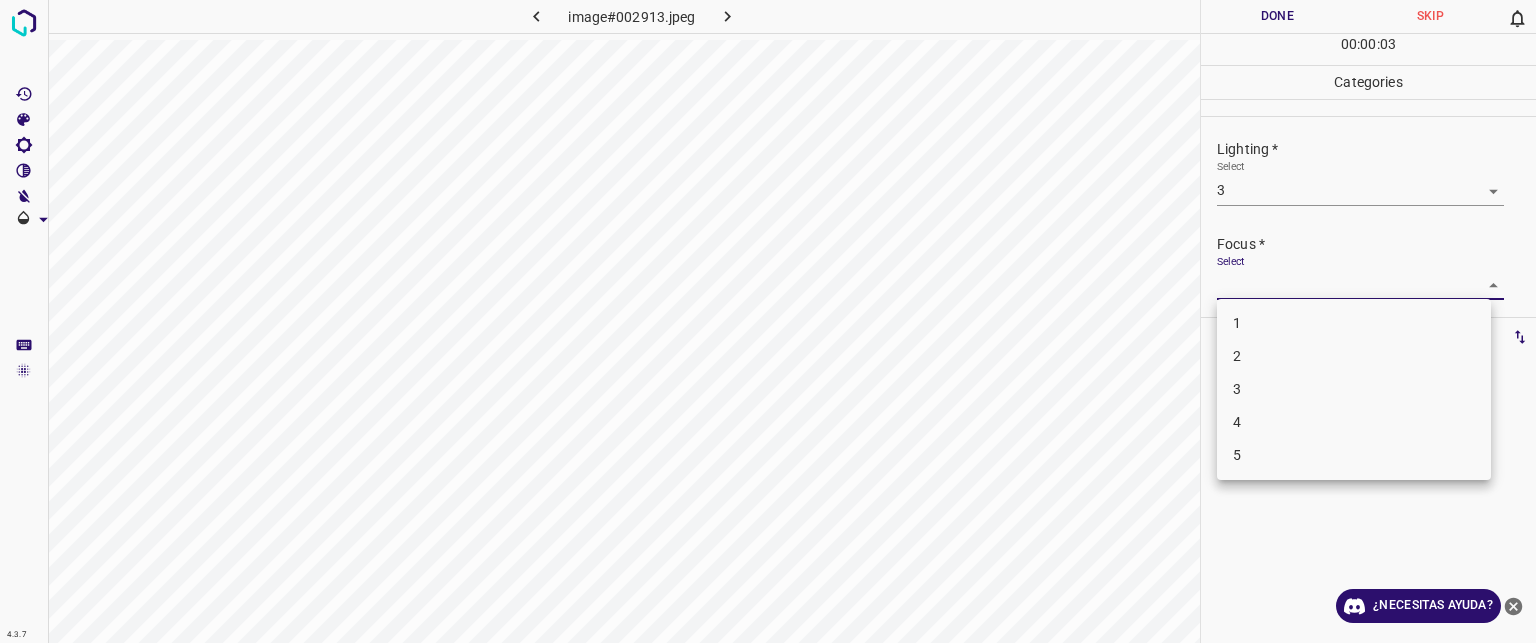 click on "Texto original Valora esta traducción Tu opinión servirá para ayudar a mejorar el Traductor de Google 4.3.7 image#002913.jpeg Done Skip 0 00   : 00   : 03   Categories Lighting *  Select 3 3 Focus *  Select ​ Overall *  Select ​ Labels   0 Categories 1 Lighting 2 Focus 3 Overall Tools Space Change between modes (Draw & Edit) I Auto labeling R Restore zoom M Zoom in N Zoom out Delete Delete selecte label Filters Z Restore filters X Saturation filter C Brightness filter V Contrast filter B Gray scale filter General O Download ¿Necesitas ayuda? - Texto - Esconder - Borrar 1 2 3 4 5" at bounding box center (768, 321) 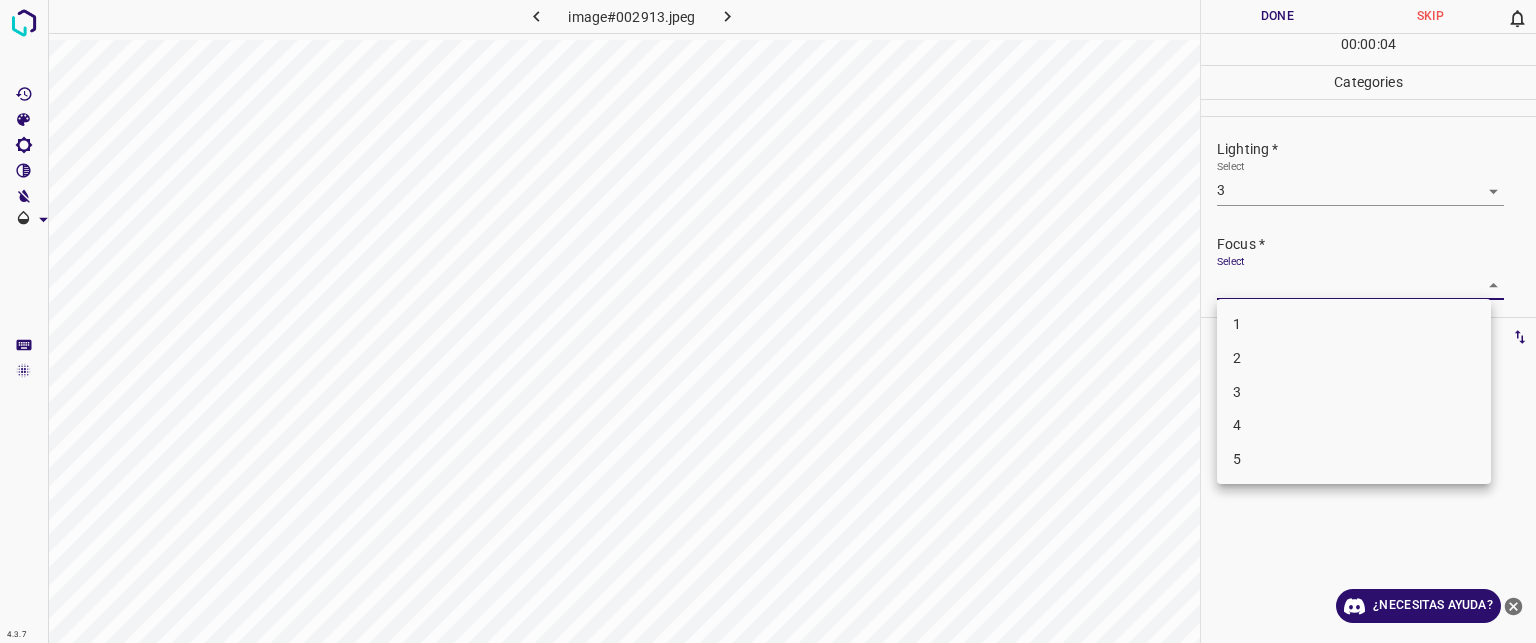 click on "3" at bounding box center (1354, 392) 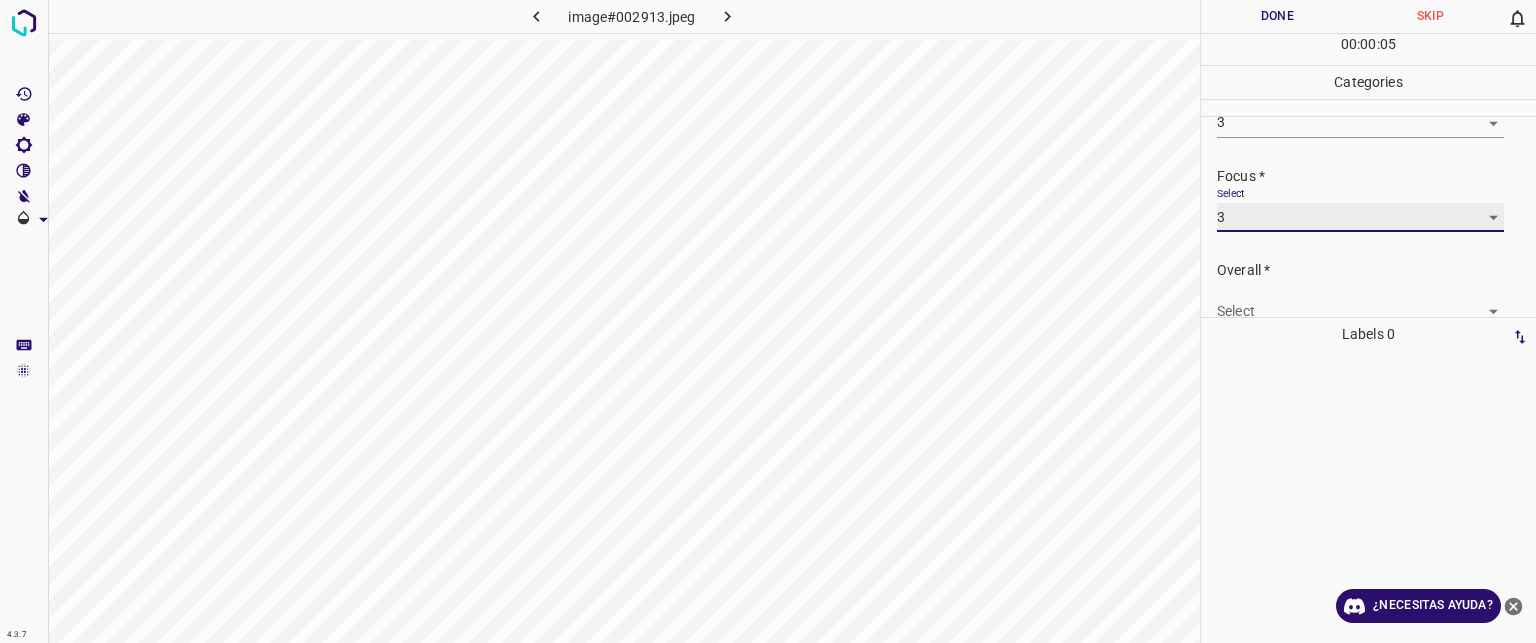 scroll, scrollTop: 98, scrollLeft: 0, axis: vertical 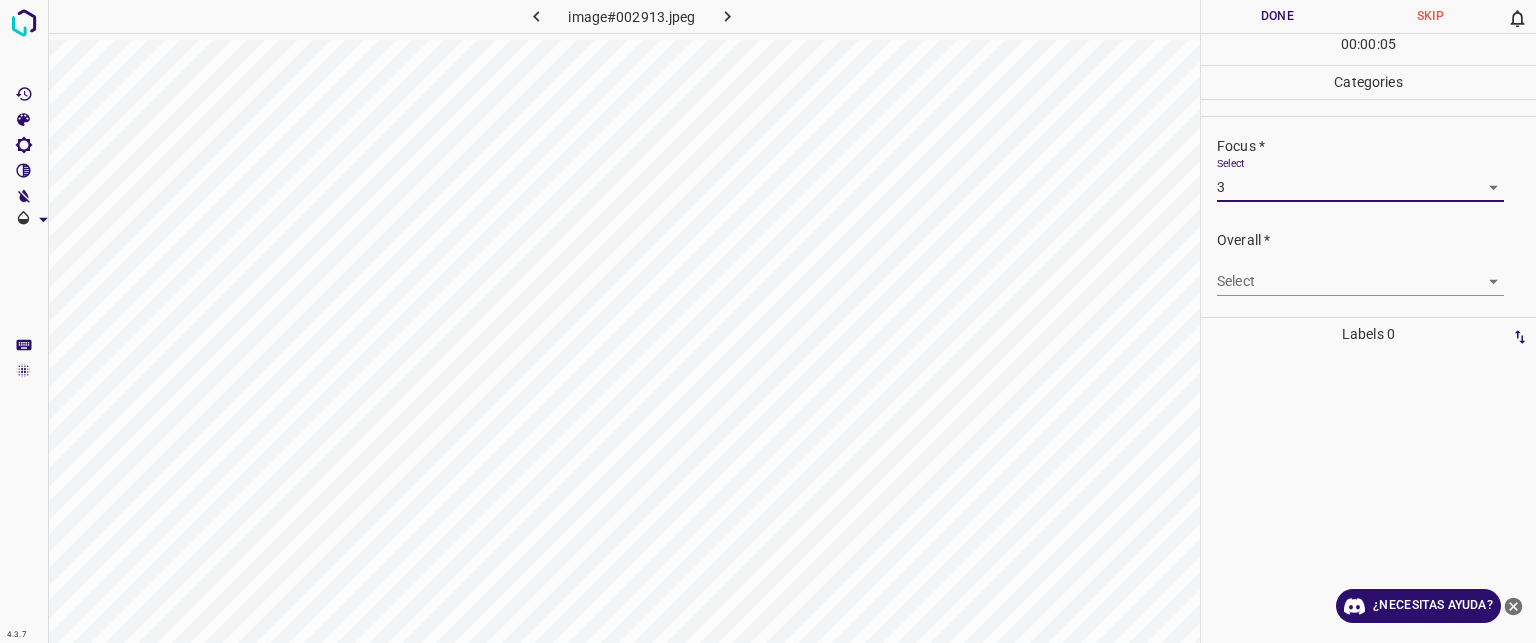 click on "Texto original Valora esta traducción Tu opinión servirá para ayudar a mejorar el Traductor de Google 4.3.7 image#002913.jpeg Done Skip 0 00   : 00   : 05   Categories Lighting *  Select 3 3 Focus *  Select 3 3 Overall *  Select ​ Labels   0 Categories 1 Lighting 2 Focus 3 Overall Tools Space Change between modes (Draw & Edit) I Auto labeling R Restore zoom M Zoom in N Zoom out Delete Delete selecte label Filters Z Restore filters X Saturation filter C Brightness filter V Contrast filter B Gray scale filter General O Download ¿Necesitas ayuda? - Texto - Esconder - Borrar" at bounding box center (768, 321) 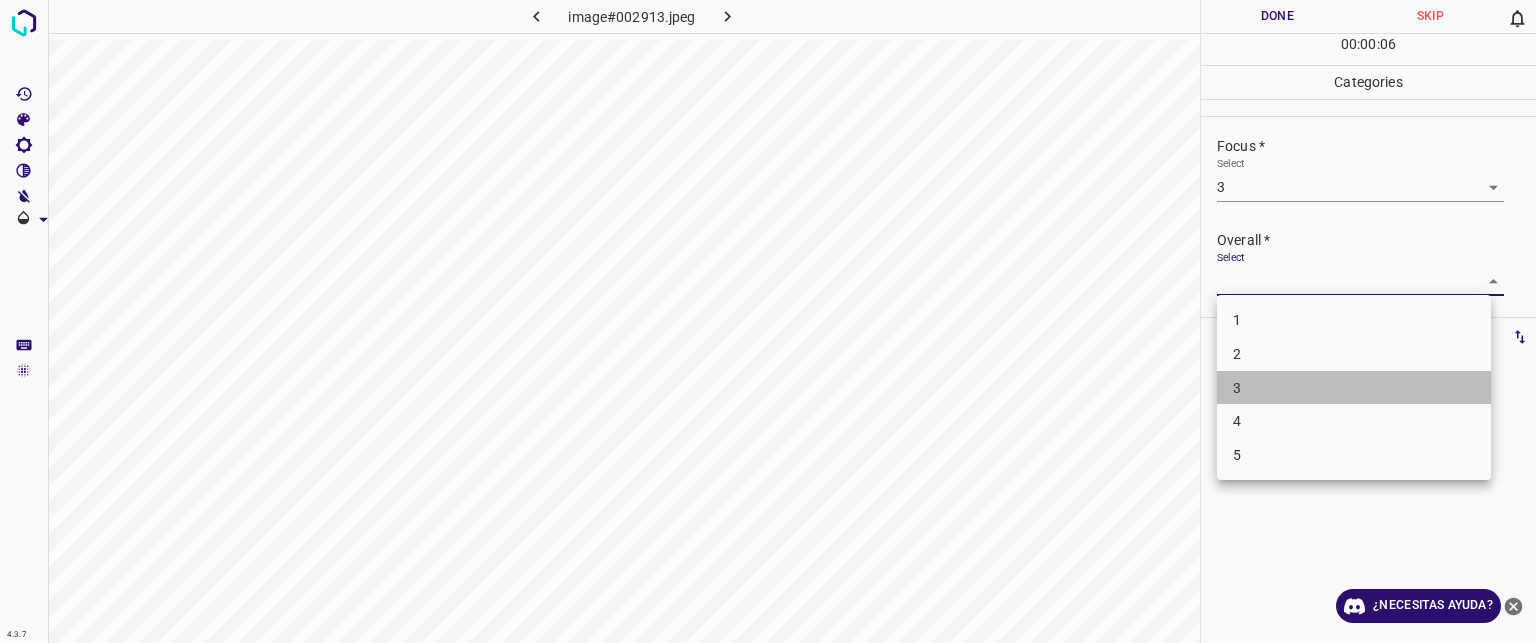 click on "3" at bounding box center (1354, 388) 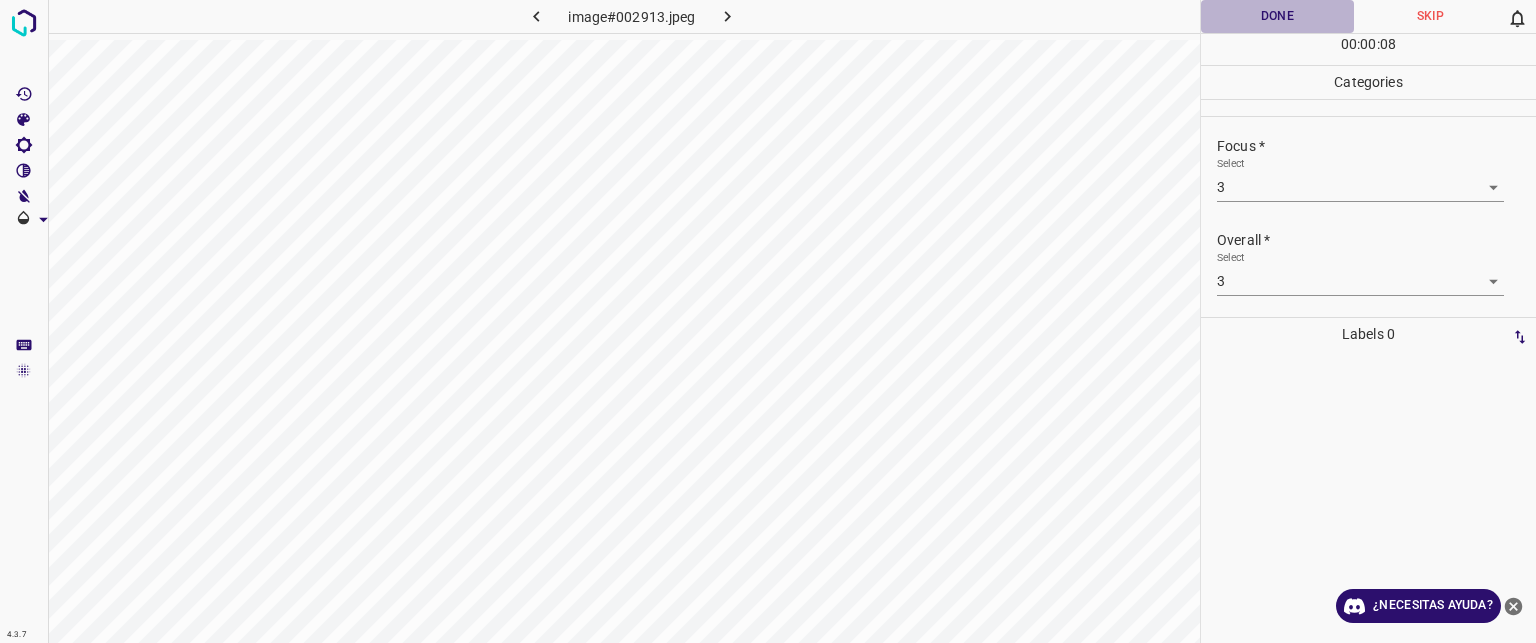click on "Done" at bounding box center (1277, 16) 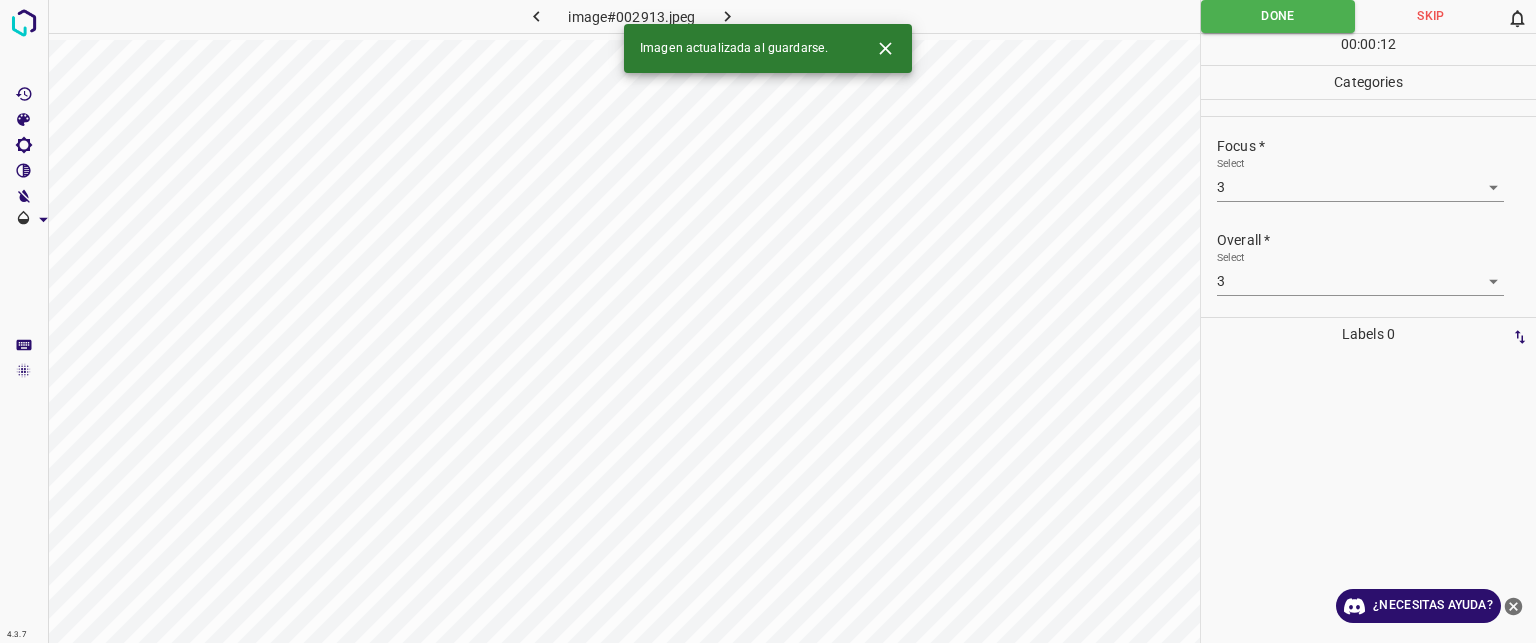 click 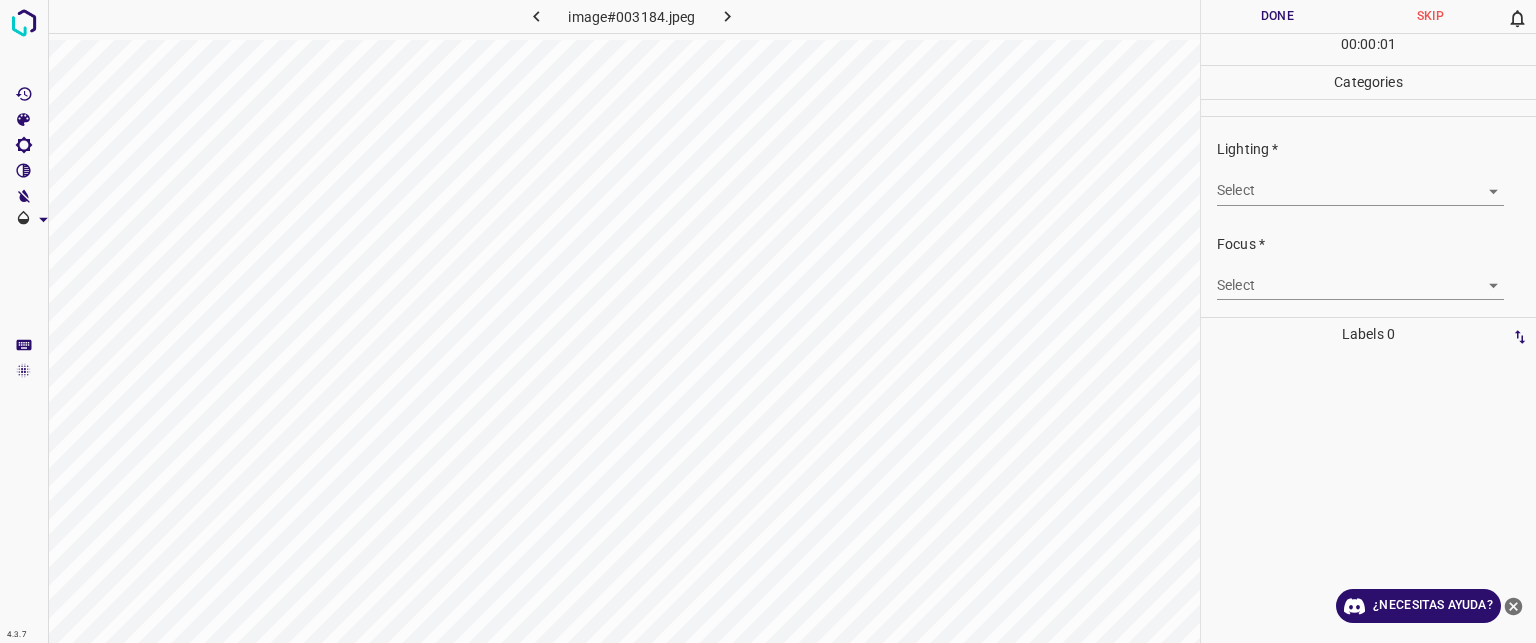 click on "Texto original Valora esta traducción Tu opinión servirá para ayudar a mejorar el Traductor de Google 4.3.7 image#003184.jpeg Done Skip 0 00   : 00   : 01   Categories Lighting *  Select ​ Focus *  Select ​ Overall *  Select ​ Labels   0 Categories 1 Lighting 2 Focus 3 Overall Tools Space Change between modes (Draw & Edit) I Auto labeling R Restore zoom M Zoom in N Zoom out Delete Delete selecte label Filters Z Restore filters X Saturation filter C Brightness filter V Contrast filter B Gray scale filter General O Download ¿Necesitas ayuda? - Texto - Esconder - Borrar" at bounding box center (768, 321) 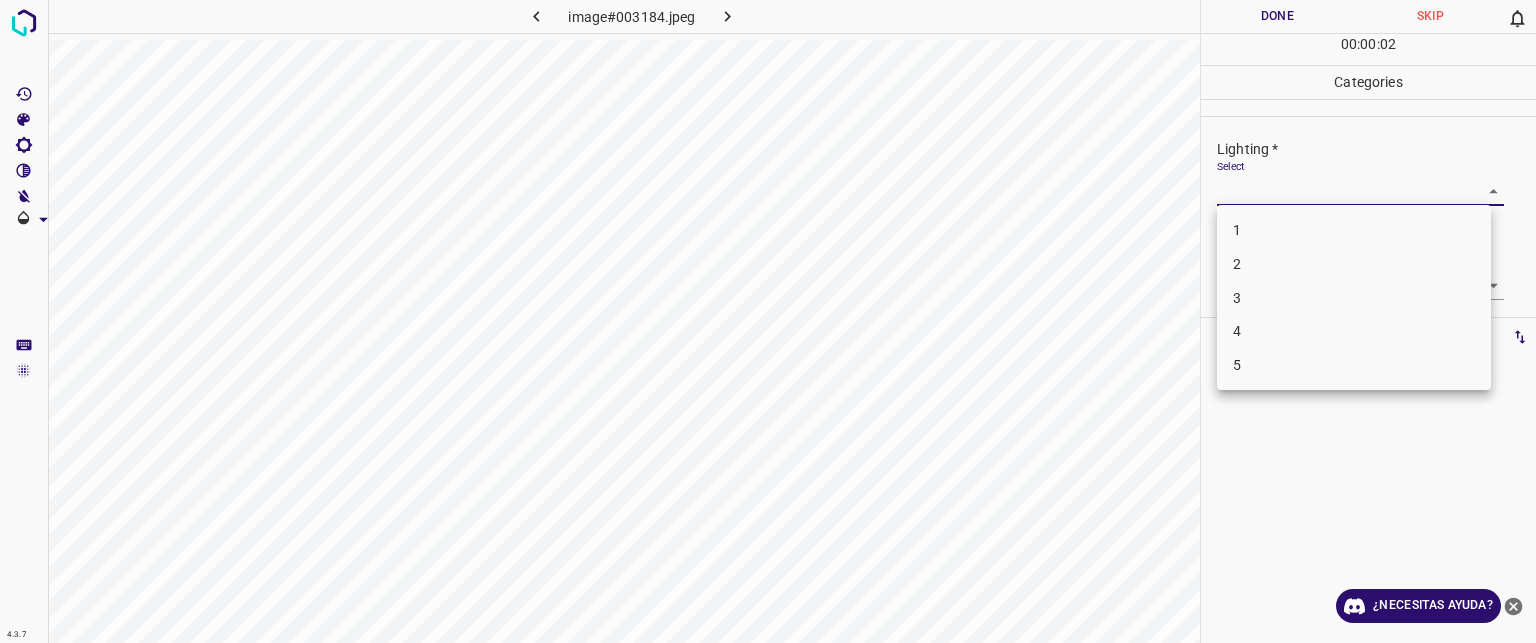 click on "2" at bounding box center [1354, 264] 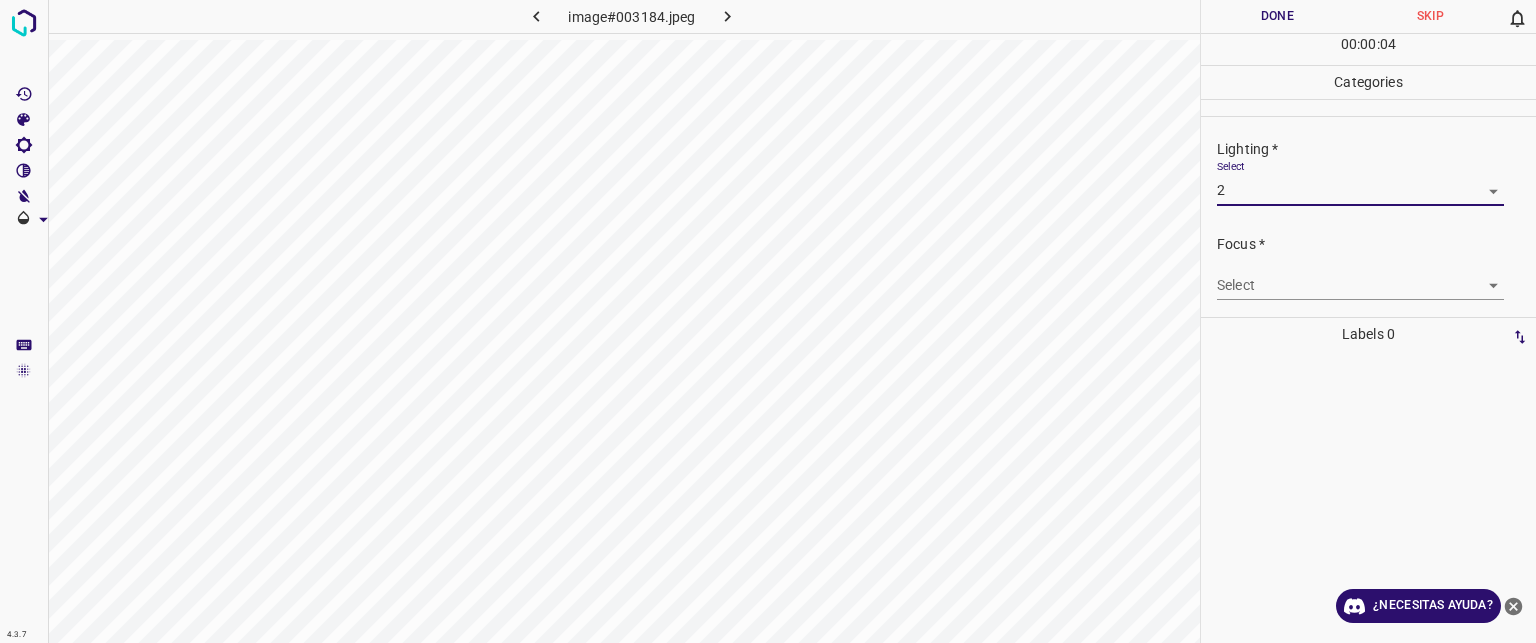 click on "Texto original Valora esta traducción Tu opinión servirá para ayudar a mejorar el Traductor de Google 4.3.7 image#003184.jpeg Done Skip 0 00   : 00   : 04   Categories Lighting *  Select 2 2 Focus *  Select ​ Overall *  Select ​ Labels   0 Categories 1 Lighting 2 Focus 3 Overall Tools Space Change between modes (Draw & Edit) I Auto labeling R Restore zoom M Zoom in N Zoom out Delete Delete selecte label Filters Z Restore filters X Saturation filter C Brightness filter V Contrast filter B Gray scale filter General O Download ¿Necesitas ayuda? - Texto - Esconder - Borrar" at bounding box center (768, 321) 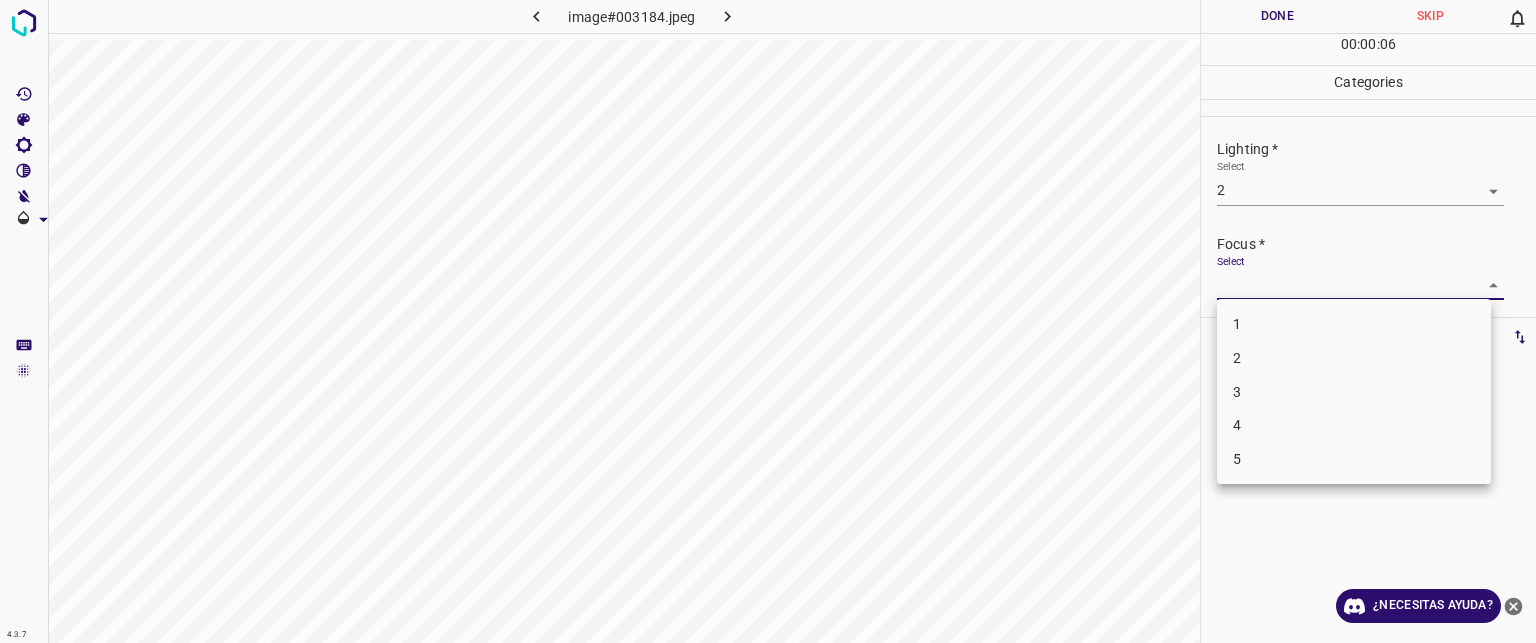 click on "2" at bounding box center (1354, 358) 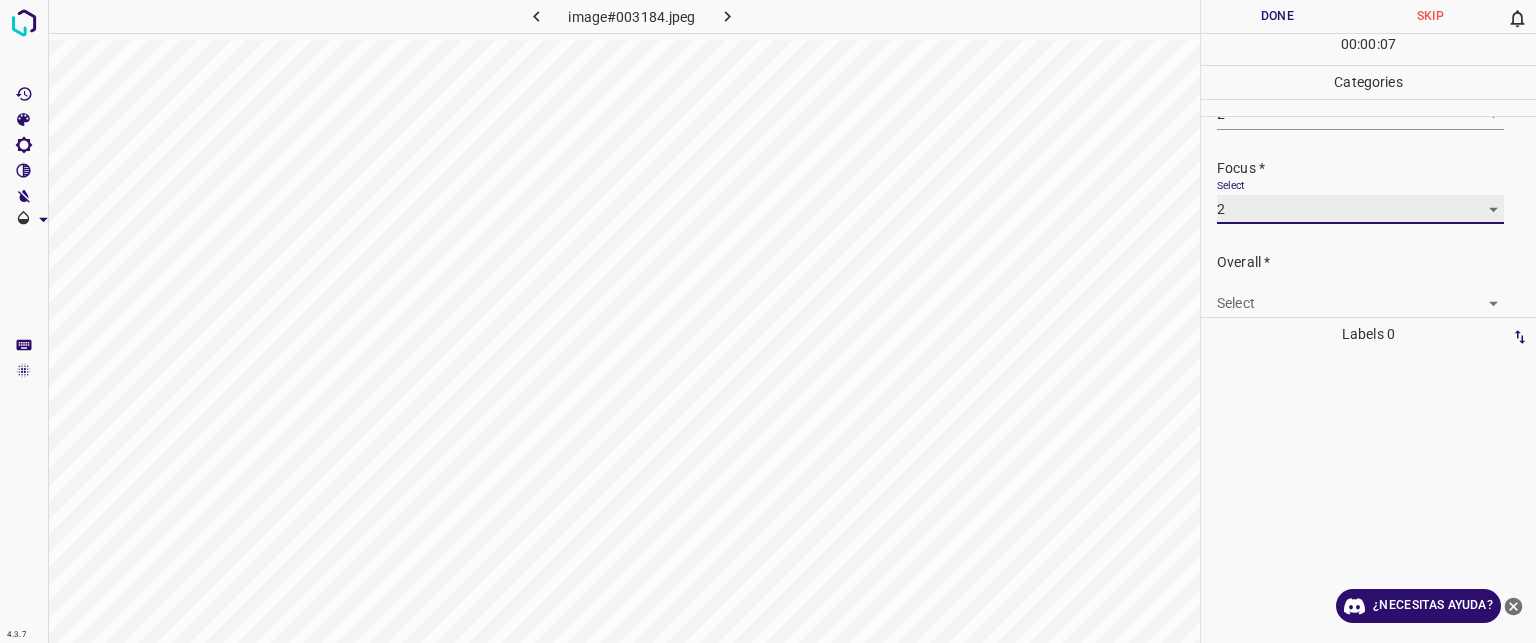 scroll, scrollTop: 98, scrollLeft: 0, axis: vertical 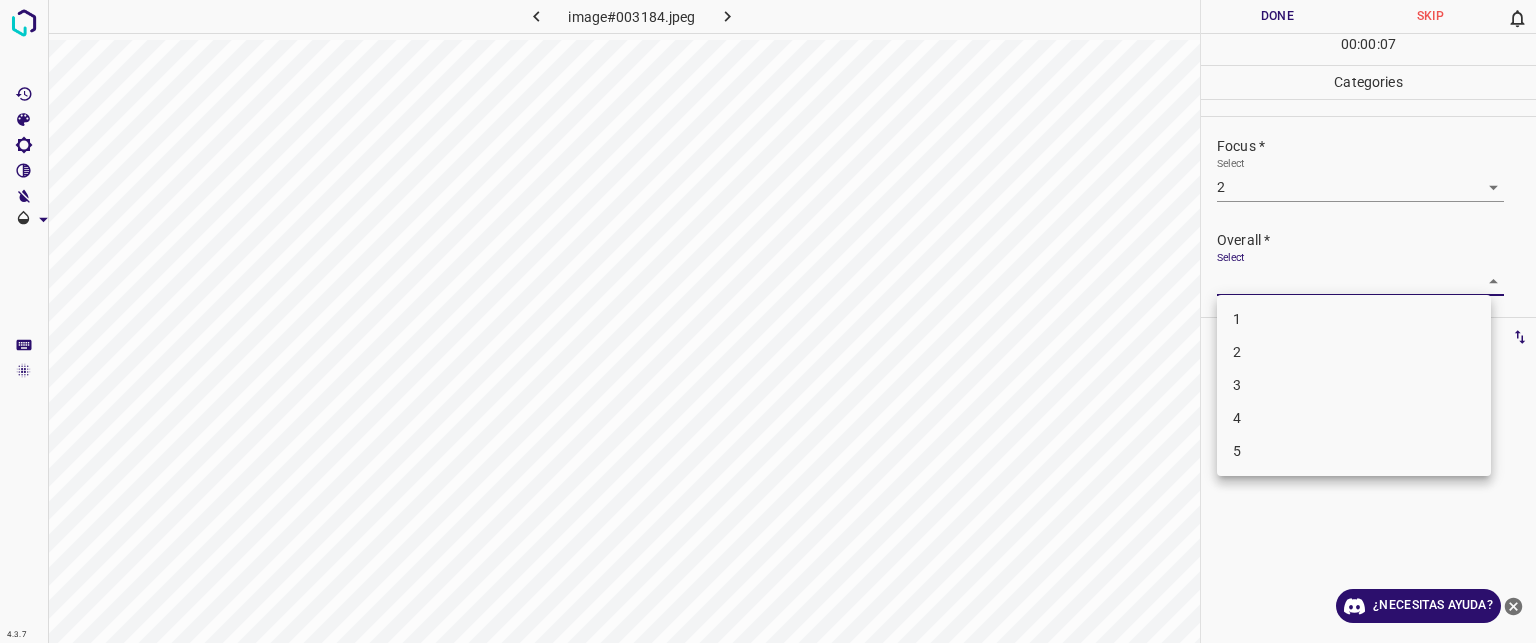 click on "Texto original Valora esta traducción Tu opinión servirá para ayudar a mejorar el Traductor de Google 4.3.7 image#003184.jpeg Done Skip 0 00   : 00   : 07   Categories Lighting *  Select 2 2 Focus *  Select 2 2 Overall *  Select ​ Labels   0 Categories 1 Lighting 2 Focus 3 Overall Tools Space Change between modes (Draw & Edit) I Auto labeling R Restore zoom M Zoom in N Zoom out Delete Delete selecte label Filters Z Restore filters X Saturation filter C Brightness filter V Contrast filter B Gray scale filter General O Download ¿Necesitas ayuda? - Texto - Esconder - Borrar 1 2 3 4 5" at bounding box center [768, 321] 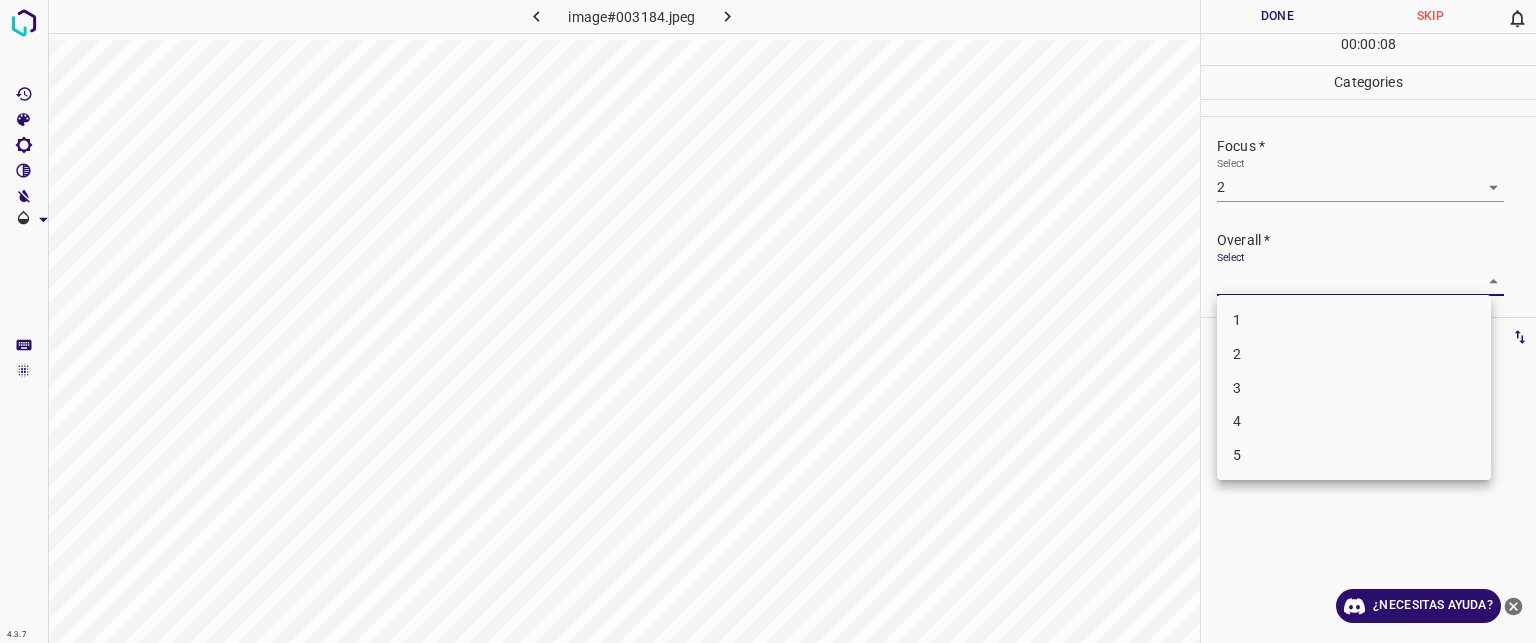 click on "2" at bounding box center [1354, 354] 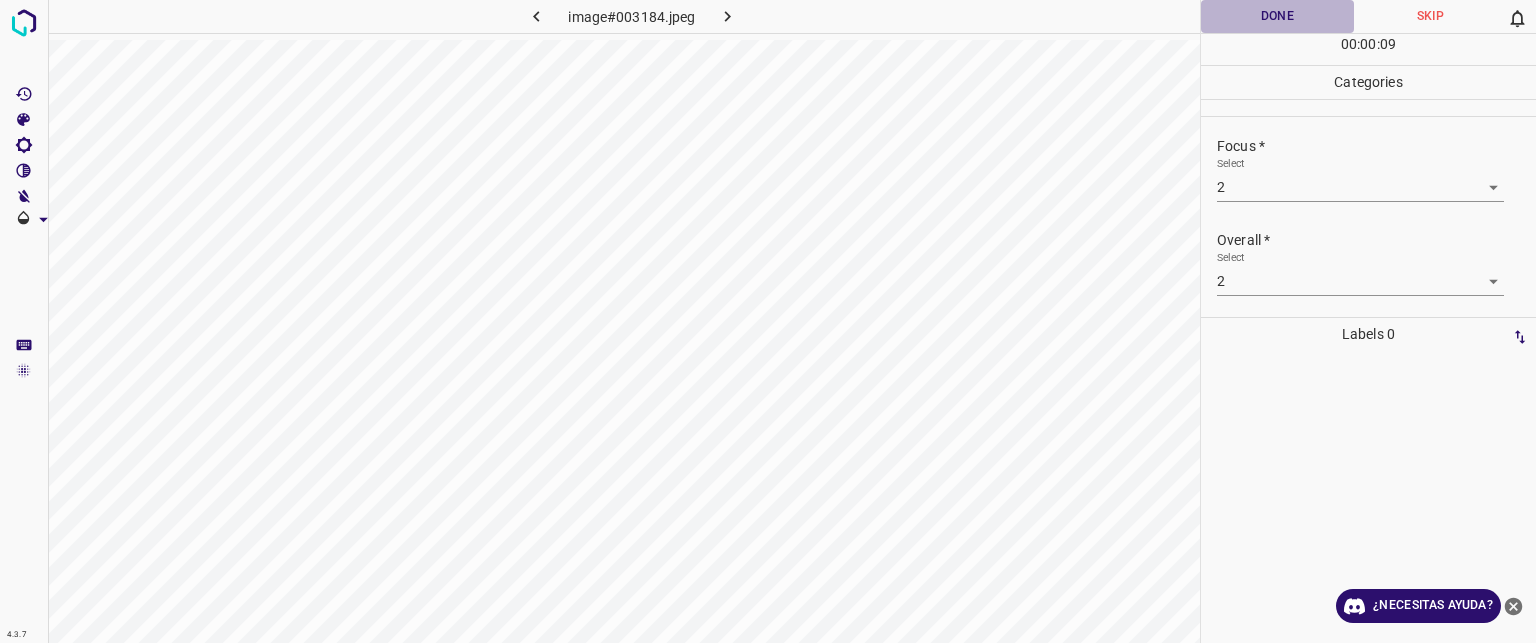click on "Done" at bounding box center (1277, 16) 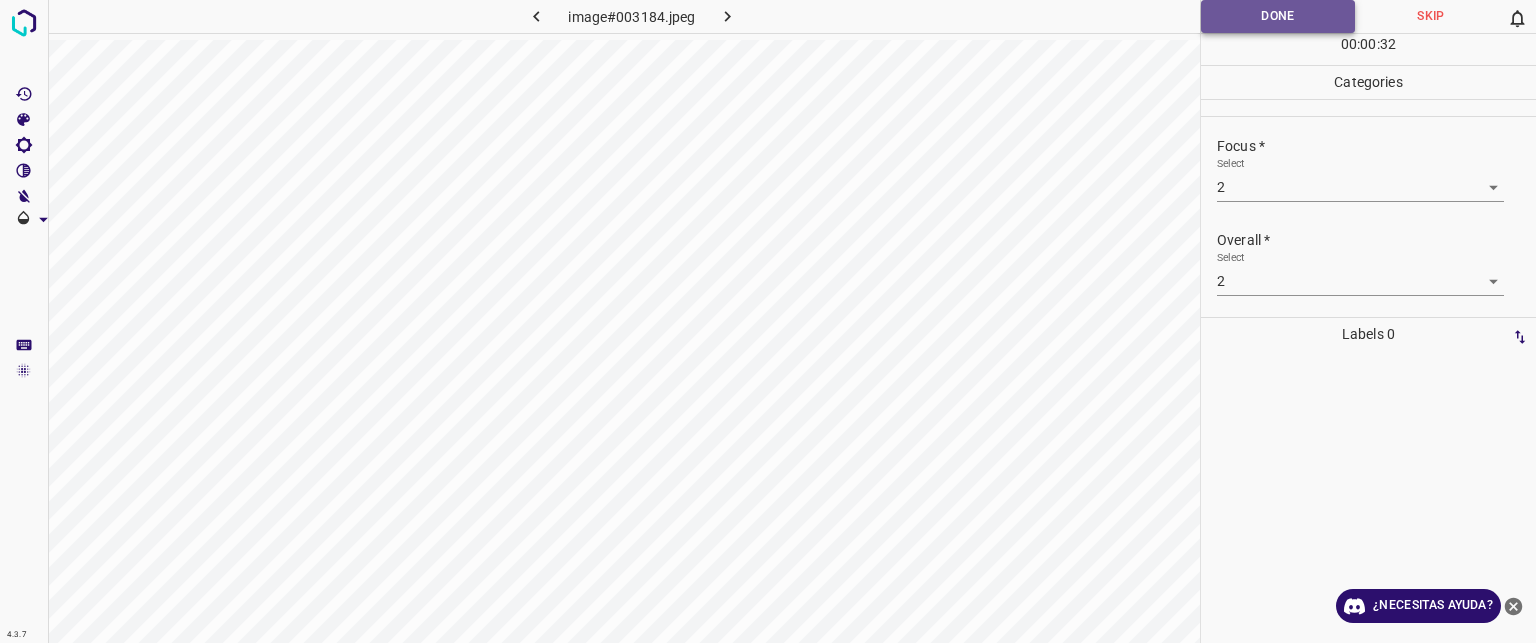 click on "Done" at bounding box center [1278, 16] 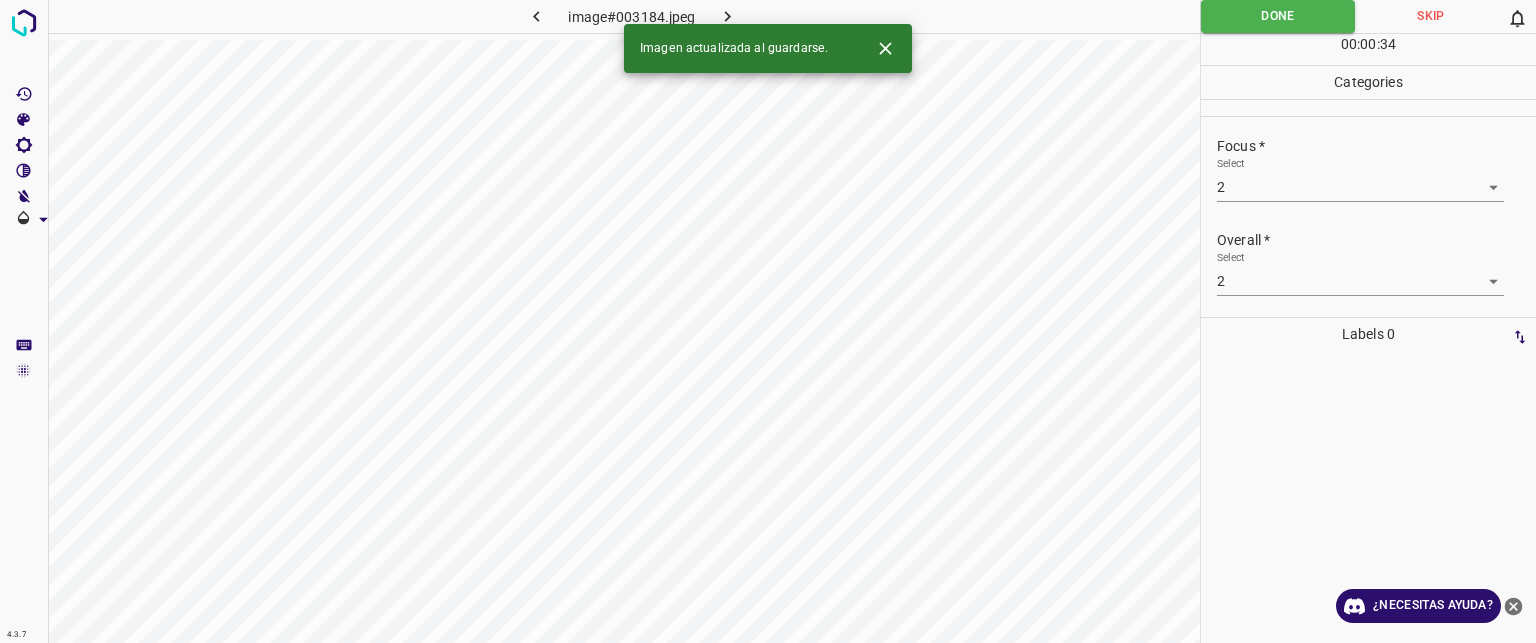 click 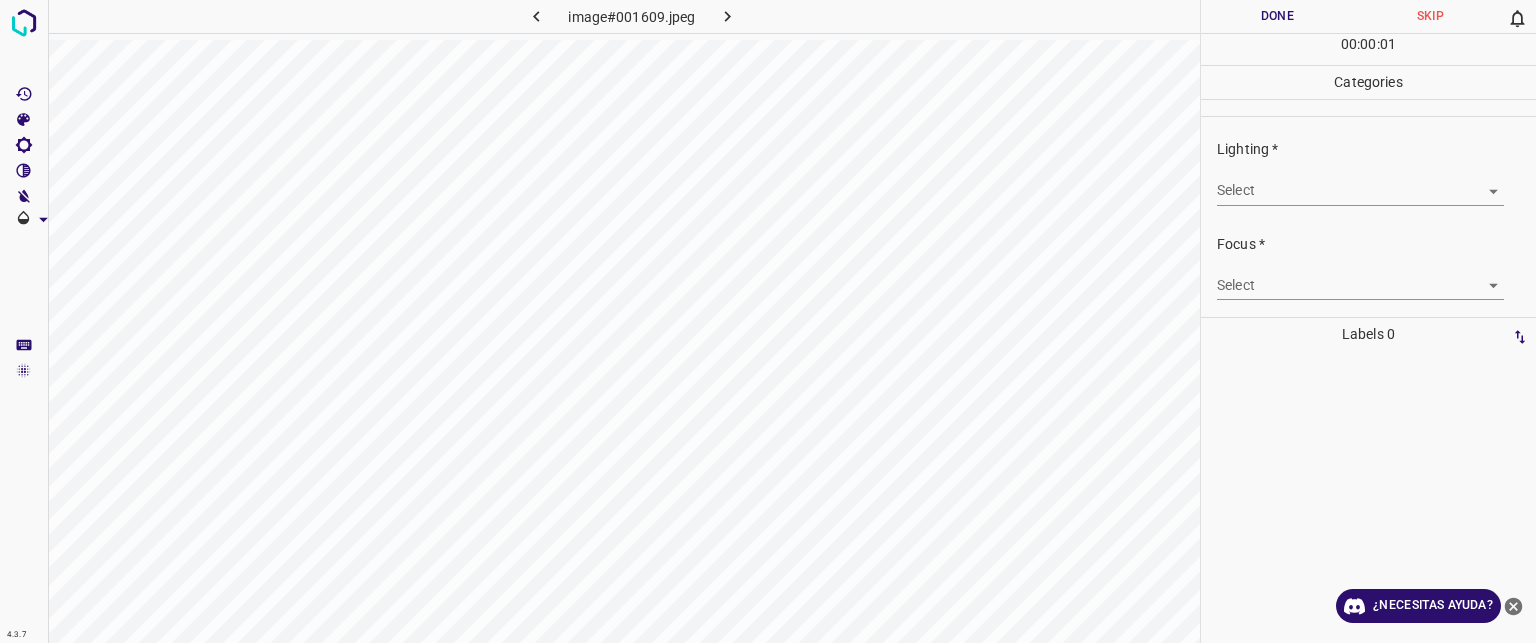 click on "Texto original Valora esta traducción Tu opinión servirá para ayudar a mejorar el Traductor de Google 4.3.7 image#001609.jpeg Done Skip 0 00   : 00   : 01   Categories Lighting *  Select ​ Focus *  Select ​ Overall *  Select ​ Labels   0 Categories 1 Lighting 2 Focus 3 Overall Tools Space Change between modes (Draw & Edit) I Auto labeling R Restore zoom M Zoom in N Zoom out Delete Delete selecte label Filters Z Restore filters X Saturation filter C Brightness filter V Contrast filter B Gray scale filter General O Download ¿Necesitas ayuda? - Texto - Esconder - Borrar" at bounding box center (768, 321) 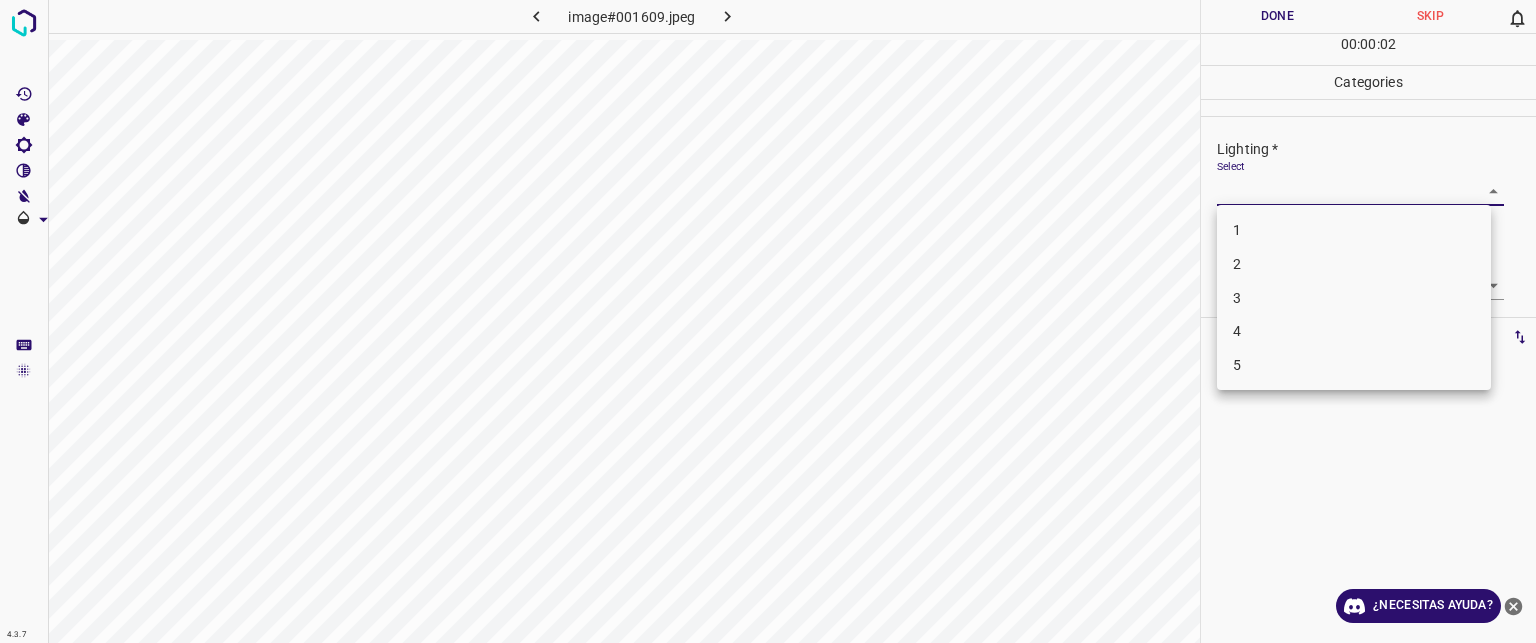 click on "2" at bounding box center (1354, 264) 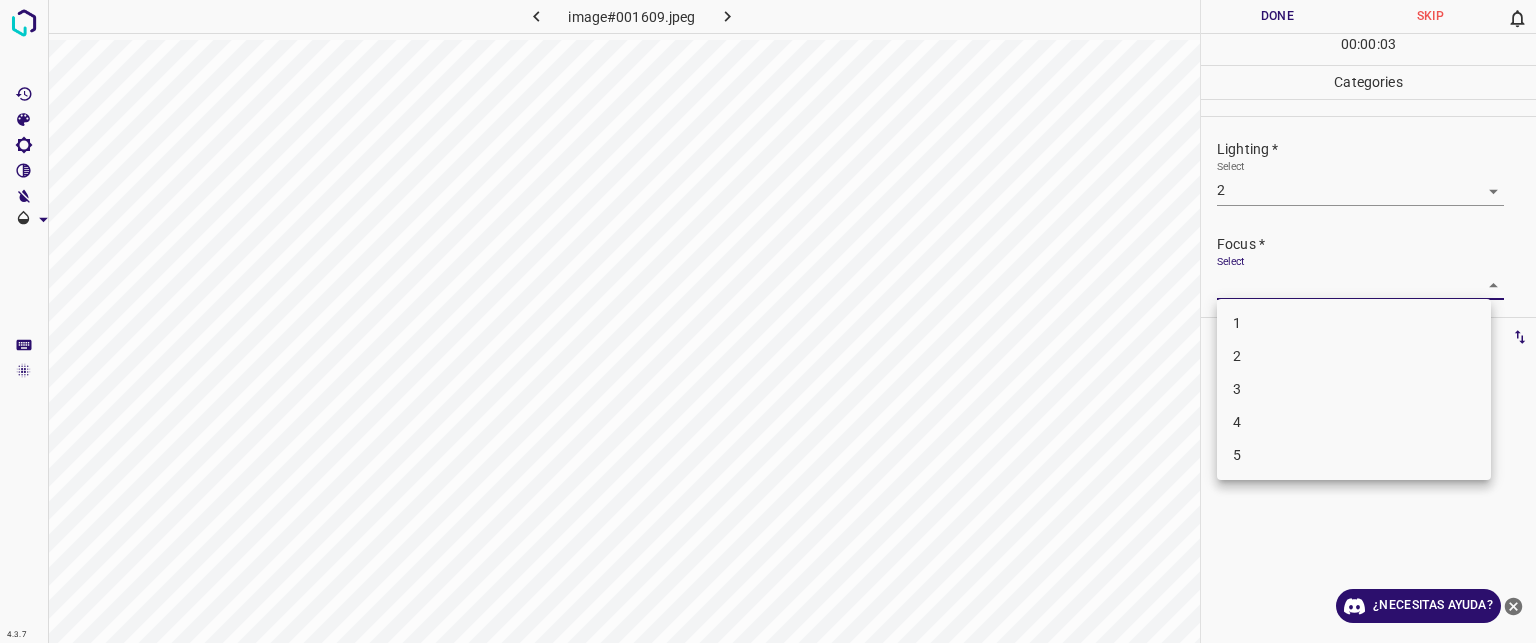 click on "Texto original Valora esta traducción Tu opinión servirá para ayudar a mejorar el Traductor de Google 4.3.7 image#001609.jpeg Done Skip 0 00   : 00   : 03   Categories Lighting *  Select 2 2 Focus *  Select ​ Overall *  Select ​ Labels   0 Categories 1 Lighting 2 Focus 3 Overall Tools Space Change between modes (Draw & Edit) I Auto labeling R Restore zoom M Zoom in N Zoom out Delete Delete selecte label Filters Z Restore filters X Saturation filter C Brightness filter V Contrast filter B Gray scale filter General O Download ¿Necesitas ayuda? - Texto - Esconder - Borrar 1 2 3 4 5" at bounding box center [768, 321] 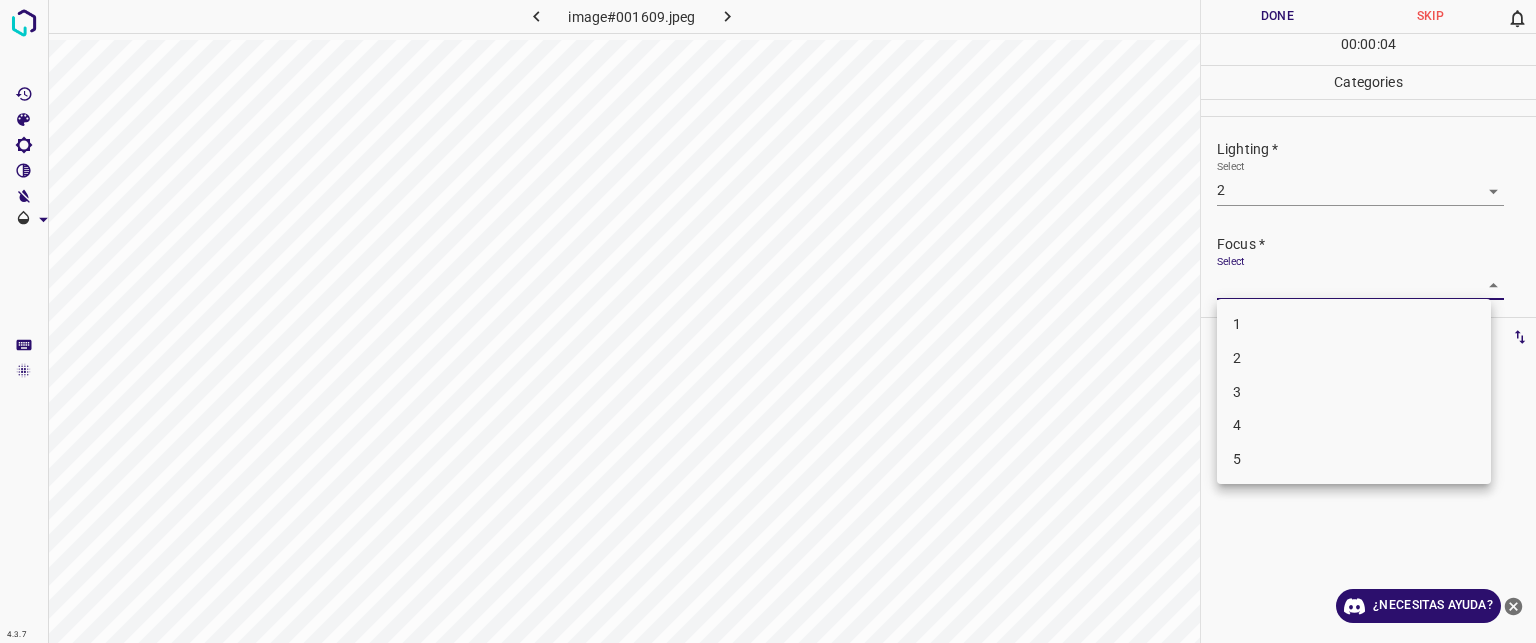 click on "2" at bounding box center [1354, 358] 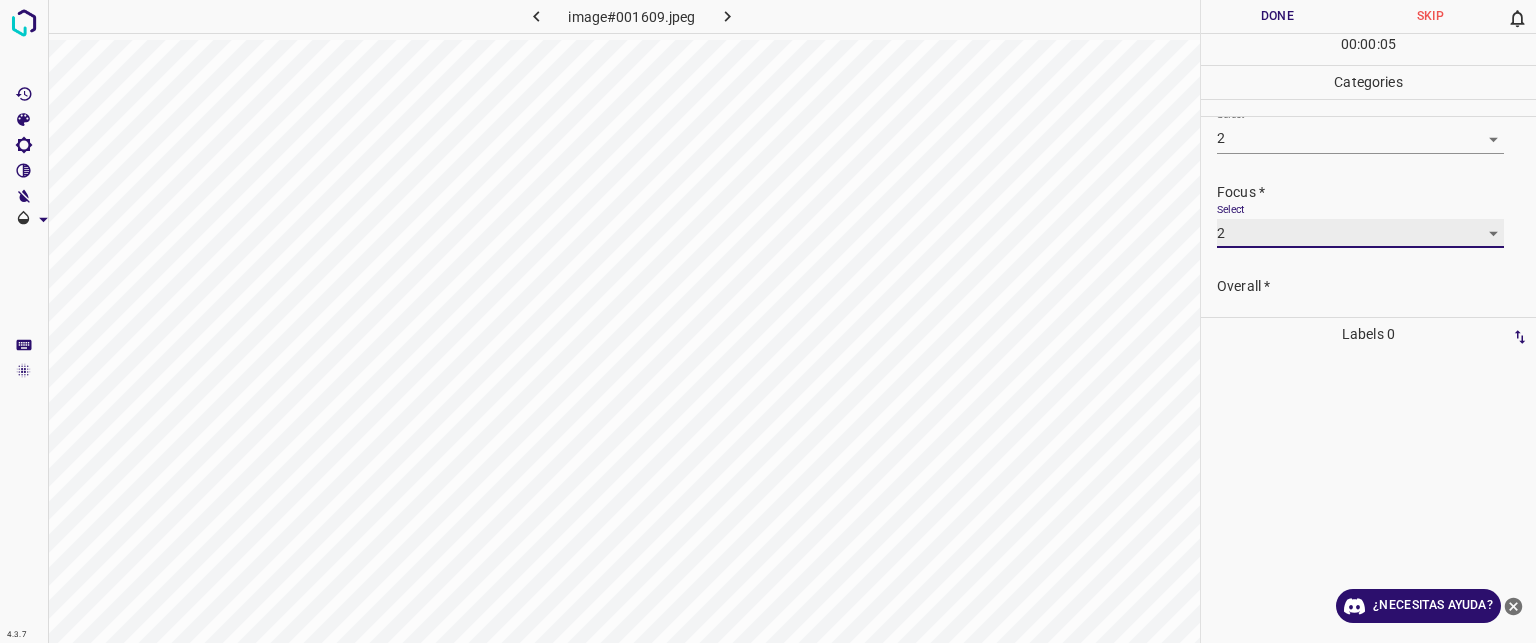 scroll, scrollTop: 98, scrollLeft: 0, axis: vertical 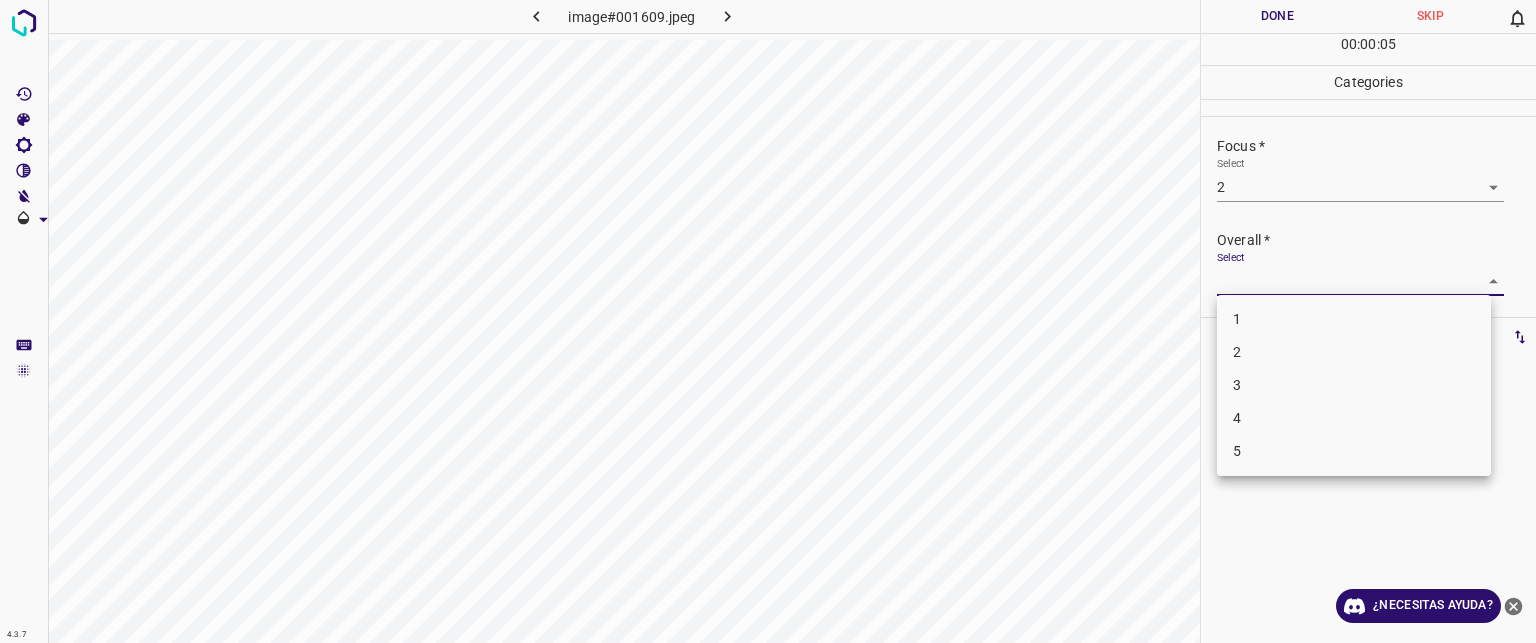click on "Texto original Valora esta traducción Tu opinión servirá para ayudar a mejorar el Traductor de Google 4.3.7 image#001609.jpeg Done Skip 0 00   : 00   : 05   Categories Lighting *  Select 2 2 Focus *  Select 2 2 Overall *  Select ​ Labels   0 Categories 1 Lighting 2 Focus 3 Overall Tools Space Change between modes (Draw & Edit) I Auto labeling R Restore zoom M Zoom in N Zoom out Delete Delete selecte label Filters Z Restore filters X Saturation filter C Brightness filter V Contrast filter B Gray scale filter General O Download ¿Necesitas ayuda? - Texto - Esconder - Borrar 1 2 3 4 5" at bounding box center [768, 321] 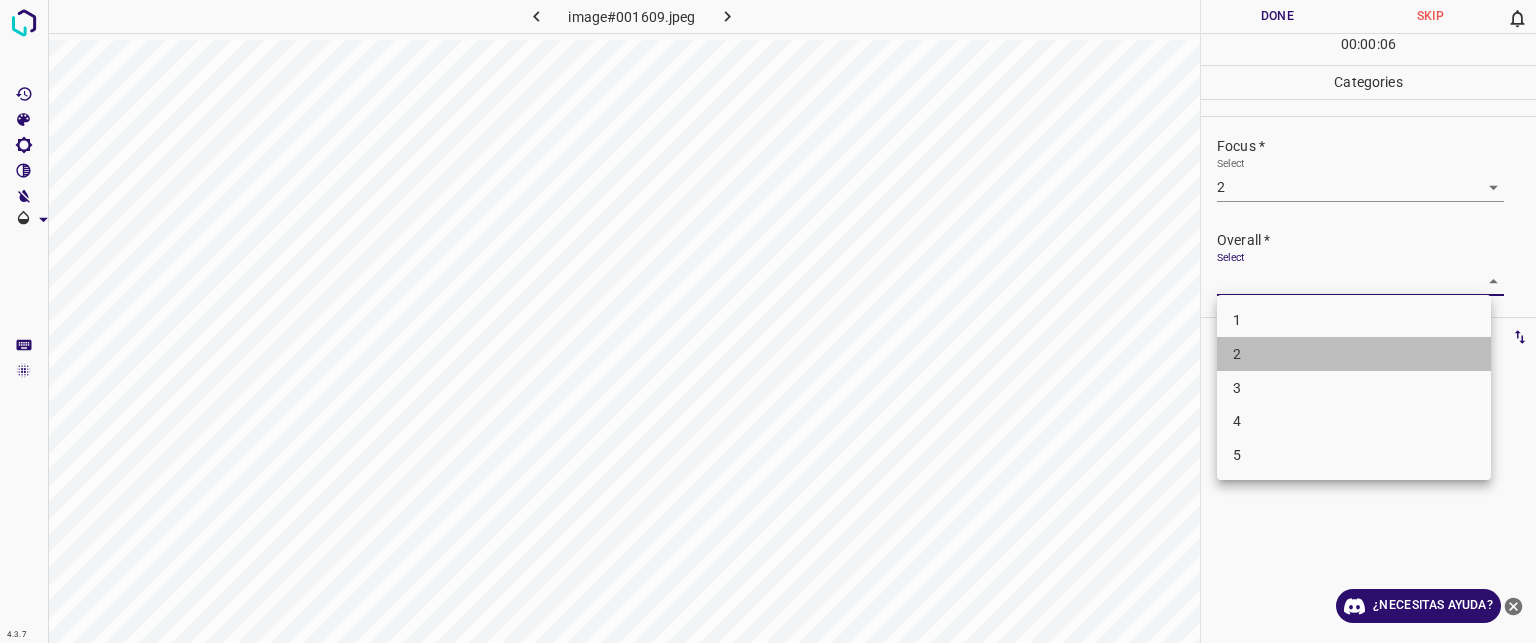 click on "2" at bounding box center (1237, 354) 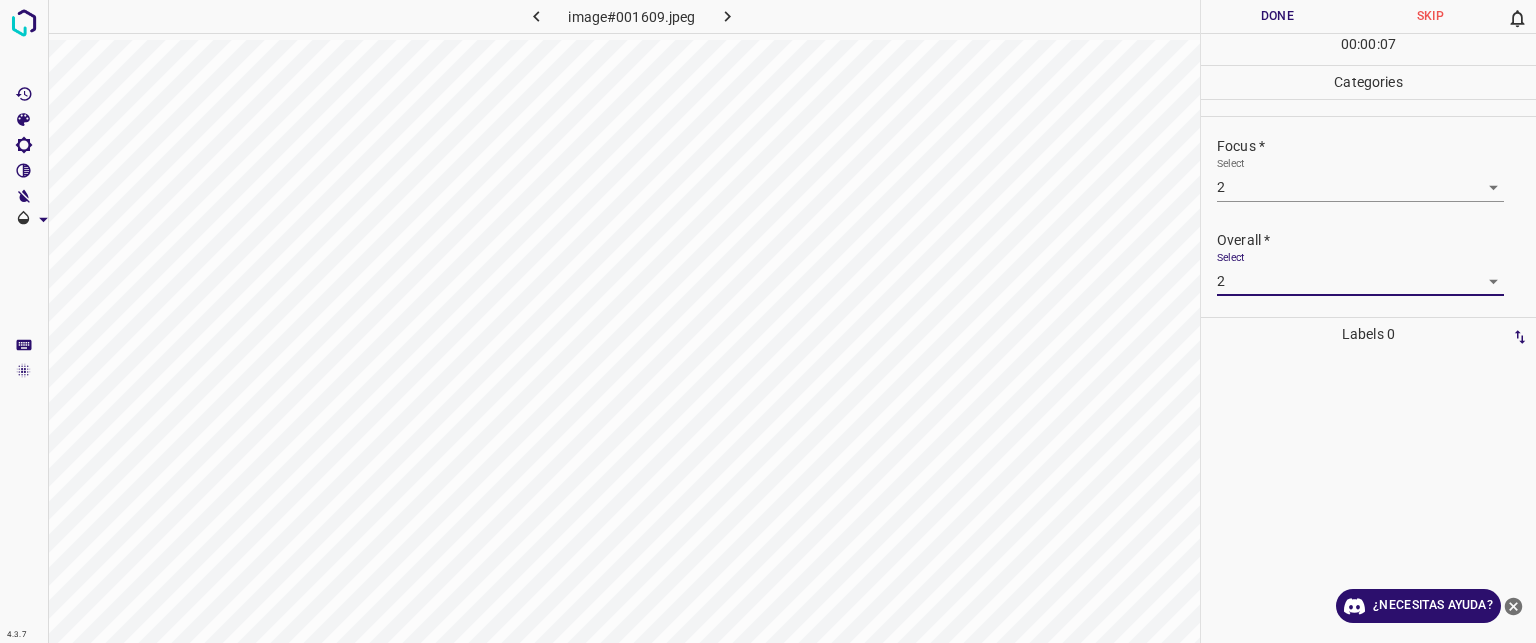 click on "Done" at bounding box center [1277, 16] 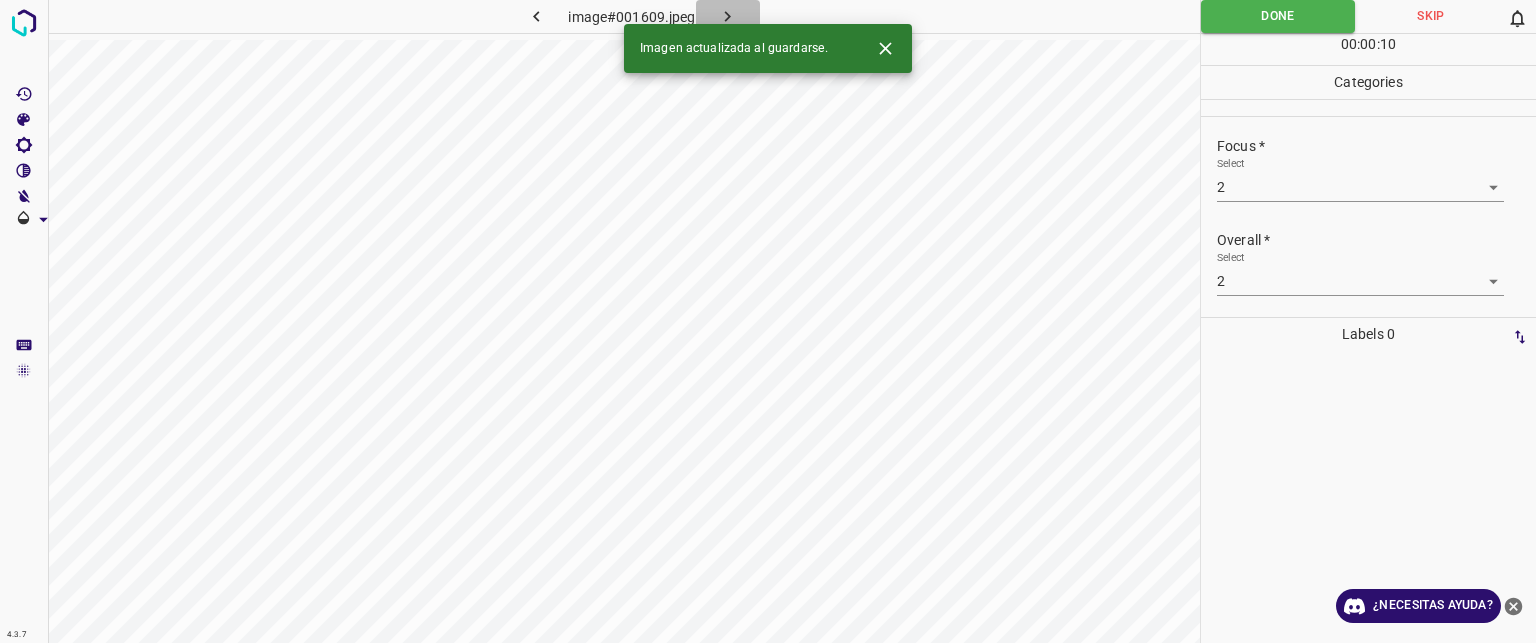 click 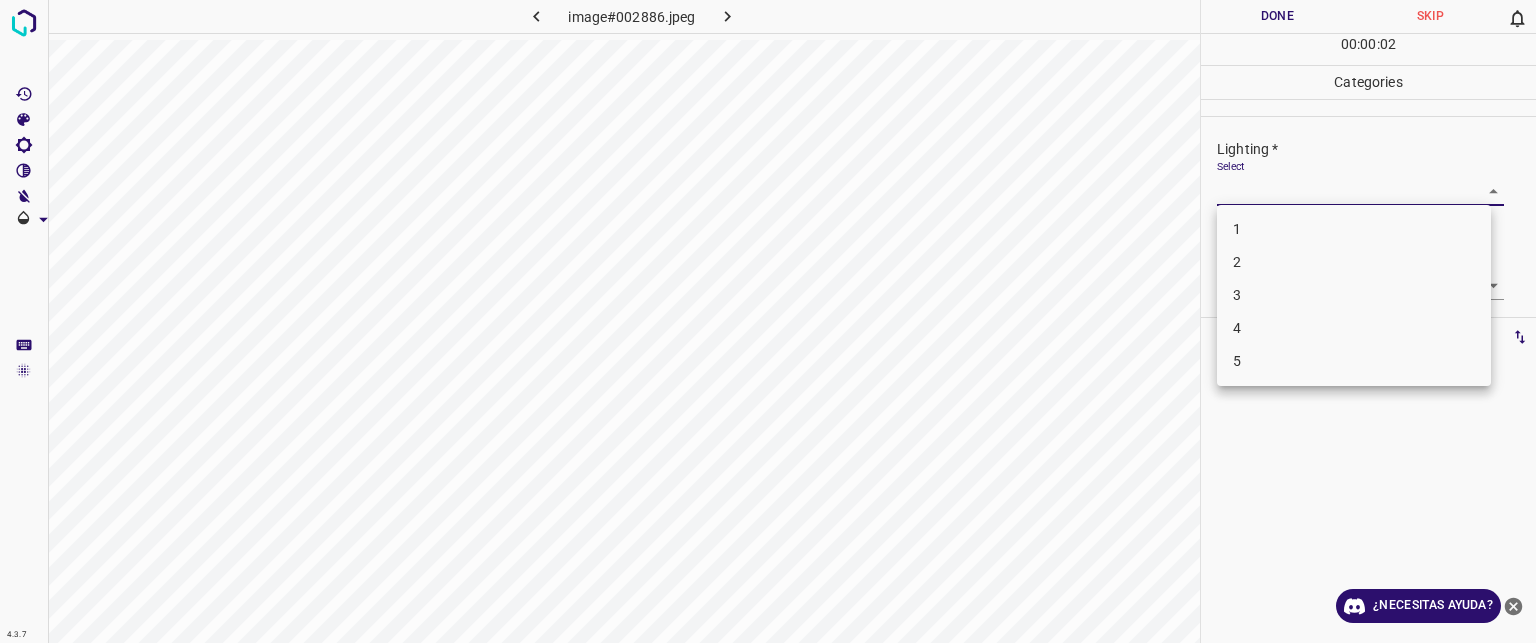 click on "Texto original Valora esta traducción Tu opinión servirá para ayudar a mejorar el Traductor de Google 4.3.7 image#002886.jpeg Done Skip 0 00   : 00   : 02   Categories Lighting *  Select ​ Focus *  Select ​ Overall *  Select ​ Labels   0 Categories 1 Lighting 2 Focus 3 Overall Tools Space Change between modes (Draw & Edit) I Auto labeling R Restore zoom M Zoom in N Zoom out Delete Delete selecte label Filters Z Restore filters X Saturation filter C Brightness filter V Contrast filter B Gray scale filter General O Download ¿Necesitas ayuda? - Texto - Esconder - Borrar 1 2 3 4 5" at bounding box center (768, 321) 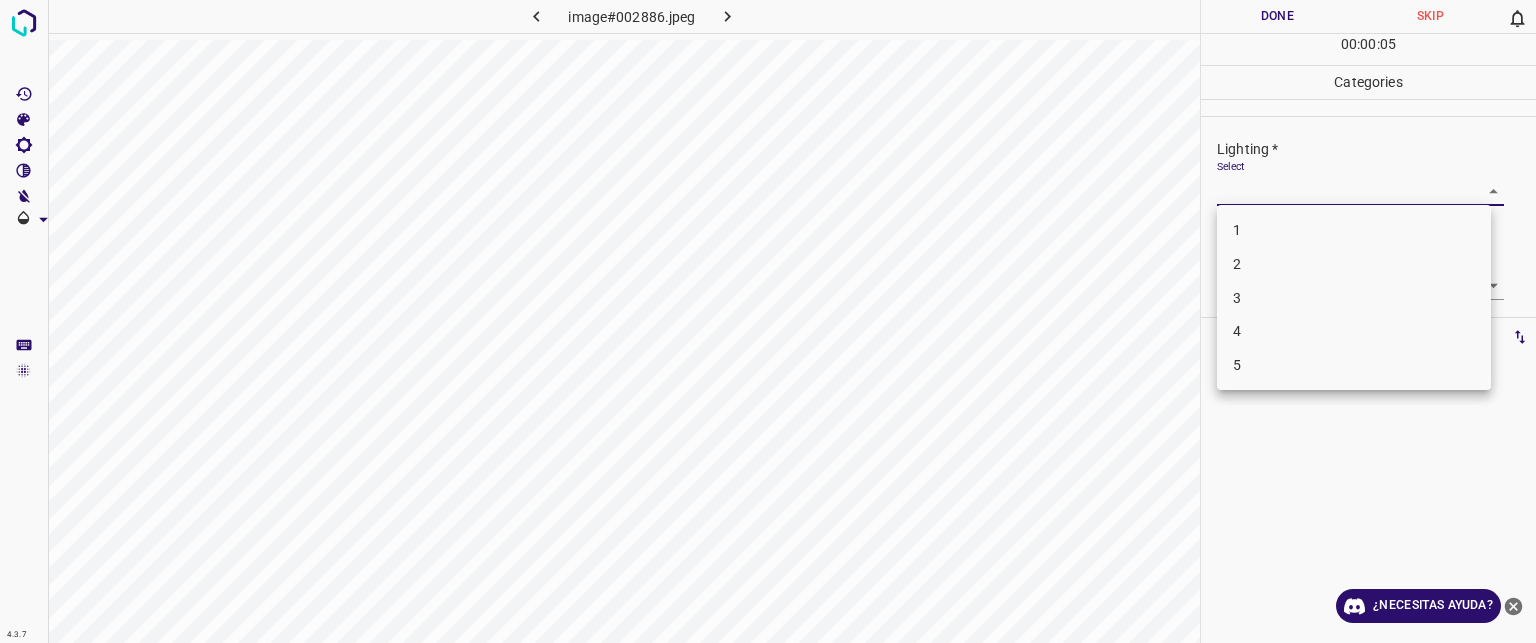 click on "3" at bounding box center [1354, 298] 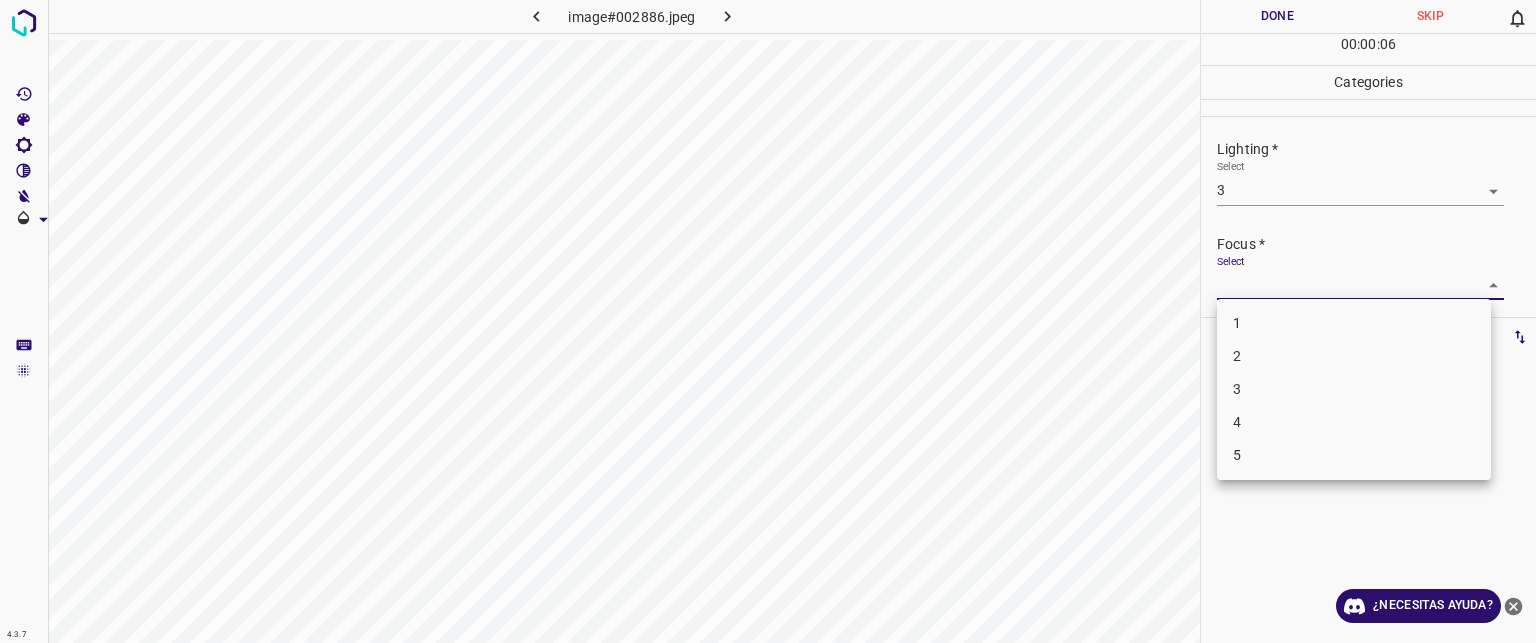 click on "Texto original Valora esta traducción Tu opinión servirá para ayudar a mejorar el Traductor de Google 4.3.7 image#002886.jpeg Done Skip 0 00   : 00   : 06   Categories Lighting *  Select 3 3 Focus *  Select ​ Overall *  Select ​ Labels   0 Categories 1 Lighting 2 Focus 3 Overall Tools Space Change between modes (Draw & Edit) I Auto labeling R Restore zoom M Zoom in N Zoom out Delete Delete selecte label Filters Z Restore filters X Saturation filter C Brightness filter V Contrast filter B Gray scale filter General O Download ¿Necesitas ayuda? - Texto - Esconder - Borrar 1 2 3 4 5" at bounding box center (768, 321) 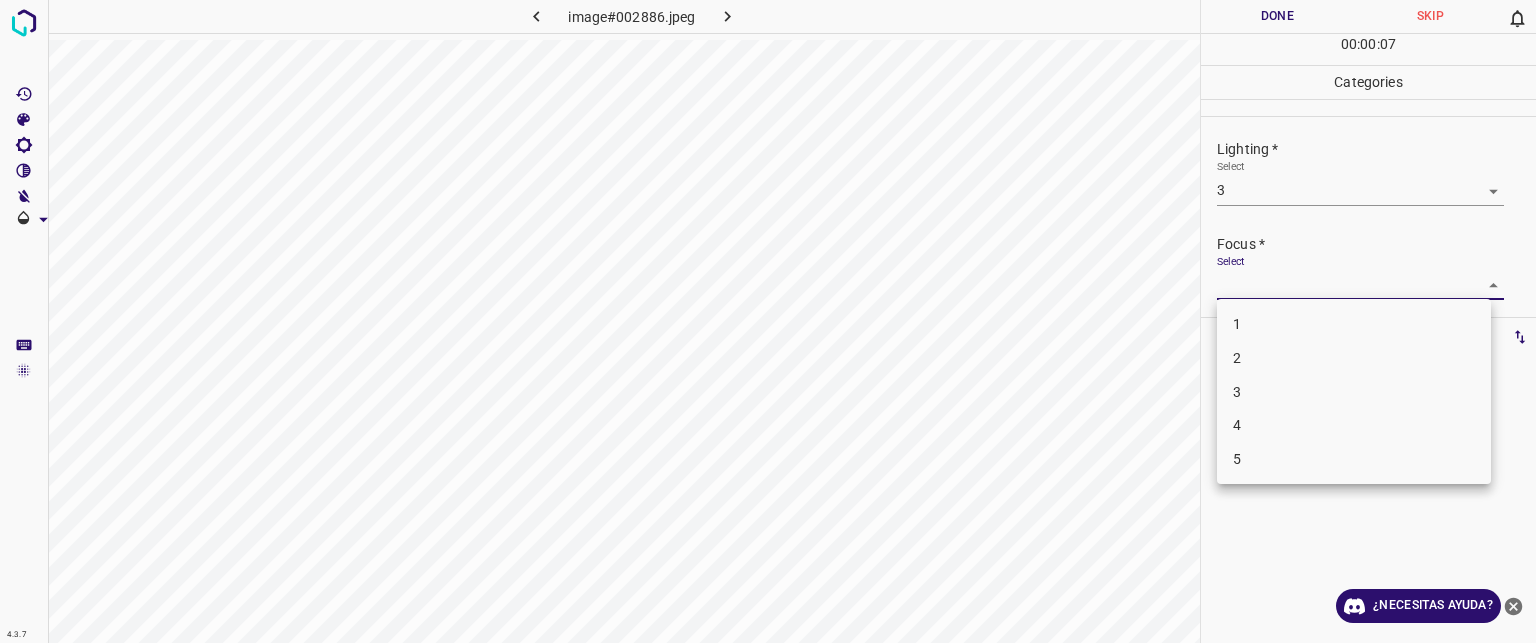 click on "3" at bounding box center (1354, 392) 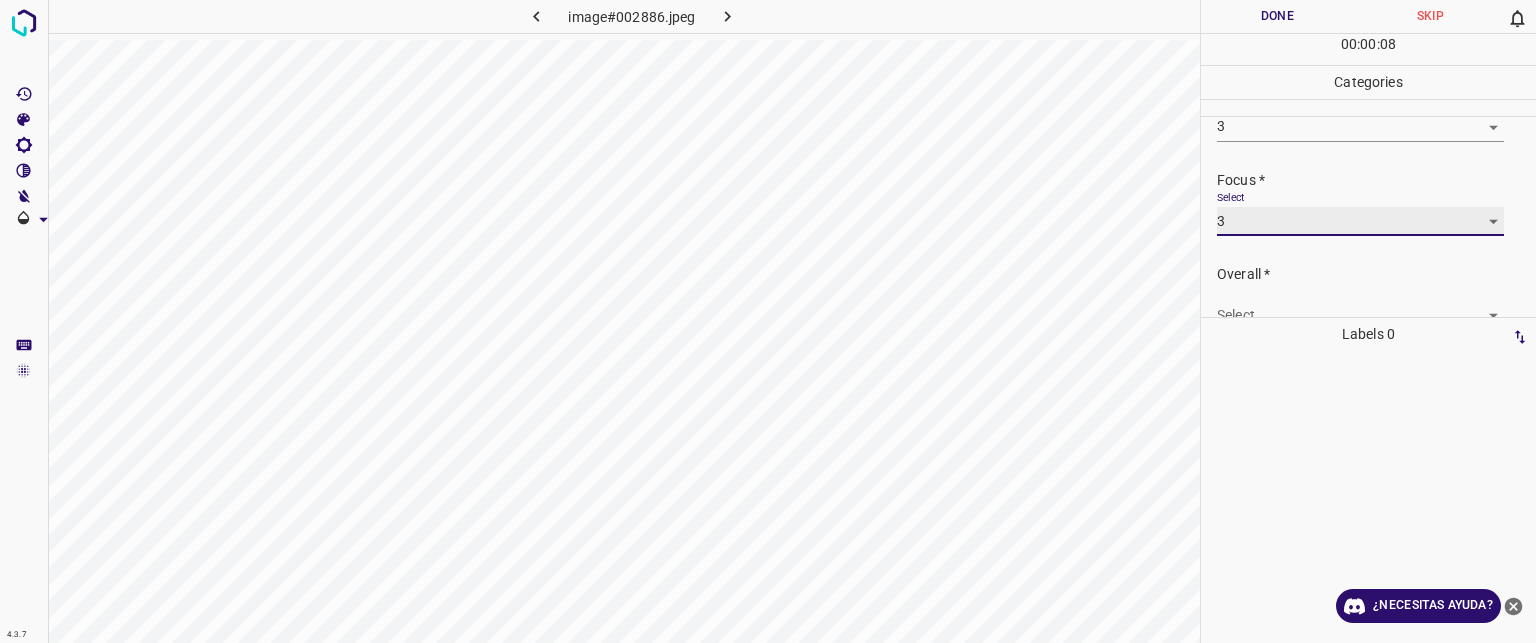 scroll, scrollTop: 98, scrollLeft: 0, axis: vertical 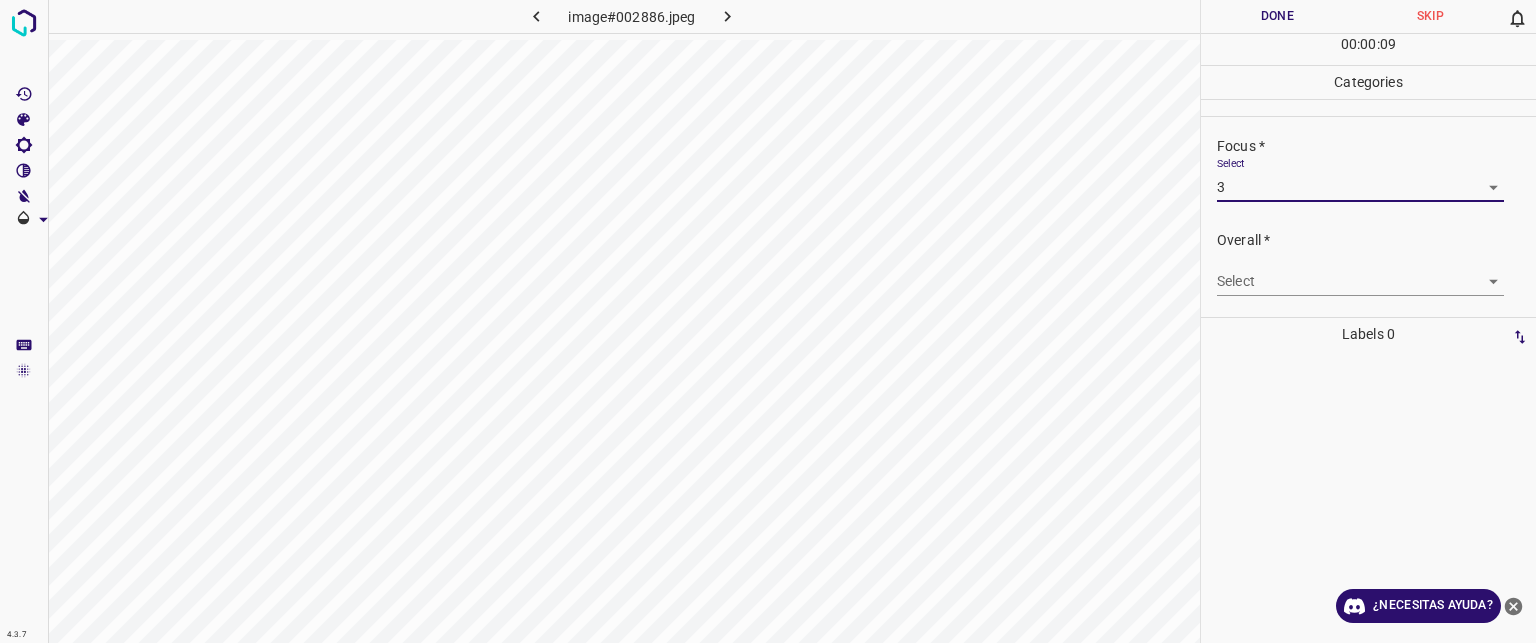 click on "Texto original Valora esta traducción Tu opinión servirá para ayudar a mejorar el Traductor de Google 4.3.7 image#002886.jpeg Done Skip 0 00   : 00   : 09   Categories Lighting *  Select 3 3 Focus *  Select 3 3 Overall *  Select ​ Labels   0 Categories 1 Lighting 2 Focus 3 Overall Tools Space Change between modes (Draw & Edit) I Auto labeling R Restore zoom M Zoom in N Zoom out Delete Delete selecte label Filters Z Restore filters X Saturation filter C Brightness filter V Contrast filter B Gray scale filter General O Download ¿Necesitas ayuda? - Texto - Esconder - Borrar" at bounding box center (768, 321) 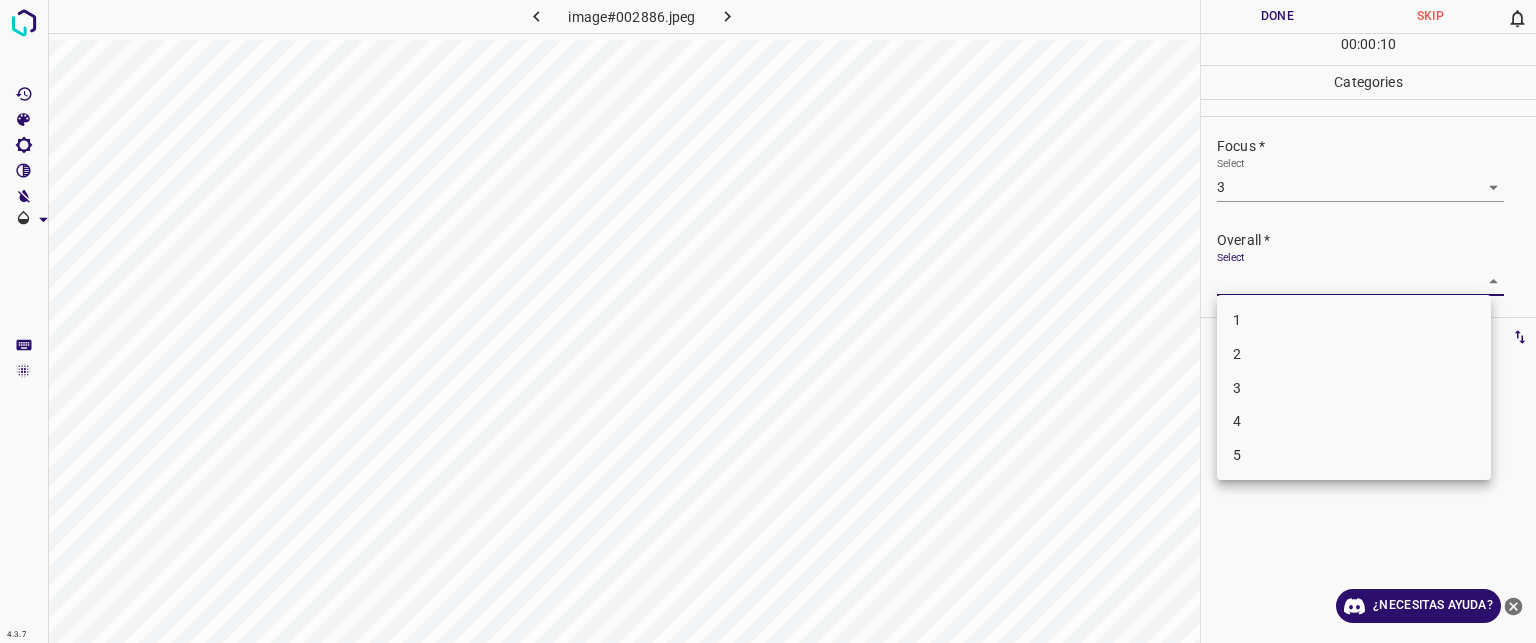 click on "3" at bounding box center (1354, 388) 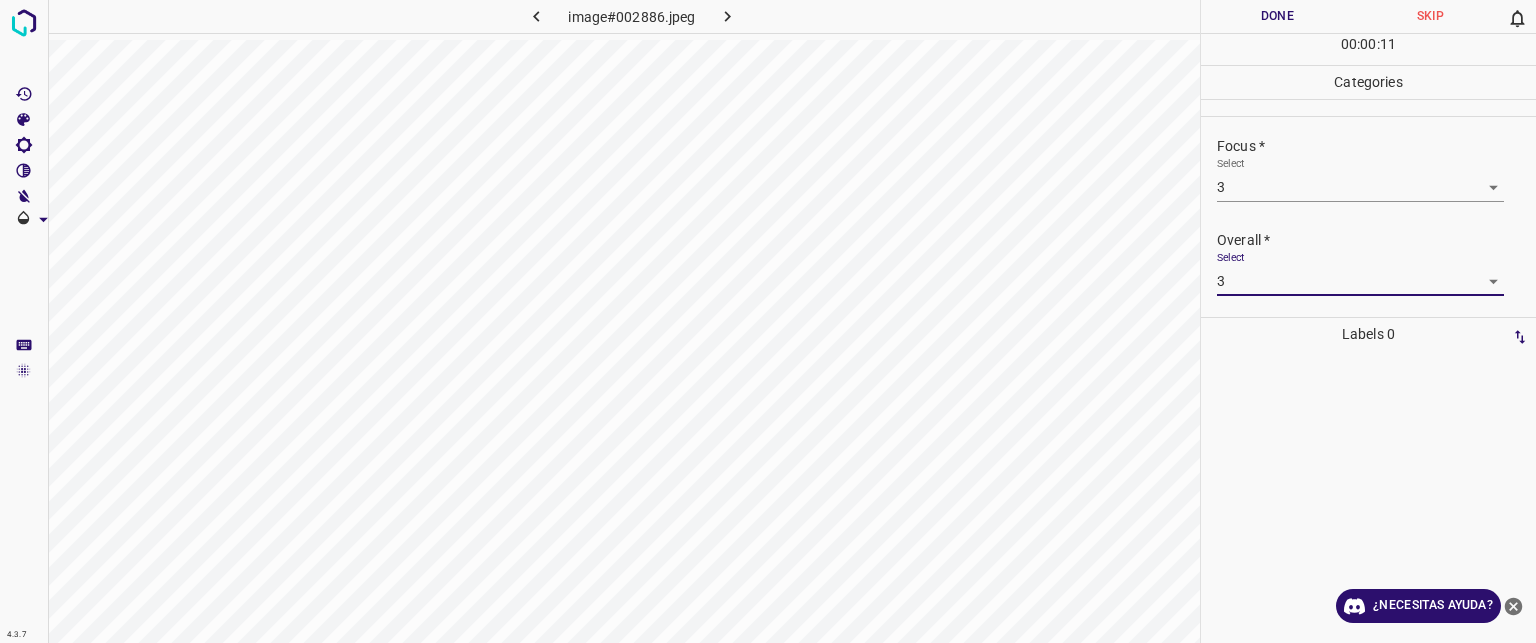 click on "Done" at bounding box center (1277, 16) 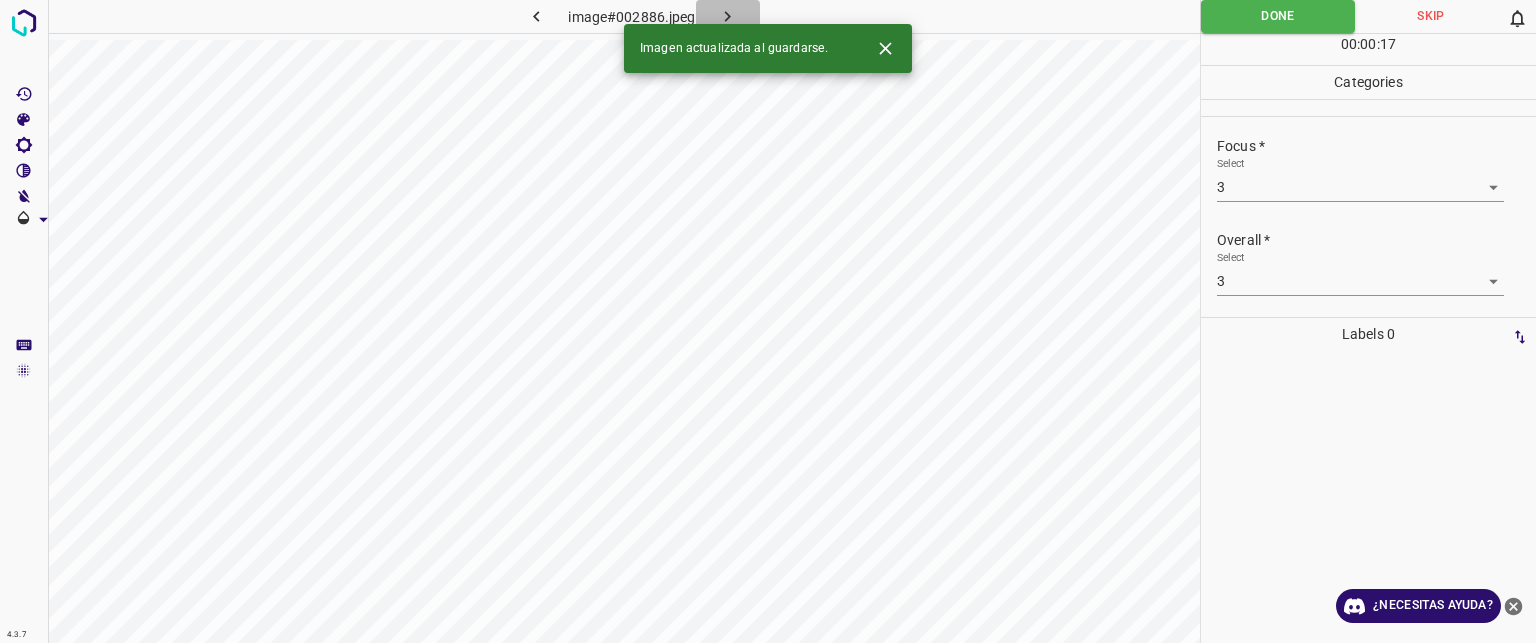 click 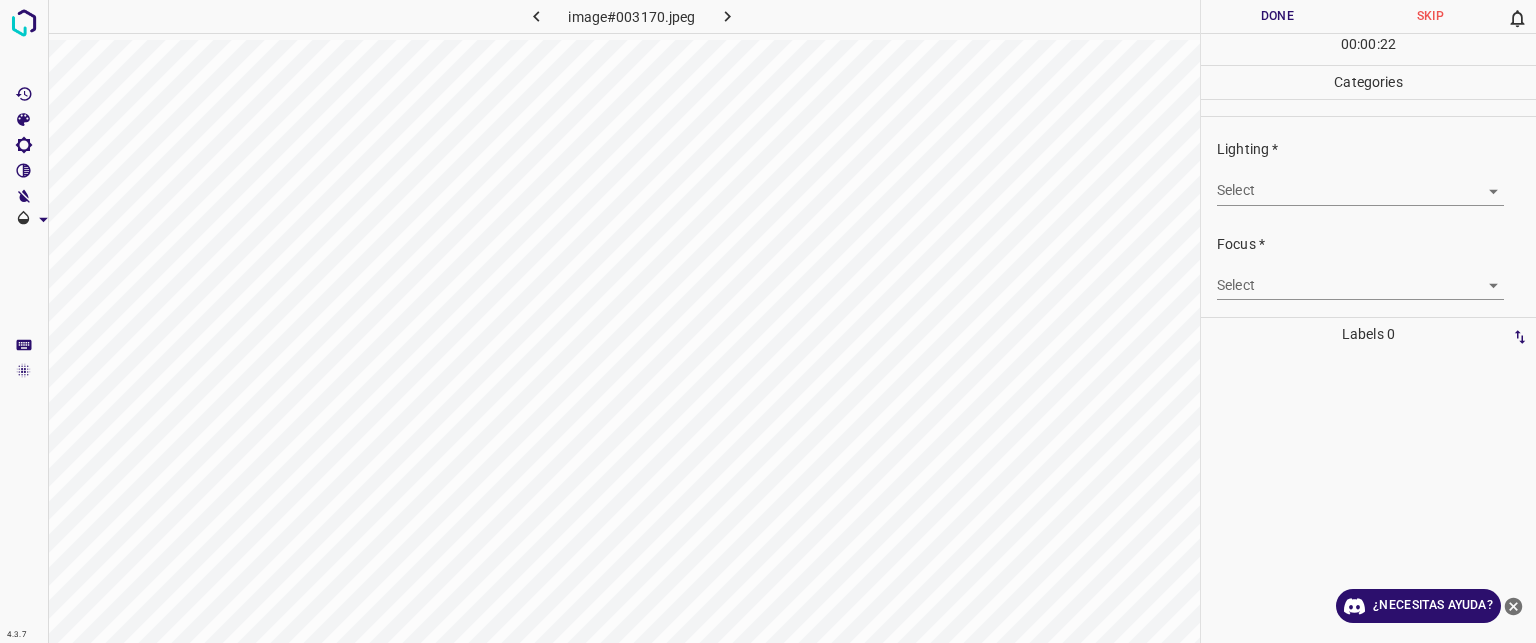 click on "Texto original Valora esta traducción Tu opinión servirá para ayudar a mejorar el Traductor de Google 4.3.7 image#003170.jpeg Done Skip 0 00   : 00   : 22   Categories Lighting *  Select ​ Focus *  Select ​ Overall *  Select ​ Labels   0 Categories 1 Lighting 2 Focus 3 Overall Tools Space Change between modes (Draw & Edit) I Auto labeling R Restore zoom M Zoom in N Zoom out Delete Delete selecte label Filters Z Restore filters X Saturation filter C Brightness filter V Contrast filter B Gray scale filter General O Download ¿Necesitas ayuda? - Texto - Esconder - Borrar" at bounding box center [768, 321] 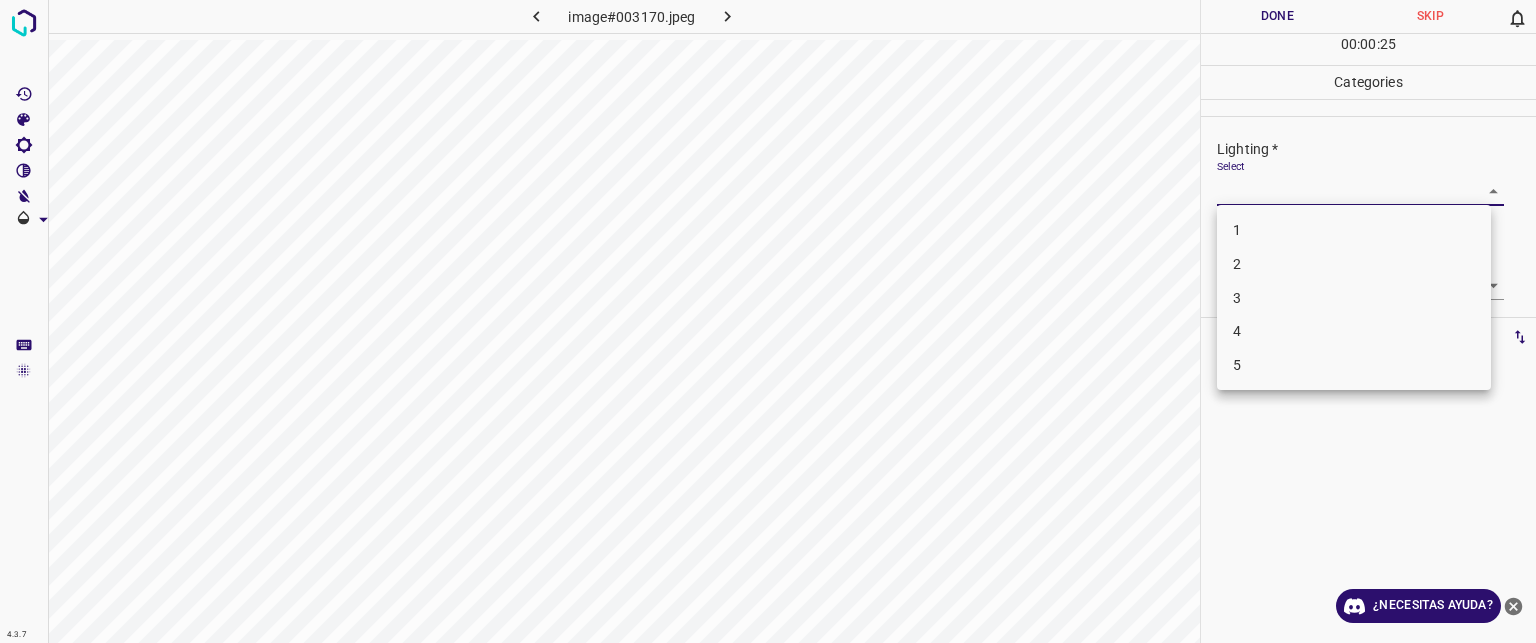 click on "3" at bounding box center [1354, 298] 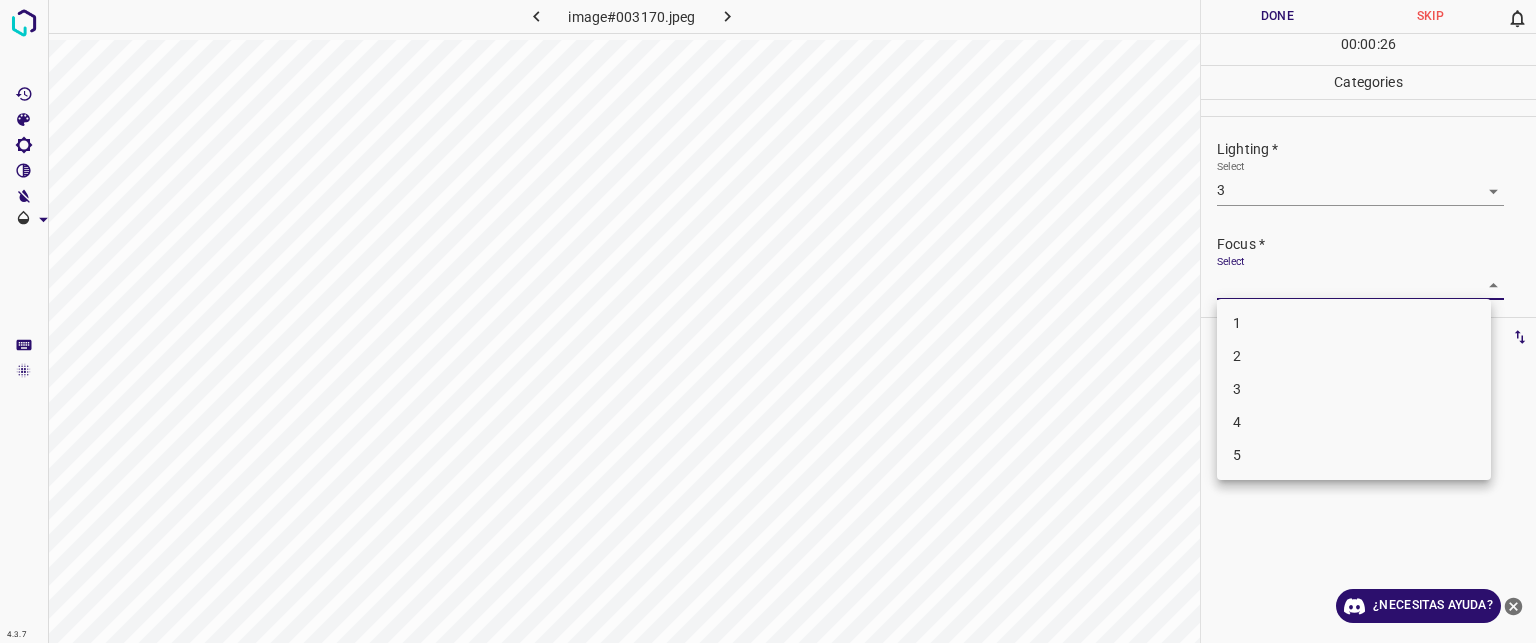 click on "Texto original Valora esta traducción Tu opinión servirá para ayudar a mejorar el Traductor de Google 4.3.7 image#003170.jpeg Done Skip 0 00   : 00   : 26   Categories Lighting *  Select 3 3 Focus *  Select ​ Overall *  Select ​ Labels   0 Categories 1 Lighting 2 Focus 3 Overall Tools Space Change between modes (Draw & Edit) I Auto labeling R Restore zoom M Zoom in N Zoom out Delete Delete selecte label Filters Z Restore filters X Saturation filter C Brightness filter V Contrast filter B Gray scale filter General O Download ¿Necesitas ayuda? - Texto - Esconder - Borrar 1 2 3 4 5" at bounding box center (768, 321) 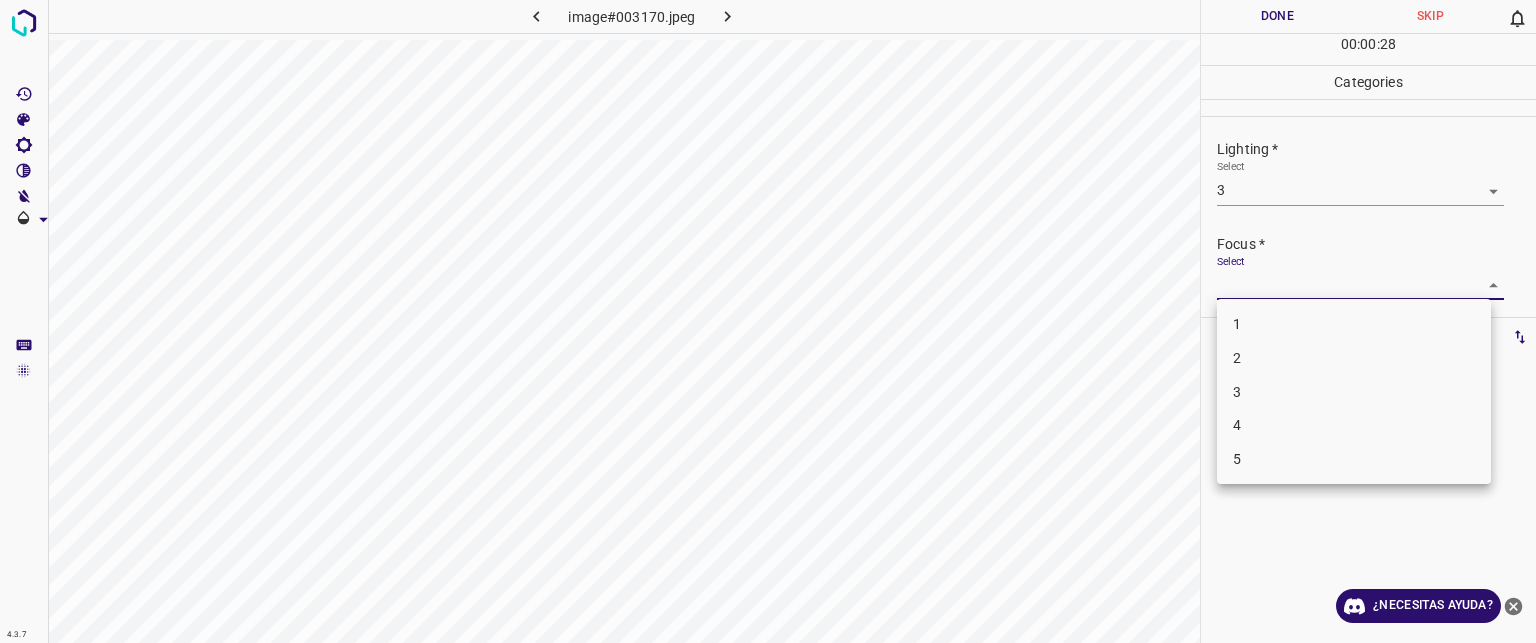 click on "3" at bounding box center (1354, 392) 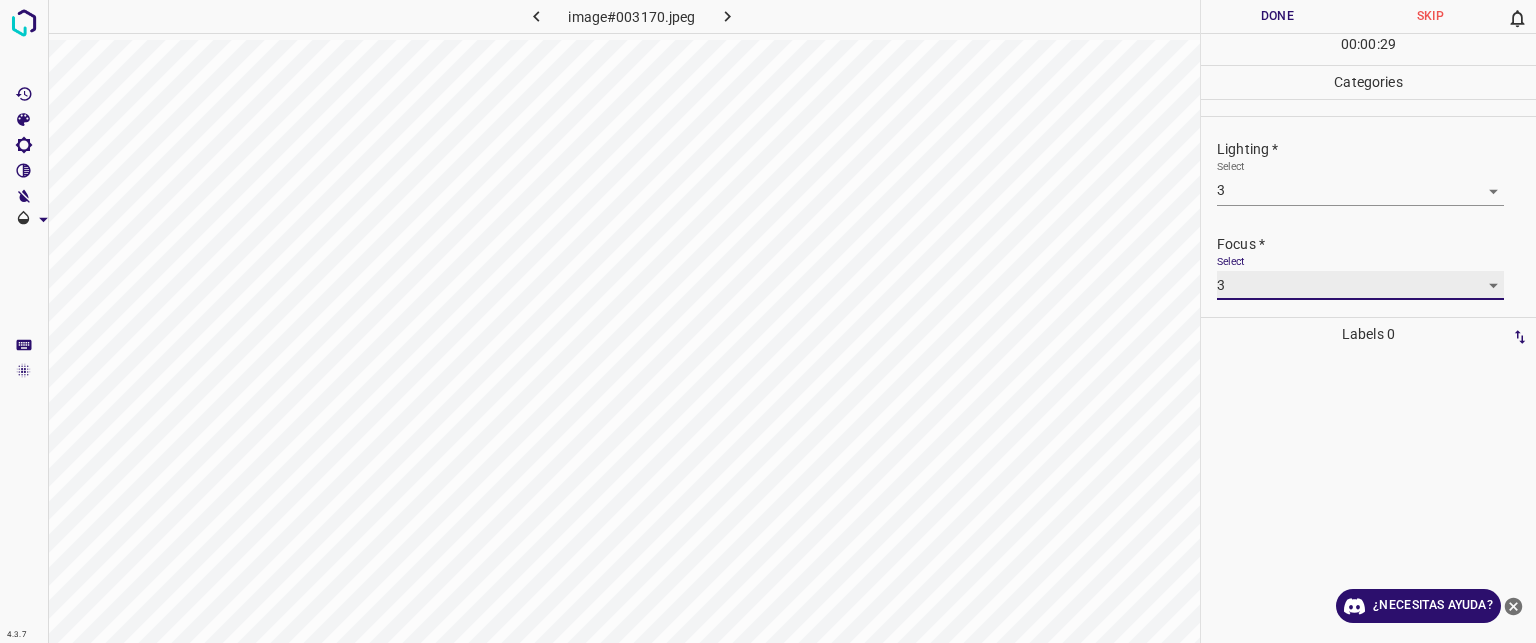 scroll, scrollTop: 98, scrollLeft: 0, axis: vertical 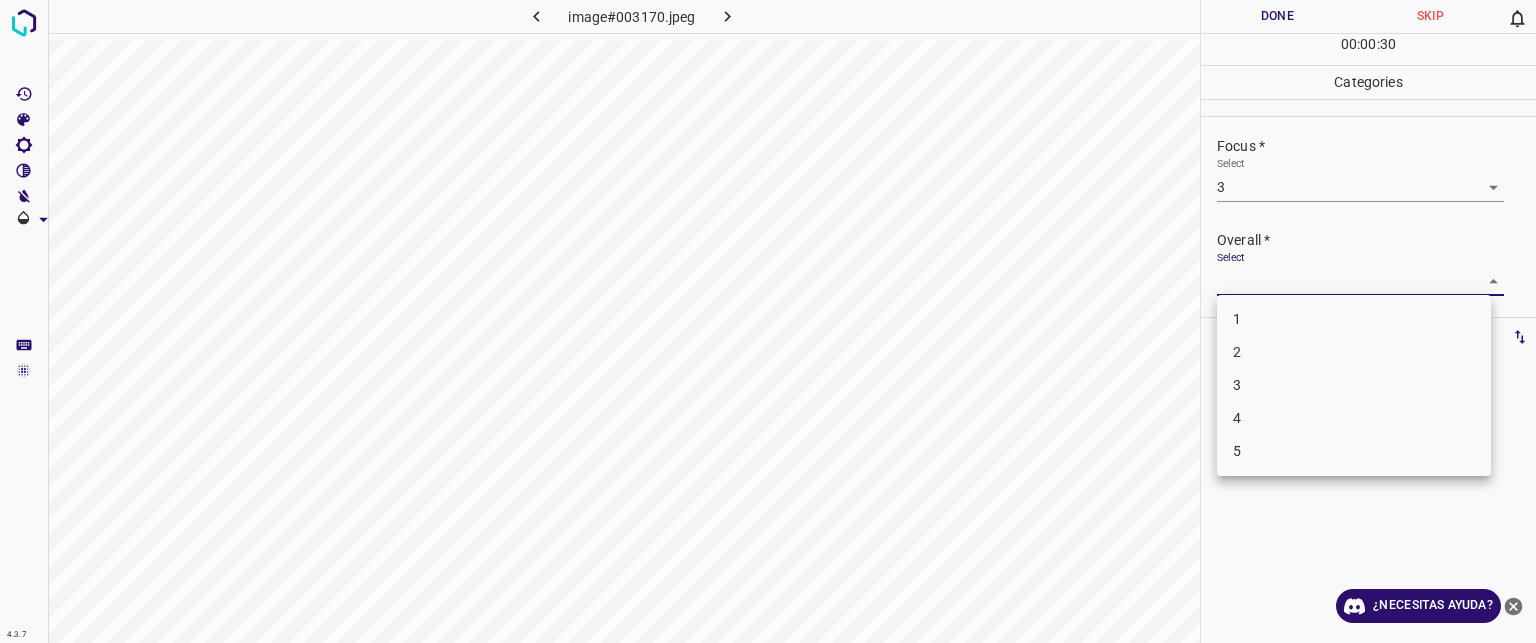 click on "Texto original Valora esta traducción Tu opinión servirá para ayudar a mejorar el Traductor de Google 4.3.7 image#003170.jpeg Done Skip 0 00   : 00   : 30   Categories Lighting *  Select 3 3 Focus *  Select 3 3 Overall *  Select ​ Labels   0 Categories 1 Lighting 2 Focus 3 Overall Tools Space Change between modes (Draw & Edit) I Auto labeling R Restore zoom M Zoom in N Zoom out Delete Delete selecte label Filters Z Restore filters X Saturation filter C Brightness filter V Contrast filter B Gray scale filter General O Download ¿Necesitas ayuda? - Texto - Esconder - Borrar 1 2 3 4 5" at bounding box center (768, 321) 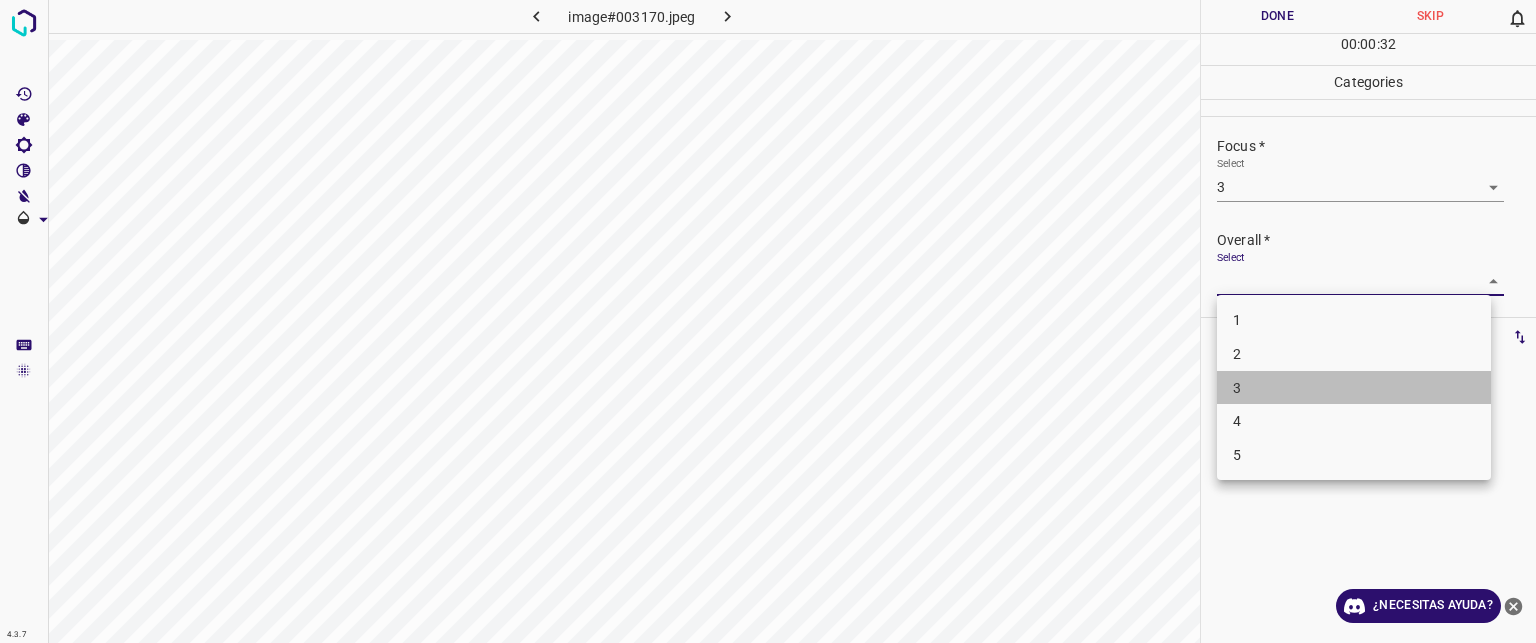 click on "3" at bounding box center [1237, 387] 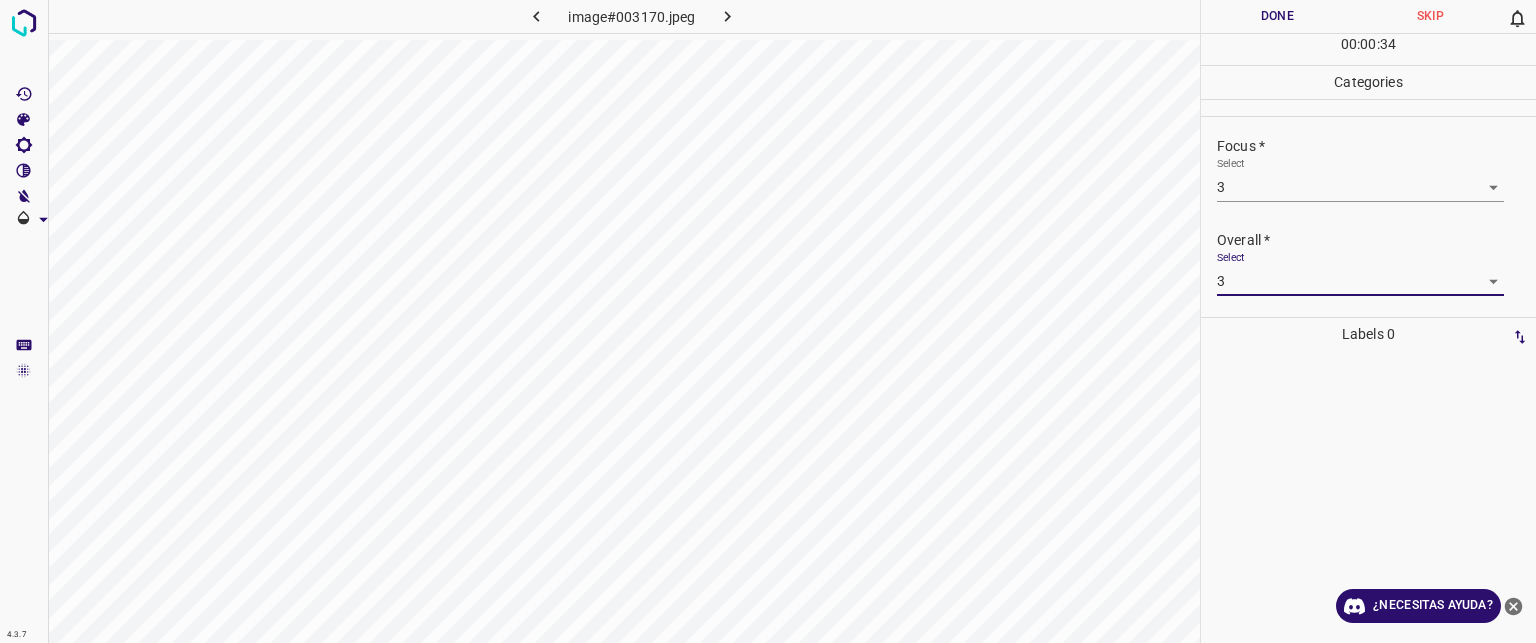 click on "Done" at bounding box center (1277, 16) 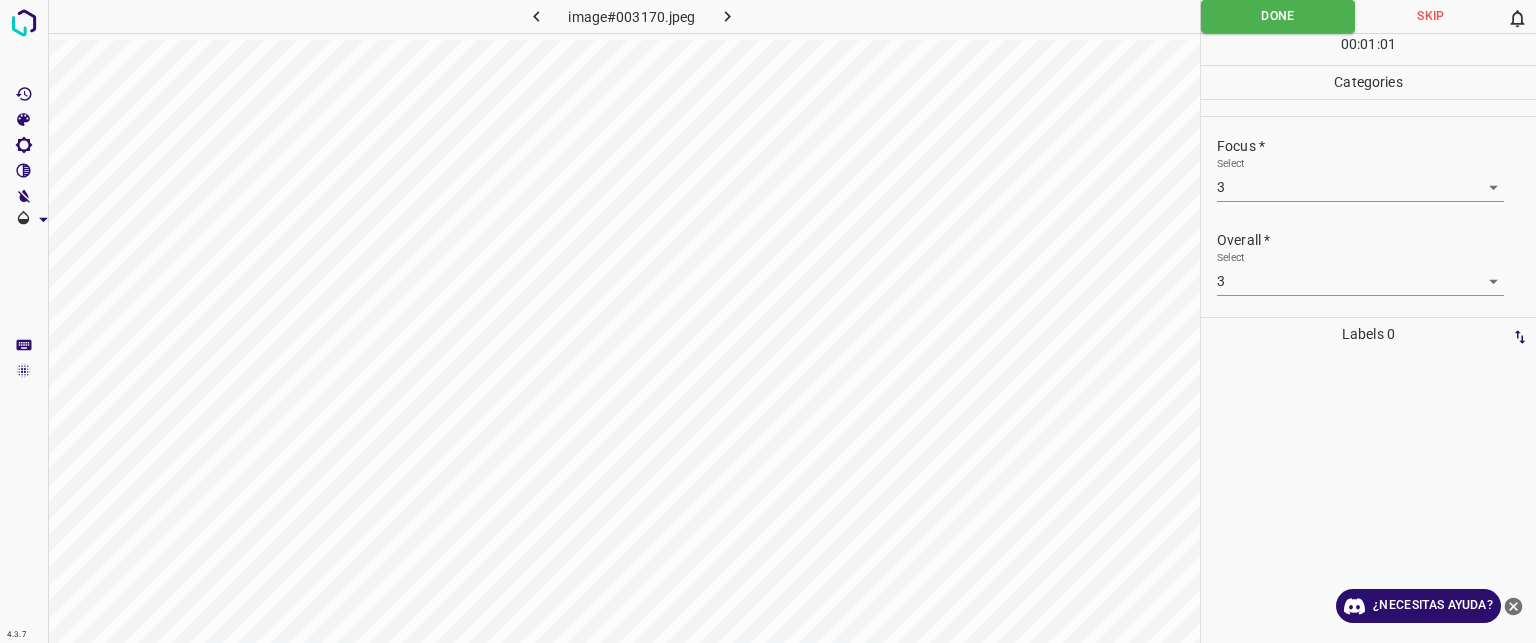 click 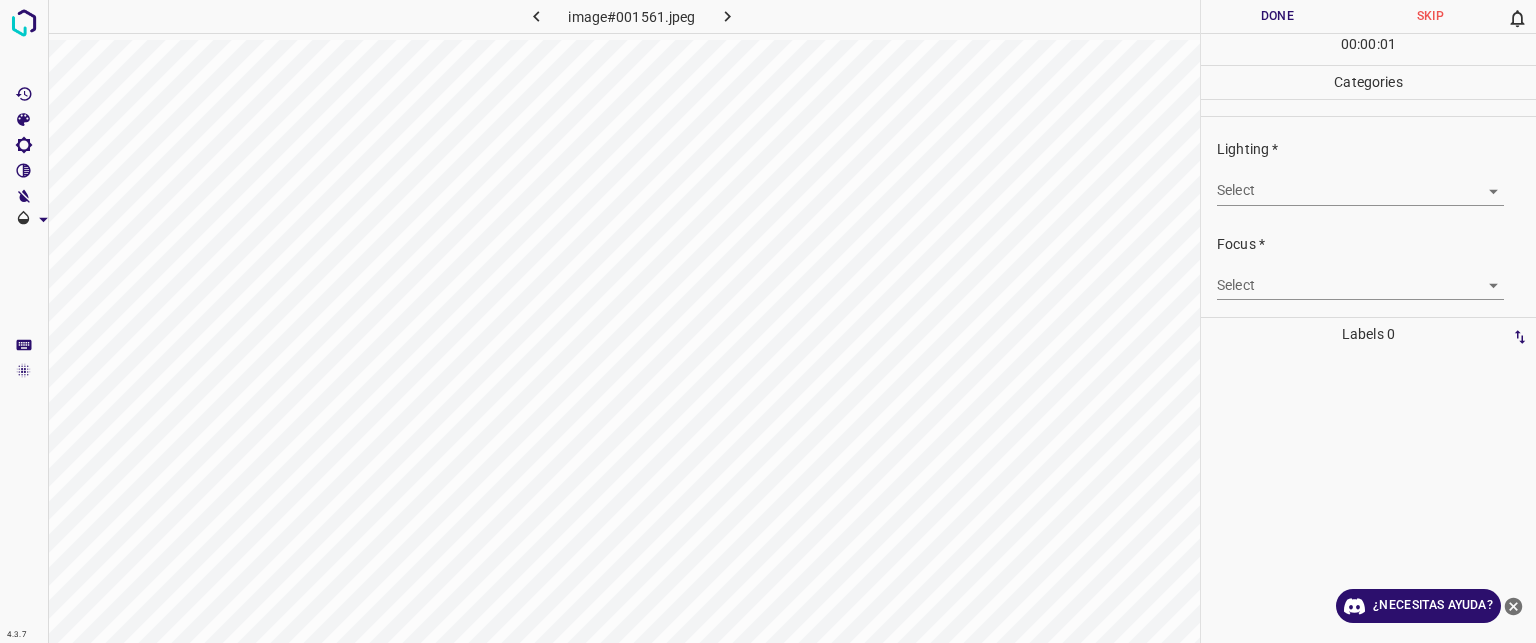 click on "Texto original Valora esta traducción Tu opinión servirá para ayudar a mejorar el Traductor de Google 4.3.7 image#001561.jpeg Done Skip 0 00   : 00   : 01   Categories Lighting *  Select ​ Focus *  Select ​ Overall *  Select ​ Labels   0 Categories 1 Lighting 2 Focus 3 Overall Tools Space Change between modes (Draw & Edit) I Auto labeling R Restore zoom M Zoom in N Zoom out Delete Delete selecte label Filters Z Restore filters X Saturation filter C Brightness filter V Contrast filter B Gray scale filter General O Download ¿Necesitas ayuda? - Texto - Esconder - Borrar" at bounding box center (768, 321) 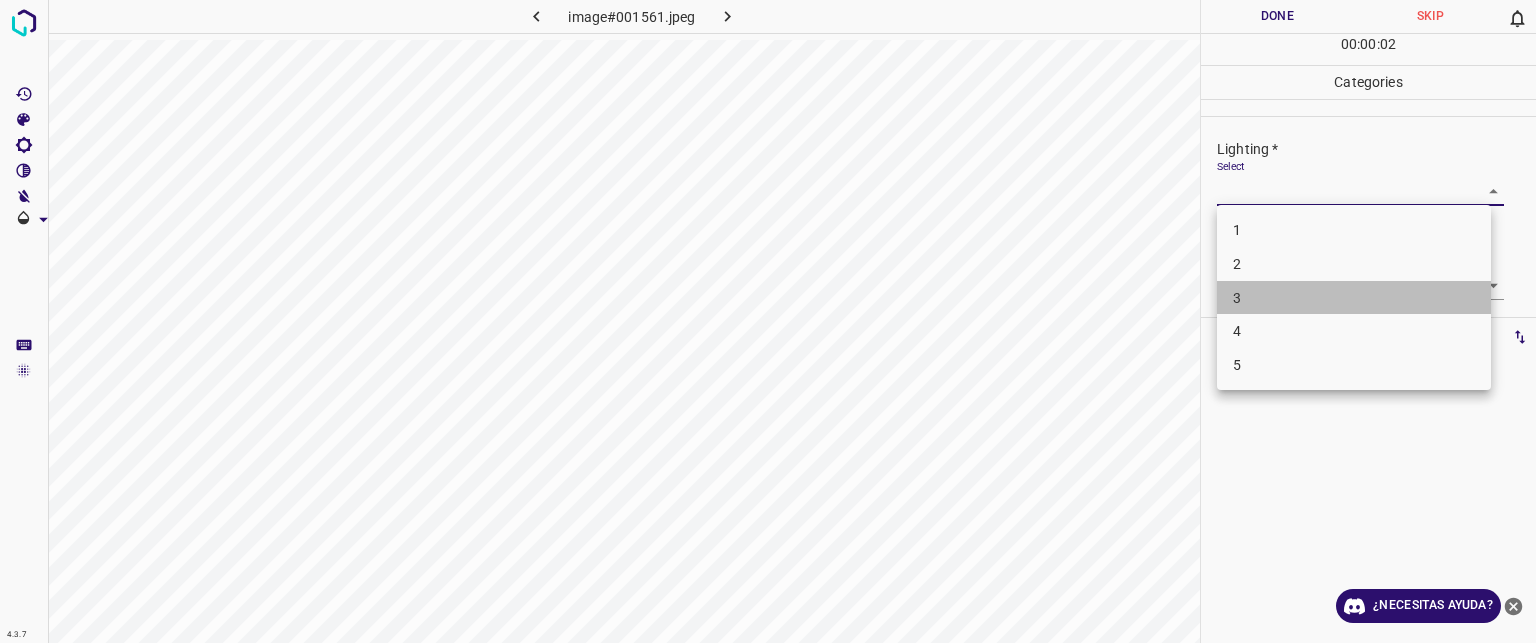 click on "3" at bounding box center (1354, 298) 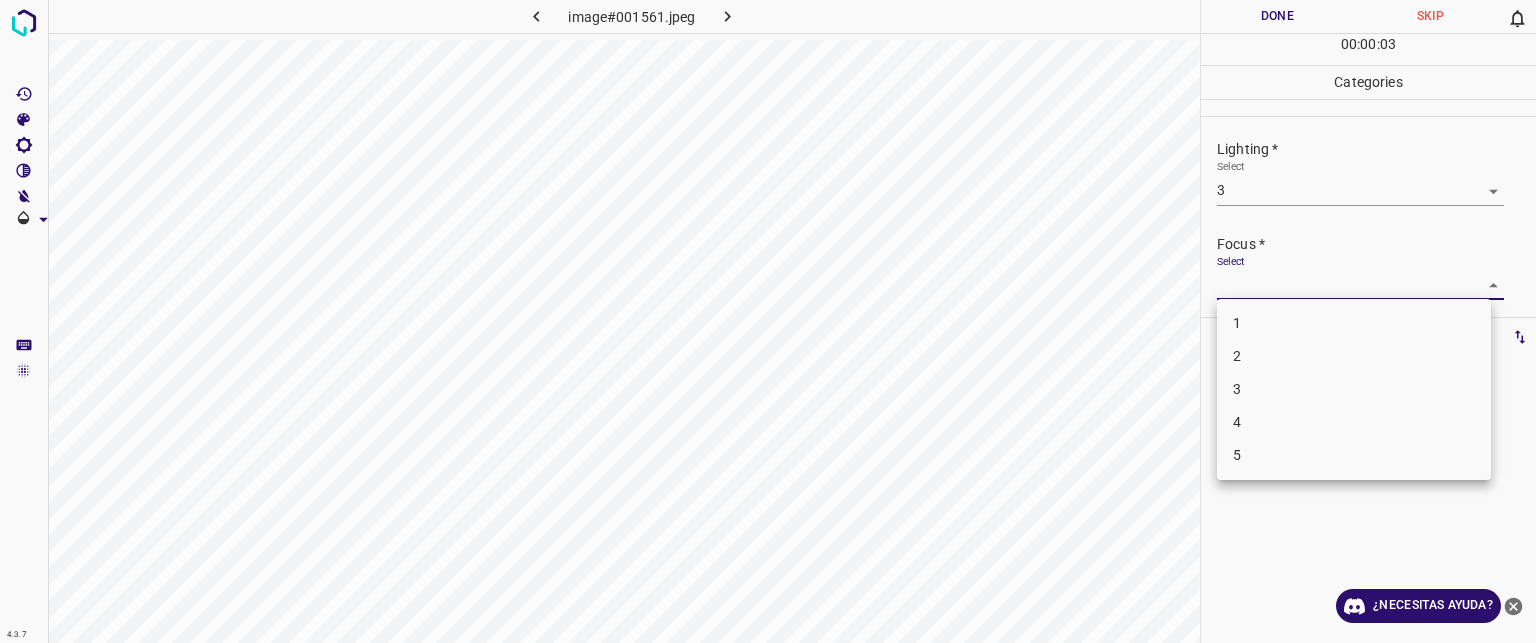 click on "Texto original Valora esta traducción Tu opinión servirá para ayudar a mejorar el Traductor de Google 4.3.7 image#001561.jpeg Done Skip 0 00   : 00   : 03   Categories Lighting *  Select 3 3 Focus *  Select ​ Overall *  Select ​ Labels   0 Categories 1 Lighting 2 Focus 3 Overall Tools Space Change between modes (Draw & Edit) I Auto labeling R Restore zoom M Zoom in N Zoom out Delete Delete selecte label Filters Z Restore filters X Saturation filter C Brightness filter V Contrast filter B Gray scale filter General O Download ¿Necesitas ayuda? - Texto - Esconder - Borrar 1 2 3 4 5" at bounding box center [768, 321] 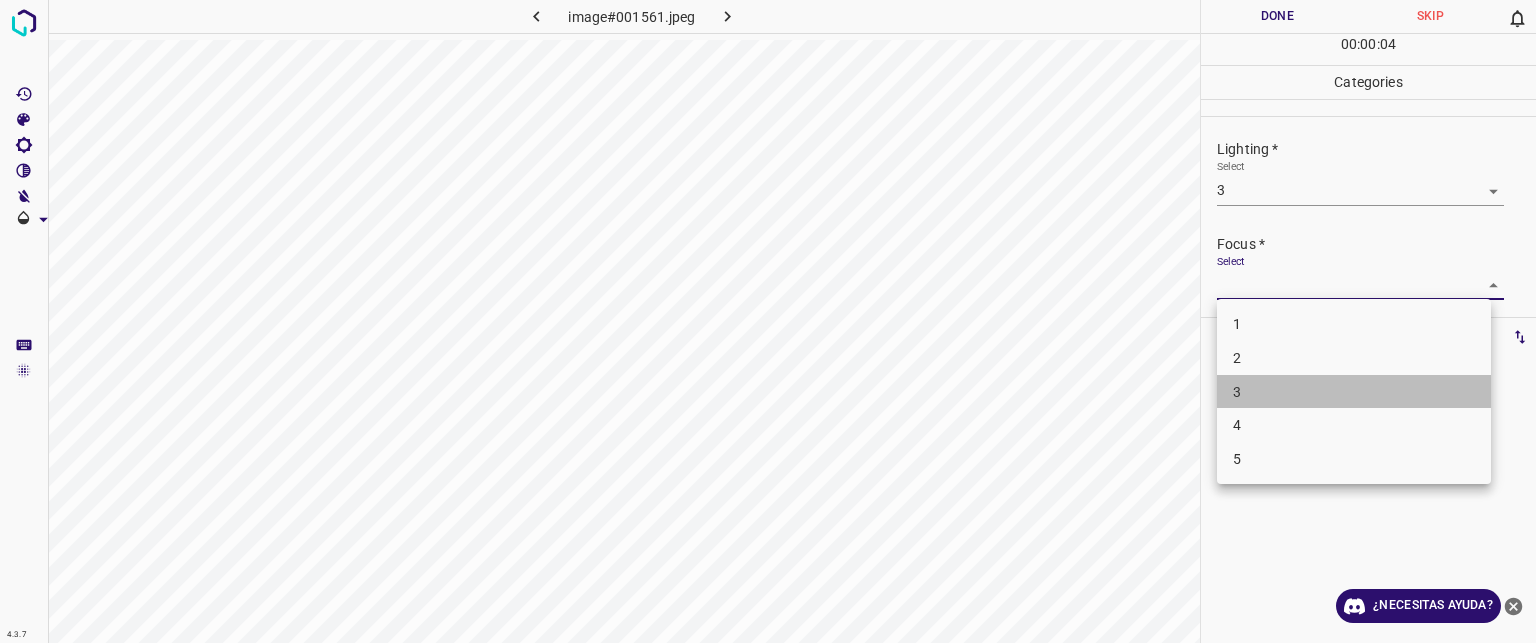 click on "3" at bounding box center (1237, 391) 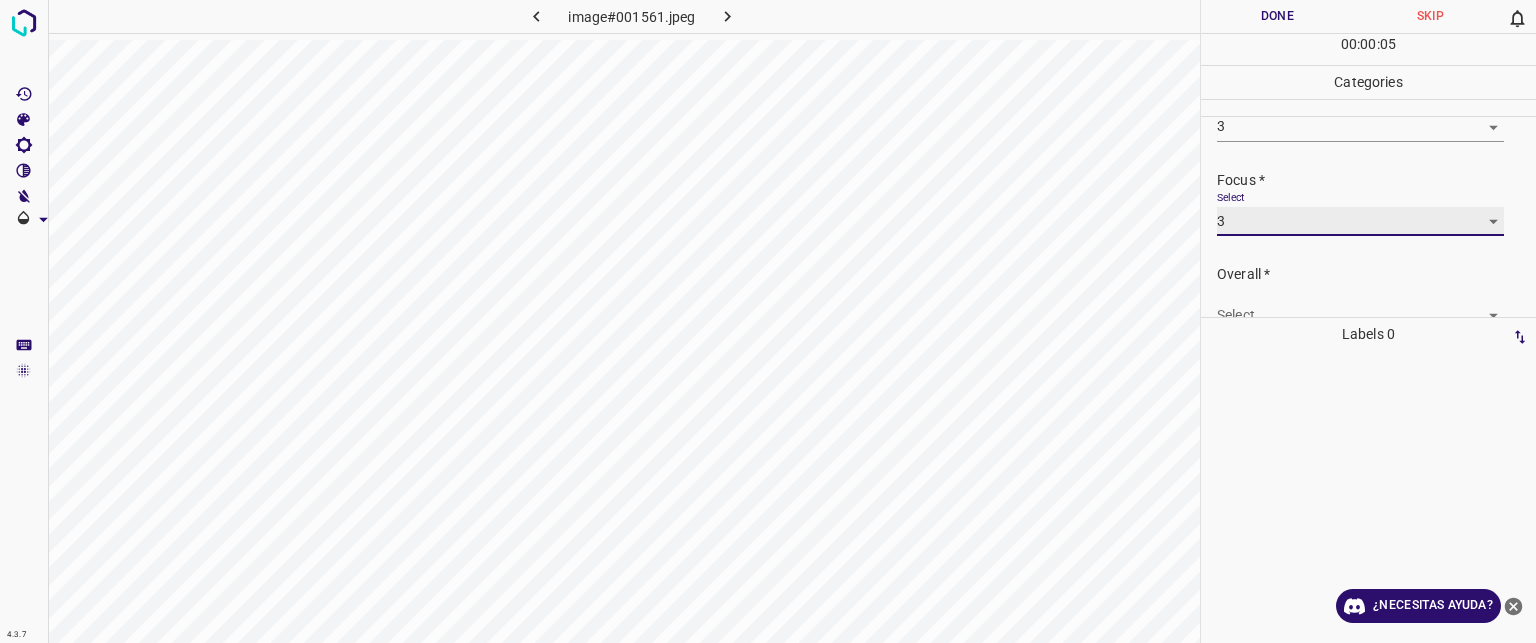 scroll, scrollTop: 98, scrollLeft: 0, axis: vertical 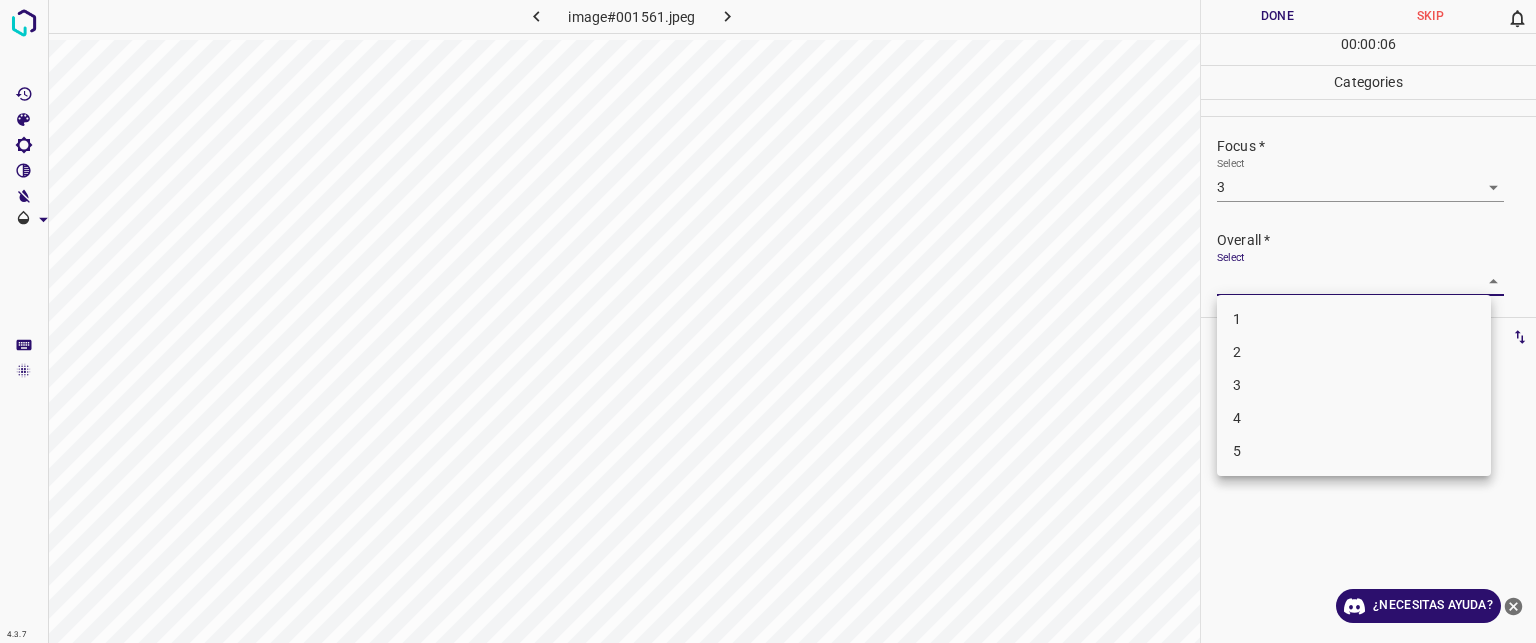 click on "Texto original Valora esta traducción Tu opinión servirá para ayudar a mejorar el Traductor de Google 4.3.7 image#001561.jpeg Done Skip 0 00   : 00   : 06   Categories Lighting *  Select 3 3 Focus *  Select 3 3 Overall *  Select ​ Labels   0 Categories 1 Lighting 2 Focus 3 Overall Tools Space Change between modes (Draw & Edit) I Auto labeling R Restore zoom M Zoom in N Zoom out Delete Delete selecte label Filters Z Restore filters X Saturation filter C Brightness filter V Contrast filter B Gray scale filter General O Download ¿Necesitas ayuda? - Texto - Esconder - Borrar 1 2 3 4 5" at bounding box center (768, 321) 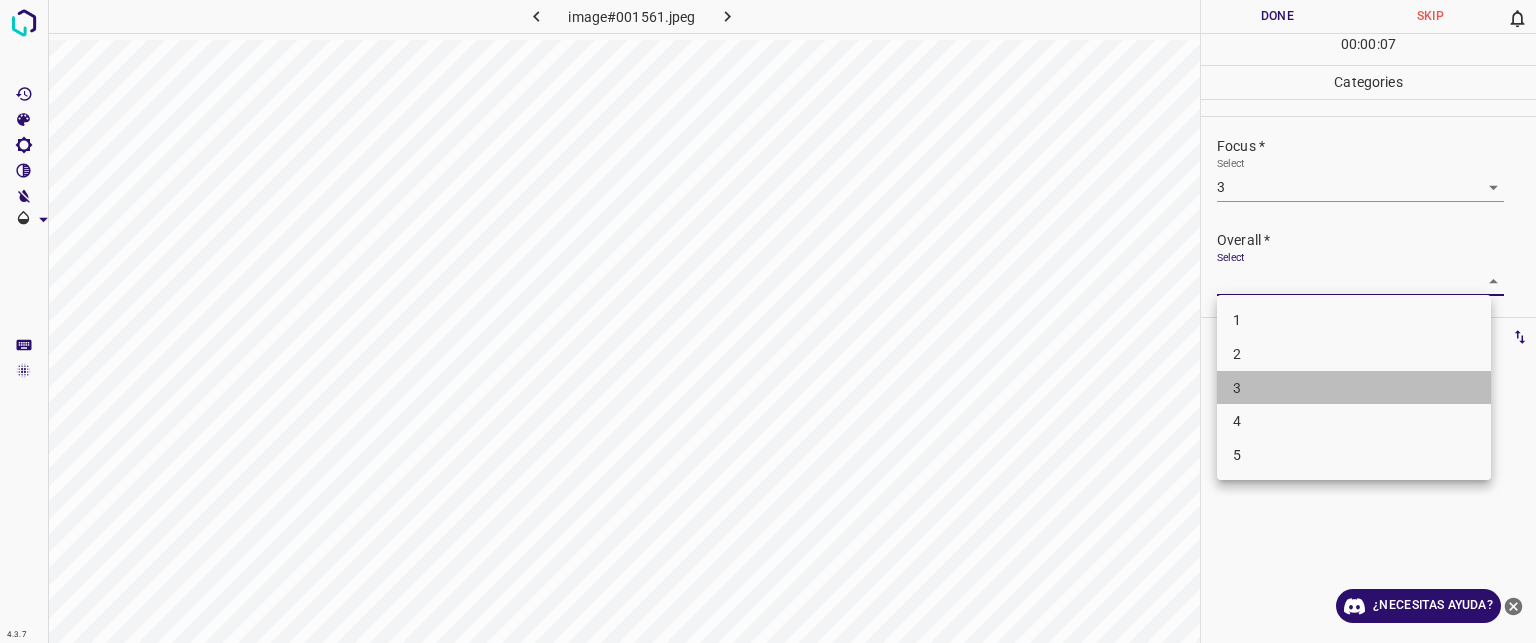 click on "3" at bounding box center (1354, 388) 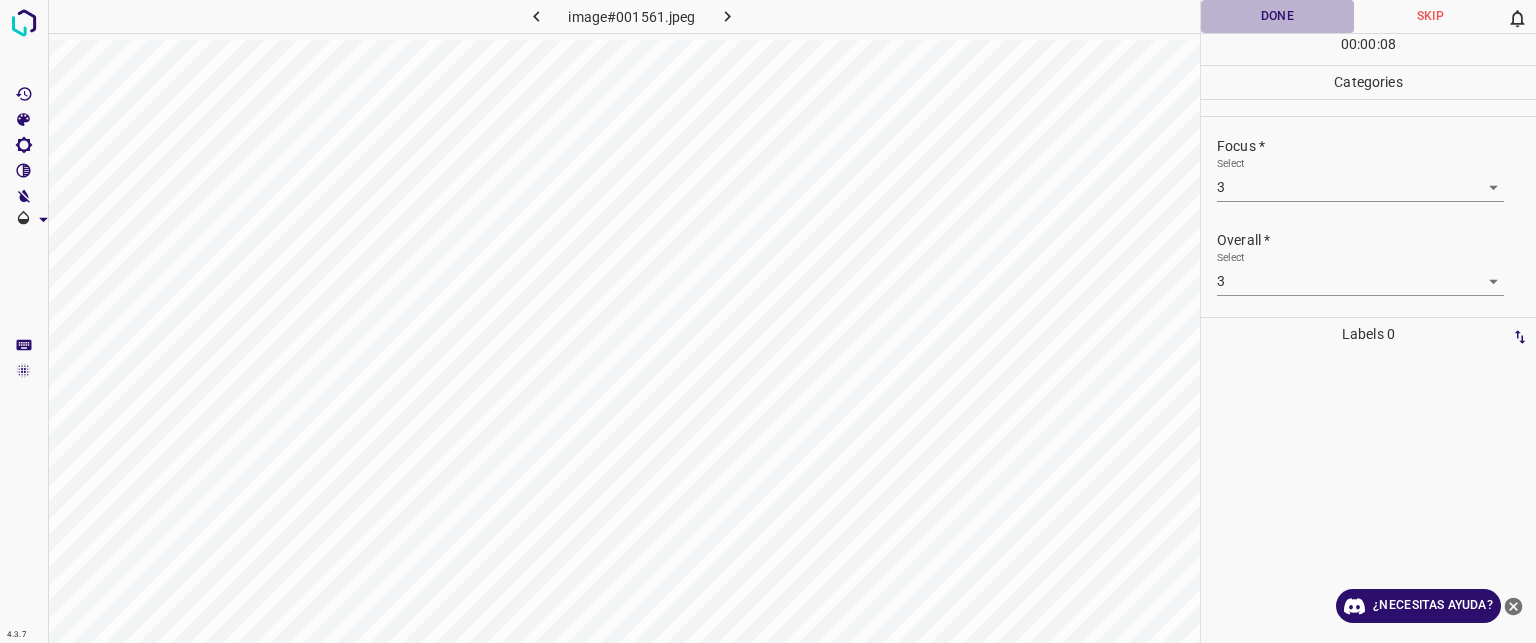 click on "Done" at bounding box center [1277, 16] 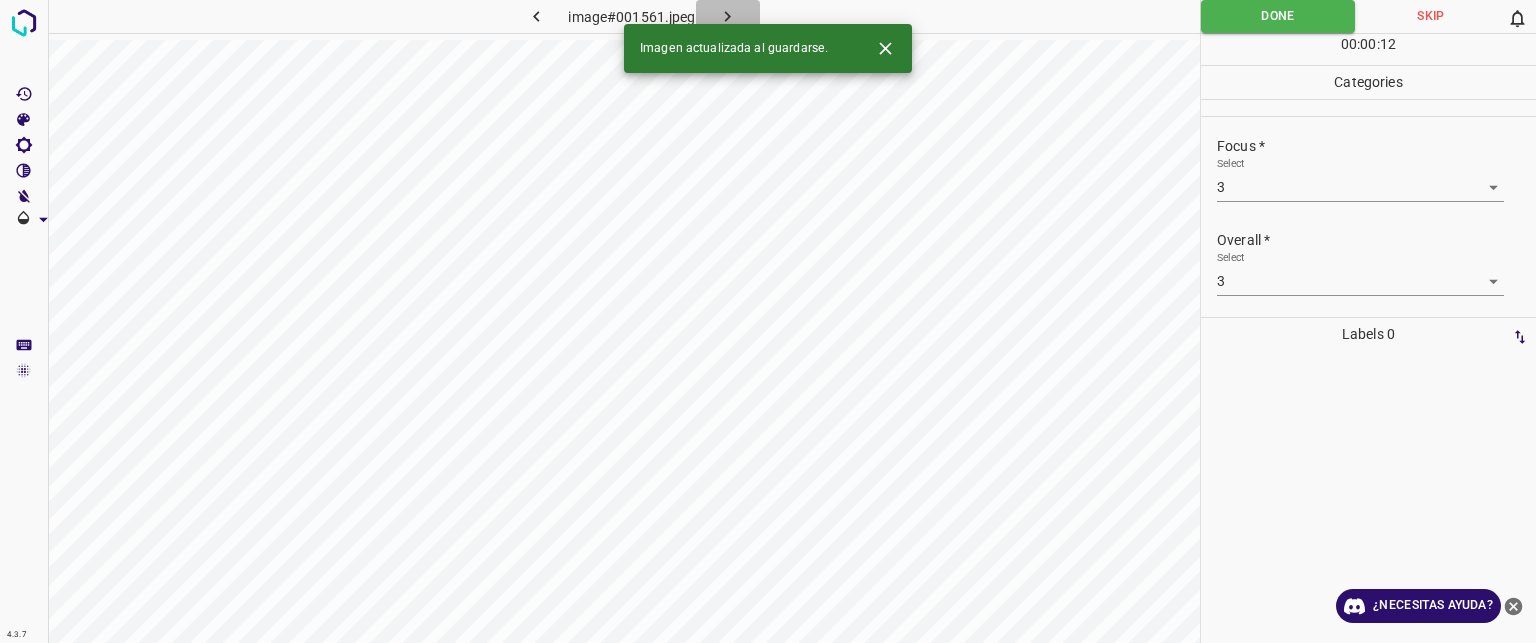 click 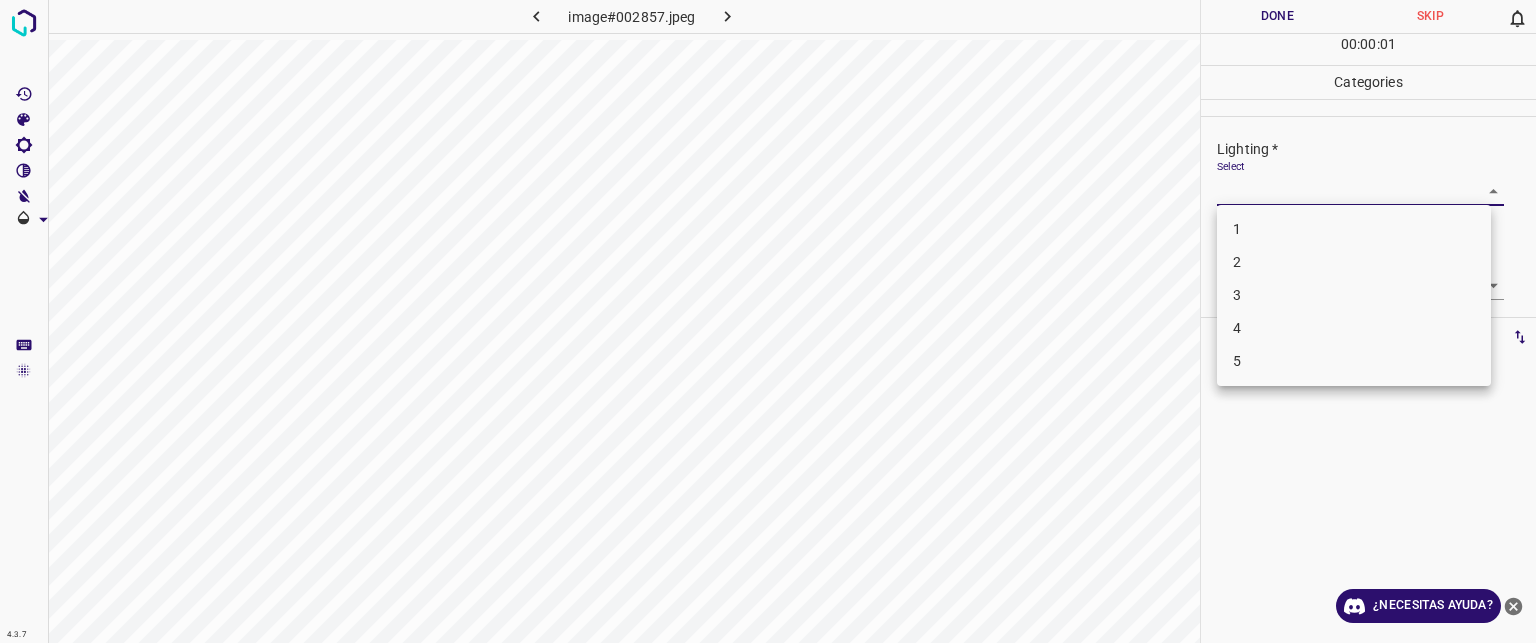 click on "Texto original Valora esta traducción Tu opinión servirá para ayudar a mejorar el Traductor de Google 4.3.7 image#002857.jpeg Done Skip 0 00   : 00   : 01   Categories Lighting *  Select ​ Focus *  Select ​ Overall *  Select ​ Labels   0 Categories 1 Lighting 2 Focus 3 Overall Tools Space Change between modes (Draw & Edit) I Auto labeling R Restore zoom M Zoom in N Zoom out Delete Delete selecte label Filters Z Restore filters X Saturation filter C Brightness filter V Contrast filter B Gray scale filter General O Download ¿Necesitas ayuda? - Texto - Esconder - Borrar 1 2 3 4 5" at bounding box center [768, 321] 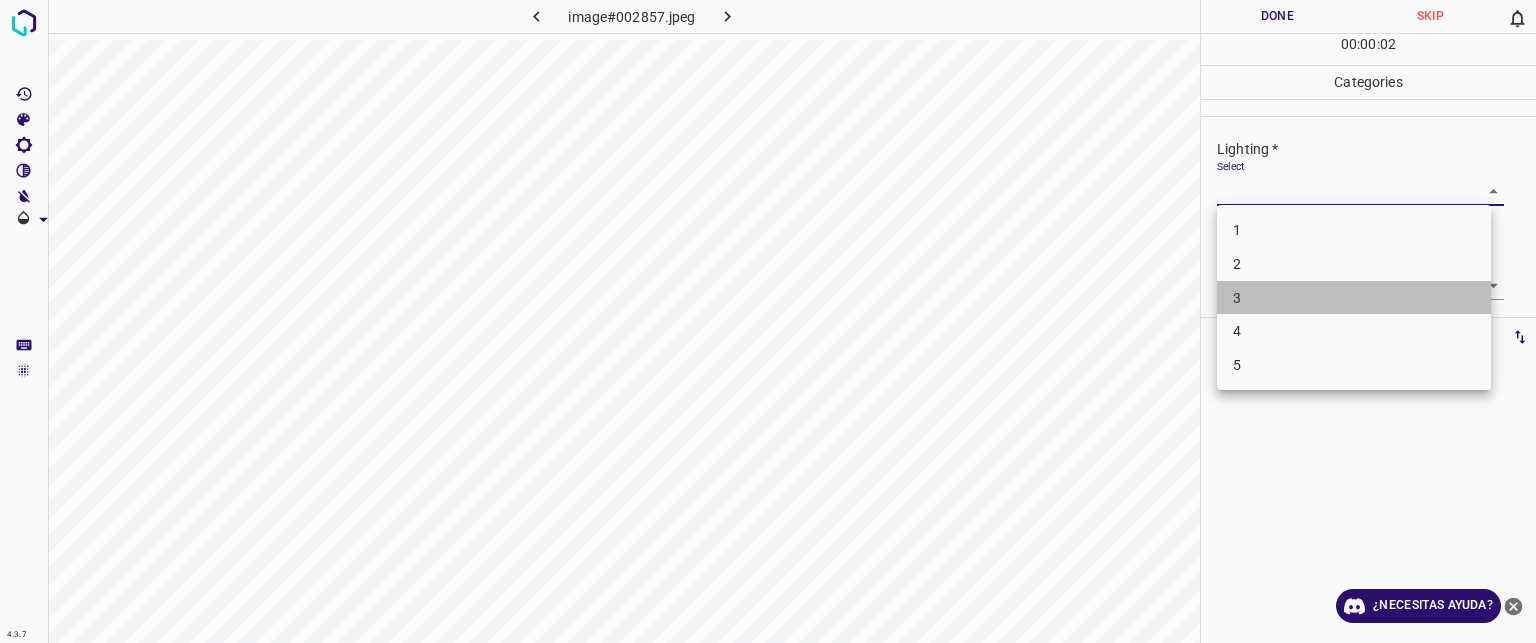 click on "3" at bounding box center (1354, 298) 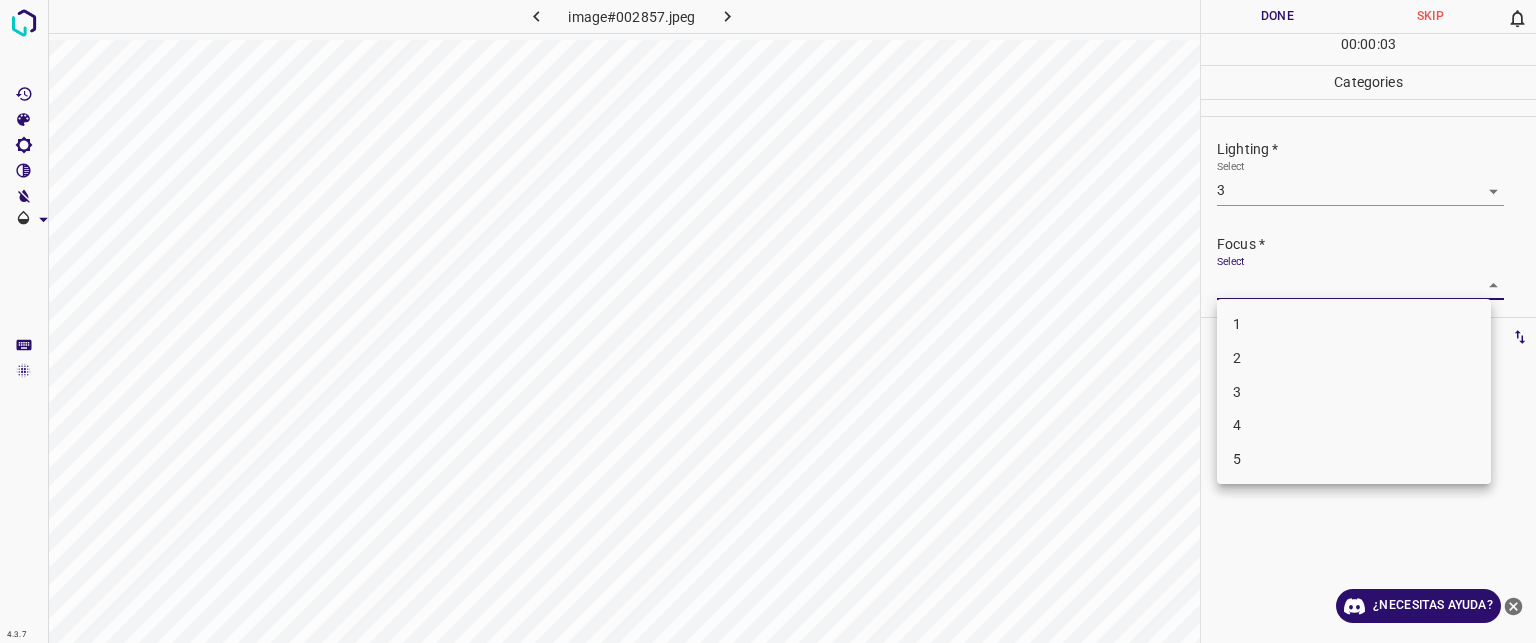 drag, startPoint x: 1246, startPoint y: 290, endPoint x: 1240, endPoint y: 387, distance: 97.18539 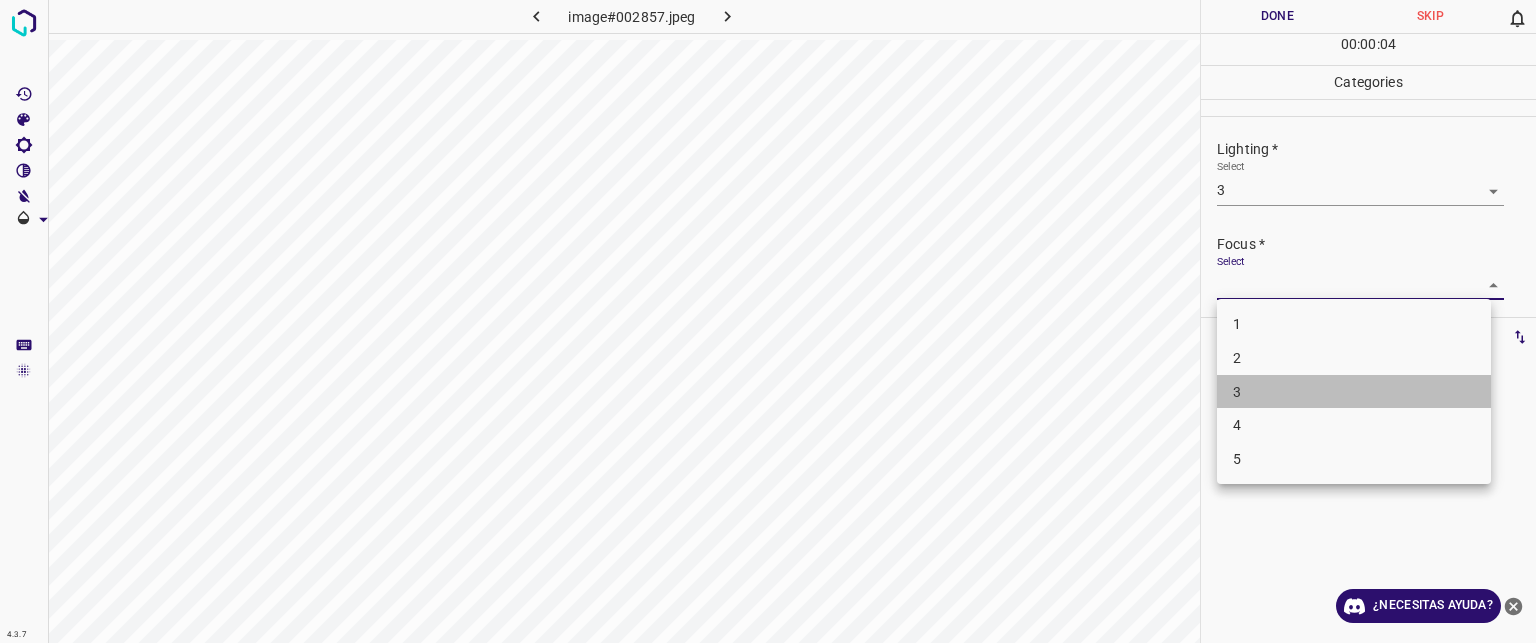 click on "3" at bounding box center [1237, 391] 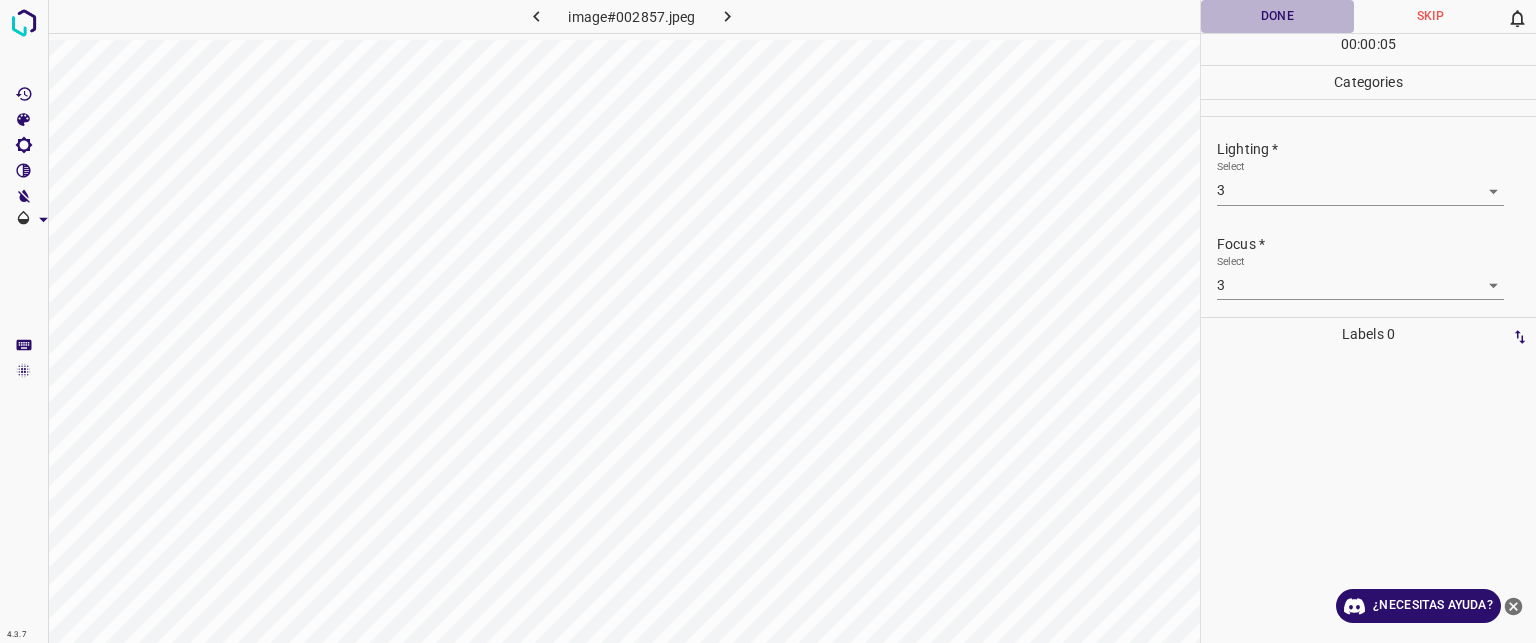 click on "Done" at bounding box center [1277, 16] 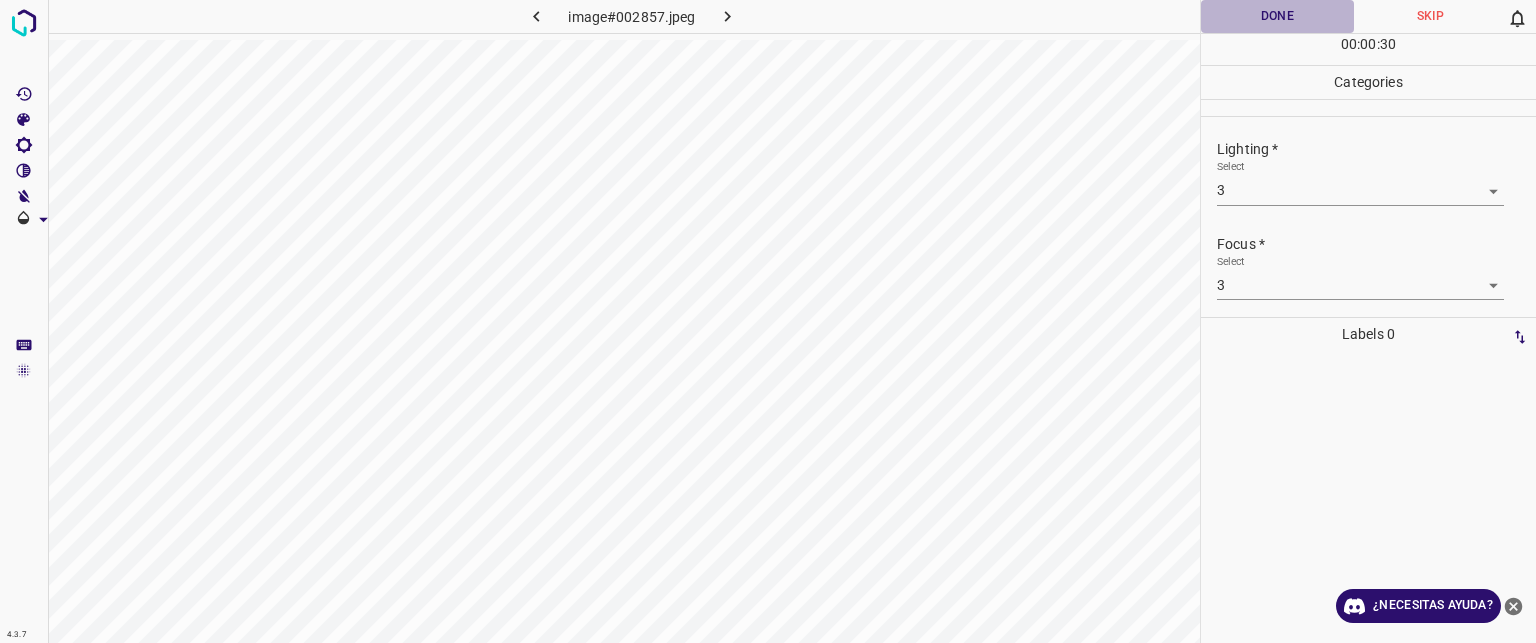 click on "Done" at bounding box center (1277, 16) 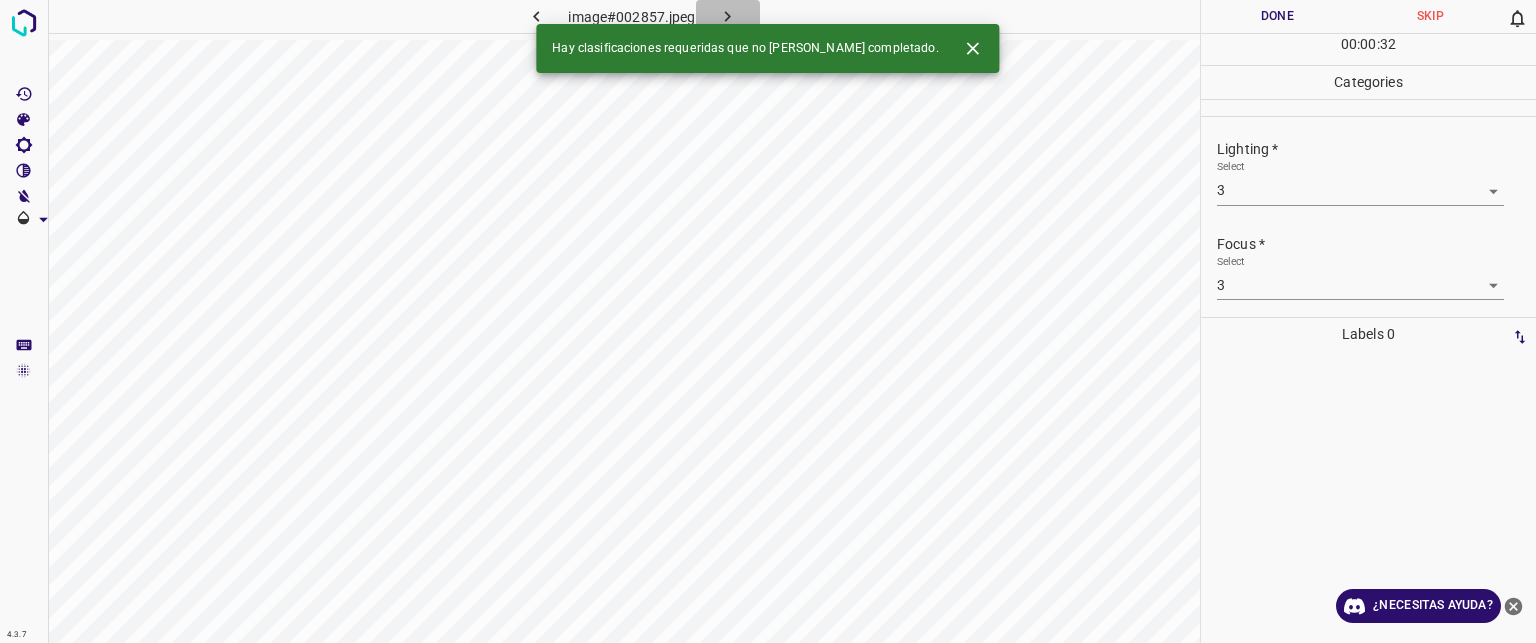 click 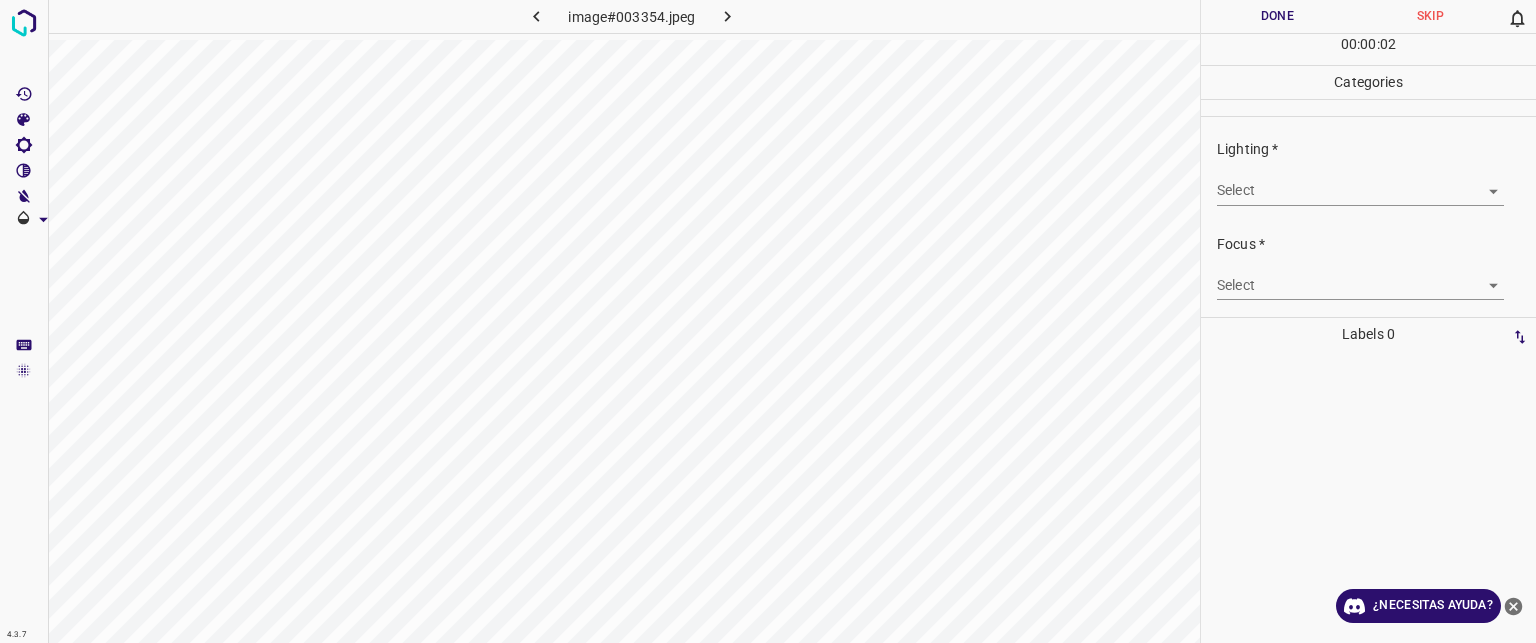 click on "Texto original Valora esta traducción Tu opinión servirá para ayudar a mejorar el Traductor de Google 4.3.7 image#003354.jpeg Done Skip 0 00   : 00   : 02   Categories Lighting *  Select ​ Focus *  Select ​ Overall *  Select ​ Labels   0 Categories 1 Lighting 2 Focus 3 Overall Tools Space Change between modes (Draw & Edit) I Auto labeling R Restore zoom M Zoom in N Zoom out Delete Delete selecte label Filters Z Restore filters X Saturation filter C Brightness filter V Contrast filter B Gray scale filter General O Download ¿Necesitas ayuda? - Texto - Esconder - Borrar" at bounding box center [768, 321] 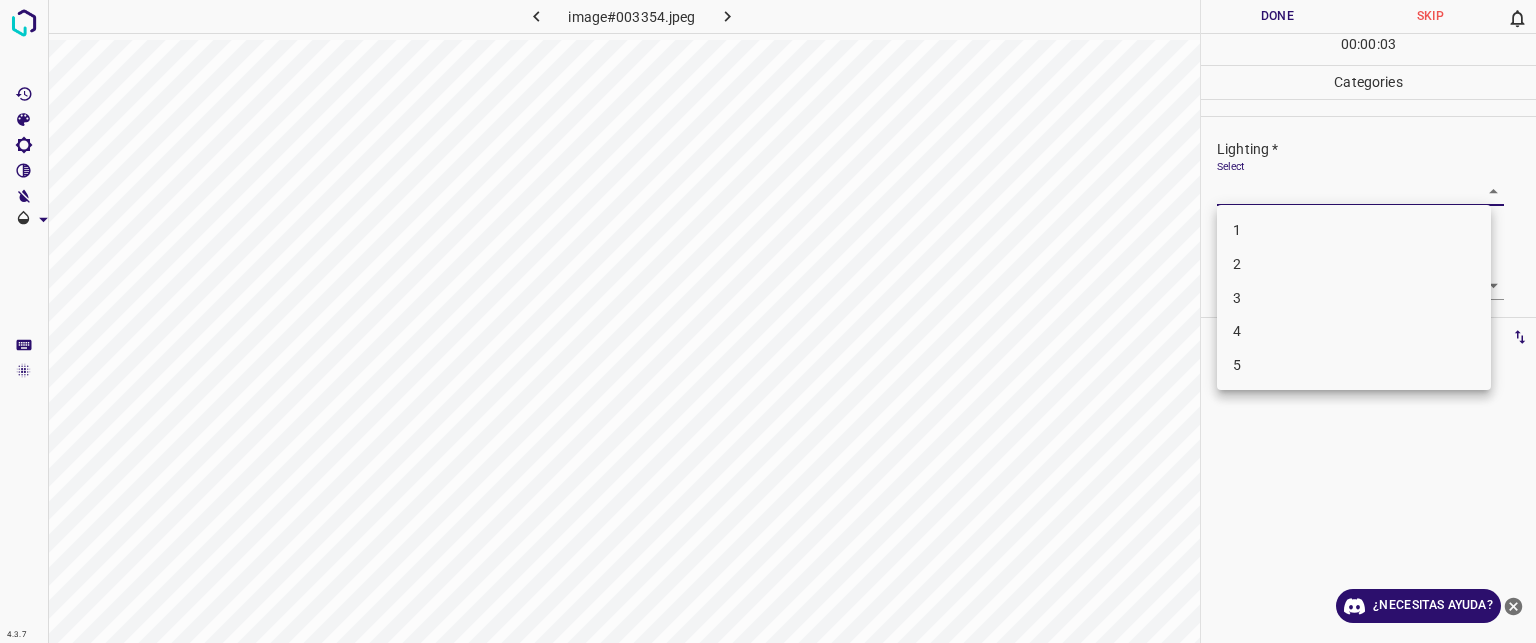 click on "3" at bounding box center [1354, 298] 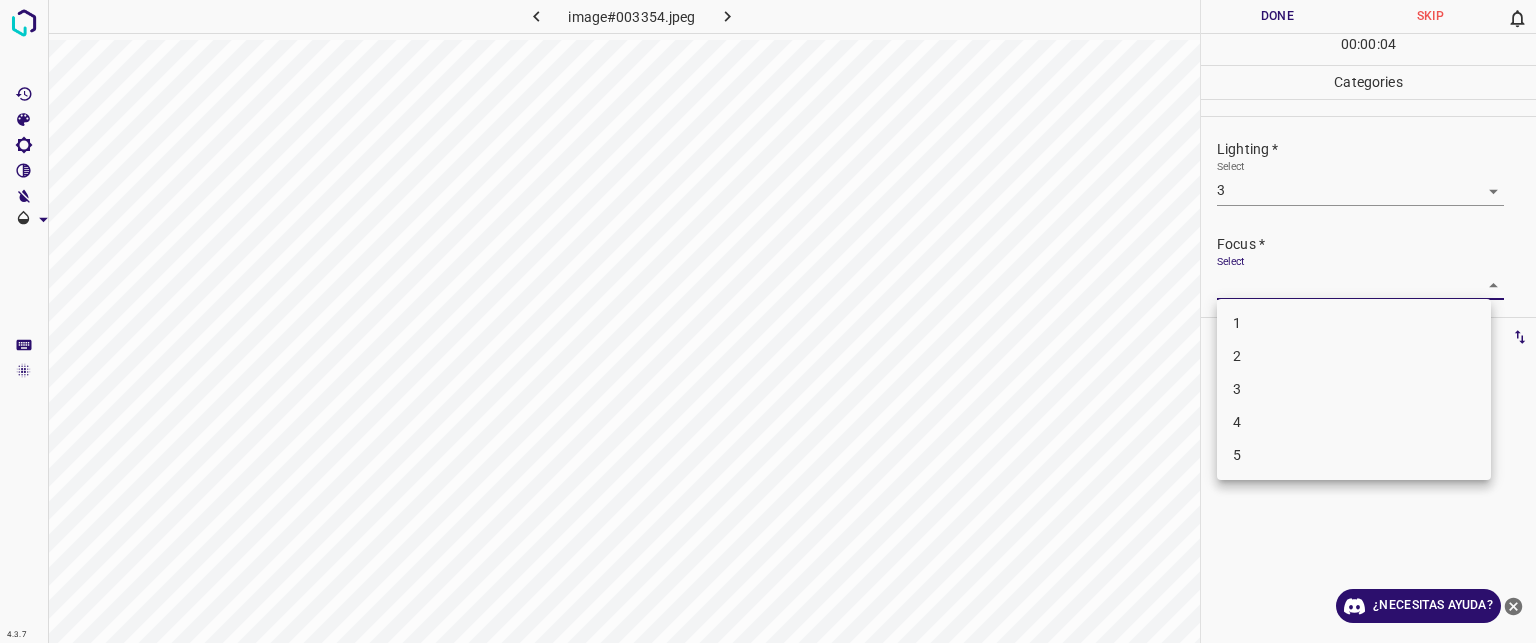 click on "Texto original Valora esta traducción Tu opinión servirá para ayudar a mejorar el Traductor de Google 4.3.7 image#003354.jpeg Done Skip 0 00   : 00   : 04   Categories Lighting *  Select 3 3 Focus *  Select ​ Overall *  Select ​ Labels   0 Categories 1 Lighting 2 Focus 3 Overall Tools Space Change between modes (Draw & Edit) I Auto labeling R Restore zoom M Zoom in N Zoom out Delete Delete selecte label Filters Z Restore filters X Saturation filter C Brightness filter V Contrast filter B Gray scale filter General O Download ¿Necesitas ayuda? - Texto - Esconder - Borrar 1 2 3 4 5" at bounding box center [768, 321] 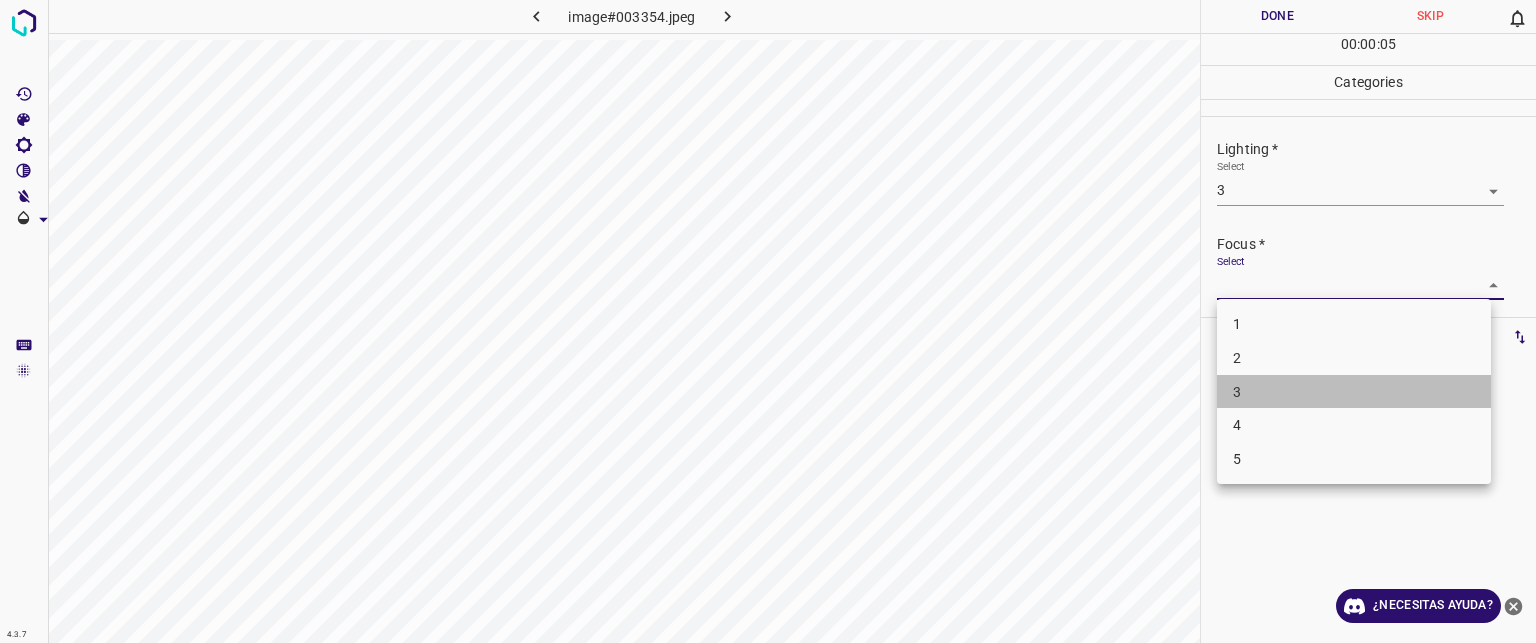 drag, startPoint x: 1254, startPoint y: 385, endPoint x: 1212, endPoint y: 339, distance: 62.289646 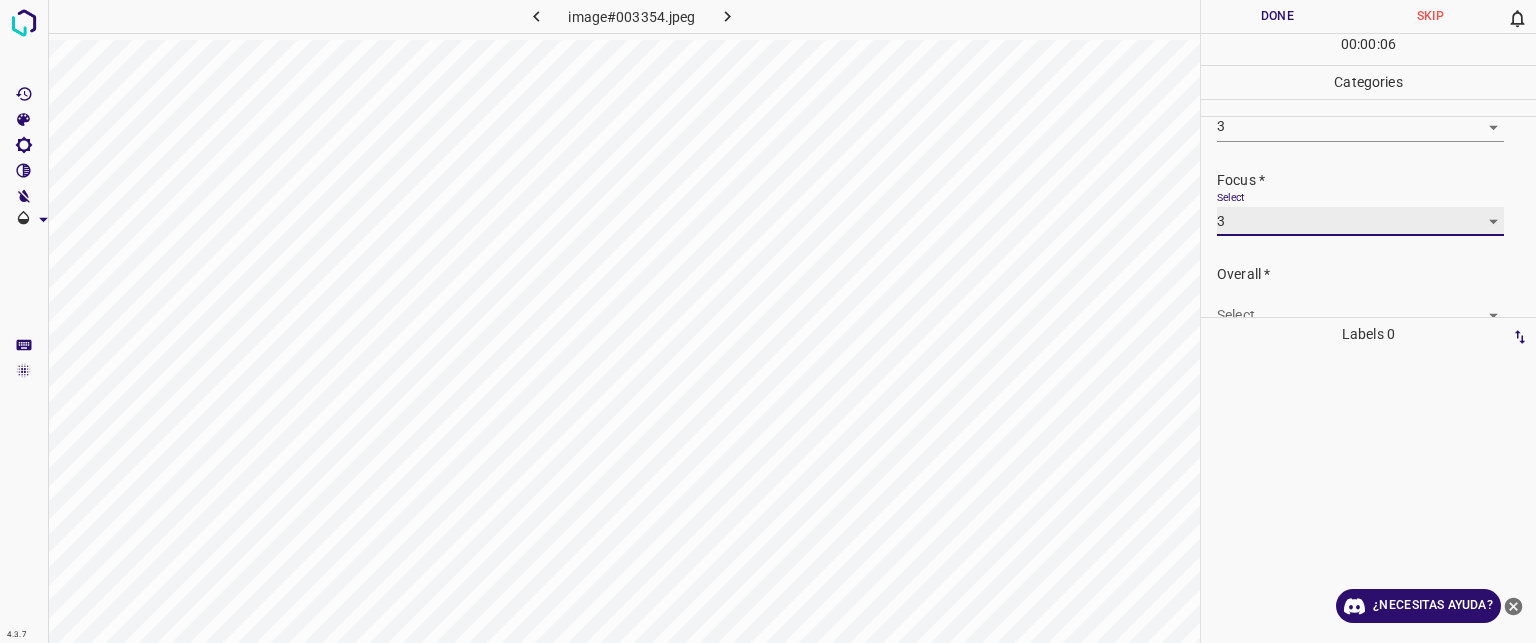 scroll, scrollTop: 98, scrollLeft: 0, axis: vertical 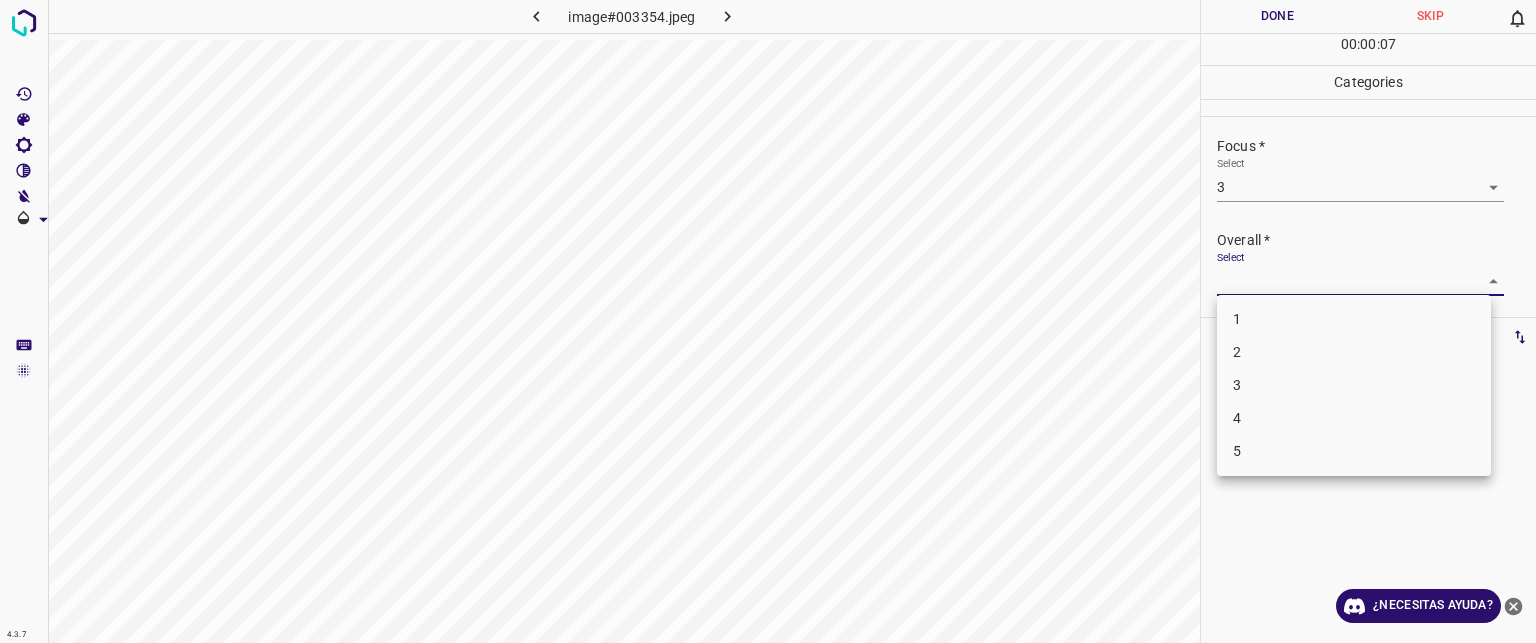drag, startPoint x: 1240, startPoint y: 285, endPoint x: 1240, endPoint y: 335, distance: 50 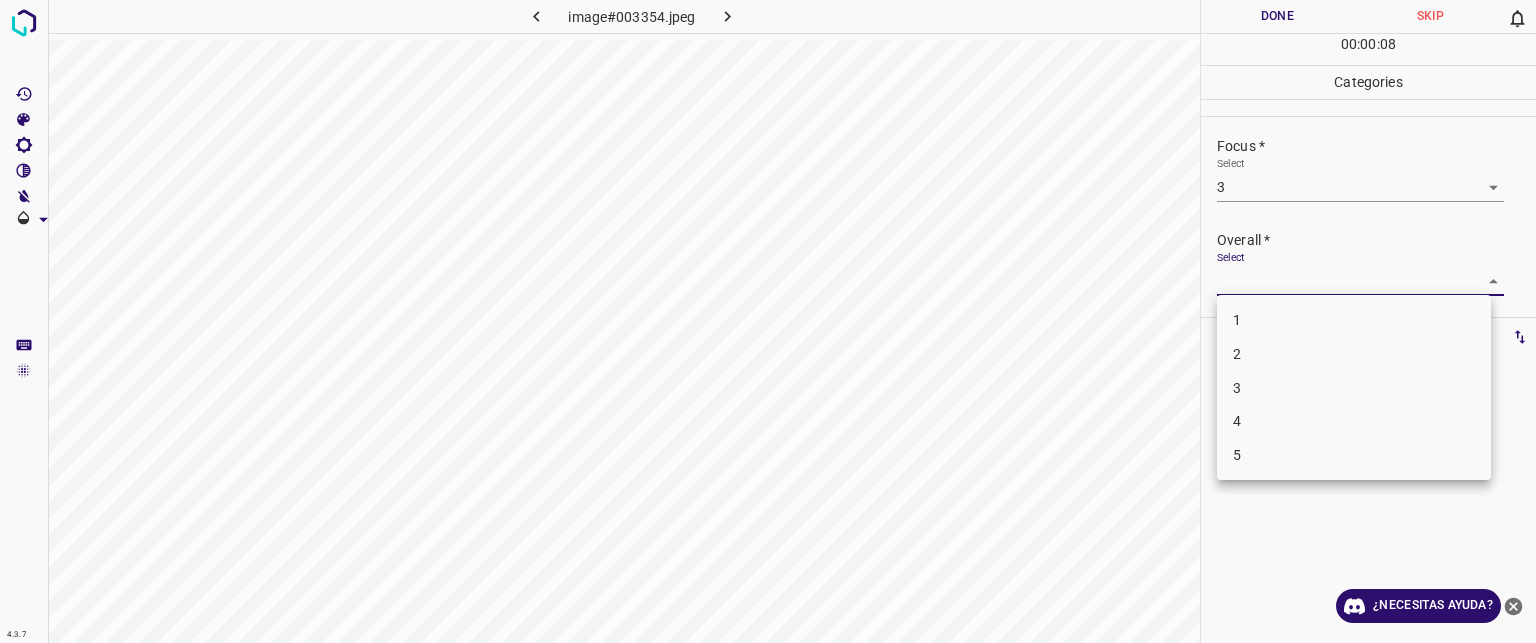 click on "3" at bounding box center [1237, 387] 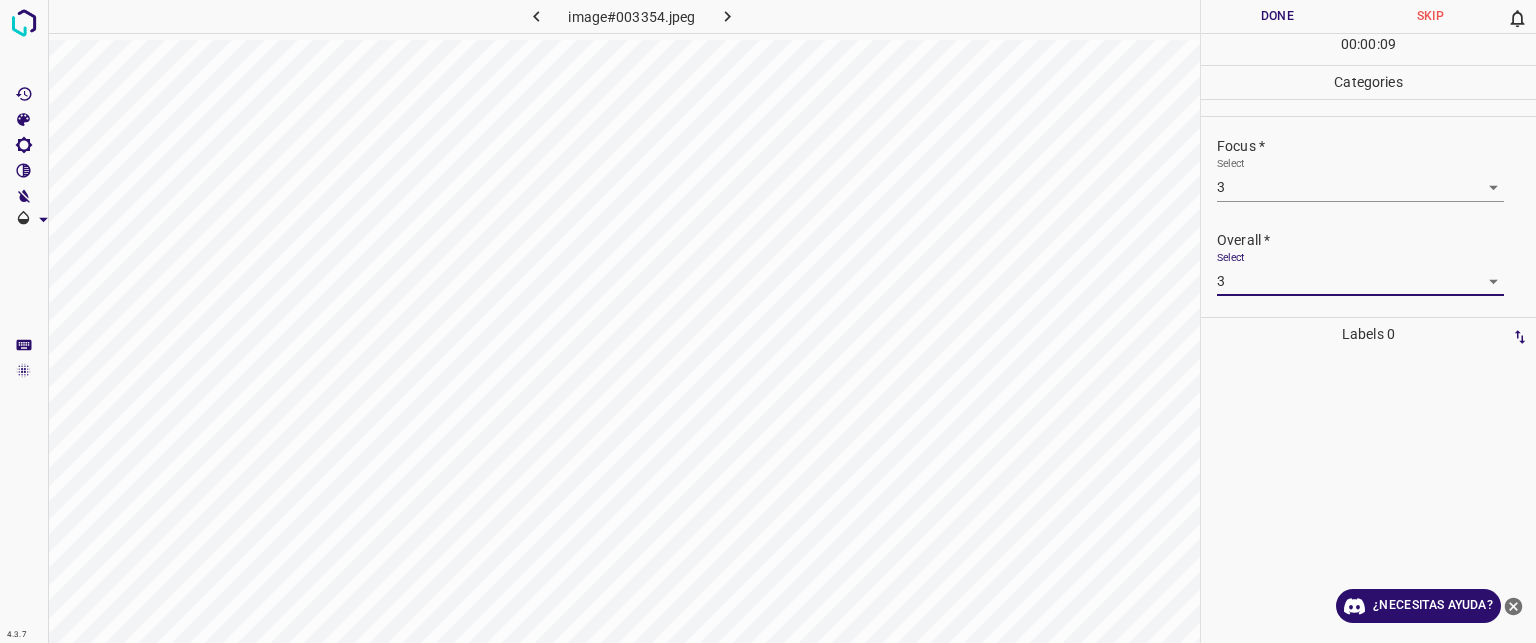 click on "Done" at bounding box center [1277, 16] 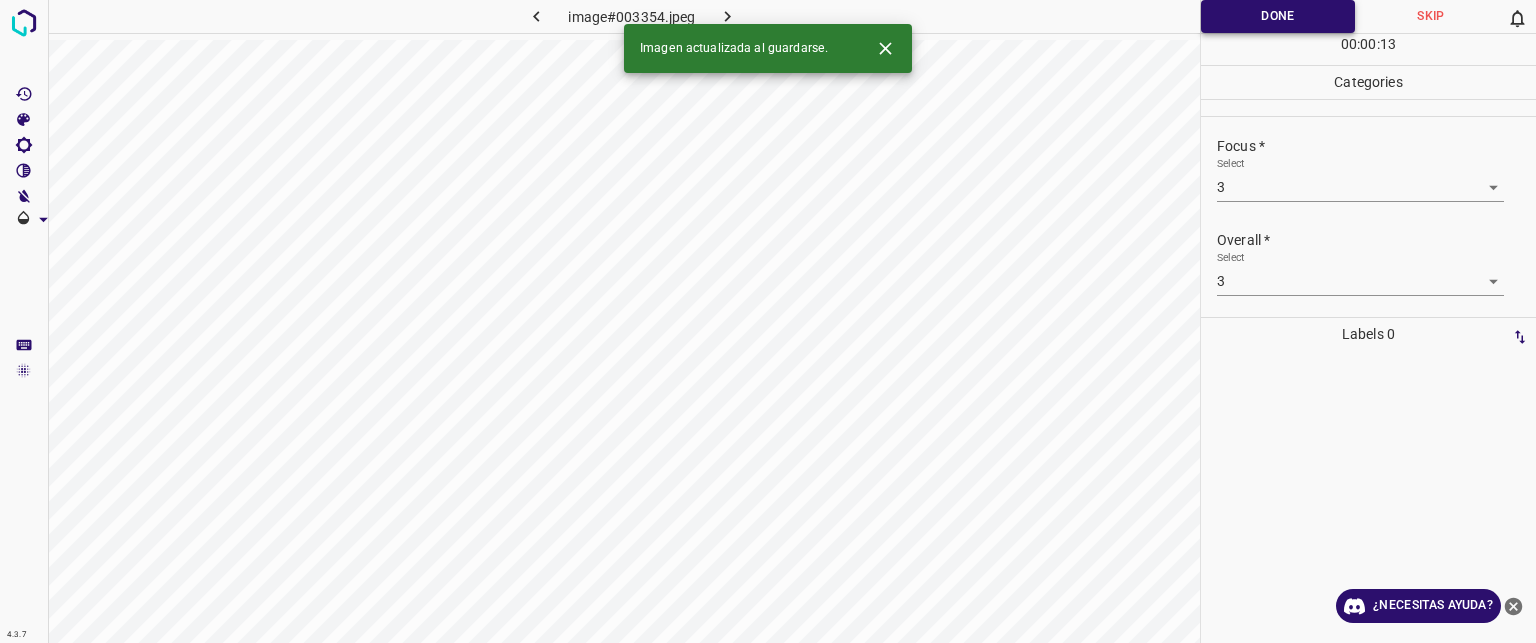 click on "Done" at bounding box center (1278, 16) 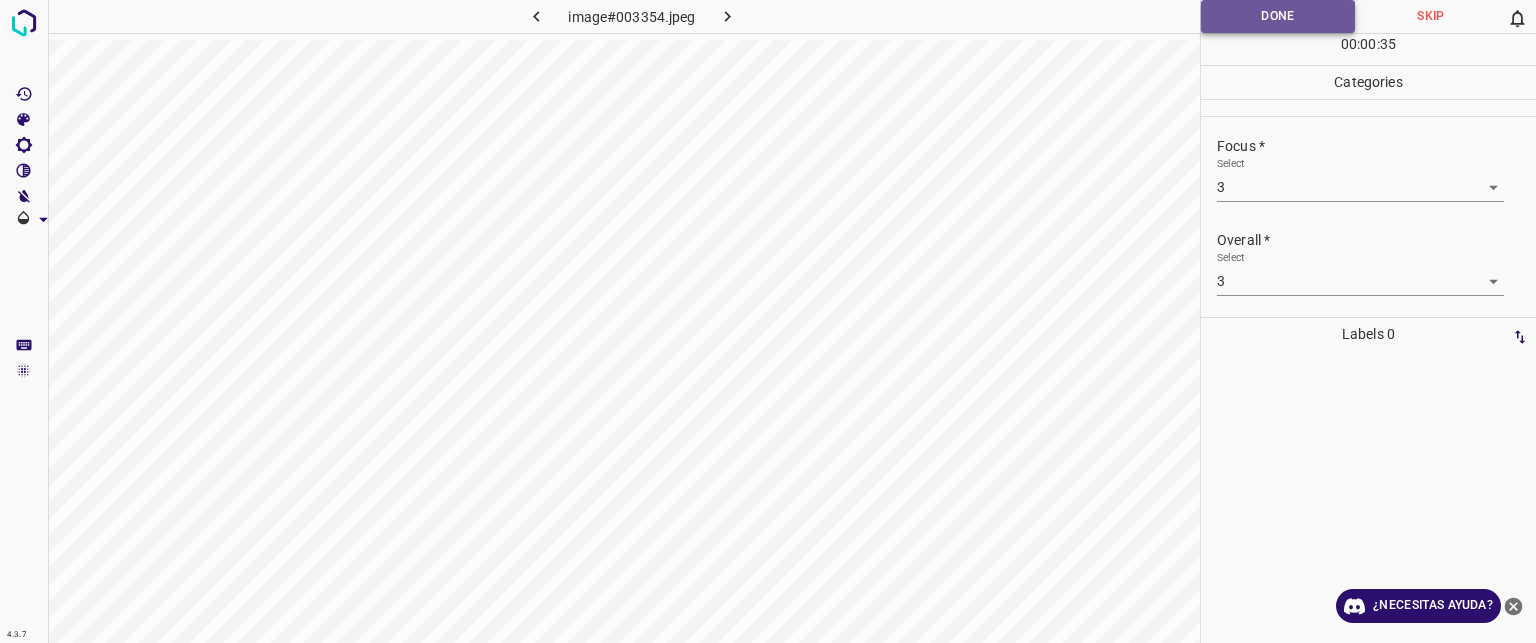 click on "Done" at bounding box center (1278, 16) 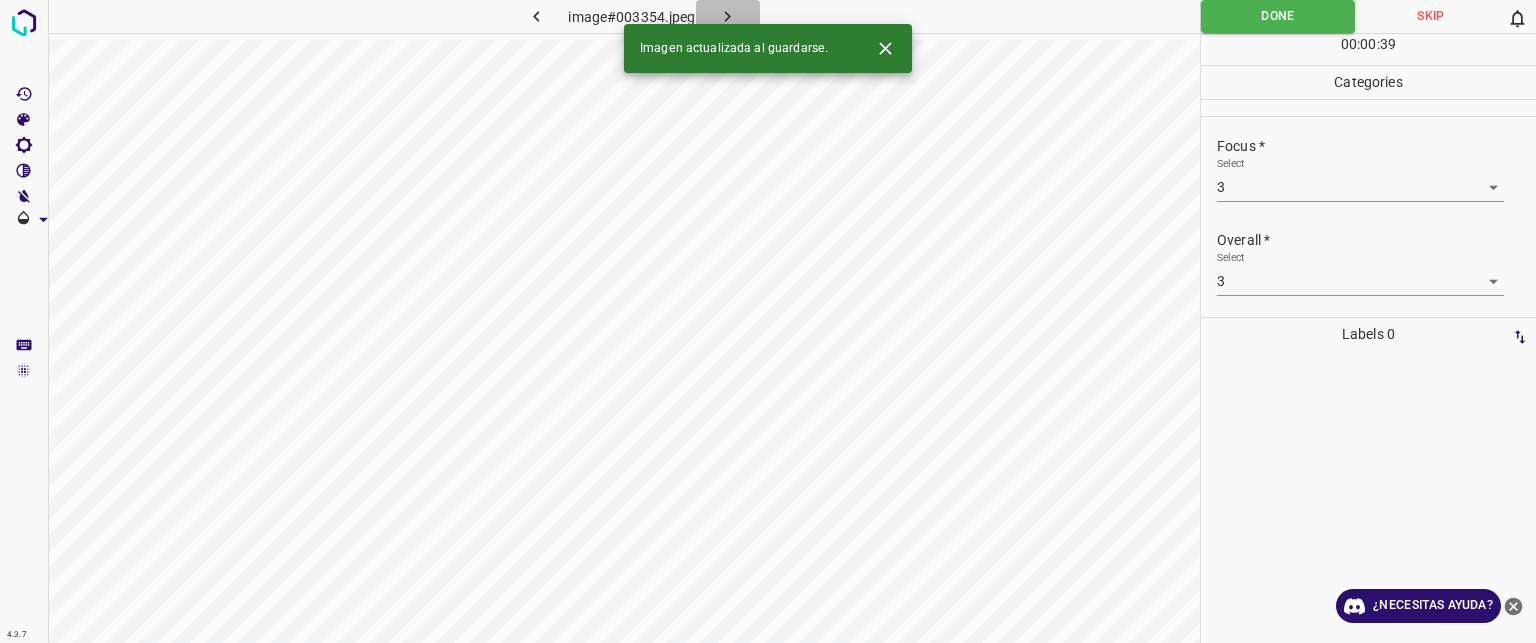 click 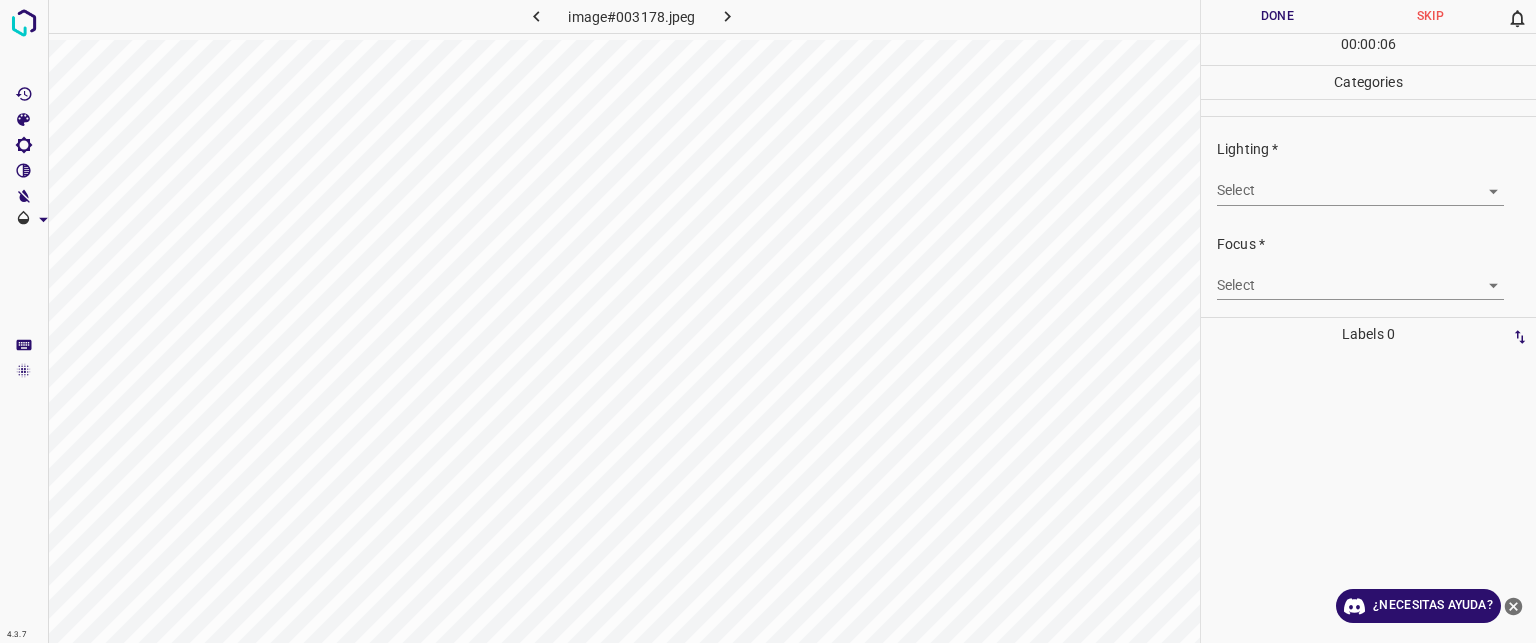 click on "Lighting *  Select ​" at bounding box center (1368, 172) 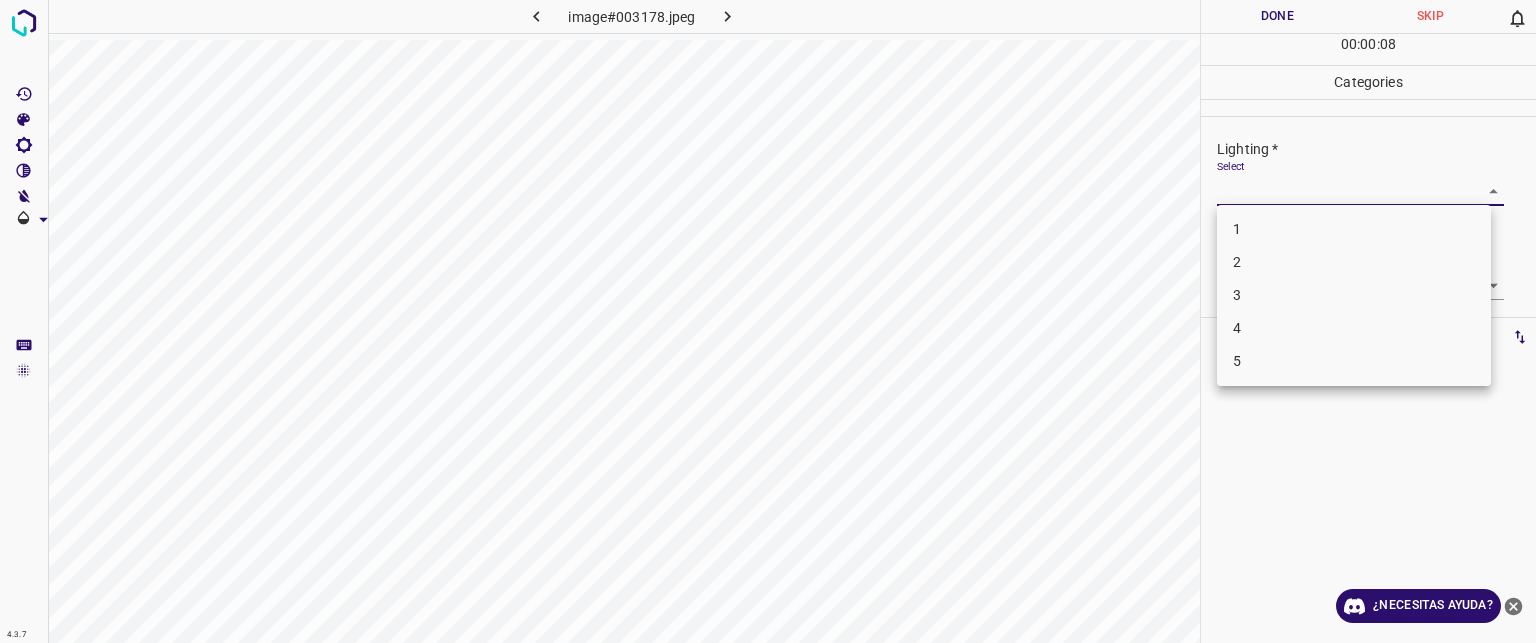 click on "Texto original Valora esta traducción Tu opinión servirá para ayudar a mejorar el Traductor de Google 4.3.7 image#003178.jpeg Done Skip 0 00   : 00   : 08   Categories Lighting *  Select ​ Focus *  Select ​ Overall *  Select ​ Labels   0 Categories 1 Lighting 2 Focus 3 Overall Tools Space Change between modes (Draw & Edit) I Auto labeling R Restore zoom M Zoom in N Zoom out Delete Delete selecte label Filters Z Restore filters X Saturation filter C Brightness filter V Contrast filter B Gray scale filter General O Download ¿Necesitas ayuda? - Texto - Esconder - Borrar 1 2 3 4 5" at bounding box center (768, 321) 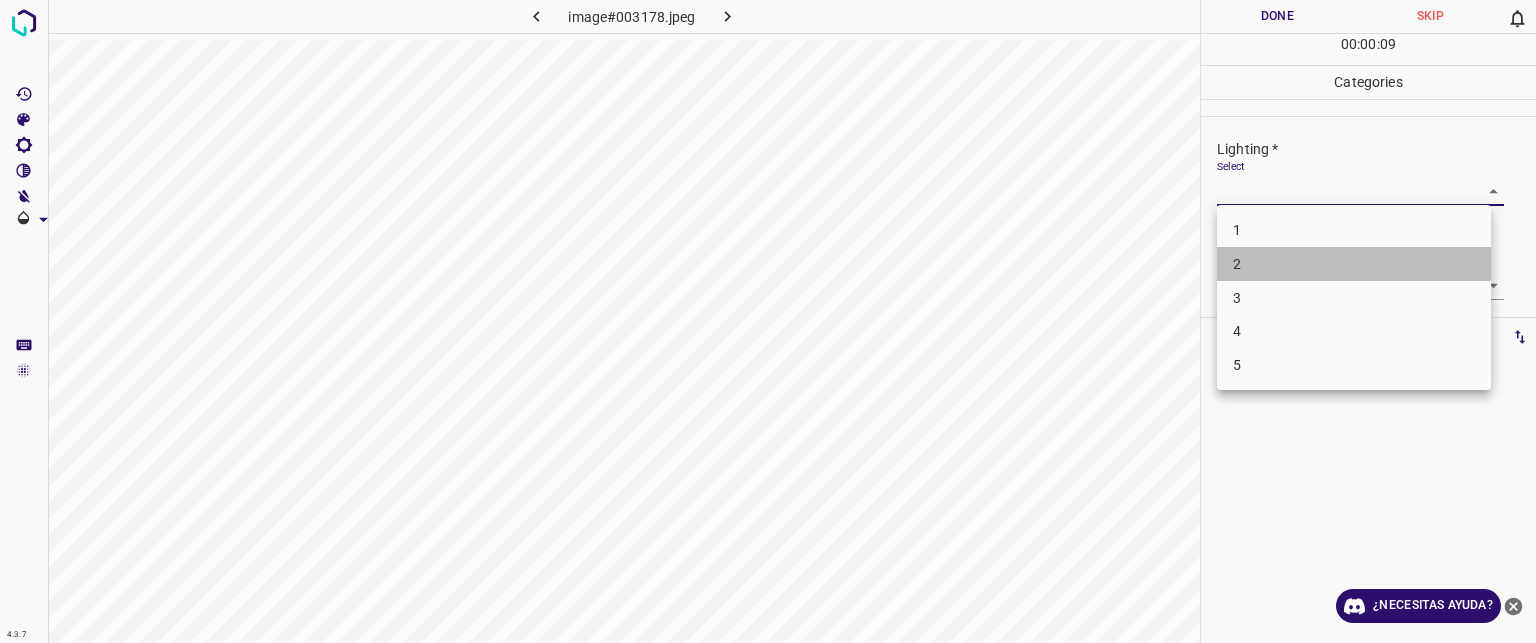 click on "2" at bounding box center [1354, 264] 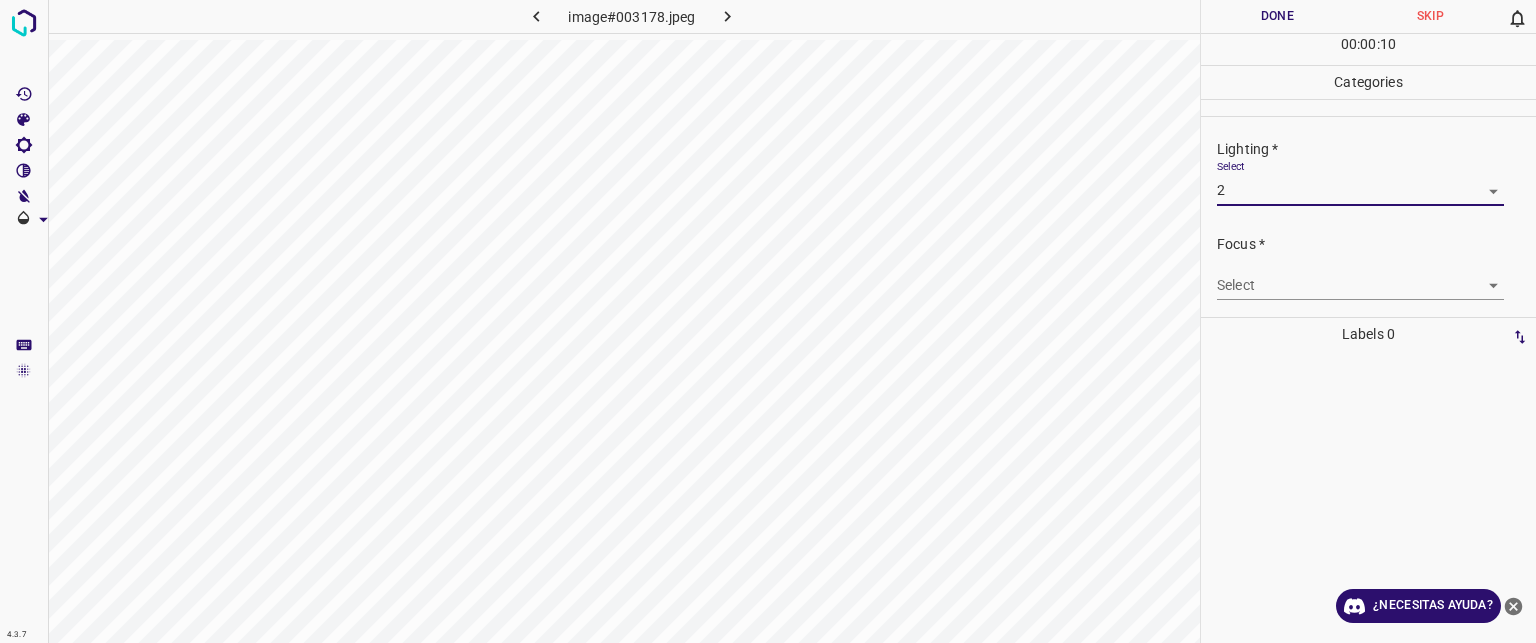 click on "Texto original Valora esta traducción Tu opinión servirá para ayudar a mejorar el Traductor de Google 4.3.7 image#003178.jpeg Done Skip 0 00   : 00   : 10   Categories Lighting *  Select 2 2 Focus *  Select ​ Overall *  Select ​ Labels   0 Categories 1 Lighting 2 Focus 3 Overall Tools Space Change between modes (Draw & Edit) I Auto labeling R Restore zoom M Zoom in N Zoom out Delete Delete selecte label Filters Z Restore filters X Saturation filter C Brightness filter V Contrast filter B Gray scale filter General O Download ¿Necesitas ayuda? - Texto - Esconder - Borrar" at bounding box center [768, 321] 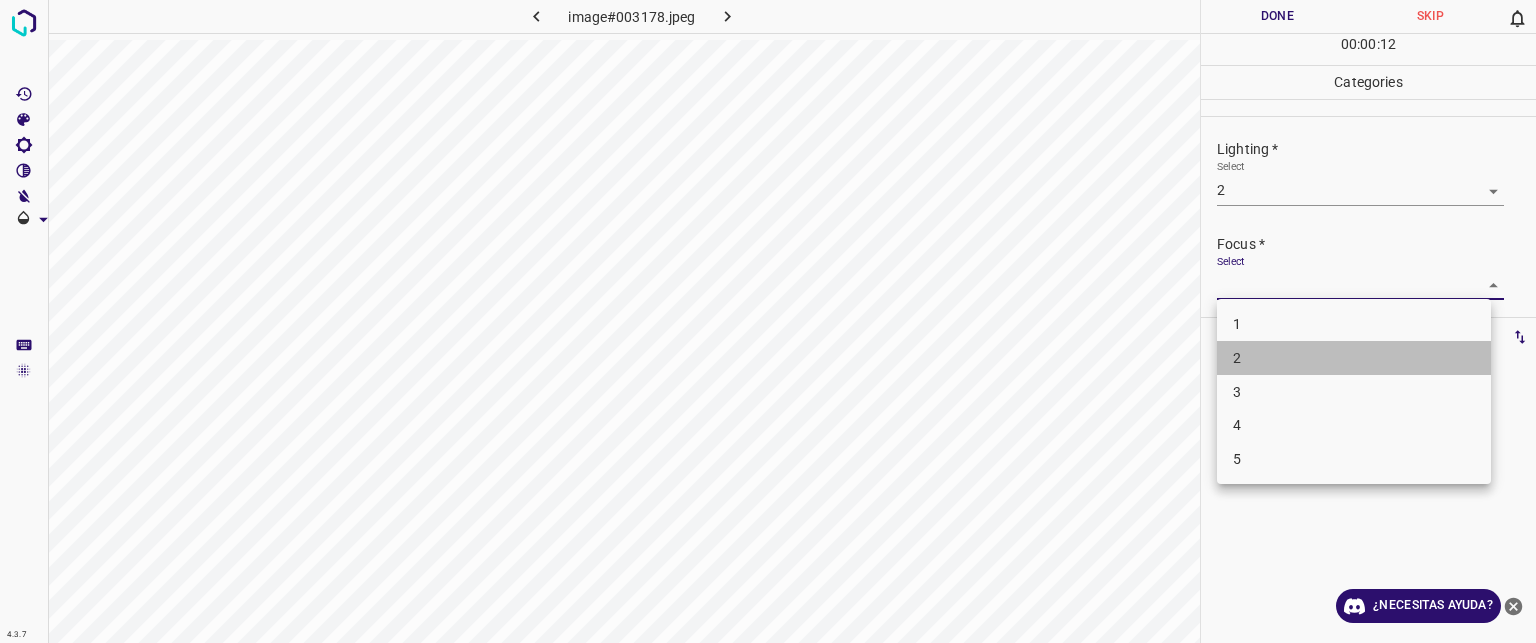 click on "2" at bounding box center [1354, 358] 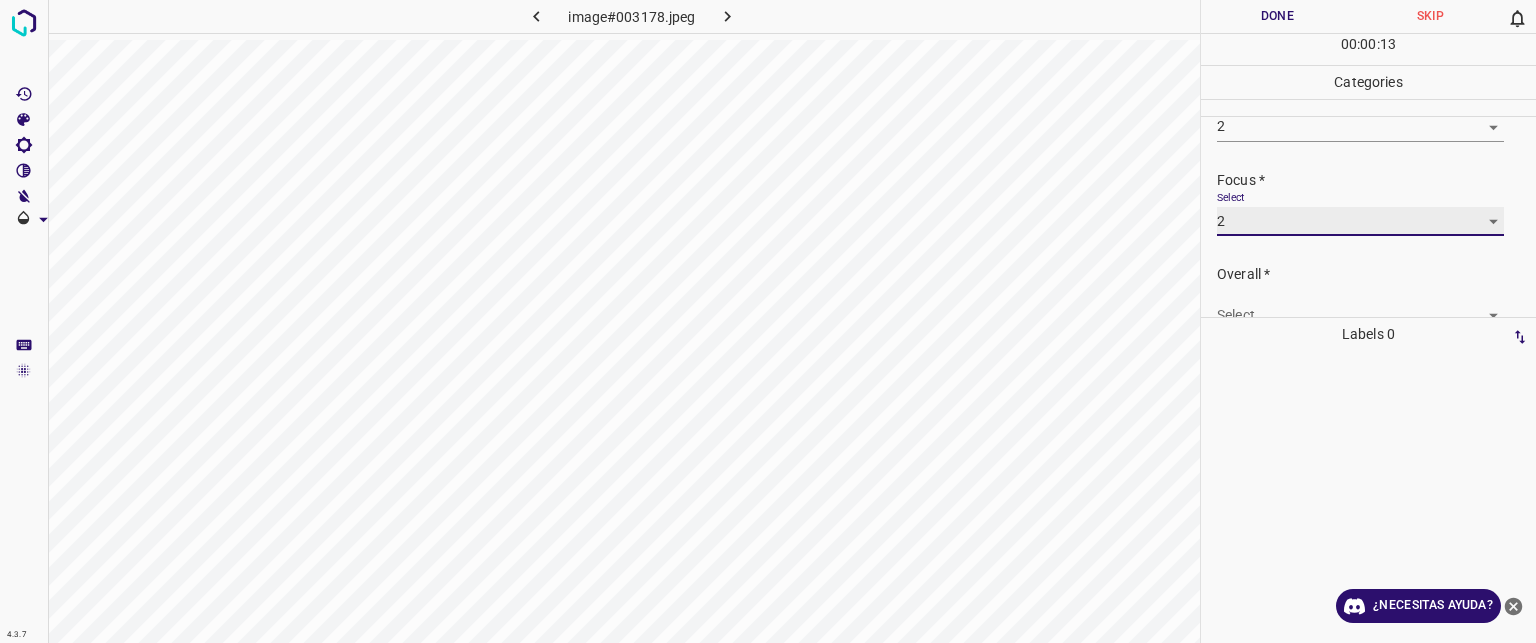 scroll, scrollTop: 98, scrollLeft: 0, axis: vertical 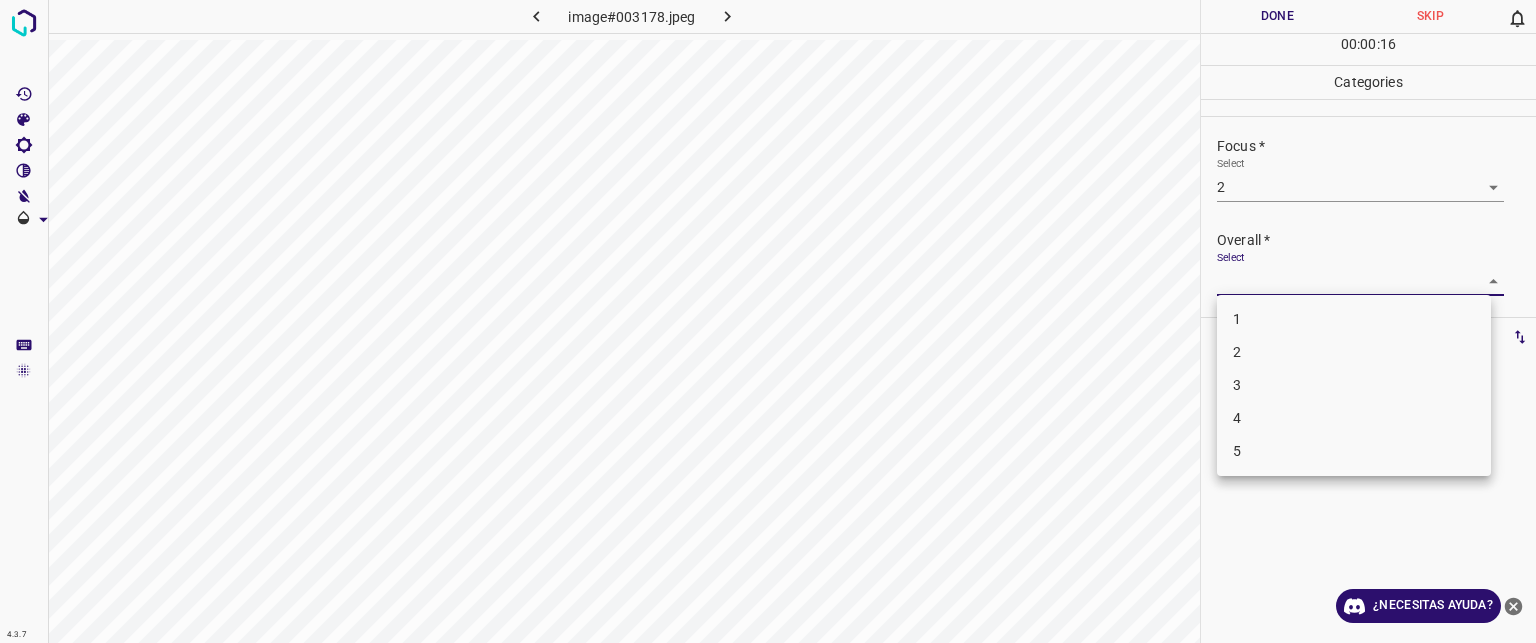 click on "Texto original Valora esta traducción Tu opinión servirá para ayudar a mejorar el Traductor de Google 4.3.7 image#003178.jpeg Done Skip 0 00   : 00   : 16   Categories Lighting *  Select 2 2 Focus *  Select 2 2 Overall *  Select ​ Labels   0 Categories 1 Lighting 2 Focus 3 Overall Tools Space Change between modes (Draw & Edit) I Auto labeling R Restore zoom M Zoom in N Zoom out Delete Delete selecte label Filters Z Restore filters X Saturation filter C Brightness filter V Contrast filter B Gray scale filter General O Download ¿Necesitas ayuda? - Texto - Esconder - Borrar 1 2 3 4 5" at bounding box center (768, 321) 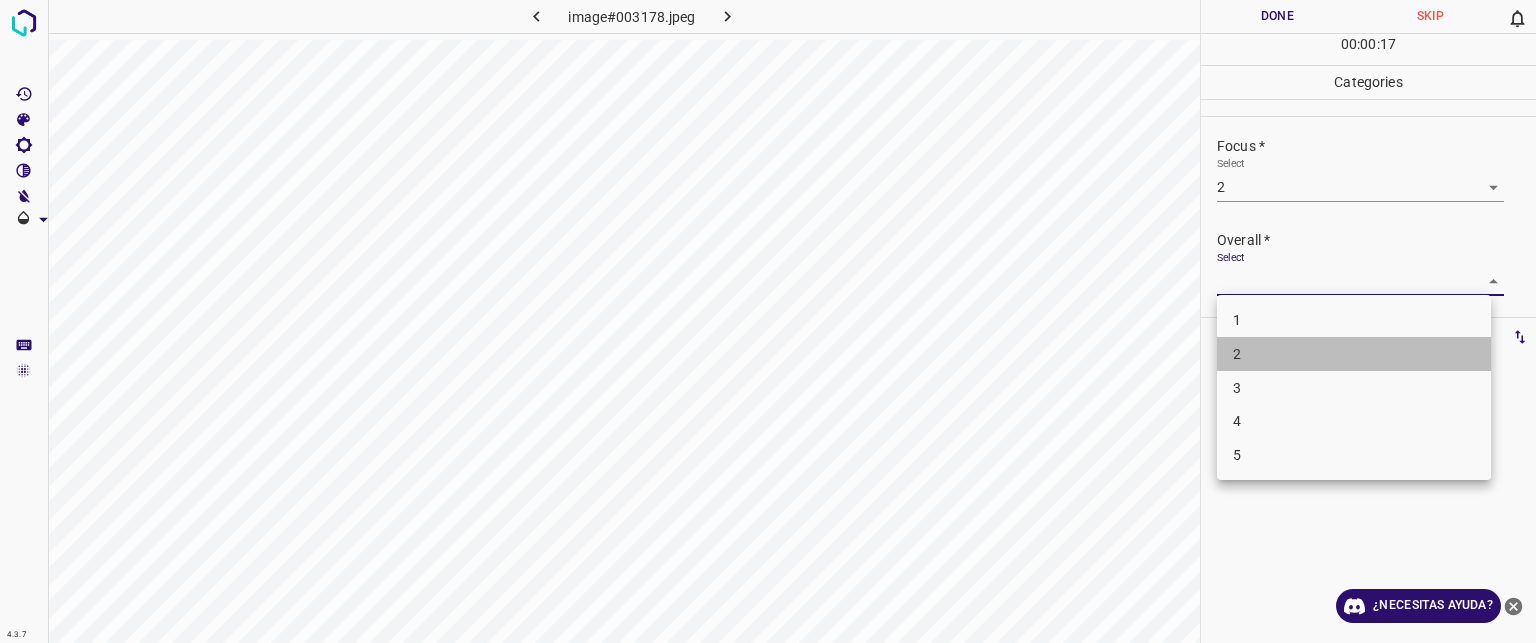 click on "2" at bounding box center (1354, 354) 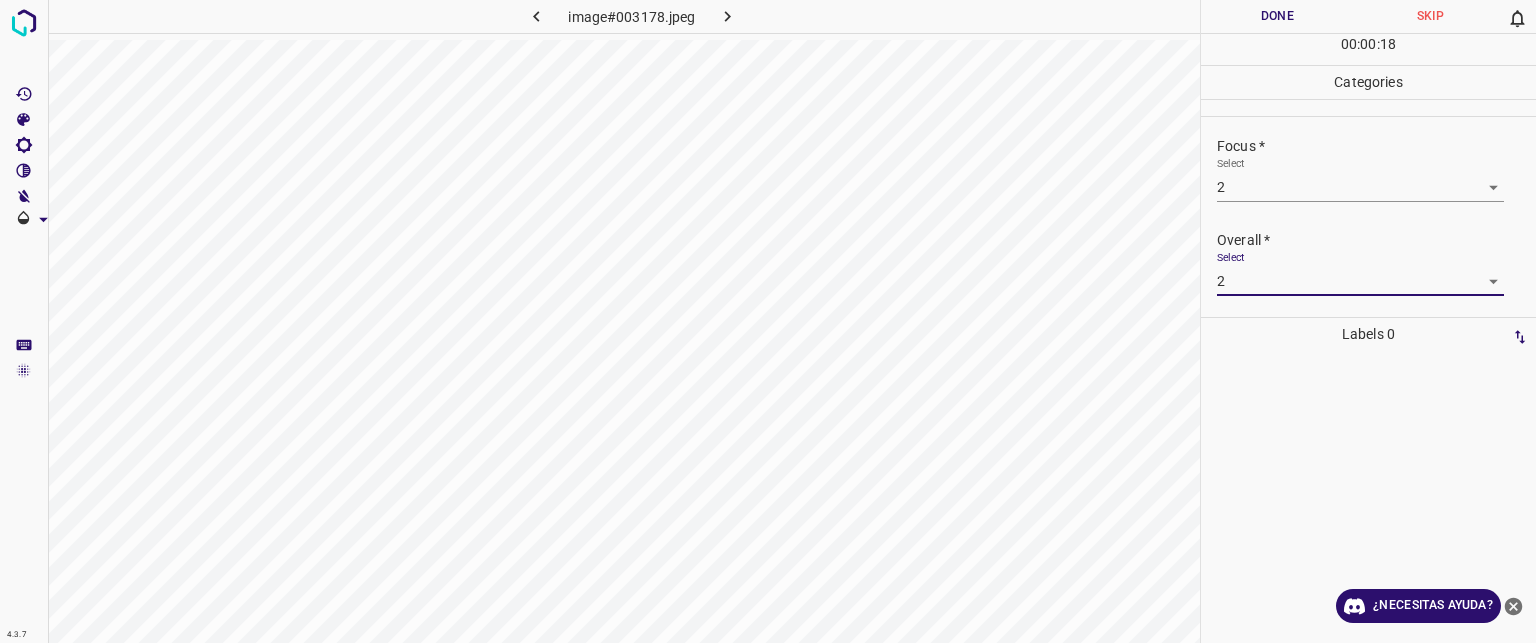 click on "Done" at bounding box center (1277, 16) 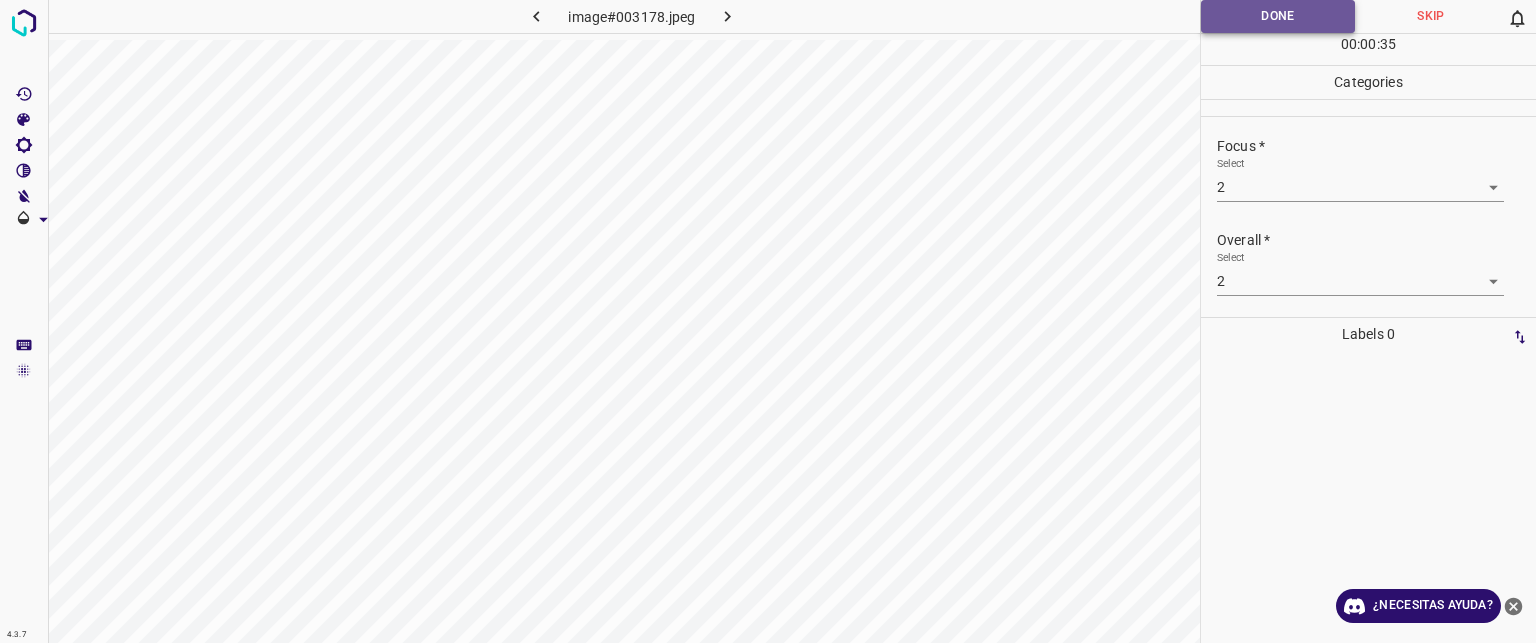 click on "Done" at bounding box center (1278, 16) 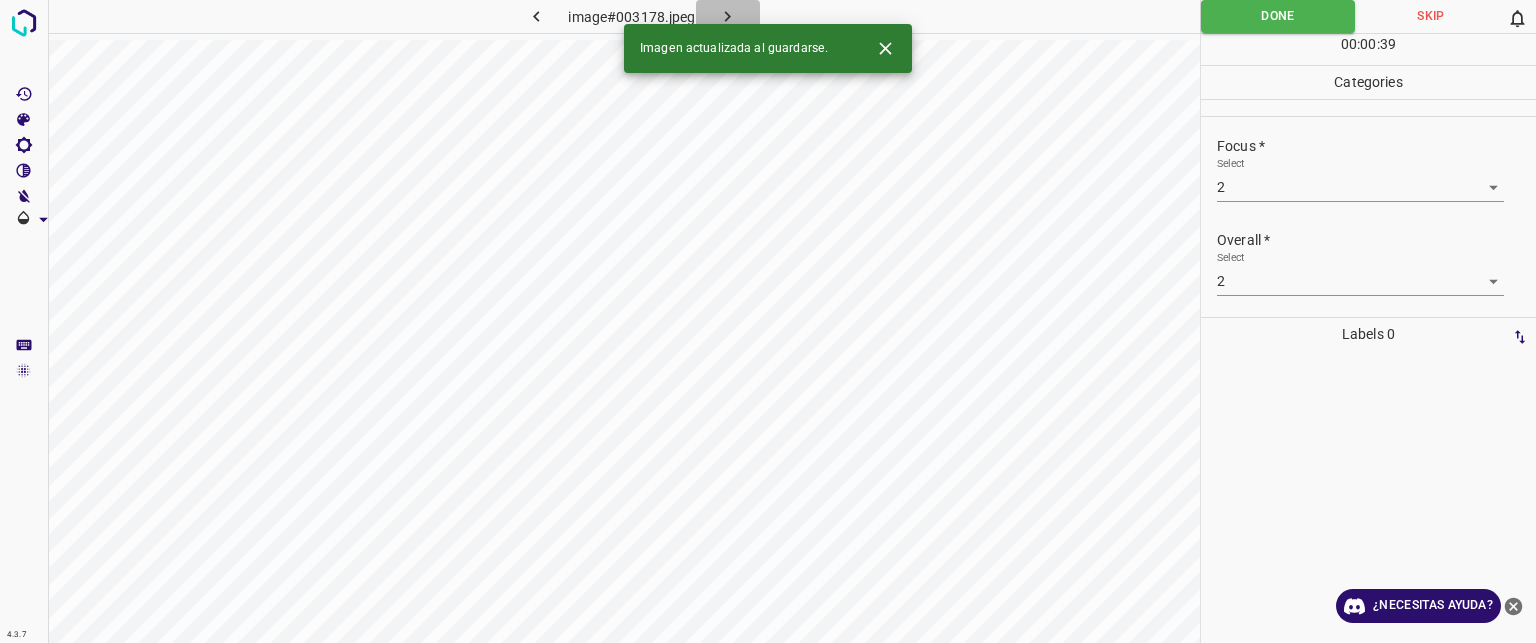 click 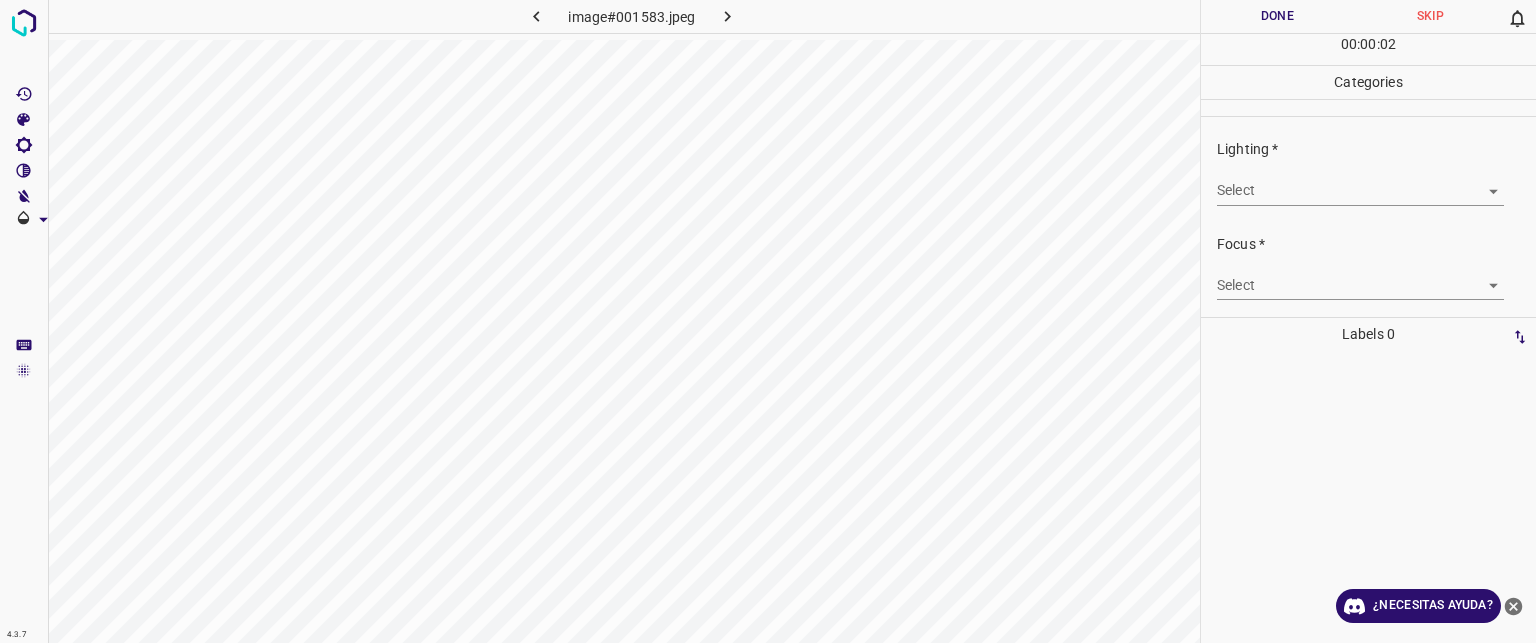 click on "Lighting *  Select ​" at bounding box center [1368, 172] 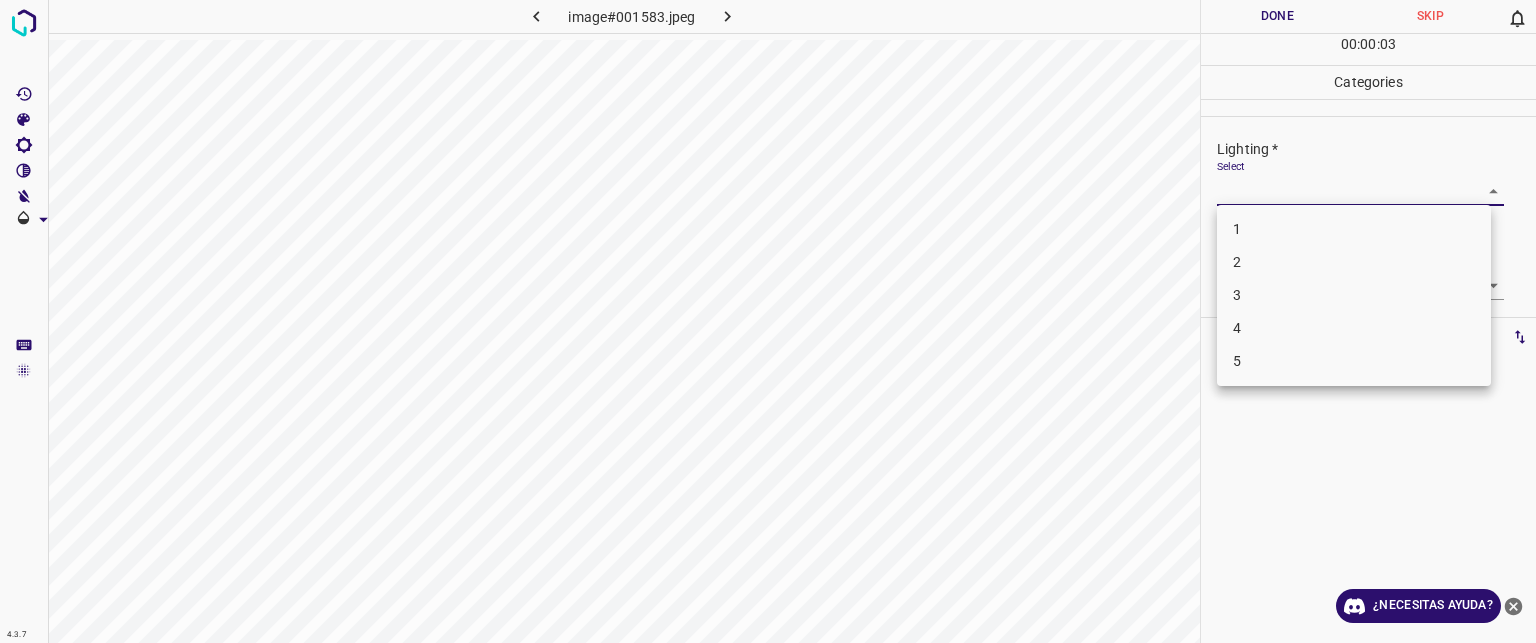 click on "Texto original Valora esta traducción Tu opinión servirá para ayudar a mejorar el Traductor de Google 4.3.7 image#001583.jpeg Done Skip 0 00   : 00   : 03   Categories Lighting *  Select ​ Focus *  Select ​ Overall *  Select ​ Labels   0 Categories 1 Lighting 2 Focus 3 Overall Tools Space Change between modes (Draw & Edit) I Auto labeling R Restore zoom M Zoom in N Zoom out Delete Delete selecte label Filters Z Restore filters X Saturation filter C Brightness filter V Contrast filter B Gray scale filter General O Download ¿Necesitas ayuda? - Texto - Esconder - Borrar 1 2 3 4 5" at bounding box center (768, 321) 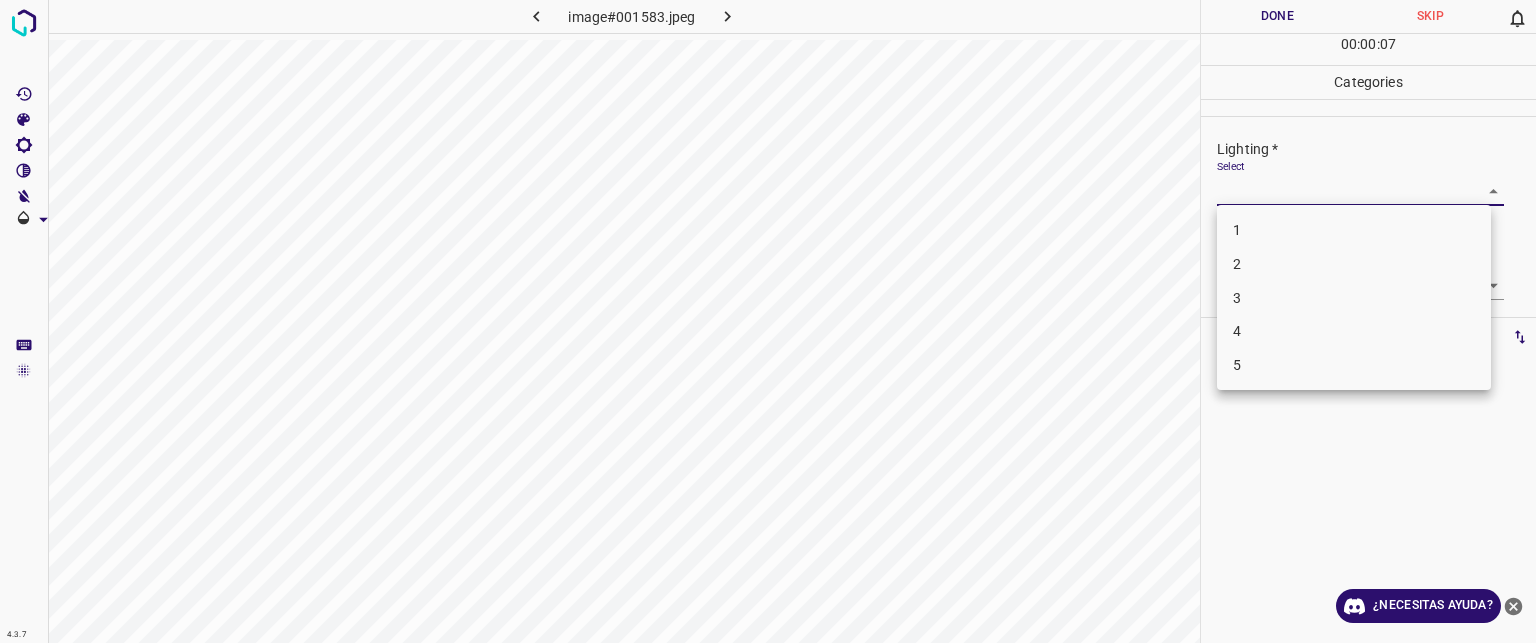 click on "4" at bounding box center [1354, 331] 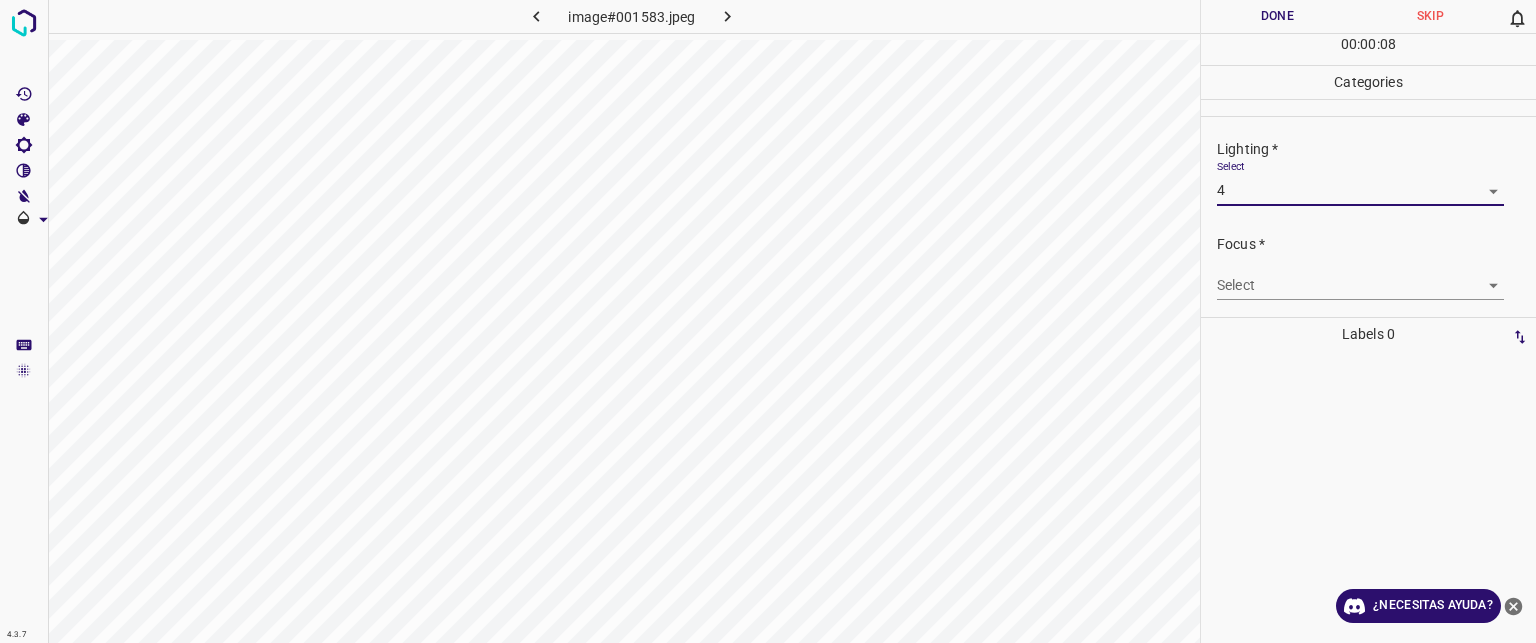 click on "Texto original Valora esta traducción Tu opinión servirá para ayudar a mejorar el Traductor de Google 4.3.7 image#001583.jpeg Done Skip 0 00   : 00   : 08   Categories Lighting *  Select 4 4 Focus *  Select ​ Overall *  Select ​ Labels   0 Categories 1 Lighting 2 Focus 3 Overall Tools Space Change between modes (Draw & Edit) I Auto labeling R Restore zoom M Zoom in N Zoom out Delete Delete selecte label Filters Z Restore filters X Saturation filter C Brightness filter V Contrast filter B Gray scale filter General O Download ¿Necesitas ayuda? - Texto - Esconder - Borrar" at bounding box center (768, 321) 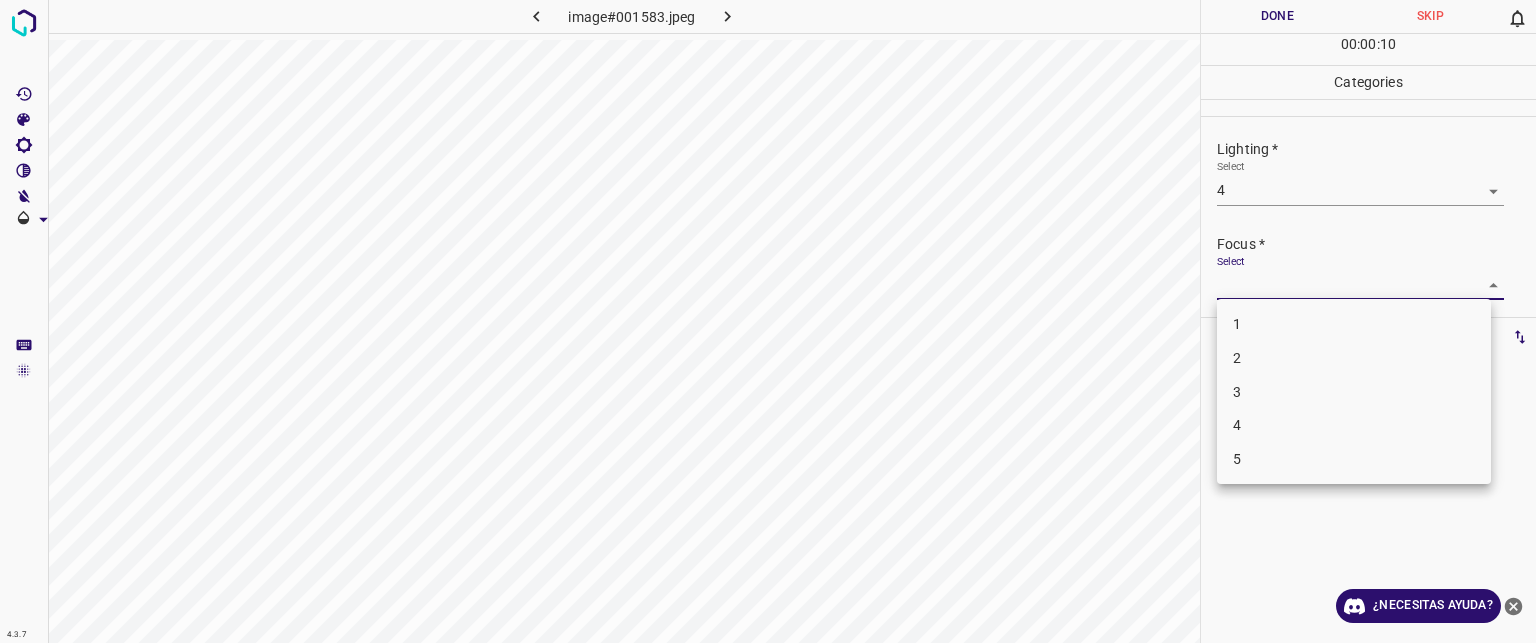 click on "4" at bounding box center [1237, 425] 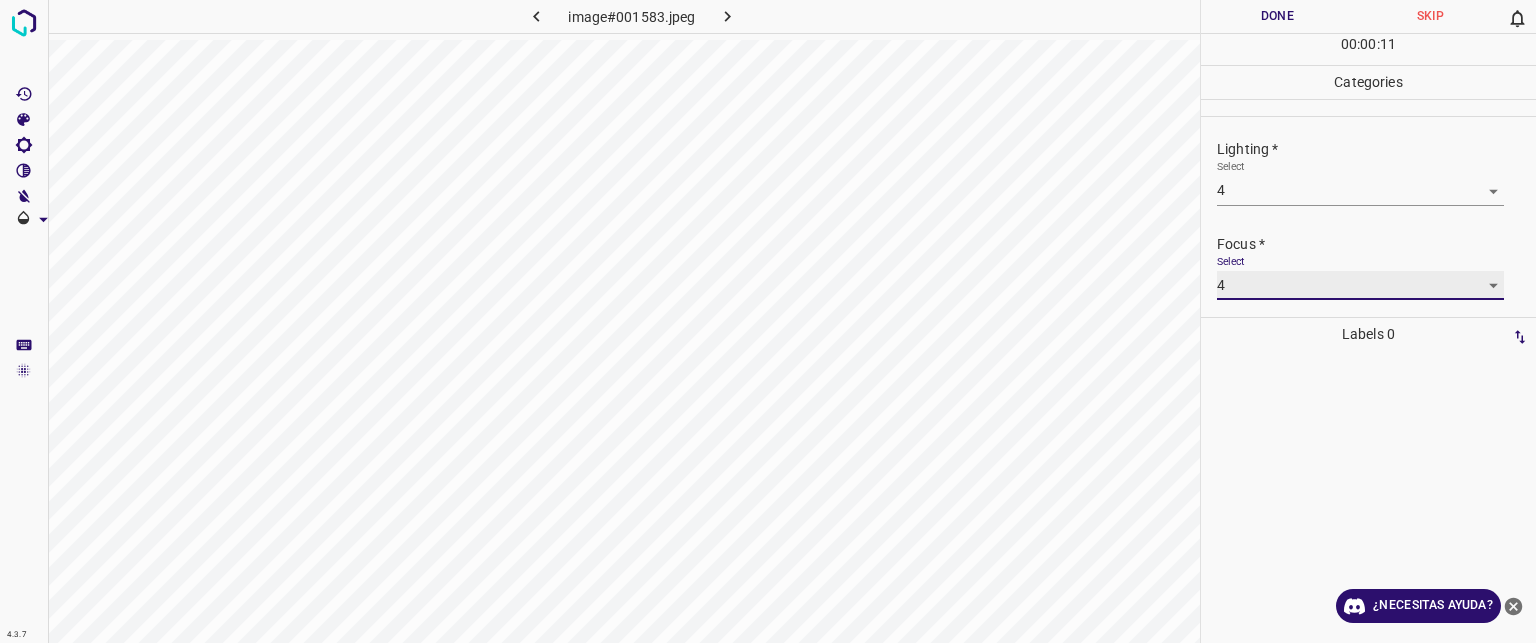 scroll, scrollTop: 98, scrollLeft: 0, axis: vertical 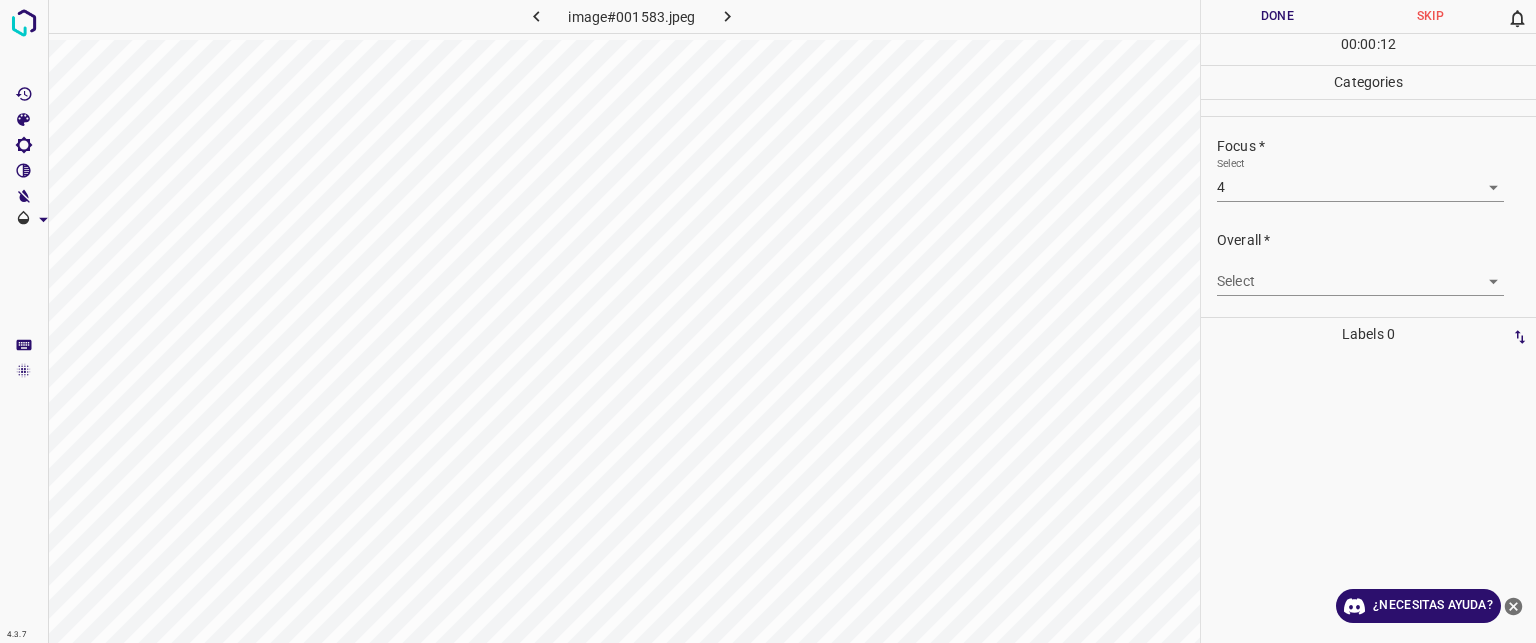 click on "Overall *  Select ​" at bounding box center (1368, 263) 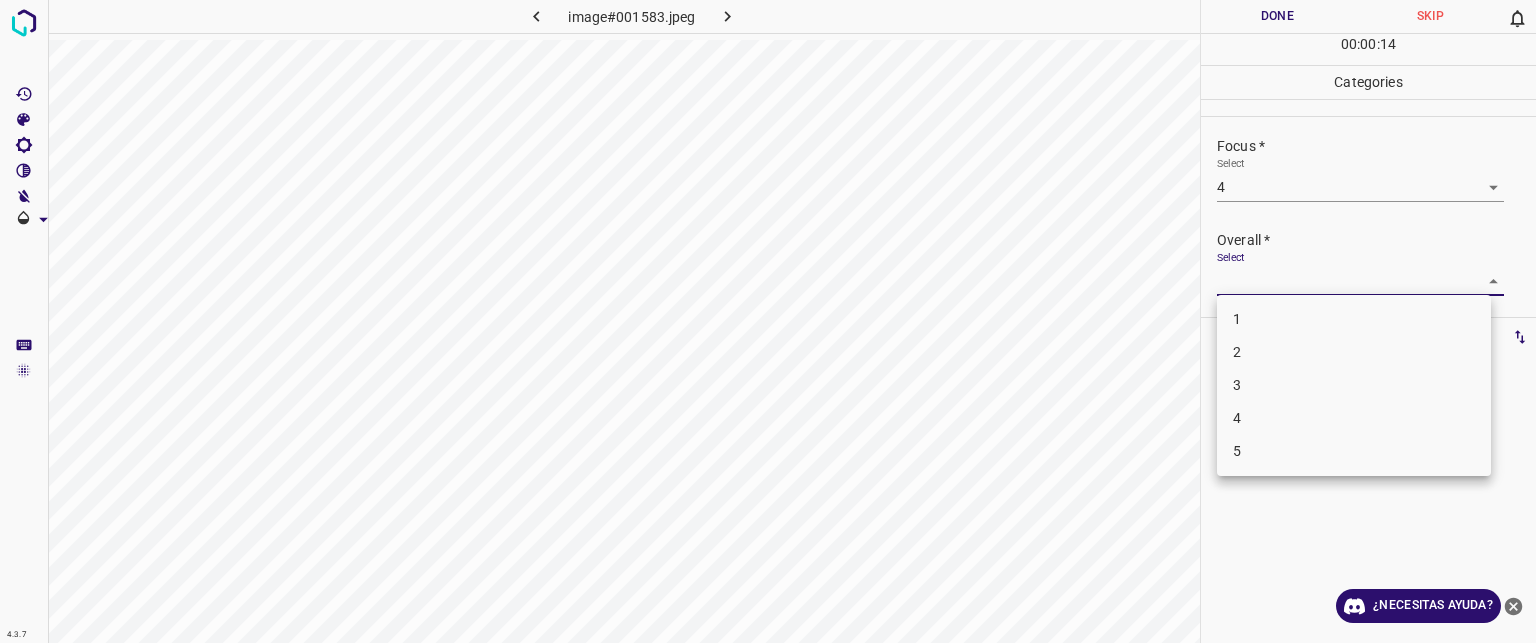 click on "Texto original Valora esta traducción Tu opinión servirá para ayudar a mejorar el Traductor de Google 4.3.7 image#001583.jpeg Done Skip 0 00   : 00   : 14   Categories Lighting *  Select 4 4 Focus *  Select 4 4 Overall *  Select ​ Labels   0 Categories 1 Lighting 2 Focus 3 Overall Tools Space Change between modes (Draw & Edit) I Auto labeling R Restore zoom M Zoom in N Zoom out Delete Delete selecte label Filters Z Restore filters X Saturation filter C Brightness filter V Contrast filter B Gray scale filter General O Download ¿Necesitas ayuda? - Texto - Esconder - Borrar 1 2 3 4 5" at bounding box center [768, 321] 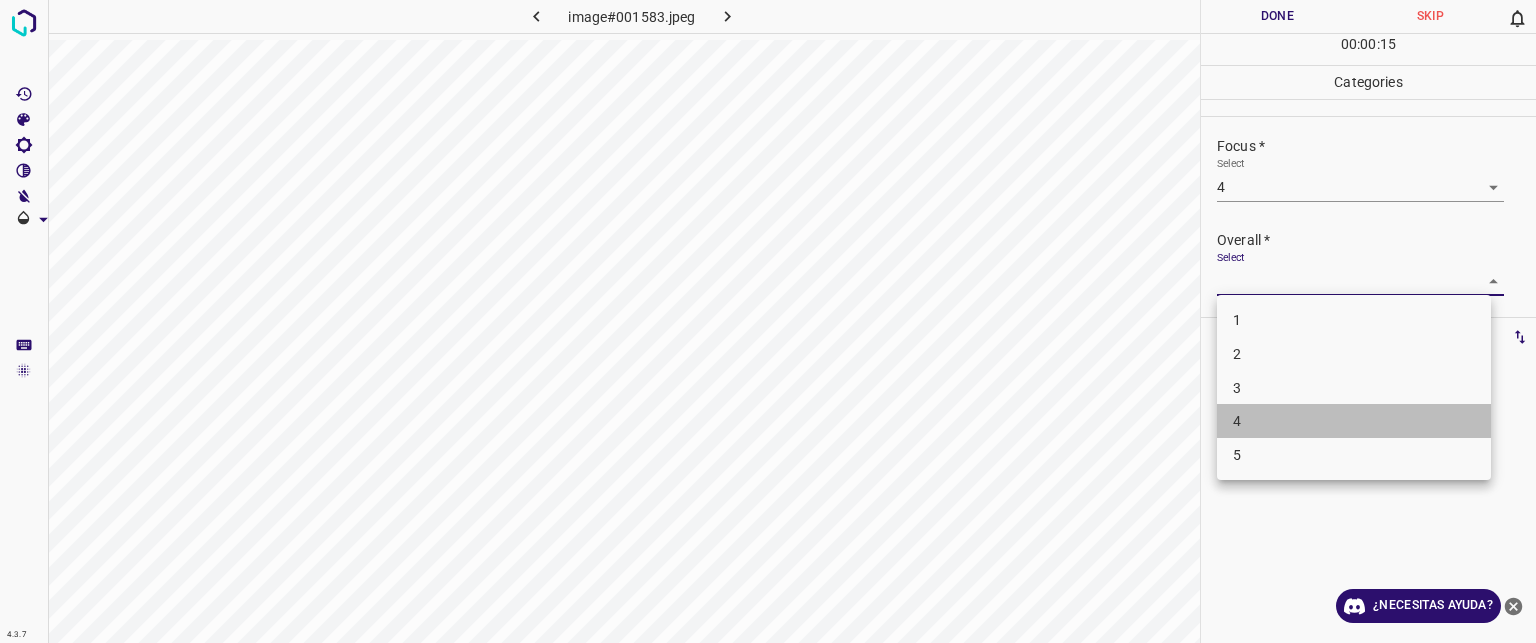 click on "4" at bounding box center [1354, 421] 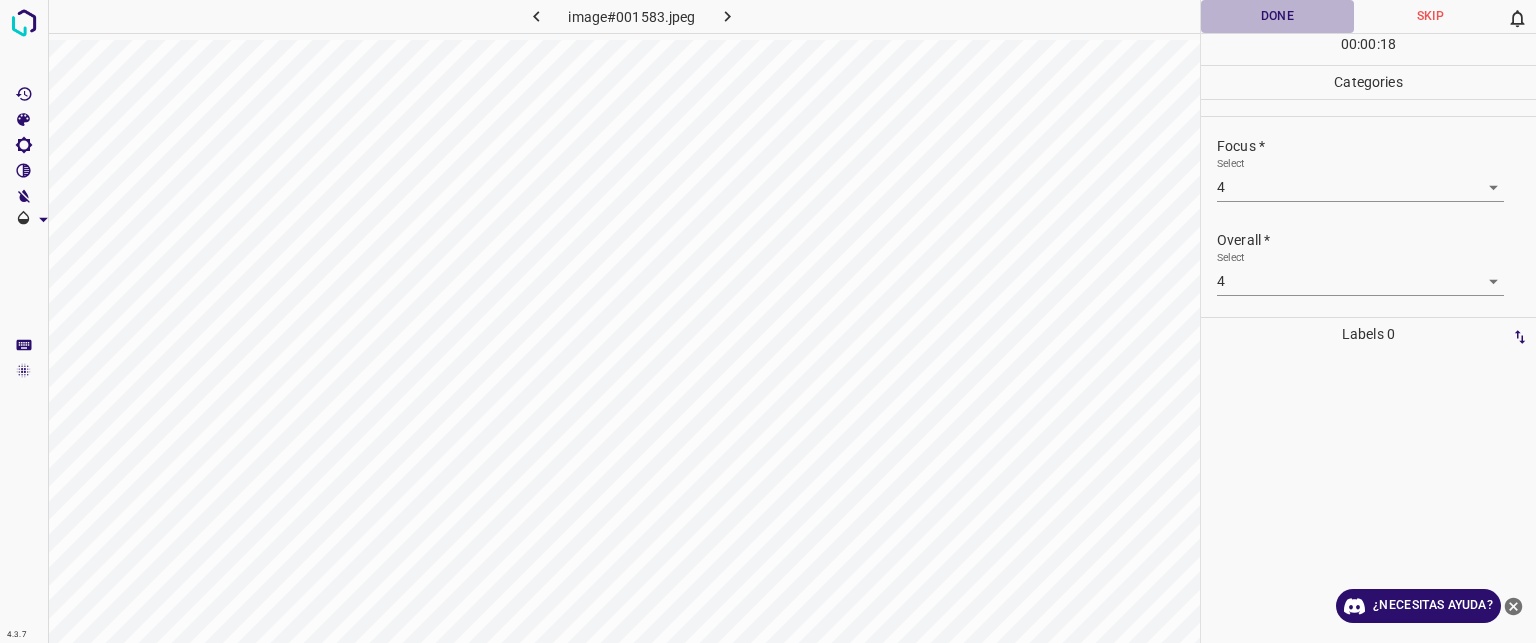 click on "Done" at bounding box center (1277, 16) 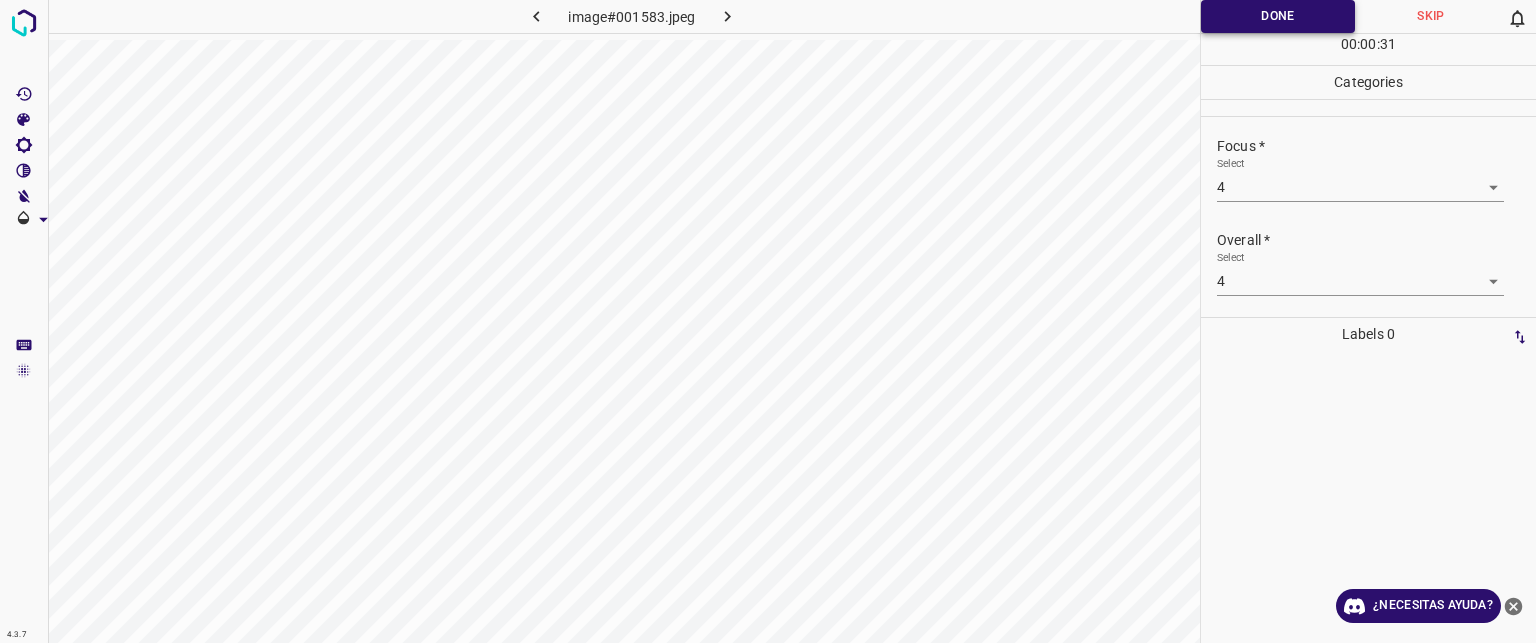 click on "Done" at bounding box center [1278, 16] 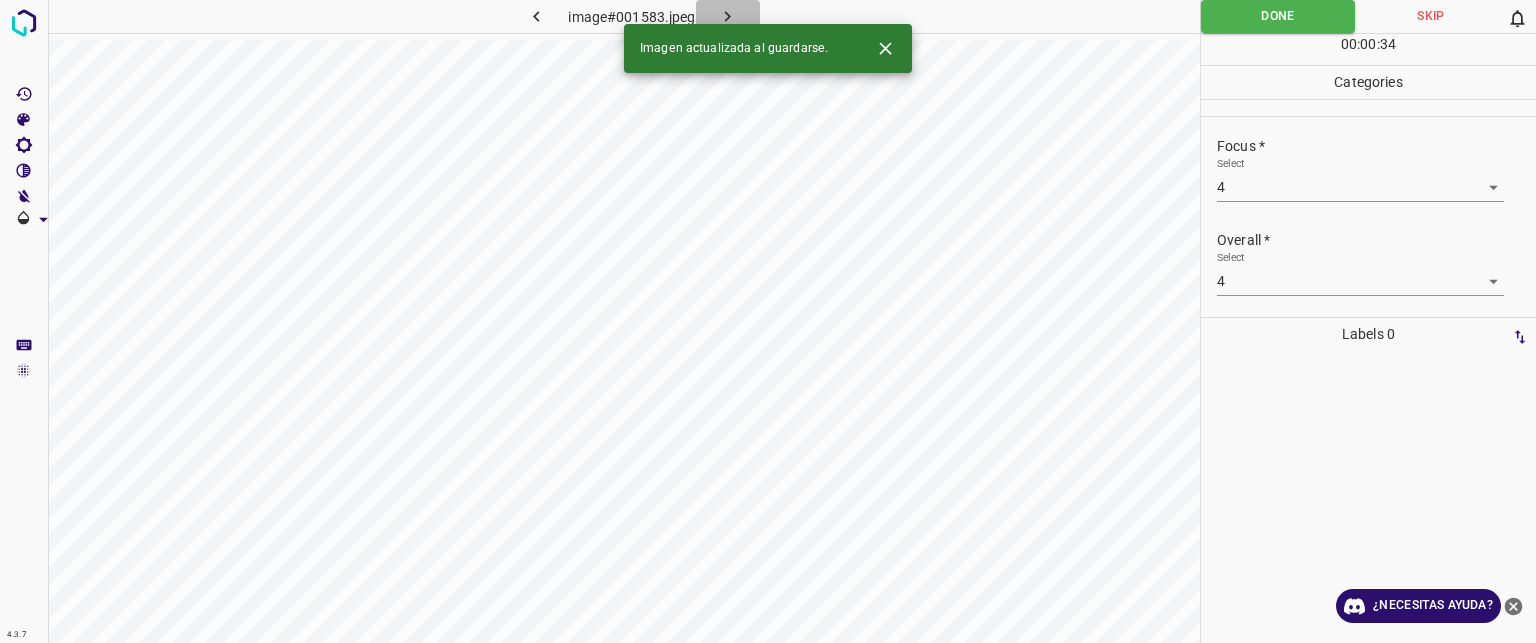click 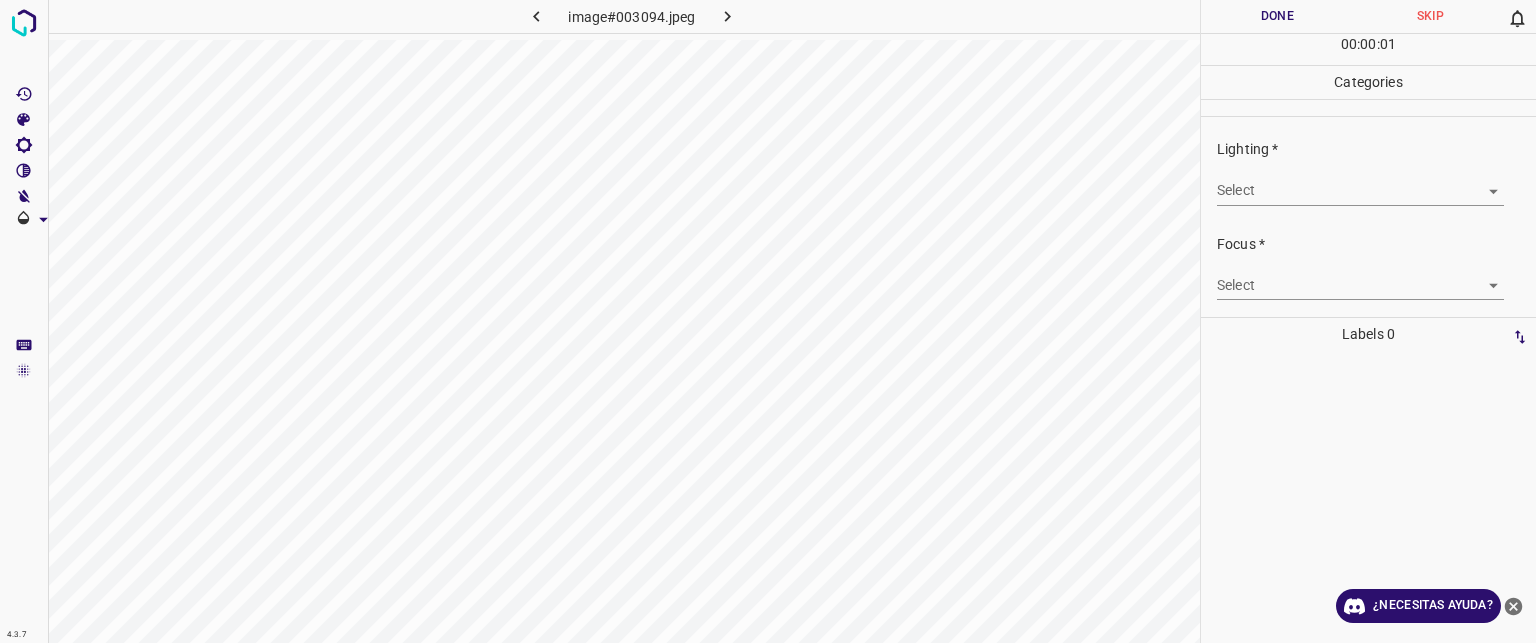 click on "Texto original Valora esta traducción Tu opinión servirá para ayudar a mejorar el Traductor de Google 4.3.7 image#003094.jpeg Done Skip 0 00   : 00   : 01   Categories Lighting *  Select ​ Focus *  Select ​ Overall *  Select ​ Labels   0 Categories 1 Lighting 2 Focus 3 Overall Tools Space Change between modes (Draw & Edit) I Auto labeling R Restore zoom M Zoom in N Zoom out Delete Delete selecte label Filters Z Restore filters X Saturation filter C Brightness filter V Contrast filter B Gray scale filter General O Download ¿Necesitas ayuda? - Texto - Esconder - Borrar" at bounding box center [768, 321] 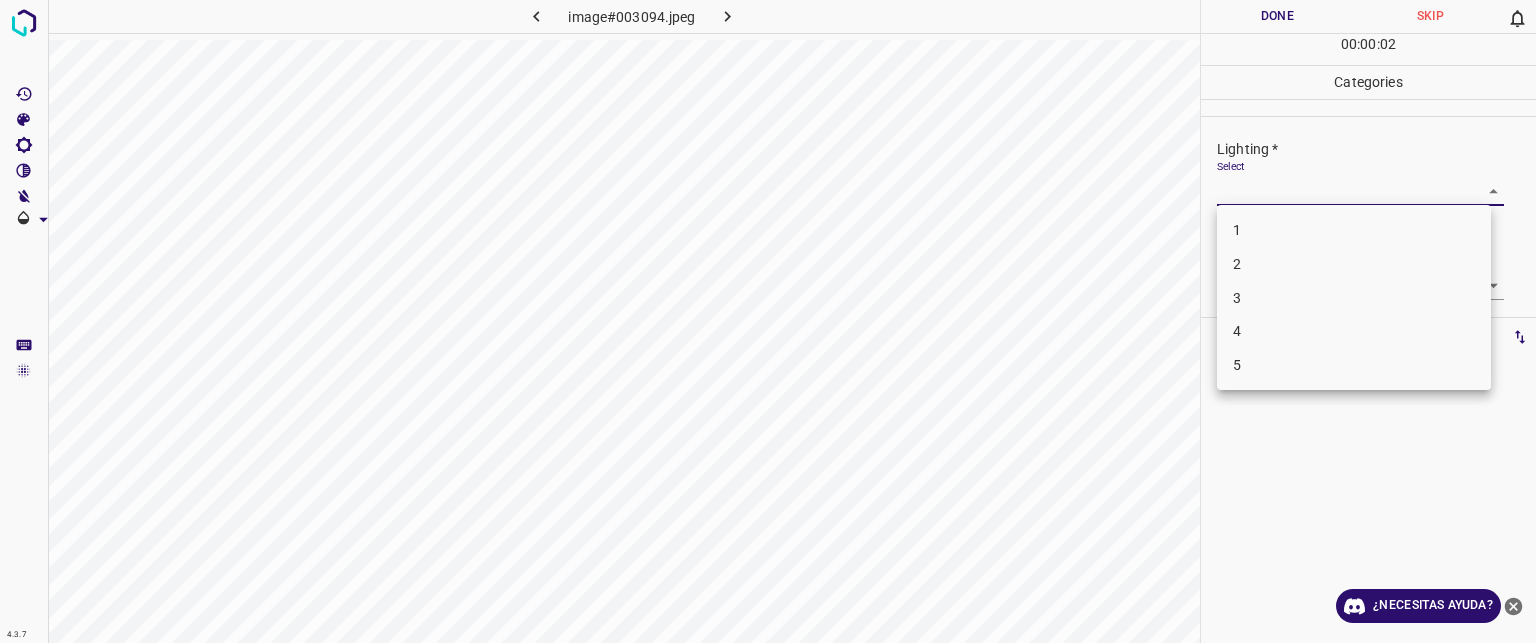 click on "3" at bounding box center (1354, 298) 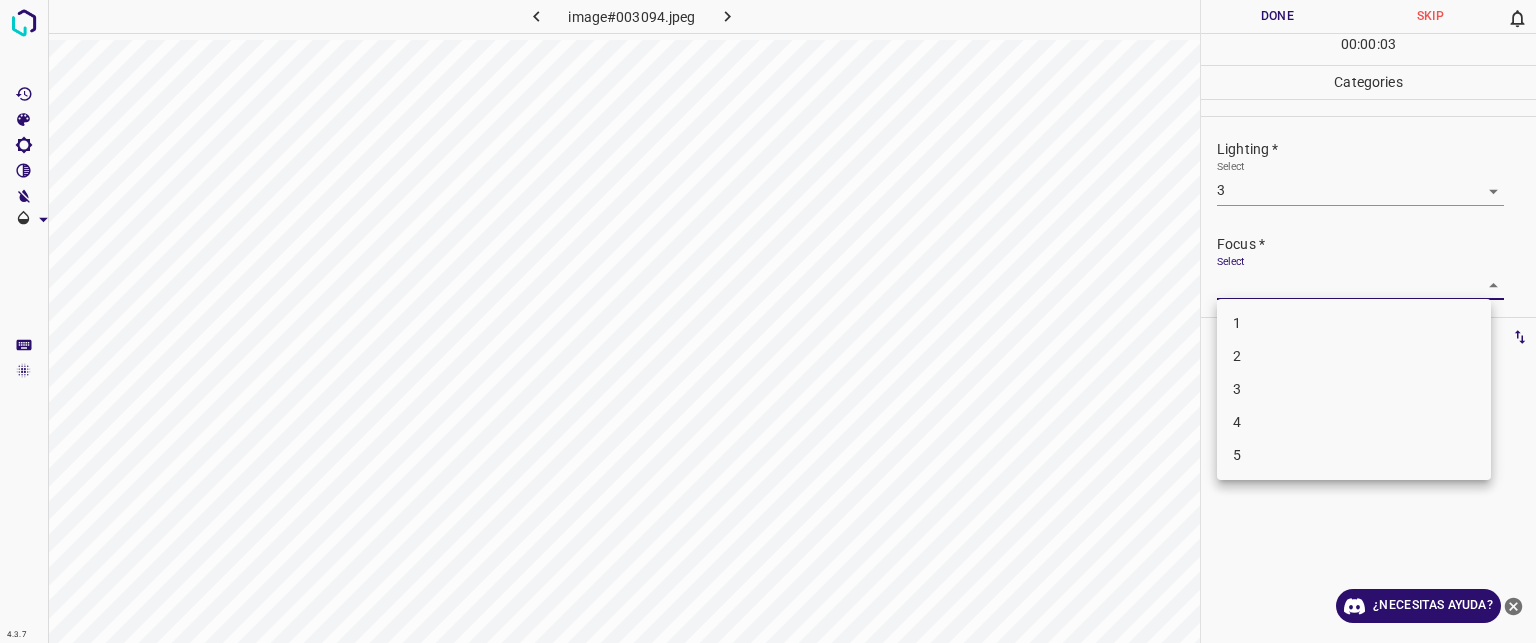 click on "Texto original Valora esta traducción Tu opinión servirá para ayudar a mejorar el Traductor de Google 4.3.7 image#003094.jpeg Done Skip 0 00   : 00   : 03   Categories Lighting *  Select 3 3 Focus *  Select ​ Overall *  Select ​ Labels   0 Categories 1 Lighting 2 Focus 3 Overall Tools Space Change between modes (Draw & Edit) I Auto labeling R Restore zoom M Zoom in N Zoom out Delete Delete selecte label Filters Z Restore filters X Saturation filter C Brightness filter V Contrast filter B Gray scale filter General O Download ¿Necesitas ayuda? - Texto - Esconder - Borrar 1 2 3 4 5" at bounding box center [768, 321] 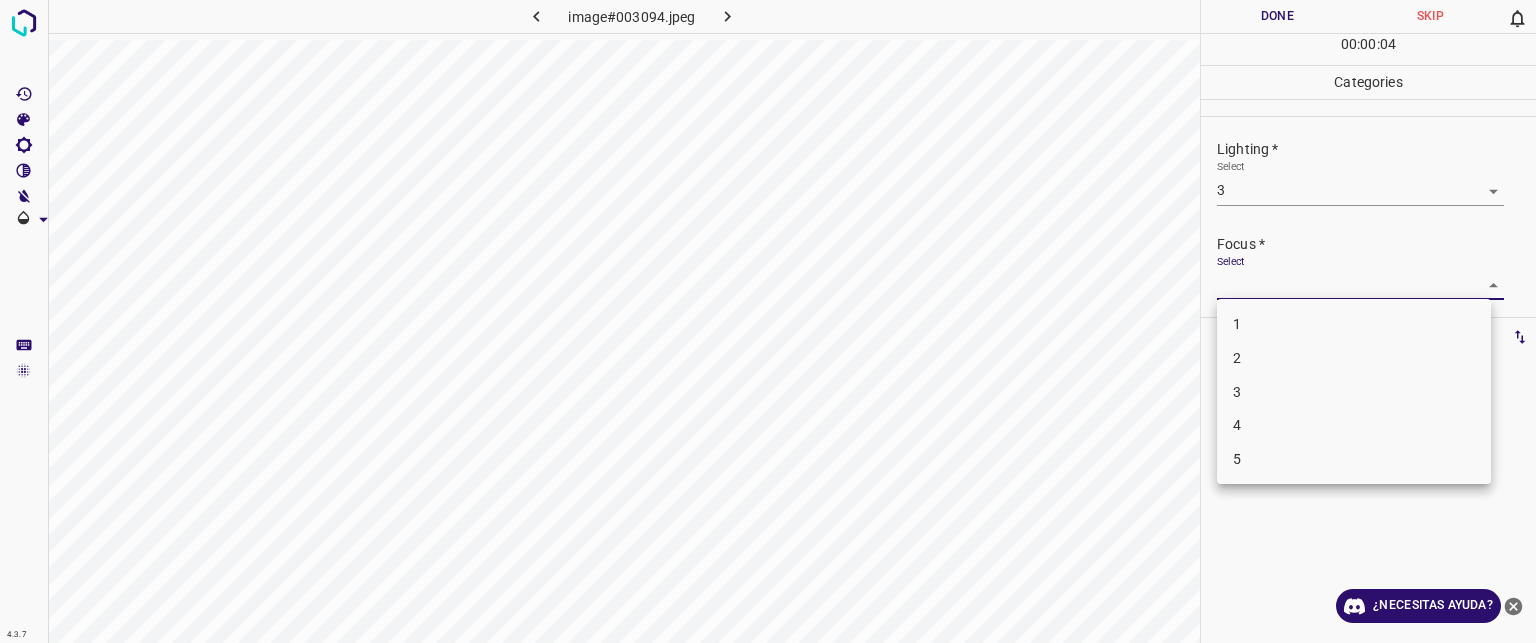 click on "3" at bounding box center (1354, 392) 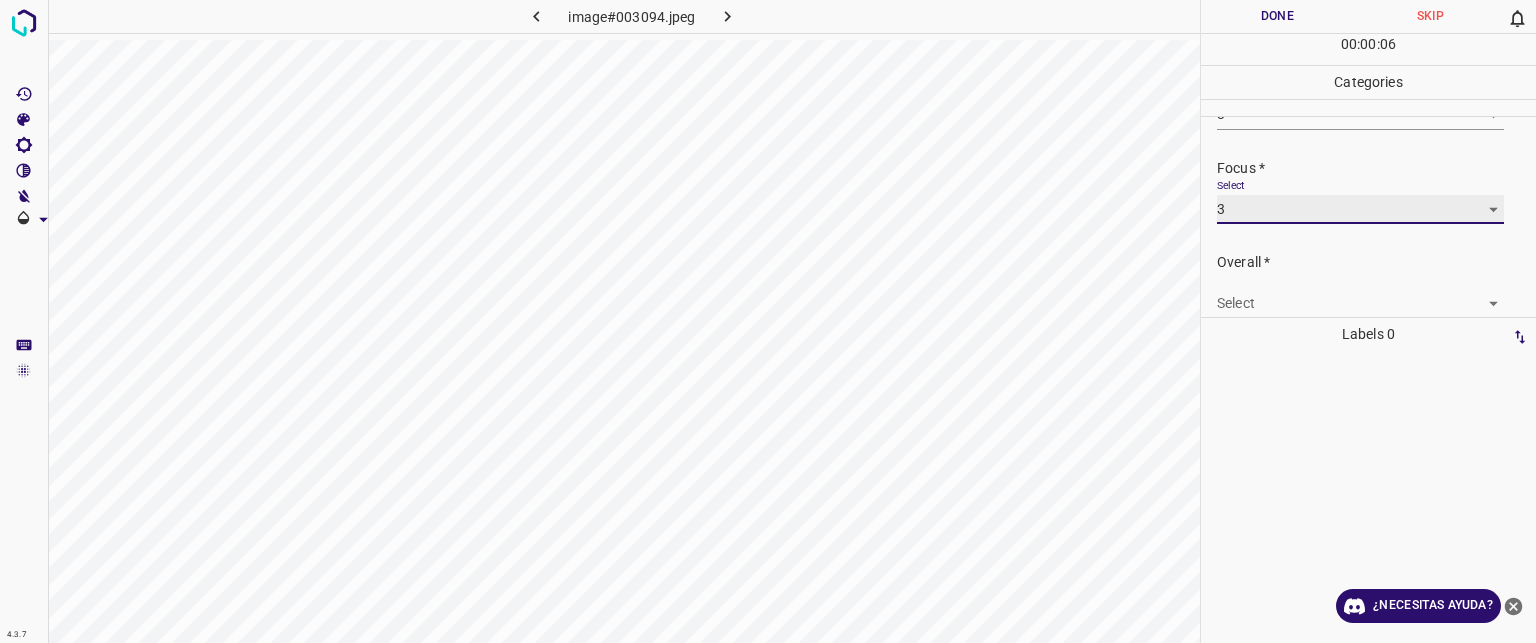 scroll, scrollTop: 98, scrollLeft: 0, axis: vertical 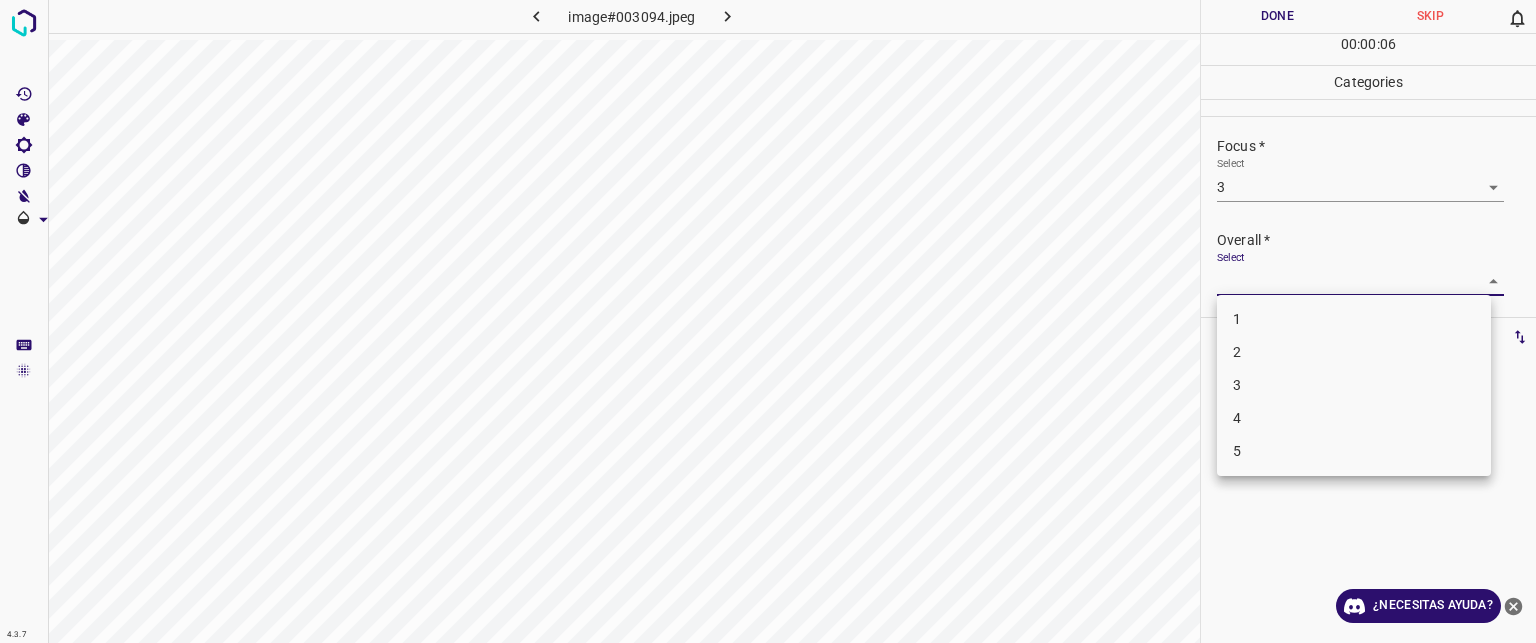 click on "Texto original Valora esta traducción Tu opinión servirá para ayudar a mejorar el Traductor de Google 4.3.7 image#003094.jpeg Done Skip 0 00   : 00   : 06   Categories Lighting *  Select 3 3 Focus *  Select 3 3 Overall *  Select ​ Labels   0 Categories 1 Lighting 2 Focus 3 Overall Tools Space Change between modes (Draw & Edit) I Auto labeling R Restore zoom M Zoom in N Zoom out Delete Delete selecte label Filters Z Restore filters X Saturation filter C Brightness filter V Contrast filter B Gray scale filter General O Download ¿Necesitas ayuda? - Texto - Esconder - Borrar 1 2 3 4 5" at bounding box center (768, 321) 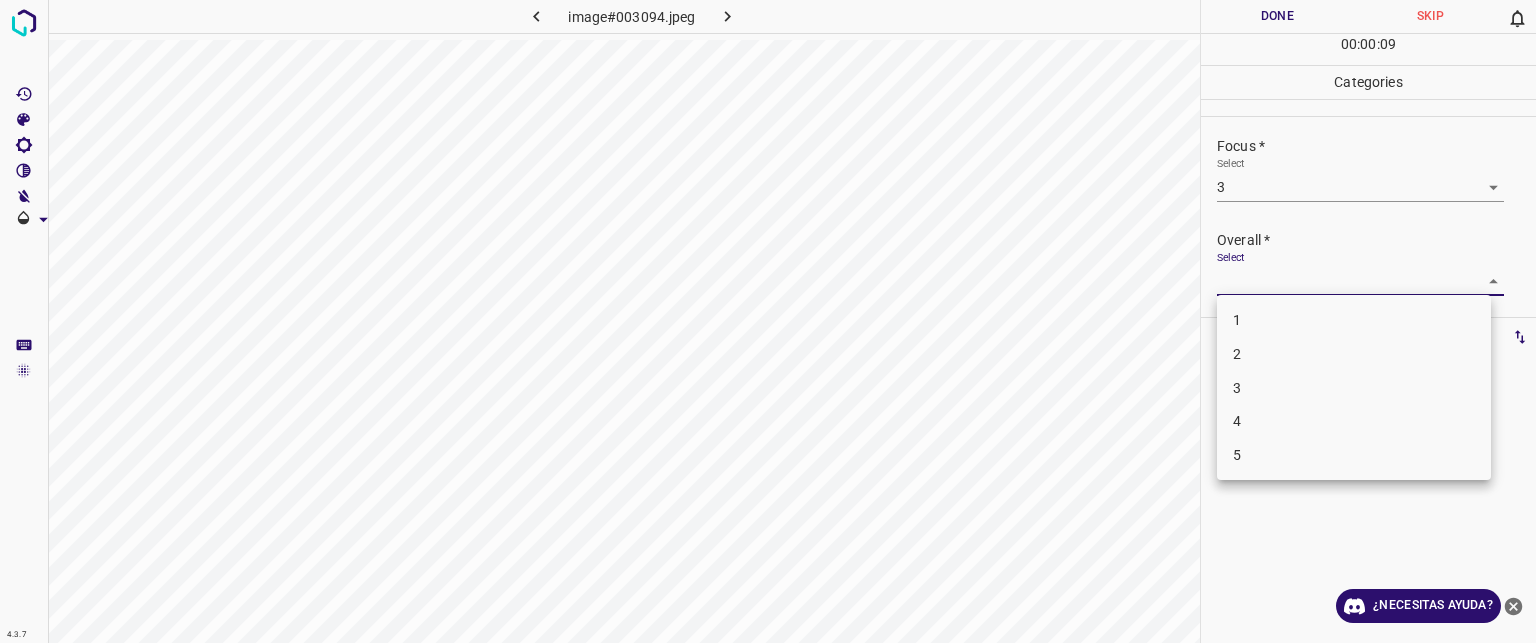 click on "3" at bounding box center [1354, 388] 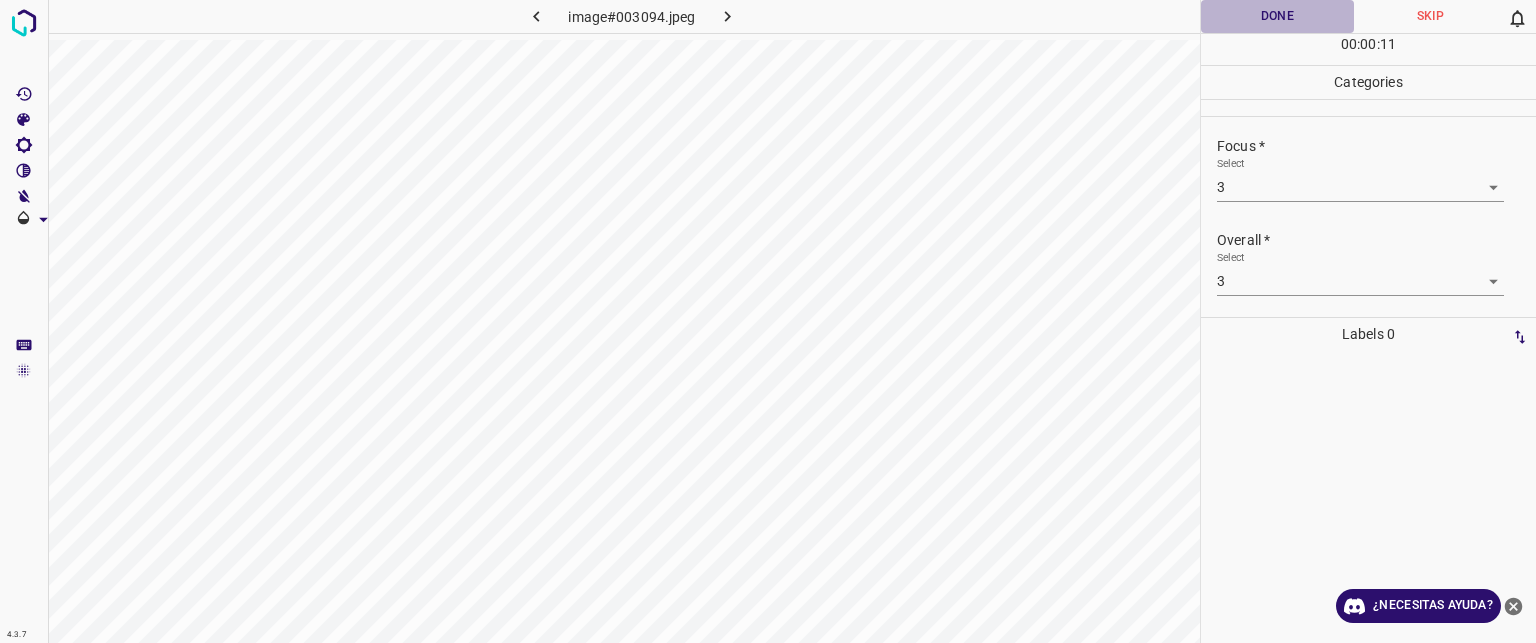 click on "Done" at bounding box center [1277, 16] 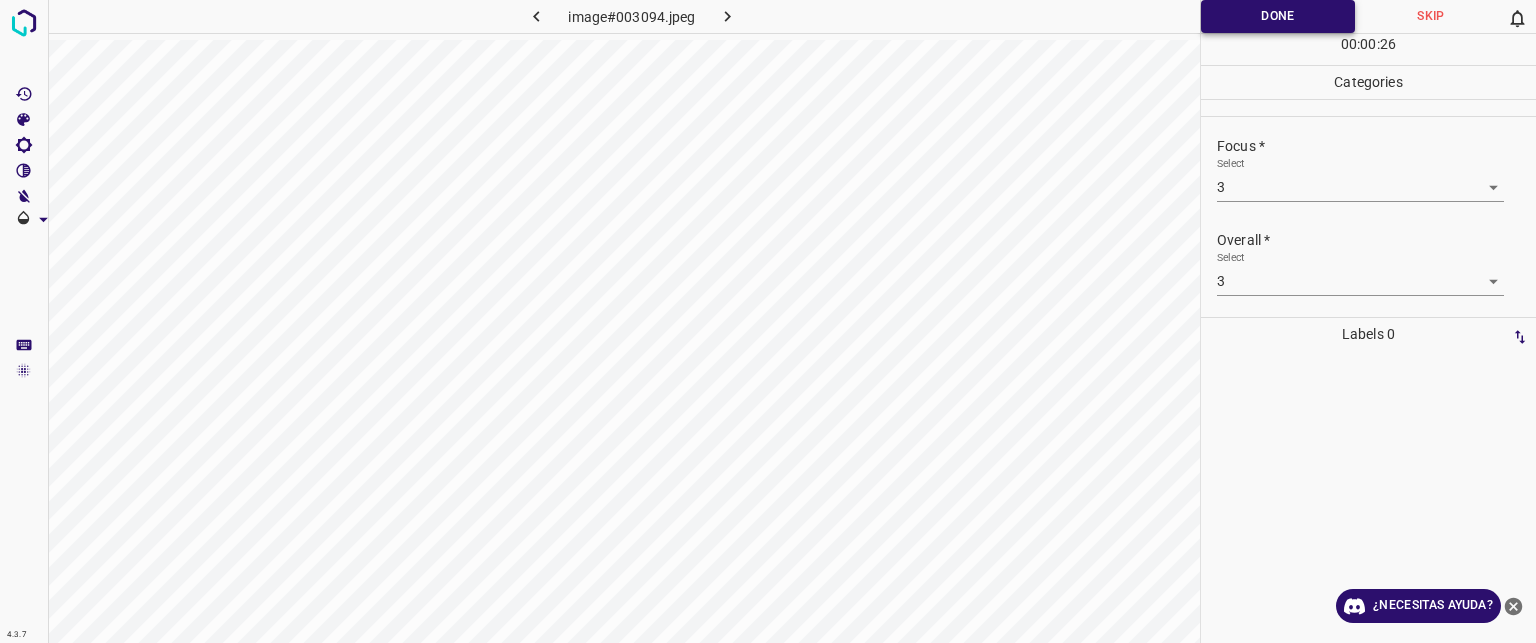 click on "Done" at bounding box center [1278, 16] 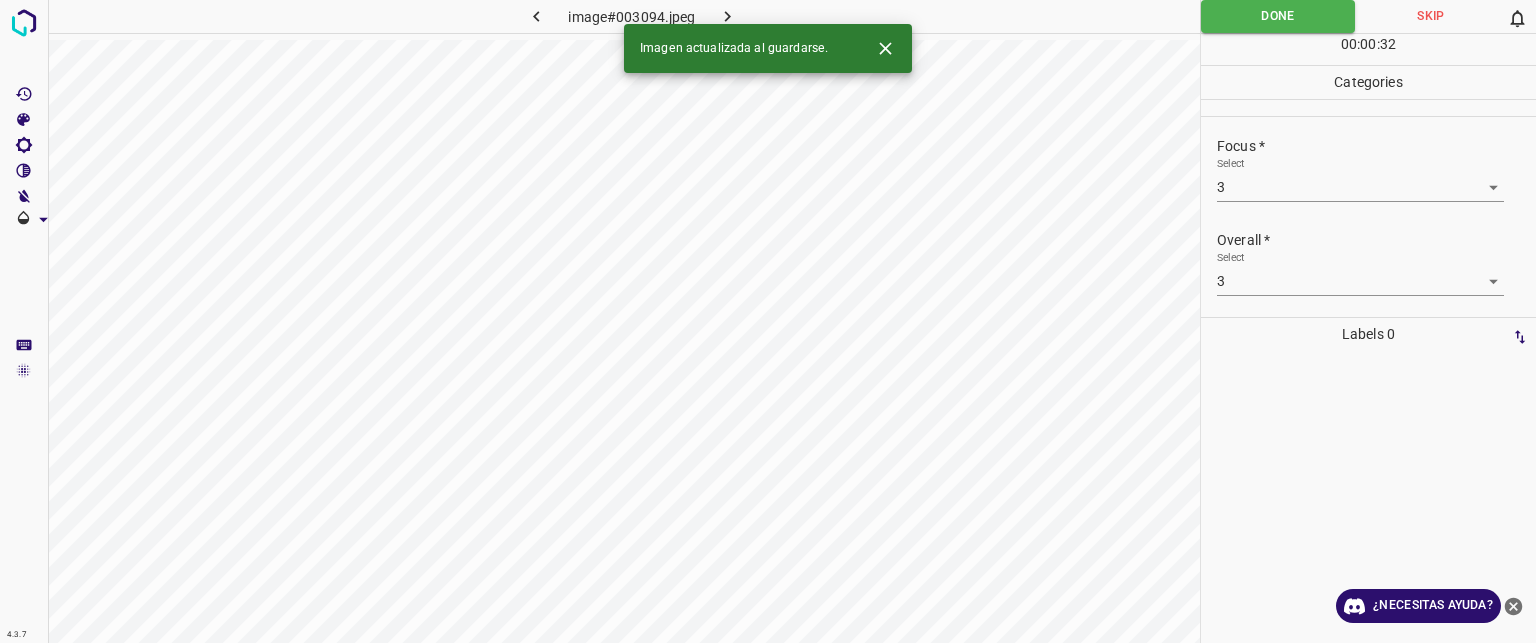 click 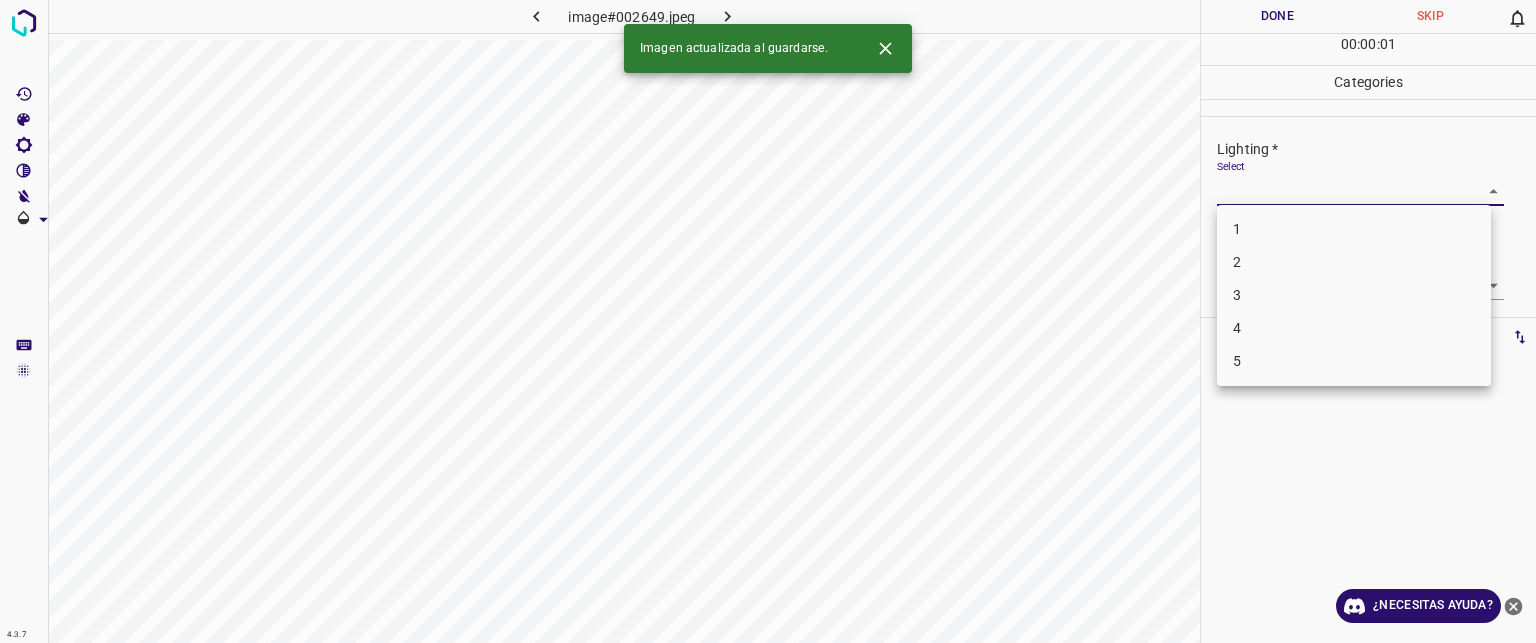 click on "Texto original Valora esta traducción Tu opinión servirá para ayudar a mejorar el Traductor de Google 4.3.7 image#002649.jpeg Done Skip 0 00   : 00   : 01   Categories Lighting *  Select ​ Focus *  Select ​ Overall *  Select ​ Labels   0 Categories 1 Lighting 2 Focus 3 Overall Tools Space Change between modes (Draw & Edit) I Auto labeling R Restore zoom M Zoom in N Zoom out Delete Delete selecte label Filters Z Restore filters X Saturation filter C Brightness filter V Contrast filter B Gray scale filter General O Download Imagen actualizada al guardarse. ¿Necesitas ayuda? - Texto - Esconder - Borrar 1 2 3 4 5" at bounding box center (768, 321) 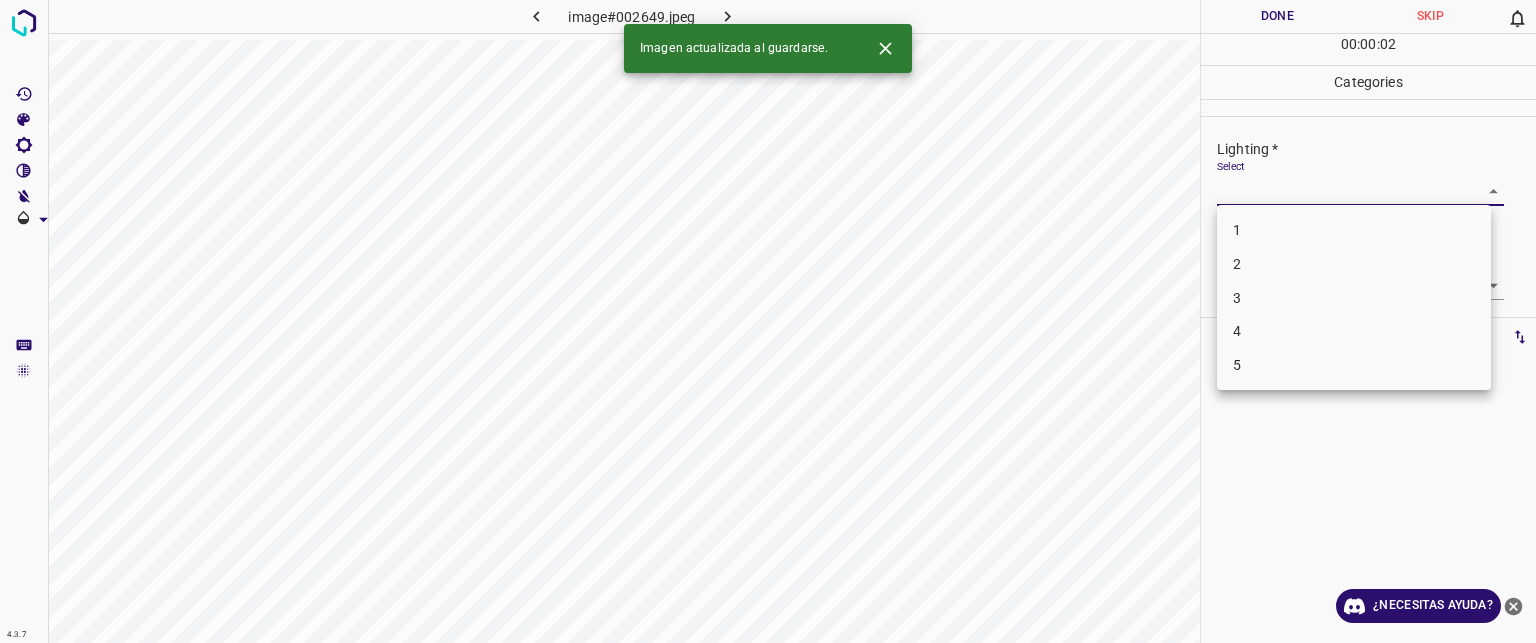 click on "3" at bounding box center [1354, 298] 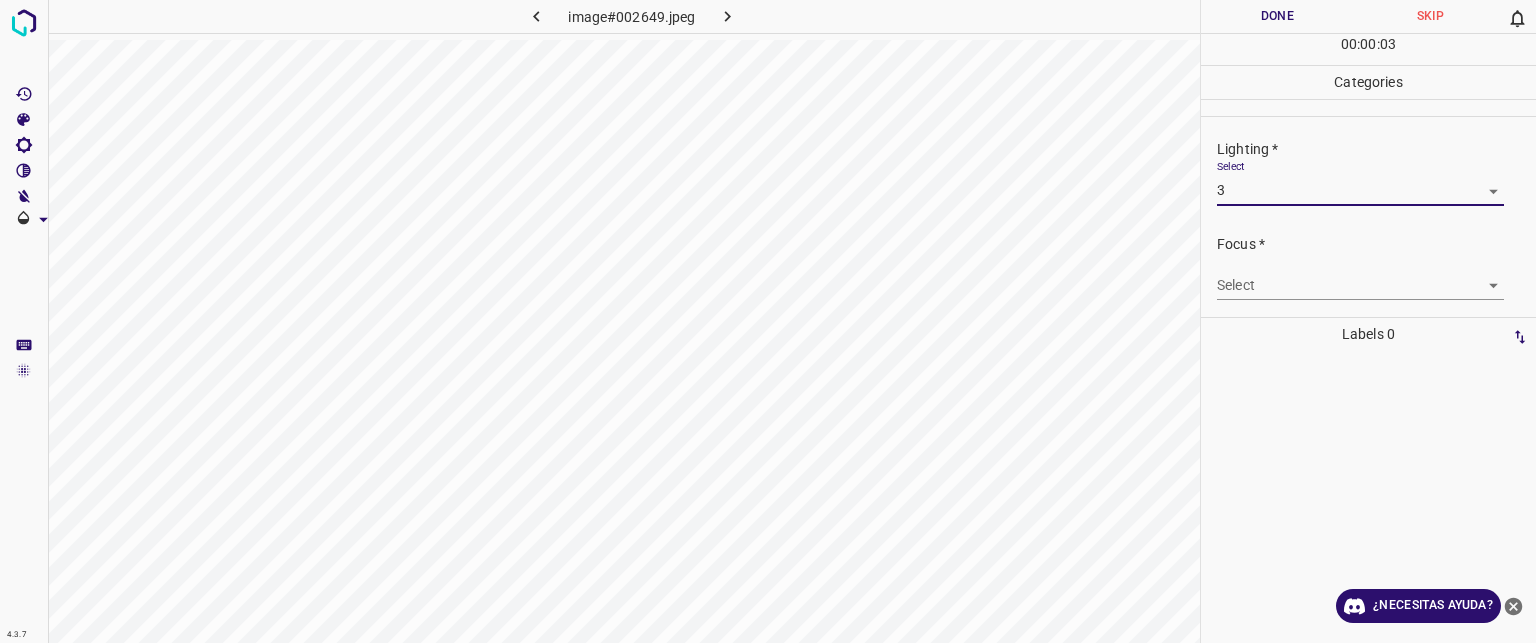 click on "Texto original Valora esta traducción Tu opinión servirá para ayudar a mejorar el Traductor de Google 4.3.7 image#002649.jpeg Done Skip 0 00   : 00   : 03   Categories Lighting *  Select 3 3 Focus *  Select ​ Overall *  Select ​ Labels   0 Categories 1 Lighting 2 Focus 3 Overall Tools Space Change between modes (Draw & Edit) I Auto labeling R Restore zoom M Zoom in N Zoom out Delete Delete selecte label Filters Z Restore filters X Saturation filter C Brightness filter V Contrast filter B Gray scale filter General O Download ¿Necesitas ayuda? - Texto - Esconder - Borrar" at bounding box center [768, 321] 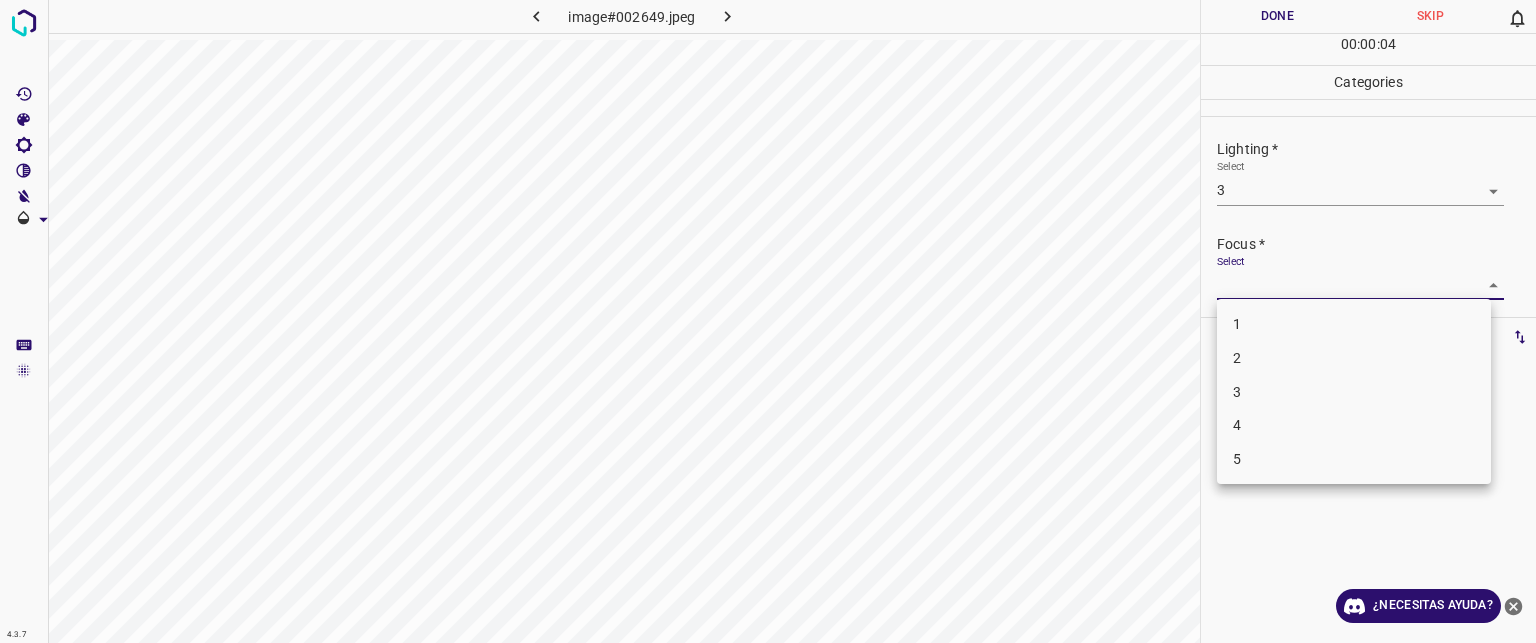 click on "3" at bounding box center [1354, 392] 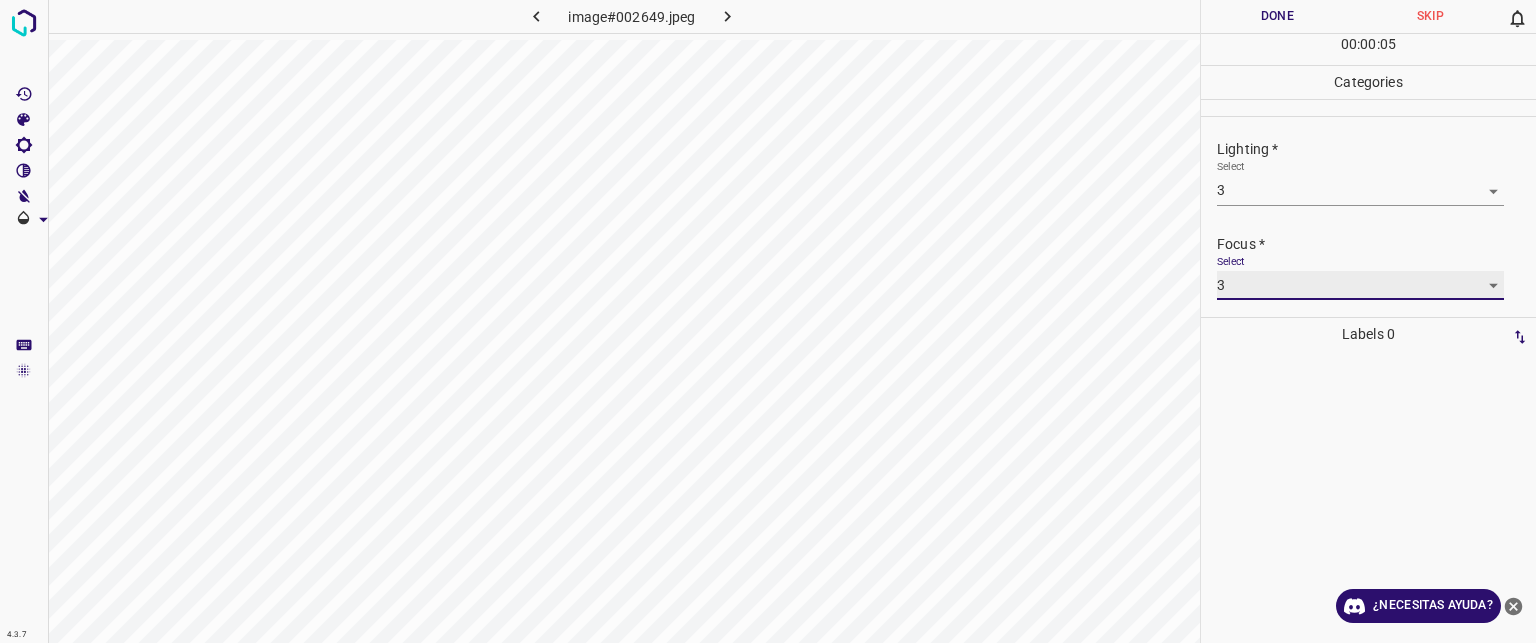 scroll, scrollTop: 98, scrollLeft: 0, axis: vertical 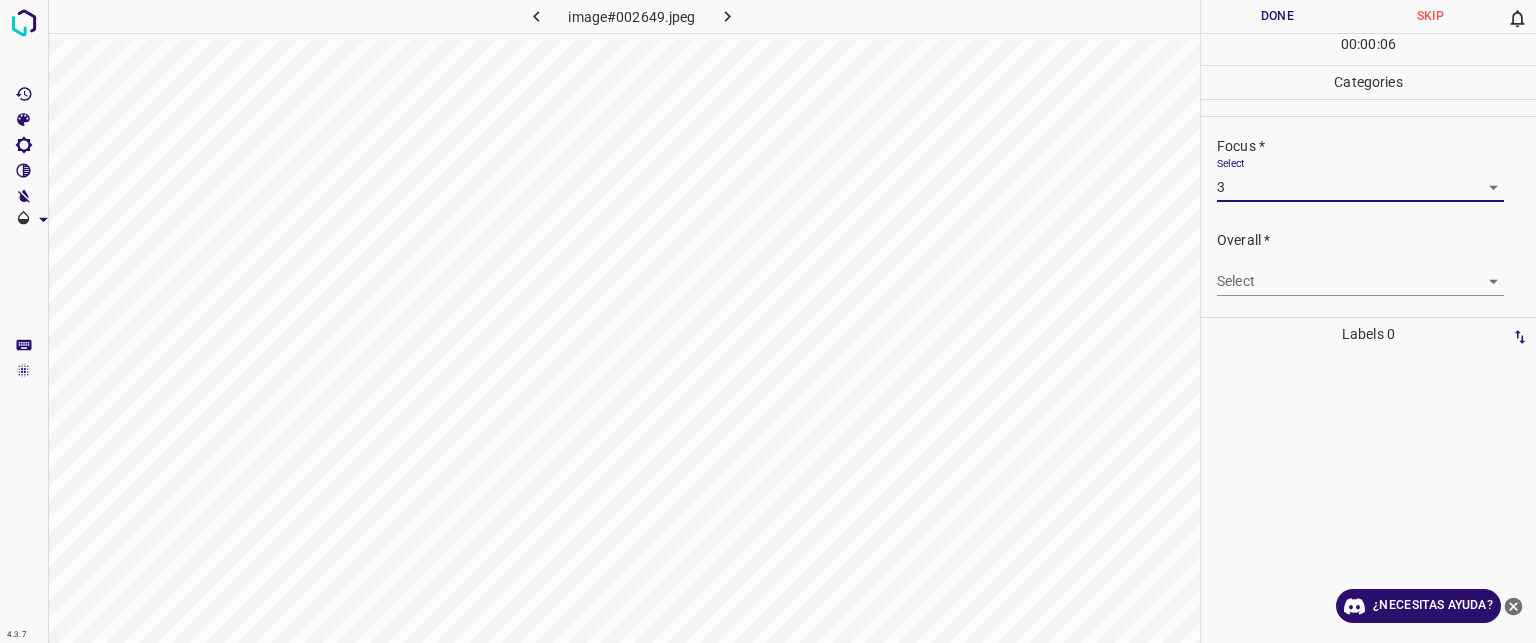 click on "Texto original Valora esta traducción Tu opinión servirá para ayudar a mejorar el Traductor de Google 4.3.7 image#002649.jpeg Done Skip 0 00   : 00   : 06   Categories Lighting *  Select 3 3 Focus *  Select 3 3 Overall *  Select ​ Labels   0 Categories 1 Lighting 2 Focus 3 Overall Tools Space Change between modes (Draw & Edit) I Auto labeling R Restore zoom M Zoom in N Zoom out Delete Delete selecte label Filters Z Restore filters X Saturation filter C Brightness filter V Contrast filter B Gray scale filter General O Download ¿Necesitas ayuda? - Texto - Esconder - Borrar" at bounding box center [768, 321] 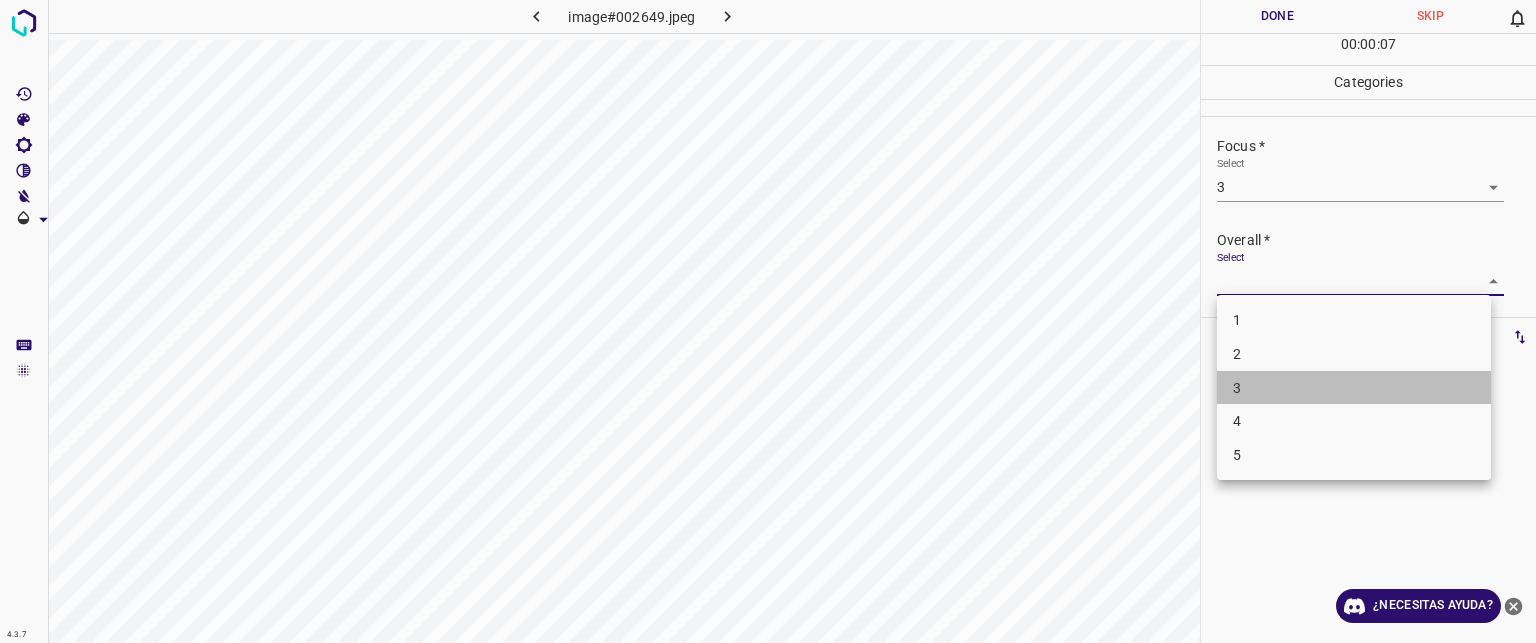 click on "3" at bounding box center (1237, 387) 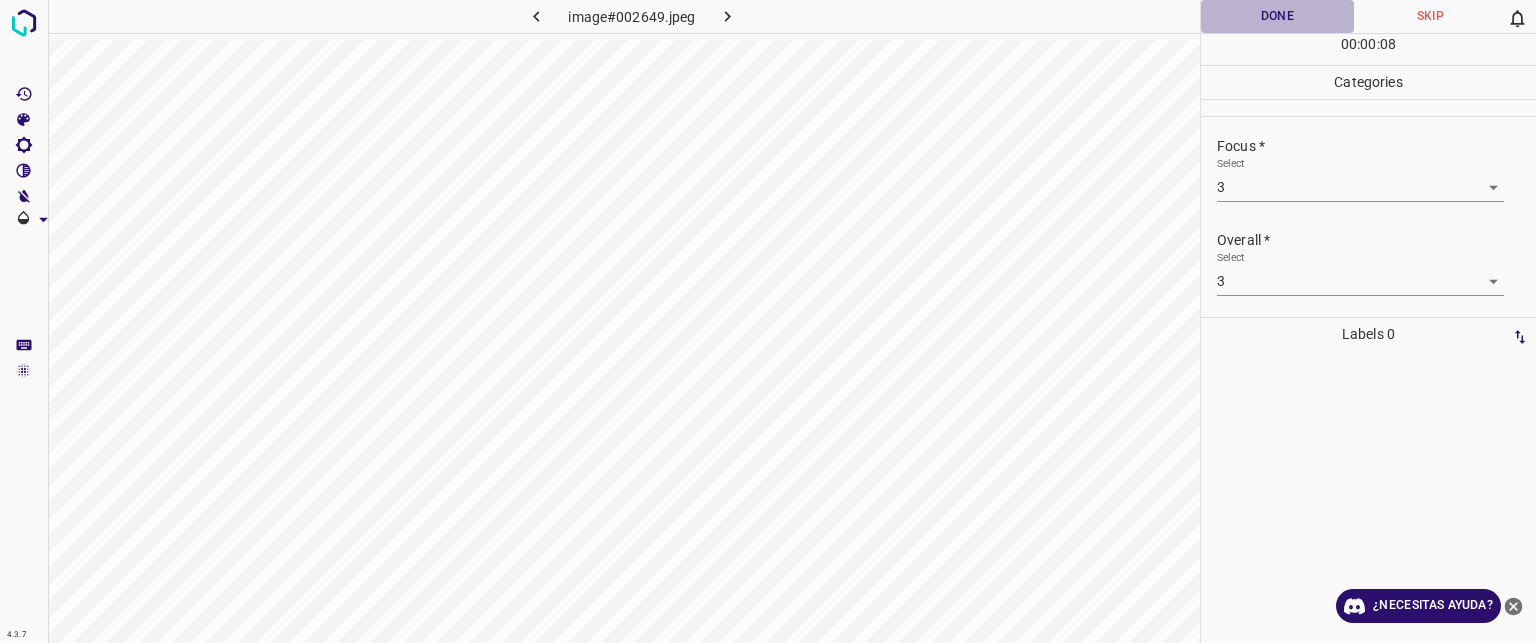 click on "Done" at bounding box center [1277, 16] 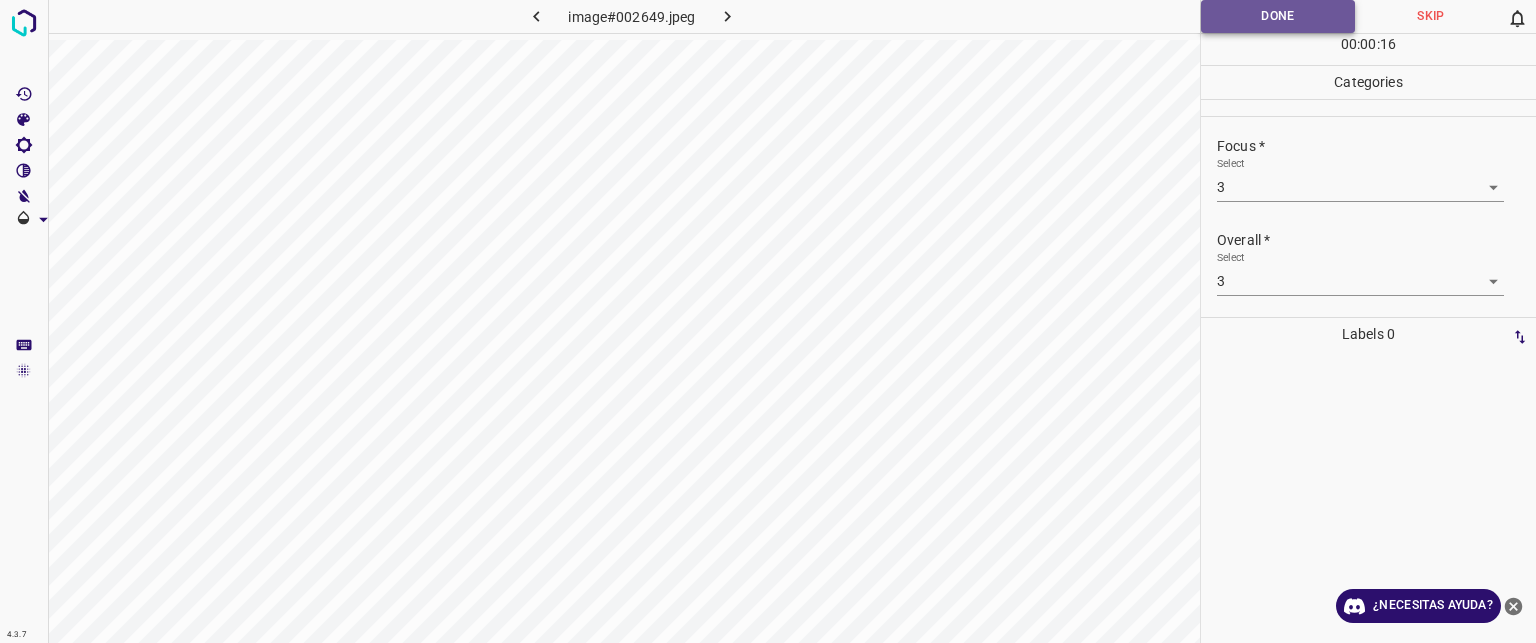 click on "Done" at bounding box center [1278, 16] 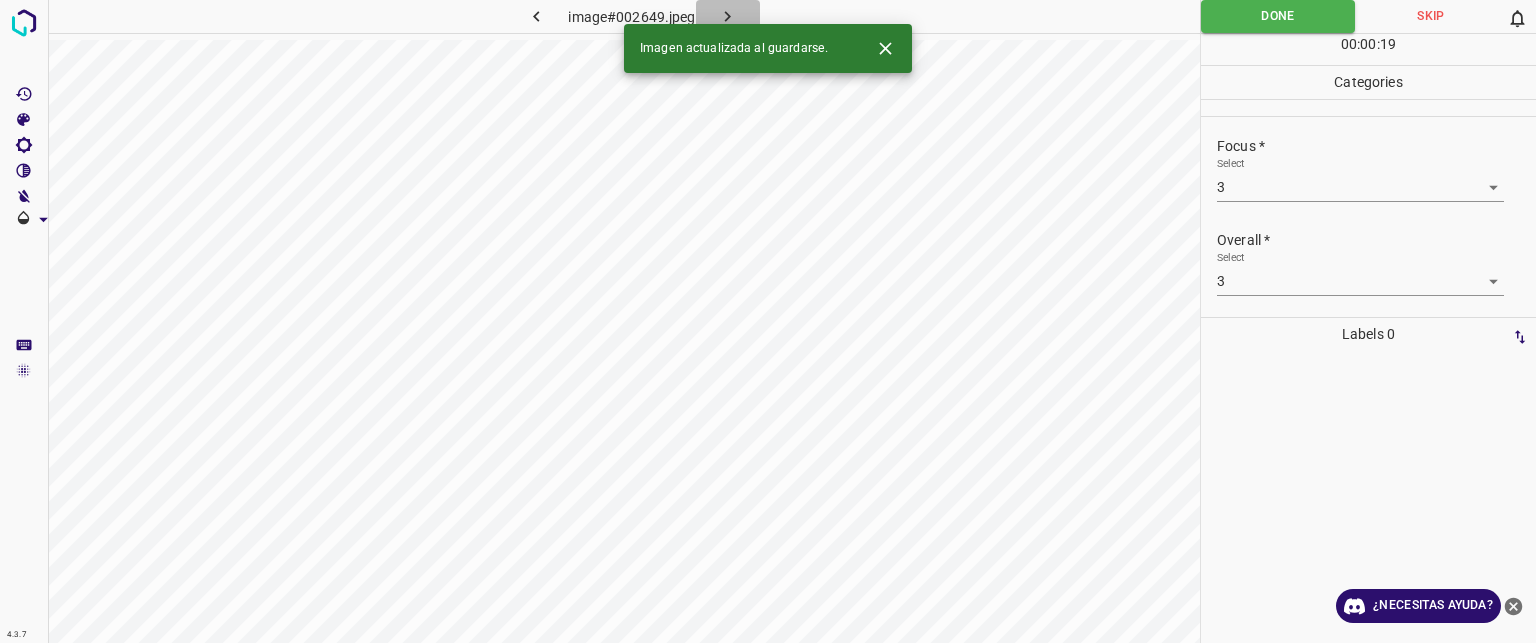 click 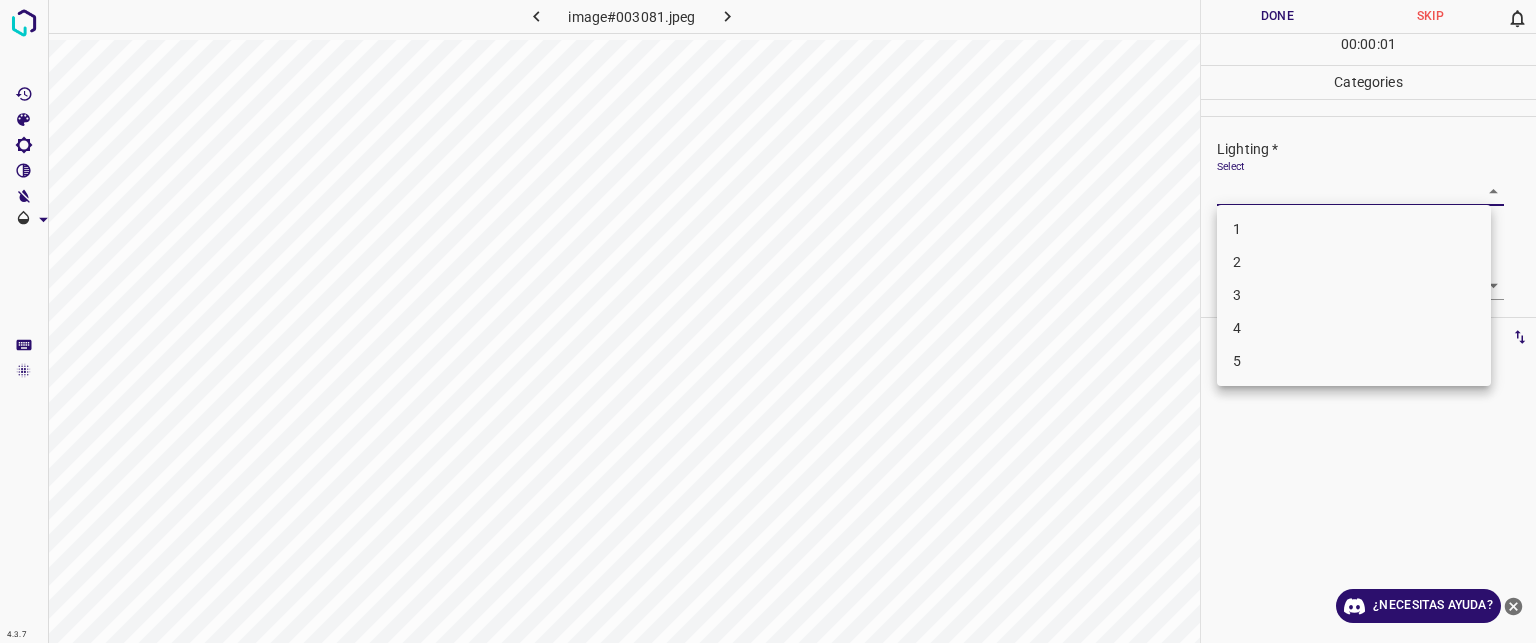 click on "Texto original Valora esta traducción Tu opinión servirá para ayudar a mejorar el Traductor de Google 4.3.7 image#003081.jpeg Done Skip 0 00   : 00   : 01   Categories Lighting *  Select ​ Focus *  Select ​ Overall *  Select ​ Labels   0 Categories 1 Lighting 2 Focus 3 Overall Tools Space Change between modes (Draw & Edit) I Auto labeling R Restore zoom M Zoom in N Zoom out Delete Delete selecte label Filters Z Restore filters X Saturation filter C Brightness filter V Contrast filter B Gray scale filter General O Download ¿Necesitas ayuda? - Texto - Esconder - Borrar 1 2 3 4 5" at bounding box center (768, 321) 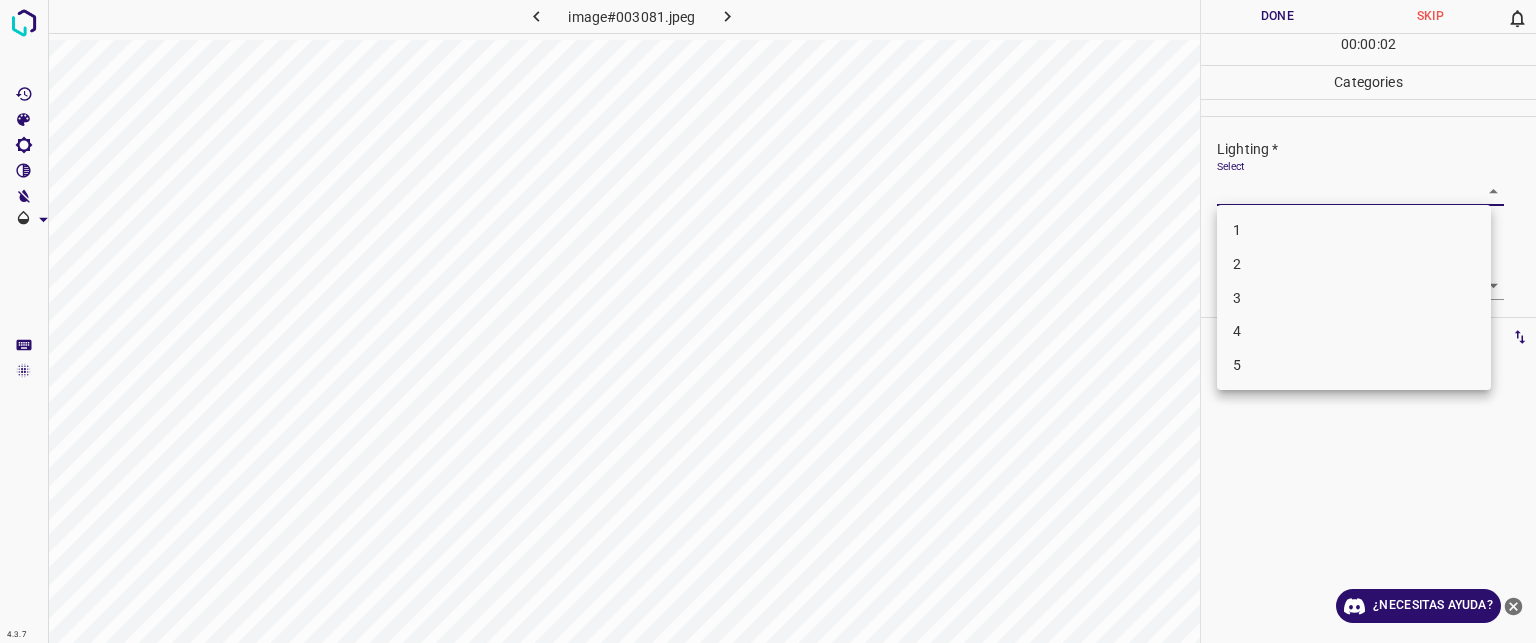 click on "3" at bounding box center [1354, 298] 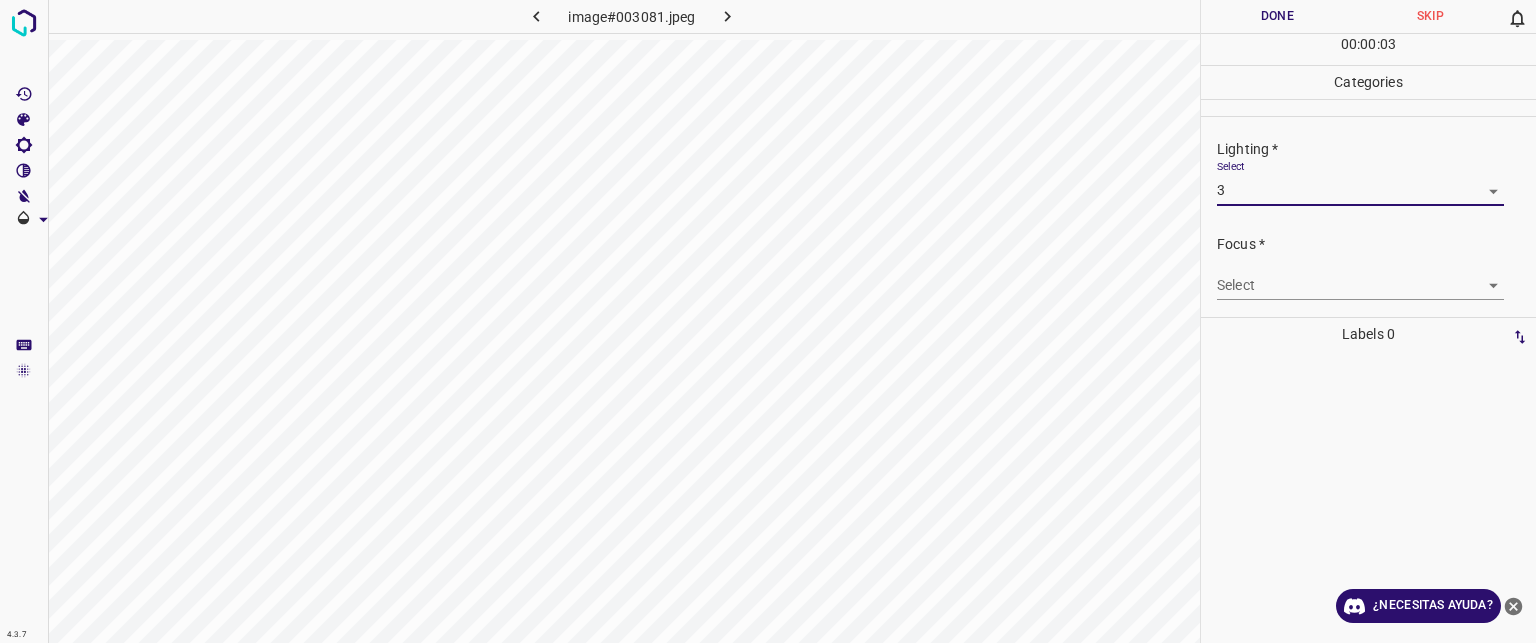 click on "Texto original Valora esta traducción Tu opinión servirá para ayudar a mejorar el Traductor de Google 4.3.7 image#003081.jpeg Done Skip 0 00   : 00   : 03   Categories Lighting *  Select 3 3 Focus *  Select ​ Overall *  Select ​ Labels   0 Categories 1 Lighting 2 Focus 3 Overall Tools Space Change between modes (Draw & Edit) I Auto labeling R Restore zoom M Zoom in N Zoom out Delete Delete selecte label Filters Z Restore filters X Saturation filter C Brightness filter V Contrast filter B Gray scale filter General O Download ¿Necesitas ayuda? - Texto - Esconder - Borrar" at bounding box center (768, 321) 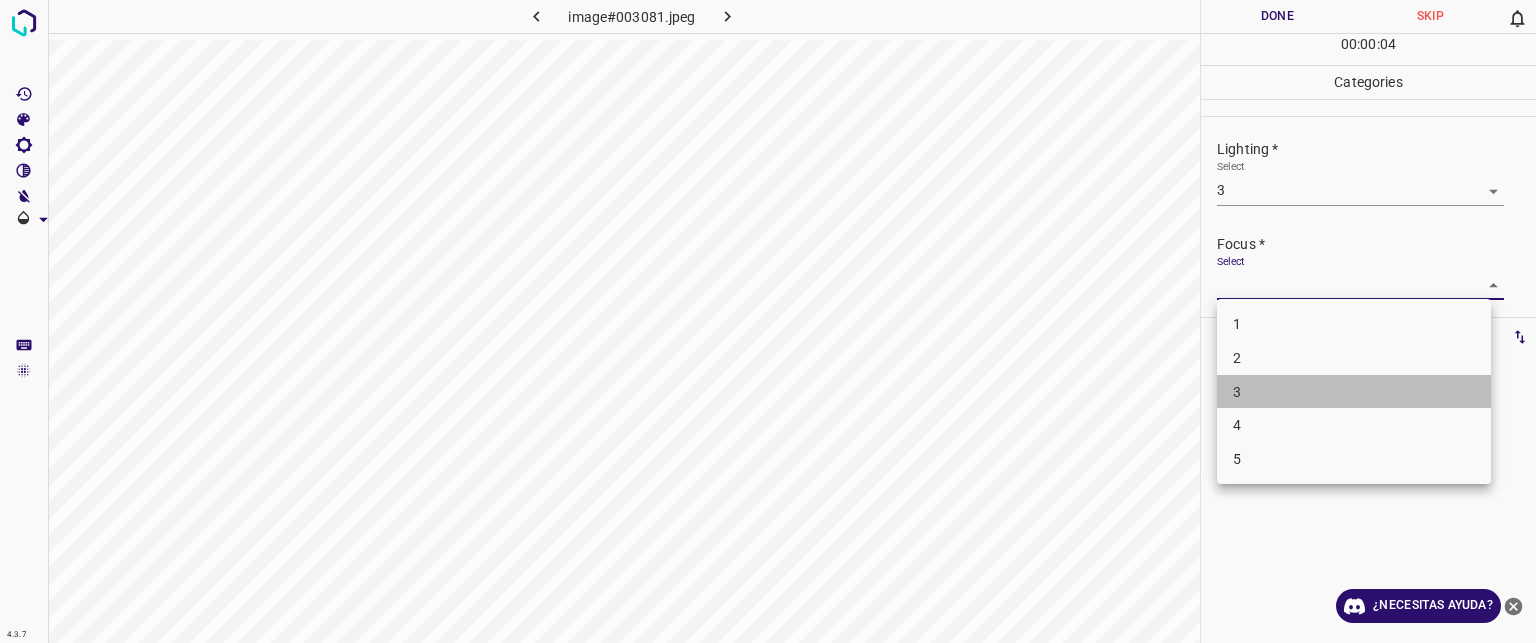 click on "3" at bounding box center (1354, 392) 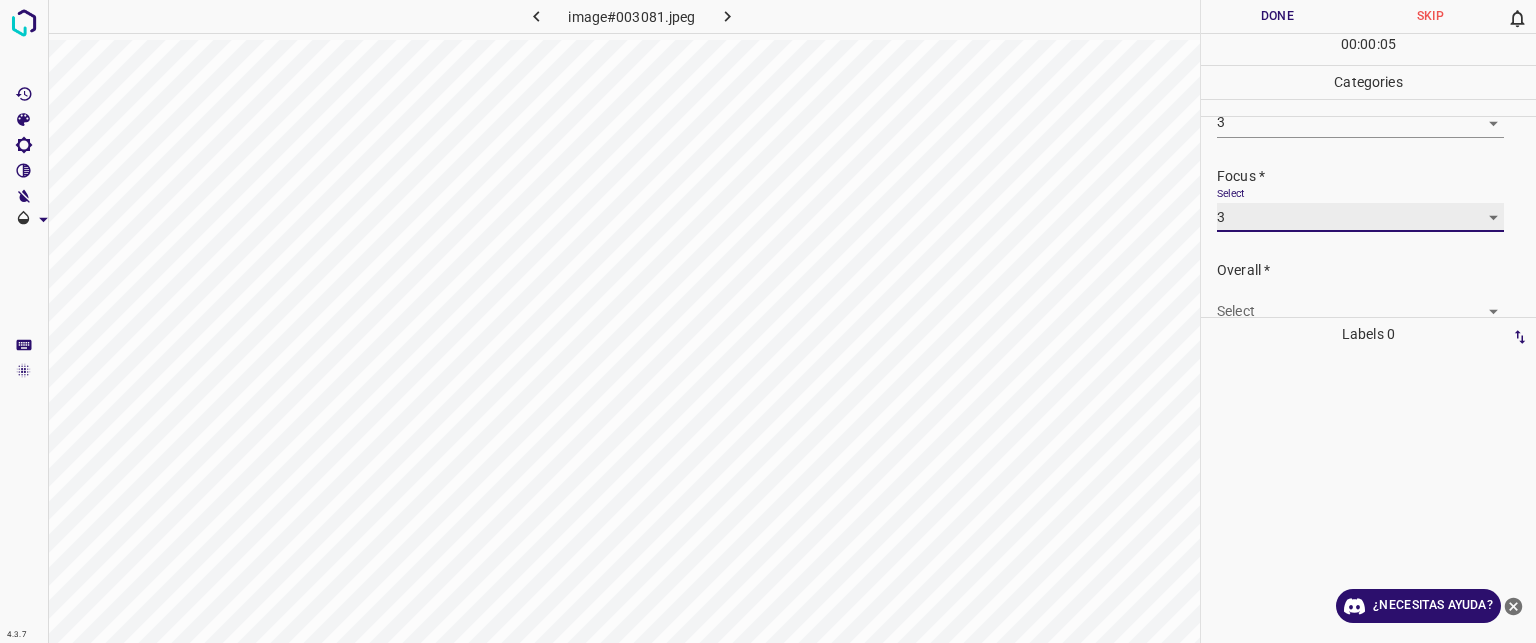 scroll, scrollTop: 98, scrollLeft: 0, axis: vertical 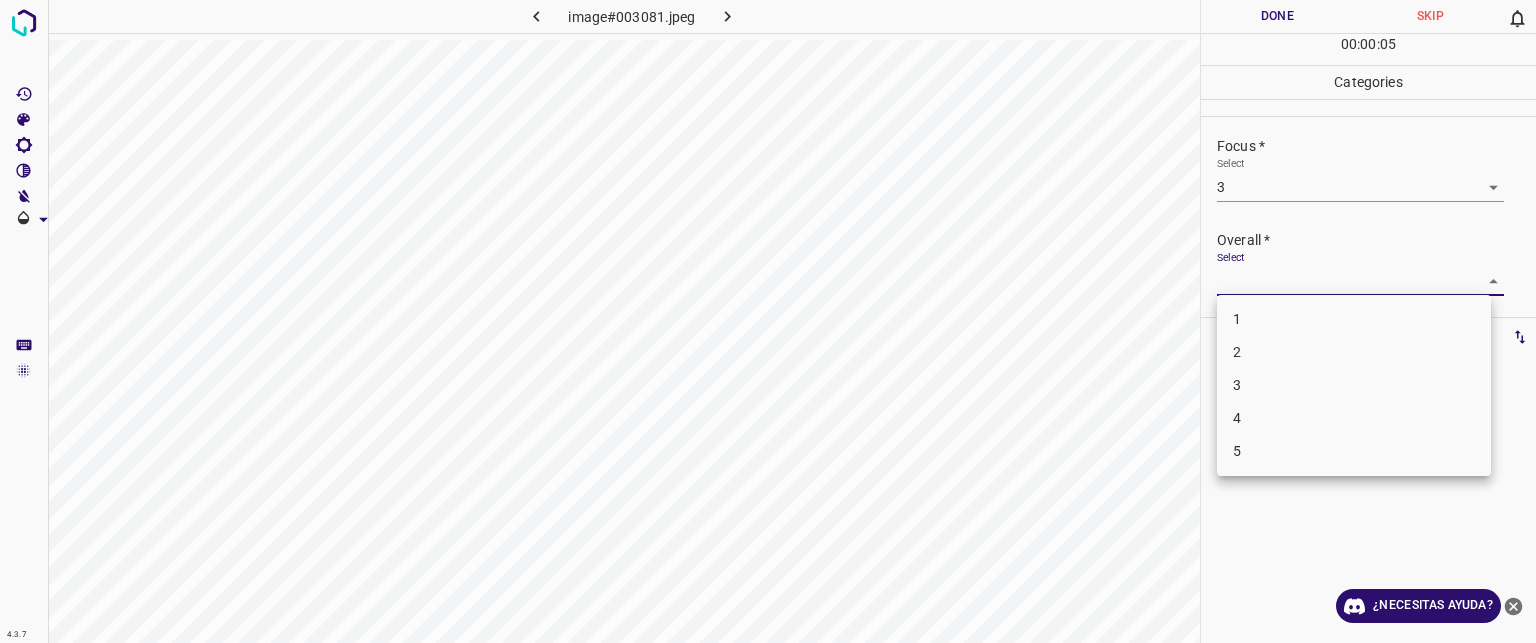 click on "Texto original Valora esta traducción Tu opinión servirá para ayudar a mejorar el Traductor de Google 4.3.7 image#003081.jpeg Done Skip 0 00   : 00   : 05   Categories Lighting *  Select 3 3 Focus *  Select 3 3 Overall *  Select ​ Labels   0 Categories 1 Lighting 2 Focus 3 Overall Tools Space Change between modes (Draw & Edit) I Auto labeling R Restore zoom M Zoom in N Zoom out Delete Delete selecte label Filters Z Restore filters X Saturation filter C Brightness filter V Contrast filter B Gray scale filter General O Download ¿Necesitas ayuda? - Texto - Esconder - Borrar 1 2 3 4 5" at bounding box center [768, 321] 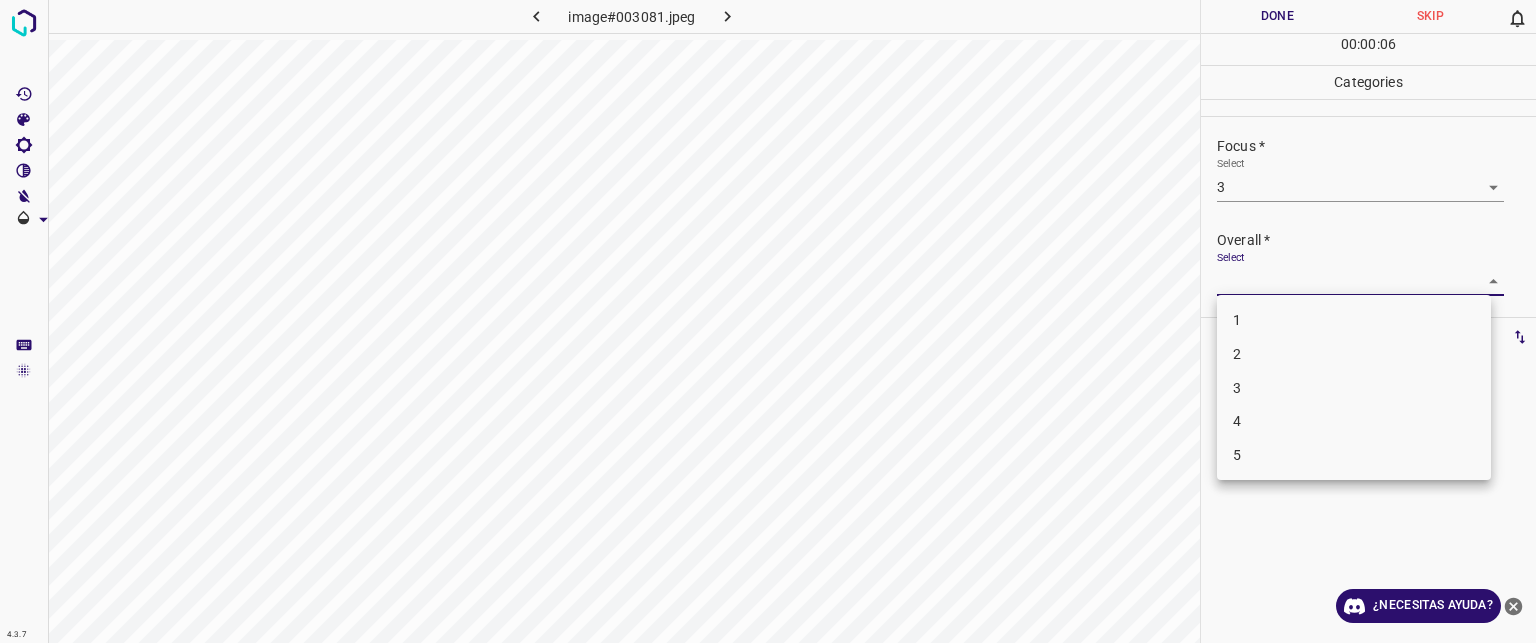 click on "3" at bounding box center (1354, 388) 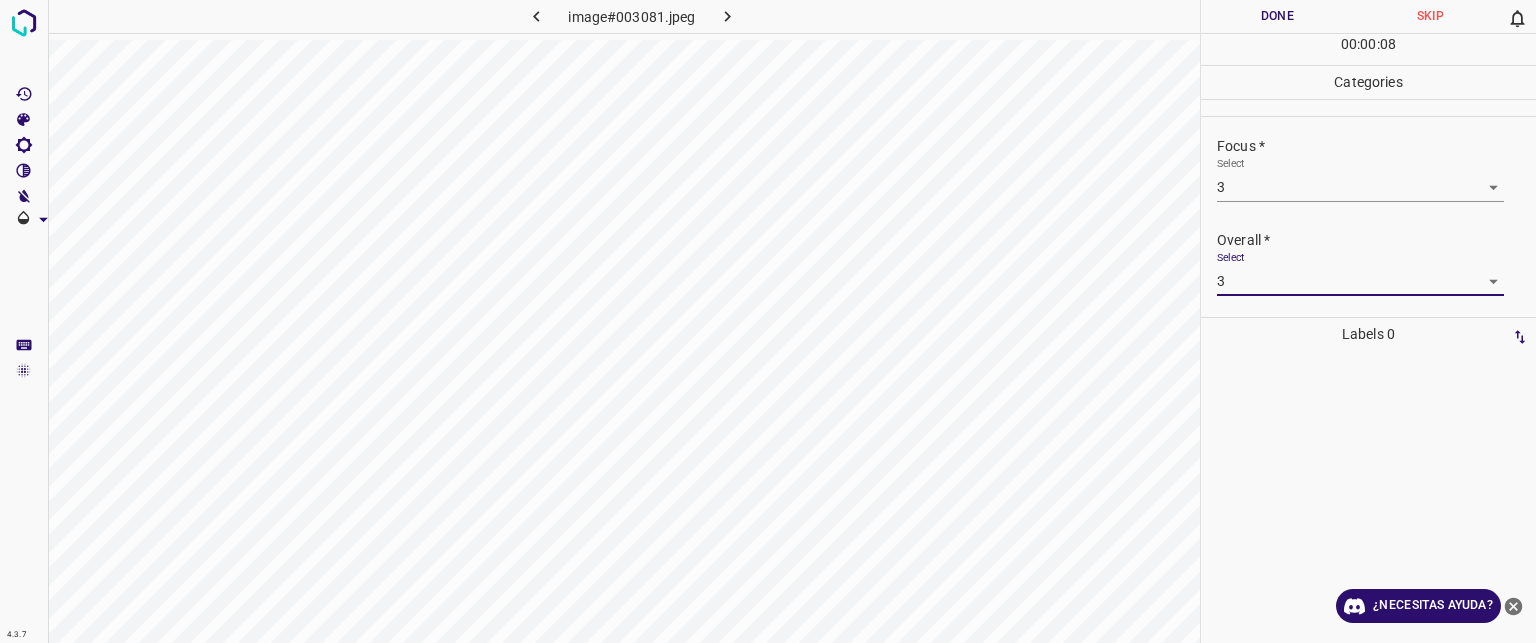 click on "Done" at bounding box center [1277, 16] 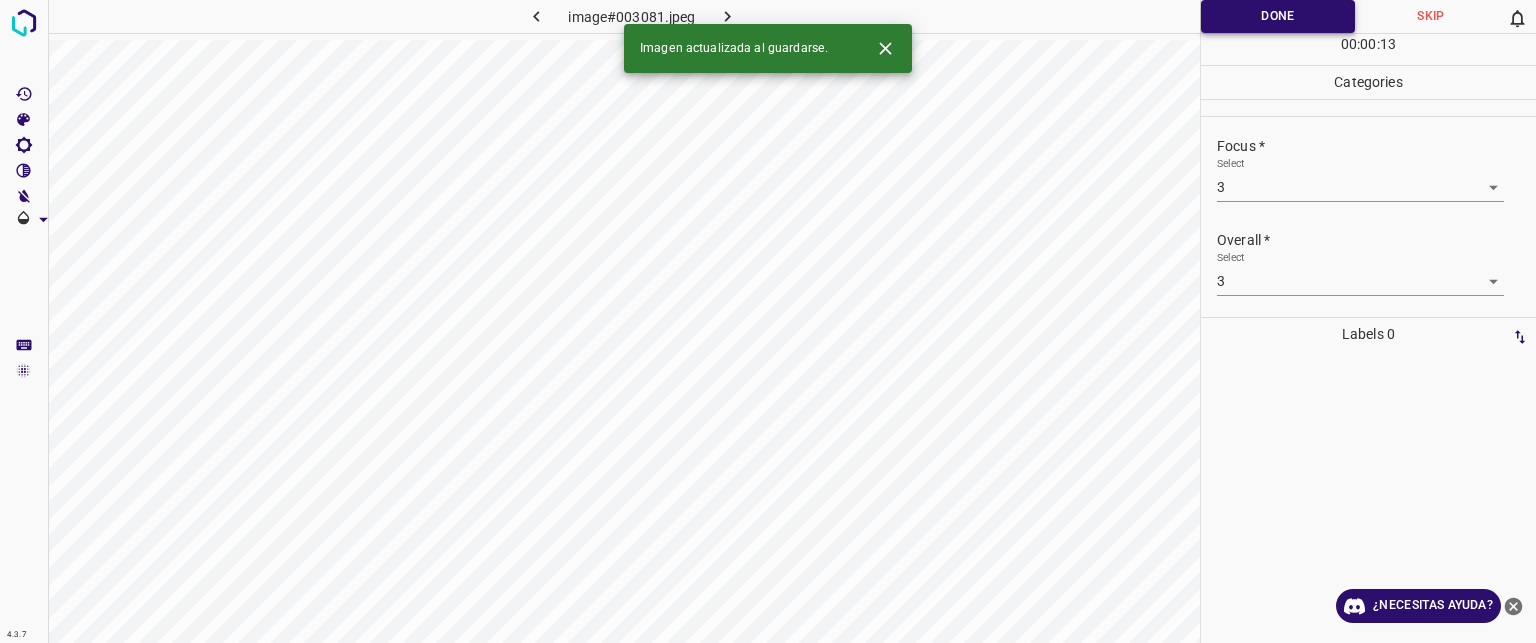 click on "Done" at bounding box center [1278, 16] 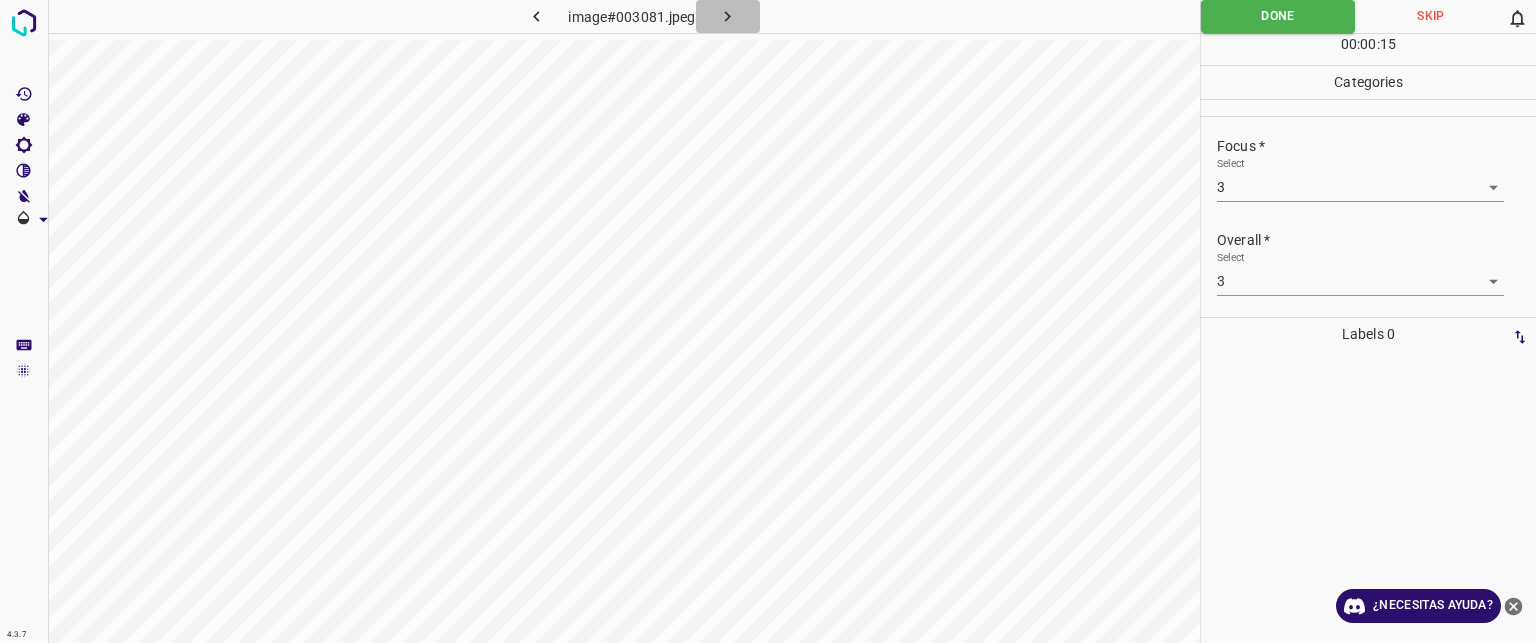 click 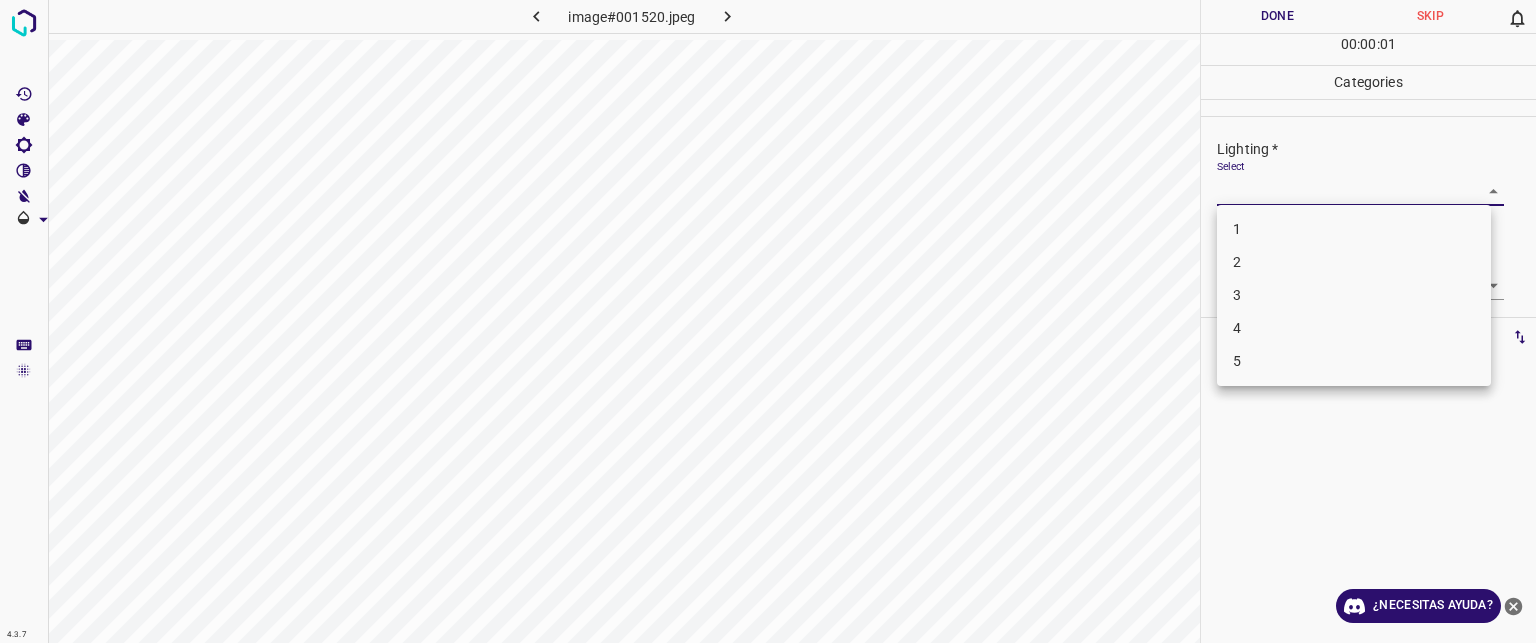 click on "Texto original Valora esta traducción Tu opinión servirá para ayudar a mejorar el Traductor de Google 4.3.7 image#001520.jpeg Done Skip 0 00   : 00   : 01   Categories Lighting *  Select ​ Focus *  Select ​ Overall *  Select ​ Labels   0 Categories 1 Lighting 2 Focus 3 Overall Tools Space Change between modes (Draw & Edit) I Auto labeling R Restore zoom M Zoom in N Zoom out Delete Delete selecte label Filters Z Restore filters X Saturation filter C Brightness filter V Contrast filter B Gray scale filter General O Download ¿Necesitas ayuda? - Texto - Esconder - Borrar 1 2 3 4 5" at bounding box center [768, 321] 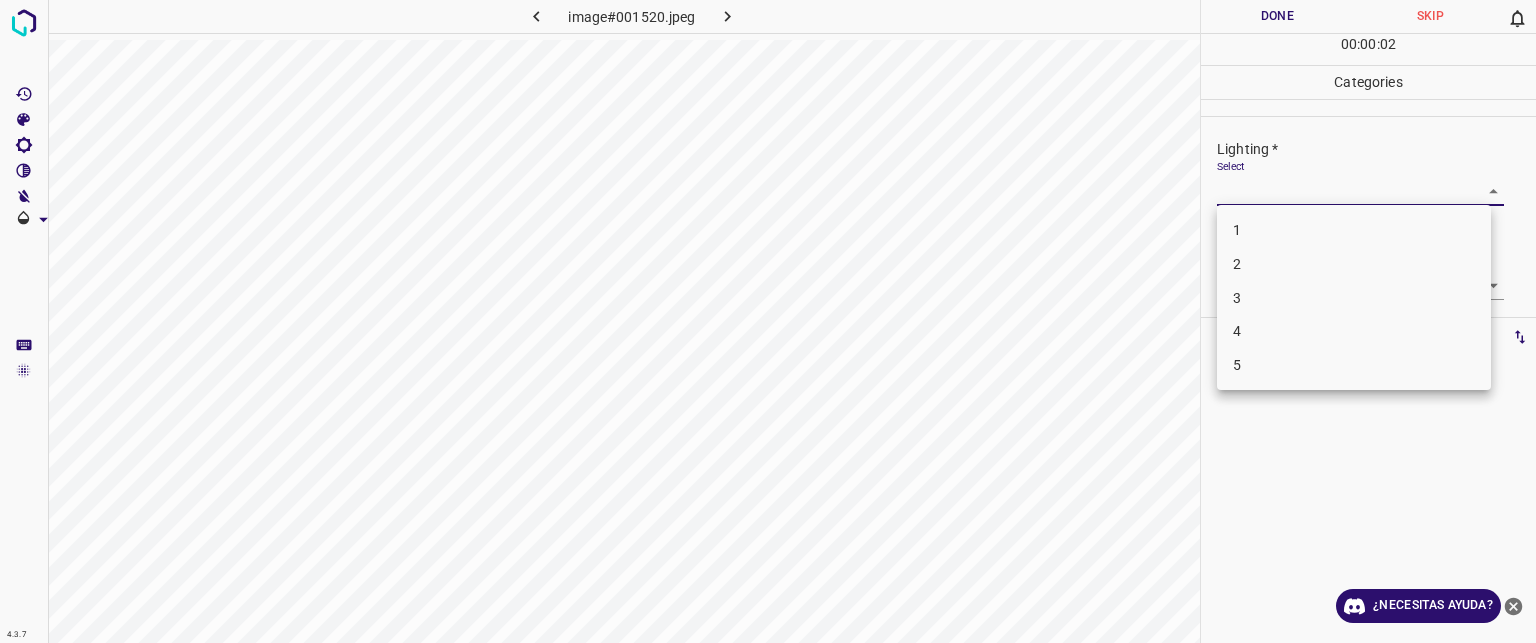 click on "2" at bounding box center (1354, 264) 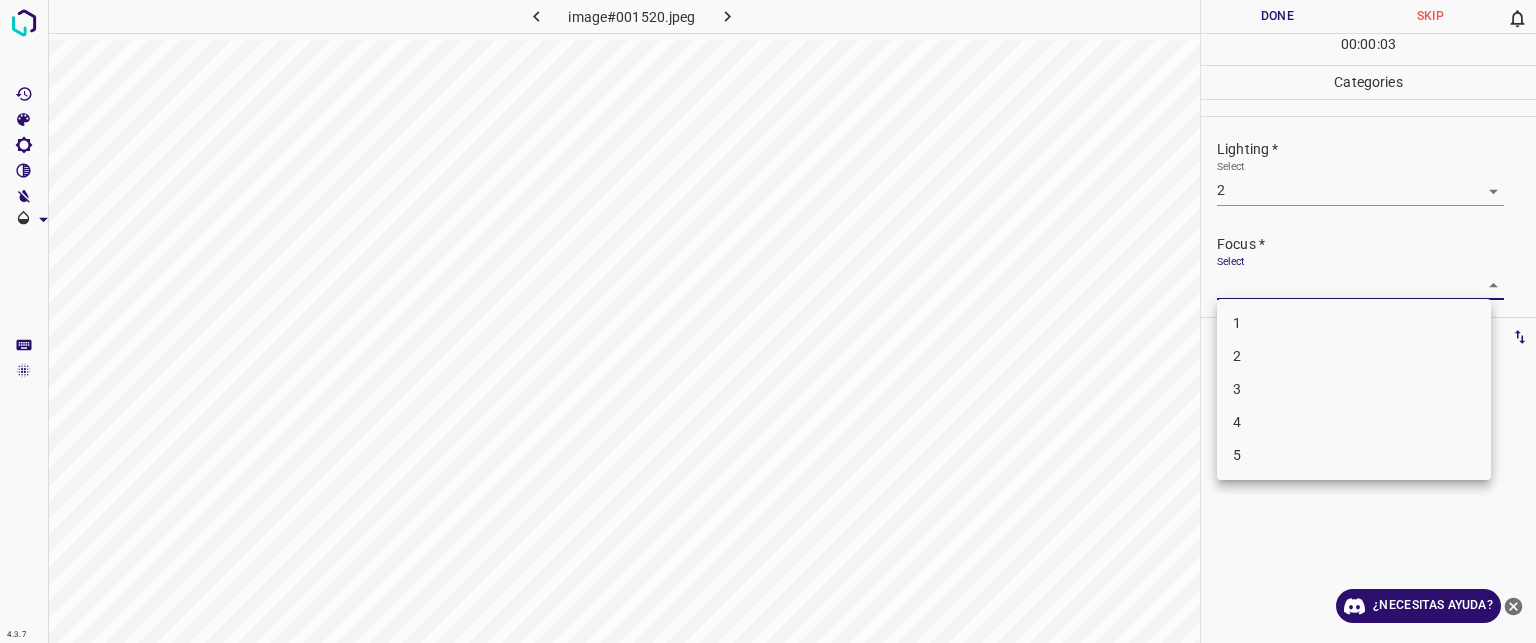 click on "Texto original Valora esta traducción Tu opinión servirá para ayudar a mejorar el Traductor de Google 4.3.7 image#001520.jpeg Done Skip 0 00   : 00   : 03   Categories Lighting *  Select 2 2 Focus *  Select ​ Overall *  Select ​ Labels   0 Categories 1 Lighting 2 Focus 3 Overall Tools Space Change between modes (Draw & Edit) I Auto labeling R Restore zoom M Zoom in N Zoom out Delete Delete selecte label Filters Z Restore filters X Saturation filter C Brightness filter V Contrast filter B Gray scale filter General O Download ¿Necesitas ayuda? - Texto - Esconder - Borrar 1 2 3 4 5" at bounding box center (768, 321) 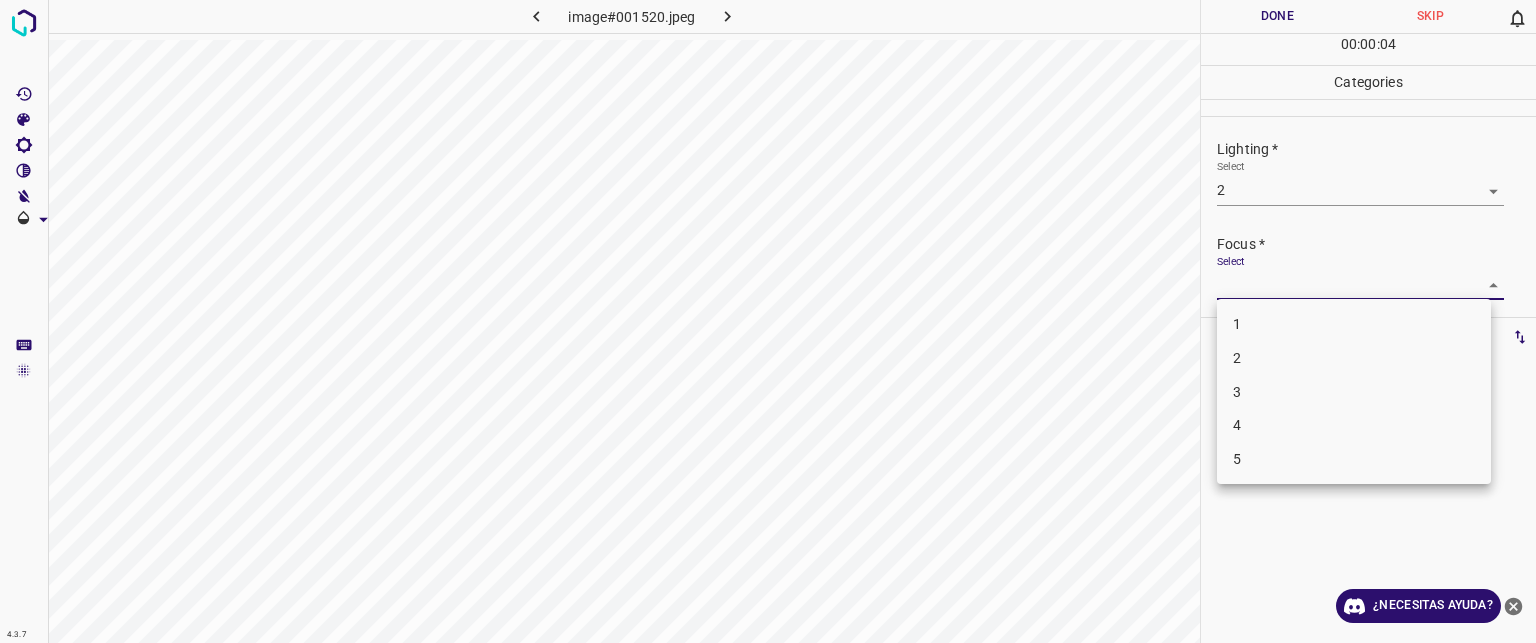 click on "2" at bounding box center (1237, 358) 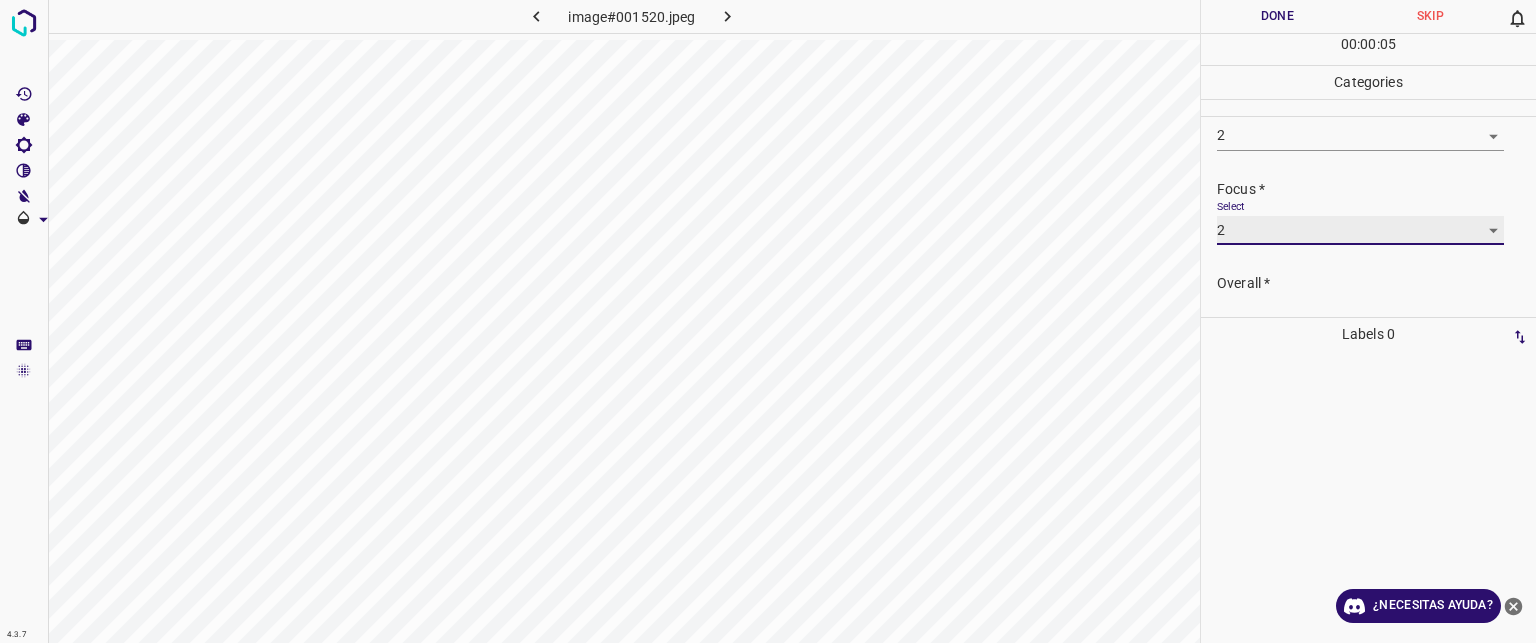 scroll, scrollTop: 98, scrollLeft: 0, axis: vertical 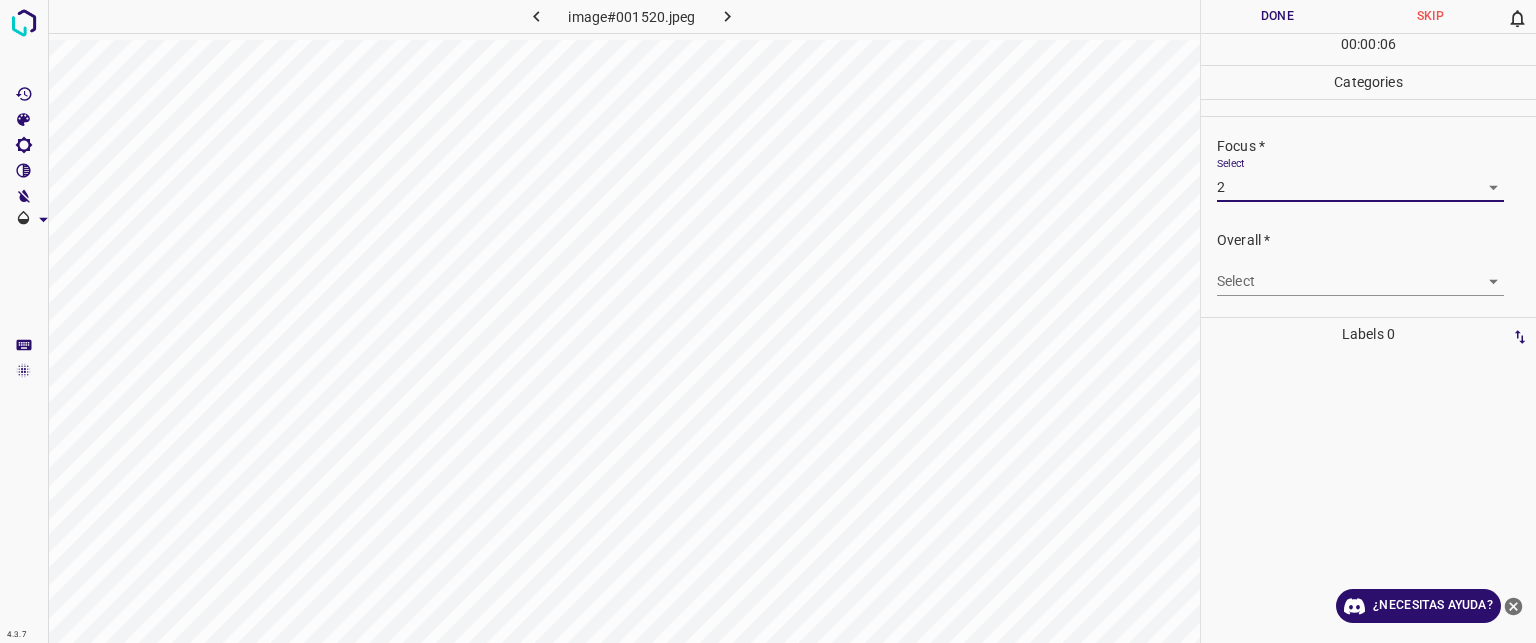 click on "Texto original Valora esta traducción Tu opinión servirá para ayudar a mejorar el Traductor de Google 4.3.7 image#001520.jpeg Done Skip 0 00   : 00   : 06   Categories Lighting *  Select 2 2 Focus *  Select 2 2 Overall *  Select ​ Labels   0 Categories 1 Lighting 2 Focus 3 Overall Tools Space Change between modes (Draw & Edit) I Auto labeling R Restore zoom M Zoom in N Zoom out Delete Delete selecte label Filters Z Restore filters X Saturation filter C Brightness filter V Contrast filter B Gray scale filter General O Download ¿Necesitas ayuda? - Texto - Esconder - Borrar" at bounding box center [768, 321] 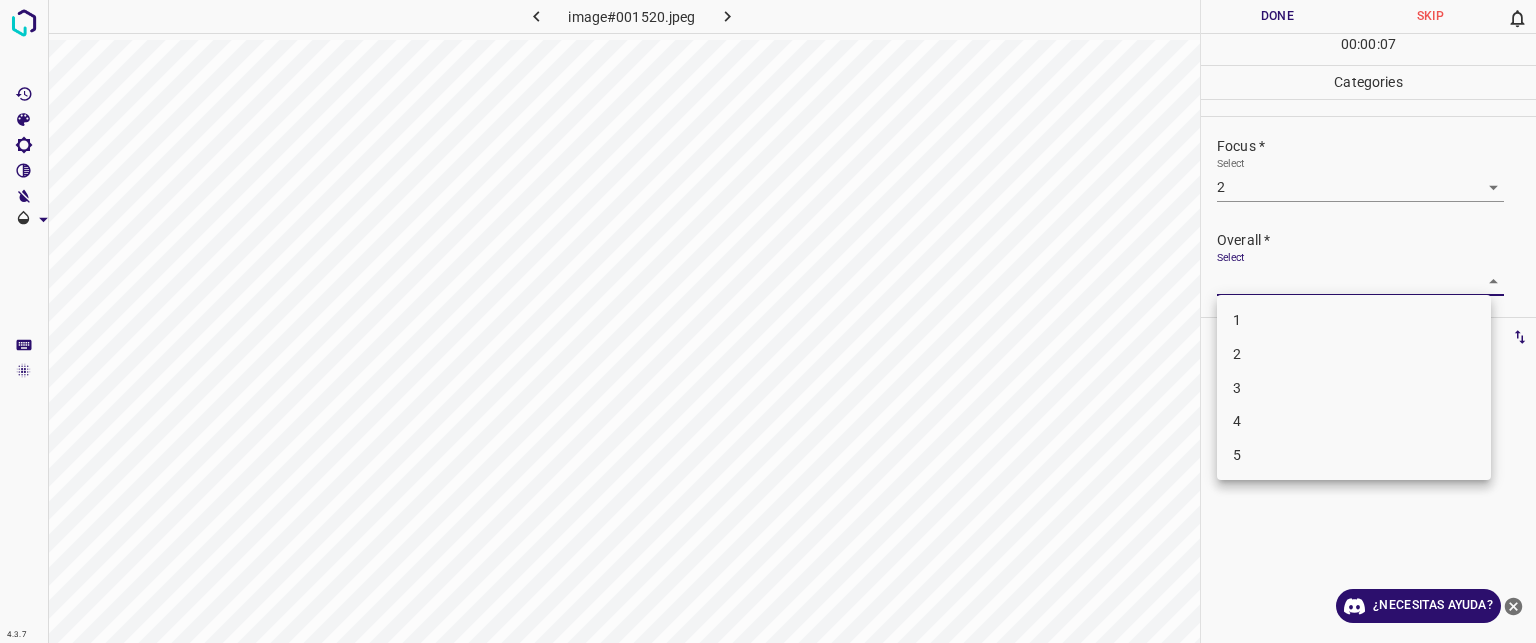click on "2" at bounding box center [1354, 354] 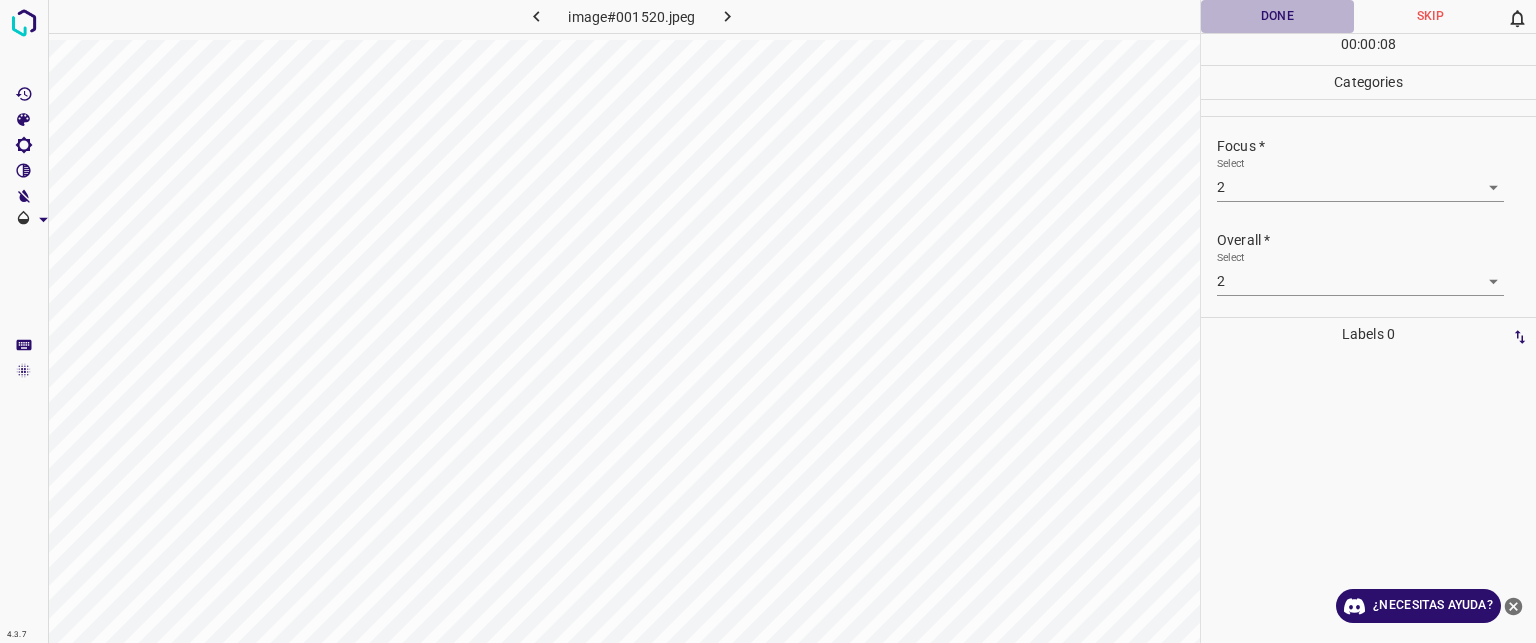 click on "Done" at bounding box center (1277, 16) 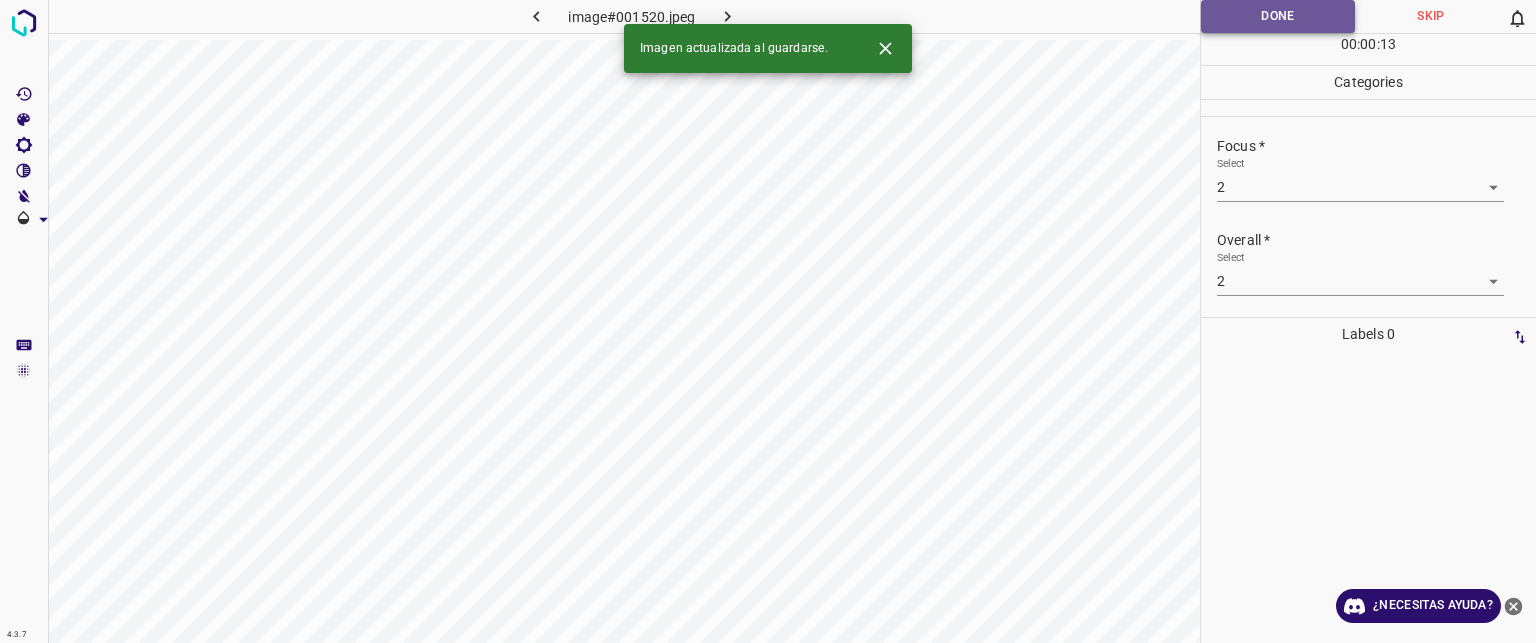 click on "Done" at bounding box center [1278, 16] 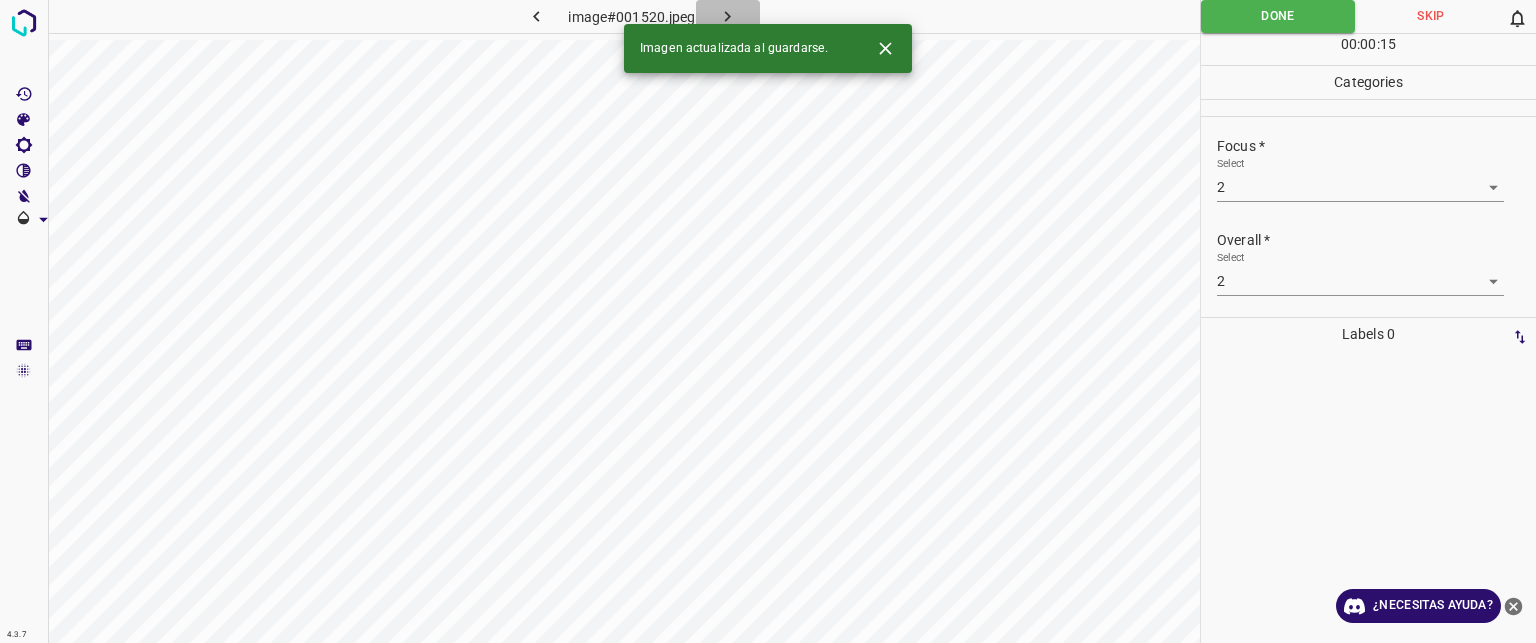 click on "4.3.7 image#001520.jpeg Done Skip 0 00   : 00   : 15   Categories Lighting *  Select 2 2 Focus *  Select 2 2 Overall *  Select 2 2 Labels   0 Categories 1 Lighting 2 Focus 3 Overall Tools Space Change between modes (Draw & Edit) I Auto labeling R Restore zoom M Zoom in N Zoom out Delete Delete selecte label Filters Z Restore filters X Saturation filter C Brightness filter V Contrast filter B Gray scale filter General O Download Imagen actualizada al guardarse. ¿Necesitas ayuda?" at bounding box center (768, 321) 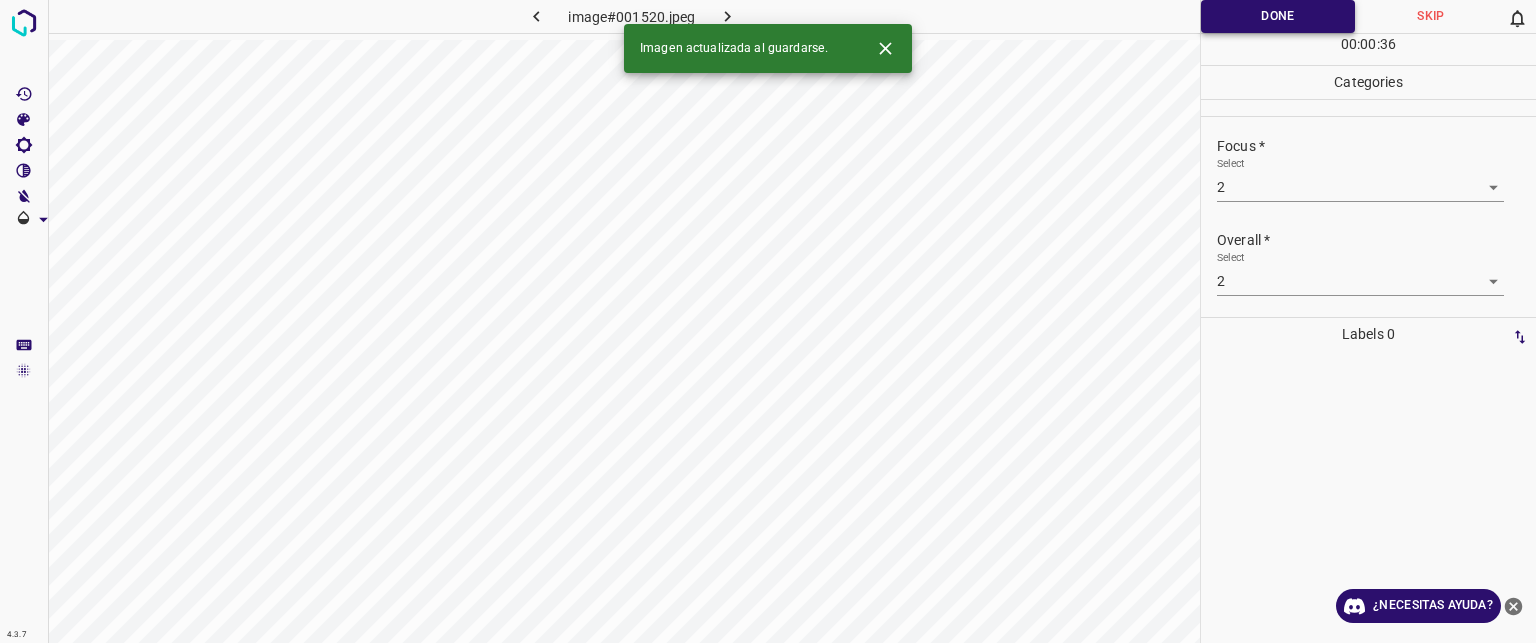 click on "Done" at bounding box center (1278, 16) 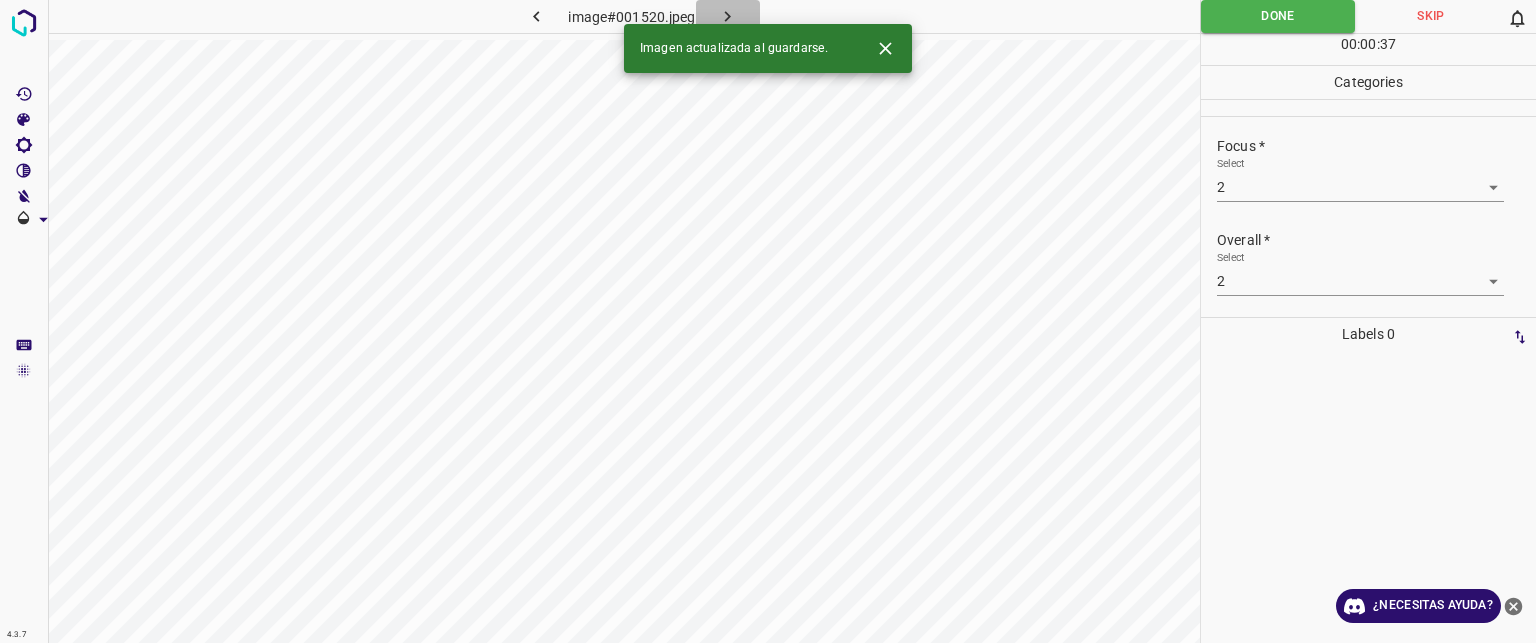 click 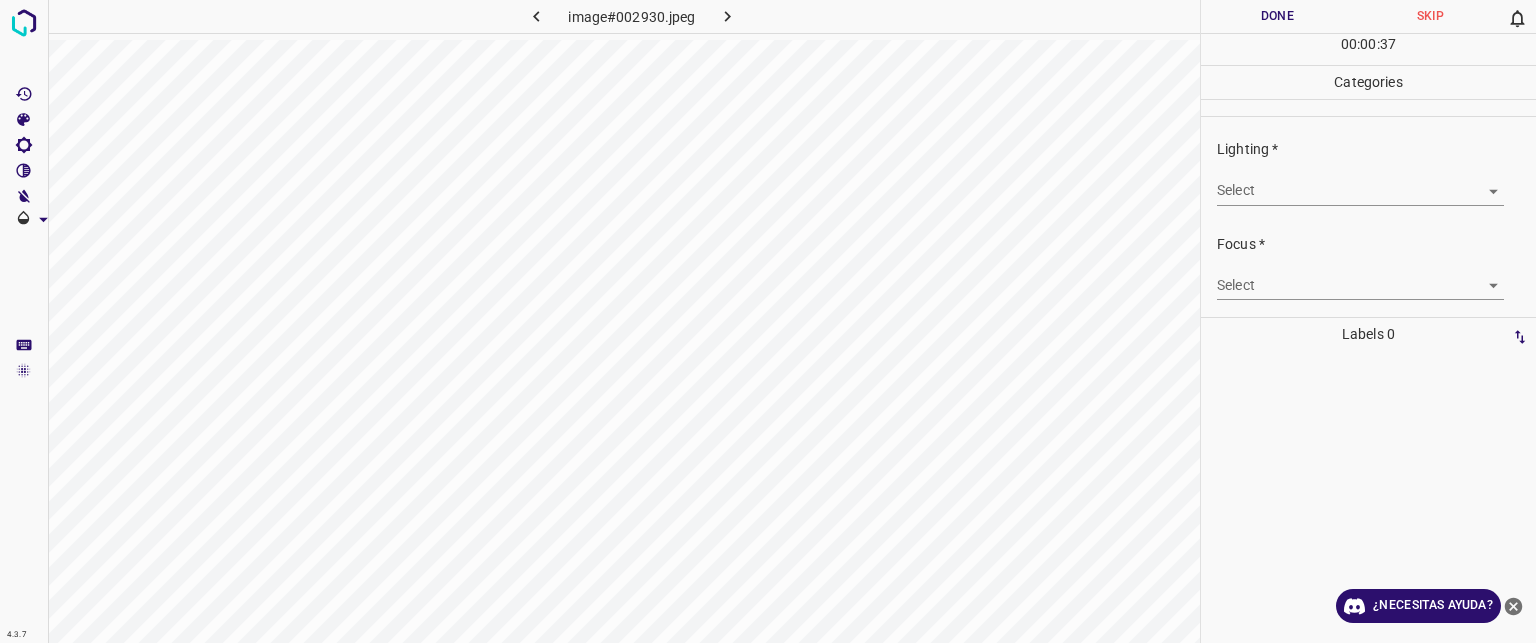 click on "Texto original Valora esta traducción Tu opinión servirá para ayudar a mejorar el Traductor de Google 4.3.7 image#002930.jpeg Done Skip 0 00   : 00   : 37   Categories Lighting *  Select ​ Focus *  Select ​ Overall *  Select ​ Labels   0 Categories 1 Lighting 2 Focus 3 Overall Tools Space Change between modes (Draw & Edit) I Auto labeling R Restore zoom M Zoom in N Zoom out Delete Delete selecte label Filters Z Restore filters X Saturation filter C Brightness filter V Contrast filter B Gray scale filter General O Download ¿Necesitas ayuda? - Texto - Esconder - Borrar" at bounding box center [768, 321] 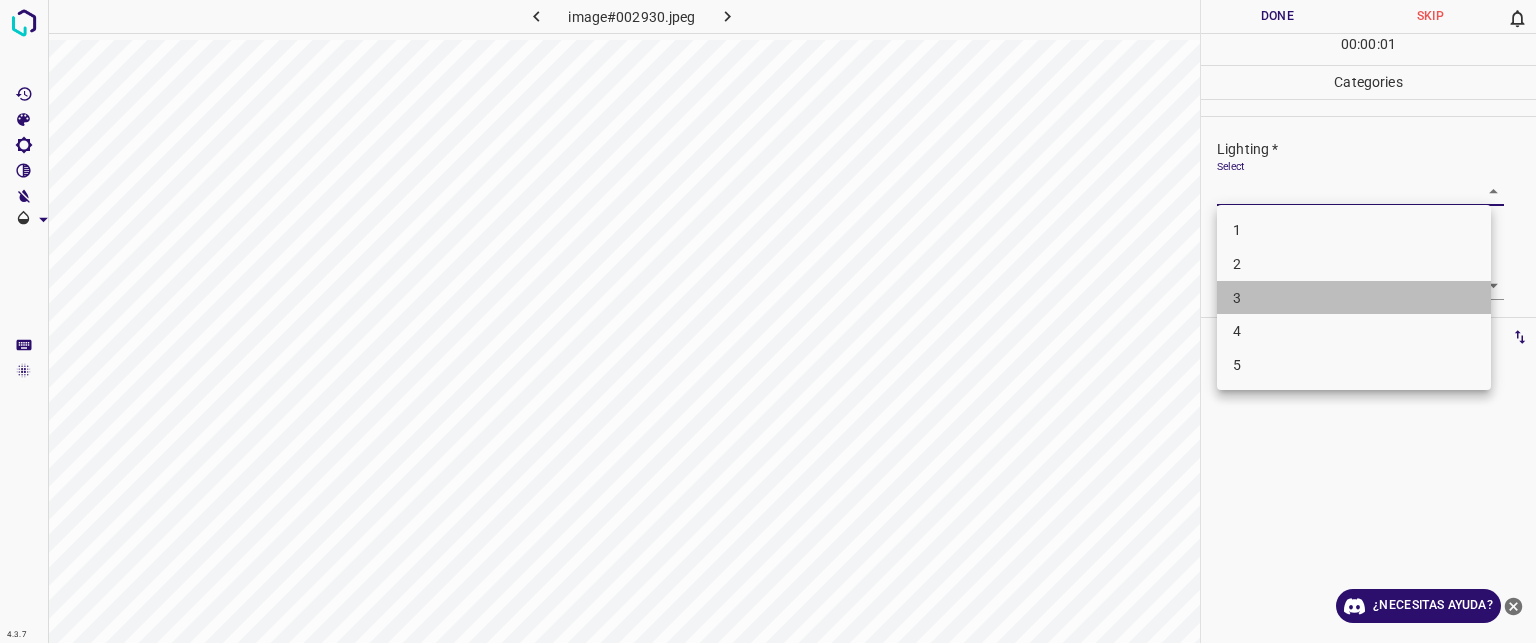 click on "3" at bounding box center (1354, 298) 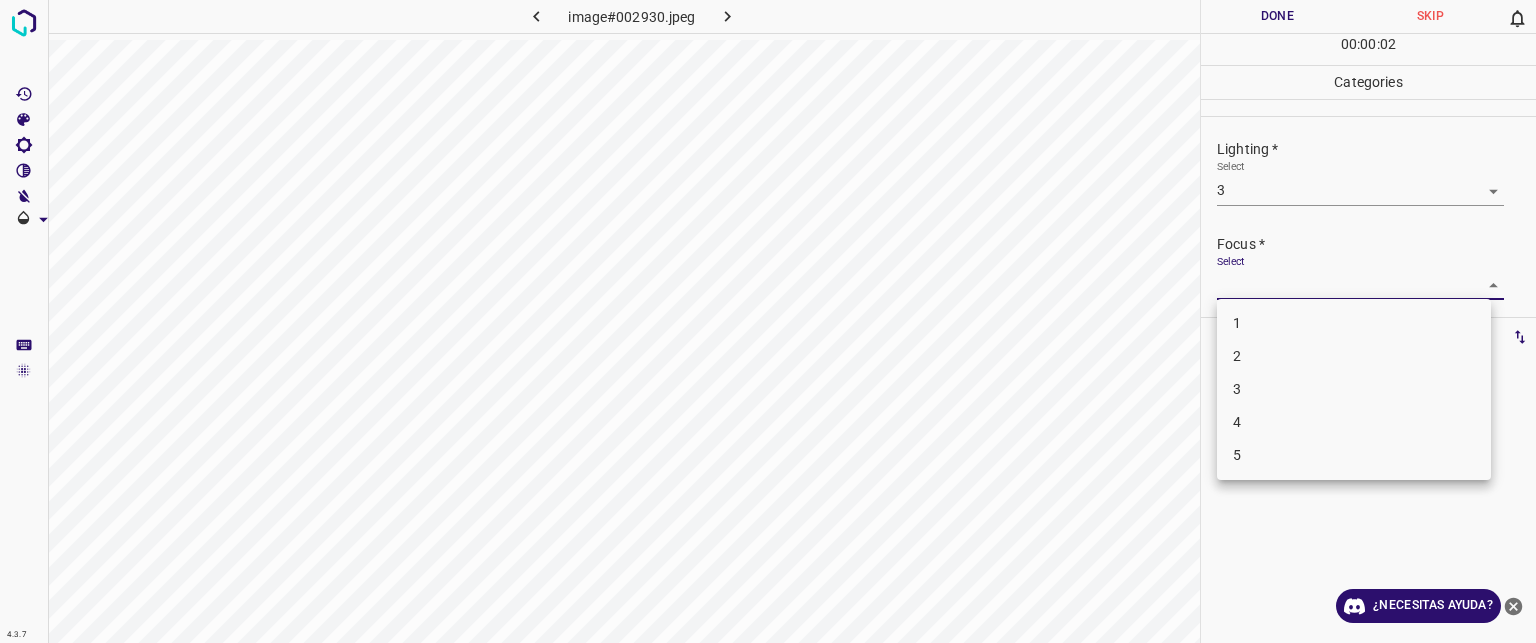 click on "Texto original Valora esta traducción Tu opinión servirá para ayudar a mejorar el Traductor de Google 4.3.7 image#002930.jpeg Done Skip 0 00   : 00   : 02   Categories Lighting *  Select 3 3 Focus *  Select ​ Overall *  Select ​ Labels   0 Categories 1 Lighting 2 Focus 3 Overall Tools Space Change between modes (Draw & Edit) I Auto labeling R Restore zoom M Zoom in N Zoom out Delete Delete selecte label Filters Z Restore filters X Saturation filter C Brightness filter V Contrast filter B Gray scale filter General O Download ¿Necesitas ayuda? - Texto - Esconder - Borrar 1 2 3 4 5" at bounding box center [768, 321] 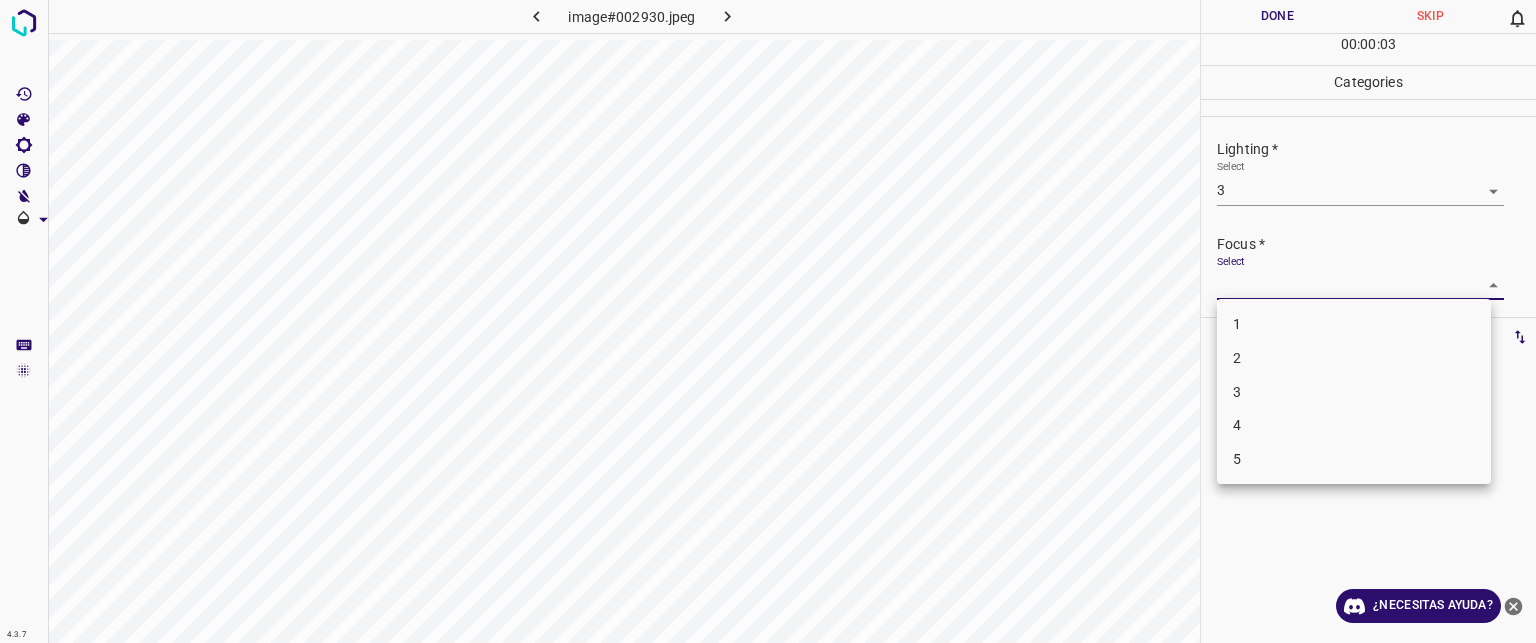 drag, startPoint x: 1250, startPoint y: 408, endPoint x: 1249, endPoint y: 395, distance: 13.038404 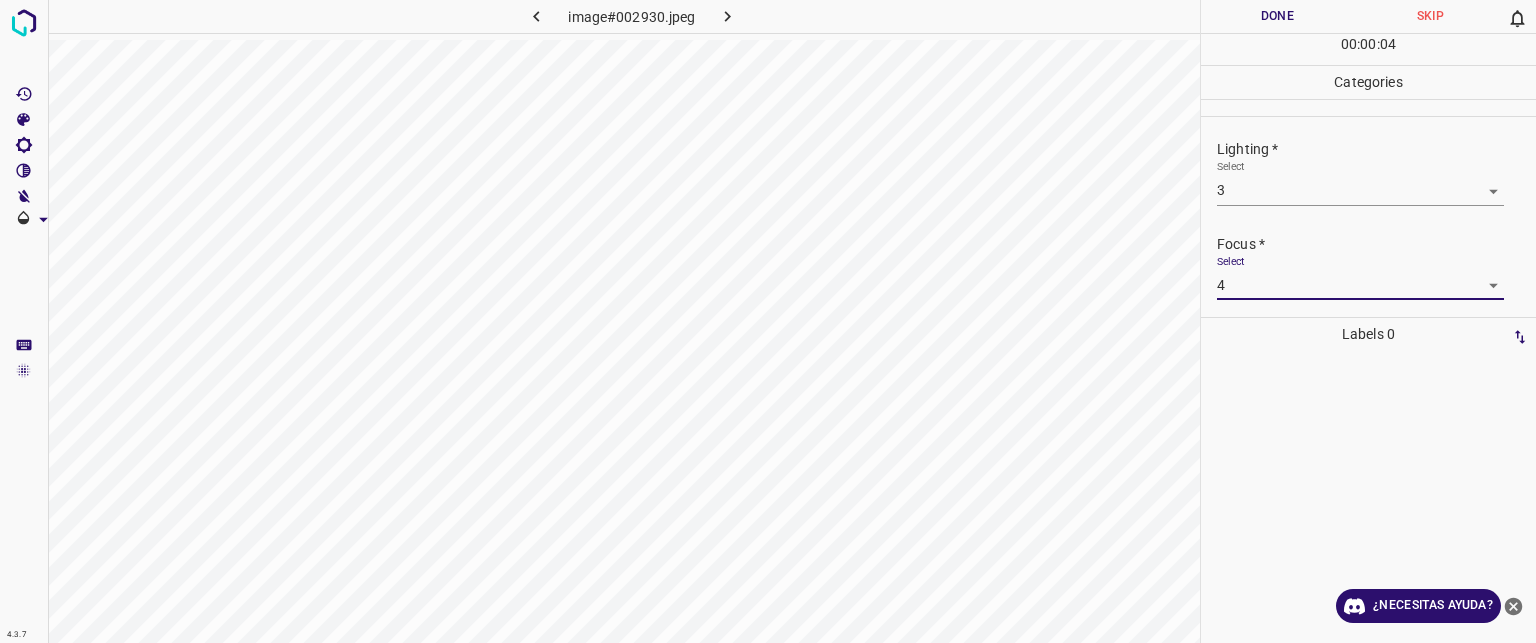 click on "Texto original Valora esta traducción Tu opinión servirá para ayudar a mejorar el Traductor de Google 4.3.7 image#002930.jpeg Done Skip 0 00   : 00   : 04   Categories Lighting *  Select 3 3 Focus *  Select 4 4 Overall *  Select ​ Labels   0 Categories 1 Lighting 2 Focus 3 Overall Tools Space Change between modes (Draw & Edit) I Auto labeling R Restore zoom M Zoom in N Zoom out Delete Delete selecte label Filters Z Restore filters X Saturation filter C Brightness filter V Contrast filter B Gray scale filter General O Download ¿Necesitas ayuda? - Texto - Esconder - Borrar" at bounding box center (768, 321) 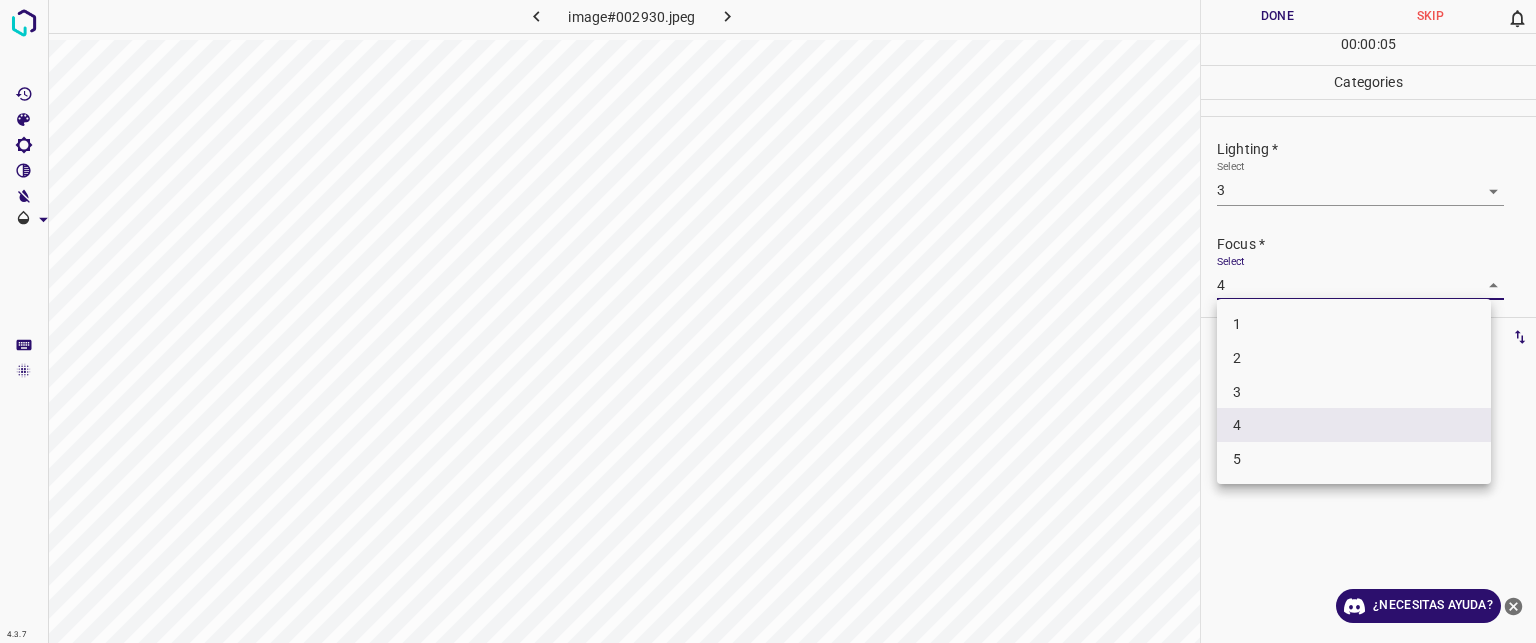 click on "3" at bounding box center (1354, 392) 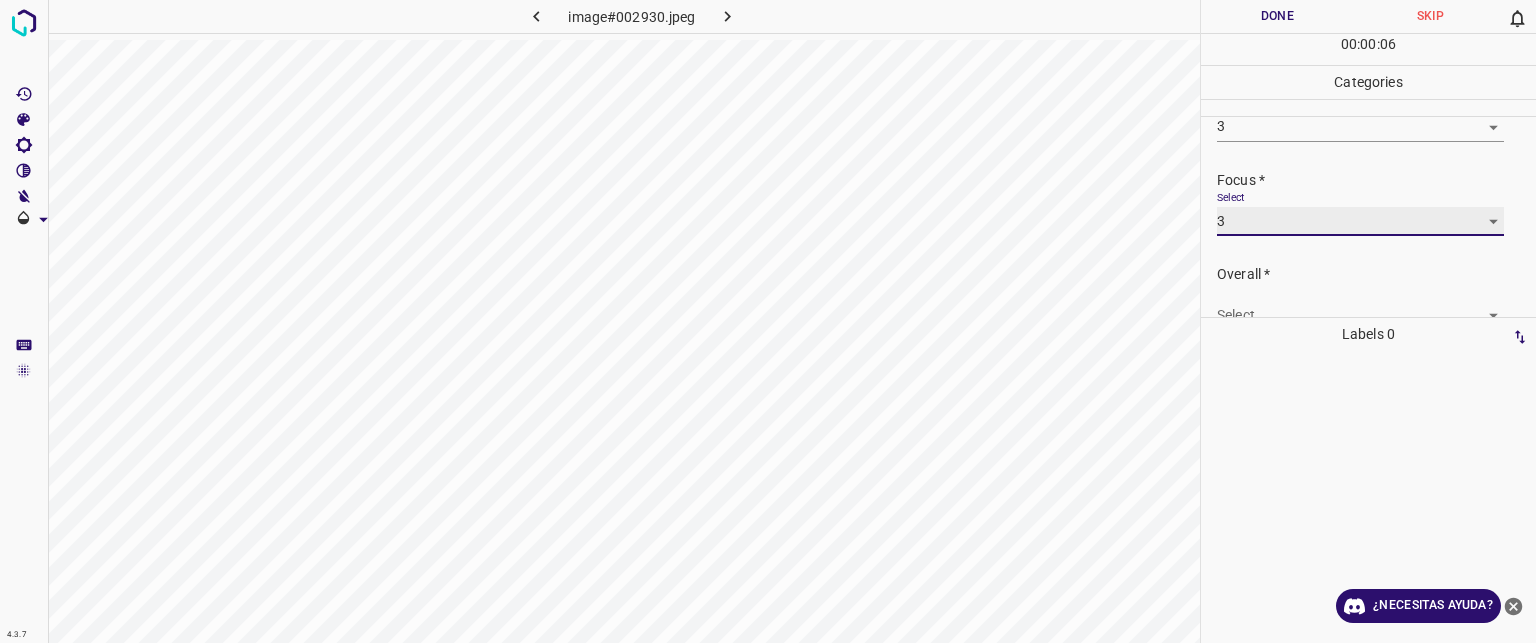 scroll, scrollTop: 98, scrollLeft: 0, axis: vertical 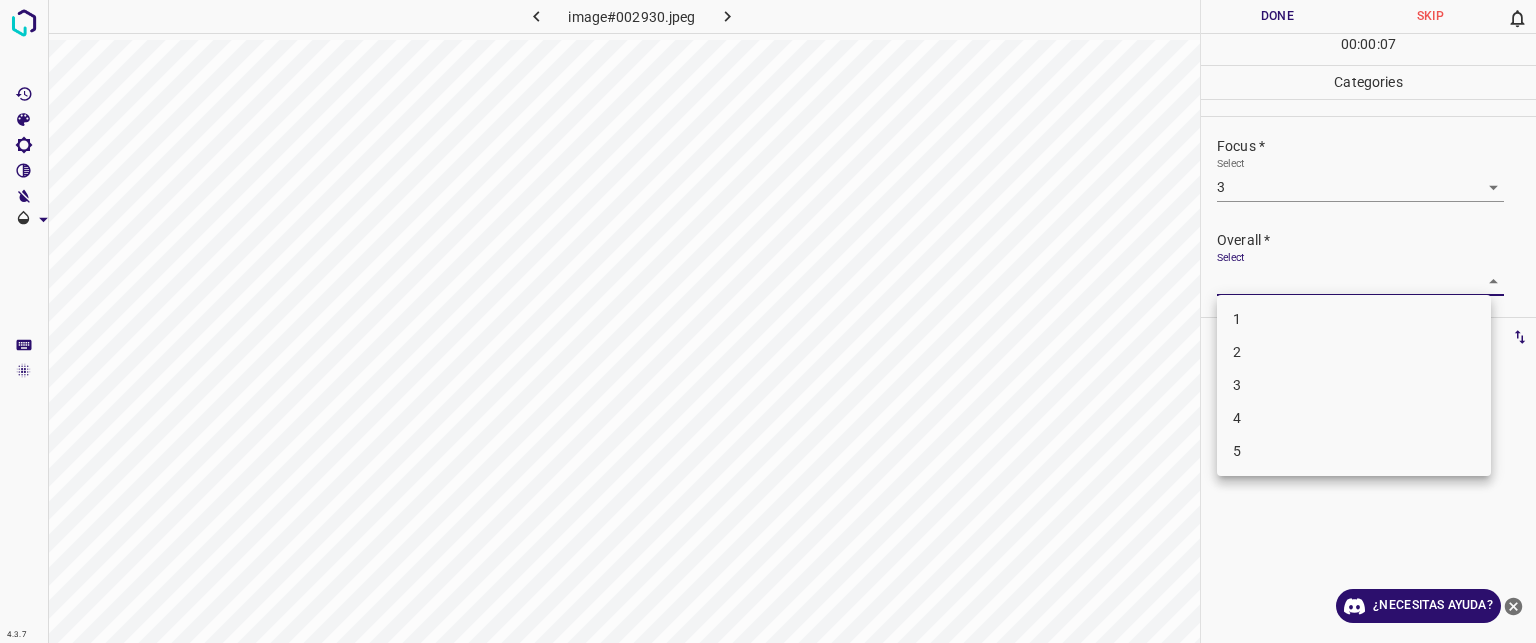 click on "Texto original Valora esta traducción Tu opinión servirá para ayudar a mejorar el Traductor de Google 4.3.7 image#002930.jpeg Done Skip 0 00   : 00   : 07   Categories Lighting *  Select 3 3 Focus *  Select 3 3 Overall *  Select ​ Labels   0 Categories 1 Lighting 2 Focus 3 Overall Tools Space Change between modes (Draw & Edit) I Auto labeling R Restore zoom M Zoom in N Zoom out Delete Delete selecte label Filters Z Restore filters X Saturation filter C Brightness filter V Contrast filter B Gray scale filter General O Download ¿Necesitas ayuda? - Texto - Esconder - Borrar 1 2 3 4 5" at bounding box center [768, 321] 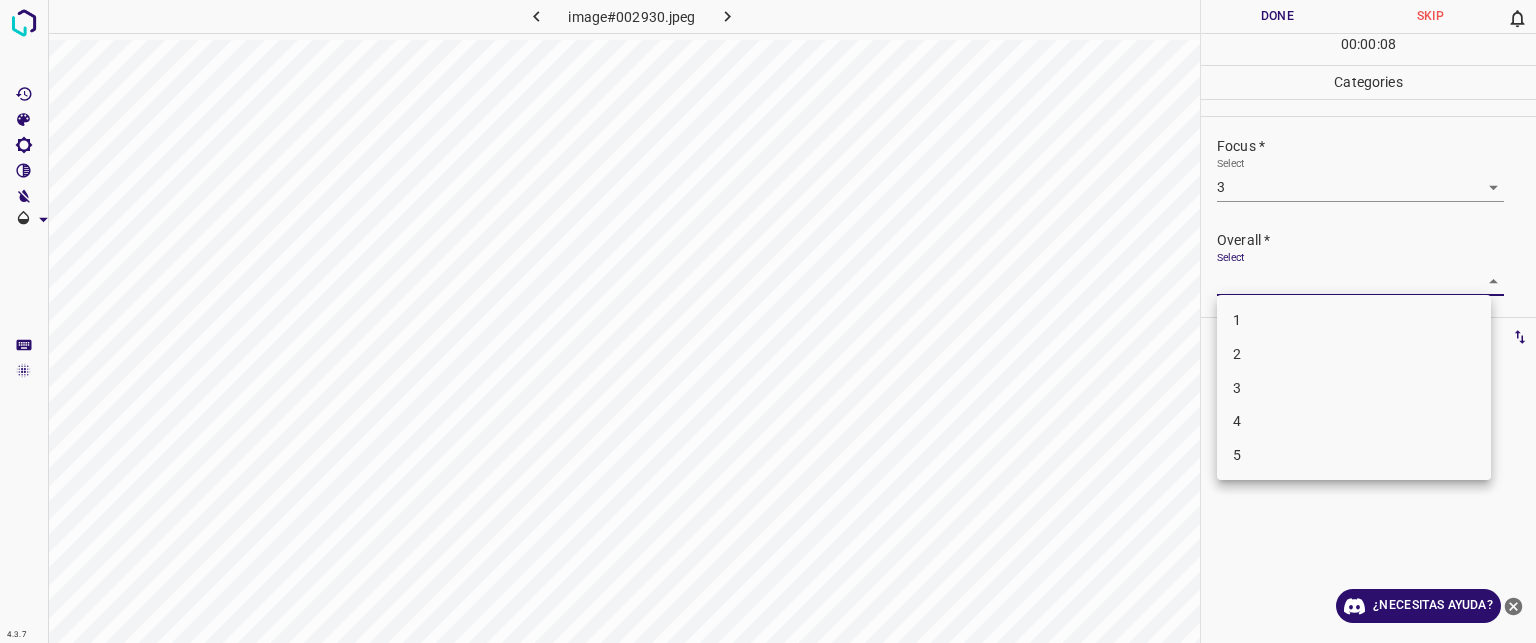 click on "3" at bounding box center (1237, 387) 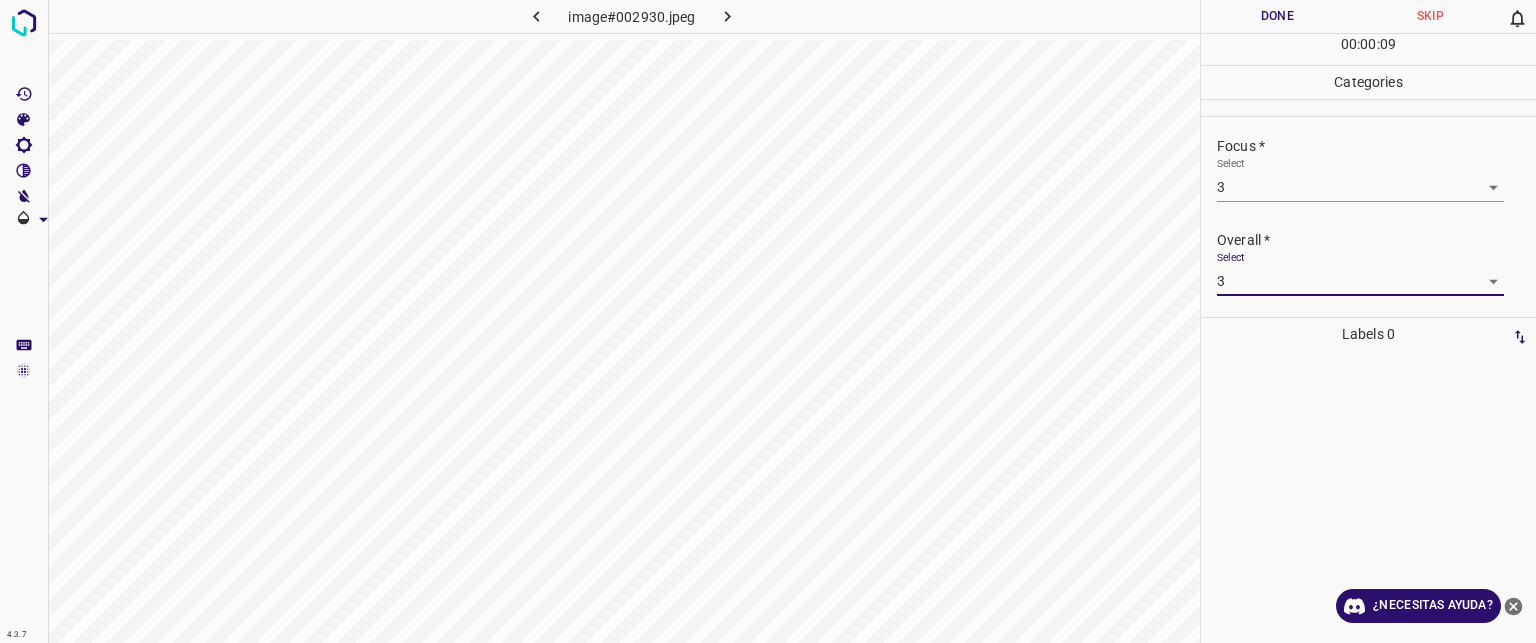 click on "Done" at bounding box center (1277, 16) 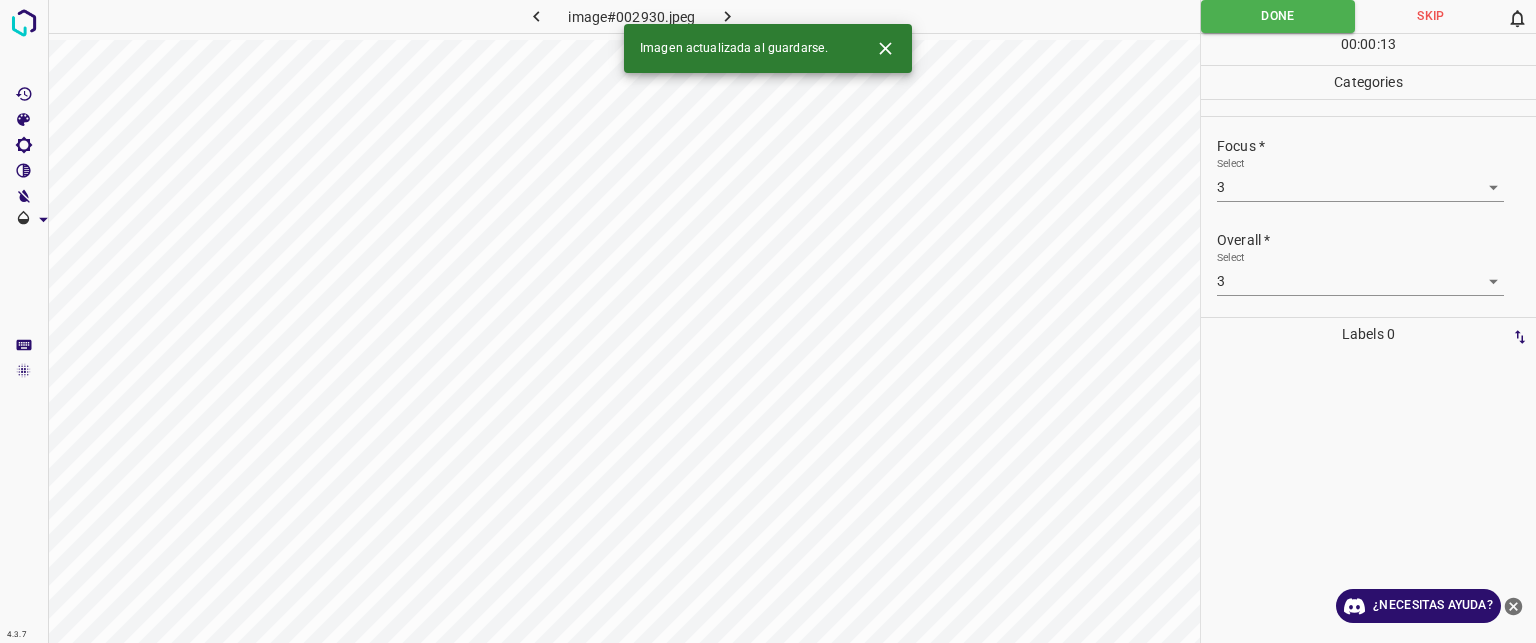 click 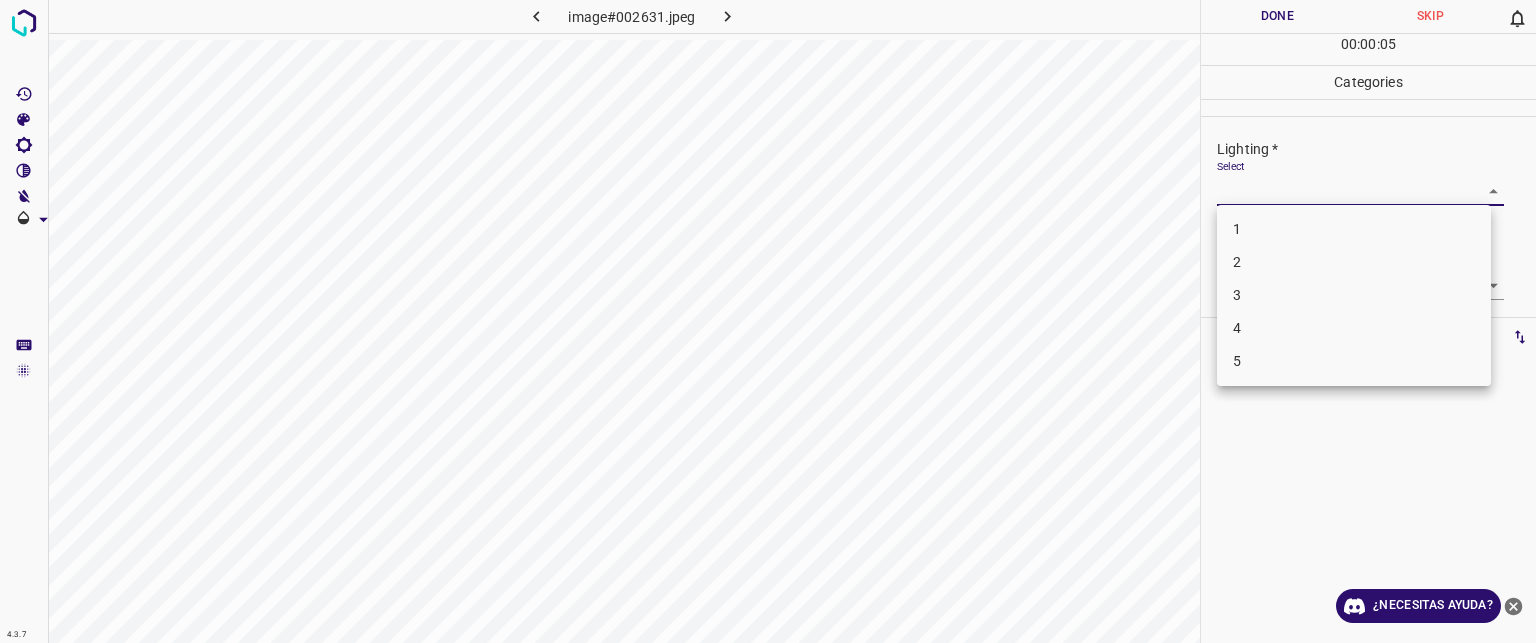 click on "Texto original Valora esta traducción Tu opinión servirá para ayudar a mejorar el Traductor de Google 4.3.7 image#002631.jpeg Done Skip 0 00   : 00   : 05   Categories Lighting *  Select ​ Focus *  Select ​ Overall *  Select ​ Labels   0 Categories 1 Lighting 2 Focus 3 Overall Tools Space Change between modes (Draw & Edit) I Auto labeling R Restore zoom M Zoom in N Zoom out Delete Delete selecte label Filters Z Restore filters X Saturation filter C Brightness filter V Contrast filter B Gray scale filter General O Download ¿Necesitas ayuda? - Texto - Esconder - Borrar 1 2 3 4 5" at bounding box center [768, 321] 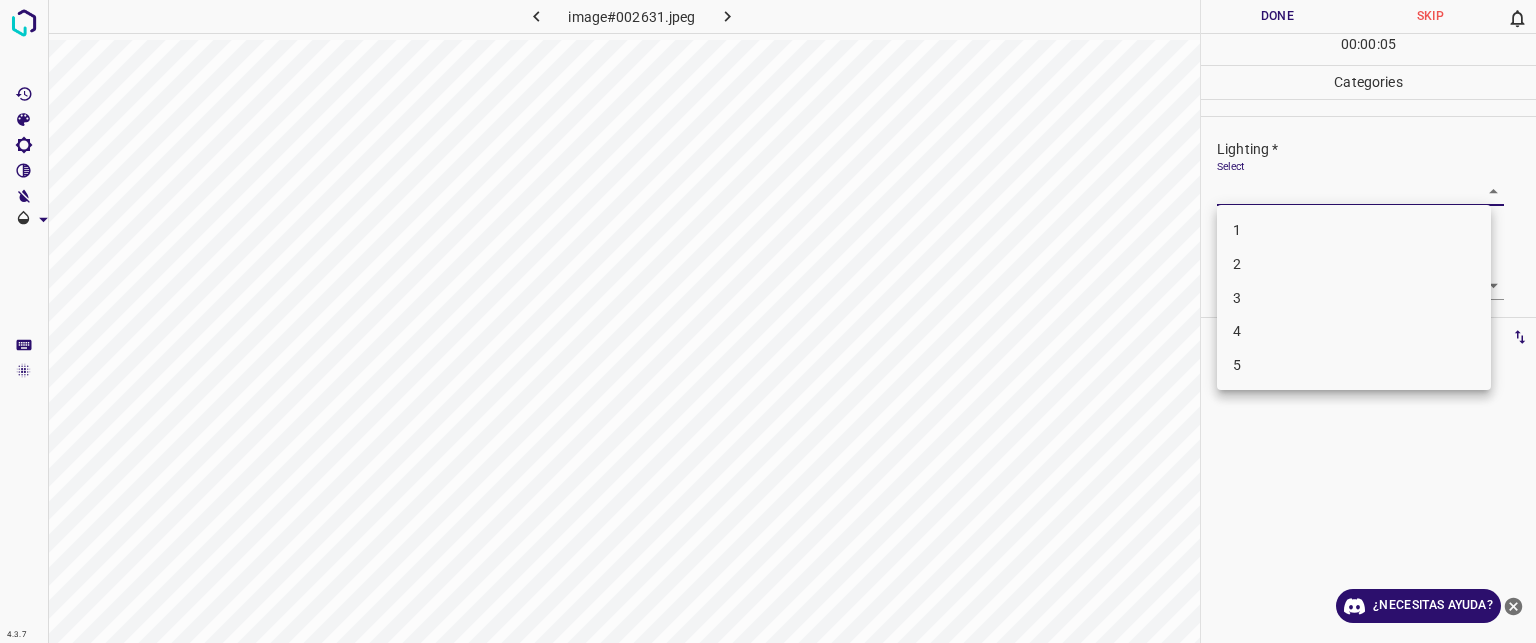 click on "3" at bounding box center (1354, 298) 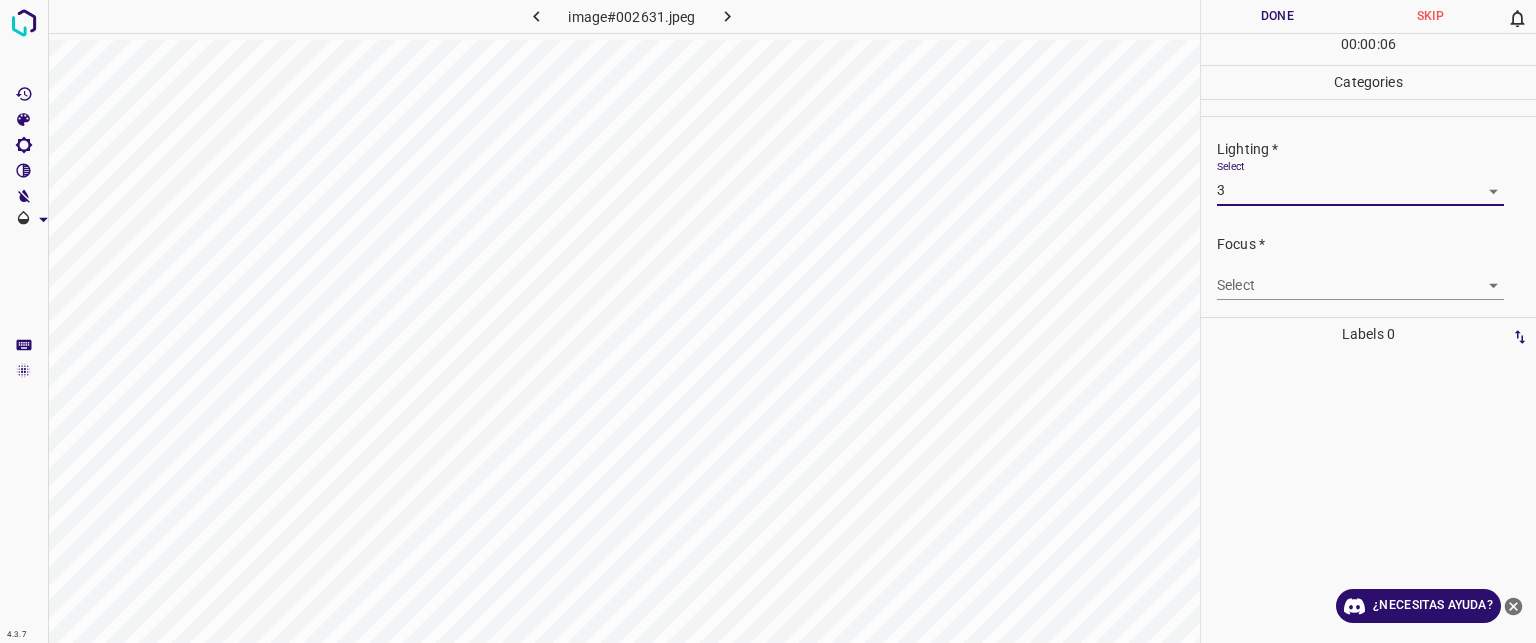 click on "Texto original Valora esta traducción Tu opinión servirá para ayudar a mejorar el Traductor de Google 4.3.7 image#002631.jpeg Done Skip 0 00   : 00   : 06   Categories Lighting *  Select 3 3 Focus *  Select ​ Overall *  Select ​ Labels   0 Categories 1 Lighting 2 Focus 3 Overall Tools Space Change between modes (Draw & Edit) I Auto labeling R Restore zoom M Zoom in N Zoom out Delete Delete selecte label Filters Z Restore filters X Saturation filter C Brightness filter V Contrast filter B Gray scale filter General O Download ¿Necesitas ayuda? - Texto - Esconder - Borrar" at bounding box center [768, 321] 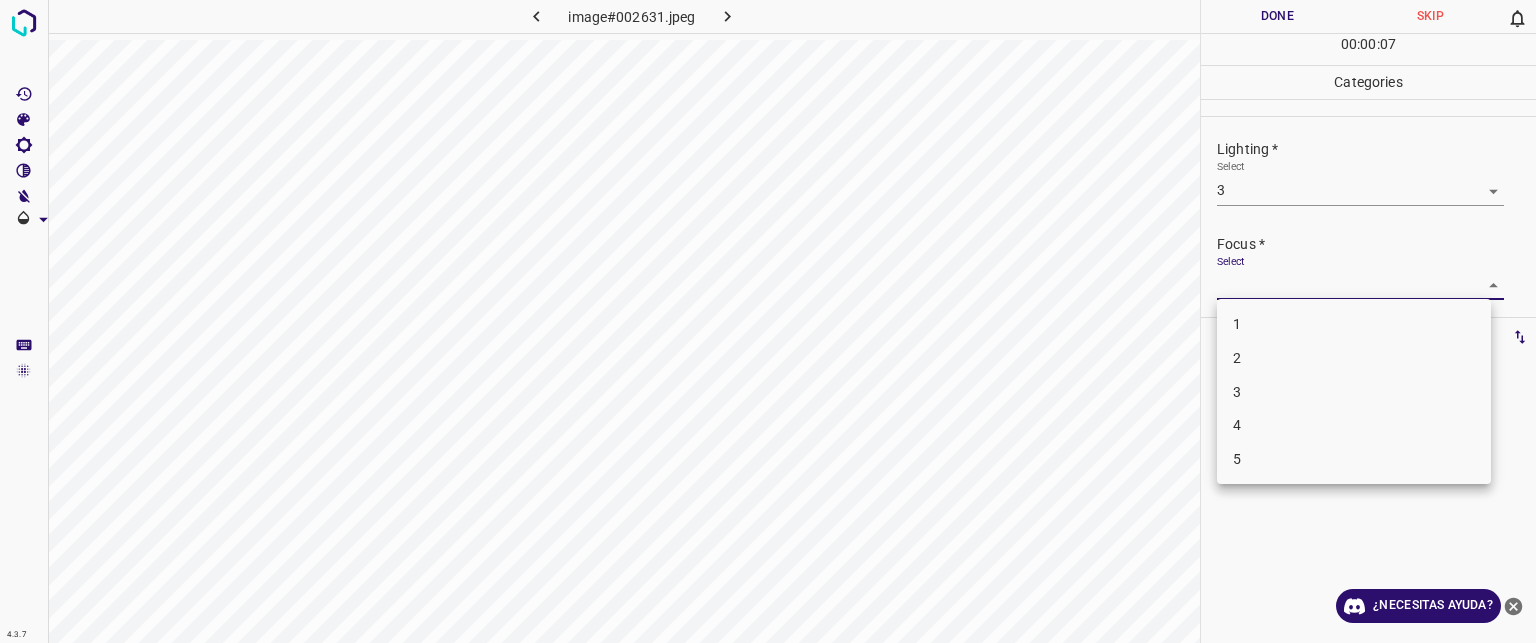 click on "3" at bounding box center [1354, 392] 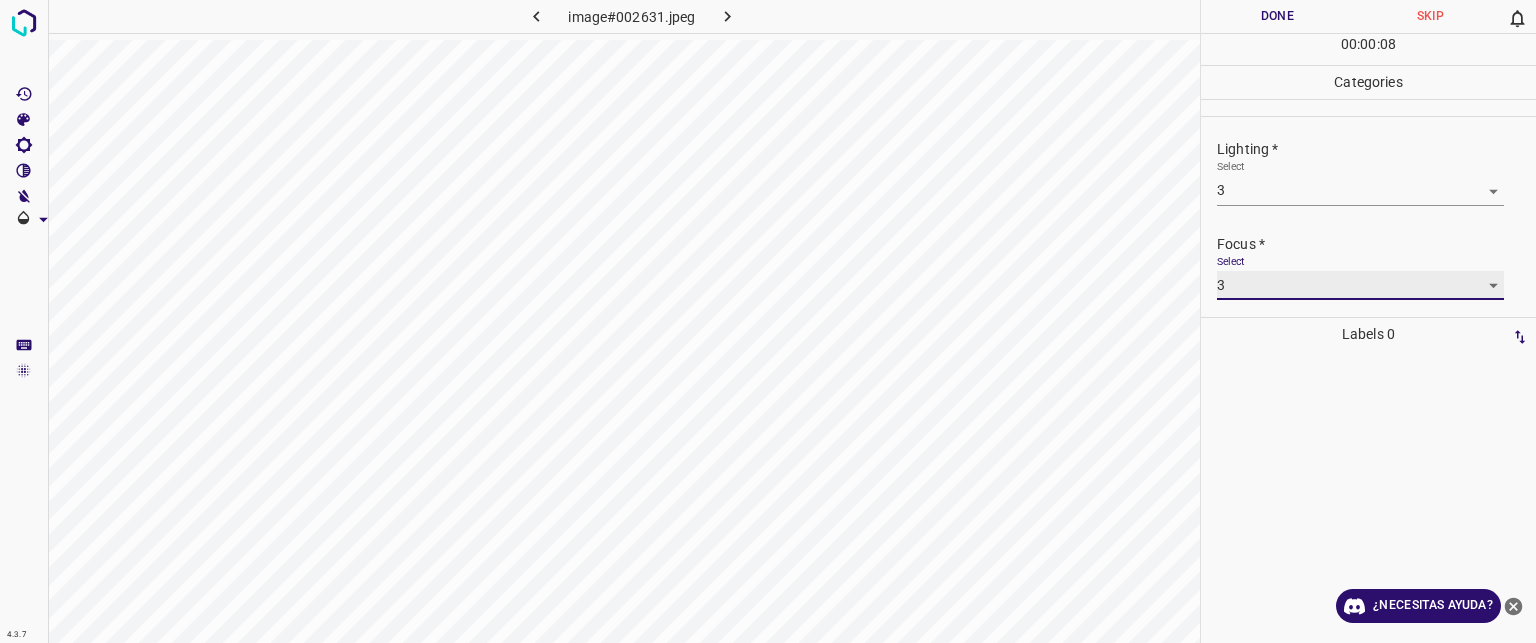 scroll, scrollTop: 98, scrollLeft: 0, axis: vertical 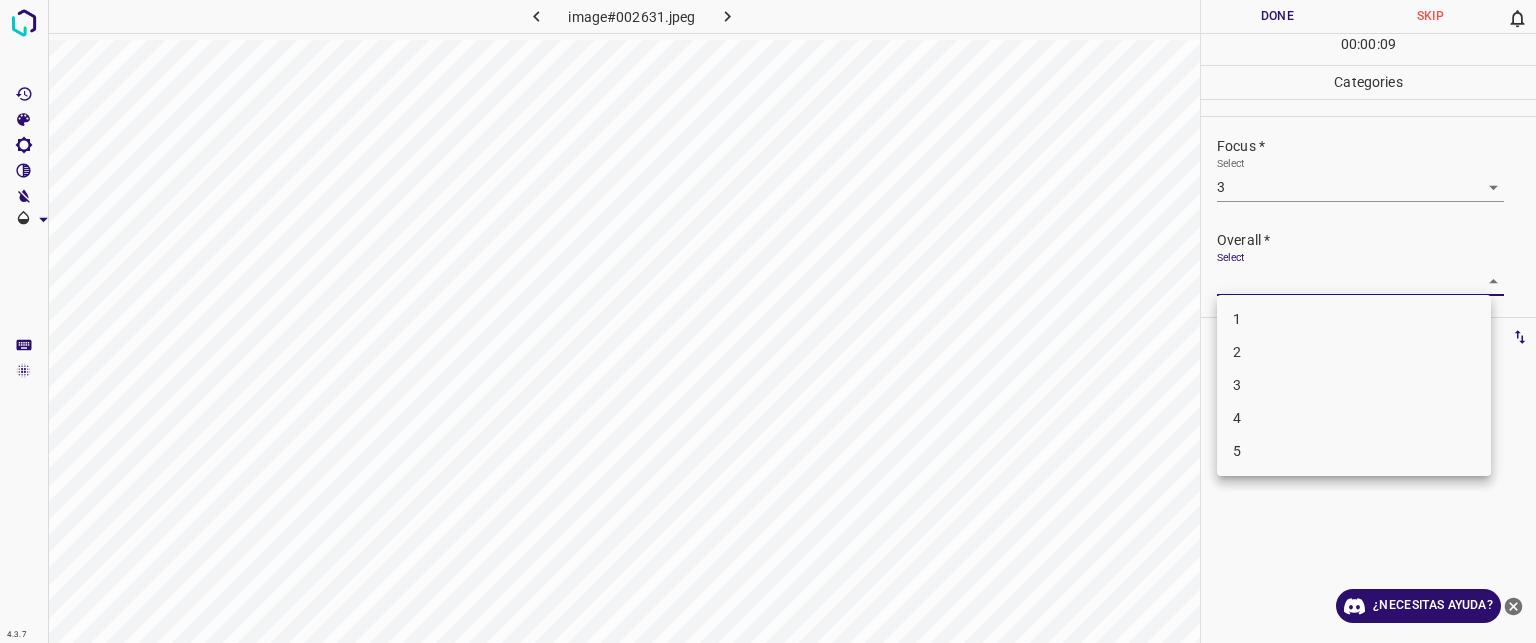 click on "Texto original Valora esta traducción Tu opinión servirá para ayudar a mejorar el Traductor de Google 4.3.7 image#002631.jpeg Done Skip 0 00   : 00   : 09   Categories Lighting *  Select 3 3 Focus *  Select 3 3 Overall *  Select ​ Labels   0 Categories 1 Lighting 2 Focus 3 Overall Tools Space Change between modes (Draw & Edit) I Auto labeling R Restore zoom M Zoom in N Zoom out Delete Delete selecte label Filters Z Restore filters X Saturation filter C Brightness filter V Contrast filter B Gray scale filter General O Download ¿Necesitas ayuda? - Texto - Esconder - Borrar 1 2 3 4 5" at bounding box center (768, 321) 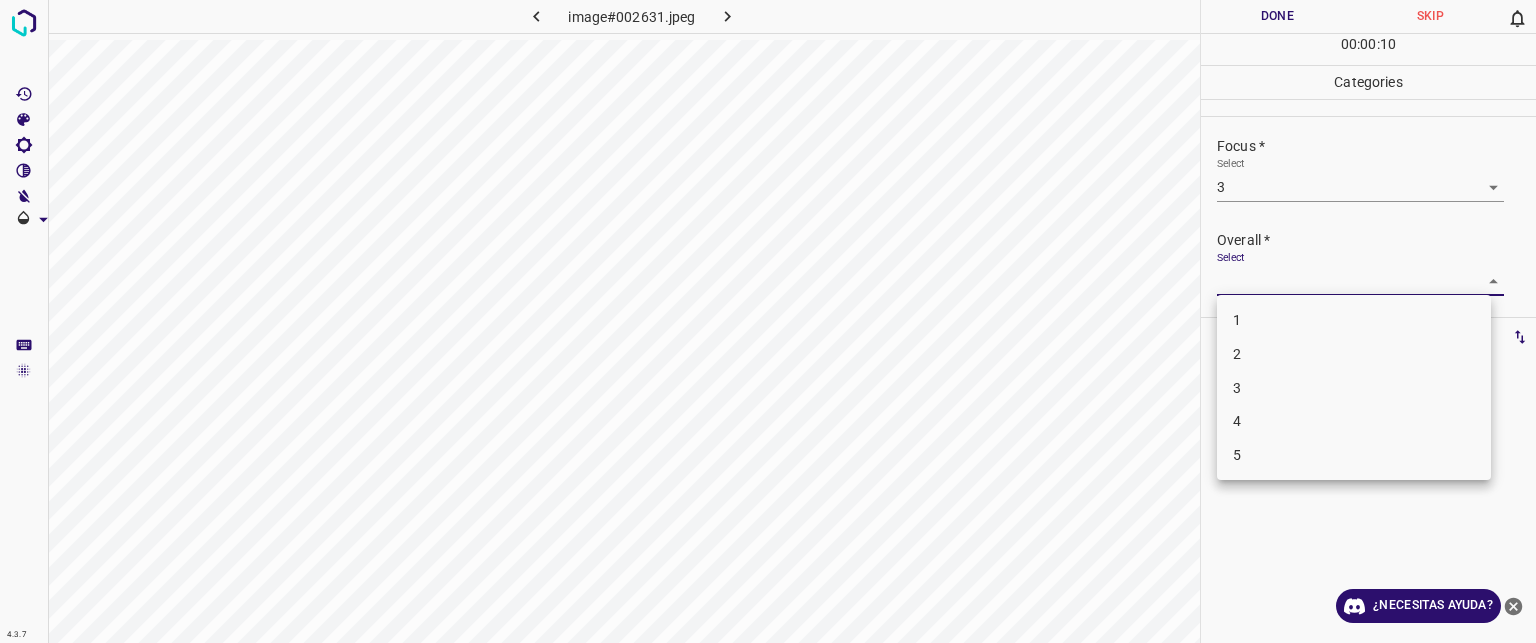 click on "3" at bounding box center [1354, 388] 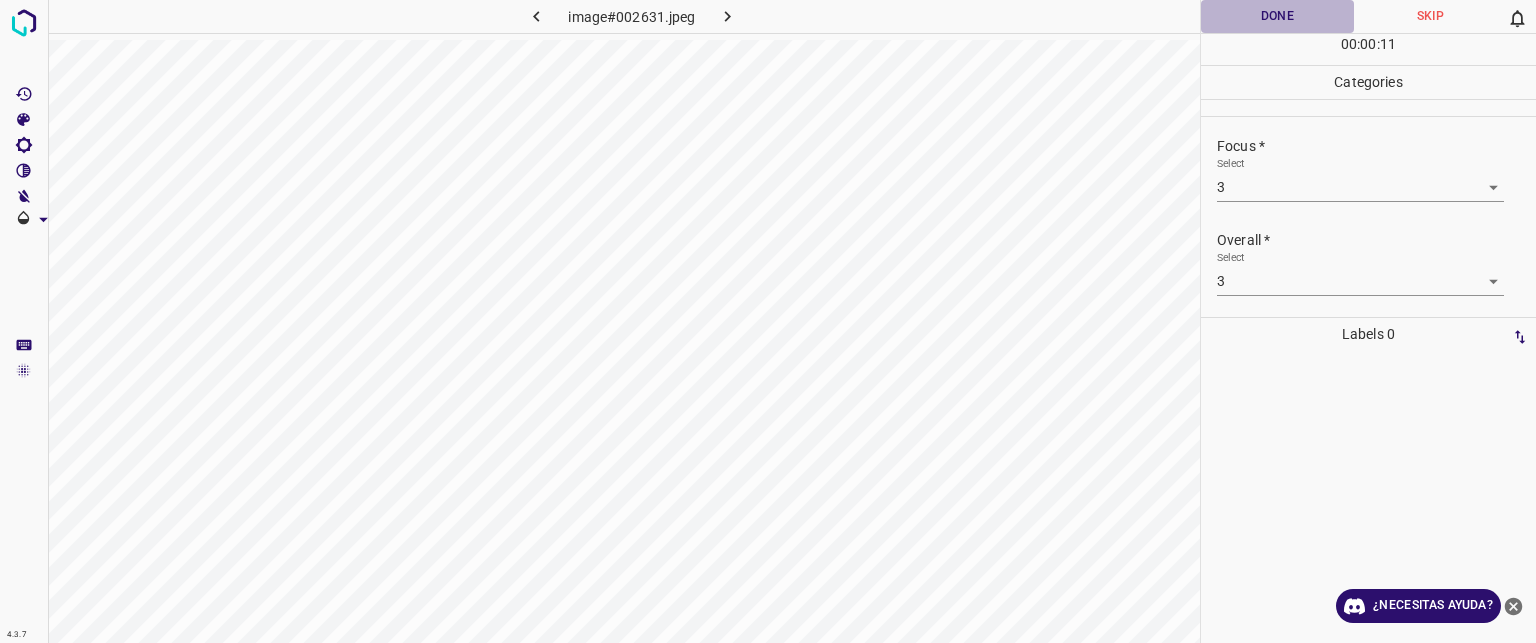 click on "Done" at bounding box center (1277, 16) 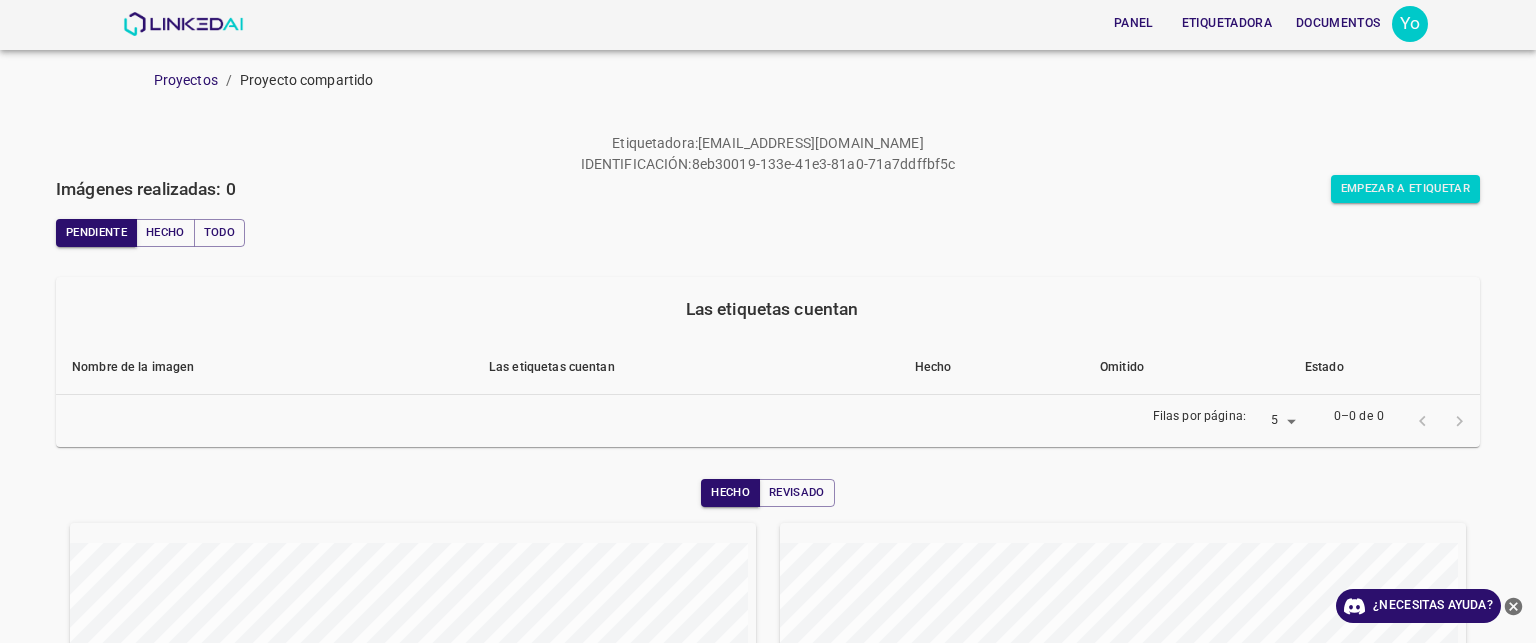 scroll, scrollTop: 0, scrollLeft: 0, axis: both 